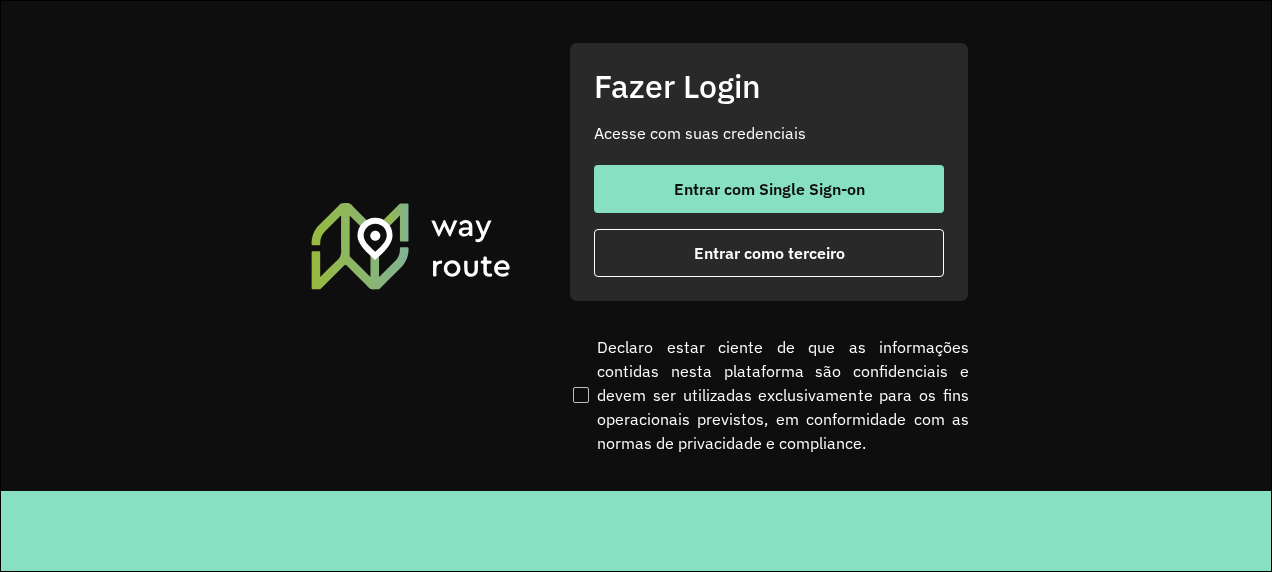 scroll, scrollTop: 0, scrollLeft: 0, axis: both 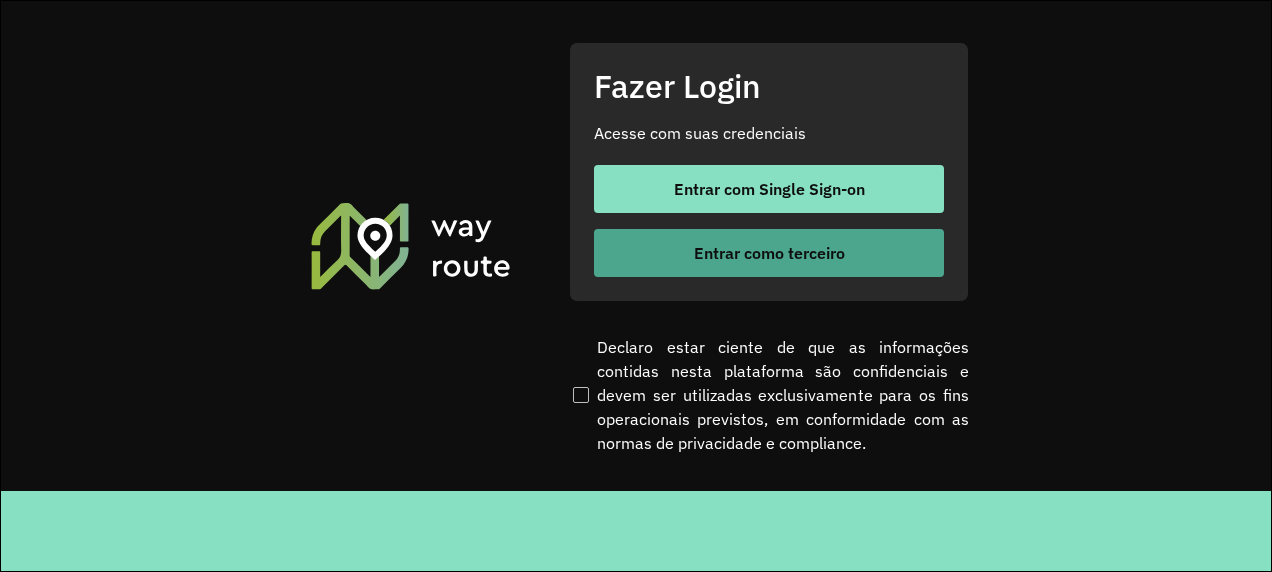 click on "Entrar como terceiro" at bounding box center (769, 253) 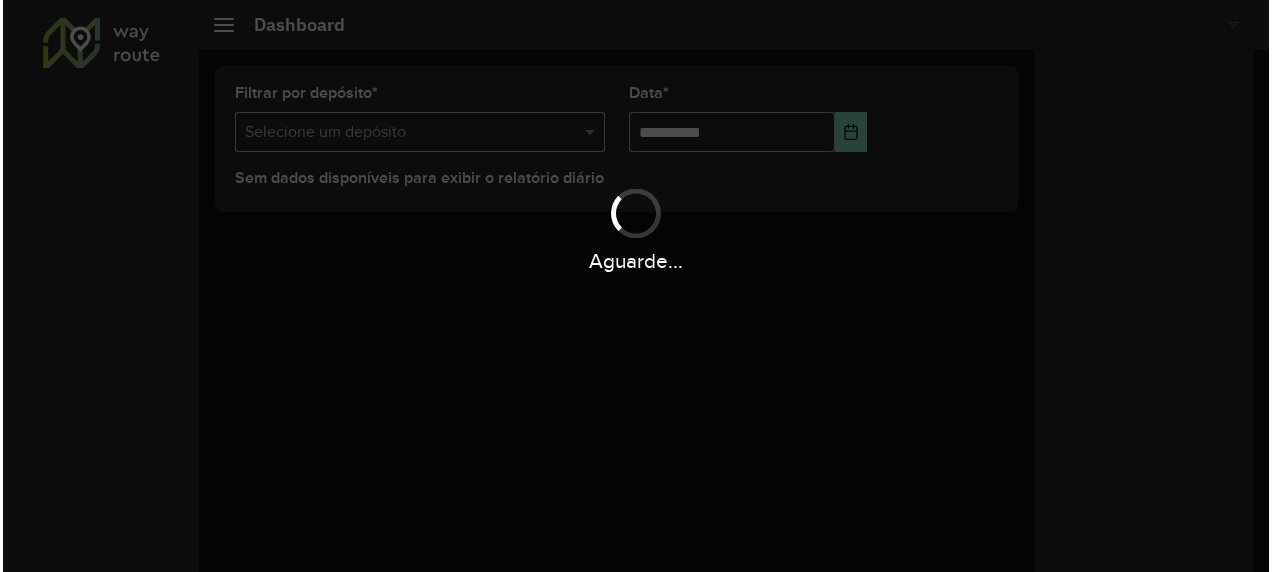 scroll, scrollTop: 0, scrollLeft: 0, axis: both 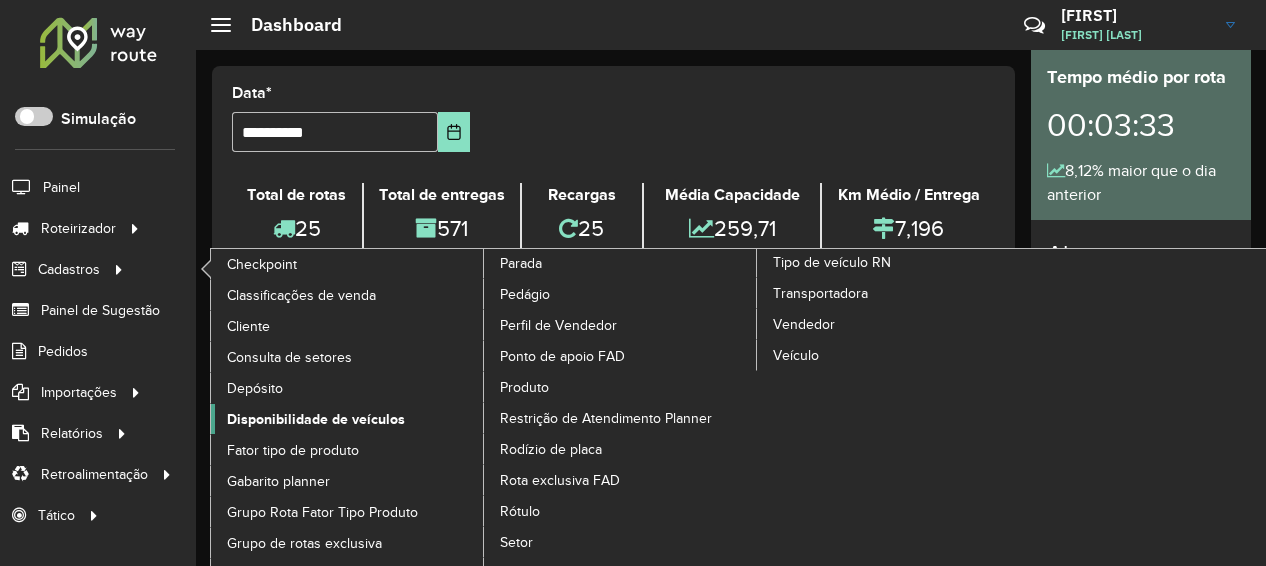click on "Disponibilidade de veículos" 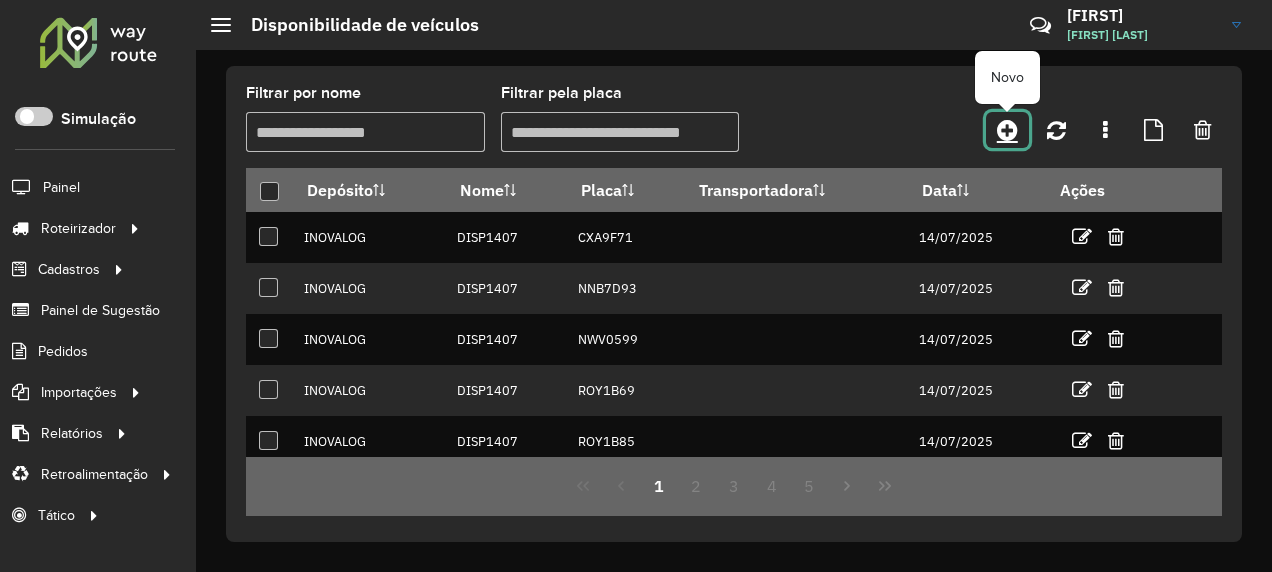 click 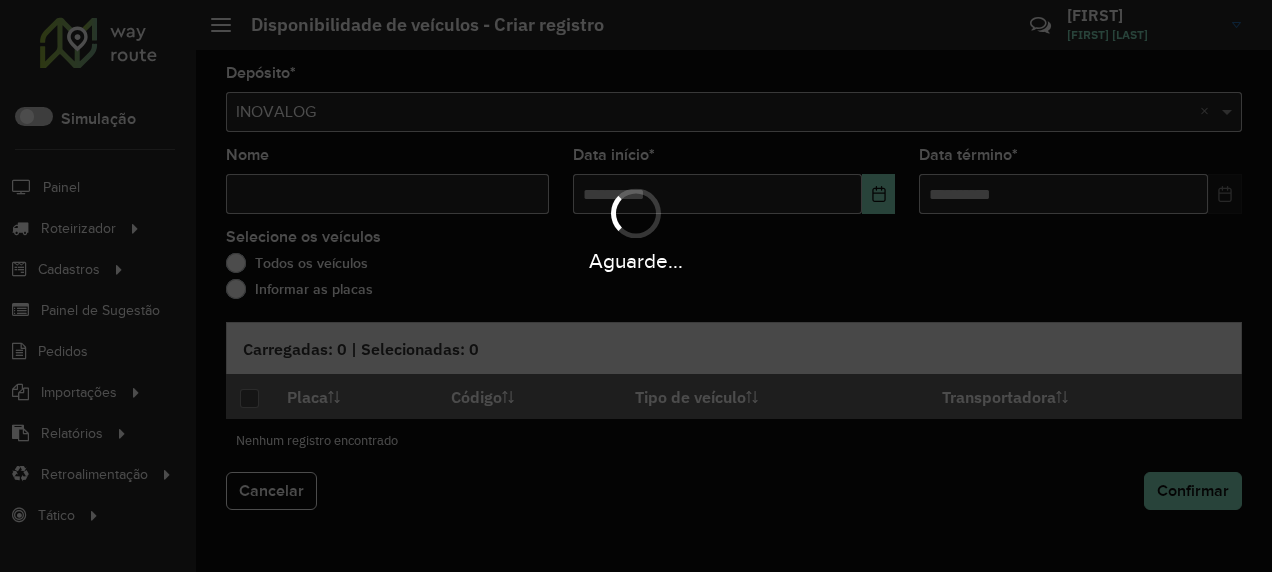click on "Aguarde..." at bounding box center (636, 286) 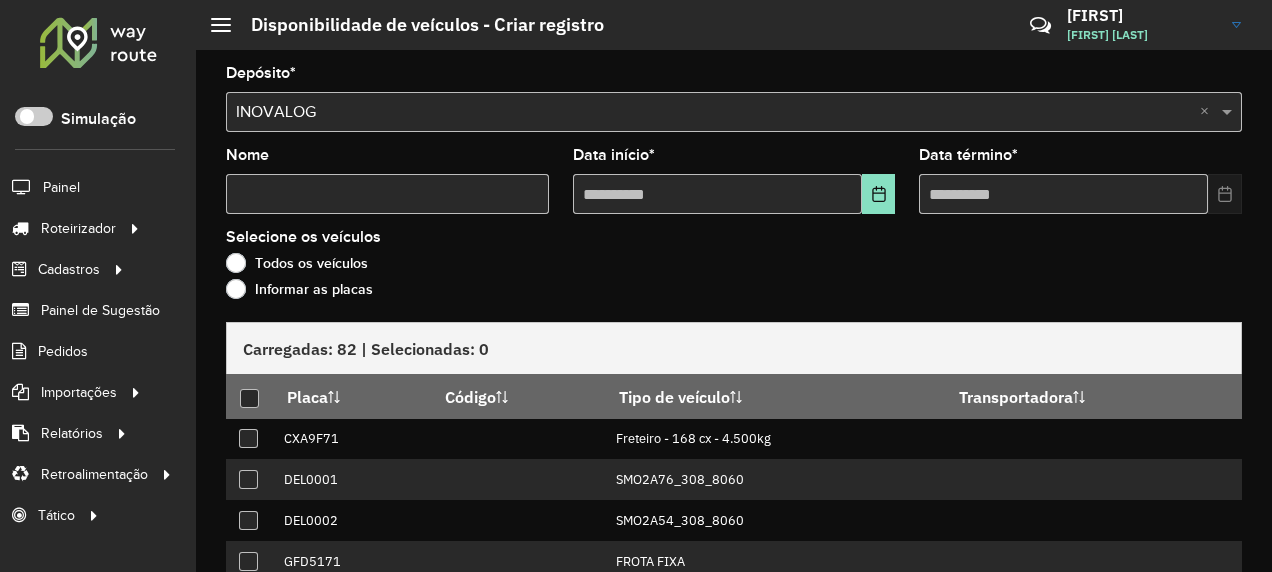 click on "Informar as placas" 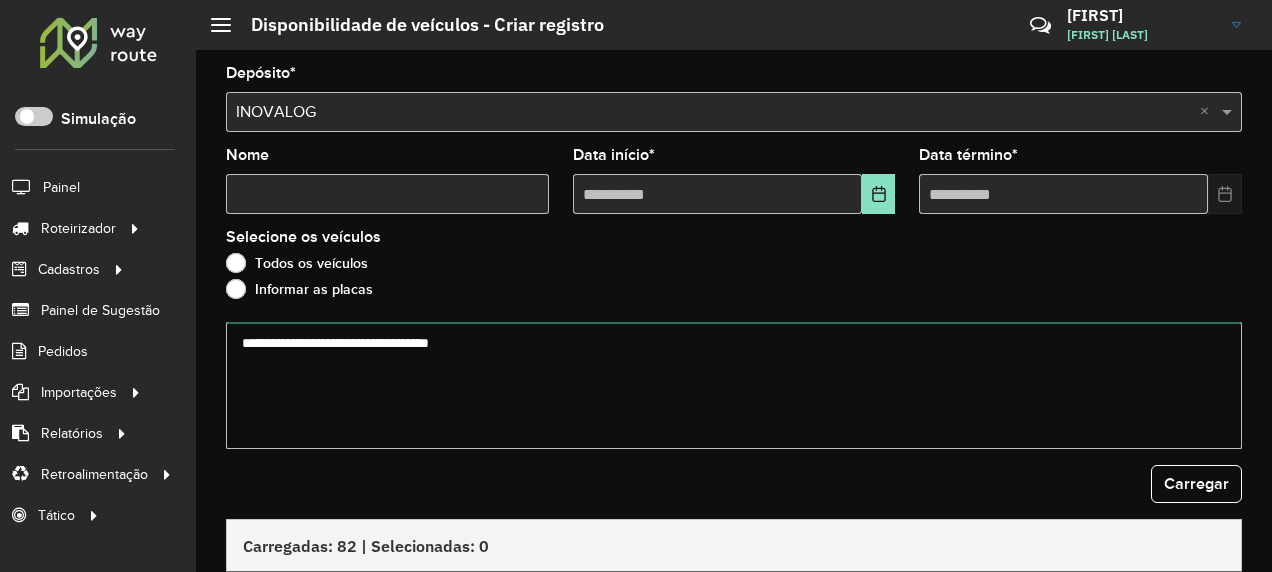 click at bounding box center [734, 385] 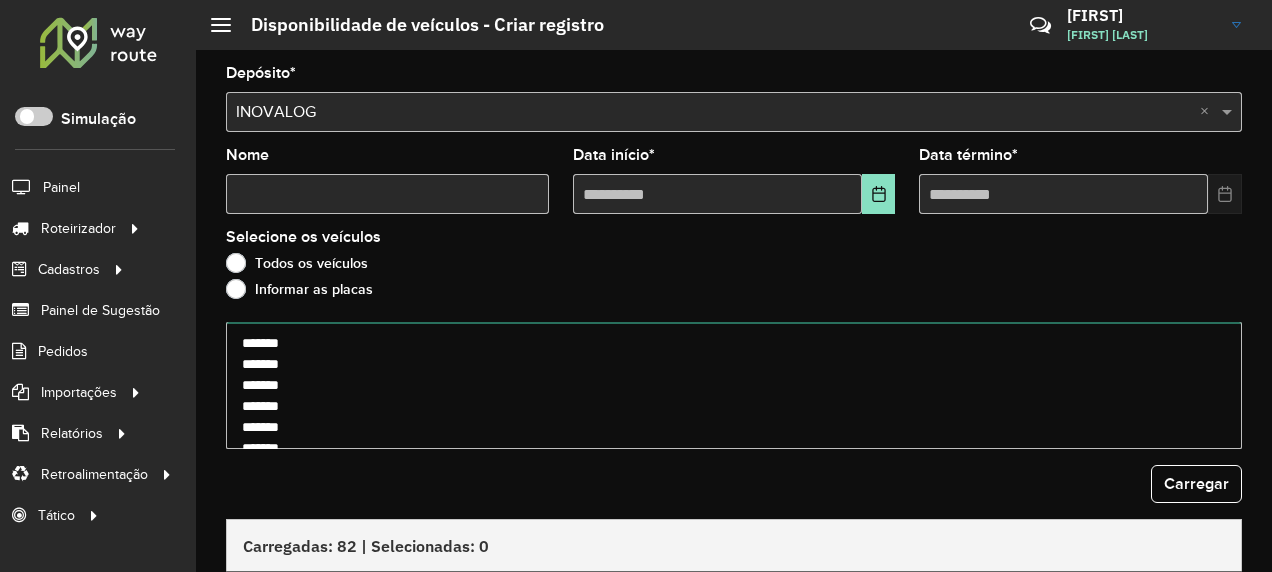 scroll, scrollTop: 511, scrollLeft: 0, axis: vertical 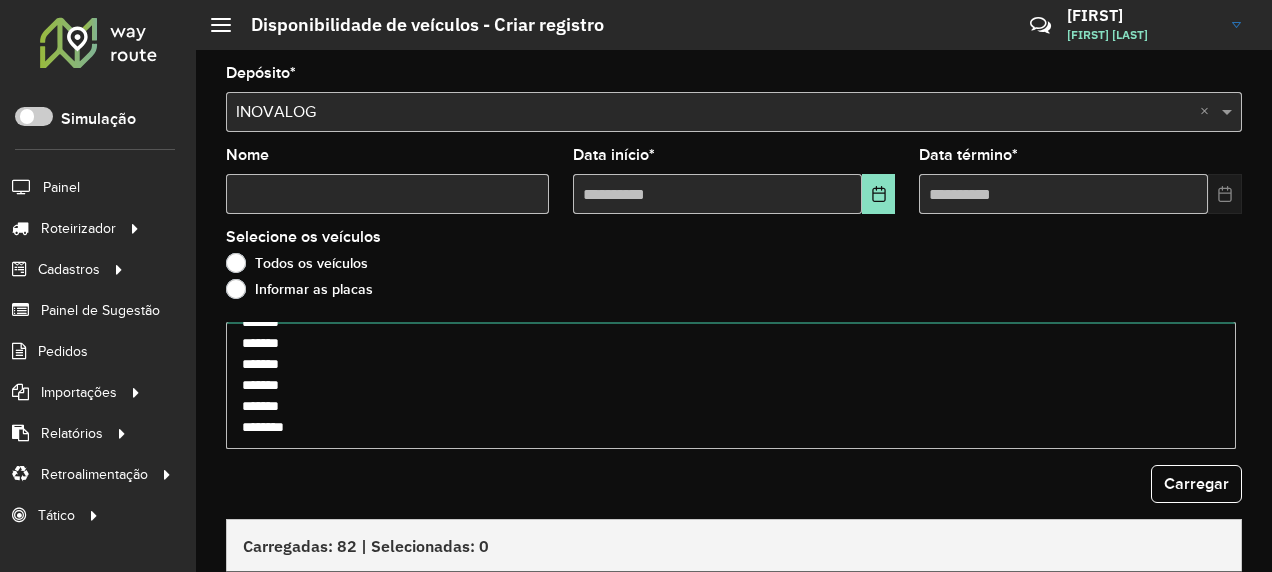 type on "*******
*******
*******
*******
*******
*******
*******
*******
*******
*******
*******
*******
*******
*******
*******
*******
*******
*******
*******
*******
*******
*******
*******
*******
*******
*******
*******
*******
*******" 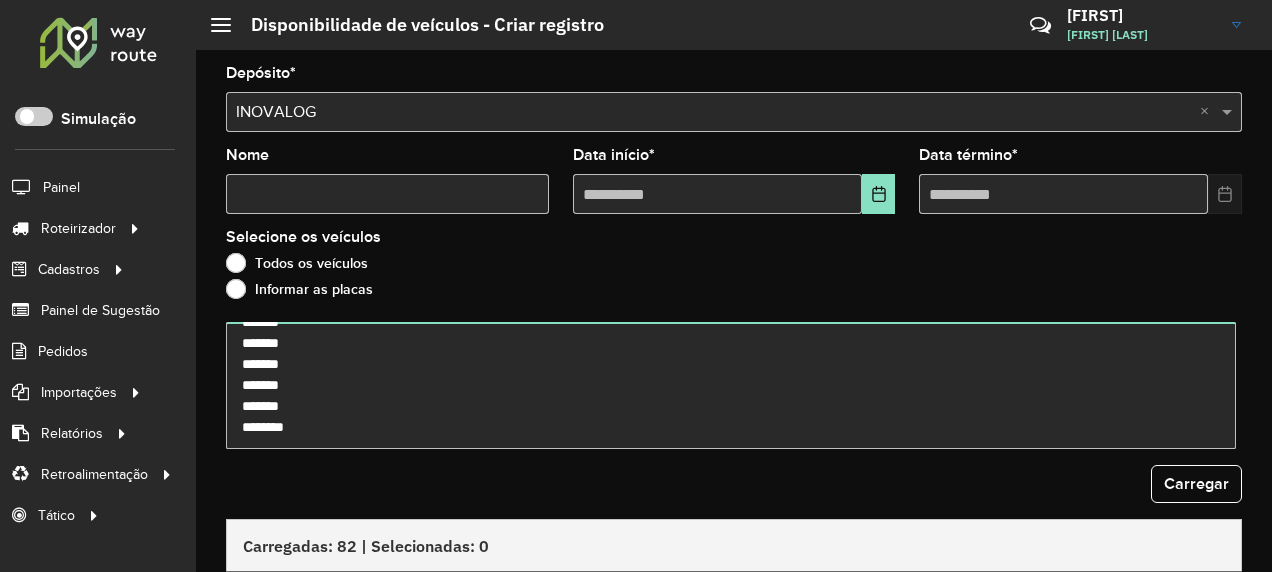 click on "Nome" at bounding box center [387, 194] 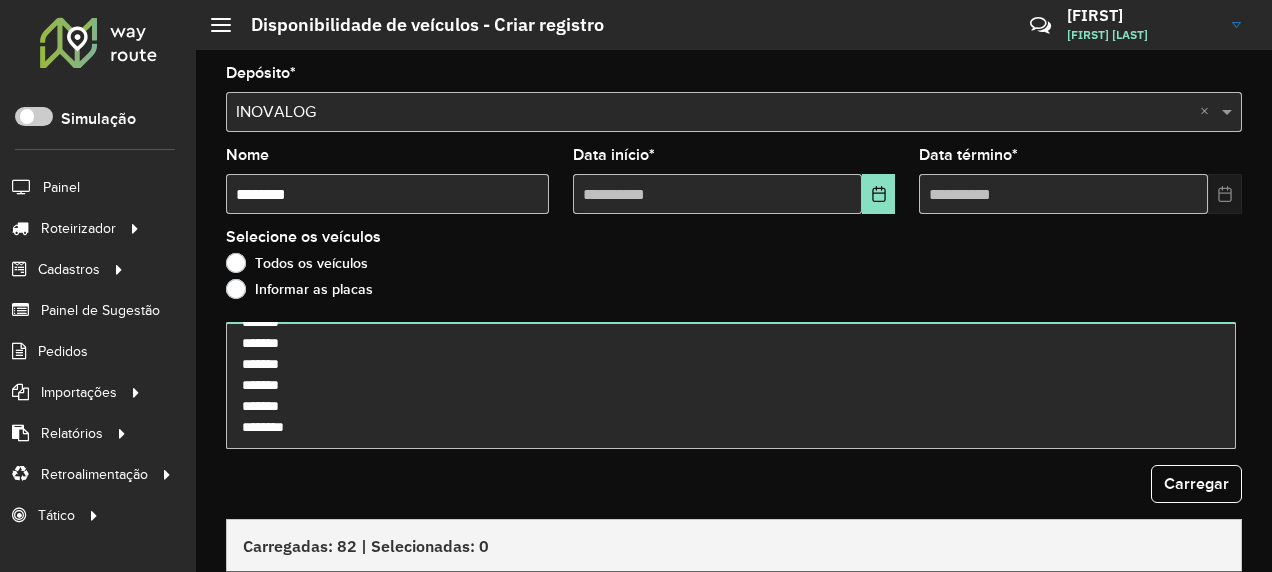 type on "********" 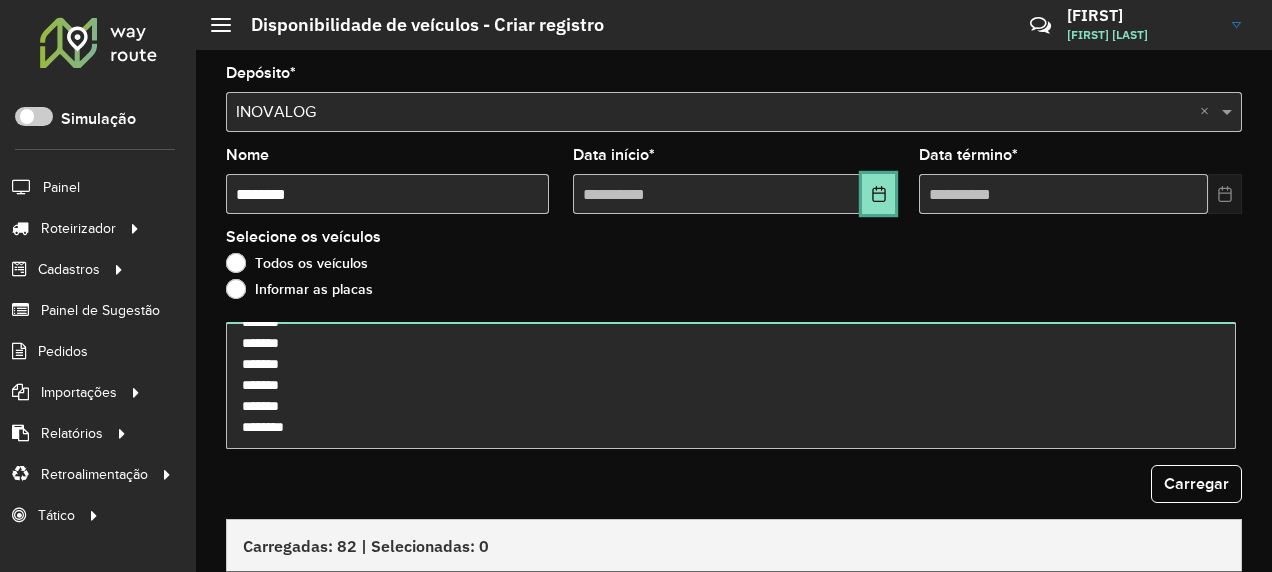 click at bounding box center (879, 194) 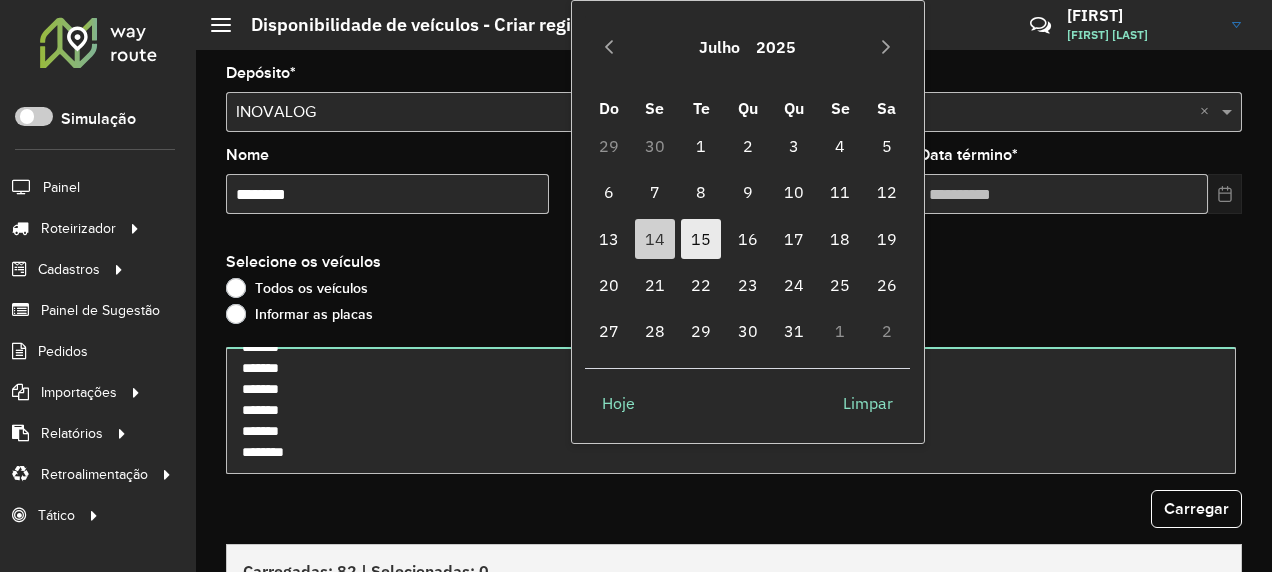 click on "15" at bounding box center (701, 239) 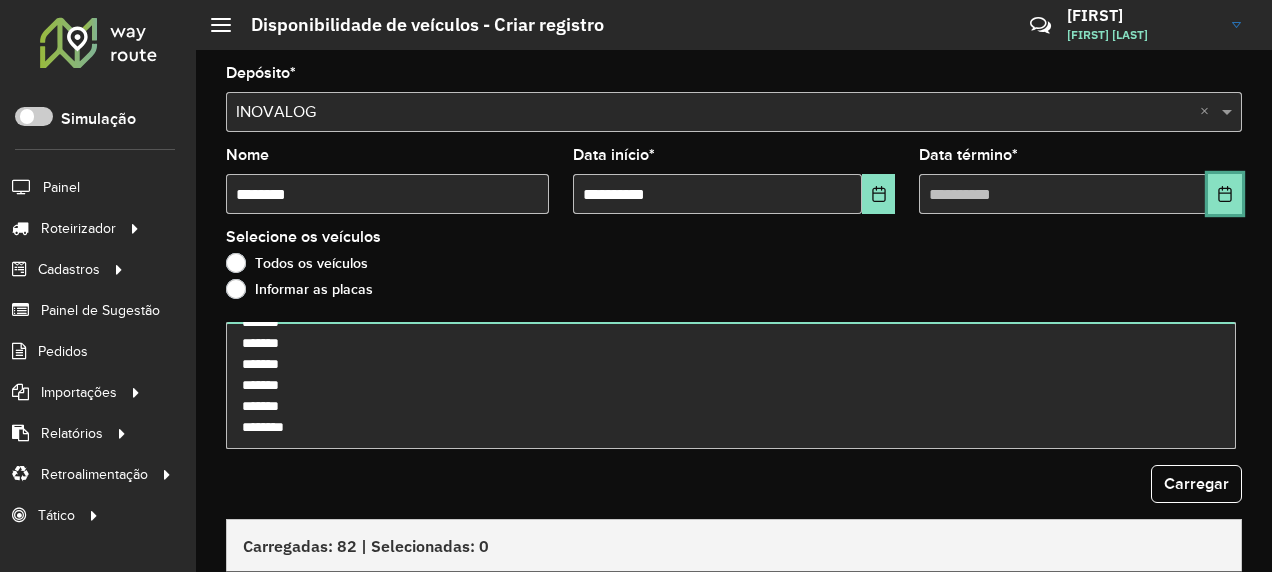 click 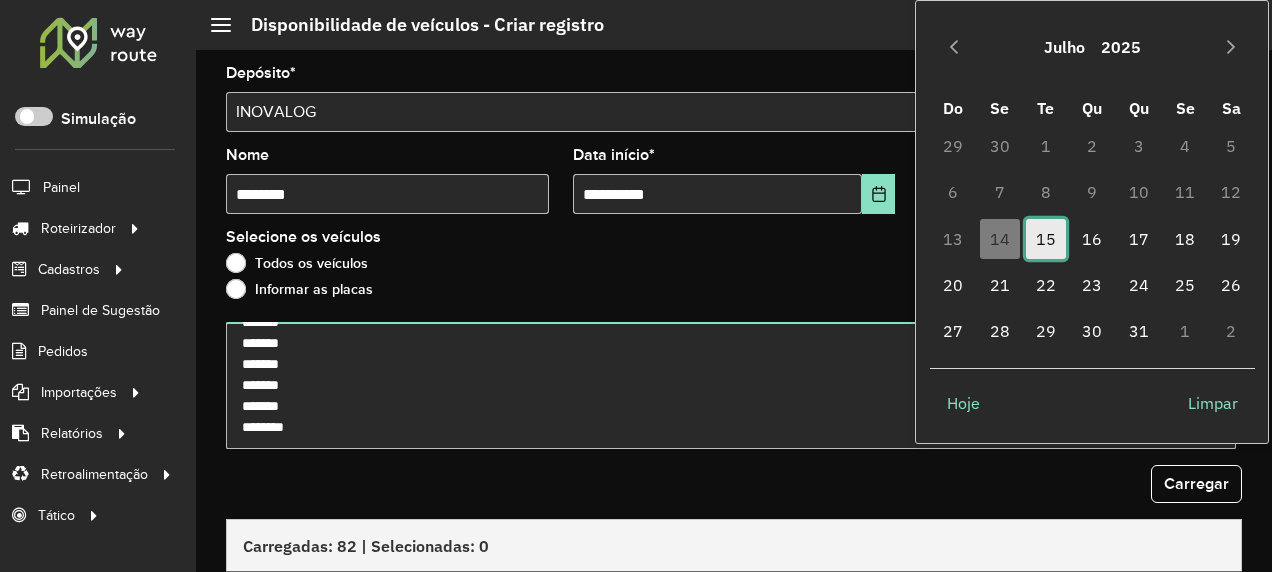 click on "15" at bounding box center [1046, 239] 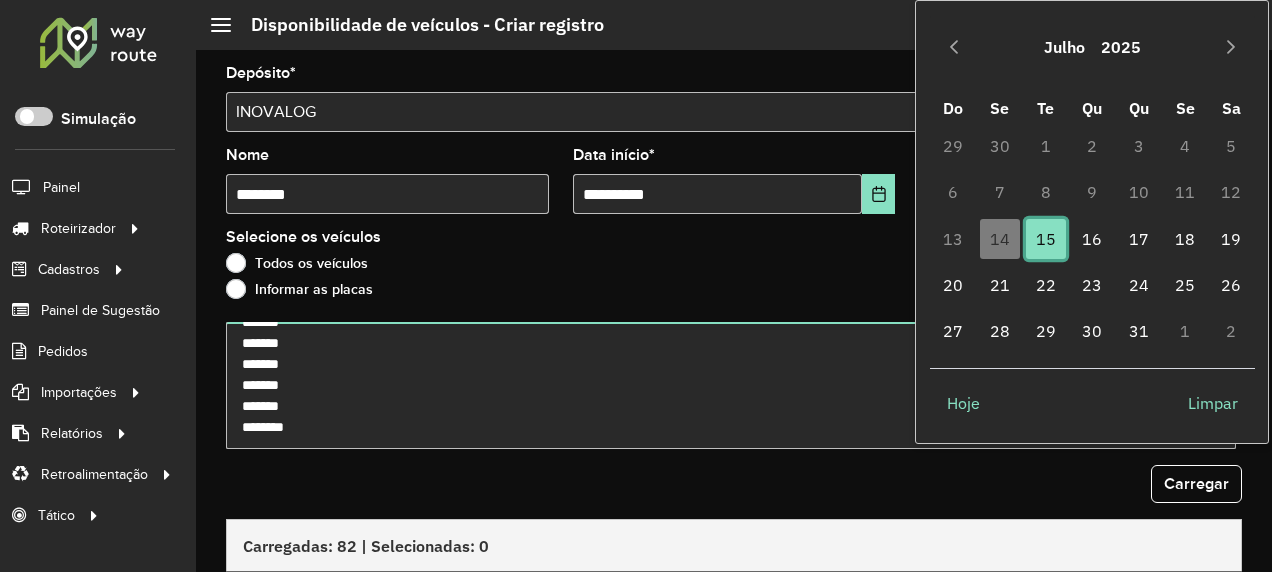 type on "**********" 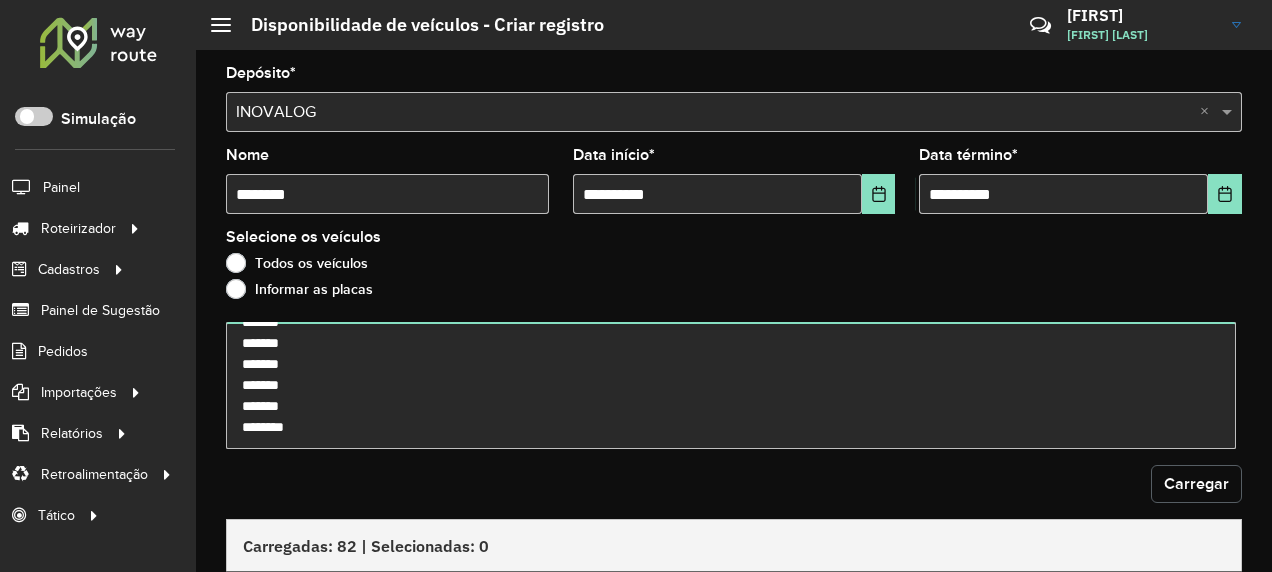 click on "Carregar" 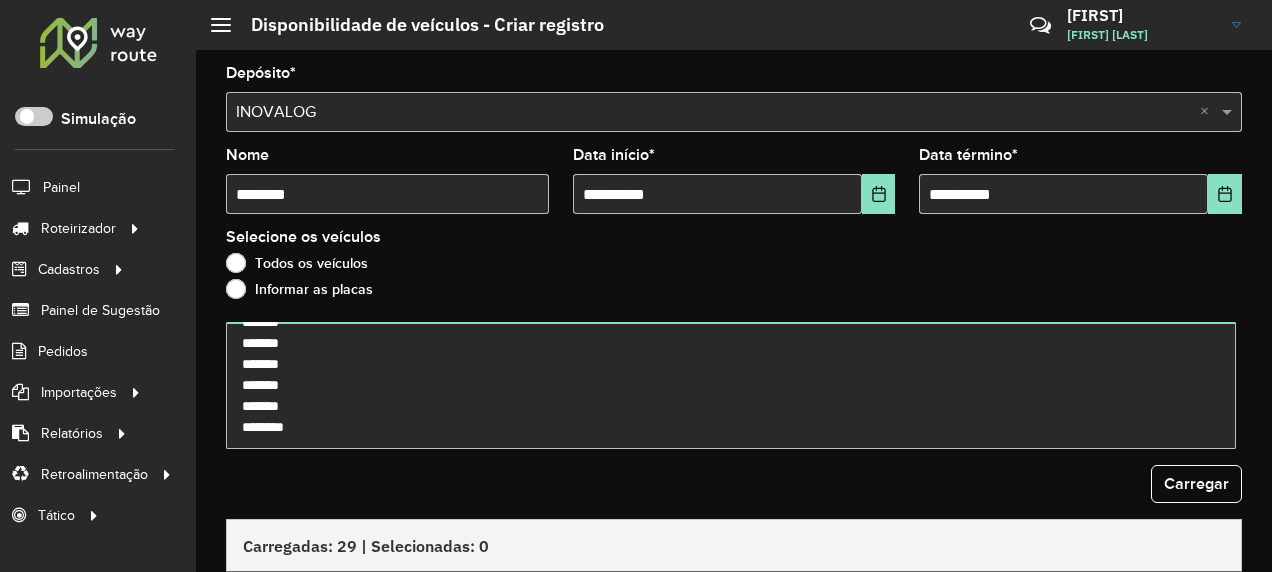 scroll, scrollTop: 300, scrollLeft: 0, axis: vertical 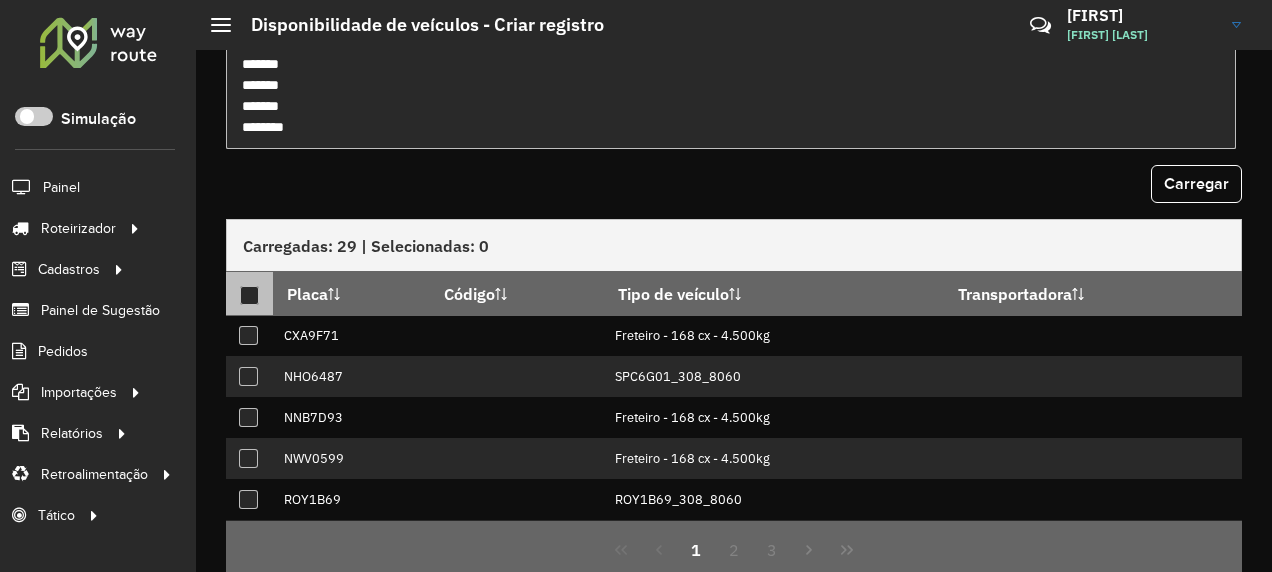 click at bounding box center [249, 295] 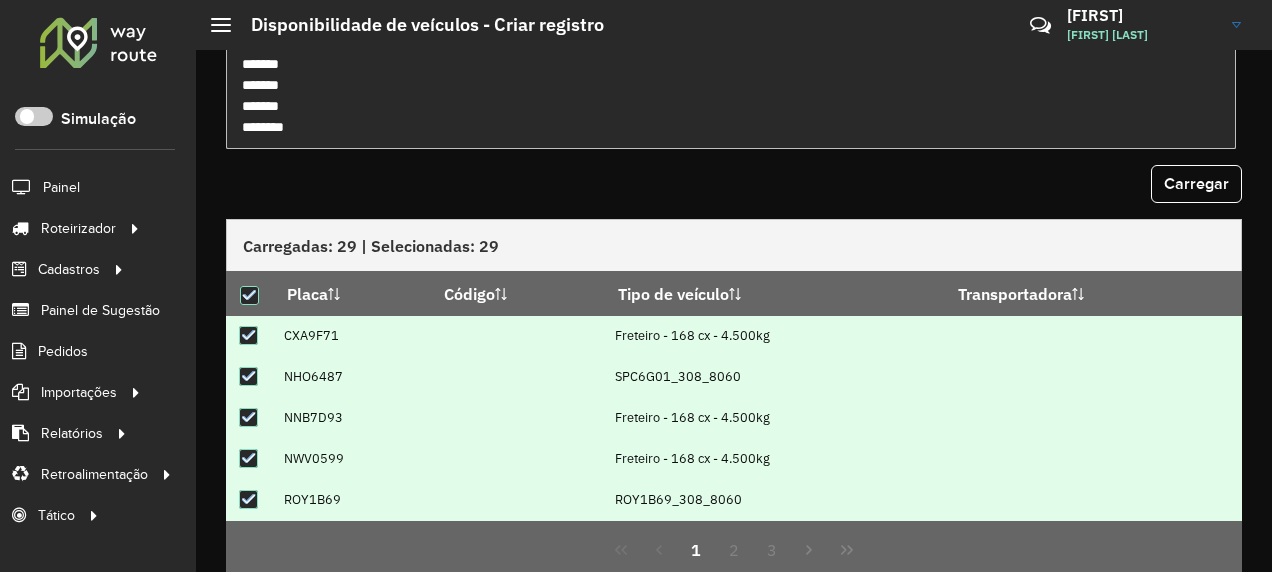 scroll, scrollTop: 375, scrollLeft: 0, axis: vertical 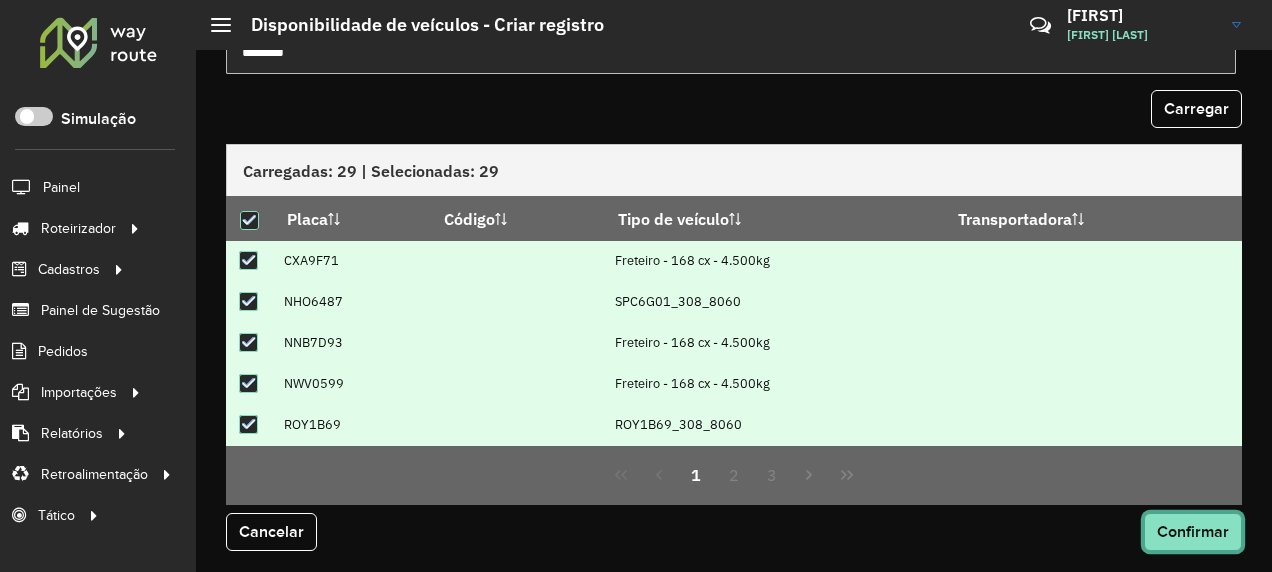click on "Confirmar" 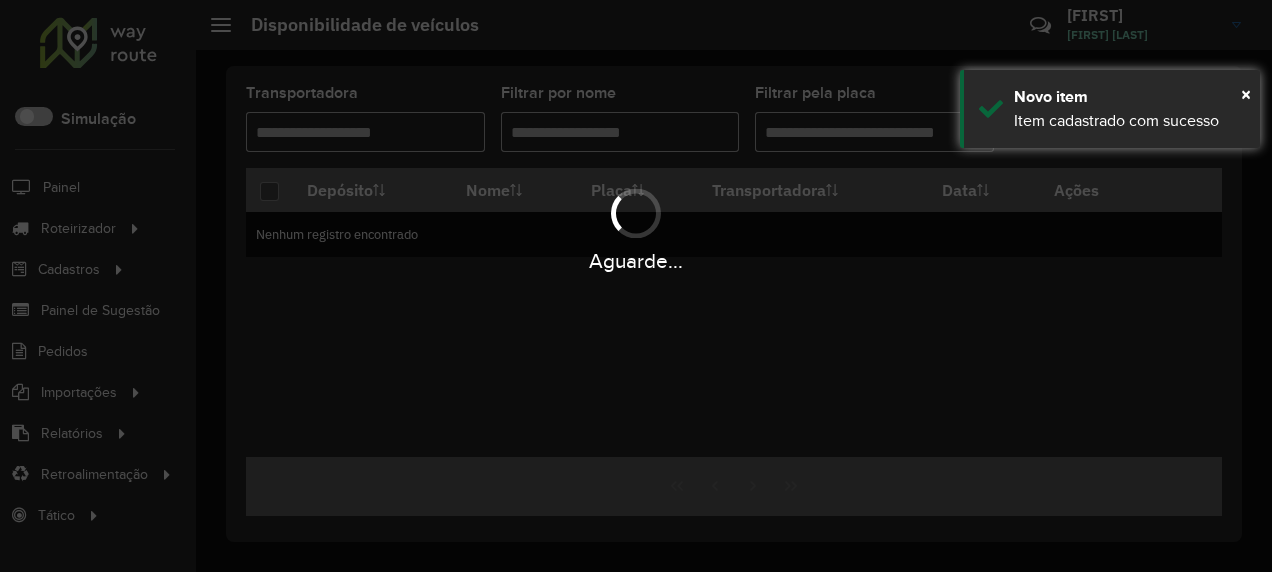 scroll, scrollTop: 0, scrollLeft: 0, axis: both 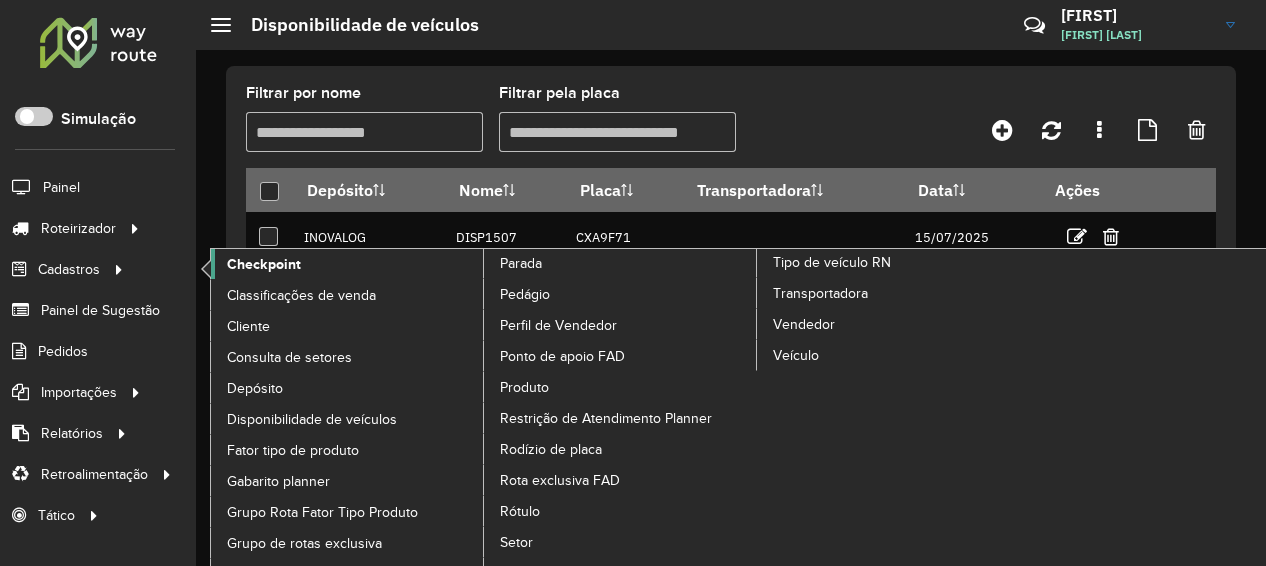 drag, startPoint x: 286, startPoint y: 322, endPoint x: 246, endPoint y: 258, distance: 75.47185 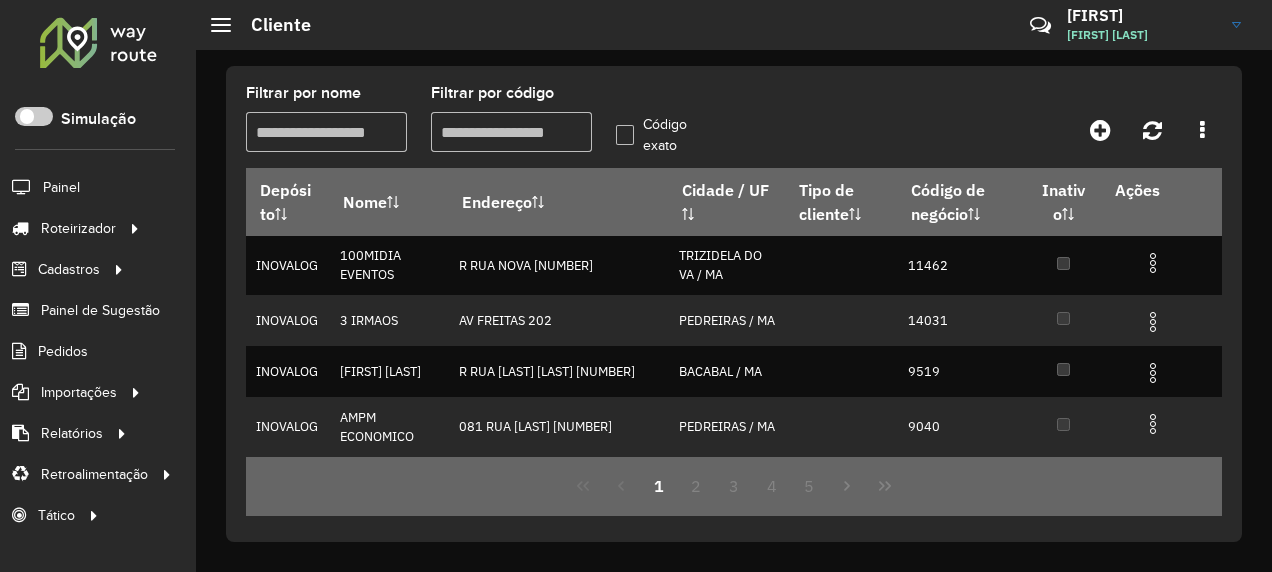 click on "Filtrar por código" at bounding box center [511, 132] 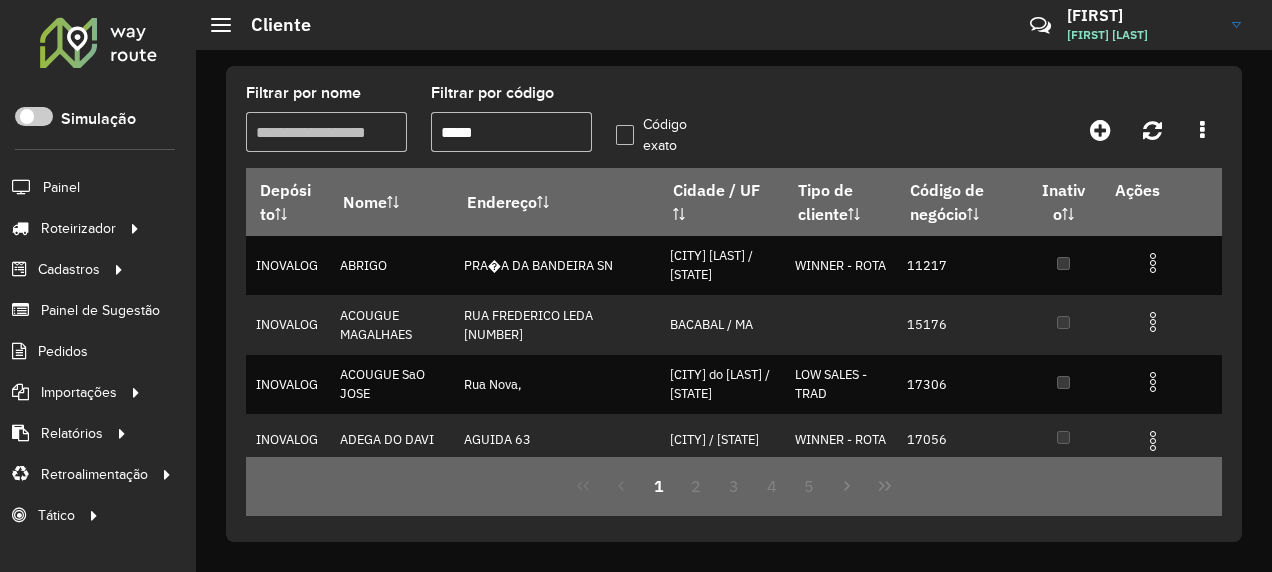 type on "*****" 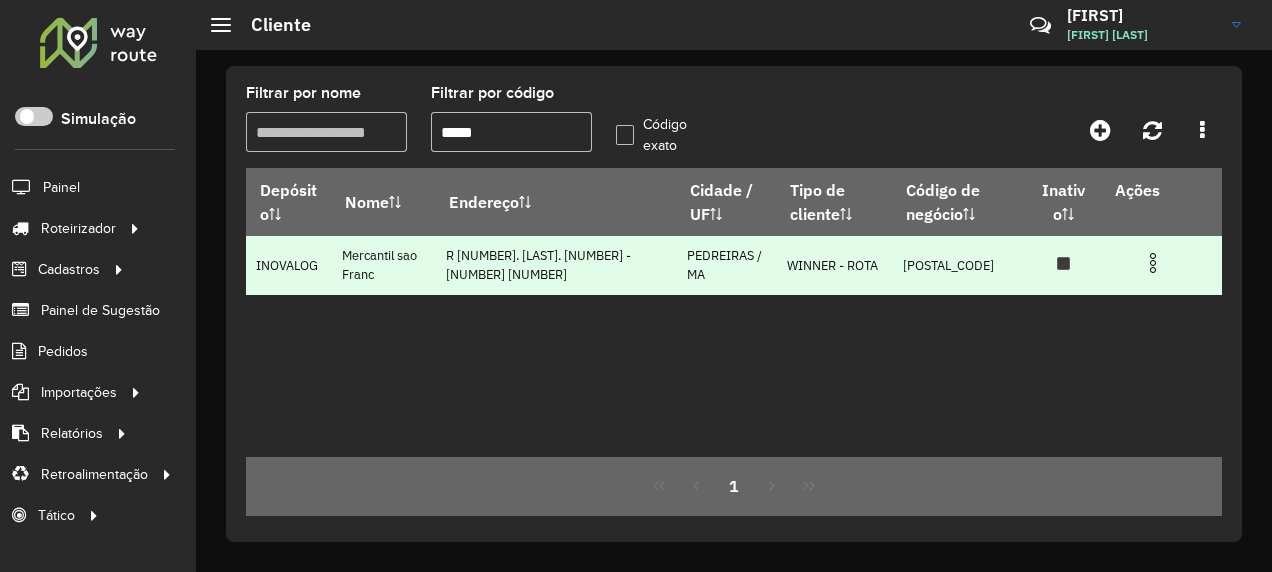click at bounding box center [1153, 263] 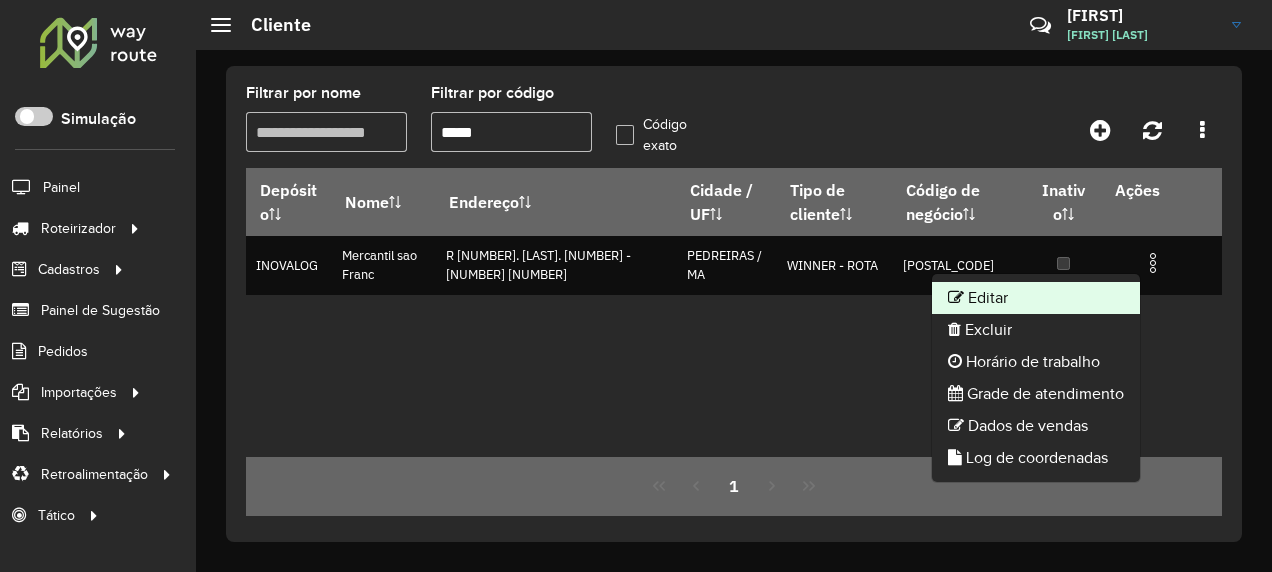 click on "Editar" 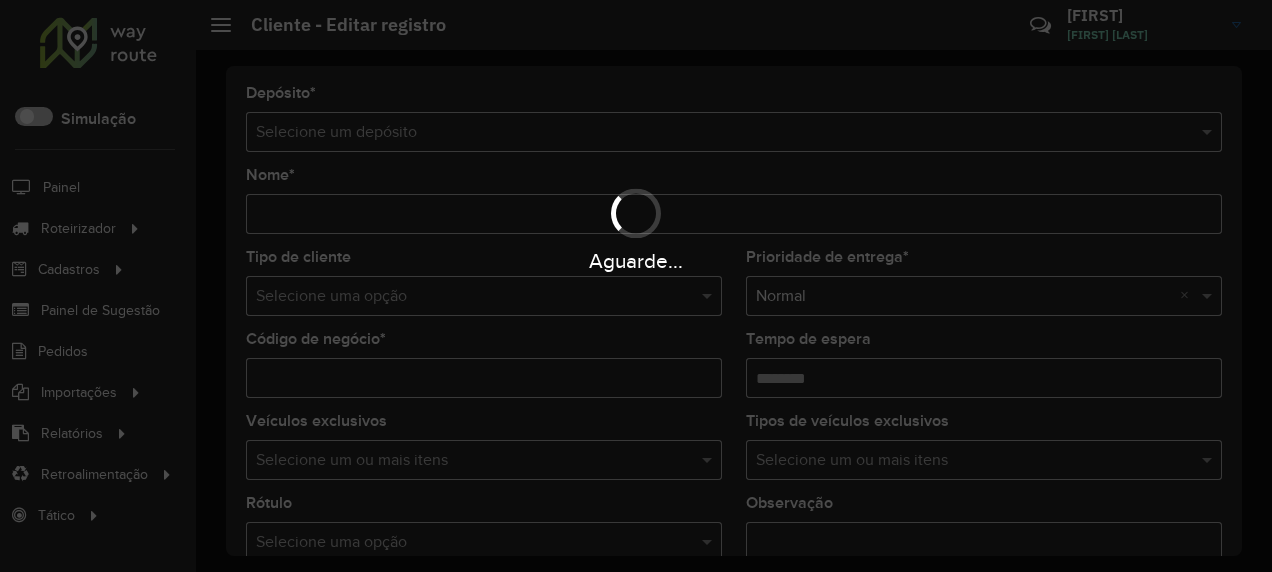 type on "**********" 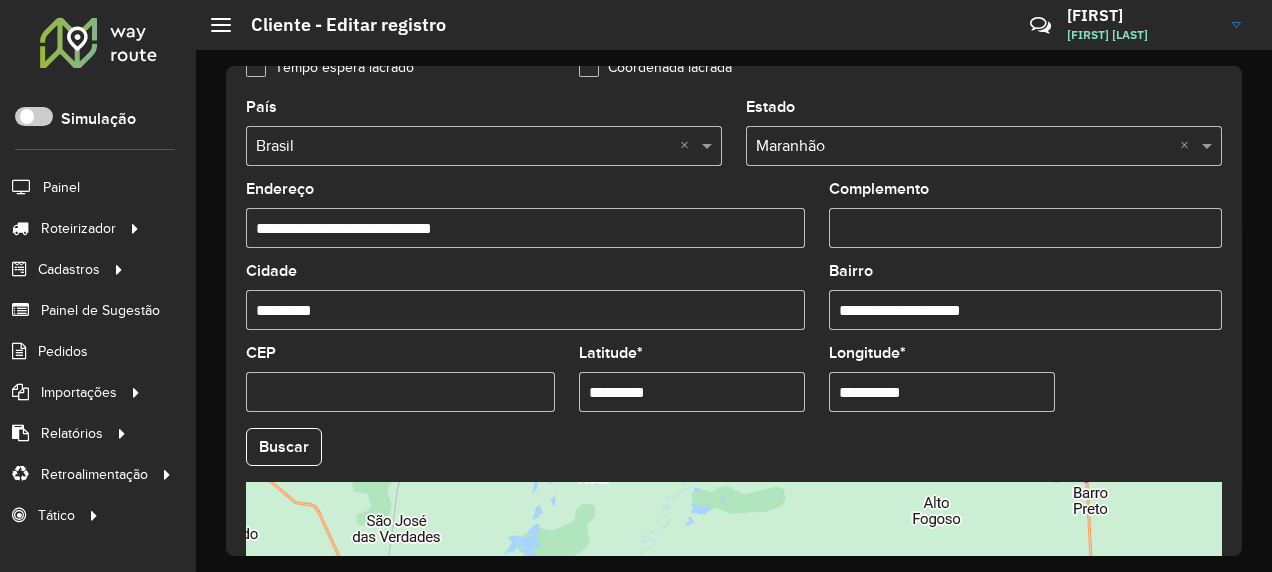 scroll, scrollTop: 911, scrollLeft: 0, axis: vertical 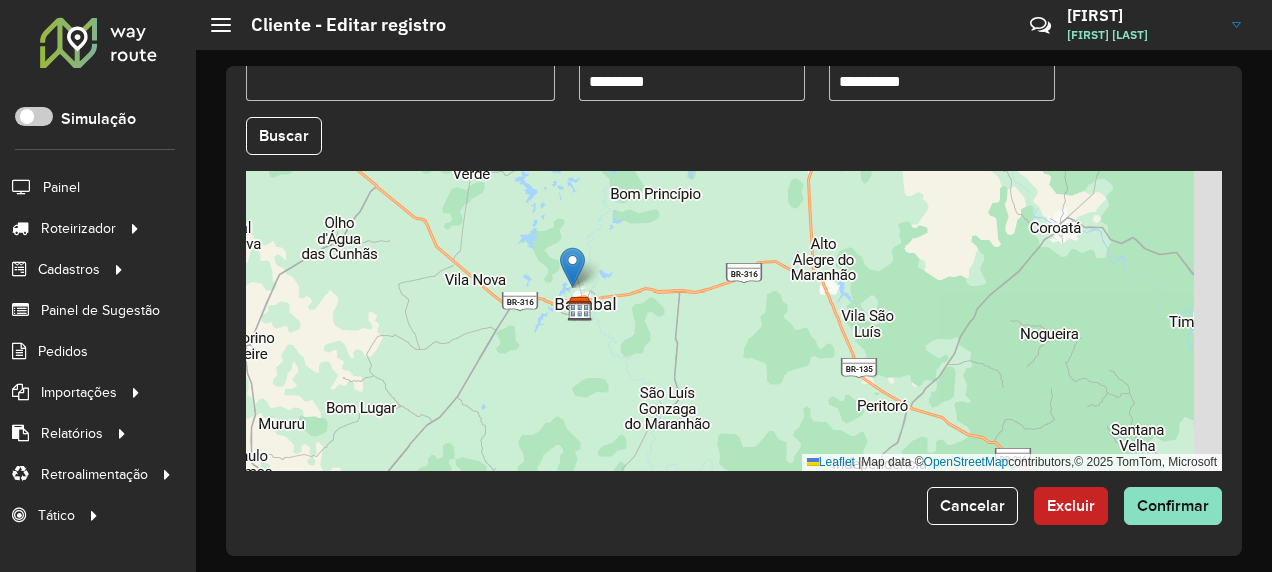 drag, startPoint x: 637, startPoint y: 346, endPoint x: 597, endPoint y: 279, distance: 78.03204 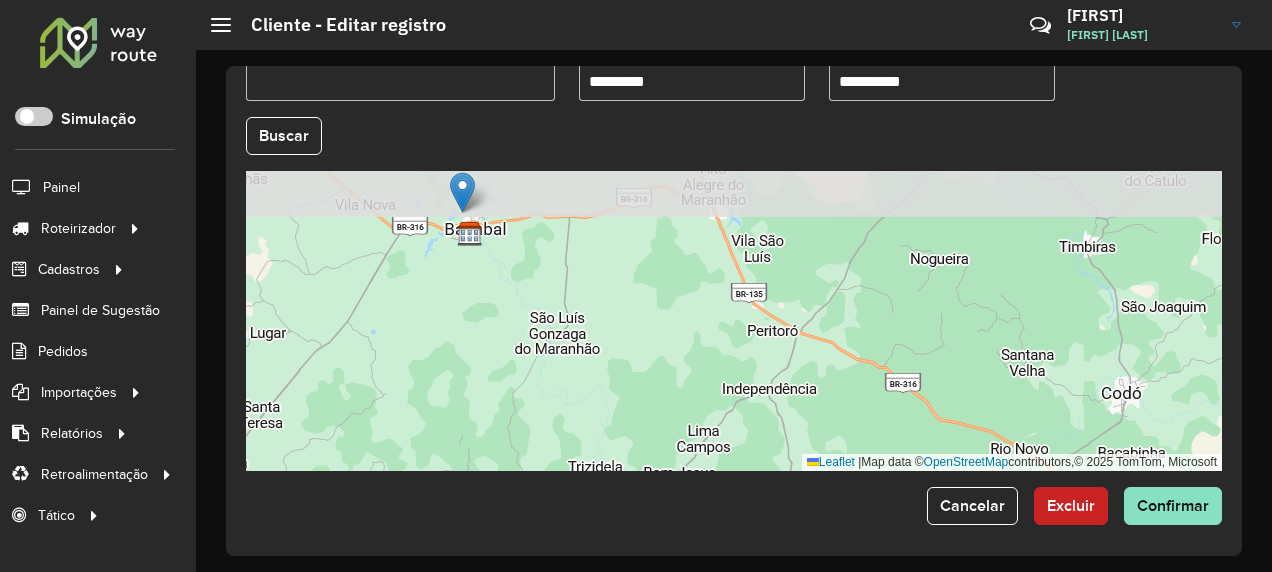 drag, startPoint x: 640, startPoint y: 352, endPoint x: 608, endPoint y: 399, distance: 56.859474 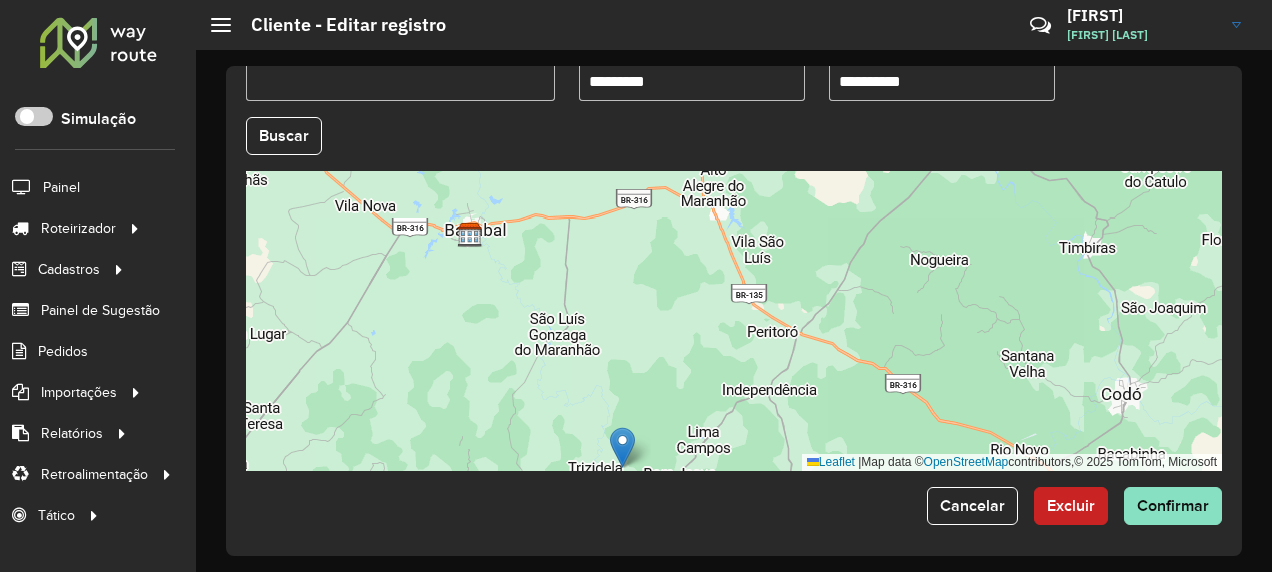 drag, startPoint x: 468, startPoint y: 182, endPoint x: 628, endPoint y: 440, distance: 303.58524 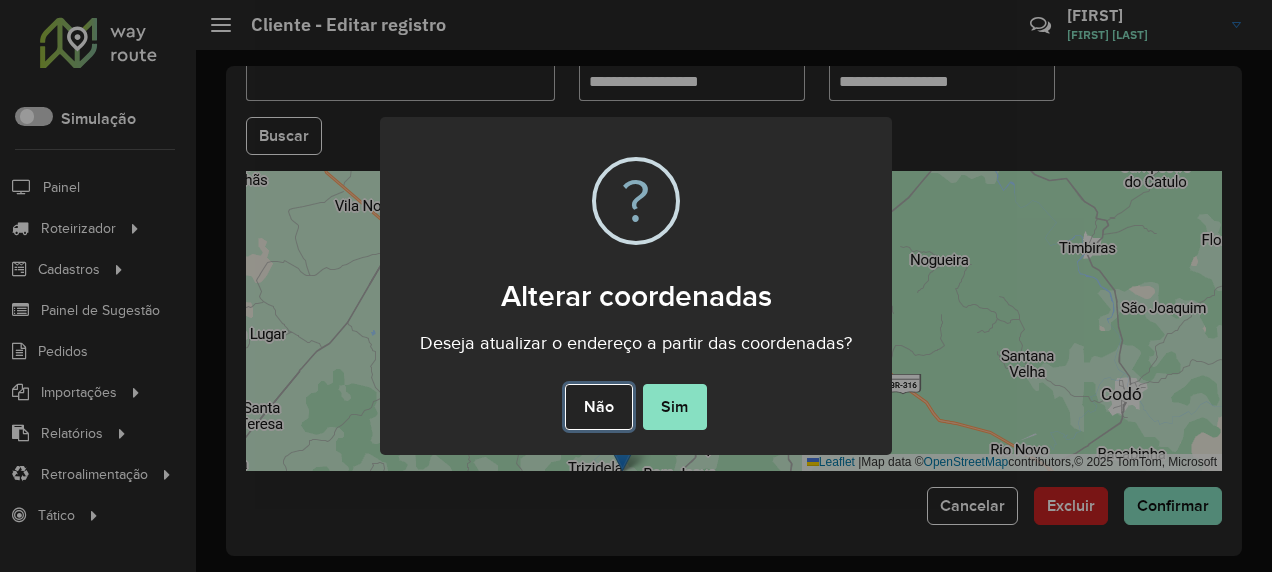 click on "Não" at bounding box center (598, 407) 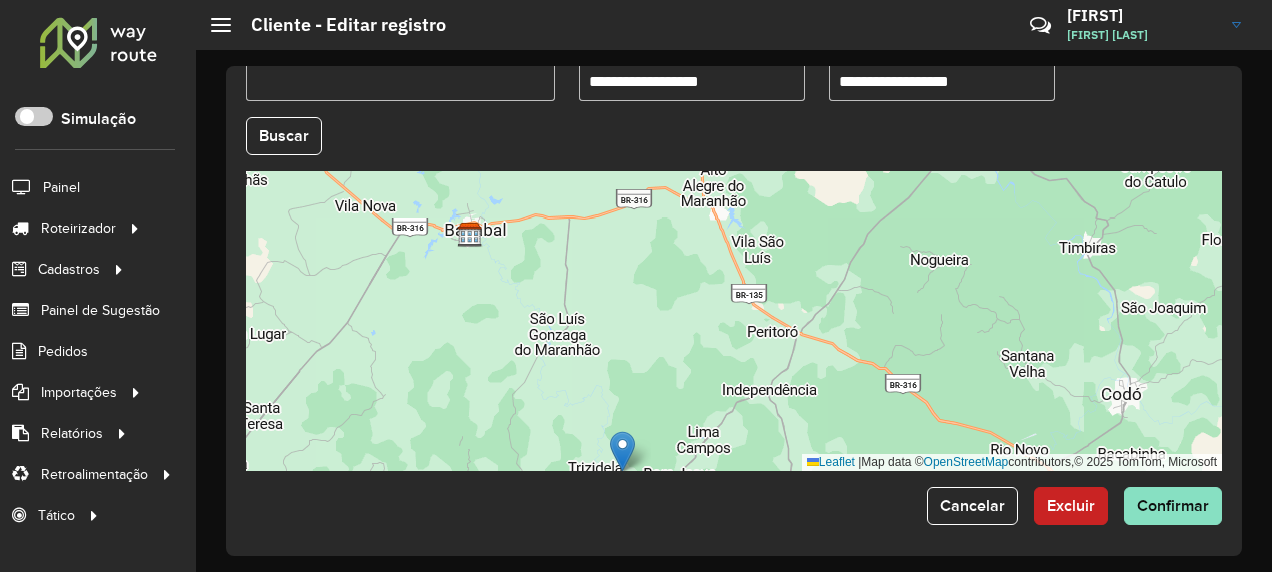 scroll, scrollTop: 0, scrollLeft: 0, axis: both 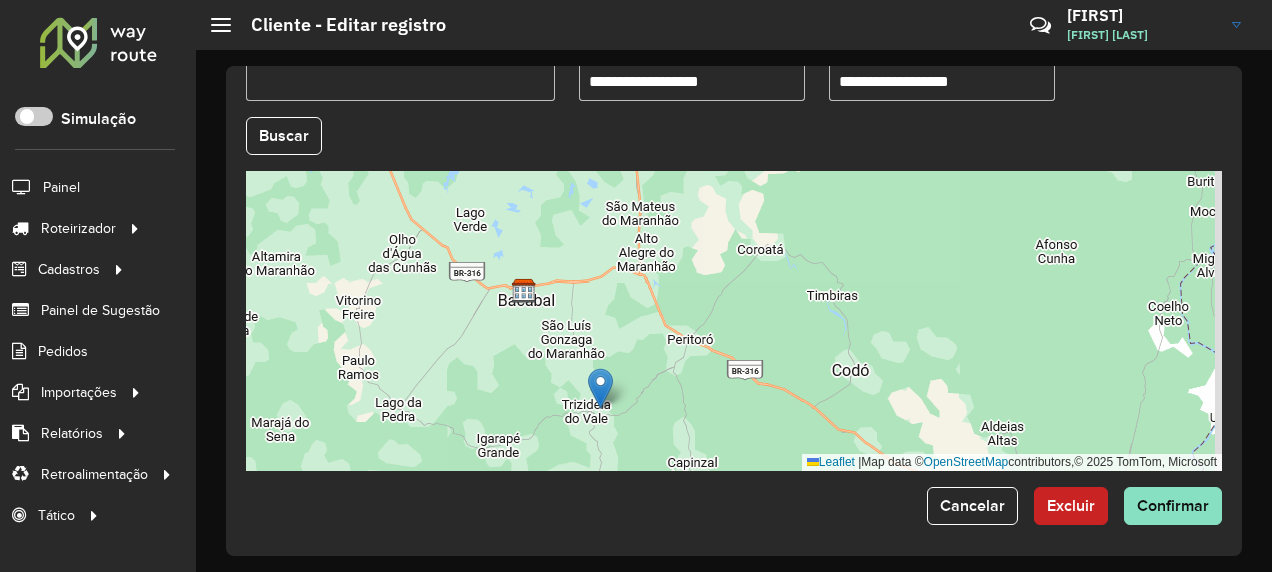 drag, startPoint x: 656, startPoint y: 412, endPoint x: 636, endPoint y: 351, distance: 64.195015 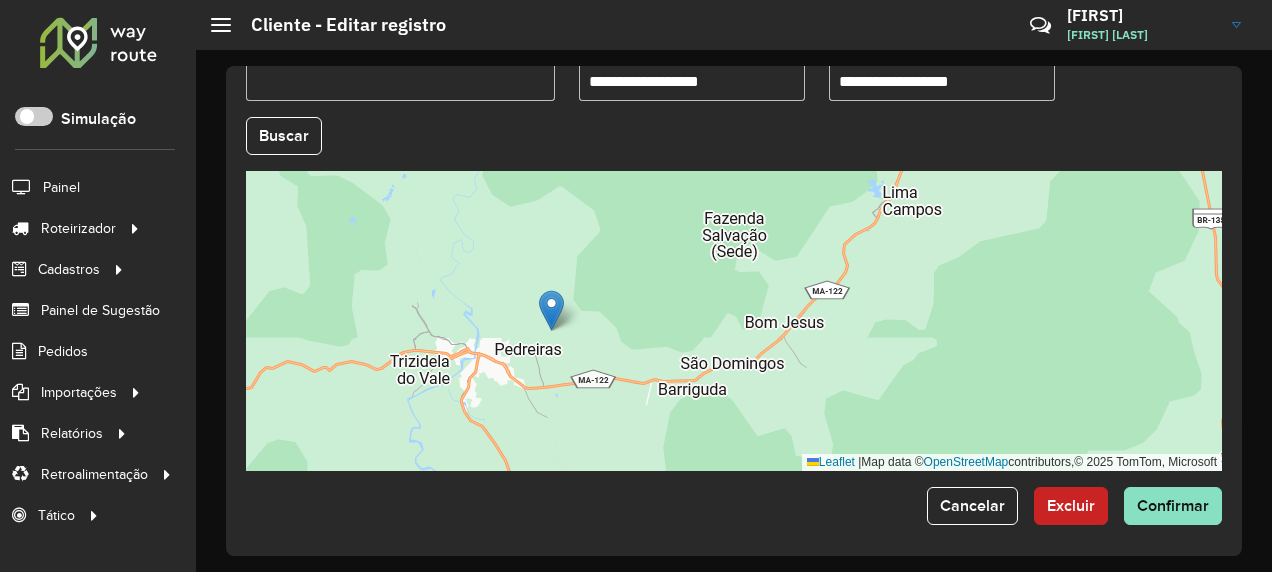 drag, startPoint x: 558, startPoint y: 362, endPoint x: 641, endPoint y: 334, distance: 87.595665 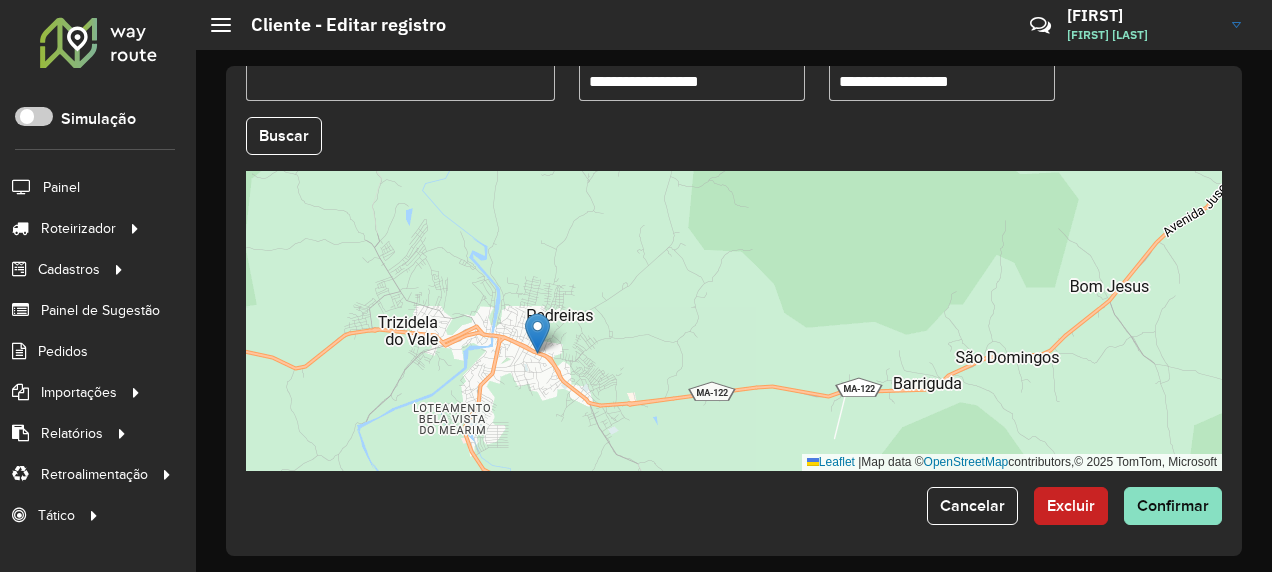 drag, startPoint x: 640, startPoint y: 270, endPoint x: 533, endPoint y: 333, distance: 124.16924 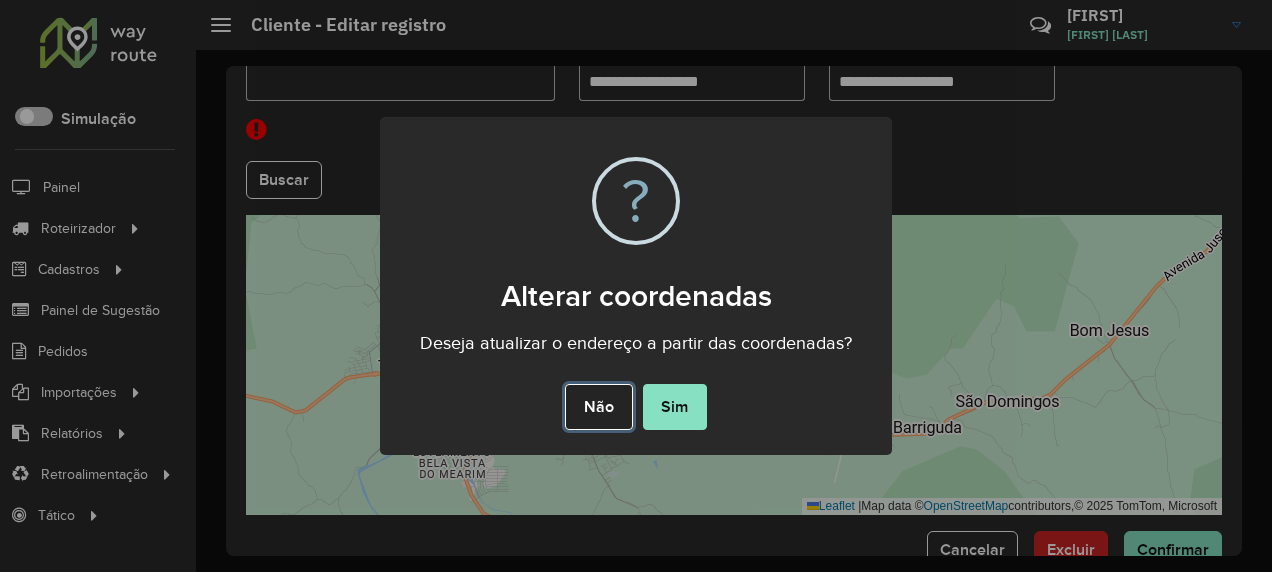 click on "Não" at bounding box center [598, 407] 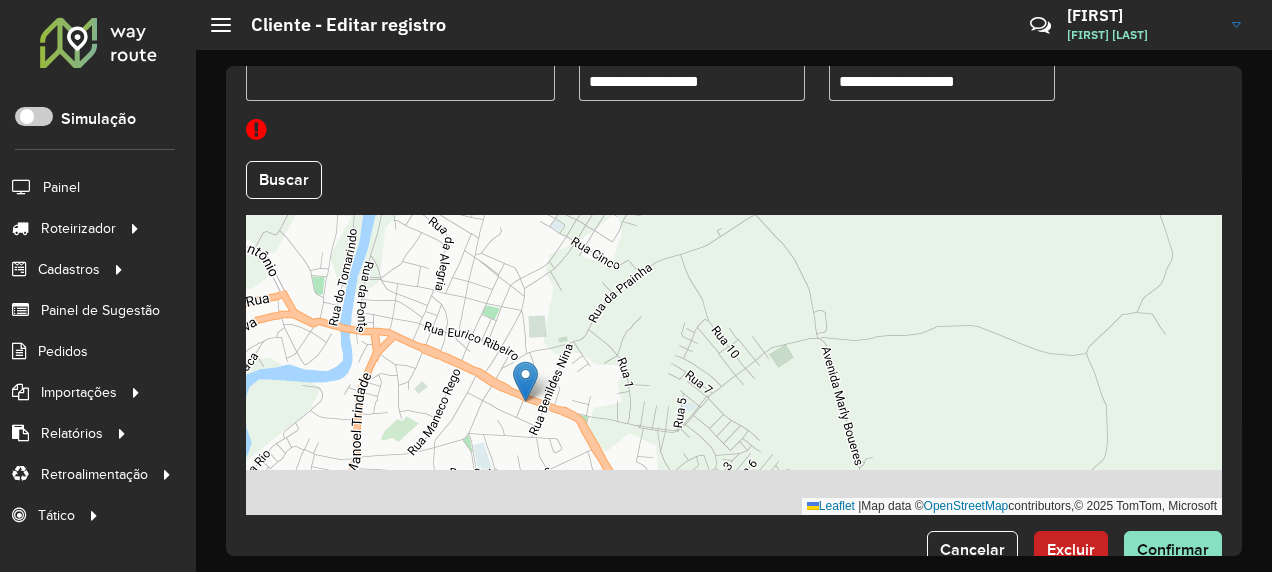 drag, startPoint x: 503, startPoint y: 444, endPoint x: 614, endPoint y: 360, distance: 139.2013 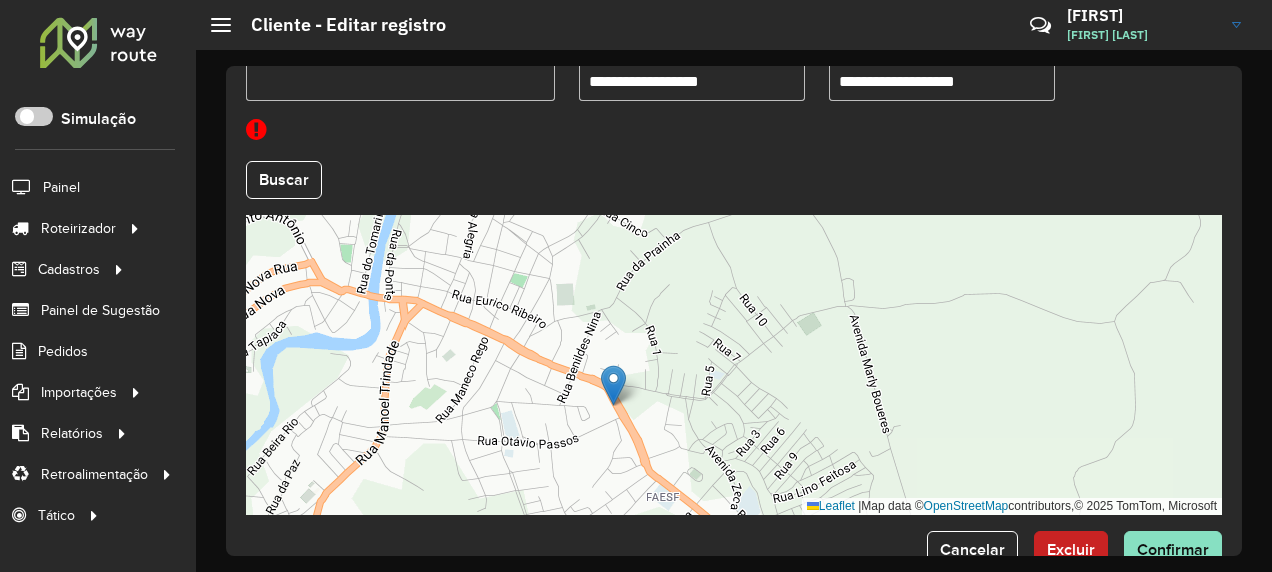 drag, startPoint x: 552, startPoint y: 348, endPoint x: 612, endPoint y: 384, distance: 69.97142 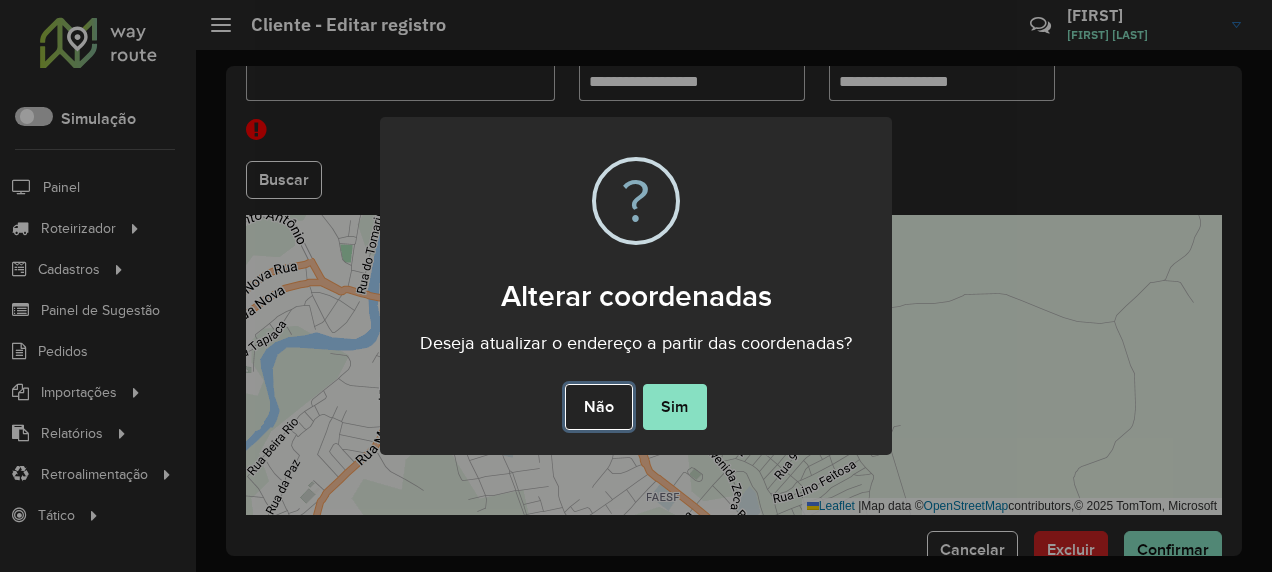 click on "Não" at bounding box center [598, 407] 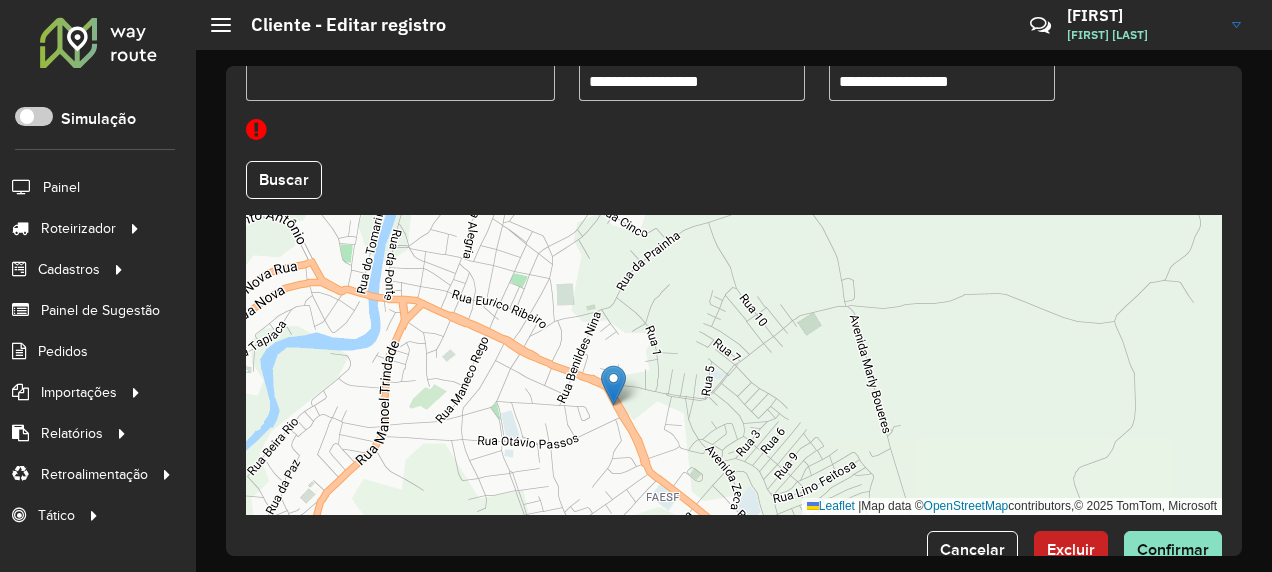 scroll, scrollTop: 411, scrollLeft: 0, axis: vertical 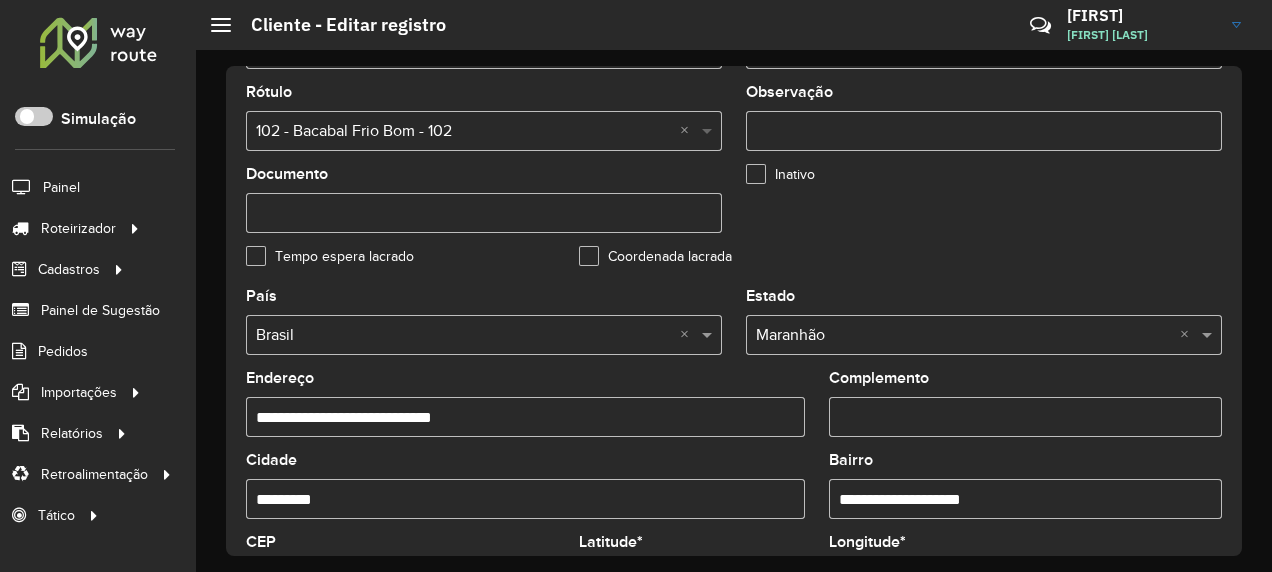 click at bounding box center [709, 131] 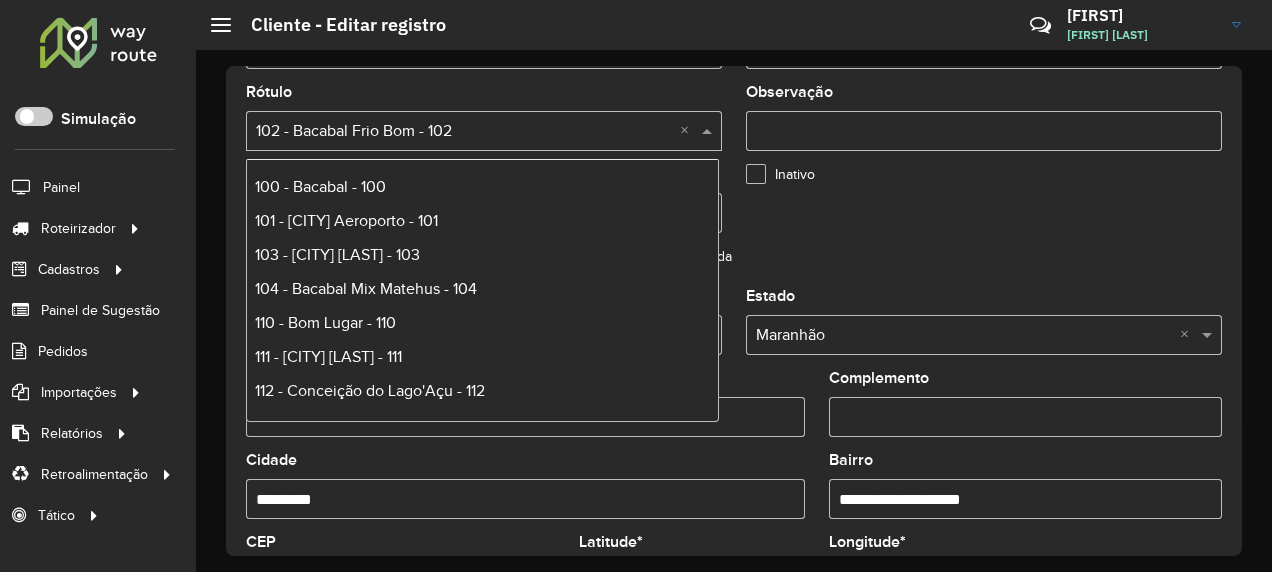 scroll, scrollTop: 400, scrollLeft: 0, axis: vertical 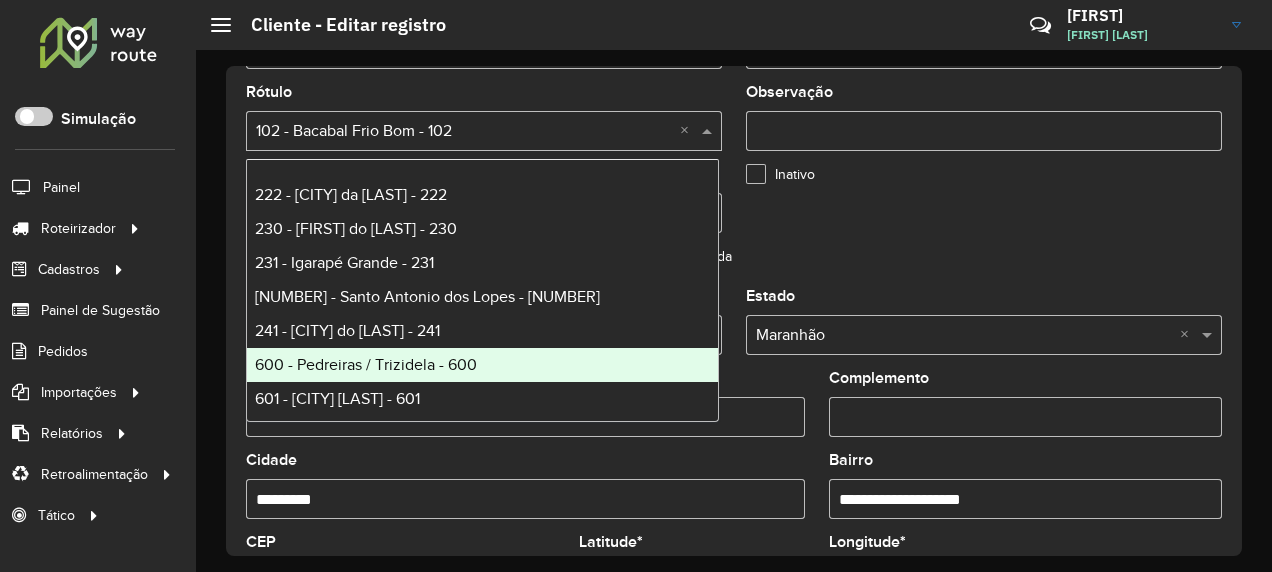 click on "600 - Pedreiras / Trizidela - 600" at bounding box center [366, 364] 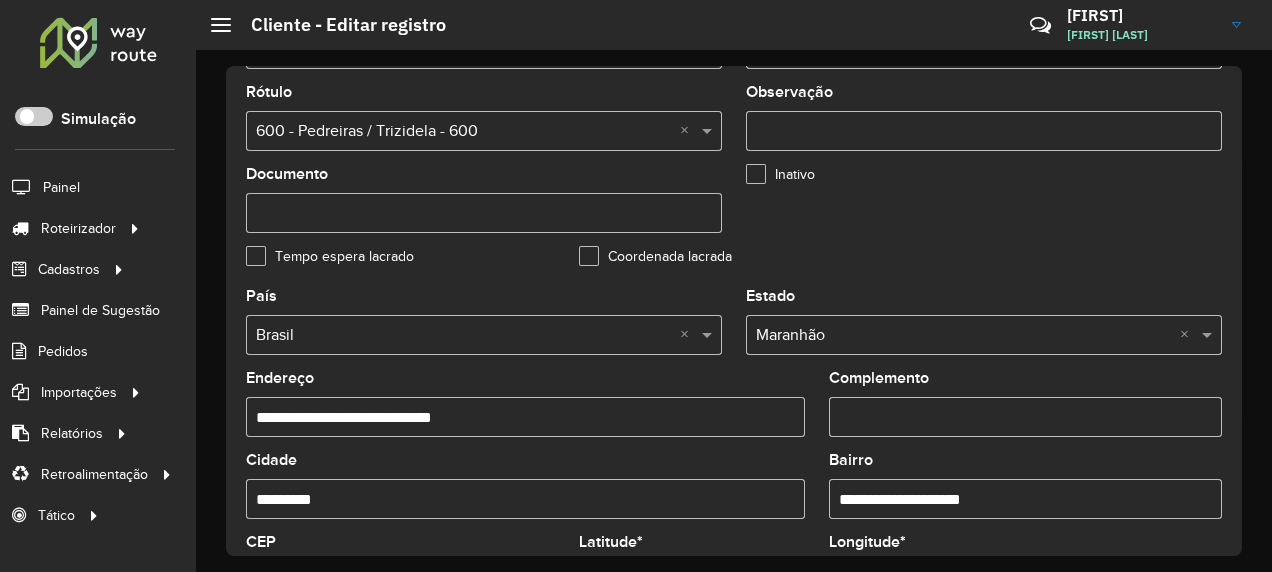 scroll, scrollTop: 611, scrollLeft: 0, axis: vertical 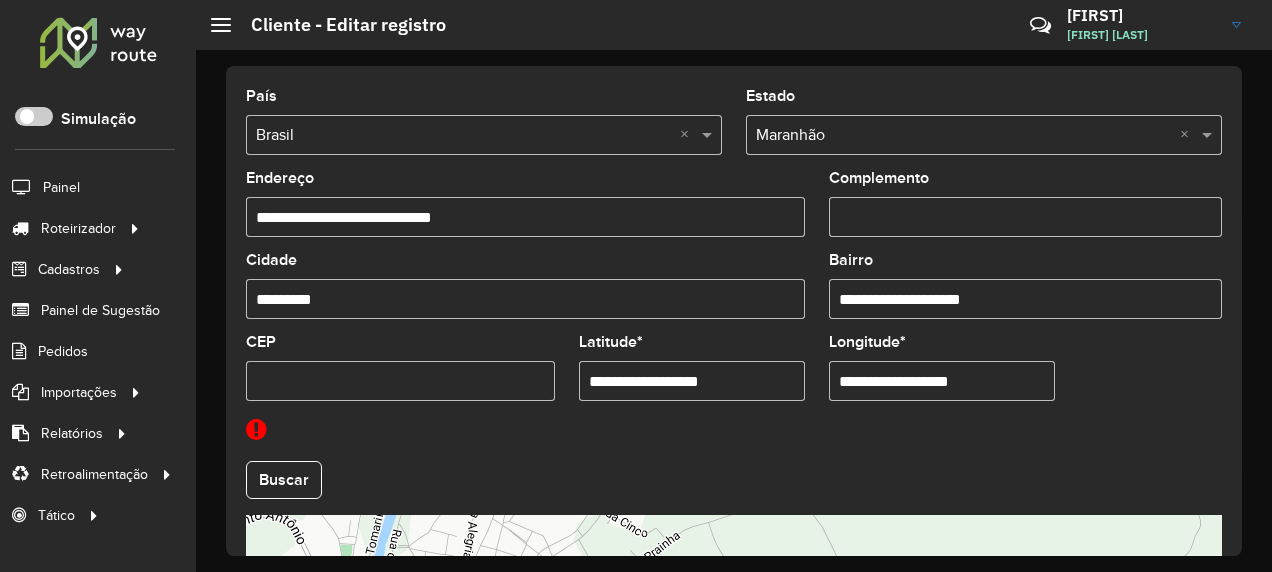 drag, startPoint x: 501, startPoint y: 219, endPoint x: 272, endPoint y: 242, distance: 230.15213 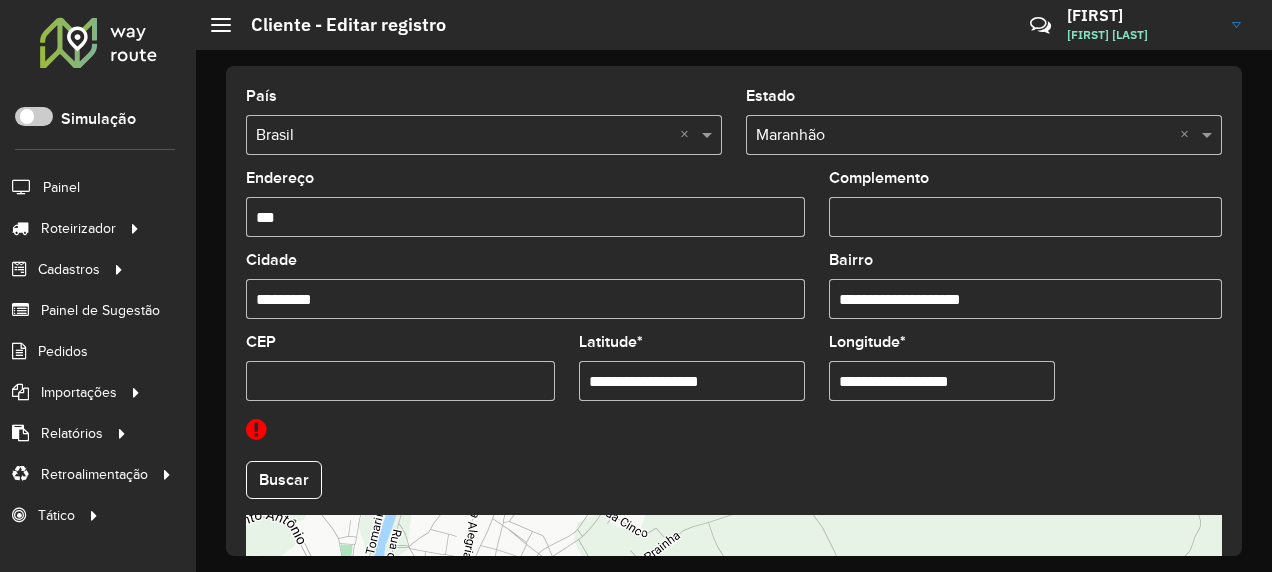 type on "*" 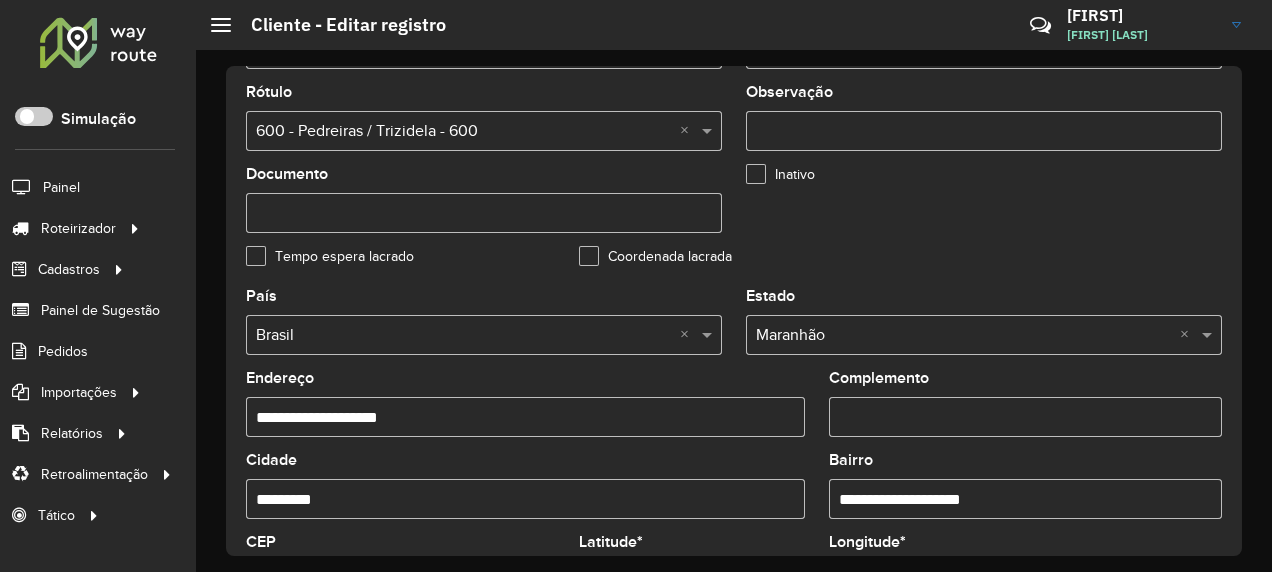 scroll, scrollTop: 711, scrollLeft: 0, axis: vertical 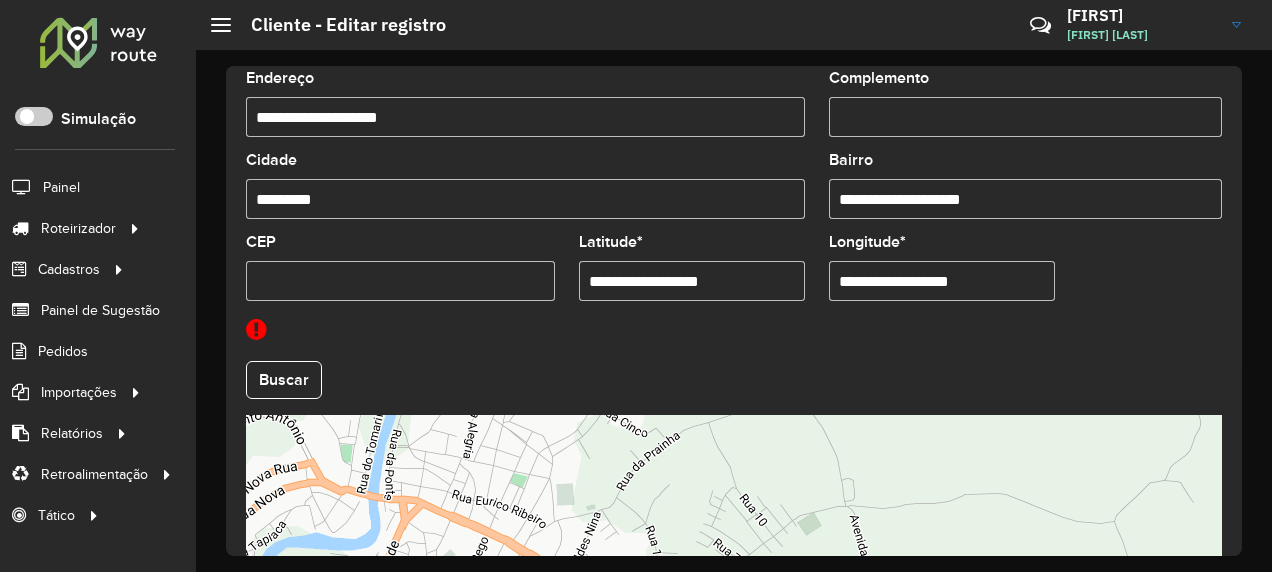 type on "**********" 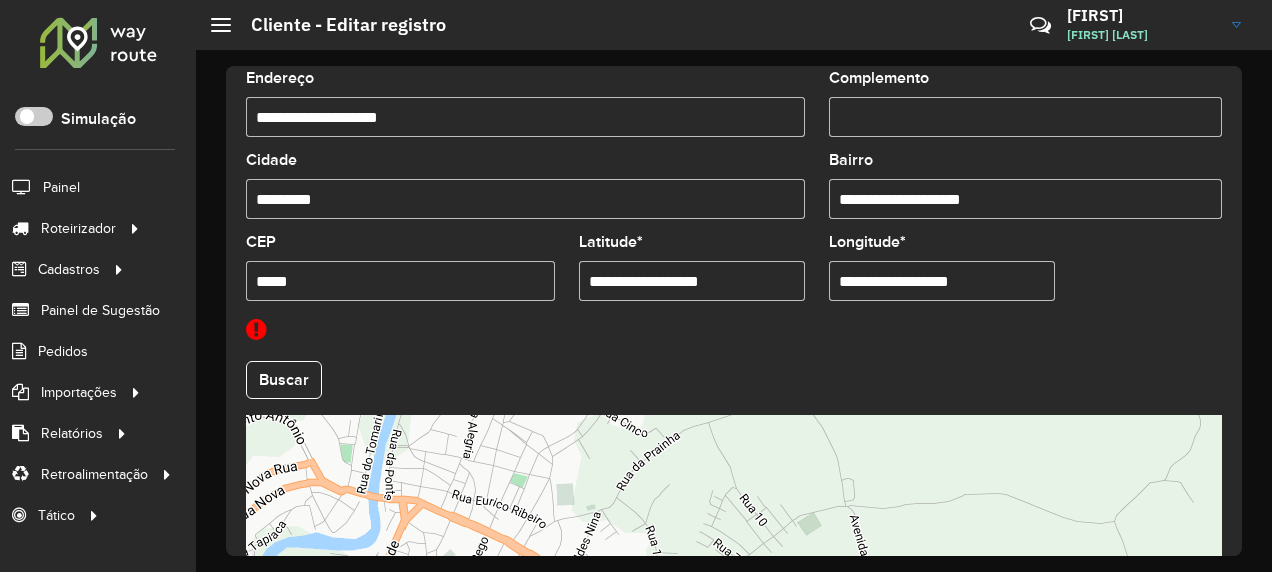 type on "*********" 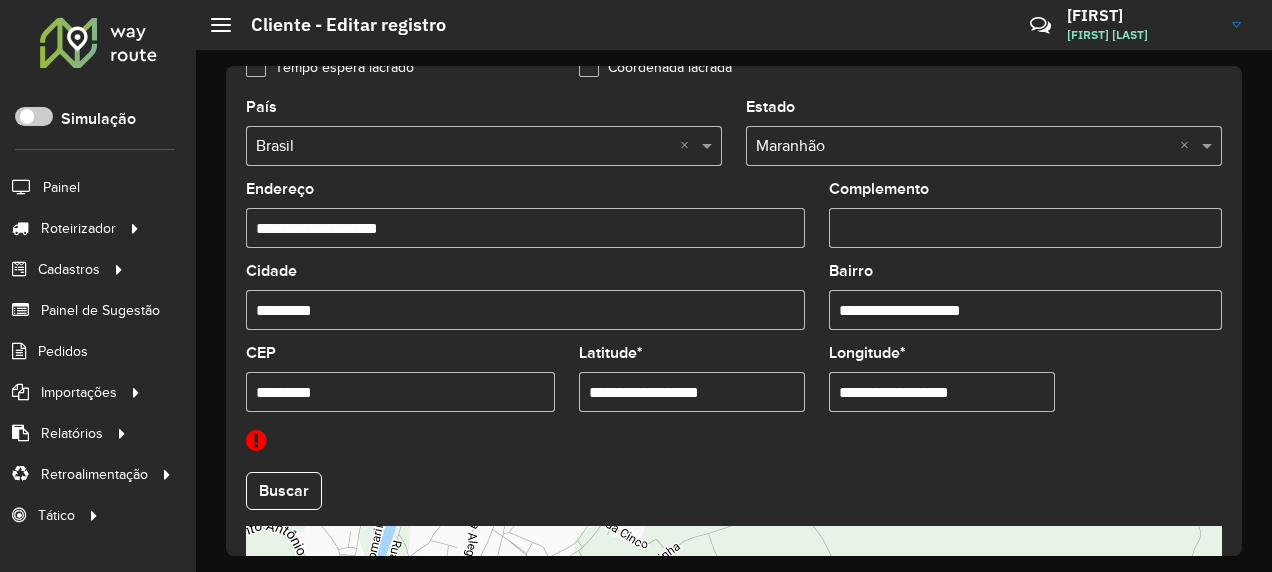 scroll, scrollTop: 955, scrollLeft: 0, axis: vertical 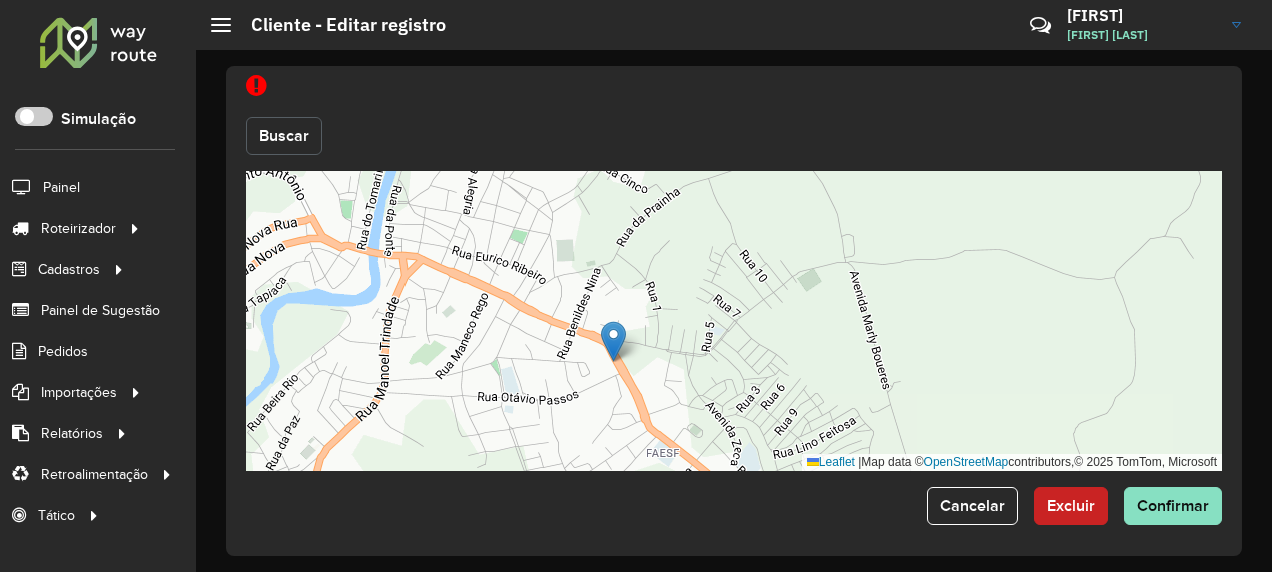 click on "Buscar" 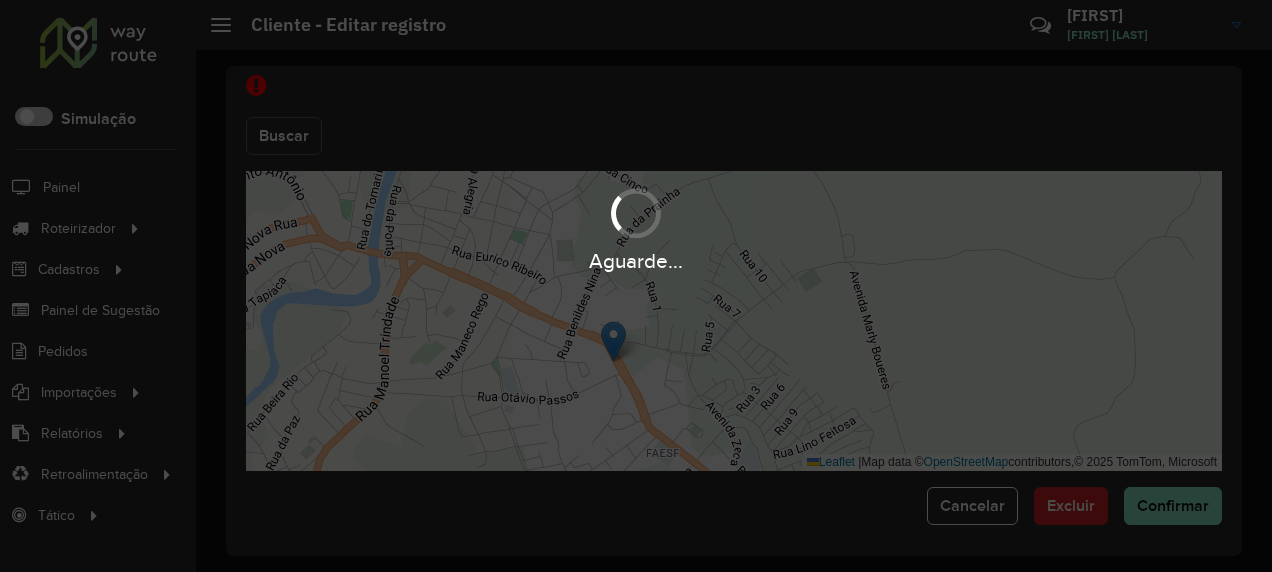type on "**********" 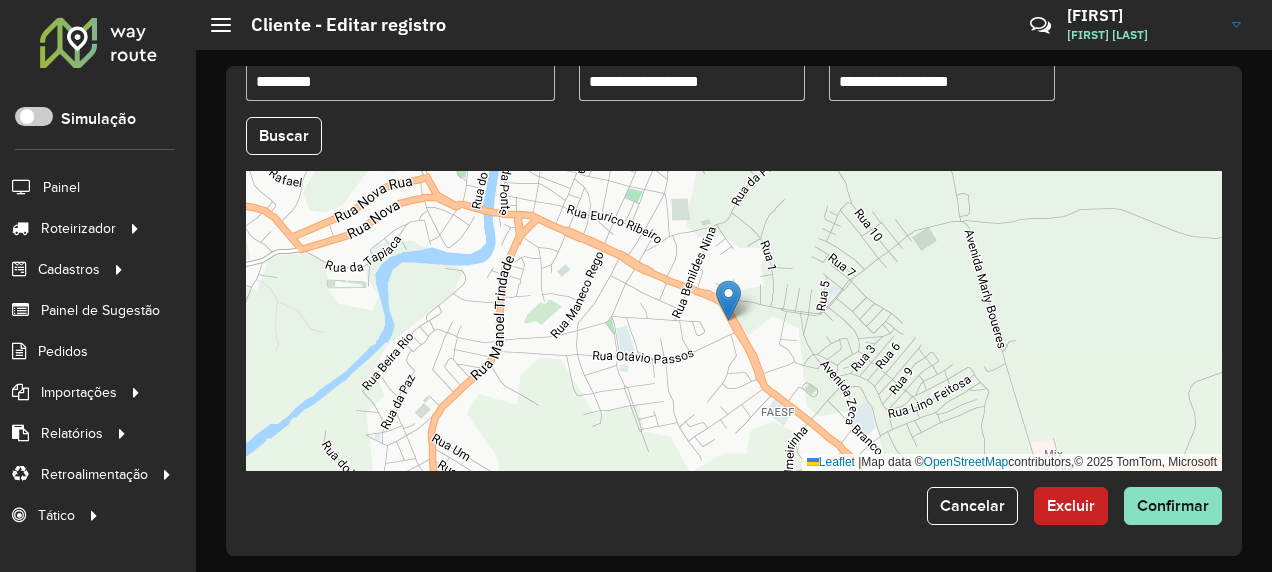 drag, startPoint x: 1010, startPoint y: 74, endPoint x: 776, endPoint y: 121, distance: 238.67342 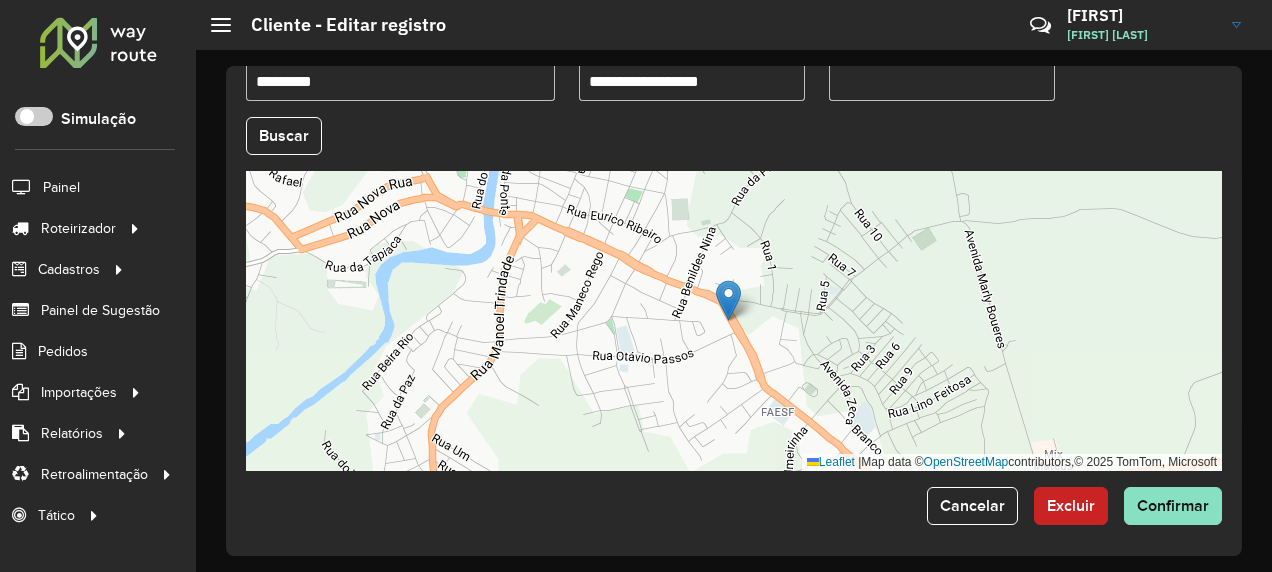 type 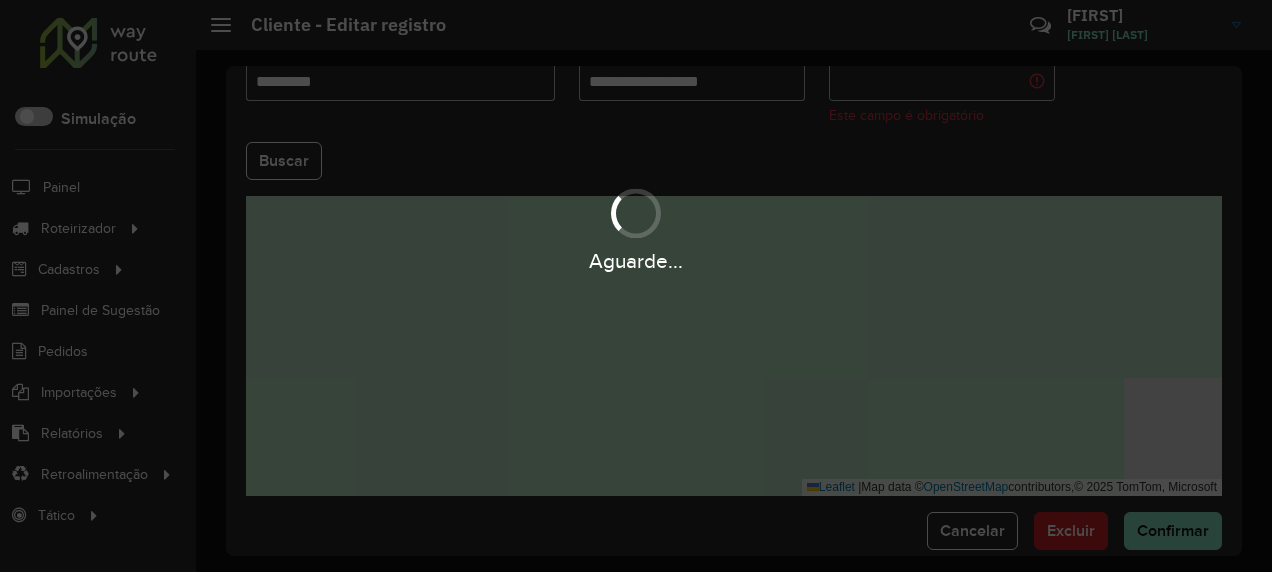 drag, startPoint x: 762, startPoint y: 78, endPoint x: 560, endPoint y: 119, distance: 206.1189 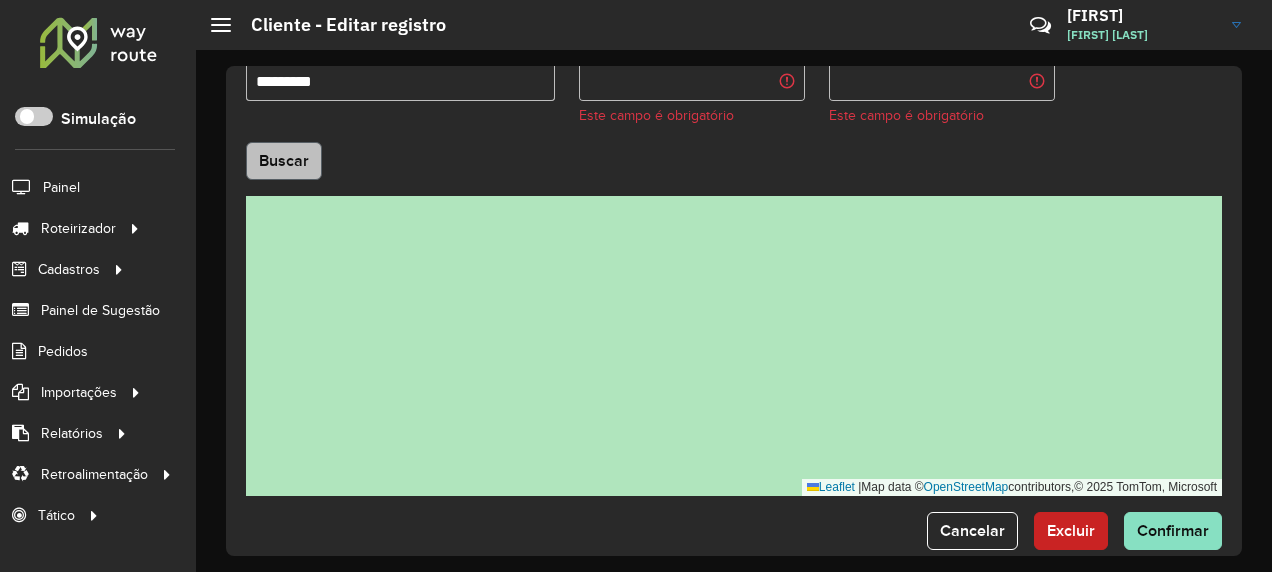 type 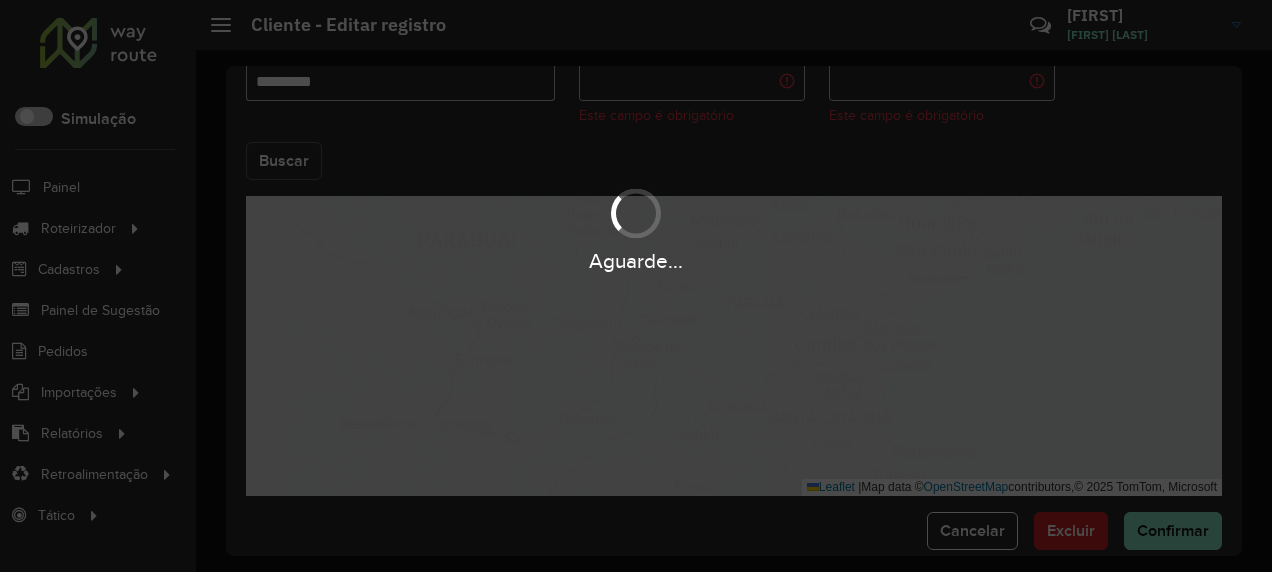 click on "Aguarde...  Pop-up bloqueado!  Seu navegador bloqueou automáticamente a abertura de uma nova janela.   Acesse as configurações e adicione o endereço do sistema a lista de permissão.   Fechar  Roteirizador AmbevTech Simulação Painel Roteirizador Entregas Vendas Cadastros Checkpoint Classificações de venda Cliente Consulta de setores Depósito Disponibilidade de veículos Fator tipo de produto Gabarito planner Grupo Rota Fator Tipo Produto Grupo de rotas exclusiva Grupo de setores Layout integração Modelo Parada Pedágio Perfil de Vendedor Ponto de apoio FAD Produto Restrição de Atendimento Planner Rodízio de placa Rota exclusiva FAD Rótulo Setor Setor Planner Tipo de cliente Tipo de veículo Tipo de veículo RN Transportadora Vendedor Veículo Painel de Sugestão Pedidos Importações Classificação e volume de venda Clientes Fator tipo produto Gabarito planner Grade de atendimento Janela de atendimento Localização Pedidos Restrição de Atendimento Planner Tempo de espera Vendedor Veículos" at bounding box center (636, 286) 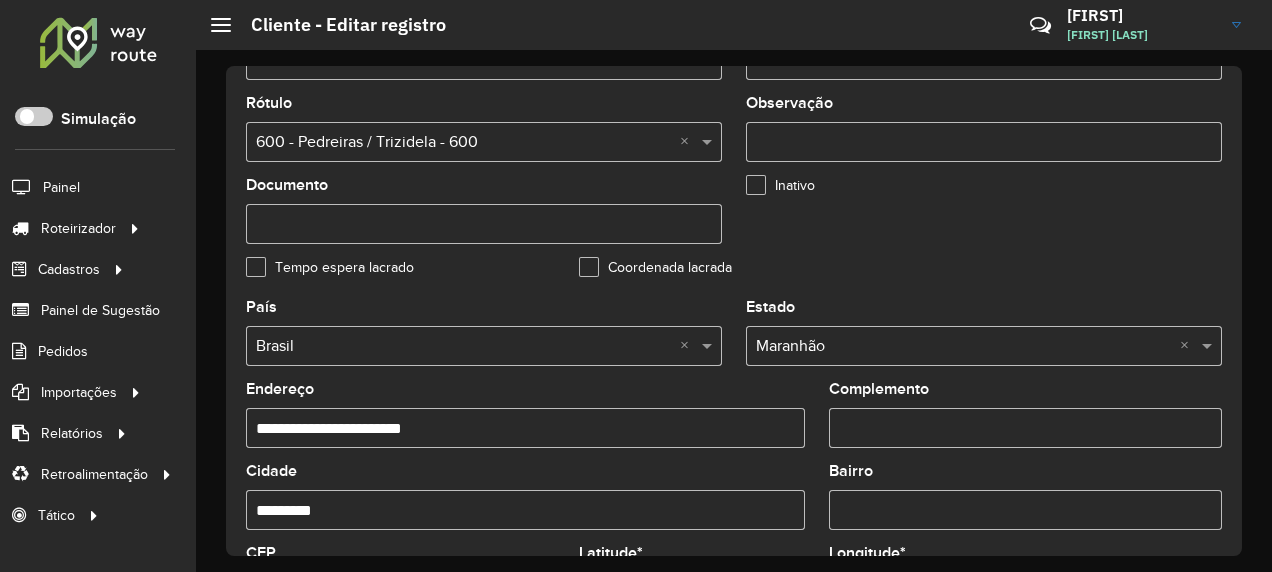 scroll, scrollTop: 700, scrollLeft: 0, axis: vertical 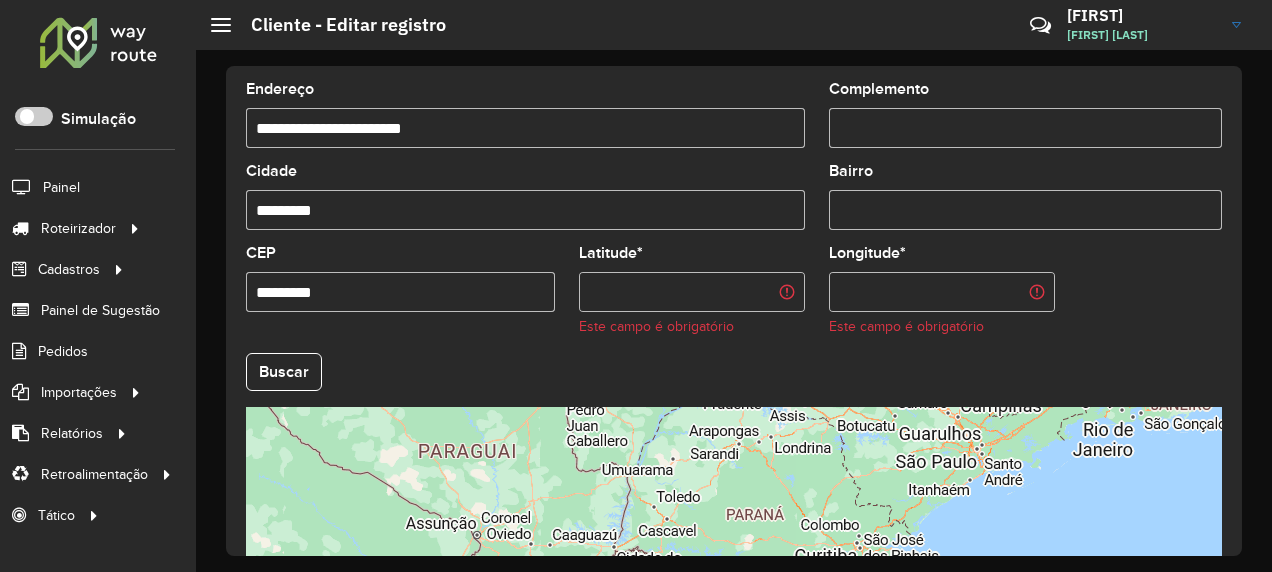 drag, startPoint x: 472, startPoint y: 128, endPoint x: 215, endPoint y: 164, distance: 259.50916 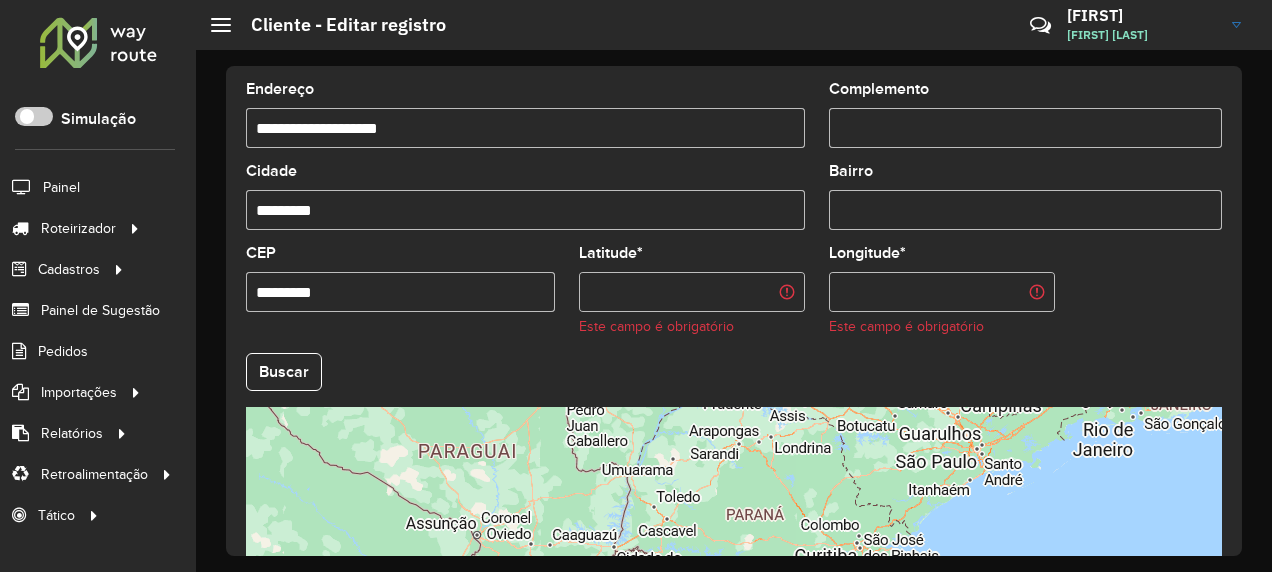type on "**********" 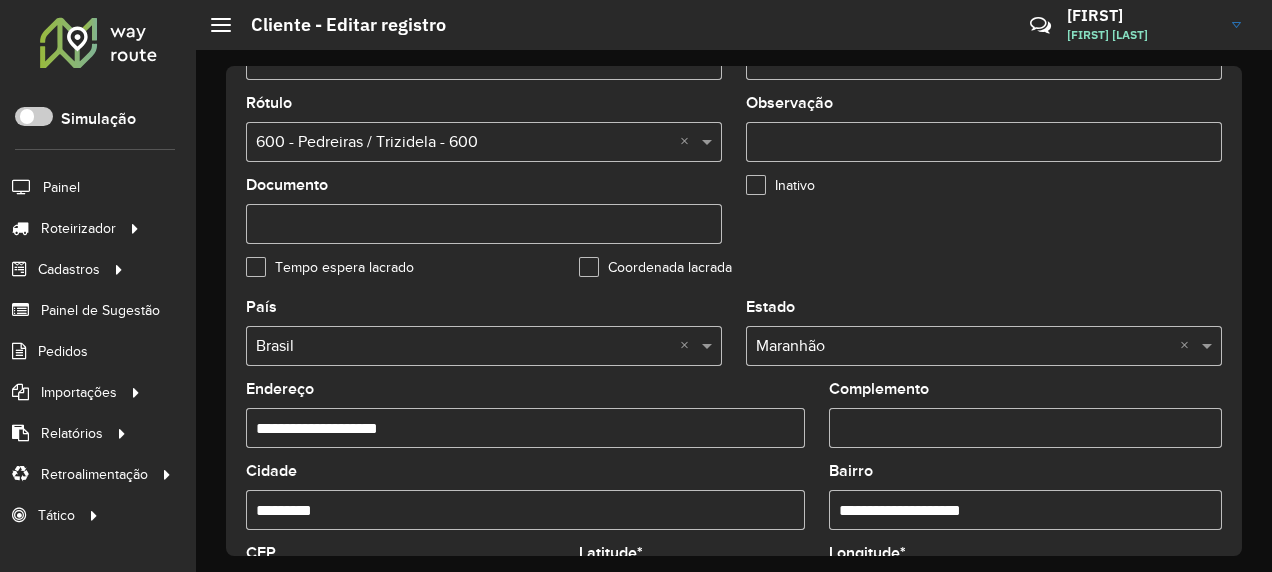 scroll, scrollTop: 800, scrollLeft: 0, axis: vertical 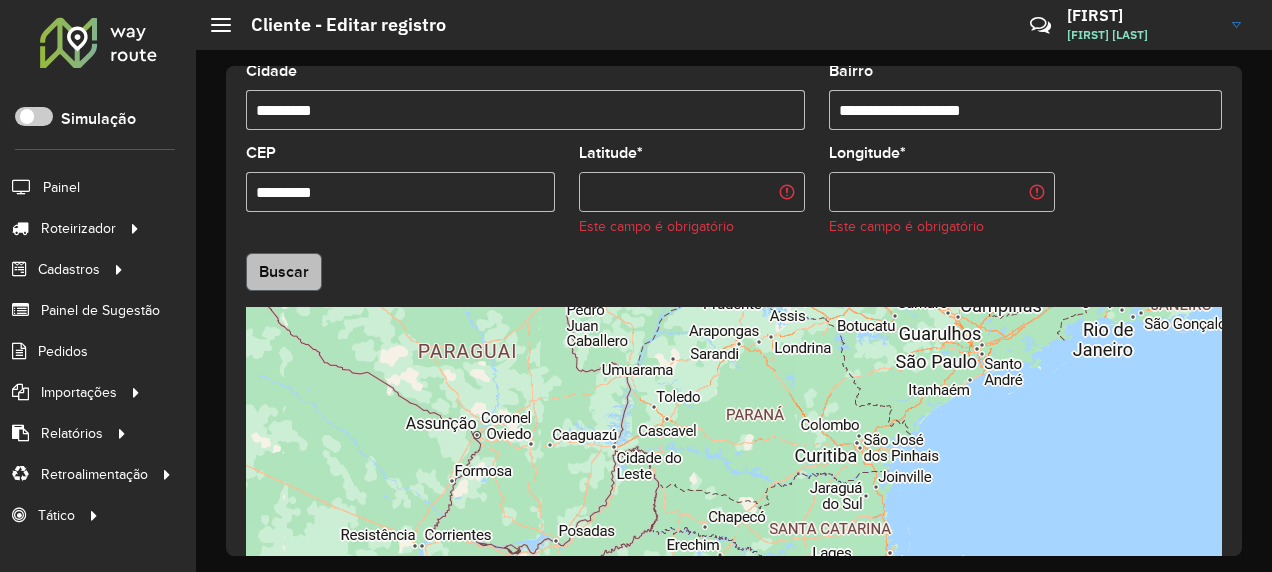 type on "**********" 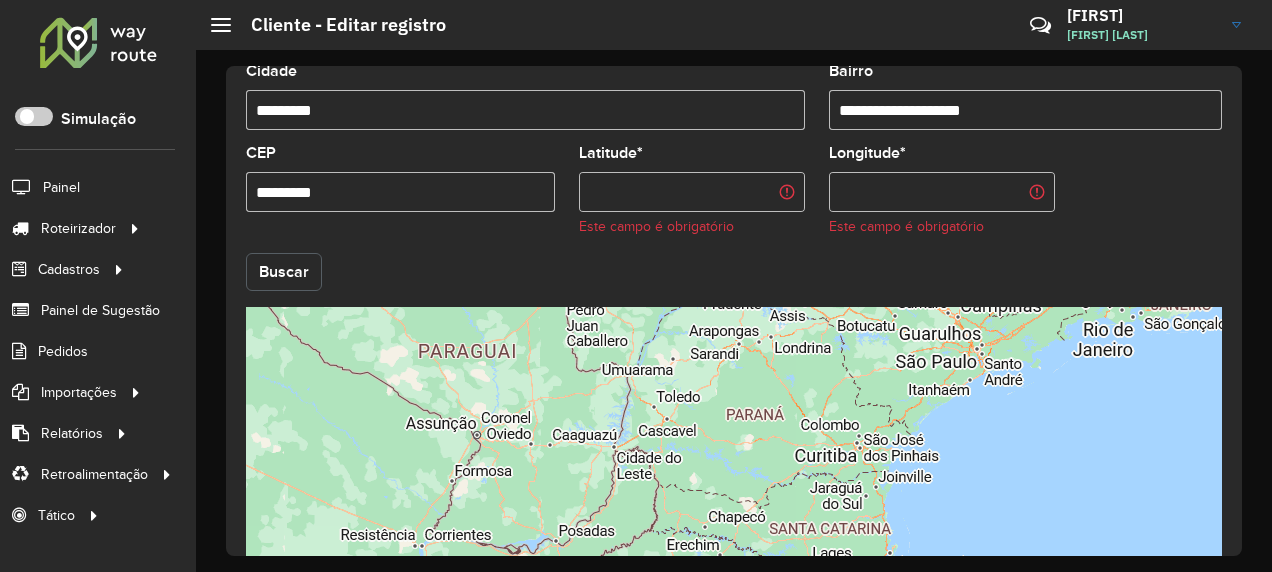 click on "Buscar" 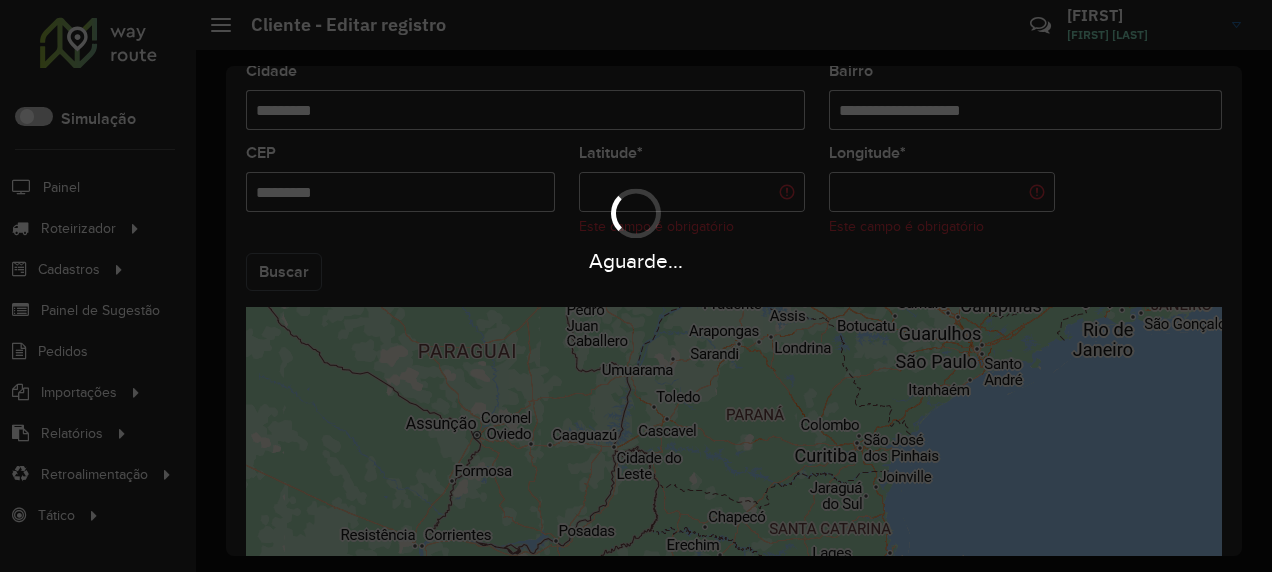 type on "**********" 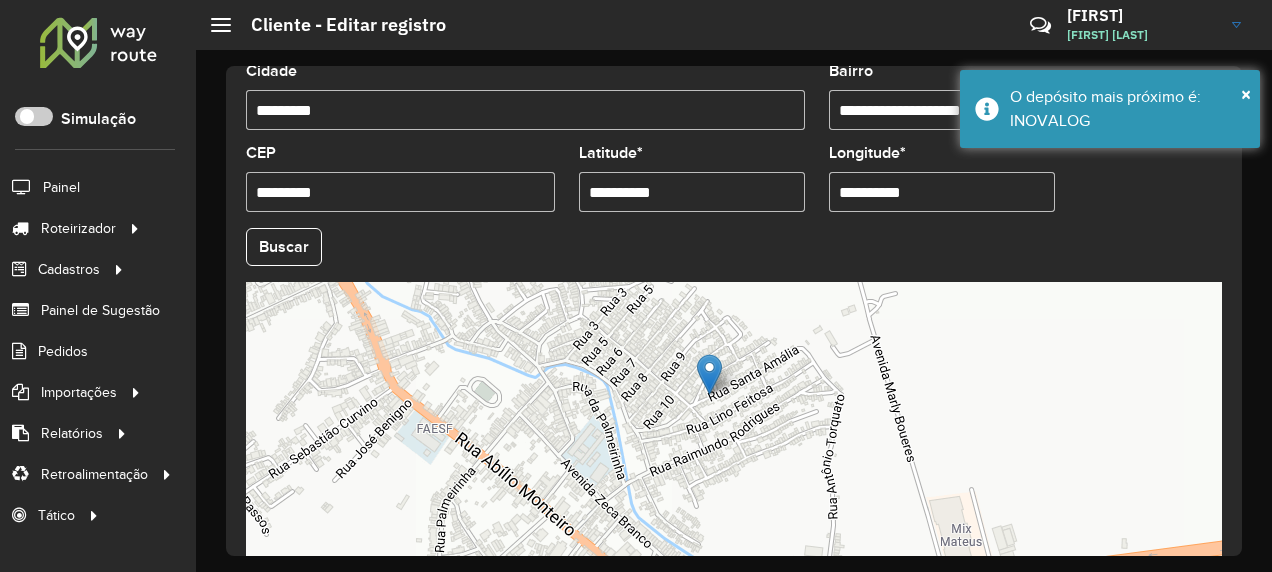 scroll, scrollTop: 911, scrollLeft: 0, axis: vertical 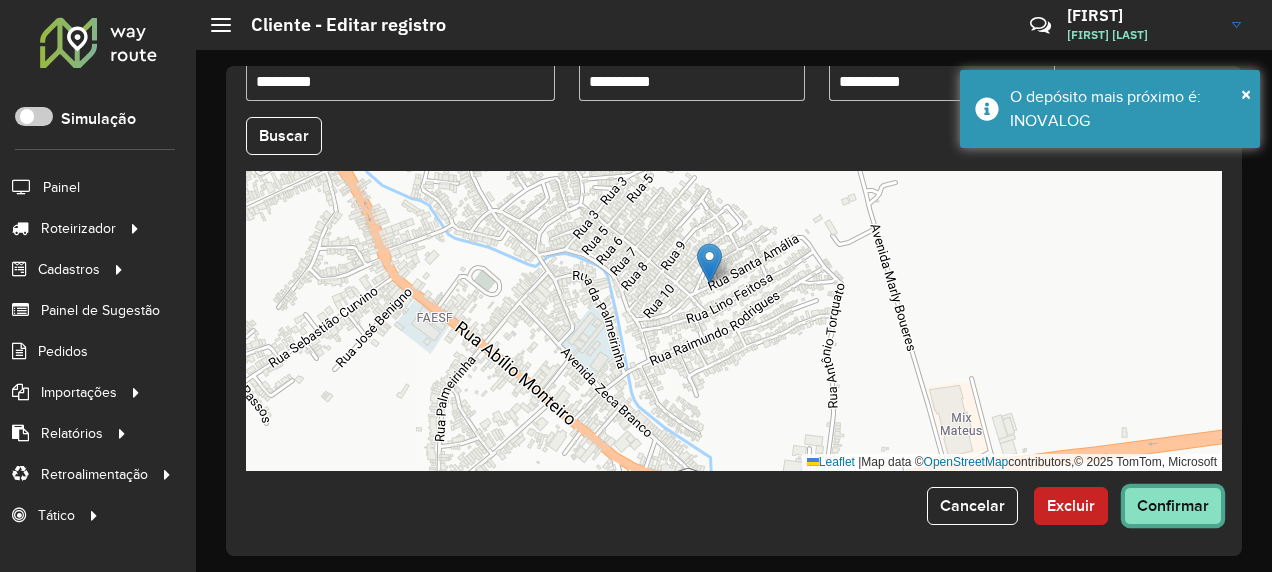 click on "Confirmar" 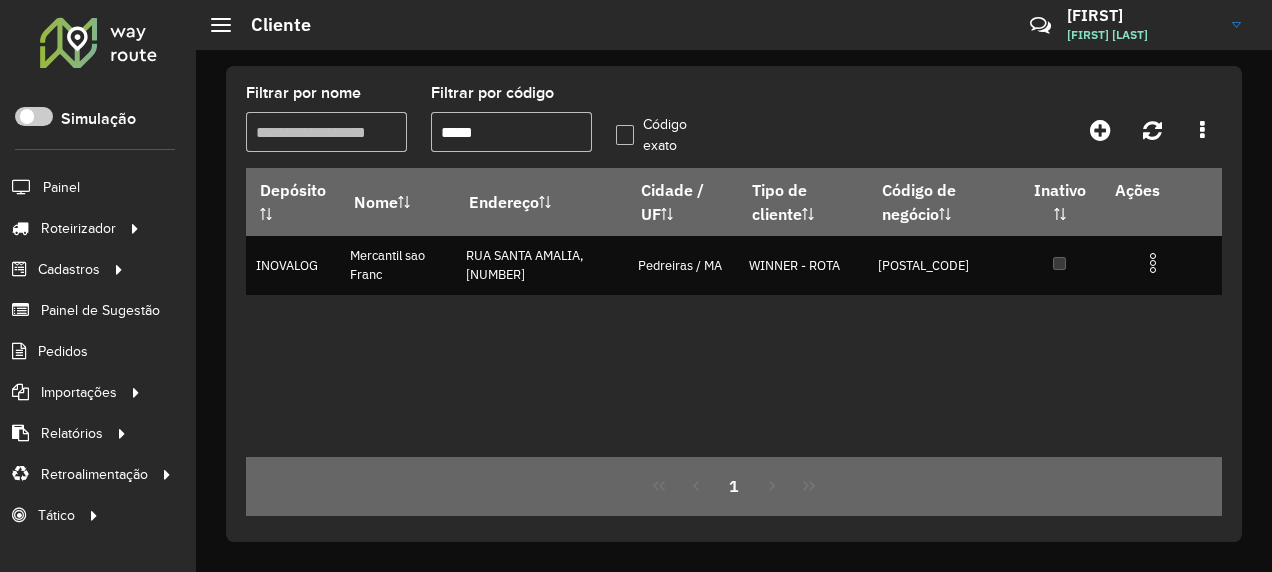 drag, startPoint x: 496, startPoint y: 140, endPoint x: 460, endPoint y: 150, distance: 37.363083 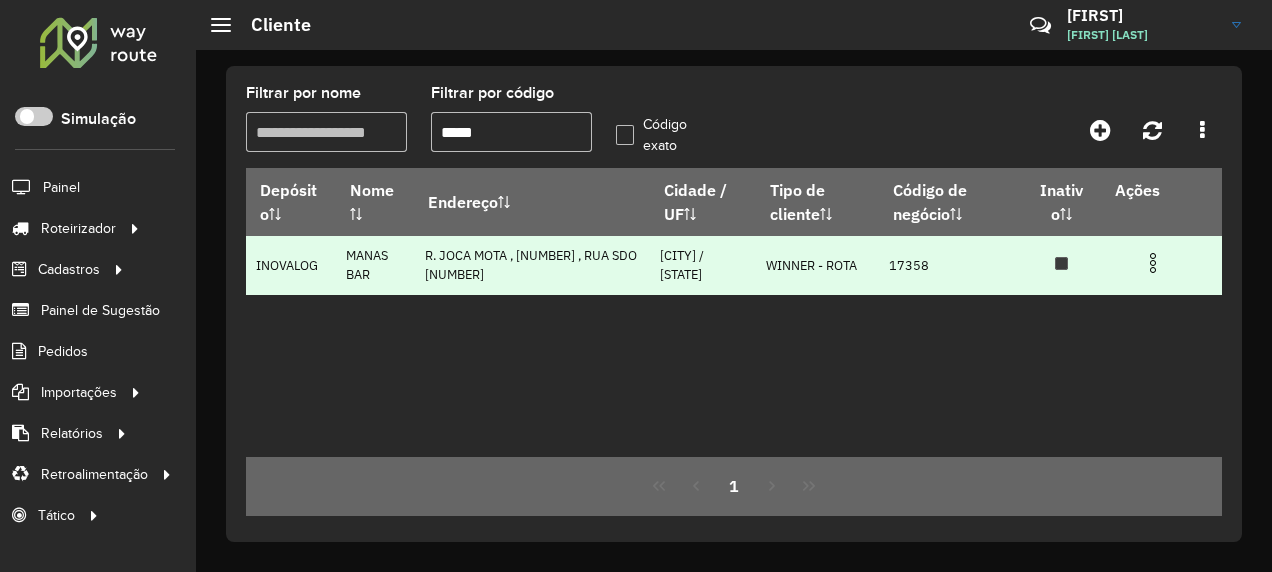 type on "*****" 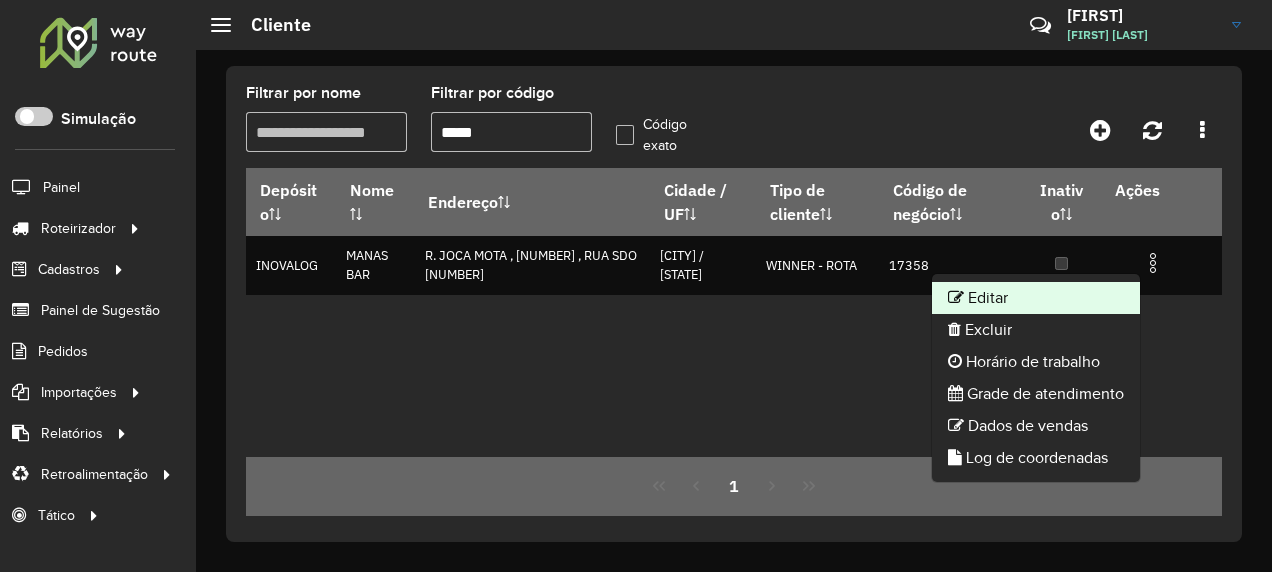 click on "Editar" 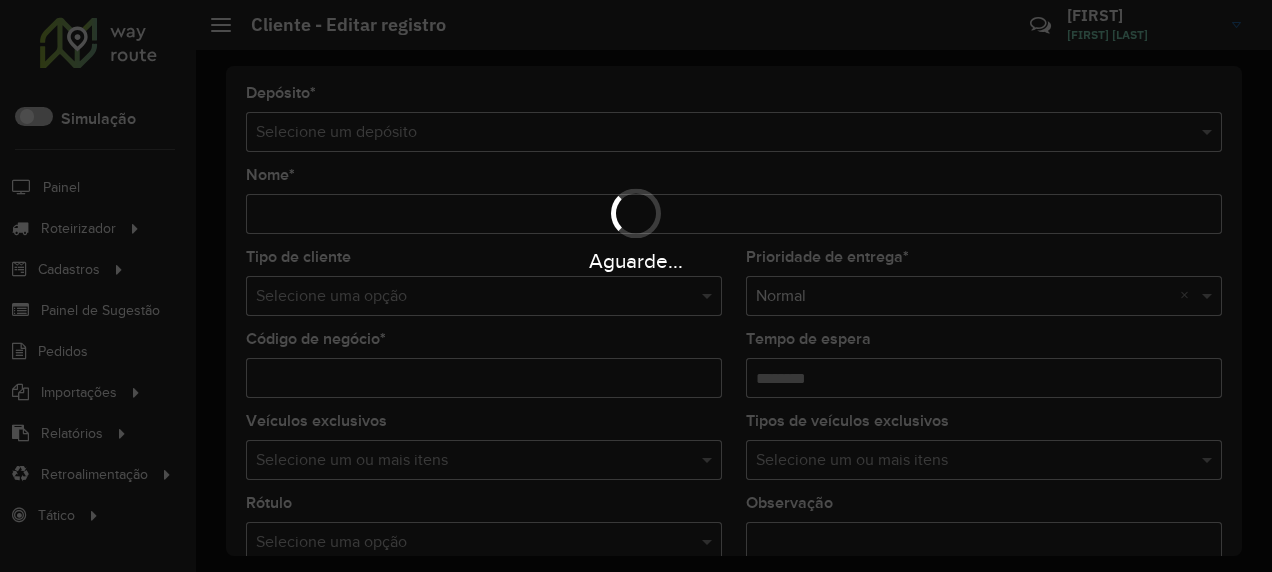 type on "*********" 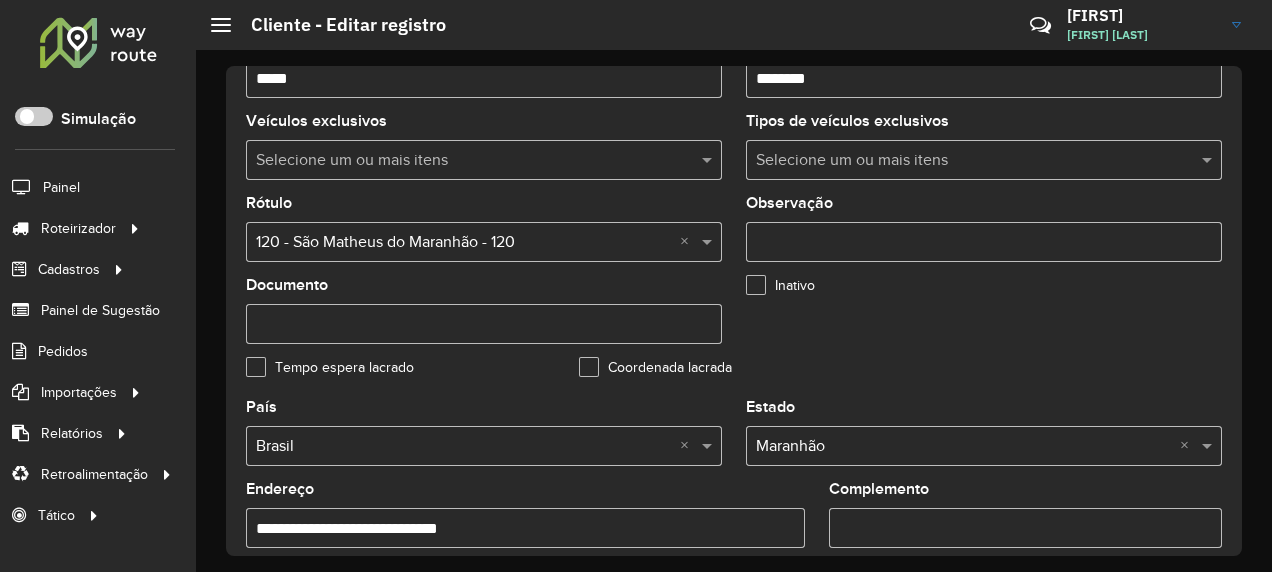 scroll, scrollTop: 600, scrollLeft: 0, axis: vertical 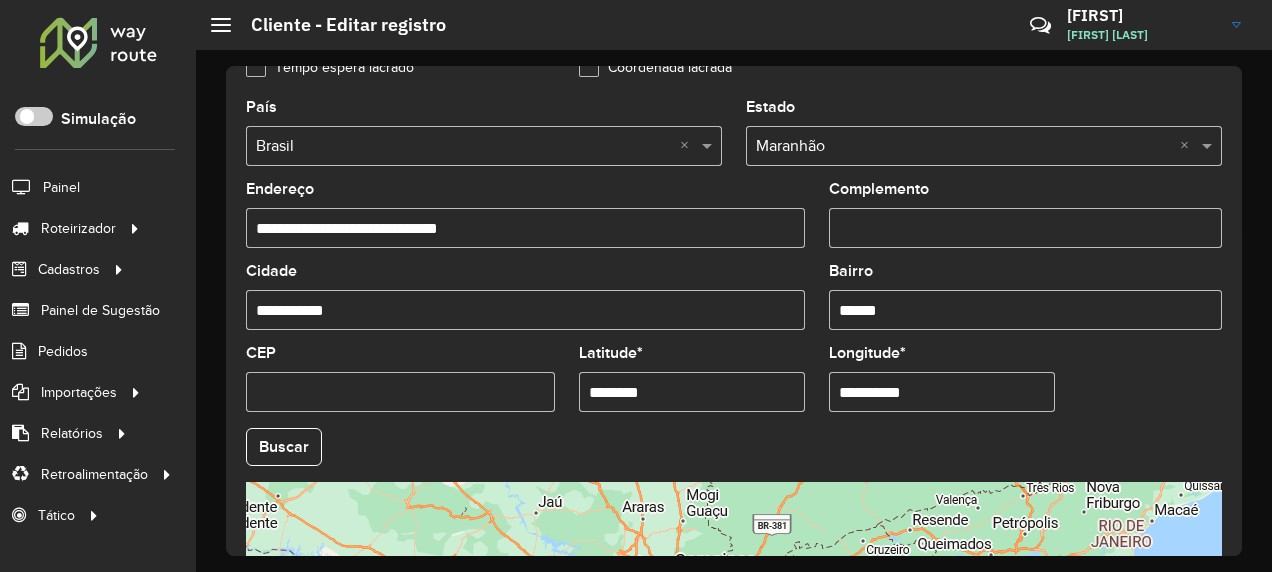 drag, startPoint x: 953, startPoint y: 383, endPoint x: 795, endPoint y: 430, distance: 164.84235 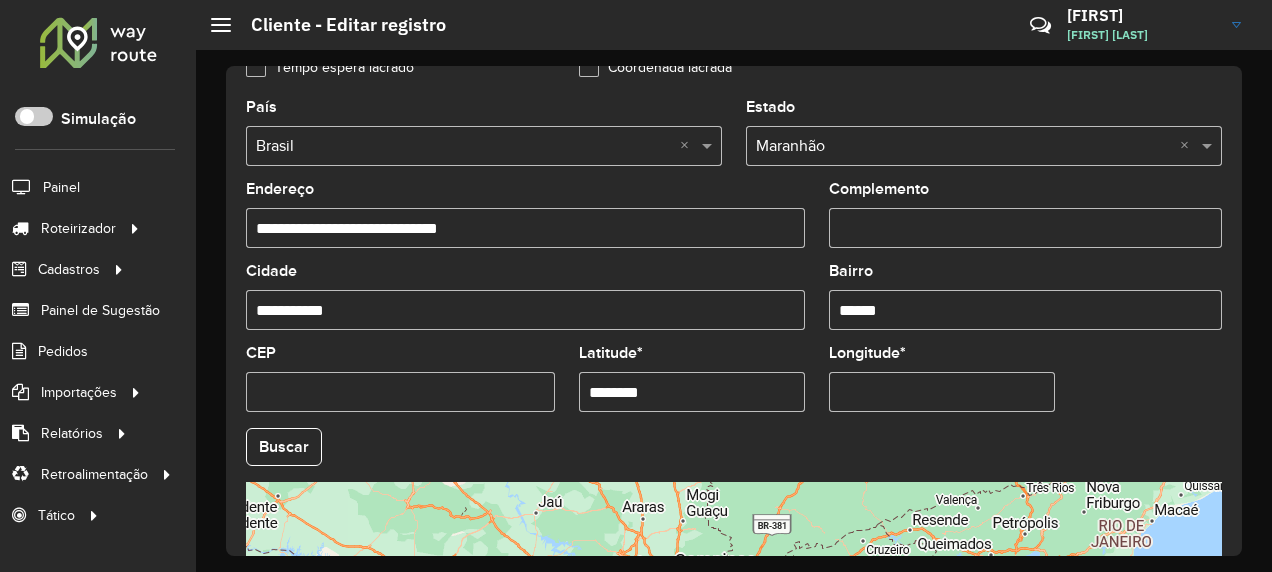 type 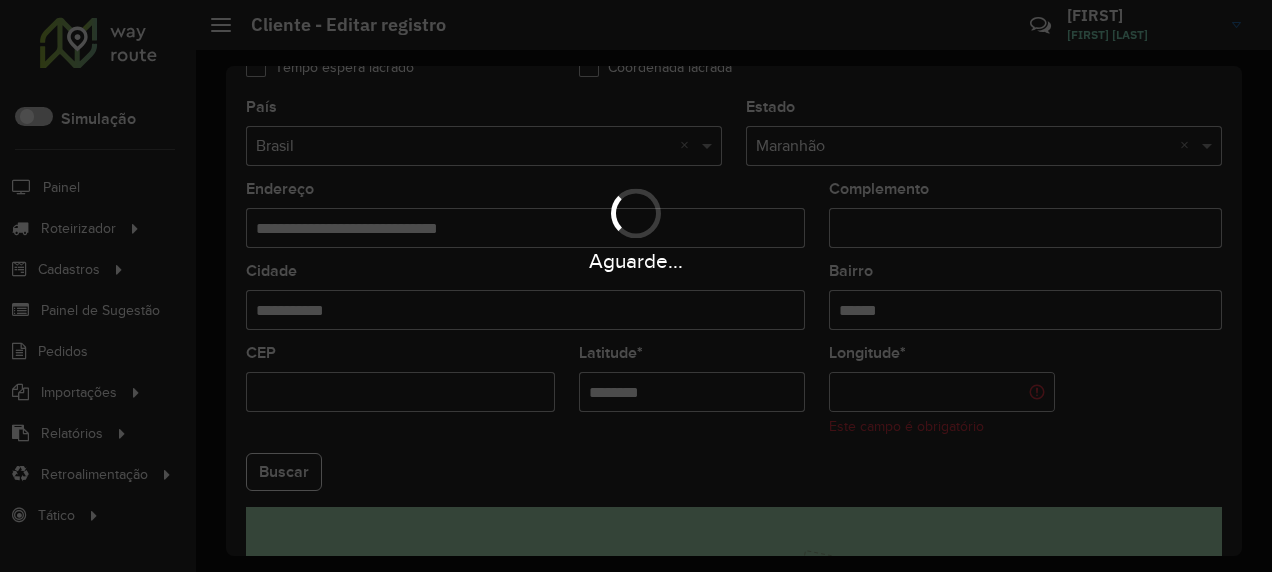 drag, startPoint x: 749, startPoint y: 396, endPoint x: 440, endPoint y: 462, distance: 315.96994 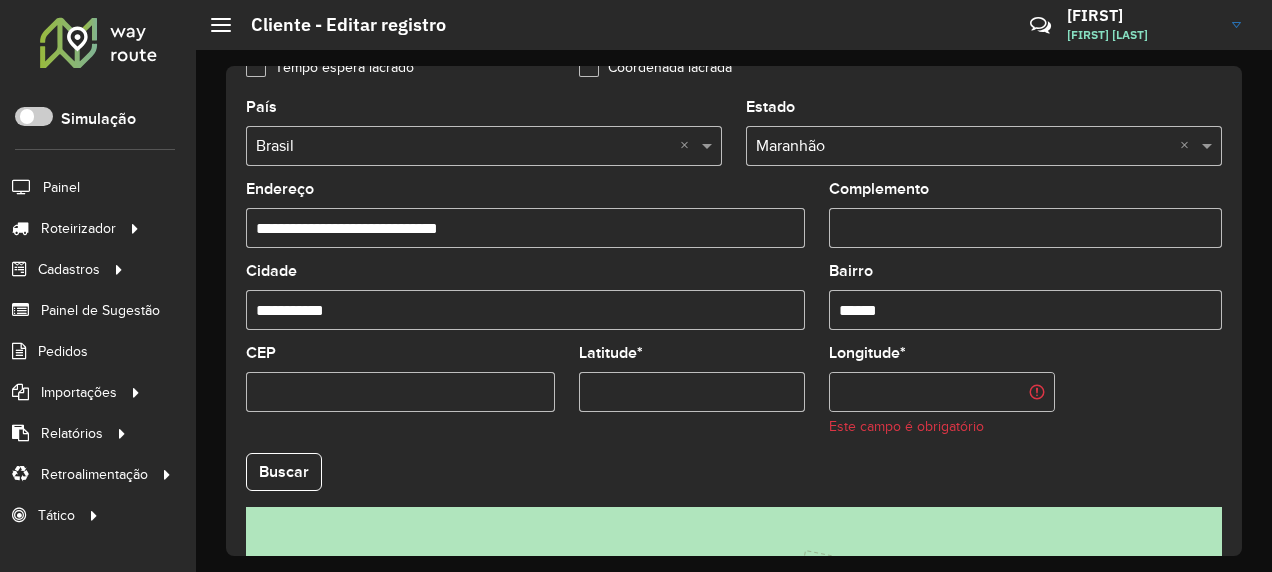 type 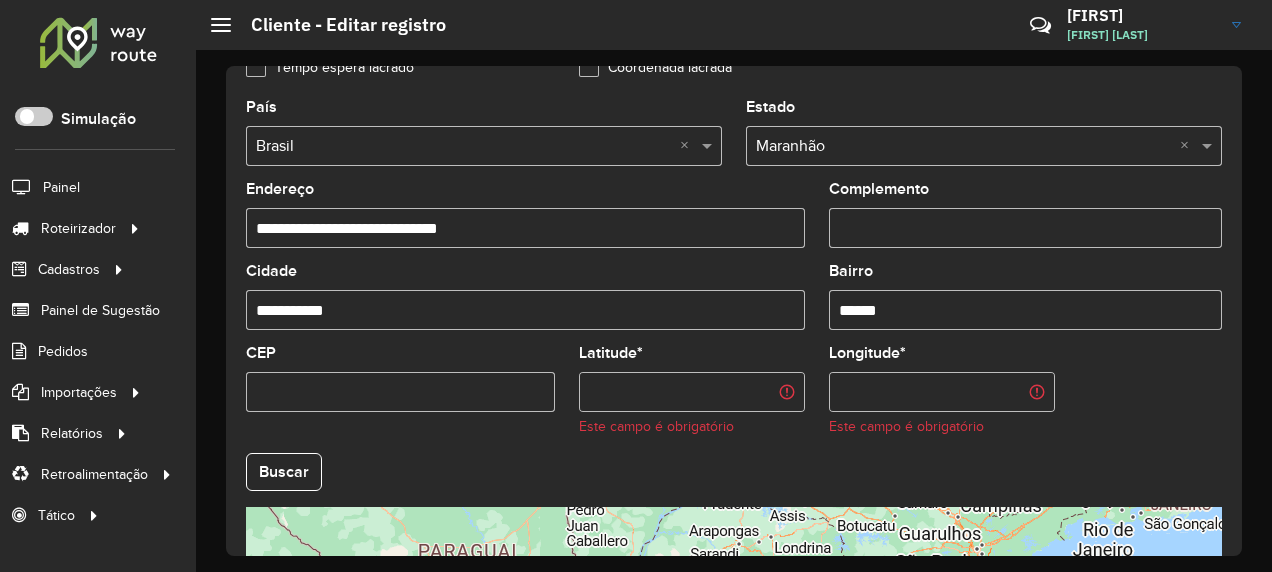 drag, startPoint x: 532, startPoint y: 242, endPoint x: 239, endPoint y: 261, distance: 293.6154 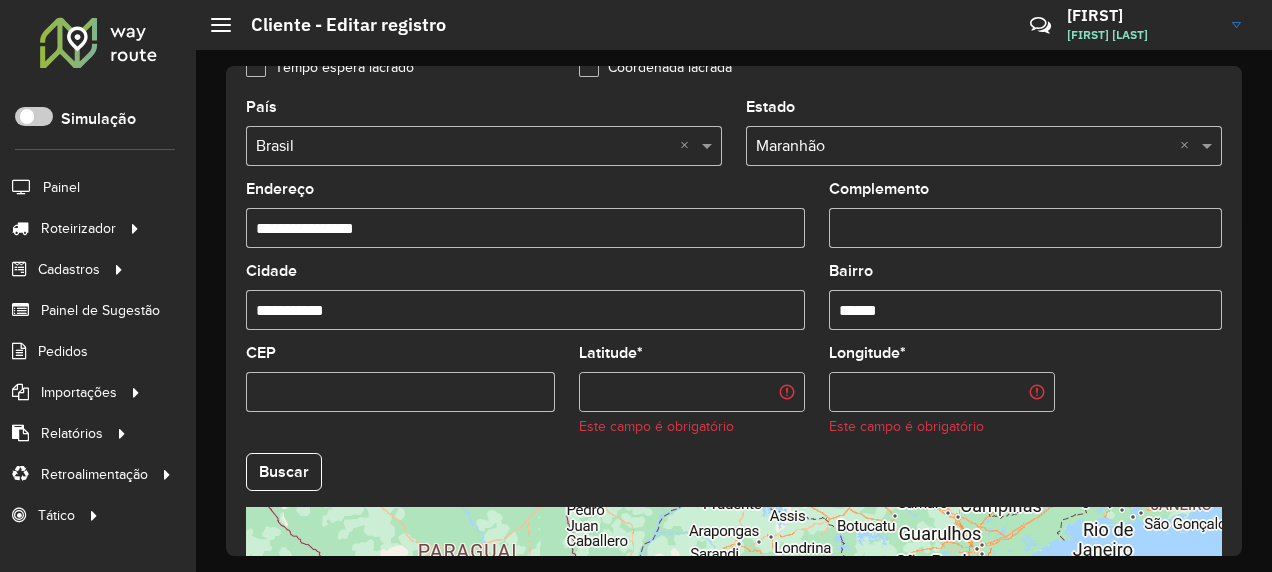 scroll, scrollTop: 300, scrollLeft: 0, axis: vertical 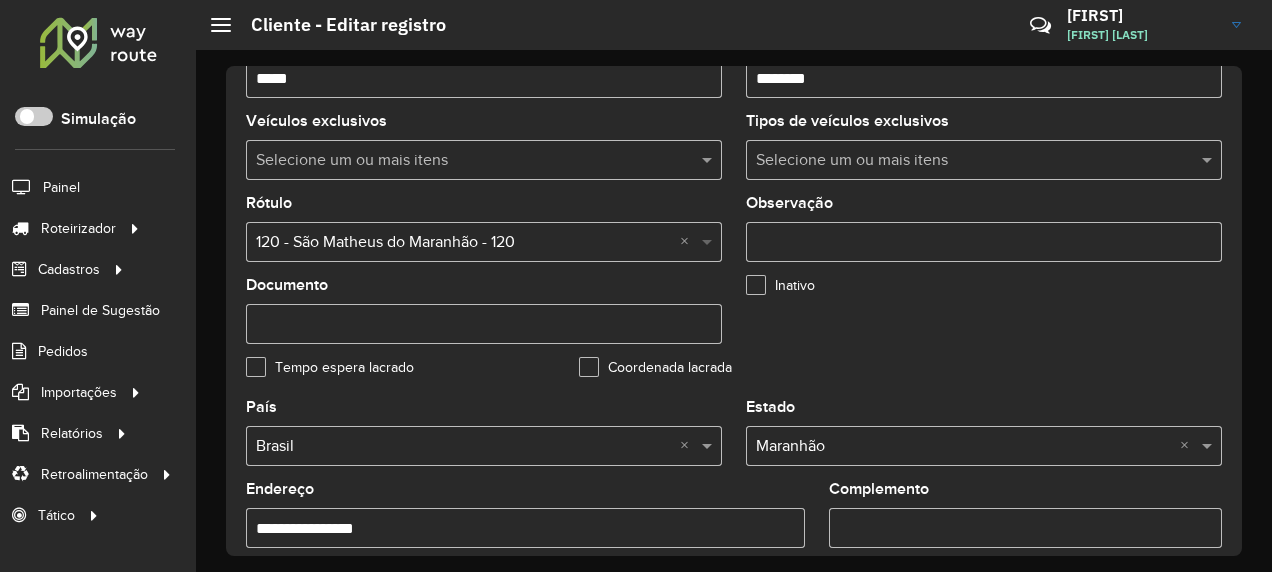 type on "**********" 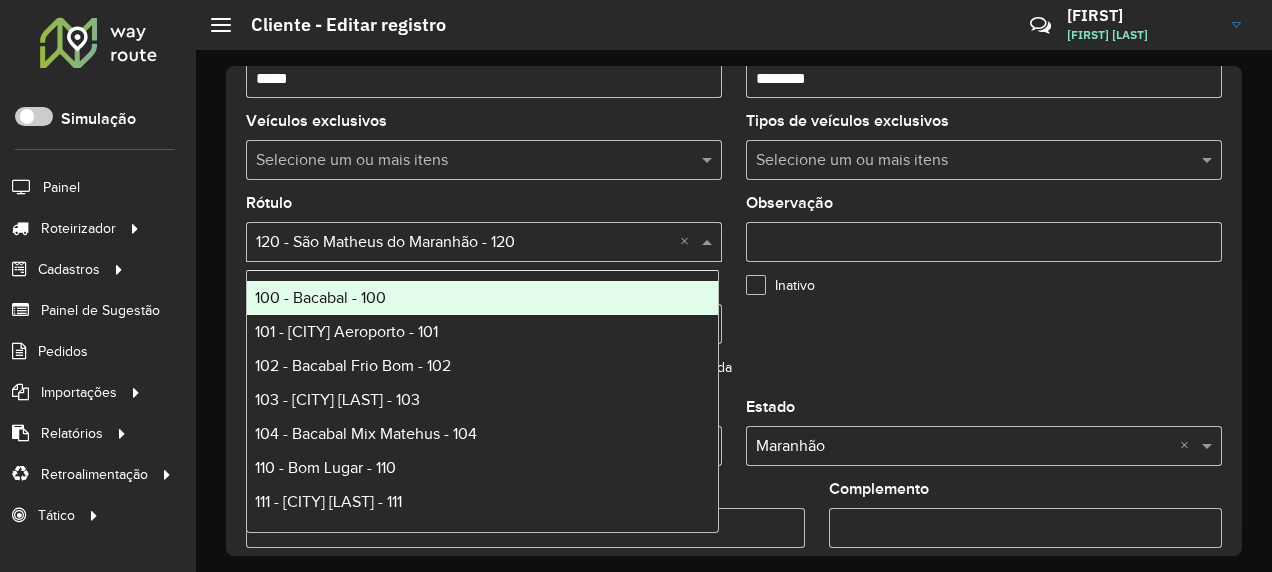 click at bounding box center (709, 242) 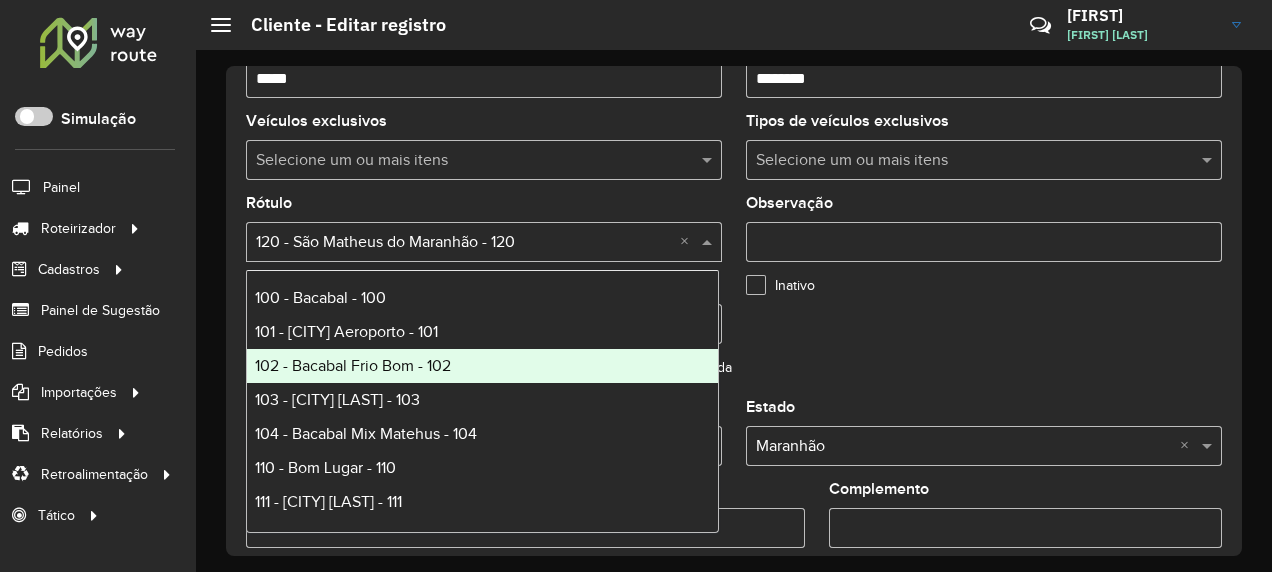 scroll, scrollTop: 474, scrollLeft: 0, axis: vertical 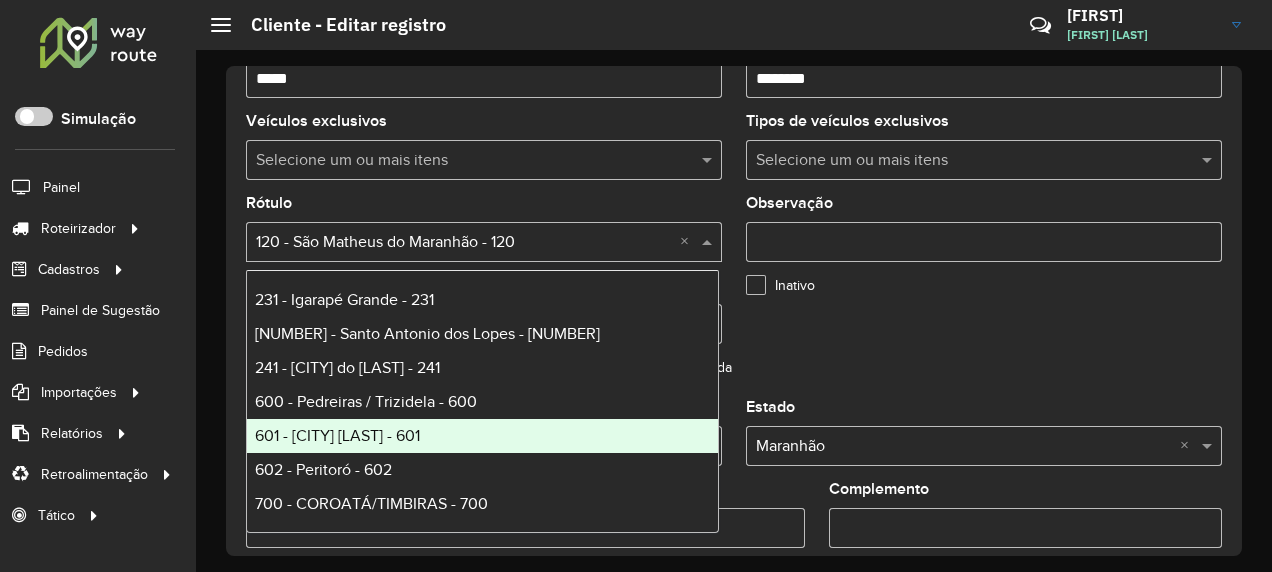 click on "601 - Lima Campos	 - 601" at bounding box center (337, 435) 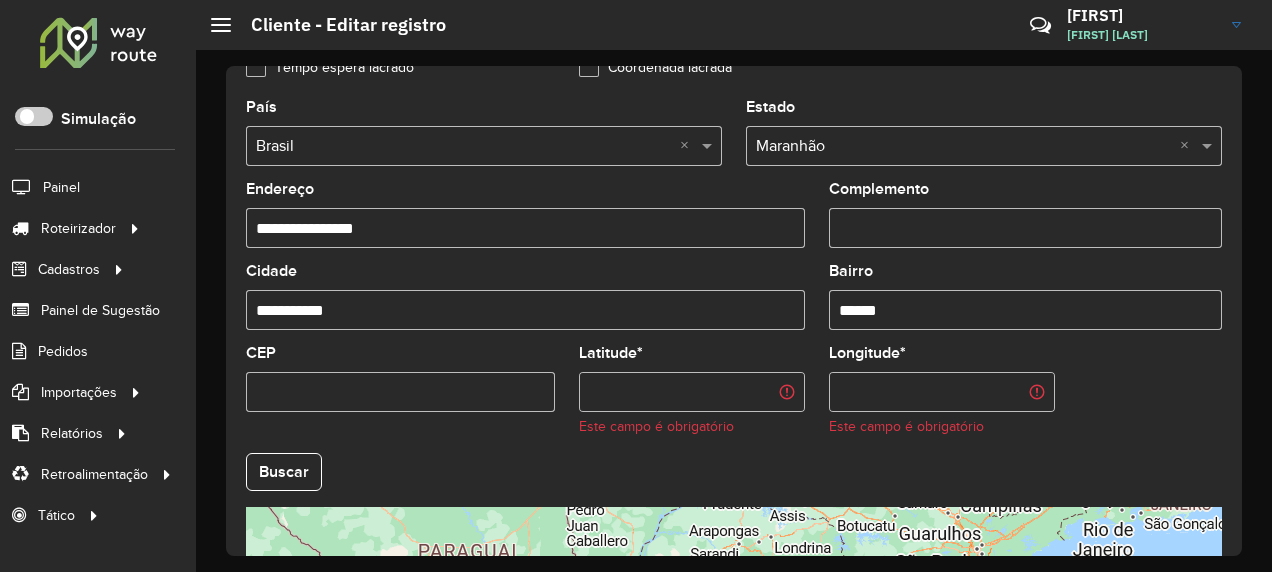 scroll, scrollTop: 900, scrollLeft: 0, axis: vertical 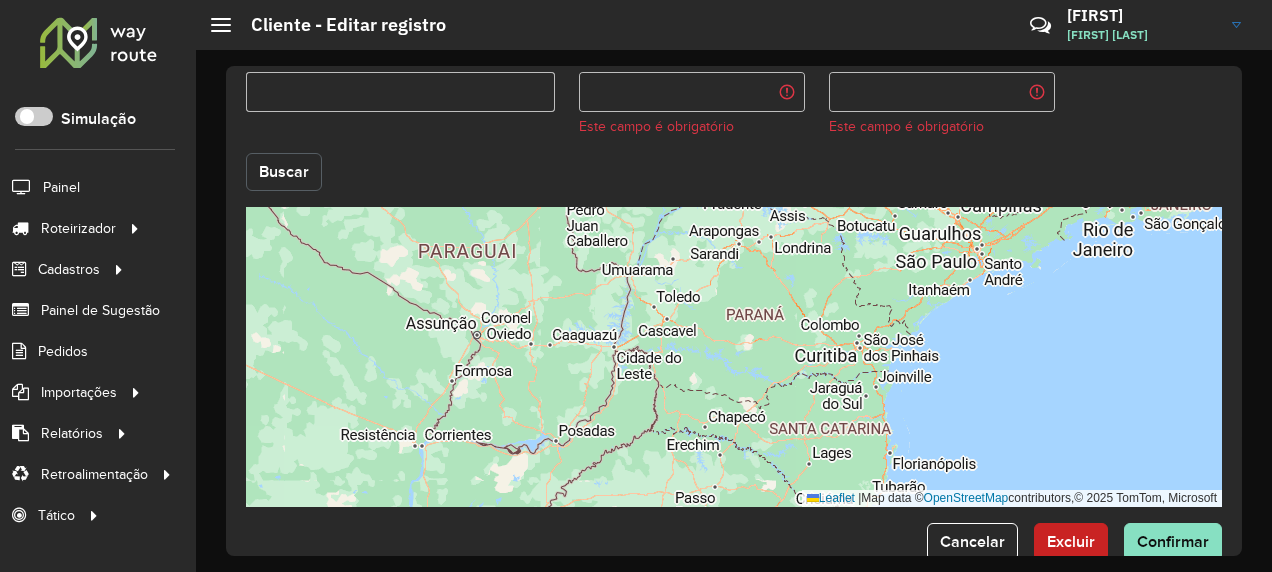 click on "Buscar" 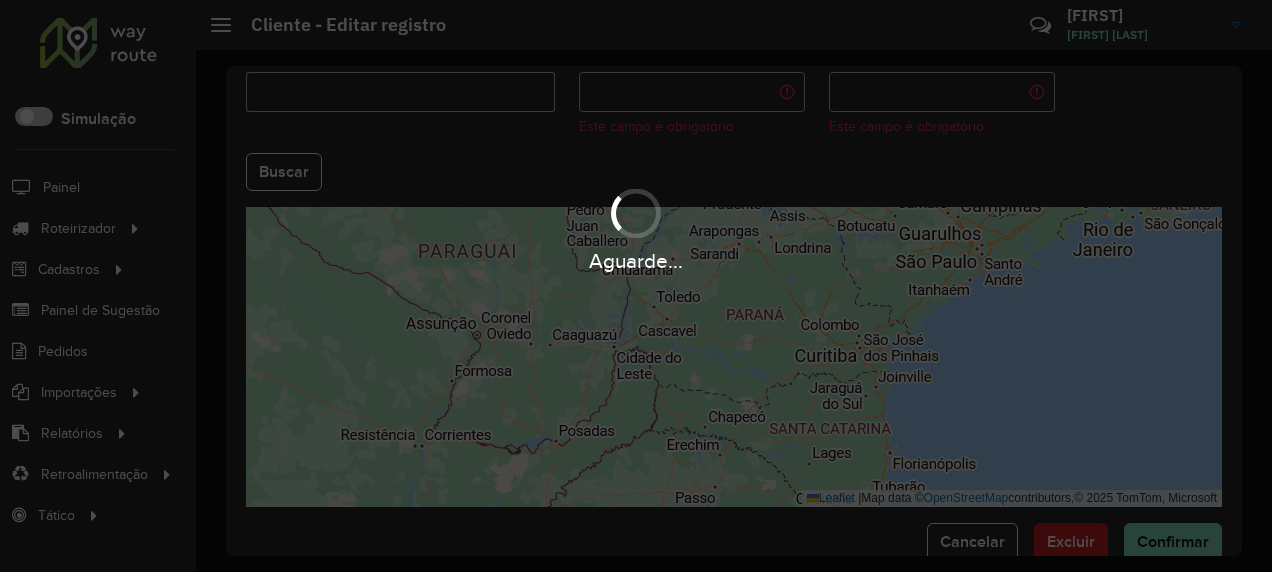 type on "**********" 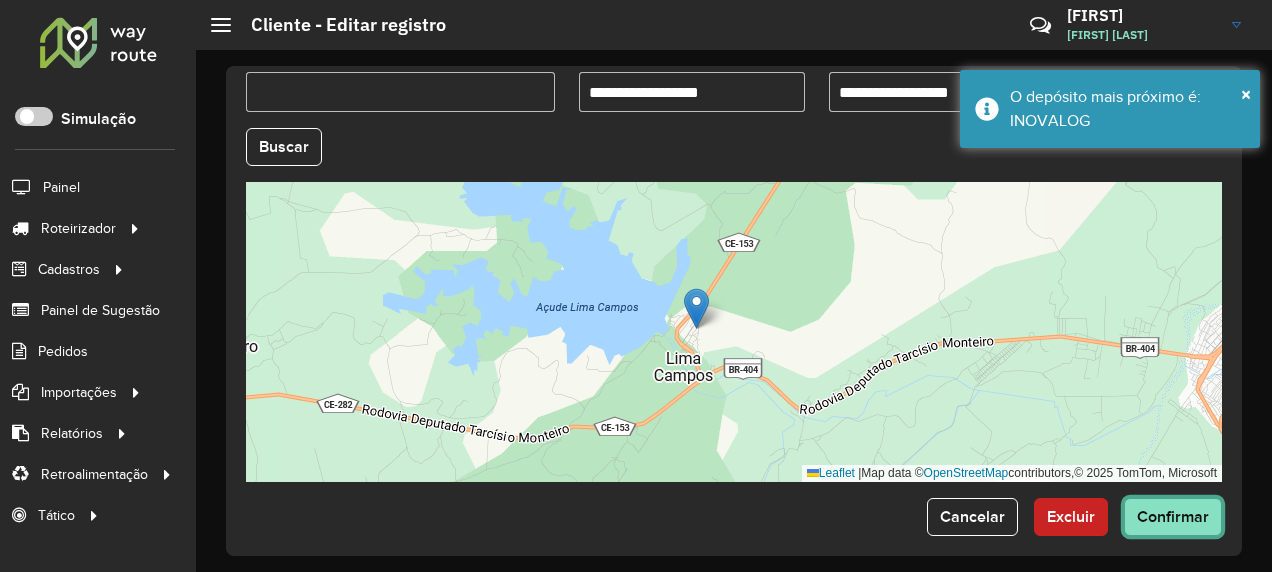 click on "Confirmar" 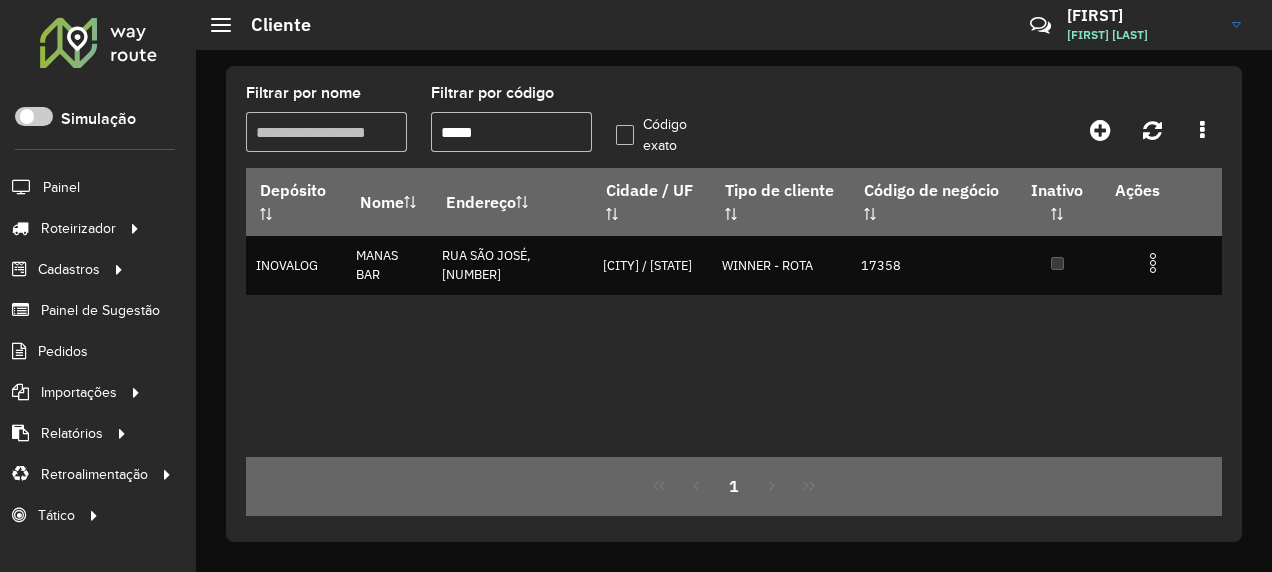 click on "*****" at bounding box center (511, 132) 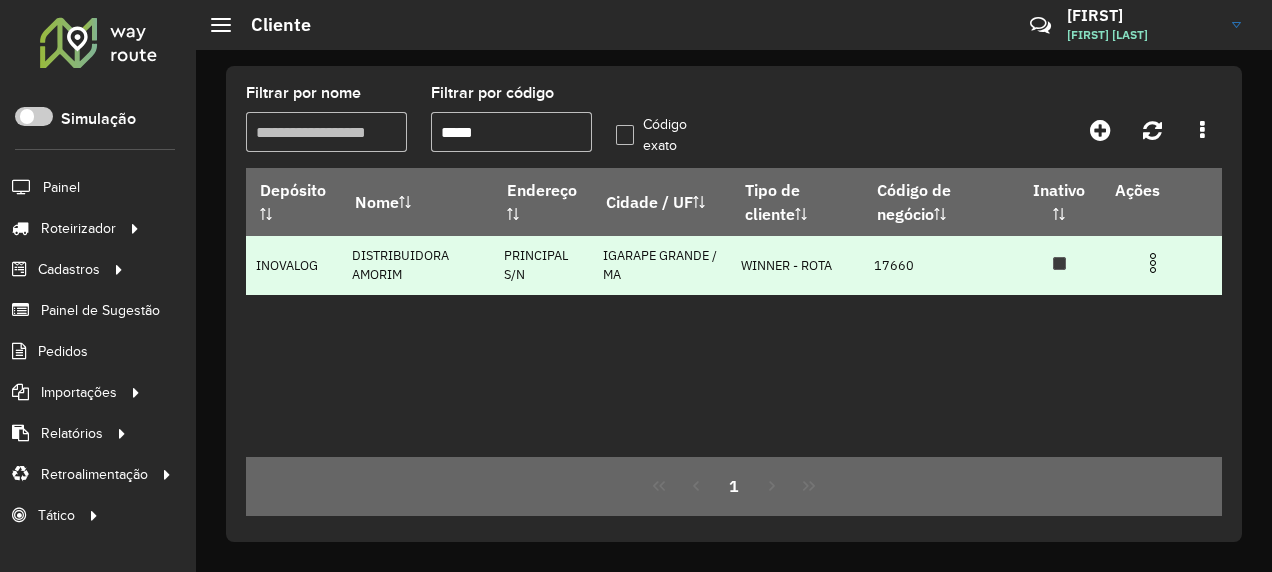 type on "*****" 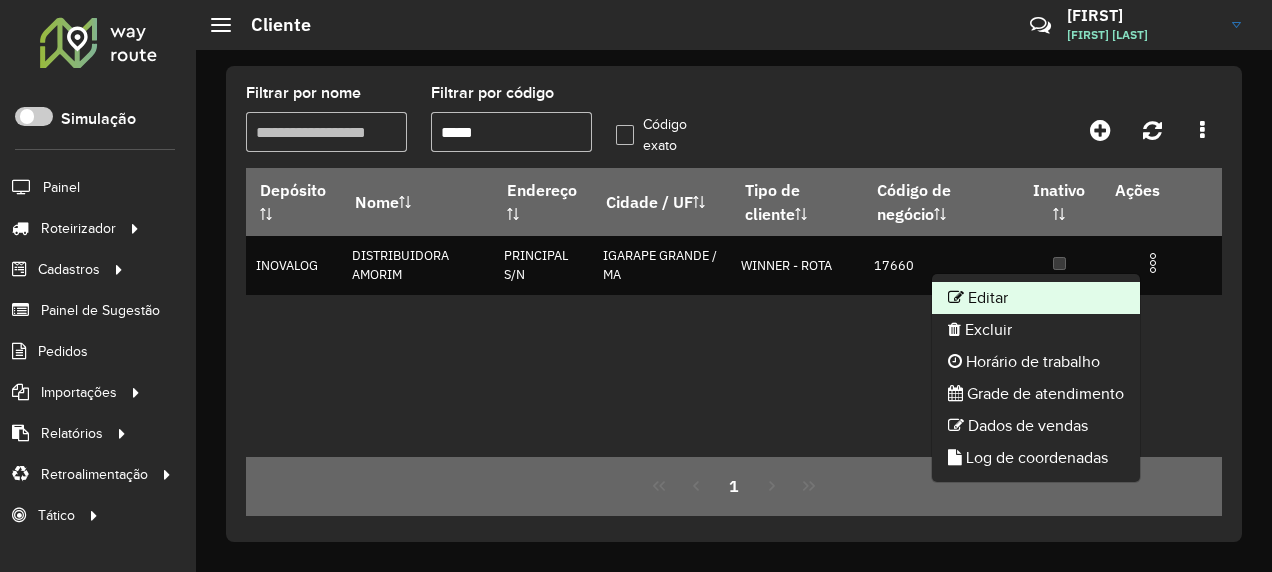 click on "Editar" 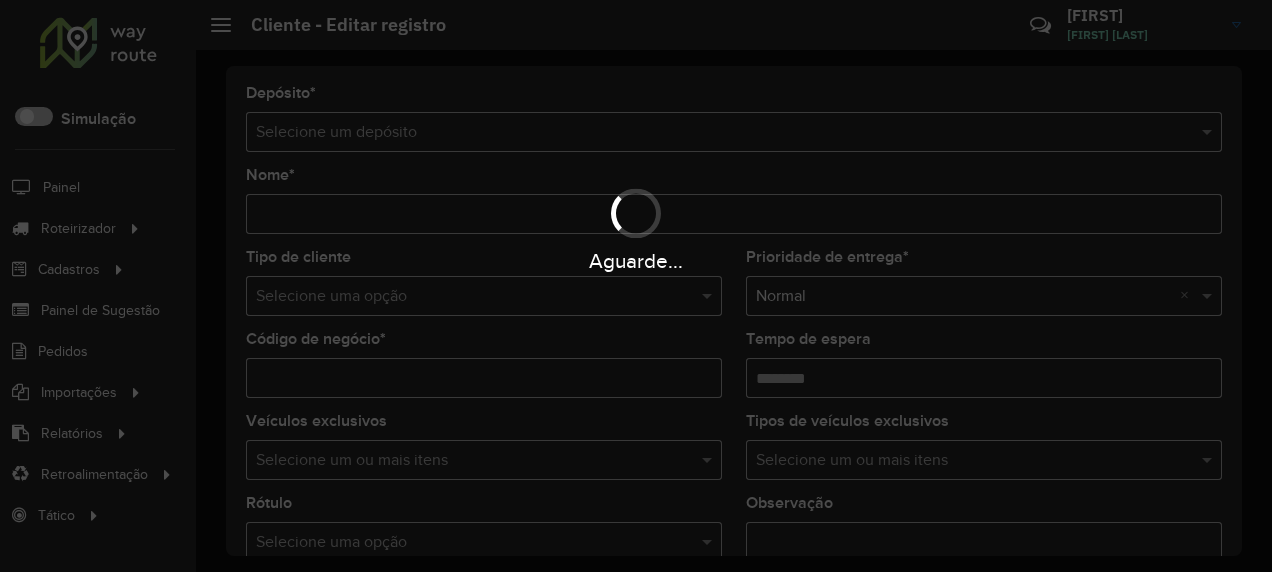 type on "**********" 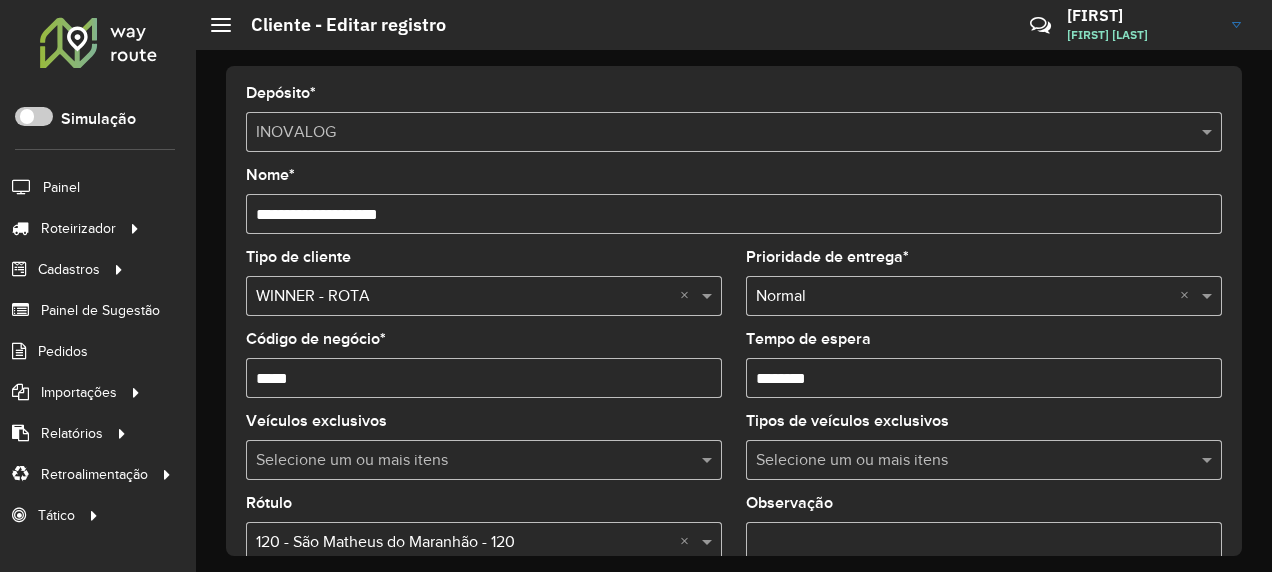 scroll, scrollTop: 400, scrollLeft: 0, axis: vertical 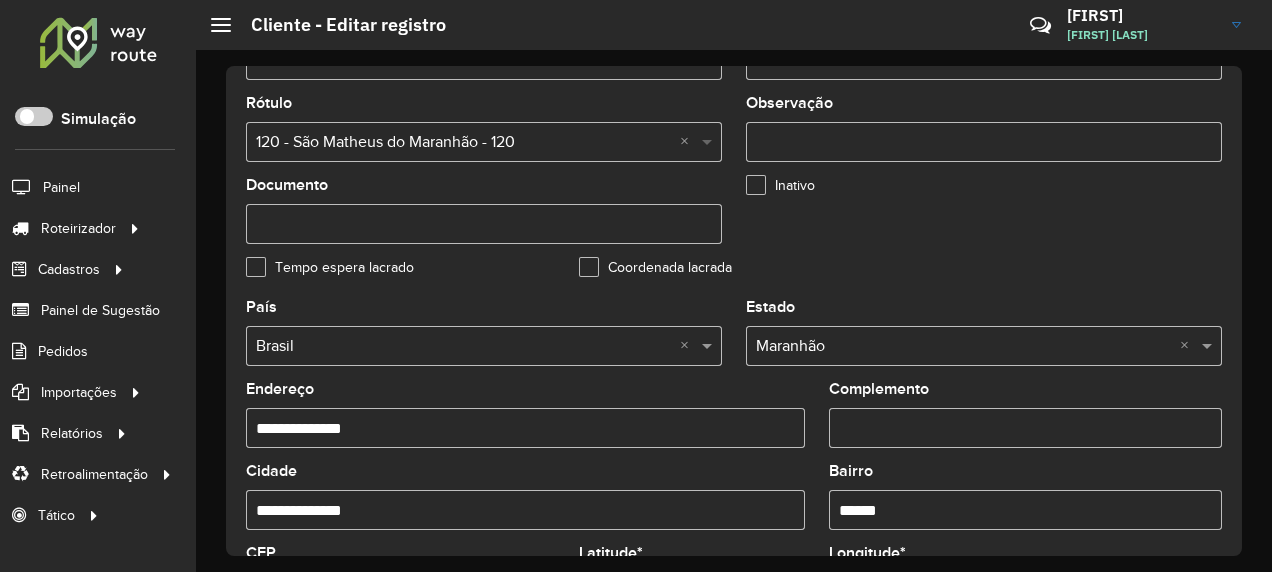 click at bounding box center [709, 142] 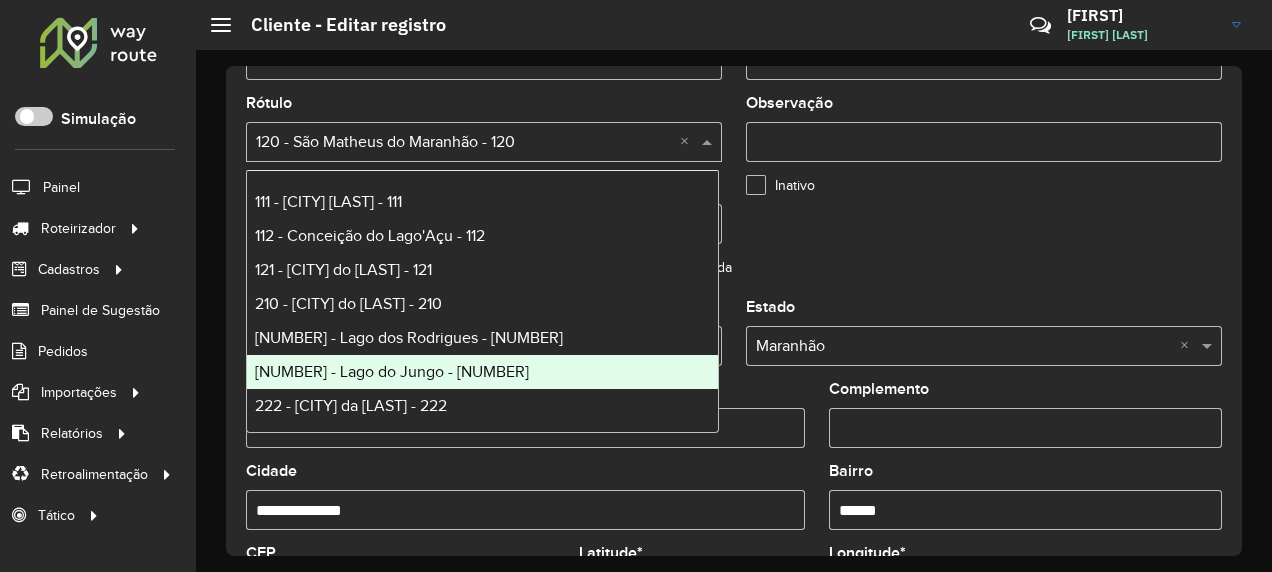 scroll, scrollTop: 300, scrollLeft: 0, axis: vertical 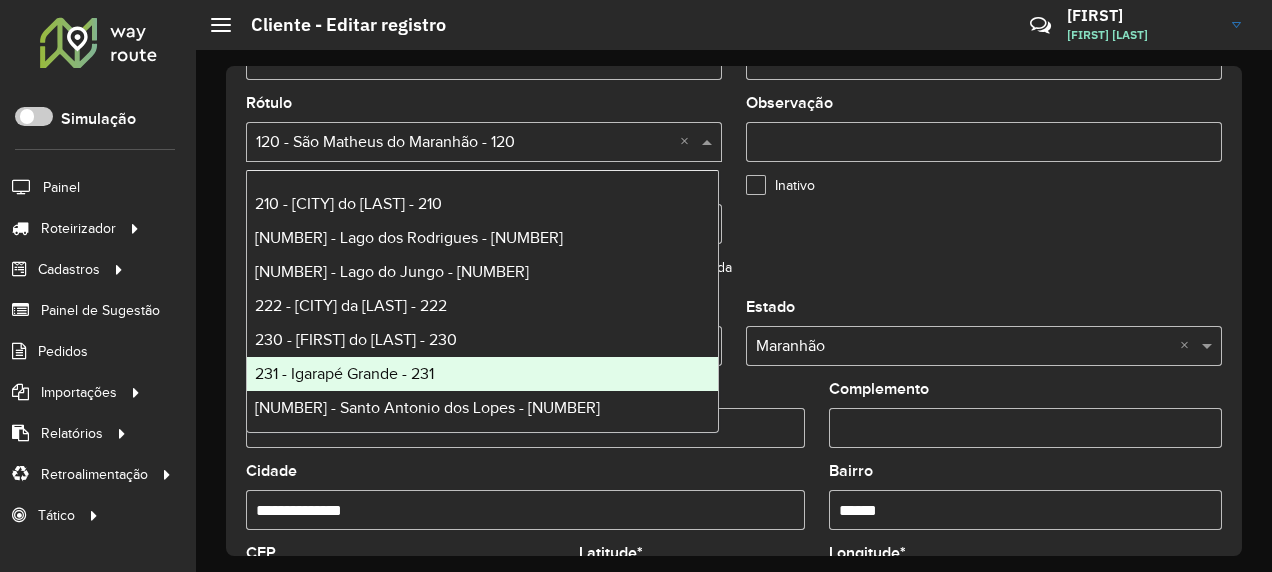 click on "231 - Igarapé Grande - 231" at bounding box center [344, 373] 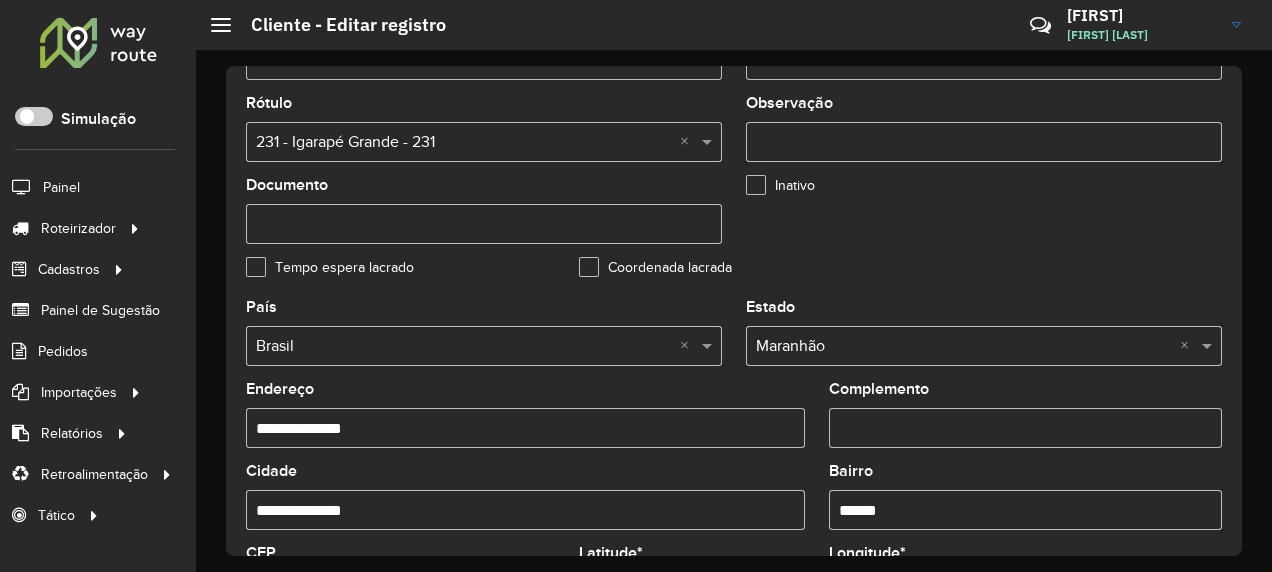 scroll, scrollTop: 800, scrollLeft: 0, axis: vertical 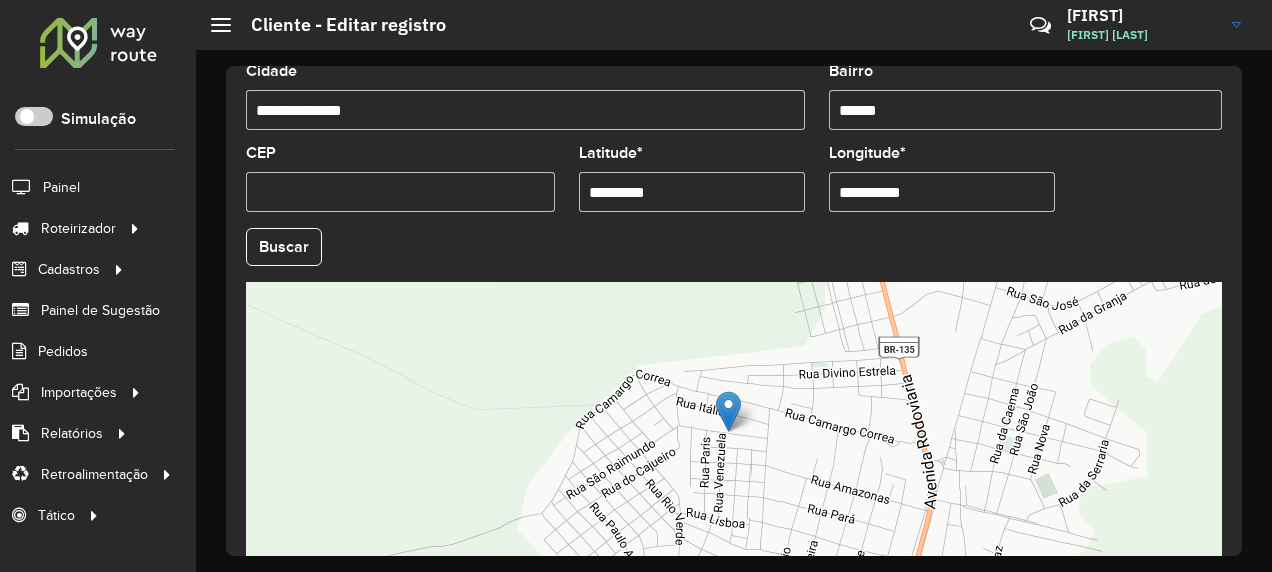 drag, startPoint x: 711, startPoint y: 178, endPoint x: 552, endPoint y: 212, distance: 162.59459 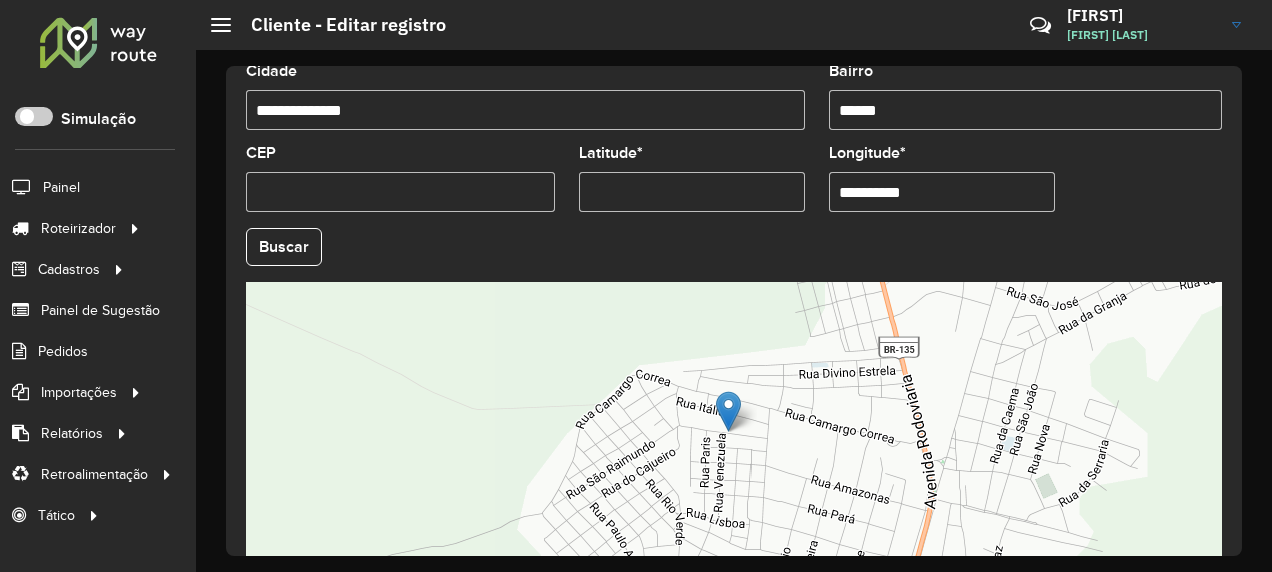 type 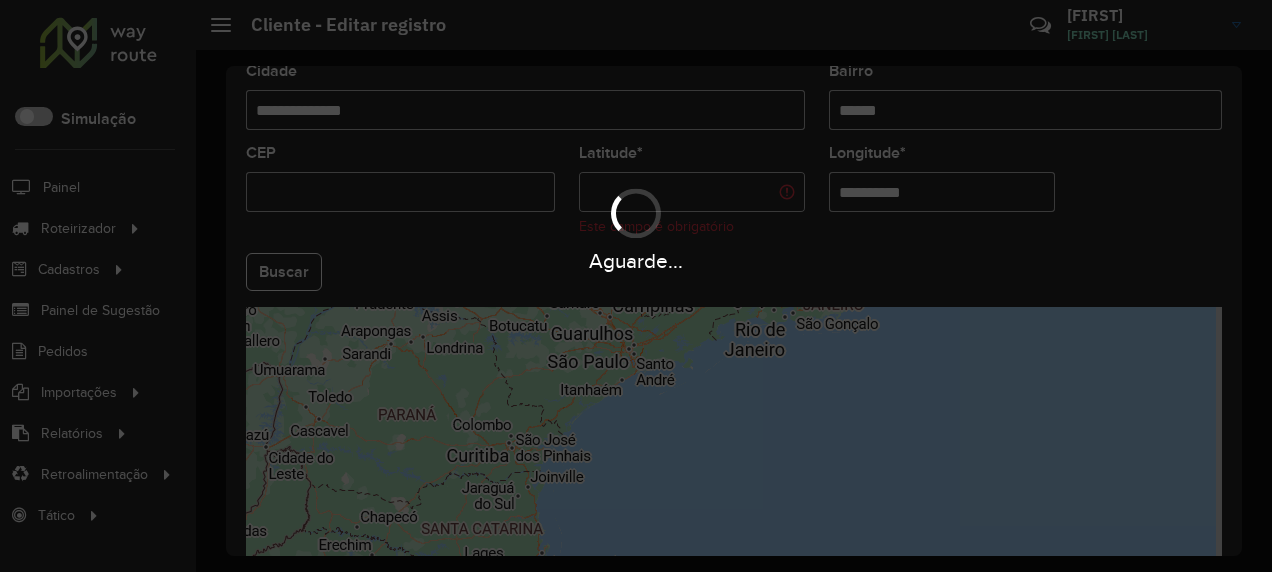 drag, startPoint x: 965, startPoint y: 192, endPoint x: 743, endPoint y: 230, distance: 225.22878 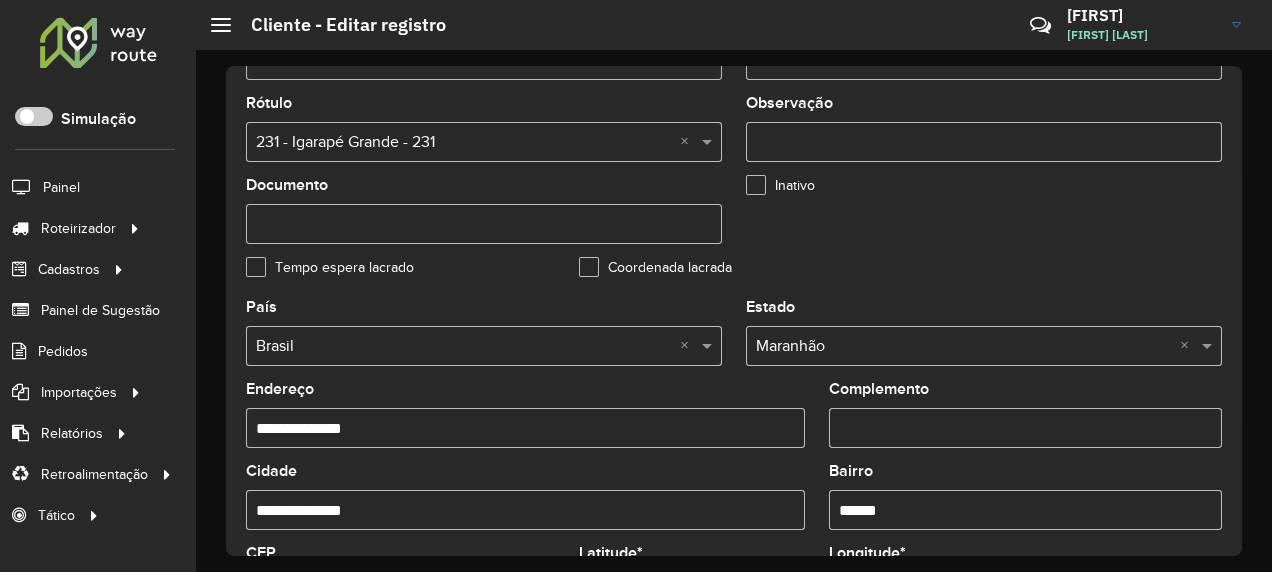 scroll, scrollTop: 700, scrollLeft: 0, axis: vertical 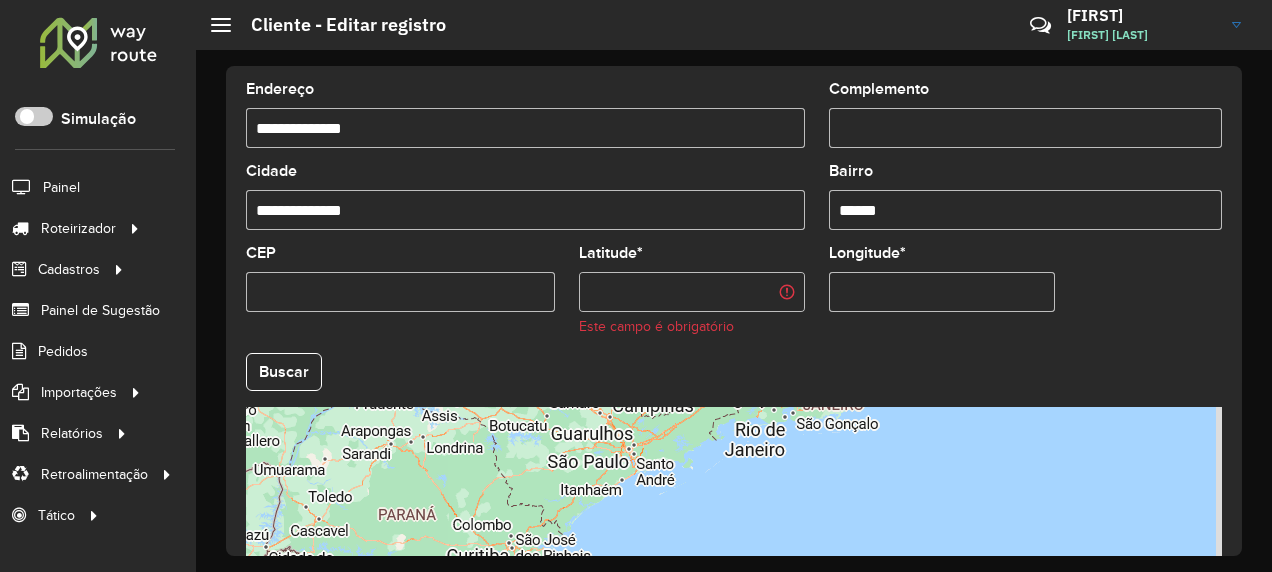 type 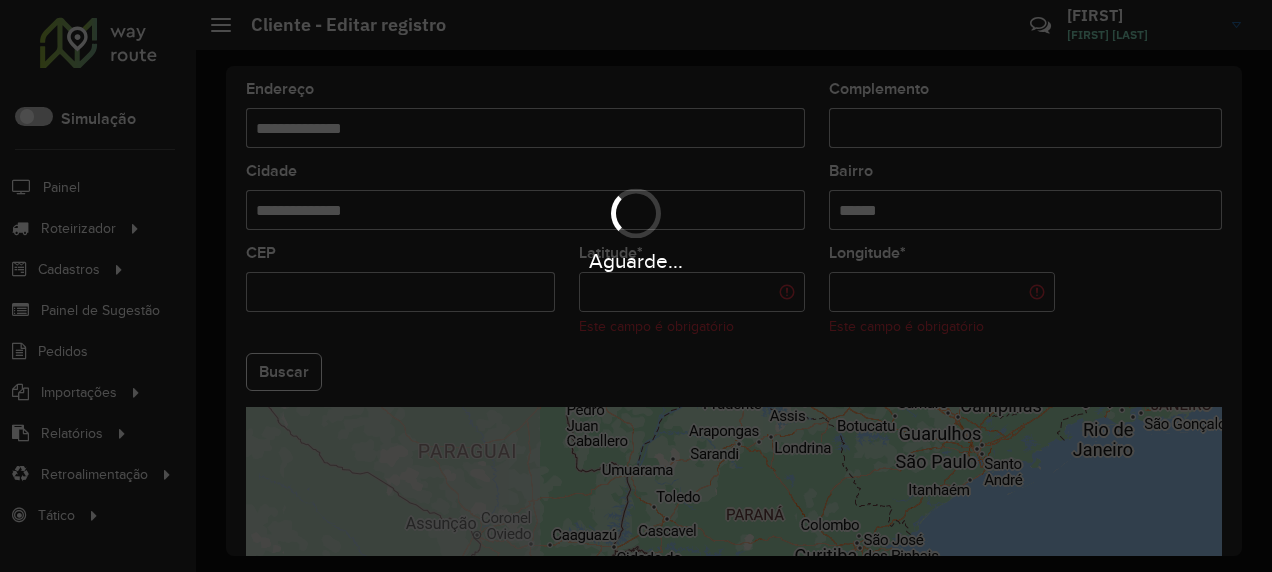 drag, startPoint x: 398, startPoint y: 119, endPoint x: 225, endPoint y: 159, distance: 177.56407 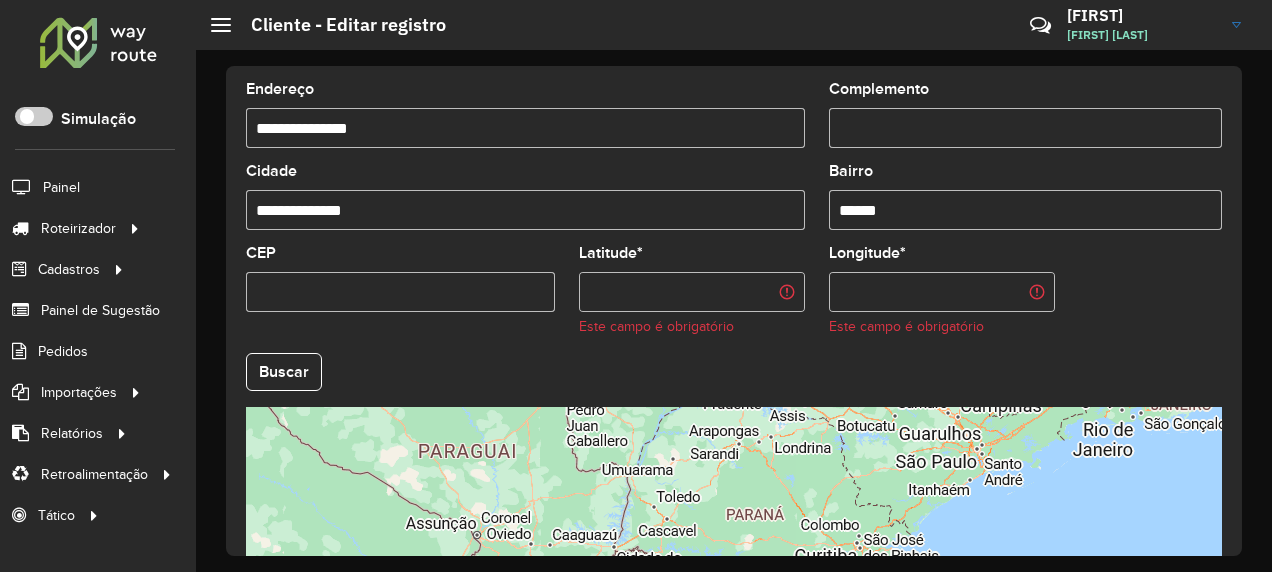 type on "**********" 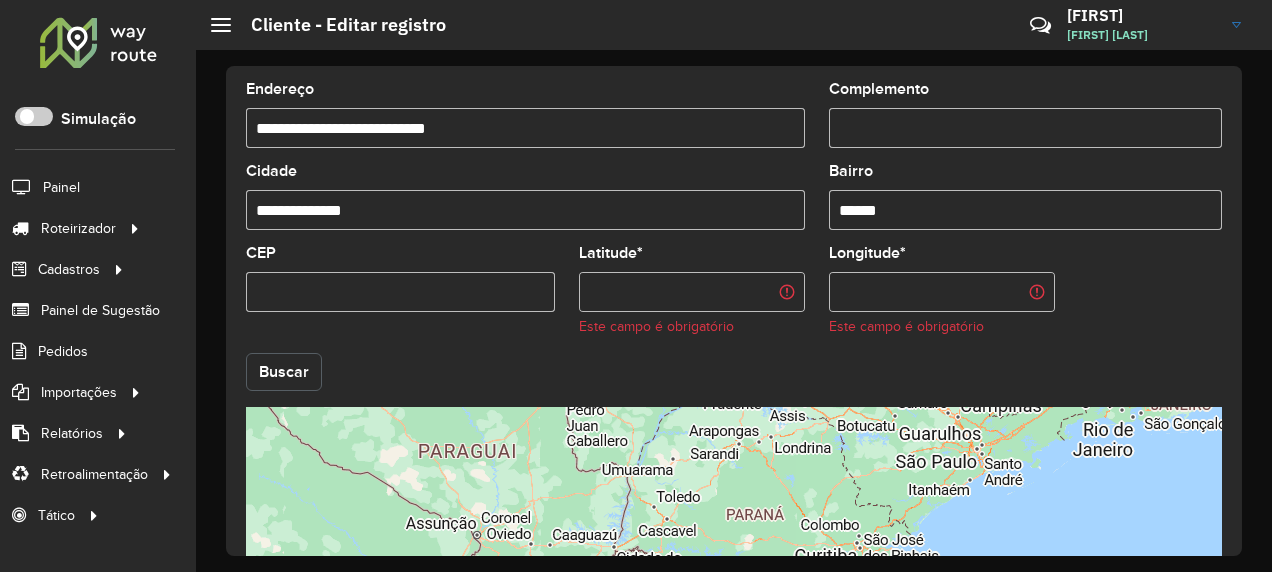 click on "Buscar" 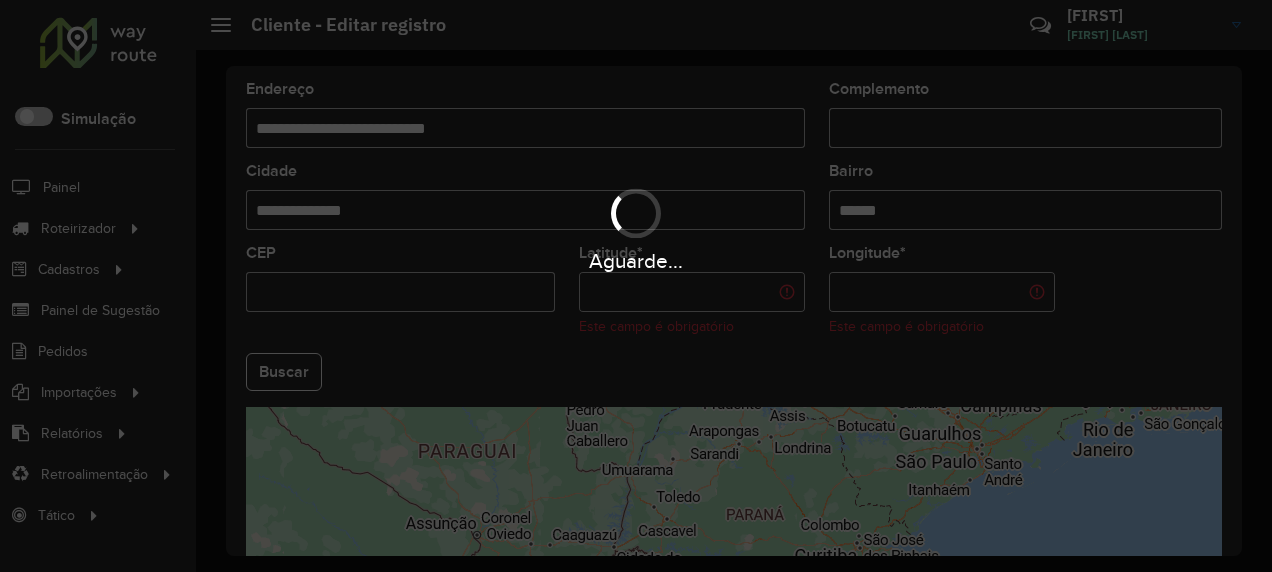 type on "**********" 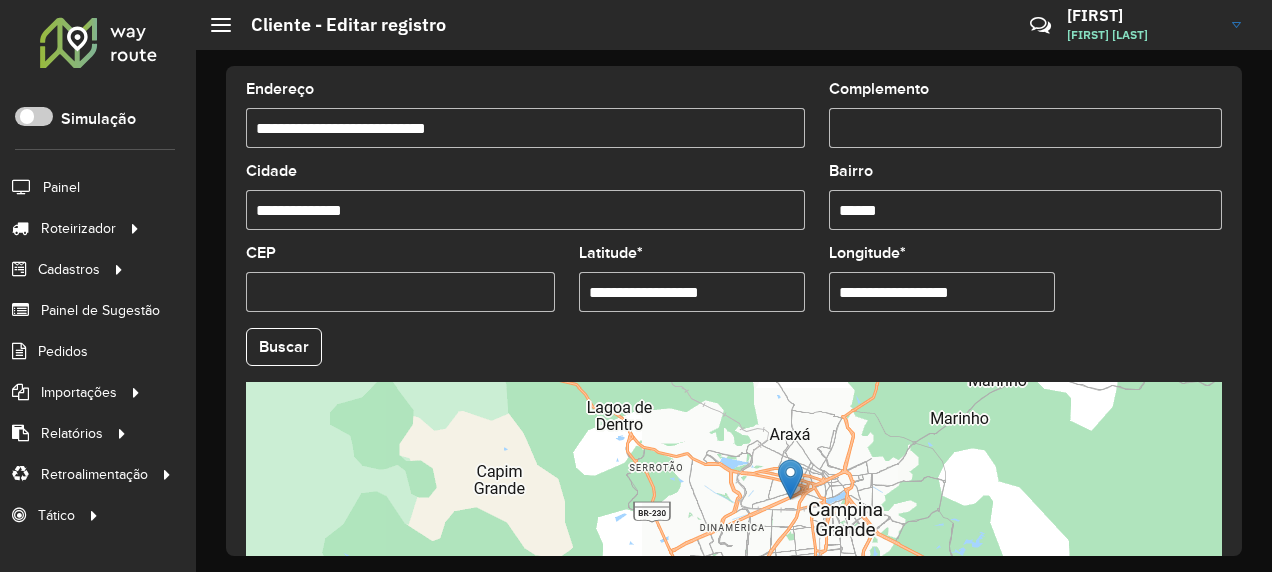 drag, startPoint x: 1015, startPoint y: 286, endPoint x: 774, endPoint y: 321, distance: 243.52823 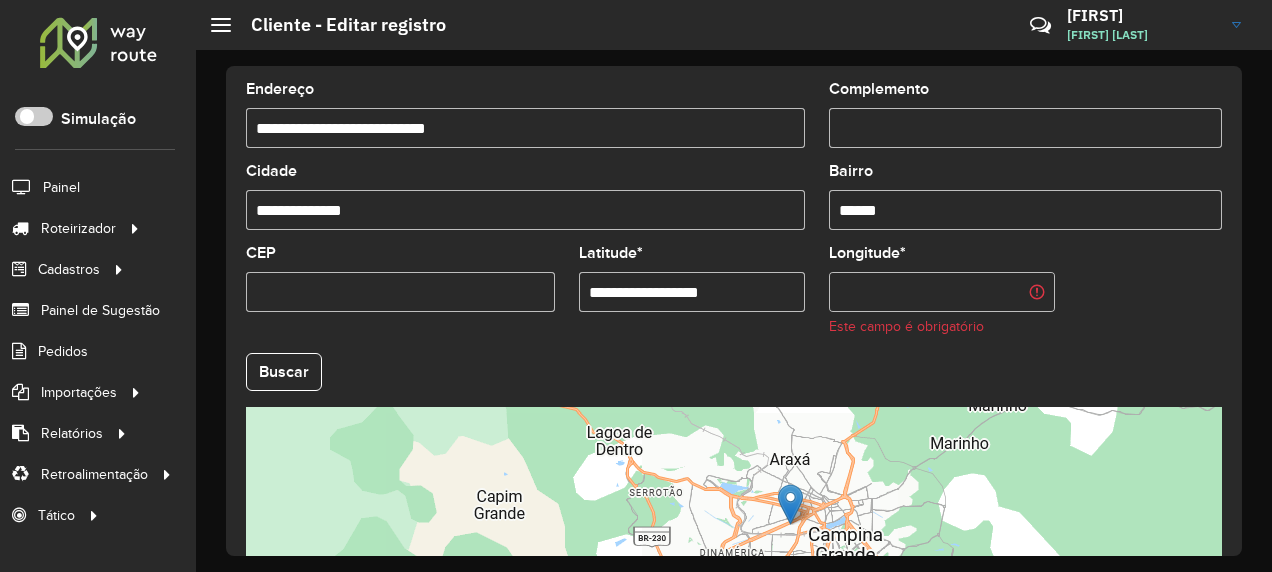 type 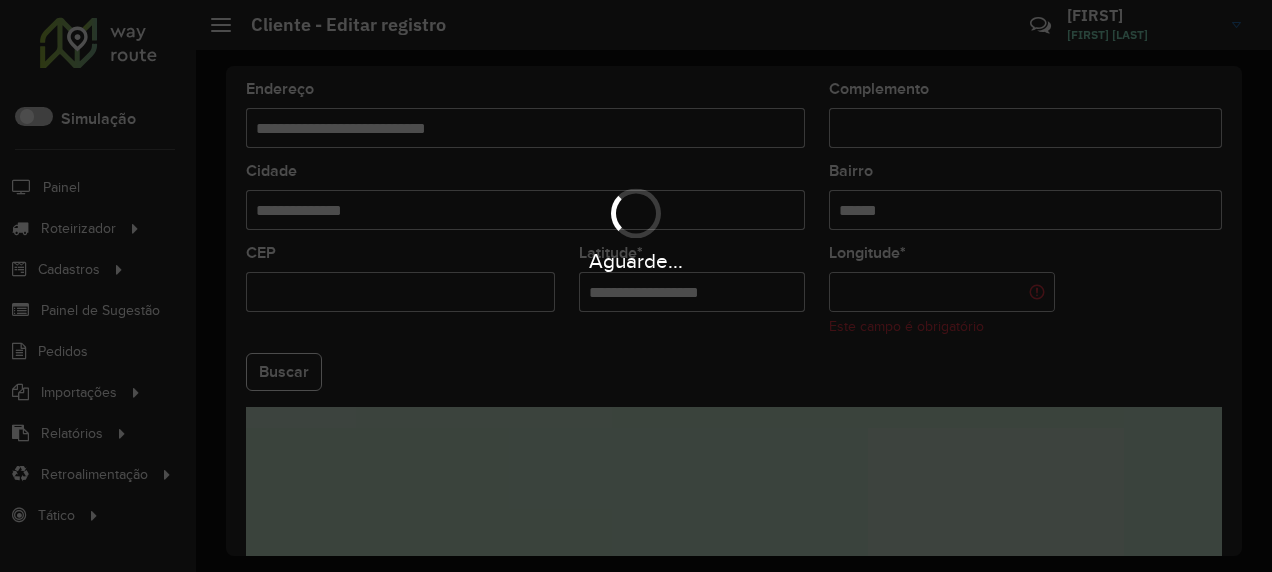 drag, startPoint x: 736, startPoint y: 295, endPoint x: 368, endPoint y: 330, distance: 369.66064 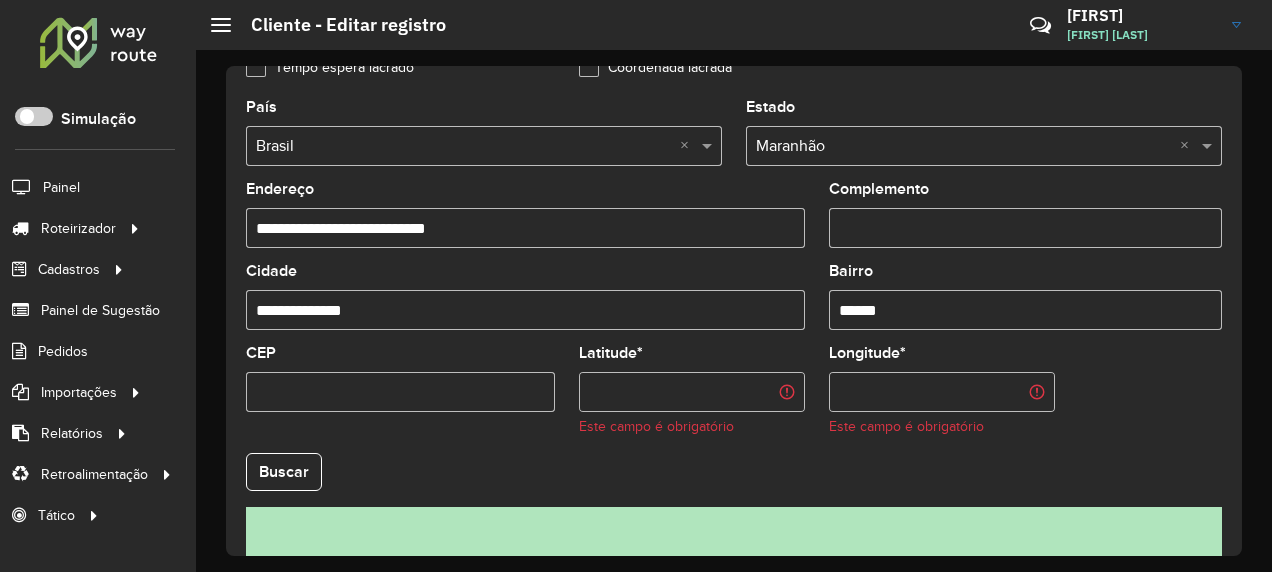 scroll, scrollTop: 936, scrollLeft: 0, axis: vertical 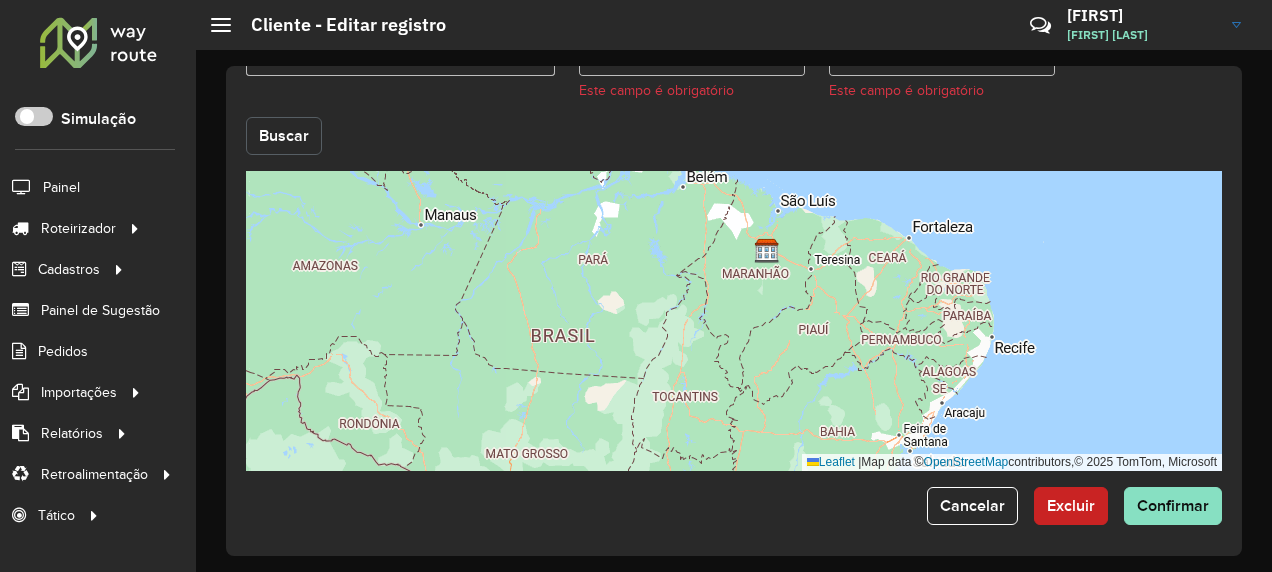 click on "Aguarde...  Pop-up bloqueado!  Seu navegador bloqueou automáticamente a abertura de uma nova janela.   Acesse as configurações e adicione o endereço do sistema a lista de permissão.   Fechar  Roteirizador AmbevTech Simulação Painel Roteirizador Entregas Vendas Cadastros Checkpoint Classificações de venda Cliente Consulta de setores Depósito Disponibilidade de veículos Fator tipo de produto Gabarito planner Grupo Rota Fator Tipo Produto Grupo de rotas exclusiva Grupo de setores Layout integração Modelo Parada Pedágio Perfil de Vendedor Ponto de apoio FAD Produto Restrição de Atendimento Planner Rodízio de placa Rota exclusiva FAD Rótulo Setor Setor Planner Tipo de cliente Tipo de veículo Tipo de veículo RN Transportadora Vendedor Veículo Painel de Sugestão Pedidos Importações Classificação e volume de venda Clientes Fator tipo produto Gabarito planner Grade de atendimento Janela de atendimento Localização Pedidos Restrição de Atendimento Planner Tempo de espera Vendedor Veículos" at bounding box center (636, 286) 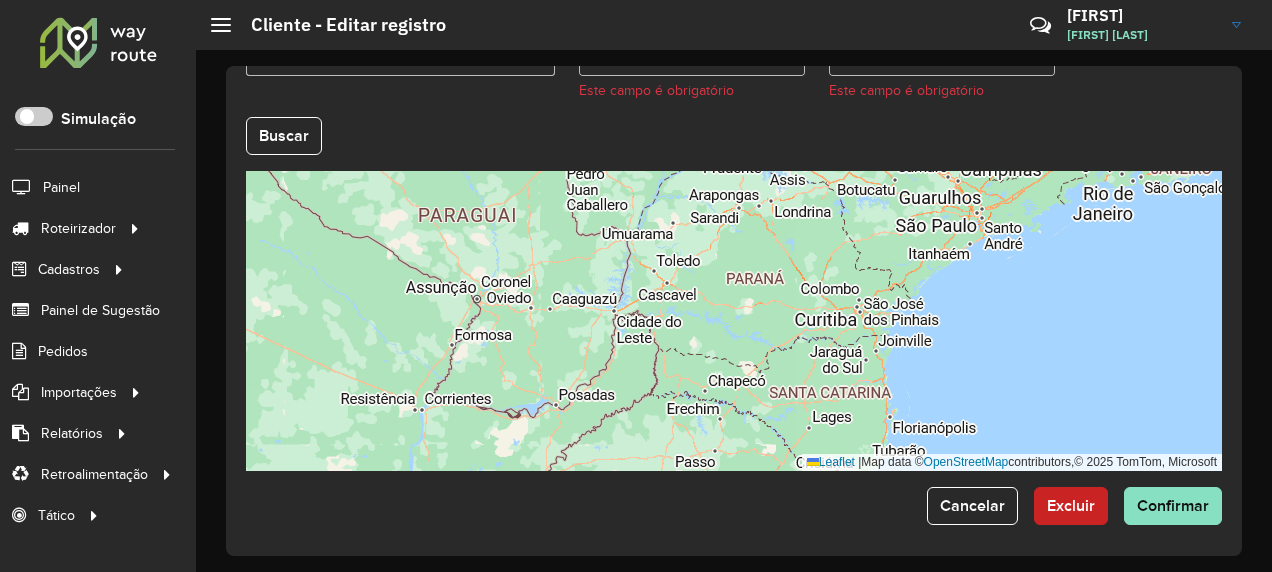 scroll, scrollTop: 636, scrollLeft: 0, axis: vertical 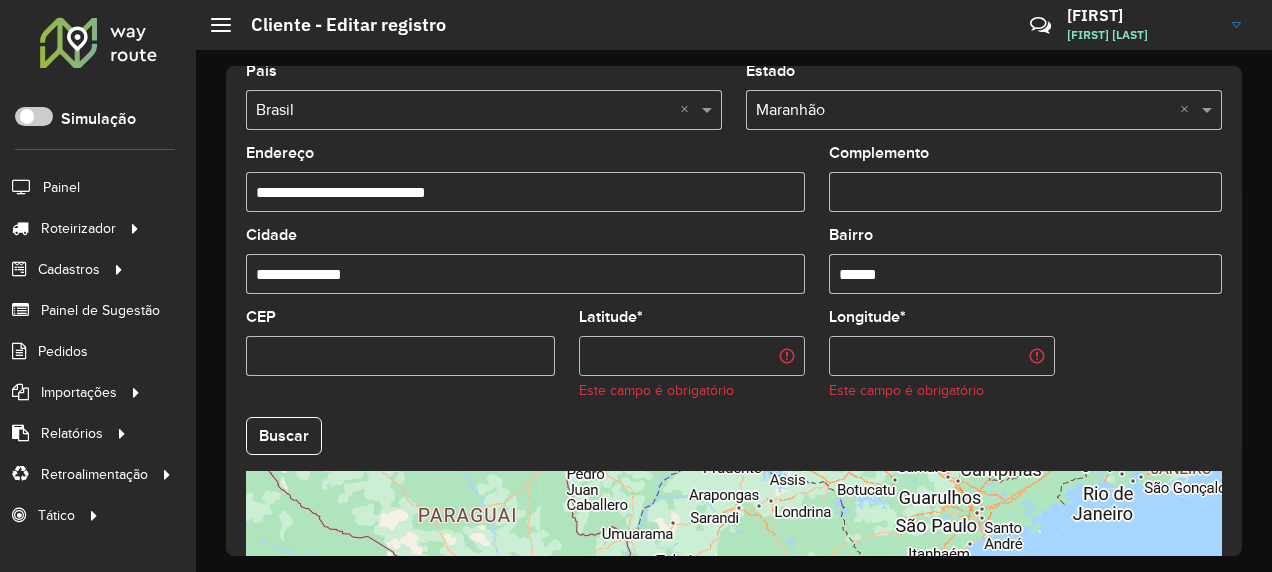 click on "Latitude  *" at bounding box center [692, 356] 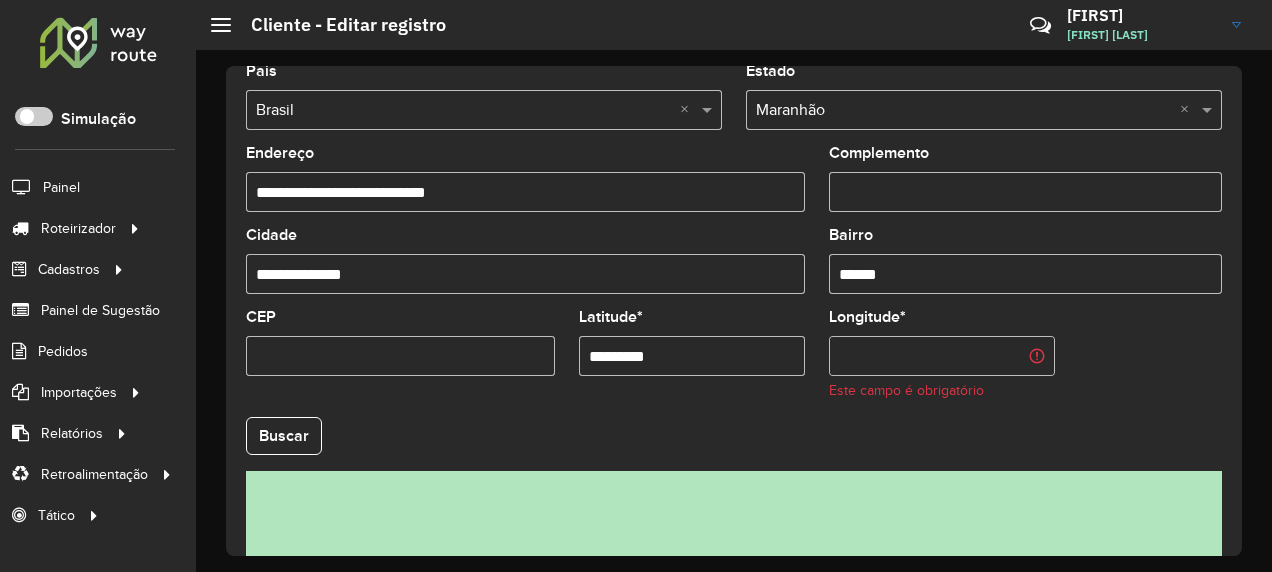 click on "Longitude  *" at bounding box center (942, 356) 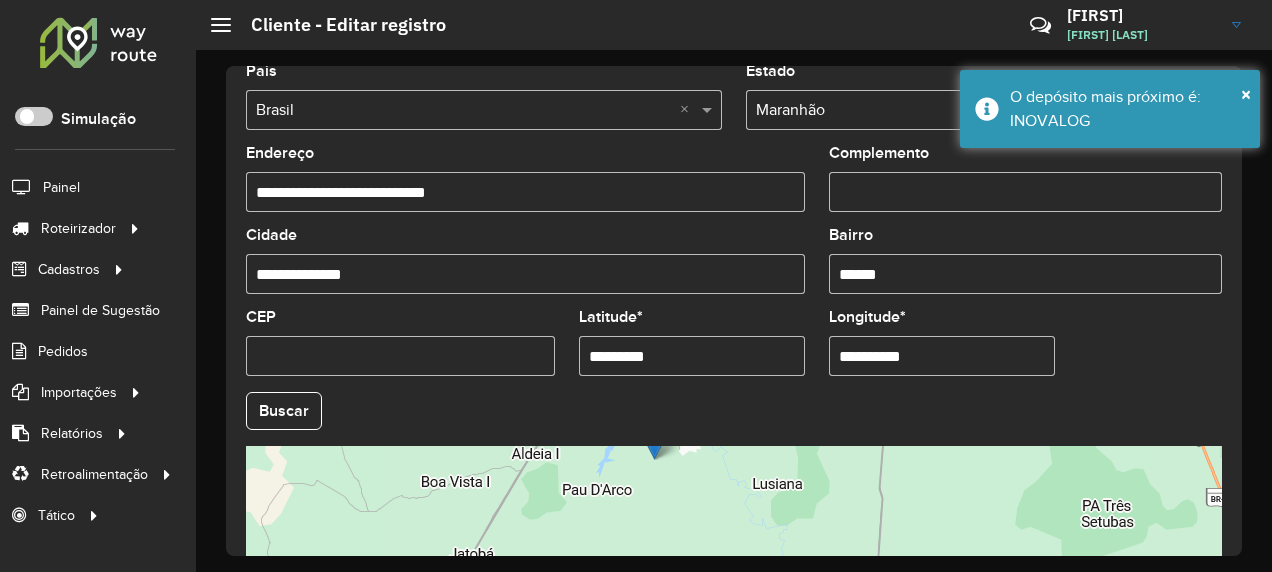 scroll, scrollTop: 911, scrollLeft: 0, axis: vertical 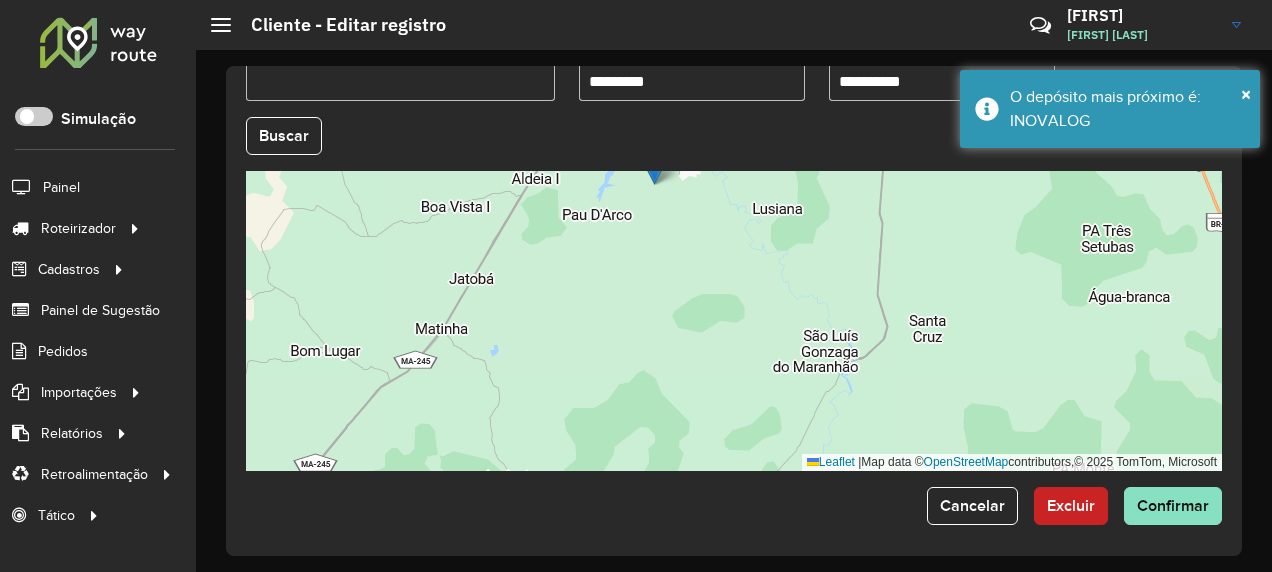 drag, startPoint x: 676, startPoint y: 296, endPoint x: 666, endPoint y: 383, distance: 87.57283 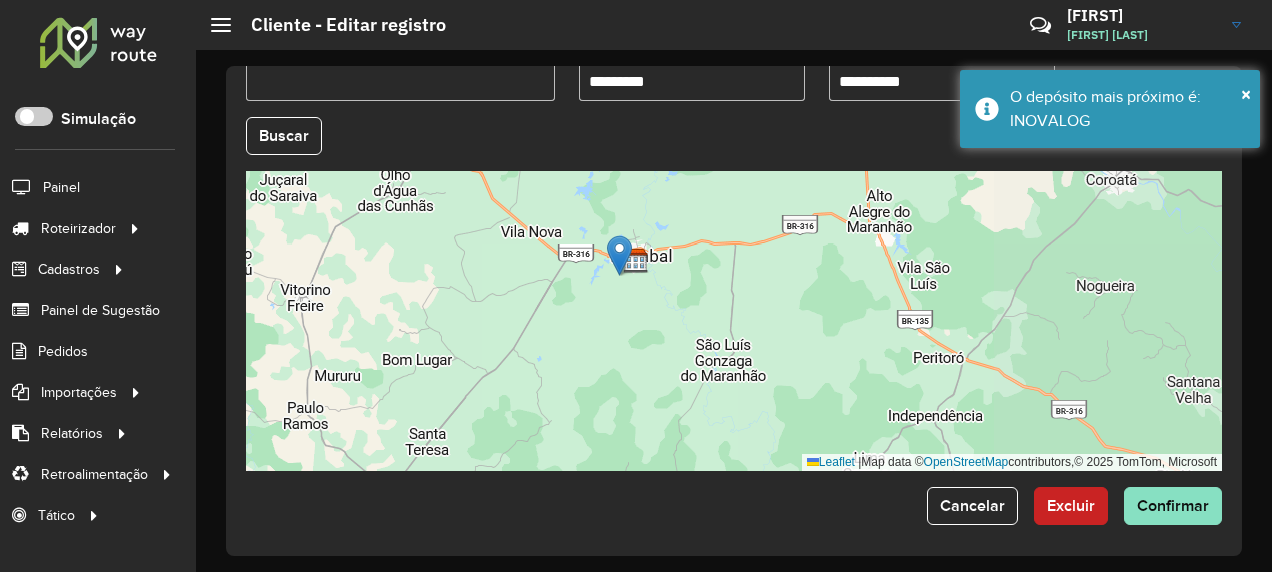 drag, startPoint x: 658, startPoint y: 378, endPoint x: 609, endPoint y: 266, distance: 122.24974 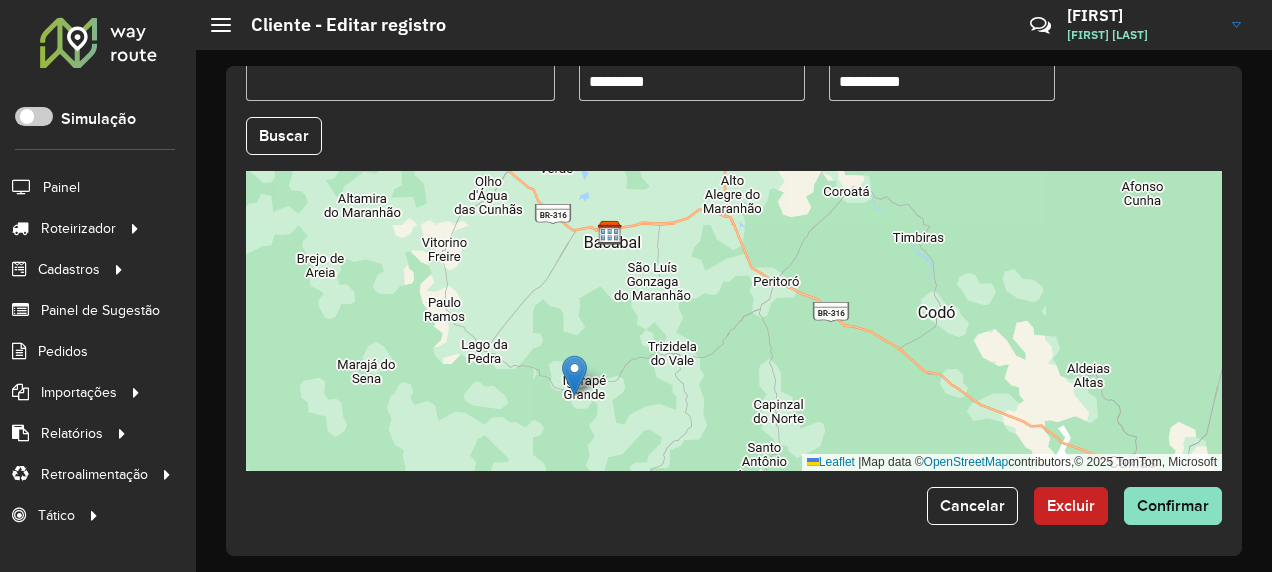 drag, startPoint x: 603, startPoint y: 218, endPoint x: 575, endPoint y: 374, distance: 158.4929 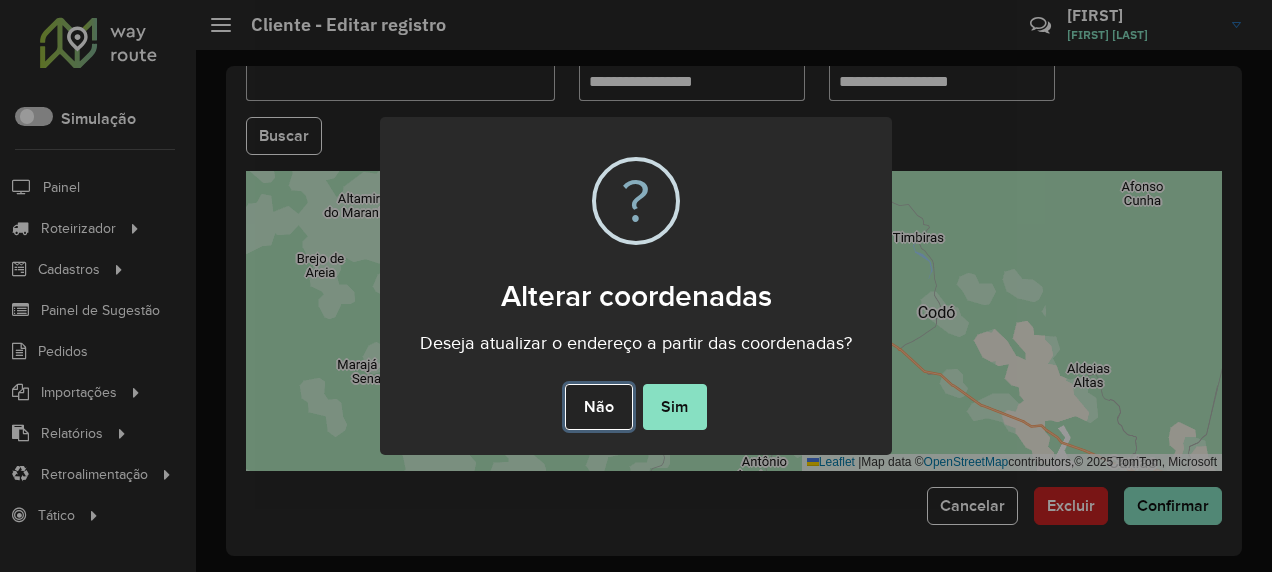 click on "Não" at bounding box center [598, 407] 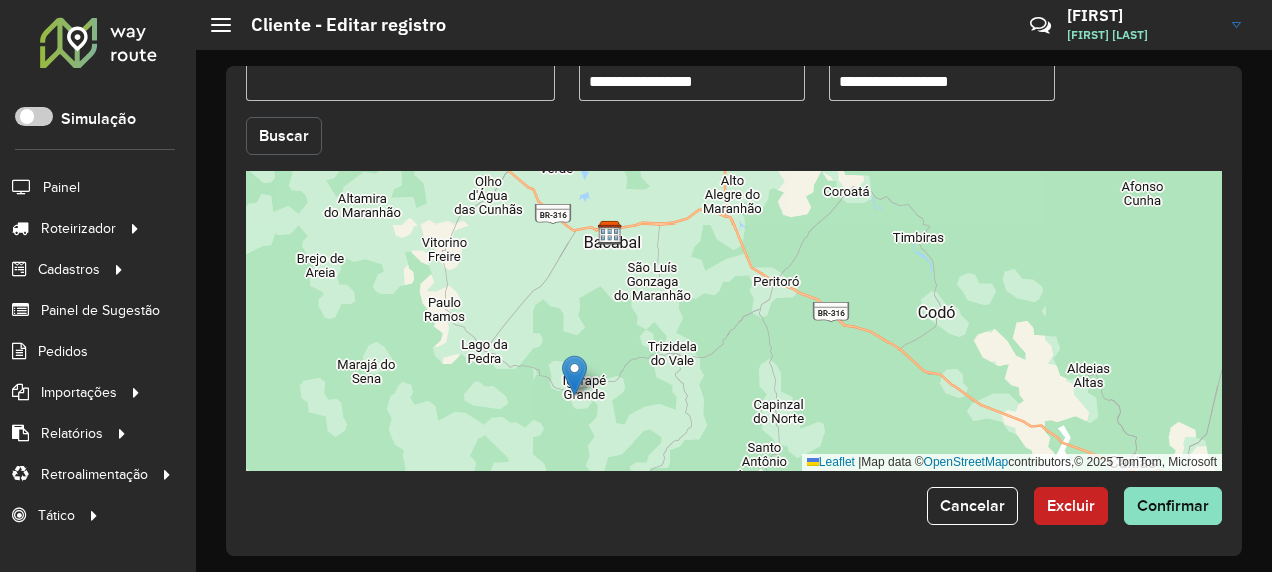 click on "Buscar" 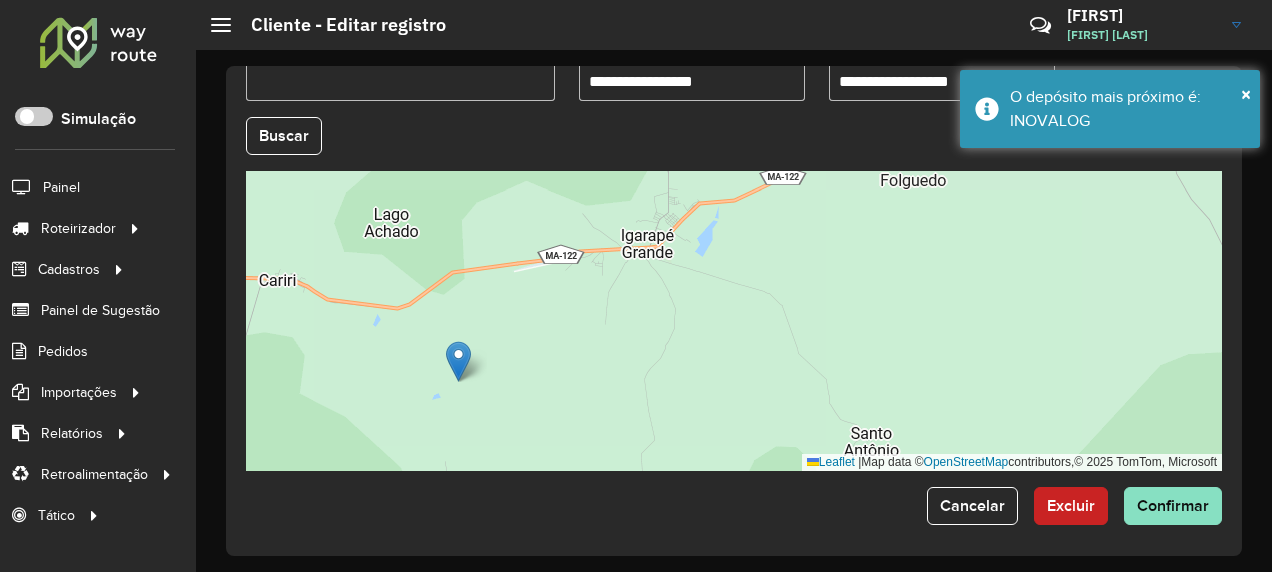 drag, startPoint x: 731, startPoint y: 350, endPoint x: 562, endPoint y: 396, distance: 175.14851 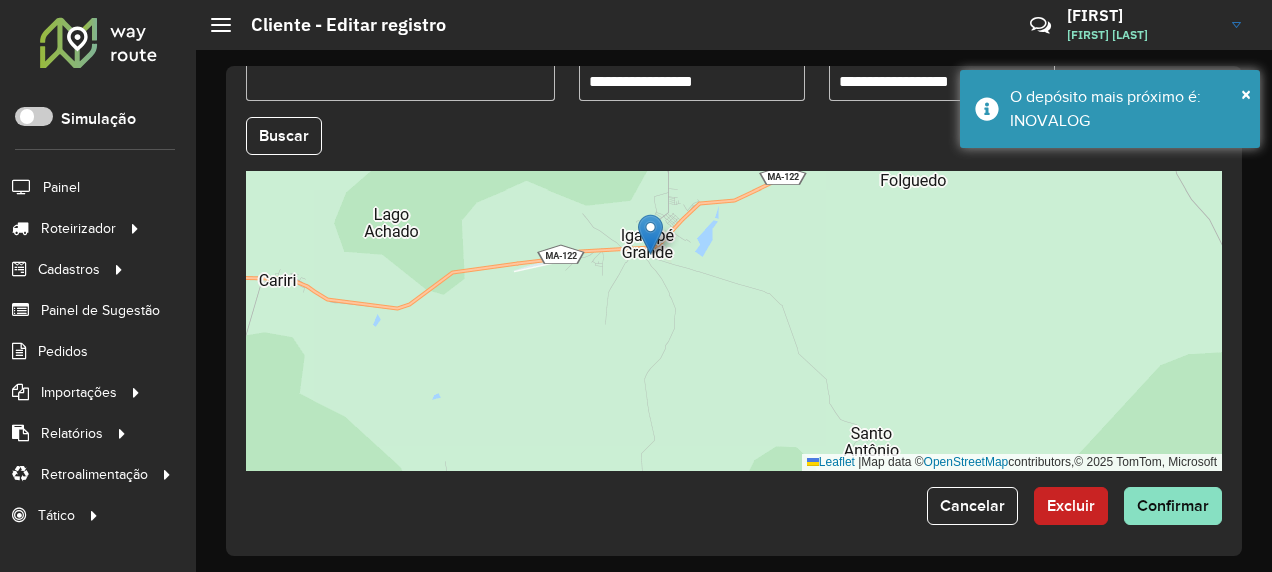 drag, startPoint x: 459, startPoint y: 364, endPoint x: 651, endPoint y: 237, distance: 230.20209 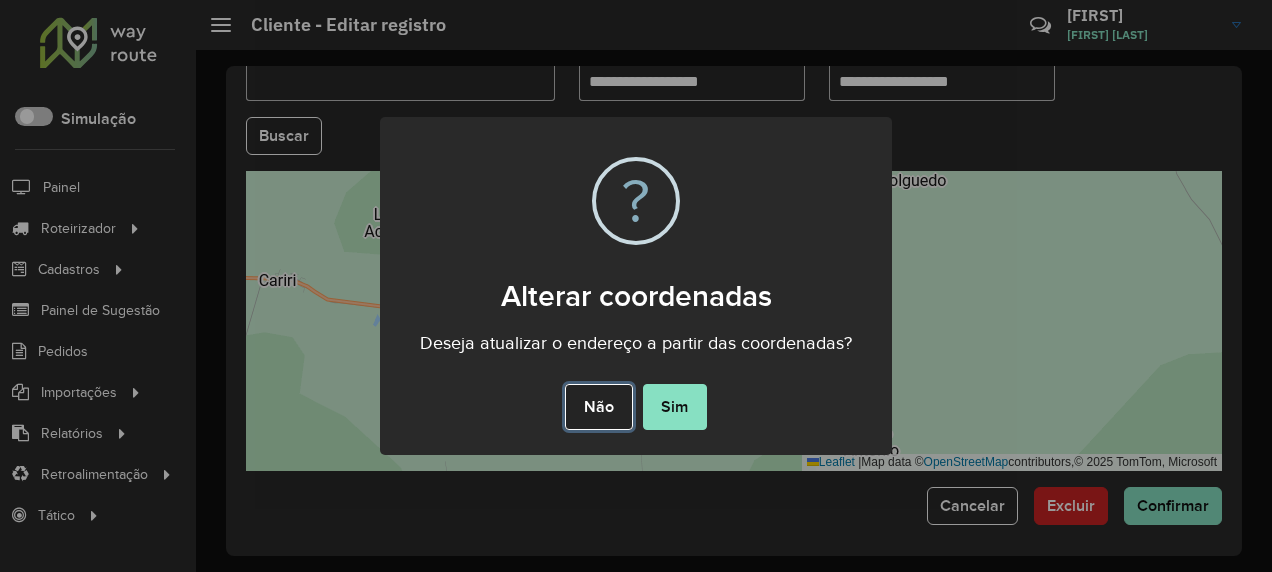 click on "Não" at bounding box center (598, 407) 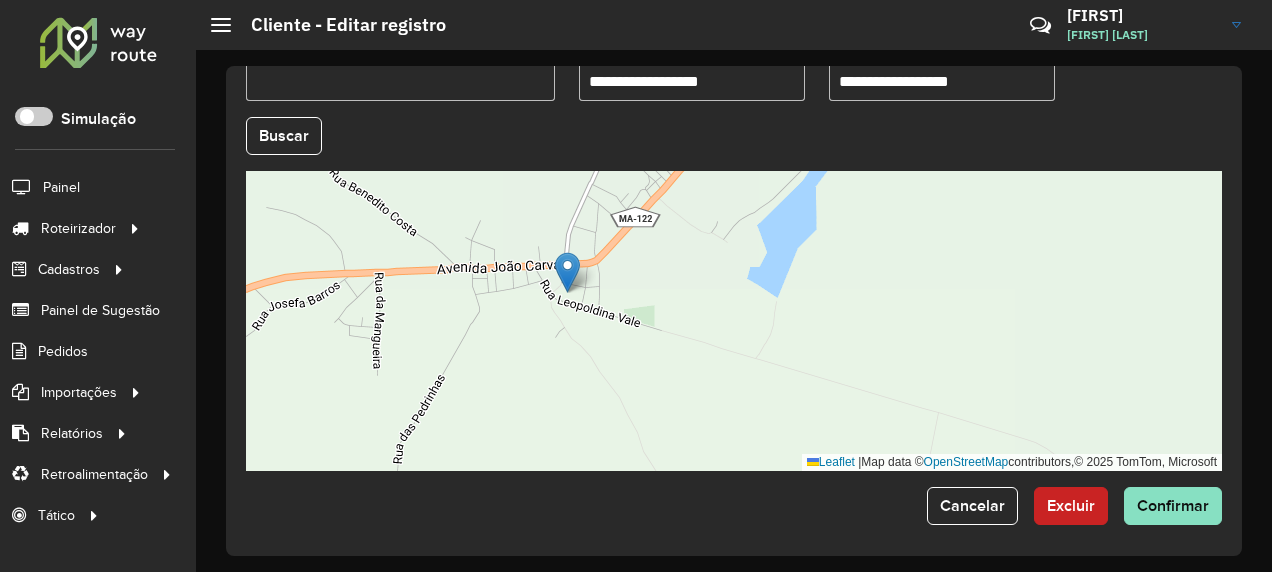 drag, startPoint x: 656, startPoint y: 233, endPoint x: 571, endPoint y: 441, distance: 224.69757 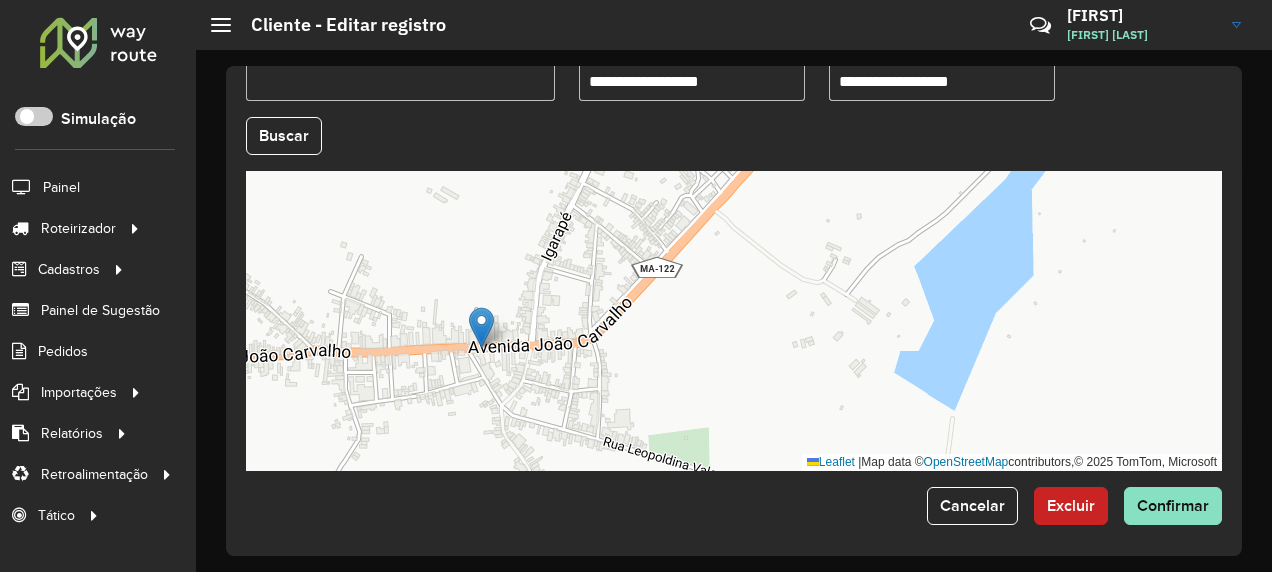 drag, startPoint x: 537, startPoint y: 366, endPoint x: 484, endPoint y: 312, distance: 75.66373 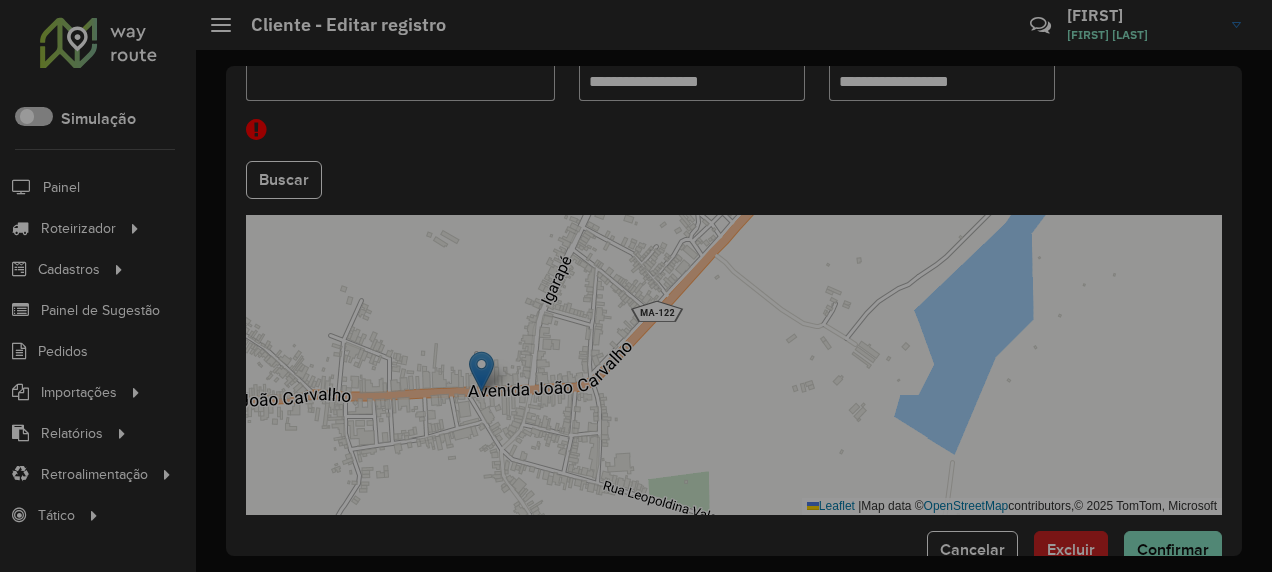 type on "**********" 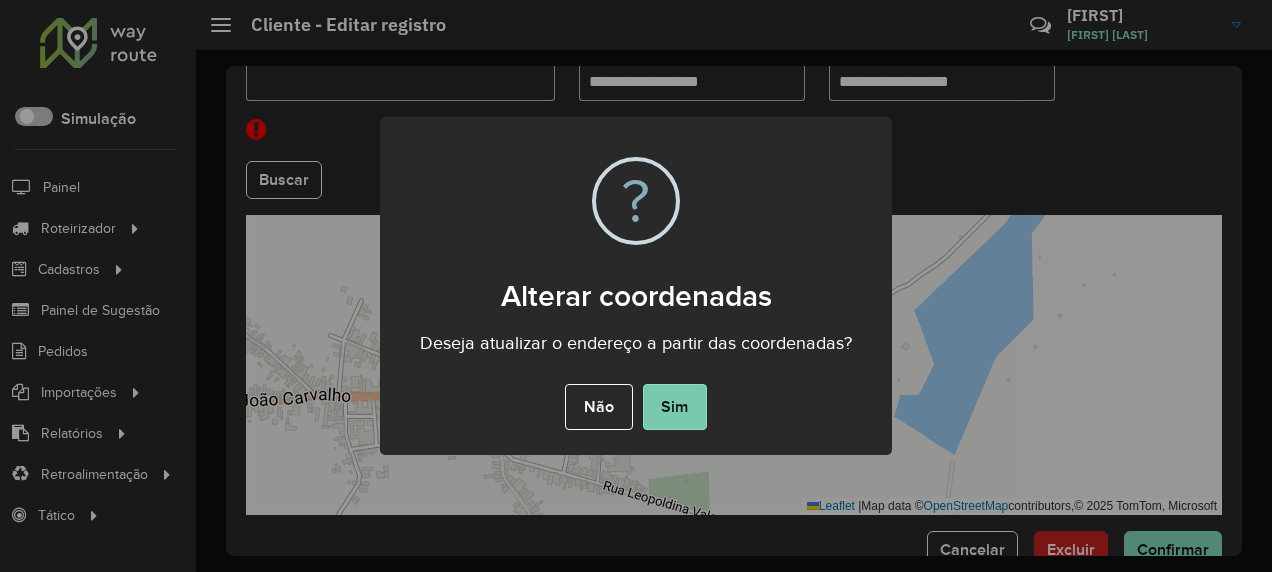 click on "Sim" at bounding box center (675, 407) 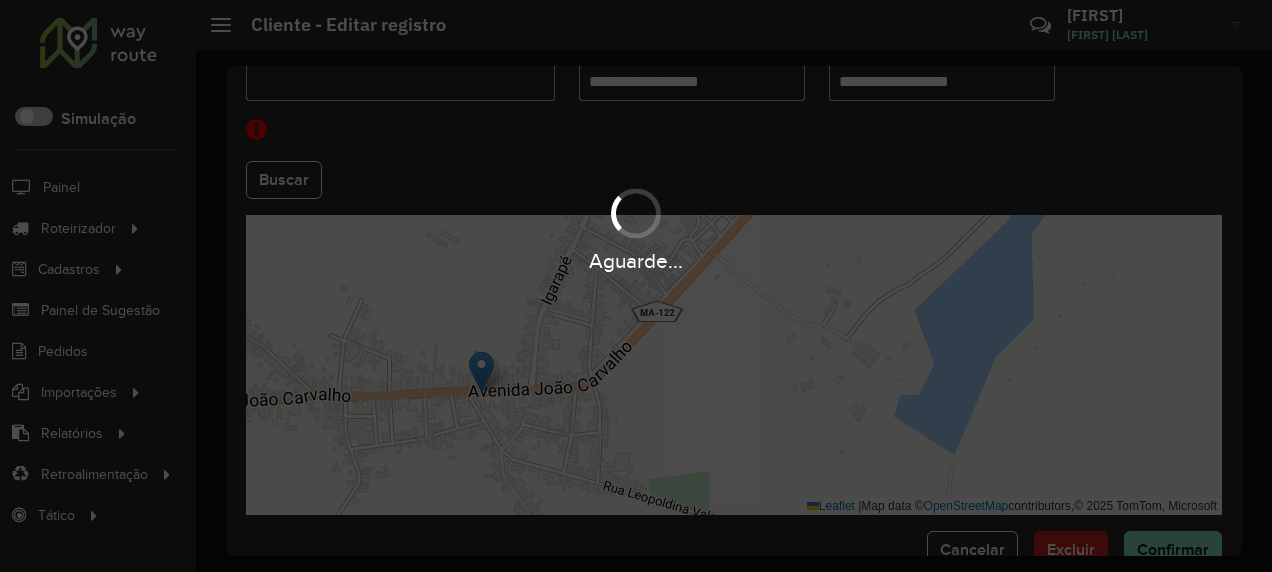 type on "**********" 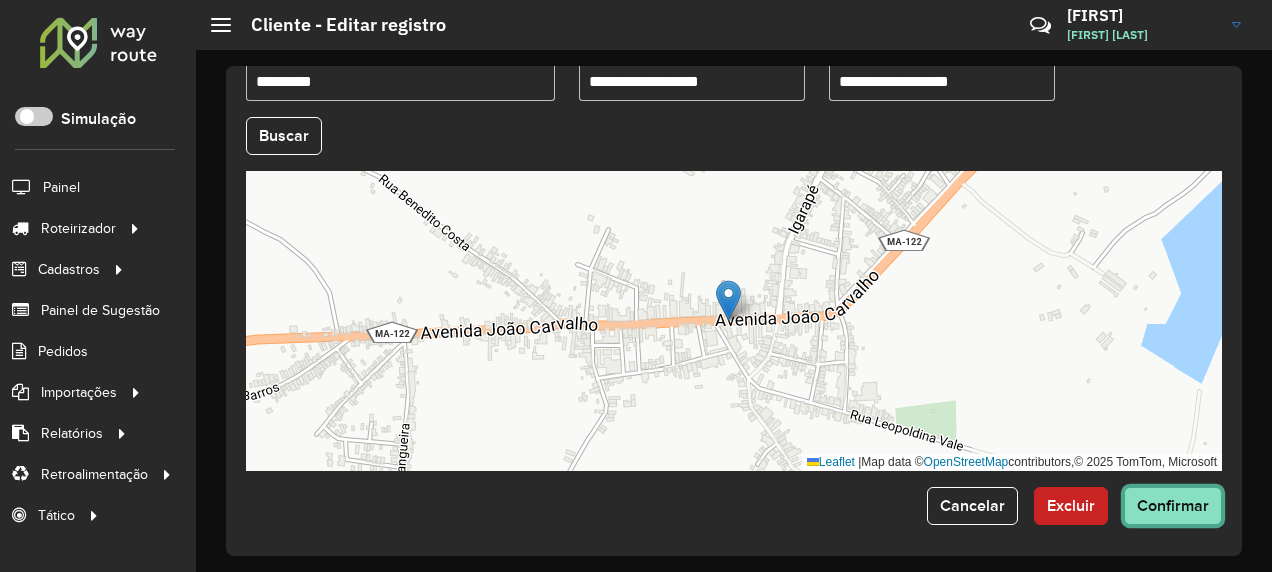 click on "Confirmar" 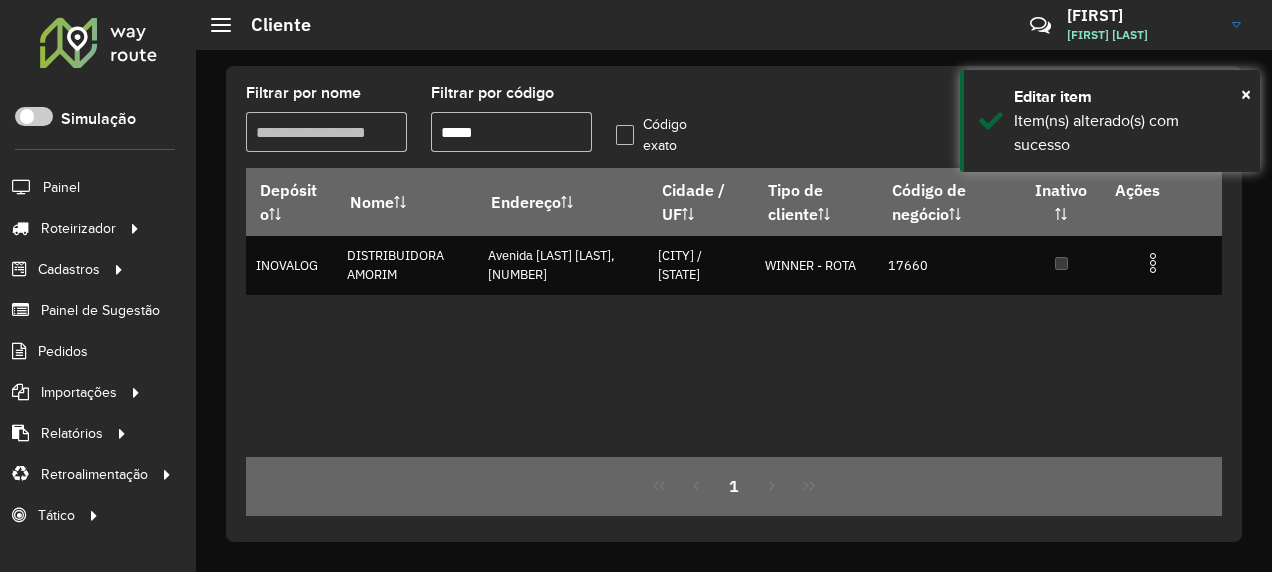 drag, startPoint x: 508, startPoint y: 136, endPoint x: 465, endPoint y: 149, distance: 44.922153 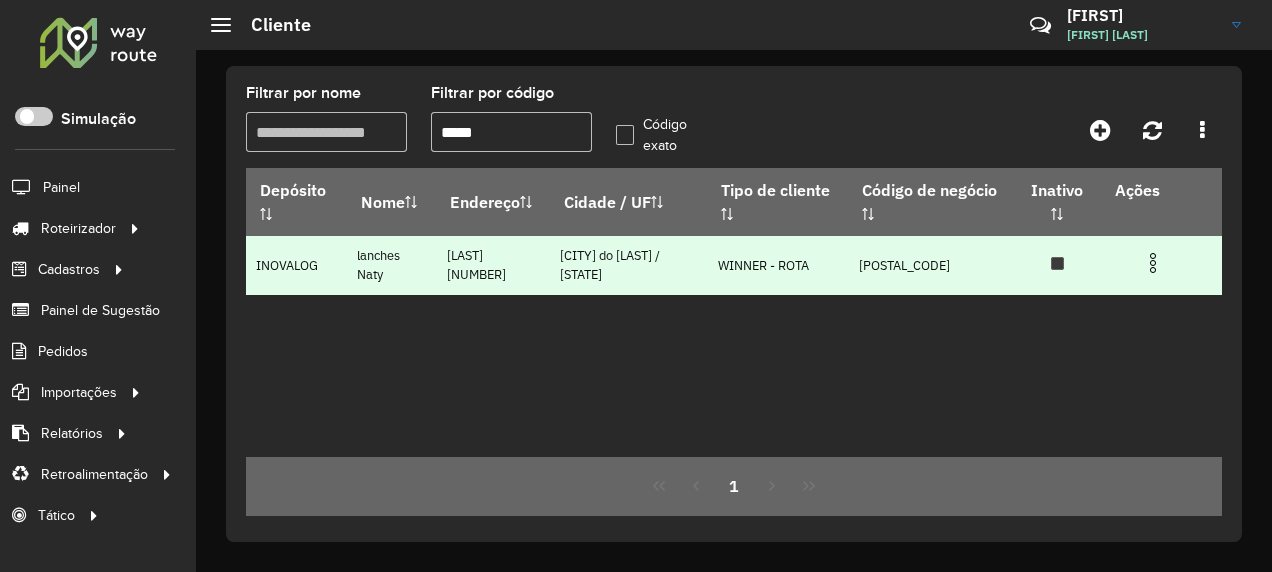 type on "*****" 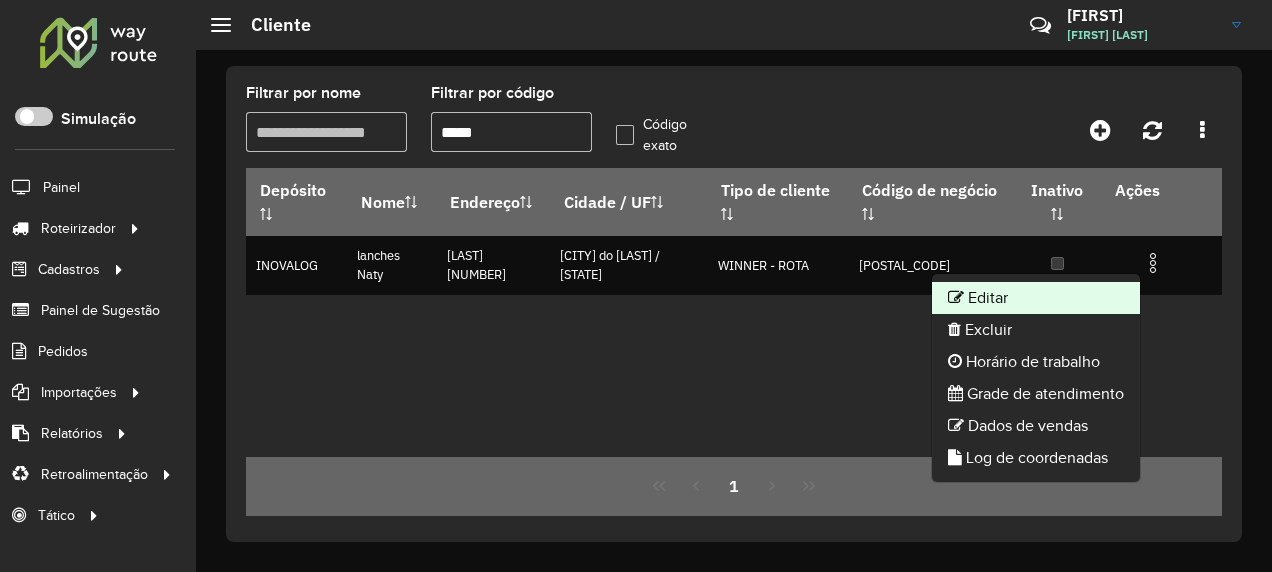 click on "Editar" 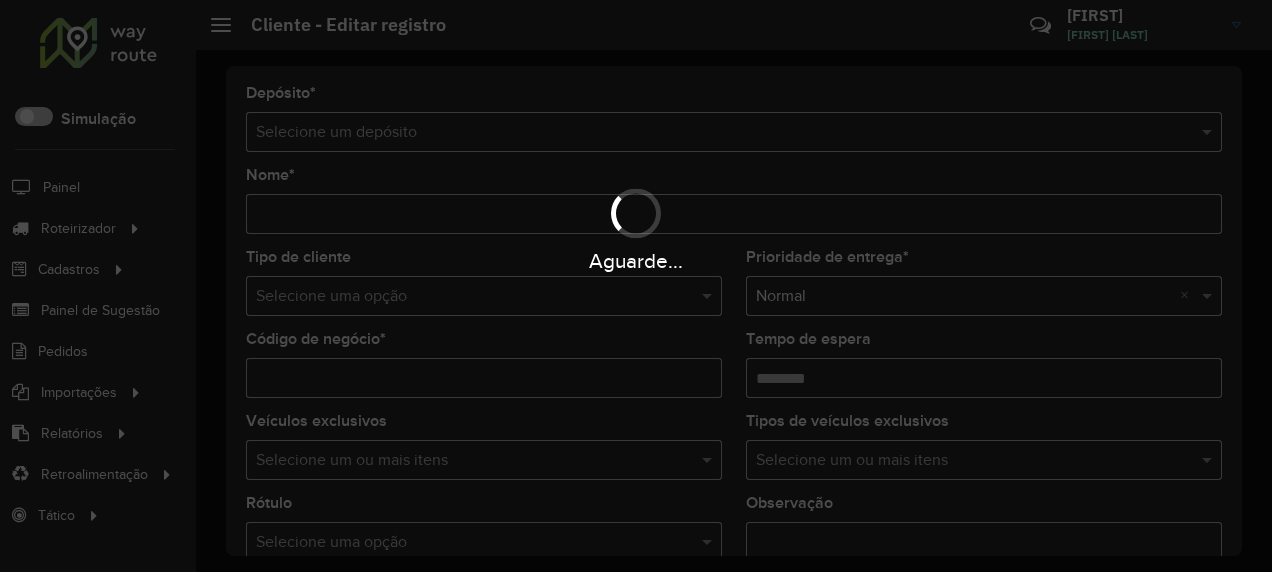 type on "**********" 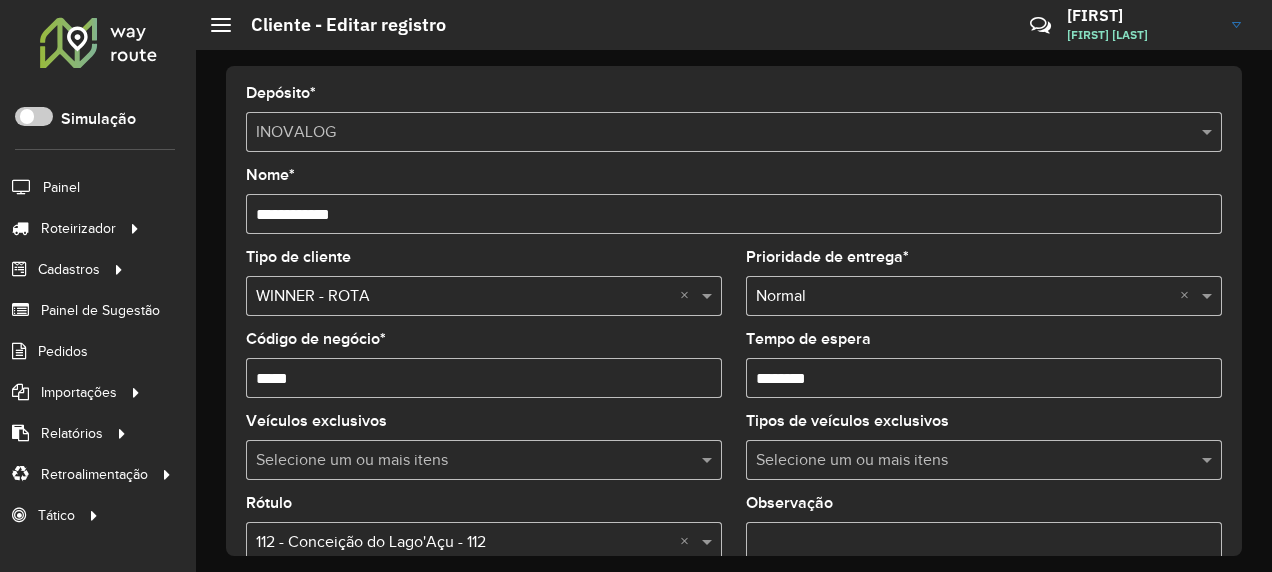 scroll, scrollTop: 200, scrollLeft: 0, axis: vertical 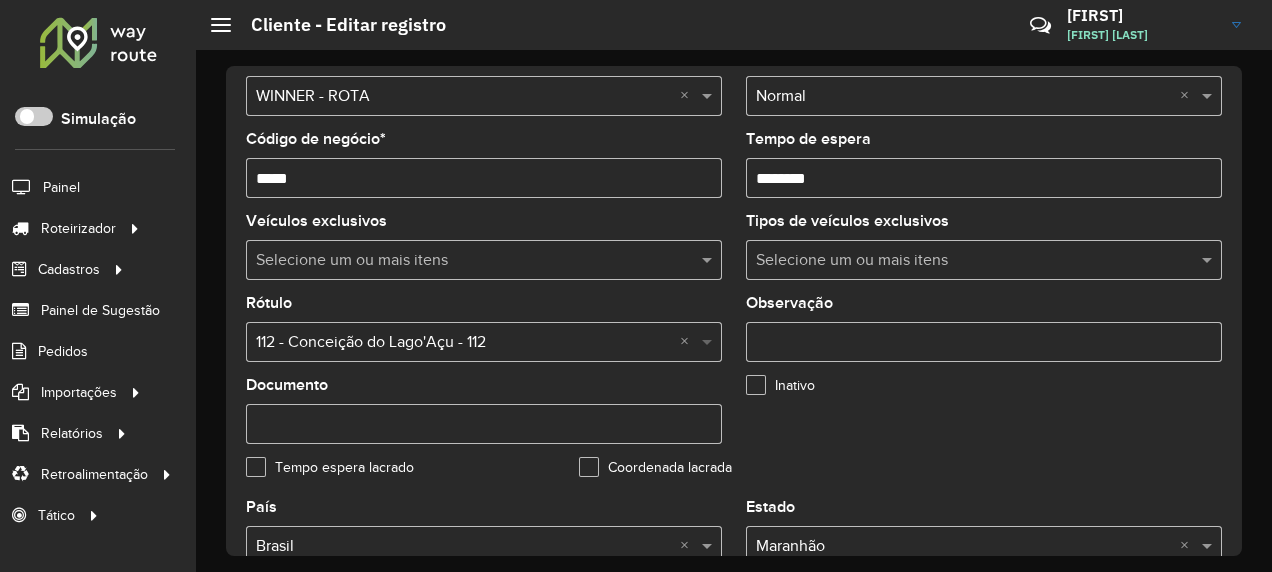 click at bounding box center [709, 342] 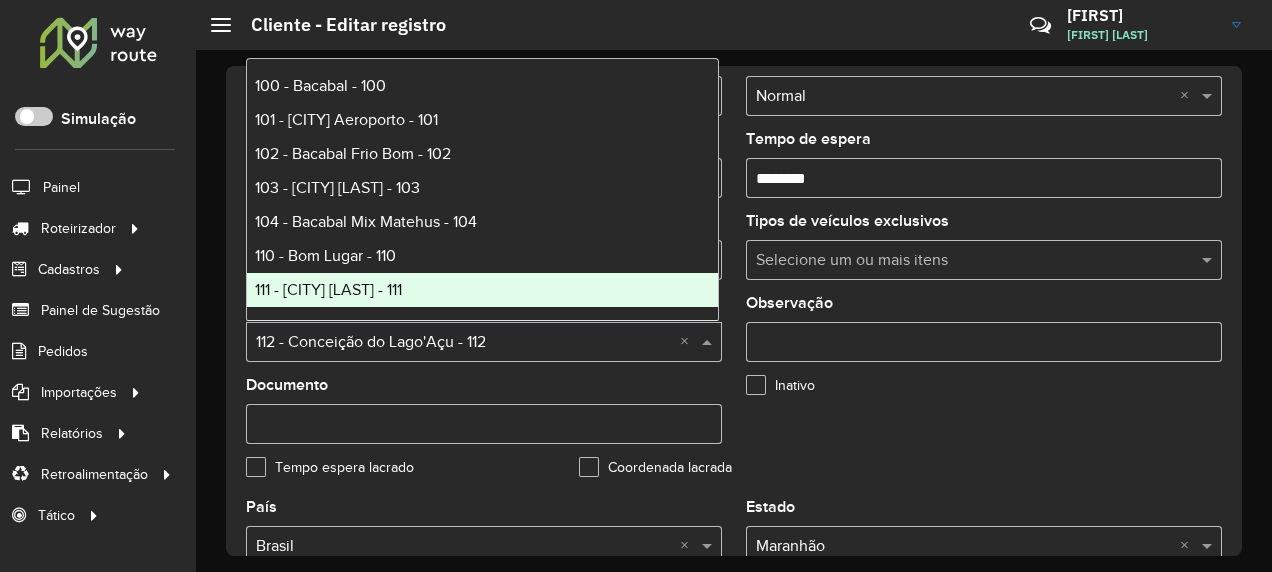 scroll, scrollTop: 200, scrollLeft: 0, axis: vertical 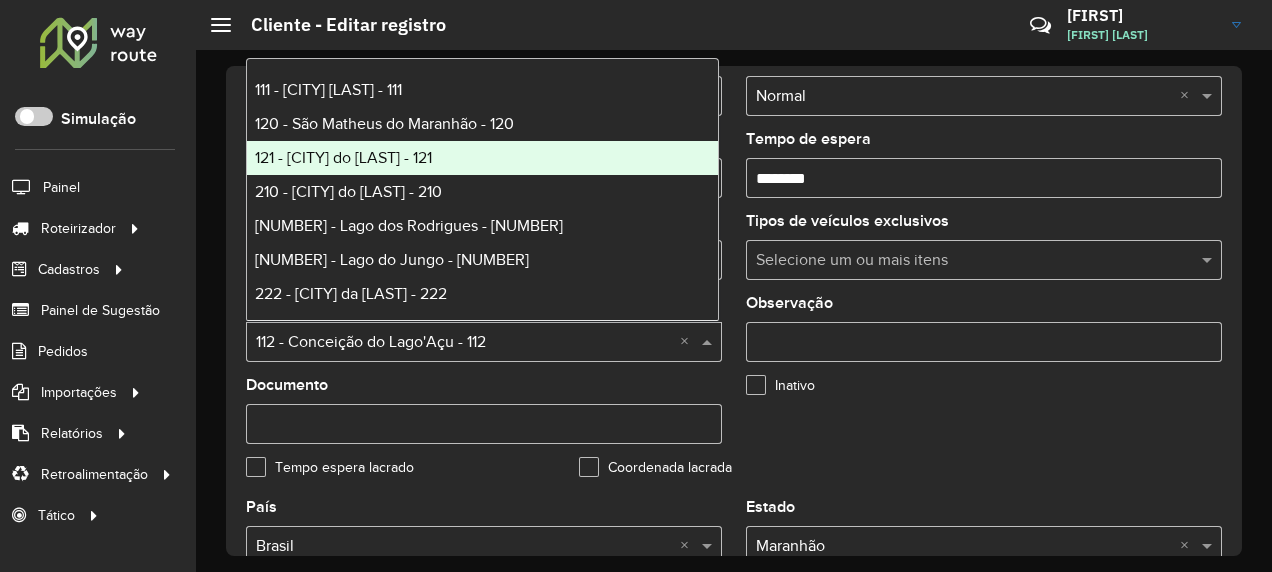 click on "121 - Alto Alegre do Maranhão - 121" at bounding box center (343, 157) 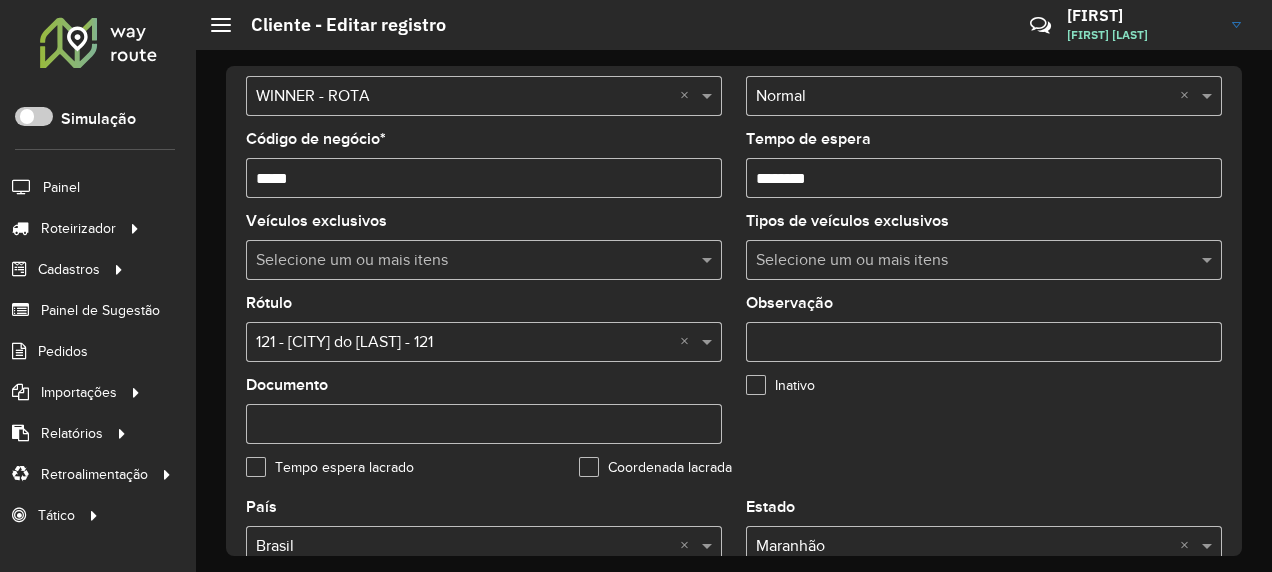 scroll, scrollTop: 600, scrollLeft: 0, axis: vertical 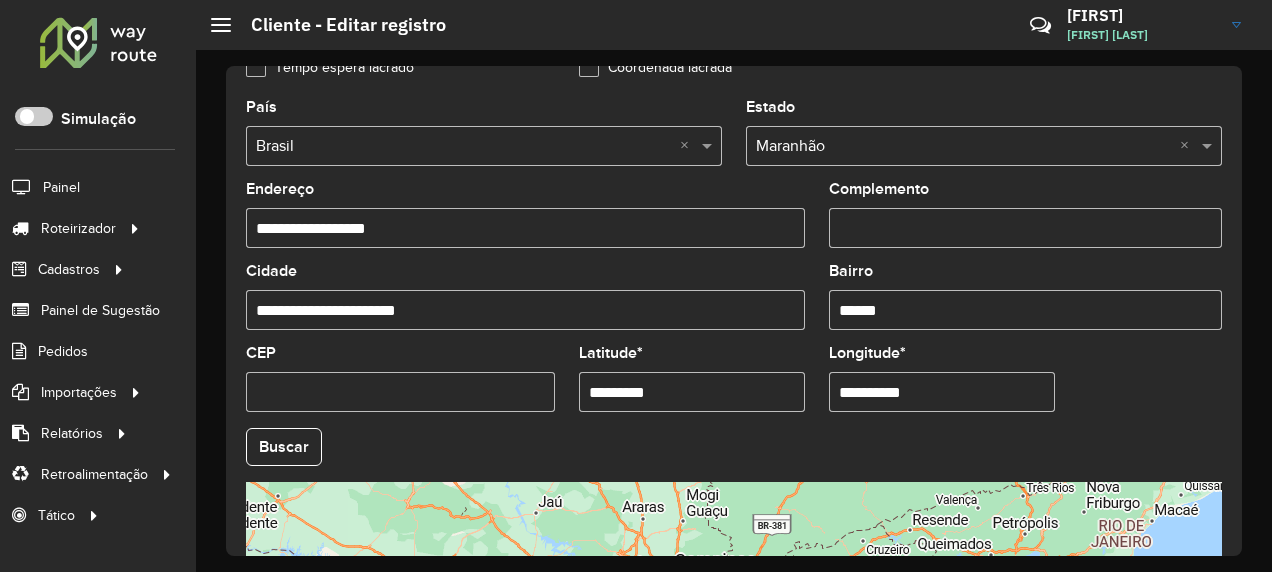 drag, startPoint x: 712, startPoint y: 402, endPoint x: 532, endPoint y: 429, distance: 182.01373 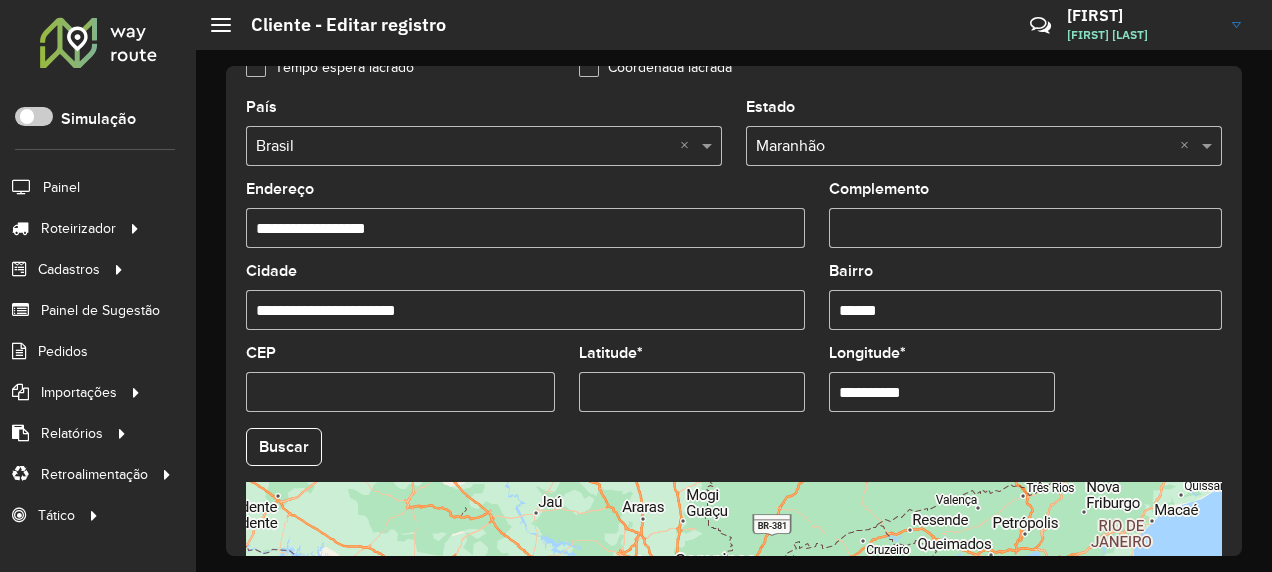 type 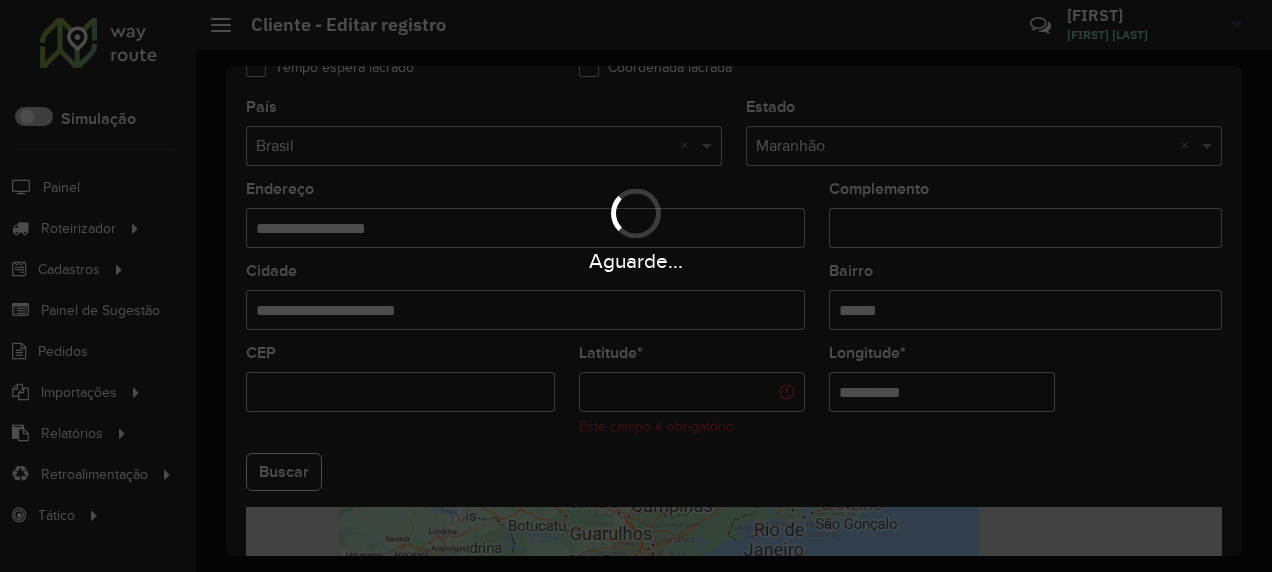 drag, startPoint x: 874, startPoint y: 403, endPoint x: 643, endPoint y: 442, distance: 234.26907 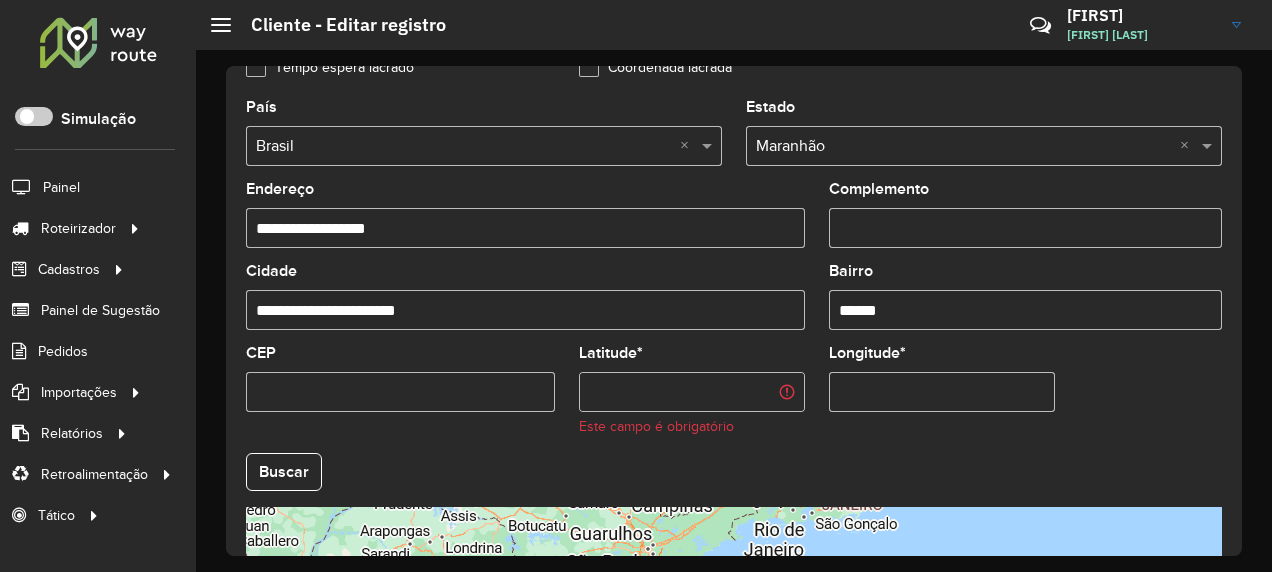 type 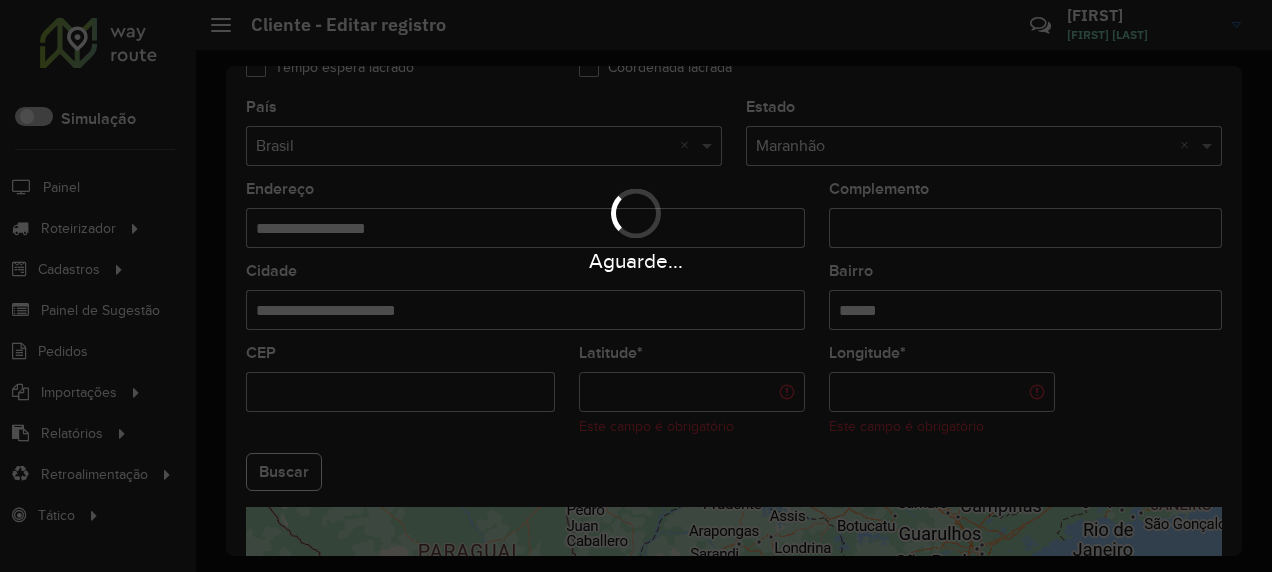 drag, startPoint x: 446, startPoint y: 226, endPoint x: 238, endPoint y: 260, distance: 210.76053 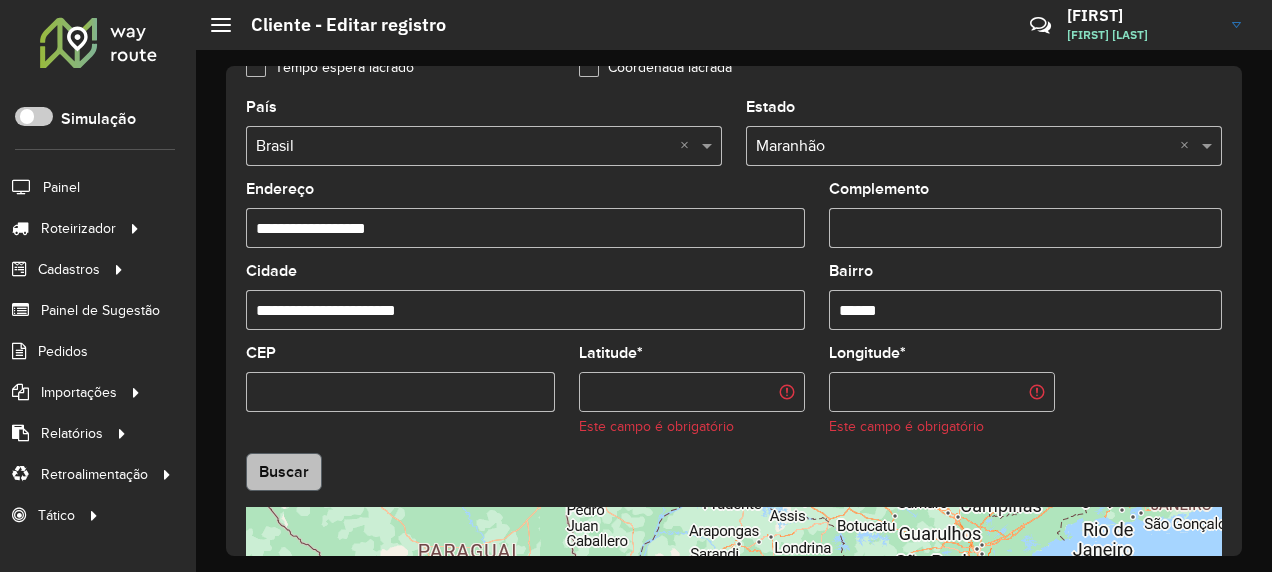 type on "**********" 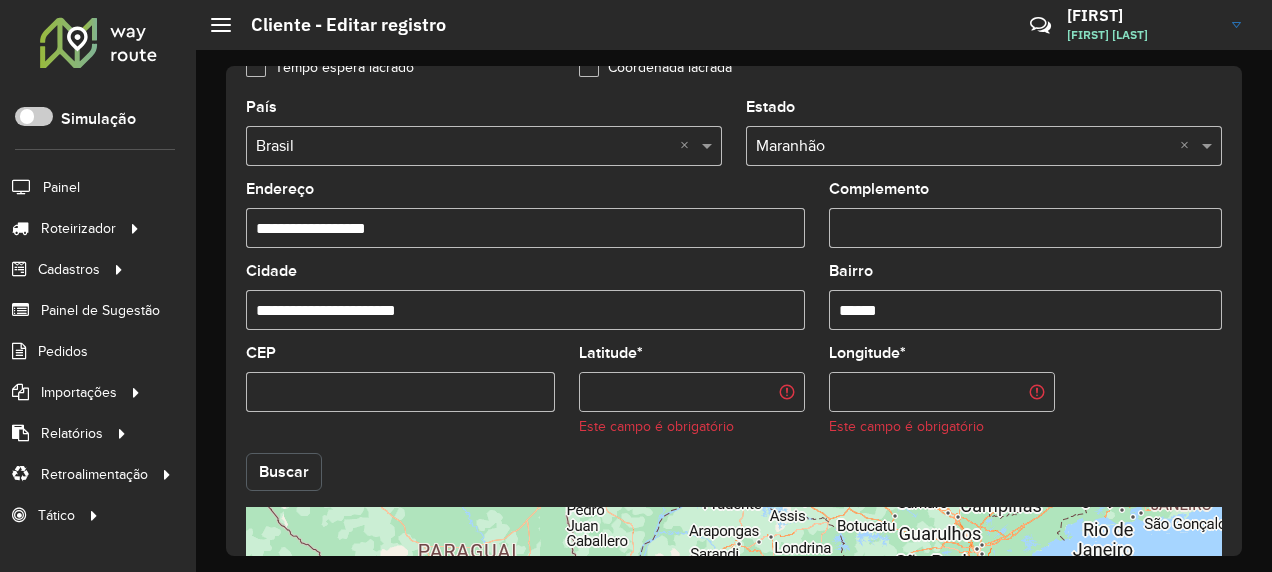click on "Buscar" 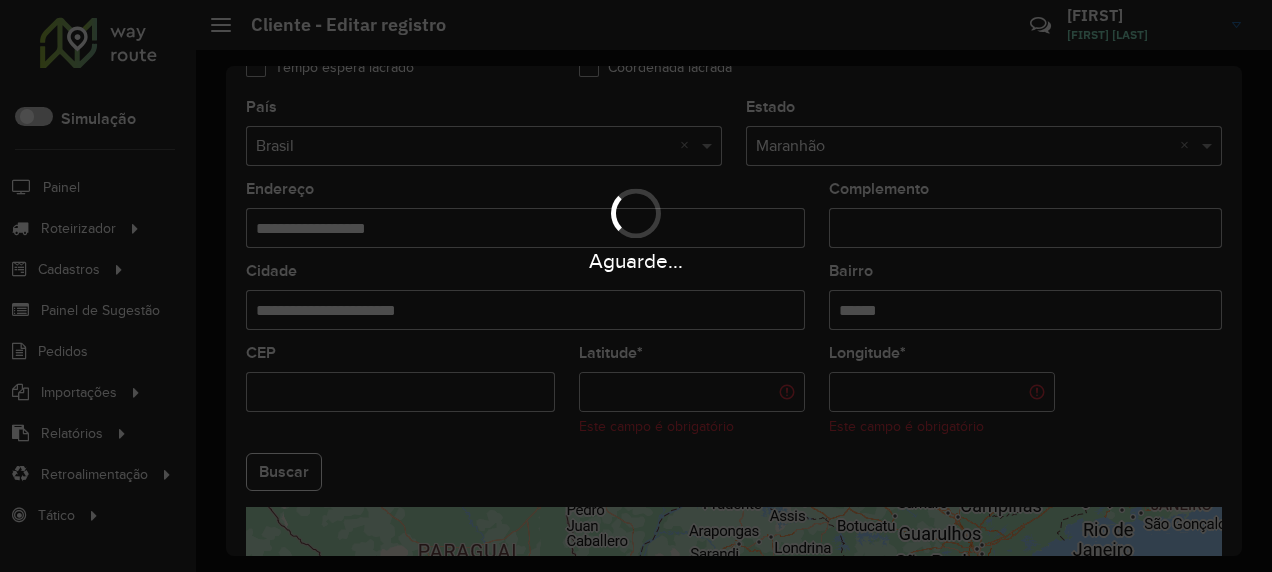 type on "**********" 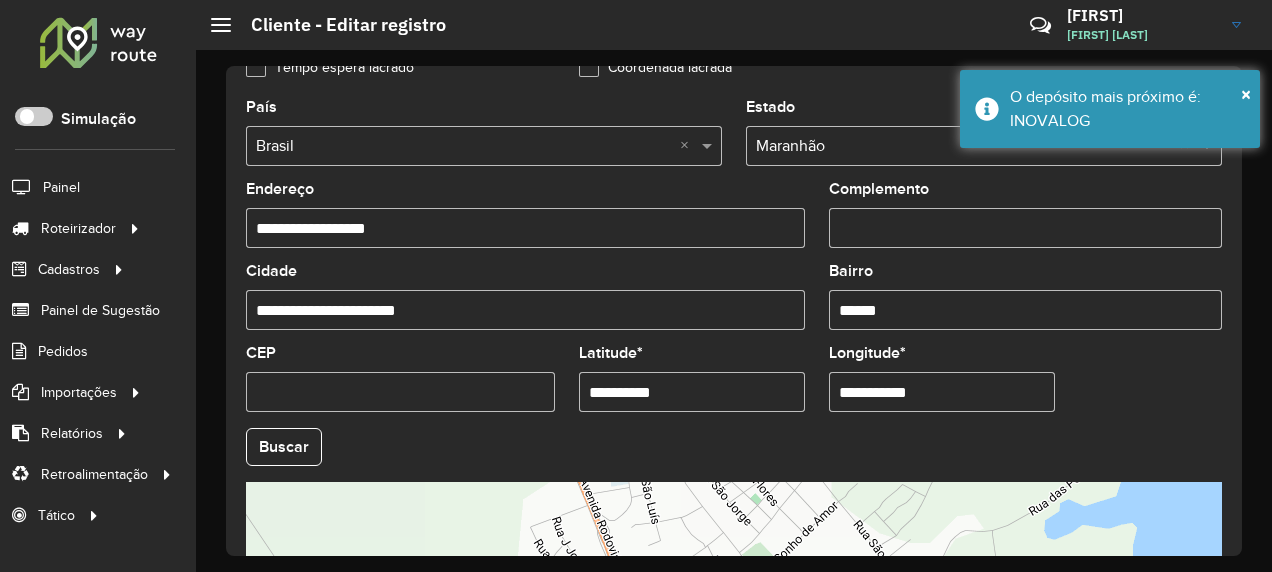 scroll, scrollTop: 911, scrollLeft: 0, axis: vertical 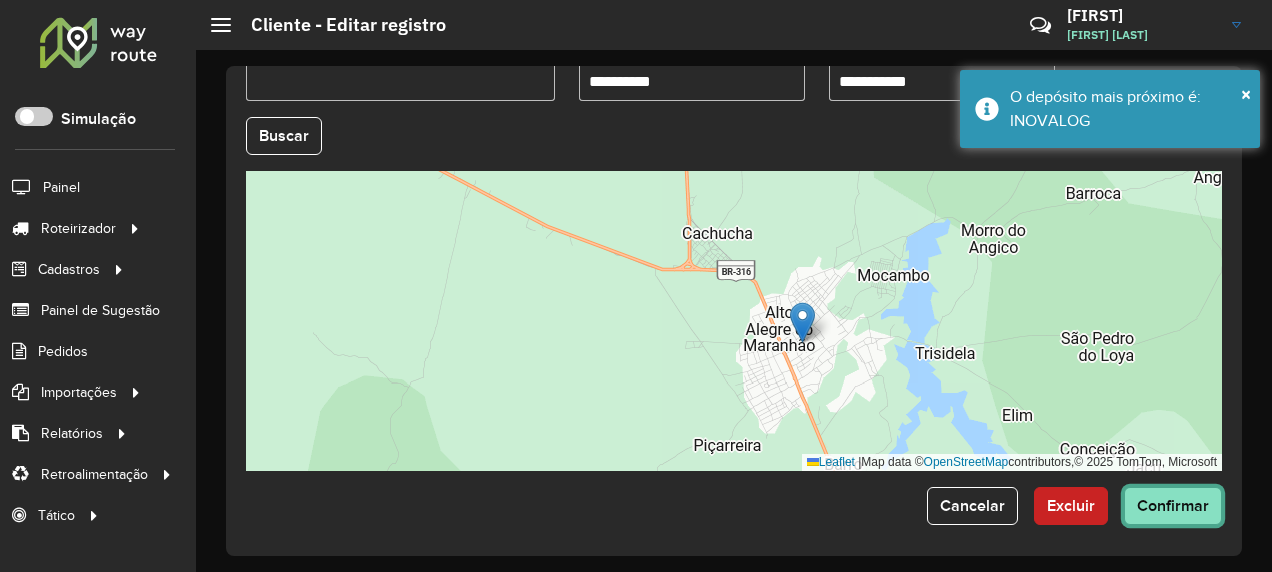 click on "Confirmar" 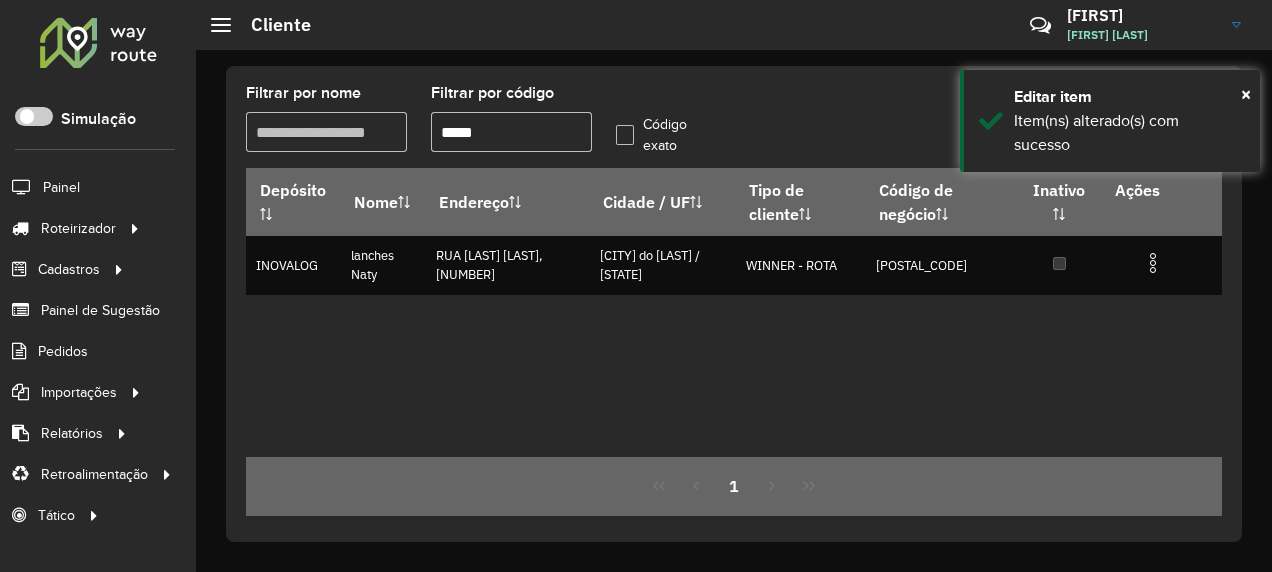 click on "*****" at bounding box center (511, 132) 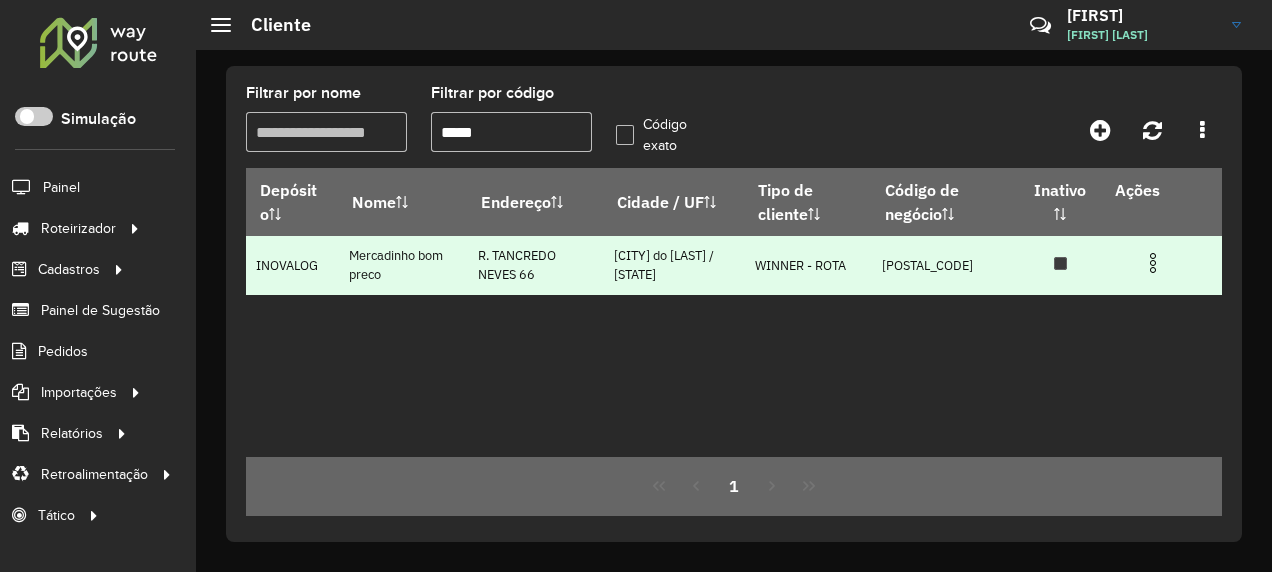 type on "*****" 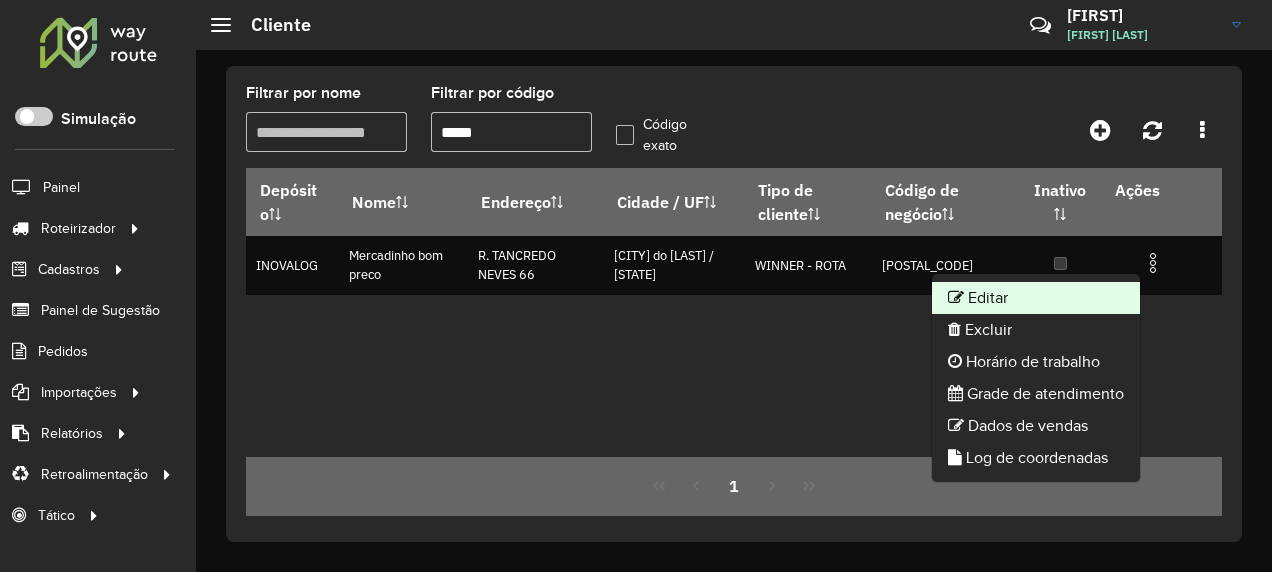 click on "Editar" 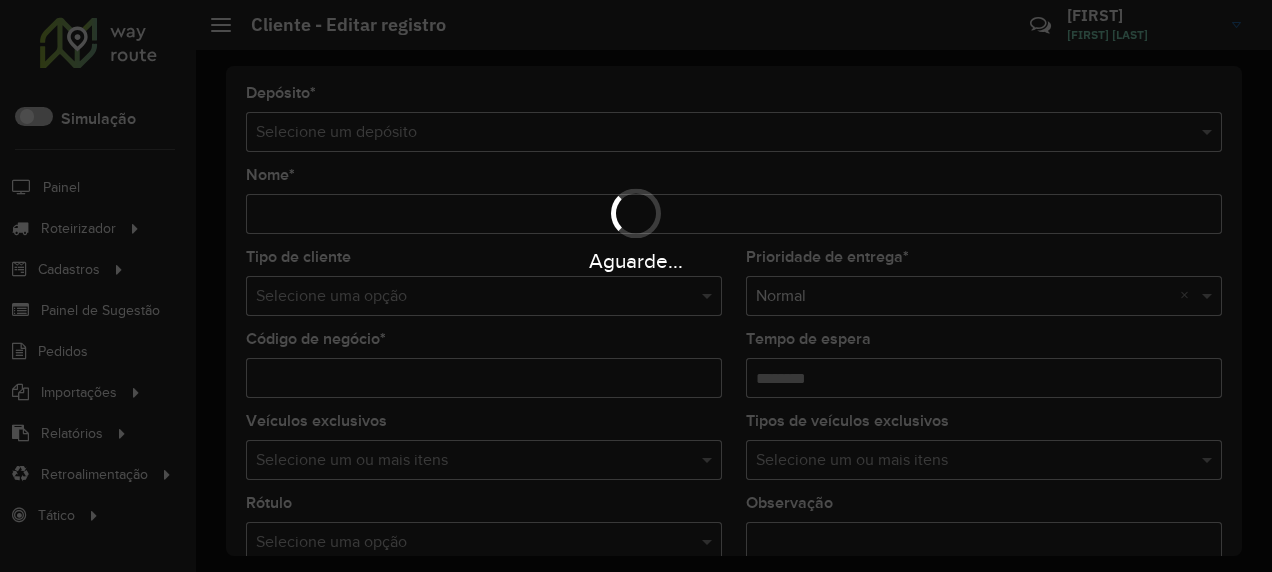 type on "**********" 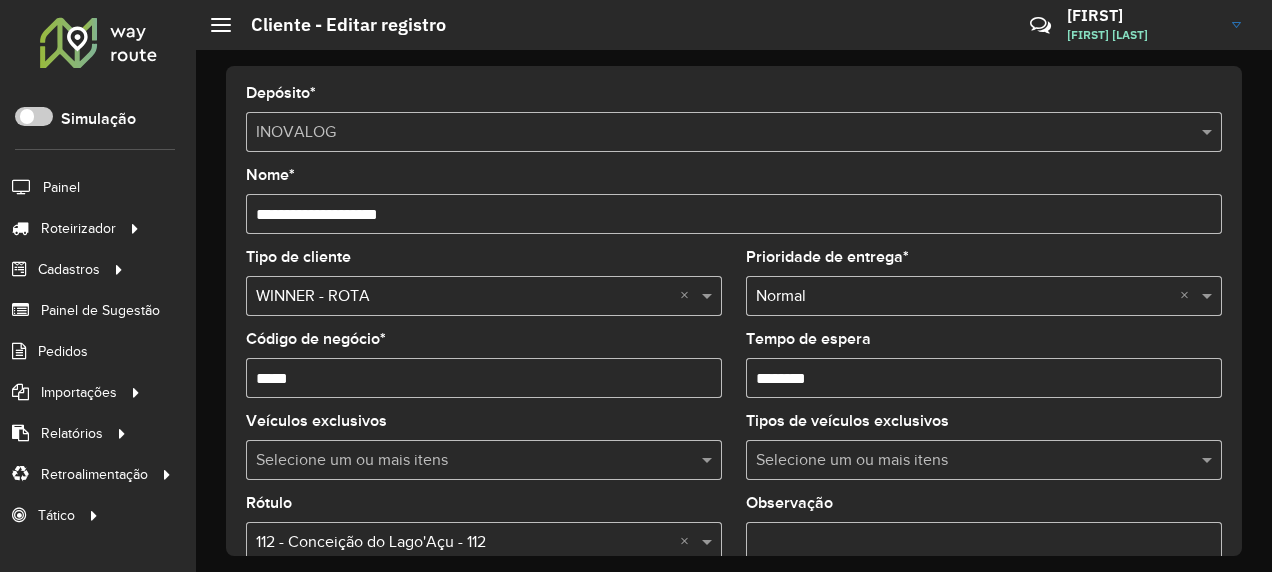 scroll, scrollTop: 300, scrollLeft: 0, axis: vertical 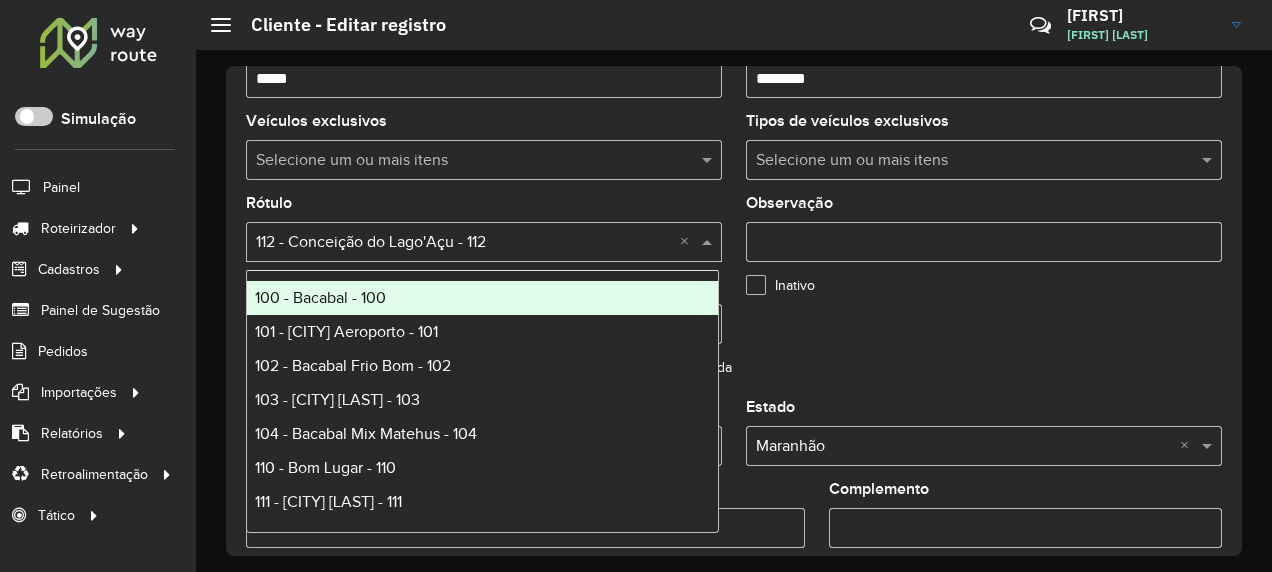 click at bounding box center (709, 242) 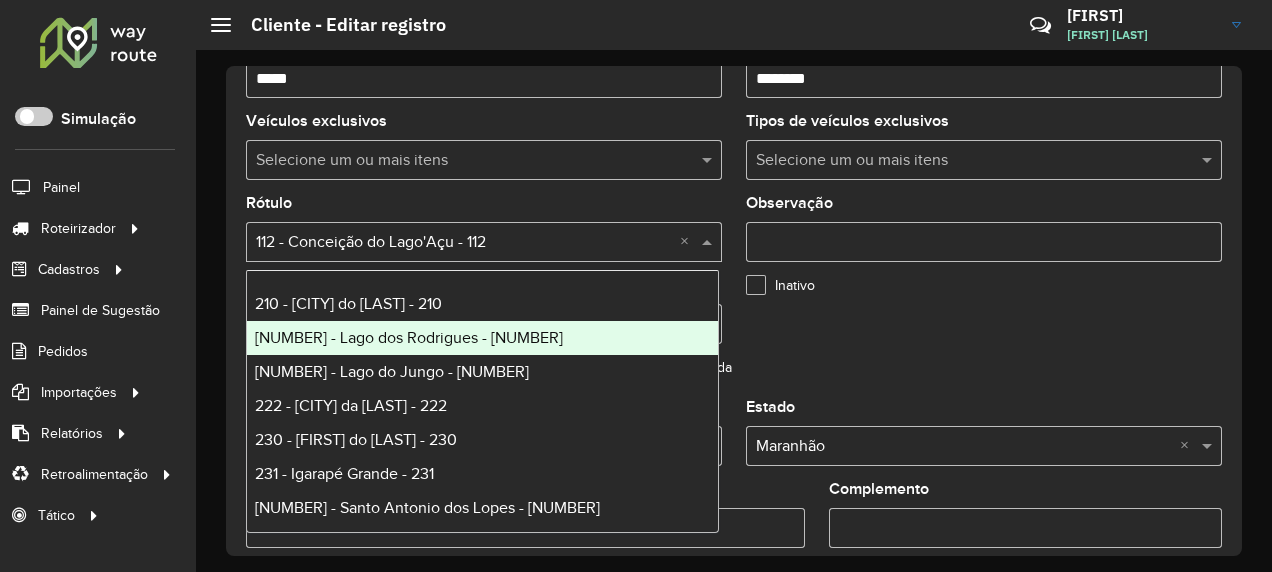 scroll, scrollTop: 200, scrollLeft: 0, axis: vertical 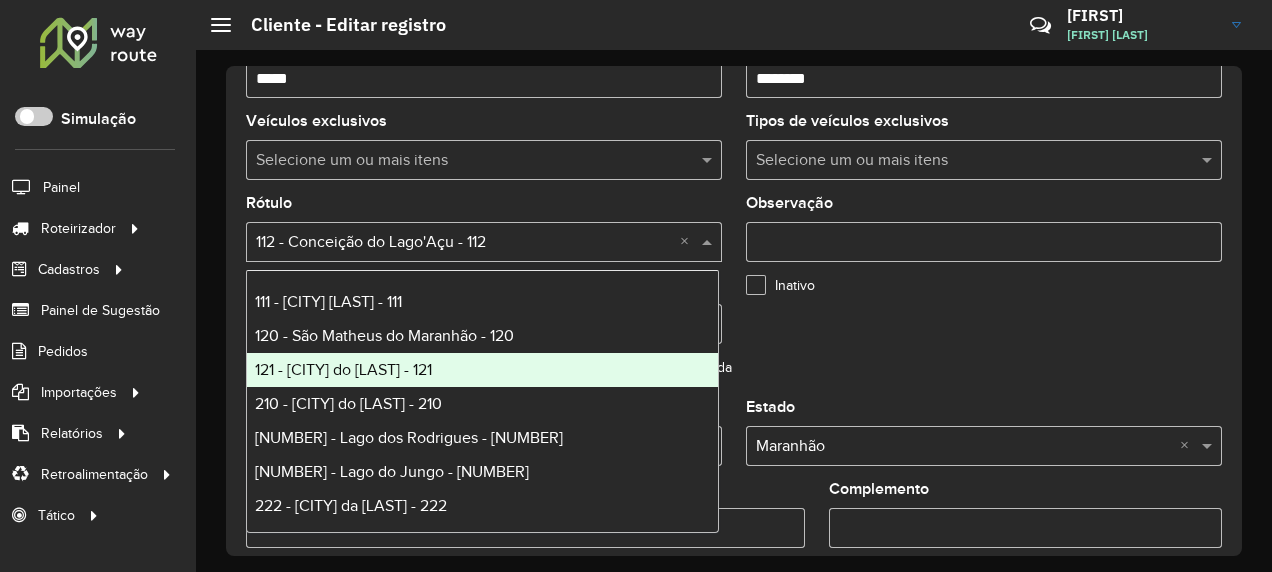 click on "121 - Alto Alegre do Maranhão - 121" at bounding box center (343, 369) 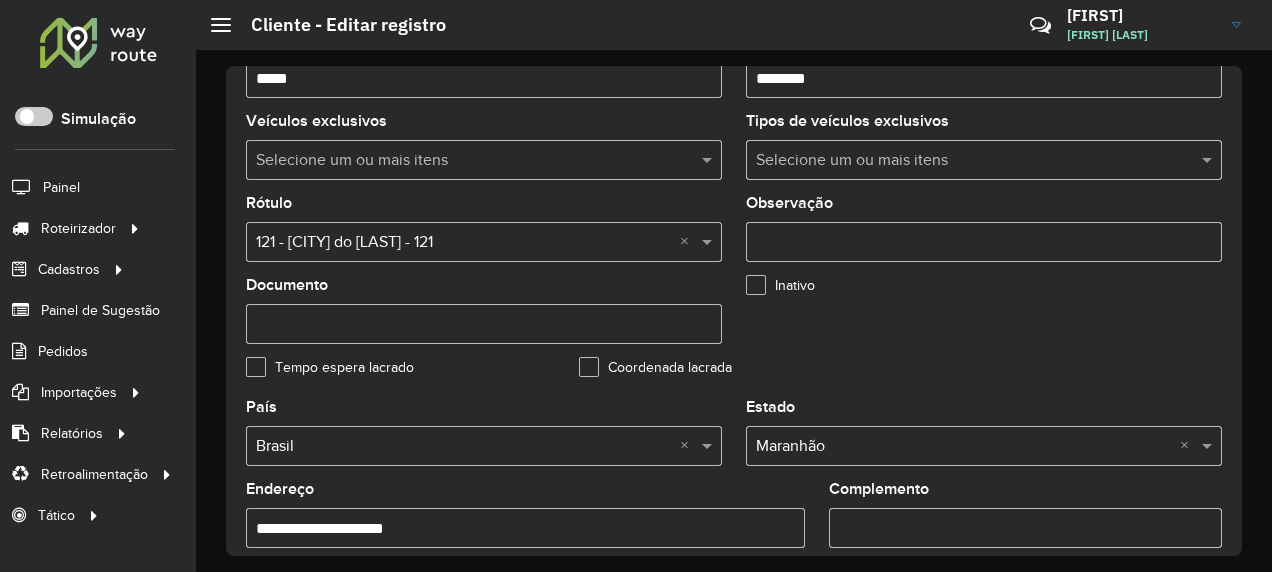 scroll, scrollTop: 500, scrollLeft: 0, axis: vertical 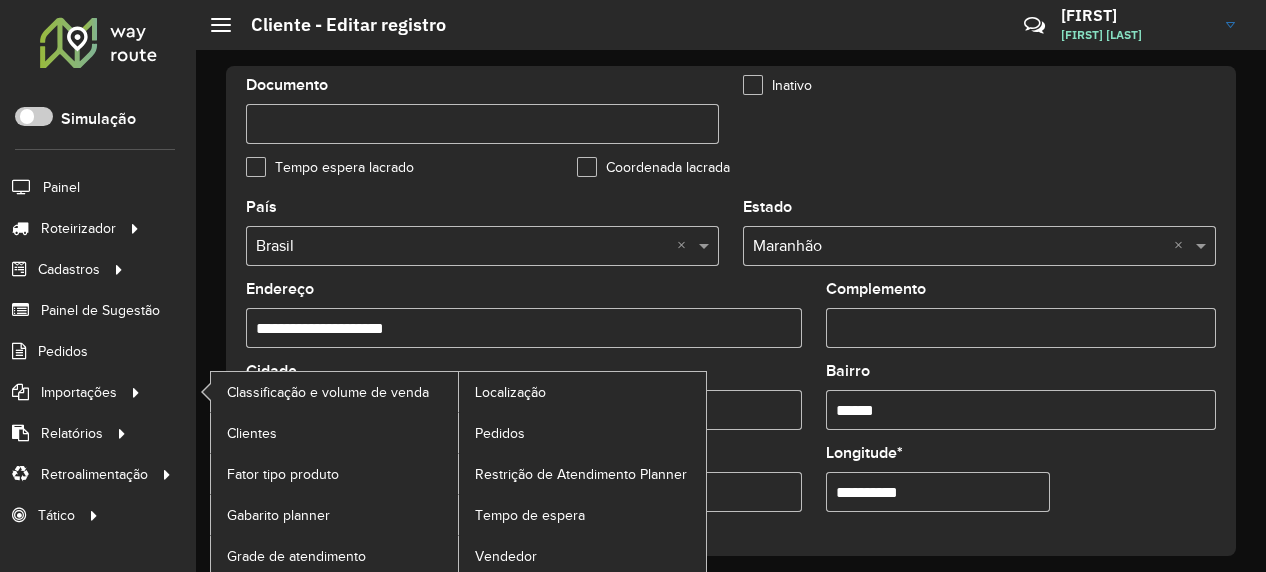 drag, startPoint x: 489, startPoint y: 322, endPoint x: 150, endPoint y: 386, distance: 344.9884 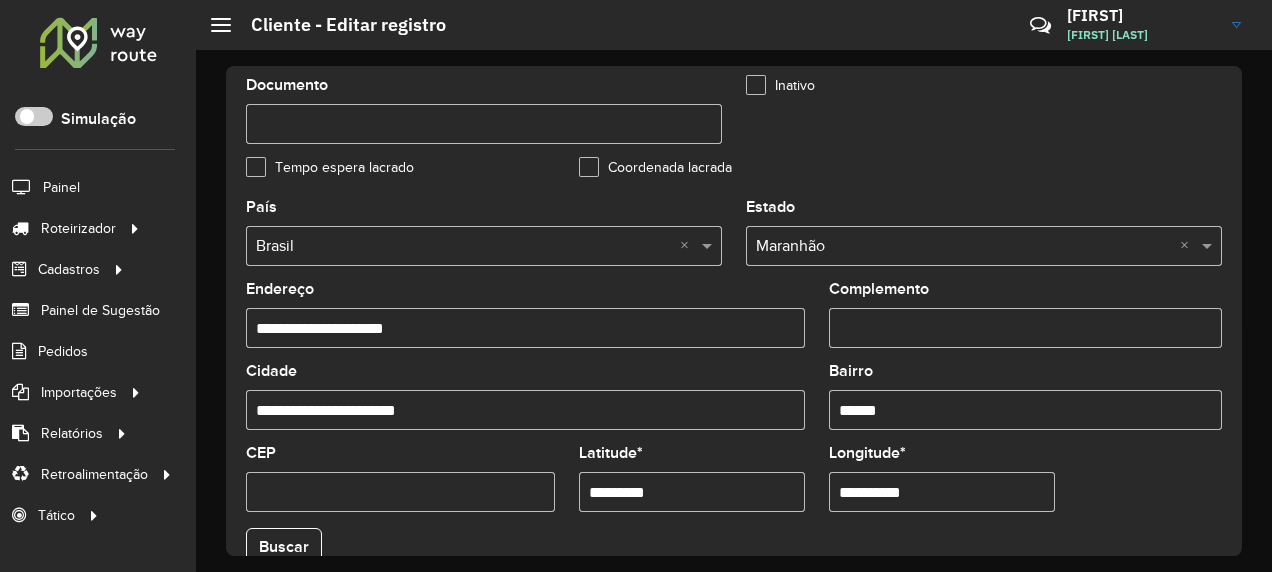click on "**********" at bounding box center (525, 328) 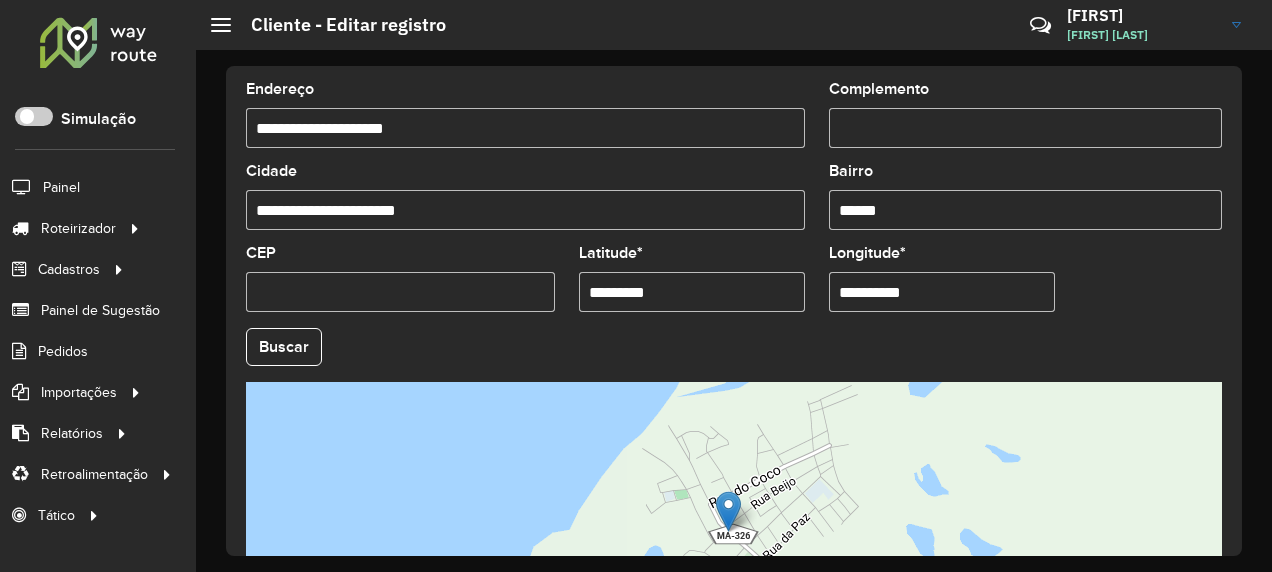 type on "**********" 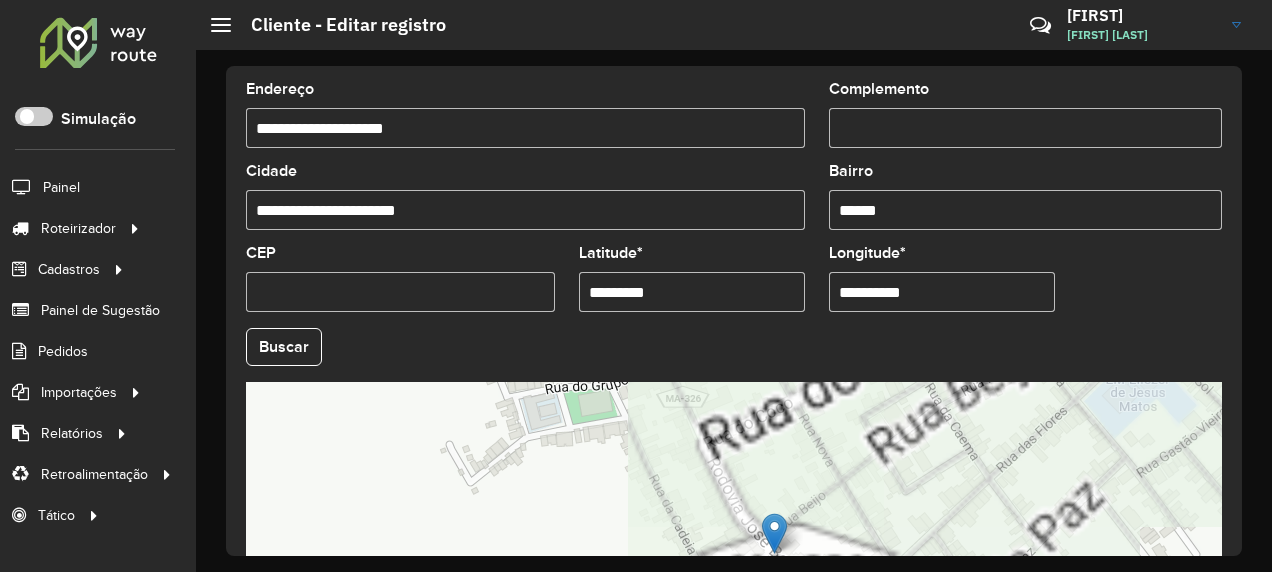 scroll, scrollTop: 822, scrollLeft: 0, axis: vertical 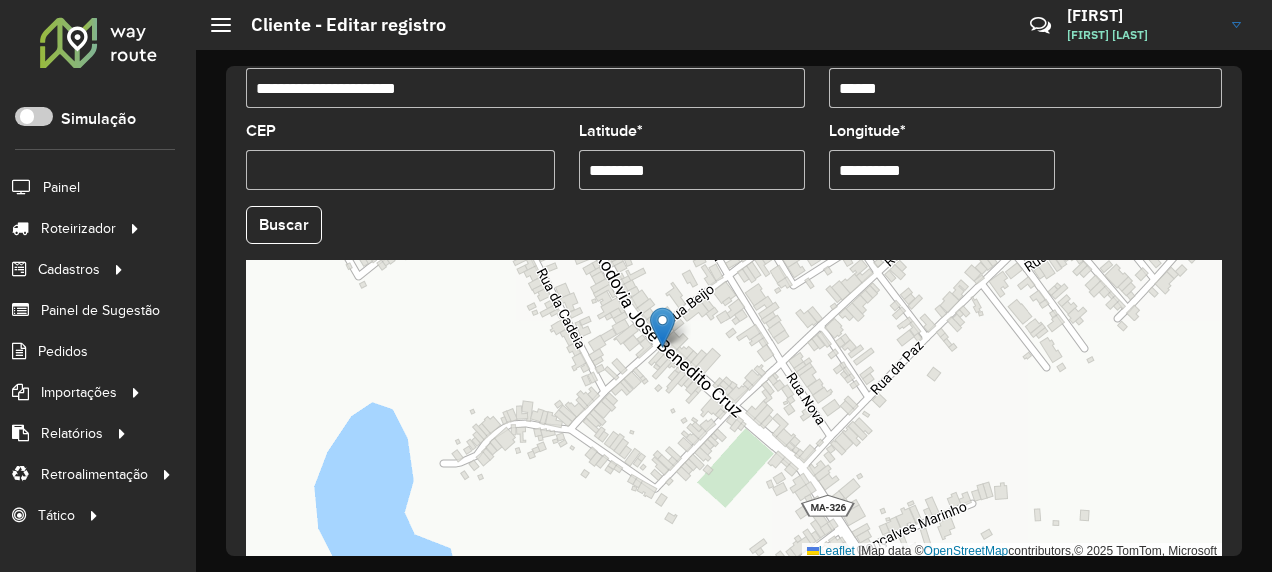 drag, startPoint x: 726, startPoint y: 518, endPoint x: 614, endPoint y: 434, distance: 140 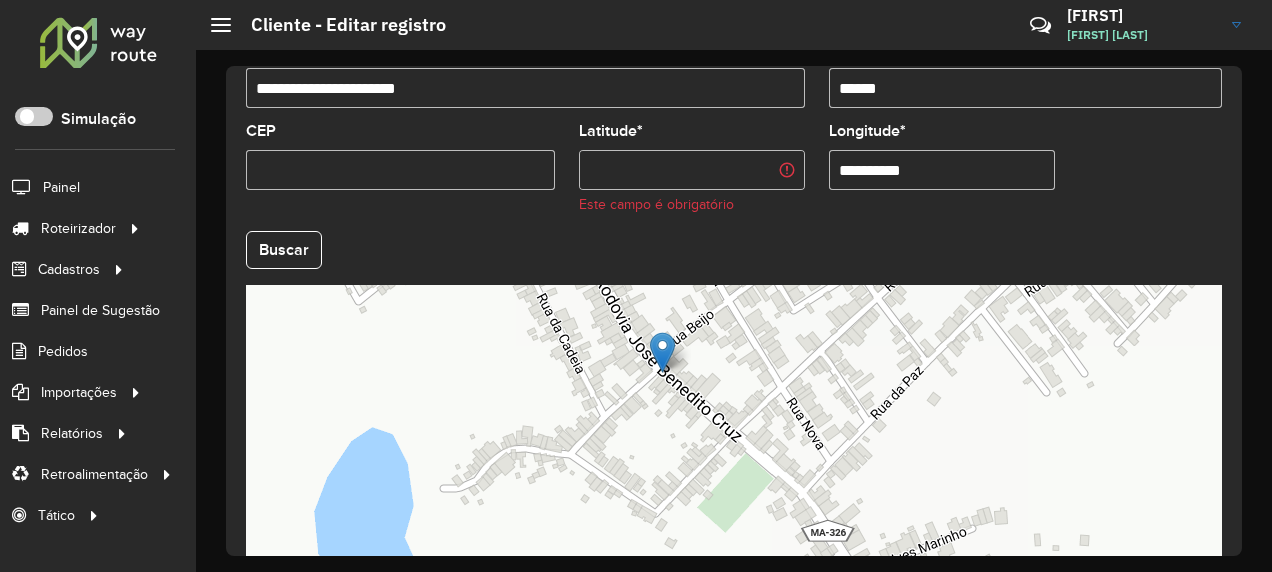 type 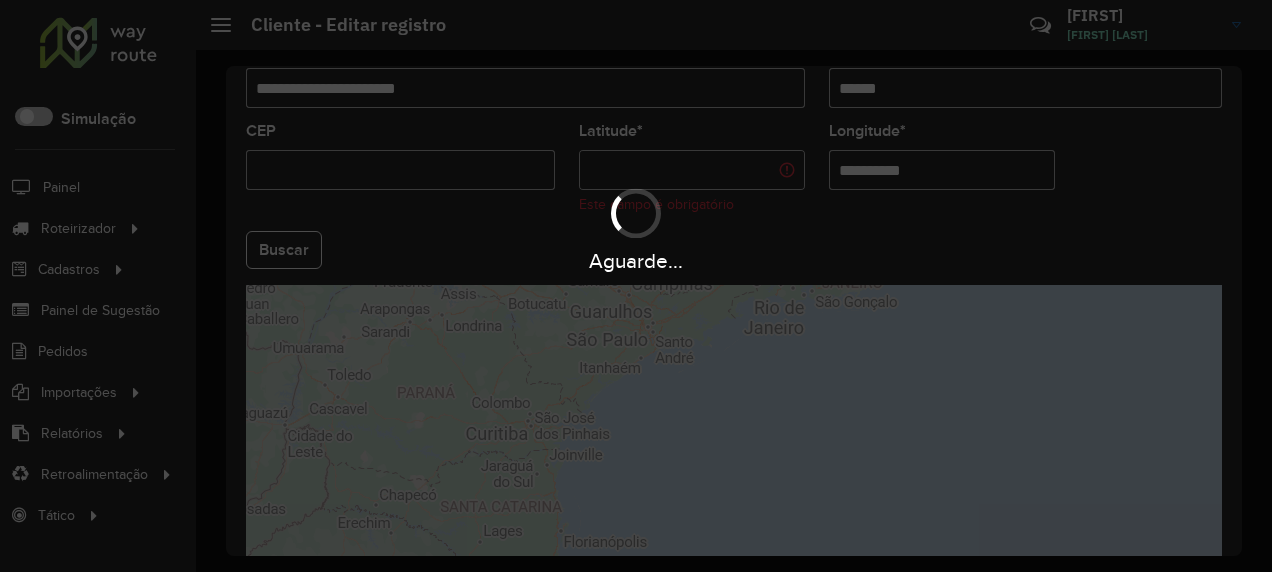 drag, startPoint x: 914, startPoint y: 170, endPoint x: 766, endPoint y: 208, distance: 152.80052 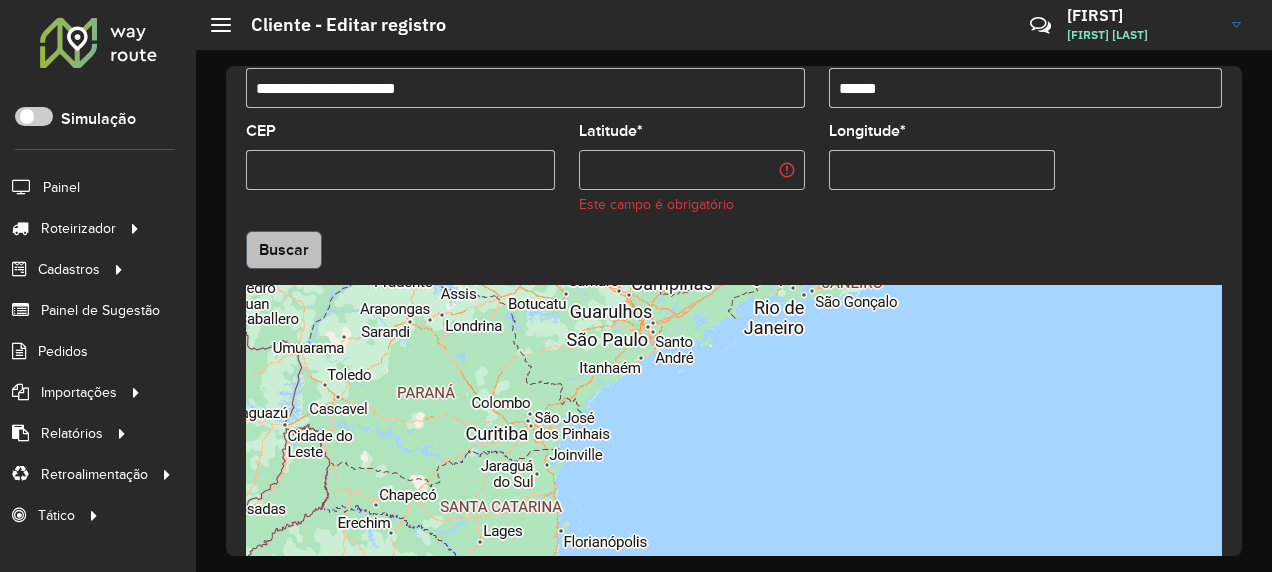 type 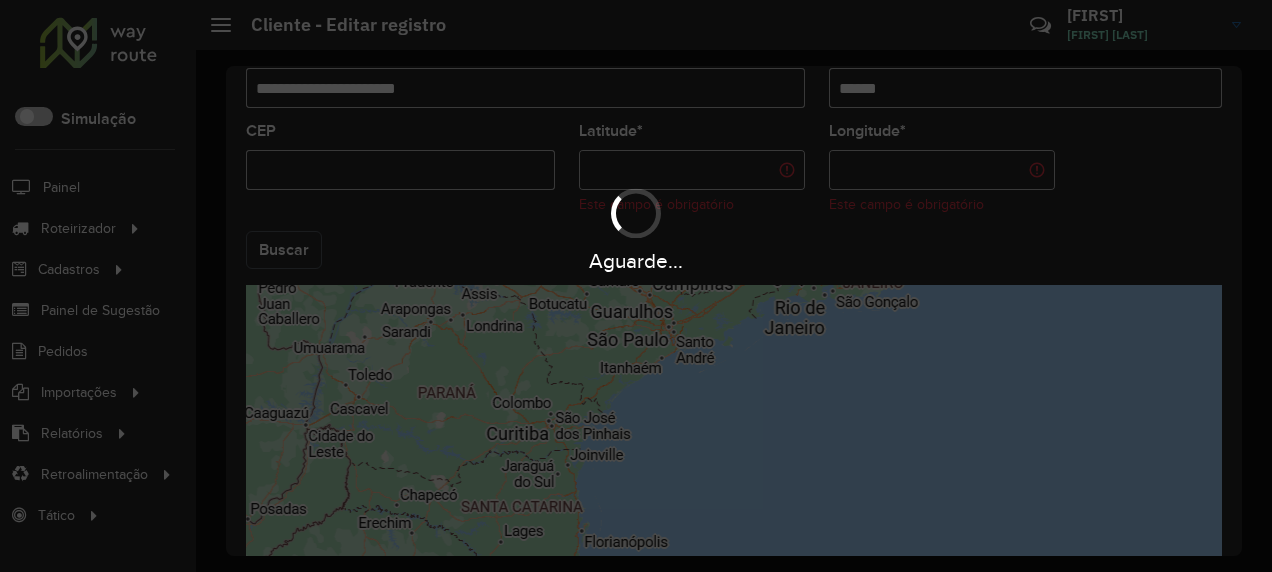 click on "Aguarde...  Pop-up bloqueado!  Seu navegador bloqueou automáticamente a abertura de uma nova janela.   Acesse as configurações e adicione o endereço do sistema a lista de permissão.   Fechar  Roteirizador AmbevTech Simulação Painel Roteirizador Entregas Vendas Cadastros Checkpoint Classificações de venda Cliente Consulta de setores Depósito Disponibilidade de veículos Fator tipo de produto Gabarito planner Grupo Rota Fator Tipo Produto Grupo de rotas exclusiva Grupo de setores Layout integração Modelo Parada Pedágio Perfil de Vendedor Ponto de apoio FAD Produto Restrição de Atendimento Planner Rodízio de placa Rota exclusiva FAD Rótulo Setor Setor Planner Tipo de cliente Tipo de veículo Tipo de veículo RN Transportadora Vendedor Veículo Painel de Sugestão Pedidos Importações Classificação e volume de venda Clientes Fator tipo produto Gabarito planner Grade de atendimento Janela de atendimento Localização Pedidos Restrição de Atendimento Planner Tempo de espera Vendedor Veículos" at bounding box center [636, 286] 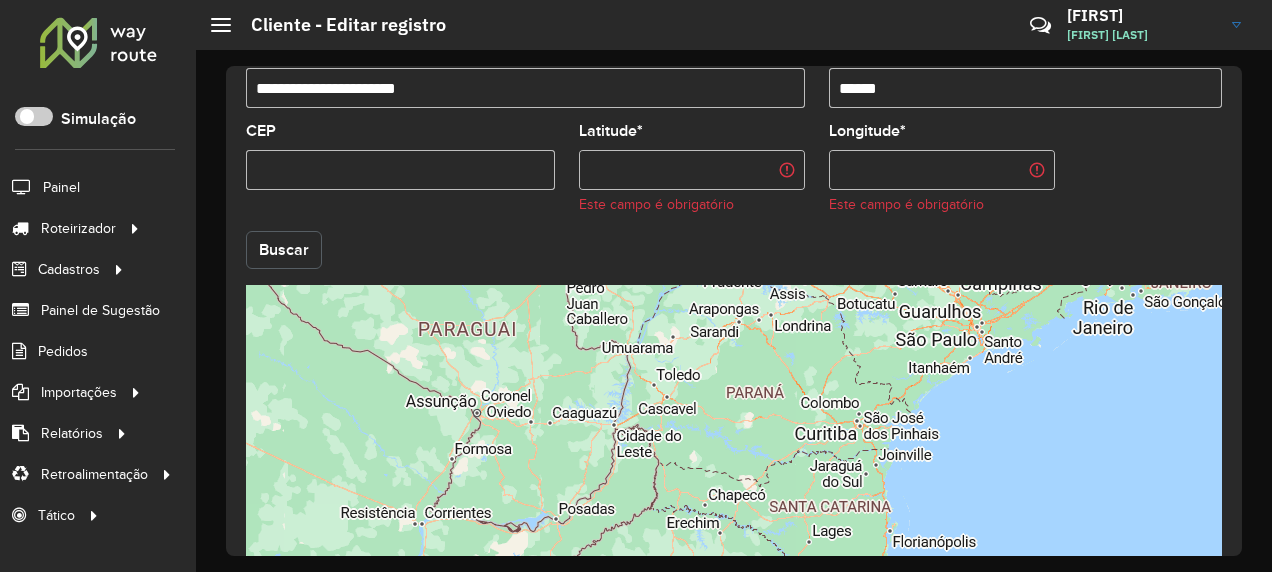 click on "Buscar" 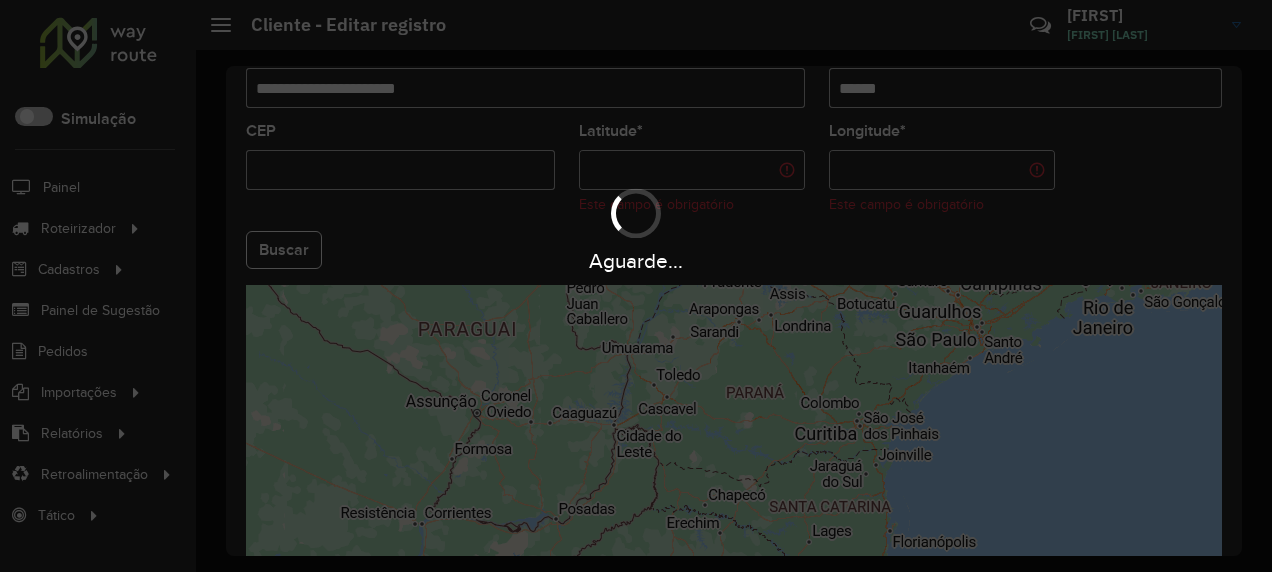 type on "**********" 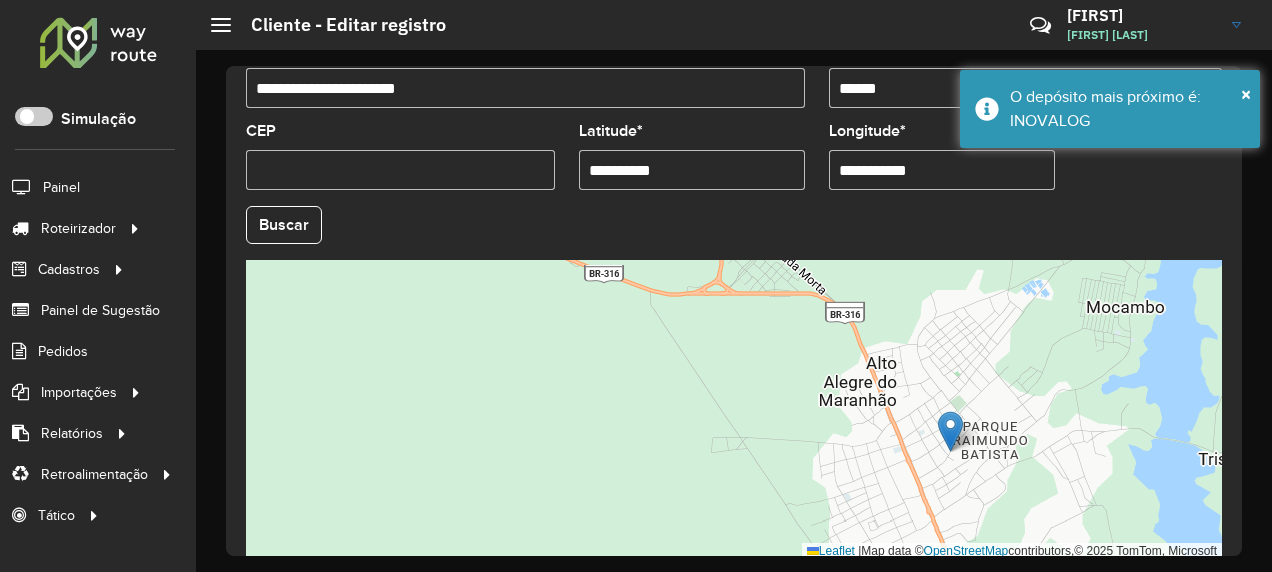 scroll, scrollTop: 911, scrollLeft: 0, axis: vertical 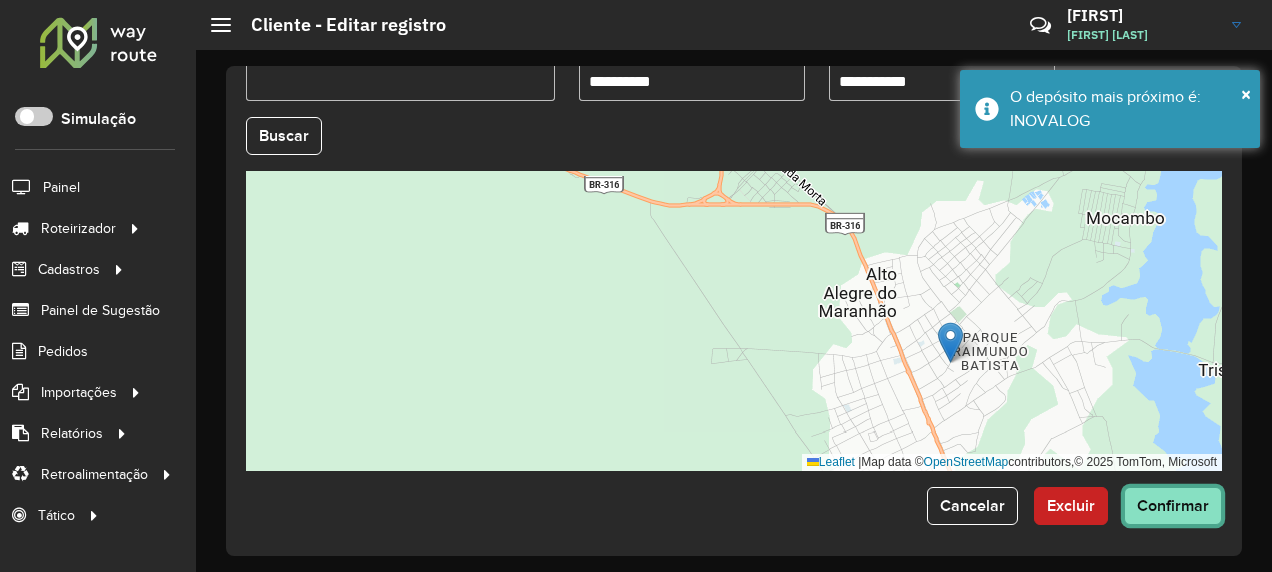 click on "Confirmar" 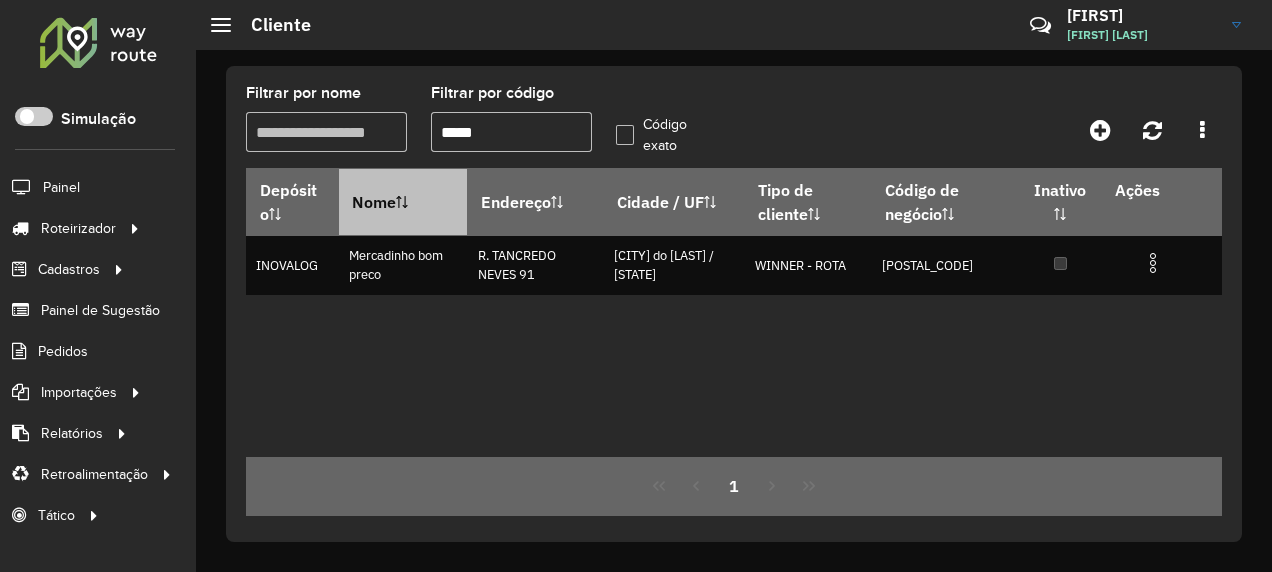 drag, startPoint x: 490, startPoint y: 144, endPoint x: 451, endPoint y: 169, distance: 46.32494 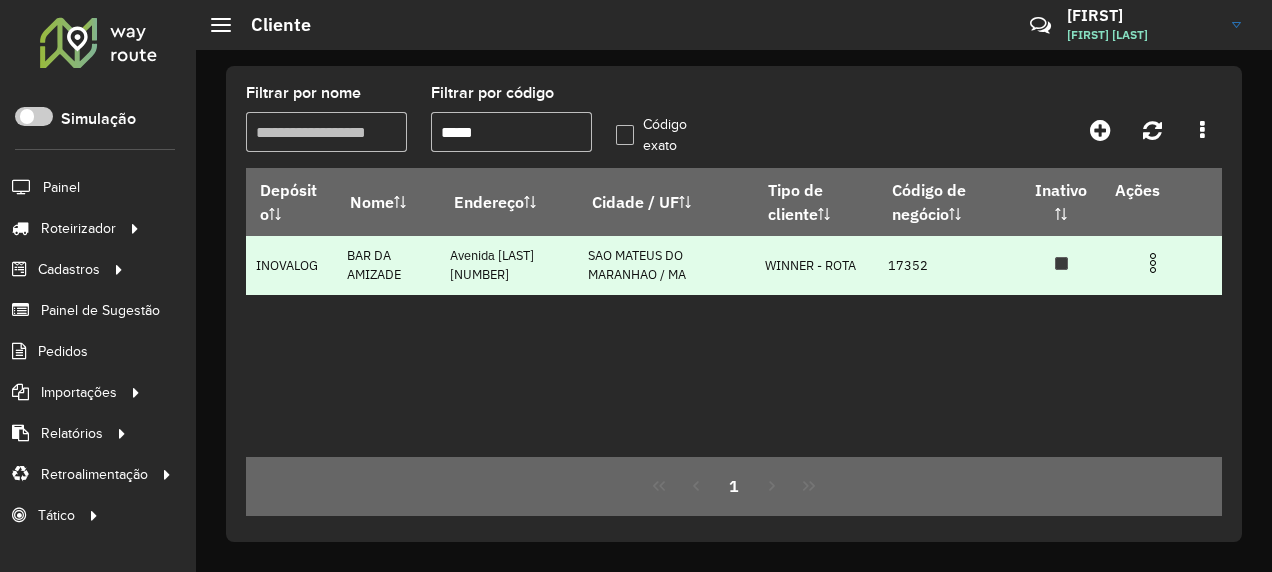 type on "*****" 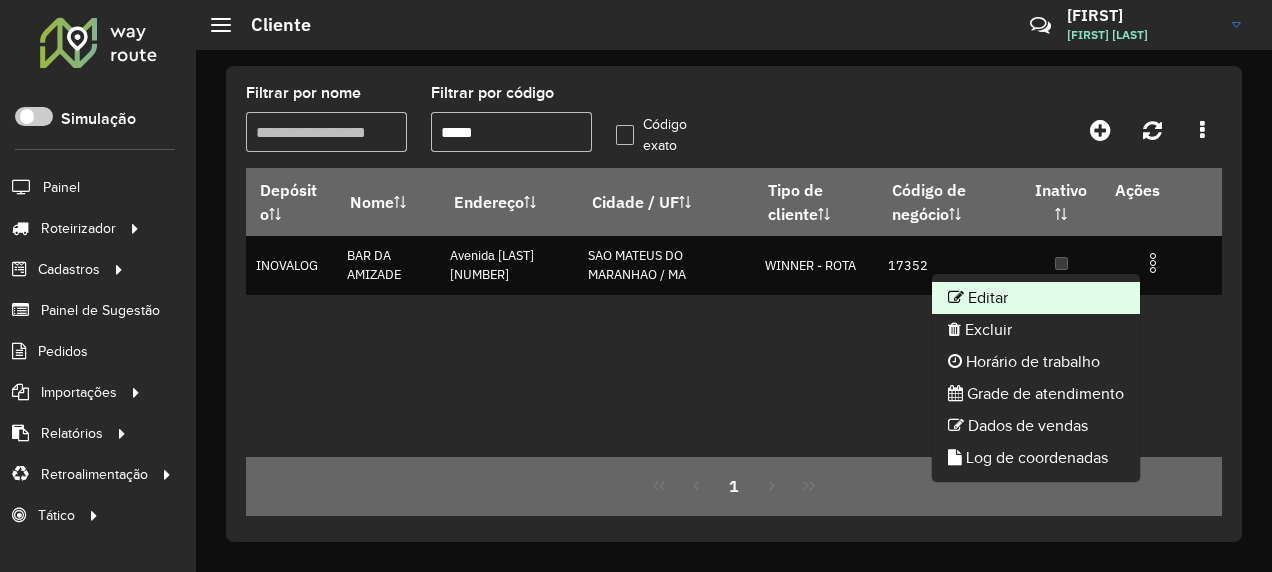 click on "Editar" 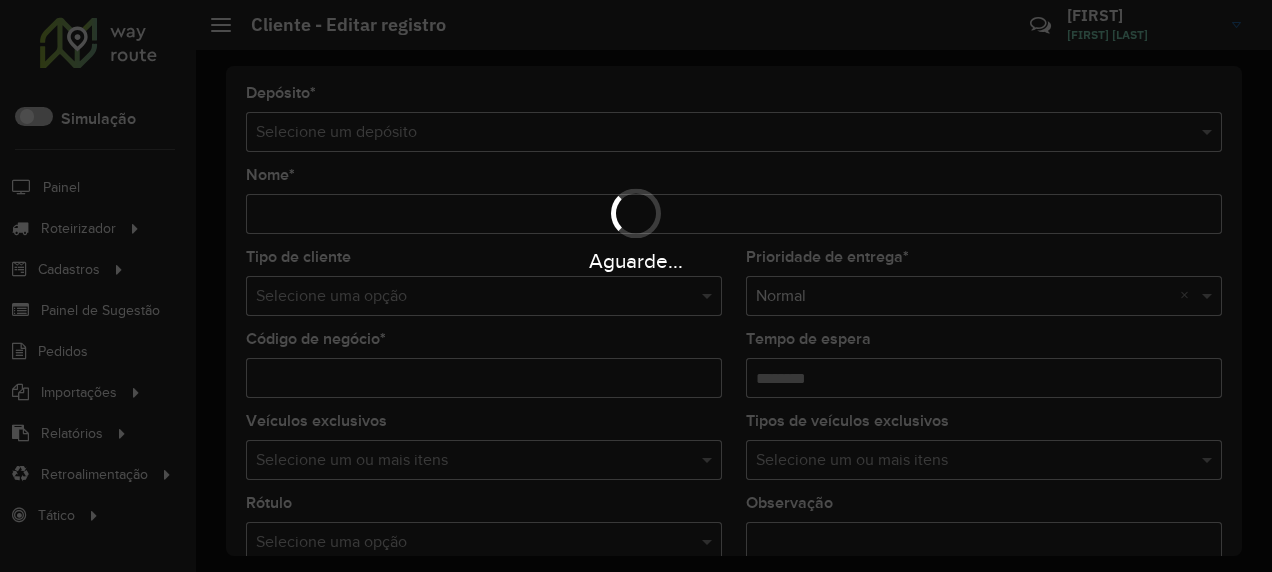 type on "**********" 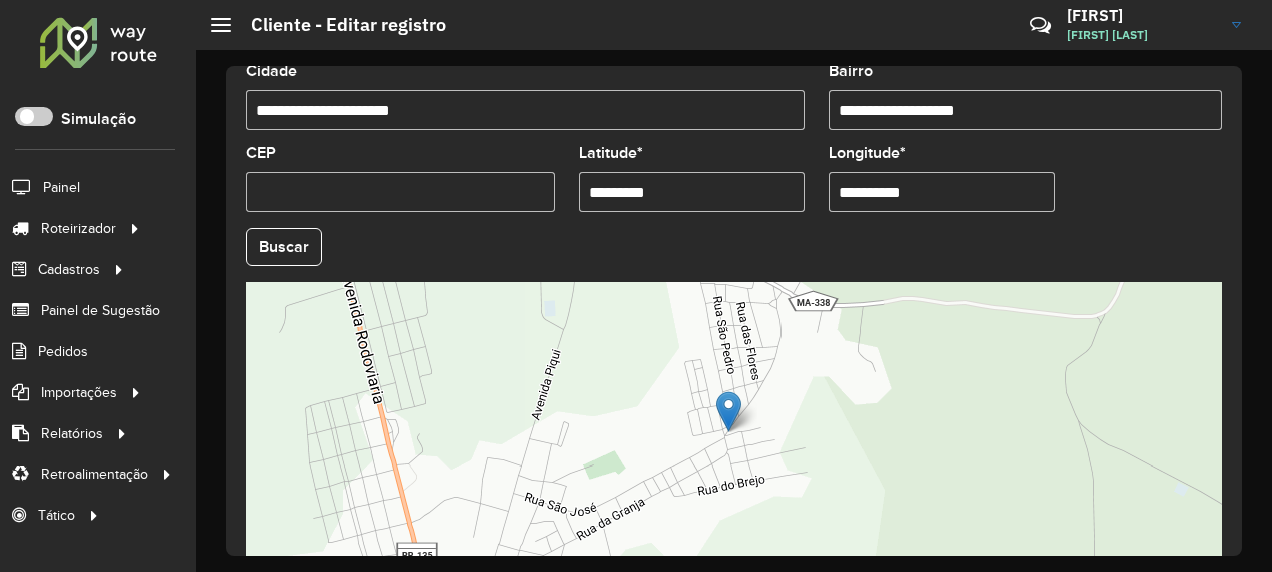 scroll, scrollTop: 911, scrollLeft: 0, axis: vertical 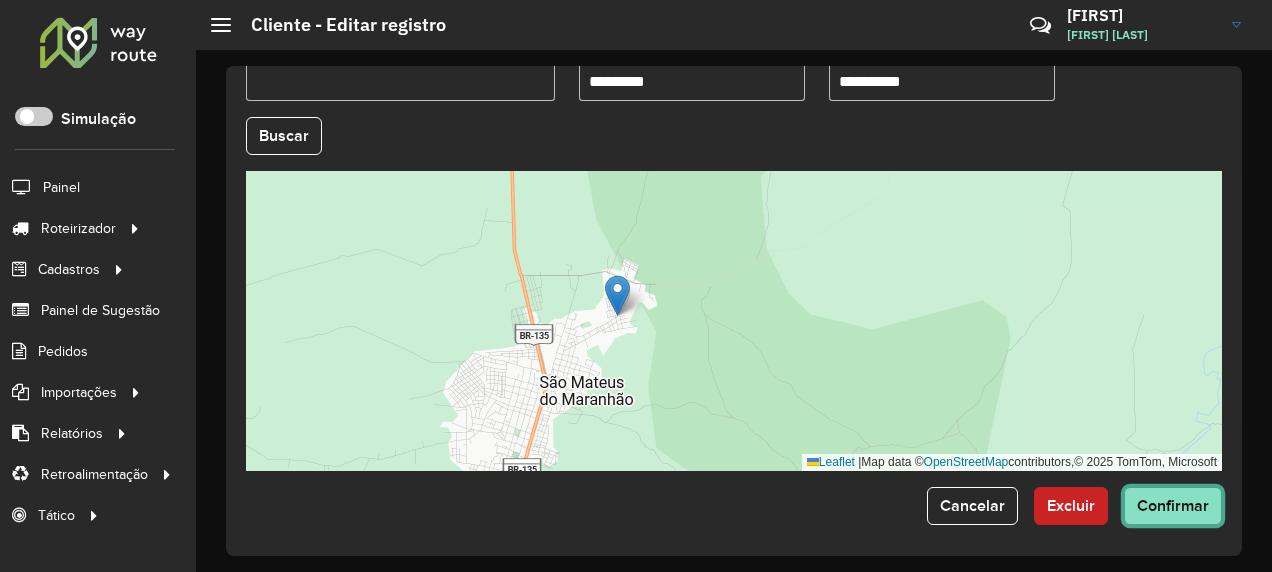 click on "Confirmar" 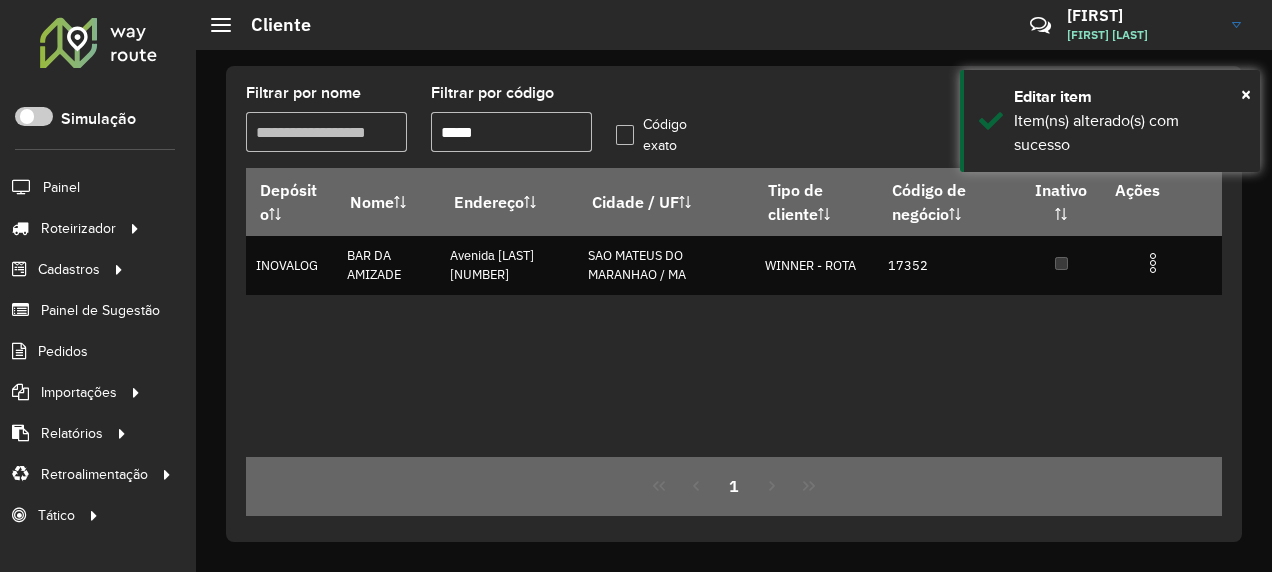 drag, startPoint x: 506, startPoint y: 135, endPoint x: 464, endPoint y: 146, distance: 43.416588 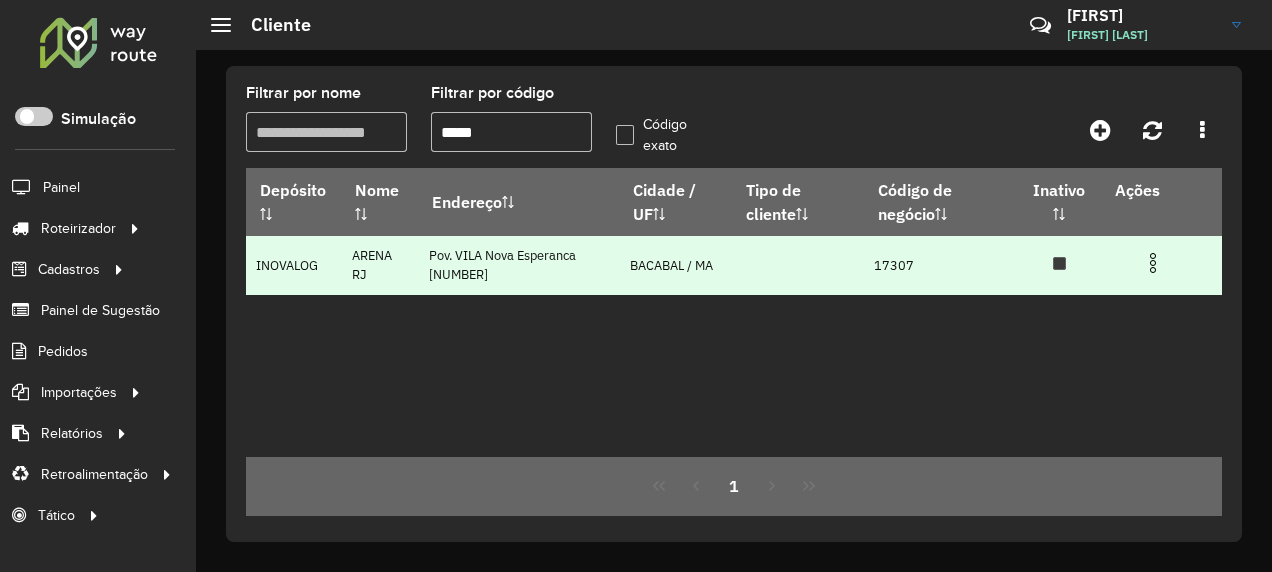 type on "*****" 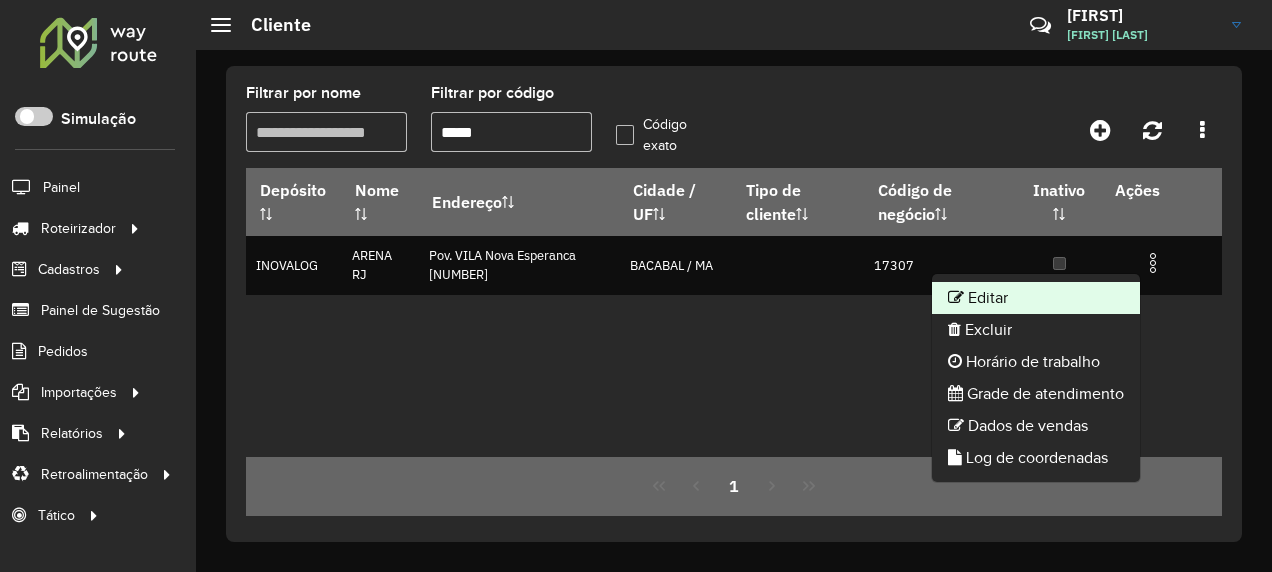 click on "Editar" 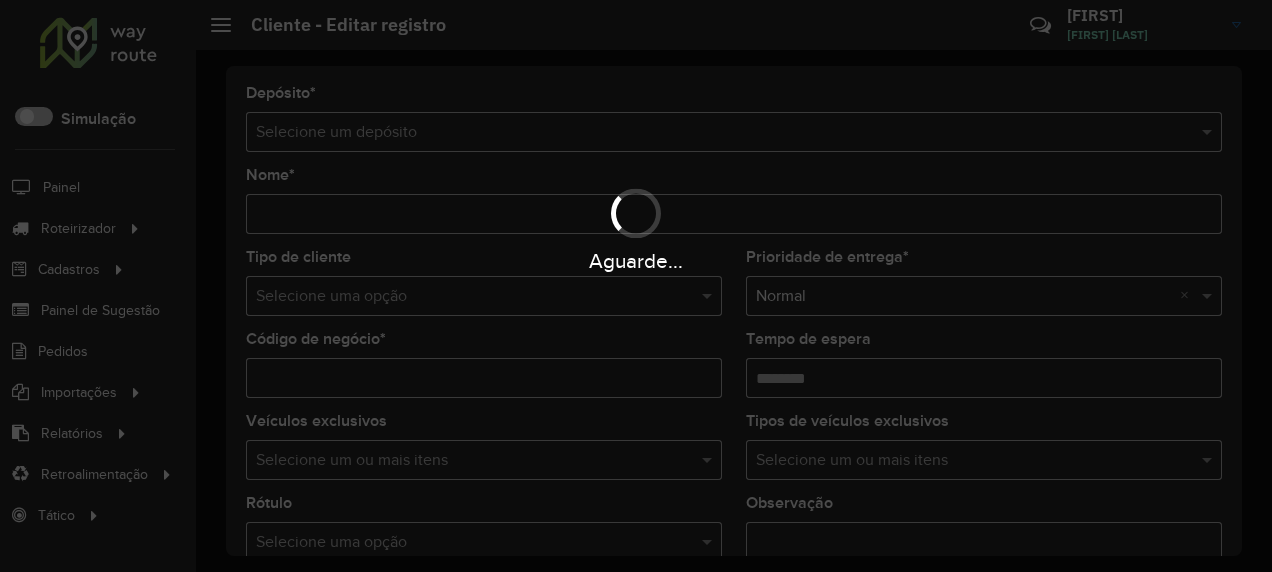 type on "********" 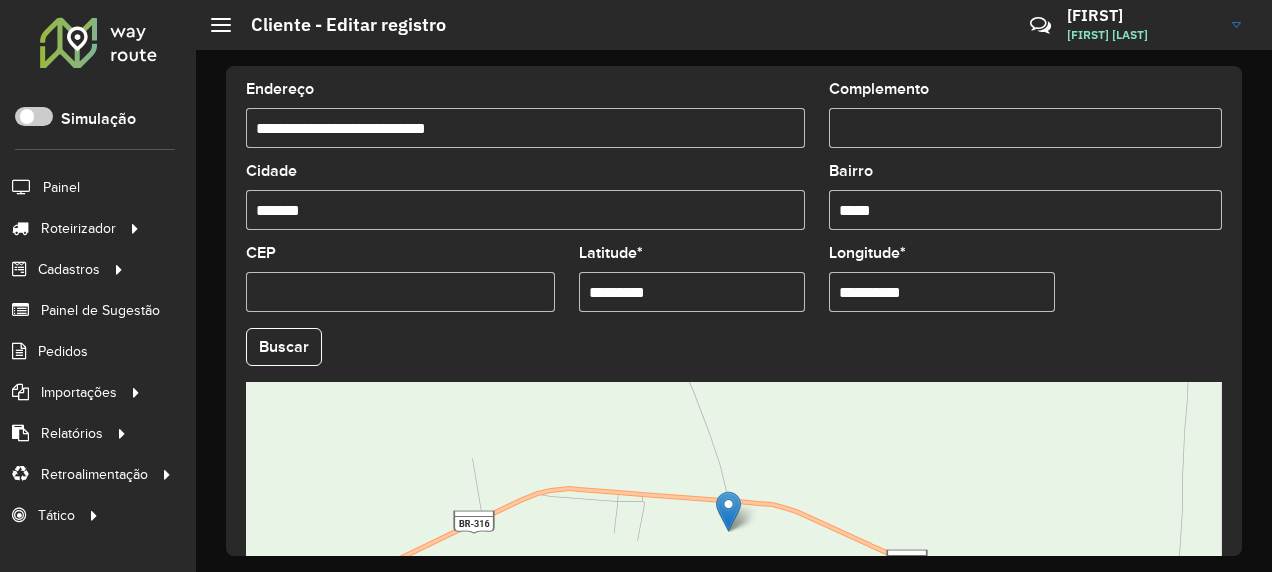 scroll, scrollTop: 911, scrollLeft: 0, axis: vertical 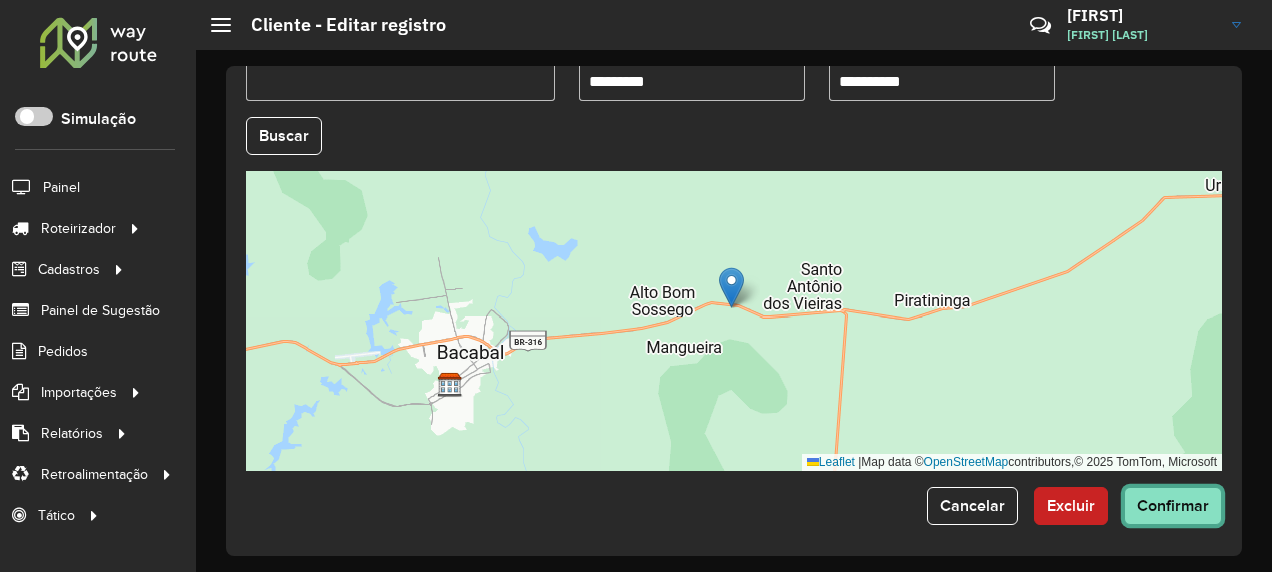 click on "Confirmar" 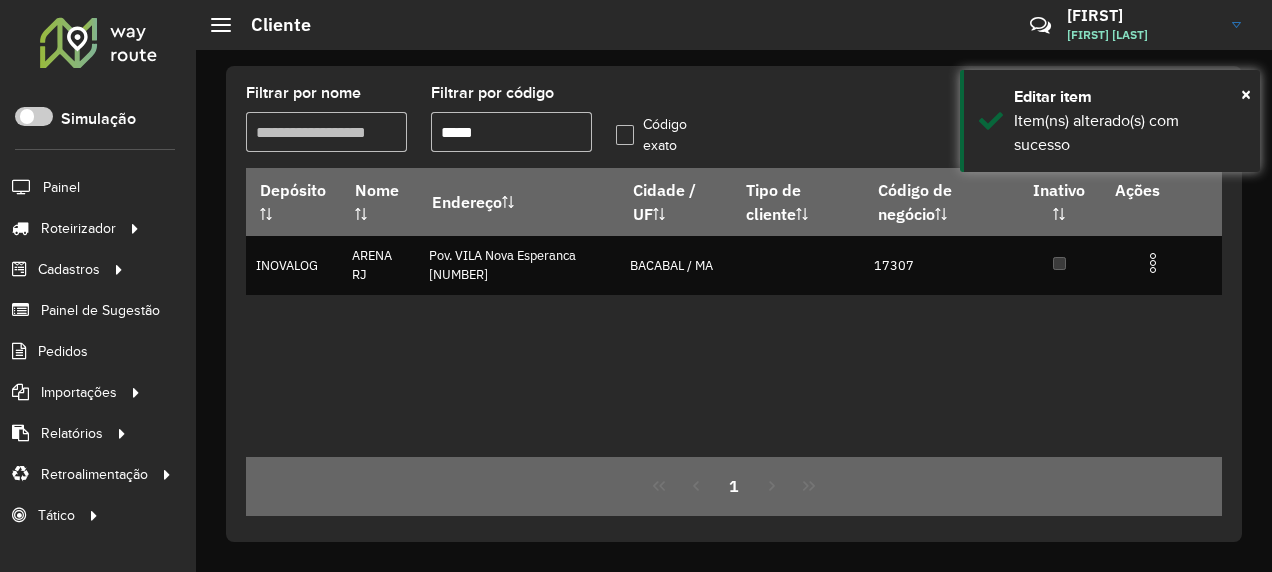 drag, startPoint x: 520, startPoint y: 141, endPoint x: 460, endPoint y: 149, distance: 60.530983 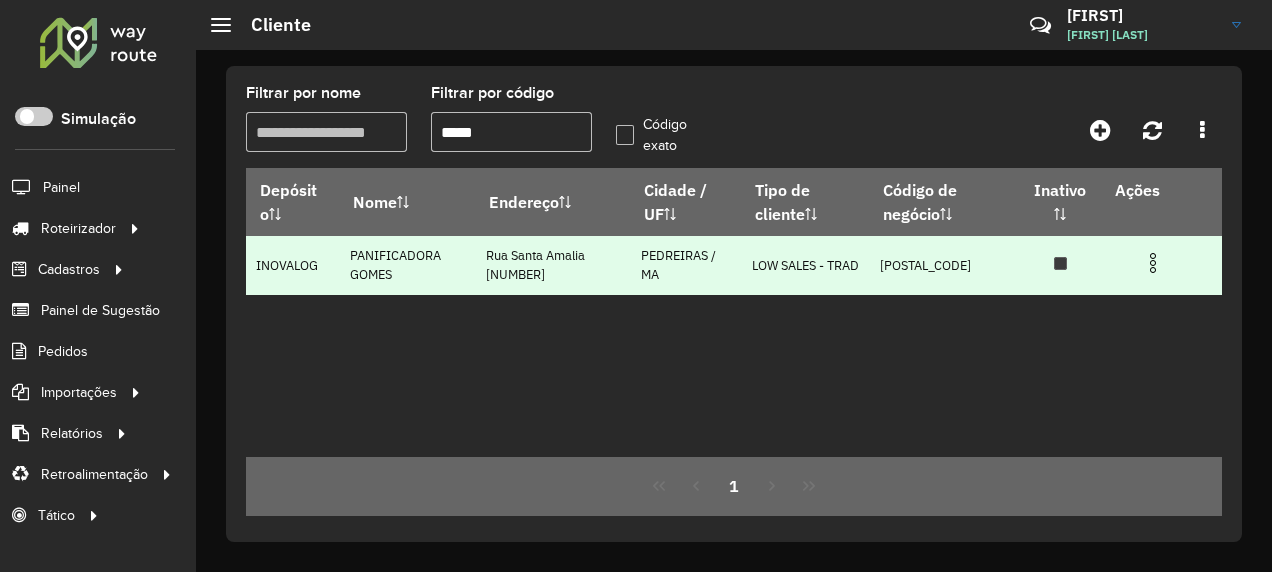 type on "*****" 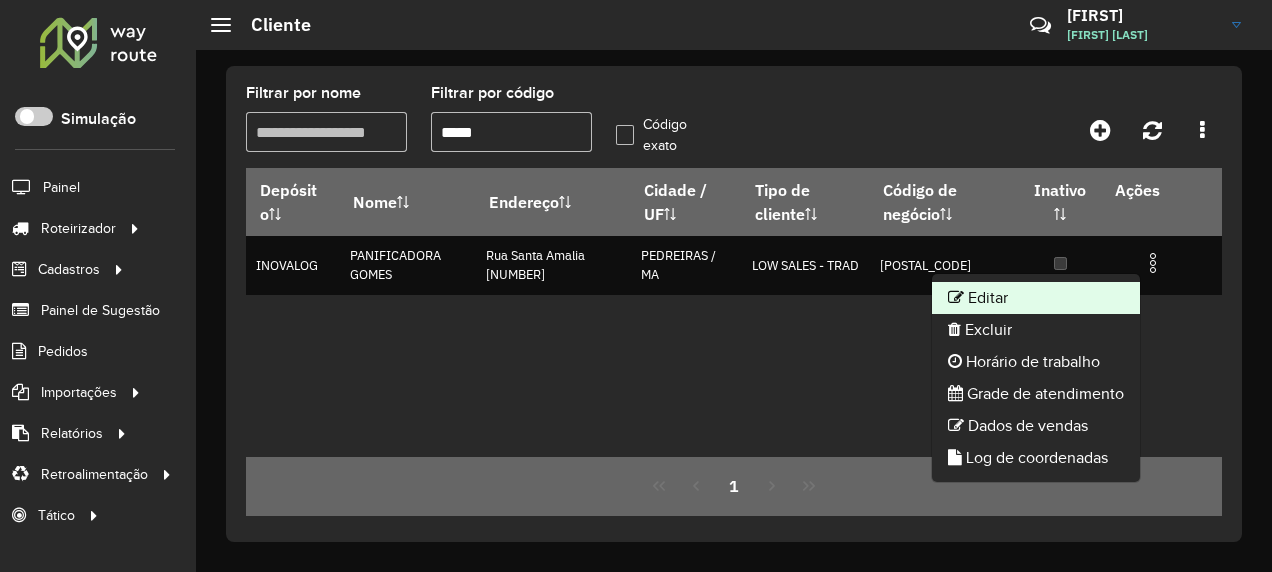 click on "Editar" 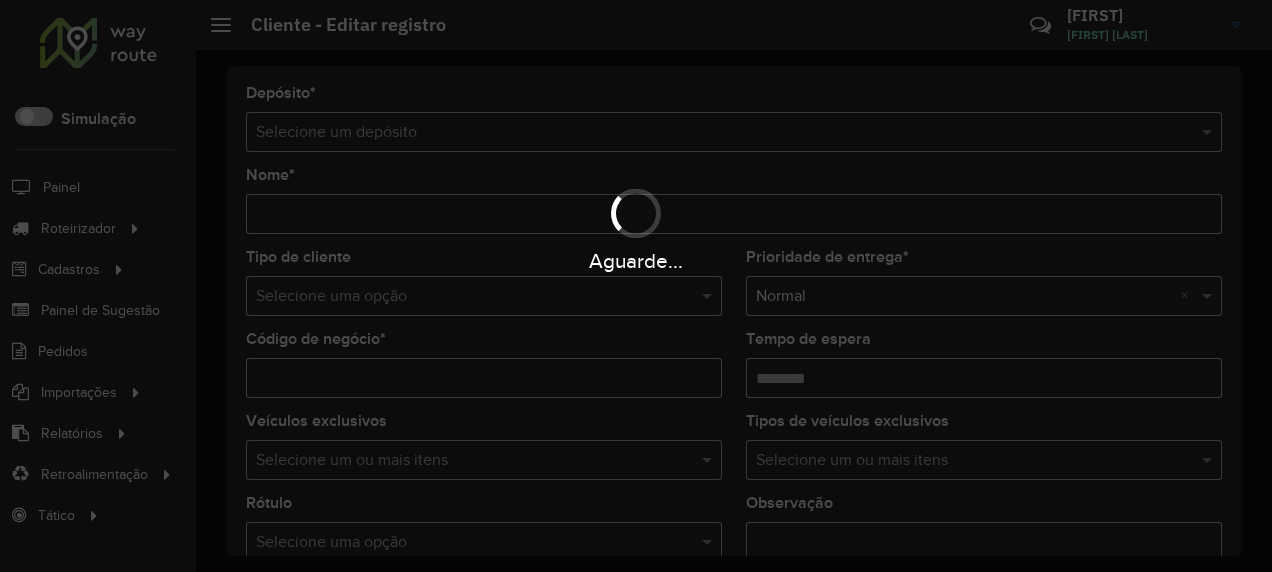type on "**********" 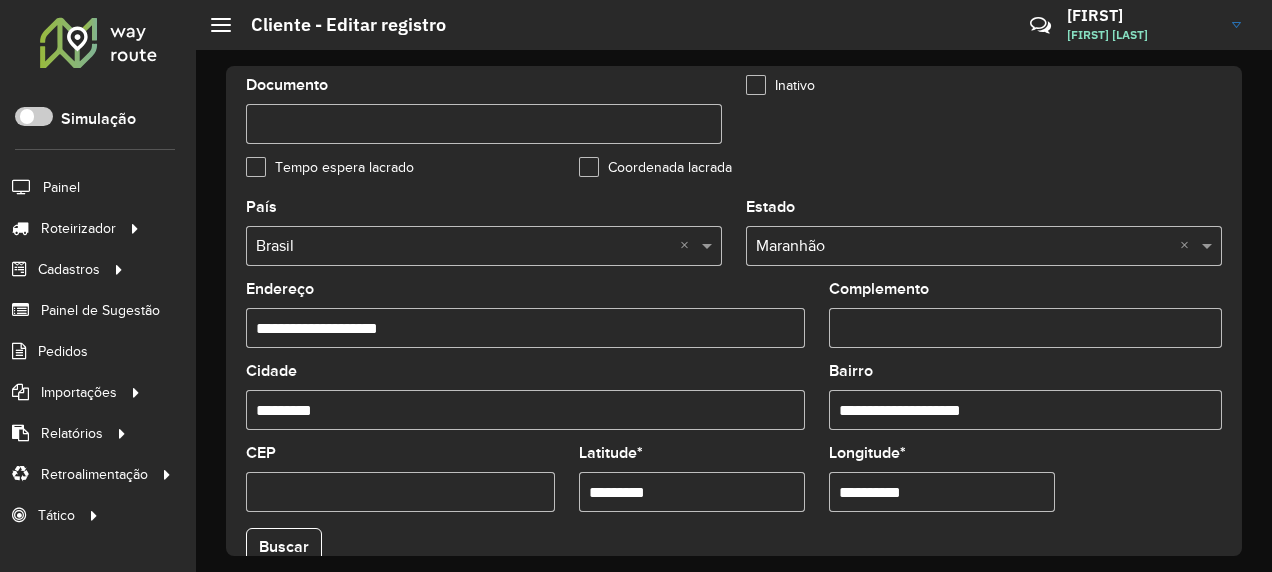 scroll, scrollTop: 900, scrollLeft: 0, axis: vertical 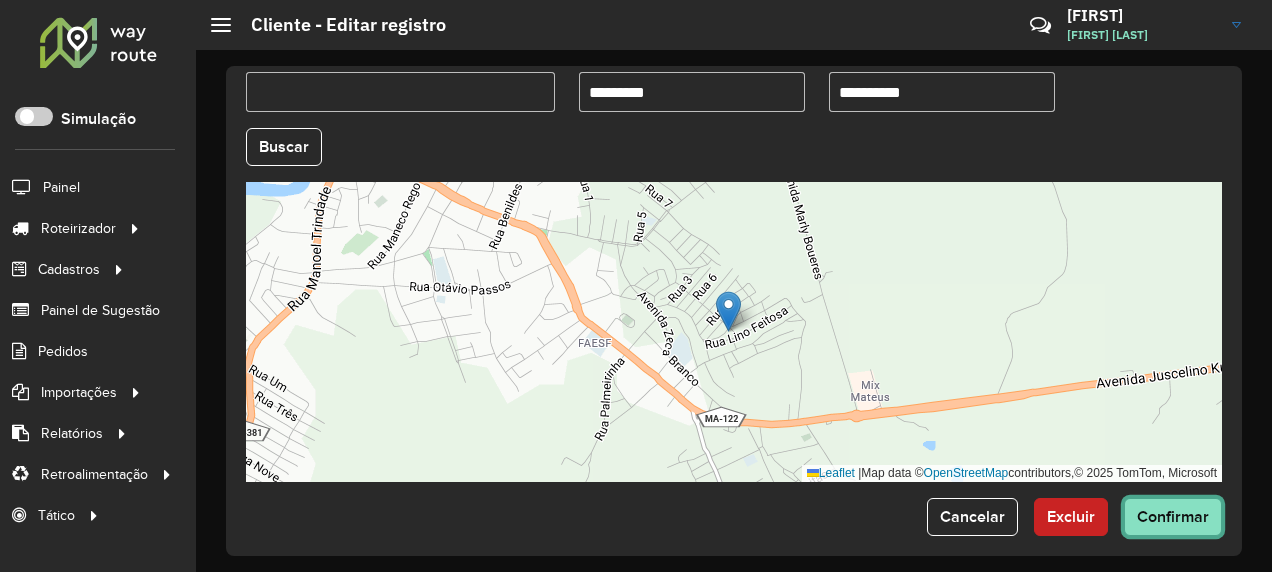 click on "Confirmar" 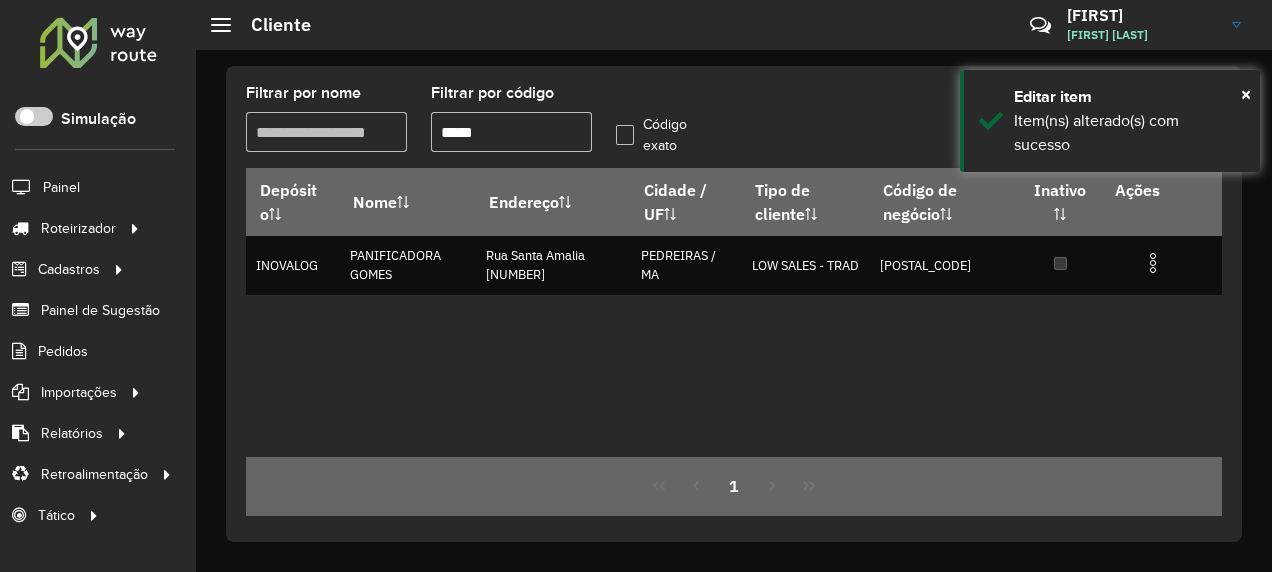 drag, startPoint x: 508, startPoint y: 135, endPoint x: 463, endPoint y: 149, distance: 47.127487 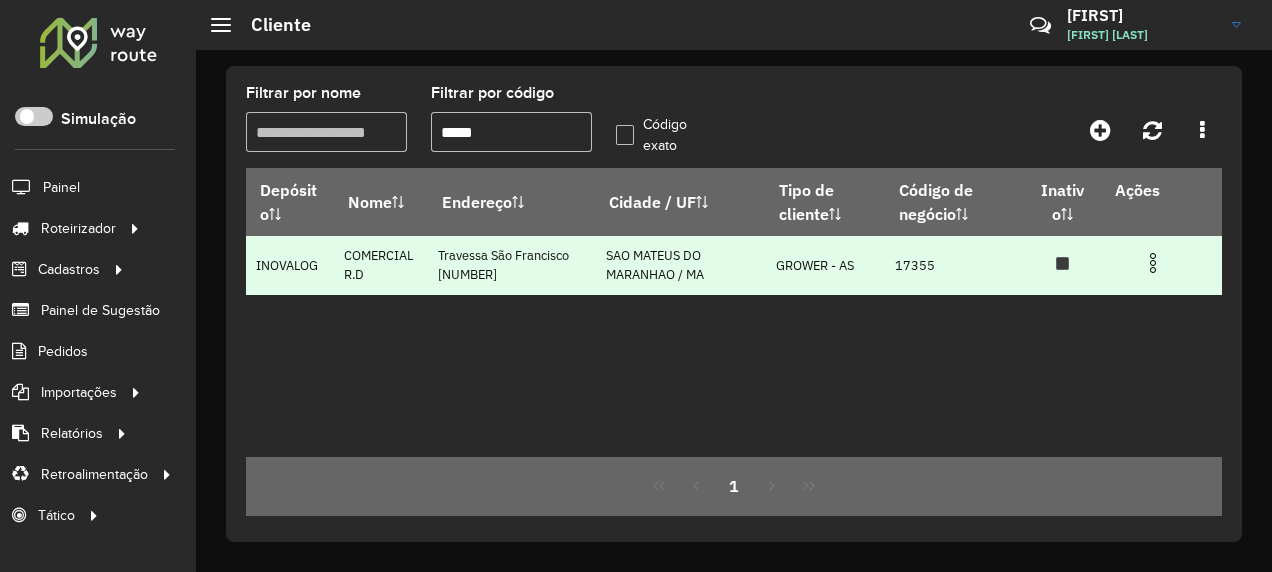 type on "*****" 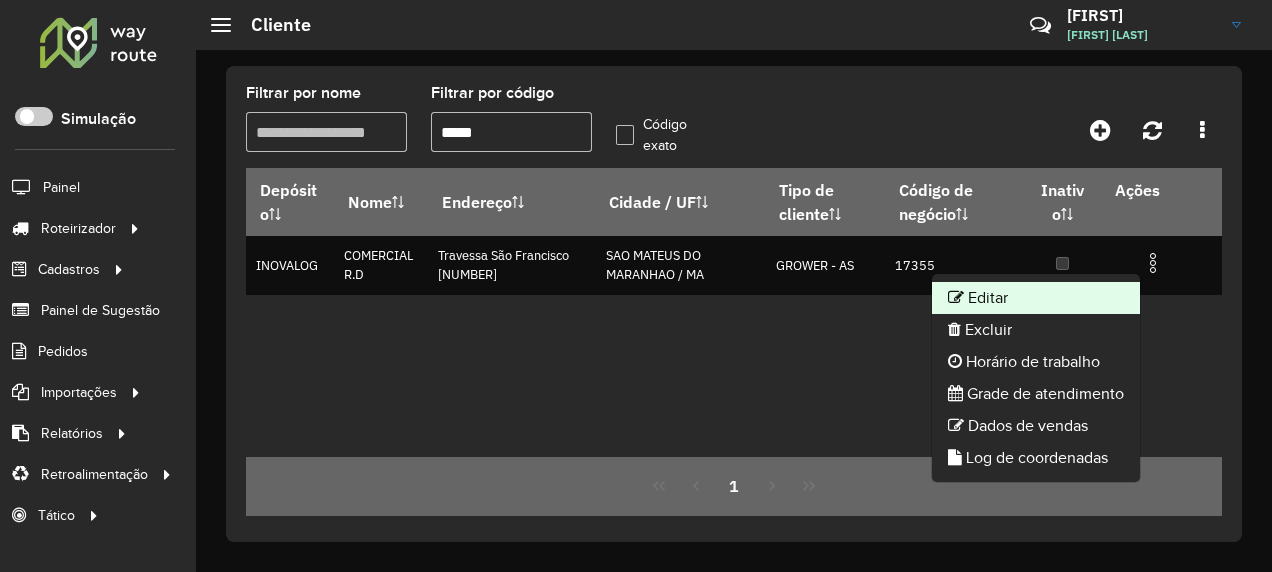 click on "Editar" 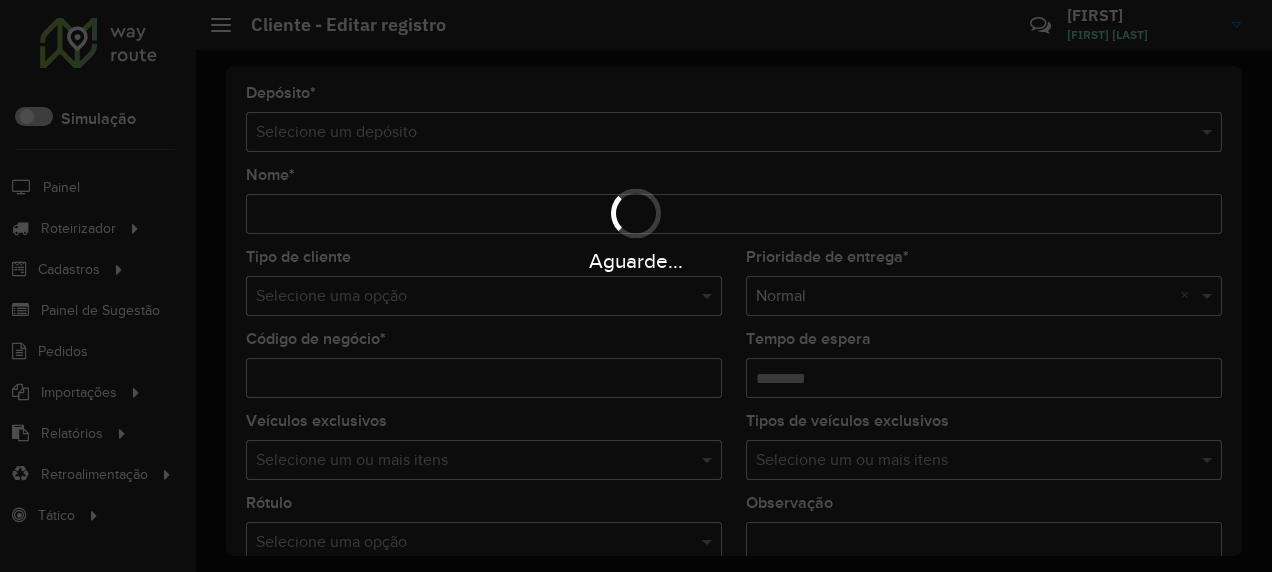 type on "**********" 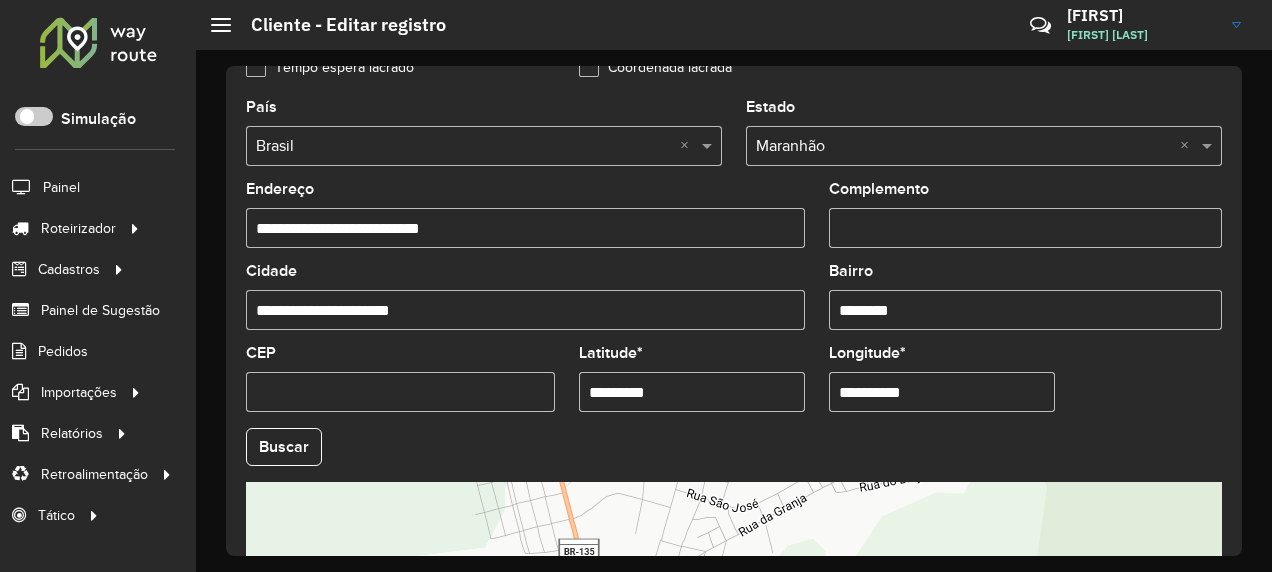 scroll, scrollTop: 911, scrollLeft: 0, axis: vertical 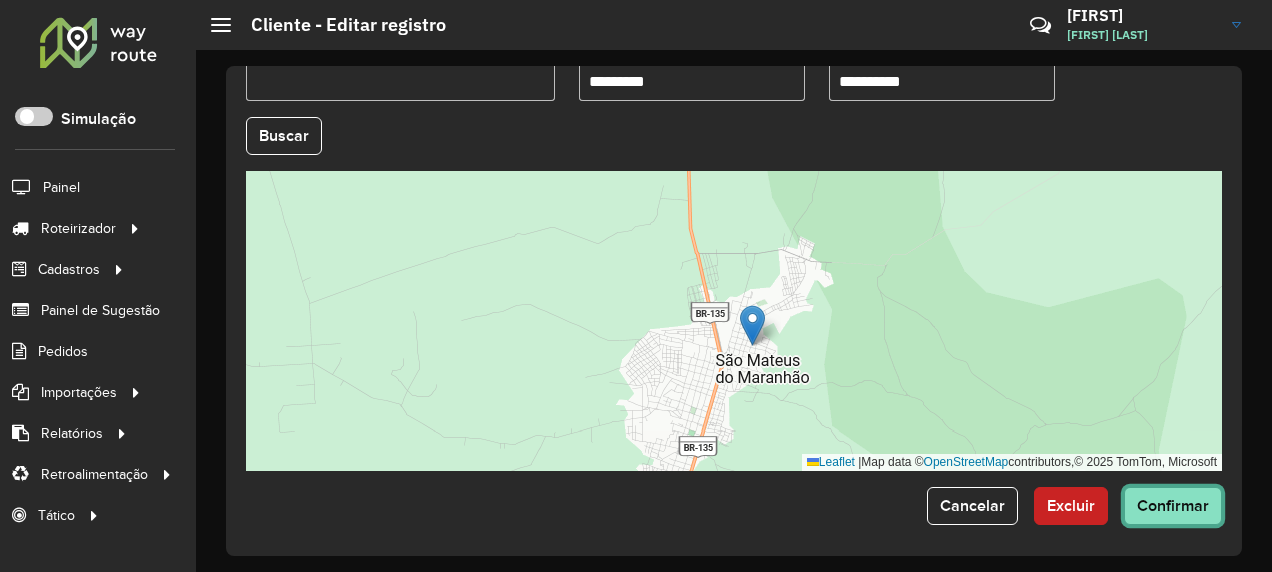 click on "Confirmar" 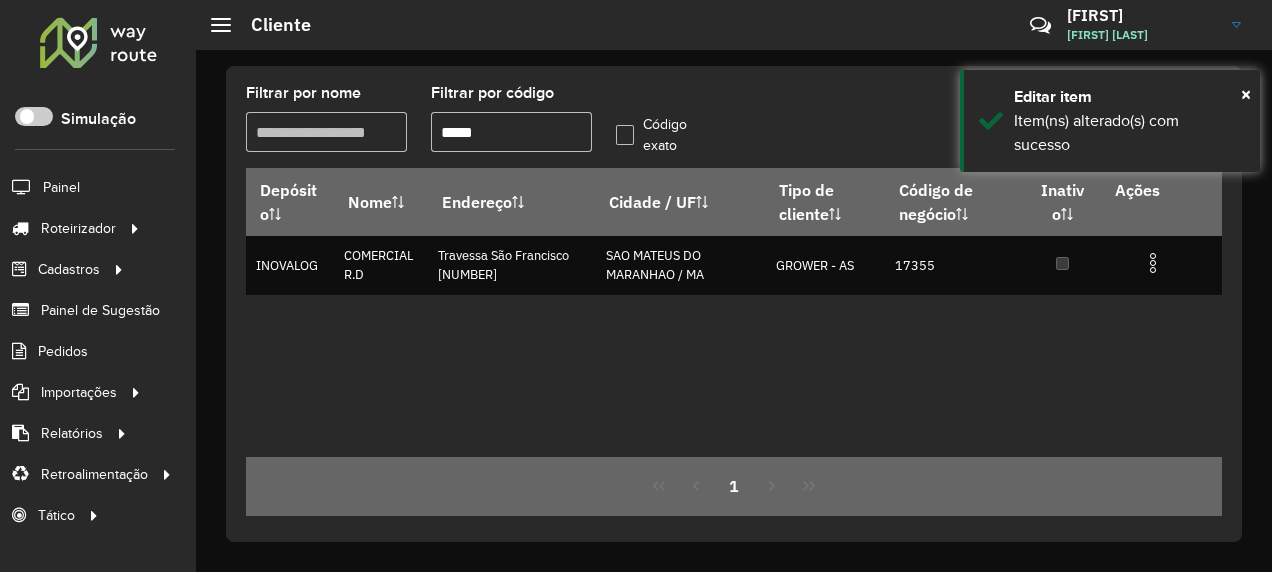 click on "*****" at bounding box center (511, 132) 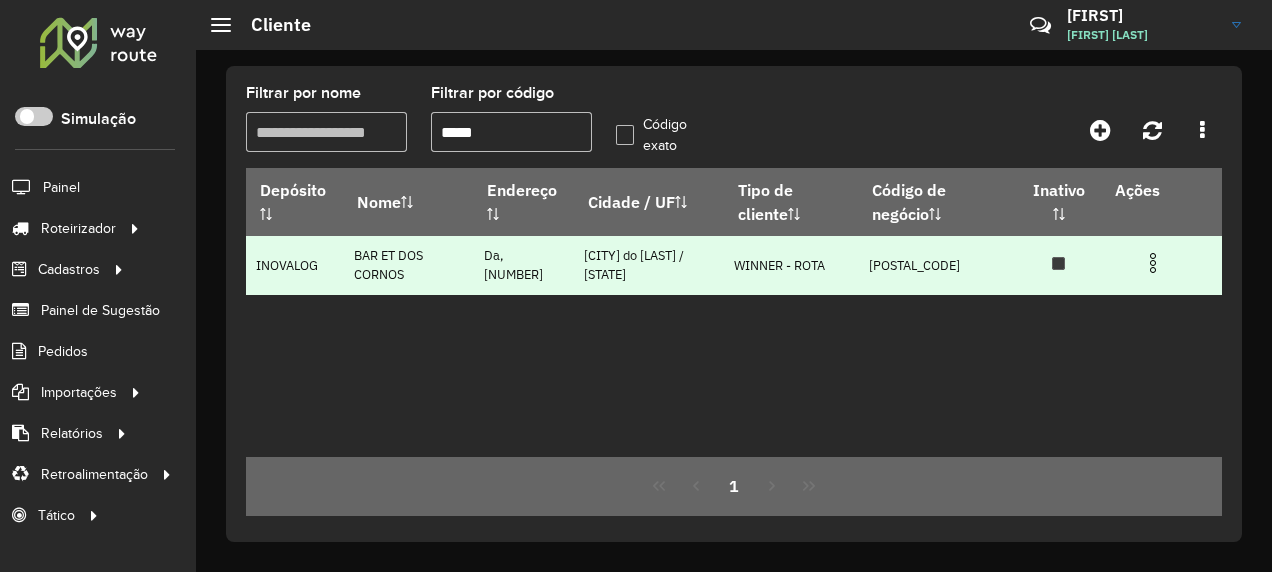 type on "*****" 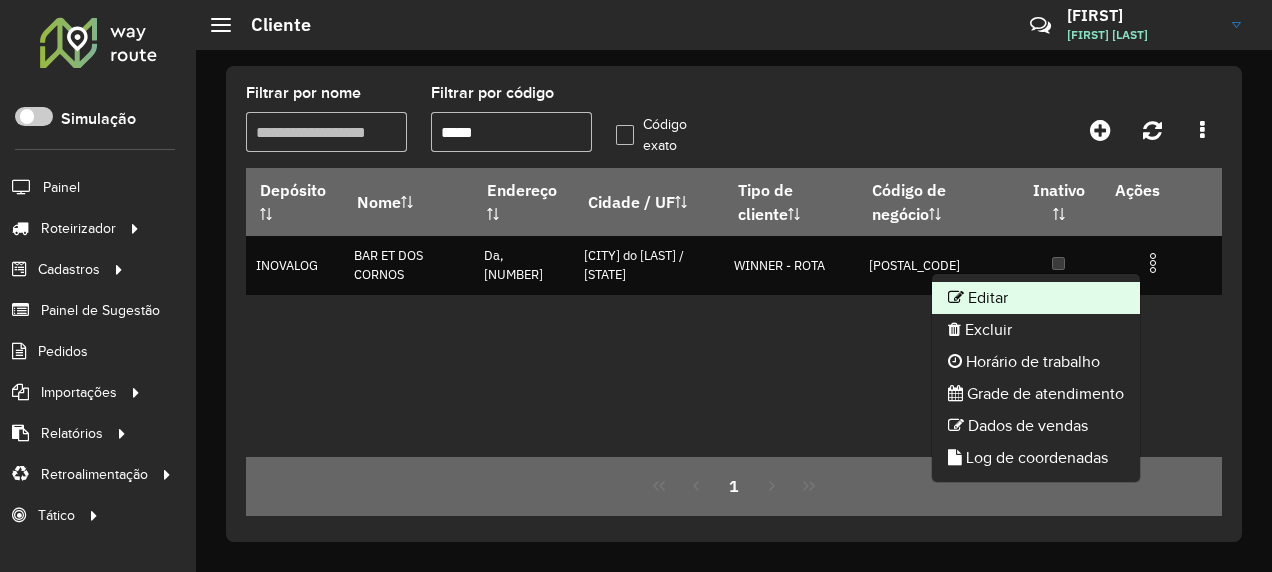 click on "Editar" 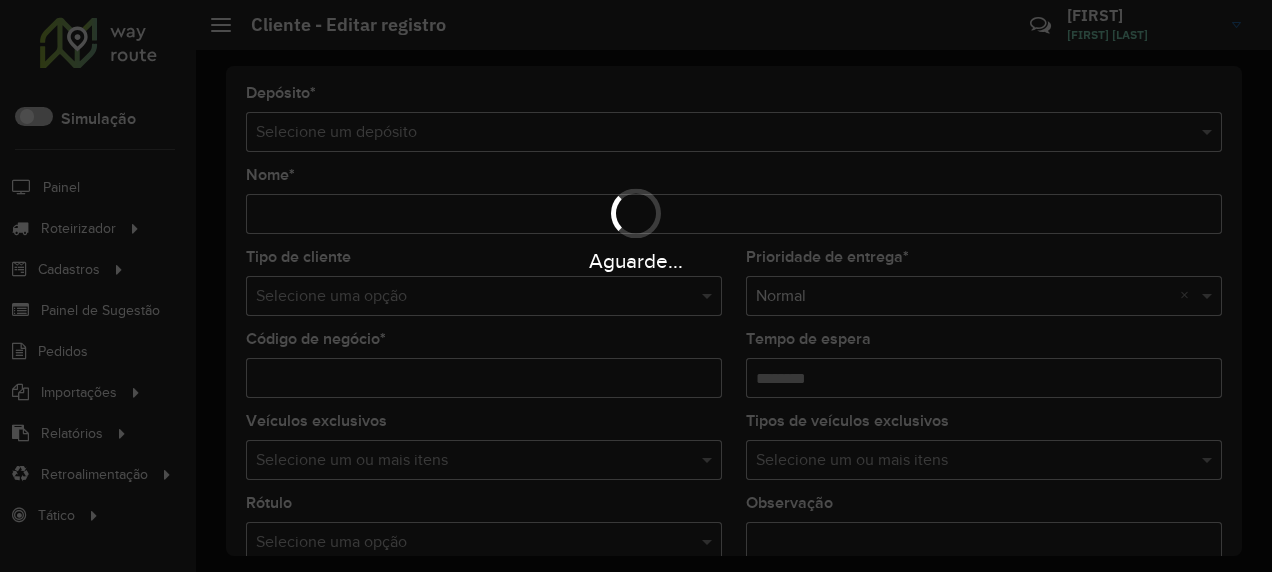 type on "**********" 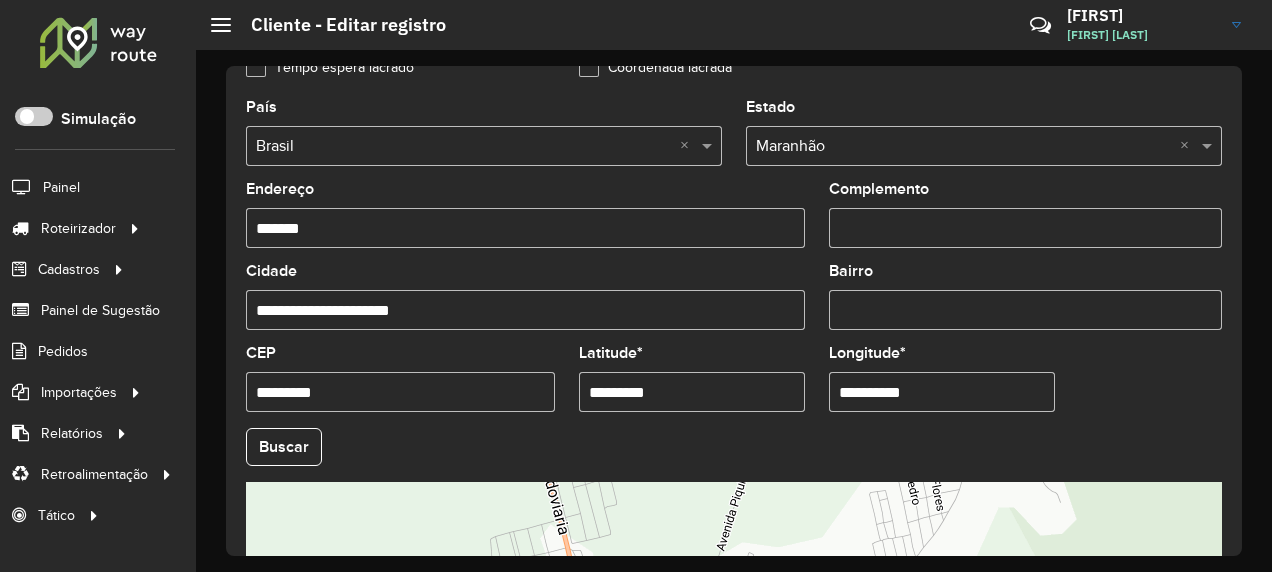 scroll, scrollTop: 911, scrollLeft: 0, axis: vertical 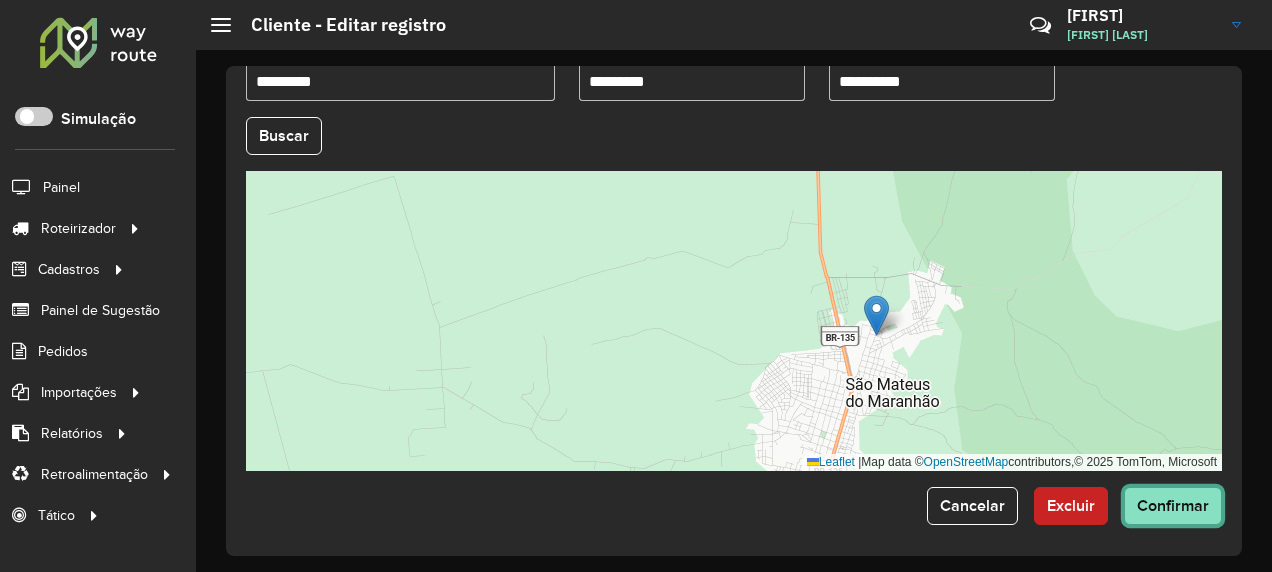 click on "Confirmar" 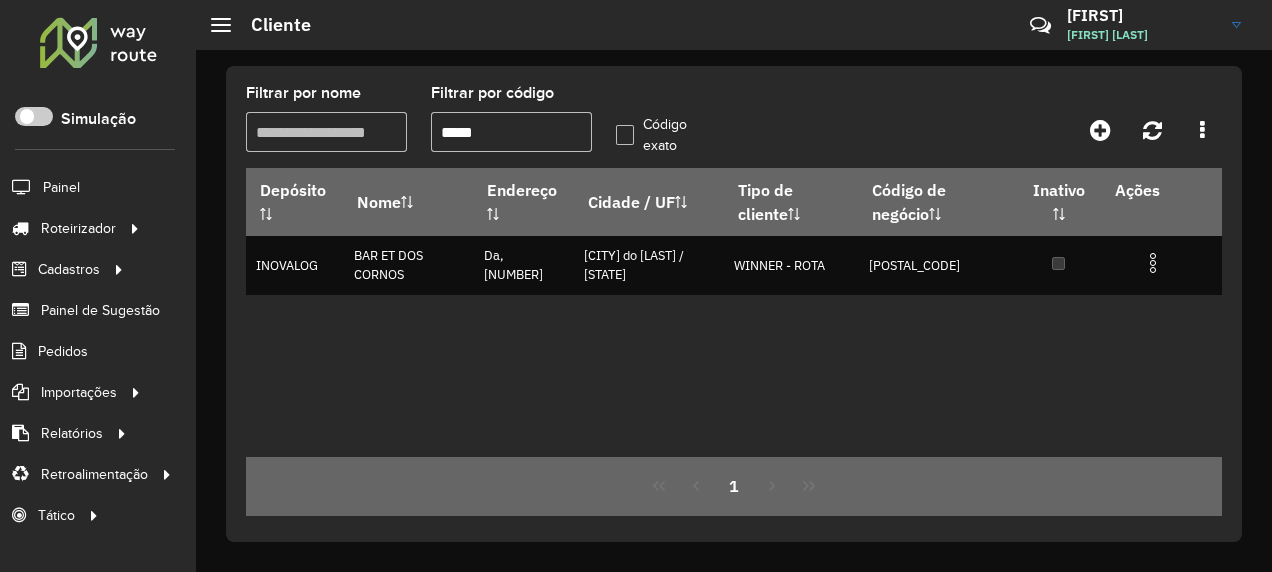 drag, startPoint x: 494, startPoint y: 132, endPoint x: 460, endPoint y: 141, distance: 35.17101 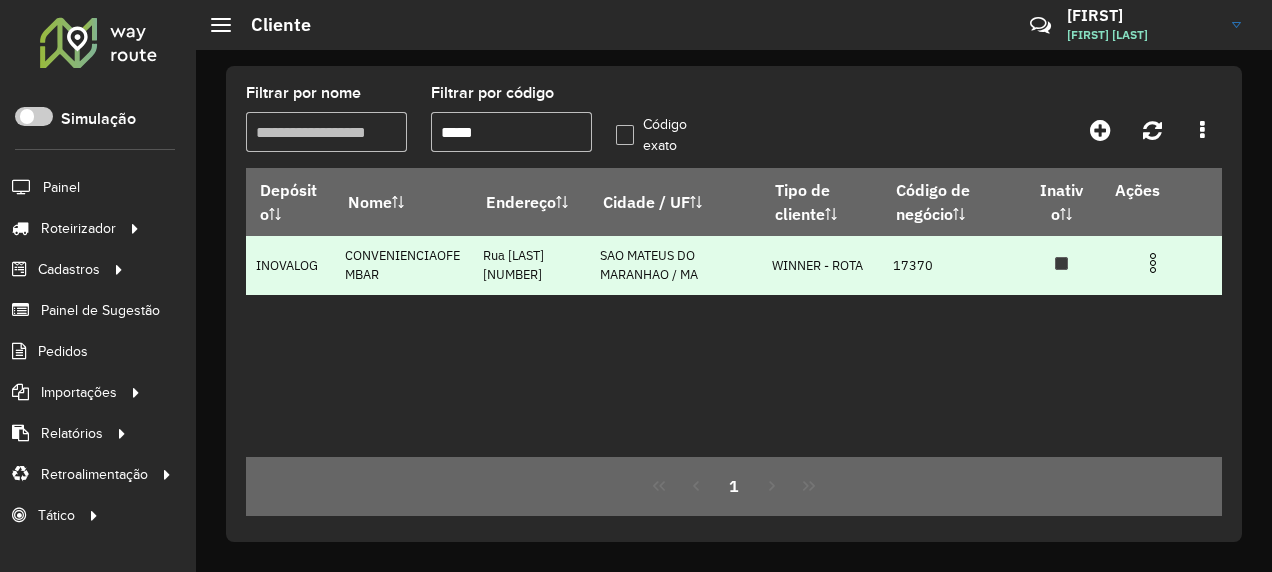 type on "*****" 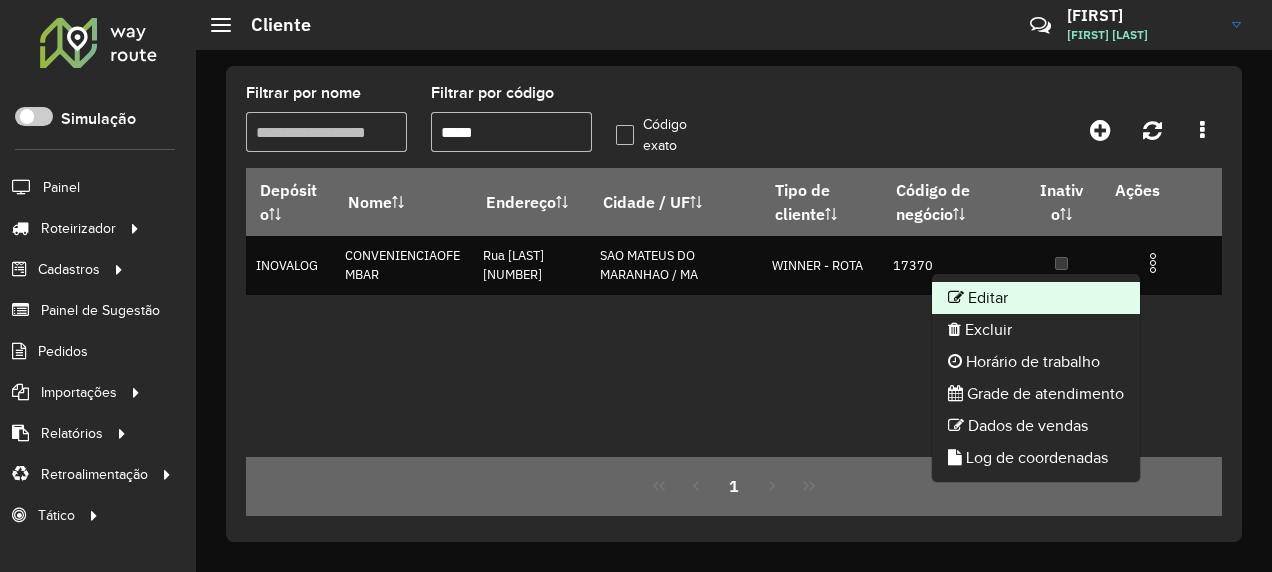 click on "Editar" 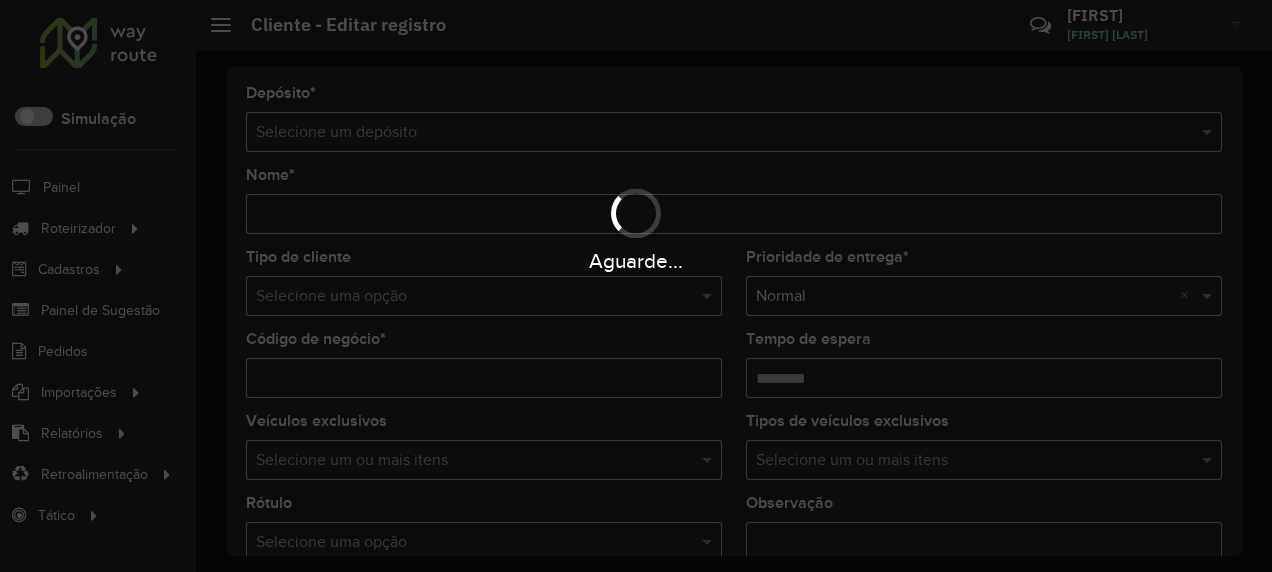 type on "**********" 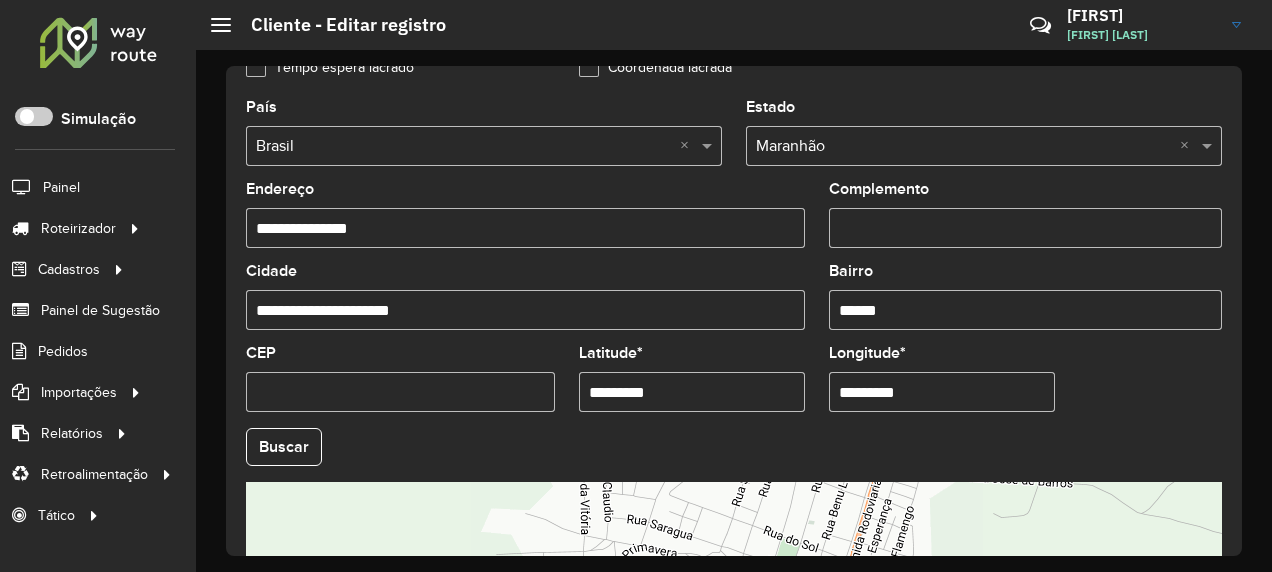 scroll, scrollTop: 911, scrollLeft: 0, axis: vertical 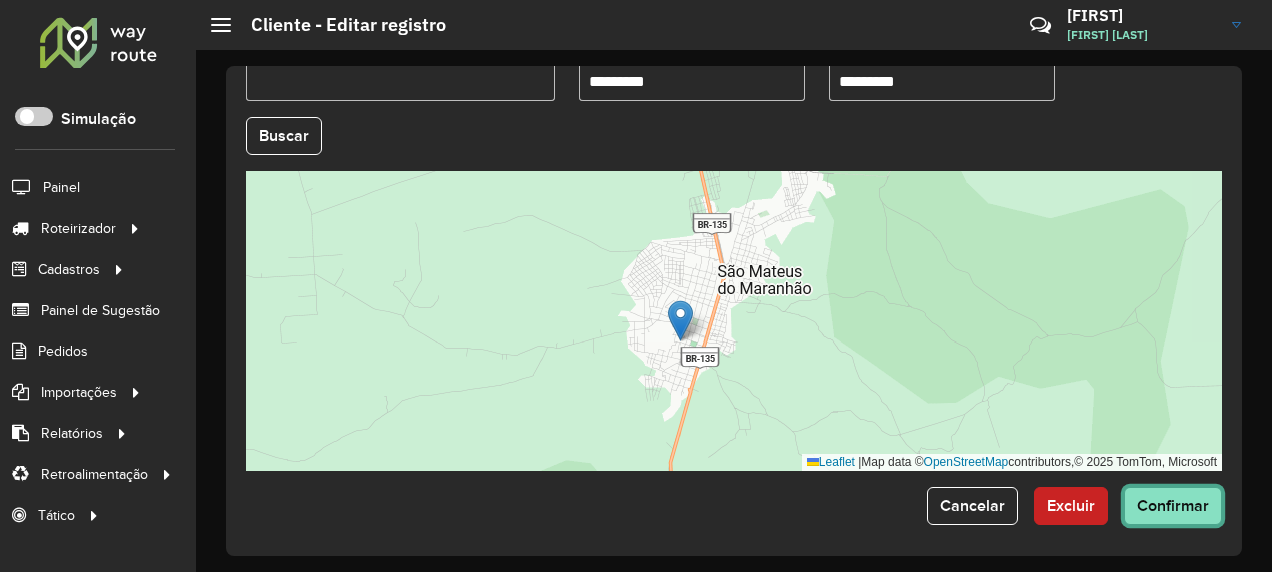 click on "Confirmar" 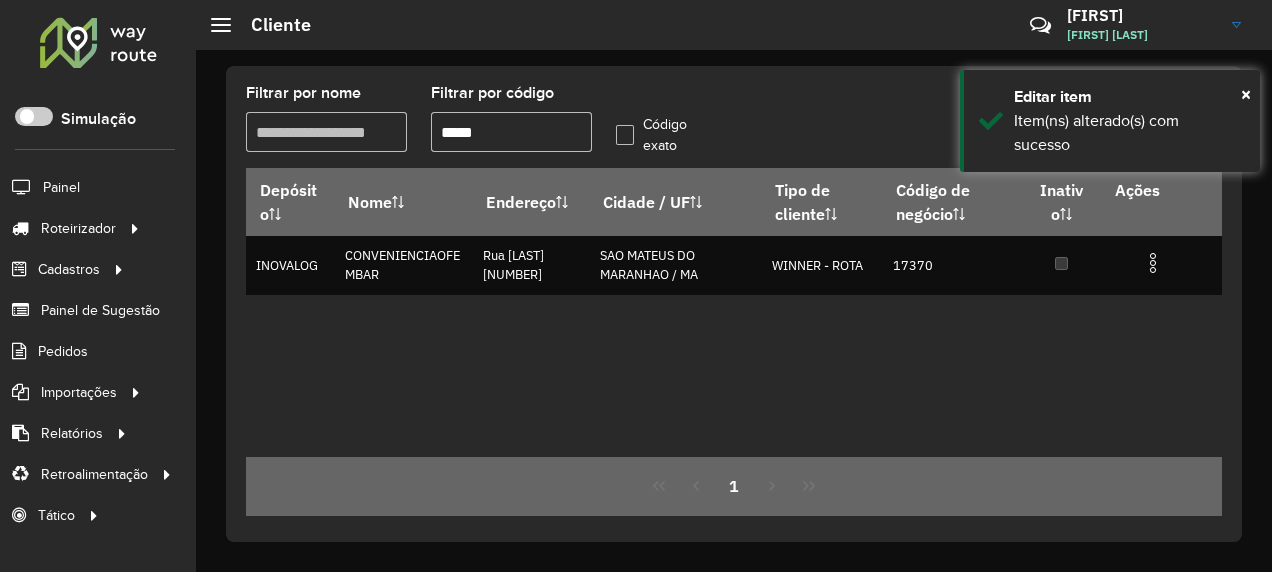 click on "Filtrar por código  *****" 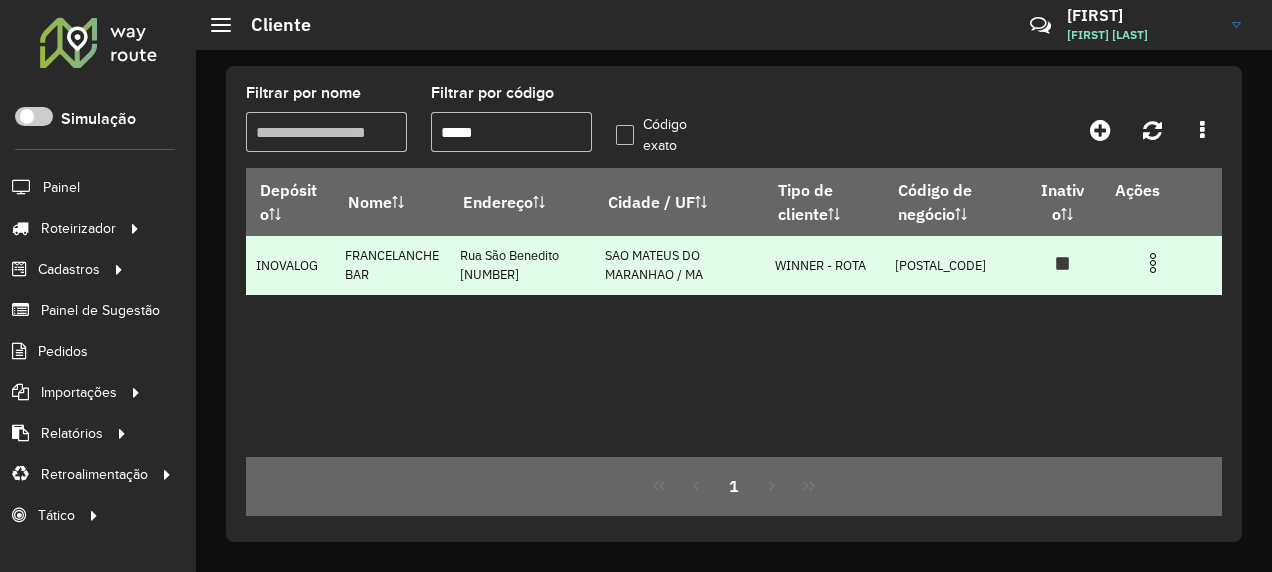 type on "*****" 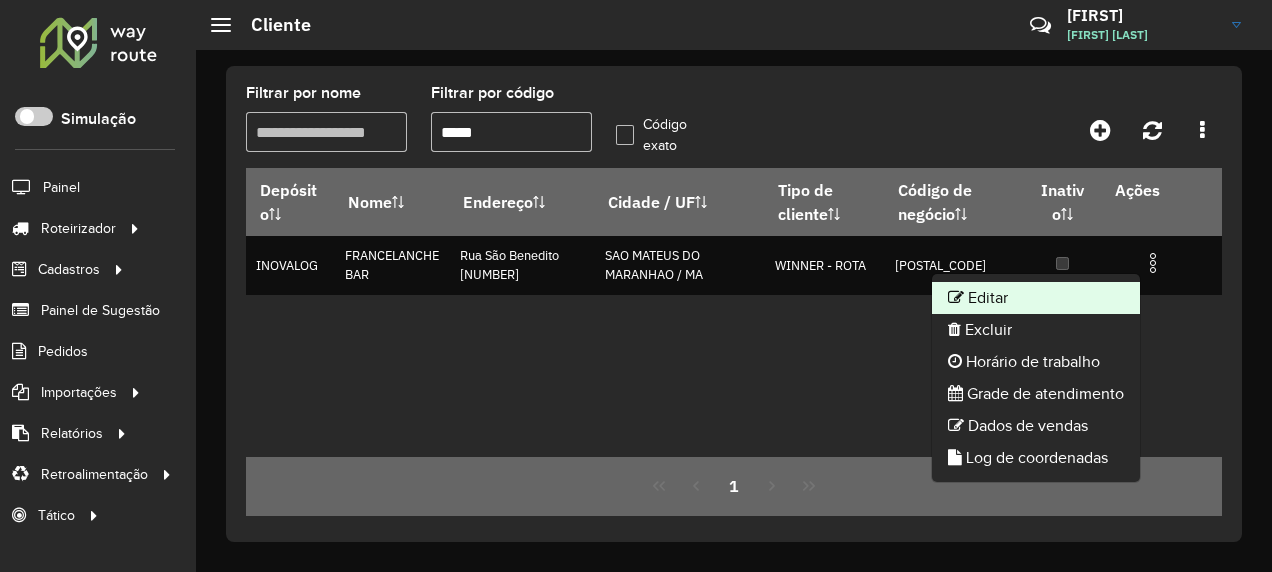 click on "Editar" 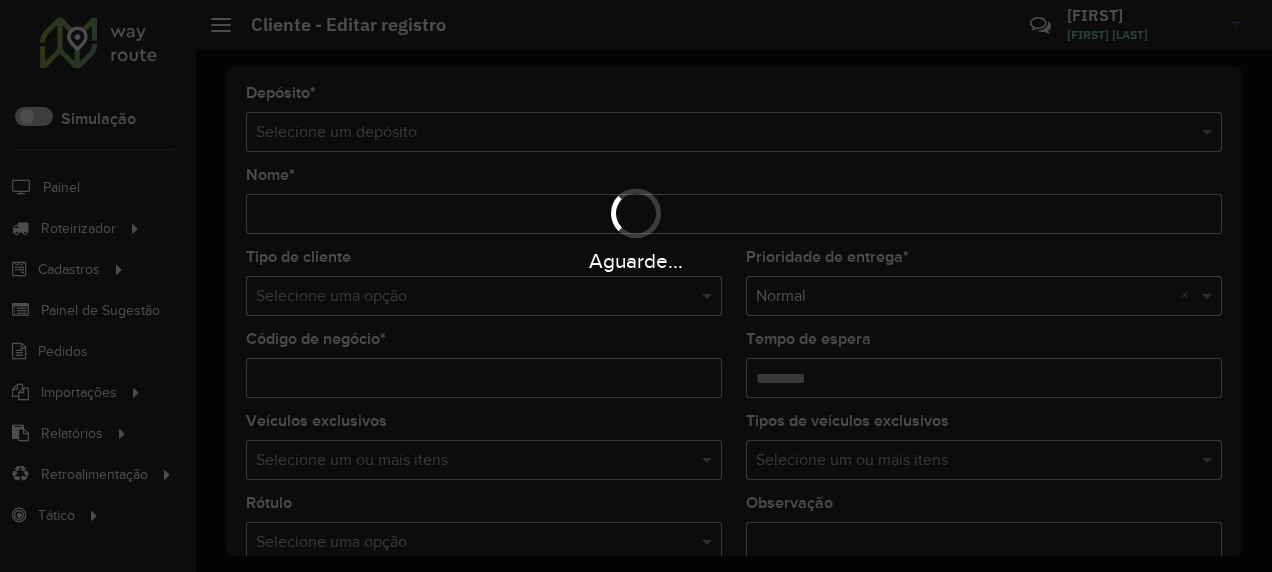 type on "**********" 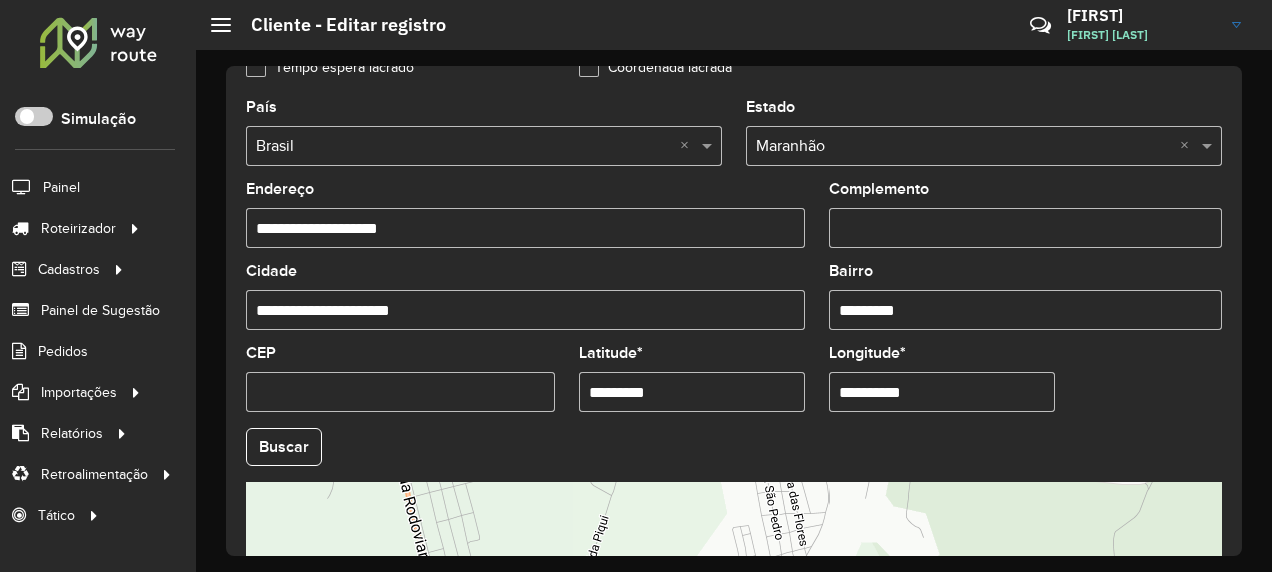 scroll, scrollTop: 911, scrollLeft: 0, axis: vertical 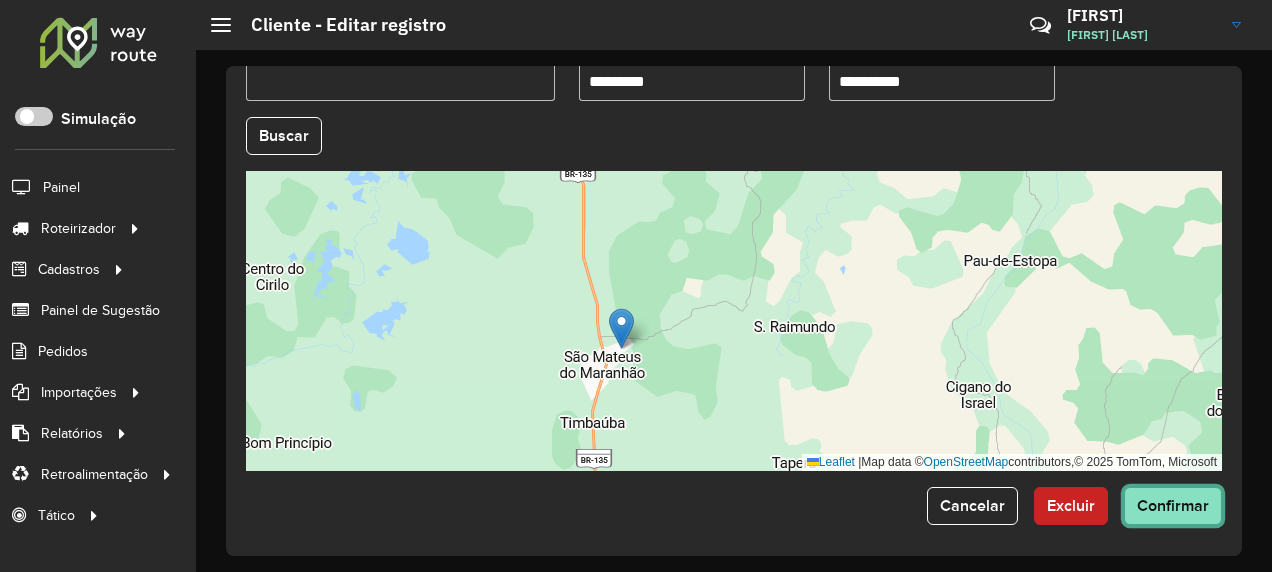click on "Confirmar" 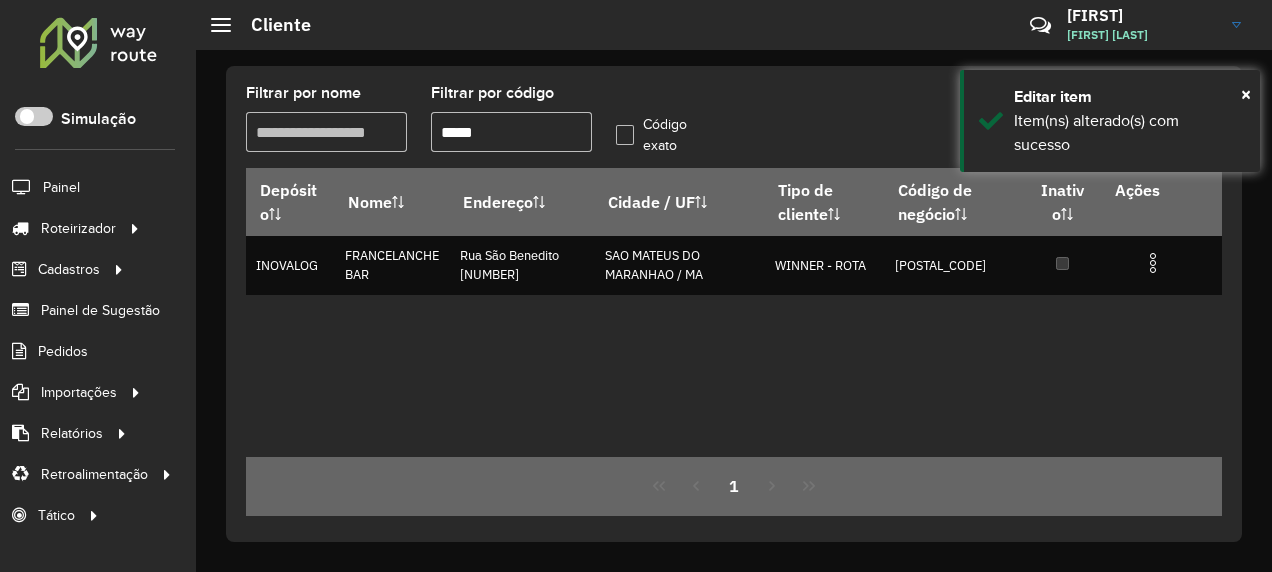 click on "*****" at bounding box center [511, 132] 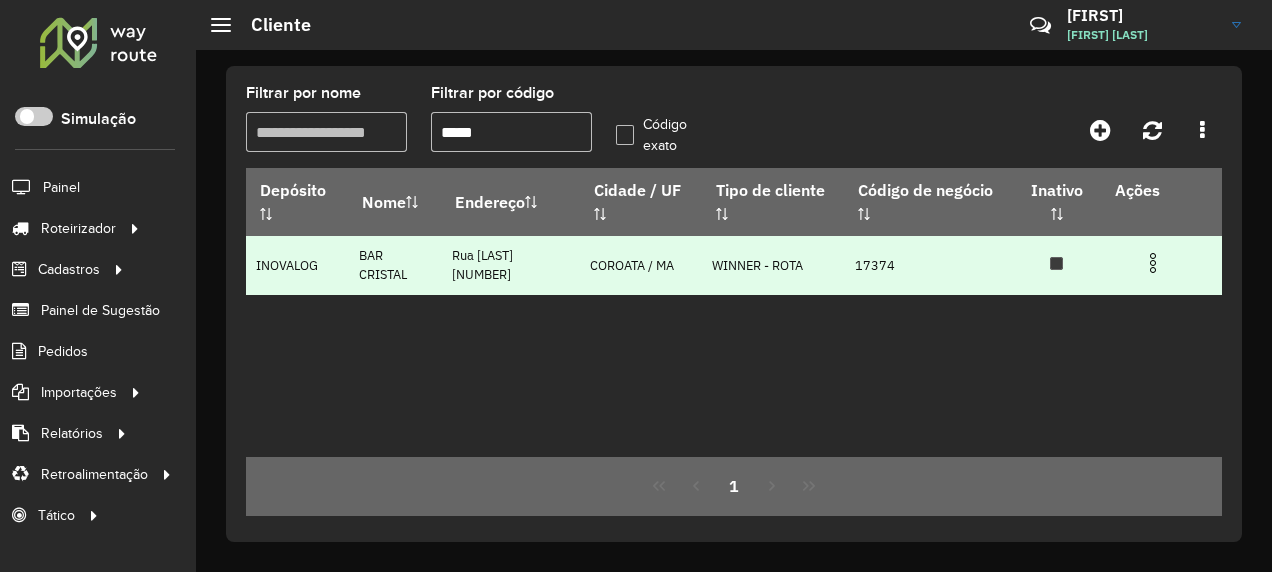 type on "*****" 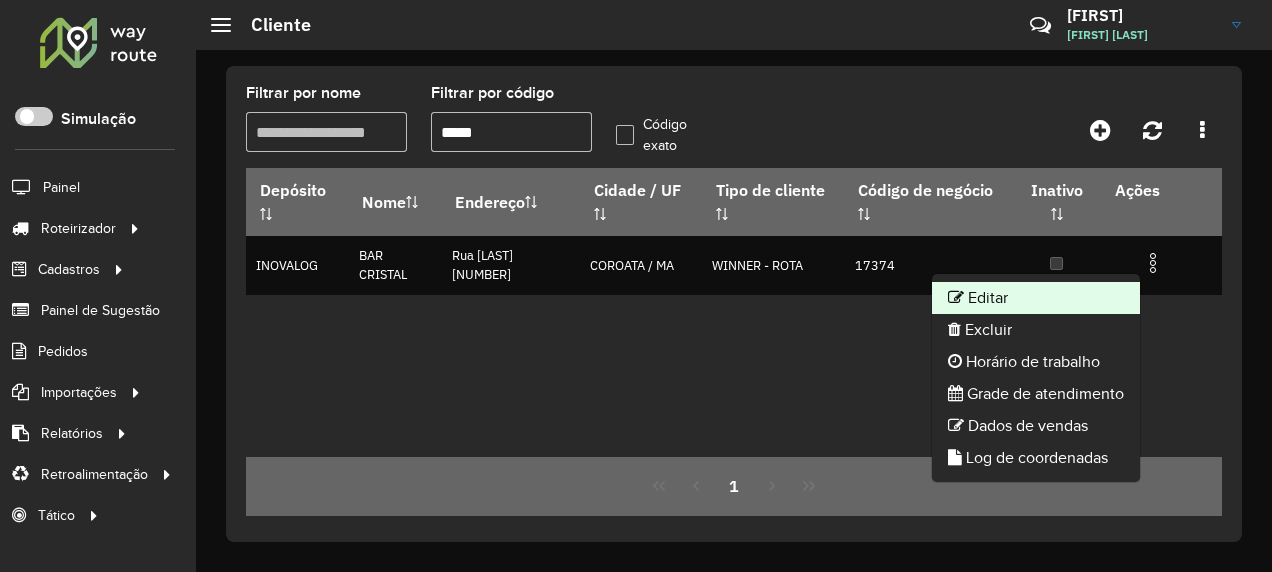 click on "Editar" 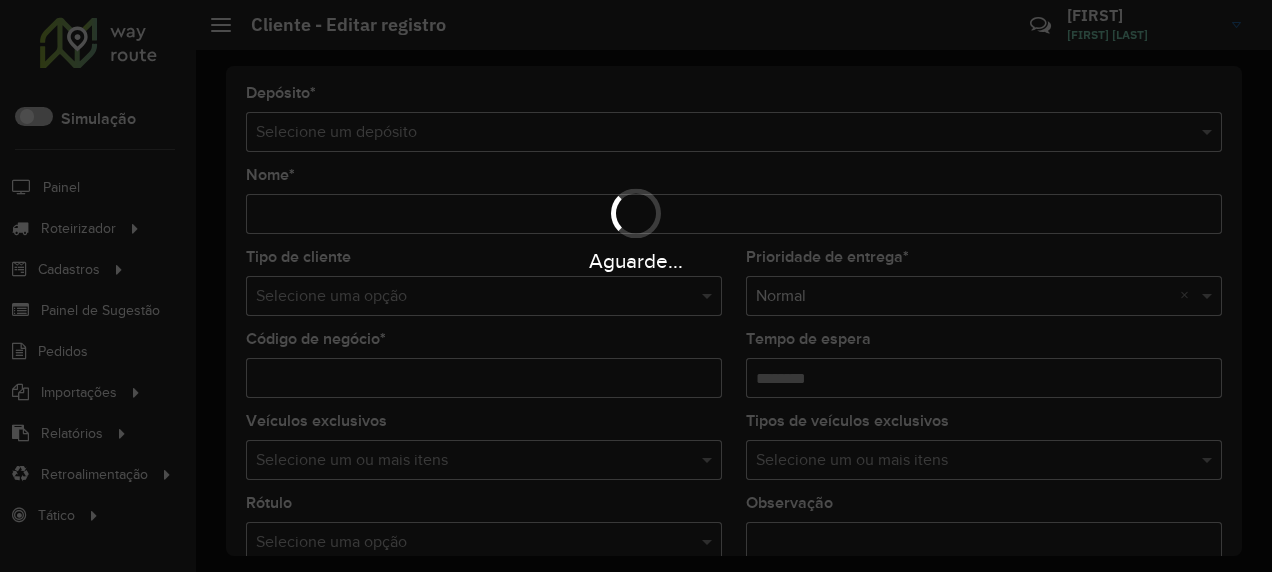 type on "**********" 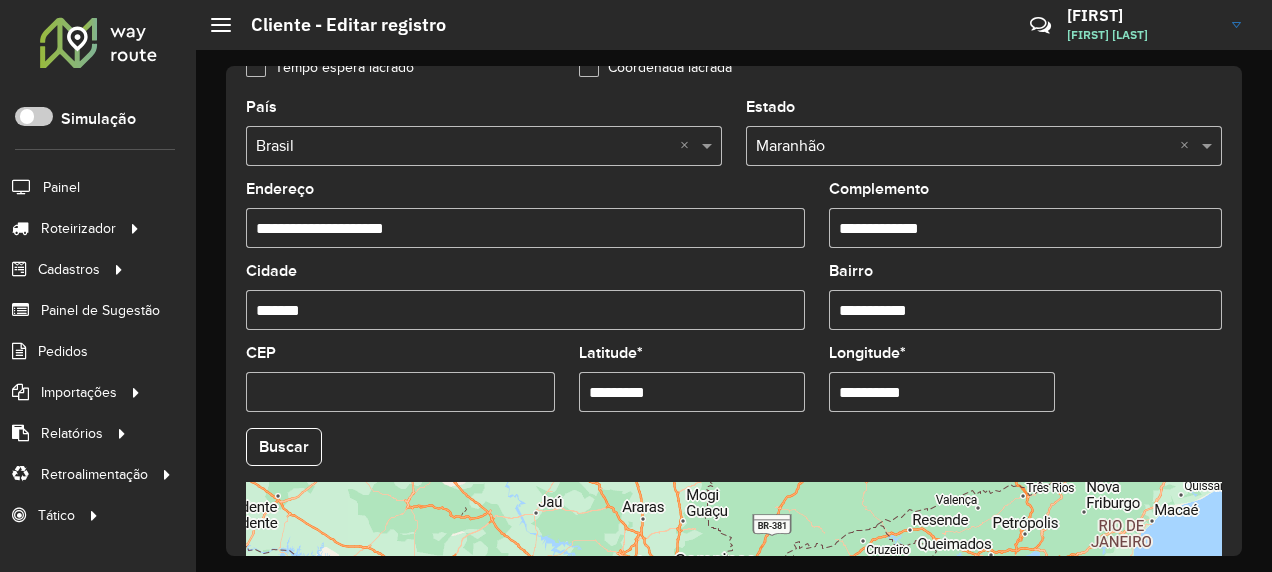 scroll, scrollTop: 911, scrollLeft: 0, axis: vertical 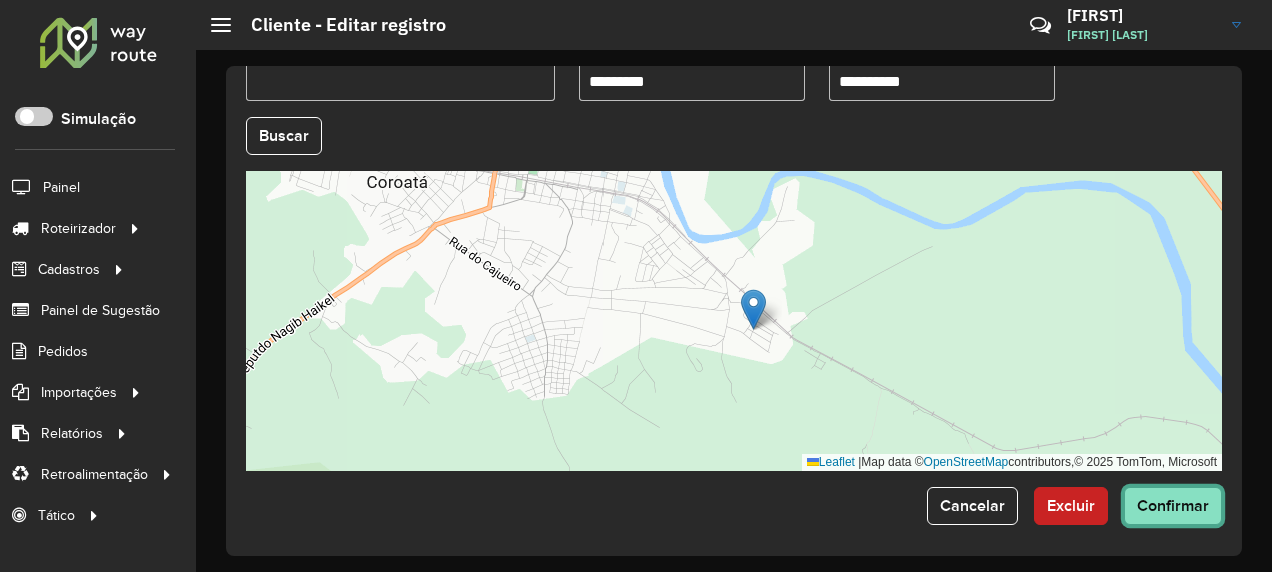 click on "Confirmar" 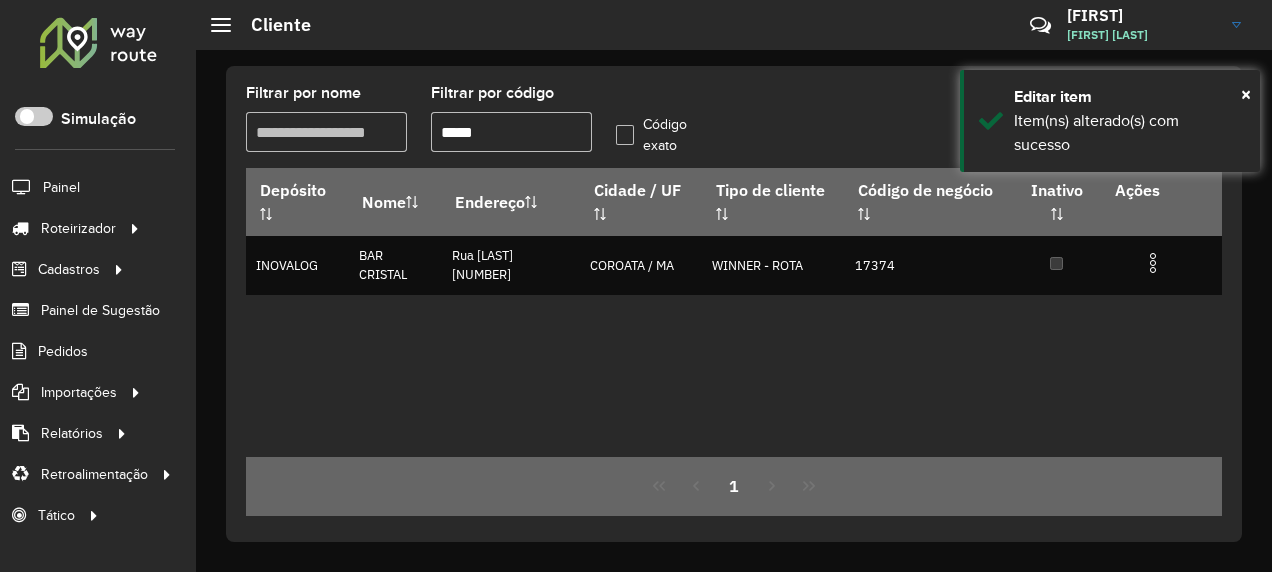 click on "*****" at bounding box center [511, 132] 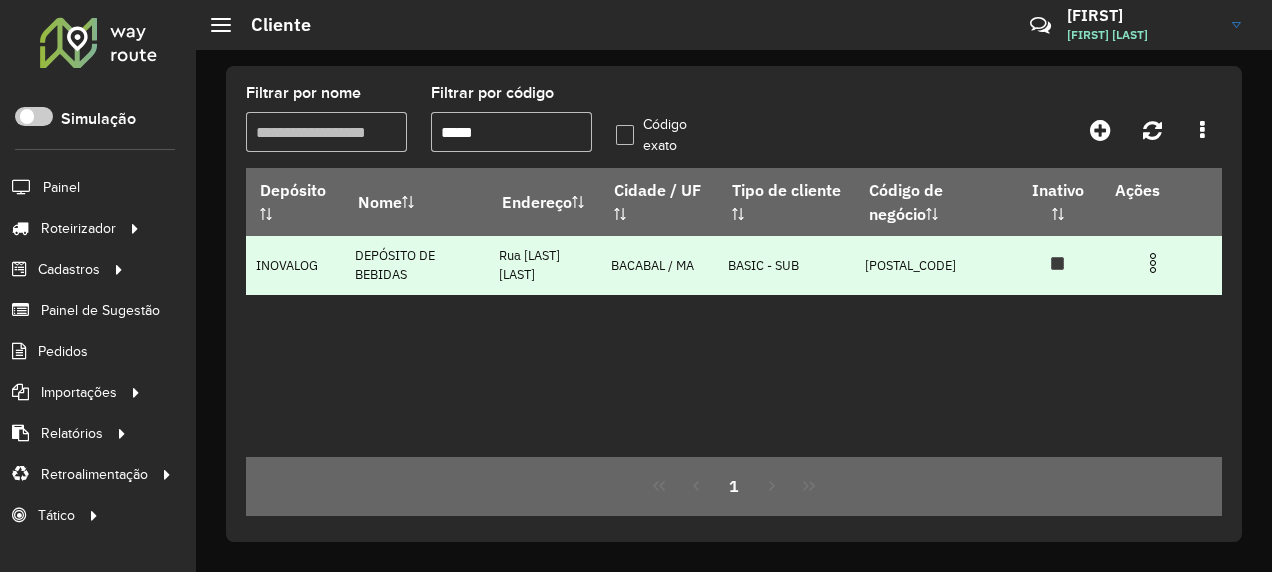 type on "*****" 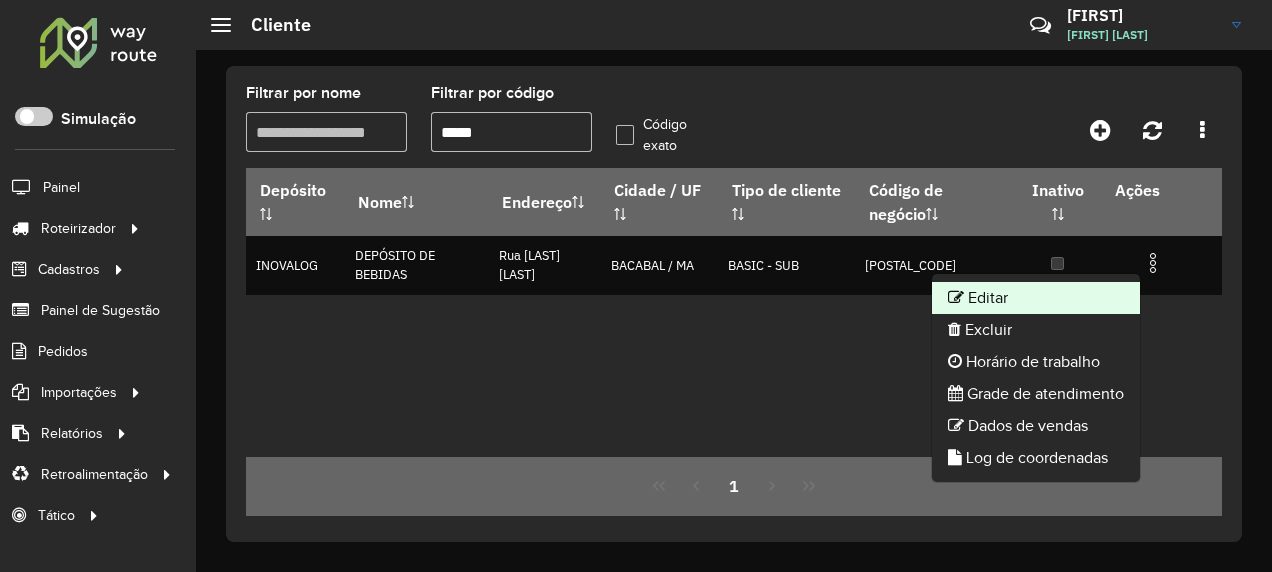 click on "Editar" 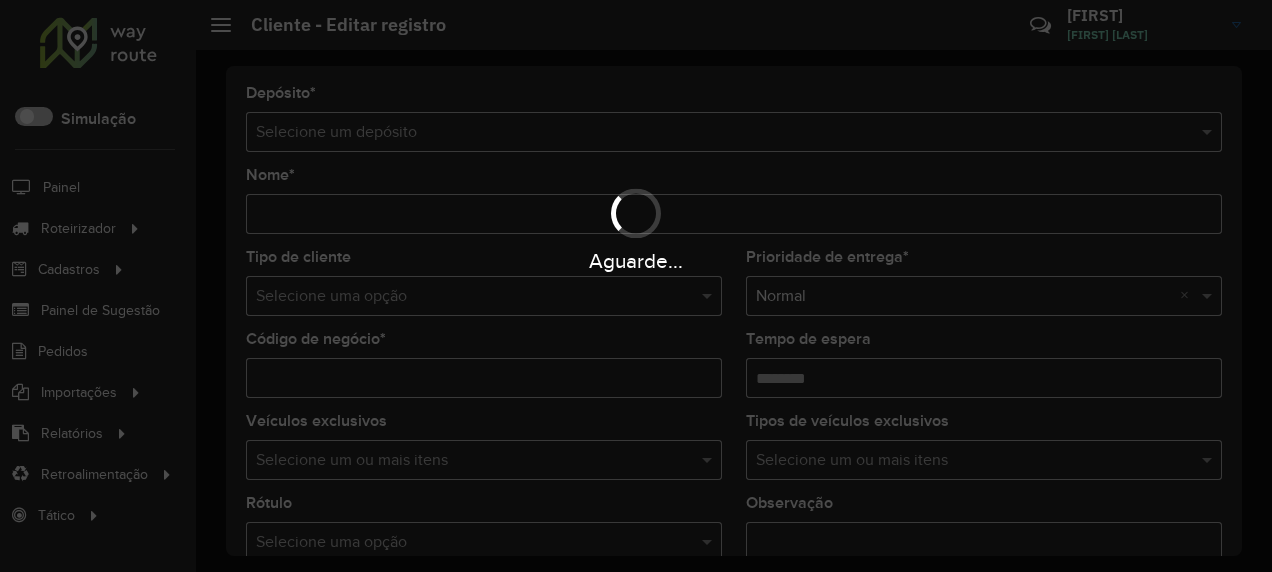 type on "**********" 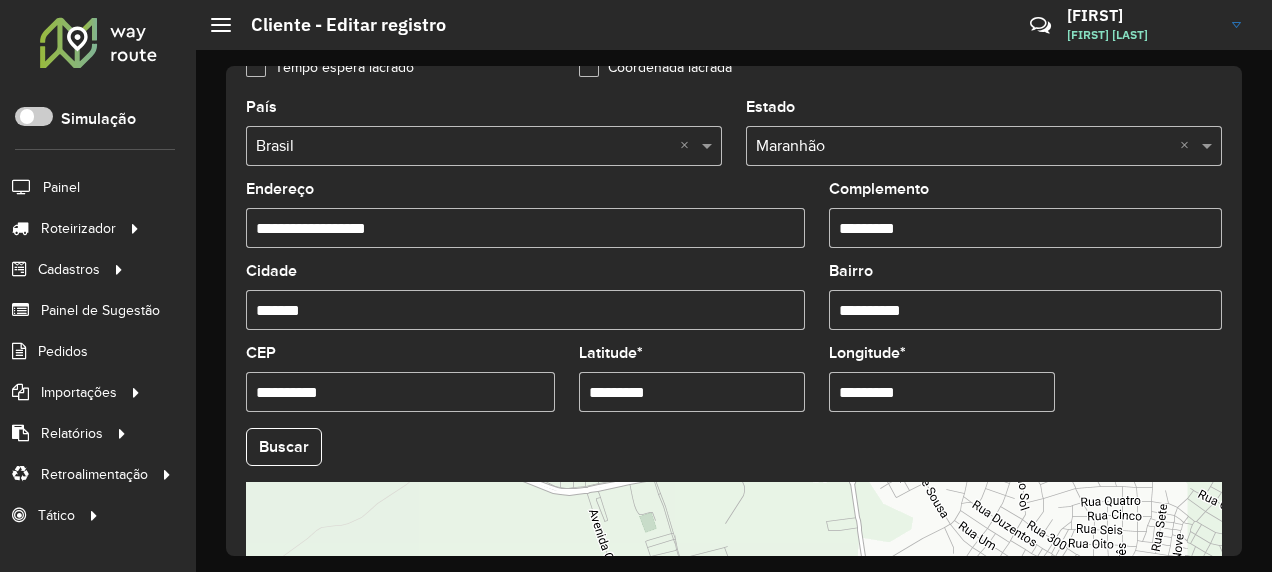 scroll, scrollTop: 911, scrollLeft: 0, axis: vertical 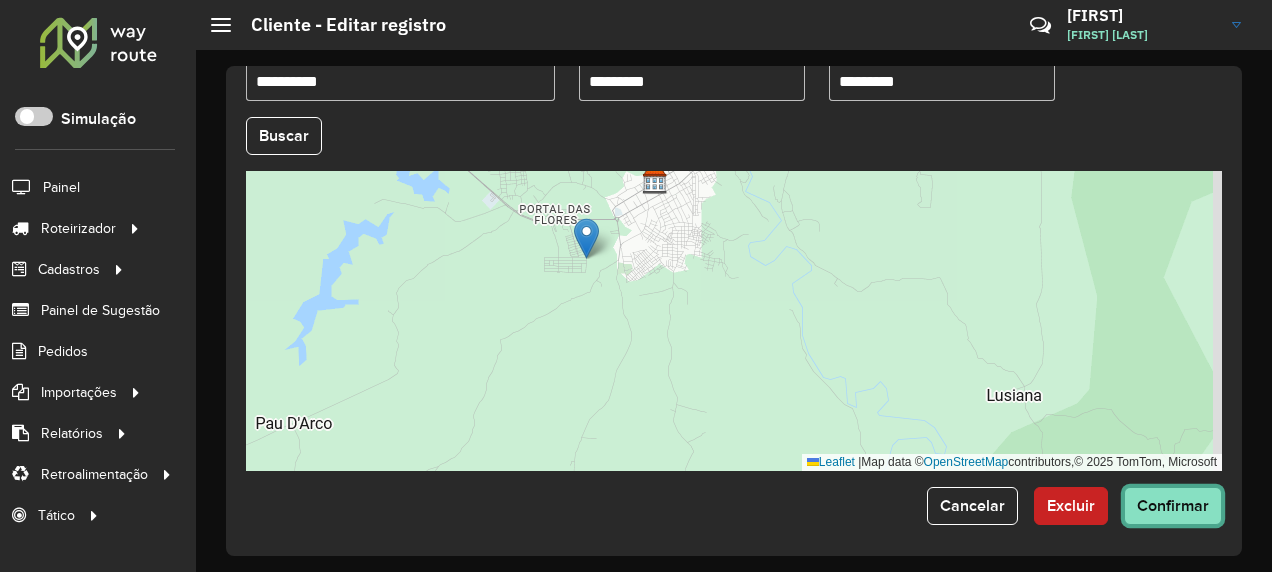 click on "Confirmar" 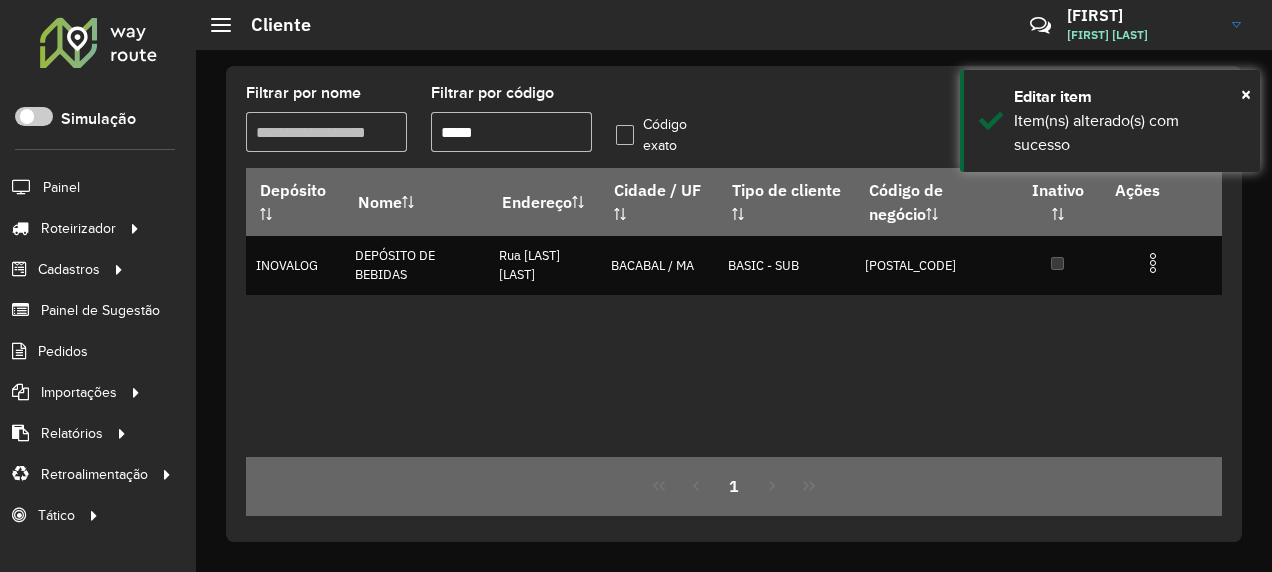 drag, startPoint x: 510, startPoint y: 119, endPoint x: 465, endPoint y: 132, distance: 46.840153 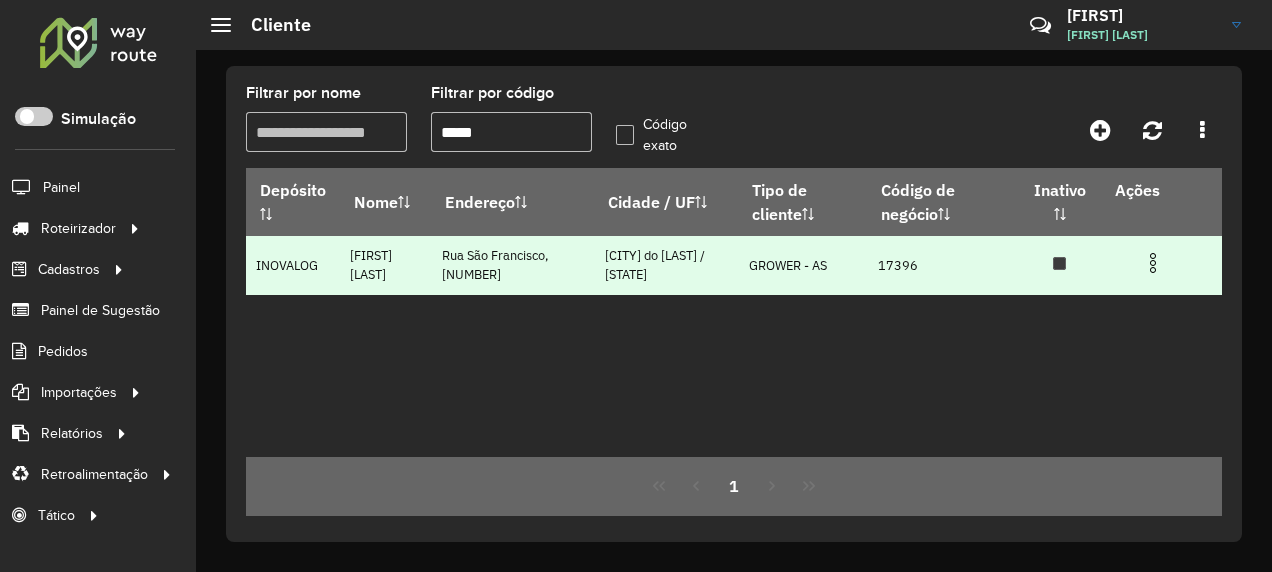 type on "*****" 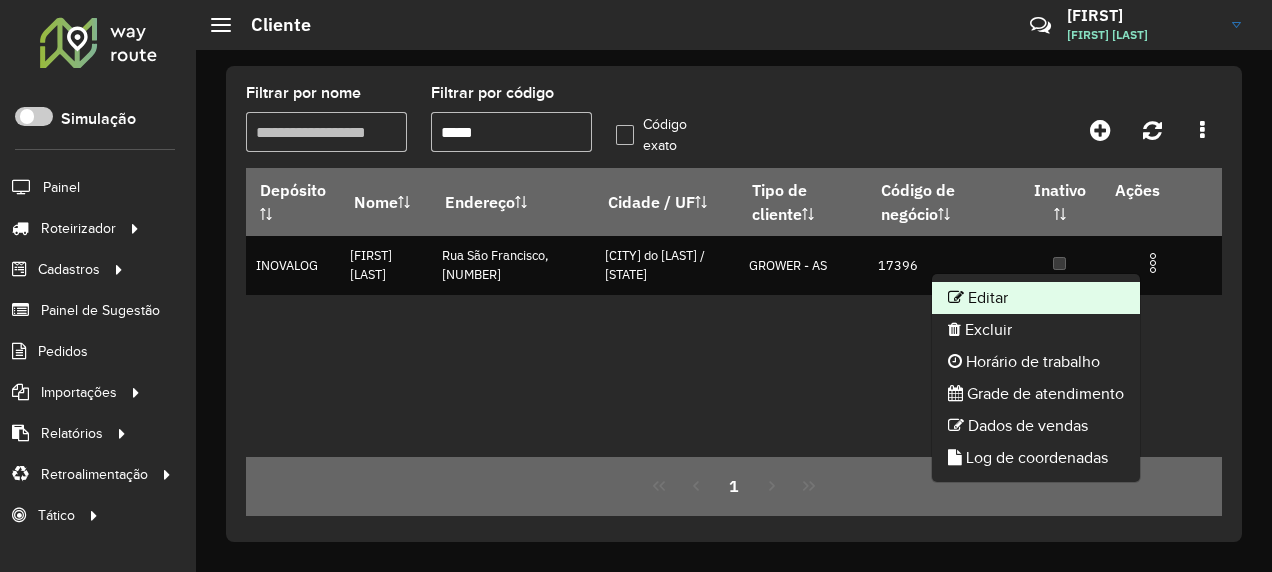 click on "Editar" 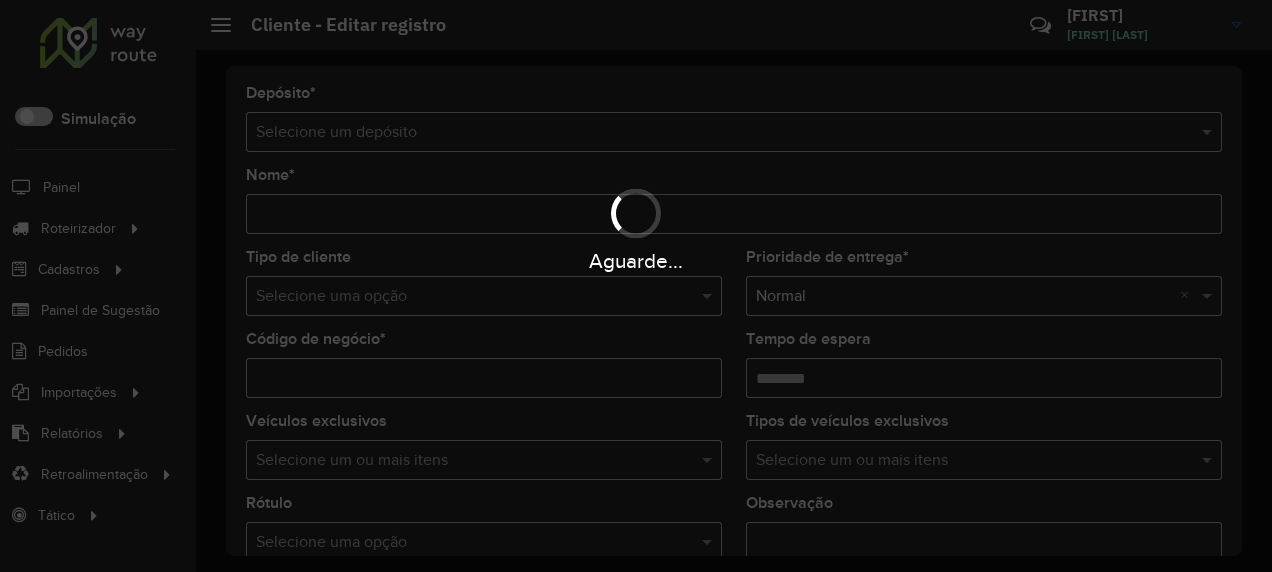 type on "**********" 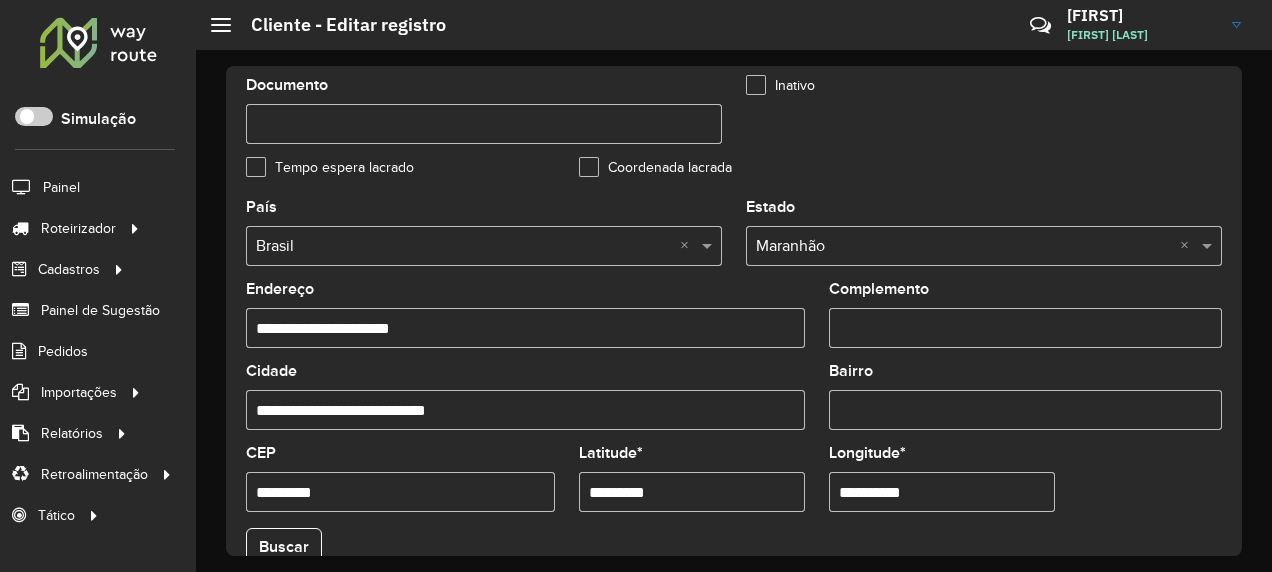 scroll, scrollTop: 911, scrollLeft: 0, axis: vertical 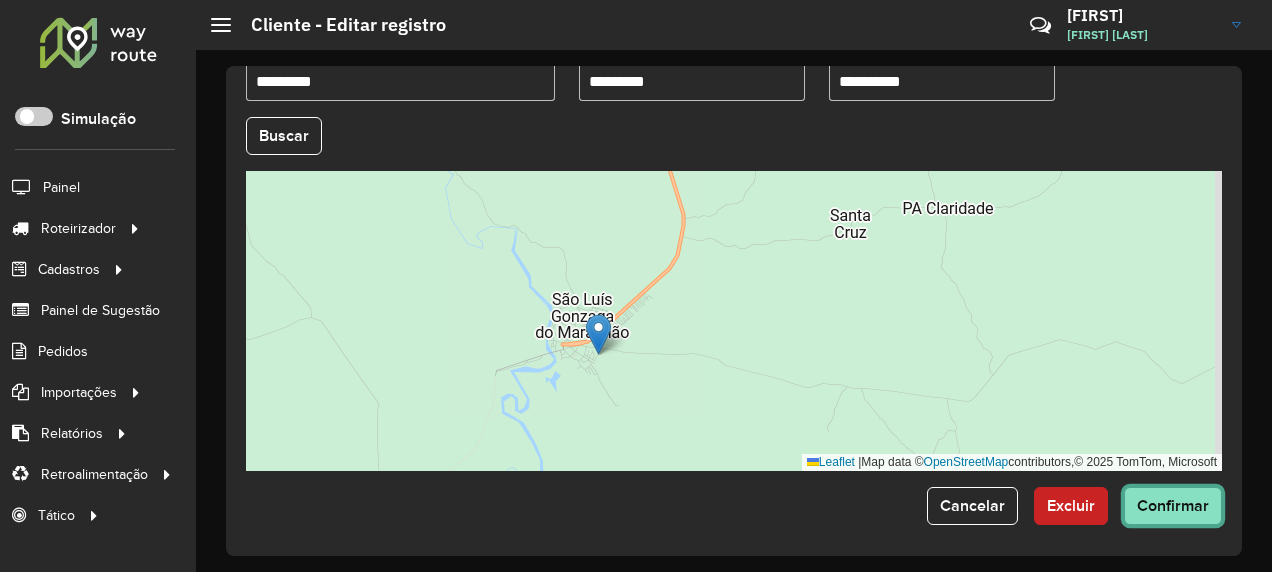 click on "Confirmar" 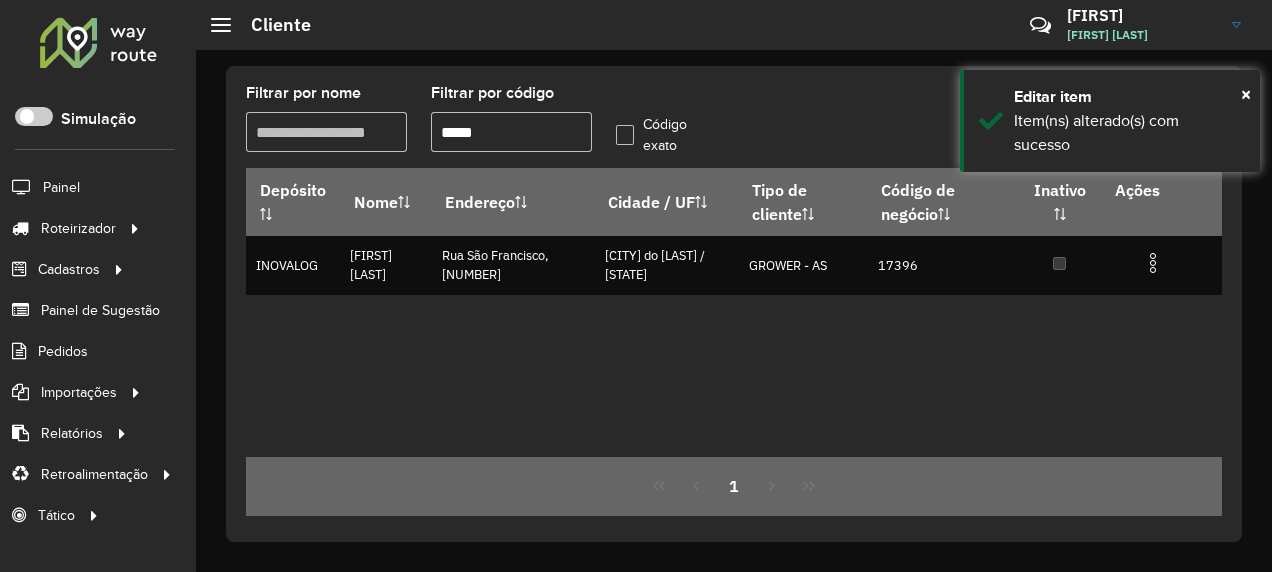 drag, startPoint x: 486, startPoint y: 143, endPoint x: 456, endPoint y: 152, distance: 31.320919 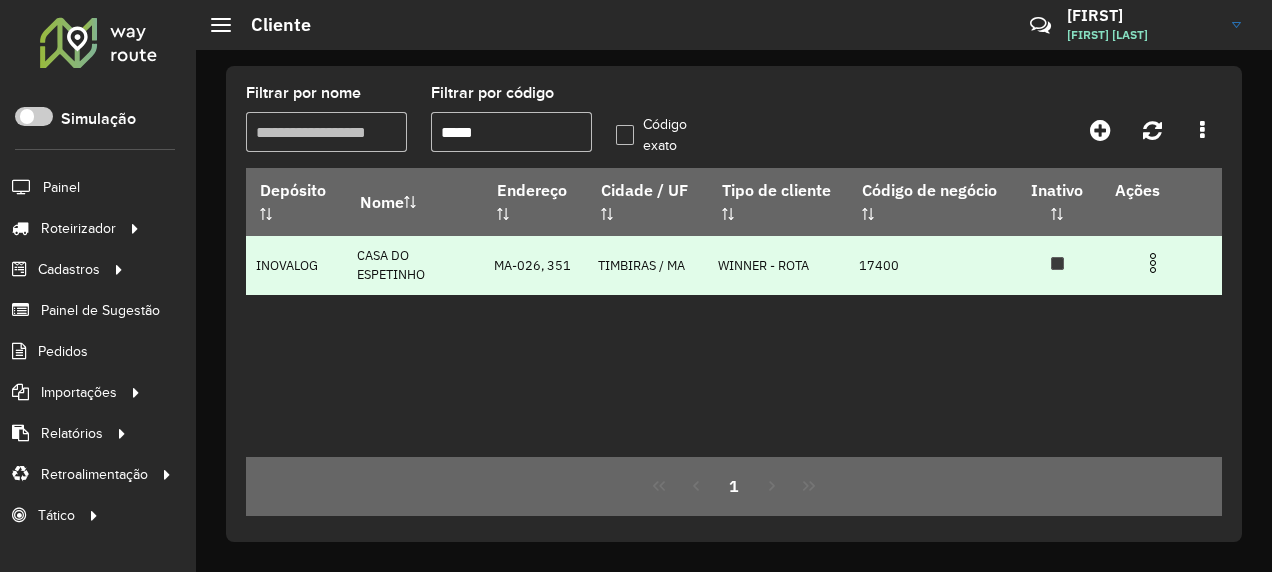 type on "*****" 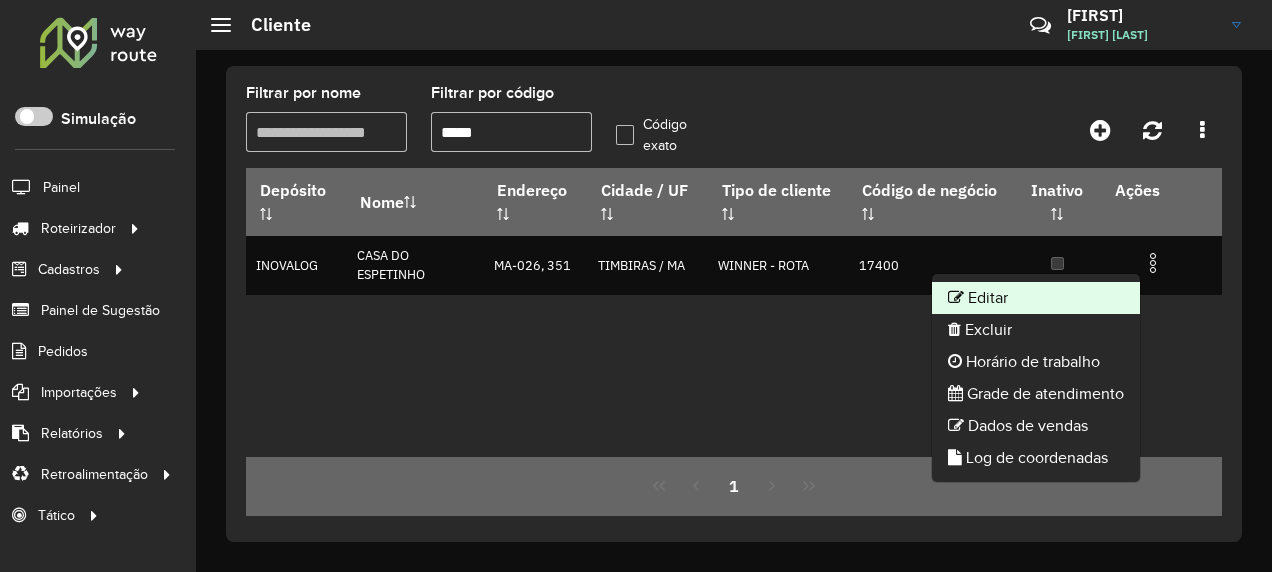 click on "Editar" 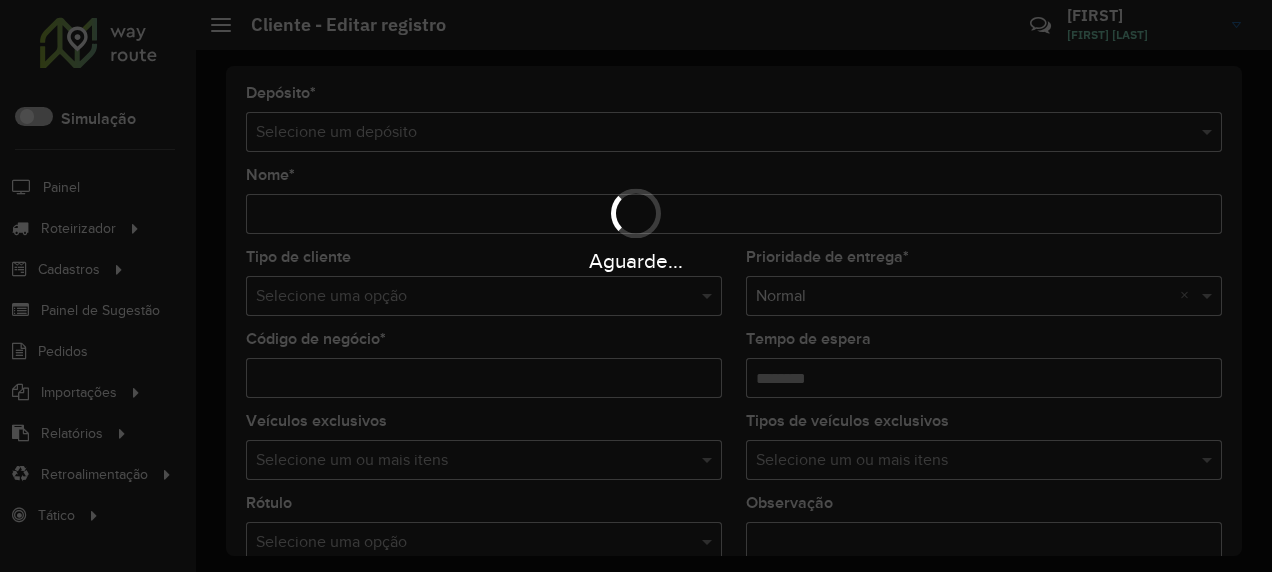 type on "**********" 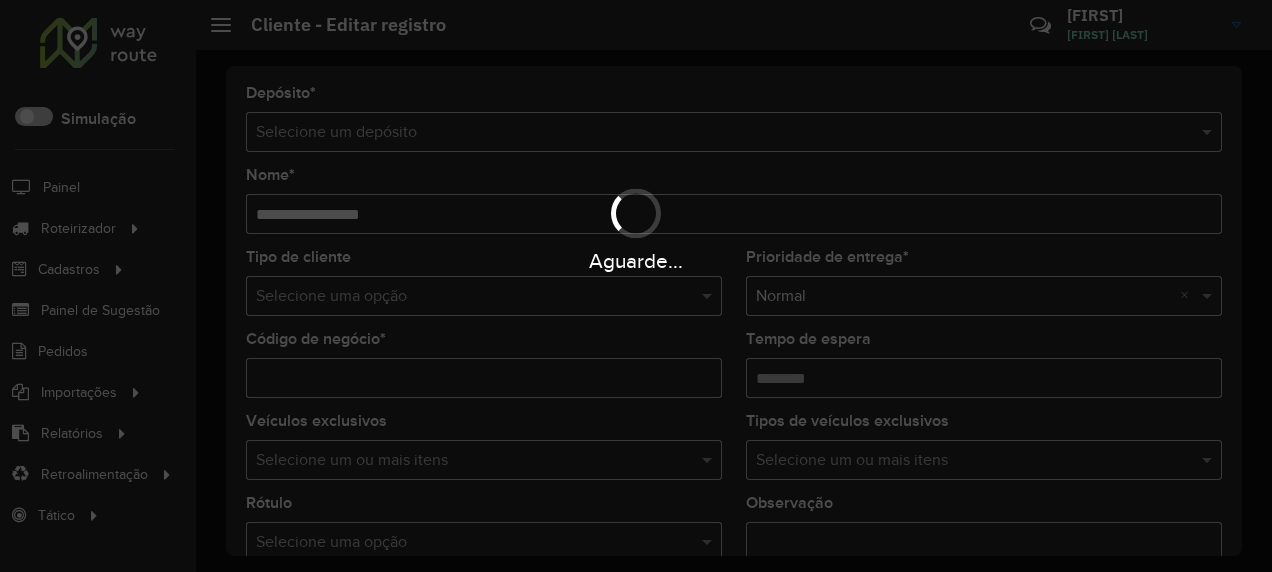 type on "*****" 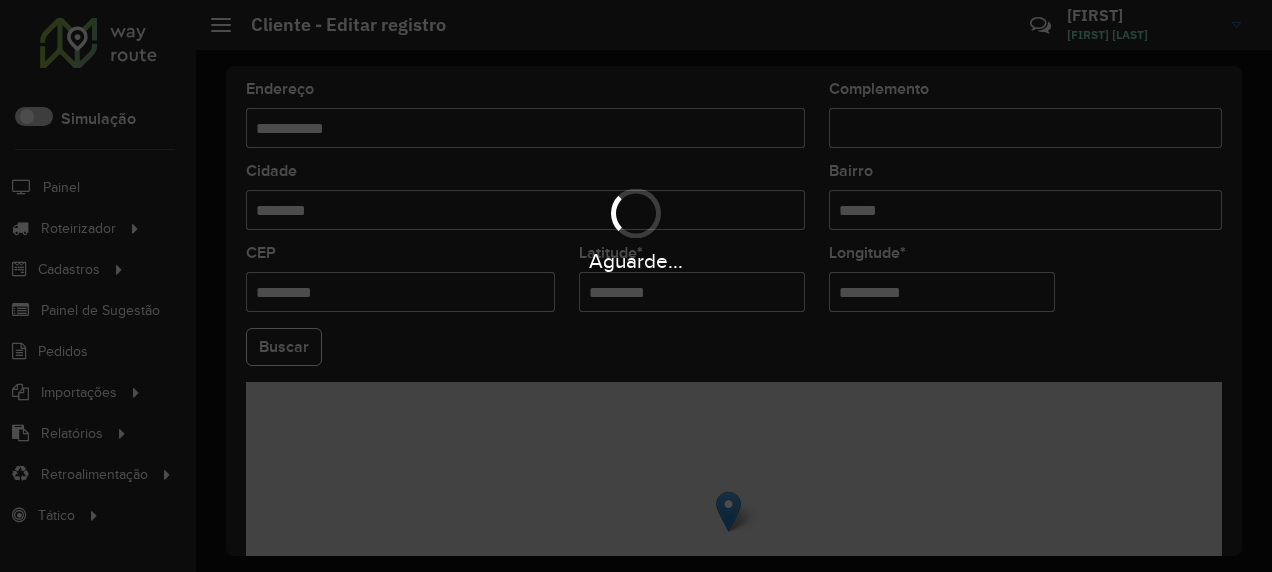 scroll, scrollTop: 911, scrollLeft: 0, axis: vertical 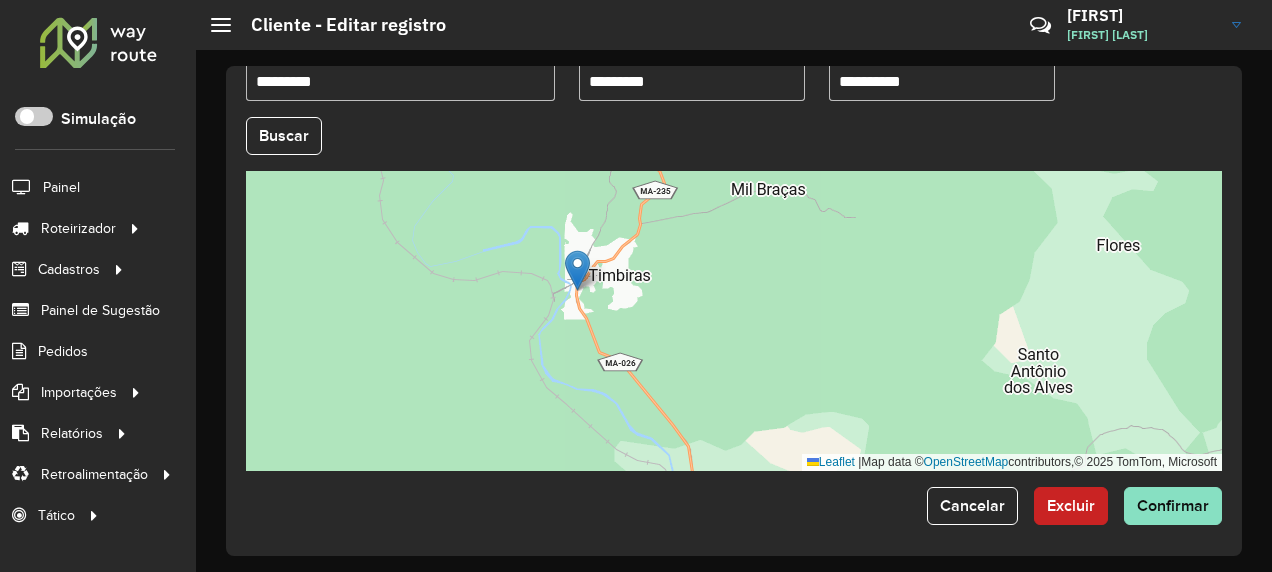 click on "**********" 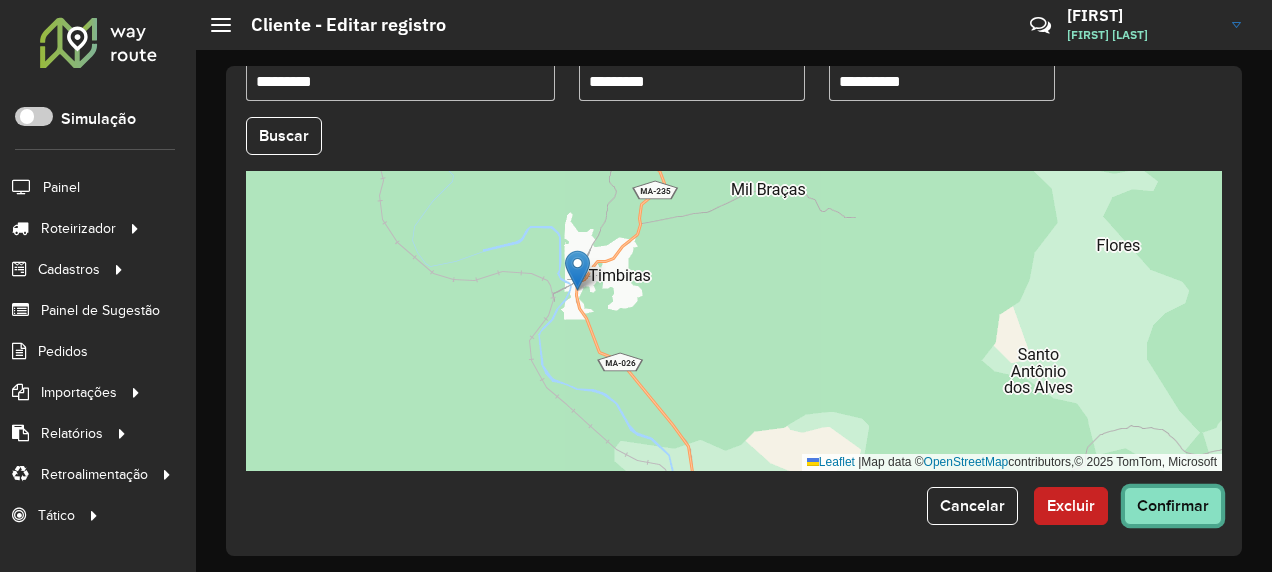 click on "Confirmar" 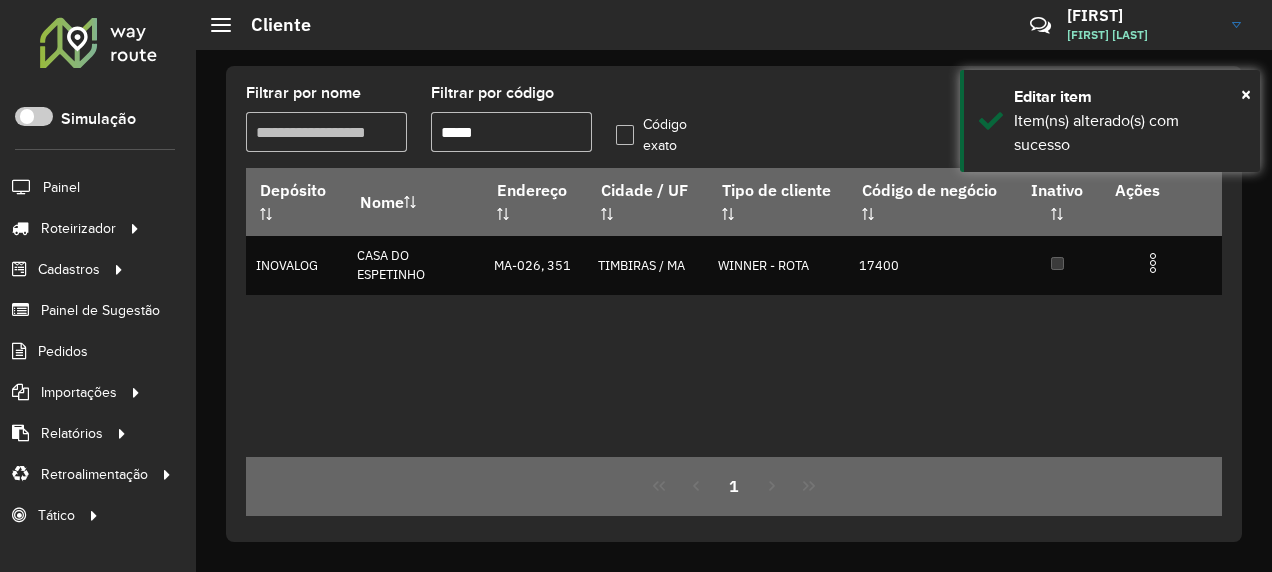 click on "*****" at bounding box center [511, 132] 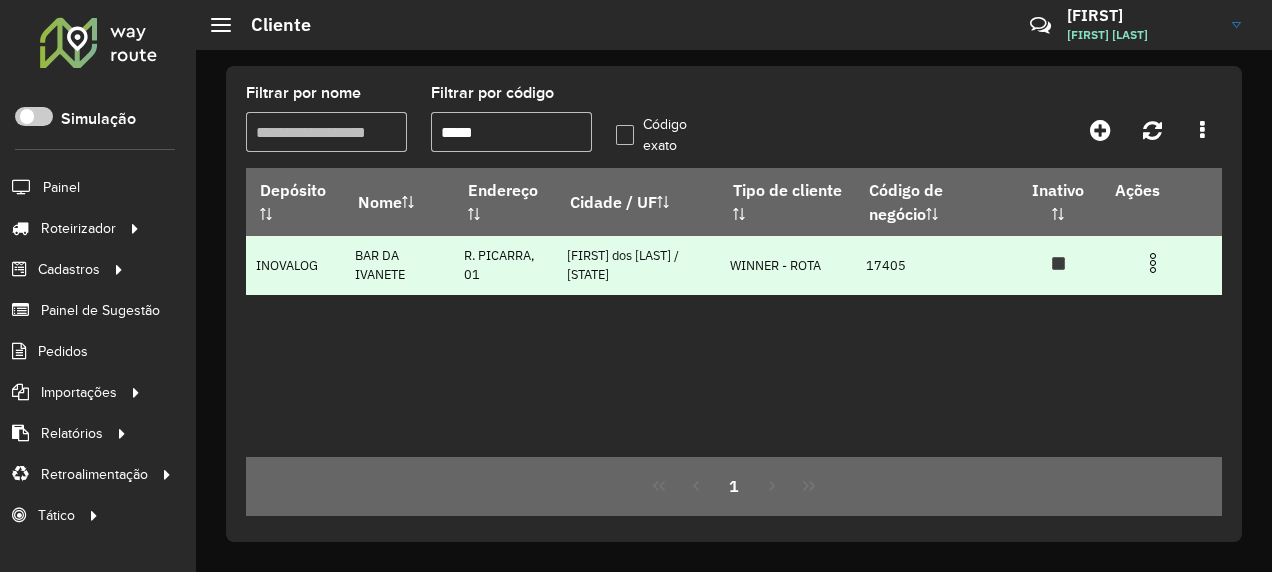 click at bounding box center [1153, 263] 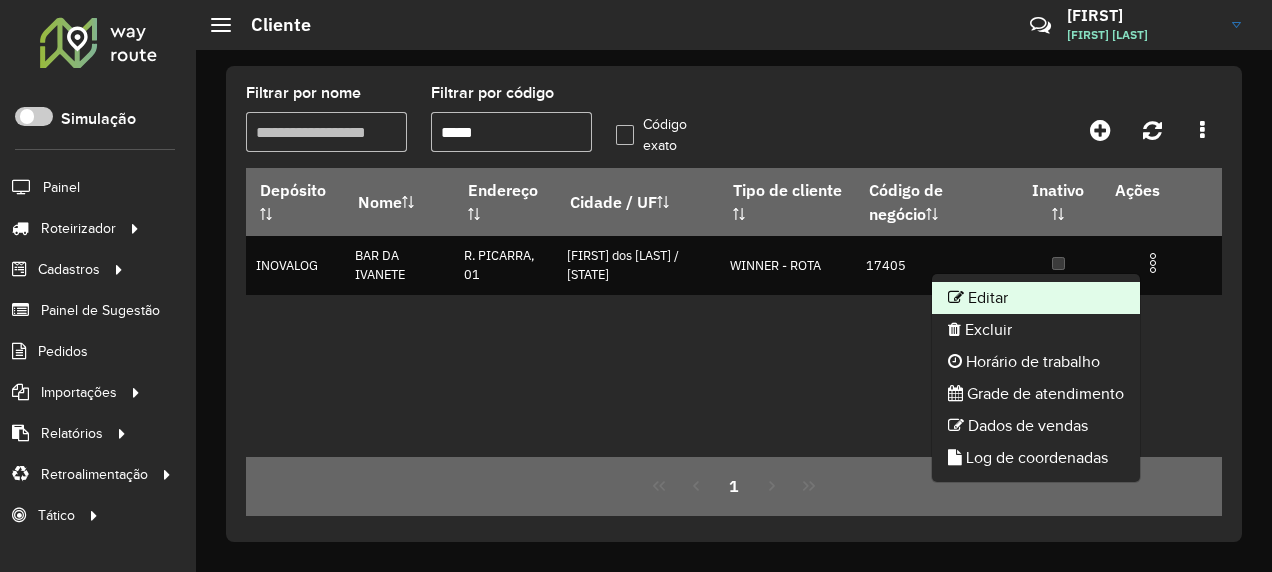 drag, startPoint x: 1139, startPoint y: 258, endPoint x: 990, endPoint y: 301, distance: 155.08063 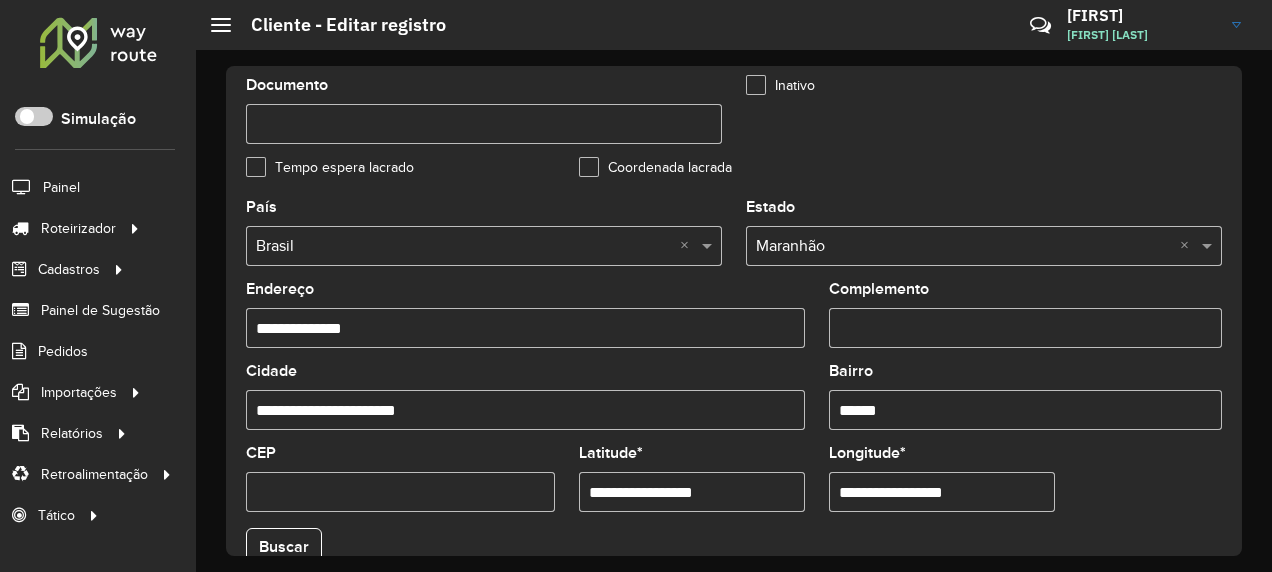 scroll, scrollTop: 911, scrollLeft: 0, axis: vertical 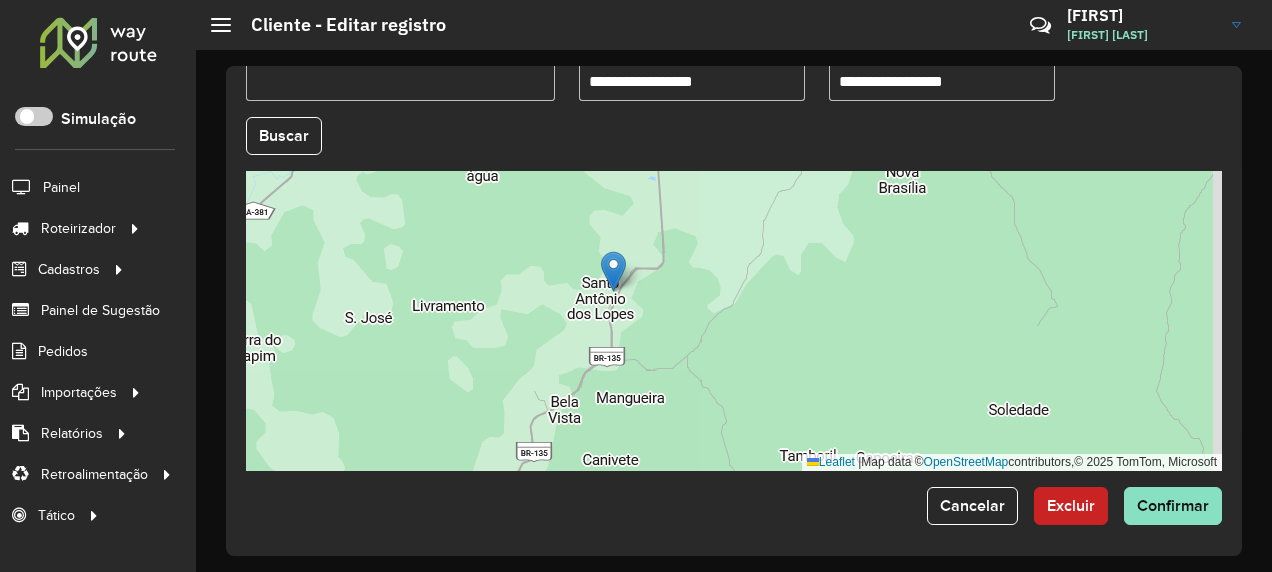 drag, startPoint x: 688, startPoint y: 248, endPoint x: 690, endPoint y: 303, distance: 55.03635 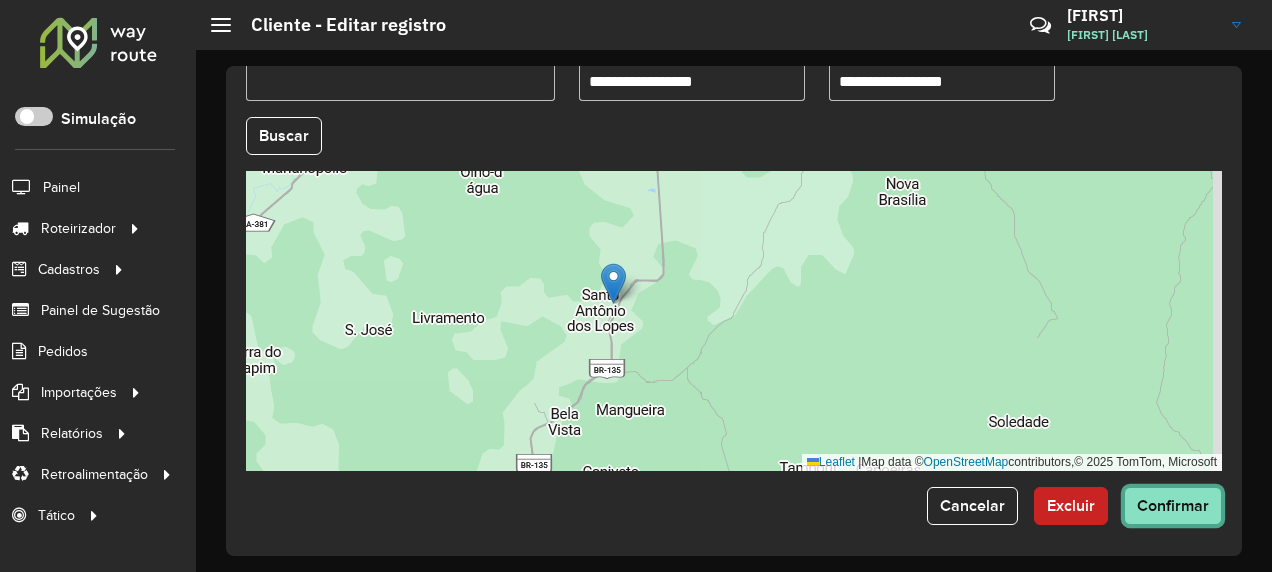 click on "Confirmar" 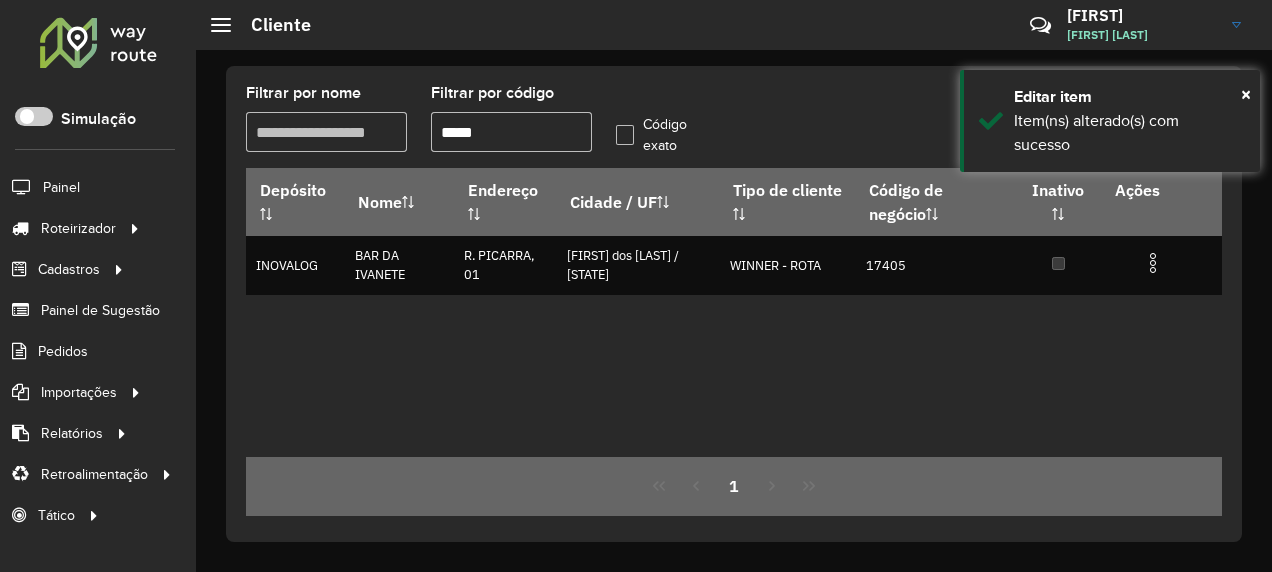 drag, startPoint x: 514, startPoint y: 143, endPoint x: 460, endPoint y: 151, distance: 54.589375 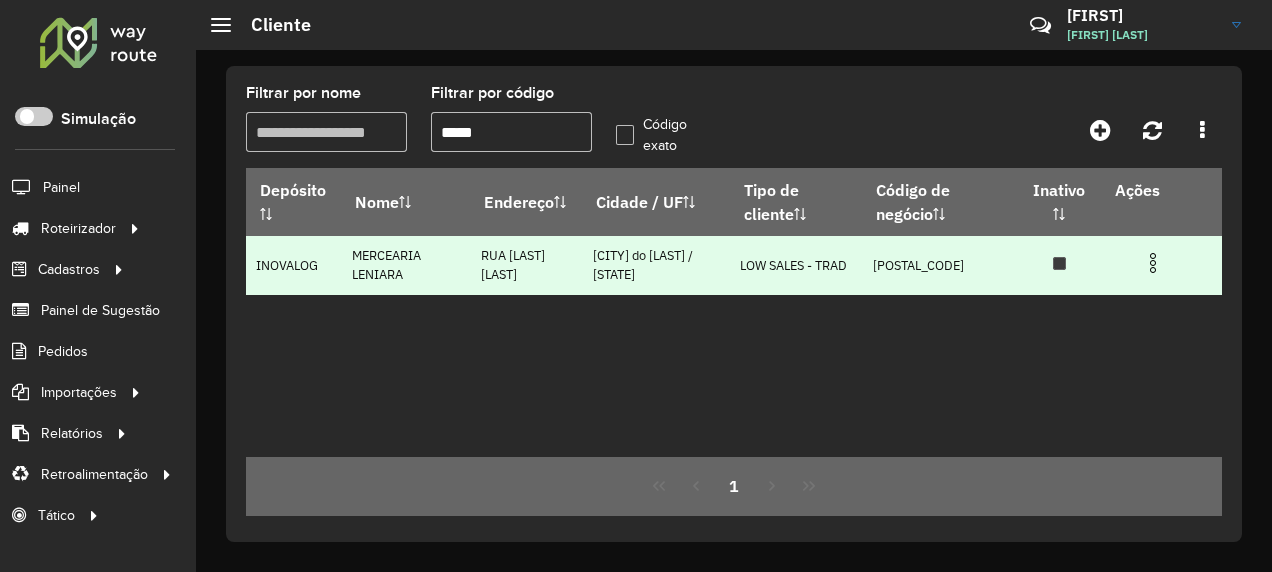 click at bounding box center [1153, 263] 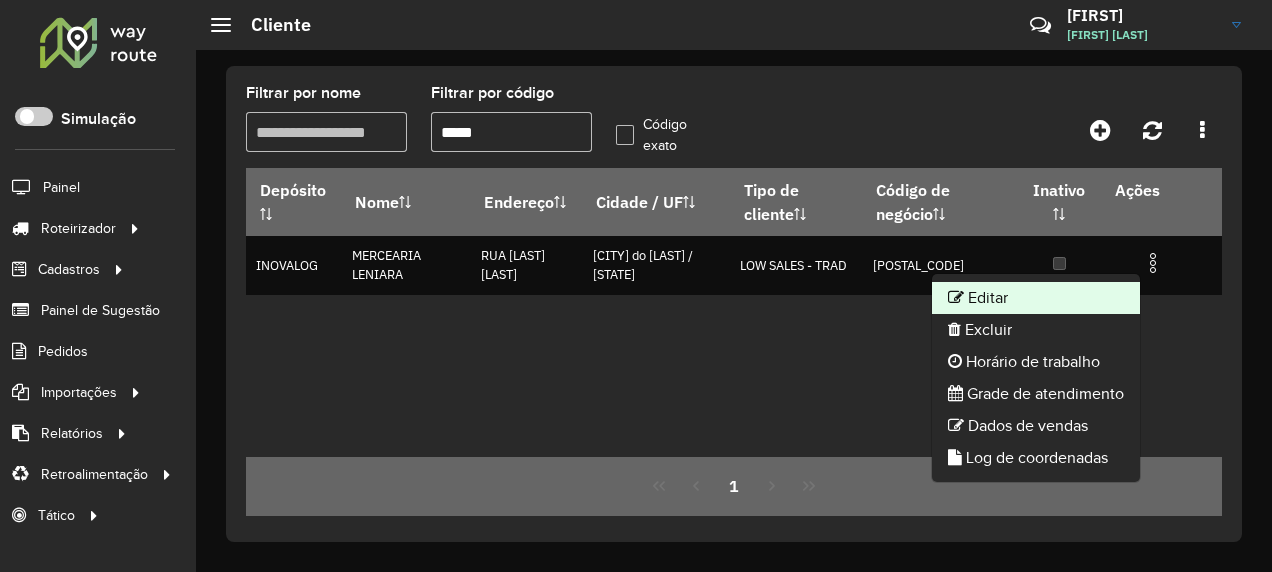 click on "Editar" 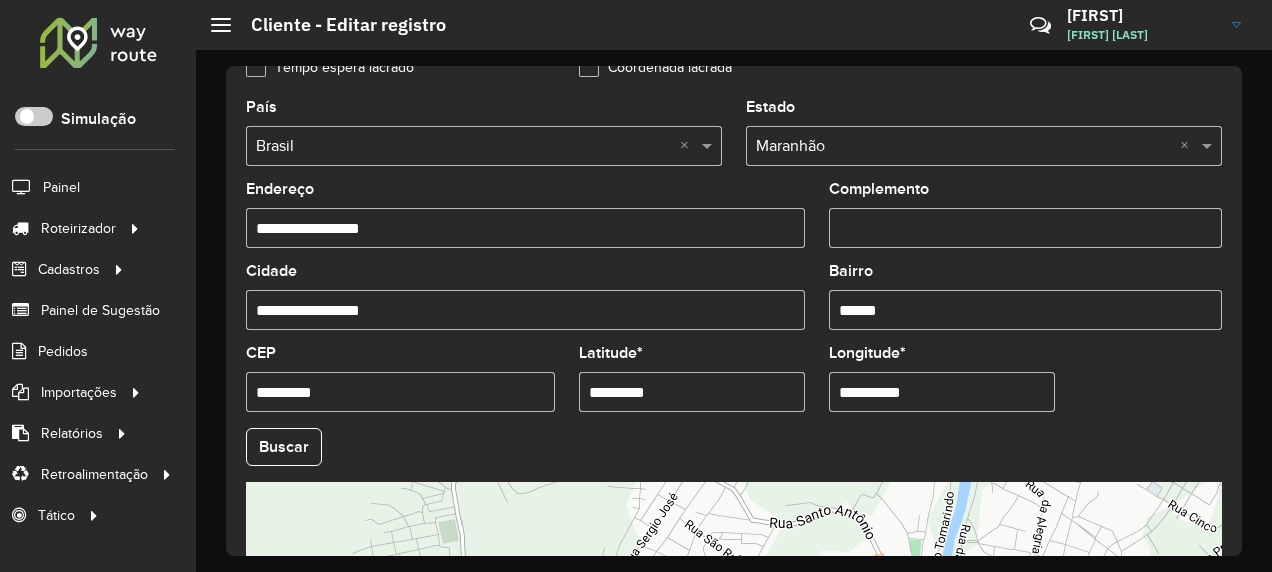 scroll, scrollTop: 911, scrollLeft: 0, axis: vertical 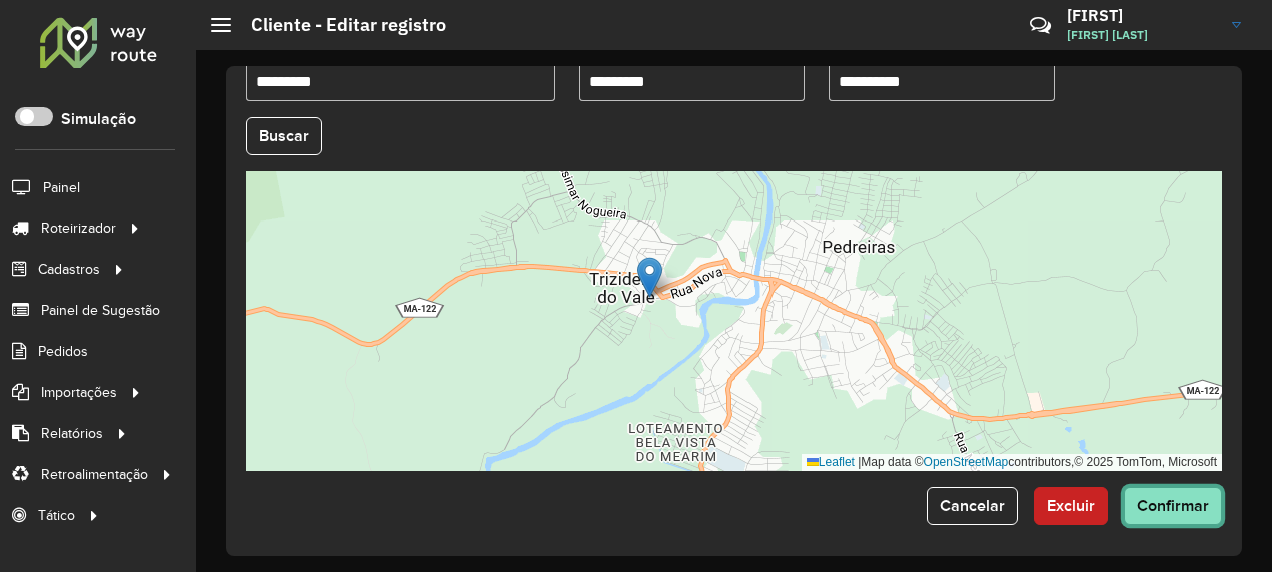 click on "Confirmar" 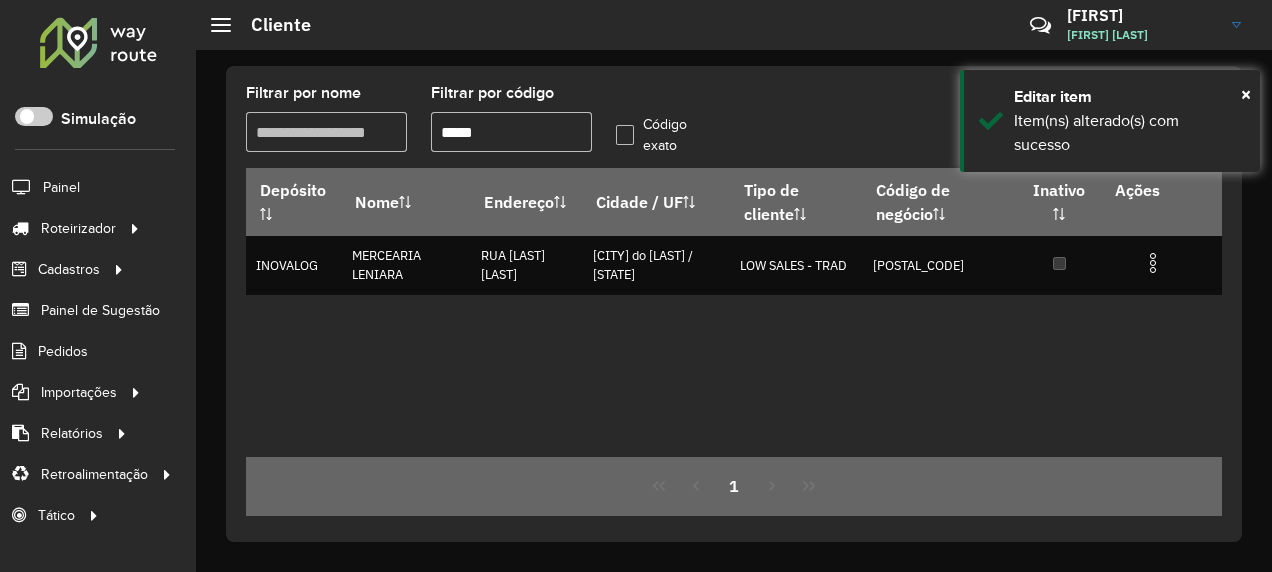 click on "*****" at bounding box center [511, 132] 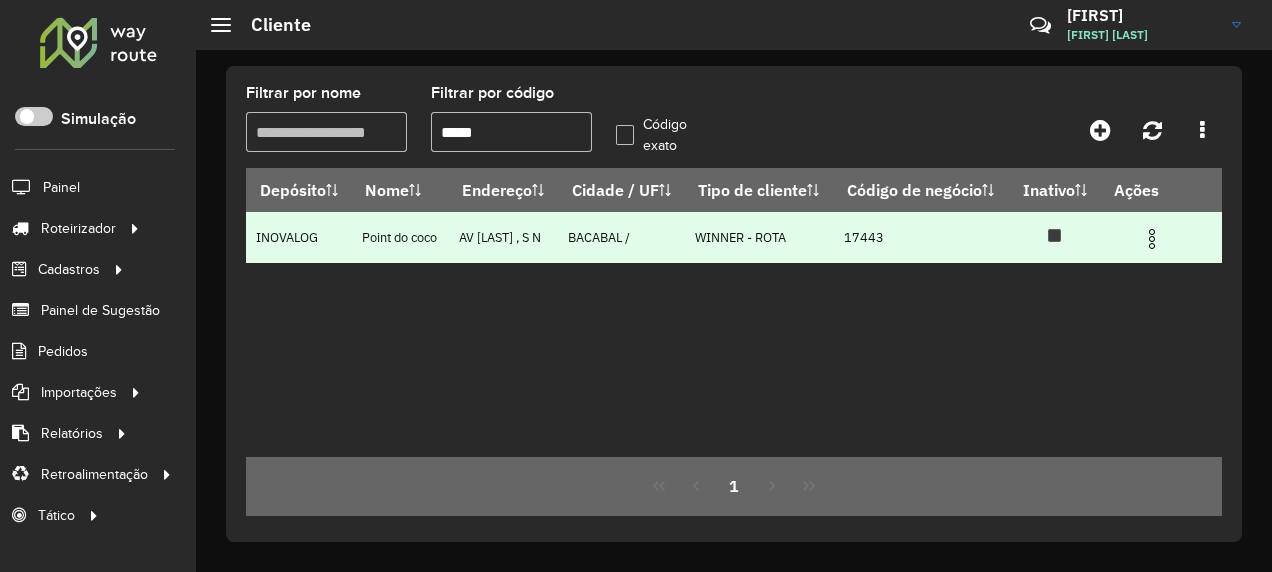 click at bounding box center (1152, 239) 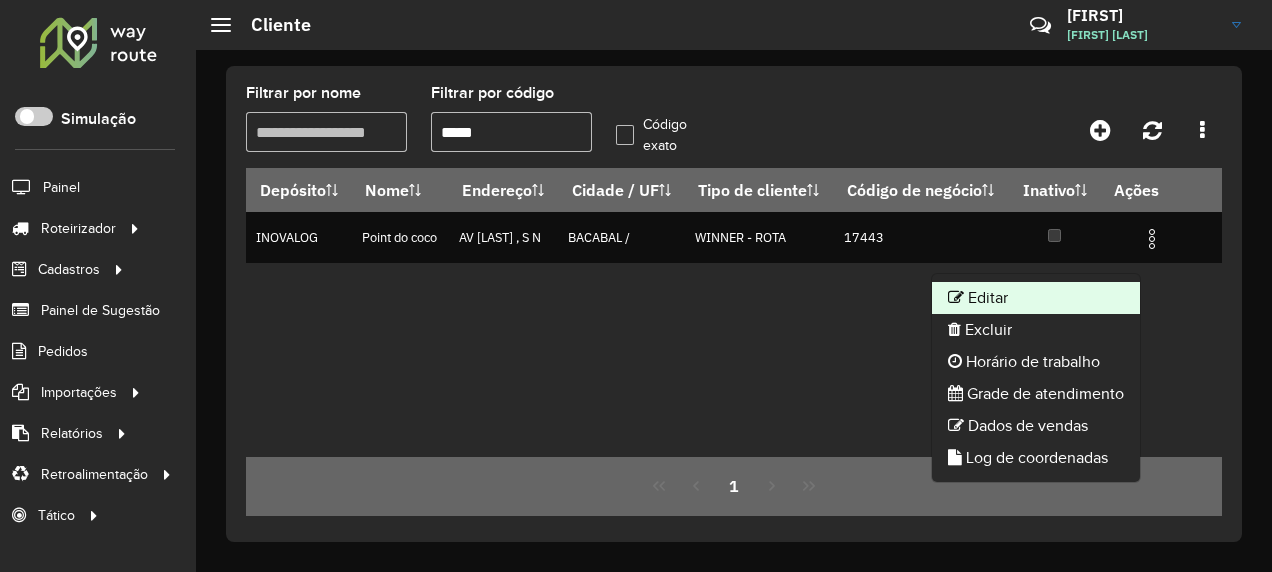 click on "Editar" 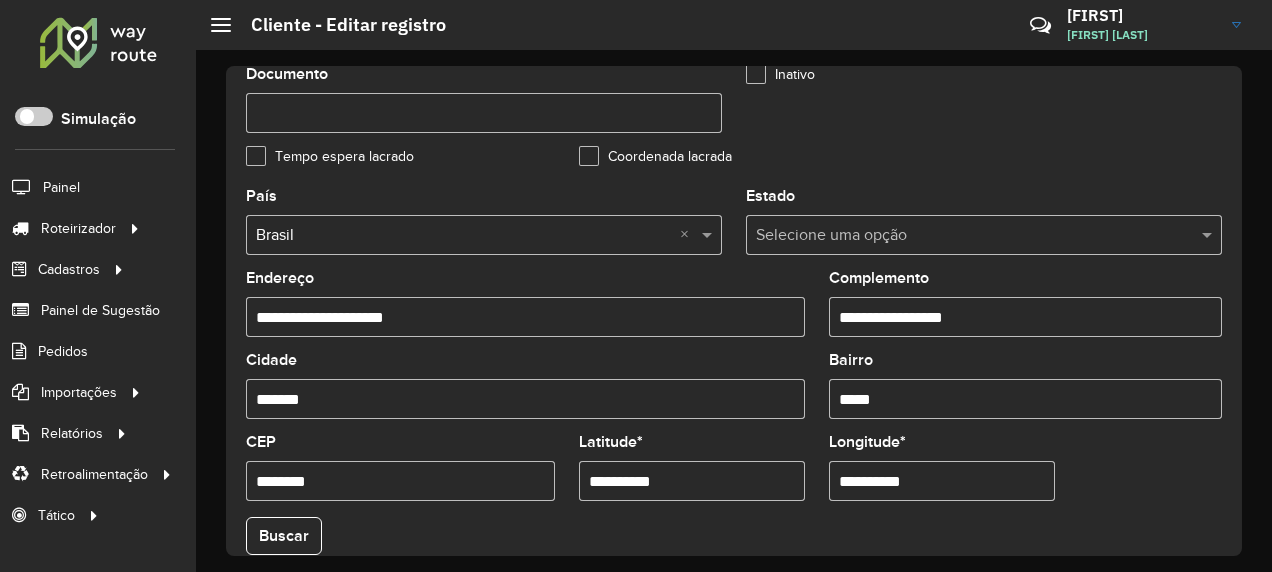 scroll, scrollTop: 911, scrollLeft: 0, axis: vertical 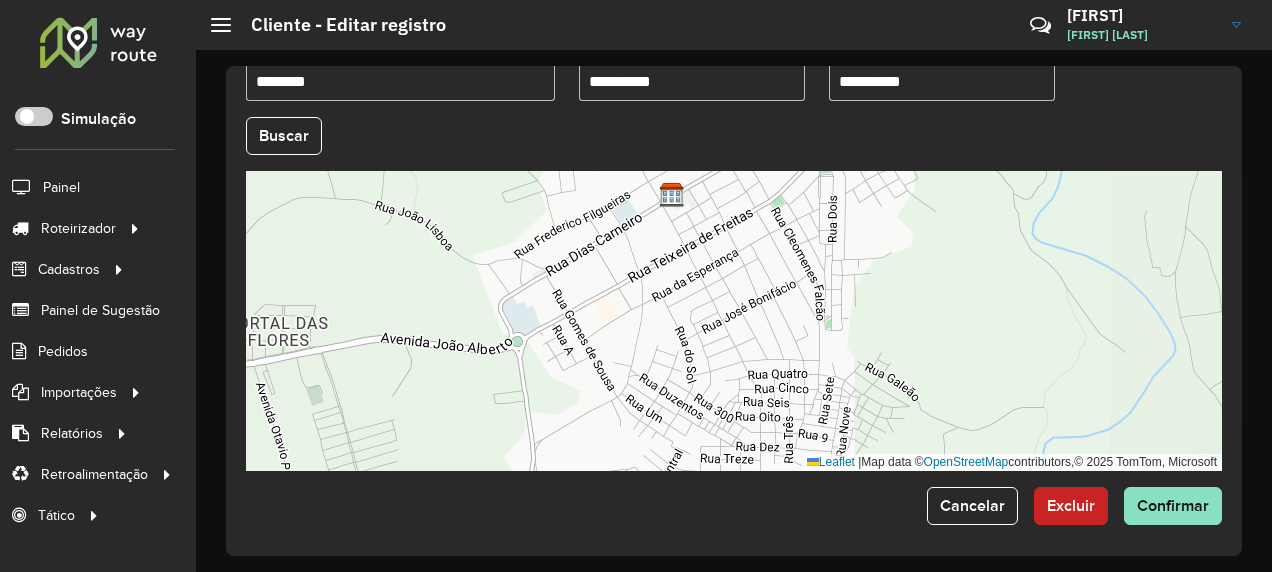 drag, startPoint x: 1097, startPoint y: 333, endPoint x: 382, endPoint y: 276, distance: 717.26843 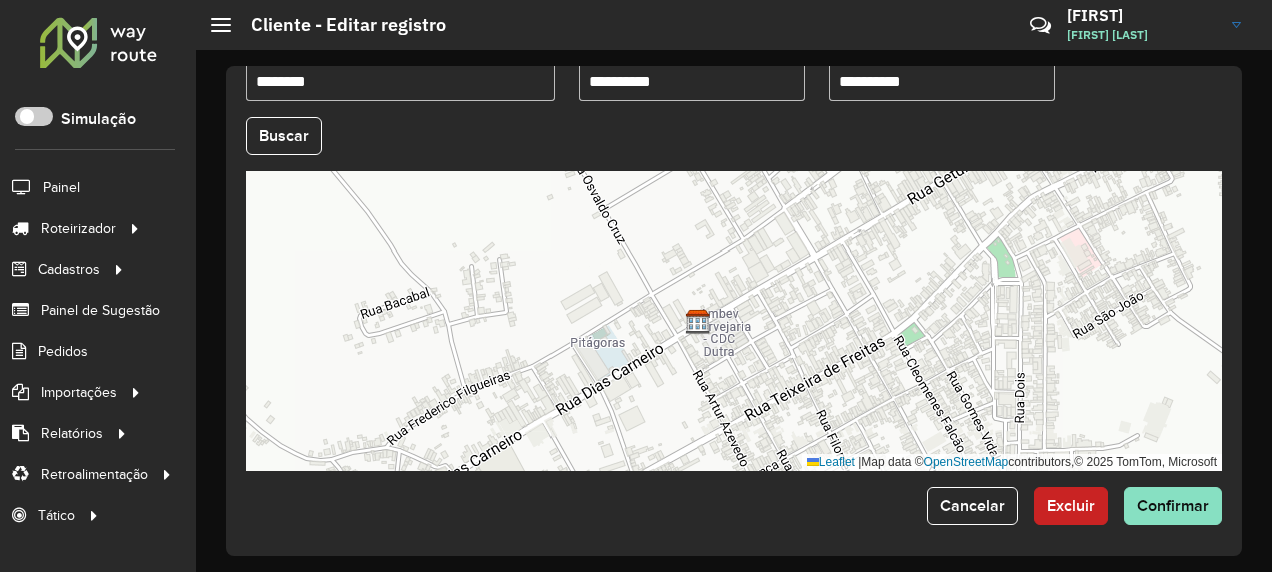 drag, startPoint x: 501, startPoint y: 300, endPoint x: 475, endPoint y: 459, distance: 161.11176 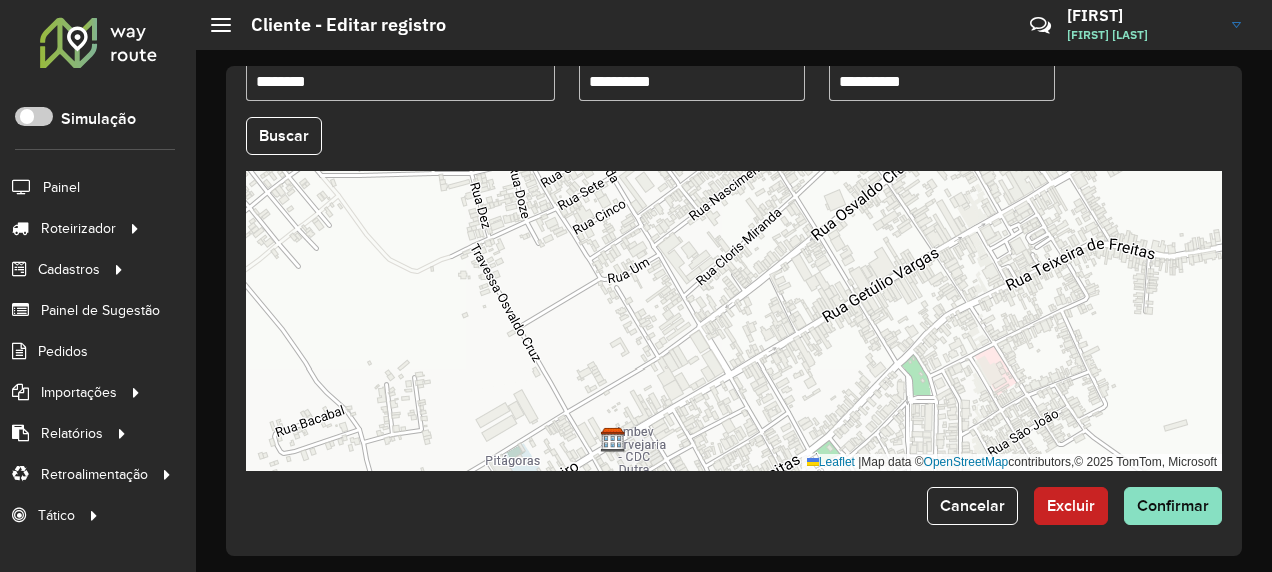 drag, startPoint x: 558, startPoint y: 354, endPoint x: 474, endPoint y: 478, distance: 149.77316 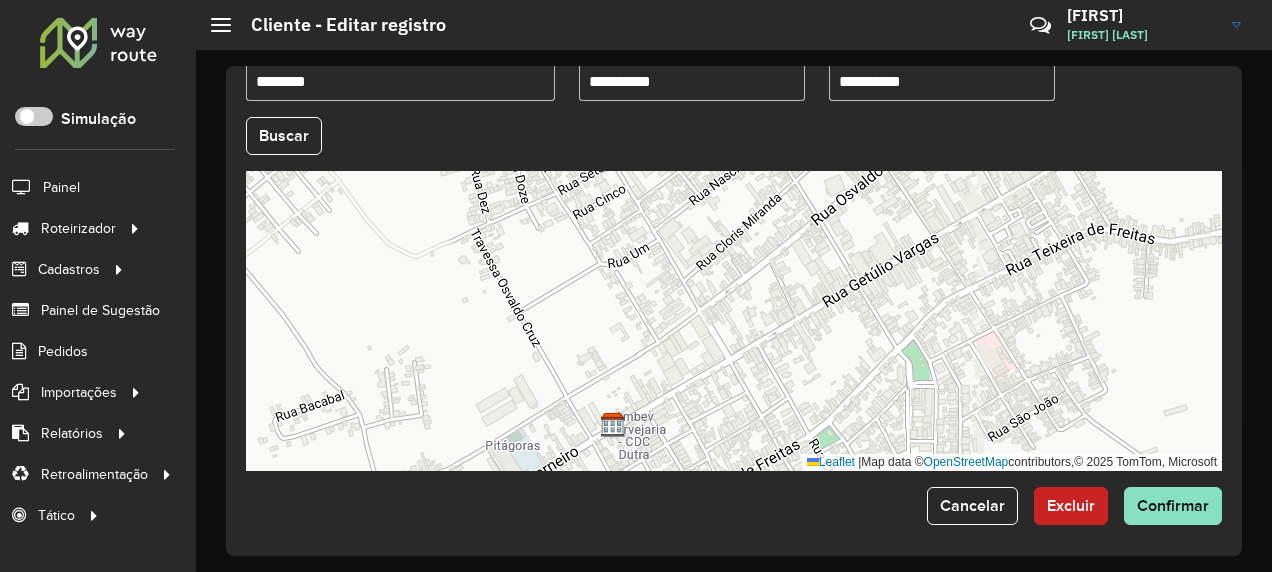 drag, startPoint x: 529, startPoint y: 367, endPoint x: 546, endPoint y: 238, distance: 130.11533 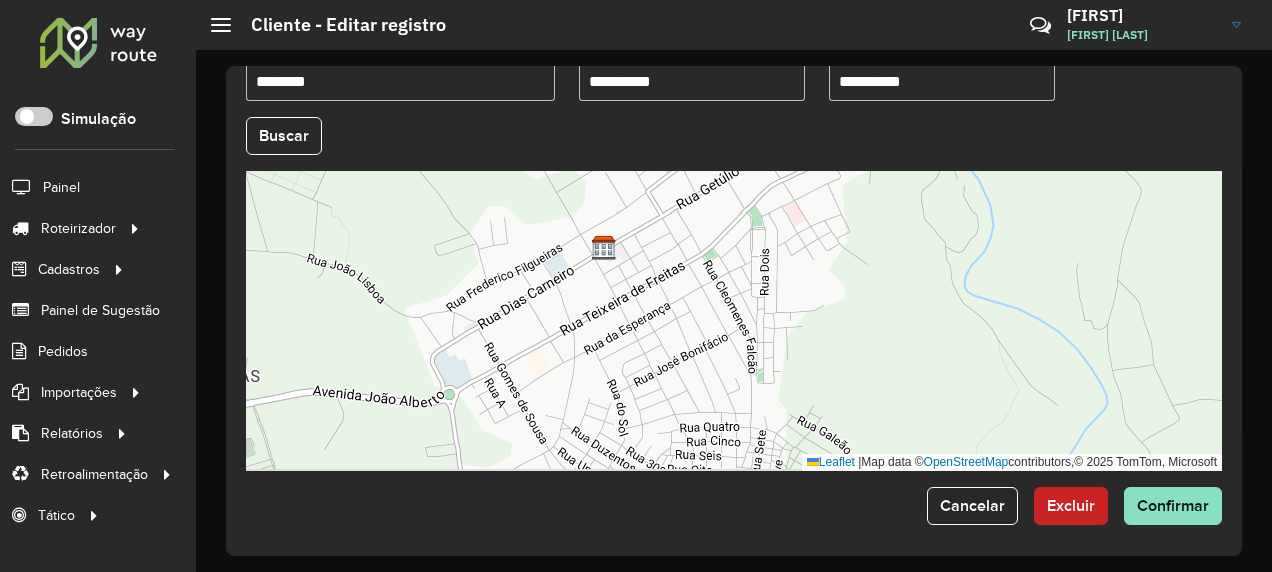 drag, startPoint x: 561, startPoint y: 327, endPoint x: 633, endPoint y: 245, distance: 109.12378 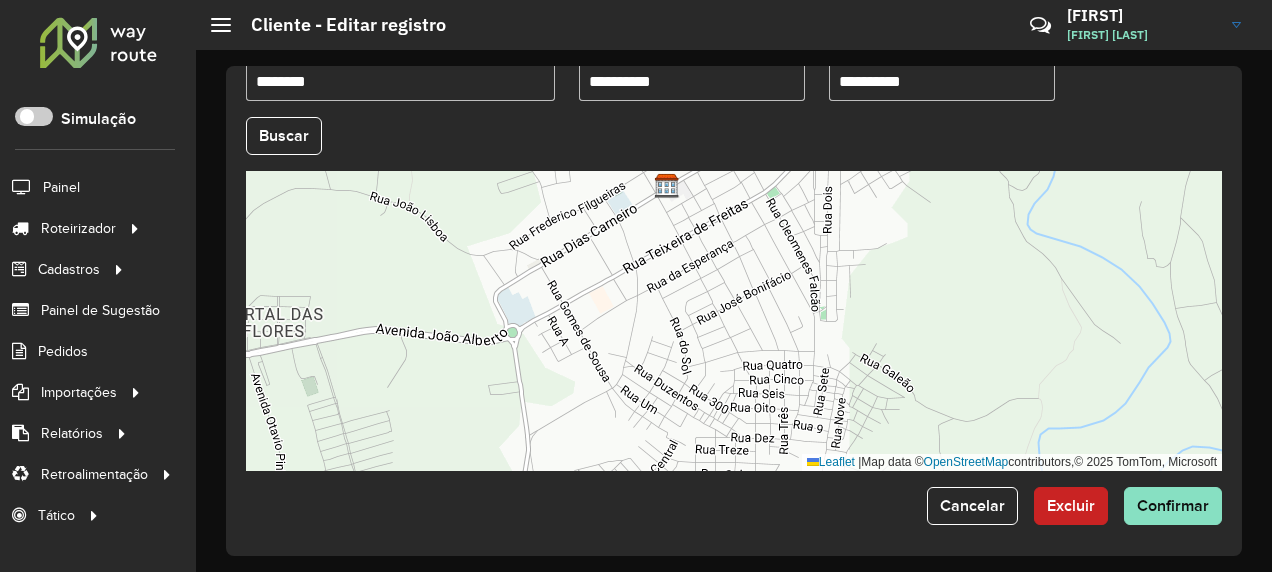 drag, startPoint x: 608, startPoint y: 410, endPoint x: 678, endPoint y: 278, distance: 149.41219 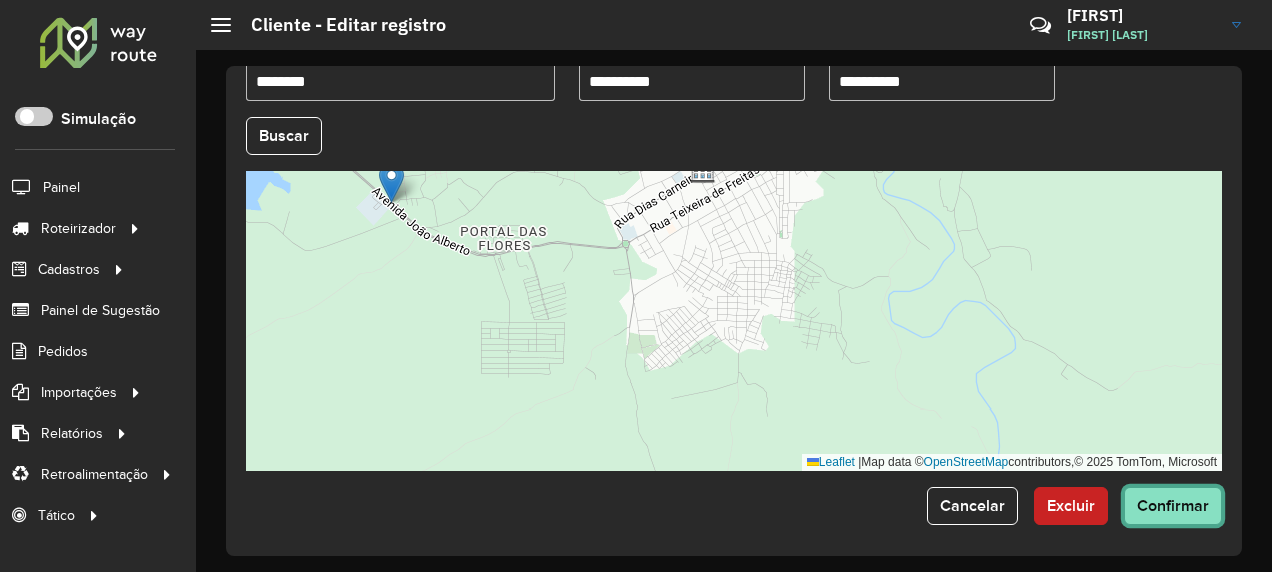 click on "Confirmar" 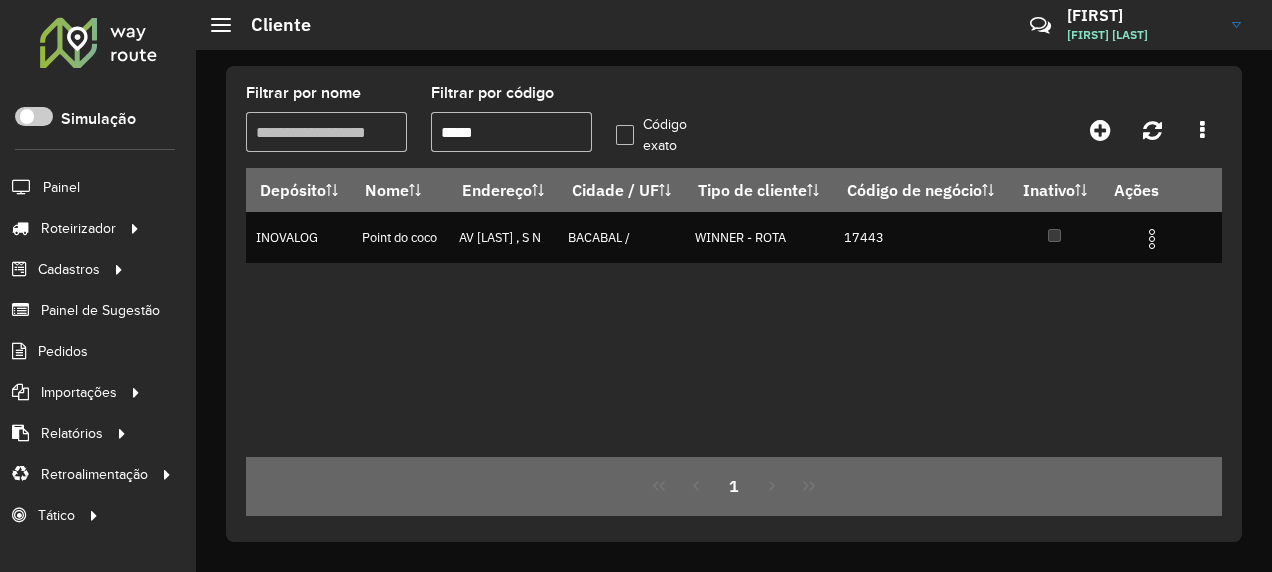 drag, startPoint x: 507, startPoint y: 134, endPoint x: 464, endPoint y: 147, distance: 44.922153 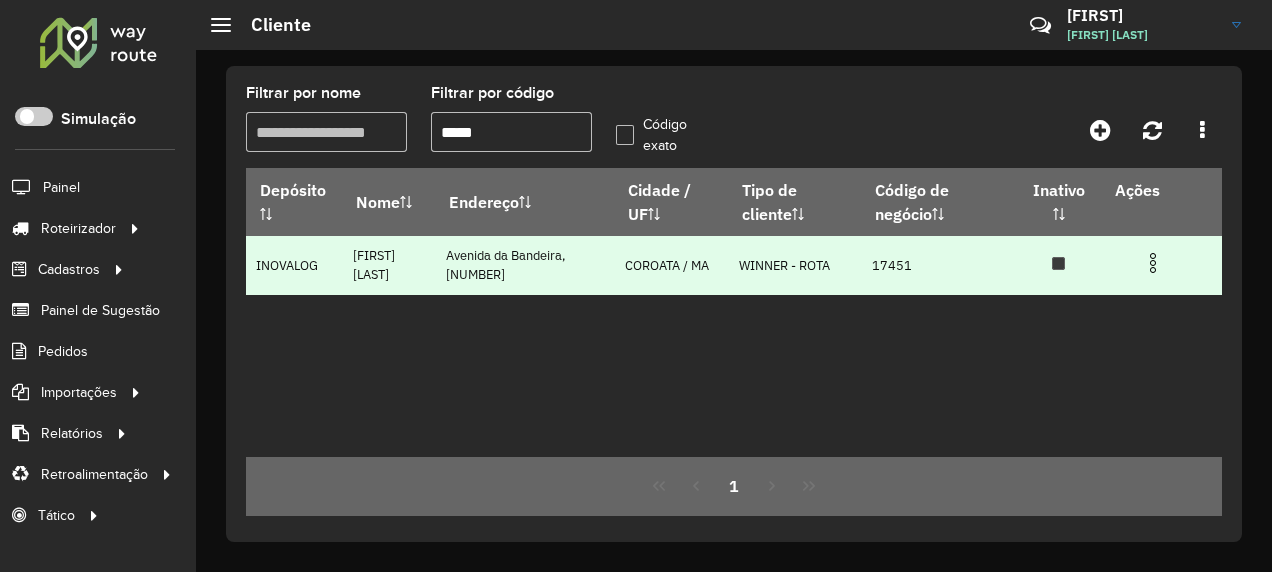 drag, startPoint x: 1160, startPoint y: 268, endPoint x: 1104, endPoint y: 268, distance: 56 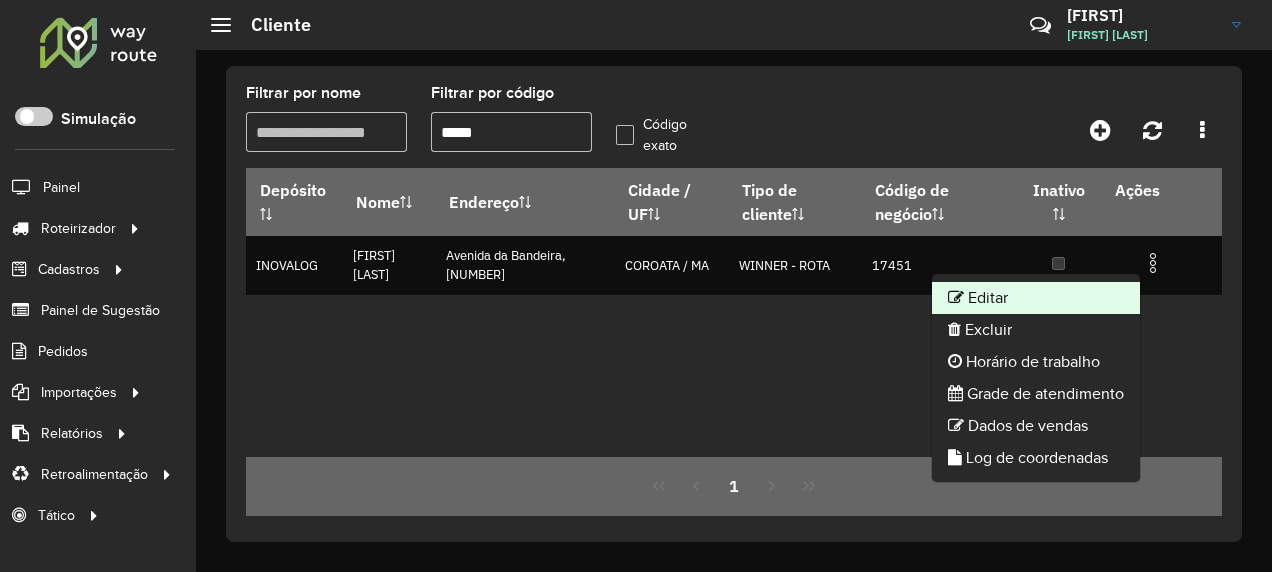 click on "Editar" 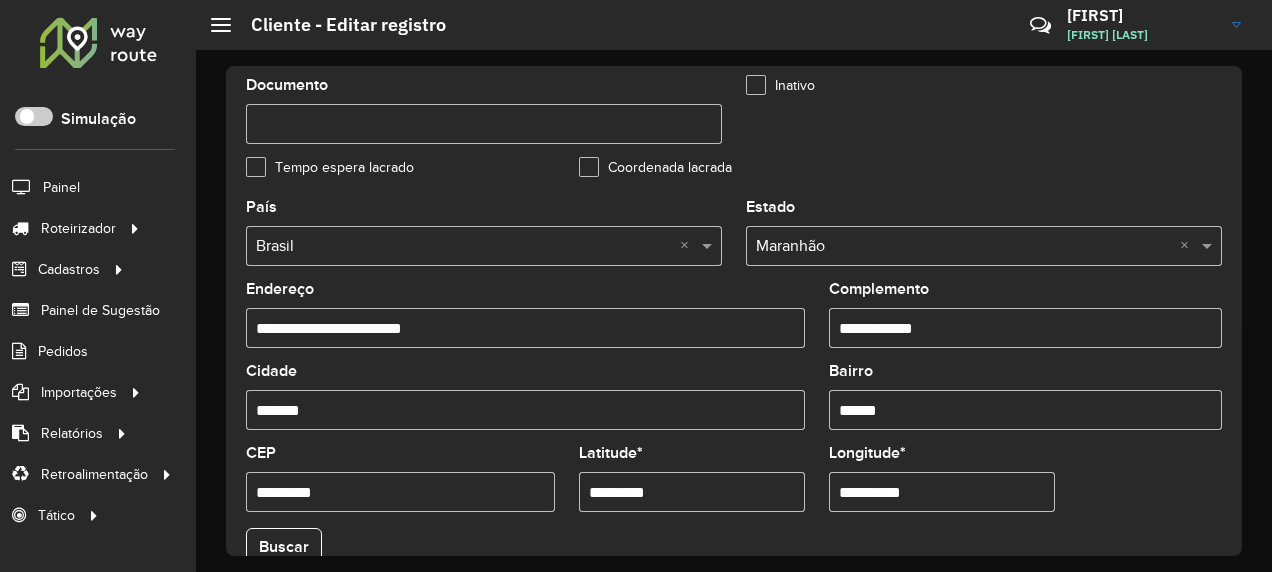 scroll, scrollTop: 900, scrollLeft: 0, axis: vertical 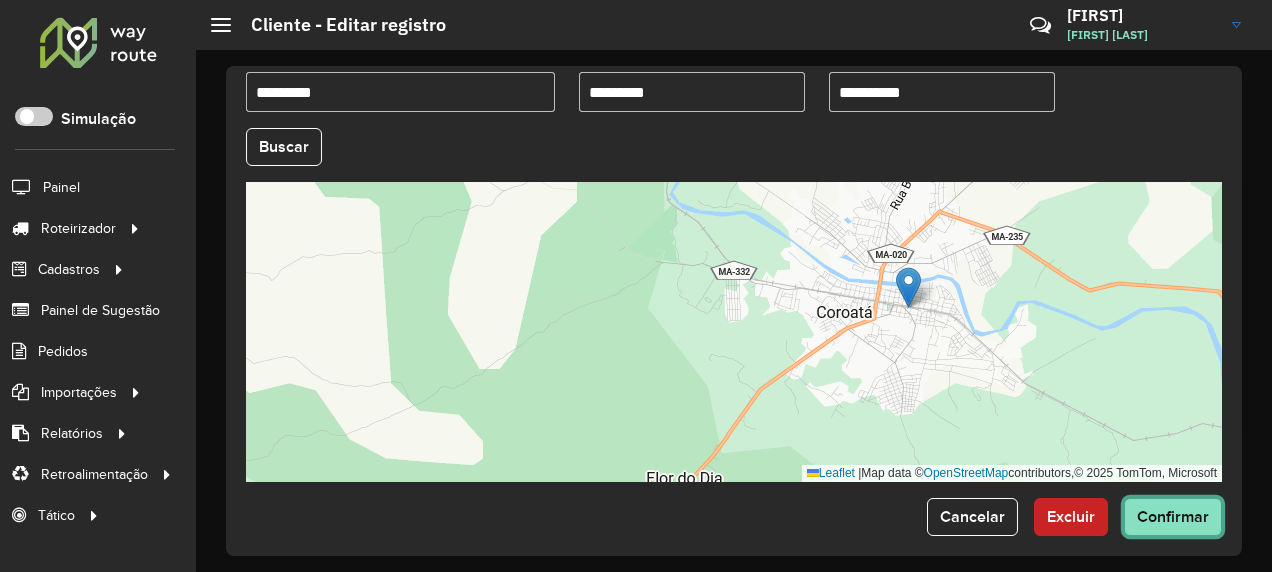click on "Confirmar" 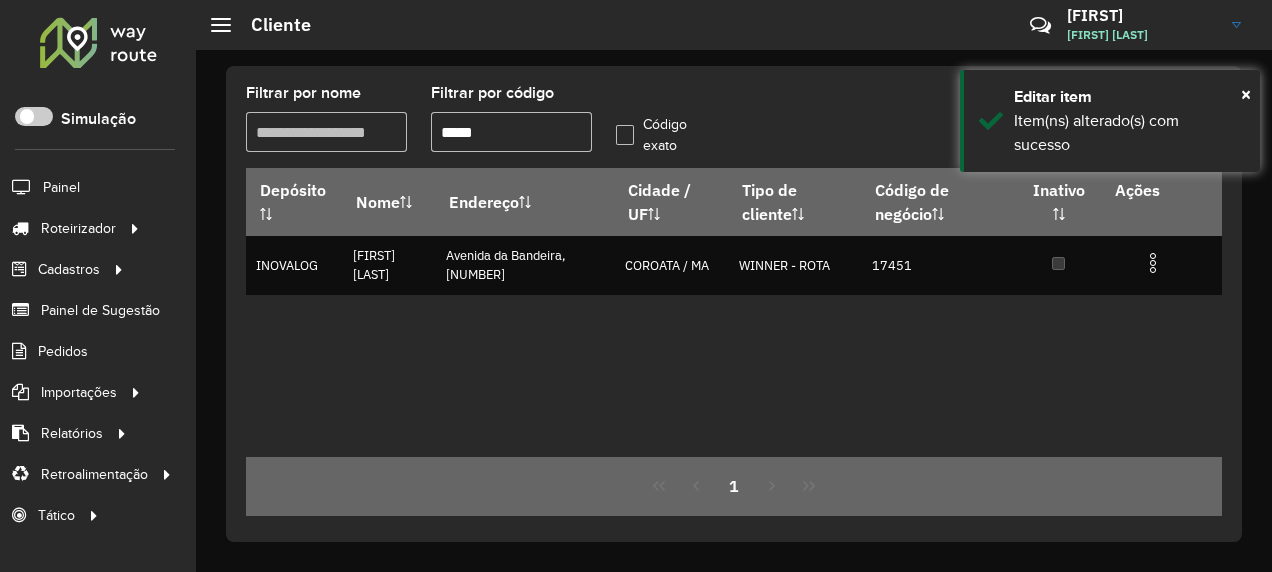 drag, startPoint x: 485, startPoint y: 122, endPoint x: 464, endPoint y: 128, distance: 21.84033 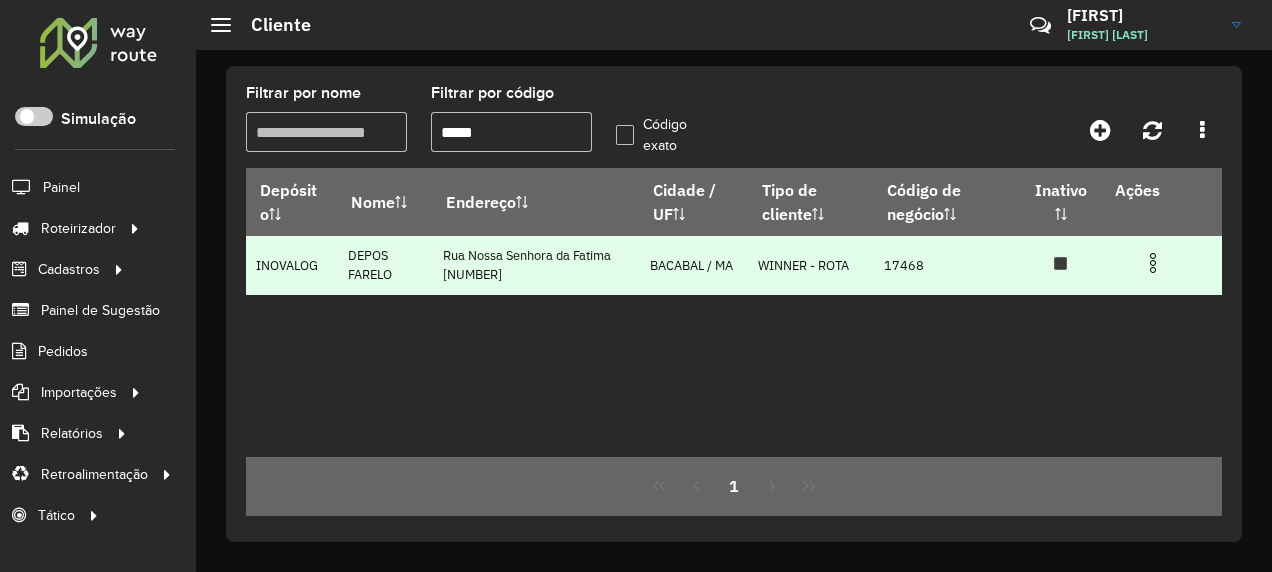 click at bounding box center (1153, 263) 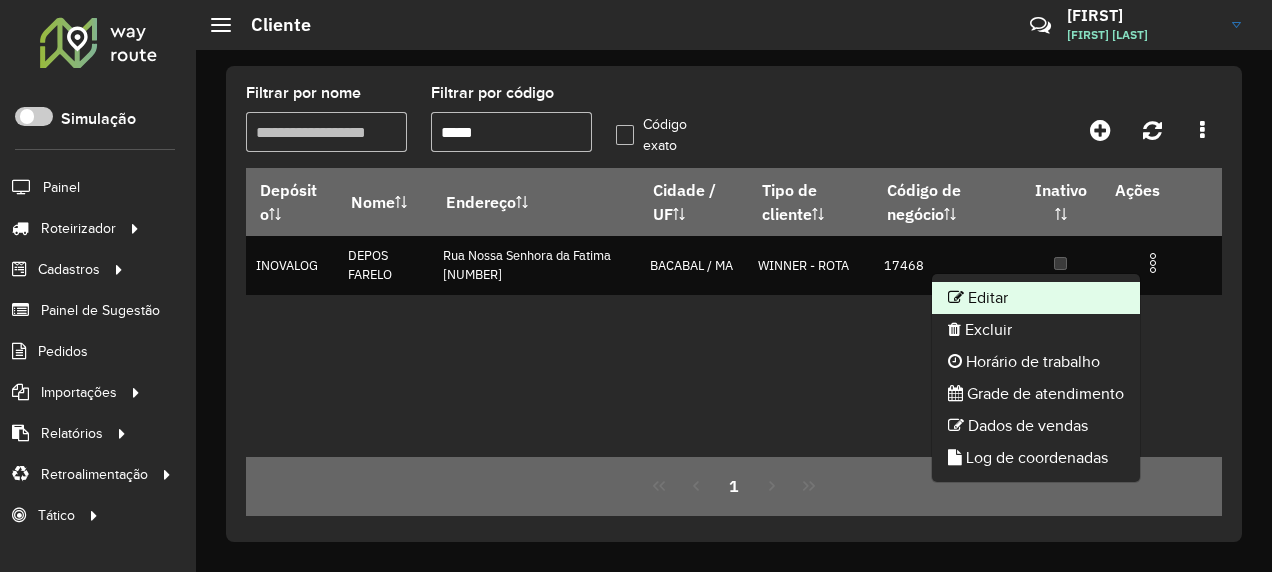 click on "Editar" 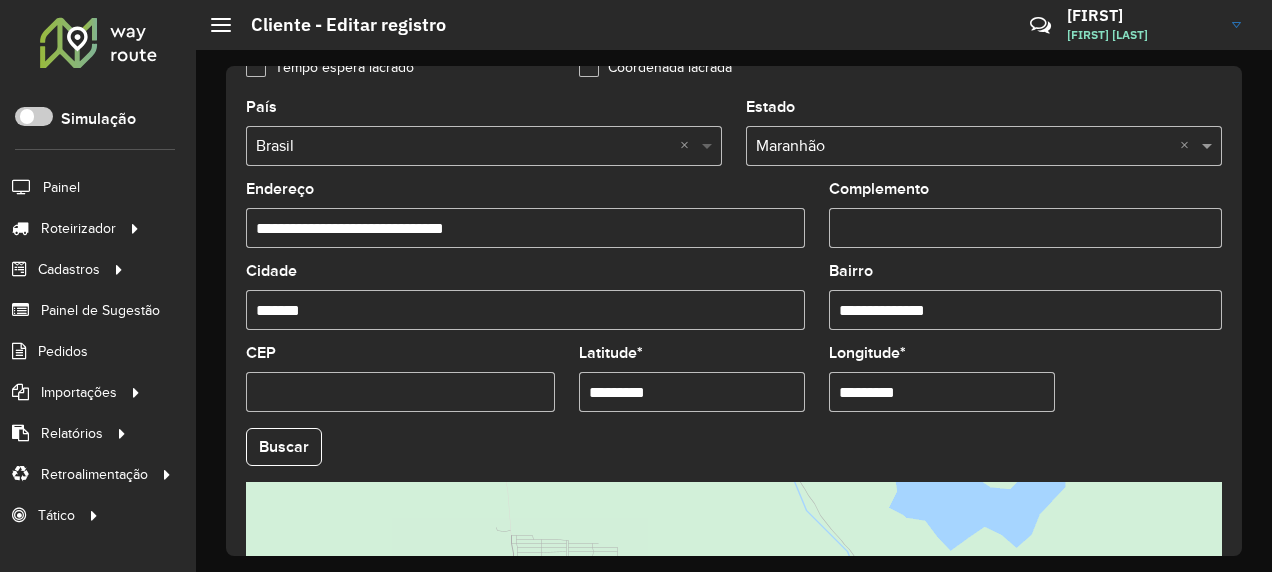 scroll, scrollTop: 911, scrollLeft: 0, axis: vertical 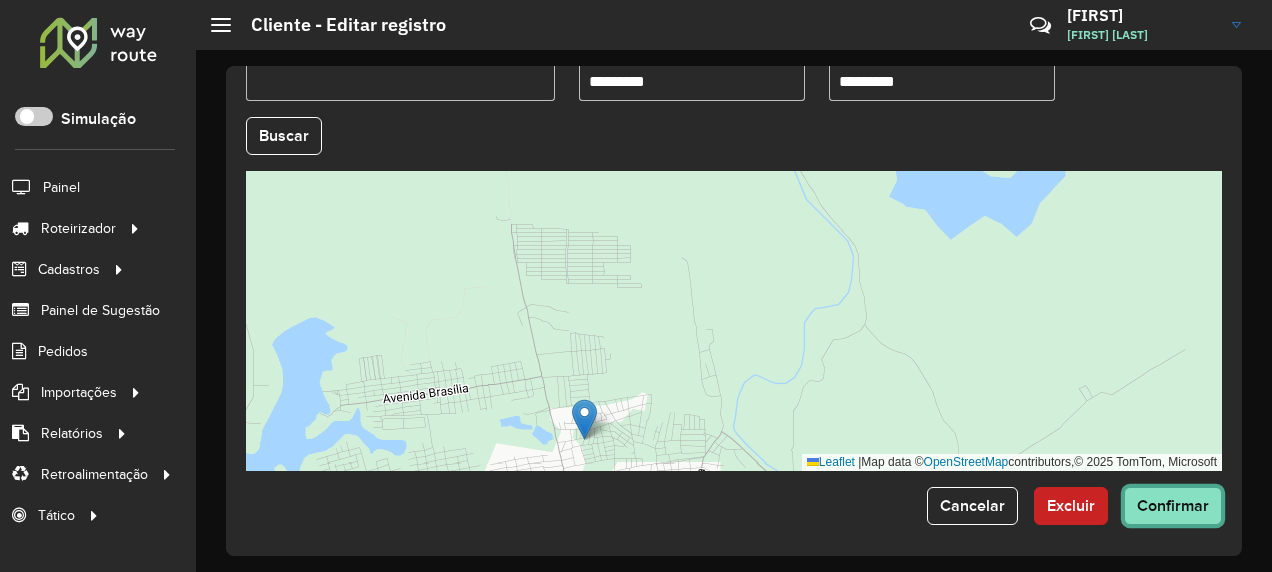 click on "Confirmar" 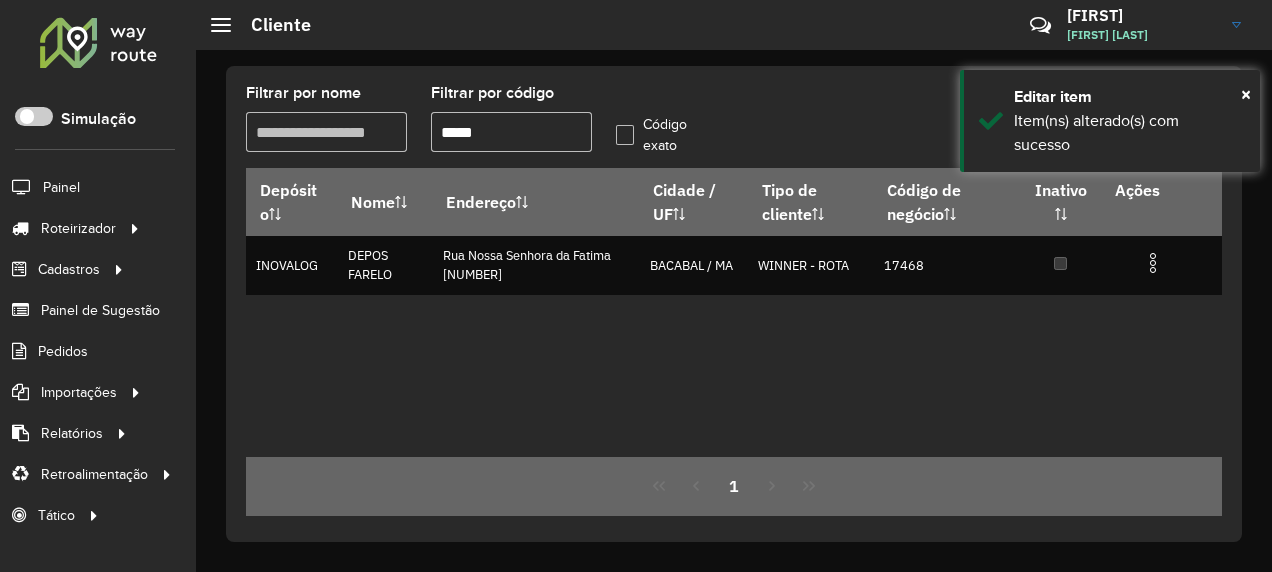 drag, startPoint x: 518, startPoint y: 143, endPoint x: 467, endPoint y: 151, distance: 51.62364 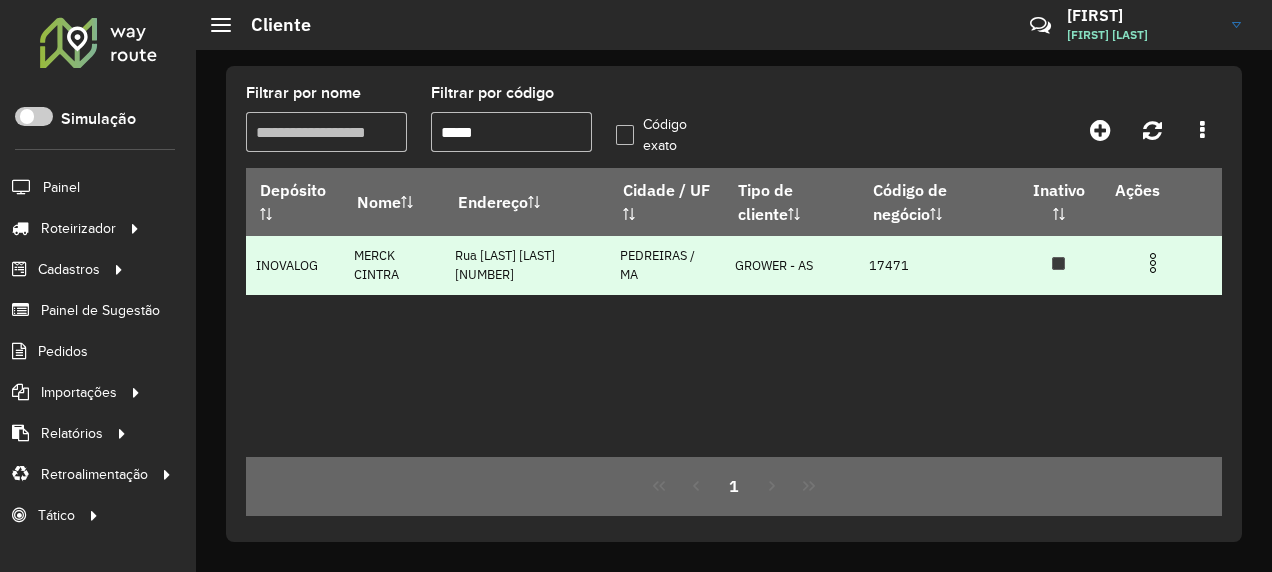 click at bounding box center (1153, 263) 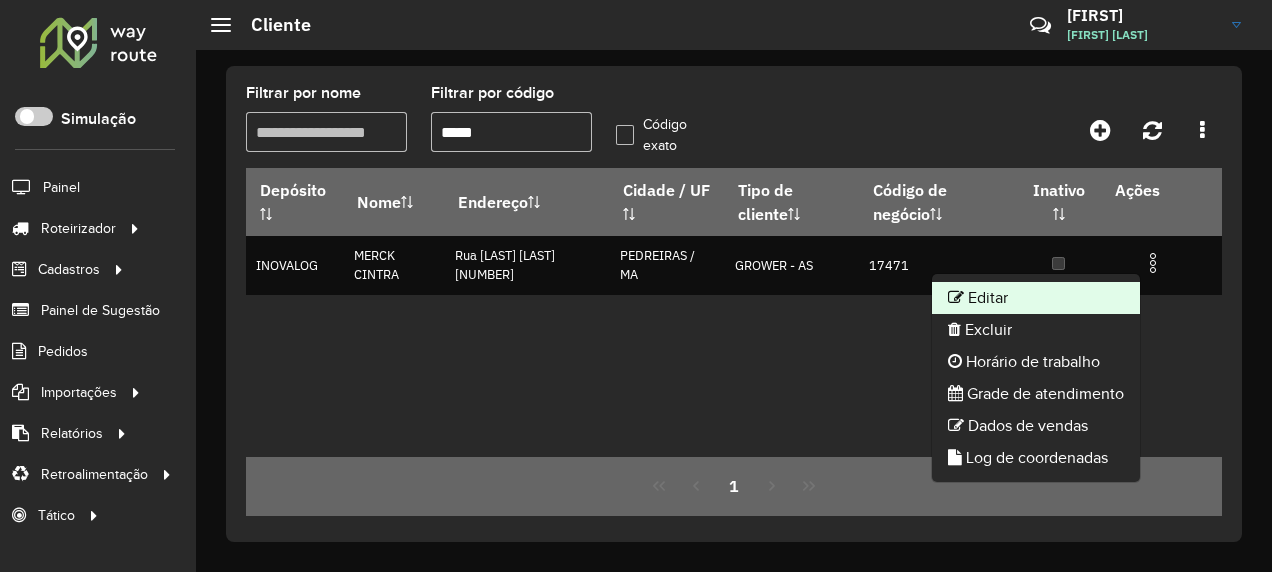 click on "Editar" 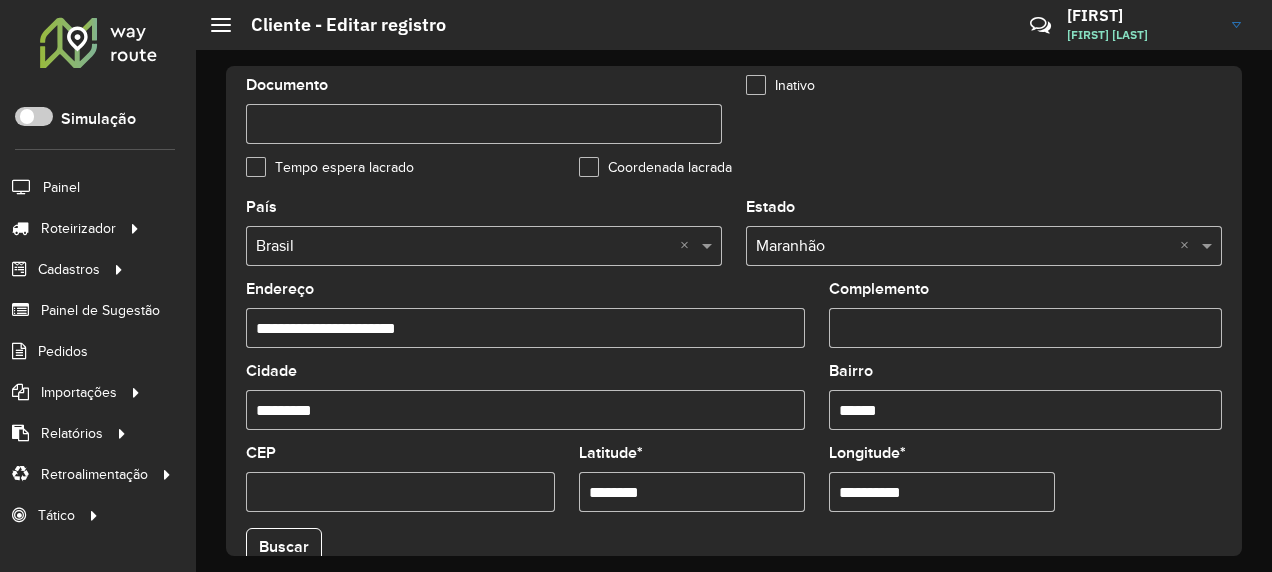 scroll, scrollTop: 900, scrollLeft: 0, axis: vertical 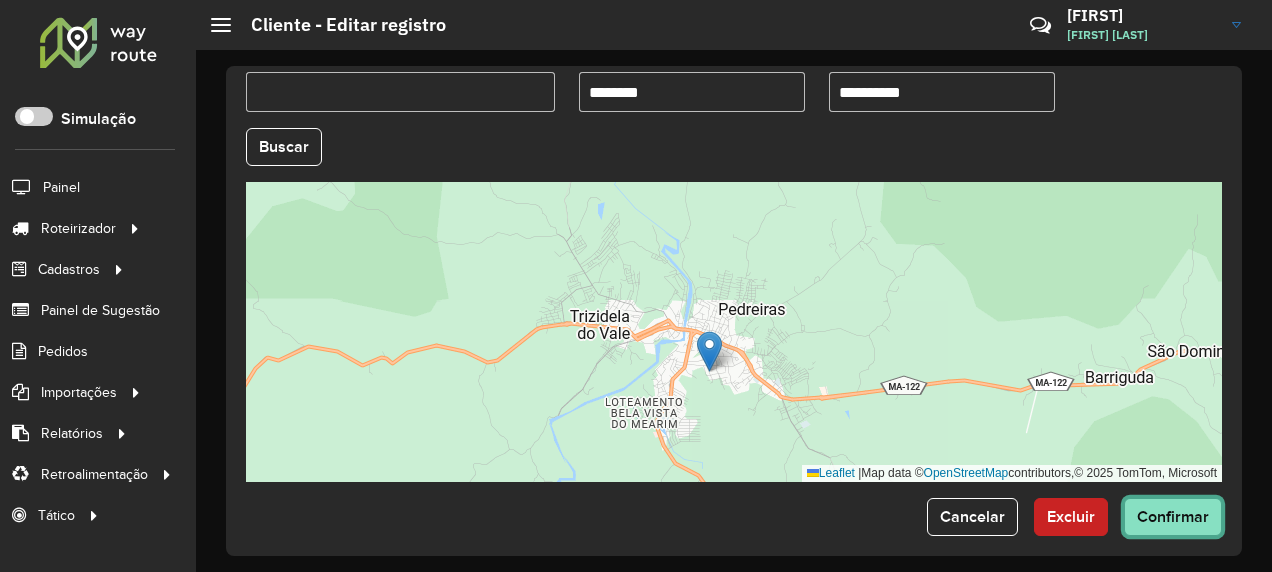 click on "Confirmar" 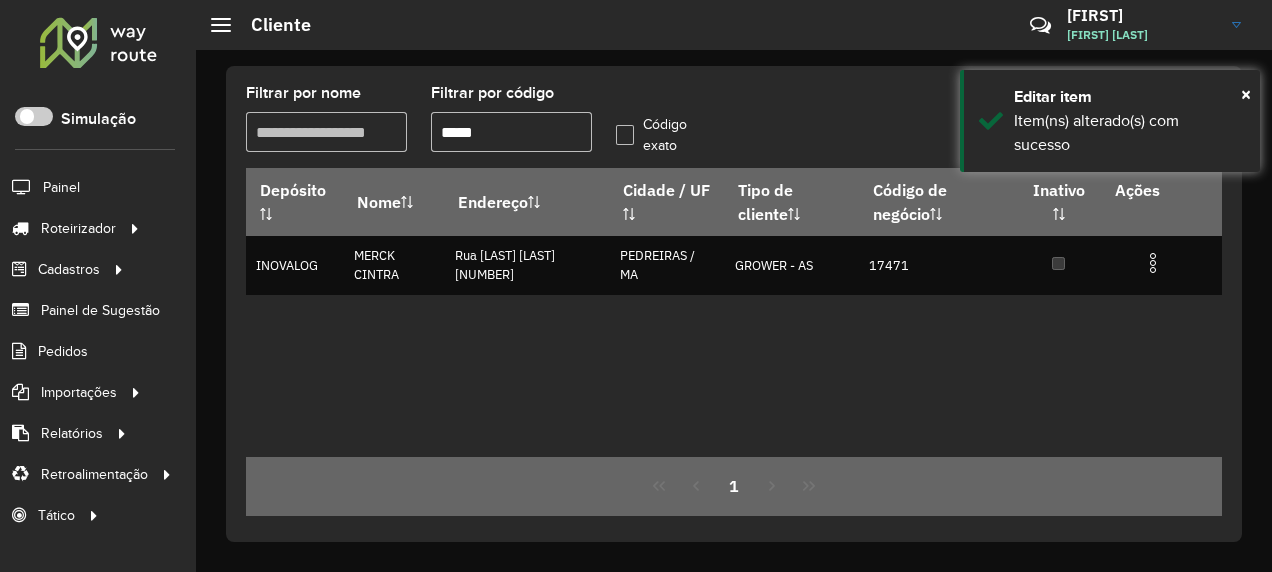 drag, startPoint x: 529, startPoint y: 132, endPoint x: 463, endPoint y: 147, distance: 67.68308 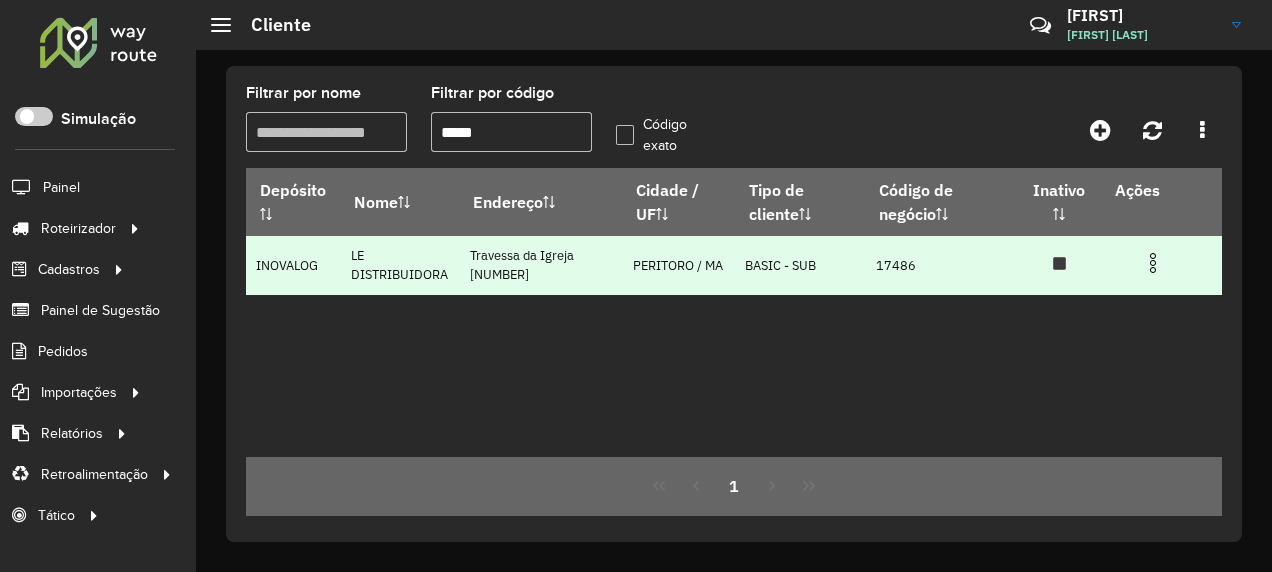 click at bounding box center (1153, 263) 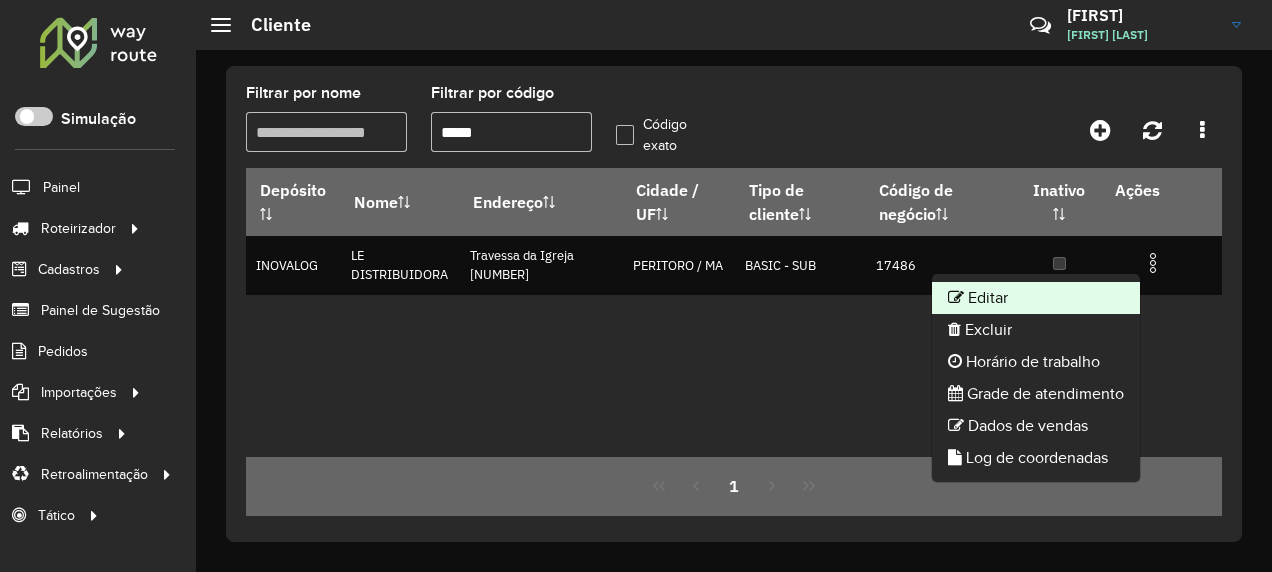 click on "Editar" 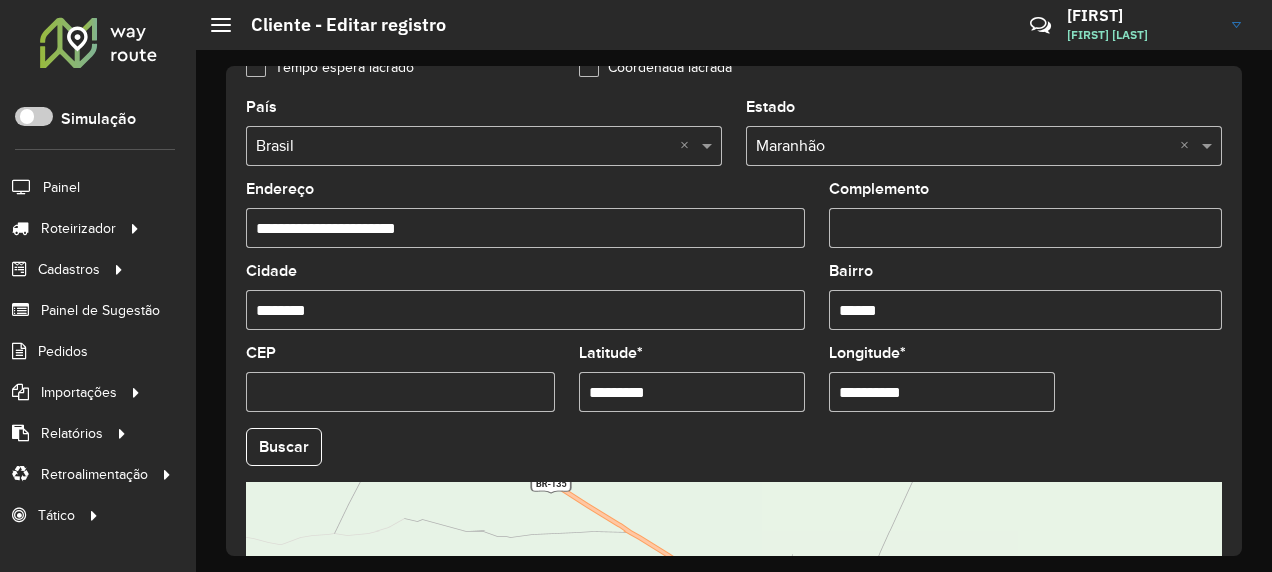 scroll, scrollTop: 900, scrollLeft: 0, axis: vertical 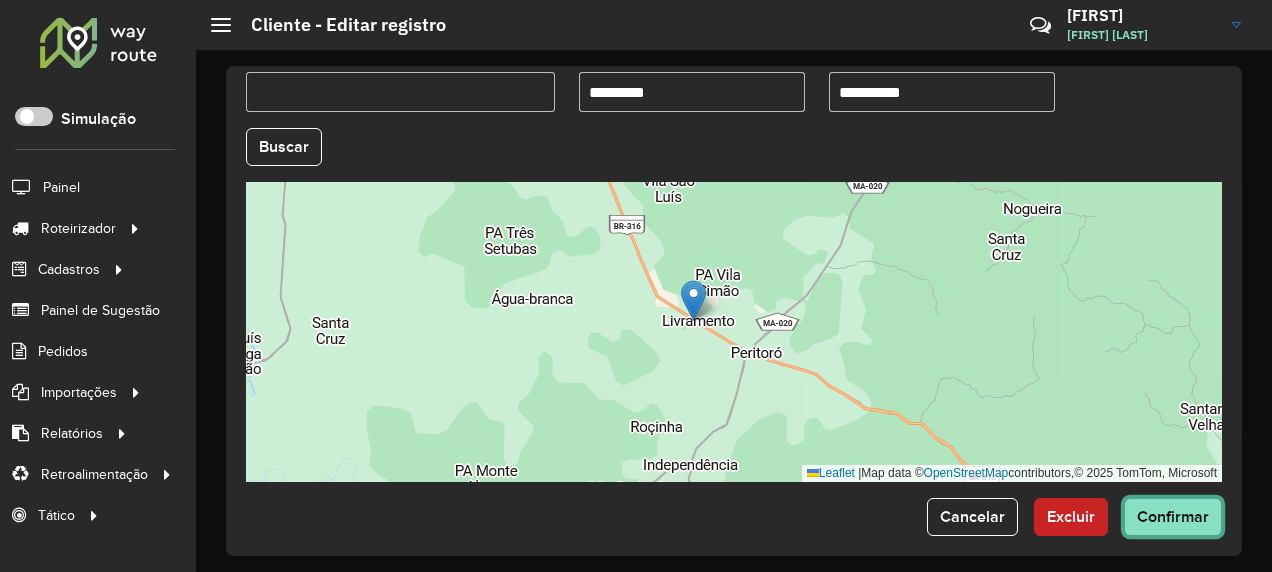 click on "Confirmar" 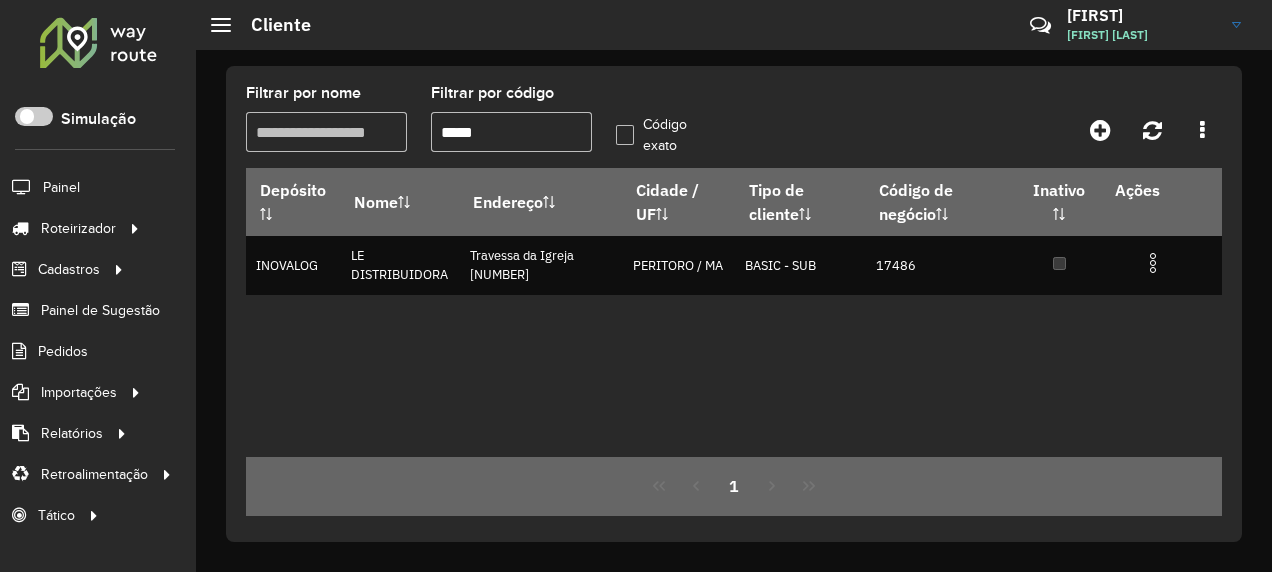 drag, startPoint x: 499, startPoint y: 134, endPoint x: 452, endPoint y: 150, distance: 49.648766 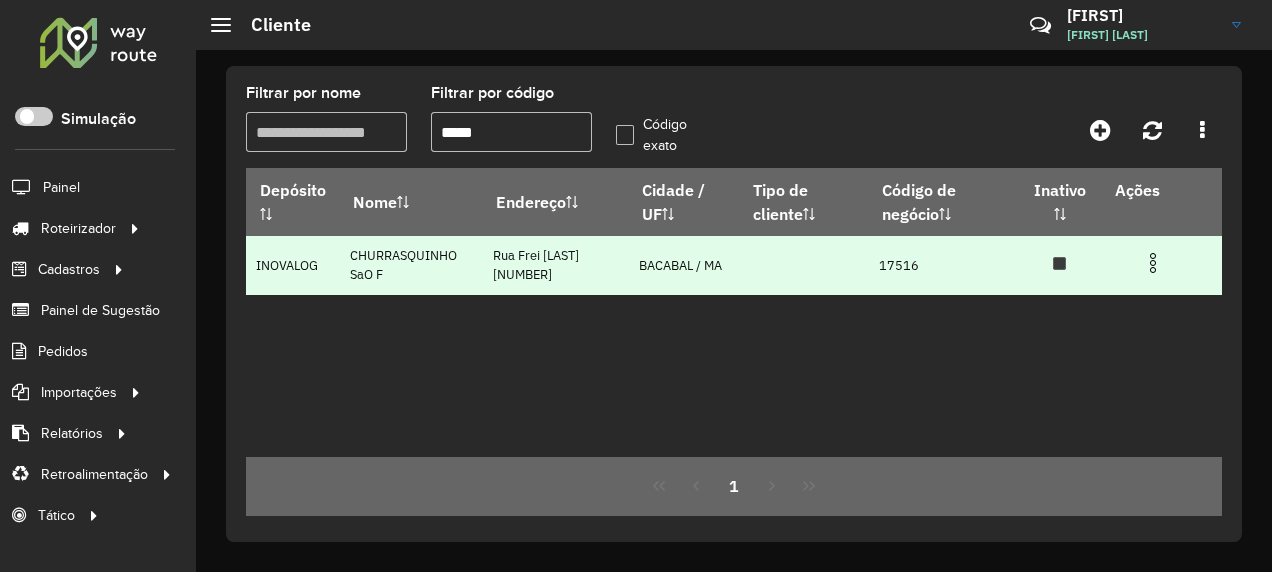 click at bounding box center [1153, 263] 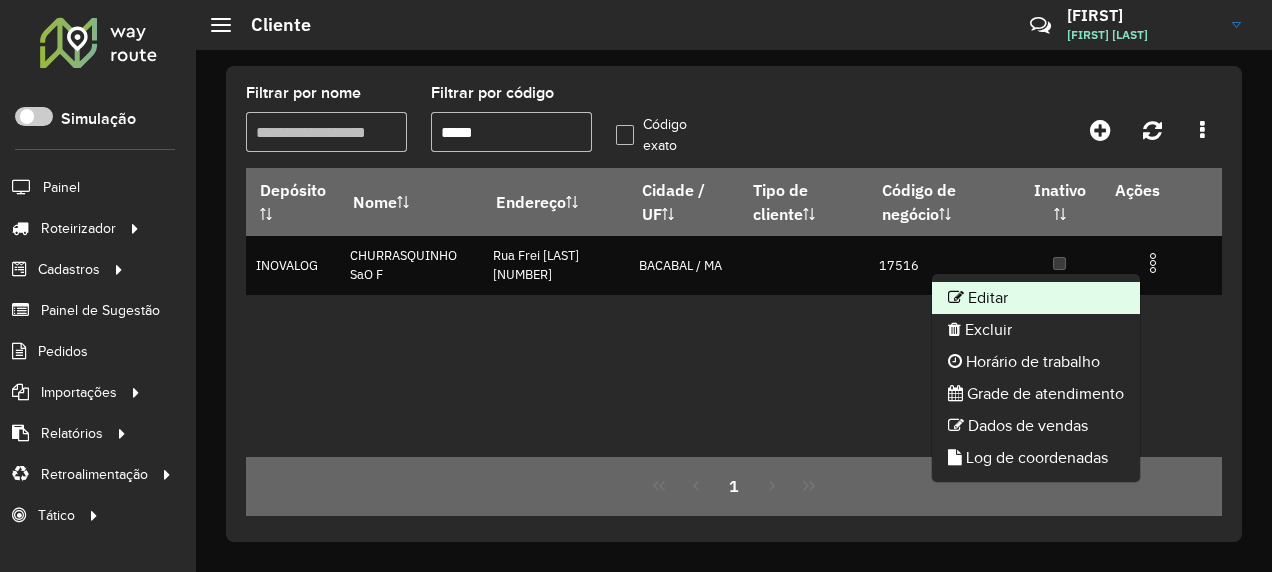 click on "Editar" 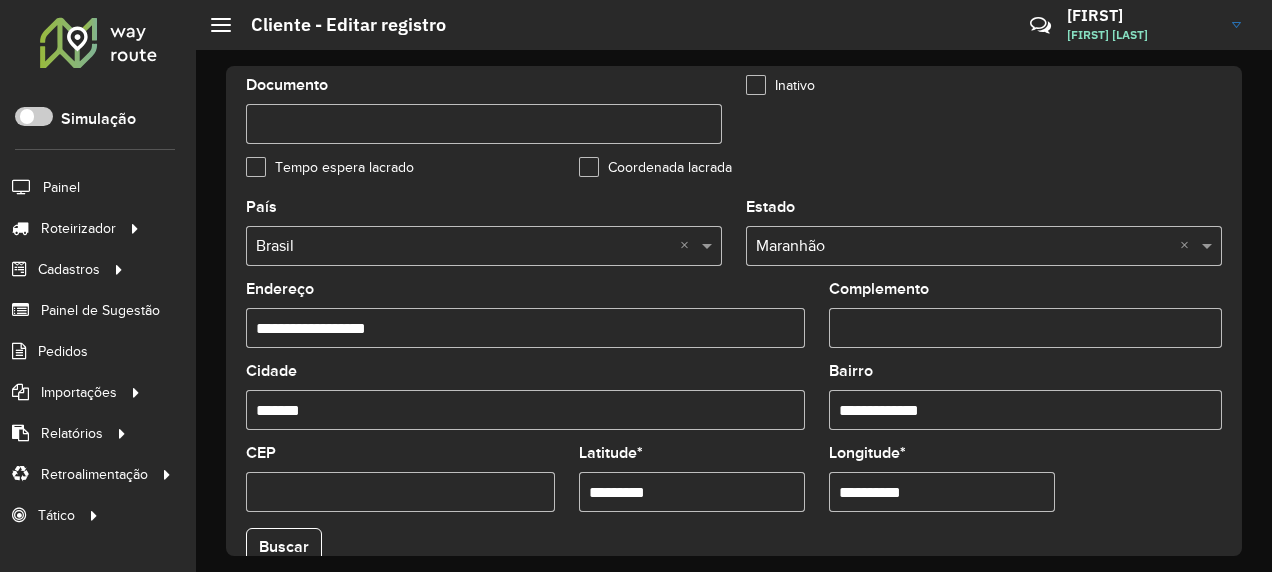 scroll, scrollTop: 900, scrollLeft: 0, axis: vertical 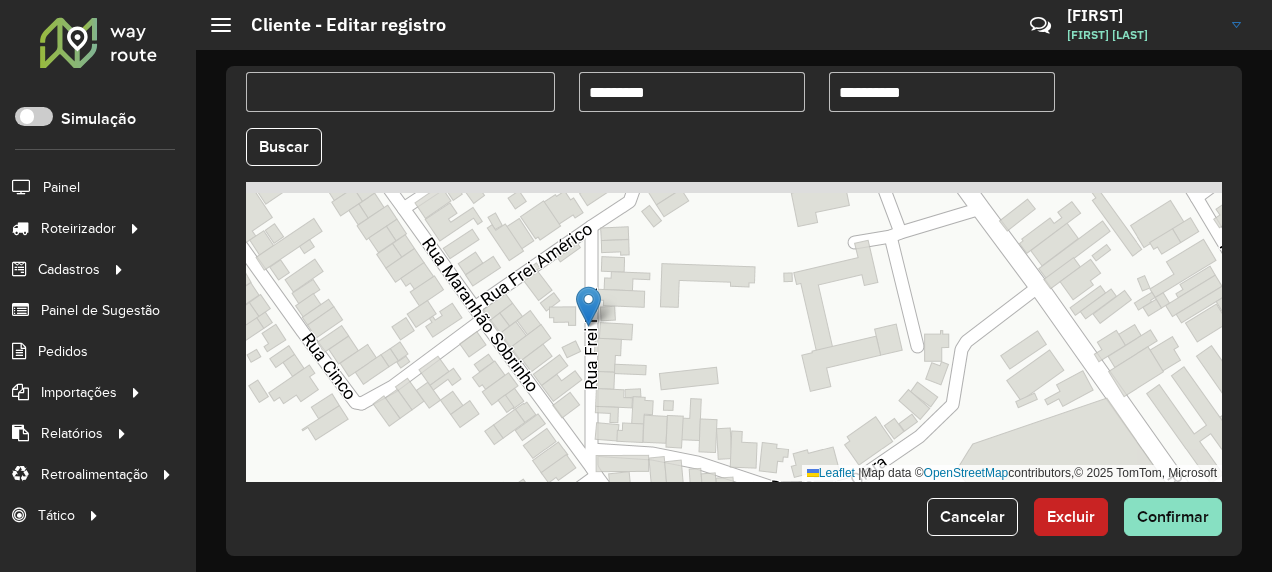drag, startPoint x: 708, startPoint y: 278, endPoint x: 644, endPoint y: 346, distance: 93.38094 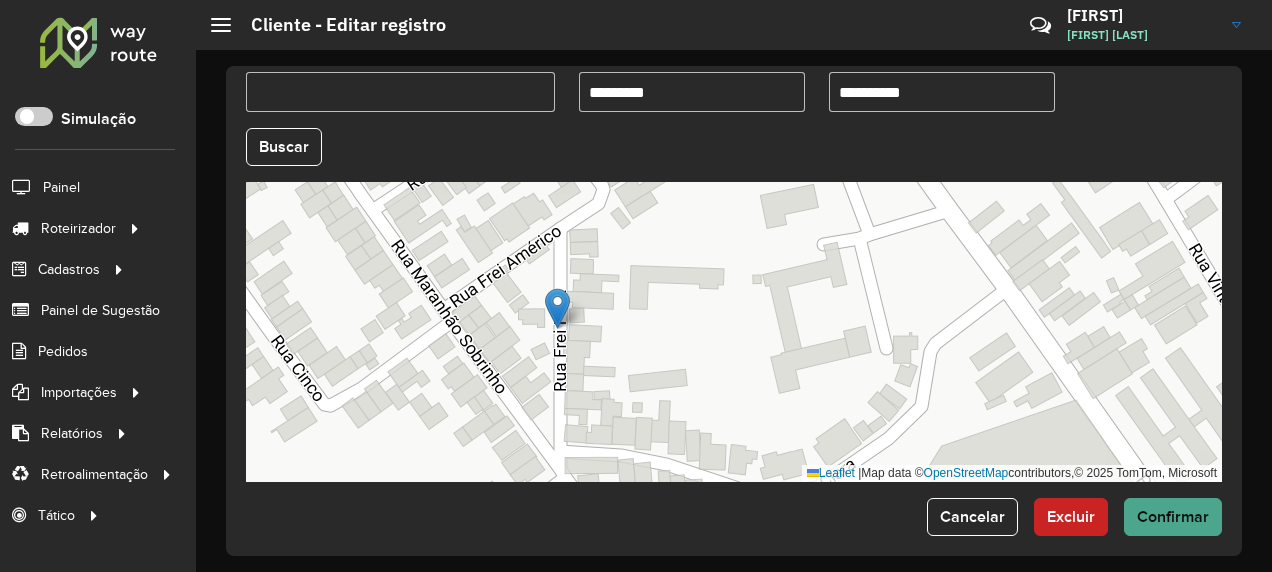 drag, startPoint x: 1040, startPoint y: 468, endPoint x: 1172, endPoint y: 522, distance: 142.61838 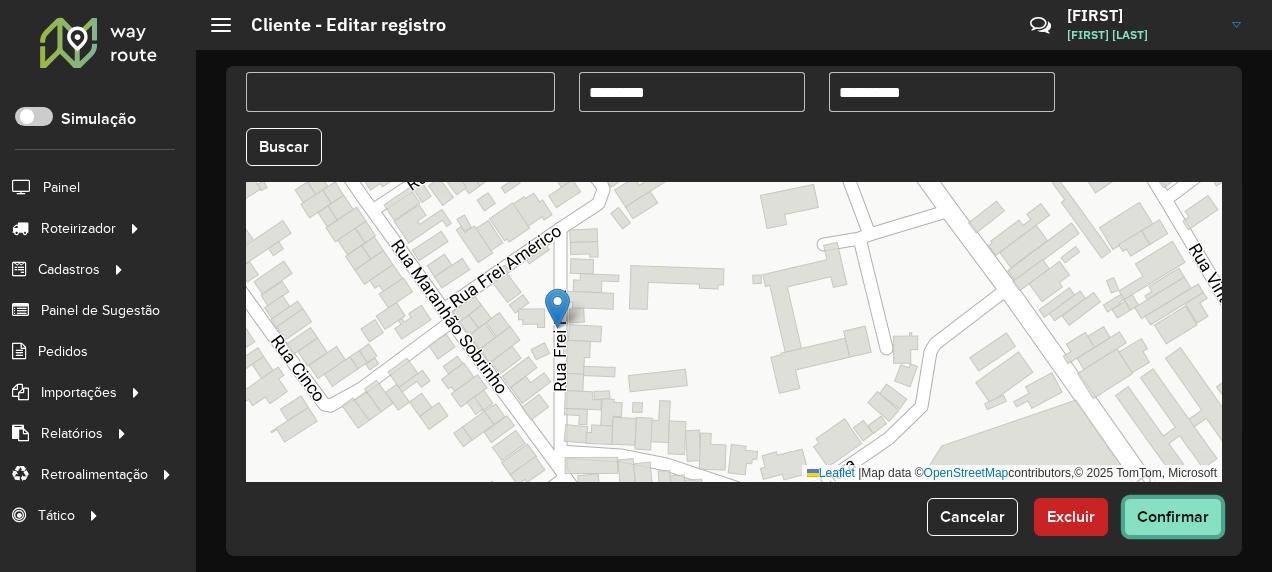 drag, startPoint x: 1172, startPoint y: 522, endPoint x: 1166, endPoint y: 511, distance: 12.529964 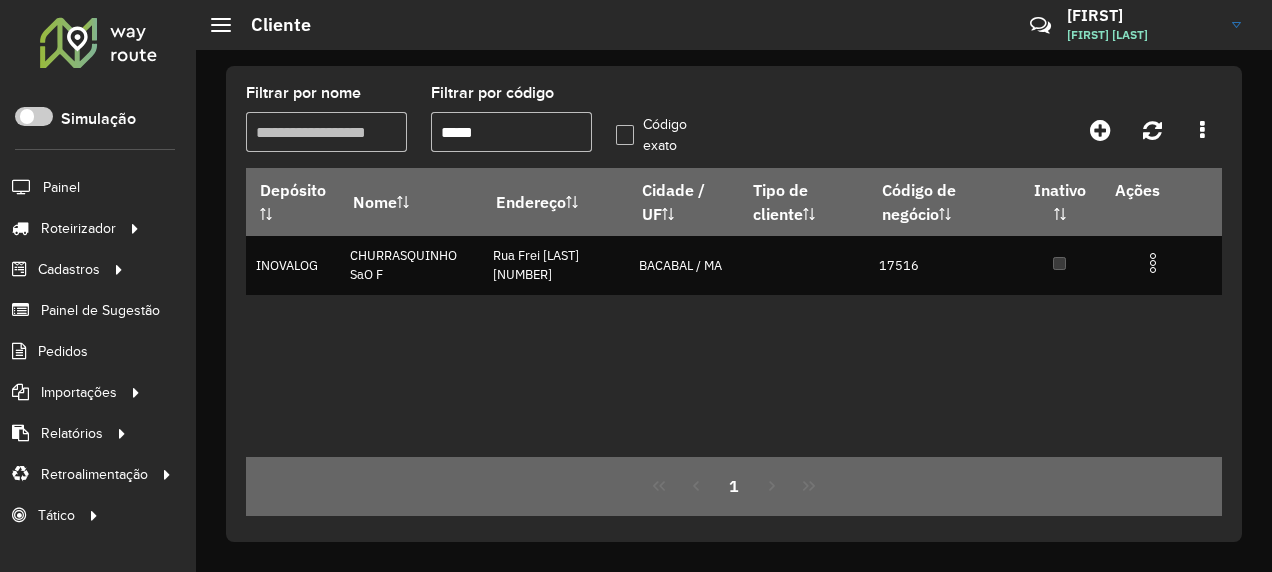 drag, startPoint x: 470, startPoint y: 146, endPoint x: 460, endPoint y: 150, distance: 10.770329 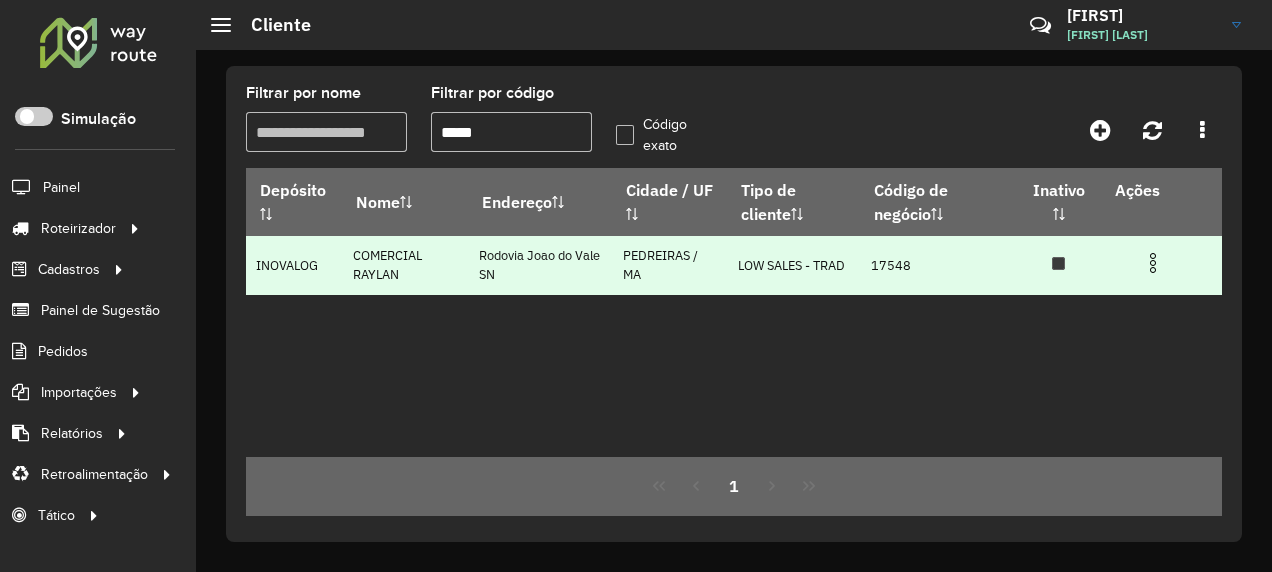 drag, startPoint x: 1172, startPoint y: 269, endPoint x: 1160, endPoint y: 267, distance: 12.165525 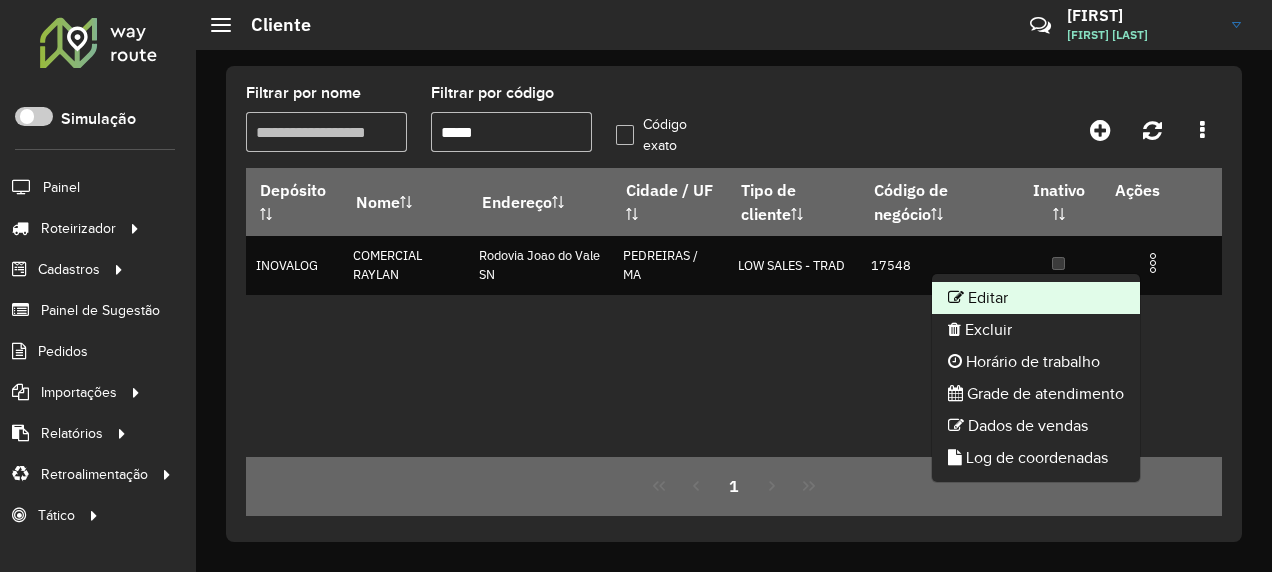 click on "Editar" 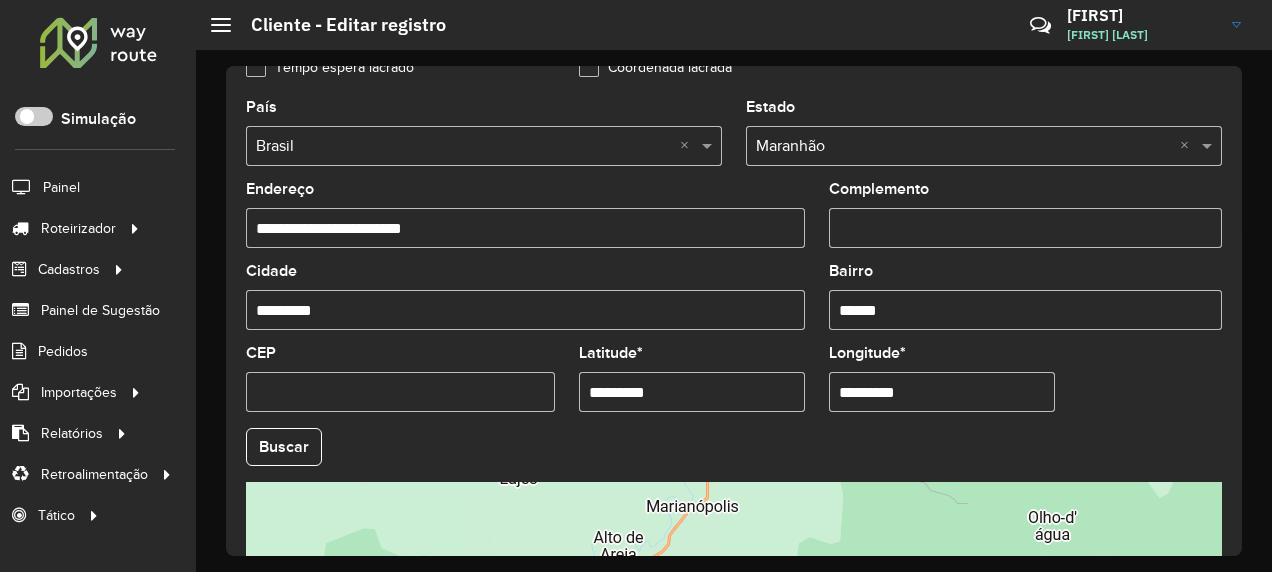 scroll, scrollTop: 911, scrollLeft: 0, axis: vertical 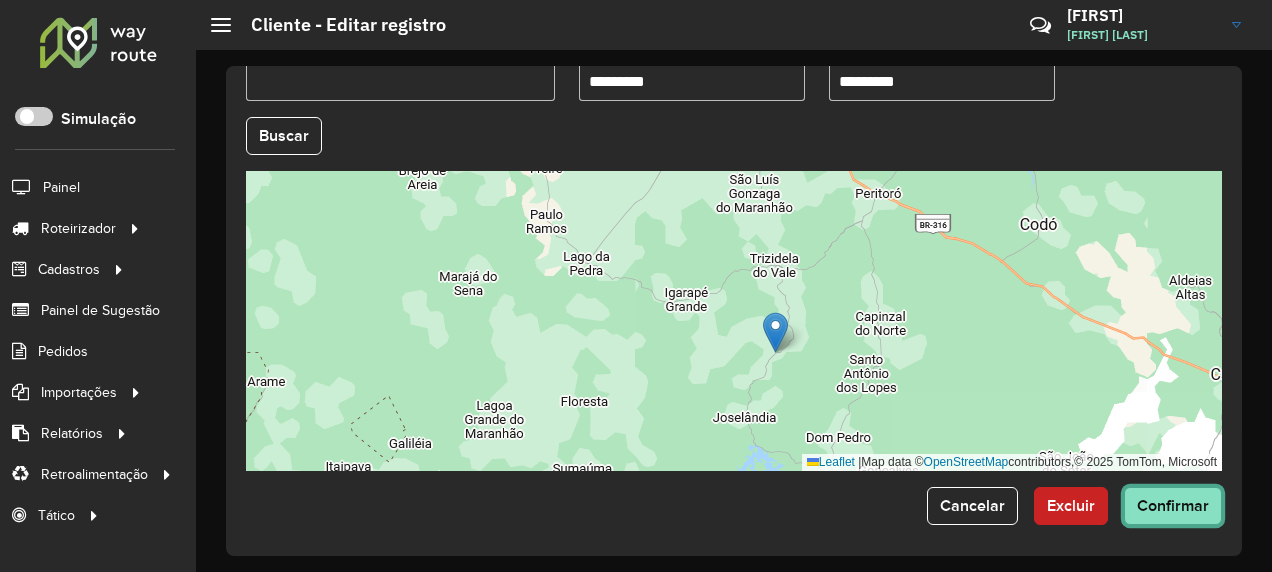 click on "Confirmar" 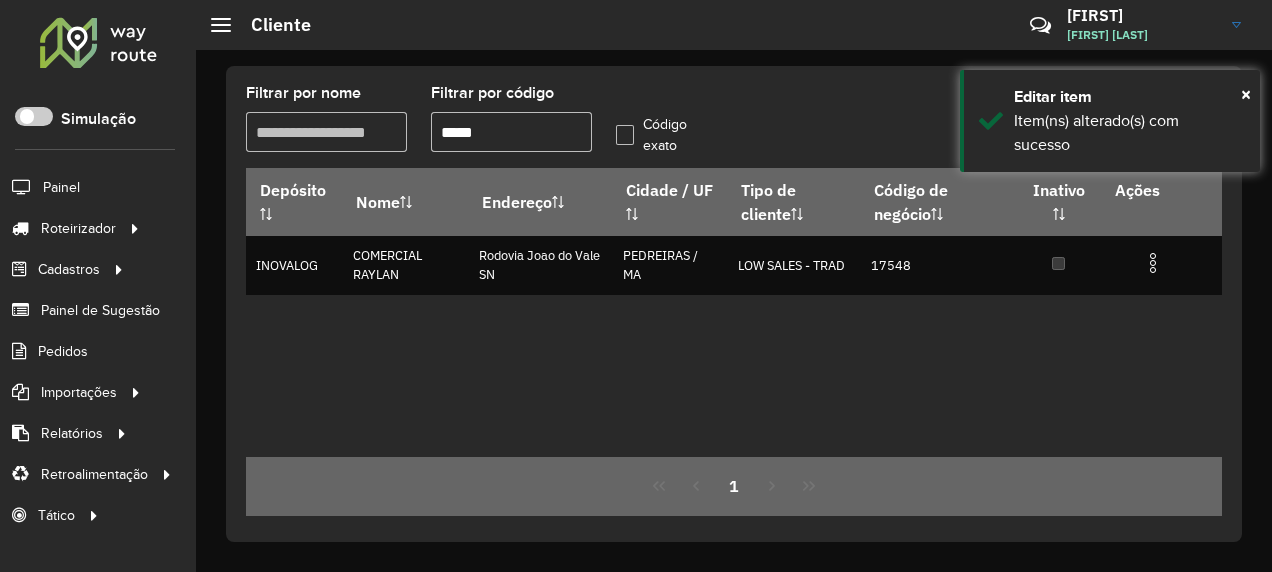 click on "Aguarde...  Pop-up bloqueado!  Seu navegador bloqueou automáticamente a abertura de uma nova janela.   Acesse as configurações e adicione o endereço do sistema a lista de permissão.   Fechar  Roteirizador AmbevTech Simulação Painel Roteirizador Entregas Vendas Cadastros Checkpoint Classificações de venda Cliente Consulta de setores Depósito Disponibilidade de veículos Fator tipo de produto Gabarito planner Grupo Rota Fator Tipo Produto Grupo de rotas exclusiva Grupo de setores Layout integração Modelo Parada Pedágio Perfil de Vendedor Ponto de apoio FAD Produto Restrição de Atendimento Planner Rodízio de placa Rota exclusiva FAD Rótulo Setor Setor Planner Tipo de cliente Tipo de veículo Tipo de veículo RN Transportadora Vendedor Veículo Painel de Sugestão Pedidos Importações Classificação e volume de venda Clientes Fator tipo produto Gabarito planner Grade de atendimento Janela de atendimento Localização Pedidos Restrição de Atendimento Planner Tempo de espera Vendedor Veículos" at bounding box center [636, 286] 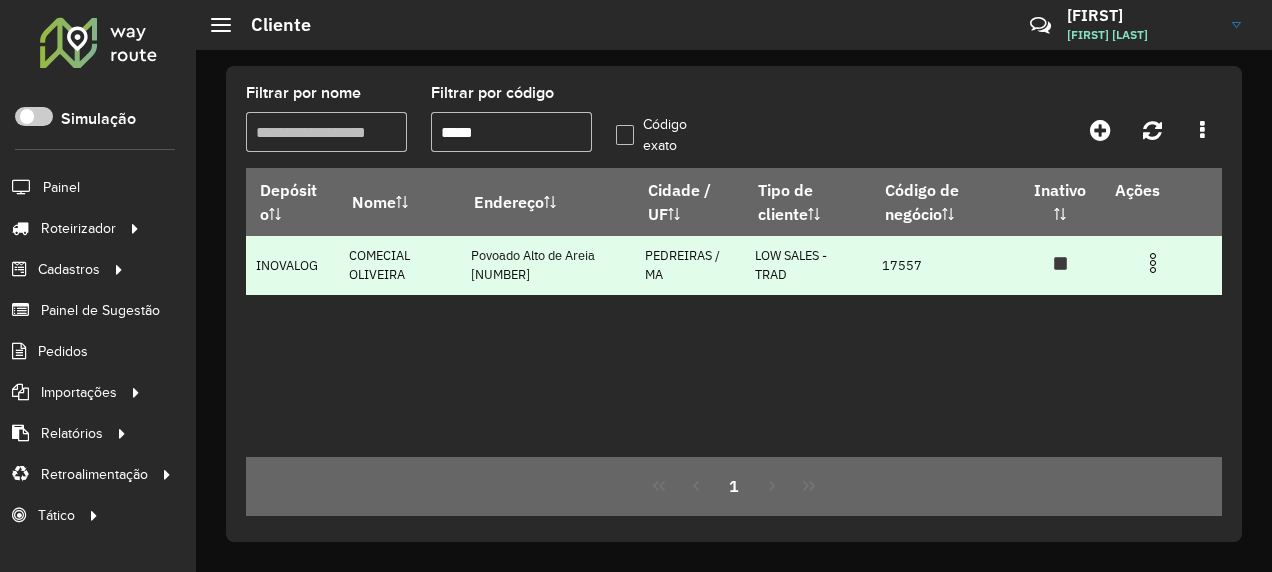 click at bounding box center [1153, 263] 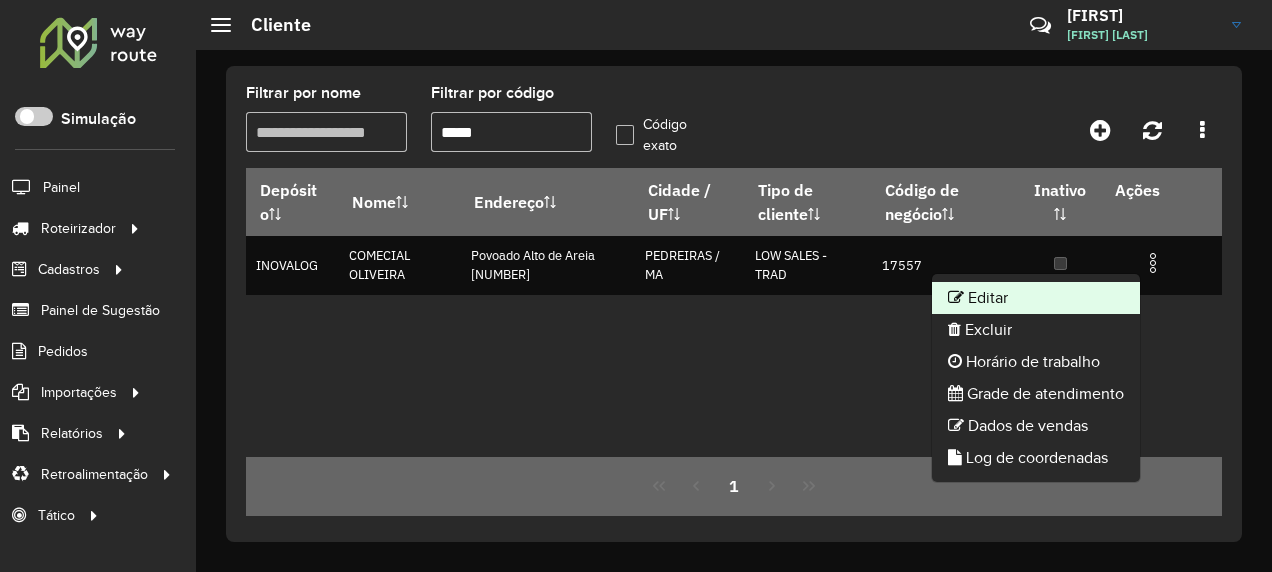 click on "Editar" 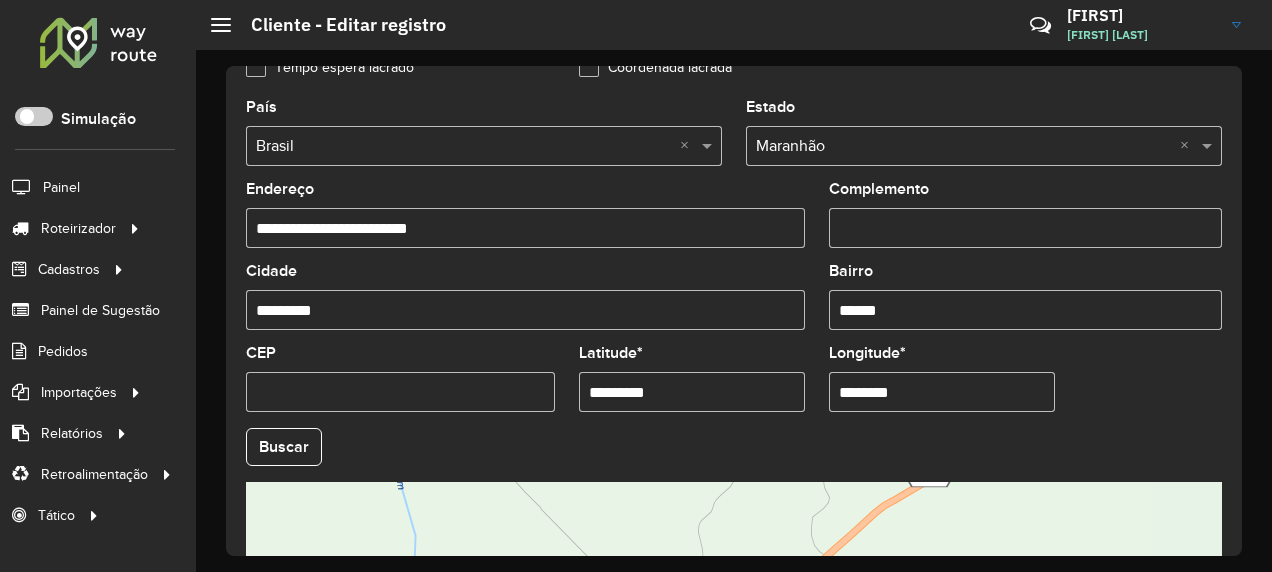 scroll, scrollTop: 900, scrollLeft: 0, axis: vertical 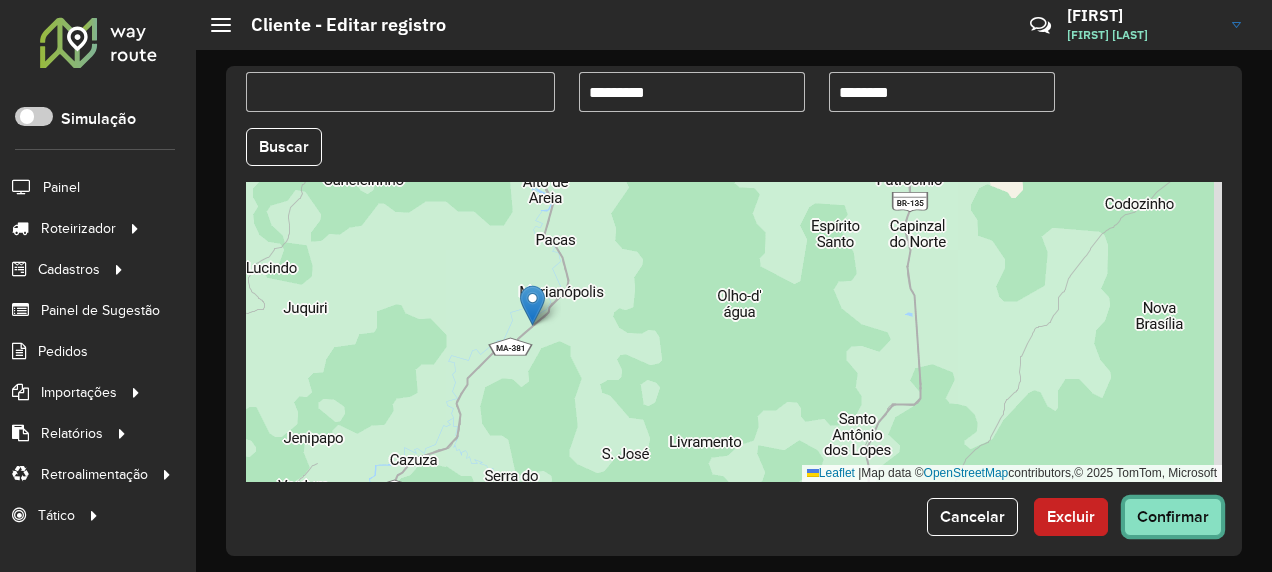 click on "Confirmar" 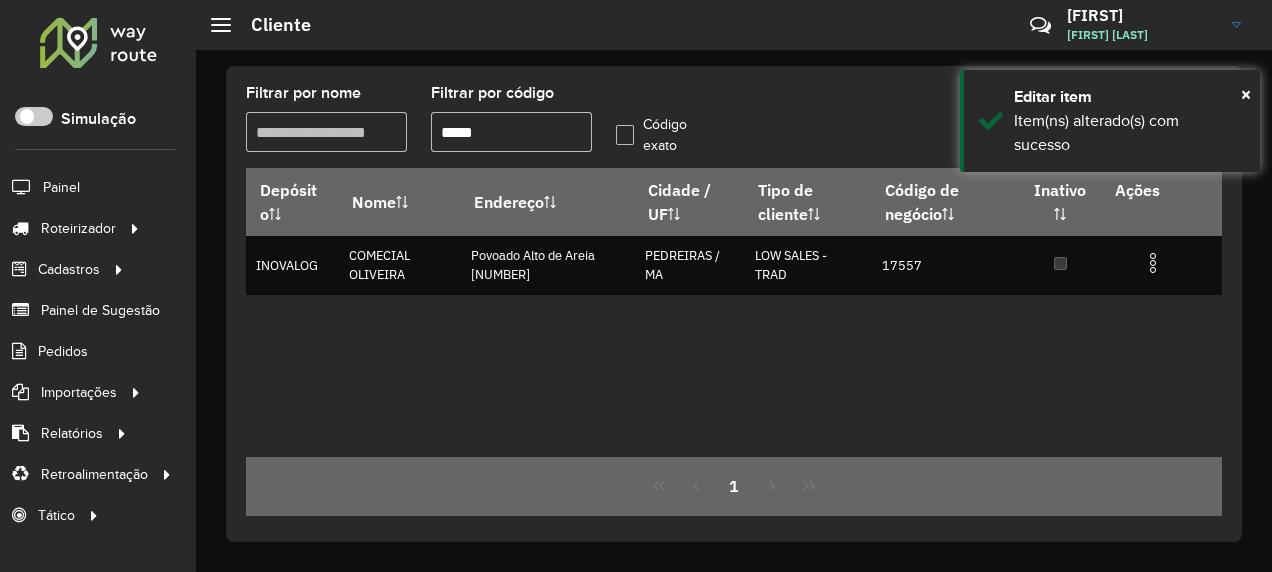 click on "Filtrar por código  *****" 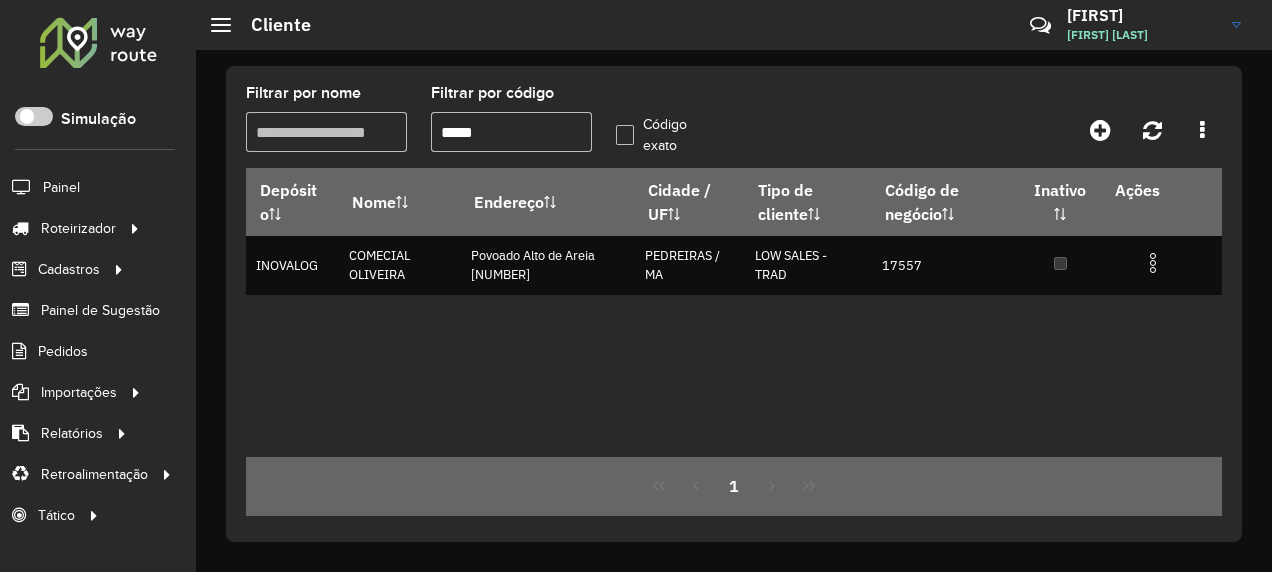 click on "*****" at bounding box center (511, 132) 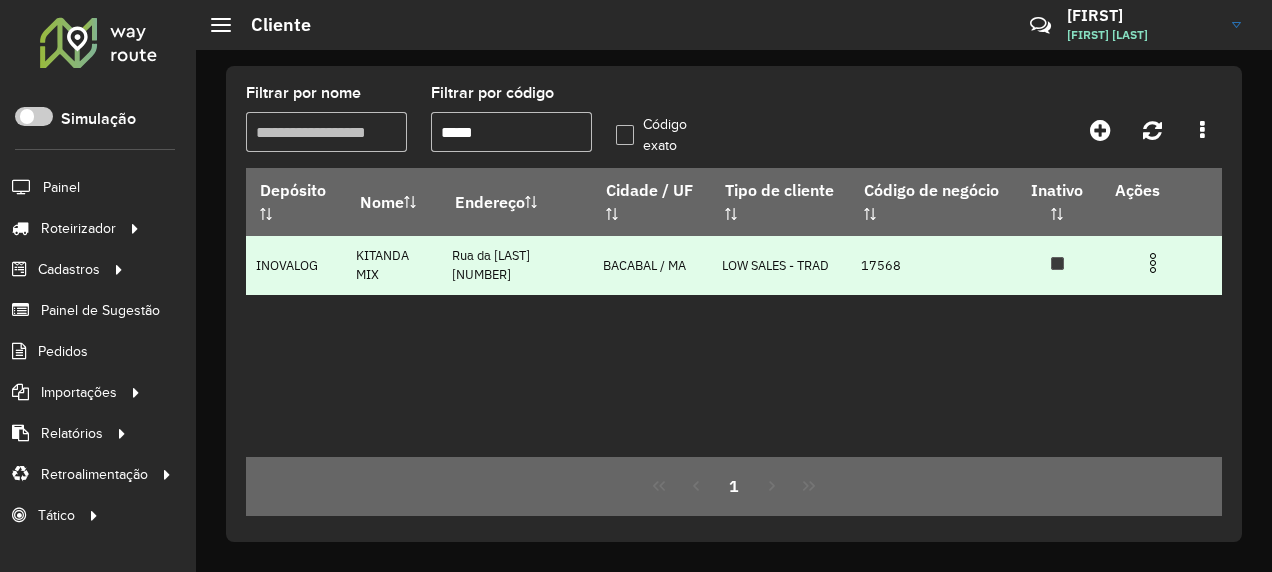 click at bounding box center (1161, 261) 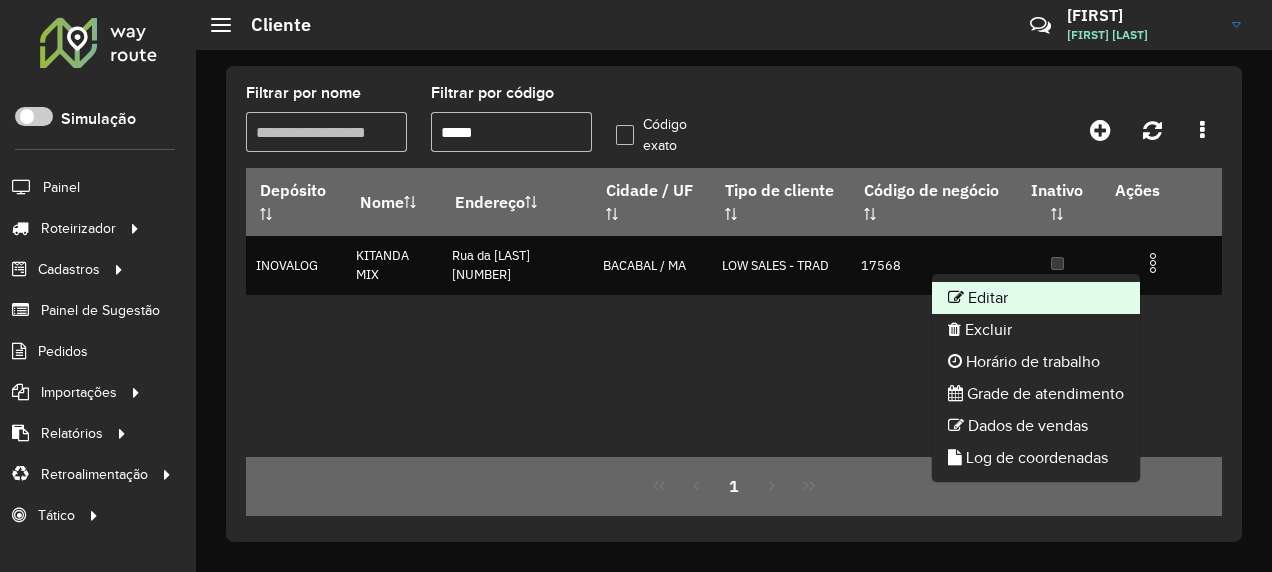 click on "Editar" 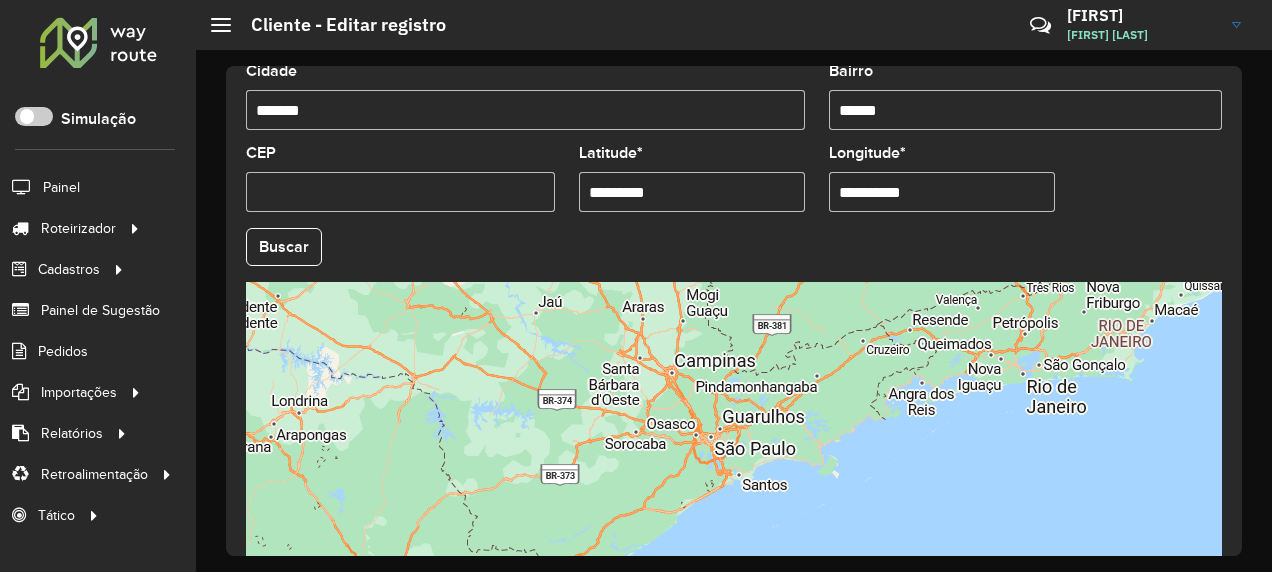 scroll, scrollTop: 911, scrollLeft: 0, axis: vertical 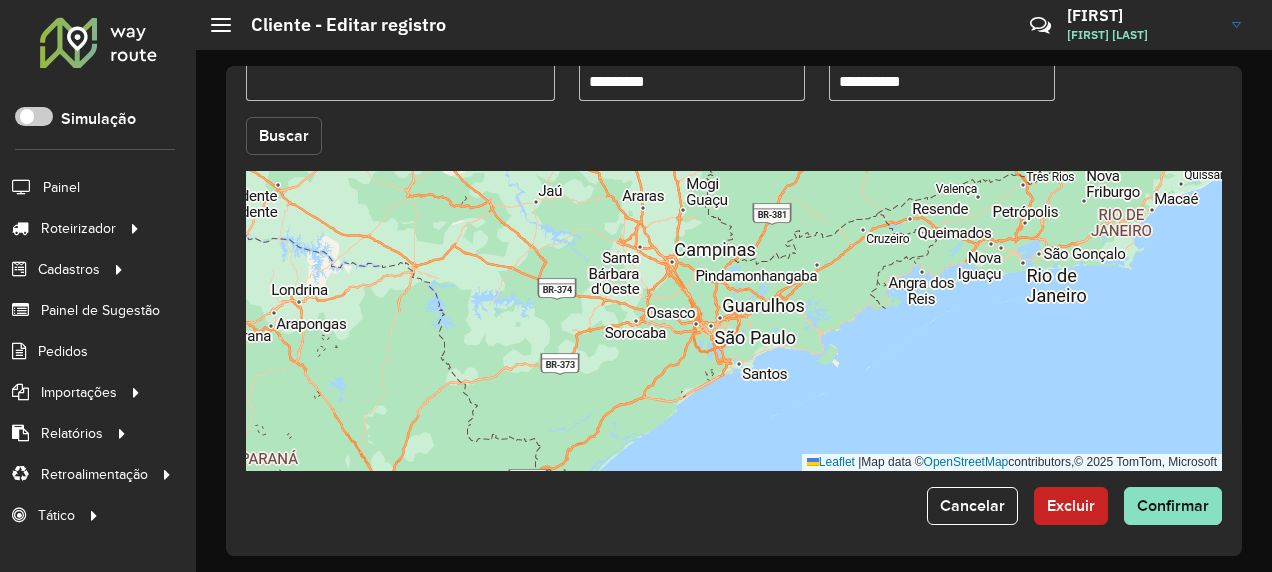 click on "Buscar" 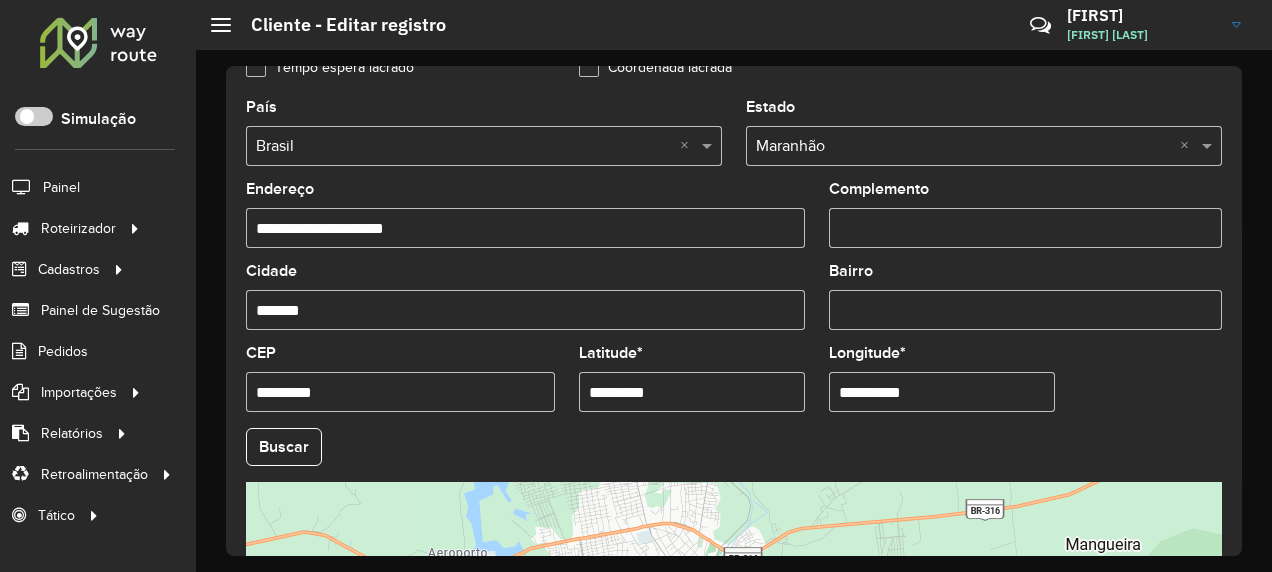 scroll, scrollTop: 911, scrollLeft: 0, axis: vertical 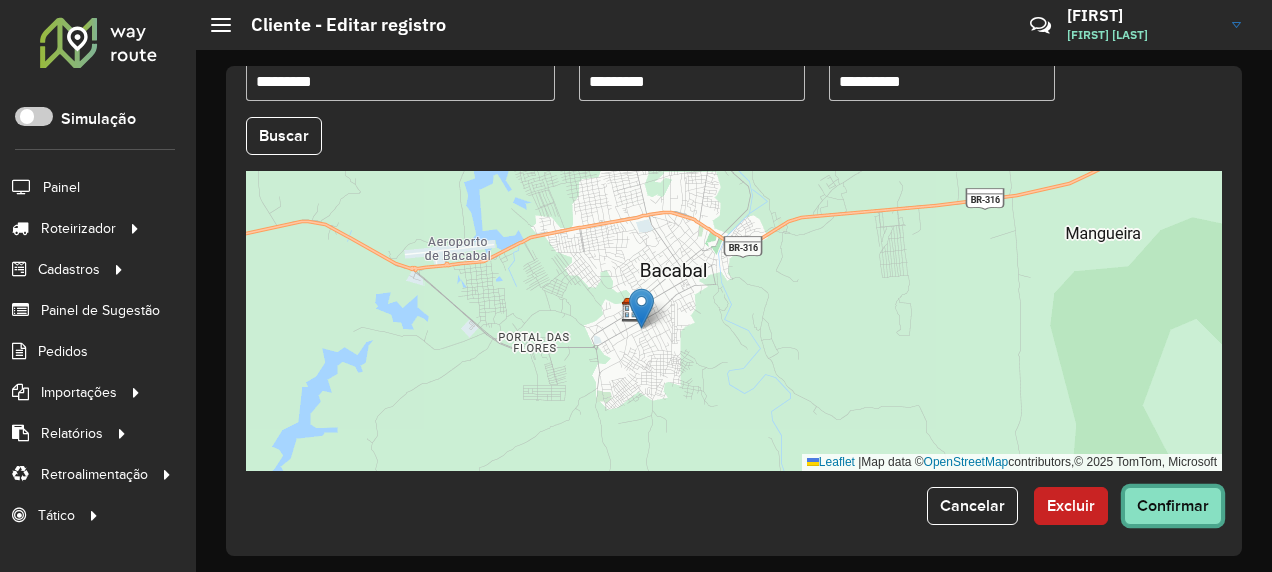 click on "Confirmar" 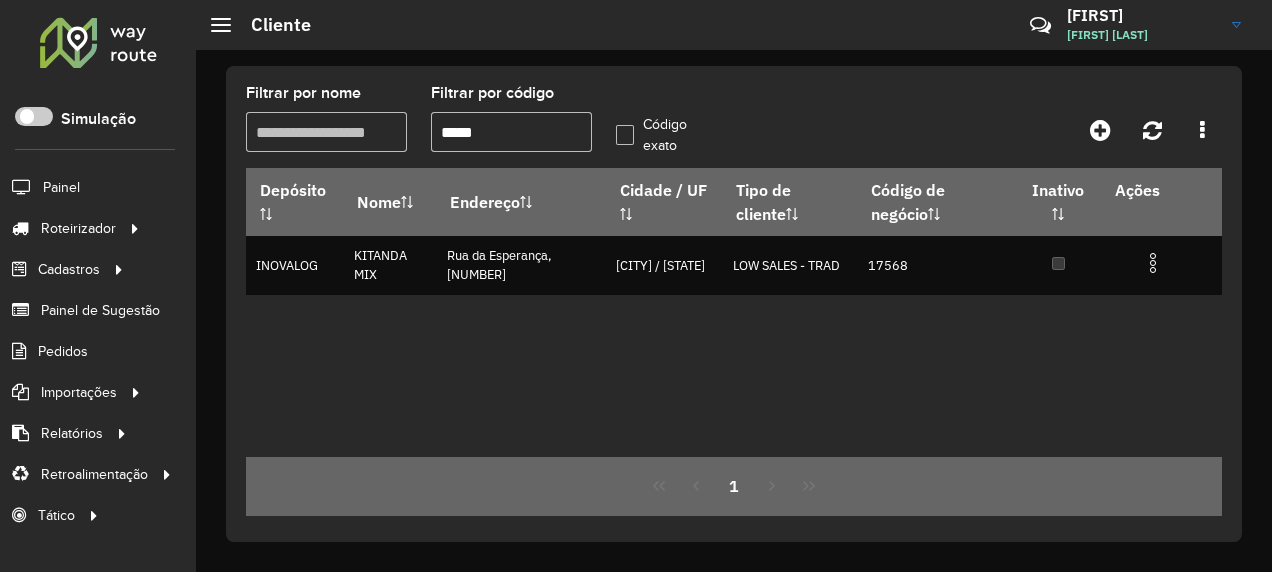 drag, startPoint x: 540, startPoint y: 121, endPoint x: 462, endPoint y: 143, distance: 81.0432 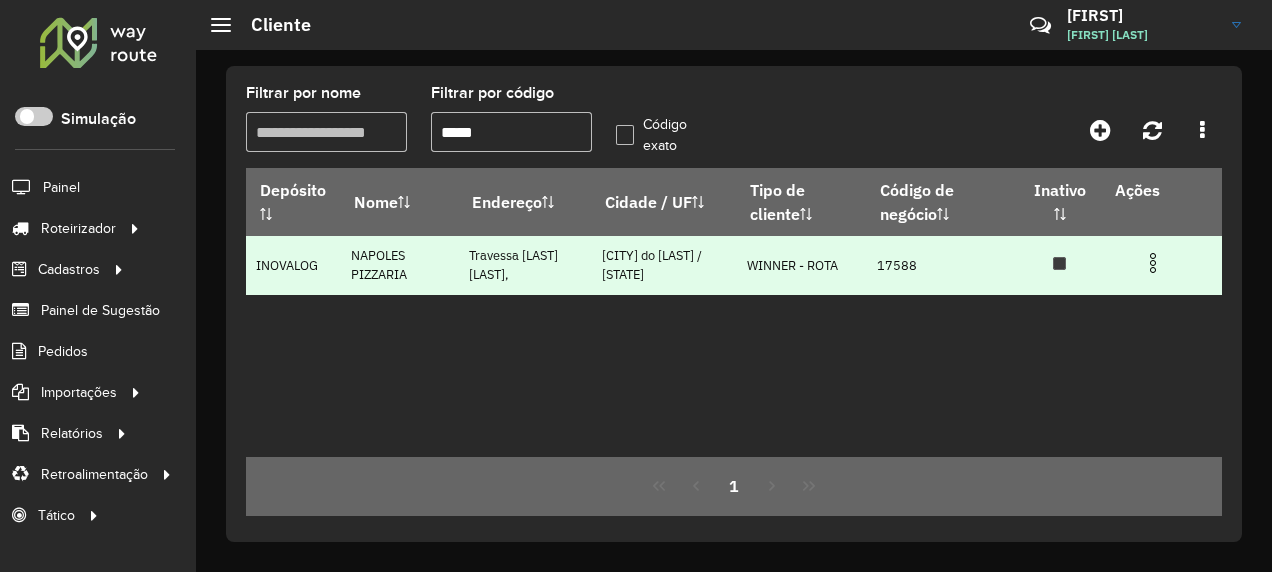 click at bounding box center [1153, 260] 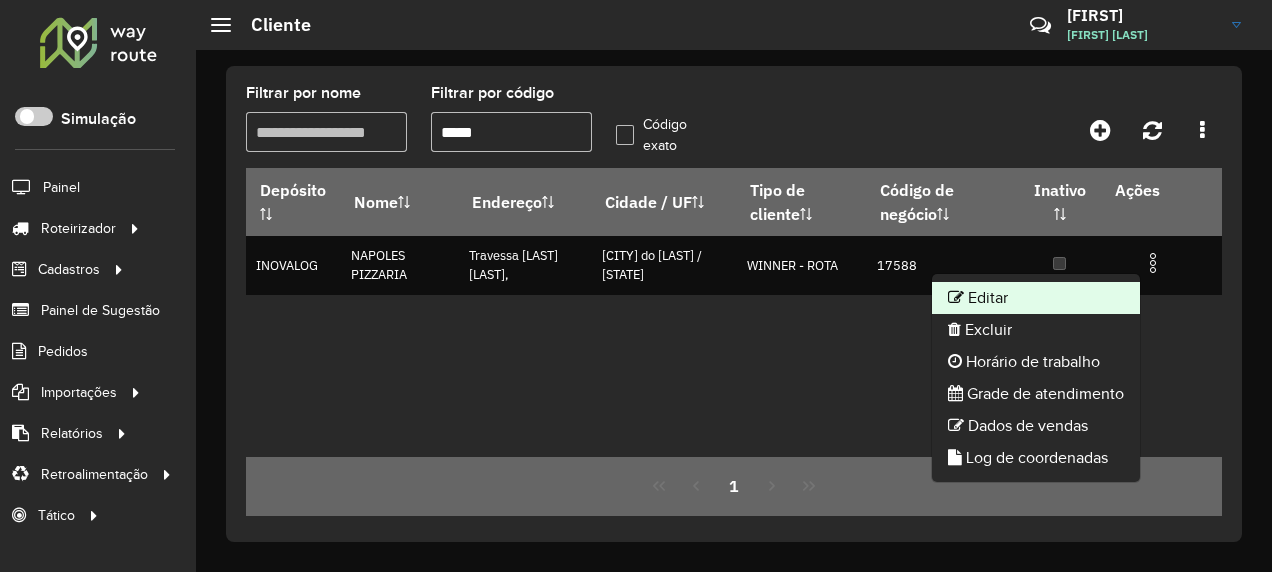 click on "Editar" 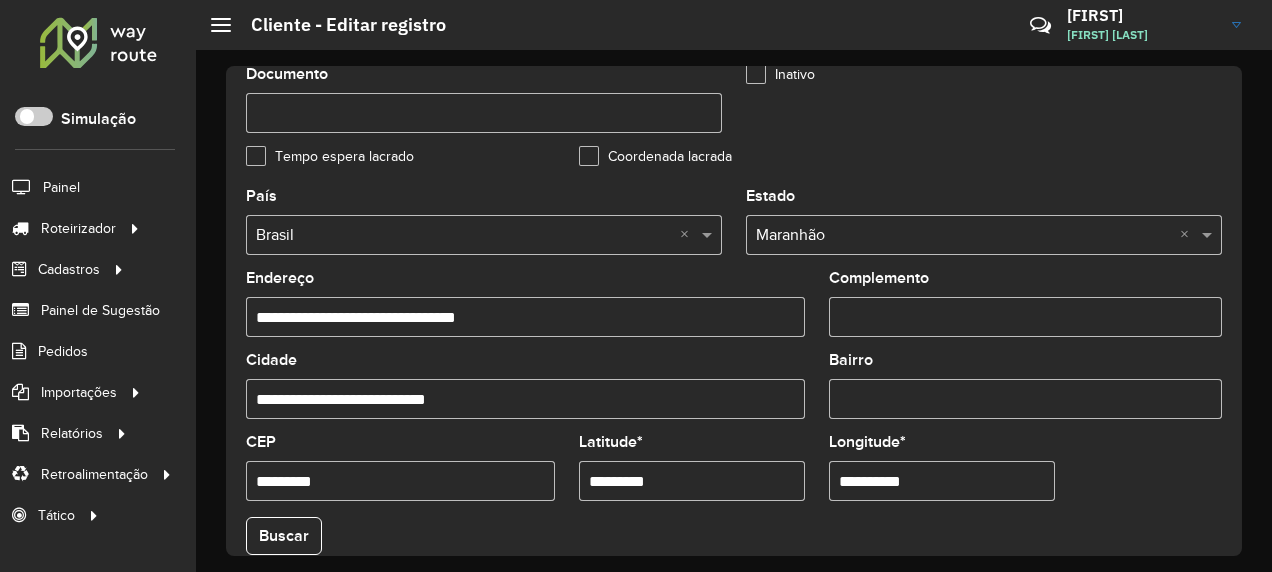 scroll, scrollTop: 911, scrollLeft: 0, axis: vertical 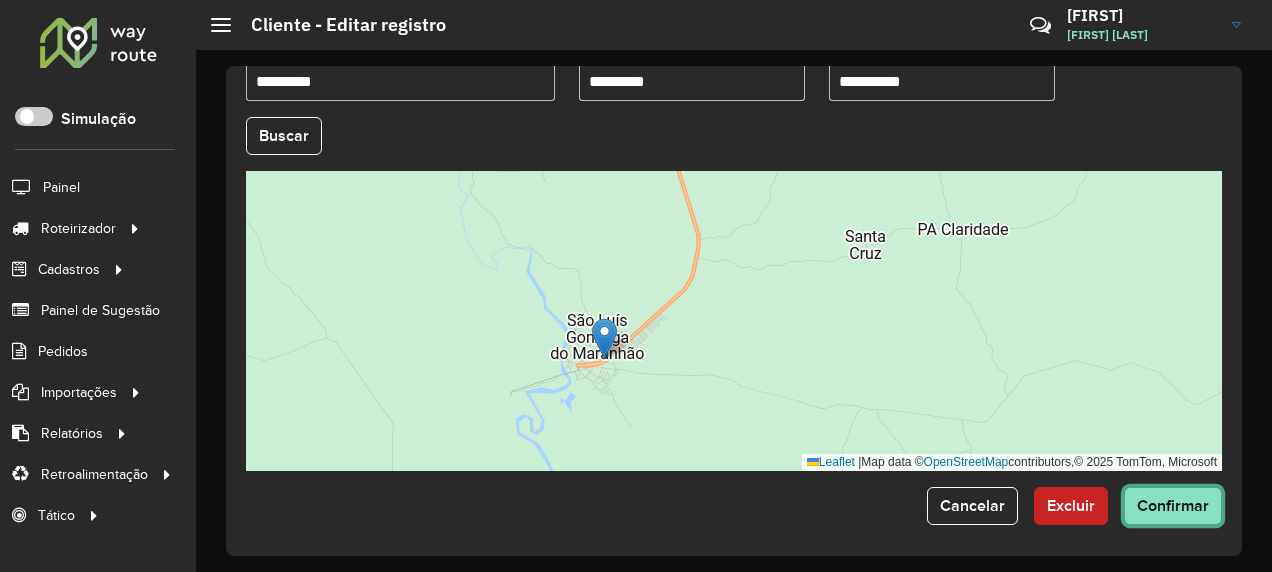 click on "Confirmar" 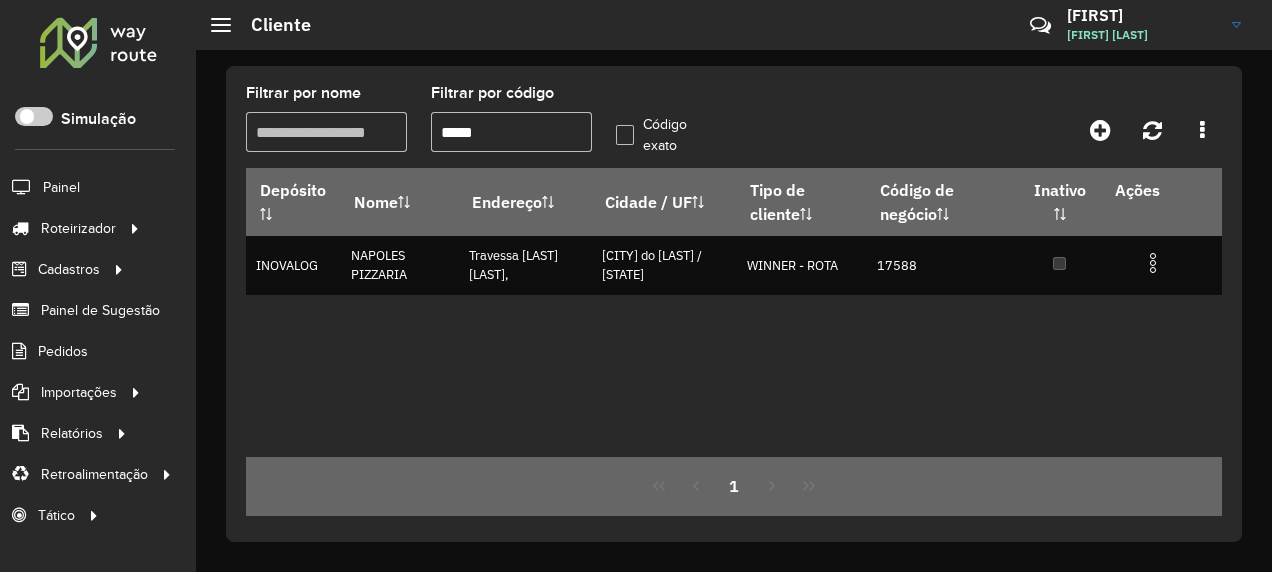 drag, startPoint x: 527, startPoint y: 124, endPoint x: 456, endPoint y: 146, distance: 74.330345 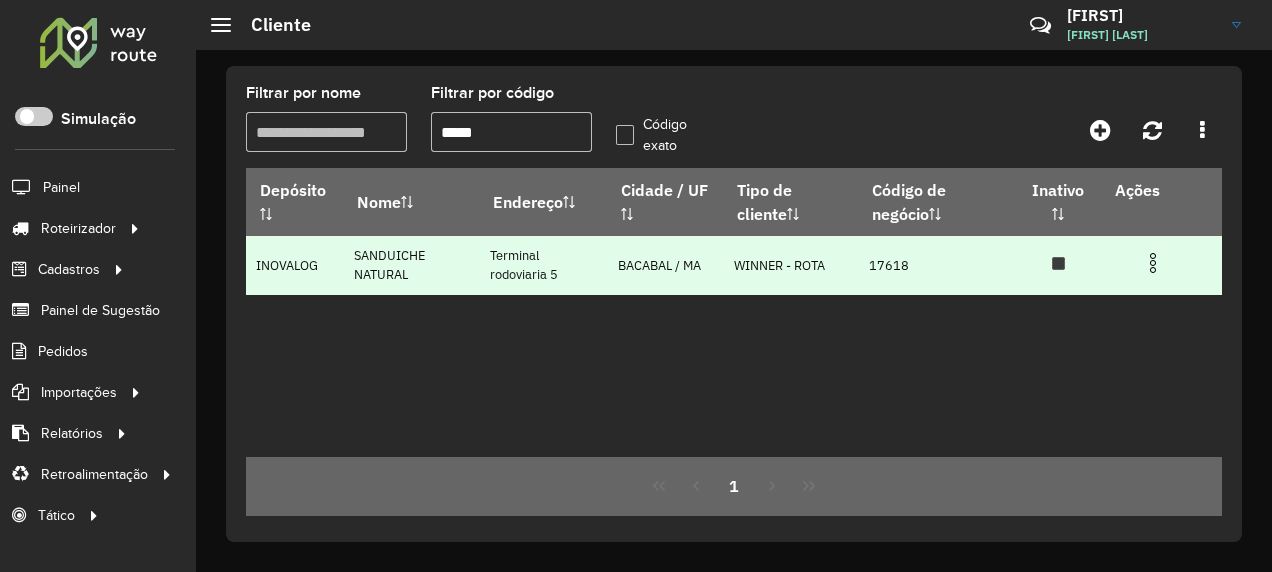 click at bounding box center (1161, 261) 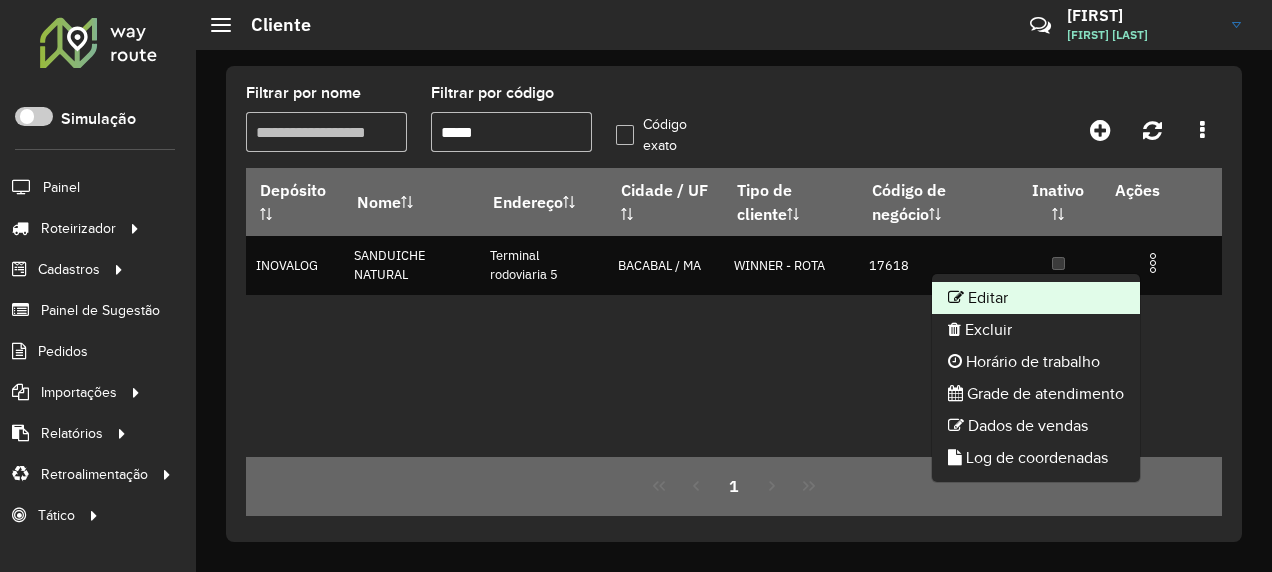 click on "Editar" 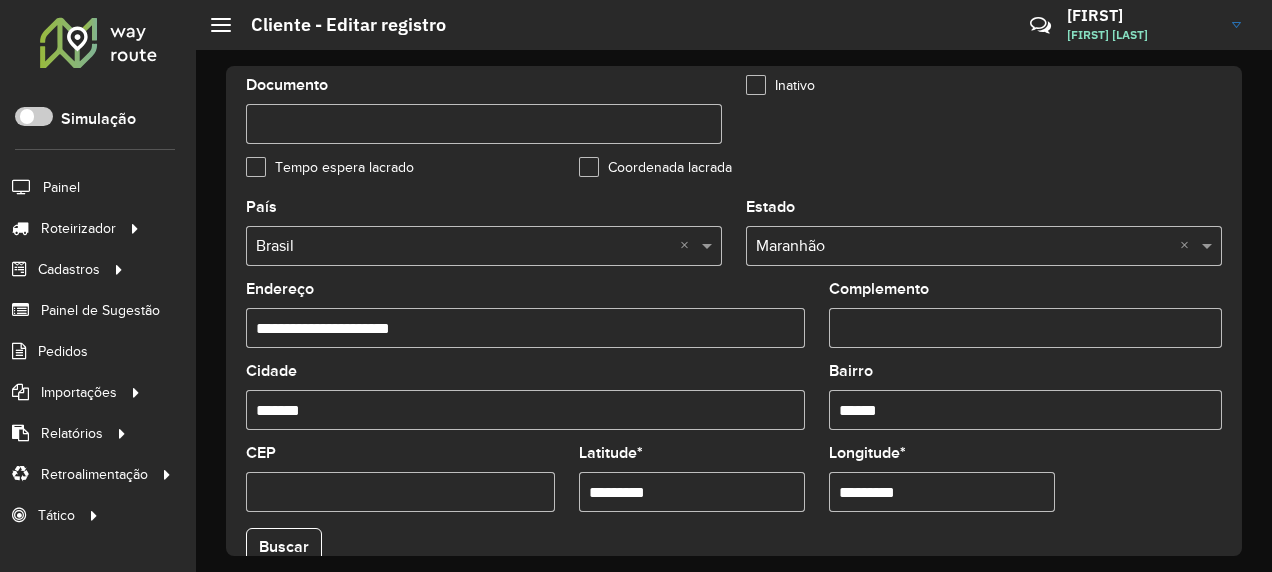 scroll, scrollTop: 900, scrollLeft: 0, axis: vertical 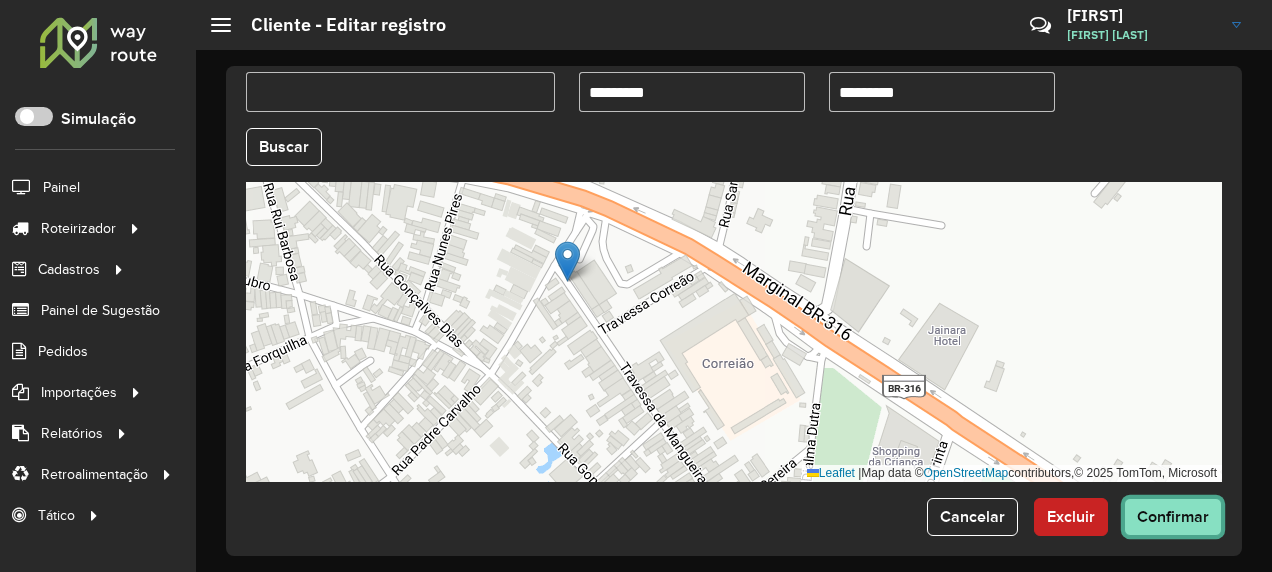click on "Confirmar" 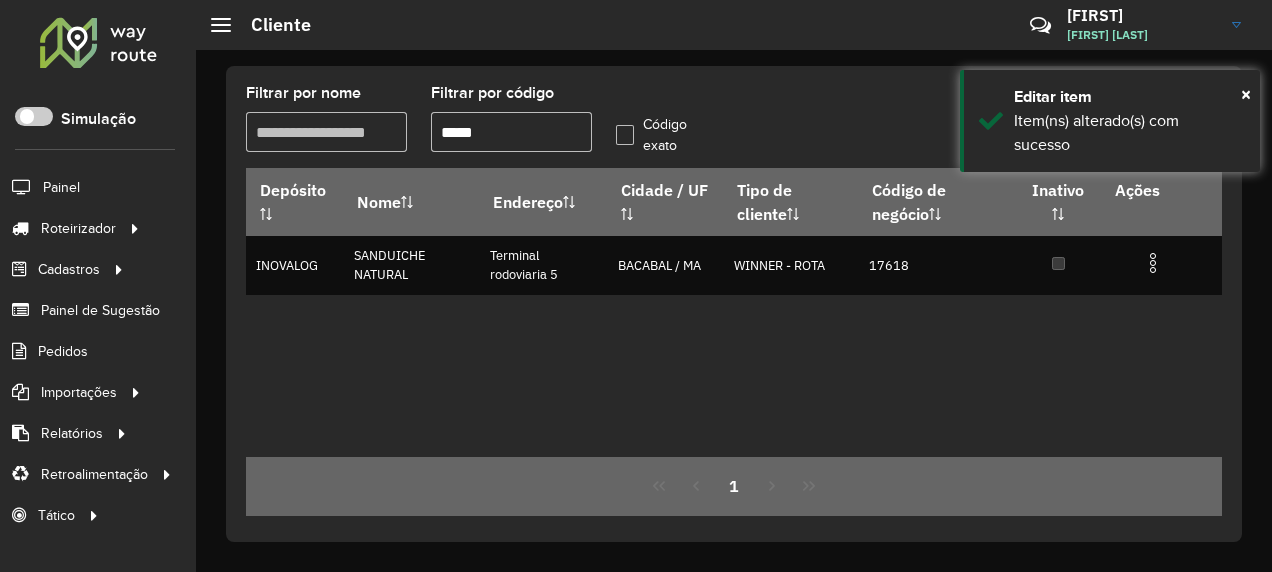 drag, startPoint x: 492, startPoint y: 134, endPoint x: 464, endPoint y: 142, distance: 29.12044 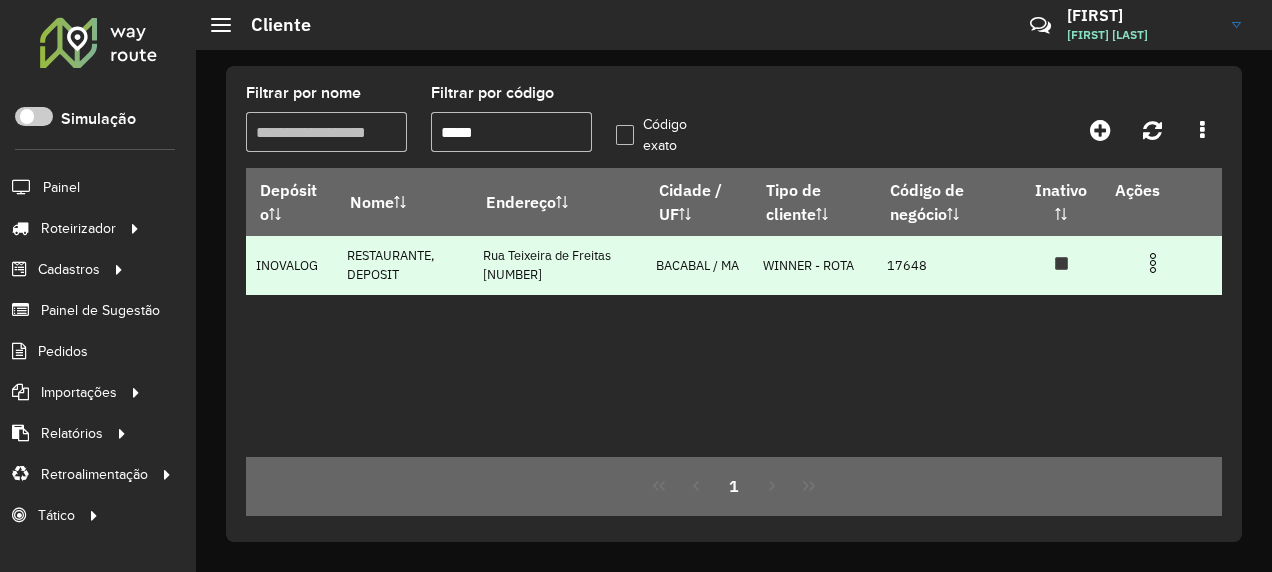 click at bounding box center (1153, 263) 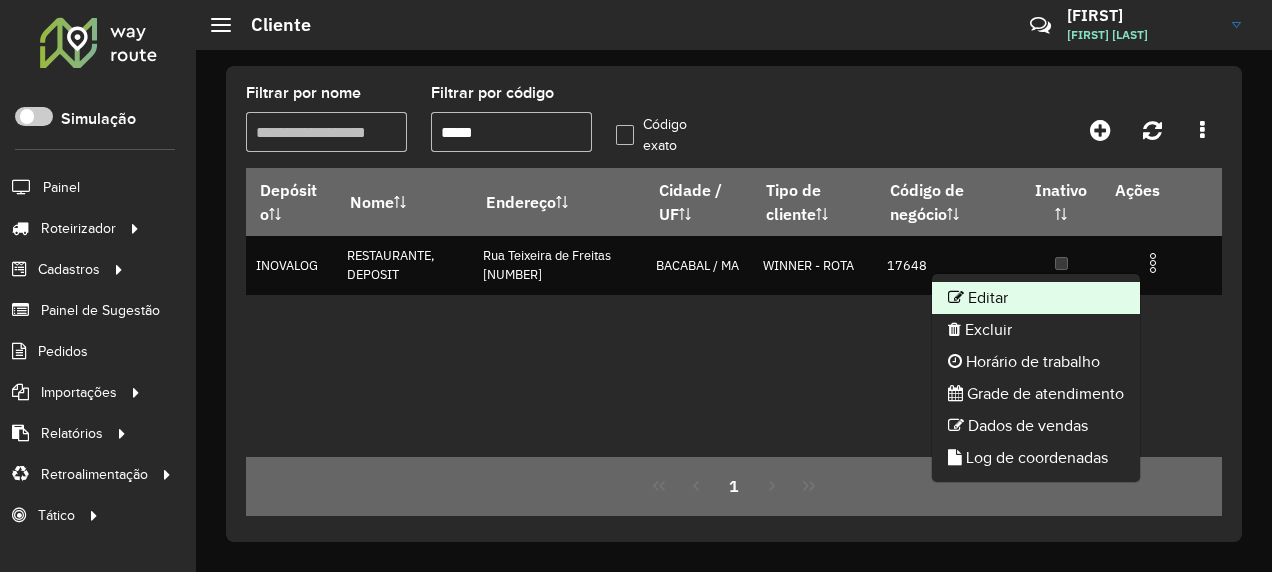 click on "Editar" 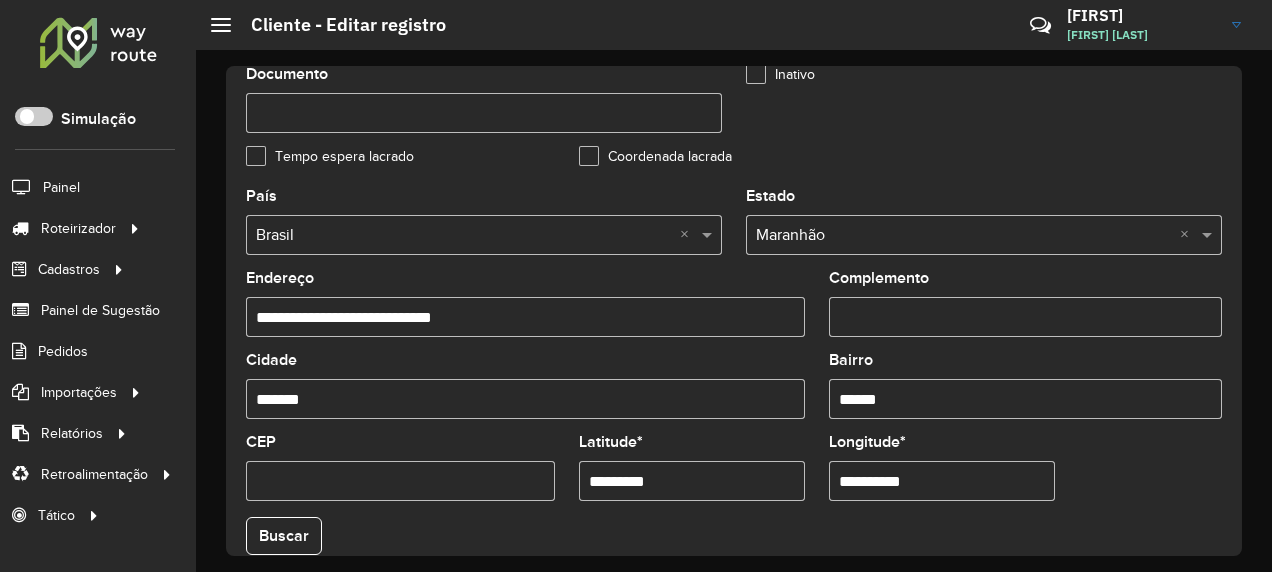 scroll, scrollTop: 911, scrollLeft: 0, axis: vertical 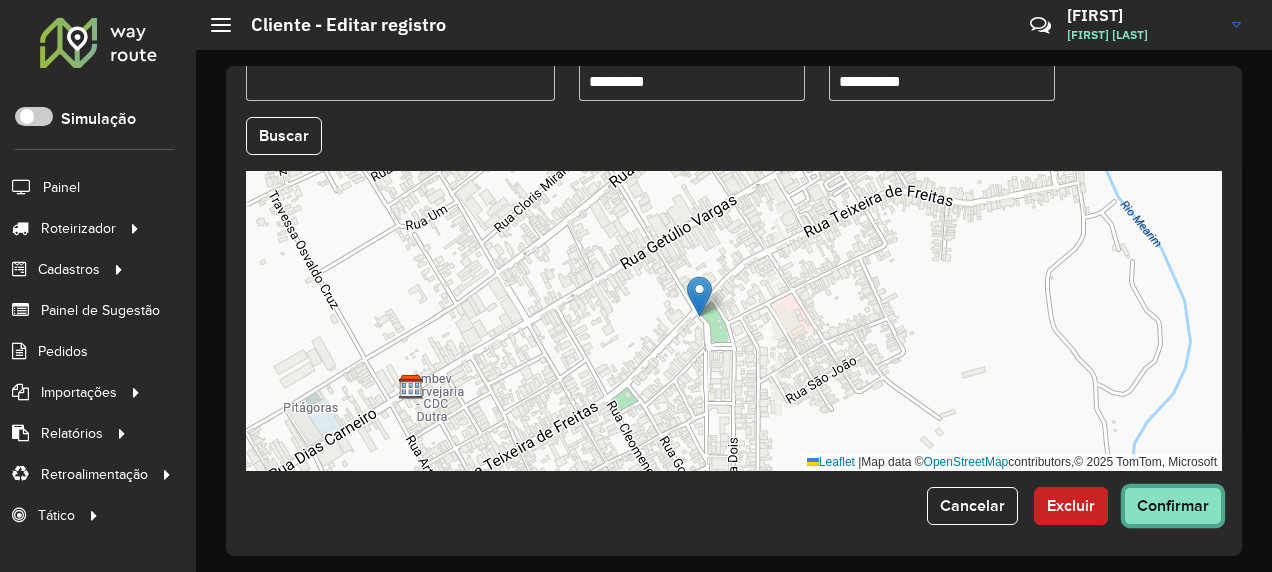 click on "Confirmar" 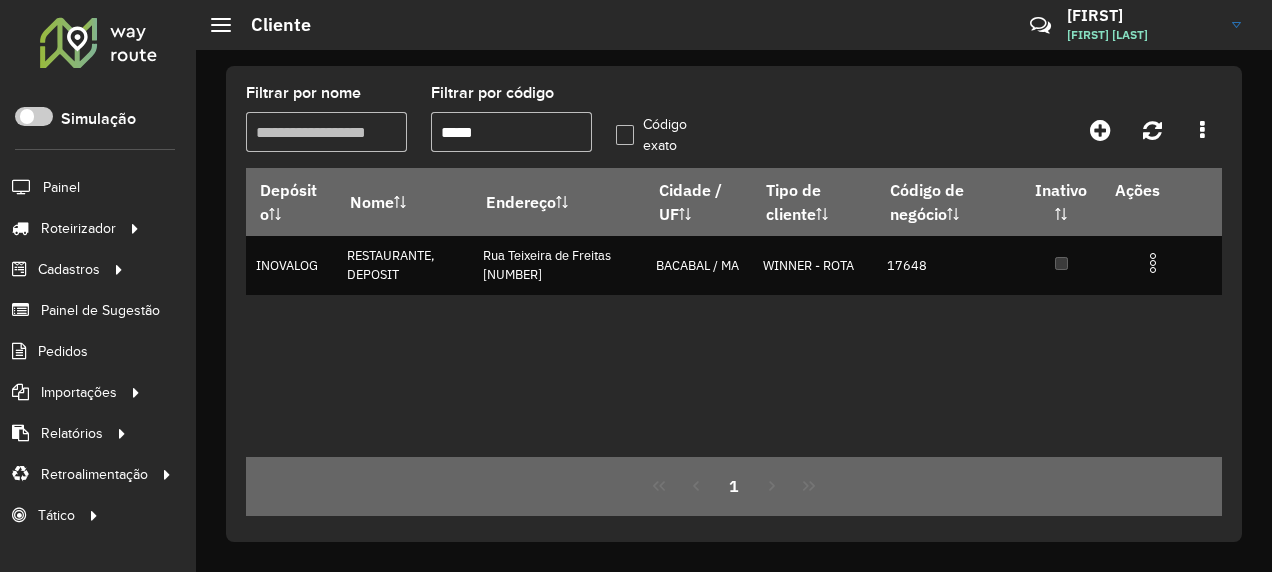 click on "Filtrar por código  *****" 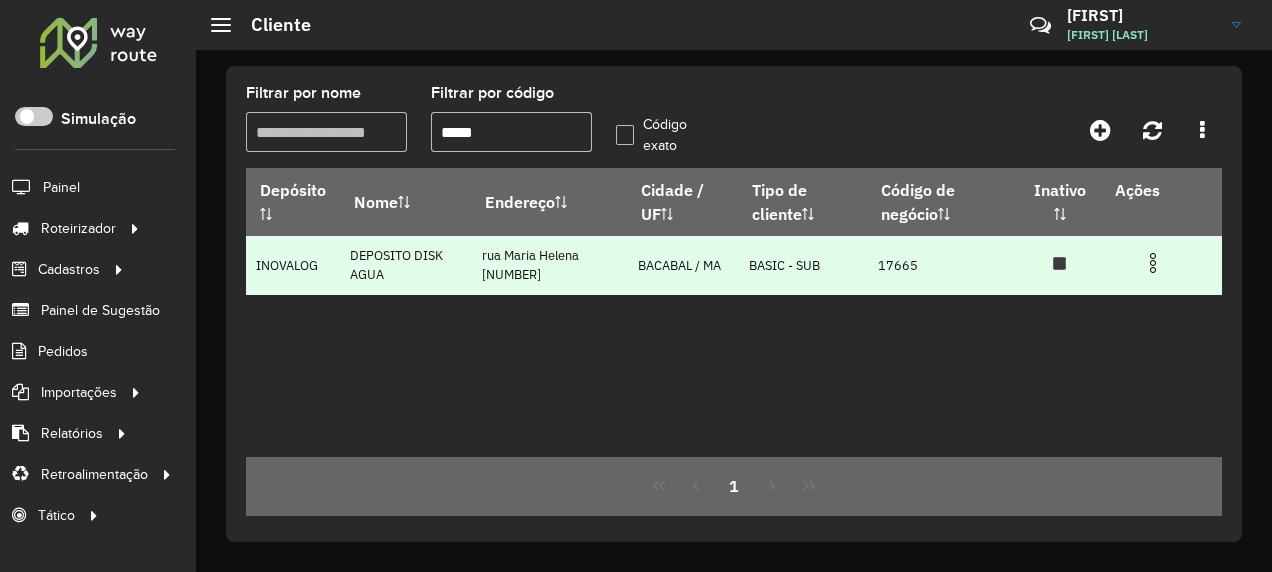 click at bounding box center [1153, 263] 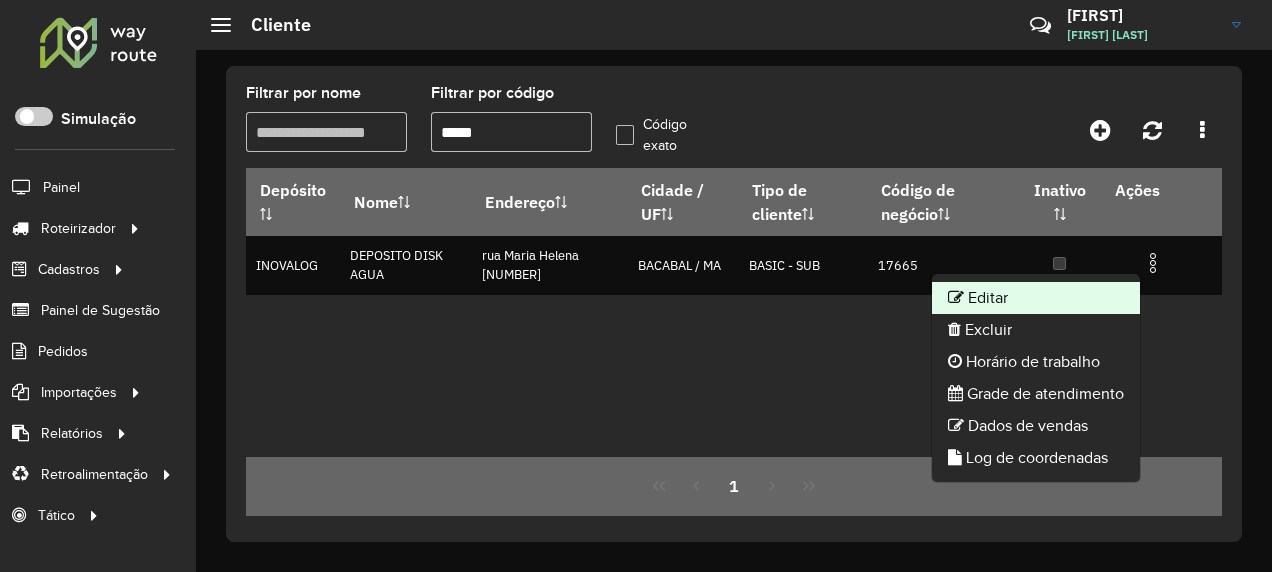 click on "Editar" 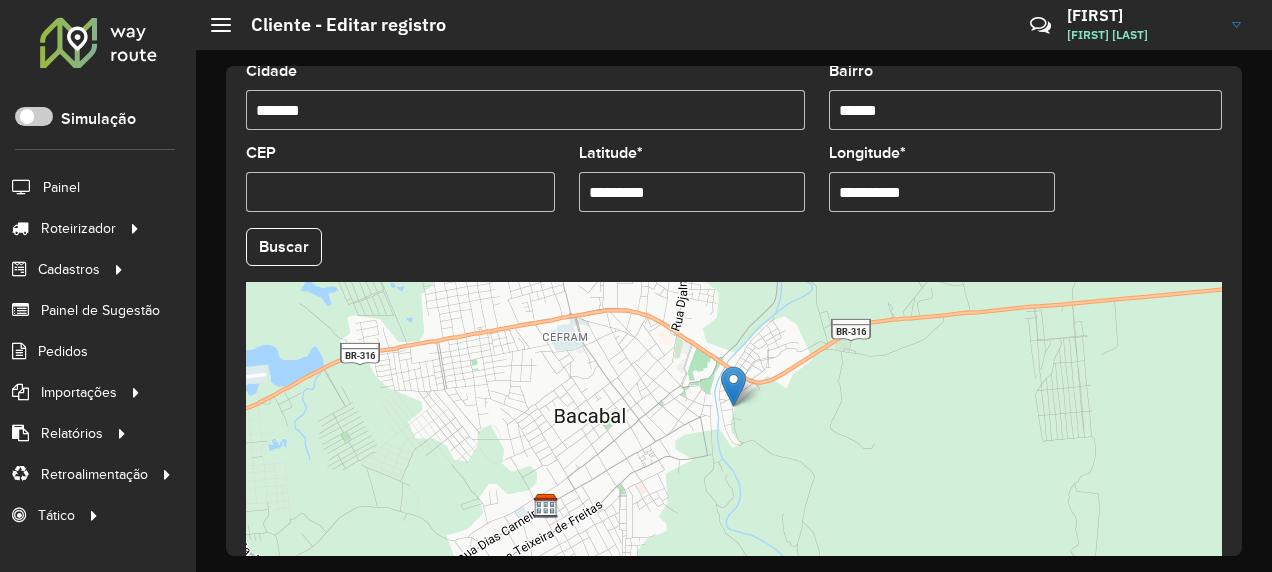 scroll, scrollTop: 911, scrollLeft: 0, axis: vertical 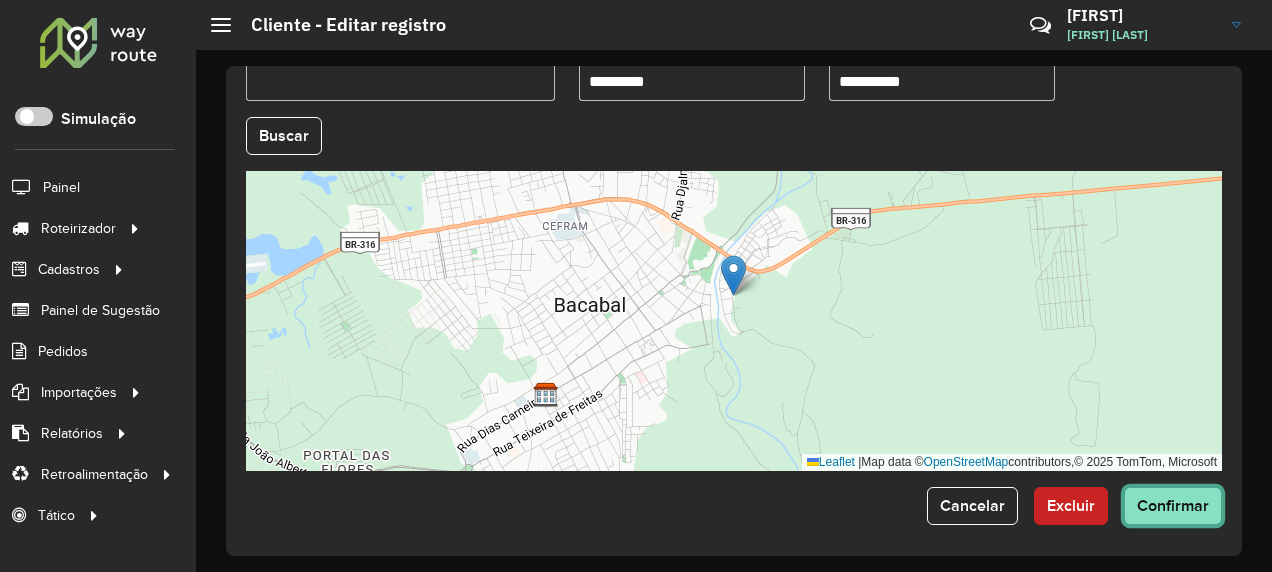 click on "Confirmar" 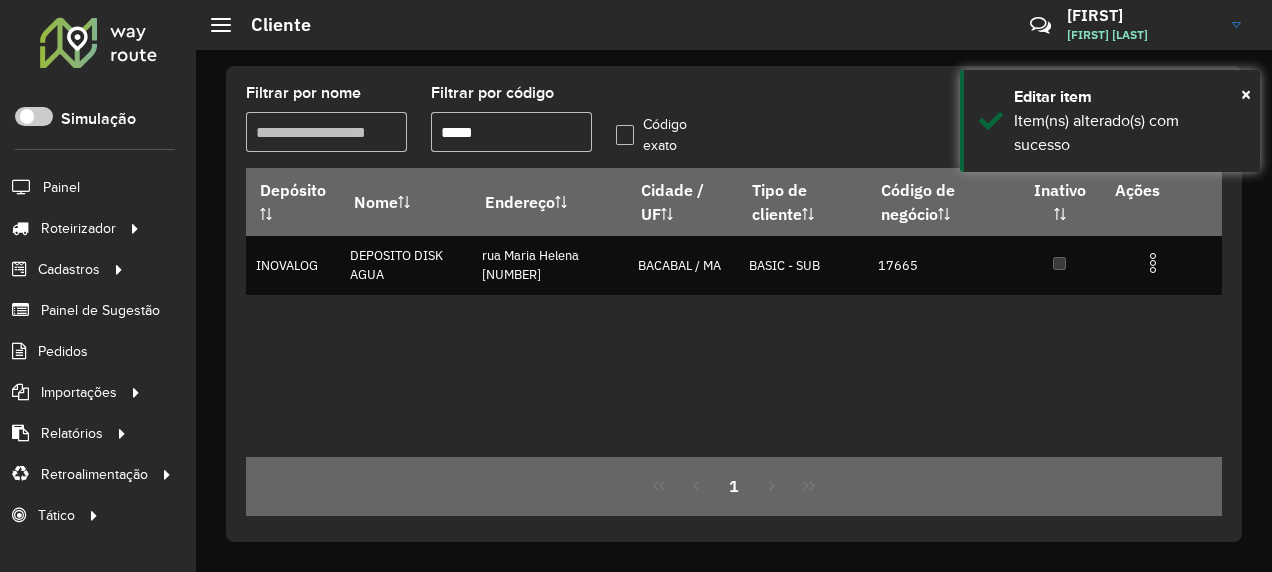 drag, startPoint x: 496, startPoint y: 140, endPoint x: 462, endPoint y: 149, distance: 35.17101 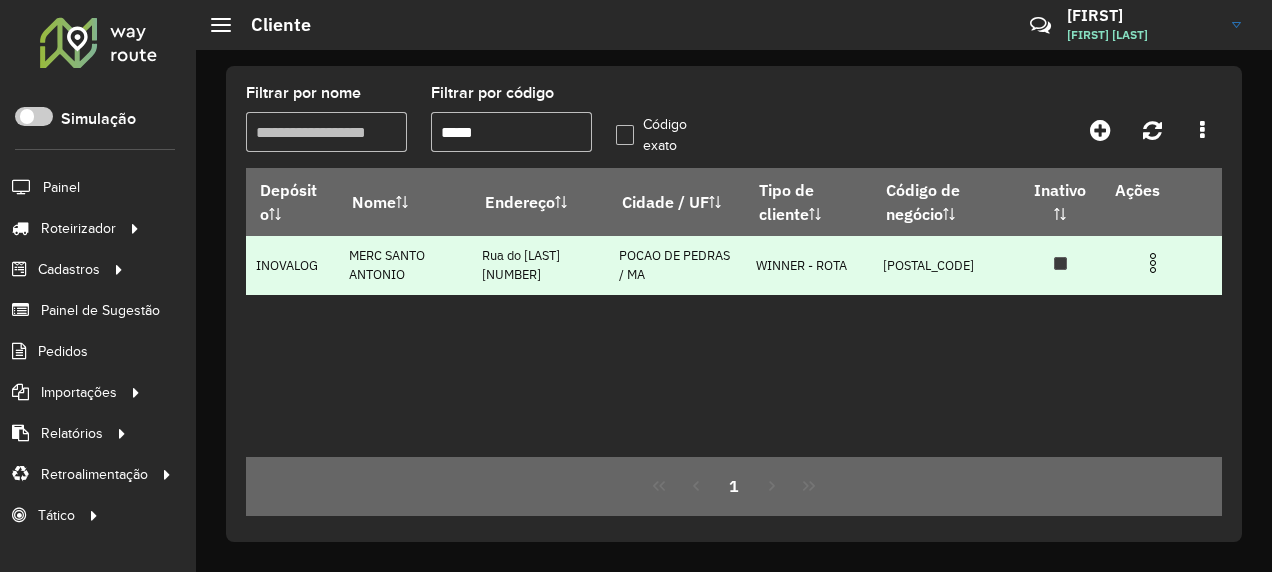click at bounding box center [1153, 263] 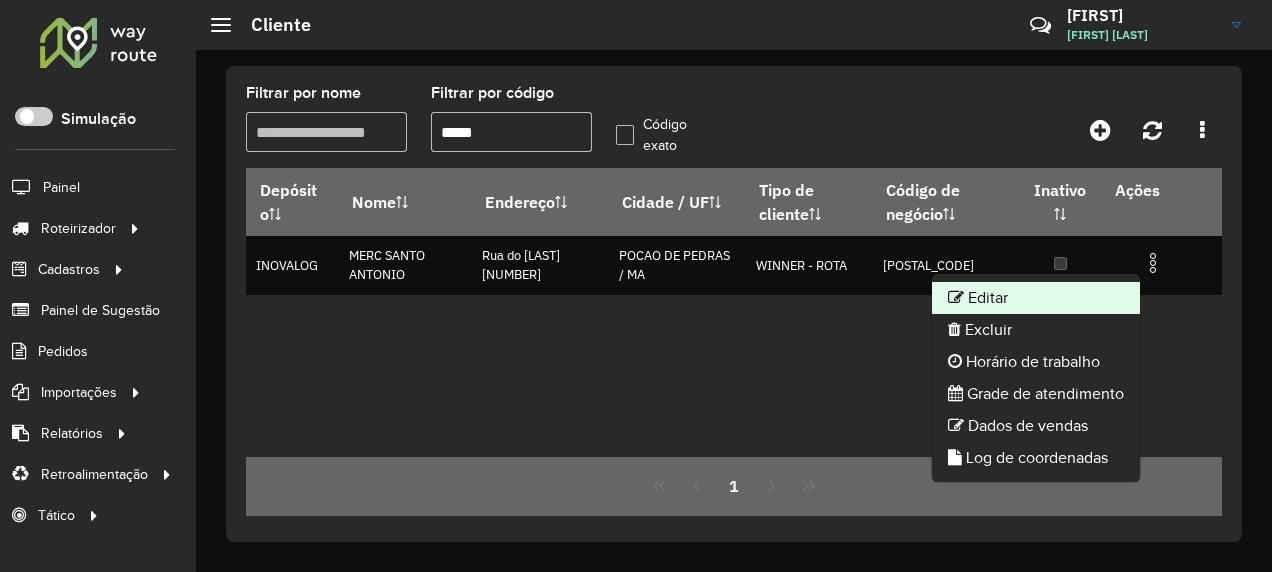 click on "Editar" 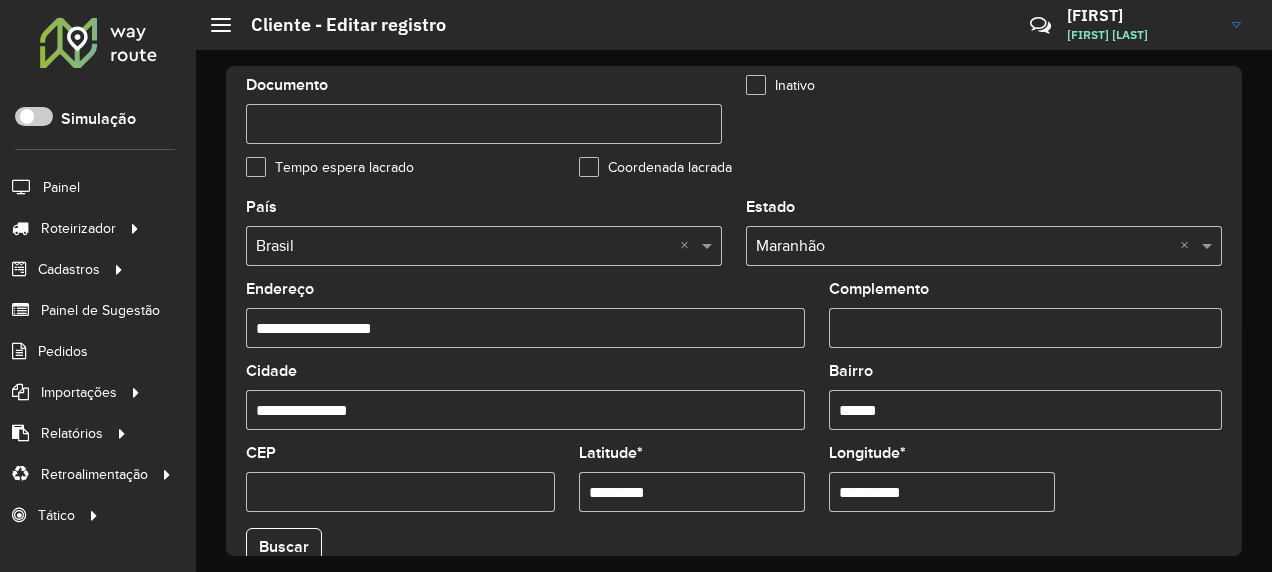 scroll, scrollTop: 911, scrollLeft: 0, axis: vertical 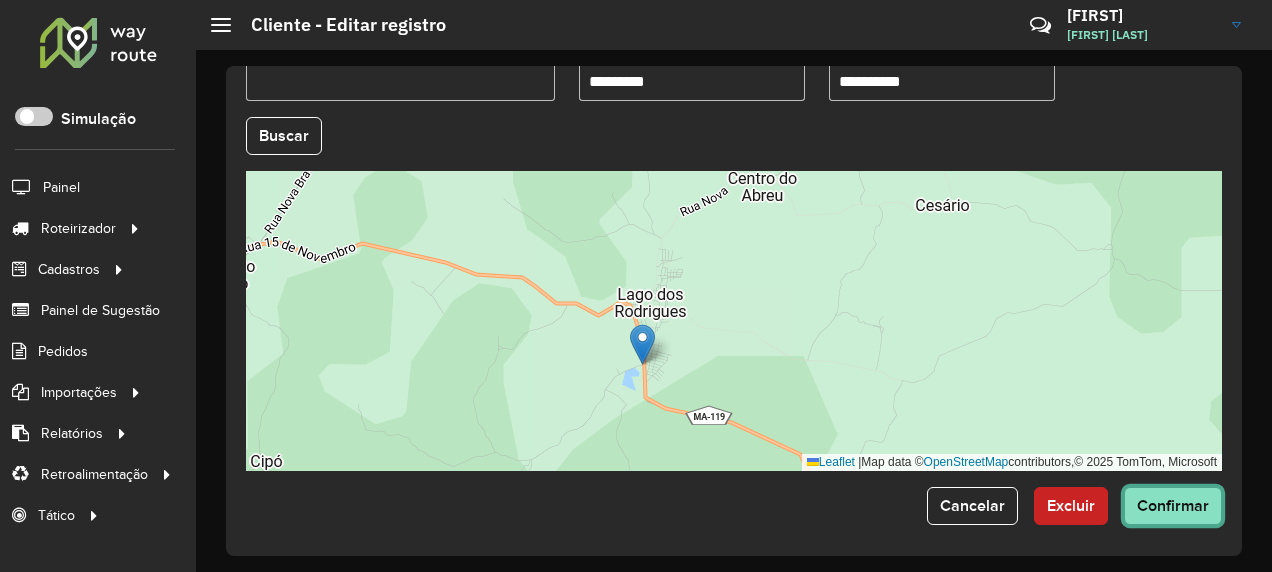 click on "Confirmar" 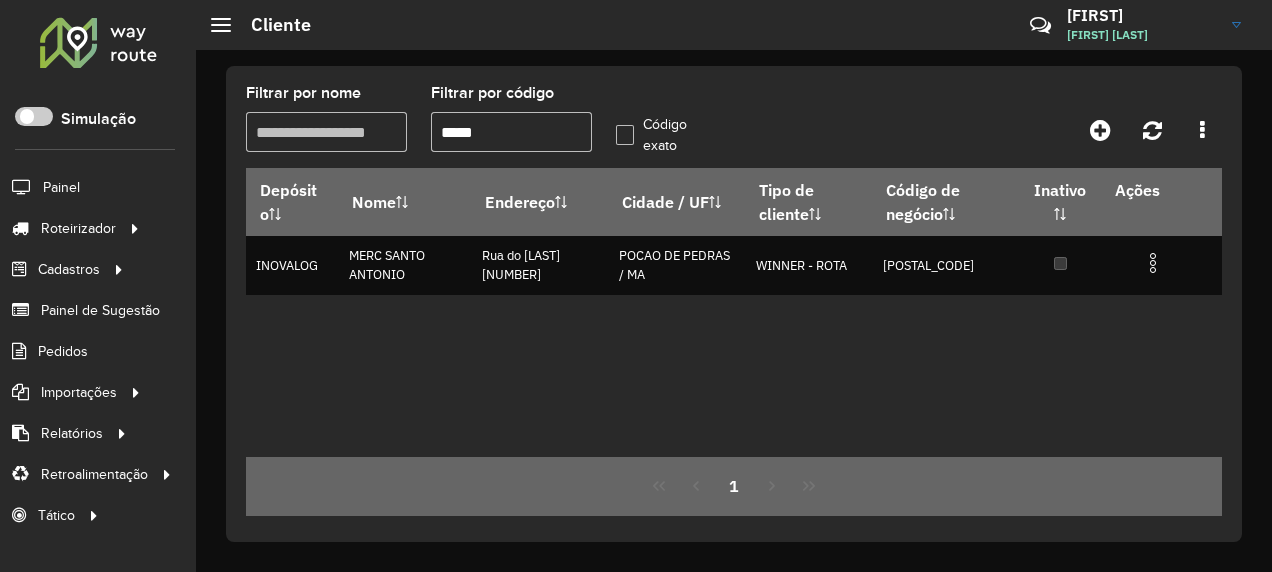 click on "*****" at bounding box center [511, 132] 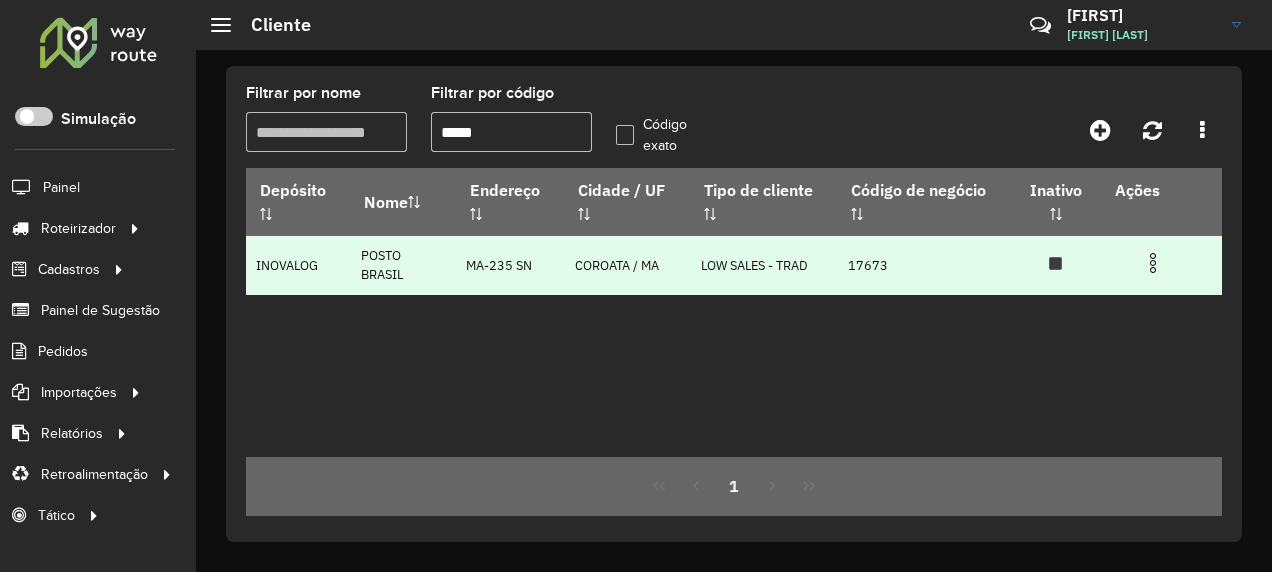 click at bounding box center (1153, 263) 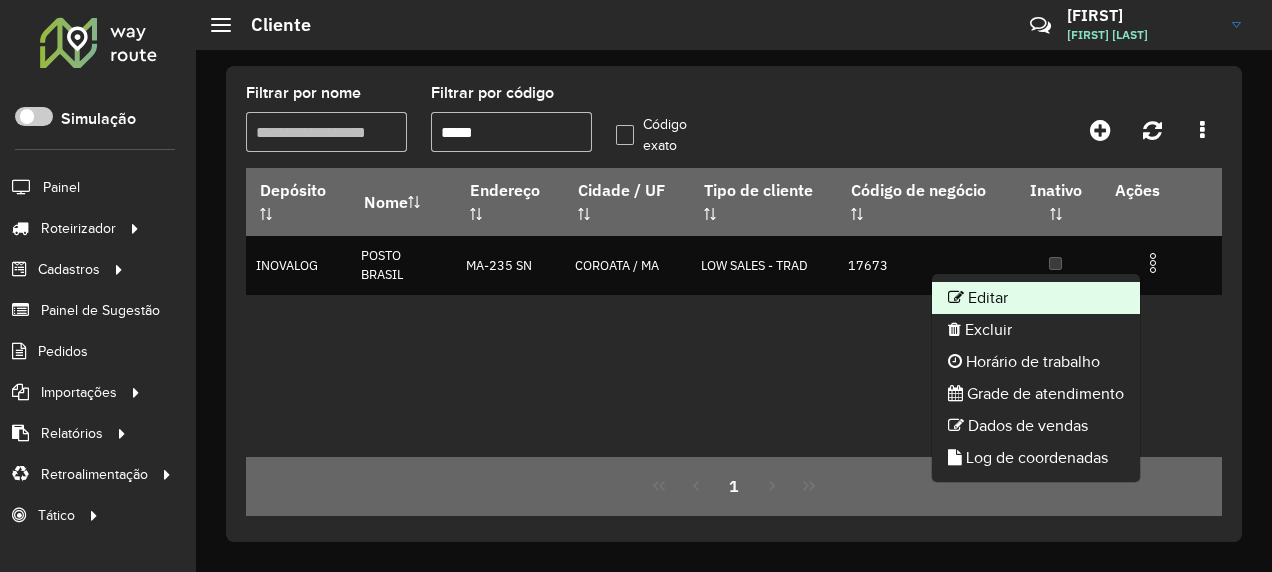 click on "Editar" 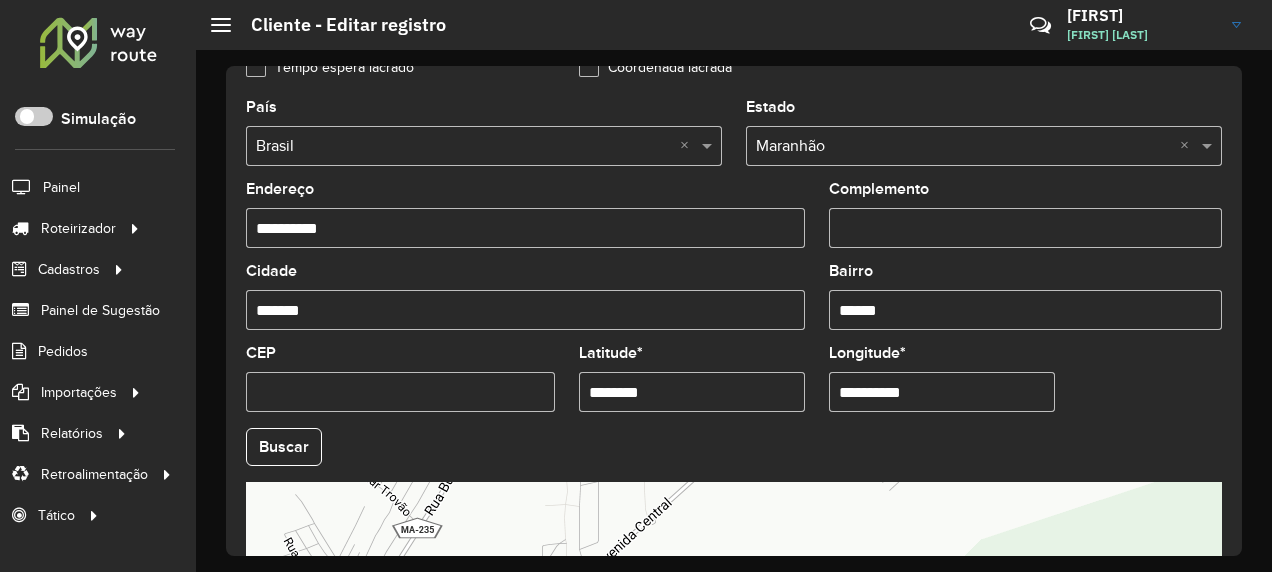 scroll, scrollTop: 911, scrollLeft: 0, axis: vertical 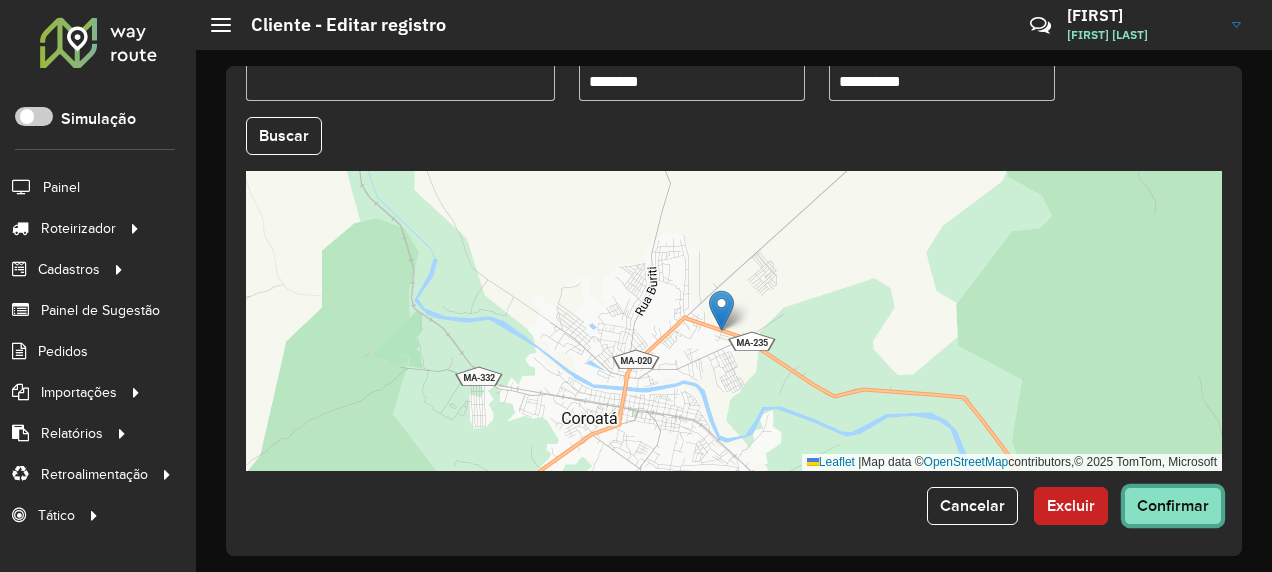 click on "Confirmar" 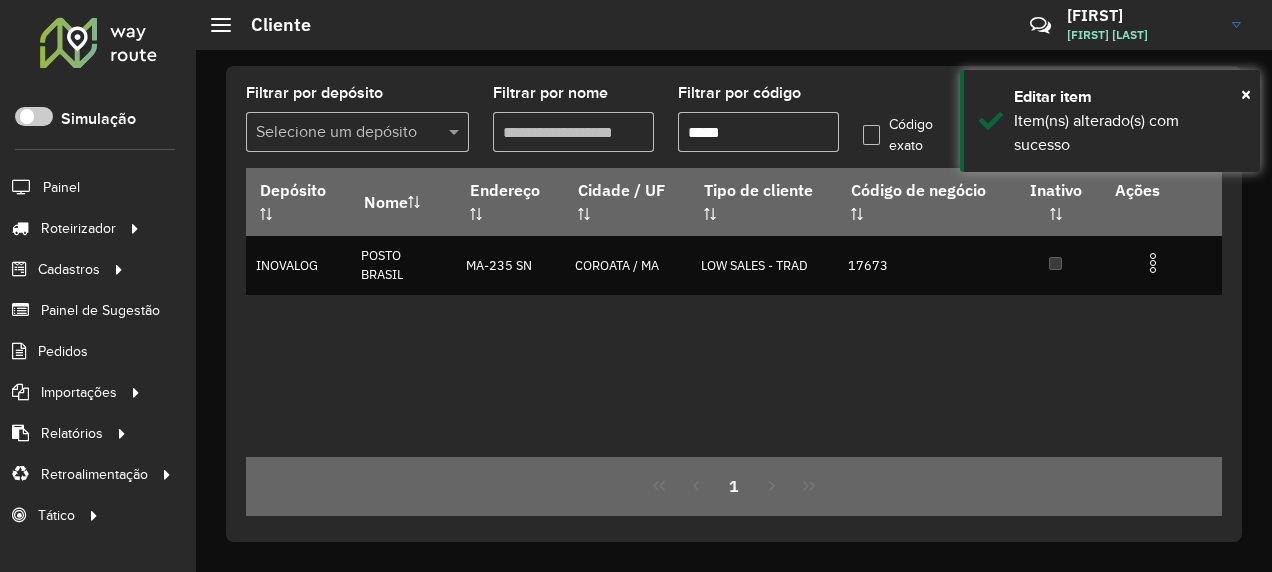 click on "*****" at bounding box center (758, 132) 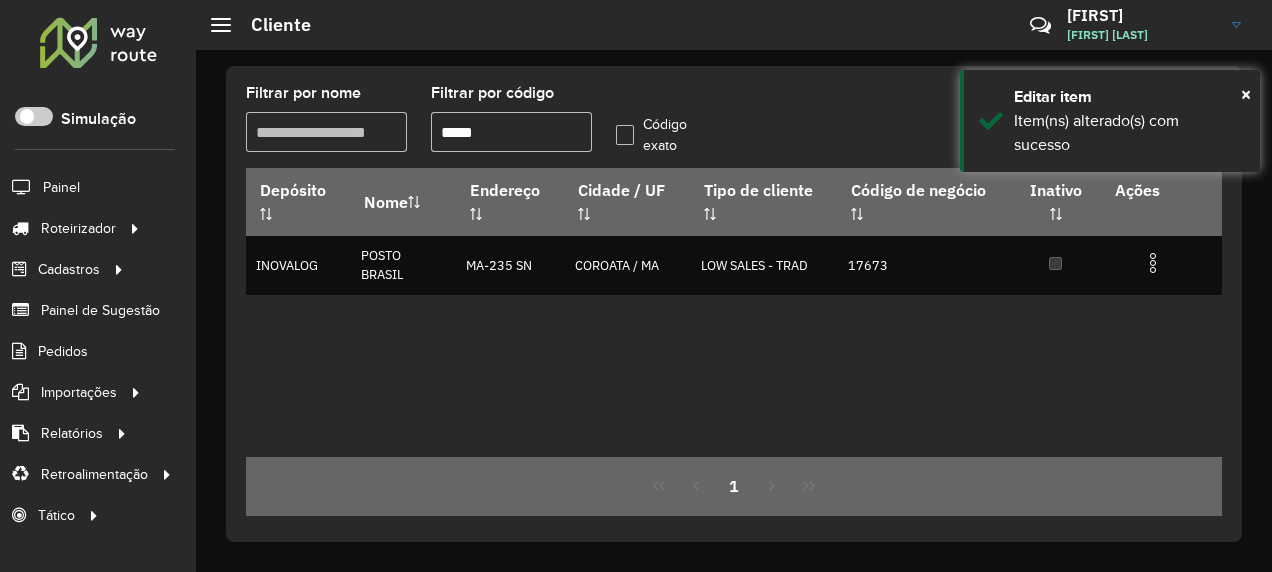 click on "*****" at bounding box center (511, 132) 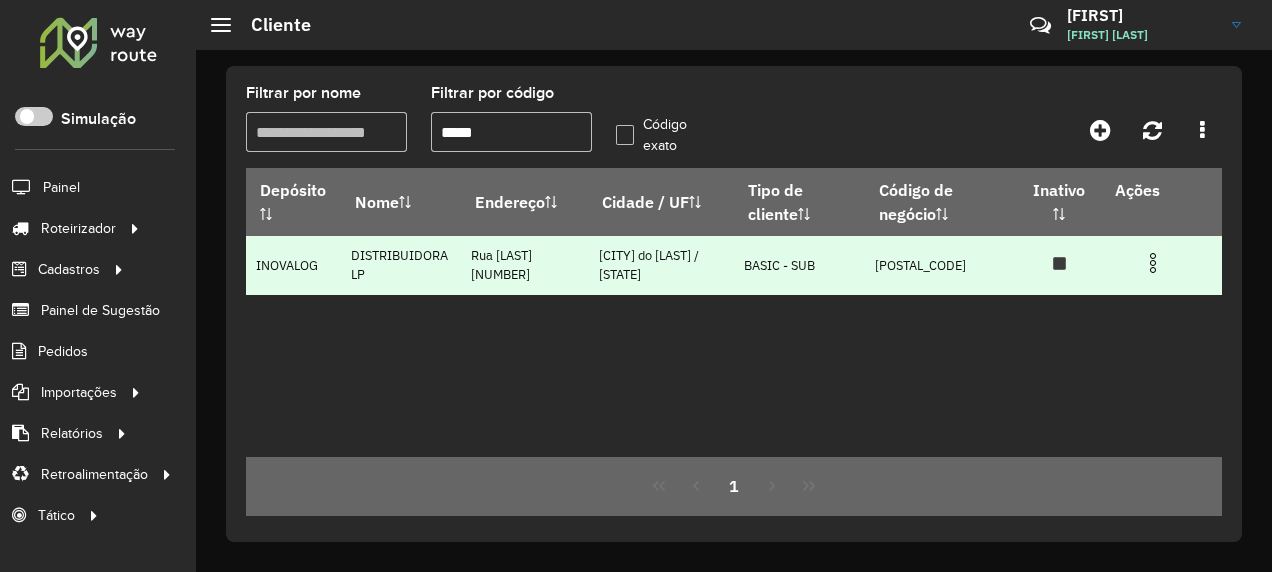 click at bounding box center (1153, 263) 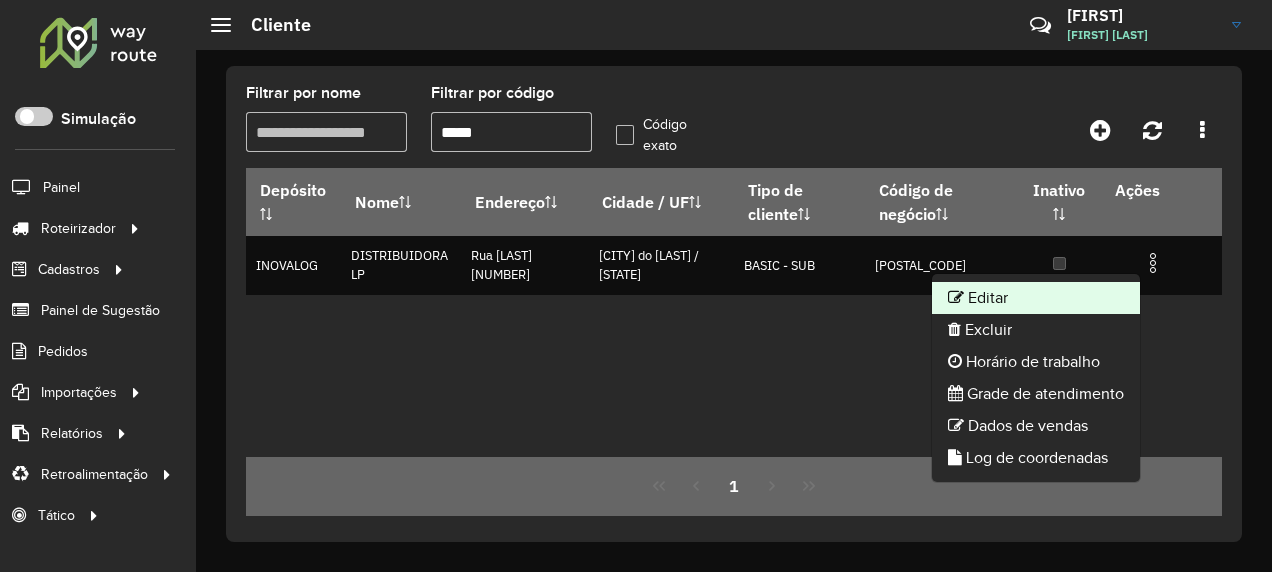click on "Editar" 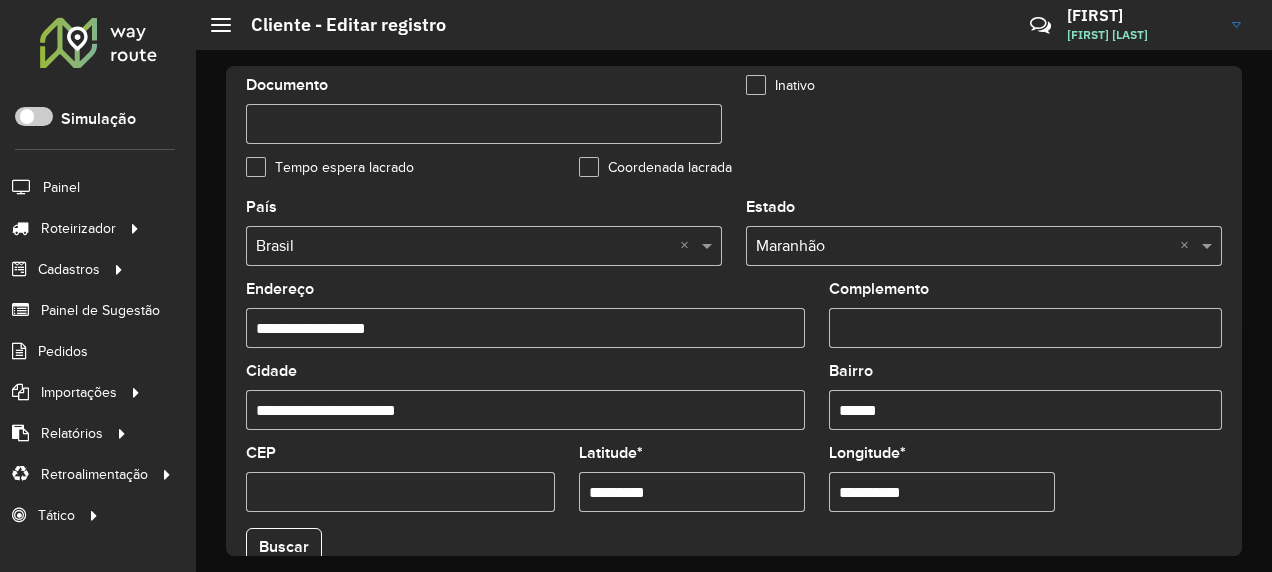 scroll, scrollTop: 900, scrollLeft: 0, axis: vertical 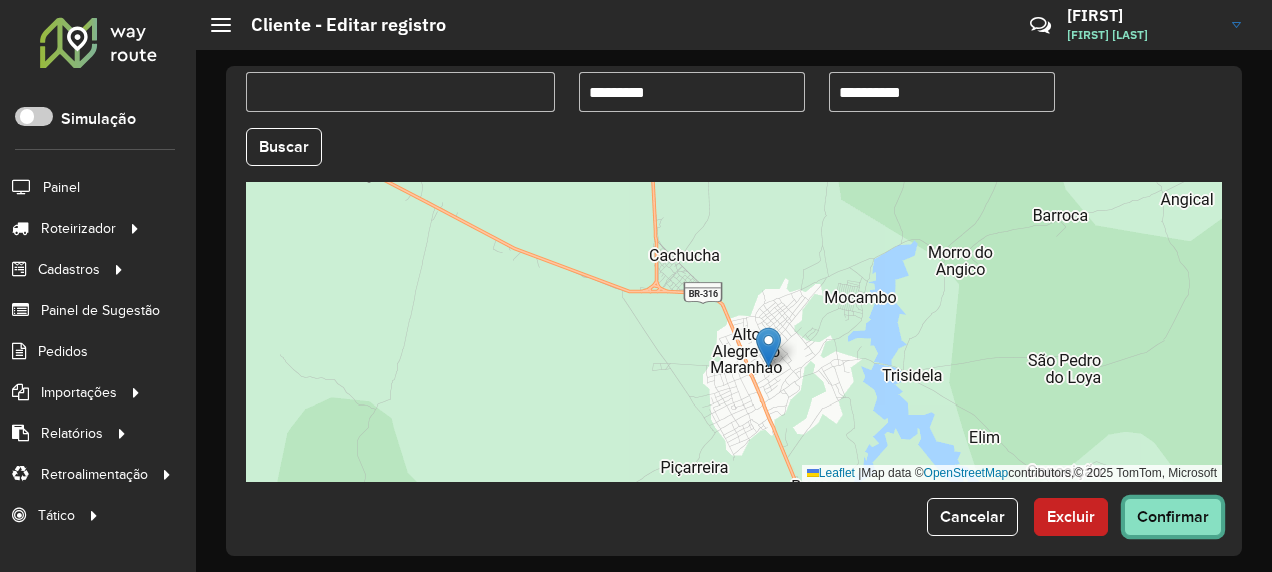 click on "Confirmar" 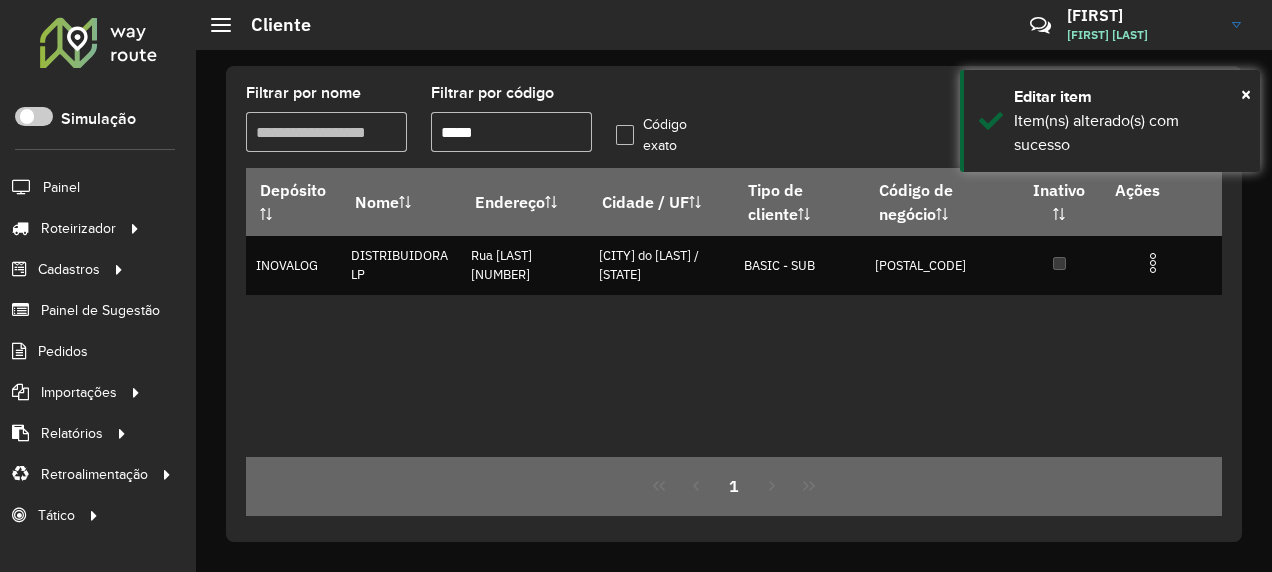drag, startPoint x: 528, startPoint y: 133, endPoint x: 465, endPoint y: 154, distance: 66.40783 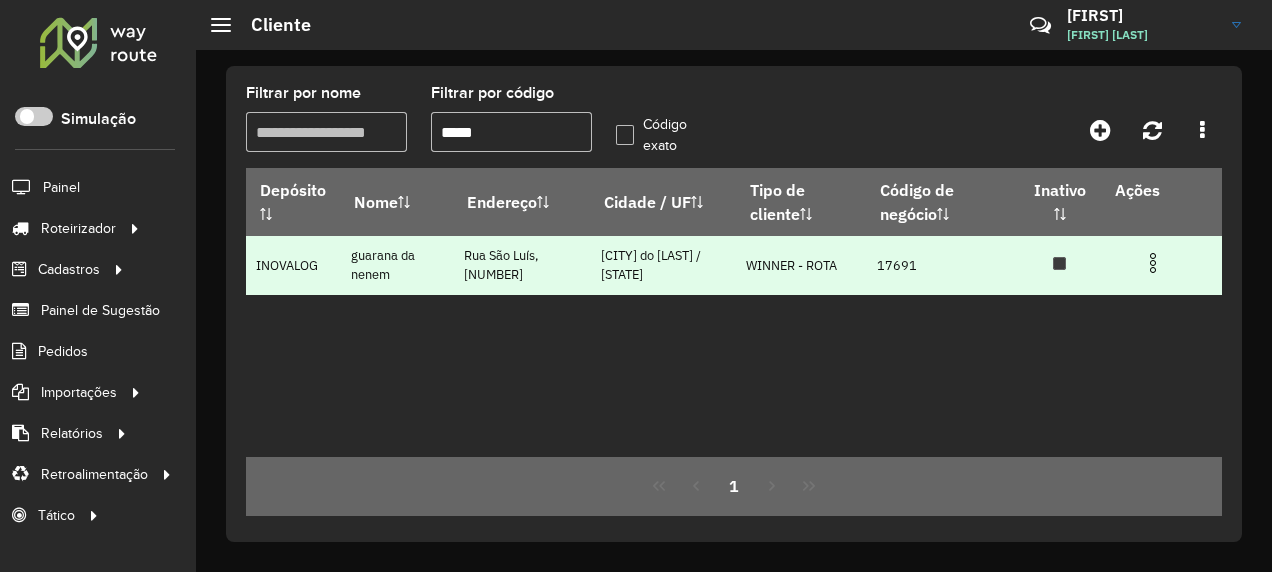 click at bounding box center [1153, 263] 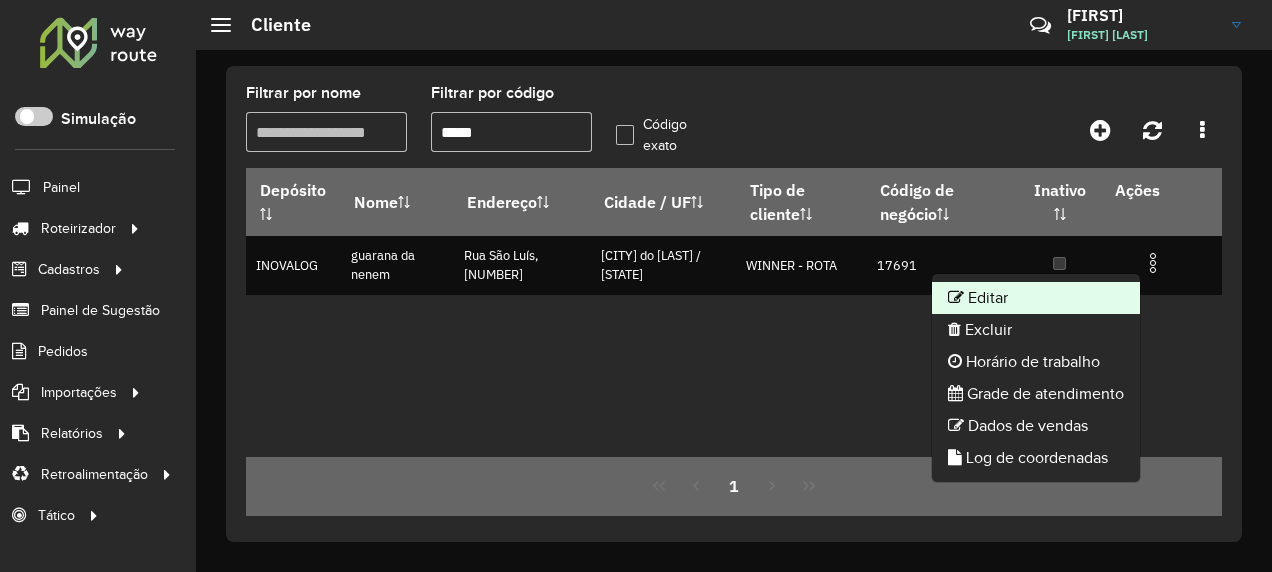 click on "Editar" 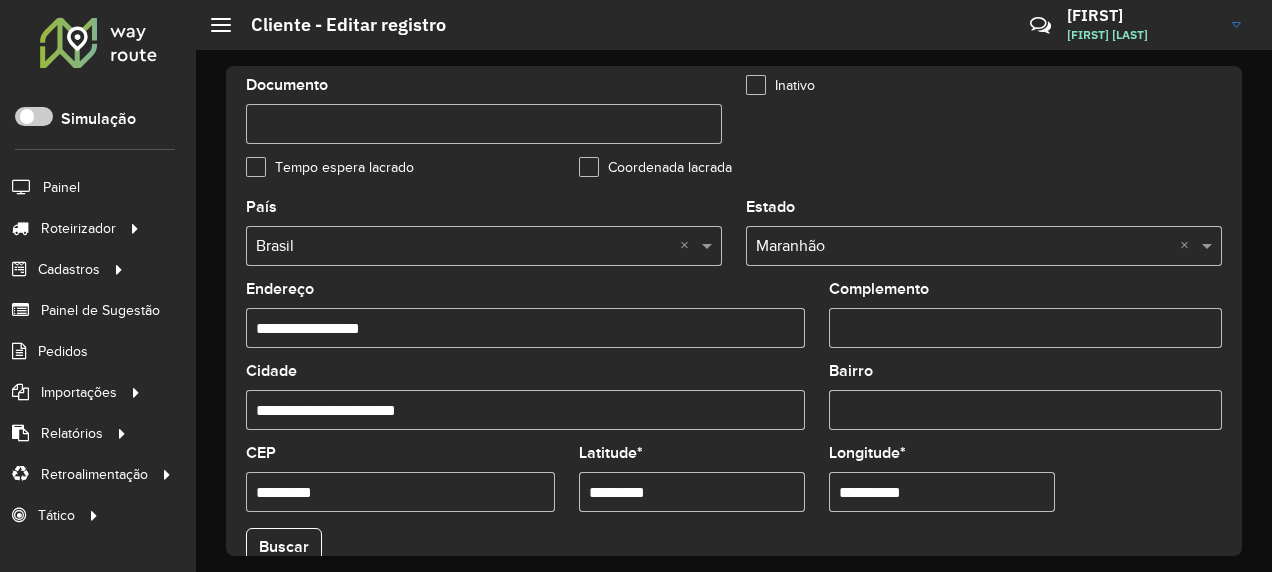 scroll, scrollTop: 911, scrollLeft: 0, axis: vertical 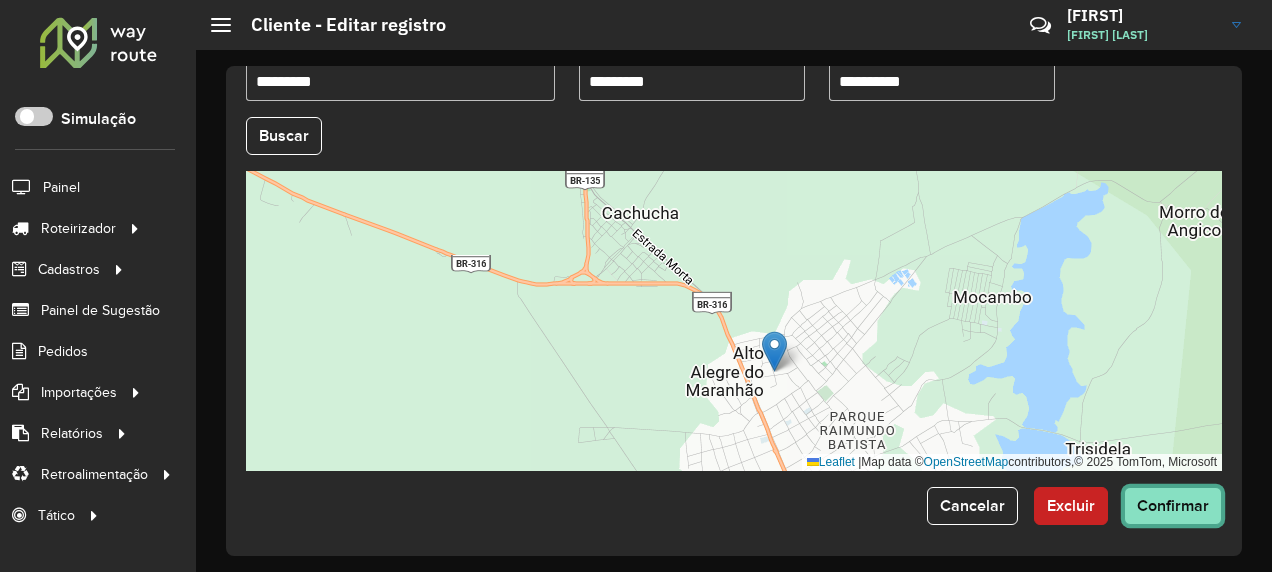click on "Confirmar" 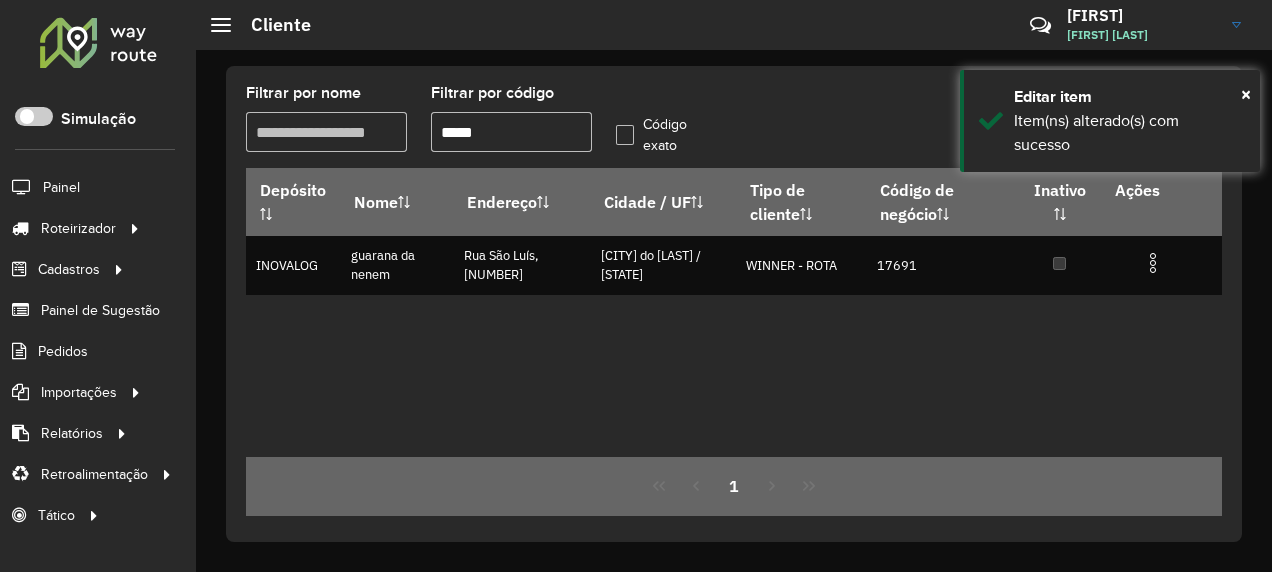 click on "*****" at bounding box center (511, 132) 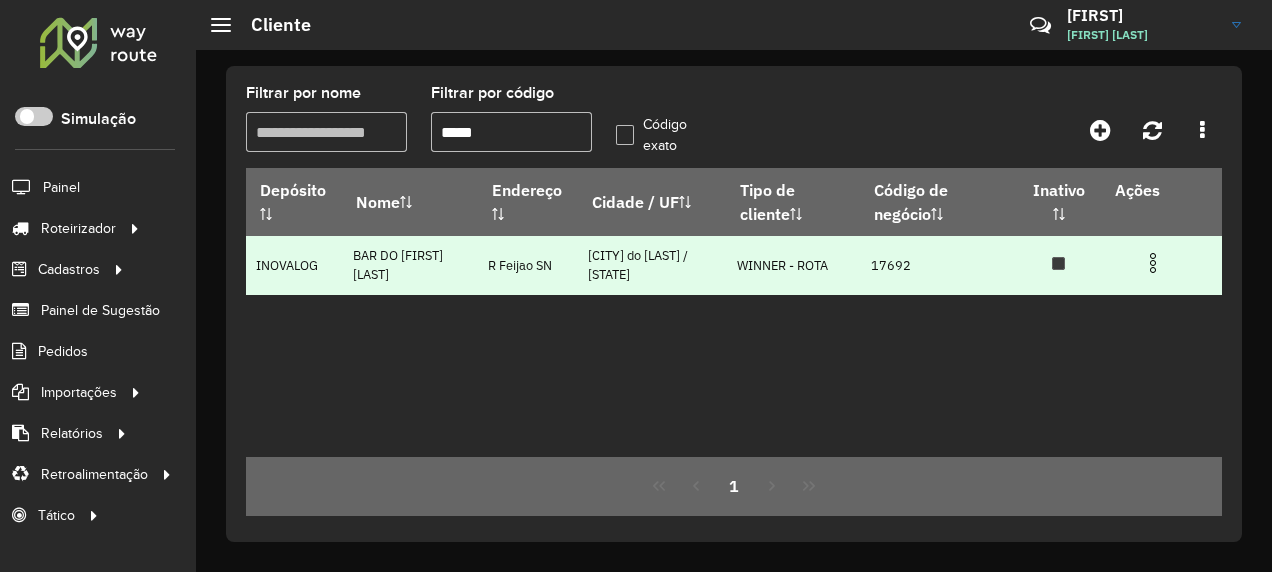 click at bounding box center (1153, 263) 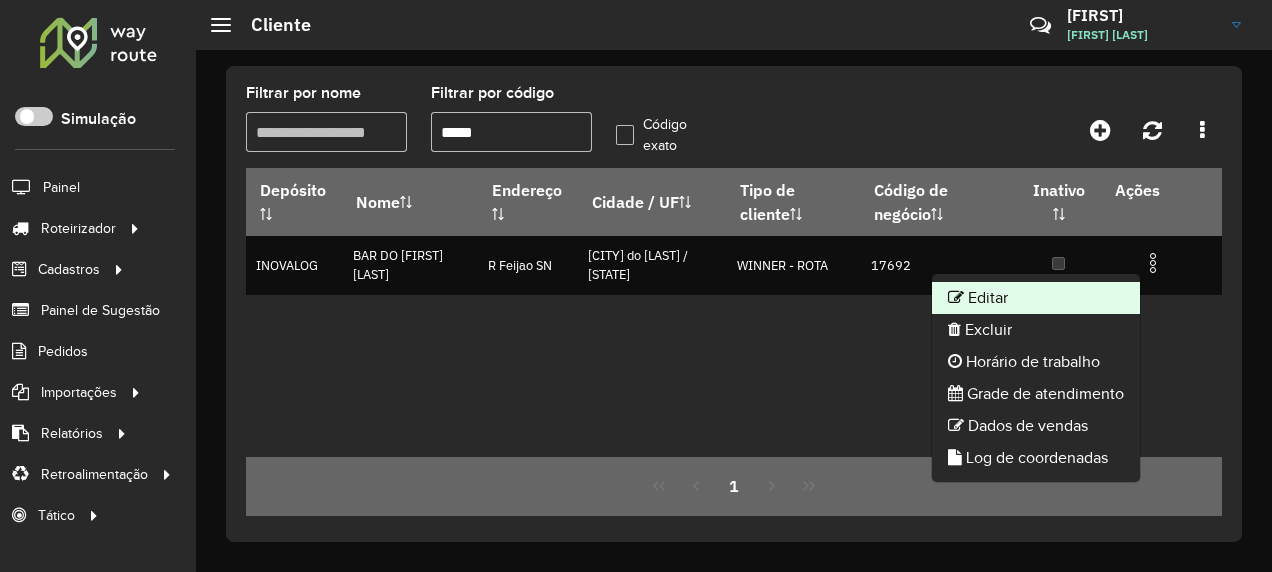 click on "Editar" 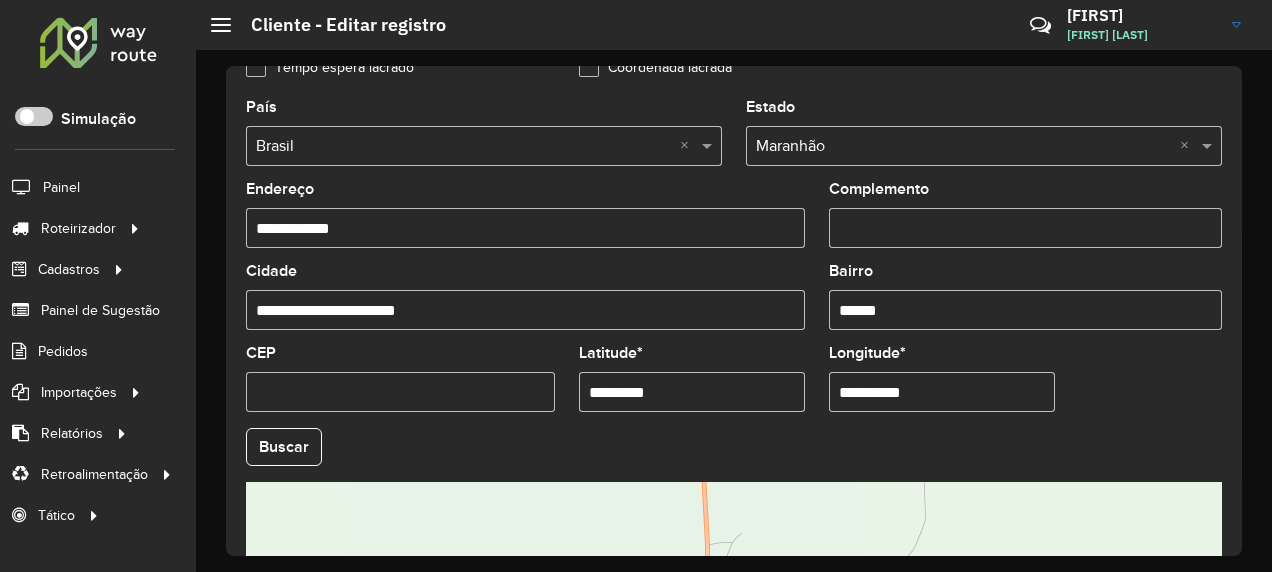 scroll, scrollTop: 911, scrollLeft: 0, axis: vertical 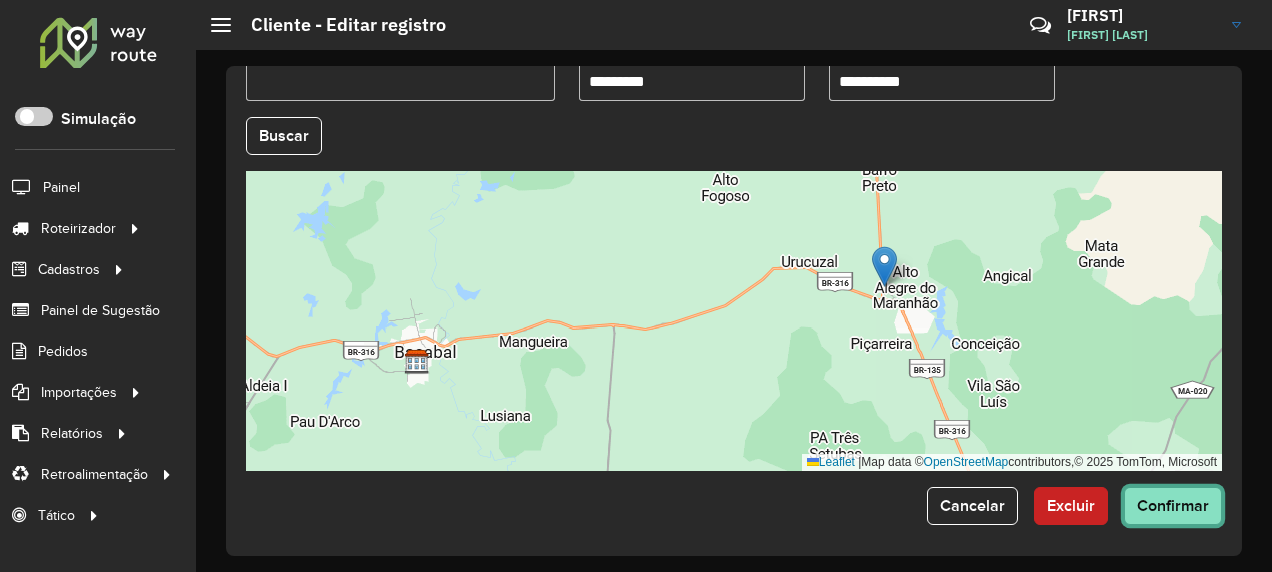 click on "Confirmar" 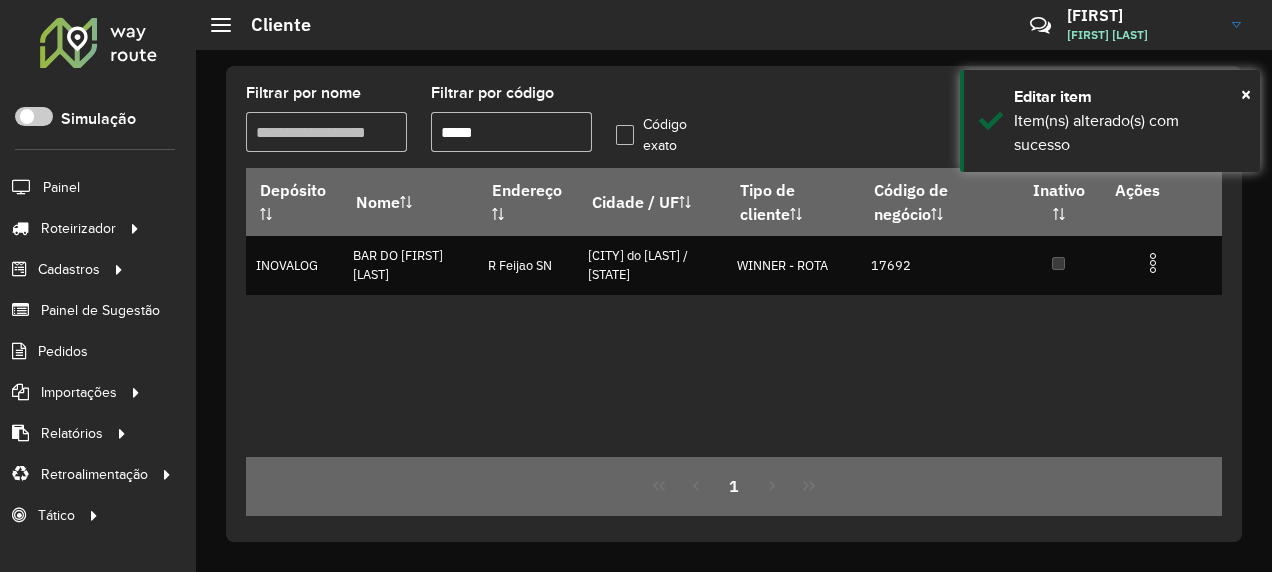click on "*****" at bounding box center [511, 132] 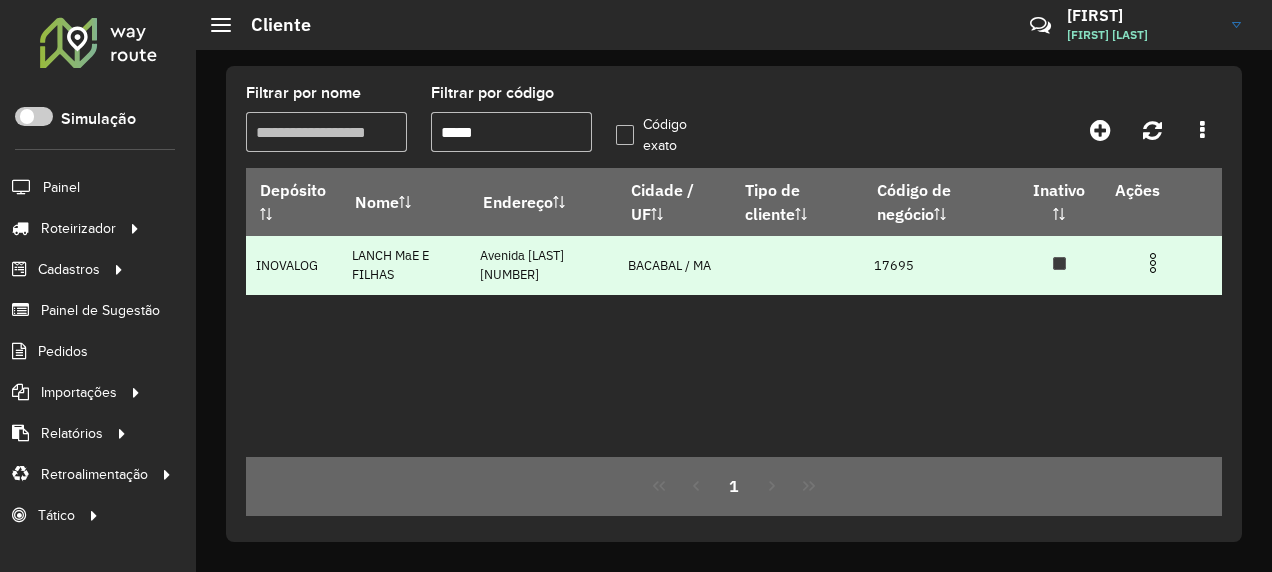 click at bounding box center (1153, 263) 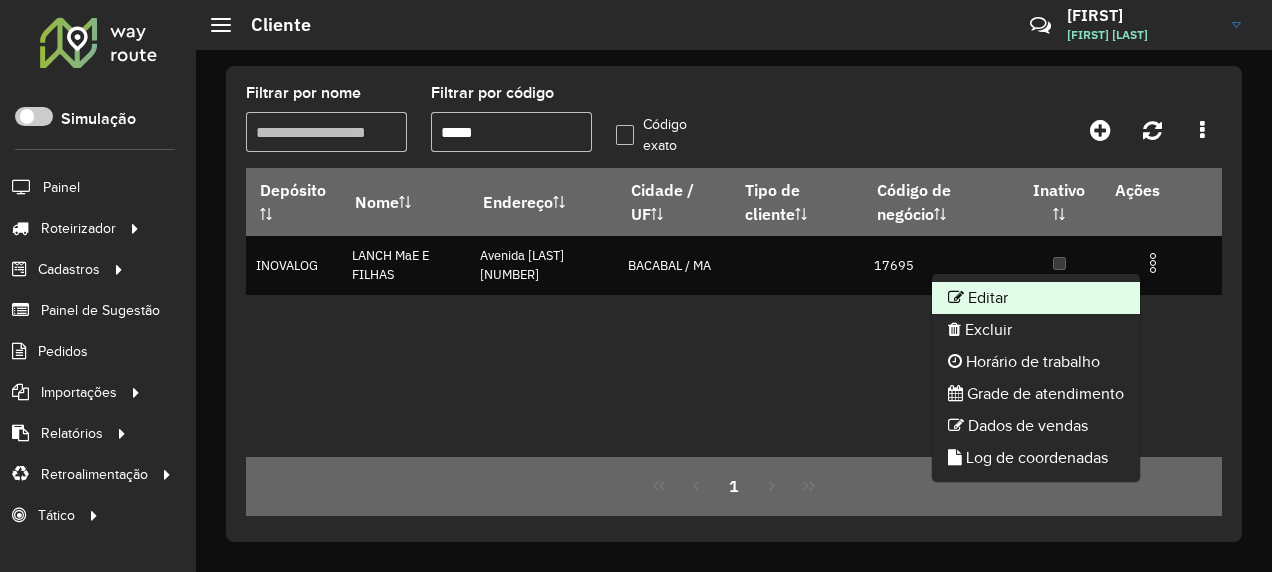 click on "Editar" 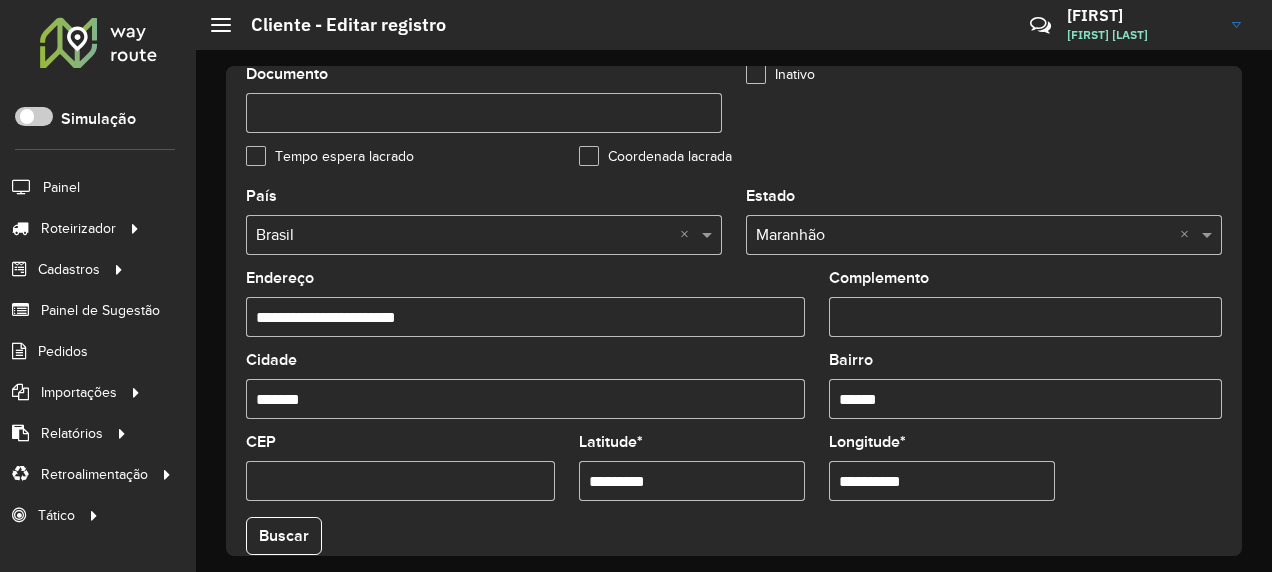 scroll, scrollTop: 911, scrollLeft: 0, axis: vertical 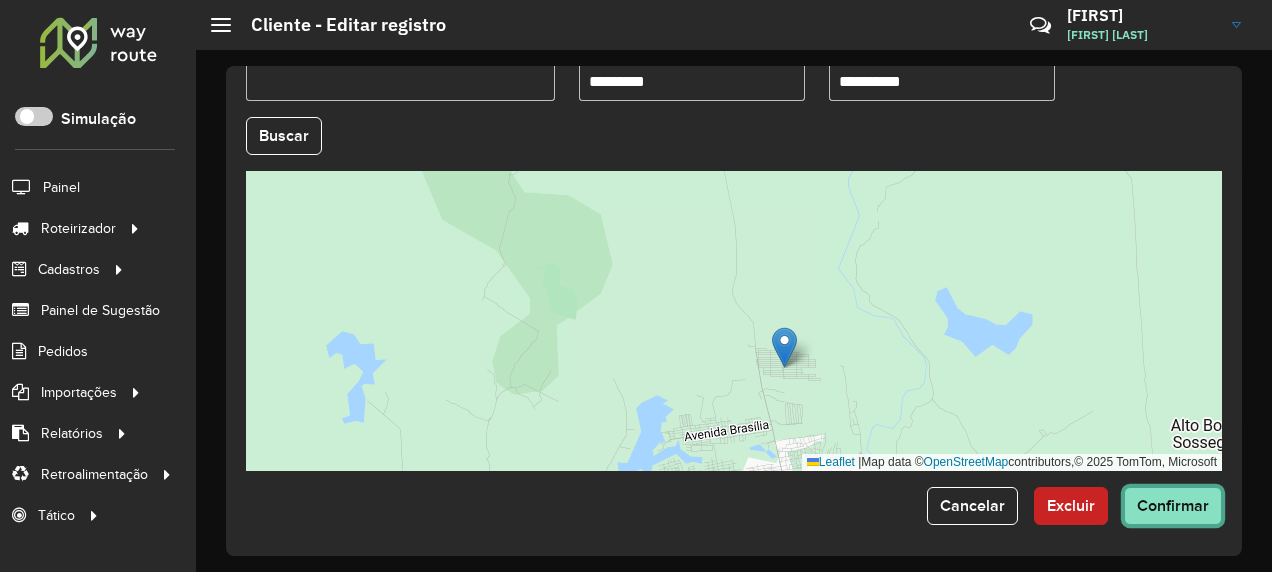 click on "Confirmar" 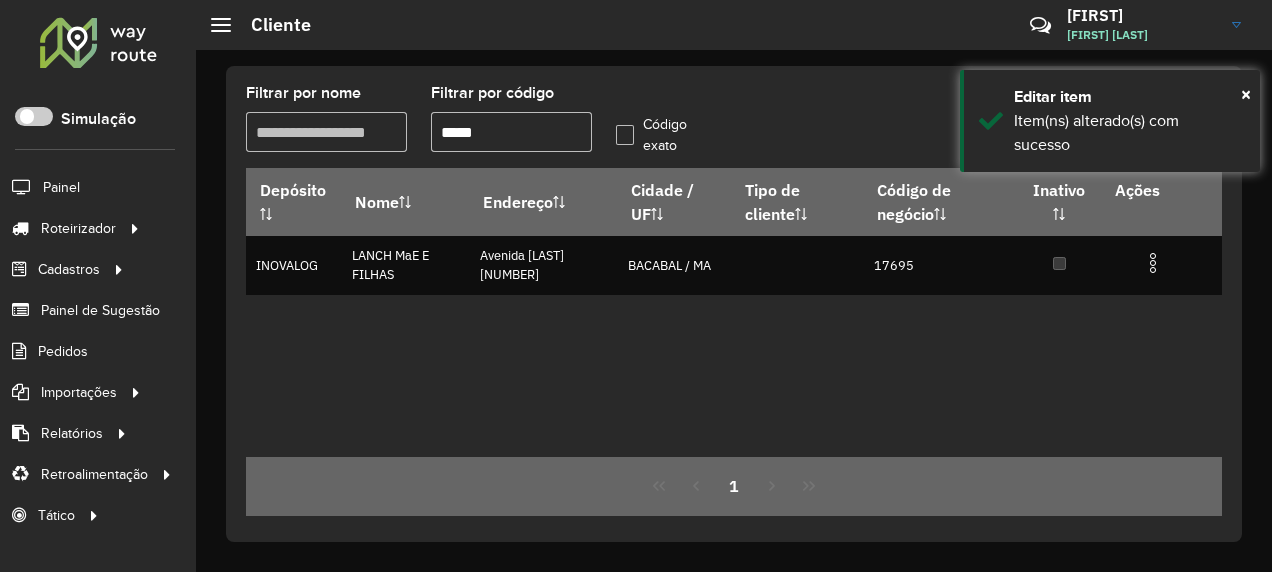 click on "*****" at bounding box center (511, 132) 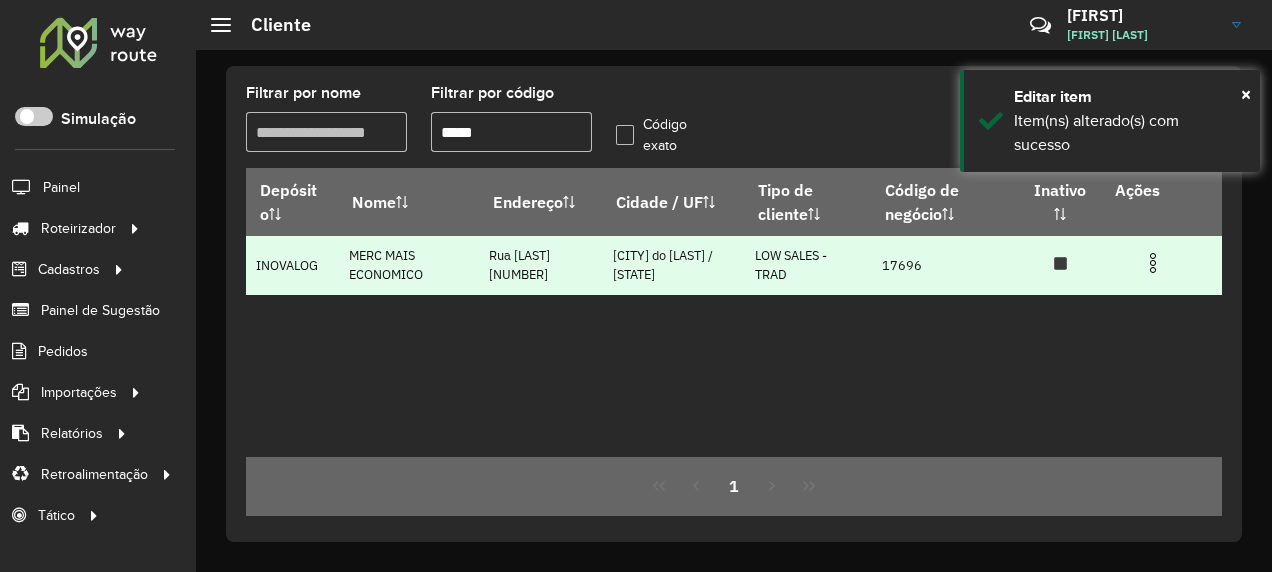 click at bounding box center [1153, 263] 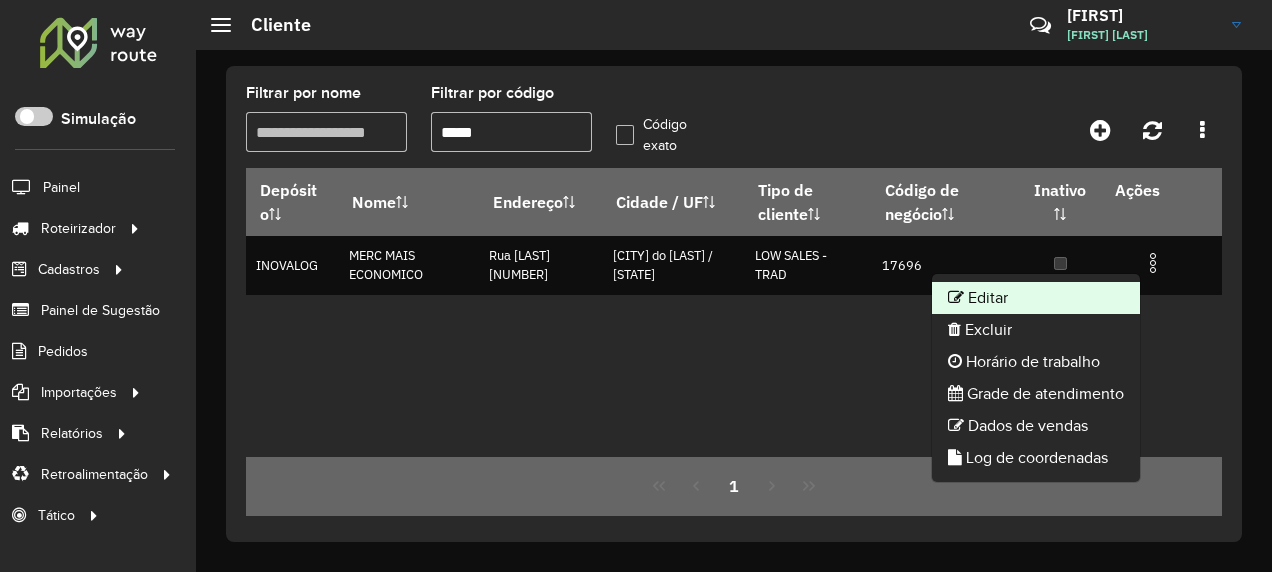 click on "Editar" 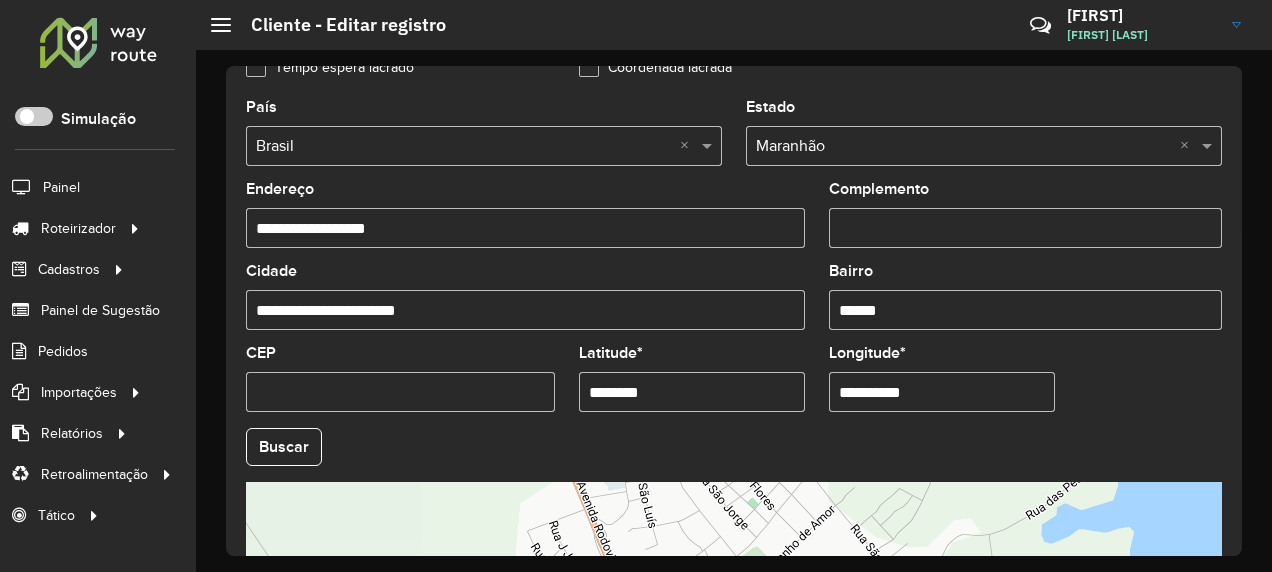 scroll, scrollTop: 911, scrollLeft: 0, axis: vertical 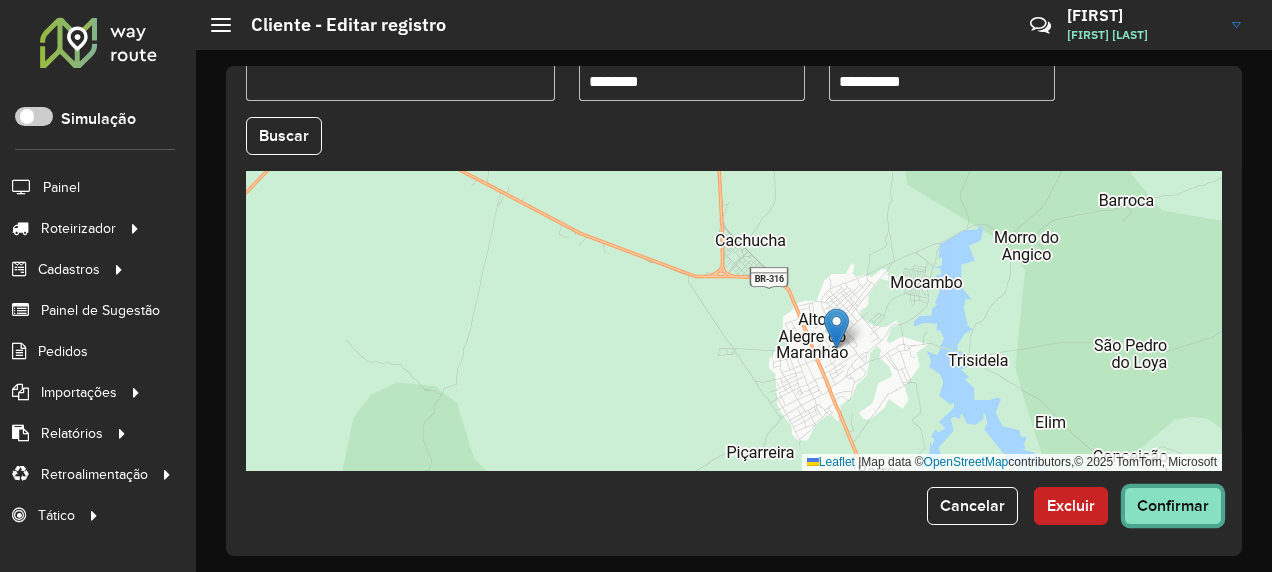 click on "Confirmar" 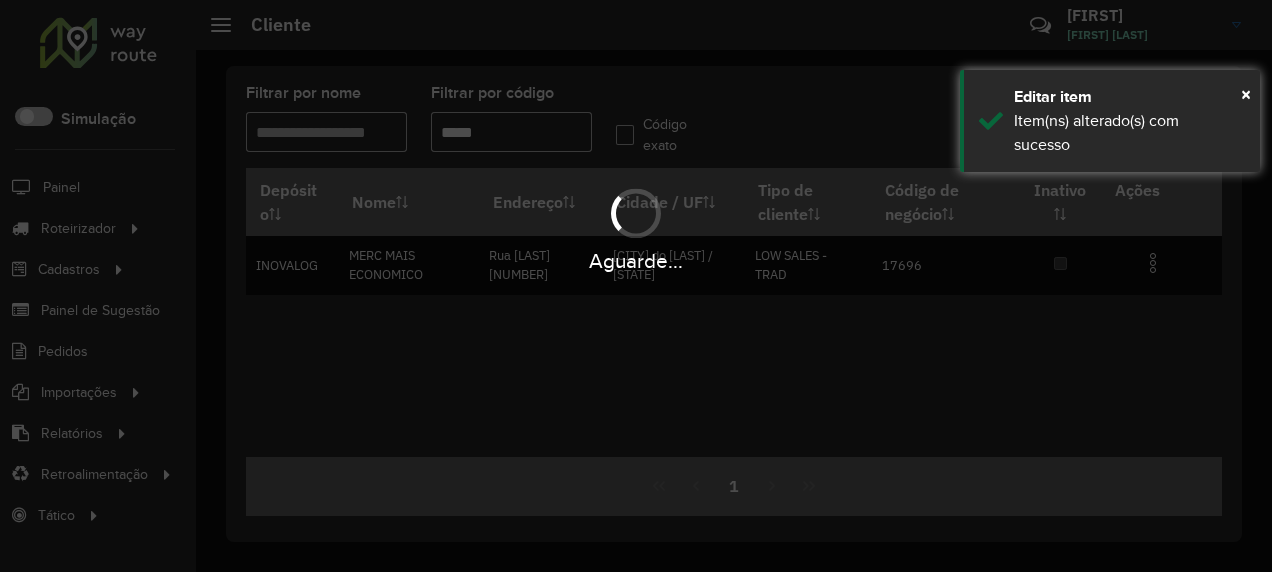 click on "Aguarde...  Pop-up bloqueado!  Seu navegador bloqueou automáticamente a abertura de uma nova janela.   Acesse as configurações e adicione o endereço do sistema a lista de permissão.   Fechar  Roteirizador AmbevTech Simulação Painel Roteirizador Entregas Vendas Cadastros Checkpoint Classificações de venda Cliente Consulta de setores Depósito Disponibilidade de veículos Fator tipo de produto Gabarito planner Grupo Rota Fator Tipo Produto Grupo de rotas exclusiva Grupo de setores Layout integração Modelo Parada Pedágio Perfil de Vendedor Ponto de apoio FAD Produto Restrição de Atendimento Planner Rodízio de placa Rota exclusiva FAD Rótulo Setor Setor Planner Tipo de cliente Tipo de veículo Tipo de veículo RN Transportadora Vendedor Veículo Painel de Sugestão Pedidos Importações Classificação e volume de venda Clientes Fator tipo produto Gabarito planner Grade de atendimento Janela de atendimento Localização Pedidos Restrição de Atendimento Planner Tempo de espera Vendedor Veículos" at bounding box center [636, 286] 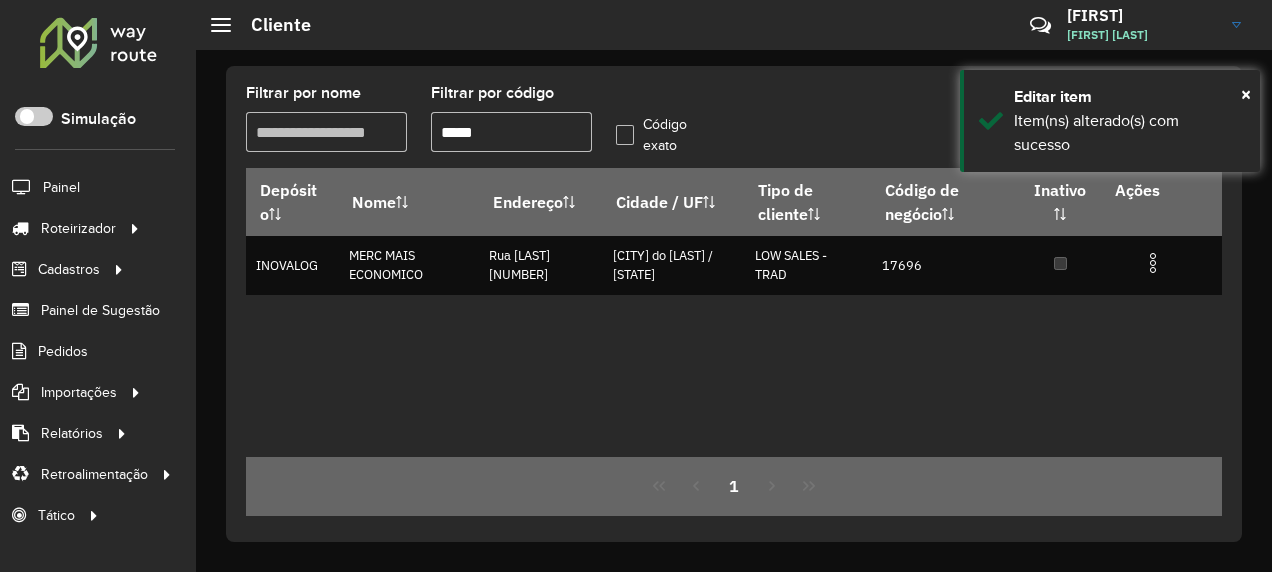 click on "*****" at bounding box center [511, 132] 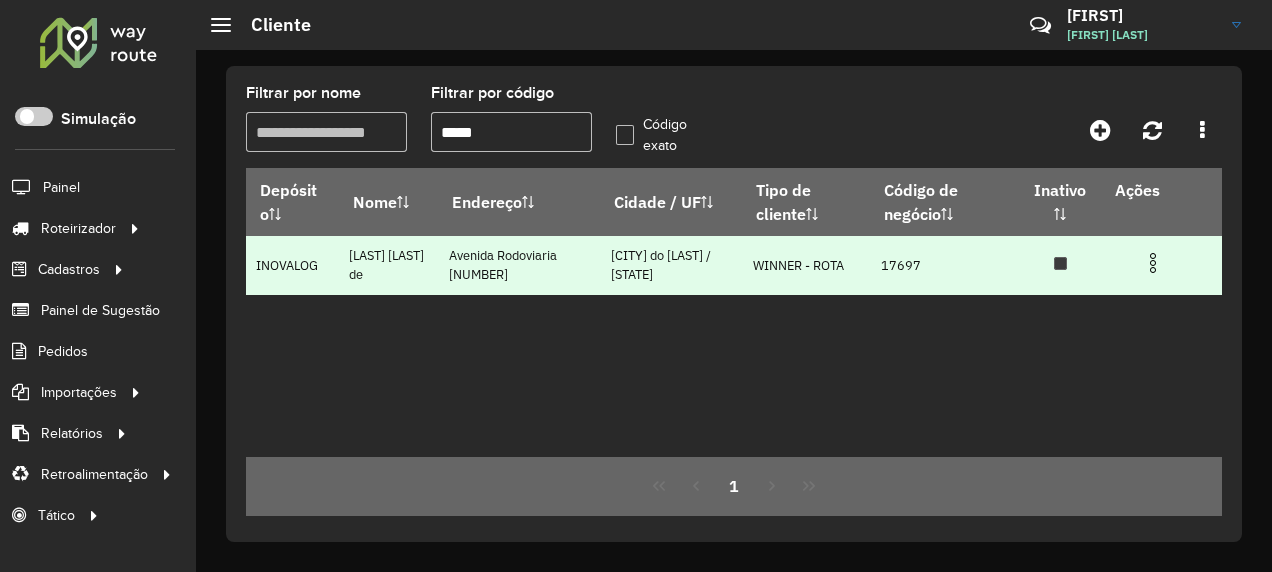 click at bounding box center [1153, 263] 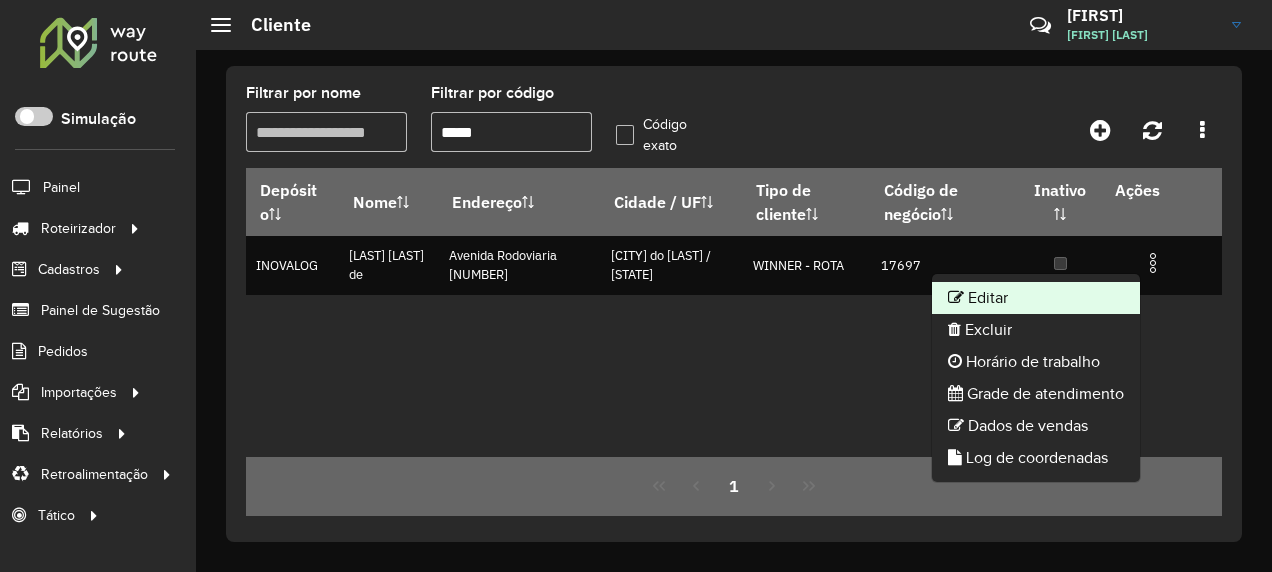 click on "Editar" 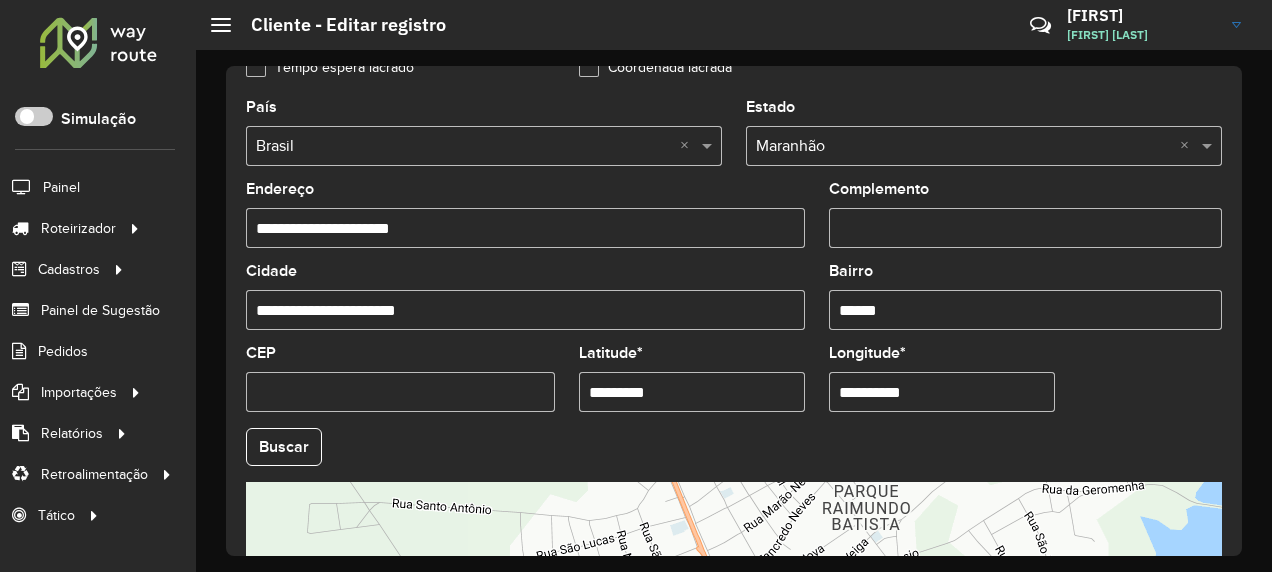 scroll, scrollTop: 911, scrollLeft: 0, axis: vertical 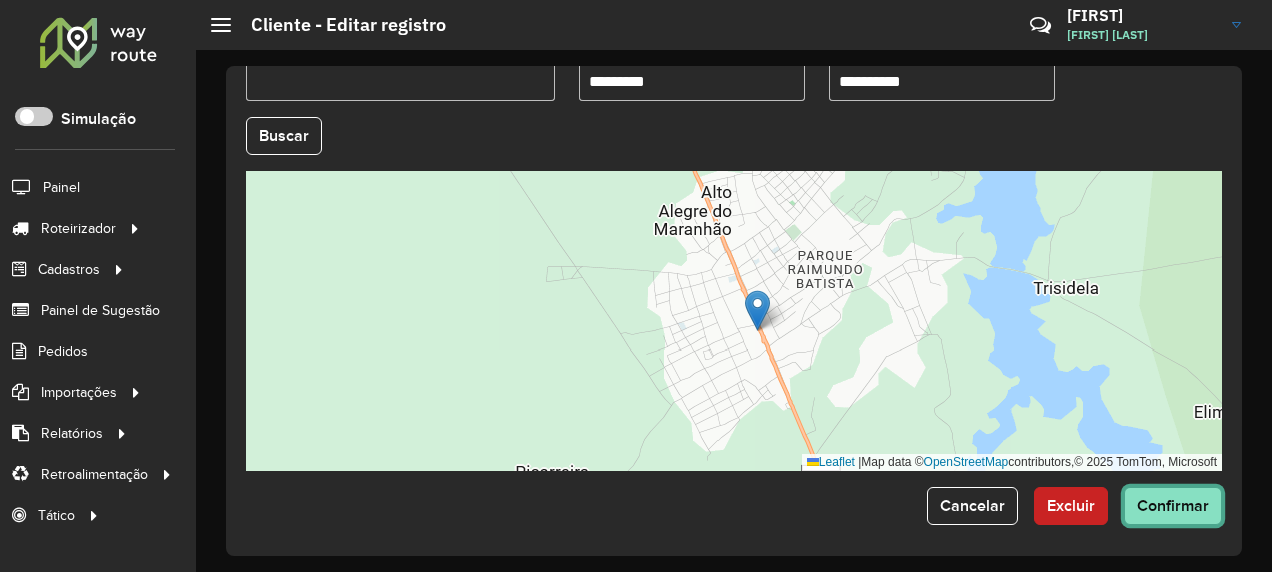 click on "Confirmar" 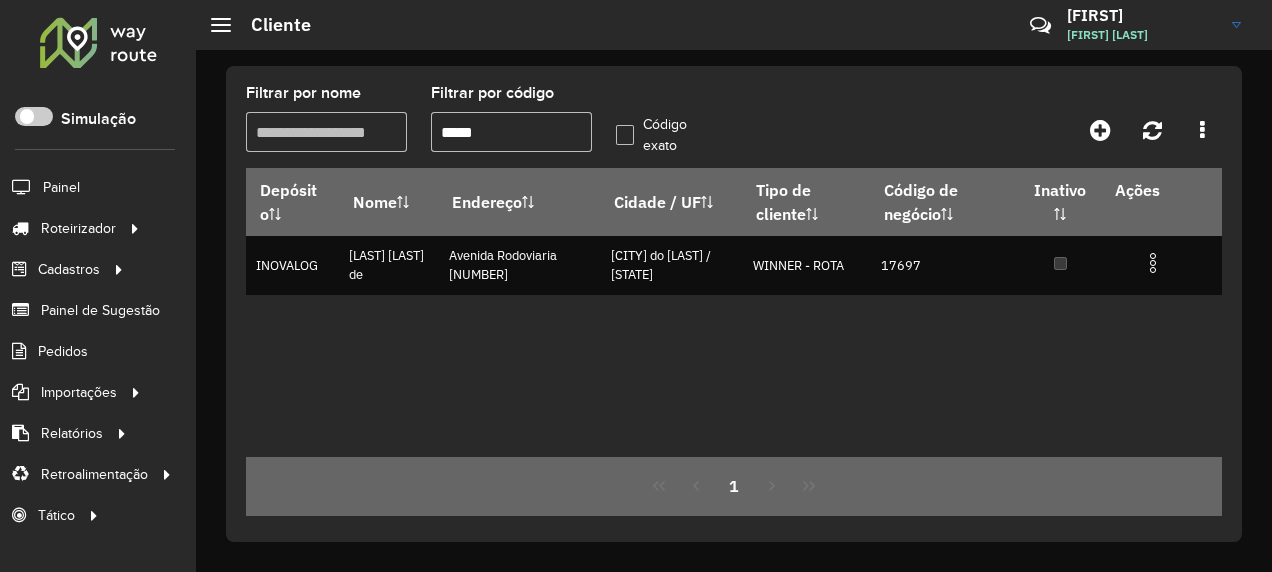 drag, startPoint x: 500, startPoint y: 138, endPoint x: 455, endPoint y: 152, distance: 47.127487 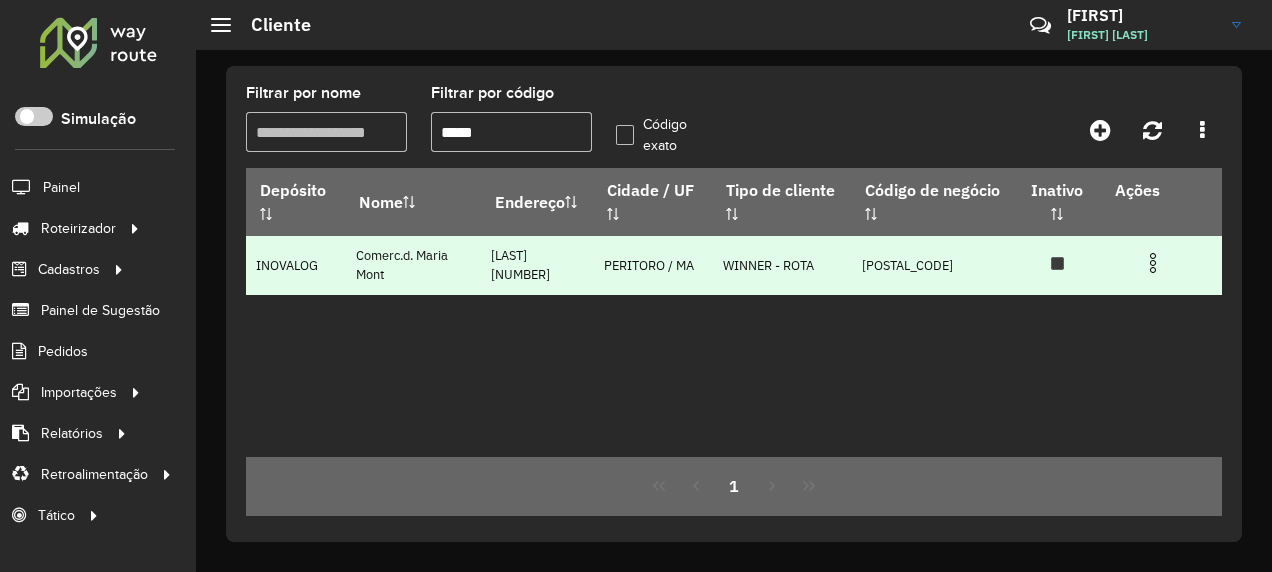click at bounding box center (1153, 263) 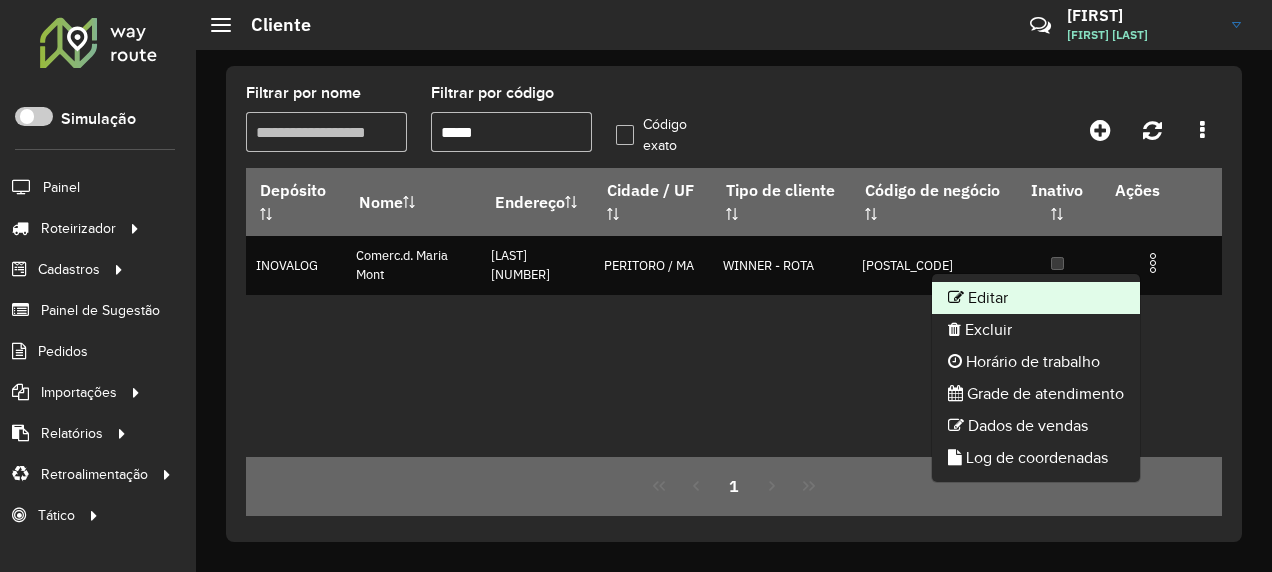 click on "Editar" 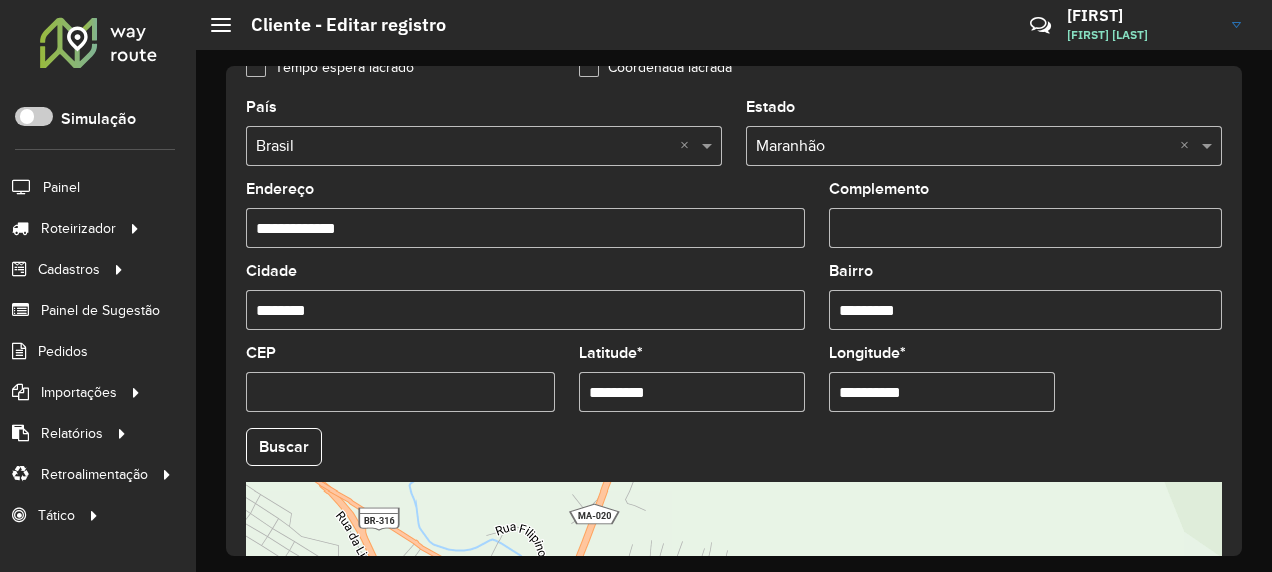 scroll, scrollTop: 911, scrollLeft: 0, axis: vertical 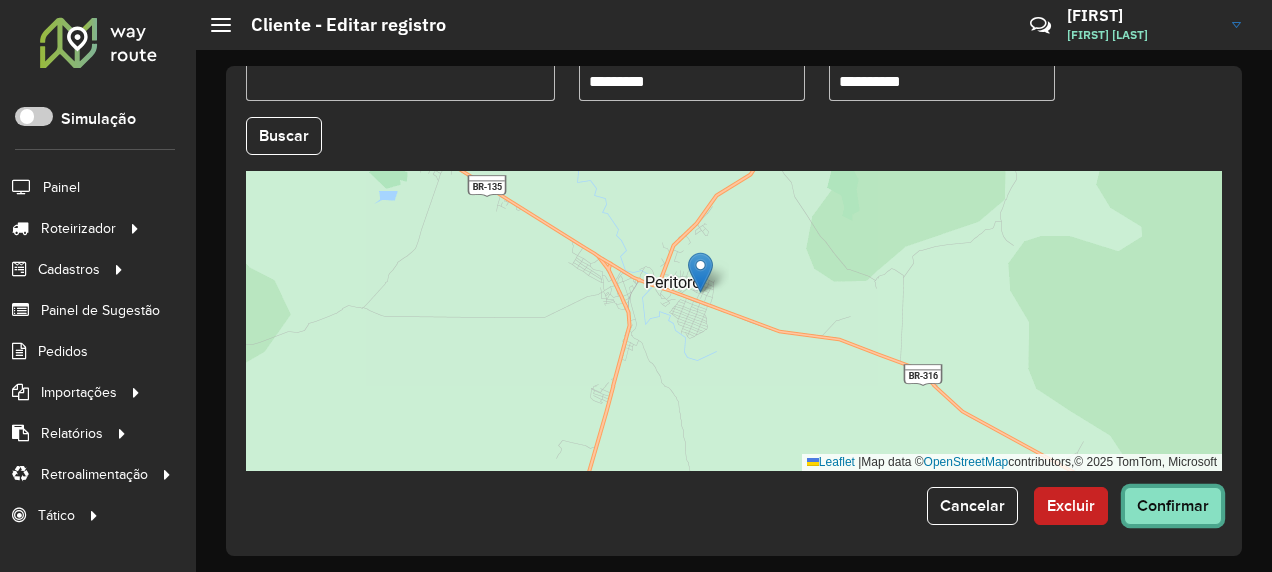 click on "Confirmar" 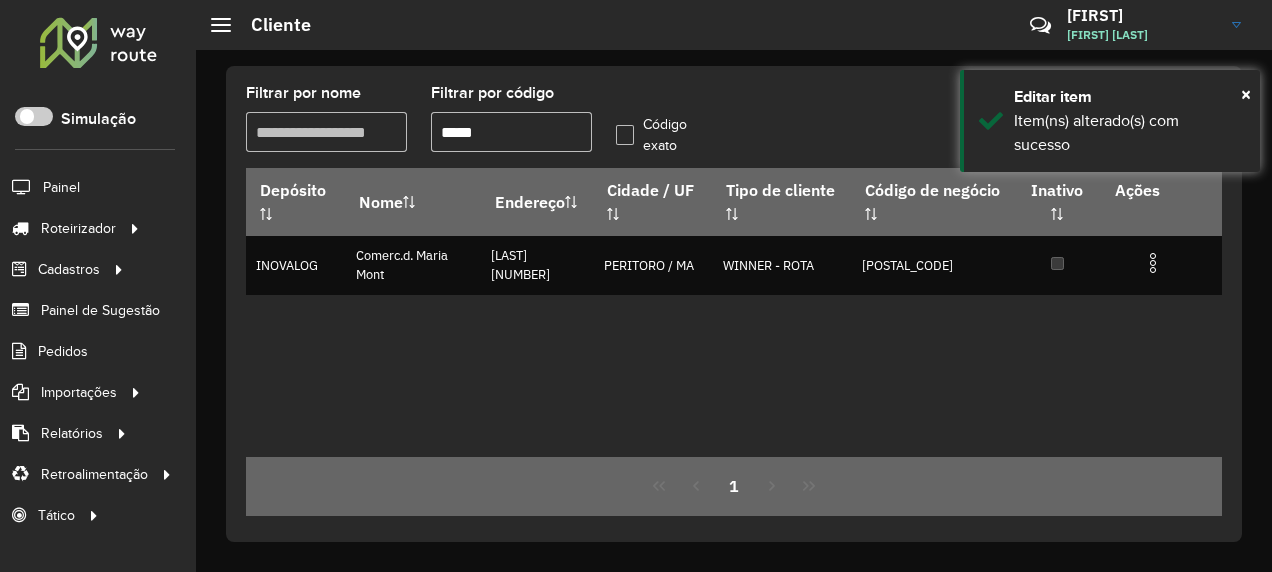 click on "*****" at bounding box center [511, 132] 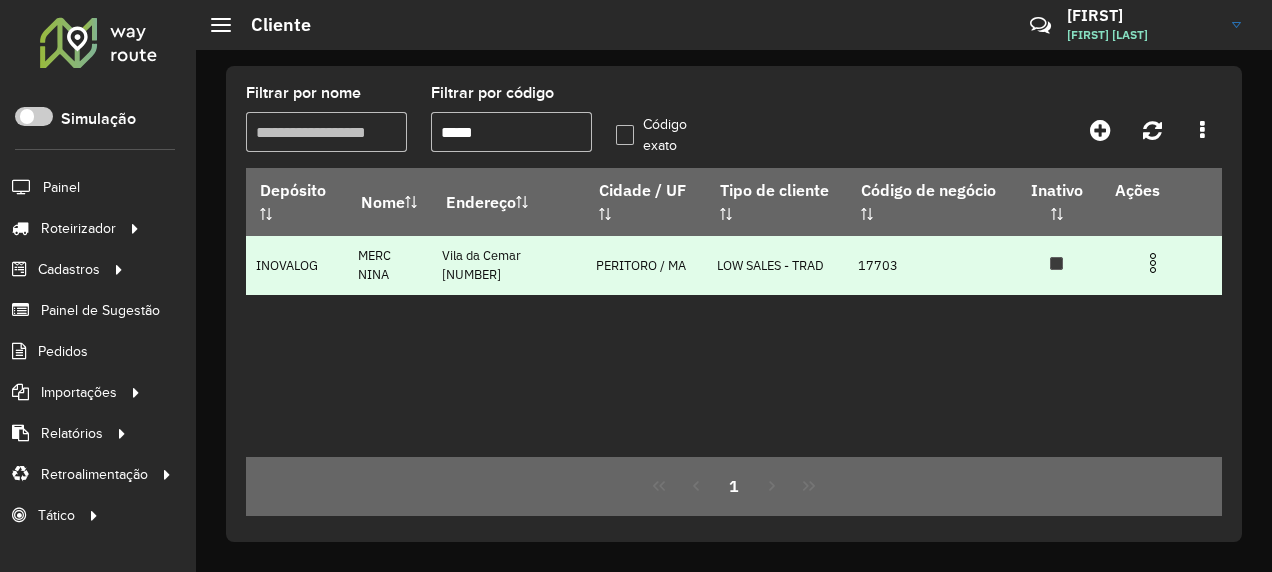 click at bounding box center (1153, 263) 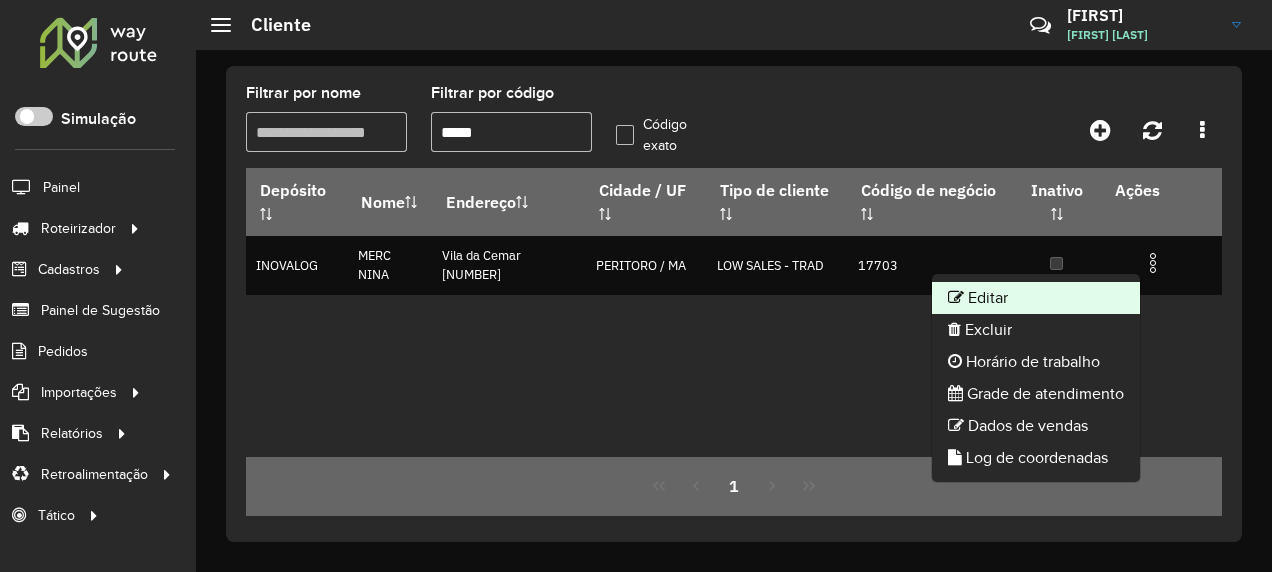 click on "Editar" 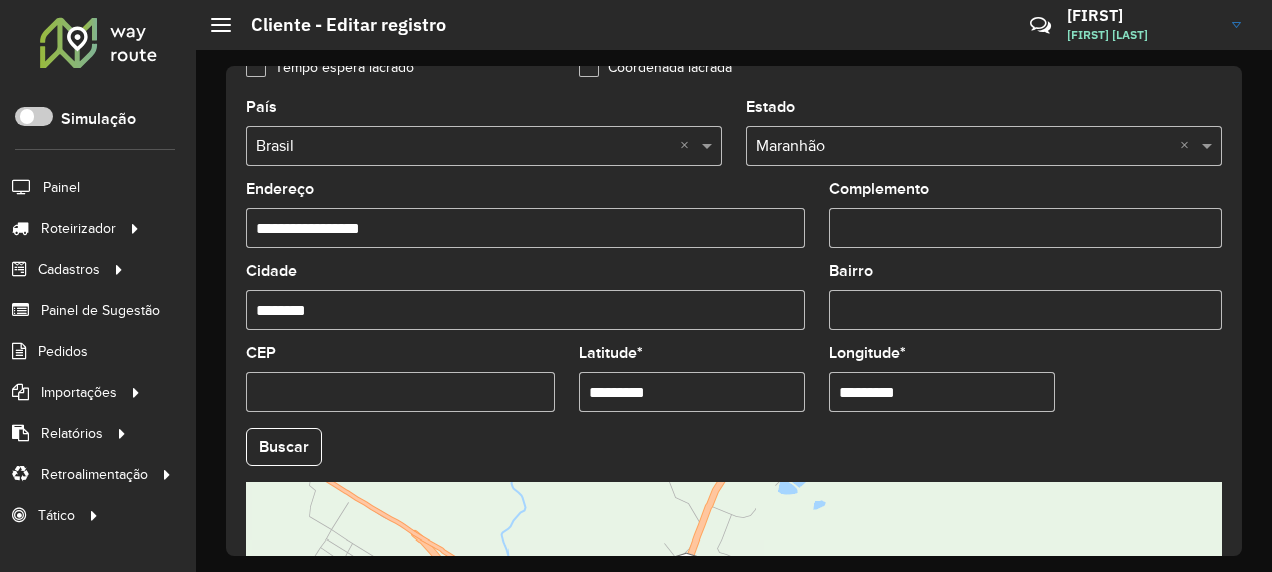 scroll, scrollTop: 911, scrollLeft: 0, axis: vertical 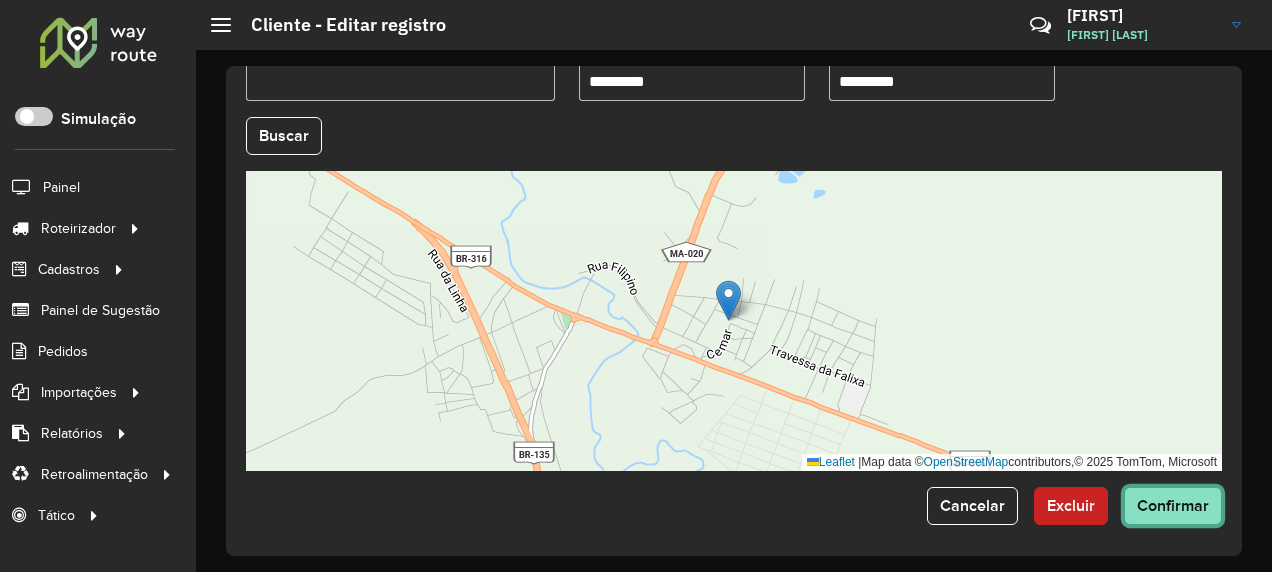 click on "Confirmar" 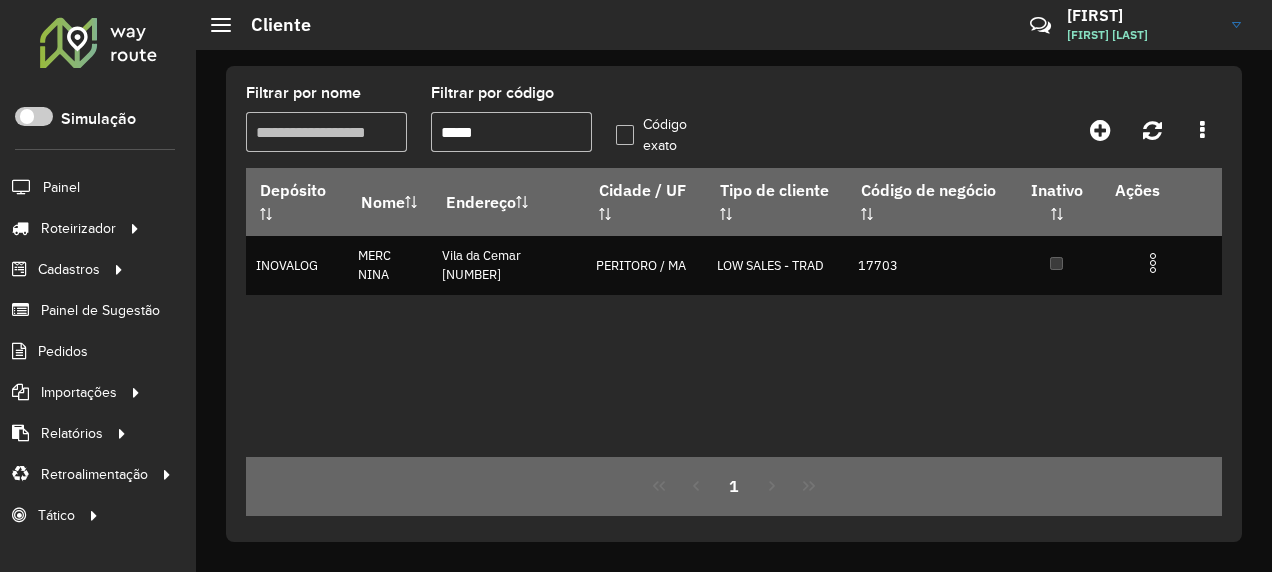 click on "*****" at bounding box center [511, 132] 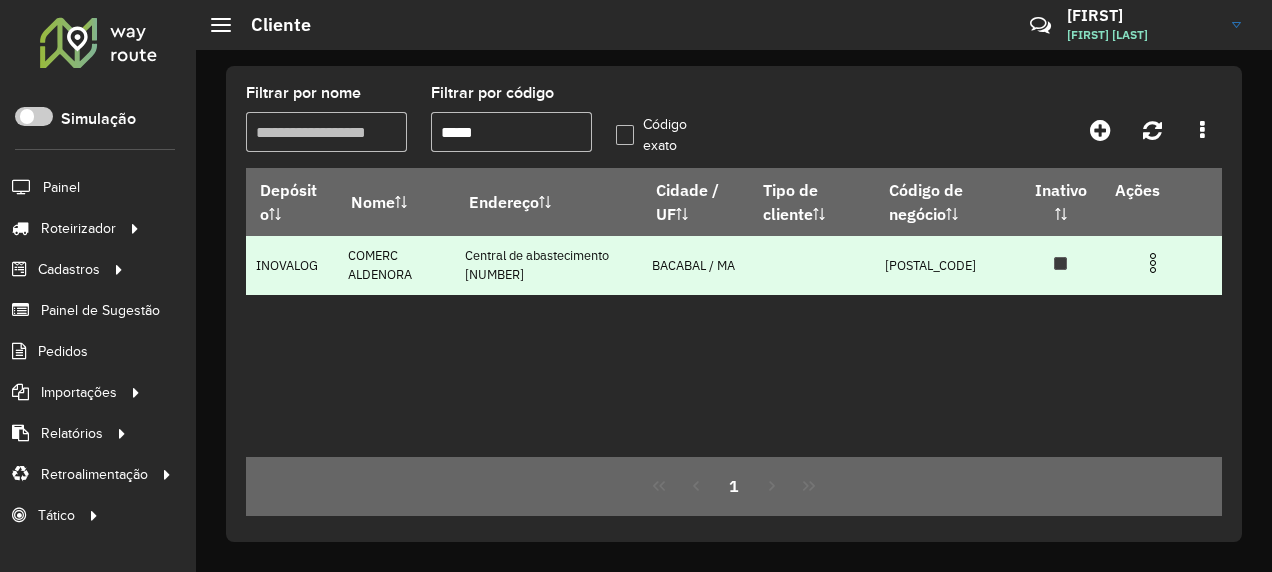 click at bounding box center (1153, 263) 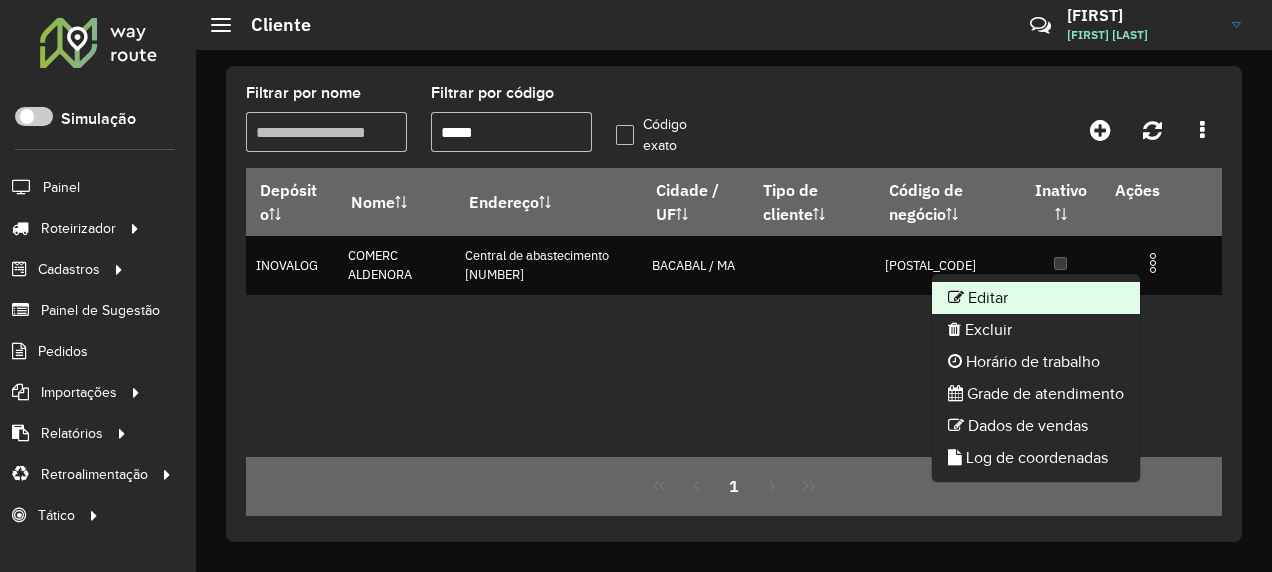 click on "Editar" 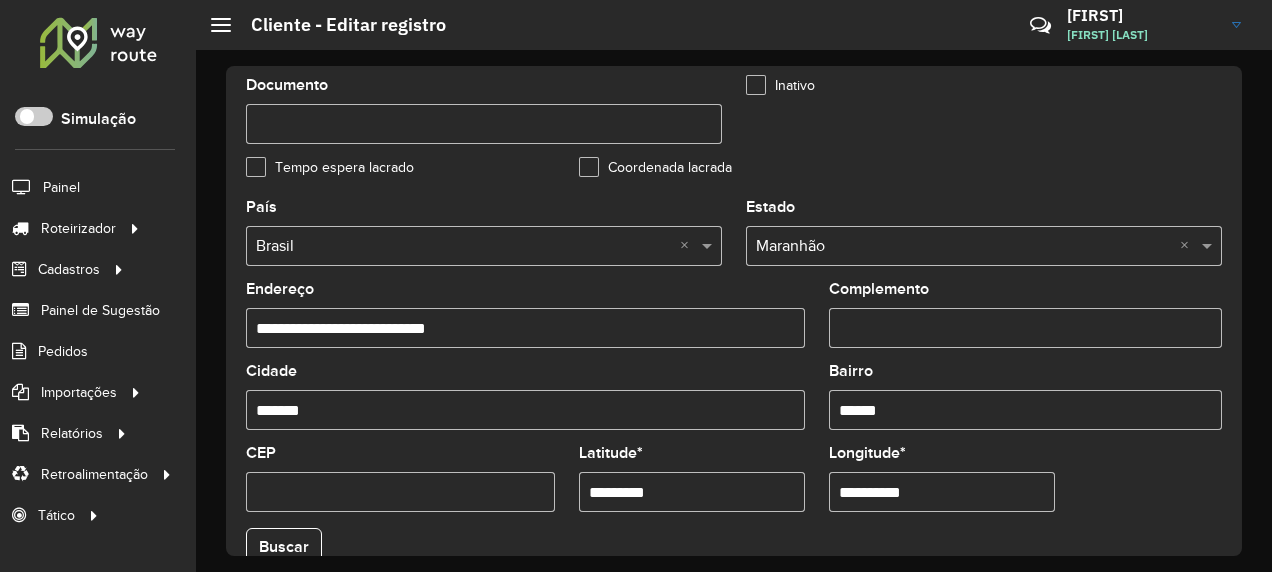 scroll, scrollTop: 800, scrollLeft: 0, axis: vertical 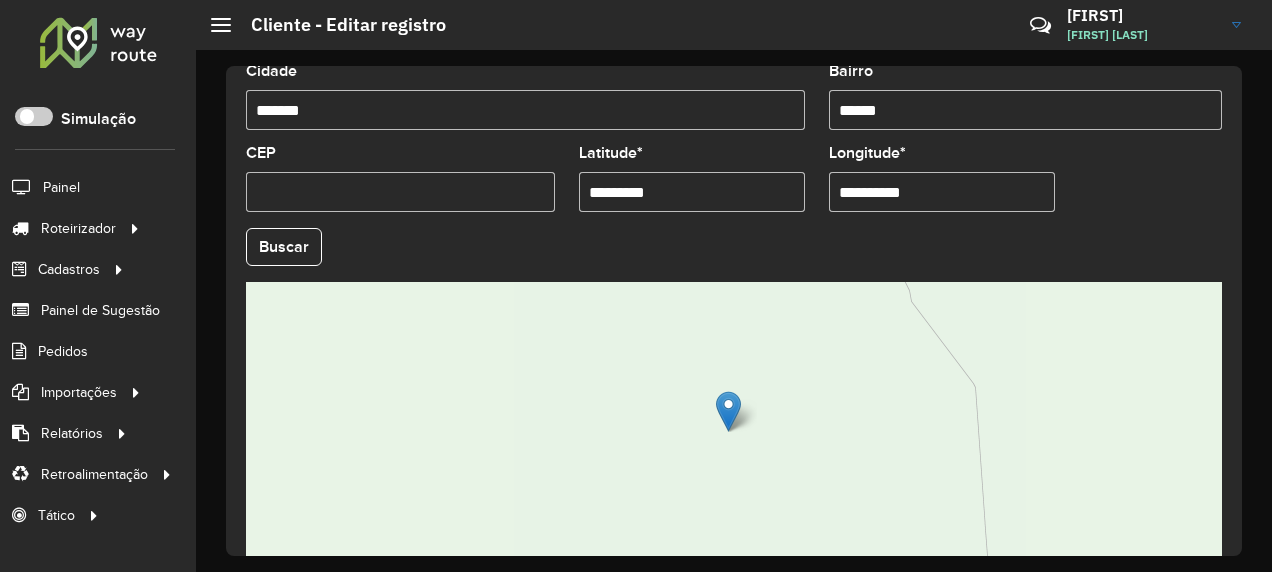 drag, startPoint x: 693, startPoint y: 195, endPoint x: 565, endPoint y: 223, distance: 131.02672 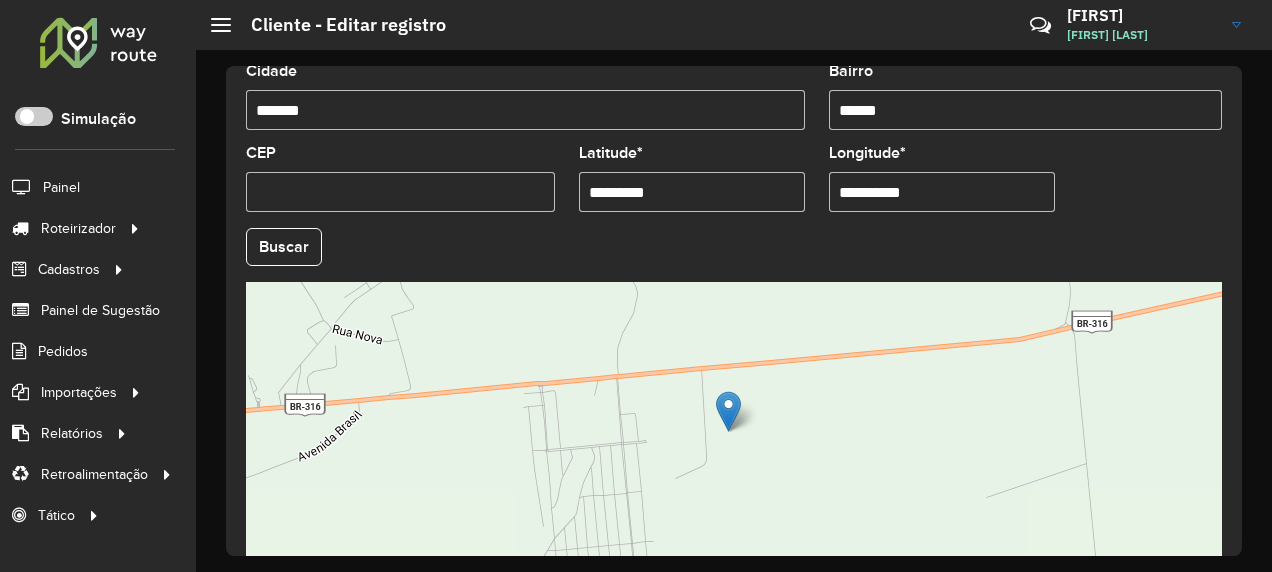 drag, startPoint x: 931, startPoint y: 196, endPoint x: 756, endPoint y: 229, distance: 178.08424 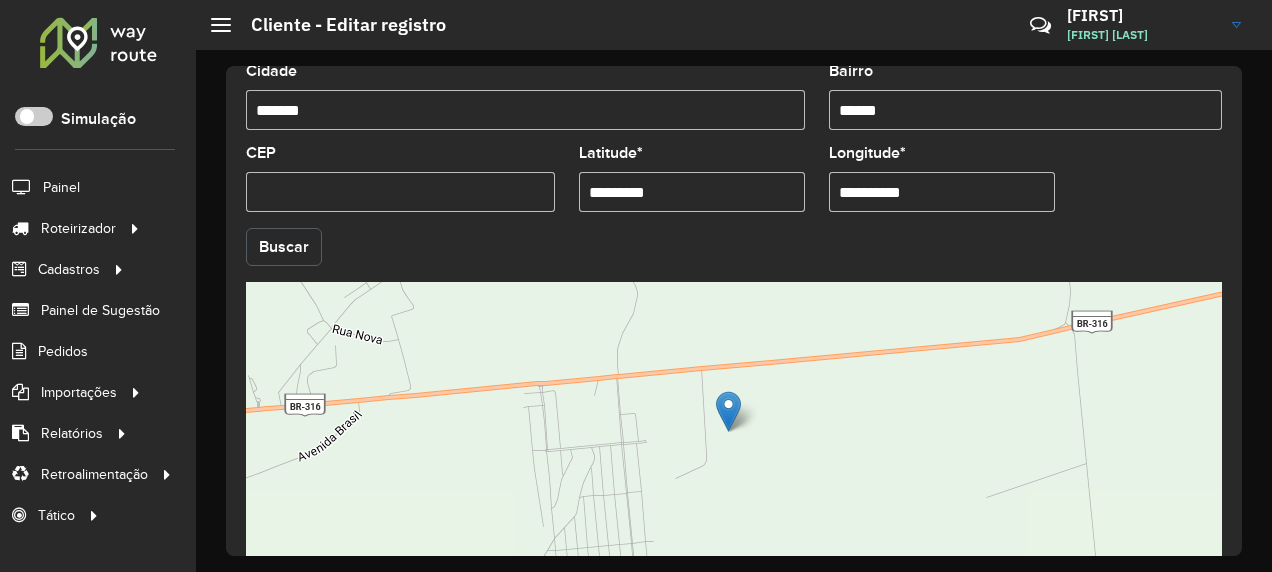 click on "Aguarde...  Pop-up bloqueado!  Seu navegador bloqueou automáticamente a abertura de uma nova janela.   Acesse as configurações e adicione o endereço do sistema a lista de permissão.   Fechar  Roteirizador AmbevTech Simulação Painel Roteirizador Entregas Vendas Cadastros Checkpoint Classificações de venda Cliente Consulta de setores Depósito Disponibilidade de veículos Fator tipo de produto Gabarito planner Grupo Rota Fator Tipo Produto Grupo de rotas exclusiva Grupo de setores Layout integração Modelo Parada Pedágio Perfil de Vendedor Ponto de apoio FAD Produto Restrição de Atendimento Planner Rodízio de placa Rota exclusiva FAD Rótulo Setor Setor Planner Tipo de cliente Tipo de veículo Tipo de veículo RN Transportadora Vendedor Veículo Painel de Sugestão Pedidos Importações Classificação e volume de venda Clientes Fator tipo produto Gabarito planner Grade de atendimento Janela de atendimento Localização Pedidos Restrição de Atendimento Planner Tempo de espera Vendedor Veículos" at bounding box center [636, 286] 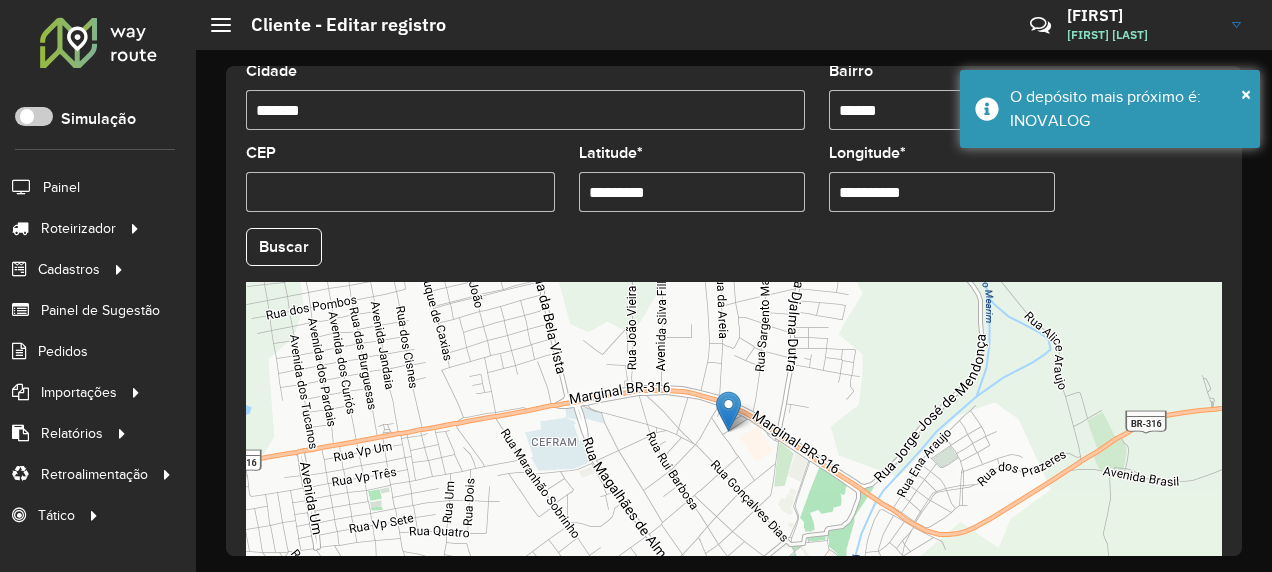 scroll, scrollTop: 911, scrollLeft: 0, axis: vertical 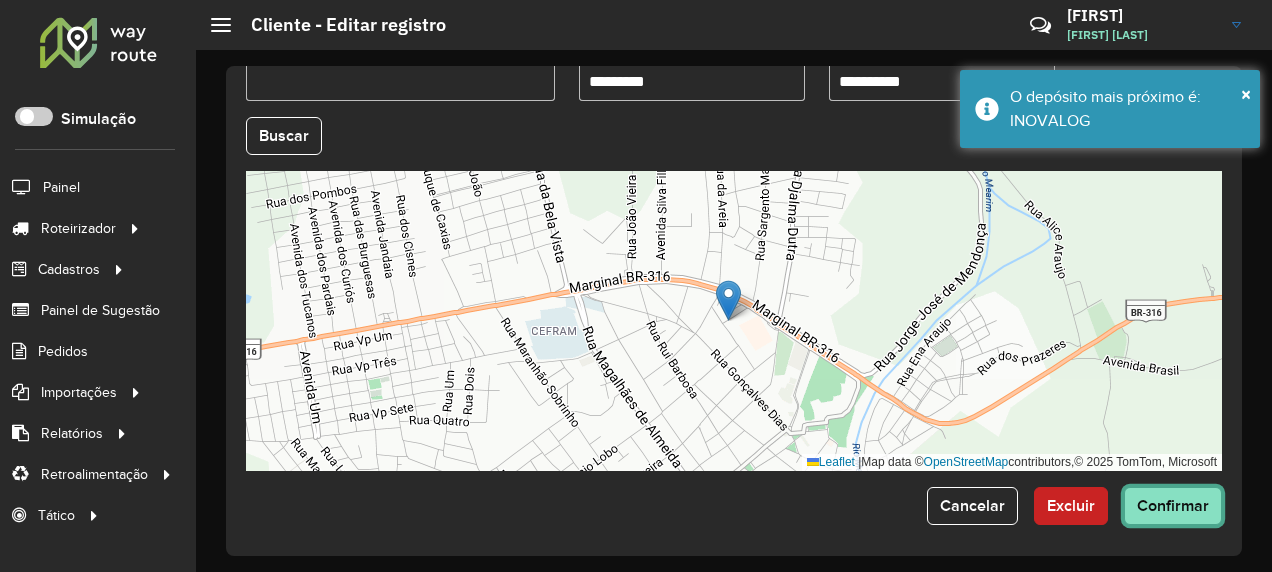 click on "Confirmar" 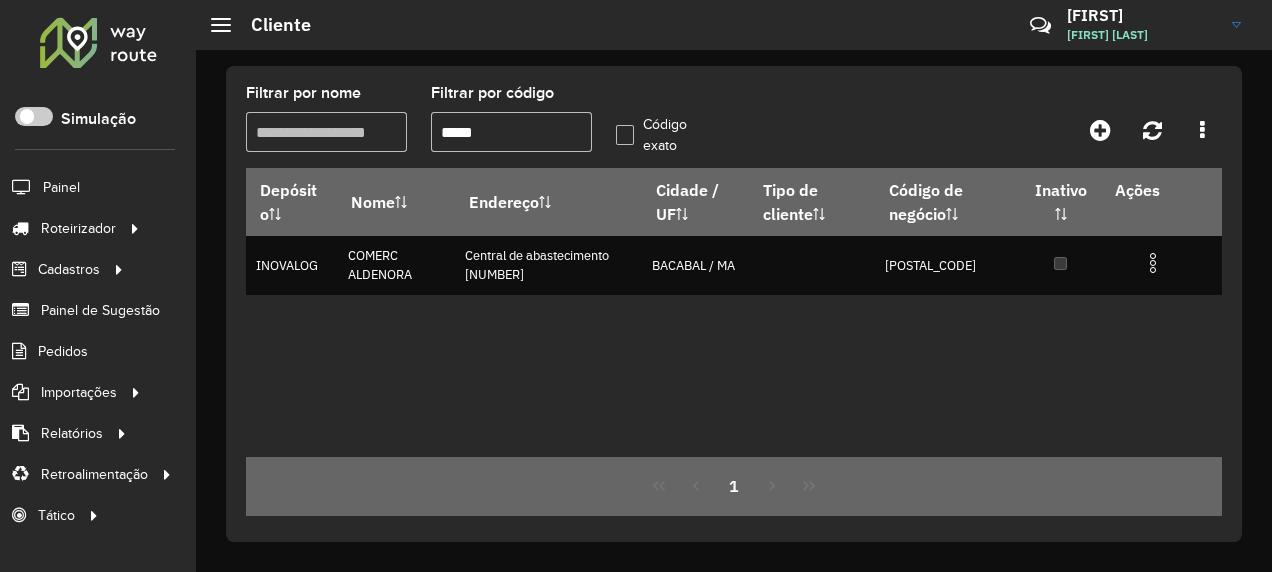 drag, startPoint x: 526, startPoint y: 132, endPoint x: 447, endPoint y: 157, distance: 82.86133 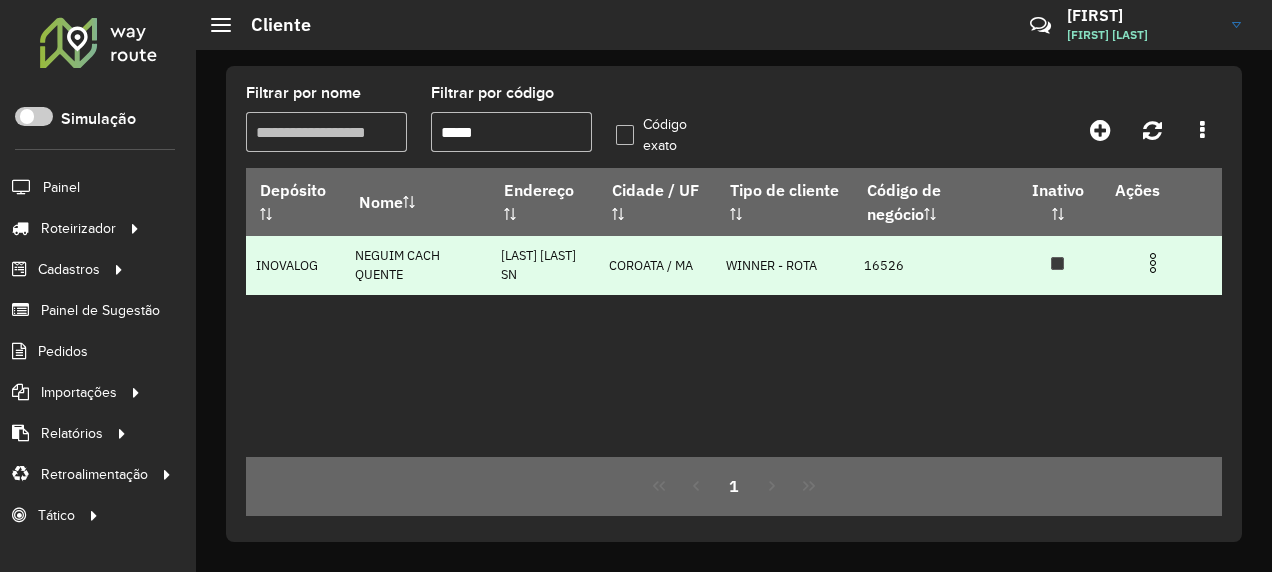 click at bounding box center [1153, 263] 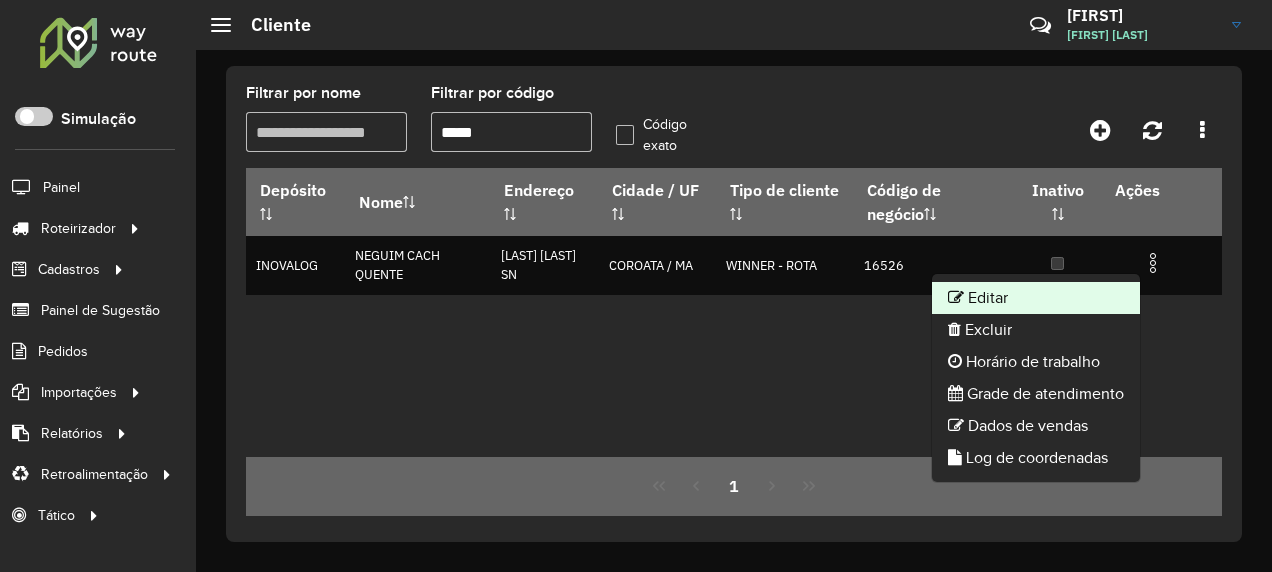 click on "Editar" 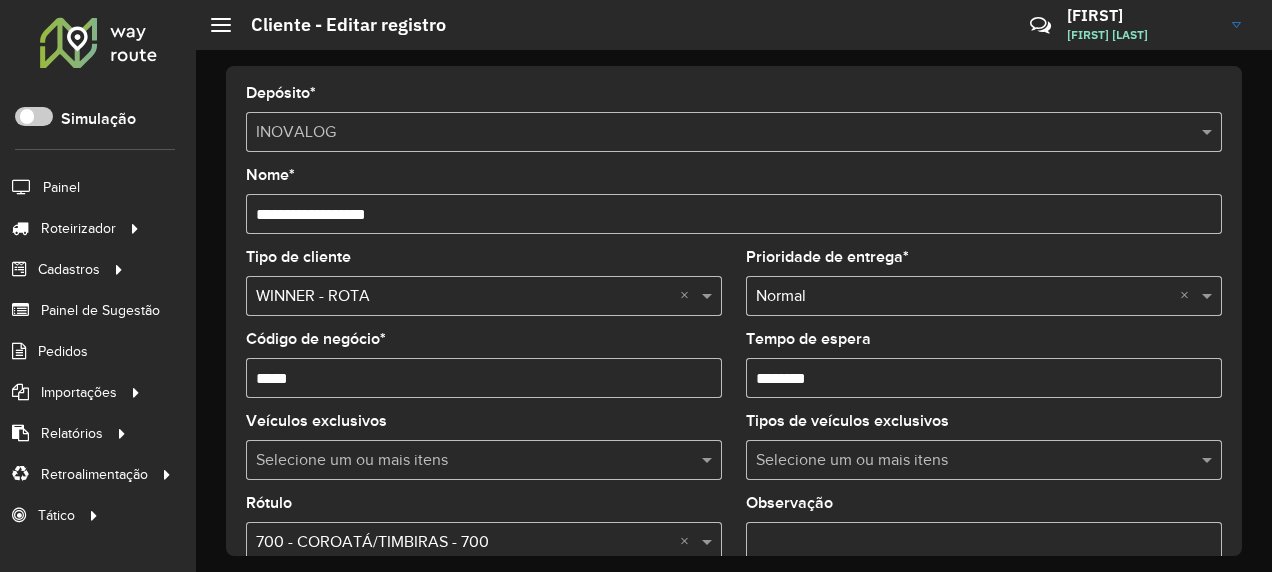 scroll, scrollTop: 600, scrollLeft: 0, axis: vertical 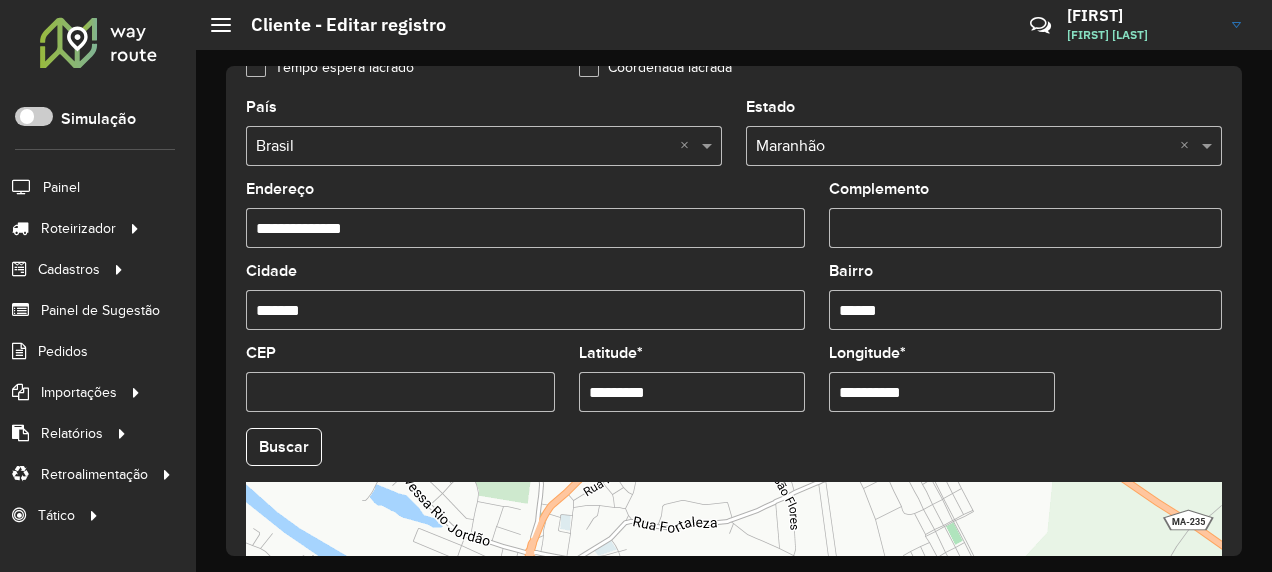 drag, startPoint x: 688, startPoint y: 400, endPoint x: 462, endPoint y: 456, distance: 232.8347 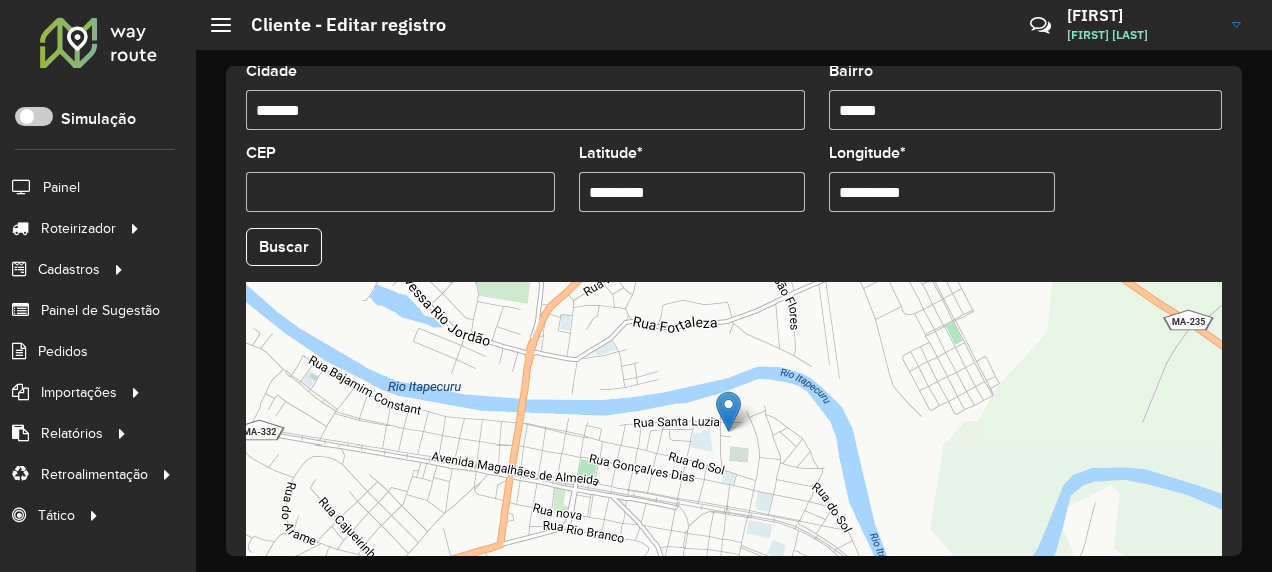 scroll, scrollTop: 911, scrollLeft: 0, axis: vertical 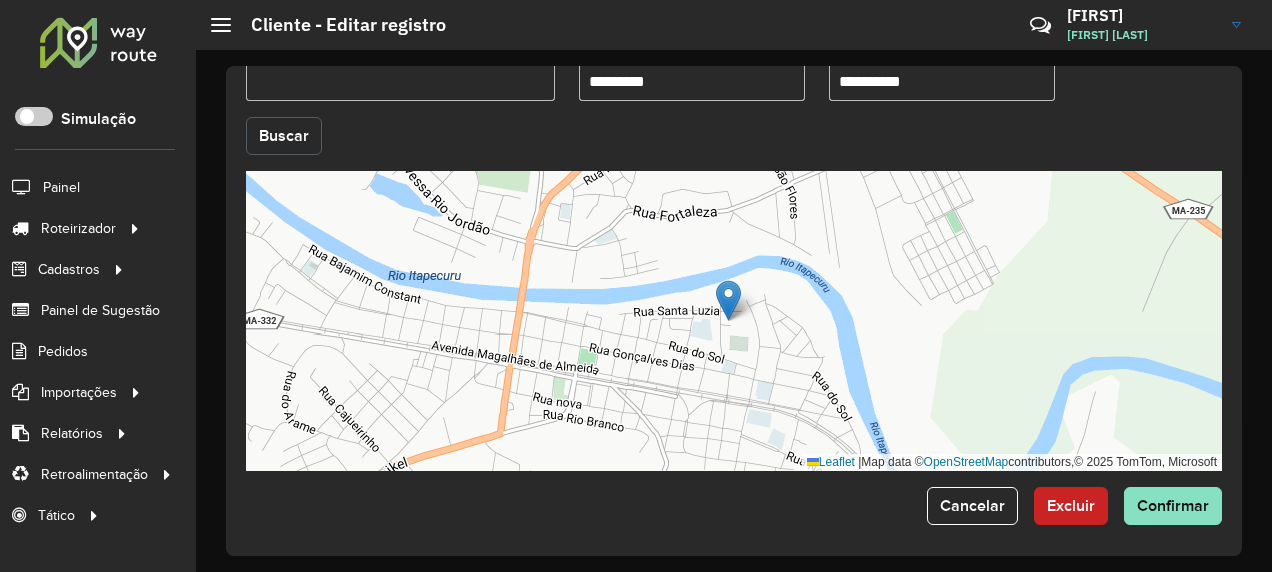 click on "Buscar" 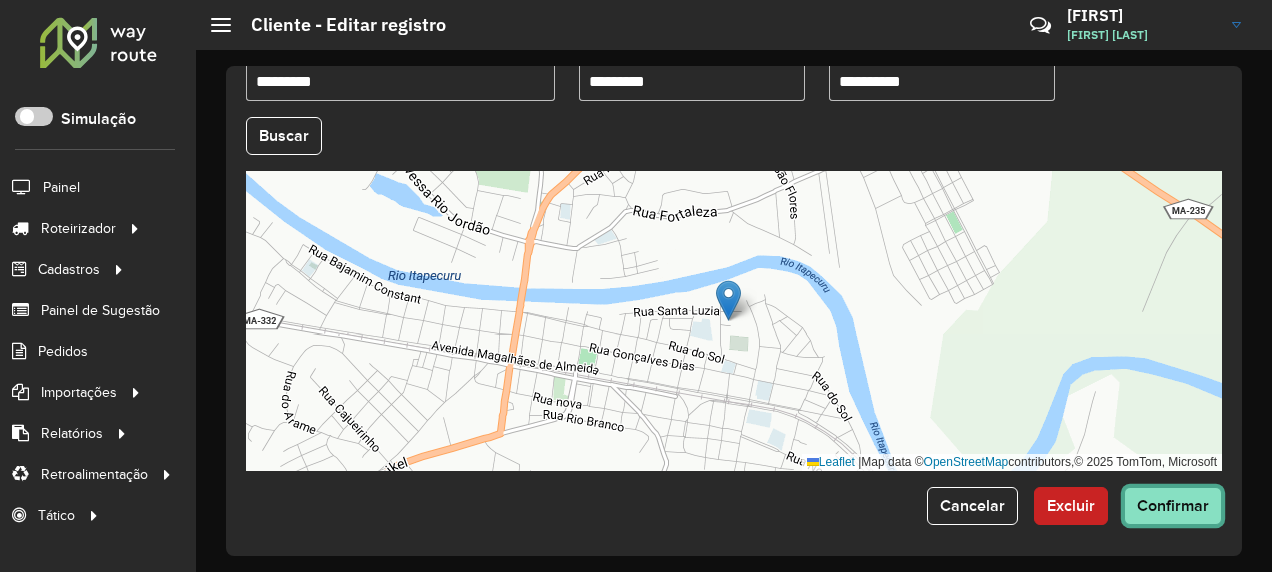 click on "Confirmar" 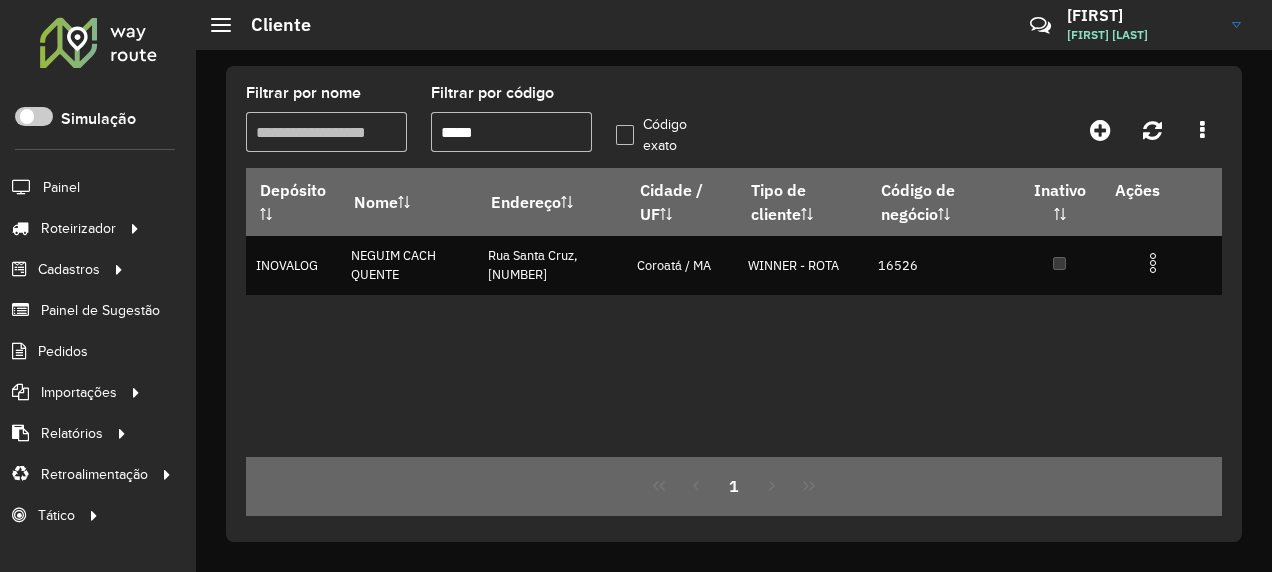 drag, startPoint x: 504, startPoint y: 135, endPoint x: 455, endPoint y: 148, distance: 50.695168 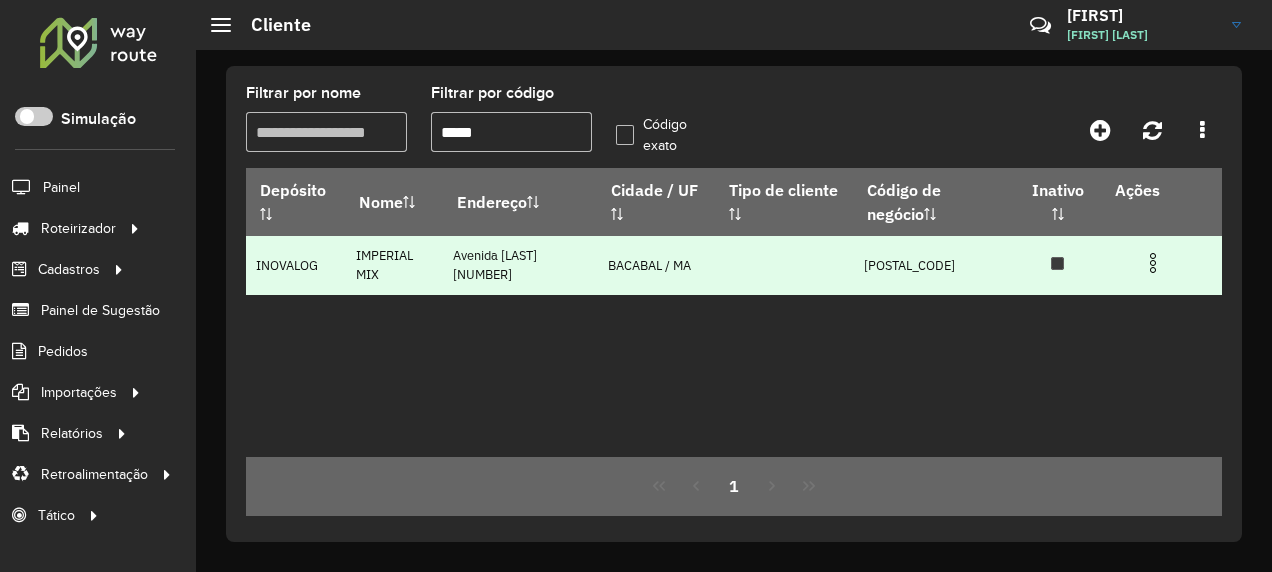 click at bounding box center (1153, 263) 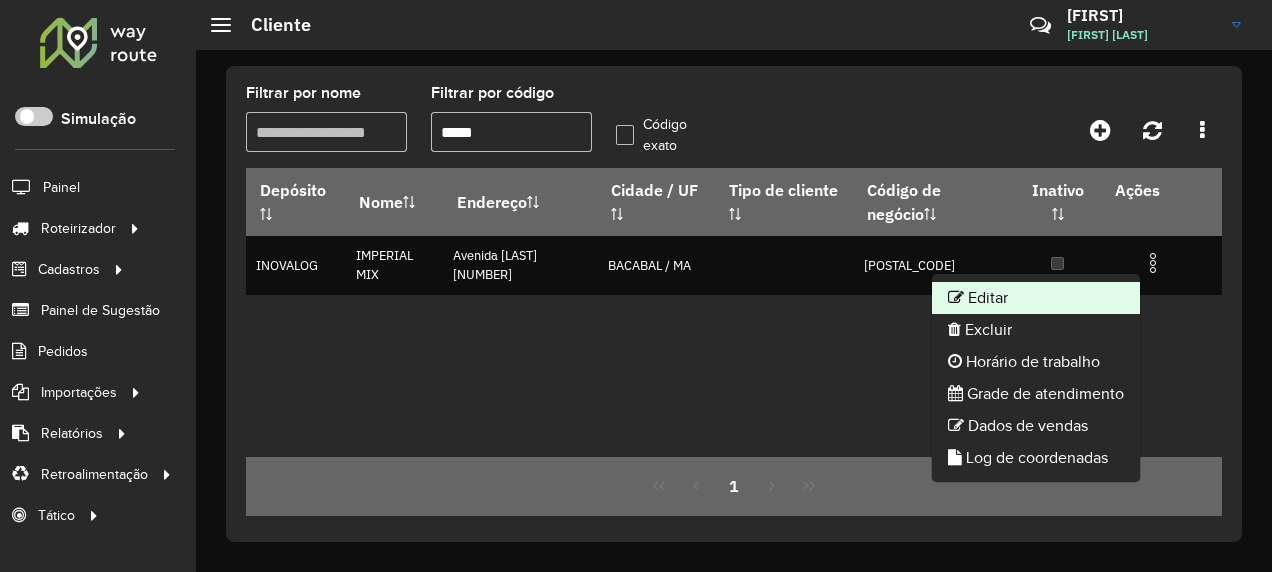 click on "Editar" 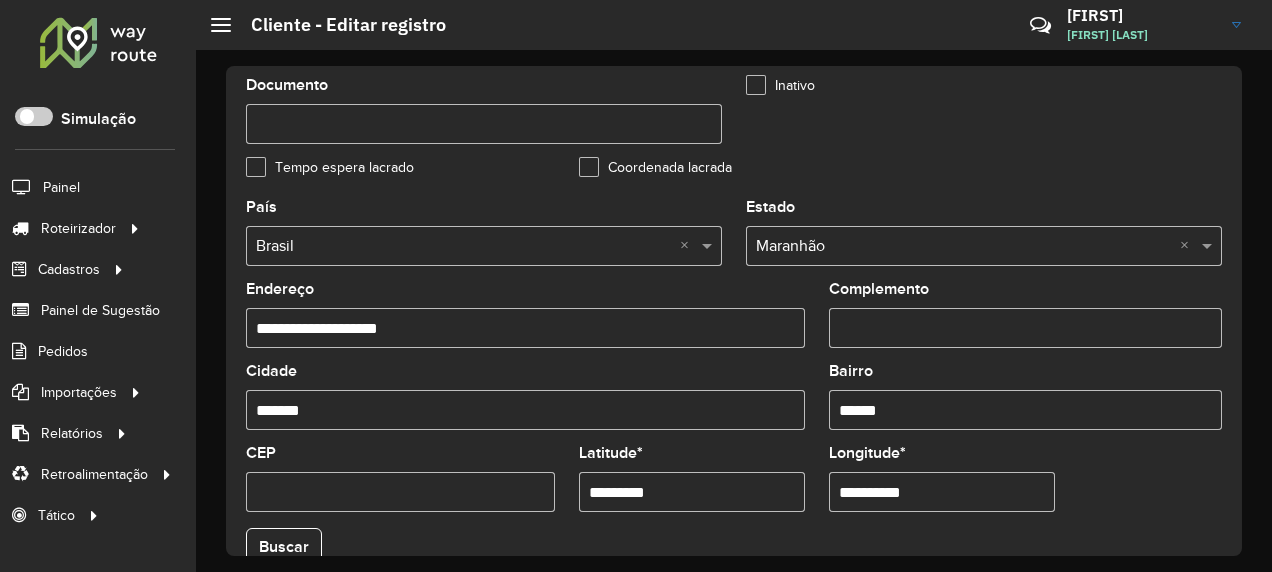 scroll, scrollTop: 700, scrollLeft: 0, axis: vertical 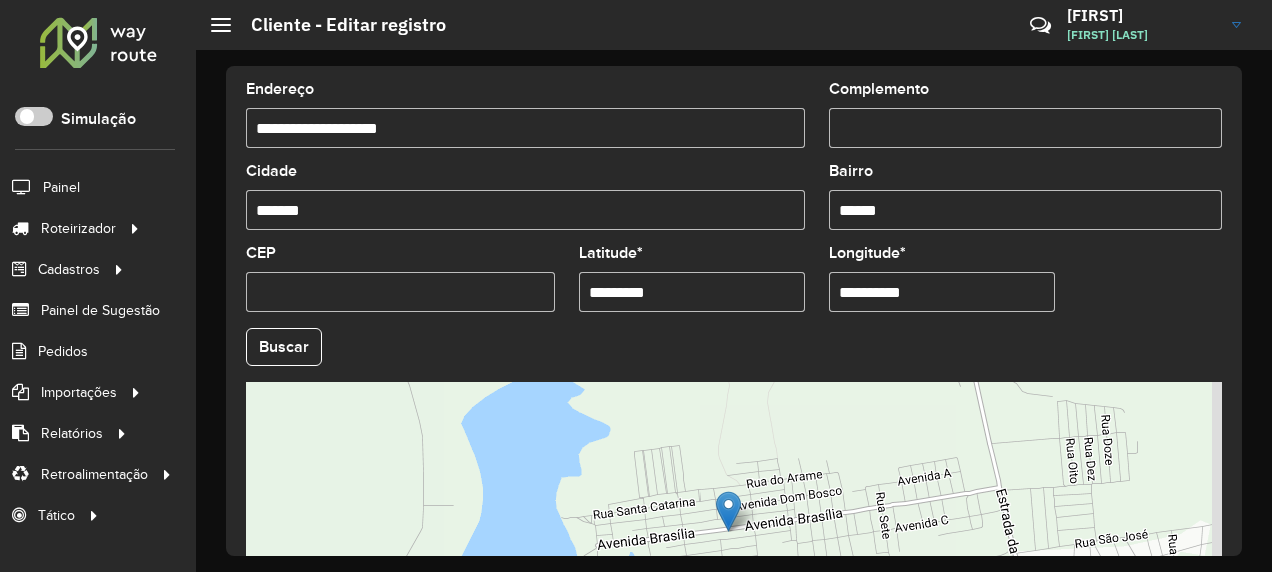 drag, startPoint x: 680, startPoint y: 303, endPoint x: 520, endPoint y: 365, distance: 171.59254 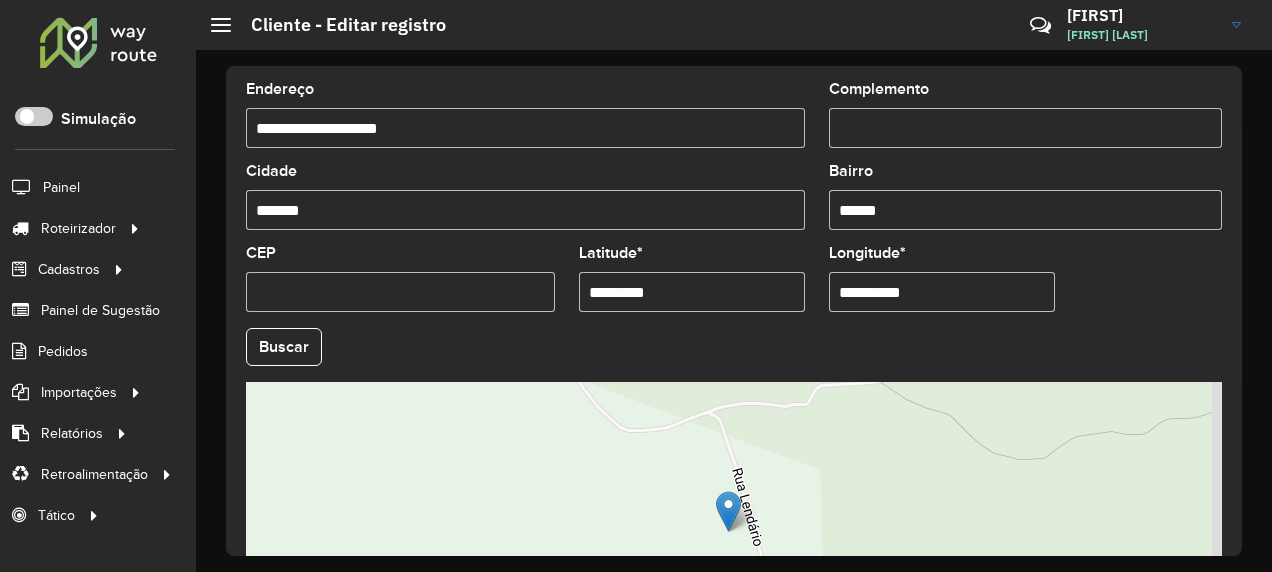 drag, startPoint x: 944, startPoint y: 295, endPoint x: 801, endPoint y: 353, distance: 154.31462 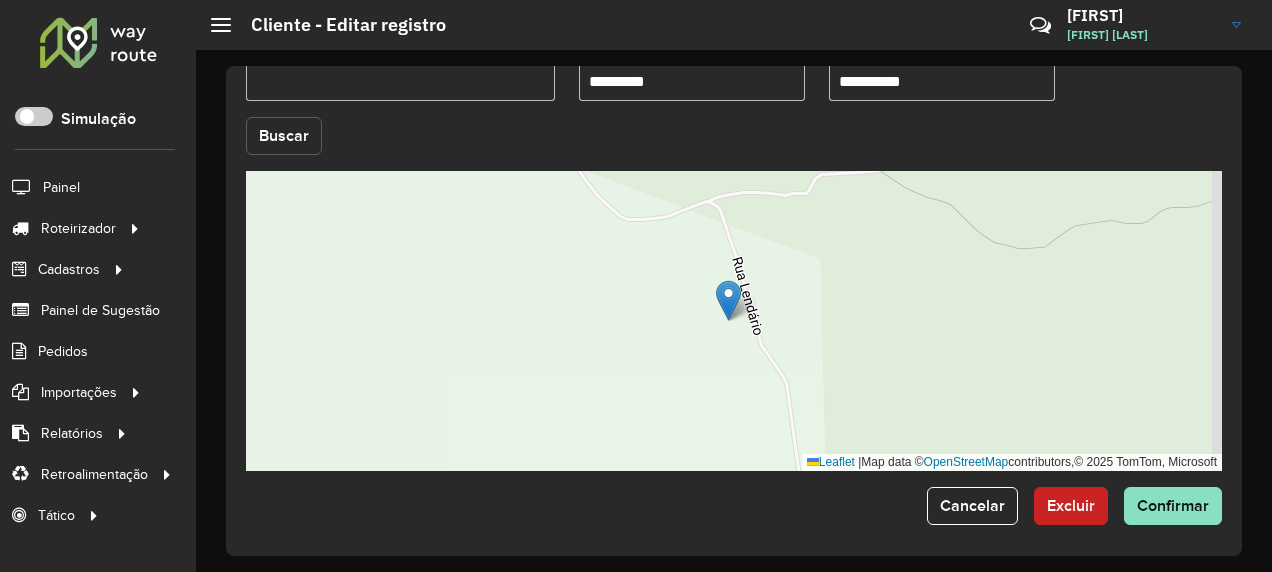 click on "Aguarde...  Pop-up bloqueado!  Seu navegador bloqueou automáticamente a abertura de uma nova janela.   Acesse as configurações e adicione o endereço do sistema a lista de permissão.   Fechar  Roteirizador AmbevTech Simulação Painel Roteirizador Entregas Vendas Cadastros Checkpoint Classificações de venda Cliente Consulta de setores Depósito Disponibilidade de veículos Fator tipo de produto Gabarito planner Grupo Rota Fator Tipo Produto Grupo de rotas exclusiva Grupo de setores Layout integração Modelo Parada Pedágio Perfil de Vendedor Ponto de apoio FAD Produto Restrição de Atendimento Planner Rodízio de placa Rota exclusiva FAD Rótulo Setor Setor Planner Tipo de cliente Tipo de veículo Tipo de veículo RN Transportadora Vendedor Veículo Painel de Sugestão Pedidos Importações Classificação e volume de venda Clientes Fator tipo produto Gabarito planner Grade de atendimento Janela de atendimento Localização Pedidos Restrição de Atendimento Planner Tempo de espera Vendedor Veículos" at bounding box center [636, 286] 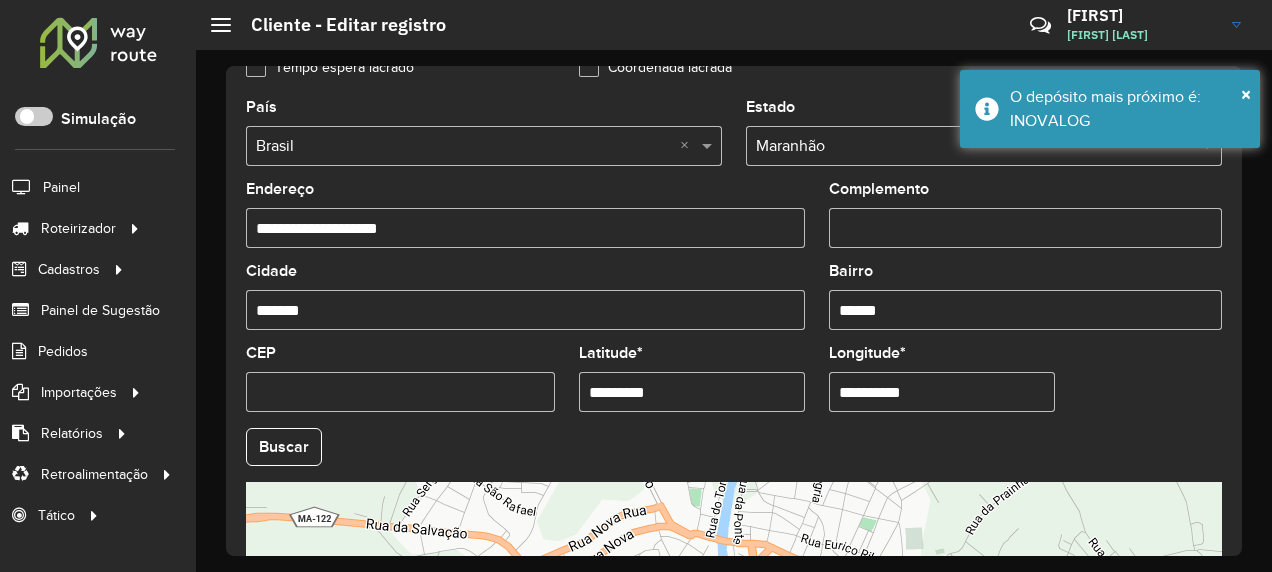 scroll, scrollTop: 911, scrollLeft: 0, axis: vertical 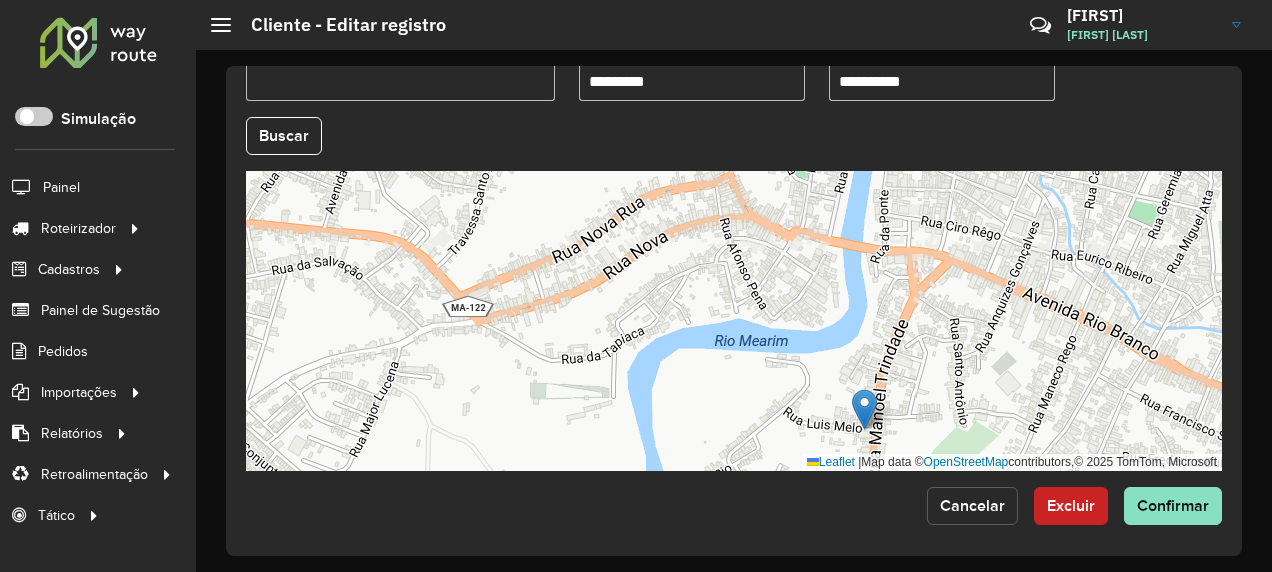 click on "Cancelar" 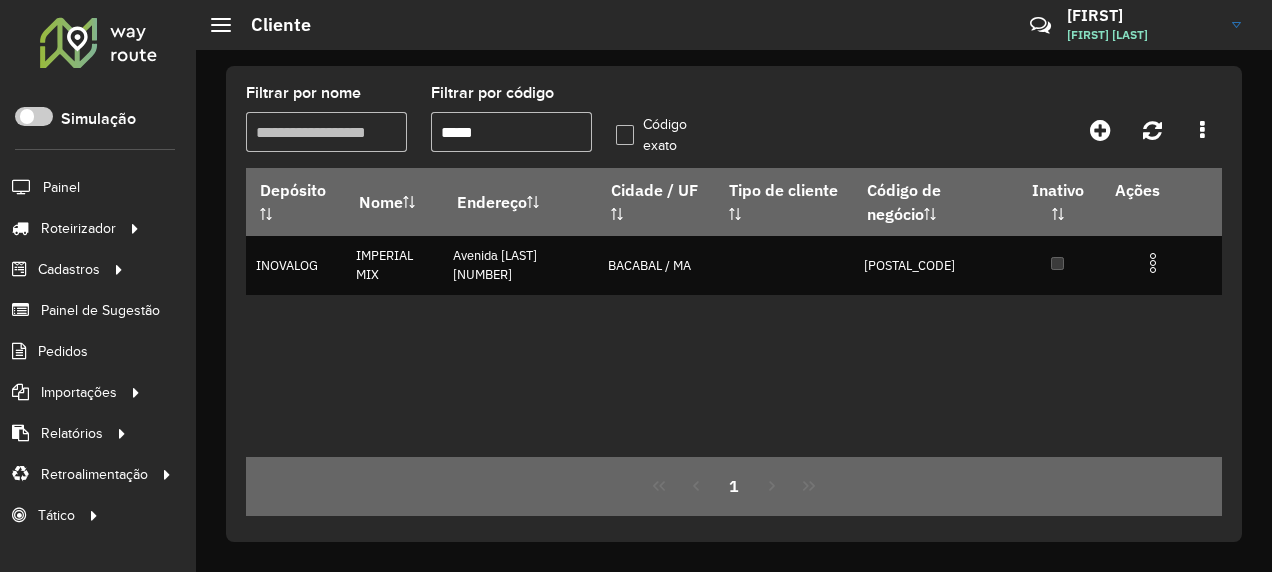 click on "*****" at bounding box center [511, 132] 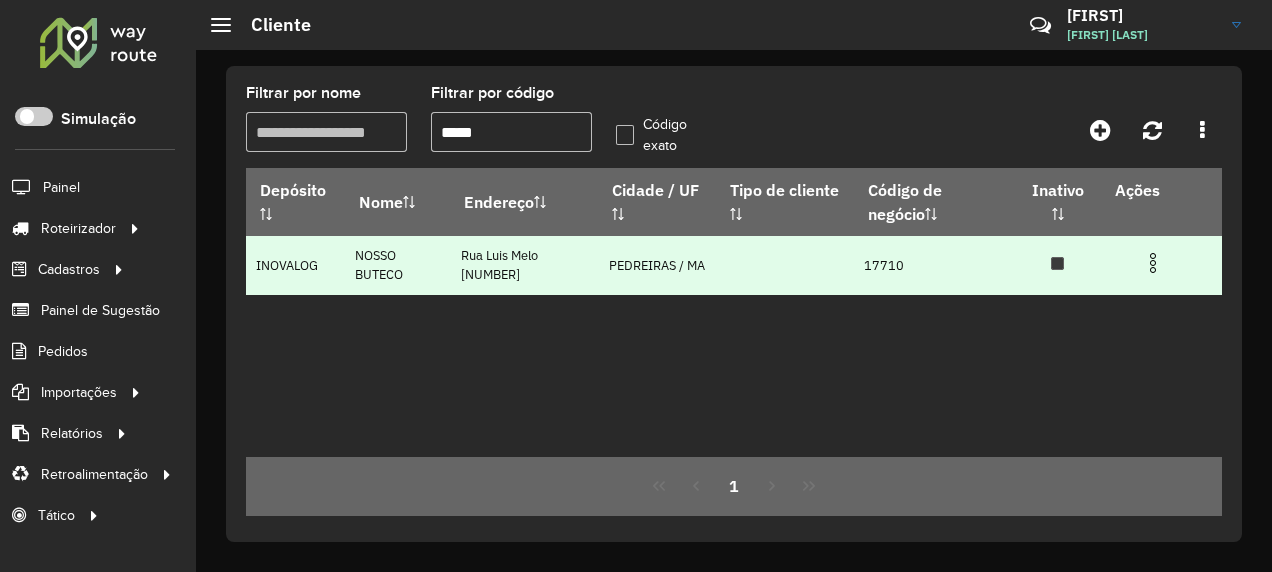 click at bounding box center [1153, 263] 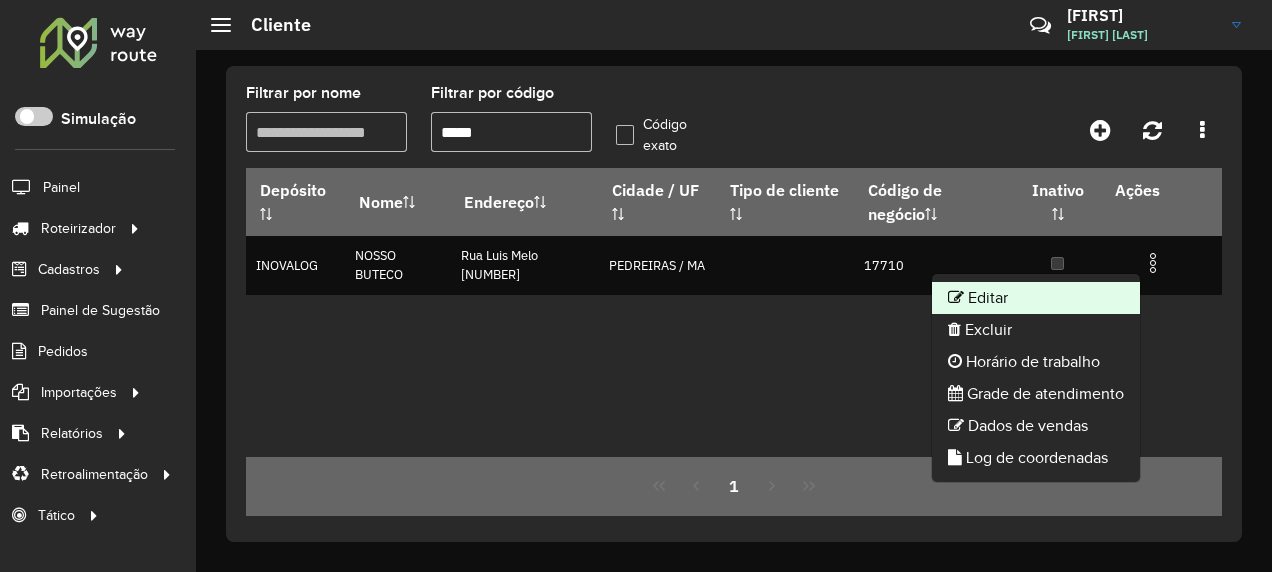 click on "Editar" 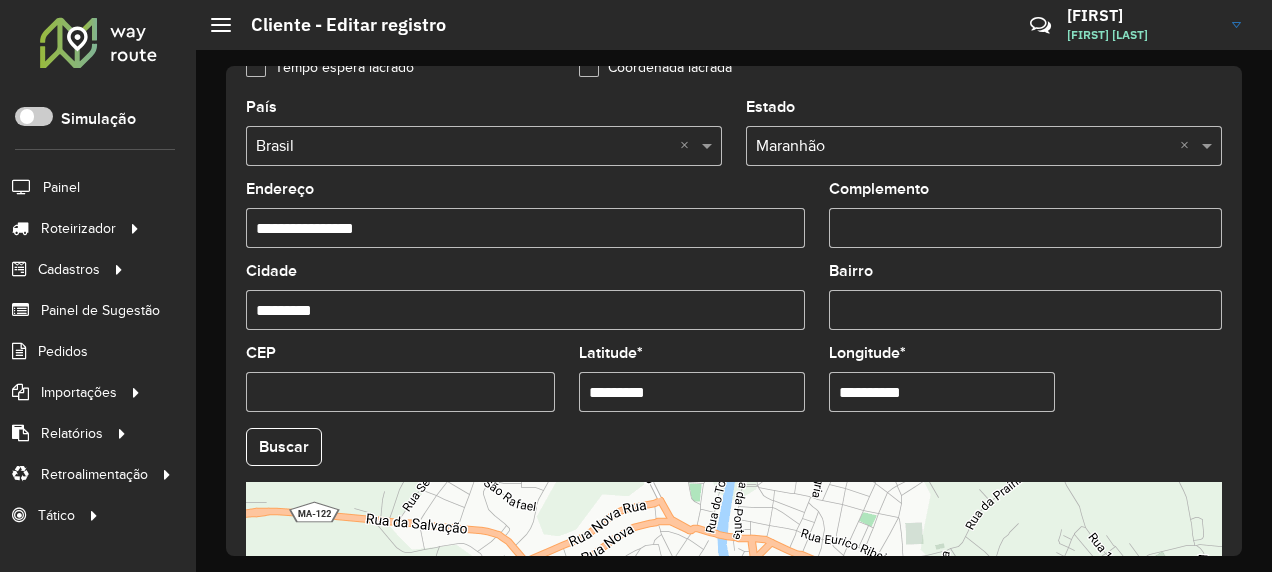 scroll, scrollTop: 911, scrollLeft: 0, axis: vertical 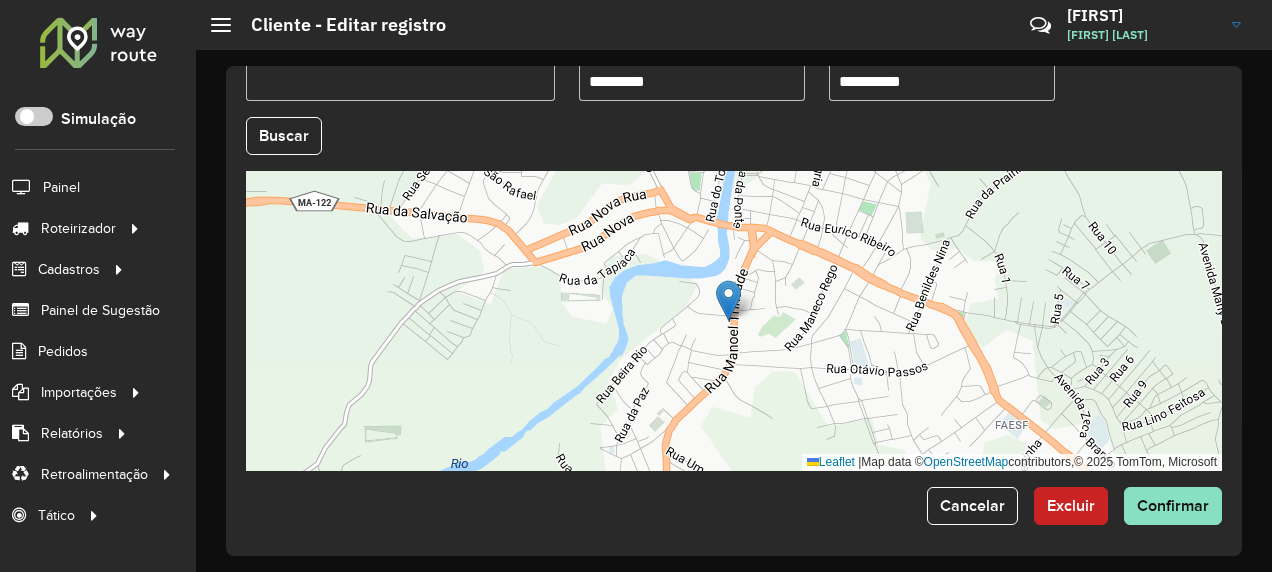 drag, startPoint x: 688, startPoint y: 58, endPoint x: 626, endPoint y: 80, distance: 65.78754 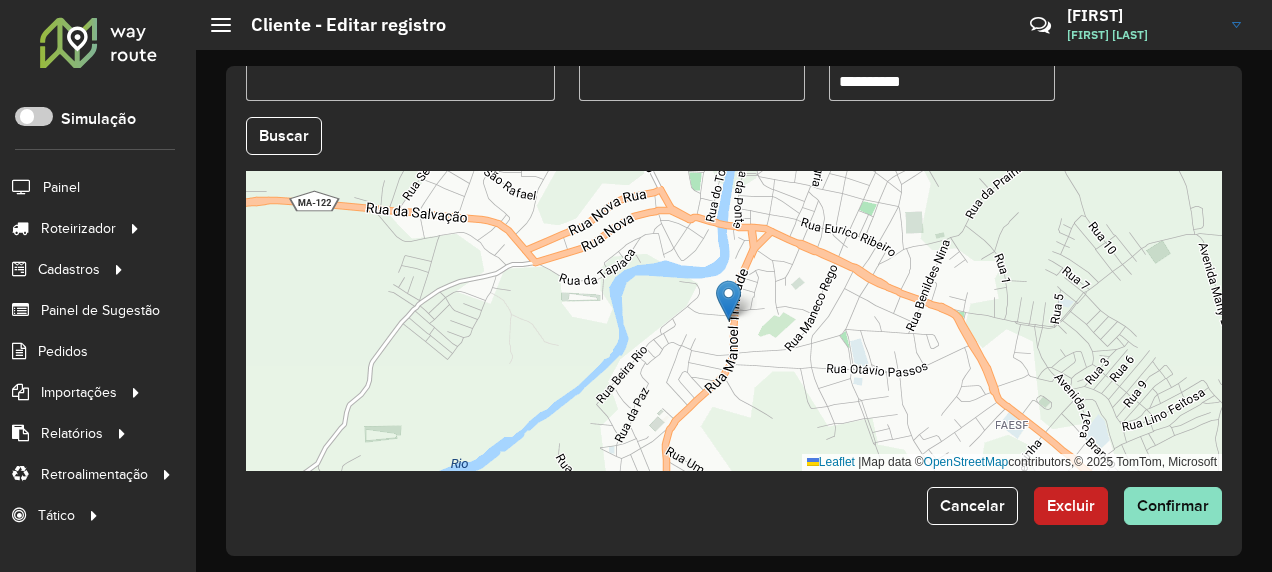 paste on "*********" 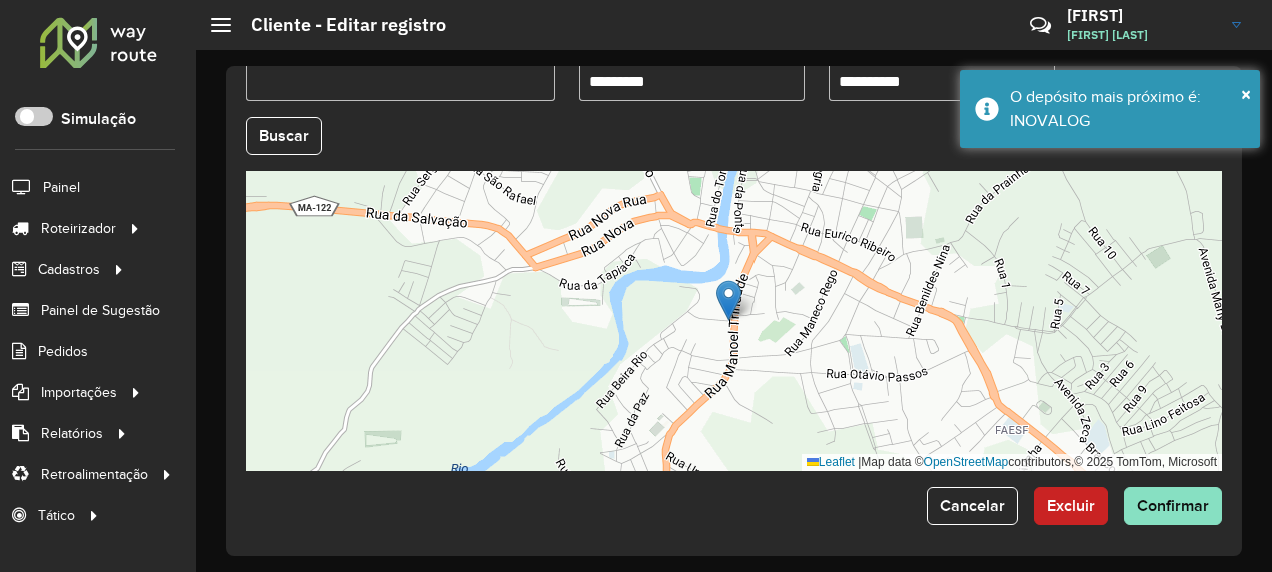 drag, startPoint x: 927, startPoint y: 85, endPoint x: 670, endPoint y: 154, distance: 266.10147 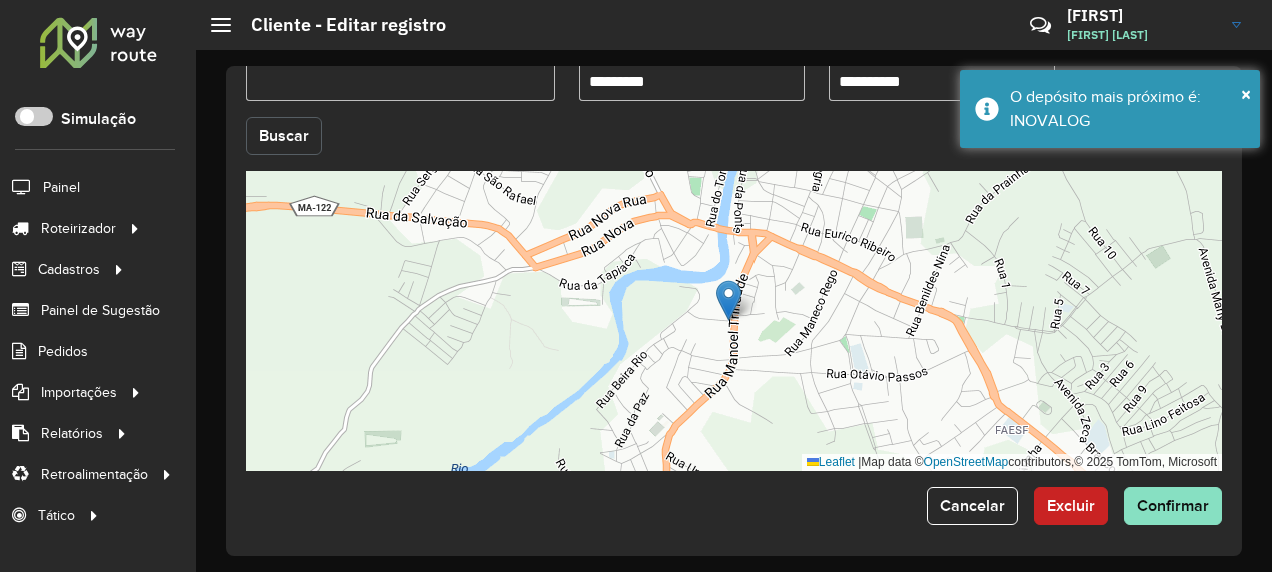 click on "Aguarde...  Pop-up bloqueado!  Seu navegador bloqueou automáticamente a abertura de uma nova janela.   Acesse as configurações e adicione o endereço do sistema a lista de permissão.   Fechar  Roteirizador AmbevTech Simulação Painel Roteirizador Entregas Vendas Cadastros Checkpoint Classificações de venda Cliente Consulta de setores Depósito Disponibilidade de veículos Fator tipo de produto Gabarito planner Grupo Rota Fator Tipo Produto Grupo de rotas exclusiva Grupo de setores Layout integração Modelo Parada Pedágio Perfil de Vendedor Ponto de apoio FAD Produto Restrição de Atendimento Planner Rodízio de placa Rota exclusiva FAD Rótulo Setor Setor Planner Tipo de cliente Tipo de veículo Tipo de veículo RN Transportadora Vendedor Veículo Painel de Sugestão Pedidos Importações Classificação e volume de venda Clientes Fator tipo produto Gabarito planner Grade de atendimento Janela de atendimento Localização Pedidos Restrição de Atendimento Planner Tempo de espera Vendedor Veículos" at bounding box center (636, 286) 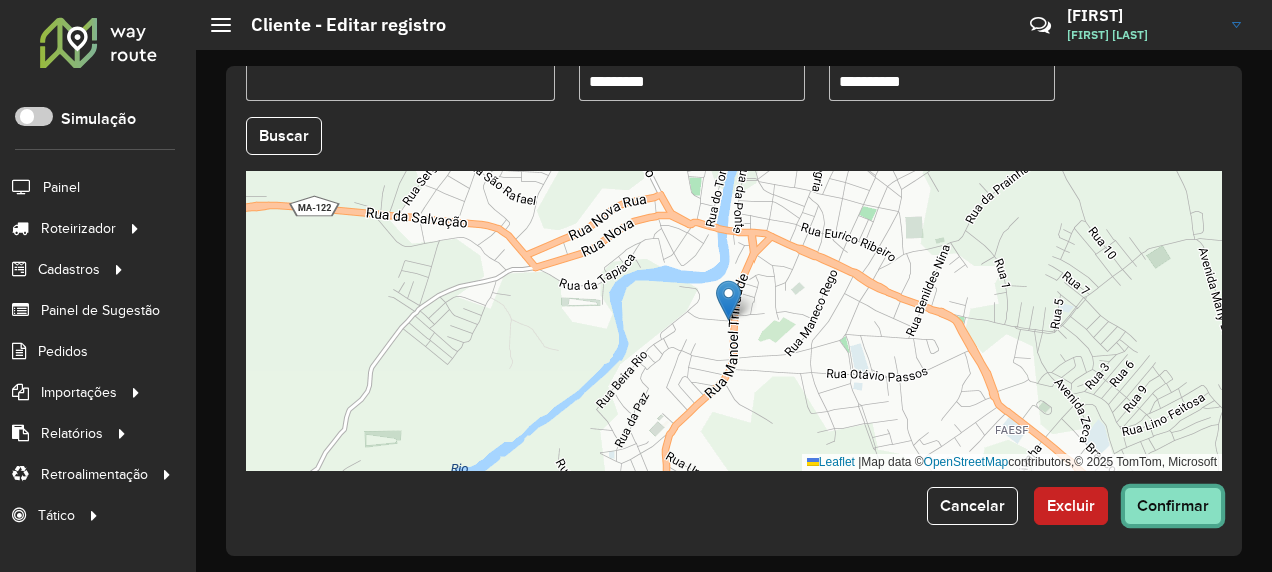click on "Confirmar" 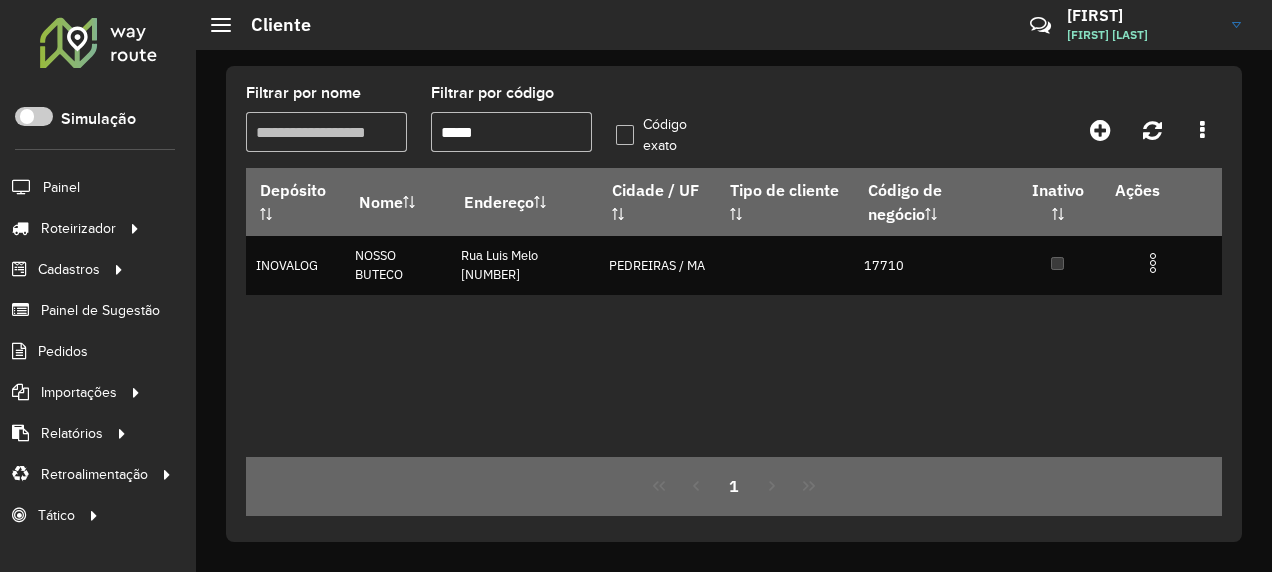 drag, startPoint x: 506, startPoint y: 138, endPoint x: 403, endPoint y: 152, distance: 103.947105 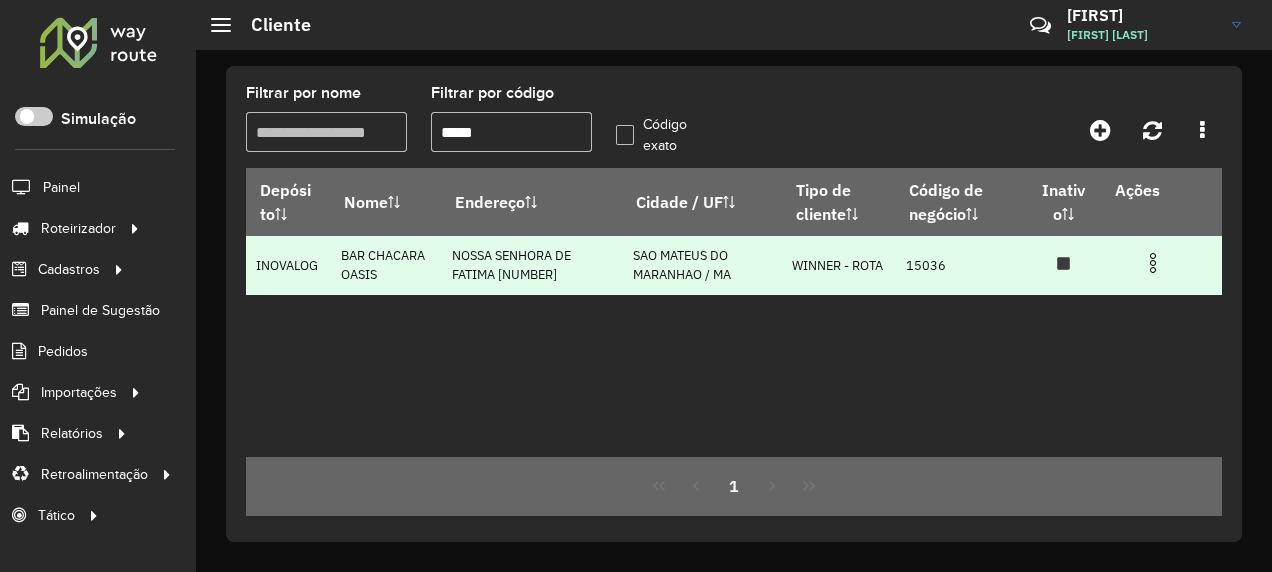 drag, startPoint x: 1150, startPoint y: 264, endPoint x: 1126, endPoint y: 269, distance: 24.5153 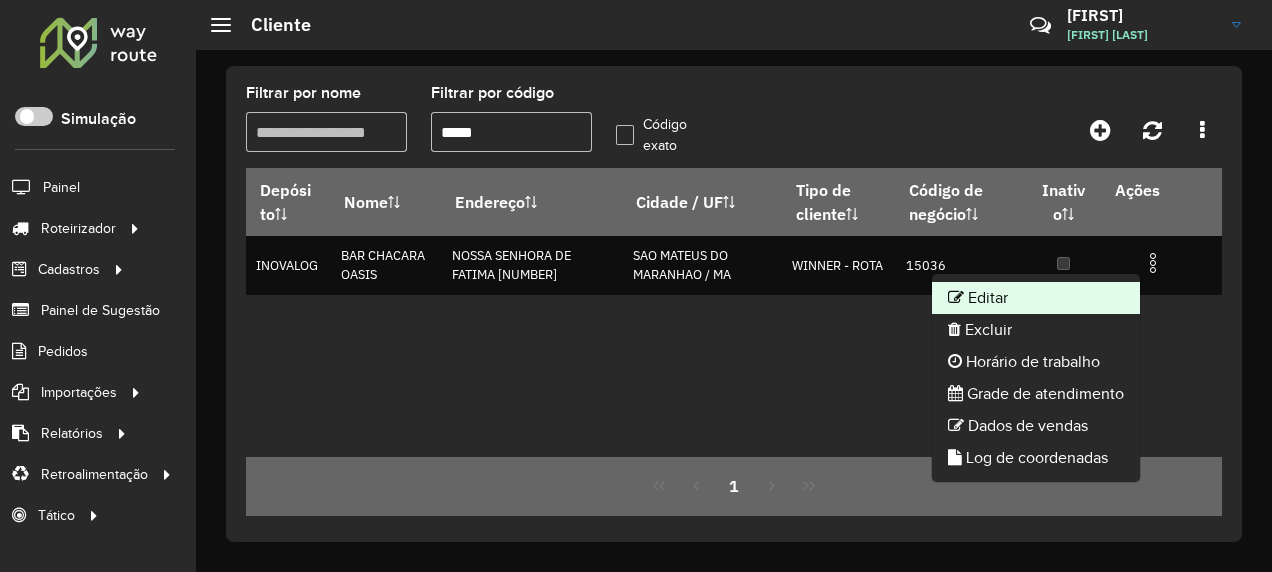click on "Editar" 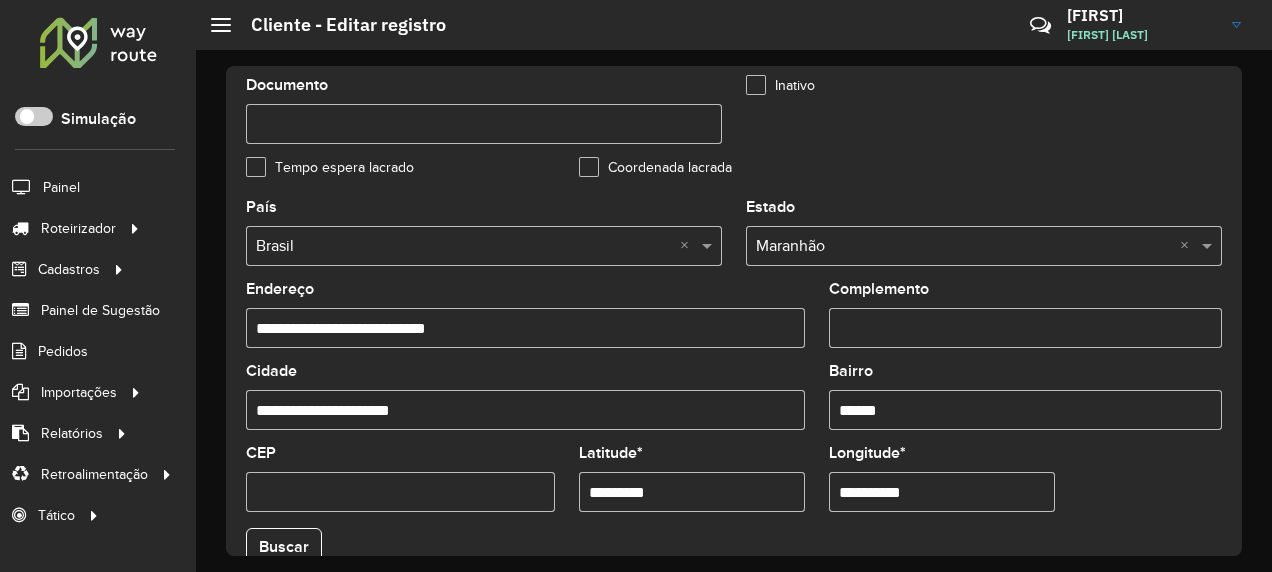 scroll, scrollTop: 800, scrollLeft: 0, axis: vertical 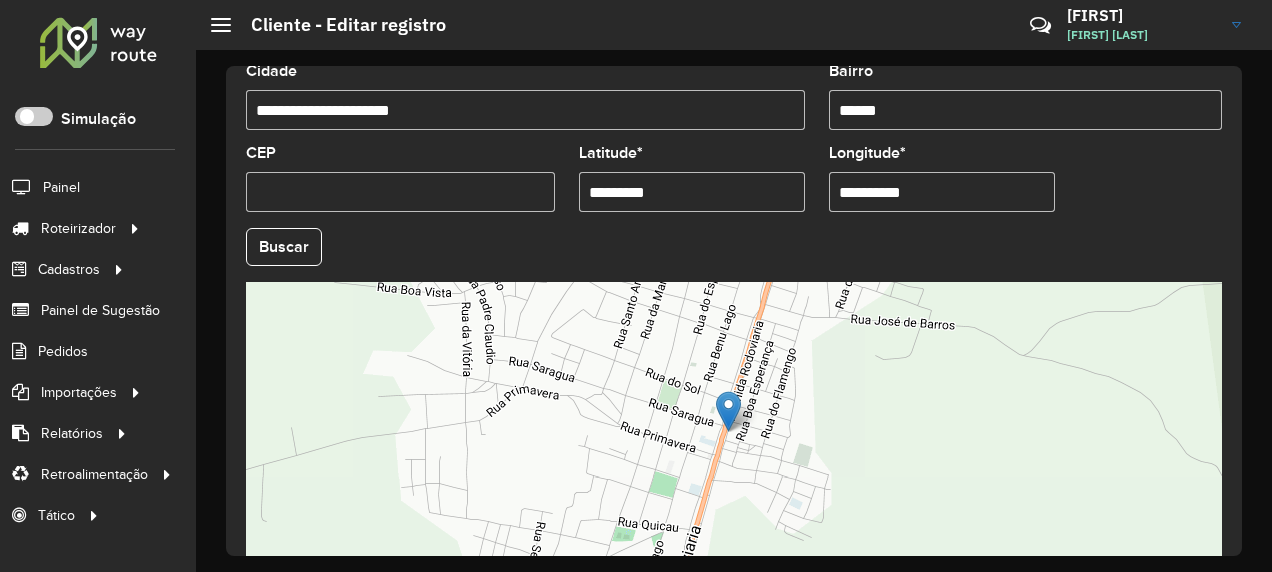 drag, startPoint x: 682, startPoint y: 201, endPoint x: 498, endPoint y: 232, distance: 186.59314 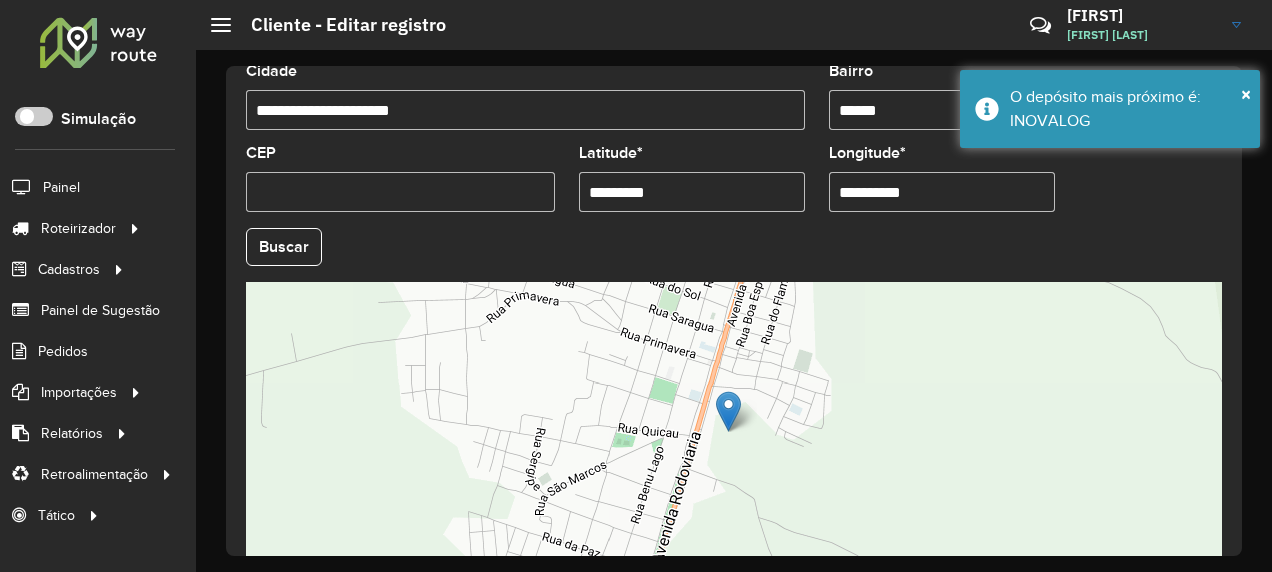 drag, startPoint x: 970, startPoint y: 188, endPoint x: 658, endPoint y: 291, distance: 328.562 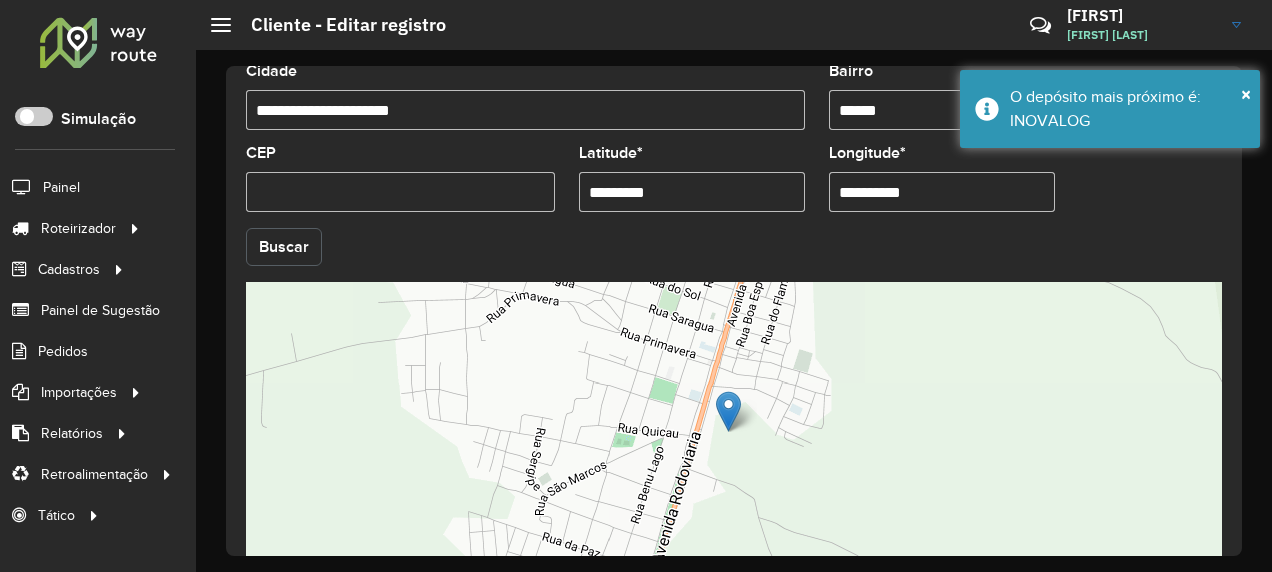 click on "Aguarde...  Pop-up bloqueado!  Seu navegador bloqueou automáticamente a abertura de uma nova janela.   Acesse as configurações e adicione o endereço do sistema a lista de permissão.   Fechar  Roteirizador AmbevTech Simulação Painel Roteirizador Entregas Vendas Cadastros Checkpoint Classificações de venda Cliente Consulta de setores Depósito Disponibilidade de veículos Fator tipo de produto Gabarito planner Grupo Rota Fator Tipo Produto Grupo de rotas exclusiva Grupo de setores Layout integração Modelo Parada Pedágio Perfil de Vendedor Ponto de apoio FAD Produto Restrição de Atendimento Planner Rodízio de placa Rota exclusiva FAD Rótulo Setor Setor Planner Tipo de cliente Tipo de veículo Tipo de veículo RN Transportadora Vendedor Veículo Painel de Sugestão Pedidos Importações Classificação e volume de venda Clientes Fator tipo produto Gabarito planner Grade de atendimento Janela de atendimento Localização Pedidos Restrição de Atendimento Planner Tempo de espera Vendedor Veículos" at bounding box center [636, 286] 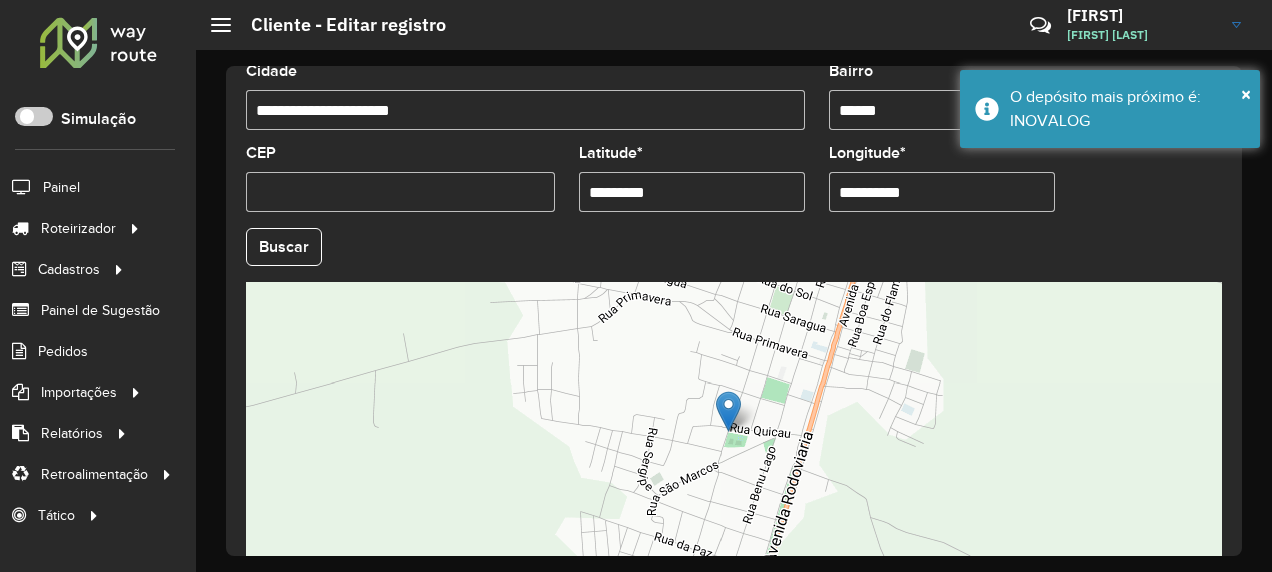 scroll, scrollTop: 911, scrollLeft: 0, axis: vertical 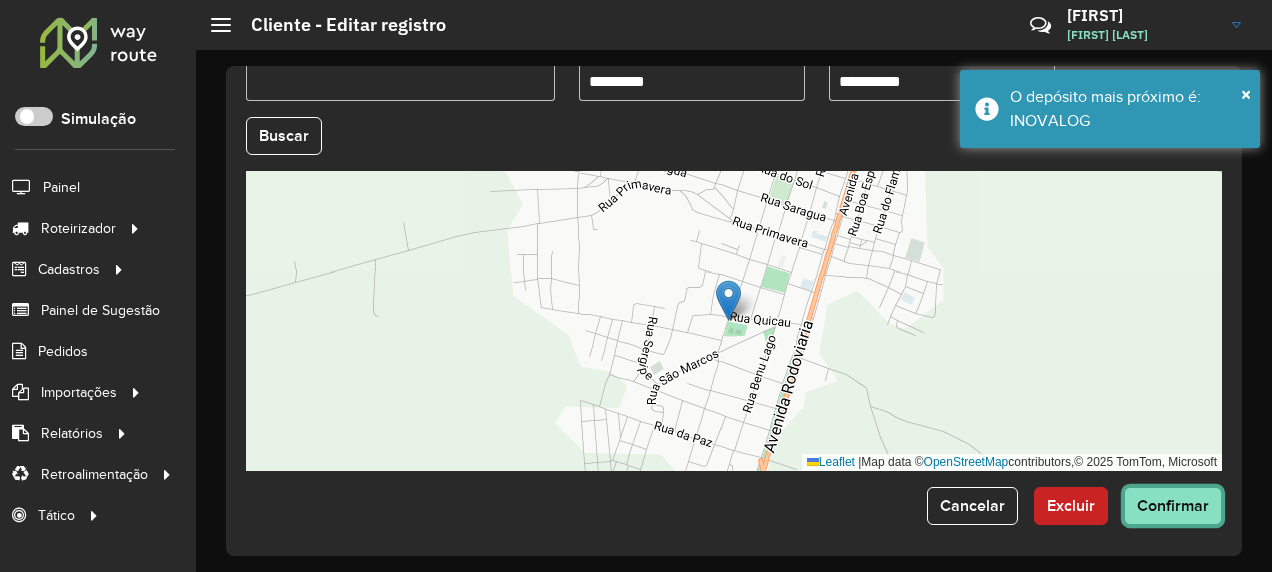click on "Confirmar" 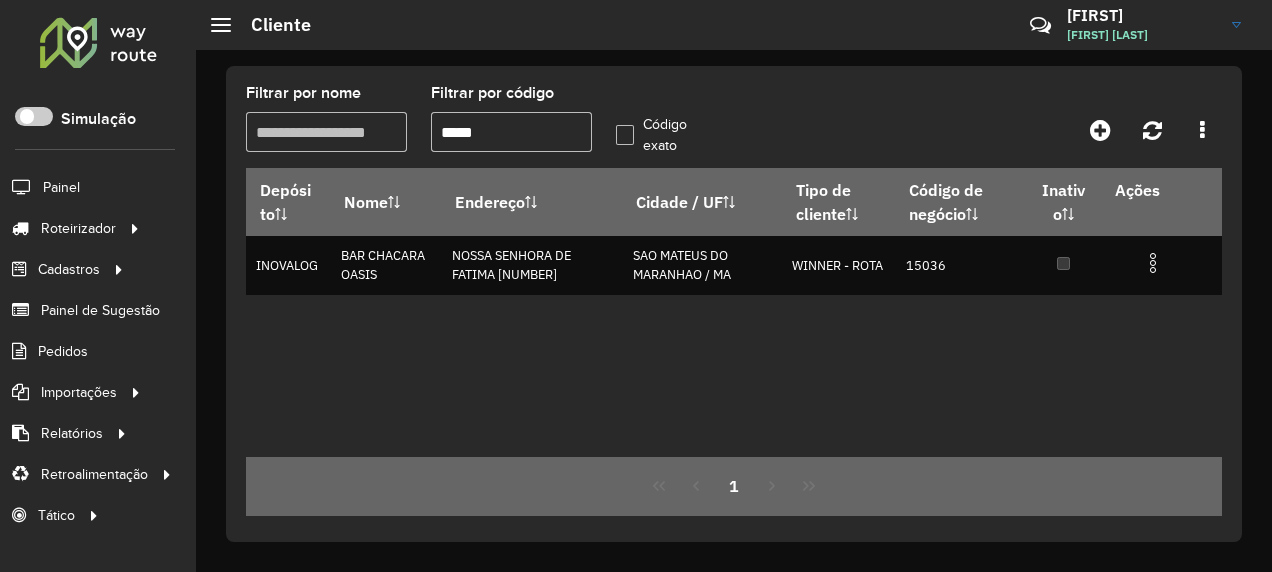 drag, startPoint x: 495, startPoint y: 135, endPoint x: 375, endPoint y: 156, distance: 121.82365 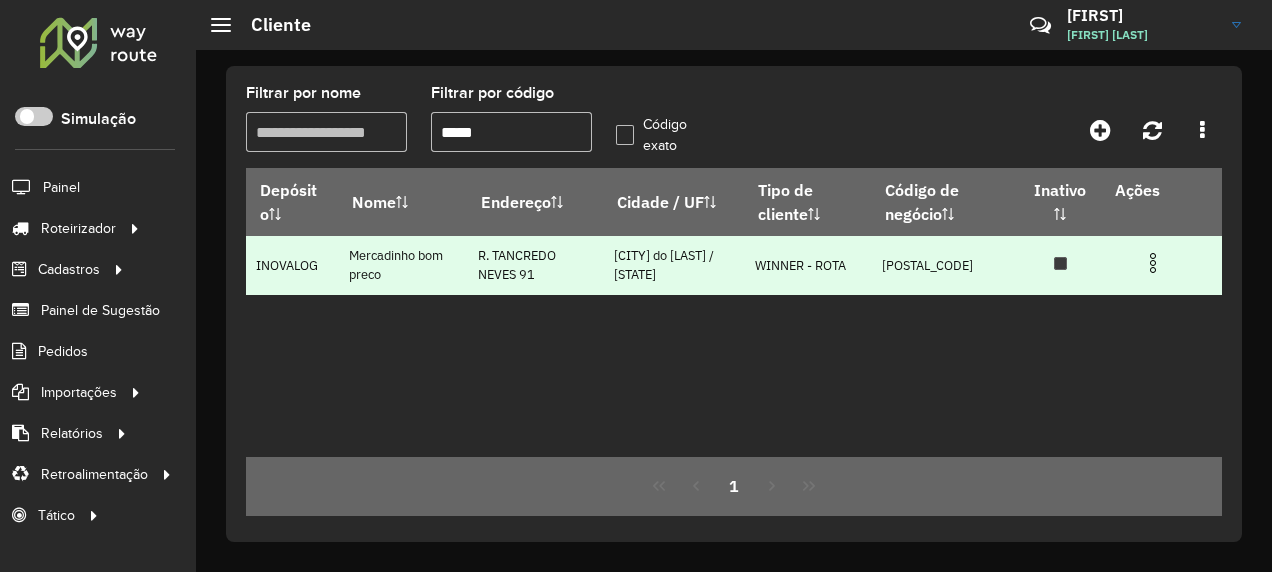 click at bounding box center (1153, 263) 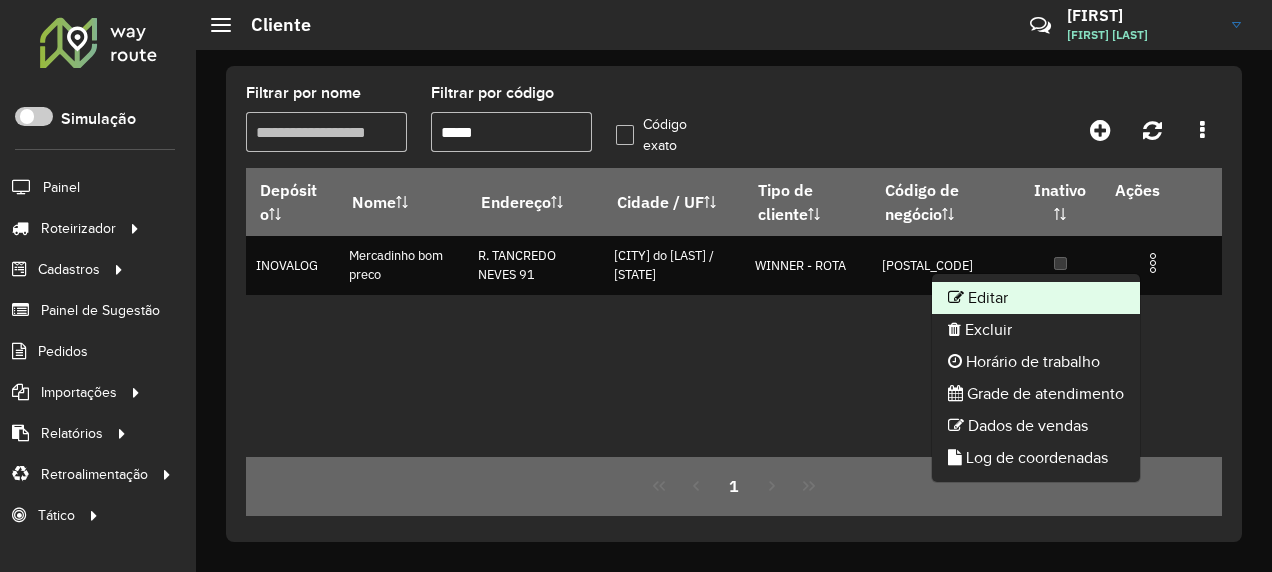 click on "Editar" 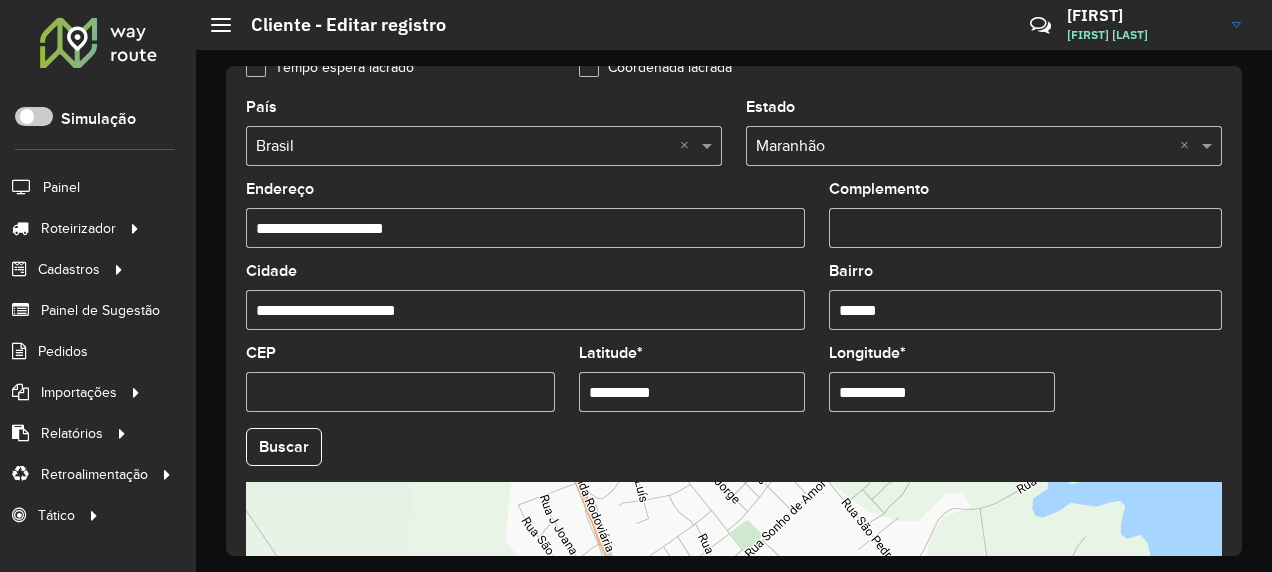scroll, scrollTop: 911, scrollLeft: 0, axis: vertical 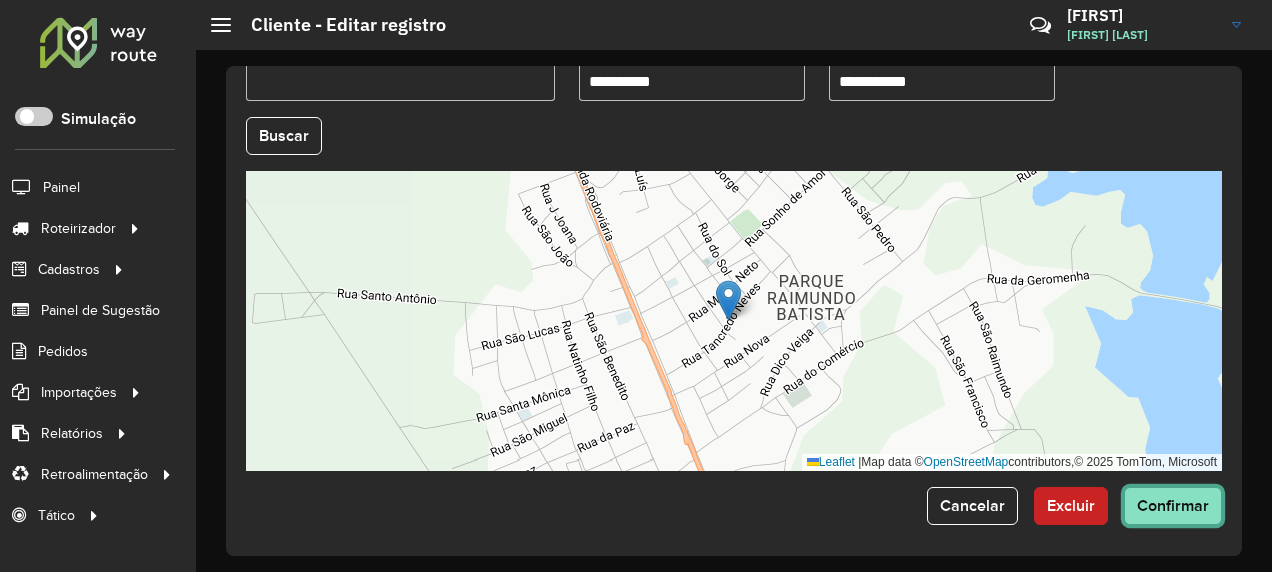 click on "Confirmar" 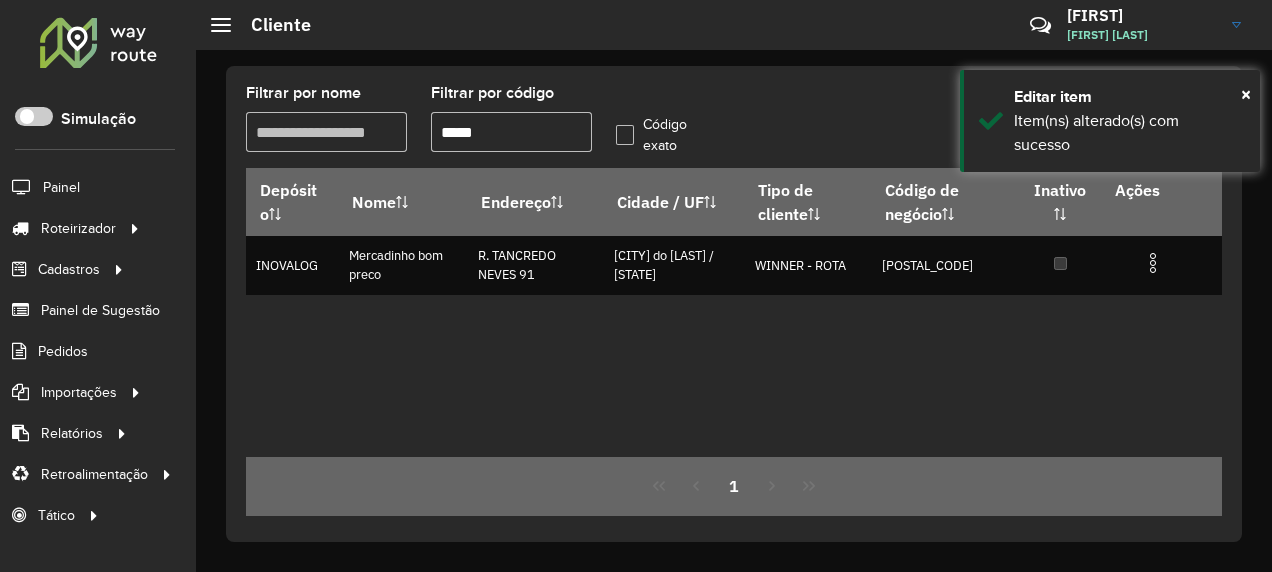 click on "Filtrar por nome   Filtrar por código  *****  Código exato" 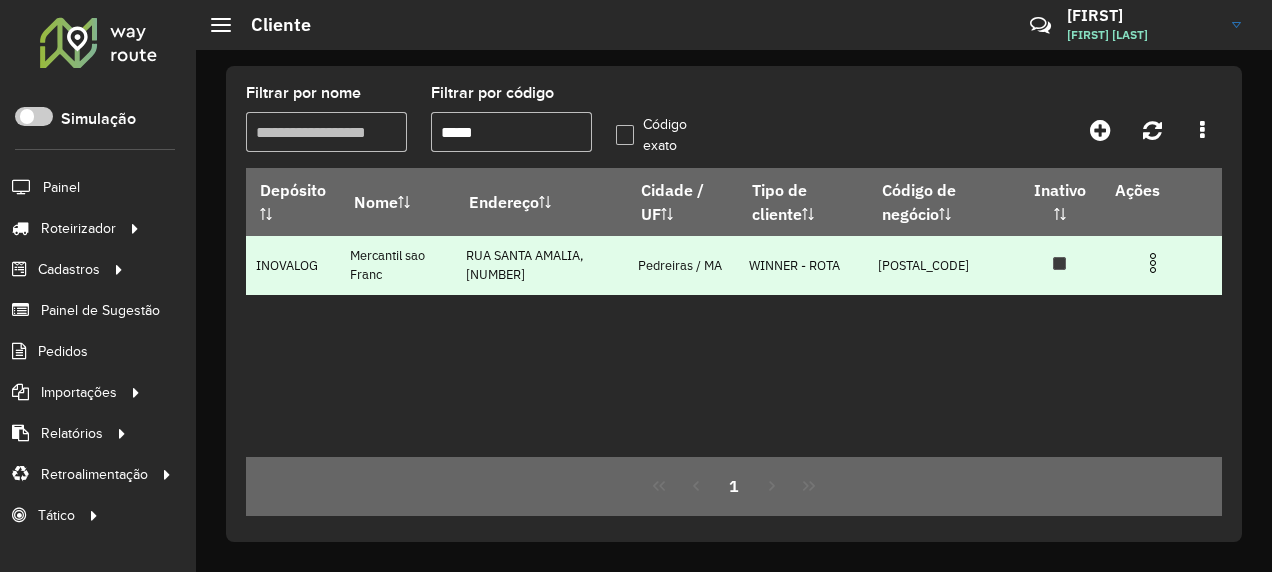 click at bounding box center [1153, 263] 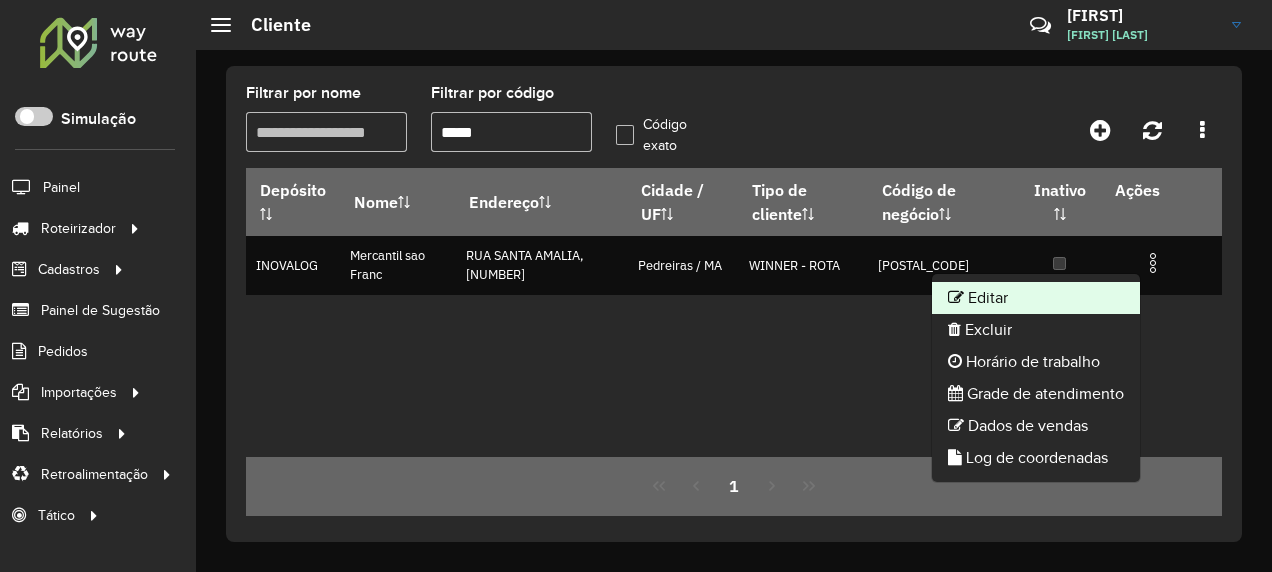 click on "Editar" 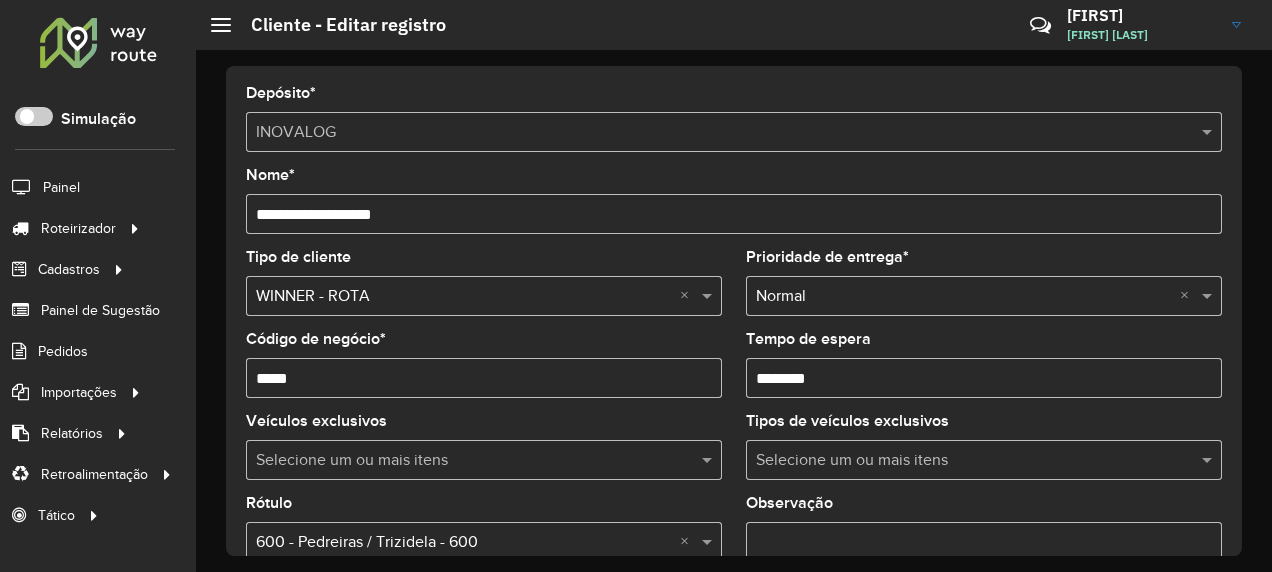 scroll, scrollTop: 800, scrollLeft: 0, axis: vertical 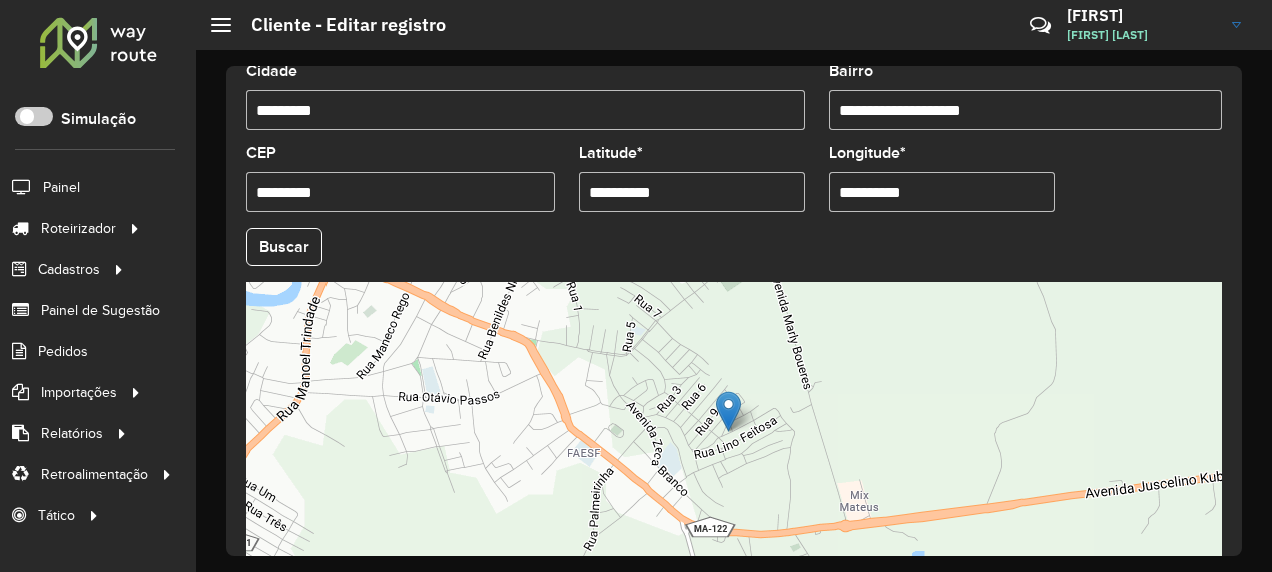 drag, startPoint x: 698, startPoint y: 181, endPoint x: 520, endPoint y: 227, distance: 183.84776 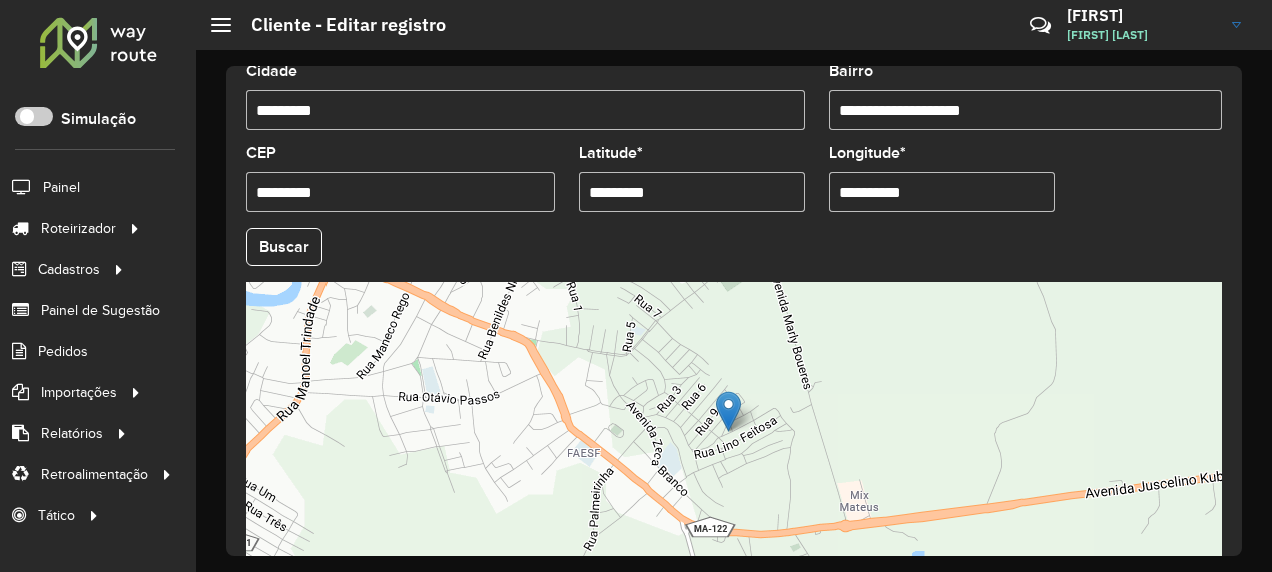 drag, startPoint x: 870, startPoint y: 214, endPoint x: 756, endPoint y: 250, distance: 119.54916 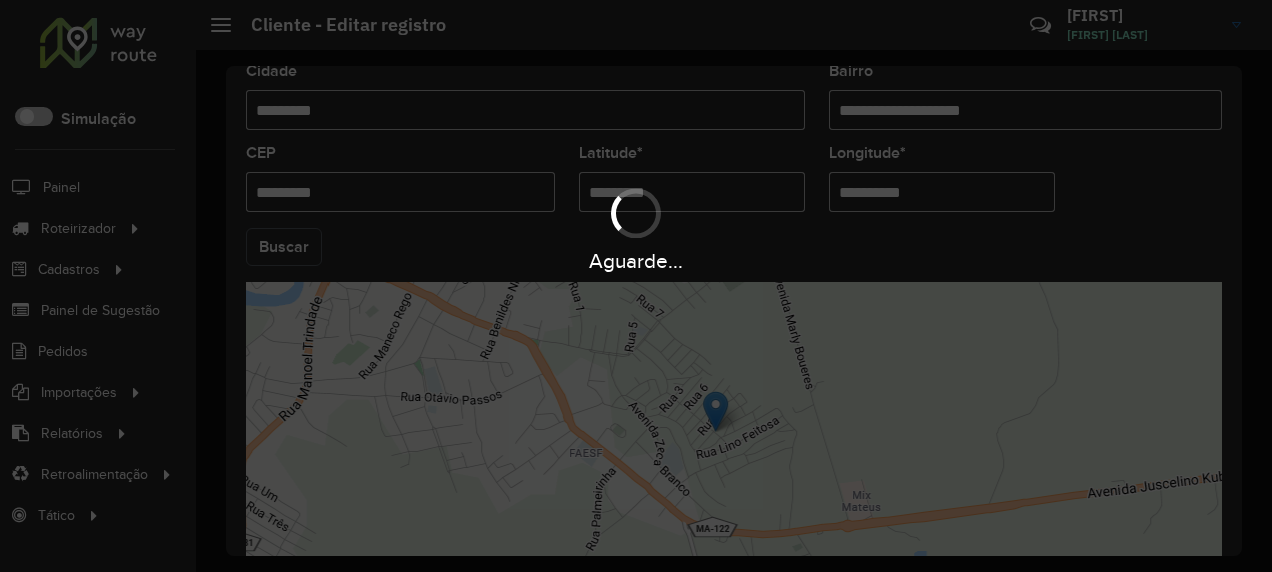 click on "Aguarde...  Pop-up bloqueado!  Seu navegador bloqueou automáticamente a abertura de uma nova janela.   Acesse as configurações e adicione o endereço do sistema a lista de permissão.   Fechar  Roteirizador AmbevTech Simulação Painel Roteirizador Entregas Vendas Cadastros Checkpoint Classificações de venda Cliente Consulta de setores Depósito Disponibilidade de veículos Fator tipo de produto Gabarito planner Grupo Rota Fator Tipo Produto Grupo de rotas exclusiva Grupo de setores Layout integração Modelo Parada Pedágio Perfil de Vendedor Ponto de apoio FAD Produto Restrição de Atendimento Planner Rodízio de placa Rota exclusiva FAD Rótulo Setor Setor Planner Tipo de cliente Tipo de veículo Tipo de veículo RN Transportadora Vendedor Veículo Painel de Sugestão Pedidos Importações Classificação e volume de venda Clientes Fator tipo produto Gabarito planner Grade de atendimento Janela de atendimento Localização Pedidos Restrição de Atendimento Planner Tempo de espera Vendedor Veículos" at bounding box center (636, 286) 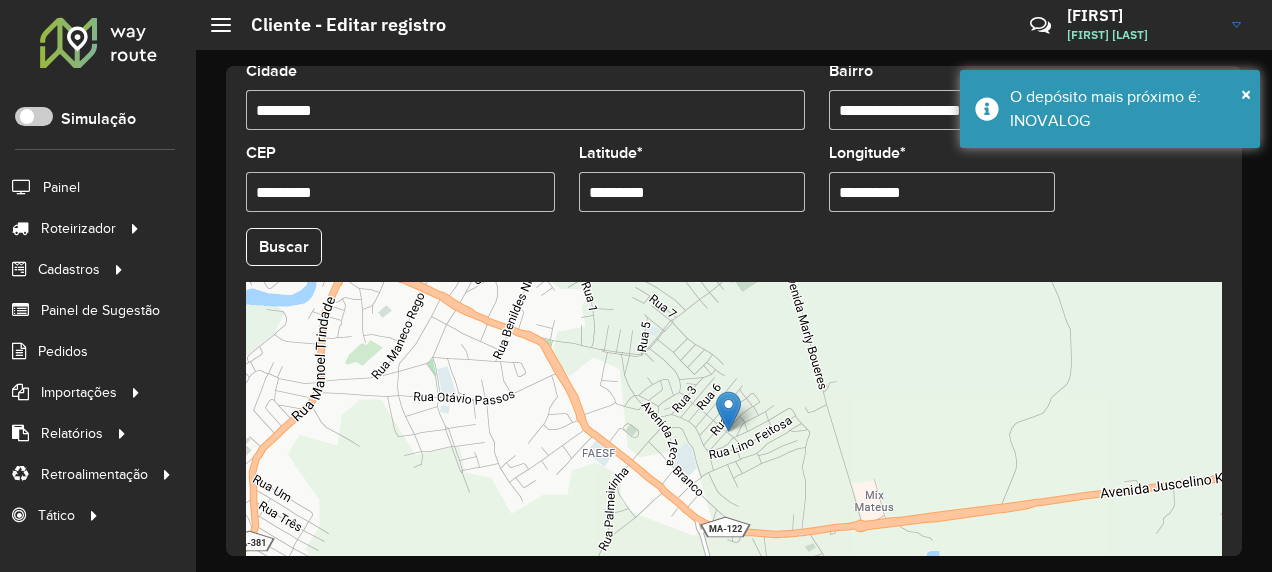 scroll, scrollTop: 911, scrollLeft: 0, axis: vertical 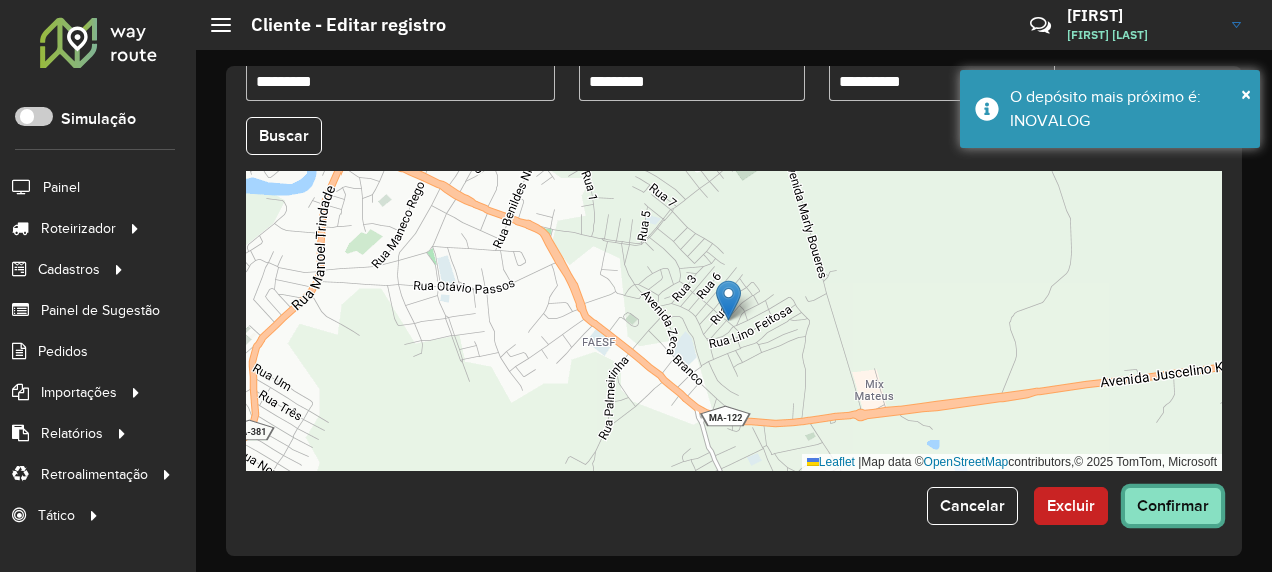 click on "Confirmar" 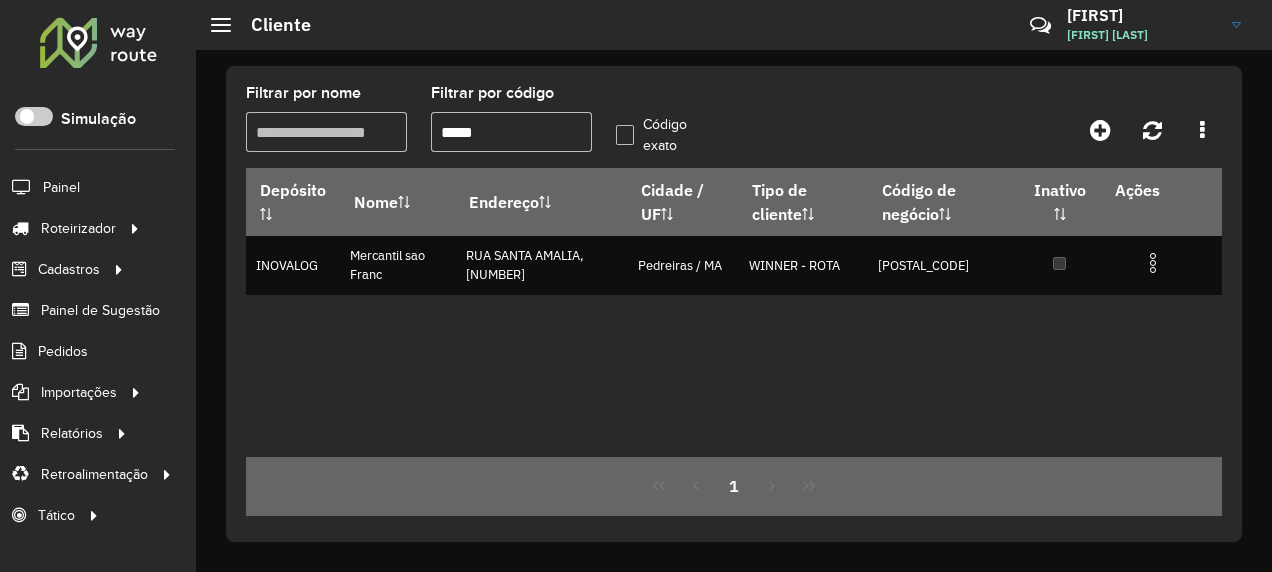 drag, startPoint x: 498, startPoint y: 131, endPoint x: 456, endPoint y: 141, distance: 43.174065 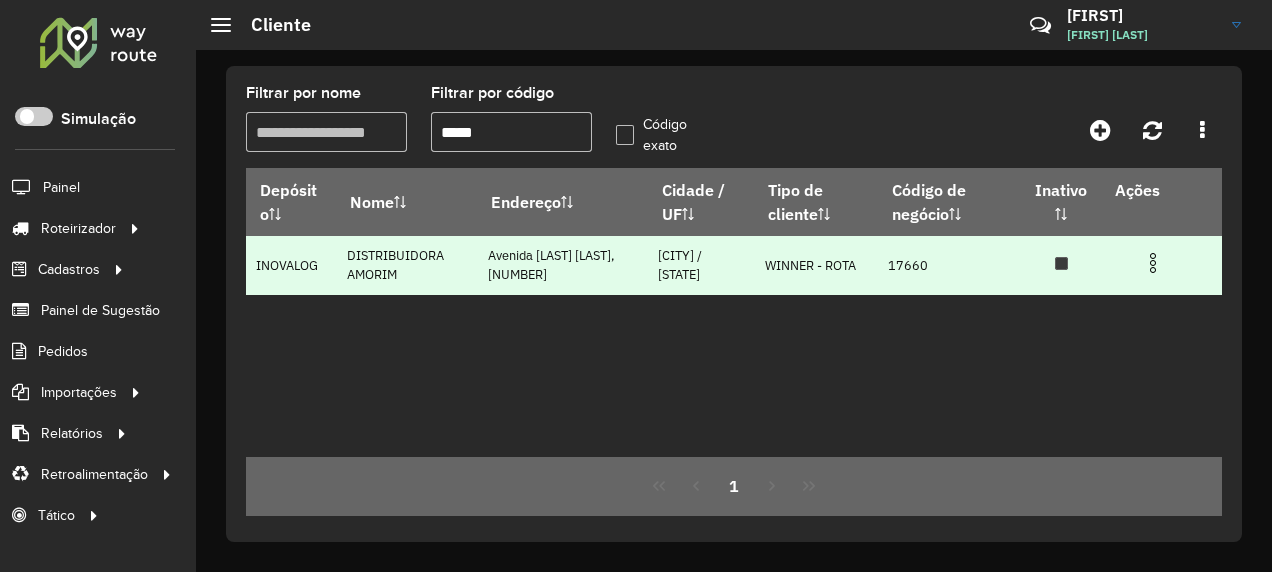 drag, startPoint x: 1152, startPoint y: 276, endPoint x: 1135, endPoint y: 276, distance: 17 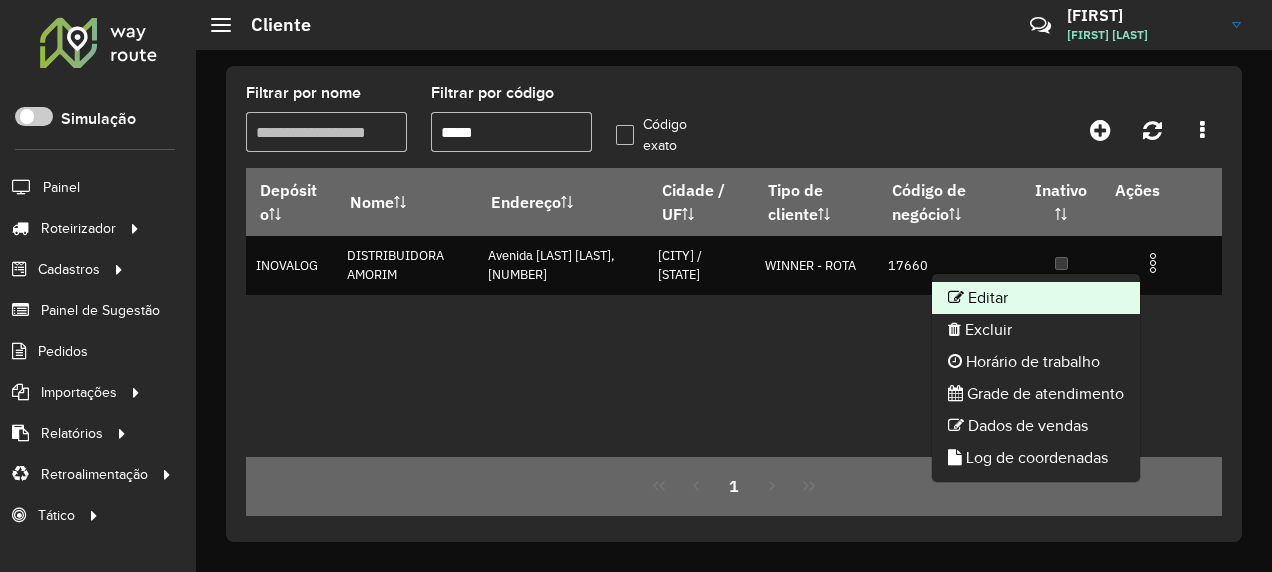 click on "Editar" 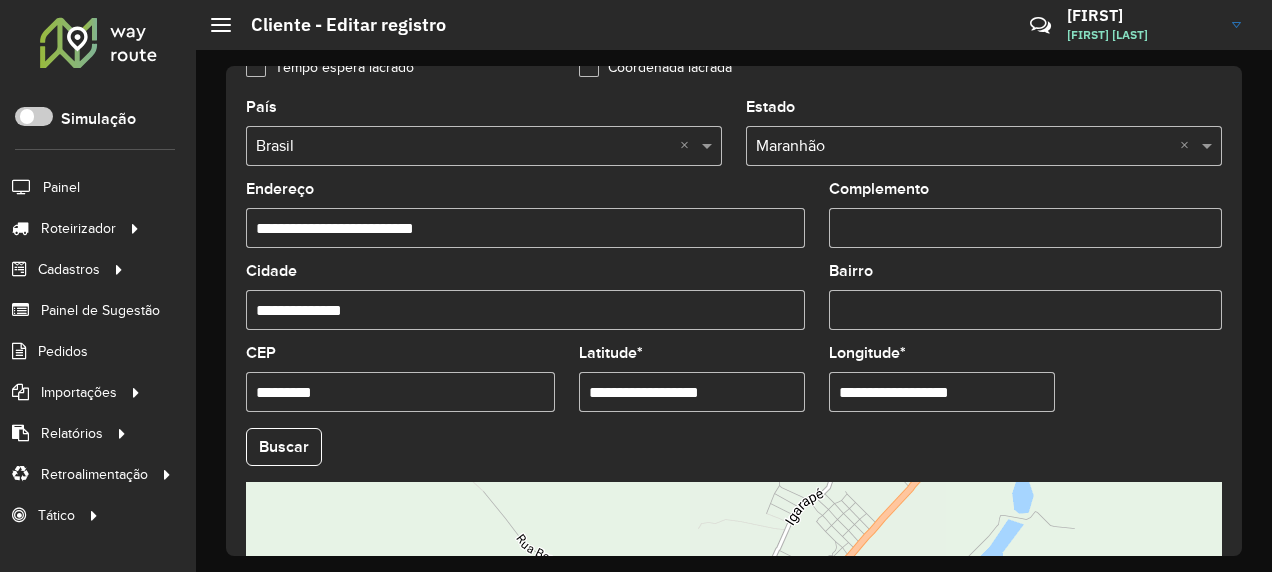 scroll, scrollTop: 911, scrollLeft: 0, axis: vertical 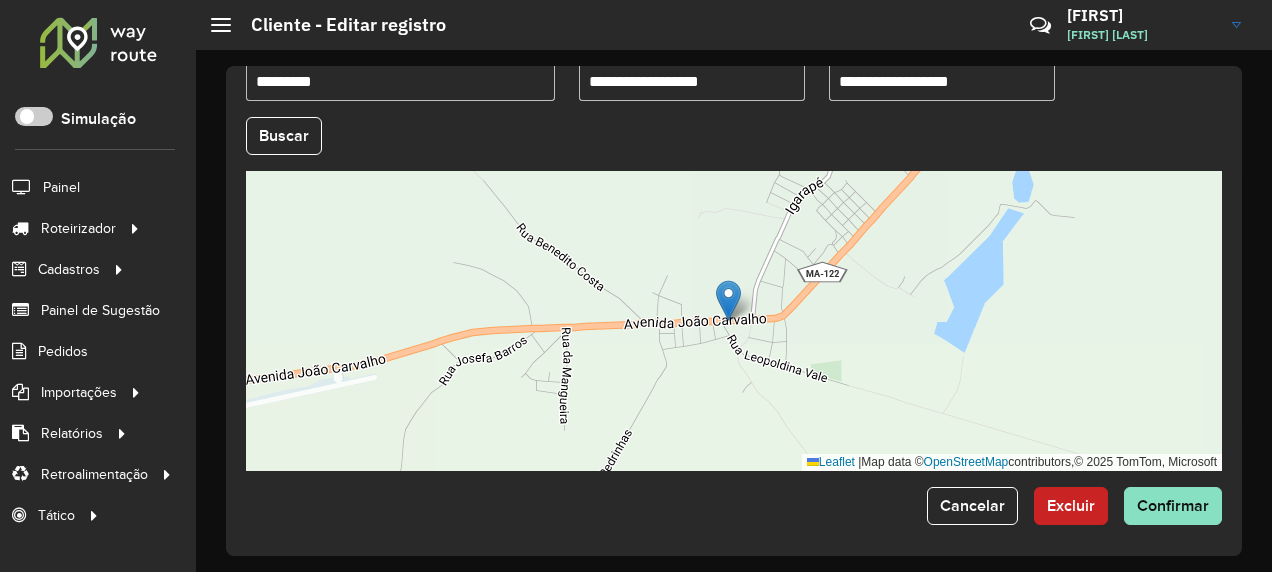 drag, startPoint x: 747, startPoint y: 84, endPoint x: 546, endPoint y: 150, distance: 211.5585 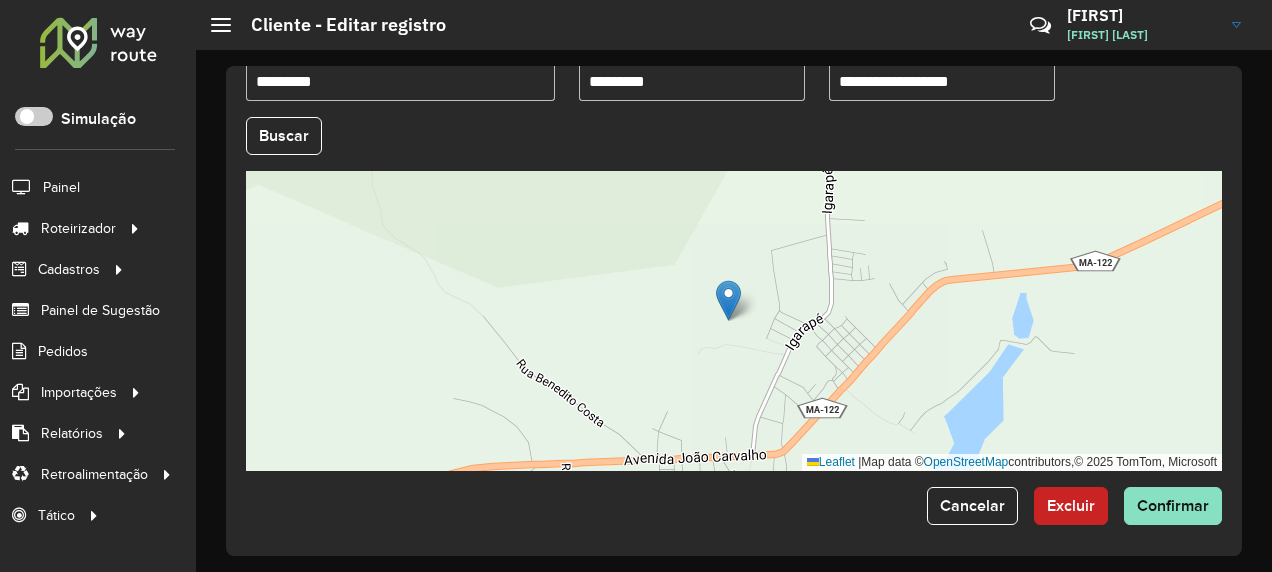 drag, startPoint x: 995, startPoint y: 78, endPoint x: 724, endPoint y: 172, distance: 286.8397 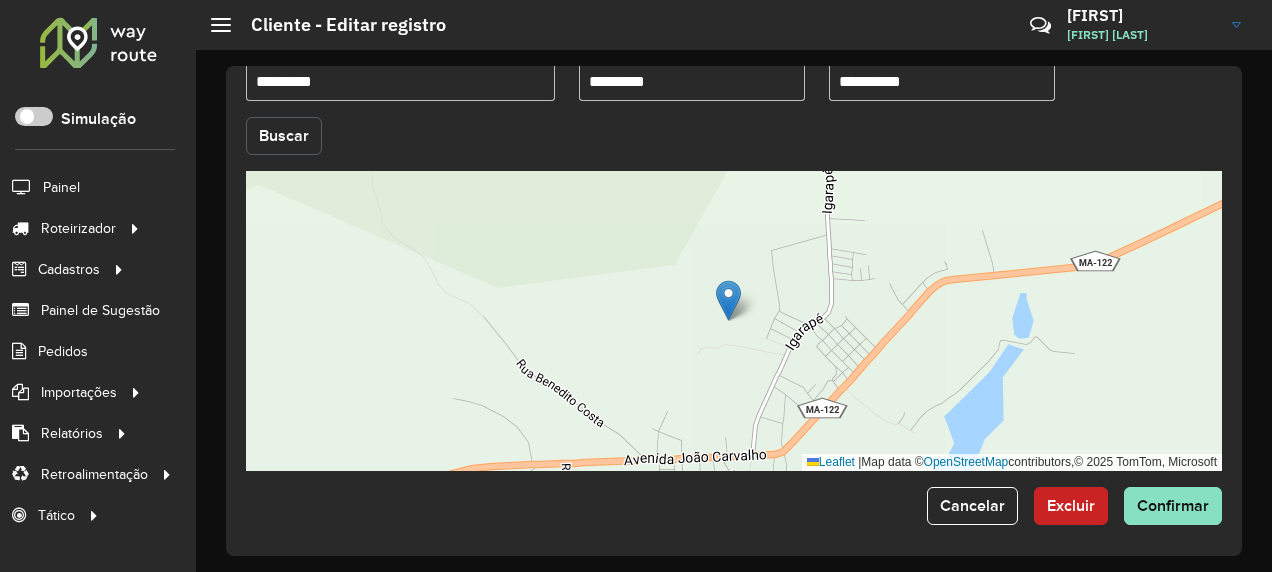 click on "Aguarde...  Pop-up bloqueado!  Seu navegador bloqueou automáticamente a abertura de uma nova janela.   Acesse as configurações e adicione o endereço do sistema a lista de permissão.   Fechar  Roteirizador AmbevTech Simulação Painel Roteirizador Entregas Vendas Cadastros Checkpoint Classificações de venda Cliente Consulta de setores Depósito Disponibilidade de veículos Fator tipo de produto Gabarito planner Grupo Rota Fator Tipo Produto Grupo de rotas exclusiva Grupo de setores Layout integração Modelo Parada Pedágio Perfil de Vendedor Ponto de apoio FAD Produto Restrição de Atendimento Planner Rodízio de placa Rota exclusiva FAD Rótulo Setor Setor Planner Tipo de cliente Tipo de veículo Tipo de veículo RN Transportadora Vendedor Veículo Painel de Sugestão Pedidos Importações Classificação e volume de venda Clientes Fator tipo produto Gabarito planner Grade de atendimento Janela de atendimento Localização Pedidos Restrição de Atendimento Planner Tempo de espera Vendedor Veículos" at bounding box center (636, 286) 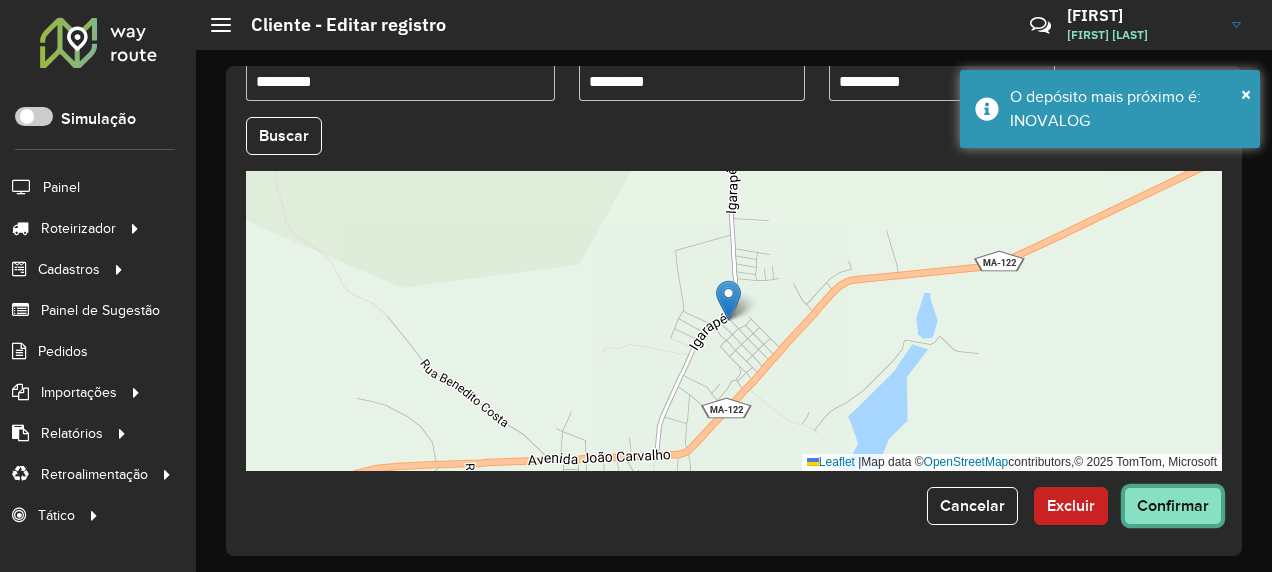 click on "Confirmar" 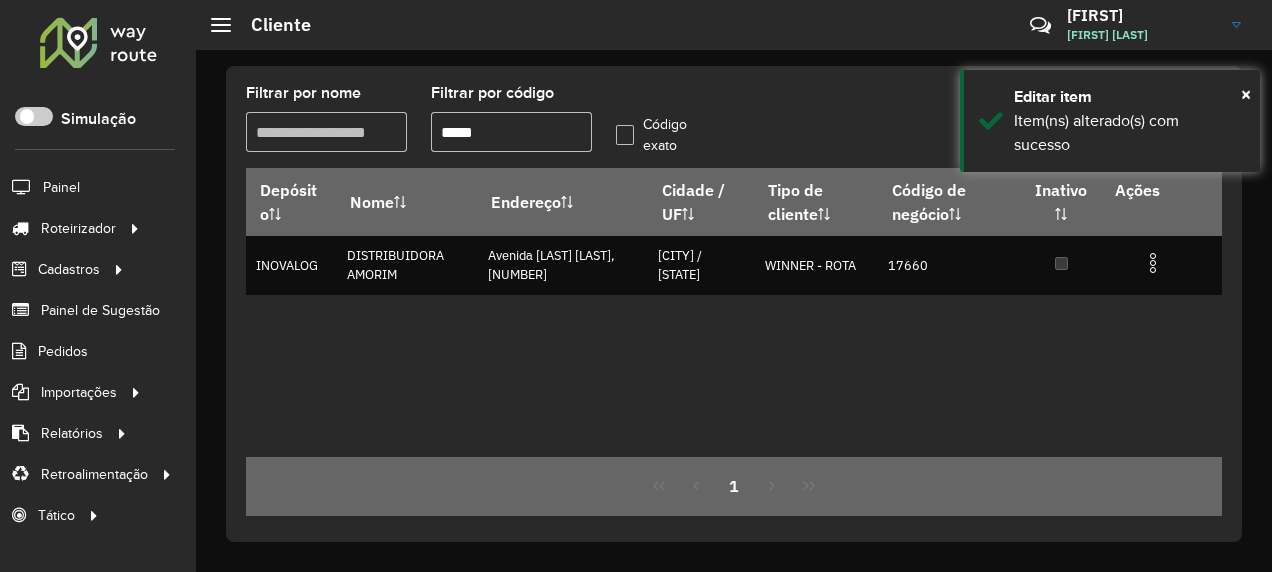 drag, startPoint x: 472, startPoint y: 143, endPoint x: 456, endPoint y: 147, distance: 16.492422 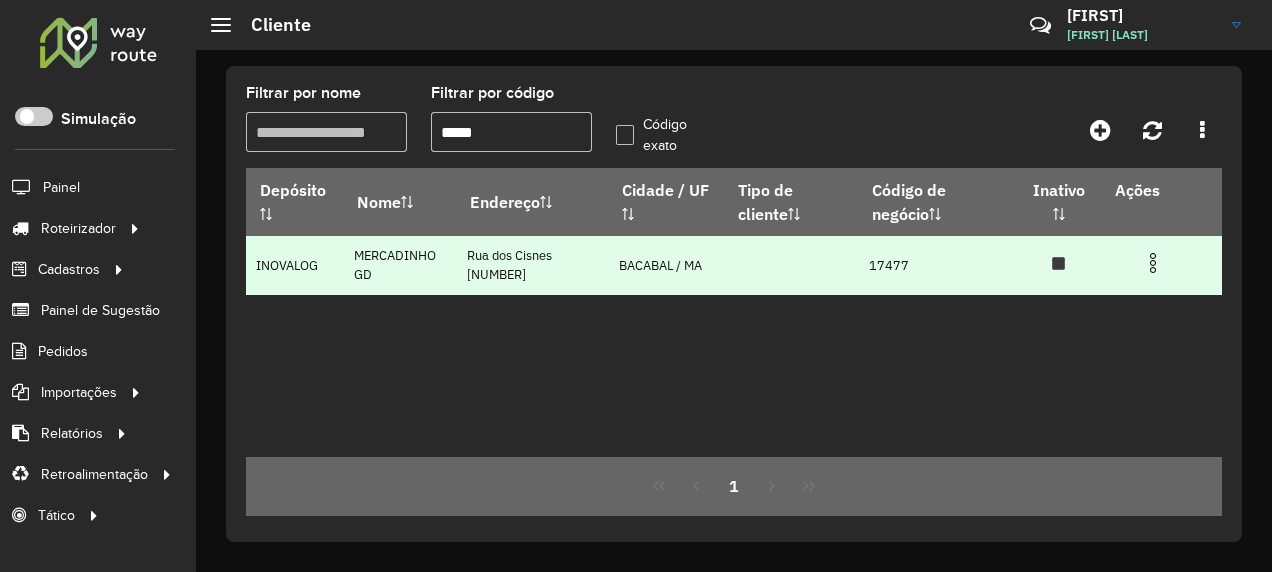 click at bounding box center [1153, 263] 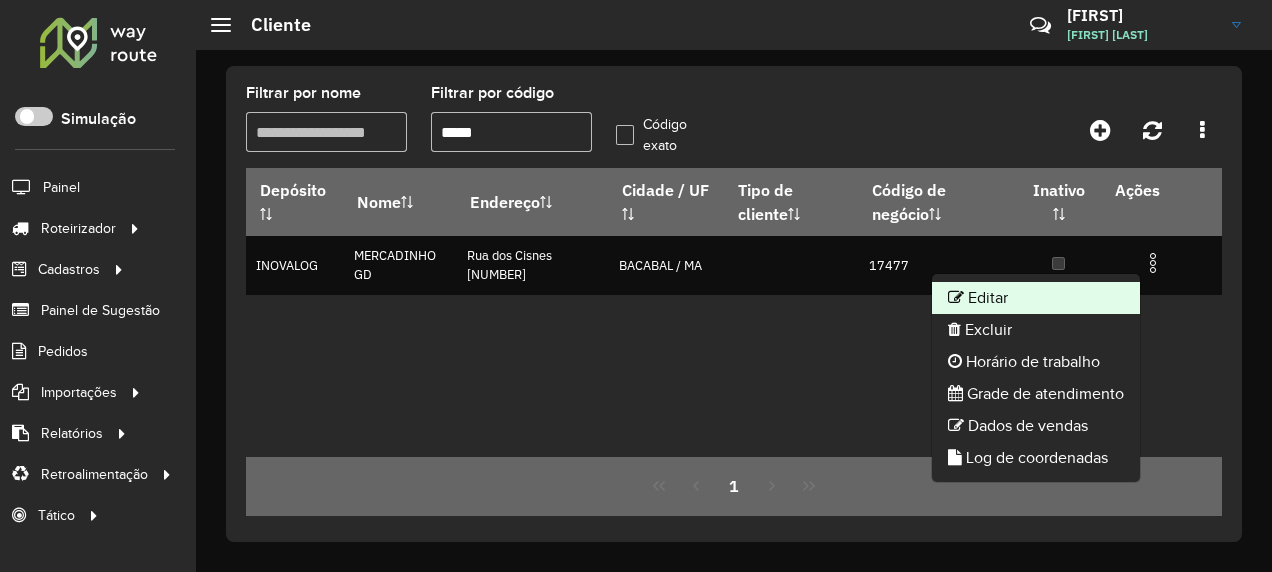 click on "Editar" 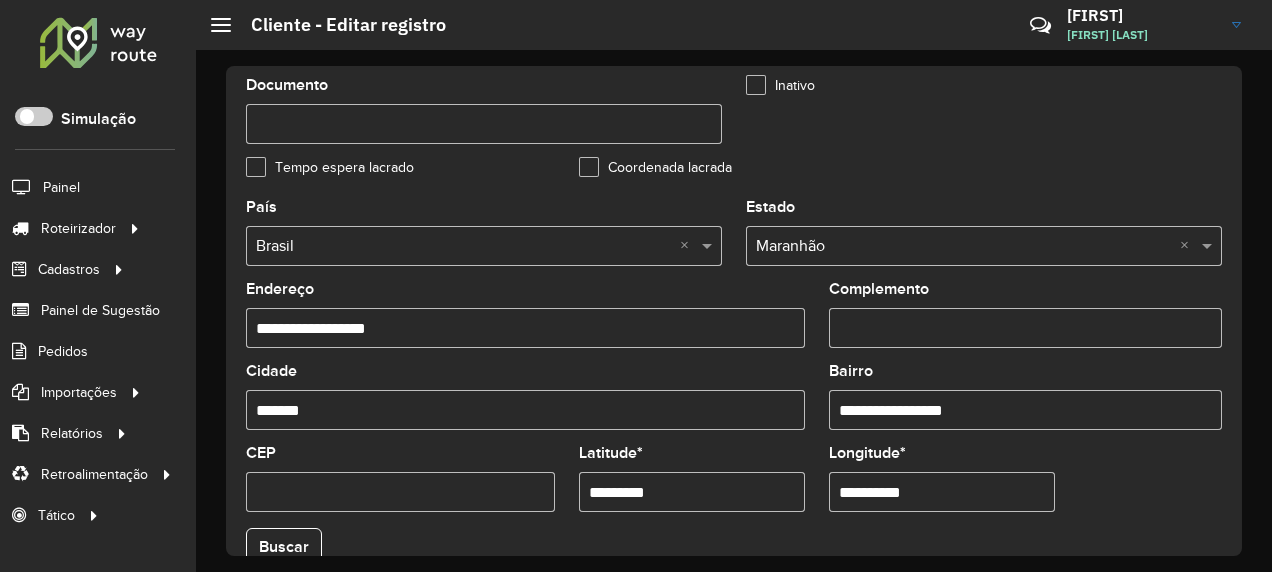 scroll, scrollTop: 700, scrollLeft: 0, axis: vertical 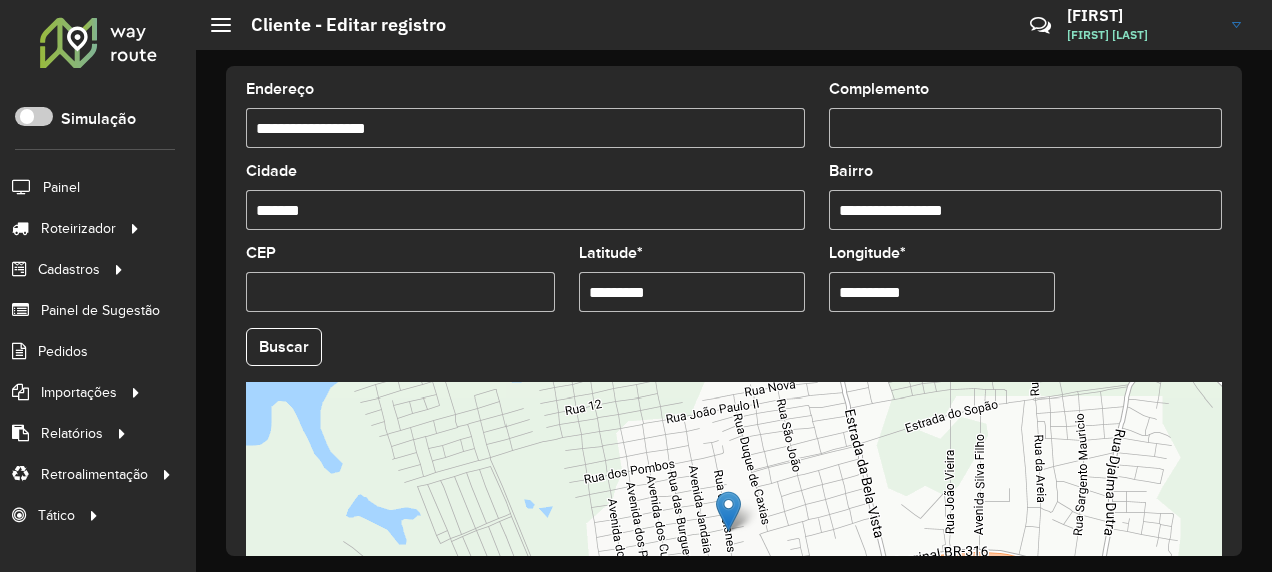 drag, startPoint x: 714, startPoint y: 298, endPoint x: 508, endPoint y: 344, distance: 211.07344 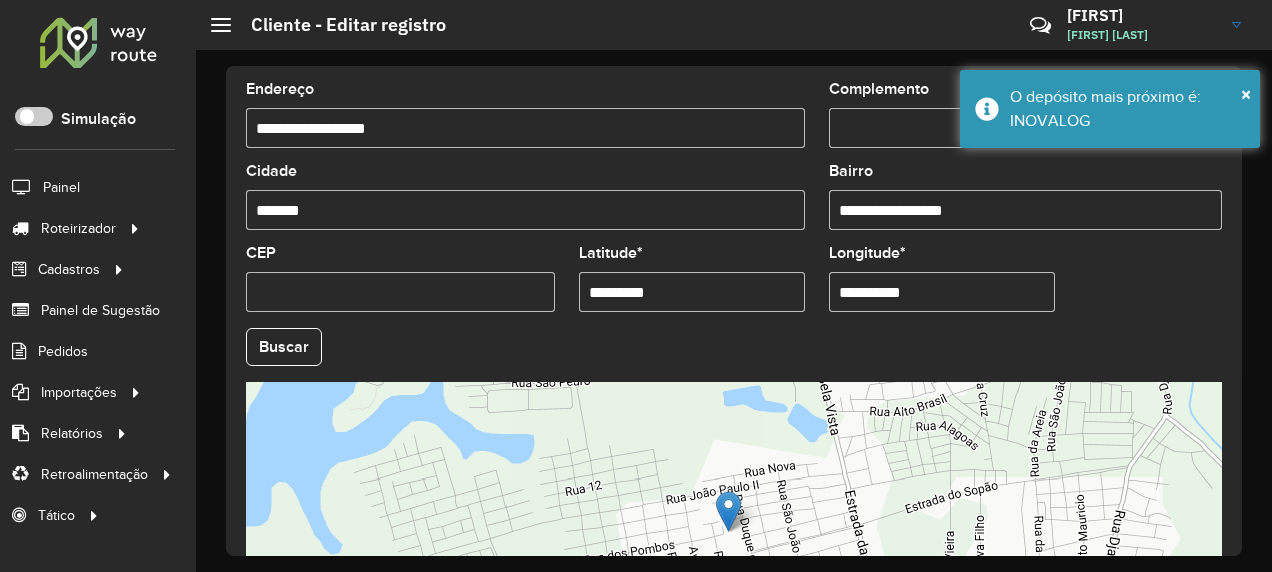 drag, startPoint x: 925, startPoint y: 297, endPoint x: 696, endPoint y: 372, distance: 240.96887 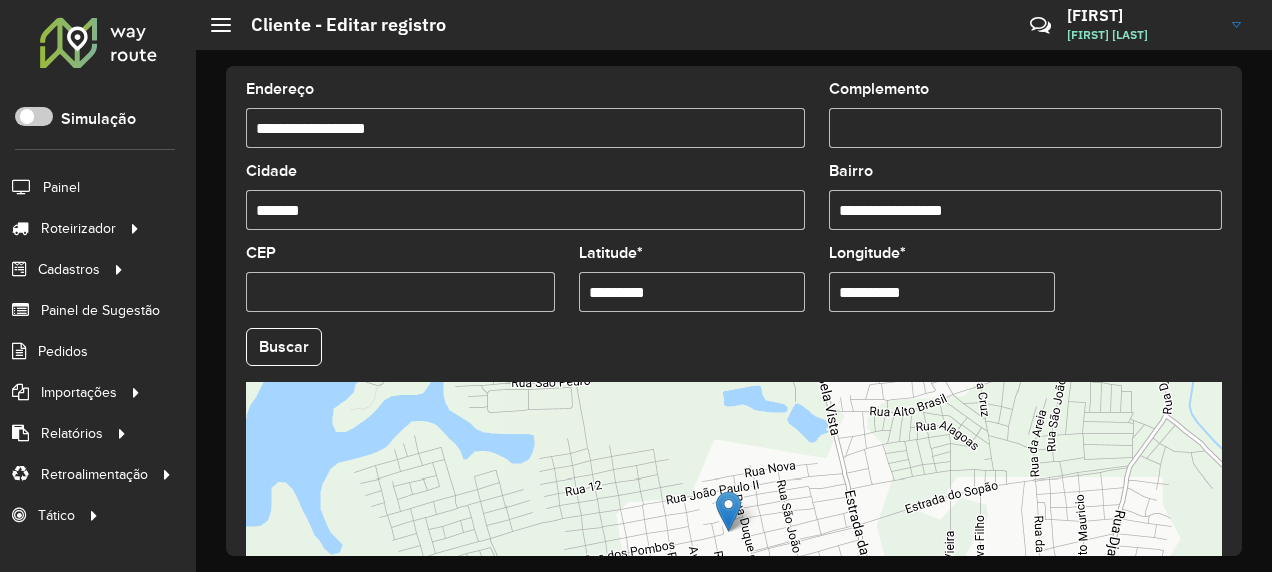 scroll, scrollTop: 911, scrollLeft: 0, axis: vertical 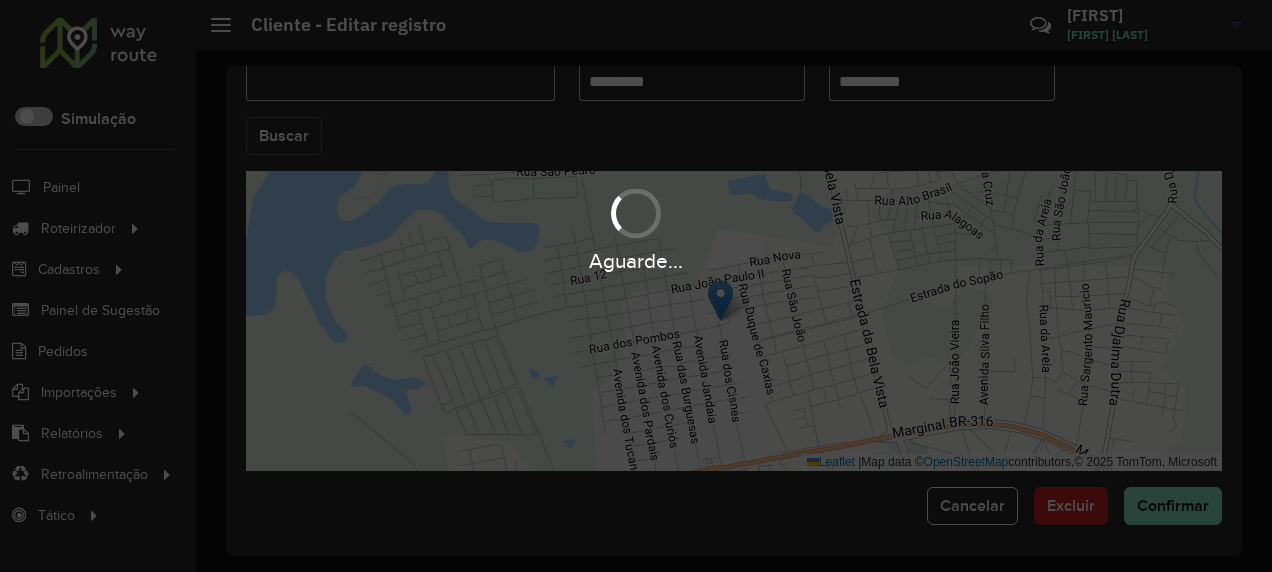 click on "Aguarde...  Pop-up bloqueado!  Seu navegador bloqueou automáticamente a abertura de uma nova janela.   Acesse as configurações e adicione o endereço do sistema a lista de permissão.   Fechar  Roteirizador AmbevTech Simulação Painel Roteirizador Entregas Vendas Cadastros Checkpoint Classificações de venda Cliente Consulta de setores Depósito Disponibilidade de veículos Fator tipo de produto Gabarito planner Grupo Rota Fator Tipo Produto Grupo de rotas exclusiva Grupo de setores Layout integração Modelo Parada Pedágio Perfil de Vendedor Ponto de apoio FAD Produto Restrição de Atendimento Planner Rodízio de placa Rota exclusiva FAD Rótulo Setor Setor Planner Tipo de cliente Tipo de veículo Tipo de veículo RN Transportadora Vendedor Veículo Painel de Sugestão Pedidos Importações Classificação e volume de venda Clientes Fator tipo produto Gabarito planner Grade de atendimento Janela de atendimento Localização Pedidos Restrição de Atendimento Planner Tempo de espera Vendedor Veículos" at bounding box center [636, 286] 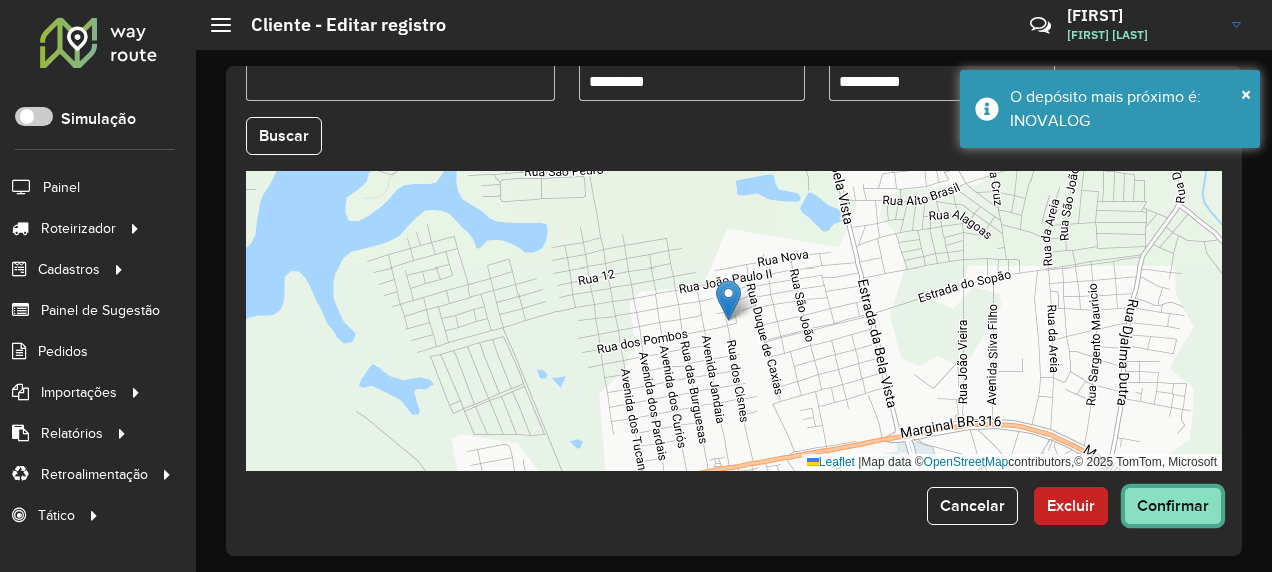 click on "Confirmar" 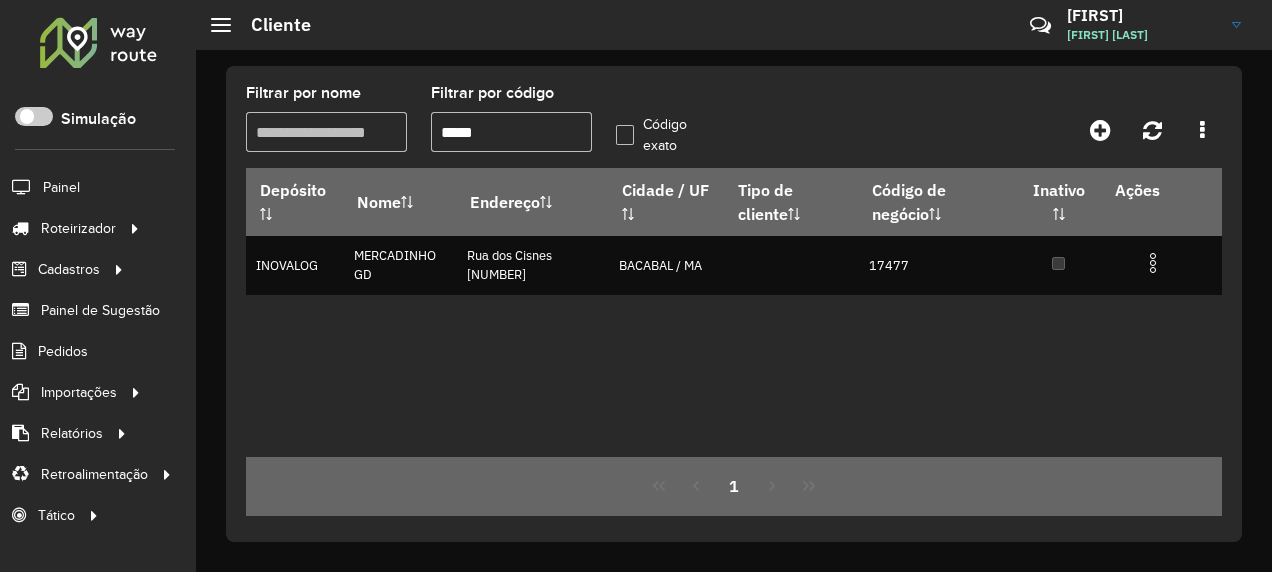 drag, startPoint x: 464, startPoint y: 138, endPoint x: 416, endPoint y: 147, distance: 48.83646 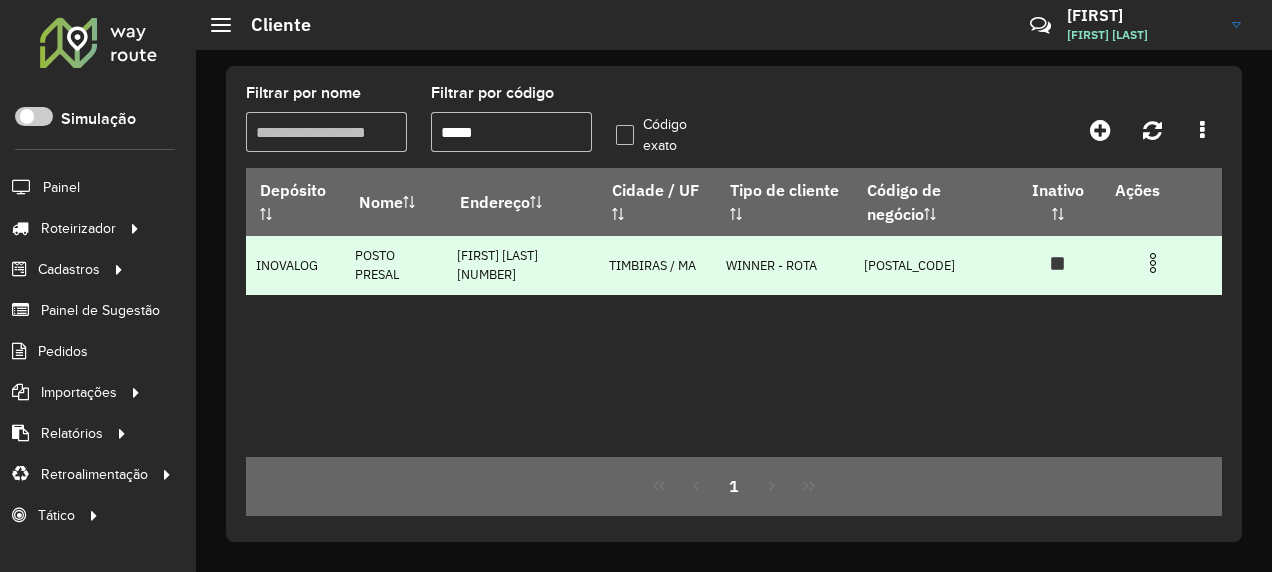 click at bounding box center (1153, 263) 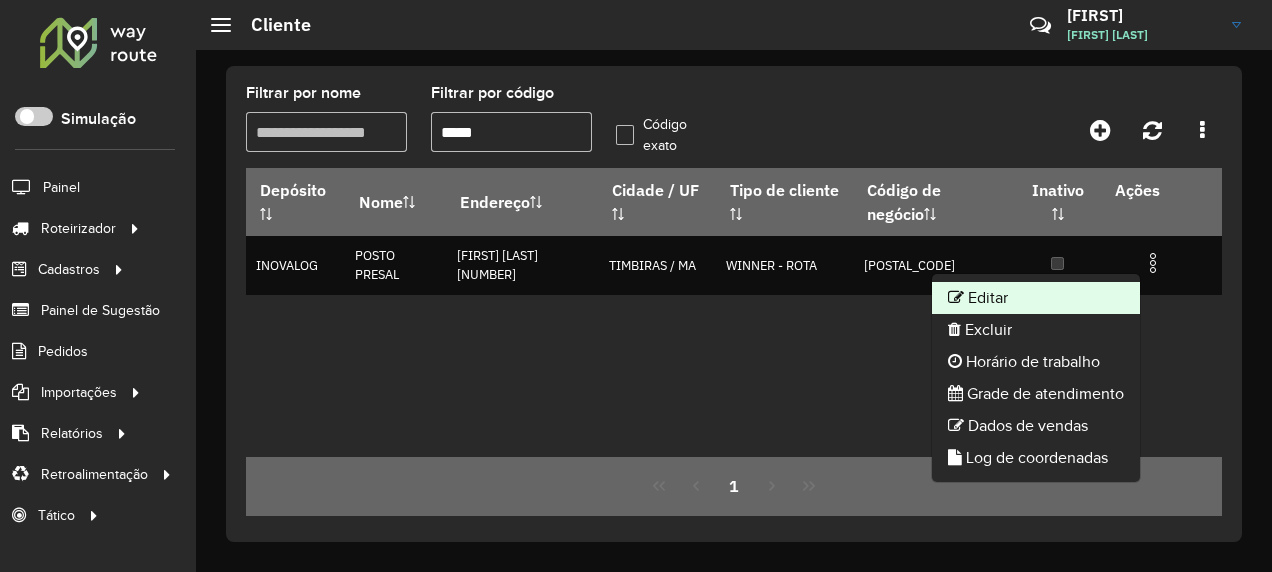 click on "Editar" 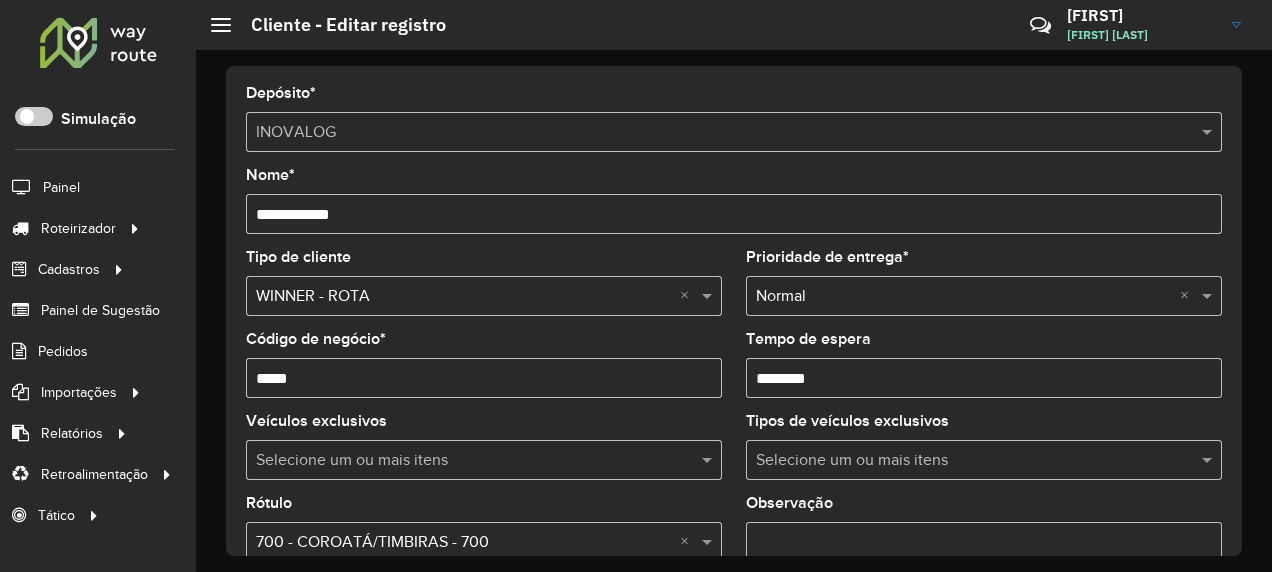 scroll, scrollTop: 600, scrollLeft: 0, axis: vertical 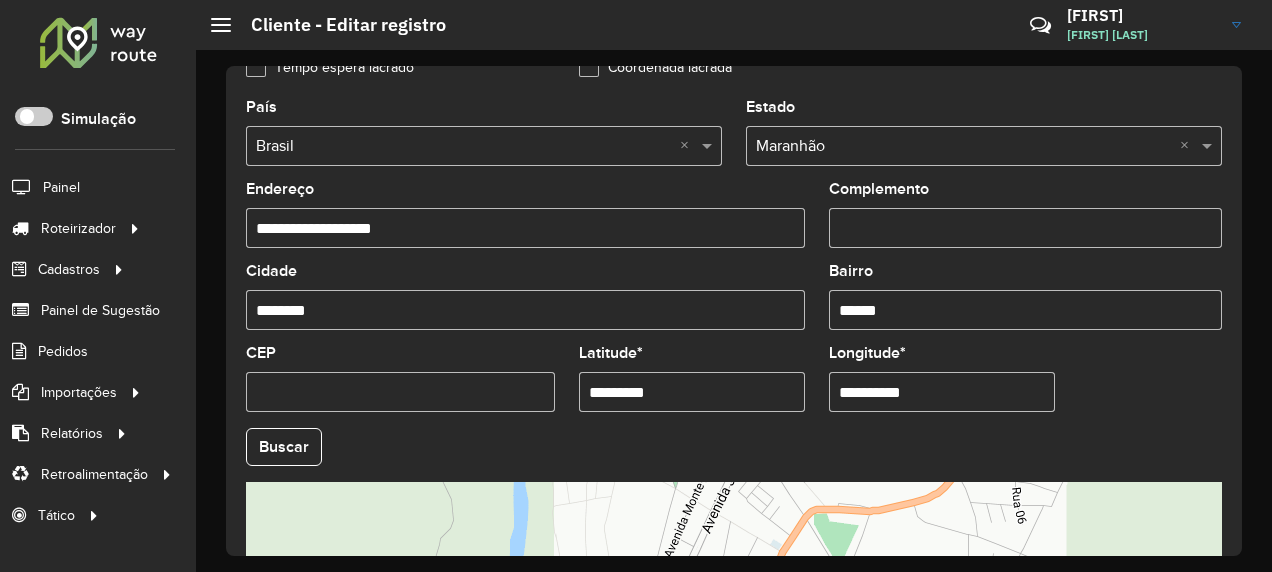 drag, startPoint x: 617, startPoint y: 418, endPoint x: 424, endPoint y: 448, distance: 195.31769 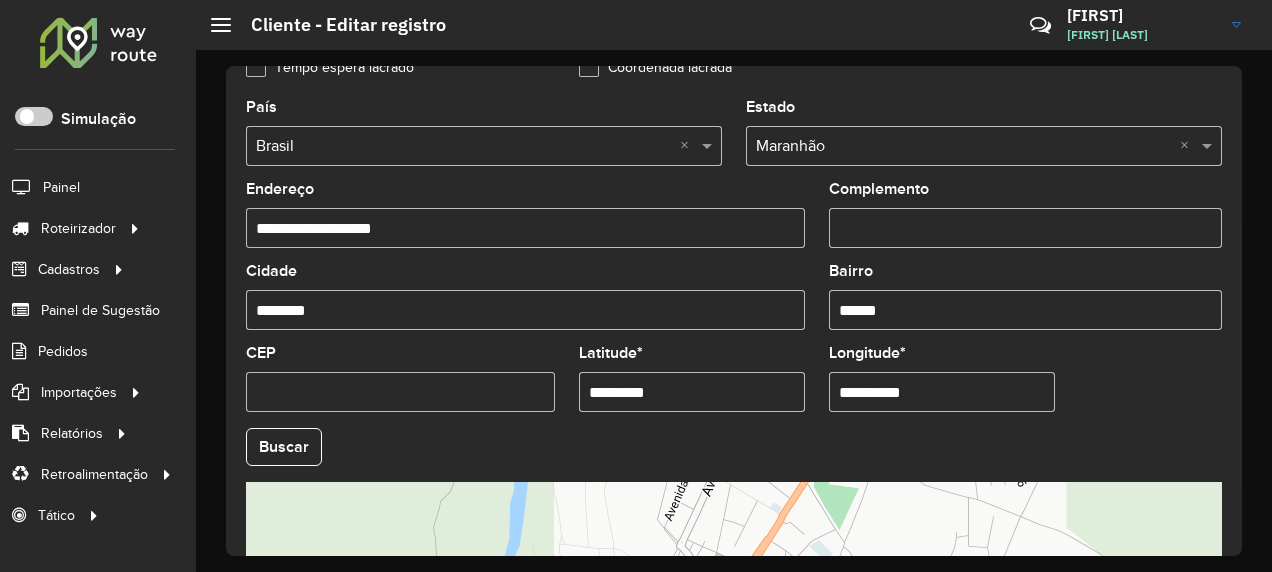 drag, startPoint x: 934, startPoint y: 386, endPoint x: 492, endPoint y: 455, distance: 447.35333 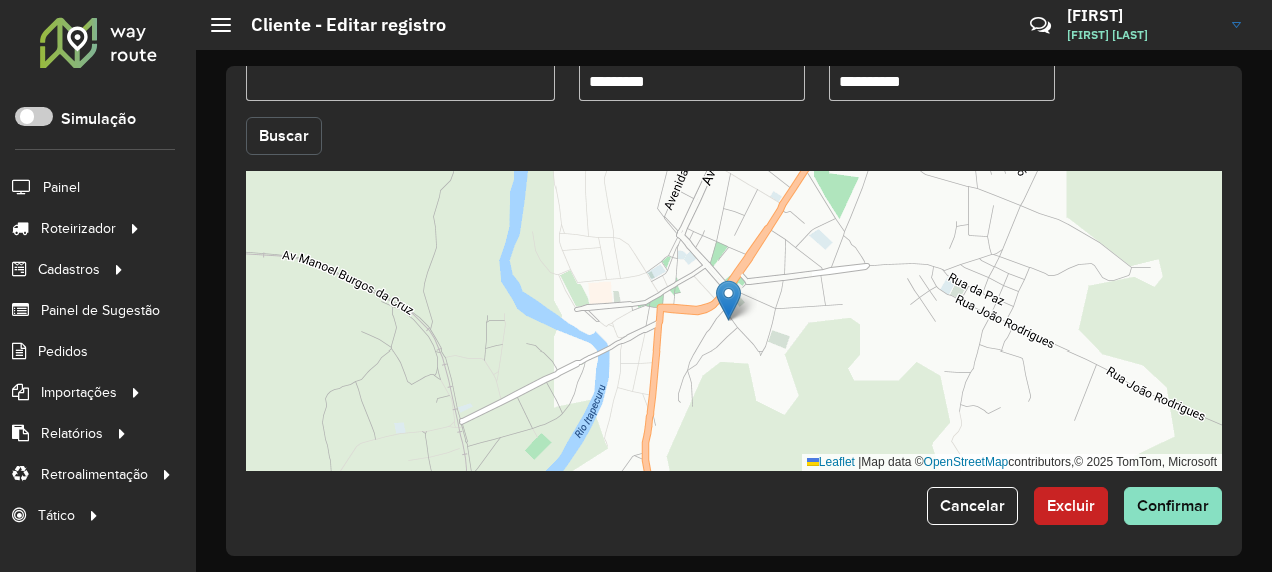 click on "Aguarde...  Pop-up bloqueado!  Seu navegador bloqueou automáticamente a abertura de uma nova janela.   Acesse as configurações e adicione o endereço do sistema a lista de permissão.   Fechar  Roteirizador AmbevTech Simulação Painel Roteirizador Entregas Vendas Cadastros Checkpoint Classificações de venda Cliente Consulta de setores Depósito Disponibilidade de veículos Fator tipo de produto Gabarito planner Grupo Rota Fator Tipo Produto Grupo de rotas exclusiva Grupo de setores Layout integração Modelo Parada Pedágio Perfil de Vendedor Ponto de apoio FAD Produto Restrição de Atendimento Planner Rodízio de placa Rota exclusiva FAD Rótulo Setor Setor Planner Tipo de cliente Tipo de veículo Tipo de veículo RN Transportadora Vendedor Veículo Painel de Sugestão Pedidos Importações Classificação e volume de venda Clientes Fator tipo produto Gabarito planner Grade de atendimento Janela de atendimento Localização Pedidos Restrição de Atendimento Planner Tempo de espera Vendedor Veículos" at bounding box center (636, 286) 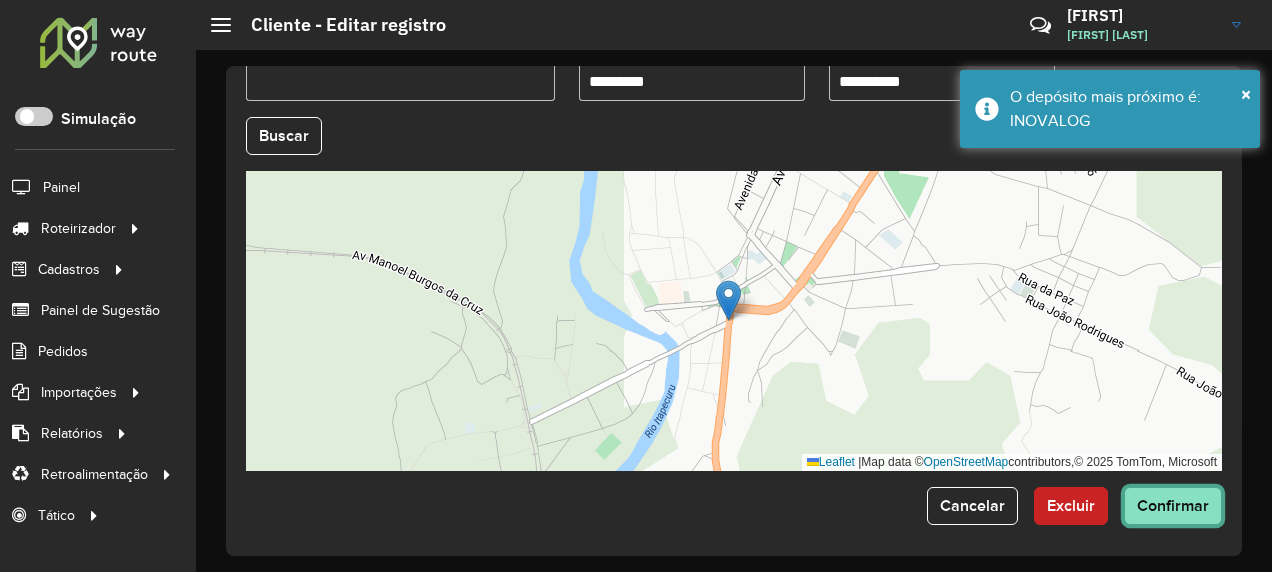click on "Confirmar" 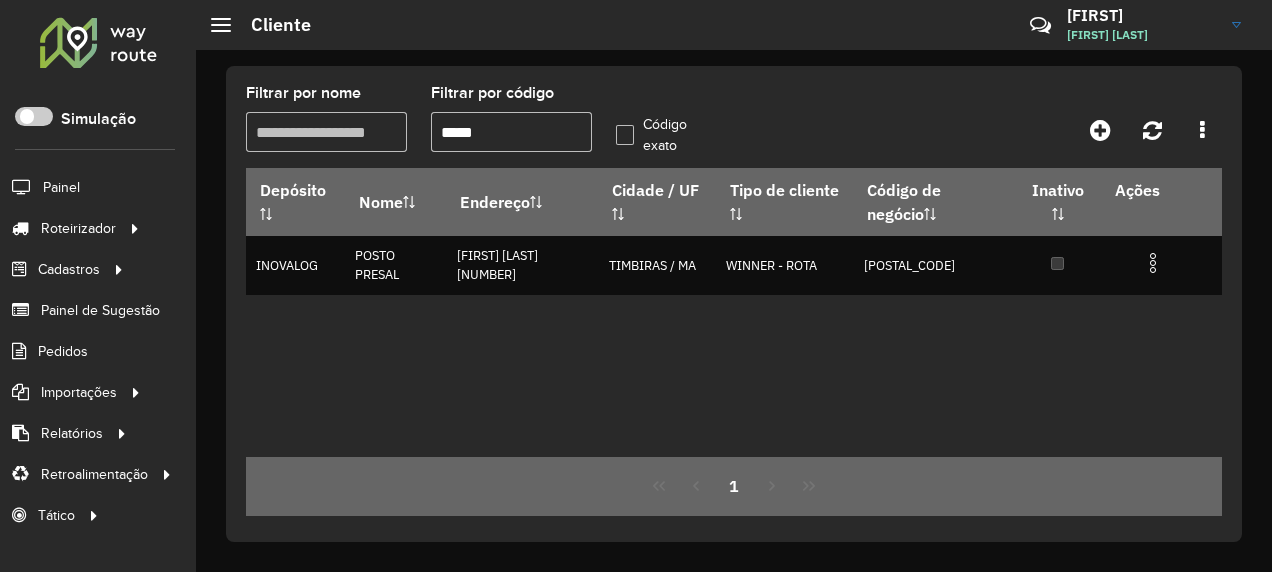 drag, startPoint x: 514, startPoint y: 133, endPoint x: 339, endPoint y: 155, distance: 176.37744 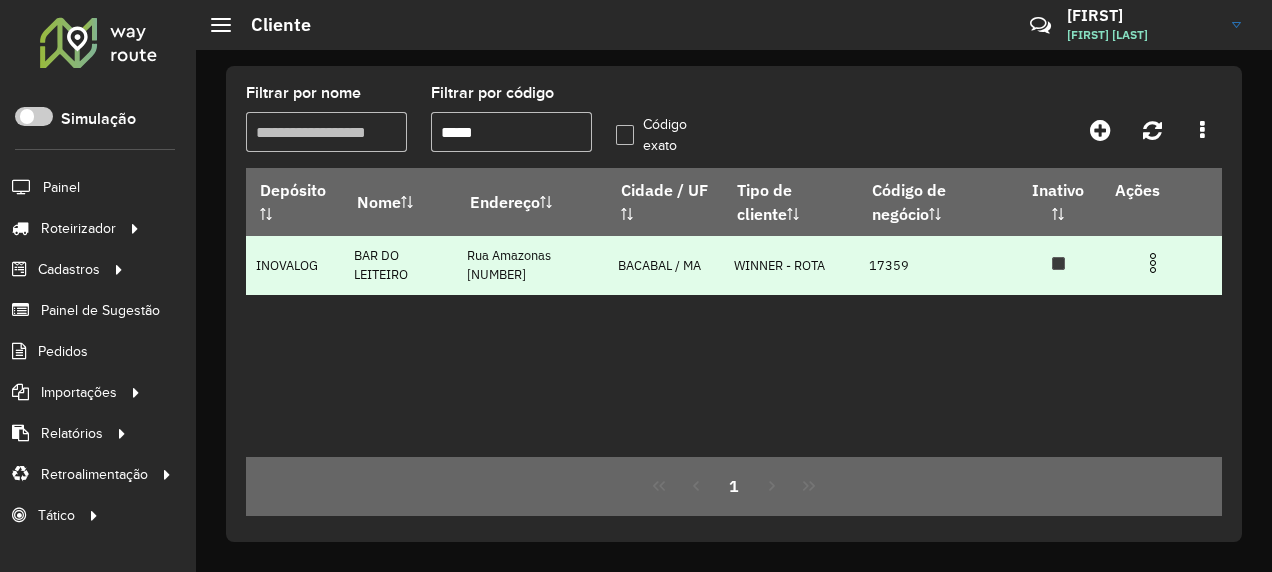 click at bounding box center (1153, 263) 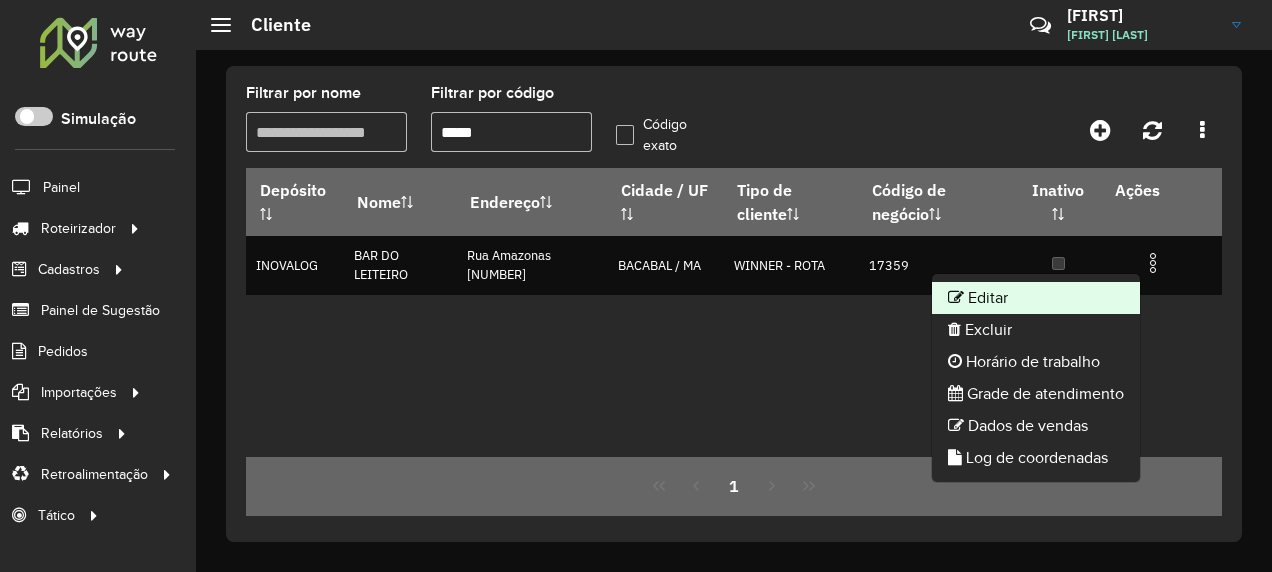 click on "Editar" 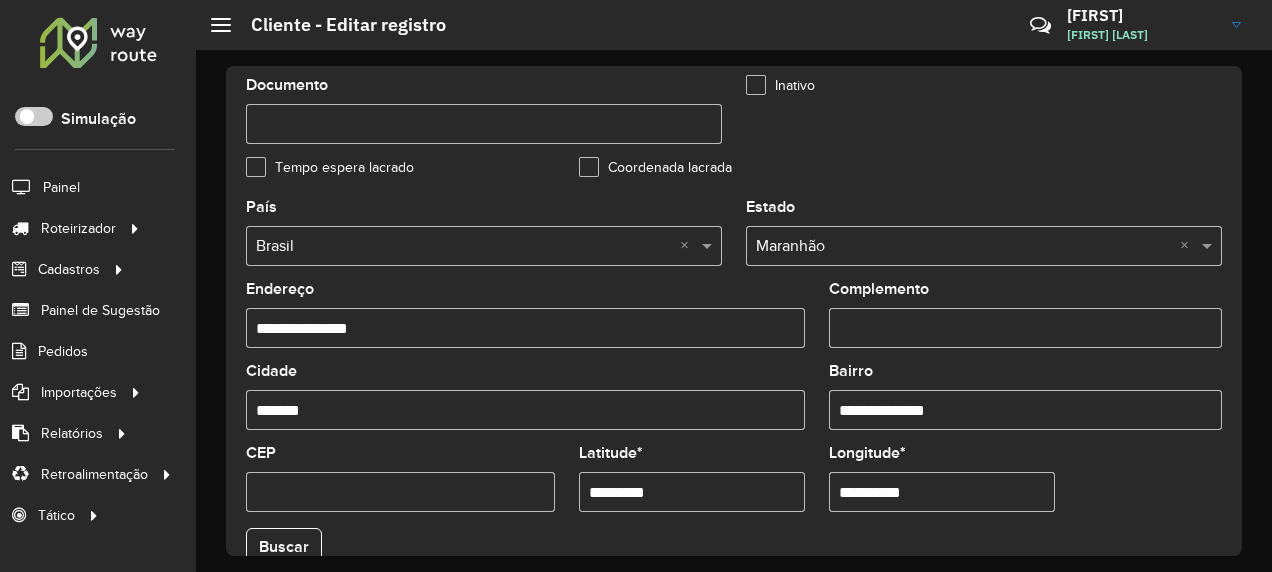 scroll, scrollTop: 700, scrollLeft: 0, axis: vertical 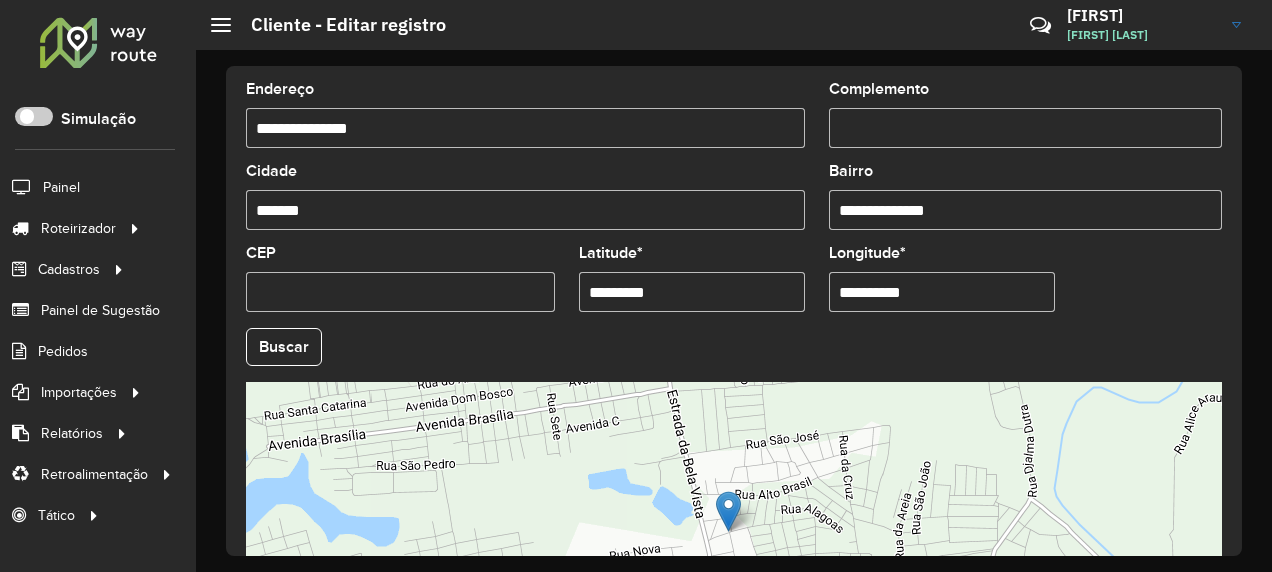 drag, startPoint x: 615, startPoint y: 314, endPoint x: 440, endPoint y: 360, distance: 180.94475 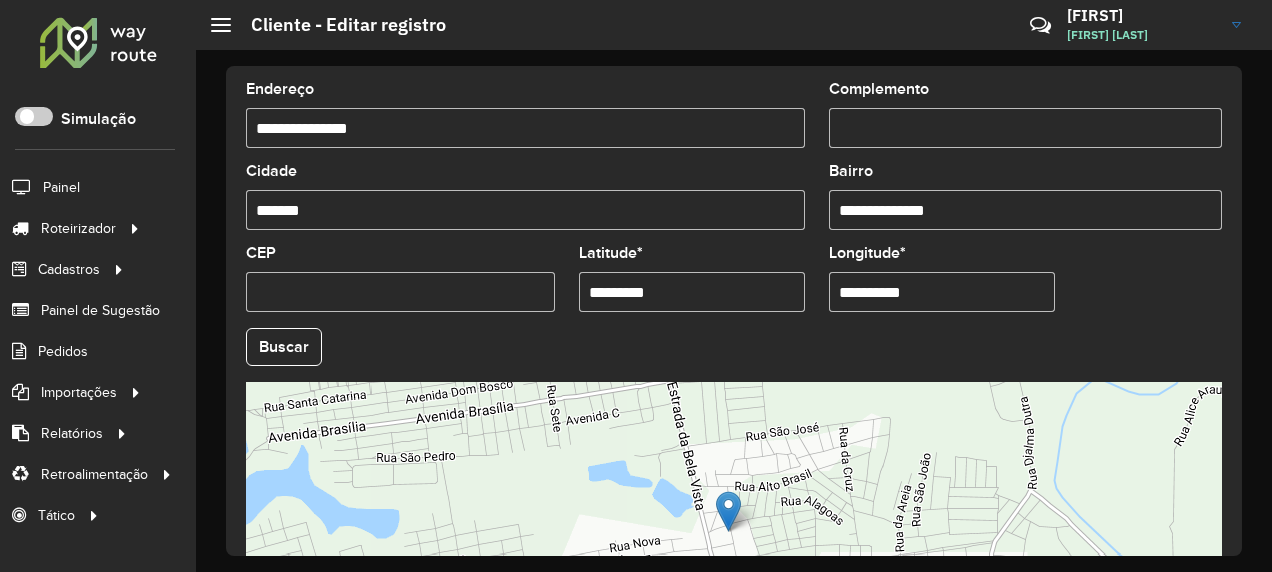 drag, startPoint x: 762, startPoint y: 346, endPoint x: 667, endPoint y: 373, distance: 98.762344 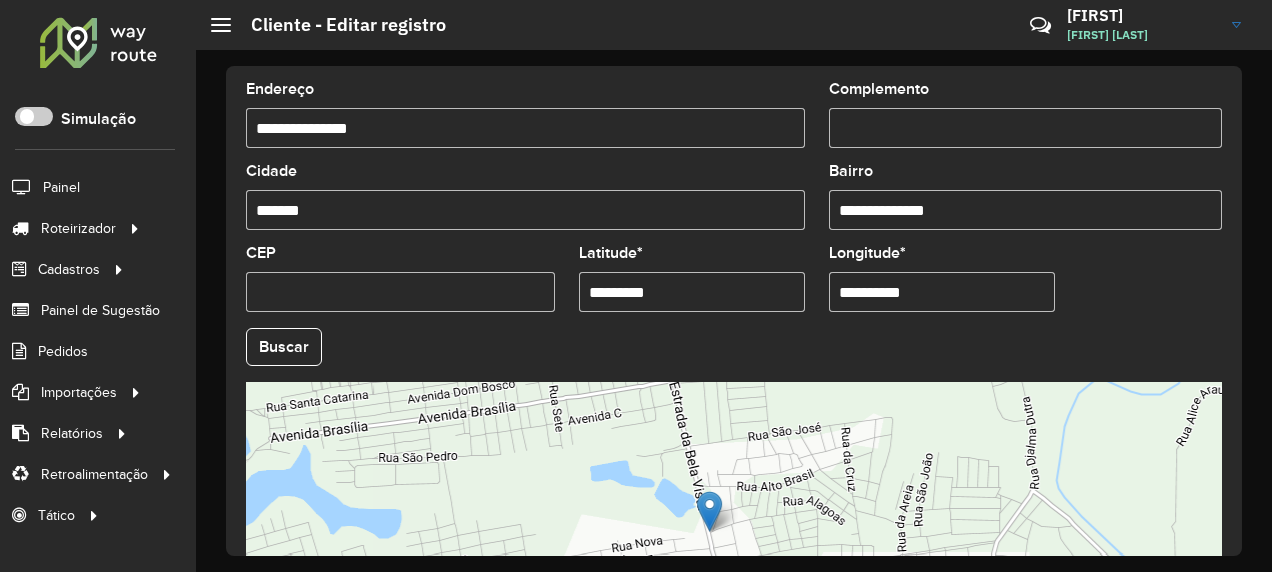 click on "Aguarde...  Pop-up bloqueado!  Seu navegador bloqueou automáticamente a abertura de uma nova janela.   Acesse as configurações e adicione o endereço do sistema a lista de permissão.   Fechar  Roteirizador AmbevTech Simulação Painel Roteirizador Entregas Vendas Cadastros Checkpoint Classificações de venda Cliente Consulta de setores Depósito Disponibilidade de veículos Fator tipo de produto Gabarito planner Grupo Rota Fator Tipo Produto Grupo de rotas exclusiva Grupo de setores Layout integração Modelo Parada Pedágio Perfil de Vendedor Ponto de apoio FAD Produto Restrição de Atendimento Planner Rodízio de placa Rota exclusiva FAD Rótulo Setor Setor Planner Tipo de cliente Tipo de veículo Tipo de veículo RN Transportadora Vendedor Veículo Painel de Sugestão Pedidos Importações Classificação e volume de venda Clientes Fator tipo produto Gabarito planner Grade de atendimento Janela de atendimento Localização Pedidos Restrição de Atendimento Planner Tempo de espera Vendedor Veículos" at bounding box center (636, 286) 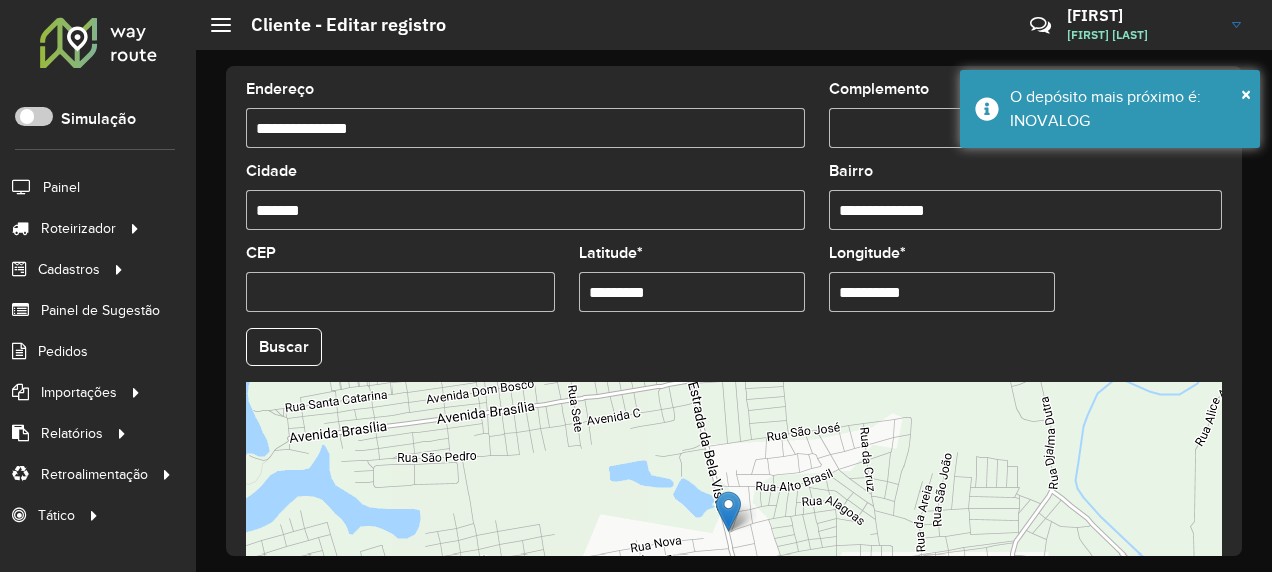 scroll, scrollTop: 911, scrollLeft: 0, axis: vertical 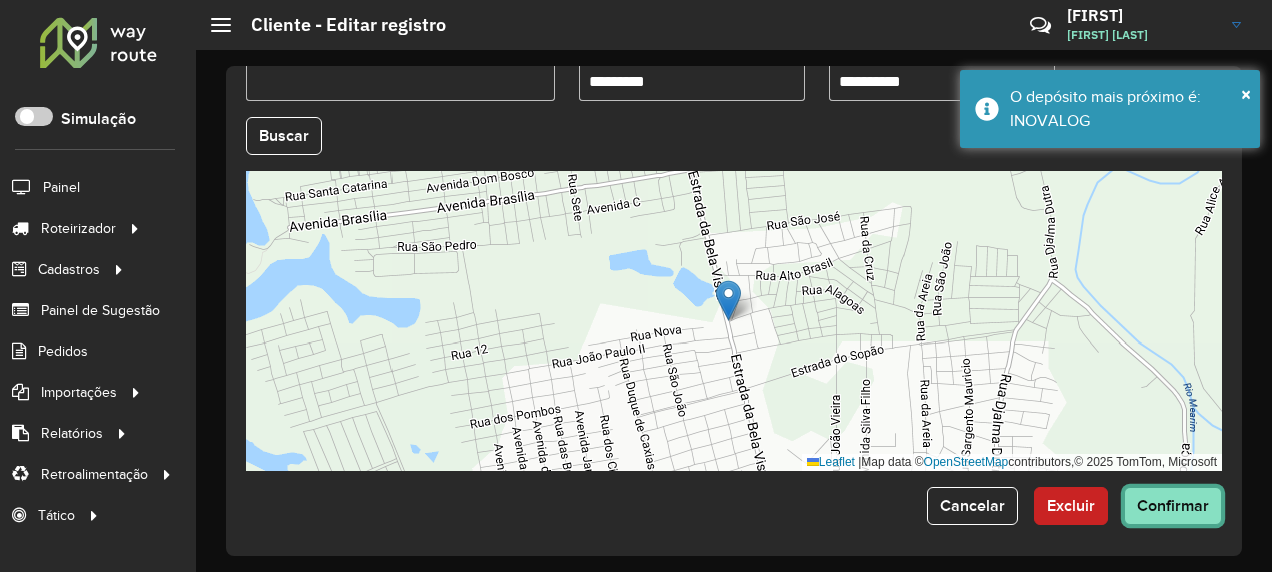 click on "Confirmar" 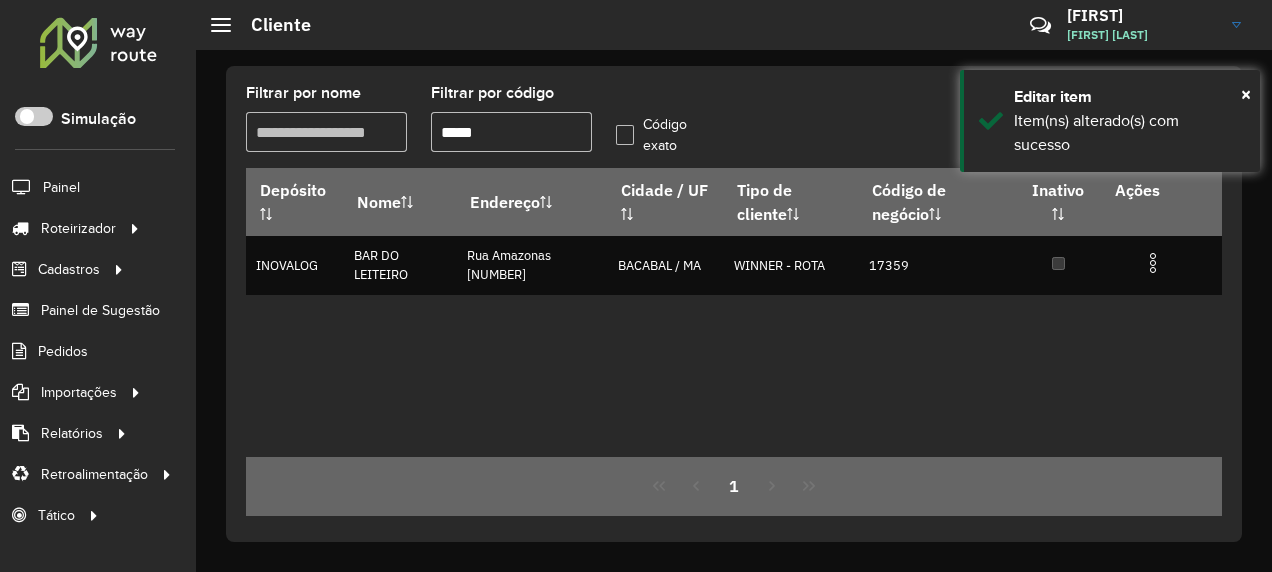 drag, startPoint x: 514, startPoint y: 120, endPoint x: 456, endPoint y: 154, distance: 67.23094 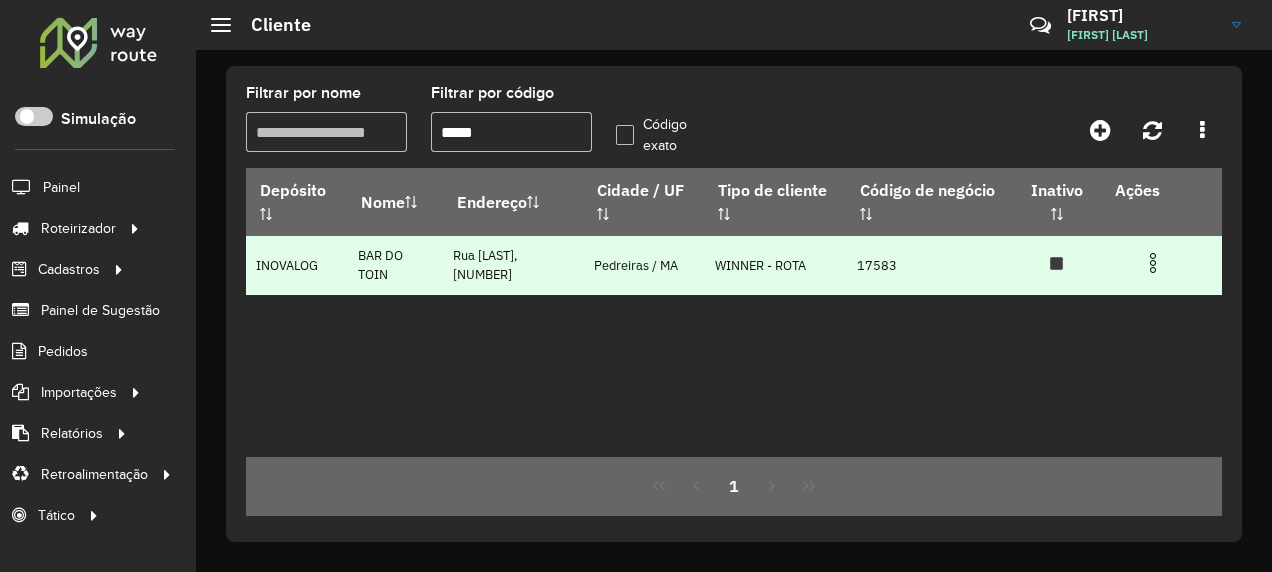click at bounding box center [1153, 263] 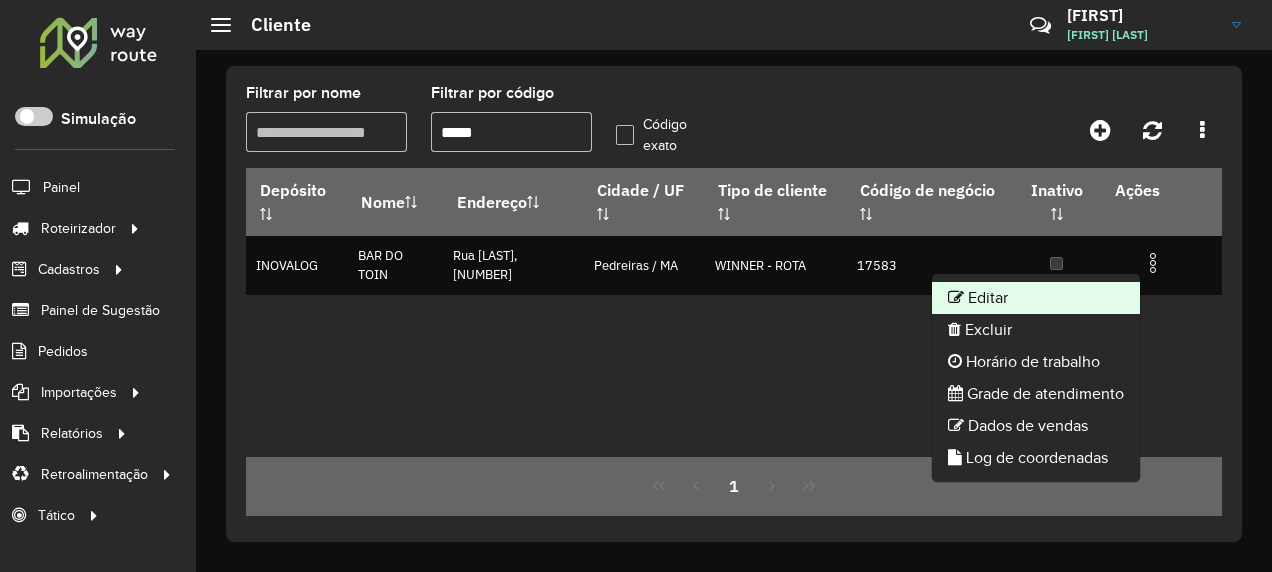 click on "Editar" 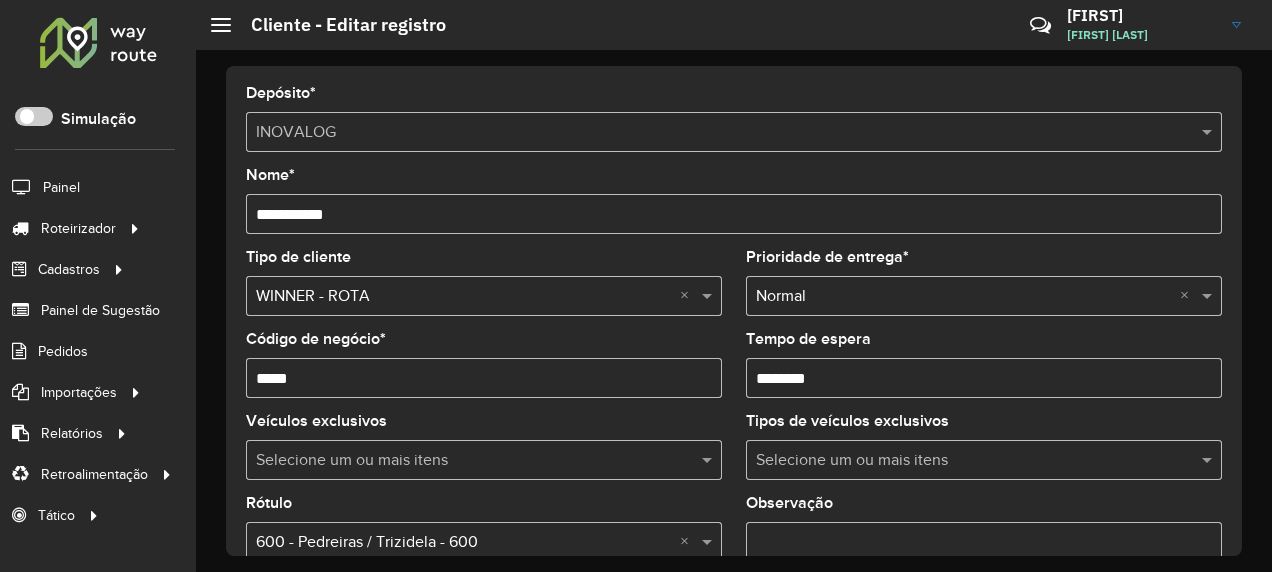 scroll, scrollTop: 500, scrollLeft: 0, axis: vertical 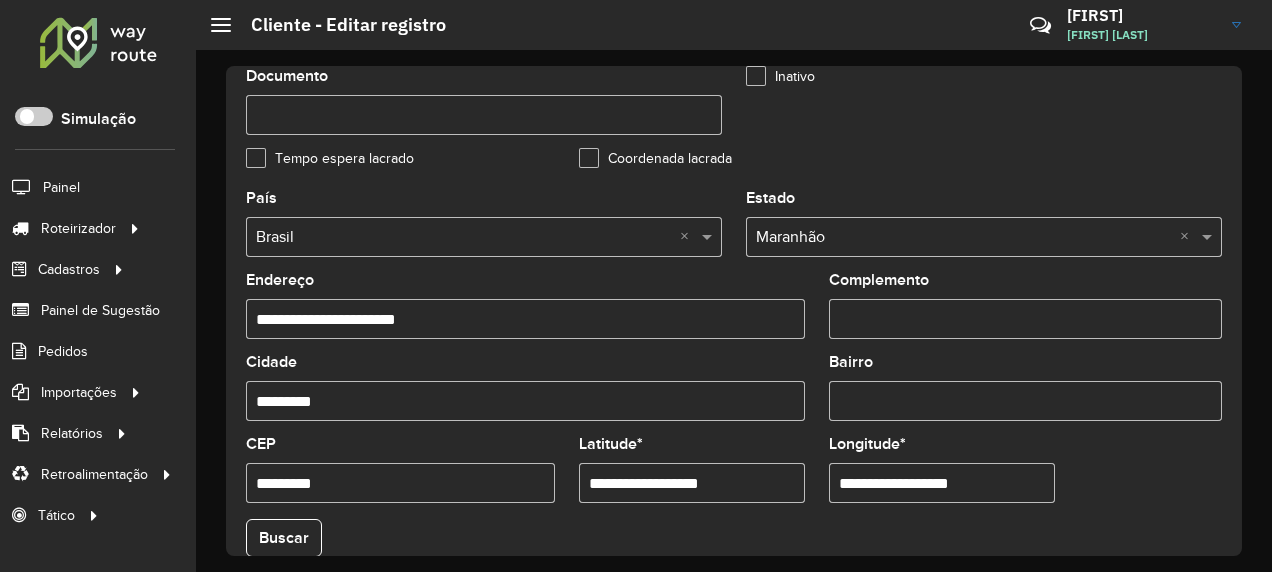 drag, startPoint x: 762, startPoint y: 485, endPoint x: 506, endPoint y: 543, distance: 262.4881 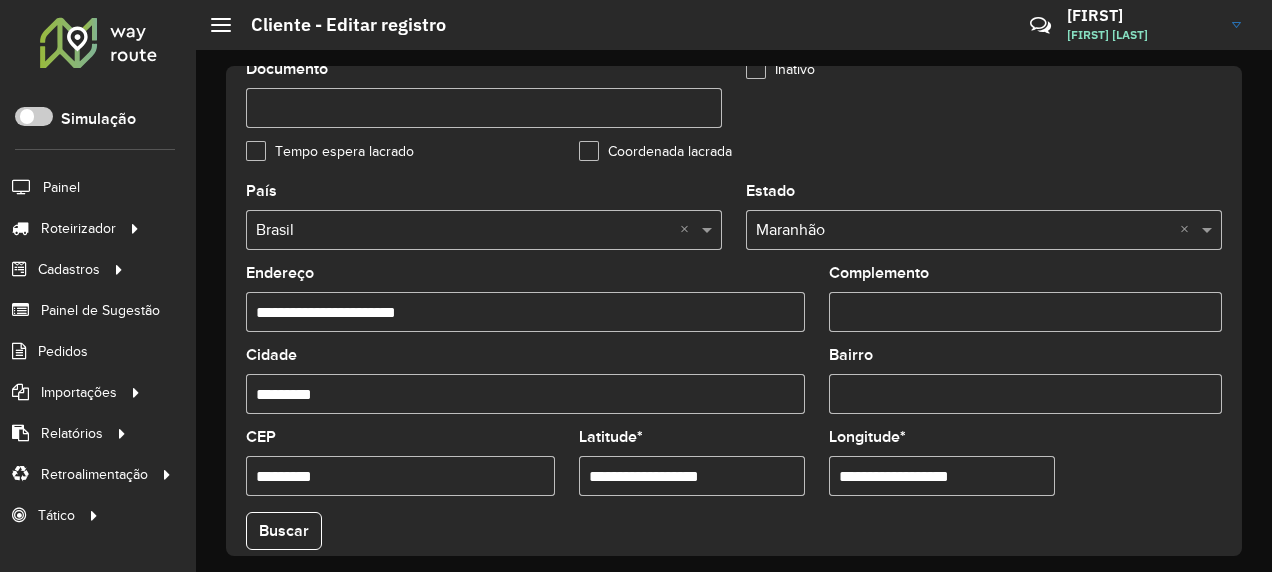 paste 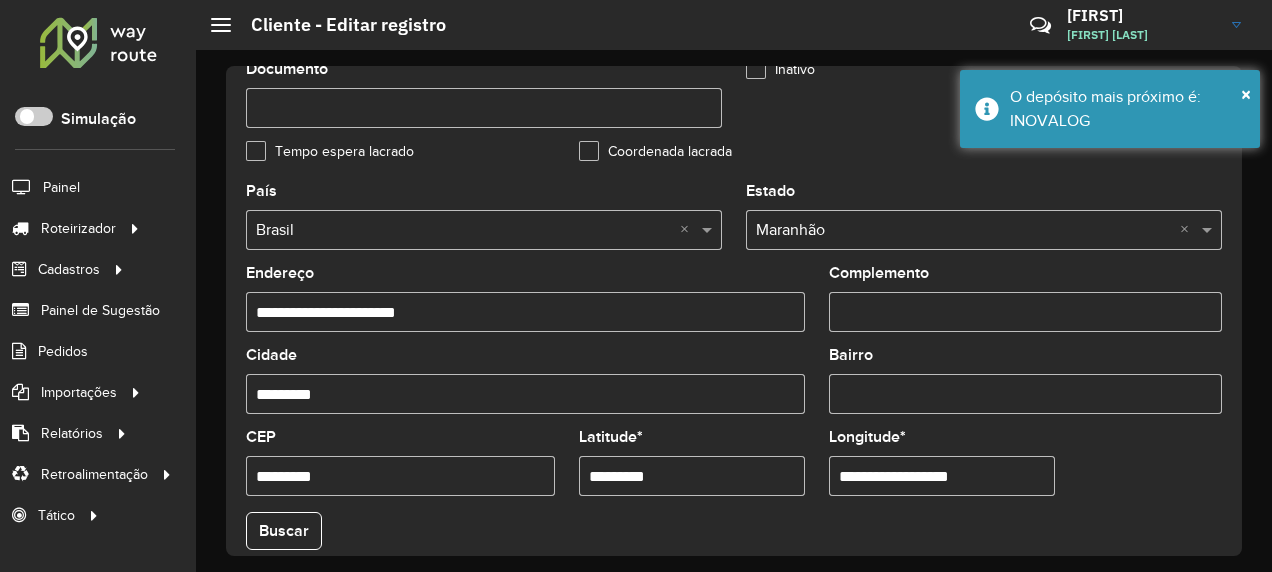 drag, startPoint x: 1020, startPoint y: 473, endPoint x: 750, endPoint y: 518, distance: 273.7243 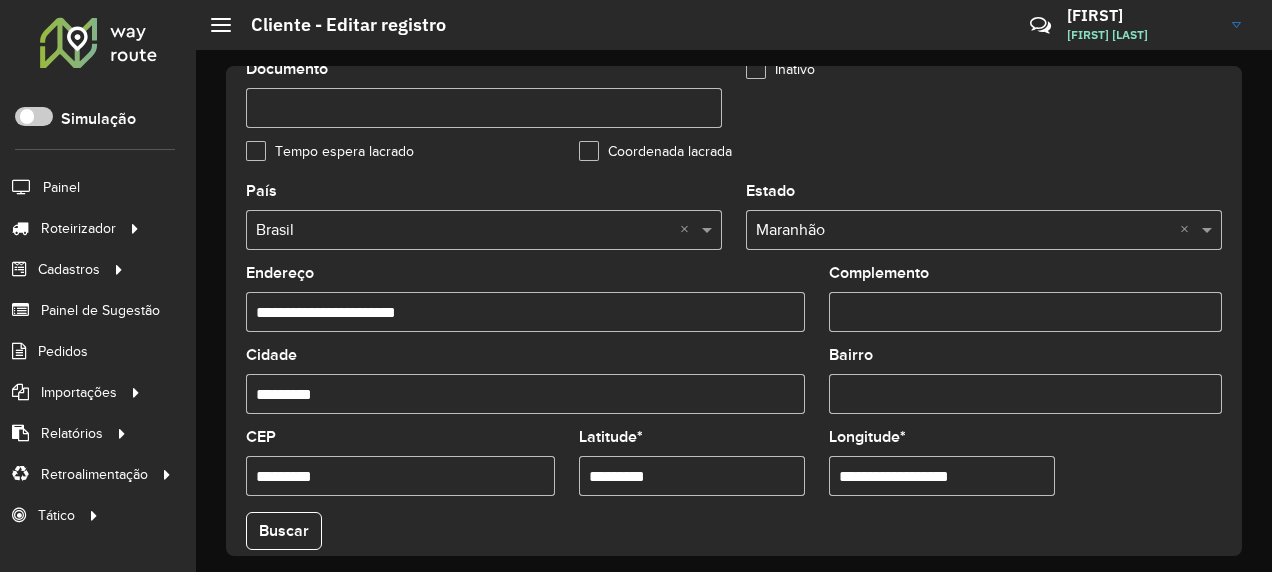 paste 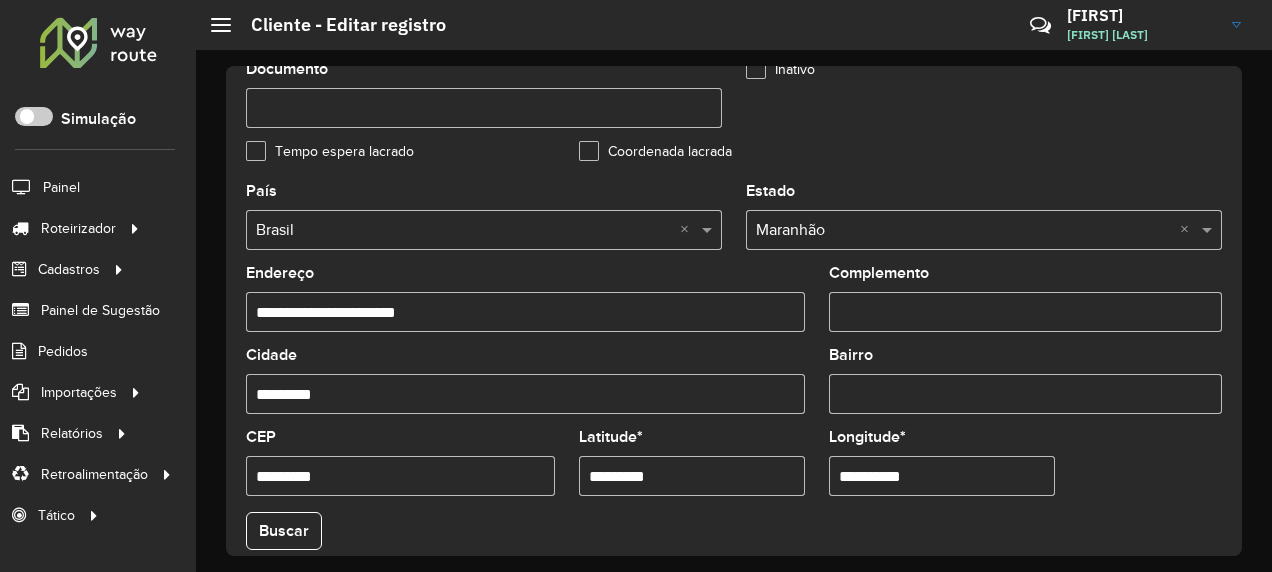 scroll, scrollTop: 816, scrollLeft: 0, axis: vertical 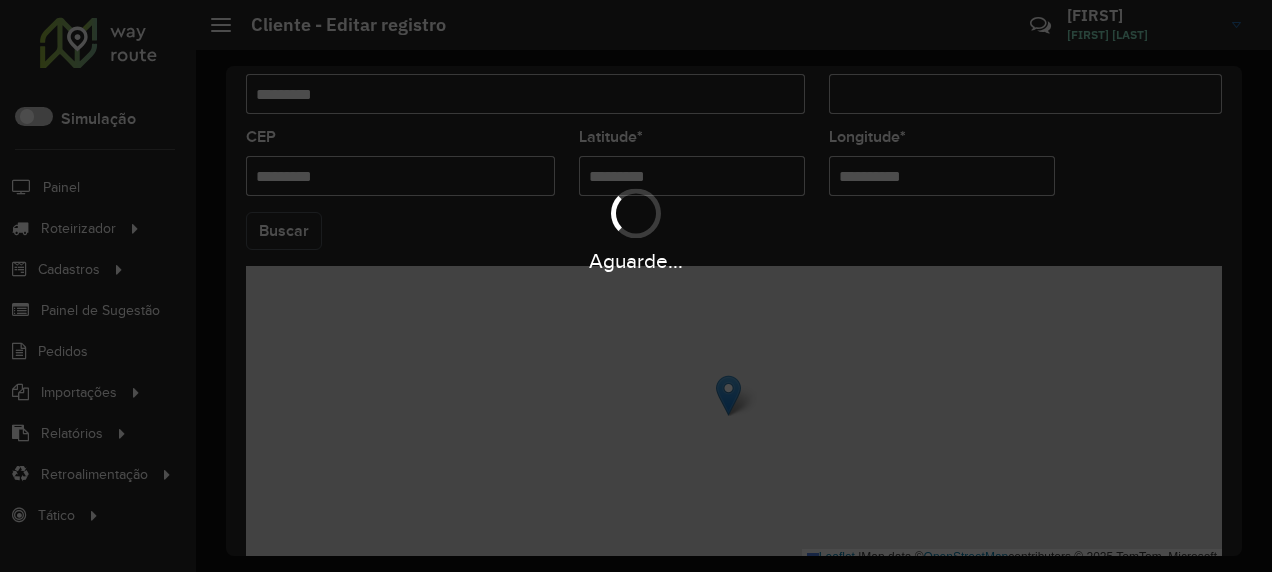 click on "Aguarde...  Pop-up bloqueado!  Seu navegador bloqueou automáticamente a abertura de uma nova janela.   Acesse as configurações e adicione o endereço do sistema a lista de permissão.   Fechar  Roteirizador AmbevTech Simulação Painel Roteirizador Entregas Vendas Cadastros Checkpoint Classificações de venda Cliente Consulta de setores Depósito Disponibilidade de veículos Fator tipo de produto Gabarito planner Grupo Rota Fator Tipo Produto Grupo de rotas exclusiva Grupo de setores Layout integração Modelo Parada Pedágio Perfil de Vendedor Ponto de apoio FAD Produto Restrição de Atendimento Planner Rodízio de placa Rota exclusiva FAD Rótulo Setor Setor Planner Tipo de cliente Tipo de veículo Tipo de veículo RN Transportadora Vendedor Veículo Painel de Sugestão Pedidos Importações Classificação e volume de venda Clientes Fator tipo produto Gabarito planner Grade de atendimento Janela de atendimento Localização Pedidos Restrição de Atendimento Planner Tempo de espera Vendedor Veículos" at bounding box center (636, 286) 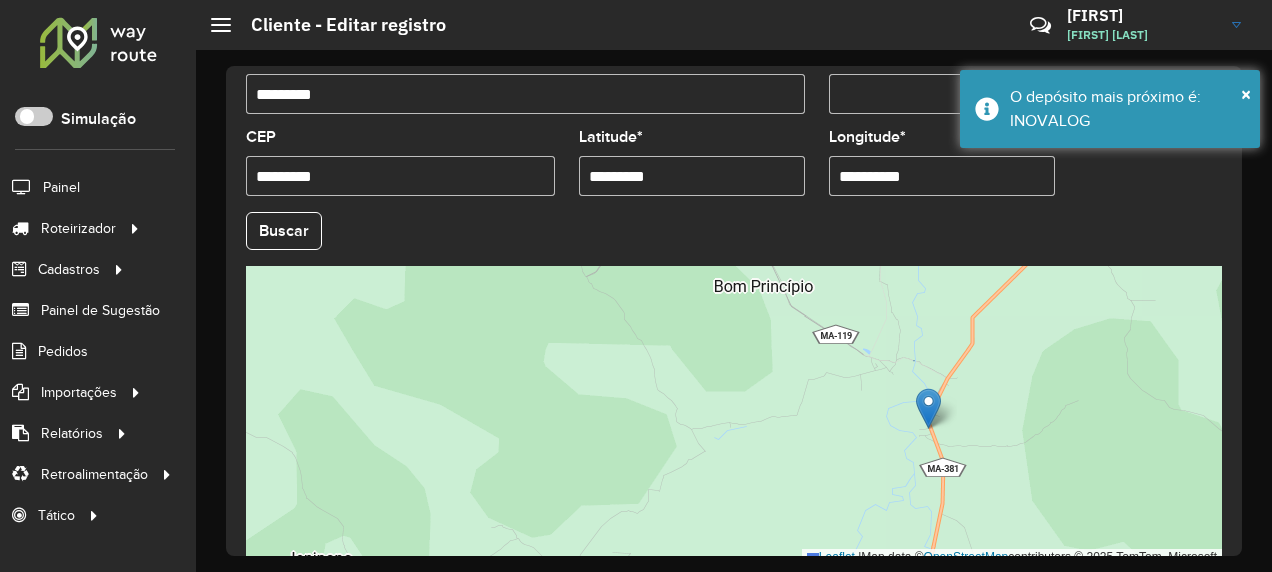 scroll, scrollTop: 911, scrollLeft: 0, axis: vertical 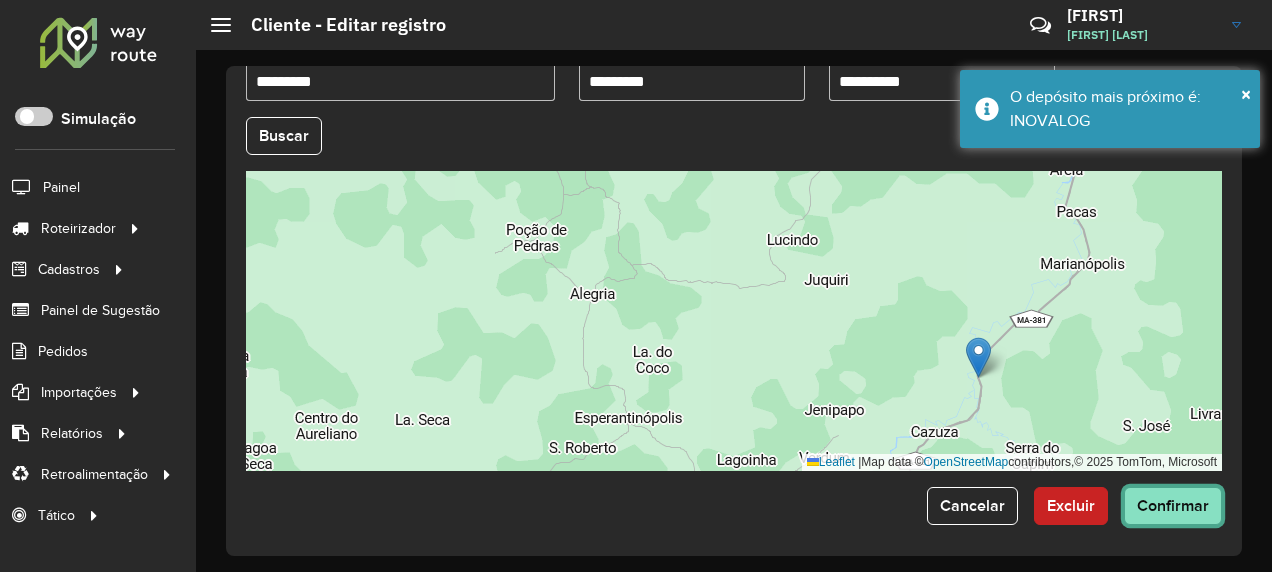 click on "Confirmar" 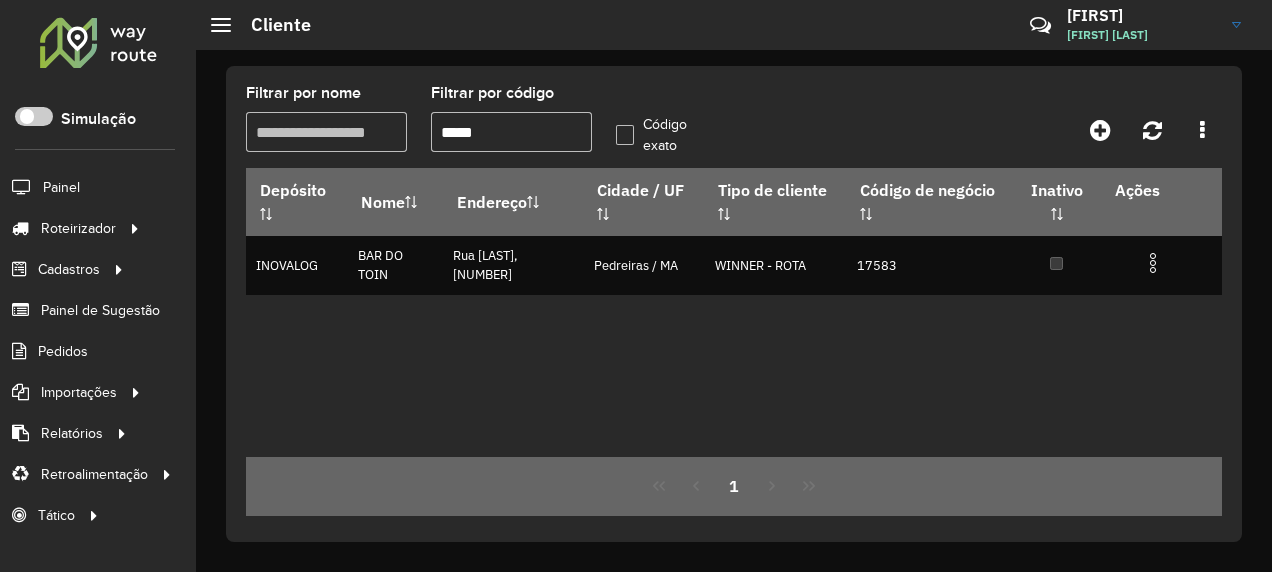 drag, startPoint x: 488, startPoint y: 144, endPoint x: 463, endPoint y: 150, distance: 25.70992 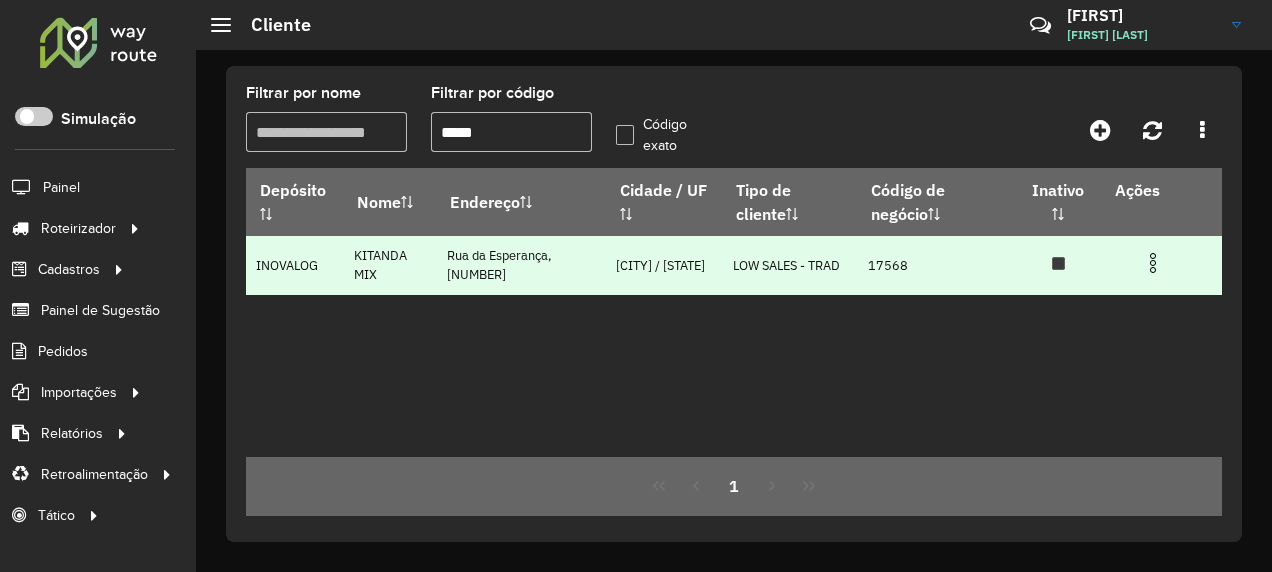 click at bounding box center [1153, 263] 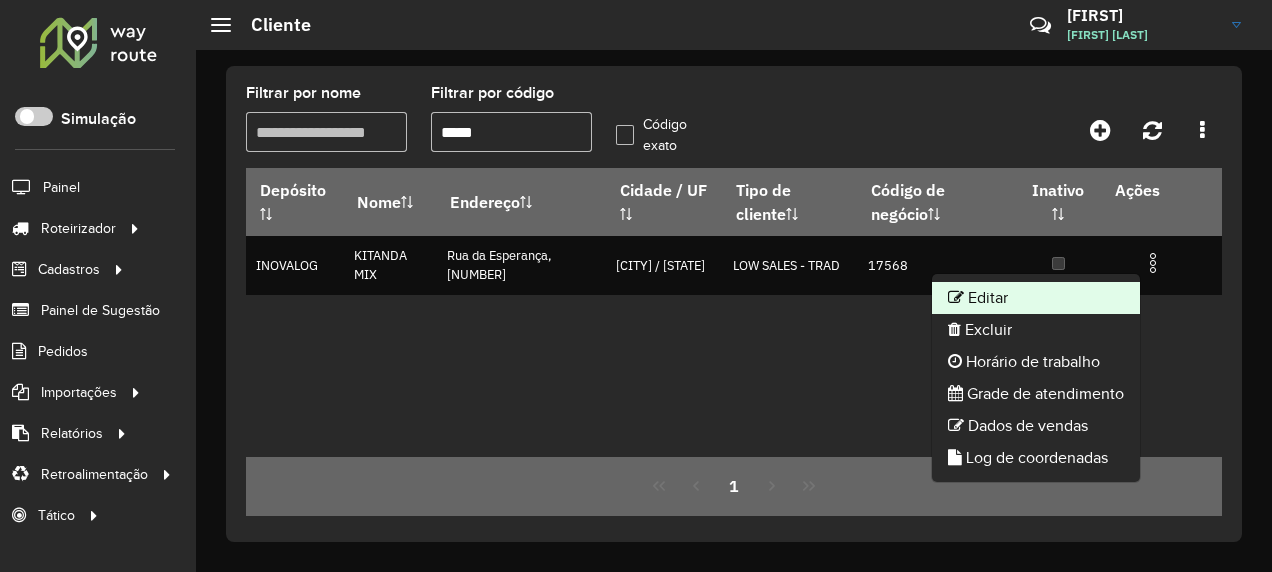 click on "Editar" 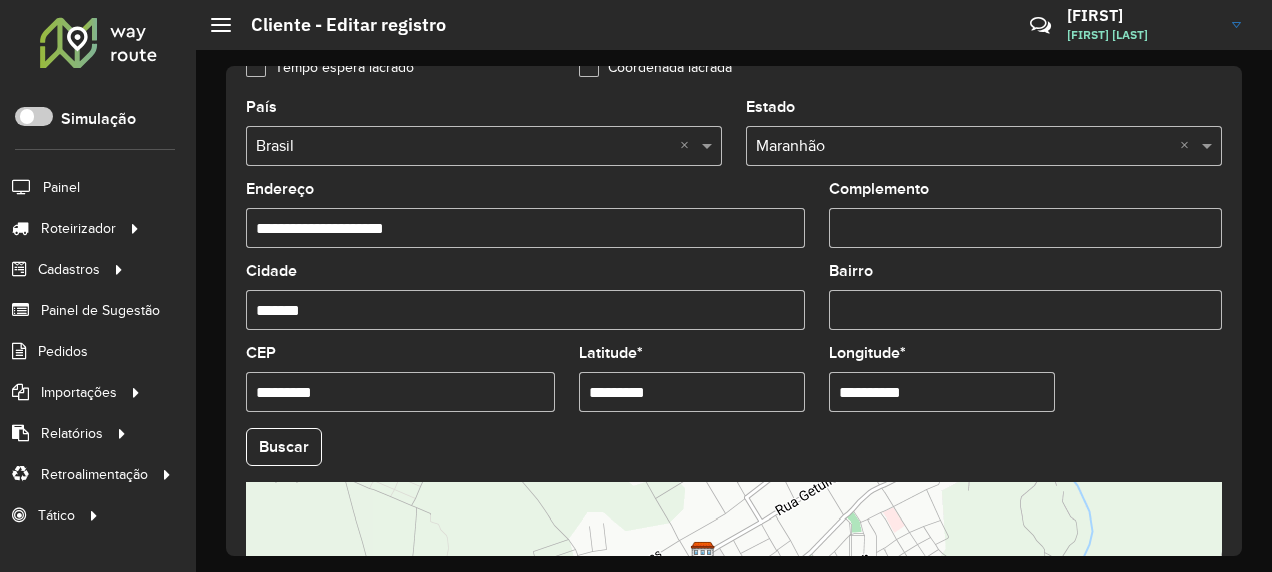 scroll, scrollTop: 911, scrollLeft: 0, axis: vertical 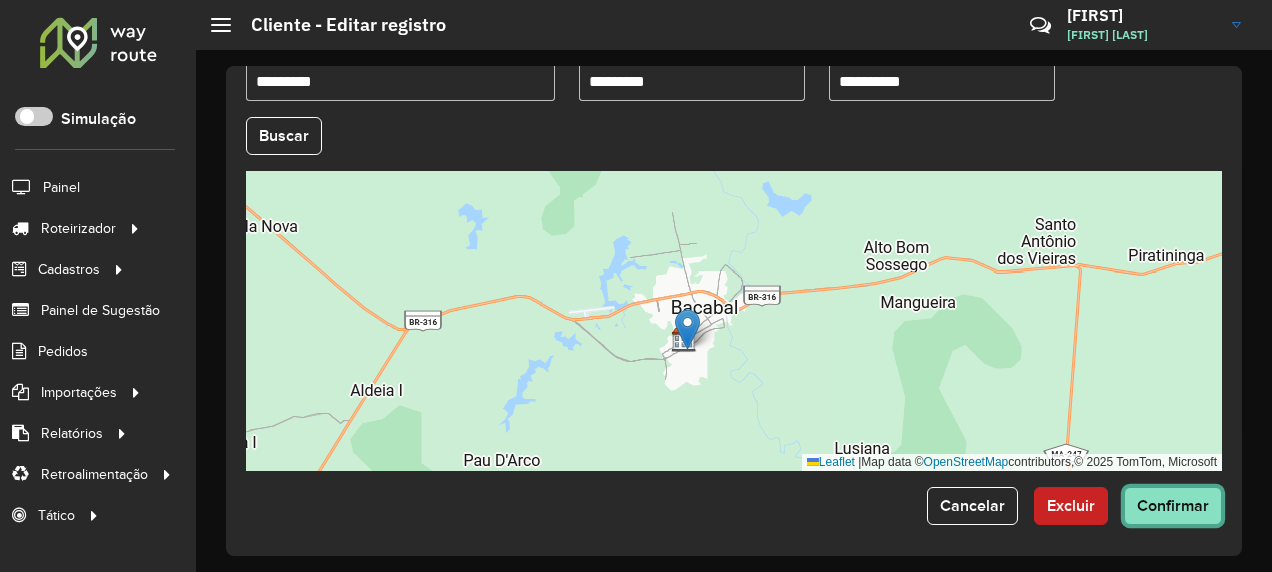 click on "Confirmar" 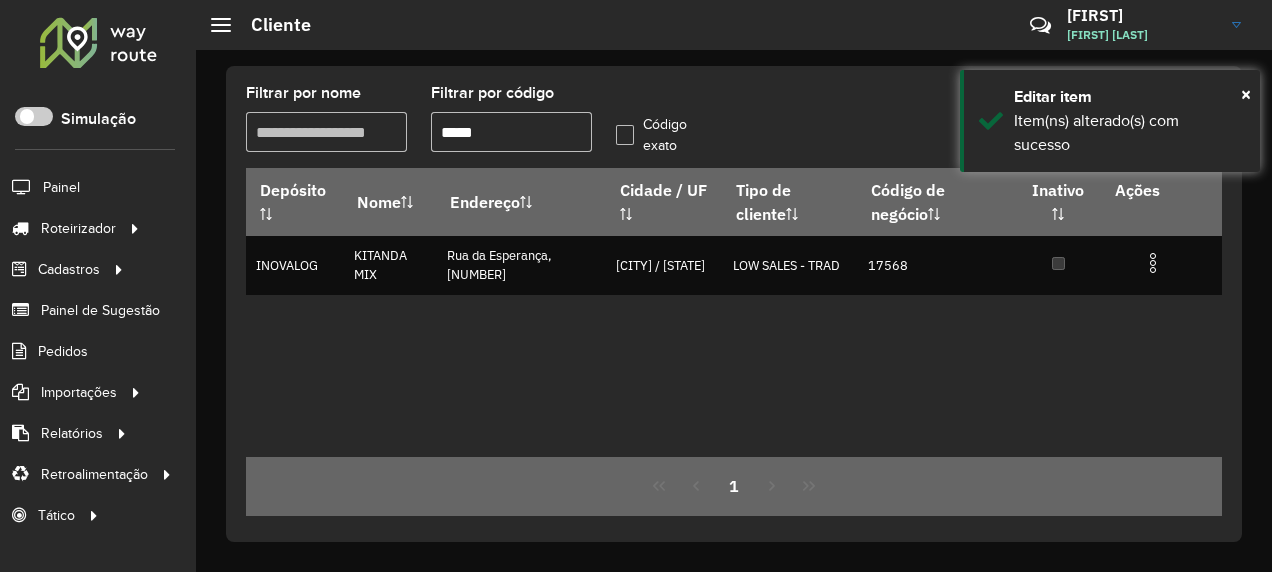 drag, startPoint x: 495, startPoint y: 135, endPoint x: 468, endPoint y: 143, distance: 28.160255 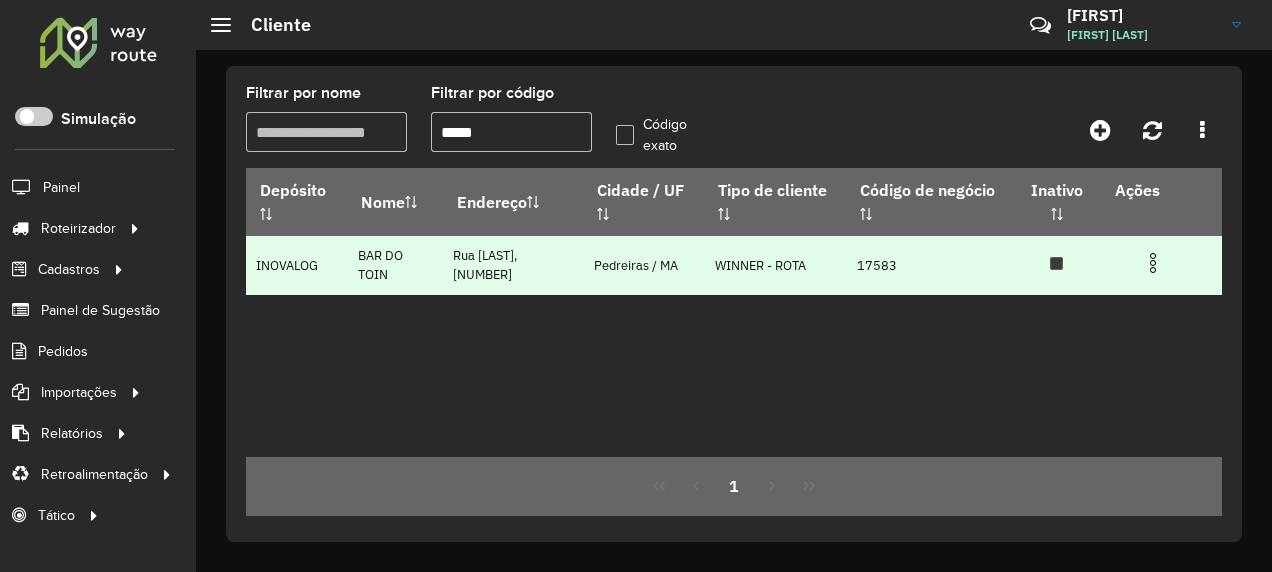 click at bounding box center [1153, 263] 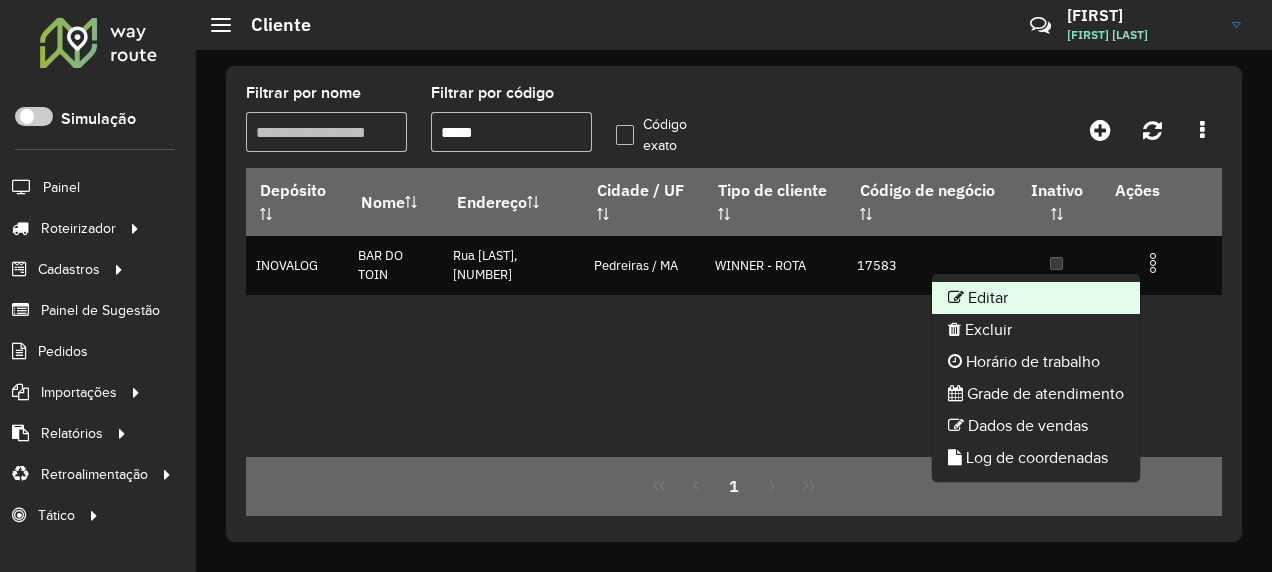 click on "Editar" 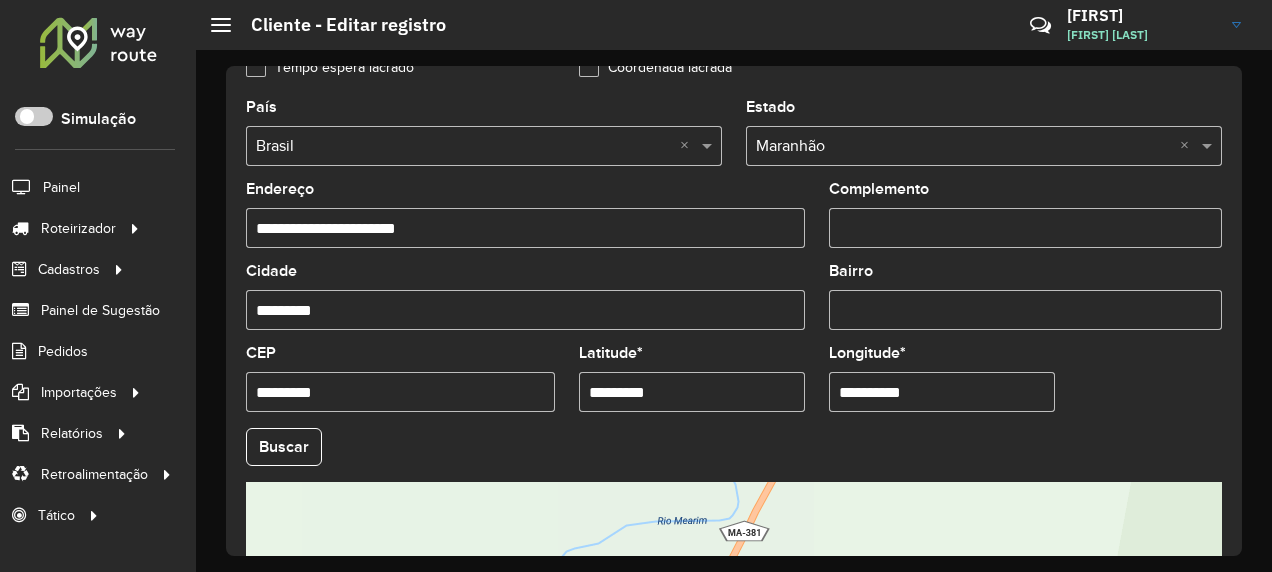 scroll, scrollTop: 911, scrollLeft: 0, axis: vertical 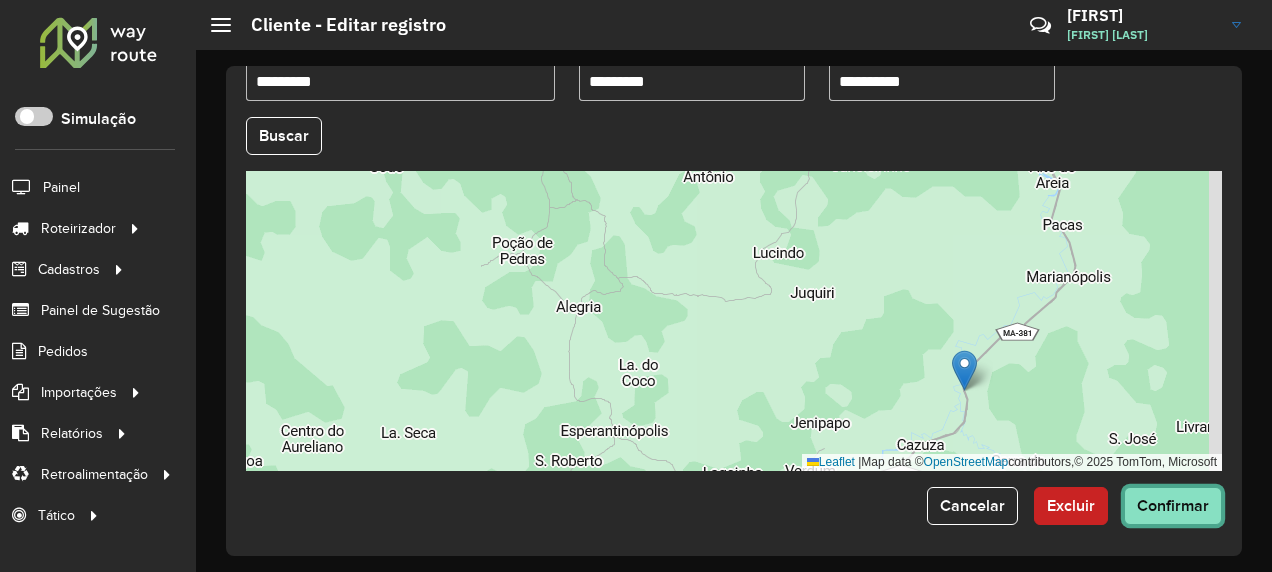click on "Confirmar" 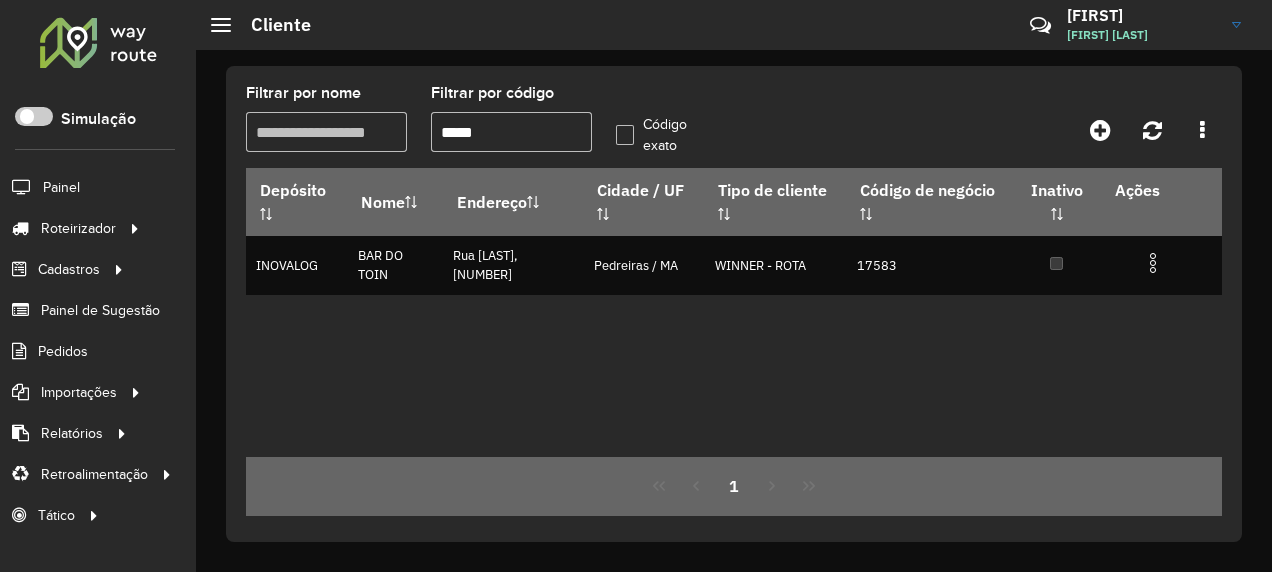 drag, startPoint x: 490, startPoint y: 129, endPoint x: 457, endPoint y: 140, distance: 34.785053 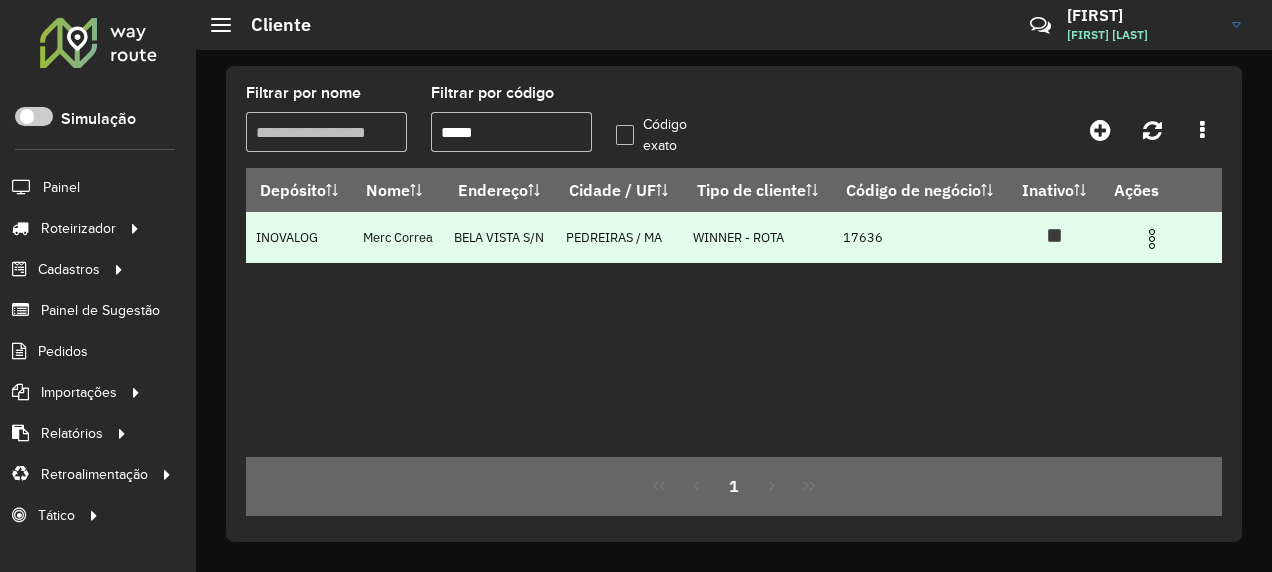 click at bounding box center (1161, 237) 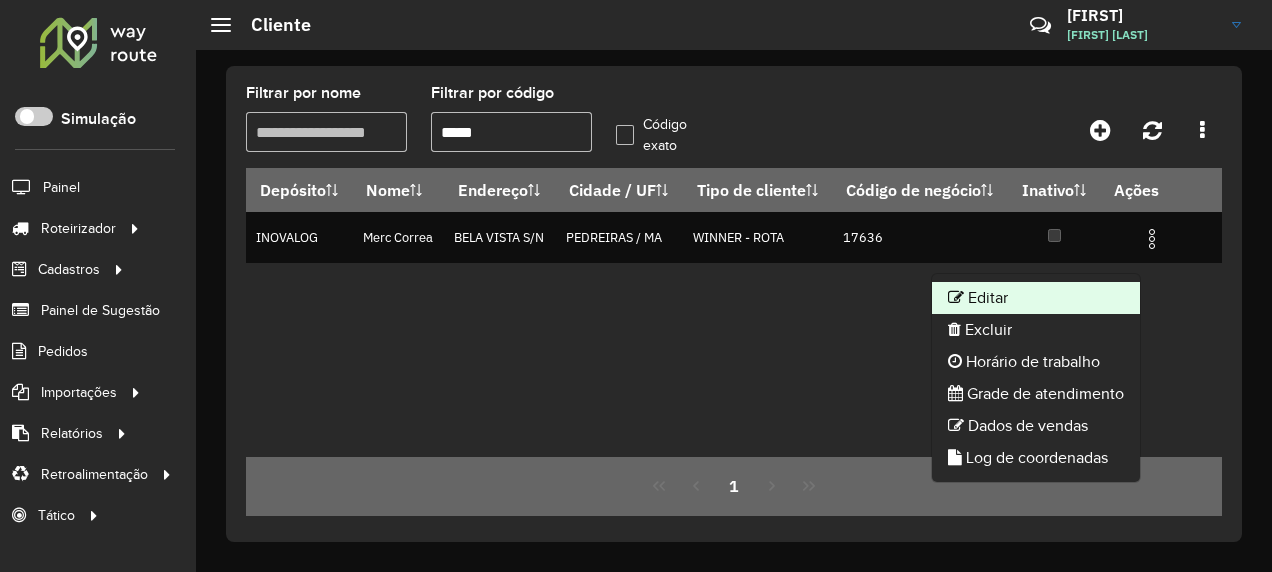 click on "Editar" 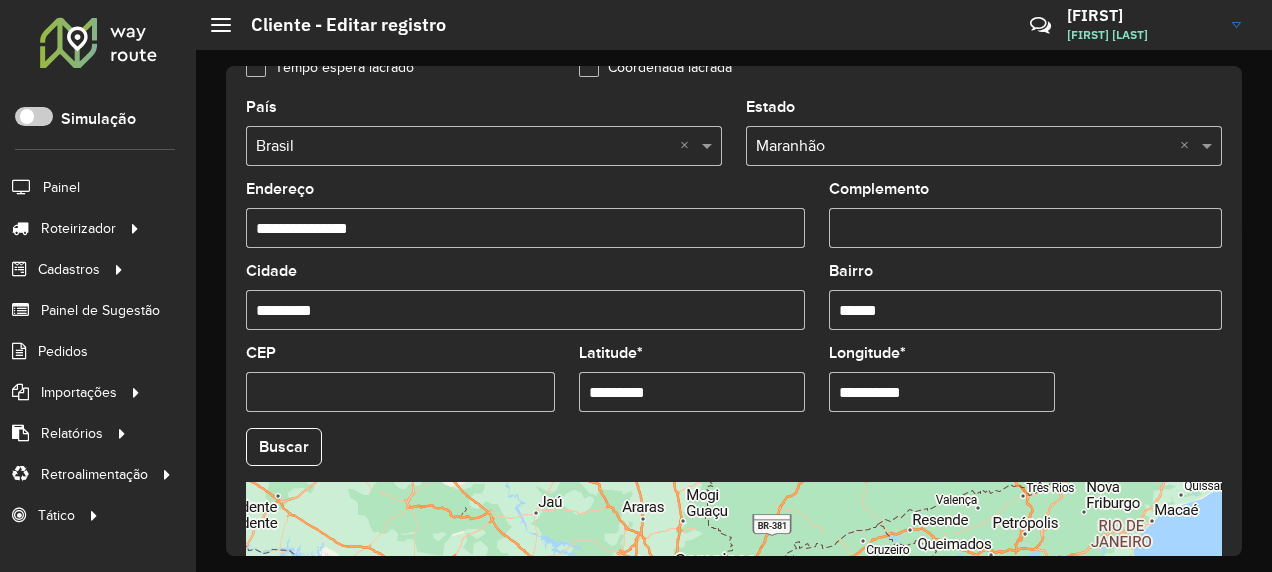 scroll, scrollTop: 911, scrollLeft: 0, axis: vertical 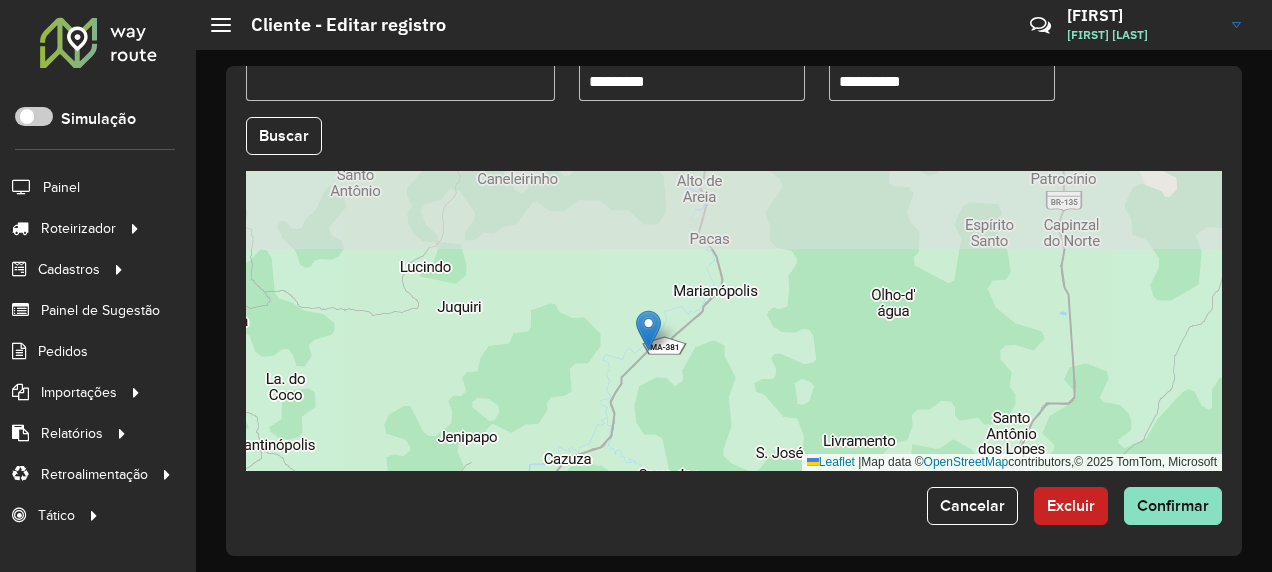 drag, startPoint x: 830, startPoint y: 235, endPoint x: 710, endPoint y: 324, distance: 149.40215 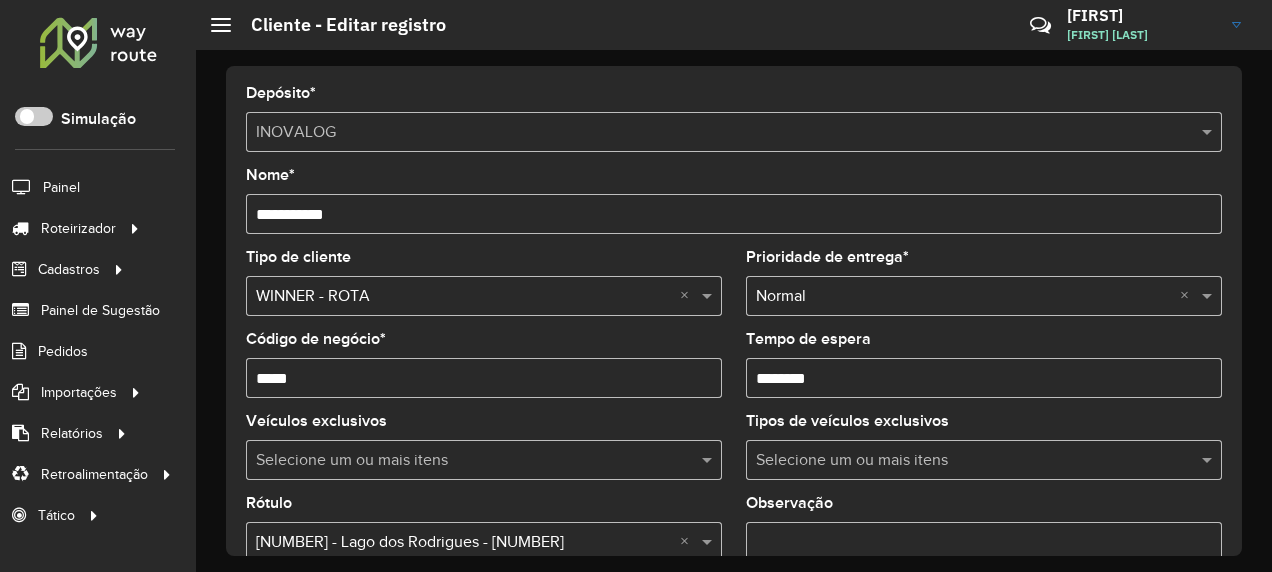 scroll, scrollTop: 500, scrollLeft: 0, axis: vertical 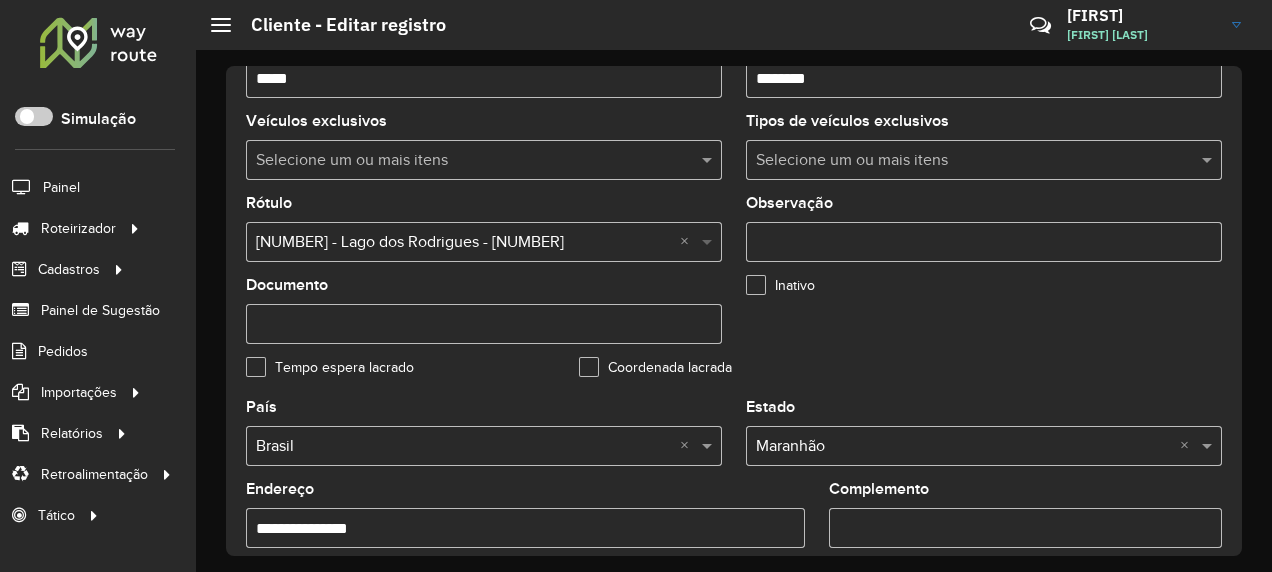 click at bounding box center [709, 242] 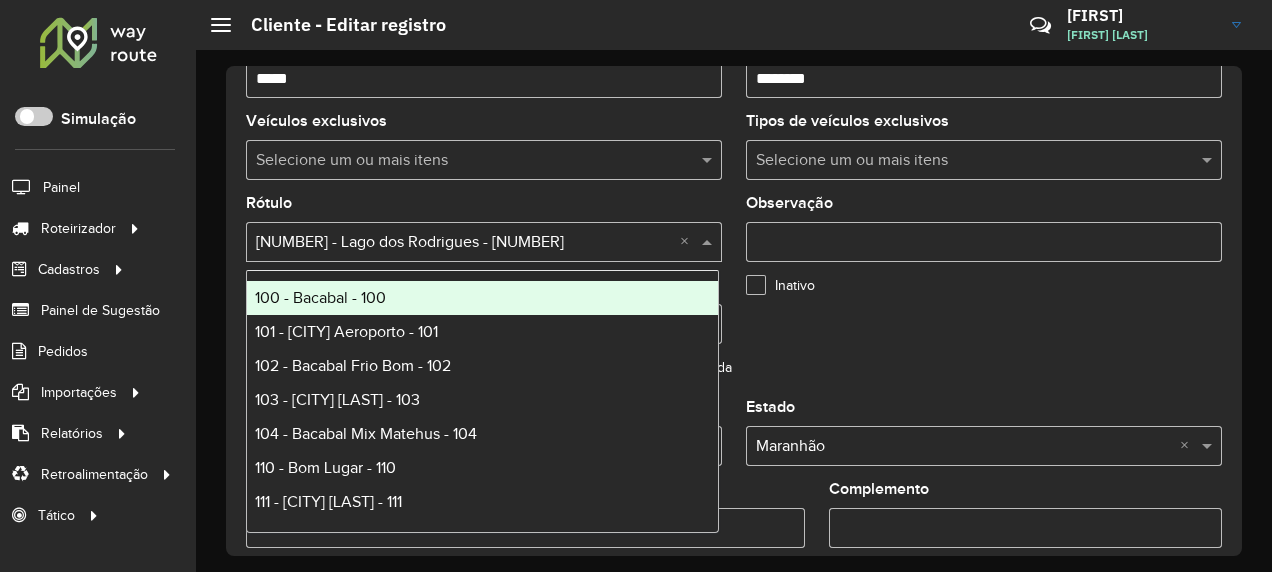 scroll, scrollTop: 474, scrollLeft: 0, axis: vertical 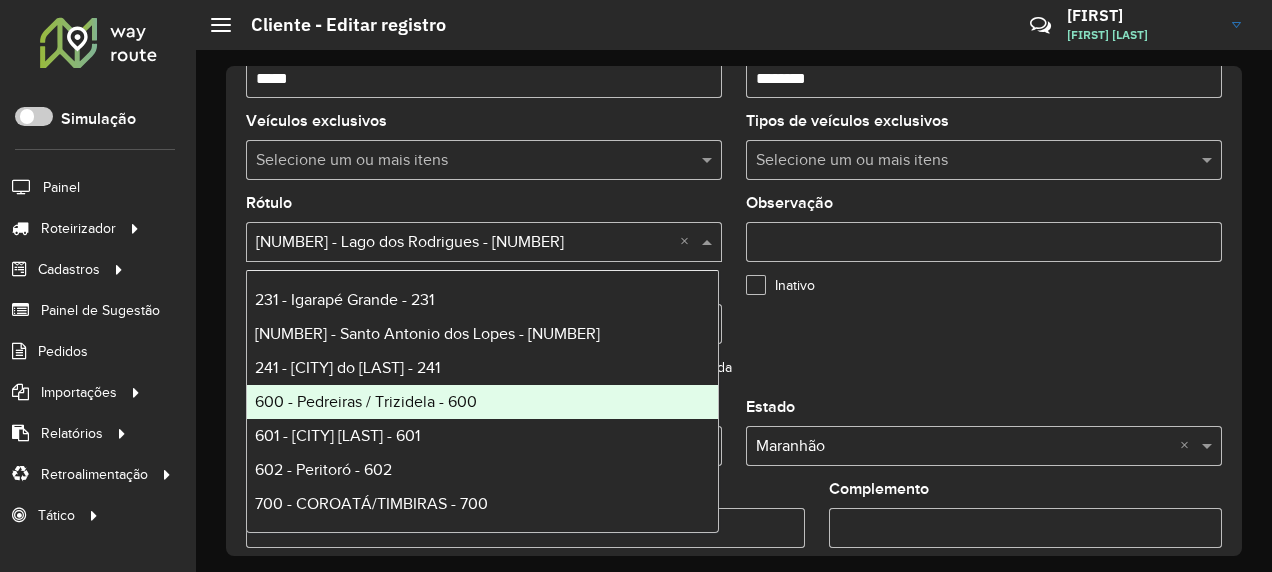 click on "600 - Pedreiras / Trizidela - 600" at bounding box center [366, 401] 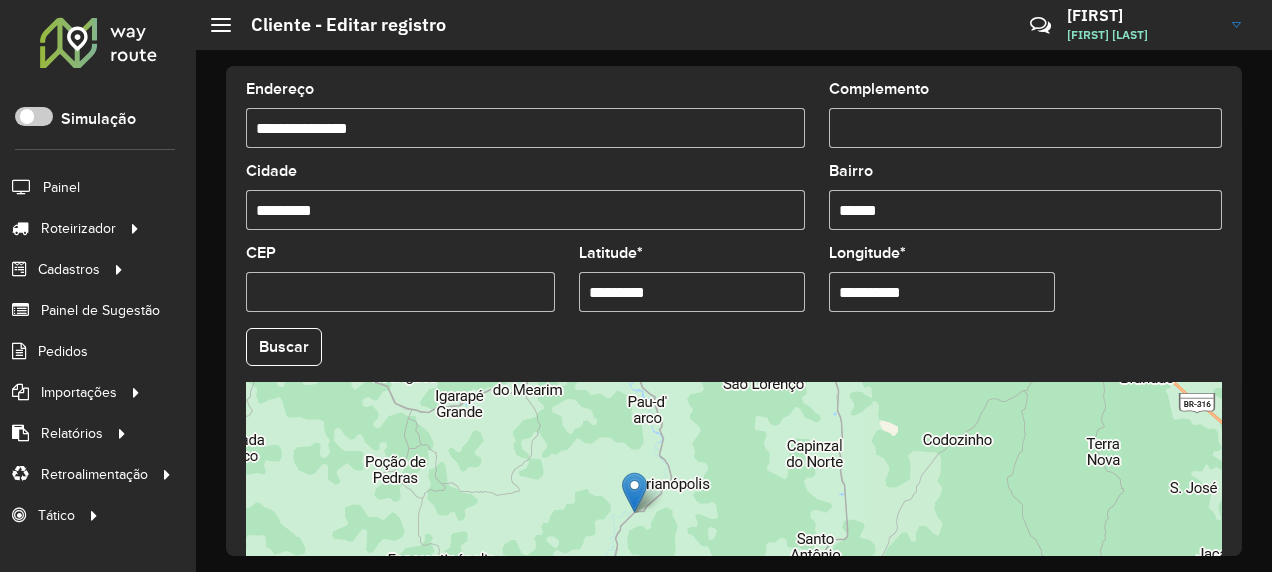scroll, scrollTop: 911, scrollLeft: 0, axis: vertical 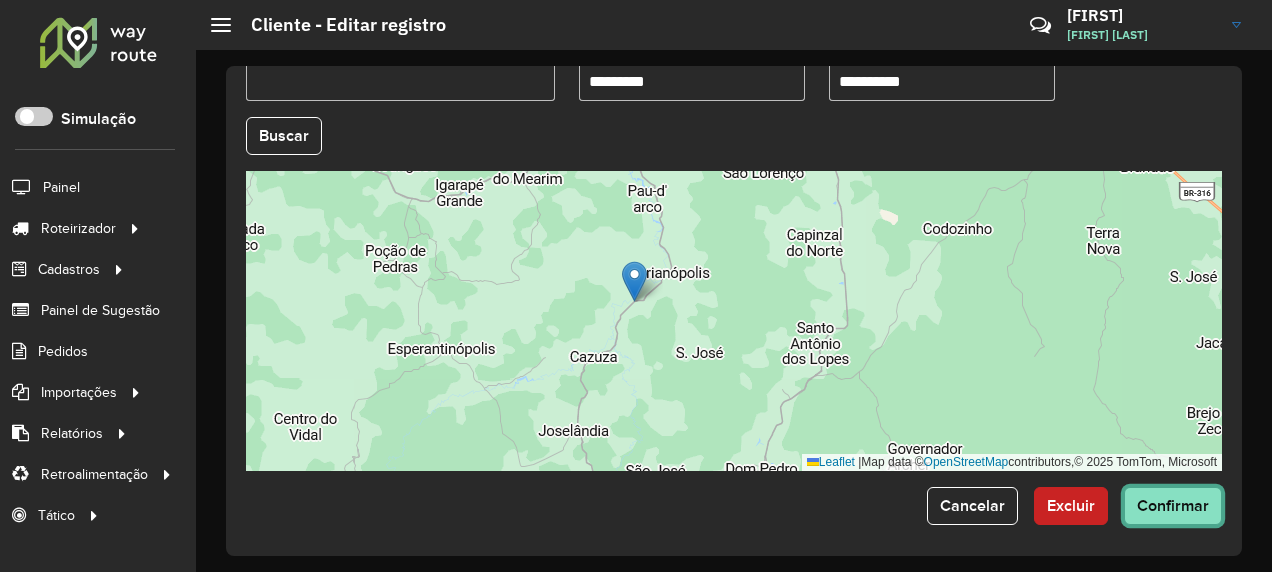 click on "Confirmar" 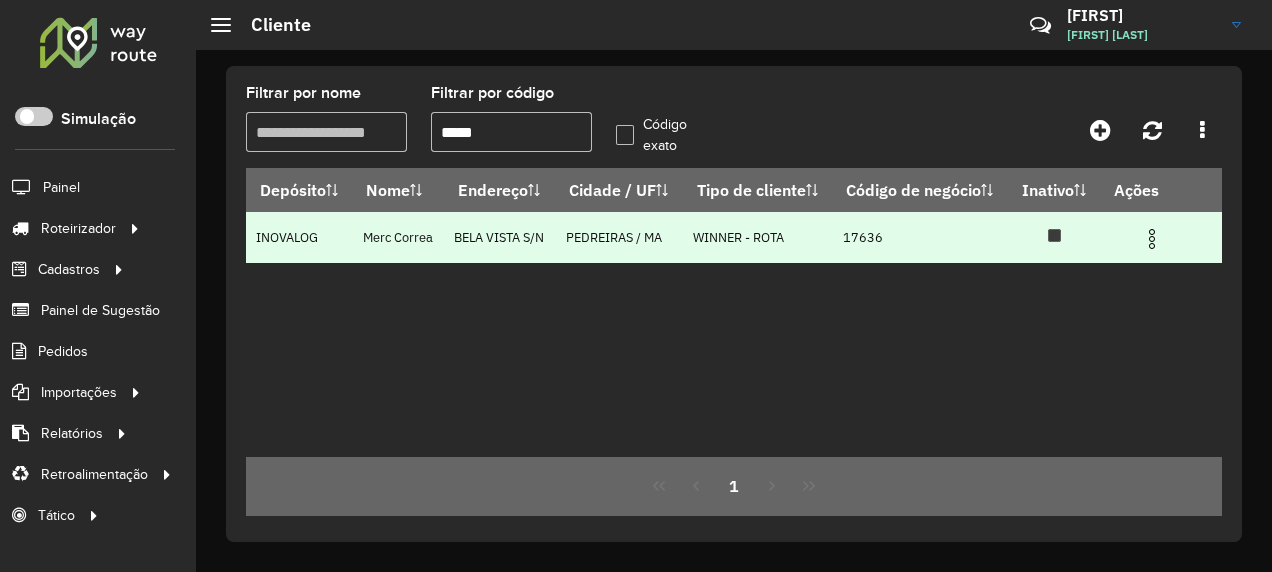 click at bounding box center (1152, 239) 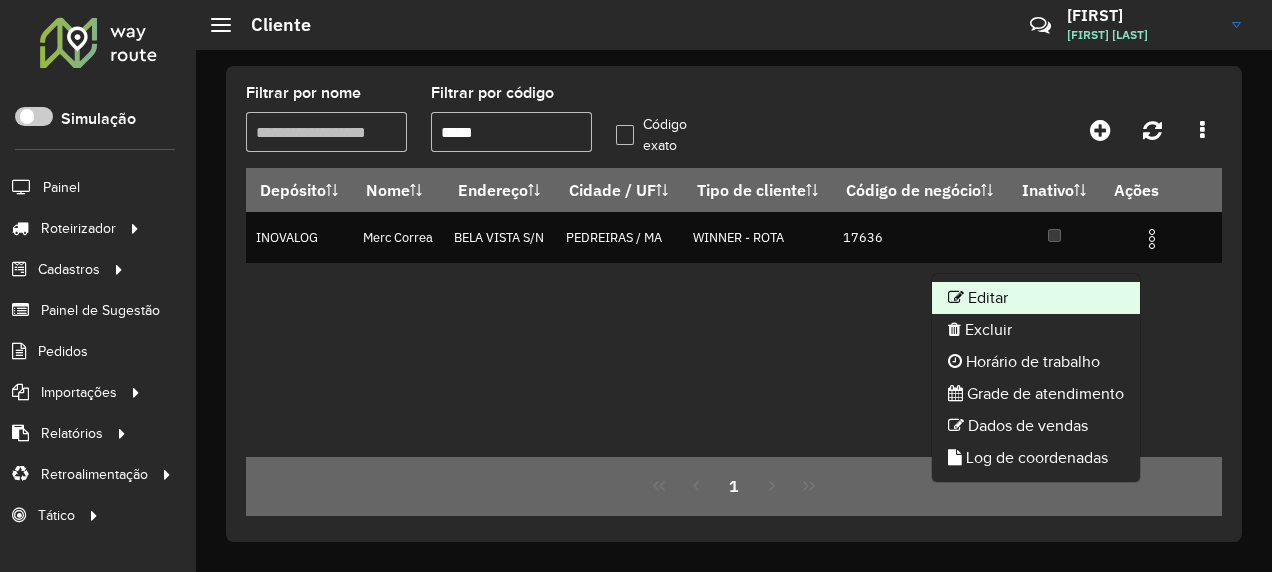 click on "Editar" 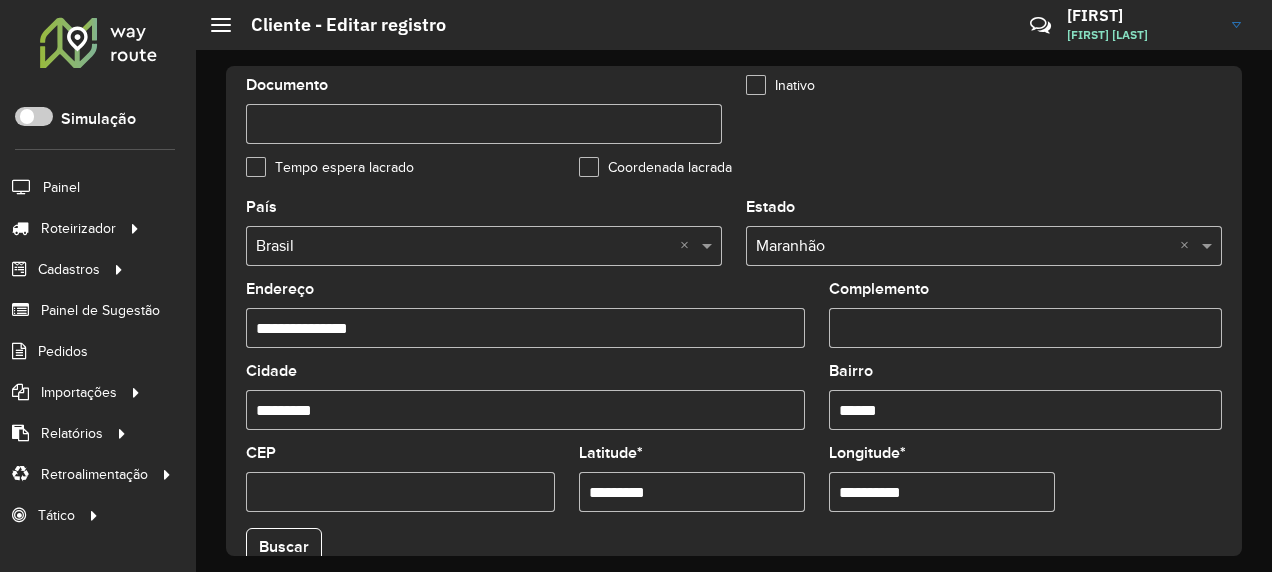 scroll, scrollTop: 800, scrollLeft: 0, axis: vertical 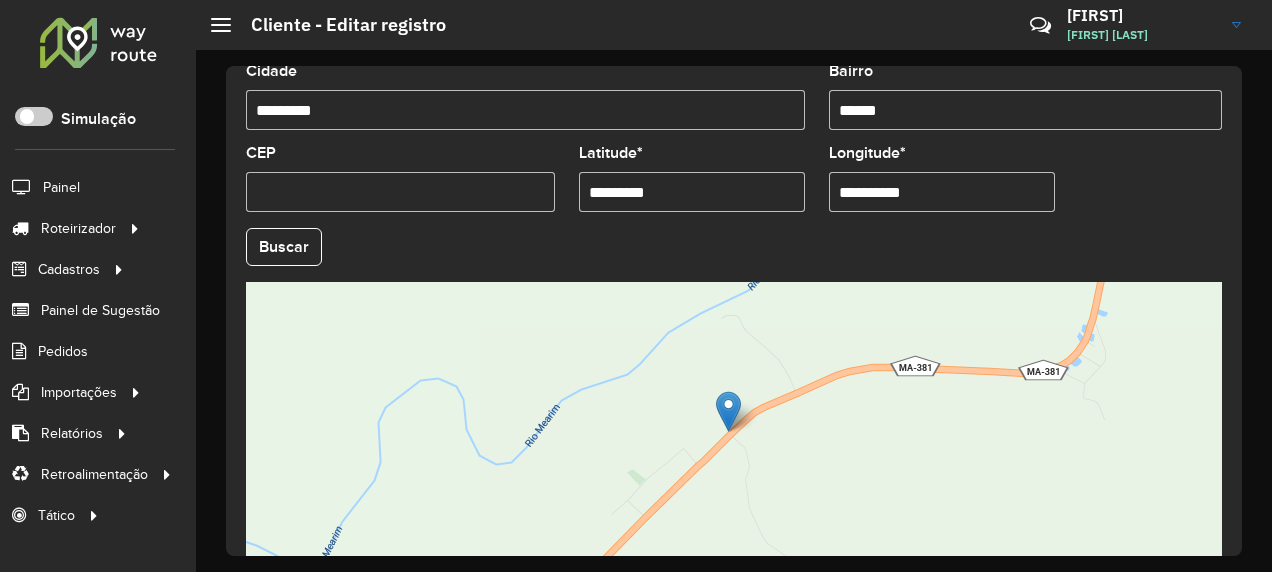 drag, startPoint x: 666, startPoint y: 198, endPoint x: 596, endPoint y: 199, distance: 70.00714 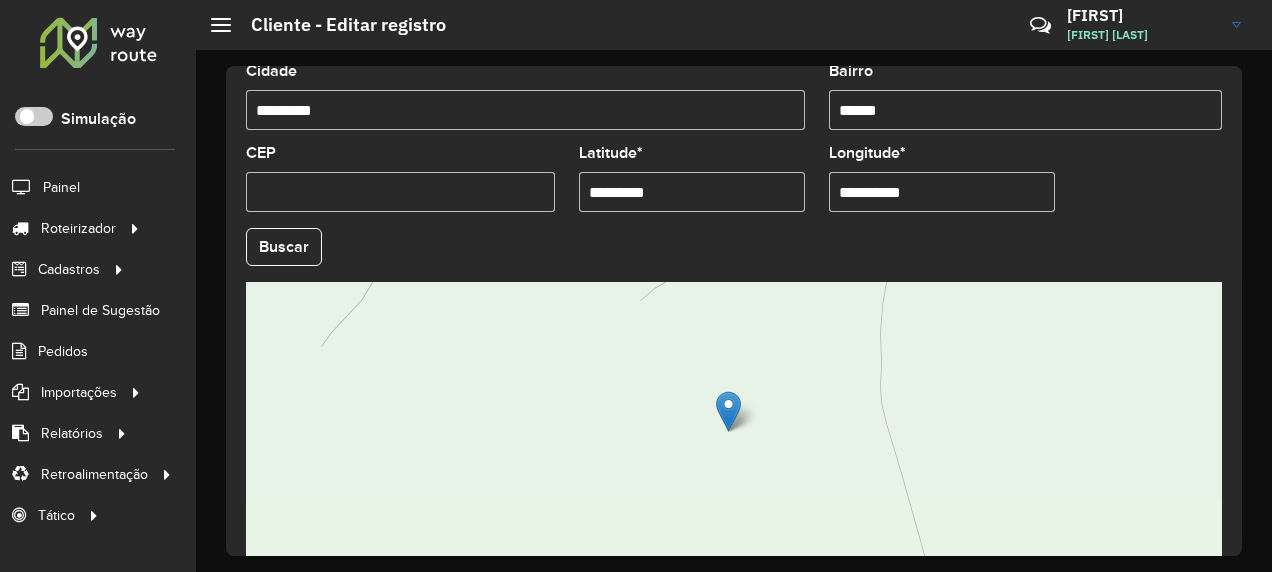drag, startPoint x: 929, startPoint y: 194, endPoint x: 792, endPoint y: 226, distance: 140.68759 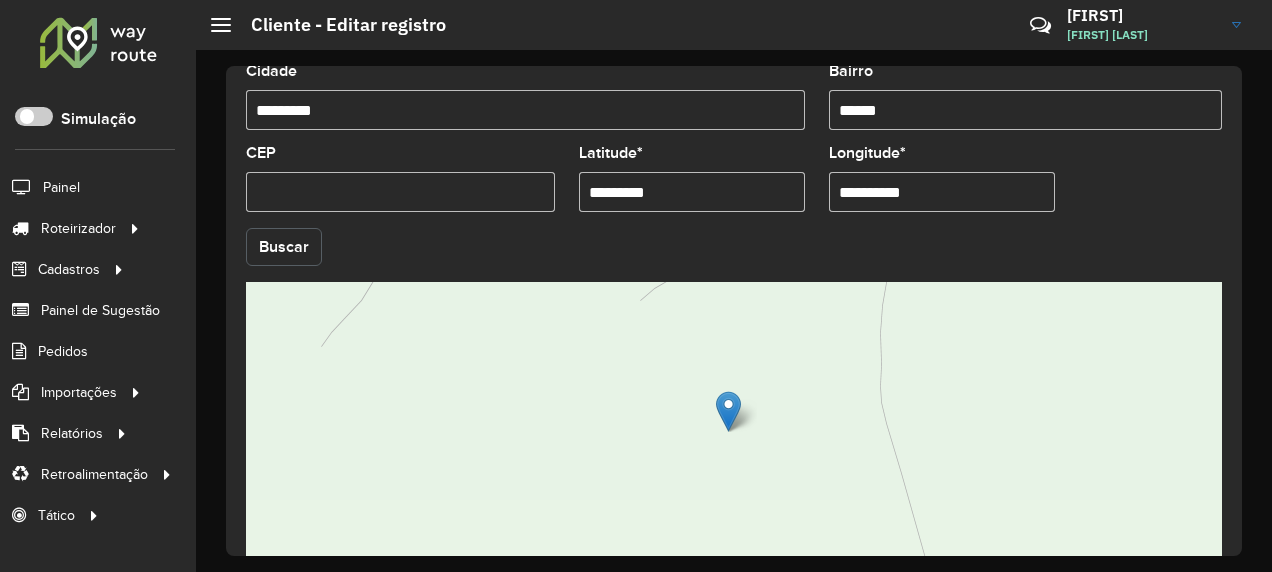 click on "Aguarde...  Pop-up bloqueado!  Seu navegador bloqueou automáticamente a abertura de uma nova janela.   Acesse as configurações e adicione o endereço do sistema a lista de permissão.   Fechar  Roteirizador AmbevTech Simulação Painel Roteirizador Entregas Vendas Cadastros Checkpoint Classificações de venda Cliente Consulta de setores Depósito Disponibilidade de veículos Fator tipo de produto Gabarito planner Grupo Rota Fator Tipo Produto Grupo de rotas exclusiva Grupo de setores Layout integração Modelo Parada Pedágio Perfil de Vendedor Ponto de apoio FAD Produto Restrição de Atendimento Planner Rodízio de placa Rota exclusiva FAD Rótulo Setor Setor Planner Tipo de cliente Tipo de veículo Tipo de veículo RN Transportadora Vendedor Veículo Painel de Sugestão Pedidos Importações Classificação e volume de venda Clientes Fator tipo produto Gabarito planner Grade de atendimento Janela de atendimento Localização Pedidos Restrição de Atendimento Planner Tempo de espera Vendedor Veículos" at bounding box center [636, 286] 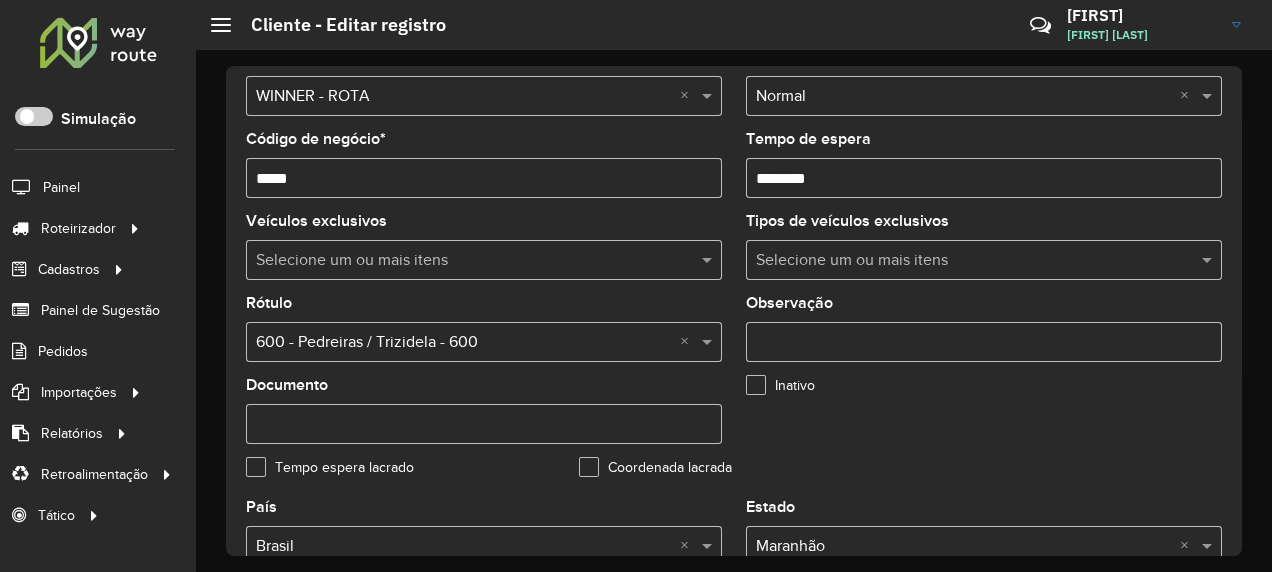 scroll, scrollTop: 0, scrollLeft: 0, axis: both 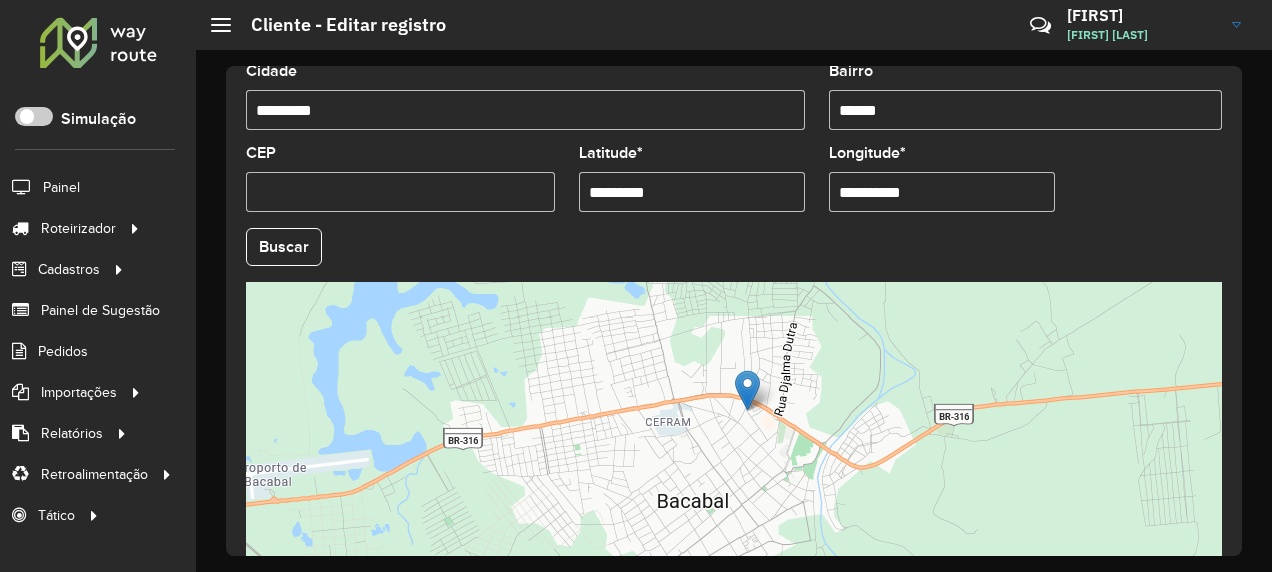 click on "*********" at bounding box center (692, 192) 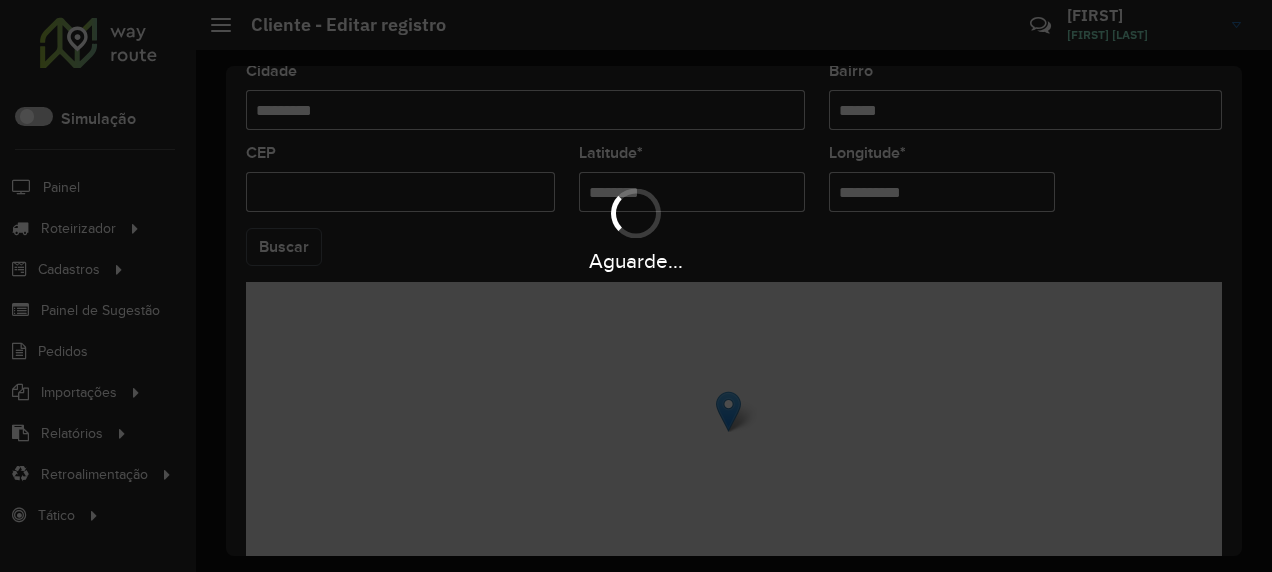 click on "Aguarde...  Pop-up bloqueado!  Seu navegador bloqueou automáticamente a abertura de uma nova janela.   Acesse as configurações e adicione o endereço do sistema a lista de permissão.   Fechar  Roteirizador AmbevTech Simulação Painel Roteirizador Entregas Vendas Cadastros Checkpoint Classificações de venda Cliente Consulta de setores Depósito Disponibilidade de veículos Fator tipo de produto Gabarito planner Grupo Rota Fator Tipo Produto Grupo de rotas exclusiva Grupo de setores Layout integração Modelo Parada Pedágio Perfil de Vendedor Ponto de apoio FAD Produto Restrição de Atendimento Planner Rodízio de placa Rota exclusiva FAD Rótulo Setor Setor Planner Tipo de cliente Tipo de veículo Tipo de veículo RN Transportadora Vendedor Veículo Painel de Sugestão Pedidos Importações Classificação e volume de venda Clientes Fator tipo produto Gabarito planner Grade de atendimento Janela de atendimento Localização Pedidos Restrição de Atendimento Planner Tempo de espera Vendedor Veículos" at bounding box center (636, 286) 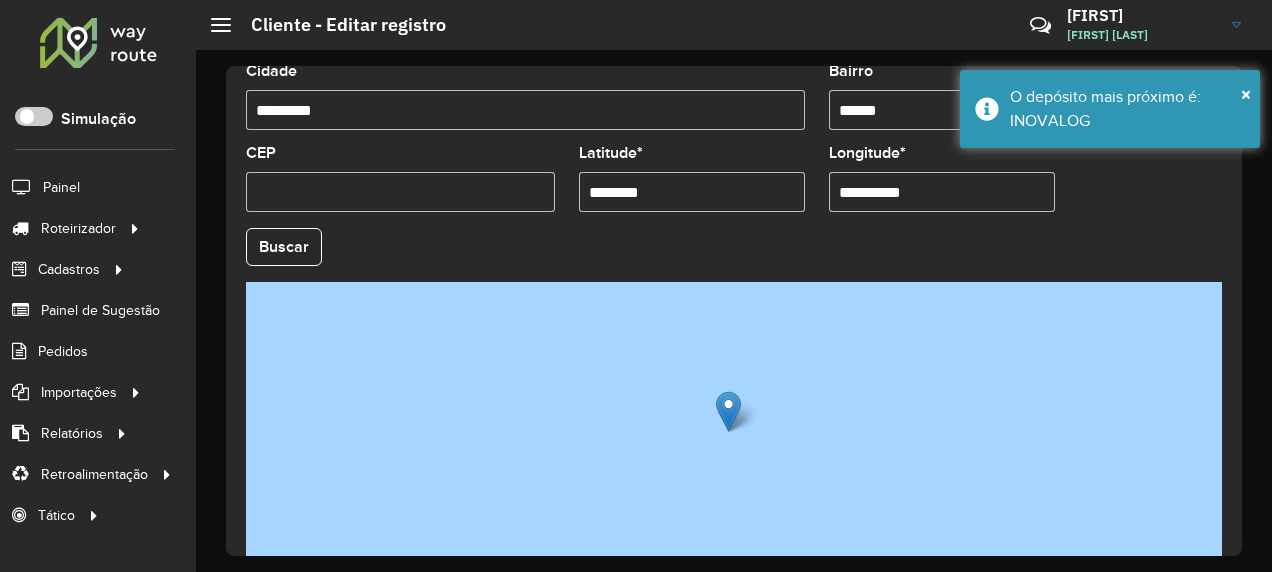 click on "********" at bounding box center (692, 192) 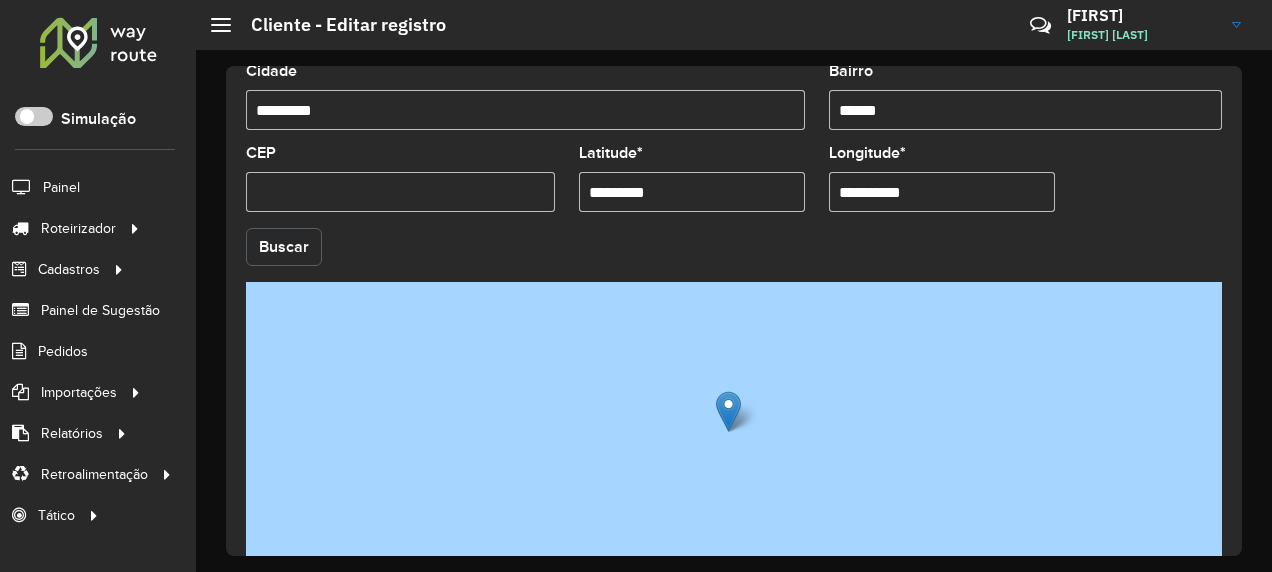 click on "Aguarde...  Pop-up bloqueado!  Seu navegador bloqueou automáticamente a abertura de uma nova janela.   Acesse as configurações e adicione o endereço do sistema a lista de permissão.   Fechar  Roteirizador AmbevTech Simulação Painel Roteirizador Entregas Vendas Cadastros Checkpoint Classificações de venda Cliente Consulta de setores Depósito Disponibilidade de veículos Fator tipo de produto Gabarito planner Grupo Rota Fator Tipo Produto Grupo de rotas exclusiva Grupo de setores Layout integração Modelo Parada Pedágio Perfil de Vendedor Ponto de apoio FAD Produto Restrição de Atendimento Planner Rodízio de placa Rota exclusiva FAD Rótulo Setor Setor Planner Tipo de cliente Tipo de veículo Tipo de veículo RN Transportadora Vendedor Veículo Painel de Sugestão Pedidos Importações Classificação e volume de venda Clientes Fator tipo produto Gabarito planner Grade de atendimento Janela de atendimento Localização Pedidos Restrição de Atendimento Planner Tempo de espera Vendedor Veículos" at bounding box center (636, 286) 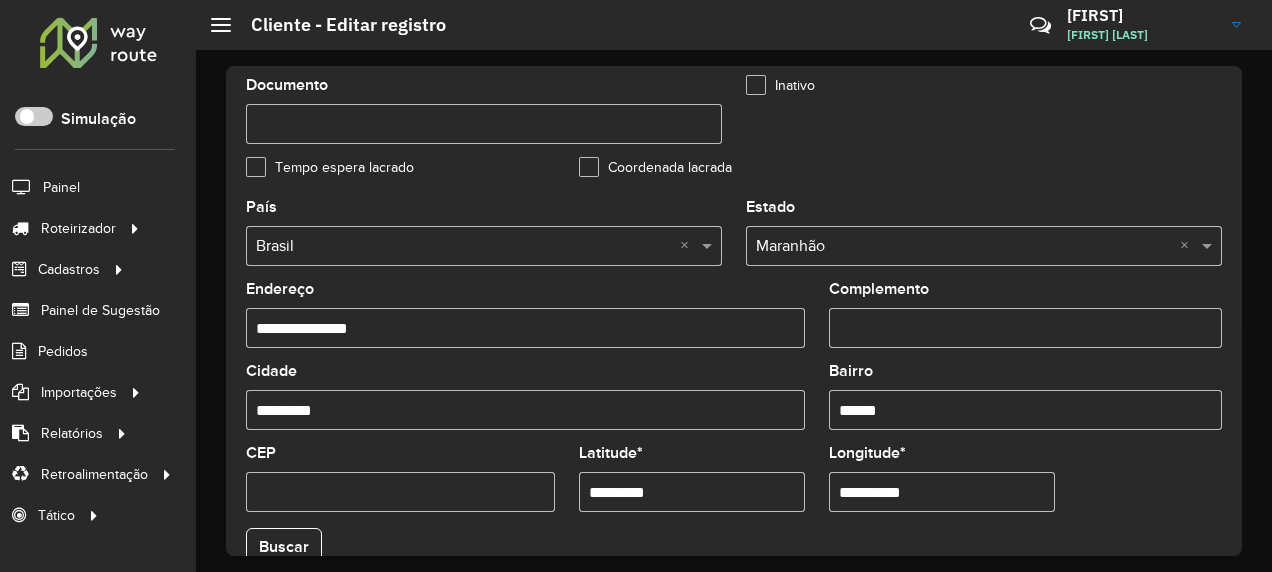 scroll, scrollTop: 900, scrollLeft: 0, axis: vertical 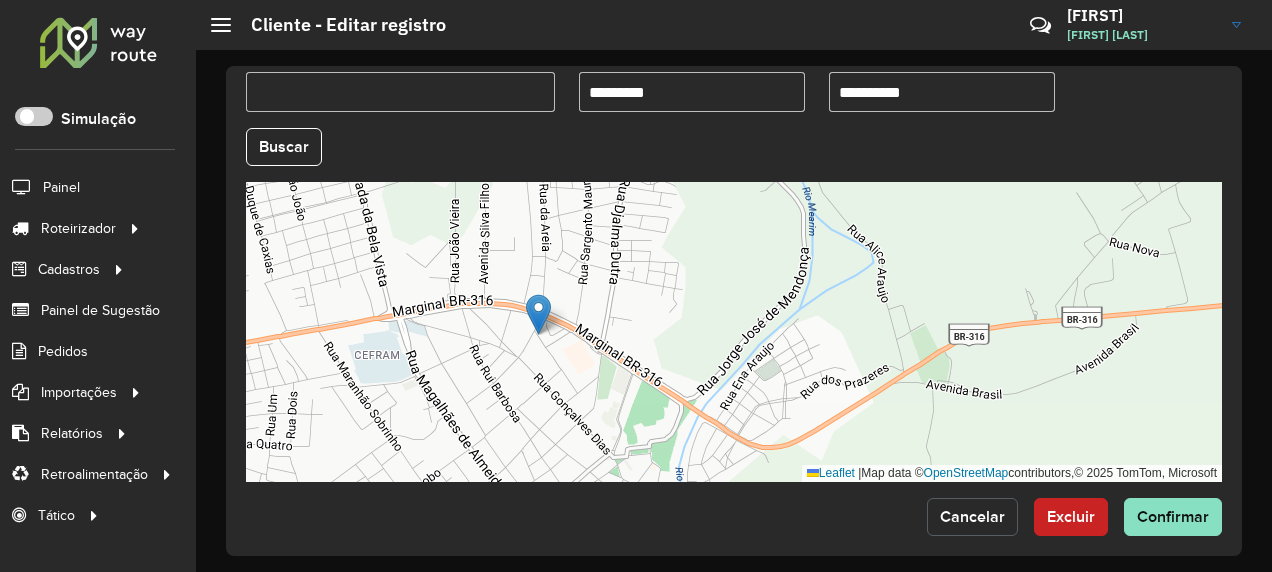 click on "Cancelar" 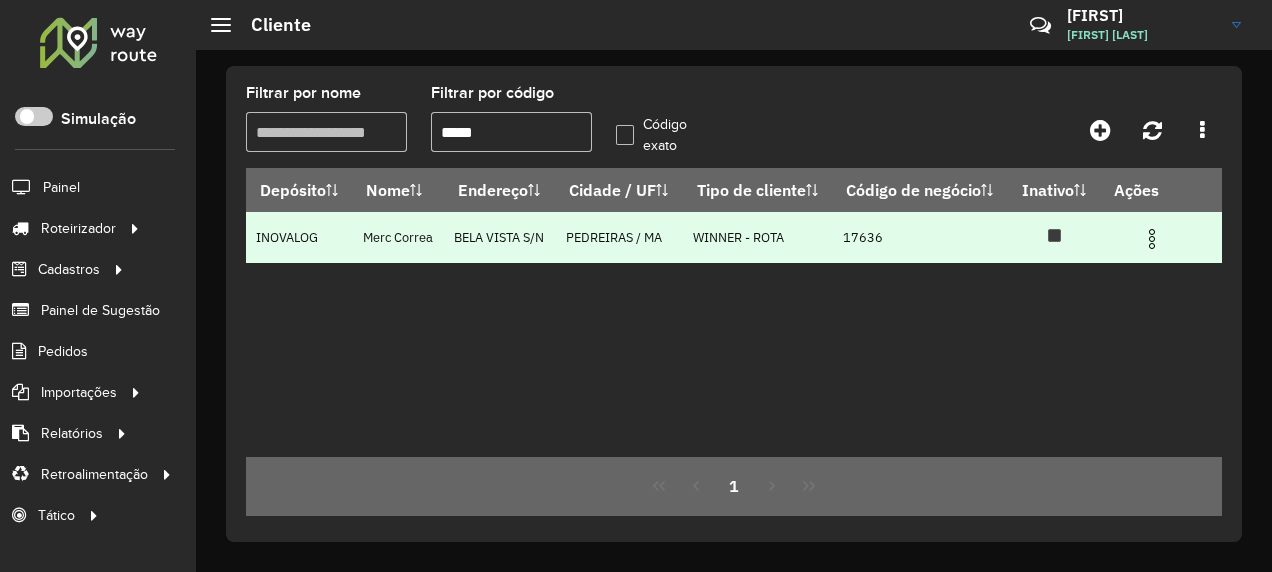 click at bounding box center [1152, 239] 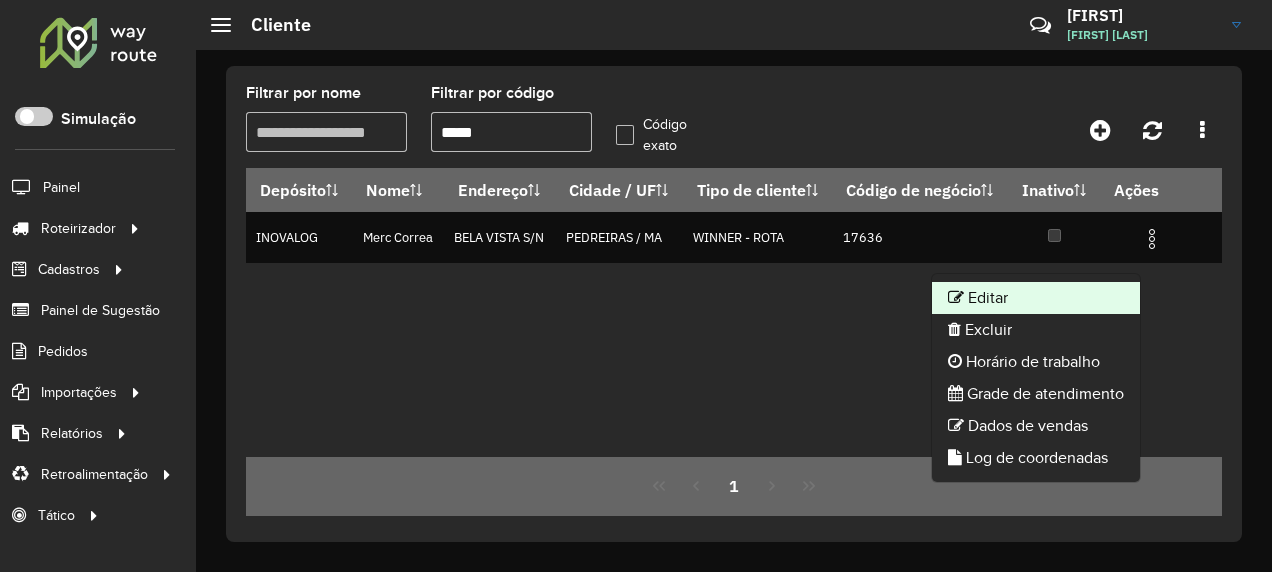 drag, startPoint x: 1136, startPoint y: 269, endPoint x: 974, endPoint y: 300, distance: 164.93938 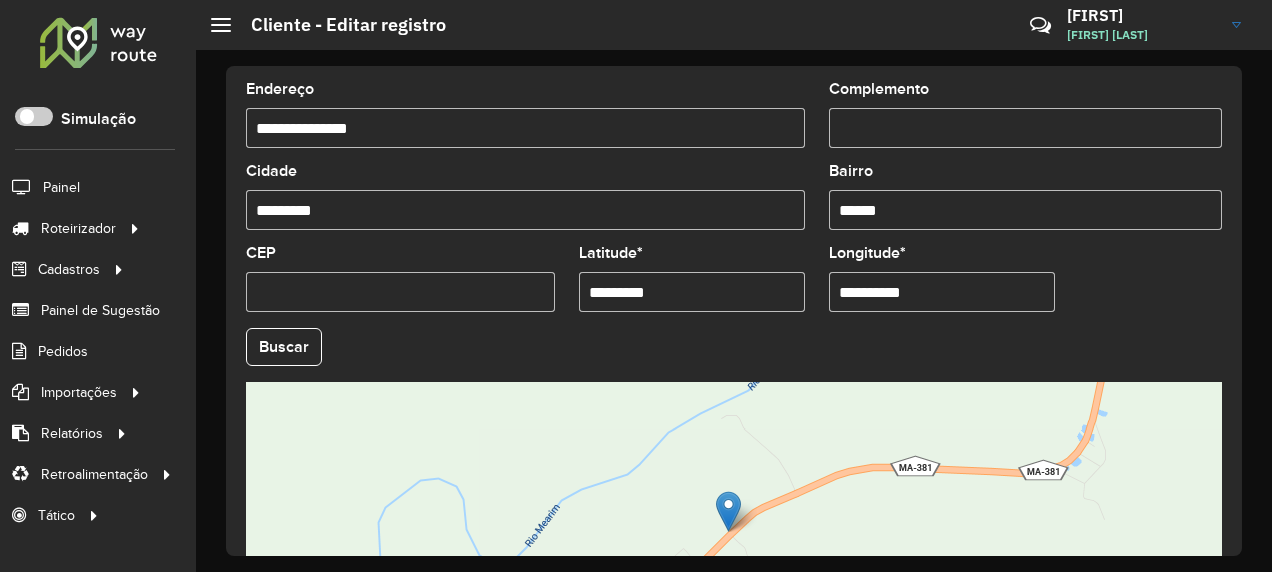 scroll, scrollTop: 911, scrollLeft: 0, axis: vertical 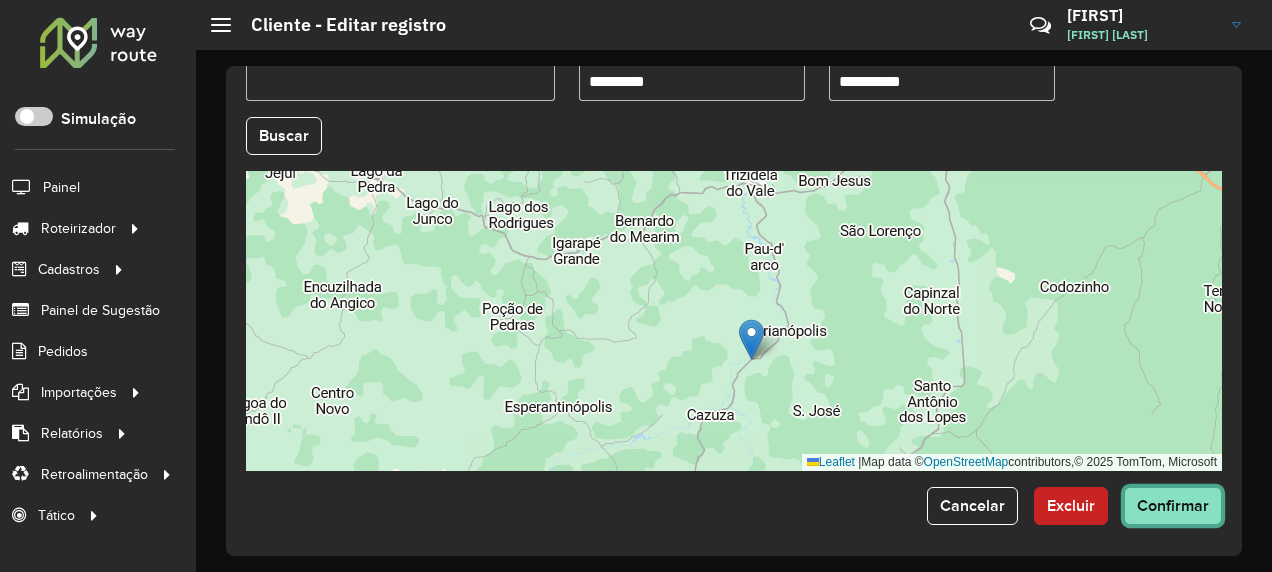 click on "Confirmar" 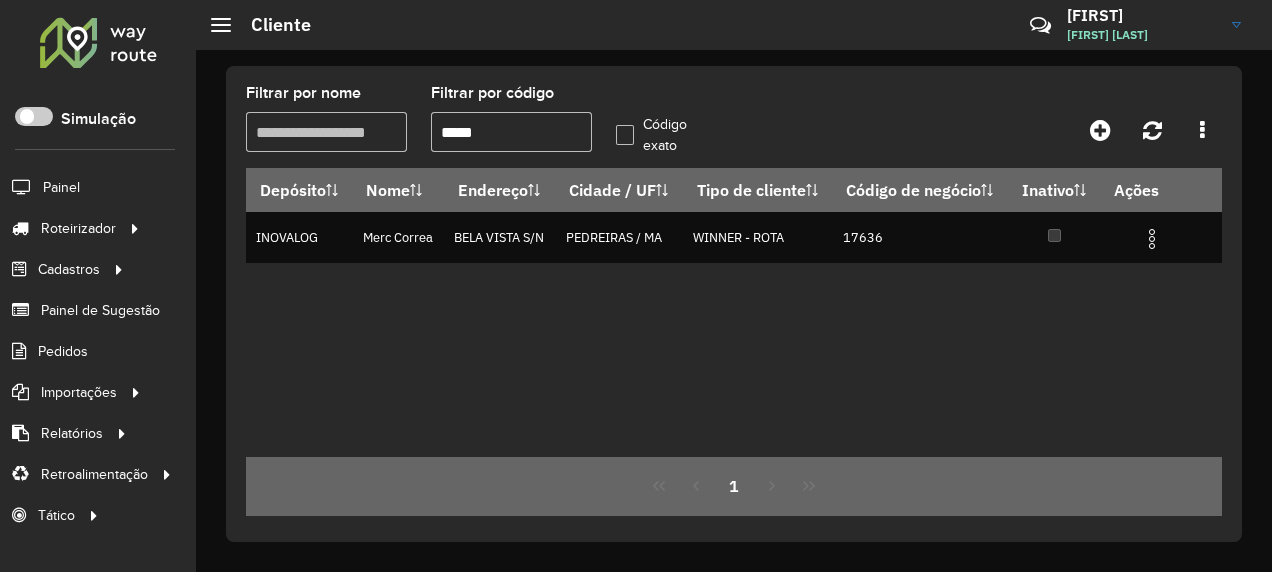drag, startPoint x: 496, startPoint y: 140, endPoint x: 466, endPoint y: 153, distance: 32.695564 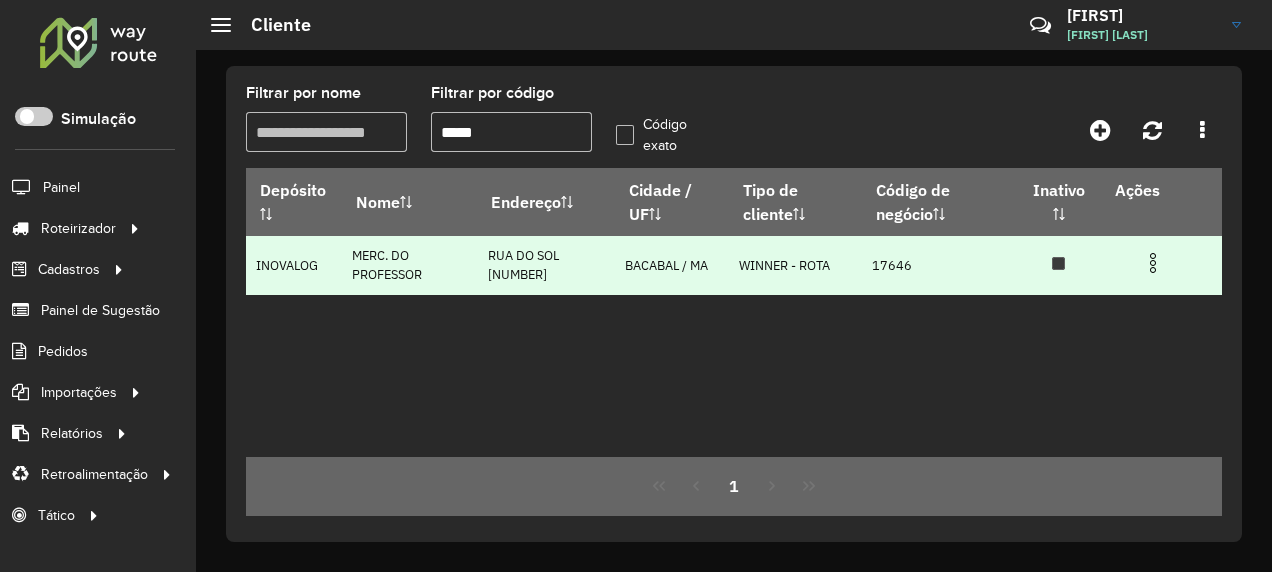 click at bounding box center (1153, 263) 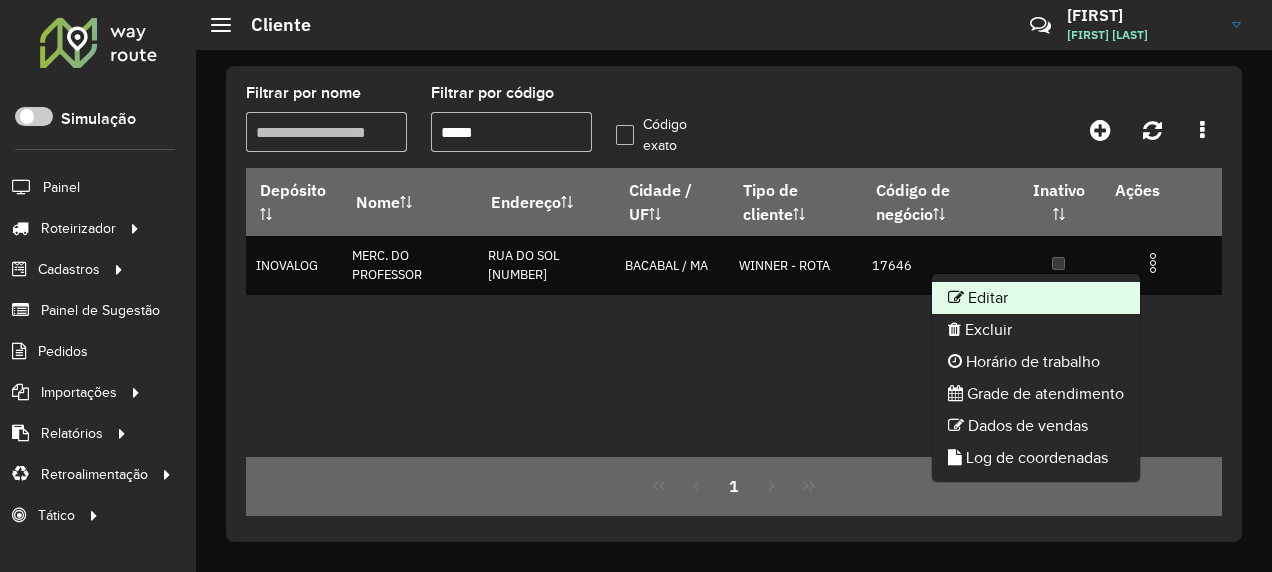 click on "Editar" 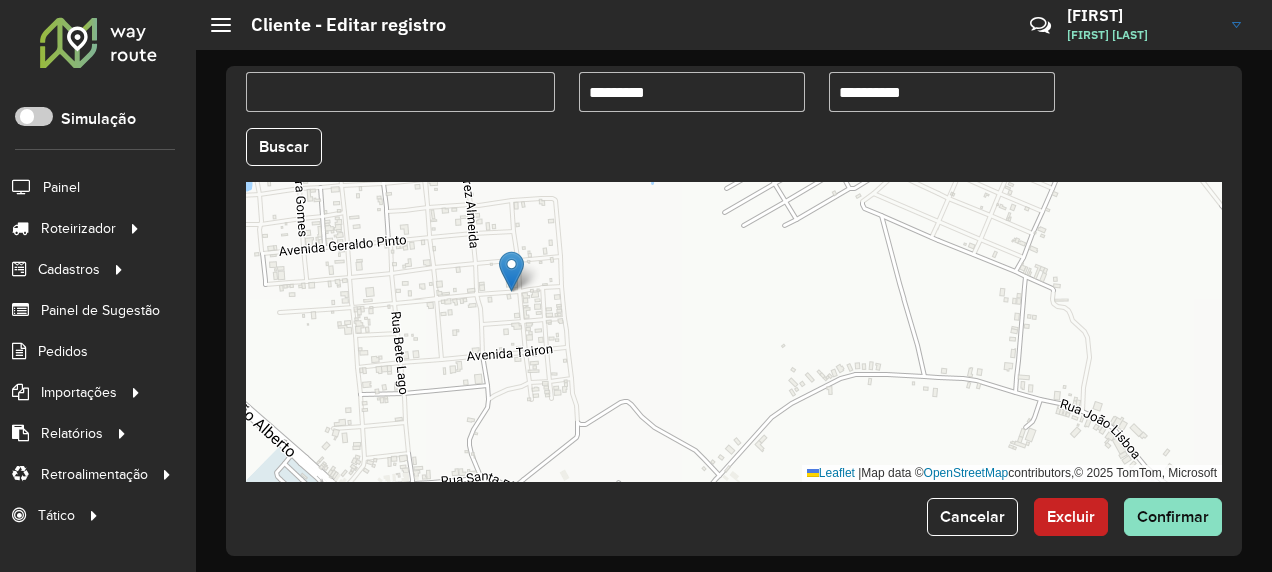 scroll, scrollTop: 911, scrollLeft: 0, axis: vertical 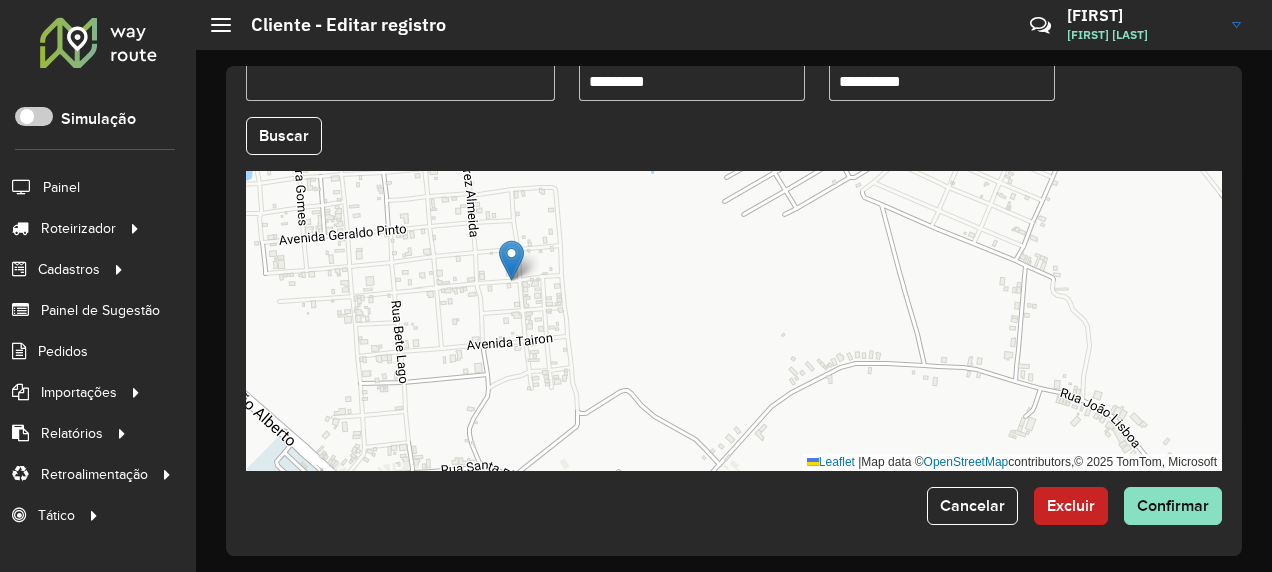 drag, startPoint x: 540, startPoint y: 341, endPoint x: 478, endPoint y: 338, distance: 62.072536 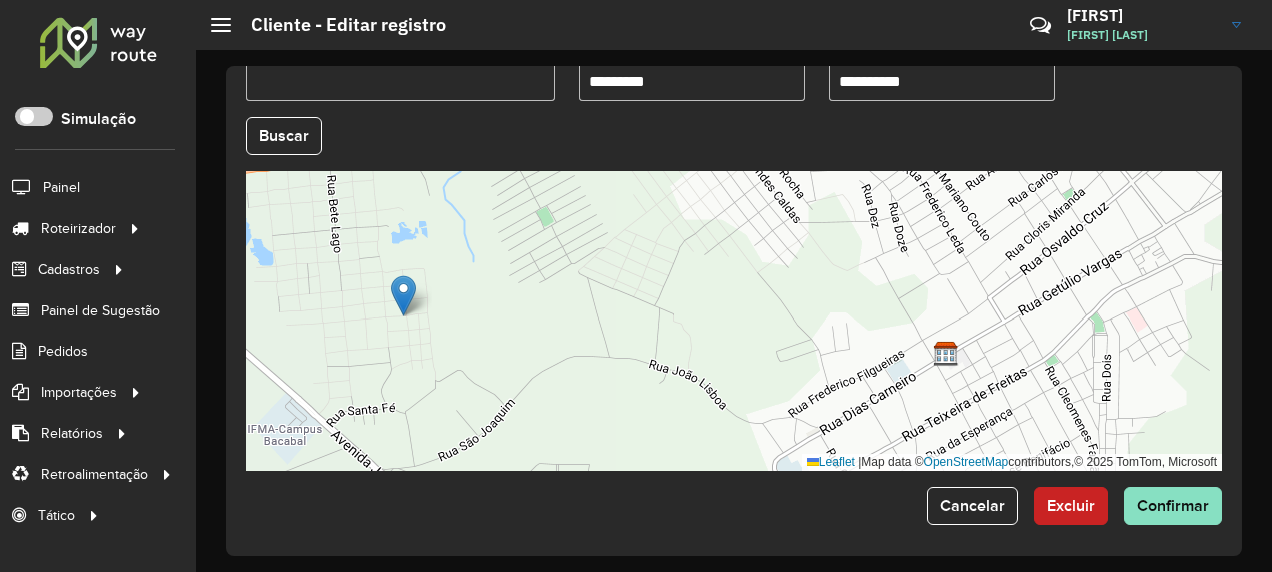 drag, startPoint x: 514, startPoint y: 368, endPoint x: 505, endPoint y: 336, distance: 33.24154 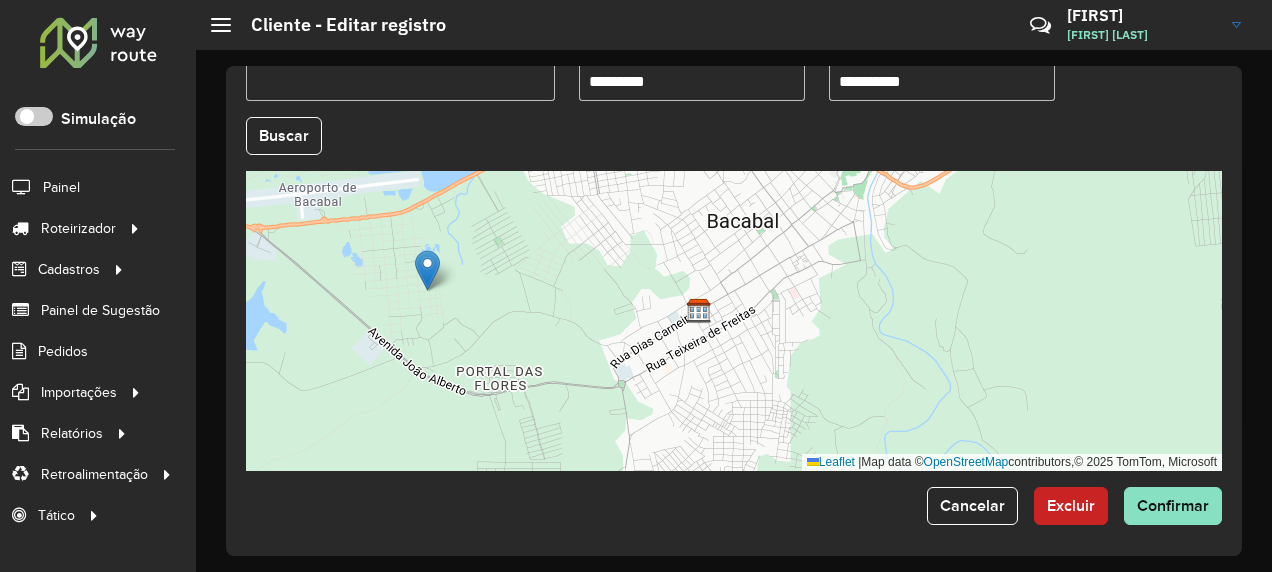 drag, startPoint x: 588, startPoint y: 350, endPoint x: 544, endPoint y: 331, distance: 47.92703 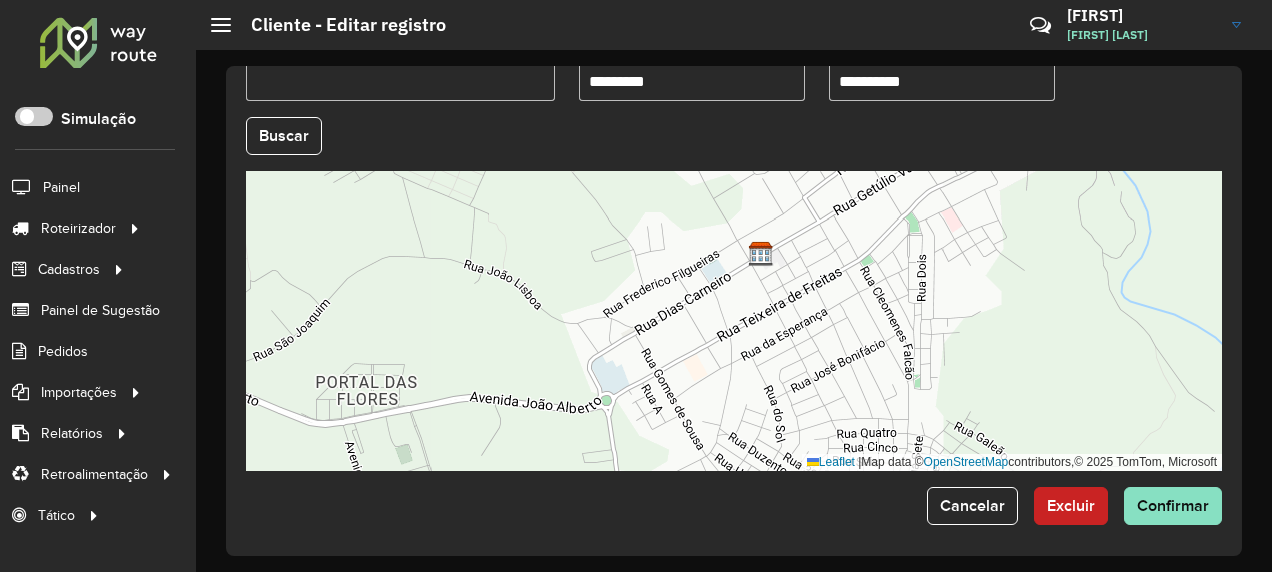 drag, startPoint x: 626, startPoint y: 336, endPoint x: 813, endPoint y: 359, distance: 188.40913 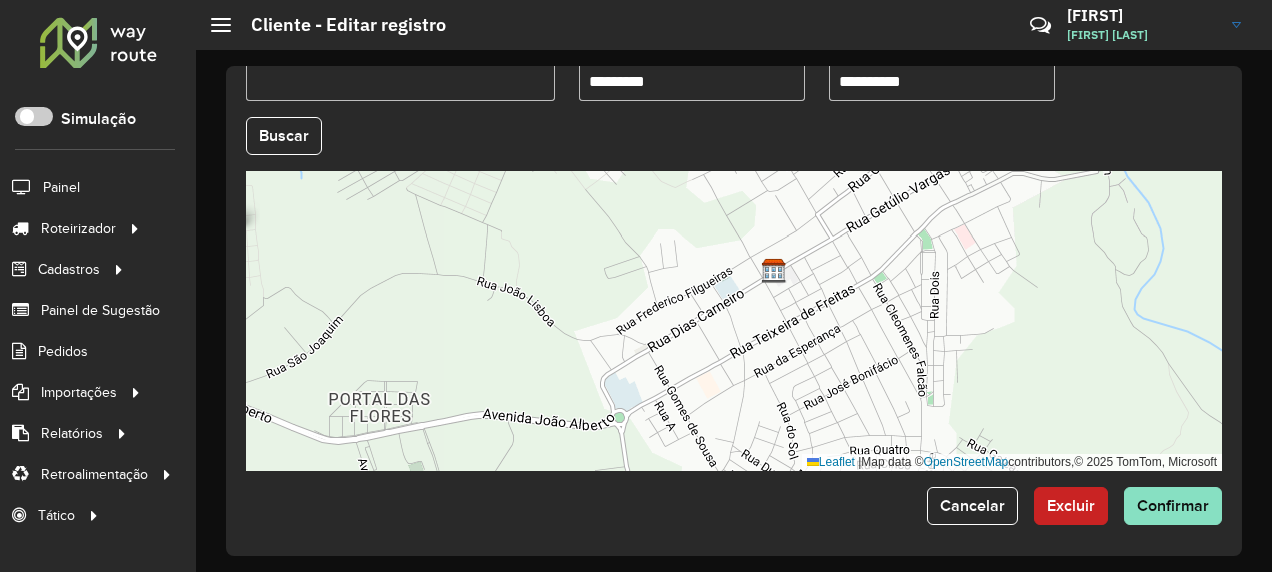 click on "Leaflet   |  Map data ©  OpenStreetMap  contributors,© 2025 TomTom, Microsoft" at bounding box center (734, 321) 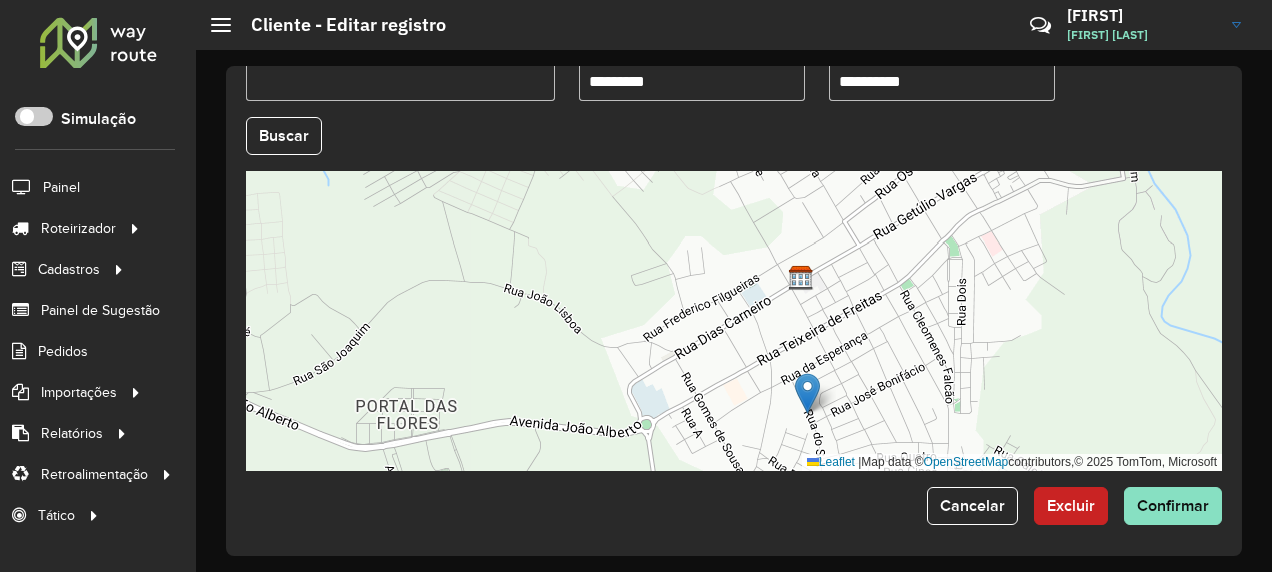 drag, startPoint x: 248, startPoint y: 210, endPoint x: 797, endPoint y: 384, distance: 575.91406 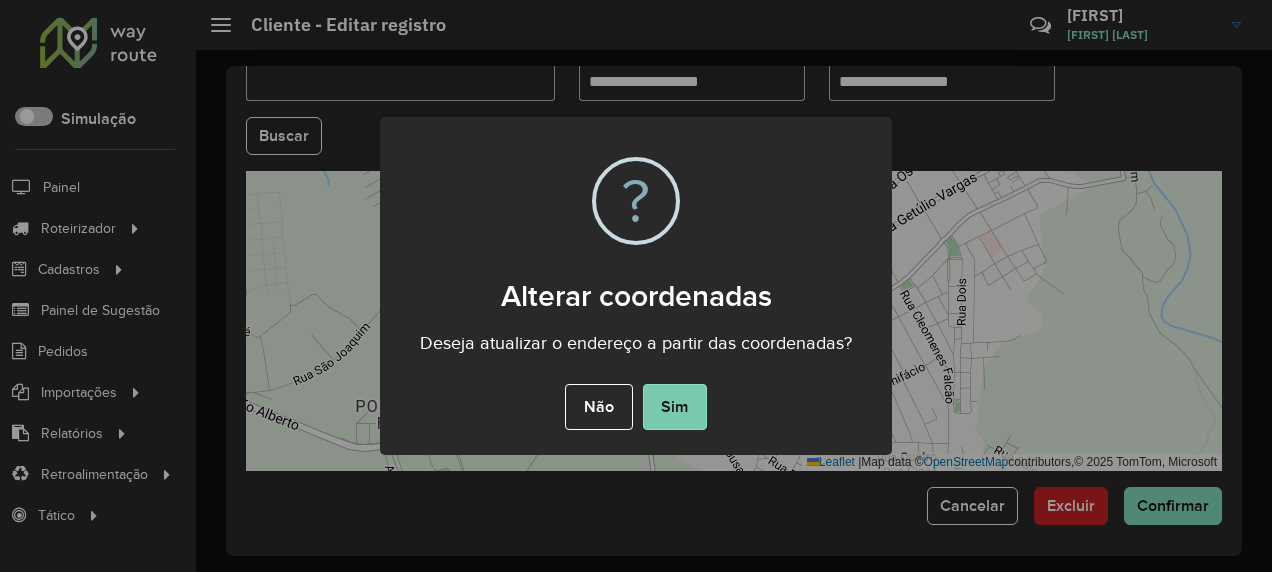 click on "Sim" at bounding box center [675, 407] 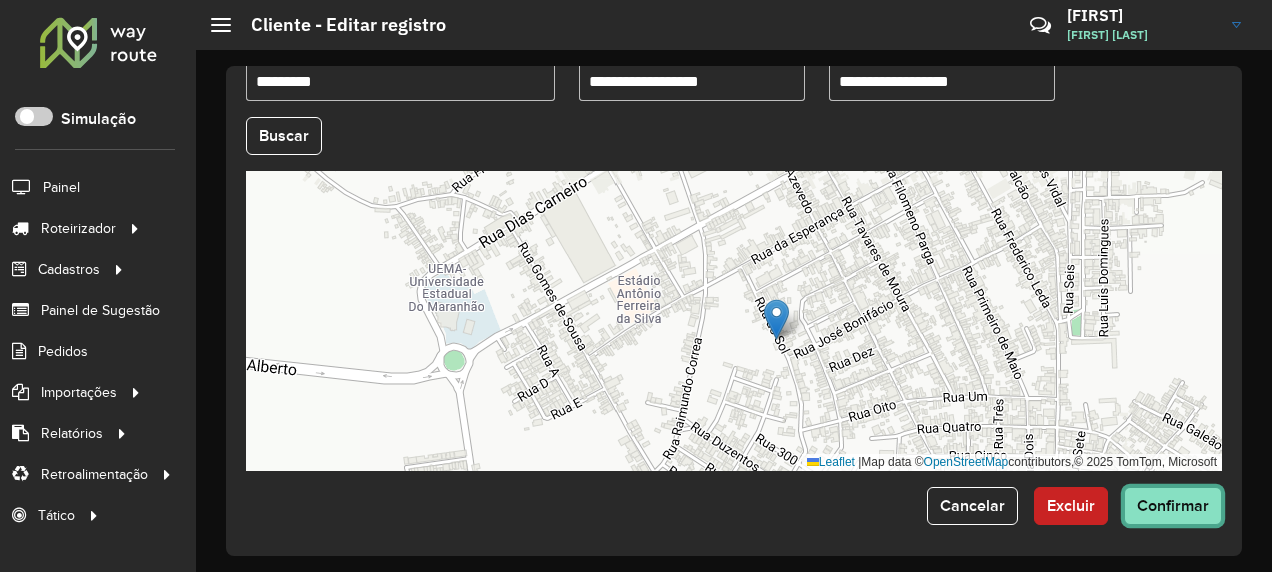 click on "Confirmar" 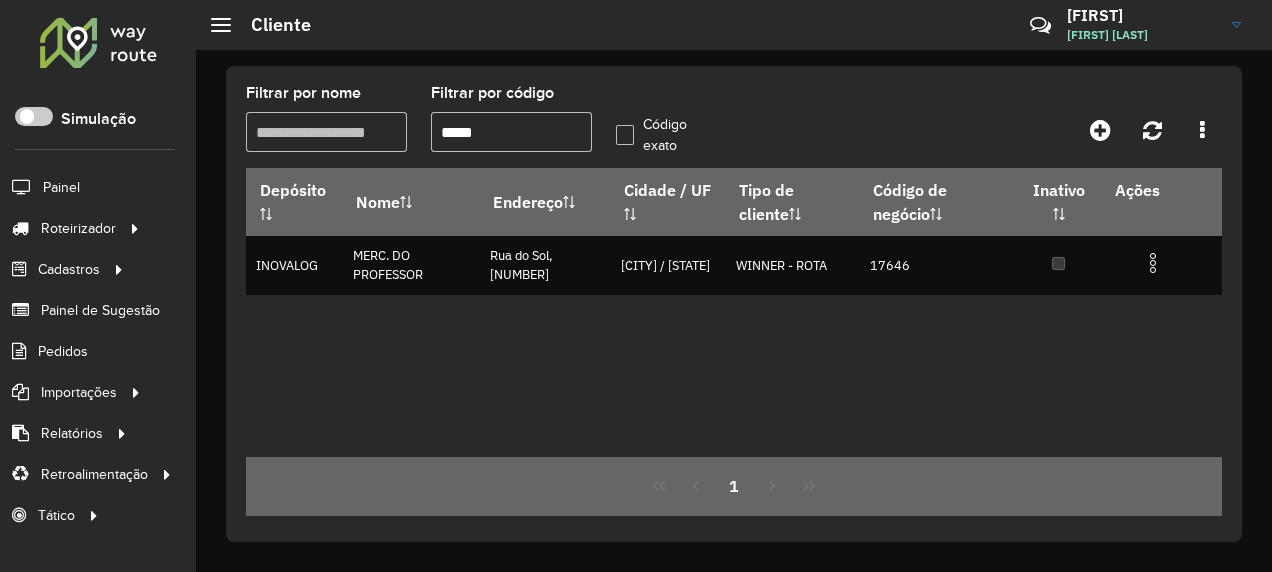 drag, startPoint x: 490, startPoint y: 125, endPoint x: 462, endPoint y: 134, distance: 29.410883 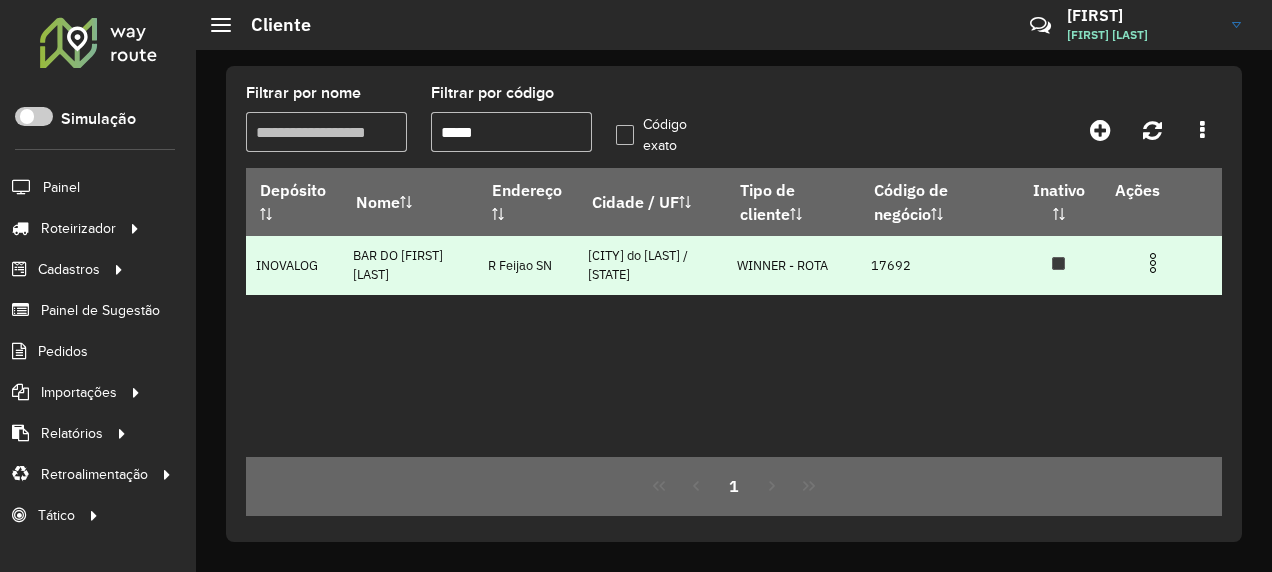 click at bounding box center [1153, 263] 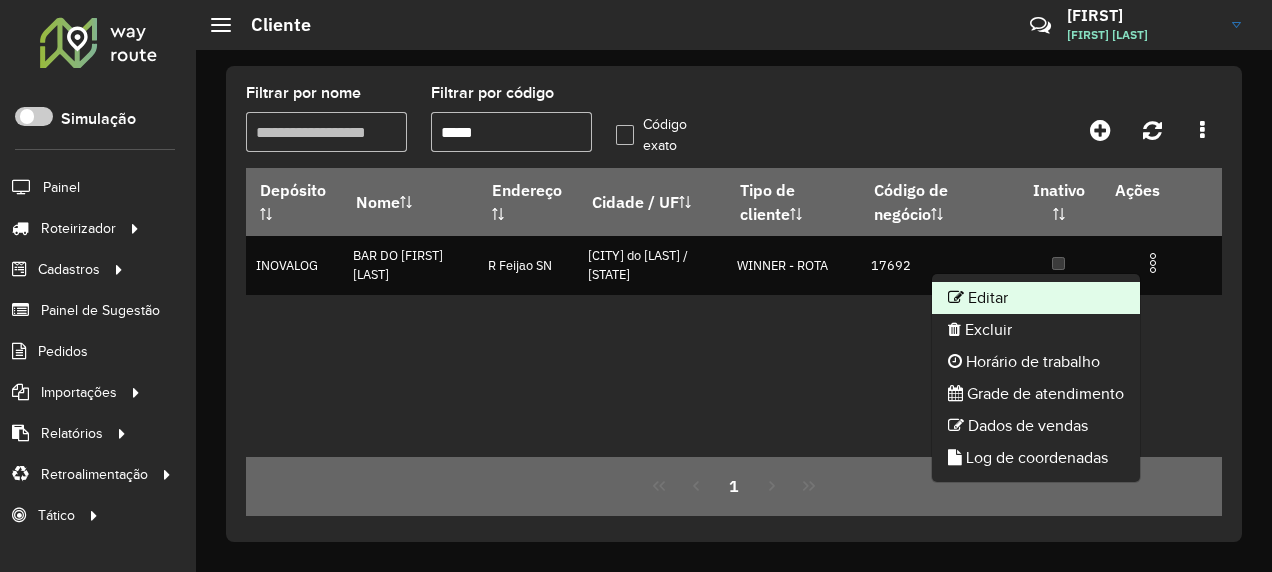 click on "Editar" 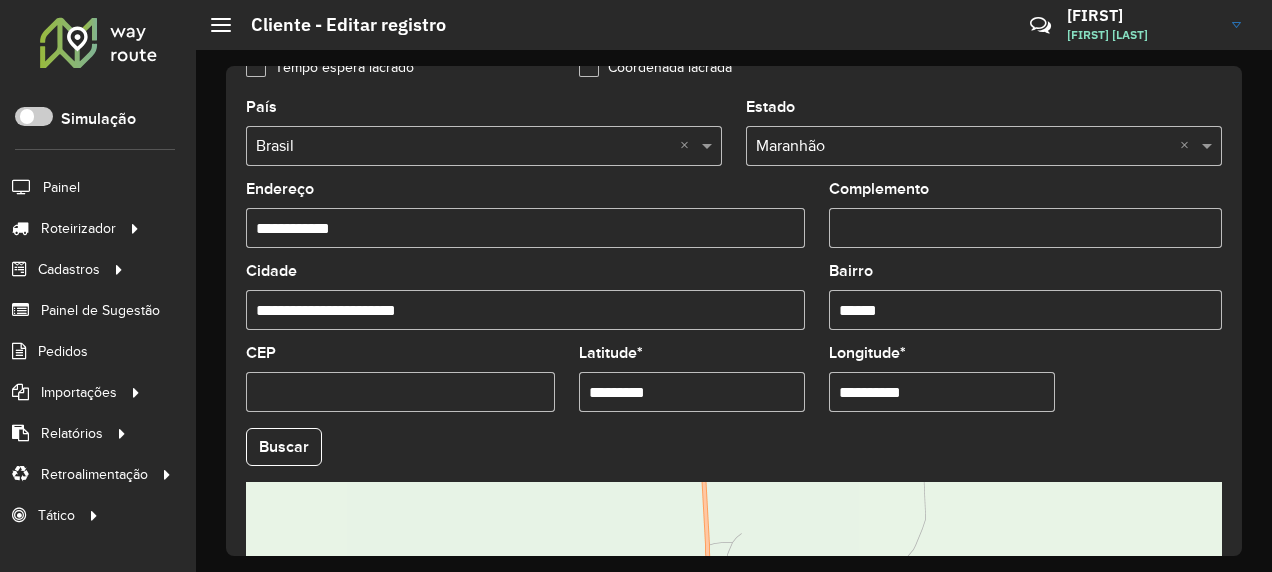 scroll, scrollTop: 911, scrollLeft: 0, axis: vertical 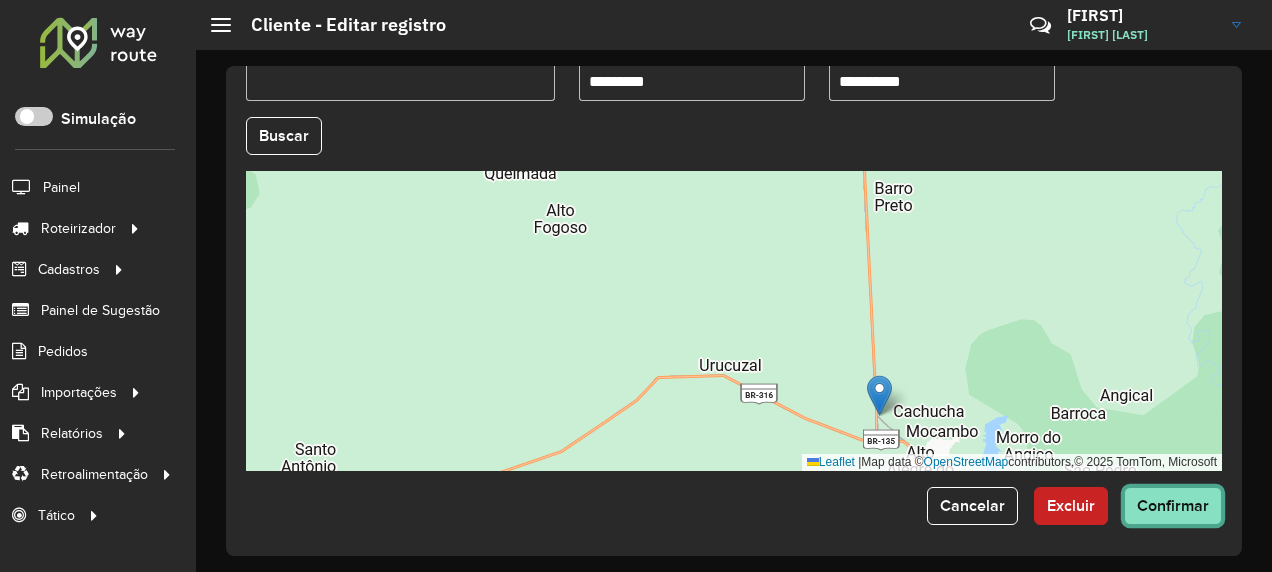 click on "Confirmar" 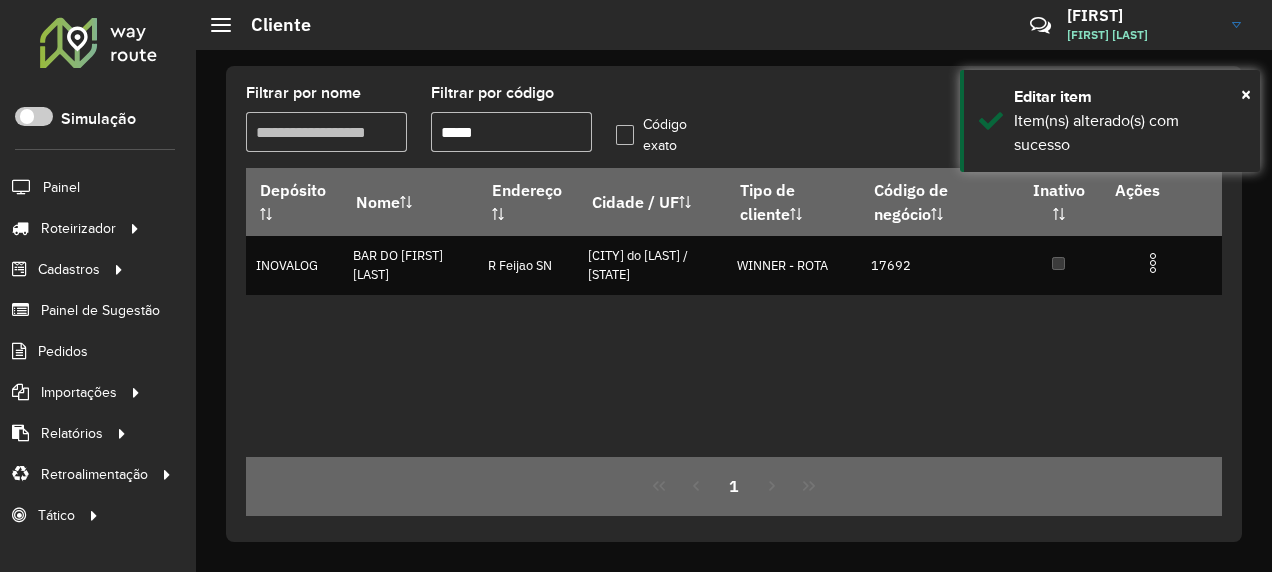 click on "*****" at bounding box center (511, 132) 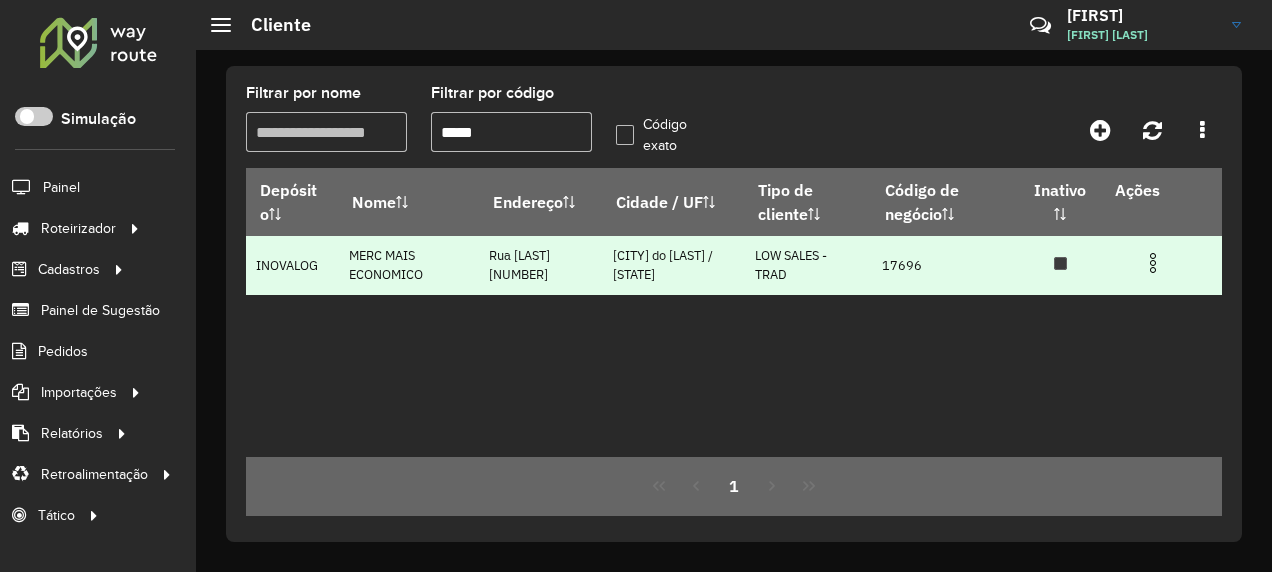 click at bounding box center [1153, 263] 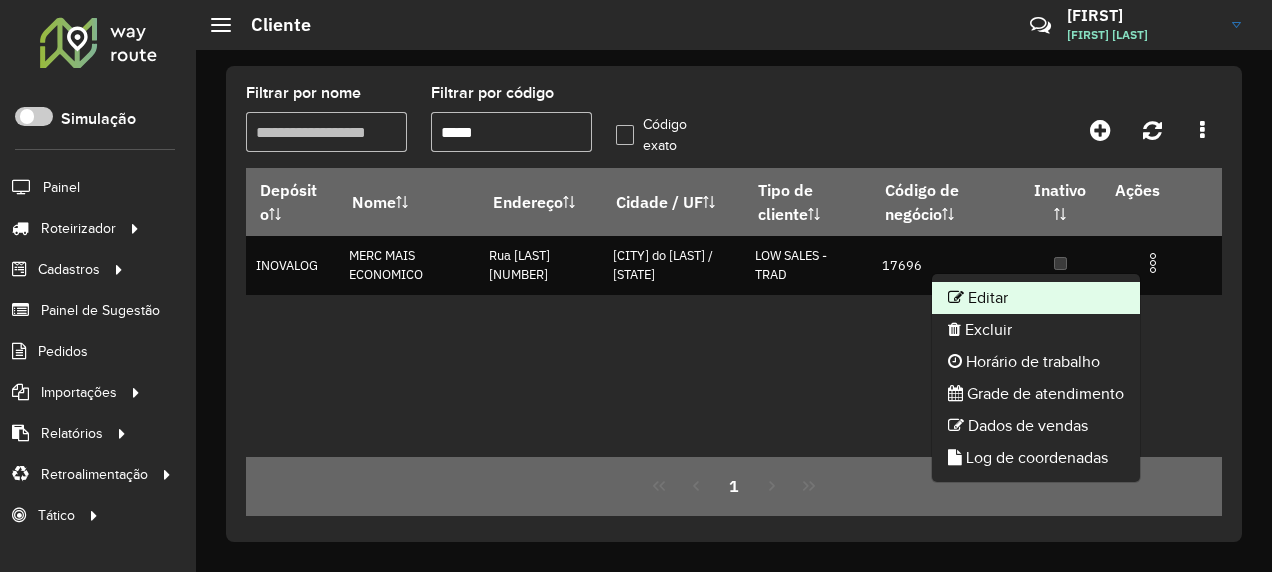 click on "Editar" 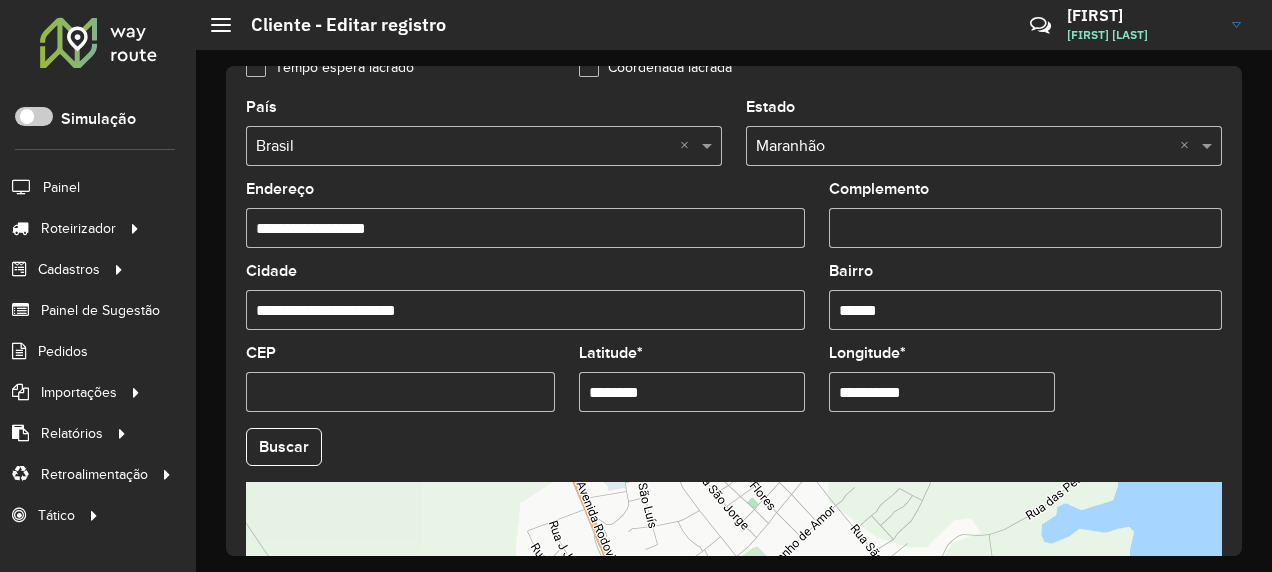 scroll, scrollTop: 911, scrollLeft: 0, axis: vertical 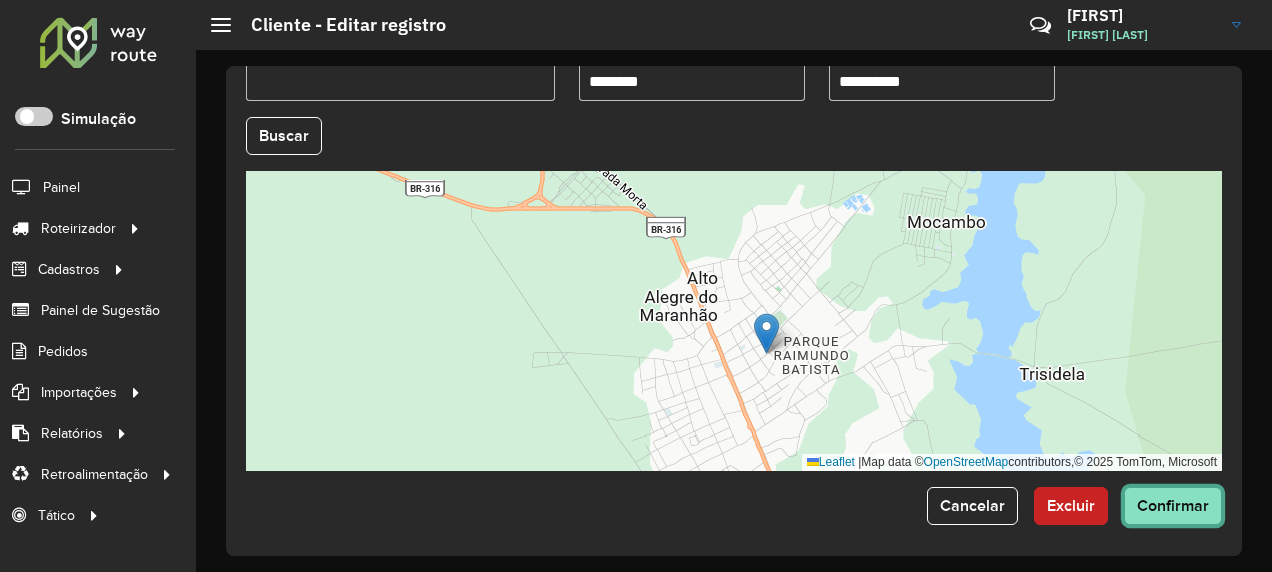 click on "Confirmar" 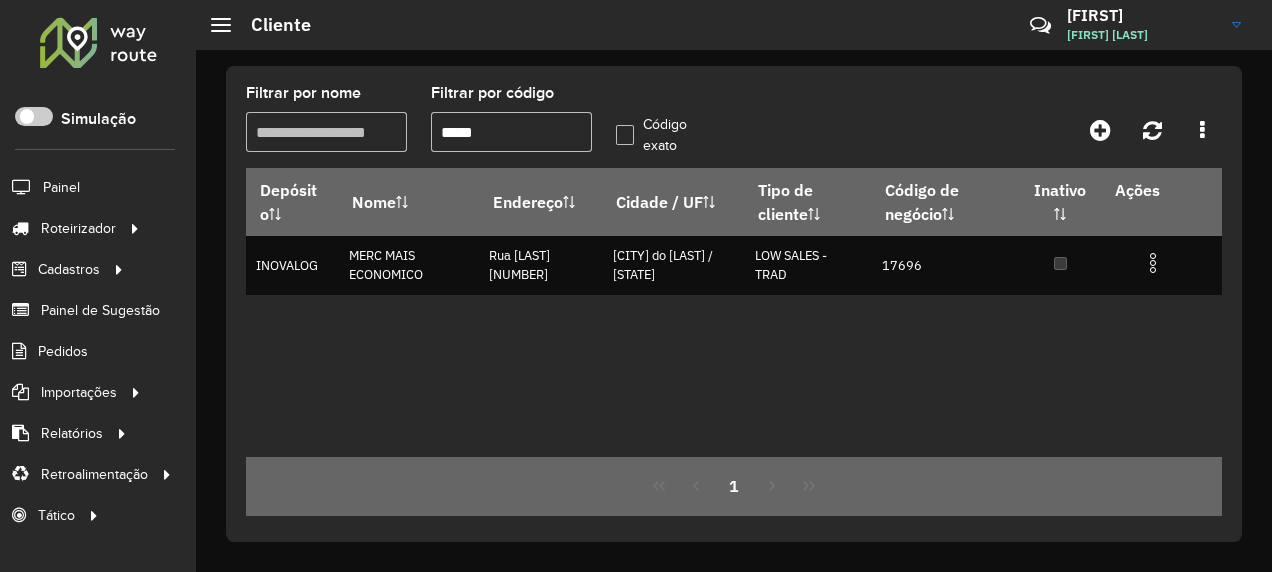 drag, startPoint x: 504, startPoint y: 120, endPoint x: 457, endPoint y: 136, distance: 49.648766 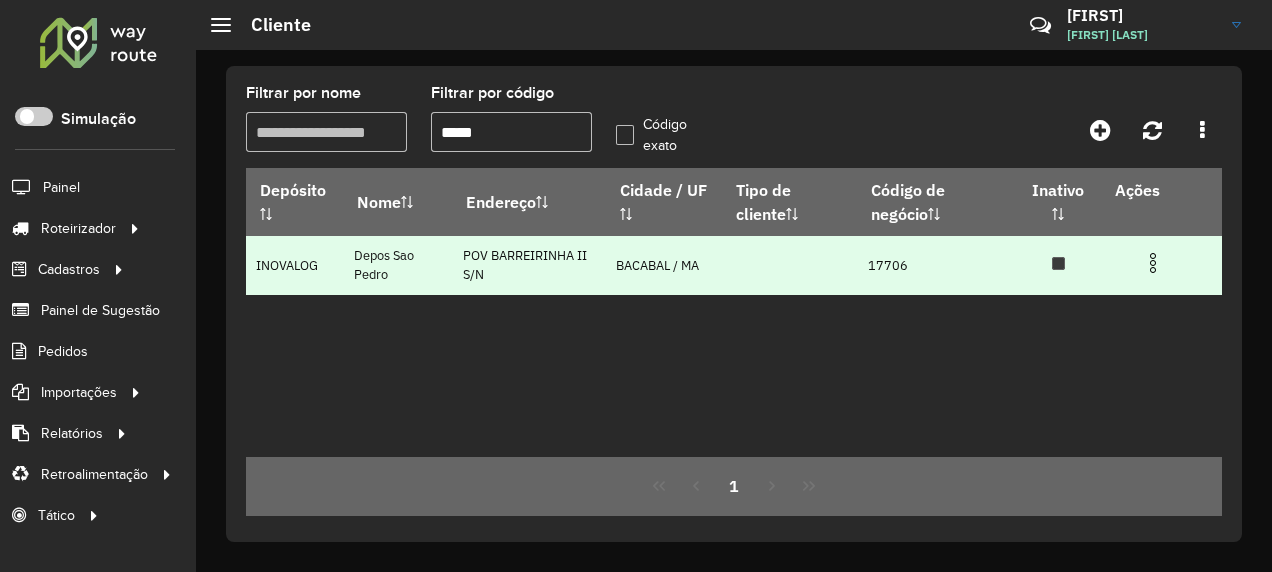 click at bounding box center [1153, 263] 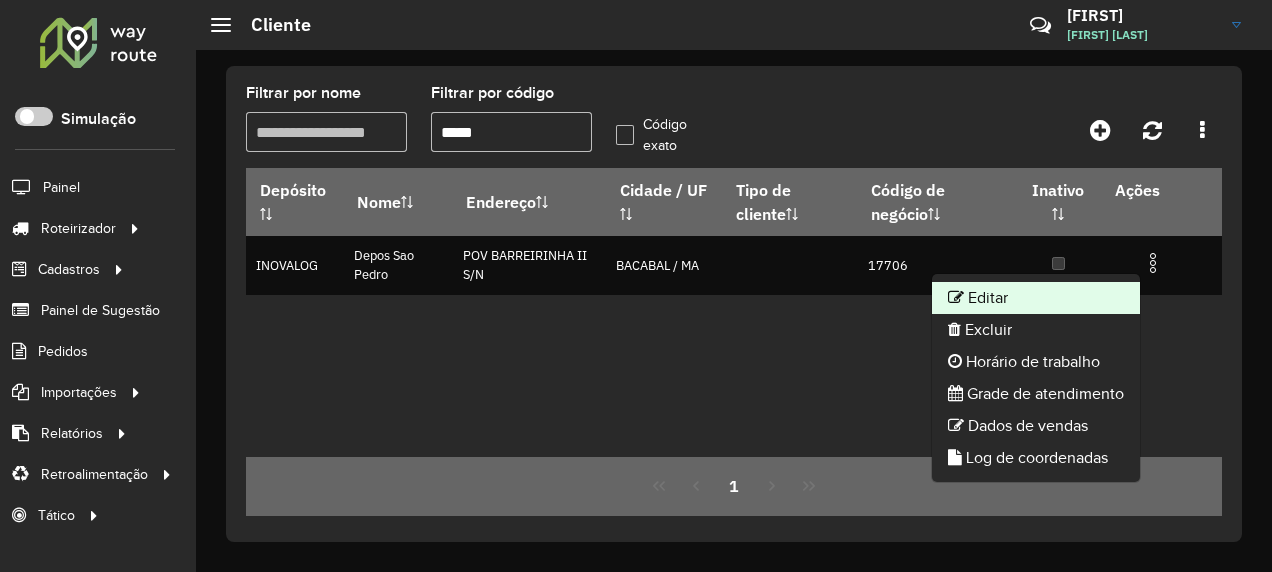 click on "Editar" 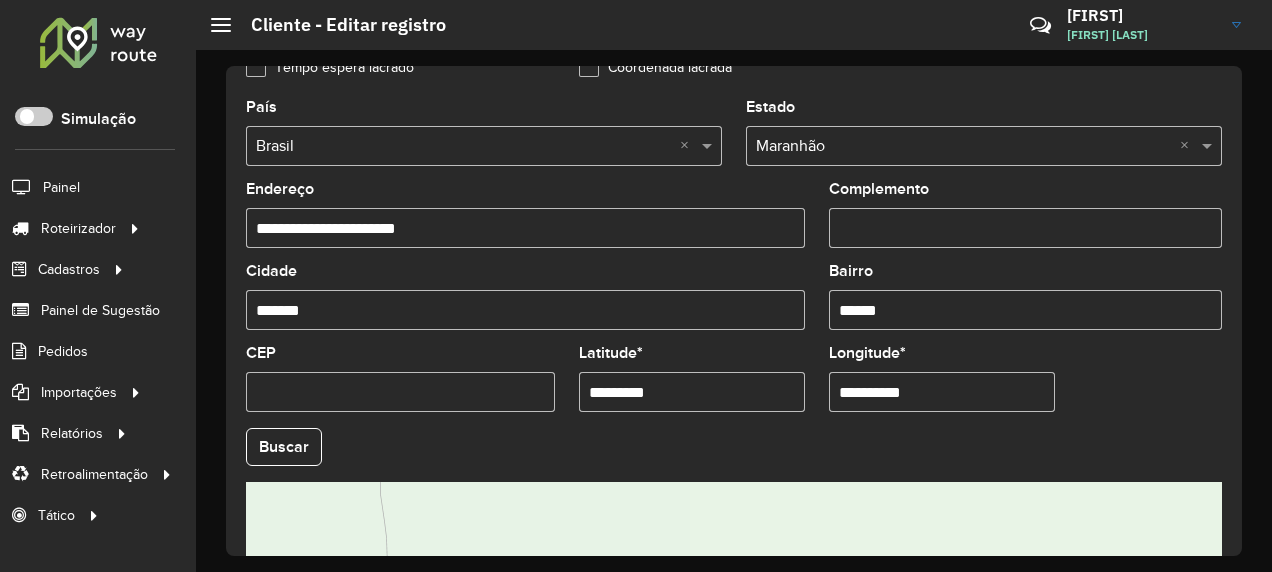 scroll, scrollTop: 911, scrollLeft: 0, axis: vertical 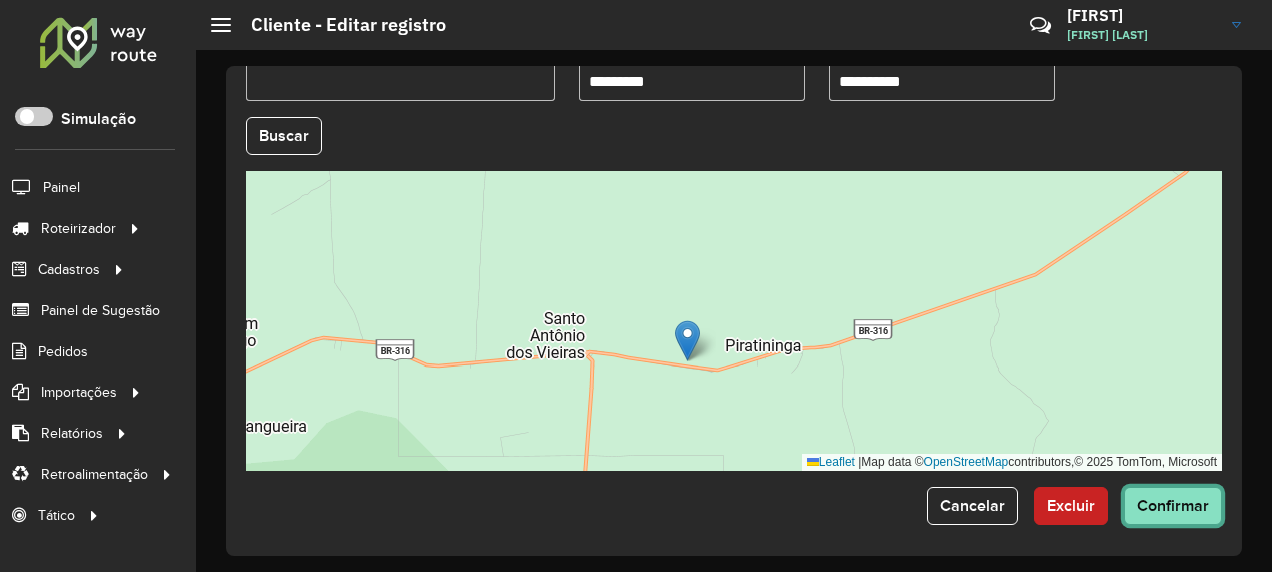 click on "Confirmar" 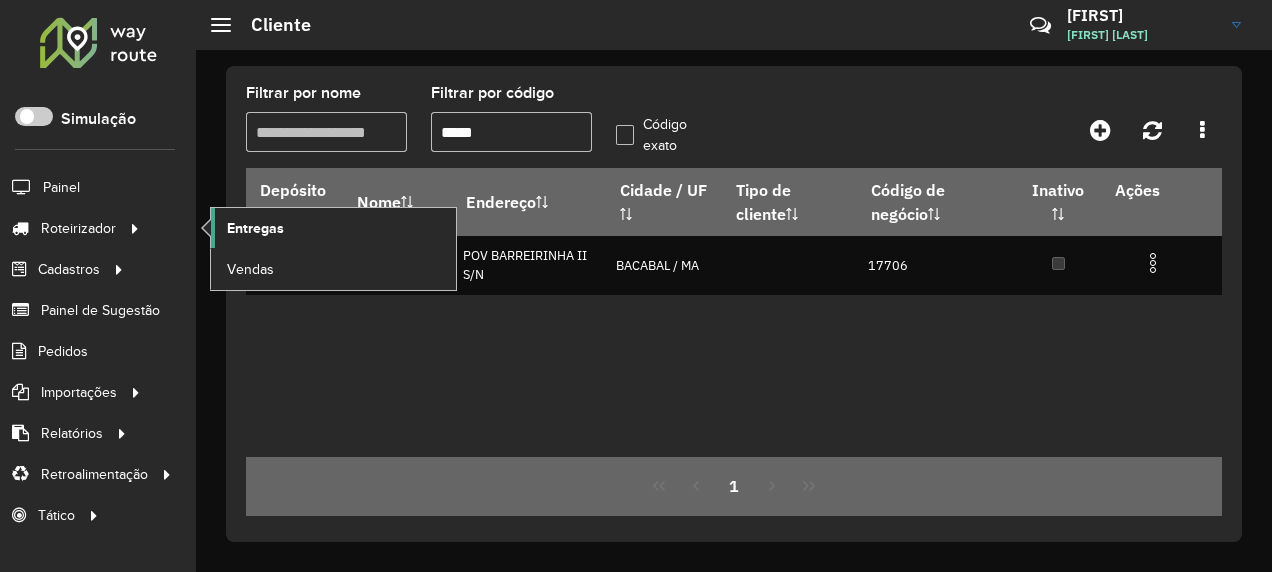click on "Entregas" 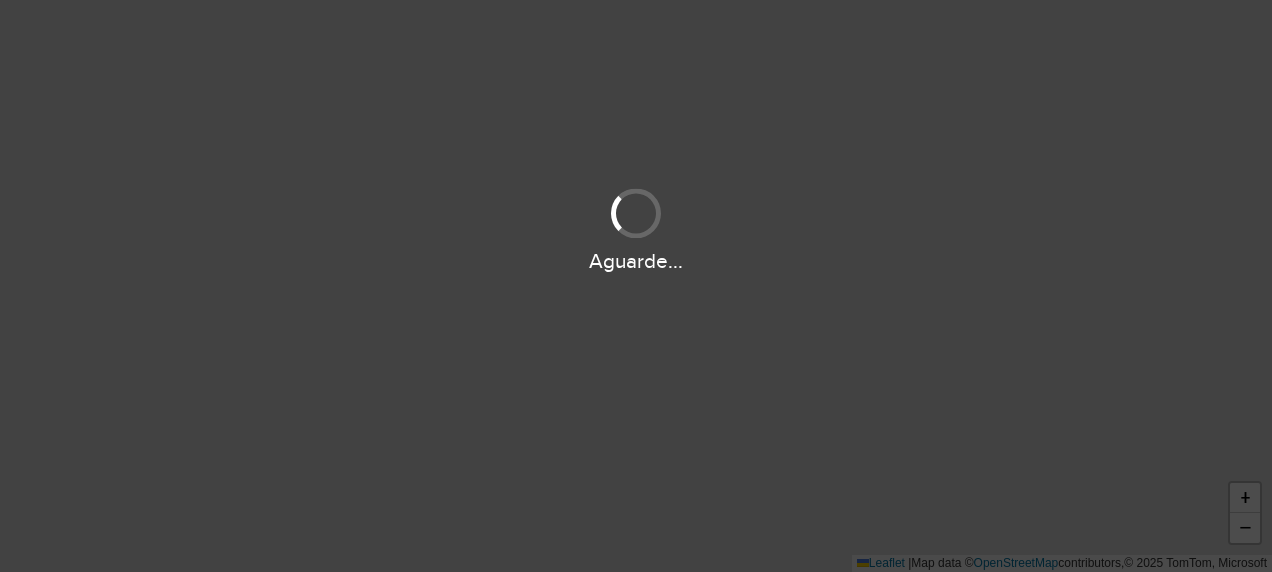 scroll, scrollTop: 0, scrollLeft: 0, axis: both 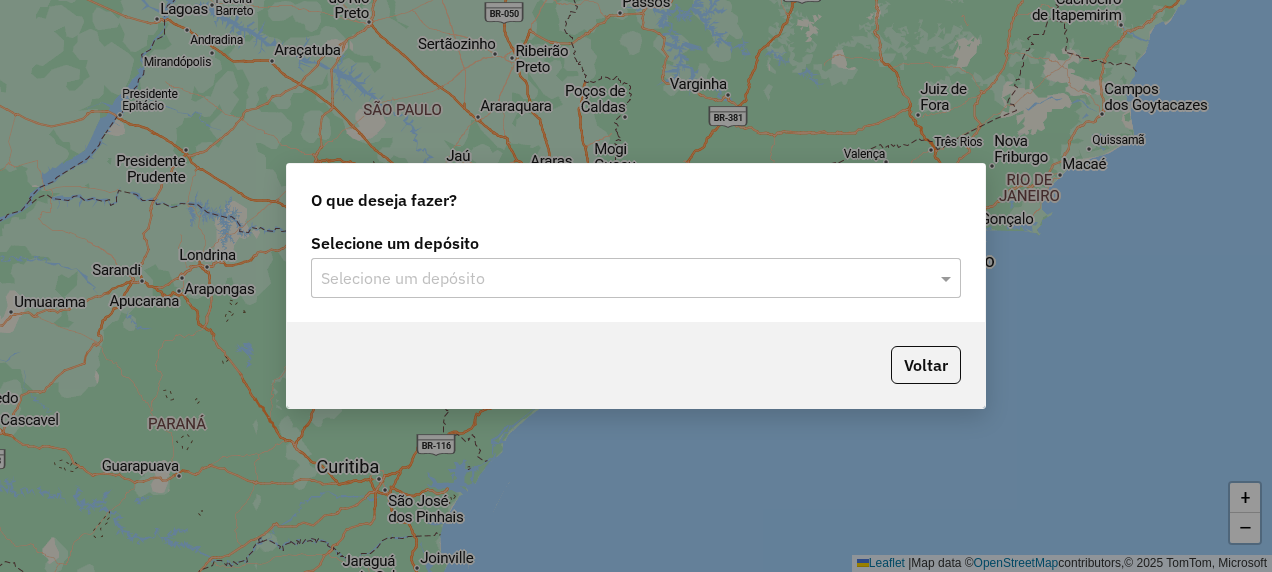 click 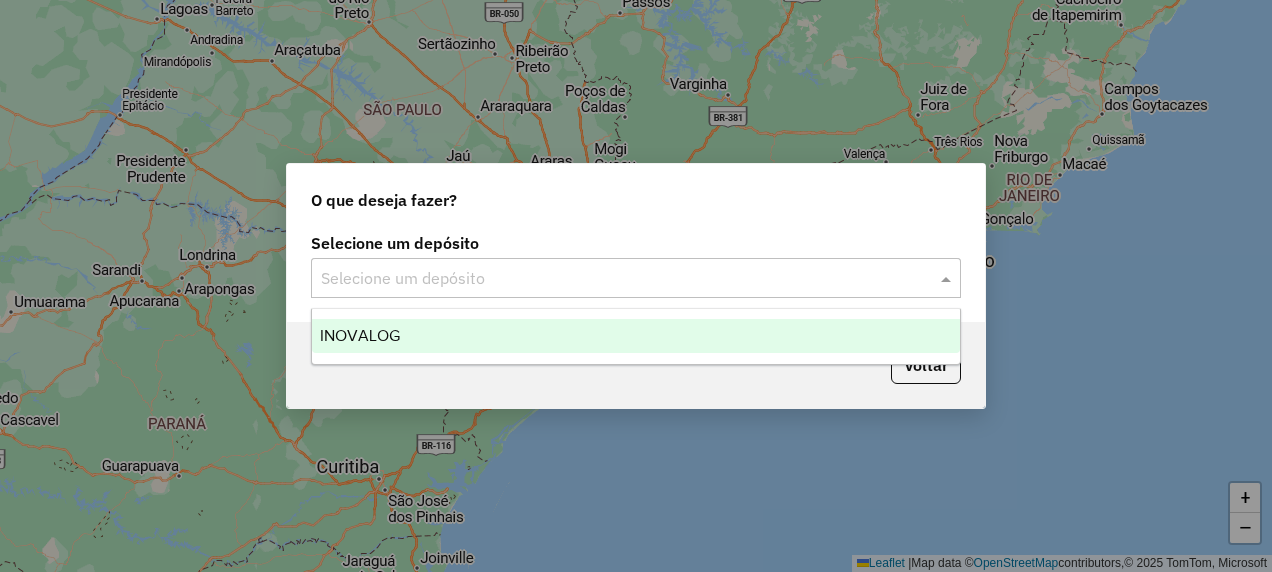 click on "INOVALOG" at bounding box center (635, 336) 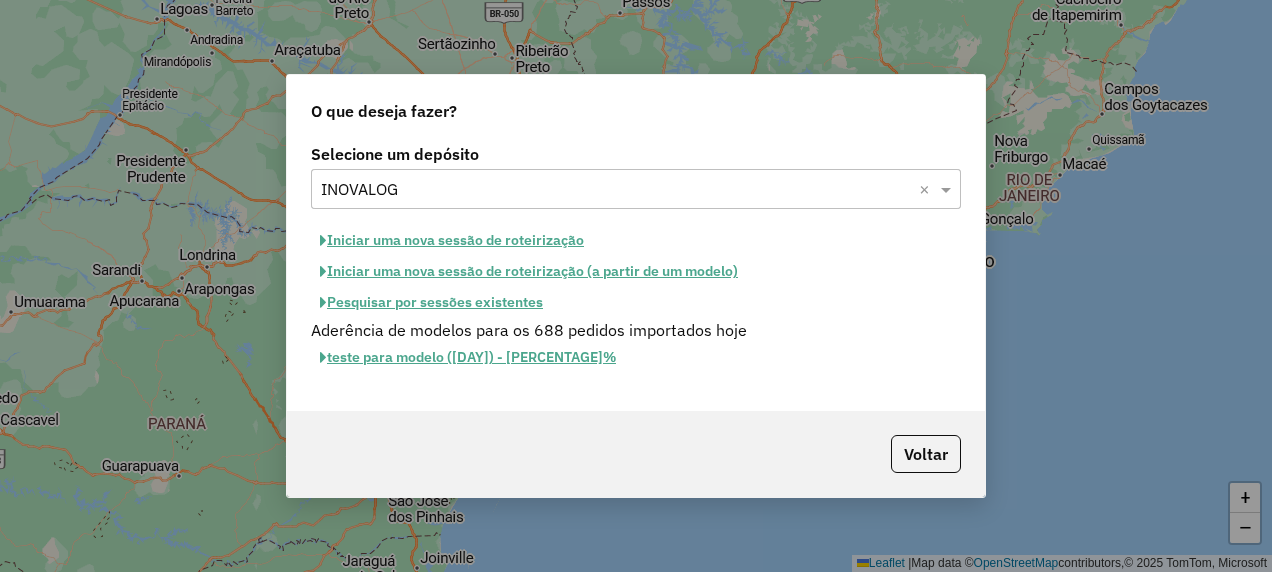 click on "Iniciar uma nova sessão de roteirização" 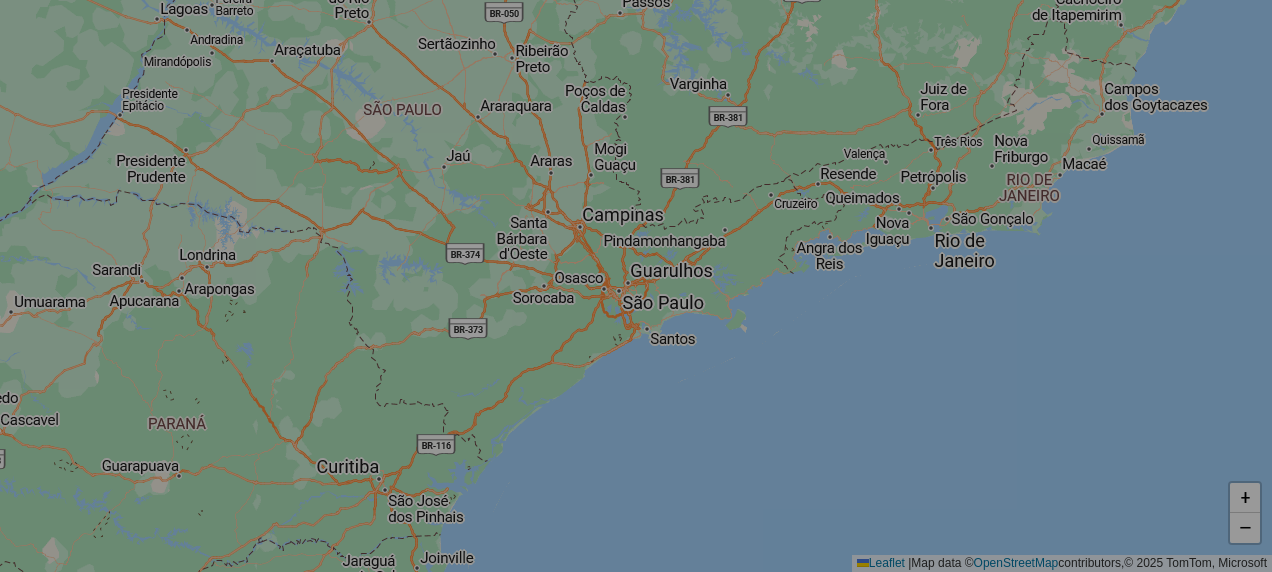 select on "*" 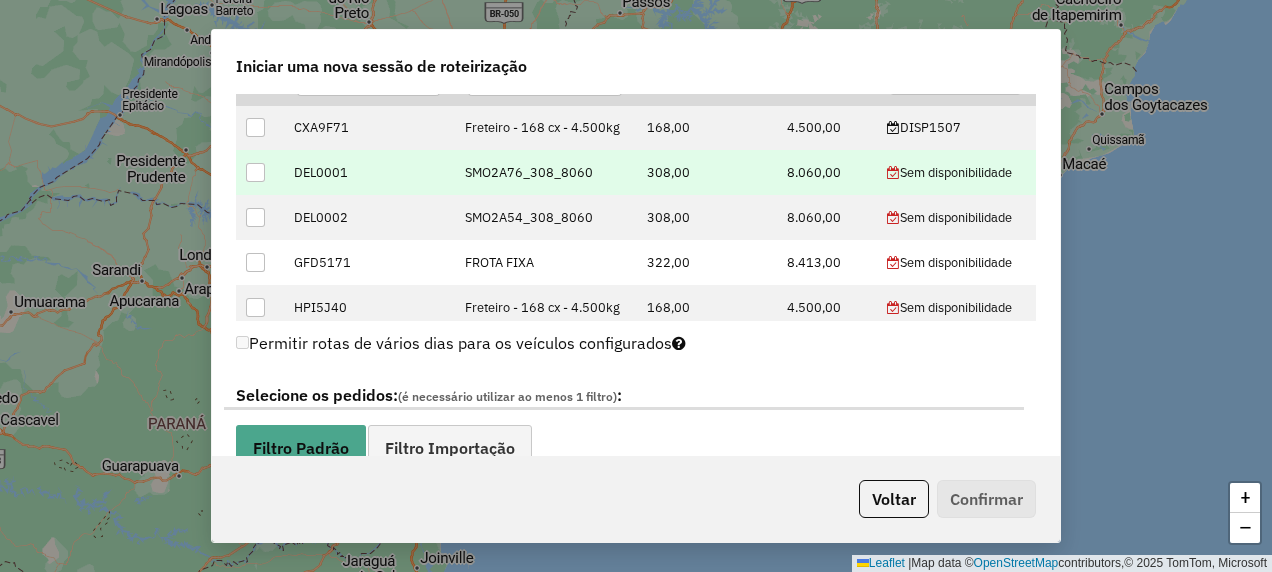 scroll, scrollTop: 700, scrollLeft: 0, axis: vertical 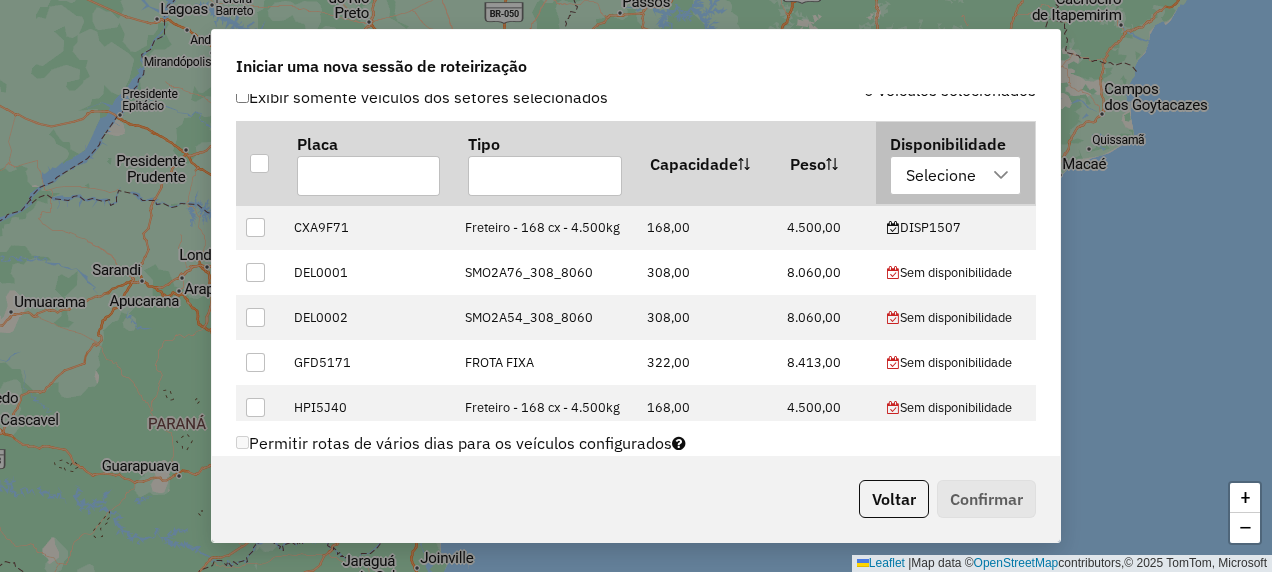 click at bounding box center [1002, 176] 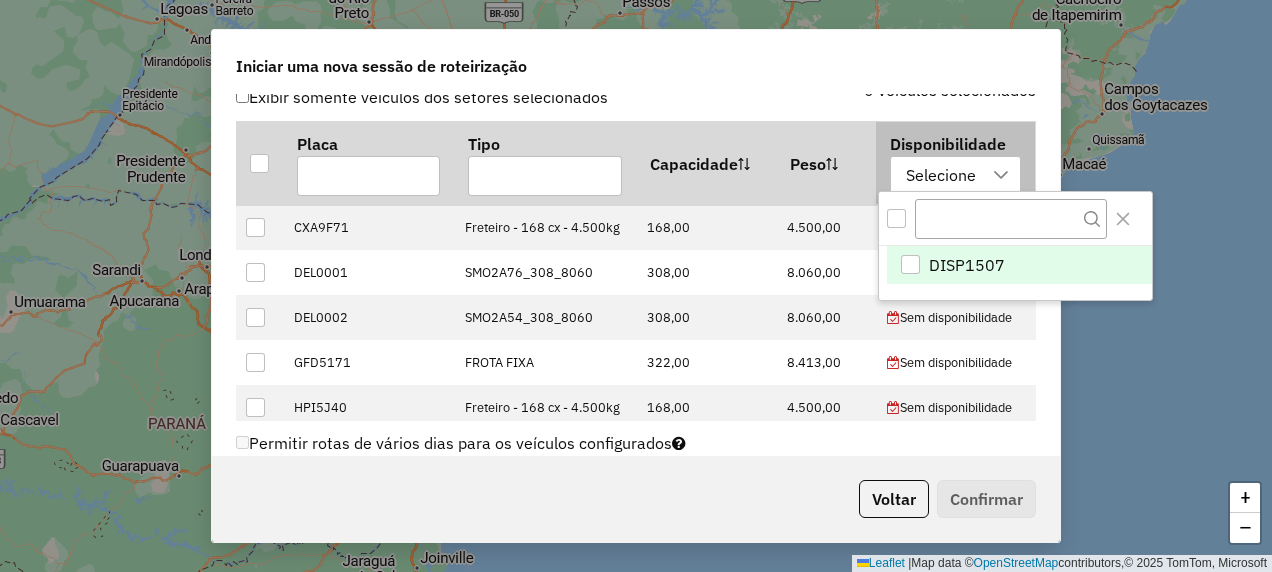scroll, scrollTop: 14, scrollLeft: 90, axis: both 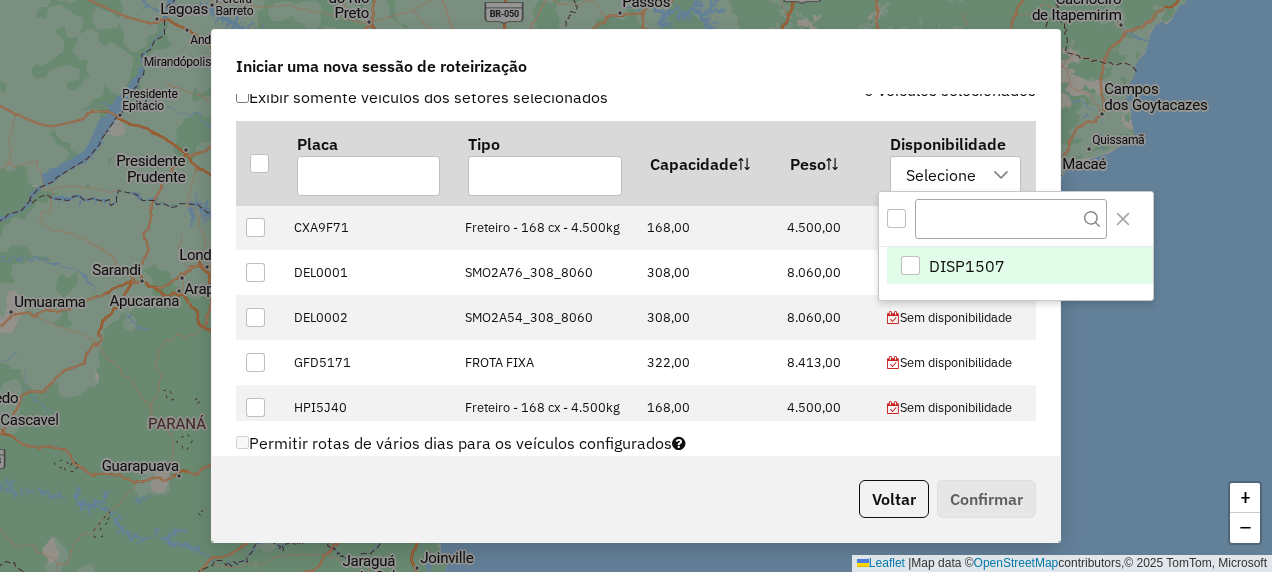click on "DISP1507" at bounding box center [1019, 266] 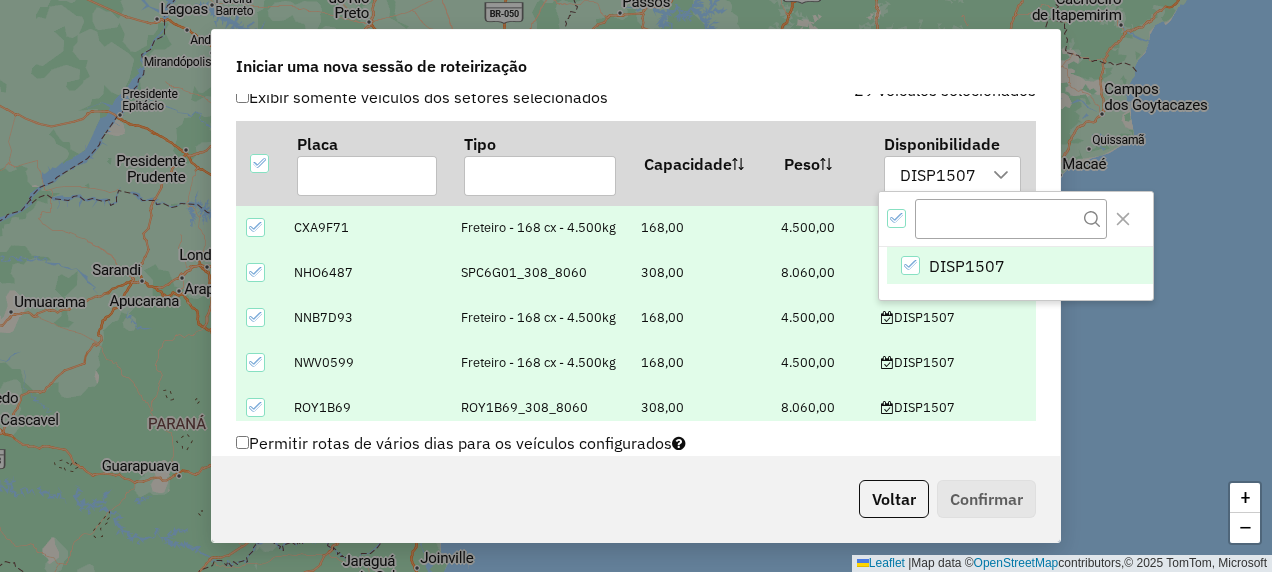 click on "Exibir somente veículos dos setores selecionados 29 veículos selecionados  Placa   Tipo   Capacidade   Peso   Disponibilidade  DISP1507 CXA9F71 Freteiro - 168 cx - 4.500kg 168,00 4.500,00  DISP1507  NHO6487 SPC6G01_308_8060 308,00 8.060,00  DISP1507  NNB7D93 Freteiro - 168 cx - 4.500kg 168,00 4.500,00  DISP1507  NWV0599 Freteiro - 168 cx - 4.500kg 168,00 4.500,00  DISP1507  ROY1B69 ROY1B69_308_8060 308,00 8.060,00  DISP1507  ROY1B85 ROY1B85_308_8060 308,00 8.060,00  DISP1507  ROY1C09 ROY1C09_308_8060 308,00 8.060,00  DISP1507  ROY1C13 ROY1C13_308_8060 308,00 8.060,00  DISP1507  ROY1C22 ROY1C22_308_8060 308,00 8.060,00  DISP1507  ROY1C25 ROY1C25_308_8060 308,00 8.060,00  DISP1507  ROY5A32 ROY5A32_252_7344 252,00 7.344,00  DISP1507  ROY5A44 ROY5A44_252_7344 252,00 7.344,00  DISP1507  ROZ3E38 ROZ3E38_308_8060 308,00 8.060,00  DISP1507  SMN6C06 SMN6C06_420_11995 420,00 11.995,00  DISP1507  SMN6C08 SMN6C08_420_11995 420,00 11.995,00  DISP1507  SMN6D39 SMN6D39_420_11995 420,00 11.995,00  DISP1507  SMO2A32 308,00" 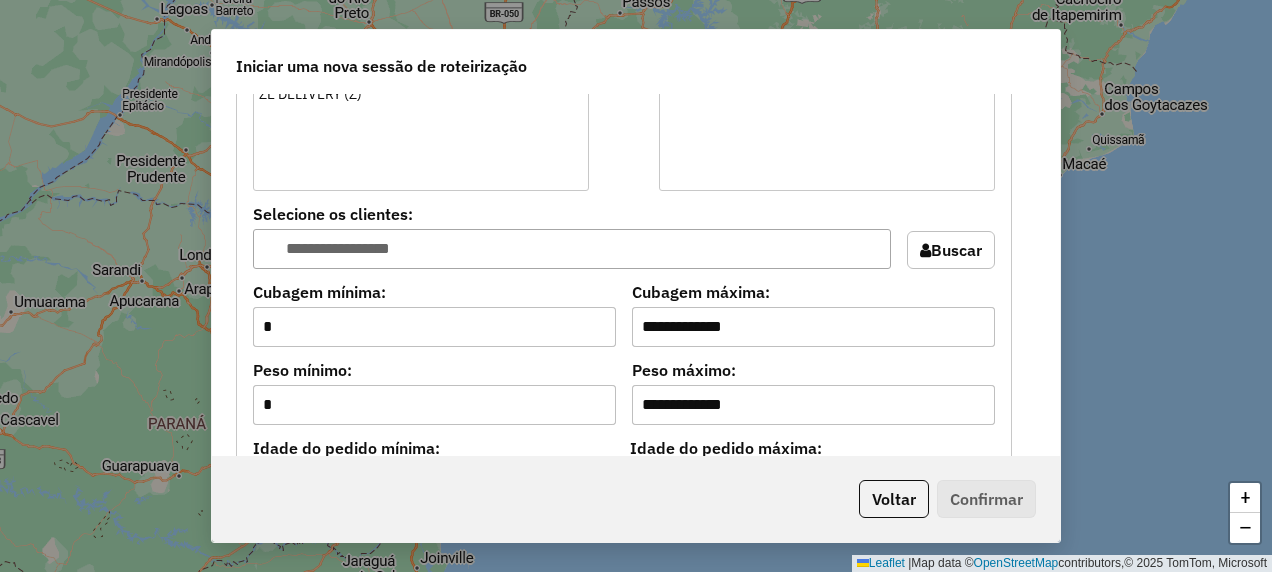 scroll, scrollTop: 1800, scrollLeft: 0, axis: vertical 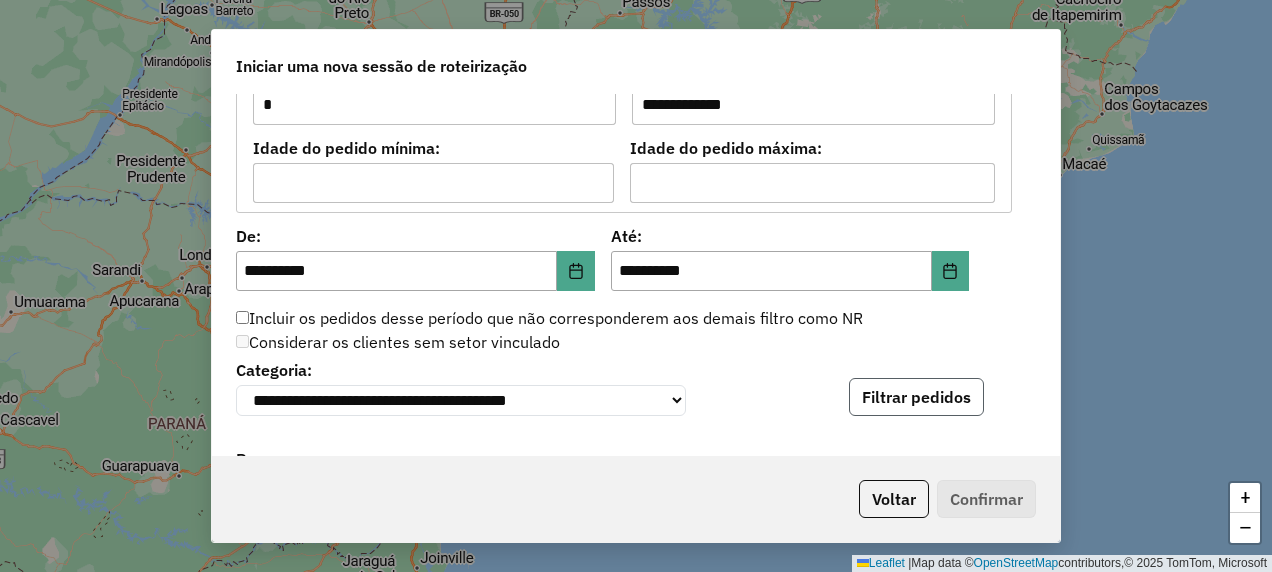 click on "Filtrar pedidos" 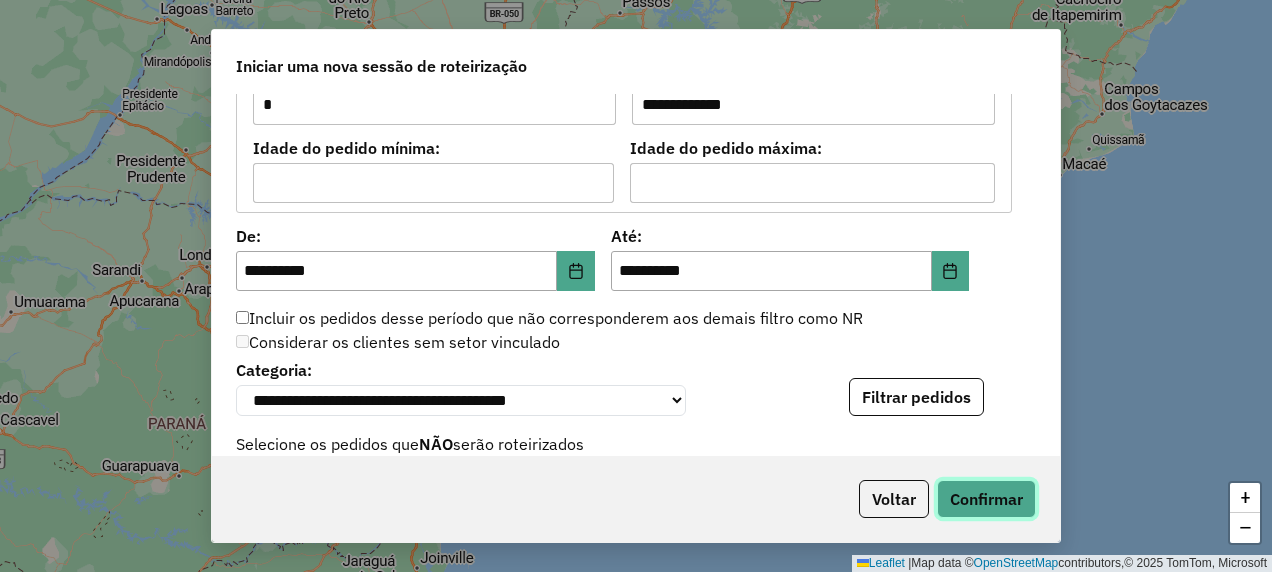 click on "Confirmar" 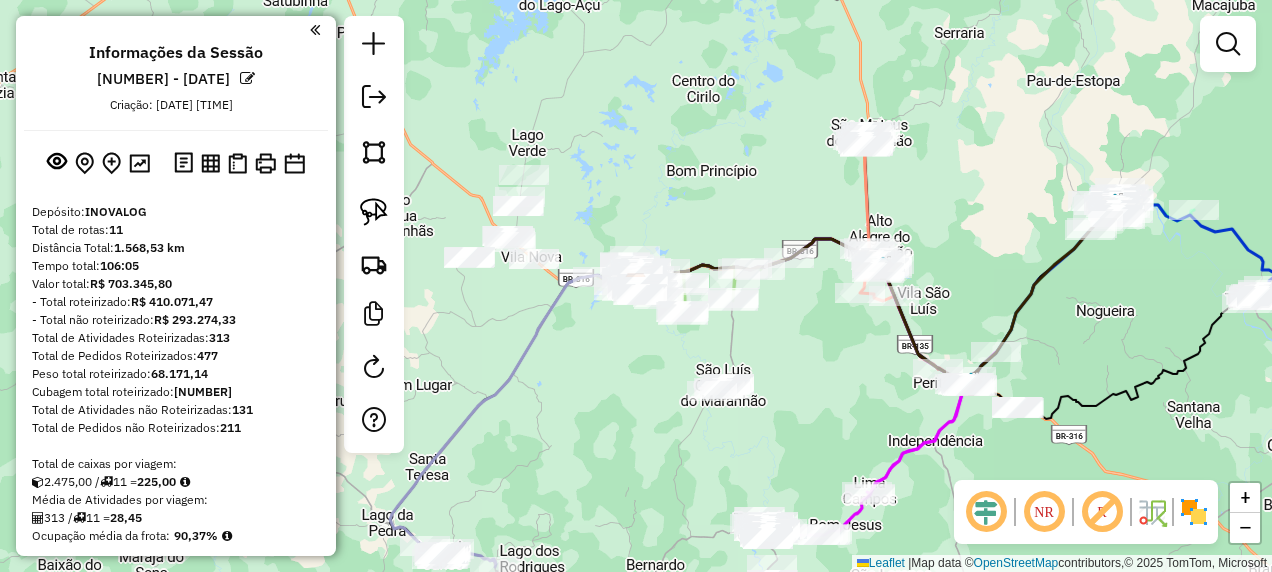 click 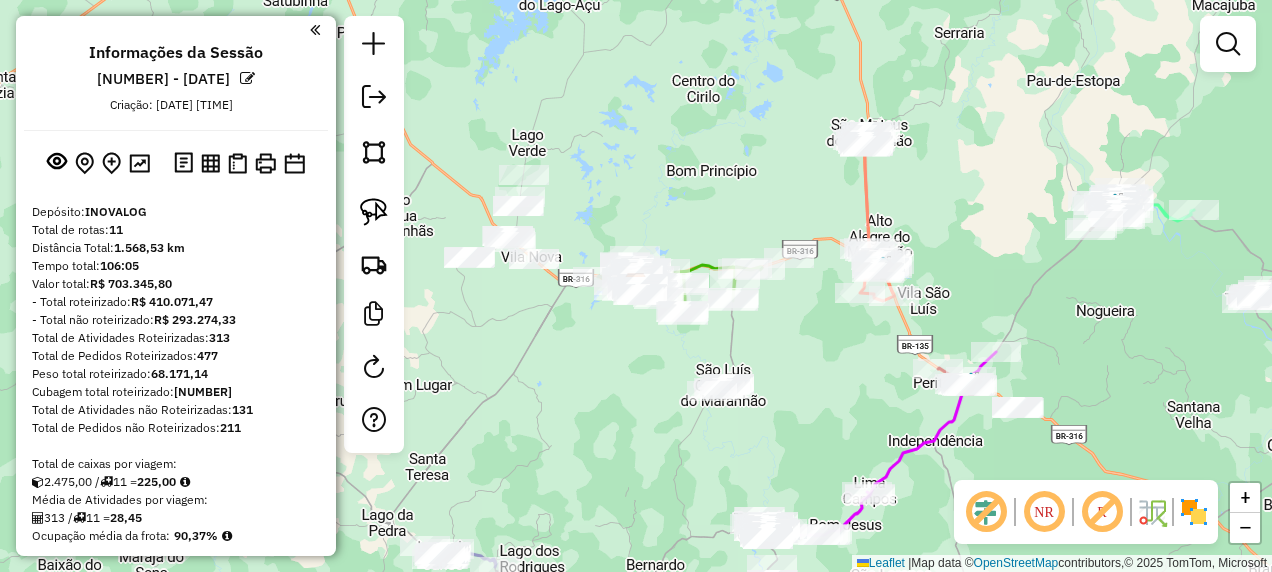 click 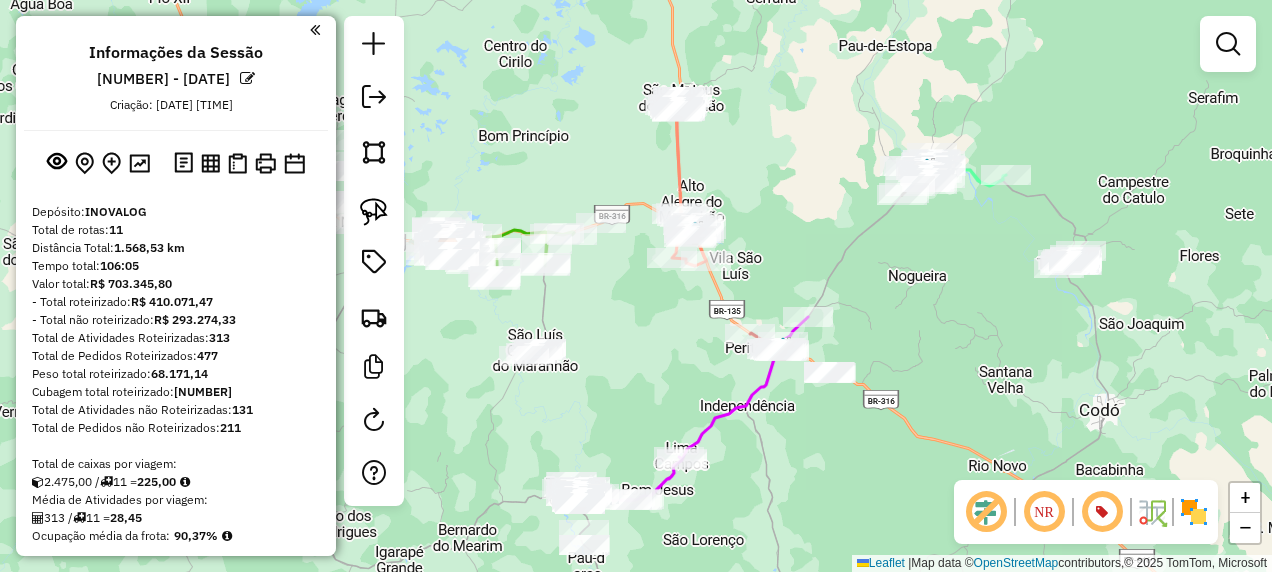 drag, startPoint x: 832, startPoint y: 394, endPoint x: 653, endPoint y: 353, distance: 183.63551 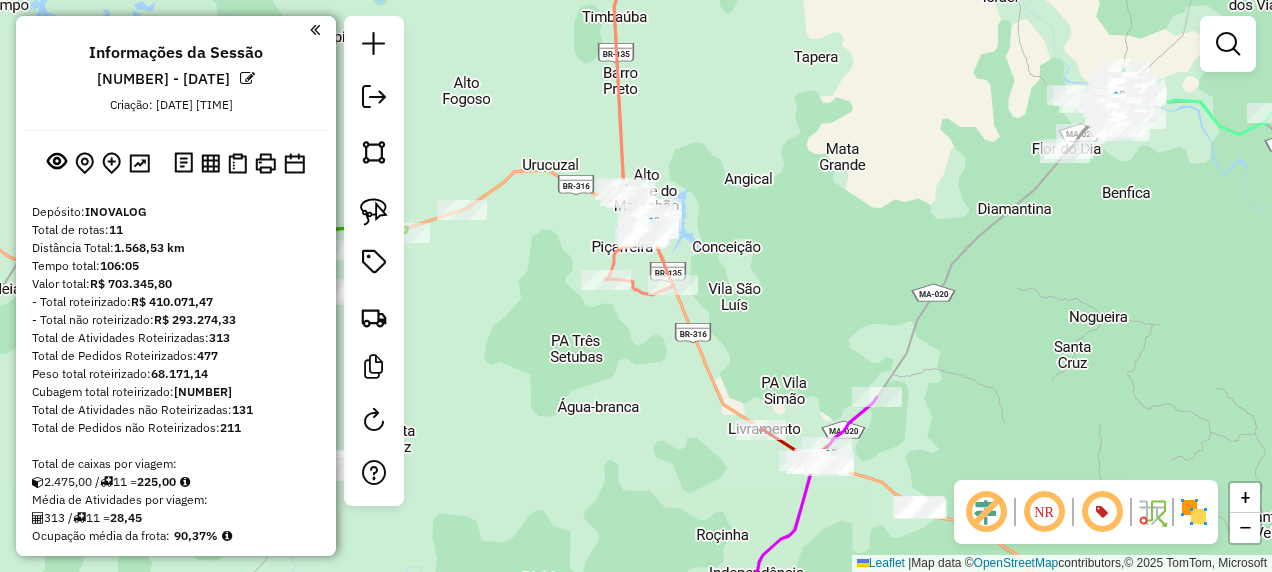 drag, startPoint x: 883, startPoint y: 250, endPoint x: 628, endPoint y: 292, distance: 258.43567 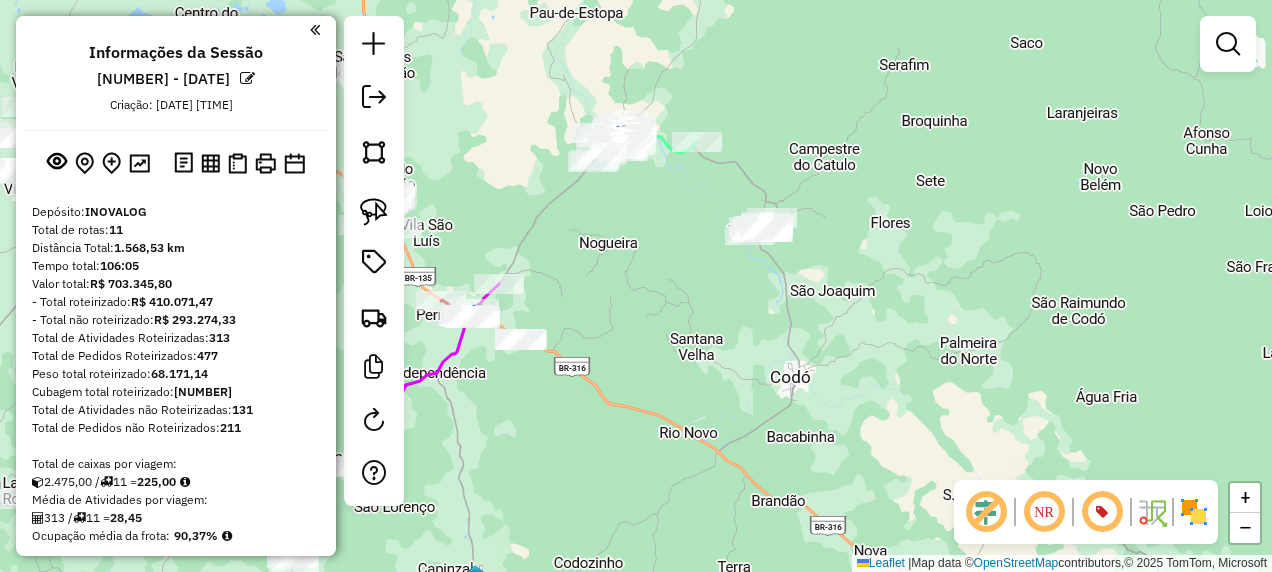 drag, startPoint x: 366, startPoint y: 210, endPoint x: 448, endPoint y: 174, distance: 89.55445 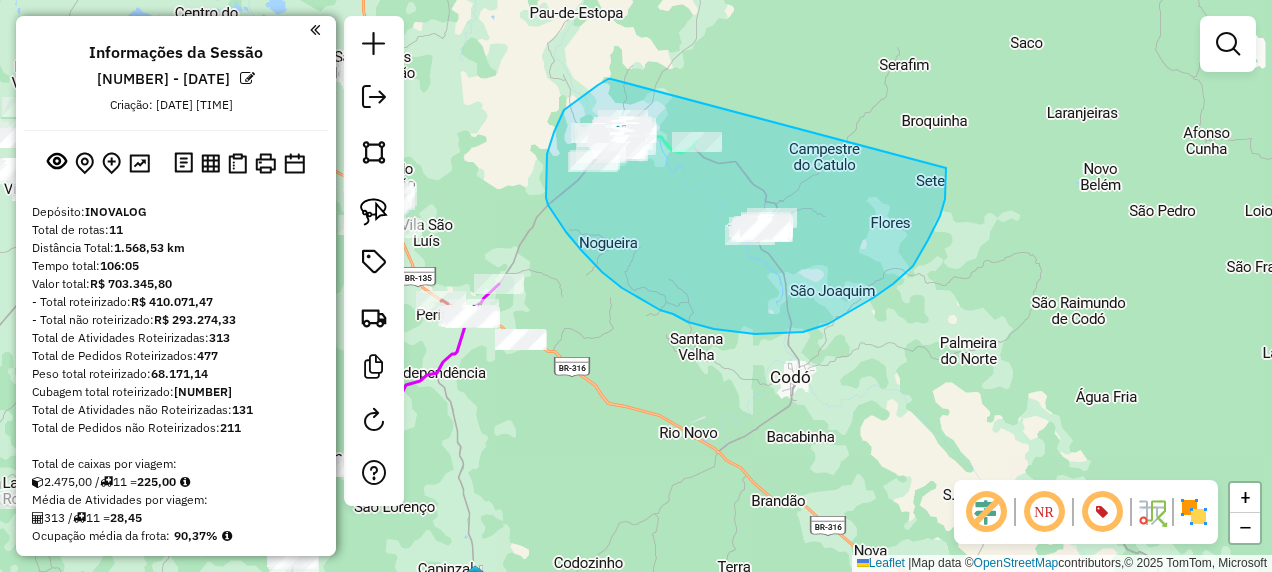 drag, startPoint x: 611, startPoint y: 79, endPoint x: 950, endPoint y: 127, distance: 342.38138 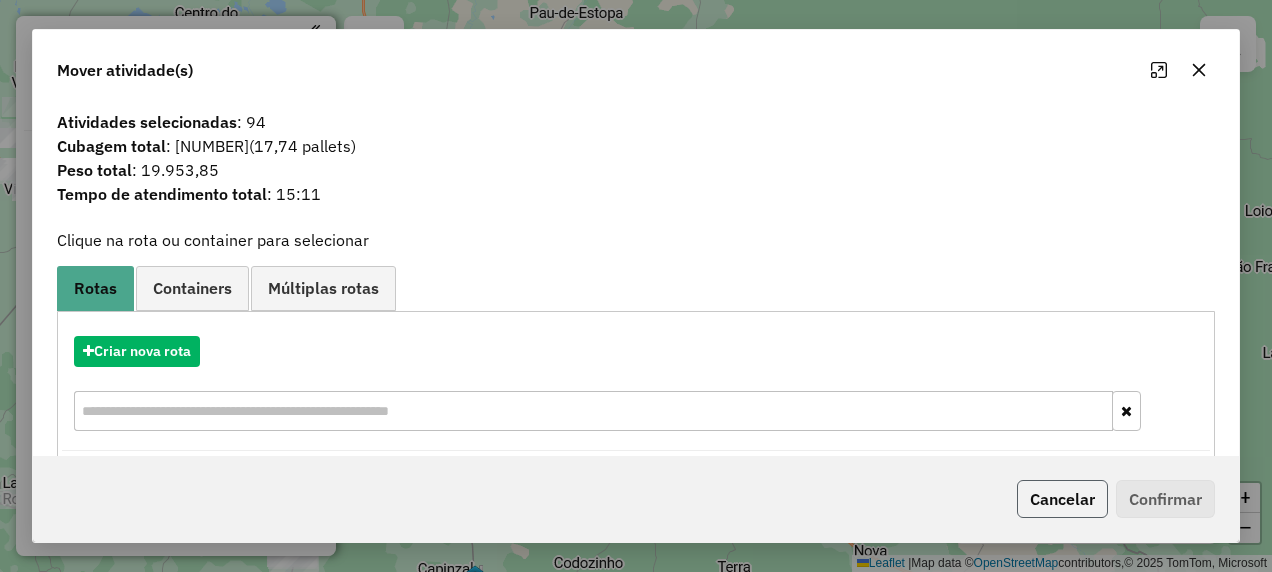 click on "Cancelar" 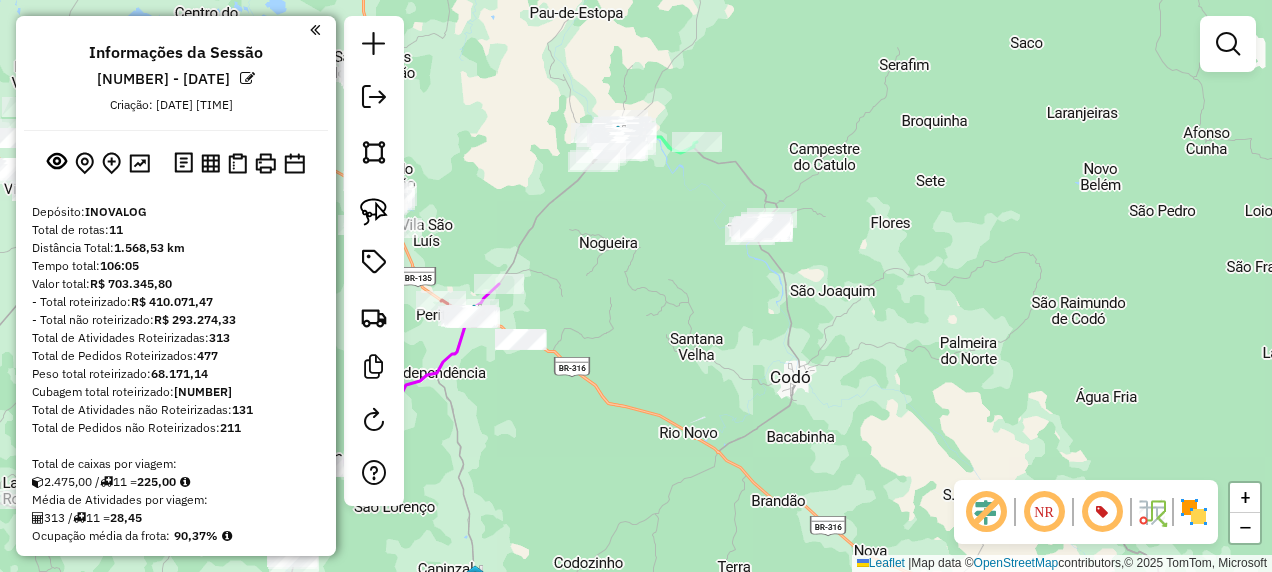 drag, startPoint x: 366, startPoint y: 212, endPoint x: 399, endPoint y: 210, distance: 33.06055 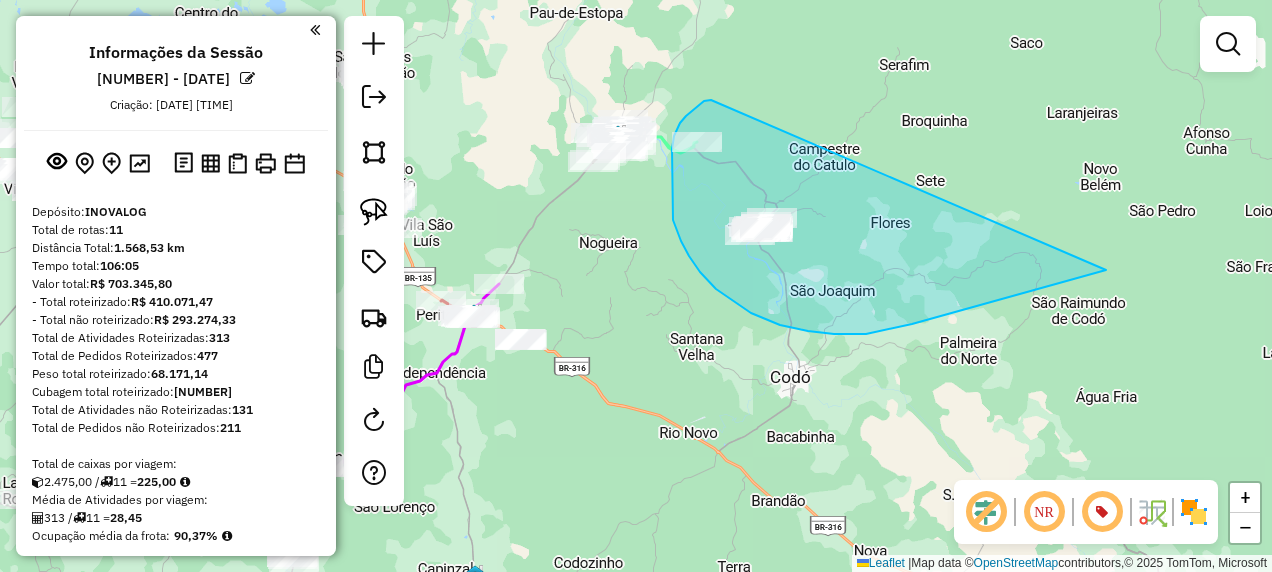 drag, startPoint x: 711, startPoint y: 100, endPoint x: 1107, endPoint y: 269, distance: 430.5543 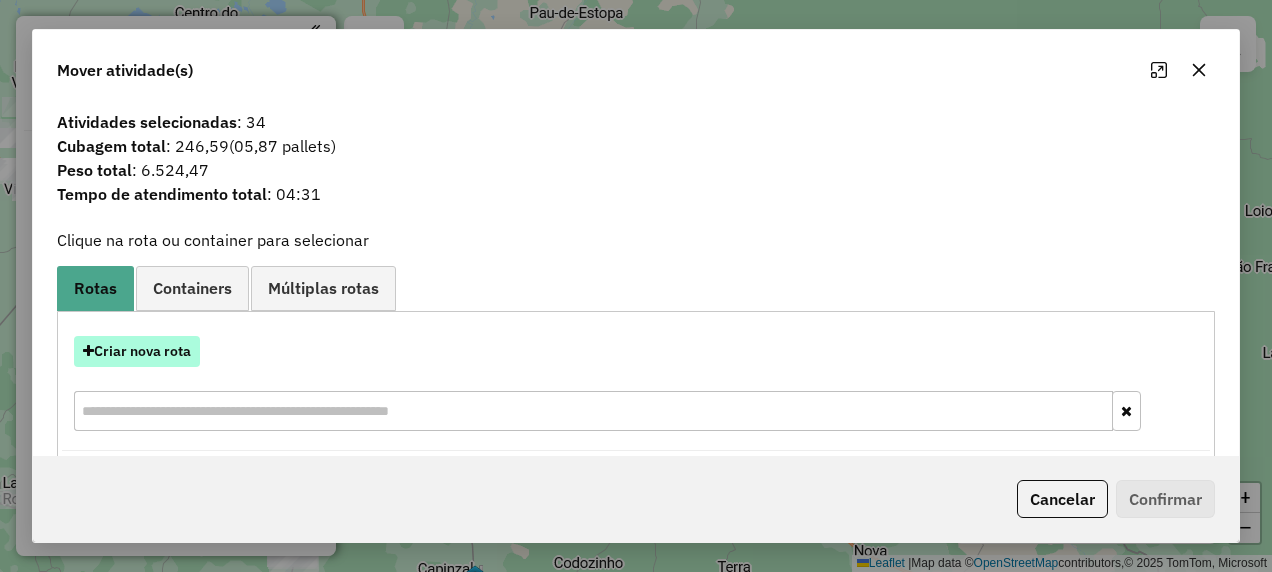 click on "Criar nova rota" at bounding box center [137, 351] 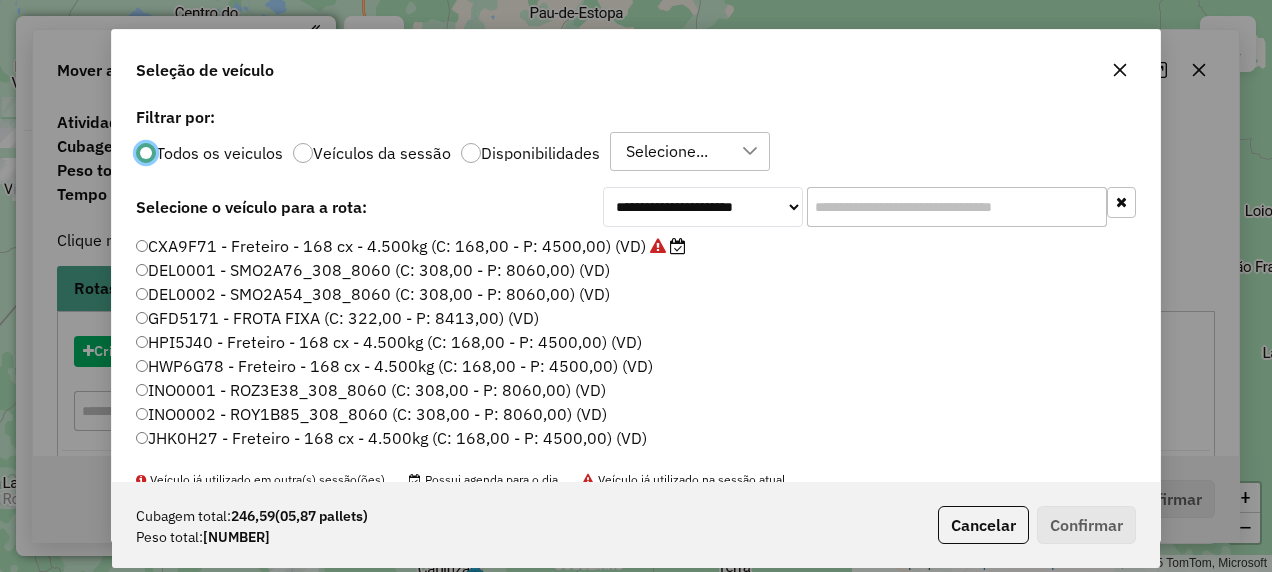 scroll, scrollTop: 11, scrollLeft: 6, axis: both 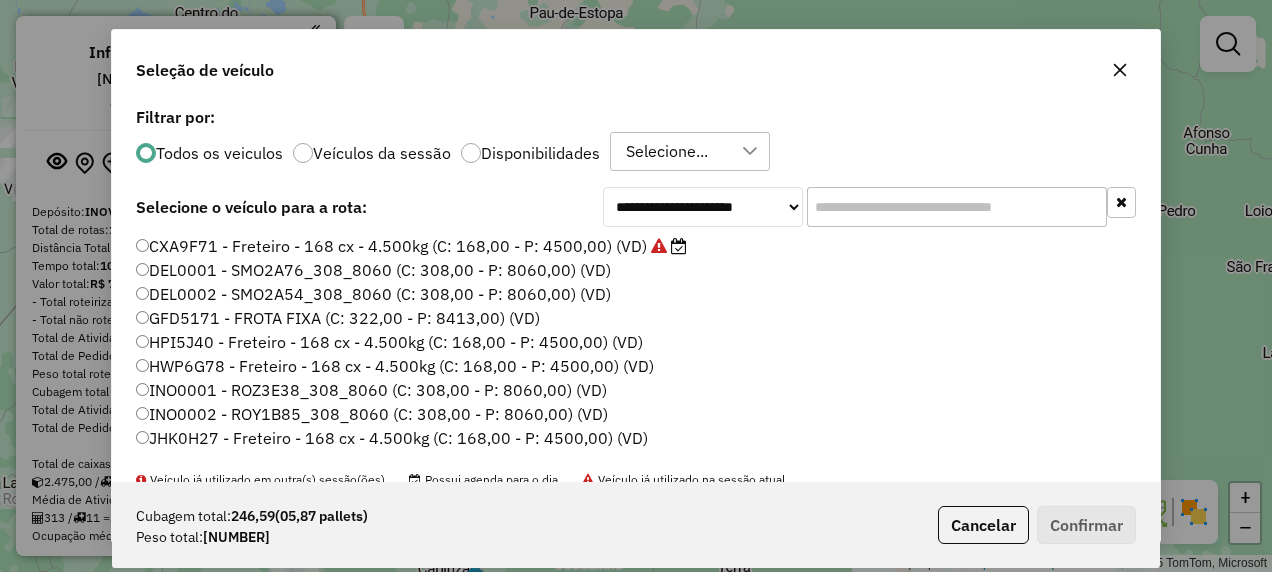 click 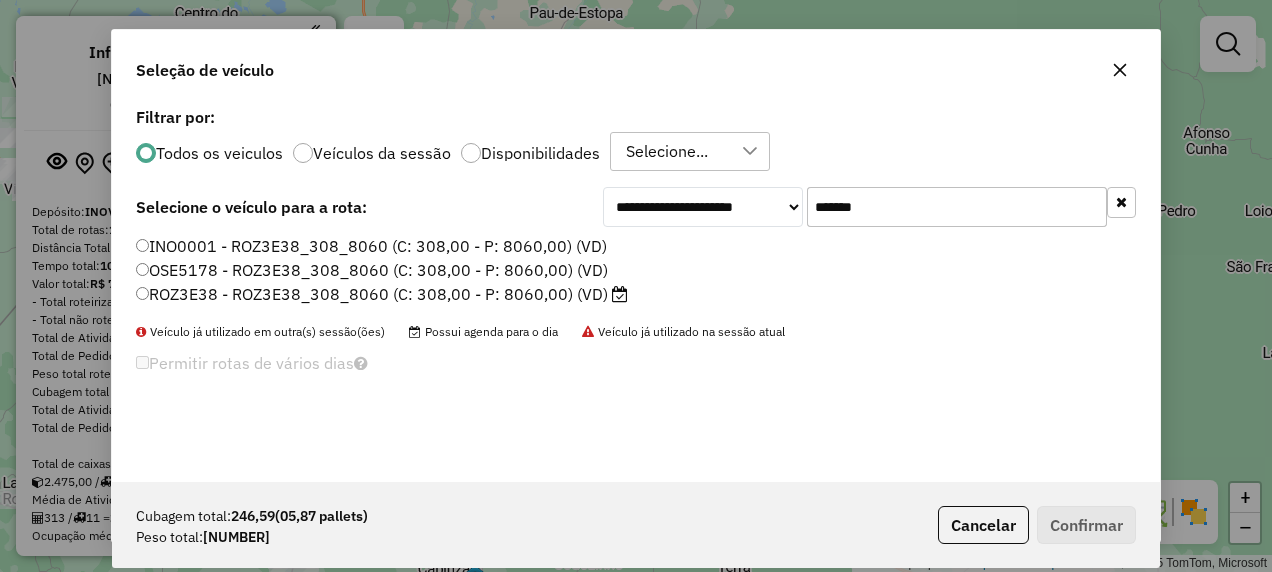 type on "*******" 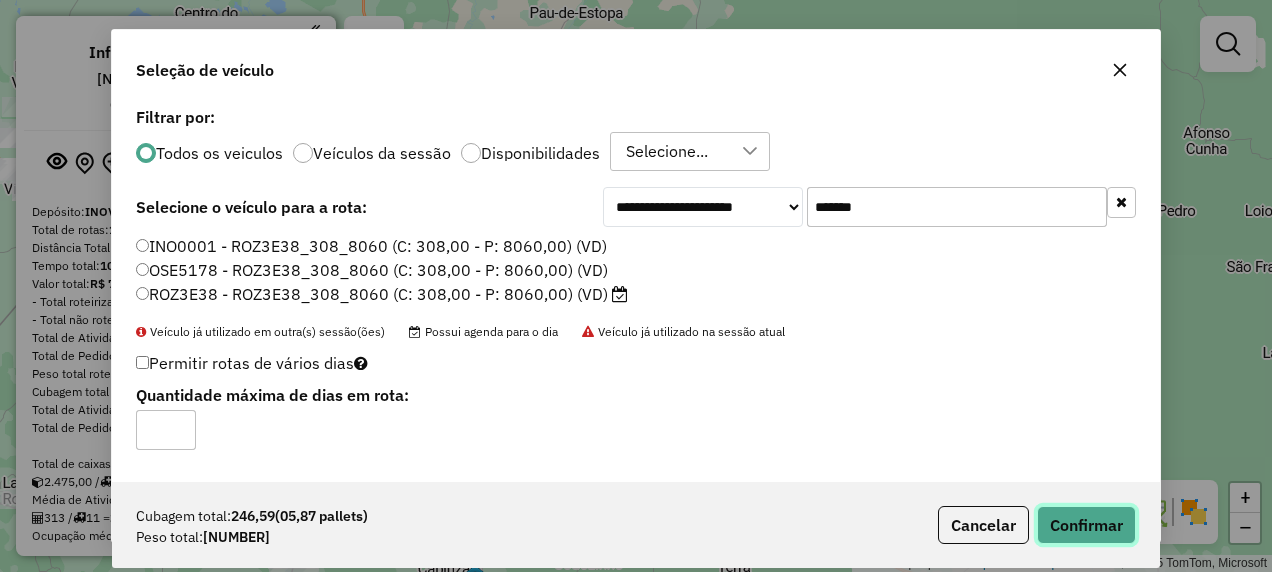 click on "Confirmar" 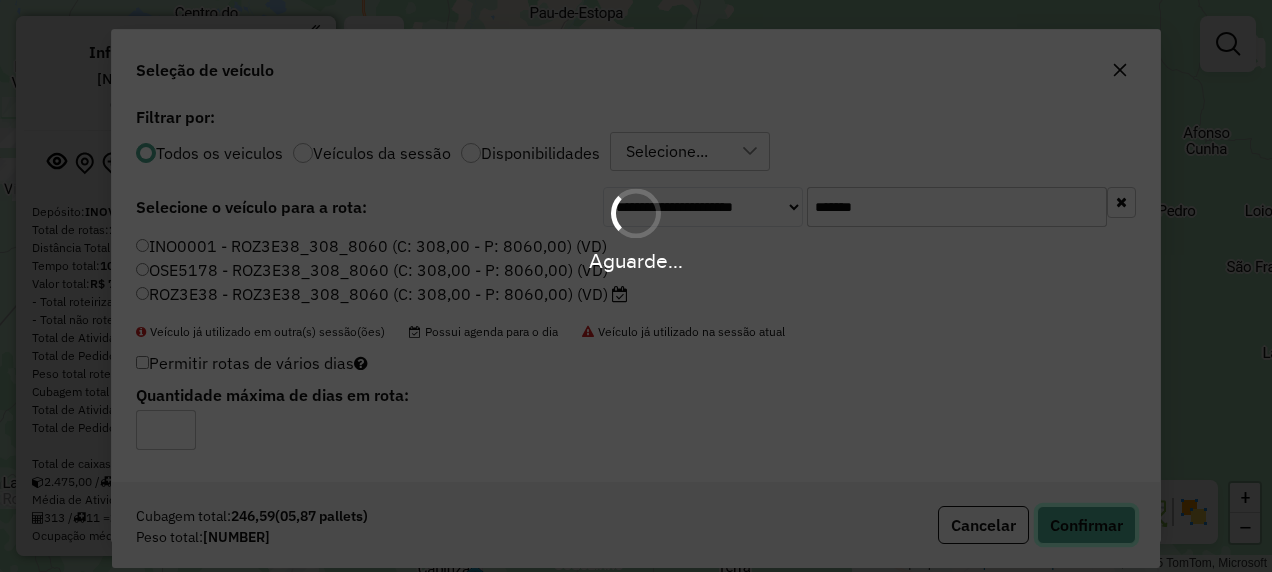 type 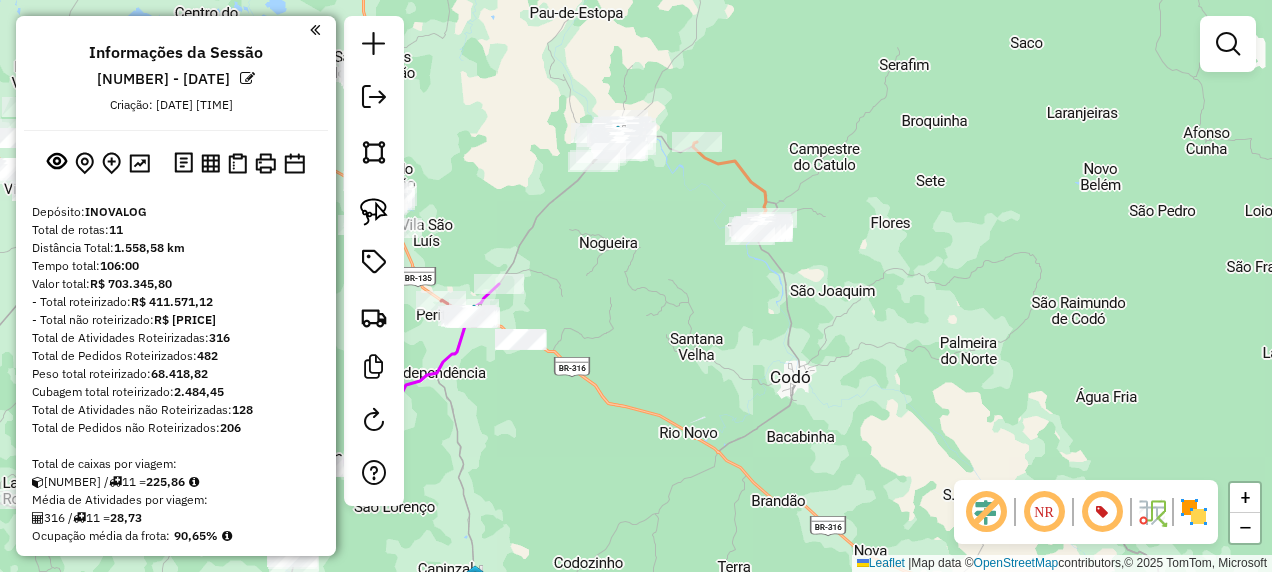 click 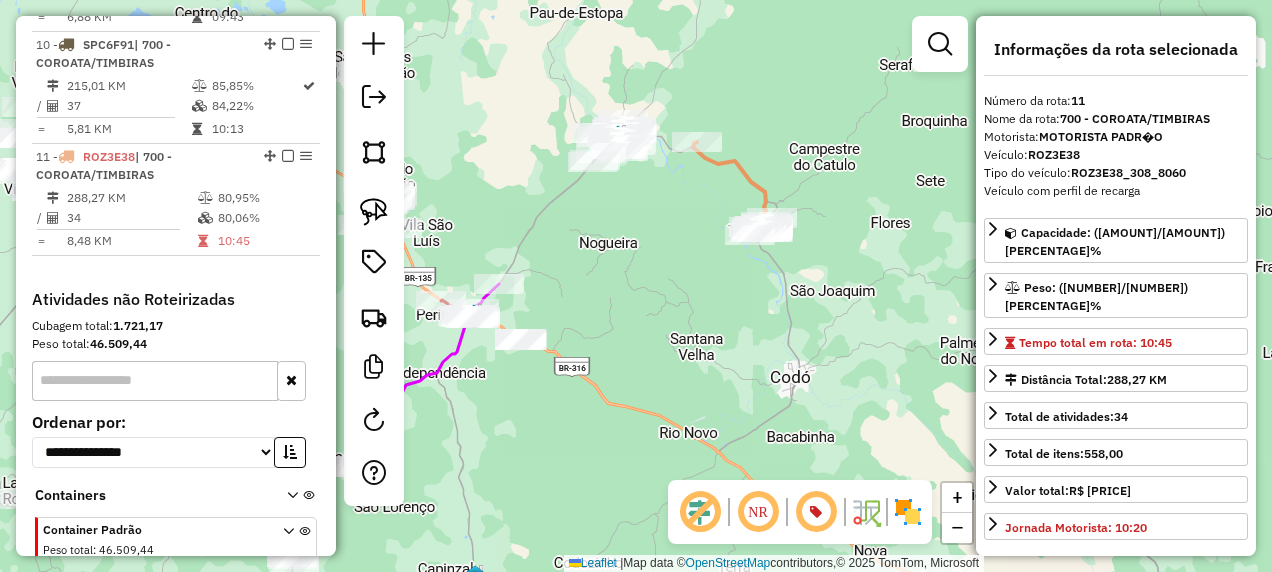 scroll, scrollTop: 1919, scrollLeft: 0, axis: vertical 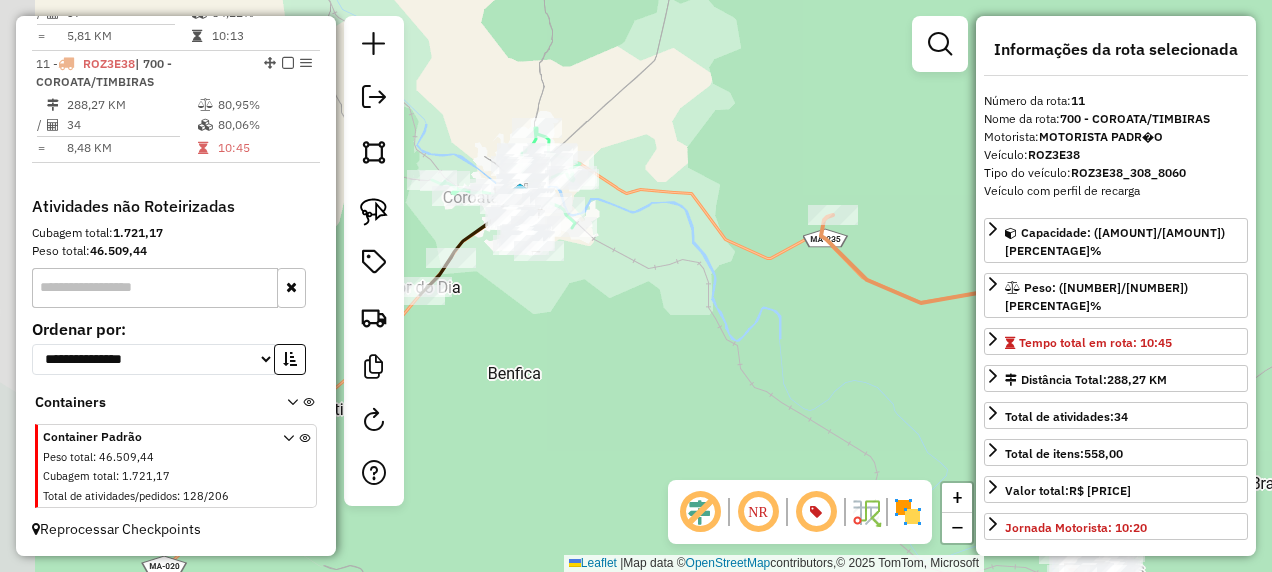drag, startPoint x: 648, startPoint y: 270, endPoint x: 698, endPoint y: 399, distance: 138.351 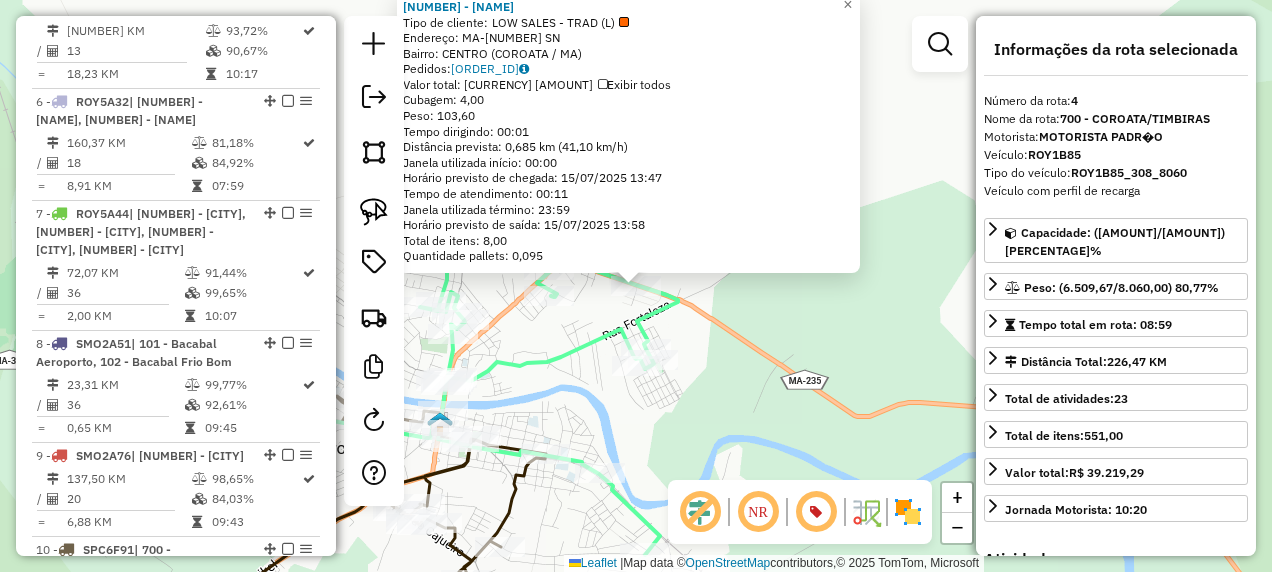 scroll, scrollTop: 1138, scrollLeft: 0, axis: vertical 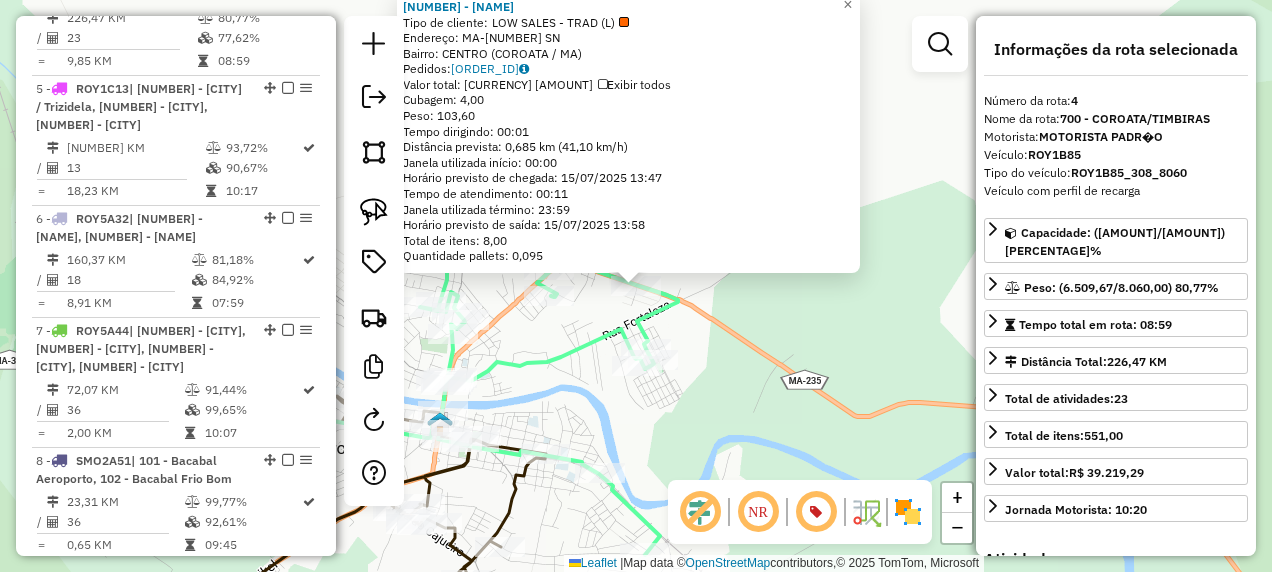 click on "17673 - POSTO  BRASIL  Tipo de cliente:   LOW SALES - TRAD (L)   Endereço:  MA-235 SN   Bairro: CENTRO (COROATA / MA)   Pedidos:  14436528   Valor total: R$ 791,60   Exibir todos   Cubagem: 4,00  Peso: 103,60  Tempo dirigindo: 00:01   Distância prevista: 0,685 km (41,10 km/h)   Janela utilizada início: 00:00   Horário previsto de chegada: 15/07/2025 13:47   Tempo de atendimento: 00:11   Janela utilizada término: 23:59   Horário previsto de saída: 15/07/2025 13:58   Total de itens: 8,00   Quantidade pallets: 0,095  × Janela de atendimento Grade de atendimento Capacidade Transportadoras Veículos Cliente Pedidos  Rotas Selecione os dias de semana para filtrar as janelas de atendimento  Seg   Ter   Qua   Qui   Sex   Sáb   Dom  Informe o período da janela de atendimento: De: Até:  Filtrar exatamente a janela do cliente  Considerar janela de atendimento padrão  Selecione os dias de semana para filtrar as grades de atendimento  Seg   Ter   Qua   Qui   Sex   Sáb   Dom   Peso mínimo:   Peso máximo:  +" 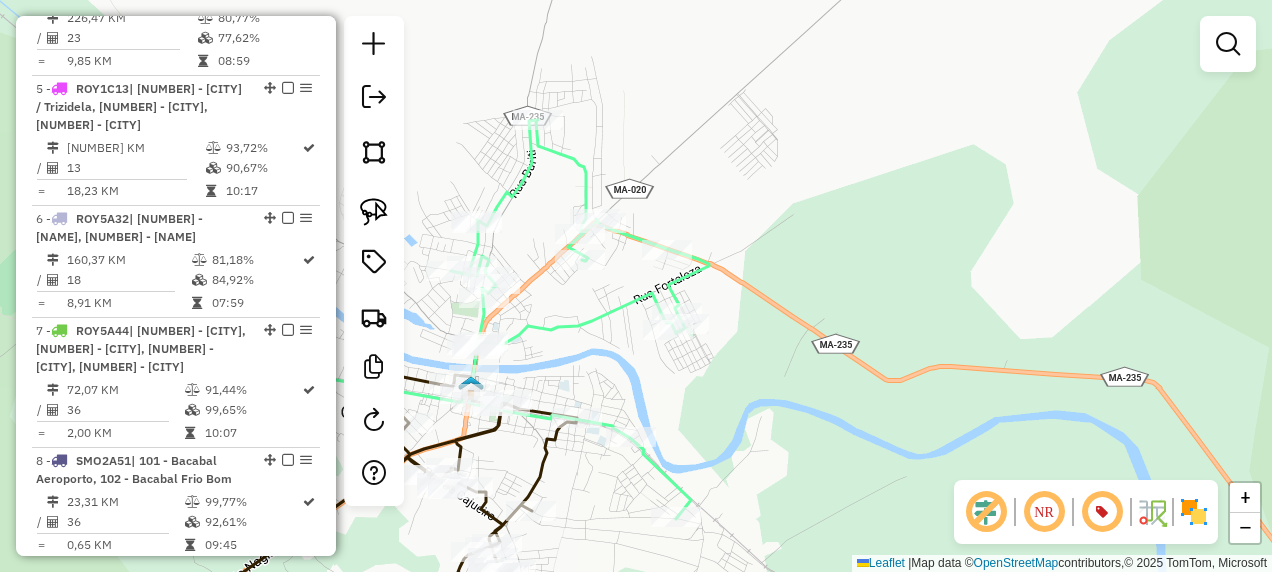 drag, startPoint x: 564, startPoint y: 392, endPoint x: 594, endPoint y: 357, distance: 46.09772 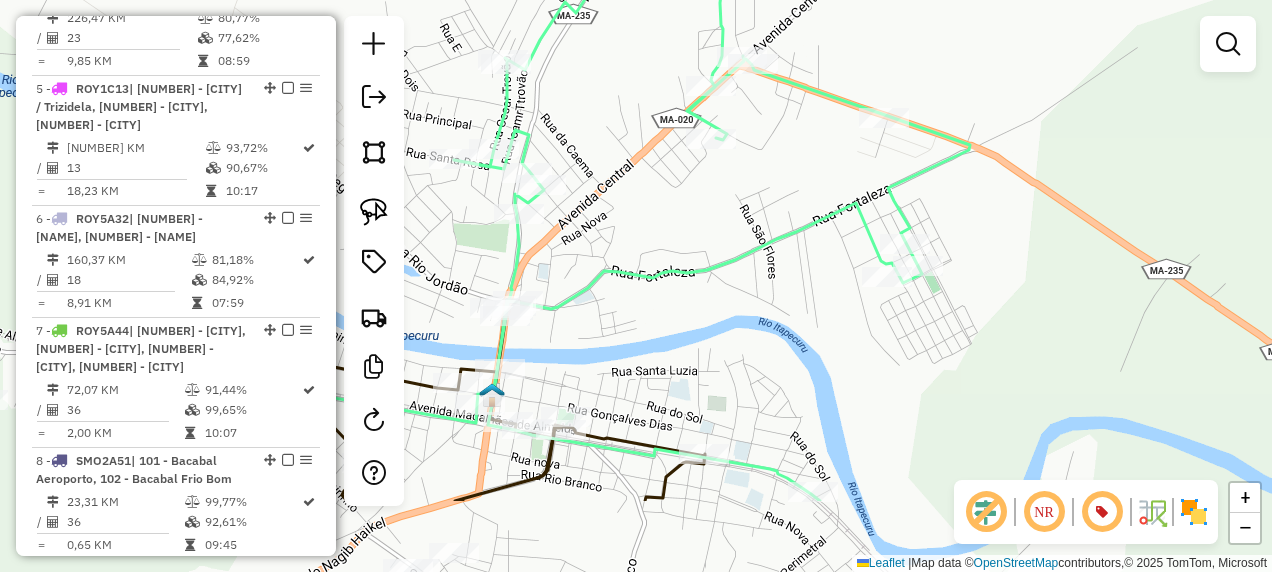 drag, startPoint x: 606, startPoint y: 372, endPoint x: 787, endPoint y: 240, distance: 224.0201 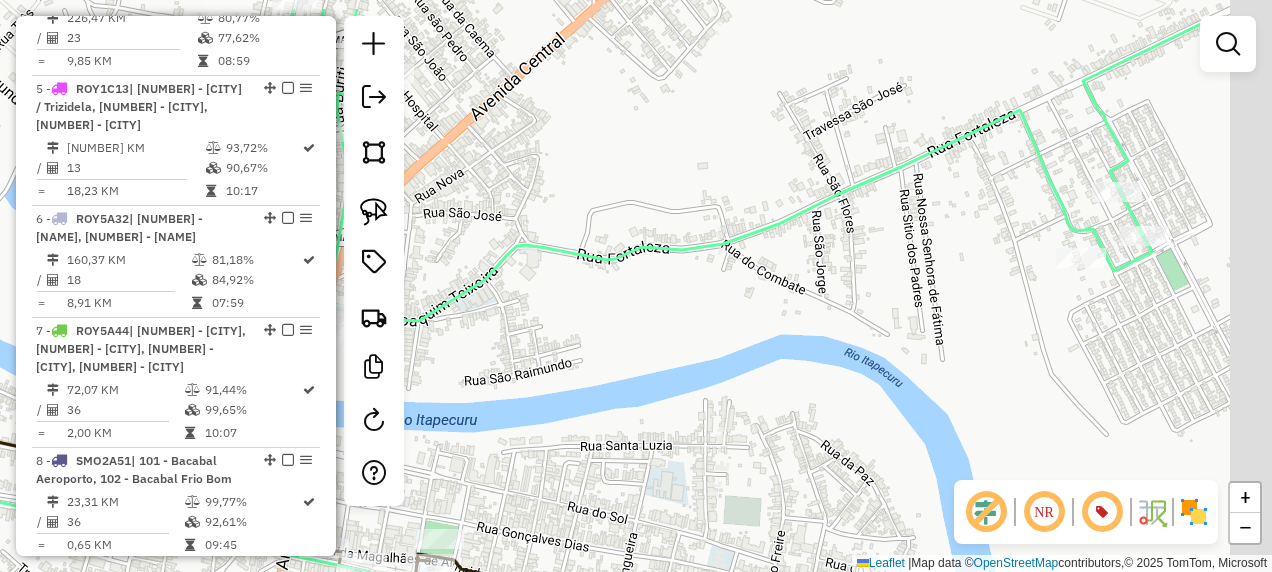 drag, startPoint x: 564, startPoint y: 375, endPoint x: 394, endPoint y: 408, distance: 173.17332 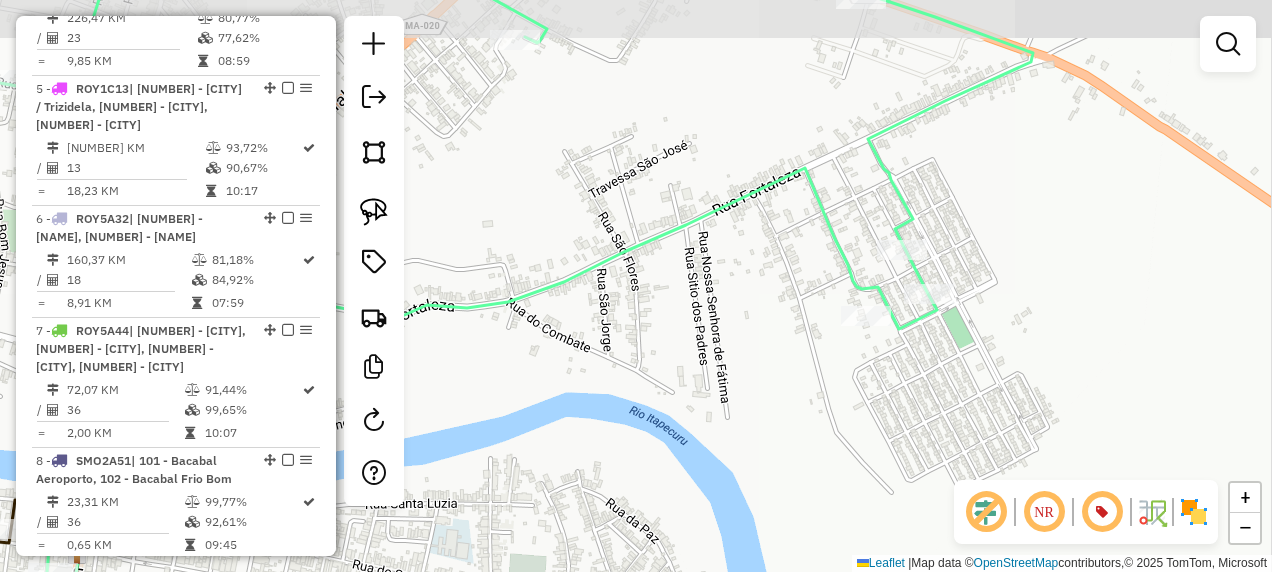 drag, startPoint x: 722, startPoint y: 430, endPoint x: 642, endPoint y: 454, distance: 83.52245 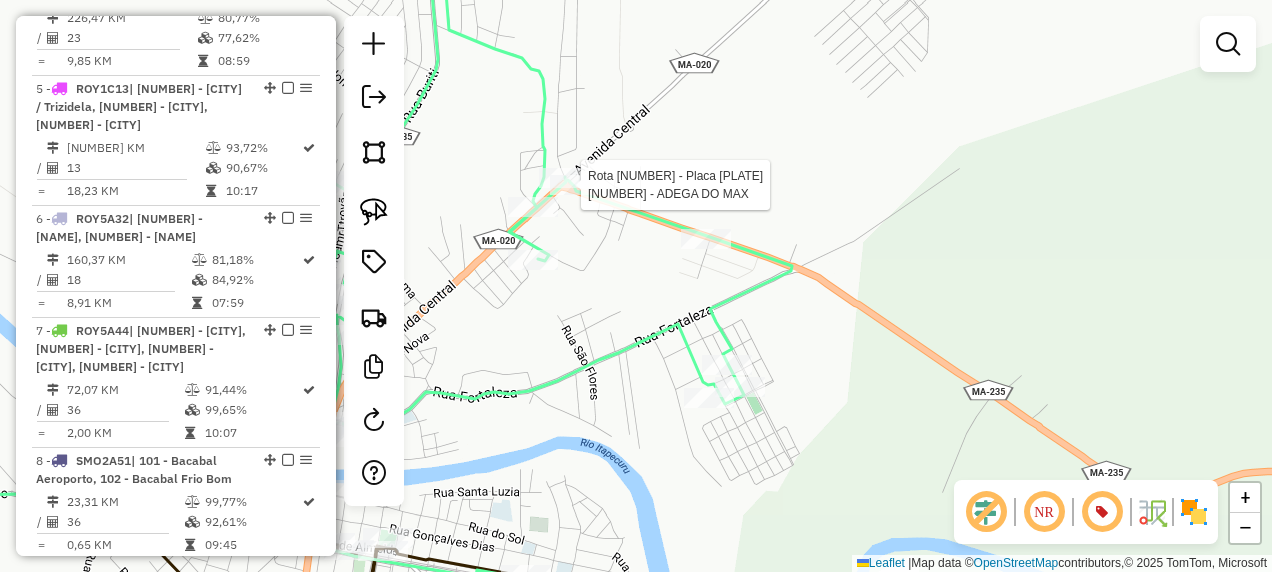 select on "**********" 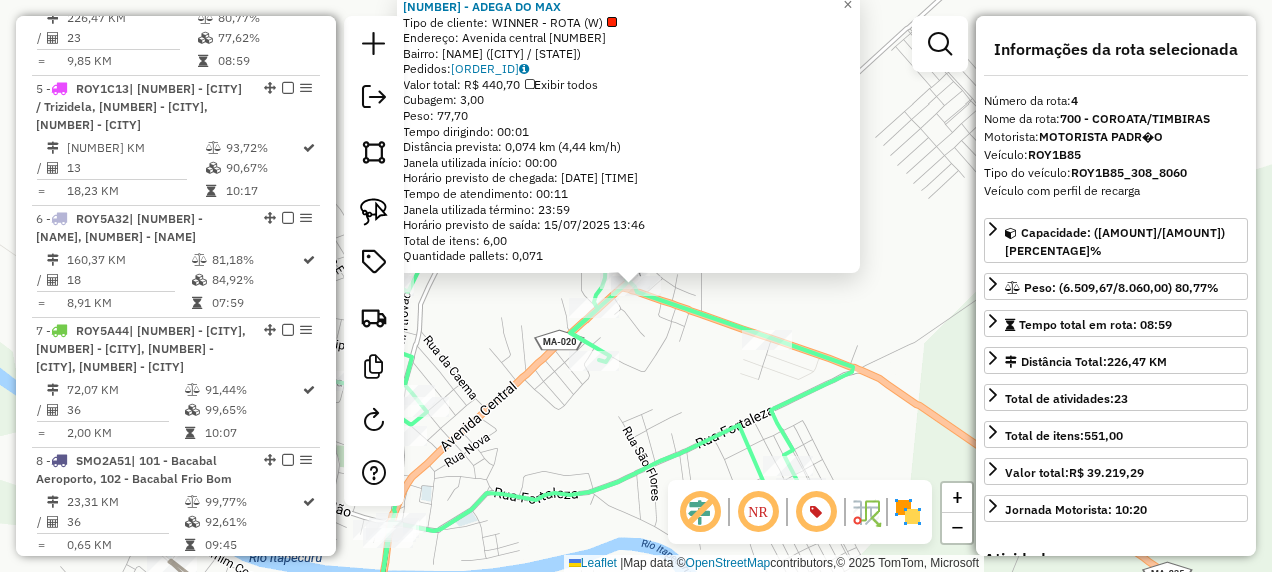 click on "16321 - ADEGA DO MAX  Tipo de cliente:   WINNER - ROTA (W)   Endereço:  Avenida central SN   Bairro: MARIOL (COROATA / MA)   Pedidos:  14436974   Valor total: R$ 440,70   Exibir todos   Cubagem: 3,00  Peso: 77,70  Tempo dirigindo: 00:01   Distância prevista: 0,074 km (4,44 km/h)   Janela utilizada início: 00:00   Horário previsto de chegada: 15/07/2025 13:35   Tempo de atendimento: 00:11   Janela utilizada término: 23:59   Horário previsto de saída: 15/07/2025 13:46   Total de itens: 6,00   Quantidade pallets: 0,071  × Janela de atendimento Grade de atendimento Capacidade Transportadoras Veículos Cliente Pedidos  Rotas Selecione os dias de semana para filtrar as janelas de atendimento  Seg   Ter   Qua   Qui   Sex   Sáb   Dom  Informe o período da janela de atendimento: De: Até:  Filtrar exatamente a janela do cliente  Considerar janela de atendimento padrão  Selecione os dias de semana para filtrar as grades de atendimento  Seg   Ter   Qua   Qui   Sex   Sáb   Dom   Peso mínimo:   Peso máximo:" 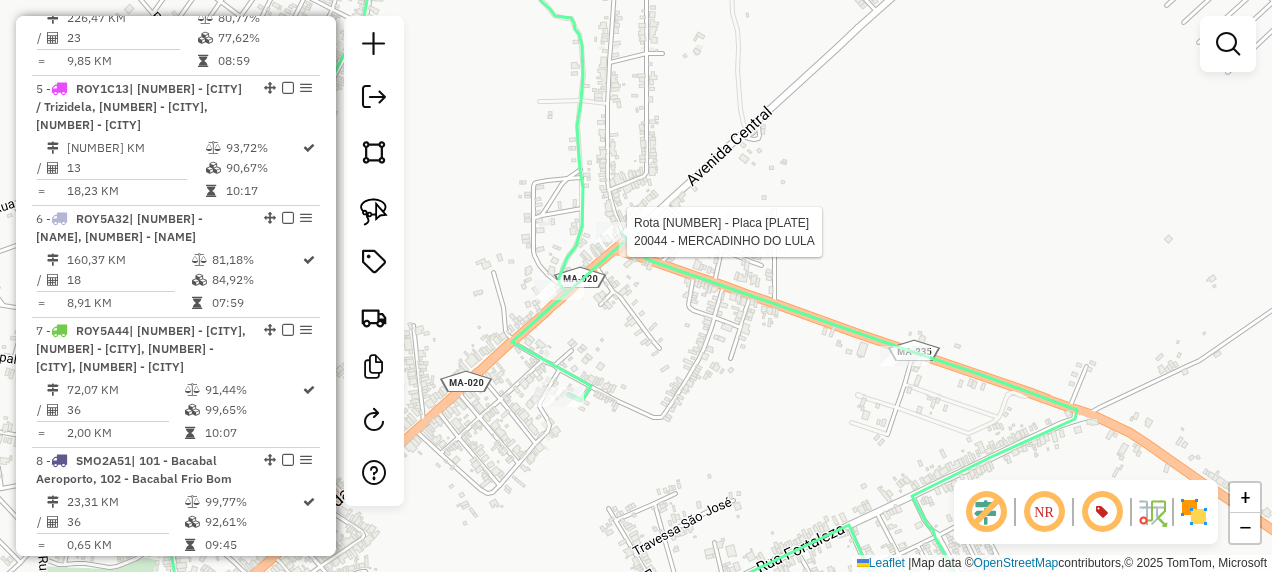 select on "**********" 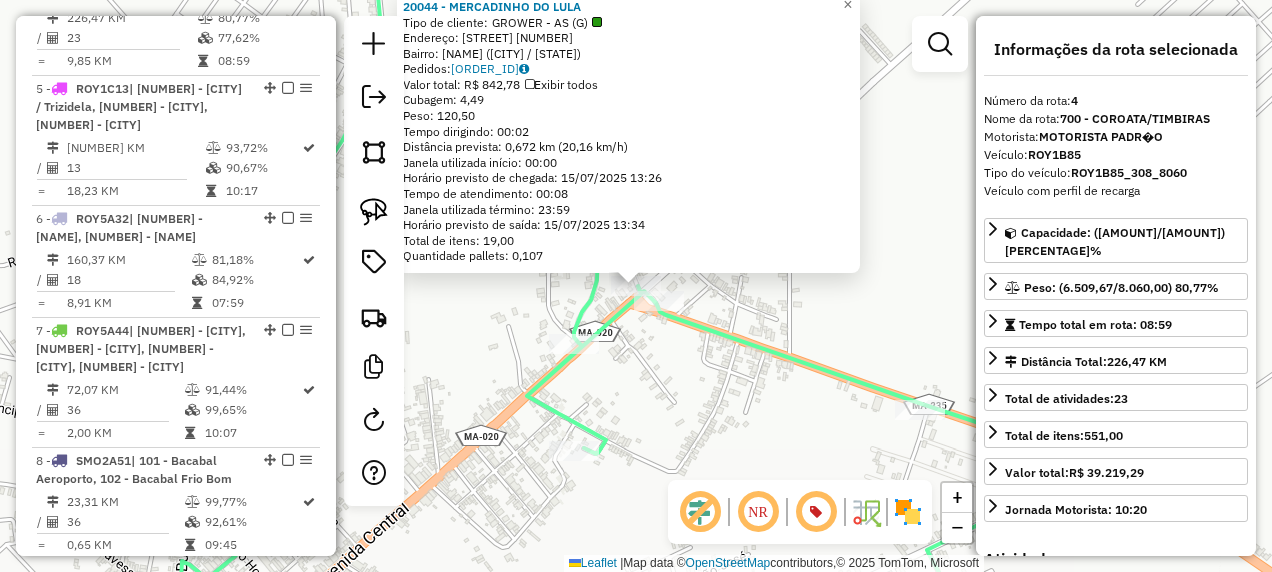 click on "20044 - MERCADINHO DO LULA  Tipo de cliente:   GROWER - AS (G)   Endereço:  AVENIDA CENTRAL 1524   Bairro: MARIOL (COROATA / MA)   Pedidos:  14436529   Valor total: R$ 842,78   Exibir todos   Cubagem: 4,49  Peso: 120,50  Tempo dirigindo: 00:02   Distância prevista: 0,672 km (20,16 km/h)   Janela utilizada início: 00:00   Horário previsto de chegada: 15/07/2025 13:26   Tempo de atendimento: 00:08   Janela utilizada término: 23:59   Horário previsto de saída: 15/07/2025 13:34   Total de itens: 19,00   Quantidade pallets: 0,107  × Janela de atendimento Grade de atendimento Capacidade Transportadoras Veículos Cliente Pedidos  Rotas Selecione os dias de semana para filtrar as janelas de atendimento  Seg   Ter   Qua   Qui   Sex   Sáb   Dom  Informe o período da janela de atendimento: De: Até:  Filtrar exatamente a janela do cliente  Considerar janela de atendimento padrão  Selecione os dias de semana para filtrar as grades de atendimento  Seg   Ter   Qua   Qui   Sex   Sáb   Dom   Peso mínimo:   De:" 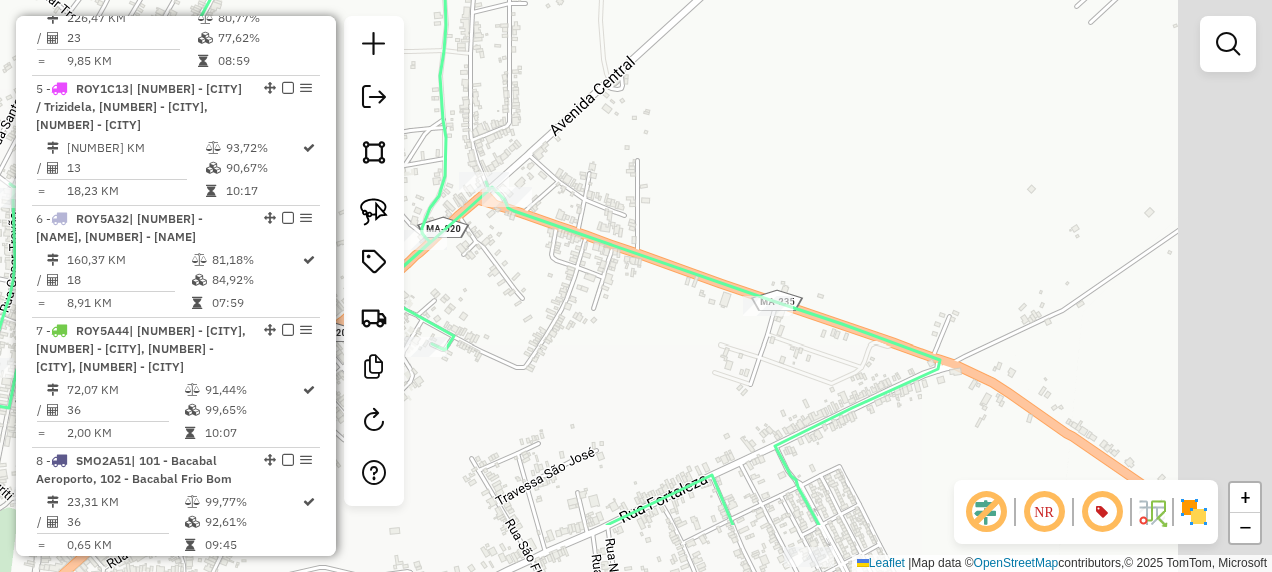 drag, startPoint x: 702, startPoint y: 404, endPoint x: 520, endPoint y: 290, distance: 214.75568 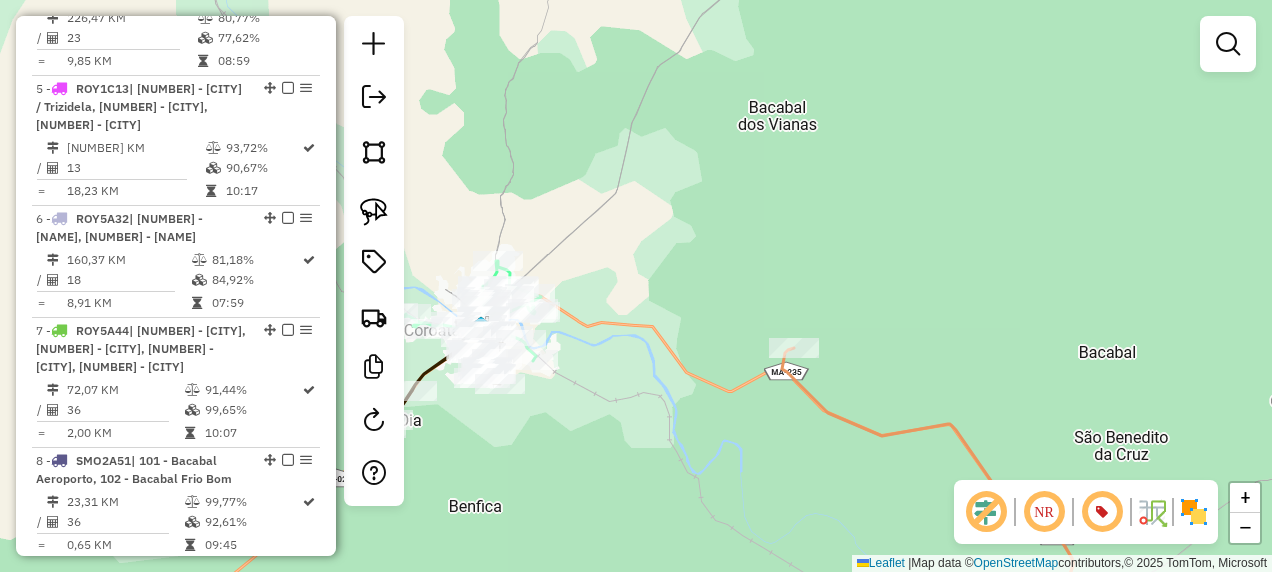 click 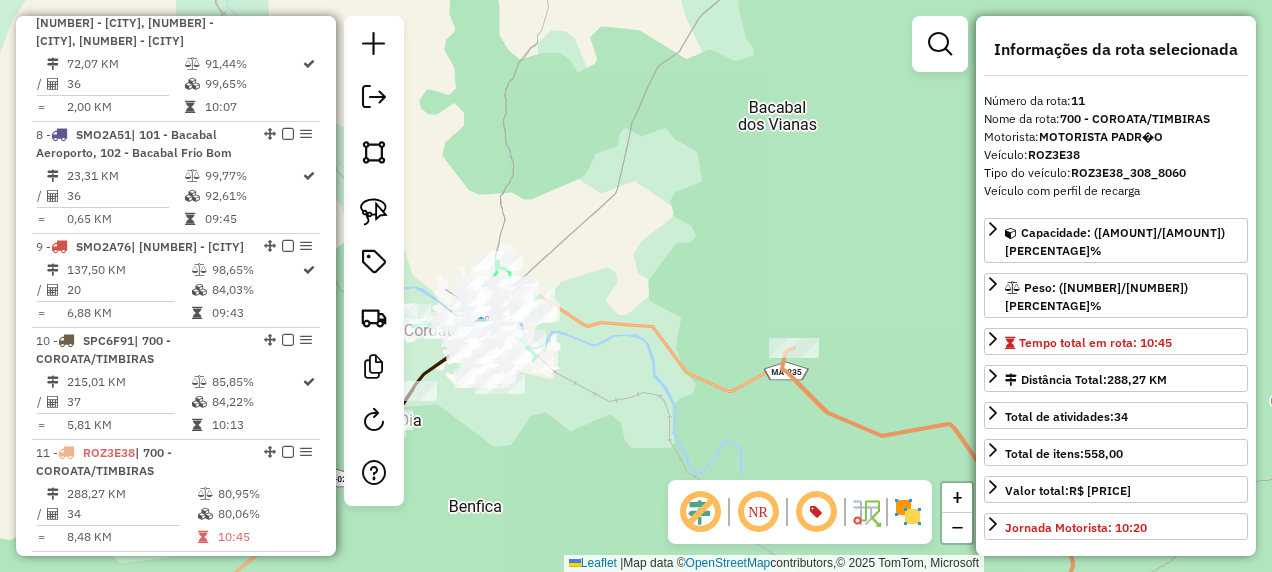scroll, scrollTop: 1919, scrollLeft: 0, axis: vertical 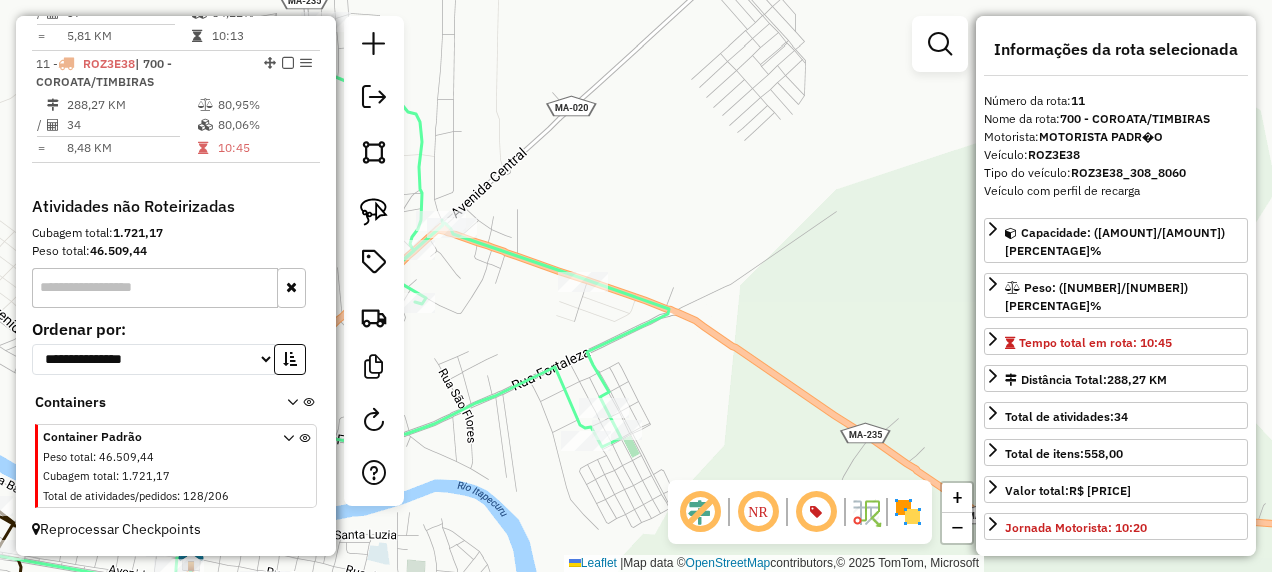 drag, startPoint x: 516, startPoint y: 273, endPoint x: 566, endPoint y: 308, distance: 61.03278 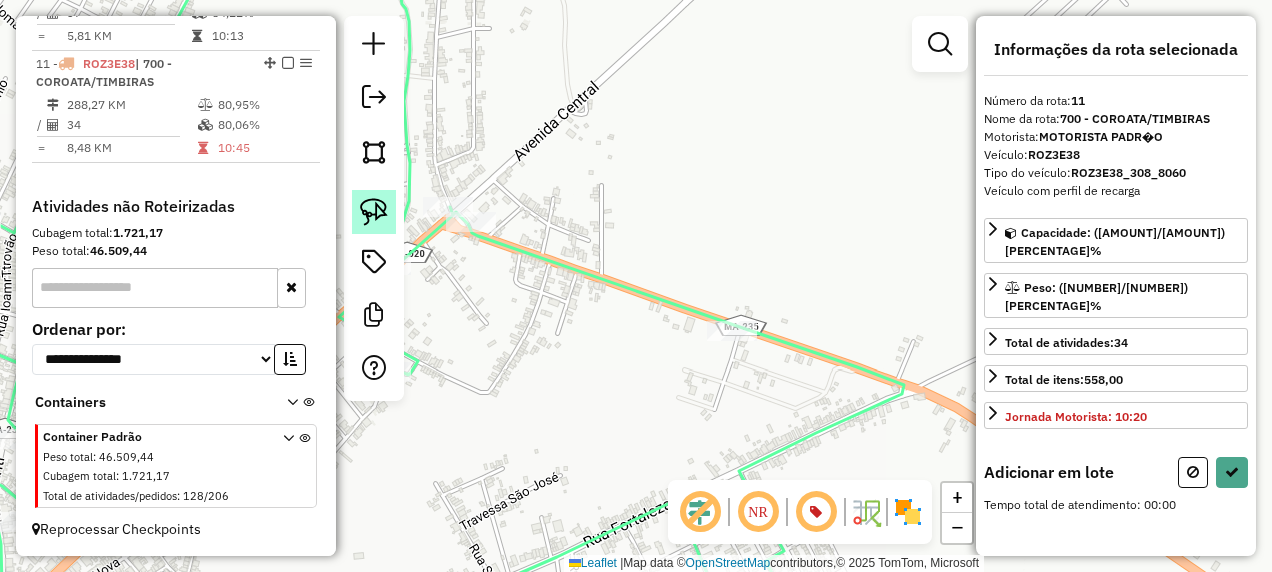 click 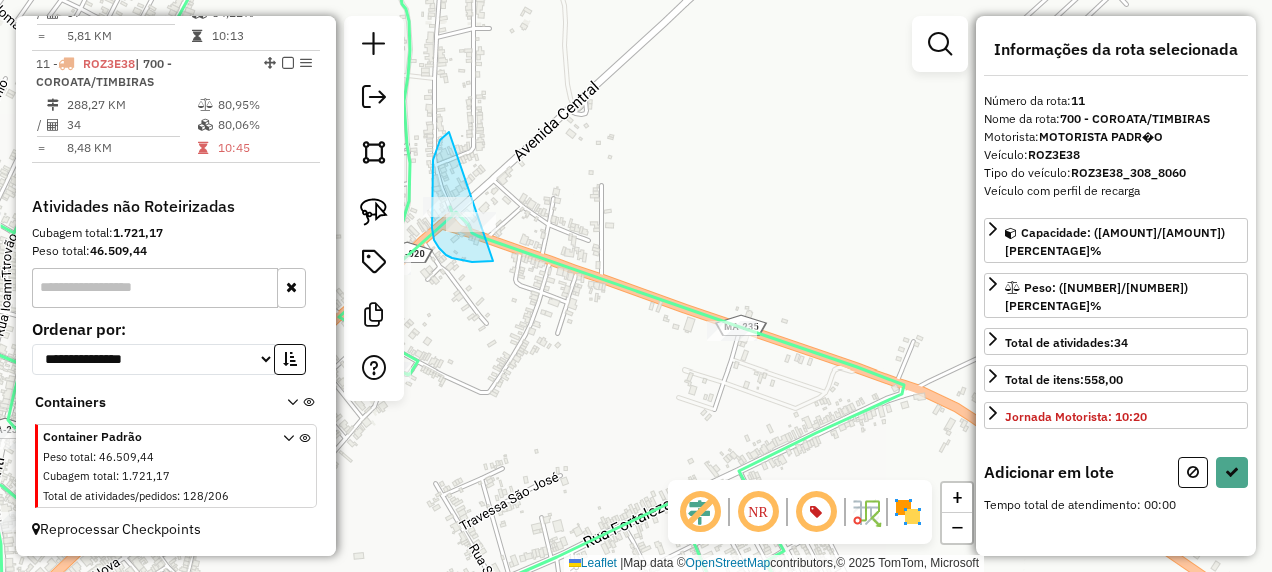 drag, startPoint x: 440, startPoint y: 140, endPoint x: 511, endPoint y: 250, distance: 130.92365 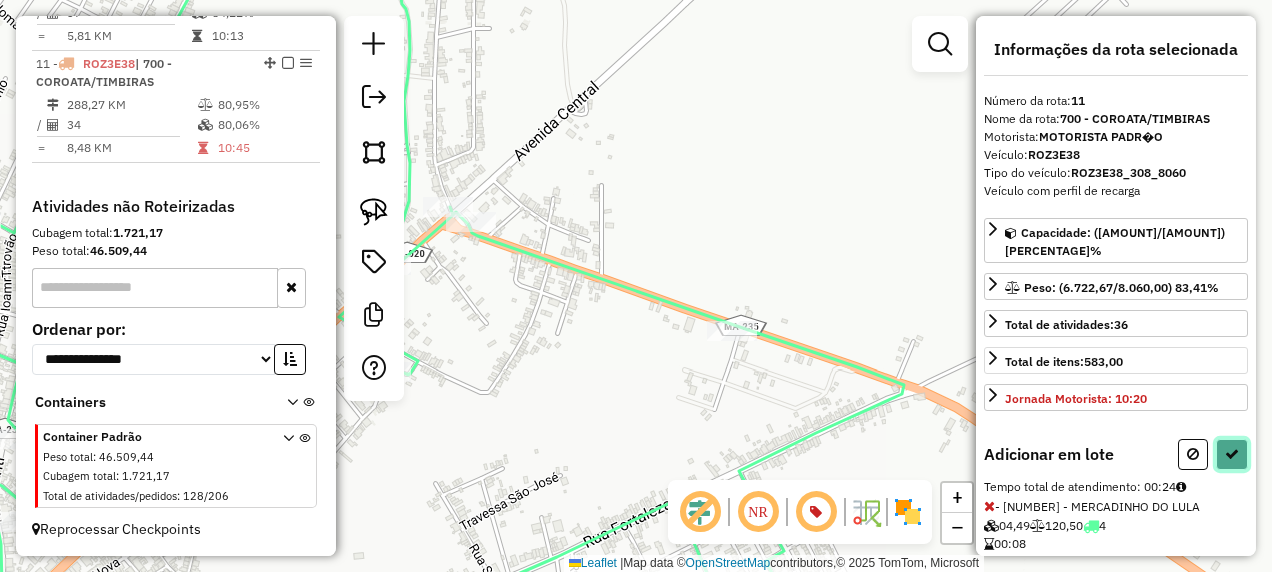 drag, startPoint x: 1218, startPoint y: 423, endPoint x: 1122, endPoint y: 415, distance: 96.332756 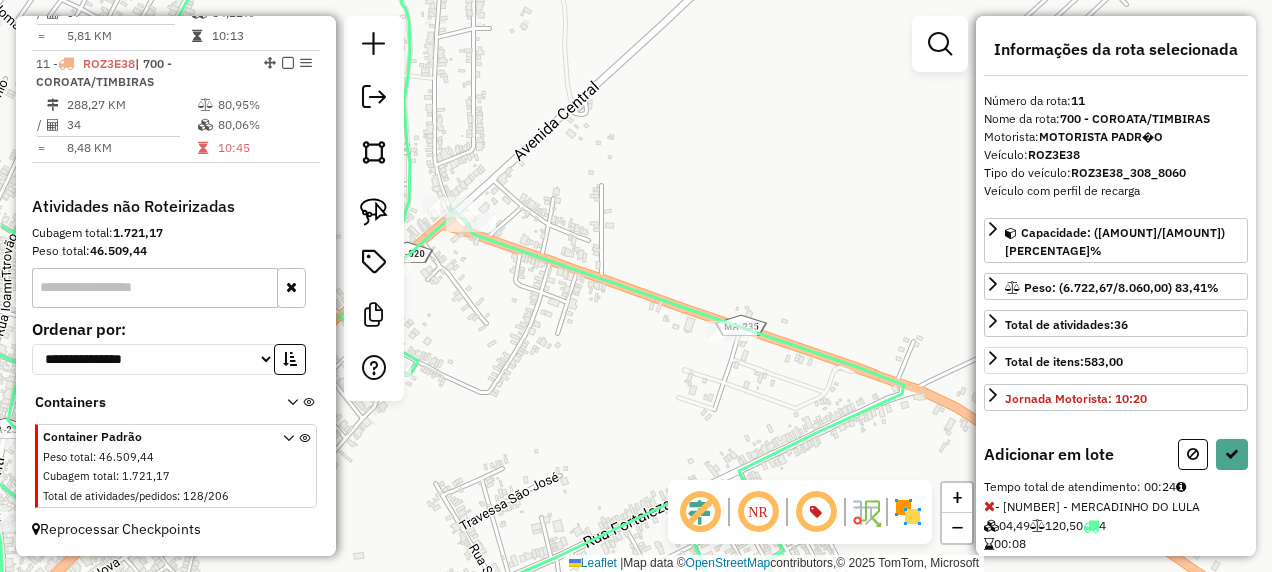 select on "**********" 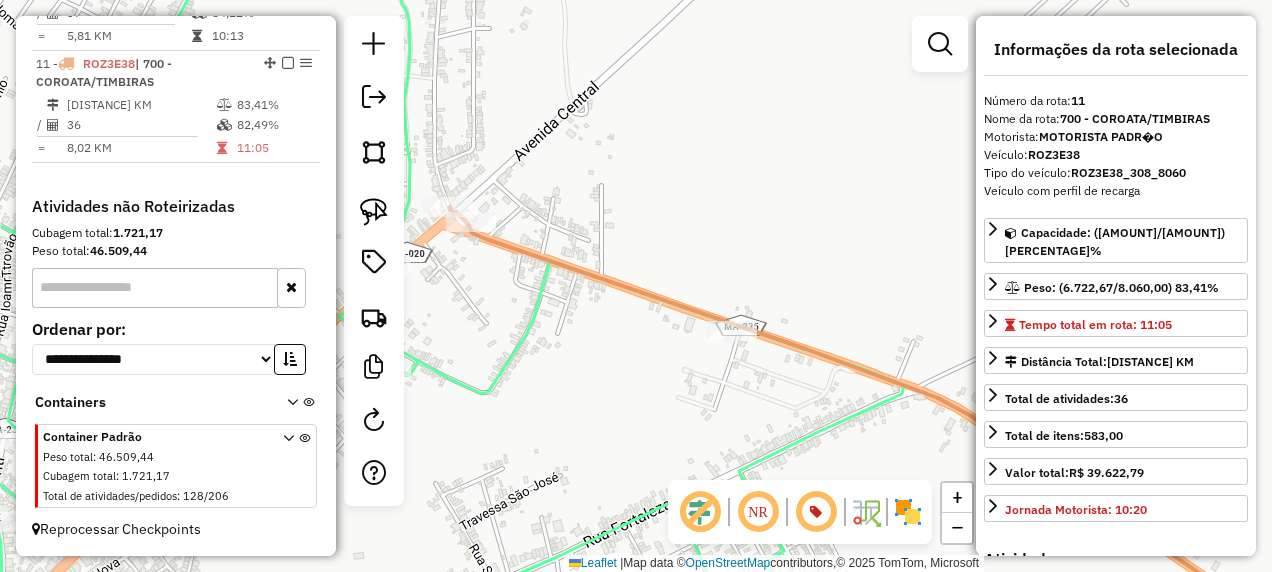 click 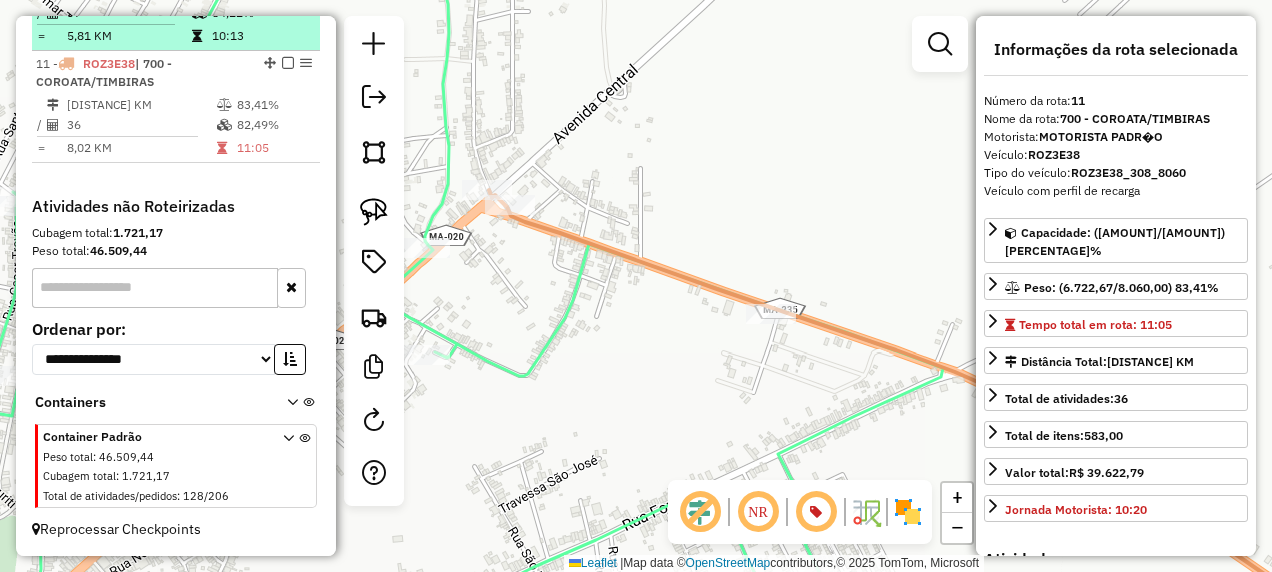click at bounding box center [288, 63] 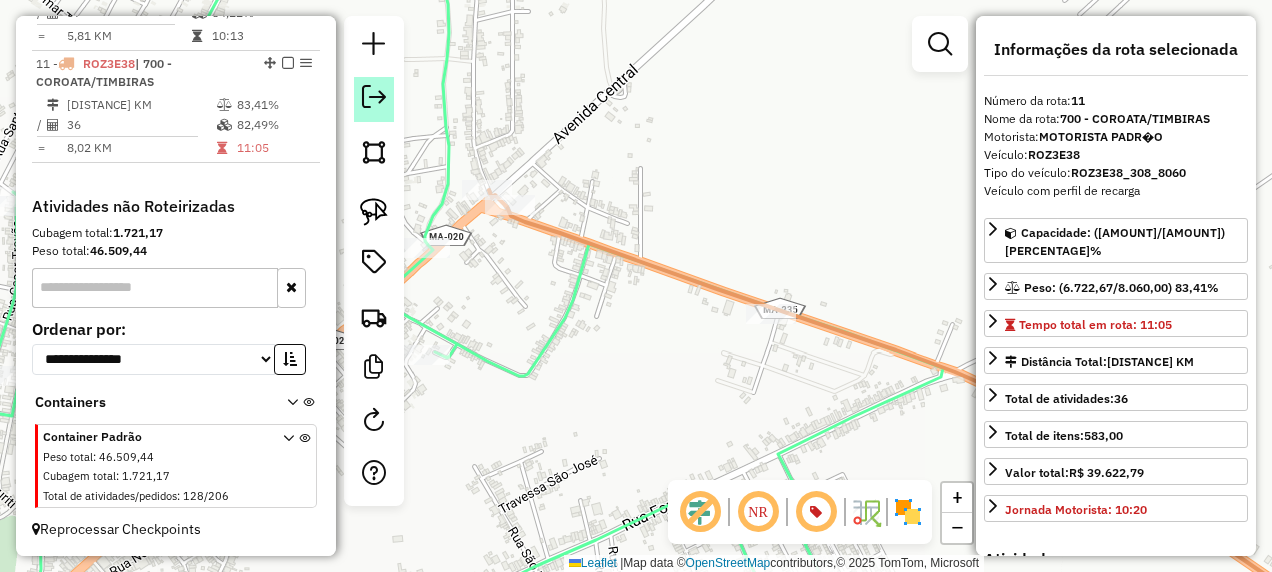 scroll, scrollTop: 1834, scrollLeft: 0, axis: vertical 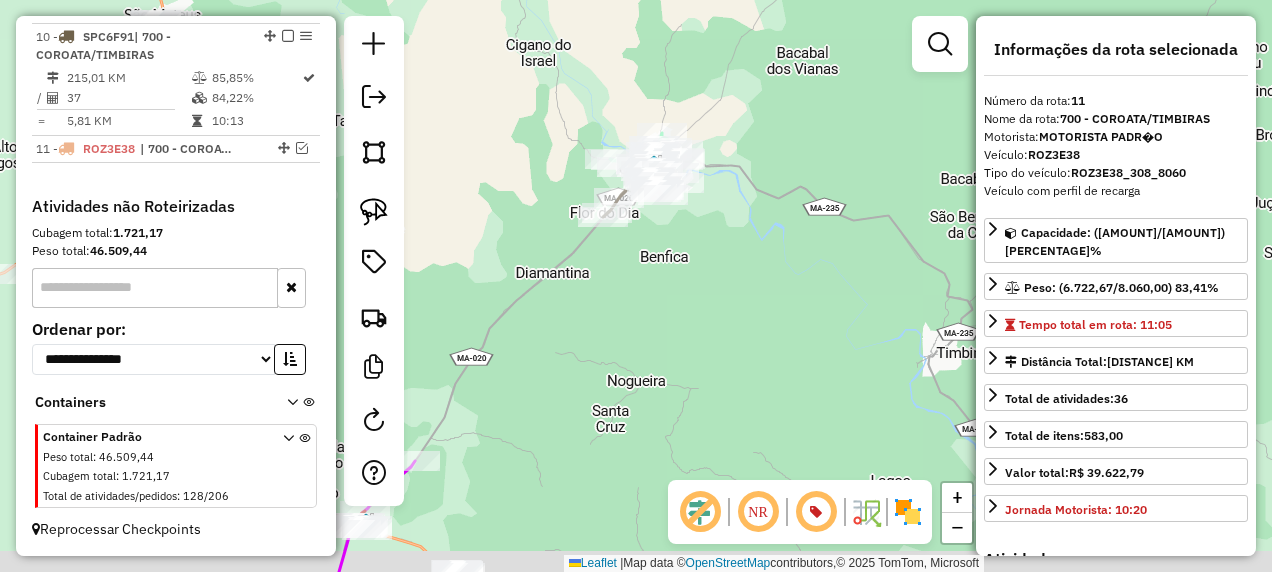 drag, startPoint x: 663, startPoint y: 317, endPoint x: 773, endPoint y: 180, distance: 175.69576 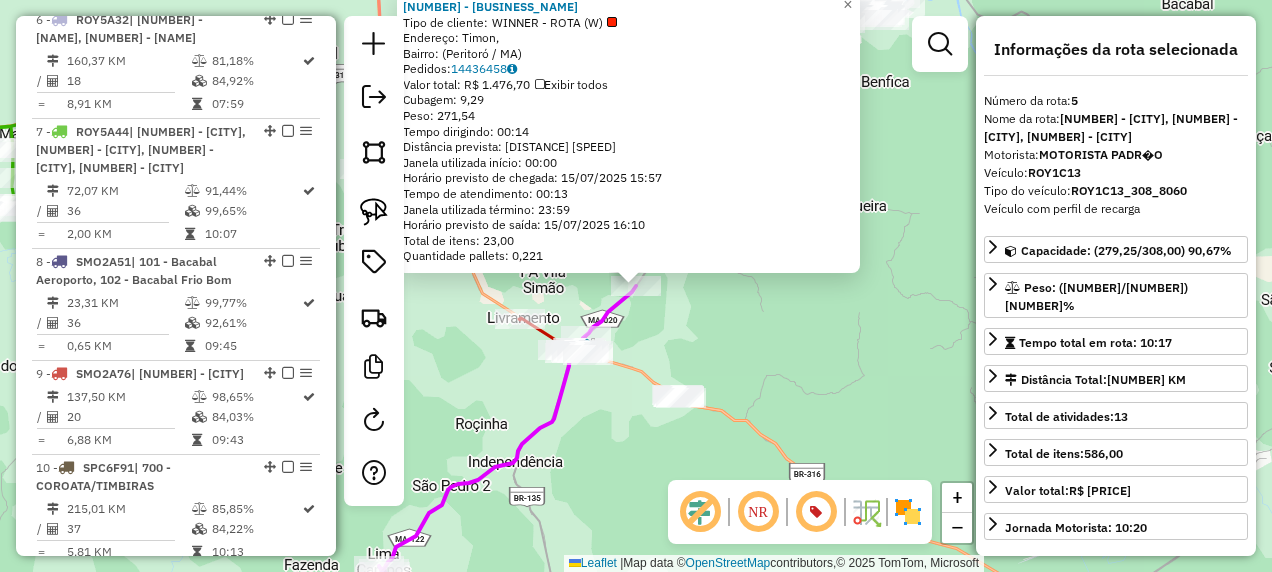 scroll, scrollTop: 1250, scrollLeft: 0, axis: vertical 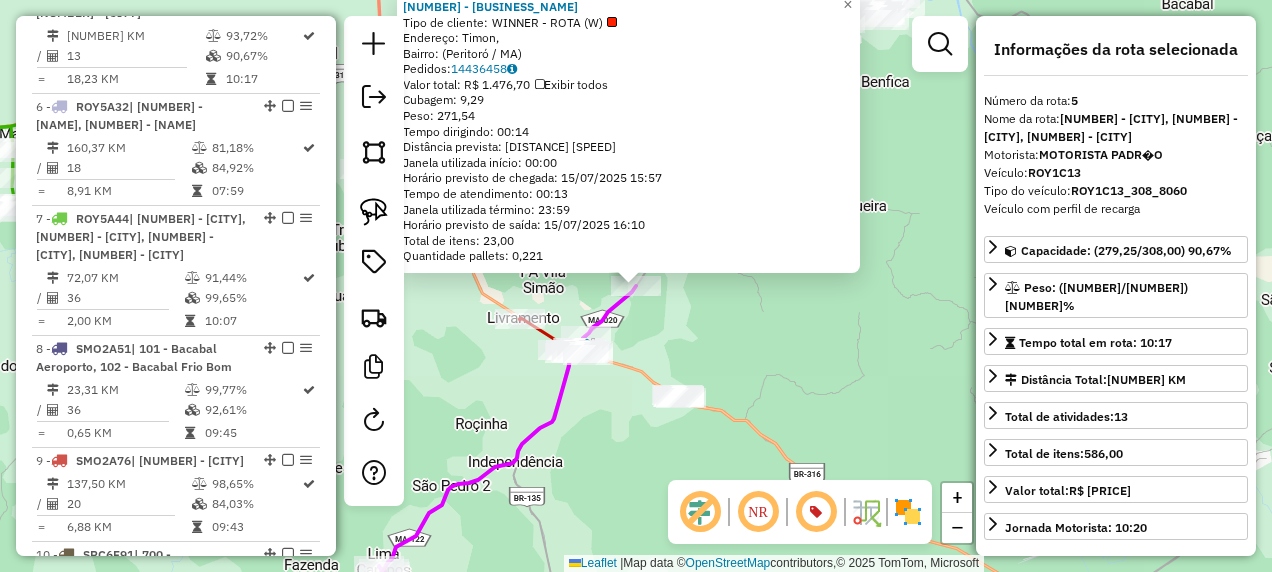 click on "16953 - Bar Da Du  Tipo de cliente:   WINNER - ROTA (W)   Endereço: Timon,    Bairro:  (Peritoró / MA)   Pedidos:  14436458   Valor total: R$ 1.476,70   Exibir todos   Cubagem: 9,29  Peso: 271,54  Tempo dirigindo: 00:14   Distância prevista: 7,042 km (30,18 km/h)   Janela utilizada início: 00:00   Horário previsto de chegada: 15/07/2025 15:57   Tempo de atendimento: 00:13   Janela utilizada término: 23:59   Horário previsto de saída: 15/07/2025 16:10   Total de itens: 23,00   Quantidade pallets: 0,221  × Janela de atendimento Grade de atendimento Capacidade Transportadoras Veículos Cliente Pedidos  Rotas Selecione os dias de semana para filtrar as janelas de atendimento  Seg   Ter   Qua   Qui   Sex   Sáb   Dom  Informe o período da janela de atendimento: De: Até:  Filtrar exatamente a janela do cliente  Considerar janela de atendimento padrão  Selecione os dias de semana para filtrar as grades de atendimento  Seg   Ter   Qua   Qui   Sex   Sáb   Dom   Peso mínimo:   Peso máximo:   De:   Até:" 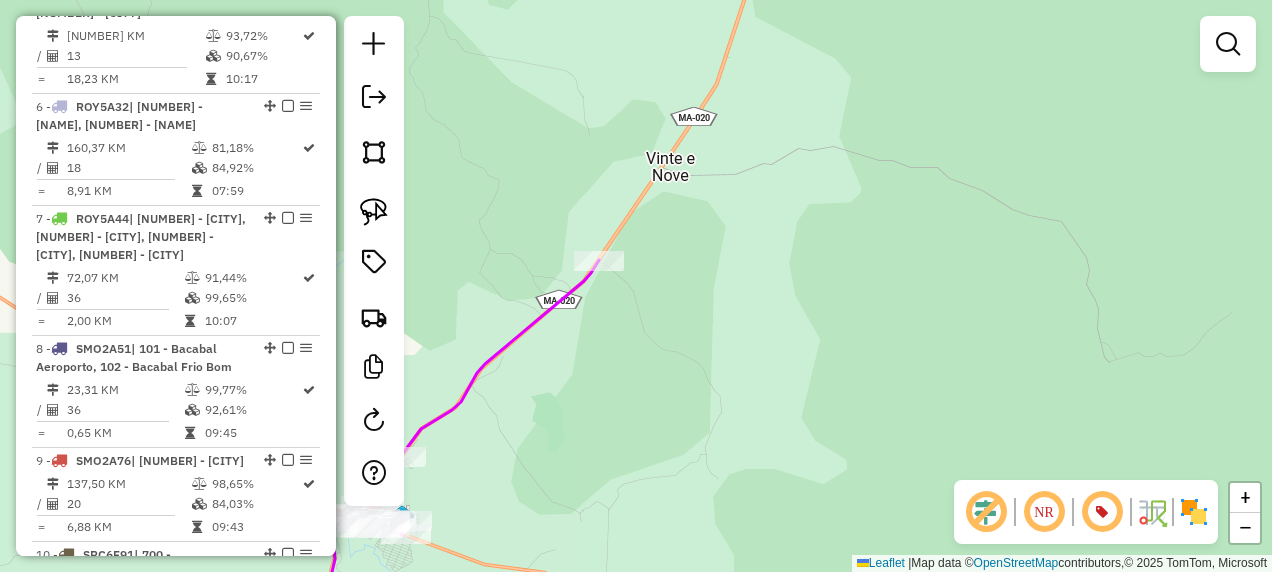 drag, startPoint x: 378, startPoint y: 215, endPoint x: 427, endPoint y: 200, distance: 51.24451 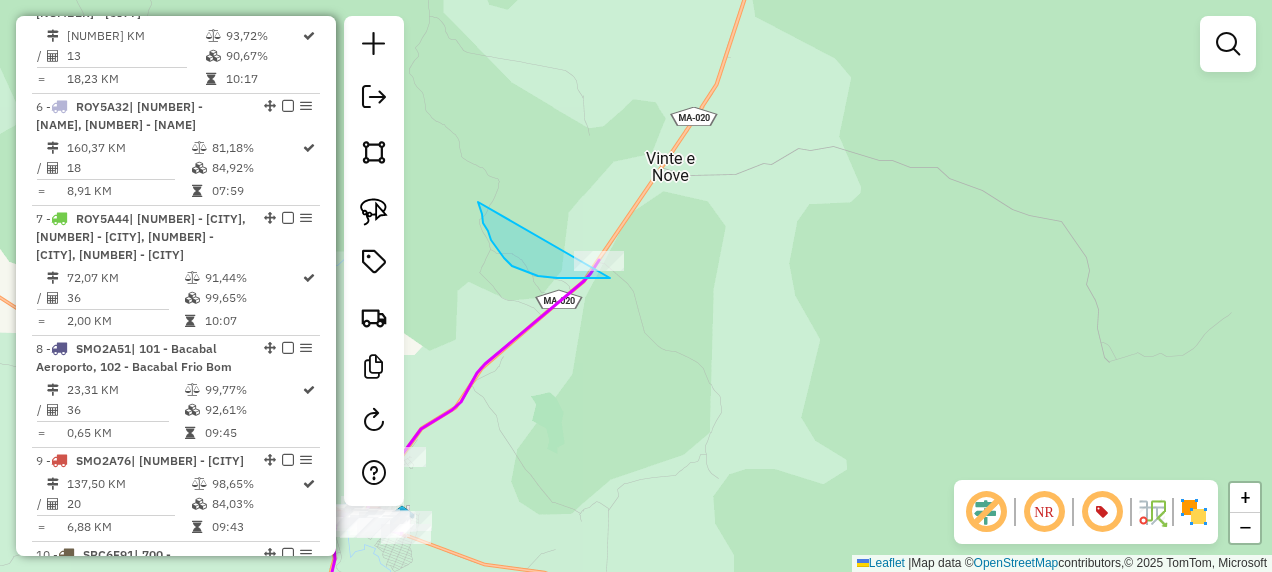 drag, startPoint x: 478, startPoint y: 202, endPoint x: 754, endPoint y: 255, distance: 281.0427 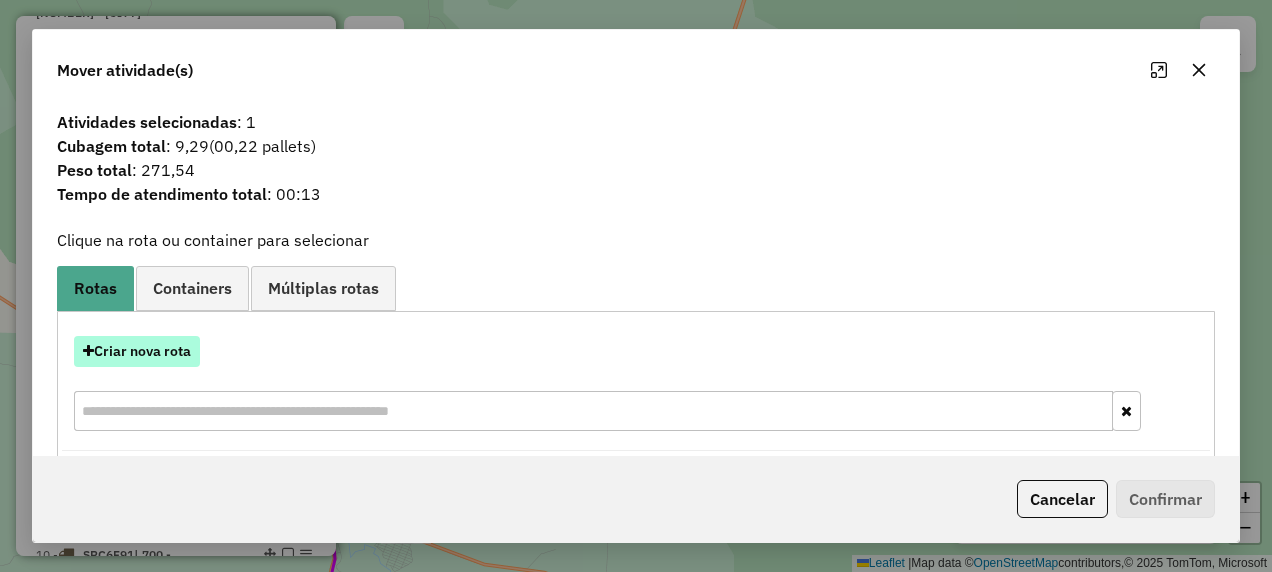 click on "Criar nova rota" at bounding box center [137, 351] 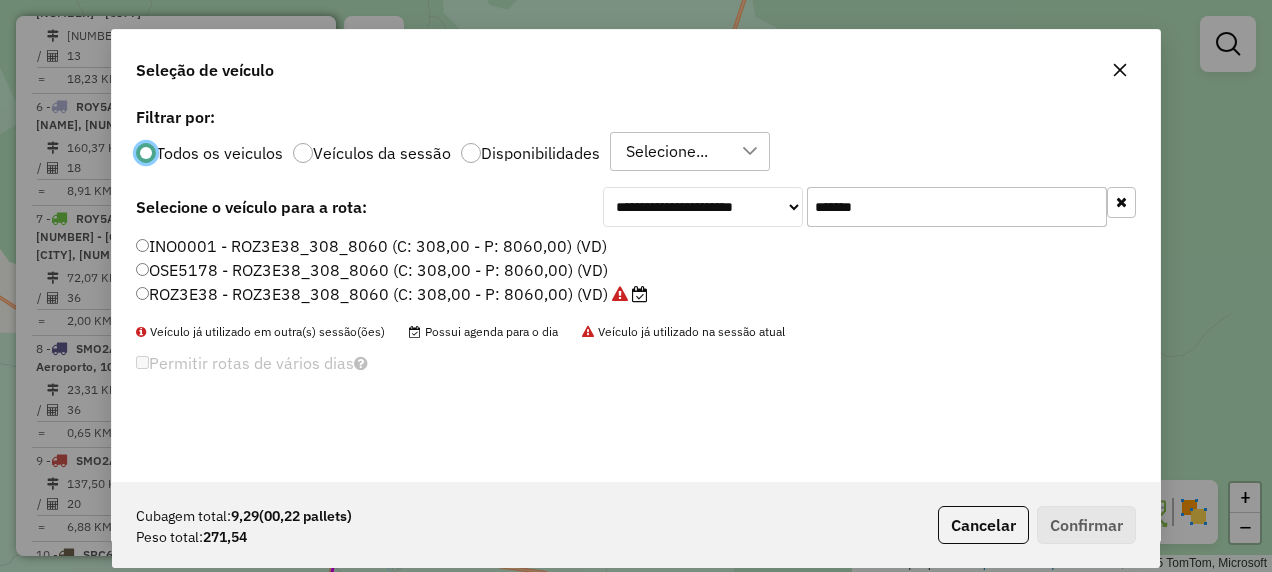 scroll, scrollTop: 11, scrollLeft: 6, axis: both 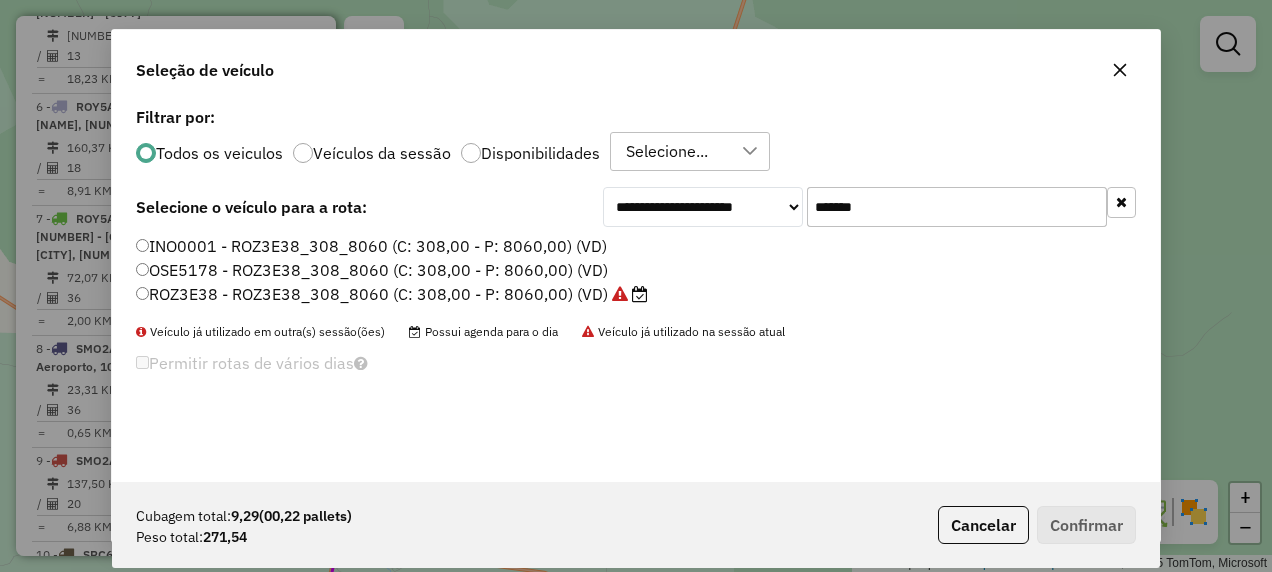 drag, startPoint x: 922, startPoint y: 214, endPoint x: 664, endPoint y: 278, distance: 265.8195 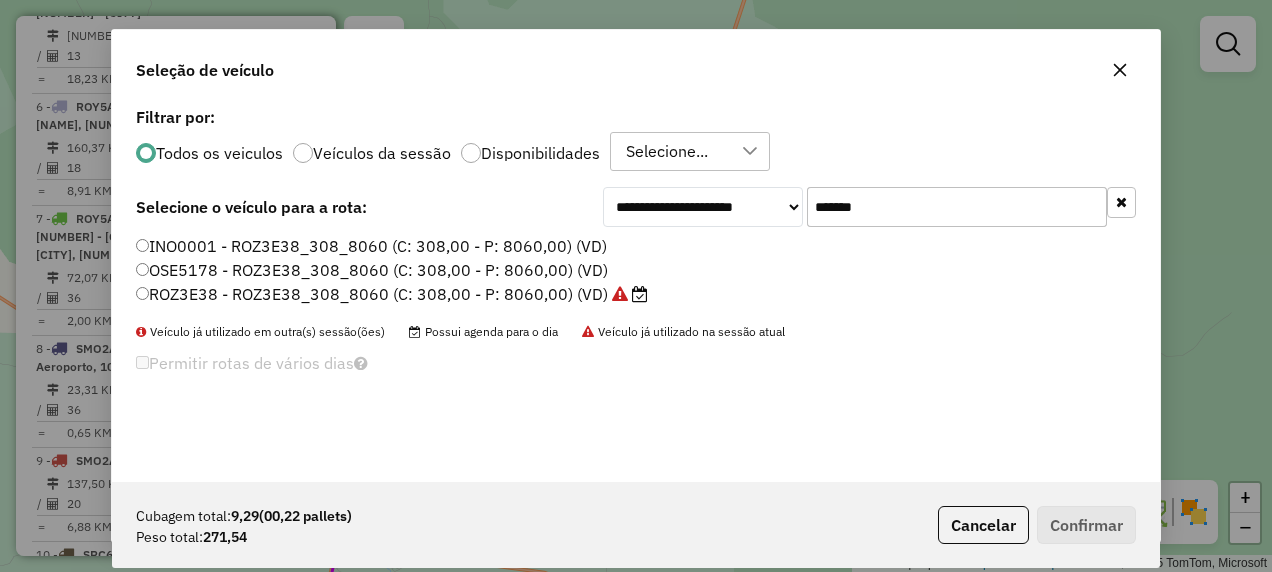 paste 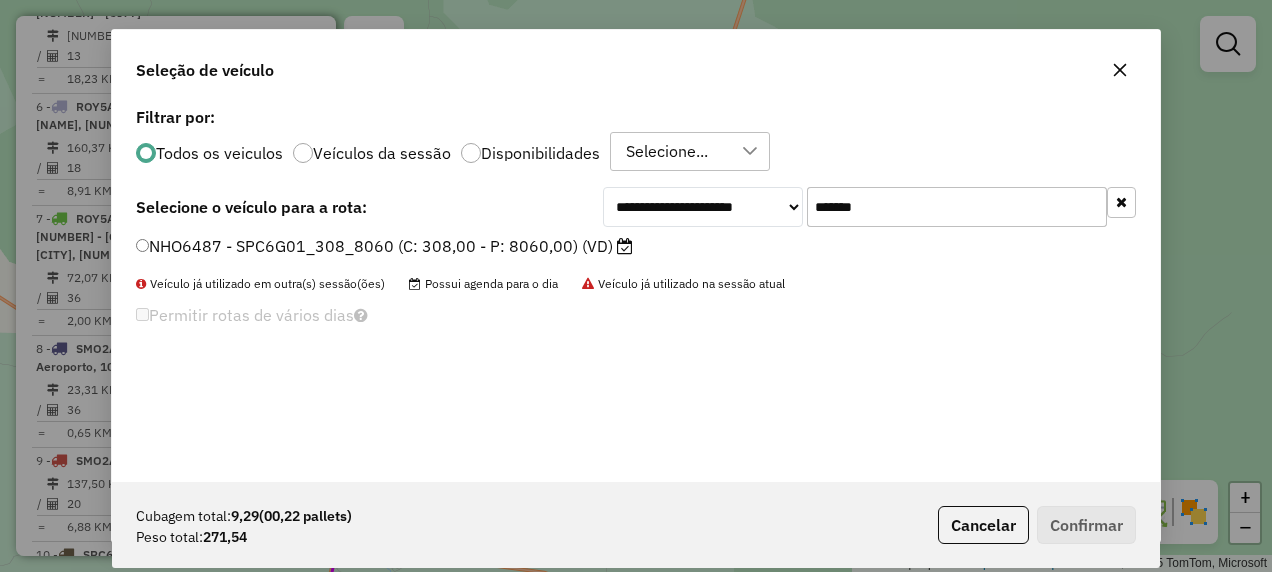 type on "*******" 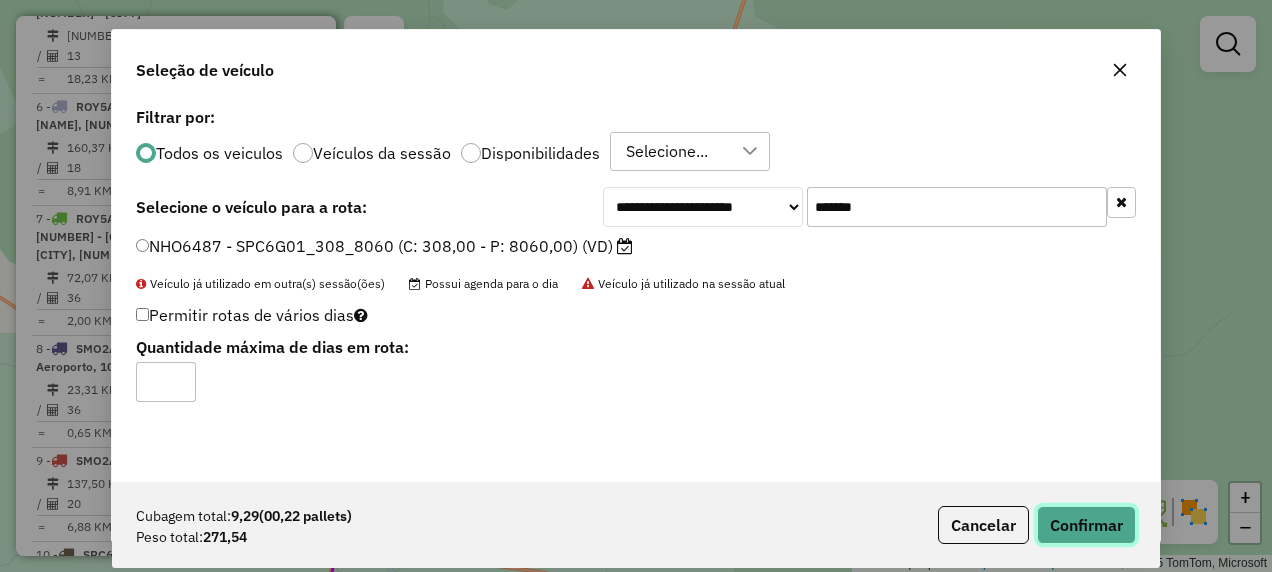click on "Confirmar" 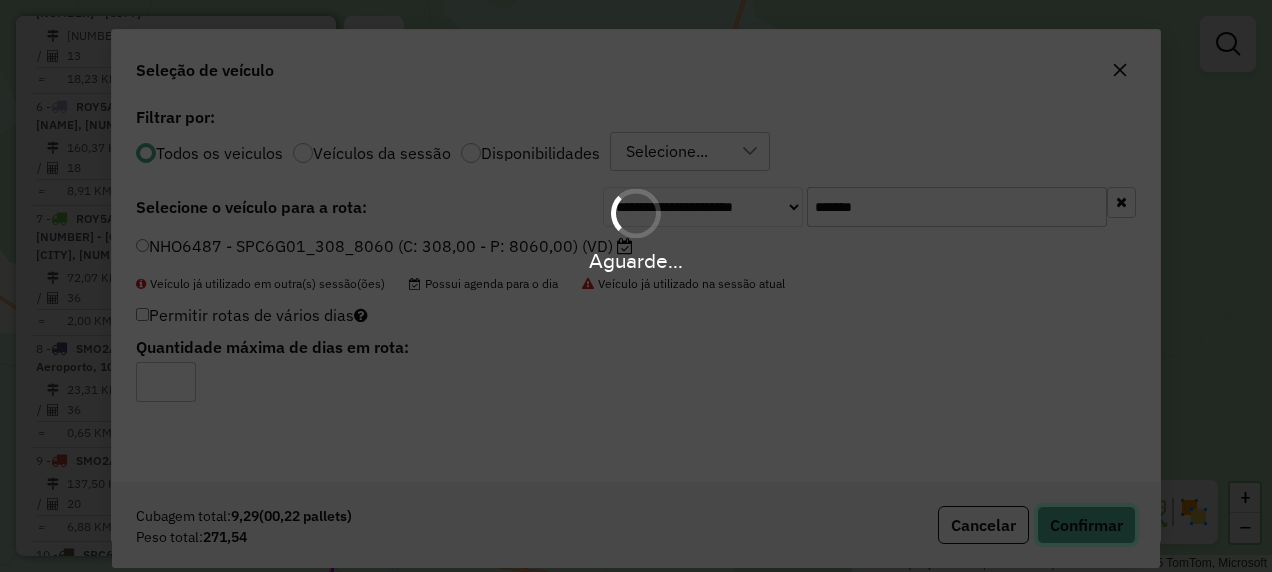type 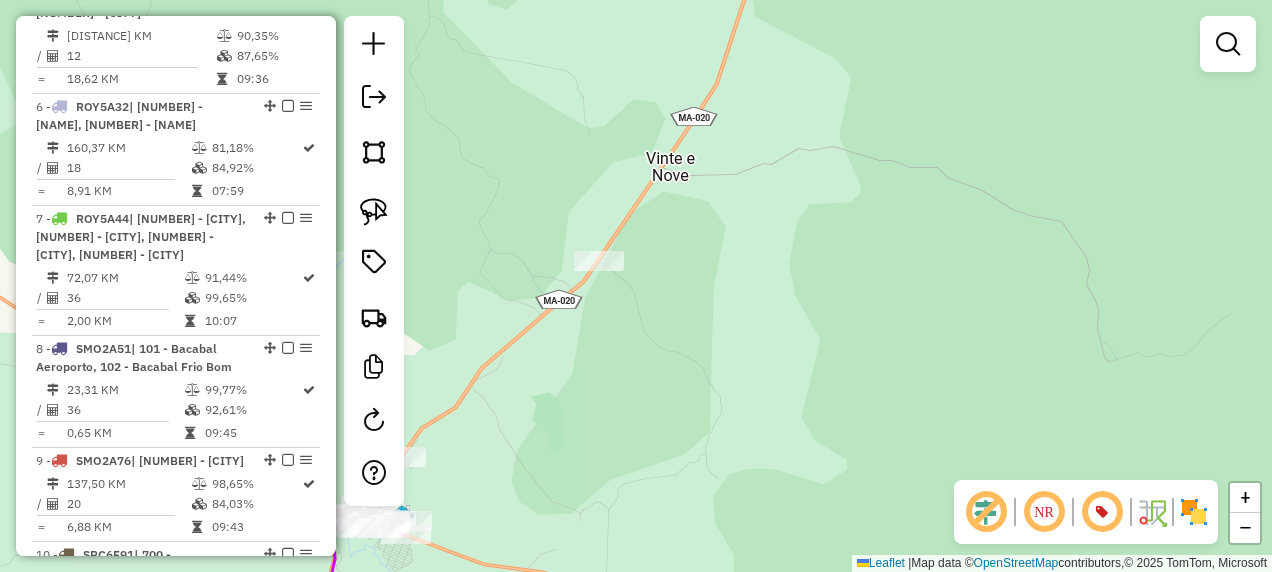 scroll, scrollTop: 1120, scrollLeft: 0, axis: vertical 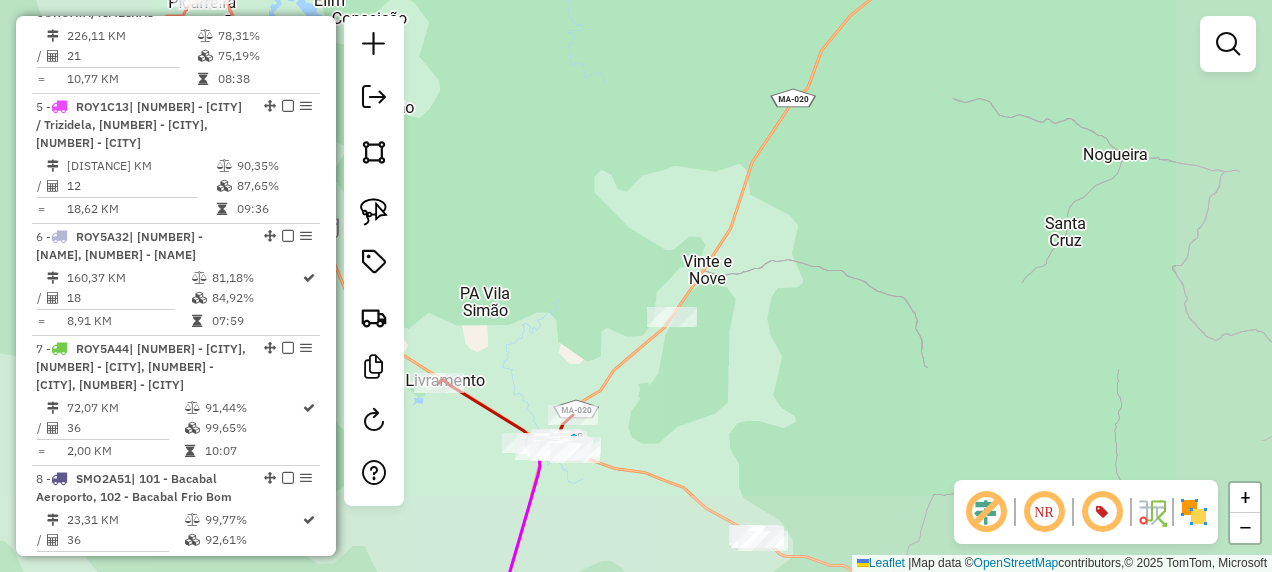 drag, startPoint x: 755, startPoint y: 444, endPoint x: 770, endPoint y: 267, distance: 177.63446 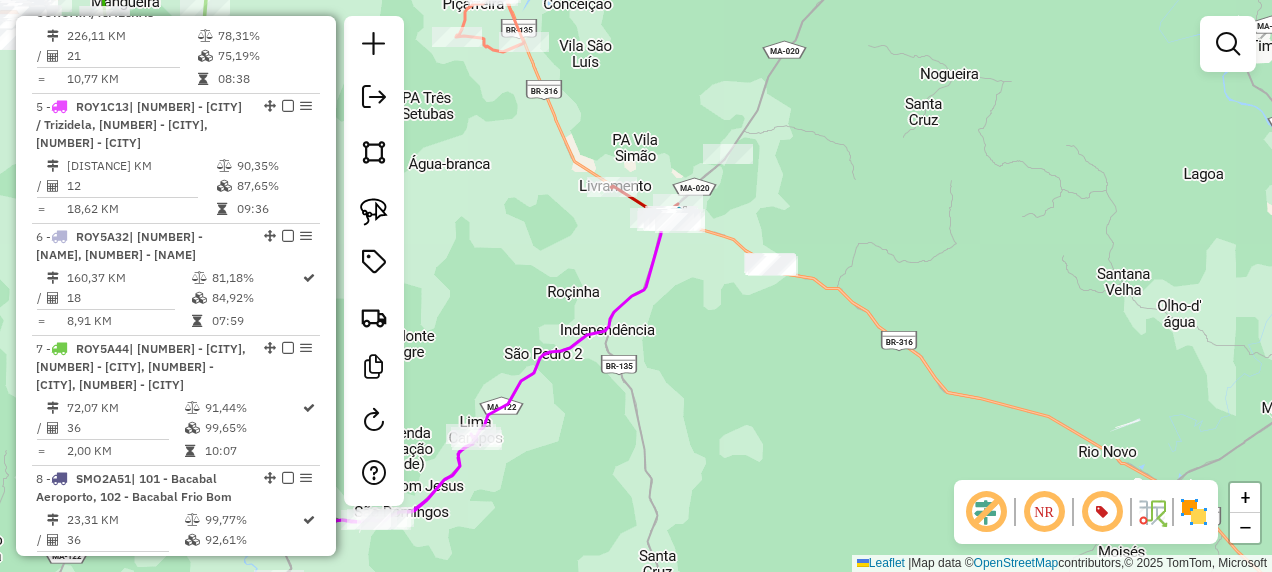 drag, startPoint x: 756, startPoint y: 440, endPoint x: 828, endPoint y: 258, distance: 195.72429 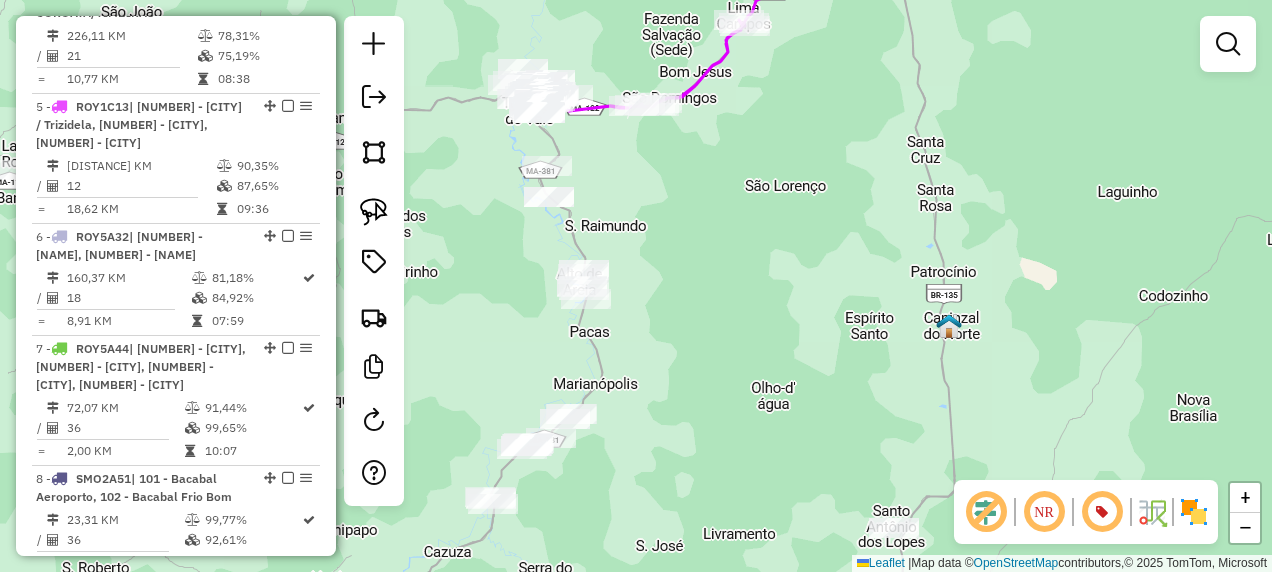 drag, startPoint x: 632, startPoint y: 419, endPoint x: 688, endPoint y: 259, distance: 169.51697 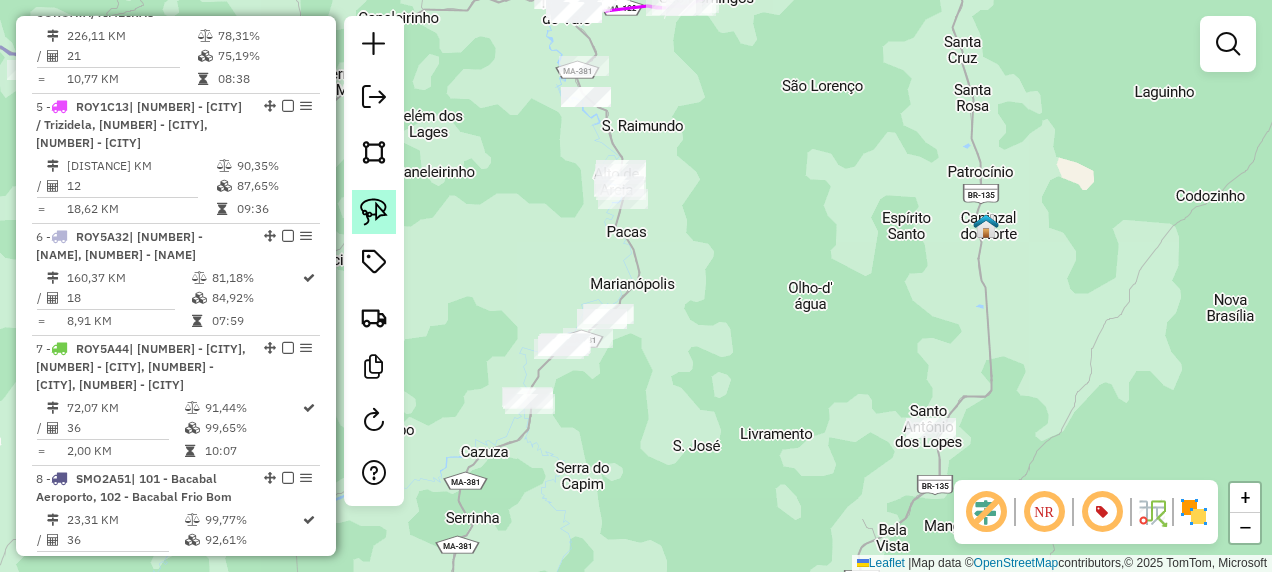 click 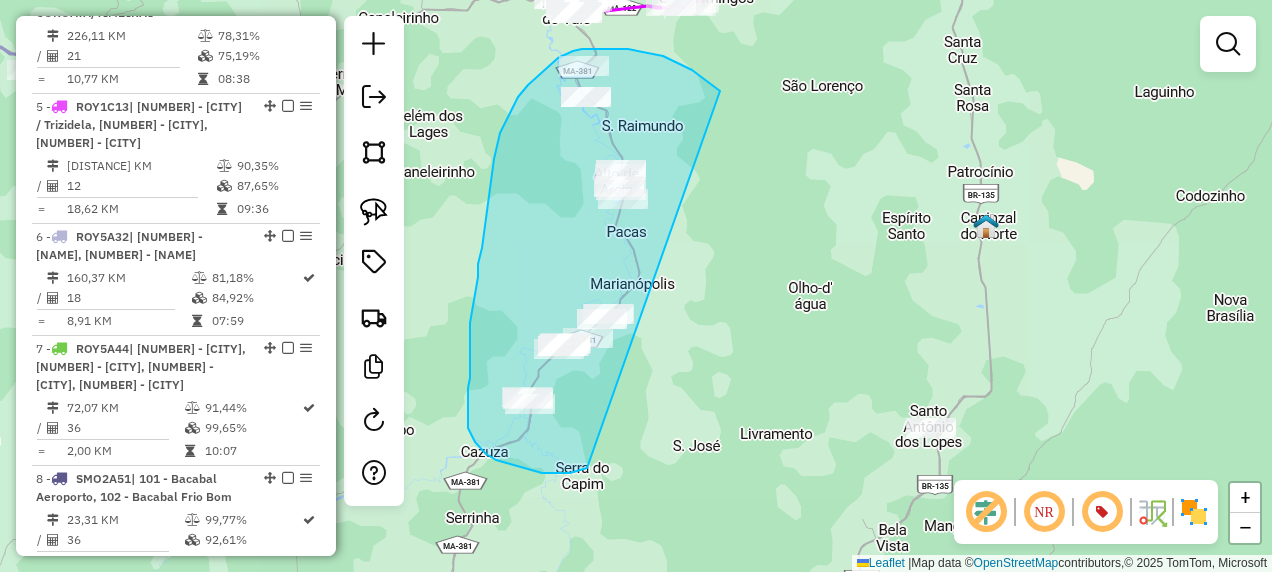 drag, startPoint x: 710, startPoint y: 84, endPoint x: 615, endPoint y: 462, distance: 389.75507 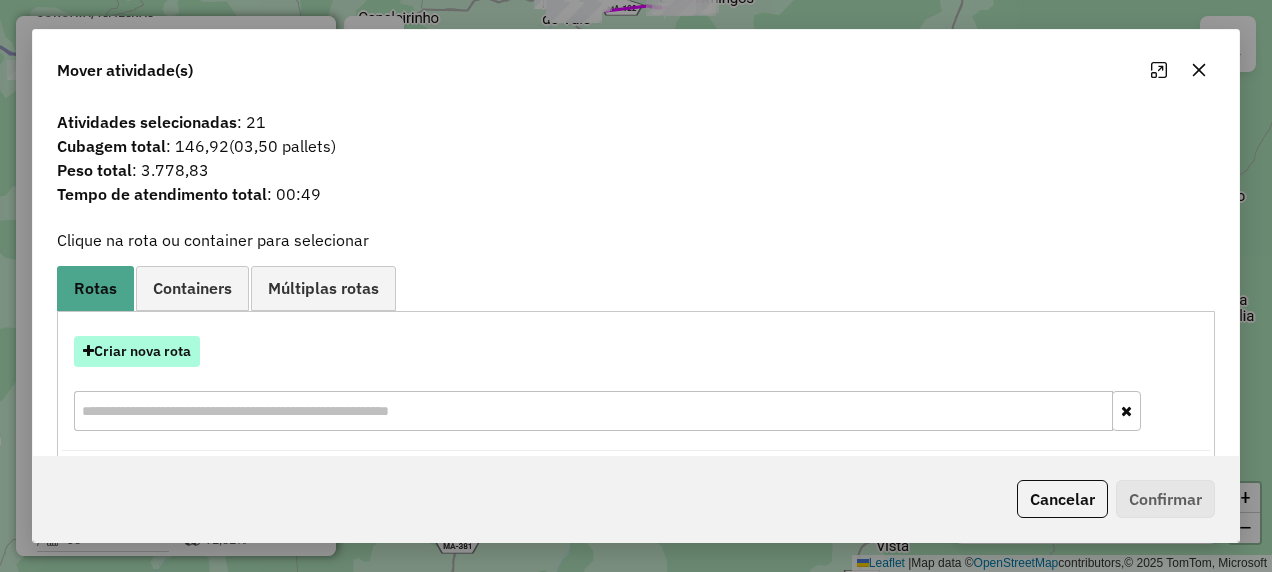 click on "Criar nova rota" at bounding box center (137, 351) 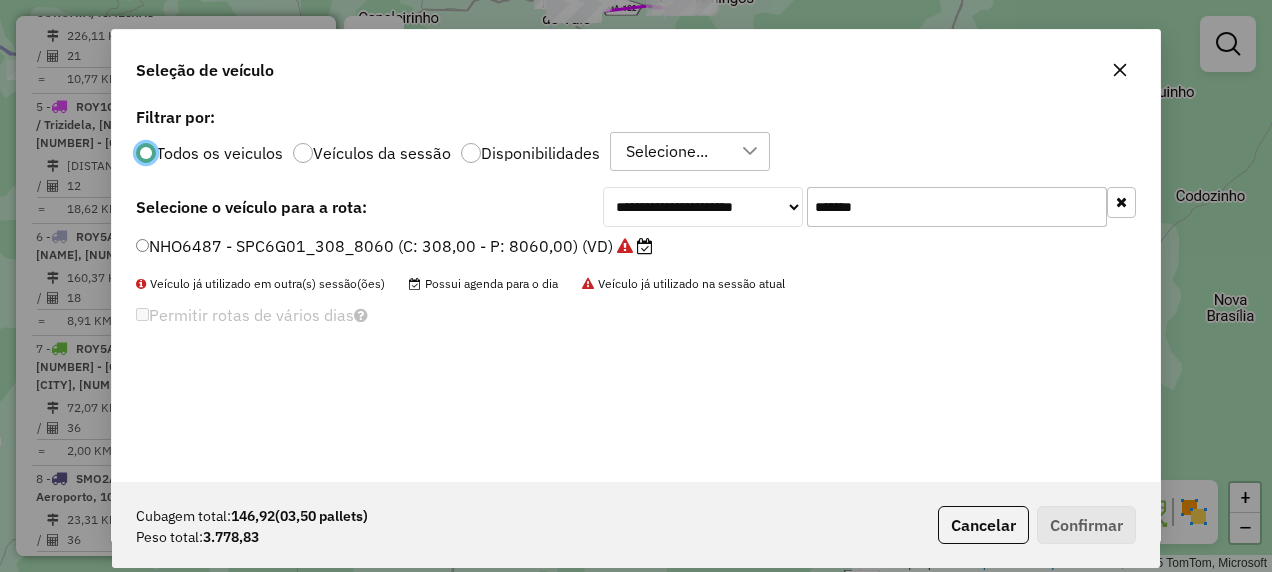 scroll, scrollTop: 11, scrollLeft: 6, axis: both 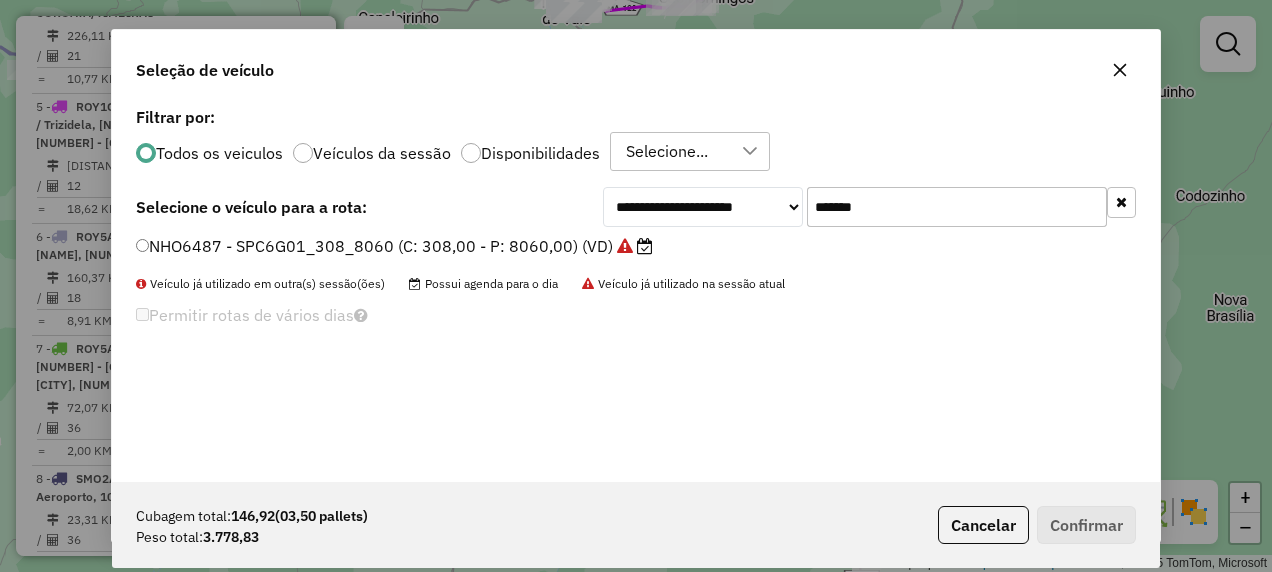 drag, startPoint x: 908, startPoint y: 199, endPoint x: 748, endPoint y: 259, distance: 170.88008 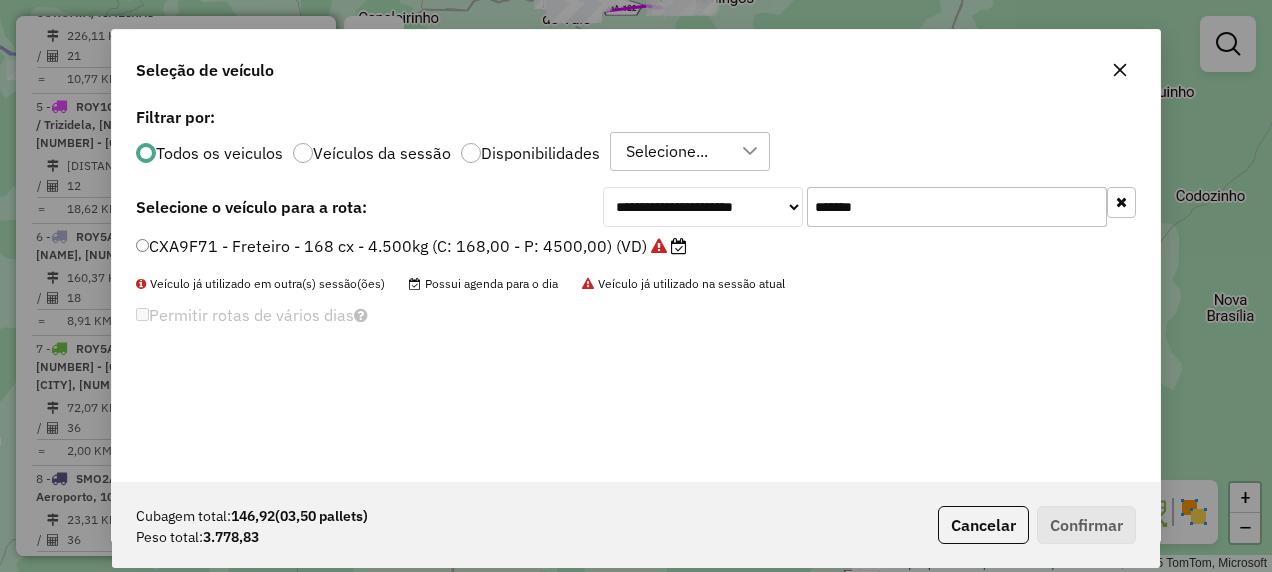 type on "*******" 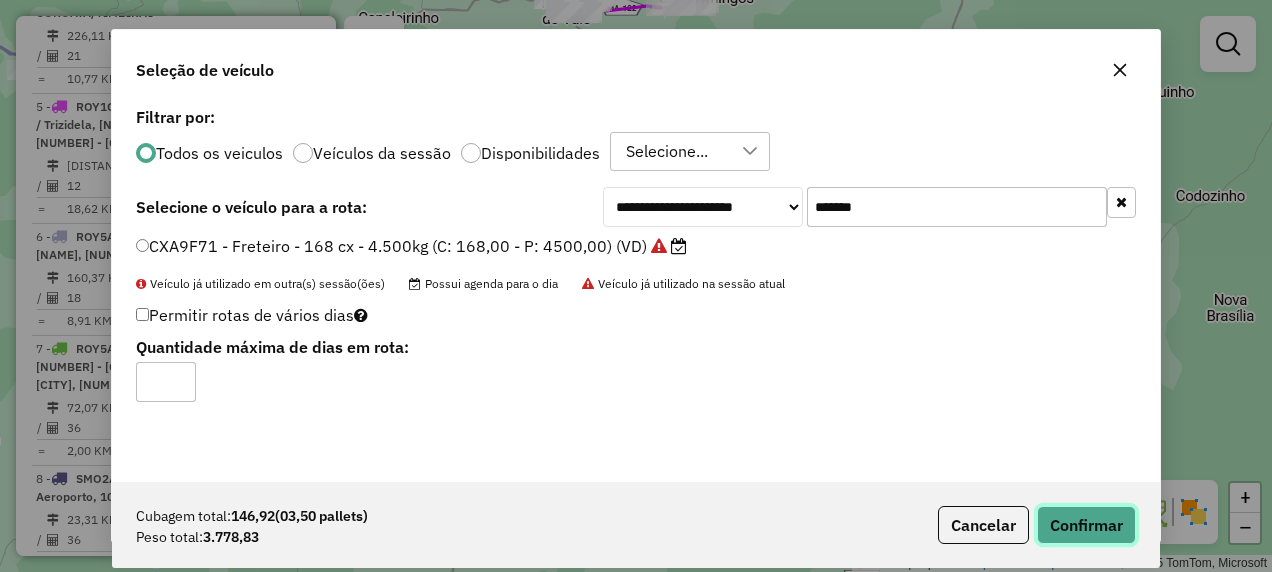 click on "Confirmar" 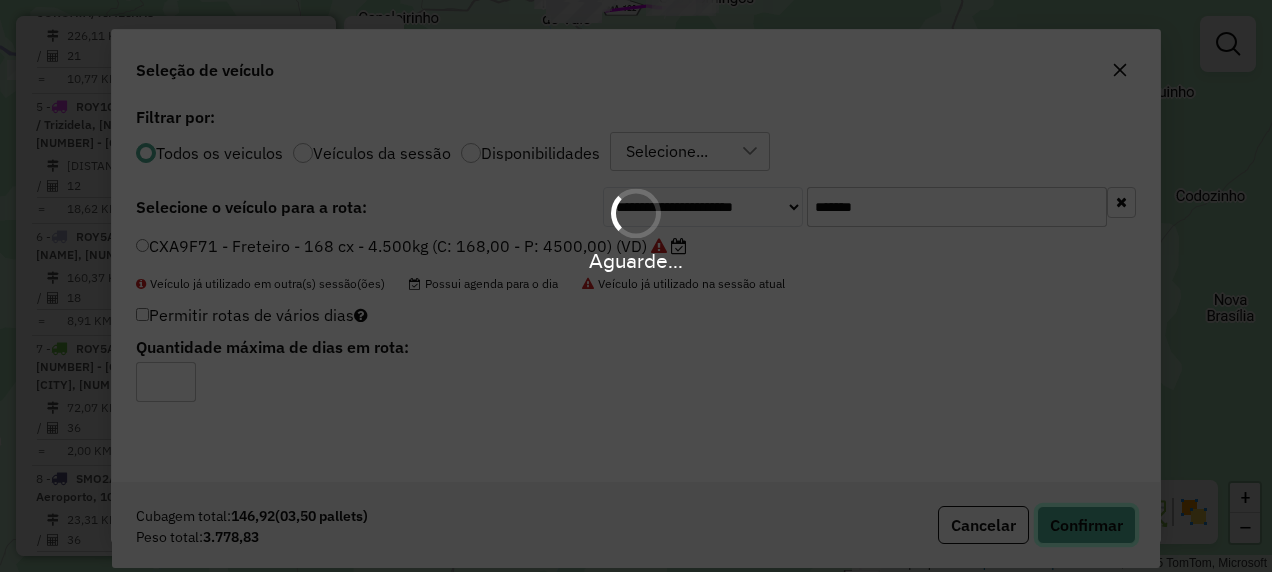 type 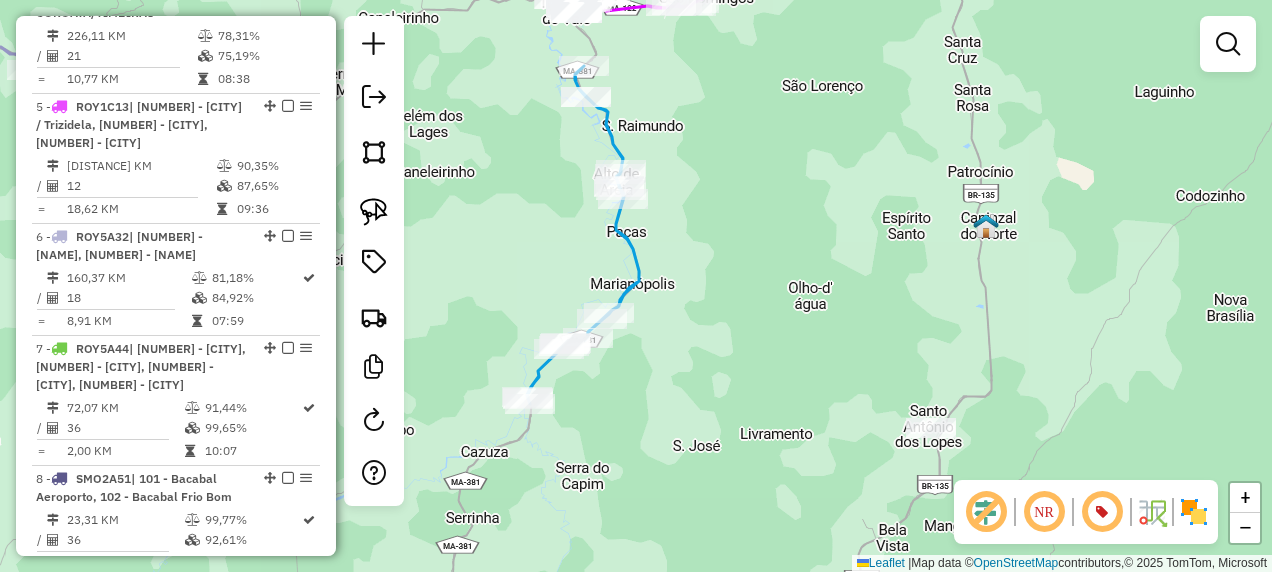 click 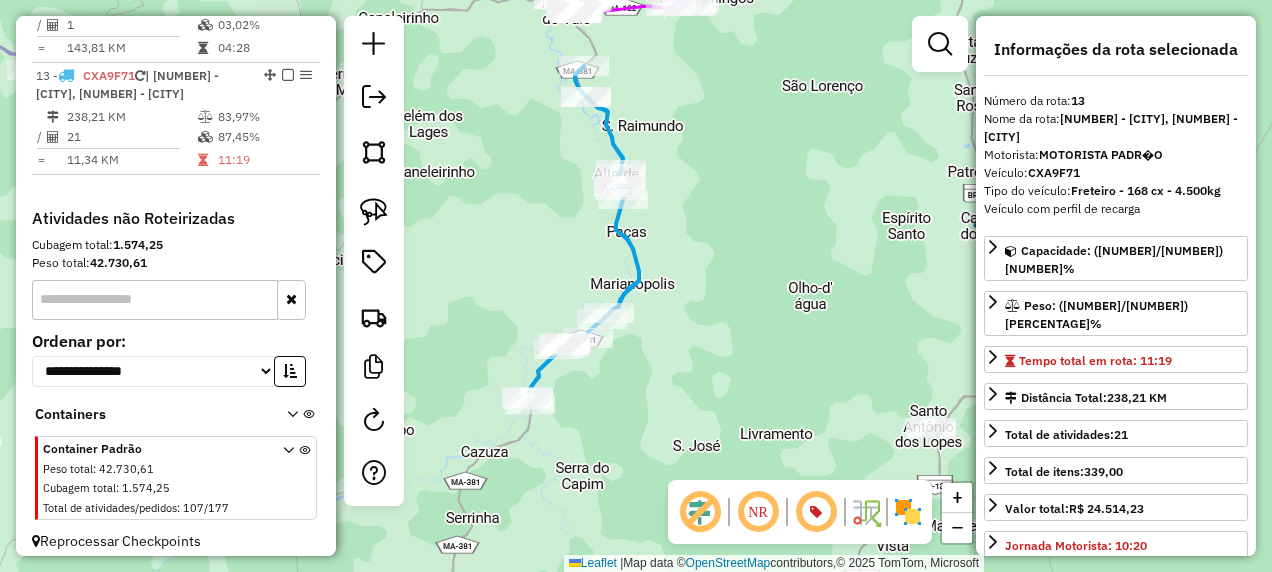 scroll, scrollTop: 2058, scrollLeft: 0, axis: vertical 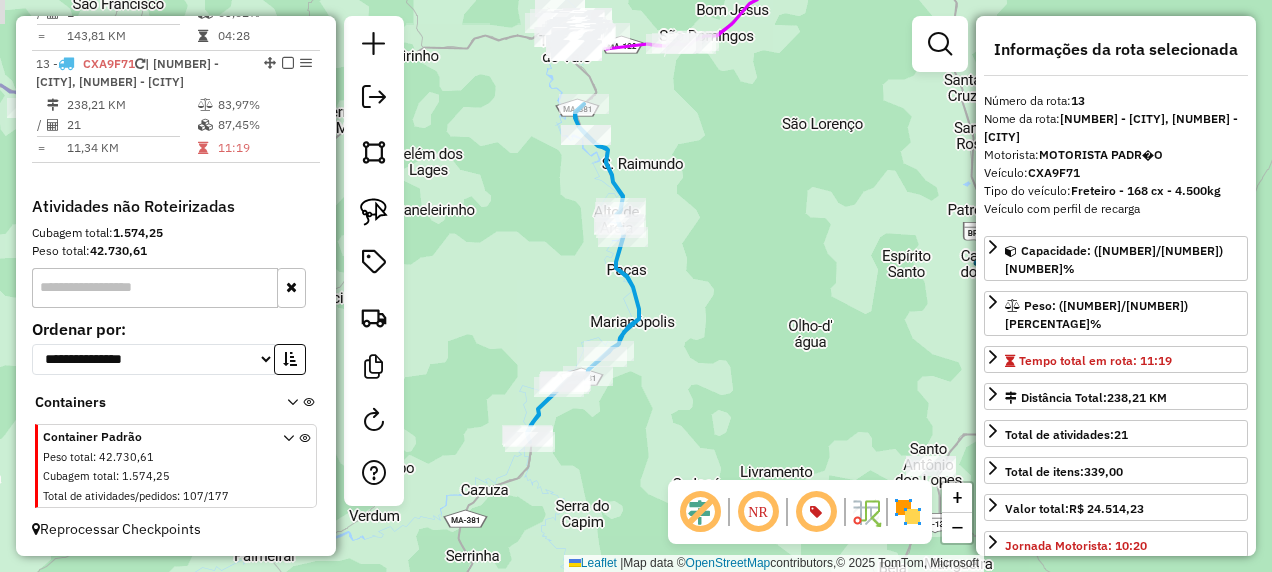 drag, startPoint x: 684, startPoint y: 124, endPoint x: 678, endPoint y: 277, distance: 153.1176 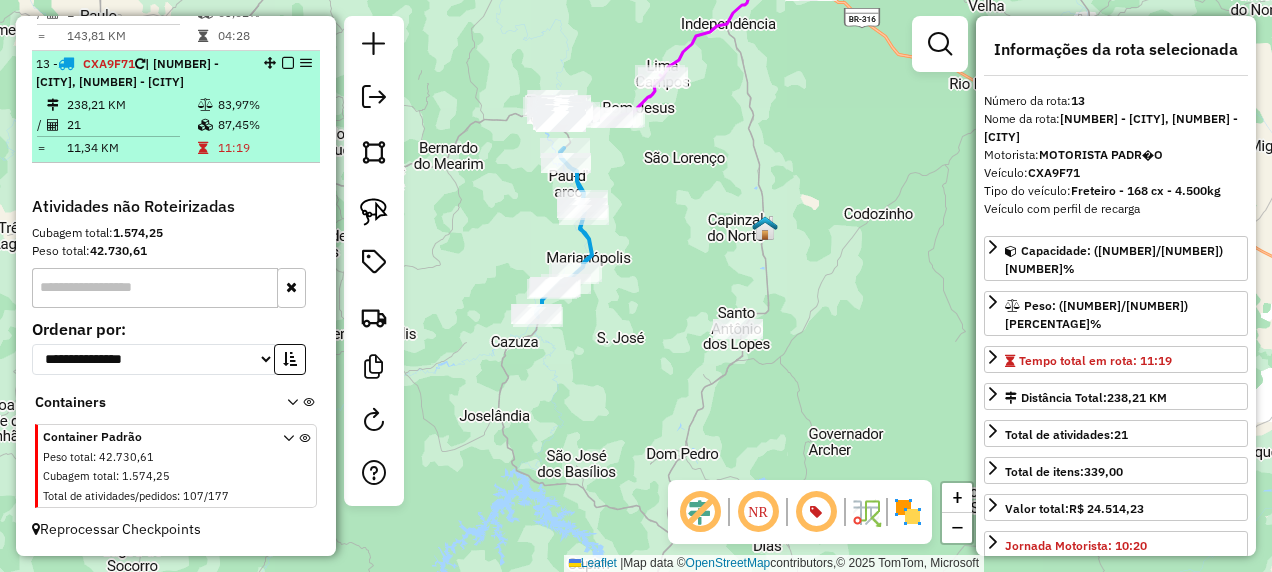 click at bounding box center [288, 63] 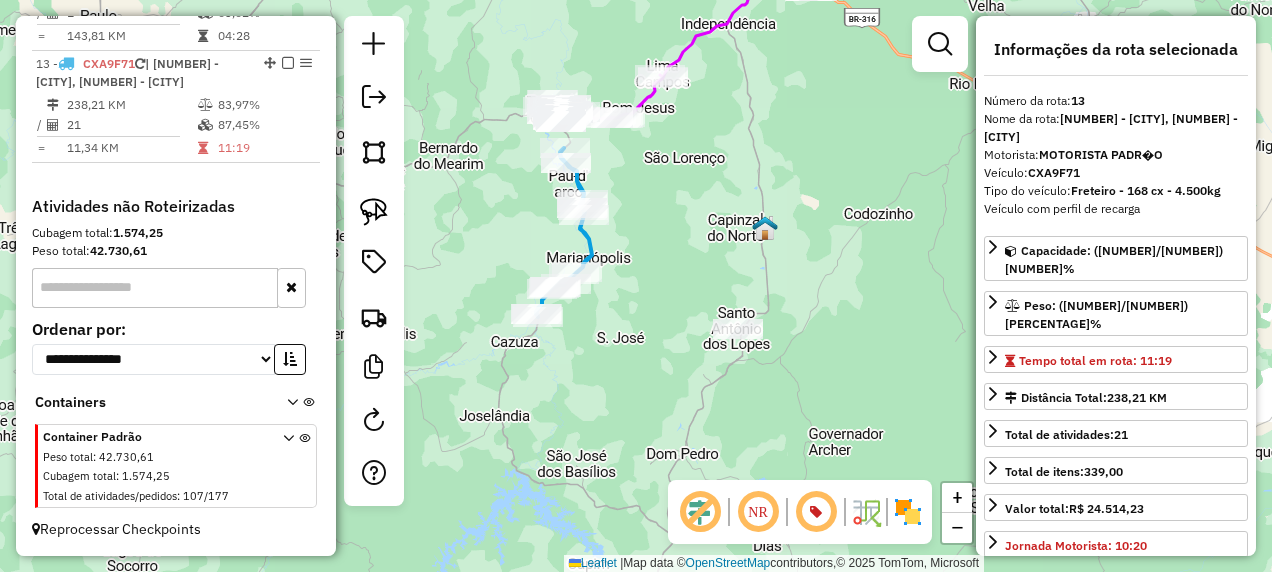 scroll, scrollTop: 1954, scrollLeft: 0, axis: vertical 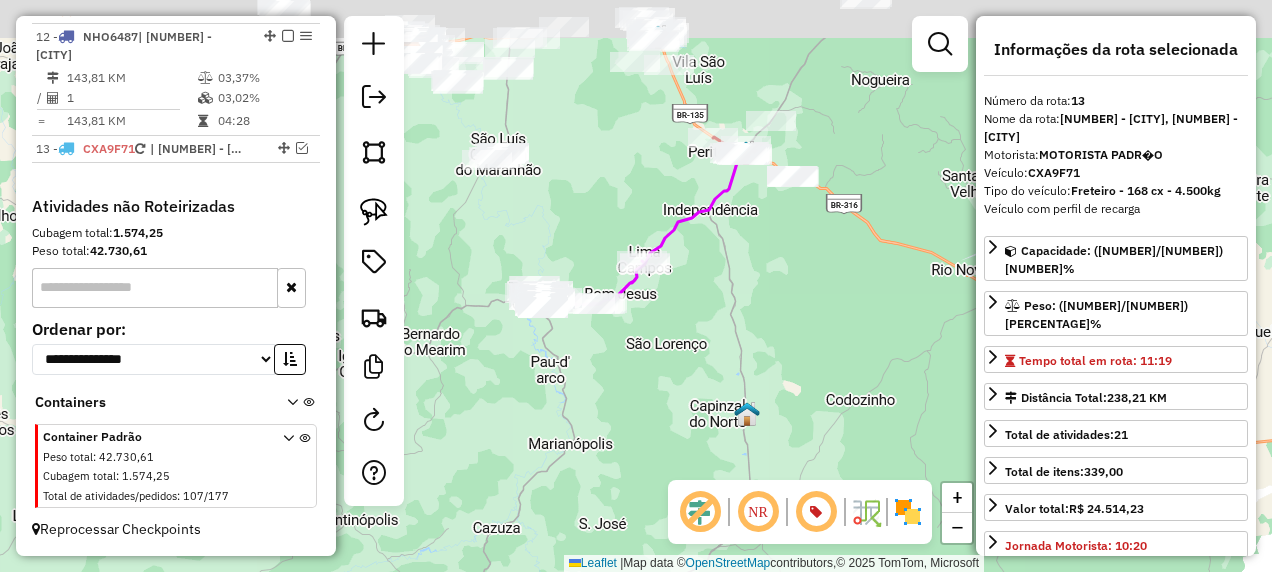 drag, startPoint x: 752, startPoint y: 214, endPoint x: 733, endPoint y: 404, distance: 190.94763 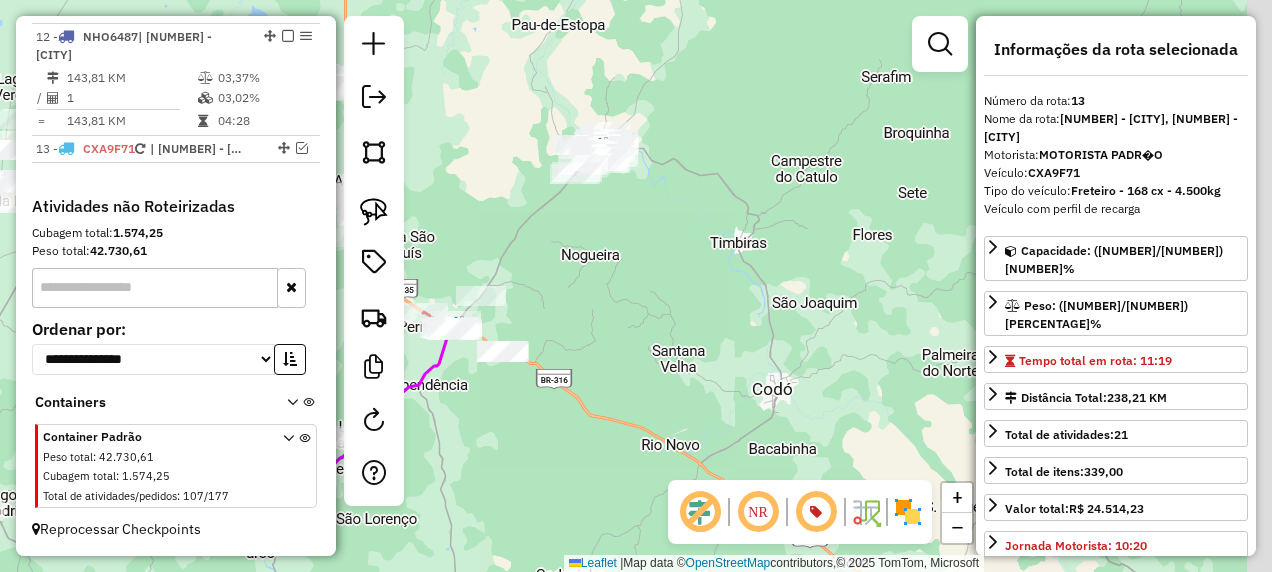 drag, startPoint x: 900, startPoint y: 286, endPoint x: 609, endPoint y: 458, distance: 338.03107 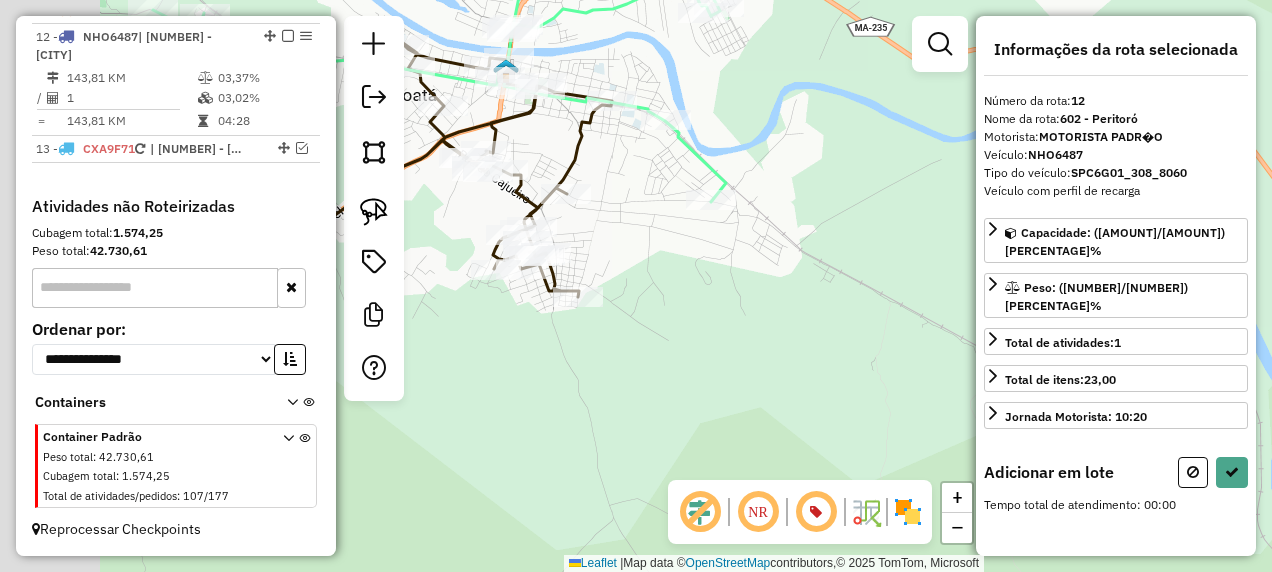 drag, startPoint x: 602, startPoint y: 329, endPoint x: 850, endPoint y: 234, distance: 265.57297 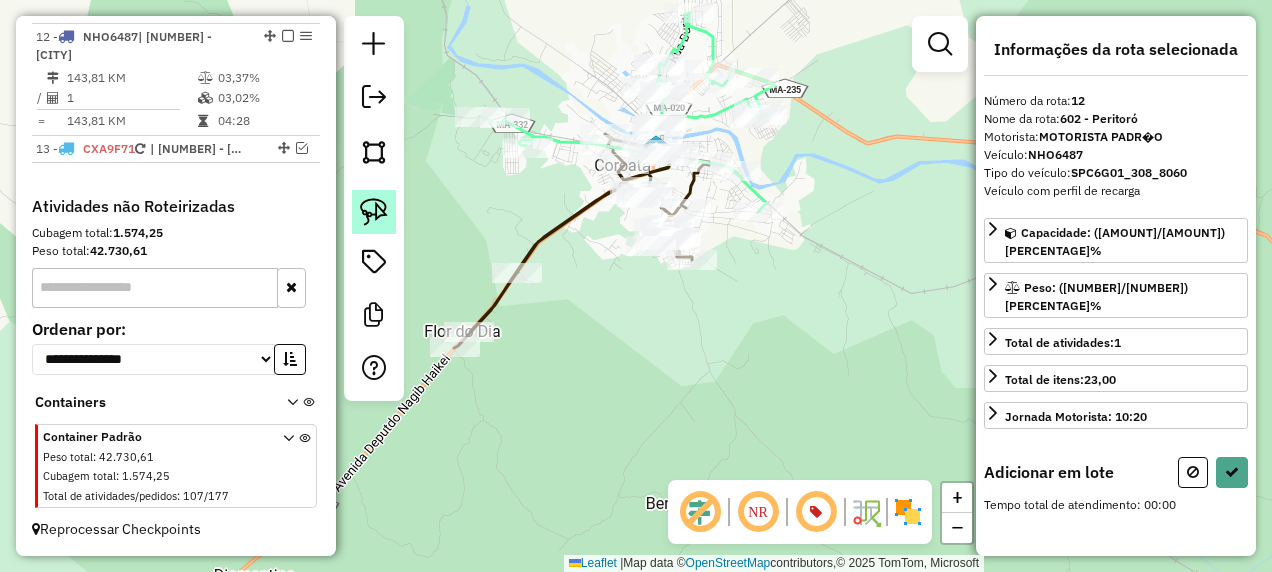 click 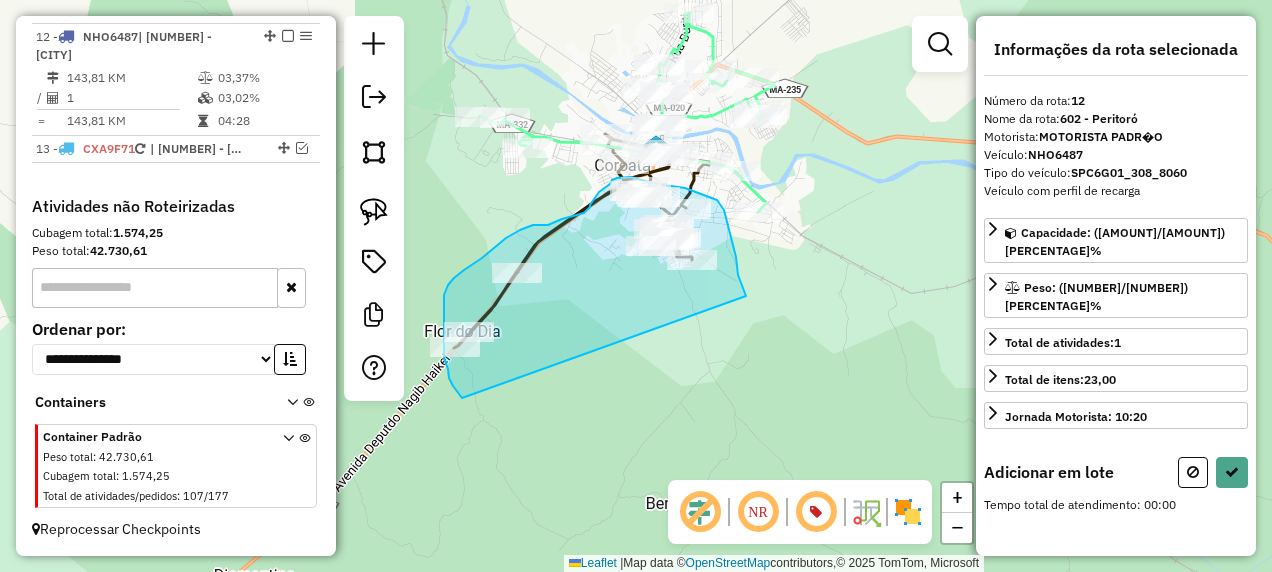 drag, startPoint x: 462, startPoint y: 398, endPoint x: 746, endPoint y: 296, distance: 301.7615 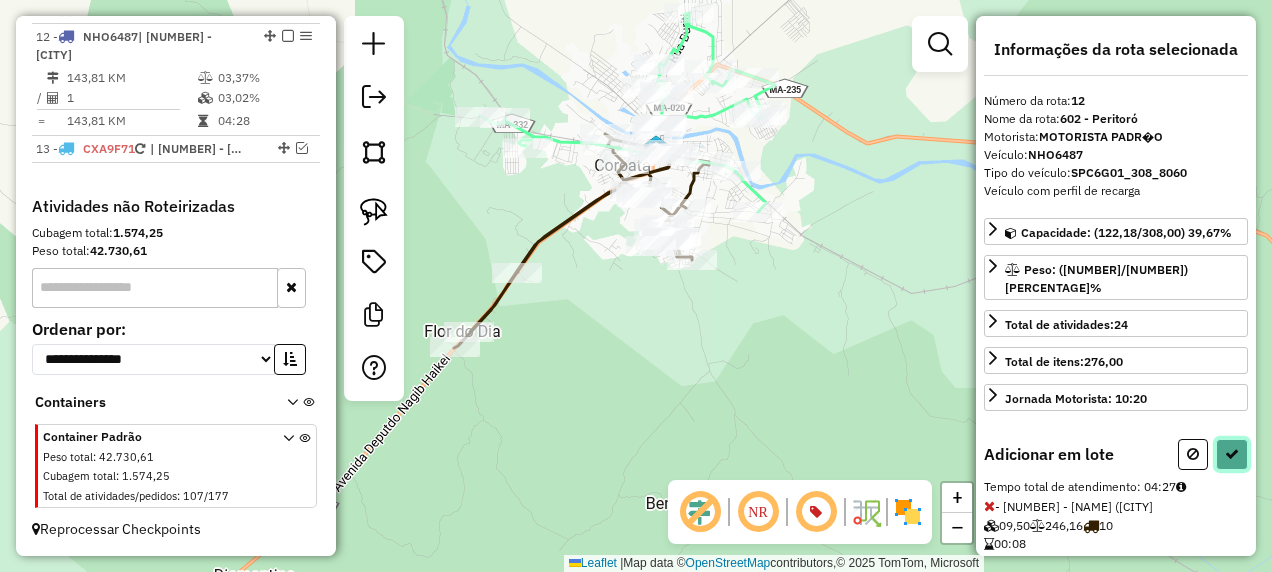 click at bounding box center [1232, 454] 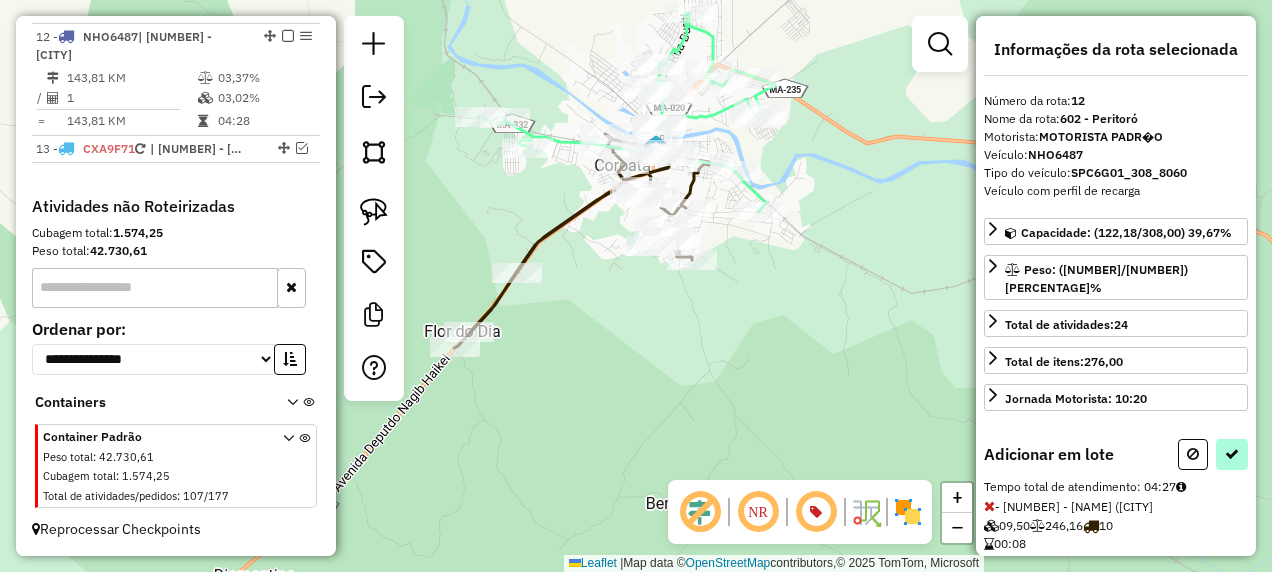 select on "**********" 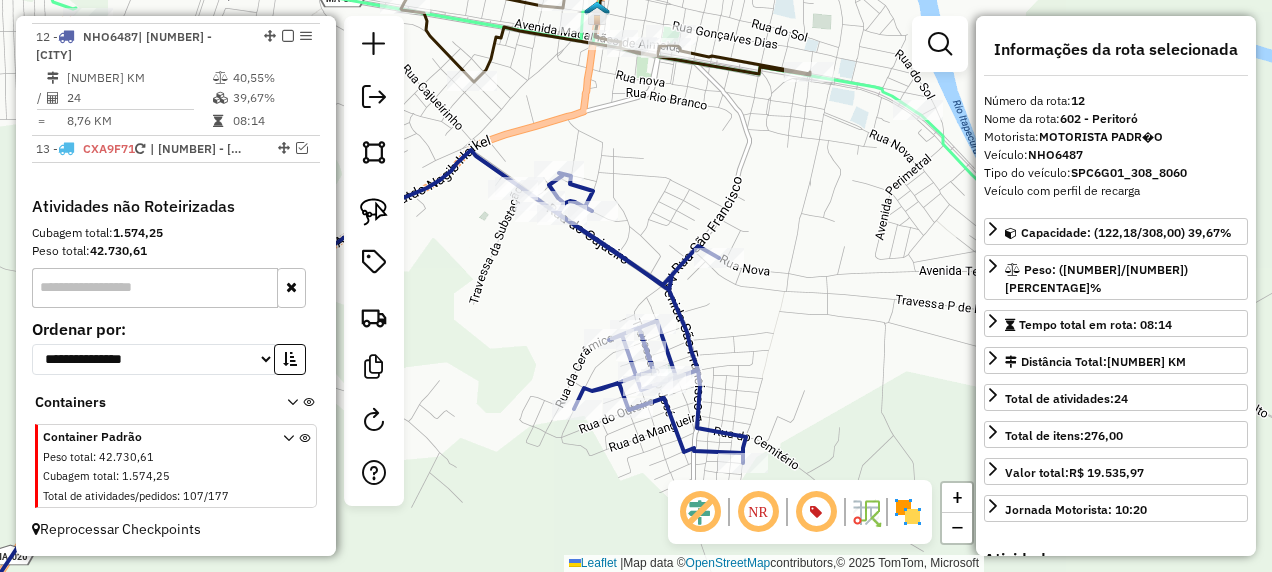 drag, startPoint x: 755, startPoint y: 378, endPoint x: 717, endPoint y: 337, distance: 55.9017 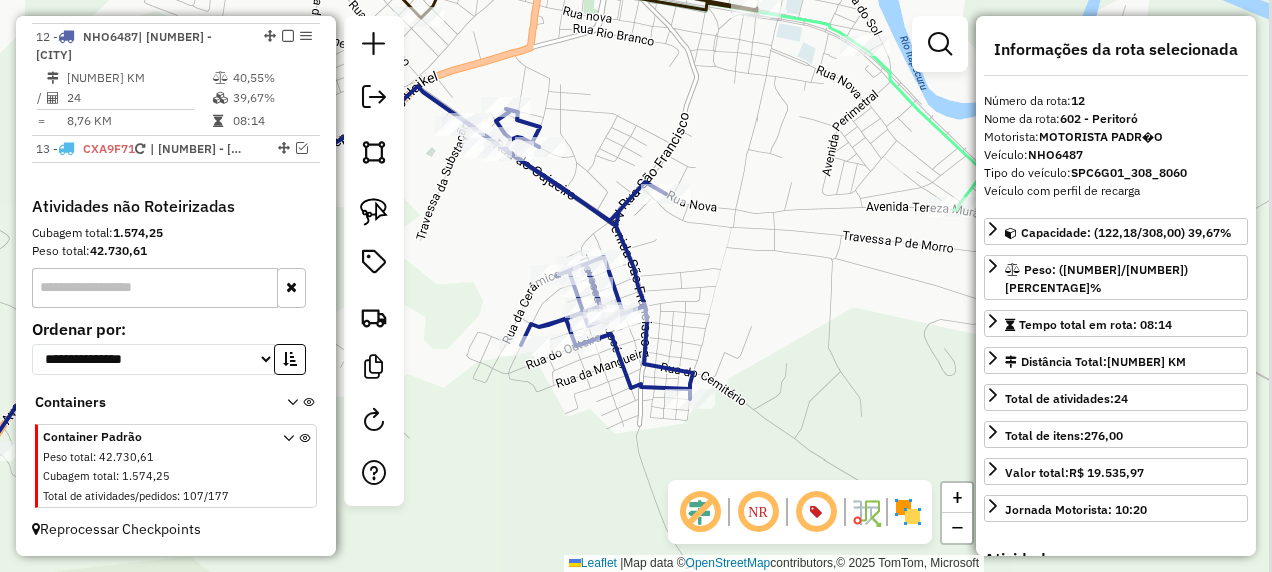 click on "Janela de atendimento Grade de atendimento Capacidade Transportadoras Veículos Cliente Pedidos  Rotas Selecione os dias de semana para filtrar as janelas de atendimento  Seg   Ter   Qua   Qui   Sex   Sáb   Dom  Informe o período da janela de atendimento: De: Até:  Filtrar exatamente a janela do cliente  Considerar janela de atendimento padrão  Selecione os dias de semana para filtrar as grades de atendimento  Seg   Ter   Qua   Qui   Sex   Sáb   Dom   Considerar clientes sem dia de atendimento cadastrado  Clientes fora do dia de atendimento selecionado Filtrar as atividades entre os valores definidos abaixo:  Peso mínimo:   Peso máximo:   Cubagem mínima:   Cubagem máxima:   De:   Até:  Filtrar as atividades entre o tempo de atendimento definido abaixo:  De:   Até:   Considerar capacidade total dos clientes não roteirizados Transportadora: Selecione um ou mais itens Tipo de veículo: Selecione um ou mais itens Veículo: Selecione um ou mais itens Motorista: Selecione um ou mais itens Nome: Rótulo:" 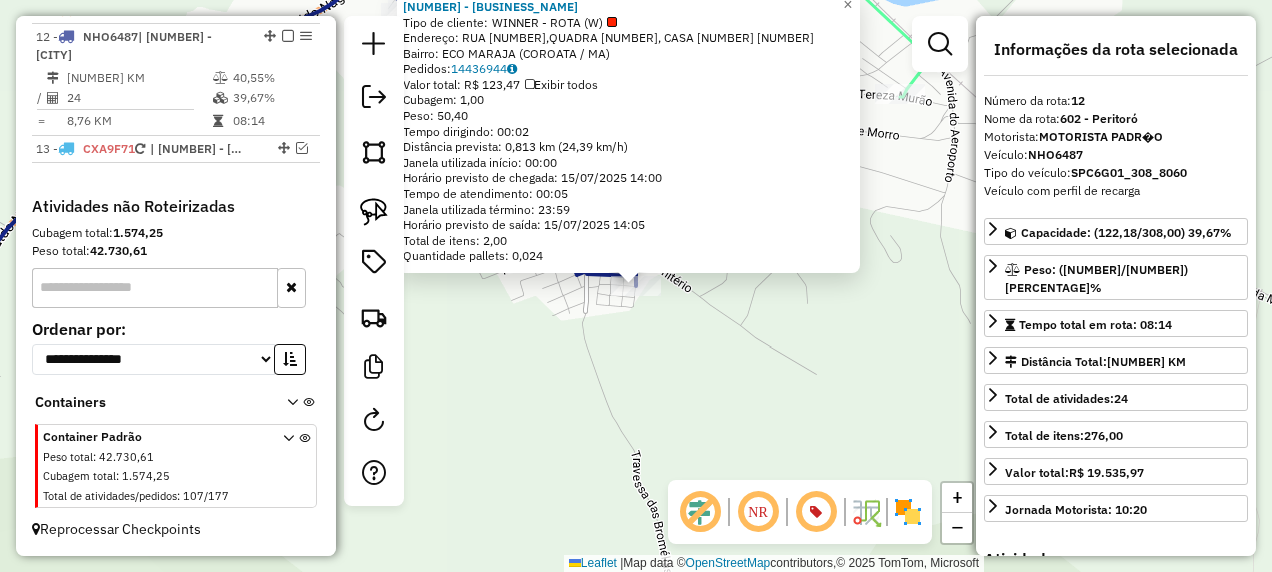 click on "20133 - DOMINGOS BAR  Tipo de cliente:   WINNER - ROTA (W)   Endereço:  RUA 2, QUADRA 12, CASA 1 11   Bairro: ECO MARAJA (COROATA / MA)   Pedidos:  14436944   Valor total: R$ 123,47   Exibir todos   Cubagem: 1,00  Peso: 50,40  Tempo dirigindo: 00:02   Distância prevista: 0,813 km (24,39 km/h)   Janela utilizada início: 00:00   Horário previsto de chegada: 15/07/2025 14:00   Tempo de atendimento: 00:05   Janela utilizada término: 23:59   Horário previsto de saída: 15/07/2025 14:05   Total de itens: 2,00   Quantidade pallets: 0,024  × Janela de atendimento Grade de atendimento Capacidade Transportadoras Veículos Cliente Pedidos  Rotas Selecione os dias de semana para filtrar as janelas de atendimento  Seg   Ter   Qua   Qui   Sex   Sáb   Dom  Informe o período da janela de atendimento: De: Até:  Filtrar exatamente a janela do cliente  Considerar janela de atendimento padrão  Selecione os dias de semana para filtrar as grades de atendimento  Seg   Ter   Qua   Qui   Sex   Sáb   Dom   Peso mínimo:  +" 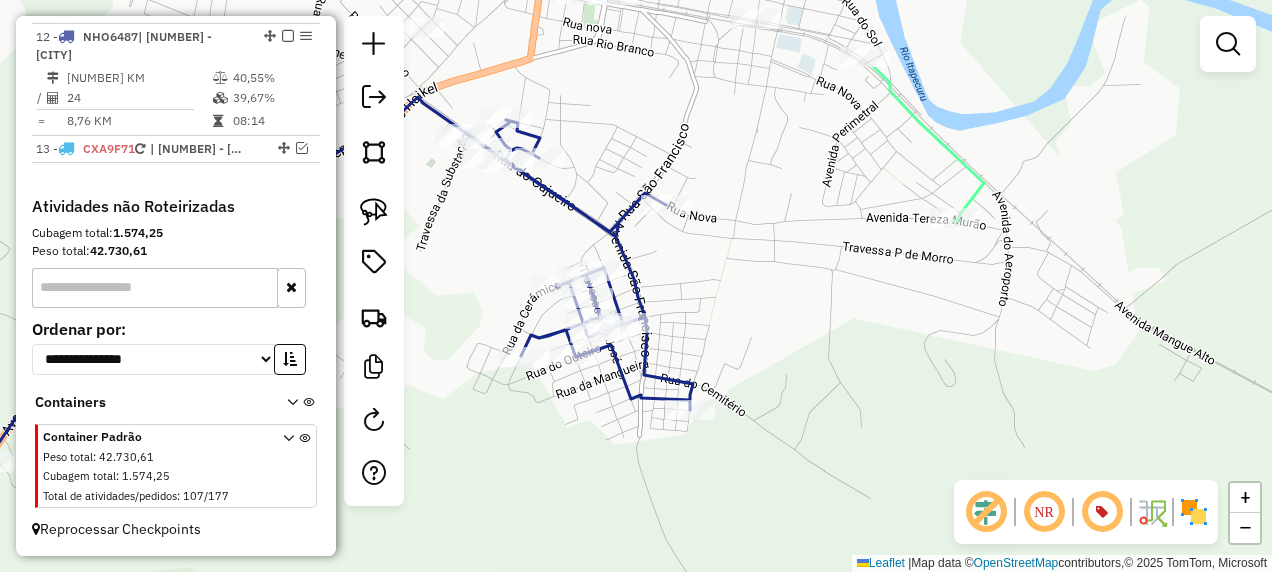 drag, startPoint x: 724, startPoint y: 260, endPoint x: 774, endPoint y: 386, distance: 135.5581 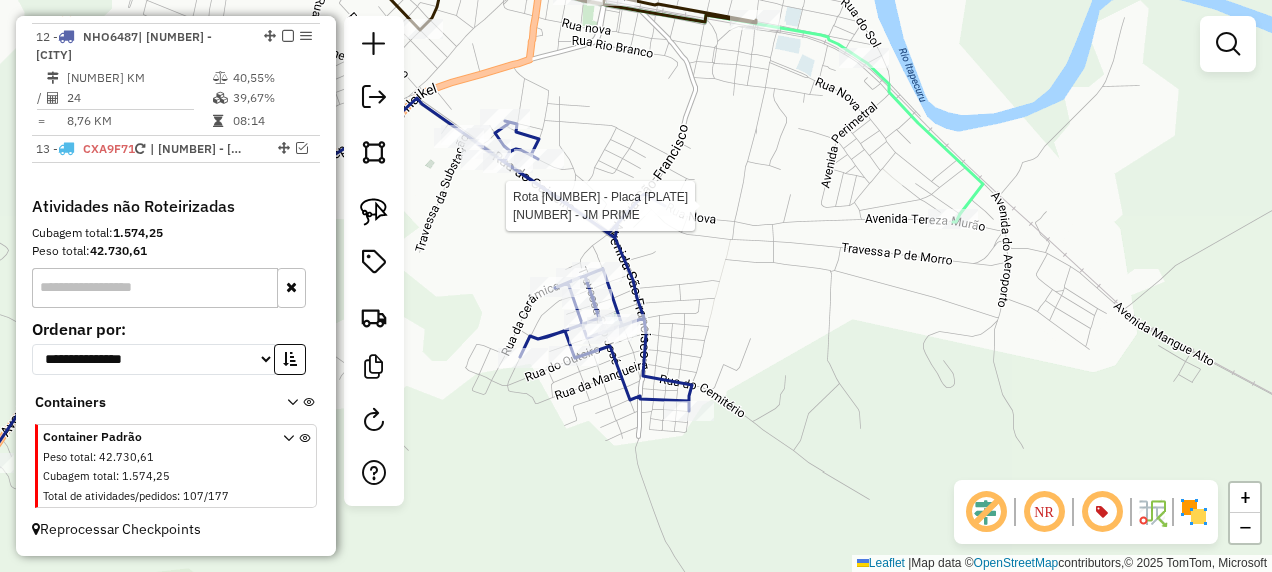 select on "**********" 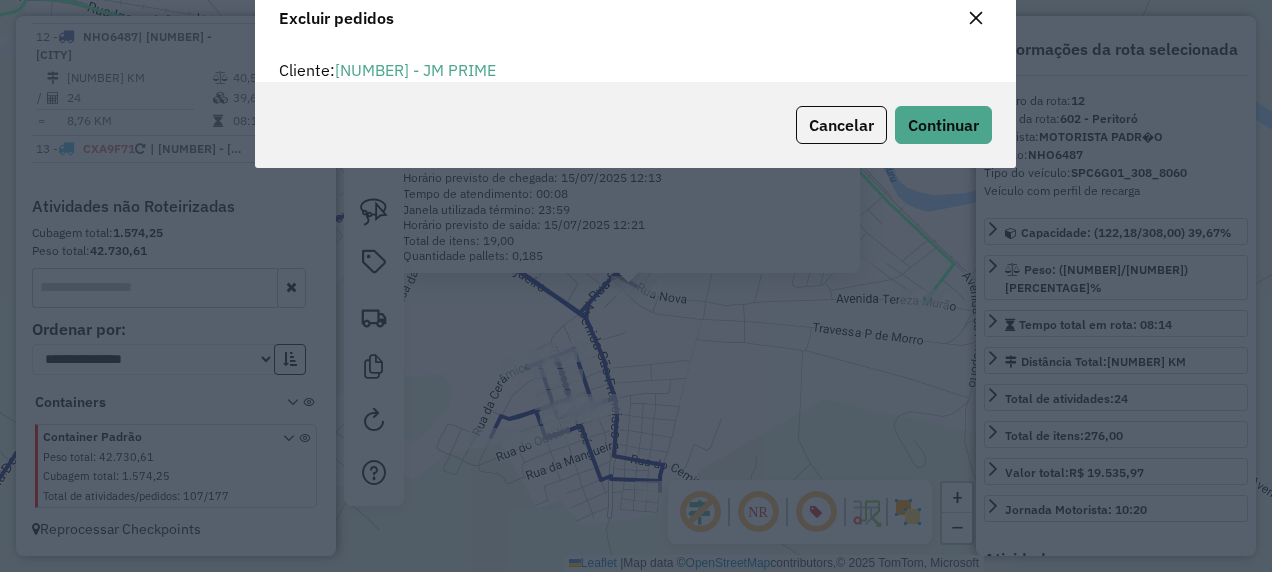 scroll, scrollTop: 11, scrollLeft: 6, axis: both 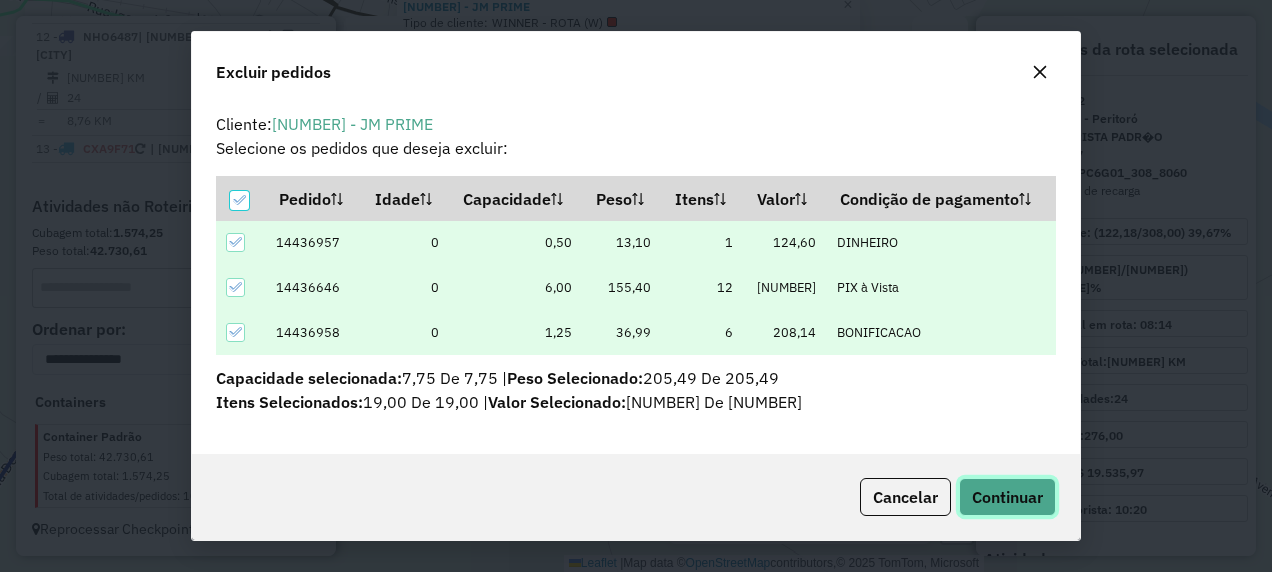 click on "Continuar" 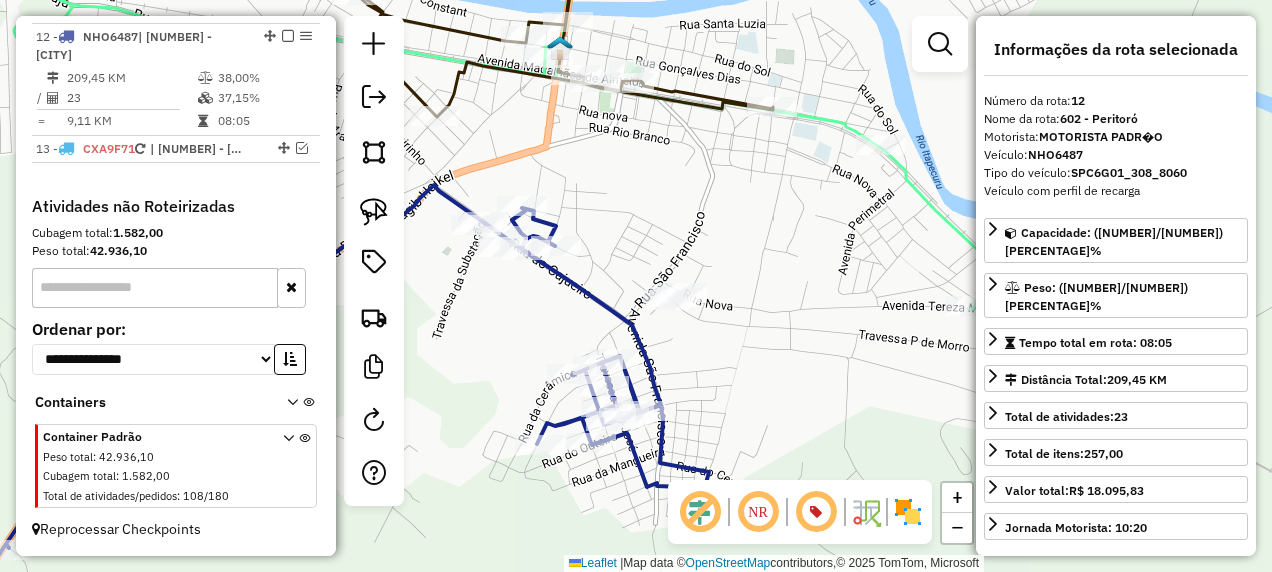 drag, startPoint x: 702, startPoint y: 370, endPoint x: 924, endPoint y: 381, distance: 222.27235 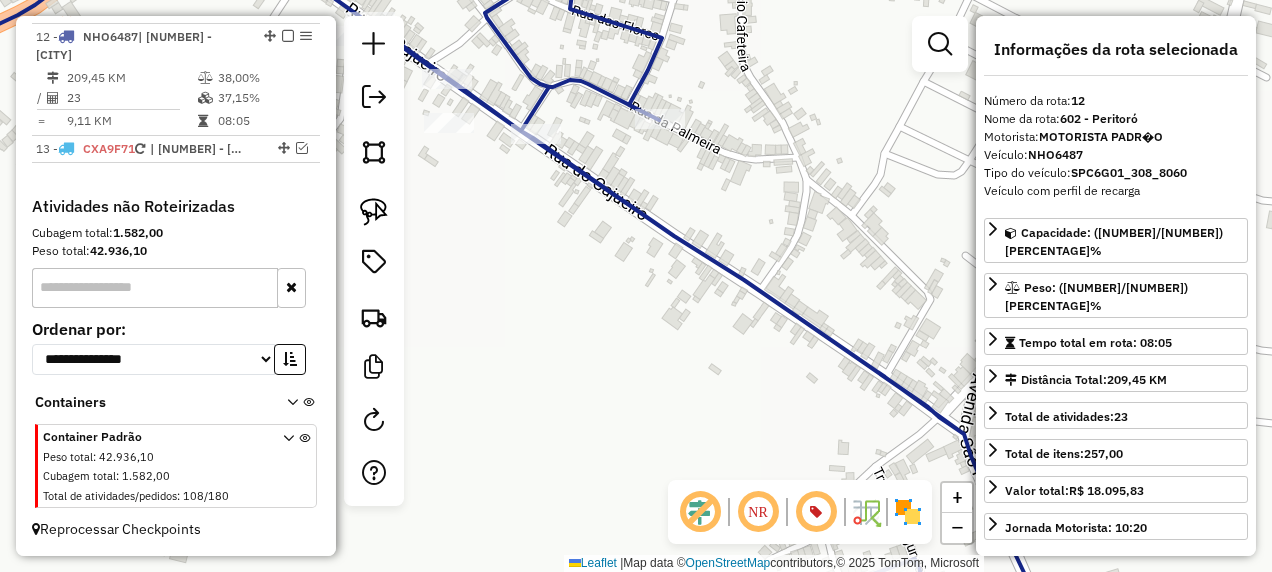drag, startPoint x: 751, startPoint y: 254, endPoint x: 560, endPoint y: 124, distance: 231.04329 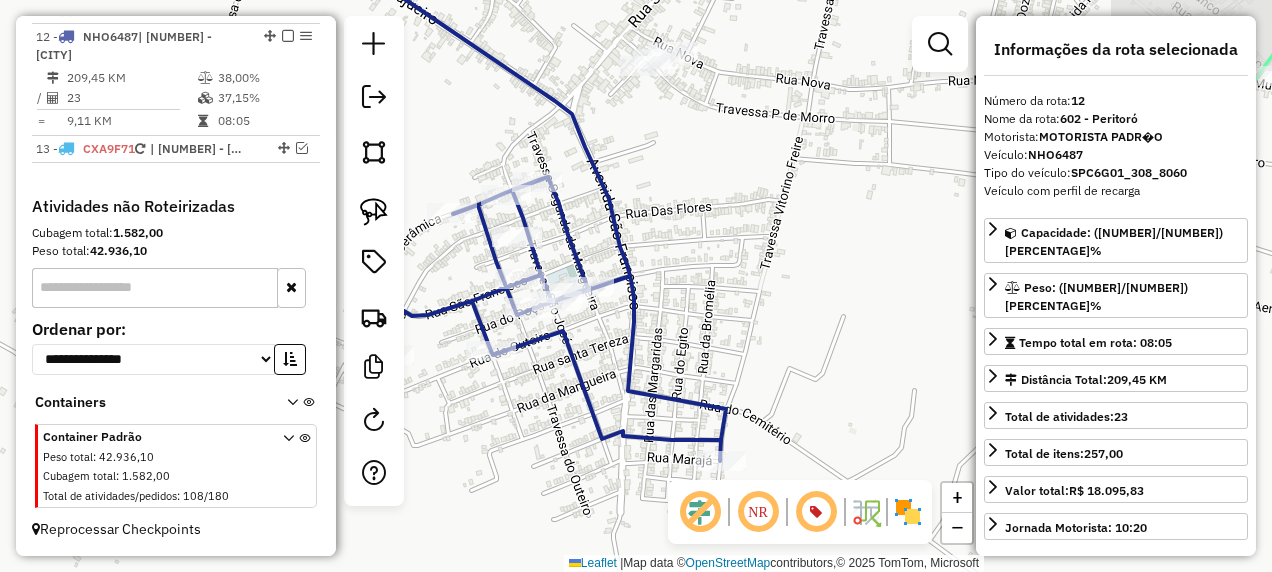 drag, startPoint x: 815, startPoint y: 366, endPoint x: 695, endPoint y: 196, distance: 208.08652 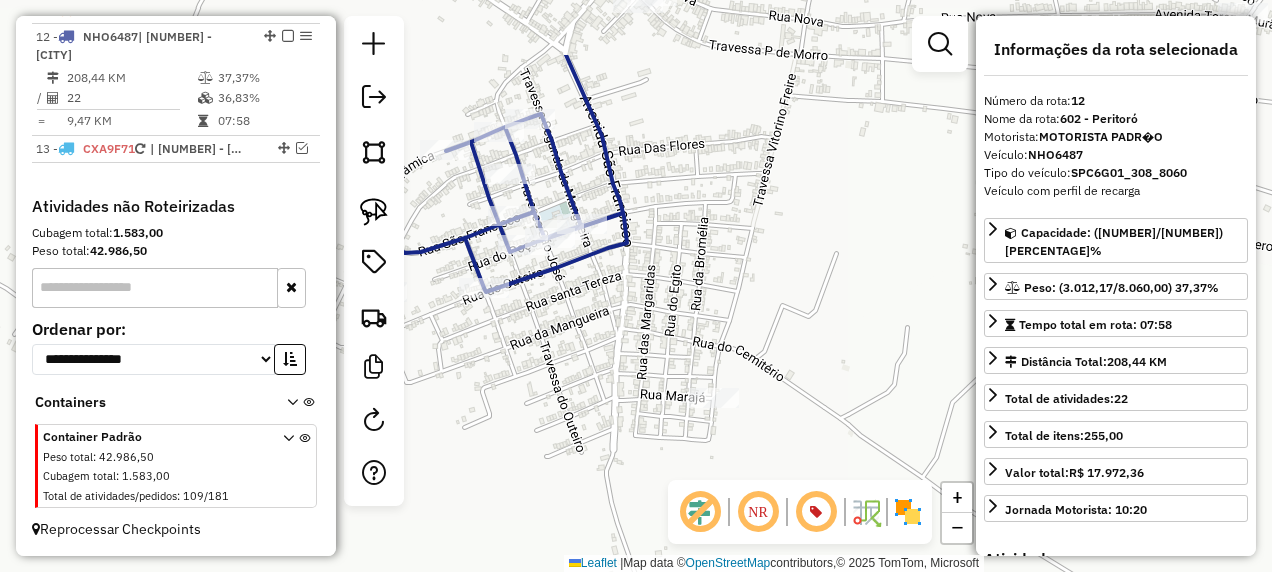 drag, startPoint x: 769, startPoint y: 236, endPoint x: 910, endPoint y: 454, distance: 259.62473 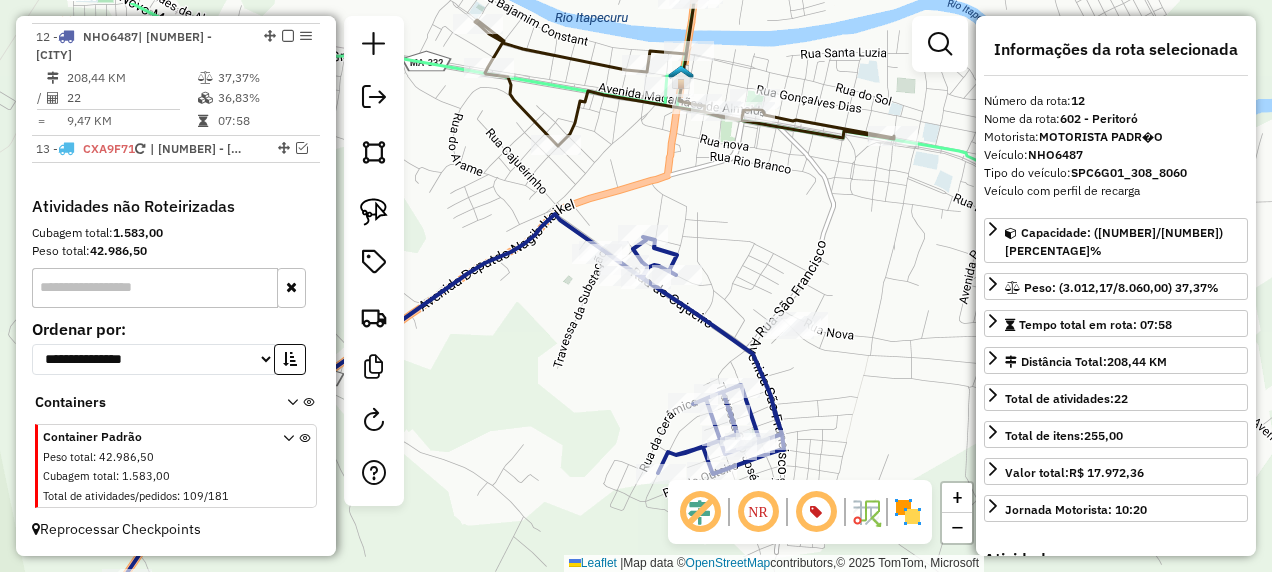 drag, startPoint x: 854, startPoint y: 343, endPoint x: 775, endPoint y: 554, distance: 225.30424 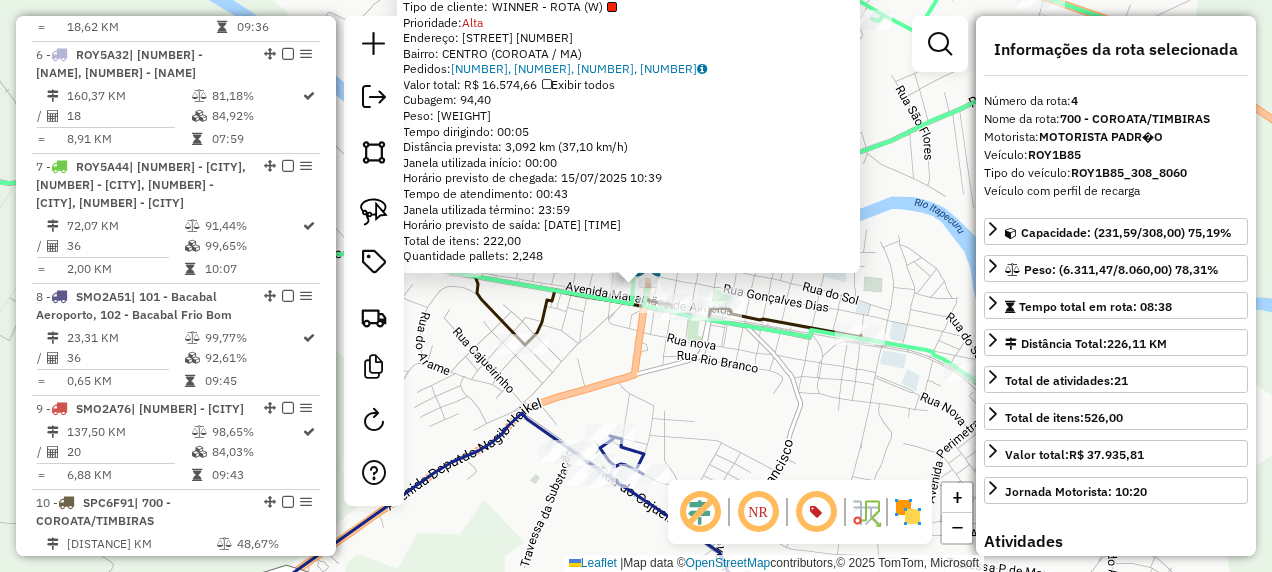 scroll, scrollTop: 1138, scrollLeft: 0, axis: vertical 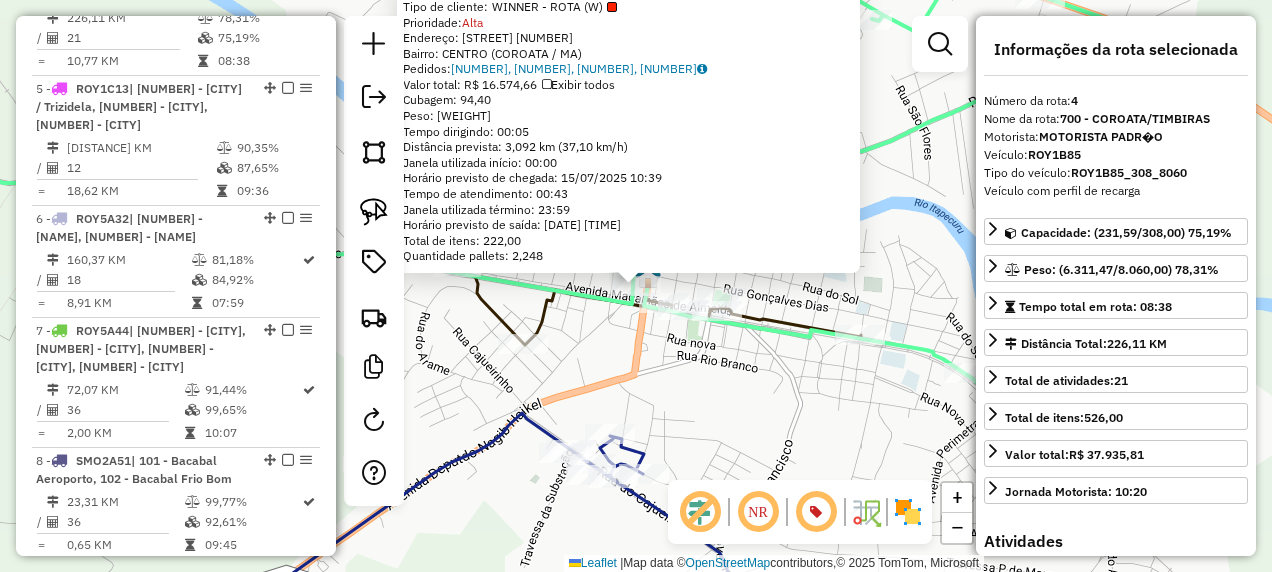 click on "16490 - EMPORIO DO ZE  Tipo de cliente:   WINNER - ROTA (W)   Prioridade:  Alta  Endereço:  OSCAR JANSEN 129   Bairro: CENTRO (COROATA / MA)   Pedidos:  14436900, 14437008, 14437006, 14437007   Valor total: R$ 16.574,66   Exibir todos   Cubagem: 94,40  Peso: 2.689,17  Tempo dirigindo: 00:05   Distância prevista: 3,092 km (37,10 km/h)   Janela utilizada início: 00:00   Horário previsto de chegada: 15/07/2025 10:39   Tempo de atendimento: 00:43   Janela utilizada término: 23:59   Horário previsto de saída: 15/07/2025 11:22   Total de itens: 222,00   Quantidade pallets: 2,248  × Janela de atendimento Grade de atendimento Capacidade Transportadoras Veículos Cliente Pedidos  Rotas Selecione os dias de semana para filtrar as janelas de atendimento  Seg   Ter   Qua   Qui   Sex   Sáb   Dom  Informe o período da janela de atendimento: De: Até:  Filtrar exatamente a janela do cliente  Considerar janela de atendimento padrão  Selecione os dias de semana para filtrar as grades de atendimento  Seg   Ter  De:" 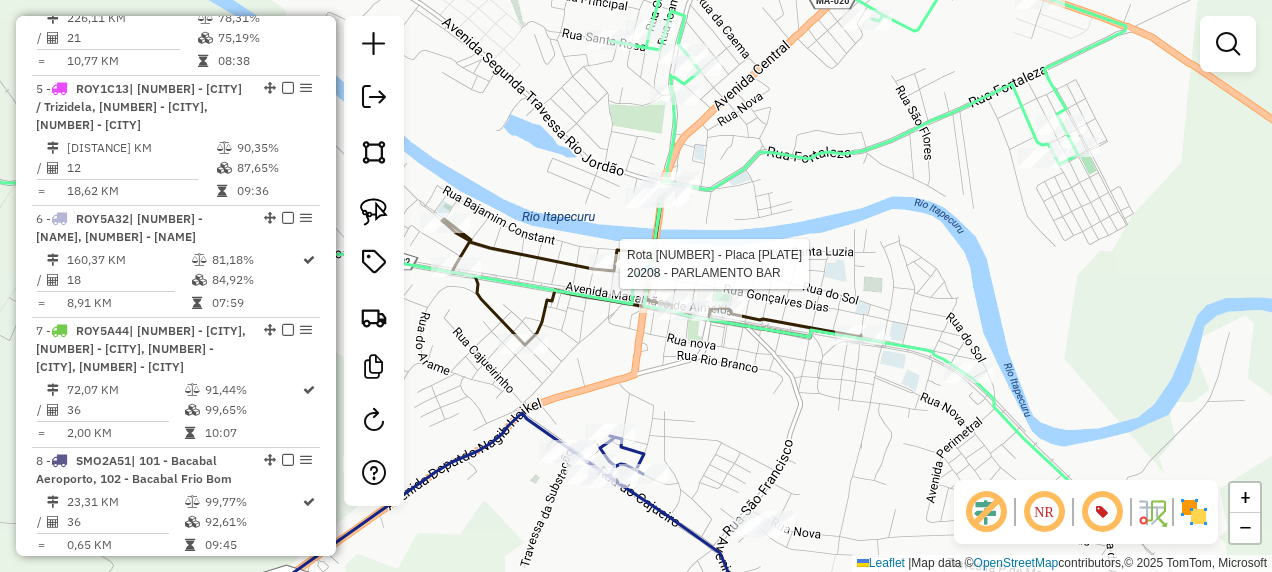 select on "**********" 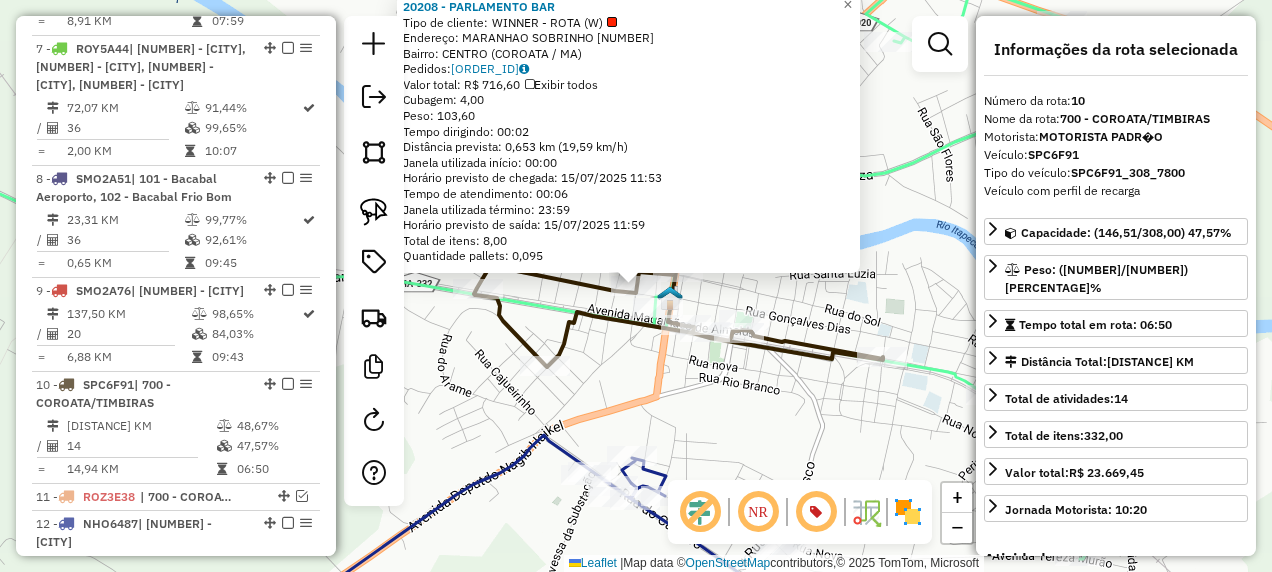 scroll, scrollTop: 1844, scrollLeft: 0, axis: vertical 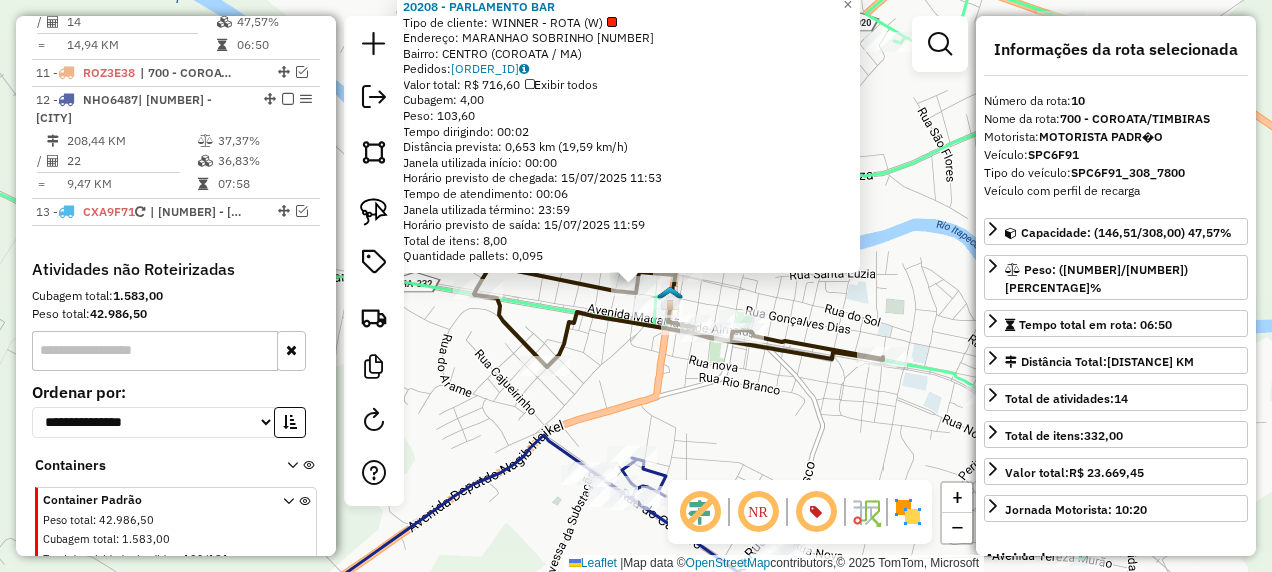 click on "20208 - PARLAMENTO BAR  Tipo de cliente:   WINNER - ROTA (W)   Endereço:  MARANHAO SOBRINHO 72   Bairro: CENTRO (COROATA / MA)   Pedidos:  14436693   Valor total: R$ 716,60   Exibir todos   Cubagem: 4,00  Peso: 103,60  Tempo dirigindo: 00:02   Distância prevista: 0,653 km (19,59 km/h)   Janela utilizada início: 00:00   Horário previsto de chegada: 15/07/2025 11:53   Tempo de atendimento: 00:06   Janela utilizada término: 23:59   Horário previsto de saída: 15/07/2025 11:59   Total de itens: 8,00   Quantidade pallets: 0,095  × Janela de atendimento Grade de atendimento Capacidade Transportadoras Veículos Cliente Pedidos  Rotas Selecione os dias de semana para filtrar as janelas de atendimento  Seg   Ter   Qua   Qui   Sex   Sáb   Dom  Informe o período da janela de atendimento: De: Até:  Filtrar exatamente a janela do cliente  Considerar janela de atendimento padrão  Selecione os dias de semana para filtrar as grades de atendimento  Seg   Ter   Qua   Qui   Sex   Sáb   Dom   Peso mínimo:   De:  De:" 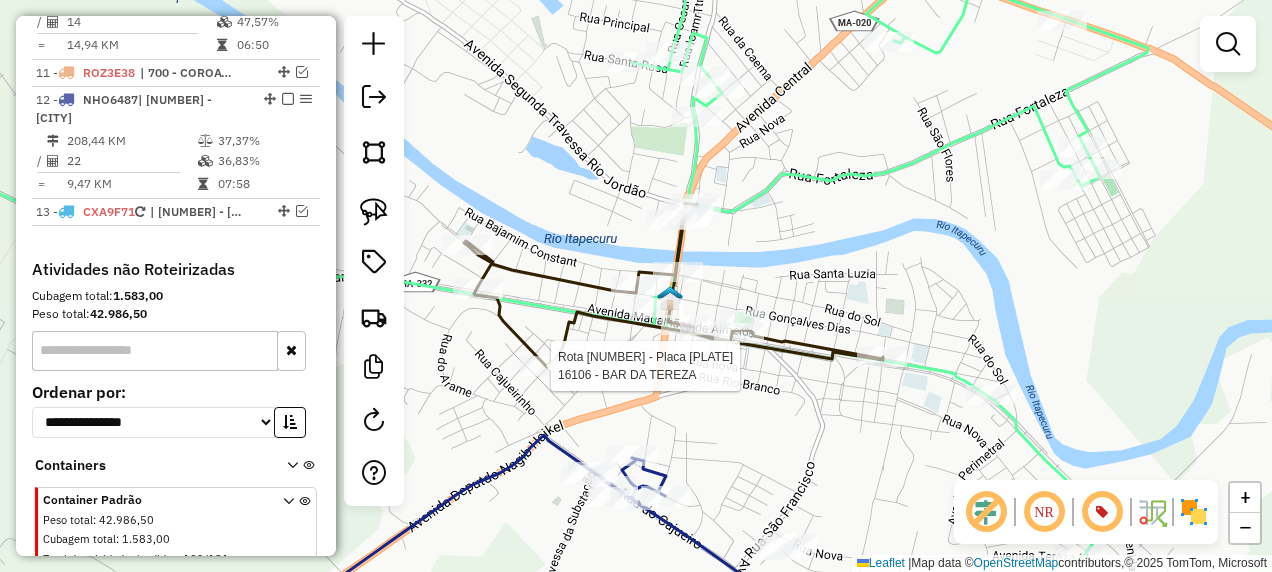 click 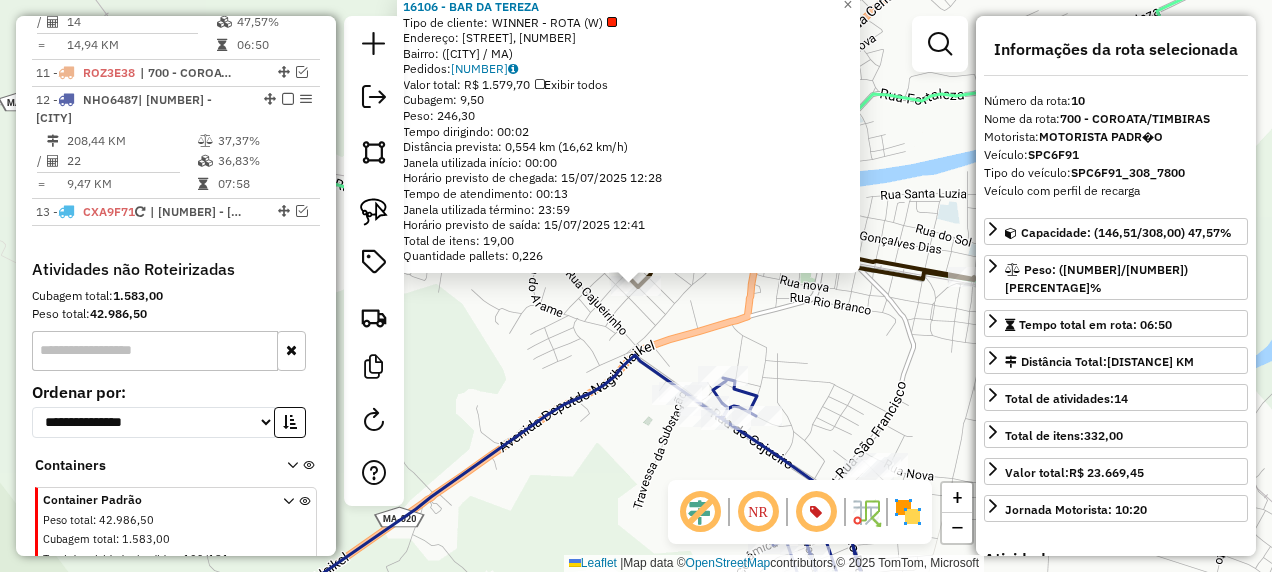 click on "16106 - BAR DA TEREZA  Tipo de cliente:   WINNER - ROTA (W)   Endereço: Travessa da Maracangalha II, 195   Bairro:  (Coroatá / MA)   Pedidos:  14436884   Valor total: R$ 1.579,70   Exibir todos   Cubagem: 9,50  Peso: 246,30  Tempo dirigindo: 00:02   Distância prevista: 0,554 km (16,62 km/h)   Janela utilizada início: 00:00   Horário previsto de chegada: 15/07/2025 12:28   Tempo de atendimento: 00:13   Janela utilizada término: 23:59   Horário previsto de saída: 15/07/2025 12:41   Total de itens: 19,00   Quantidade pallets: 0,226  × Janela de atendimento Grade de atendimento Capacidade Transportadoras Veículos Cliente Pedidos  Rotas Selecione os dias de semana para filtrar as janelas de atendimento  Seg   Ter   Qua   Qui   Sex   Sáb   Dom  Informe o período da janela de atendimento: De: Até:  Filtrar exatamente a janela do cliente  Considerar janela de atendimento padrão  Selecione os dias de semana para filtrar as grades de atendimento  Seg   Ter   Qua   Qui   Sex   Sáb   Dom   Peso mínimo:  +" 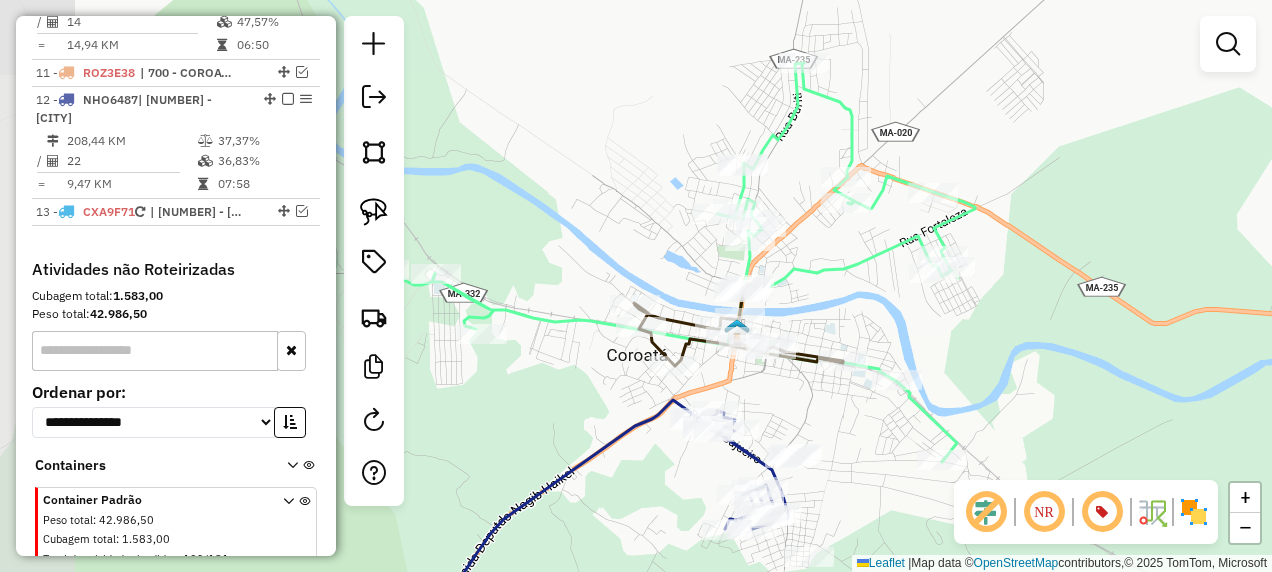 drag, startPoint x: 582, startPoint y: 414, endPoint x: 709, endPoint y: 384, distance: 130.49521 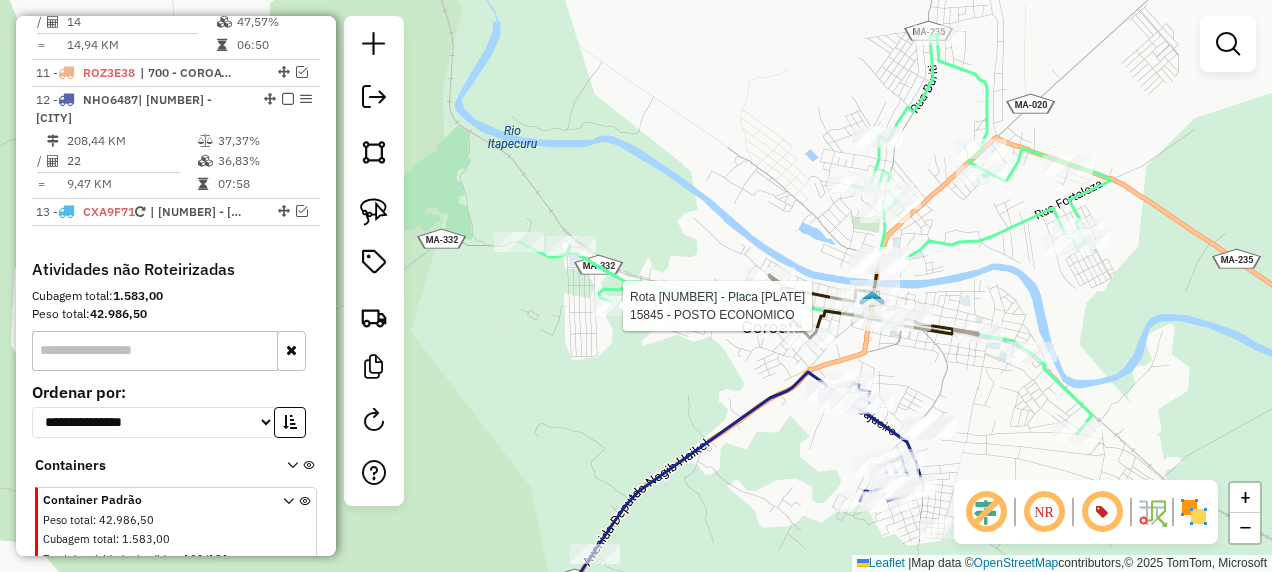select on "**********" 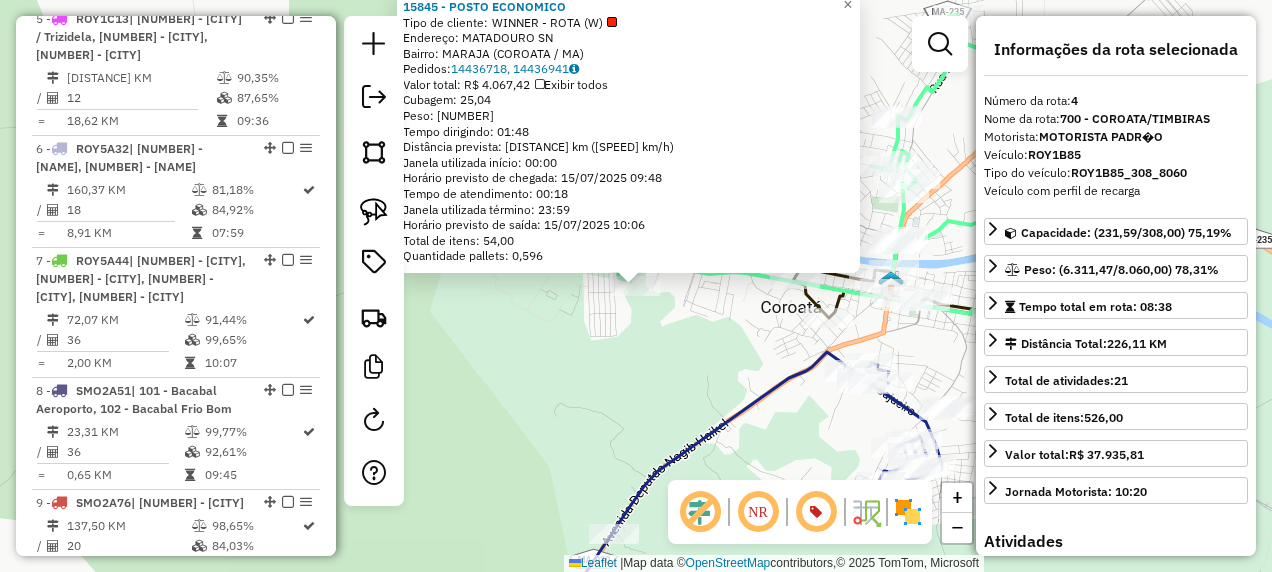 scroll, scrollTop: 1138, scrollLeft: 0, axis: vertical 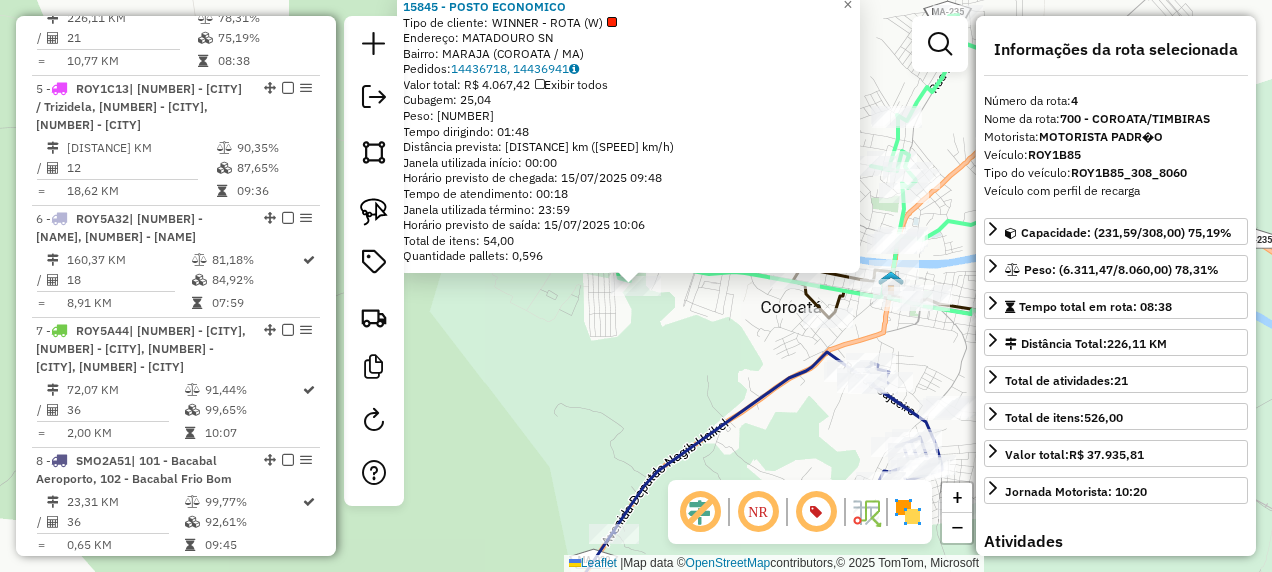 click on "15845 - POSTO ECONOMICO  Tipo de cliente:   WINNER - ROTA (W)   Endereço:  MATADOURO SN   Bairro: MARAJA (COROATA / MA)   Pedidos:  14436718, 14436941   Valor total: R$ 4.067,42   Exibir todos   Cubagem: 25,04  Peso: 648,23  Tempo dirigindo: 01:48   Distância prevista: 103,292 km (57,38 km/h)   Janela utilizada início: 00:00   Horário previsto de chegada: 15/07/2025 09:48   Tempo de atendimento: 00:18   Janela utilizada término: 23:59   Horário previsto de saída: 15/07/2025 10:06   Total de itens: 54,00   Quantidade pallets: 0,596  × Janela de atendimento Grade de atendimento Capacidade Transportadoras Veículos Cliente Pedidos  Rotas Selecione os dias de semana para filtrar as janelas de atendimento  Seg   Ter   Qua   Qui   Sex   Sáb   Dom  Informe o período da janela de atendimento: De: Até:  Filtrar exatamente a janela do cliente  Considerar janela de atendimento padrão  Selecione os dias de semana para filtrar as grades de atendimento  Seg   Ter   Qua   Qui   Sex   Sáb   Dom   Peso mínimo:" 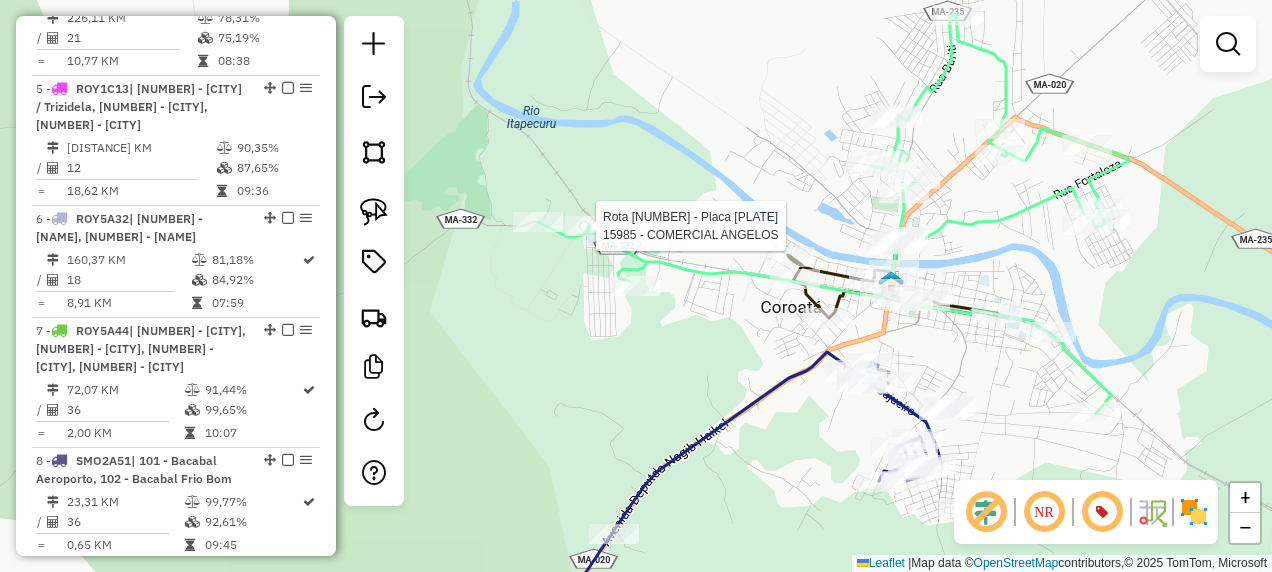 select on "**********" 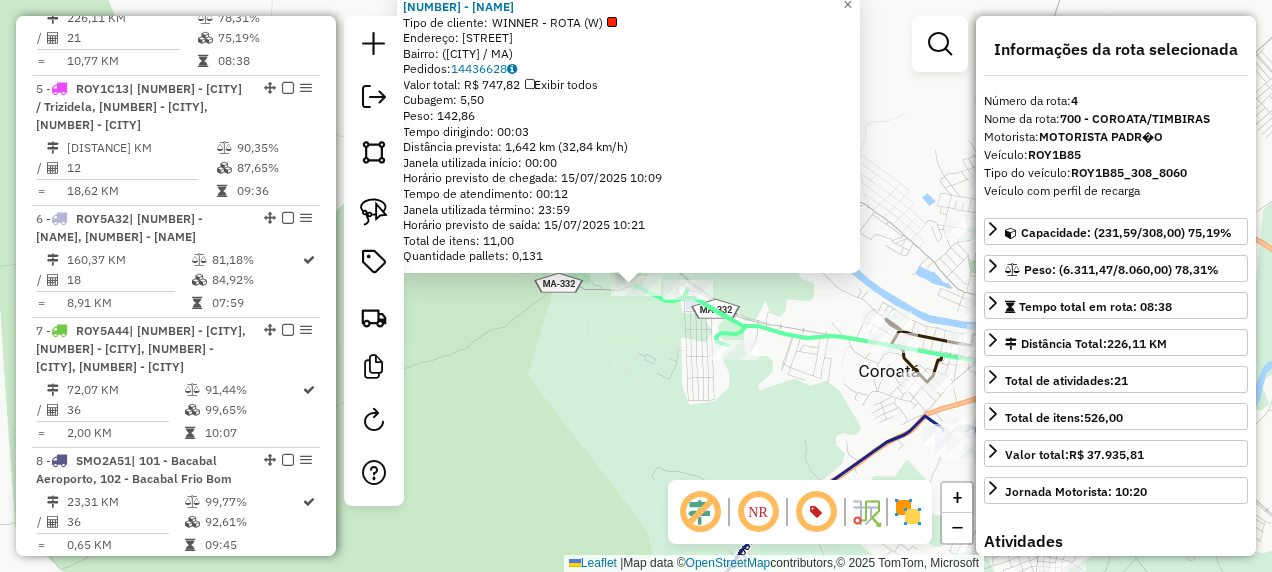 click on "Rota 4 - Placa ROY1B85  17462 - Bar da Nilda 17462 - Bar da Nilda  Tipo de cliente:   WINNER - ROTA (W)   Endereço: Rua do Igarapé Grande,    Bairro:  (Coroatá / MA)   Pedidos:  14436628   Valor total: R$ 747,82   Exibir todos   Cubagem: 5,50  Peso: 142,86  Tempo dirigindo: 00:03   Distância prevista: 1,642 km (32,84 km/h)   Janela utilizada início: 00:00   Horário previsto de chegada: 15/07/2025 10:09   Tempo de atendimento: 00:12   Janela utilizada término: 23:59   Horário previsto de saída: 15/07/2025 10:21   Total de itens: 11,00   Quantidade pallets: 0,131  × Janela de atendimento Grade de atendimento Capacidade Transportadoras Veículos Cliente Pedidos  Rotas Selecione os dias de semana para filtrar as janelas de atendimento  Seg   Ter   Qua   Qui   Sex   Sáb   Dom  Informe o período da janela de atendimento: De: Até:  Filtrar exatamente a janela do cliente  Considerar janela de atendimento padrão  Selecione os dias de semana para filtrar as grades de atendimento  Seg   Ter   Qua   Qui  +" 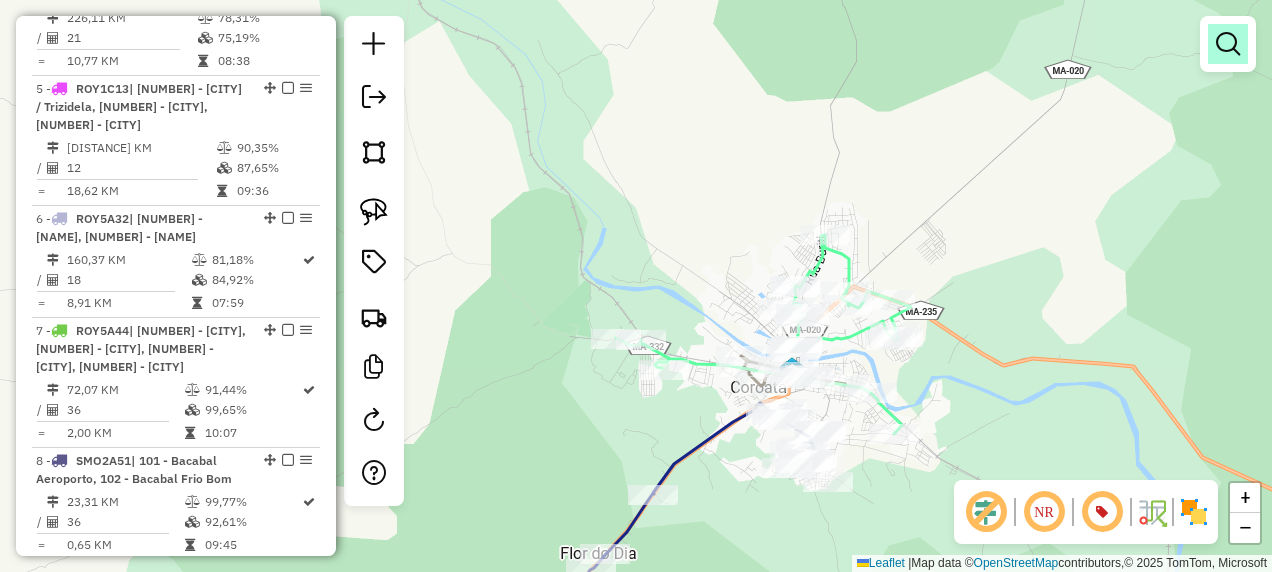 click at bounding box center [1228, 44] 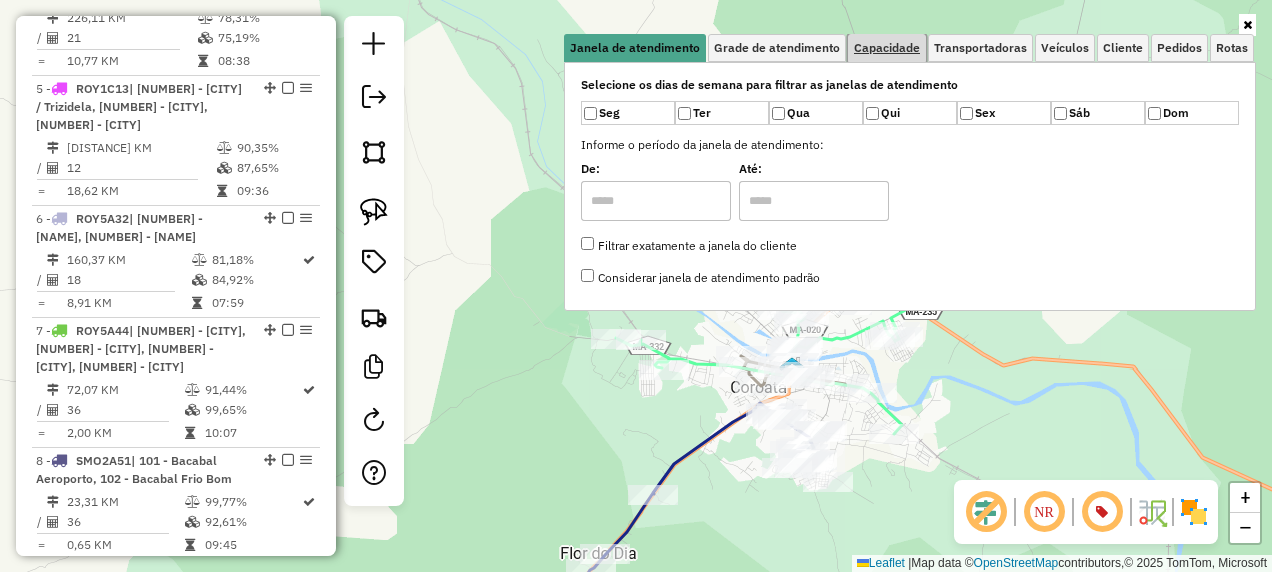 click on "Capacidade" at bounding box center [887, 48] 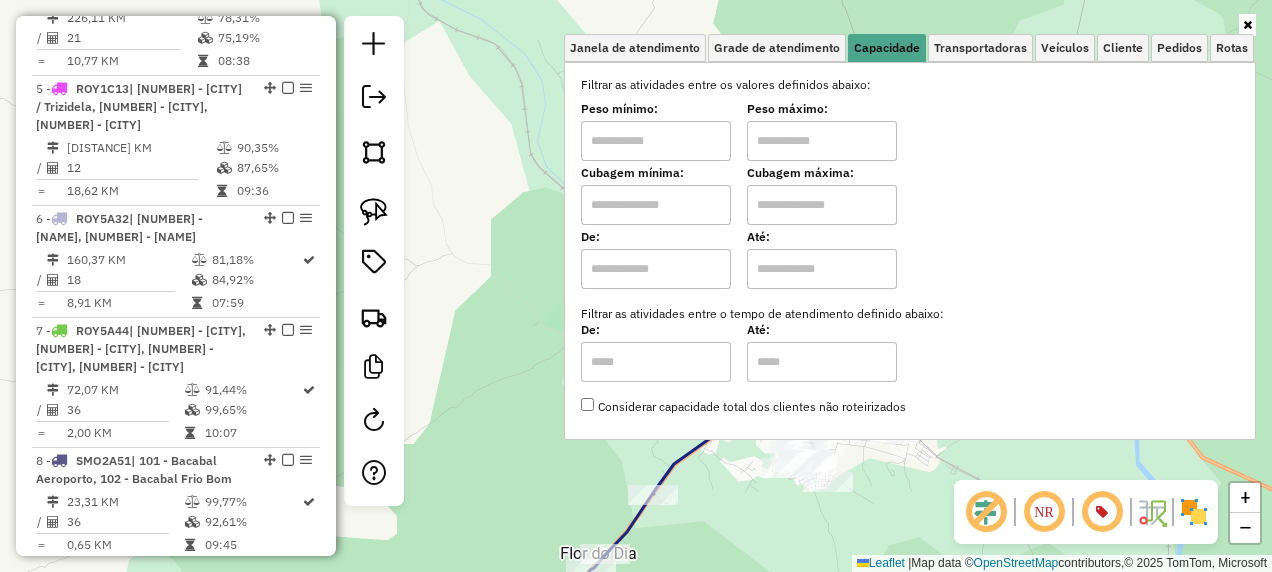 click at bounding box center (656, 205) 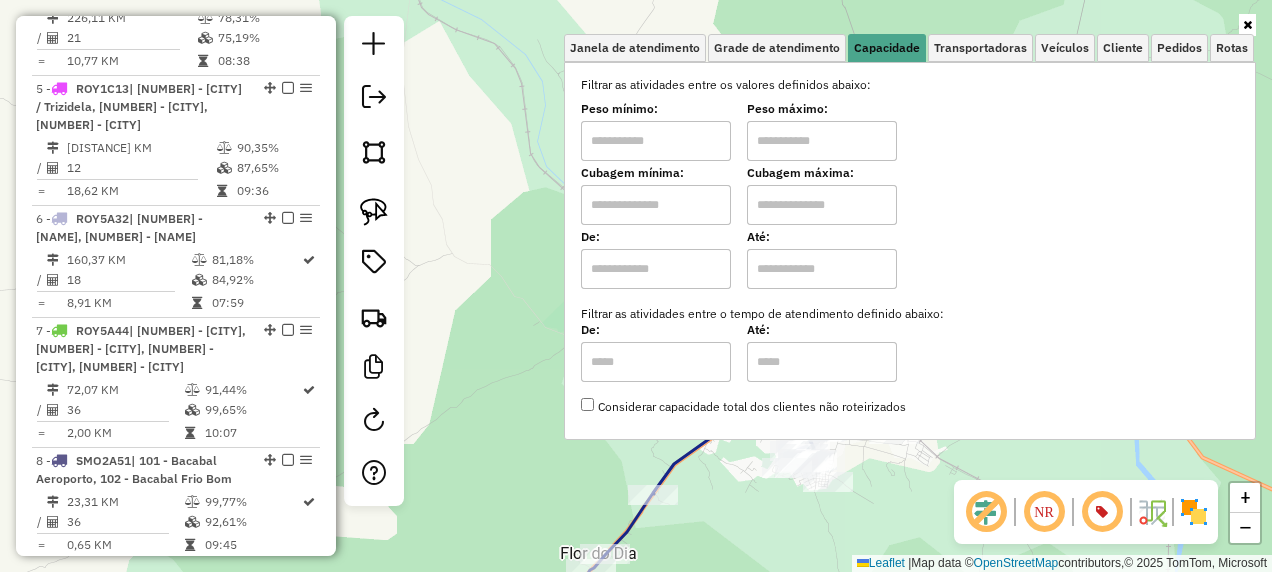type on "*****" 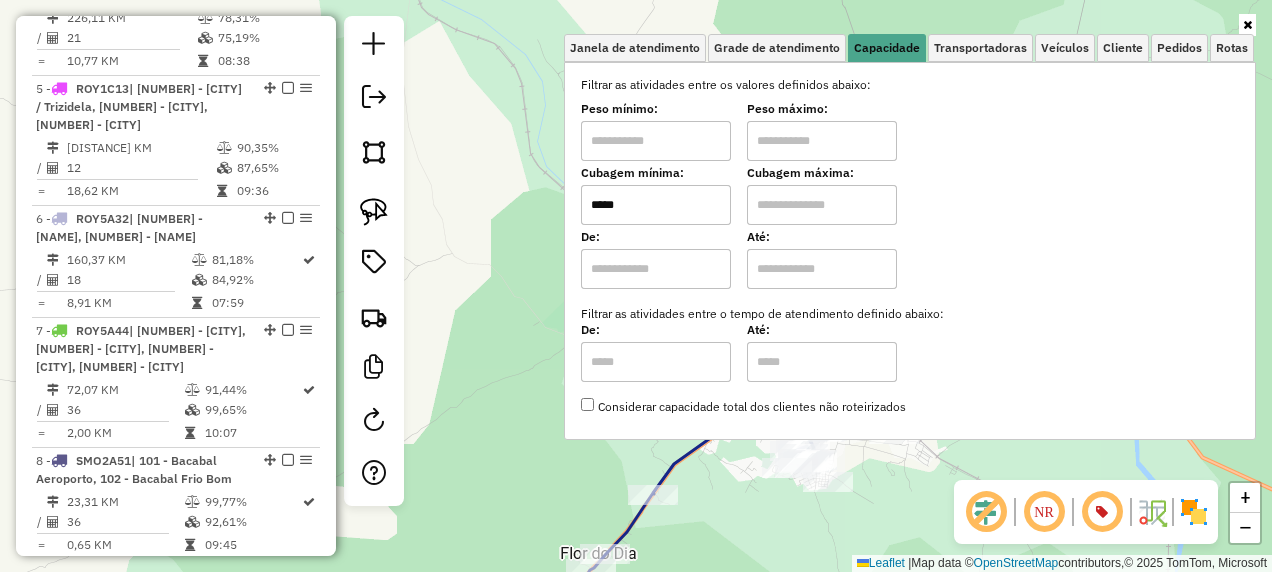 click at bounding box center (822, 205) 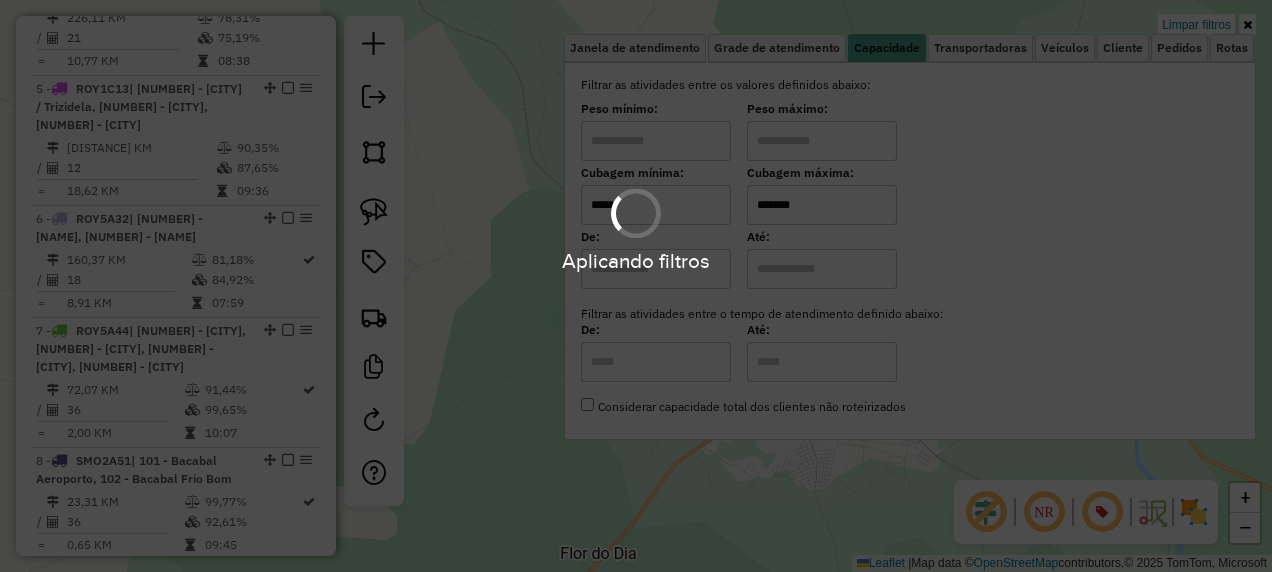 click on "Limpar filtros Janela de atendimento Grade de atendimento Capacidade Transportadoras Veículos Cliente Pedidos  Rotas Selecione os dias de semana para filtrar as janelas de atendimento  Seg   Ter   Qua   Qui   Sex   Sáb   Dom  Informe o período da janela de atendimento: De: Até:  Filtrar exatamente a janela do cliente  Considerar janela de atendimento padrão  Selecione os dias de semana para filtrar as grades de atendimento  Seg   Ter   Qua   Qui   Sex   Sáb   Dom   Considerar clientes sem dia de atendimento cadastrado  Clientes fora do dia de atendimento selecionado Filtrar as atividades entre os valores definidos abaixo:  Peso mínimo:   Peso máximo:   Cubagem mínima:  *****  Cubagem máxima:  *******  De:   Até:  Filtrar as atividades entre o tempo de atendimento definido abaixo:  De:   Até:   Considerar capacidade total dos clientes não roteirizados Transportadora: Selecione um ou mais itens Tipo de veículo: Selecione um ou mais itens Veículo: Selecione um ou mais itens Motorista: Nome: Setor:" 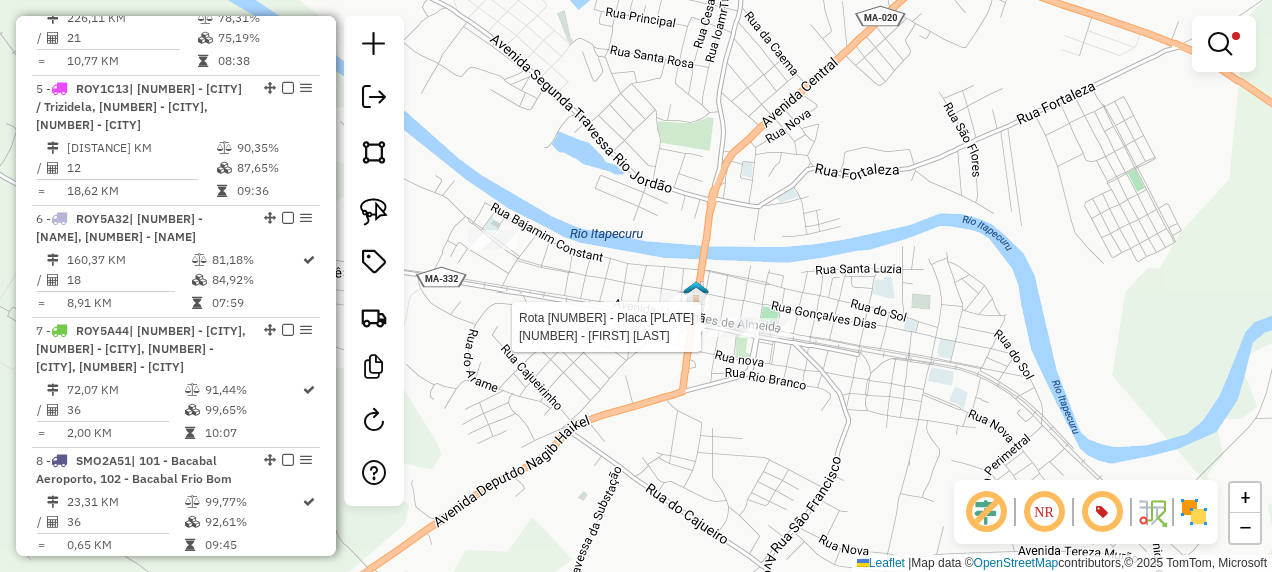 select on "**********" 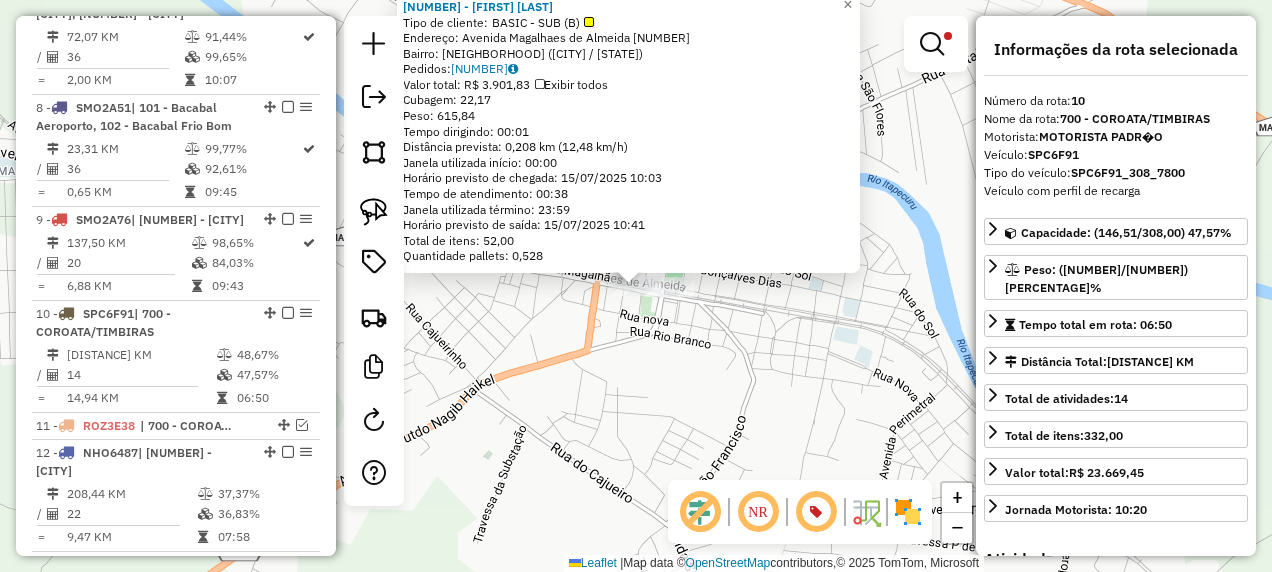 scroll, scrollTop: 1844, scrollLeft: 0, axis: vertical 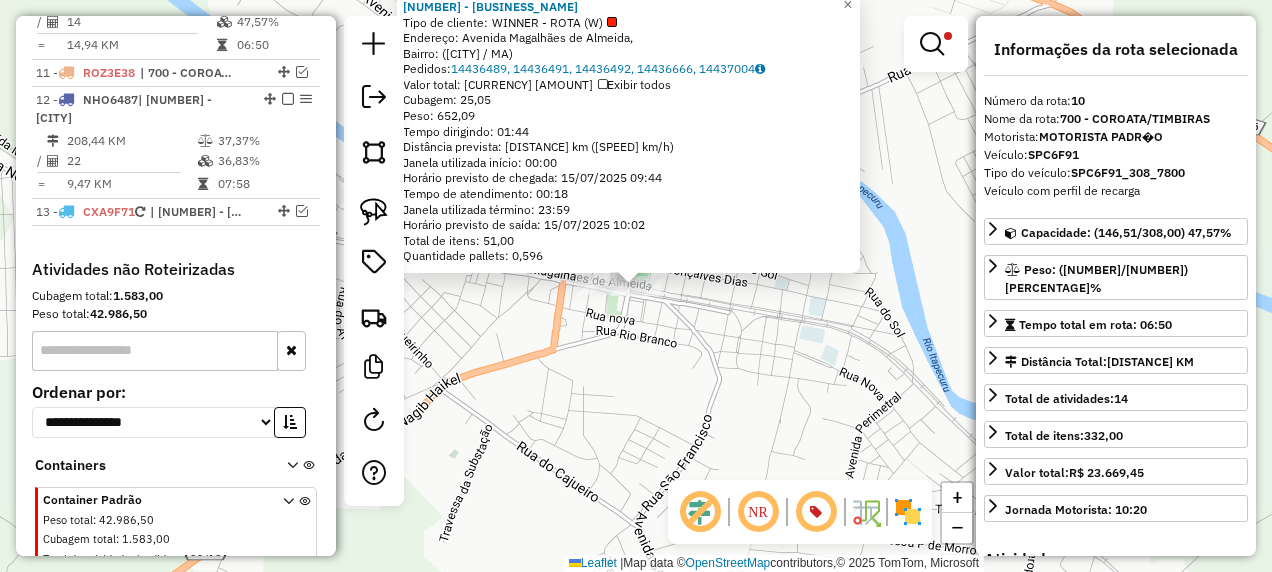 click on "16136 - TRAILER DO ZE IRAN  Tipo de cliente:   WINNER - ROTA (W)   Endereço: Avenida Magalhães de Almeida,    Bairro:  (Coroatá / MA)   Pedidos:  14436489, 14436491, 14436492, 14436666, 14437004   Valor total: R$ 3.994,62   Exibir todos   Cubagem: 25,05  Peso: 652,09  Tempo dirigindo: 01:44   Distância prevista: 101,594 km (58,61 km/h)   Janela utilizada início: 00:00   Horário previsto de chegada: 15/07/2025 09:44   Tempo de atendimento: 00:18   Janela utilizada término: 23:59   Horário previsto de saída: 15/07/2025 10:02   Total de itens: 51,00   Quantidade pallets: 0,596  × Limpar filtros Janela de atendimento Grade de atendimento Capacidade Transportadoras Veículos Cliente Pedidos  Rotas Selecione os dias de semana para filtrar as janelas de atendimento  Seg   Ter   Qua   Qui   Sex   Sáb   Dom  Informe o período da janela de atendimento: De: Até:  Filtrar exatamente a janela do cliente  Considerar janela de atendimento padrão   Seg   Ter   Qua   Qui   Sex   Sáb   Dom   Peso mínimo:  *****" 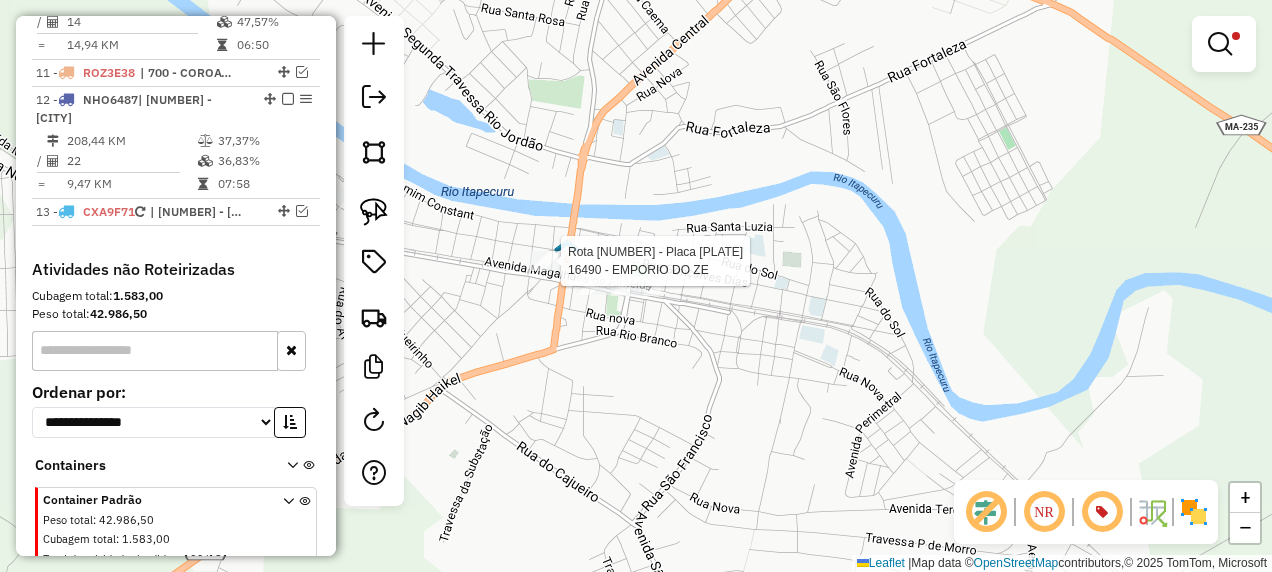 select on "**********" 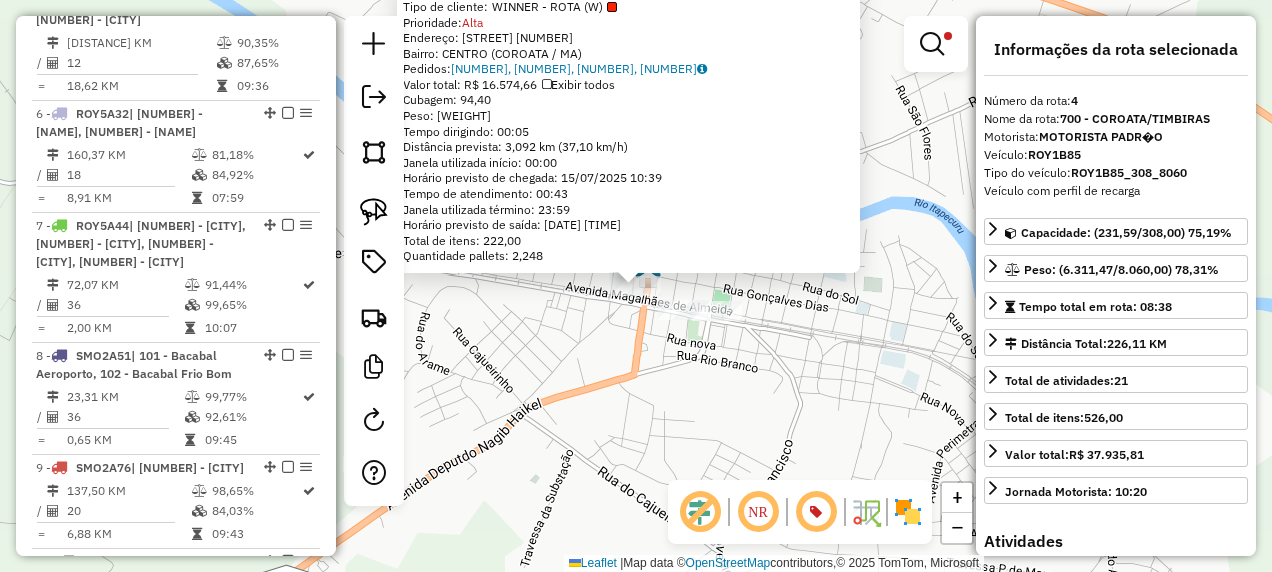click on "16490 - EMPORIO DO ZE  Tipo de cliente:   WINNER - ROTA (W)   Prioridade:  Alta  Endereço:  OSCAR JANSEN 129   Bairro: CENTRO (COROATA / MA)   Pedidos:  14436900, 14437008, 14437006, 14437007   Valor total: R$ 16.574,66   Exibir todos   Cubagem: 94,40  Peso: 2.689,17  Tempo dirigindo: 00:05   Distância prevista: 3,092 km (37,10 km/h)   Janela utilizada início: 00:00   Horário previsto de chegada: 15/07/2025 10:39   Tempo de atendimento: 00:43   Janela utilizada término: 23:59   Horário previsto de saída: 15/07/2025 11:22   Total de itens: 222,00   Quantidade pallets: 2,248  × Limpar filtros Janela de atendimento Grade de atendimento Capacidade Transportadoras Veículos Cliente Pedidos  Rotas Selecione os dias de semana para filtrar as janelas de atendimento  Seg   Ter   Qua   Qui   Sex   Sáb   Dom  Informe o período da janela de atendimento: De: Até:  Filtrar exatamente a janela do cliente  Considerar janela de atendimento padrão  Selecione os dias de semana para filtrar as grades de atendimento +" 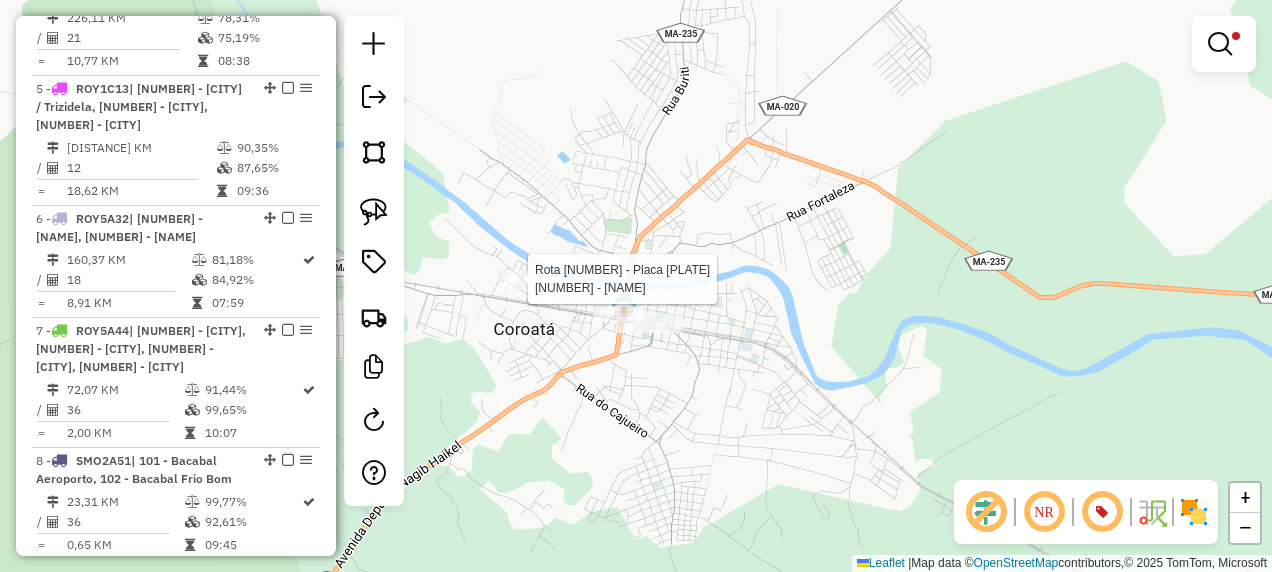 click 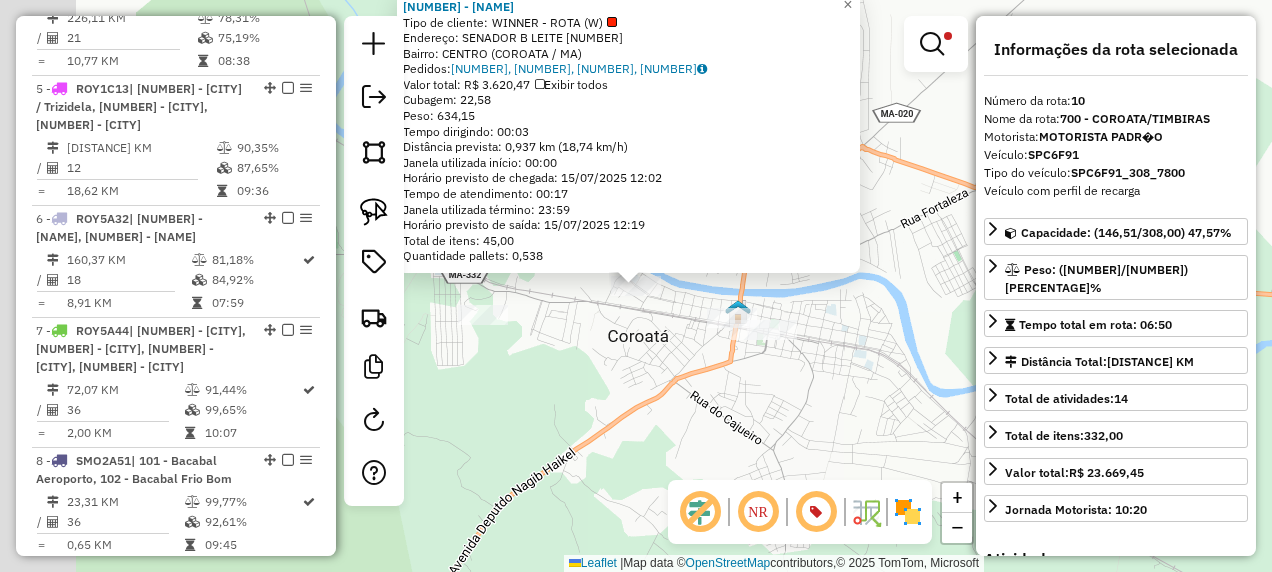 scroll, scrollTop: 1844, scrollLeft: 0, axis: vertical 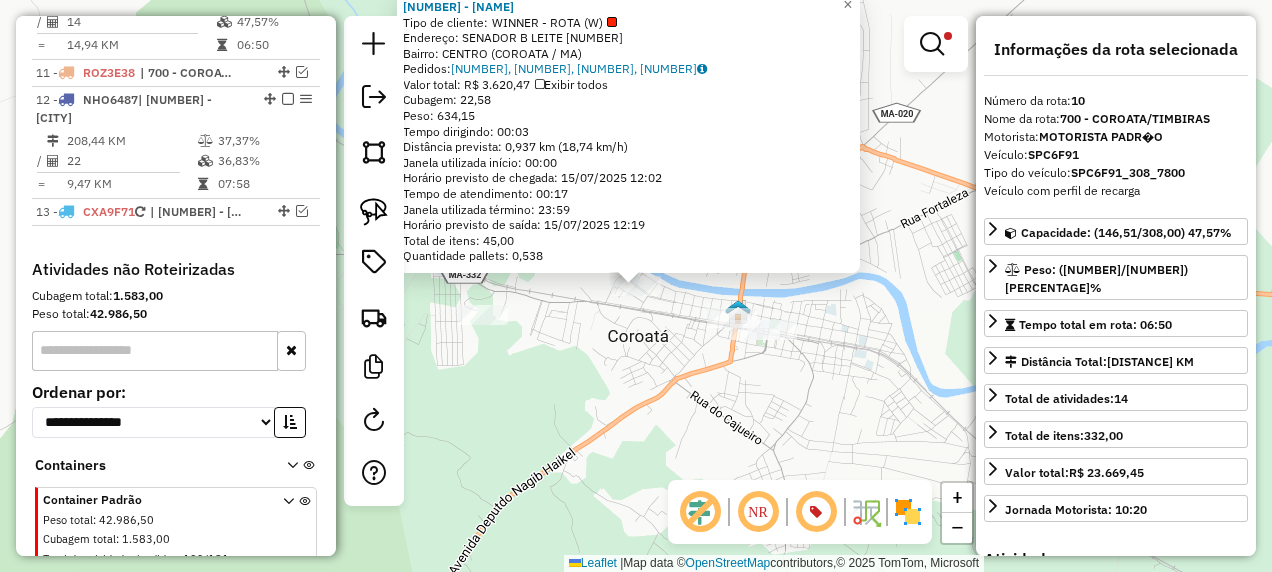 click on "16401 - BAR DO EDIVAN  Tipo de cliente:   WINNER - ROTA (W)   Endereço:  SENADOR B LEITE 3179   Bairro: CENTRO (COROATA / MA)   Pedidos:  14436814, 14436815, 14436816, 14437005   Valor total: R$ 3.620,47   Exibir todos   Cubagem: 22,58  Peso: 634,15  Tempo dirigindo: 00:03   Distância prevista: 0,937 km (18,74 km/h)   Janela utilizada início: 00:00   Horário previsto de chegada: 15/07/2025 12:02   Tempo de atendimento: 00:17   Janela utilizada término: 23:59   Horário previsto de saída: 15/07/2025 12:19   Total de itens: 45,00   Quantidade pallets: 0,538  × Limpar filtros Janela de atendimento Grade de atendimento Capacidade Transportadoras Veículos Cliente Pedidos  Rotas Selecione os dias de semana para filtrar as janelas de atendimento  Seg   Ter   Qua   Qui   Sex   Sáb   Dom  Informe o período da janela de atendimento: De: Até:  Filtrar exatamente a janela do cliente  Considerar janela de atendimento padrão  Selecione os dias de semana para filtrar as grades de atendimento  Seg   Ter   Qua  +" 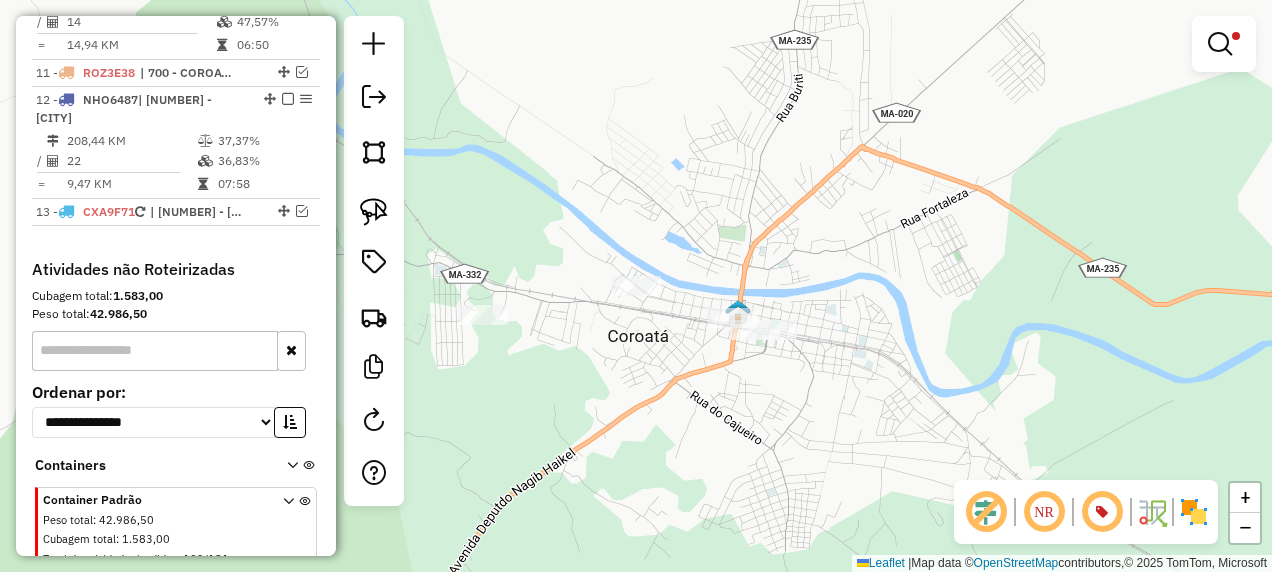 select on "**********" 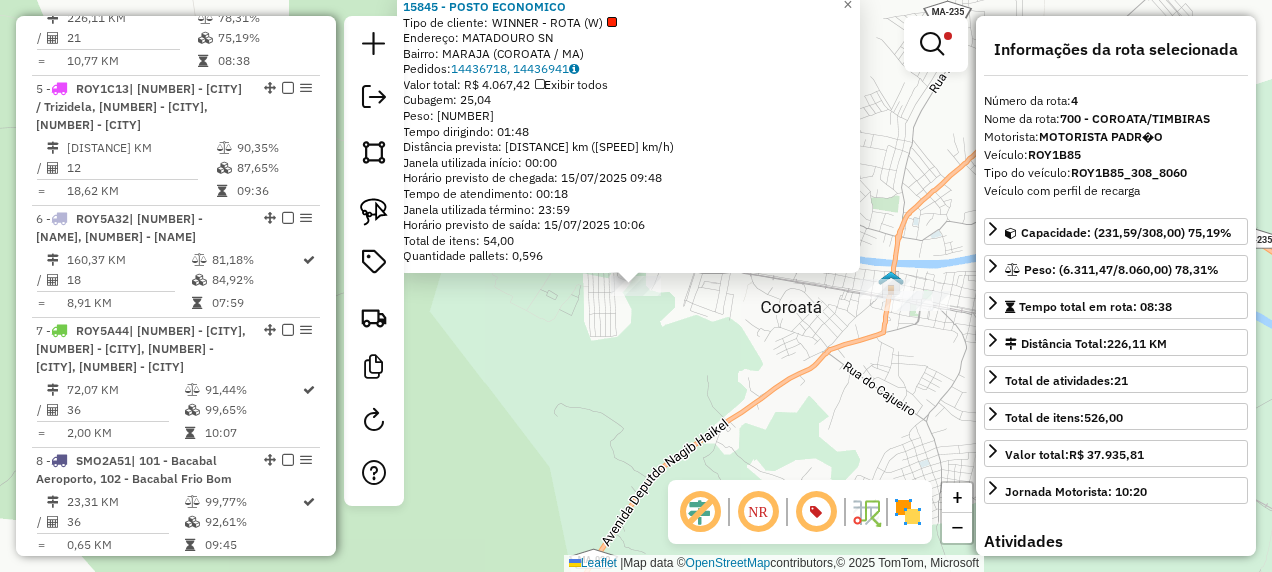 click on "15845 - POSTO ECONOMICO  Tipo de cliente:   WINNER - ROTA (W)   Endereço:  MATADOURO SN   Bairro: MARAJA (COROATA / MA)   Pedidos:  14436718, 14436941   Valor total: R$ 4.067,42   Exibir todos   Cubagem: 25,04  Peso: 648,23  Tempo dirigindo: 01:48   Distância prevista: 103,292 km (57,38 km/h)   Janela utilizada início: 00:00   Horário previsto de chegada: 15/07/2025 09:48   Tempo de atendimento: 00:18   Janela utilizada término: 23:59   Horário previsto de saída: 15/07/2025 10:06   Total de itens: 54,00   Quantidade pallets: 0,596  × Limpar filtros Janela de atendimento Grade de atendimento Capacidade Transportadoras Veículos Cliente Pedidos  Rotas Selecione os dias de semana para filtrar as janelas de atendimento  Seg   Ter   Qua   Qui   Sex   Sáb   Dom  Informe o período da janela de atendimento: De: Até:  Filtrar exatamente a janela do cliente  Considerar janela de atendimento padrão  Selecione os dias de semana para filtrar as grades de atendimento  Seg   Ter   Qua   Qui   Sex   Sáb   Dom  +" 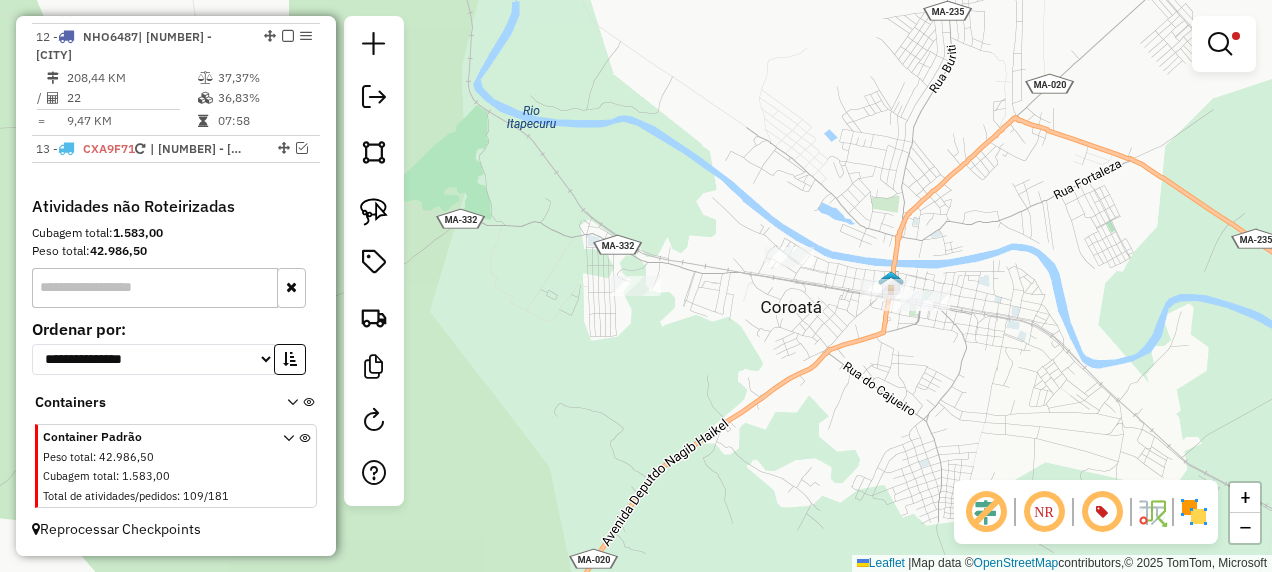 scroll, scrollTop: 1854, scrollLeft: 0, axis: vertical 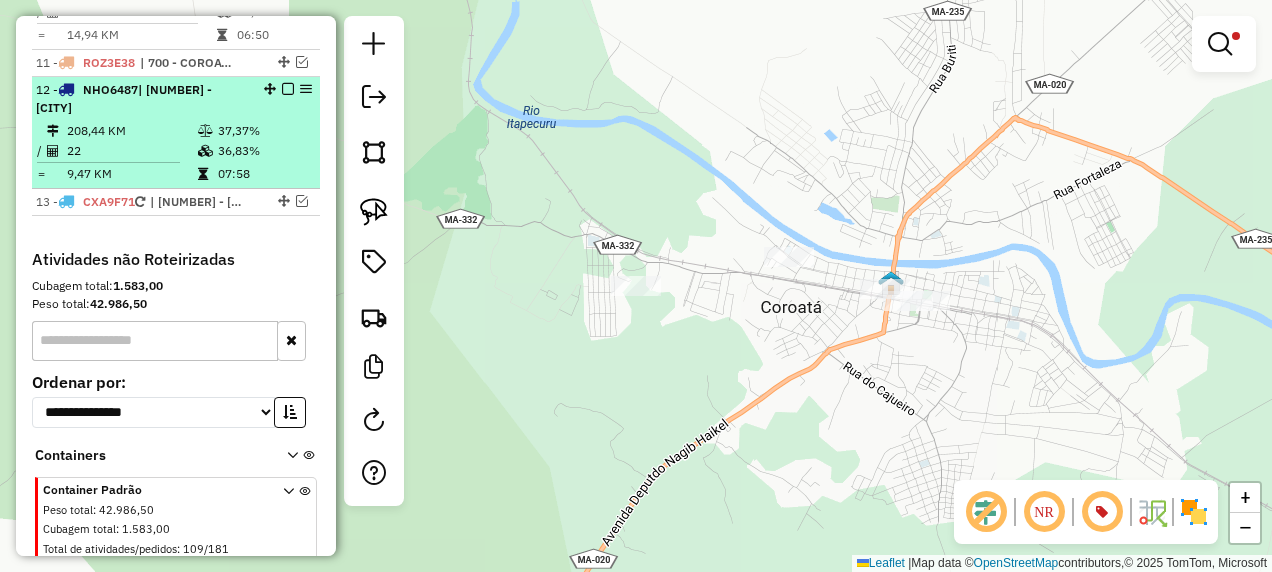click on "208,44 KM" at bounding box center (131, 131) 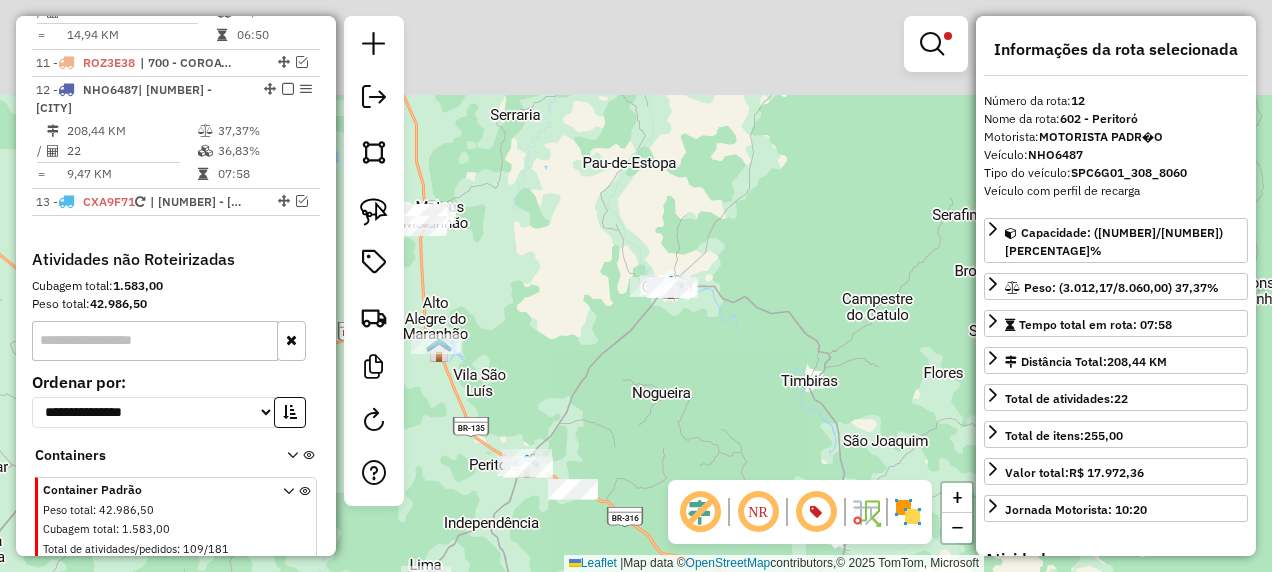 drag, startPoint x: 728, startPoint y: 312, endPoint x: 683, endPoint y: 373, distance: 75.802376 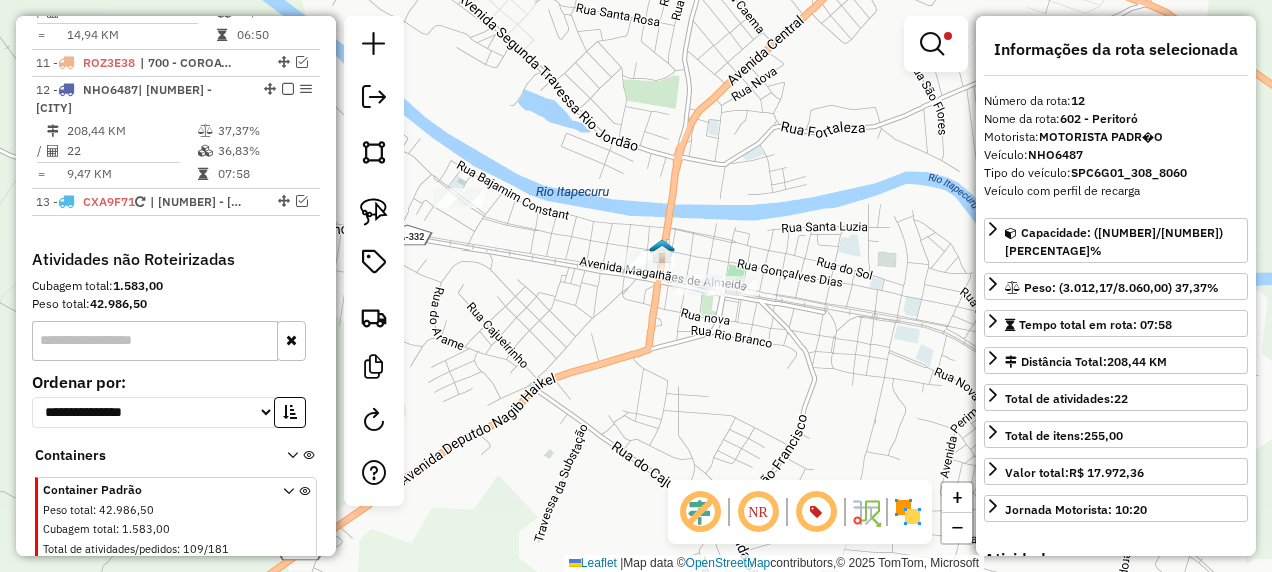 drag, startPoint x: 646, startPoint y: 339, endPoint x: 689, endPoint y: 347, distance: 43.737854 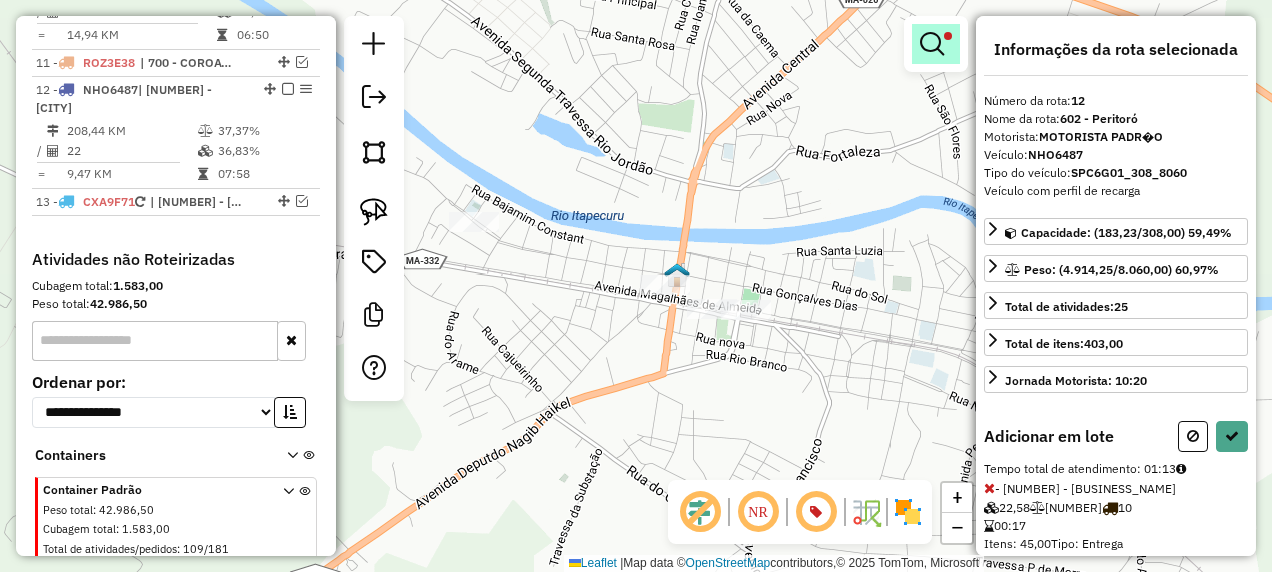 click at bounding box center [932, 44] 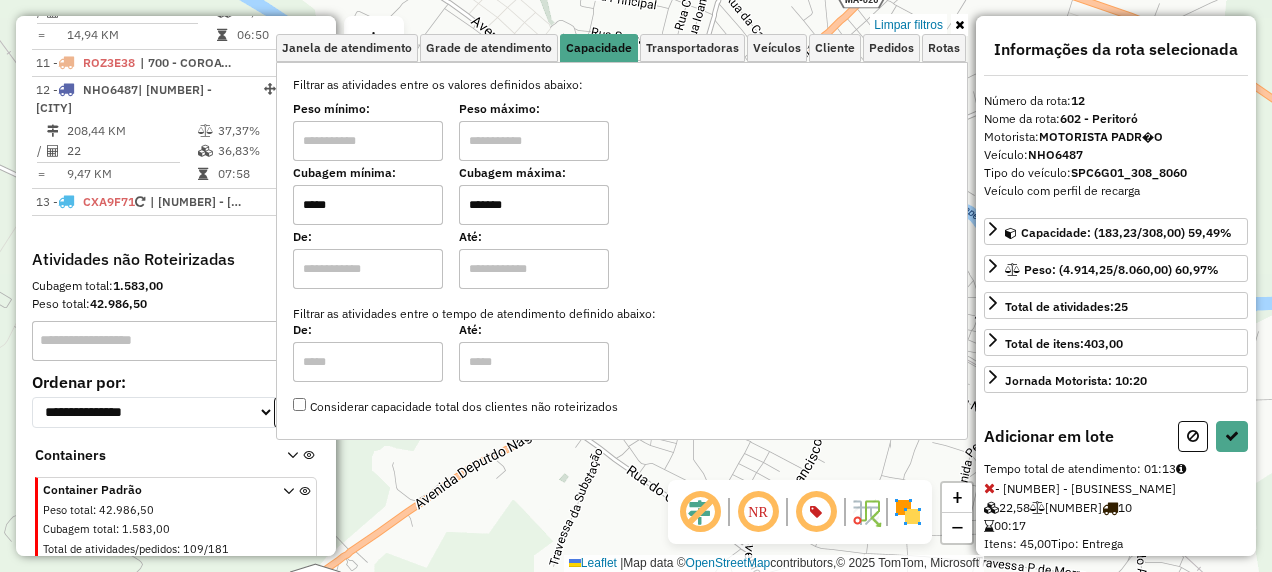 drag, startPoint x: 400, startPoint y: 214, endPoint x: 299, endPoint y: 247, distance: 106.25441 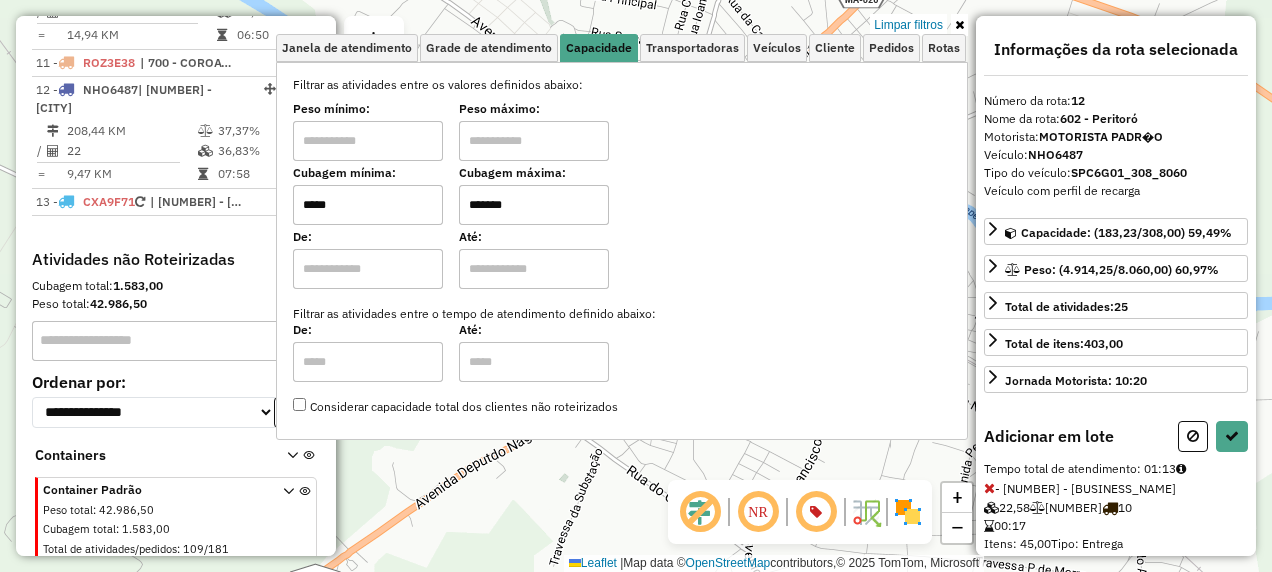 type on "*****" 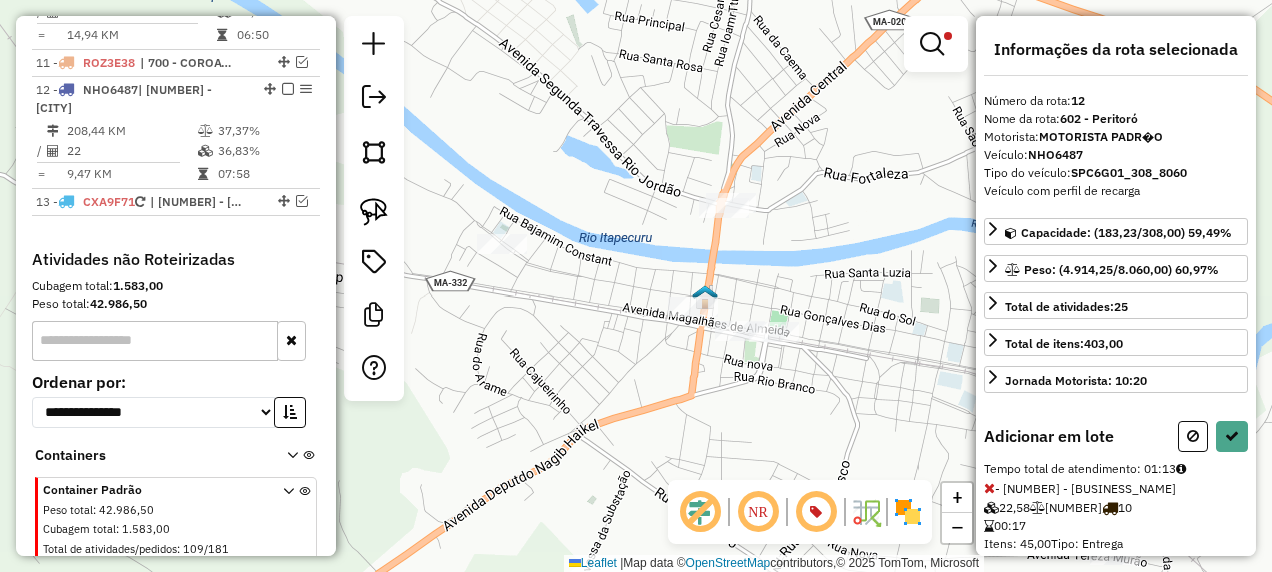 drag, startPoint x: 580, startPoint y: 340, endPoint x: 604, endPoint y: 358, distance: 30 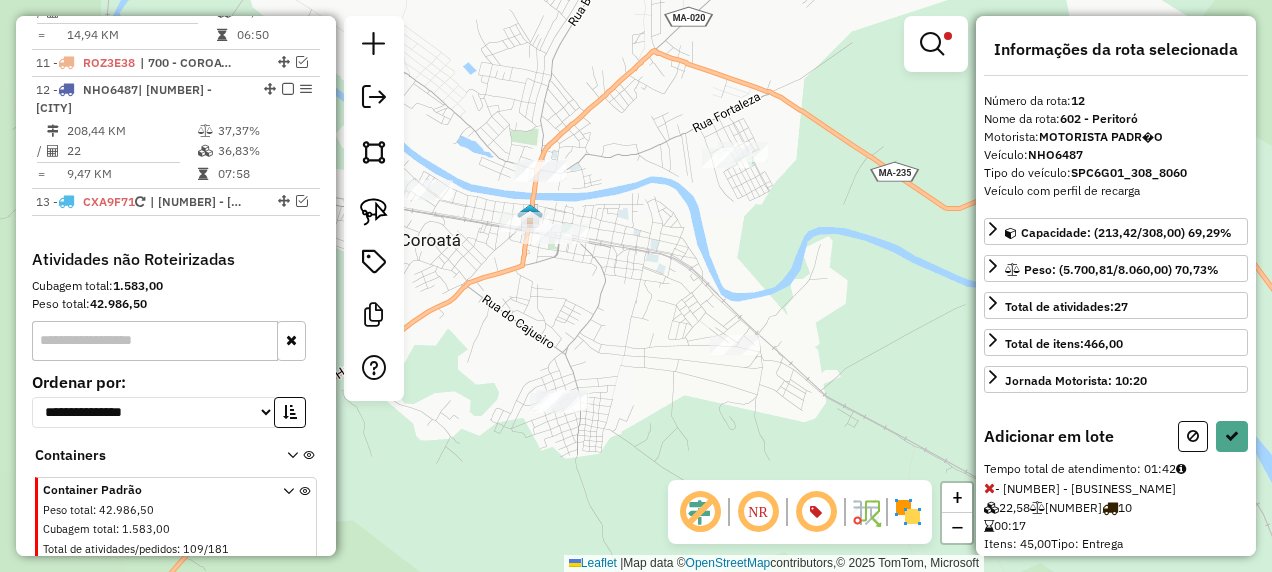 drag, startPoint x: 826, startPoint y: 456, endPoint x: 664, endPoint y: 342, distance: 198.09088 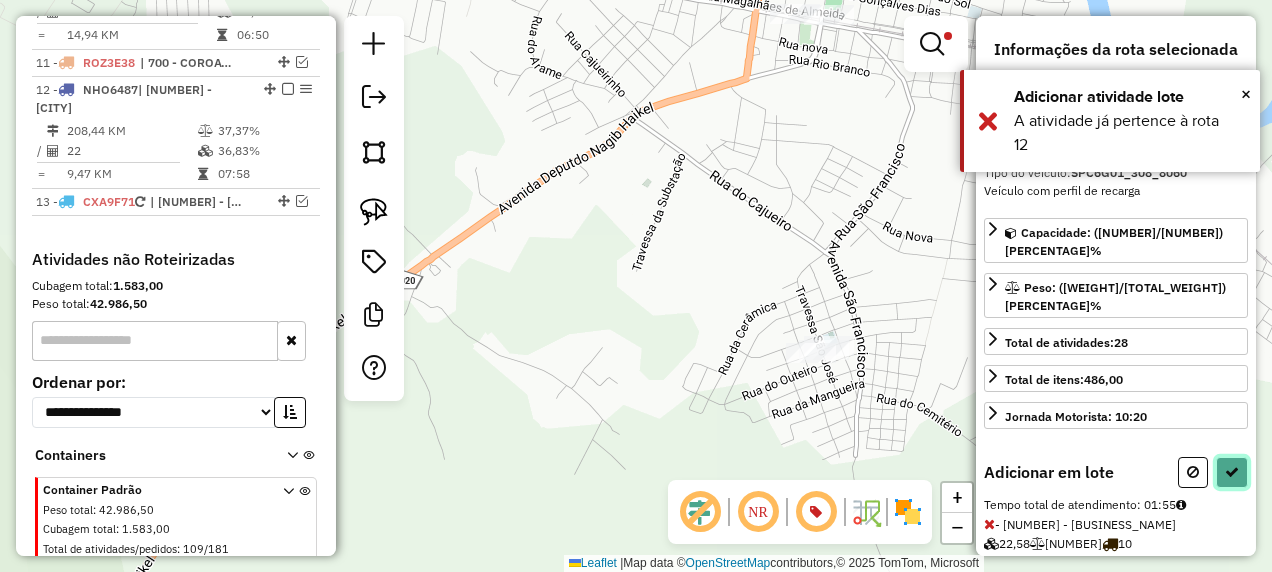 click at bounding box center [1232, 472] 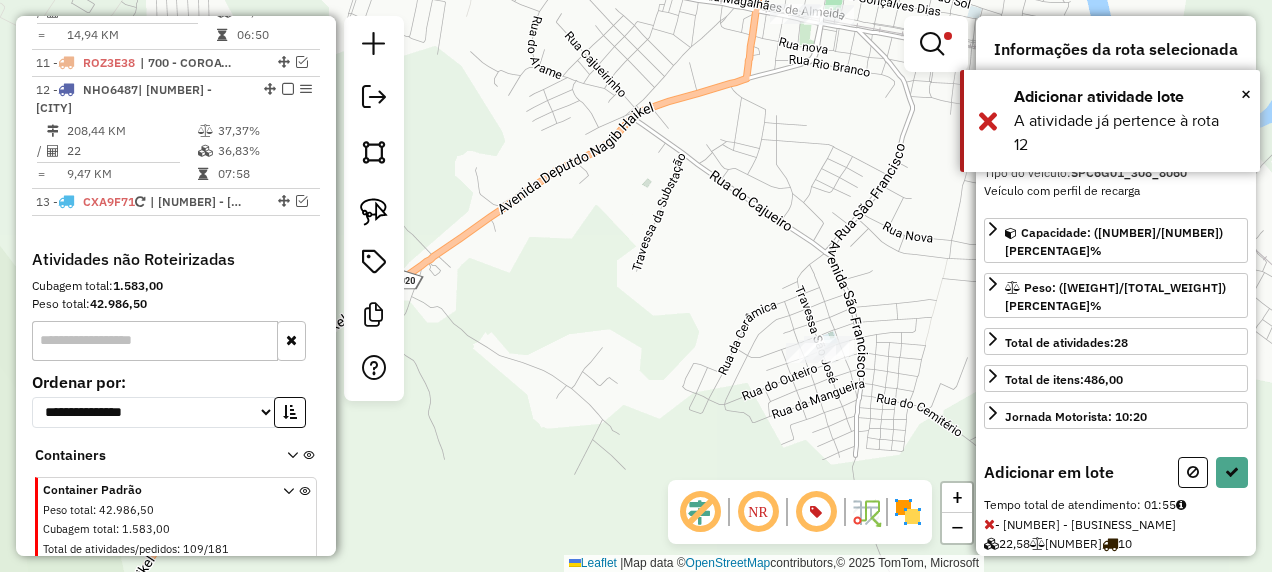 select on "**********" 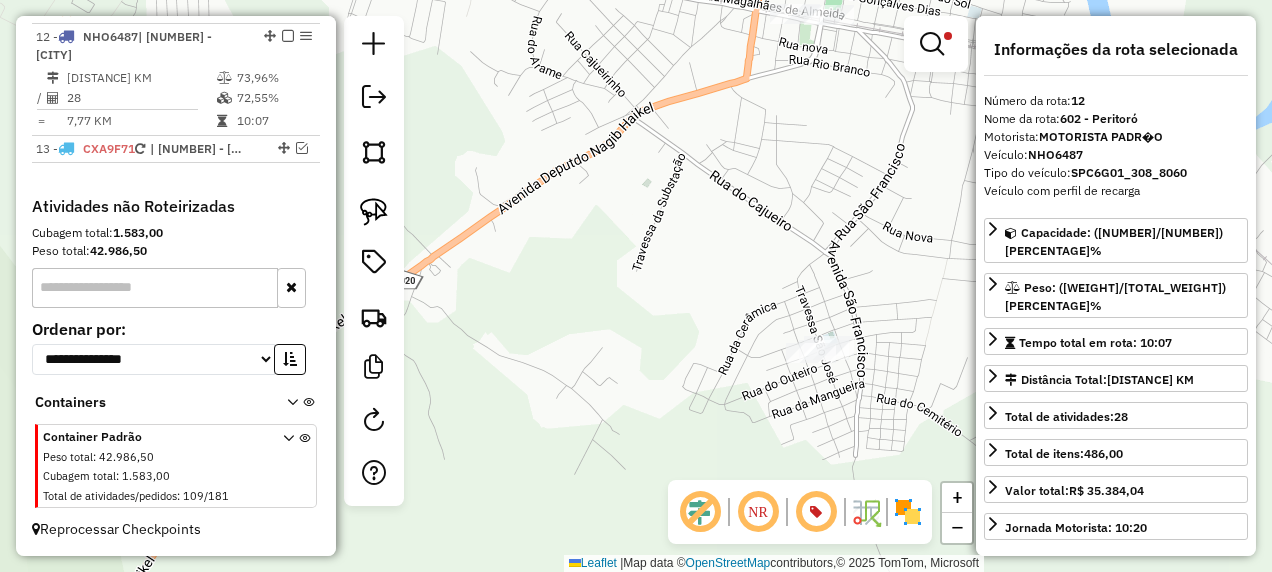 scroll, scrollTop: 1954, scrollLeft: 0, axis: vertical 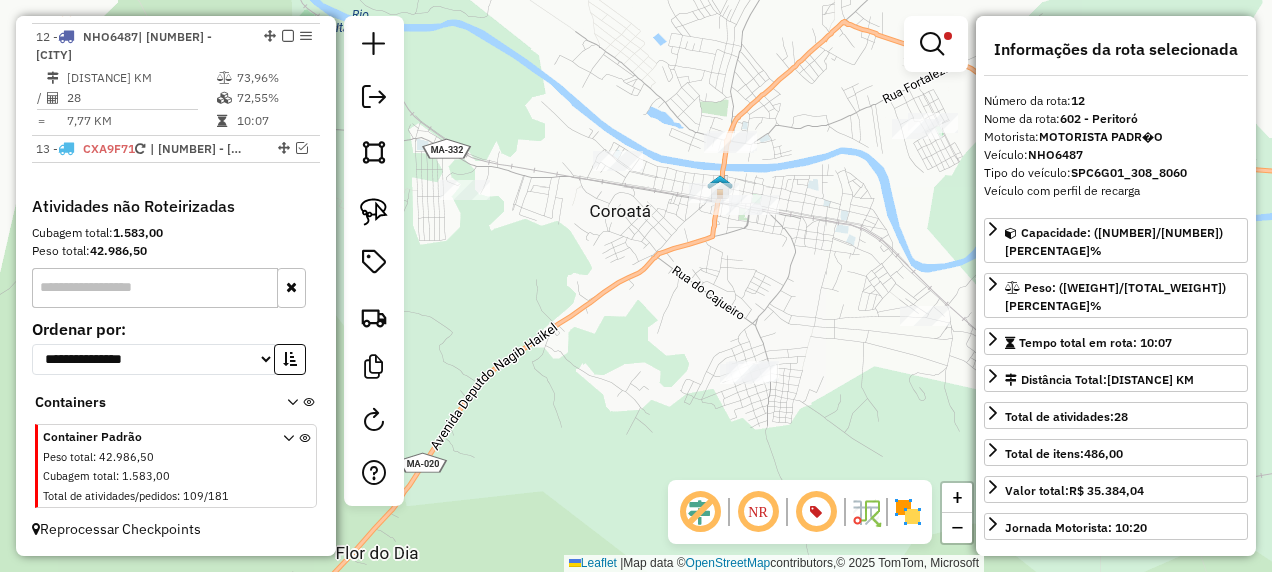 drag, startPoint x: 720, startPoint y: 235, endPoint x: 697, endPoint y: 312, distance: 80.36168 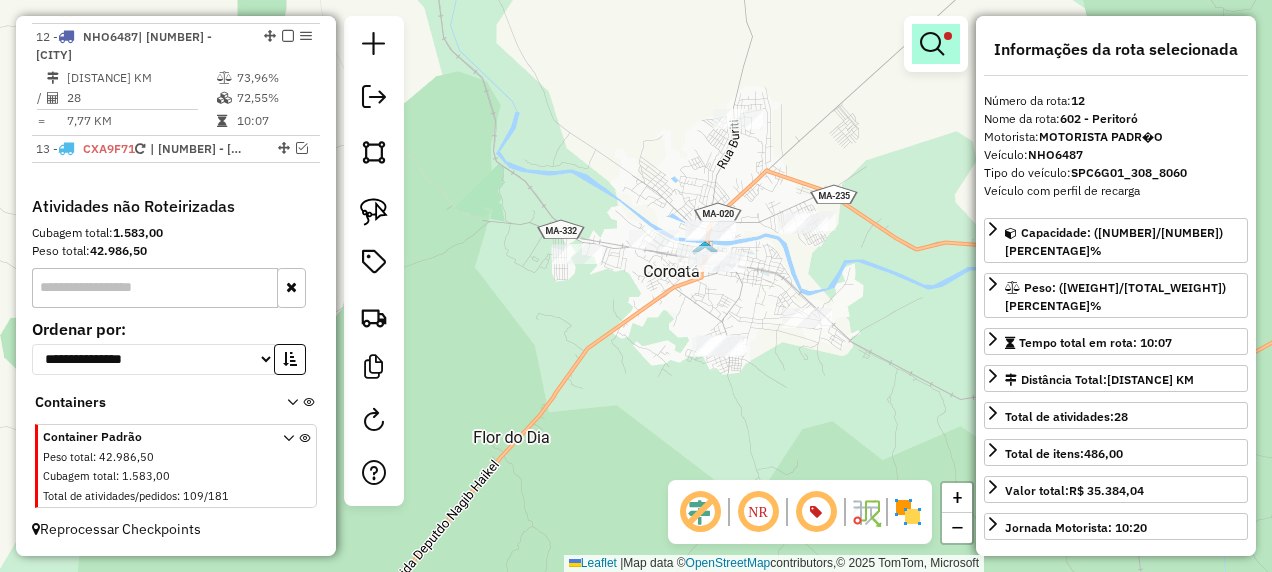 click at bounding box center [932, 44] 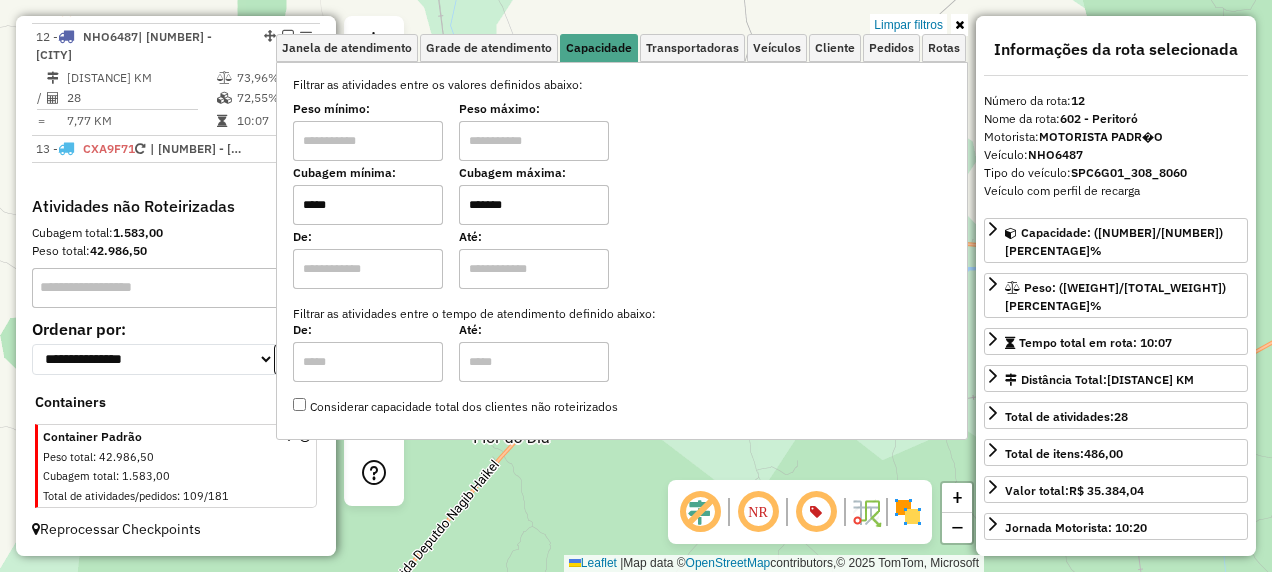 drag, startPoint x: 340, startPoint y: 222, endPoint x: 312, endPoint y: 231, distance: 29.410883 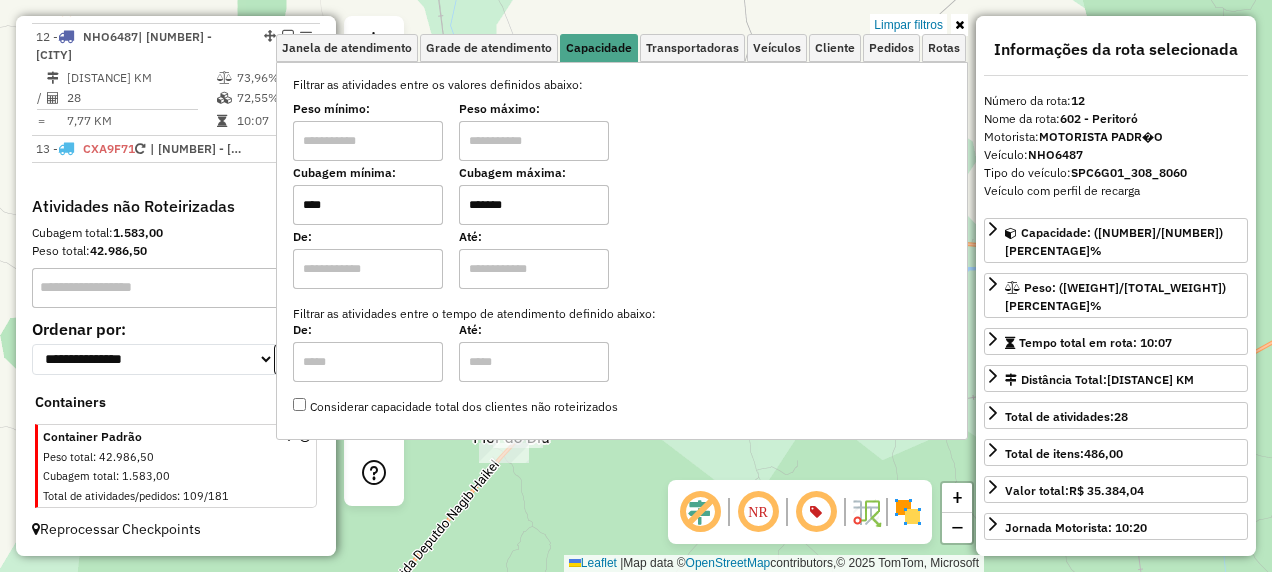 type on "****" 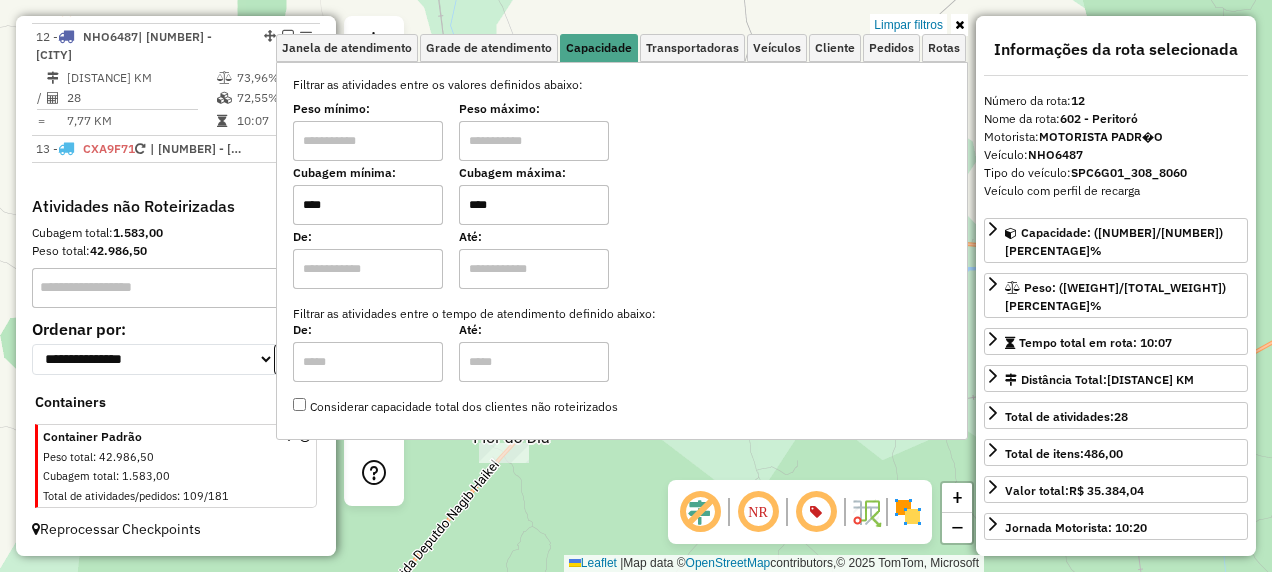 type on "****" 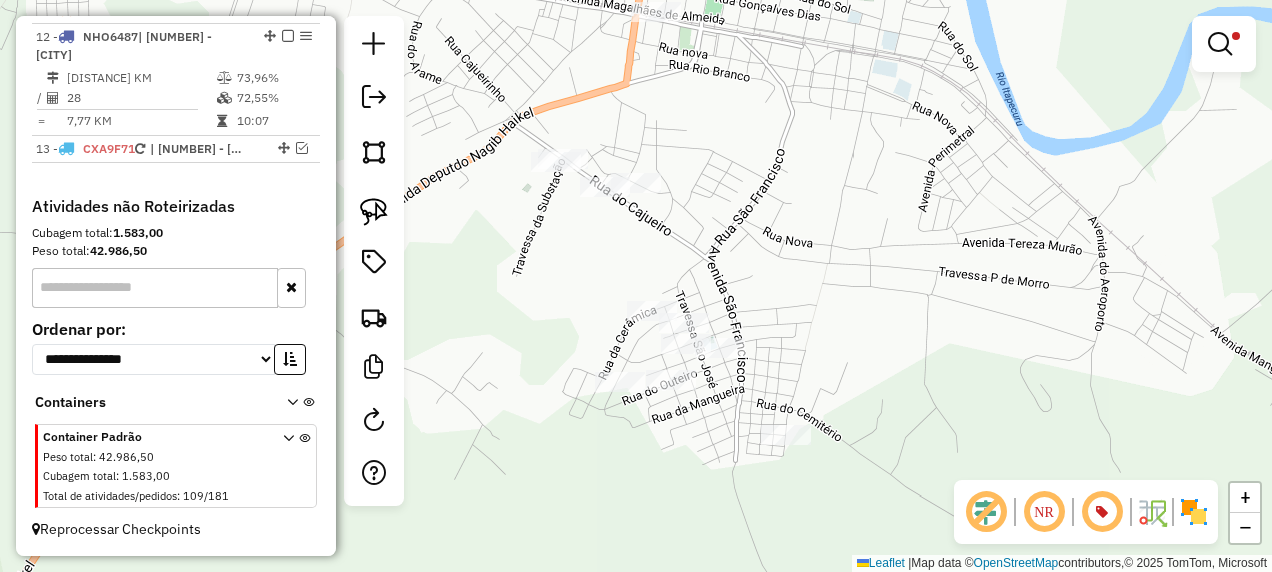 drag, startPoint x: 518, startPoint y: 424, endPoint x: 652, endPoint y: 438, distance: 134.72935 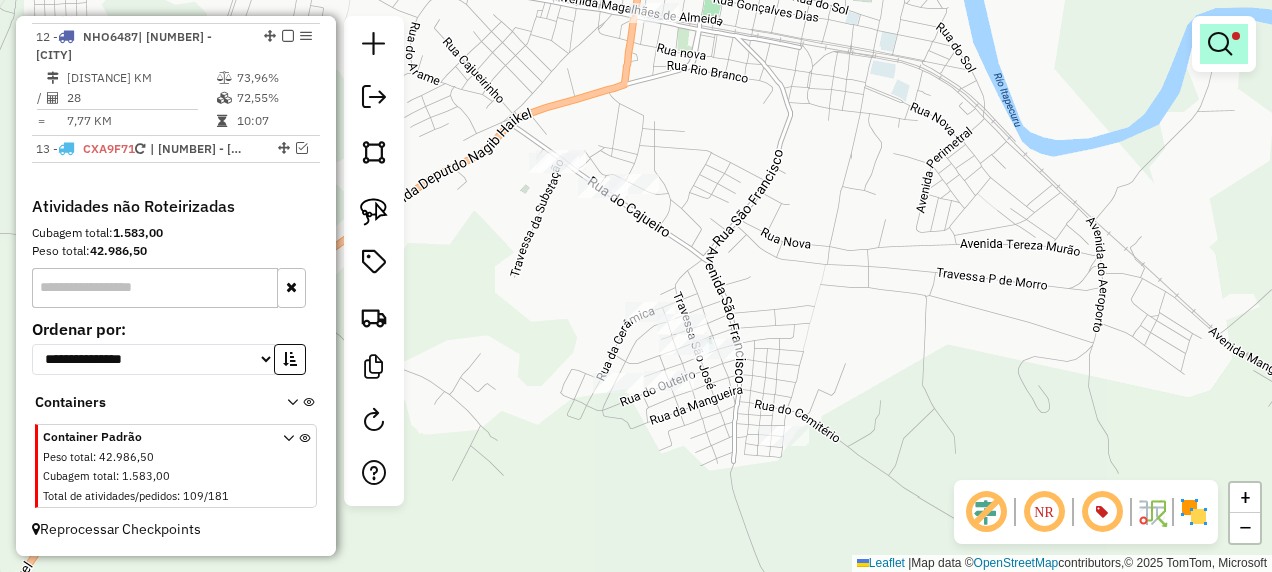 click at bounding box center [1220, 44] 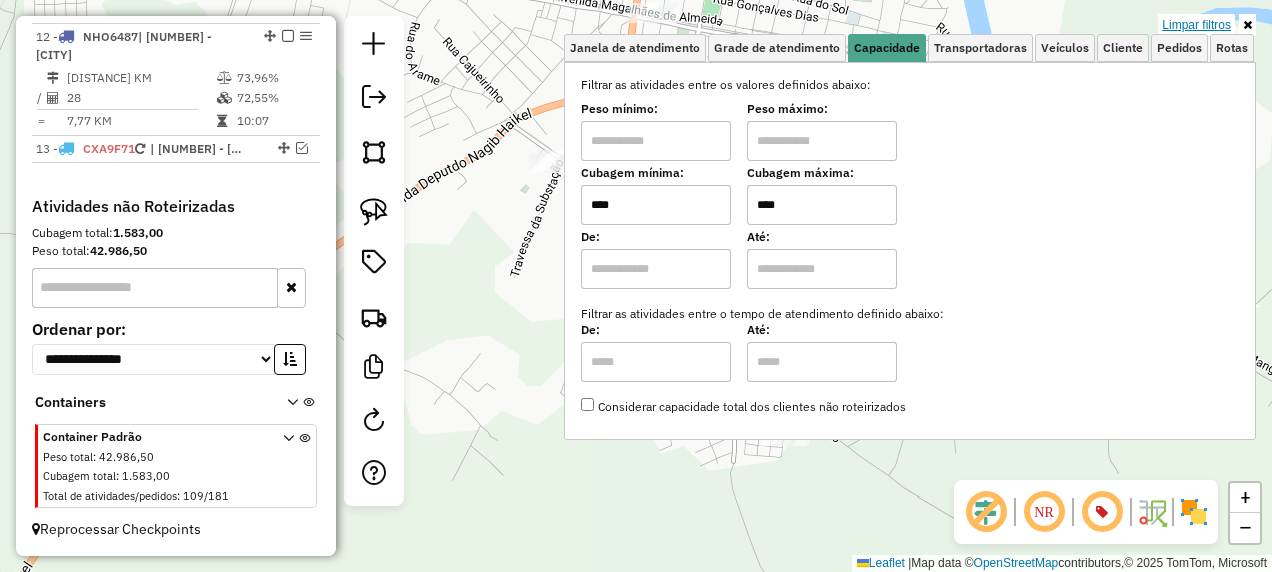 click on "Limpar filtros" at bounding box center (1196, 25) 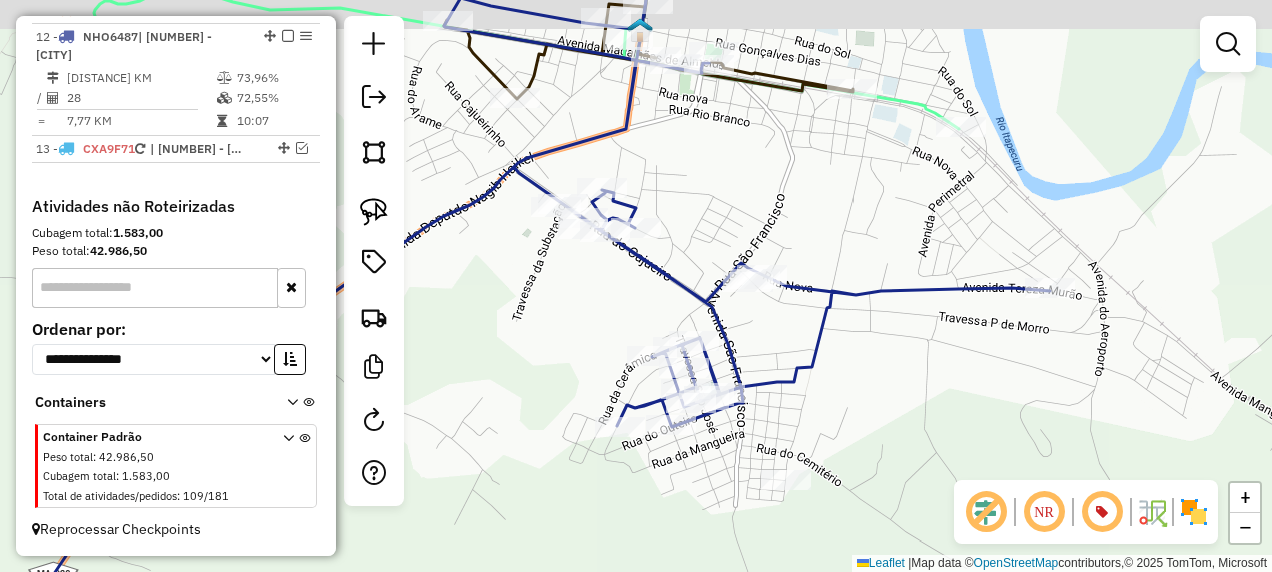 drag, startPoint x: 876, startPoint y: 302, endPoint x: 864, endPoint y: 374, distance: 72.99315 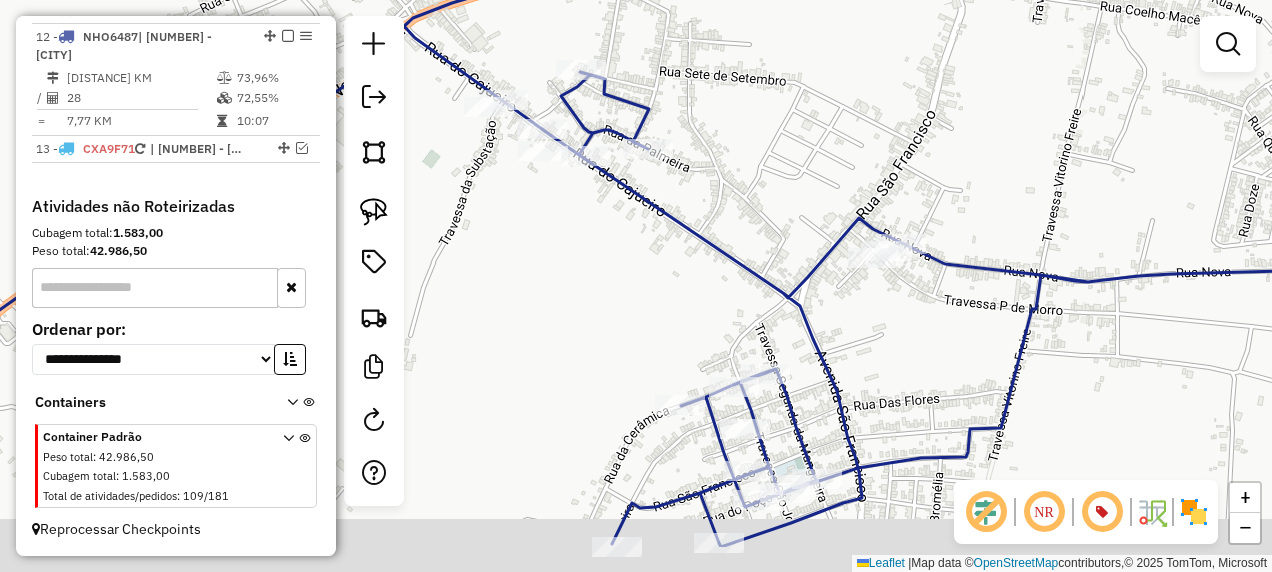 drag, startPoint x: 622, startPoint y: 300, endPoint x: 607, endPoint y: 228, distance: 73.545906 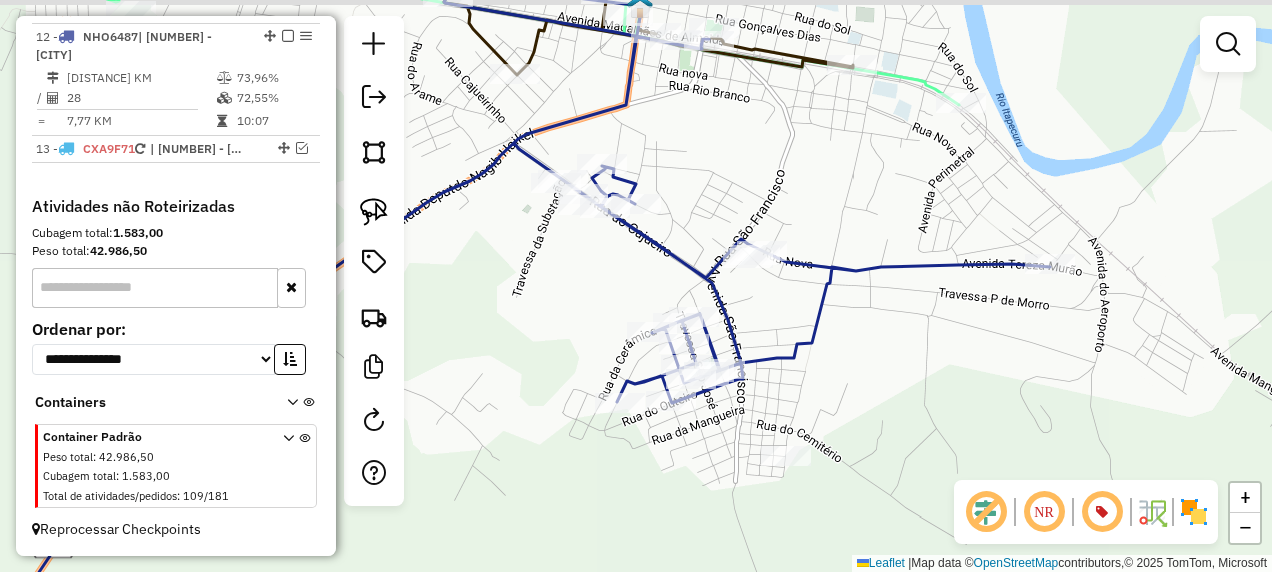 drag, startPoint x: 577, startPoint y: 248, endPoint x: 597, endPoint y: 298, distance: 53.851646 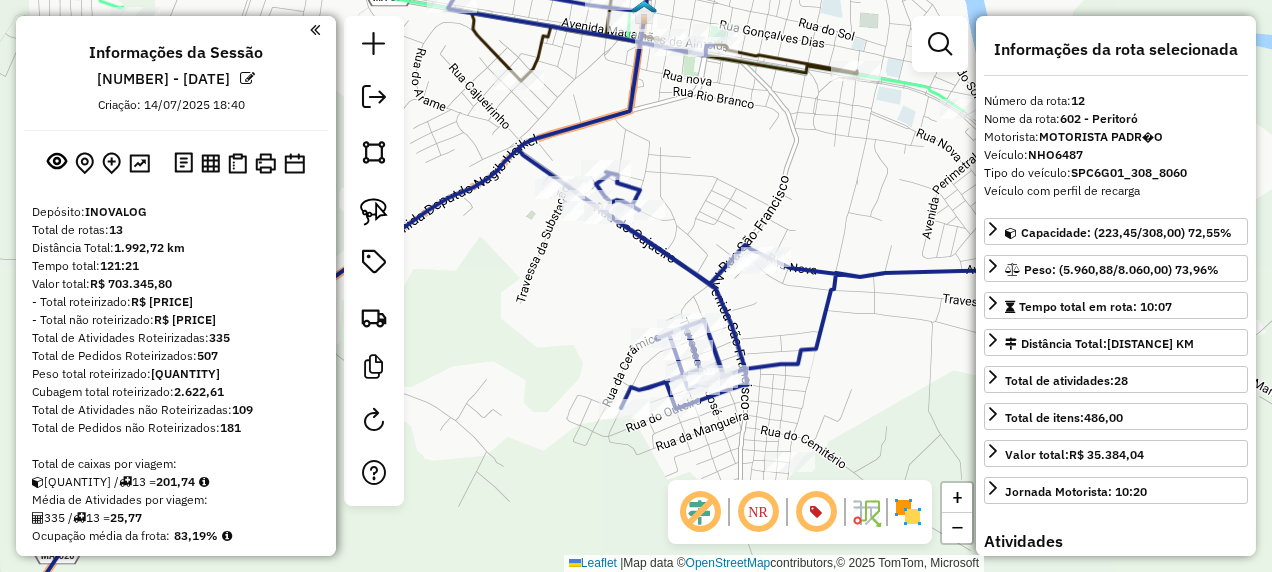select on "**********" 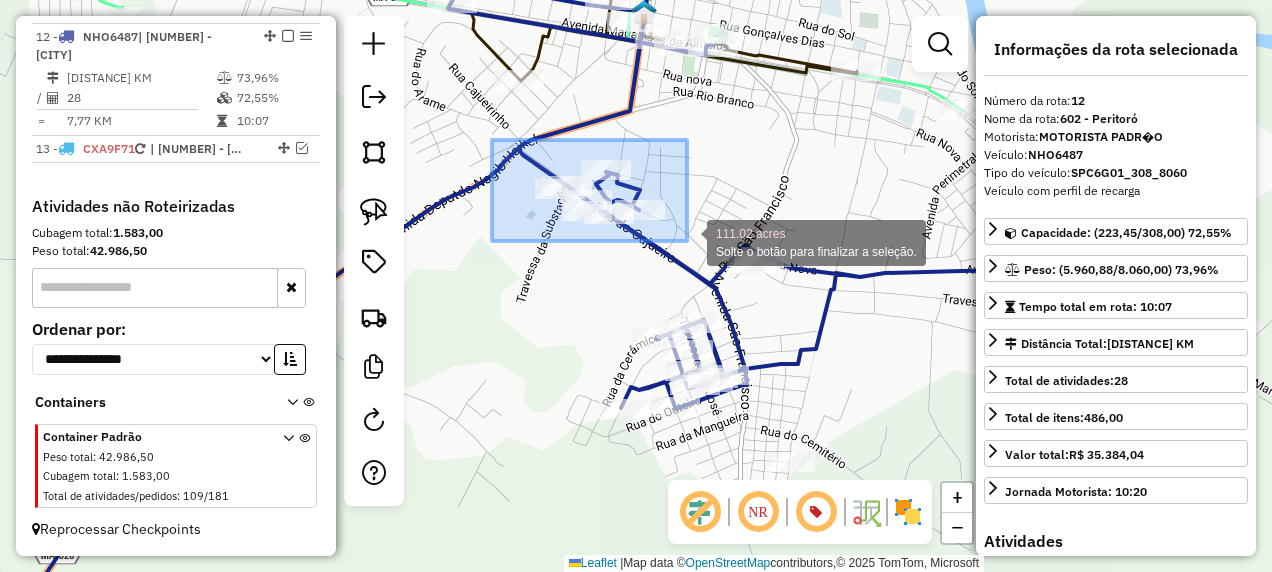 drag, startPoint x: 495, startPoint y: 146, endPoint x: 687, endPoint y: 241, distance: 214.21718 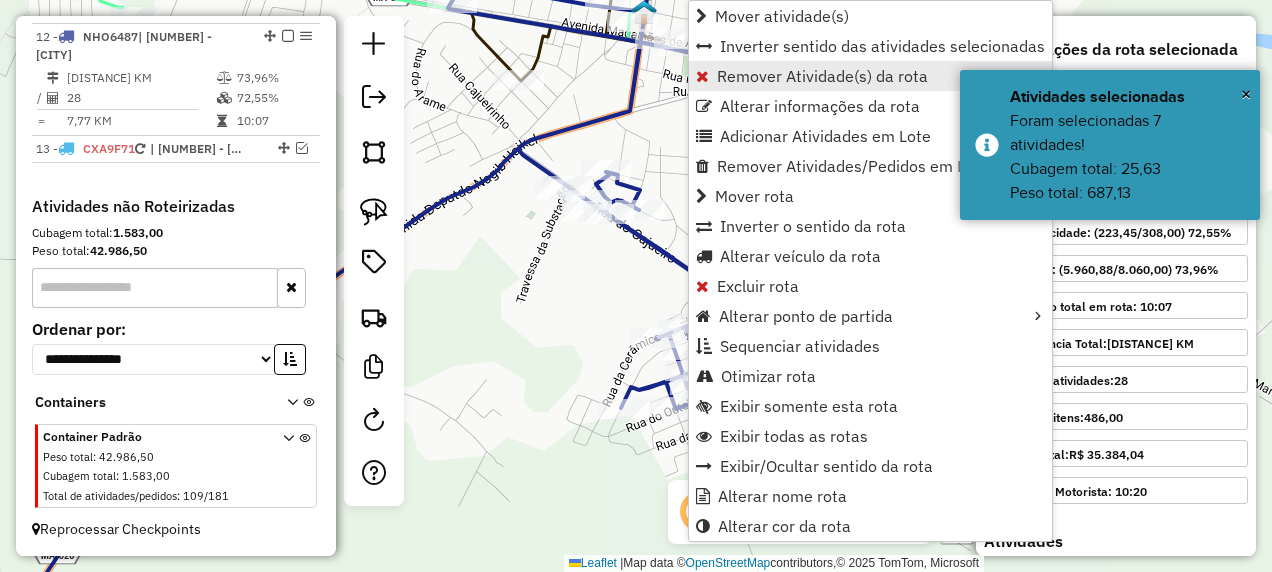 click on "Remover Atividade(s) da rota" at bounding box center (822, 76) 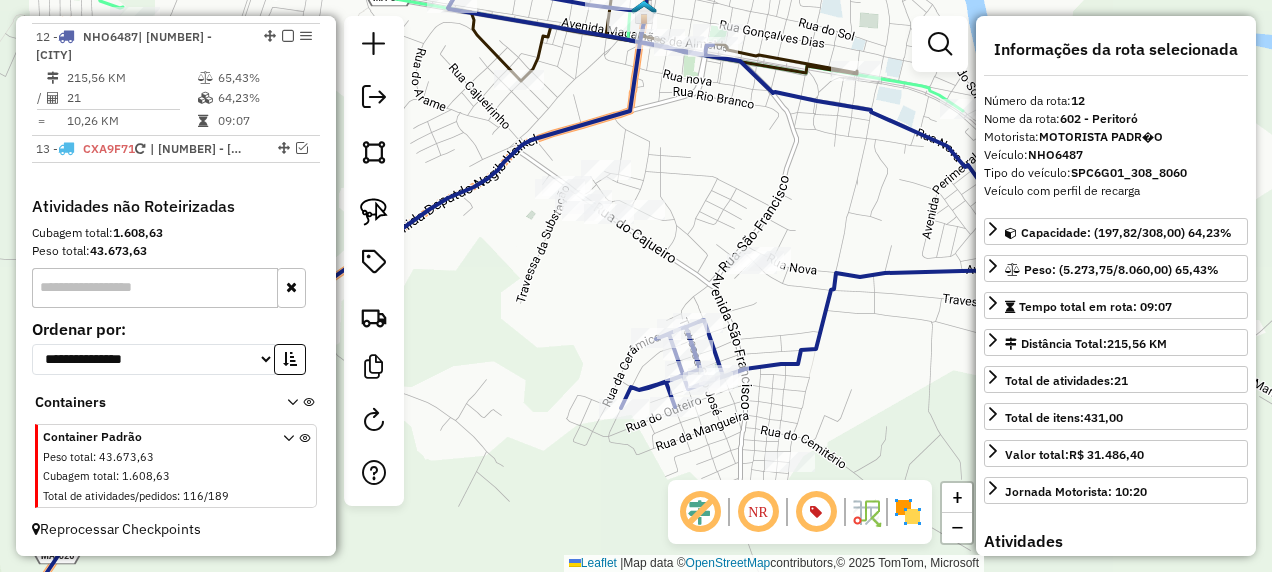 click 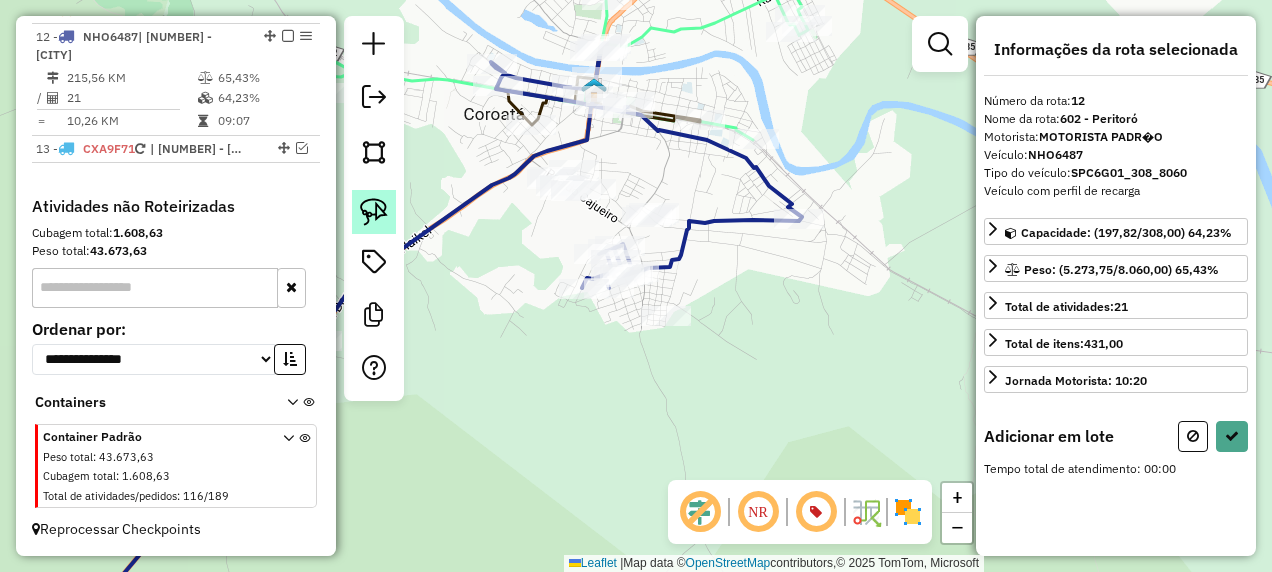 click 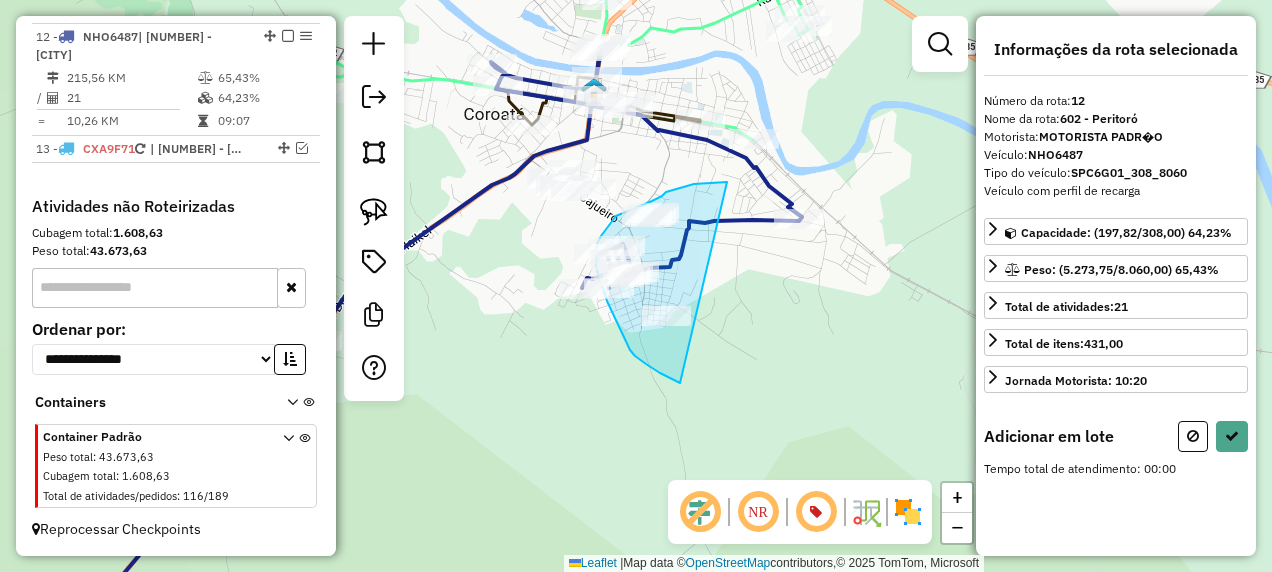 drag, startPoint x: 727, startPoint y: 182, endPoint x: 716, endPoint y: 386, distance: 204.29636 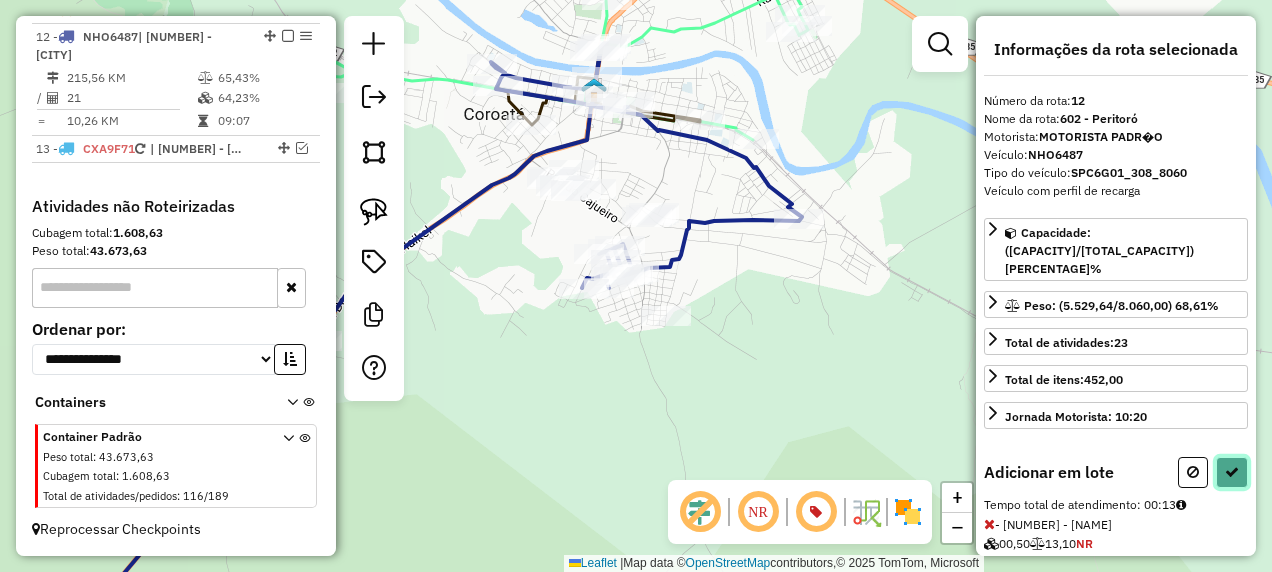 click at bounding box center (1232, 472) 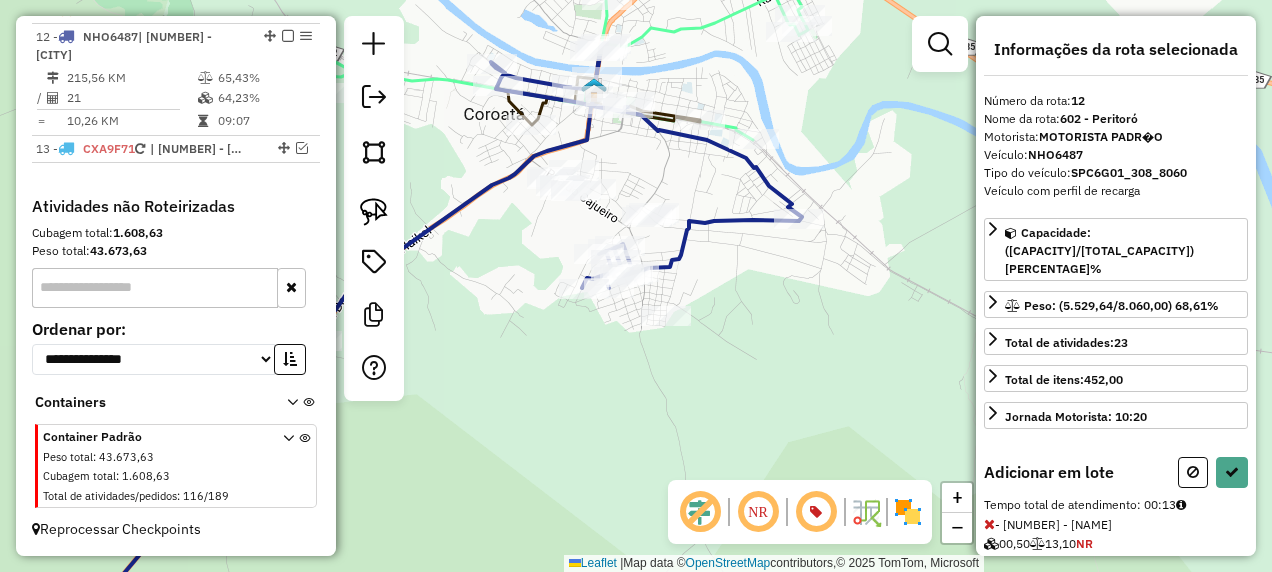 select on "**********" 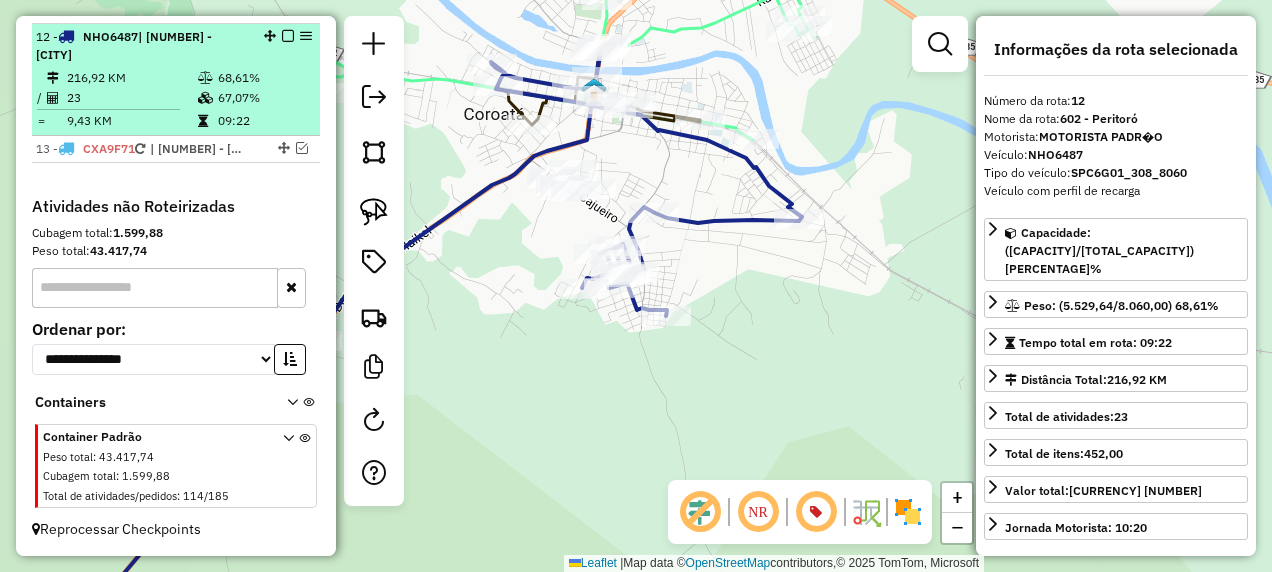 drag, startPoint x: 290, startPoint y: 67, endPoint x: 284, endPoint y: 57, distance: 11.661903 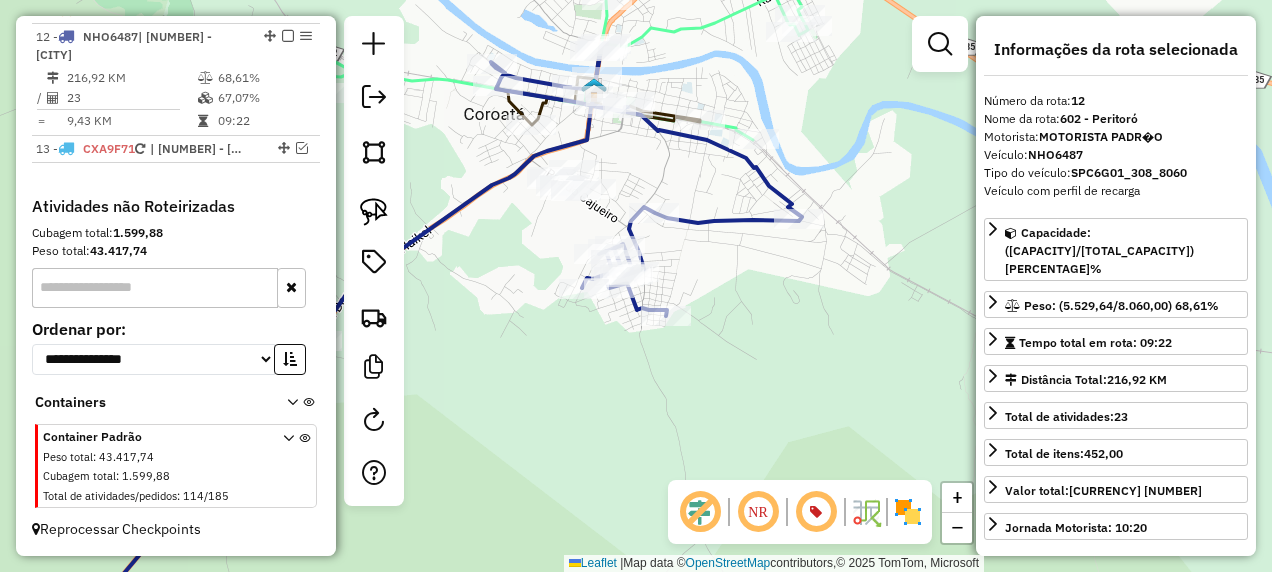 scroll, scrollTop: 1888, scrollLeft: 0, axis: vertical 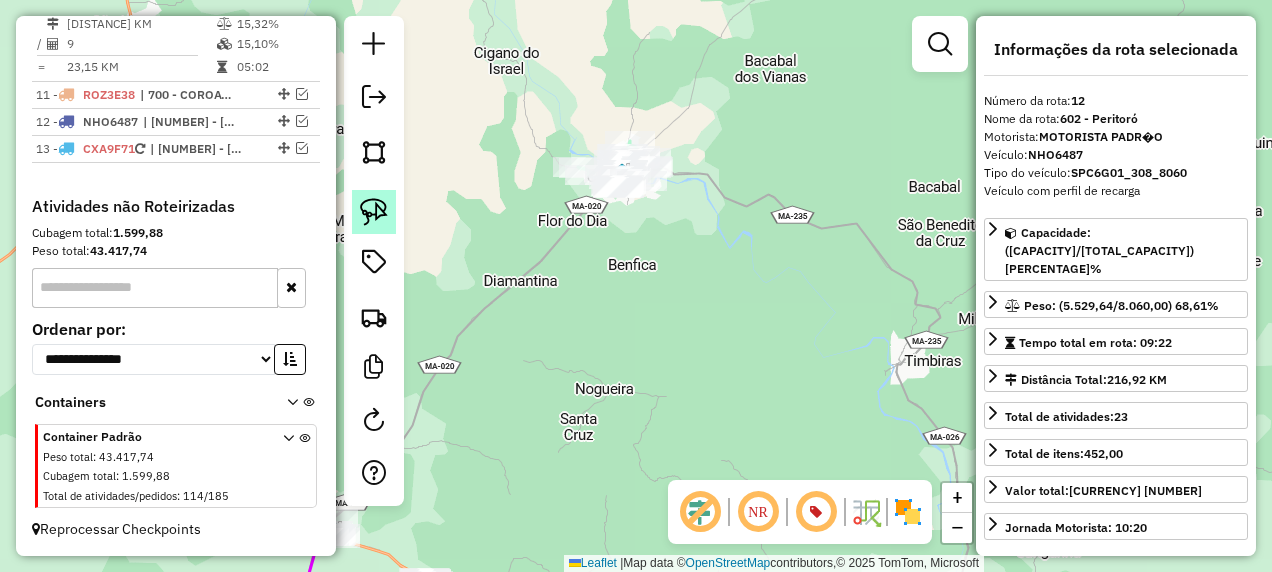 click 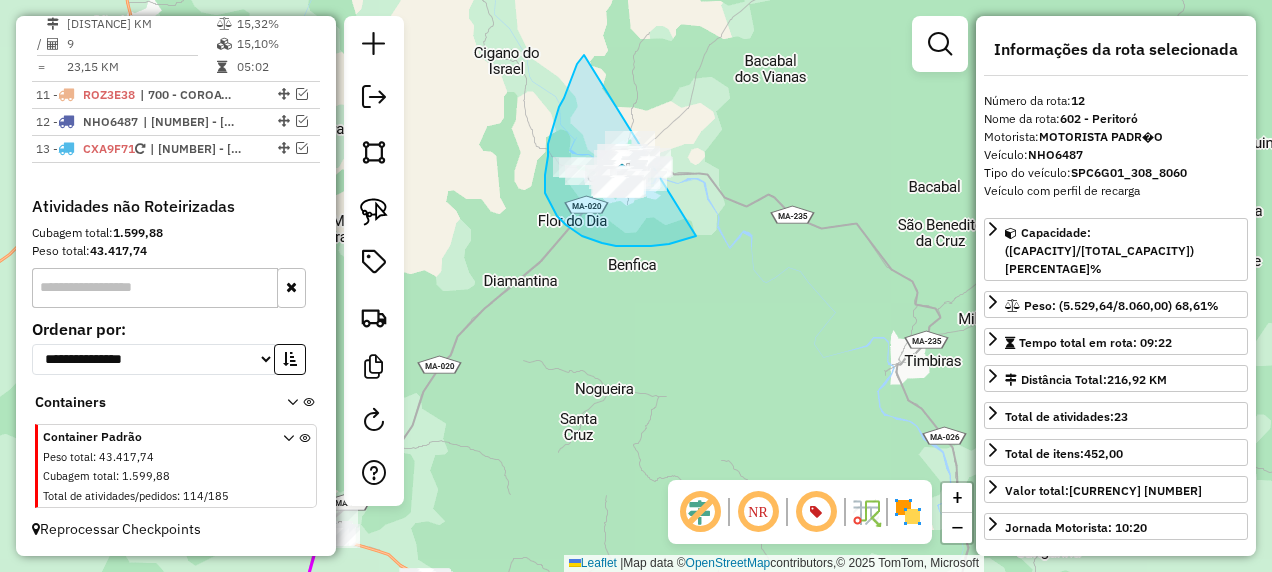 drag, startPoint x: 584, startPoint y: 55, endPoint x: 765, endPoint y: 217, distance: 242.90945 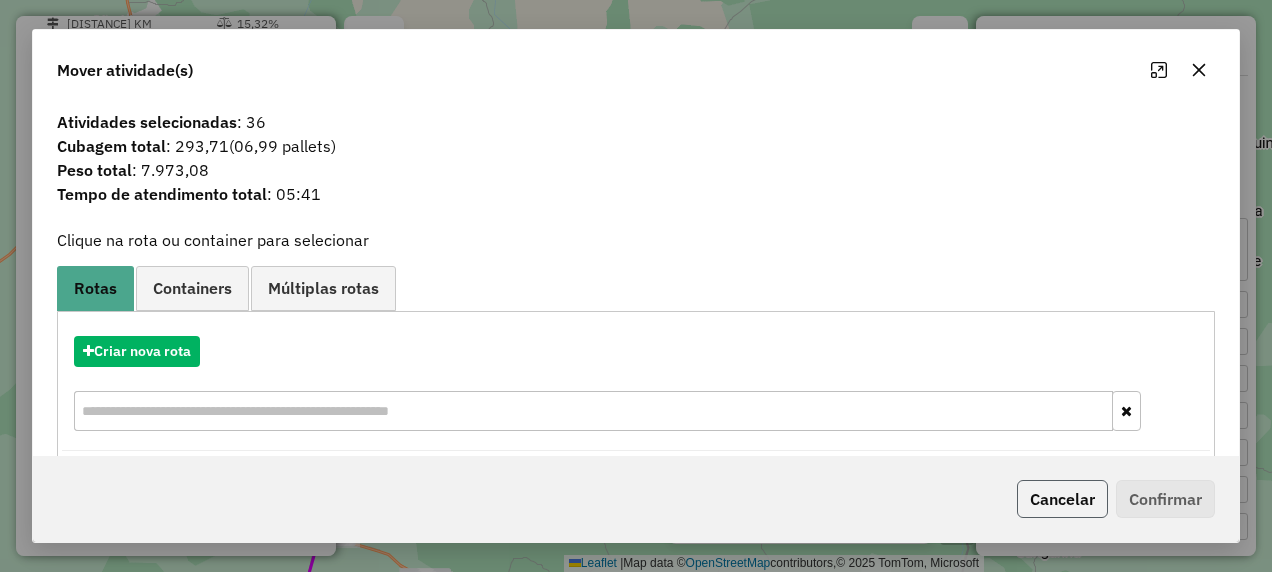click on "Cancelar" 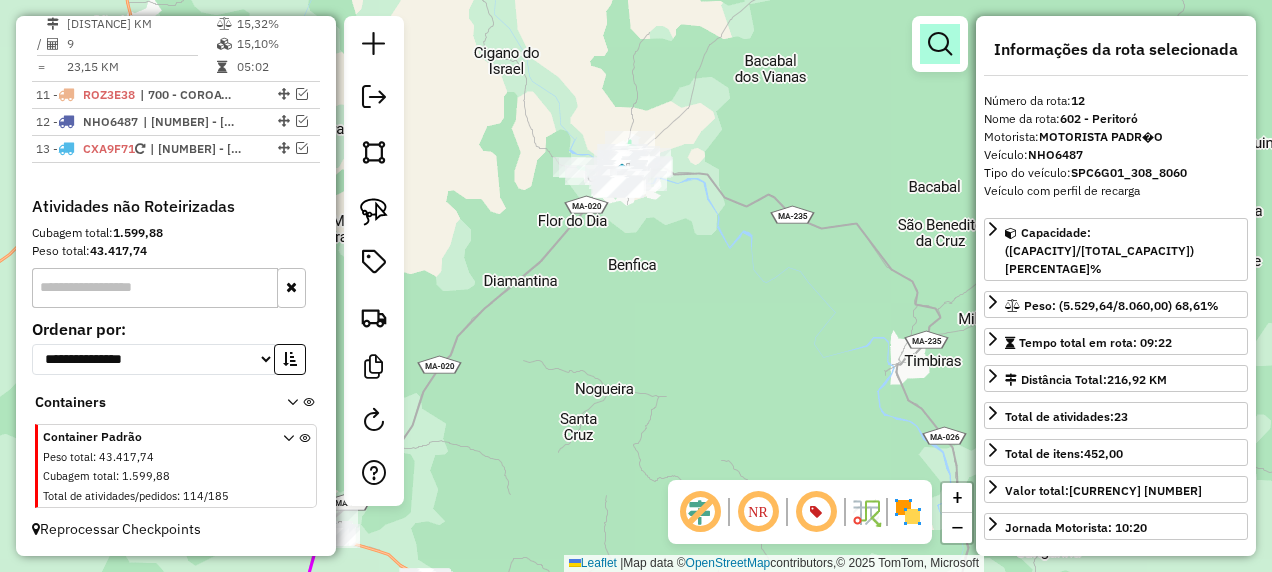 click at bounding box center [940, 44] 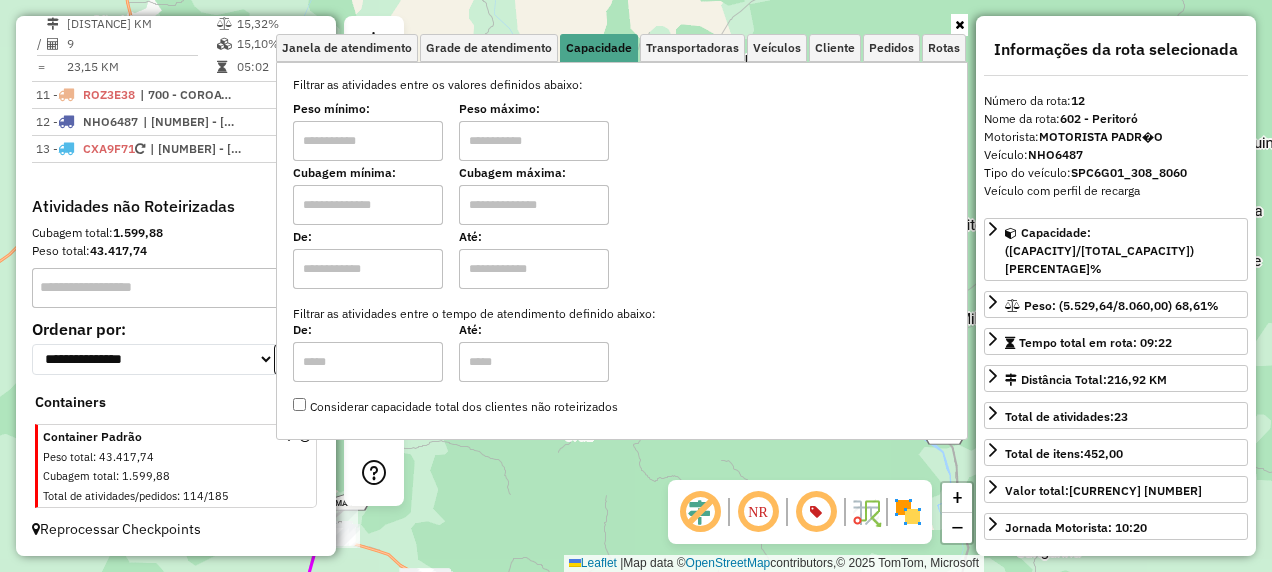 click at bounding box center (368, 205) 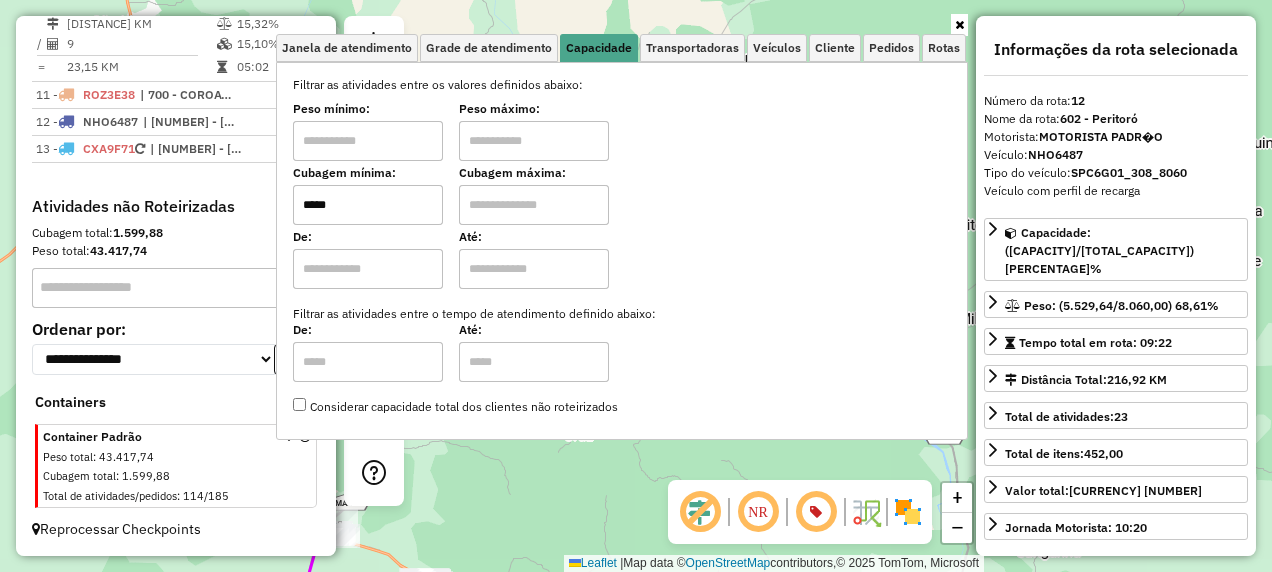 drag, startPoint x: 521, startPoint y: 193, endPoint x: 521, endPoint y: 208, distance: 15 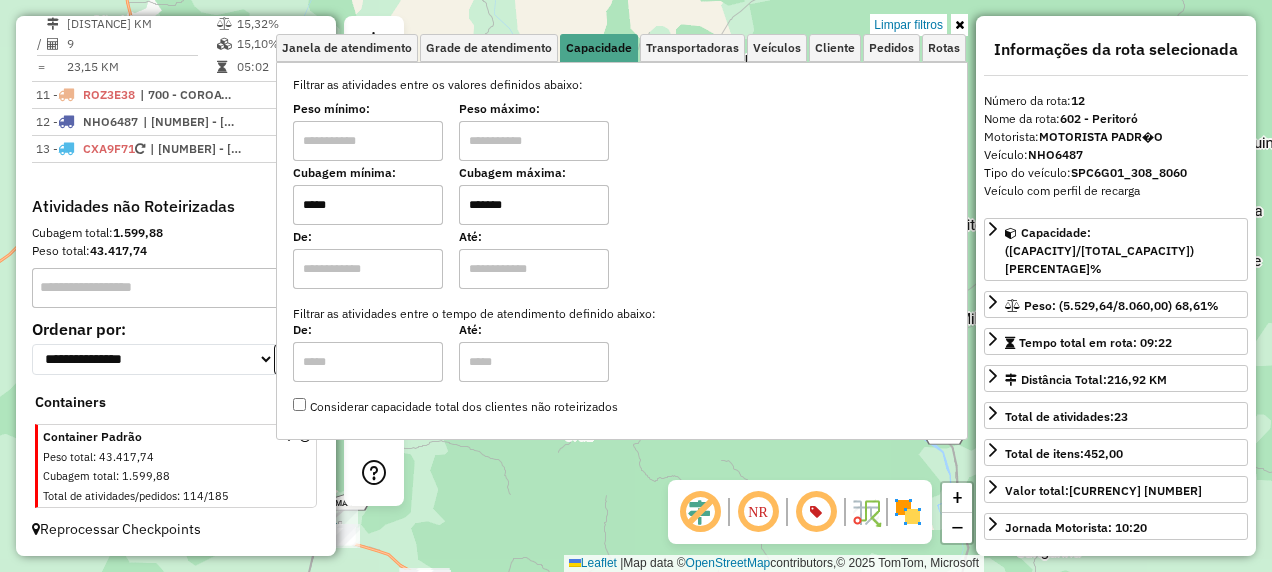 click on "Limpar filtros Janela de atendimento Grade de atendimento Capacidade Transportadoras Veículos Cliente Pedidos  Rotas Selecione os dias de semana para filtrar as janelas de atendimento  Seg   Ter   Qua   Qui   Sex   Sáb   Dom  Informe o período da janela de atendimento: De: Até:  Filtrar exatamente a janela do cliente  Considerar janela de atendimento padrão  Selecione os dias de semana para filtrar as grades de atendimento  Seg   Ter   Qua   Qui   Sex   Sáb   Dom   Considerar clientes sem dia de atendimento cadastrado  Clientes fora do dia de atendimento selecionado Filtrar as atividades entre os valores definidos abaixo:  Peso mínimo:   Peso máximo:   Cubagem mínima:  *****  Cubagem máxima:  *******  De:   Até:  Filtrar as atividades entre o tempo de atendimento definido abaixo:  De:   Até:   Considerar capacidade total dos clientes não roteirizados Transportadora: Selecione um ou mais itens Tipo de veículo: Selecione um ou mais itens Veículo: Selecione um ou mais itens Motorista: Nome: Setor:" 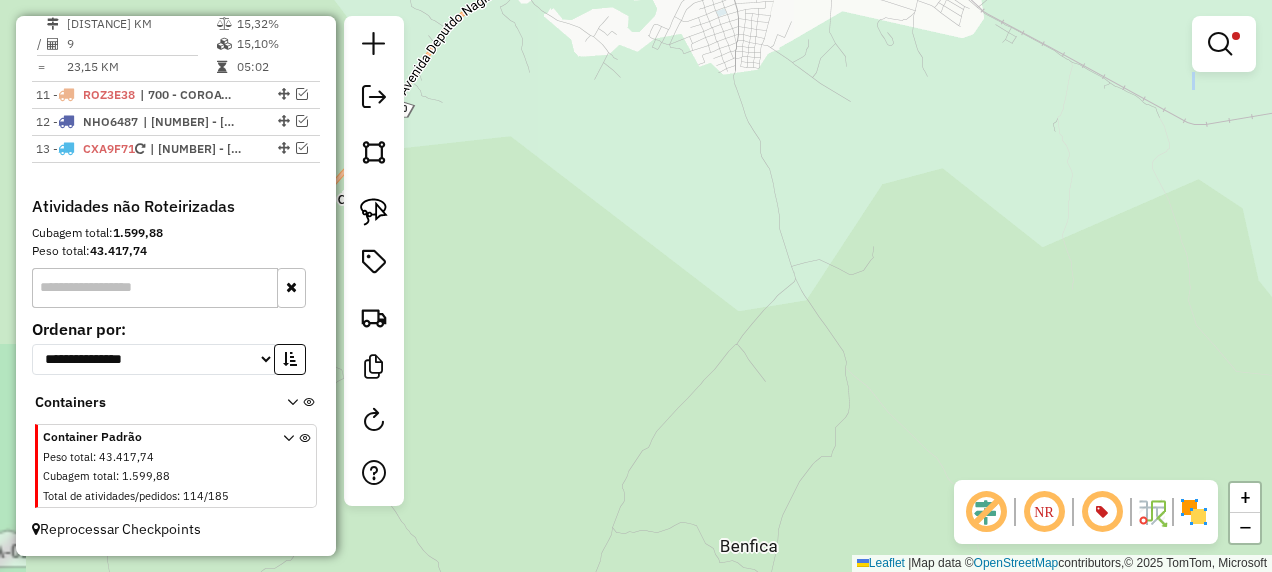 drag, startPoint x: 604, startPoint y: 158, endPoint x: 627, endPoint y: 364, distance: 207.28 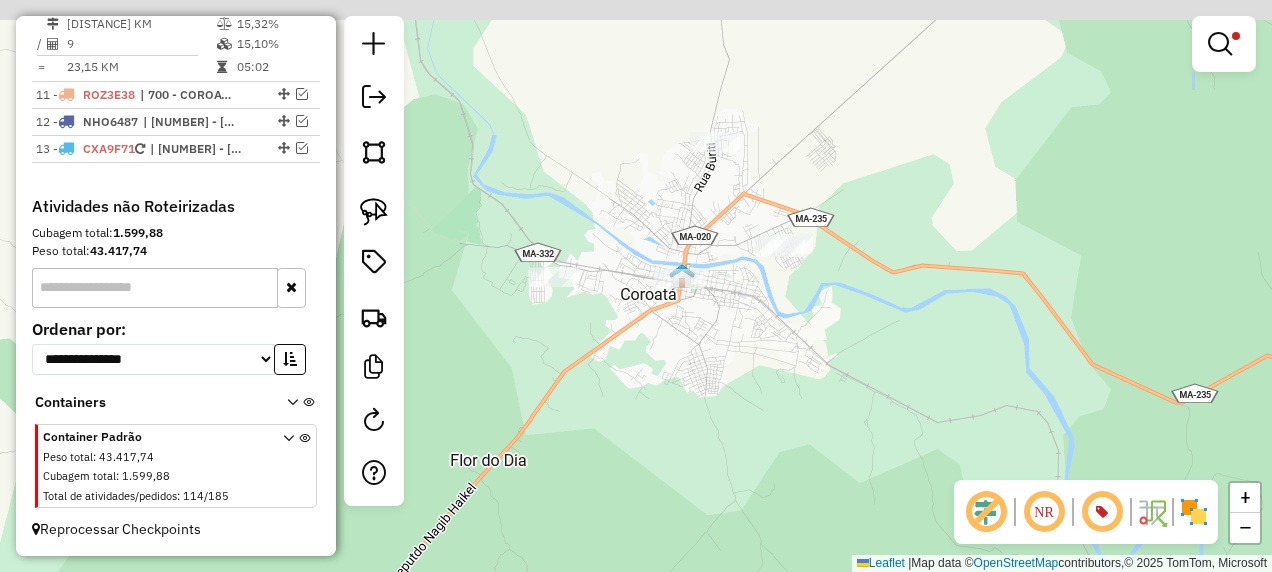 drag, startPoint x: 634, startPoint y: 377, endPoint x: 651, endPoint y: 387, distance: 19.723083 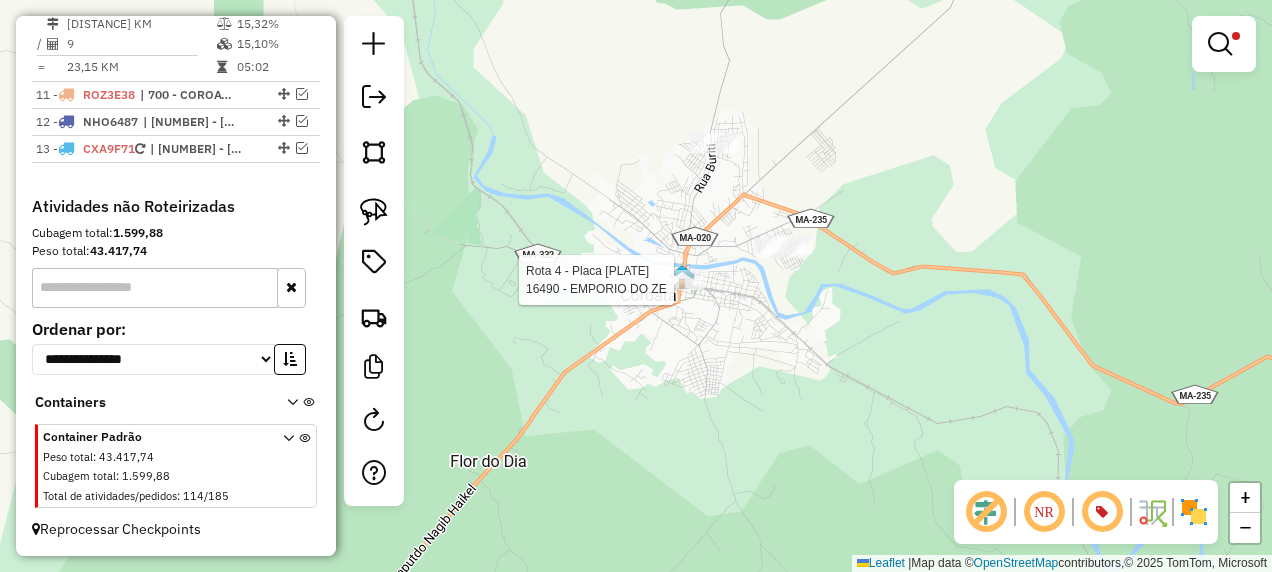 select on "**********" 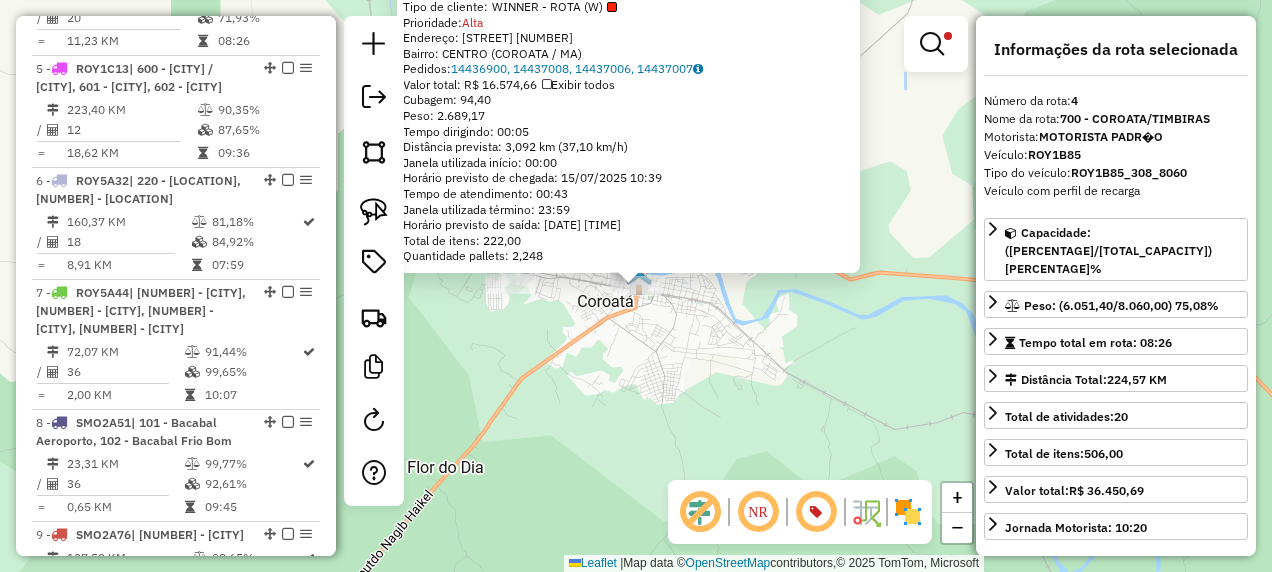 scroll, scrollTop: 1138, scrollLeft: 0, axis: vertical 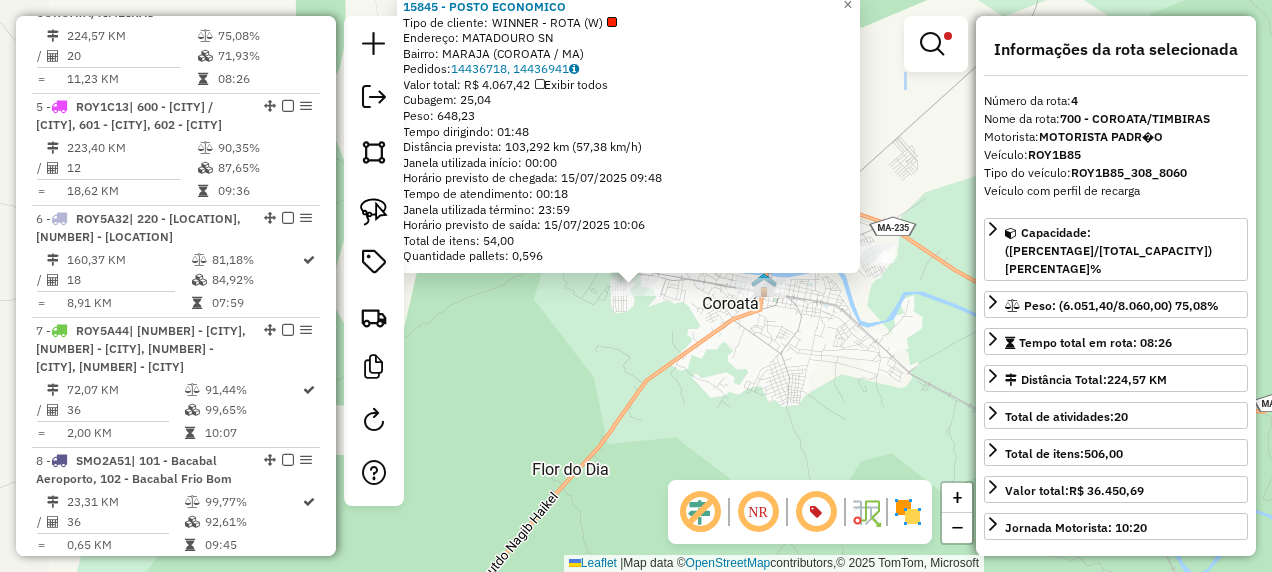 click on "15845 - POSTO ECONOMICO  Tipo de cliente:   WINNER - ROTA (W)   Endereço:  MATADOURO SN   Bairro: MARAJA (COROATA / MA)   Pedidos:  14436718, 14436941   Valor total: R$ 4.067,42   Exibir todos   Cubagem: 25,04  Peso: 648,23  Tempo dirigindo: 01:48   Distância prevista: 103,292 km (57,38 km/h)   Janela utilizada início: 00:00   Horário previsto de chegada: 15/07/2025 09:48   Tempo de atendimento: 00:18   Janela utilizada término: 23:59   Horário previsto de saída: 15/07/2025 10:06   Total de itens: 54,00   Quantidade pallets: 0,596  × Limpar filtros Janela de atendimento Grade de atendimento Capacidade Transportadoras Veículos Cliente Pedidos  Rotas Selecione os dias de semana para filtrar as janelas de atendimento  Seg   Ter   Qua   Qui   Sex   Sáb   Dom  Informe o período da janela de atendimento: De: Até:  Filtrar exatamente a janela do cliente  Considerar janela de atendimento padrão  Selecione os dias de semana para filtrar as grades de atendimento  Seg   Ter   Qua   Qui   Sex   Sáb   Dom  +" 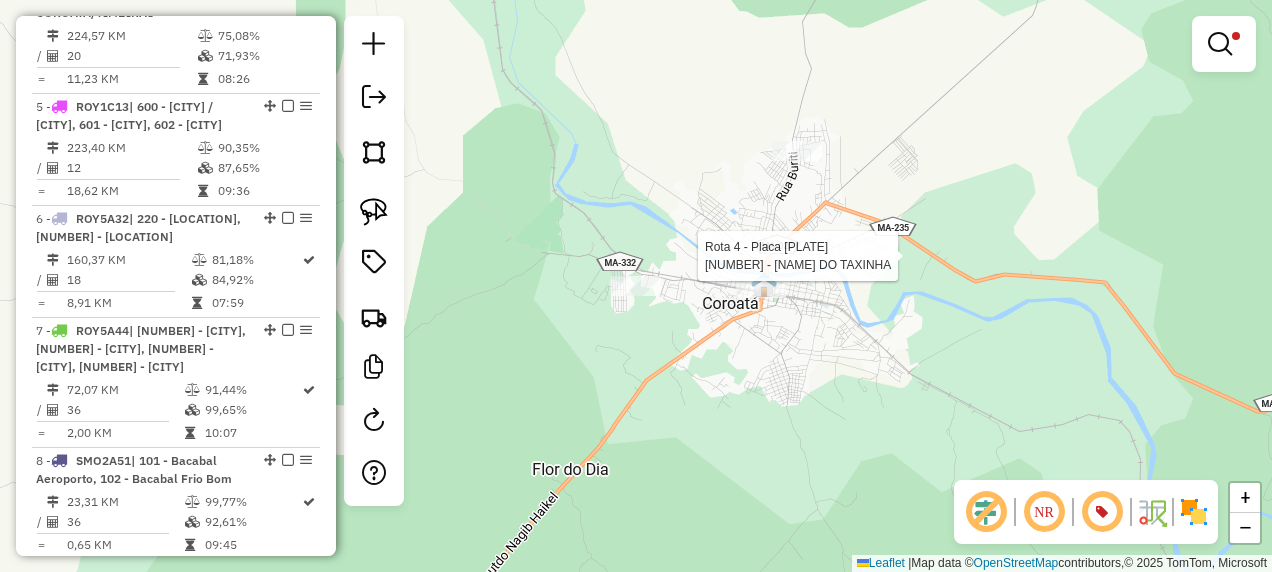 select on "**********" 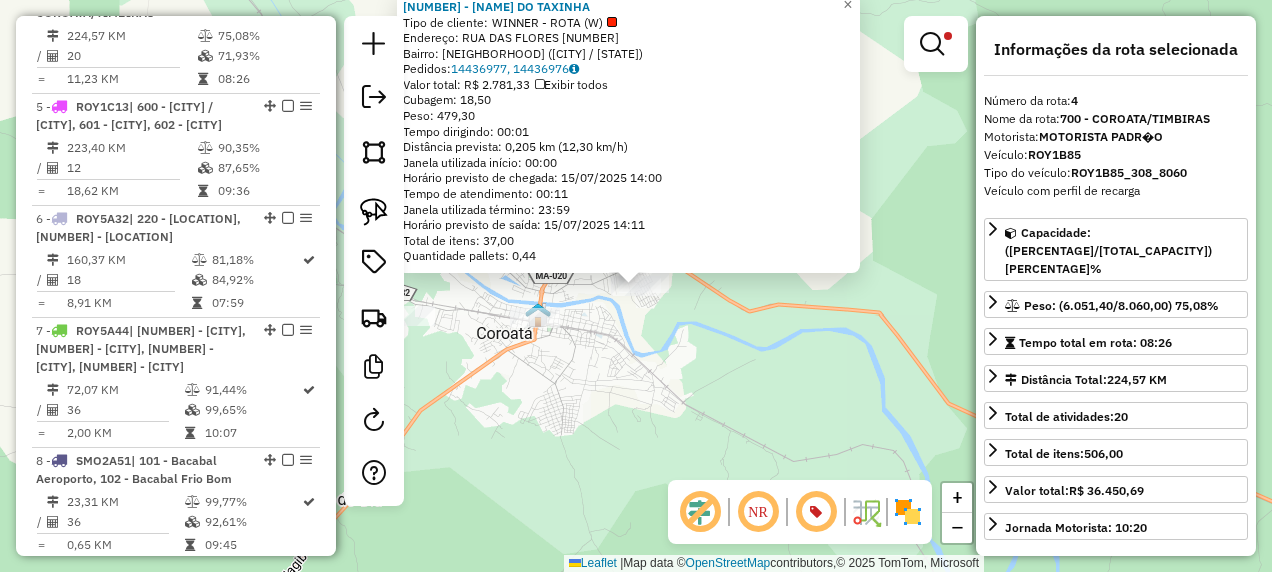 click on "Rota 4 - Placa ROY1B85  20278 - BAR DO TAXINHA 20278 - BAR DO TAXINHA  Tipo de cliente:   WINNER - ROTA (W)   Endereço:  RUA DAS FLORES 2120   Bairro: PALMEIRA TORTA (COROATA / MA)   Pedidos:  14436977, 14436976   Valor total: R$ 2.781,33   Exibir todos   Cubagem: 18,50  Peso: 479,30  Tempo dirigindo: 00:01   Distância prevista: 0,205 km (12,30 km/h)   Janela utilizada início: 00:00   Horário previsto de chegada: 15/07/2025 14:00   Tempo de atendimento: 00:11   Janela utilizada término: 23:59   Horário previsto de saída: 15/07/2025 14:11   Total de itens: 37,00   Quantidade pallets: 0,44  × Limpar filtros Janela de atendimento Grade de atendimento Capacidade Transportadoras Veículos Cliente Pedidos  Rotas Selecione os dias de semana para filtrar as janelas de atendimento  Seg   Ter   Qua   Qui   Sex   Sáb   Dom  Informe o período da janela de atendimento: De: Até:  Filtrar exatamente a janela do cliente  Considerar janela de atendimento padrão   Seg   Ter   Qua   Qui   Sex   Sáb   Dom  ***** De:" 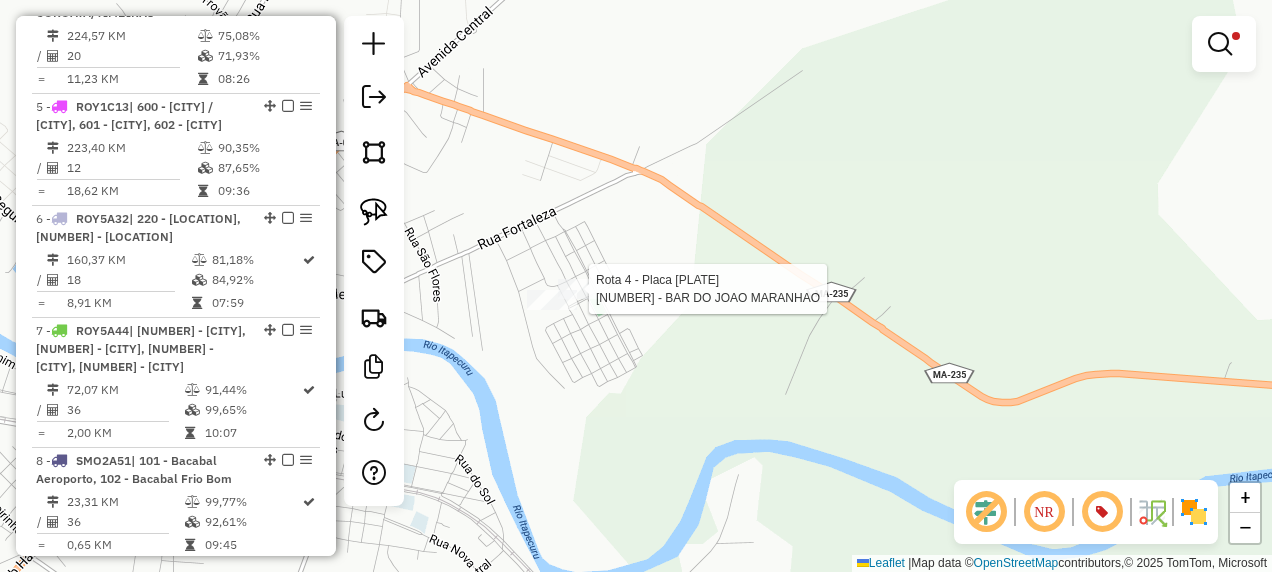 select on "**********" 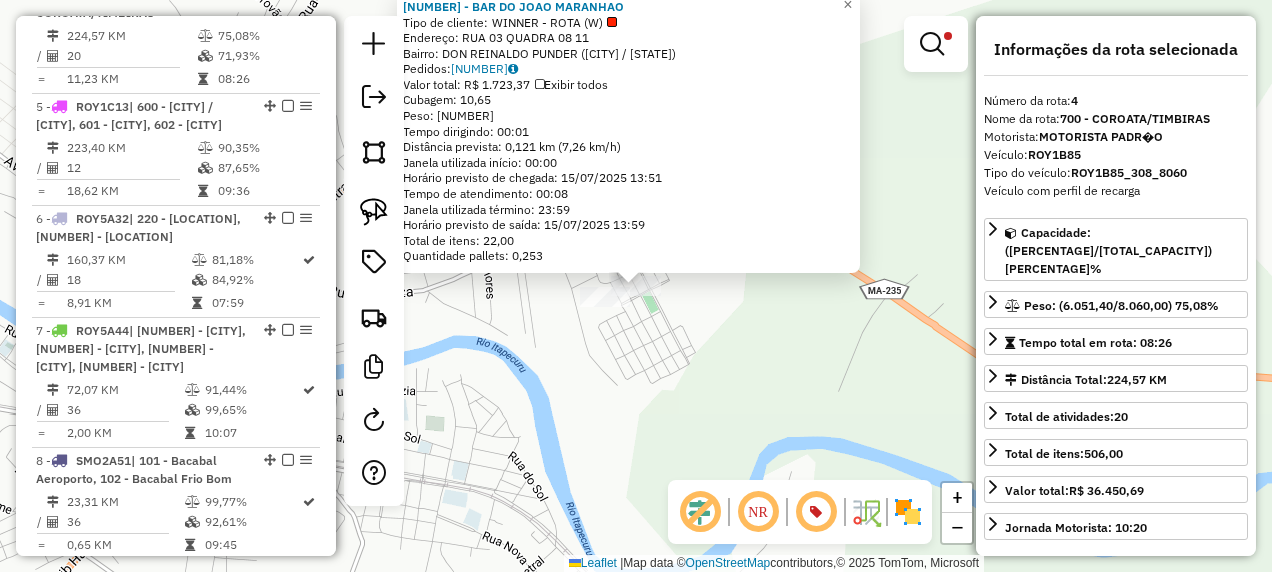 click on "20298 - BAR DO JOAO MARANHAO  Tipo de cliente:   WINNER - ROTA (W)   Endereço:  RUA 03 QUADRA 08 11   Bairro: DON REINALDO PUNDER (COROATA / MA)   Pedidos:  14436778   Valor total: R$ 1.723,37   Exibir todos   Cubagem: 10,65  Peso: 276,69  Tempo dirigindo: 00:01   Distância prevista: 0,121 km (7,26 km/h)   Janela utilizada início: 00:00   Horário previsto de chegada: 15/07/2025 13:51   Tempo de atendimento: 00:08   Janela utilizada término: 23:59   Horário previsto de saída: 15/07/2025 13:59   Total de itens: 22,00   Quantidade pallets: 0,253  × Limpar filtros Janela de atendimento Grade de atendimento Capacidade Transportadoras Veículos Cliente Pedidos  Rotas Selecione os dias de semana para filtrar as janelas de atendimento  Seg   Ter   Qua   Qui   Sex   Sáb   Dom  Informe o período da janela de atendimento: De: Até:  Filtrar exatamente a janela do cliente  Considerar janela de atendimento padrão  Selecione os dias de semana para filtrar as grades de atendimento  Seg   Ter   Qua   Qui   Sex  +" 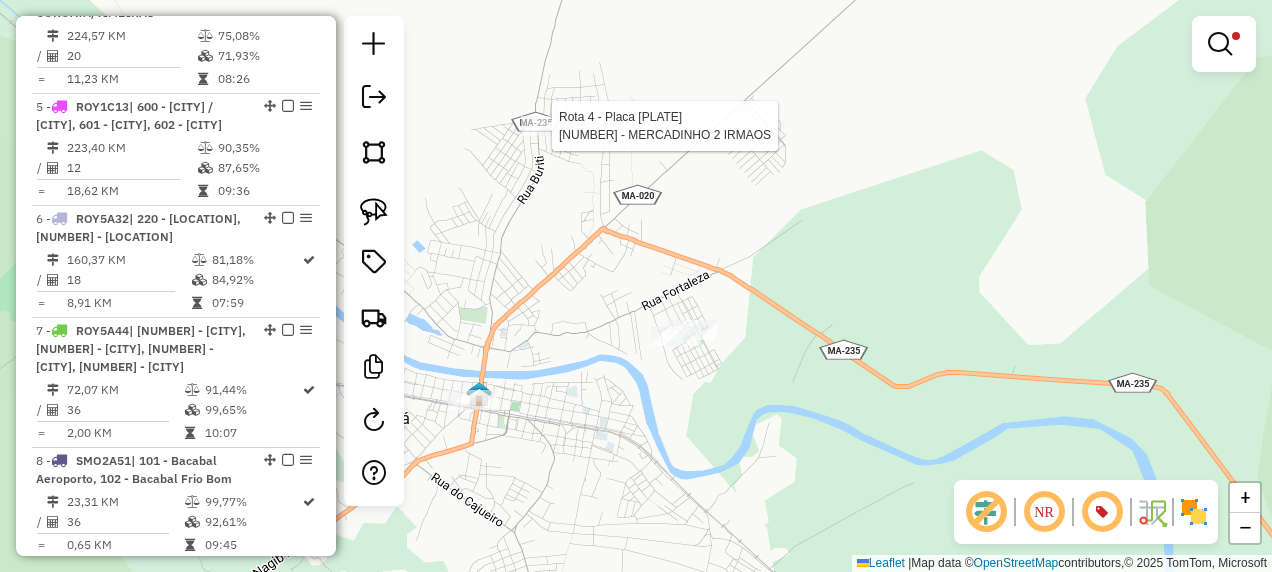 click 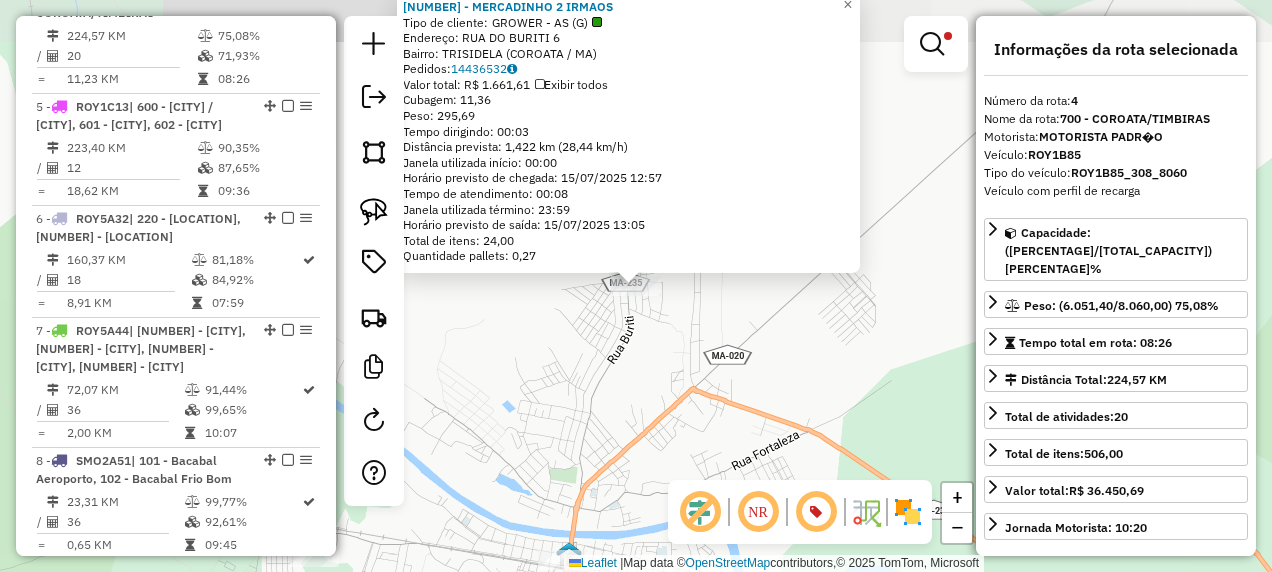 click on "Rota 4 - Placa ROY1B85  20368 - MERCADINHO 2 IRMAOS 20368 - MERCADINHO 2 IRMAOS  Tipo de cliente:   GROWER - AS (G)   Endereço:  RUA DO BURITI 6   Bairro: TRISIDELA (COROATA / MA)   Pedidos:  14436532   Valor total: R$ 1.661,61   Exibir todos   Cubagem: 11,36  Peso: 295,69  Tempo dirigindo: 00:03   Distância prevista: 1,422 km (28,44 km/h)   Janela utilizada início: 00:00   Horário previsto de chegada: 15/07/2025 12:57   Tempo de atendimento: 00:08   Janela utilizada término: 23:59   Horário previsto de saída: 15/07/2025 13:05   Total de itens: 24,00   Quantidade pallets: 0,27  × Limpar filtros Janela de atendimento Grade de atendimento Capacidade Transportadoras Veículos Cliente Pedidos  Rotas Selecione os dias de semana para filtrar as janelas de atendimento  Seg   Ter   Qua   Qui   Sex   Sáb   Dom  Informe o período da janela de atendimento: De: Até:  Filtrar exatamente a janela do cliente  Considerar janela de atendimento padrão   Seg   Ter   Qua   Qui   Sex   Sáb   Dom   Peso mínimo:  De:" 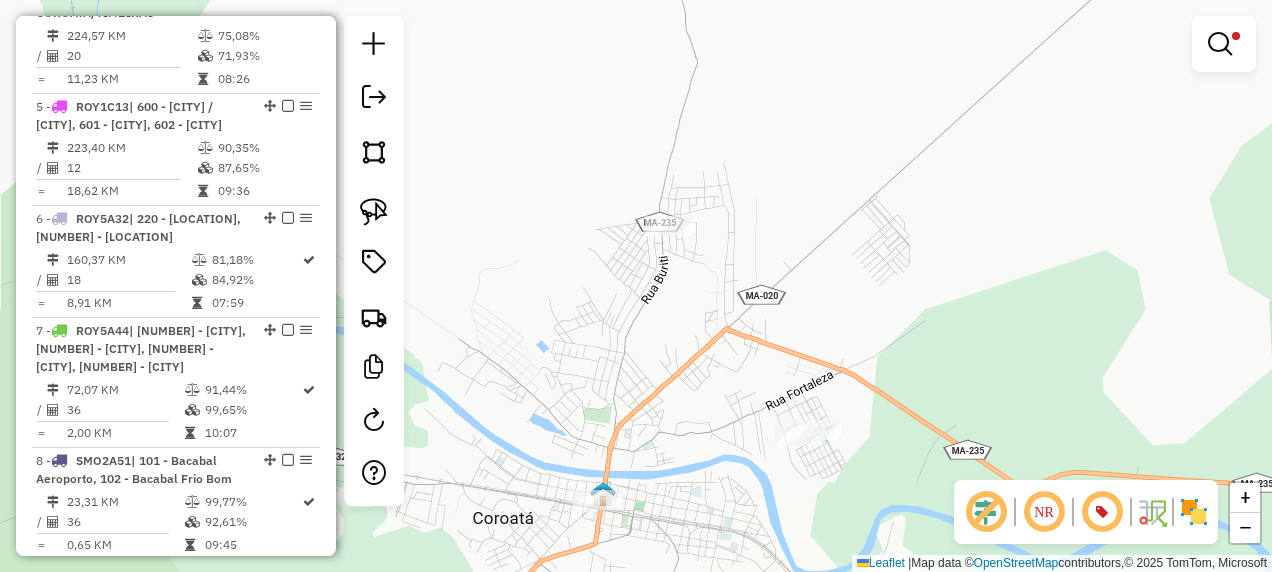 drag, startPoint x: 622, startPoint y: 424, endPoint x: 704, endPoint y: 288, distance: 158.80806 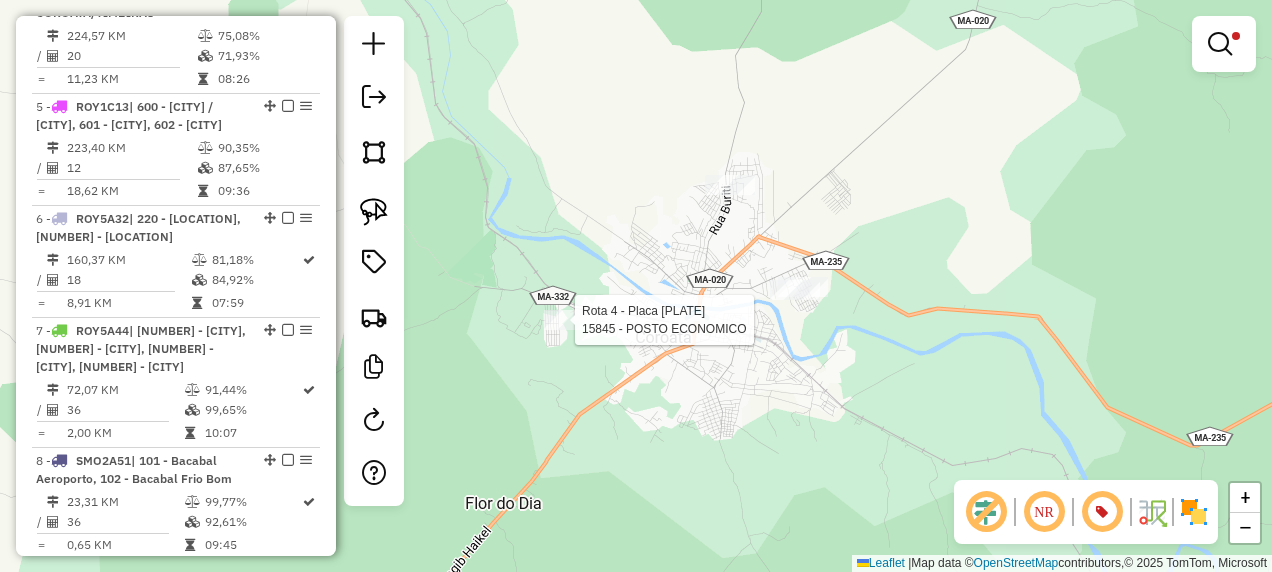 select on "**********" 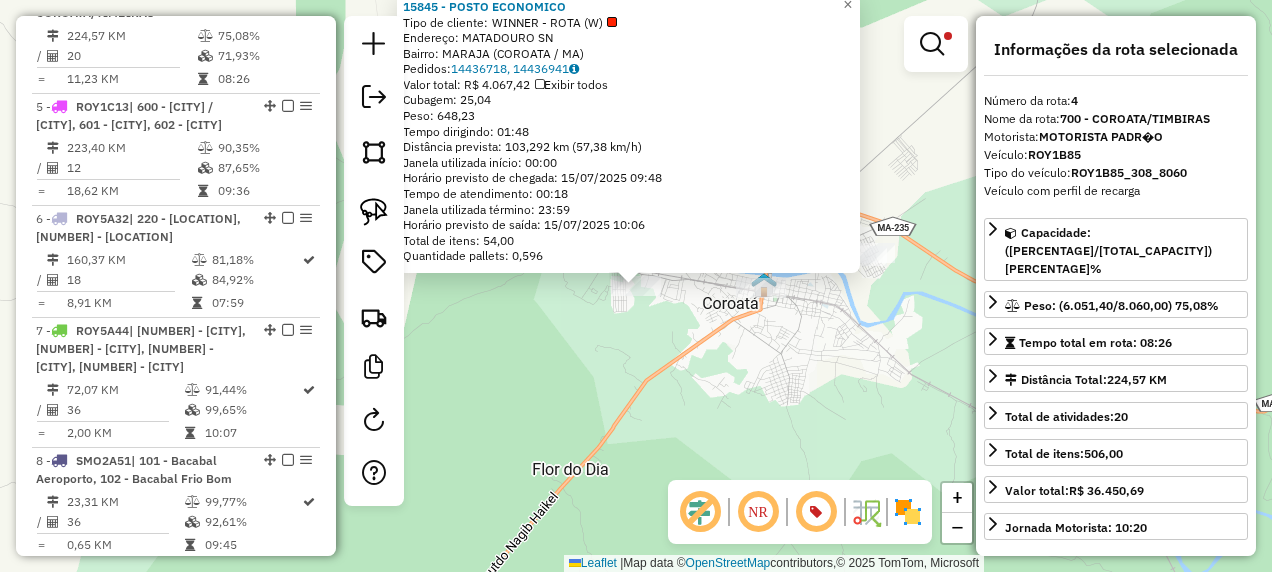 click on "15845 - POSTO ECONOMICO  Tipo de cliente:   WINNER - ROTA (W)   Endereço:  MATADOURO SN   Bairro: MARAJA (COROATA / MA)   Pedidos:  14436718, 14436941   Valor total: R$ 4.067,42   Exibir todos   Cubagem: 25,04  Peso: 648,23  Tempo dirigindo: 01:48   Distância prevista: 103,292 km (57,38 km/h)   Janela utilizada início: 00:00   Horário previsto de chegada: 15/07/2025 09:48   Tempo de atendimento: 00:18   Janela utilizada término: 23:59   Horário previsto de saída: 15/07/2025 10:06   Total de itens: 54,00   Quantidade pallets: 0,596  × Limpar filtros Janela de atendimento Grade de atendimento Capacidade Transportadoras Veículos Cliente Pedidos  Rotas Selecione os dias de semana para filtrar as janelas de atendimento  Seg   Ter   Qua   Qui   Sex   Sáb   Dom  Informe o período da janela de atendimento: De: Até:  Filtrar exatamente a janela do cliente  Considerar janela de atendimento padrão  Selecione os dias de semana para filtrar as grades de atendimento  Seg   Ter   Qua   Qui   Sex   Sáb   Dom  +" 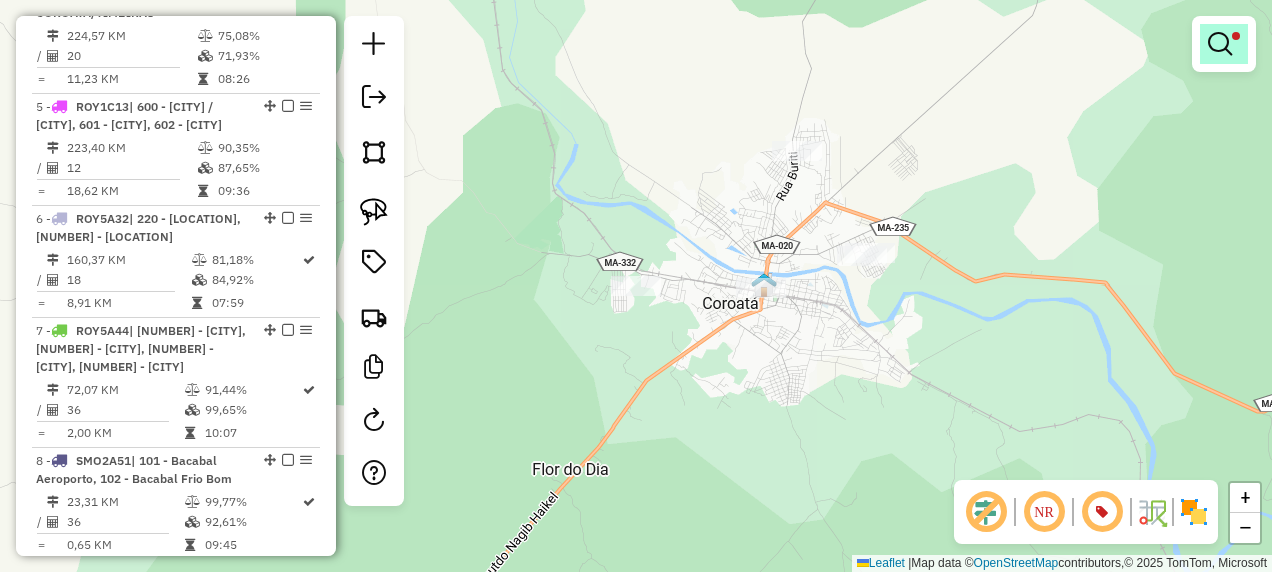 click at bounding box center (1220, 44) 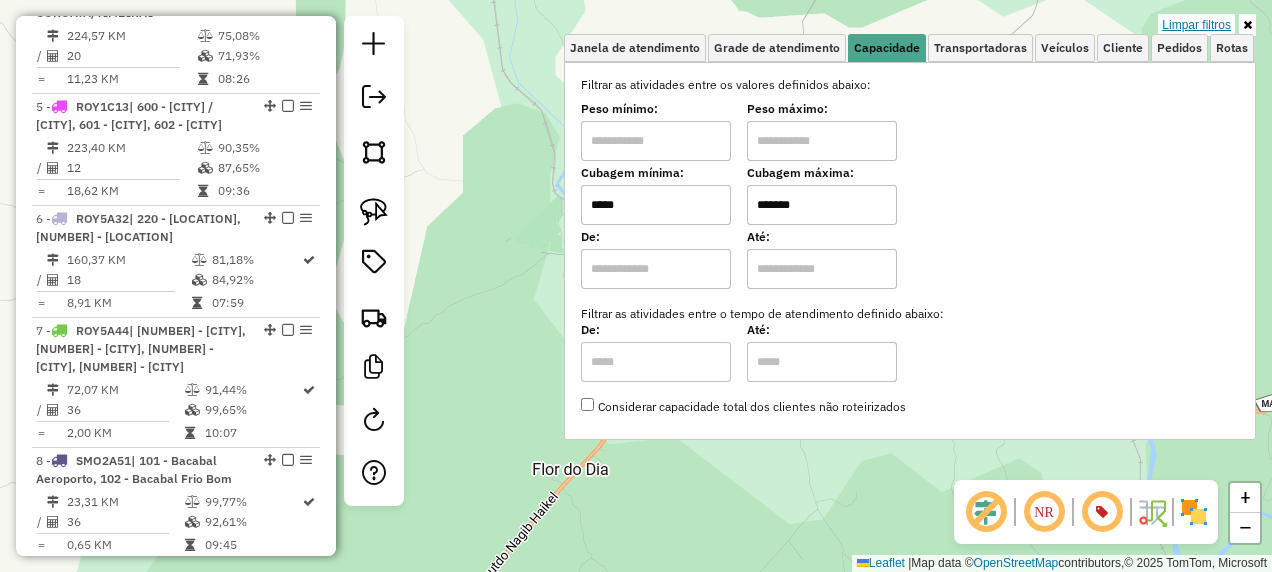 click on "Limpar filtros" at bounding box center [1196, 25] 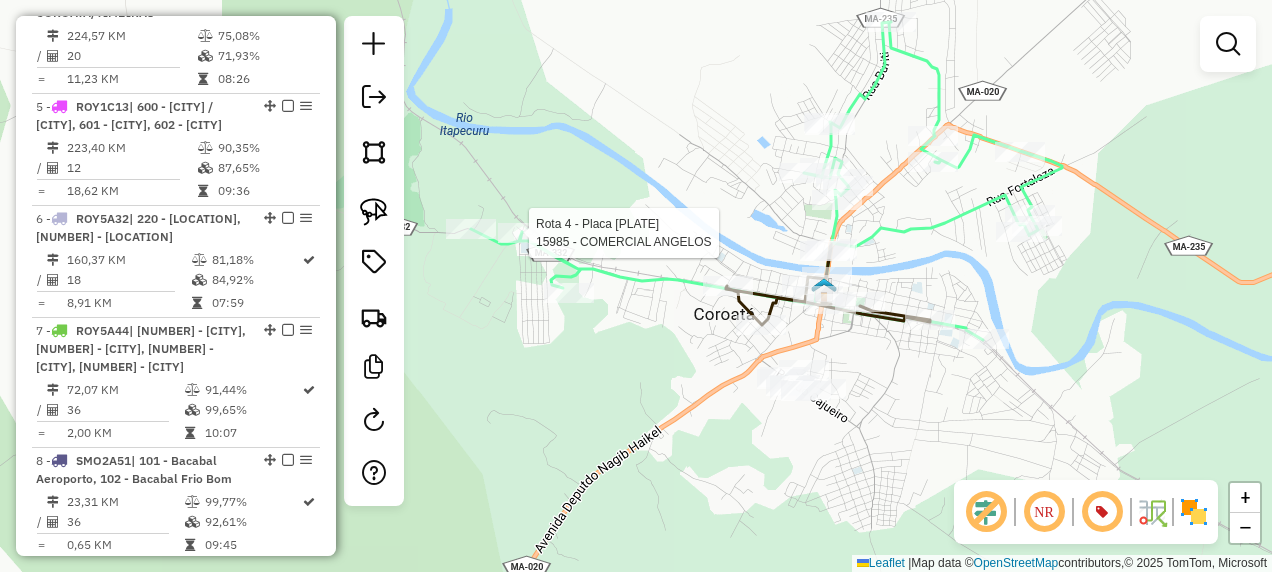 select on "**********" 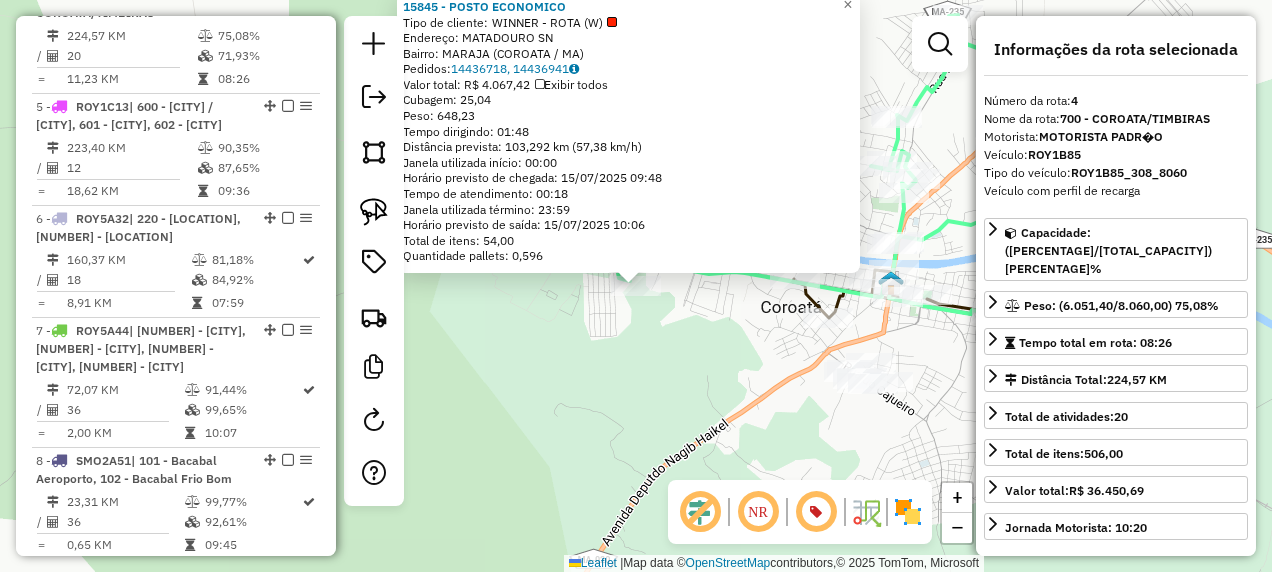 click on "15845 - POSTO ECONOMICO  Tipo de cliente:   WINNER - ROTA (W)   Endereço:  MATADOURO SN   Bairro: MARAJA (COROATA / MA)   Pedidos:  14436718, 14436941   Valor total: R$ 4.067,42   Exibir todos   Cubagem: 25,04  Peso: 648,23  Tempo dirigindo: 01:48   Distância prevista: 103,292 km (57,38 km/h)   Janela utilizada início: 00:00   Horário previsto de chegada: 15/07/2025 09:48   Tempo de atendimento: 00:18   Janela utilizada término: 23:59   Horário previsto de saída: 15/07/2025 10:06   Total de itens: 54,00   Quantidade pallets: 0,596  × Janela de atendimento Grade de atendimento Capacidade Transportadoras Veículos Cliente Pedidos  Rotas Selecione os dias de semana para filtrar as janelas de atendimento  Seg   Ter   Qua   Qui   Sex   Sáb   Dom  Informe o período da janela de atendimento: De: Até:  Filtrar exatamente a janela do cliente  Considerar janela de atendimento padrão  Selecione os dias de semana para filtrar as grades de atendimento  Seg   Ter   Qua   Qui   Sex   Sáb   Dom   Peso mínimo:" 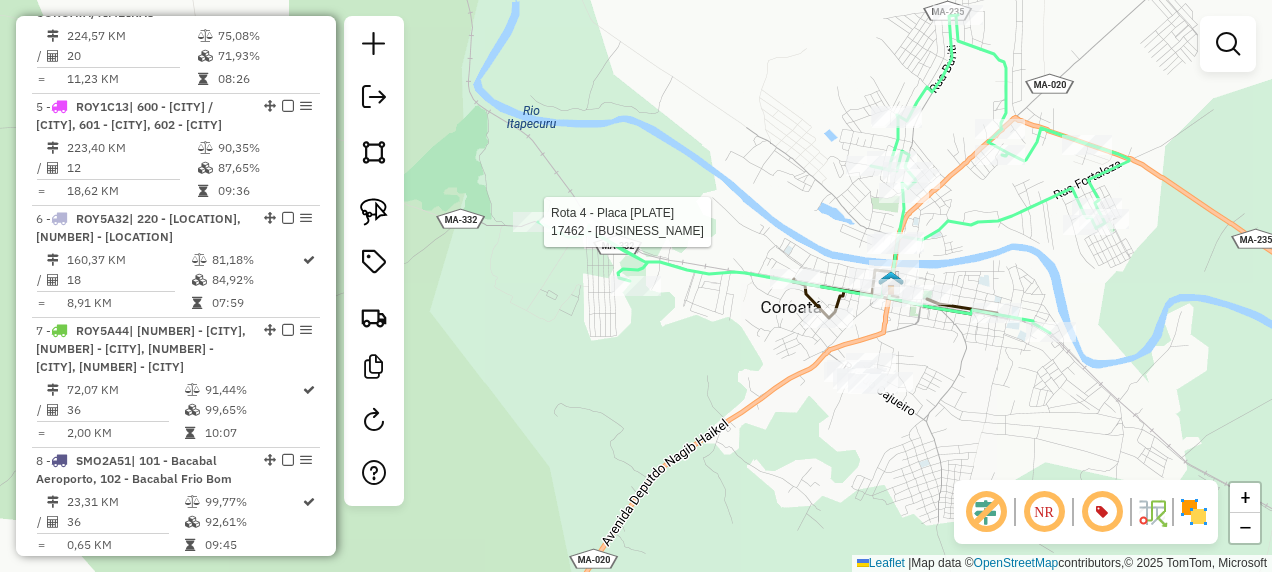 select on "**********" 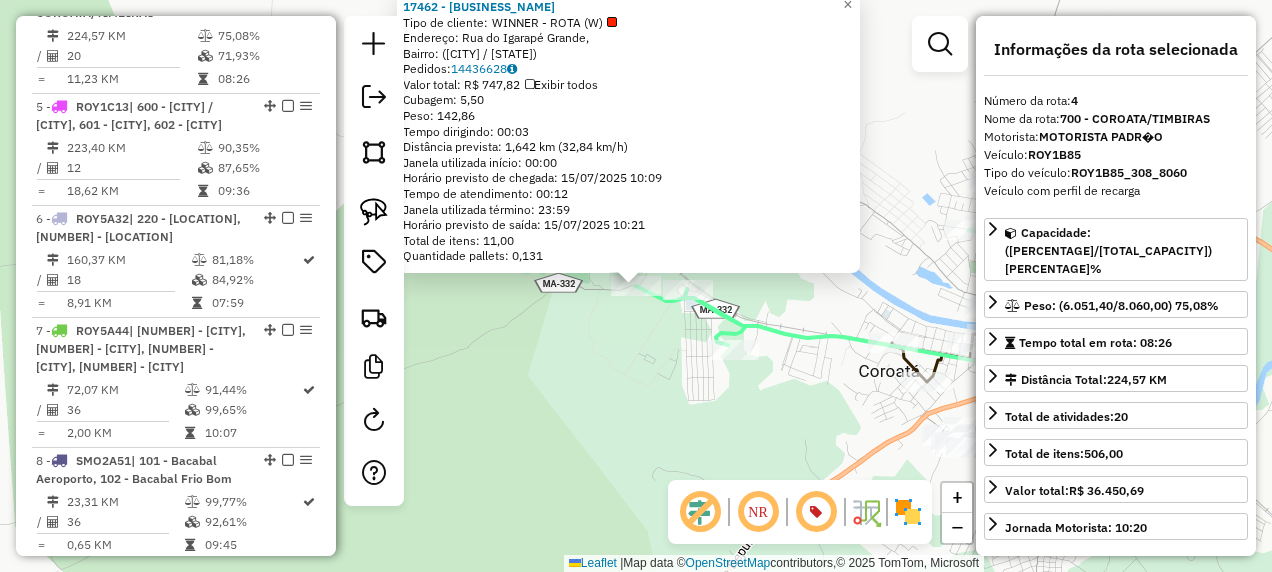 click on "Rota 4 - Placa ROY1B85  17462 - Bar da Nilda 17462 - Bar da Nilda  Tipo de cliente:   WINNER - ROTA (W)   Endereço: Rua do Igarapé Grande,    Bairro:  (Coroatá / MA)   Pedidos:  14436628   Valor total: R$ 747,82   Exibir todos   Cubagem: 5,50  Peso: 142,86  Tempo dirigindo: 00:03   Distância prevista: 1,642 km (32,84 km/h)   Janela utilizada início: 00:00   Horário previsto de chegada: 15/07/2025 10:09   Tempo de atendimento: 00:12   Janela utilizada término: 23:59   Horário previsto de saída: 15/07/2025 10:21   Total de itens: 11,00   Quantidade pallets: 0,131  × Janela de atendimento Grade de atendimento Capacidade Transportadoras Veículos Cliente Pedidos  Rotas Selecione os dias de semana para filtrar as janelas de atendimento  Seg   Ter   Qua   Qui   Sex   Sáb   Dom  Informe o período da janela de atendimento: De: Até:  Filtrar exatamente a janela do cliente  Considerar janela de atendimento padrão  Selecione os dias de semana para filtrar as grades de atendimento  Seg   Ter   Qua   Qui  +" 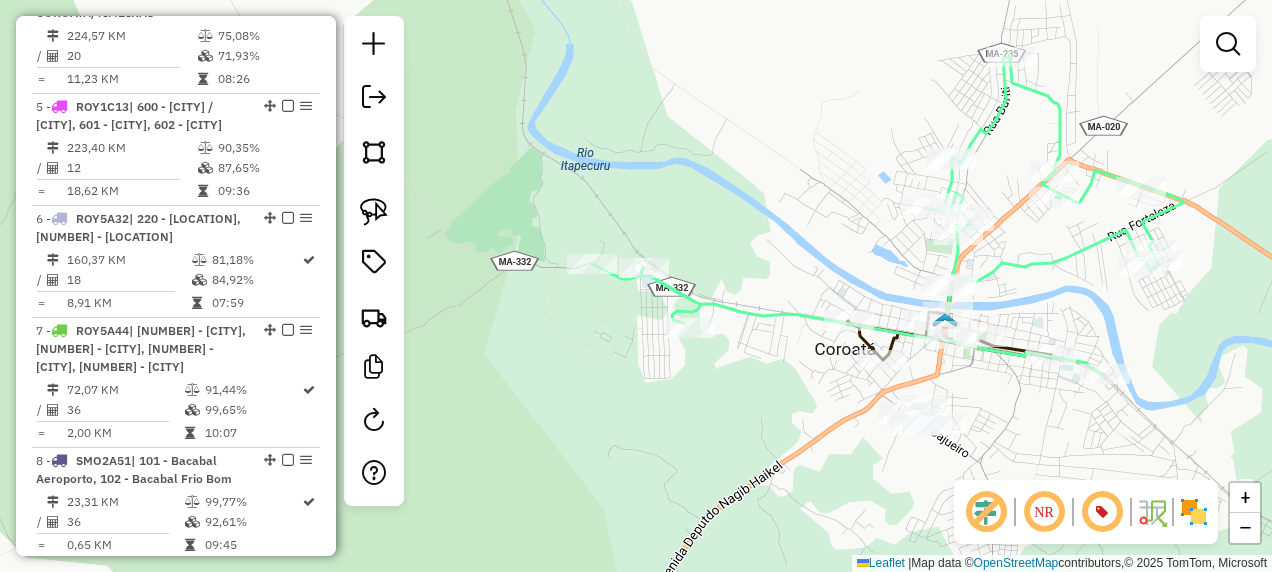 drag, startPoint x: 765, startPoint y: 452, endPoint x: 699, endPoint y: 417, distance: 74.70609 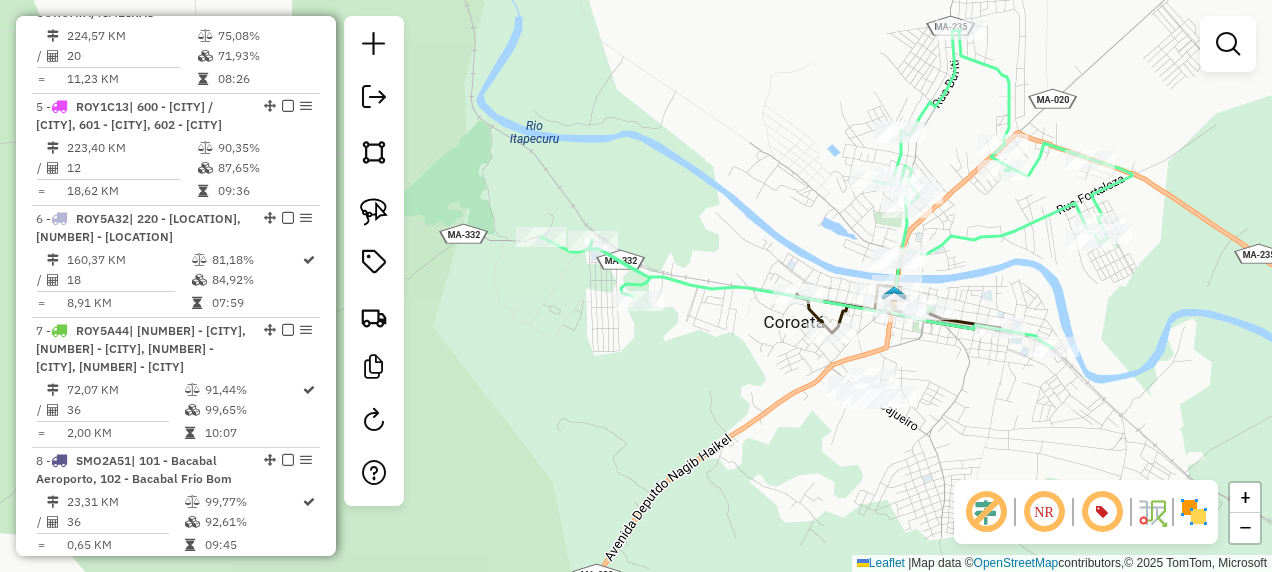 scroll, scrollTop: 1638, scrollLeft: 0, axis: vertical 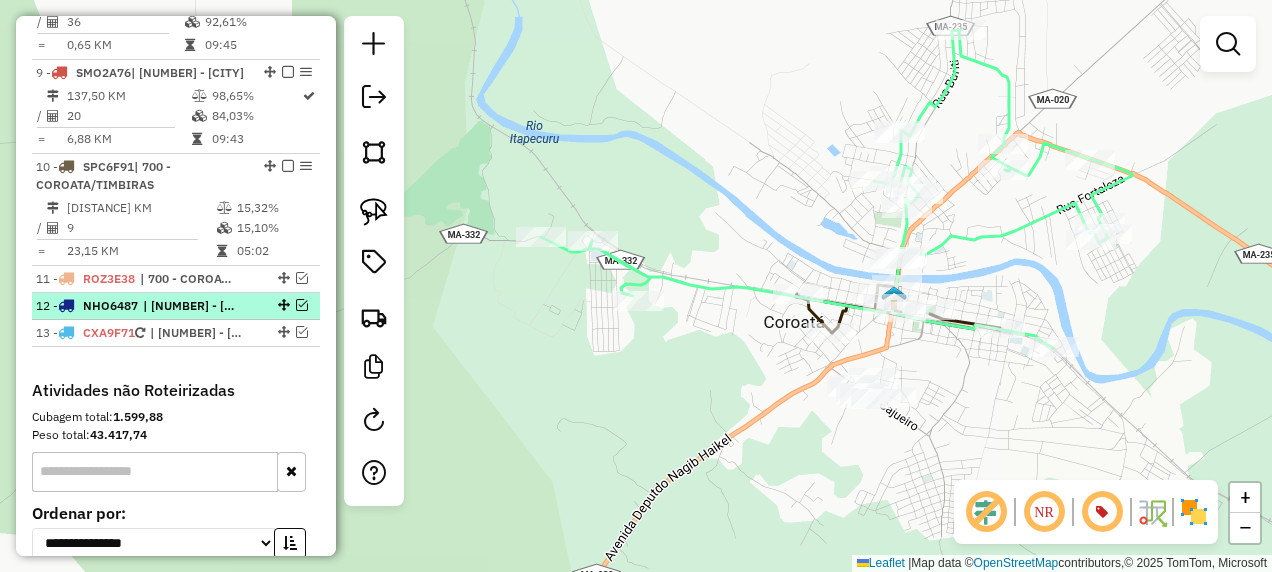 click at bounding box center (302, 305) 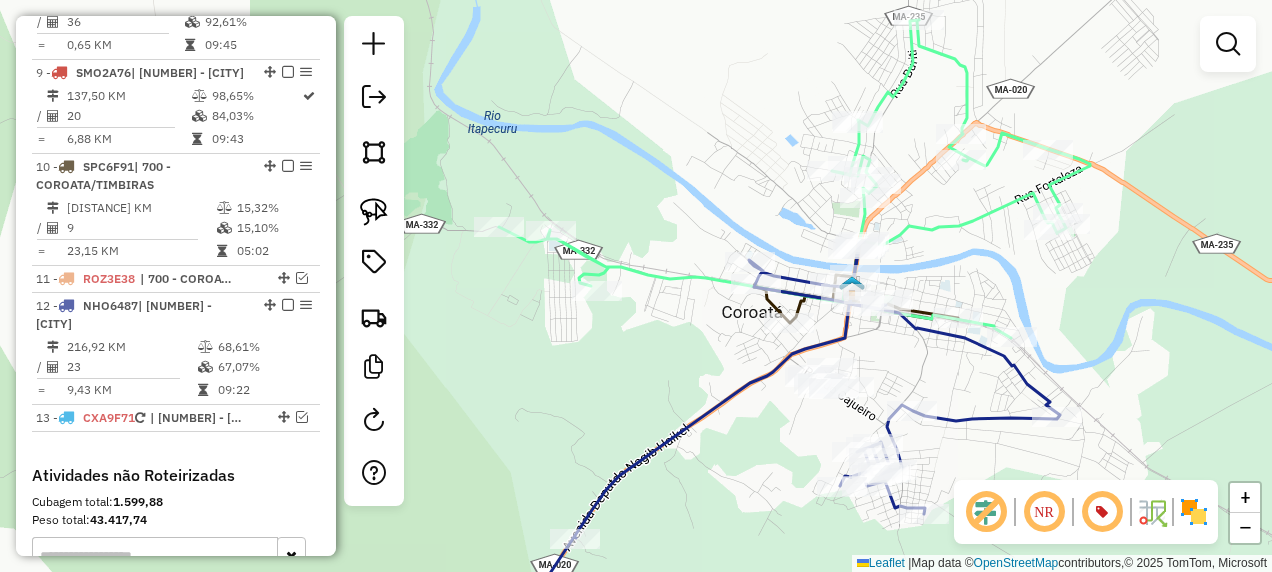 drag, startPoint x: 790, startPoint y: 445, endPoint x: 750, endPoint y: 435, distance: 41.231056 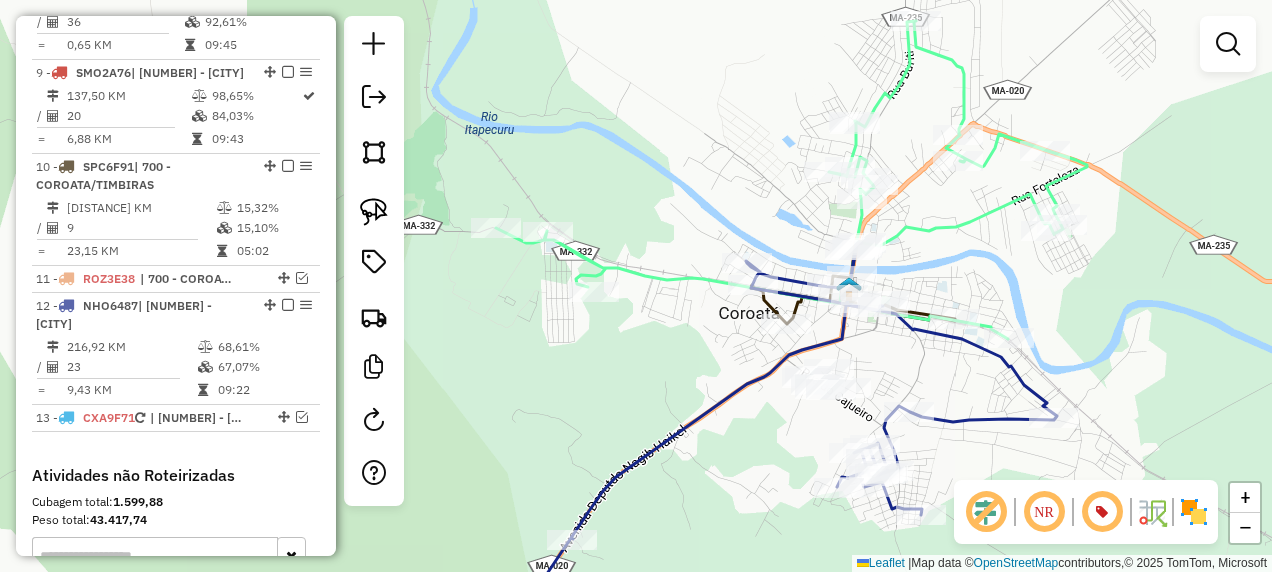 click 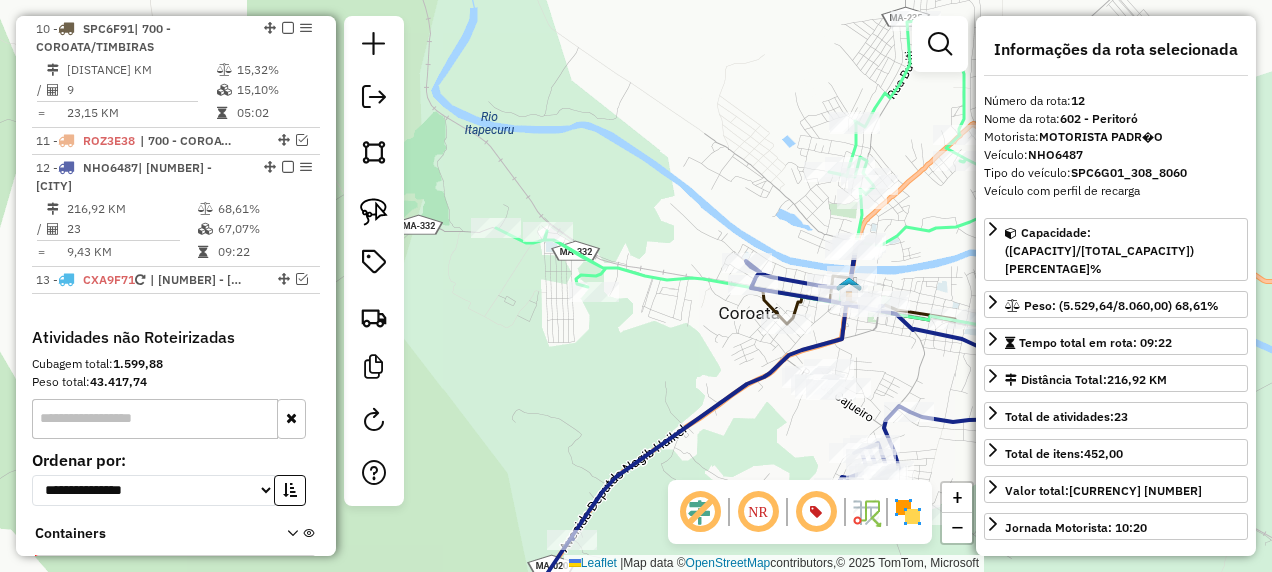 scroll, scrollTop: 1954, scrollLeft: 0, axis: vertical 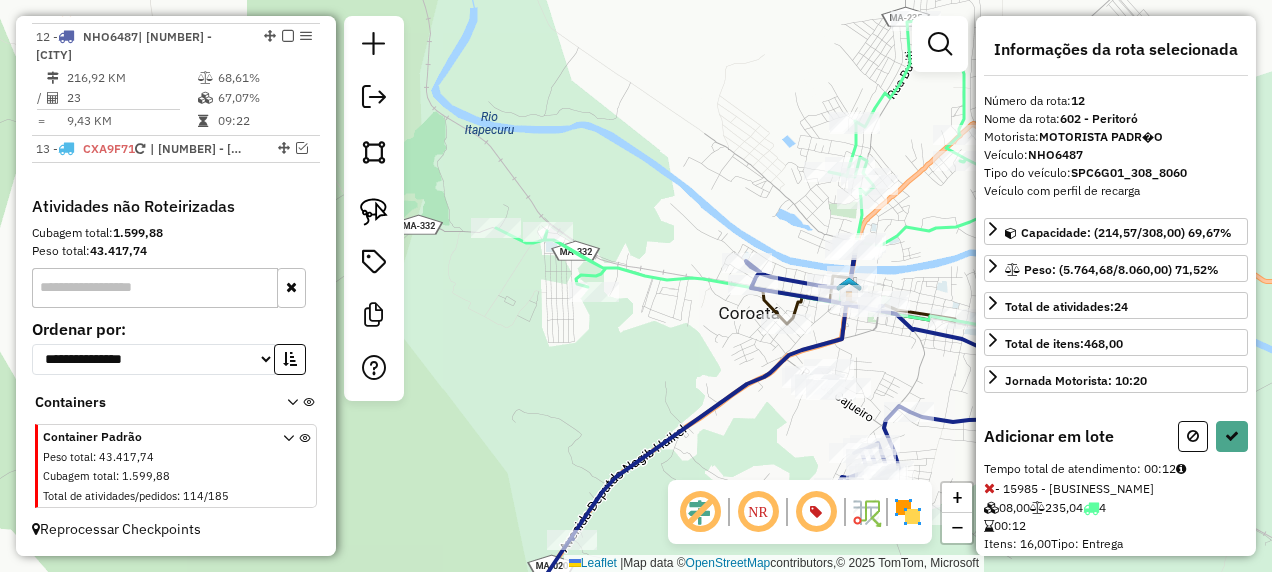 click at bounding box center [989, 488] 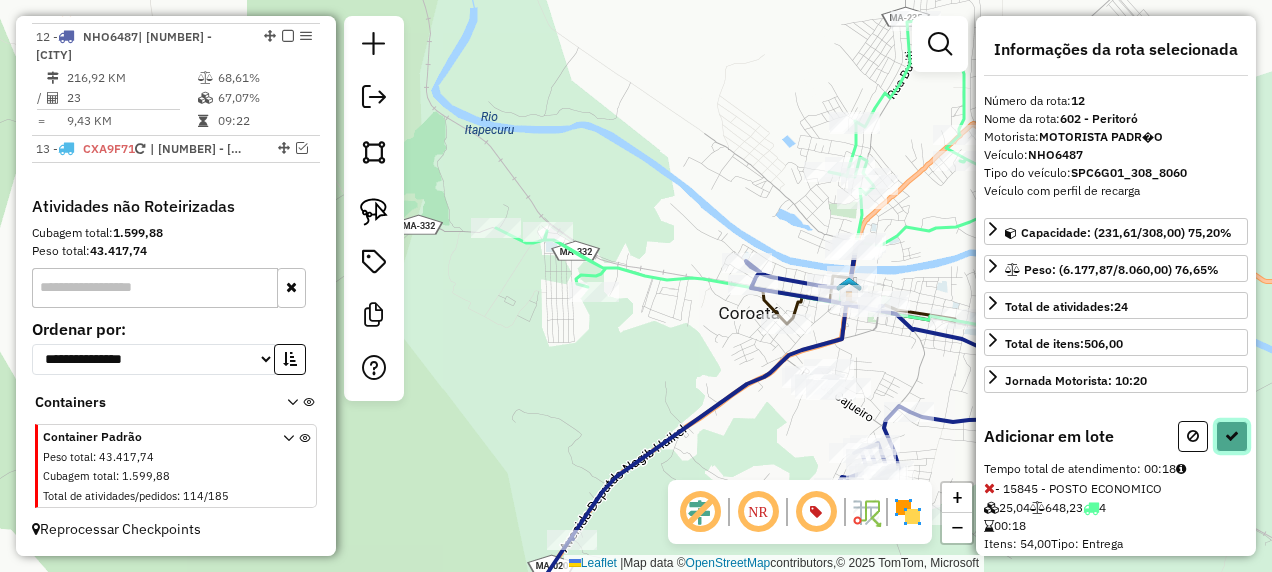 drag, startPoint x: 1226, startPoint y: 434, endPoint x: 1212, endPoint y: 428, distance: 15.231546 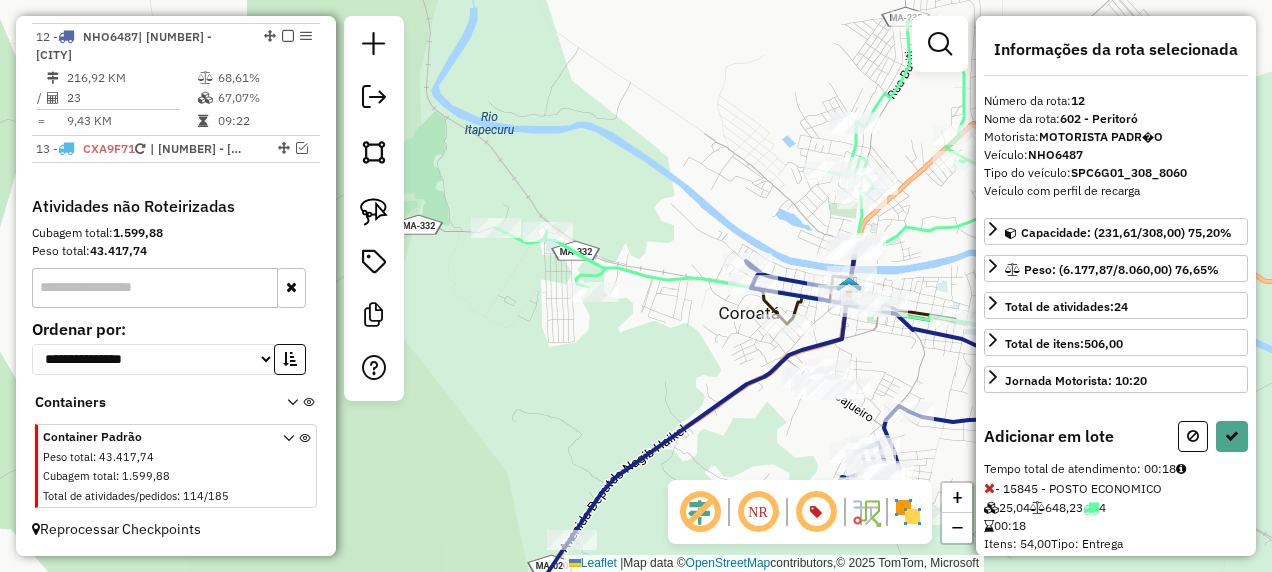 select on "**********" 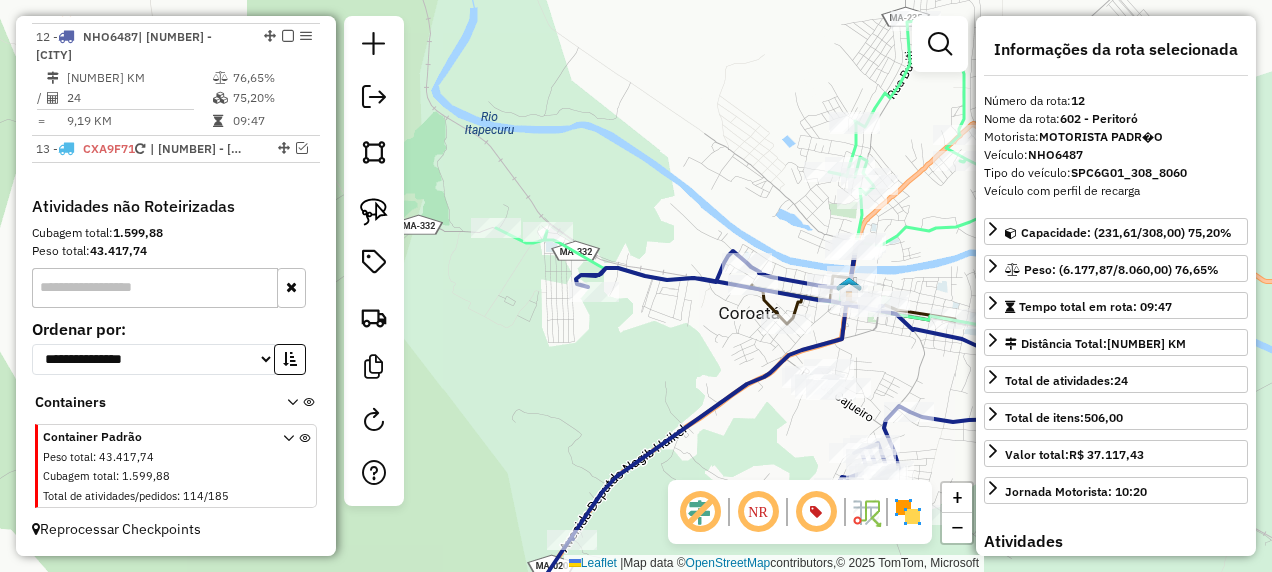 drag, startPoint x: 766, startPoint y: 438, endPoint x: 638, endPoint y: 254, distance: 224.1428 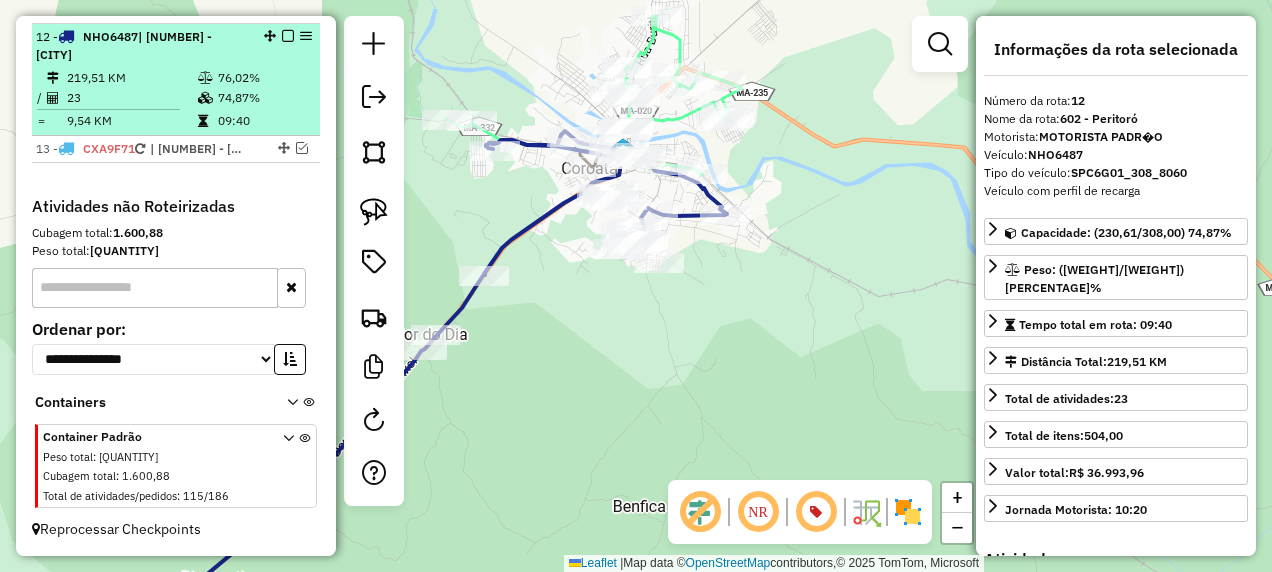 click at bounding box center (288, 36) 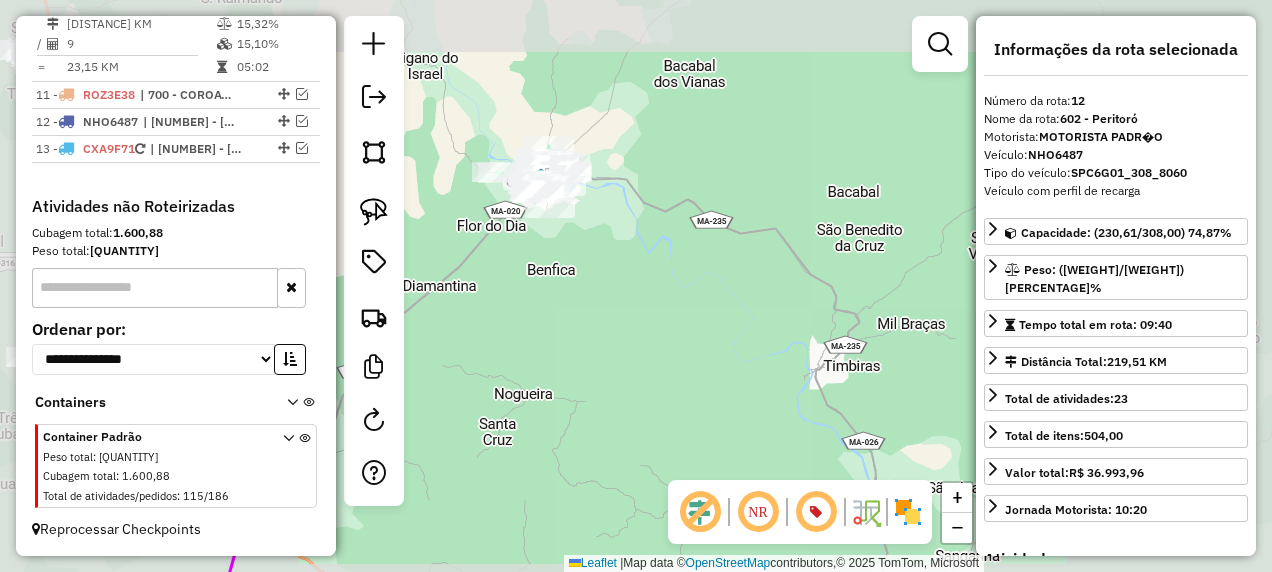 drag, startPoint x: 576, startPoint y: 269, endPoint x: 637, endPoint y: 338, distance: 92.09777 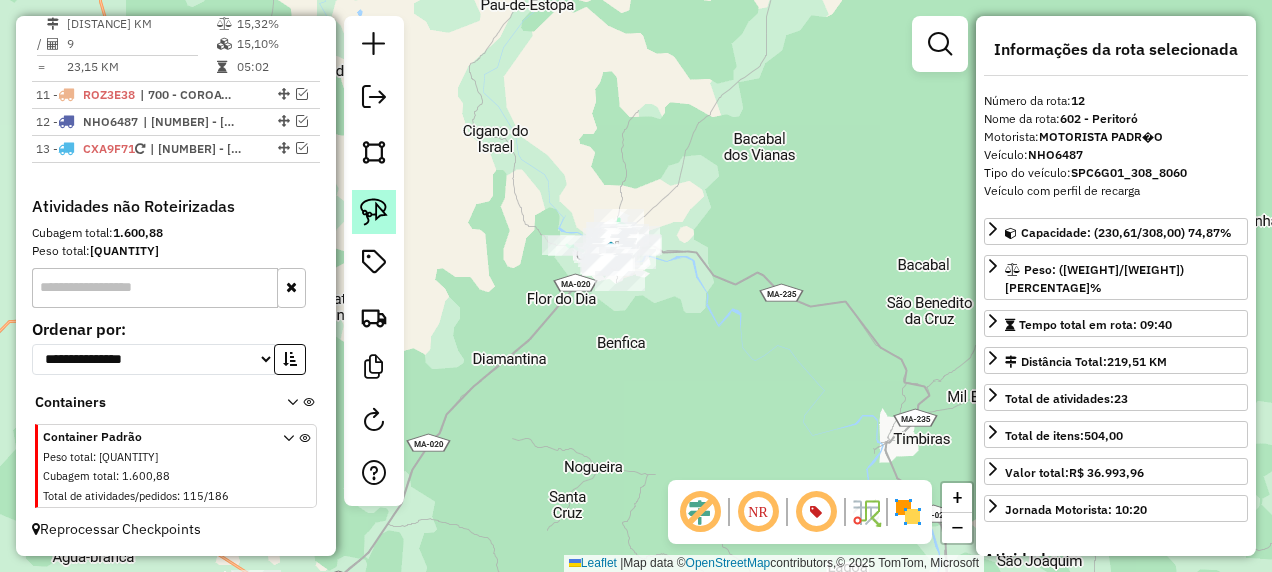click 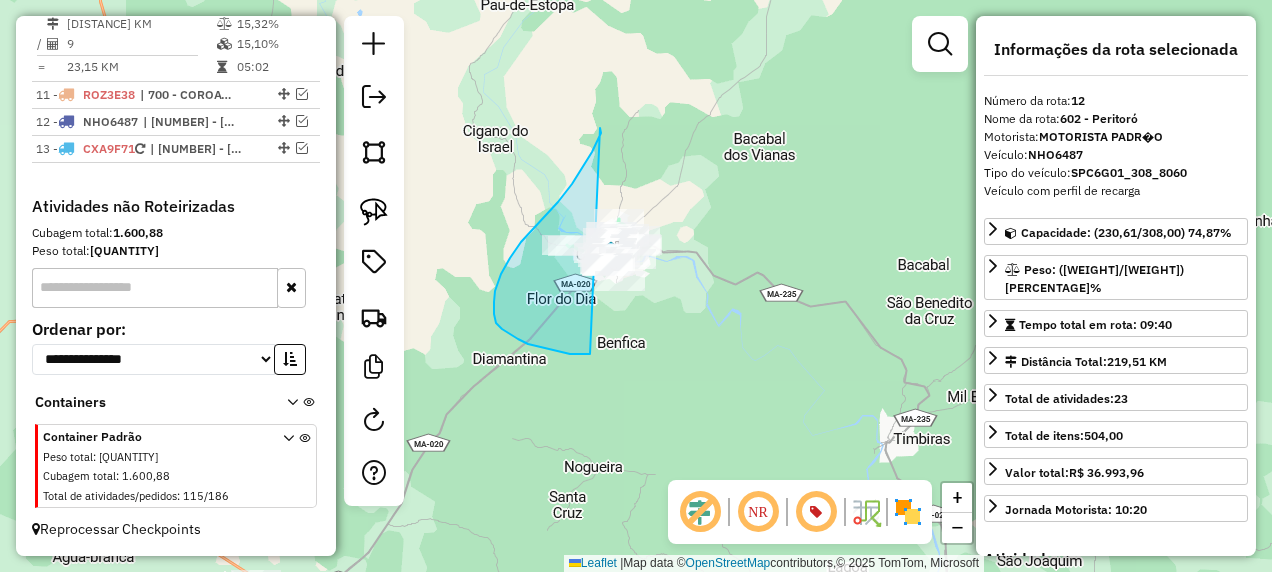 drag, startPoint x: 600, startPoint y: 128, endPoint x: 844, endPoint y: 283, distance: 289.06918 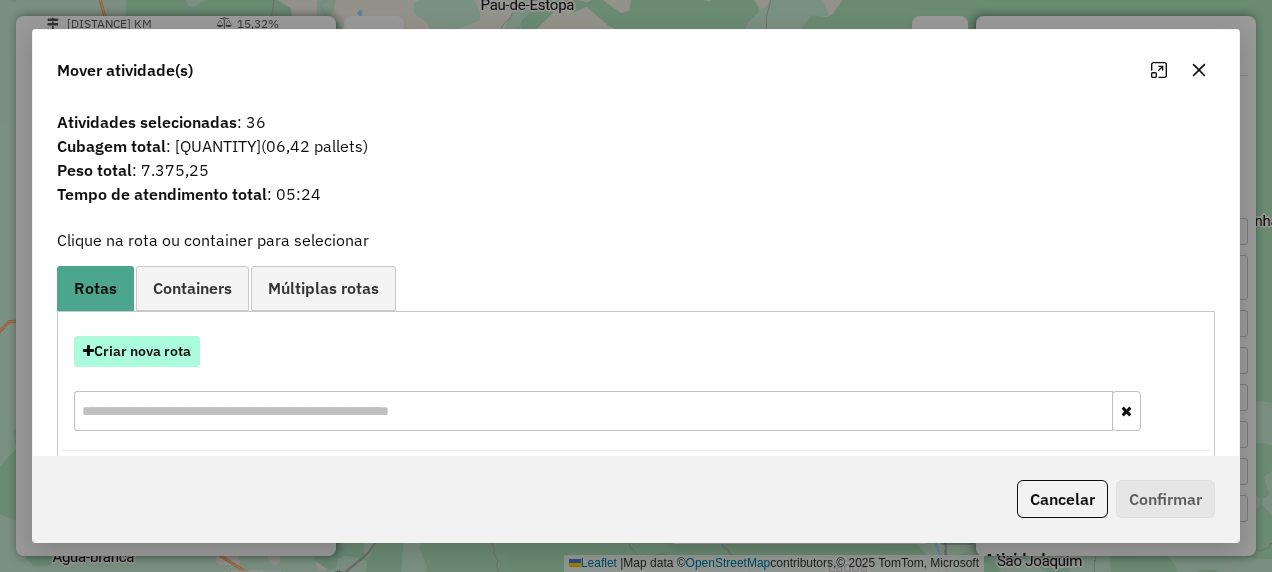 click on "Criar nova rota" at bounding box center (137, 351) 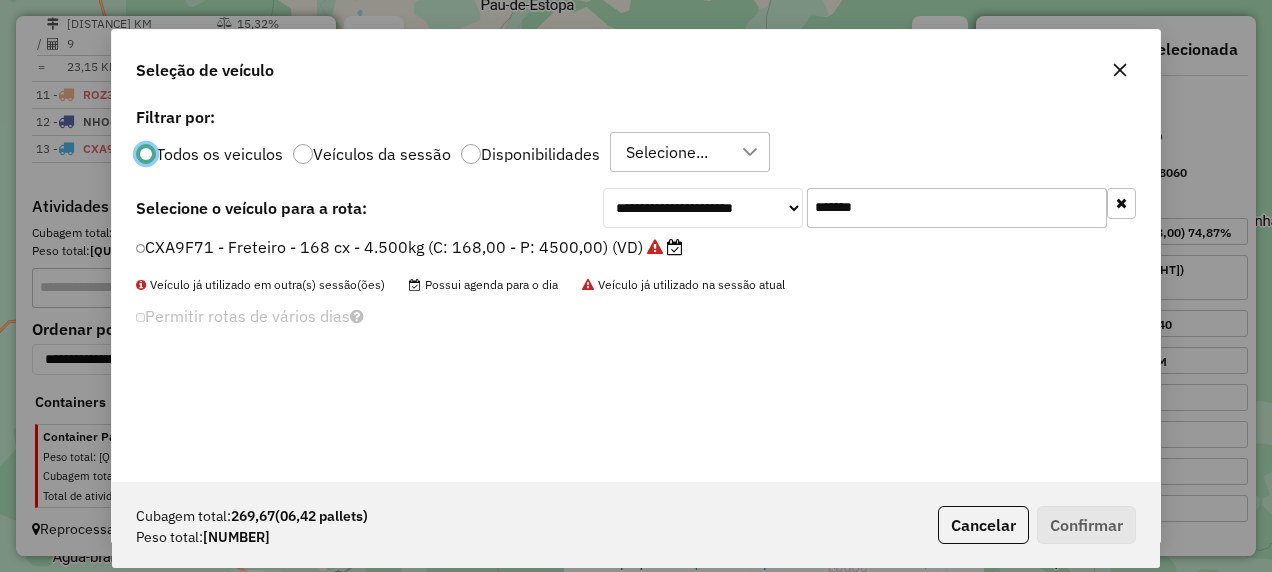 scroll, scrollTop: 11, scrollLeft: 6, axis: both 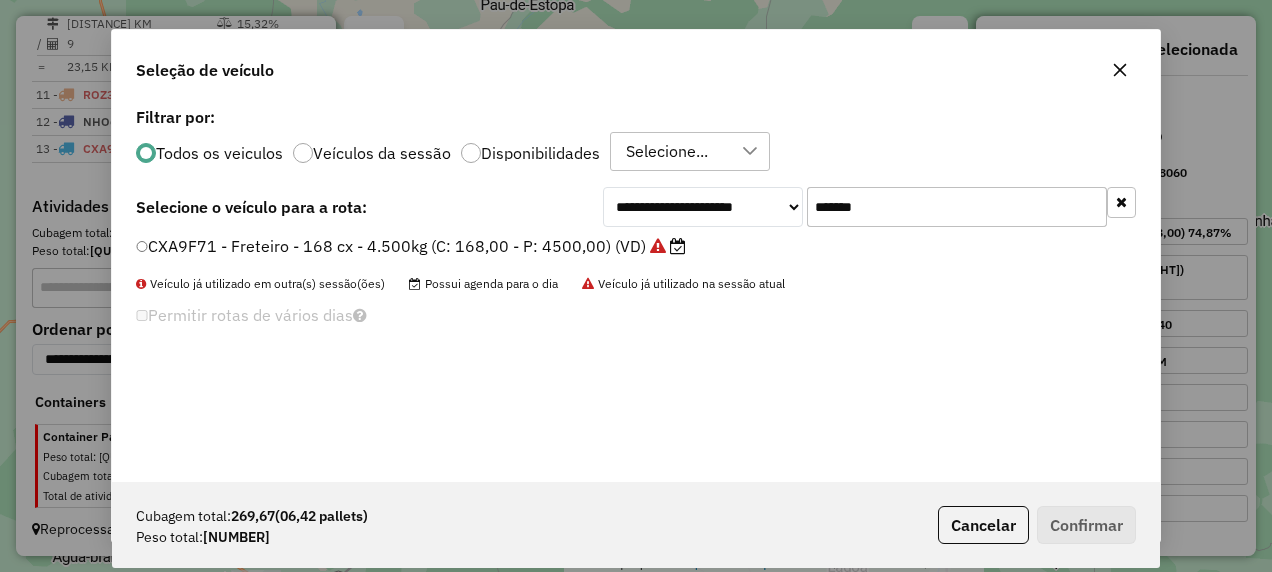 drag, startPoint x: 976, startPoint y: 225, endPoint x: 590, endPoint y: 300, distance: 393.21878 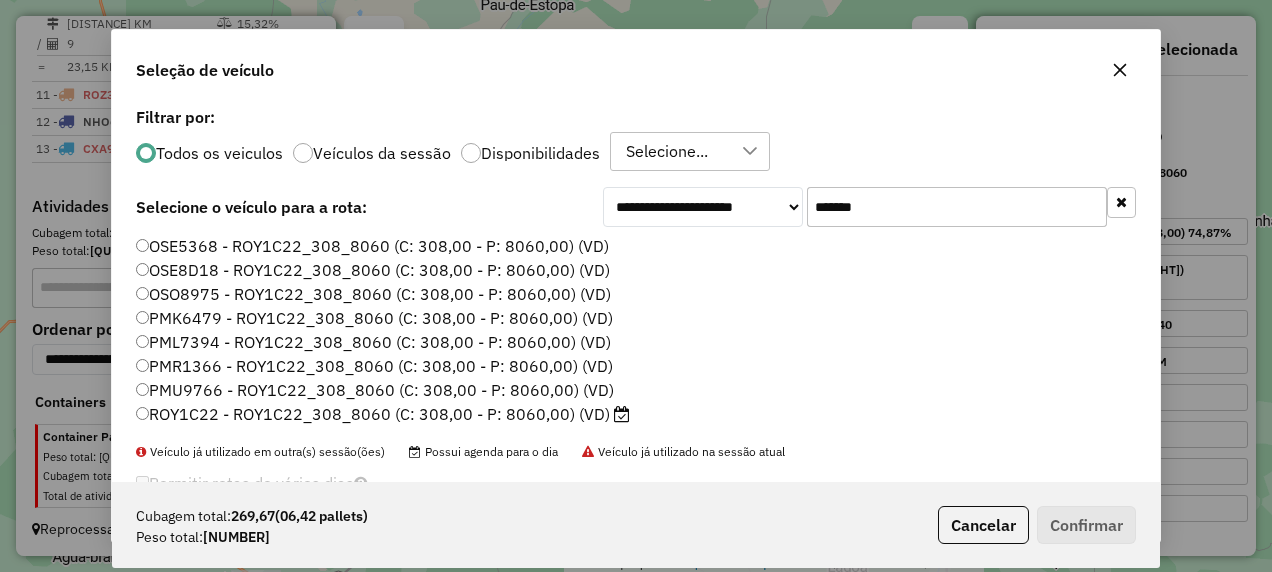 type on "*******" 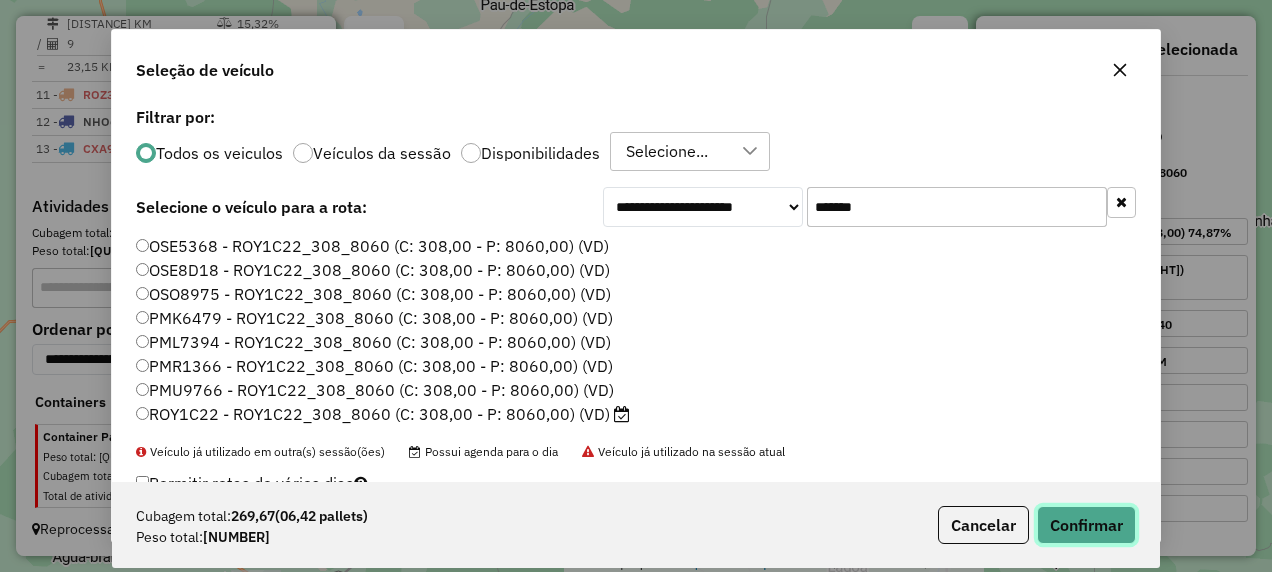 click on "Confirmar" 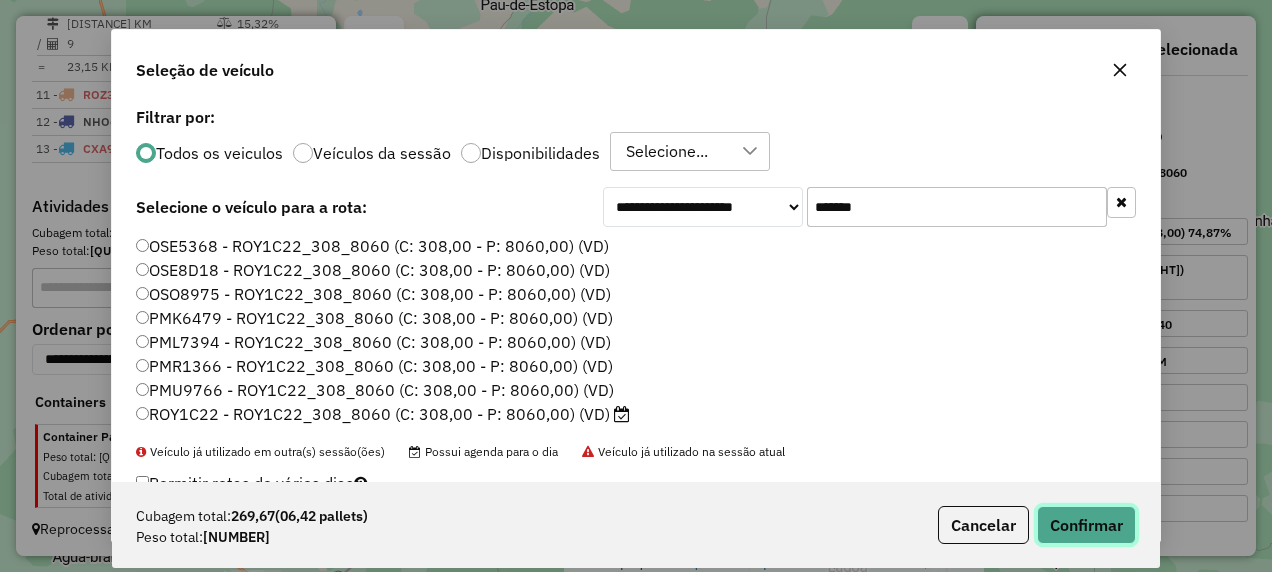 type 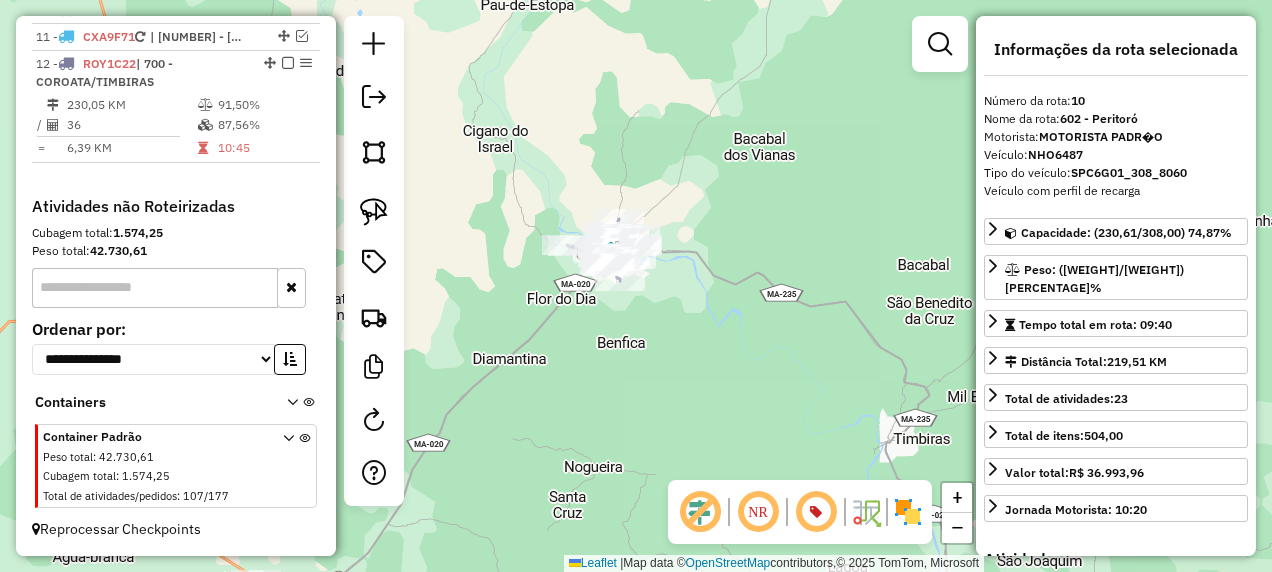 scroll, scrollTop: 1776, scrollLeft: 0, axis: vertical 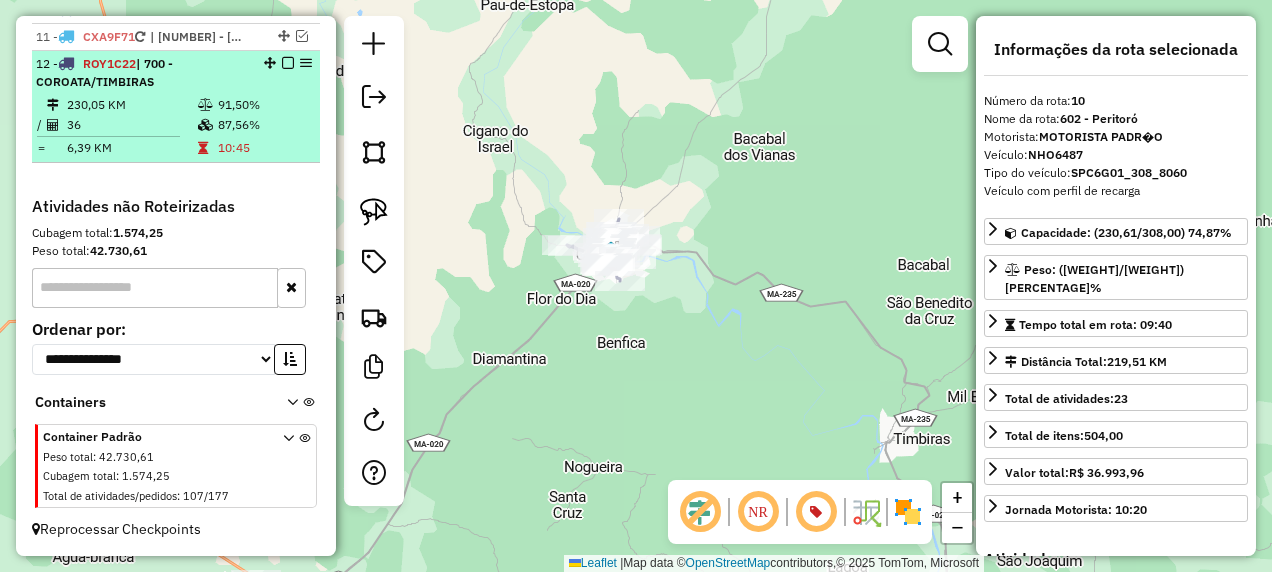click at bounding box center [288, 63] 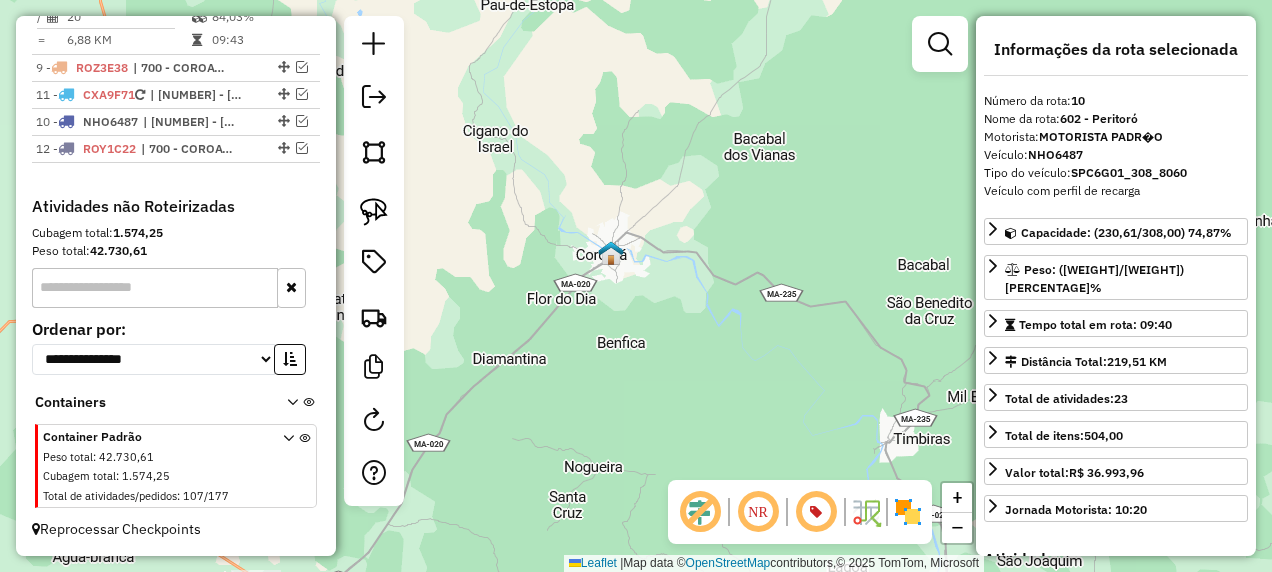 drag, startPoint x: 278, startPoint y: 92, endPoint x: 290, endPoint y: 245, distance: 153.46986 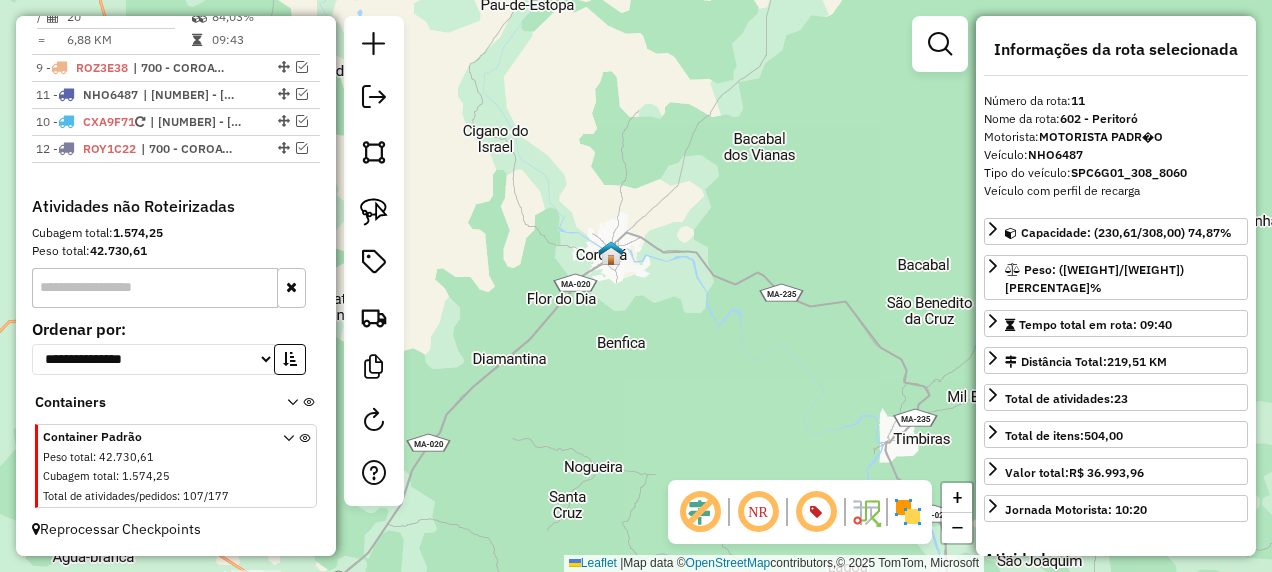 drag, startPoint x: 279, startPoint y: 94, endPoint x: 270, endPoint y: 278, distance: 184.21997 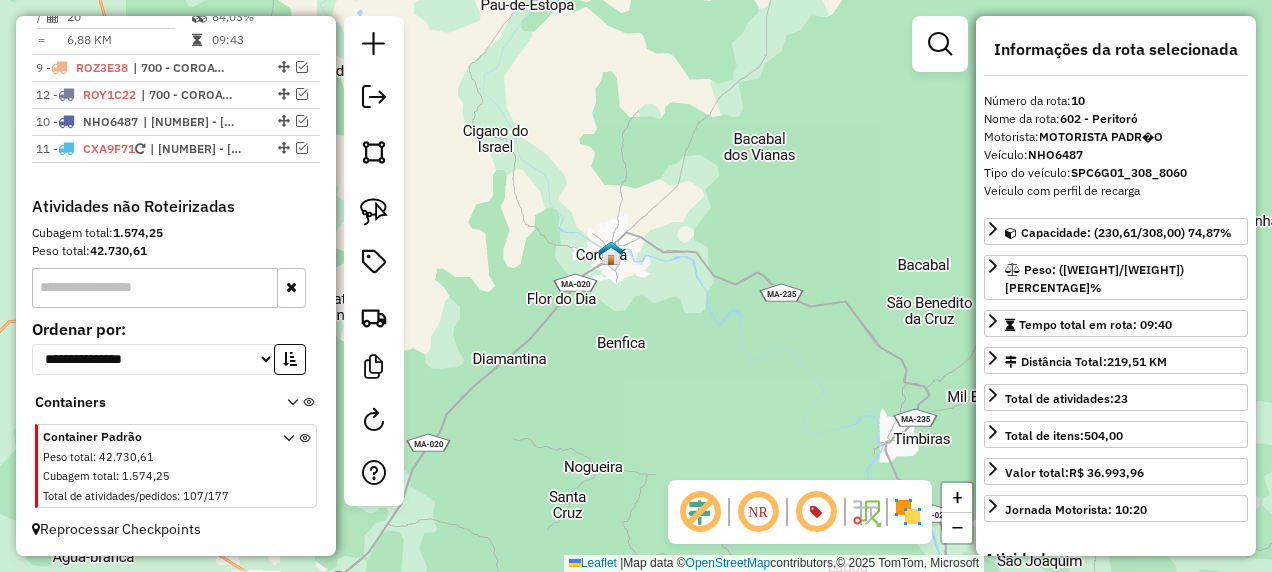 drag, startPoint x: 276, startPoint y: 150, endPoint x: 260, endPoint y: 89, distance: 63.06346 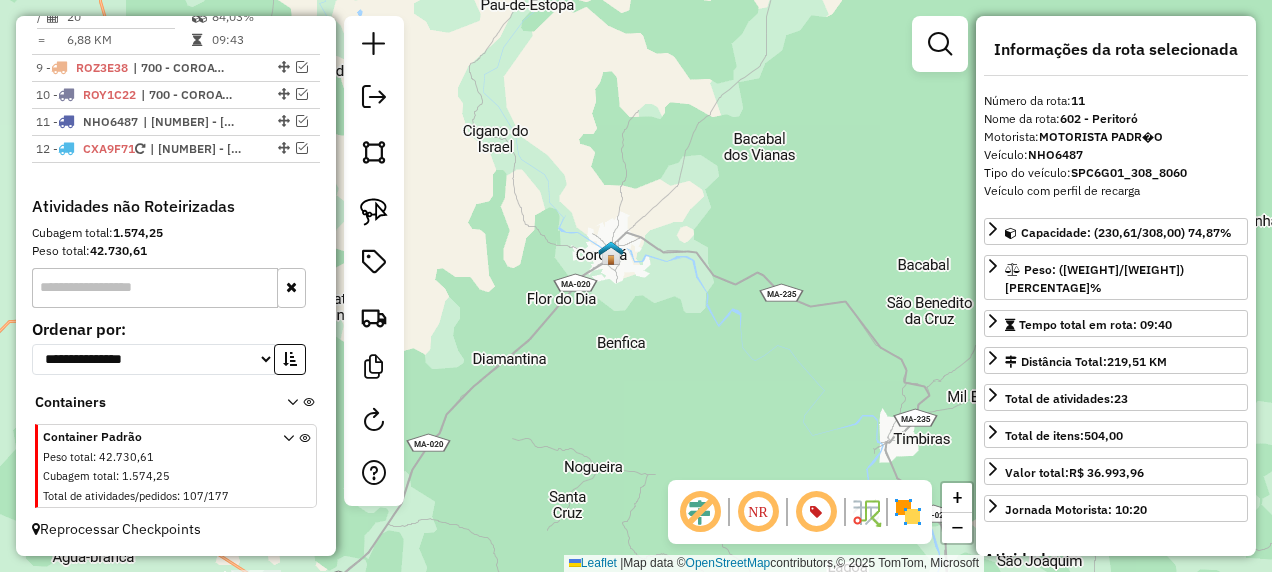 click 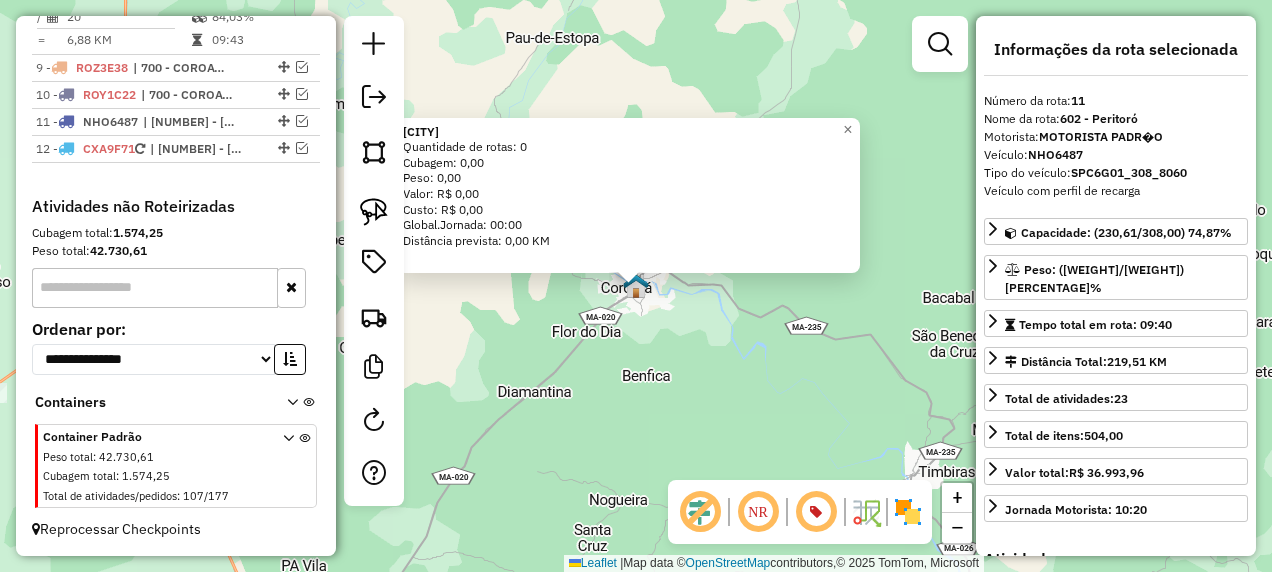 click on "Coroatá  Quantidade de rotas: 0   Cubagem: 0,00  Peso: 0,00  Valor: R$ 0,00   Custo: R$ 0,00  Global.Jornada: 00:00  Distância prevista: 0,00 KM  × Janela de atendimento Grade de atendimento Capacidade Transportadoras Veículos Cliente Pedidos  Rotas Selecione os dias de semana para filtrar as janelas de atendimento  Seg   Ter   Qua   Qui   Sex   Sáb   Dom  Informe o período da janela de atendimento: De: Até:  Filtrar exatamente a janela do cliente  Considerar janela de atendimento padrão  Selecione os dias de semana para filtrar as grades de atendimento  Seg   Ter   Qua   Qui   Sex   Sáb   Dom   Considerar clientes sem dia de atendimento cadastrado  Clientes fora do dia de atendimento selecionado Filtrar as atividades entre os valores definidos abaixo:  Peso mínimo:   Peso máximo:   Cubagem mínima:   Cubagem máxima:   De:   Até:  Filtrar as atividades entre o tempo de atendimento definido abaixo:  De:   Até:   Considerar capacidade total dos clientes não roteirizados Transportadora: Veículo:" 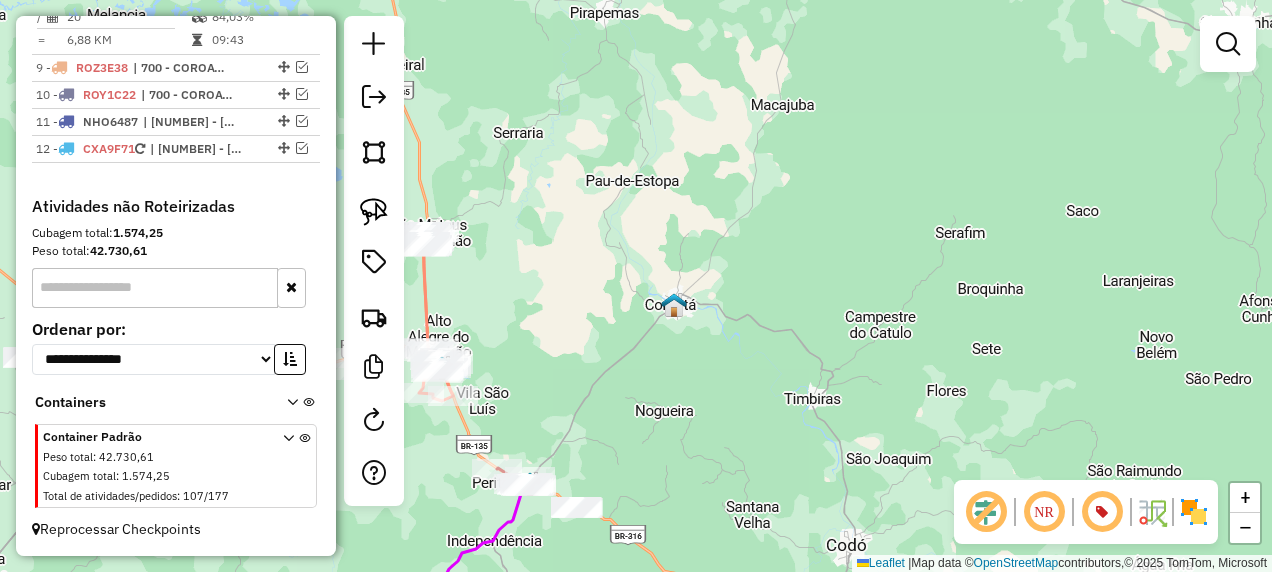 drag, startPoint x: 714, startPoint y: 414, endPoint x: 708, endPoint y: 307, distance: 107.16809 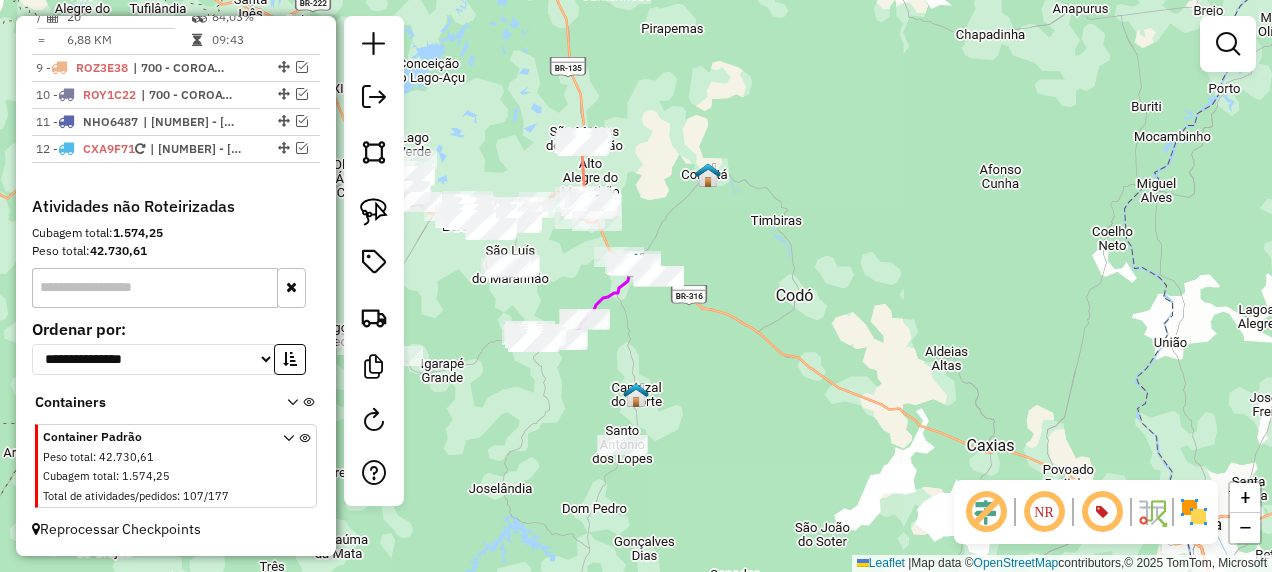 drag, startPoint x: 731, startPoint y: 438, endPoint x: 788, endPoint y: 278, distance: 169.84993 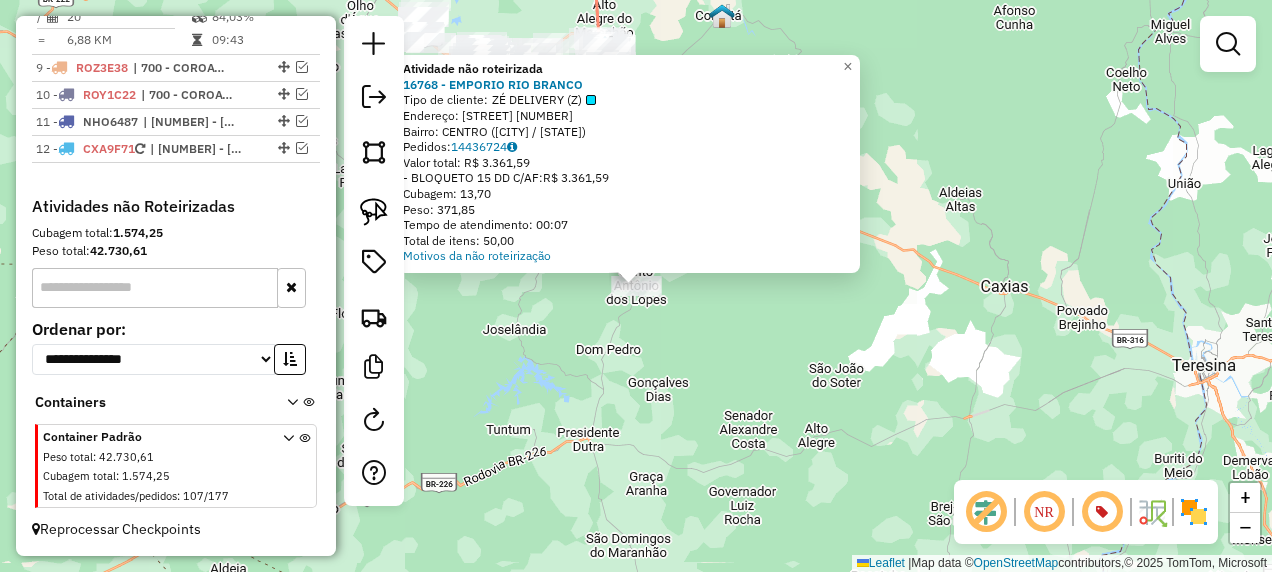 click on "Atividade não roteirizada 16768 - EMPORIO RIO BRANCO  Tipo de cliente:   ZÉ DELIVERY (Z)   Endereço:  AVENIDA CASTELO BRANCO SN   Bairro: CENTRO (SANTO ANTONIO DOS LOPES / MA)   Pedidos:  14436724   Valor total: R$ 3.361,59   - BLOQUETO 15 DD C/AF:  R$ 3.361,59   Cubagem: 13,70   Peso: 371,85   Tempo de atendimento: 00:07   Total de itens: 50,00  Motivos da não roteirização × Janela de atendimento Grade de atendimento Capacidade Transportadoras Veículos Cliente Pedidos  Rotas Selecione os dias de semana para filtrar as janelas de atendimento  Seg   Ter   Qua   Qui   Sex   Sáb   Dom  Informe o período da janela de atendimento: De: Até:  Filtrar exatamente a janela do cliente  Considerar janela de atendimento padrão  Selecione os dias de semana para filtrar as grades de atendimento  Seg   Ter   Qua   Qui   Sex   Sáb   Dom   Considerar clientes sem dia de atendimento cadastrado  Clientes fora do dia de atendimento selecionado Filtrar as atividades entre os valores definidos abaixo:  Peso mínimo:  +" 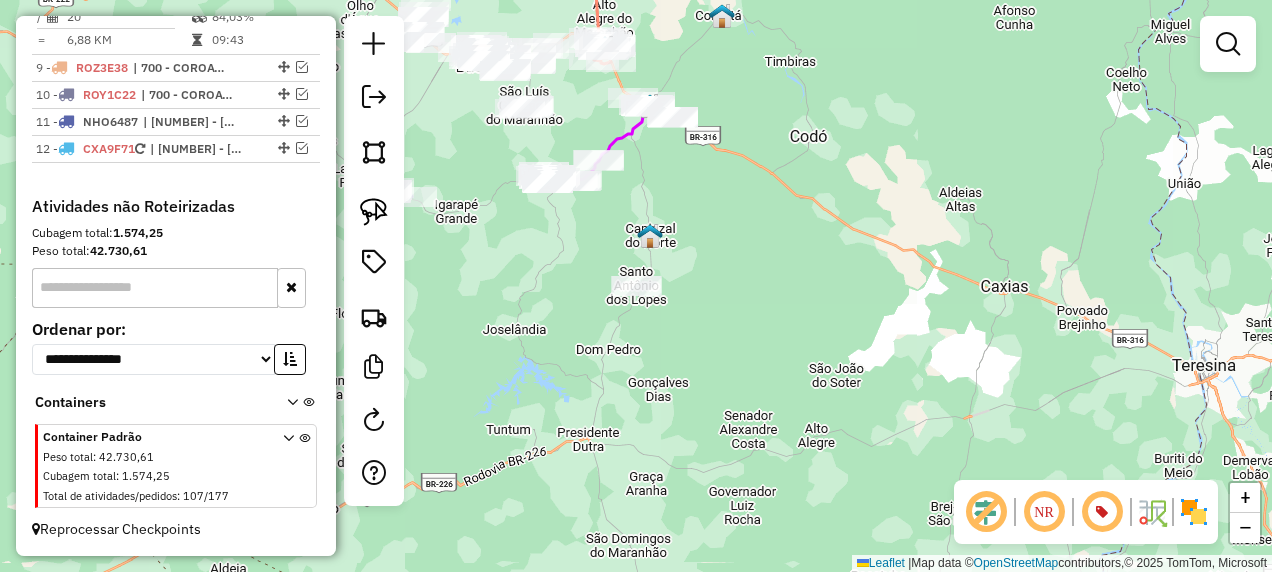 drag, startPoint x: 368, startPoint y: 211, endPoint x: 552, endPoint y: 238, distance: 185.97043 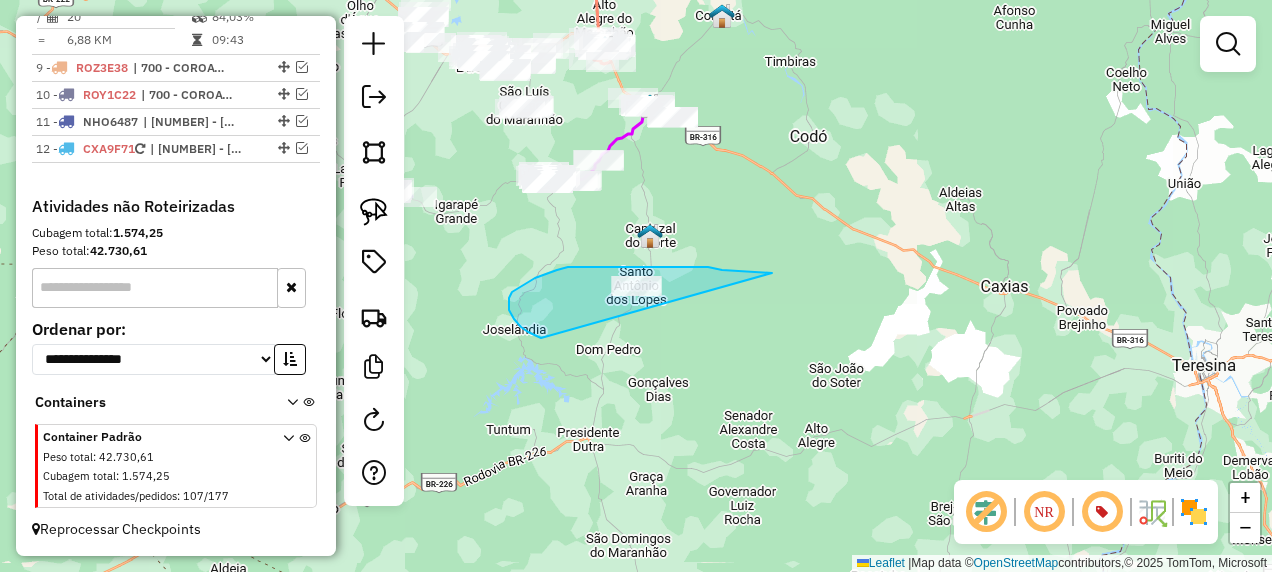 drag, startPoint x: 770, startPoint y: 273, endPoint x: 857, endPoint y: 358, distance: 121.630585 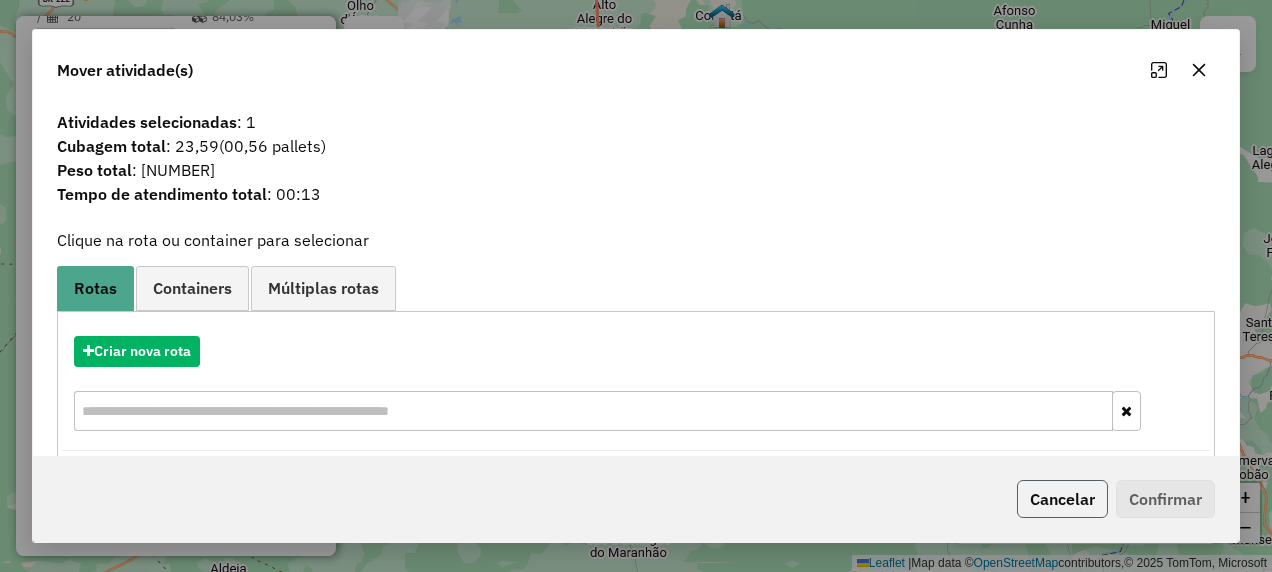 click on "Cancelar" 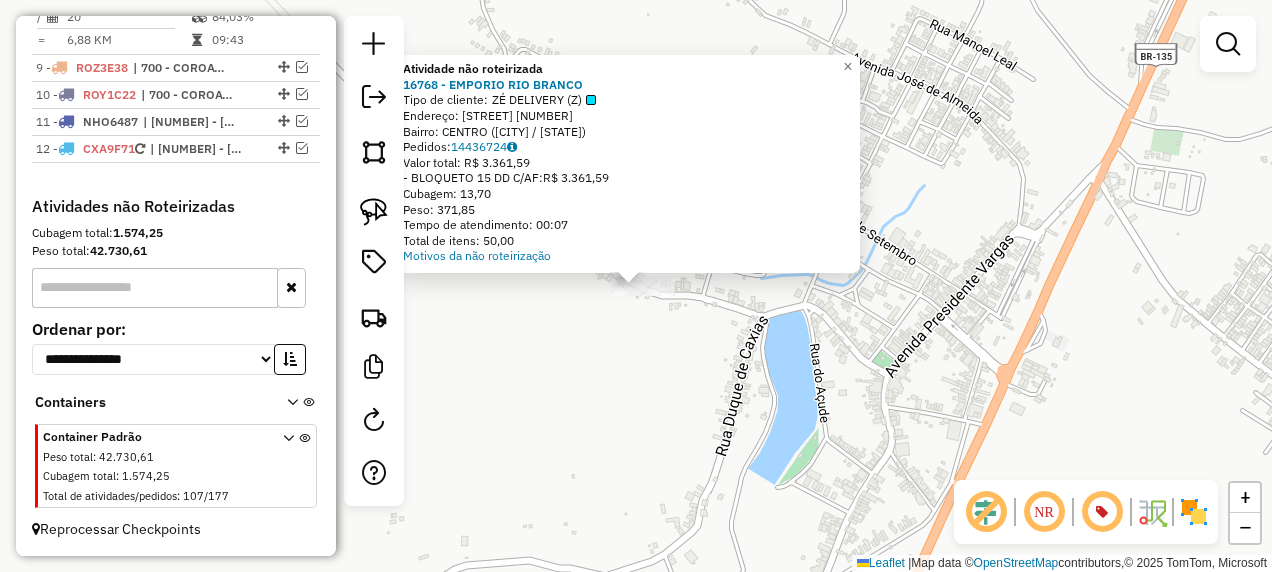 click on "Atividade não roteirizada 16768 - EMPORIO RIO BRANCO  Tipo de cliente:   ZÉ DELIVERY (Z)   Endereço:  AVENIDA CASTELO BRANCO SN   Bairro: CENTRO (SANTO ANTONIO DOS LOPES / MA)   Pedidos:  14436724   Valor total: R$ 3.361,59   - BLOQUETO 15 DD C/AF:  R$ 3.361,59   Cubagem: 13,70   Peso: 371,85   Tempo de atendimento: 00:07   Total de itens: 50,00  Motivos da não roteirização × Janela de atendimento Grade de atendimento Capacidade Transportadoras Veículos Cliente Pedidos  Rotas Selecione os dias de semana para filtrar as janelas de atendimento  Seg   Ter   Qua   Qui   Sex   Sáb   Dom  Informe o período da janela de atendimento: De: Até:  Filtrar exatamente a janela do cliente  Considerar janela de atendimento padrão  Selecione os dias de semana para filtrar as grades de atendimento  Seg   Ter   Qua   Qui   Sex   Sáb   Dom   Considerar clientes sem dia de atendimento cadastrado  Clientes fora do dia de atendimento selecionado Filtrar as atividades entre os valores definidos abaixo:  Peso mínimo:  +" 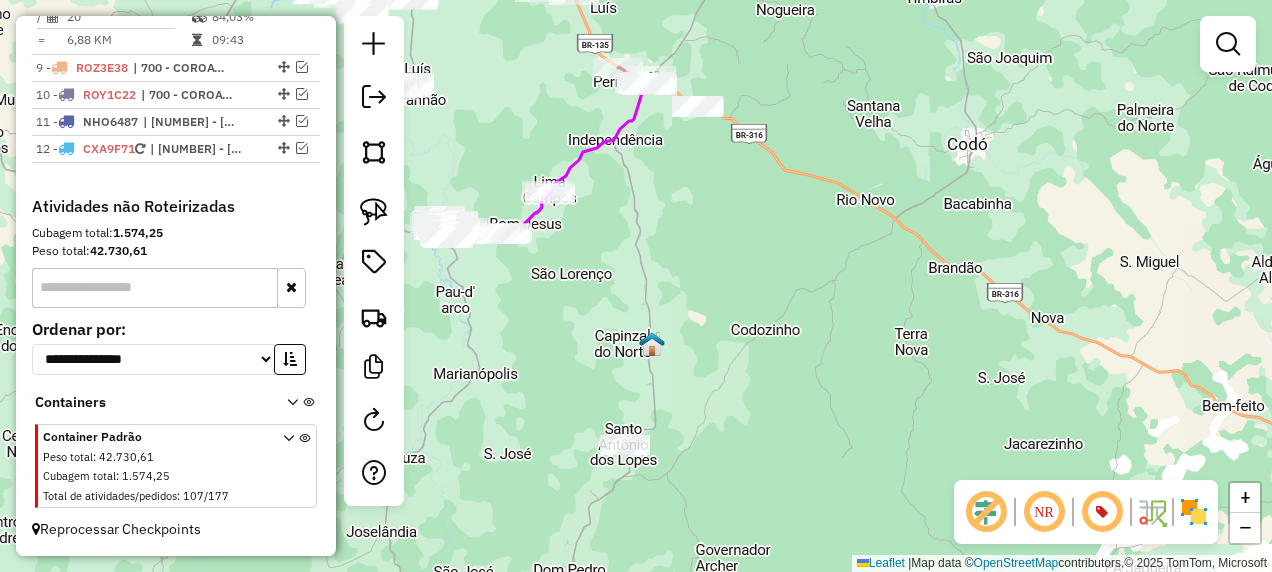 drag, startPoint x: 627, startPoint y: 350, endPoint x: 654, endPoint y: 413, distance: 68.54196 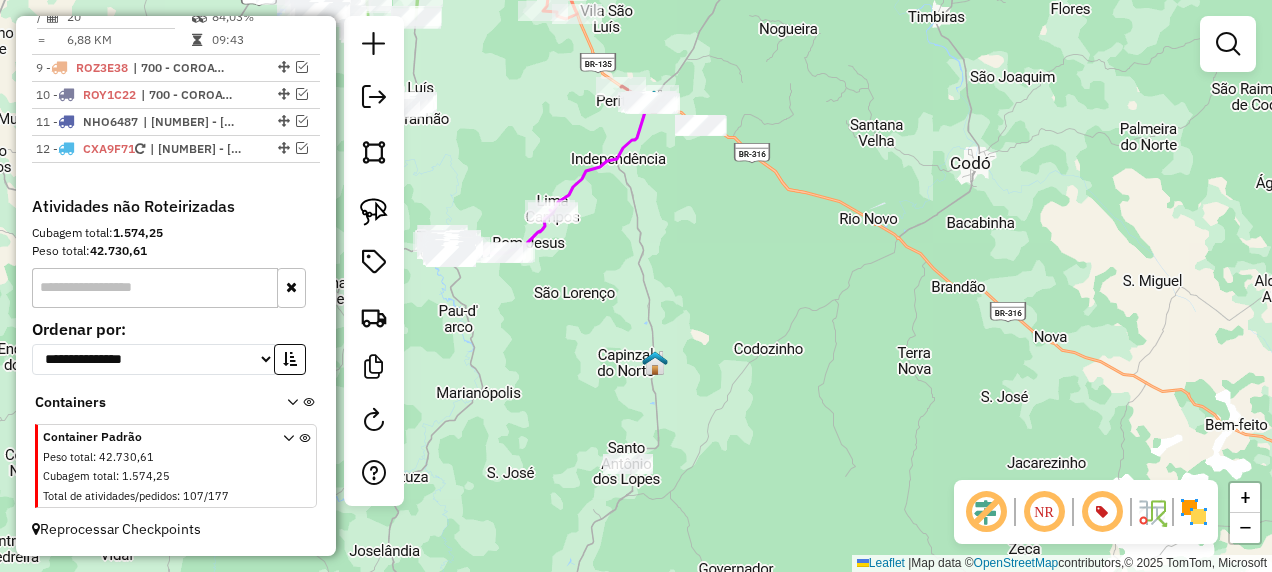 drag, startPoint x: 587, startPoint y: 296, endPoint x: 578, endPoint y: 416, distance: 120.33703 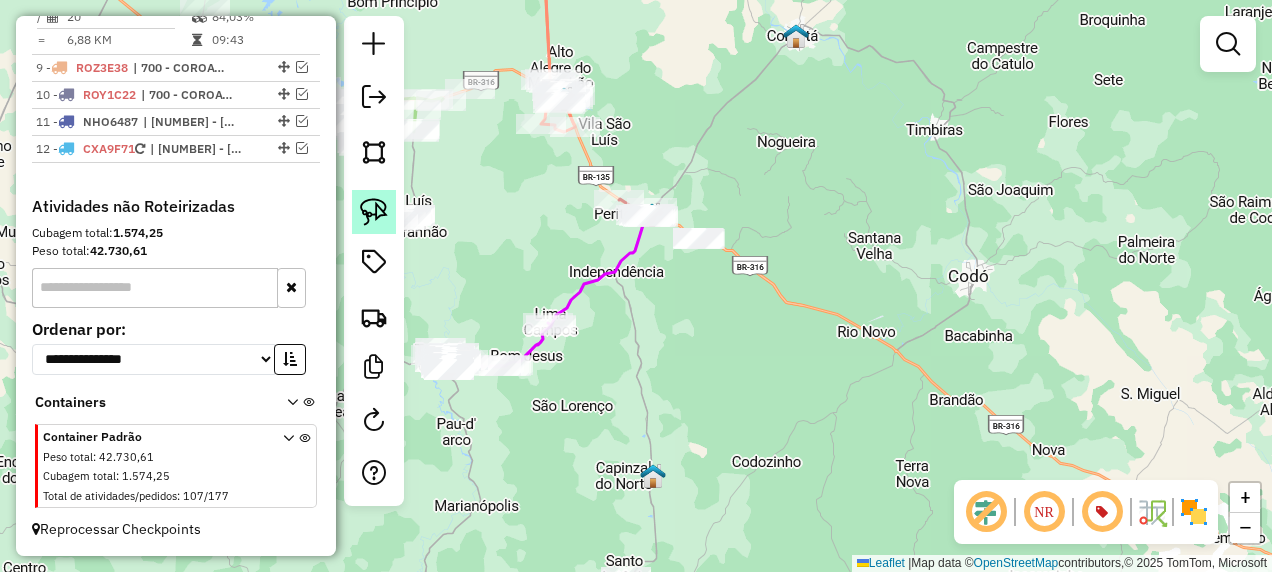 click 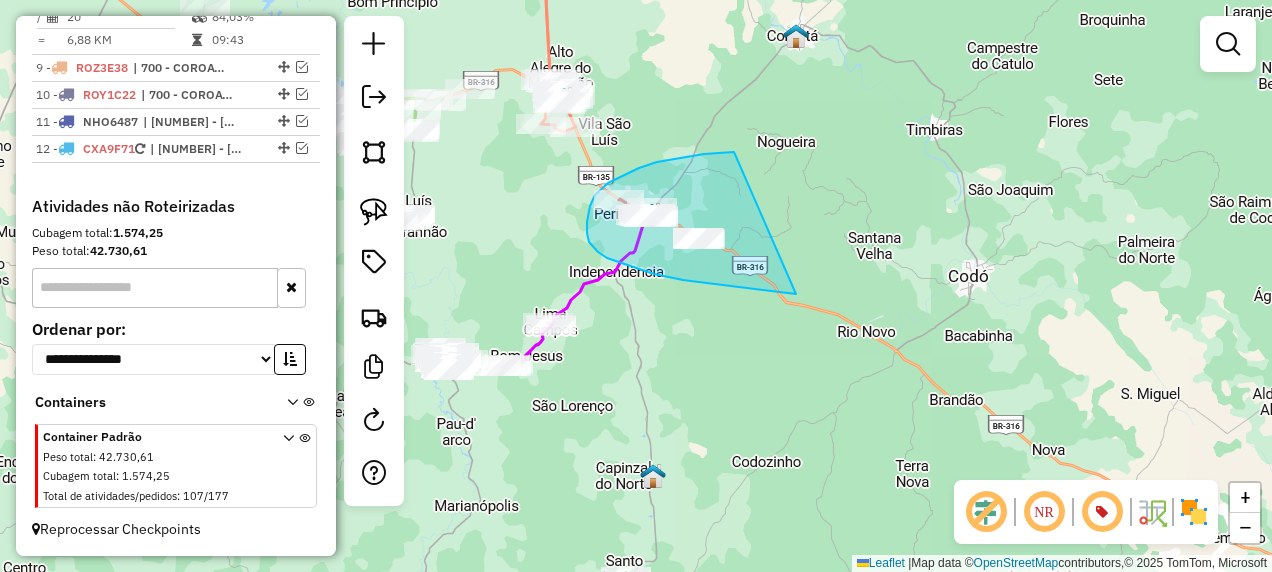 drag, startPoint x: 704, startPoint y: 154, endPoint x: 796, endPoint y: 294, distance: 167.52313 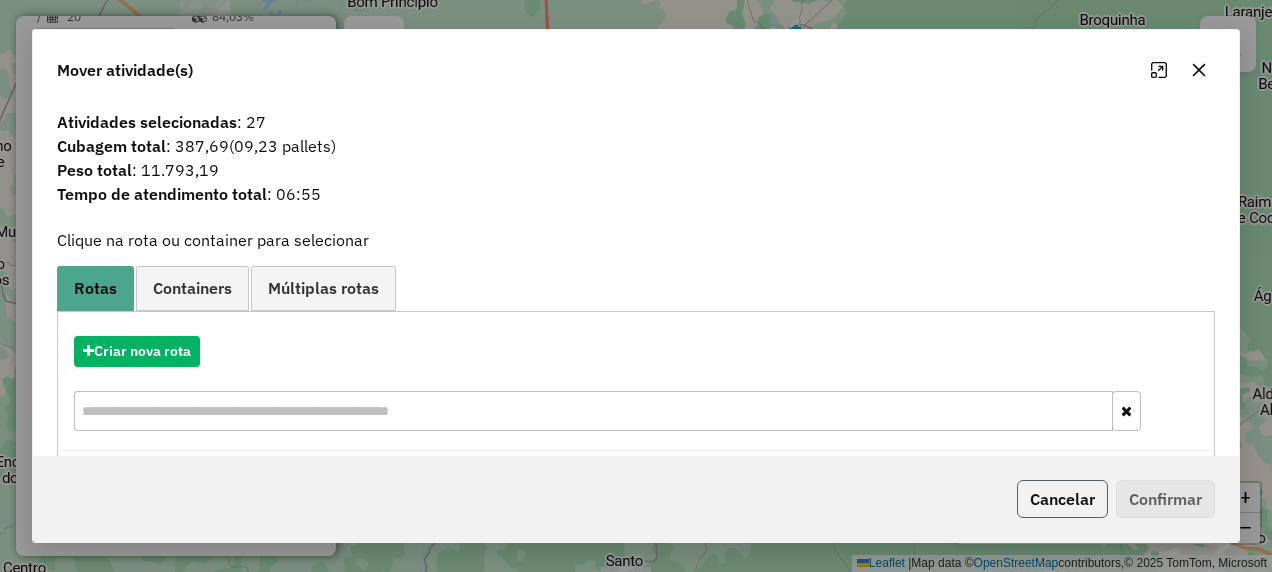 click on "Cancelar" 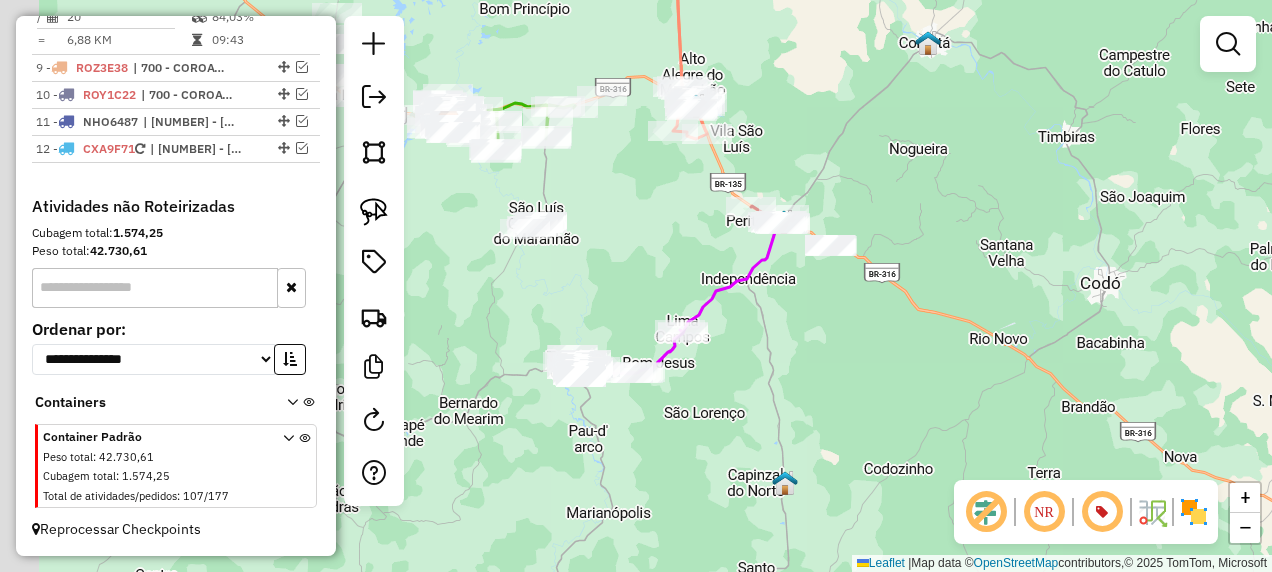drag, startPoint x: 612, startPoint y: 408, endPoint x: 804, endPoint y: 448, distance: 196.1224 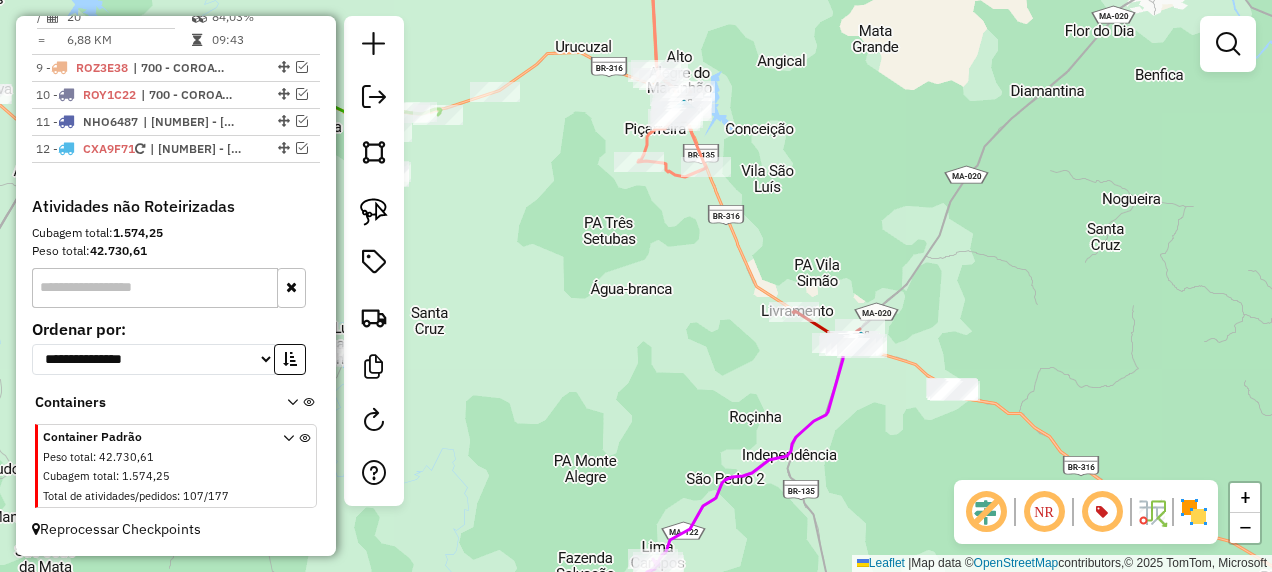 drag, startPoint x: 649, startPoint y: 271, endPoint x: 597, endPoint y: 381, distance: 121.67169 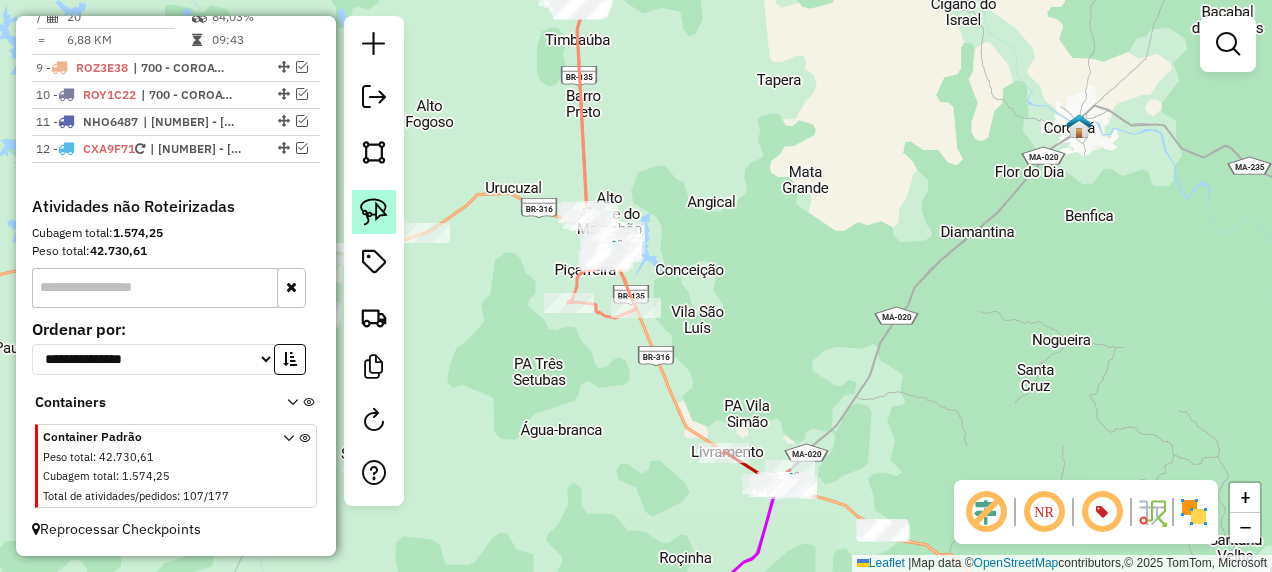 click 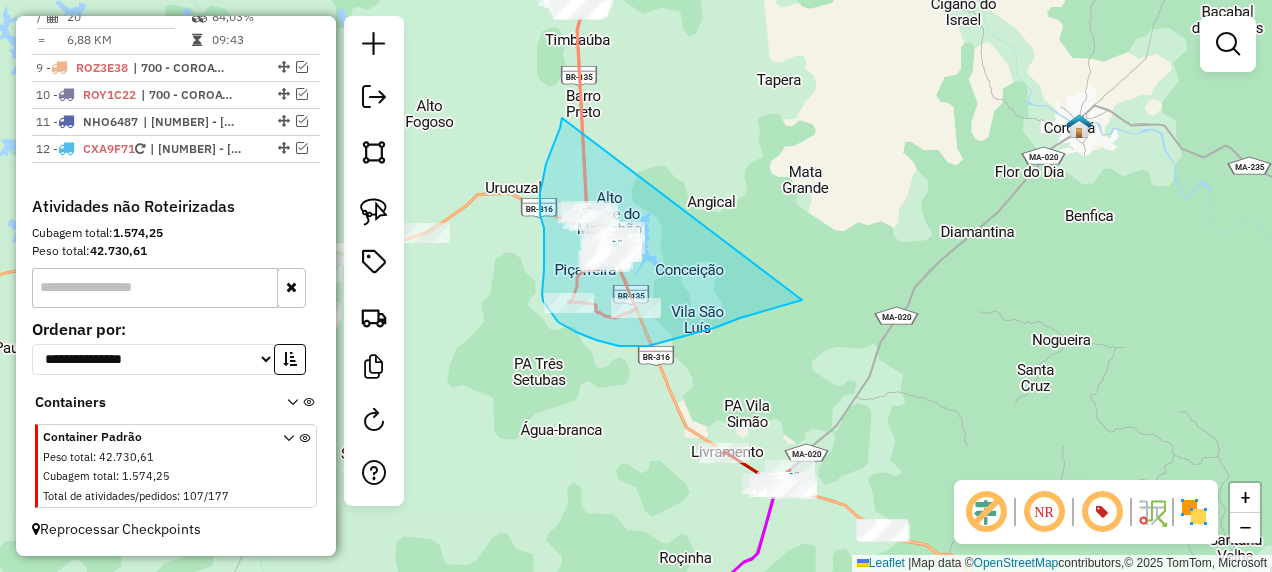 drag, startPoint x: 562, startPoint y: 118, endPoint x: 802, endPoint y: 300, distance: 301.20425 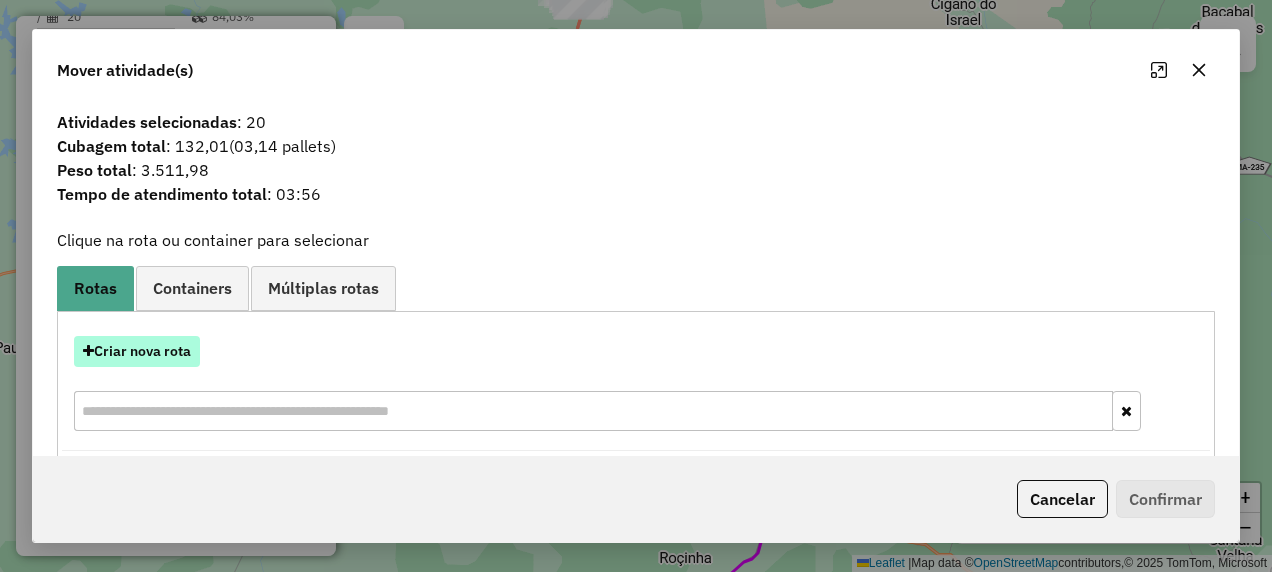 click on "Criar nova rota" at bounding box center (137, 351) 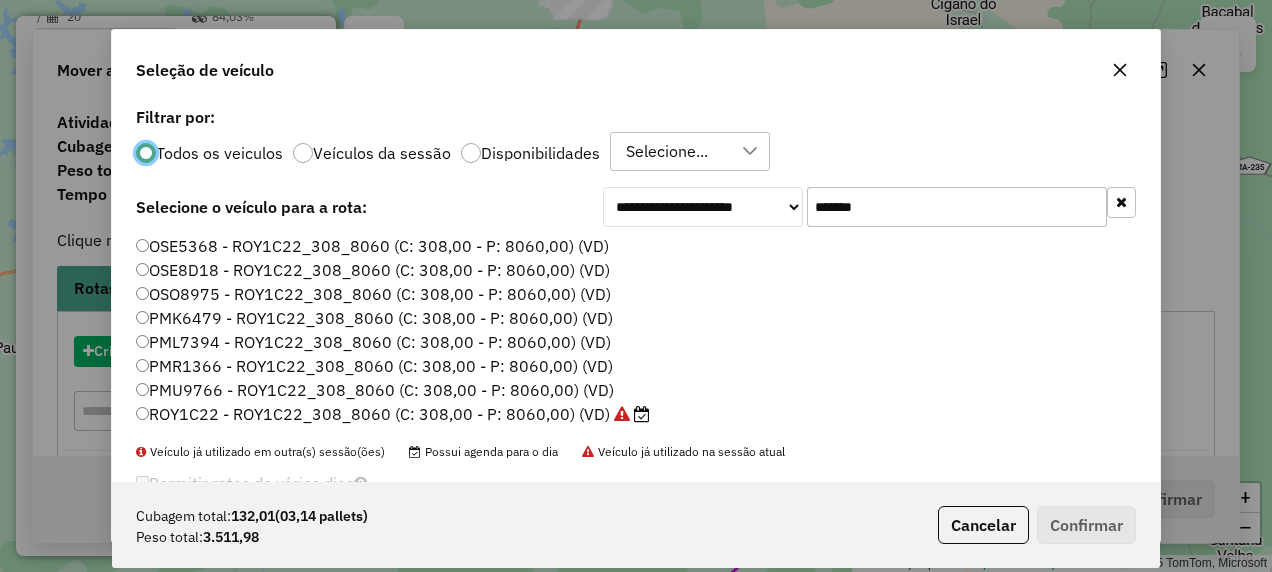 scroll, scrollTop: 11, scrollLeft: 6, axis: both 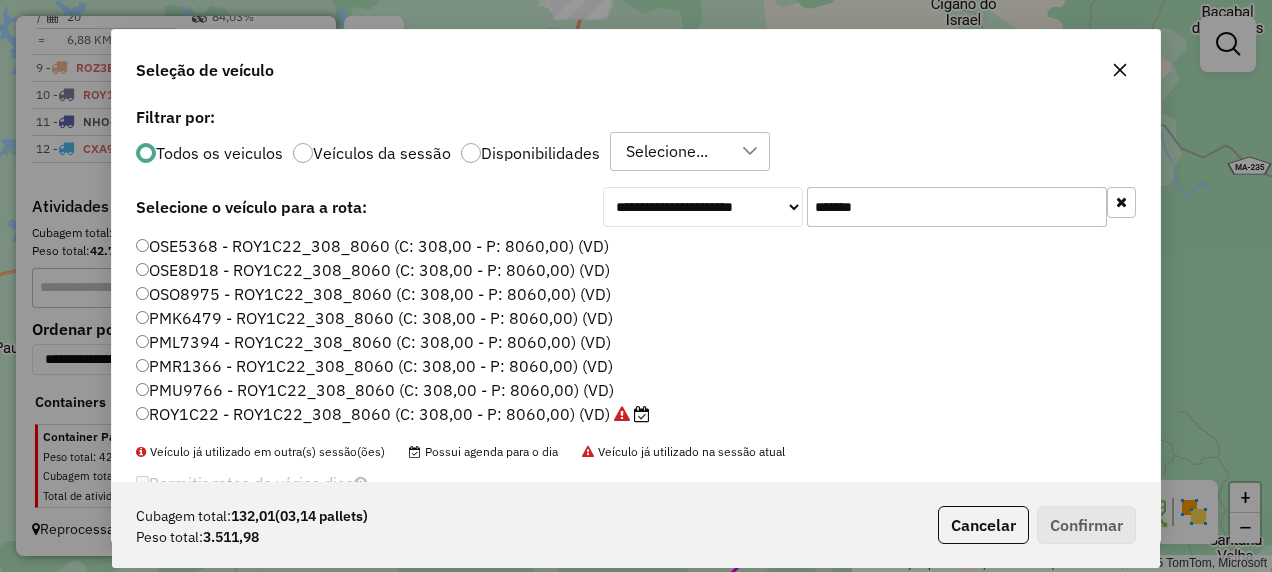 drag, startPoint x: 679, startPoint y: 270, endPoint x: 629, endPoint y: 288, distance: 53.14132 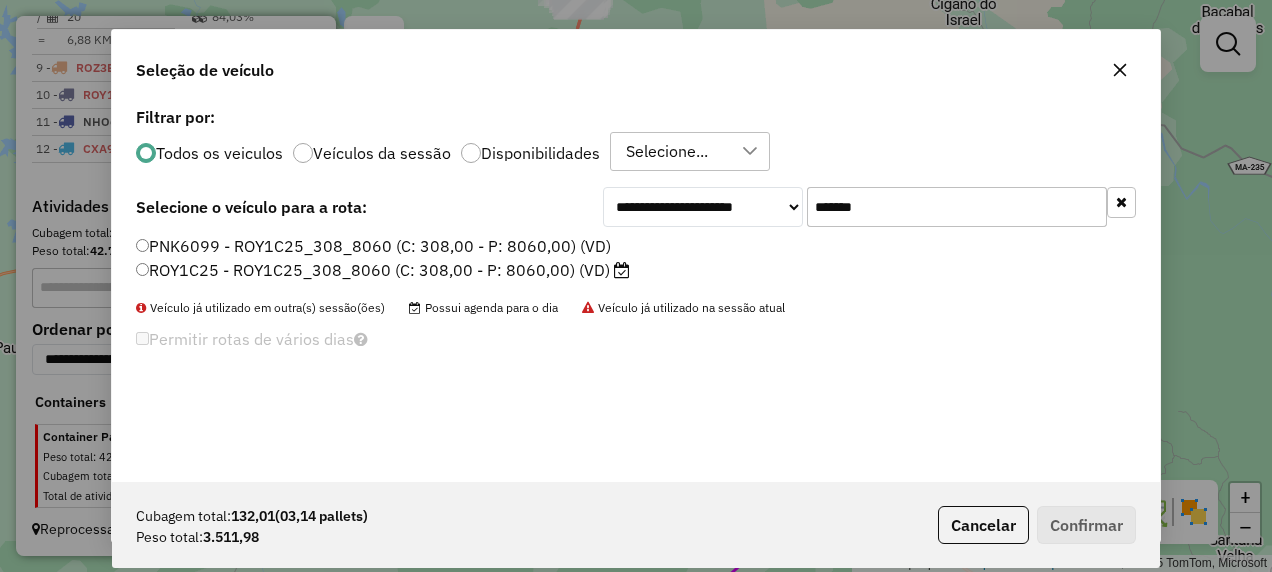 type on "*******" 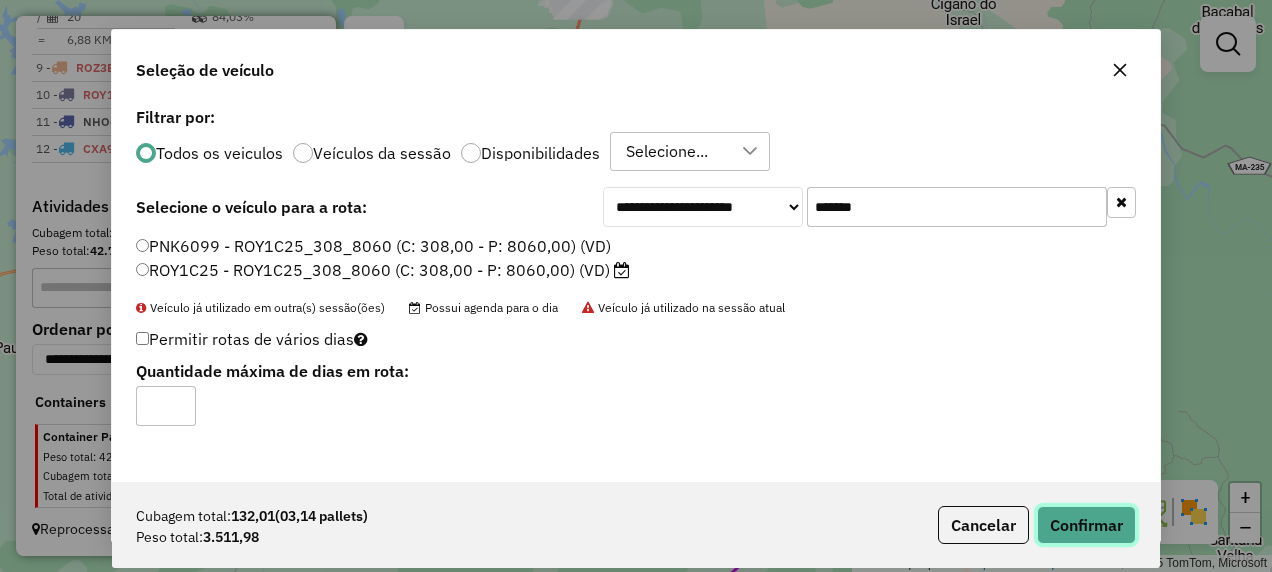 click on "Confirmar" 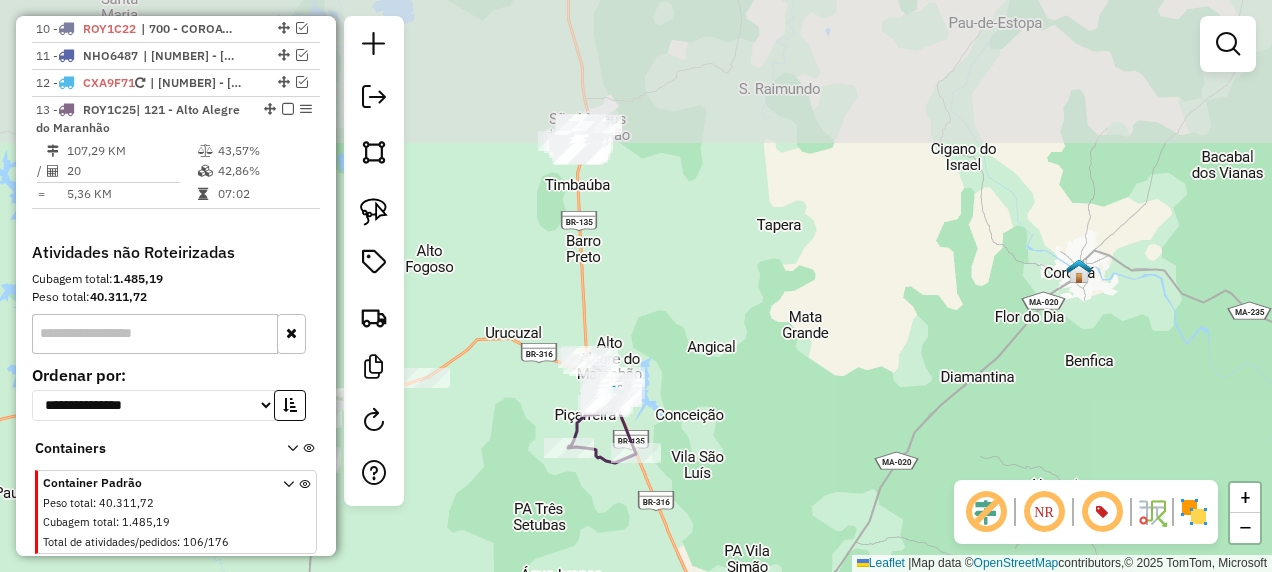 drag, startPoint x: 656, startPoint y: 204, endPoint x: 640, endPoint y: 360, distance: 156.81836 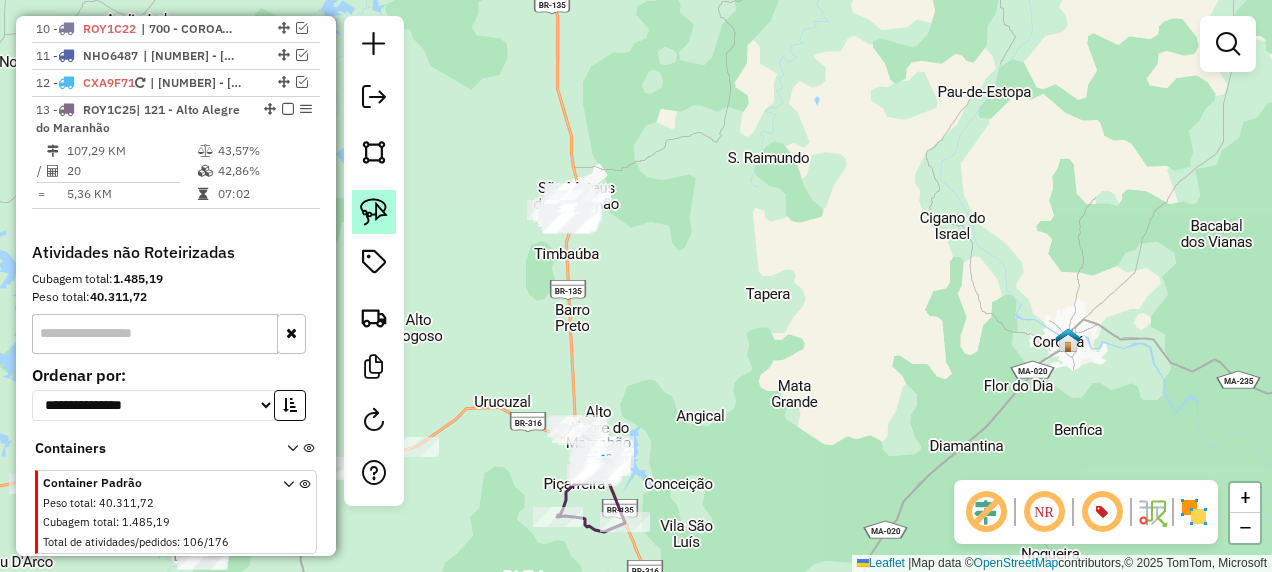 click 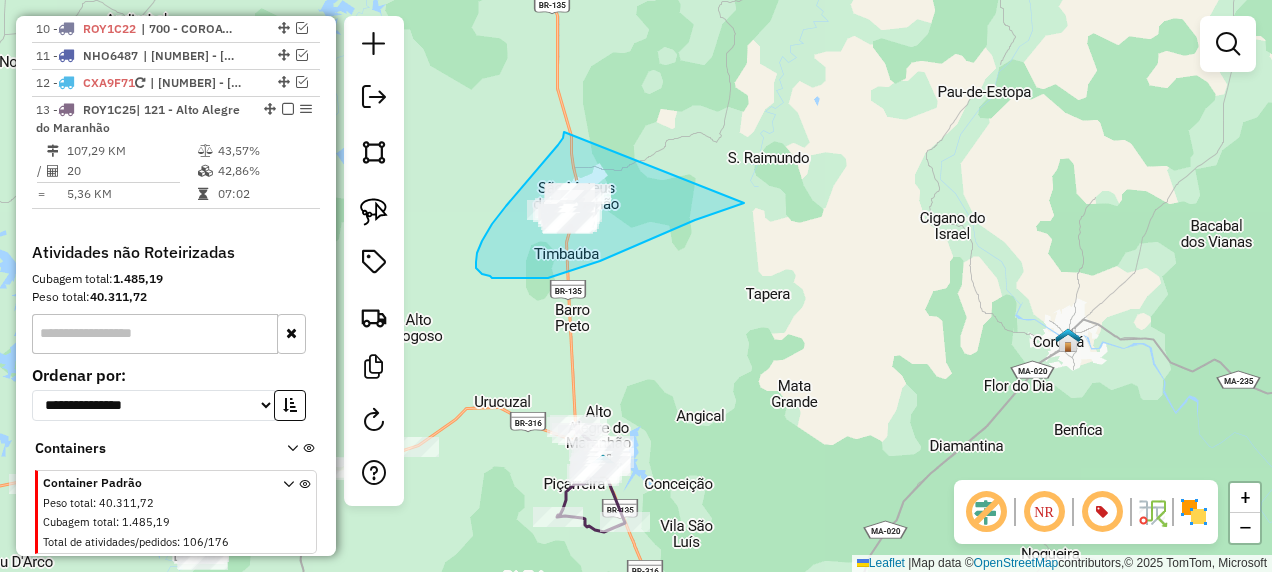 drag, startPoint x: 564, startPoint y: 132, endPoint x: 766, endPoint y: 198, distance: 212.50882 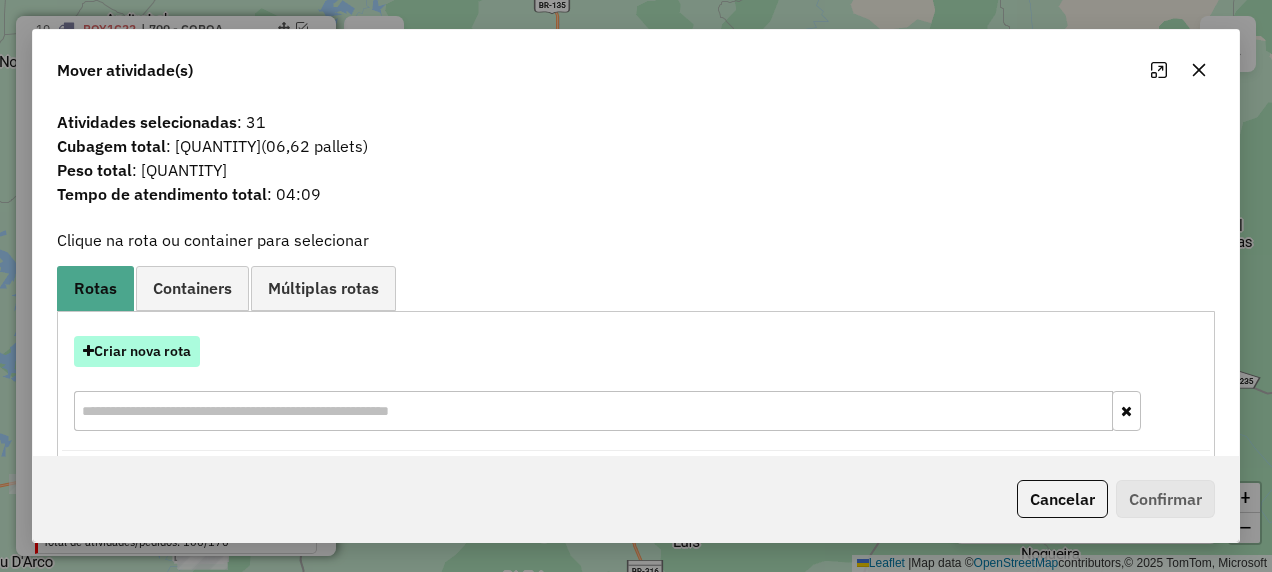 click on "Criar nova rota" at bounding box center (137, 351) 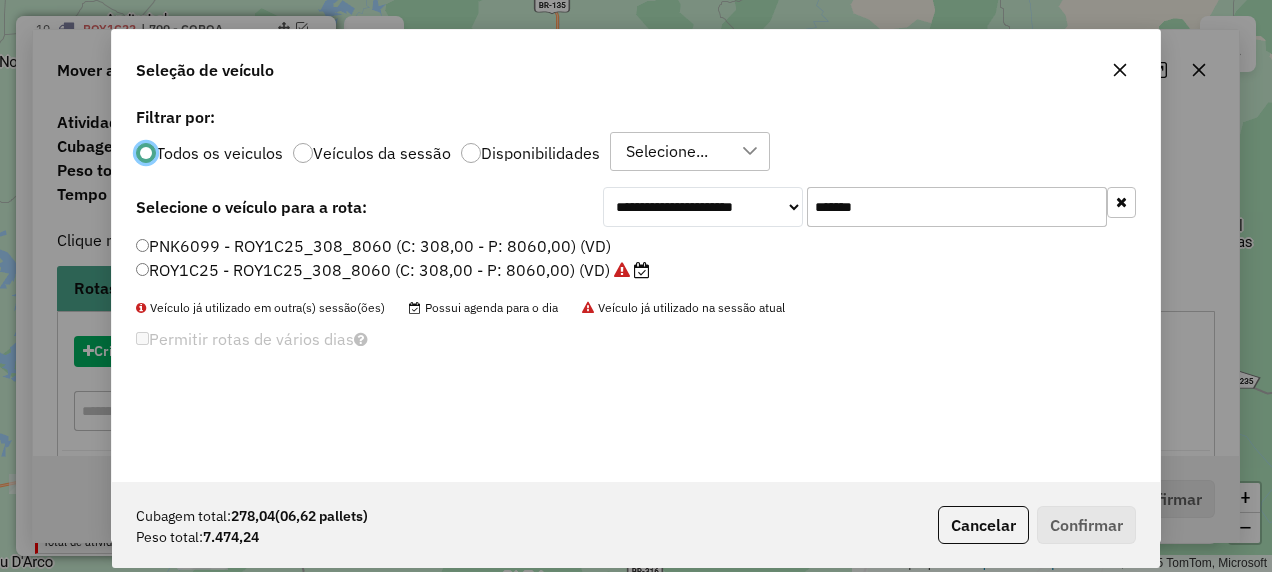 scroll, scrollTop: 11, scrollLeft: 6, axis: both 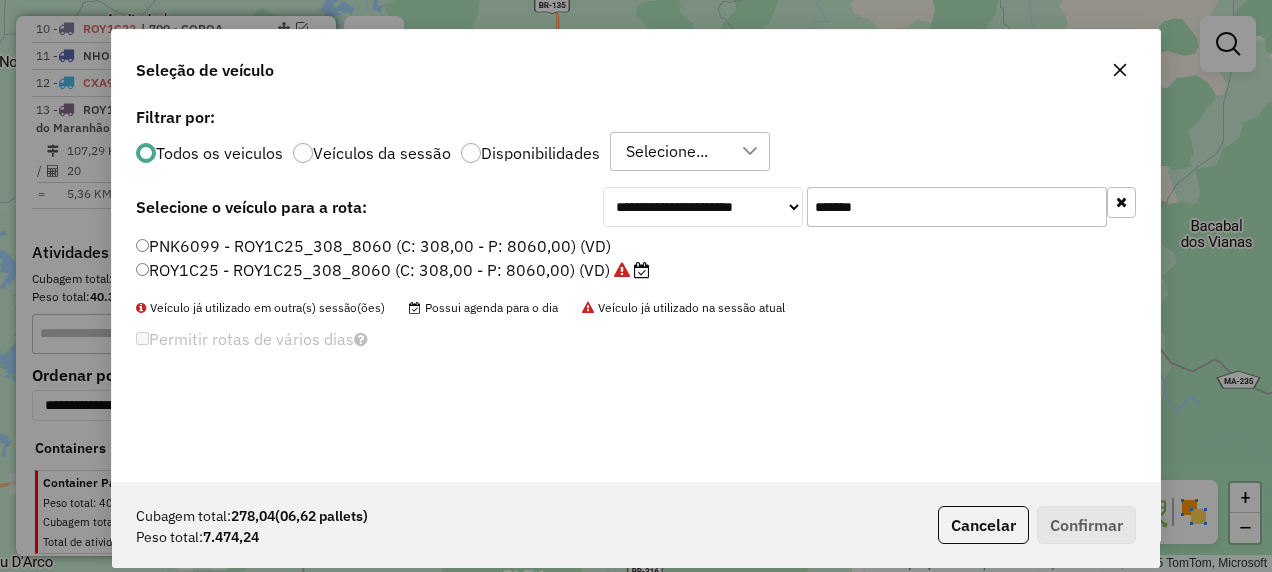 drag, startPoint x: 873, startPoint y: 211, endPoint x: 742, endPoint y: 232, distance: 132.67253 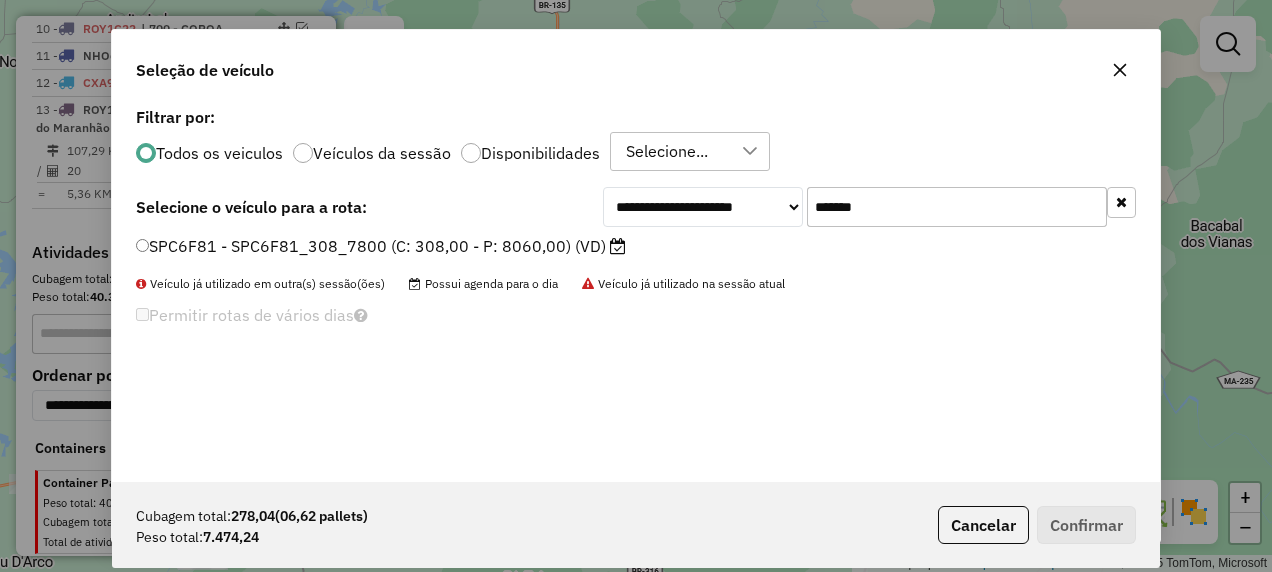 type on "*******" 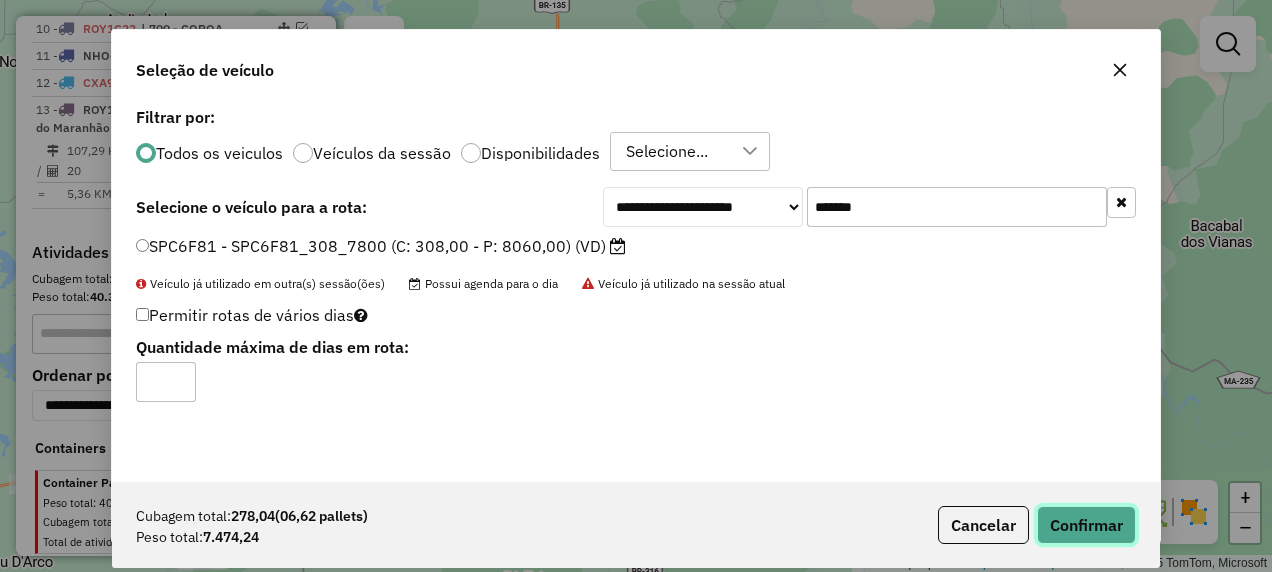 click on "Confirmar" 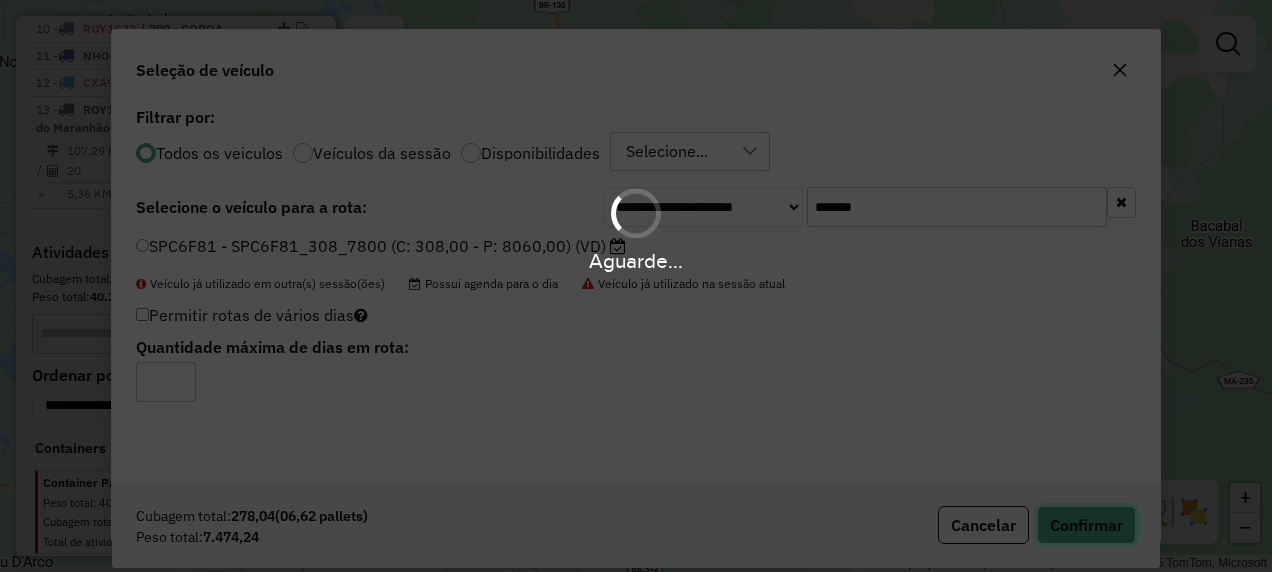 type 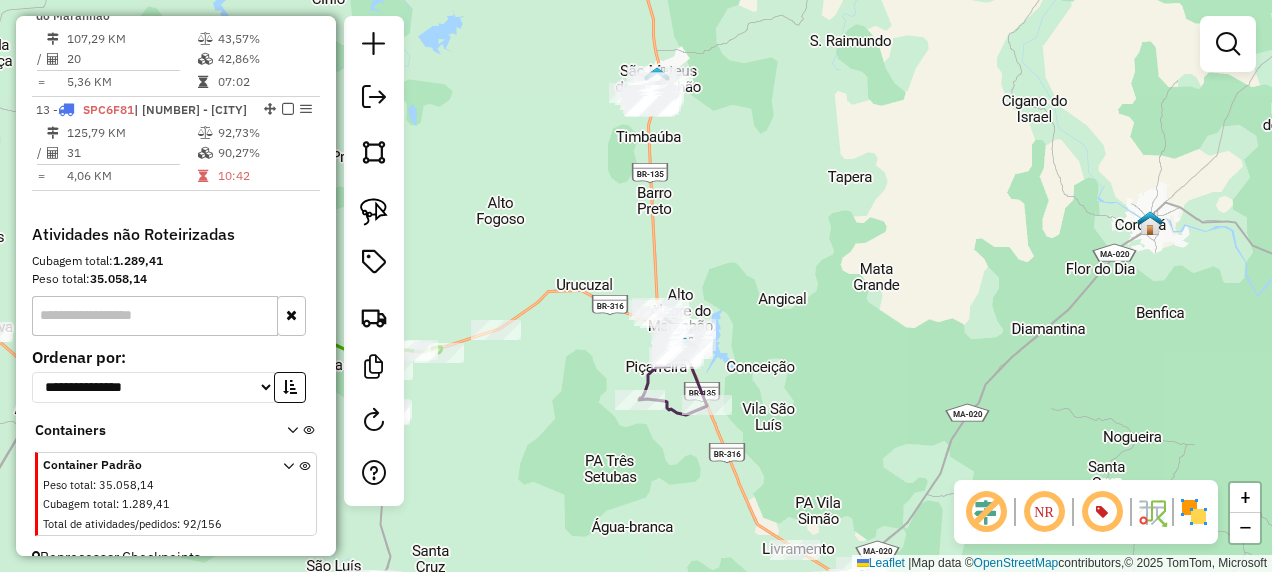 drag, startPoint x: 699, startPoint y: 330, endPoint x: 814, endPoint y: 152, distance: 211.91743 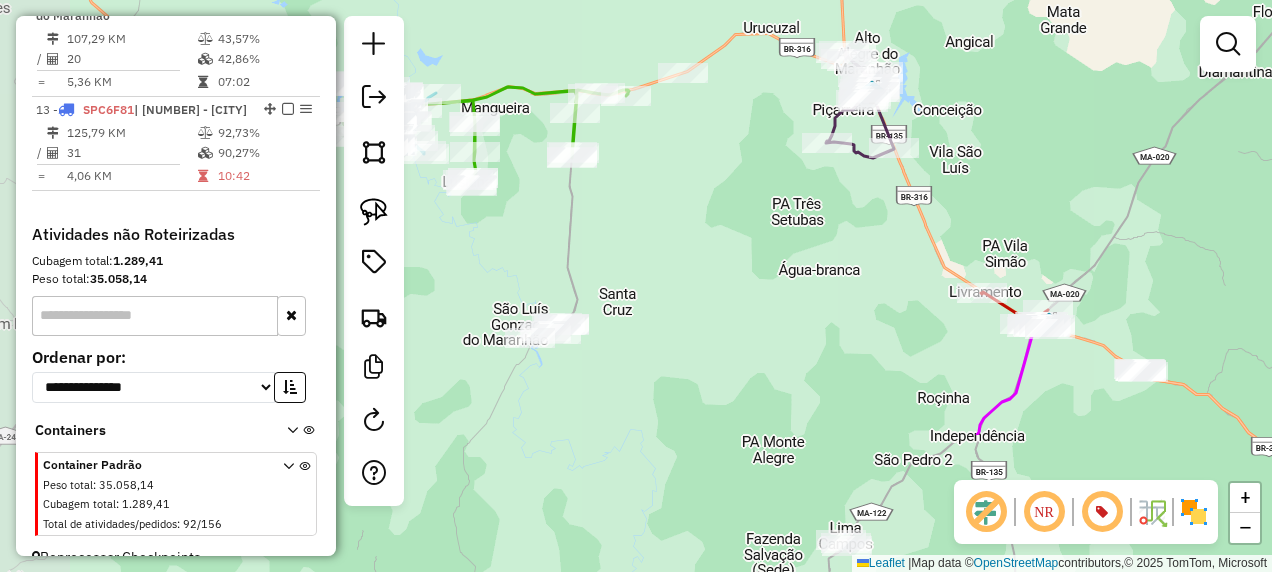drag, startPoint x: 651, startPoint y: 375, endPoint x: 711, endPoint y: 48, distance: 332.459 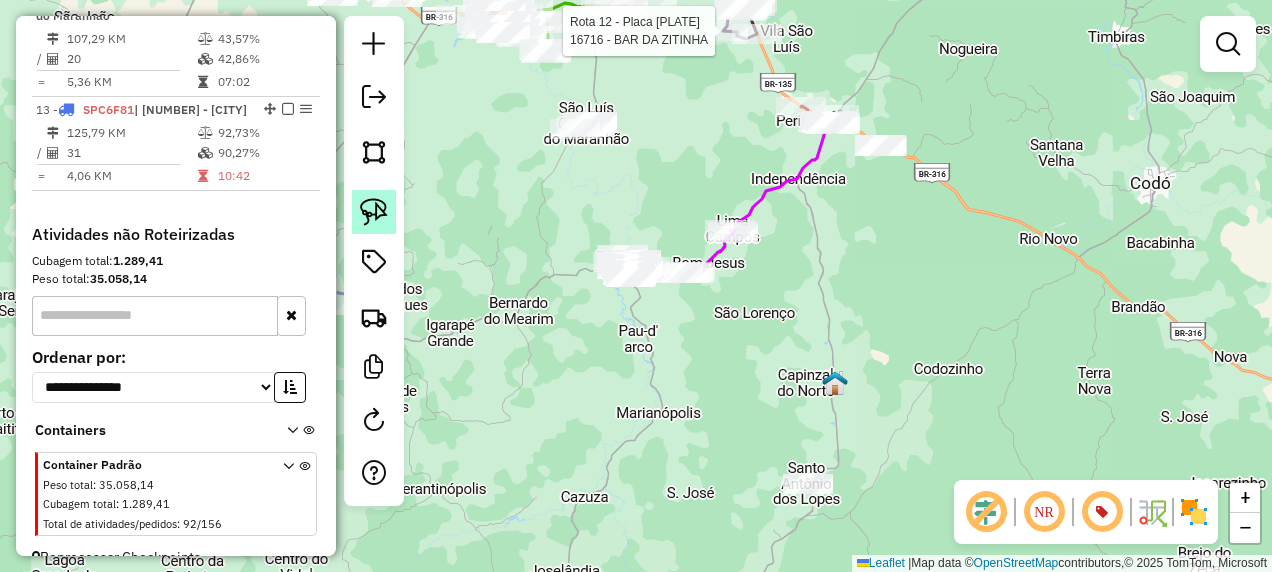 click 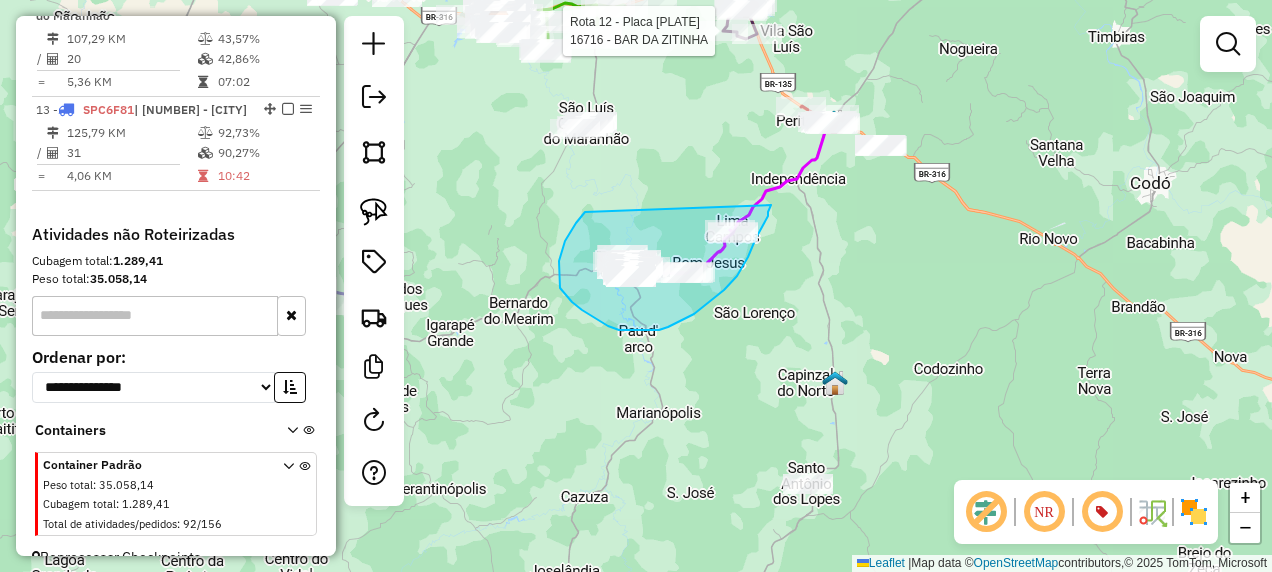 drag, startPoint x: 585, startPoint y: 212, endPoint x: 771, endPoint y: 205, distance: 186.13167 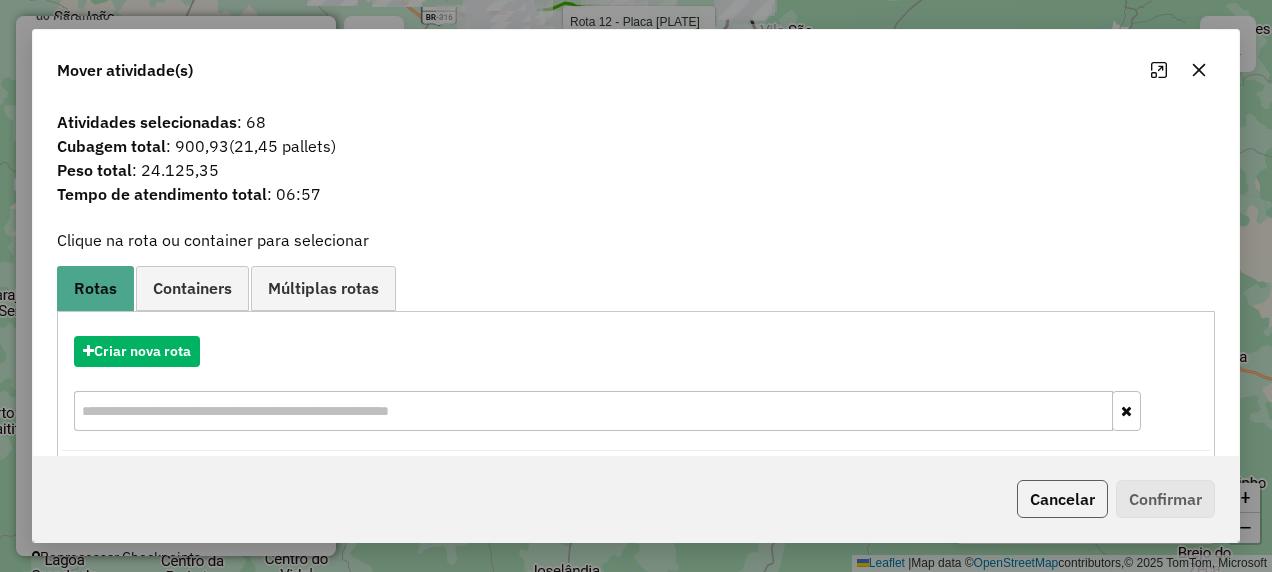 click on "Cancelar" 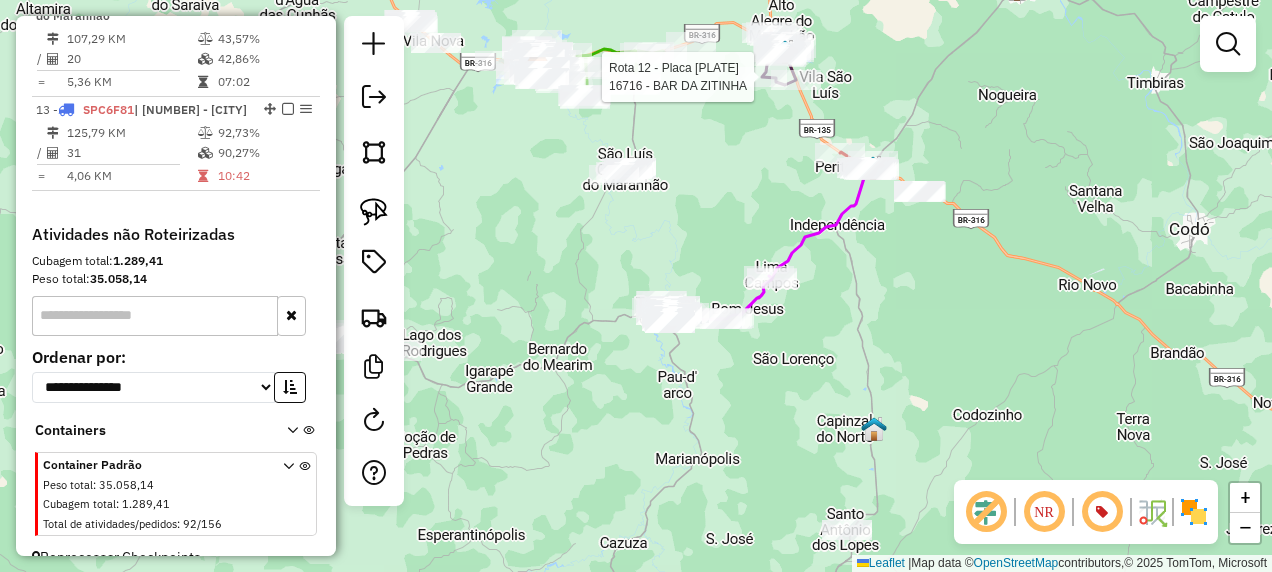 drag, startPoint x: 861, startPoint y: 336, endPoint x: 903, endPoint y: 386, distance: 65.29931 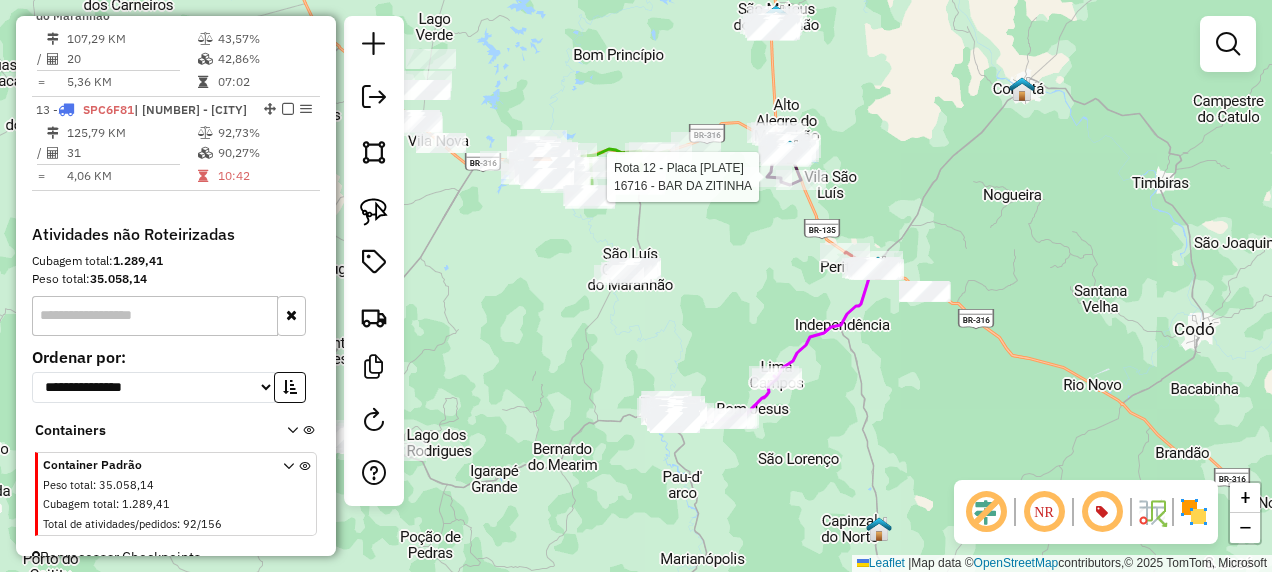 drag, startPoint x: 731, startPoint y: 254, endPoint x: 722, endPoint y: 323, distance: 69.58448 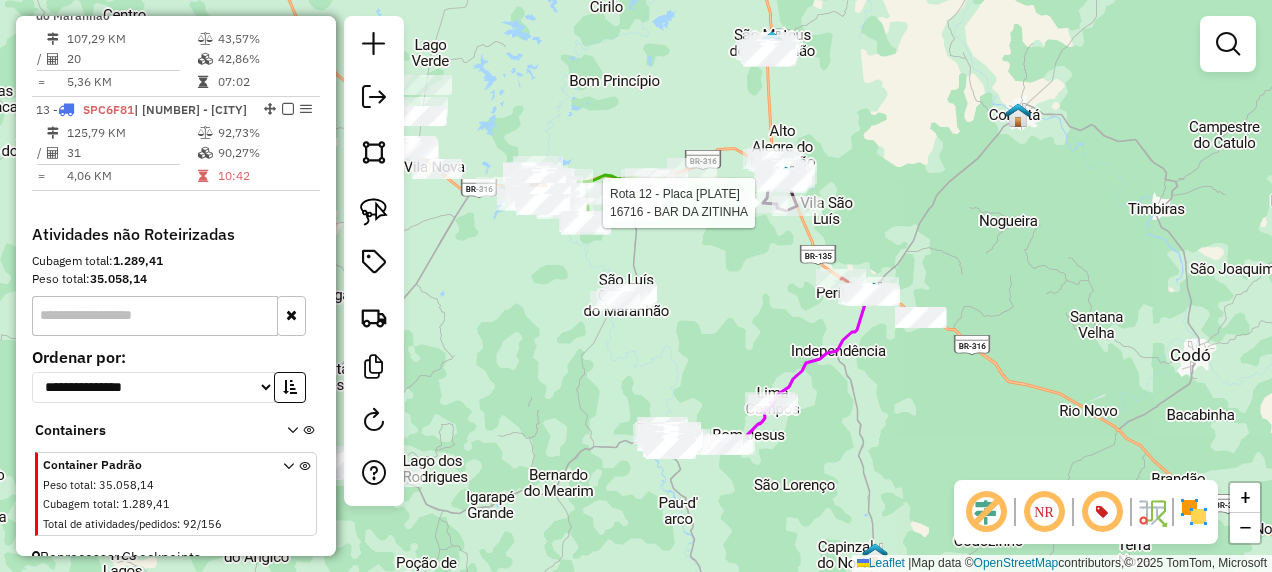 click on "Rota 12 - Placa ROY1C25  16716 - BAR DA ZITINHA Janela de atendimento Grade de atendimento Capacidade Transportadoras Veículos Cliente Pedidos  Rotas Selecione os dias de semana para filtrar as janelas de atendimento  Seg   Ter   Qua   Qui   Sex   Sáb   Dom  Informe o período da janela de atendimento: De: Até:  Filtrar exatamente a janela do cliente  Considerar janela de atendimento padrão  Selecione os dias de semana para filtrar as grades de atendimento  Seg   Ter   Qua   Qui   Sex   Sáb   Dom   Considerar clientes sem dia de atendimento cadastrado  Clientes fora do dia de atendimento selecionado Filtrar as atividades entre os valores definidos abaixo:  Peso mínimo:   Peso máximo:   Cubagem mínima:   Cubagem máxima:   De:   Até:  Filtrar as atividades entre o tempo de atendimento definido abaixo:  De:   Até:   Considerar capacidade total dos clientes não roteirizados Transportadora: Selecione um ou mais itens Tipo de veículo: Selecione um ou mais itens Veículo: Selecione um ou mais itens De:" 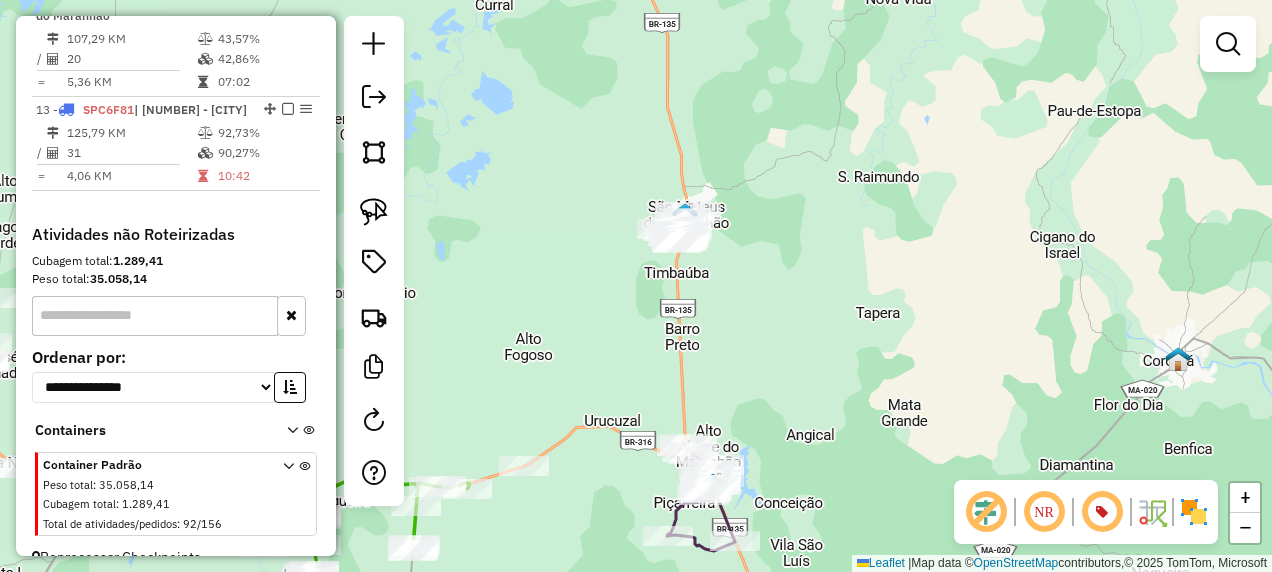 drag, startPoint x: 702, startPoint y: 106, endPoint x: 698, endPoint y: 320, distance: 214.03738 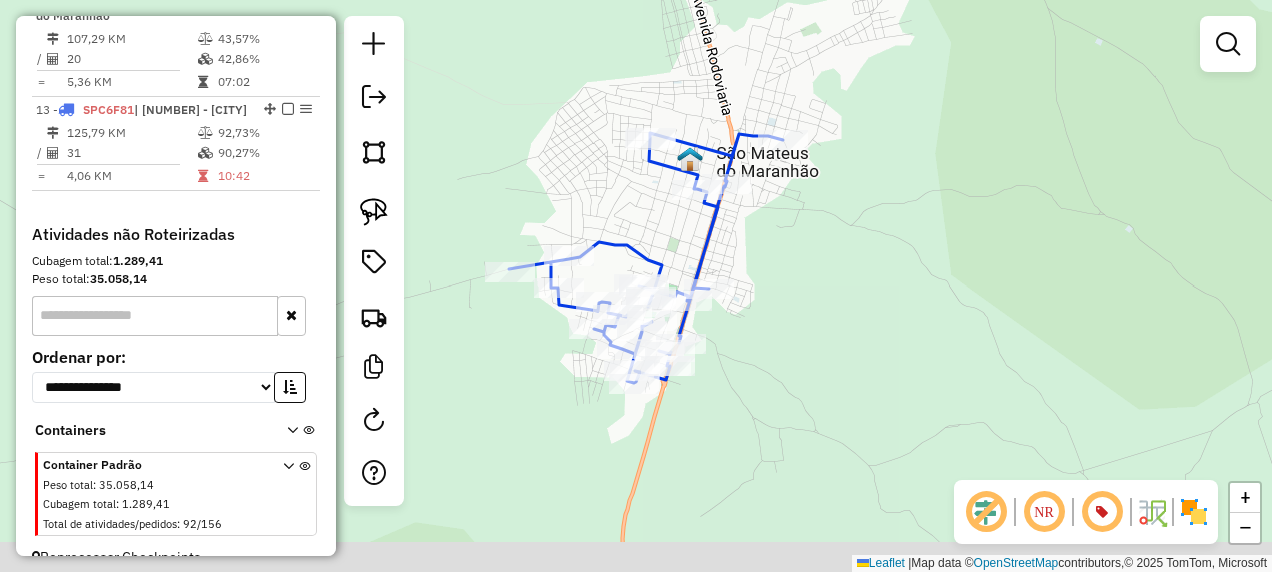 drag, startPoint x: 610, startPoint y: 448, endPoint x: 647, endPoint y: 430, distance: 41.14608 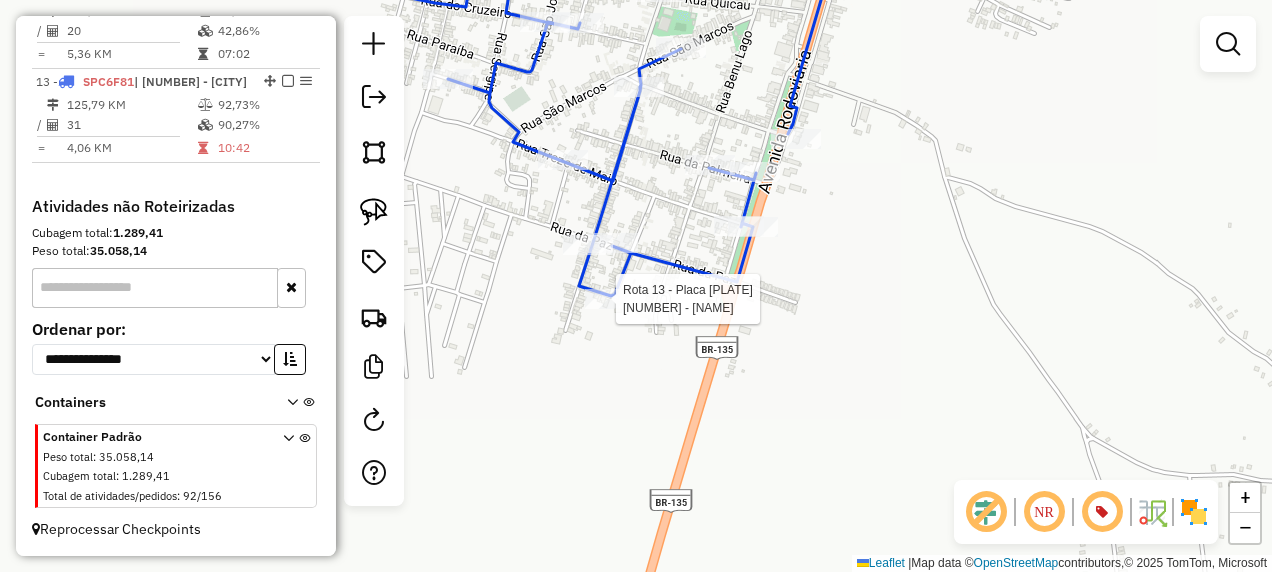 select on "**********" 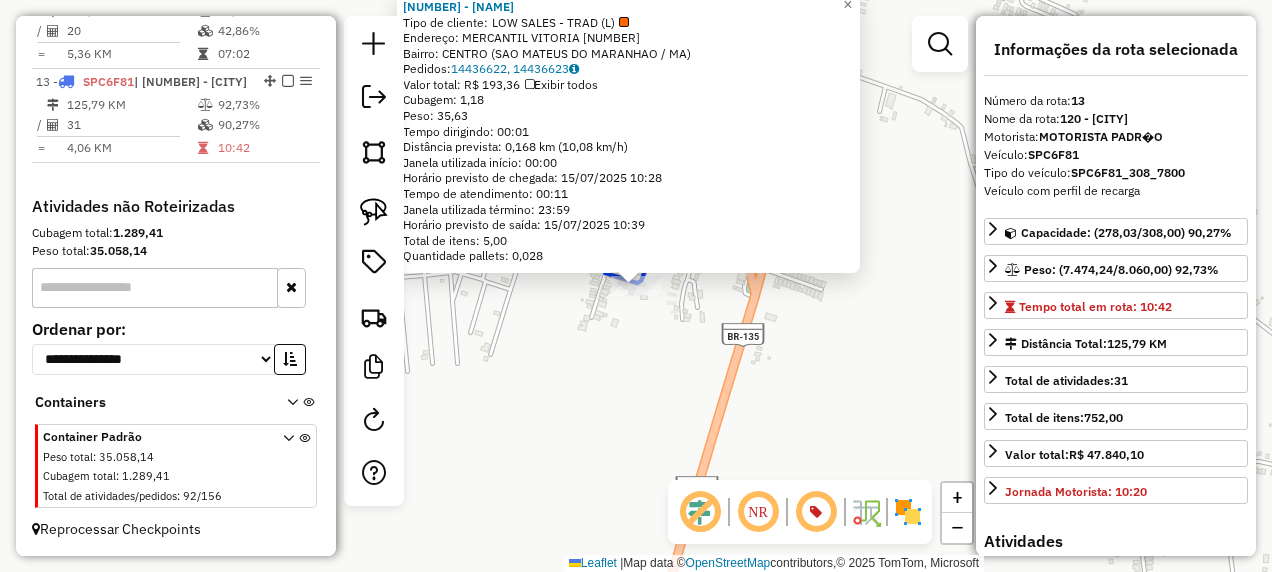 scroll, scrollTop: 1784, scrollLeft: 0, axis: vertical 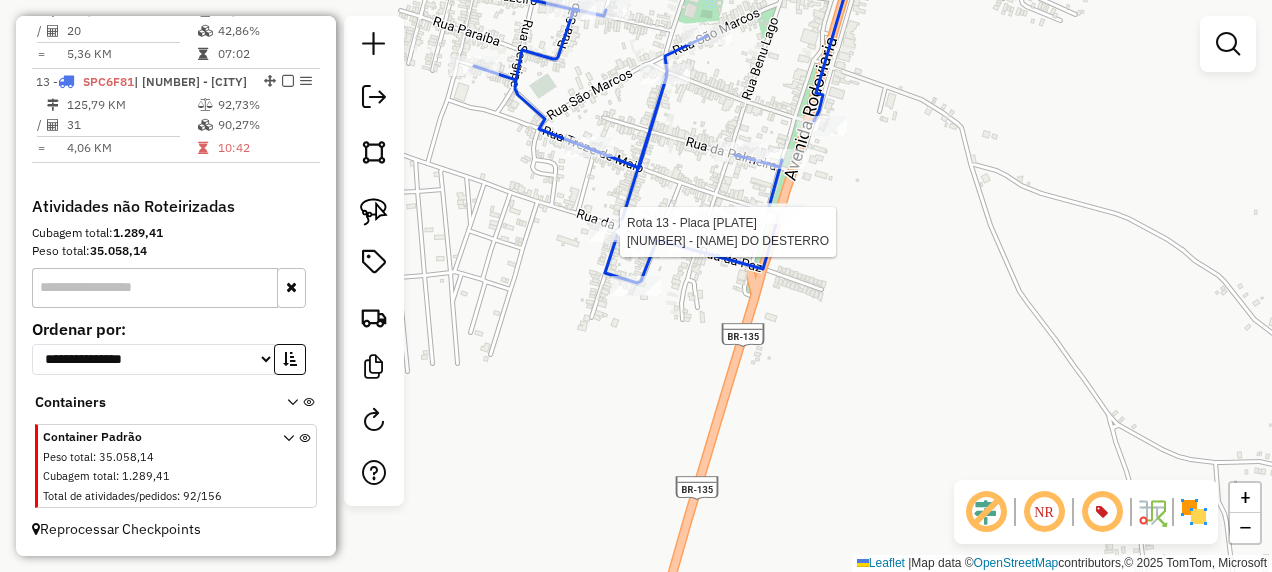 select on "**********" 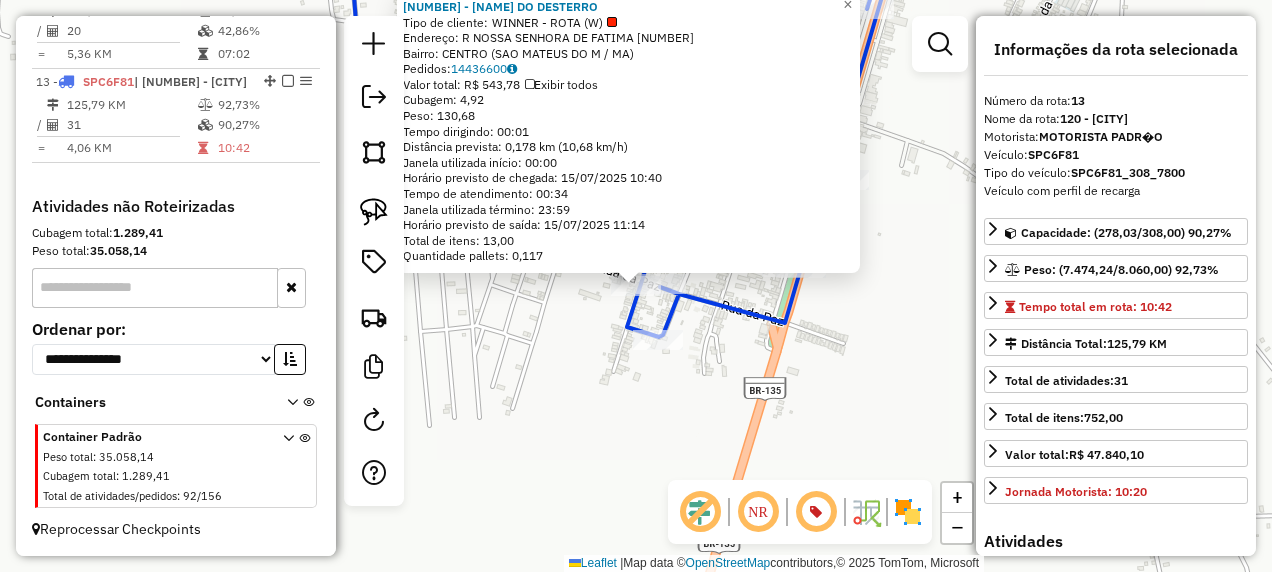 click on "2849 - MARIA DO DESTERRO  Tipo de cliente:   WINNER - ROTA (W)   Endereço: R     NOSSA SENHORA DE FATIMA     000144   Bairro: CENTRO (SAO MATEUS DO M / MA)   Pedidos:  14436600   Valor total: R$ 543,78   Exibir todos   Cubagem: 4,92  Peso: 130,68  Tempo dirigindo: 00:01   Distância prevista: 0,178 km (10,68 km/h)   Janela utilizada início: 00:00   Horário previsto de chegada: 15/07/2025 10:40   Tempo de atendimento: 00:34   Janela utilizada término: 23:59   Horário previsto de saída: 15/07/2025 11:14   Total de itens: 13,00   Quantidade pallets: 0,117  × Janela de atendimento Grade de atendimento Capacidade Transportadoras Veículos Cliente Pedidos  Rotas Selecione os dias de semana para filtrar as janelas de atendimento  Seg   Ter   Qua   Qui   Sex   Sáb   Dom  Informe o período da janela de atendimento: De: Até:  Filtrar exatamente a janela do cliente  Considerar janela de atendimento padrão  Selecione os dias de semana para filtrar as grades de atendimento  Seg   Ter   Qua   Qui   Sex   Sáb  +" 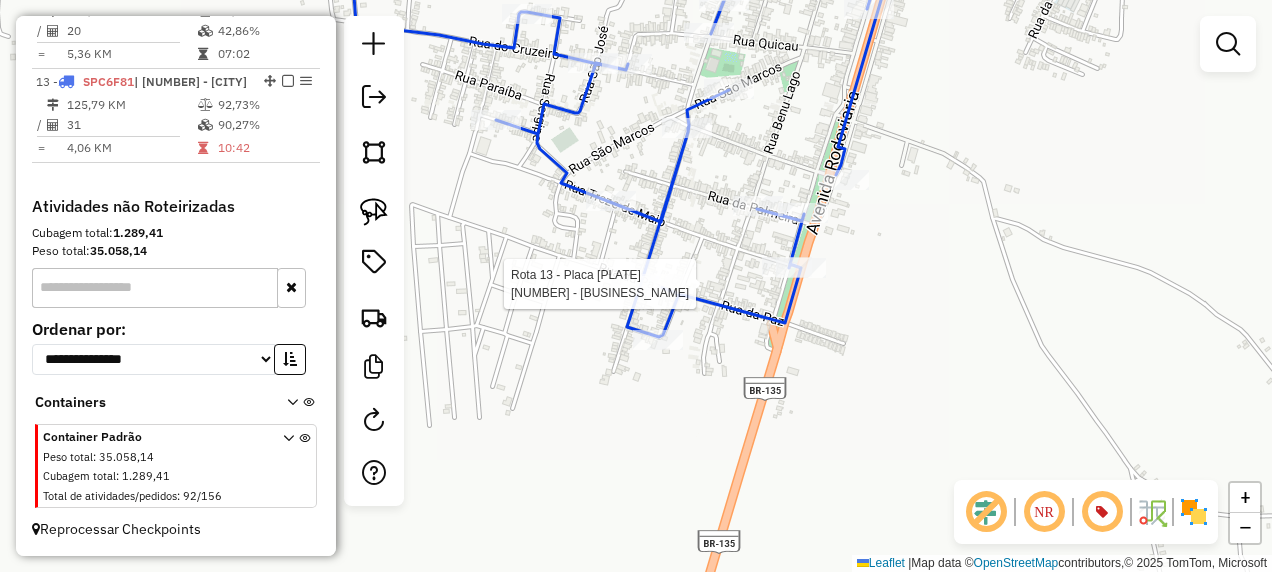 select on "**********" 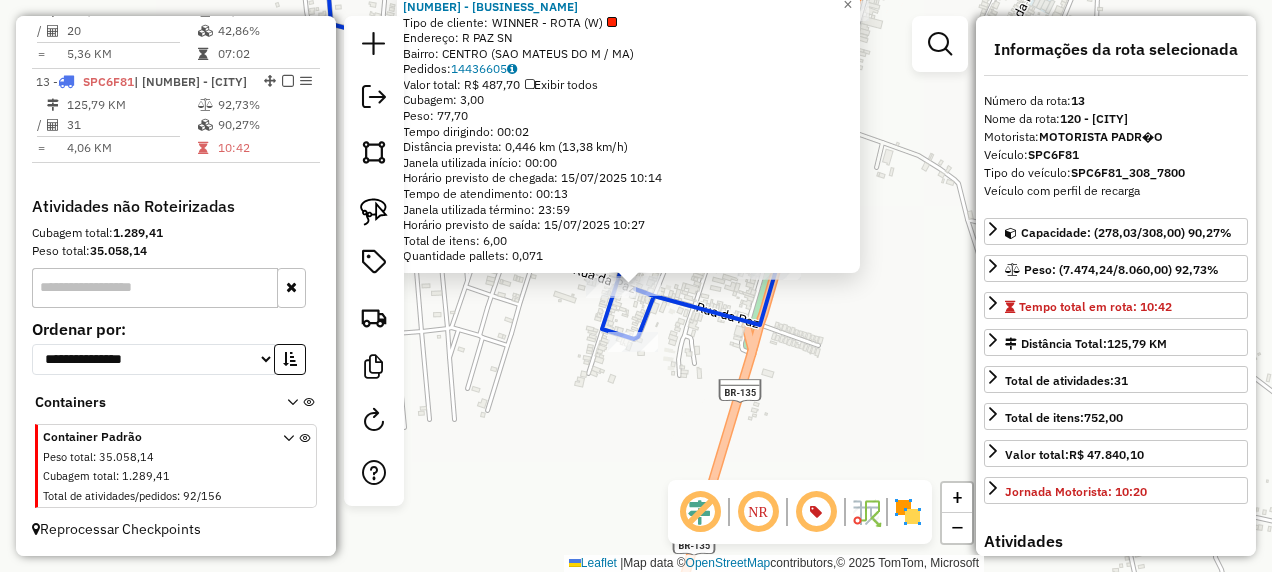 click on "4336 - BAR DO CAZE  Tipo de cliente:   WINNER - ROTA (W)   Endereço: R   PAZ                           SN   Bairro: CENTRO (SAO MATEUS DO M / MA)   Pedidos:  14436605   Valor total: R$ 487,70   Exibir todos   Cubagem: 3,00  Peso: 77,70  Tempo dirigindo: 00:02   Distância prevista: 0,446 km (13,38 km/h)   Janela utilizada início: 00:00   Horário previsto de chegada: 15/07/2025 10:14   Tempo de atendimento: 00:13   Janela utilizada término: 23:59   Horário previsto de saída: 15/07/2025 10:27   Total de itens: 6,00   Quantidade pallets: 0,071  × Janela de atendimento Grade de atendimento Capacidade Transportadoras Veículos Cliente Pedidos  Rotas Selecione os dias de semana para filtrar as janelas de atendimento  Seg   Ter   Qua   Qui   Sex   Sáb   Dom  Informe o período da janela de atendimento: De: Até:  Filtrar exatamente a janela do cliente  Considerar janela de atendimento padrão  Selecione os dias de semana para filtrar as grades de atendimento  Seg   Ter   Qua   Qui   Sex   Sáb   Dom   De:  +" 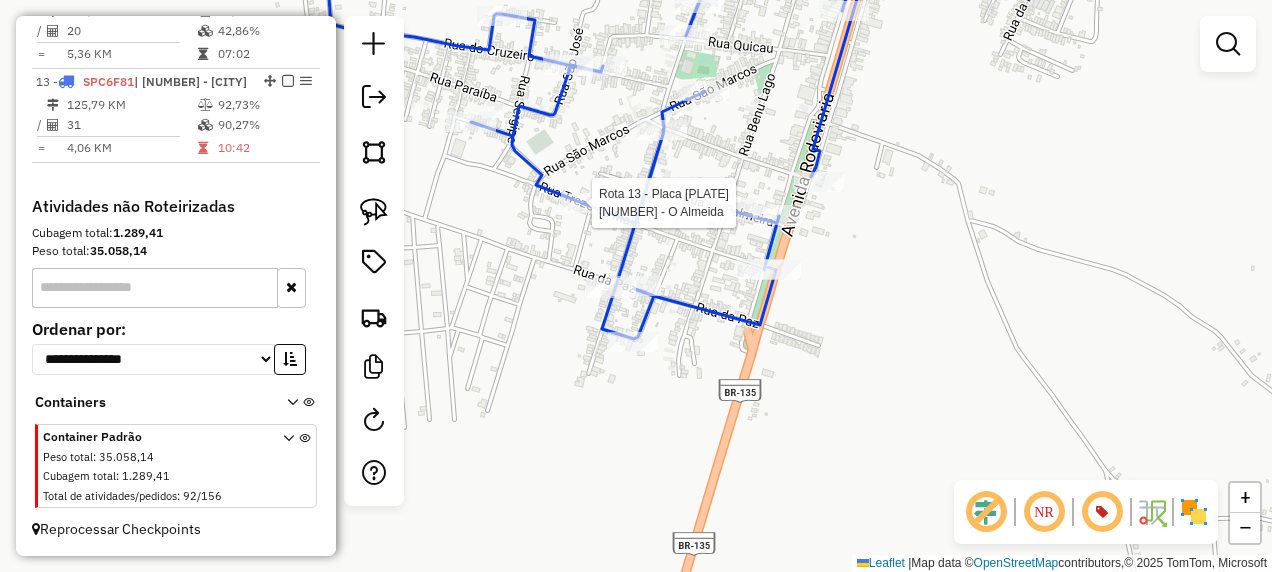 select on "**********" 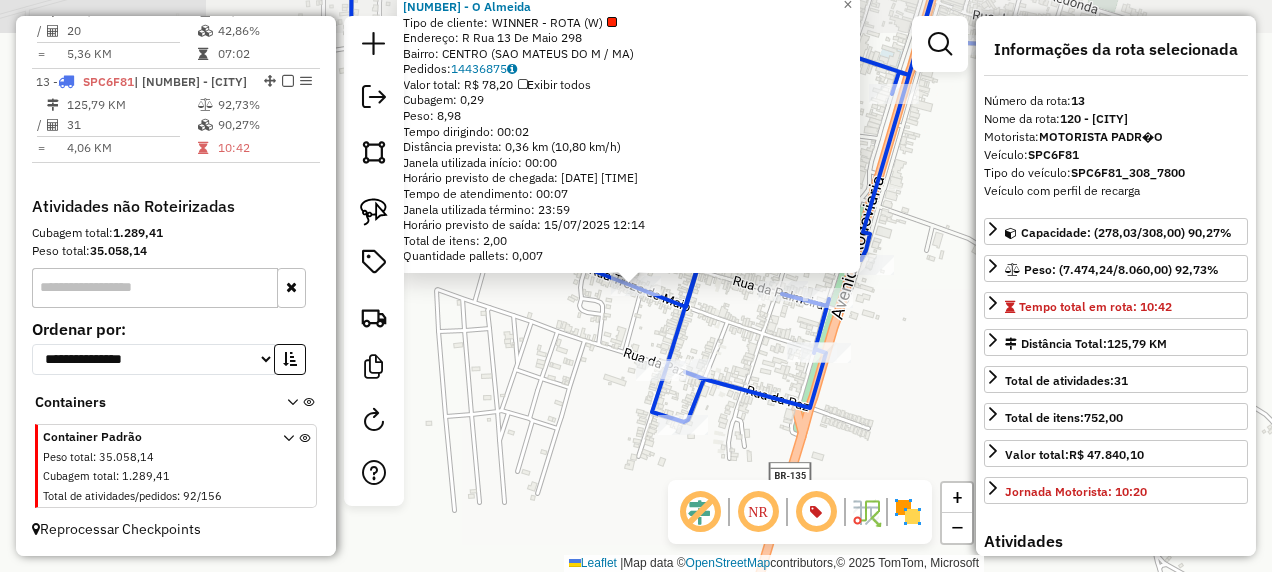 click on "Rota 13 - Placa SPC6F81  7743 - O Almeida 7743 - O Almeida  Tipo de cliente:   WINNER - ROTA (W)   Endereço: R   Rua 13 De Maio                298   Bairro: CENTRO (SAO MATEUS DO M / MA)   Pedidos:  14436875   Valor total: R$ 78,20   Exibir todos   Cubagem: 0,29  Peso: 8,98  Tempo dirigindo: 00:02   Distância prevista: 0,36 km (10,80 km/h)   Janela utilizada início: 00:00   Horário previsto de chegada: 15/07/2025 12:07   Tempo de atendimento: 00:07   Janela utilizada término: 23:59   Horário previsto de saída: 15/07/2025 12:14   Total de itens: 2,00   Quantidade pallets: 0,007  × Janela de atendimento Grade de atendimento Capacidade Transportadoras Veículos Cliente Pedidos  Rotas Selecione os dias de semana para filtrar as janelas de atendimento  Seg   Ter   Qua   Qui   Sex   Sáb   Dom  Informe o período da janela de atendimento: De: Até:  Filtrar exatamente a janela do cliente  Considerar janela de atendimento padrão  Selecione os dias de semana para filtrar as grades de atendimento  Seg   Ter" 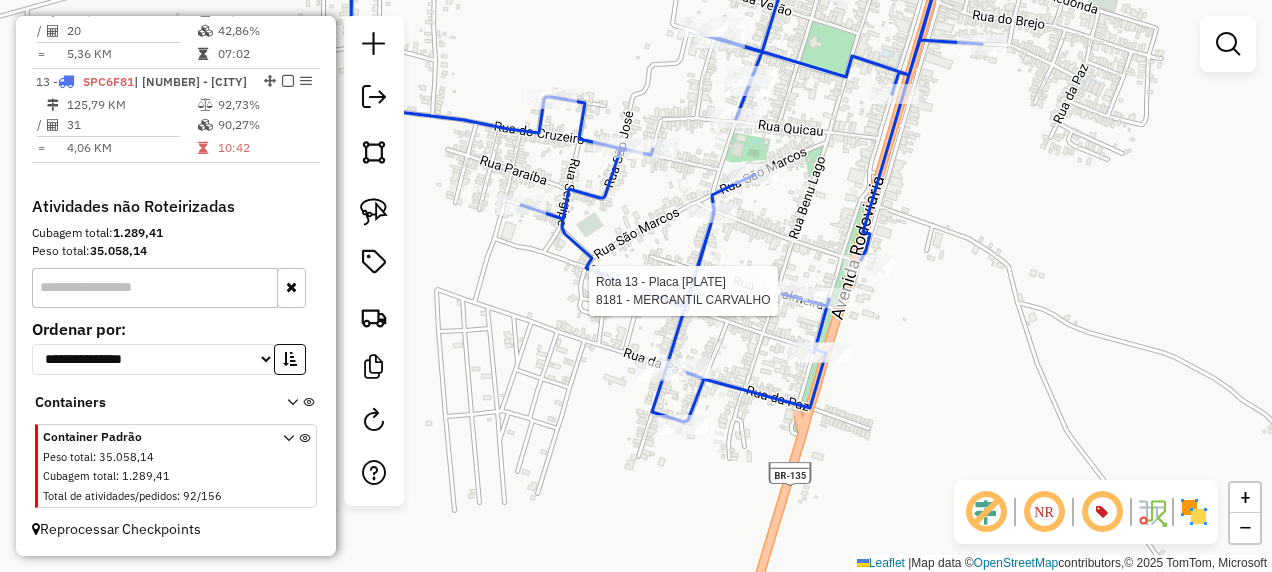 select on "**********" 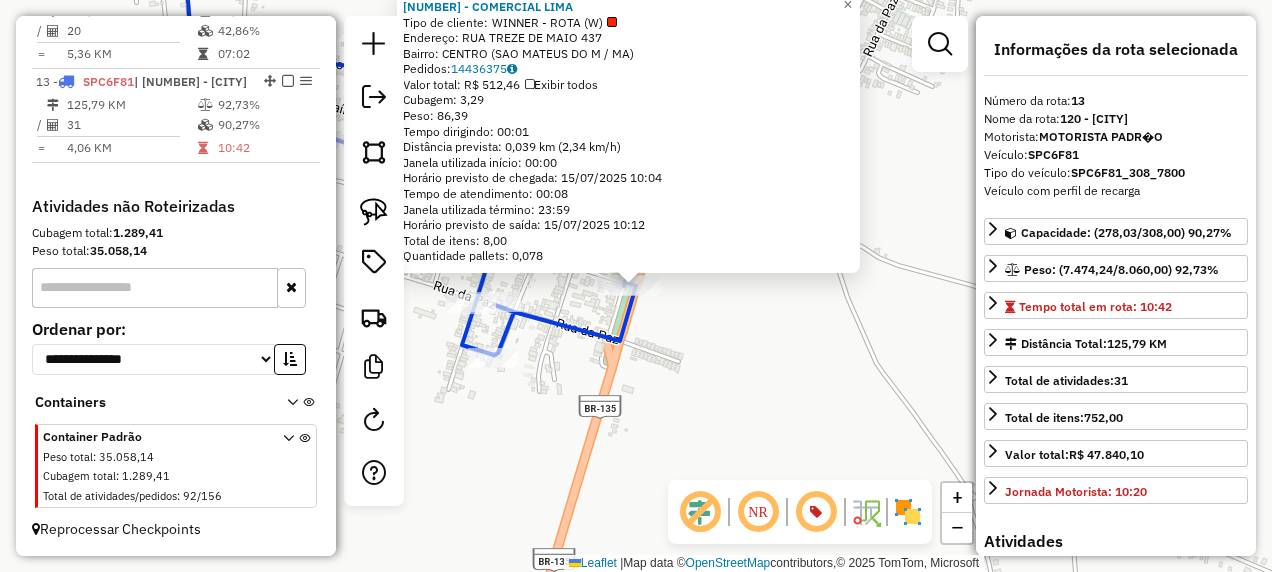 click on "Rota 13 - Placa SPC6F81  11169 - COMERCIAL LIMA × 11169 - COMERCIAL LIMA  Tipo de cliente:   WINNER - ROTA (W)   Endereço: RUA TREZE DE MAIO             437   Bairro: CENTRO (SAO MATEUS DO M / MA)   Pedidos:  14436375   Valor total: R$ 512,46   Exibir todos   Cubagem: 3,29  Peso: 86,39  Tempo dirigindo: 00:01   Distância prevista: 0,039 km (2,34 km/h)   Janela utilizada início: 00:00   Horário previsto de chegada: 15/07/2025 10:04   Tempo de atendimento: 00:08   Janela utilizada término: 23:59   Horário previsto de saída: 15/07/2025 10:12   Total de itens: 8,00   Quantidade pallets: 0,078  × Janela de atendimento Grade de atendimento Capacidade Transportadoras Veículos Cliente Pedidos  Rotas Selecione os dias de semana para filtrar as janelas de atendimento  Seg   Ter   Qua   Qui   Sex   Sáb   Dom  Informe o período da janela de atendimento: De: Até:  Filtrar exatamente a janela do cliente  Considerar janela de atendimento padrão  Selecione os dias de semana para filtrar as grades de atendimento" 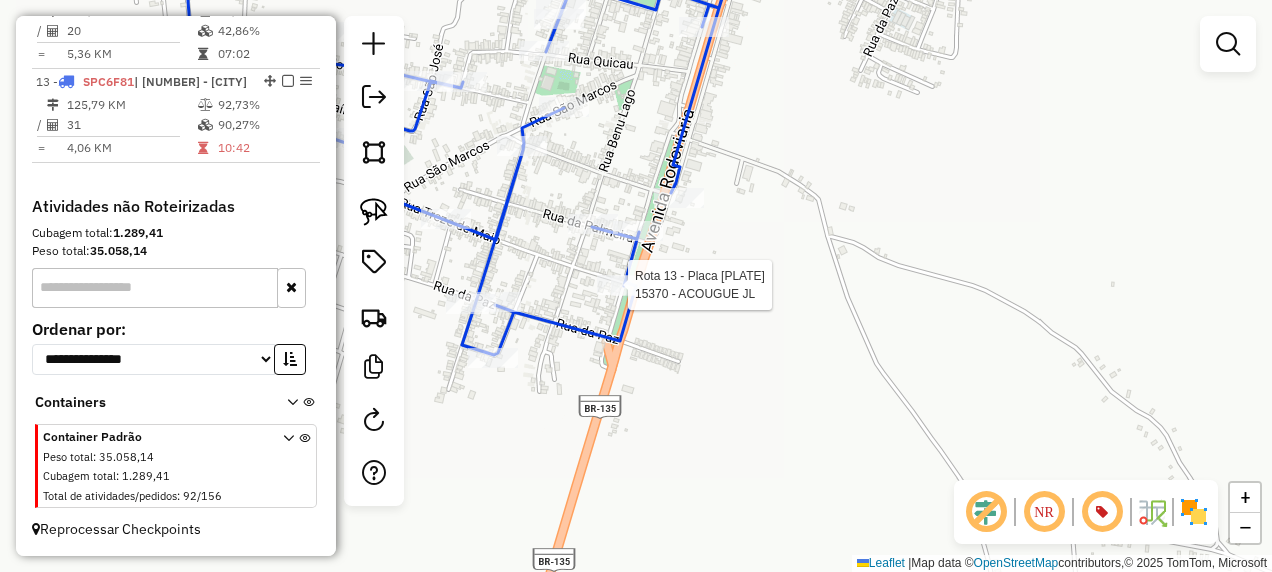 select on "**********" 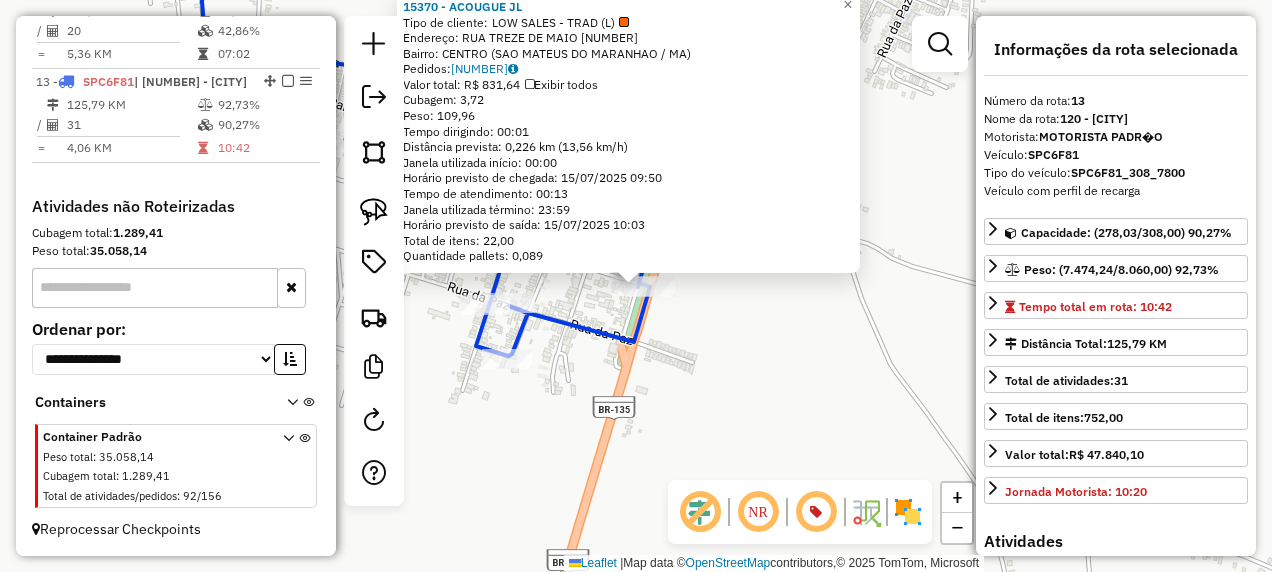 click on "15370 - ACOUGUE JL  Tipo de cliente:   LOW SALES - TRAD (L)   Endereço:  RUA TREZE DE MAIO 286   Bairro: CENTRO (SAO MATEUS DO MARANHAO / MA)   Pedidos:  14436578   Valor total: R$ 831,64   Exibir todos   Cubagem: 3,72  Peso: 109,96  Tempo dirigindo: 00:01   Distância prevista: 0,226 km (13,56 km/h)   Janela utilizada início: 00:00   Horário previsto de chegada: 15/07/2025 09:50   Tempo de atendimento: 00:13   Janela utilizada término: 23:59   Horário previsto de saída: 15/07/2025 10:03   Total de itens: 22,00   Quantidade pallets: 0,089  × Janela de atendimento Grade de atendimento Capacidade Transportadoras Veículos Cliente Pedidos  Rotas Selecione os dias de semana para filtrar as janelas de atendimento  Seg   Ter   Qua   Qui   Sex   Sáb   Dom  Informe o período da janela de atendimento: De: Até:  Filtrar exatamente a janela do cliente  Considerar janela de atendimento padrão  Selecione os dias de semana para filtrar as grades de atendimento  Seg   Ter   Qua   Qui   Sex   Sáb   Dom   De:  De:" 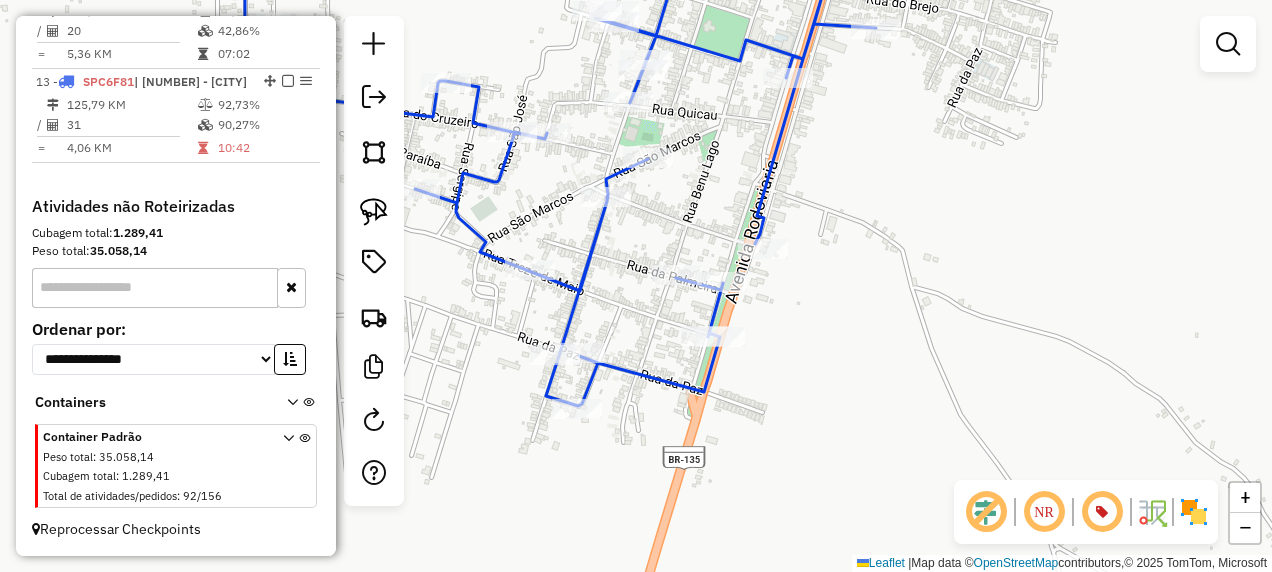 drag, startPoint x: 572, startPoint y: 382, endPoint x: 646, endPoint y: 452, distance: 101.862656 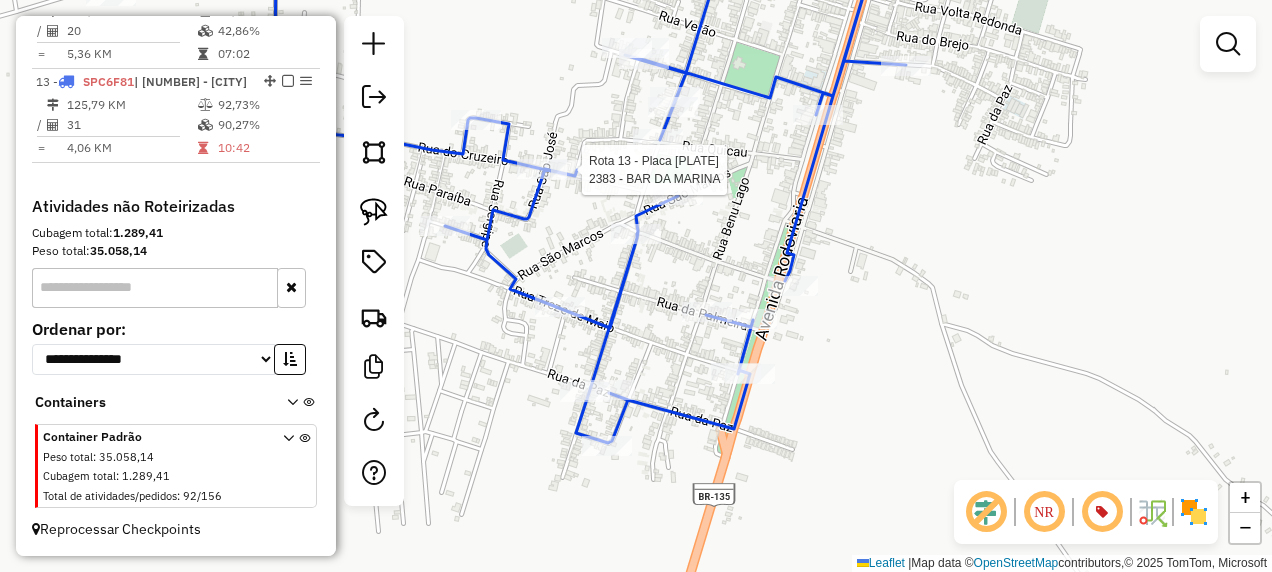 select on "**********" 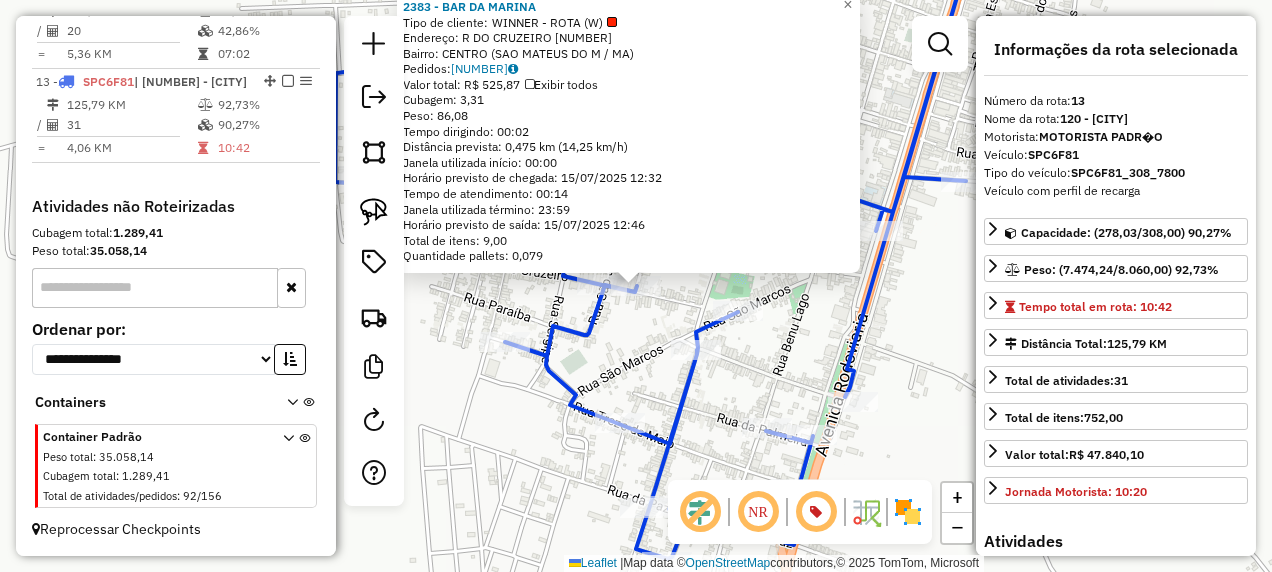 click on "2383 - BAR DA MARINA  Tipo de cliente:   WINNER - ROTA (W)   Endereço: R   DO CRUZEIRO                   214   Bairro: CENTRO (SAO MATEUS DO M / MA)   Pedidos:  14436343   Valor total: R$ 525,87   Exibir todos   Cubagem: 3,31  Peso: 86,08  Tempo dirigindo: 00:02   Distância prevista: 0,475 km (14,25 km/h)   Janela utilizada início: 00:00   Horário previsto de chegada: 15/07/2025 12:32   Tempo de atendimento: 00:14   Janela utilizada término: 23:59   Horário previsto de saída: 15/07/2025 12:46   Total de itens: 9,00   Quantidade pallets: 0,079  × Janela de atendimento Grade de atendimento Capacidade Transportadoras Veículos Cliente Pedidos  Rotas Selecione os dias de semana para filtrar as janelas de atendimento  Seg   Ter   Qua   Qui   Sex   Sáb   Dom  Informe o período da janela de atendimento: De: Até:  Filtrar exatamente a janela do cliente  Considerar janela de atendimento padrão  Selecione os dias de semana para filtrar as grades de atendimento  Seg   Ter   Qua   Qui   Sex   Sáb   Dom  De:" 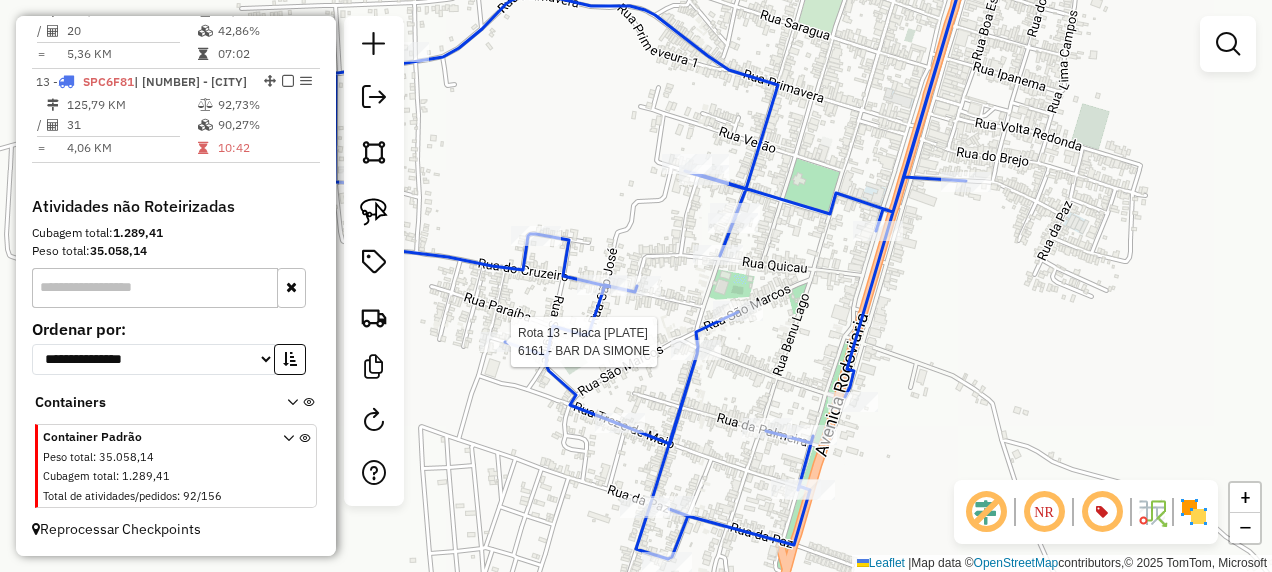 select on "**********" 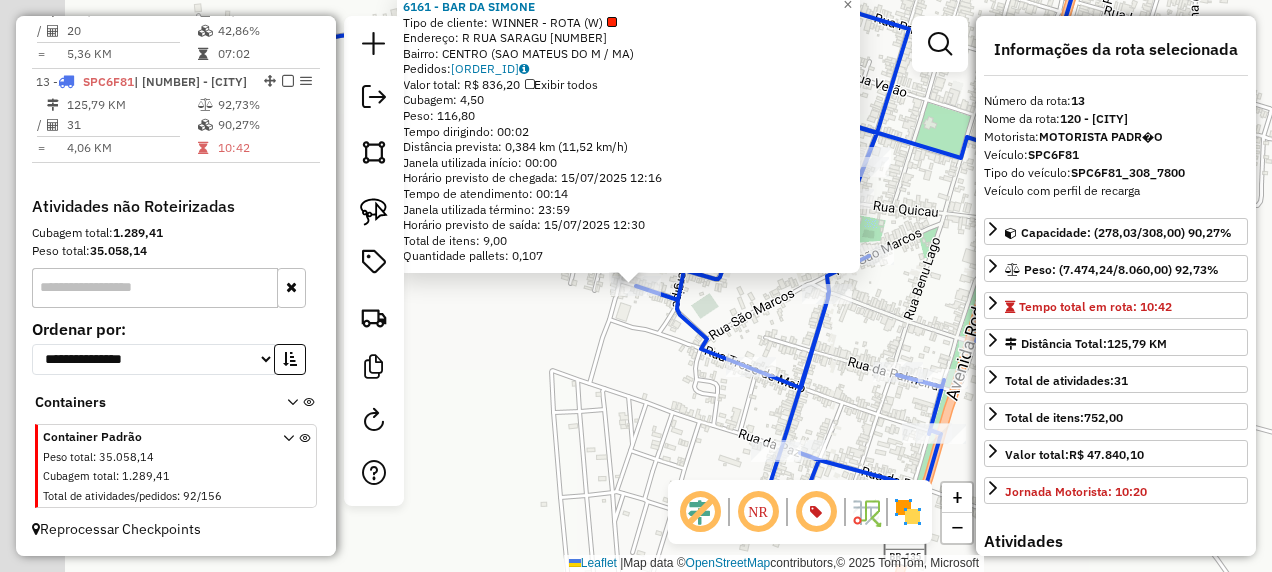 click on "Rota 13 - Placa SPC6F81  6161 - BAR DA SIMONE 6161 - BAR DA SIMONE  Tipo de cliente:   WINNER - ROTA (W)   Endereço: R   RUA SARAGU�                   35   Bairro: CENTRO (SAO MATEUS DO M / MA)   Pedidos:  14436356   Valor total: R$ 836,20   Exibir todos   Cubagem: 4,50  Peso: 116,80  Tempo dirigindo: 00:02   Distância prevista: 0,384 km (11,52 km/h)   Janela utilizada início: 00:00   Horário previsto de chegada: 15/07/2025 12:16   Tempo de atendimento: 00:14   Janela utilizada término: 23:59   Horário previsto de saída: 15/07/2025 12:30   Total de itens: 9,00   Quantidade pallets: 0,107  × Janela de atendimento Grade de atendimento Capacidade Transportadoras Veículos Cliente Pedidos  Rotas Selecione os dias de semana para filtrar as janelas de atendimento  Seg   Ter   Qua   Qui   Sex   Sáb   Dom  Informe o período da janela de atendimento: De: Até:  Filtrar exatamente a janela do cliente  Considerar janela de atendimento padrão  Selecione os dias de semana para filtrar as grades de atendimento" 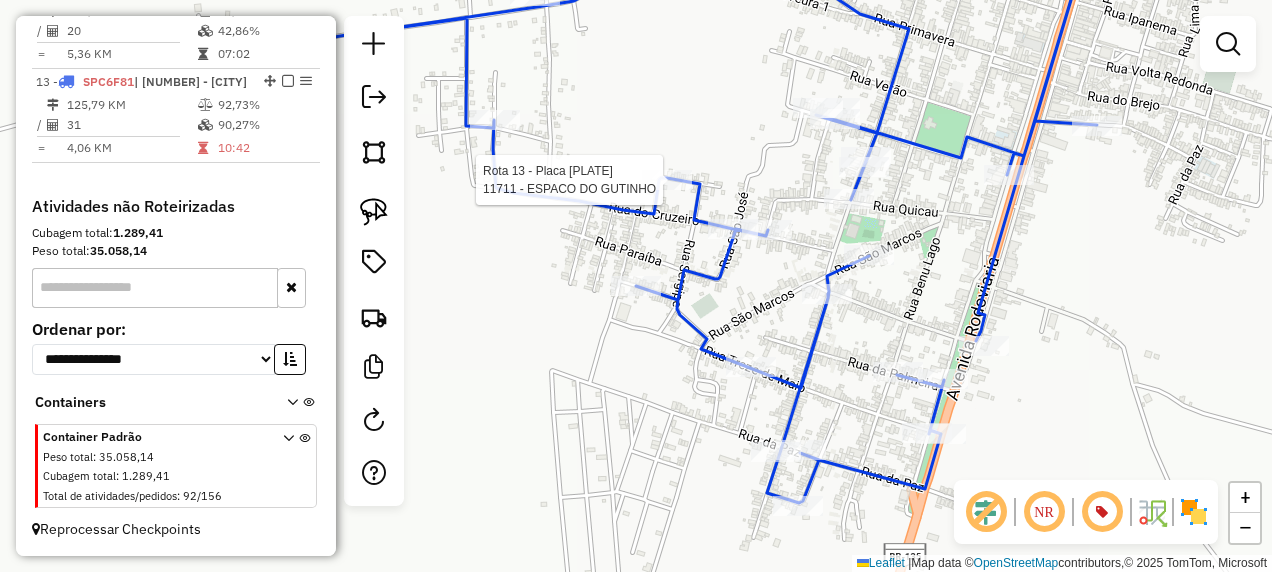 select on "**********" 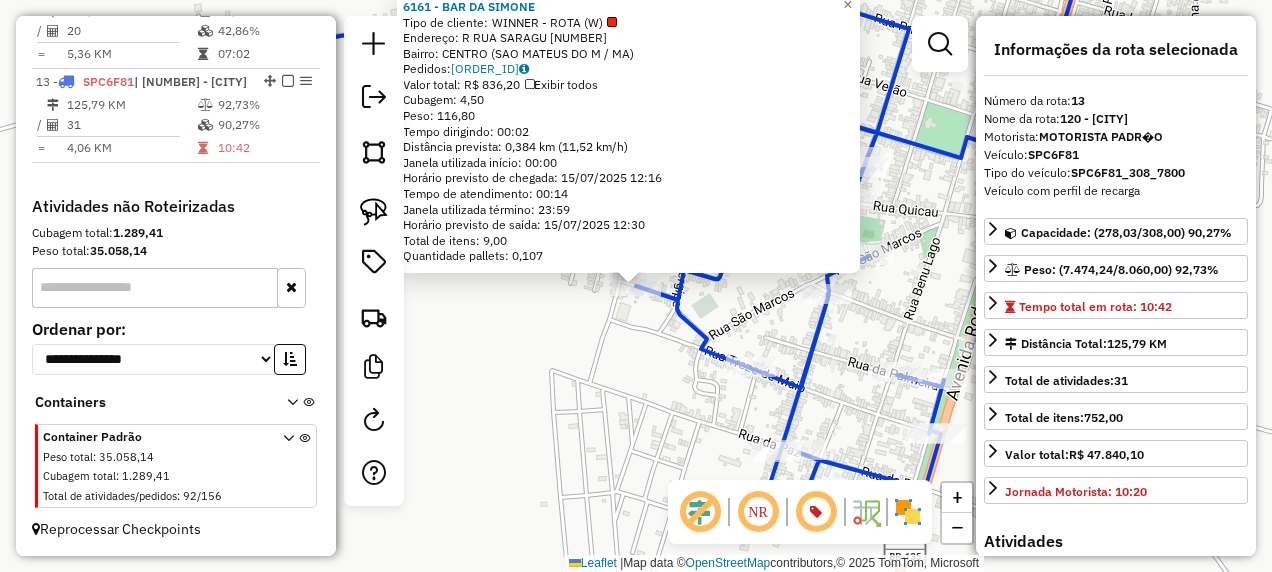 click on "Rota 13 - Placa SPC6F81  6161 - BAR DA SIMONE 6161 - BAR DA SIMONE  Tipo de cliente:   WINNER - ROTA (W)   Endereço: R   RUA SARAGU�                   35   Bairro: CENTRO (SAO MATEUS DO M / MA)   Pedidos:  14436356   Valor total: R$ 836,20   Exibir todos   Cubagem: 4,50  Peso: 116,80  Tempo dirigindo: 00:02   Distância prevista: 0,384 km (11,52 km/h)   Janela utilizada início: 00:00   Horário previsto de chegada: 15/07/2025 12:16   Tempo de atendimento: 00:14   Janela utilizada término: 23:59   Horário previsto de saída: 15/07/2025 12:30   Total de itens: 9,00   Quantidade pallets: 0,107  × Janela de atendimento Grade de atendimento Capacidade Transportadoras Veículos Cliente Pedidos  Rotas Selecione os dias de semana para filtrar as janelas de atendimento  Seg   Ter   Qua   Qui   Sex   Sáb   Dom  Informe o período da janela de atendimento: De: Até:  Filtrar exatamente a janela do cliente  Considerar janela de atendimento padrão  Selecione os dias de semana para filtrar as grades de atendimento" 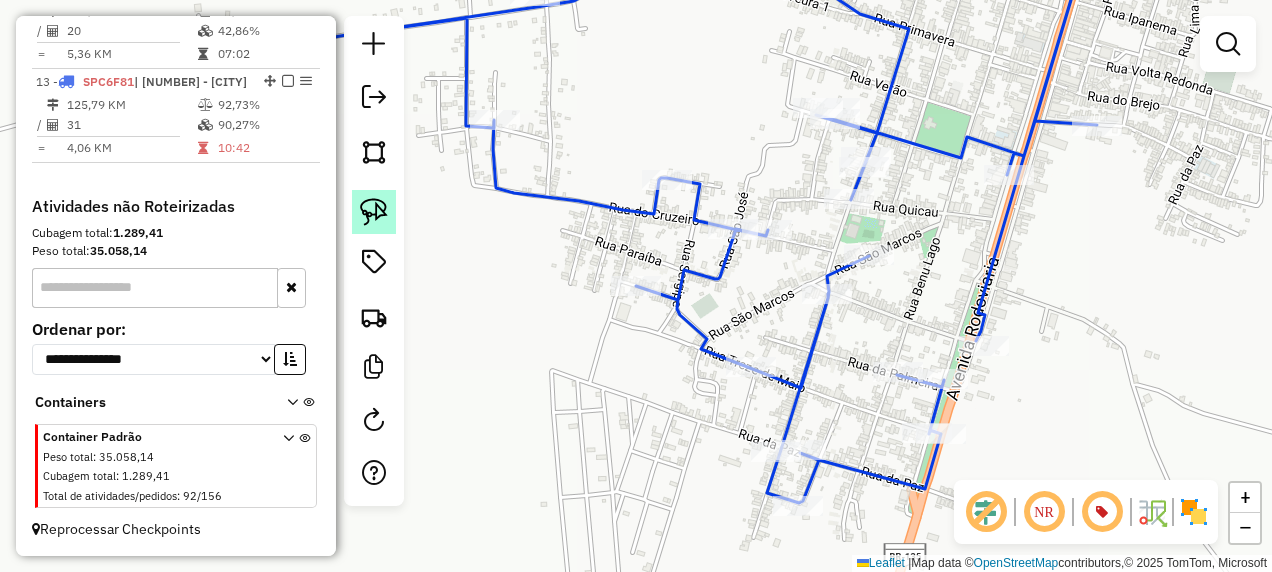 click 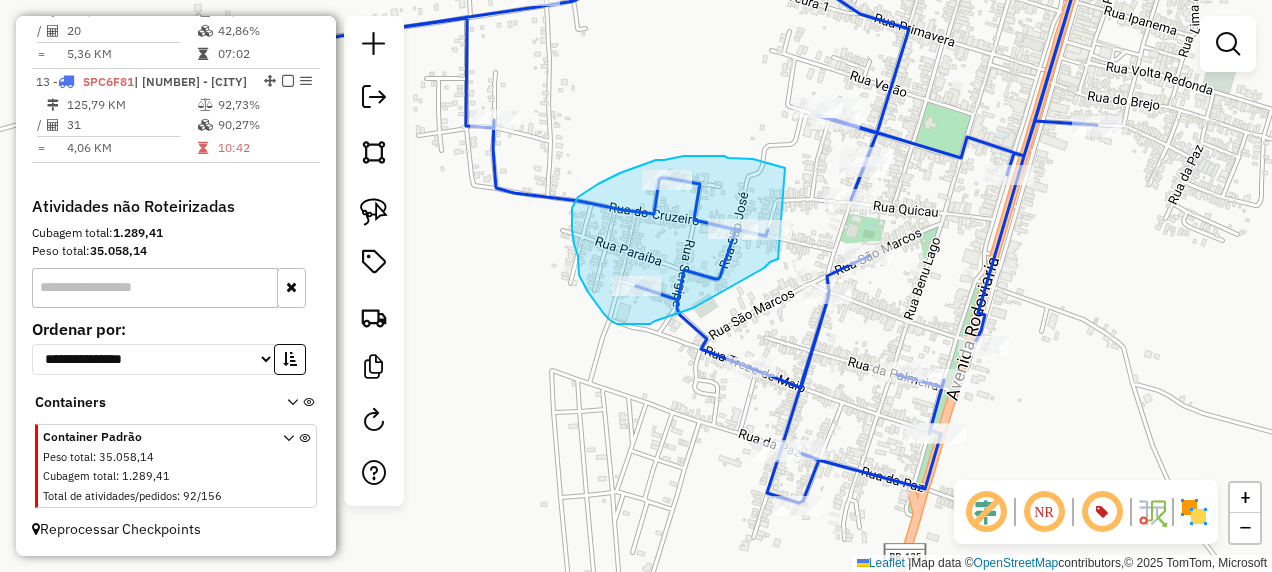 drag, startPoint x: 753, startPoint y: 159, endPoint x: 784, endPoint y: 257, distance: 102.78619 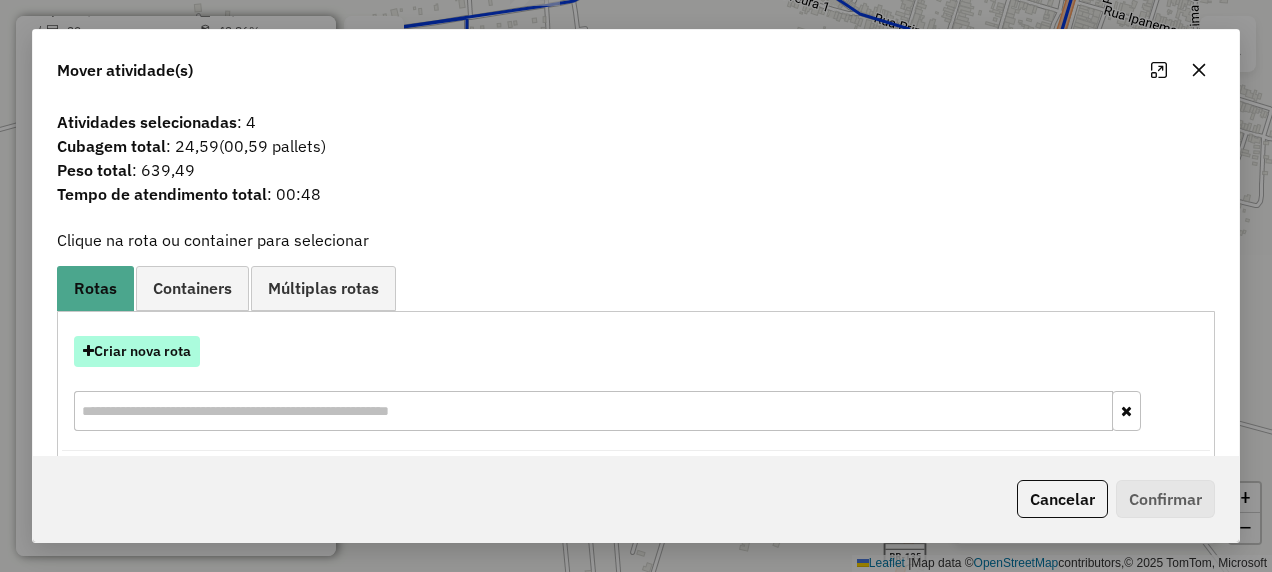 click on "Criar nova rota" at bounding box center [137, 351] 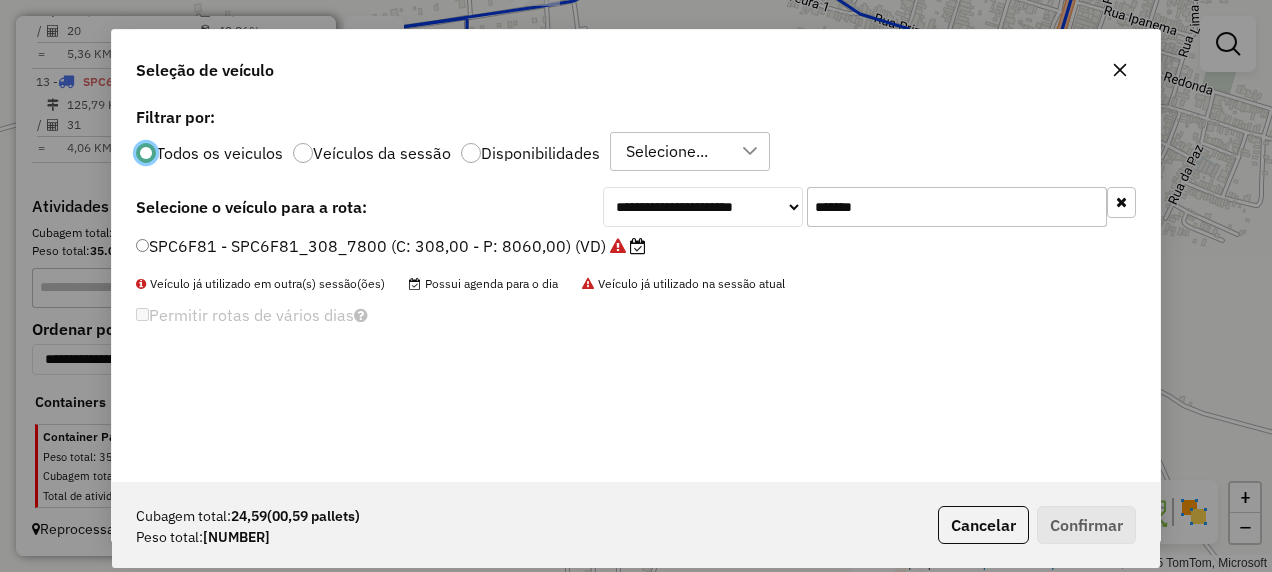 scroll, scrollTop: 11, scrollLeft: 6, axis: both 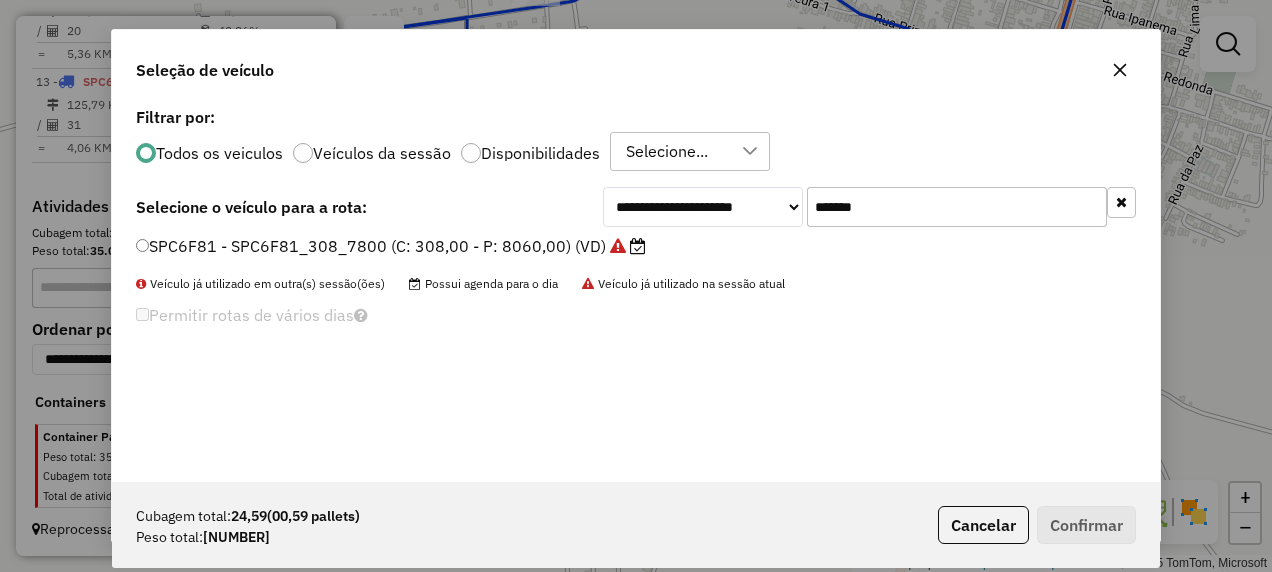 drag, startPoint x: 913, startPoint y: 215, endPoint x: 756, endPoint y: 224, distance: 157.25775 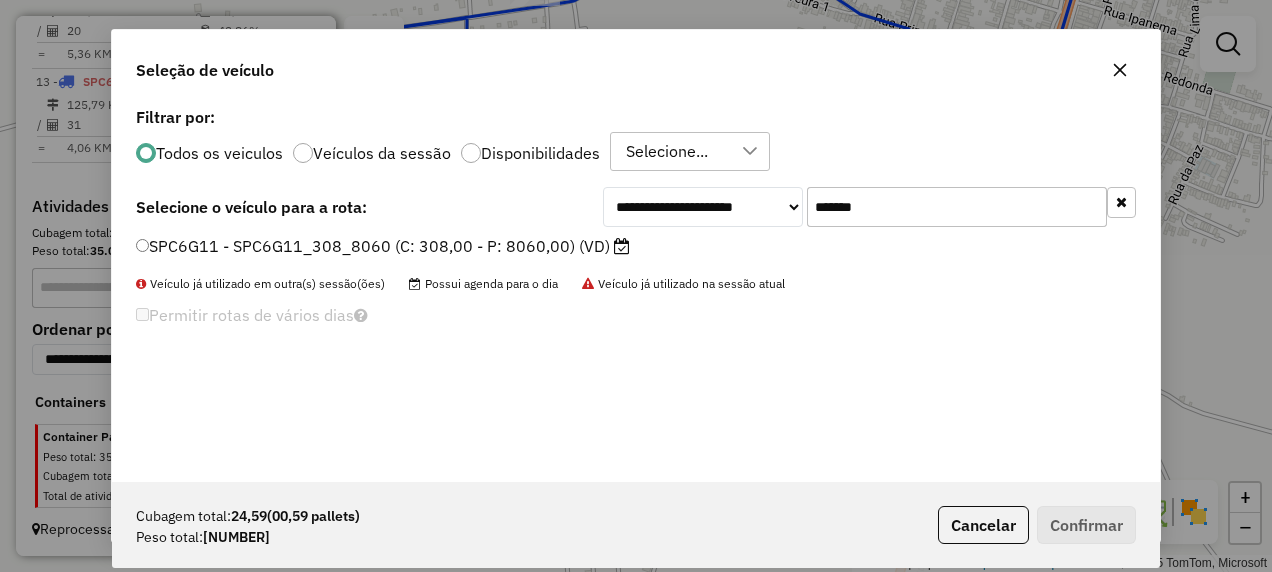type on "*******" 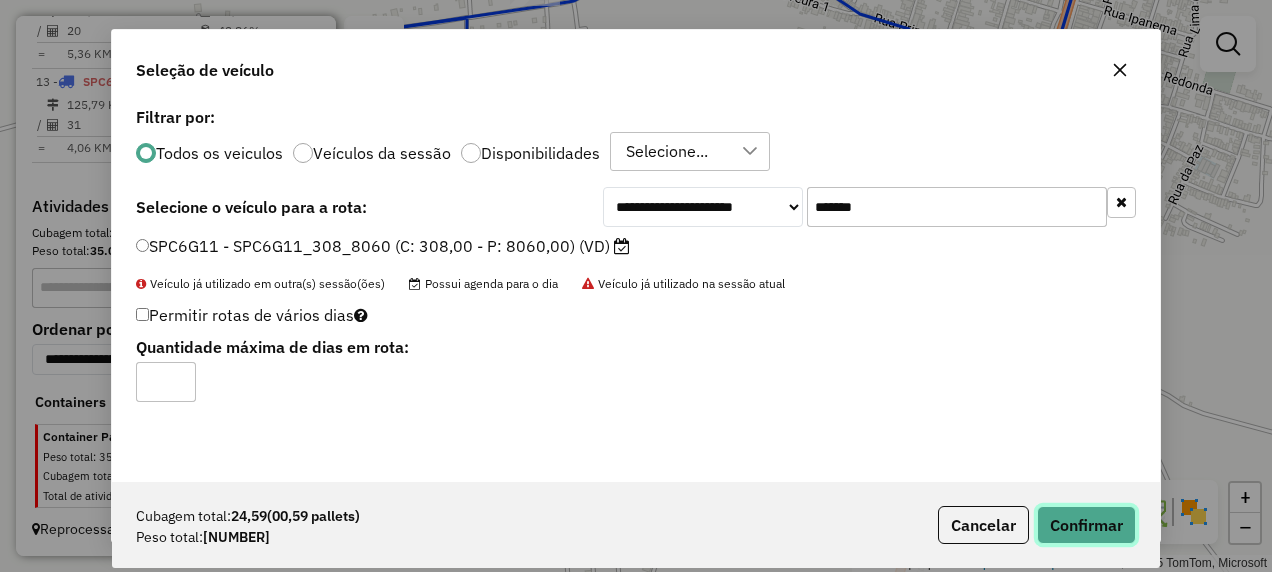 click on "Confirmar" 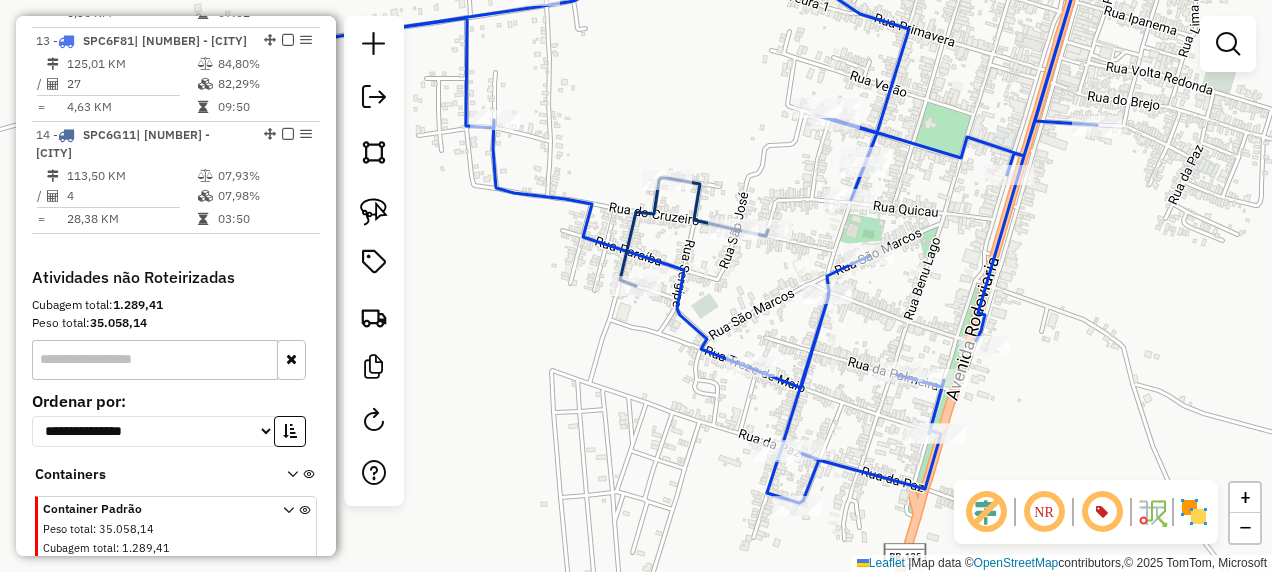 scroll, scrollTop: 1810, scrollLeft: 0, axis: vertical 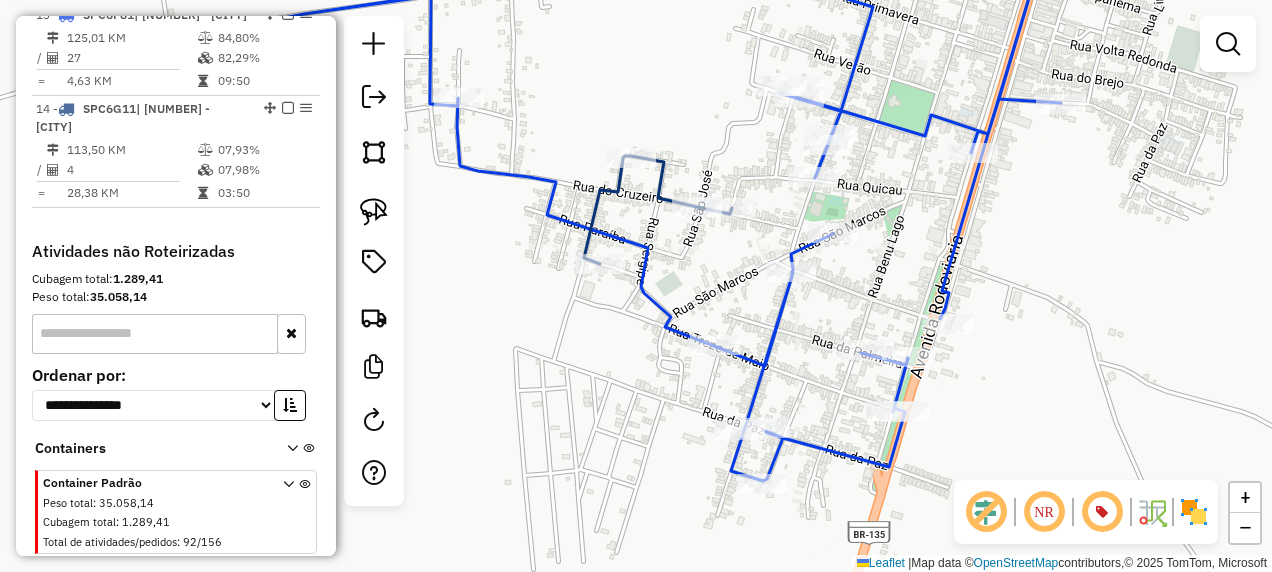 drag, startPoint x: 747, startPoint y: 296, endPoint x: 669, endPoint y: 213, distance: 113.89908 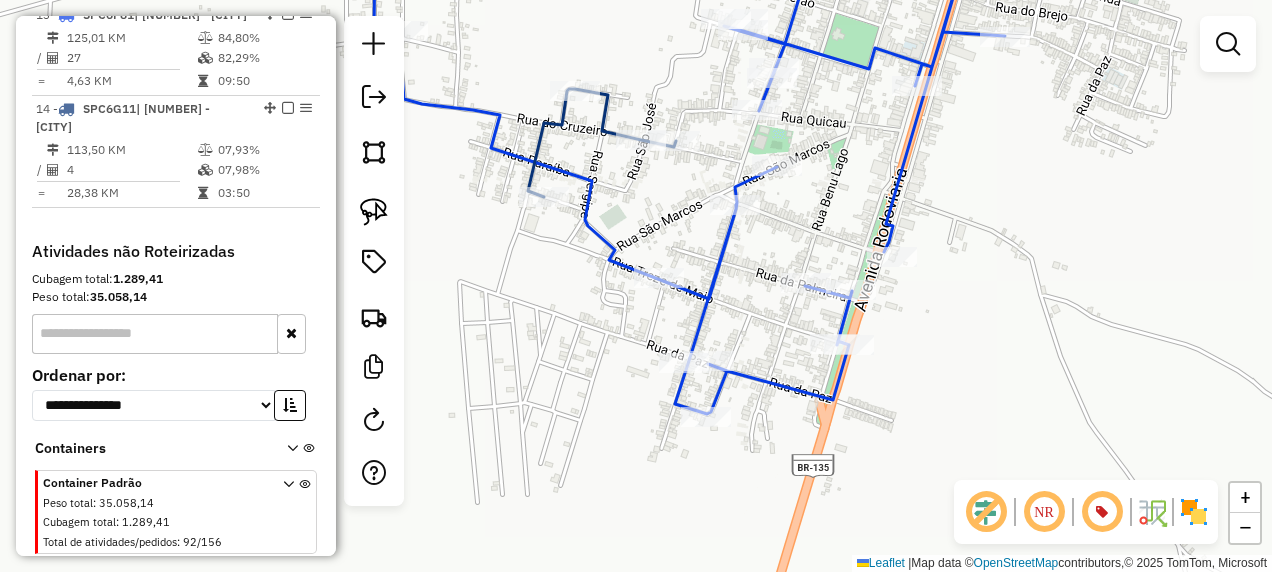 click 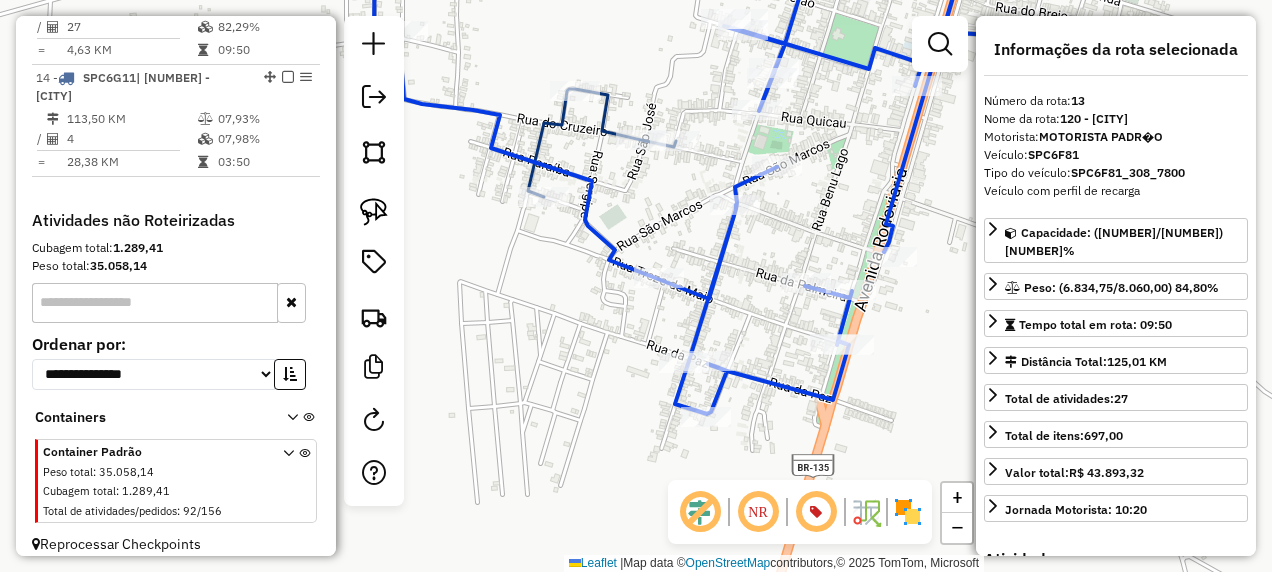 scroll, scrollTop: 1846, scrollLeft: 0, axis: vertical 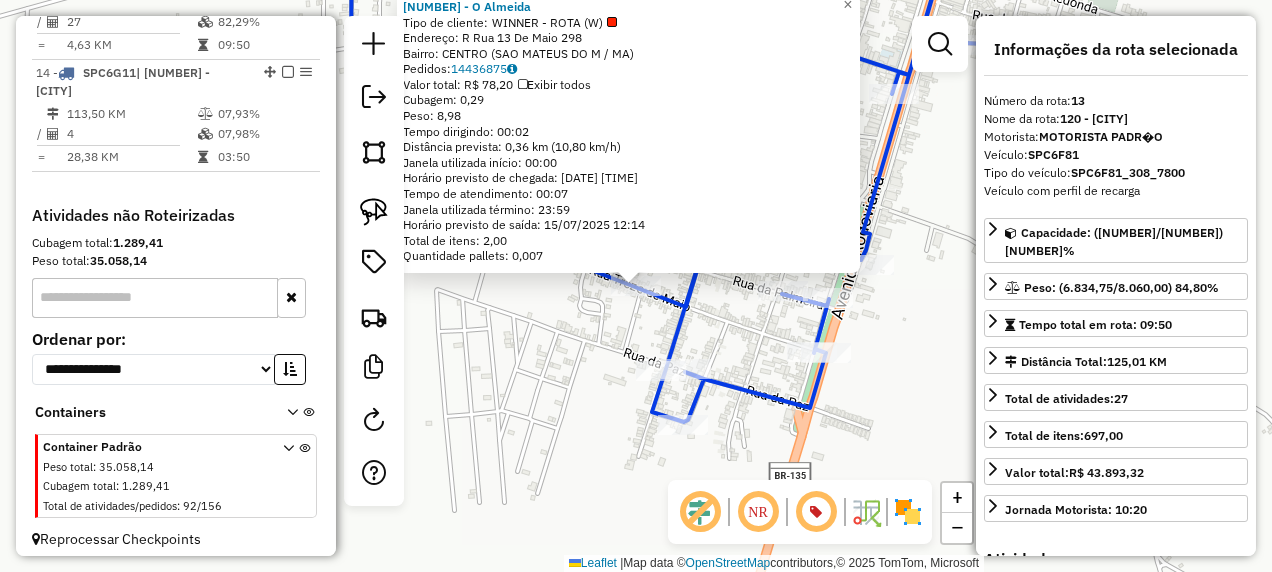 click on "Rota 13 - Placa SPC6F81  7743 - O Almeida 7743 - O Almeida  Tipo de cliente:   WINNER - ROTA (W)   Endereço: R   Rua 13 De Maio                298   Bairro: CENTRO (SAO MATEUS DO M / MA)   Pedidos:  14436875   Valor total: R$ 78,20   Exibir todos   Cubagem: 0,29  Peso: 8,98  Tempo dirigindo: 00:02   Distância prevista: 0,36 km (10,80 km/h)   Janela utilizada início: 00:00   Horário previsto de chegada: 15/07/2025 12:07   Tempo de atendimento: 00:07   Janela utilizada término: 23:59   Horário previsto de saída: 15/07/2025 12:14   Total de itens: 2,00   Quantidade pallets: 0,007  × Janela de atendimento Grade de atendimento Capacidade Transportadoras Veículos Cliente Pedidos  Rotas Selecione os dias de semana para filtrar as janelas de atendimento  Seg   Ter   Qua   Qui   Sex   Sáb   Dom  Informe o período da janela de atendimento: De: Até:  Filtrar exatamente a janela do cliente  Considerar janela de atendimento padrão  Selecione os dias de semana para filtrar as grades de atendimento  Seg   Ter" 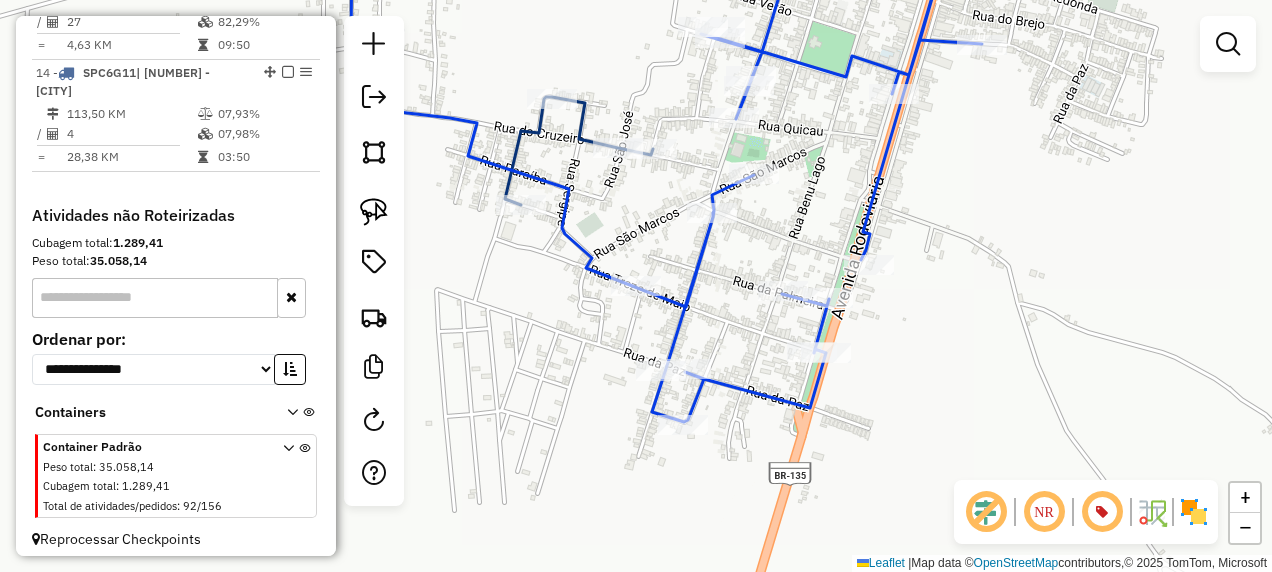 click 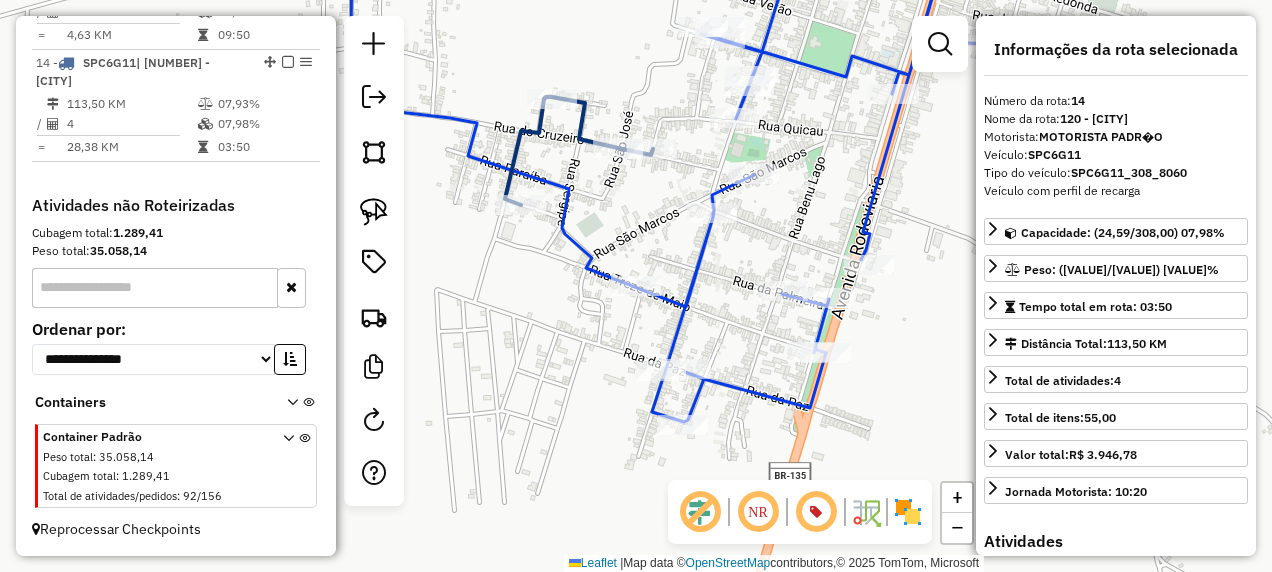 scroll, scrollTop: 1921, scrollLeft: 0, axis: vertical 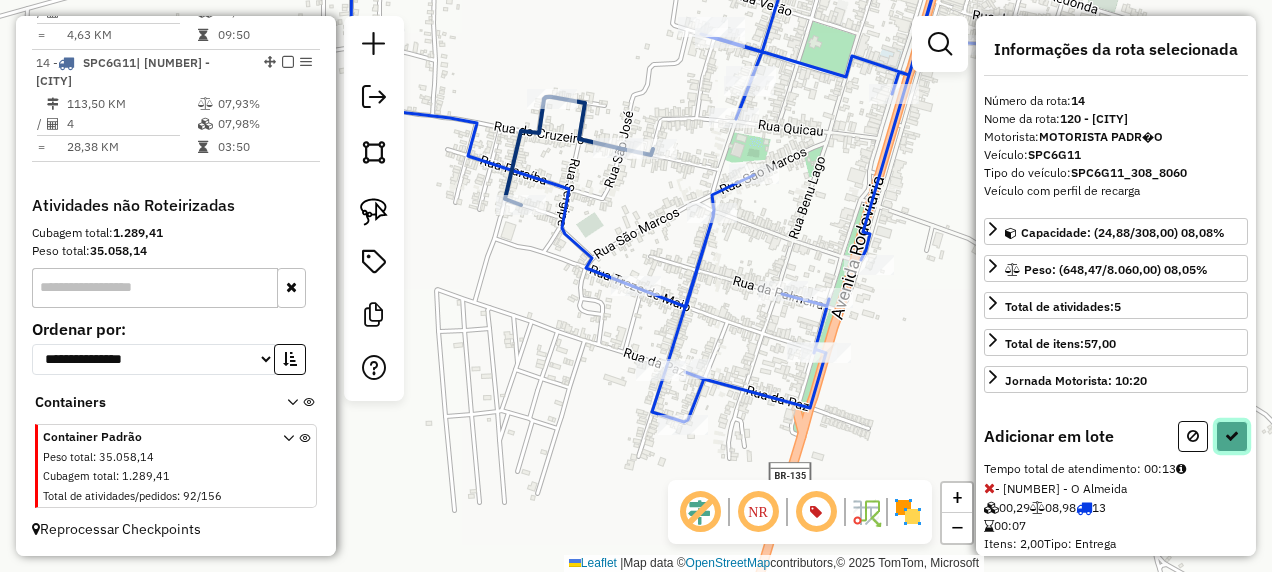 click at bounding box center (1232, 436) 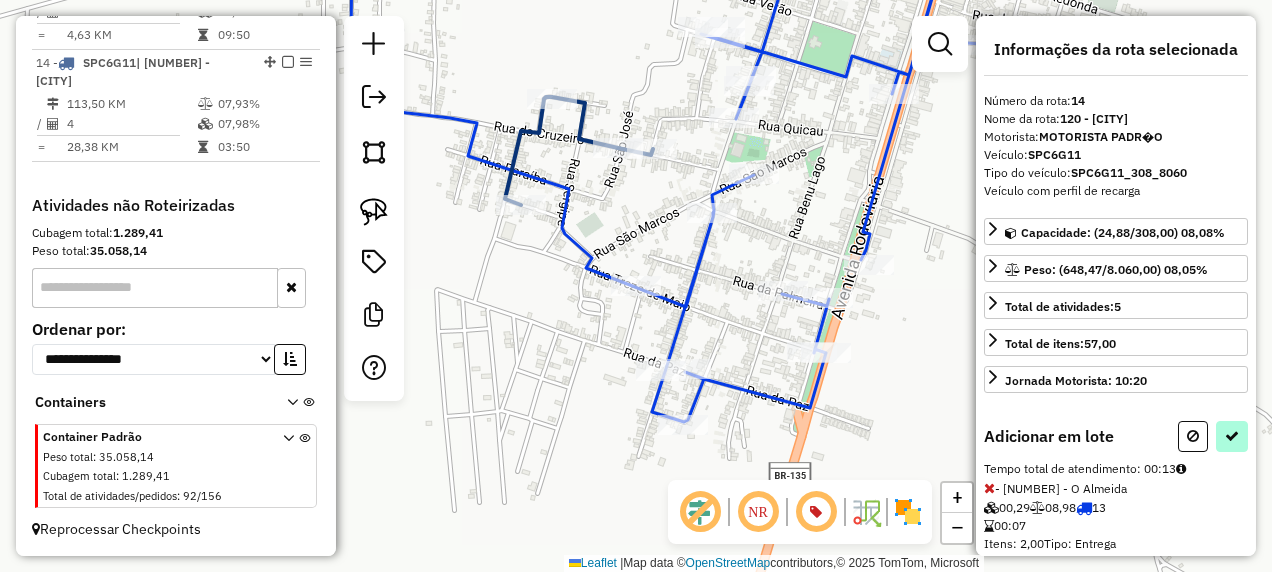 select on "**********" 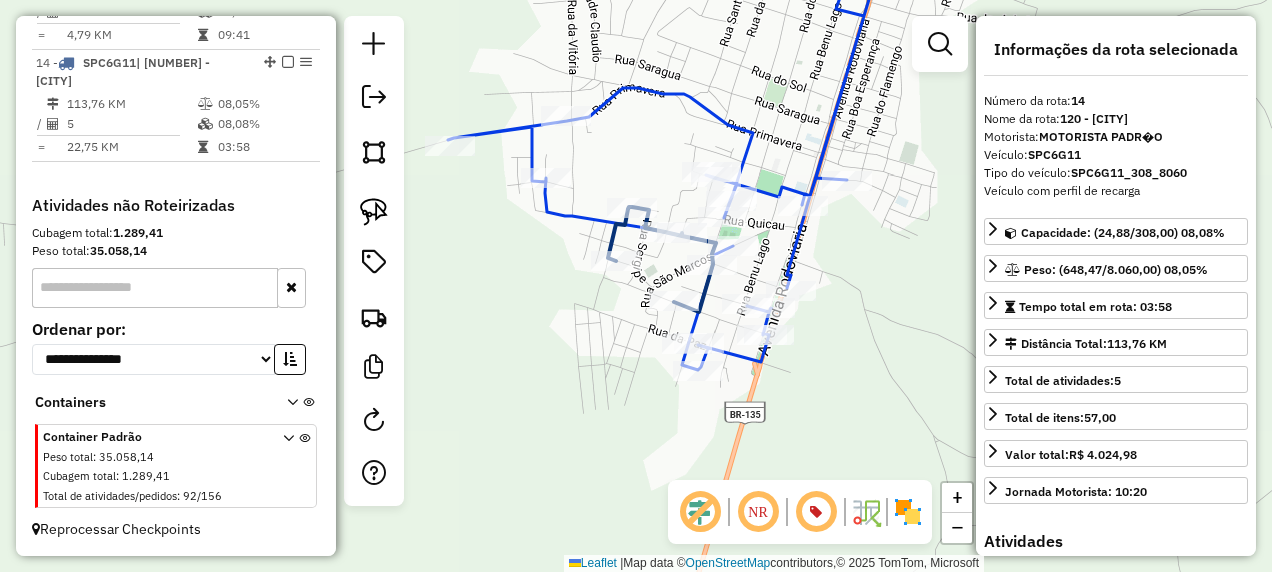 drag, startPoint x: 596, startPoint y: 385, endPoint x: 562, endPoint y: 344, distance: 53.263496 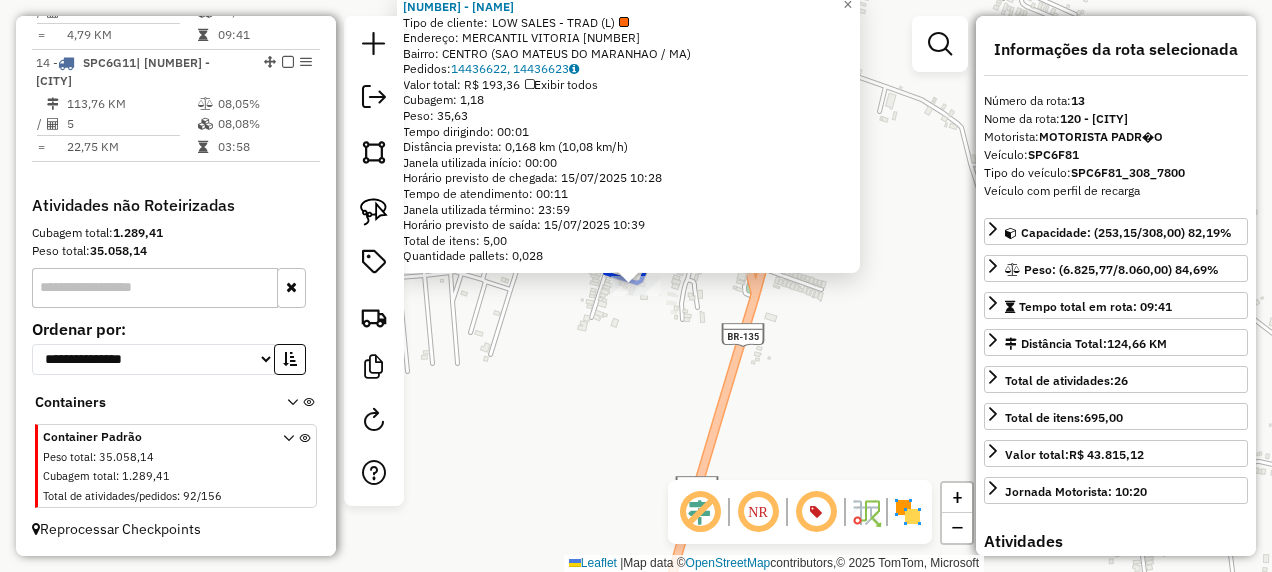 scroll, scrollTop: 1846, scrollLeft: 0, axis: vertical 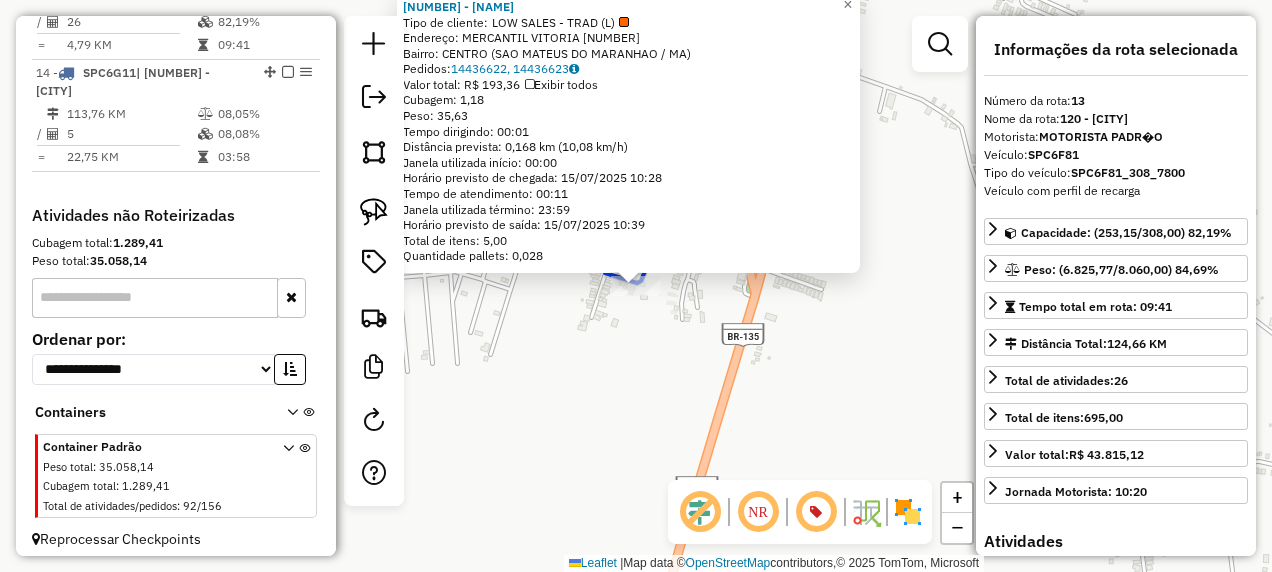 click on "Rota 13 - Placa SPC6F81  15447 - MERCANTIL VITORIA 15447 - MERCANTIL VITORIA  Tipo de cliente:   LOW SALES - TRAD (L)   Endereço:  MERCANTIL VITORIA 27   Bairro: CENTRO (SAO MATEUS DO MARANHAO / MA)   Pedidos:  14436622, 14436623   Valor total: R$ 193,36   Exibir todos   Cubagem: 1,18  Peso: 35,63  Tempo dirigindo: 00:01   Distância prevista: 0,168 km (10,08 km/h)   Janela utilizada início: 00:00   Horário previsto de chegada: 15/07/2025 10:28   Tempo de atendimento: 00:11   Janela utilizada término: 23:59   Horário previsto de saída: 15/07/2025 10:39   Total de itens: 5,00   Quantidade pallets: 0,028  × Janela de atendimento Grade de atendimento Capacidade Transportadoras Veículos Cliente Pedidos  Rotas Selecione os dias de semana para filtrar as janelas de atendimento  Seg   Ter   Qua   Qui   Sex   Sáb   Dom  Informe o período da janela de atendimento: De: Até:  Filtrar exatamente a janela do cliente  Considerar janela de atendimento padrão   Seg   Ter   Qua   Qui   Sex   Sáb   Dom   De:  De:" 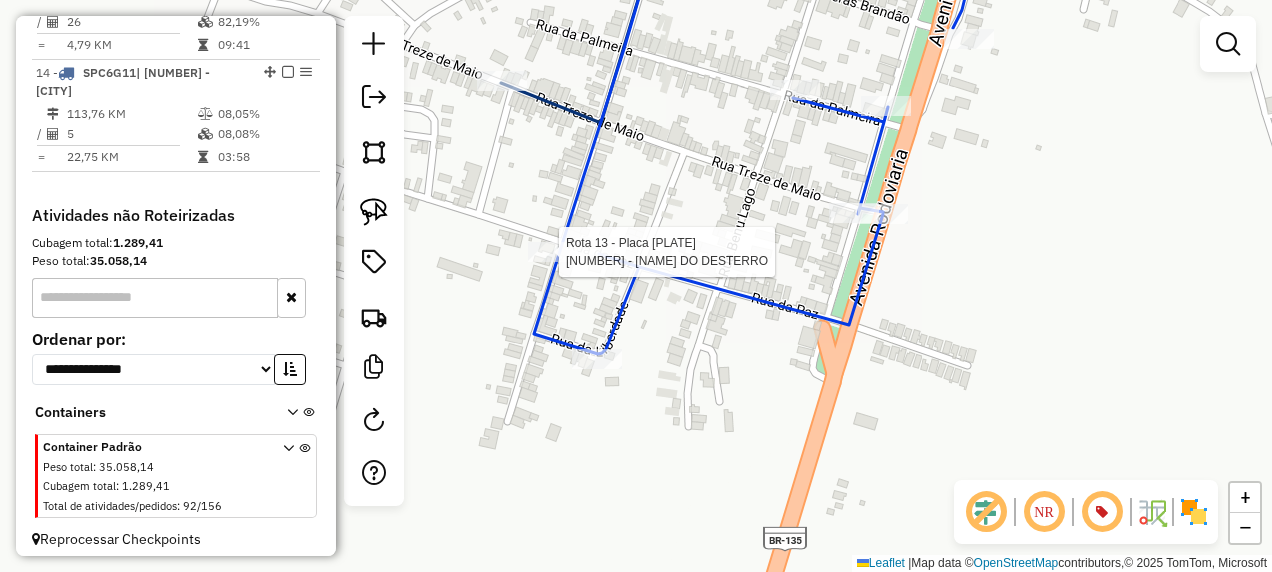 select on "**********" 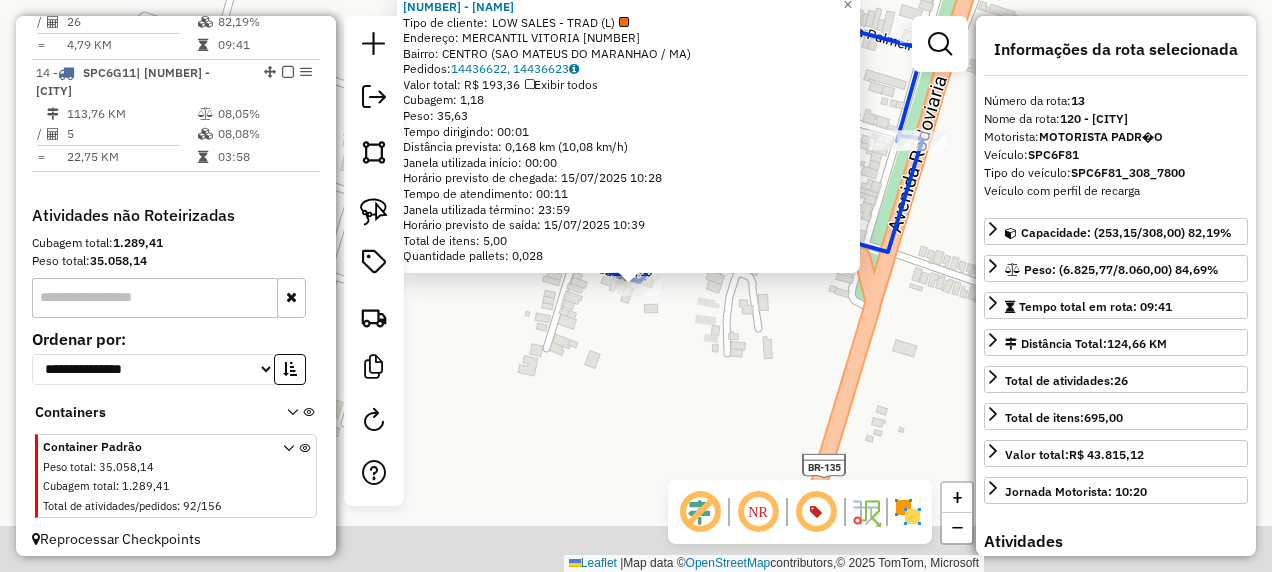 click on "Rota 13 - Placa SPC6F81  15447 - MERCANTIL VITORIA × 15447 - MERCANTIL VITORIA  Tipo de cliente:   LOW SALES - TRAD (L)   Endereço:  MERCANTIL VITORIA 27   Bairro: CENTRO (SAO MATEUS DO MARANHAO / MA)   Pedidos:  14436622, 14436623   Valor total: R$ 193,36   Exibir todos   Cubagem: 1,18  Peso: 35,63  Tempo dirigindo: 00:01   Distância prevista: 0,168 km (10,08 km/h)   Janela utilizada início: 00:00   Horário previsto de chegada: 15/07/2025 10:28   Tempo de atendimento: 00:11   Janela utilizada término: 23:59   Horário previsto de saída: 15/07/2025 10:39   Total de itens: 5,00   Quantidade pallets: 0,028  × Janela de atendimento Grade de atendimento Capacidade Transportadoras Veículos Cliente Pedidos  Rotas Selecione os dias de semana para filtrar as janelas de atendimento  Seg   Ter   Qua   Qui   Sex   Sáb   Dom  Informe o período da janela de atendimento: De: Até:  Filtrar exatamente a janela do cliente  Considerar janela de atendimento padrão   Seg   Ter   Qua   Qui   Sex   Sáb   Dom   De:  +" 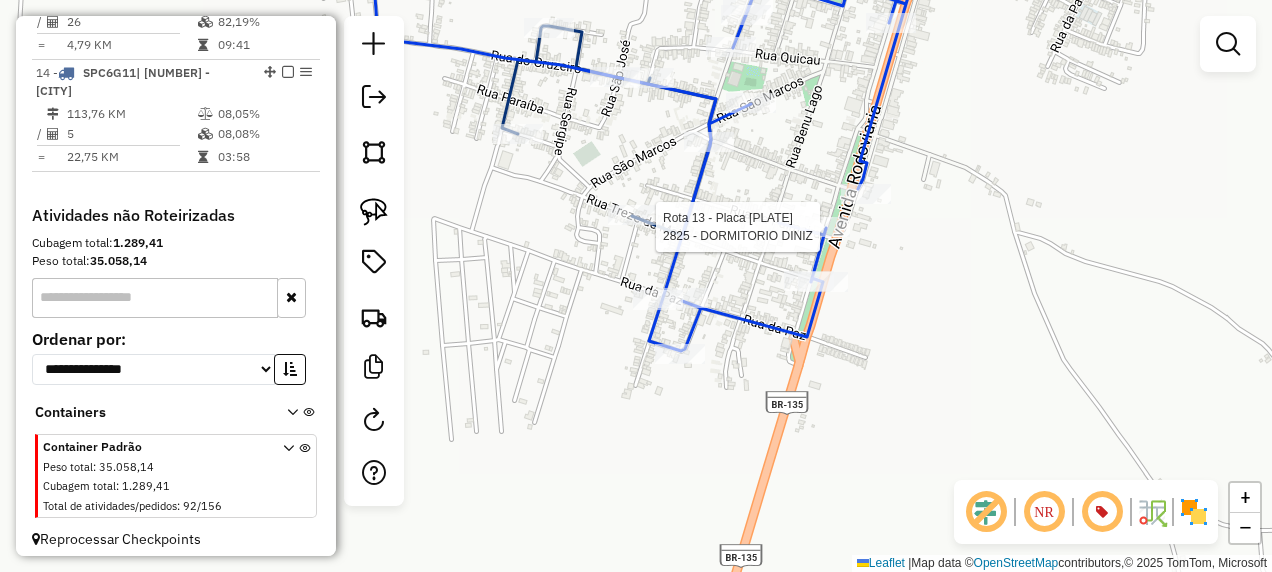 click 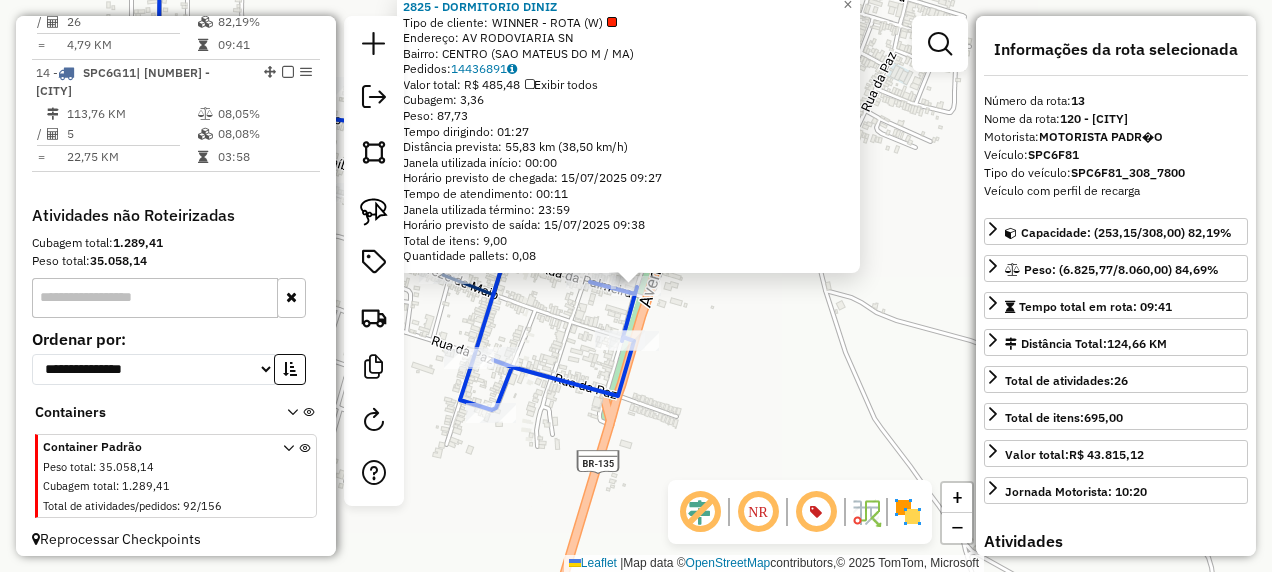 click on "2825 - DORMITORIO DINIZ  Tipo de cliente:   WINNER - ROTA (W)   Endereço: AV   RODOVIARIA                   SN   Bairro: CENTRO (SAO MATEUS DO M / MA)   Pedidos:  14436891   Valor total: R$ 485,48   Exibir todos   Cubagem: 3,36  Peso: 87,73  Tempo dirigindo: 01:27   Distância prevista: 55,83 km (38,50 km/h)   Janela utilizada início: 00:00   Horário previsto de chegada: 15/07/2025 09:27   Tempo de atendimento: 00:11   Janela utilizada término: 23:59   Horário previsto de saída: 15/07/2025 09:38   Total de itens: 9,00   Quantidade pallets: 0,08  × Janela de atendimento Grade de atendimento Capacidade Transportadoras Veículos Cliente Pedidos  Rotas Selecione os dias de semana para filtrar as janelas de atendimento  Seg   Ter   Qua   Qui   Sex   Sáb   Dom  Informe o período da janela de atendimento: De: Até:  Filtrar exatamente a janela do cliente  Considerar janela de atendimento padrão  Selecione os dias de semana para filtrar as grades de atendimento  Seg   Ter   Qua   Qui   Sex   Sáb   Dom  De:" 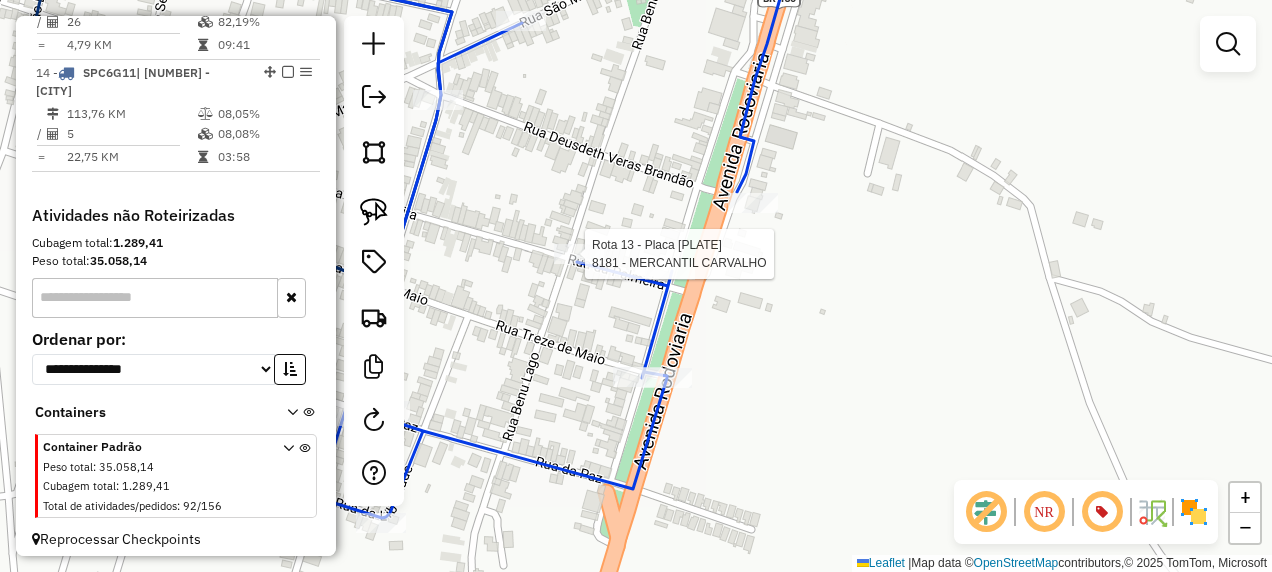 select on "**********" 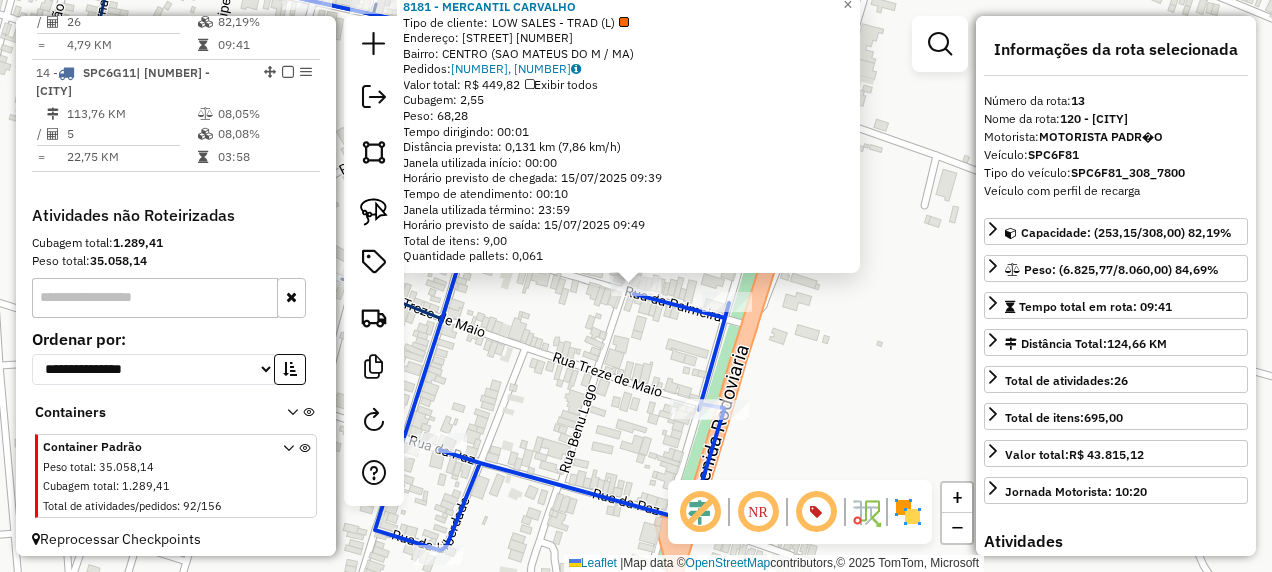 click on "8181 - MERCANTIL CARVALHO  Tipo de cliente:   LOW SALES - TRAD (L)   Endereço: R   PALMEIRA                      19   Bairro: CENTRO (SAO MATEUS DO M / MA)   Pedidos:  14436845, 14437021   Valor total: R$ 449,82   Exibir todos   Cubagem: 2,55  Peso: 68,28  Tempo dirigindo: 00:01   Distância prevista: 0,131 km (7,86 km/h)   Janela utilizada início: 00:00   Horário previsto de chegada: 15/07/2025 09:39   Tempo de atendimento: 00:10   Janela utilizada término: 23:59   Horário previsto de saída: 15/07/2025 09:49   Total de itens: 9,00   Quantidade pallets: 0,061  × Janela de atendimento Grade de atendimento Capacidade Transportadoras Veículos Cliente Pedidos  Rotas Selecione os dias de semana para filtrar as janelas de atendimento  Seg   Ter   Qua   Qui   Sex   Sáb   Dom  Informe o período da janela de atendimento: De: Até:  Filtrar exatamente a janela do cliente  Considerar janela de atendimento padrão  Selecione os dias de semana para filtrar as grades de atendimento  Seg   Ter   Qua   Qui   Sex  +" 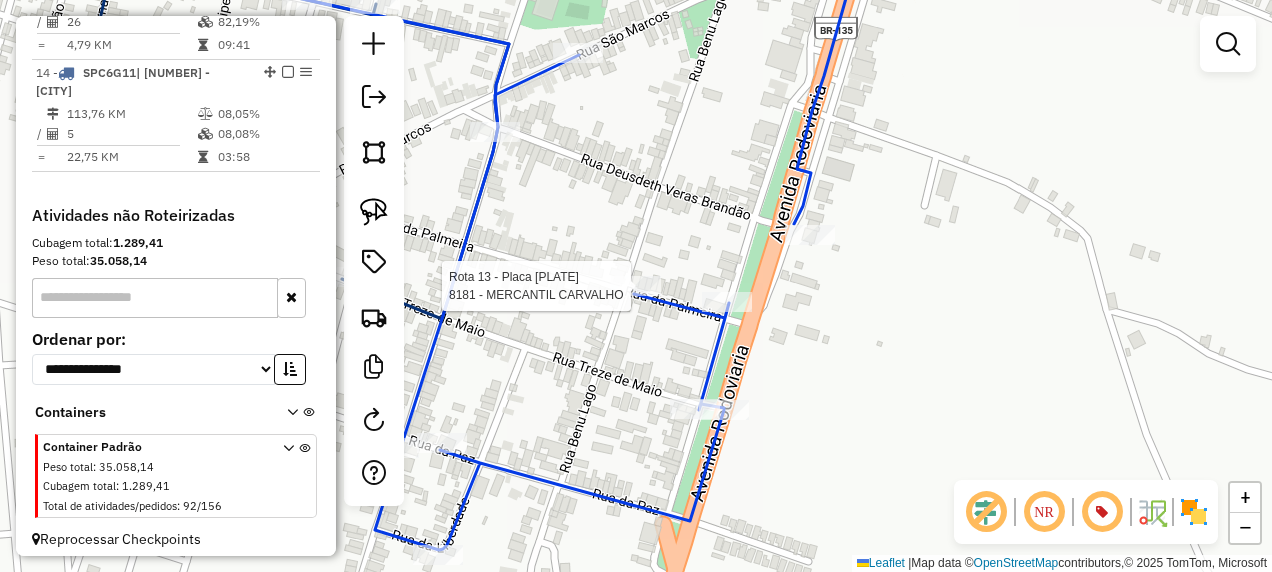select on "**********" 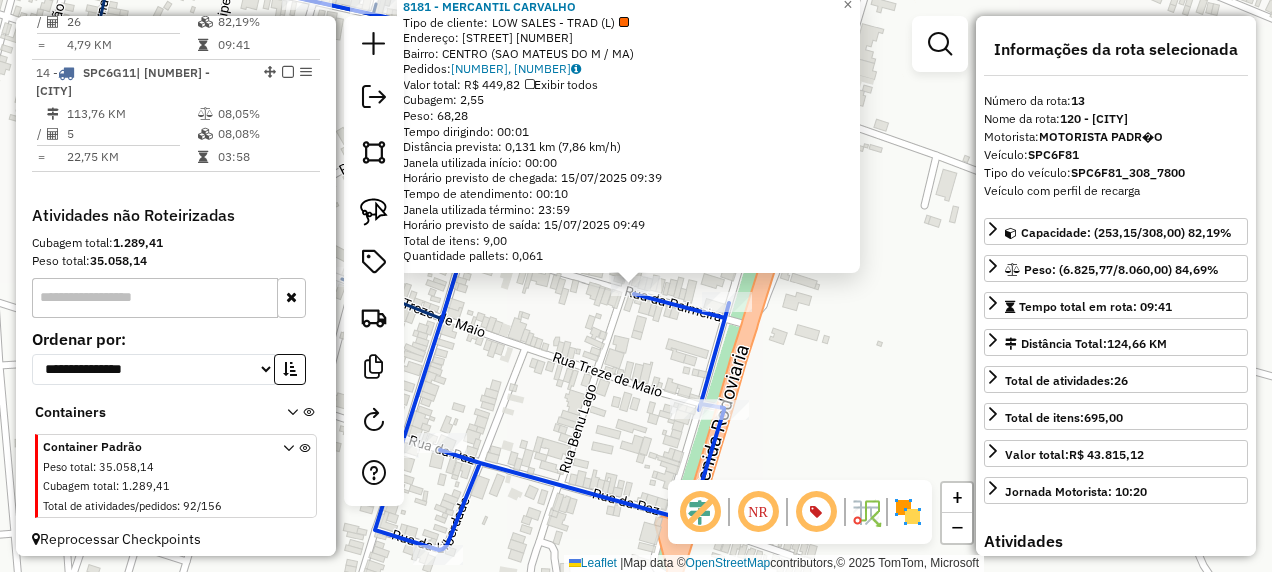 click on "8181 - MERCANTIL CARVALHO  Tipo de cliente:   LOW SALES - TRAD (L)   Endereço: R   PALMEIRA                      19   Bairro: CENTRO (SAO MATEUS DO M / MA)   Pedidos:  14436845, 14437021   Valor total: R$ 449,82   Exibir todos   Cubagem: 2,55  Peso: 68,28  Tempo dirigindo: 00:01   Distância prevista: 0,131 km (7,86 km/h)   Janela utilizada início: 00:00   Horário previsto de chegada: 15/07/2025 09:39   Tempo de atendimento: 00:10   Janela utilizada término: 23:59   Horário previsto de saída: 15/07/2025 09:49   Total de itens: 9,00   Quantidade pallets: 0,061  × Janela de atendimento Grade de atendimento Capacidade Transportadoras Veículos Cliente Pedidos  Rotas Selecione os dias de semana para filtrar as janelas de atendimento  Seg   Ter   Qua   Qui   Sex   Sáb   Dom  Informe o período da janela de atendimento: De: Até:  Filtrar exatamente a janela do cliente  Considerar janela de atendimento padrão  Selecione os dias de semana para filtrar as grades de atendimento  Seg   Ter   Qua   Qui   Sex  +" 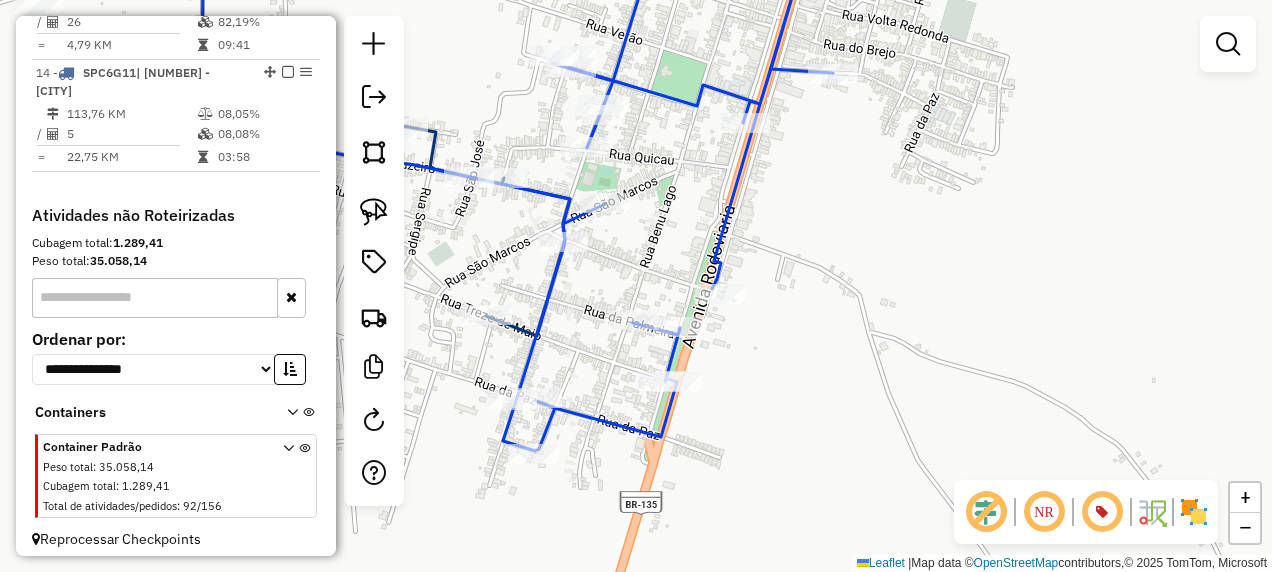 click 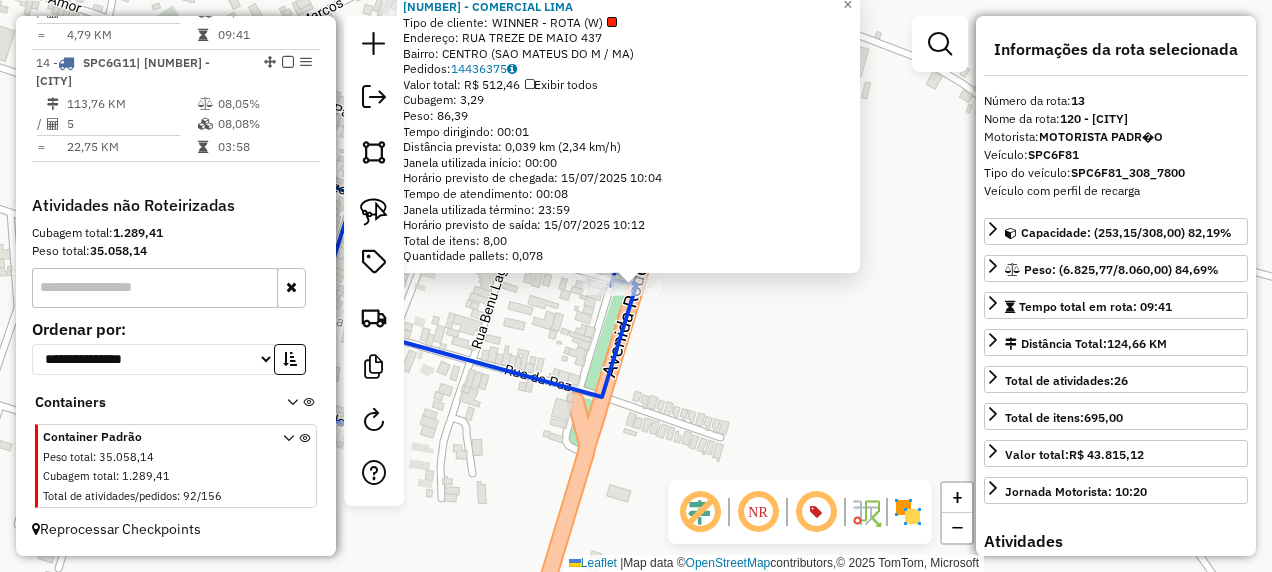 scroll, scrollTop: 1846, scrollLeft: 0, axis: vertical 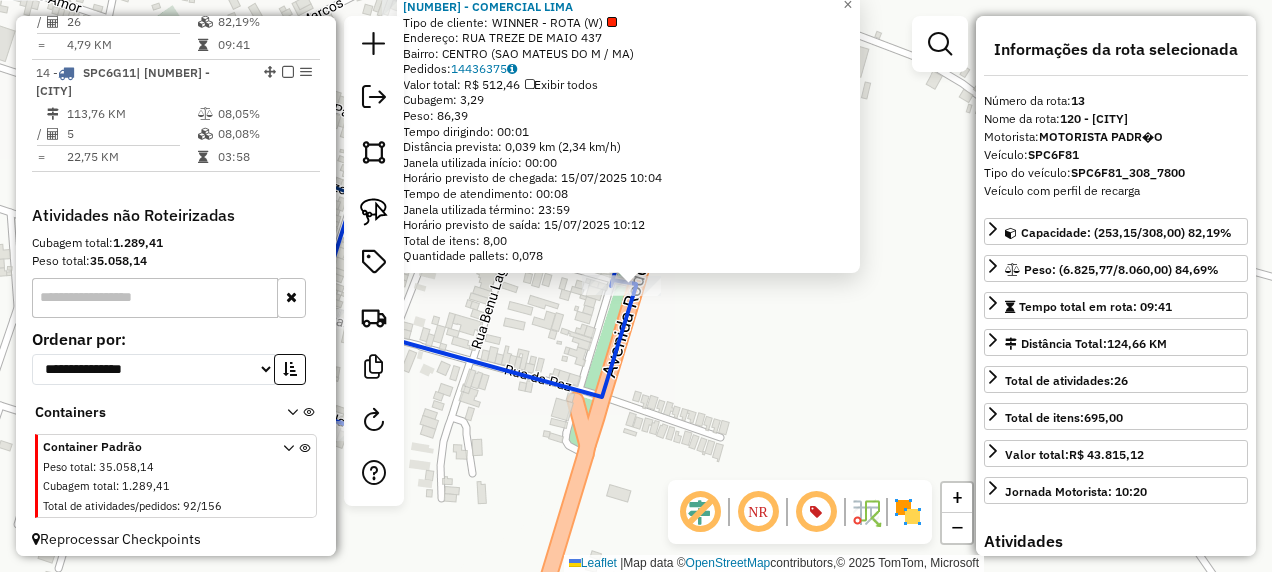 click on "11169 - COMERCIAL LIMA  Tipo de cliente:   WINNER - ROTA (W)   Endereço: RUA TREZE DE MAIO             437   Bairro: CENTRO (SAO MATEUS DO M / MA)   Pedidos:  14436375   Valor total: R$ 512,46   Exibir todos   Cubagem: 3,29  Peso: 86,39  Tempo dirigindo: 00:01   Distância prevista: 0,039 km (2,34 km/h)   Janela utilizada início: 00:00   Horário previsto de chegada: 15/07/2025 10:04   Tempo de atendimento: 00:08   Janela utilizada término: 23:59   Horário previsto de saída: 15/07/2025 10:12   Total de itens: 8,00   Quantidade pallets: 0,078  × Janela de atendimento Grade de atendimento Capacidade Transportadoras Veículos Cliente Pedidos  Rotas Selecione os dias de semana para filtrar as janelas de atendimento  Seg   Ter   Qua   Qui   Sex   Sáb   Dom  Informe o período da janela de atendimento: De: Até:  Filtrar exatamente a janela do cliente  Considerar janela de atendimento padrão  Selecione os dias de semana para filtrar as grades de atendimento  Seg   Ter   Qua   Qui   Sex   Sáb   Dom   De:  +" 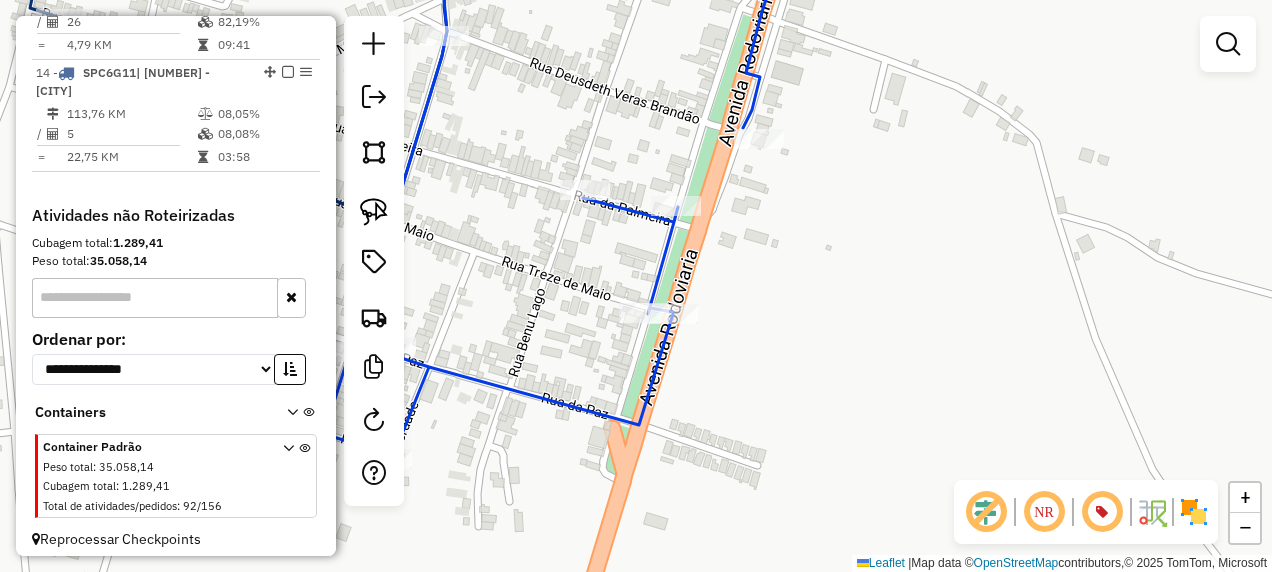 drag, startPoint x: 619, startPoint y: 400, endPoint x: 704, endPoint y: 460, distance: 104.04326 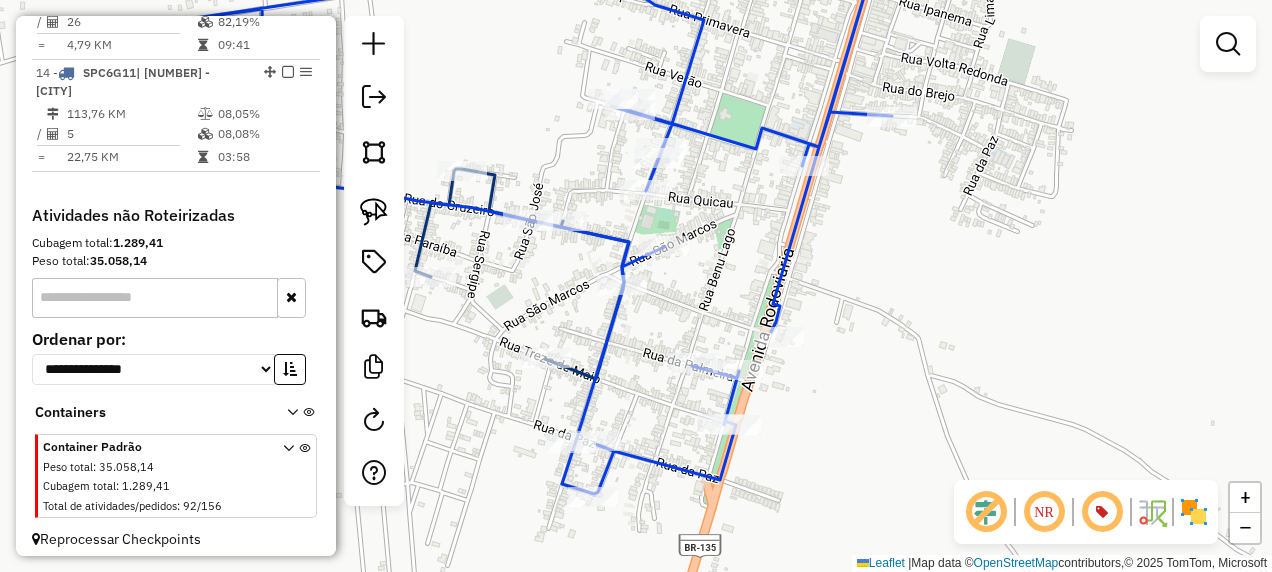 click 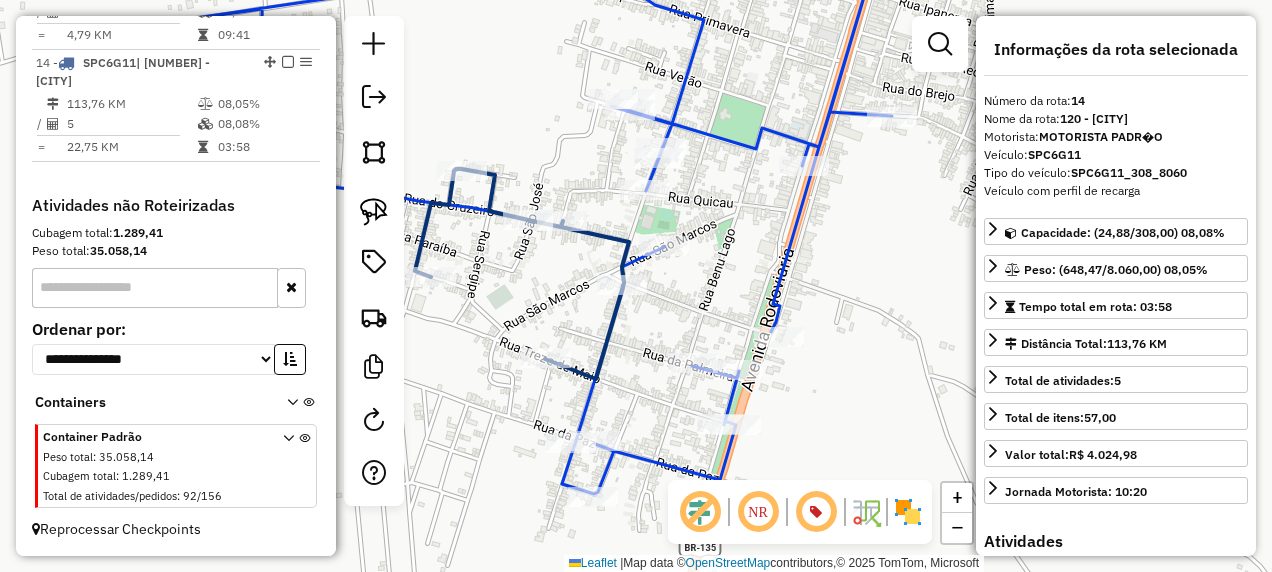 scroll, scrollTop: 1921, scrollLeft: 0, axis: vertical 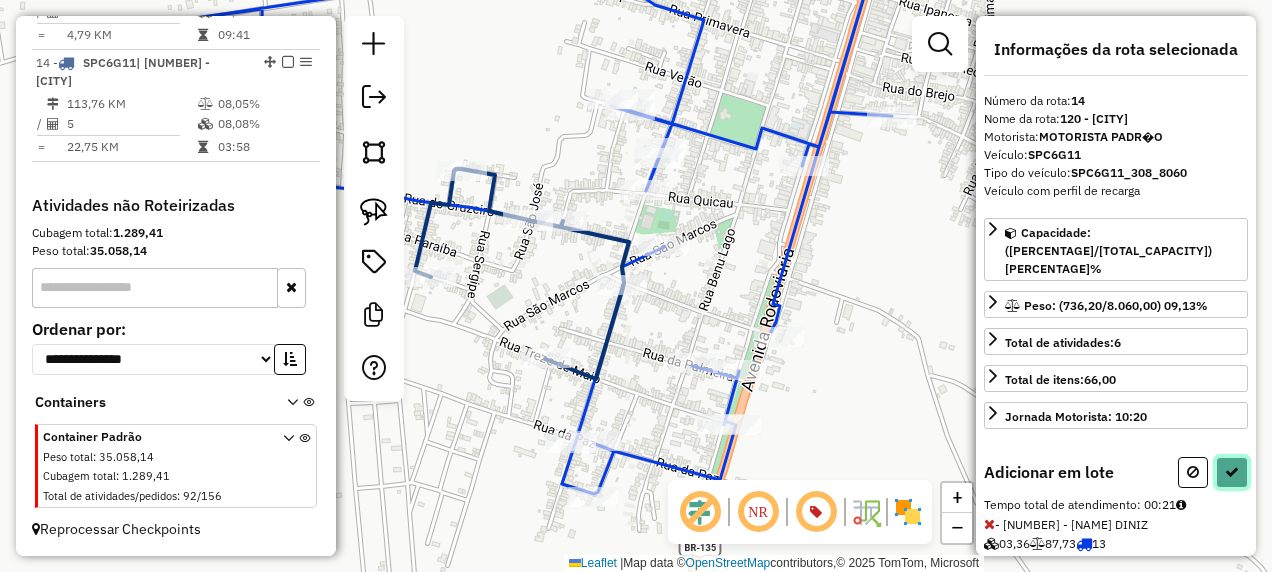click at bounding box center (1232, 472) 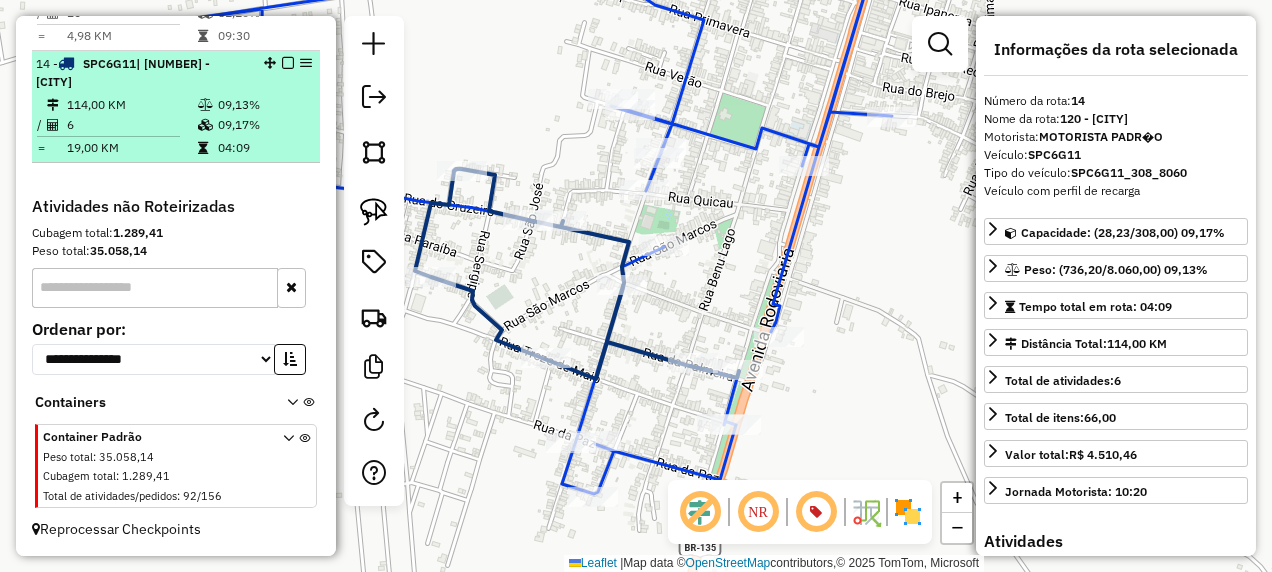 scroll, scrollTop: 1696, scrollLeft: 0, axis: vertical 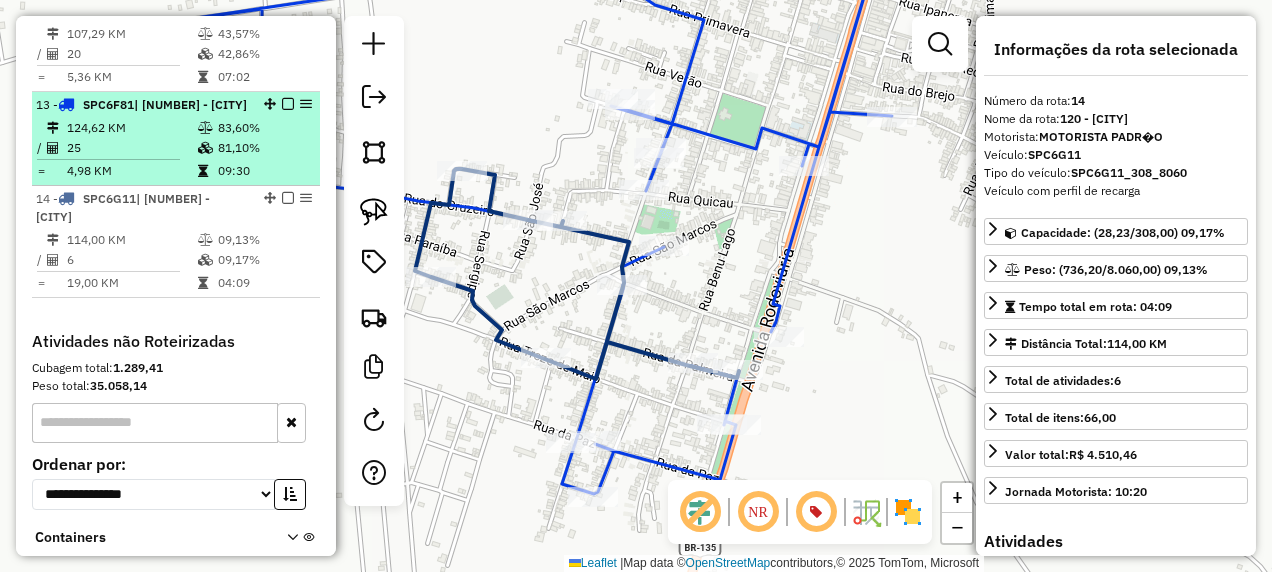 click at bounding box center [288, 104] 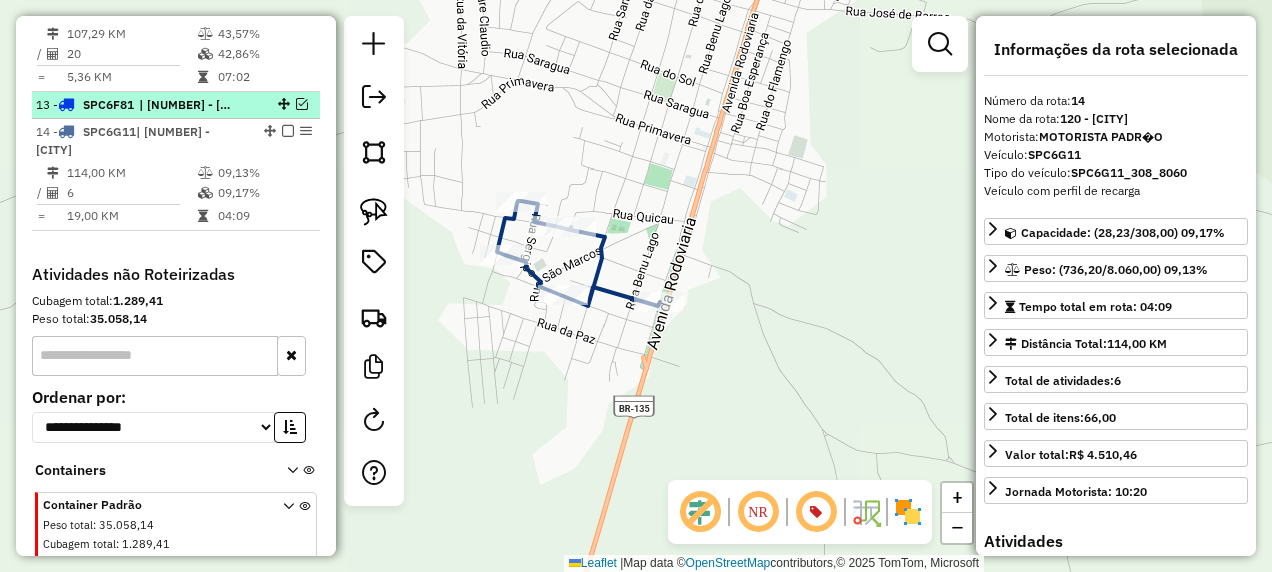 click on "| [NUMBER] - São Mateus do Maranhão" at bounding box center (185, 105) 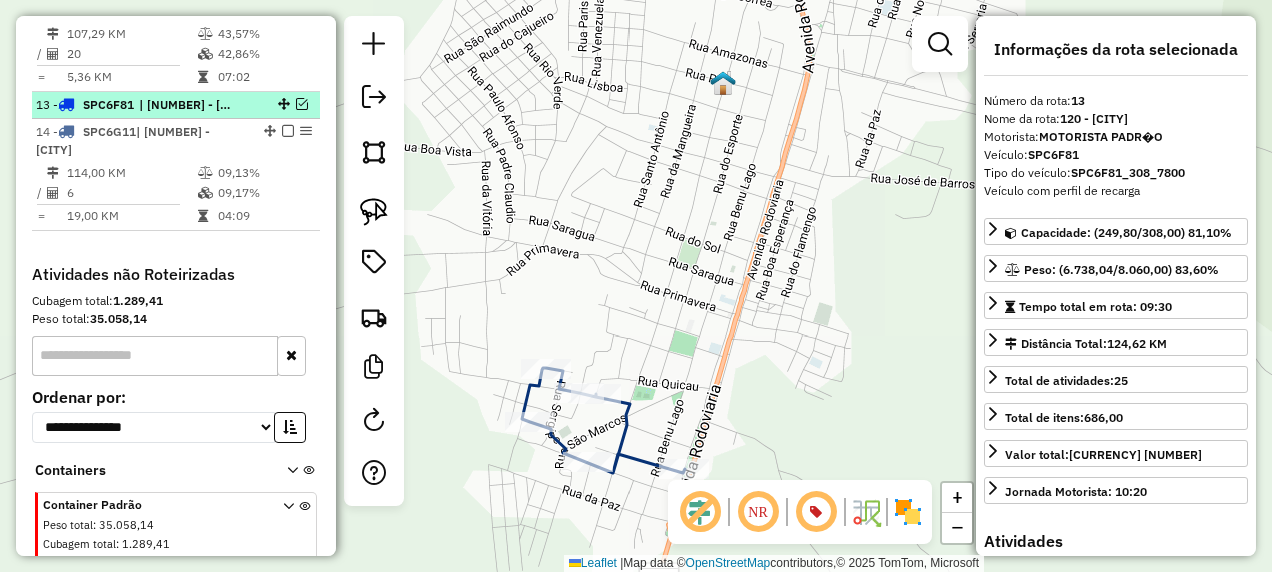 click at bounding box center [302, 104] 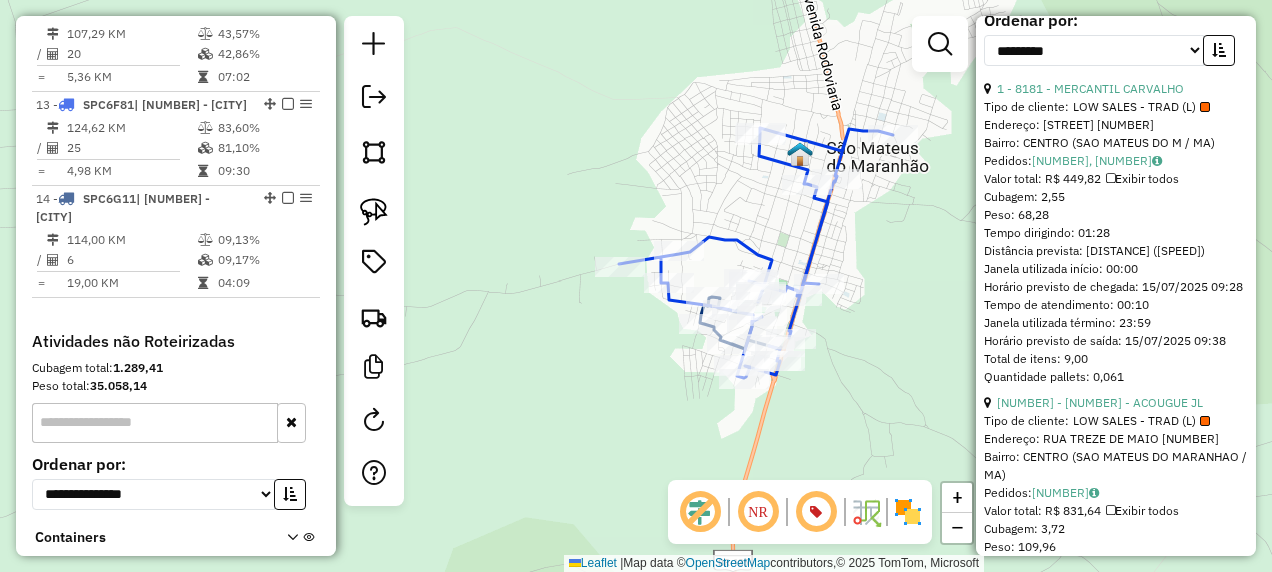 scroll, scrollTop: 500, scrollLeft: 0, axis: vertical 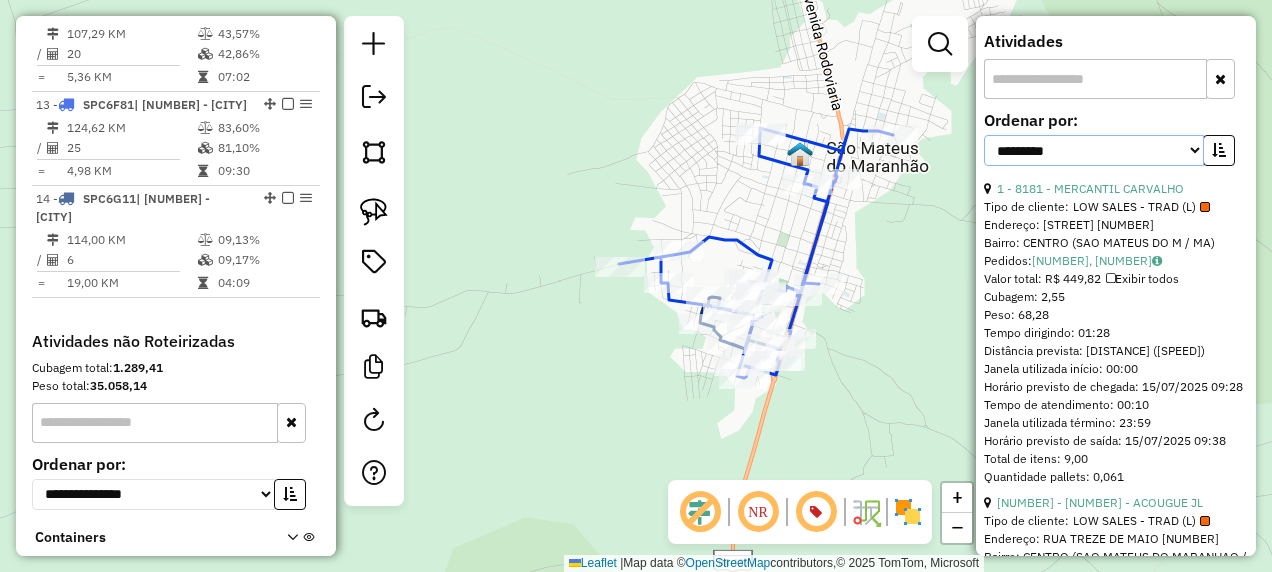 click on "**********" at bounding box center (1094, 150) 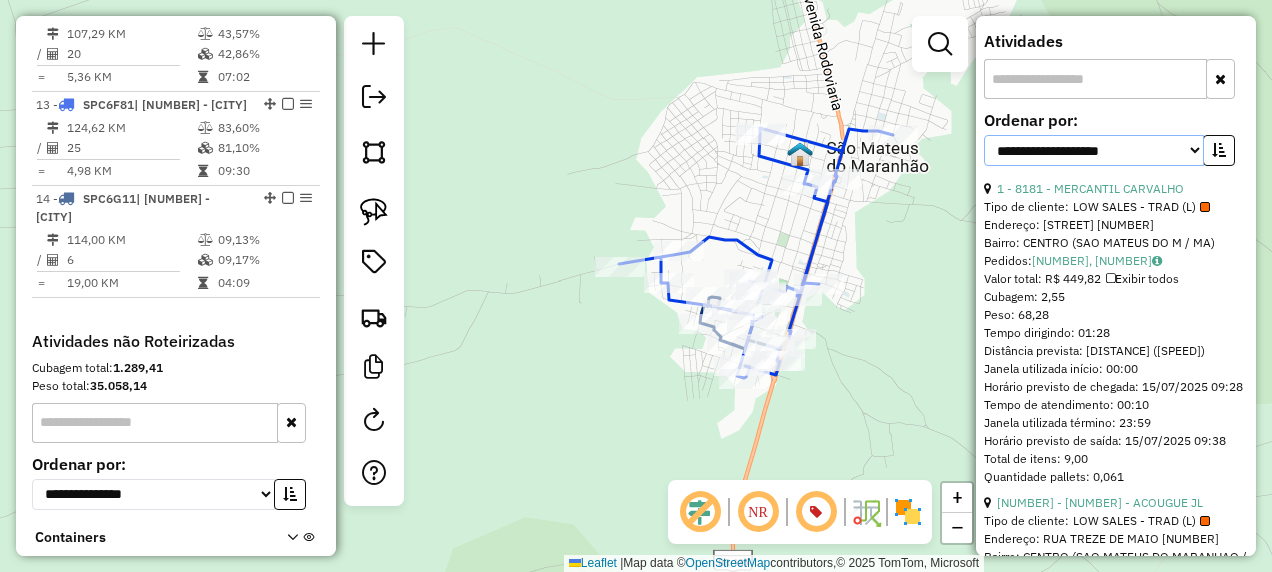 click on "**********" at bounding box center (1094, 150) 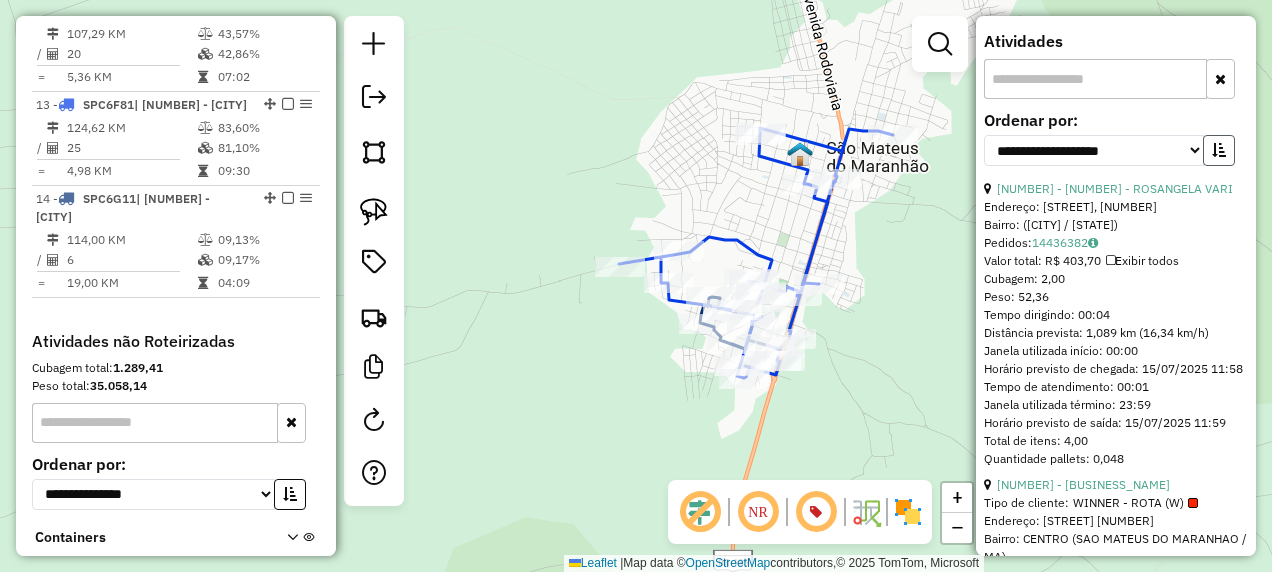 click at bounding box center (1219, 150) 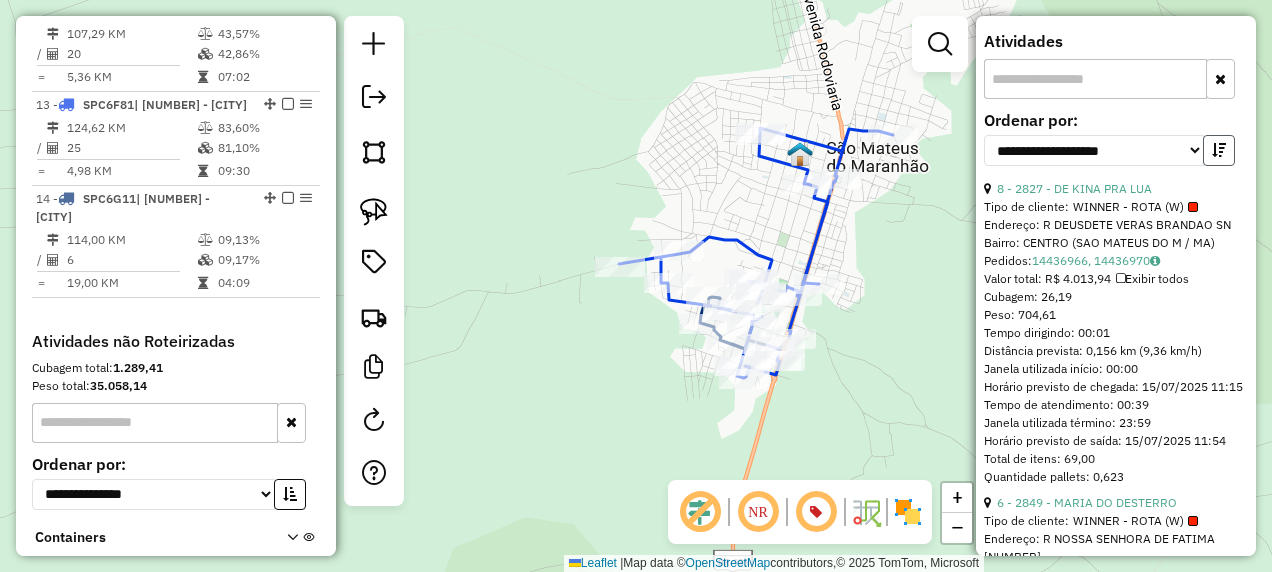 click at bounding box center [1219, 150] 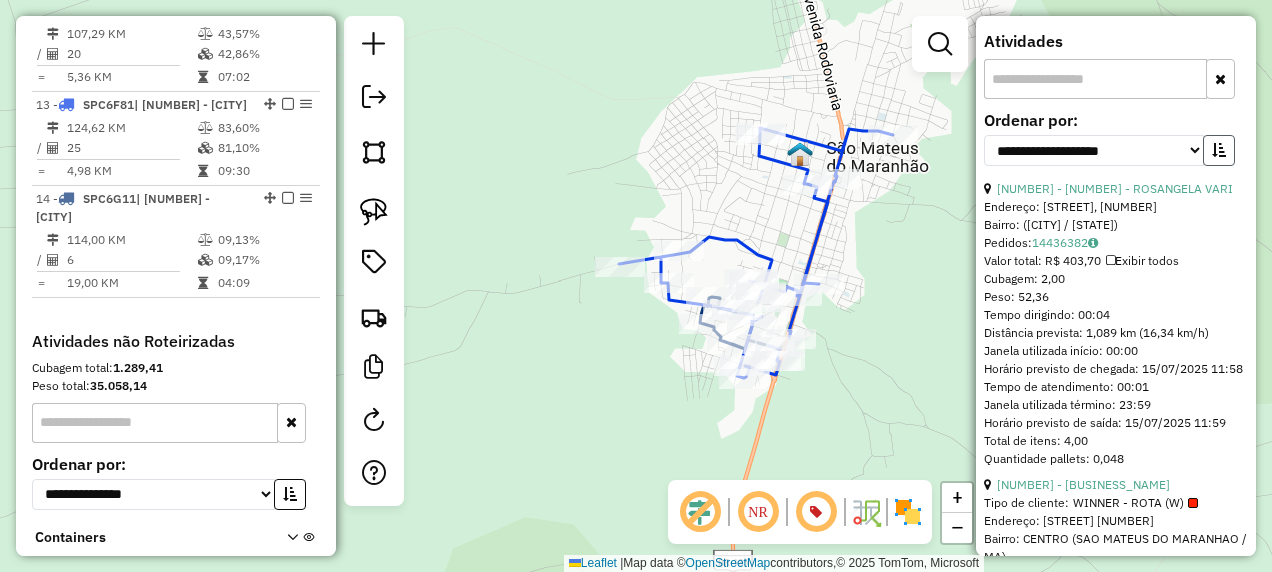 click at bounding box center [1219, 150] 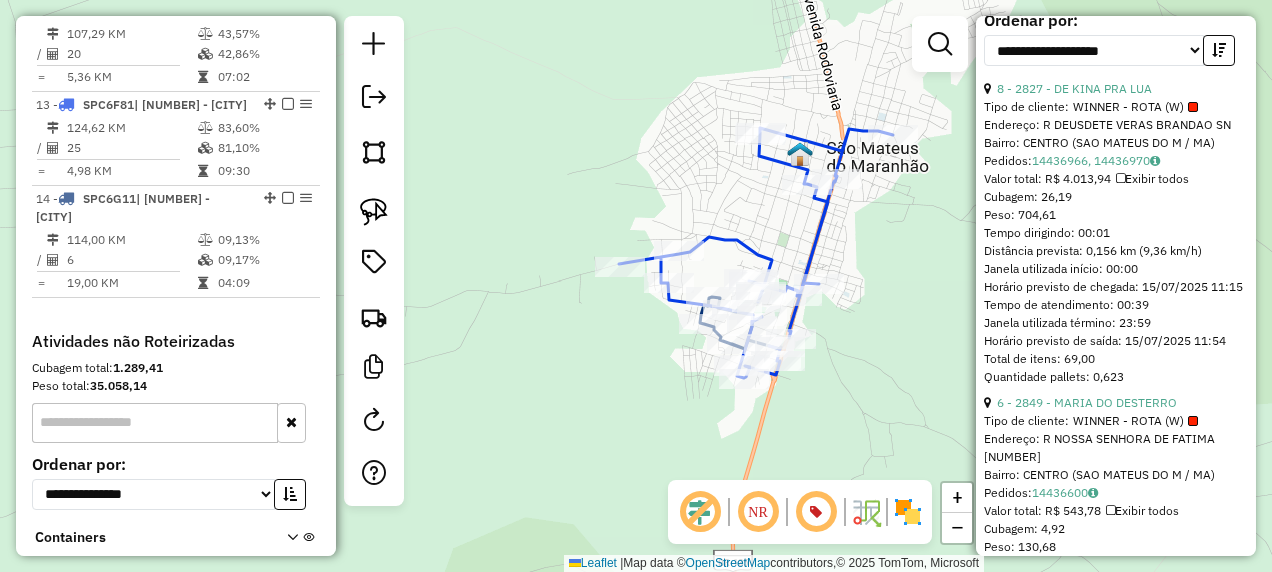 scroll, scrollTop: 800, scrollLeft: 0, axis: vertical 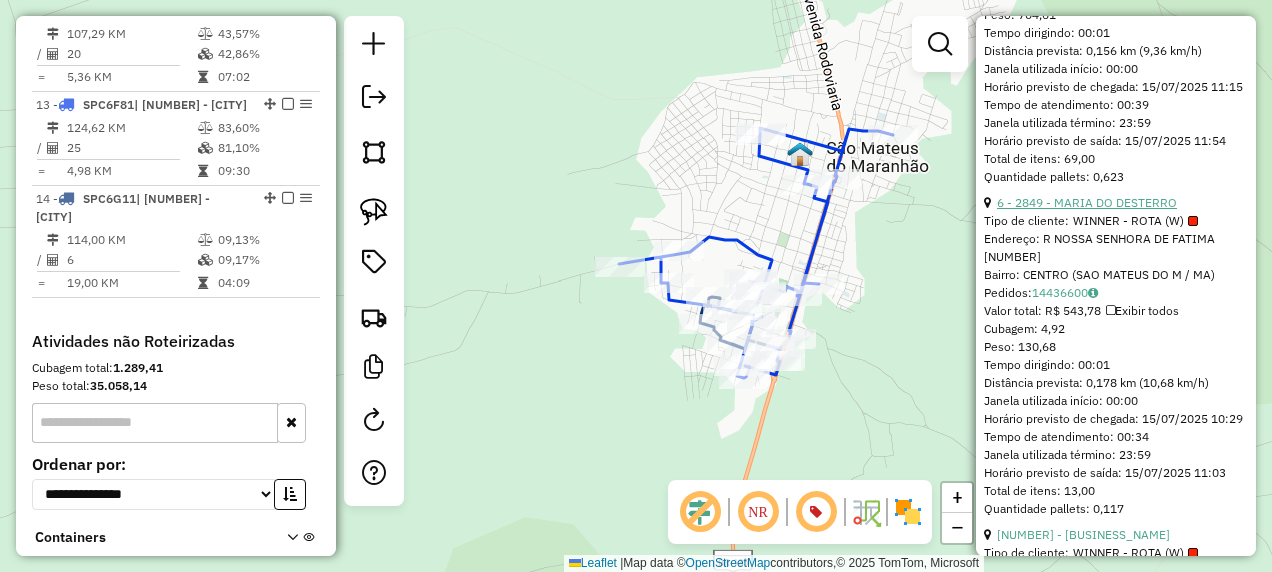 click on "6 - 2849 - MARIA DO DESTERRO" at bounding box center [1087, 202] 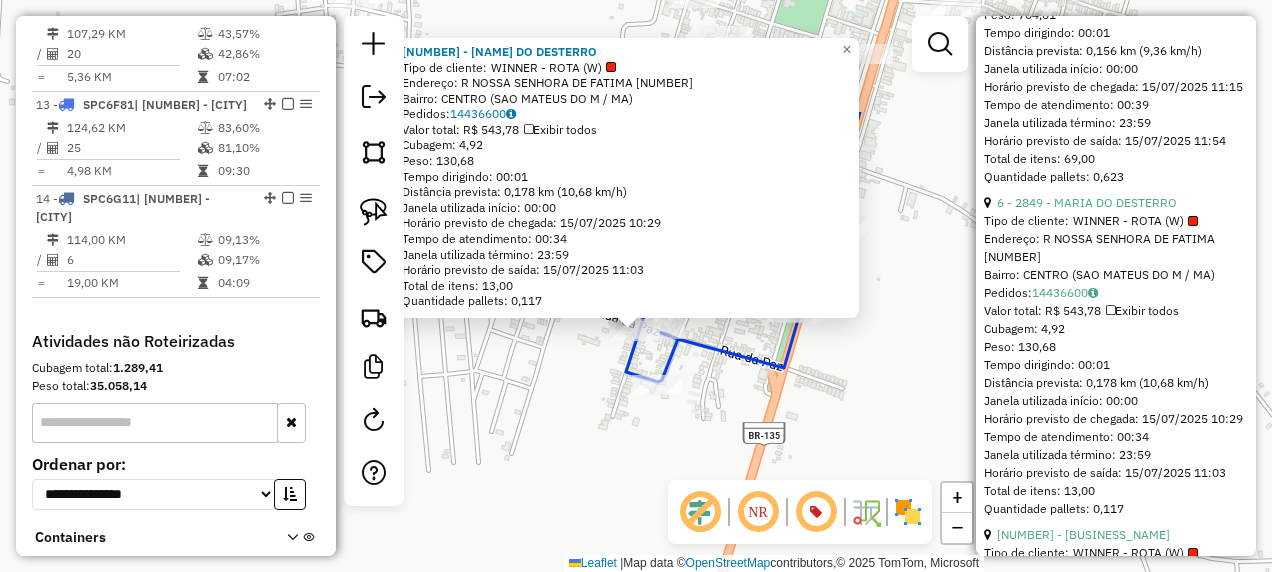 drag, startPoint x: 558, startPoint y: 263, endPoint x: 596, endPoint y: 530, distance: 269.69055 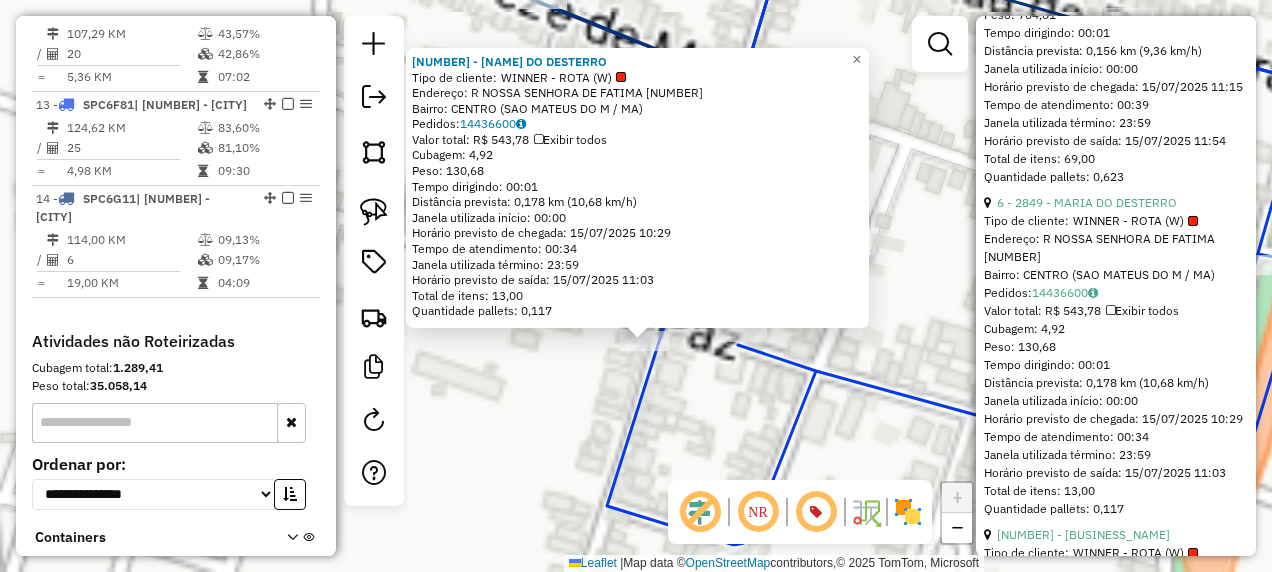 click on "2849 - MARIA DO DESTERRO  Tipo de cliente:   WINNER - ROTA (W)   Endereço: R     NOSSA SENHORA DE FATIMA     000144   Bairro: CENTRO (SAO MATEUS DO M / MA)   Pedidos:  14436600   Valor total: R$ 543,78   Exibir todos   Cubagem: 4,92  Peso: 130,68  Tempo dirigindo: 00:01   Distância prevista: 0,178 km (10,68 km/h)   Janela utilizada início: 00:00   Horário previsto de chegada: 15/07/2025 10:29   Tempo de atendimento: 00:34   Janela utilizada término: 23:59   Horário previsto de saída: 15/07/2025 11:03   Total de itens: 13,00   Quantidade pallets: 0,117  × Janela de atendimento Grade de atendimento Capacidade Transportadoras Veículos Cliente Pedidos  Rotas Selecione os dias de semana para filtrar as janelas de atendimento  Seg   Ter   Qua   Qui   Sex   Sáb   Dom  Informe o período da janela de atendimento: De: Até:  Filtrar exatamente a janela do cliente  Considerar janela de atendimento padrão  Selecione os dias de semana para filtrar as grades de atendimento  Seg   Ter   Qua   Qui   Sex   Sáb  +" 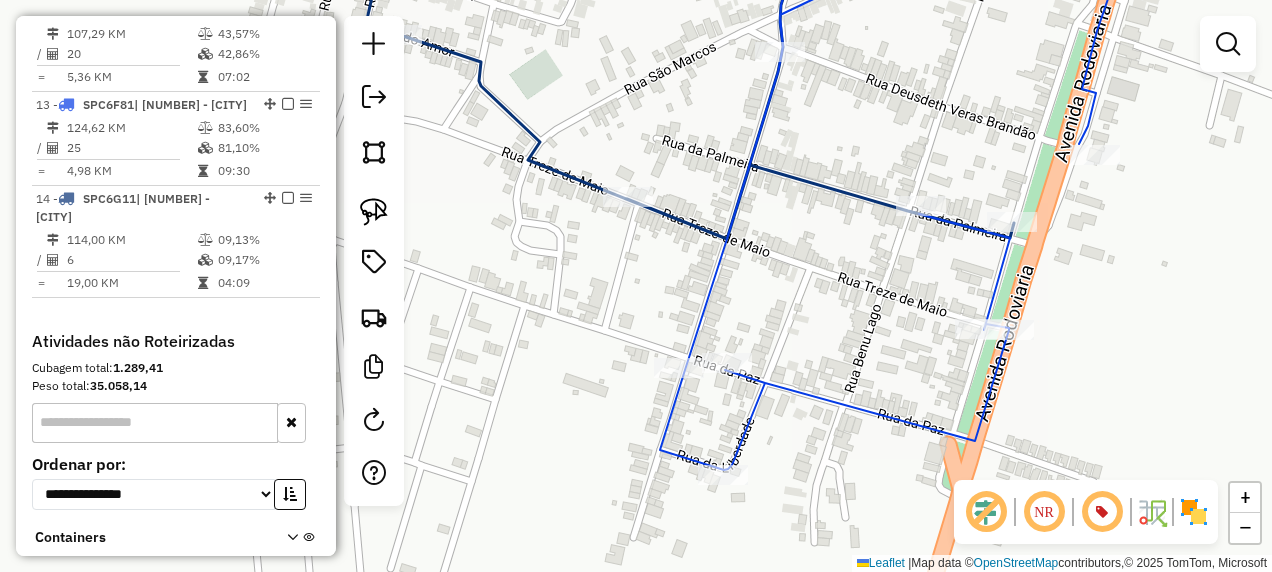 click 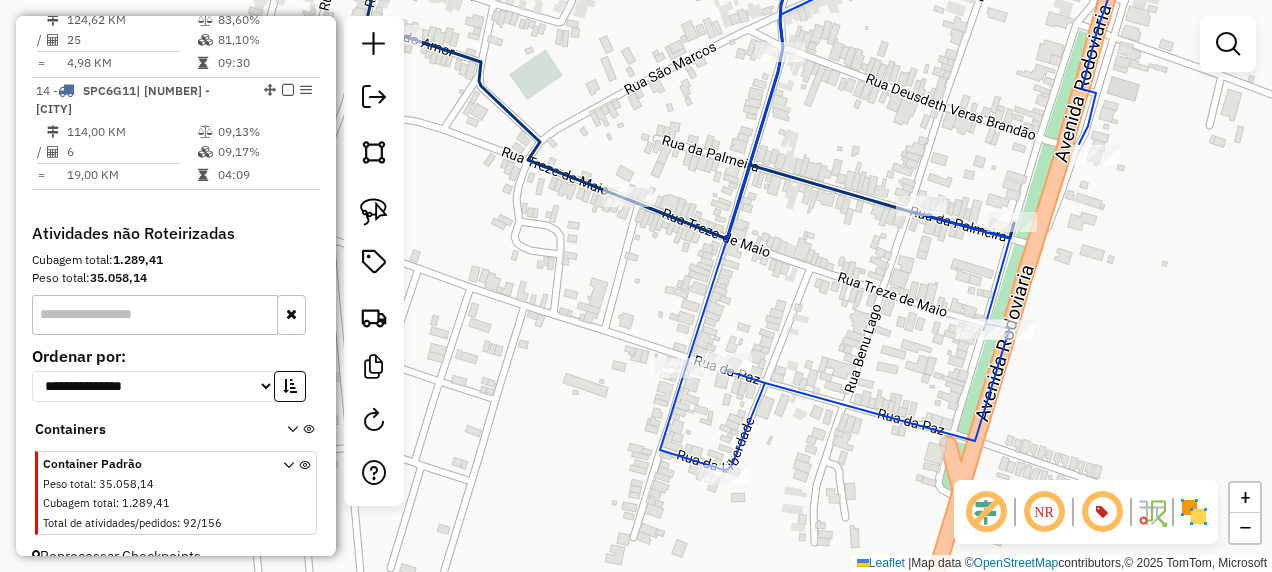 select on "**********" 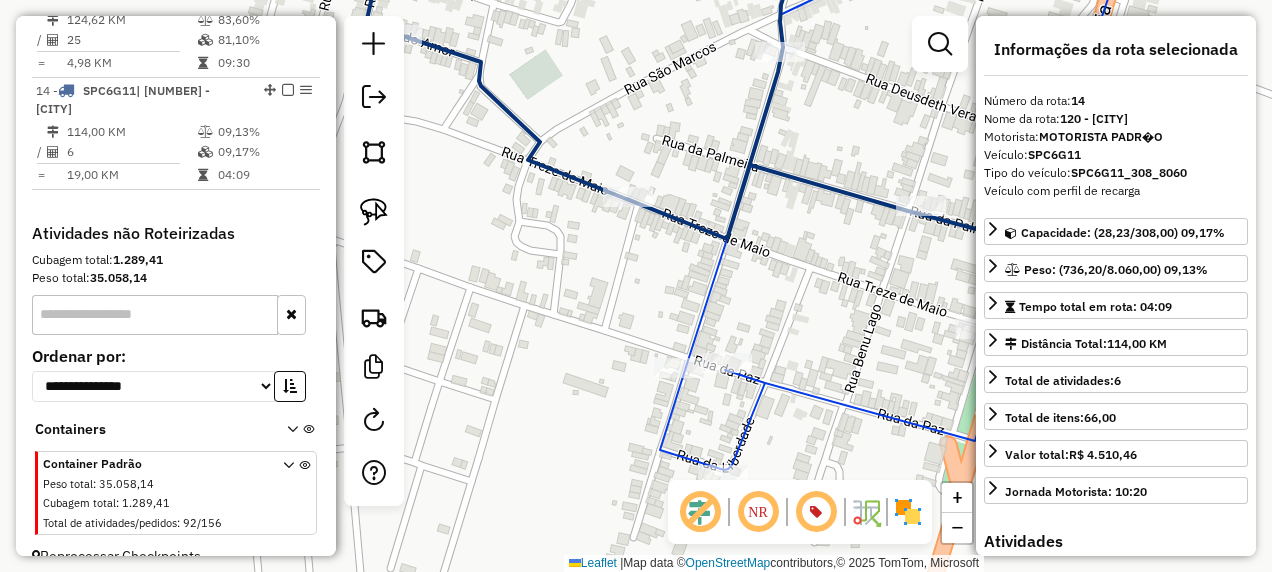 scroll, scrollTop: 1896, scrollLeft: 0, axis: vertical 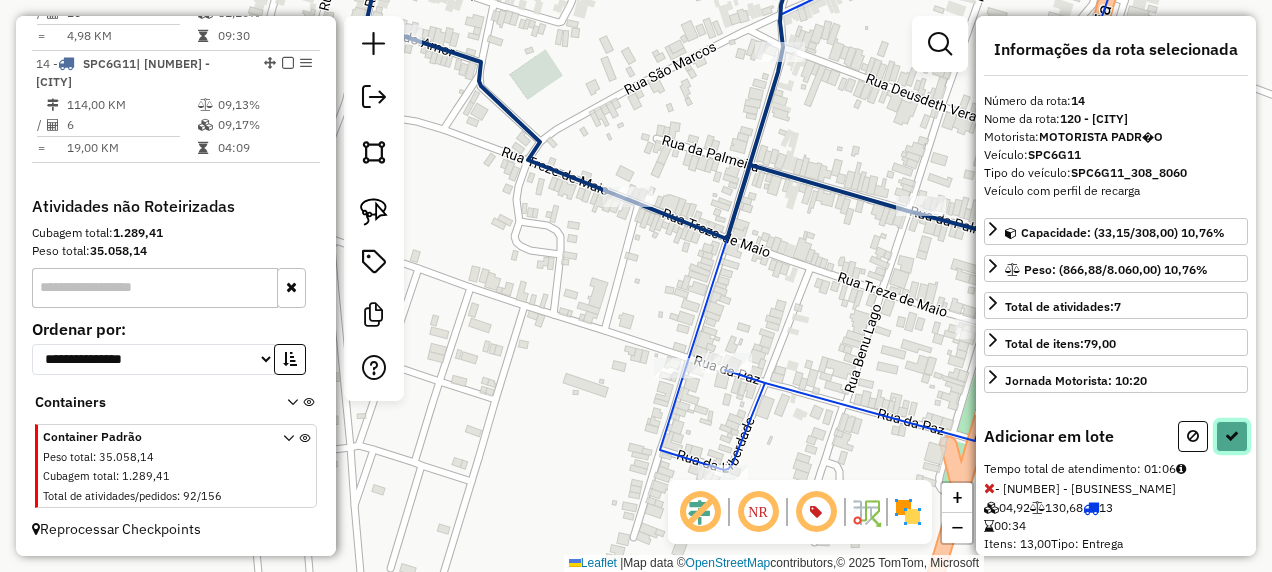 click at bounding box center [1232, 436] 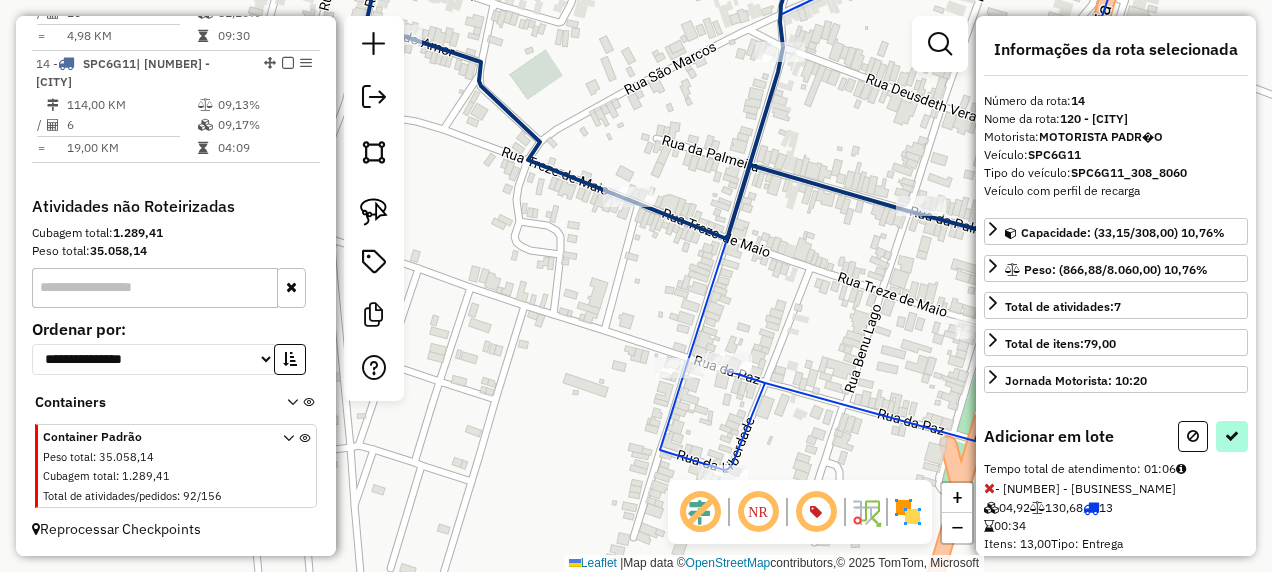 select on "**********" 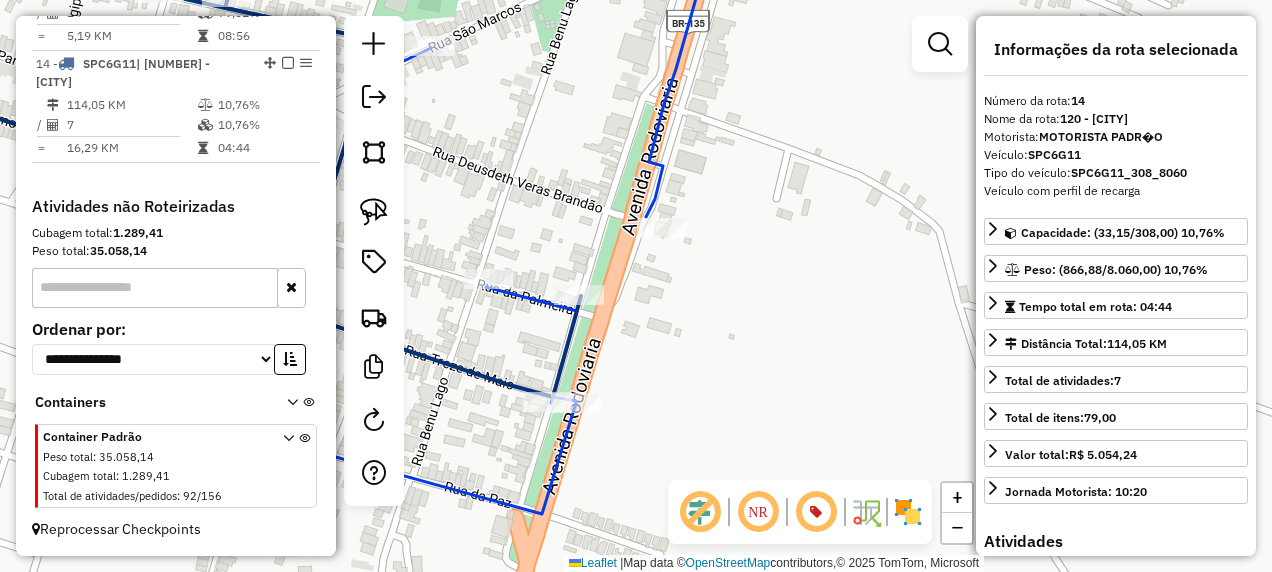 click 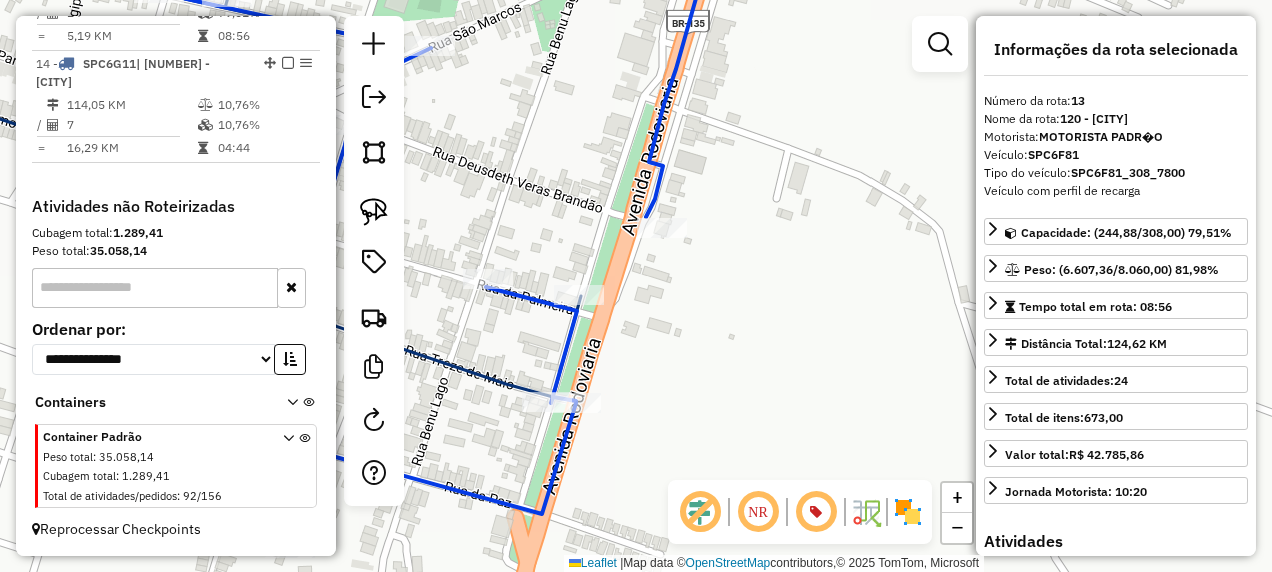 scroll, scrollTop: 1821, scrollLeft: 0, axis: vertical 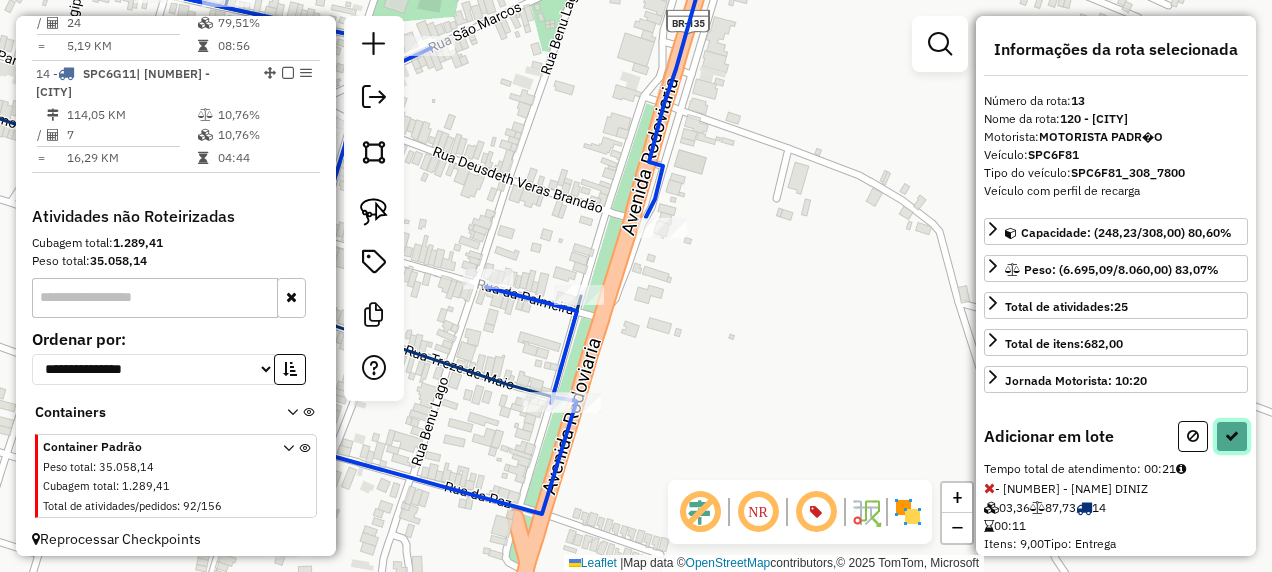 click at bounding box center [1232, 436] 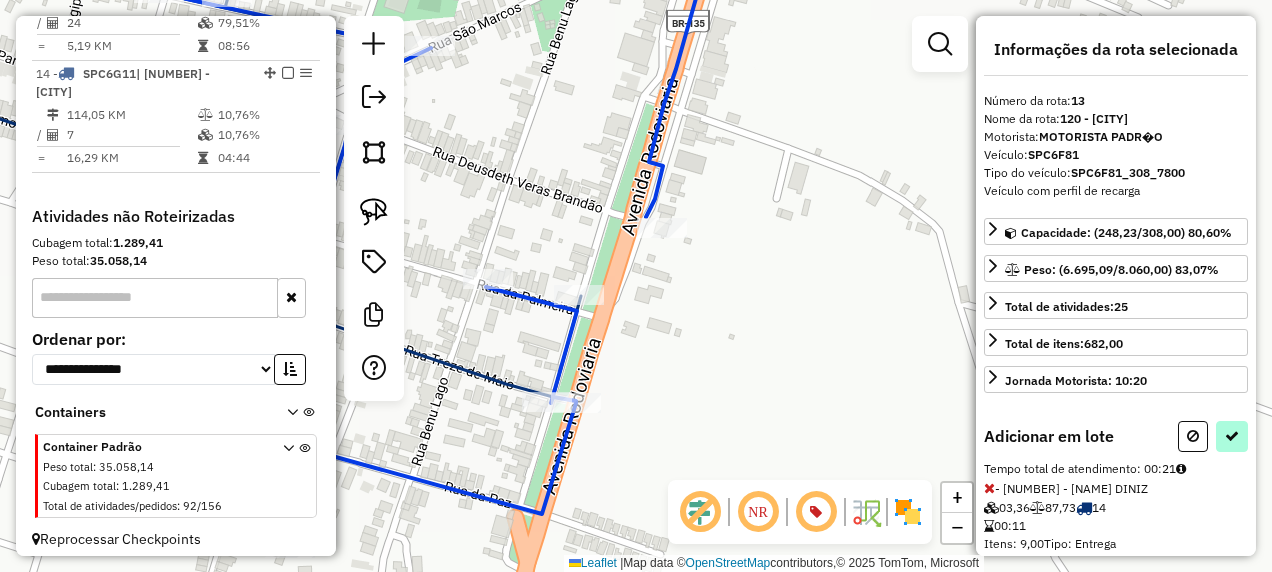 select on "**********" 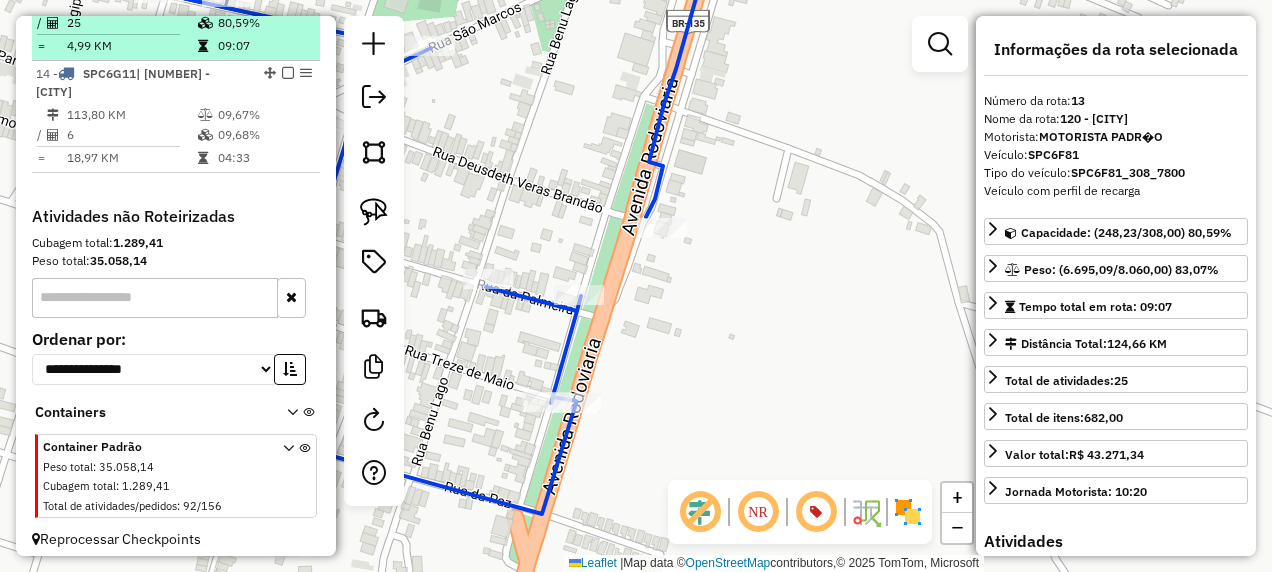click on "13 -       SPC6F81   | 120 - São Mateus do Maranhão" at bounding box center (176, -20) 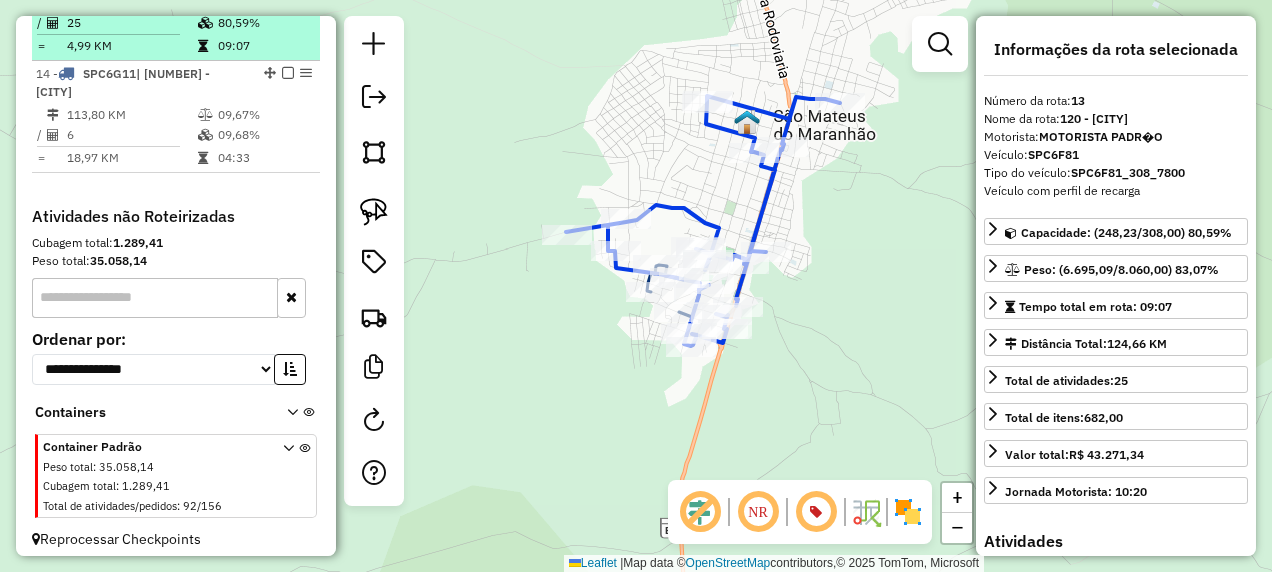 click at bounding box center [288, -21] 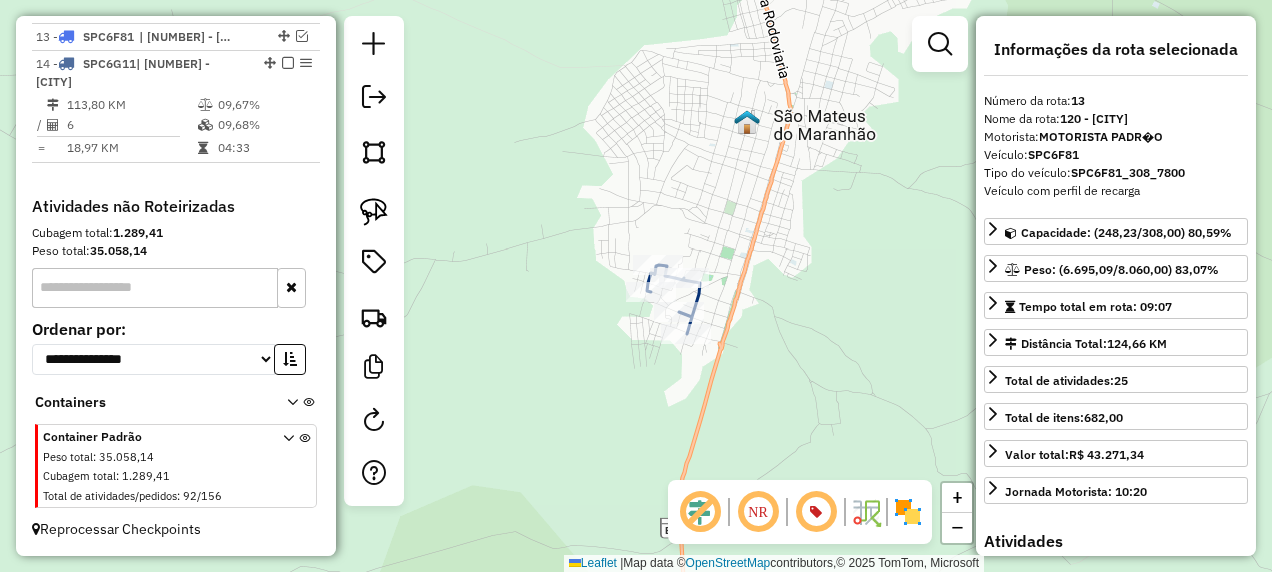 scroll, scrollTop: 1811, scrollLeft: 0, axis: vertical 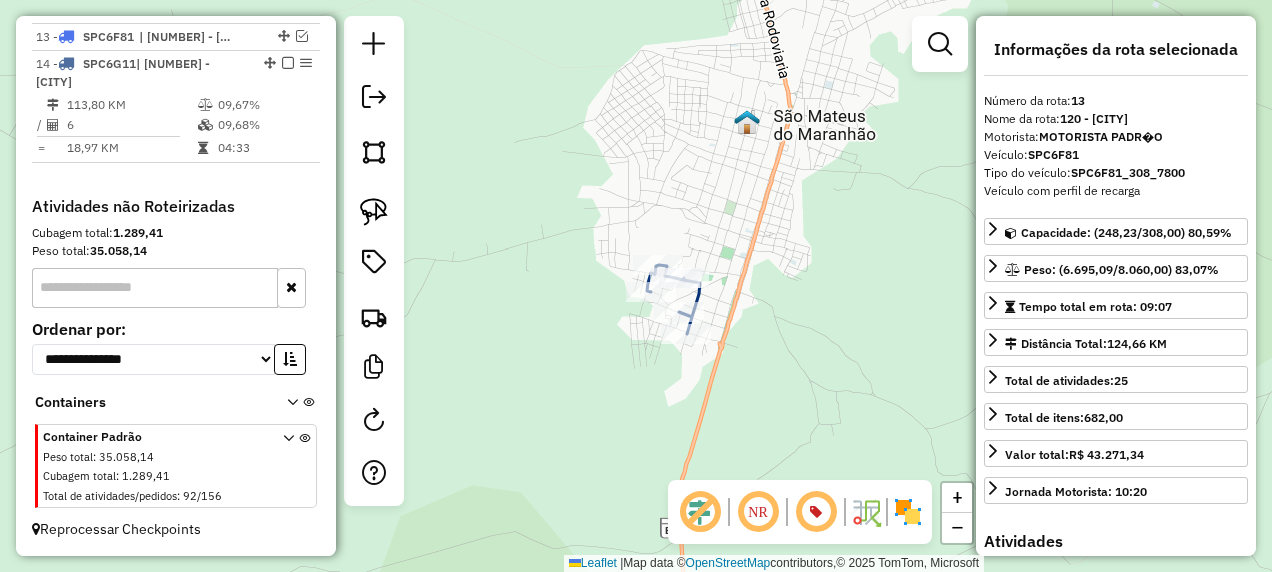 click 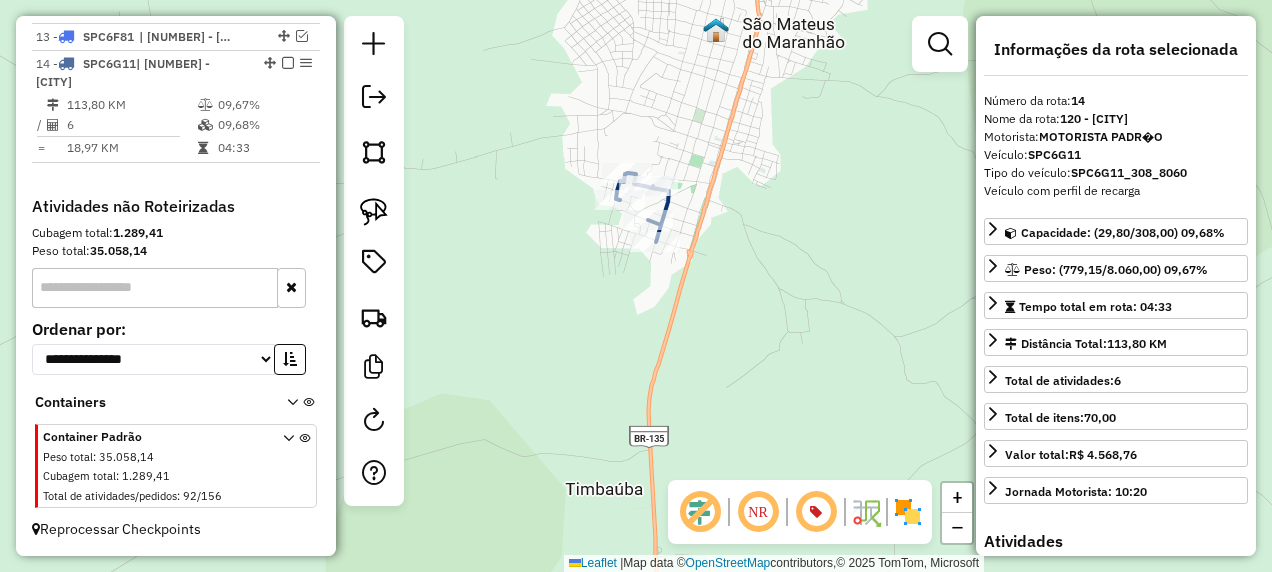drag, startPoint x: 684, startPoint y: 365, endPoint x: 715, endPoint y: 197, distance: 170.83618 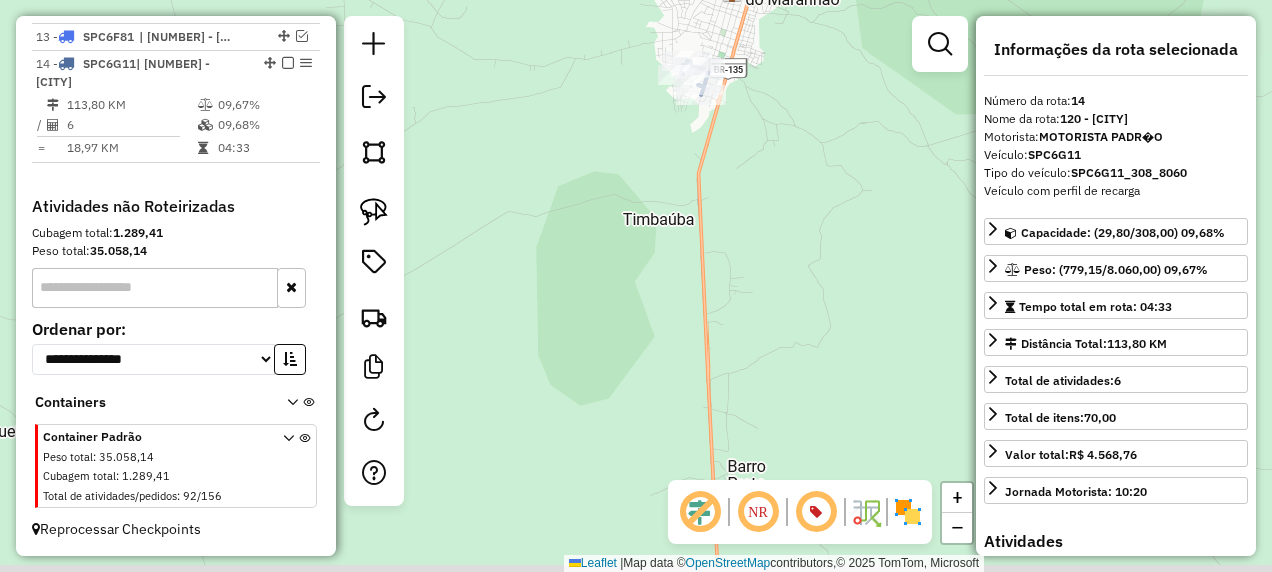 drag, startPoint x: 602, startPoint y: 411, endPoint x: 716, endPoint y: 233, distance: 211.37643 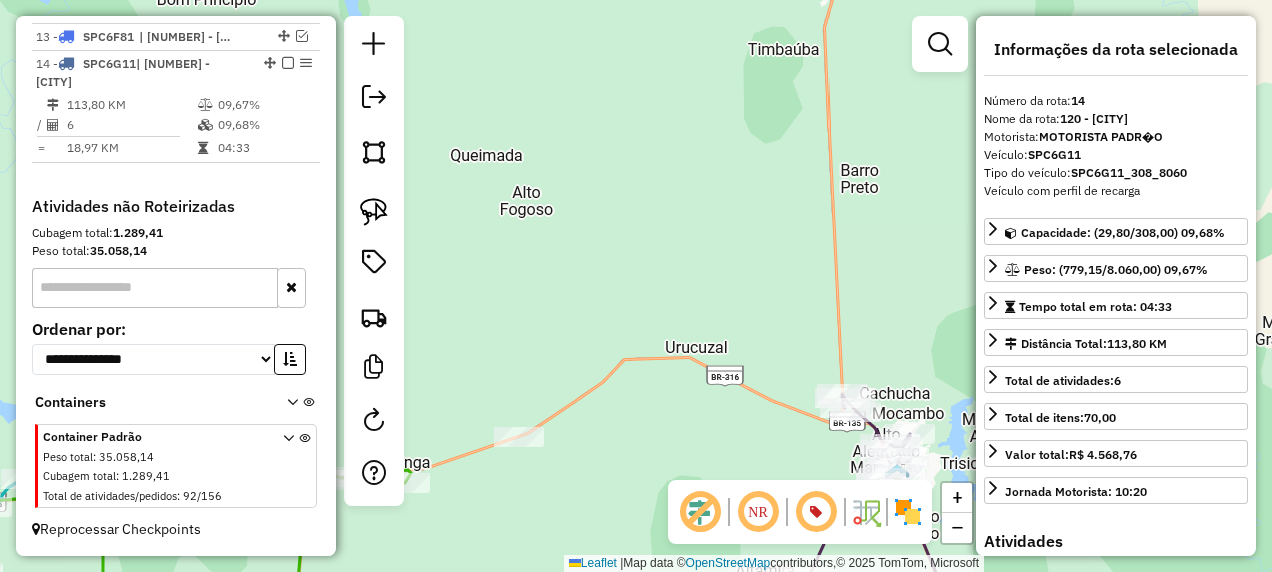 drag, startPoint x: 664, startPoint y: 338, endPoint x: 751, endPoint y: 153, distance: 204.4358 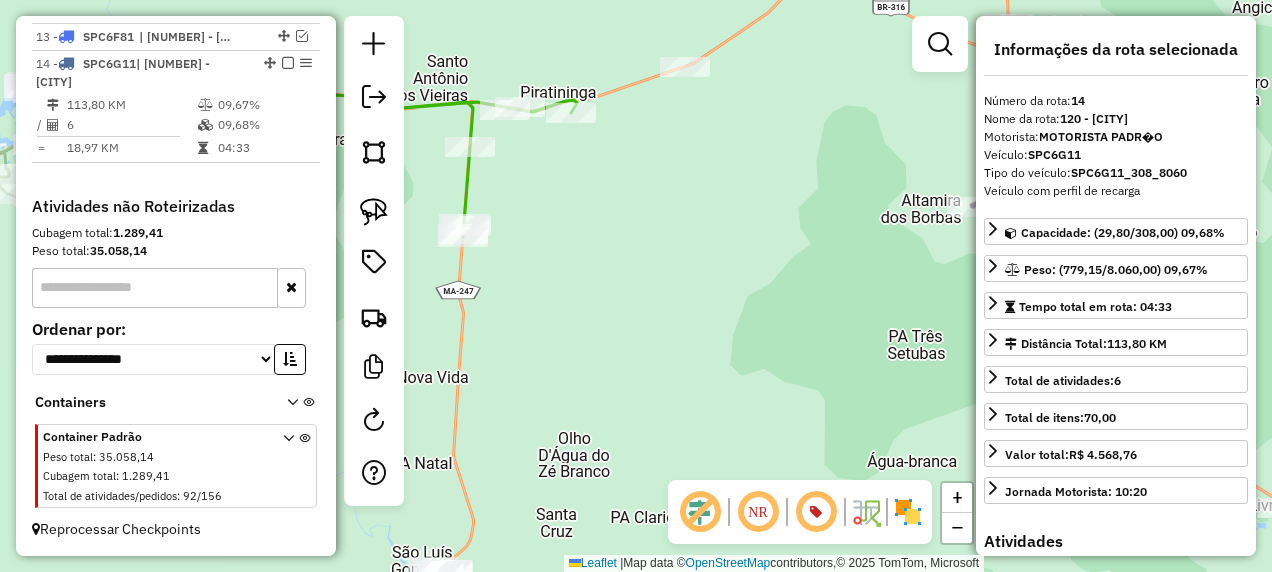 drag, startPoint x: 638, startPoint y: 319, endPoint x: 685, endPoint y: 162, distance: 163.88411 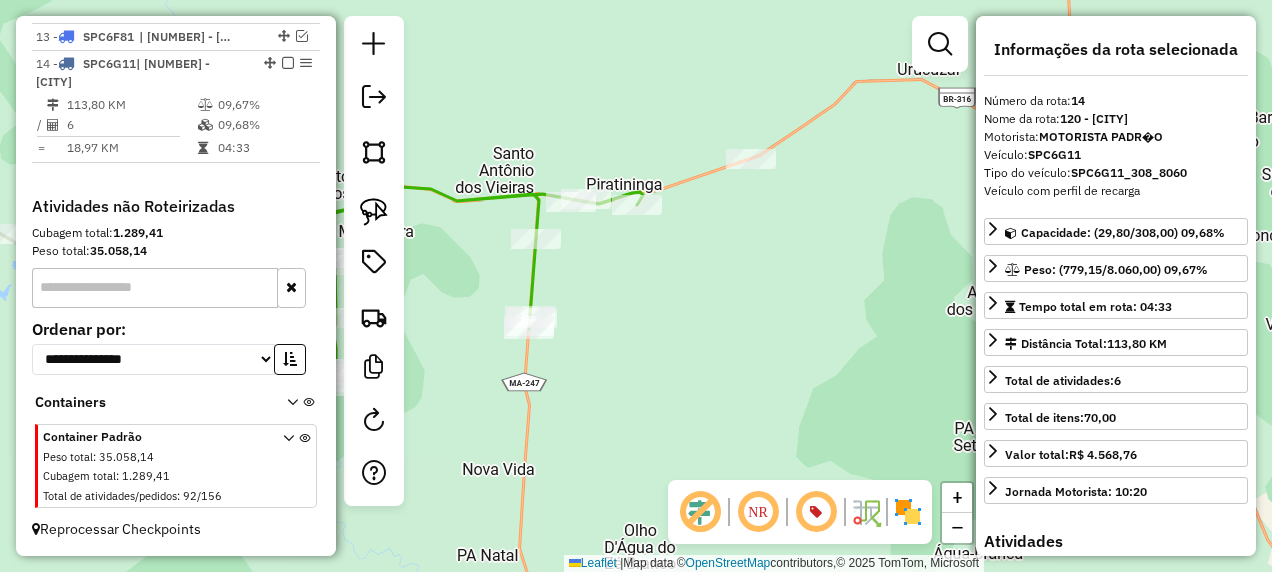 drag, startPoint x: 638, startPoint y: 222, endPoint x: 628, endPoint y: 284, distance: 62.801273 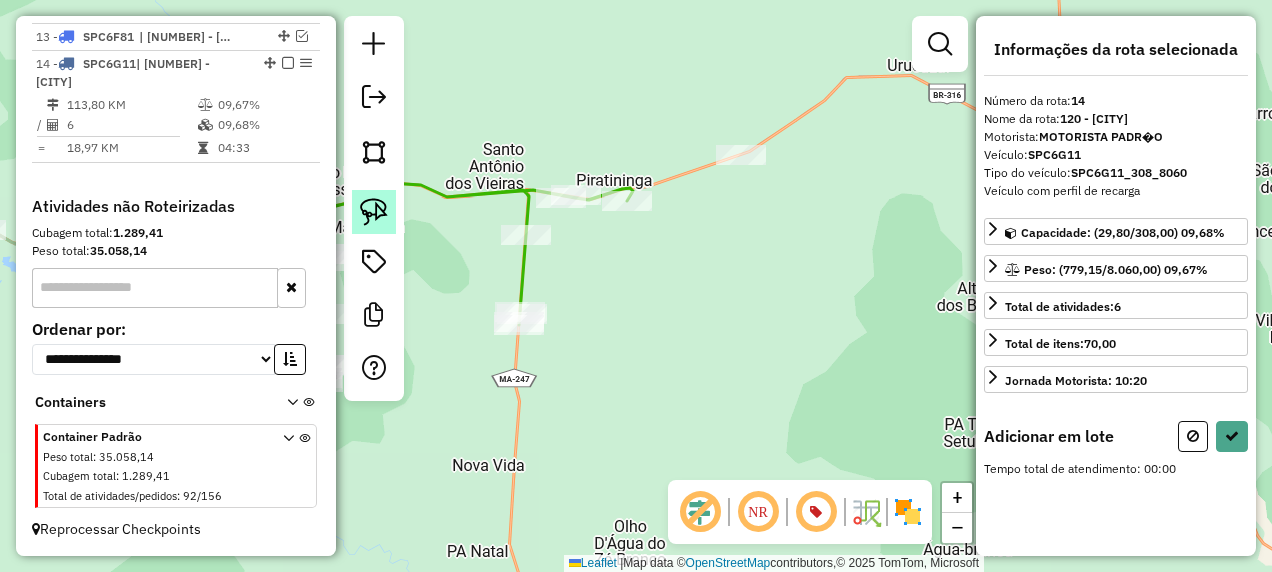 click 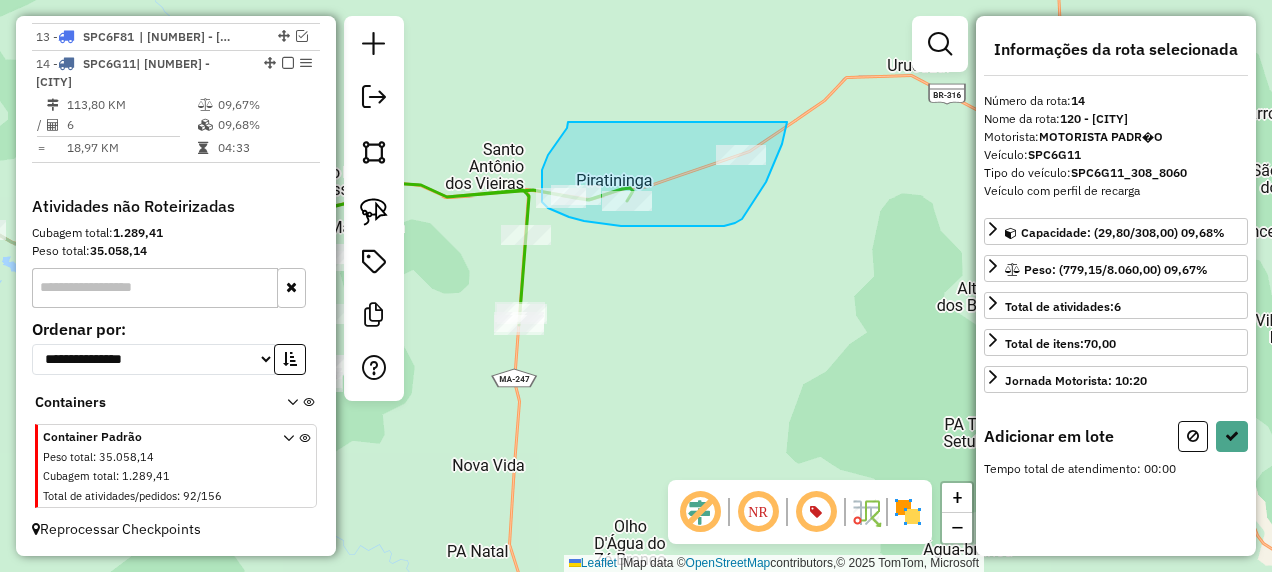drag, startPoint x: 568, startPoint y: 122, endPoint x: 787, endPoint y: 122, distance: 219 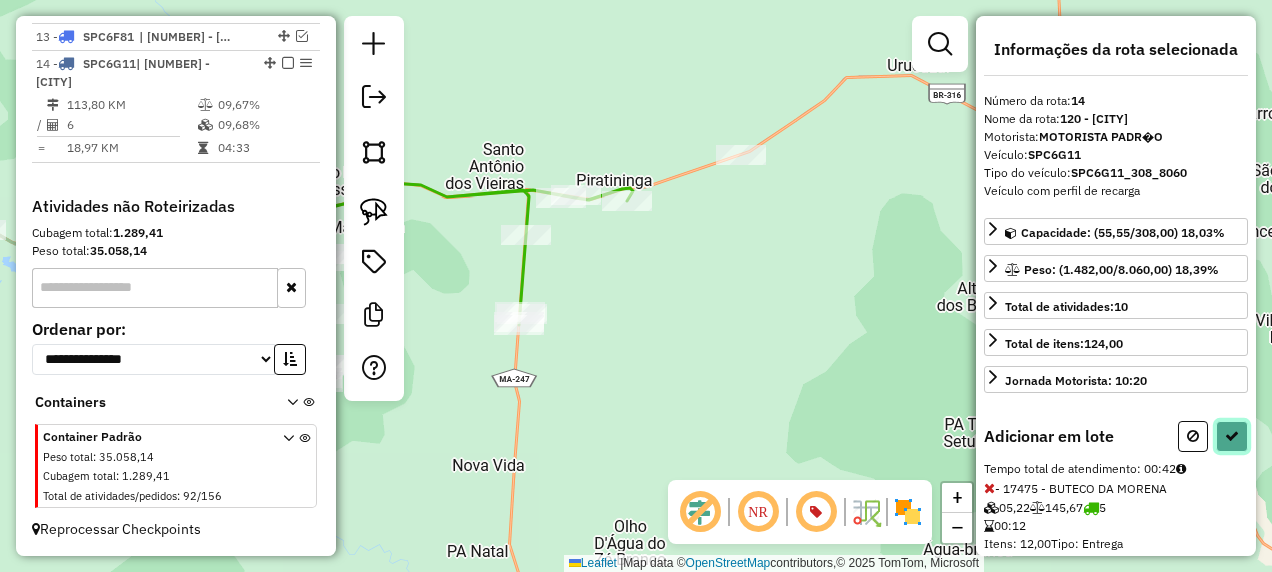 click at bounding box center [1232, 436] 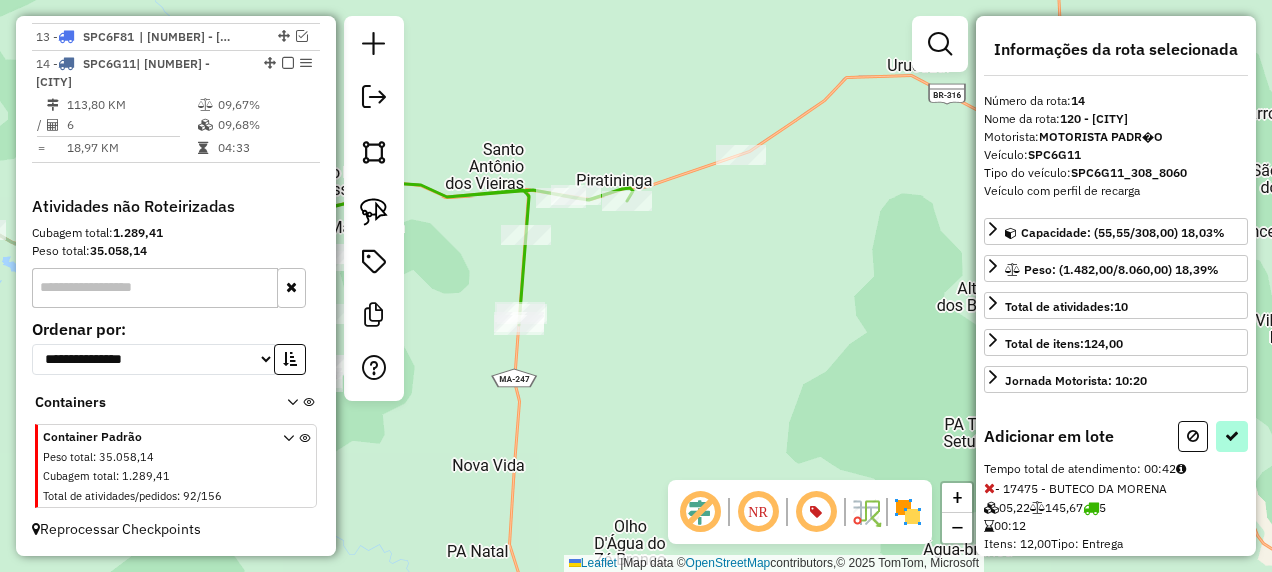 select on "**********" 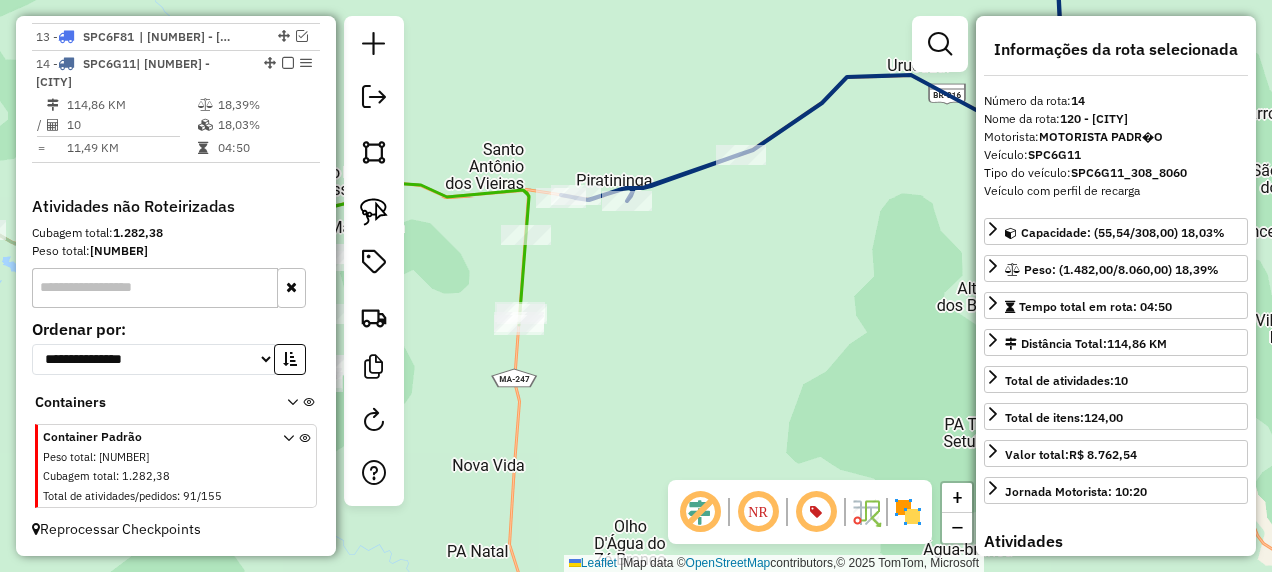 click 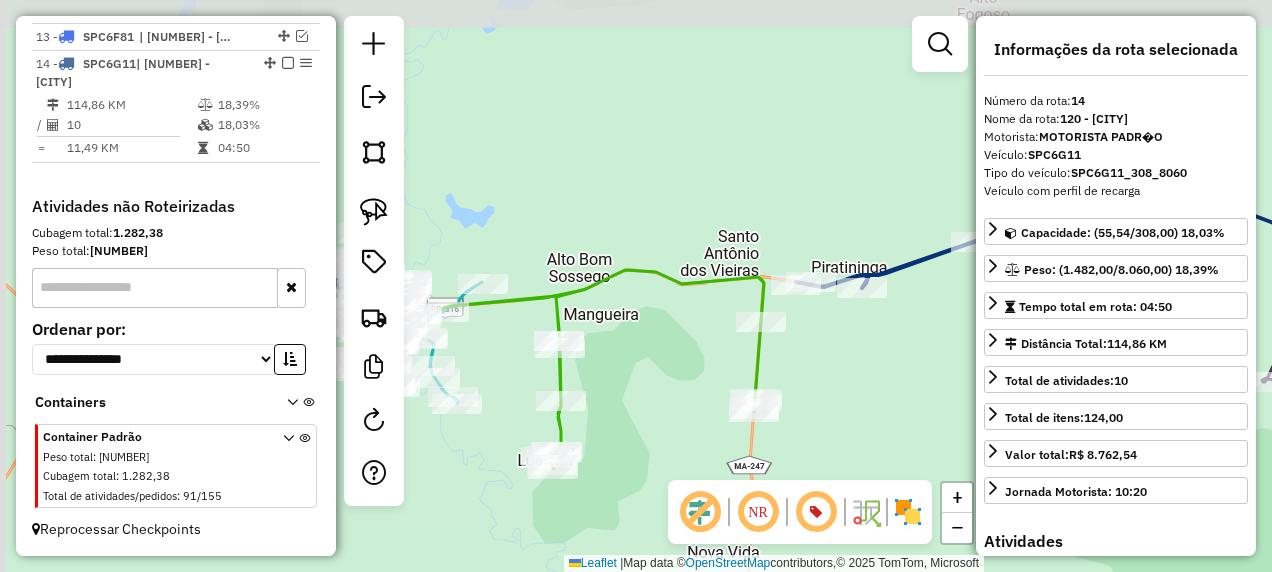 drag, startPoint x: 696, startPoint y: 352, endPoint x: 964, endPoint y: 413, distance: 274.8545 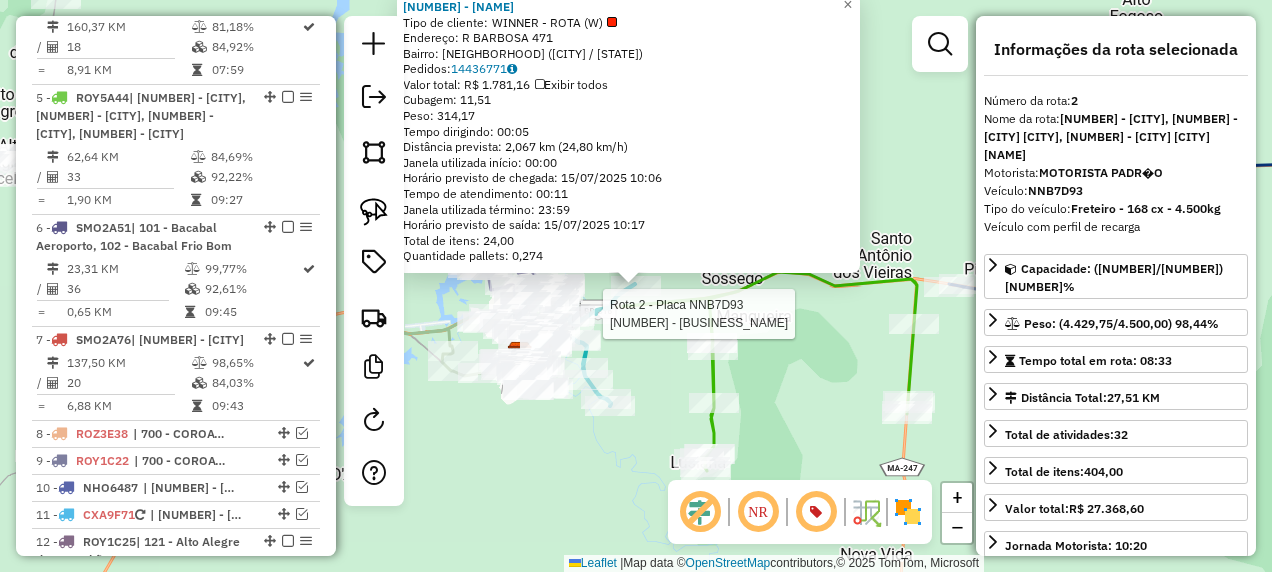 scroll, scrollTop: 861, scrollLeft: 0, axis: vertical 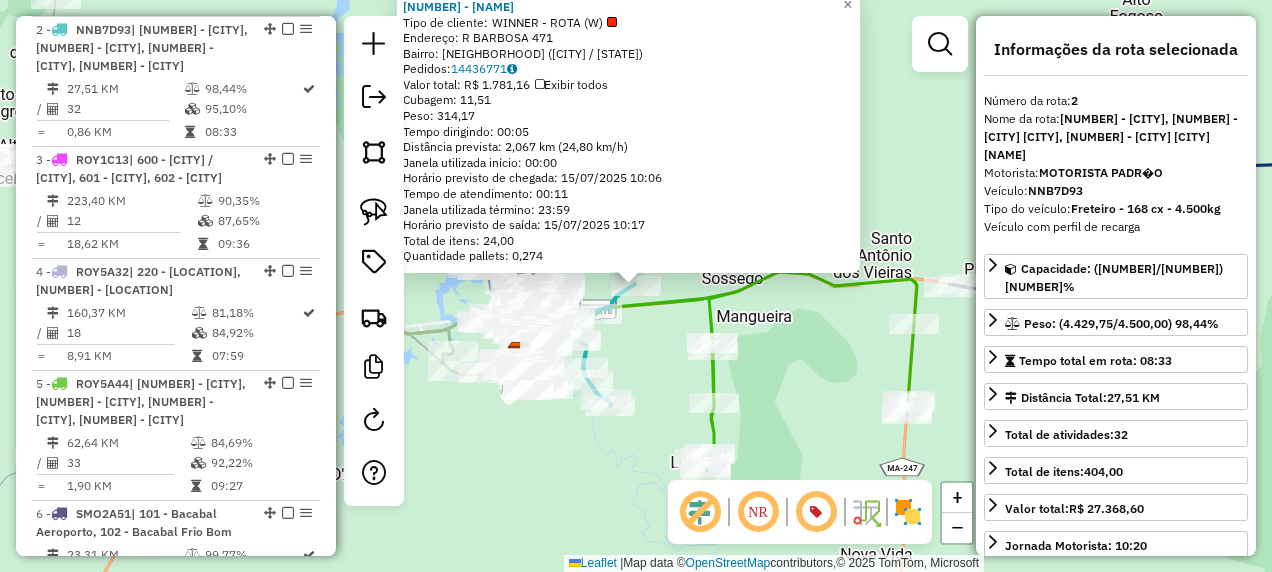 click on "3597 - comercial Santa Tere  Tipo de cliente:   WINNER - ROTA (W)   Endereço: R   BARBOSA                       471   Bairro: CENTRO (BACABAL / MA)   Pedidos:  14436771   Valor total: R$ 1.781,16   Exibir todos   Cubagem: 11,51  Peso: 314,17  Tempo dirigindo: 00:05   Distância prevista: 2,067 km (24,80 km/h)   Janela utilizada início: 00:00   Horário previsto de chegada: 15/07/2025 10:06   Tempo de atendimento: 00:11   Janela utilizada término: 23:59   Horário previsto de saída: 15/07/2025 10:17   Total de itens: 24,00   Quantidade pallets: 0,274  × Janela de atendimento Grade de atendimento Capacidade Transportadoras Veículos Cliente Pedidos  Rotas Selecione os dias de semana para filtrar as janelas de atendimento  Seg   Ter   Qua   Qui   Sex   Sáb   Dom  Informe o período da janela de atendimento: De: Até:  Filtrar exatamente a janela do cliente  Considerar janela de atendimento padrão  Selecione os dias de semana para filtrar as grades de atendimento  Seg   Ter   Qua   Qui   Sex   Sáb   Dom" 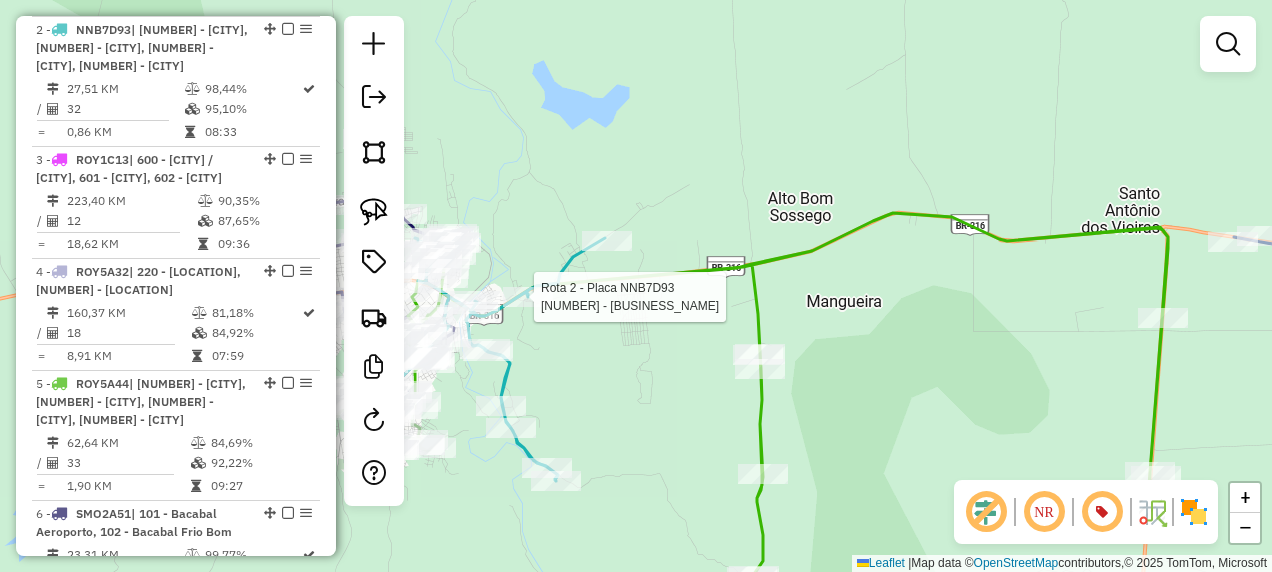 select on "**********" 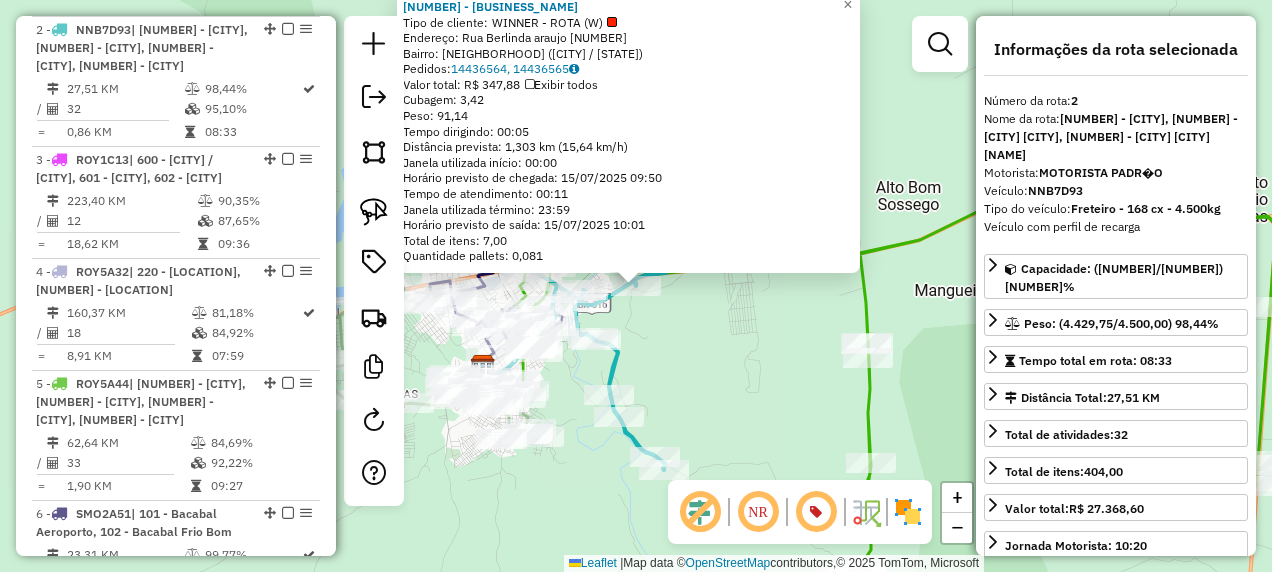 click on "17336 - PIZZARIA DELIVERY  Tipo de cliente:   WINNER - ROTA (W)   Endereço:  Rua Berlinda araujo 4   Bairro: MANGUEIRAS (BACABAL / MA)   Pedidos:  14436564, 14436565   Valor total: R$ 347,88   Exibir todos   Cubagem: 3,42  Peso: 91,14  Tempo dirigindo: 00:05   Distância prevista: 1,303 km (15,64 km/h)   Janela utilizada início: 00:00   Horário previsto de chegada: 15/07/2025 09:50   Tempo de atendimento: 00:11   Janela utilizada término: 23:59   Horário previsto de saída: 15/07/2025 10:01   Total de itens: 7,00   Quantidade pallets: 0,081  × Janela de atendimento Grade de atendimento Capacidade Transportadoras Veículos Cliente Pedidos  Rotas Selecione os dias de semana para filtrar as janelas de atendimento  Seg   Ter   Qua   Qui   Sex   Sáb   Dom  Informe o período da janela de atendimento: De: Até:  Filtrar exatamente a janela do cliente  Considerar janela de atendimento padrão  Selecione os dias de semana para filtrar as grades de atendimento  Seg   Ter   Qua   Qui   Sex   Sáb   Dom   De:  +" 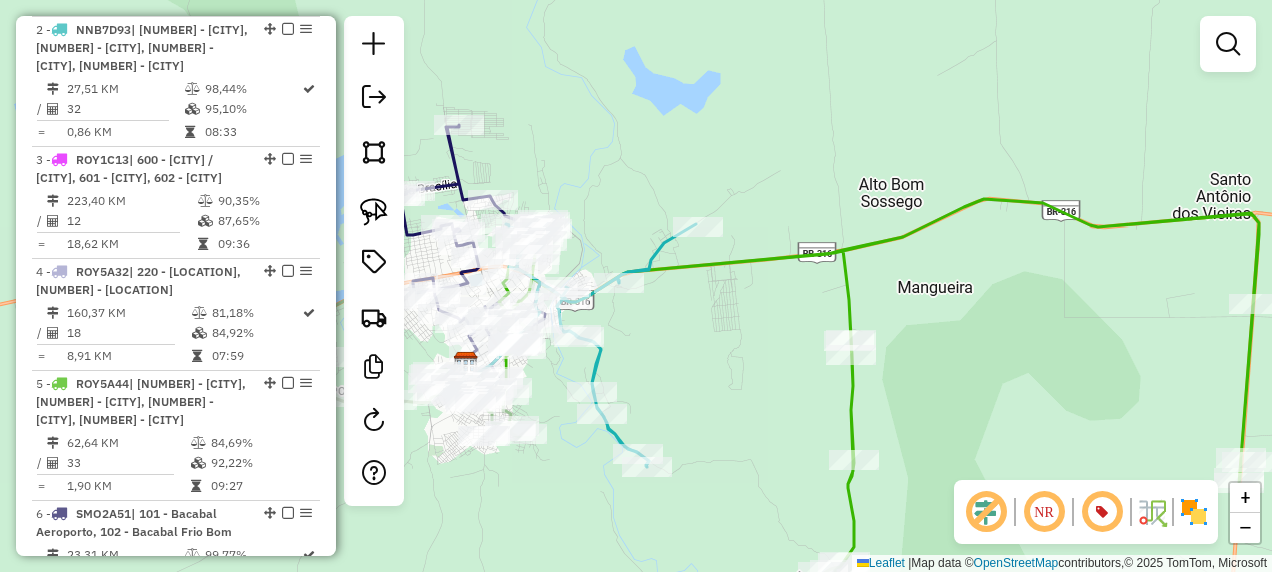 drag, startPoint x: 718, startPoint y: 369, endPoint x: 552, endPoint y: 284, distance: 186.49664 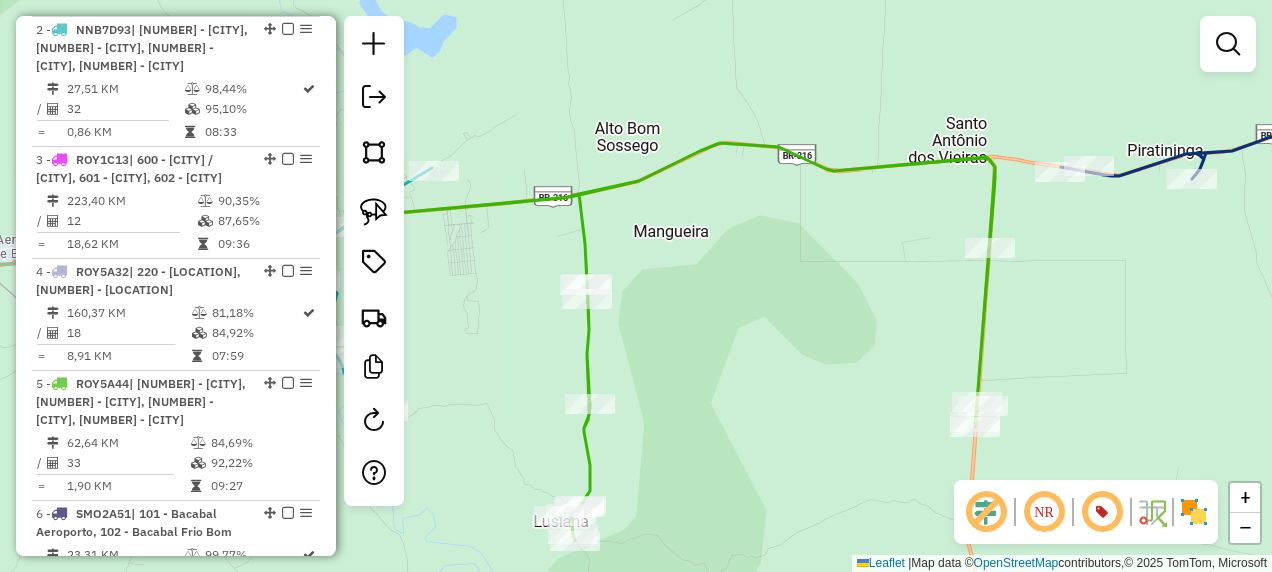 drag, startPoint x: 1122, startPoint y: 236, endPoint x: 1052, endPoint y: 248, distance: 71.021126 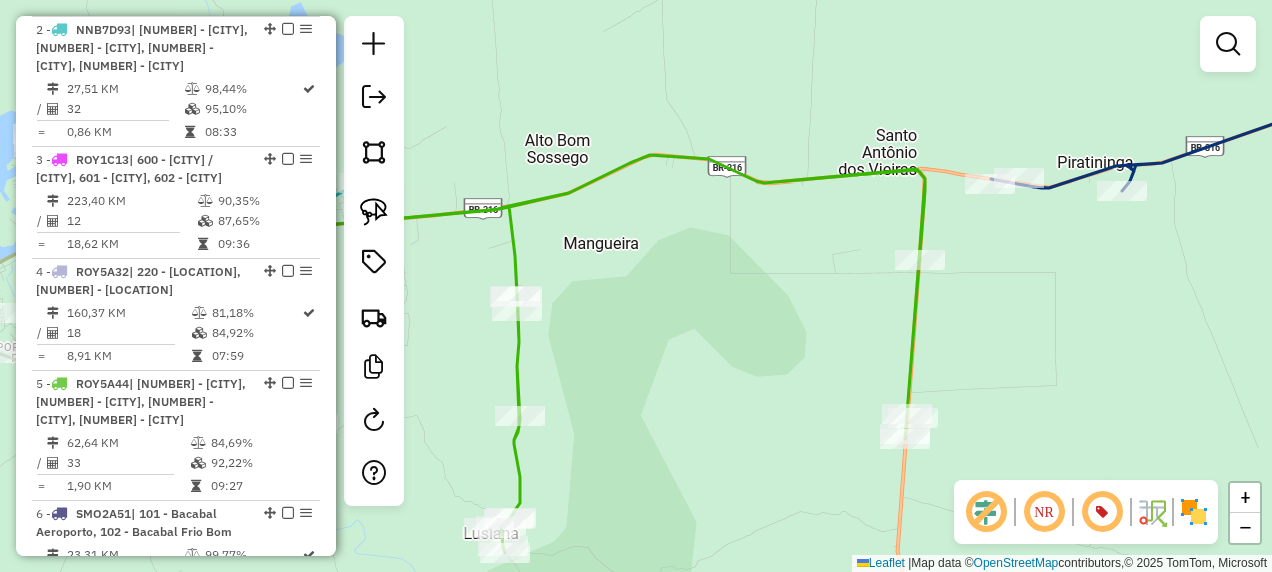 click 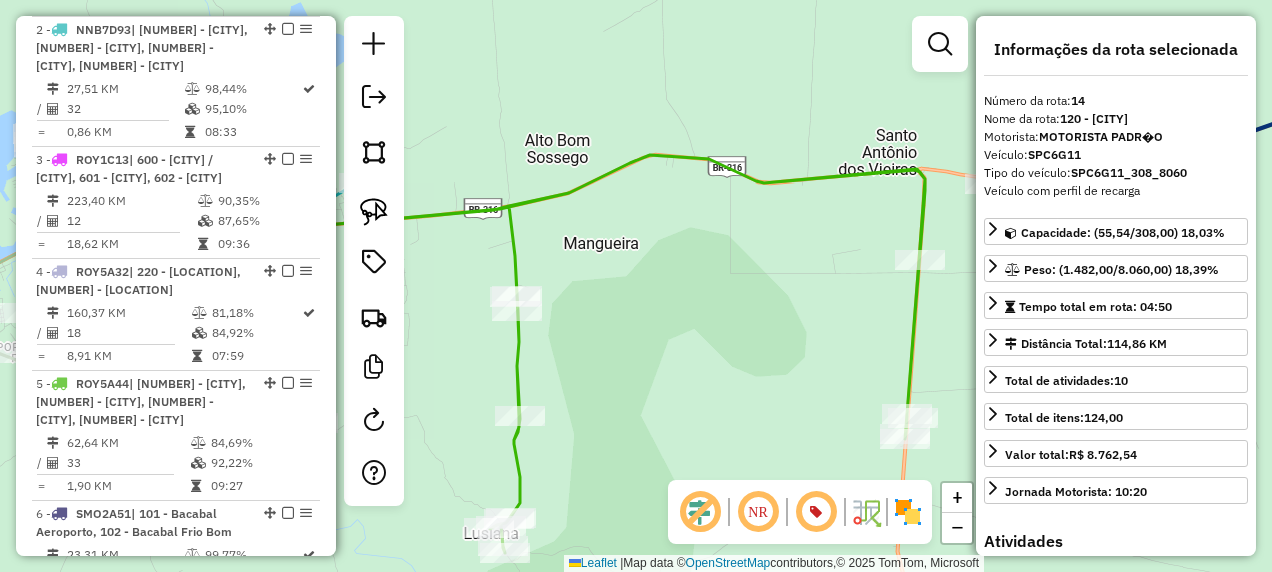 scroll, scrollTop: 1811, scrollLeft: 0, axis: vertical 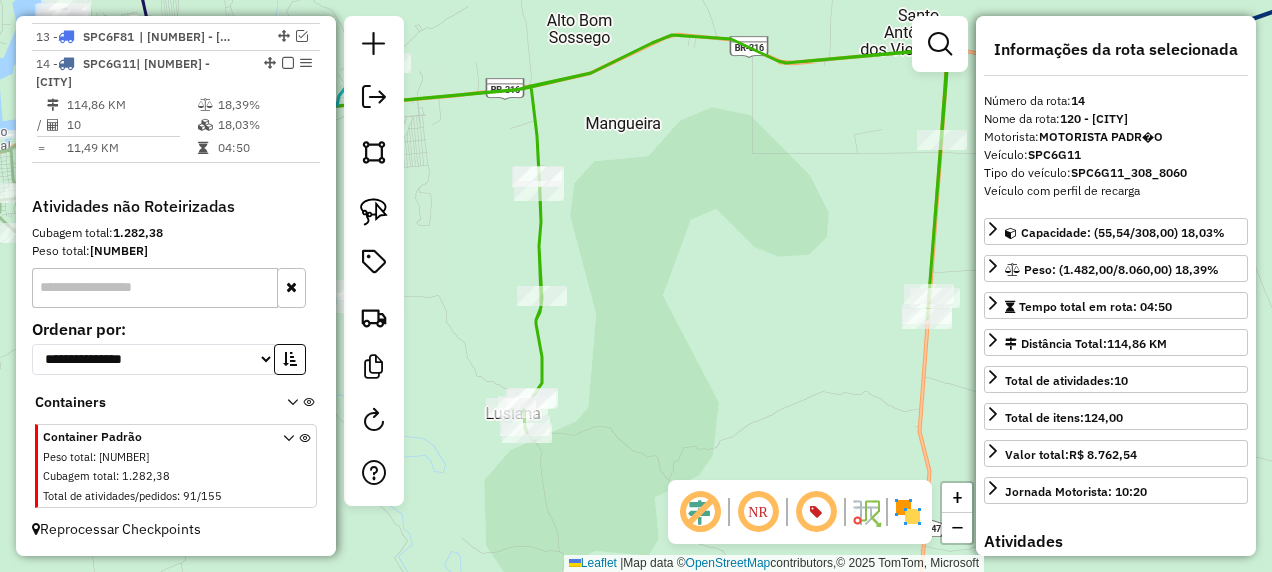 drag, startPoint x: 604, startPoint y: 352, endPoint x: 692, endPoint y: 148, distance: 222.17111 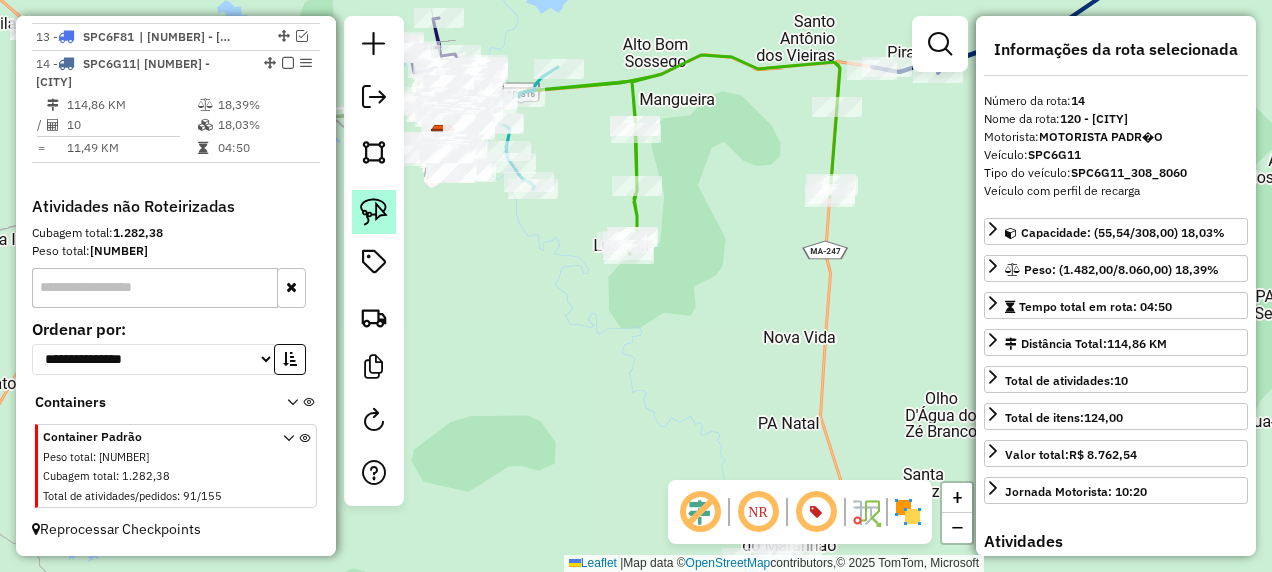 click 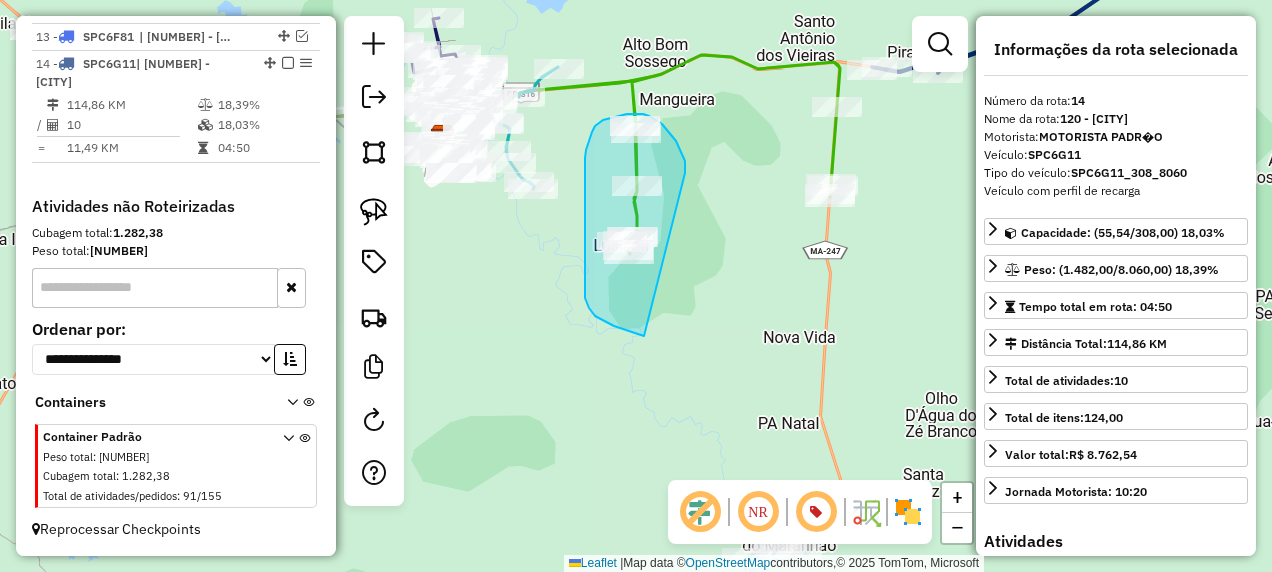 drag, startPoint x: 685, startPoint y: 165, endPoint x: 644, endPoint y: 336, distance: 175.84653 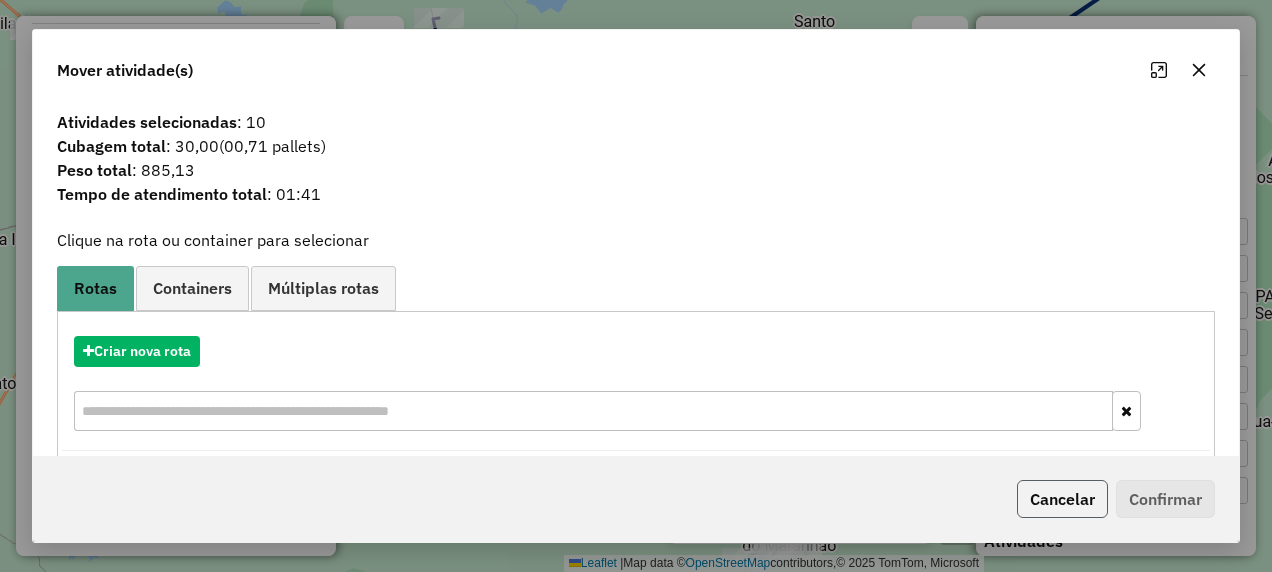 click on "Cancelar" 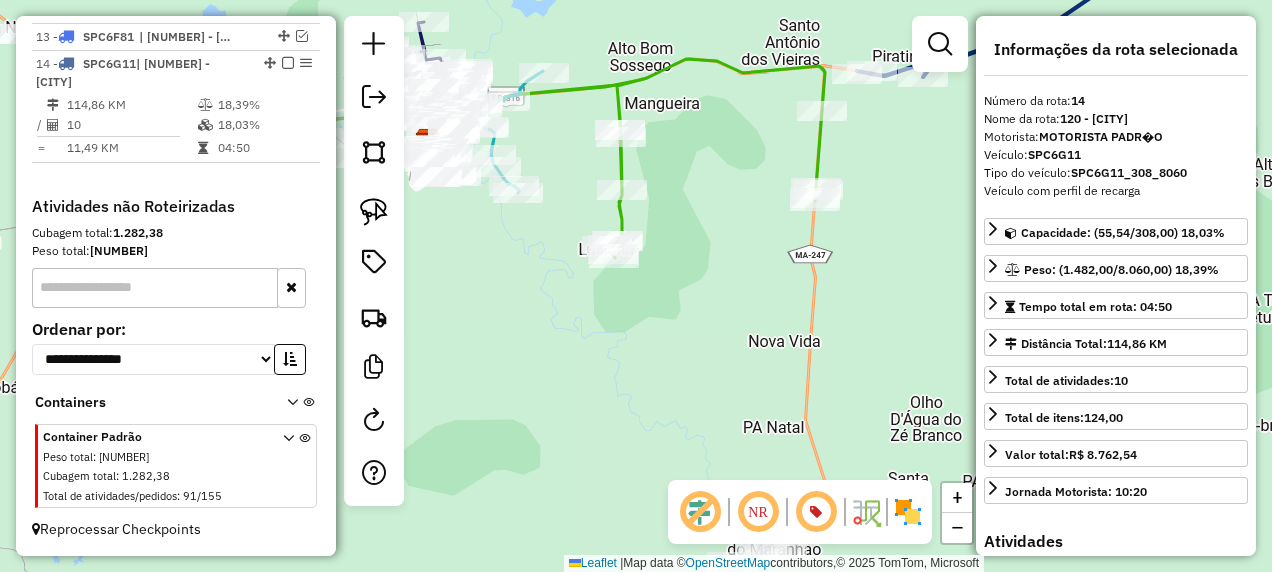 drag, startPoint x: 787, startPoint y: 287, endPoint x: 537, endPoint y: 390, distance: 270.38675 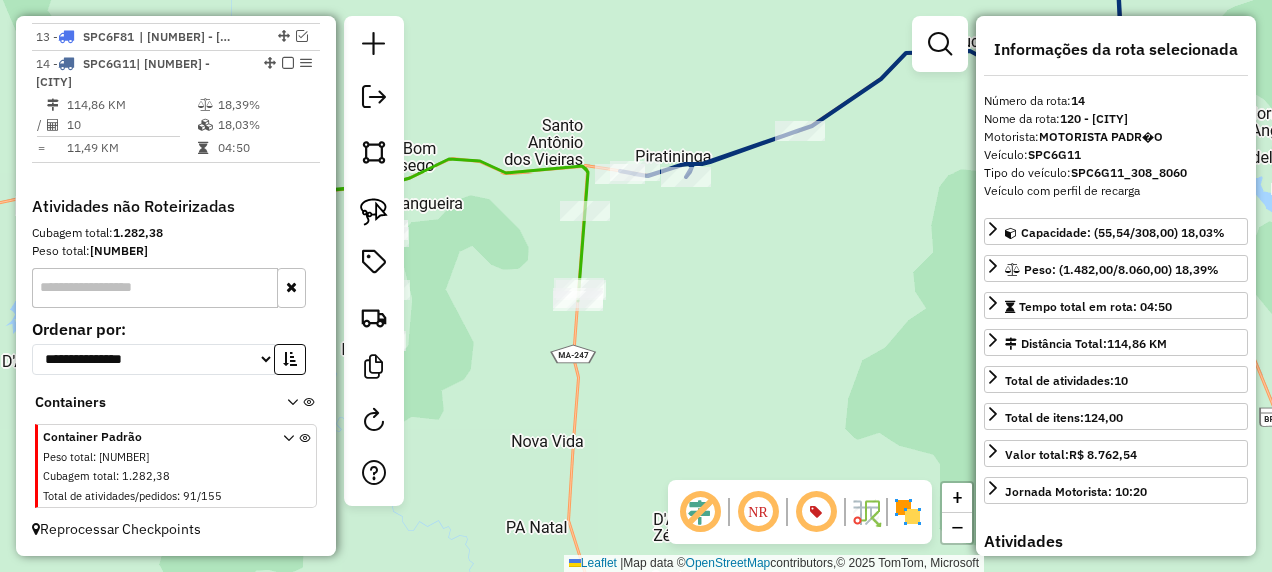 click 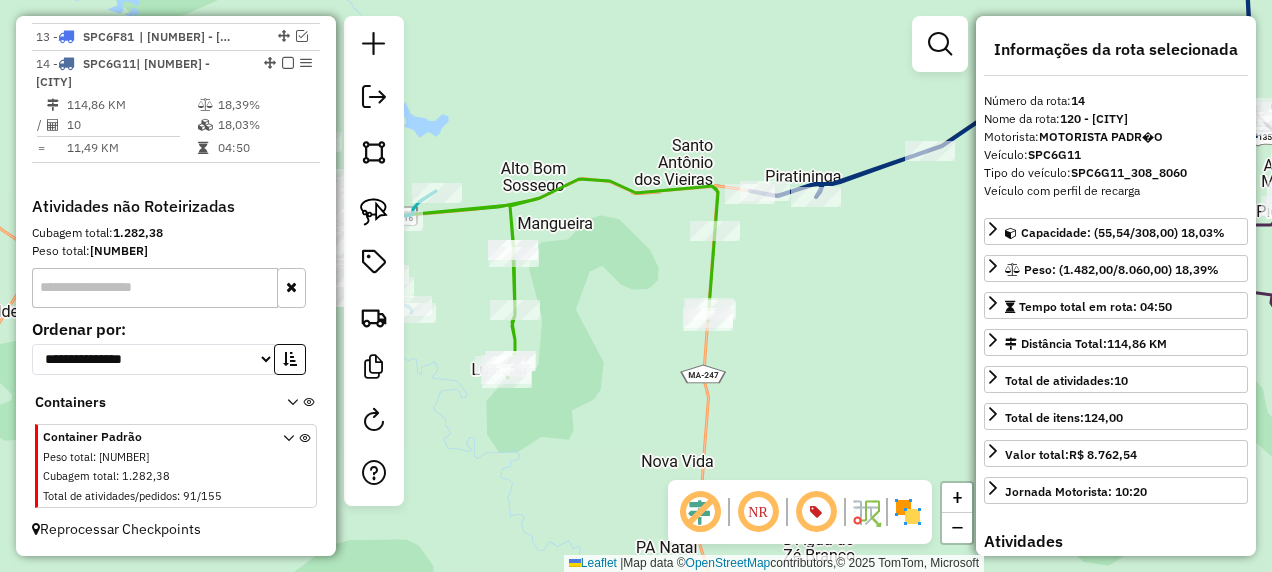 drag, startPoint x: 686, startPoint y: 327, endPoint x: 956, endPoint y: 376, distance: 274.41028 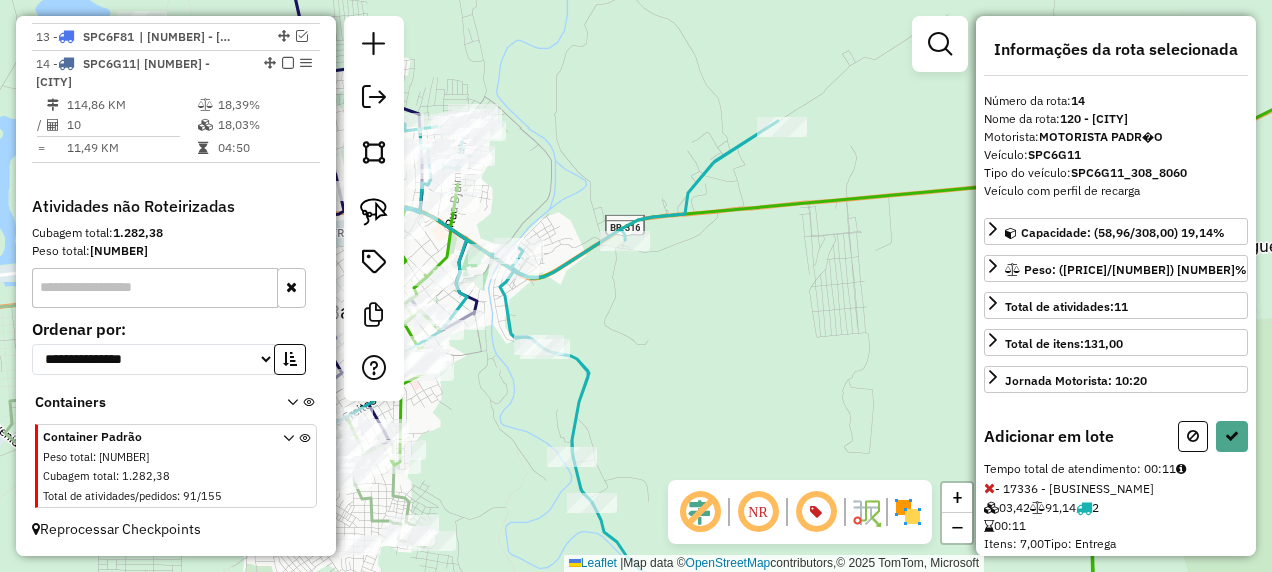 drag, startPoint x: 684, startPoint y: 392, endPoint x: 923, endPoint y: 388, distance: 239.03348 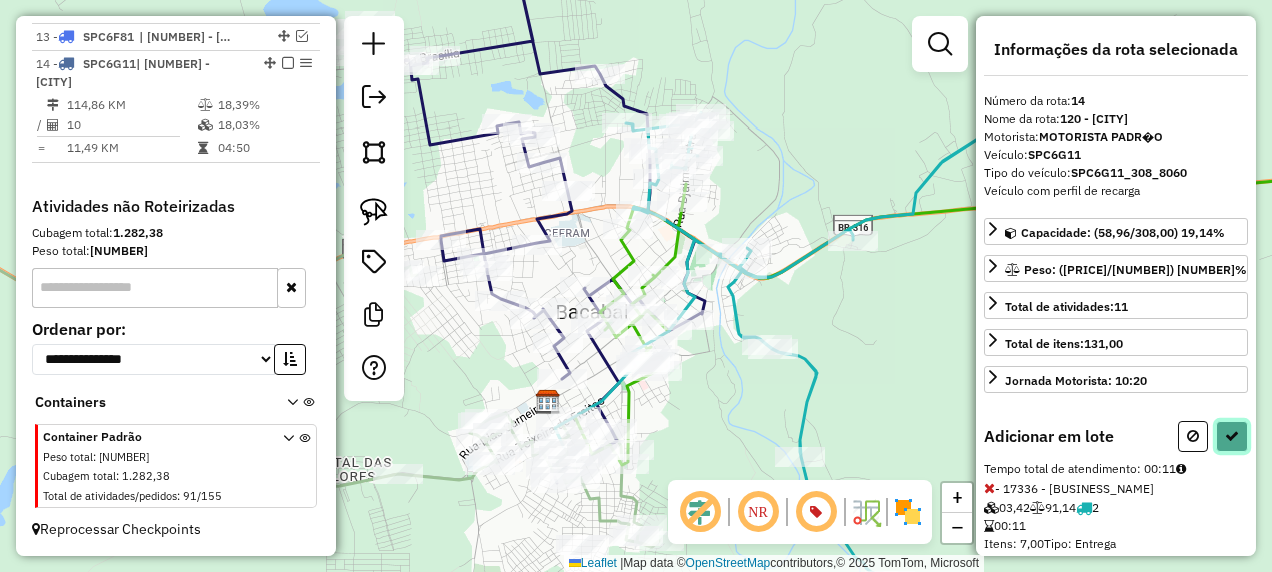 click at bounding box center [1232, 436] 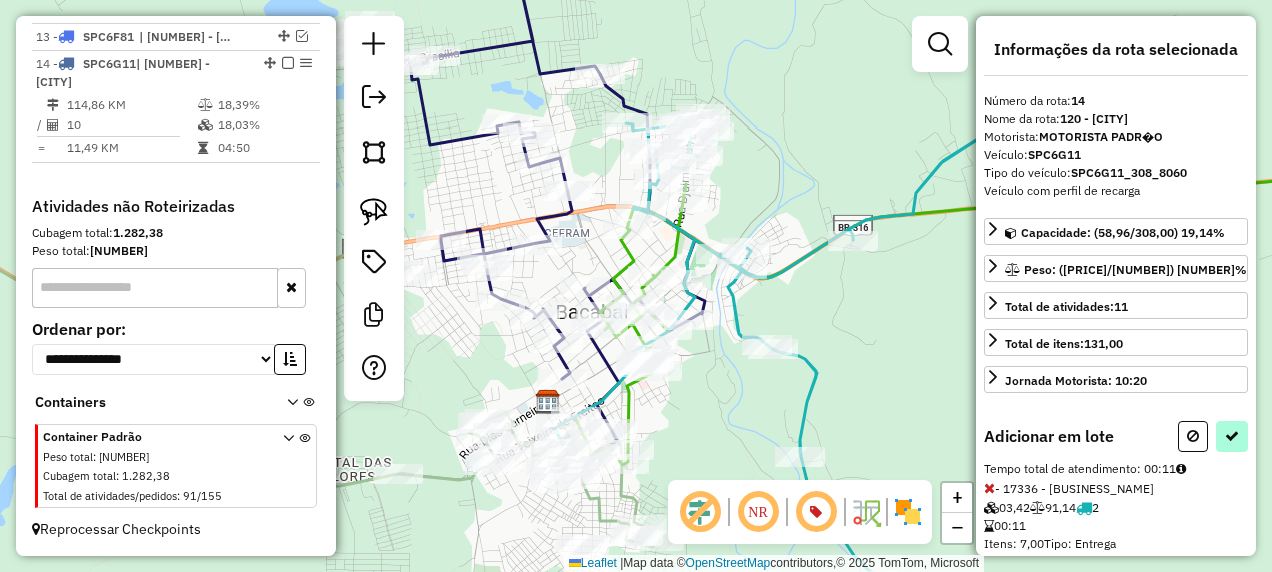 select on "**********" 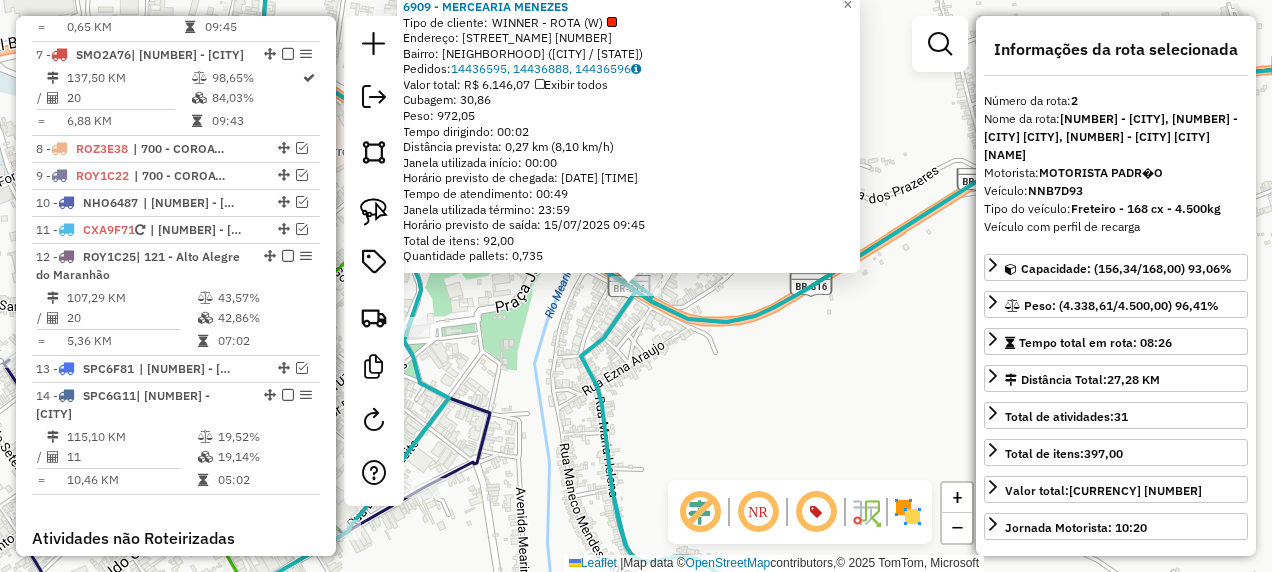 scroll, scrollTop: 861, scrollLeft: 0, axis: vertical 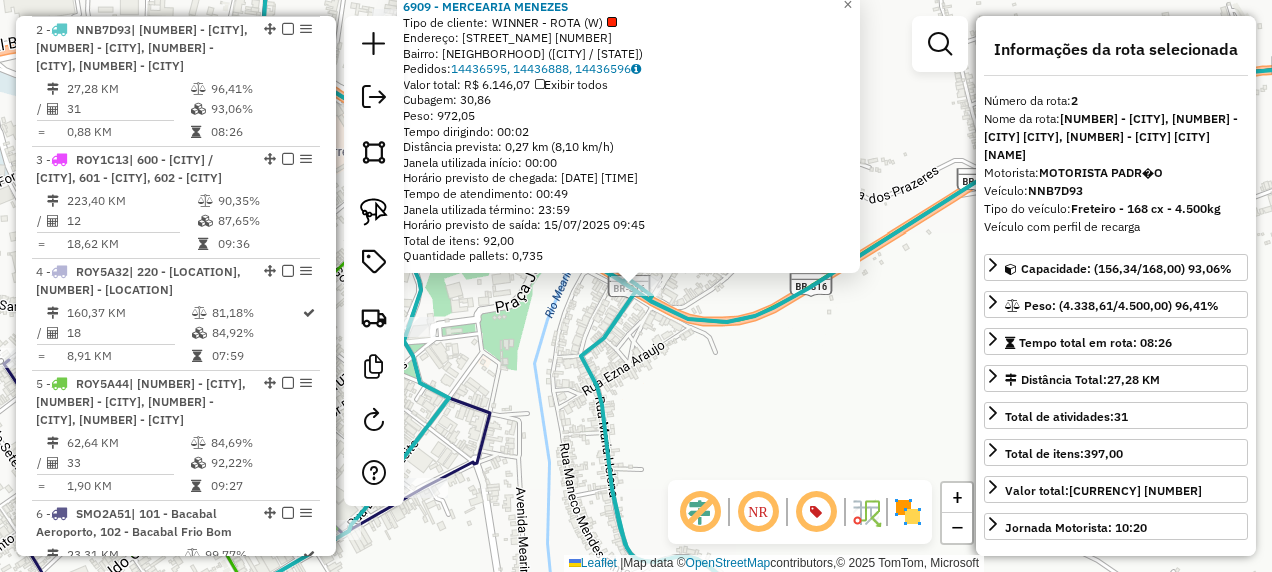 click on "6909 - MERCEARIA MENEZES  Tipo de cliente:   WINNER - ROTA (W)   Endereço: AV  DOS ARAUJOS                   27   Bairro: TRIZIDELA (BACABAL / MA)   Pedidos:  14436595, 14436888, 14436596   Valor total: R$ 6.146,07   Exibir todos   Cubagem: 30,86  Peso: 972,05  Tempo dirigindo: 00:02   Distância prevista: 0,27 km (8,10 km/h)   Janela utilizada início: 00:00   Horário previsto de chegada: 15/07/2025 08:56   Tempo de atendimento: 00:49   Janela utilizada término: 23:59   Horário previsto de saída: 15/07/2025 09:45   Total de itens: 92,00   Quantidade pallets: 0,735  × Janela de atendimento Grade de atendimento Capacidade Transportadoras Veículos Cliente Pedidos  Rotas Selecione os dias de semana para filtrar as janelas de atendimento  Seg   Ter   Qua   Qui   Sex   Sáb   Dom  Informe o período da janela de atendimento: De: Até:  Filtrar exatamente a janela do cliente  Considerar janela de atendimento padrão  Selecione os dias de semana para filtrar as grades de atendimento  Seg   Ter   Qua   Qui  +" 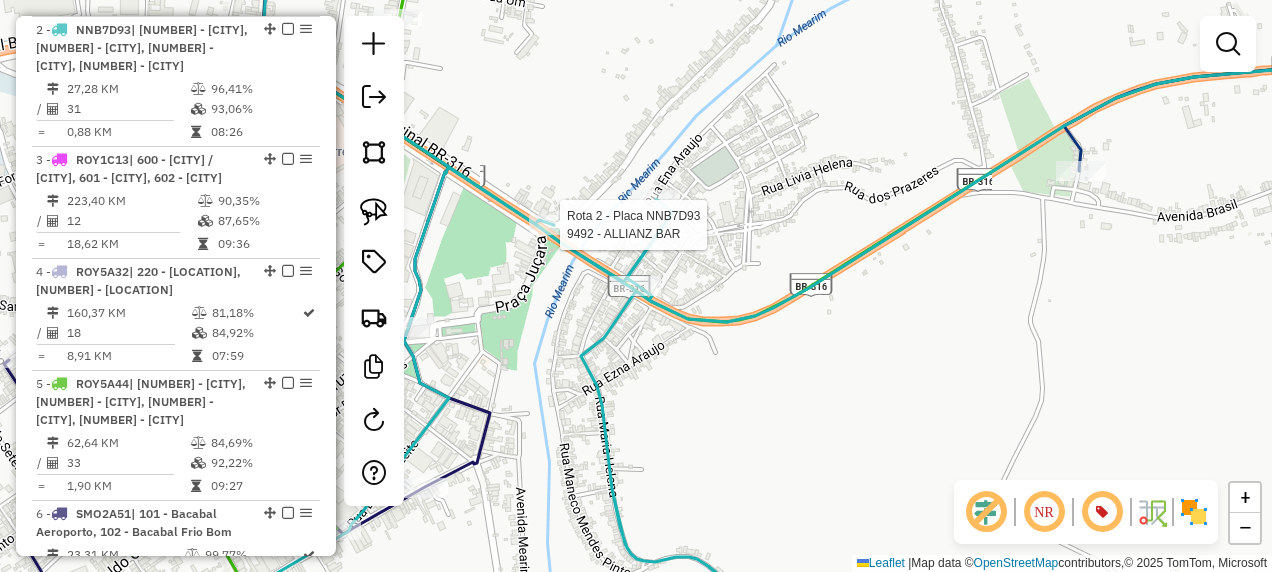 select on "**********" 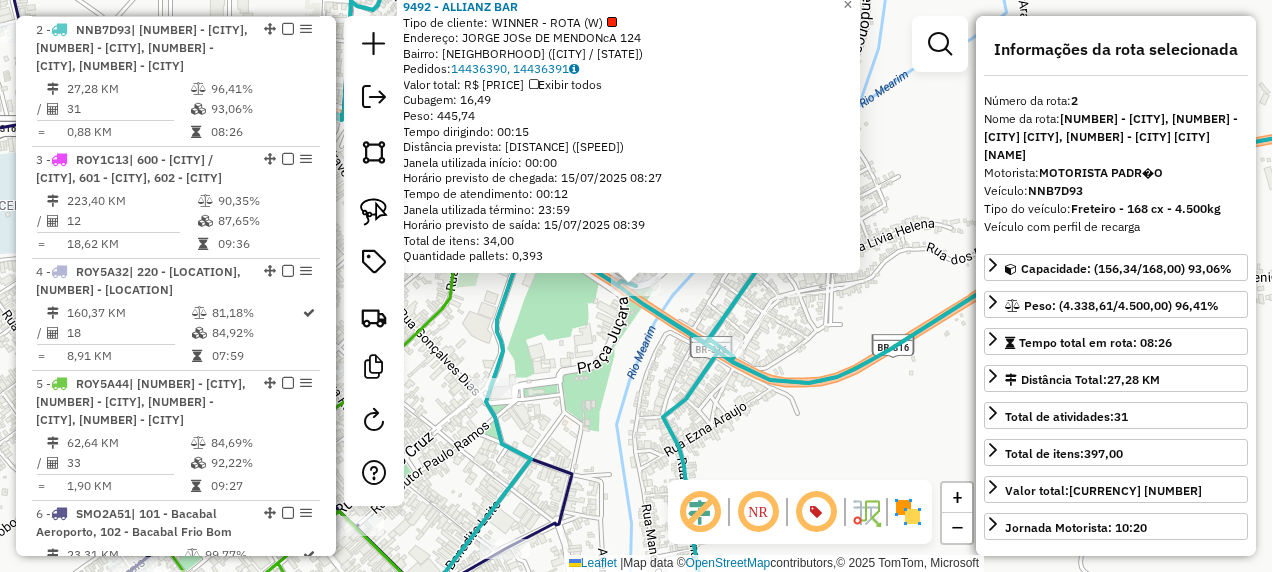 click on "9492 - ALLIANZ BAR  Tipo de cliente:   WINNER - ROTA (W)   Endereço:  JORGE JOSe DE MENDONcA 124   Bairro: CENTRO (BACABAL / MA)   Pedidos:  14436390, 14436391   Valor total: R$ 2.997,24   Exibir todos   Cubagem: 16,49  Peso: 445,74  Tempo dirigindo: 00:15   Distância prevista: 3,132 km (12,53 km/h)   Janela utilizada início: 00:00   Horário previsto de chegada: 15/07/2025 08:27   Tempo de atendimento: 00:12   Janela utilizada término: 23:59   Horário previsto de saída: 15/07/2025 08:39   Total de itens: 34,00   Quantidade pallets: 0,393  × Janela de atendimento Grade de atendimento Capacidade Transportadoras Veículos Cliente Pedidos  Rotas Selecione os dias de semana para filtrar as janelas de atendimento  Seg   Ter   Qua   Qui   Sex   Sáb   Dom  Informe o período da janela de atendimento: De: Até:  Filtrar exatamente a janela do cliente  Considerar janela de atendimento padrão  Selecione os dias de semana para filtrar as grades de atendimento  Seg   Ter   Qua   Qui   Sex   Sáb   Dom   De:  De:" 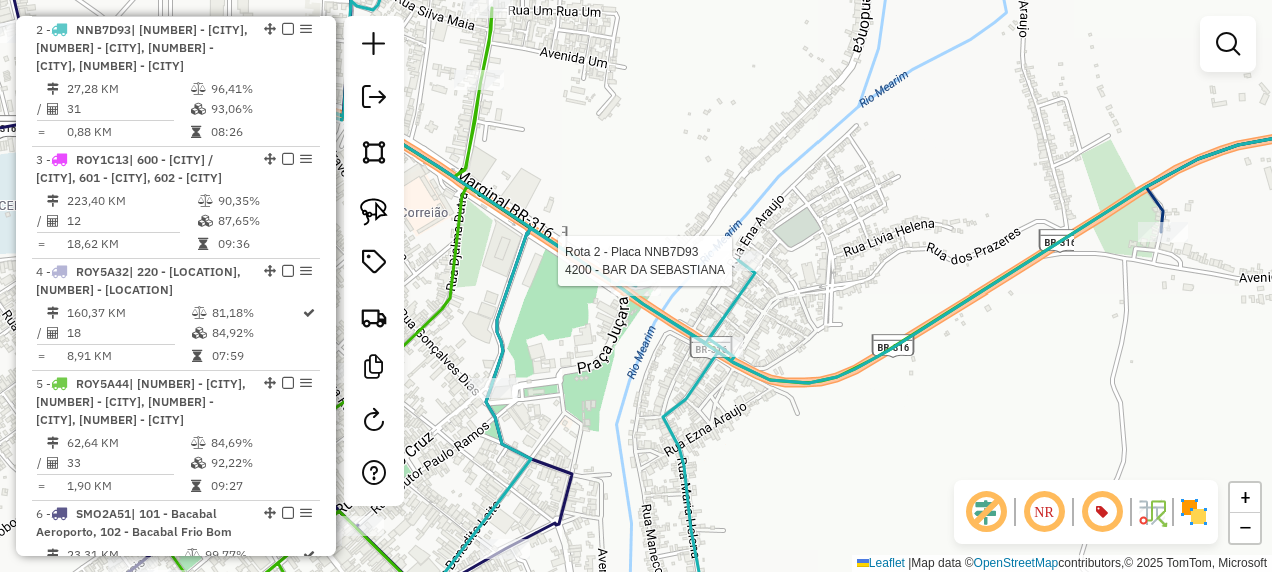 click 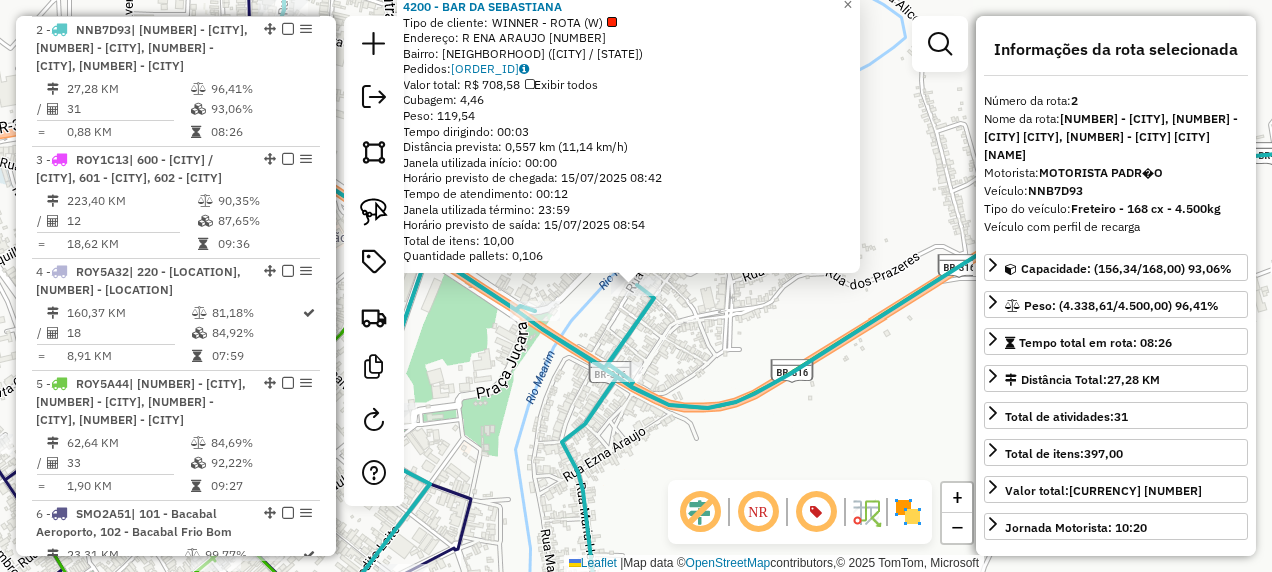 click 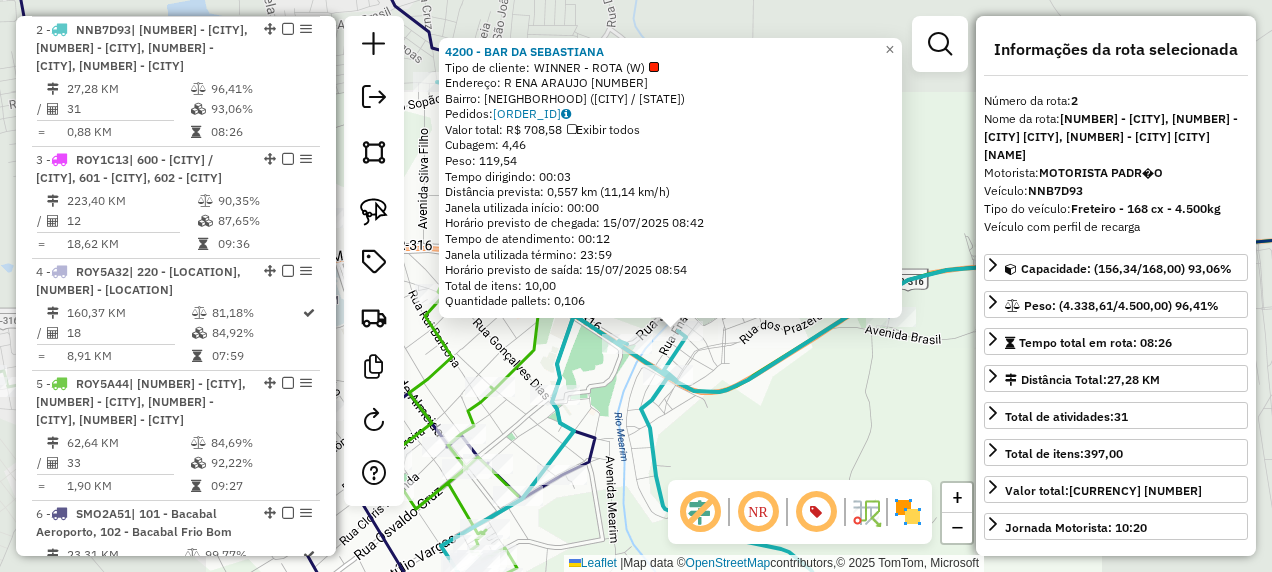 click on "4200 - BAR DA SEBASTIANA  Tipo de cliente:   WINNER - ROTA (W)   Endereço: R   ENA ARAUJO                    56   Bairro: TRIZIDELA (BACABAL / MA)   Pedidos:  14436733   Valor total: R$ 708,58   Exibir todos   Cubagem: 4,46  Peso: 119,54  Tempo dirigindo: 00:03   Distância prevista: 0,557 km (11,14 km/h)   Janela utilizada início: 00:00   Horário previsto de chegada: 15/07/2025 08:42   Tempo de atendimento: 00:12   Janela utilizada término: 23:59   Horário previsto de saída: 15/07/2025 08:54   Total de itens: 10,00   Quantidade pallets: 0,106  × Janela de atendimento Grade de atendimento Capacidade Transportadoras Veículos Cliente Pedidos  Rotas Selecione os dias de semana para filtrar as janelas de atendimento  Seg   Ter   Qua   Qui   Sex   Sáb   Dom  Informe o período da janela de atendimento: De: Até:  Filtrar exatamente a janela do cliente  Considerar janela de atendimento padrão  Selecione os dias de semana para filtrar as grades de atendimento  Seg   Ter   Qua   Qui   Sex   Sáb   Dom  De:" 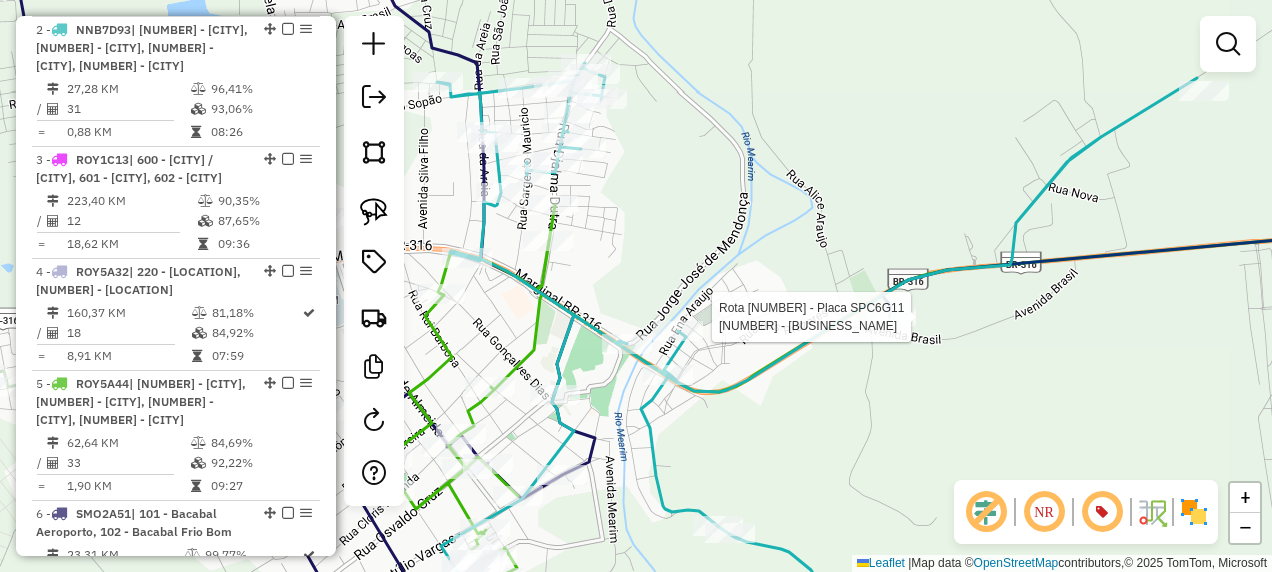 select on "**********" 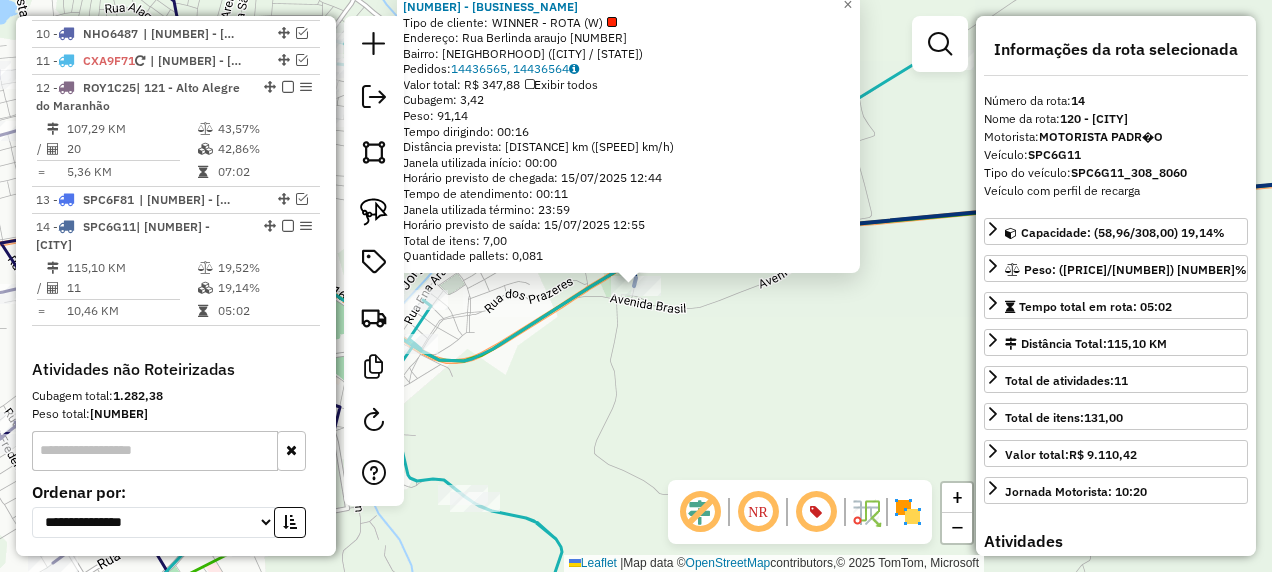scroll, scrollTop: 1811, scrollLeft: 0, axis: vertical 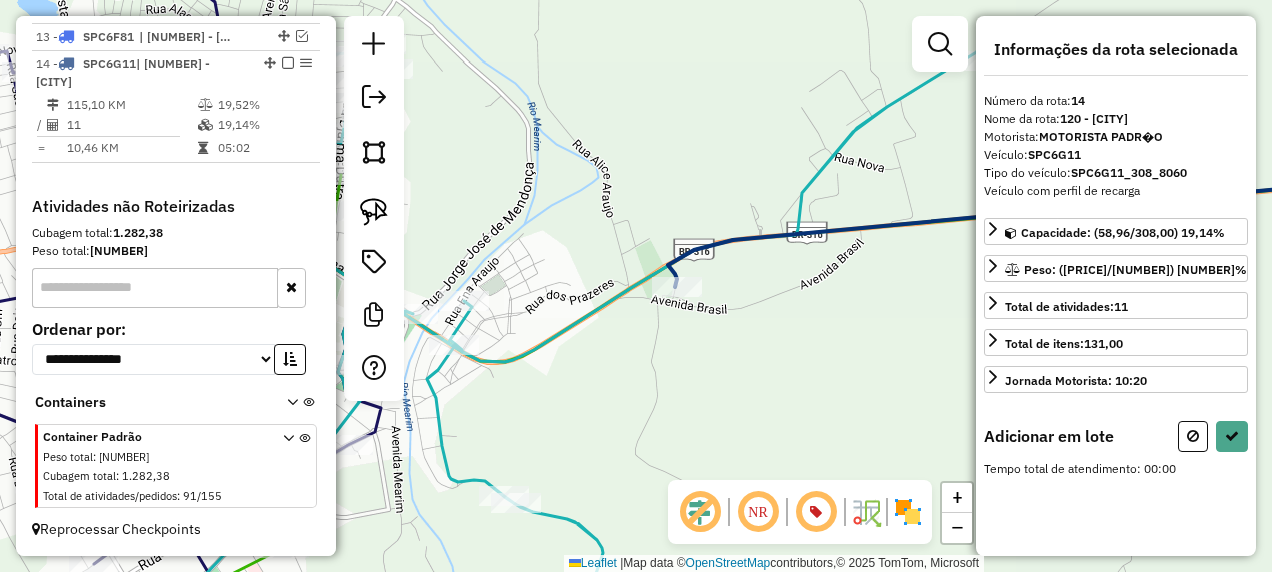 drag, startPoint x: 696, startPoint y: 419, endPoint x: 830, endPoint y: 428, distance: 134.3019 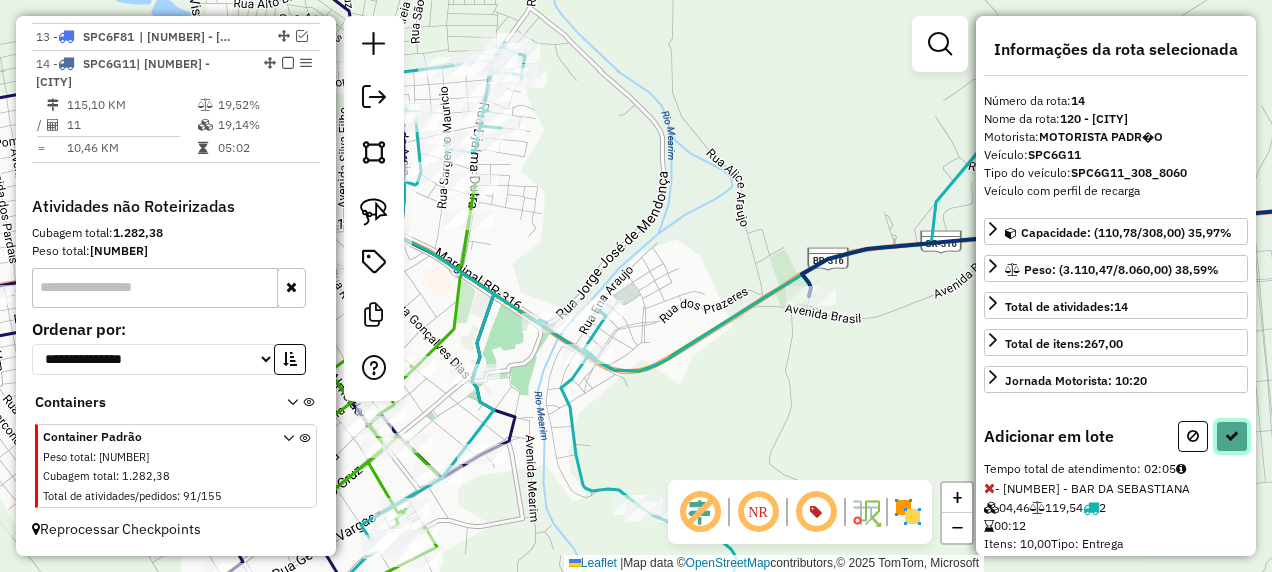 click at bounding box center [1232, 436] 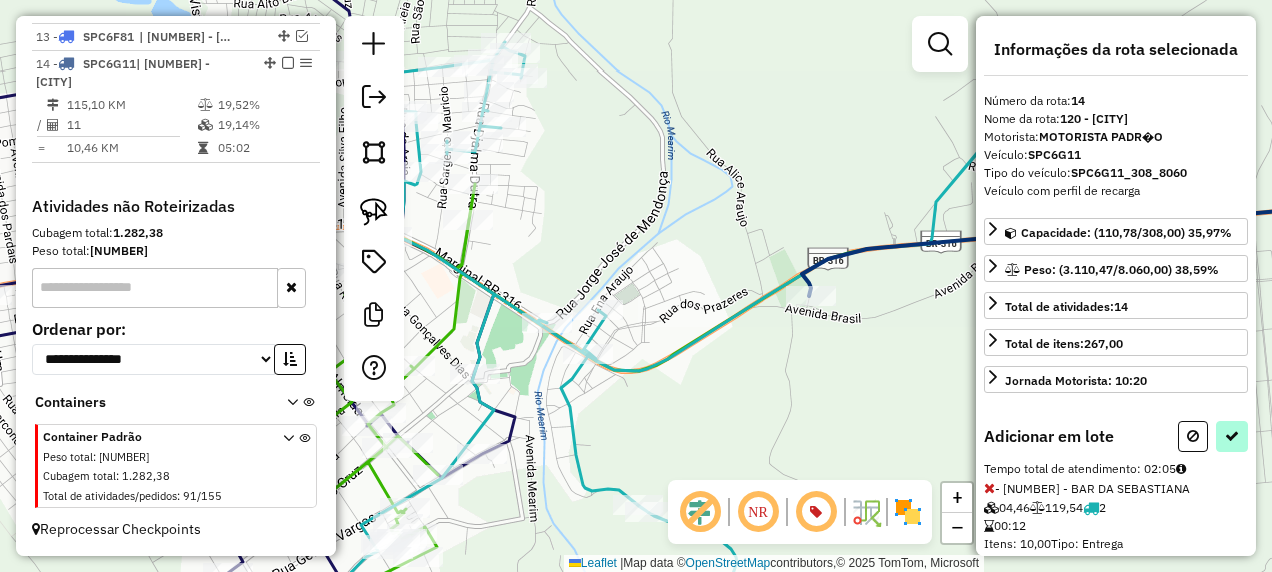 select on "**********" 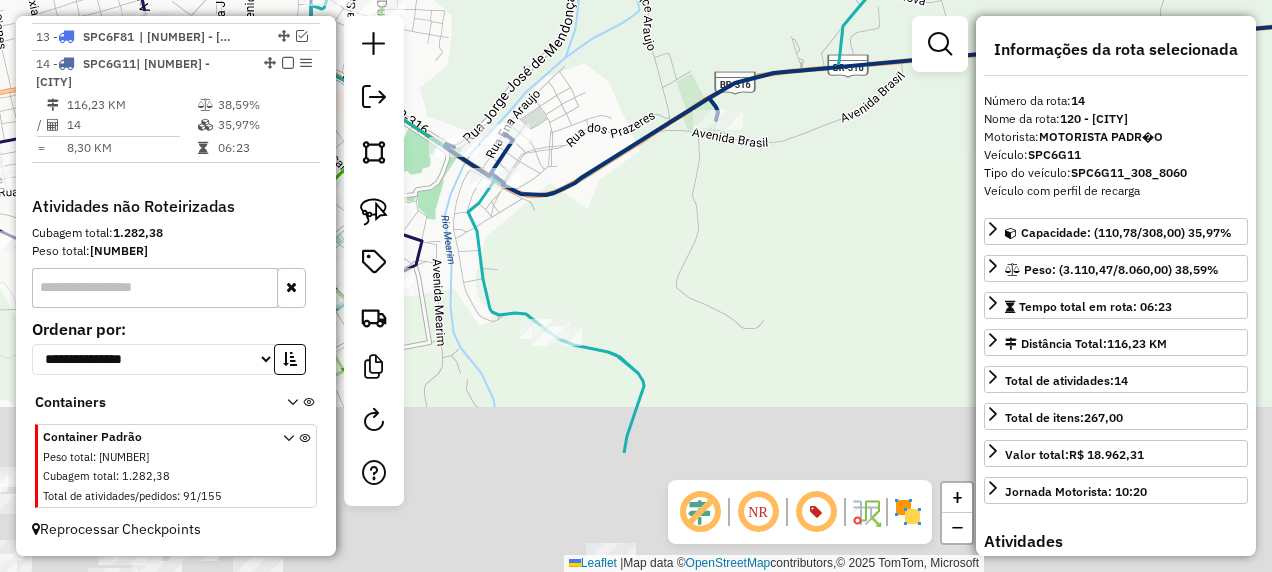 drag, startPoint x: 770, startPoint y: 367, endPoint x: 656, endPoint y: 152, distance: 243.35365 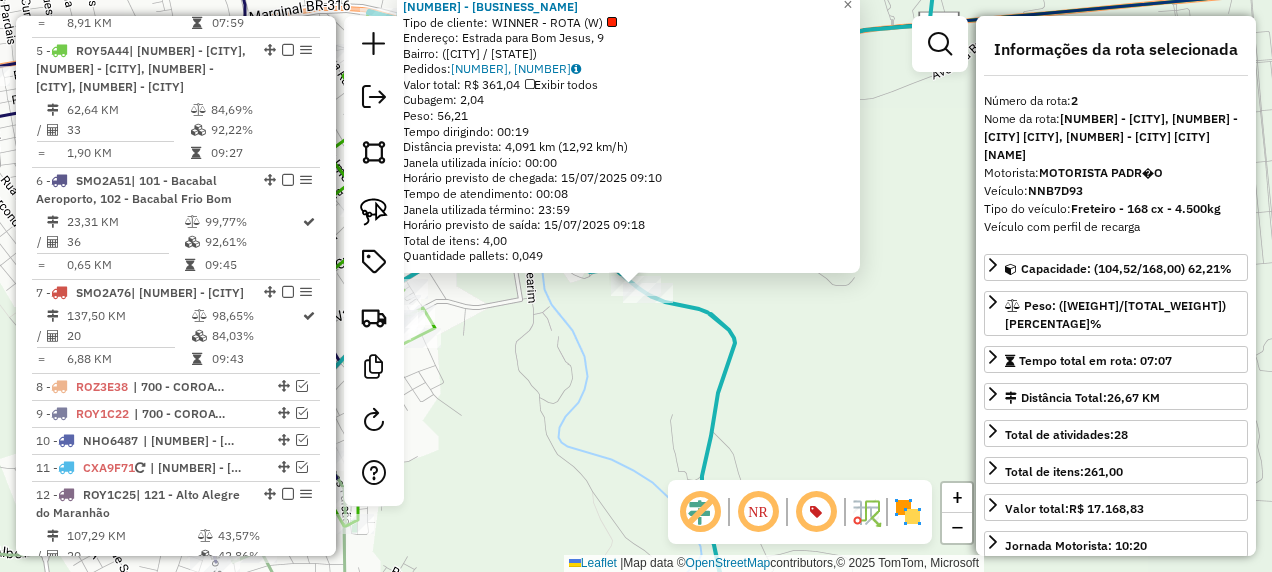 scroll, scrollTop: 861, scrollLeft: 0, axis: vertical 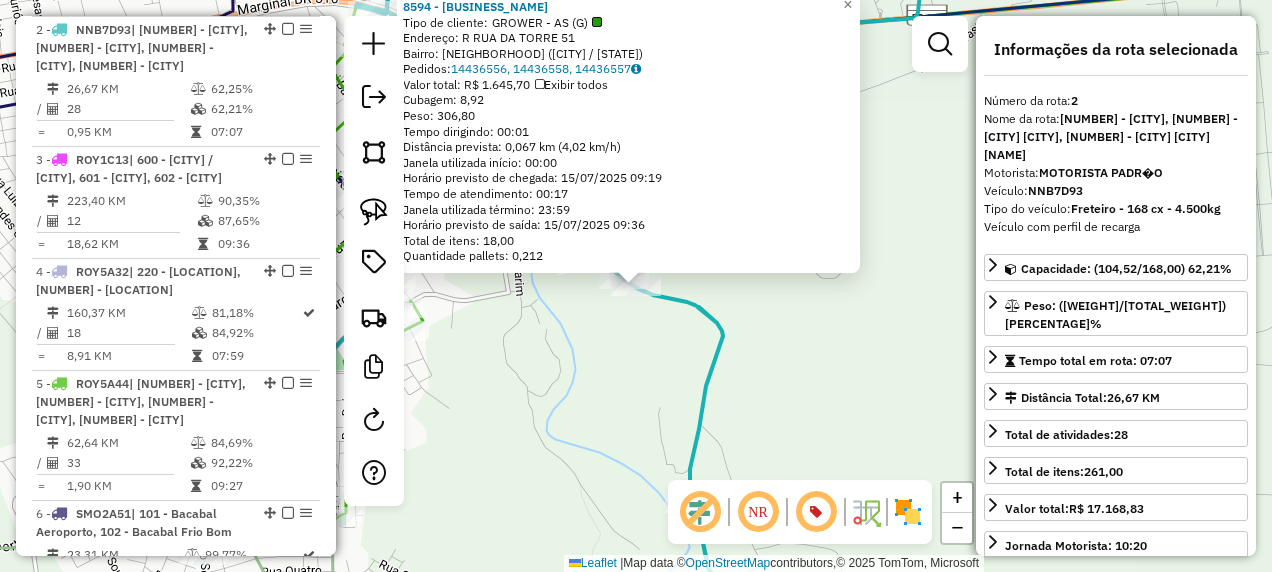 click on "Rota 2 - Placa NNB7D93  8594 - COM E BAR SAO JOAO 8594 - COM E BAR SAO JOAO  Tipo de cliente:   GROWER - AS (G)   Endereço: R   RUA DA TORRE                  51   Bairro: TRIZIDELA (BACABAL / MA)   Pedidos:  14436556, 14436558, 14436557   Valor total: R$ 1.645,70   Exibir todos   Cubagem: 8,92  Peso: 306,80  Tempo dirigindo: 00:01   Distância prevista: 0,067 km (4,02 km/h)   Janela utilizada início: 00:00   Horário previsto de chegada: 15/07/2025 09:19   Tempo de atendimento: 00:17   Janela utilizada término: 23:59   Horário previsto de saída: 15/07/2025 09:36   Total de itens: 18,00   Quantidade pallets: 0,212  × Janela de atendimento Grade de atendimento Capacidade Transportadoras Veículos Cliente Pedidos  Rotas Selecione os dias de semana para filtrar as janelas de atendimento  Seg   Ter   Qua   Qui   Sex   Sáb   Dom  Informe o período da janela de atendimento: De: Até:  Filtrar exatamente a janela do cliente  Considerar janela de atendimento padrão   Seg   Ter   Qua   Qui   Sex   Sáb   Dom" 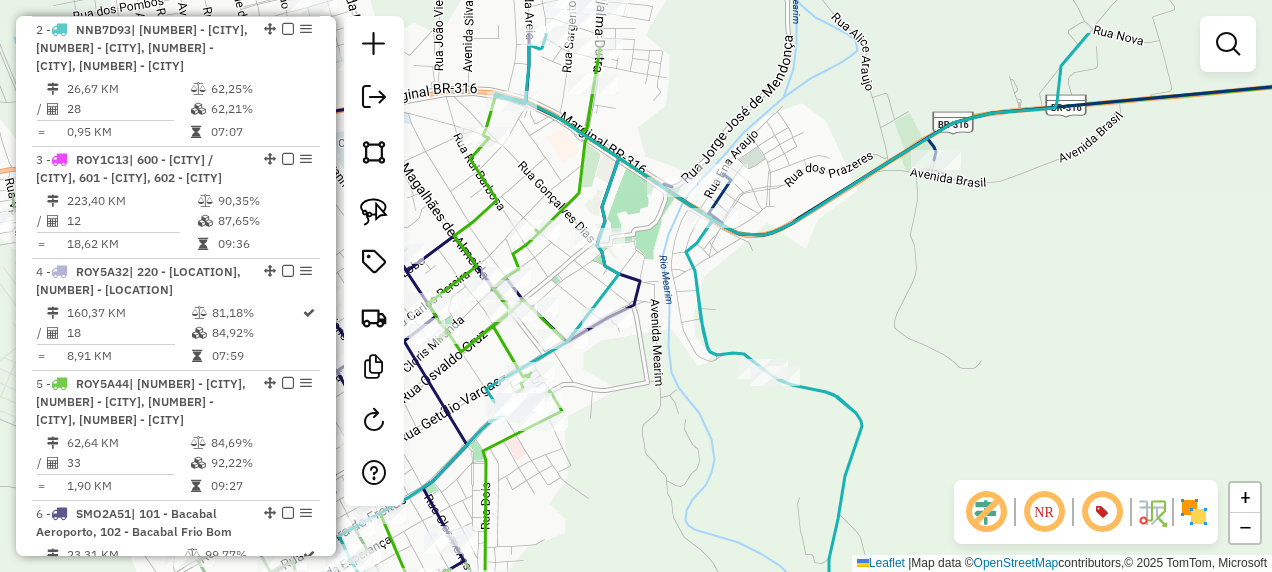 drag, startPoint x: 507, startPoint y: 311, endPoint x: 700, endPoint y: 371, distance: 202.11136 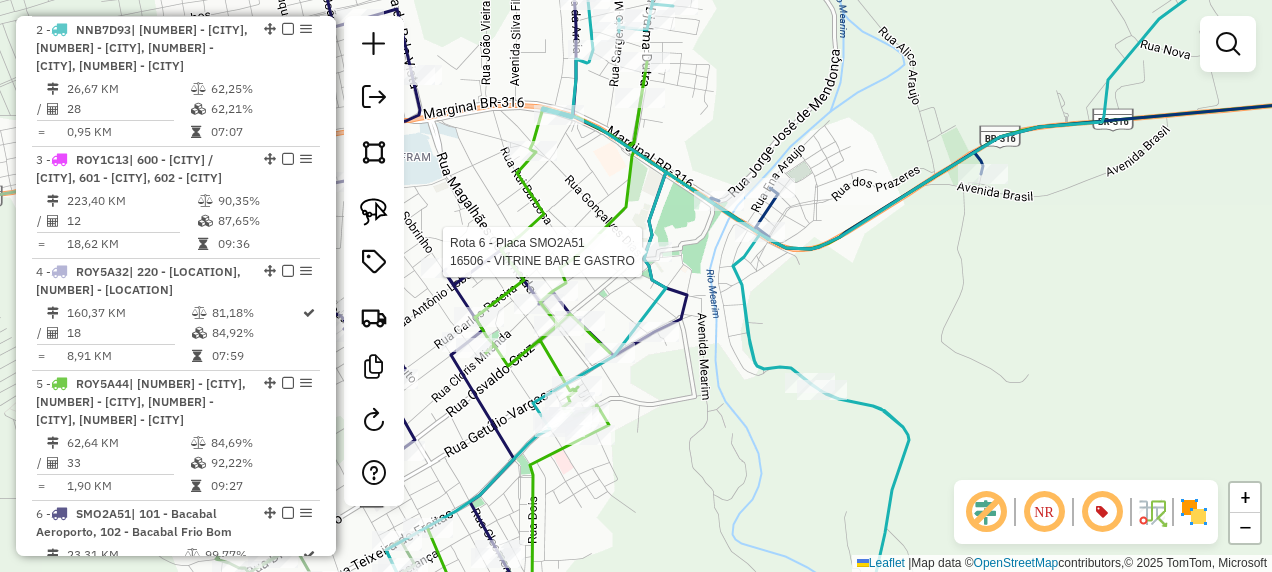 select on "**********" 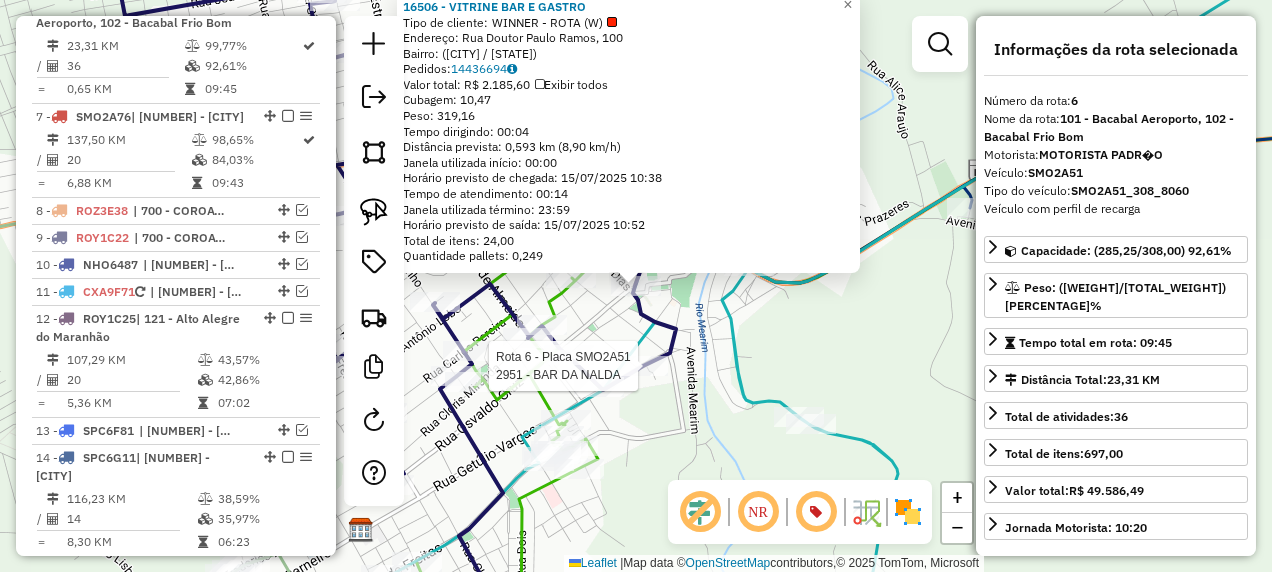 scroll, scrollTop: 1397, scrollLeft: 0, axis: vertical 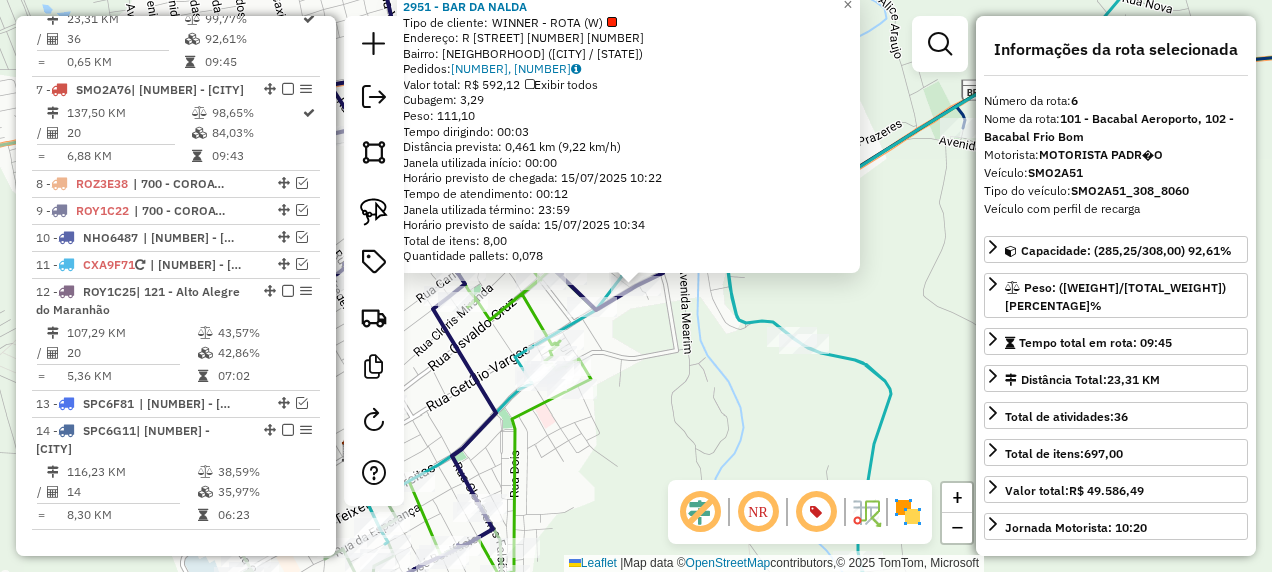 click on "2951 - BAR DA NALDA  Tipo de cliente:   WINNER - ROTA (W)   Endereço: R   BARAO DE CAPANEMA 000284      284   Bairro: CENTRO (BACABAL / MA)   Pedidos:  14436885, 14436886   Valor total: R$ 592,12   Exibir todos   Cubagem: 3,29  Peso: 111,10  Tempo dirigindo: 00:03   Distância prevista: 0,461 km (9,22 km/h)   Janela utilizada início: 00:00   Horário previsto de chegada: 15/07/2025 10:22   Tempo de atendimento: 00:12   Janela utilizada término: 23:59   Horário previsto de saída: 15/07/2025 10:34   Total de itens: 8,00   Quantidade pallets: 0,078  × Janela de atendimento Grade de atendimento Capacidade Transportadoras Veículos Cliente Pedidos  Rotas Selecione os dias de semana para filtrar as janelas de atendimento  Seg   Ter   Qua   Qui   Sex   Sáb   Dom  Informe o período da janela de atendimento: De: Até:  Filtrar exatamente a janela do cliente  Considerar janela de atendimento padrão  Selecione os dias de semana para filtrar as grades de atendimento  Seg   Ter   Qua   Qui   Sex   Sáb   Dom  De:" 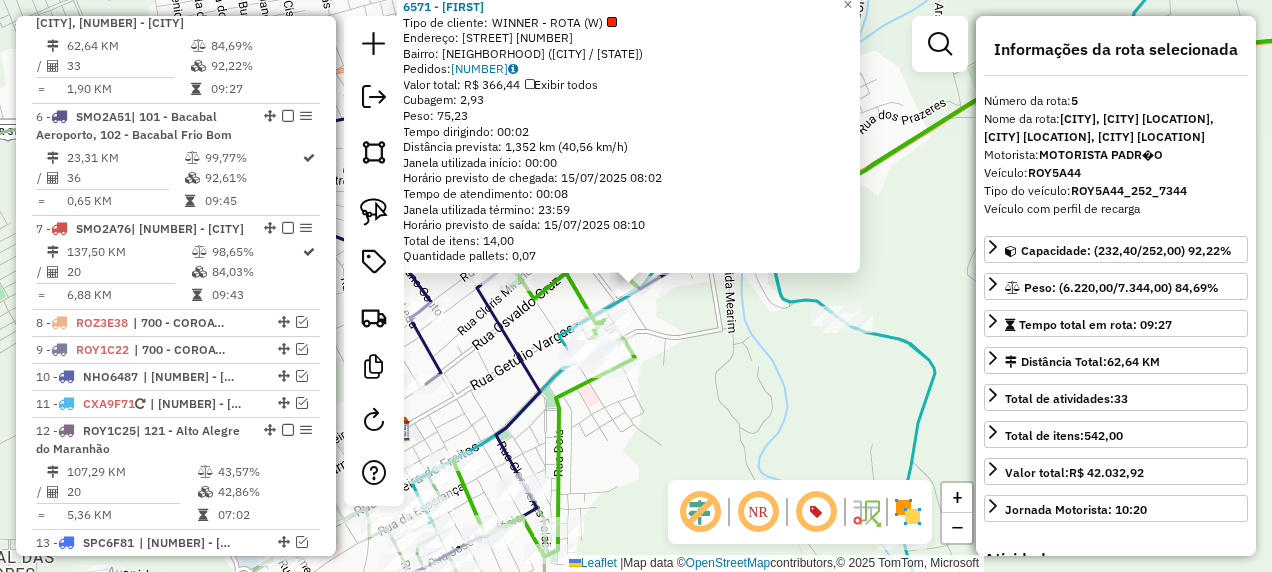 scroll, scrollTop: 1250, scrollLeft: 0, axis: vertical 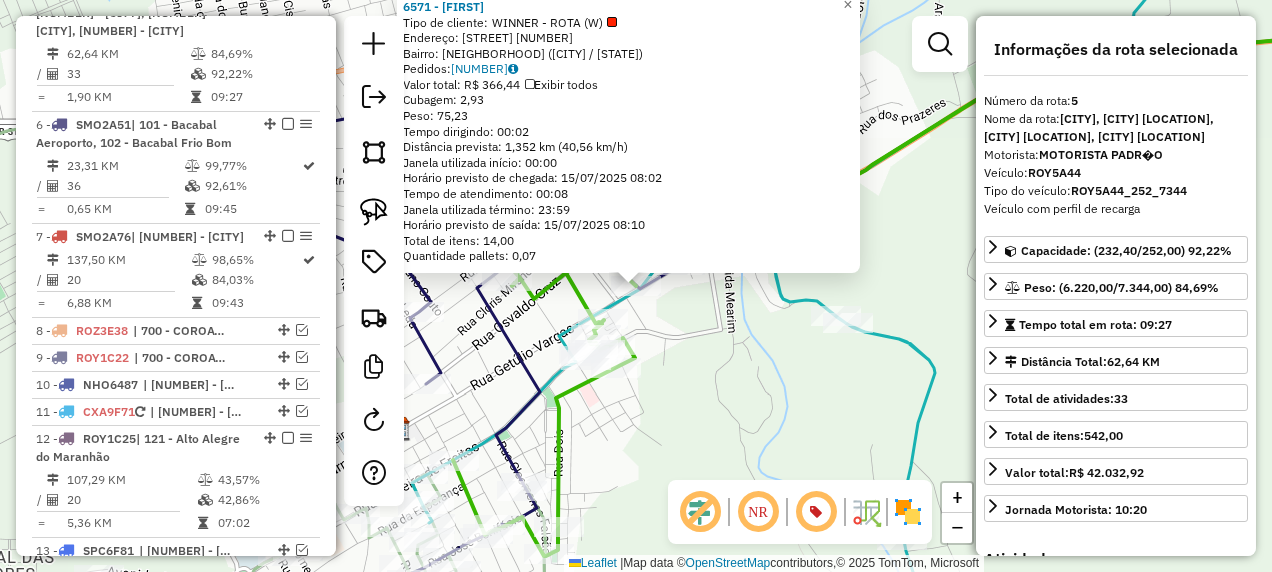 click on "6571 - [BUSINESS_NAME] [CITY] Tipo de cliente: [CLIENT_TYPE] - ROTA ([ROUTE_TYPE]) Endereço: R [STREET_NAME] [NUMBER] Bairro: [NEIGHBORHOOD] ([CITY] / [STATE]) Pedidos: [ORDER_IDS] Valor total: R$ [PRICE] Exibir todos Cubagem: [CUBAGE] Peso: [WEIGHT] Tempo dirigindo: [DRIVING_TIME] Distância prevista: [DISTANCE] km ([SPEED] km/h) Janela utilizada início: [START_TIME] Horário previsto de chegada: [ARRIVAL_DATE] [ARRIVAL_TIME] Tempo de atendimento: [SERVICE_TIME] Janela utilizada término: [END_TIME] Horário previsto de saída: [DEPARTURE_DATE] [DEPARTURE_TIME] Total de itens: [TOTAL_ITEMS] Quantidade pallets: [PALLET_QUANTITY] × Janela de atendimento Grade de atendimento Capacidade Transportadoras Veículos Cliente Pedidos Rotas Selecione os dias de semana para filtrar as janelas de atendimento Seg Ter Qua Qui Sex Sáb Dom Informe o período da janela de atendimento: De: Até: Filtrar exatamente a janela do cliente Considerar janela de atendimento padrão Selecione os dias de semana para filtrar as grades de atendimento Seg Ter Qua Qui Sex Sáb Dom De:" 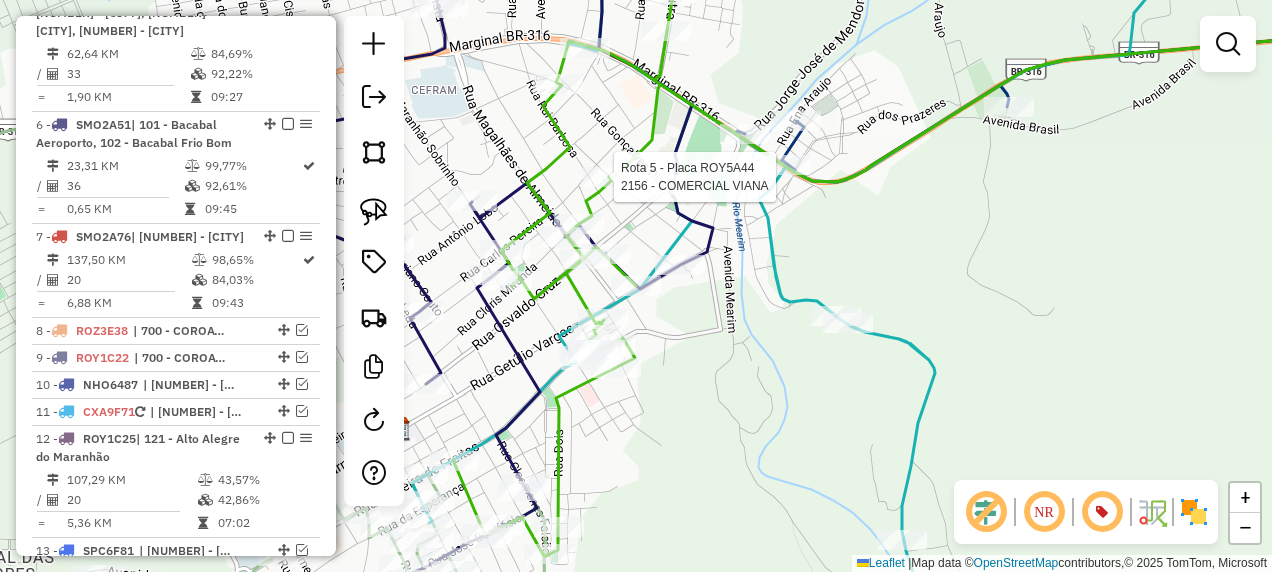 select on "**********" 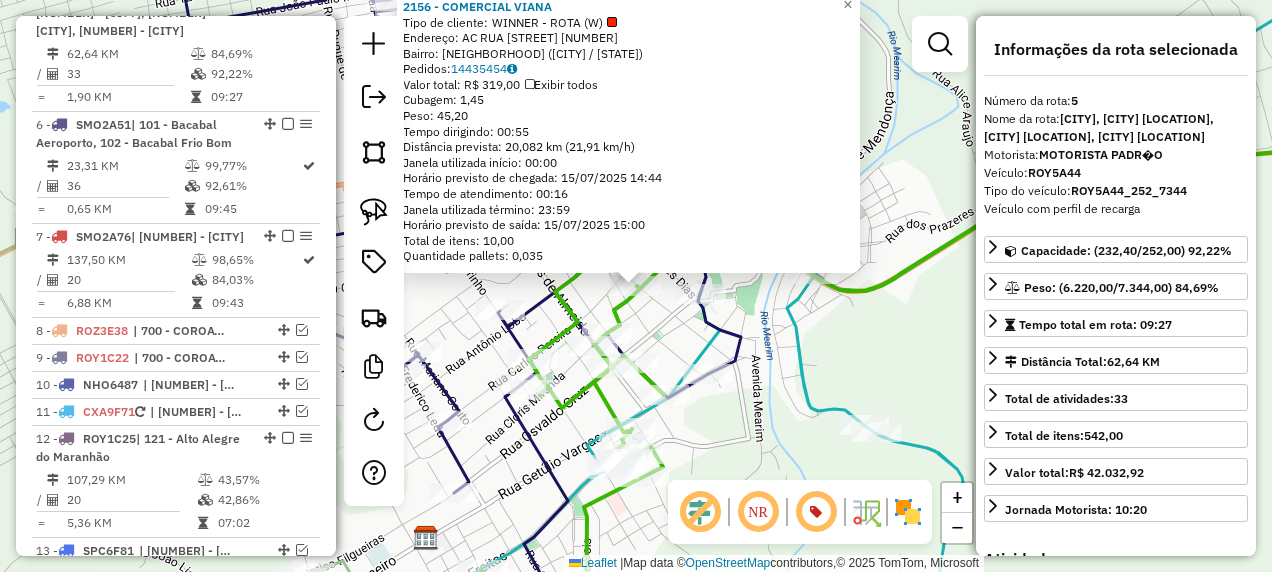 click 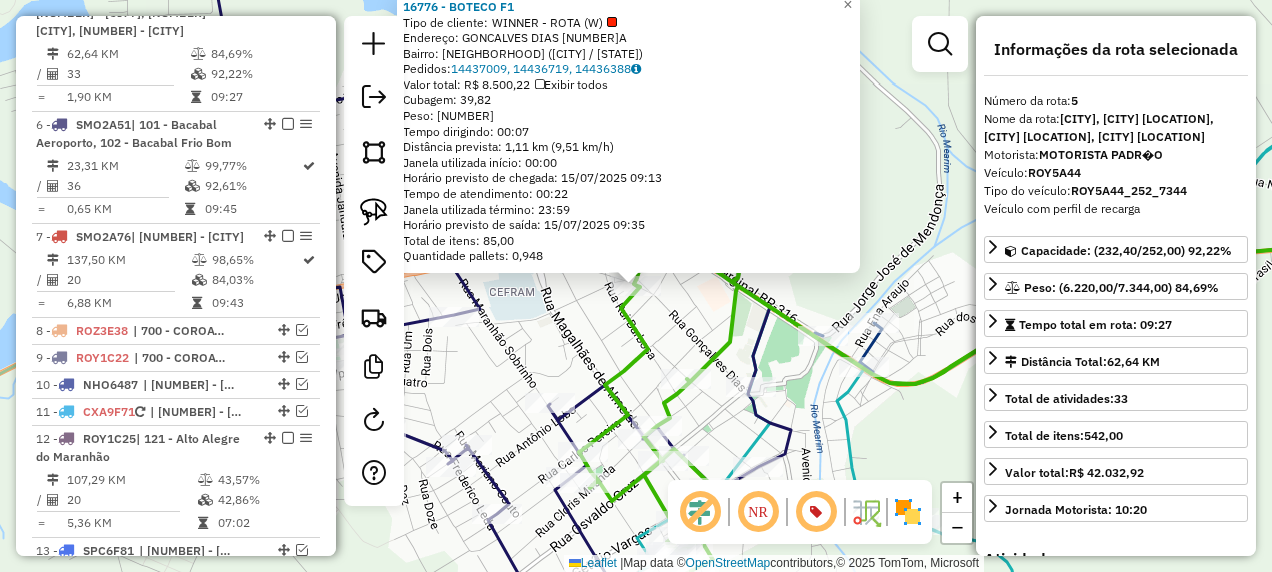 click on "16776 - BOTECO F1  Tipo de cliente:   WINNER - ROTA (W)   Endereço:  GONCALVES DIAS 721A   Bairro: CENTRO (BACABAL / MA)   Pedidos:  14437009, 14436719, 14436388   Valor total: R$ 8.500,22   Exibir todos   Cubagem: 39,82  Peso: 1.120,42  Tempo dirigindo: 00:07   Distância prevista: 1,11 km (9,51 km/h)   Janela utilizada início: 00:00   Horário previsto de chegada: 15/07/2025 09:13   Tempo de atendimento: 00:22   Janela utilizada término: 23:59   Horário previsto de saída: 15/07/2025 09:35   Total de itens: 85,00   Quantidade pallets: 0,948  × Janela de atendimento Grade de atendimento Capacidade Transportadoras Veículos Cliente Pedidos  Rotas Selecione os dias de semana para filtrar as janelas de atendimento  Seg   Ter   Qua   Qui   Sex   Sáb   Dom  Informe o período da janela de atendimento: De: Até:  Filtrar exatamente a janela do cliente  Considerar janela de atendimento padrão  Selecione os dias de semana para filtrar as grades de atendimento  Seg   Ter   Qua   Qui   Sex   Sáb   Dom   De:  +" 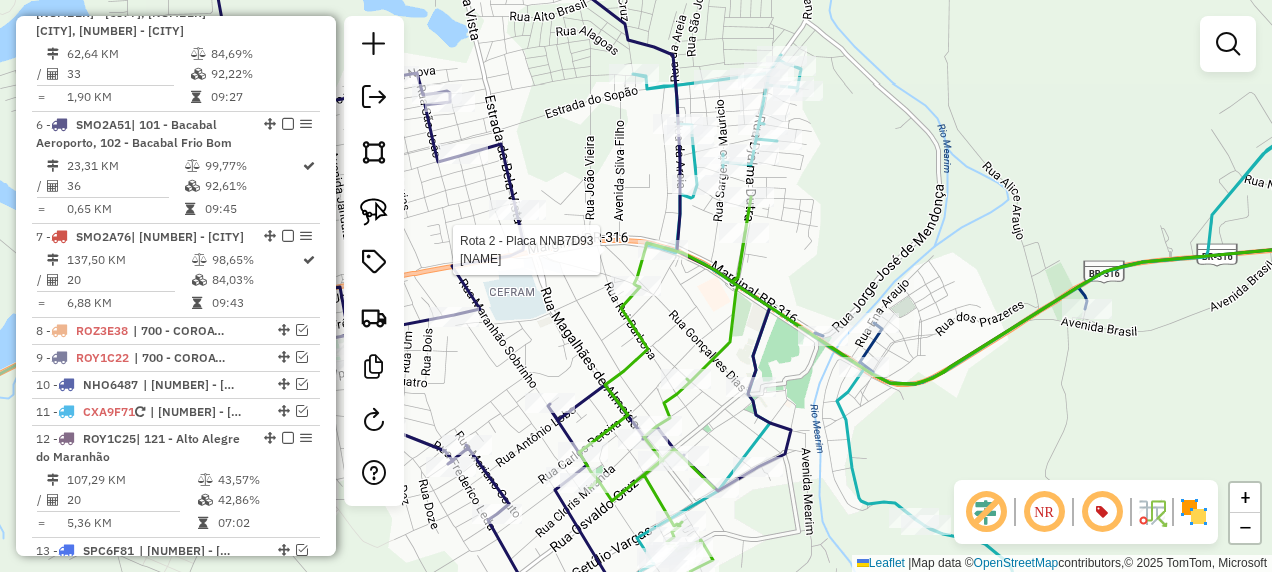 click 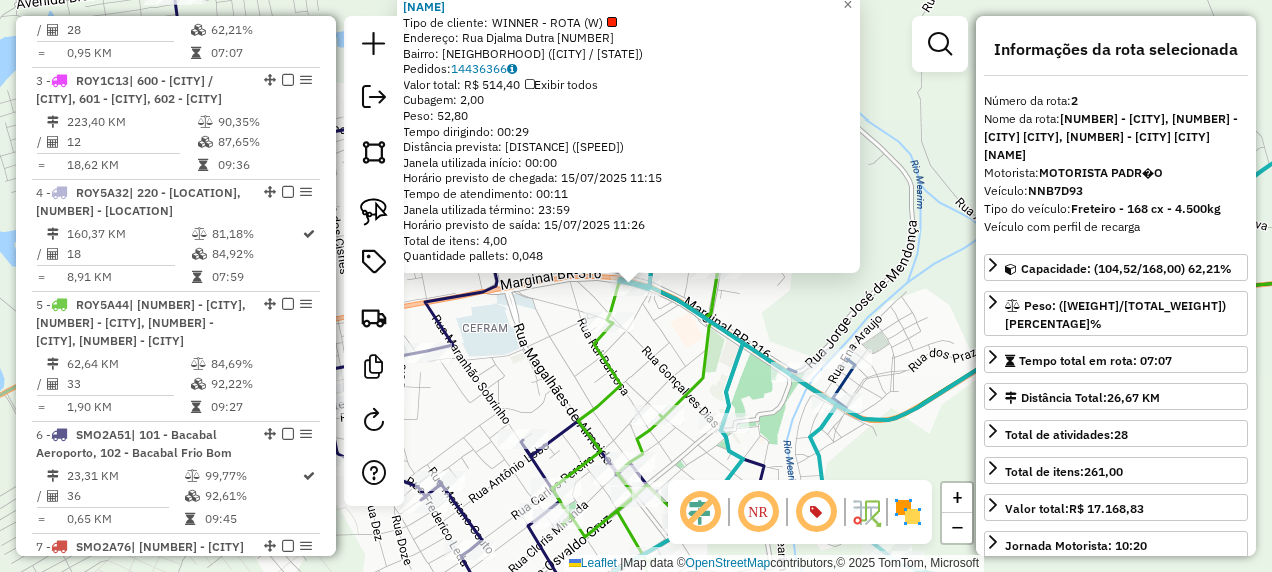 scroll, scrollTop: 861, scrollLeft: 0, axis: vertical 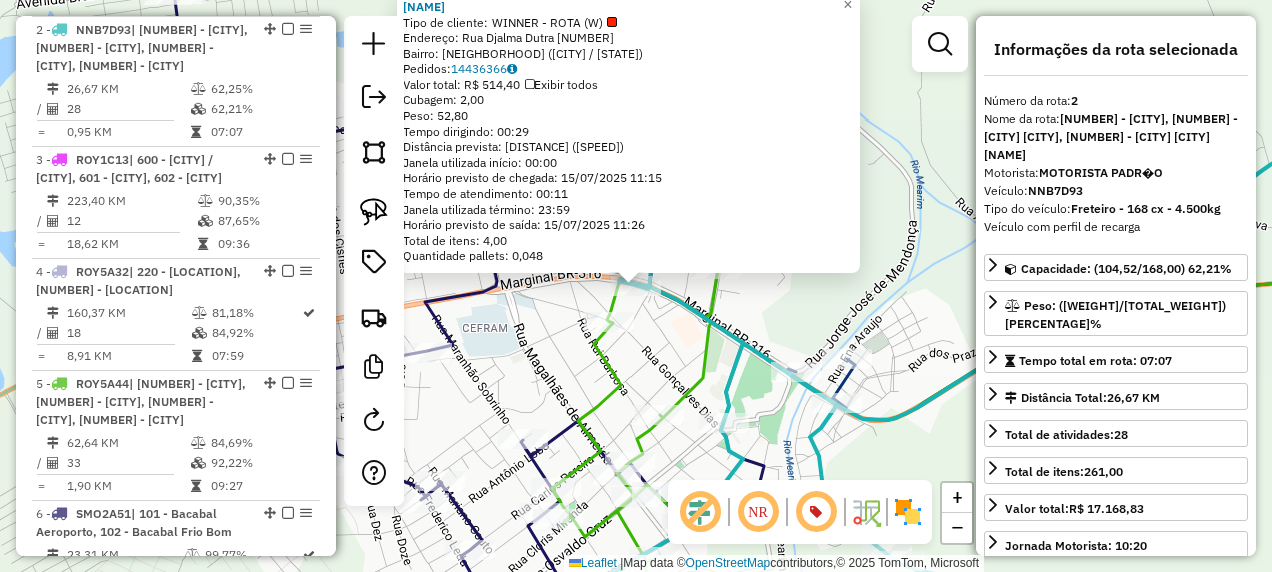 click on "16418 - CHURRASQUINHO DO DJ  Tipo de cliente:   WINNER - ROTA (W)   Endereço:  Rua Djalma Dutra 14   Bairro: CENTRO (BACABAL / MA)   Pedidos:  14436366   Valor total: R$ 514,40   Exibir todos   Cubagem: 2,00  Peso: 52,80  Tempo dirigindo: 00:29   Distância prevista: 5,591 km (11,57 km/h)   Janela utilizada início: 00:00   Horário previsto de chegada: 15/07/2025 11:15   Tempo de atendimento: 00:11   Janela utilizada término: 23:59   Horário previsto de saída: 15/07/2025 11:26   Total de itens: 4,00   Quantidade pallets: 0,048  × Janela de atendimento Grade de atendimento Capacidade Transportadoras Veículos Cliente Pedidos  Rotas Selecione os dias de semana para filtrar as janelas de atendimento  Seg   Ter   Qua   Qui   Sex   Sáb   Dom  Informe o período da janela de atendimento: De: Até:  Filtrar exatamente a janela do cliente  Considerar janela de atendimento padrão  Selecione os dias de semana para filtrar as grades de atendimento  Seg   Ter   Qua   Qui   Sex   Sáb   Dom   Peso mínimo:   De:" 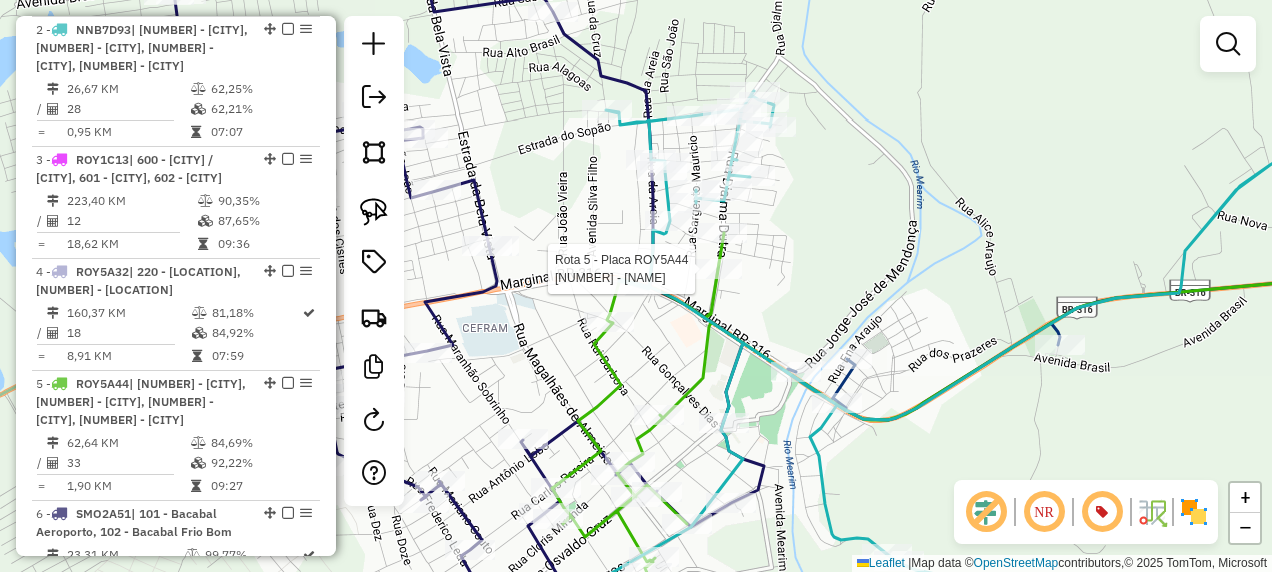 select on "**********" 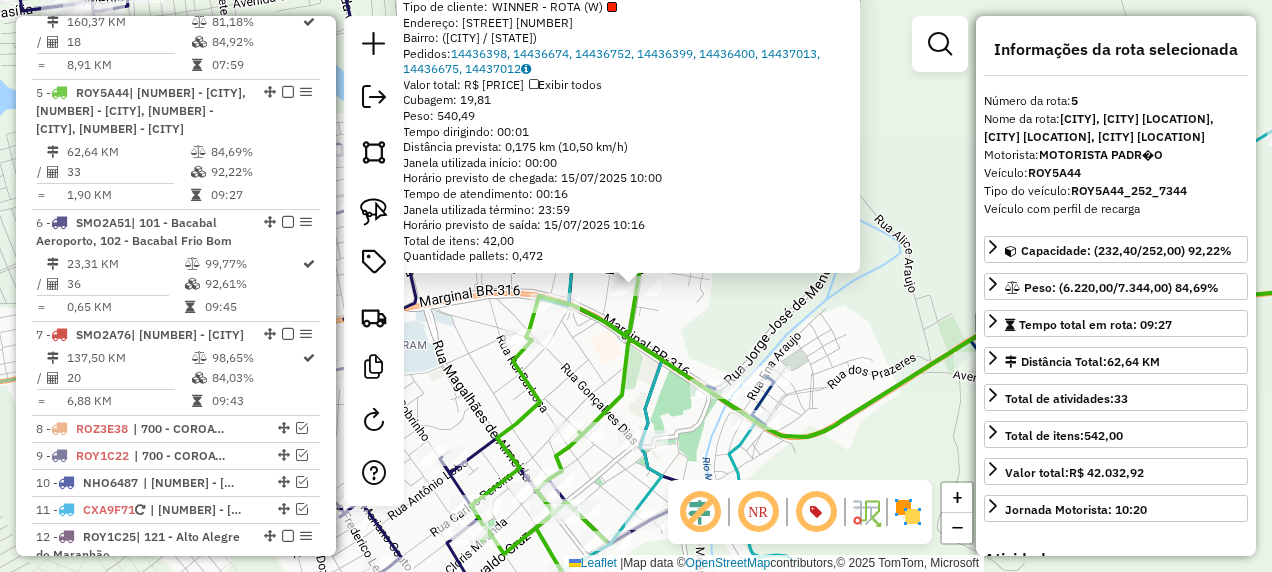 scroll, scrollTop: 1250, scrollLeft: 0, axis: vertical 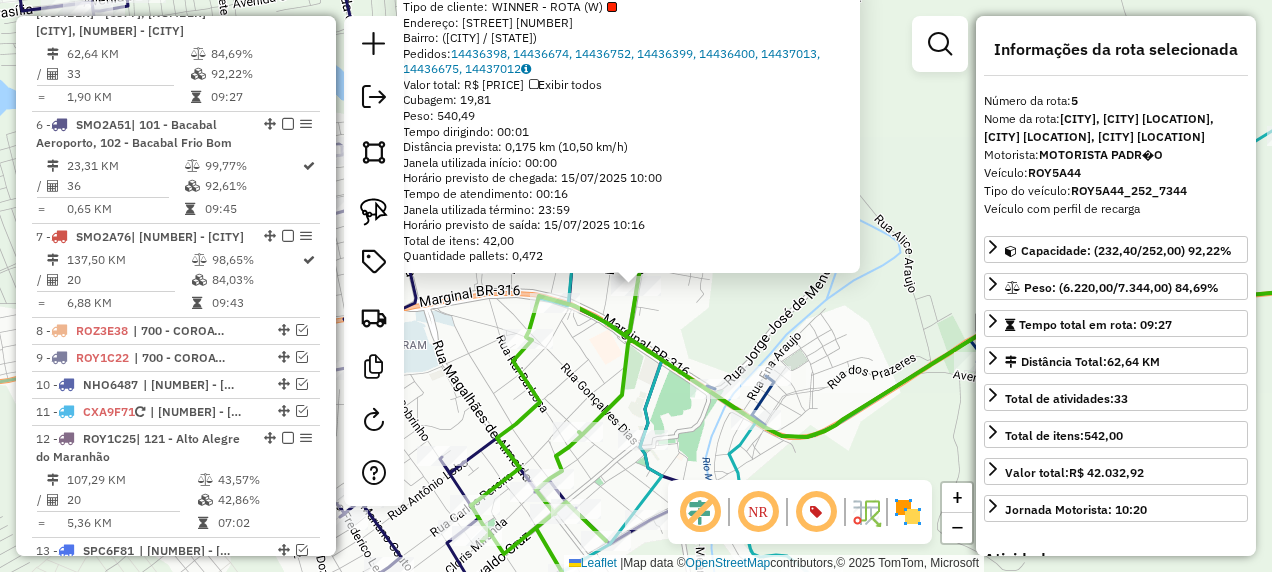 click on "17013 - Rocha Adega e Dist  Tipo de cliente:   WINNER - ROTA (W)   Endereço: Rua Djalma Dutra, 857   Bairro:  (Bacabal / MA)   Pedidos:  14436398, 14436674, 14436752, 14436399, 14436400, 14437013, 14436675, 14437012   Valor total: R$ 3.465,63   Exibir todos   Cubagem: 19,81  Peso: 540,49  Tempo dirigindo: 00:01   Distância prevista: 0,175 km (10,50 km/h)   Janela utilizada início: 00:00   Horário previsto de chegada: 15/07/2025 10:00   Tempo de atendimento: 00:16   Janela utilizada término: 23:59   Horário previsto de saída: 15/07/2025 10:16   Total de itens: 42,00   Quantidade pallets: 0,472  × Janela de atendimento Grade de atendimento Capacidade Transportadoras Veículos Cliente Pedidos  Rotas Selecione os dias de semana para filtrar as janelas de atendimento  Seg   Ter   Qua   Qui   Sex   Sáb   Dom  Informe o período da janela de atendimento: De: Até:  Filtrar exatamente a janela do cliente  Considerar janela de atendimento padrão   Seg   Ter   Qua   Qui   Sex   Sáb   Dom   Peso mínimo:  De:" 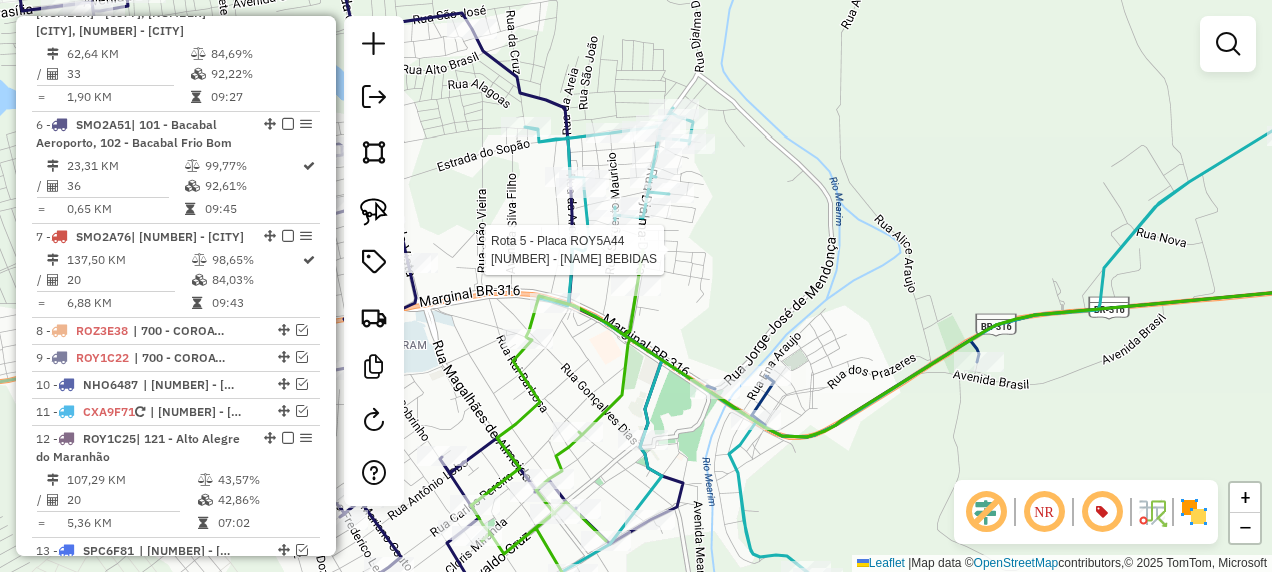 select on "**********" 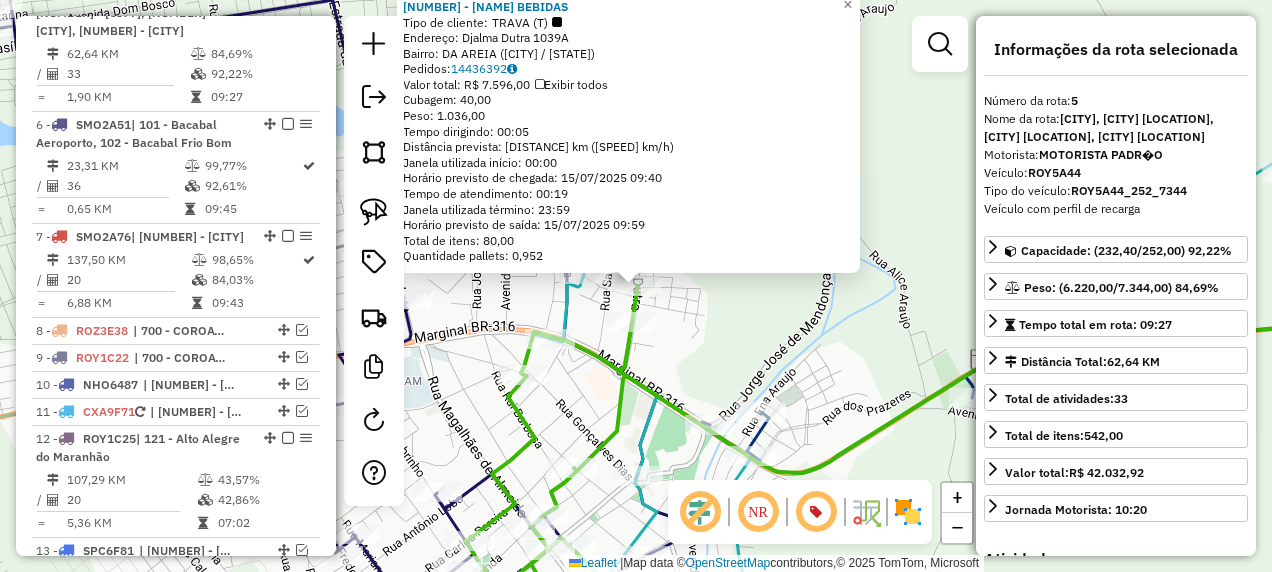 click on "9872 - GILSON BEBIDAS  Tipo de cliente:   TRAVA (T)   Endereço:  Djalma Dutra 1039A   Bairro: DA AREIA (BACABAL / MA)   Pedidos:  14436392   Valor total: R$ 7.596,00   Exibir todos   Cubagem: 40,00  Peso: 1.036,00  Tempo dirigindo: 00:05   Distância prevista: 1,092 km (13,10 km/h)   Janela utilizada início: 00:00   Horário previsto de chegada: 15/07/2025 09:40   Tempo de atendimento: 00:19   Janela utilizada término: 23:59   Horário previsto de saída: 15/07/2025 09:59   Total de itens: 80,00   Quantidade pallets: 0,952  × Janela de atendimento Grade de atendimento Capacidade Transportadoras Veículos Cliente Pedidos  Rotas Selecione os dias de semana para filtrar as janelas de atendimento  Seg   Ter   Qua   Qui   Sex   Sáb   Dom  Informe o período da janela de atendimento: De: Até:  Filtrar exatamente a janela do cliente  Considerar janela de atendimento padrão  Selecione os dias de semana para filtrar as grades de atendimento  Seg   Ter   Qua   Qui   Sex   Sáb   Dom   Peso mínimo:   De:   De:" 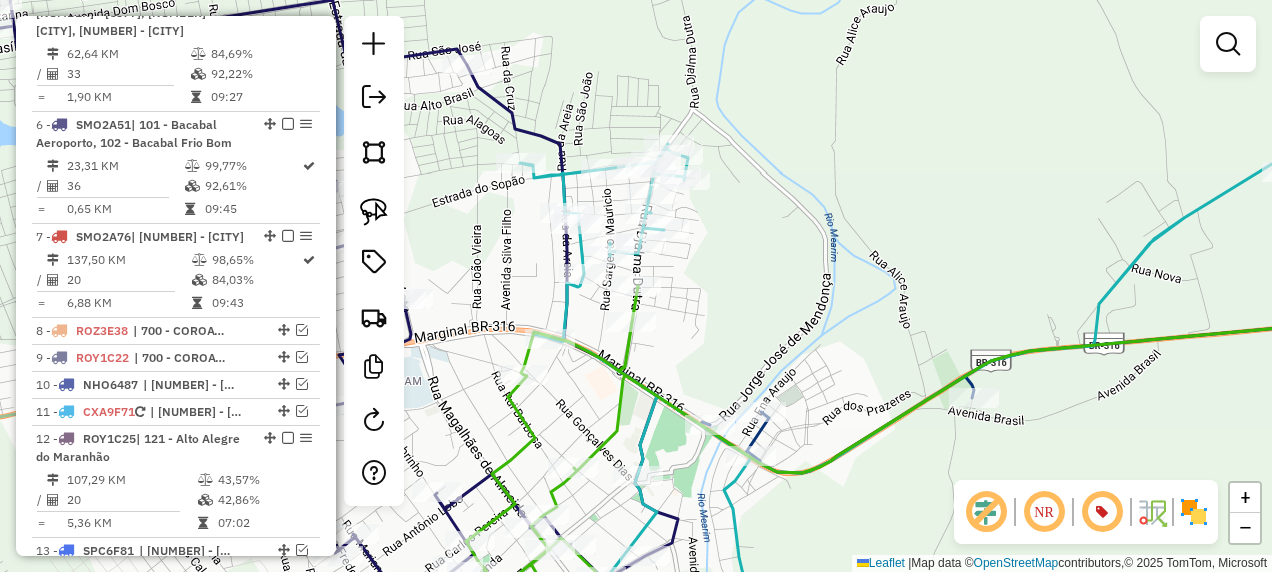 drag, startPoint x: 817, startPoint y: 372, endPoint x: 784, endPoint y: 334, distance: 50.32892 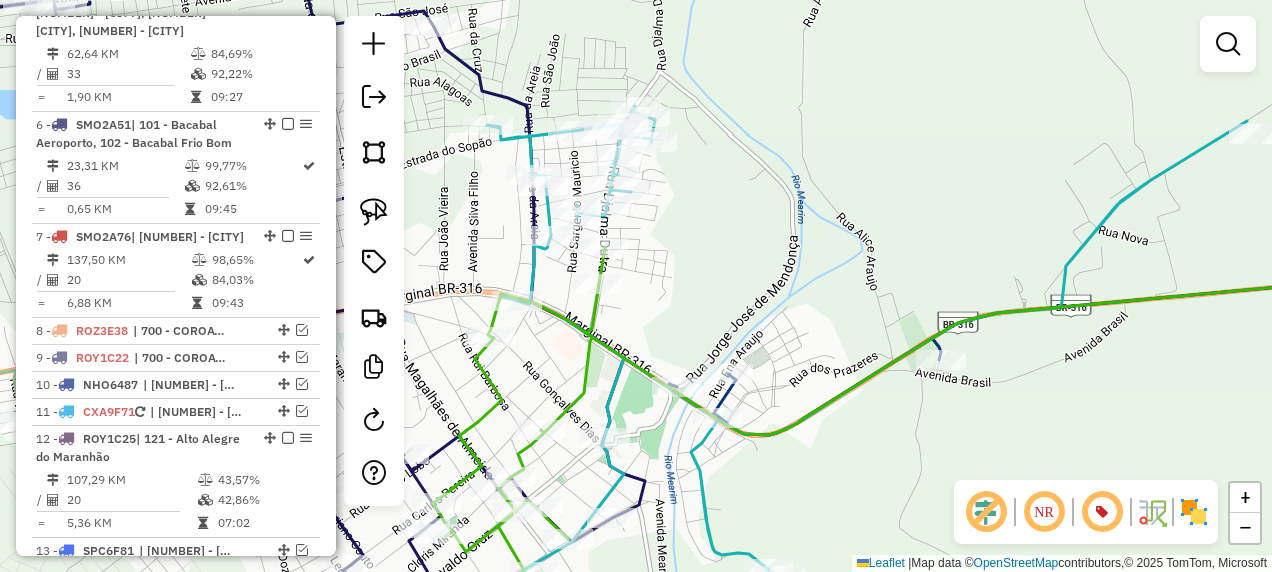 click 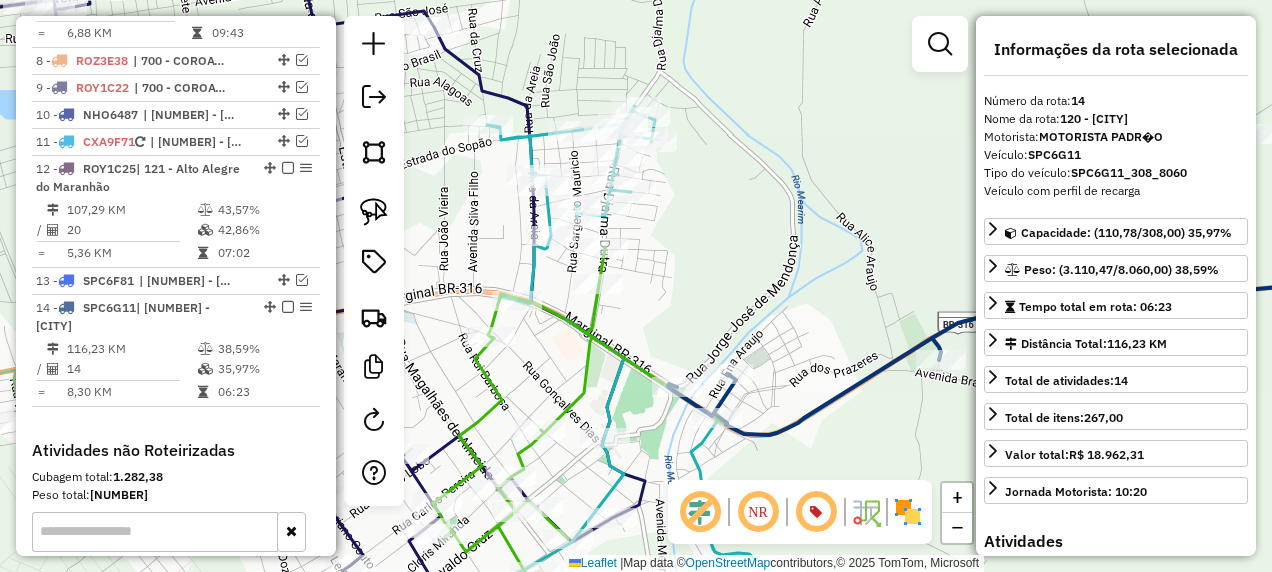 scroll, scrollTop: 1811, scrollLeft: 0, axis: vertical 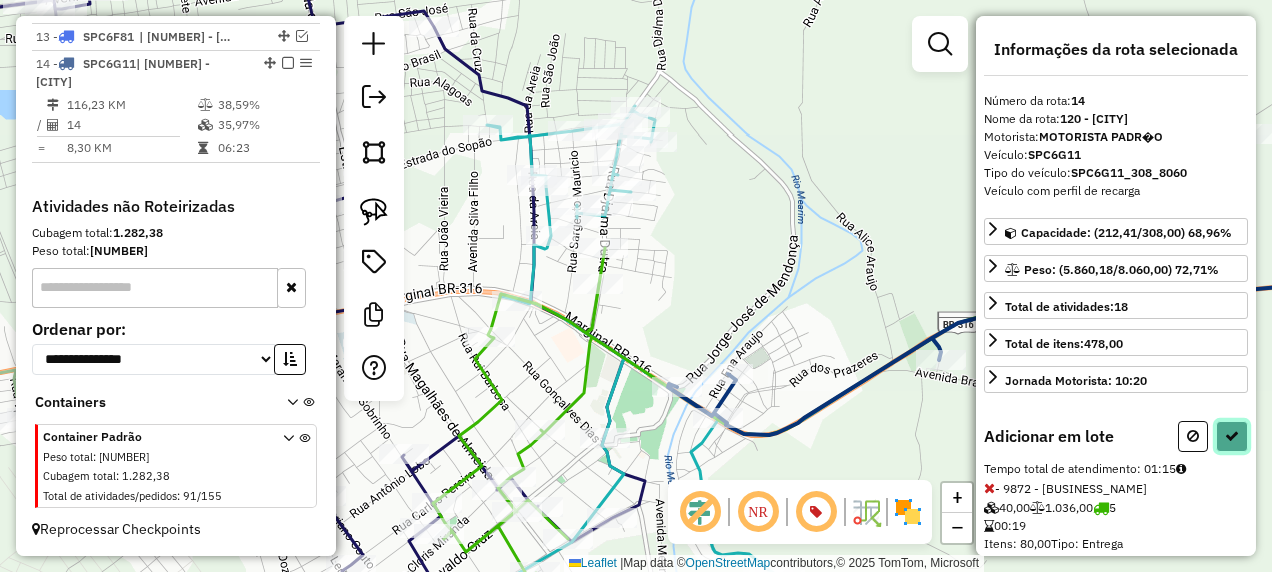 click at bounding box center [1232, 436] 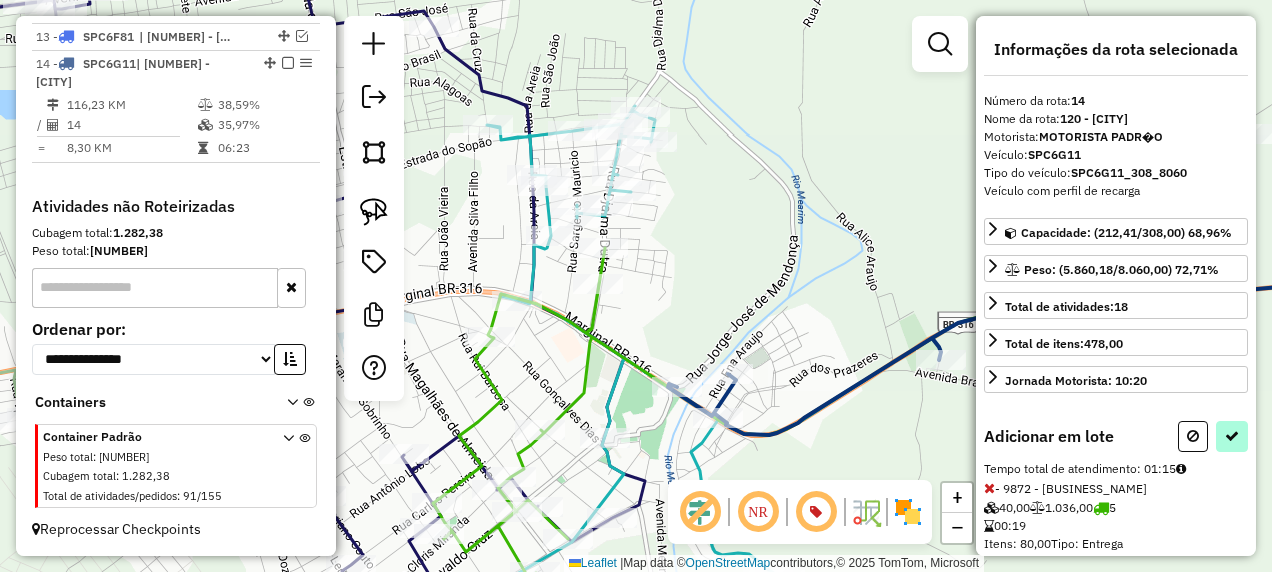 select on "**********" 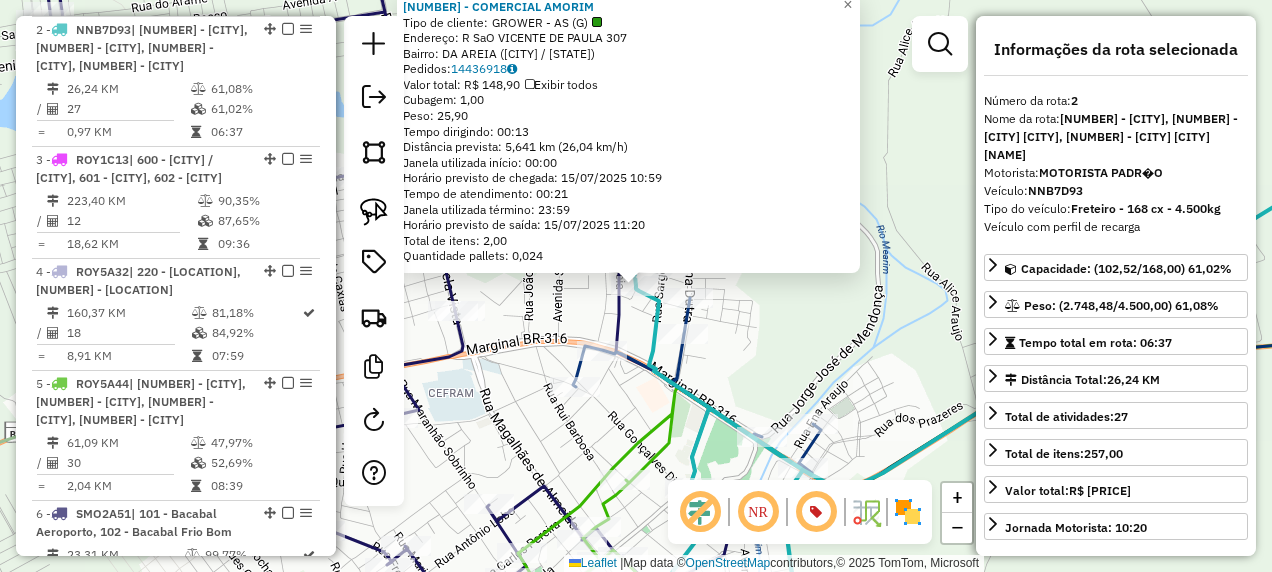 click 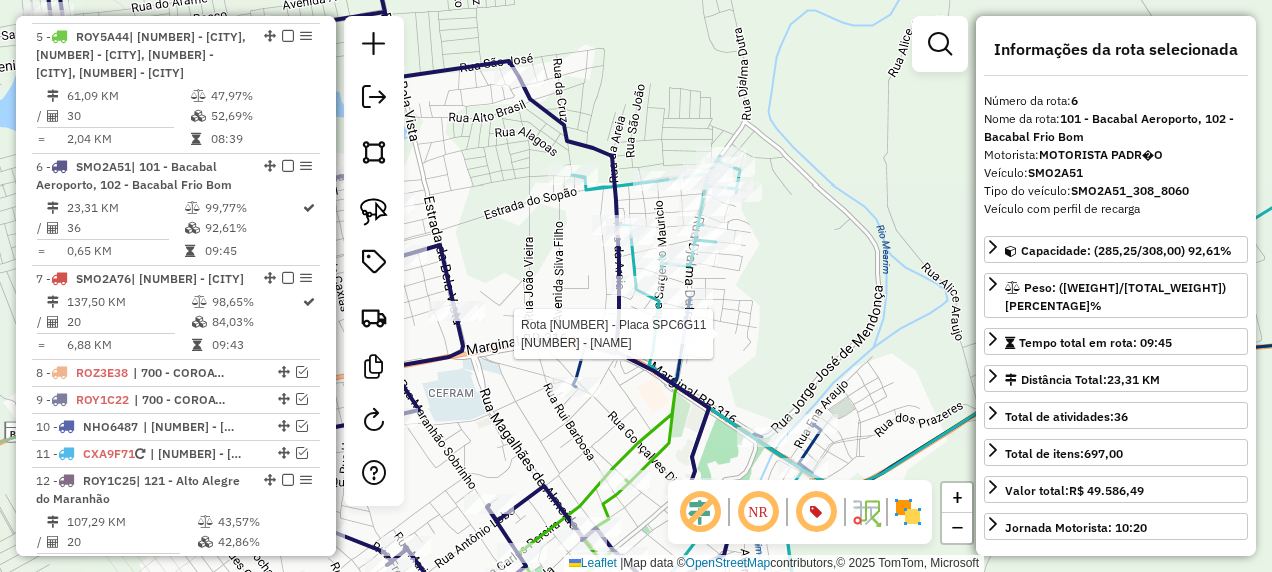 scroll, scrollTop: 1397, scrollLeft: 0, axis: vertical 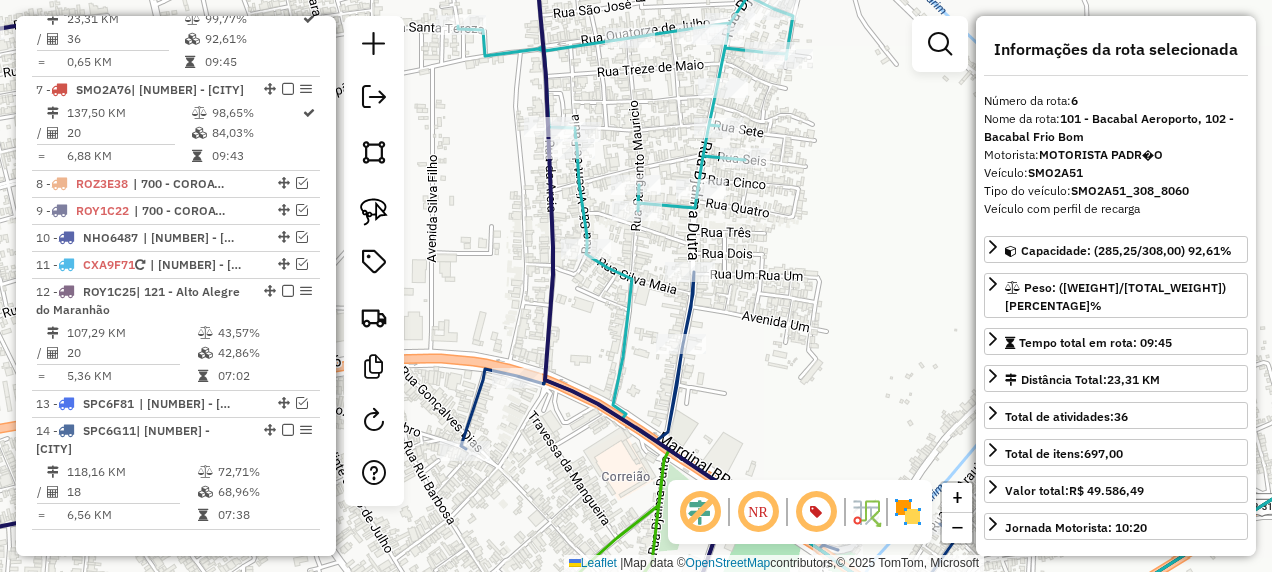 click 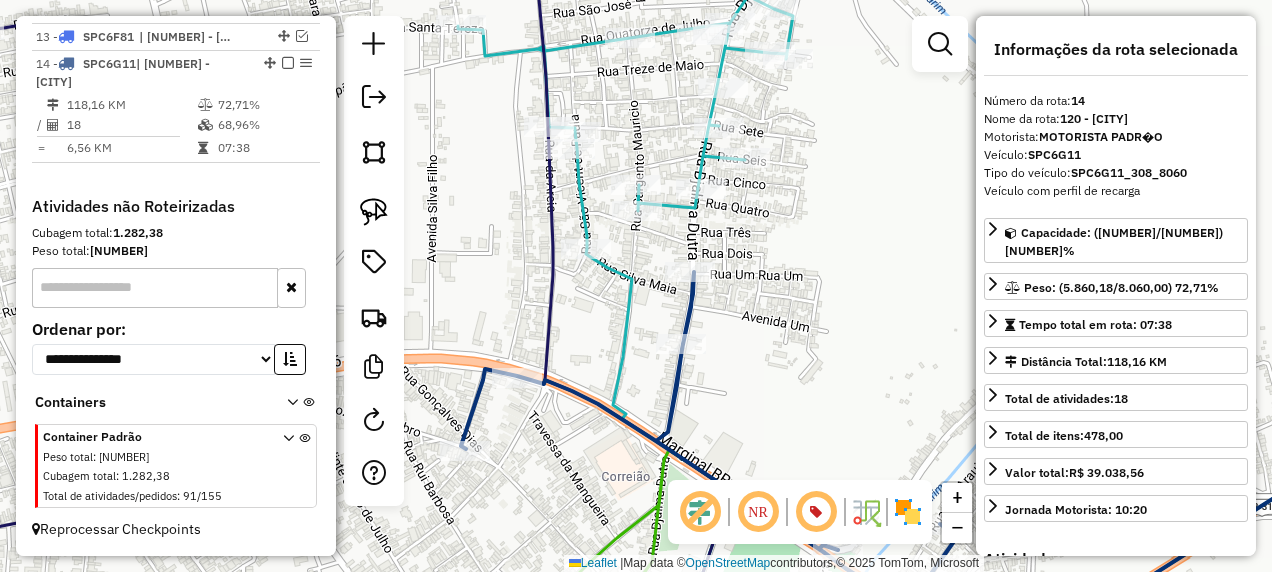 scroll, scrollTop: 1811, scrollLeft: 0, axis: vertical 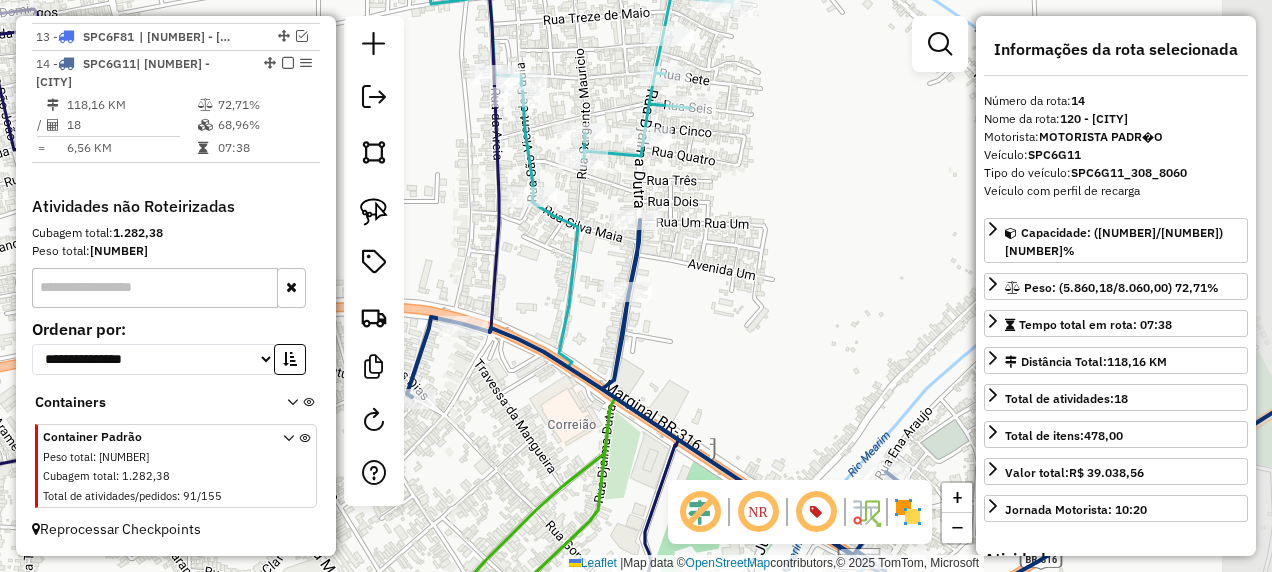 drag, startPoint x: 728, startPoint y: 342, endPoint x: 670, endPoint y: 222, distance: 133.28166 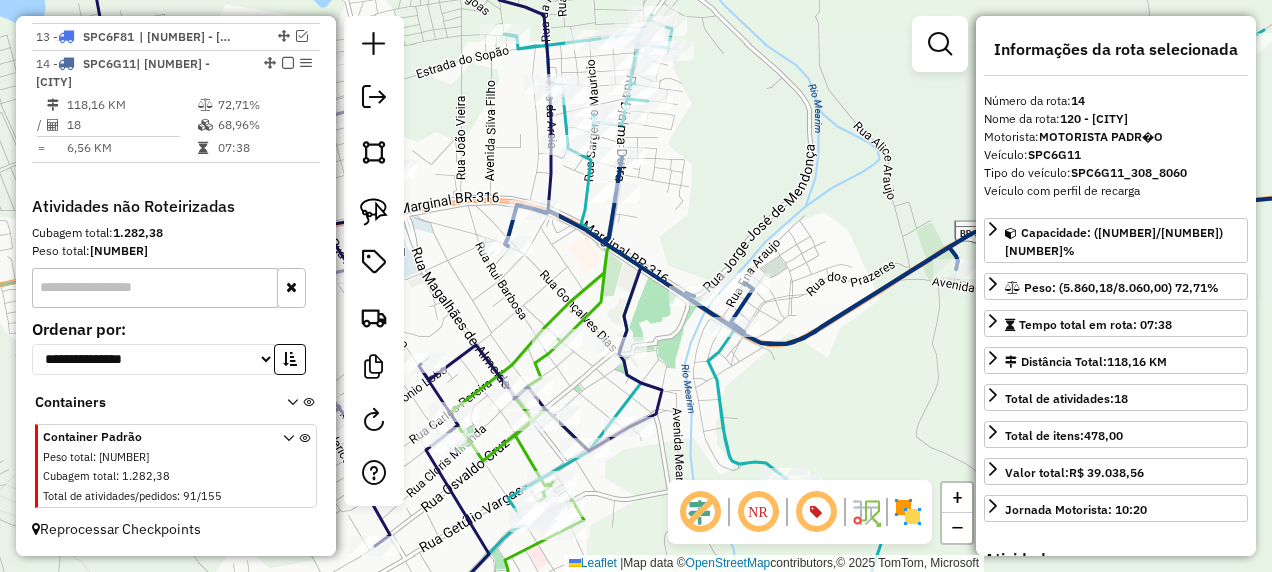 click 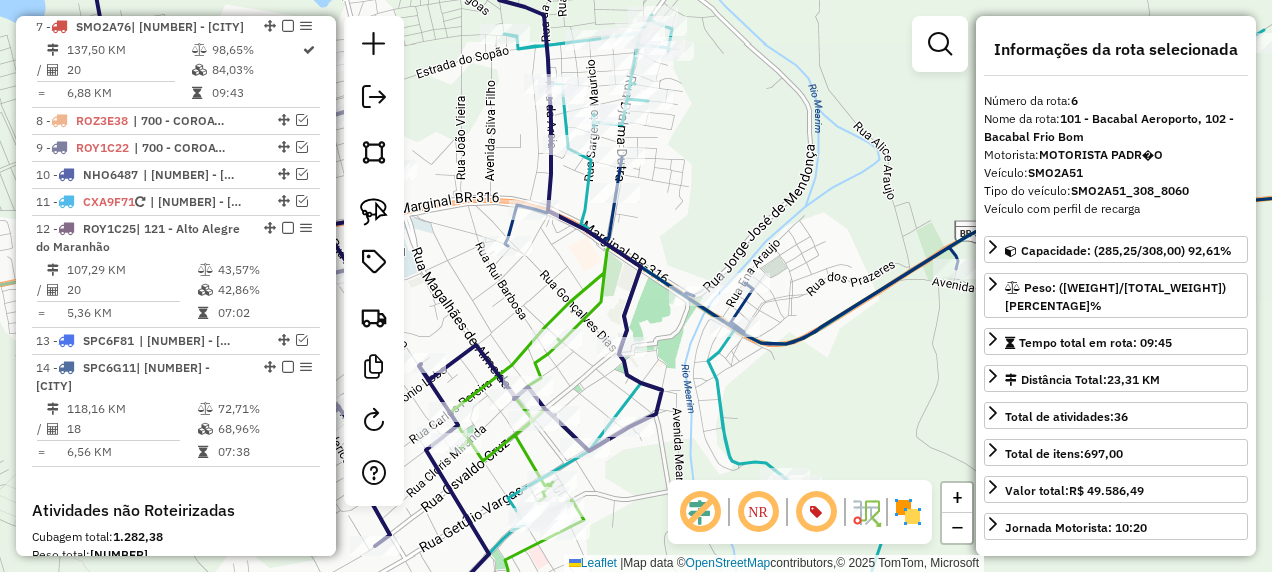 scroll, scrollTop: 1397, scrollLeft: 0, axis: vertical 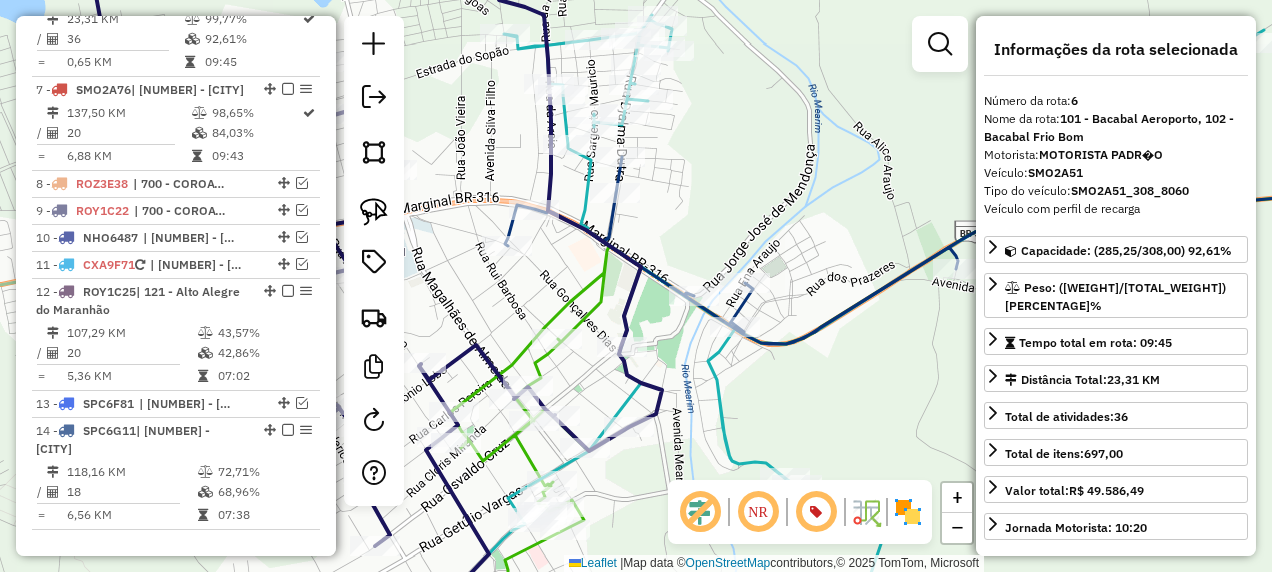 click 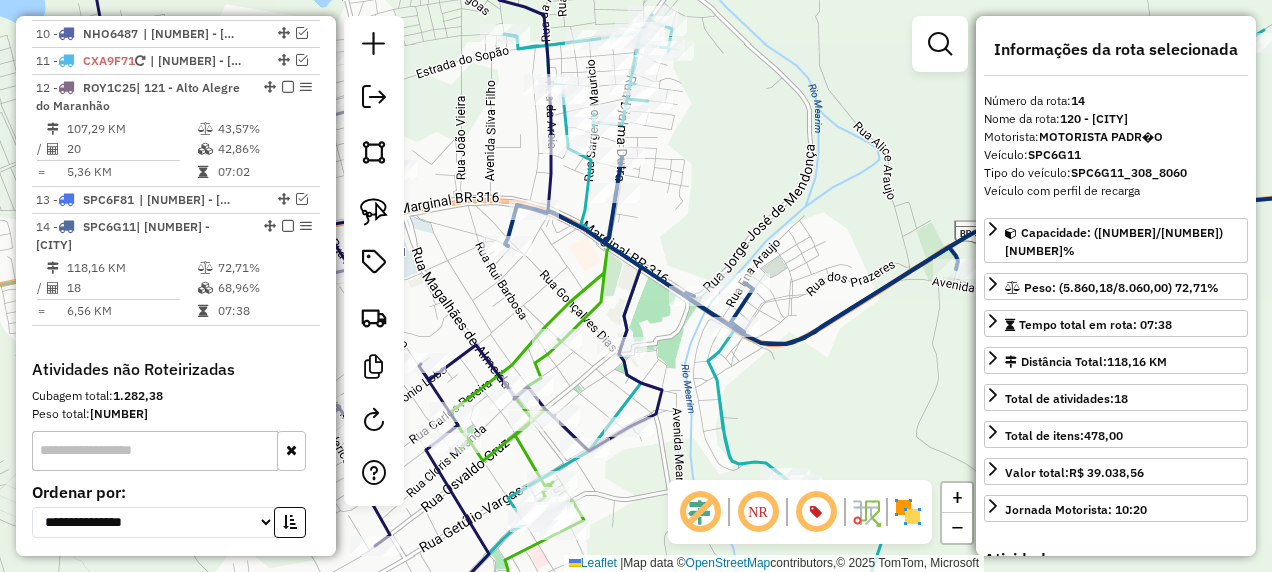 scroll, scrollTop: 1811, scrollLeft: 0, axis: vertical 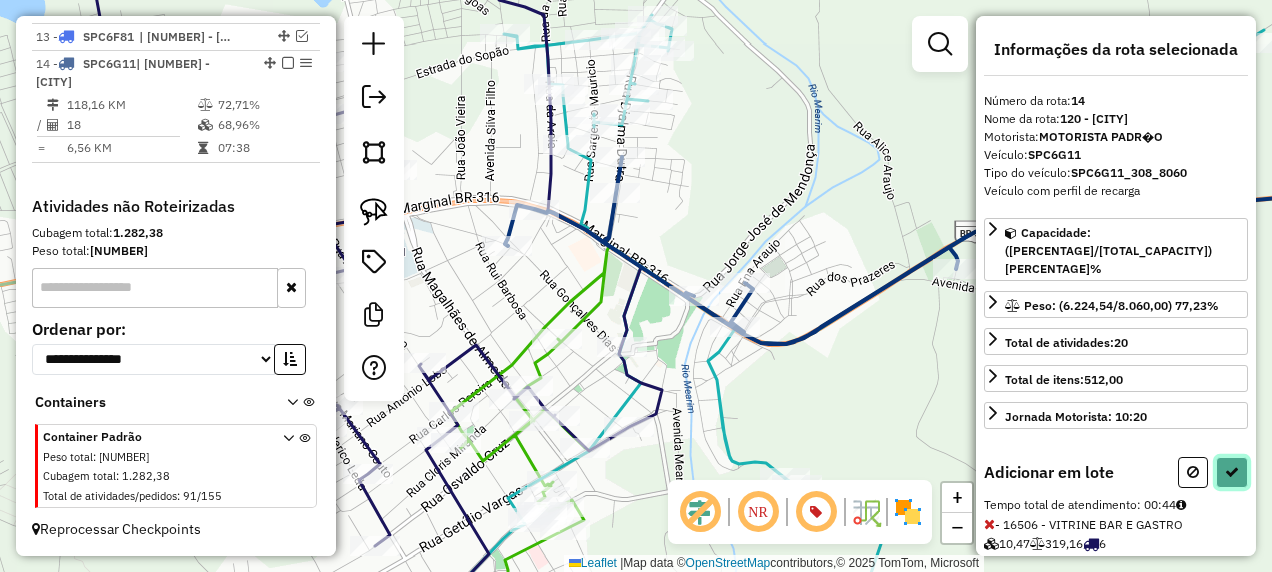 click at bounding box center (1232, 472) 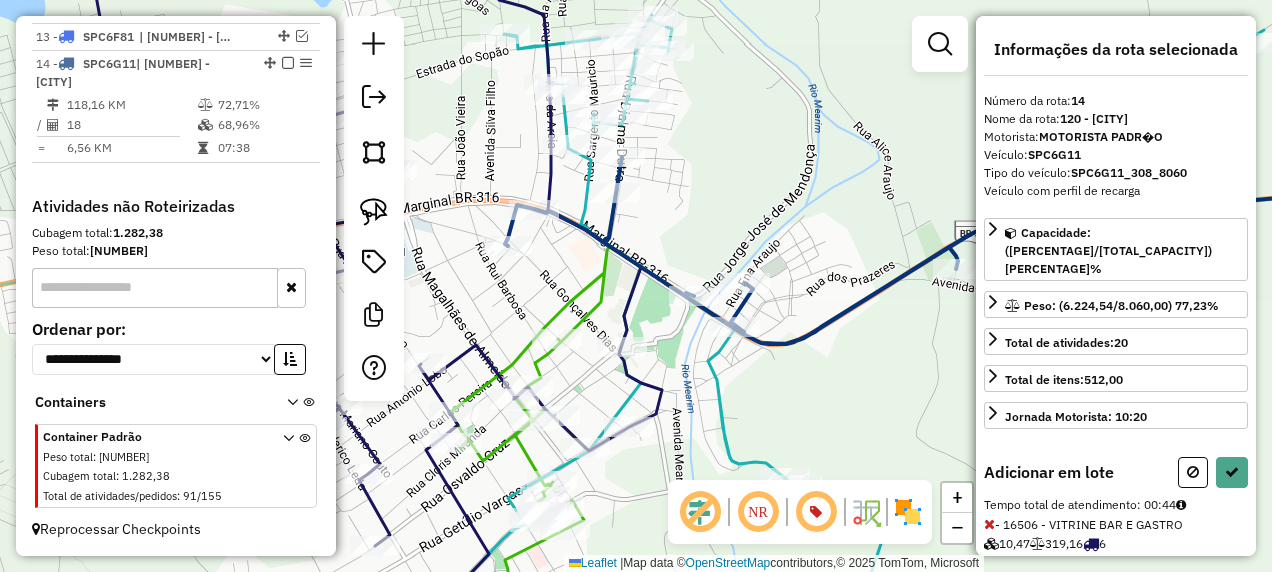 select on "**********" 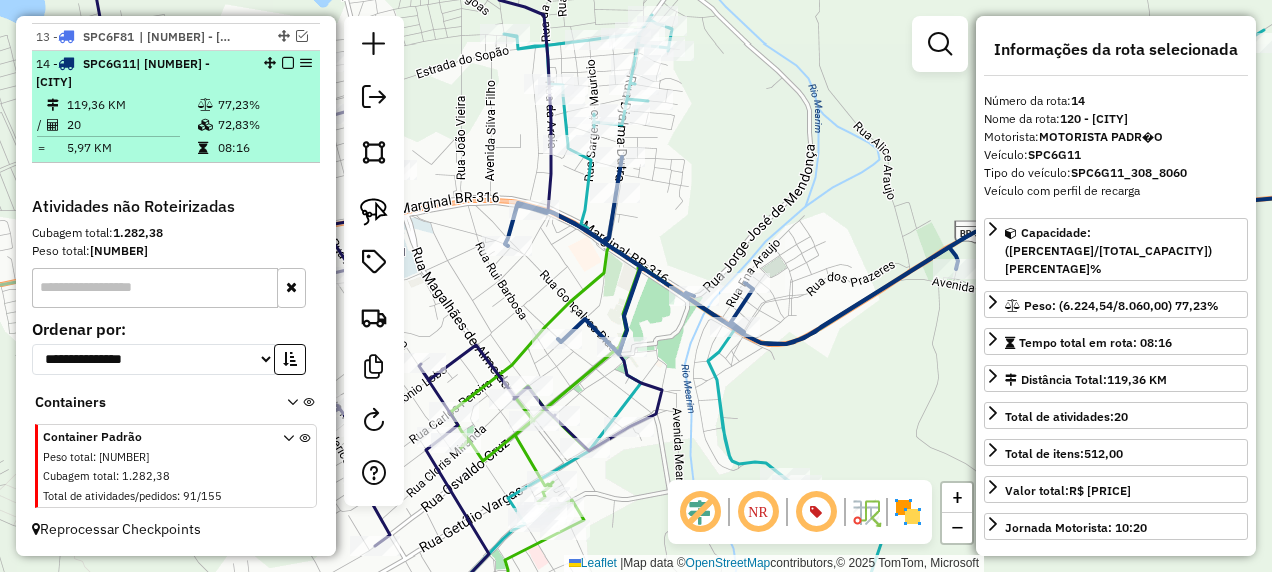 click at bounding box center [288, 63] 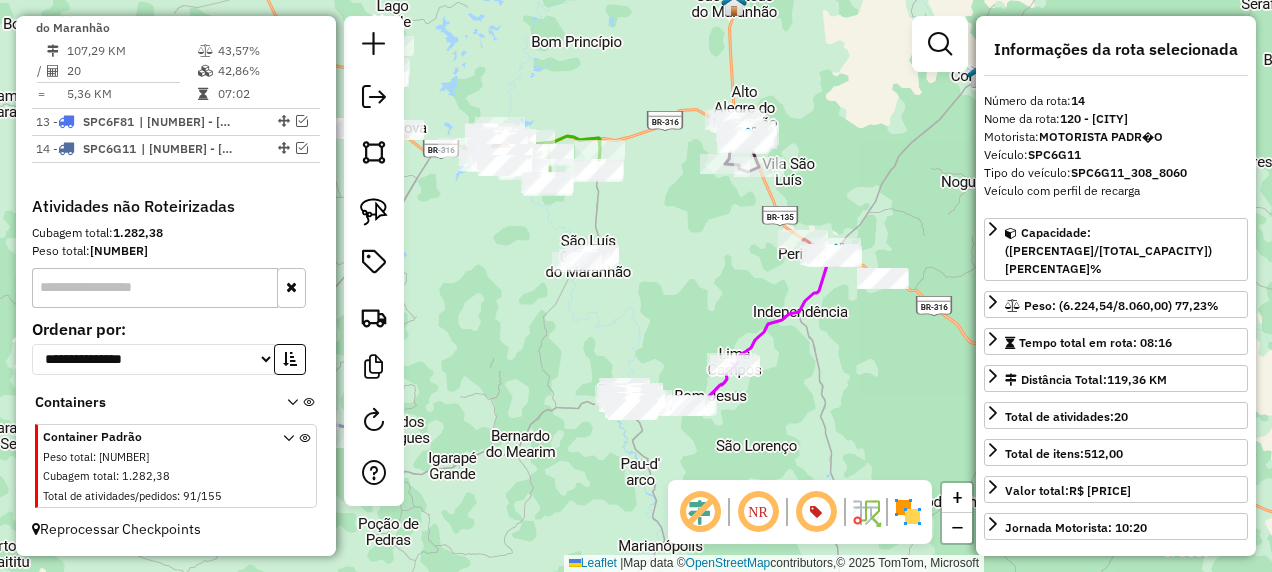 drag, startPoint x: 779, startPoint y: 289, endPoint x: 689, endPoint y: 269, distance: 92.19544 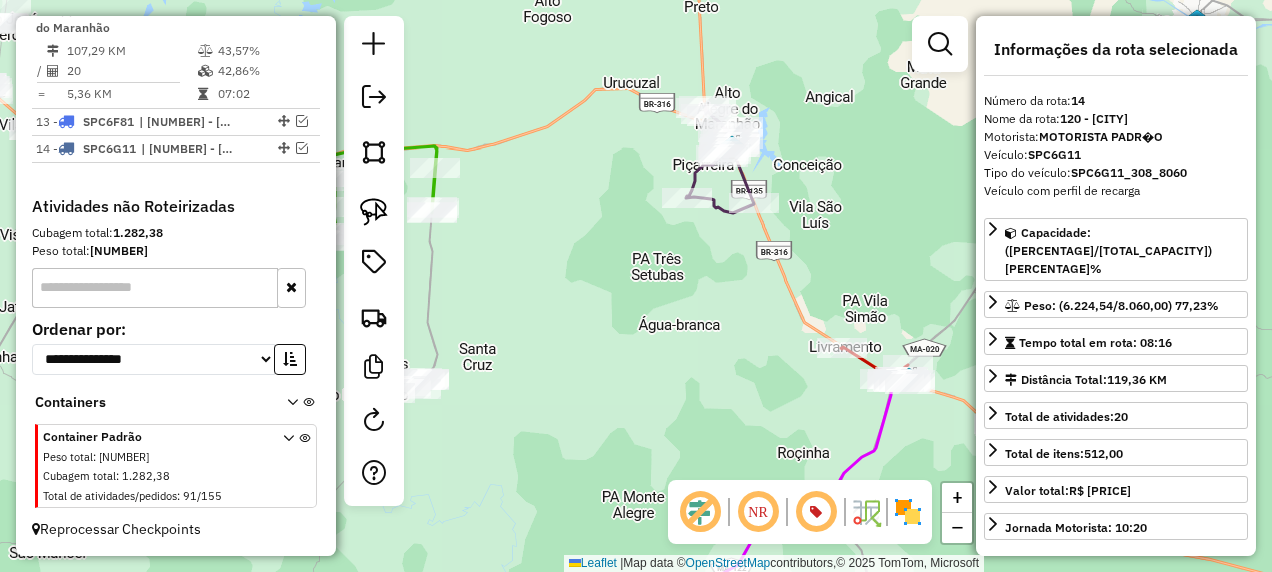 click 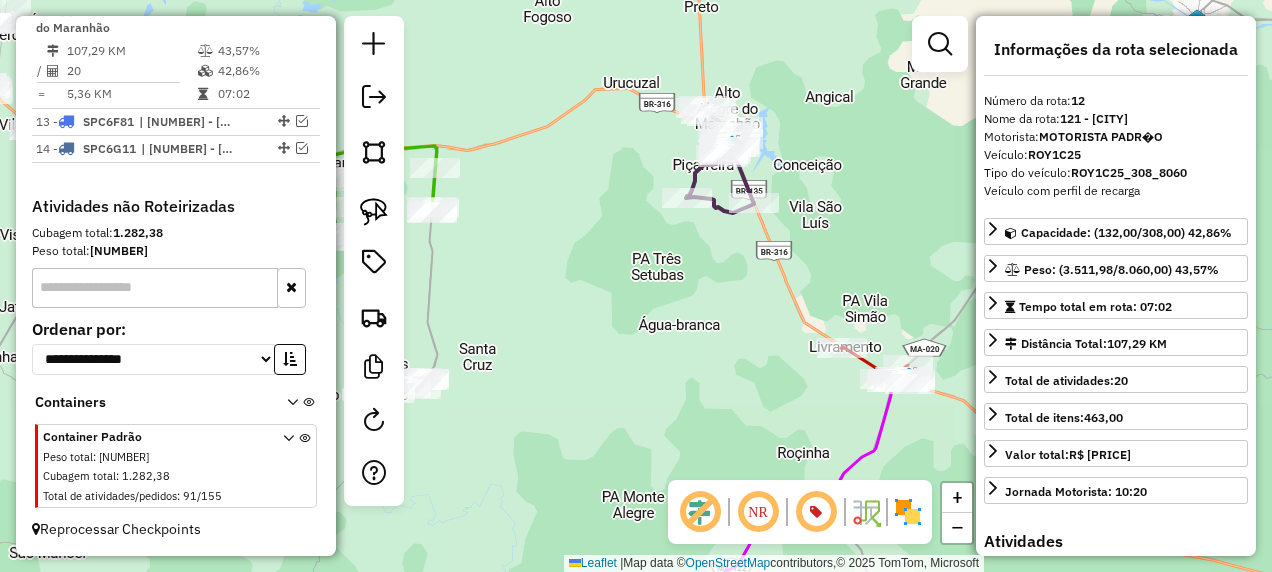 scroll, scrollTop: 1709, scrollLeft: 0, axis: vertical 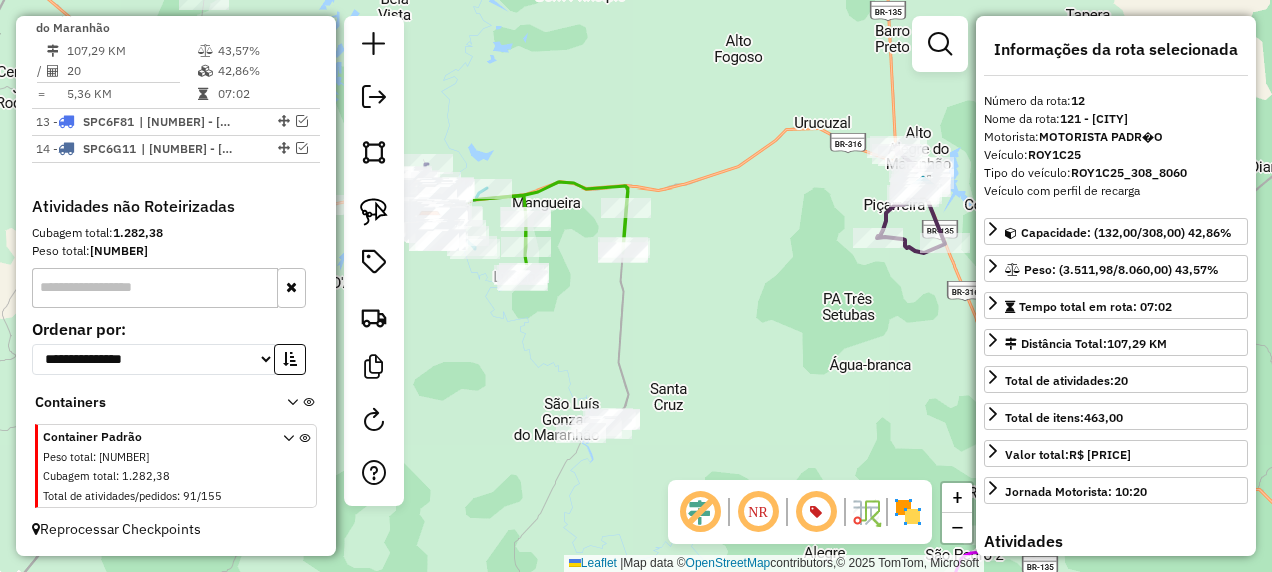 drag, startPoint x: 547, startPoint y: 244, endPoint x: 745, endPoint y: 288, distance: 202.82997 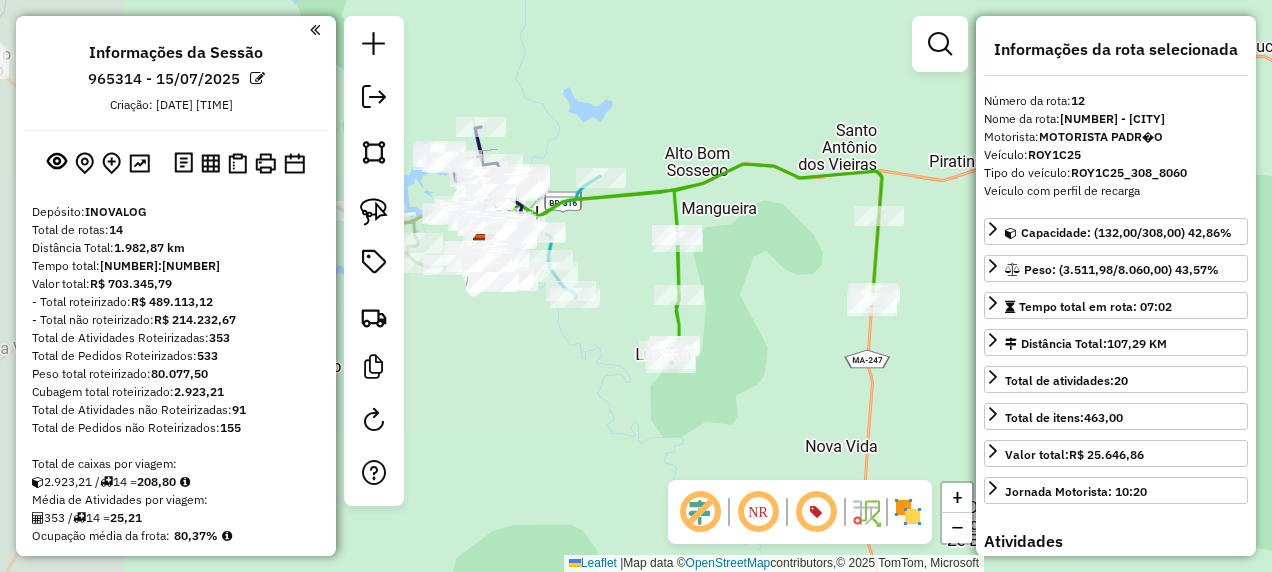select on "**********" 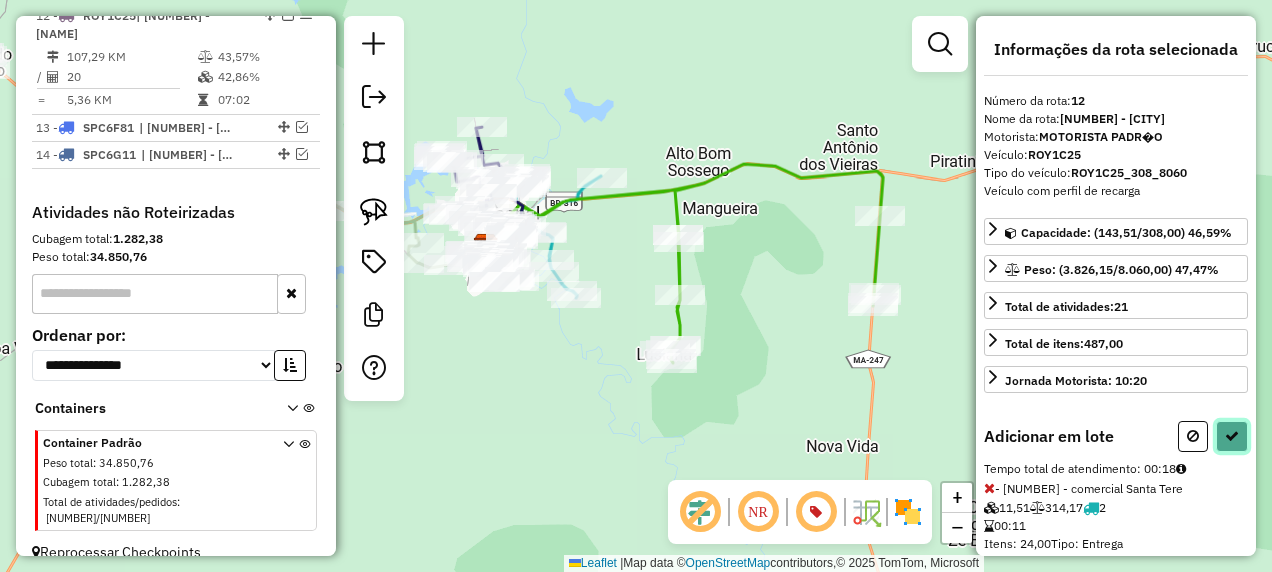 click at bounding box center [1232, 436] 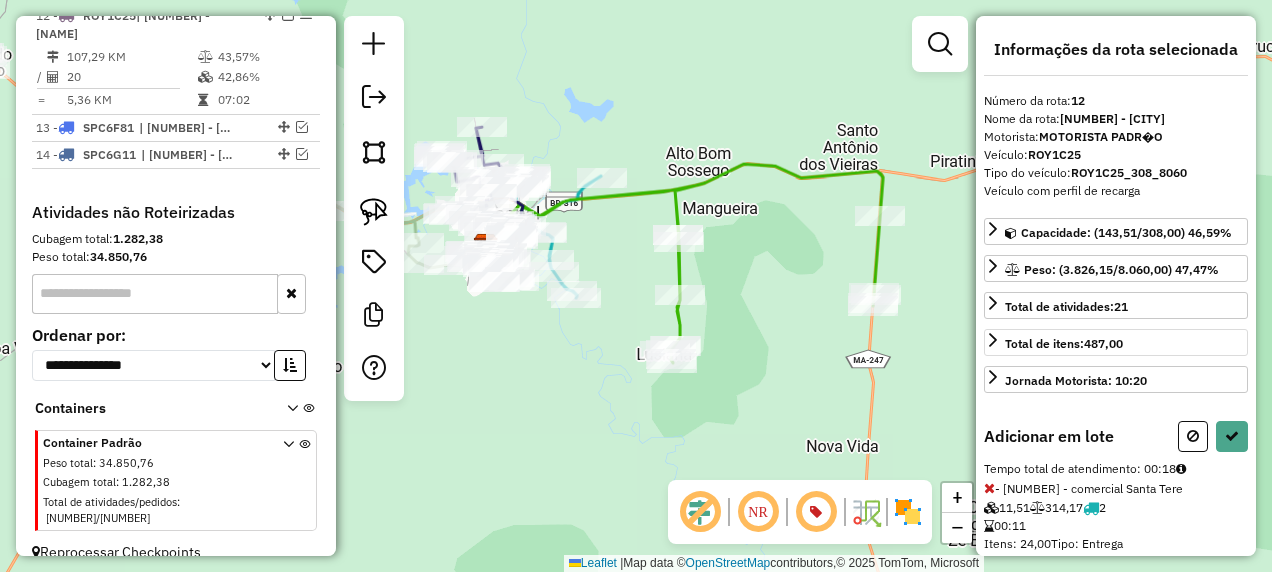 select on "**********" 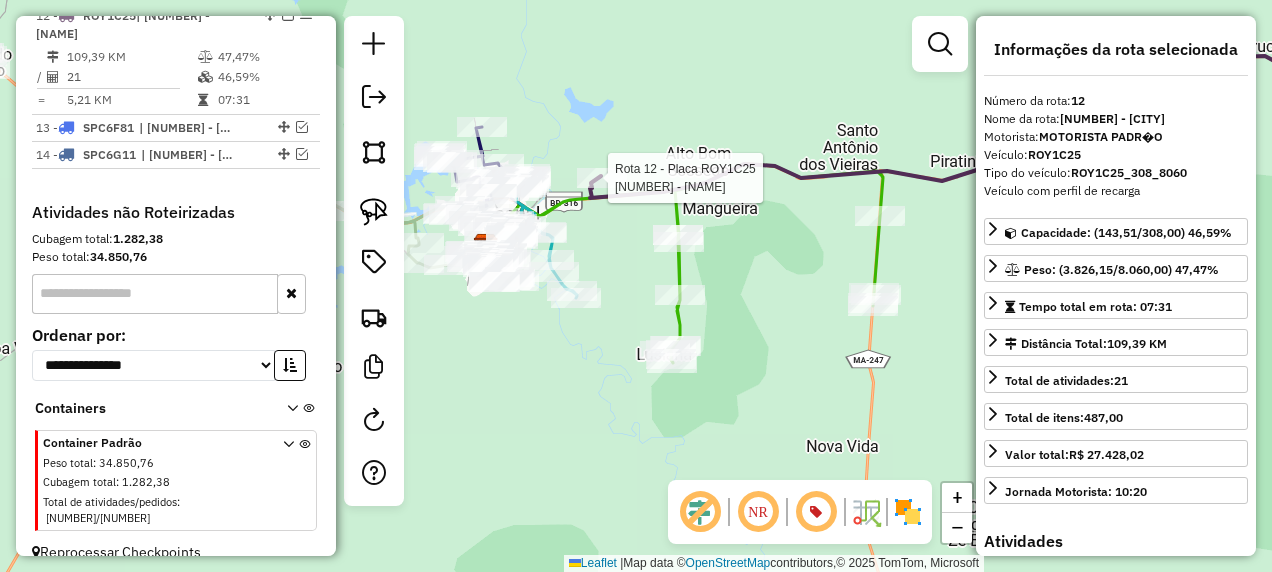 click 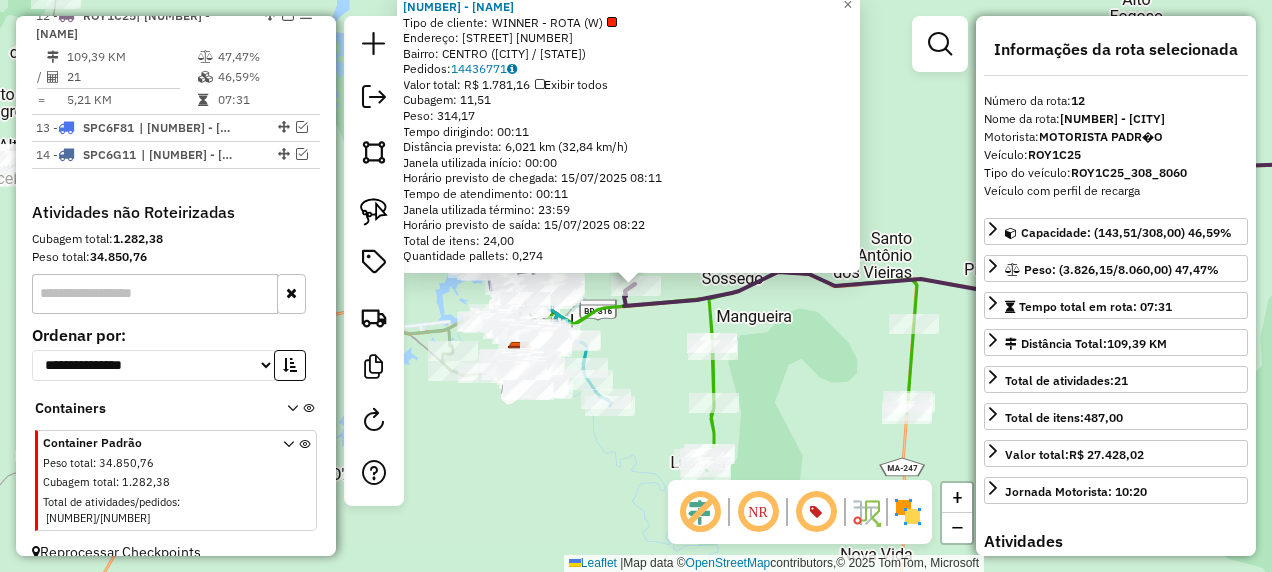 click on "[NUMBER] - [COMPANY_NAME] Tipo de cliente: WINNER - ROTA (W) Endereço: [STREET] [NUMBER] Bairro: [NEIGHBORHOOD] ([CITY] / [STATE]) Pedidos: [ORDER_ID] Valor total: [CURRENCY] [PRICE] Exibir todos Cubagem: [CUBAGE] Peso: [WEIGHT] Tempo dirigindo: [TIME] Distância prevista: [DISTANCE] km ([SPEED] km/h) Janela utilizada início: [TIME] Horário previsto de chegada: [DATE] [TIME] Tempo de atendimento: [TIME] Janela utilizada término: [TIME] Horário previsto de saída: [DATE] [TIME] Total de itens: [ITEMS] Quantidade pallets: [PALLETS] × Janela de atendimento Grade de atendimento Capacidade Transportadoras Veículos Cliente Pedidos Rotas Selecione os dias de semana para filtrar as janelas de atendimento Seg Ter Qua Qui Sex Sáb Dom Informe o período da janela de atendimento: De: Até: Filtrar exatamente a janela do cliente Considerar janela de atendimento padrão Selecione os dias de semana para filtrar as grades de atendimento Seg Ter Qua Qui Sex Sáb Dom" 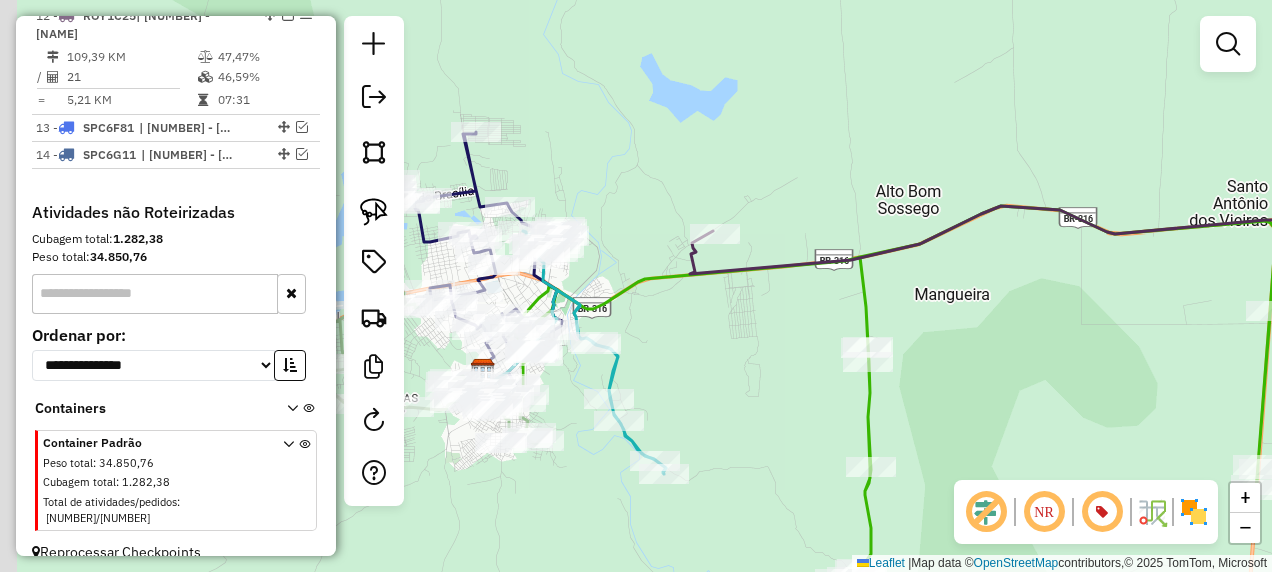 drag, startPoint x: 584, startPoint y: 292, endPoint x: 711, endPoint y: 242, distance: 136.4881 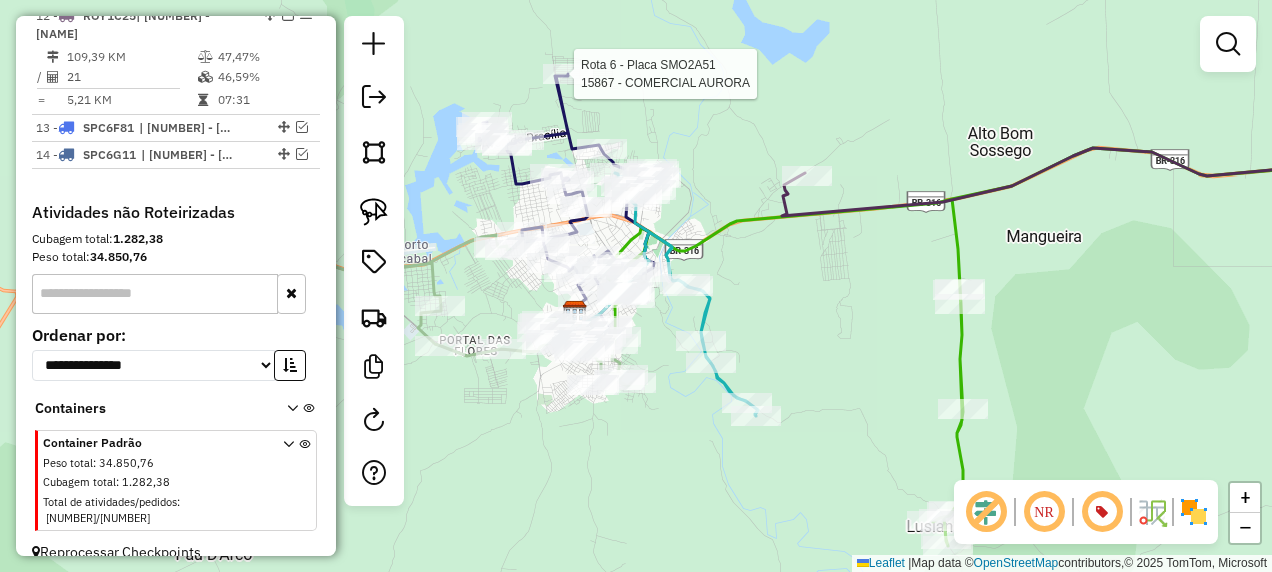 click 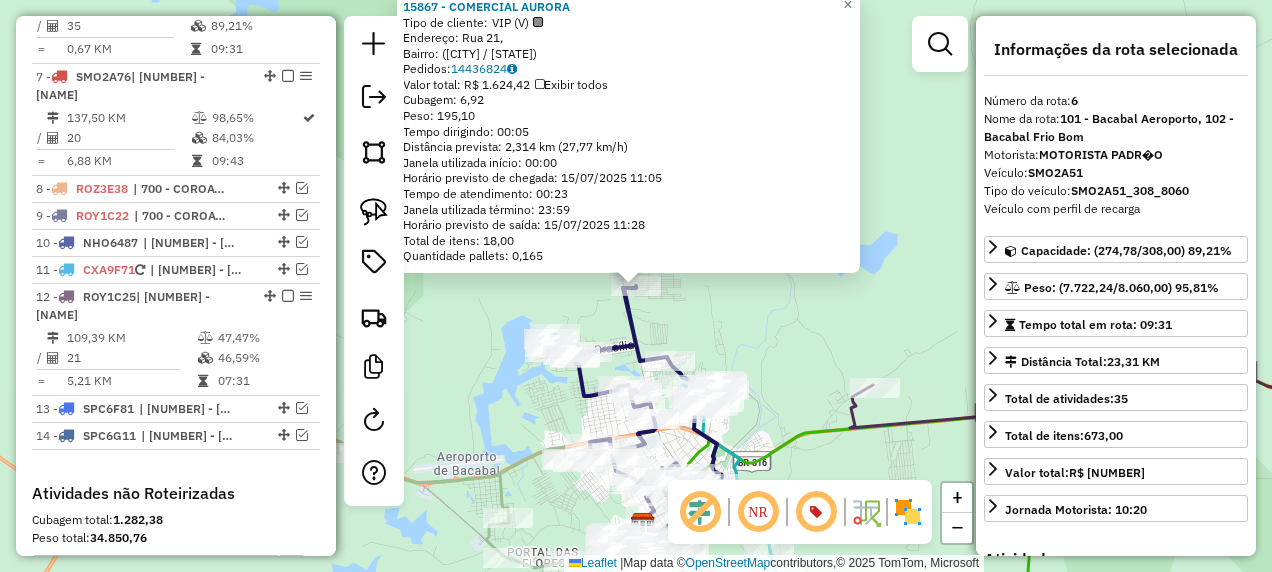 scroll, scrollTop: 1397, scrollLeft: 0, axis: vertical 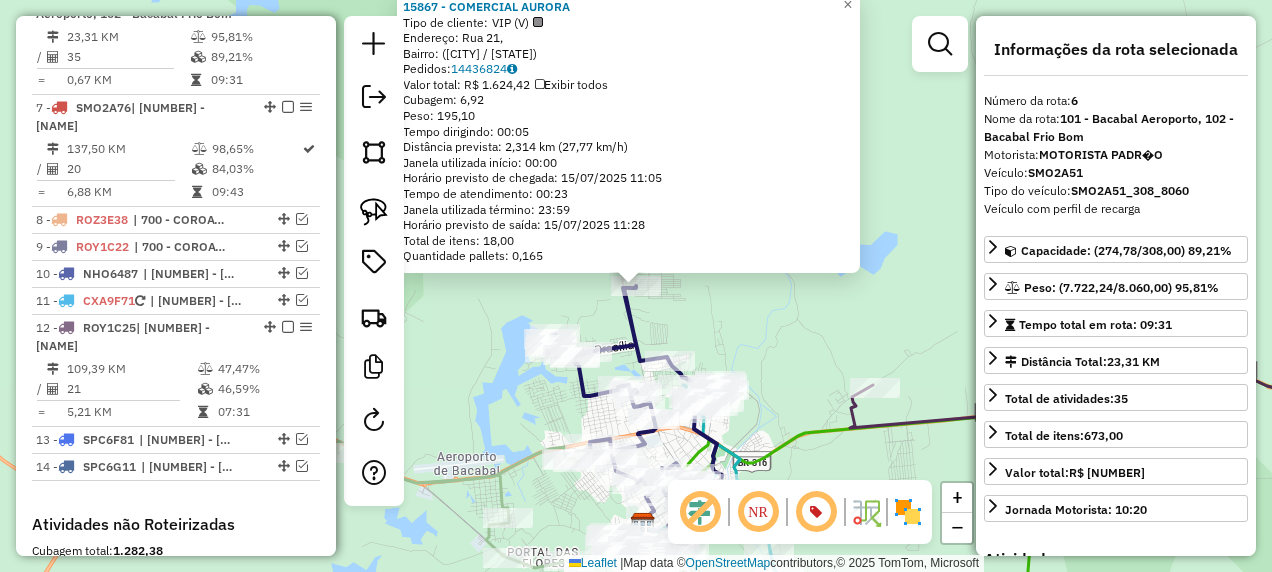 click on "15867 - COMERCIAL AURORA  Tipo de cliente:   VIP (V)   Endereço: Rua 21,    Bairro:  ([CITY] / [STATE])   Pedidos:  14436824   Valor total: R$ 1.624,42   Exibir todos   Cubagem: 6,92  Peso: 195,10  Tempo dirigindo: 00:05   Distância prevista: 2,314 km (27,77 km/h)   Janela utilizada início: 00:00   Horário previsto de chegada: 15/07/2025 11:05   Tempo de atendimento: 00:23   Janela utilizada término: 23:59   Horário previsto de saída: 15/07/2025 11:28   Total de itens: 18,00   Quantidade pallets: 0,165  × Janela de atendimento Grade de atendimento Capacidade Transportadoras Veículos Cliente Pedidos  Rotas Selecione os dias de semana para filtrar as janelas de atendimento  Seg   Ter   Qua   Qui   Sex   Sáb   Dom  Informe o período da janela de atendimento: De: Até:  Filtrar exatamente a janela do cliente  Considerar janela de atendimento padrão  Selecione os dias de semana para filtrar as grades de atendimento  Seg   Ter   Qua   Qui   Sex   Sáb   Dom  Clientes fora do dia de atendimento selecionado" 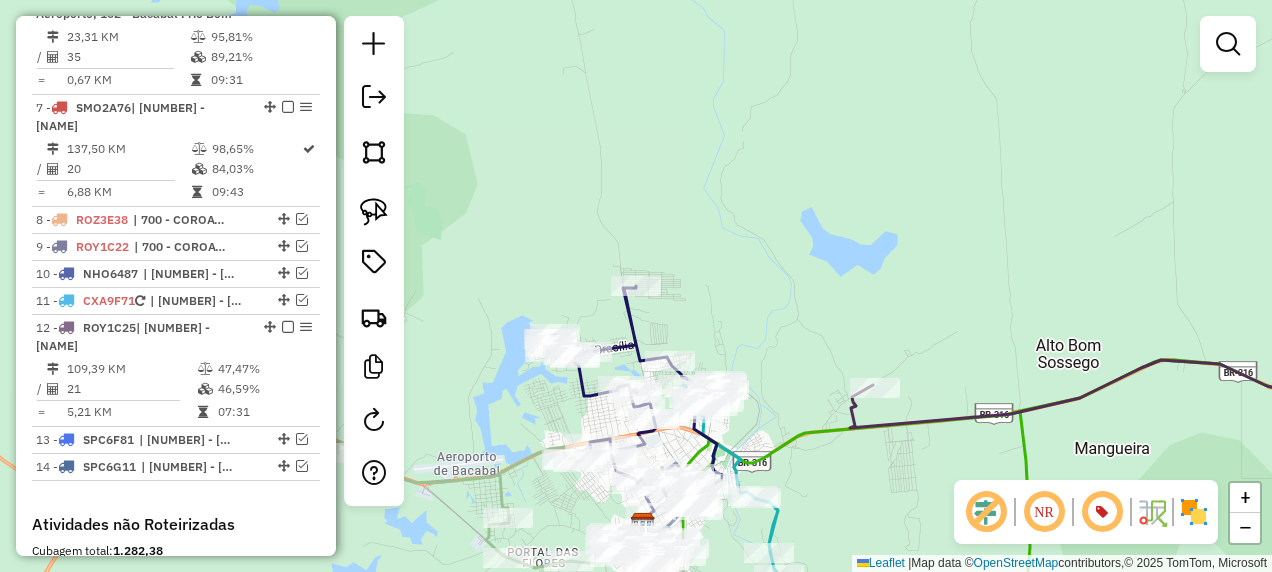 drag, startPoint x: 814, startPoint y: 357, endPoint x: 740, endPoint y: 260, distance: 122.0041 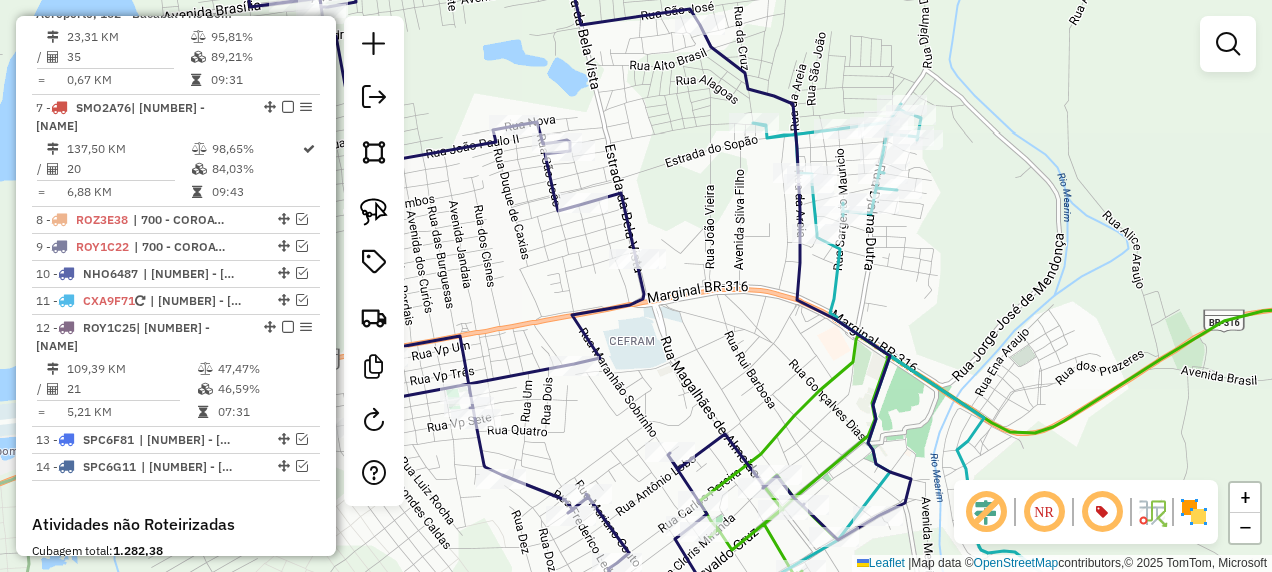 click 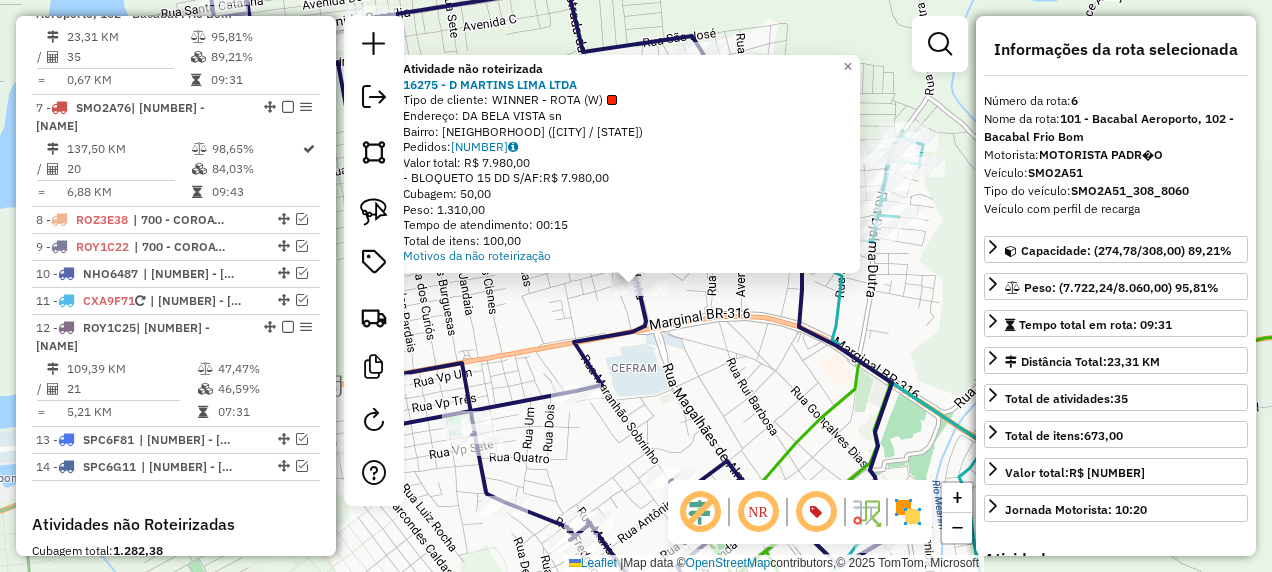 click on "Atividade não roteirizada [NUMBER] - [NAME] [LAST_NAME]  Tipo de cliente:   WINNER - ROTA (W)   Endereço:  [NAME] [NAME]   Bairro: [NEIGHBORHOOD] ([CITY] / [STATE])   Pedidos:  [ORDER_ID]   Valor total: [CURRENCY] [AMOUNT]   - BLOQUETO [NUMBER] DD S/AF:  [CURRENCY] [AMOUNT]   Cubagem: [CUBAGE]   Peso: [WEIGHT]   Tempo de atendimento: [TIME]   Total de itens: [NUMBER]  Motivos da não roteirização × Janela de atendimento Grade de atendimento Capacidade Transportadoras Veículos Cliente Pedidos  Rotas Selecione os dias de semana para filtrar as janelas de atendimento  Seg   Ter   Qua   Qui   Sex   Sáb   Dom  Informe o período da janela de atendimento: De: Até:  Filtrar exatamente a janela do cliente  Considerar janela de atendimento padrão  Selecione os dias de semana para filtrar as grades de atendimento  Seg   Ter   Qua   Qui   Sex   Sáb   Dom   Considerar clientes sem dia de atendimento cadastrado  Clientes fora do dia de atendimento selecionado Filtrar as atividades entre os valores definidos abaixo:  Peso mínimo:   De:   Até:" 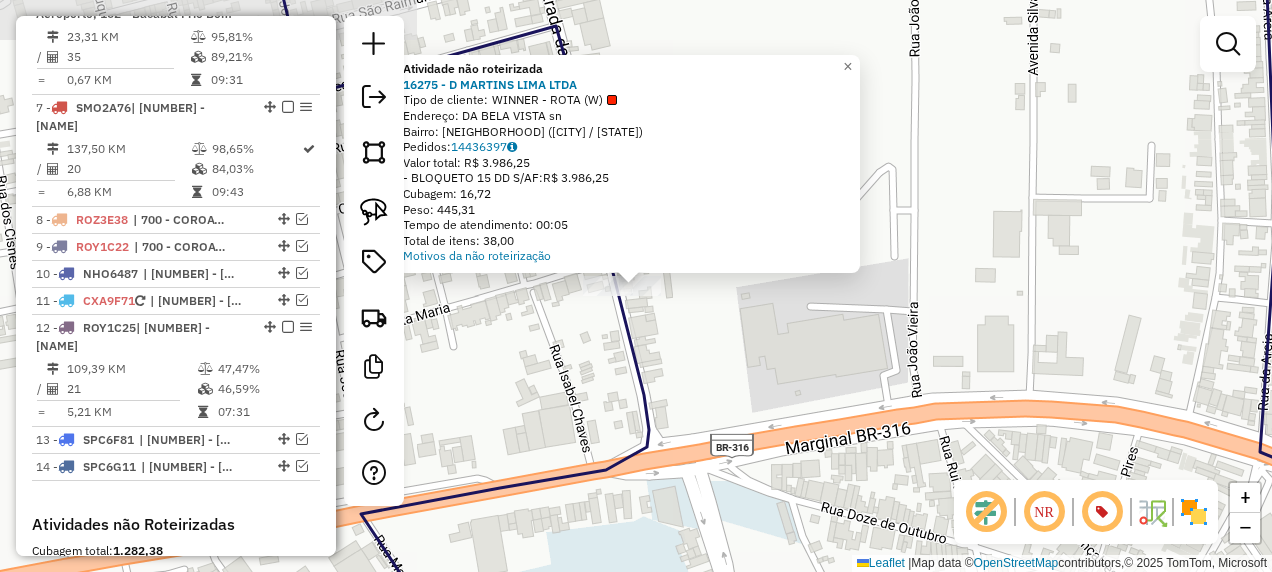 click on "Atividade não roteirizada [NUMBER] - [NAME]  Tipo de cliente:   WINNER - ROTA (W)   Endereço:  [STREET]   Bairro: [NEIGHBORHOOD] ([CITY] / [STATE])   Pedidos:  [NUMBER]   Valor total: [CURRENCY] [PRICE]   - BLOQUETO [NUMBER] DD S/AF:  [CURRENCY] [PRICE]   Cubagem: [PRICE]   Peso: [PRICE]   Tempo de atendimento: [TIME]   Total de itens: [NUMBER]  Motivos da não roteirização × Janela de atendimento Grade de atendimento Capacidade Transportadoras Veículos Cliente Pedidos  Rotas Selecione os dias de semana para filtrar as janelas de atendimento  Seg   Ter   Qua   Qui   Sex   Sáb   Dom  Informe o período da janela de atendimento: De: Até:  Filtrar exatamente a janela do cliente  Considerar janela de atendimento padrão  Selecione os dias de semana para filtrar as grades de atendimento  Seg   Ter   Qua   Qui   Sex   Sáb   Dom   Considerar clientes sem dia de atendimento cadastrado  Clientes fora do dia de atendimento selecionado Filtrar as atividades entre os valores definidos abaixo:  Peso mínimo:   Peso máximo:" 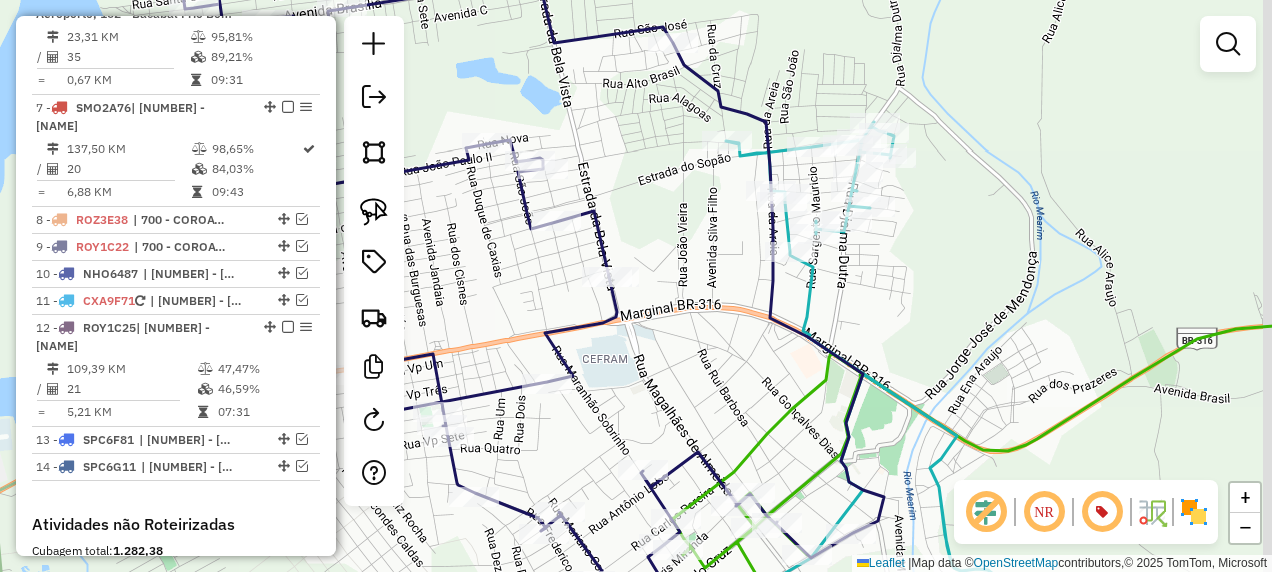 drag, startPoint x: 788, startPoint y: 350, endPoint x: 676, endPoint y: 258, distance: 144.94136 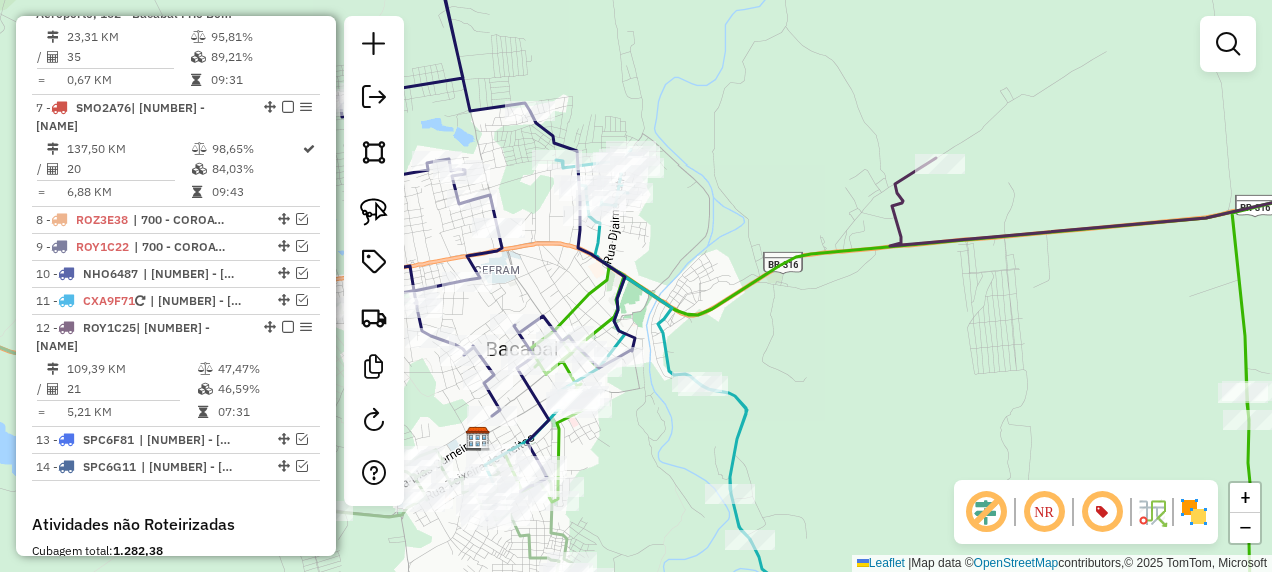 drag, startPoint x: 986, startPoint y: 344, endPoint x: 880, endPoint y: 345, distance: 106.004715 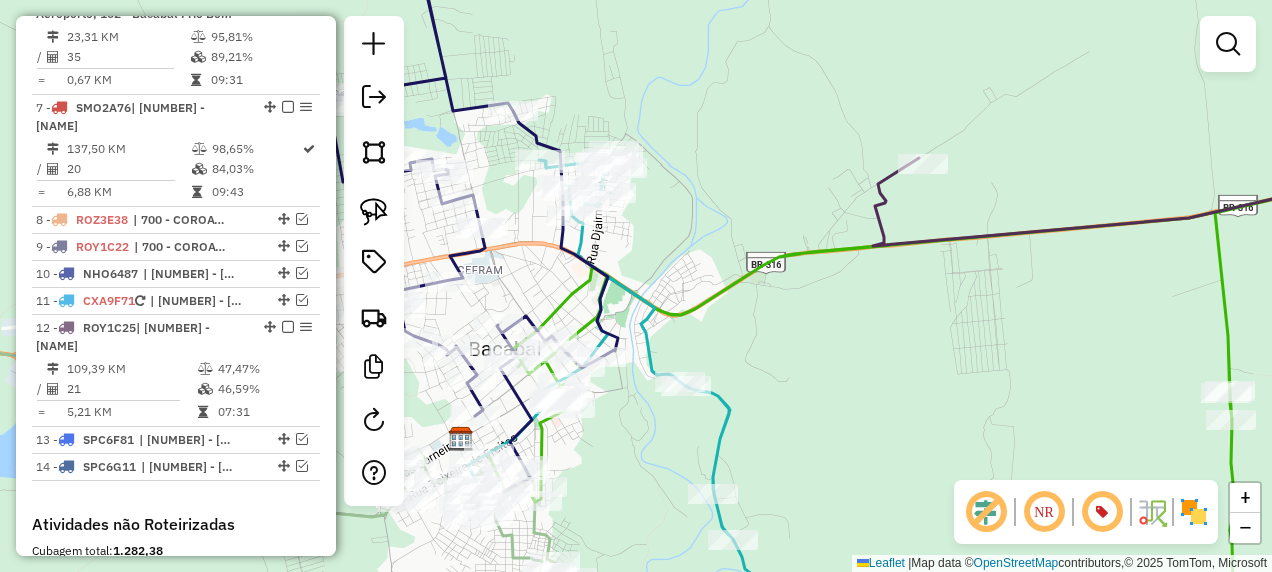 click 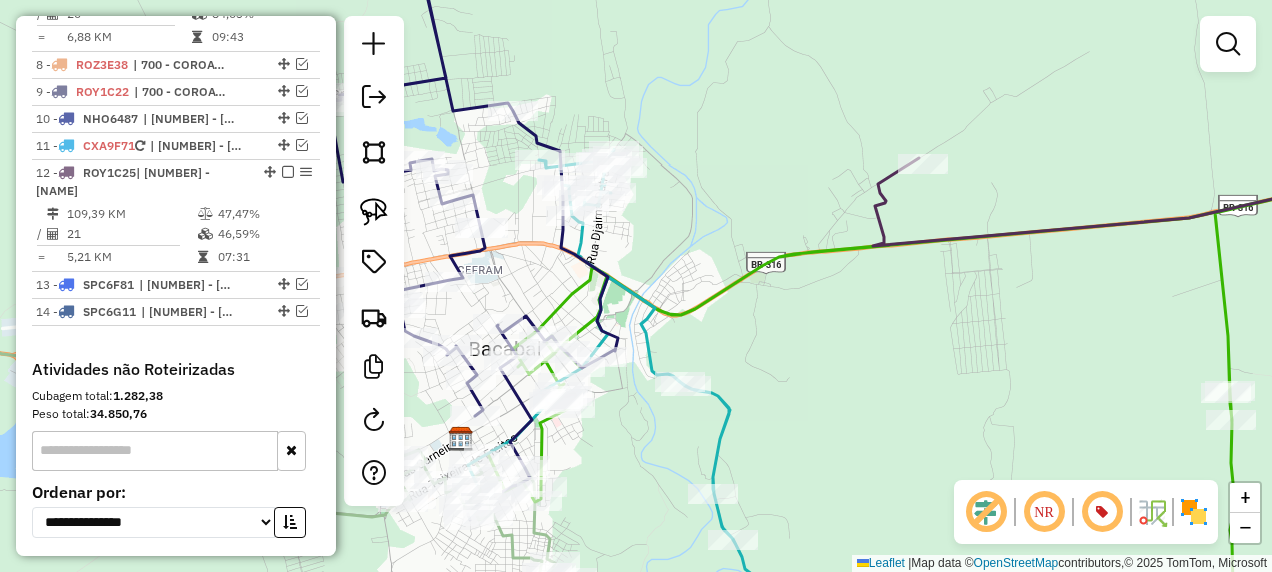 select on "**********" 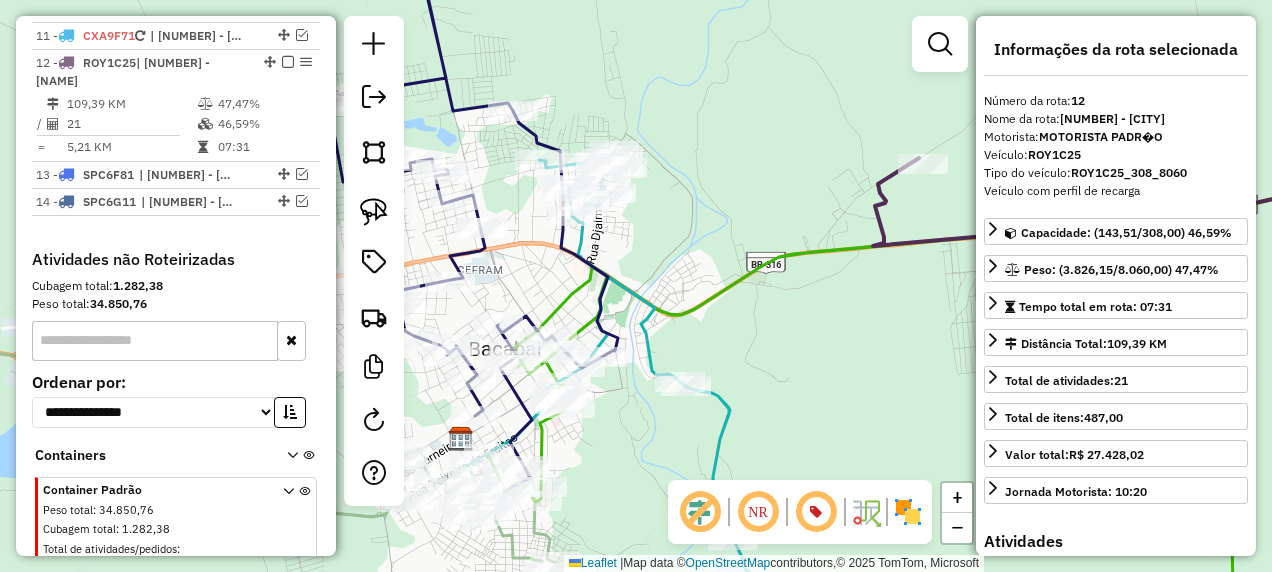 scroll, scrollTop: 1709, scrollLeft: 0, axis: vertical 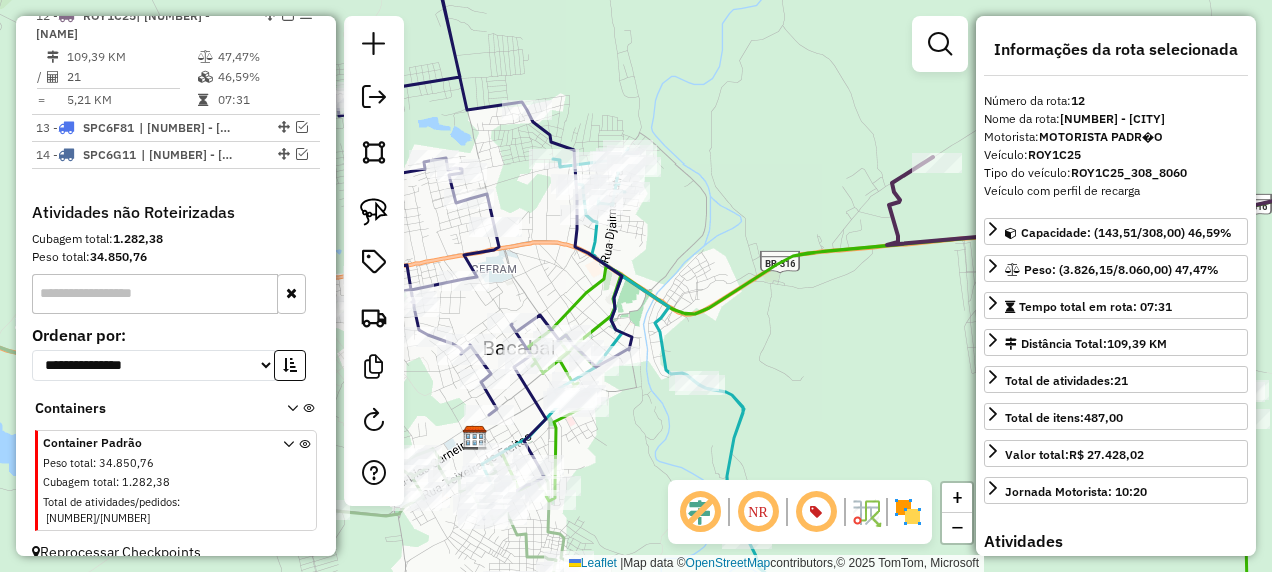 drag, startPoint x: 680, startPoint y: 300, endPoint x: 765, endPoint y: 300, distance: 85 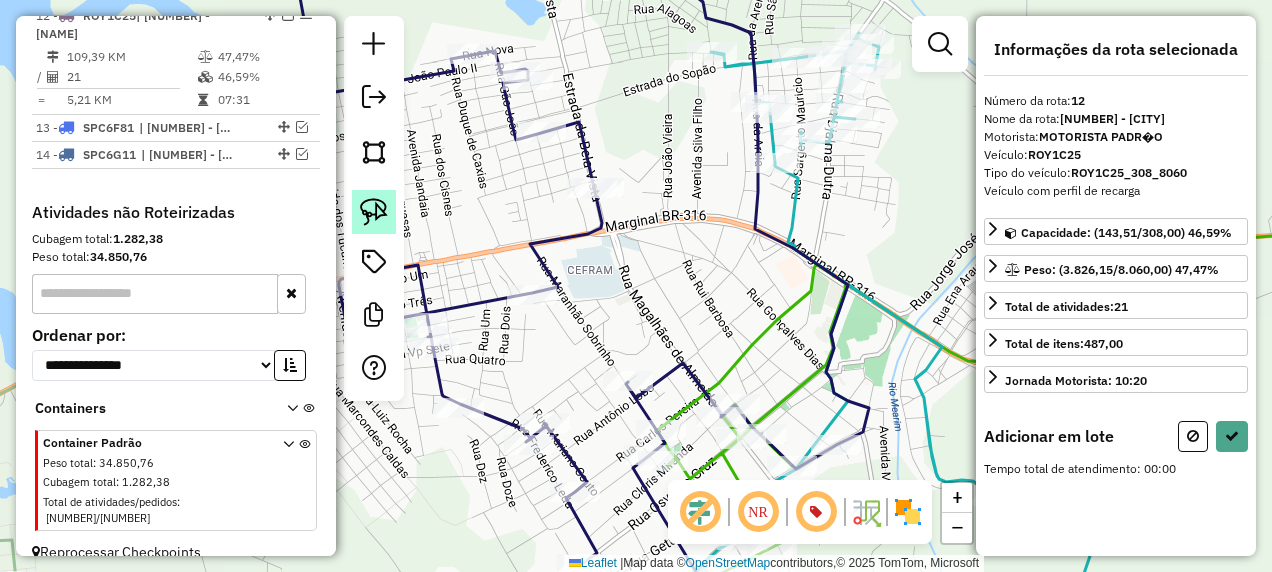click 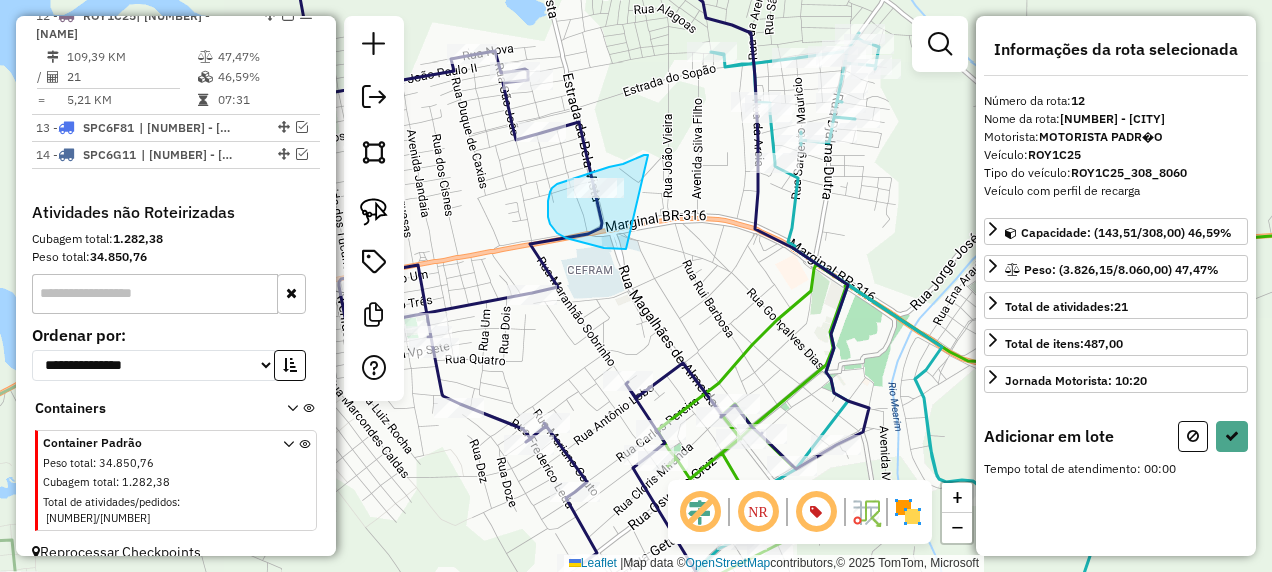 drag, startPoint x: 648, startPoint y: 155, endPoint x: 657, endPoint y: 262, distance: 107.37784 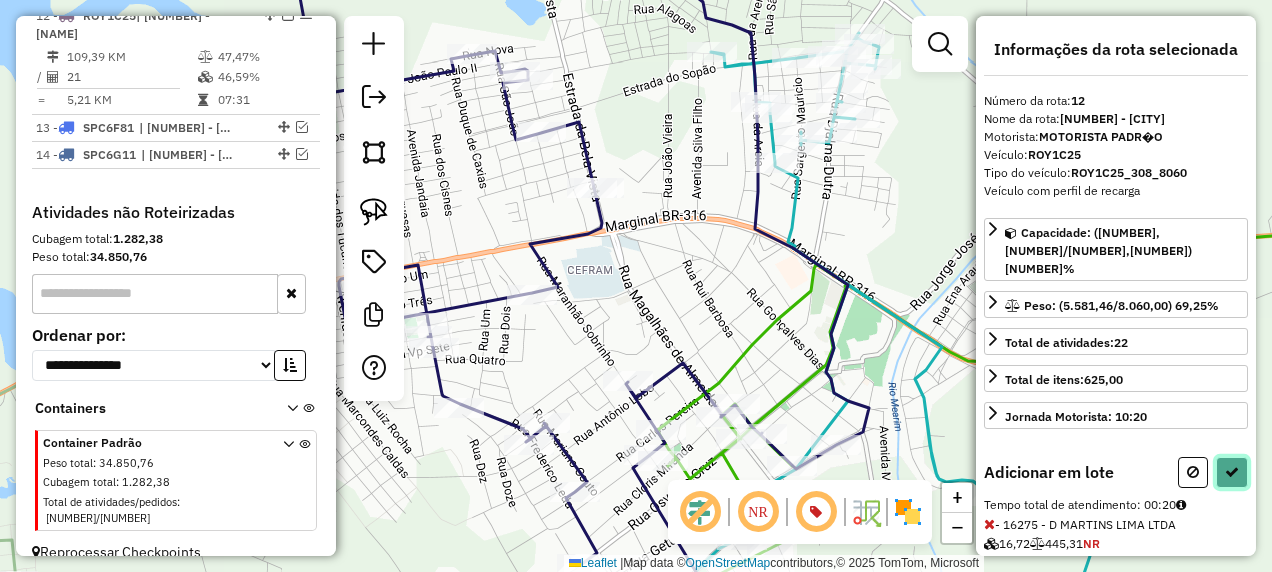 click at bounding box center (1232, 472) 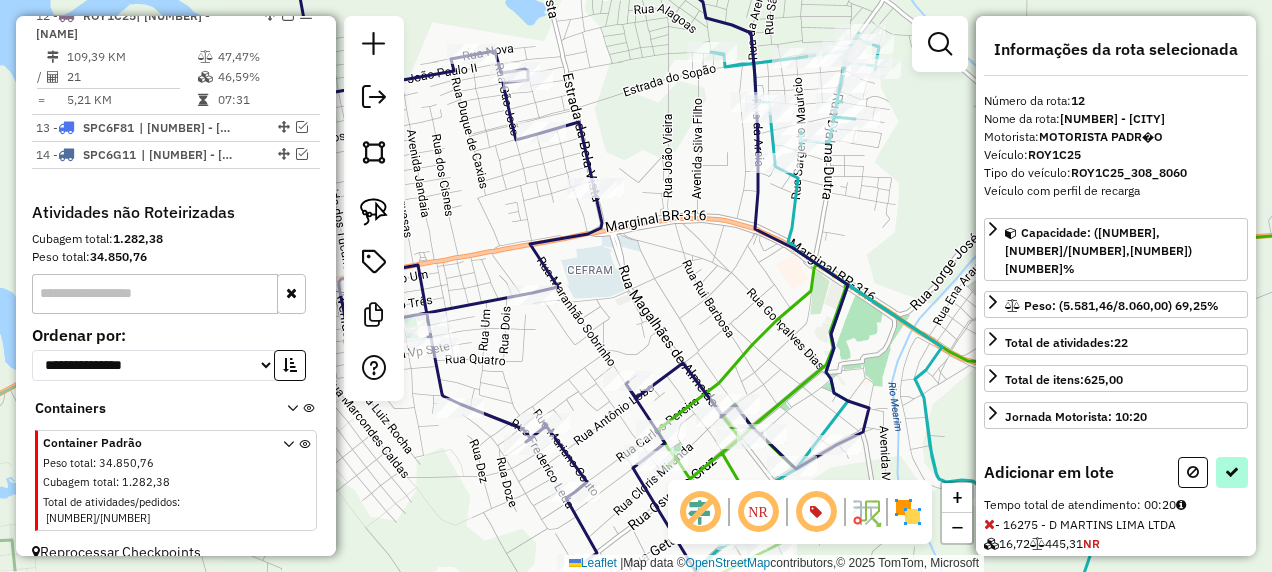 select on "**********" 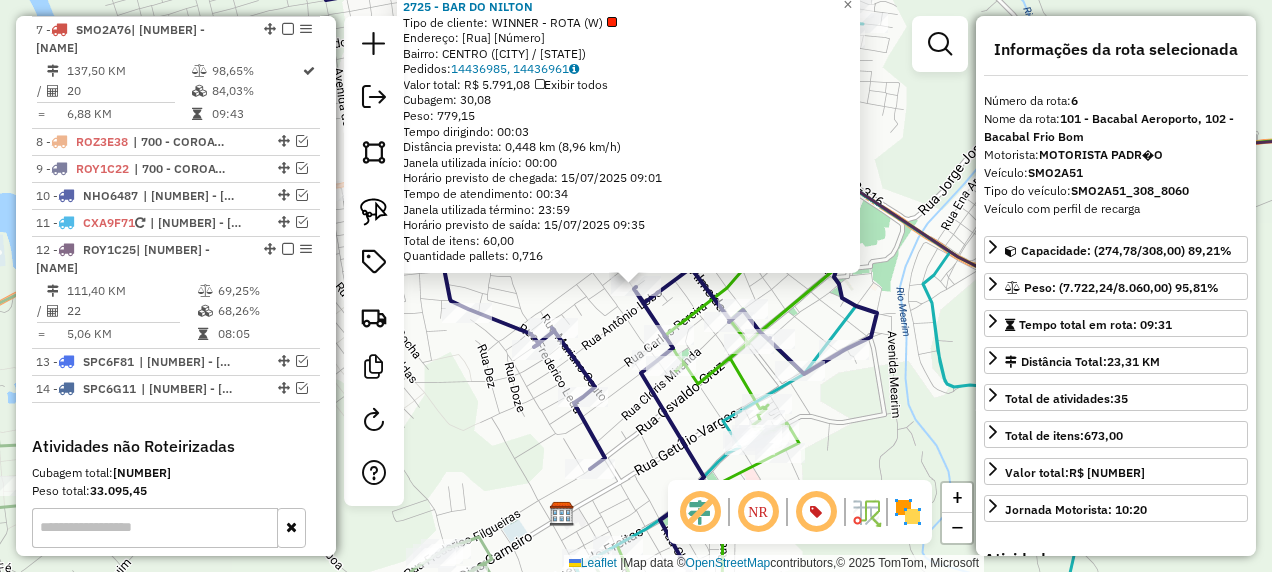 scroll, scrollTop: 1397, scrollLeft: 0, axis: vertical 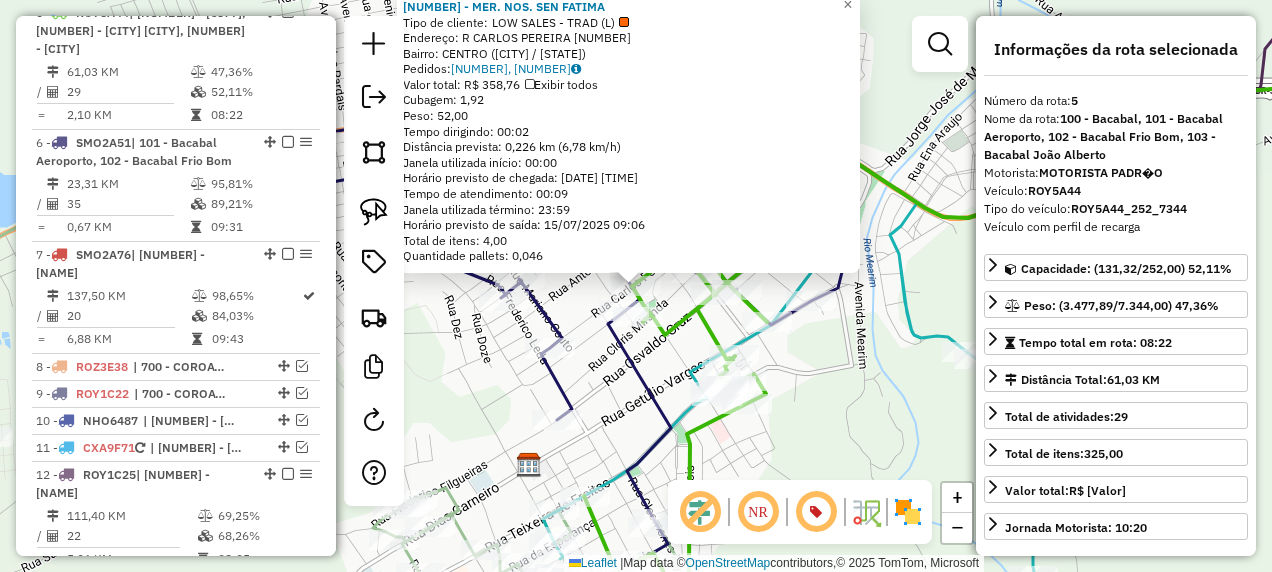 click on "5749 - MER. NOS. SEN FATIMA  Tipo de cliente:   LOW SALES - TRAD (L)   Endereço: R   CARLOS PEREIRA                [NUMBER]   Bairro: CENTRO ([CITY] / [STATE])   Pedidos:  14436902, 14436335   Valor total: R$ 358,76   Exibir todos   Cubagem: 1,92  Peso: 52,00  Tempo dirigindo: 00:02   Distância prevista: 0,226 km (6,78 km/h)   Janela utilizada início: 00:00   Horário previsto de chegada: 15/07/2025 08:57   Tempo de atendimento: 00:09   Janela utilizada término: 23:59   Horário previsto de saída: 15/07/2025 09:06   Total de itens: 4,00   Quantidade pallets: 0,046  × Janela de atendimento Grade de atendimento Capacidade Transportadoras Veículos Cliente Pedidos  Rotas Selecione os dias de semana para filtrar as janelas de atendimento  Seg   Ter   Qua   Qui   Sex   Sáb   Dom  Informe o período da janela de atendimento: De: Até:  Filtrar exatamente a janela do cliente  Considerar janela de atendimento padrão  Selecione os dias de semana para filtrar as grades de atendimento  Seg   Ter   Qua   Qui   Sex   Sáb" 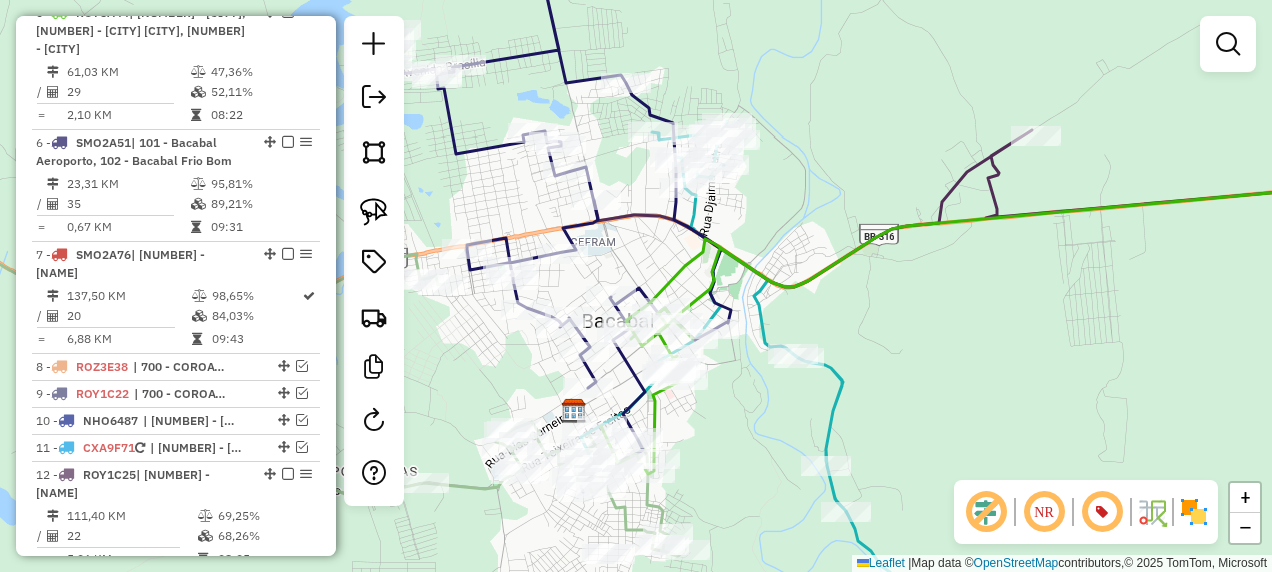 click 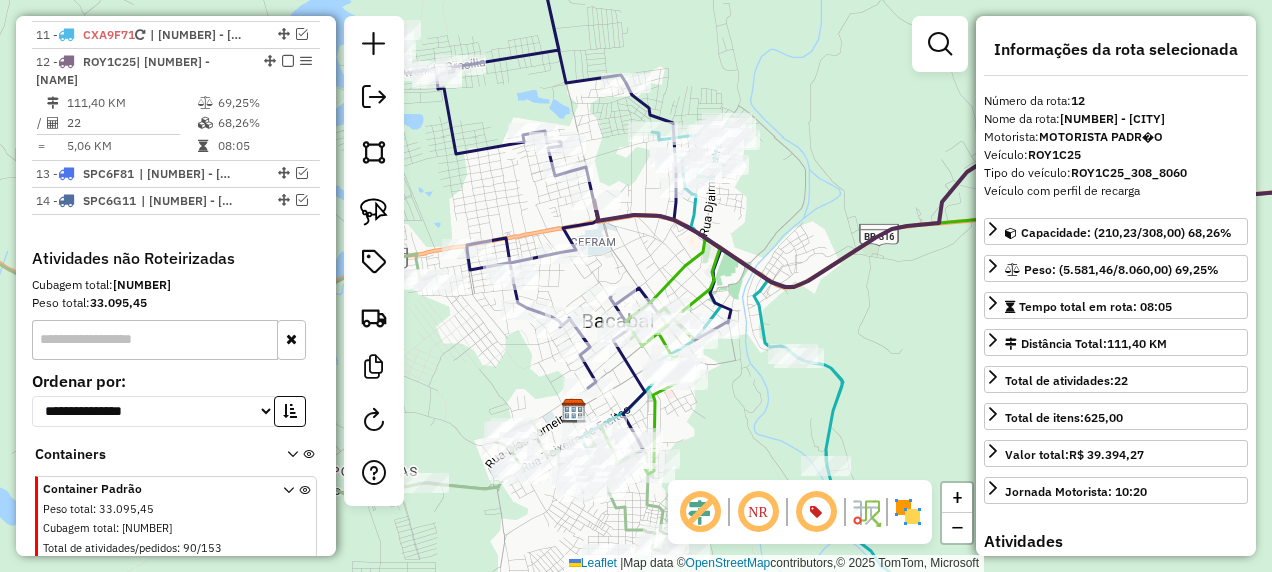 scroll, scrollTop: 1709, scrollLeft: 0, axis: vertical 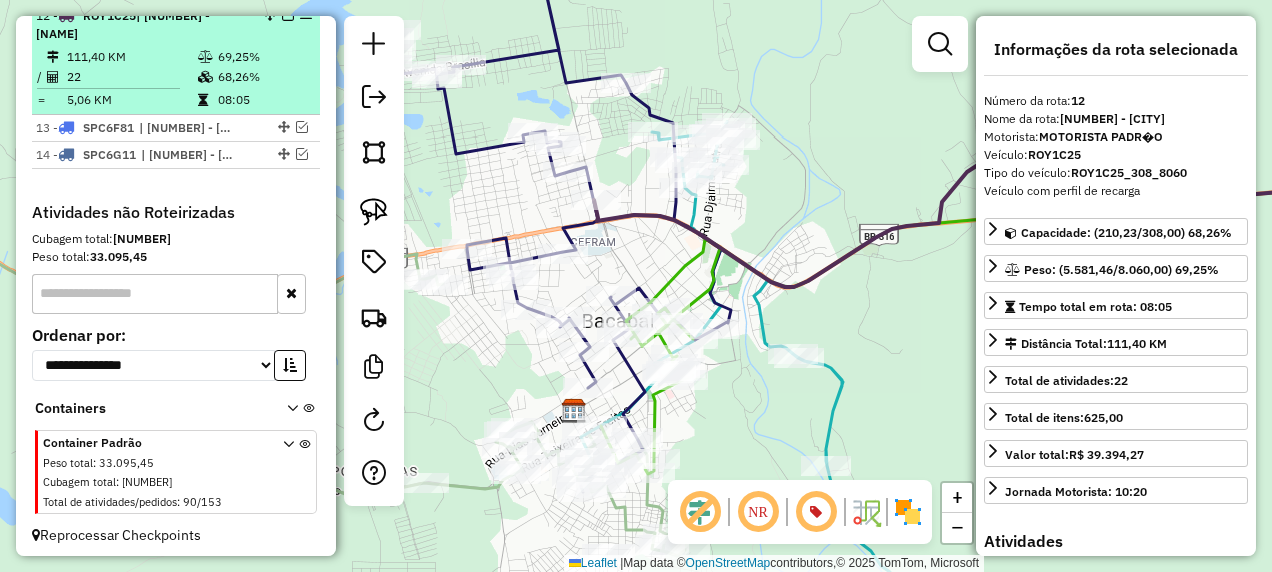 click at bounding box center [288, 15] 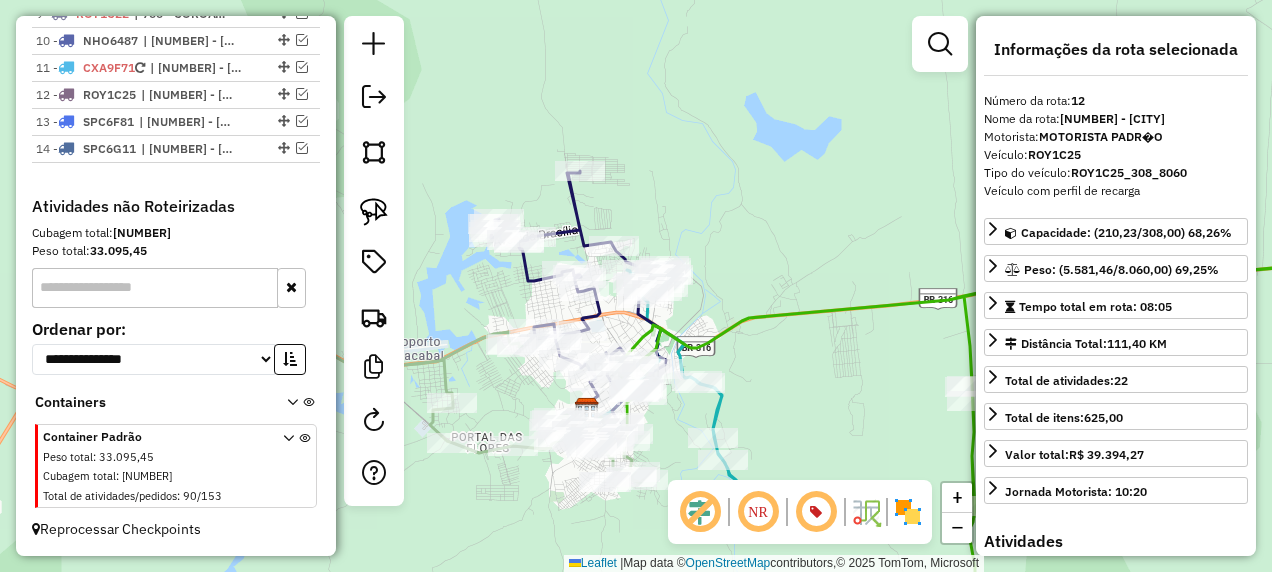 drag, startPoint x: 694, startPoint y: 257, endPoint x: 715, endPoint y: 183, distance: 76.922035 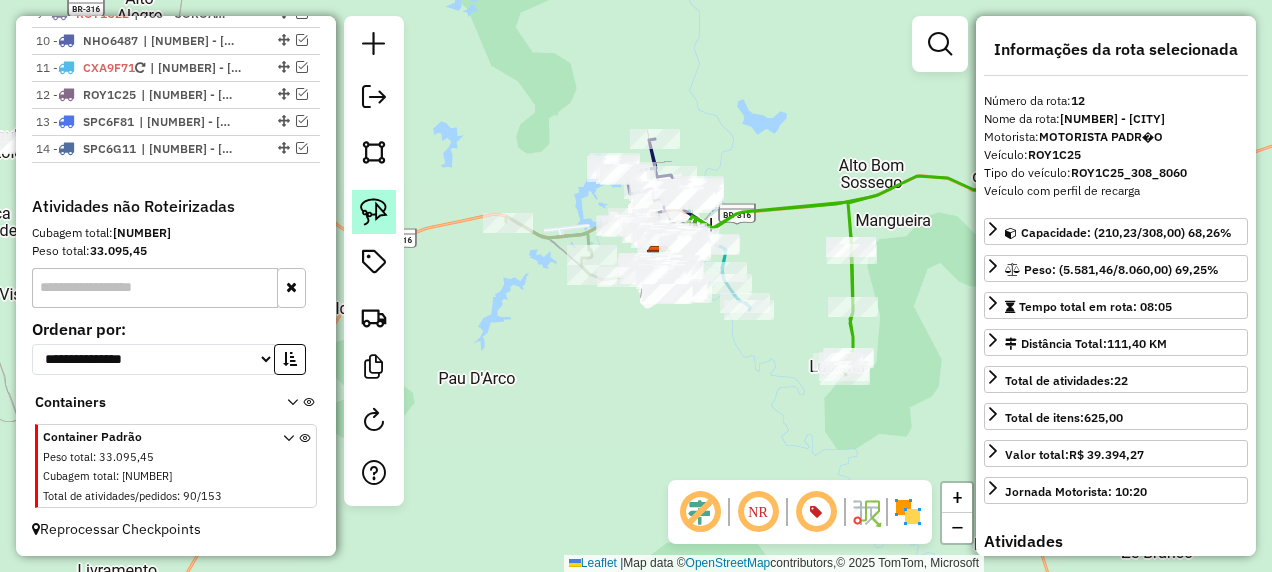 click 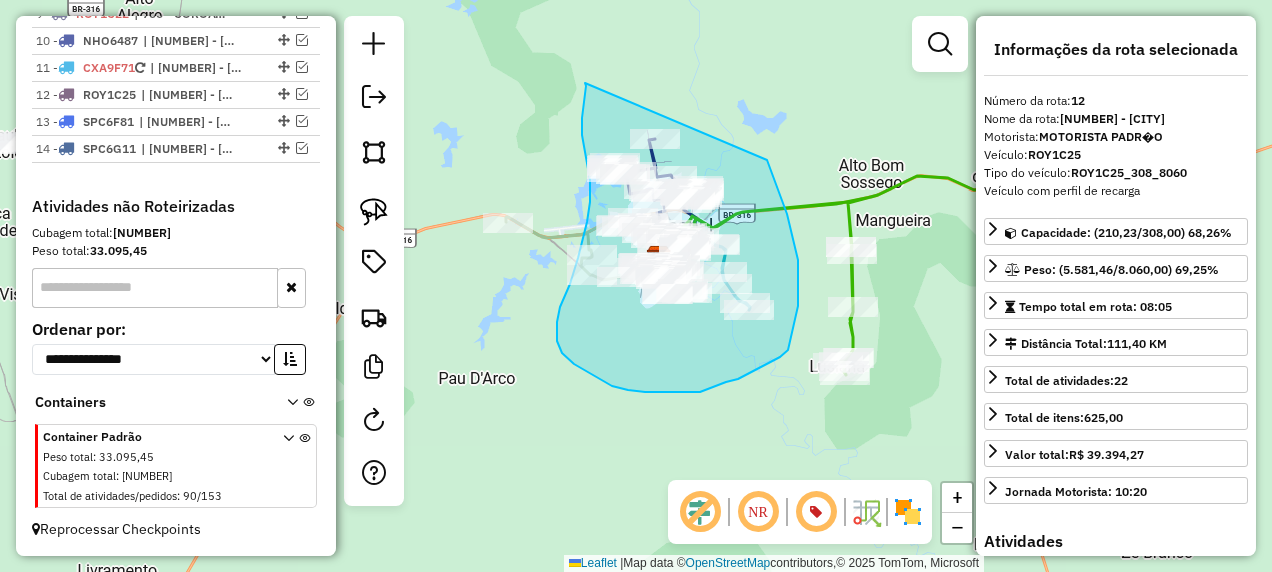 drag, startPoint x: 585, startPoint y: 83, endPoint x: 767, endPoint y: 160, distance: 197.61832 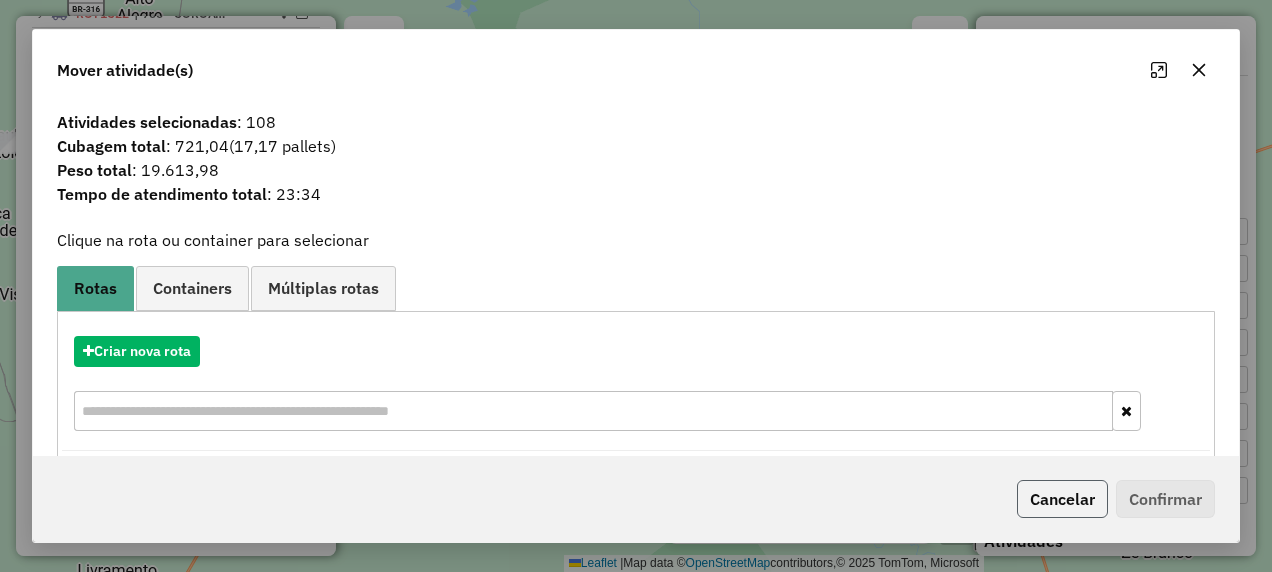click on "Cancelar" 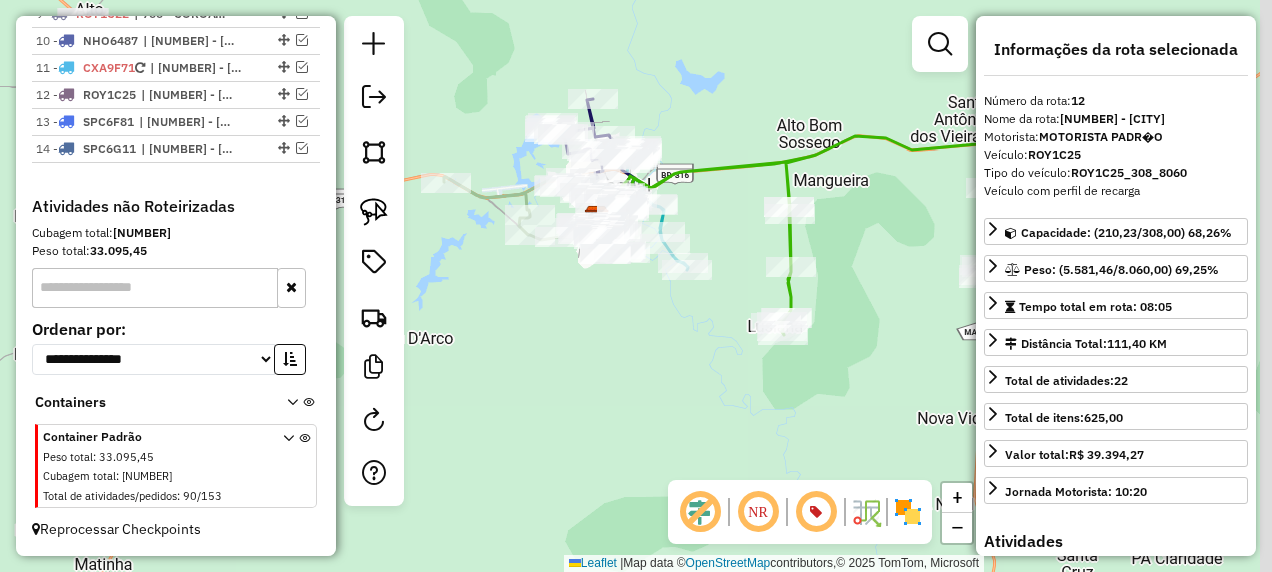 drag, startPoint x: 651, startPoint y: 415, endPoint x: 523, endPoint y: 322, distance: 158.2182 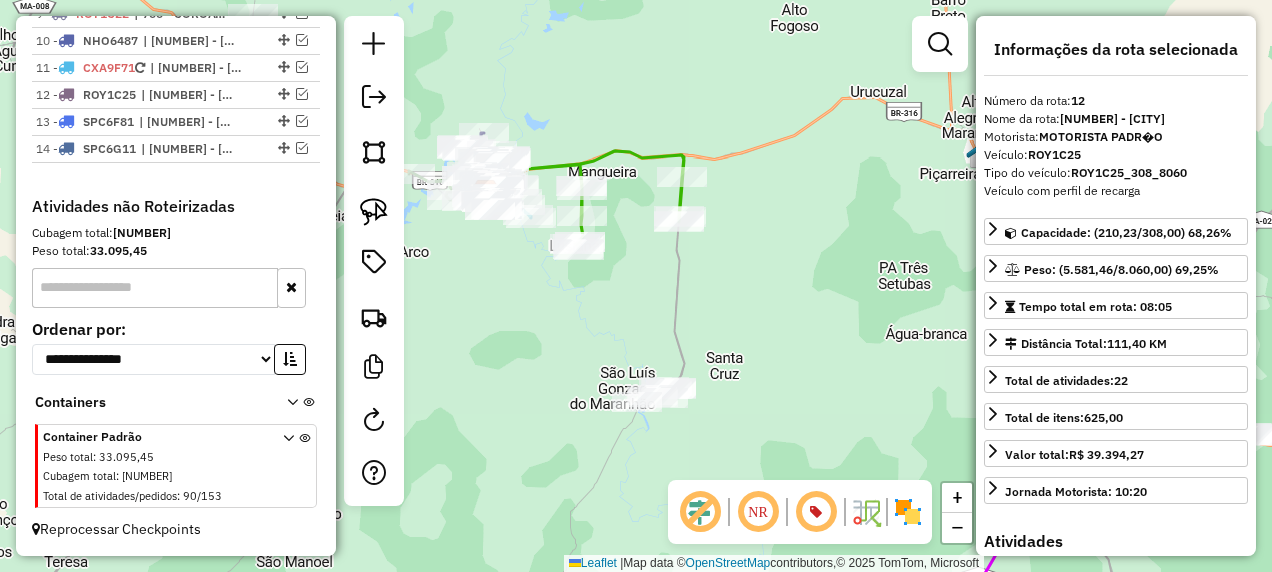 drag, startPoint x: 703, startPoint y: 350, endPoint x: 687, endPoint y: 323, distance: 31.38471 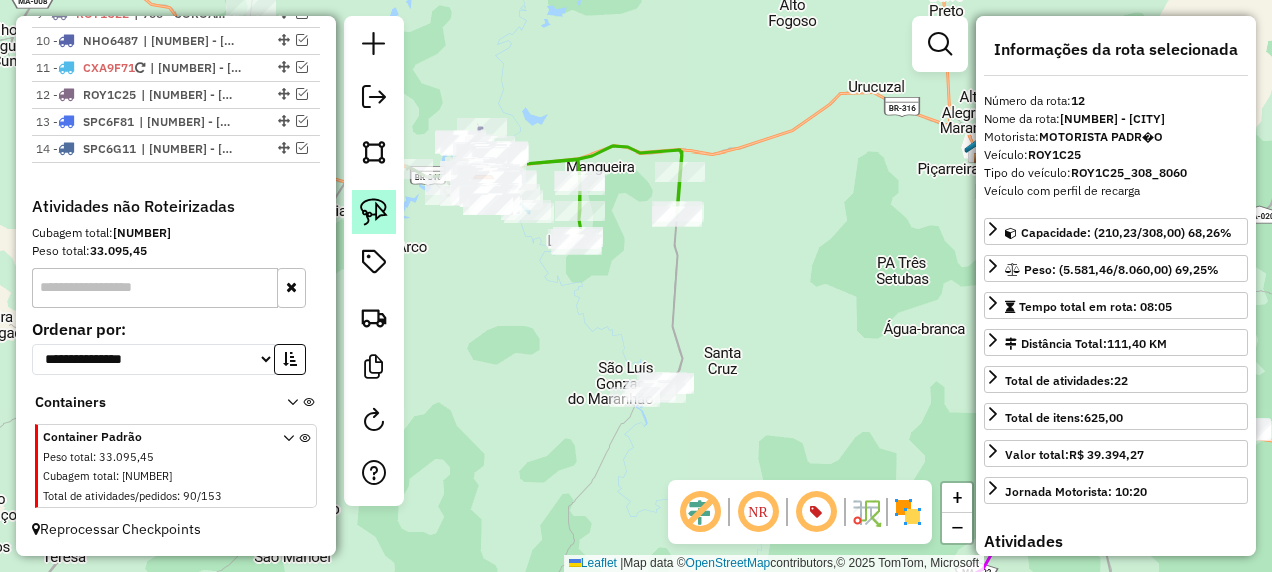 click 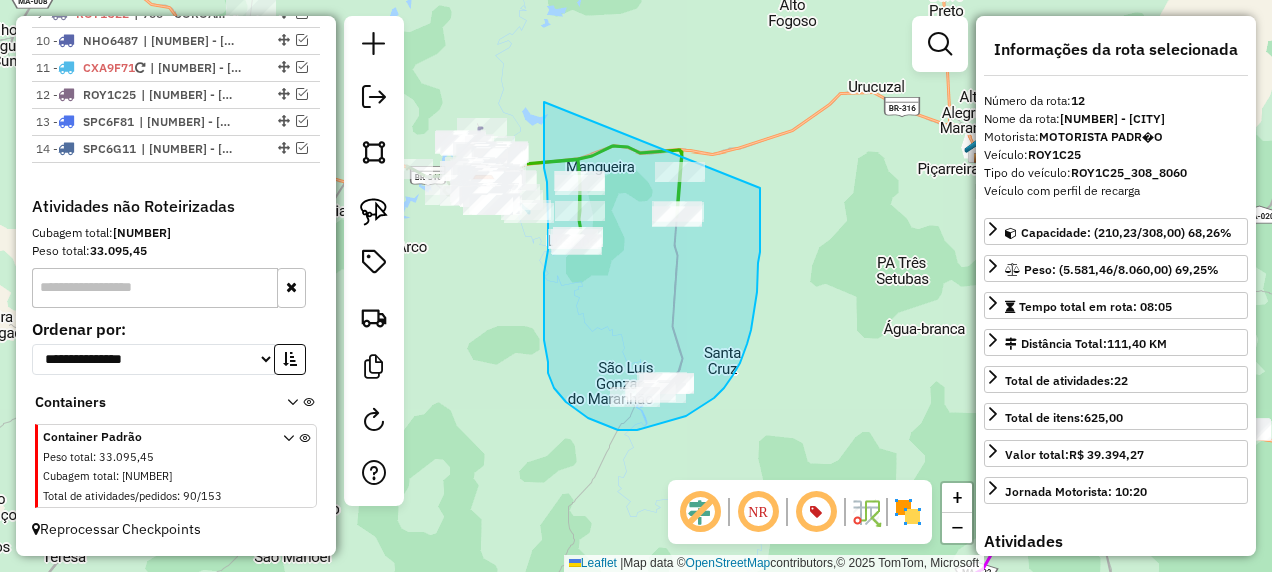 drag, startPoint x: 544, startPoint y: 102, endPoint x: 760, endPoint y: 162, distance: 224.1785 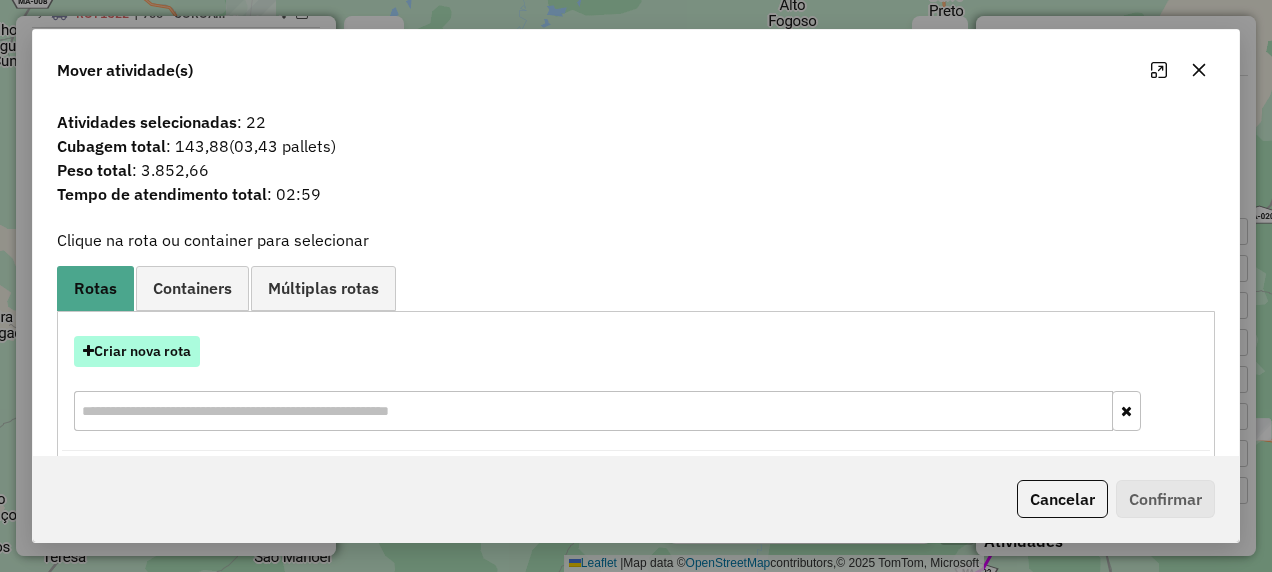click on "Criar nova rota" at bounding box center (137, 351) 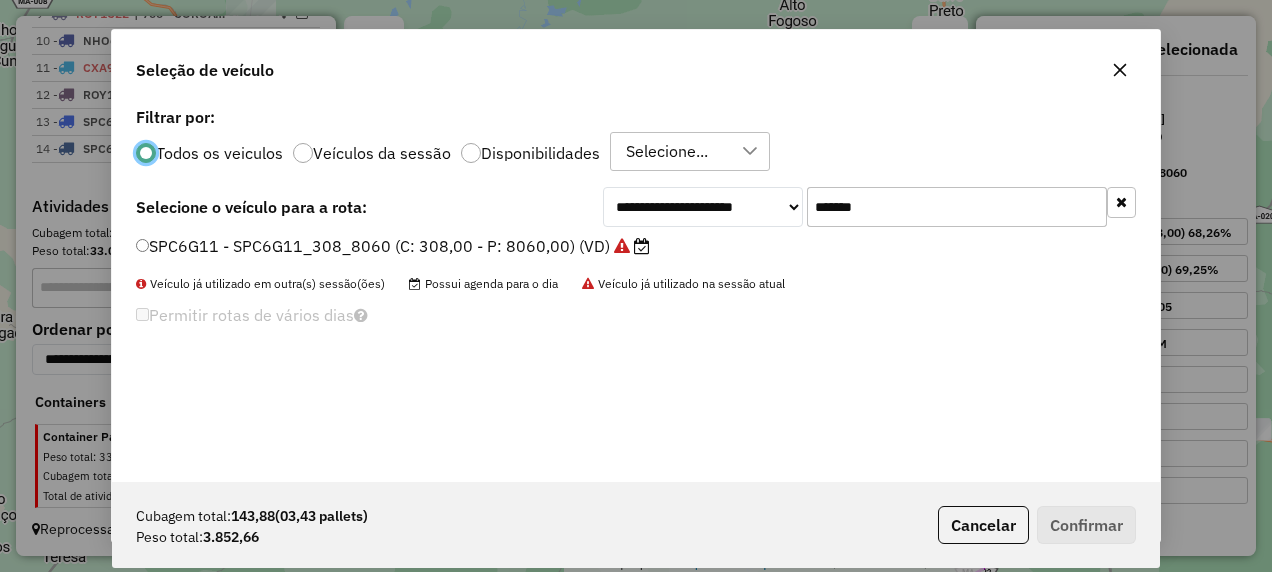 scroll, scrollTop: 11, scrollLeft: 6, axis: both 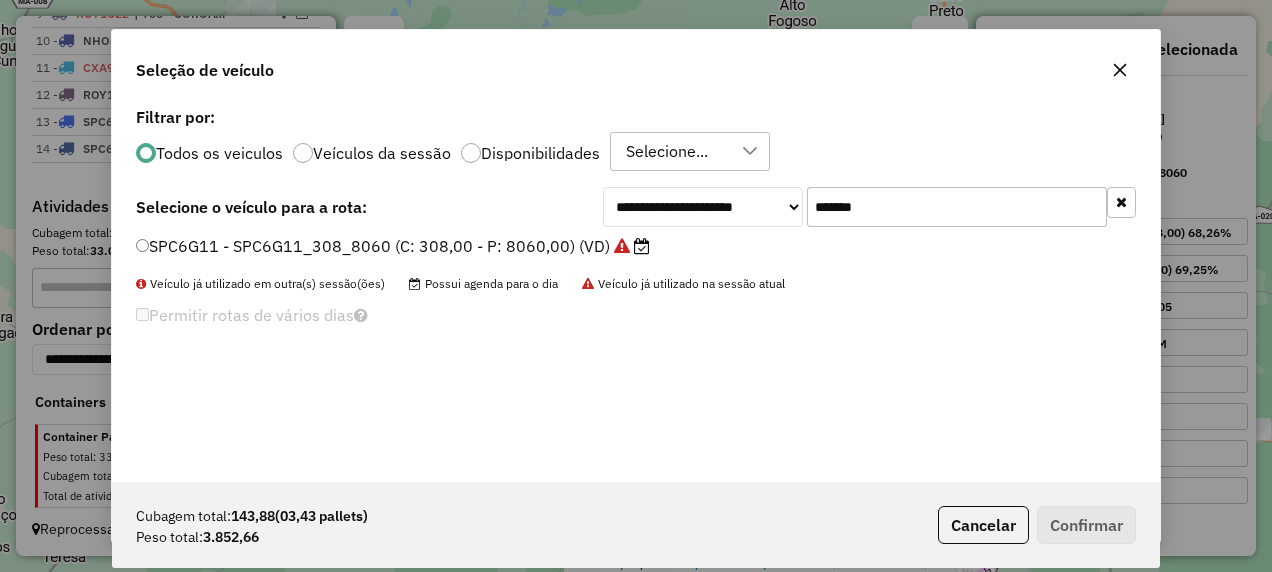 drag, startPoint x: 892, startPoint y: 207, endPoint x: 736, endPoint y: 256, distance: 163.51453 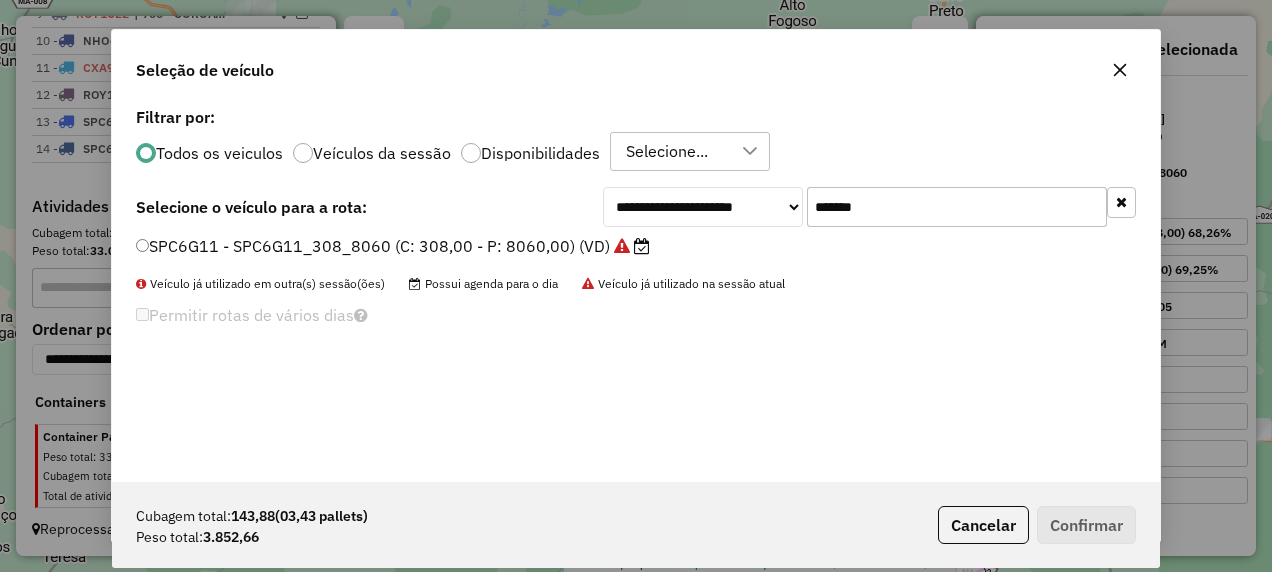 paste 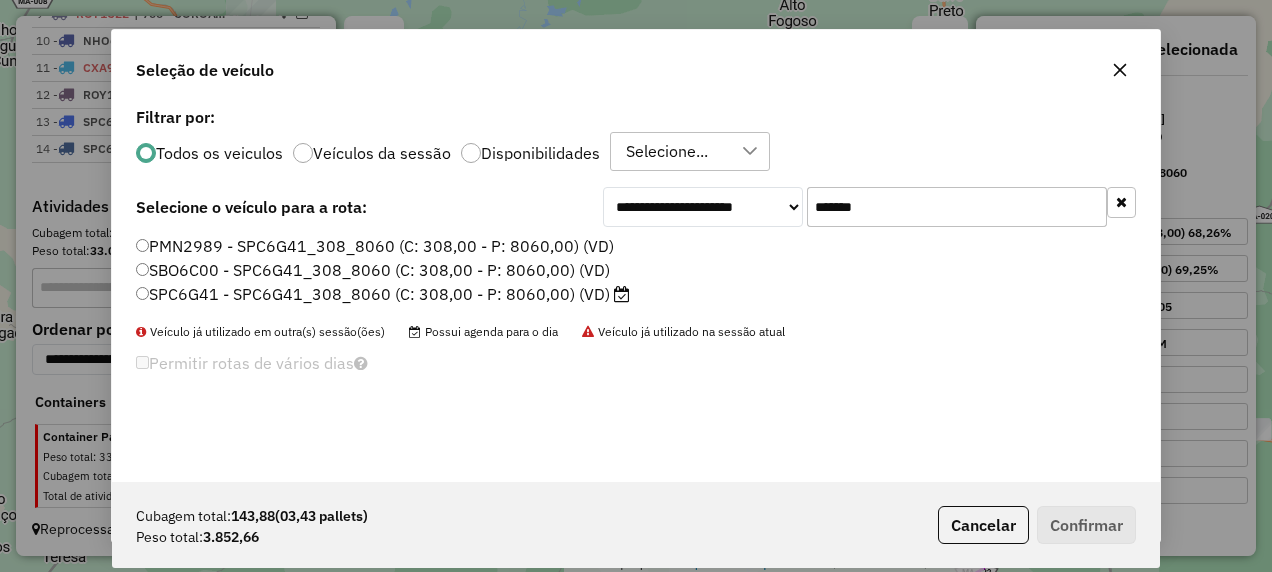 type on "*******" 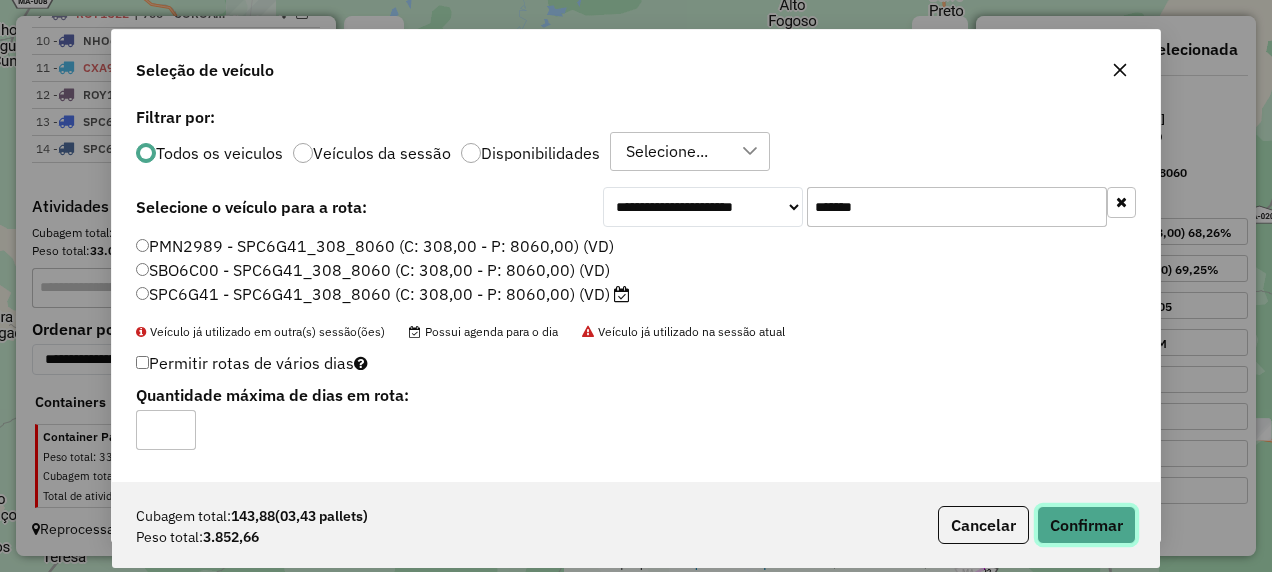 click on "Confirmar" 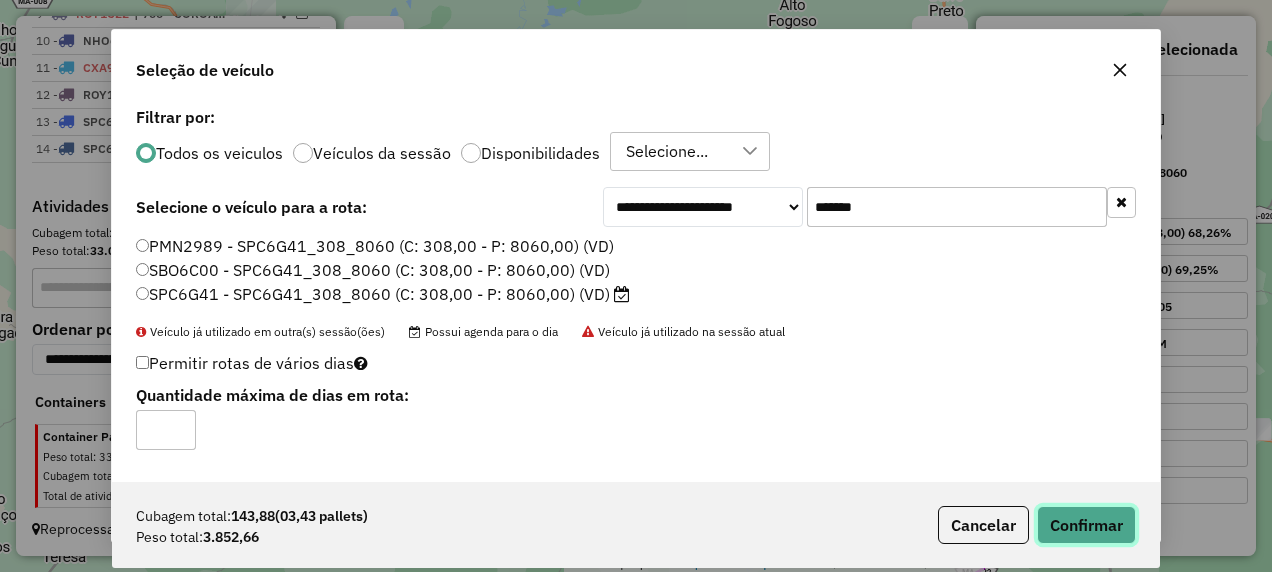 type 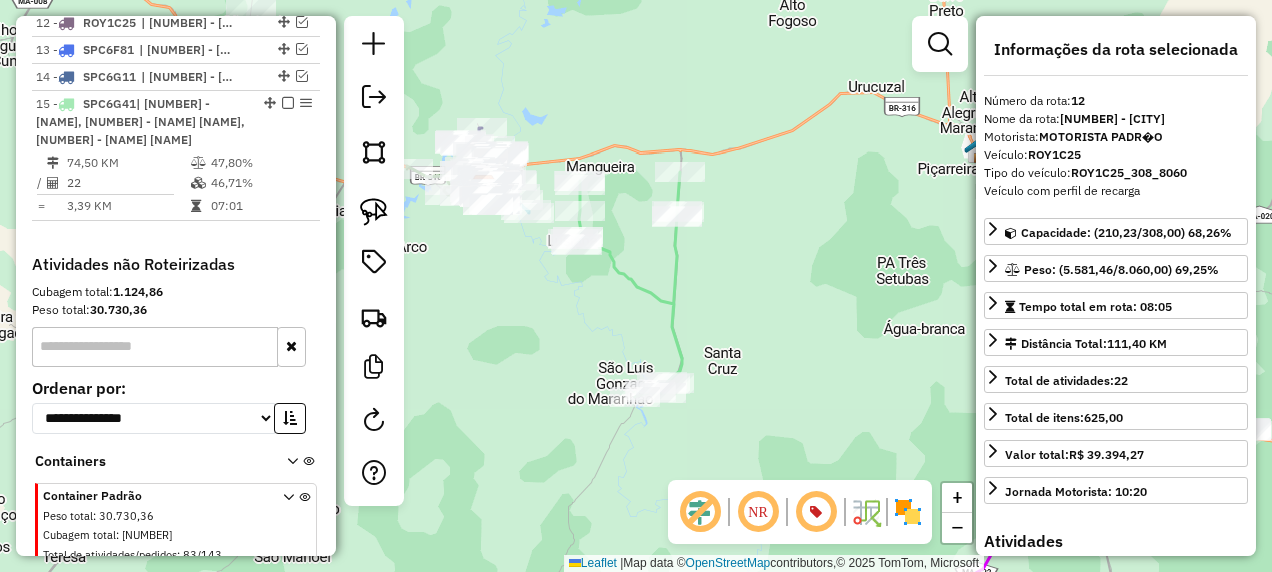 scroll, scrollTop: 1709, scrollLeft: 0, axis: vertical 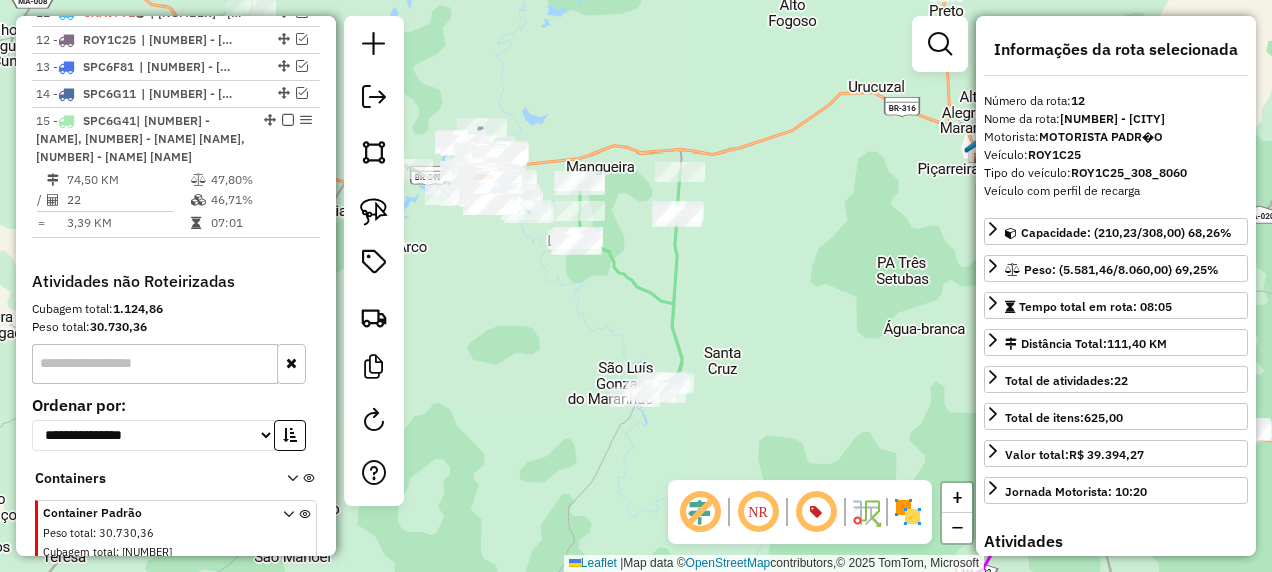 click 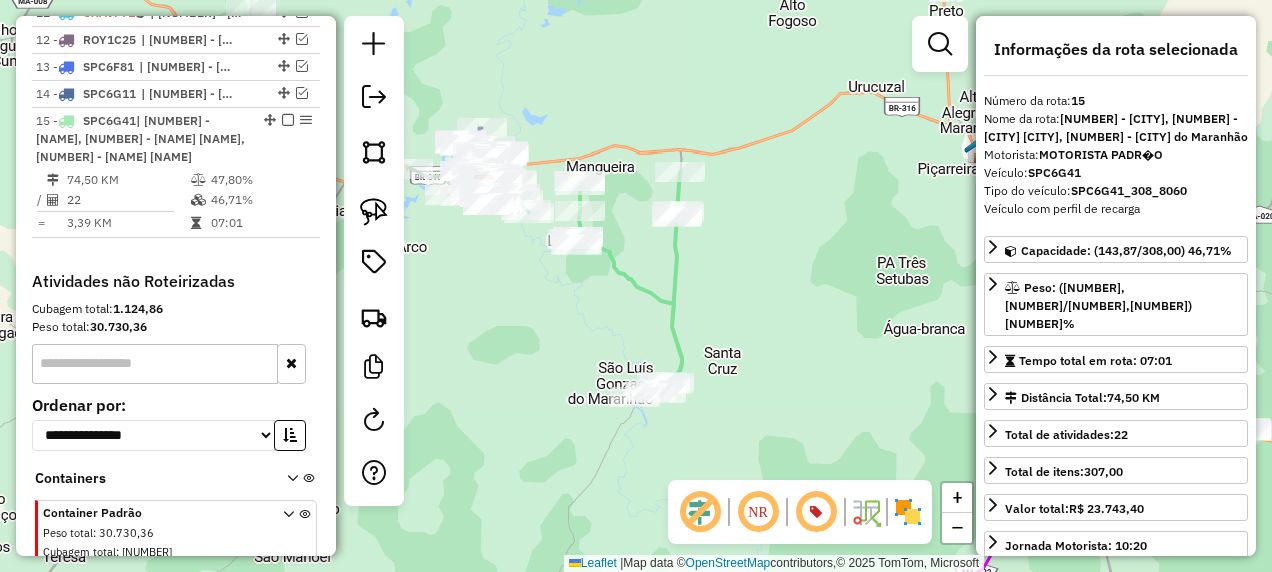 scroll, scrollTop: 1796, scrollLeft: 0, axis: vertical 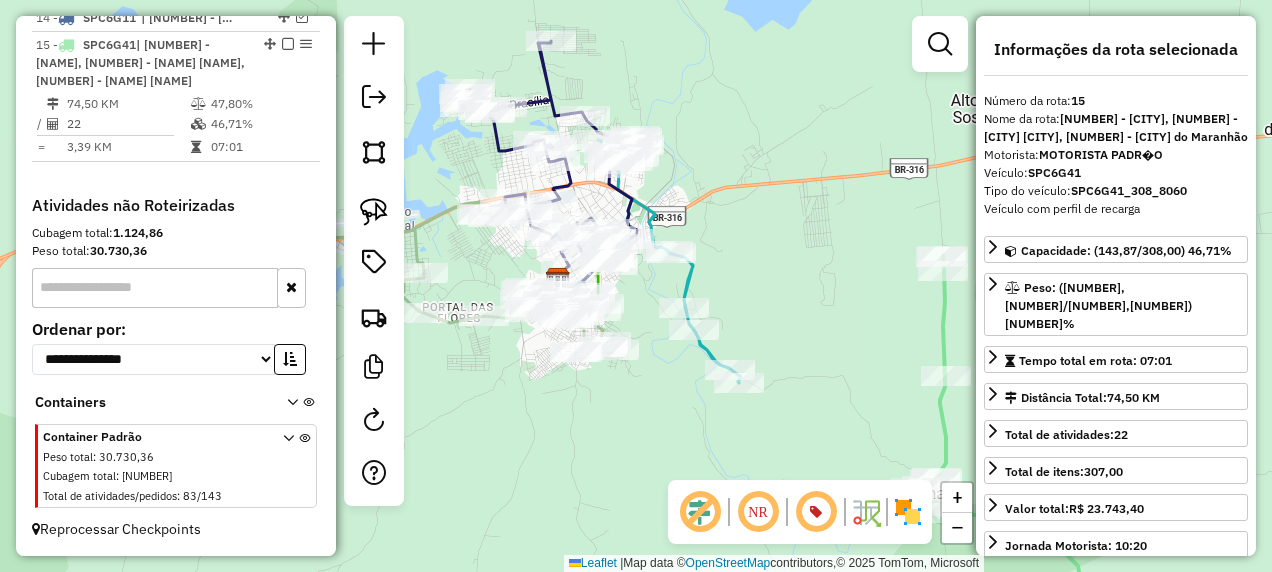 drag, startPoint x: 636, startPoint y: 228, endPoint x: 642, endPoint y: 325, distance: 97.18539 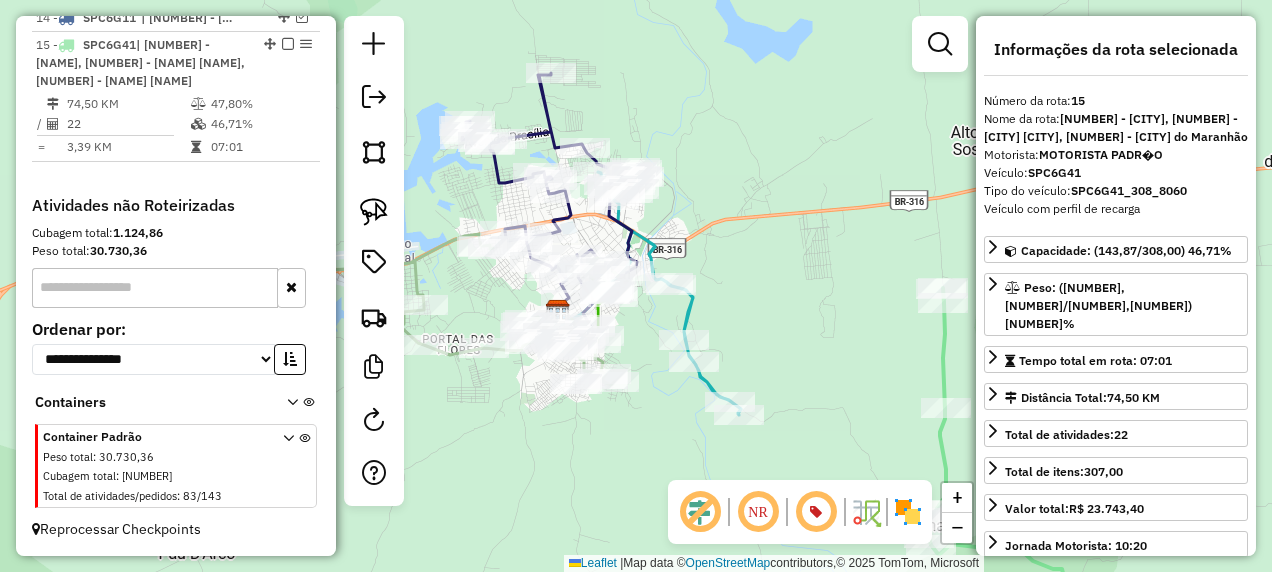 click 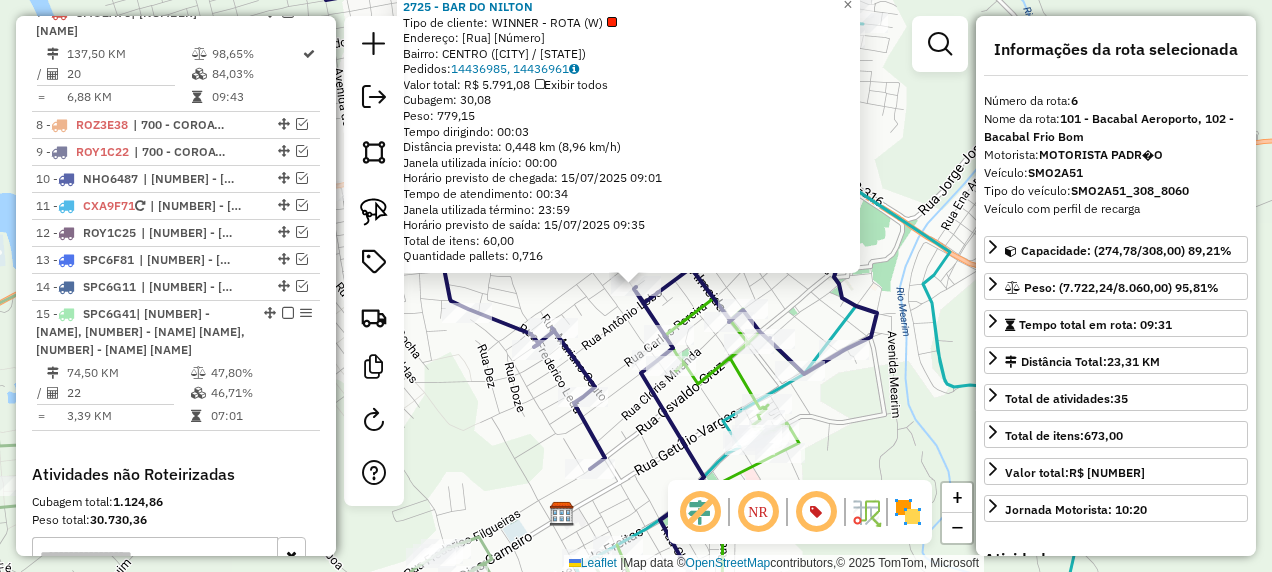 scroll, scrollTop: 1422, scrollLeft: 0, axis: vertical 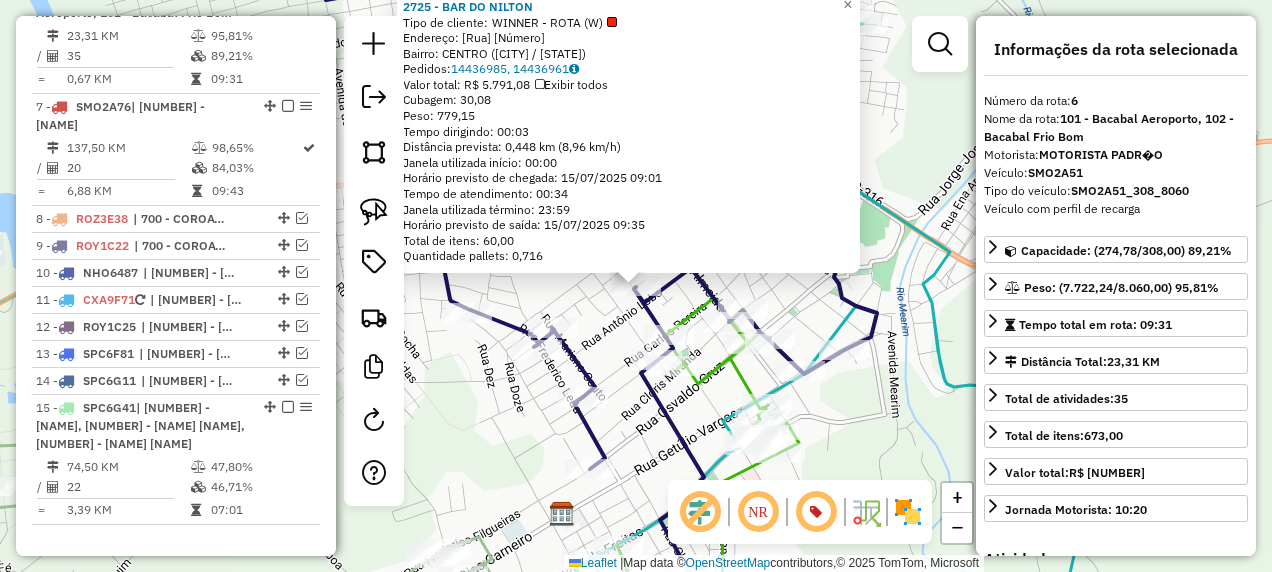 click on "2725 - BAR DO NILTON  Tipo de cliente:   WINNER - ROTA (W)   Endereço: R     MARANHAO SOBRINHO           SN   Bairro: CENTRO ([CITY] / [STATE])   Pedidos:  14436985, 14436961   Valor total: R$ 5.791,08   Exibir todos   Cubagem: 30,08  Peso: 779,15  Tempo dirigindo: 00:03   Distância prevista: 0,448 km (8,96 km/h)   Janela utilizada início: 00:00   Horário previsto de chegada: 15/07/2025 09:01   Tempo de atendimento: 00:34   Janela utilizada término: 23:59   Horário previsto de saída: 15/07/2025 09:35   Total de itens: 60,00   Quantidade pallets: 0,716  × Janela de atendimento Grade de atendimento Capacidade Transportadoras Veículos Cliente Pedidos  Rotas Selecione os dias de semana para filtrar as janelas de atendimento  Seg   Ter   Qua   Qui   Sex   Sáb   Dom  Informe o período da janela de atendimento: De: Até:  Filtrar exatamente a janela do cliente  Considerar janela de atendimento padrão  Selecione os dias de semana para filtrar as grades de atendimento  Seg   Ter   Qua   Qui   Sex   Sáb   Dom" 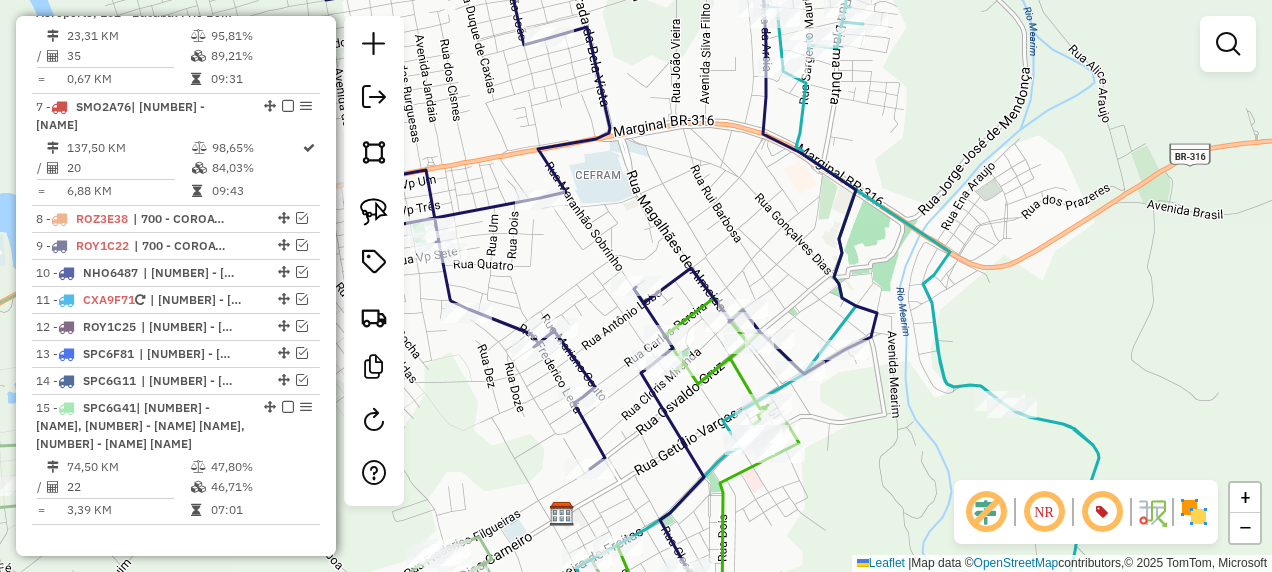 drag, startPoint x: 608, startPoint y: 347, endPoint x: 542, endPoint y: 248, distance: 118.98319 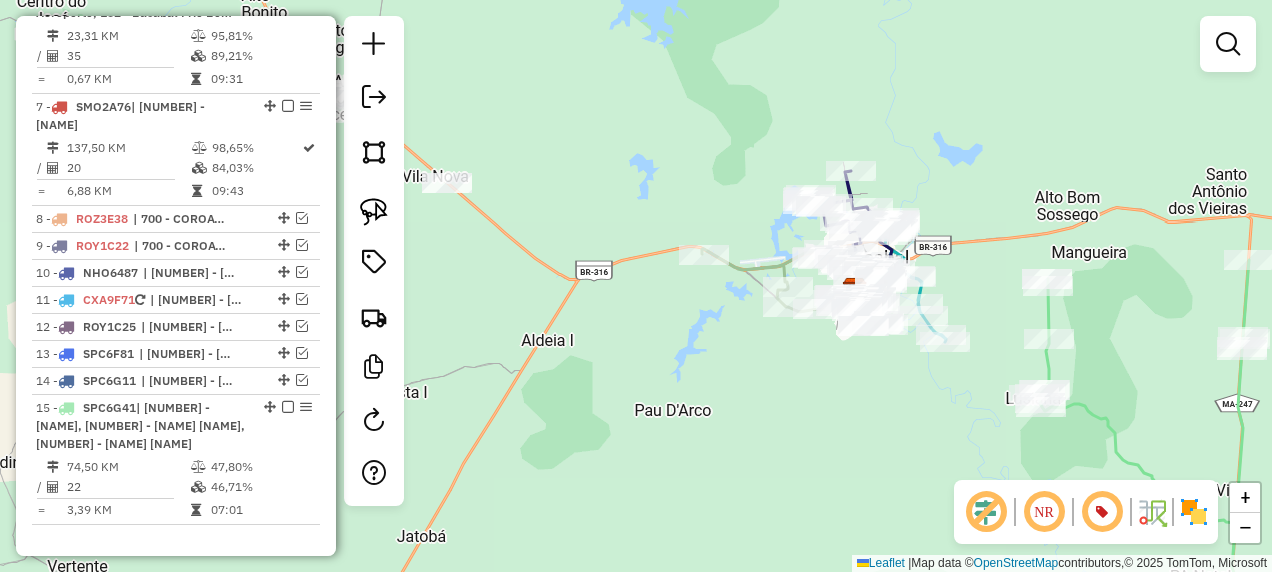 click 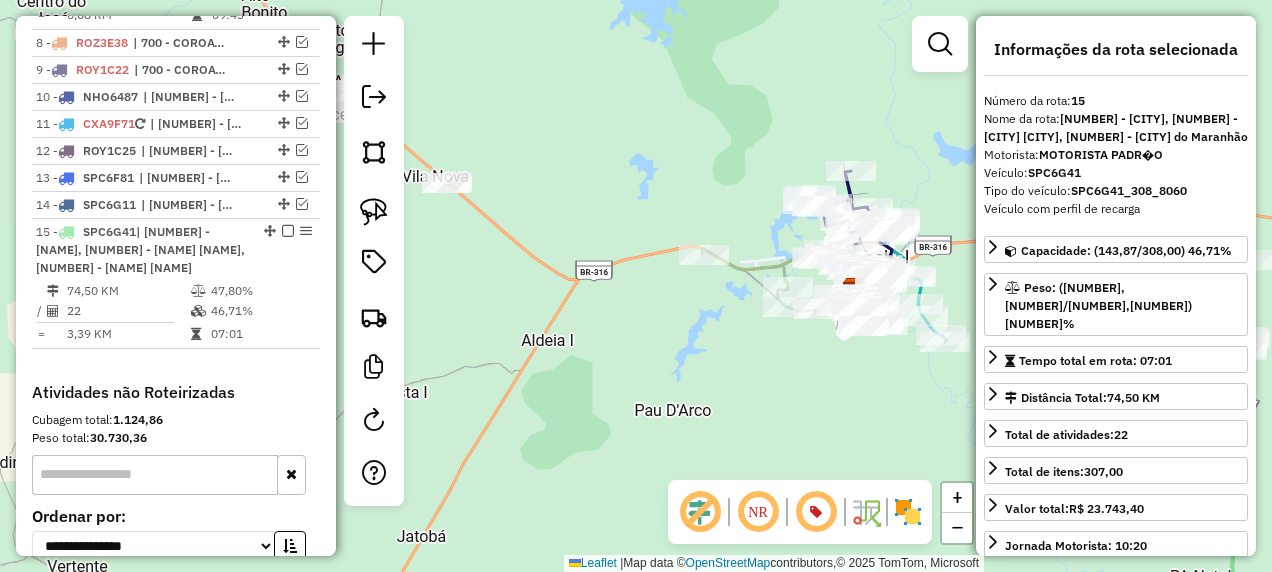 scroll, scrollTop: 1796, scrollLeft: 0, axis: vertical 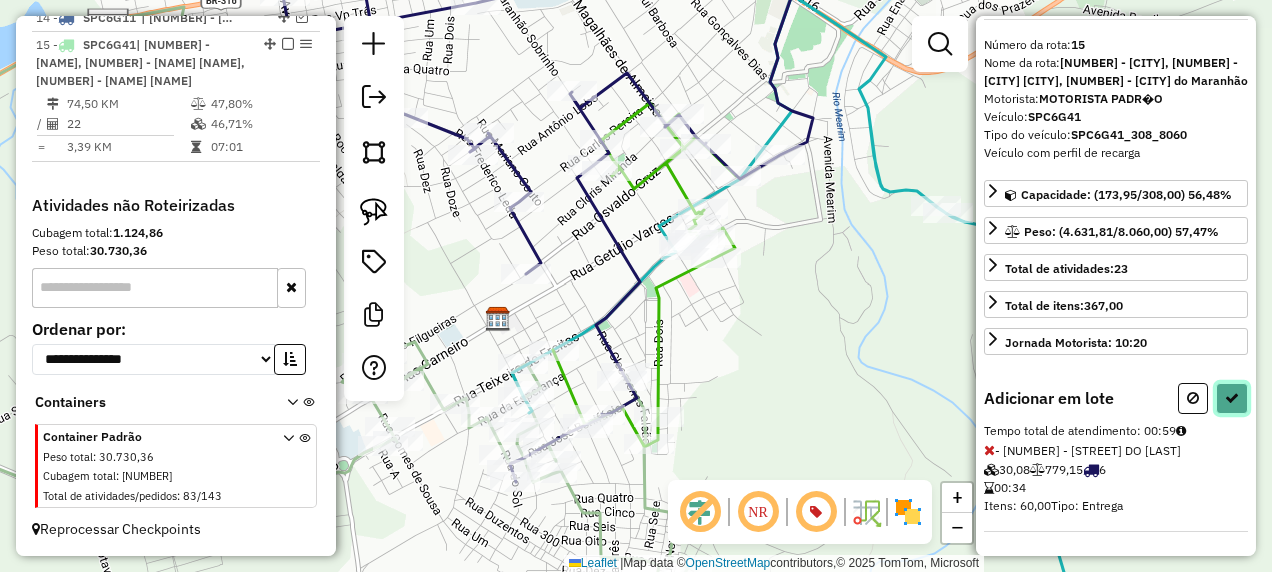 click at bounding box center [1232, 398] 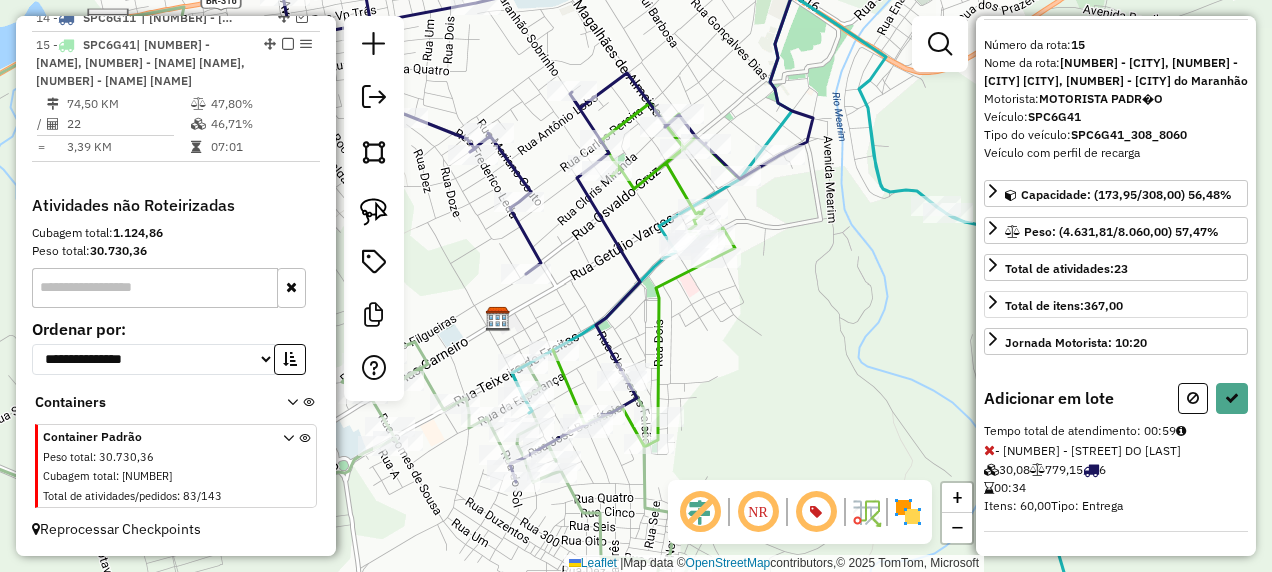 select on "**********" 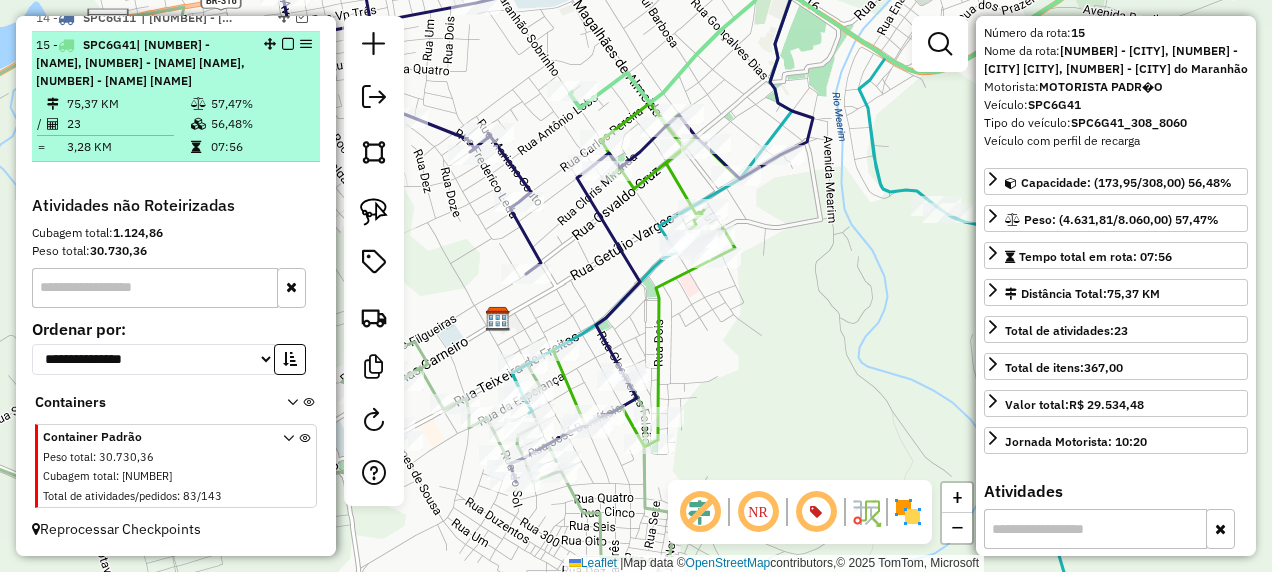 click at bounding box center [288, 44] 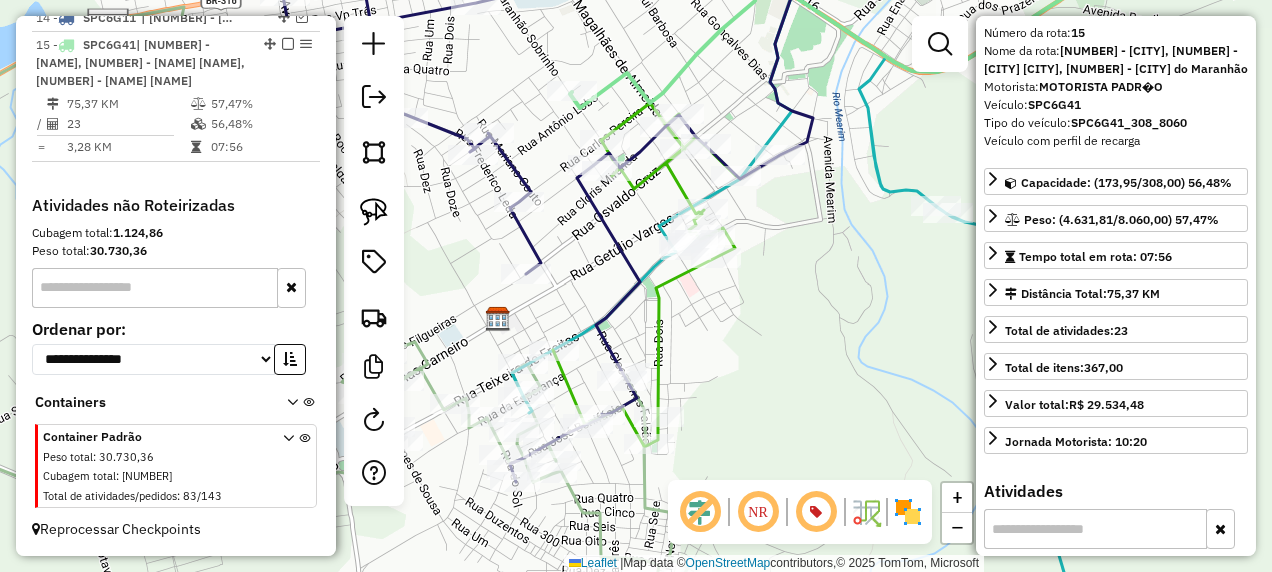 scroll, scrollTop: 1693, scrollLeft: 0, axis: vertical 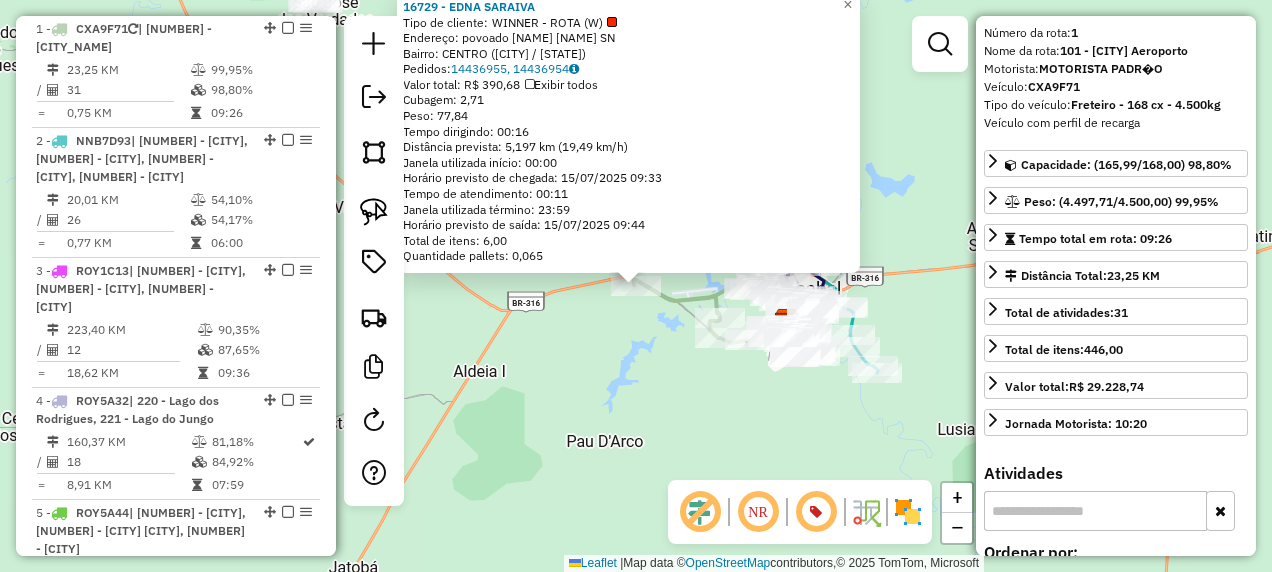 click on "16729 - EDNA SARAIVA  Tipo de cliente:   WINNER - ROTA (W)   Endereço:  povoado bambu novo SN   Bairro: CENTRO ([CITY] / [STATE])   Pedidos:  14436955, 14436954   Valor total: R$ 390,68   Exibir todos   Cubagem: 2,71  Peso: 77,84  Tempo dirigindo: 00:16   Distância prevista: 5,197 km (19,49 km/h)   Janela utilizada início: 00:00   Horário previsto de chegada: 15/07/2025 09:33   Tempo de atendimento: 00:11   Janela utilizada término: 23:59   Horário previsto de saída: 15/07/2025 09:44   Total de itens: 6,00   Quantidade pallets: 0,065  × Janela de atendimento Grade de atendimento Capacidade Transportadoras Veículos Cliente Pedidos  Rotas Selecione os dias de semana para filtrar as janelas de atendimento  Seg   Ter   Qua   Qui   Sex   Sáb   Dom  Informe o período da janela de atendimento: De: Até:  Filtrar exatamente a janela do cliente  Considerar janela de atendimento padrão  Selecione os dias de semana para filtrar as grades de atendimento  Seg   Ter   Qua   Qui   Sex   Sáb   Dom   Peso mínimo:  +" 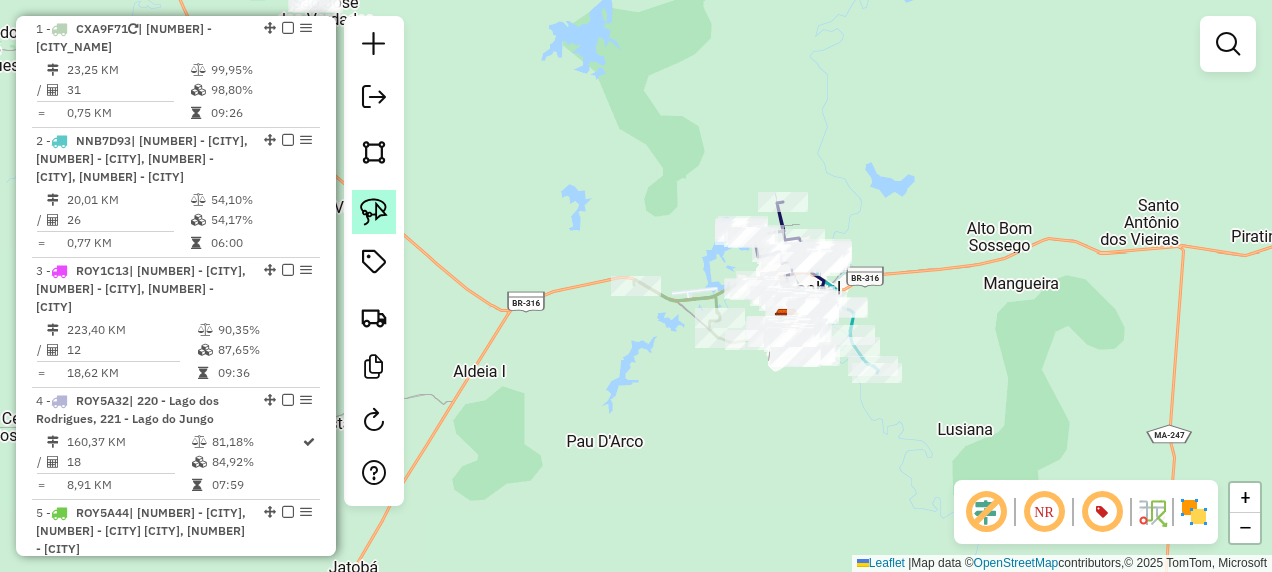click 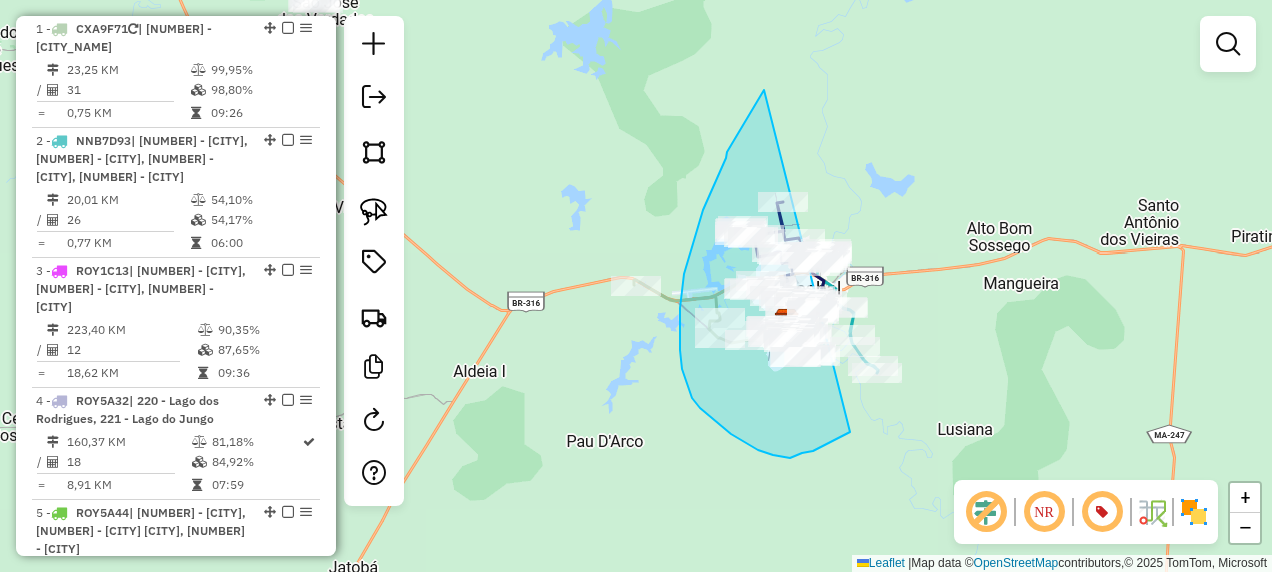 drag, startPoint x: 727, startPoint y: 152, endPoint x: 952, endPoint y: 392, distance: 328.97568 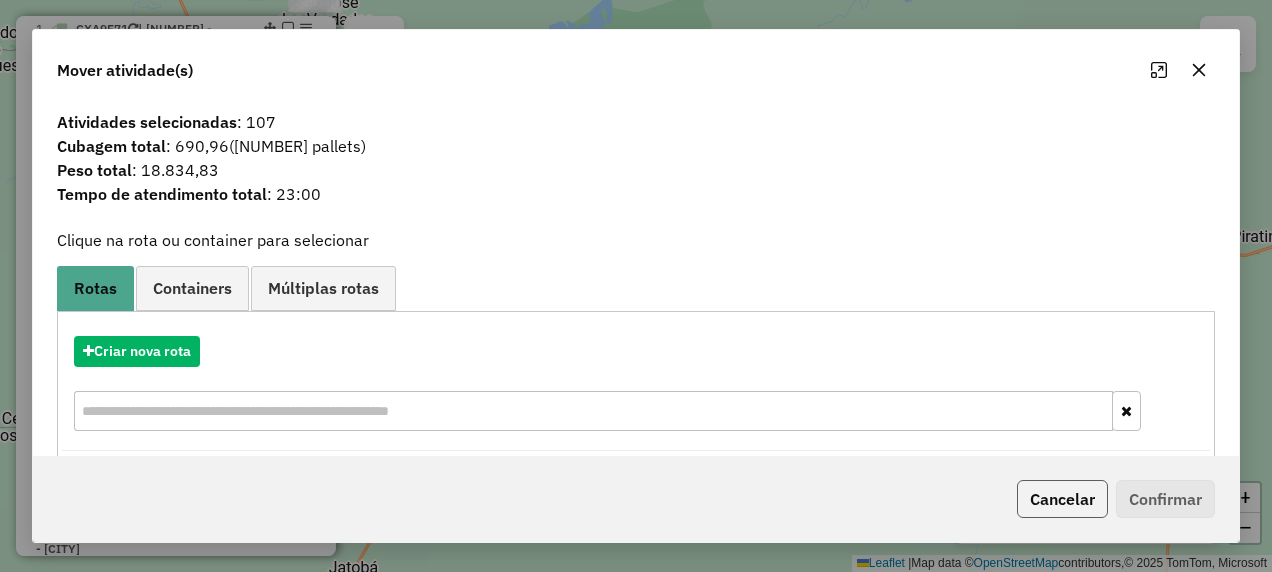 click on "Cancelar" 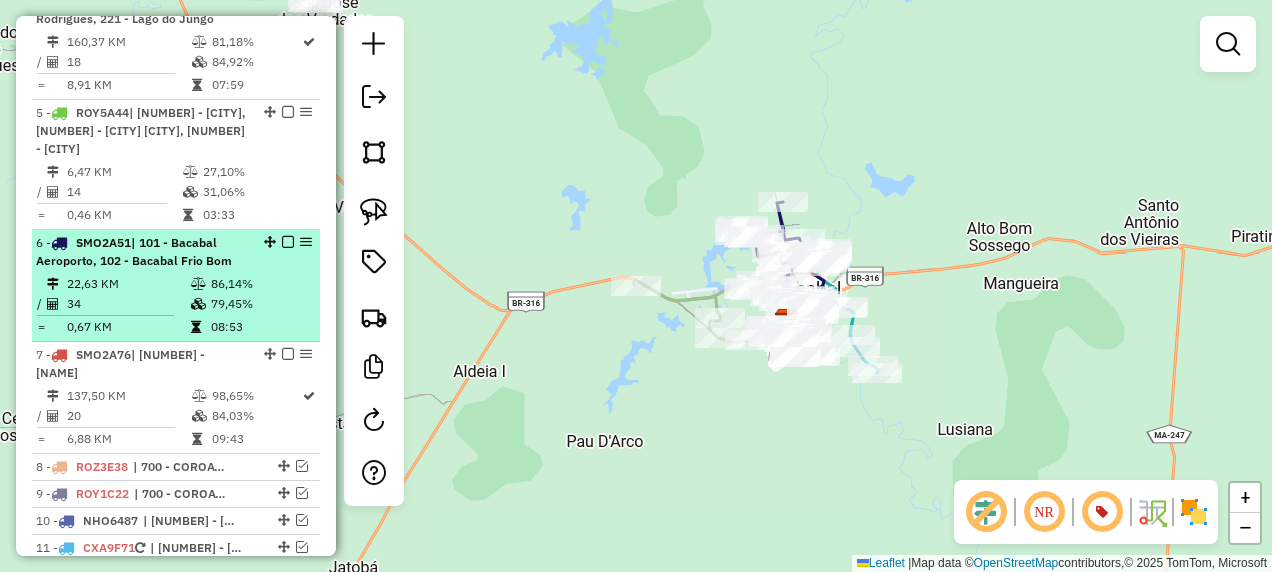 scroll, scrollTop: 1374, scrollLeft: 0, axis: vertical 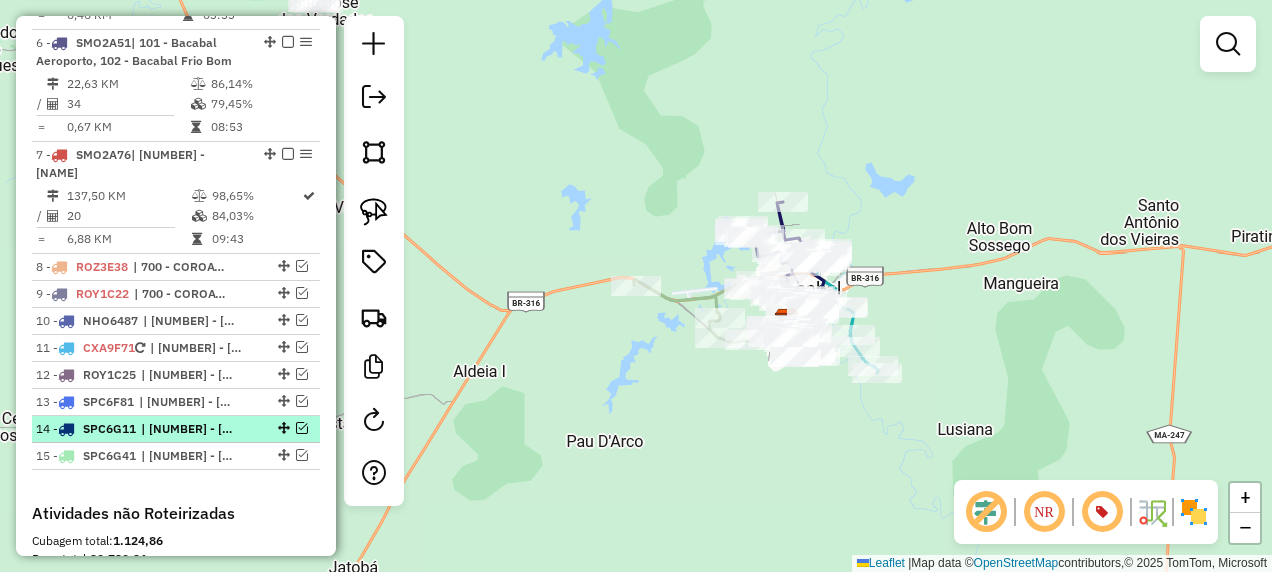 click at bounding box center (302, 428) 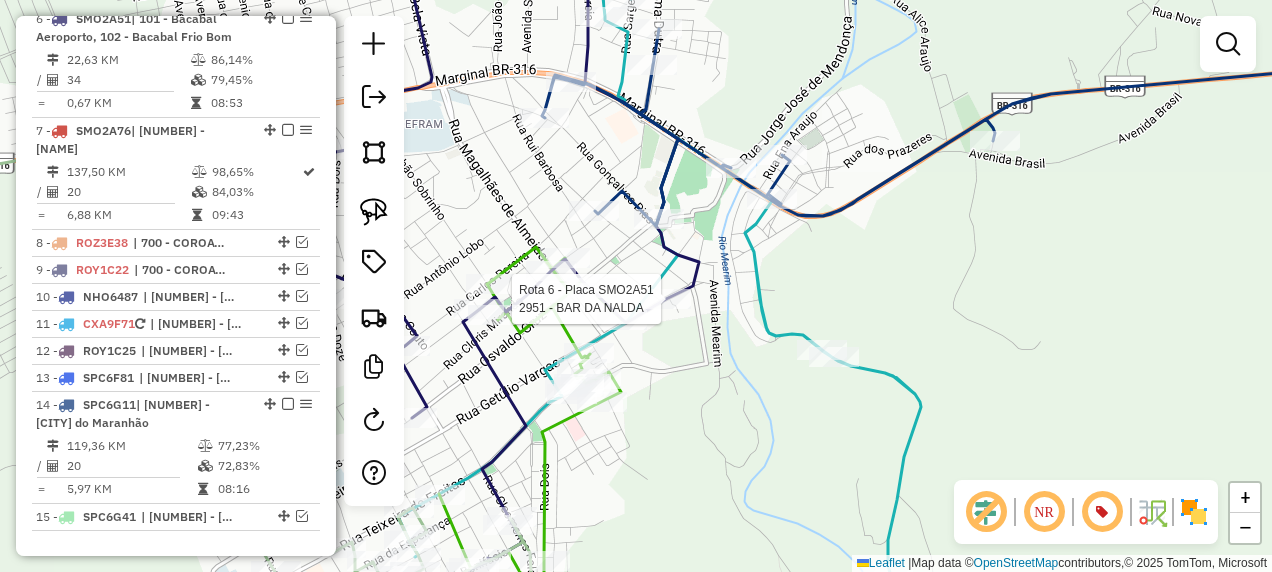 select on "**********" 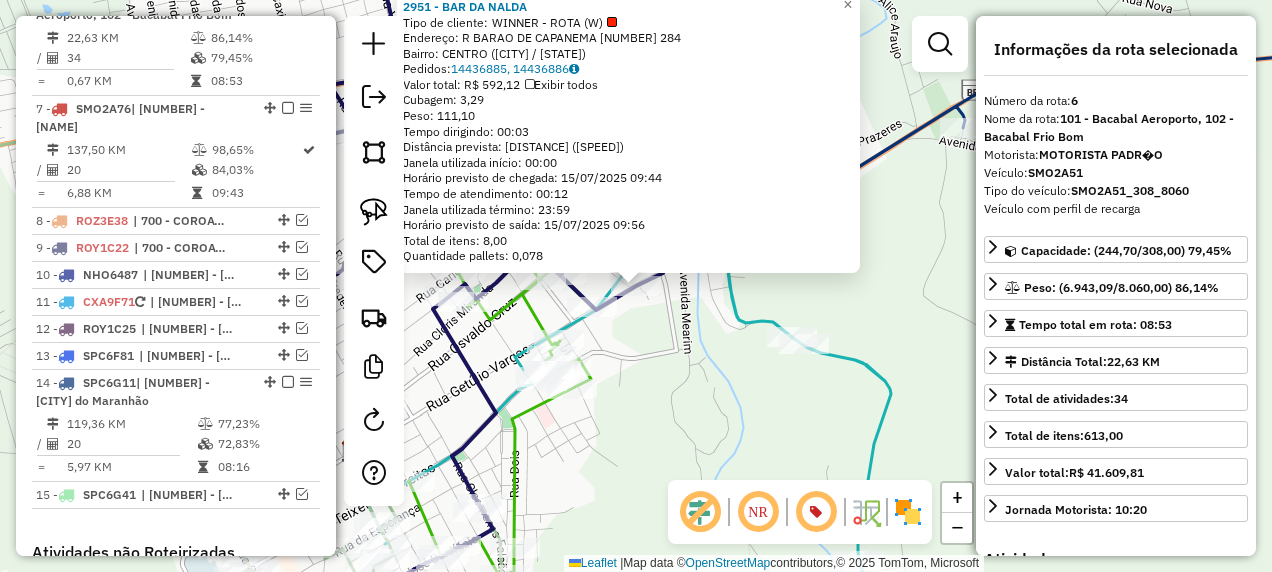 scroll, scrollTop: 1422, scrollLeft: 0, axis: vertical 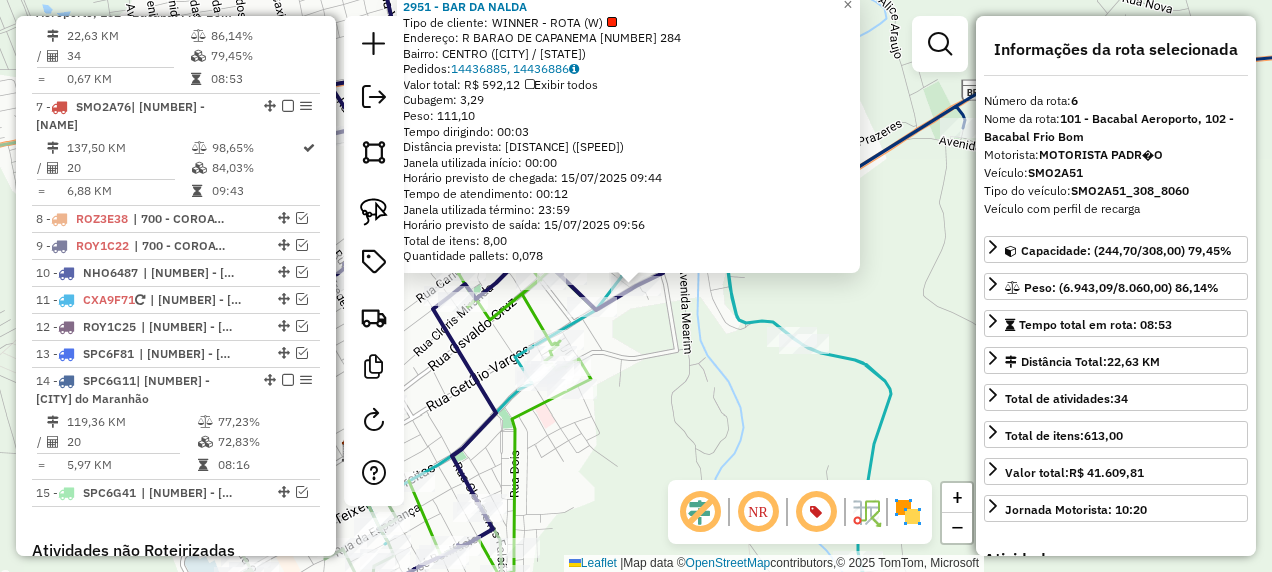 click on "2951 - BAR DA NALDA  Tipo de cliente:   WINNER - ROTA (W)   Endereço: R   BARAO DE CAPANEMA 000284      284   Bairro: CENTRO ([CITY] / [STATE])   Pedidos:  14436885, 14436886   Valor total: R$ 592,12   Exibir todos   Cubagem: 3,29  Peso: 111,10  Tempo dirigindo: 00:03   Distância prevista: 0,461 km (9,22 km/h)   Janela utilizada início: 00:00   Horário previsto de chegada: 15/07/2025 09:44   Tempo de atendimento: 00:12   Janela utilizada término: 23:59   Horário previsto de saída: 15/07/2025 09:56   Total de itens: 8,00   Quantidade pallets: 0,078  × Janela de atendimento Grade de atendimento Capacidade Transportadoras Veículos Cliente Pedidos  Rotas Selecione os dias de semana para filtrar as janelas de atendimento  Seg   Ter   Qua   Qui   Sex   Sáb   Dom  Informe o período da janela de atendimento: De: Até:  Filtrar exatamente a janela do cliente  Considerar janela de atendimento padrão  Selecione os dias de semana para filtrar as grades de atendimento  Seg   Ter   Qua   Qui   Sex   Sáb   Dom  De:" 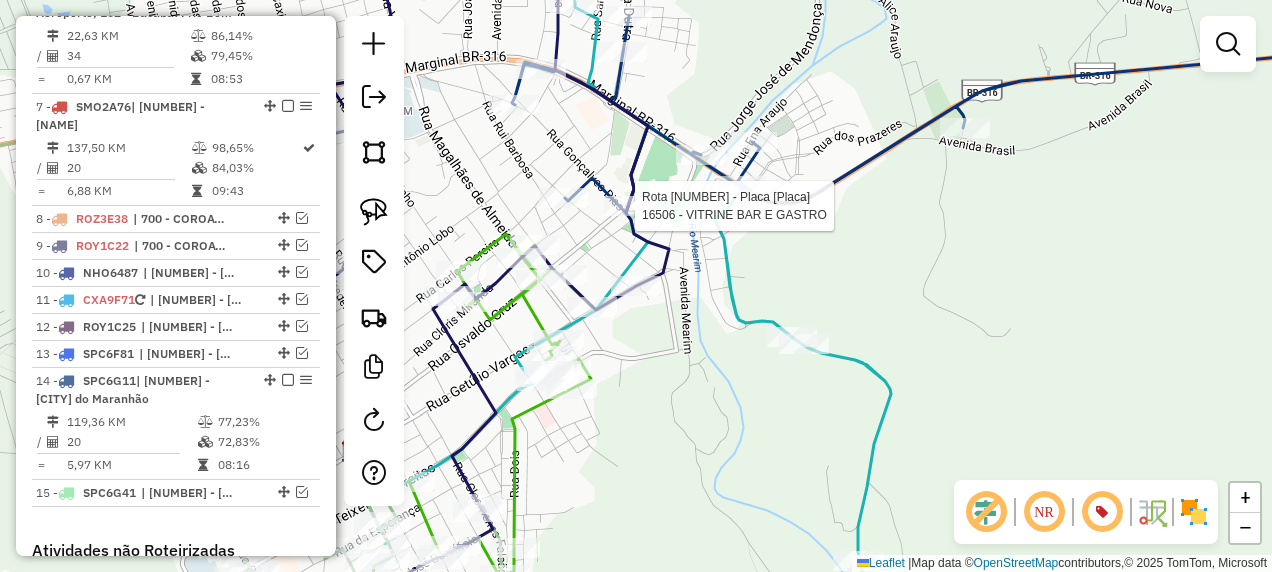 select on "**********" 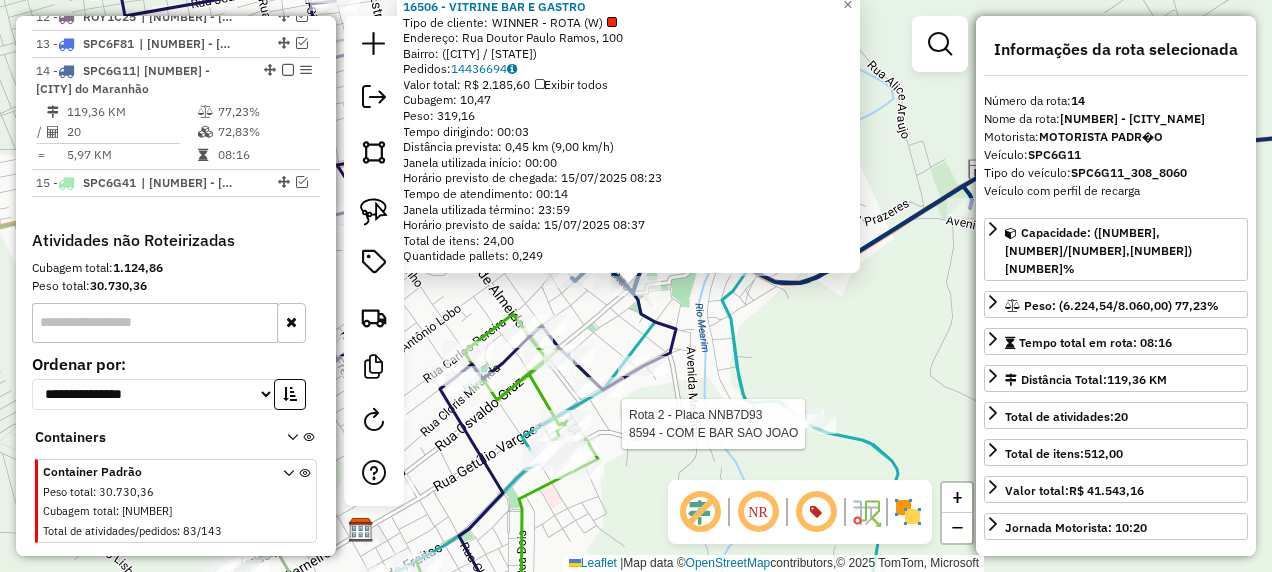 scroll, scrollTop: 1778, scrollLeft: 0, axis: vertical 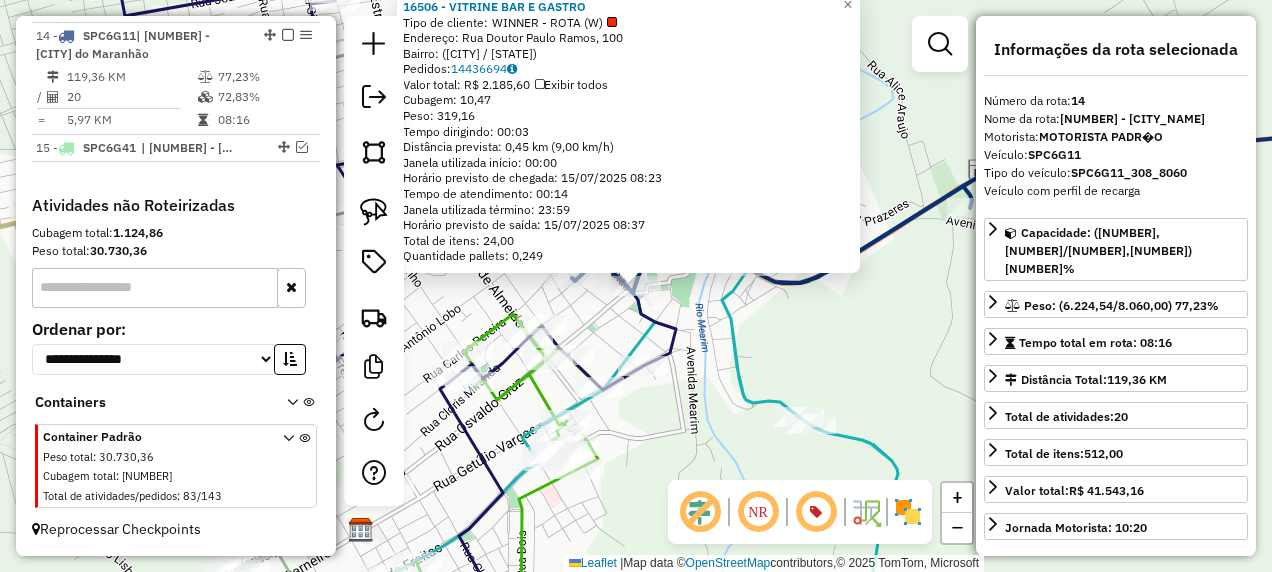 click 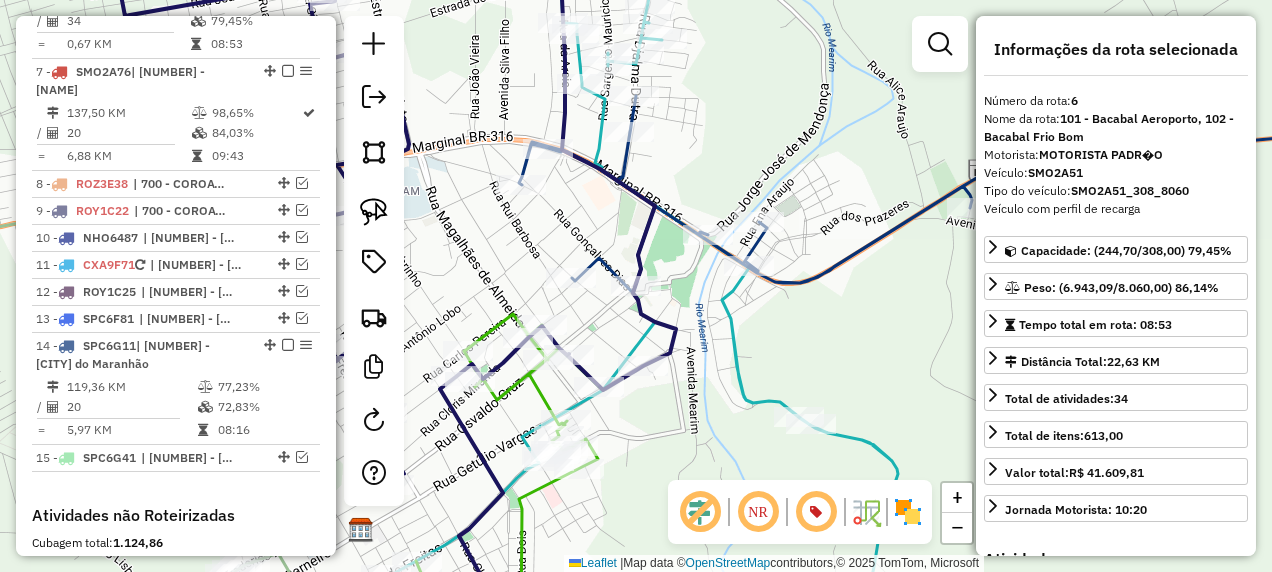 scroll, scrollTop: 1422, scrollLeft: 0, axis: vertical 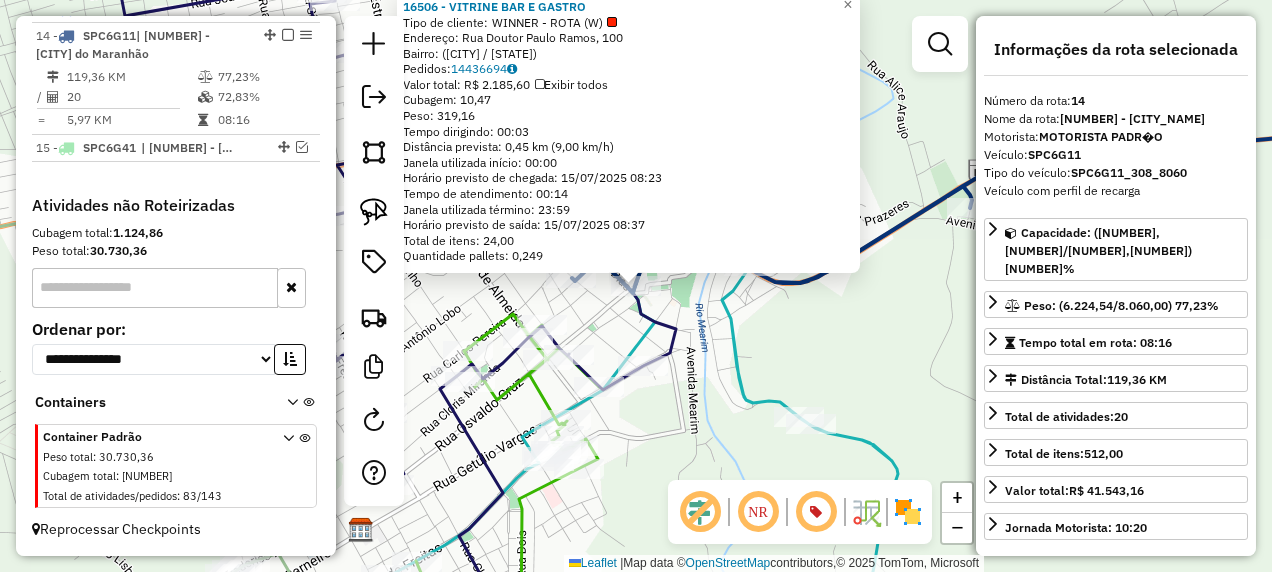 click on "16506 - VITRINE BAR E GASTRO  Tipo de cliente:   WINNER - ROTA (W)   Endereço: Rua Doutor Paulo Ramos, 100   Bairro:  ([CITY] / [STATE])   Pedidos:  14436694   Valor total: R$ 2.185,60   Exibir todos   Cubagem: 10,47  Peso: 319,16  Tempo dirigindo: 00:03   Distância prevista: 0,45 km (9,00 km/h)   Janela utilizada início: 00:00   Horário previsto de chegada: 15/07/2025 08:23   Tempo de atendimento: 00:14   Janela utilizada término: 23:59   Horário previsto de saída: 15/07/2025 08:37   Total de itens: 24,00   Quantidade pallets: 0,249  × Janela de atendimento Grade de atendimento Capacidade Transportadoras Veículos Cliente Pedidos  Rotas Selecione os dias de semana para filtrar as janelas de atendimento  Seg   Ter   Qua   Qui   Sex   Sáb   Dom  Informe o período da janela de atendimento: De: Até:  Filtrar exatamente a janela do cliente  Considerar janela de atendimento padrão  Selecione os dias de semana para filtrar as grades de atendimento  Seg   Ter   Qua   Qui   Sex   Sáb   Dom   Peso mínimo:  +" 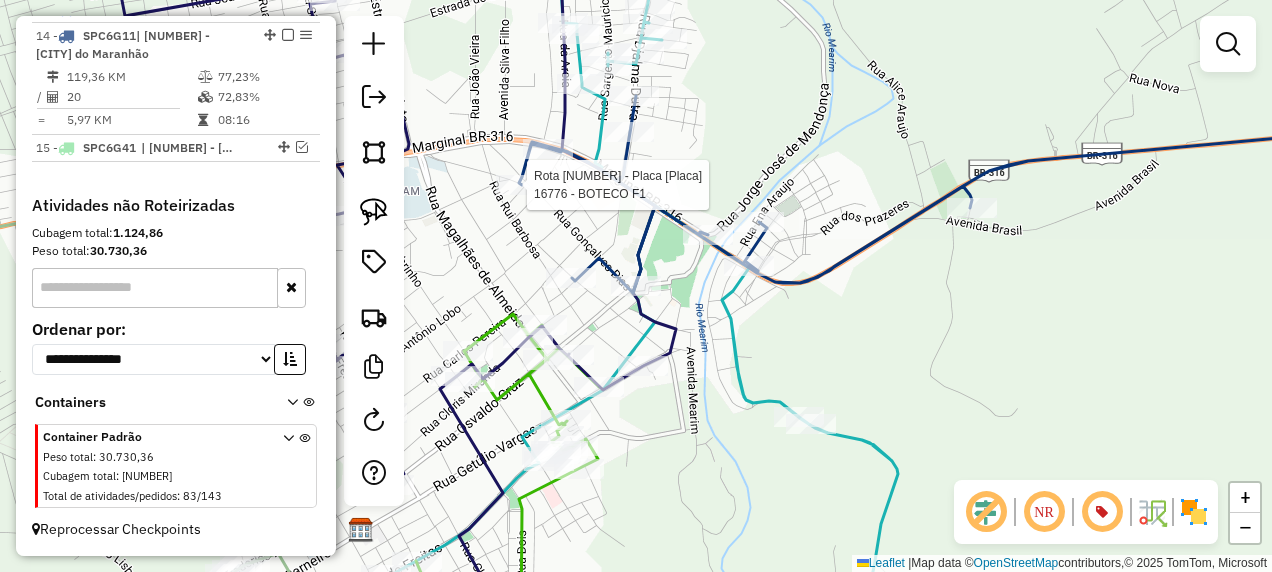 click 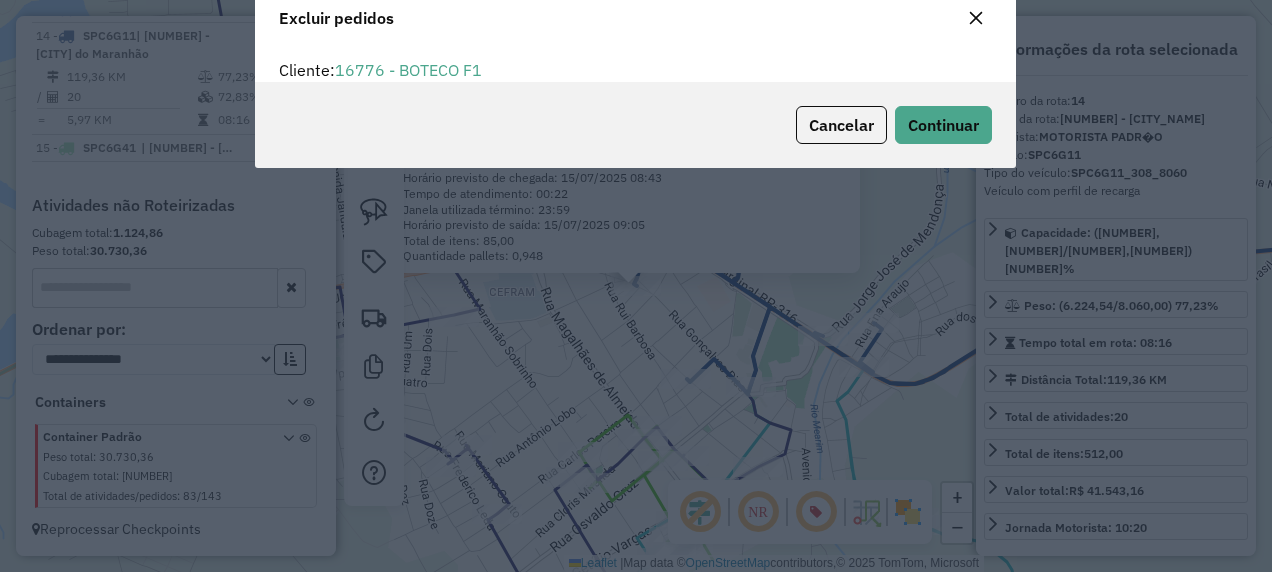 scroll, scrollTop: 0, scrollLeft: 0, axis: both 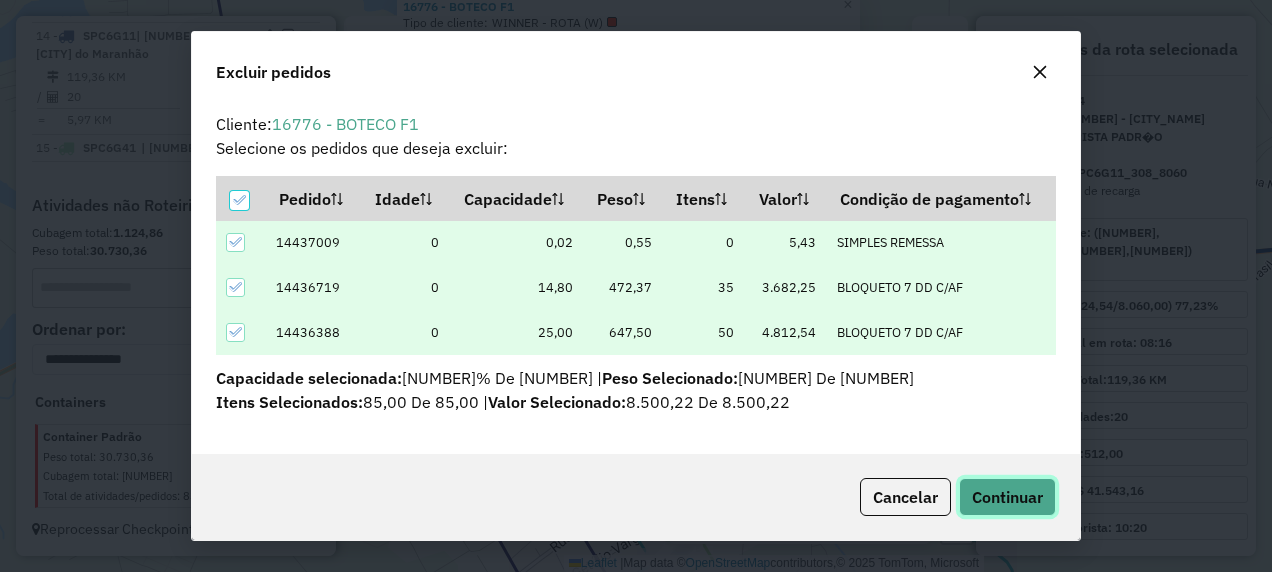 click on "Continuar" 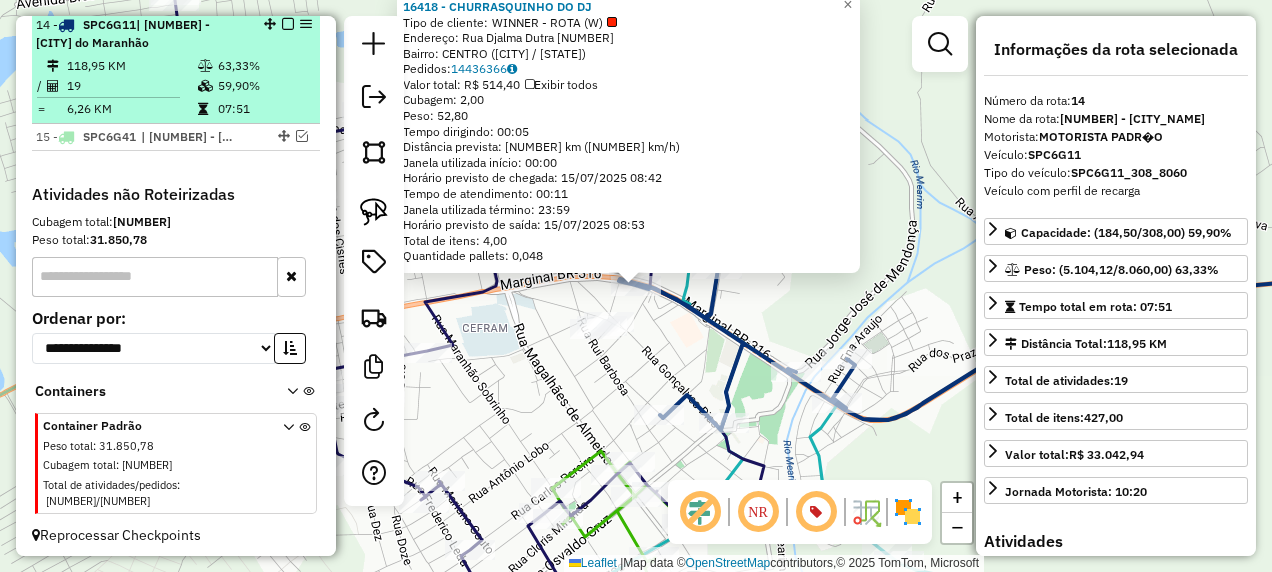 click at bounding box center [288, 24] 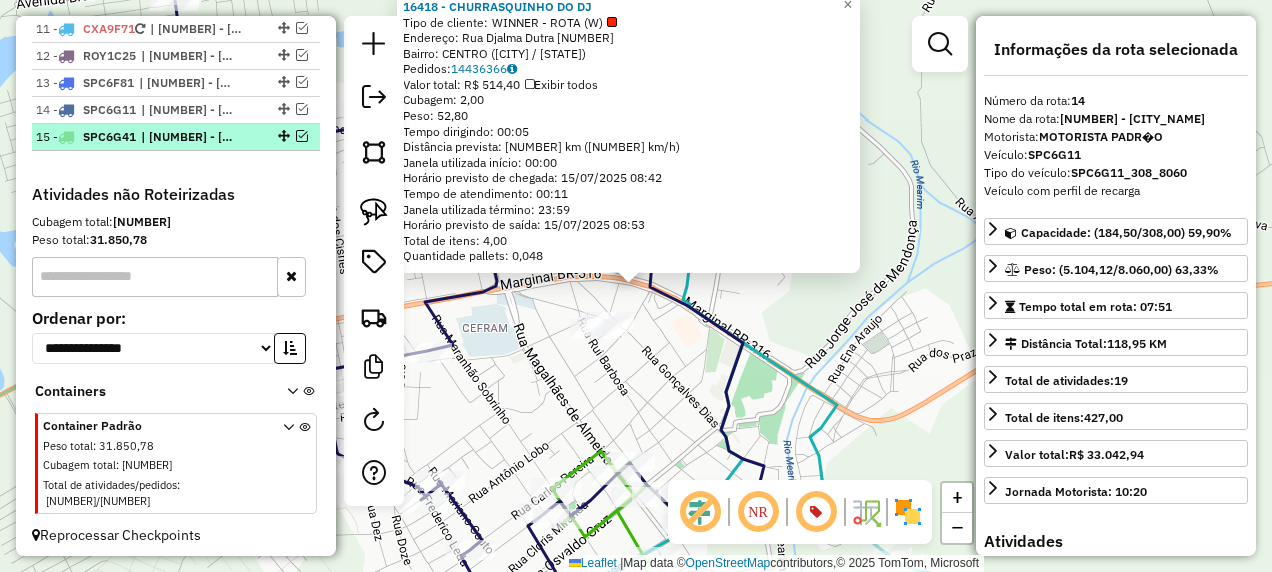 click on "15 -       SPC6G41   | 100 - Bacabal, 103 - Bacabal João Alberto, 210 - São Luis Gonzaga do Maranhão" at bounding box center (176, 137) 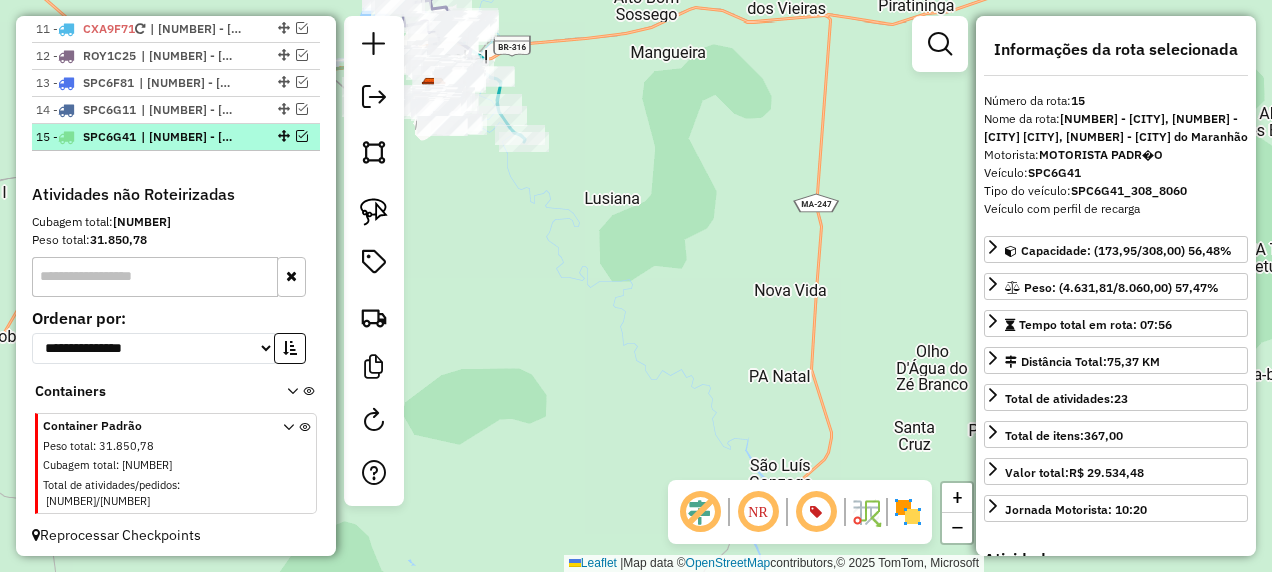 click at bounding box center [302, 136] 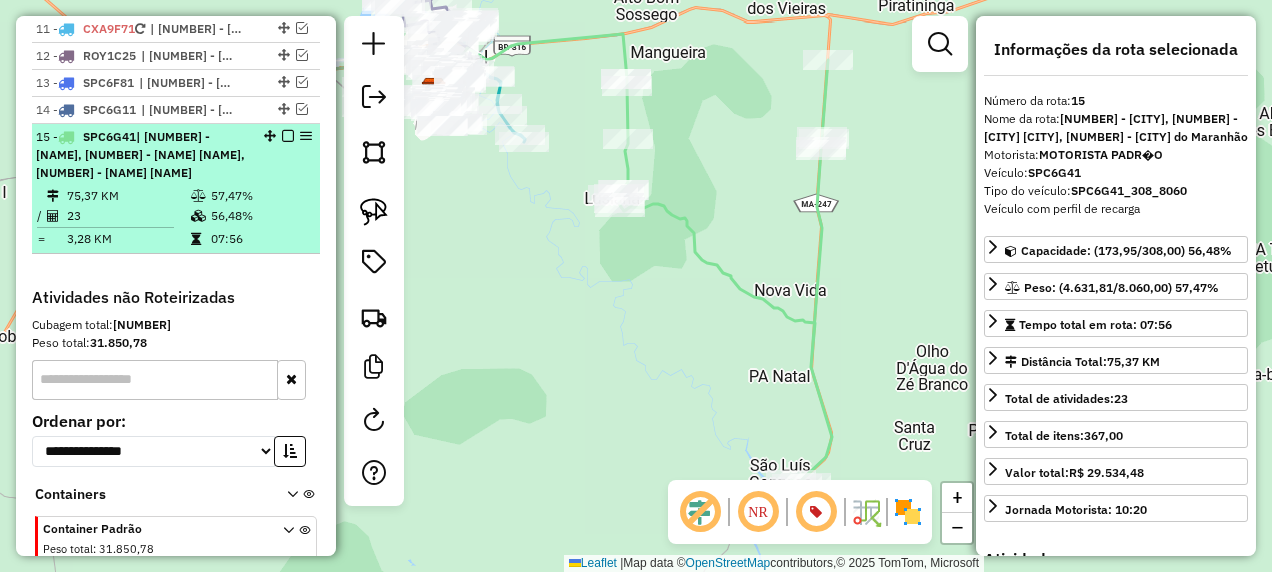 scroll, scrollTop: 1778, scrollLeft: 0, axis: vertical 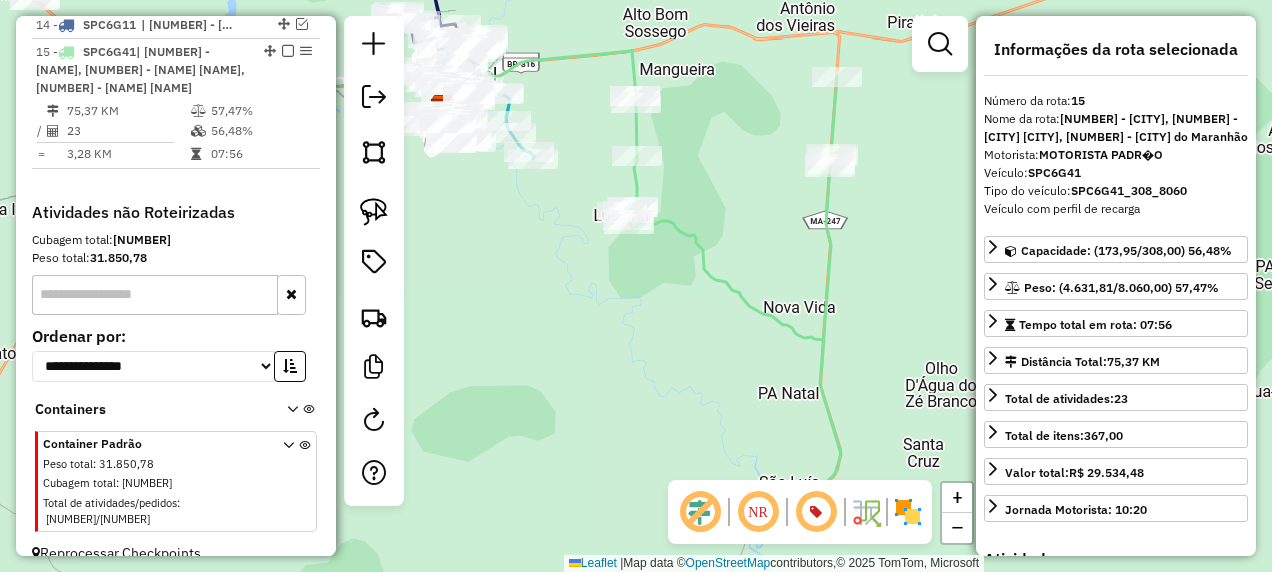 drag, startPoint x: 589, startPoint y: 95, endPoint x: 669, endPoint y: 252, distance: 176.20726 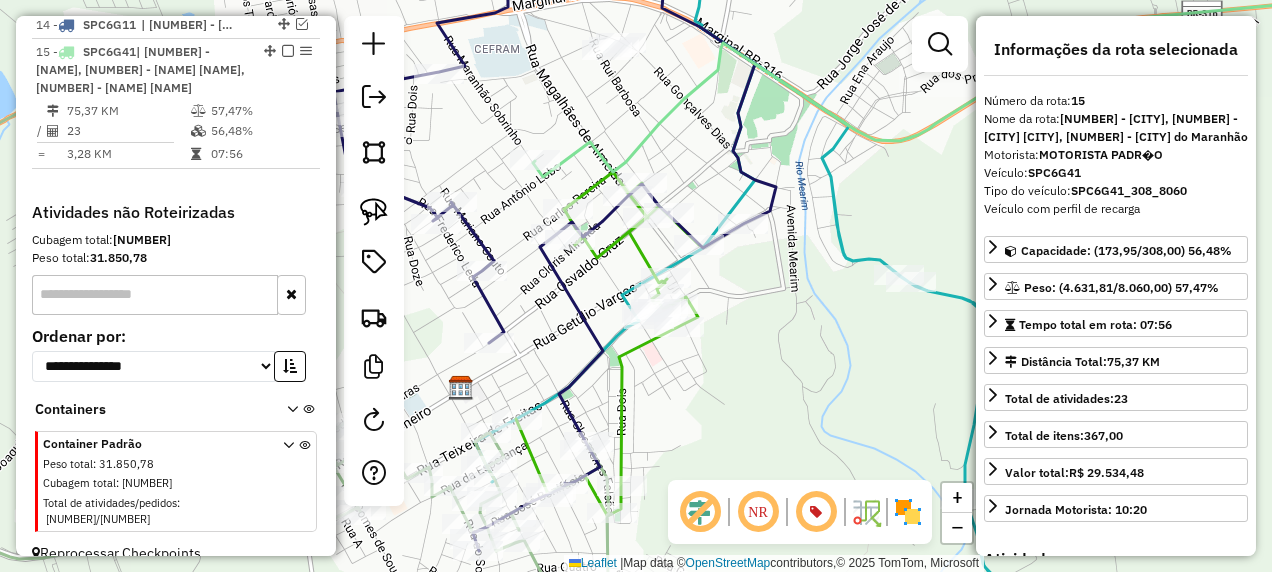 drag, startPoint x: 546, startPoint y: 146, endPoint x: 504, endPoint y: 128, distance: 45.694637 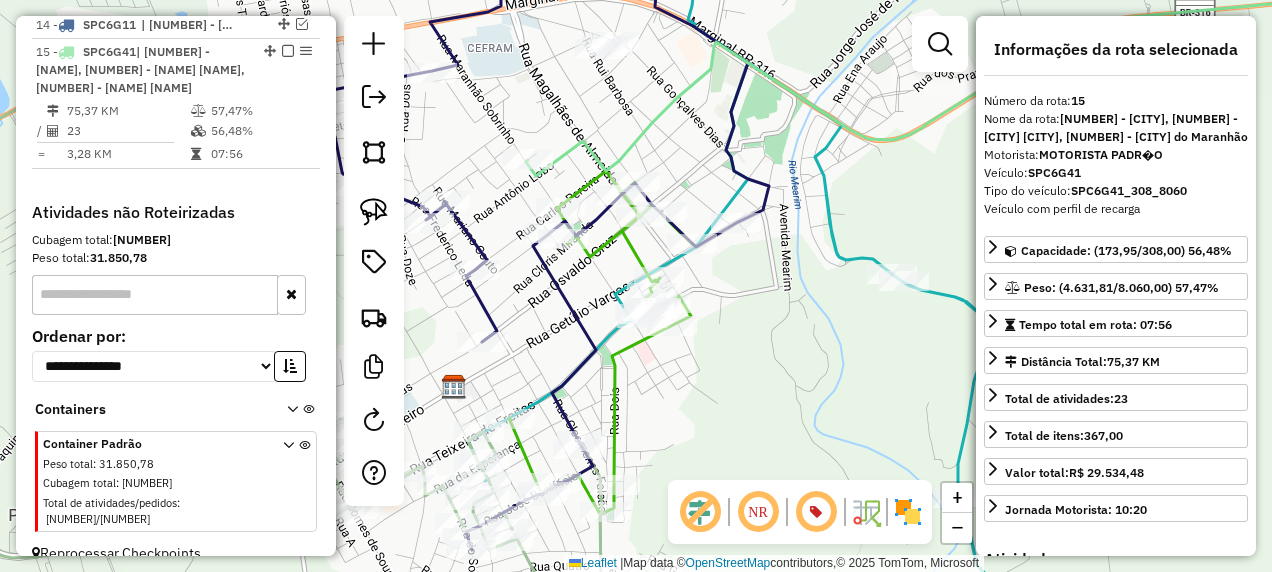 drag, startPoint x: 281, startPoint y: 64, endPoint x: 351, endPoint y: 90, distance: 74.672615 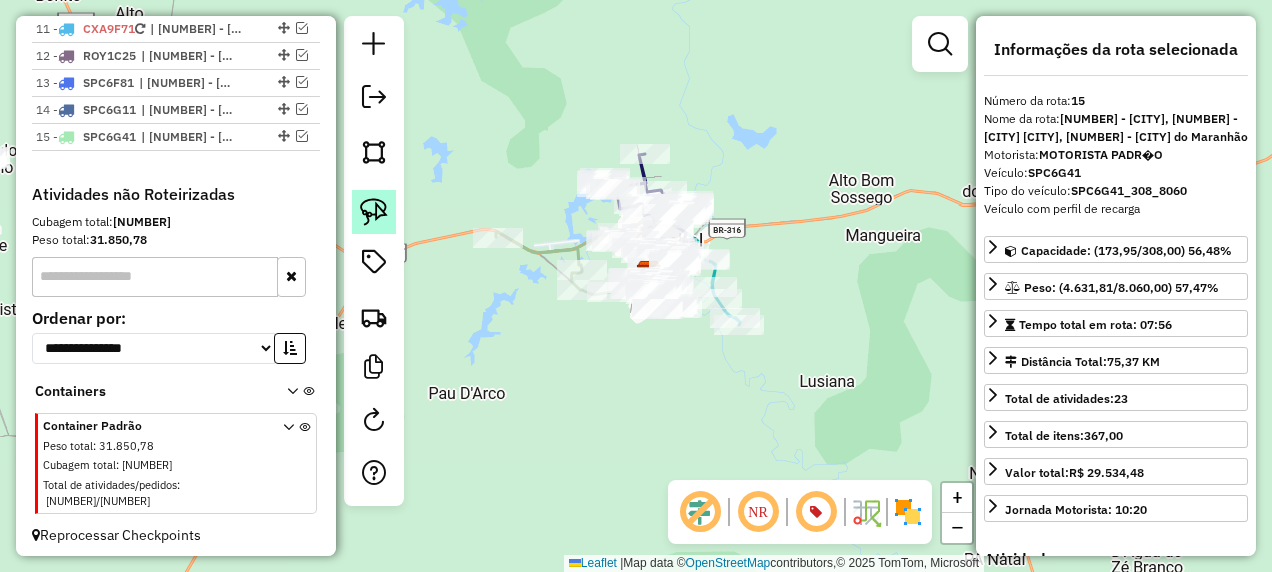 click 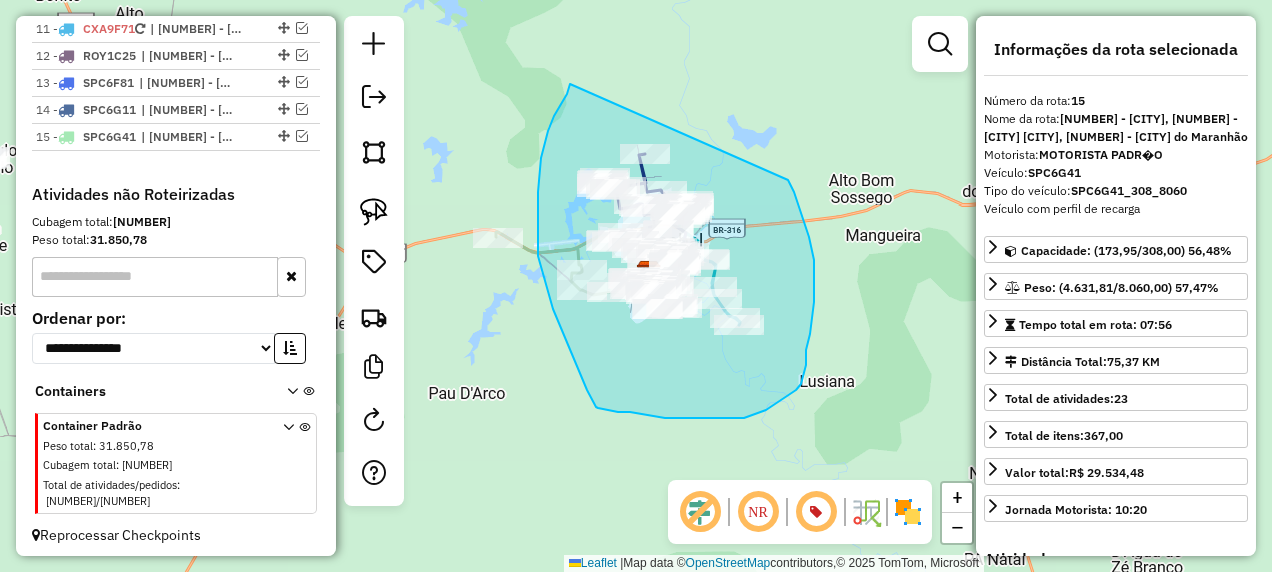 drag, startPoint x: 539, startPoint y: 173, endPoint x: 782, endPoint y: 164, distance: 243.16661 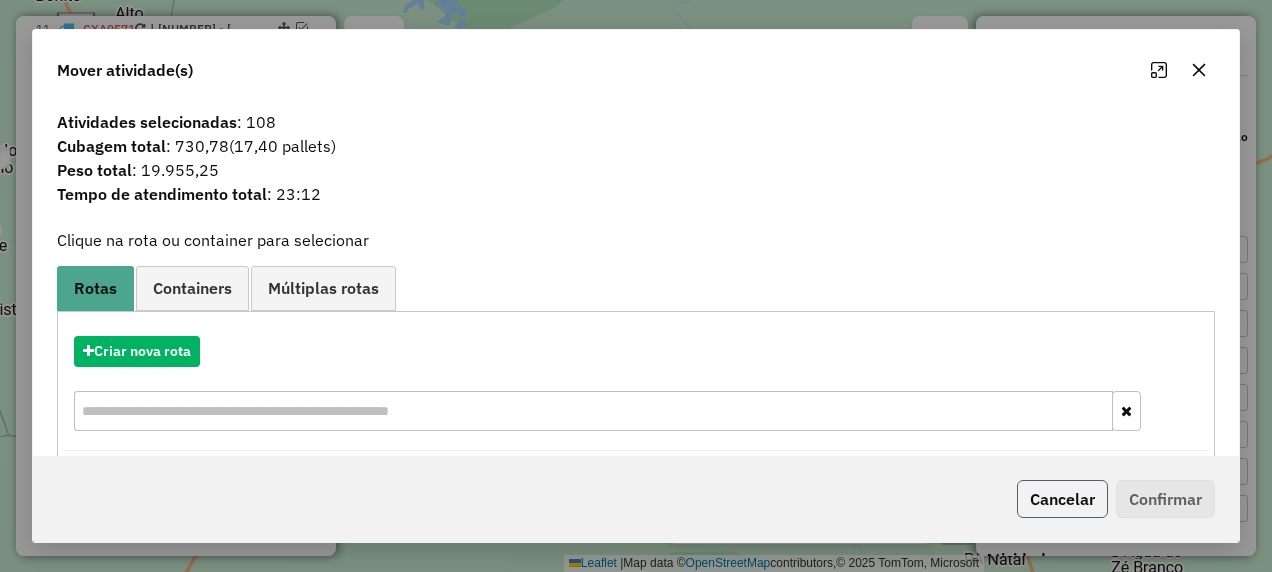 click on "Cancelar" 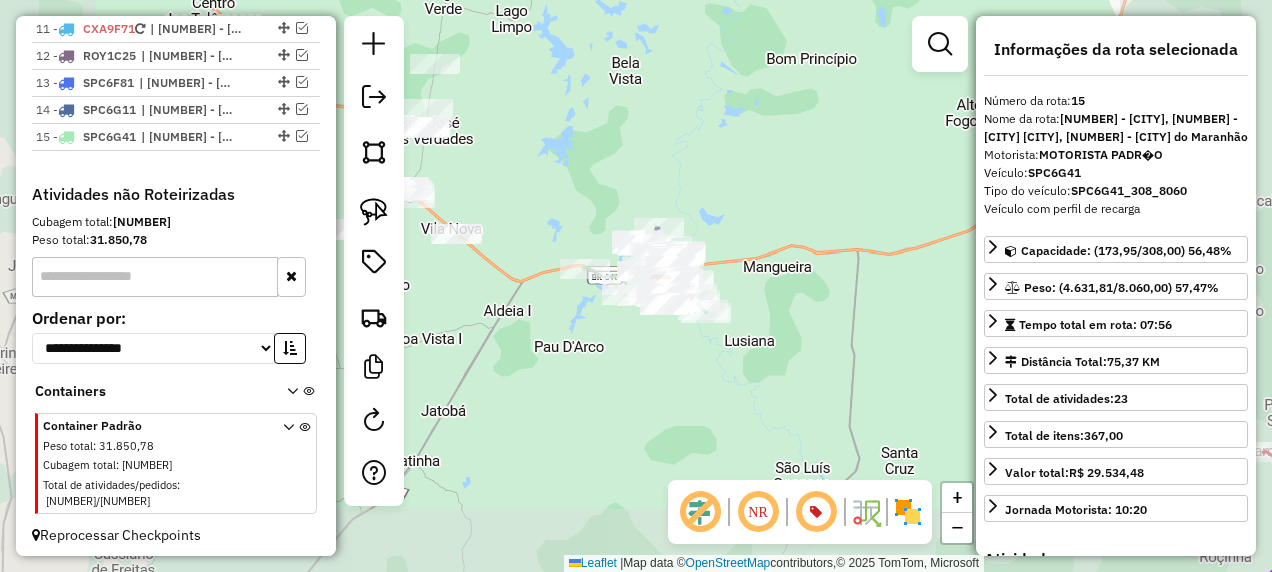 drag, startPoint x: 664, startPoint y: 298, endPoint x: 618, endPoint y: 271, distance: 53.338543 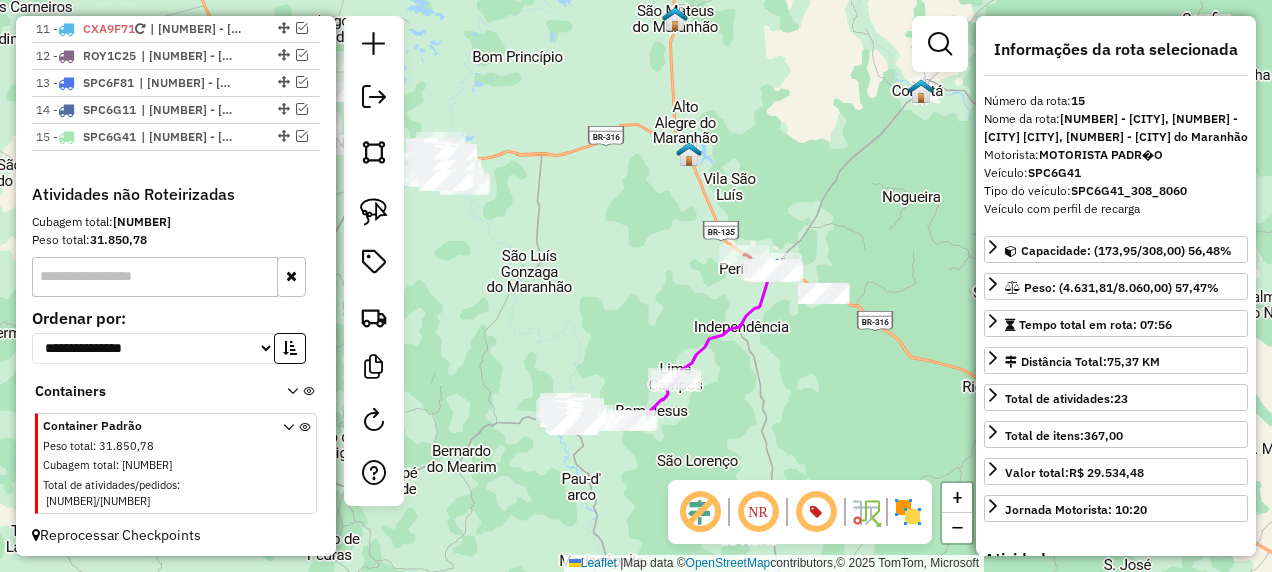 drag, startPoint x: 664, startPoint y: 309, endPoint x: 611, endPoint y: 282, distance: 59.48109 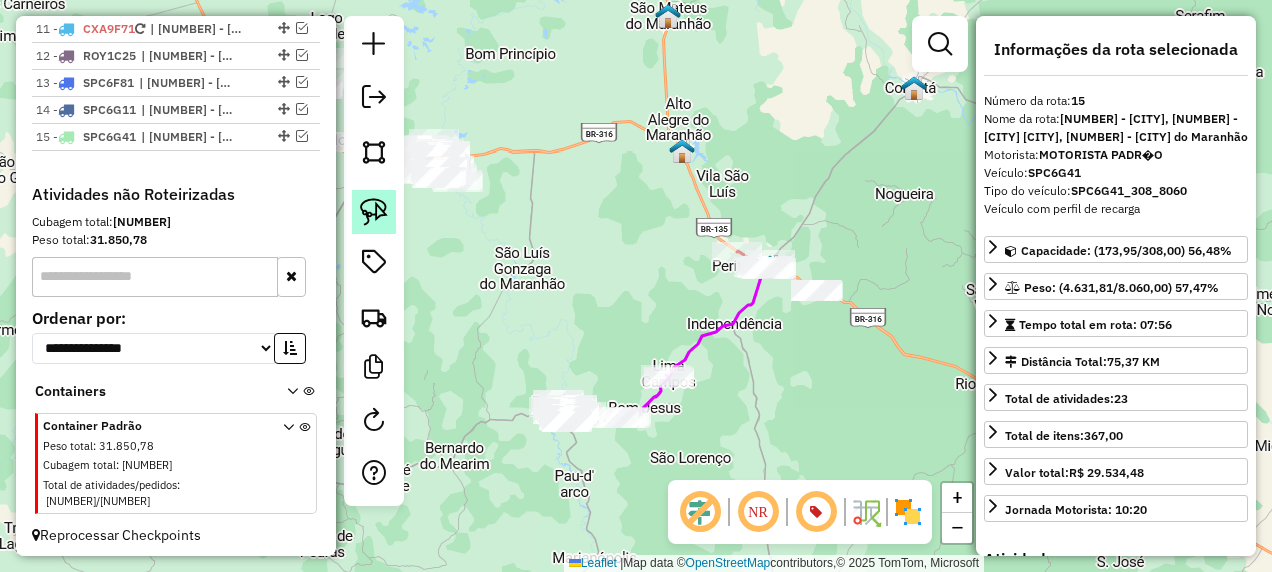 click 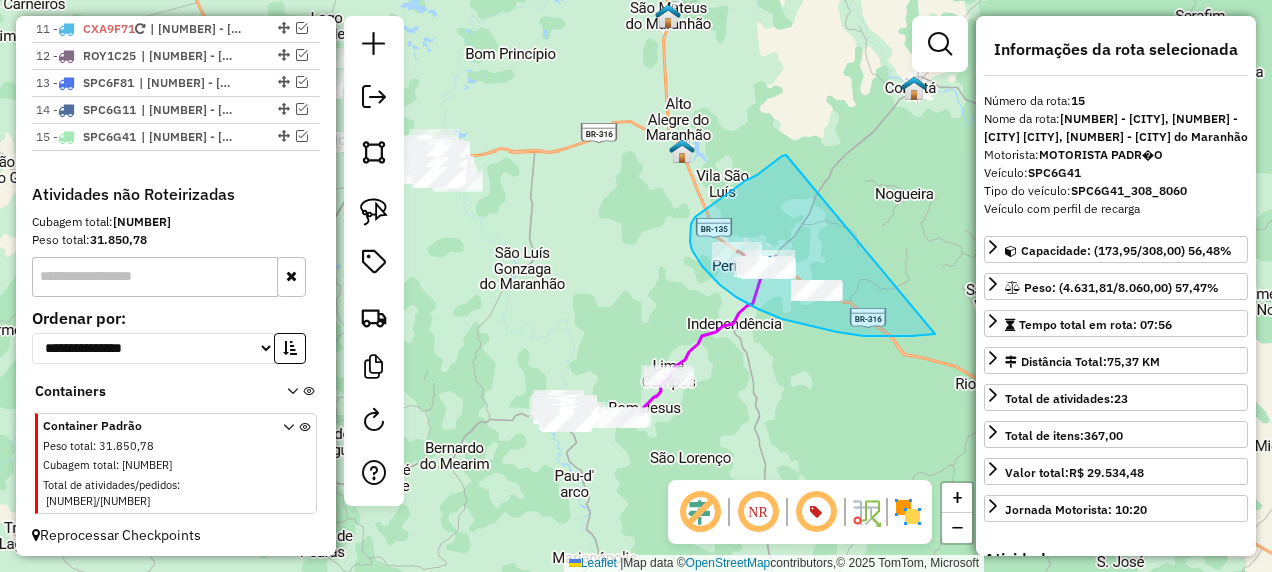 drag, startPoint x: 769, startPoint y: 166, endPoint x: 935, endPoint y: 334, distance: 236.1779 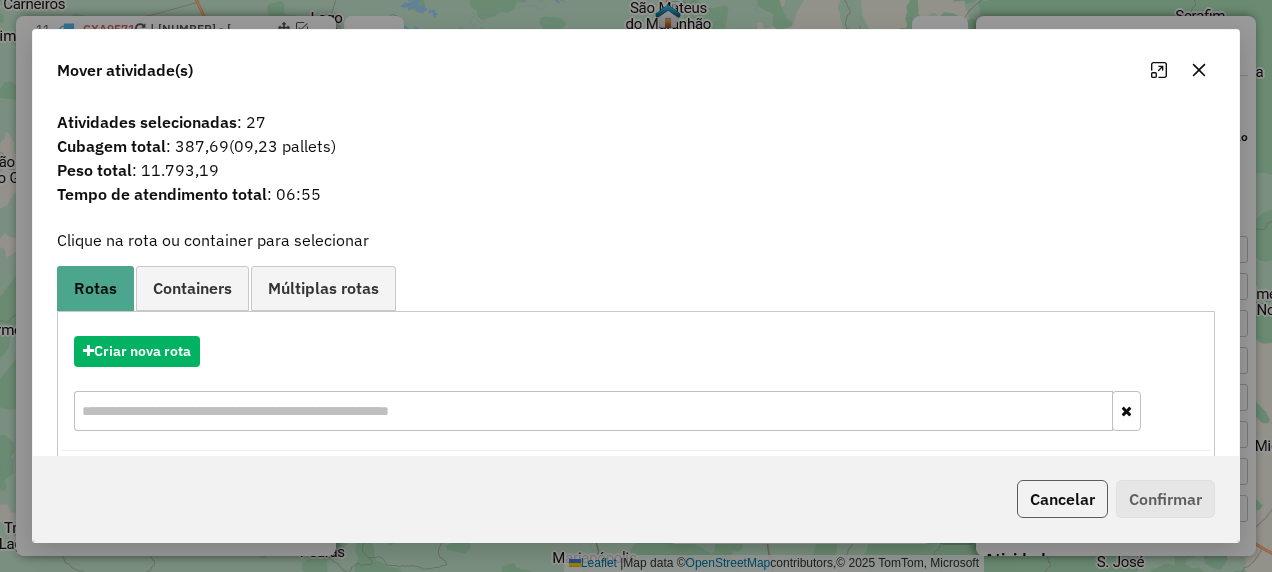 click on "Cancelar" 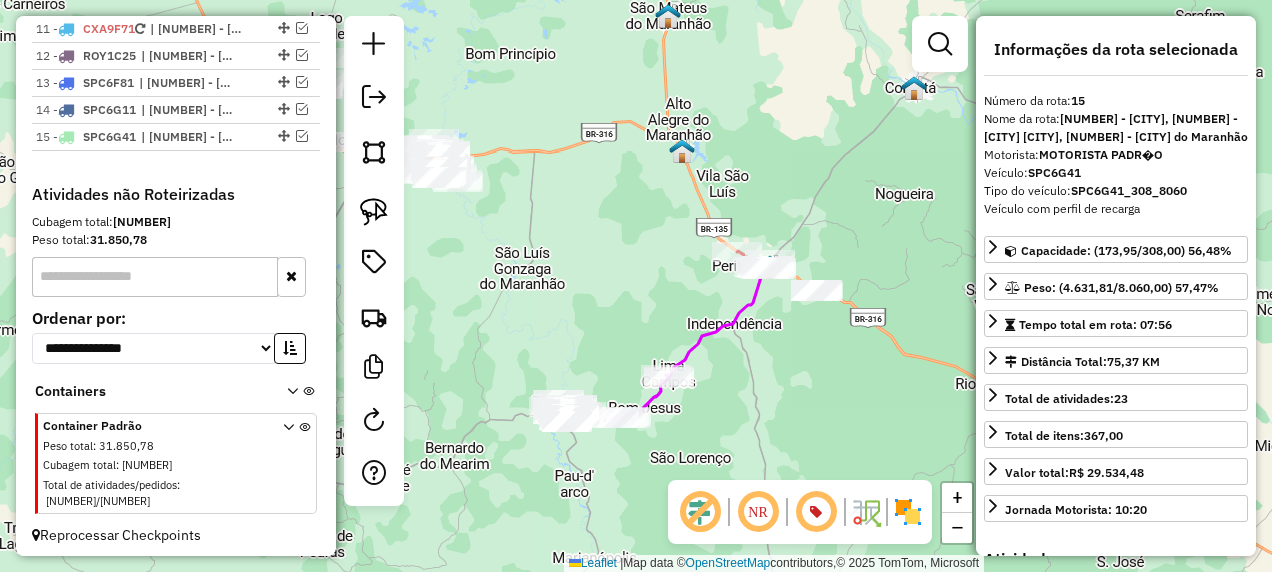 drag, startPoint x: 801, startPoint y: 380, endPoint x: 747, endPoint y: 260, distance: 131.59027 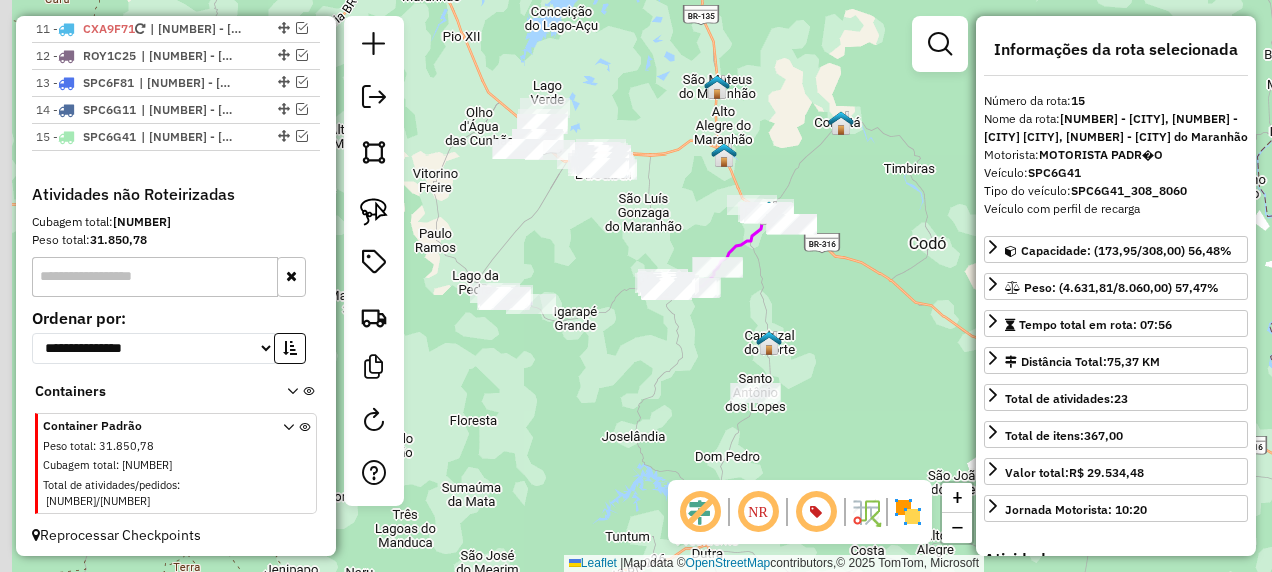 drag, startPoint x: 591, startPoint y: 326, endPoint x: 652, endPoint y: 366, distance: 72.94518 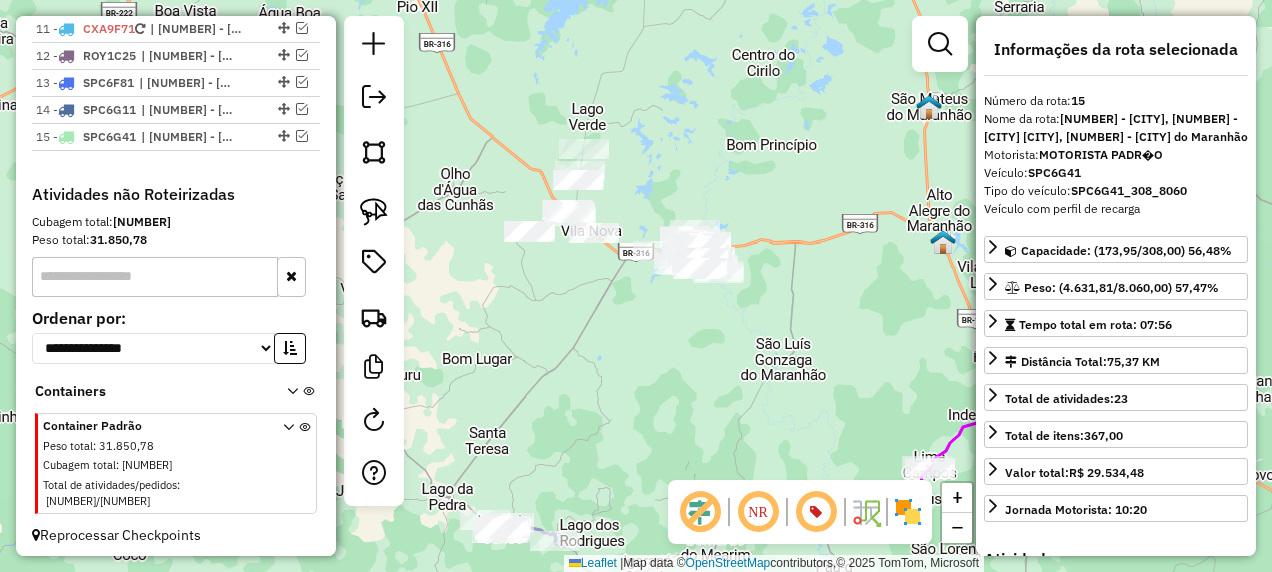 drag, startPoint x: 528, startPoint y: 235, endPoint x: 554, endPoint y: 354, distance: 121.80723 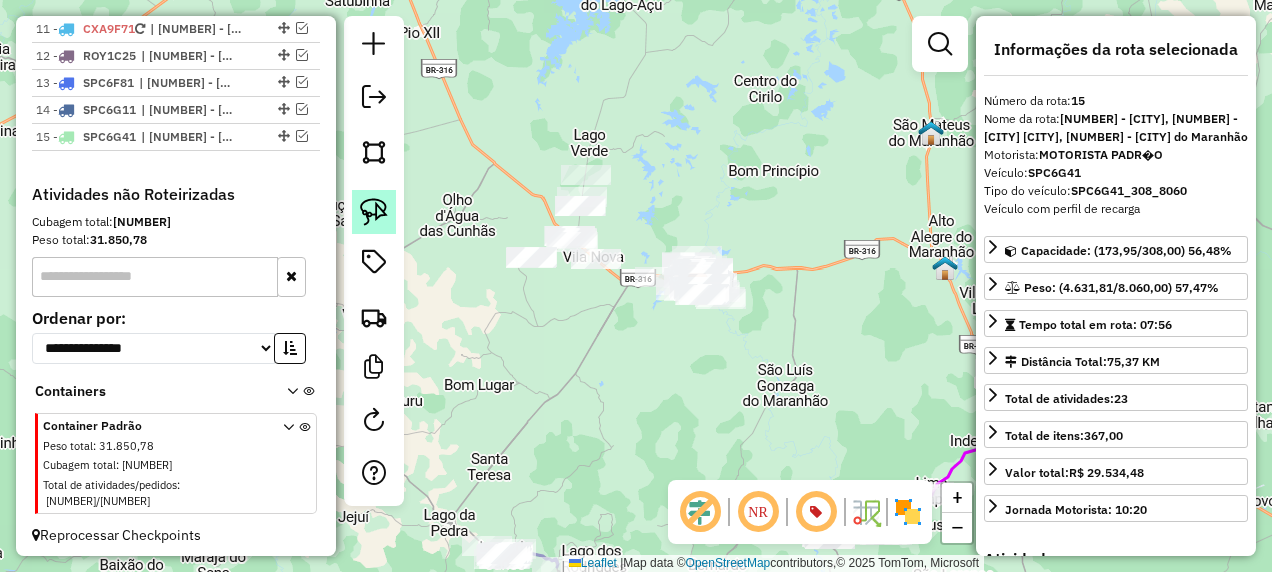click 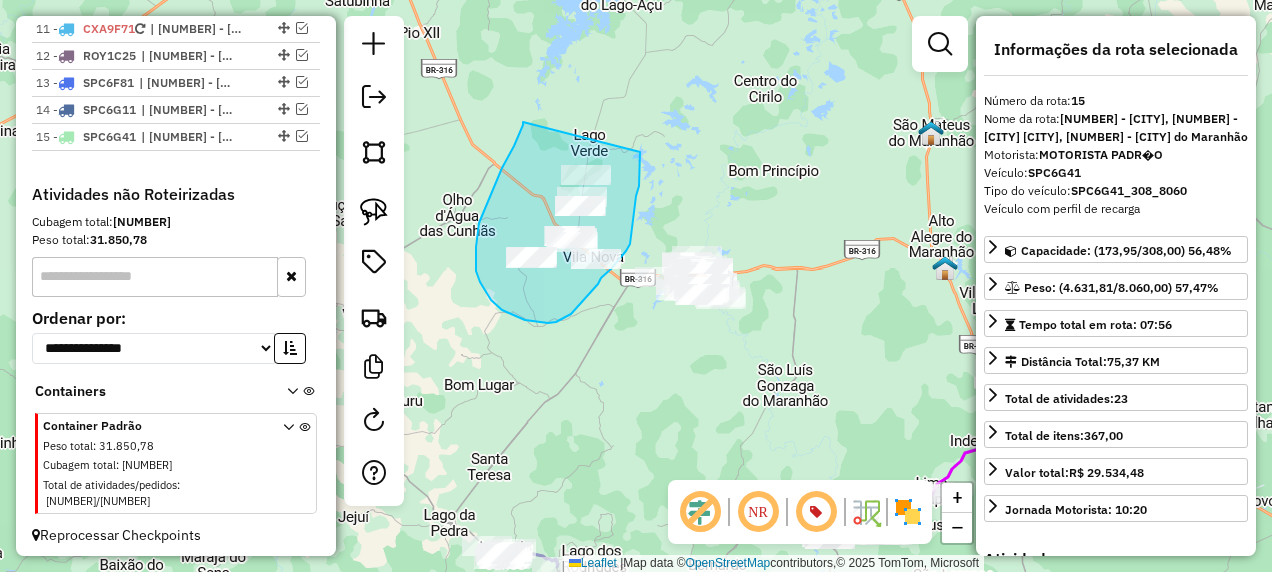 drag, startPoint x: 523, startPoint y: 122, endPoint x: 640, endPoint y: 152, distance: 120.784935 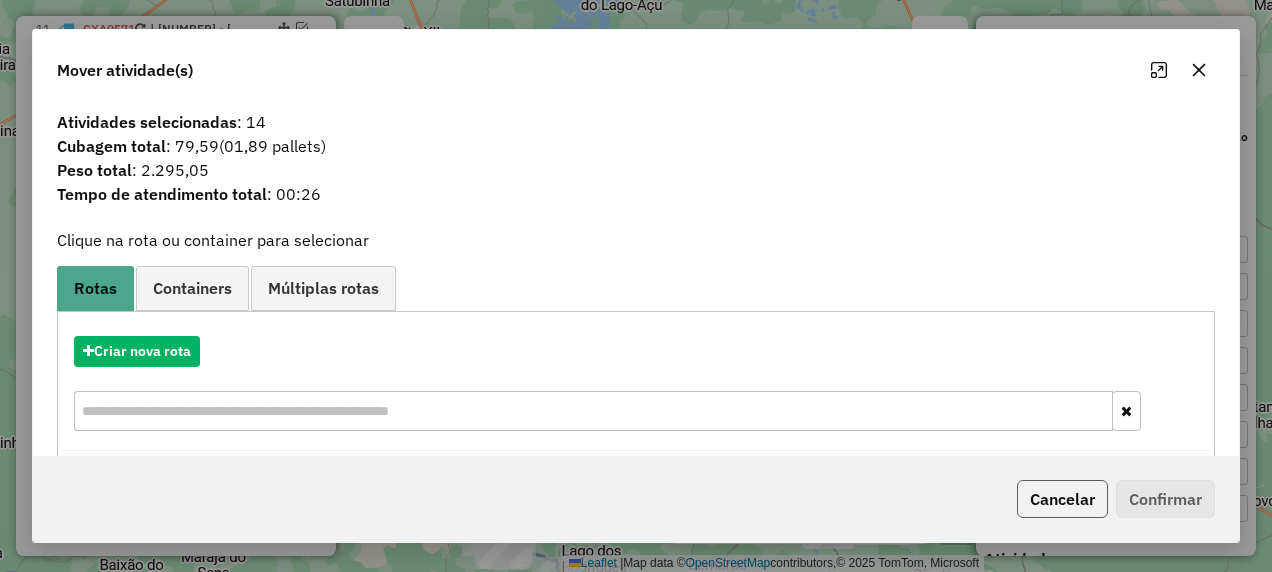 click on "Cancelar" 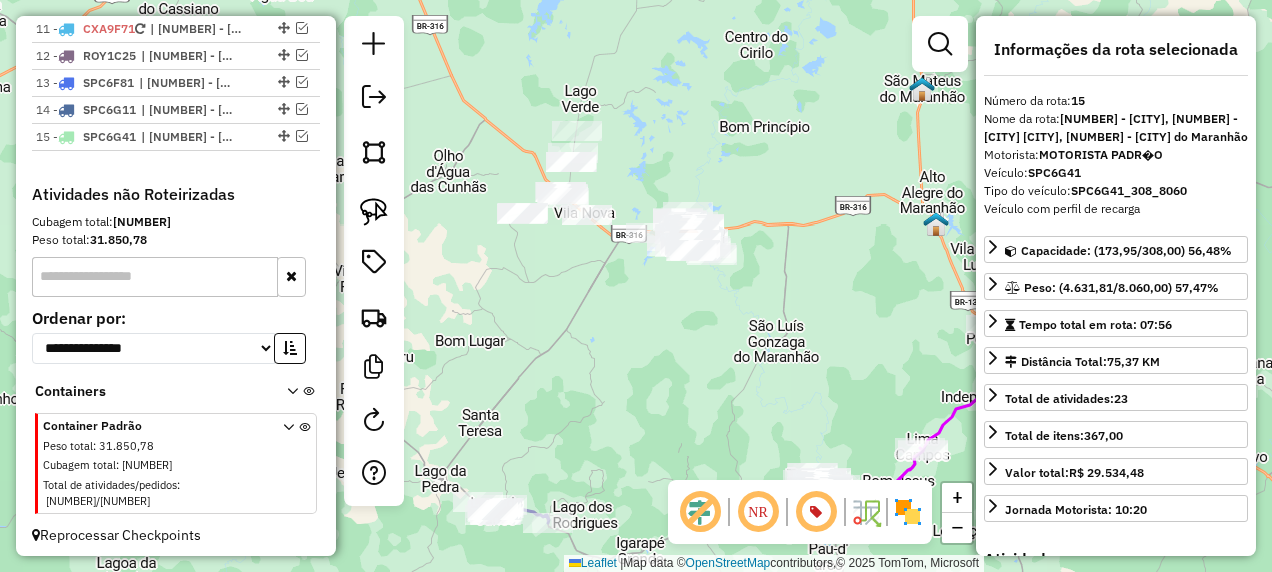drag, startPoint x: 622, startPoint y: 415, endPoint x: 644, endPoint y: 235, distance: 181.33946 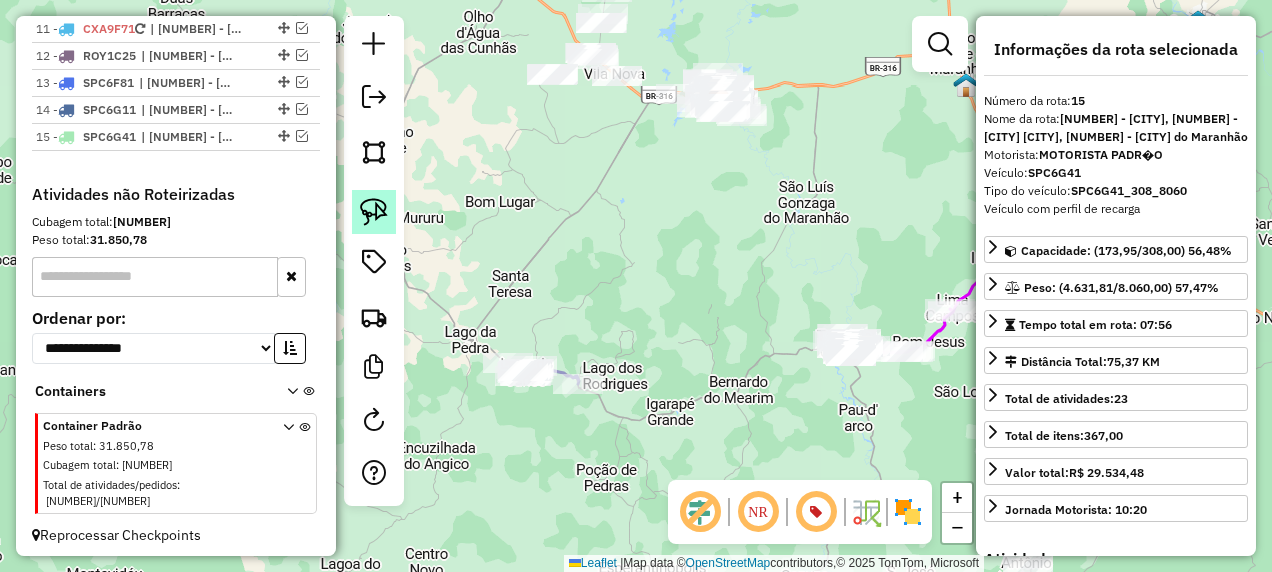 click 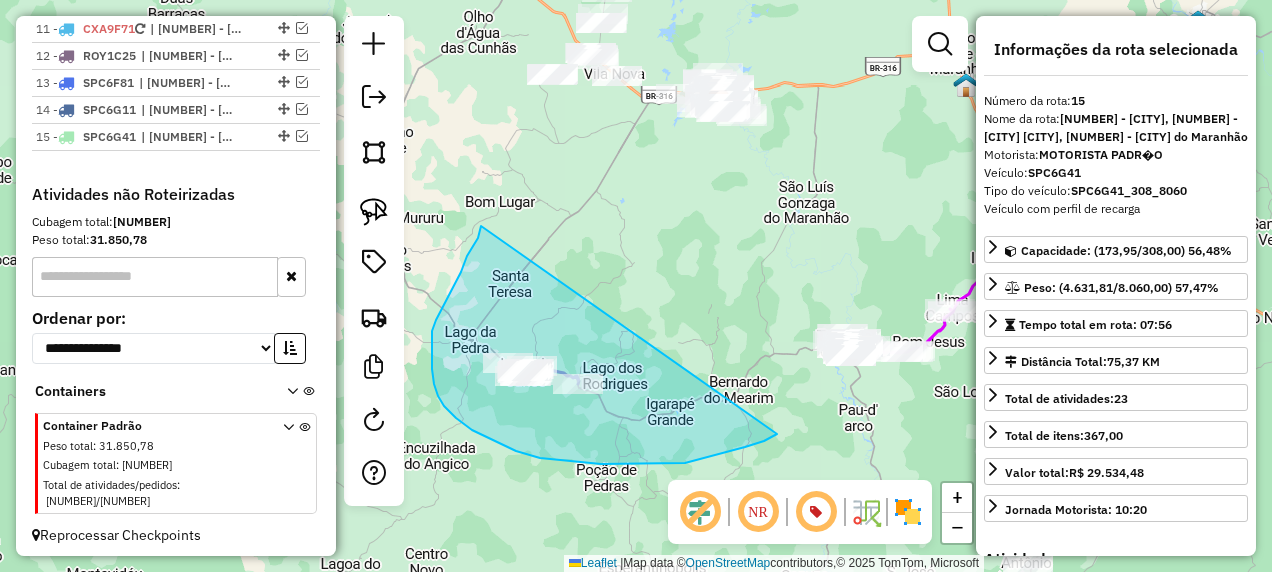 drag, startPoint x: 481, startPoint y: 230, endPoint x: 777, endPoint y: 434, distance: 359.48853 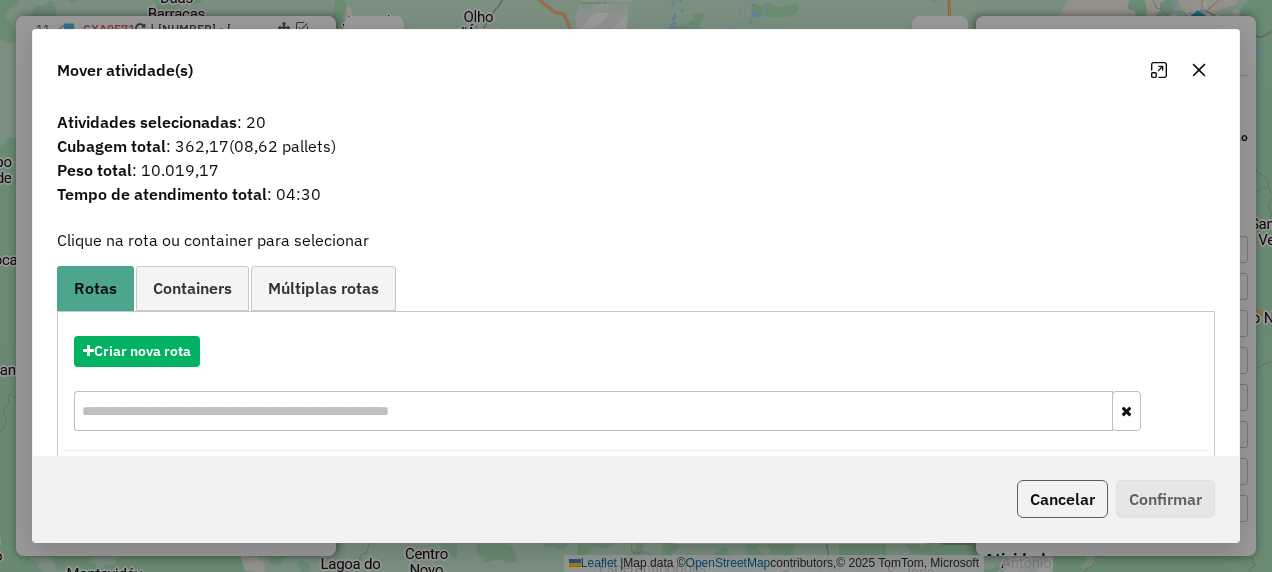 click on "Cancelar" 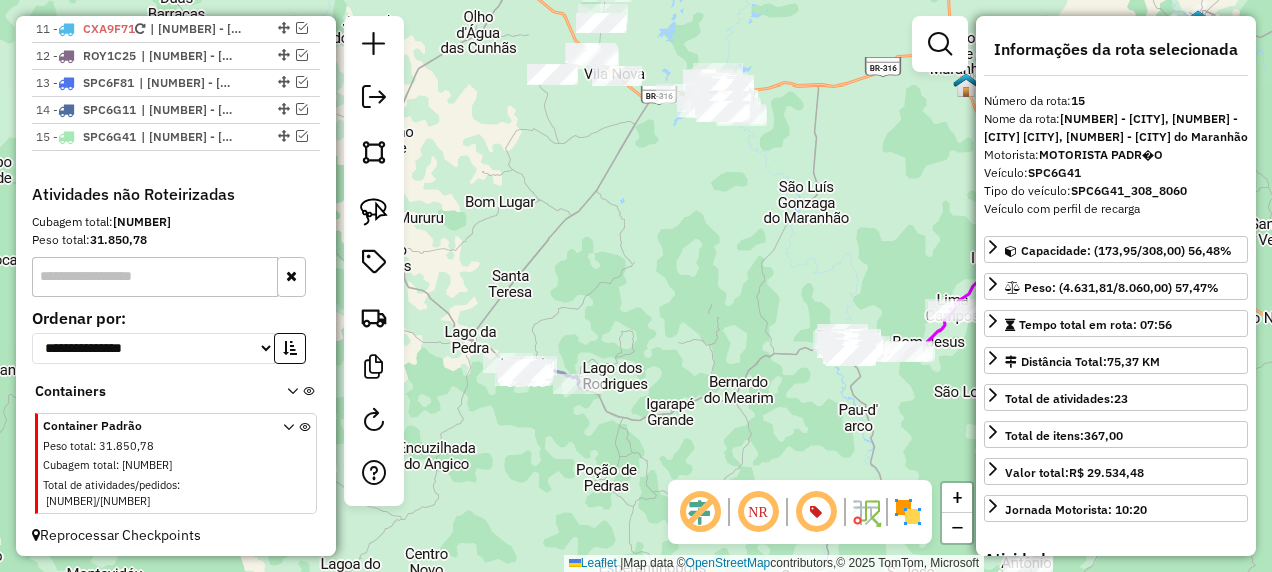 drag, startPoint x: 527, startPoint y: 279, endPoint x: 516, endPoint y: 305, distance: 28.231188 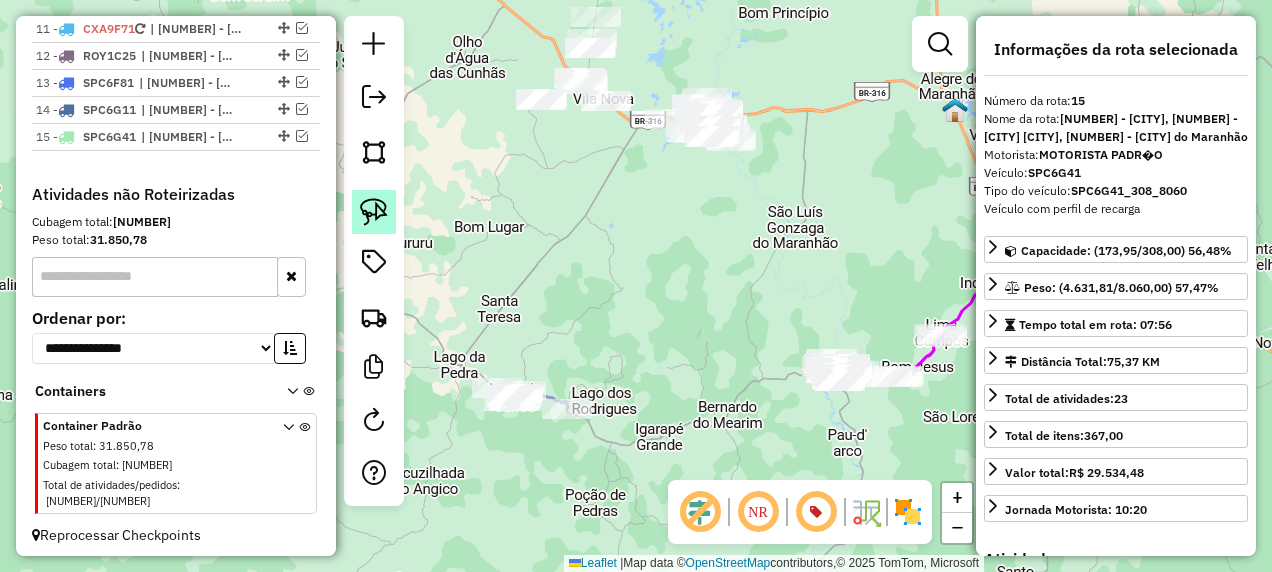 click 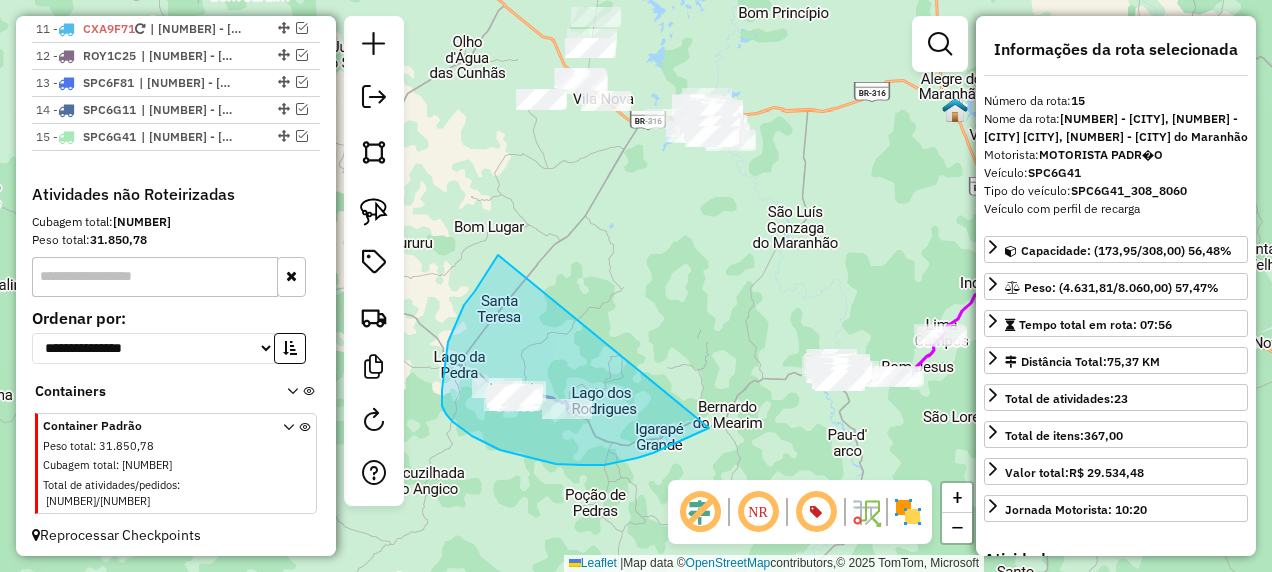 drag, startPoint x: 498, startPoint y: 255, endPoint x: 709, endPoint y: 428, distance: 272.8553 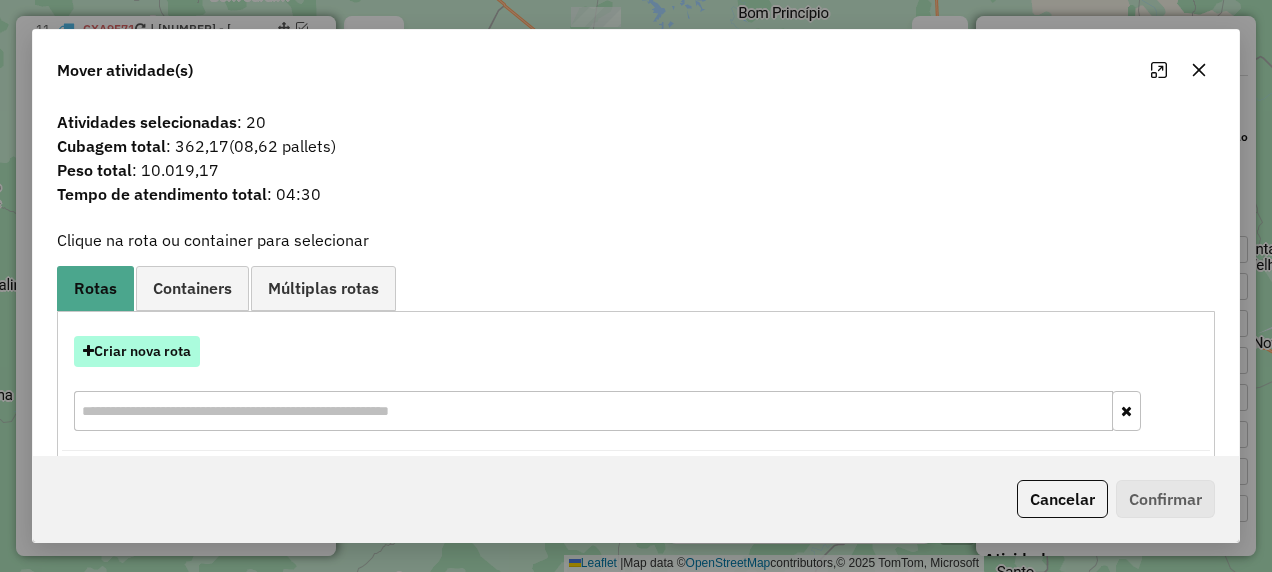 click on "Criar nova rota" at bounding box center (137, 351) 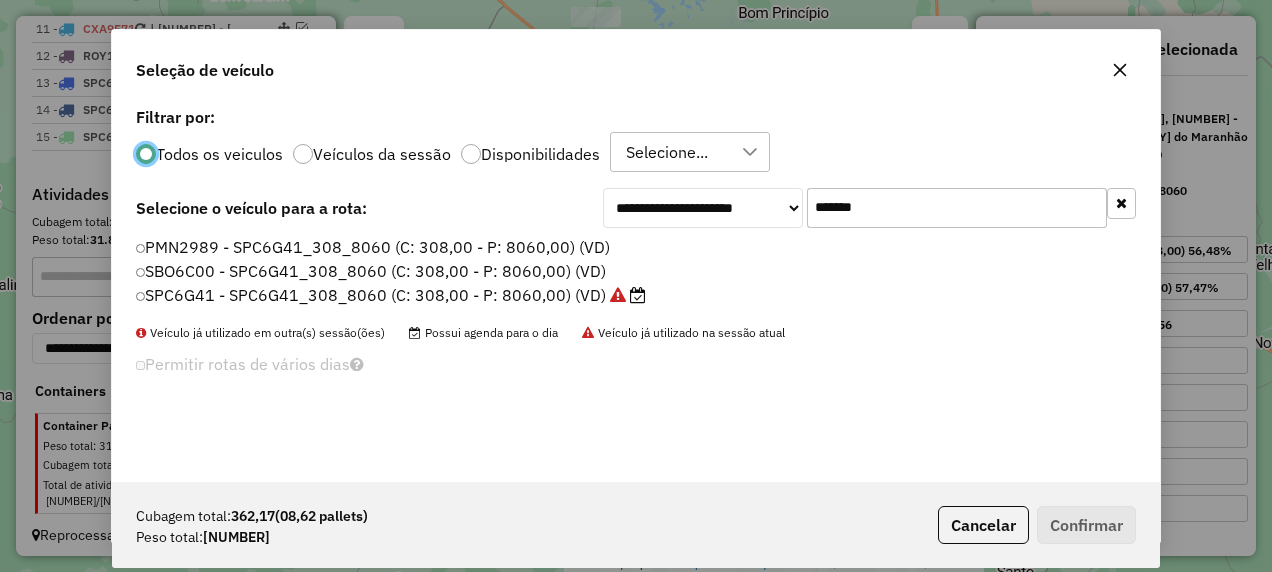 scroll, scrollTop: 11, scrollLeft: 6, axis: both 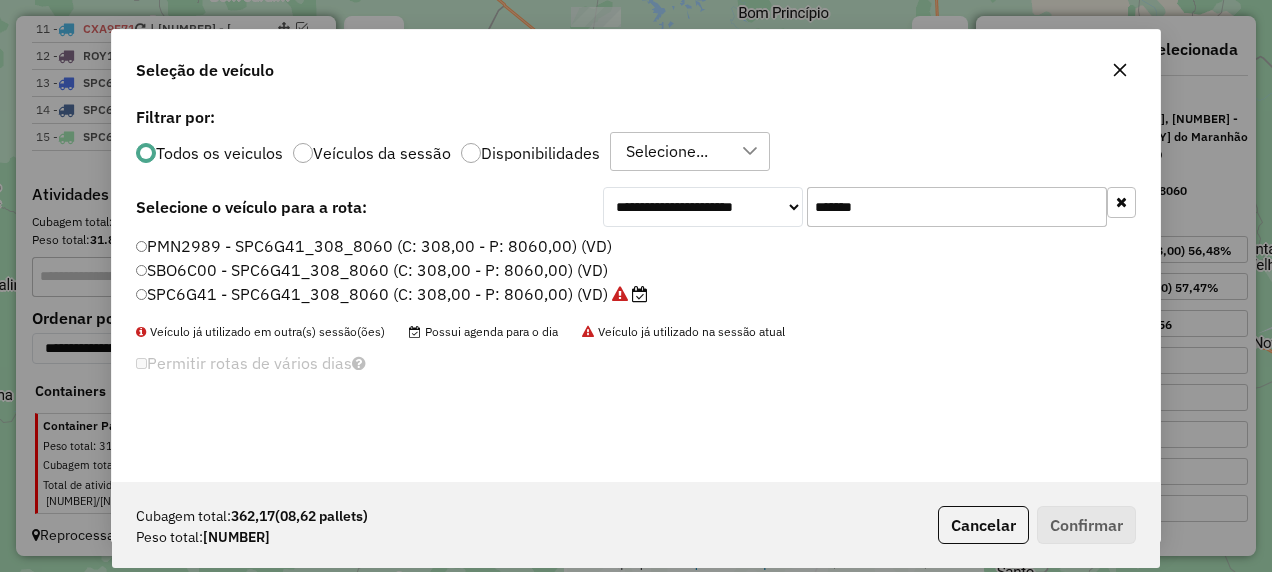 drag, startPoint x: 974, startPoint y: 191, endPoint x: 628, endPoint y: 292, distance: 360.44 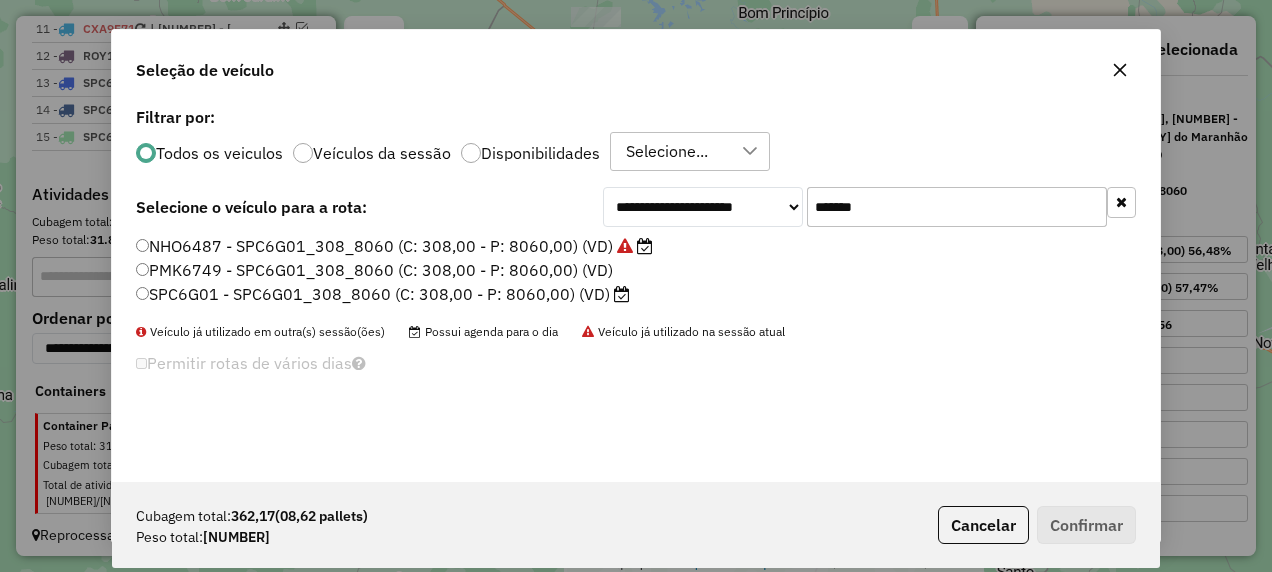 type on "*******" 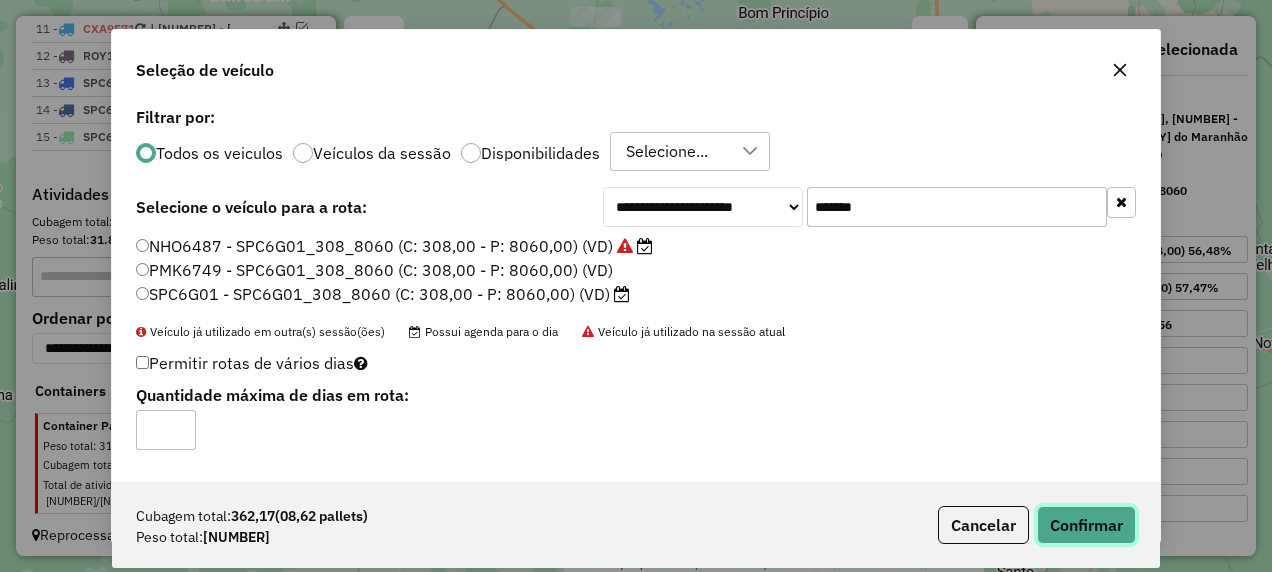 click on "Confirmar" 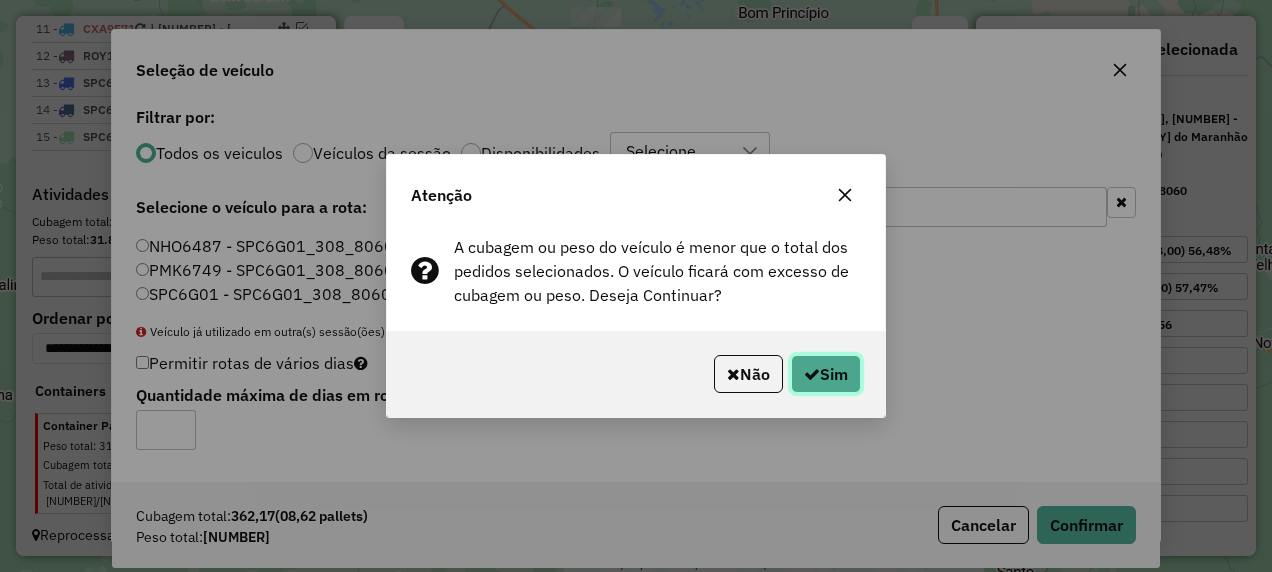 click on "Sim" 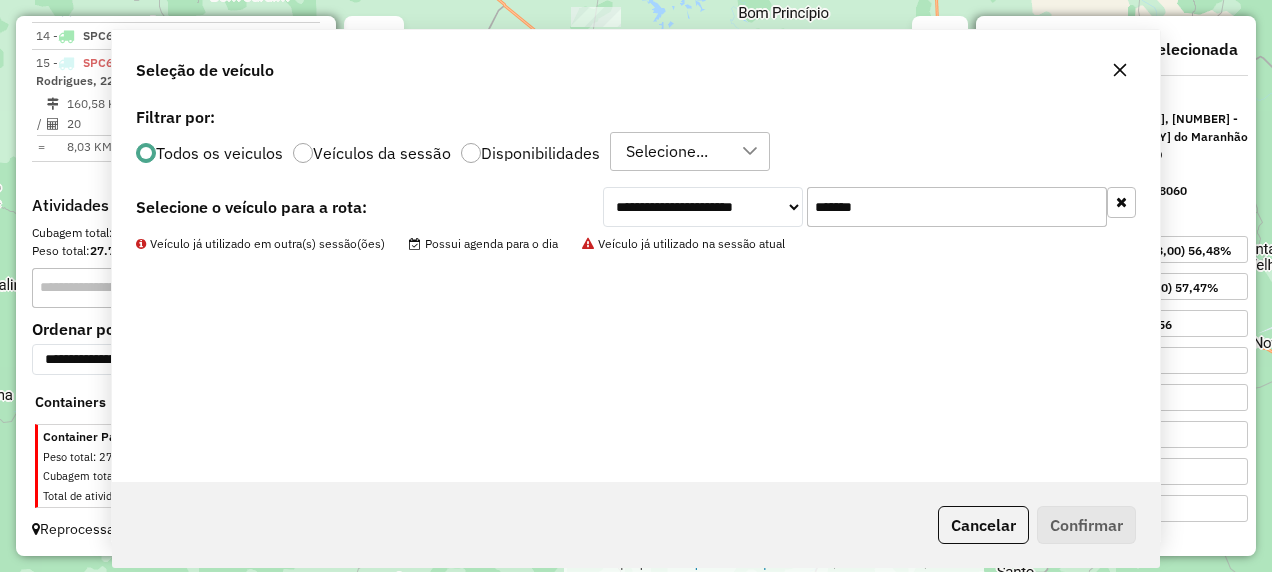 scroll, scrollTop: 1693, scrollLeft: 0, axis: vertical 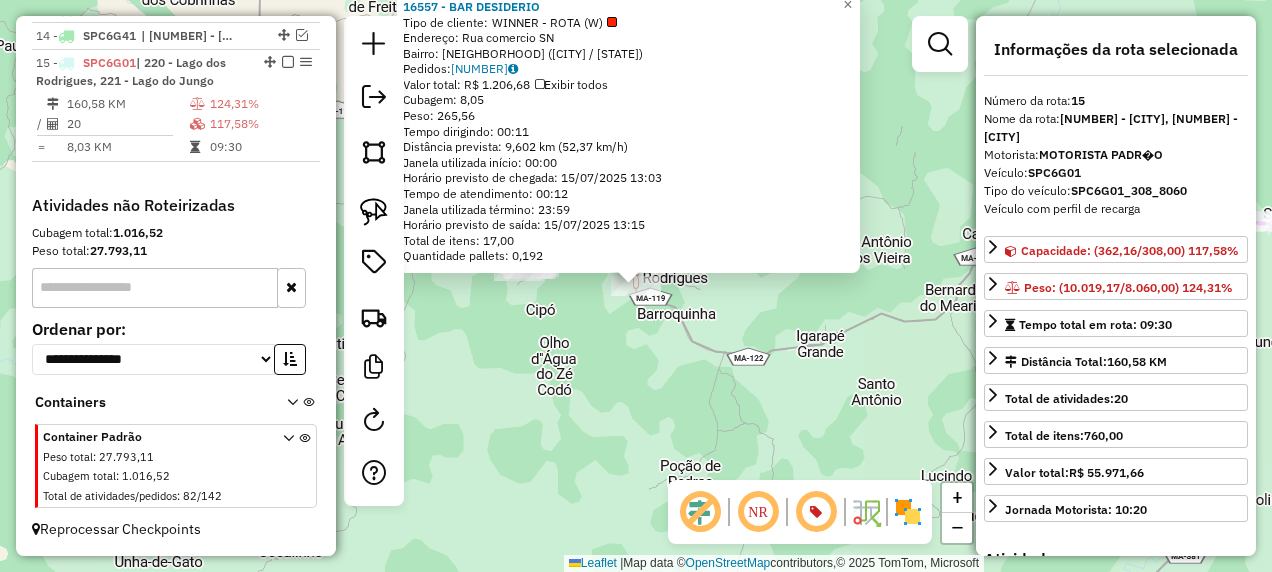 click on "[NUMBER] - [NAME]  Tipo de cliente:   WINNER - ROTA (W)   Endereço:  [STREET]   Bairro: [NEIGHBORHOOD] ([CITY] / [STATE])   Pedidos:  [NUMBER]   Valor total: [CURRENCY] [PRICE]   Exibir todos   Cubagem: [PRICE]  Peso: [PRICE]  Tempo dirigindo: [TIME]   Distância prevista: [PRICE] km ([PRICE] km/h)   Janela utilizada início: [TIME]   Horário previsto de chegada: [DATE] [TIME]   Tempo de atendimento: [TIME]   Janela utilizada término: [TIME]   Horário previsto de saída: [DATE] [TIME]   Total de itens: [NUMBER]   Quantidade pallets: [PRICE]  × Janela de atendimento Grade de atendimento Capacidade Transportadoras Veículos Cliente Pedidos  Rotas Selecione os dias de semana para filtrar as janelas de atendimento  Seg   Ter   Qua   Qui   Sex   Sáb   Dom  Informe o período da janela de atendimento: De: Até:  Filtrar exatamente a janela do cliente  Considerar janela de atendimento padrão  Selecione os dias de semana para filtrar as grades de atendimento  Seg   Ter   Qua   Qui   Sex   Sáb   Dom   Peso mínimo:  +" 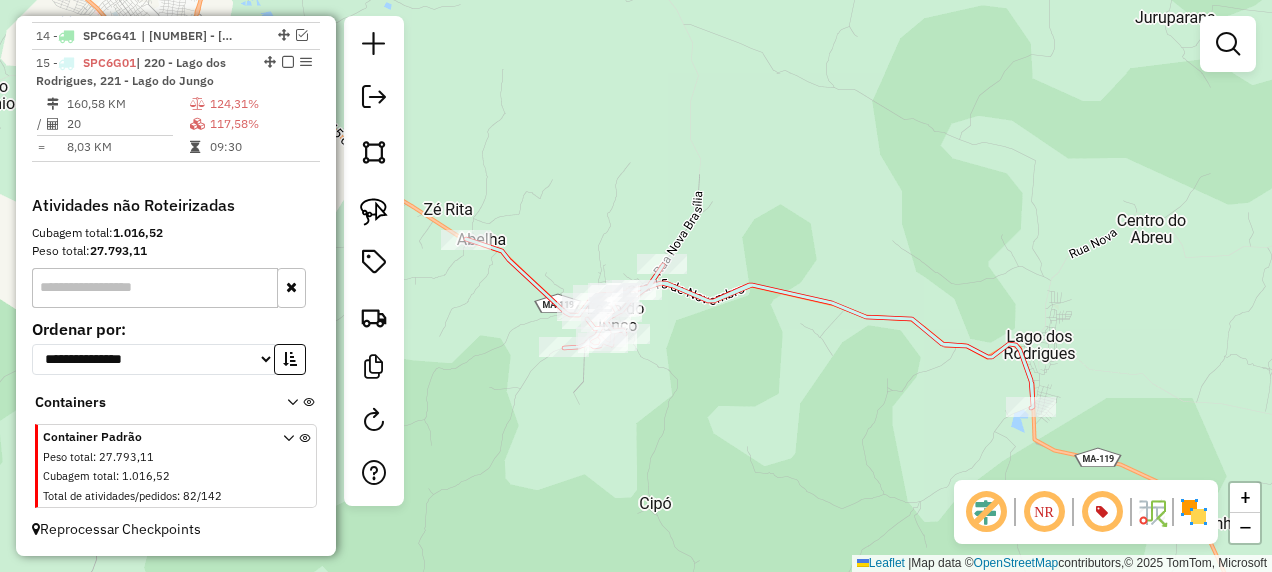 drag, startPoint x: 443, startPoint y: 242, endPoint x: 498, endPoint y: 276, distance: 64.66065 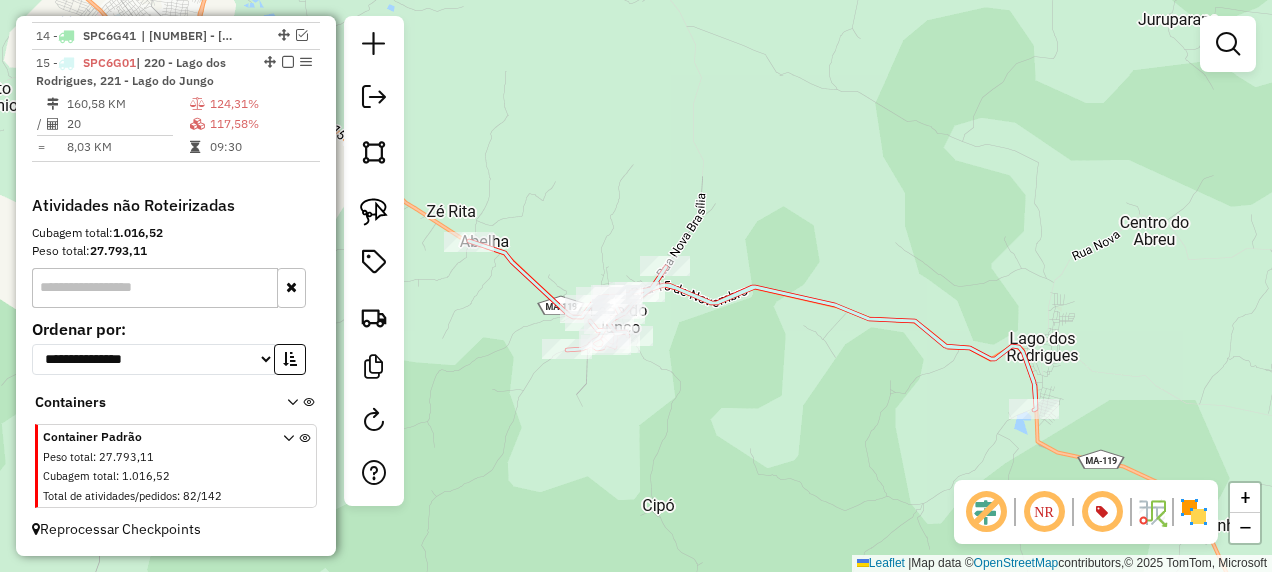 click 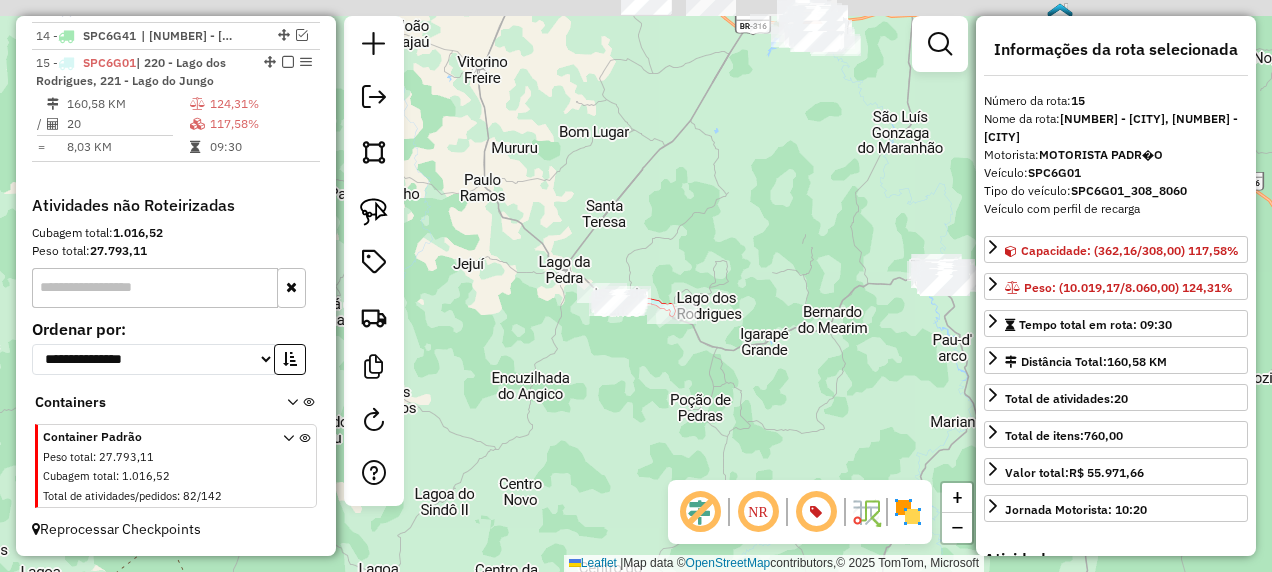 drag, startPoint x: 700, startPoint y: 124, endPoint x: 543, endPoint y: 456, distance: 367.2506 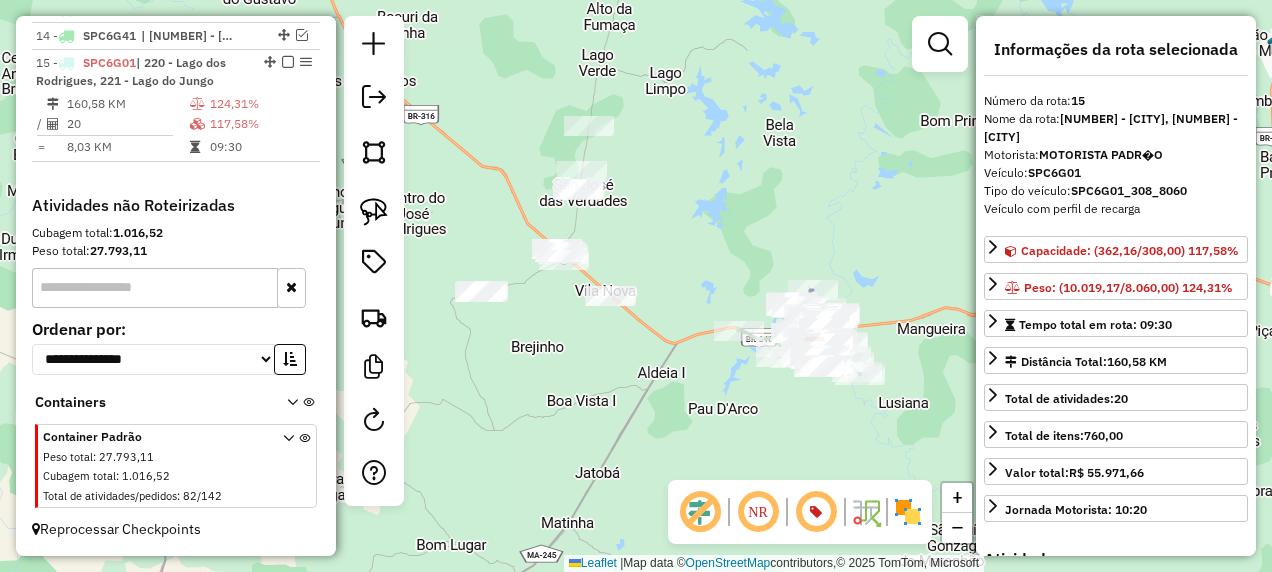 drag, startPoint x: 540, startPoint y: 377, endPoint x: 726, endPoint y: 382, distance: 186.0672 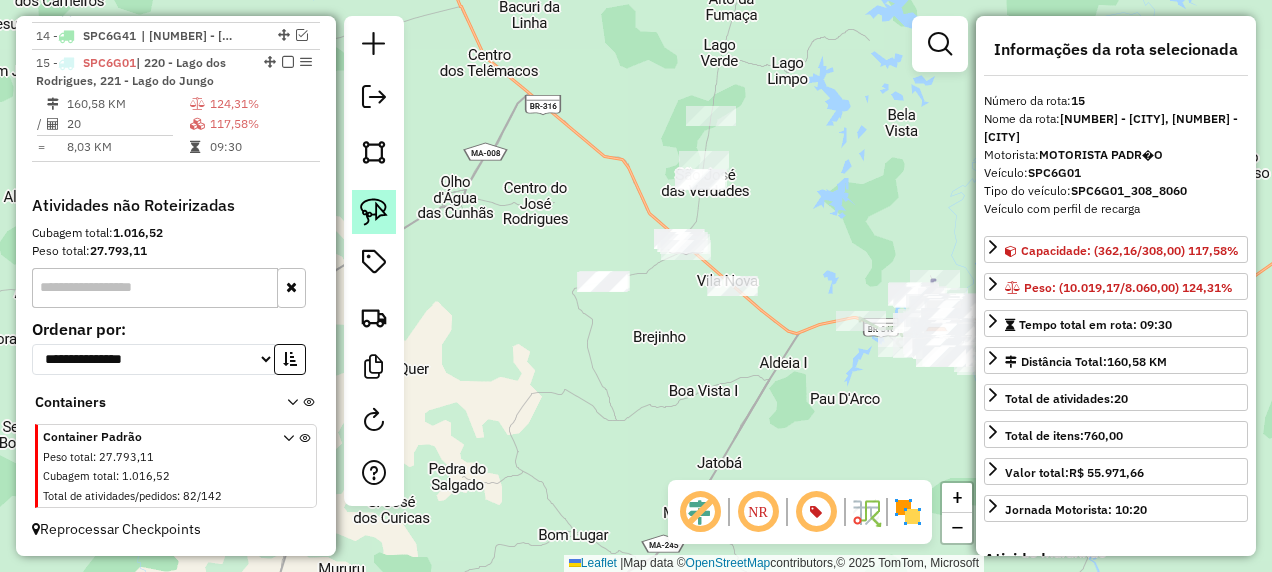click 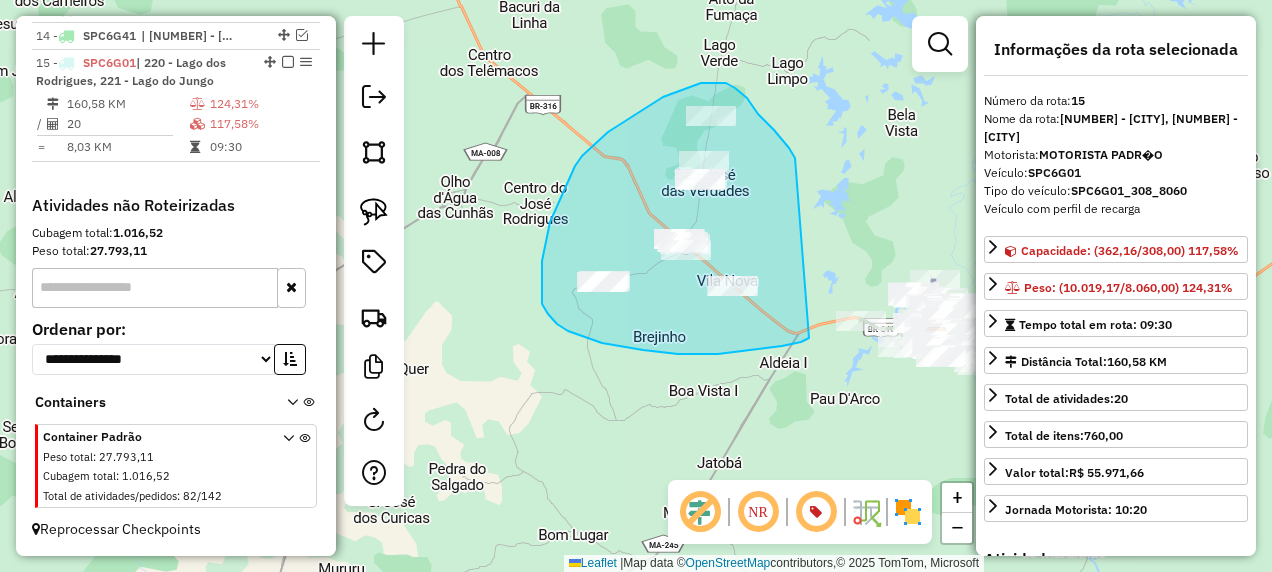 drag, startPoint x: 784, startPoint y: 142, endPoint x: 809, endPoint y: 338, distance: 197.58795 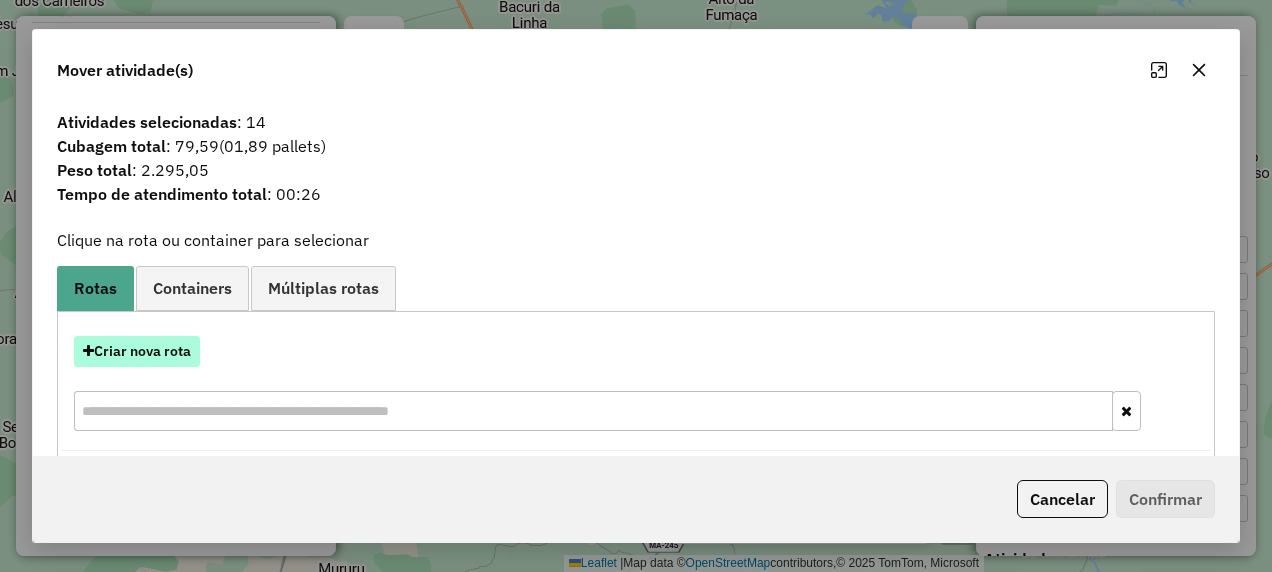 click on "Criar nova rota" at bounding box center [137, 351] 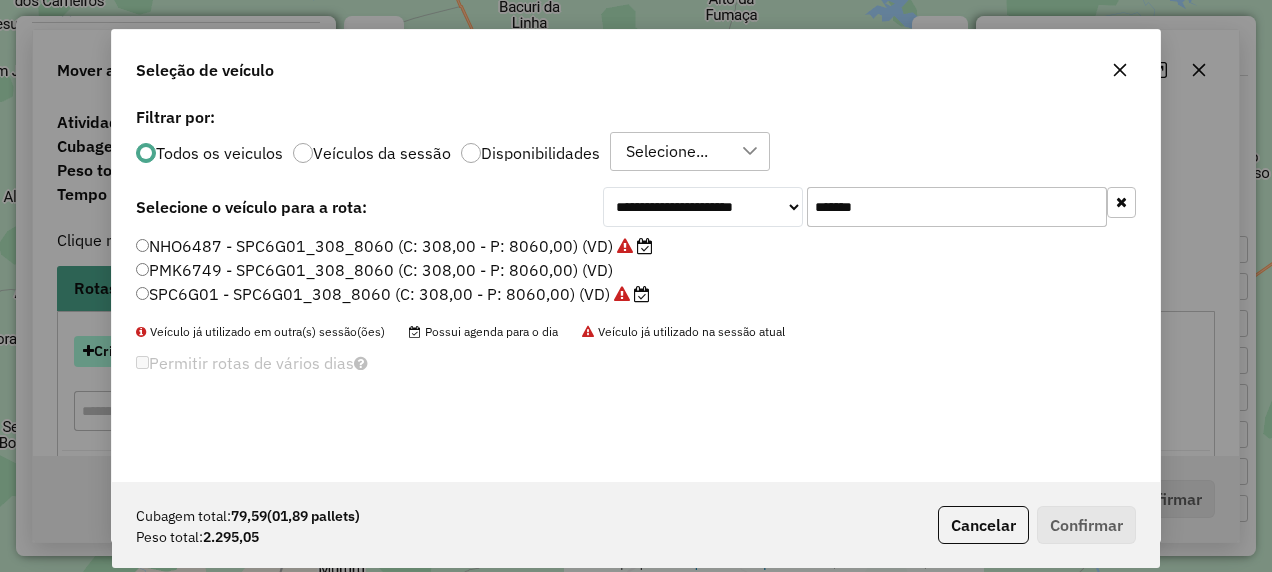 scroll, scrollTop: 11, scrollLeft: 6, axis: both 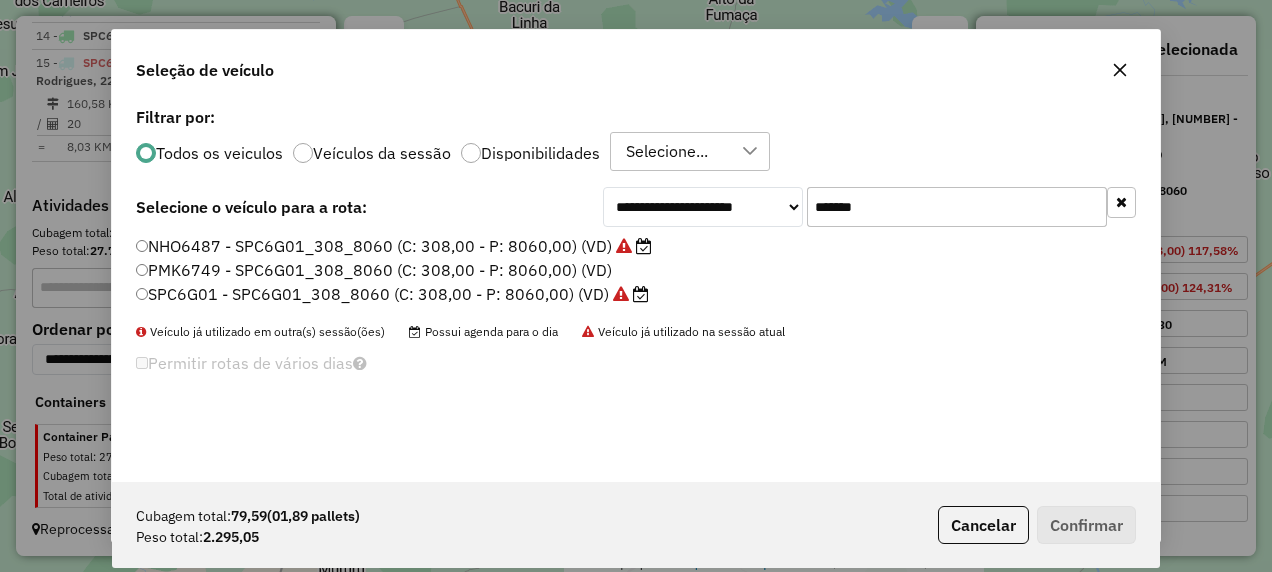drag, startPoint x: 970, startPoint y: 212, endPoint x: 661, endPoint y: 254, distance: 311.8413 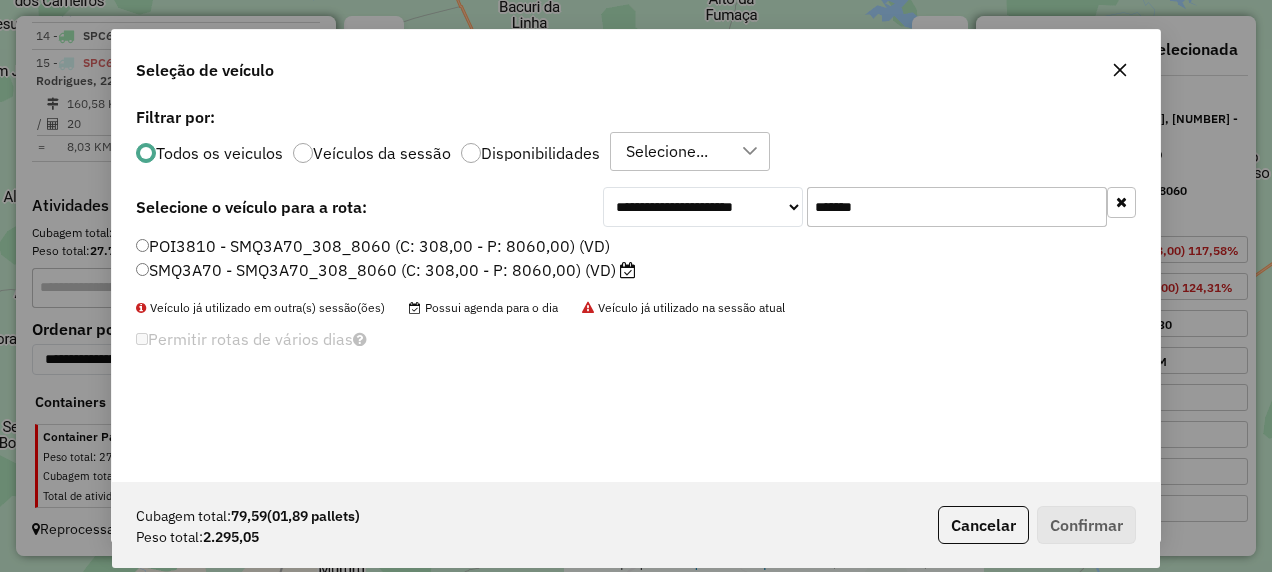 type on "*******" 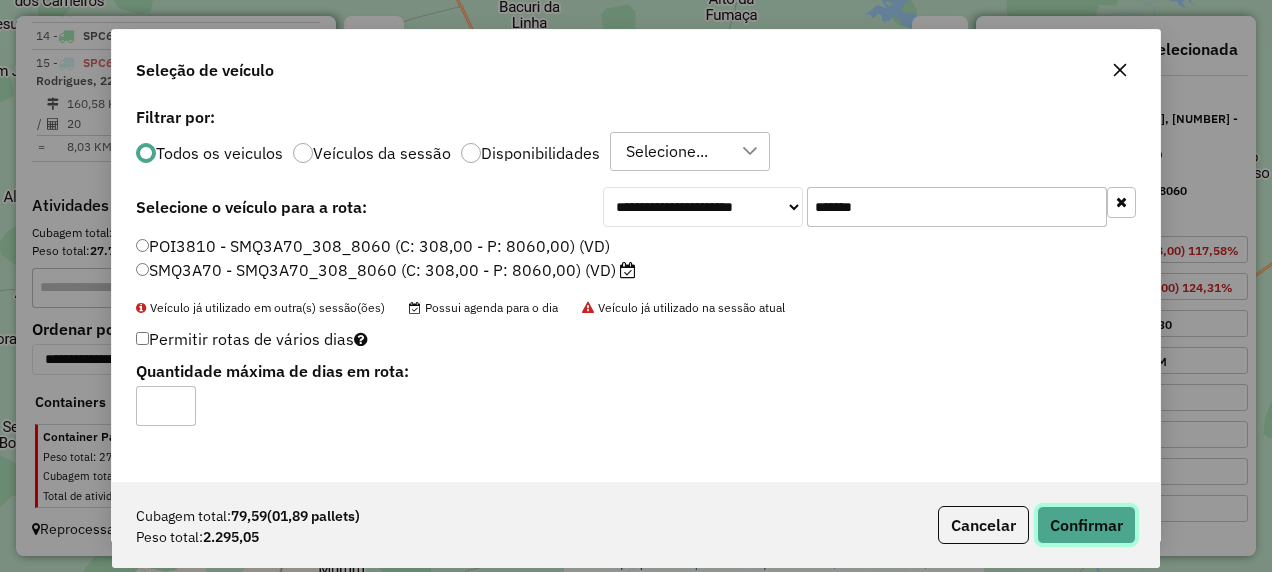click on "Confirmar" 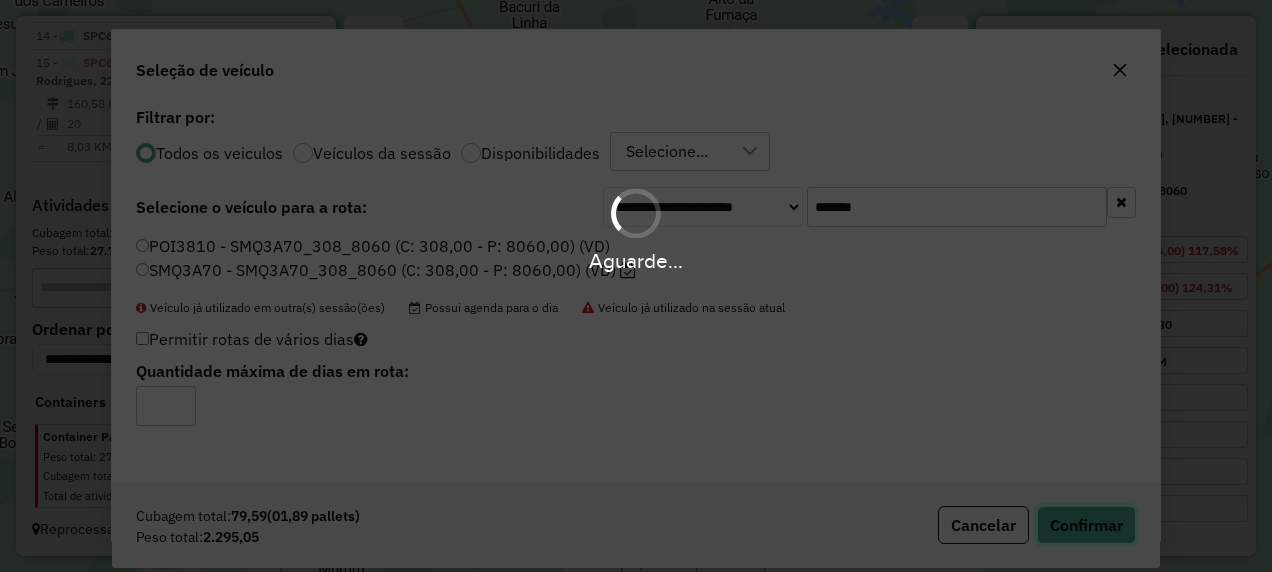 type 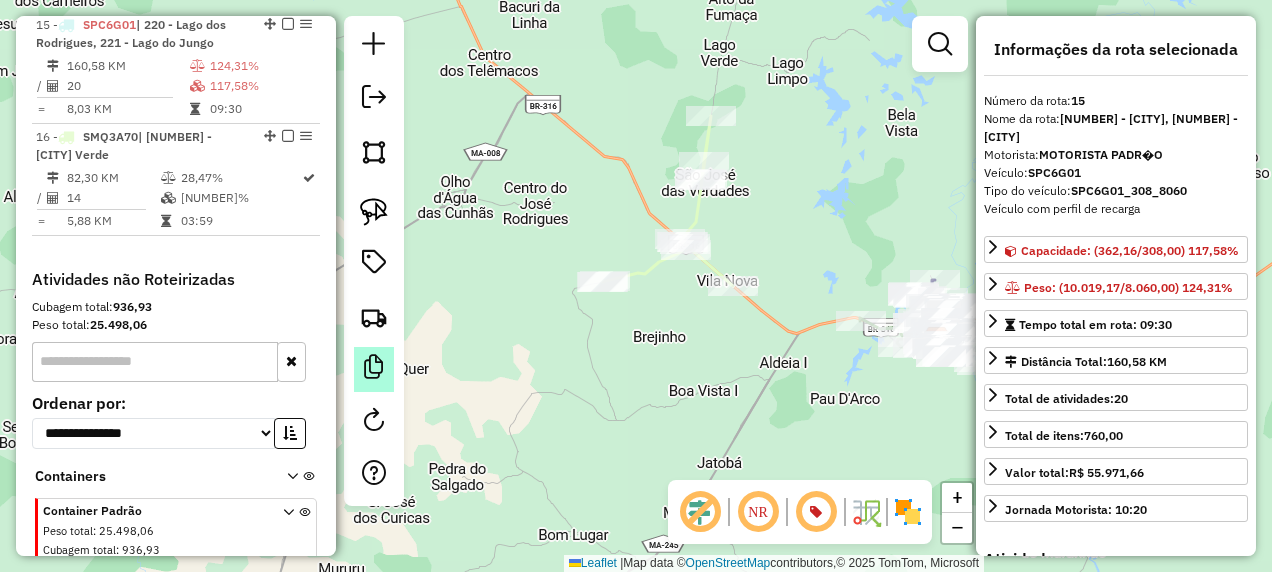scroll, scrollTop: 1729, scrollLeft: 0, axis: vertical 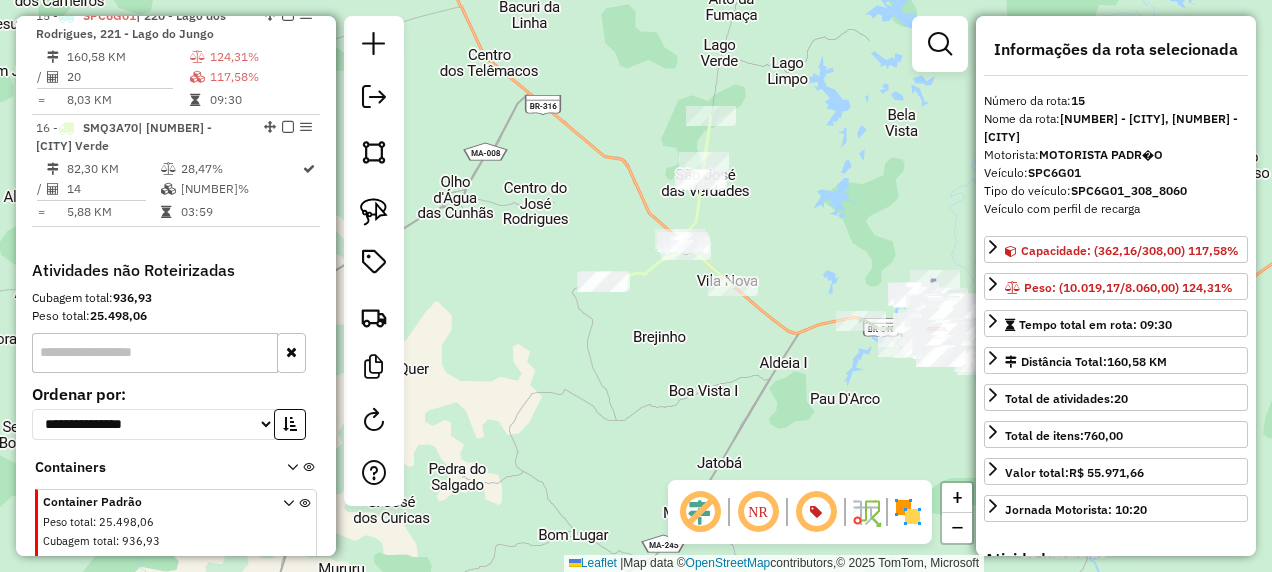 drag, startPoint x: 728, startPoint y: 376, endPoint x: 606, endPoint y: 148, distance: 258.58847 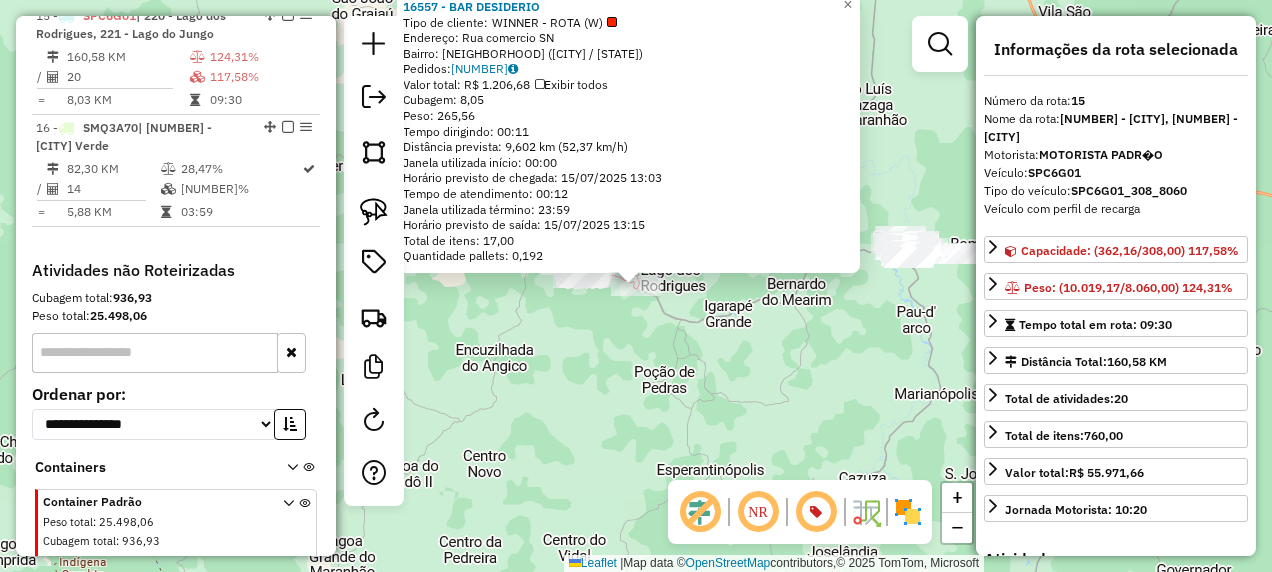 click on "[NUMBER] - [NAME]  Tipo de cliente:   WINNER - ROTA (W)   Endereço:  [STREET]   Bairro: [NEIGHBORHOOD] ([CITY] / [STATE])   Pedidos:  [NUMBER]   Valor total: [CURRENCY] [PRICE]   Exibir todos   Cubagem: [PRICE]  Peso: [PRICE]  Tempo dirigindo: [TIME]   Distância prevista: [PRICE] km ([PRICE] km/h)   Janela utilizada início: [TIME]   Horário previsto de chegada: [DATE] [TIME]   Tempo de atendimento: [TIME]   Janela utilizada término: [TIME]   Horário previsto de saída: [DATE] [TIME]   Total de itens: [NUMBER]   Quantidade pallets: [PRICE]  × Janela de atendimento Grade de atendimento Capacidade Transportadoras Veículos Cliente Pedidos  Rotas Selecione os dias de semana para filtrar as janelas de atendimento  Seg   Ter   Qua   Qui   Sex   Sáb   Dom  Informe o período da janela de atendimento: De: Até:  Filtrar exatamente a janela do cliente  Considerar janela de atendimento padrão  Selecione os dias de semana para filtrar as grades de atendimento  Seg   Ter   Qua   Qui   Sex   Sáb   Dom   Peso mínimo:  +" 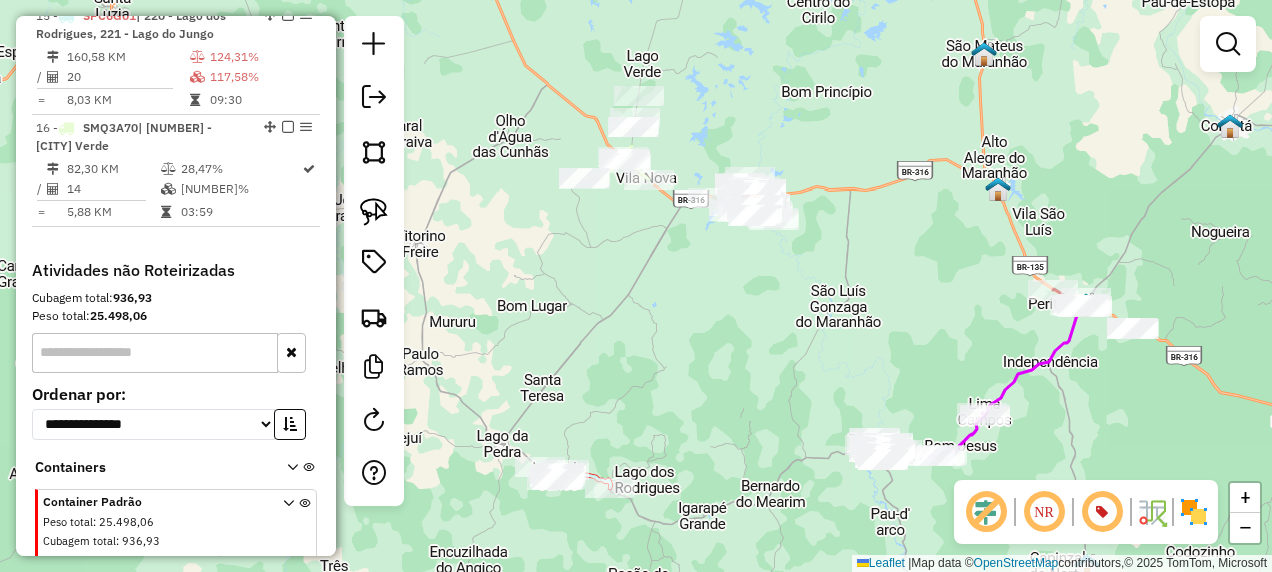 drag, startPoint x: 712, startPoint y: 209, endPoint x: 678, endPoint y: 400, distance: 194.00258 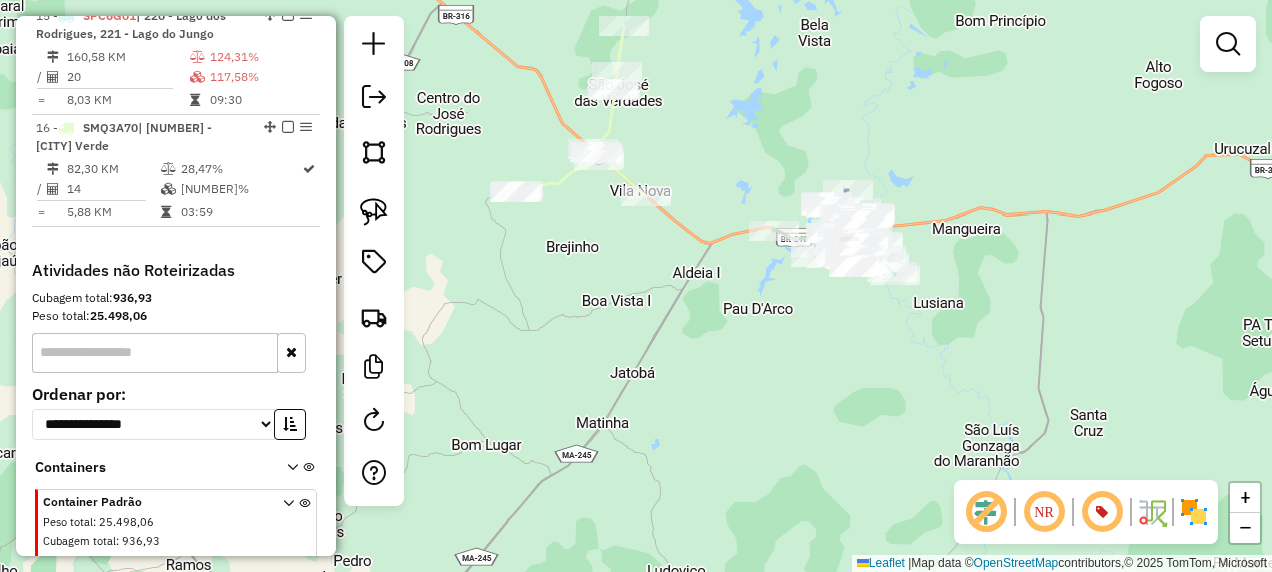 click 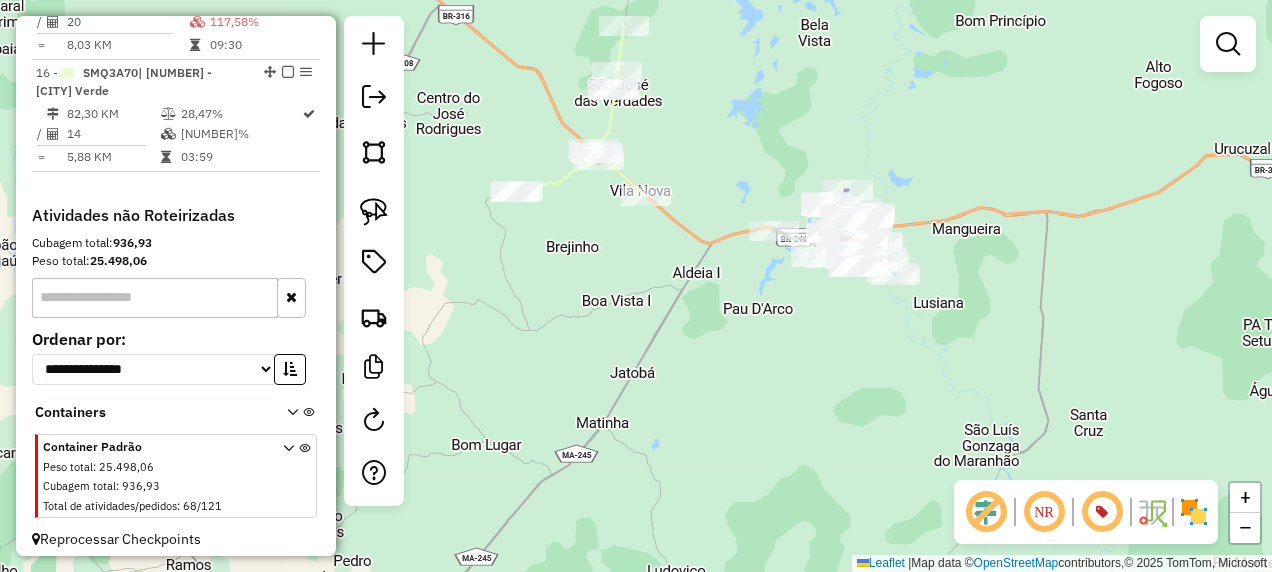 select on "**********" 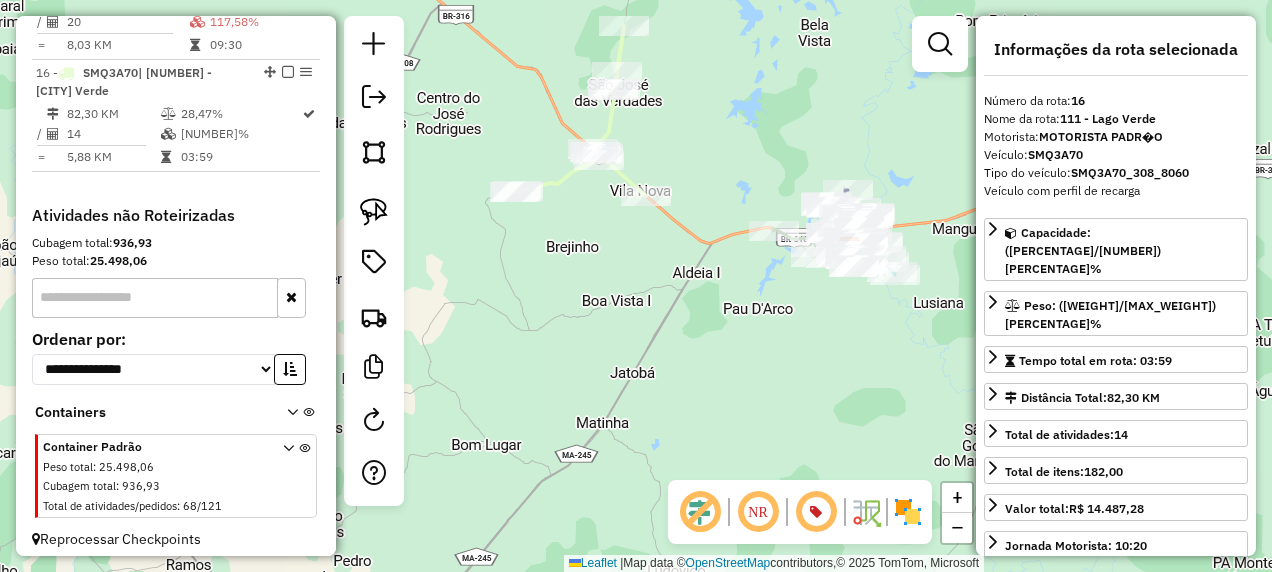 scroll, scrollTop: 1804, scrollLeft: 0, axis: vertical 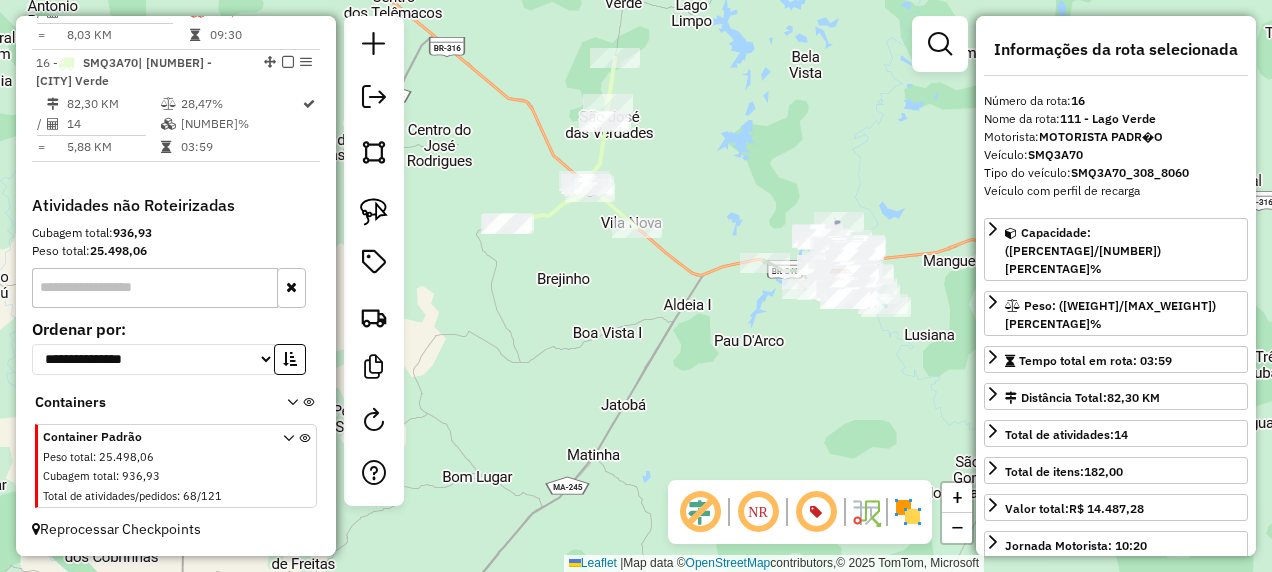 drag, startPoint x: 685, startPoint y: 148, endPoint x: 680, endPoint y: 158, distance: 11.18034 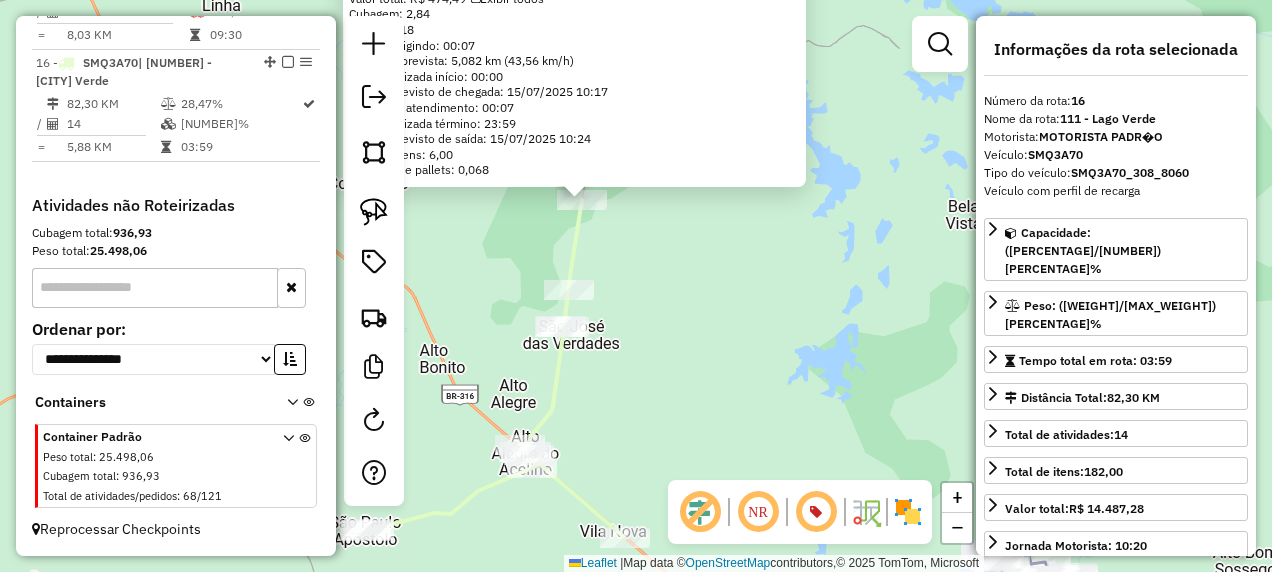 click on "8795 - BAR VEI CHICO  Tipo de cliente:   WINNER - ROTA (W)   Endereço: 081 POVOADO VITAL BRASIL          08   Bairro: POVOADO ([CITY] / MA)   Pedidos:  14436657   Valor total: R$ 474,49   Exibir todos   Cubagem: 2,84  Peso: 77,18  Tempo dirigindo: 00:07   Distância prevista: 5,082 km (43,56 km/h)   Janela utilizada início: 00:00   Horário previsto de chegada: 15/07/2025 10:17   Tempo de atendimento: 00:07   Janela utilizada término: 23:59   Horário previsto de saída: 15/07/2025 10:24   Total de itens: 6,00   Quantidade pallets: 0,068  × Janela de atendimento Grade de atendimento Capacidade Transportadoras Veículos Cliente Pedidos  Rotas Selecione os dias de semana para filtrar as janelas de atendimento  Seg   Ter   Qua   Qui   Sex   Sáb   Dom  Informe o período da janela de atendimento: De: Até:  Filtrar exatamente a janela do cliente  Considerar janela de atendimento padrão  Selecione os dias de semana para filtrar as grades de atendimento  Seg   Ter   Qua   Qui   Sex   Sáb   Dom   De:  De:" 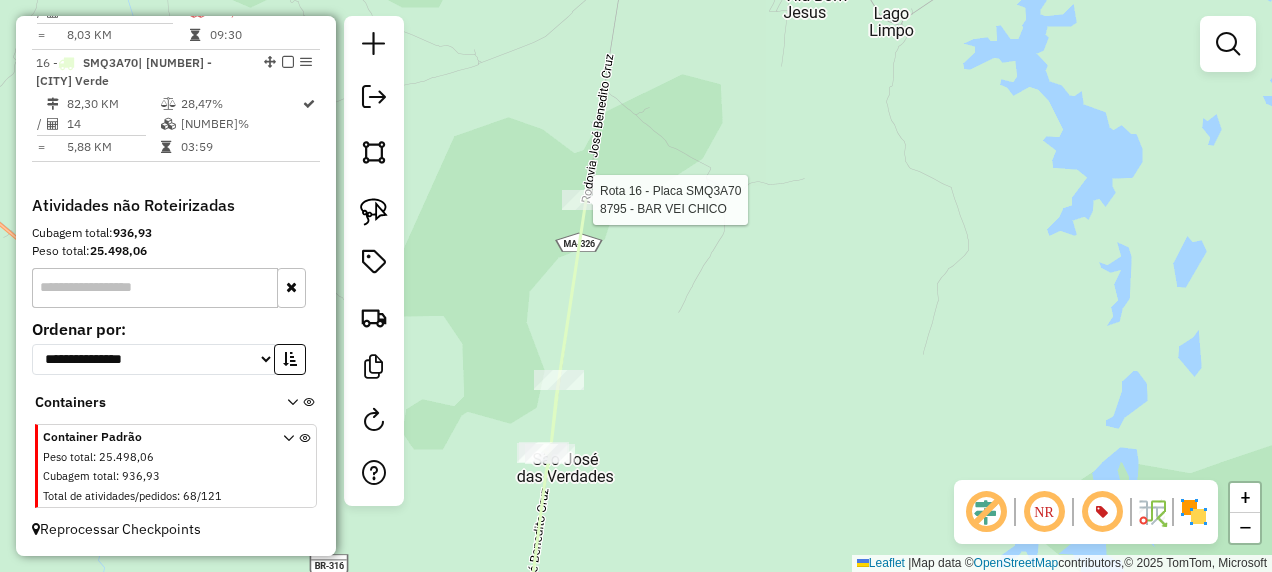 select on "**********" 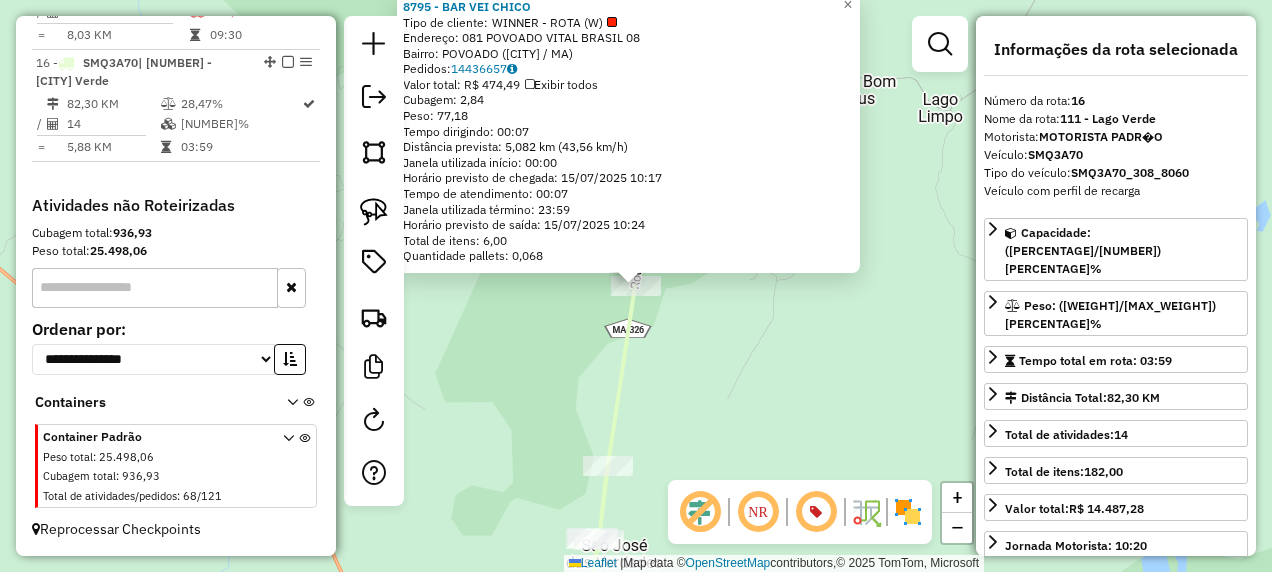 click on "8795 - BAR VEI CHICO  Tipo de cliente:   WINNER - ROTA (W)   Endereço: 081 POVOADO VITAL BRASIL          08   Bairro: POVOADO ([CITY] / MA)   Pedidos:  14436657   Valor total: R$ 474,49   Exibir todos   Cubagem: 2,84  Peso: 77,18  Tempo dirigindo: 00:07   Distância prevista: 5,082 km (43,56 km/h)   Janela utilizada início: 00:00   Horário previsto de chegada: 15/07/2025 10:17   Tempo de atendimento: 00:07   Janela utilizada término: 23:59   Horário previsto de saída: 15/07/2025 10:24   Total de itens: 6,00   Quantidade pallets: 0,068  × Janela de atendimento Grade de atendimento Capacidade Transportadoras Veículos Cliente Pedidos  Rotas Selecione os dias de semana para filtrar as janelas de atendimento  Seg   Ter   Qua   Qui   Sex   Sáb   Dom  Informe o período da janela de atendimento: De: Até:  Filtrar exatamente a janela do cliente  Considerar janela de atendimento padrão  Selecione os dias de semana para filtrar as grades de atendimento  Seg   Ter   Qua   Qui   Sex   Sáb   Dom   De:  De:" 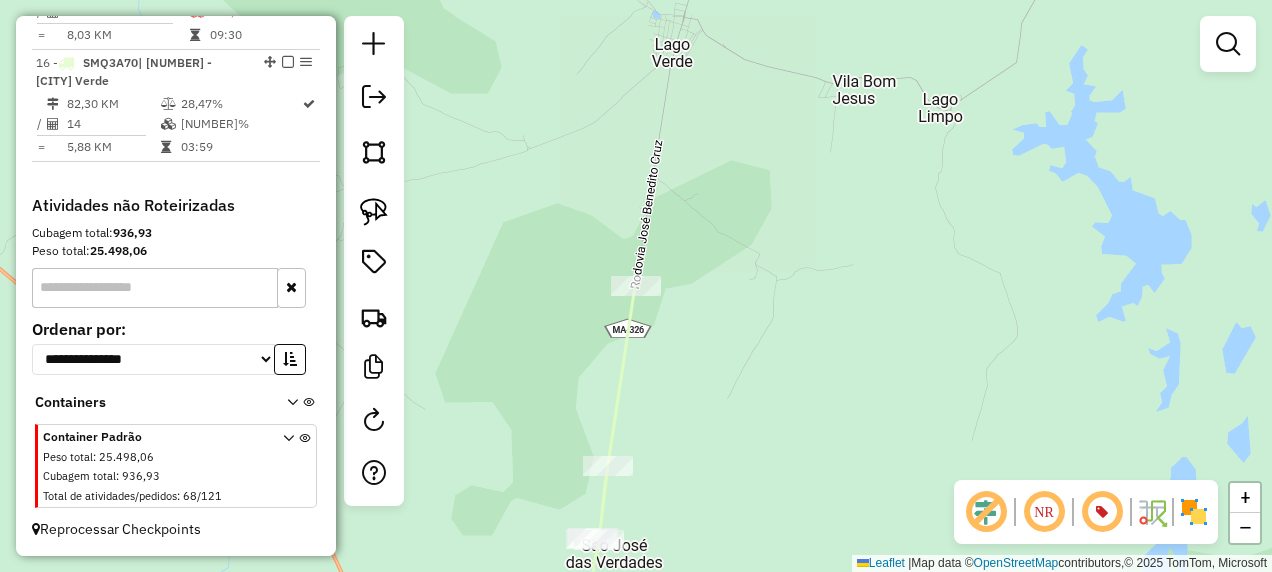 click 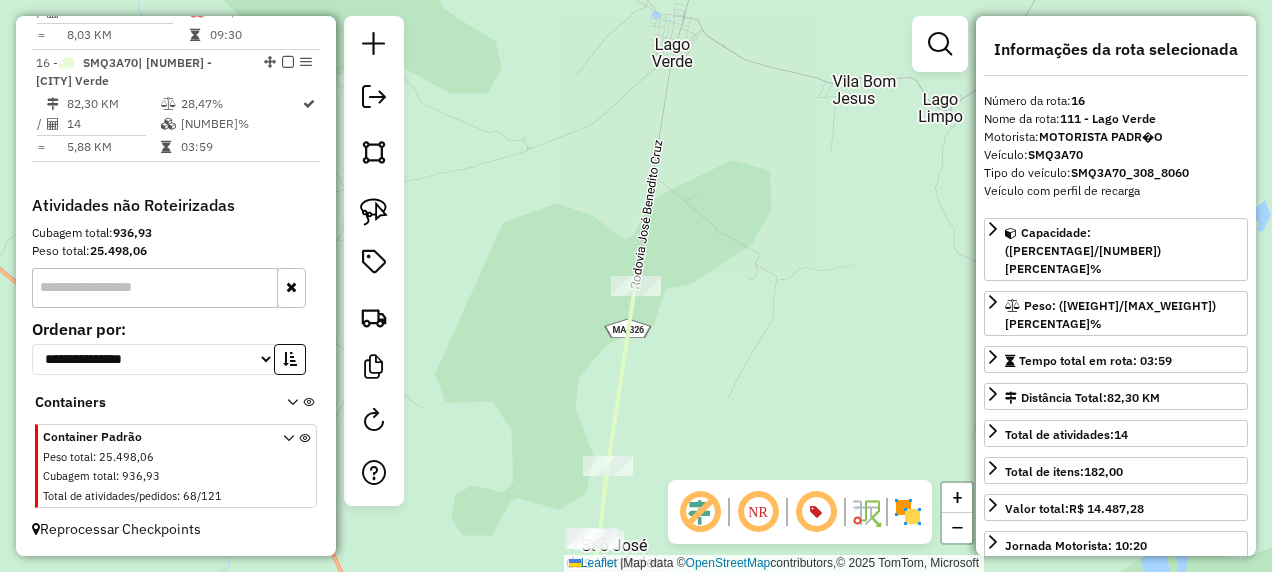 drag, startPoint x: 632, startPoint y: 302, endPoint x: 606, endPoint y: 203, distance: 102.357216 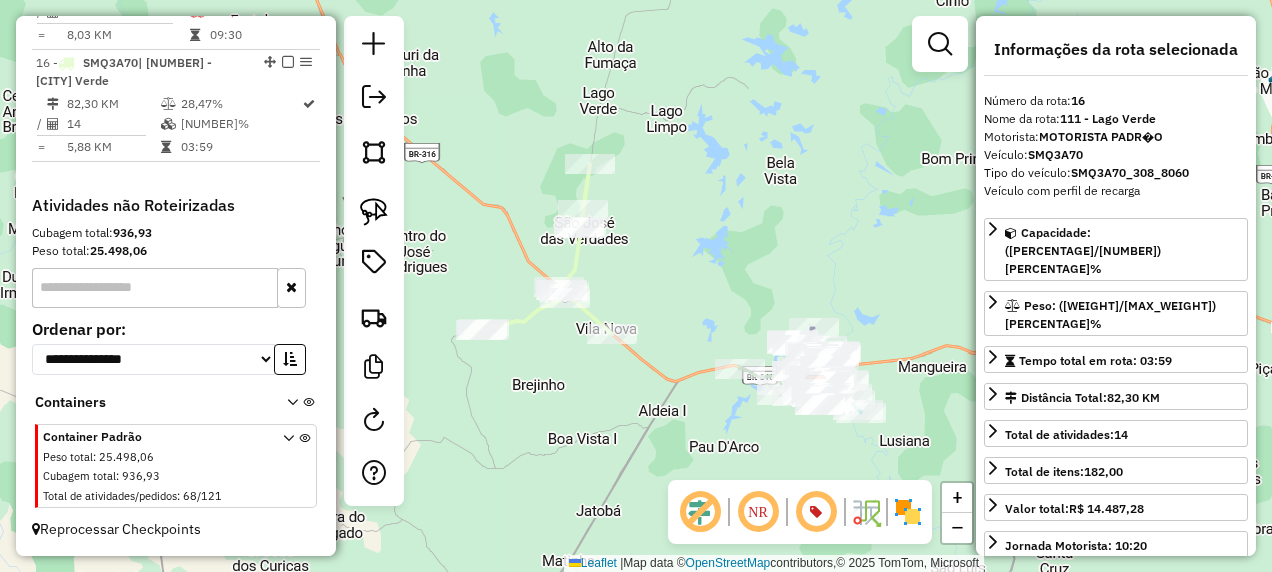 drag, startPoint x: 644, startPoint y: 432, endPoint x: 608, endPoint y: 294, distance: 142.61838 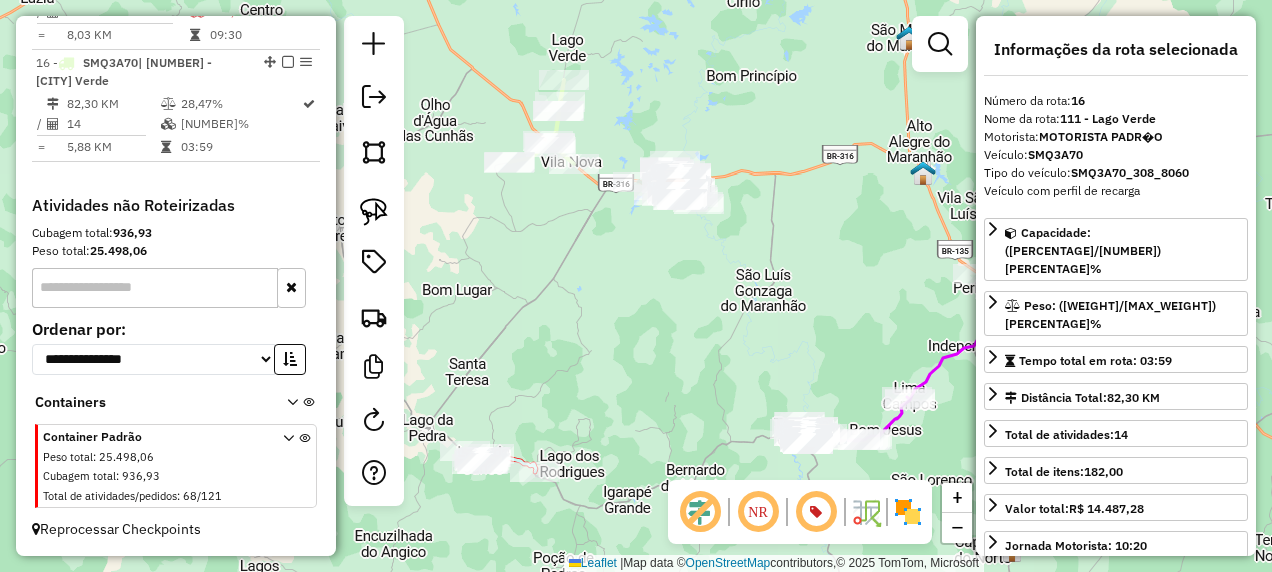 drag, startPoint x: 621, startPoint y: 403, endPoint x: 615, endPoint y: 222, distance: 181.09943 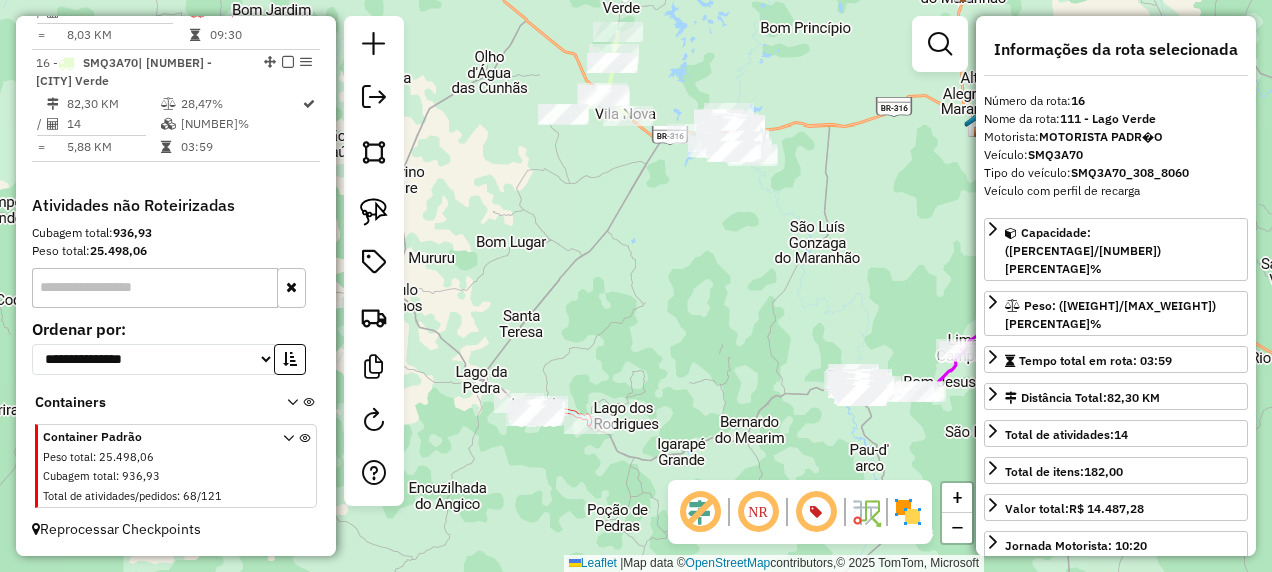 drag, startPoint x: 598, startPoint y: 260, endPoint x: 679, endPoint y: 367, distance: 134.20134 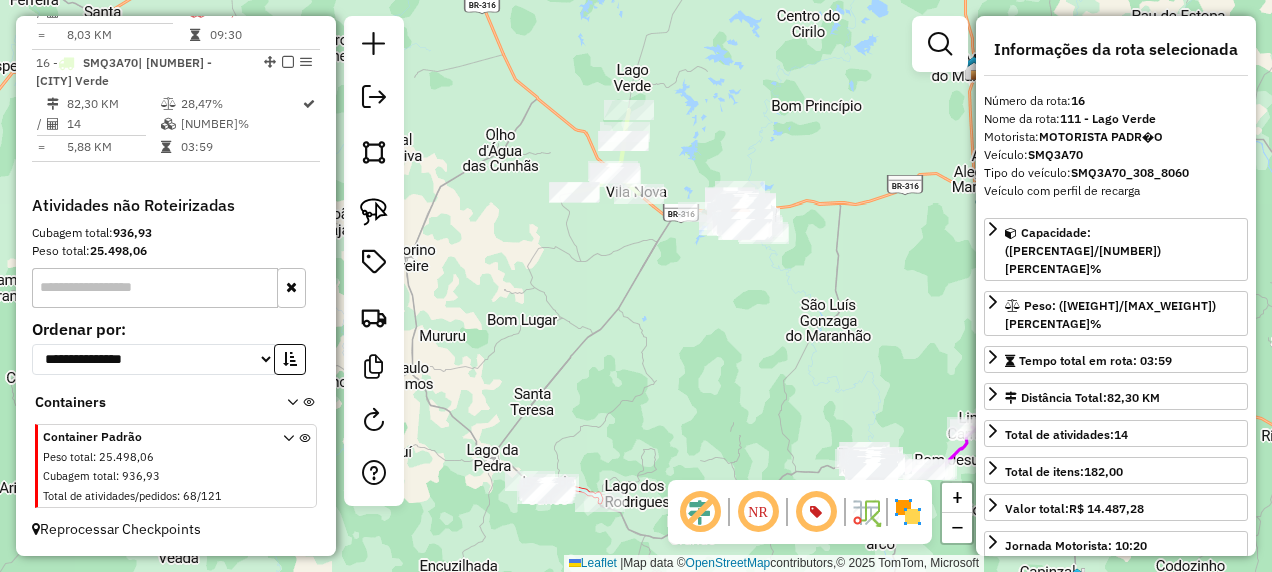 drag, startPoint x: 672, startPoint y: 313, endPoint x: 644, endPoint y: 326, distance: 30.870699 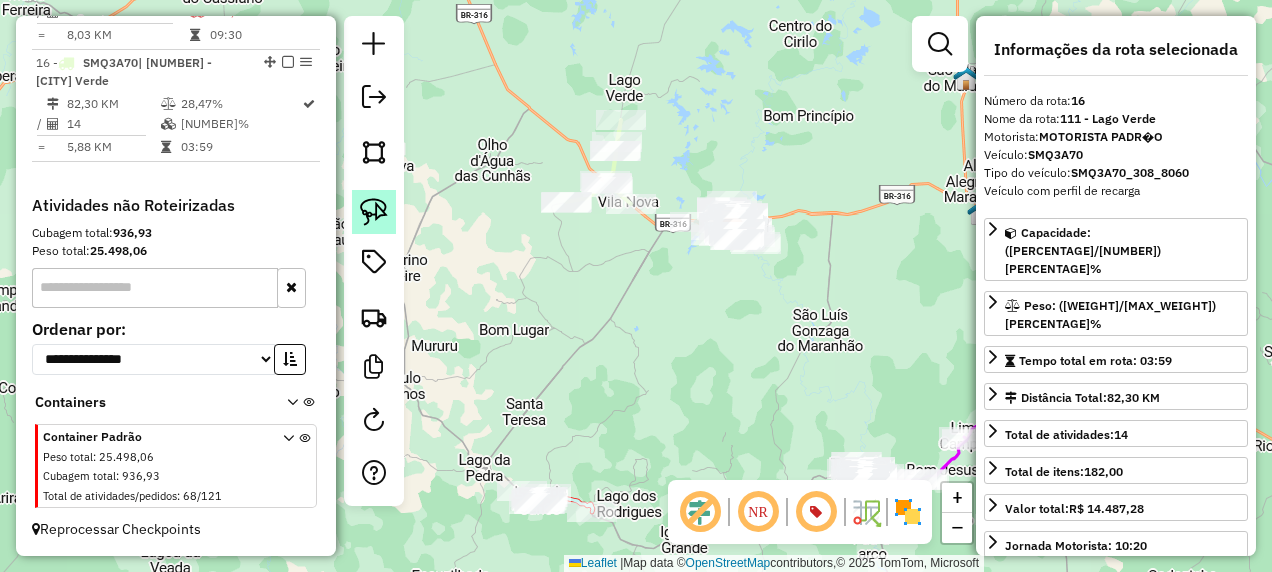 click 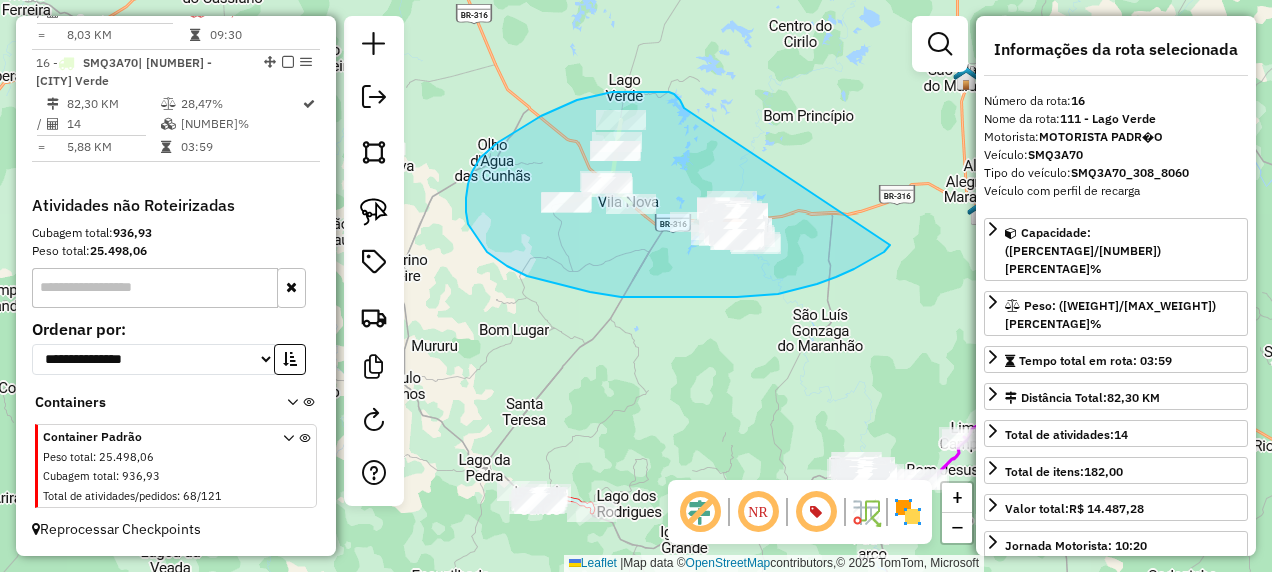 drag, startPoint x: 681, startPoint y: 102, endPoint x: 890, endPoint y: 245, distance: 253.23901 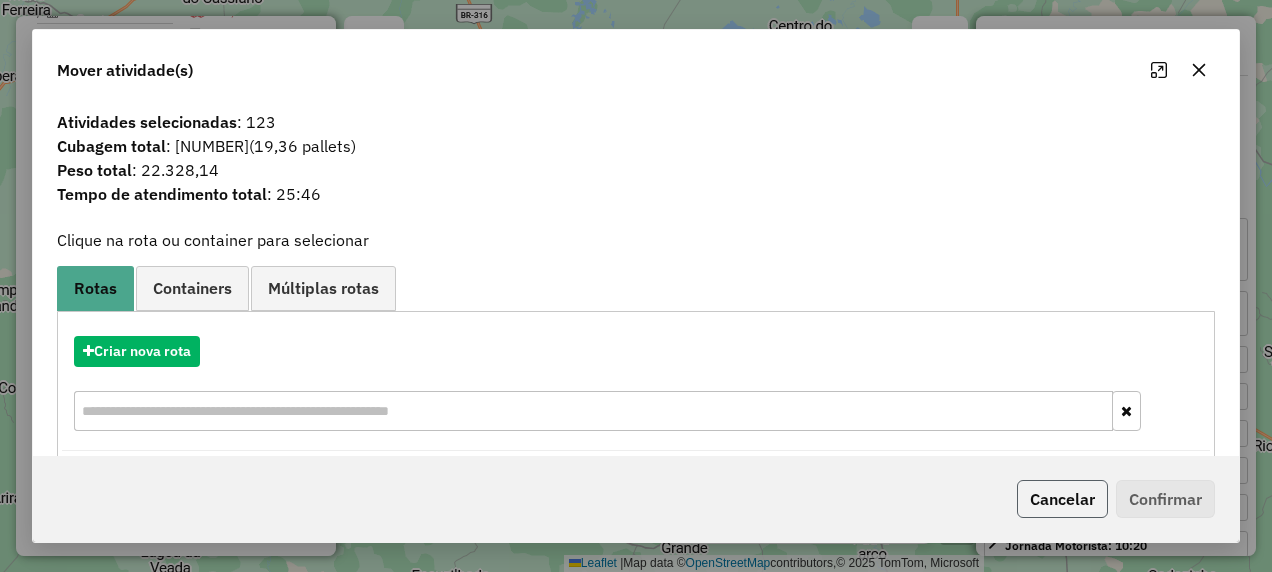 click on "Cancelar" 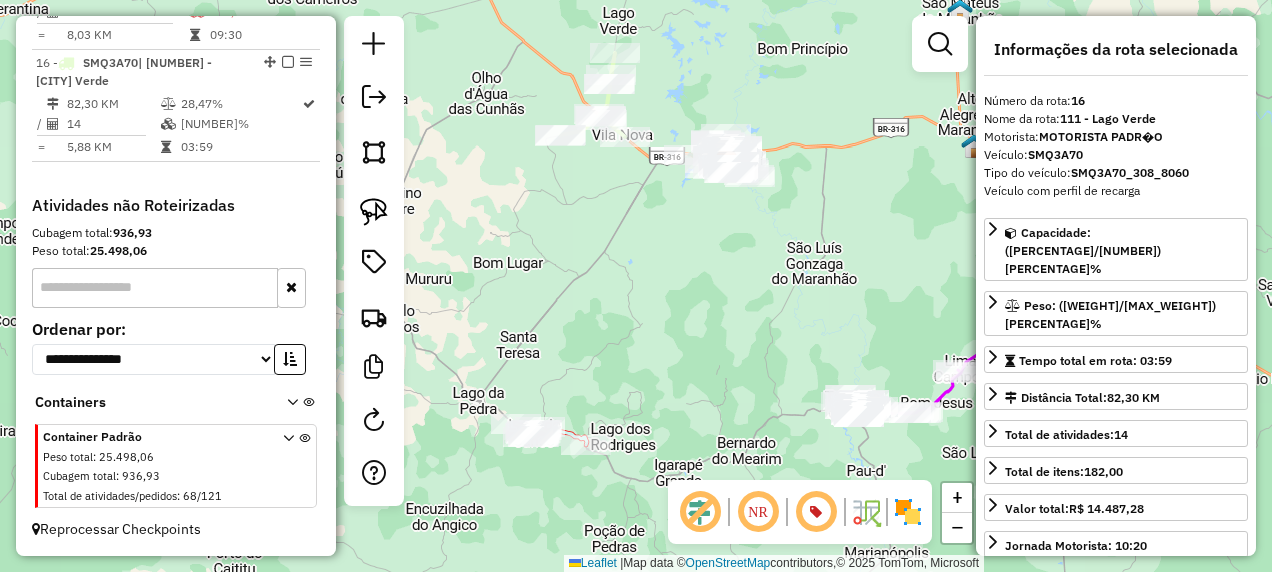 drag, startPoint x: 698, startPoint y: 425, endPoint x: 694, endPoint y: 318, distance: 107.07474 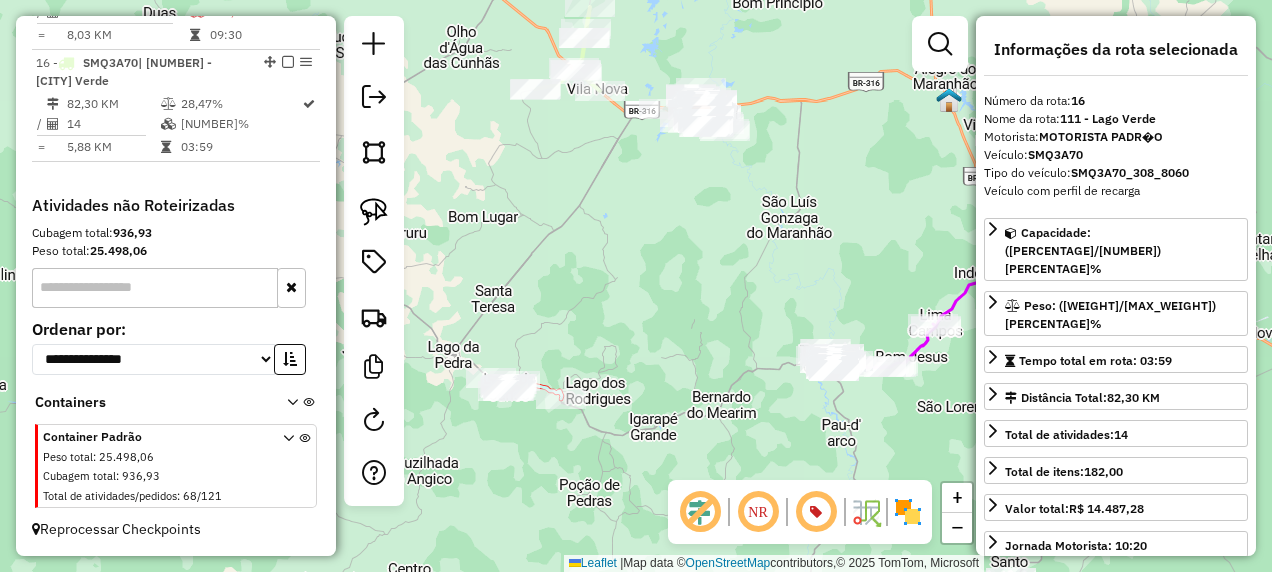 drag, startPoint x: 775, startPoint y: 299, endPoint x: 593, endPoint y: 259, distance: 186.34377 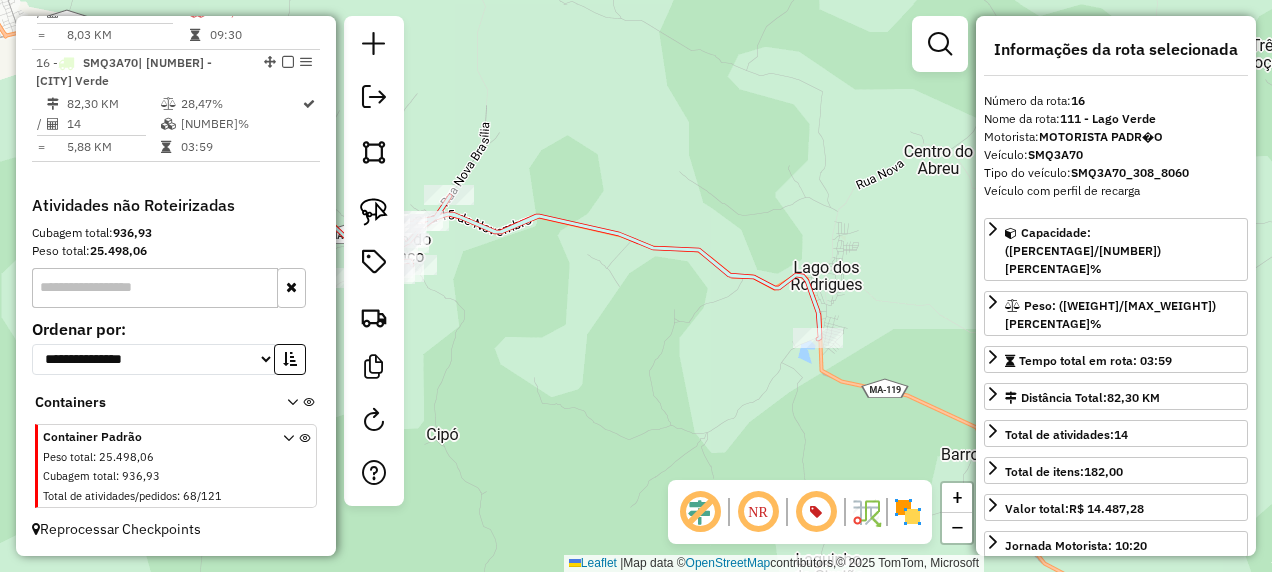 drag, startPoint x: 794, startPoint y: 418, endPoint x: 858, endPoint y: 432, distance: 65.51336 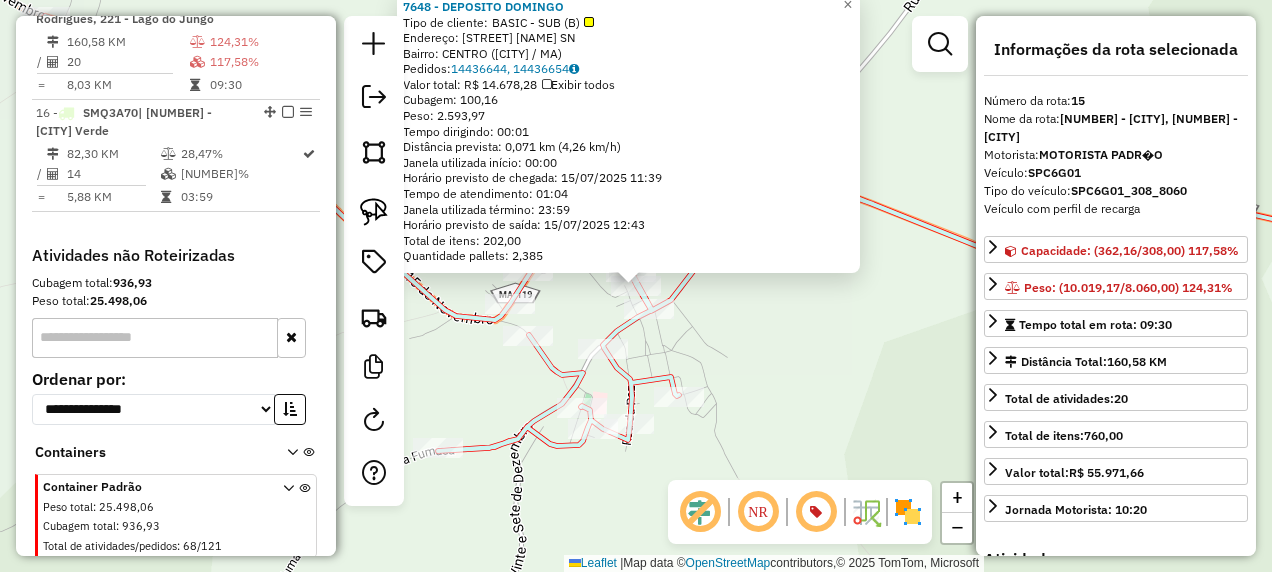 scroll, scrollTop: 1729, scrollLeft: 0, axis: vertical 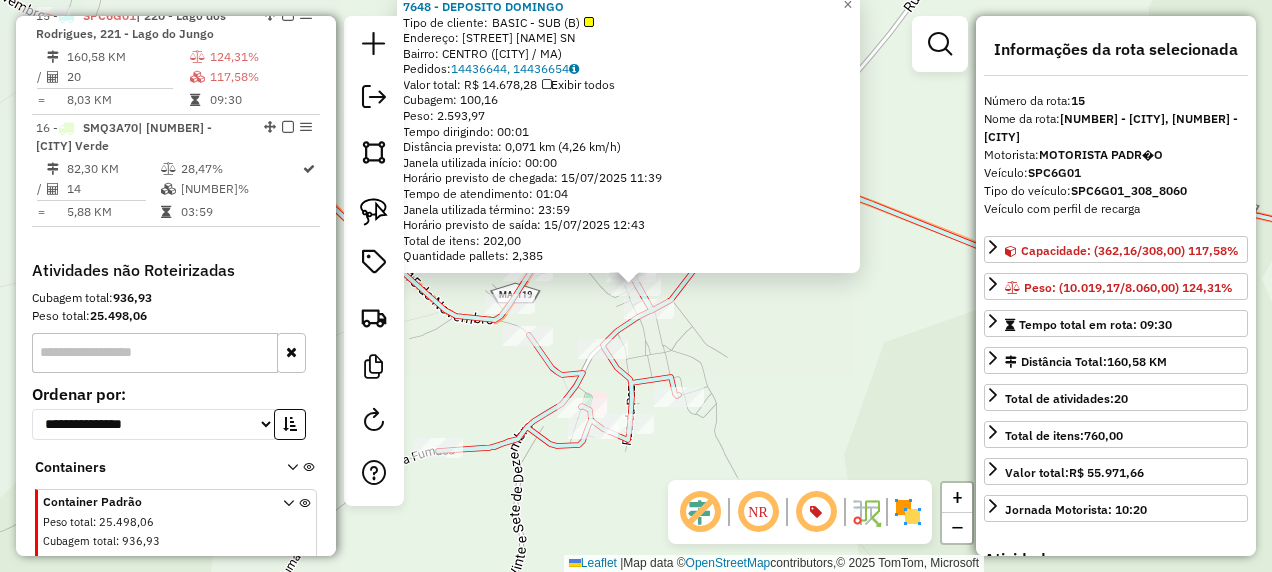 click on "7648 - DEPOSITO DOMINGO  Tipo de cliente:   BASIC - SUB (B)   Endereço: AV  CAMARA LOPES                  SN   Bairro: CENTRO ([CITY] / MA)   Pedidos:  14436644, 14436654   Valor total: R$ 14.678,28   Exibir todos   Cubagem: 100,16  Peso: 2.593,97  Tempo dirigindo: 00:01   Distância prevista: 0,071 km (4,26 km/h)   Janela utilizada início: 00:00   Horário previsto de chegada: 15/07/2025 11:39   Tempo de atendimento: 01:04   Janela utilizada término: 23:59   Horário previsto de saída: 15/07/2025 12:43   Total de itens: 202,00   Quantidade pallets: 2,385  × Janela de atendimento Grade de atendimento Capacidade Transportadoras Veículos Cliente Pedidos  Rotas Selecione os dias de semana para filtrar as janelas de atendimento  Seg   Ter   Qua   Qui   Sex   Sáb   Dom  Informe o período da janela de atendimento: De: Até:  Filtrar exatamente a janela do cliente  Considerar janela de atendimento padrão  Selecione os dias de semana para filtrar as grades de atendimento  Seg   Ter   Qua   Qui   Sex" 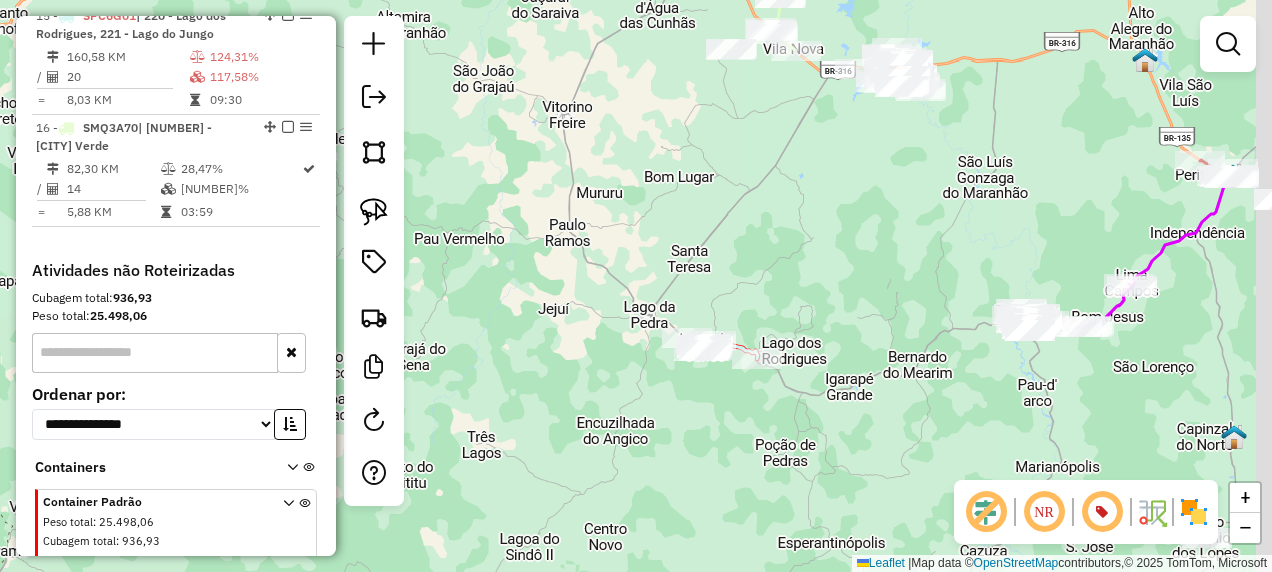drag, startPoint x: 774, startPoint y: 246, endPoint x: 726, endPoint y: 360, distance: 123.69317 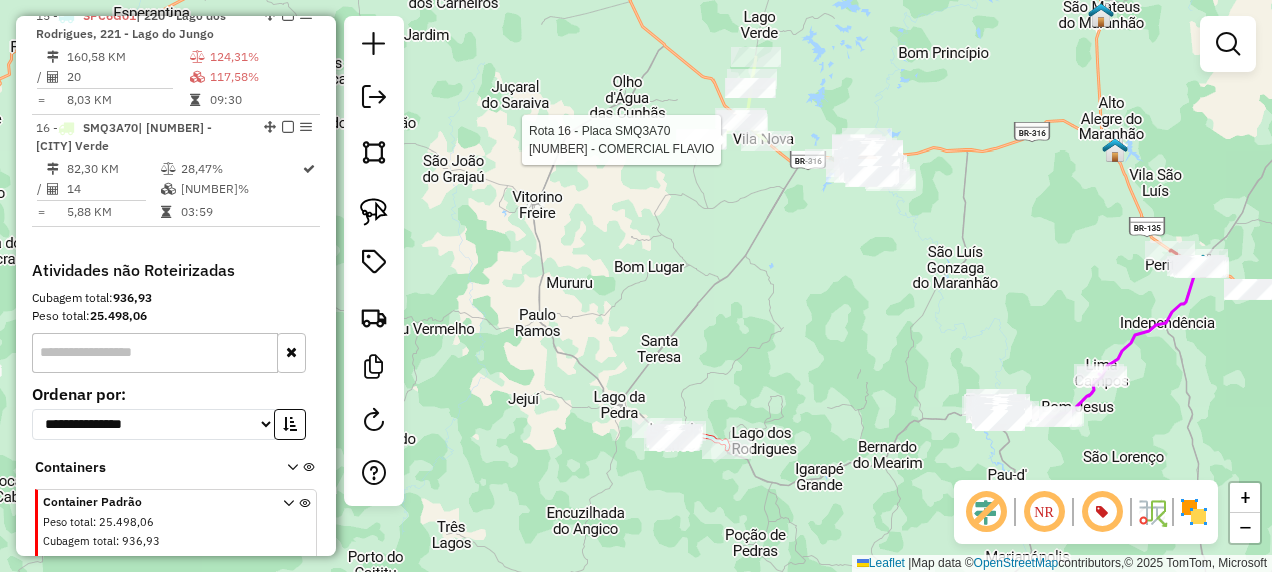 select on "**********" 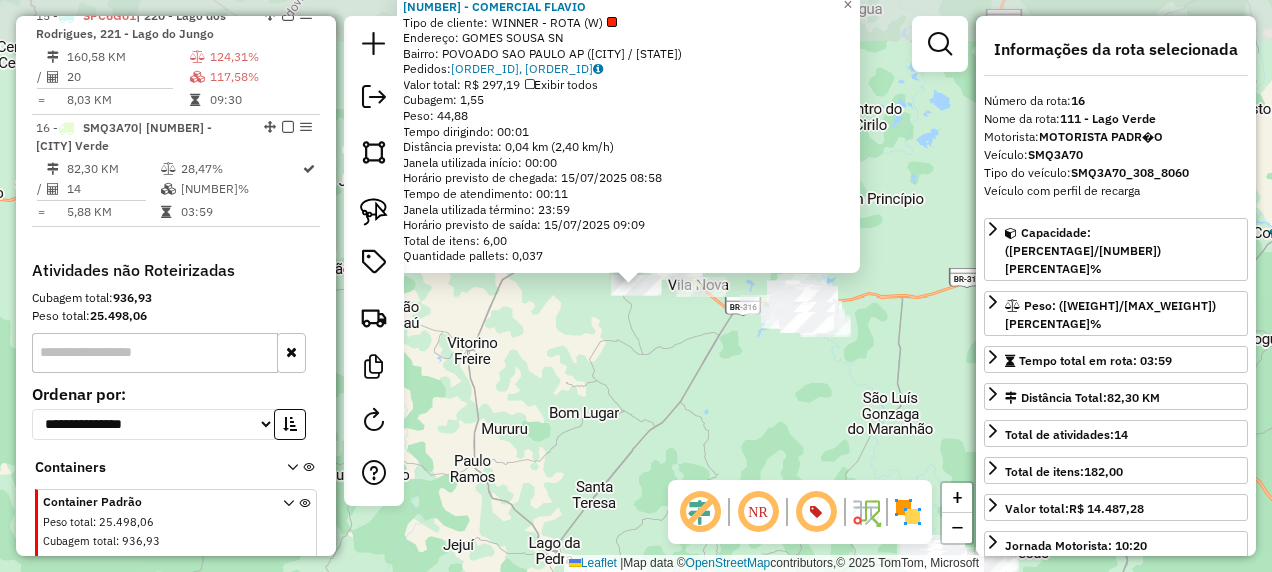 scroll, scrollTop: 1804, scrollLeft: 0, axis: vertical 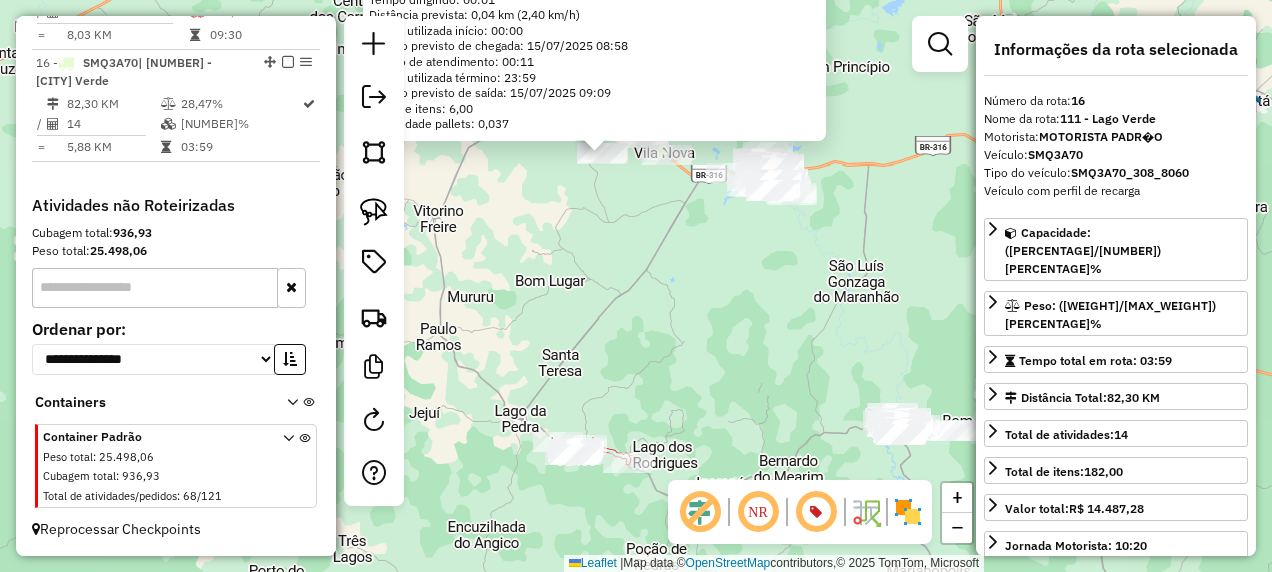 drag, startPoint x: 719, startPoint y: 378, endPoint x: 692, endPoint y: 209, distance: 171.14322 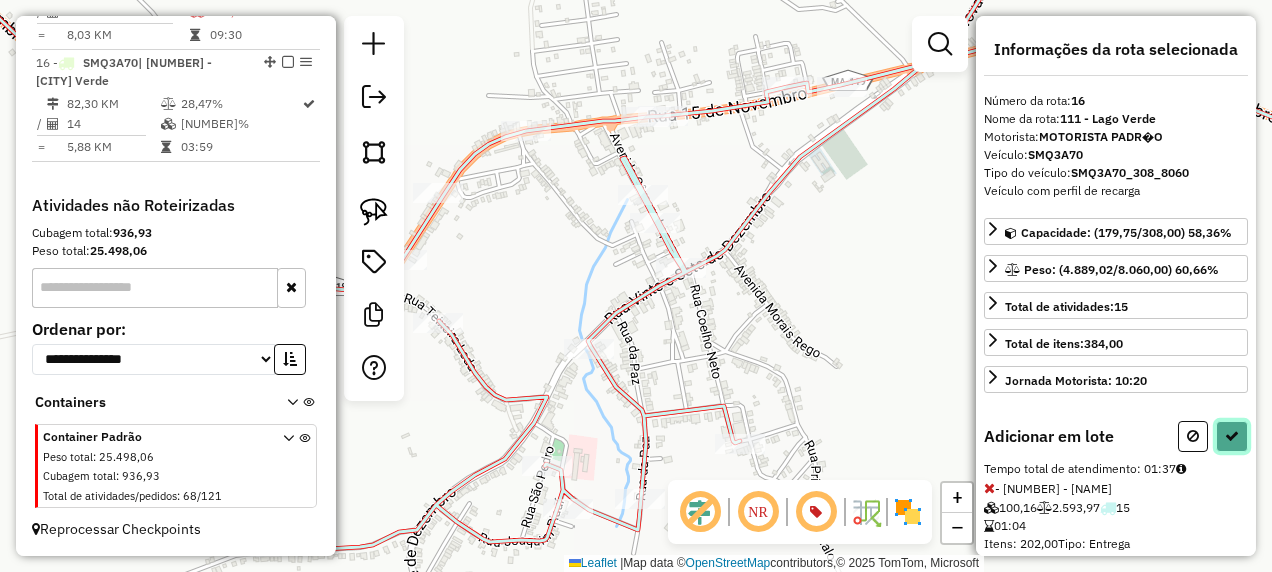 click at bounding box center (1232, 436) 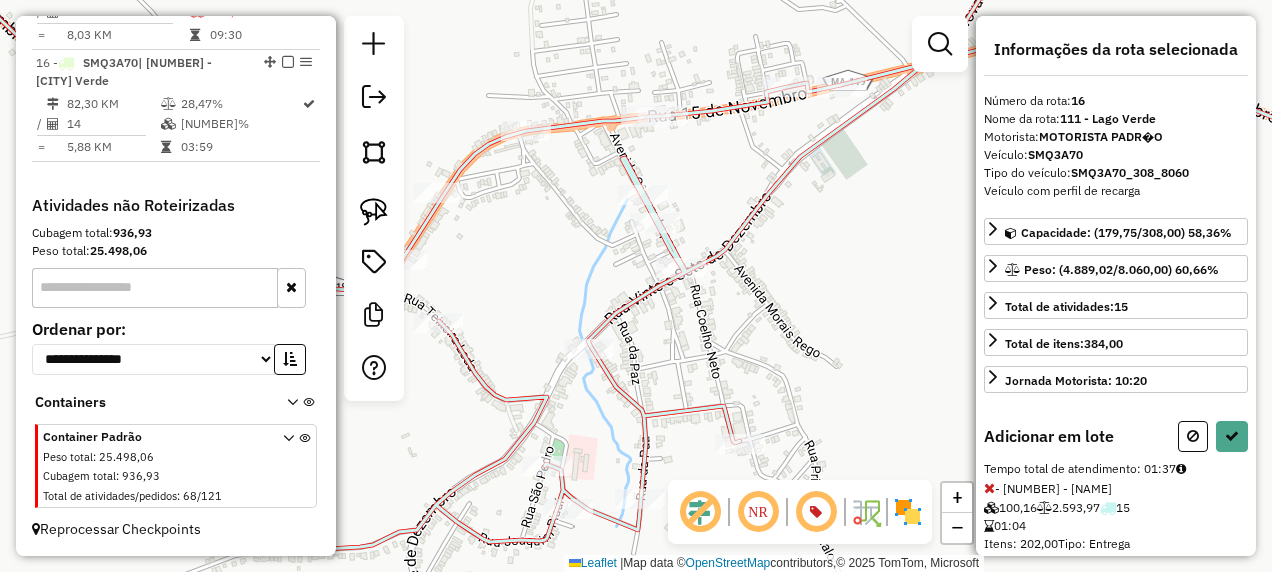 select on "**********" 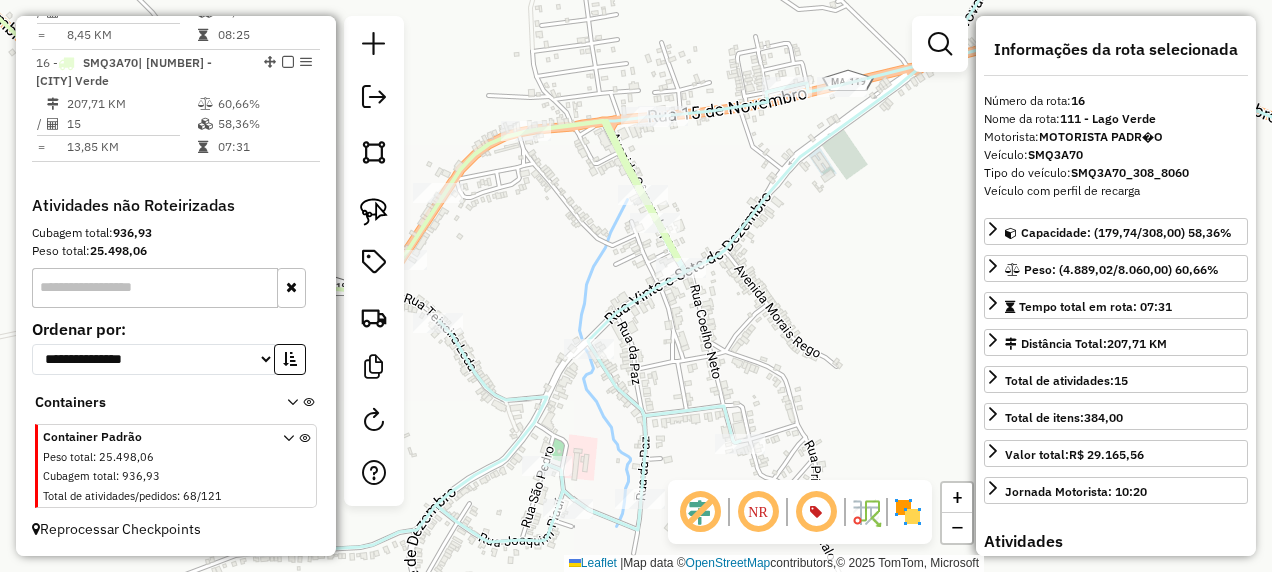 click 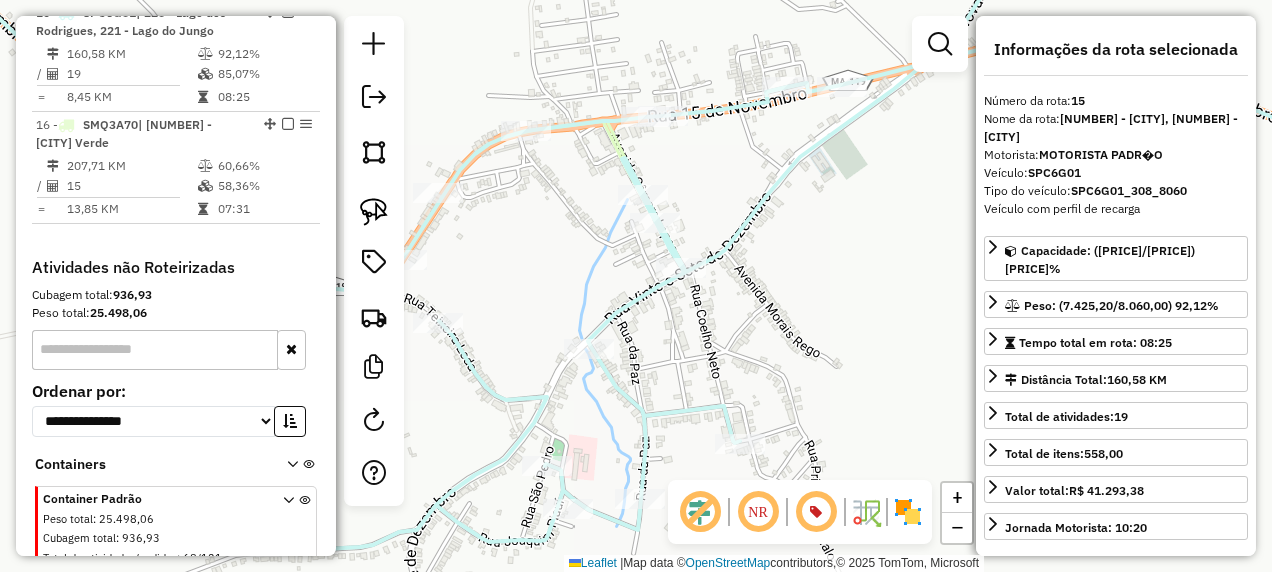 scroll, scrollTop: 1729, scrollLeft: 0, axis: vertical 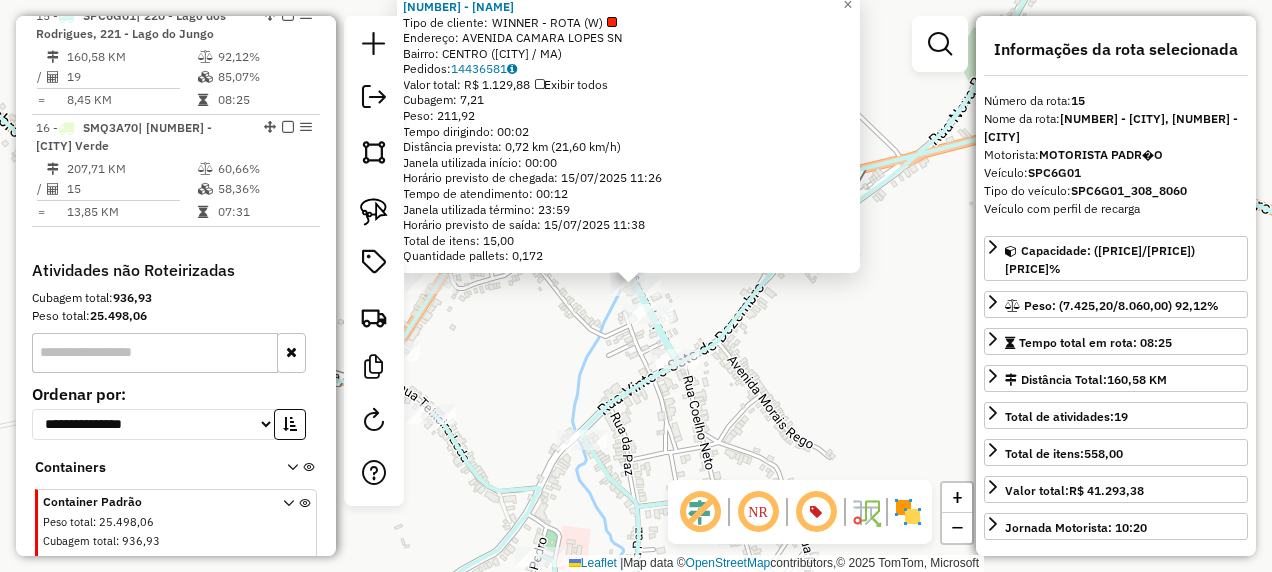 drag, startPoint x: 555, startPoint y: 349, endPoint x: 568, endPoint y: 348, distance: 13.038404 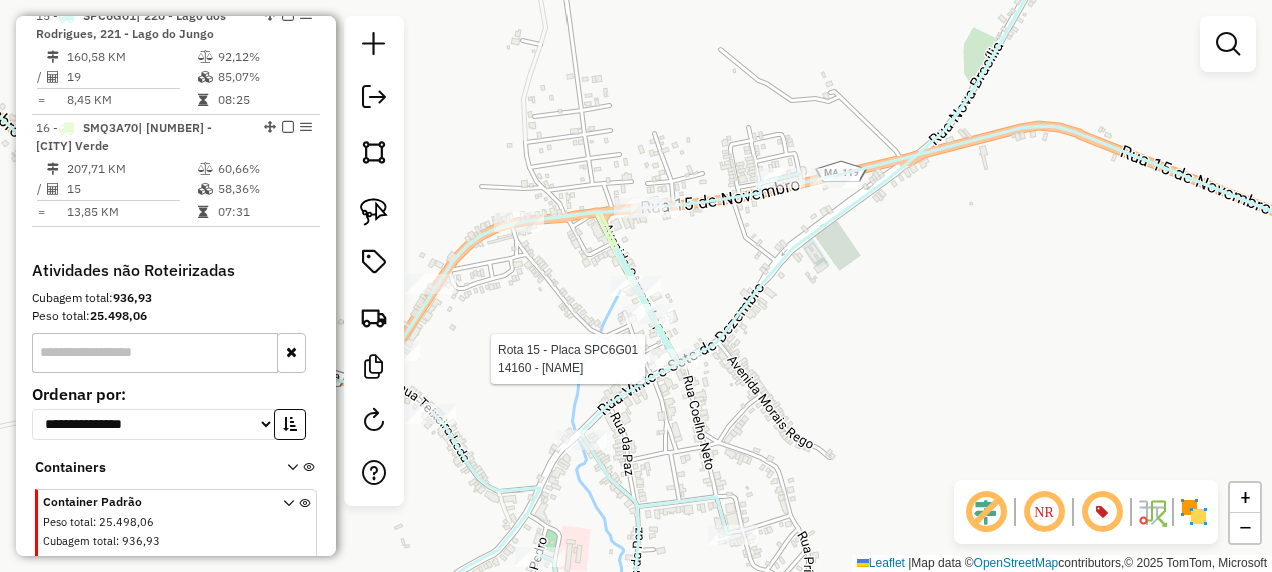 select on "**********" 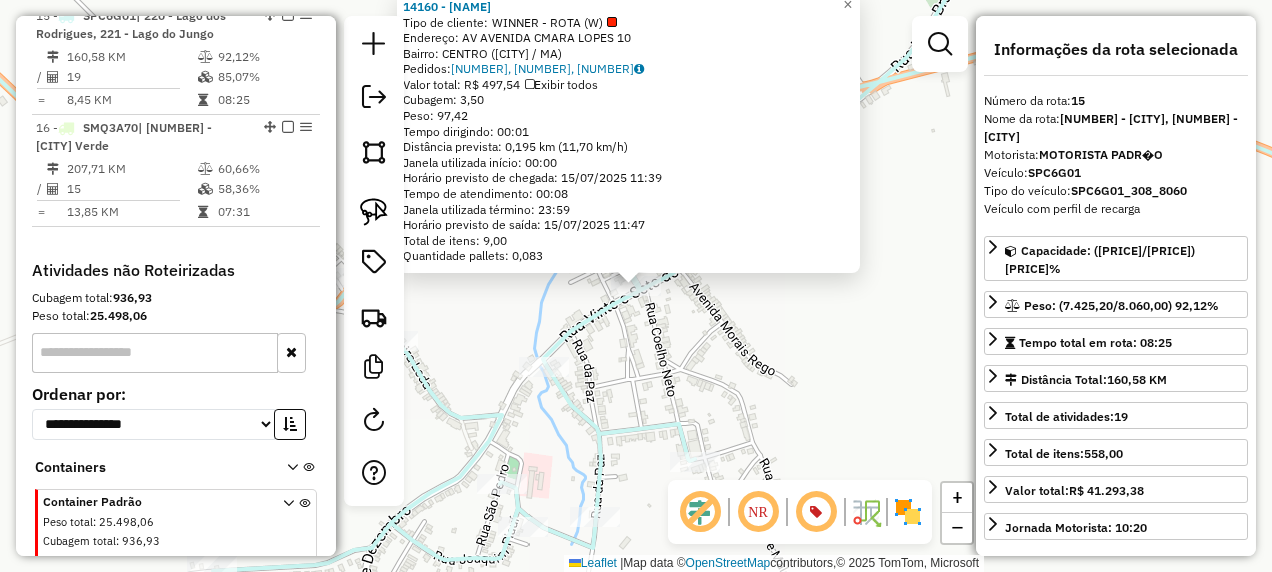 click on "14160 - BAR DO TRANQUILO  Tipo de cliente:   WINNER - ROTA (W)   Endereço: AV  AVENIDA C�MARA LOPES          10   Bairro: CENTRO (LAGO DO JUNCO / MA)   Pedidos:  14436522, 14436523, 14437031   Valor total: R$ 497,54   Exibir todos   Cubagem: 3,50  Peso: 97,42  Tempo dirigindo: 00:01   Distância prevista: 0,195 km (11,70 km/h)   Janela utilizada início: 00:00   Horário previsto de chegada: 15/07/2025 11:39   Tempo de atendimento: 00:08   Janela utilizada término: 23:59   Horário previsto de saída: 15/07/2025 11:47   Total de itens: 9,00   Quantidade pallets: 0,083  × Janela de atendimento Grade de atendimento Capacidade Transportadoras Veículos Cliente Pedidos  Rotas Selecione os dias de semana para filtrar as janelas de atendimento  Seg   Ter   Qua   Qui   Sex   Sáb   Dom  Informe o período da janela de atendimento: De: Até:  Filtrar exatamente a janela do cliente  Considerar janela de atendimento padrão  Selecione os dias de semana para filtrar as grades de atendimento  Seg   Ter   Qua   Qui" 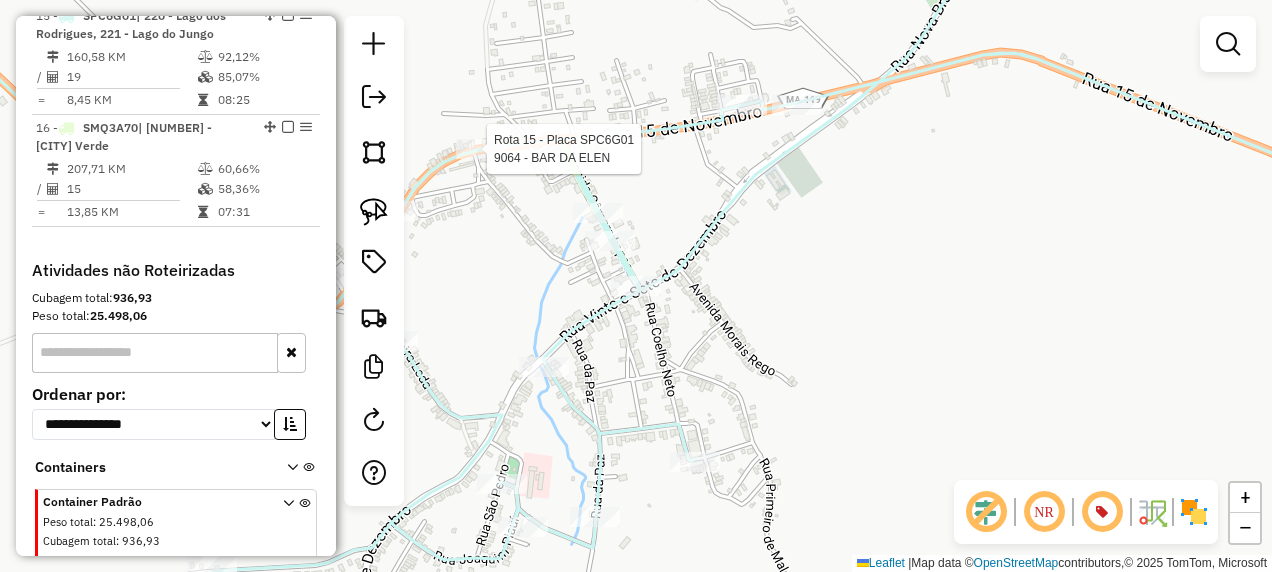 select on "**********" 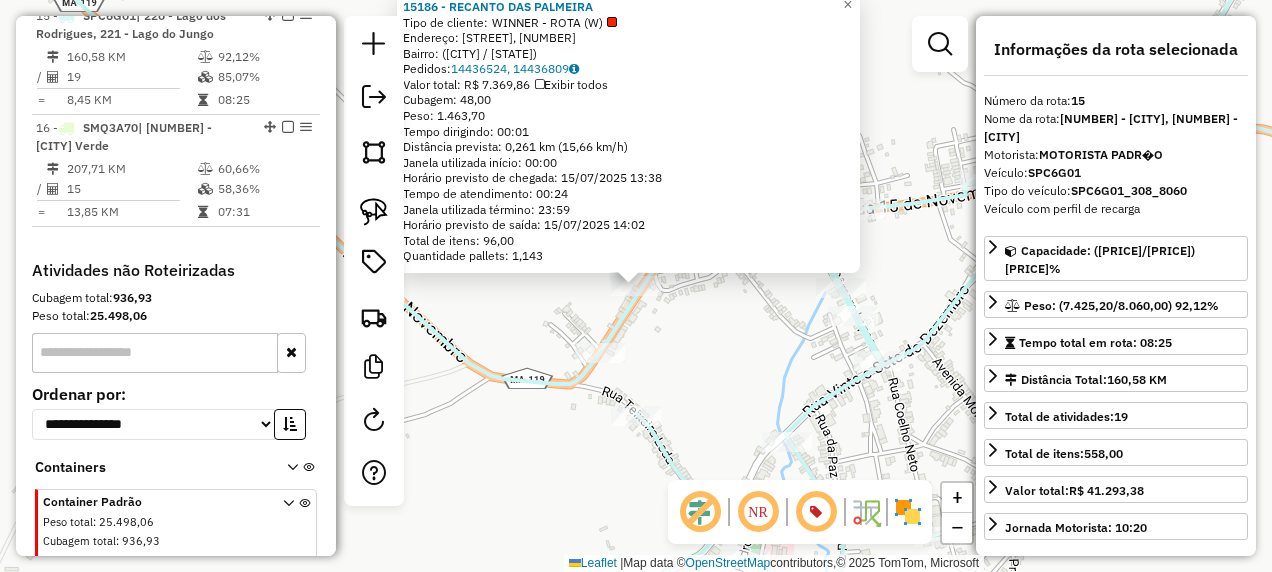 click on "15186 - RECANTO DAS PALMEIRA  Tipo de cliente:   WINNER - ROTA (W)   Endereço: Rua Quinze de Novembro, 237   Bairro:  (Lago do Junco / MA)   Pedidos:  14436524, 14436809   Valor total: R$ 7.369,86   Exibir todos   Cubagem: 48,00  Peso: 1.463,70  Tempo dirigindo: 00:01   Distância prevista: 0,261 km (15,66 km/h)   Janela utilizada início: 00:00   Horário previsto de chegada: 15/07/2025 13:38   Tempo de atendimento: 00:24   Janela utilizada término: 23:59   Horário previsto de saída: 15/07/2025 14:02   Total de itens: 96,00   Quantidade pallets: 1,143  × Janela de atendimento Grade de atendimento Capacidade Transportadoras Veículos Cliente Pedidos  Rotas Selecione os dias de semana para filtrar as janelas de atendimento  Seg   Ter   Qua   Qui   Sex   Sáb   Dom  Informe o período da janela de atendimento: De: Até:  Filtrar exatamente a janela do cliente  Considerar janela de atendimento padrão  Selecione os dias de semana para filtrar as grades de atendimento  Seg   Ter   Qua   Qui   Sex   Sáb  De:" 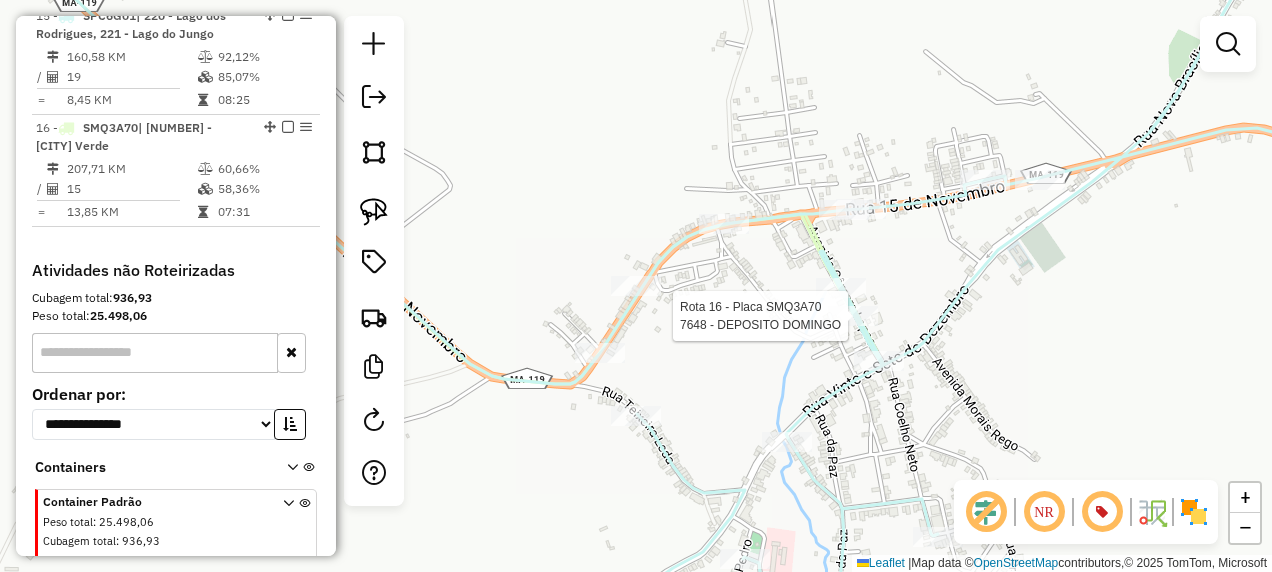 select on "**********" 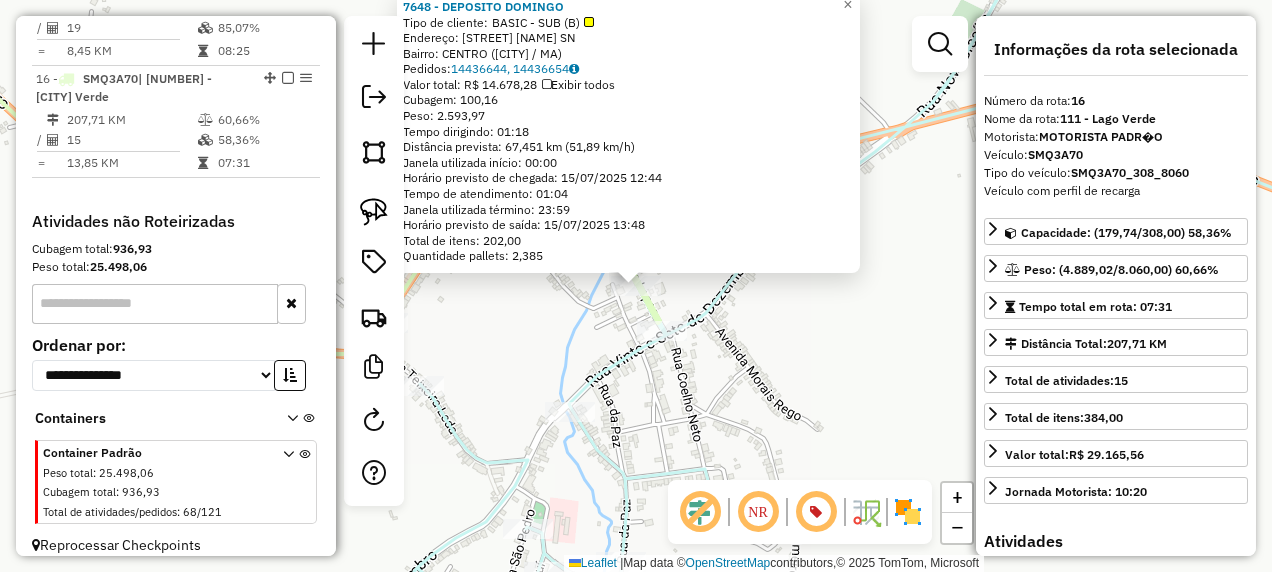 scroll, scrollTop: 1804, scrollLeft: 0, axis: vertical 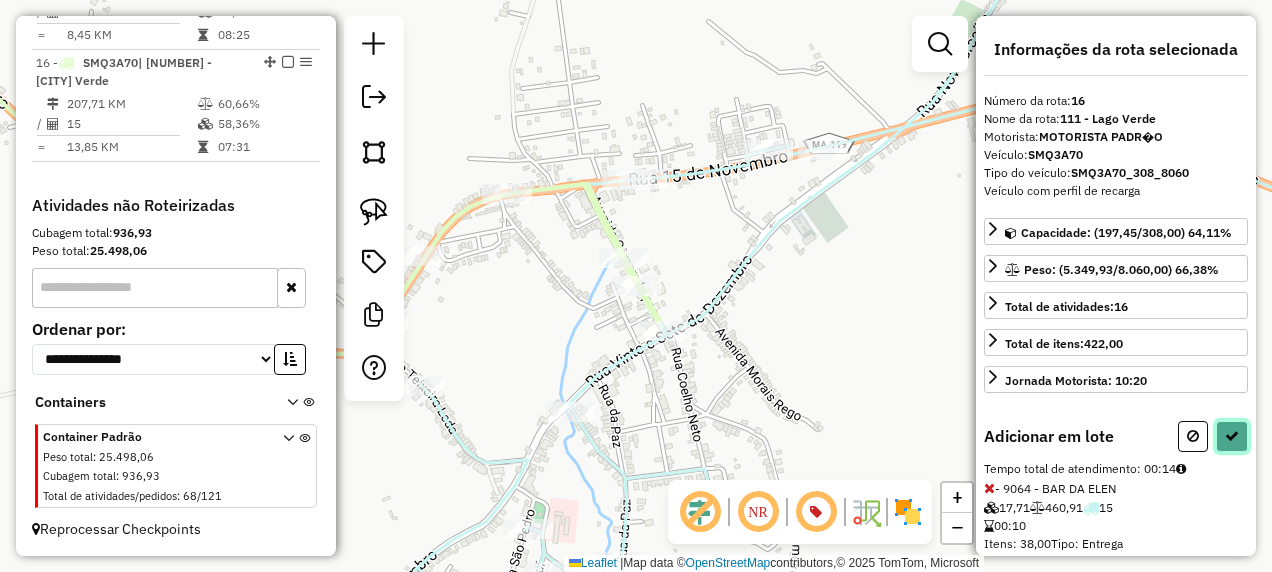 click at bounding box center (1232, 436) 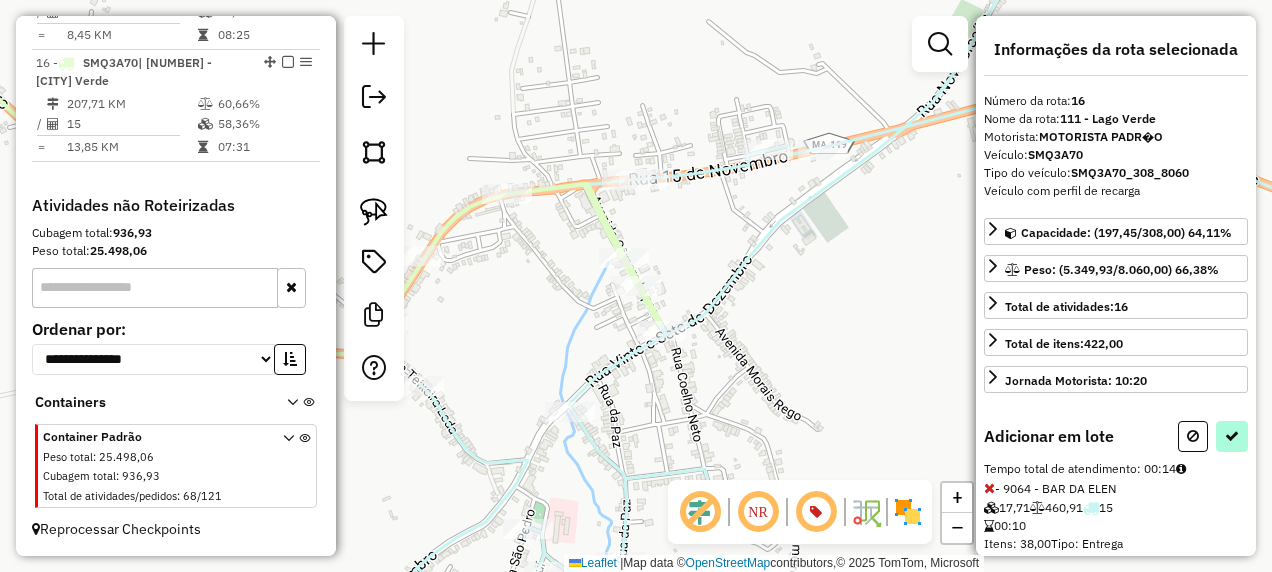 select on "**********" 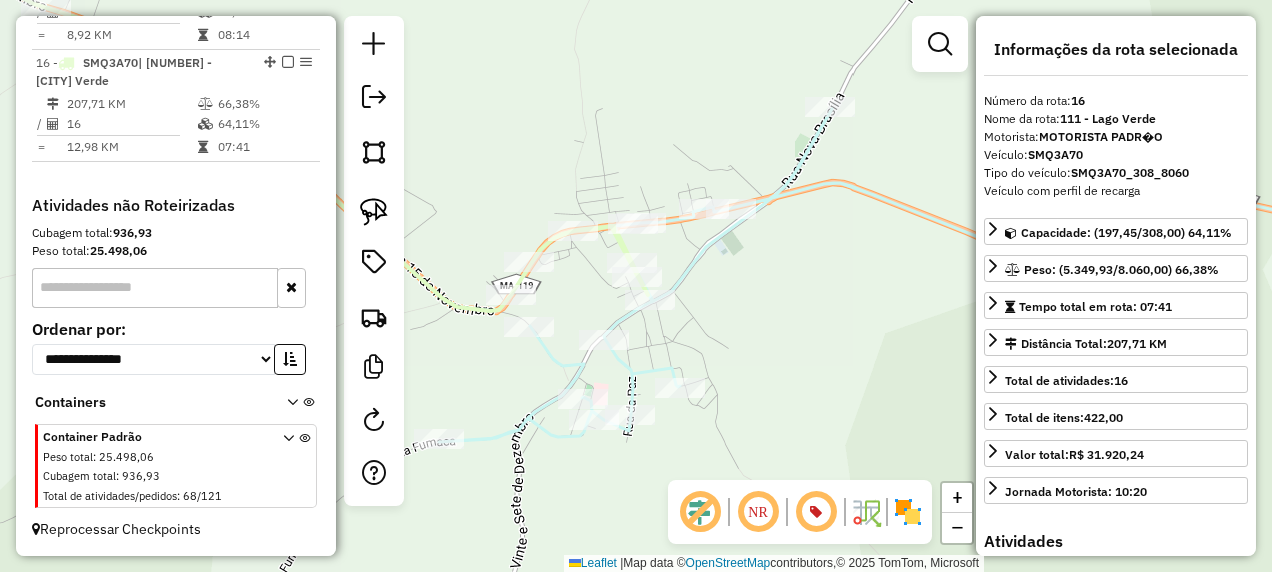 click 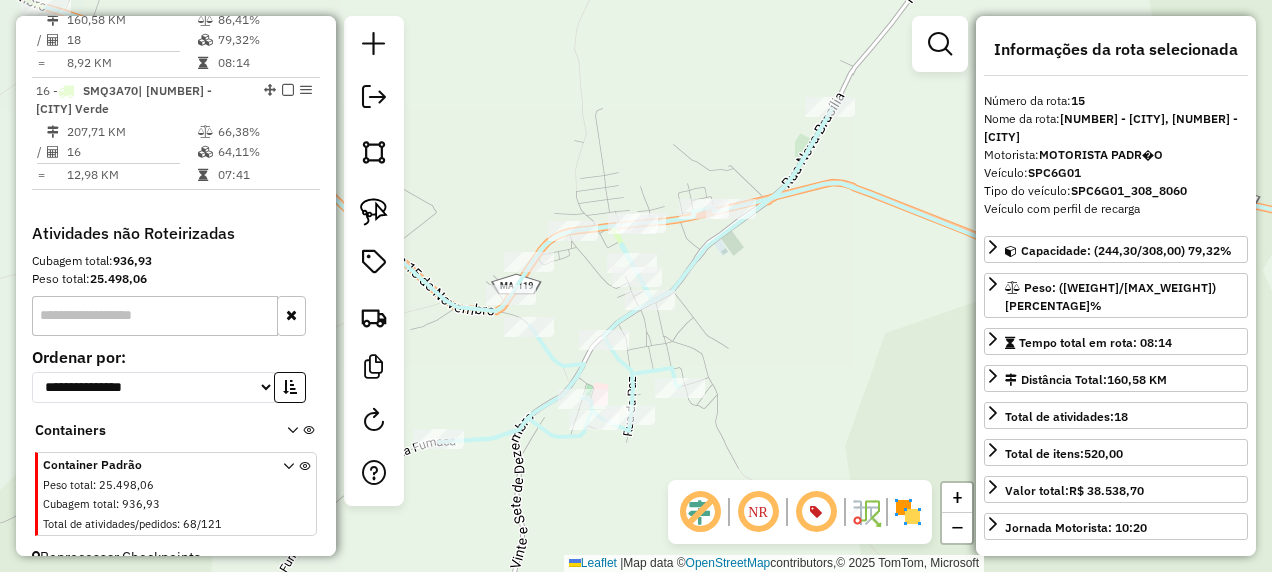 scroll, scrollTop: 1729, scrollLeft: 0, axis: vertical 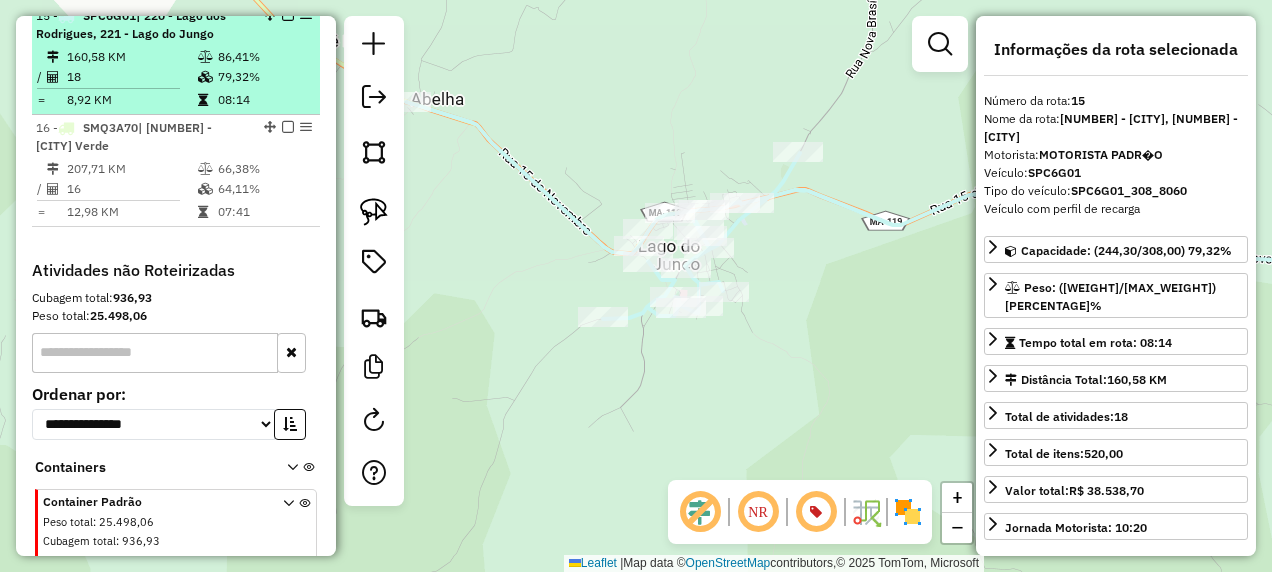 click at bounding box center (288, 15) 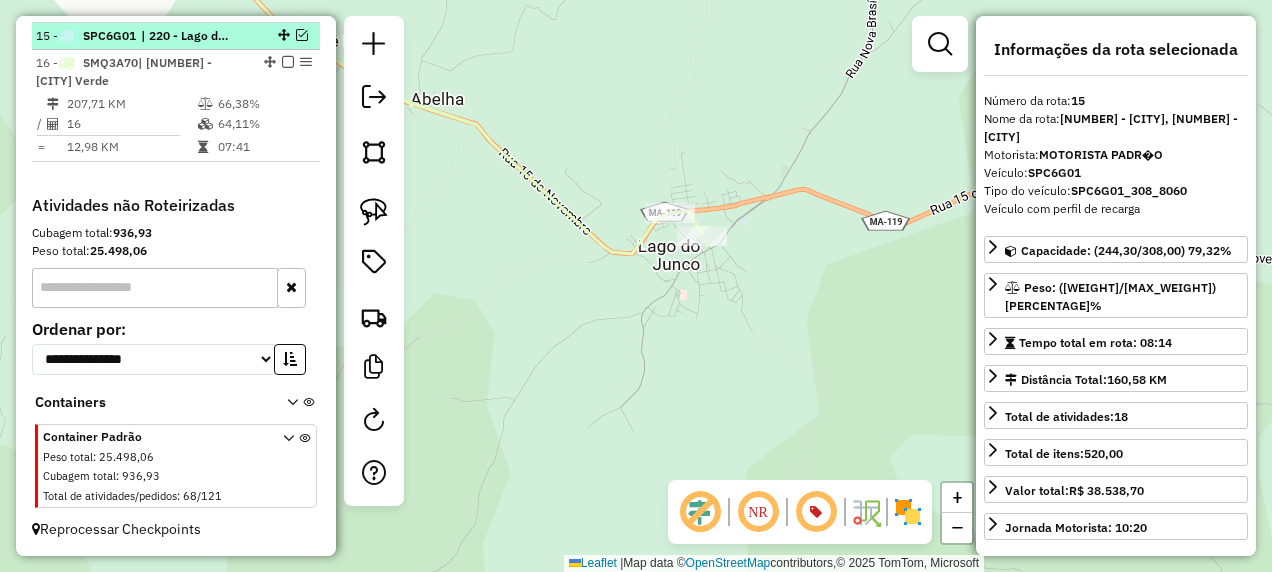 scroll, scrollTop: 1720, scrollLeft: 0, axis: vertical 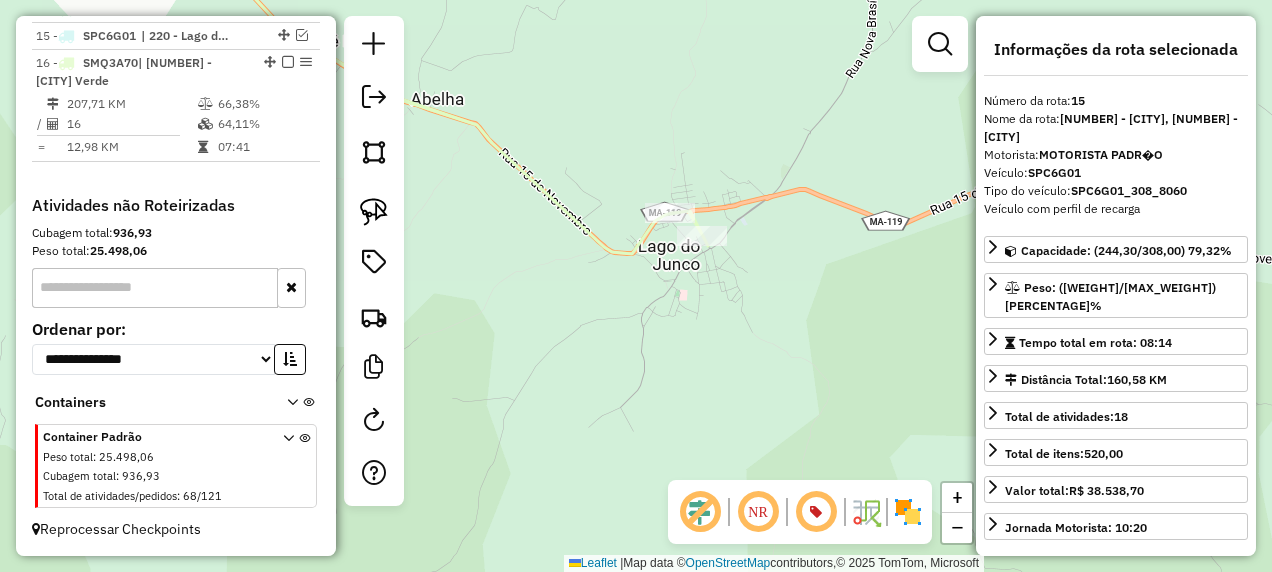 click 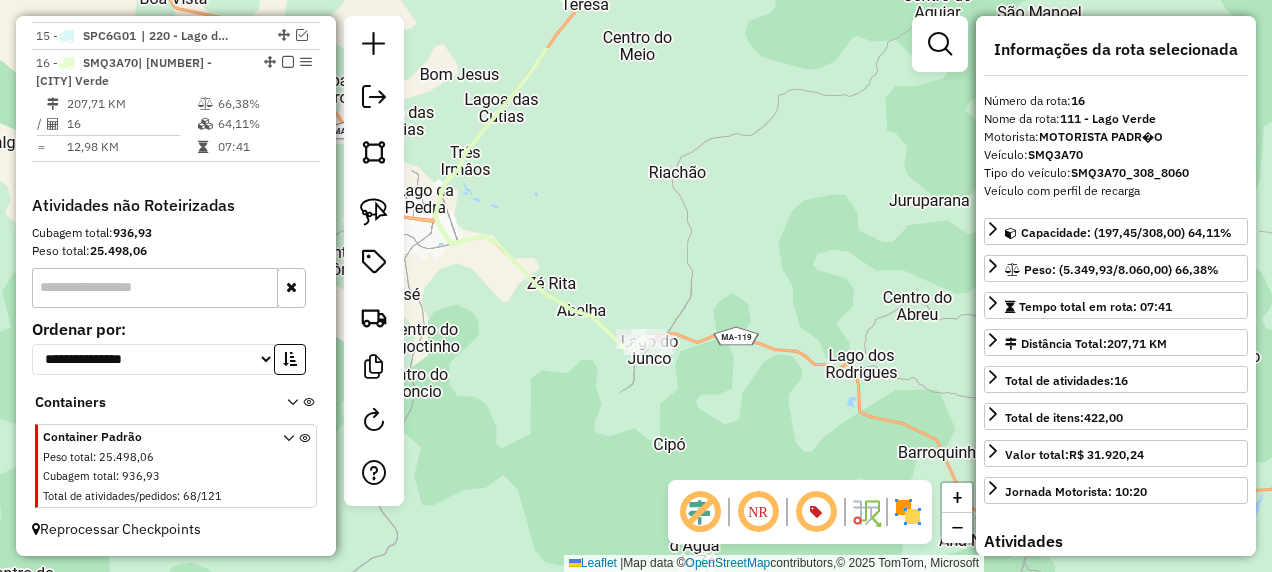 drag, startPoint x: 674, startPoint y: 226, endPoint x: 674, endPoint y: 395, distance: 169 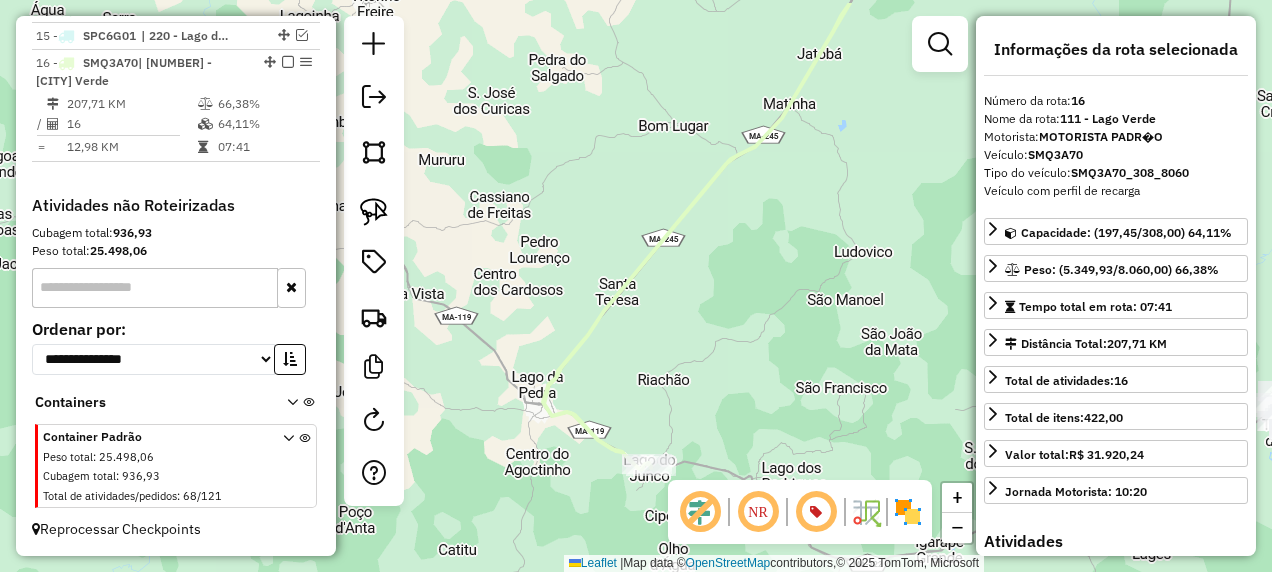 drag, startPoint x: 684, startPoint y: 350, endPoint x: 660, endPoint y: 490, distance: 142.04225 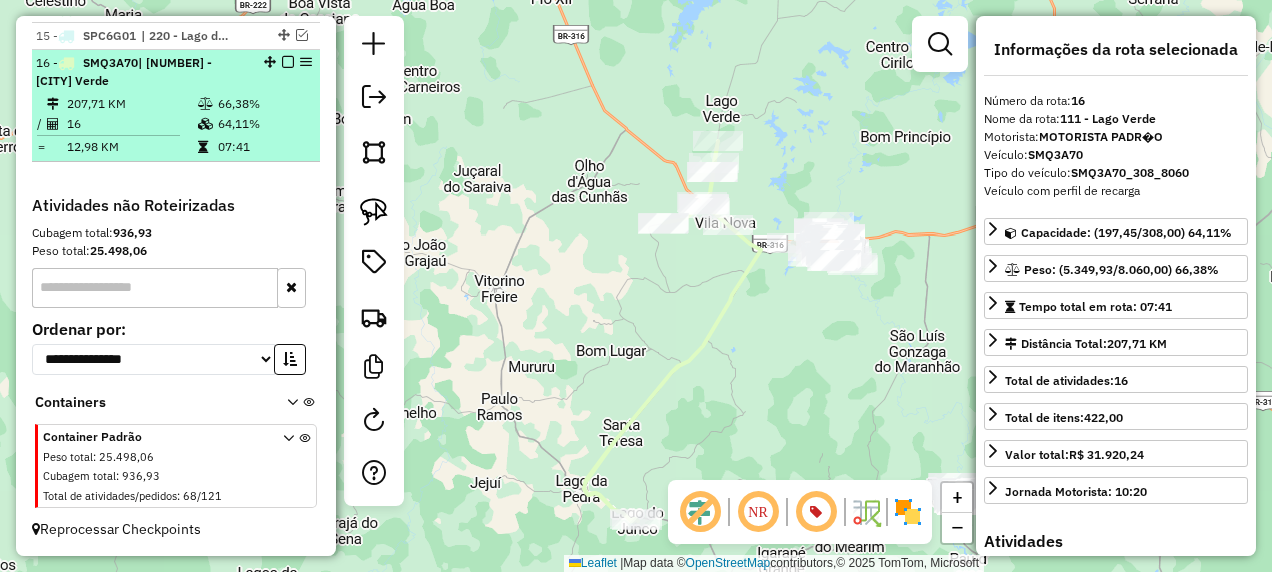 click at bounding box center [288, 62] 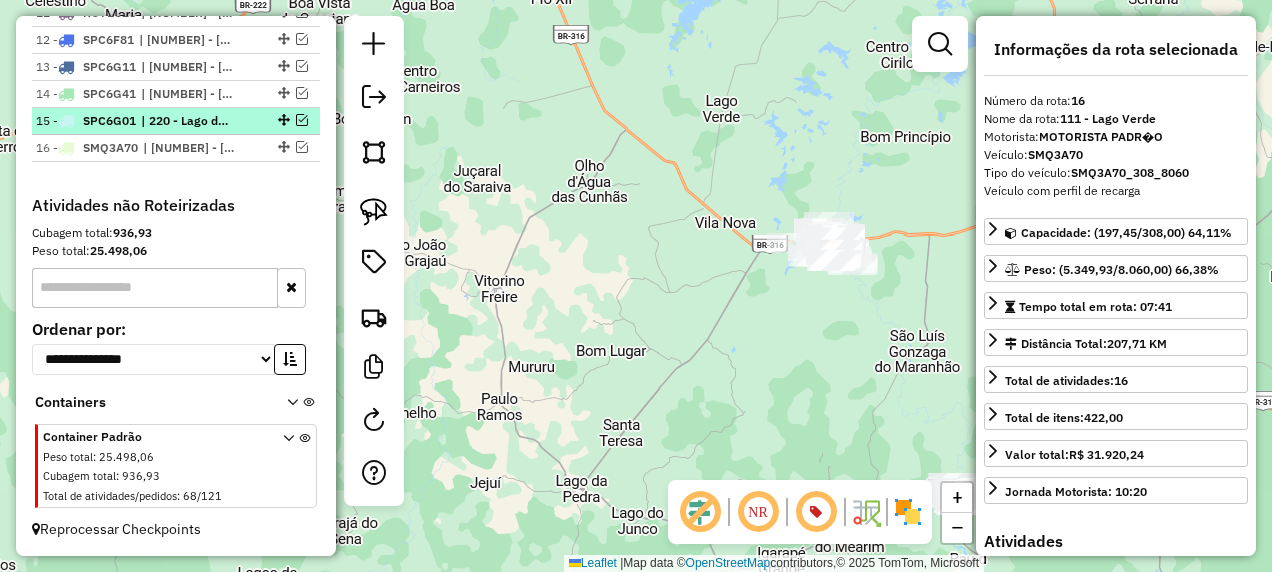 click on "15 -       SPC6G01   | 220 - Lago dos Rodrigues, 221 - Lago do Jungo" at bounding box center (142, 121) 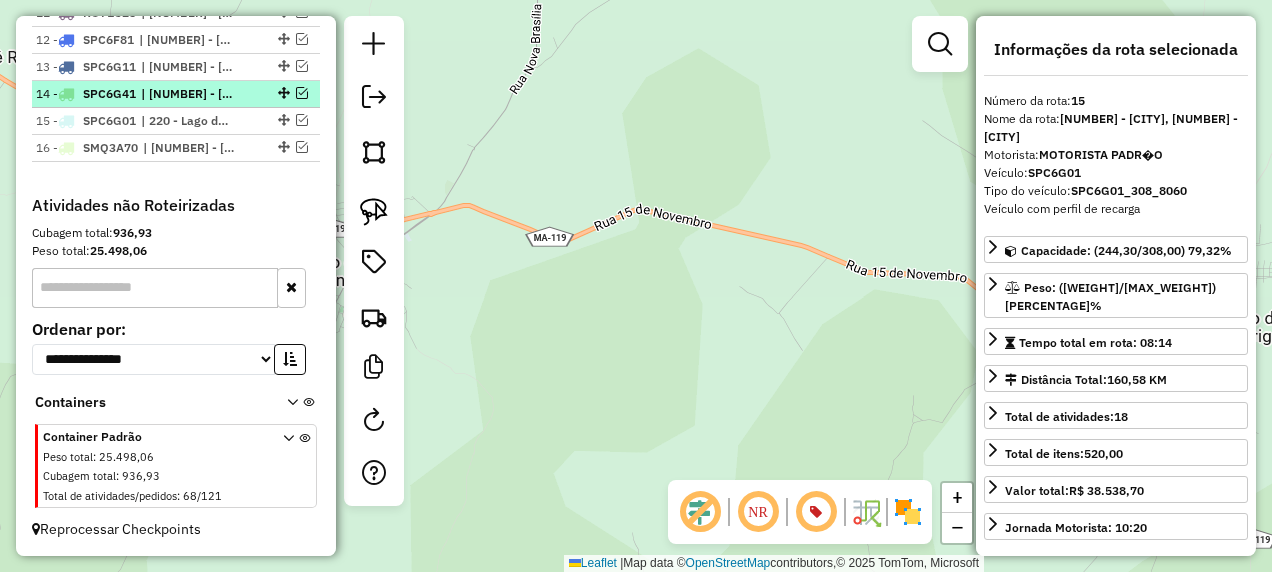 click on "| [NUMBER] - [NAME], [NUMBER] - [NAME], [NUMBER] - [NAME]" at bounding box center (187, 94) 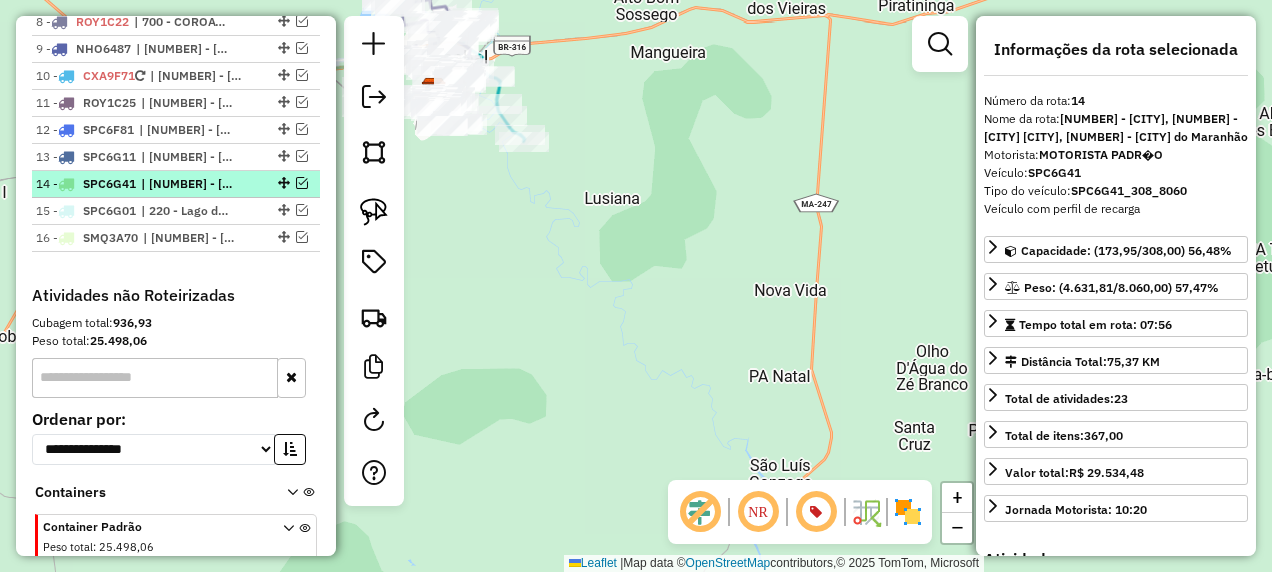 scroll, scrollTop: 1434, scrollLeft: 0, axis: vertical 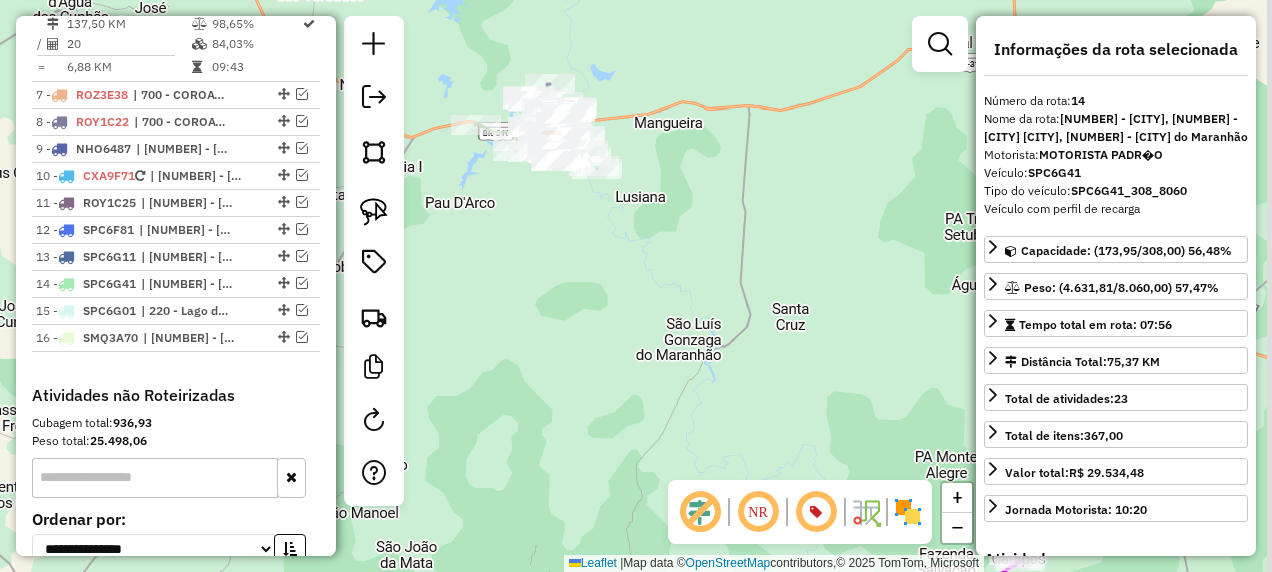 drag, startPoint x: 730, startPoint y: 260, endPoint x: 652, endPoint y: 163, distance: 124.47088 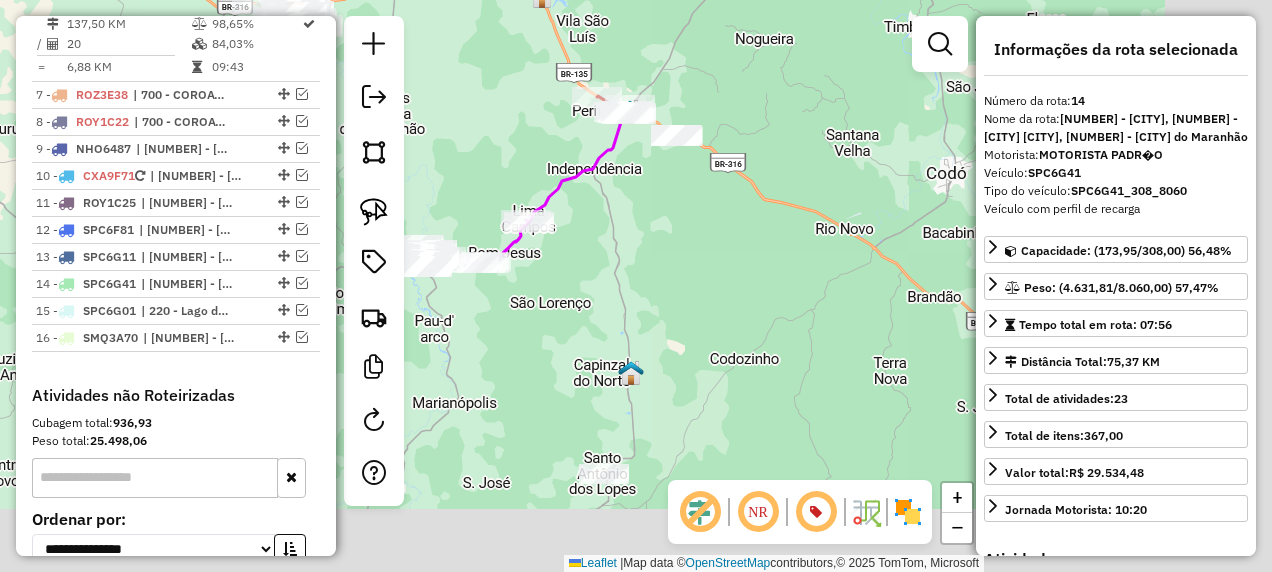 drag, startPoint x: 814, startPoint y: 380, endPoint x: 544, endPoint y: 271, distance: 291.17178 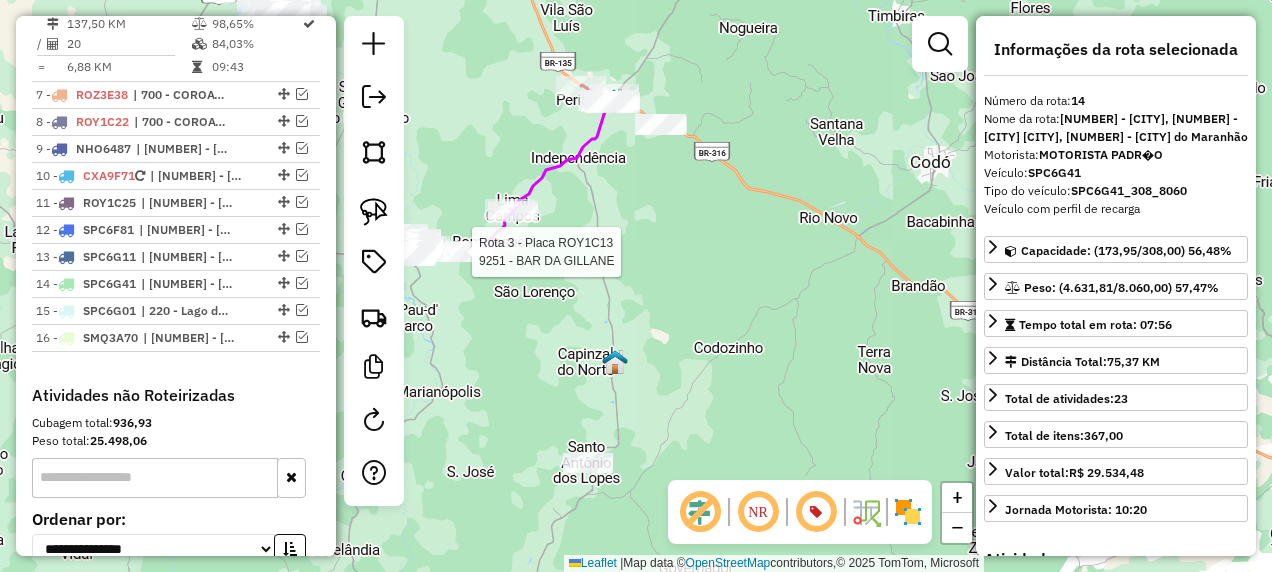 click on "Rota 3 - Placa ROY1C13  9251 - BAR DA GILLANE Janela de atendimento Grade de atendimento Capacidade Transportadoras Veículos Cliente Pedidos  Rotas Selecione os dias de semana para filtrar as janelas de atendimento  Seg   Ter   Qua   Qui   Sex   Sáb   Dom  Informe o período da janela de atendimento: De: Até:  Filtrar exatamente a janela do cliente  Considerar janela de atendimento padrão  Selecione os dias de semana para filtrar as grades de atendimento  Seg   Ter   Qua   Qui   Sex   Sáb   Dom   Considerar clientes sem dia de atendimento cadastrado  Clientes fora do dia de atendimento selecionado Filtrar as atividades entre os valores definidos abaixo:  Peso mínimo:   Peso máximo:   Cubagem mínima:   Cubagem máxima:   De:   Até:  Filtrar as atividades entre o tempo de atendimento definido abaixo:  De:   Até:   Considerar capacidade total dos clientes não roteirizados Transportadora: Selecione um ou mais itens Tipo de veículo: Selecione um ou mais itens Veículo: Selecione um ou mais itens Nome:" 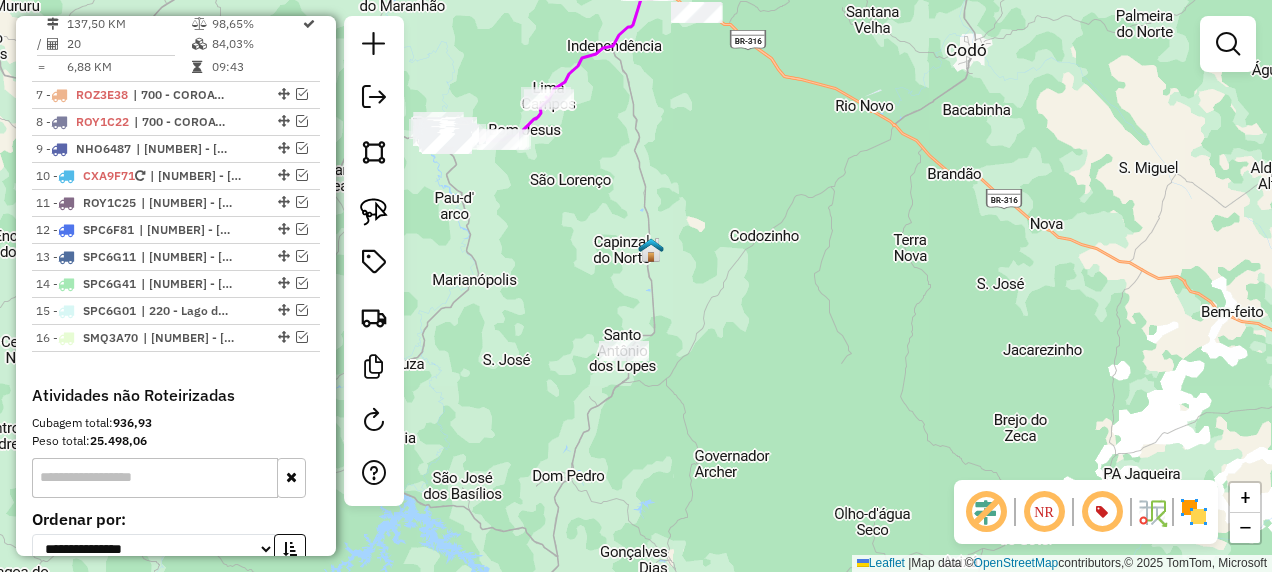 drag, startPoint x: 682, startPoint y: 376, endPoint x: 592, endPoint y: 152, distance: 241.40422 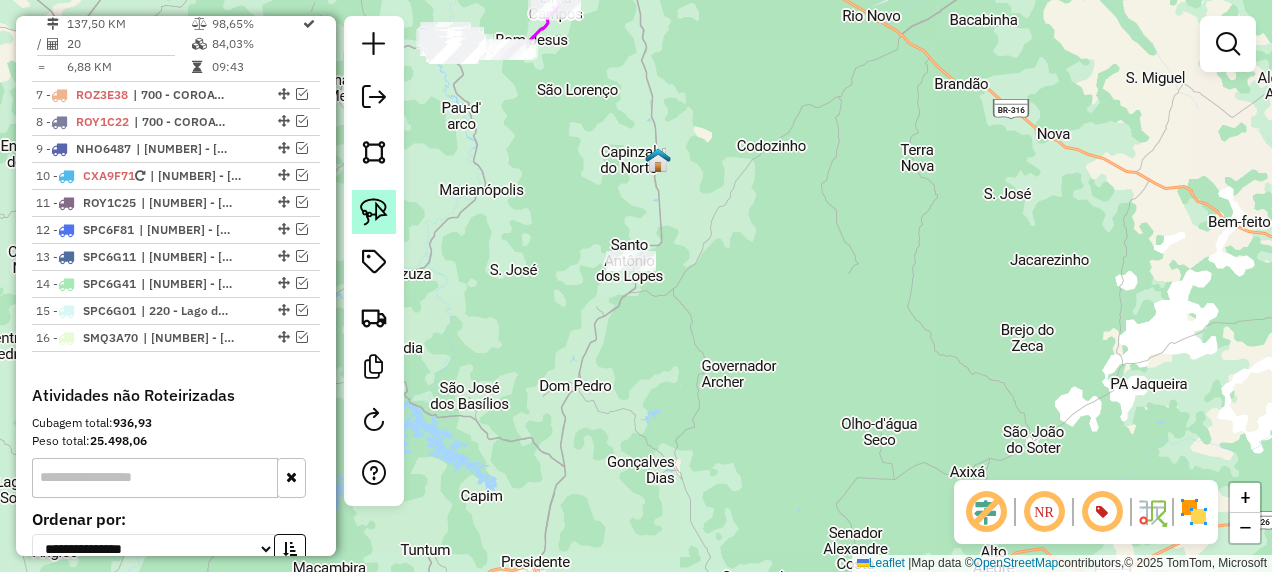 click 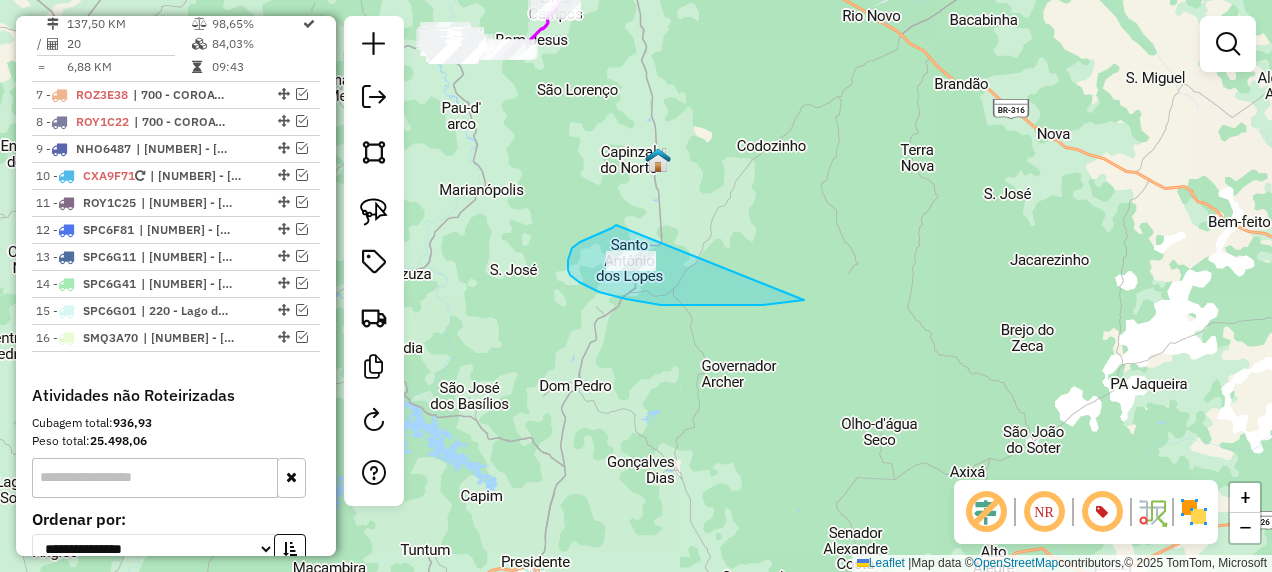 drag, startPoint x: 580, startPoint y: 242, endPoint x: 811, endPoint y: 296, distance: 237.22774 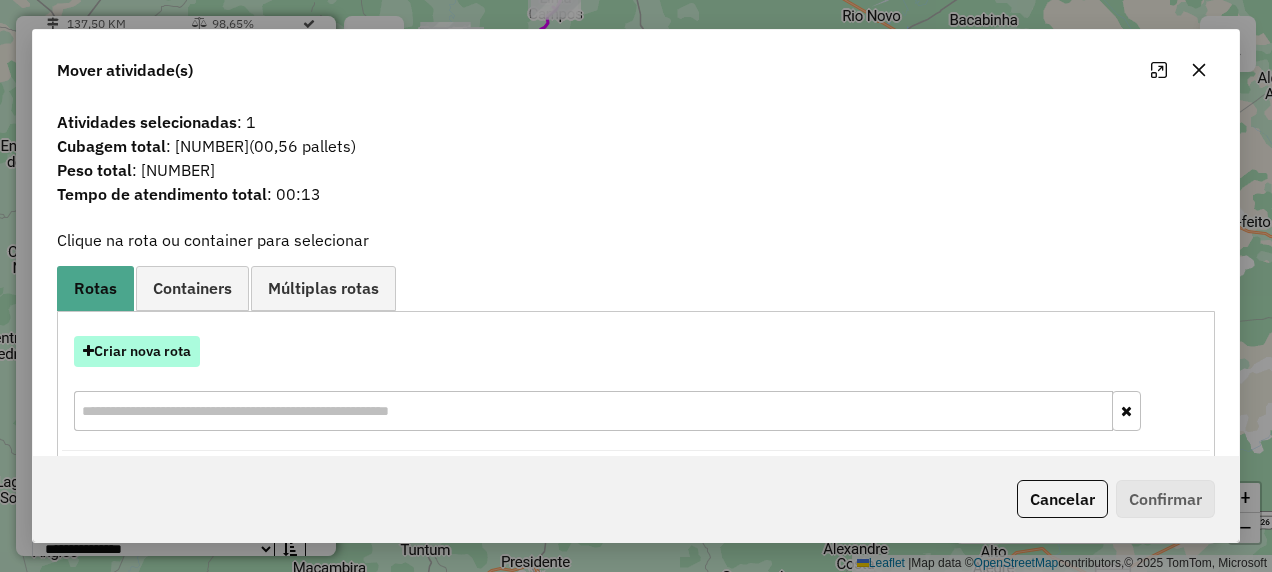 click on "Criar nova rota" at bounding box center (137, 351) 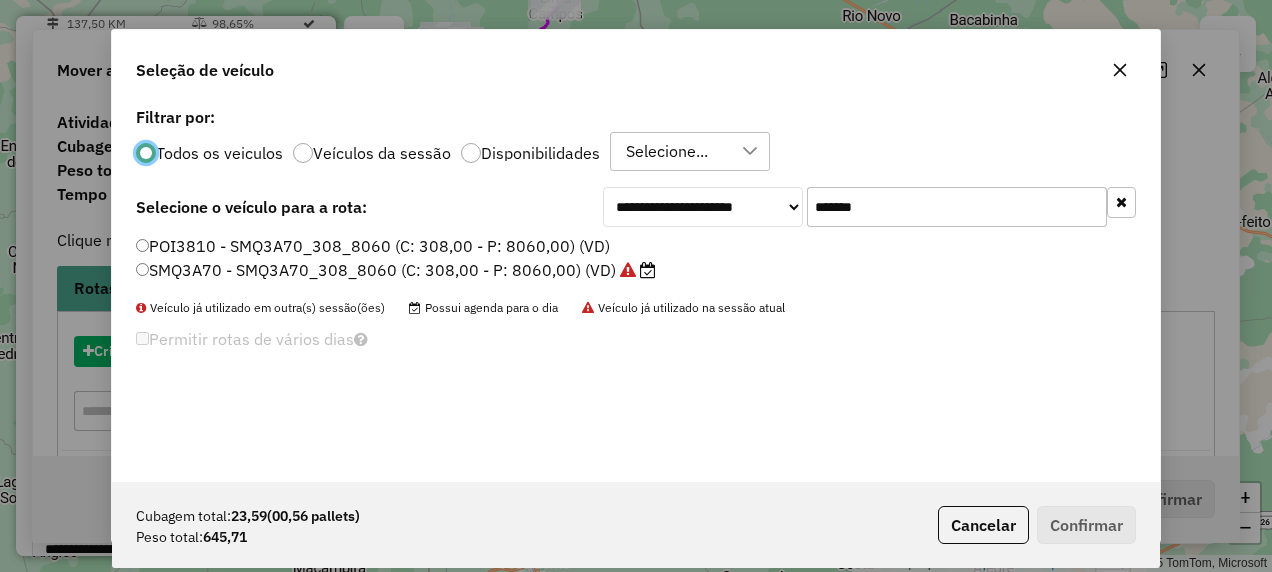 scroll, scrollTop: 11, scrollLeft: 6, axis: both 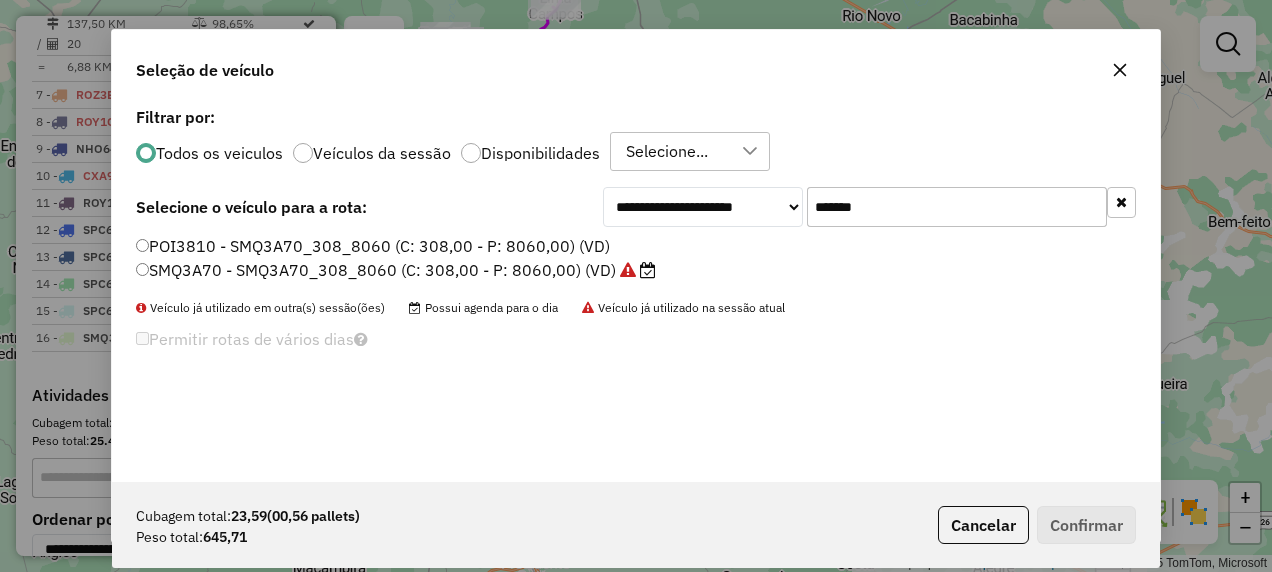 drag, startPoint x: 884, startPoint y: 218, endPoint x: 678, endPoint y: 256, distance: 209.47554 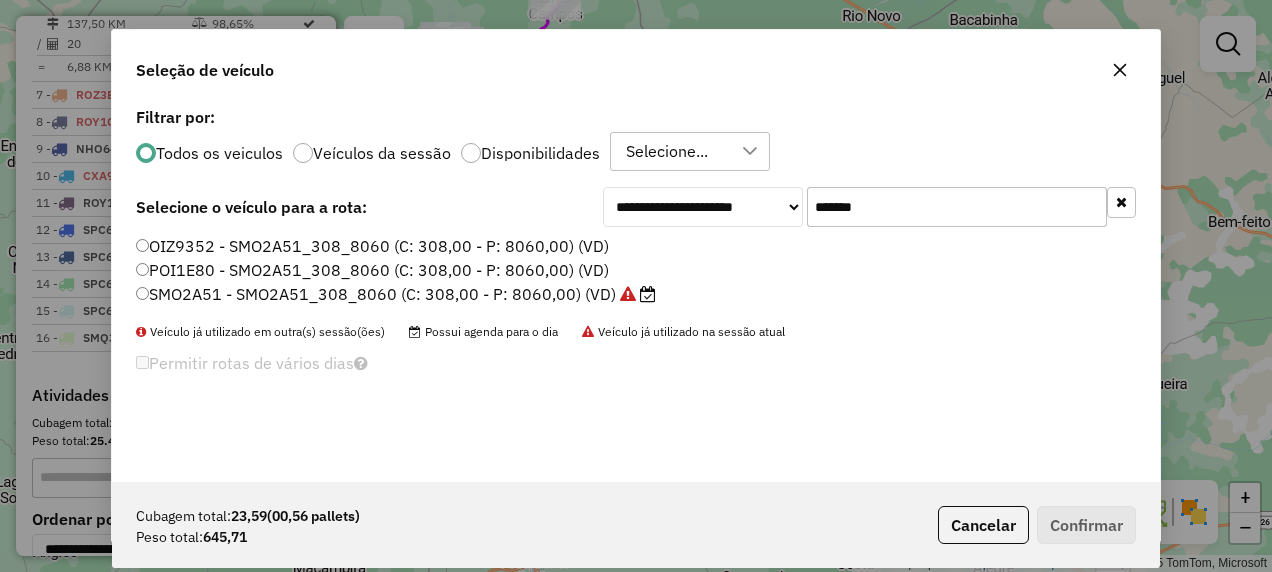 type on "*******" 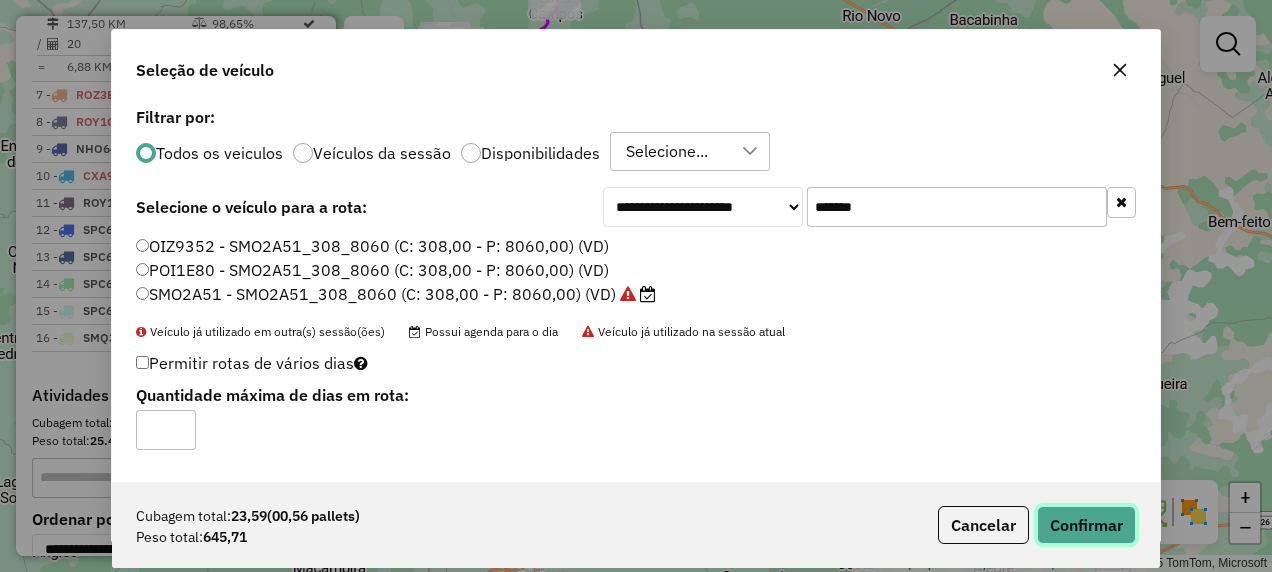 click on "Confirmar" 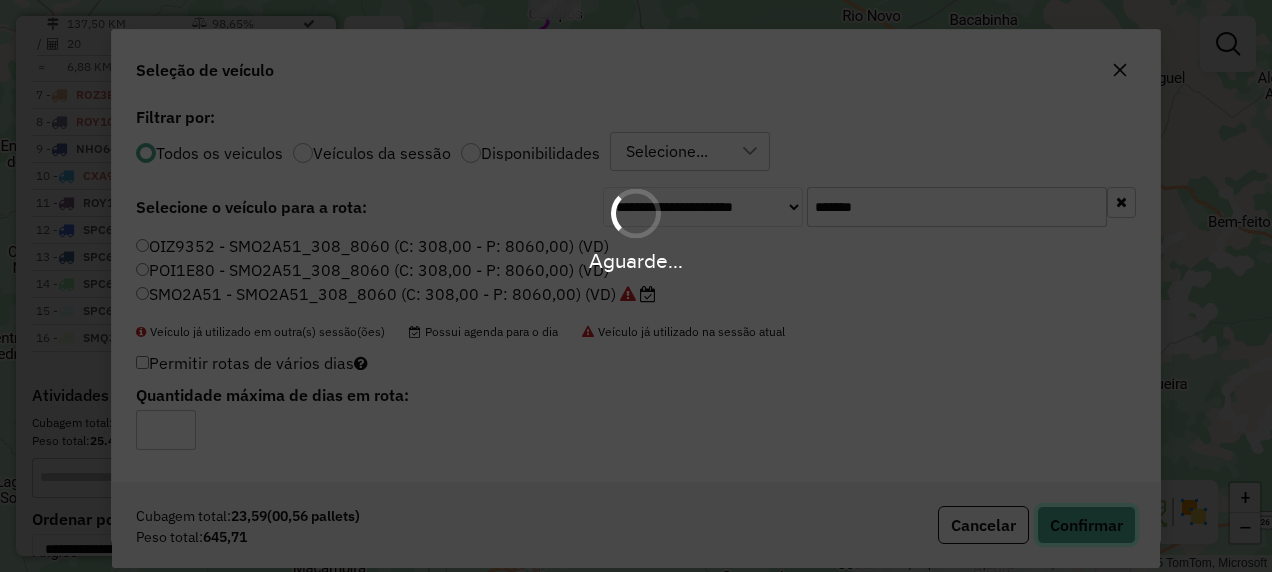 type 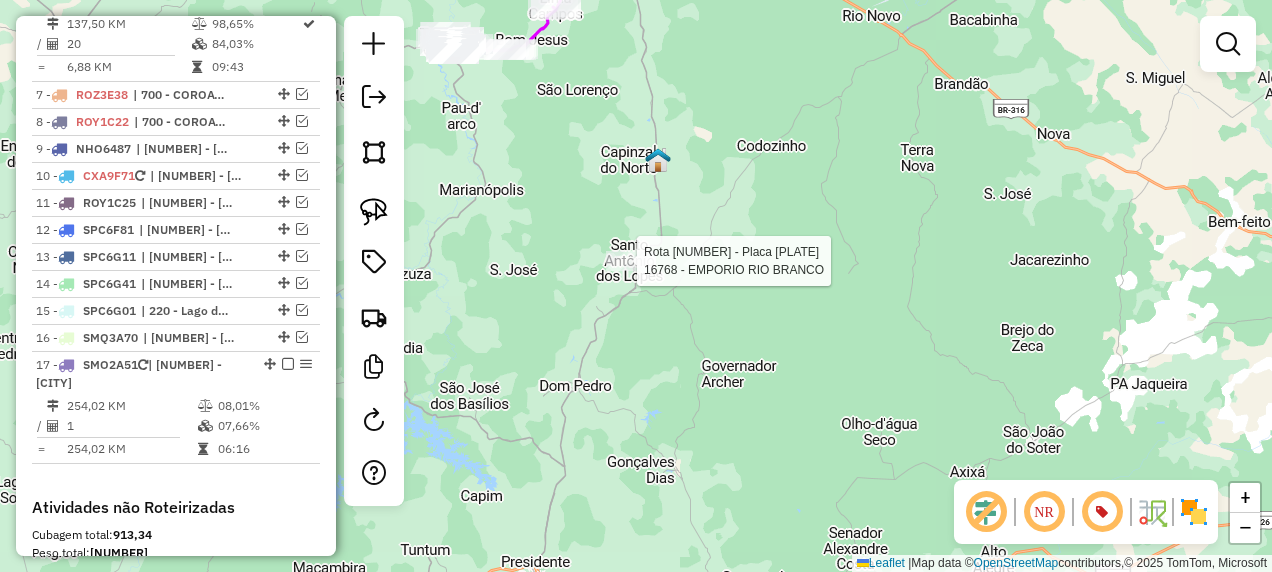 select on "**********" 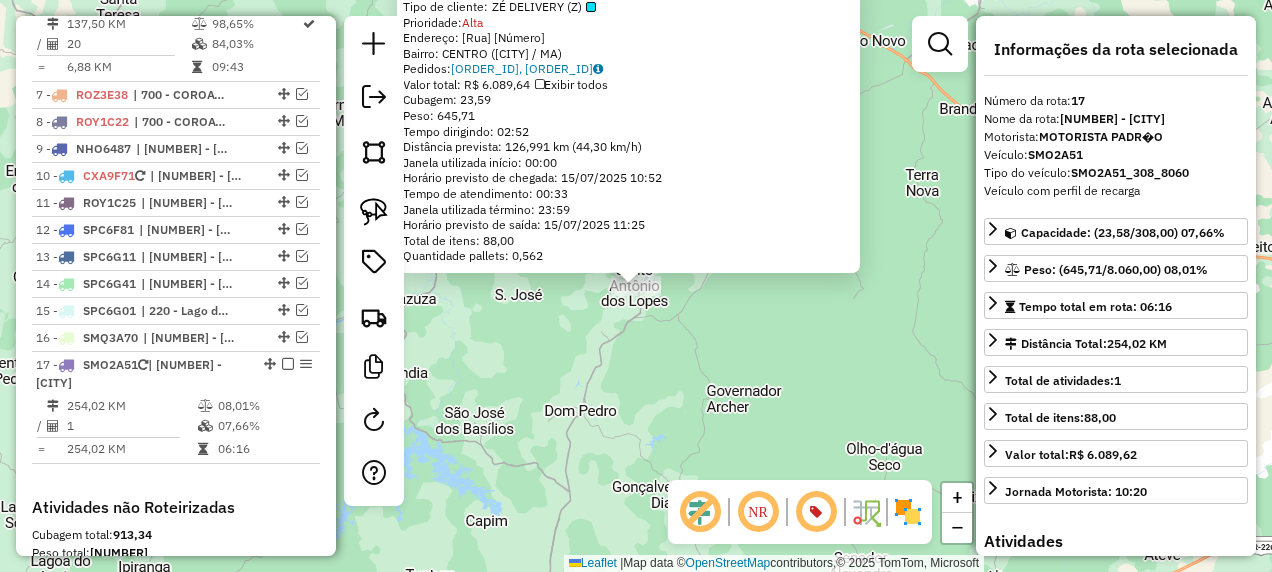 scroll, scrollTop: 1746, scrollLeft: 0, axis: vertical 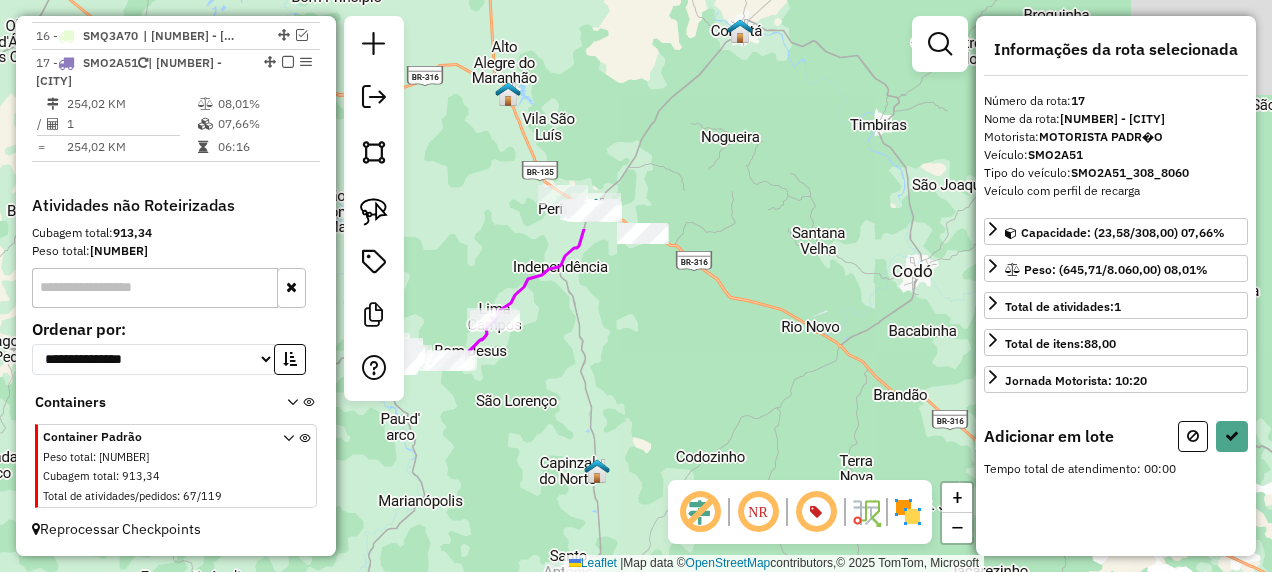 drag, startPoint x: 778, startPoint y: 347, endPoint x: 733, endPoint y: 504, distance: 163.32176 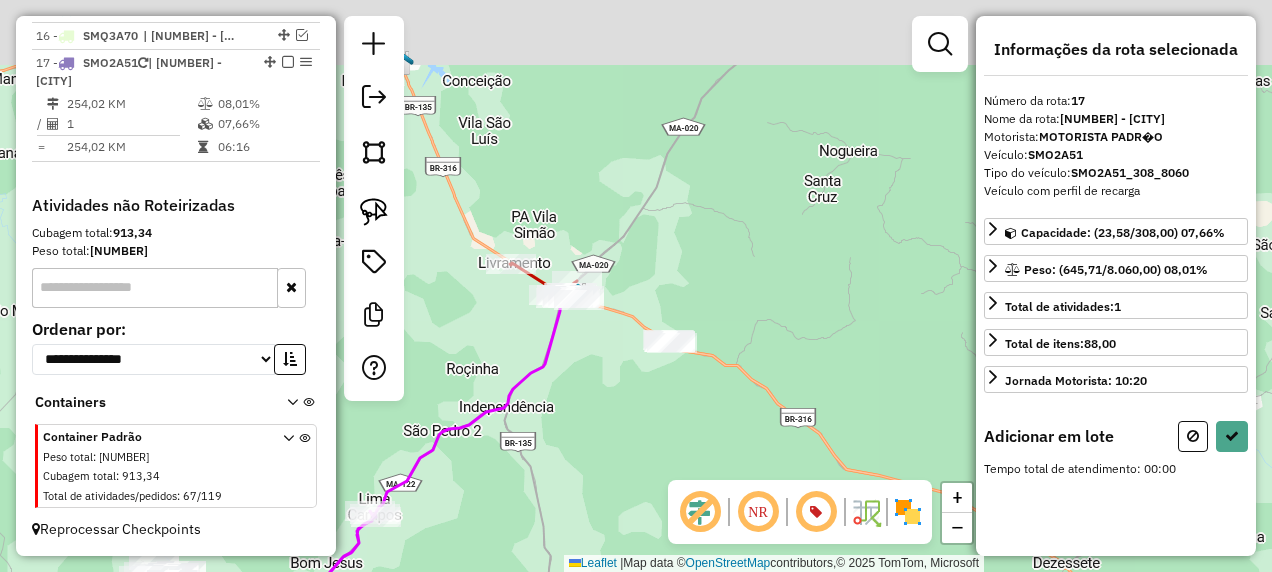 drag, startPoint x: 659, startPoint y: 378, endPoint x: 695, endPoint y: 471, distance: 99.724625 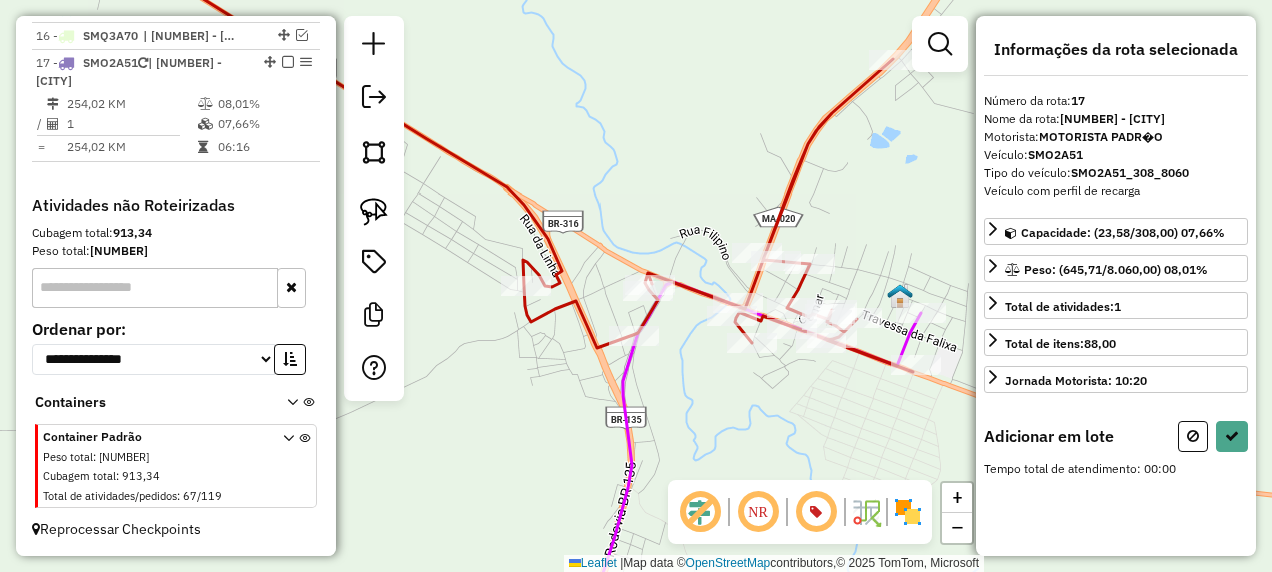 drag, startPoint x: 544, startPoint y: 388, endPoint x: 582, endPoint y: 400, distance: 39.849716 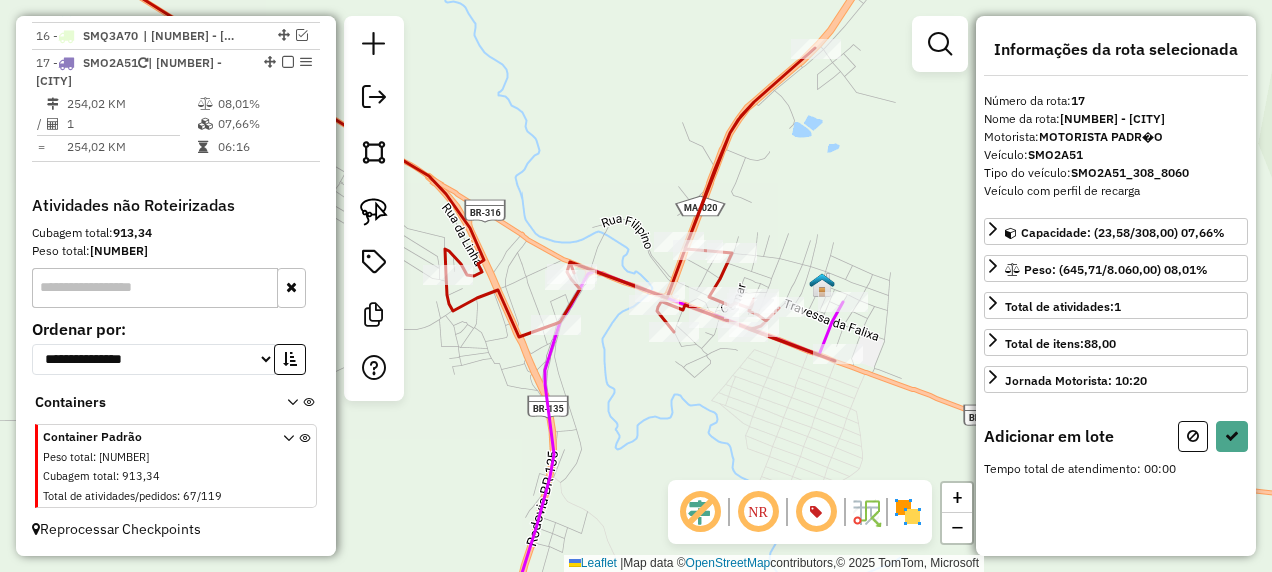 drag, startPoint x: 741, startPoint y: 388, endPoint x: 708, endPoint y: 343, distance: 55.803226 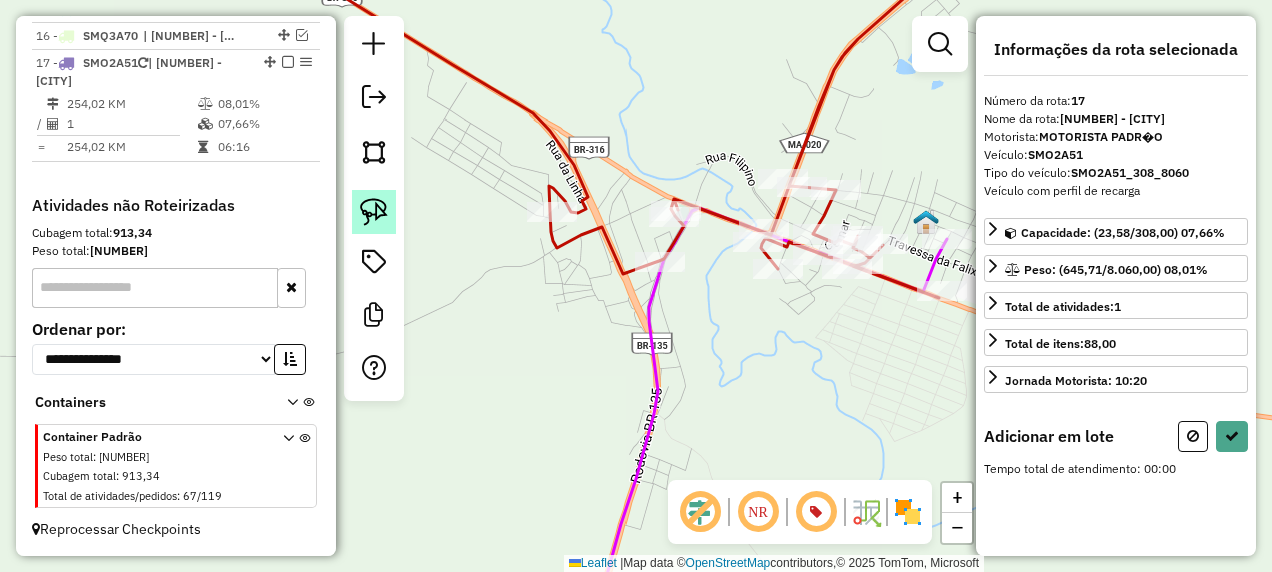 click 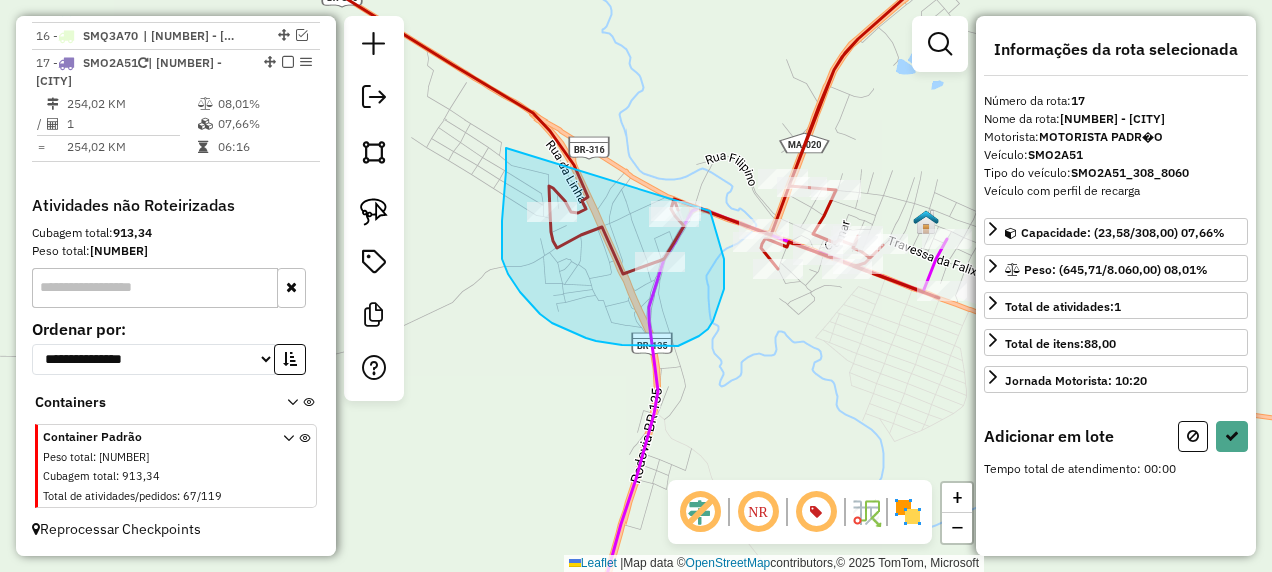 drag, startPoint x: 506, startPoint y: 148, endPoint x: 705, endPoint y: 182, distance: 201.88364 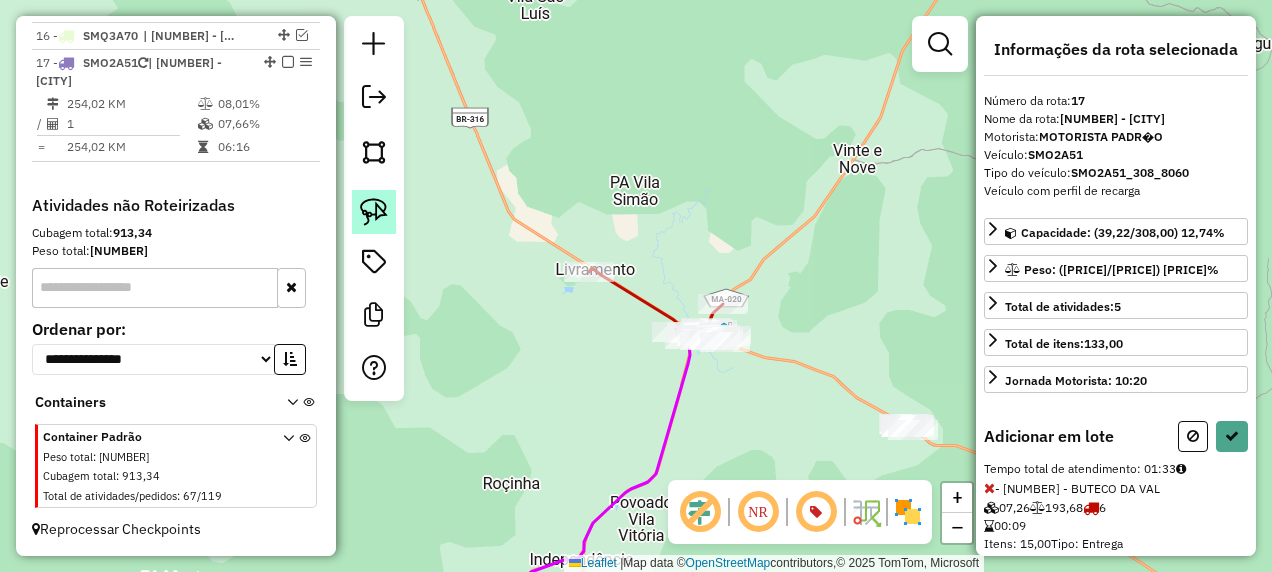 click 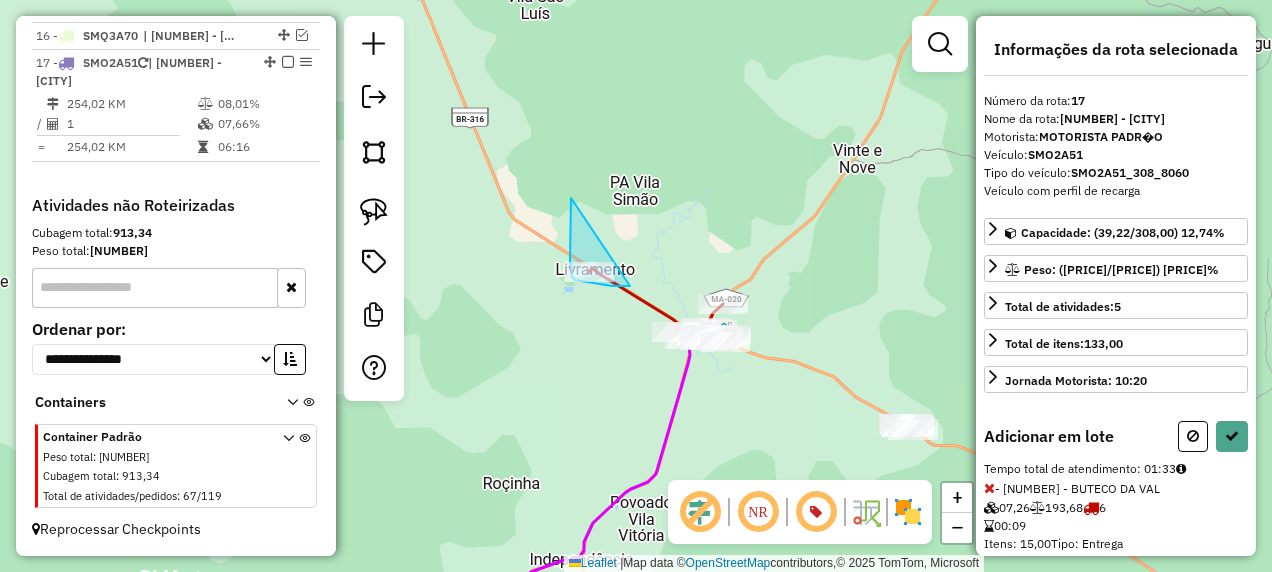 drag, startPoint x: 571, startPoint y: 229, endPoint x: 630, endPoint y: 286, distance: 82.036575 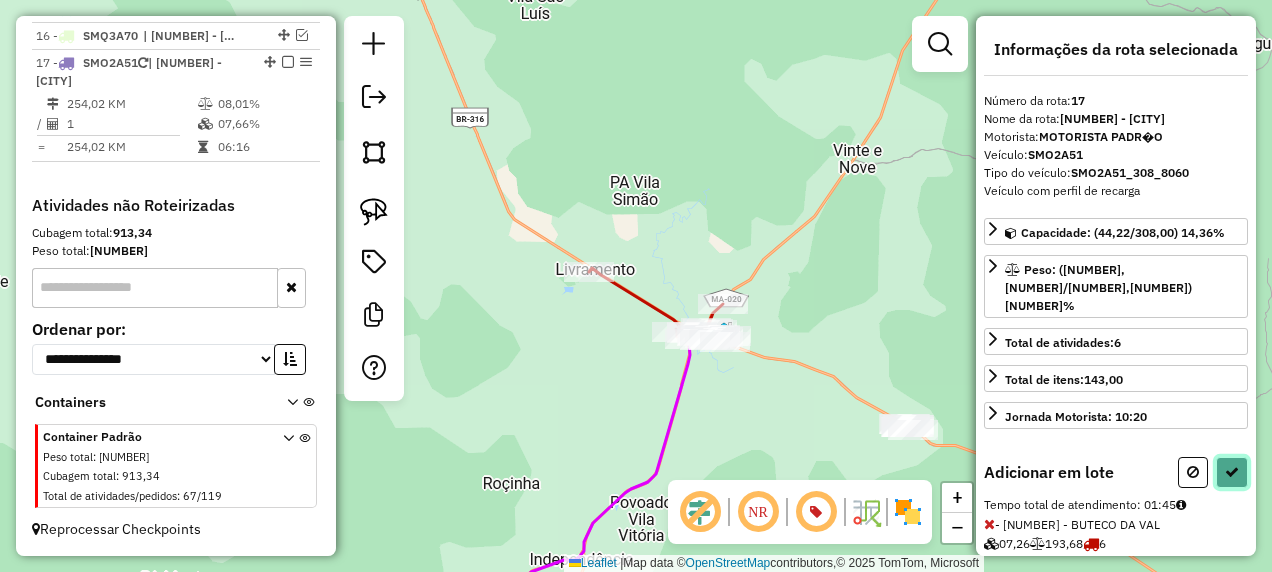 click at bounding box center (1232, 472) 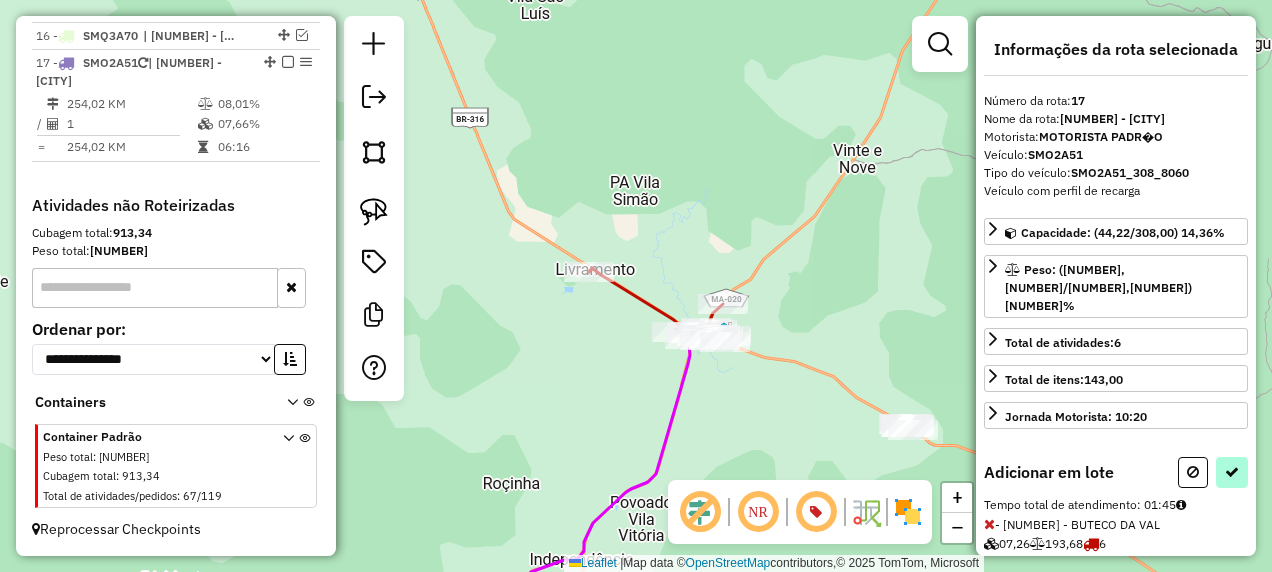 select on "**********" 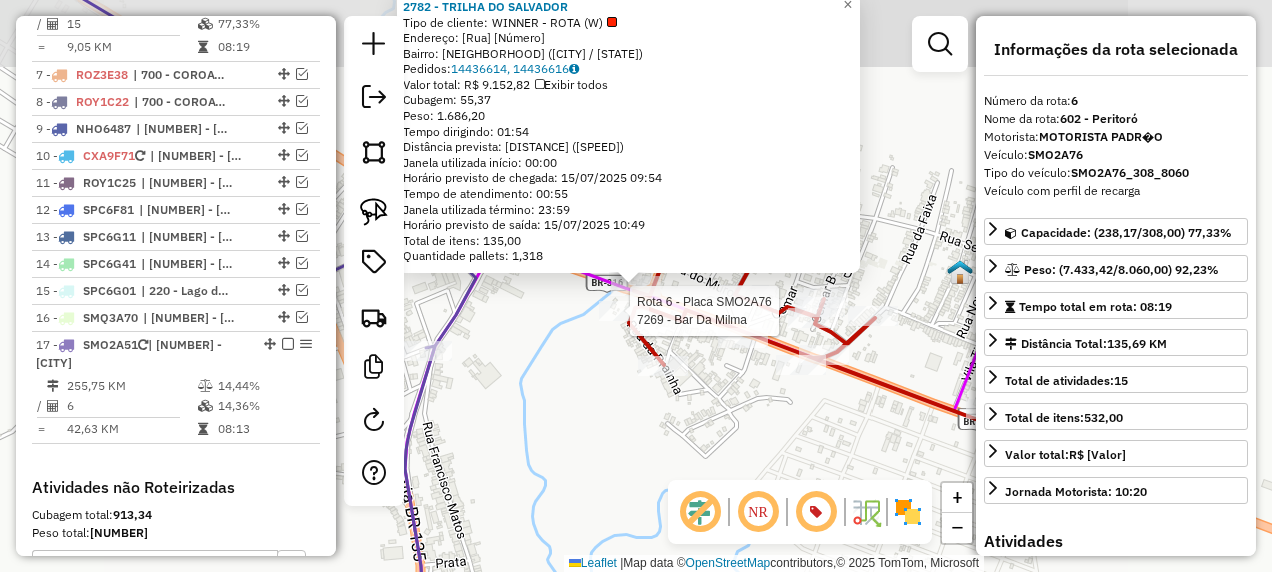 scroll, scrollTop: 1422, scrollLeft: 0, axis: vertical 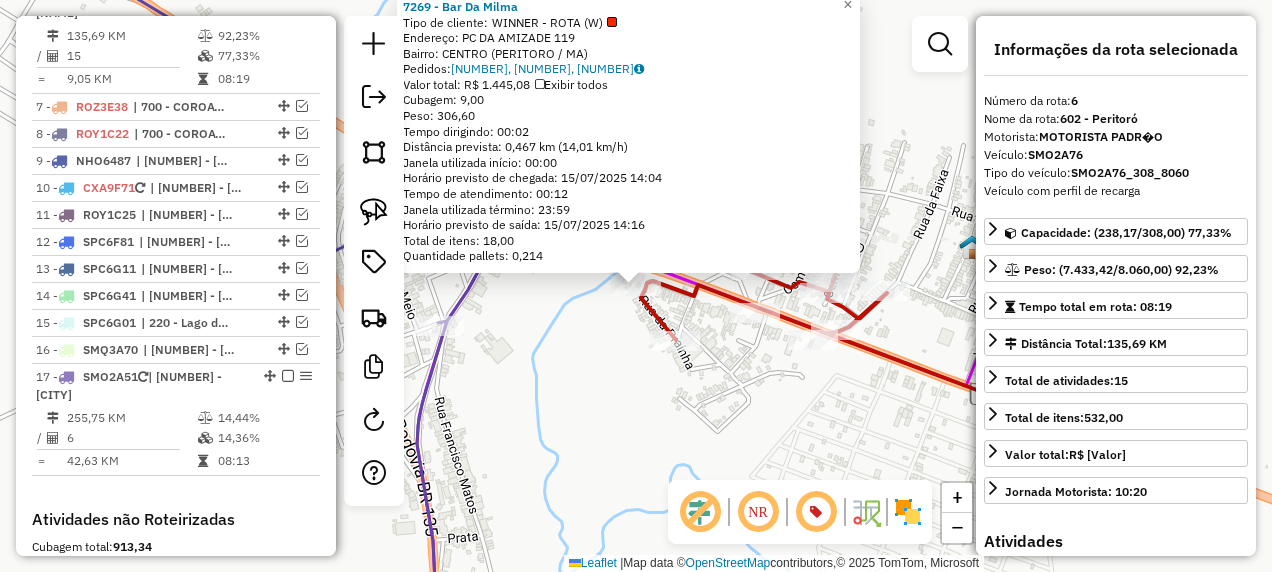 click on "7269 - Bar Da Milma  Tipo de cliente:   WINNER - ROTA (W)   Endereço: PC   DA AMIZADE                   119   Bairro: CENTRO (PERITORO / MA)   Pedidos:  14436779, 14436745, 14436768   Valor total: R$ 1.445,08   Exibir todos   Cubagem: 9,00  Peso: 306,60  Tempo dirigindo: 00:02   Distância prevista: 0,467 km (14,01 km/h)   Janela utilizada início: 00:00   Horário previsto de chegada: 15/07/2025 14:04   Tempo de atendimento: 00:12   Janela utilizada término: 23:59   Horário previsto de saída: 15/07/2025 14:16   Total de itens: 18,00   Quantidade pallets: 0,214  × Janela de atendimento Grade de atendimento Capacidade Transportadoras Veículos Cliente Pedidos  Rotas Selecione os dias de semana para filtrar as janelas de atendimento  Seg   Ter   Qua   Qui   Sex   Sáb   Dom  Informe o período da janela de atendimento: De: Até:  Filtrar exatamente a janela do cliente  Considerar janela de atendimento padrão  Selecione os dias de semana para filtrar as grades de atendimento  Seg   Ter   Qua   Qui   Sex  +" 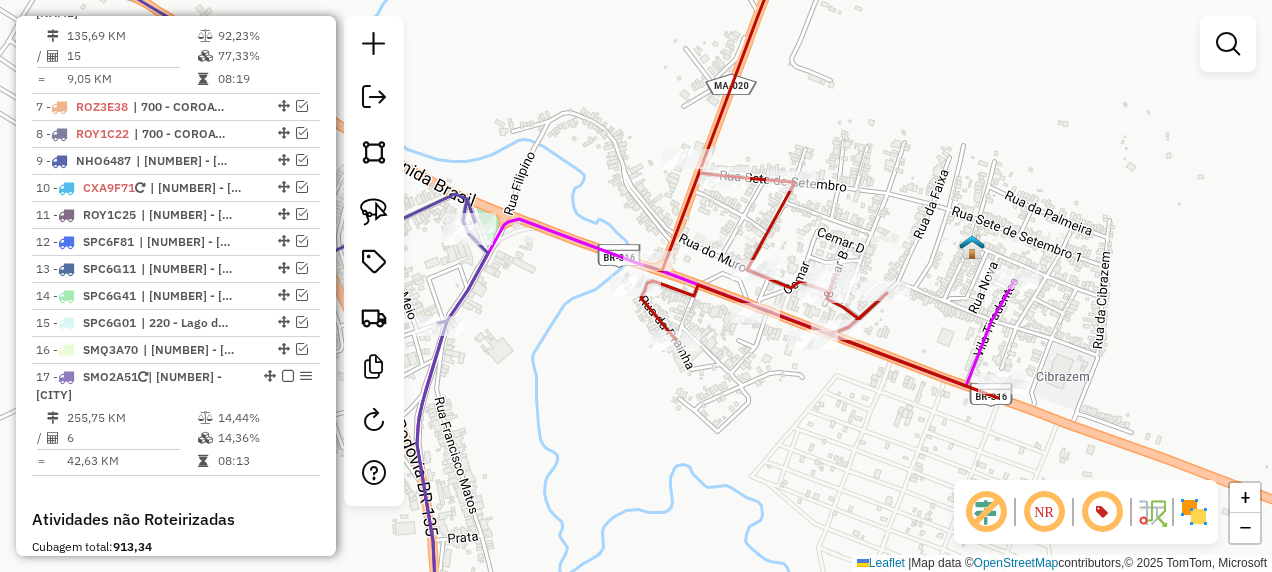 click 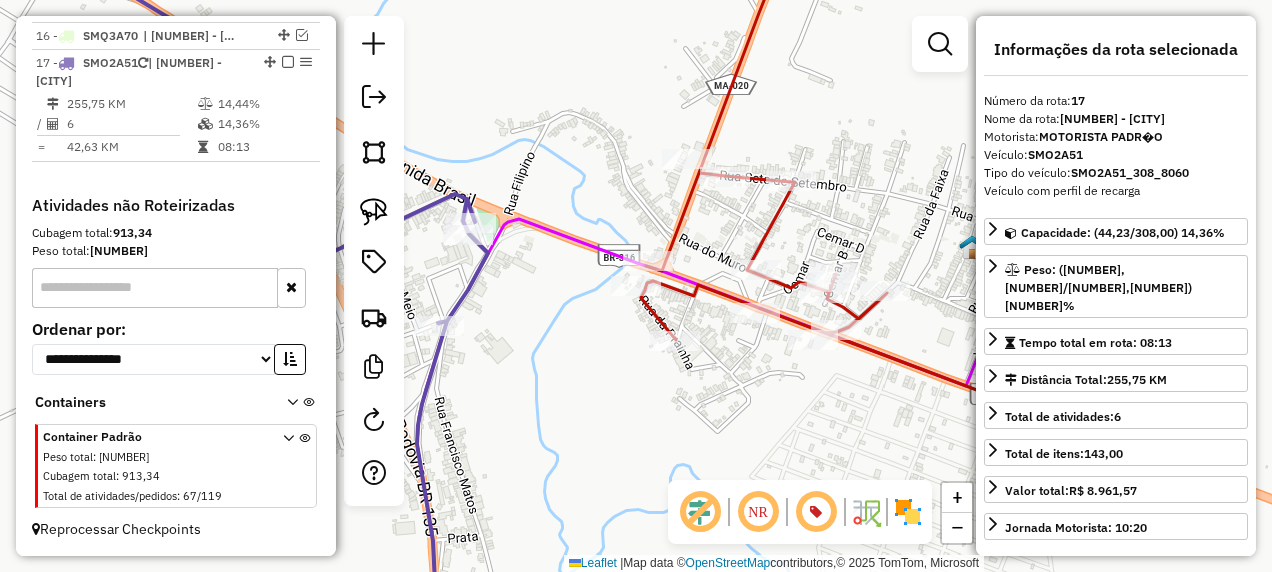 scroll, scrollTop: 1746, scrollLeft: 0, axis: vertical 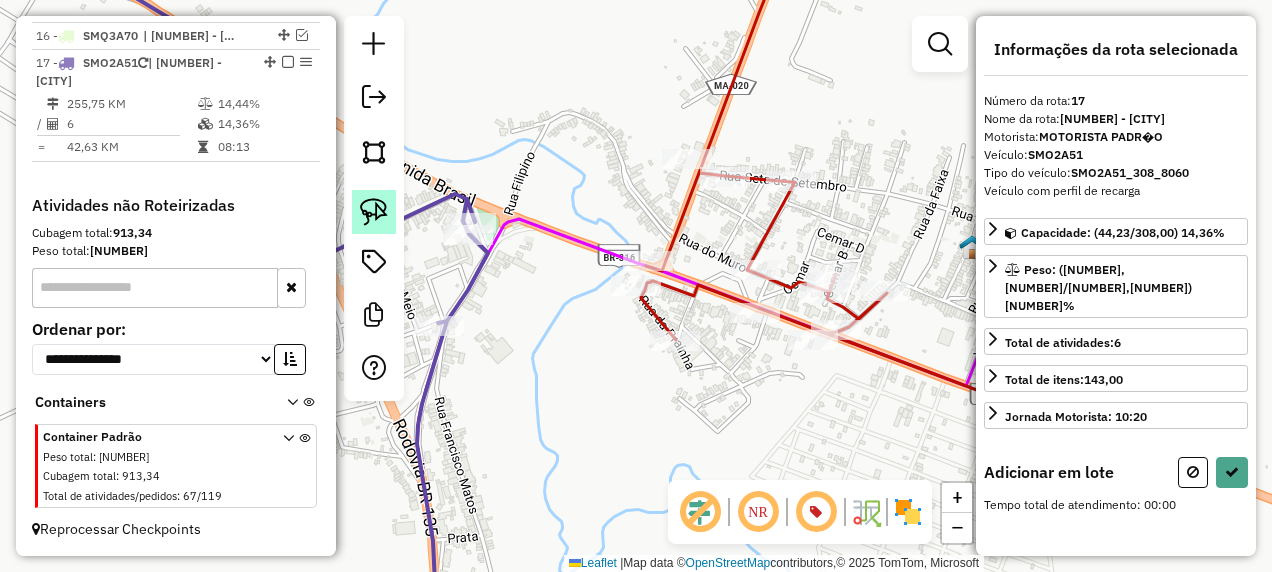 click 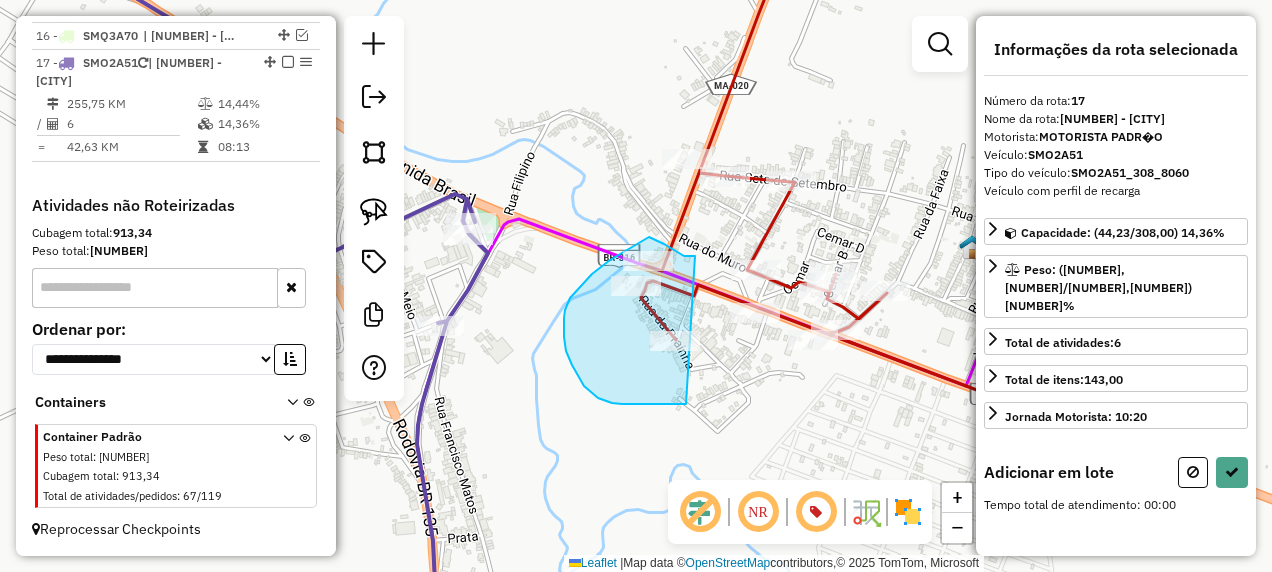 drag, startPoint x: 695, startPoint y: 256, endPoint x: 686, endPoint y: 404, distance: 148.27339 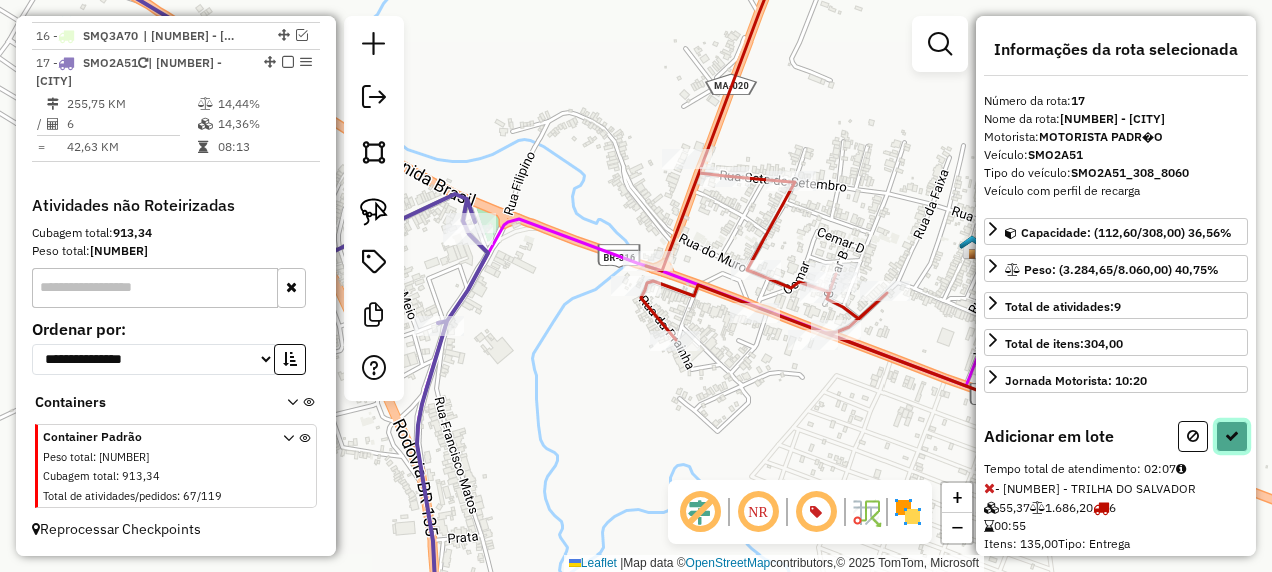 click at bounding box center [1232, 436] 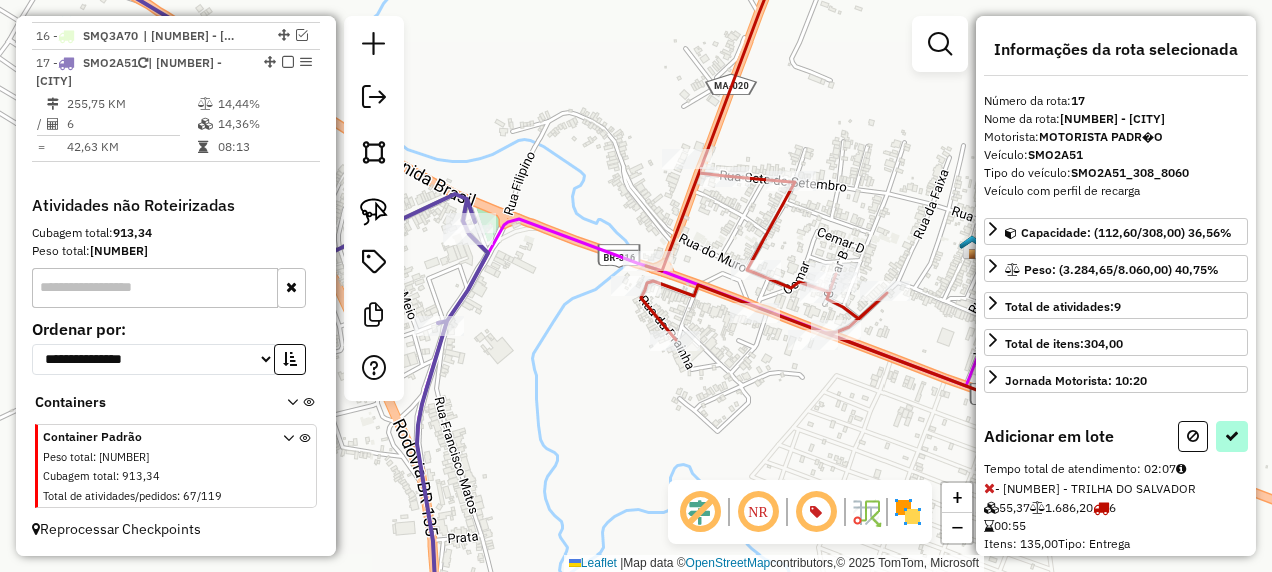 select on "**********" 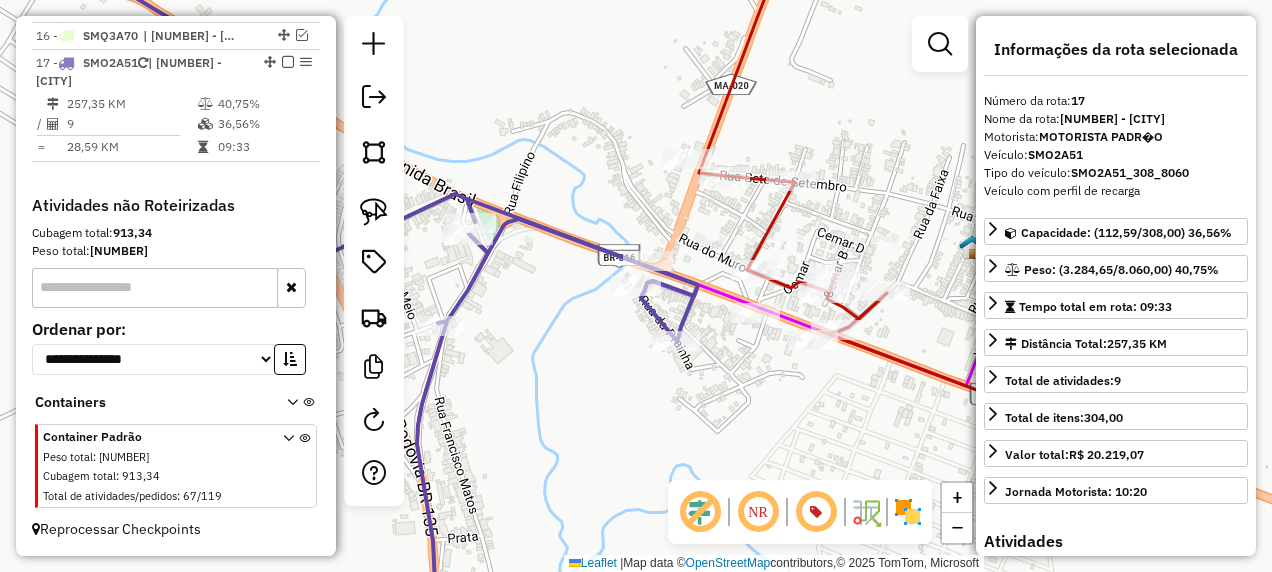 click 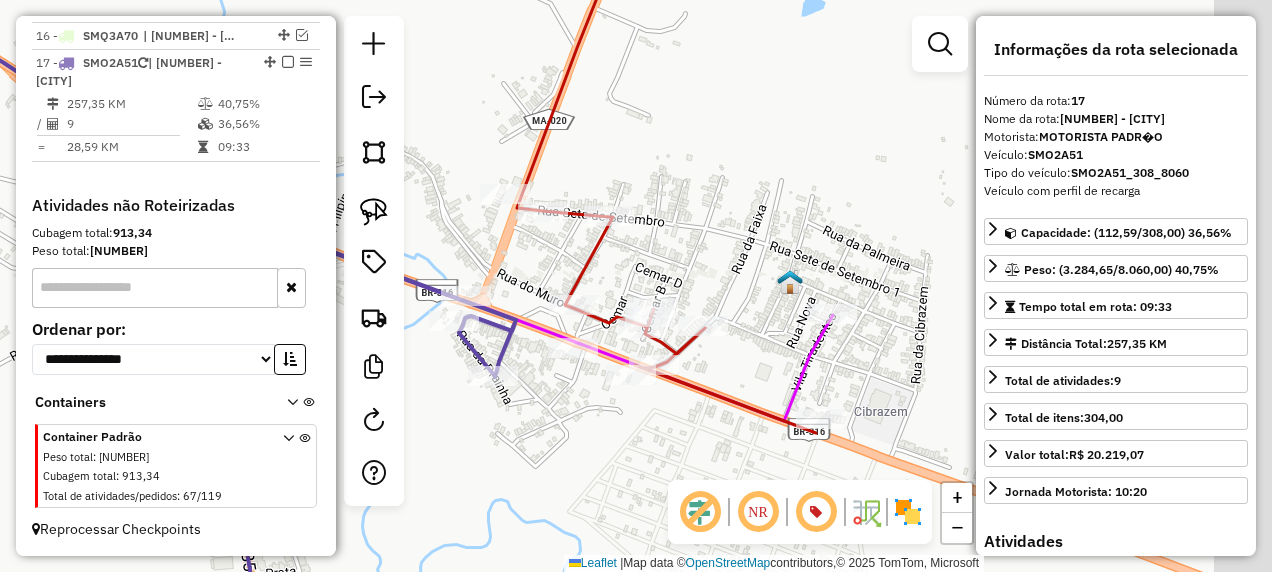 drag, startPoint x: 737, startPoint y: 361, endPoint x: 555, endPoint y: 396, distance: 185.33484 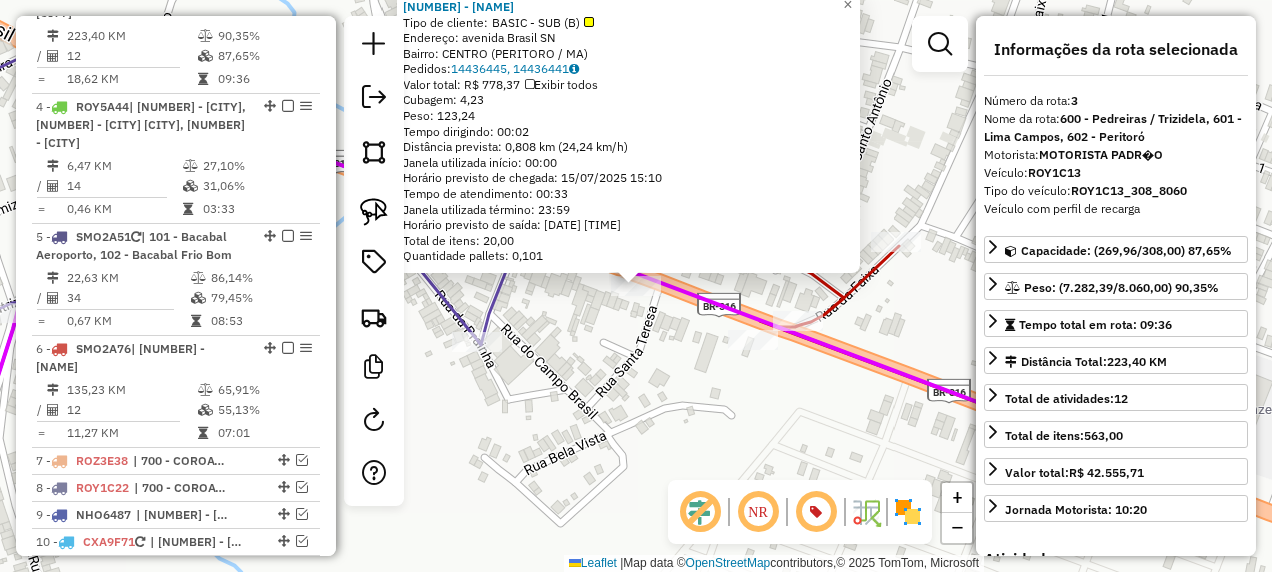 scroll, scrollTop: 1033, scrollLeft: 0, axis: vertical 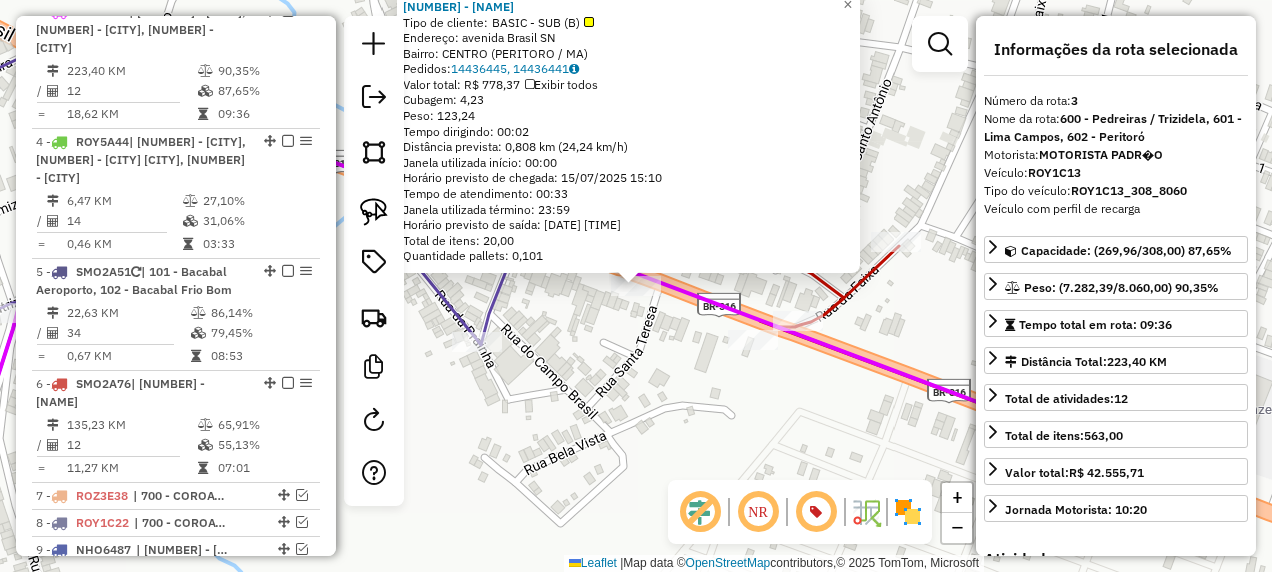 click on "16651 - DEPOSITO DE AGUA E B  Tipo de cliente:   BASIC - SUB (B)   Endereço:  avenida Brasil SN   Bairro: CENTRO (PERITORO / MA)   Pedidos:  14436445, 14436441   Valor total: R$ 778,37   Exibir todos   Cubagem: 4,23  Peso: 123,24  Tempo dirigindo: 00:02   Distância prevista: 0,808 km (24,24 km/h)   Janela utilizada início: 00:00   Horário previsto de chegada: 15/07/2025 15:10   Tempo de atendimento: 00:33   Janela utilizada término: 23:59   Horário previsto de saída: 15/07/2025 15:43   Total de itens: 20,00   Quantidade pallets: 0,101  × Janela de atendimento Grade de atendimento Capacidade Transportadoras Veículos Cliente Pedidos  Rotas Selecione os dias de semana para filtrar as janelas de atendimento  Seg   Ter   Qua   Qui   Sex   Sáb   Dom  Informe o período da janela de atendimento: De: Até:  Filtrar exatamente a janela do cliente  Considerar janela de atendimento padrão  Selecione os dias de semana para filtrar as grades de atendimento  Seg   Ter   Qua   Qui   Sex   Sáb   Dom   De:   De:" 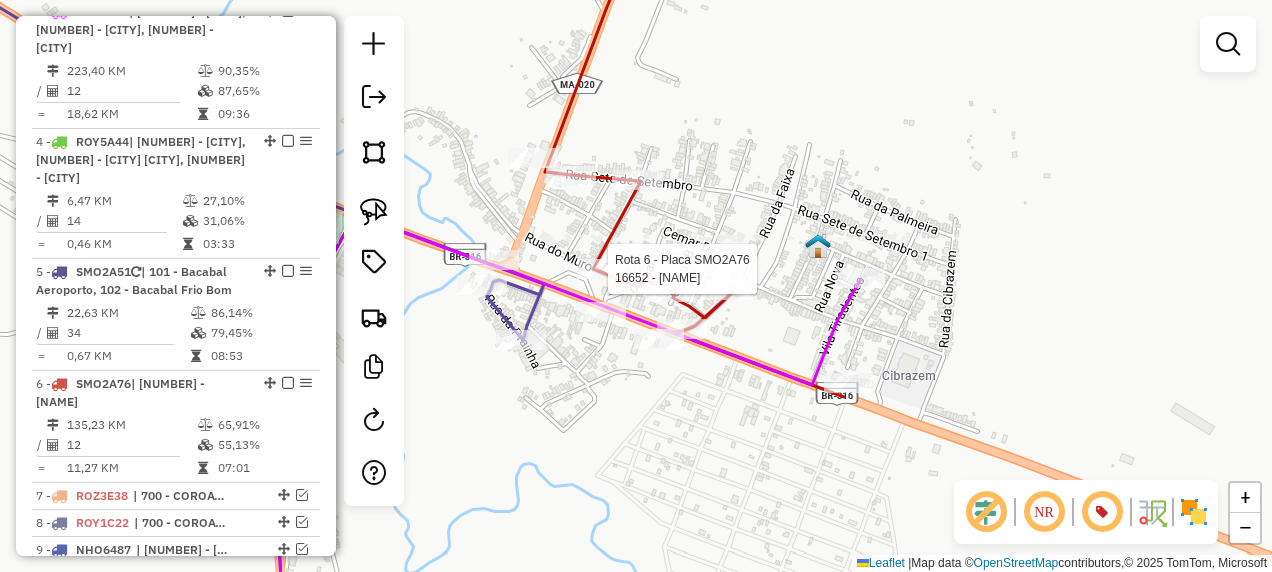 select on "**********" 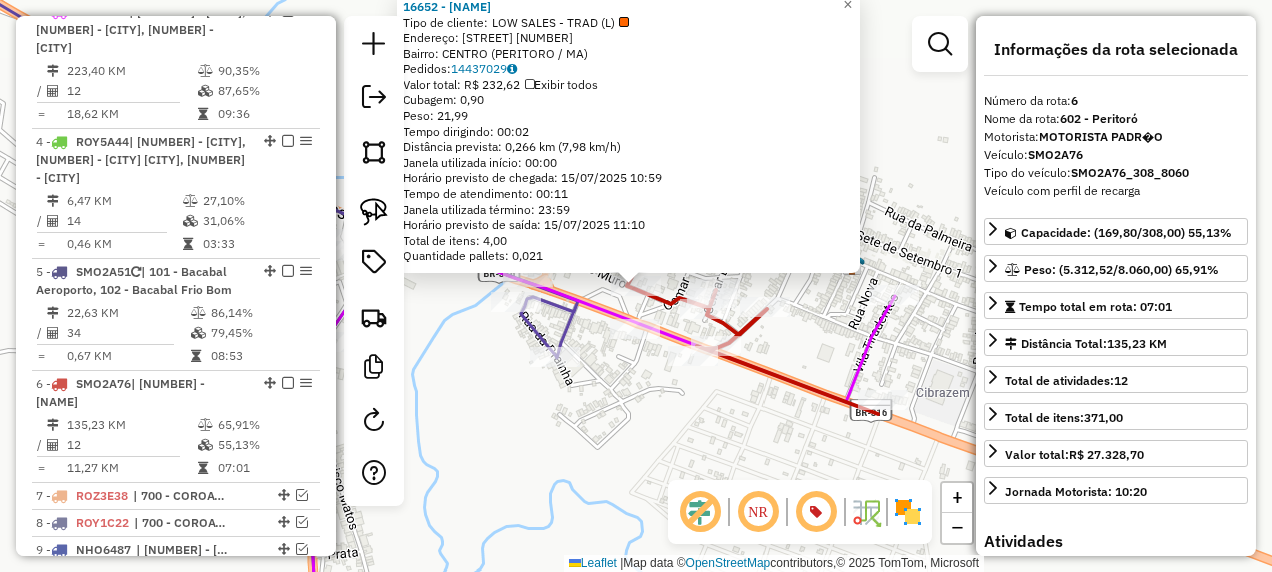 scroll, scrollTop: 1422, scrollLeft: 0, axis: vertical 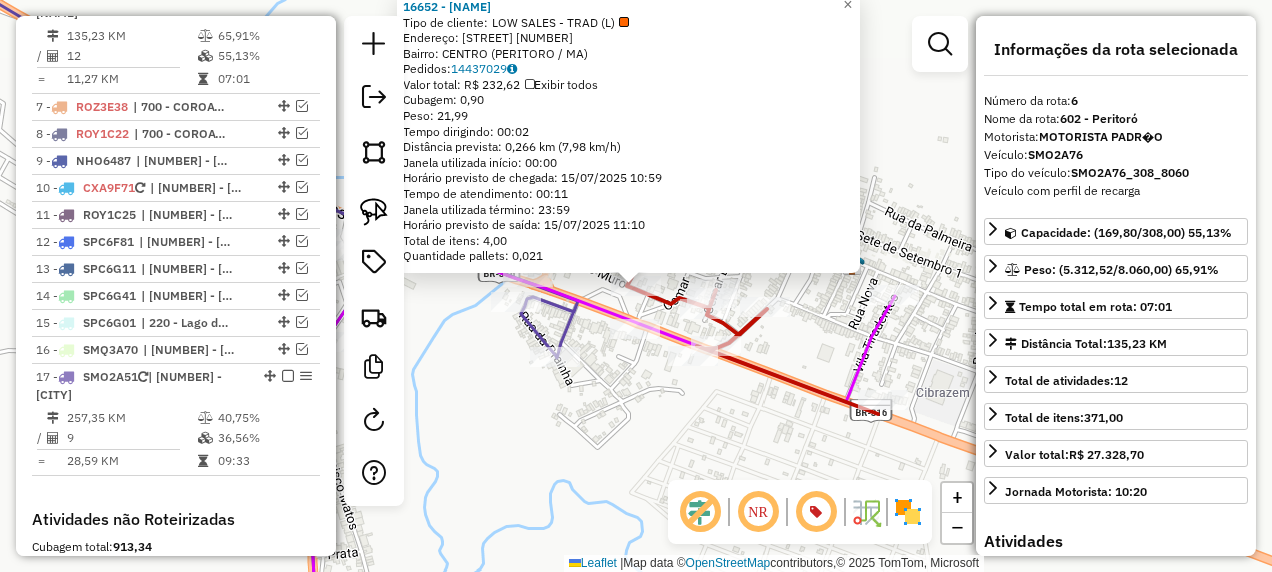 click on "16652 - COMERCIAL SOUSA  Tipo de cliente:   LOW SALES - TRAD (L)   Endereço:  travessa sao Jose 14   Bairro: CENTRO (PERITORO / MA)   Pedidos:  14437029   Valor total: R$ 232,62   Exibir todos   Cubagem: 0,90  Peso: 21,99  Tempo dirigindo: 00:02   Distância prevista: 0,266 km (7,98 km/h)   Janela utilizada início: 00:00   Horário previsto de chegada: 15/07/2025 10:59   Tempo de atendimento: 00:11   Janela utilizada término: 23:59   Horário previsto de saída: 15/07/2025 11:10   Total de itens: 4,00   Quantidade pallets: 0,021  × Janela de atendimento Grade de atendimento Capacidade Transportadoras Veículos Cliente Pedidos  Rotas Selecione os dias de semana para filtrar as janelas de atendimento  Seg   Ter   Qua   Qui   Sex   Sáb   Dom  Informe o período da janela de atendimento: De: Até:  Filtrar exatamente a janela do cliente  Considerar janela de atendimento padrão  Selecione os dias de semana para filtrar as grades de atendimento  Seg   Ter   Qua   Qui   Sex   Sáb   Dom   Peso mínimo:   De:" 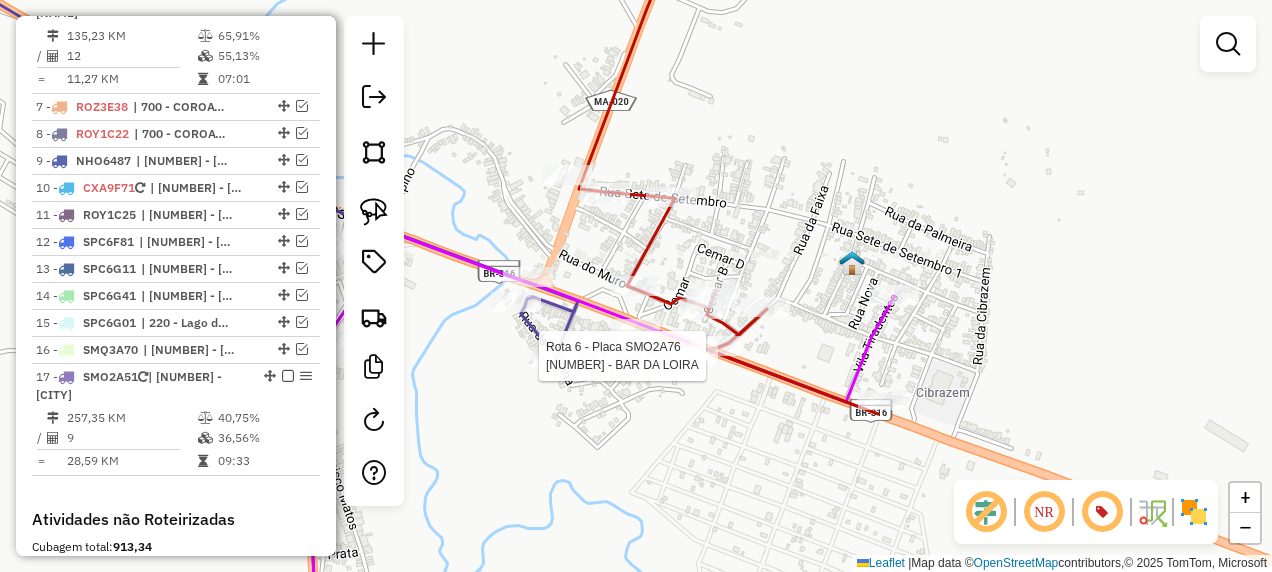 select on "**********" 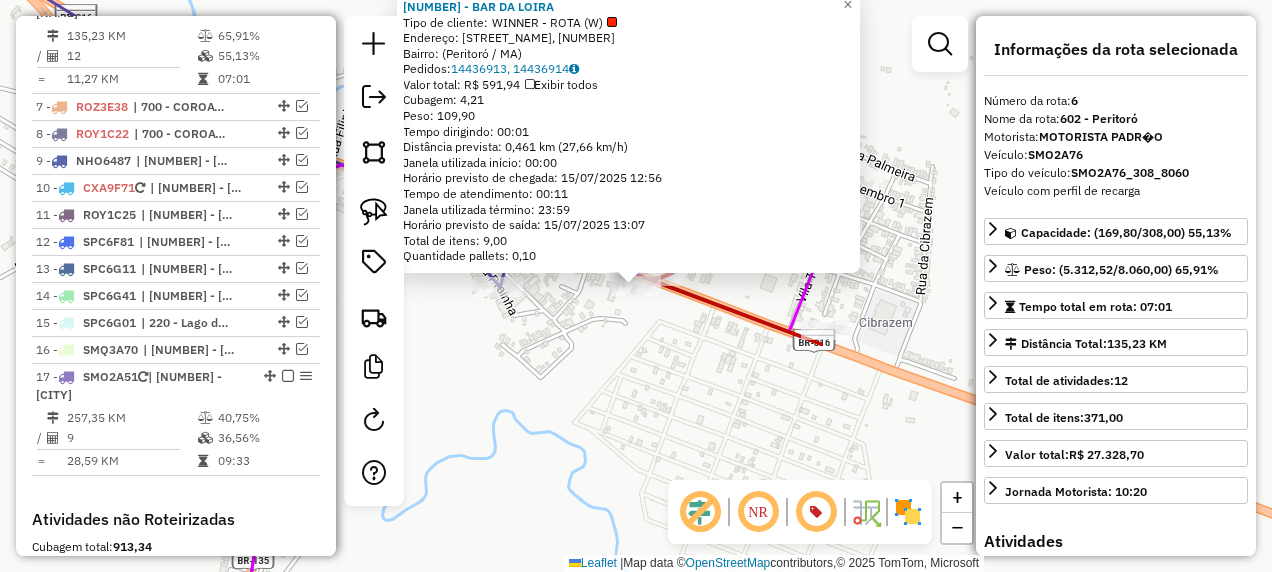 click on "Rota 6 - Placa SMO2A76  16711 - BAR DA LOIRA 16711 - BAR DA LOIRA  Tipo de cliente:   WINNER - ROTA (W)   Endereço: Avenida Brasil, 50   Bairro:  (Peritoró / MA)   Pedidos:  14436913, 14436914   Valor total: R$ 591,94   Exibir todos   Cubagem: 4,21  Peso: 109,90  Tempo dirigindo: 00:01   Distância prevista: 0,461 km (27,66 km/h)   Janela utilizada início: 00:00   Horário previsto de chegada: 15/07/2025 12:56   Tempo de atendimento: 00:11   Janela utilizada término: 23:59   Horário previsto de saída: 15/07/2025 13:07   Total de itens: 9,00   Quantidade pallets: 0,10  × Janela de atendimento Grade de atendimento Capacidade Transportadoras Veículos Cliente Pedidos  Rotas Selecione os dias de semana para filtrar as janelas de atendimento  Seg   Ter   Qua   Qui   Sex   Sáb   Dom  Informe o período da janela de atendimento: De: Até:  Filtrar exatamente a janela do cliente  Considerar janela de atendimento padrão  Selecione os dias de semana para filtrar as grades de atendimento  Seg   Ter   Qua   Qui" 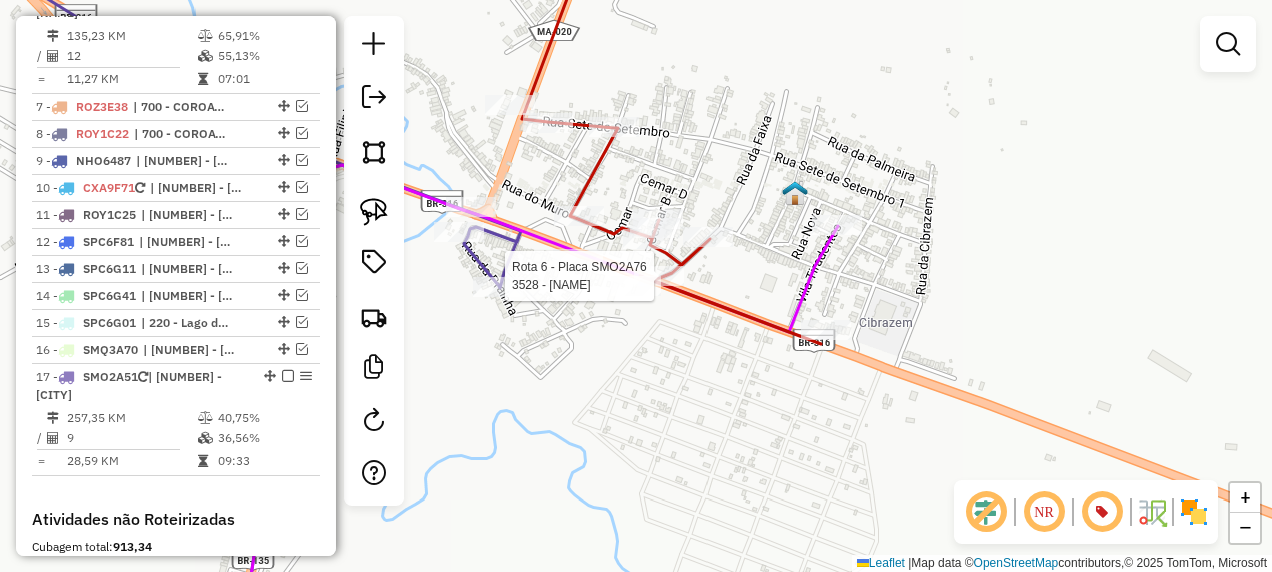 select on "**********" 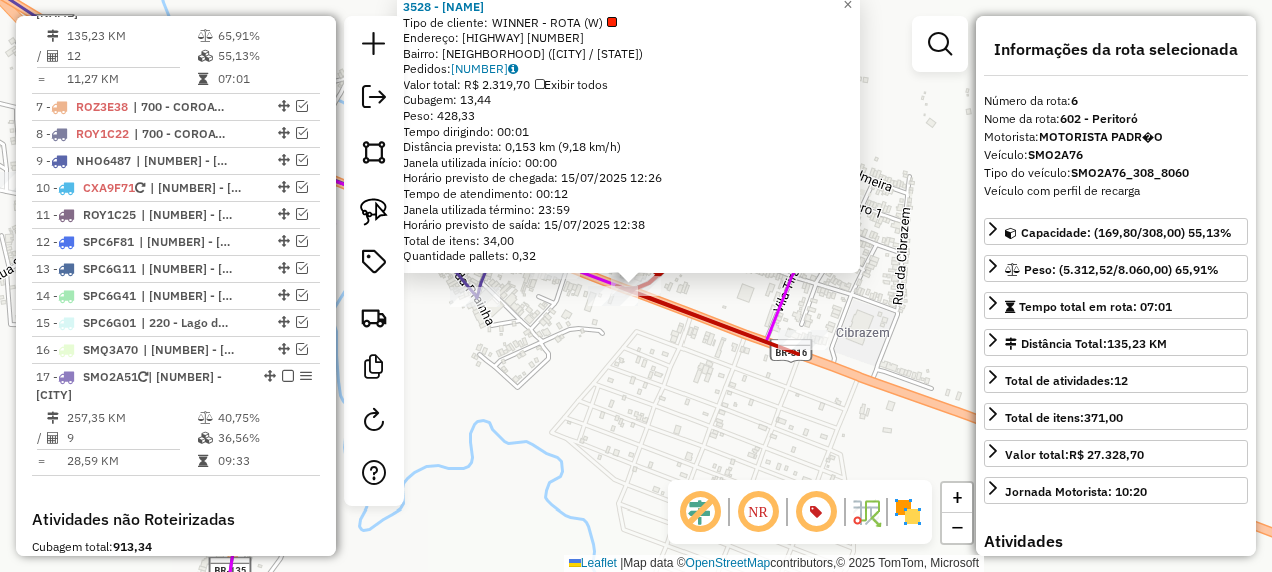 click on "Rota 6 - Placa SMO2A76  3528 - BAR DO TIAO 3528 - BAR DO TIAO  Tipo de cliente:   WINNER - ROTA (W)   Endereço: ROD BR                            000316   Bairro: FILIPINHO (PERITORO / MA)   Pedidos:  14436942   Valor total: R$ 2.319,70   Exibir todos   Cubagem: 13,44  Peso: 428,33  Tempo dirigindo: 00:01   Distância prevista: 0,153 km (9,18 km/h)   Janela utilizada início: 00:00   Horário previsto de chegada: 15/07/2025 12:26   Tempo de atendimento: 00:12   Janela utilizada término: 23:59   Horário previsto de saída: 15/07/2025 12:38   Total de itens: 34,00   Quantidade pallets: 0,32  × Janela de atendimento Grade de atendimento Capacidade Transportadoras Veículos Cliente Pedidos  Rotas Selecione os dias de semana para filtrar as janelas de atendimento  Seg   Ter   Qua   Qui   Sex   Sáb   Dom  Informe o período da janela de atendimento: De: Até:  Filtrar exatamente a janela do cliente  Considerar janela de atendimento padrão  Selecione os dias de semana para filtrar as grades de atendimento De:" 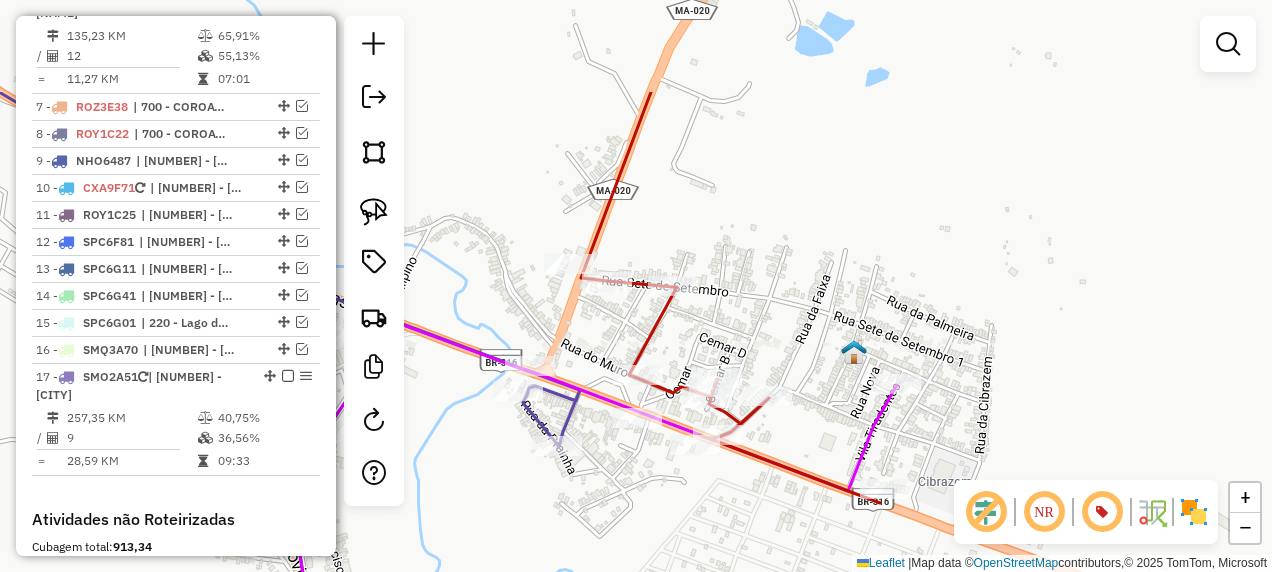 drag, startPoint x: 608, startPoint y: 344, endPoint x: 660, endPoint y: 450, distance: 118.06778 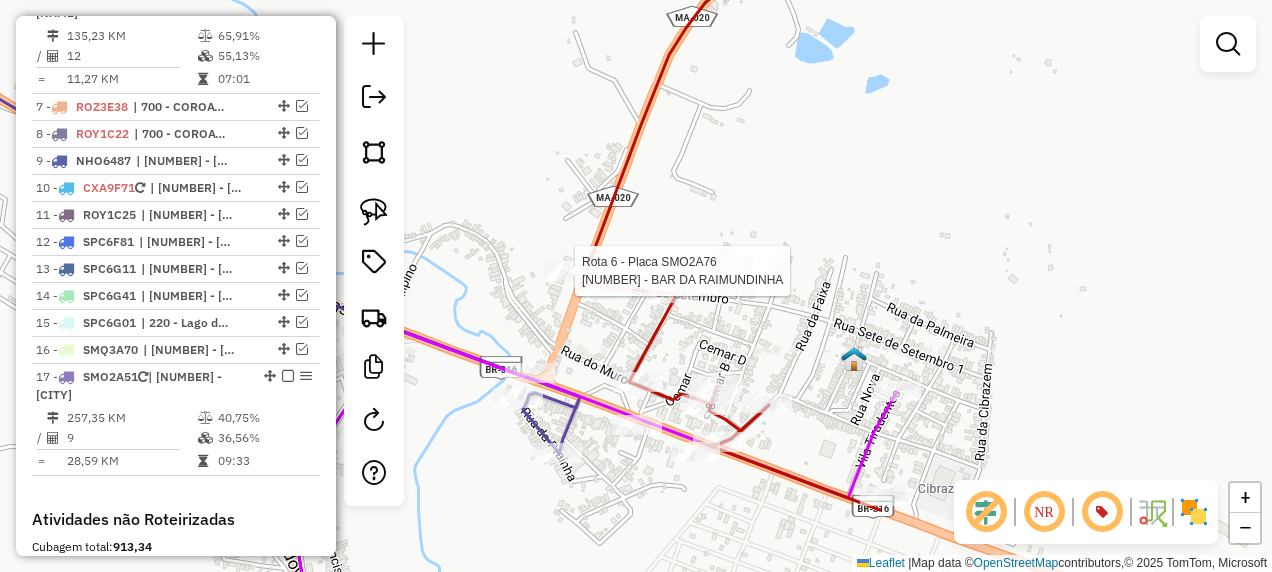 select on "**********" 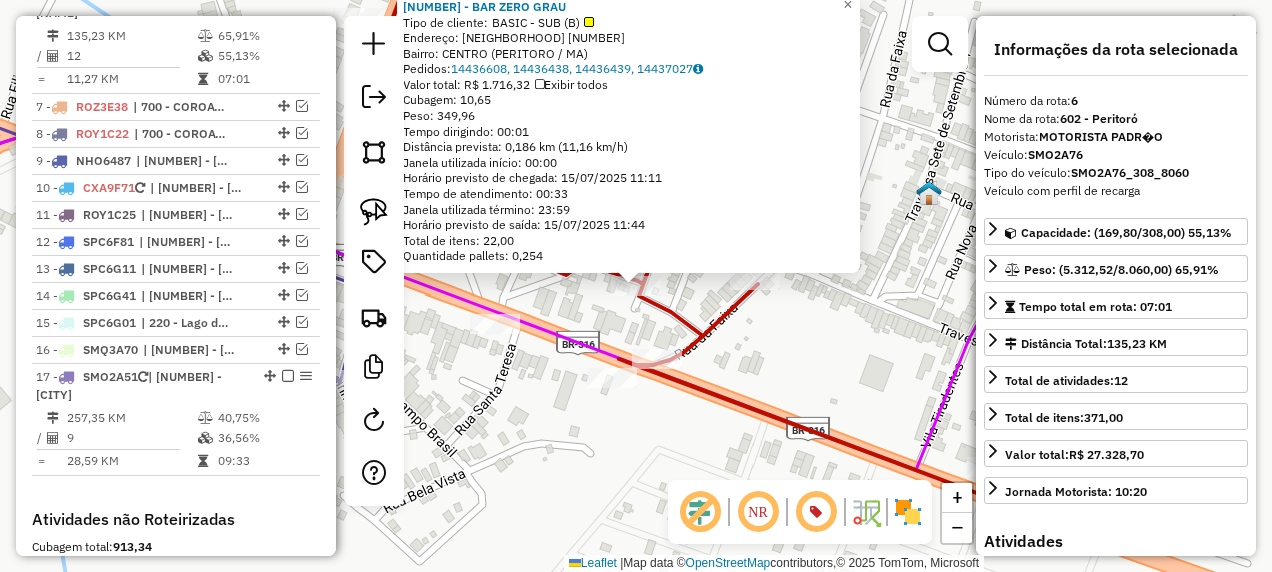 click on "15275 - BAR ZERO GRAU  Tipo de cliente:   BASIC - SUB (B)   Endereço:  VILA COHEBE 19   Bairro: CENTRO (PERITORO / MA)   Pedidos:  14436608, 14436438, 14436439, 14437027   Valor total: R$ 1.716,32   Exibir todos   Cubagem: 10,65  Peso: 349,96  Tempo dirigindo: 00:01   Distância prevista: 0,186 km (11,16 km/h)   Janela utilizada início: 00:00   Horário previsto de chegada: 15/07/2025 11:11   Tempo de atendimento: 00:33   Janela utilizada término: 23:59   Horário previsto de saída: 15/07/2025 11:44   Total de itens: 22,00   Quantidade pallets: 0,254  × Janela de atendimento Grade de atendimento Capacidade Transportadoras Veículos Cliente Pedidos  Rotas Selecione os dias de semana para filtrar as janelas de atendimento  Seg   Ter   Qua   Qui   Sex   Sáb   Dom  Informe o período da janela de atendimento: De: Até:  Filtrar exatamente a janela do cliente  Considerar janela de atendimento padrão  Selecione os dias de semana para filtrar as grades de atendimento  Seg   Ter   Qua   Qui   Sex   Sáb   Dom" 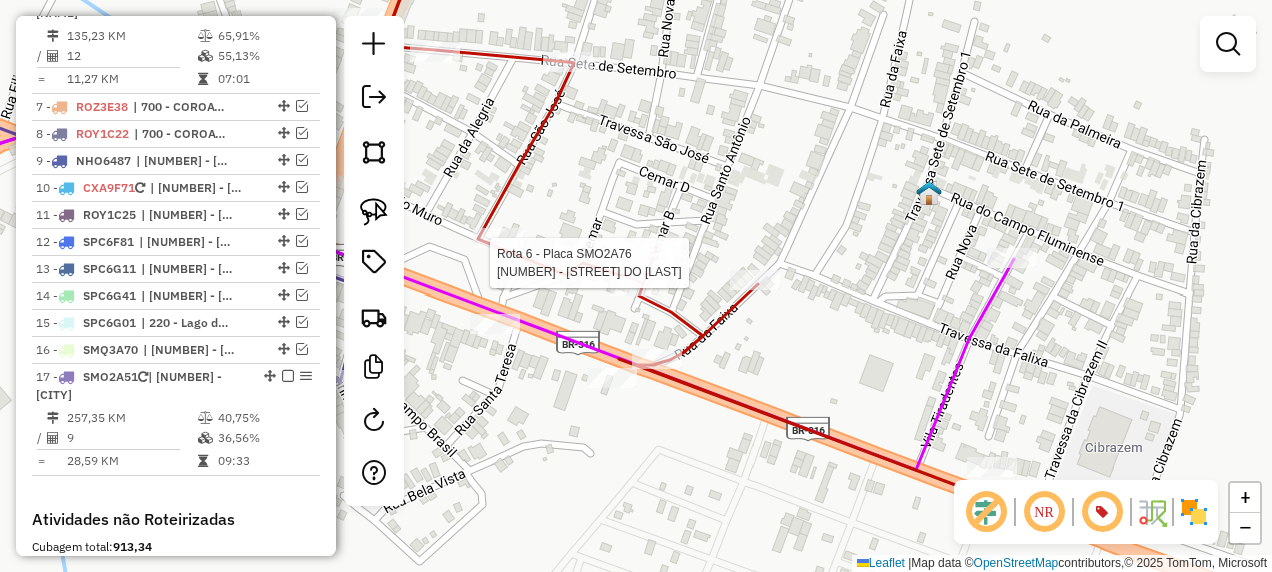 select on "**********" 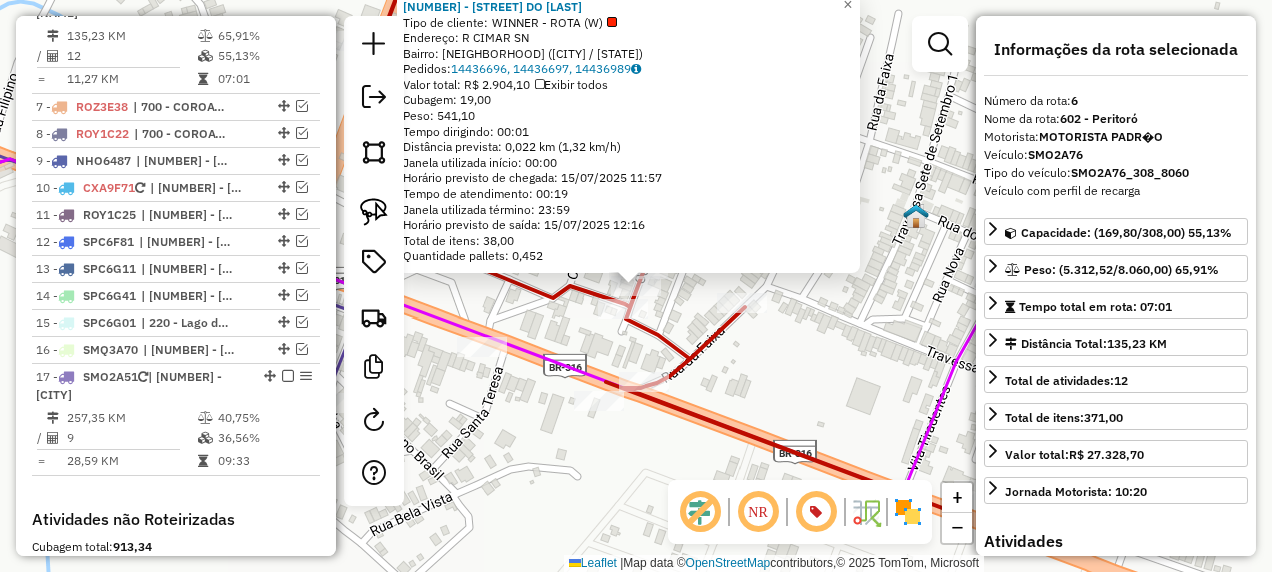 click on "6398 - BAR DO ZEZINHO  Tipo de cliente:   WINNER - ROTA (W)   Endereço: R   CIMAR                         SN   Bairro: FILIPINHO (PERITORO / MA)   Pedidos:  14436696, 14436697, 14436989   Valor total: R$ 2.904,10   Exibir todos   Cubagem: 19,00  Peso: 541,10  Tempo dirigindo: 00:01   Distância prevista: 0,022 km (1,32 km/h)   Janela utilizada início: 00:00   Horário previsto de chegada: 15/07/2025 11:57   Tempo de atendimento: 00:19   Janela utilizada término: 23:59   Horário previsto de saída: 15/07/2025 12:16   Total de itens: 38,00   Quantidade pallets: 0,452  × Janela de atendimento Grade de atendimento Capacidade Transportadoras Veículos Cliente Pedidos  Rotas Selecione os dias de semana para filtrar as janelas de atendimento  Seg   Ter   Qua   Qui   Sex   Sáb   Dom  Informe o período da janela de atendimento: De: Até:  Filtrar exatamente a janela do cliente  Considerar janela de atendimento padrão  Selecione os dias de semana para filtrar as grades de atendimento  Seg   Ter   Qua   Qui  De:" 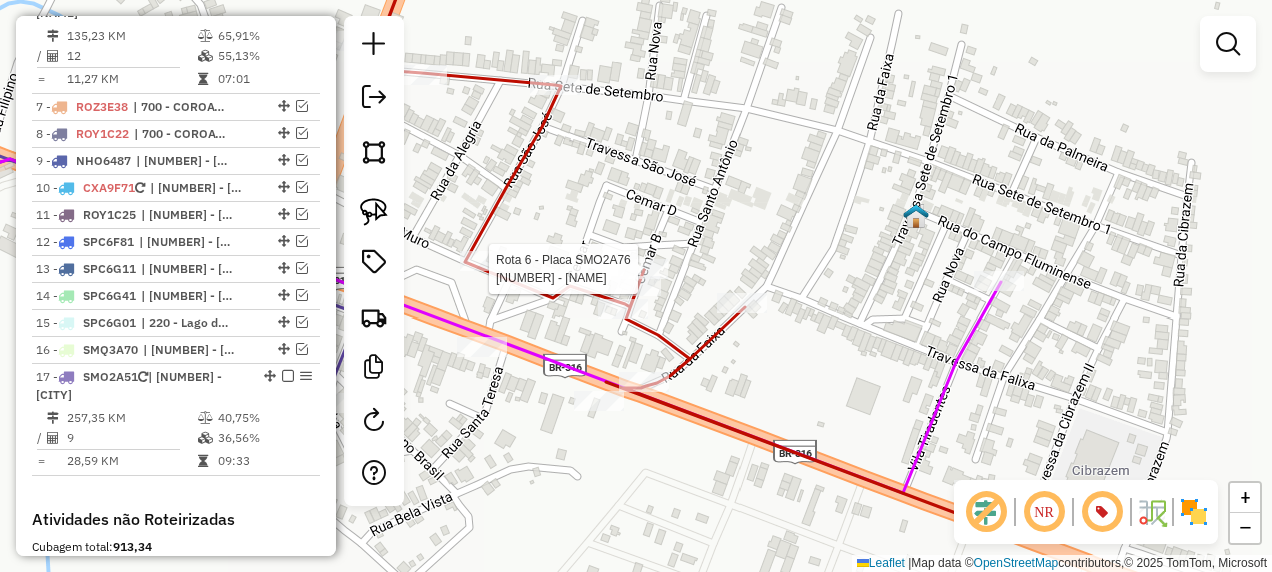 select on "**********" 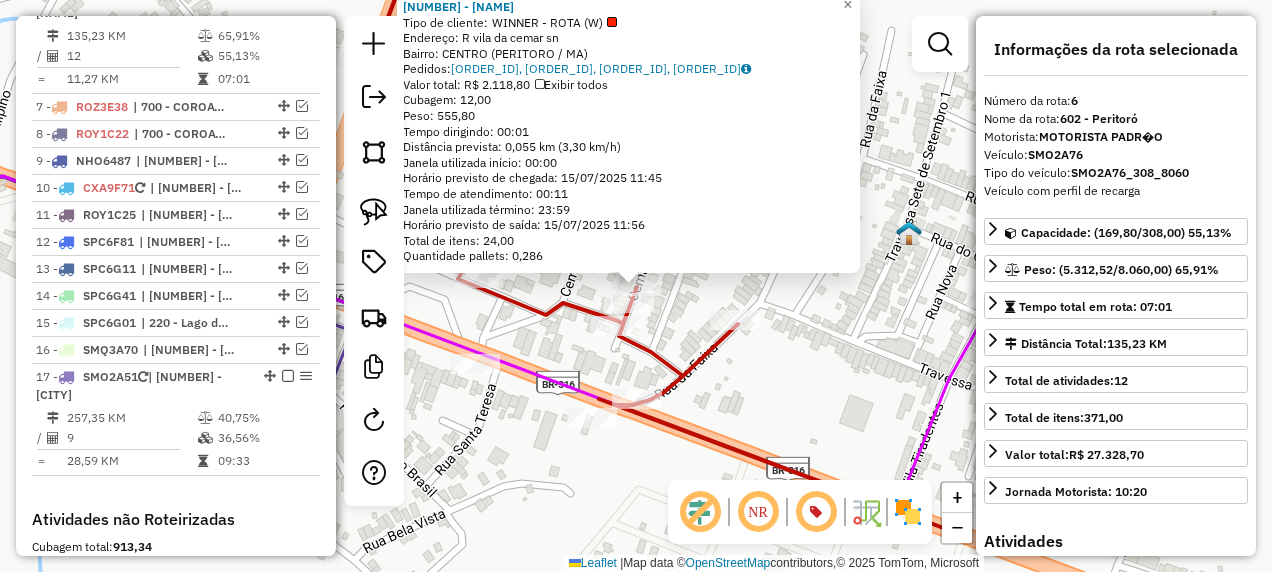 click 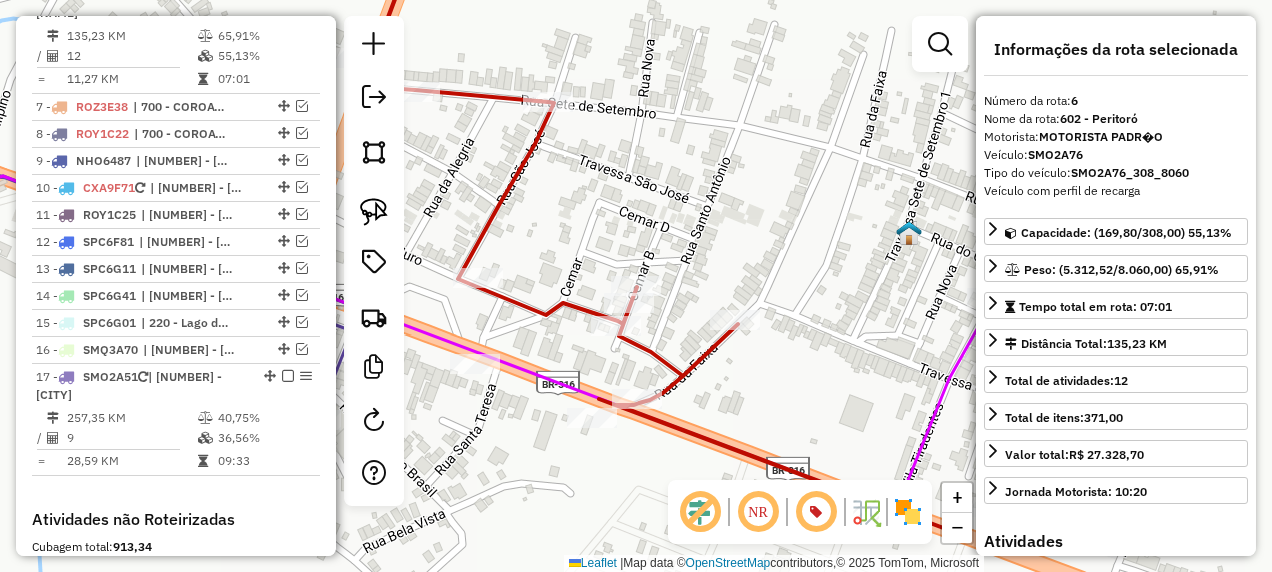 drag, startPoint x: 783, startPoint y: 332, endPoint x: 807, endPoint y: 310, distance: 32.55764 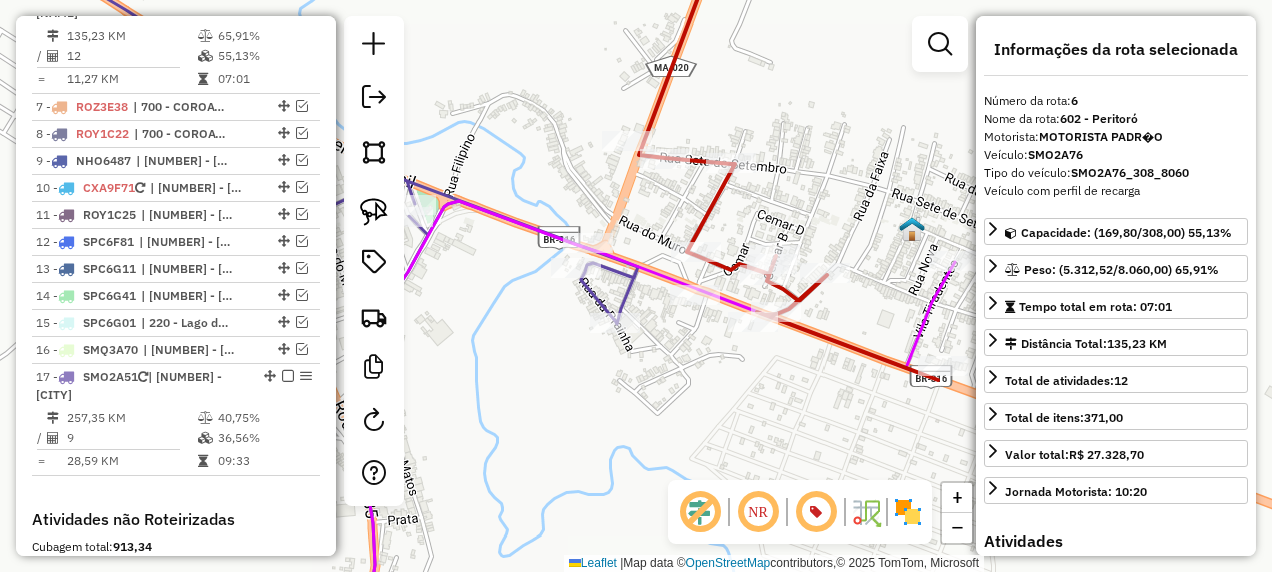 click 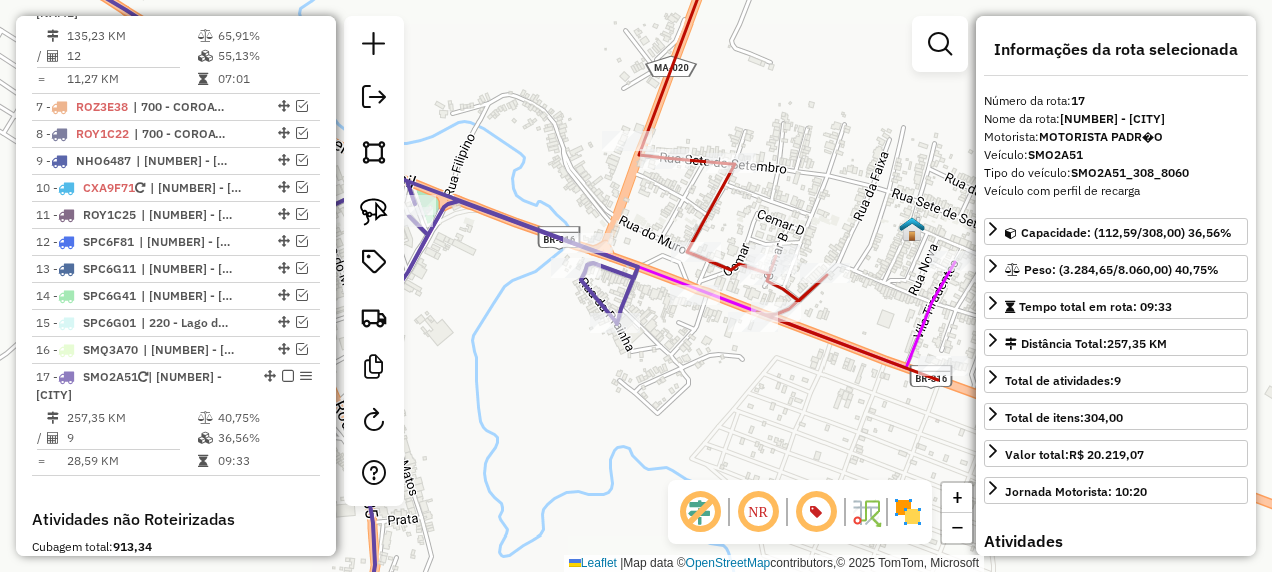 scroll, scrollTop: 1746, scrollLeft: 0, axis: vertical 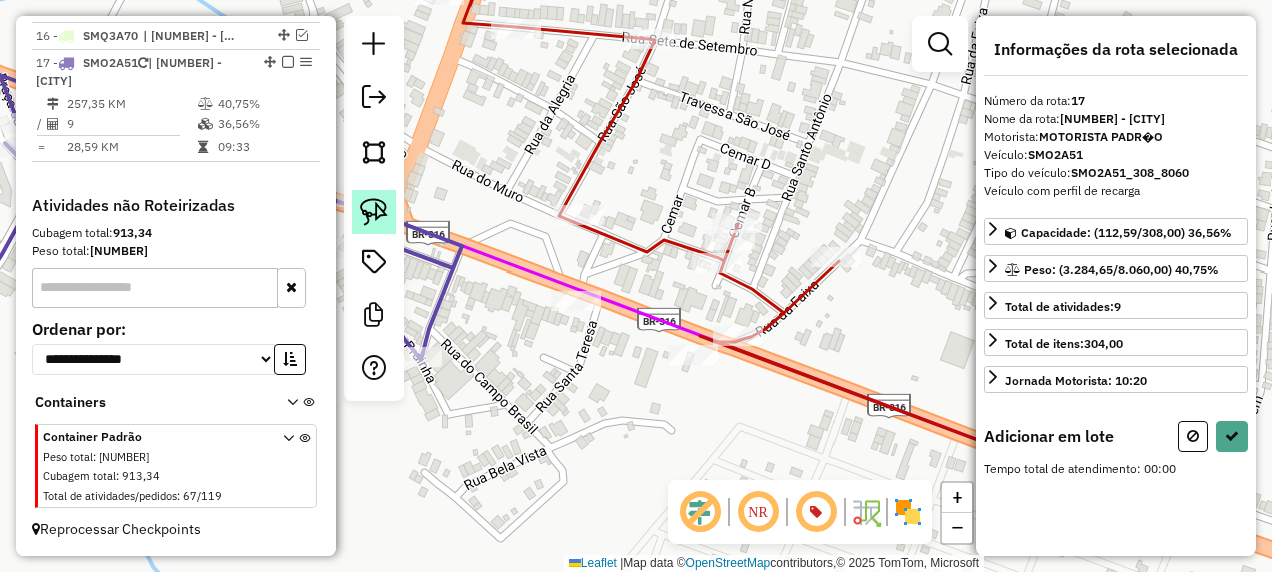 click 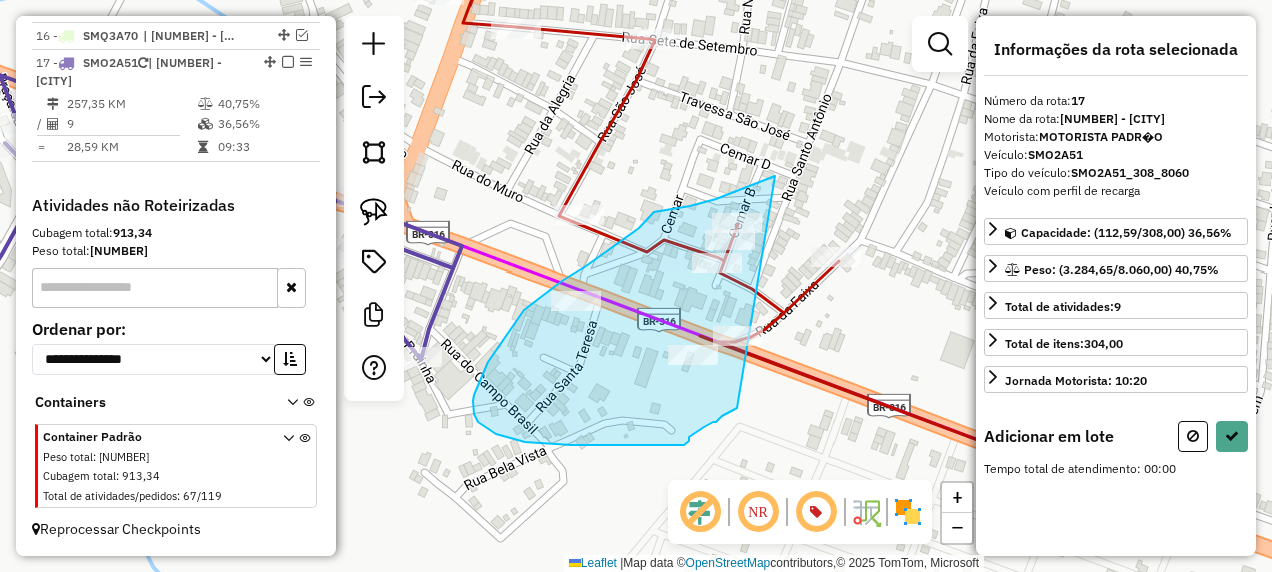 drag, startPoint x: 775, startPoint y: 176, endPoint x: 738, endPoint y: 407, distance: 233.94444 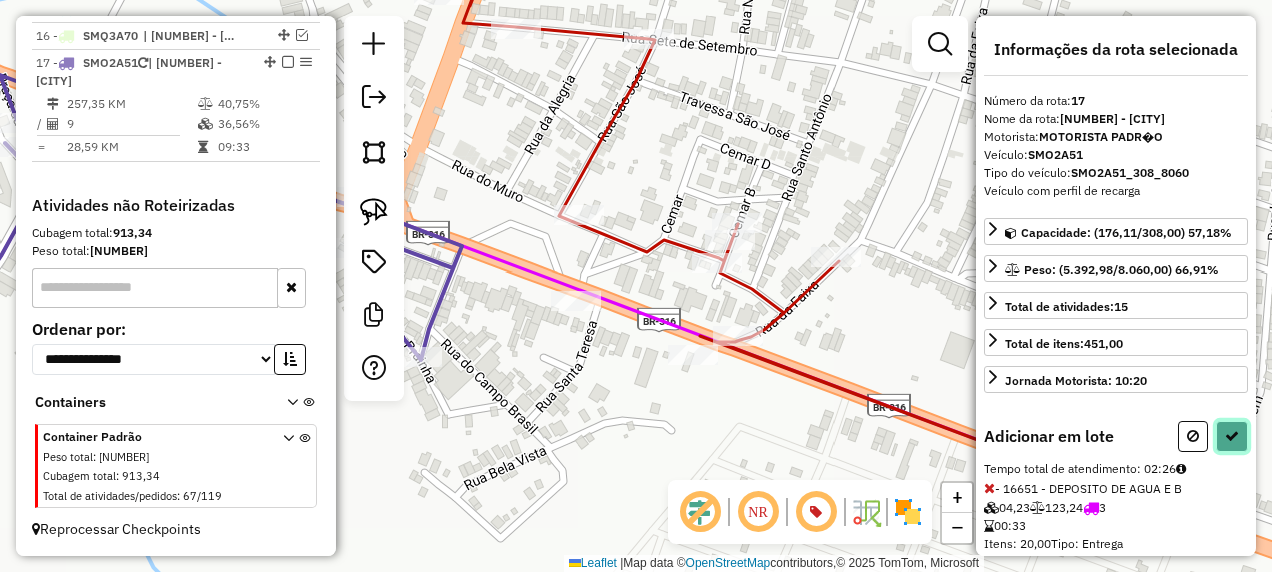 click at bounding box center [1232, 436] 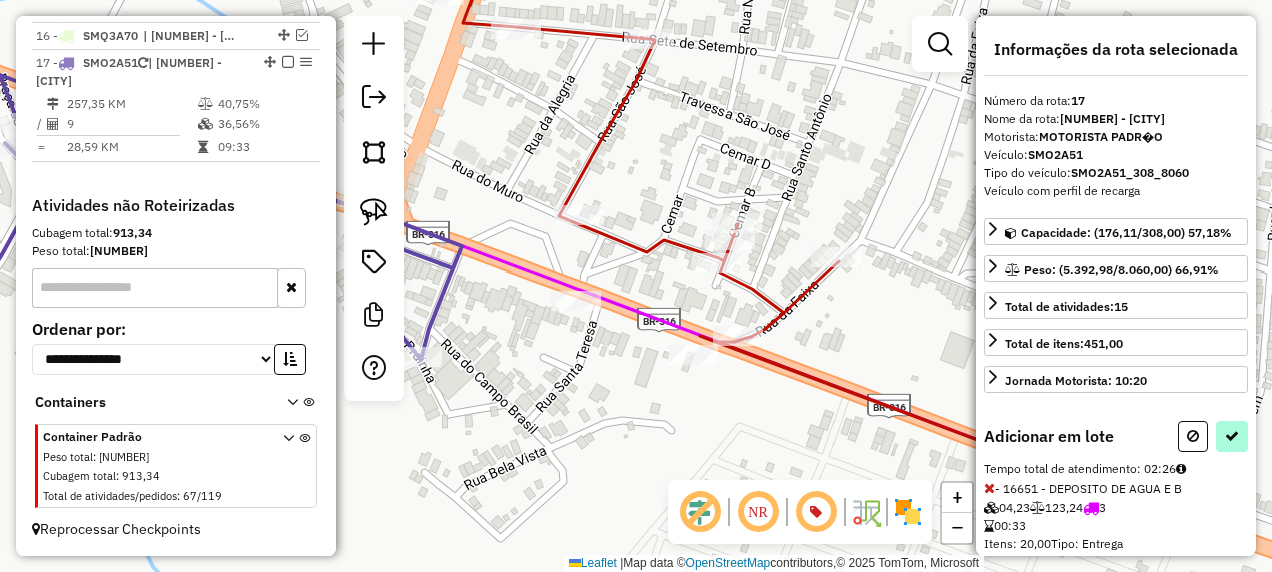 select on "**********" 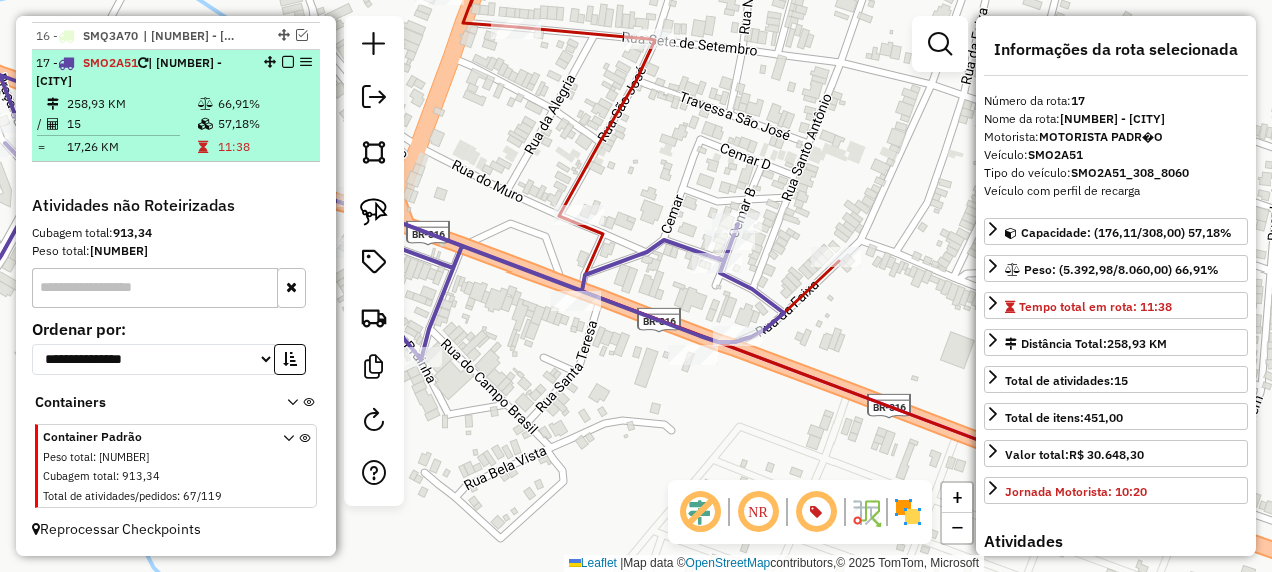 click at bounding box center (288, 62) 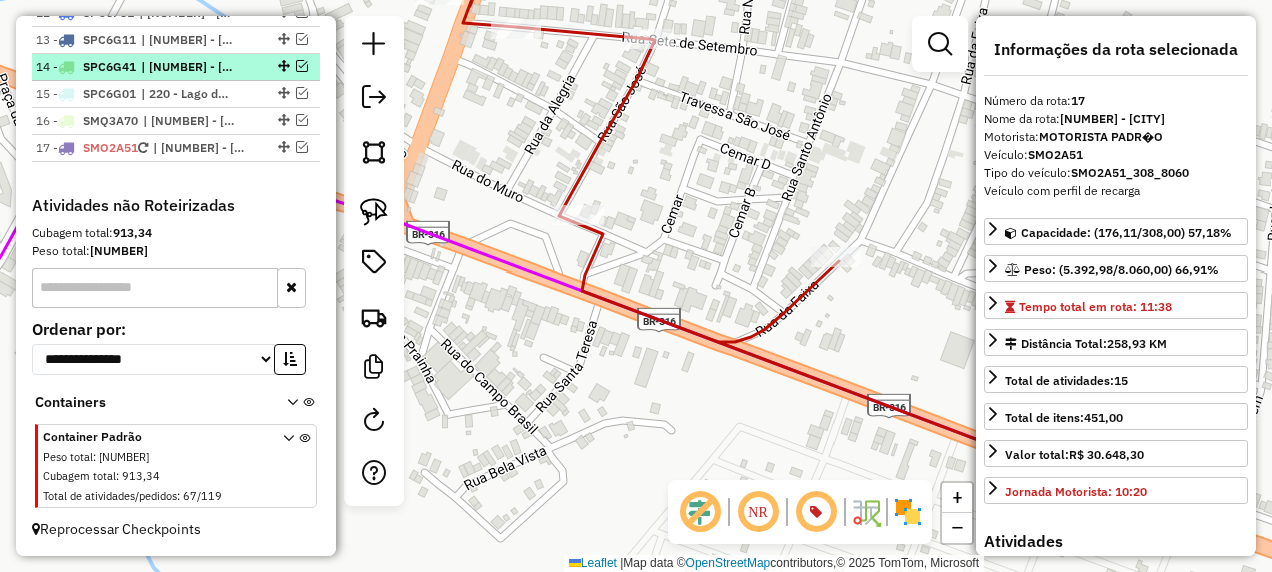 scroll, scrollTop: 1661, scrollLeft: 0, axis: vertical 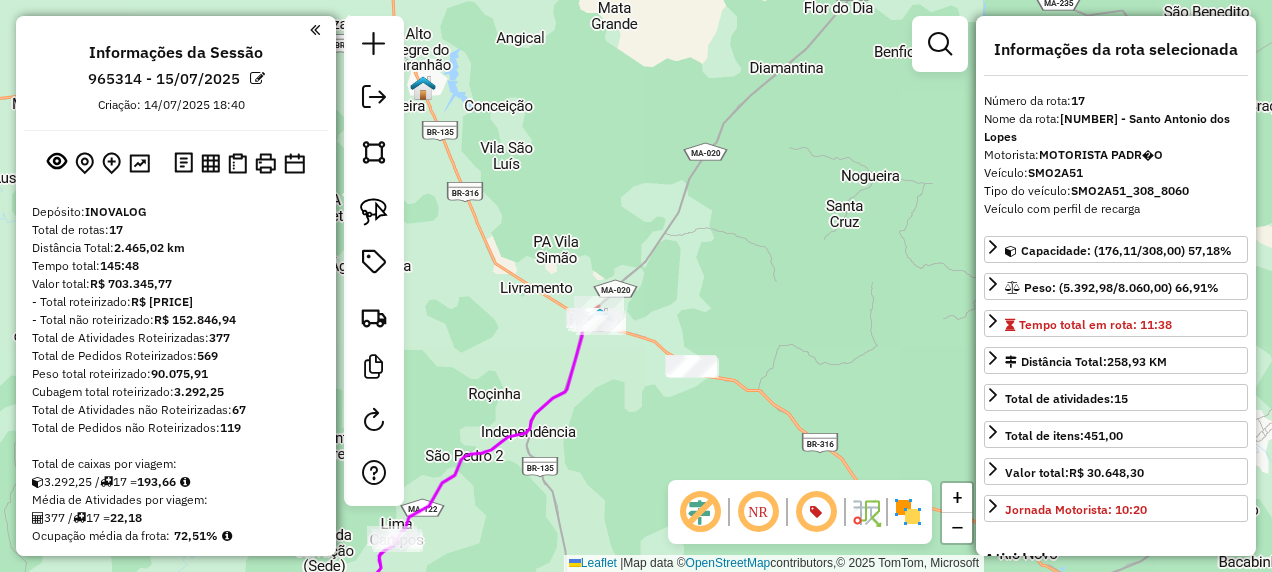select on "**********" 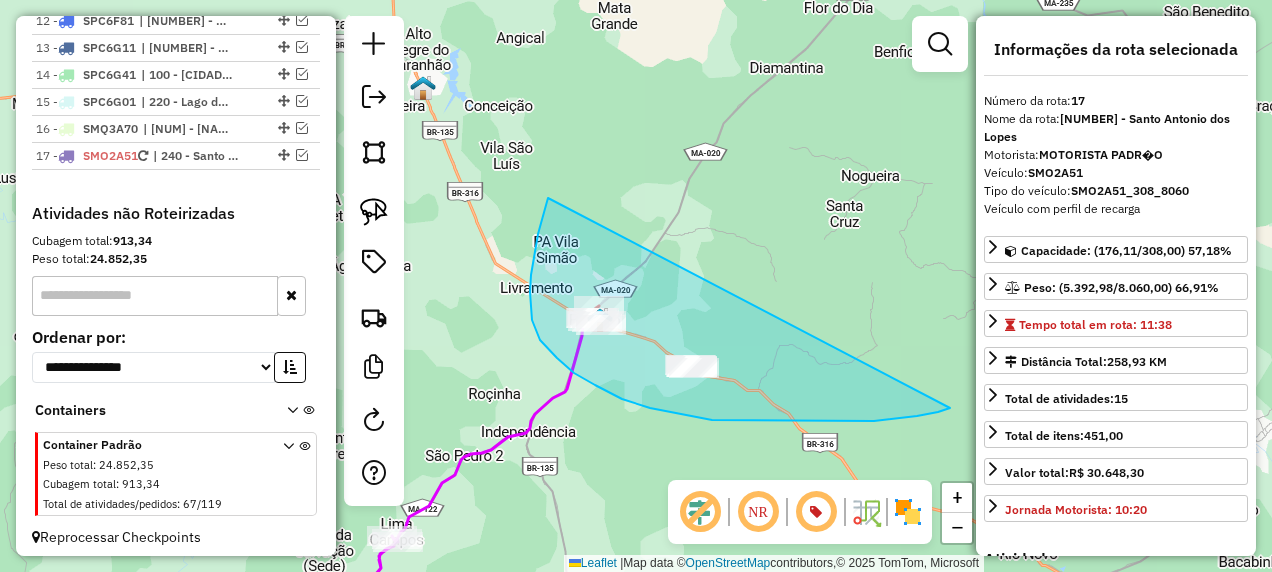 drag, startPoint x: 548, startPoint y: 198, endPoint x: 950, endPoint y: 408, distance: 453.54602 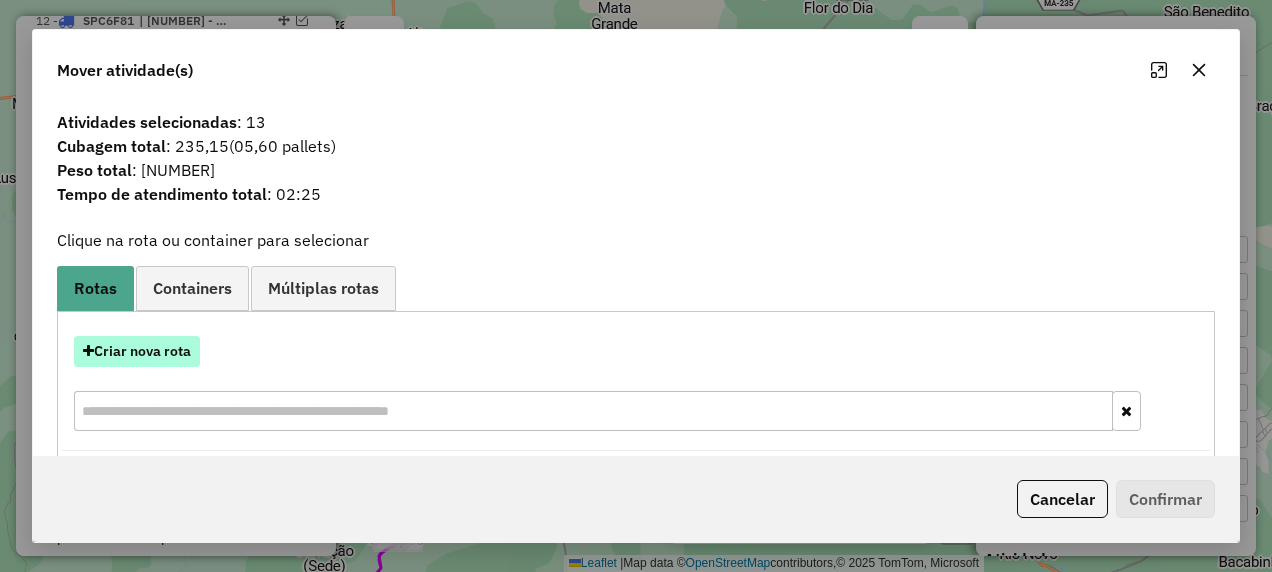 click on "Criar nova rota" at bounding box center (137, 351) 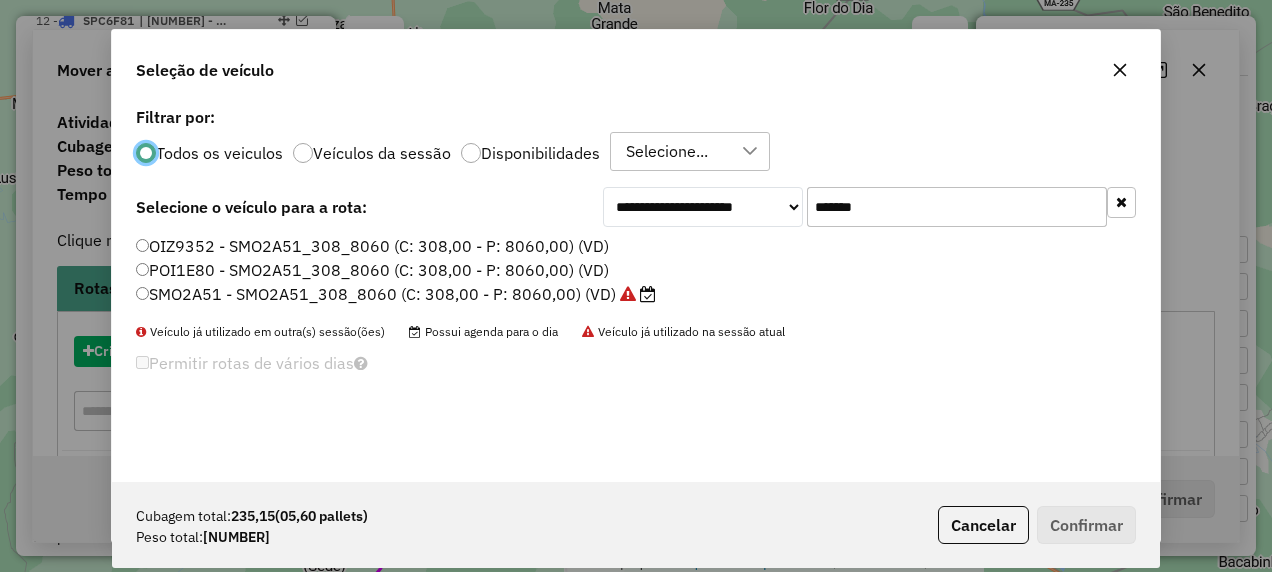 scroll, scrollTop: 11, scrollLeft: 6, axis: both 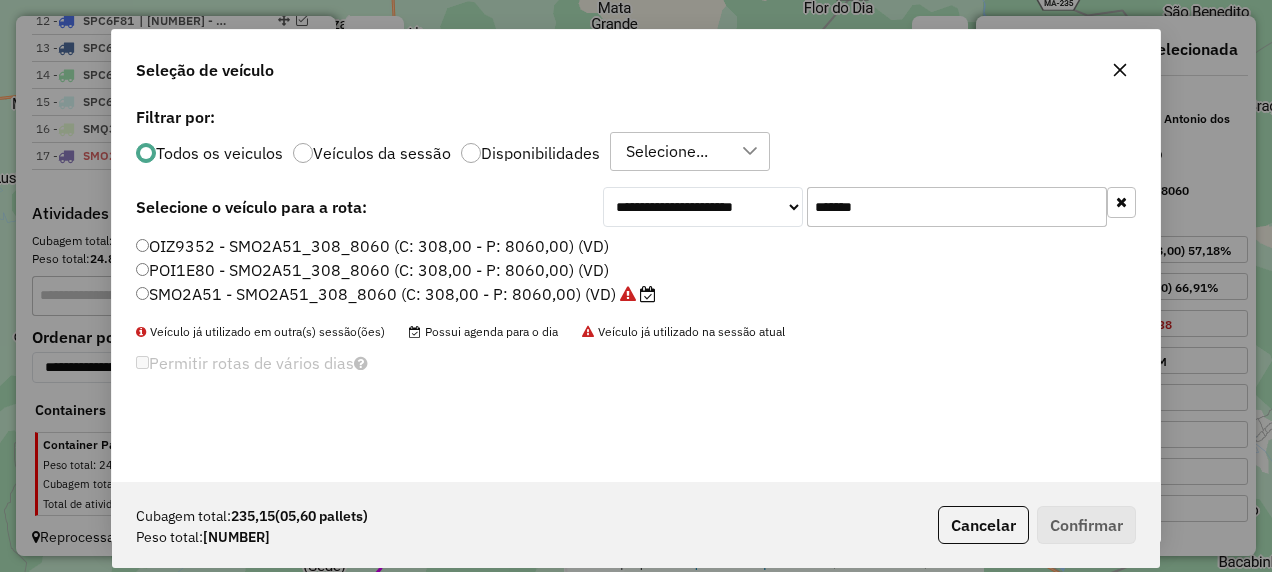 drag, startPoint x: 922, startPoint y: 181, endPoint x: 852, endPoint y: 225, distance: 82.68011 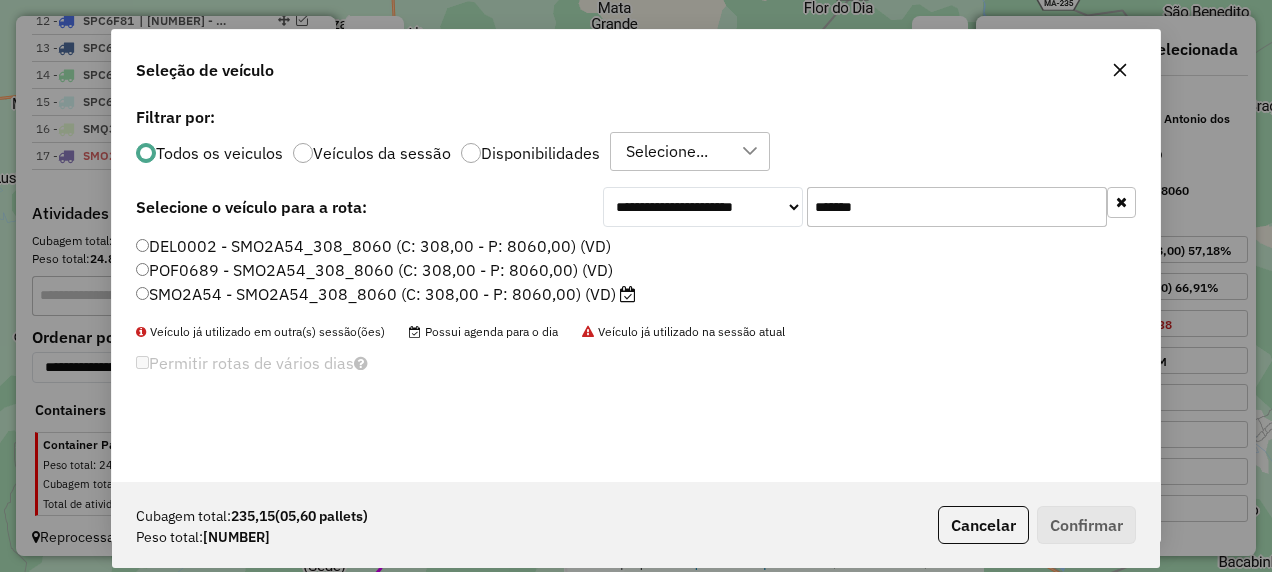 type on "*******" 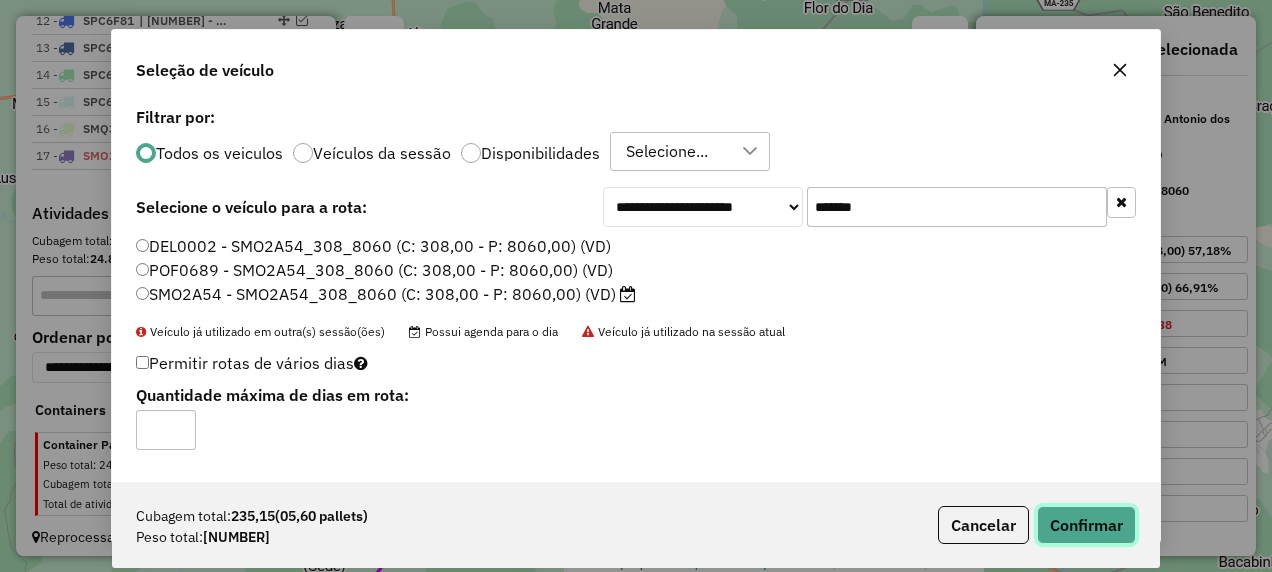 click on "Confirmar" 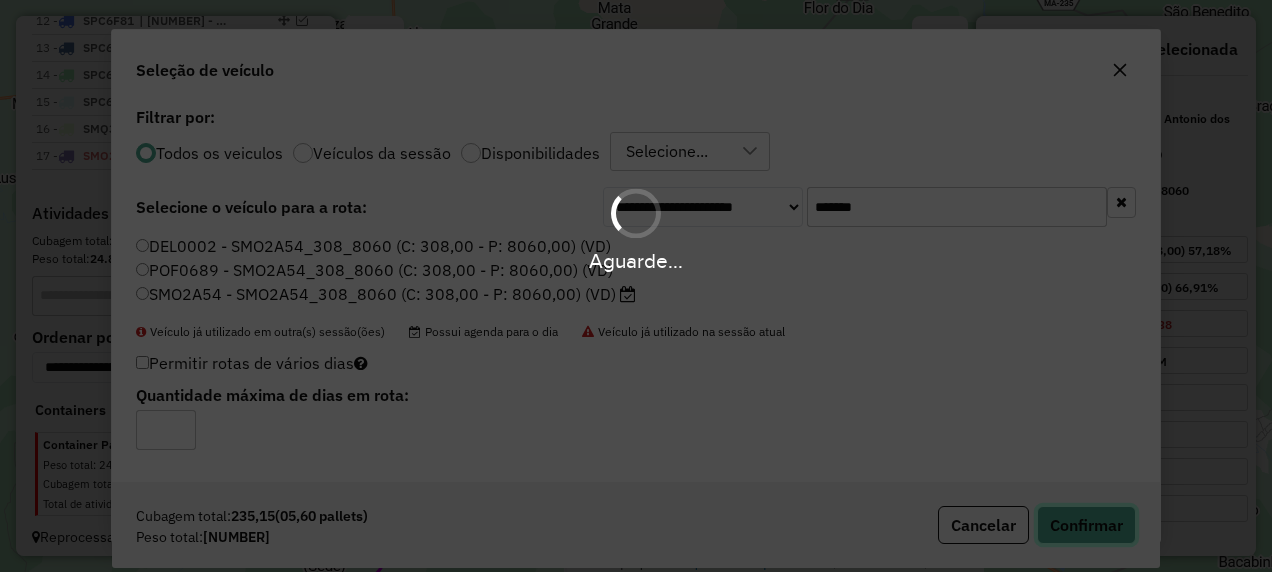type 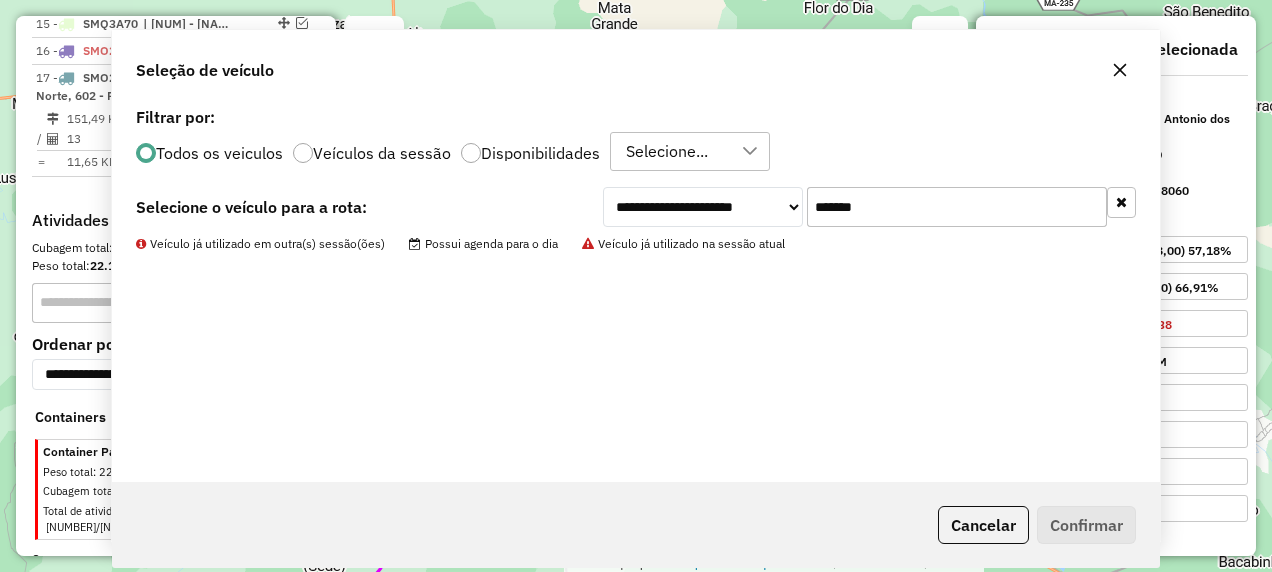 scroll, scrollTop: 1679, scrollLeft: 0, axis: vertical 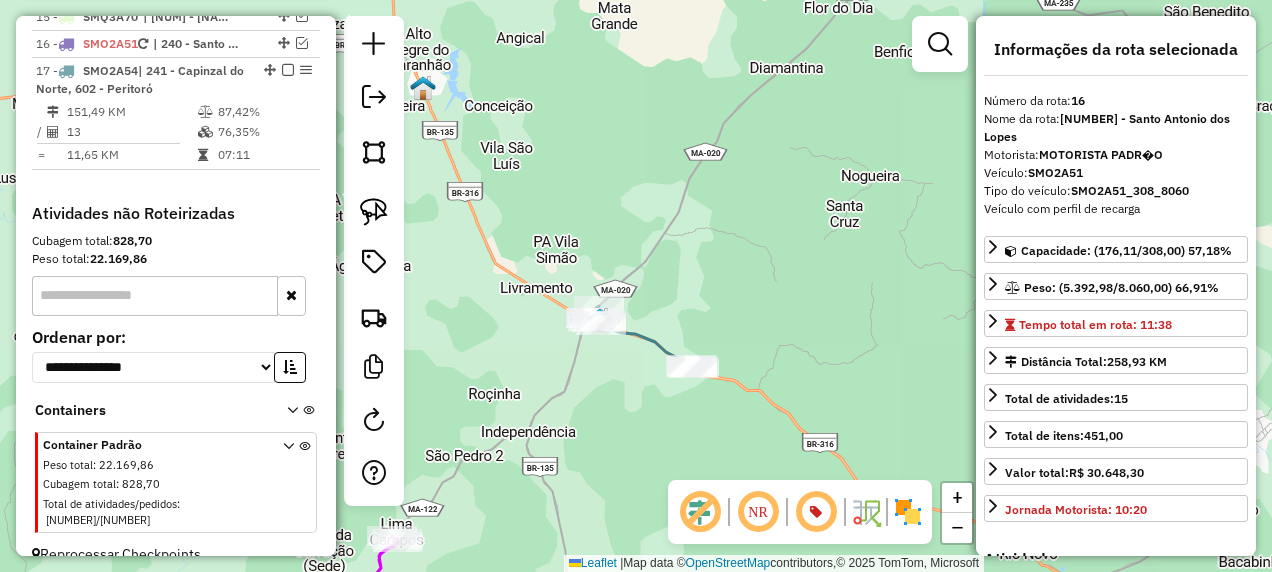 click 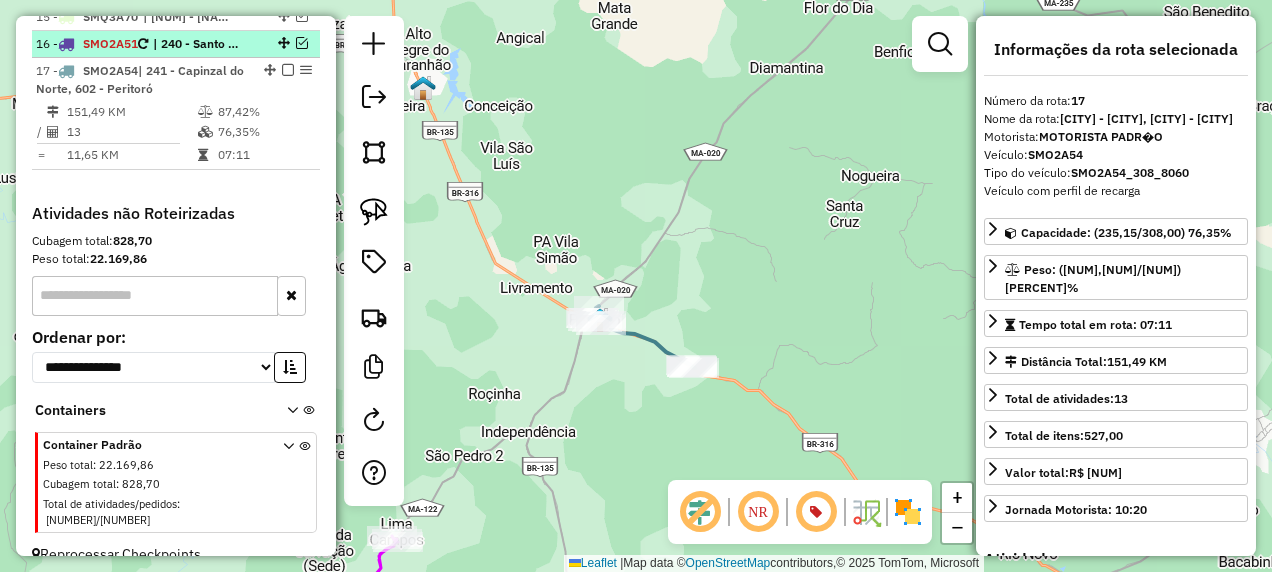 click at bounding box center [282, 43] 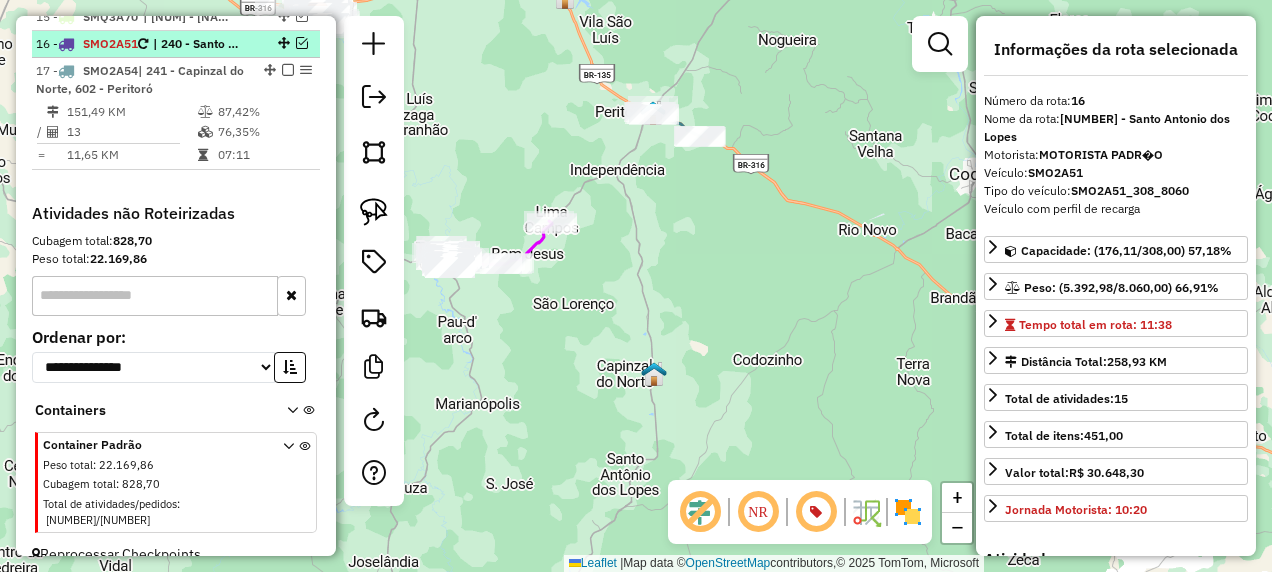 click at bounding box center (302, 43) 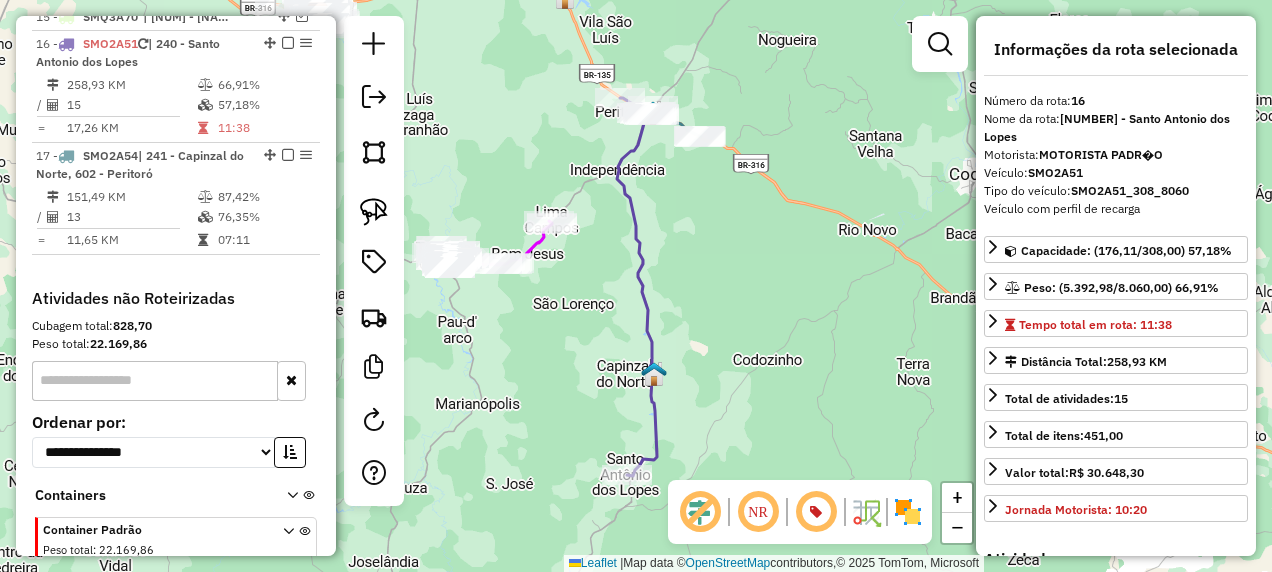 click 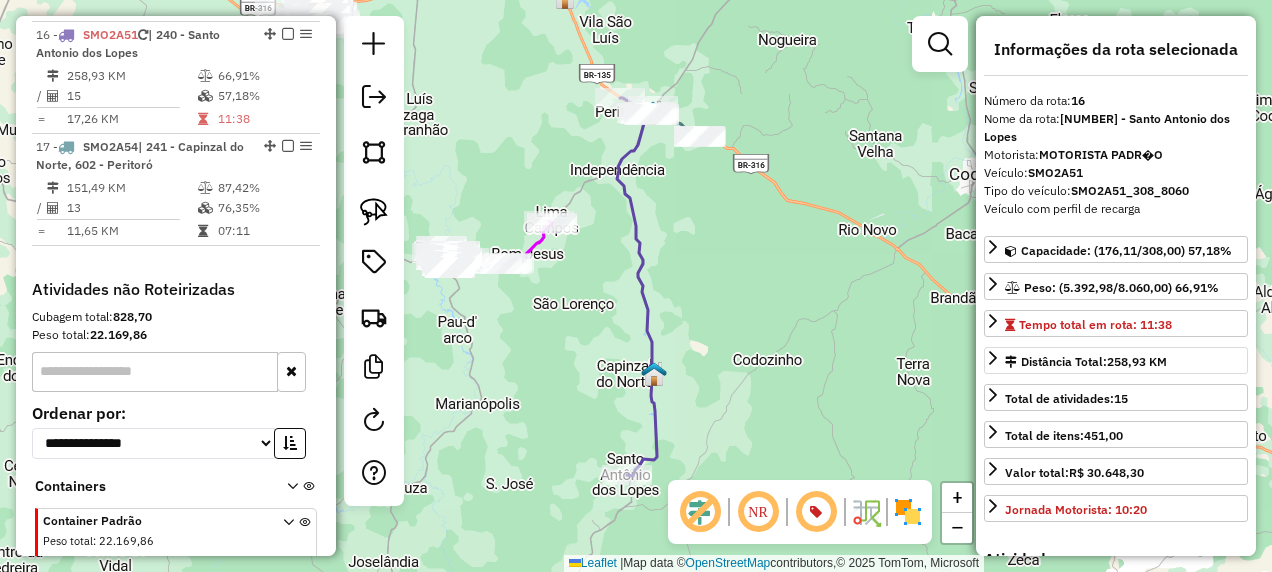 scroll, scrollTop: 1689, scrollLeft: 0, axis: vertical 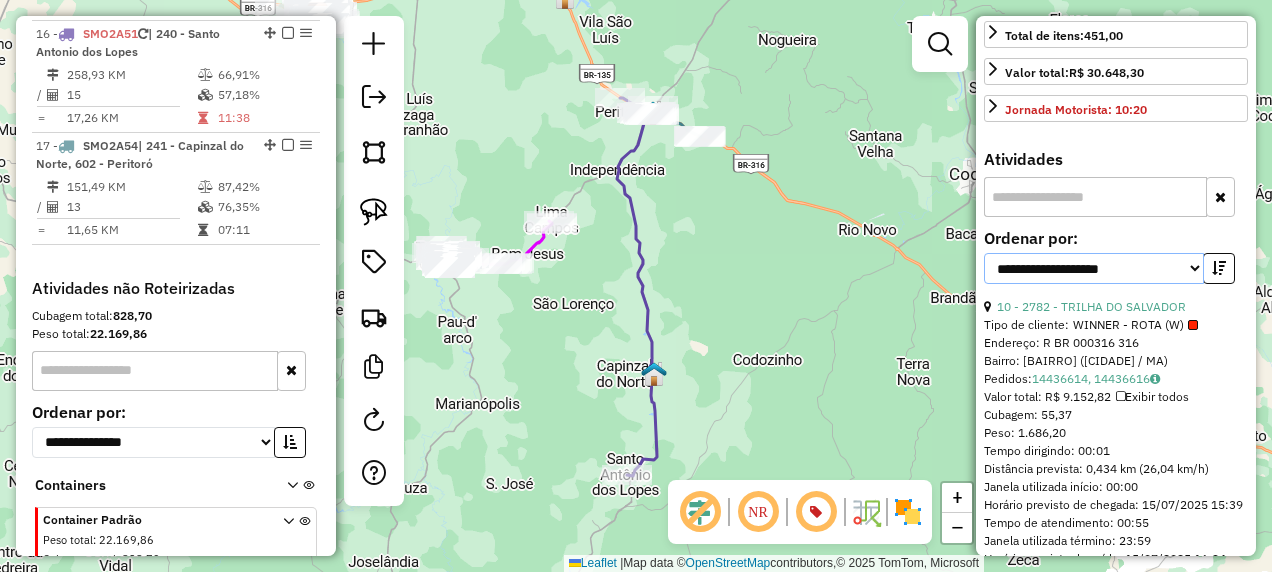 click on "**********" at bounding box center (1094, 268) 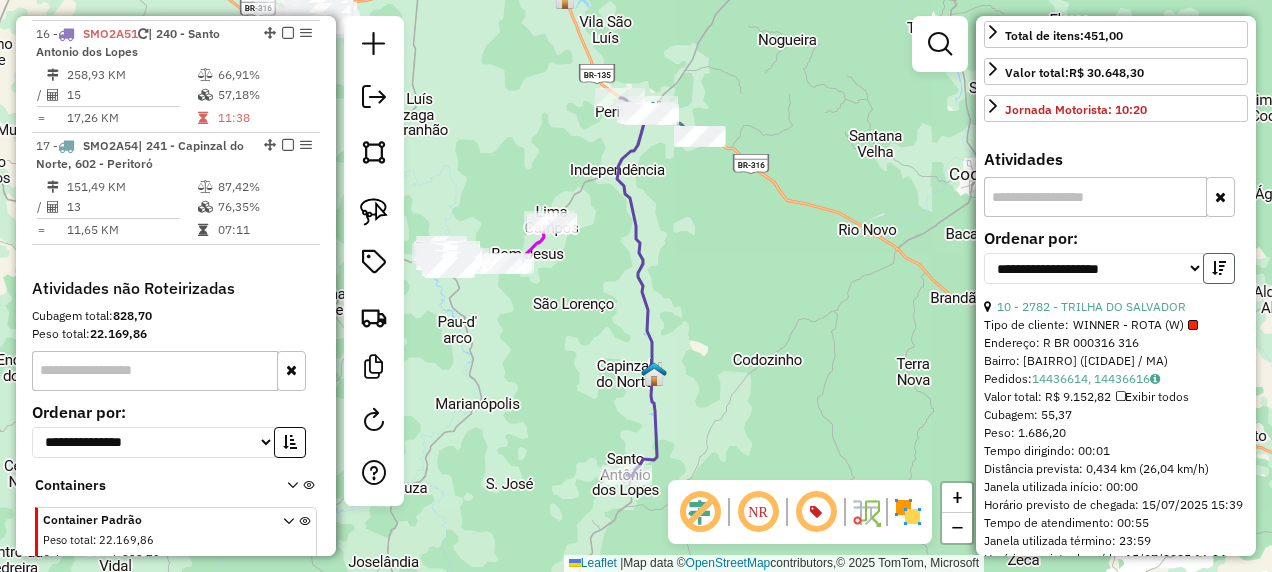 click at bounding box center [1219, 268] 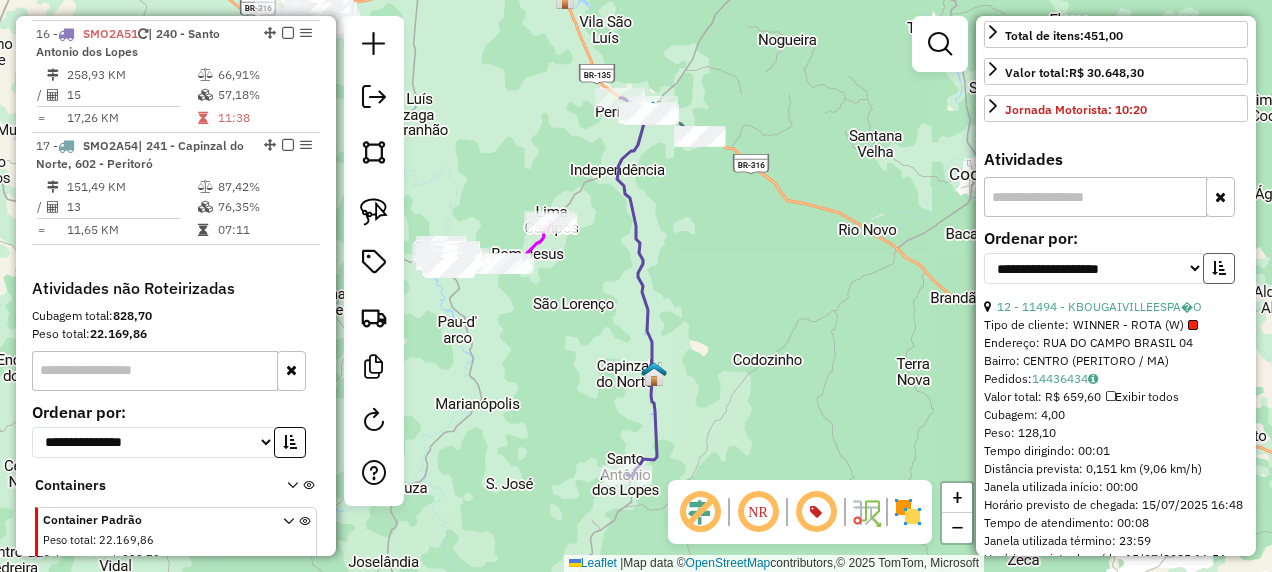 click at bounding box center (1219, 268) 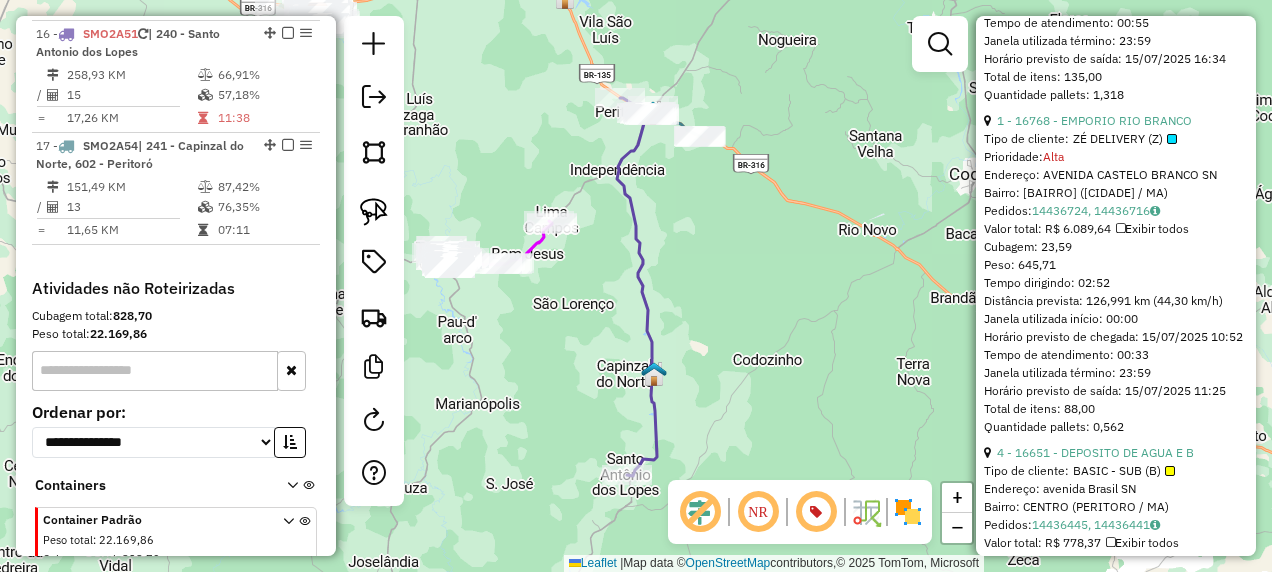 scroll, scrollTop: 400, scrollLeft: 0, axis: vertical 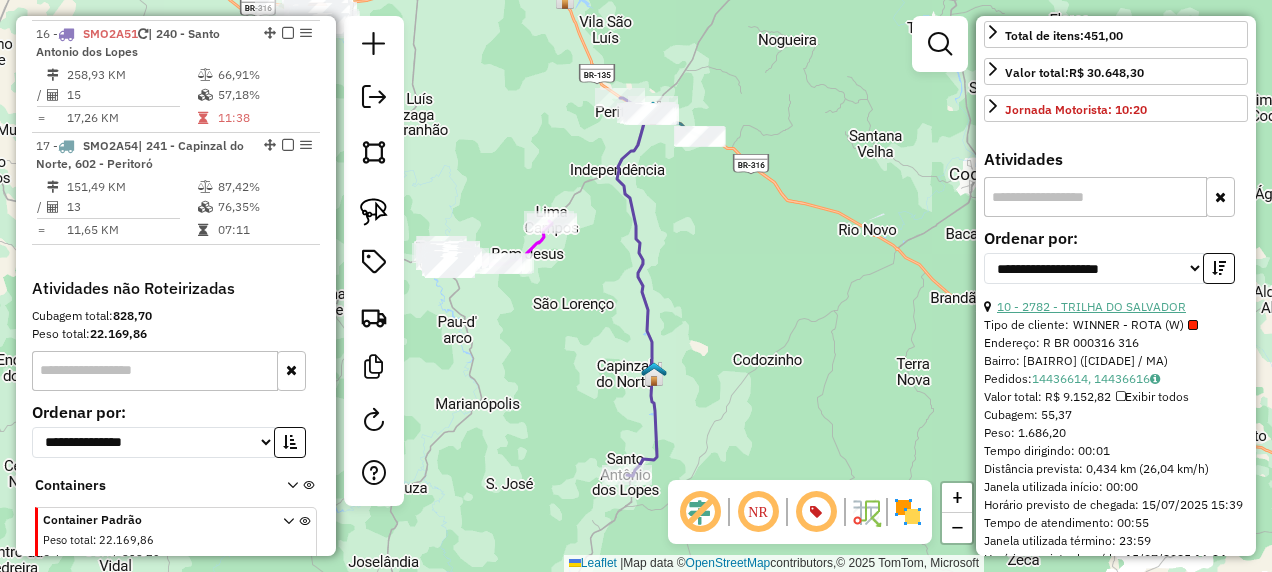 click on "10 - 2782 - TRILHA DO SALVADOR" at bounding box center [1091, 306] 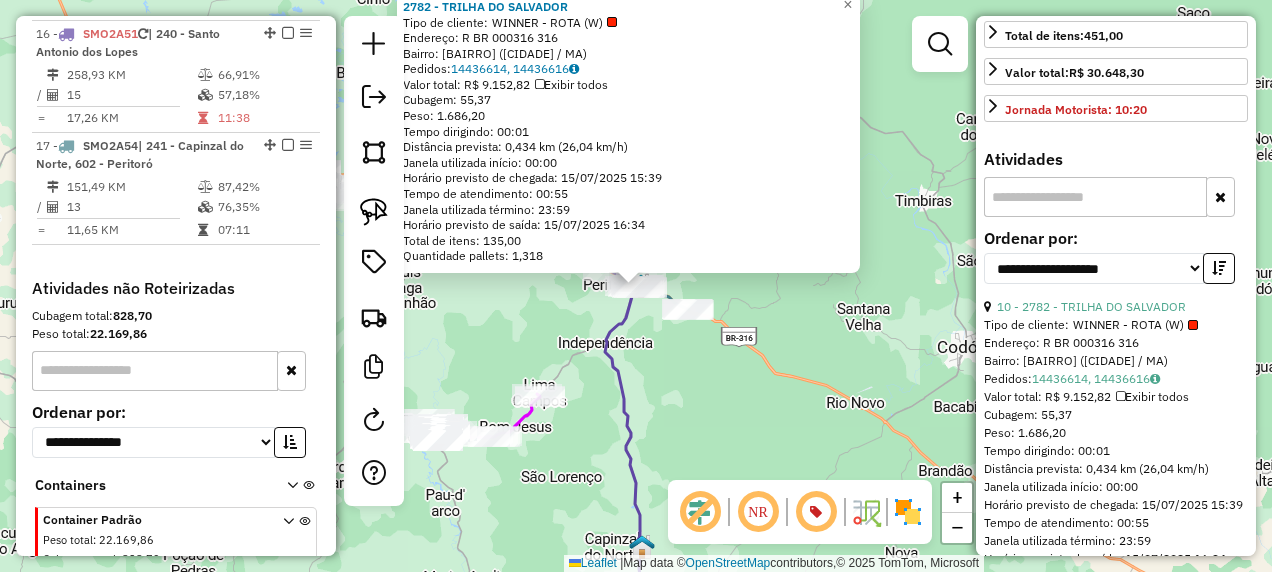 click on "2782 - TRILHA DO SALVADOR  Tipo de cliente:   WINNER - ROTA (W)   Endereço: R   BR 000316                     316   Bairro: FILIPINHO (PERITORO / MA)   Pedidos:  14436614, 14436616   Valor total: R$ 9.152,82   Exibir todos   Cubagem: 55,37  Peso: 1.686,20  Tempo dirigindo: 00:01   Distância prevista: 0,434 km (26,04 km/h)   Janela utilizada início: 00:00   Horário previsto de chegada: 15/07/2025 15:39   Tempo de atendimento: 00:55   Janela utilizada término: 23:59   Horário previsto de saída: 15/07/2025 16:34   Total de itens: 135,00   Quantidade pallets: 1,318  × Janela de atendimento Grade de atendimento Capacidade Transportadoras Veículos Cliente Pedidos  Rotas Selecione os dias de semana para filtrar as janelas de atendimento  Seg   Ter   Qua   Qui   Sex   Sáb   Dom  Informe o período da janela de atendimento: De: Até:  Filtrar exatamente a janela do cliente  Considerar janela de atendimento padrão  Selecione os dias de semana para filtrar as grades de atendimento  Seg   Ter   Qua   Qui  De:" 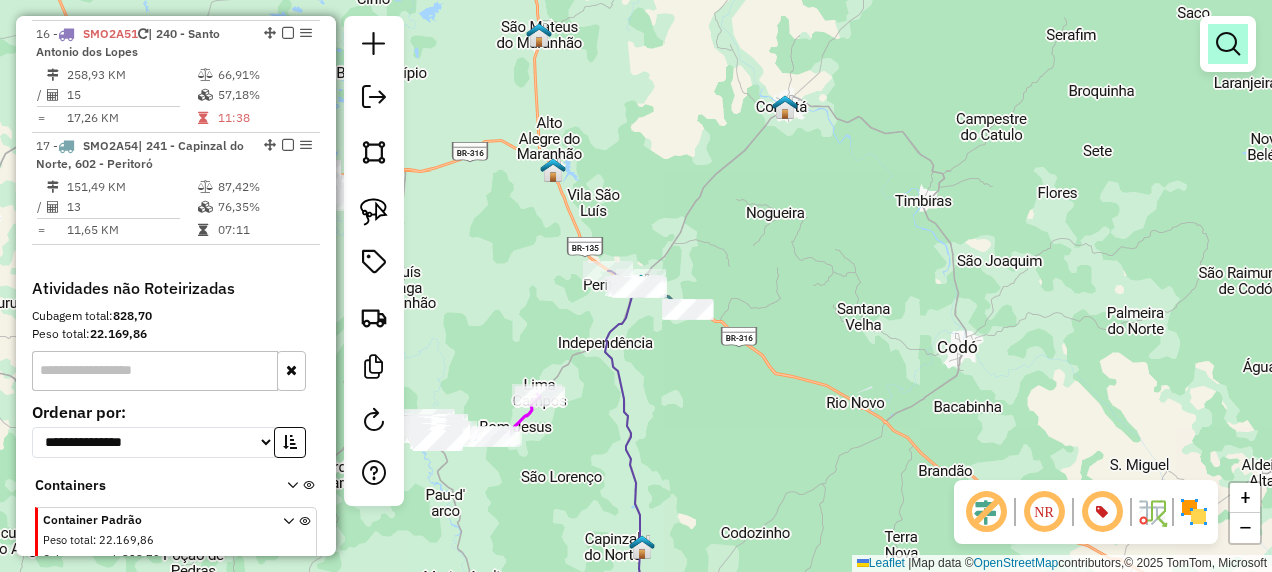 click at bounding box center (1228, 44) 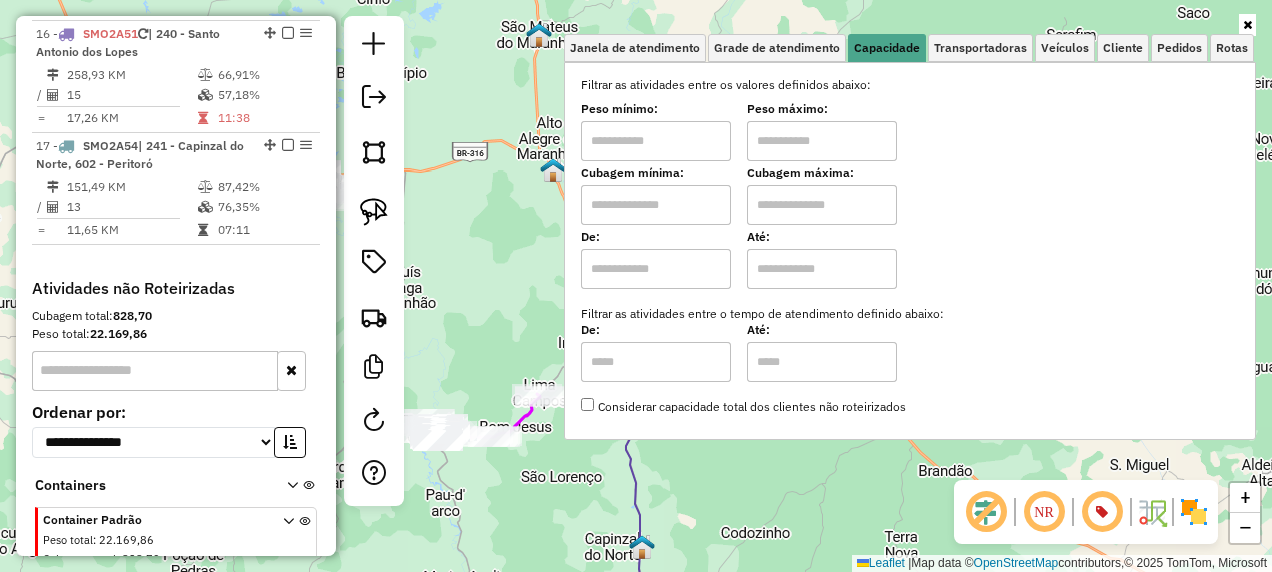 click at bounding box center (656, 205) 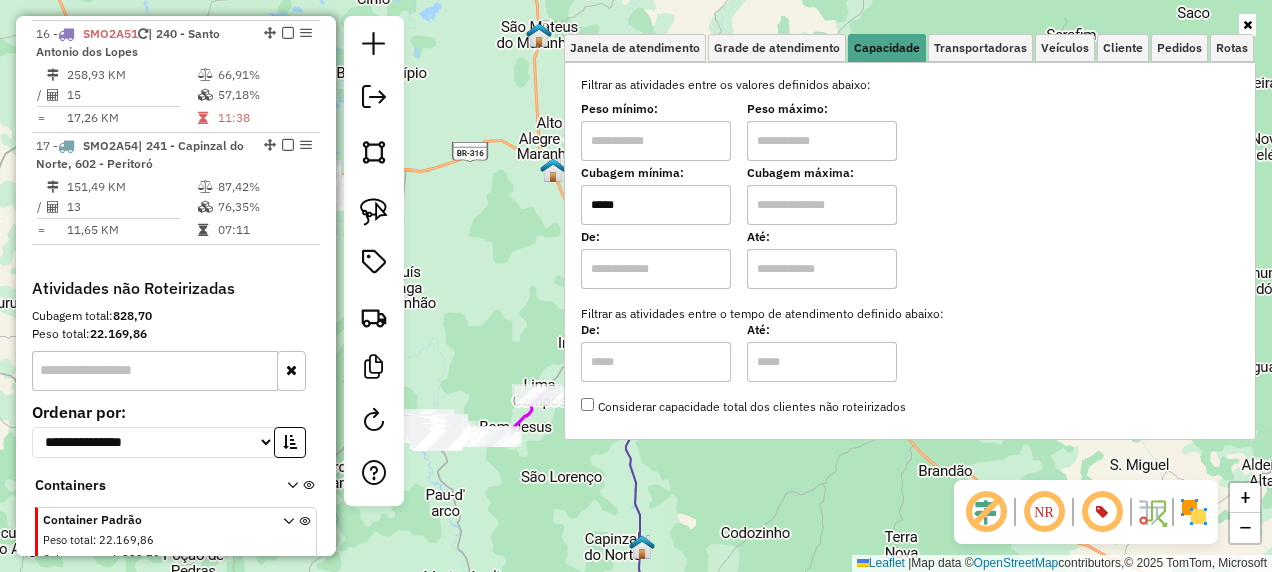 drag, startPoint x: 791, startPoint y: 208, endPoint x: 808, endPoint y: 215, distance: 18.384777 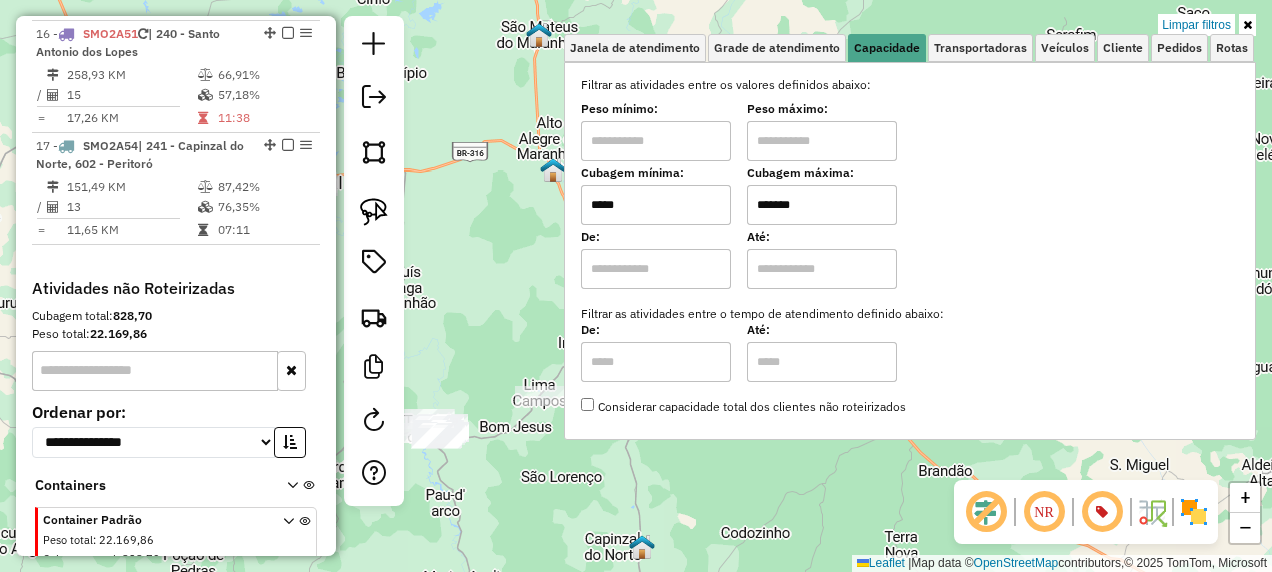 click on "Limpar filtros Janela de atendimento Grade de atendimento Capacidade Transportadoras Veículos Cliente Pedidos  Rotas Selecione os dias de semana para filtrar as janelas de atendimento  Seg   Ter   Qua   Qui   Sex   Sáb   Dom  Informe o período da janela de atendimento: De: Até:  Filtrar exatamente a janela do cliente  Considerar janela de atendimento padrão  Selecione os dias de semana para filtrar as grades de atendimento  Seg   Ter   Qua   Qui   Sex   Sáb   Dom   Considerar clientes sem dia de atendimento cadastrado  Clientes fora do dia de atendimento selecionado Filtrar as atividades entre os valores definidos abaixo:  Peso mínimo:   Peso máximo:   Cubagem mínima:  *****  Cubagem máxima:  *******  De:   Até:  Filtrar as atividades entre o tempo de atendimento definido abaixo:  De:   Até:   Considerar capacidade total dos clientes não roteirizados Transportadora: Selecione um ou mais itens Tipo de veículo: Selecione um ou mais itens Veículo: Selecione um ou mais itens Motorista: Nome: Setor:" 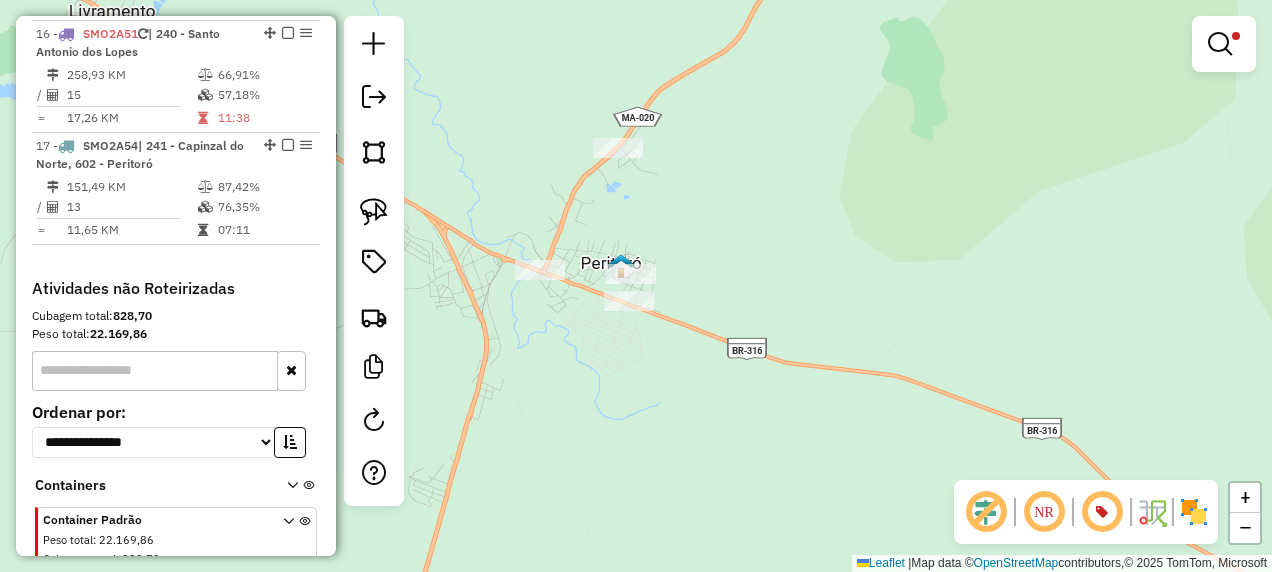 drag, startPoint x: 526, startPoint y: 279, endPoint x: 667, endPoint y: 380, distance: 173.44164 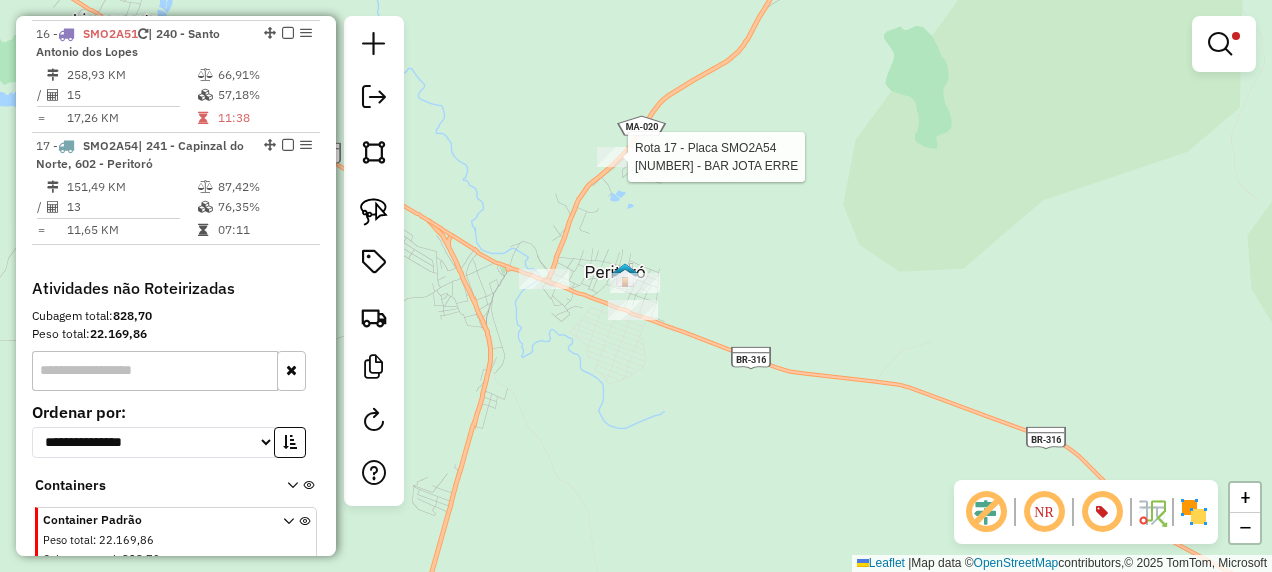 select on "**********" 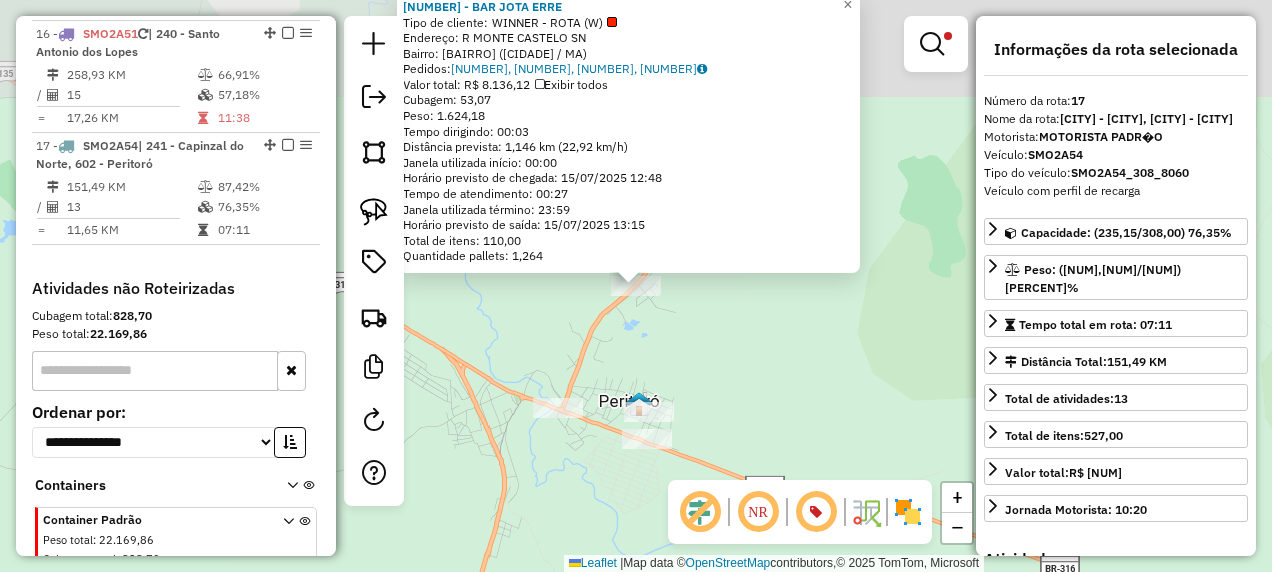 scroll, scrollTop: 1764, scrollLeft: 0, axis: vertical 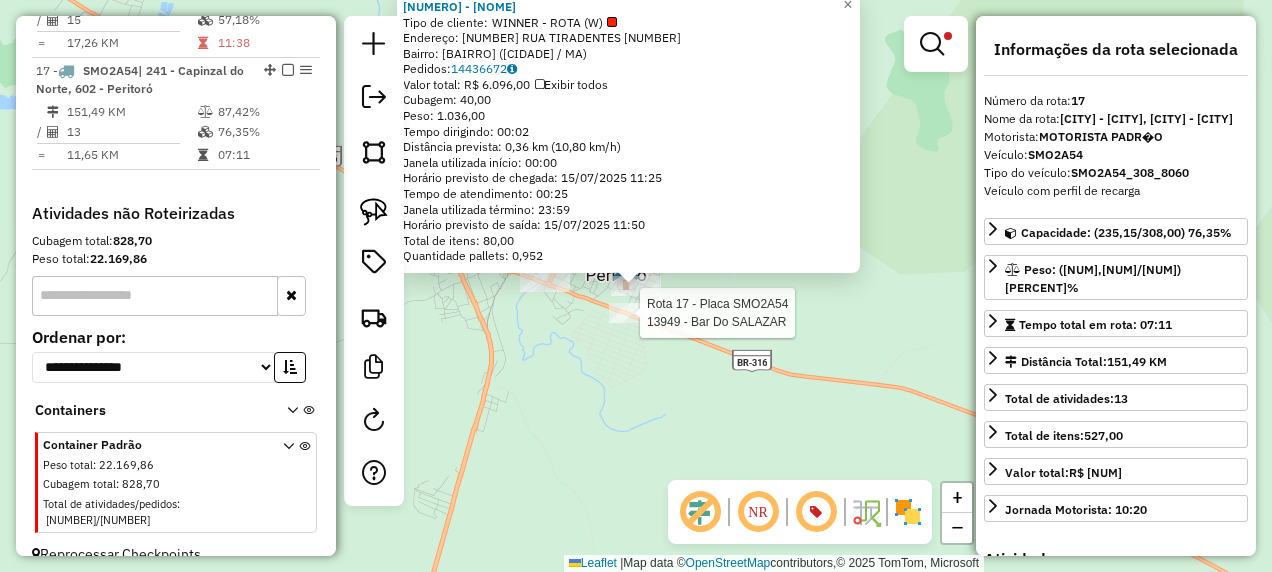click 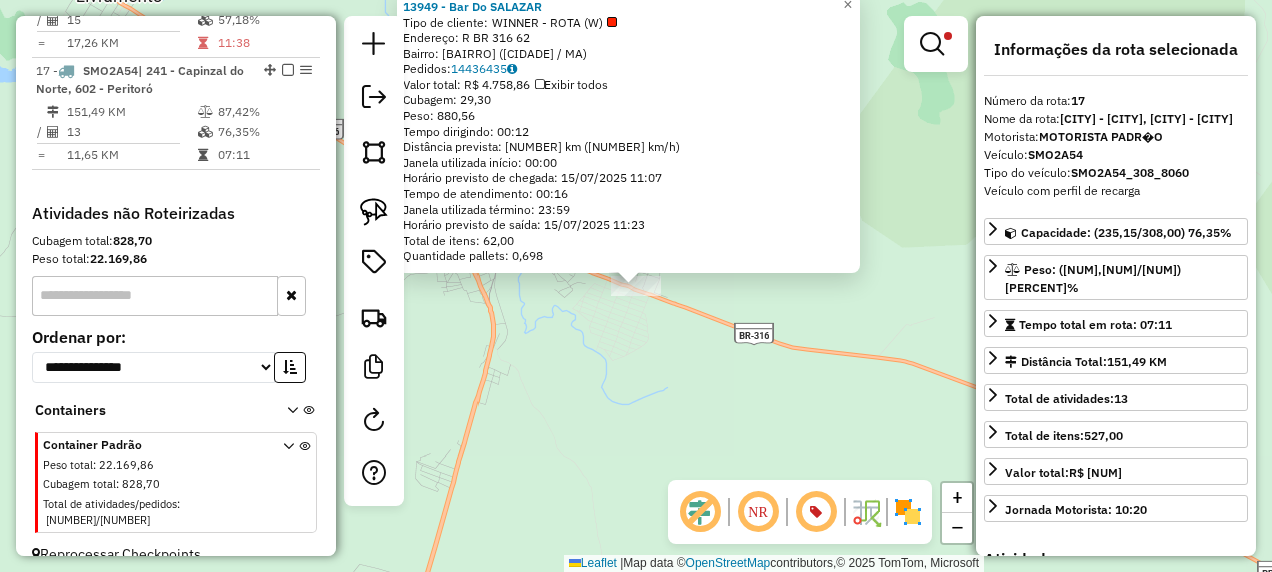 click on "13949 - Bar Do SALAZAR  Tipo de cliente:   WINNER - ROTA (W)   Endereço: R   BR 316                        62   Bairro: FILIPINHO (PERITORO / MA)   Pedidos:  14436435   Valor total: R$ 4.758,86   Exibir todos   Cubagem: 29,30  Peso: 880,56  Tempo dirigindo: 00:12   Distância prevista: 7,73 km (38,65 km/h)   Janela utilizada início: 00:00   Horário previsto de chegada: 15/07/2025 11:07   Tempo de atendimento: 00:16   Janela utilizada término: 23:59   Horário previsto de saída: 15/07/2025 11:23   Total de itens: 62,00   Quantidade pallets: 0,698  × Limpar filtros Janela de atendimento Grade de atendimento Capacidade Transportadoras Veículos Cliente Pedidos  Rotas Selecione os dias de semana para filtrar as janelas de atendimento  Seg   Ter   Qua   Qui   Sex   Sáb   Dom  Informe o período da janela de atendimento: De: Até:  Filtrar exatamente a janela do cliente  Considerar janela de atendimento padrão  Selecione os dias de semana para filtrar as grades de atendimento  Seg   Ter   Qua   Qui   Sex  +" 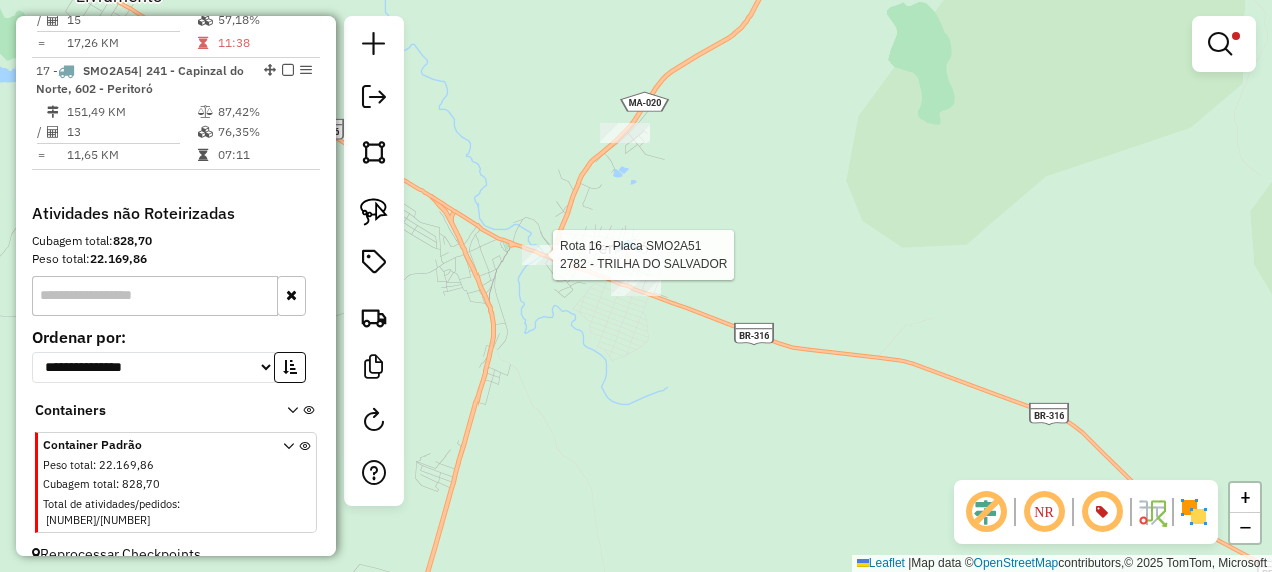 select on "**********" 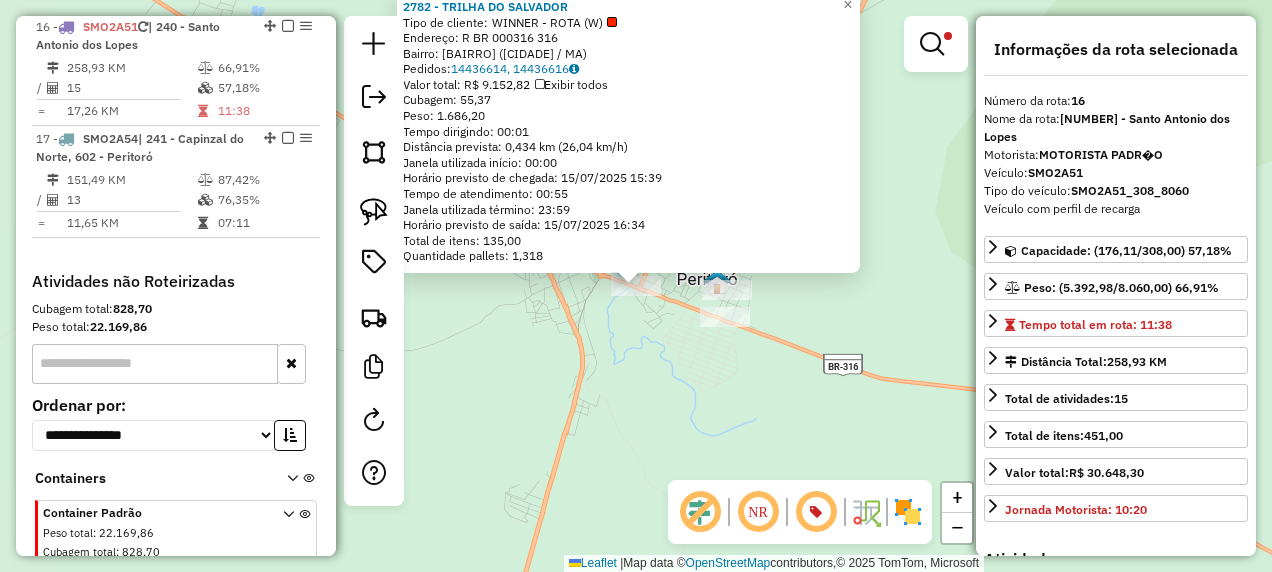 scroll, scrollTop: 1689, scrollLeft: 0, axis: vertical 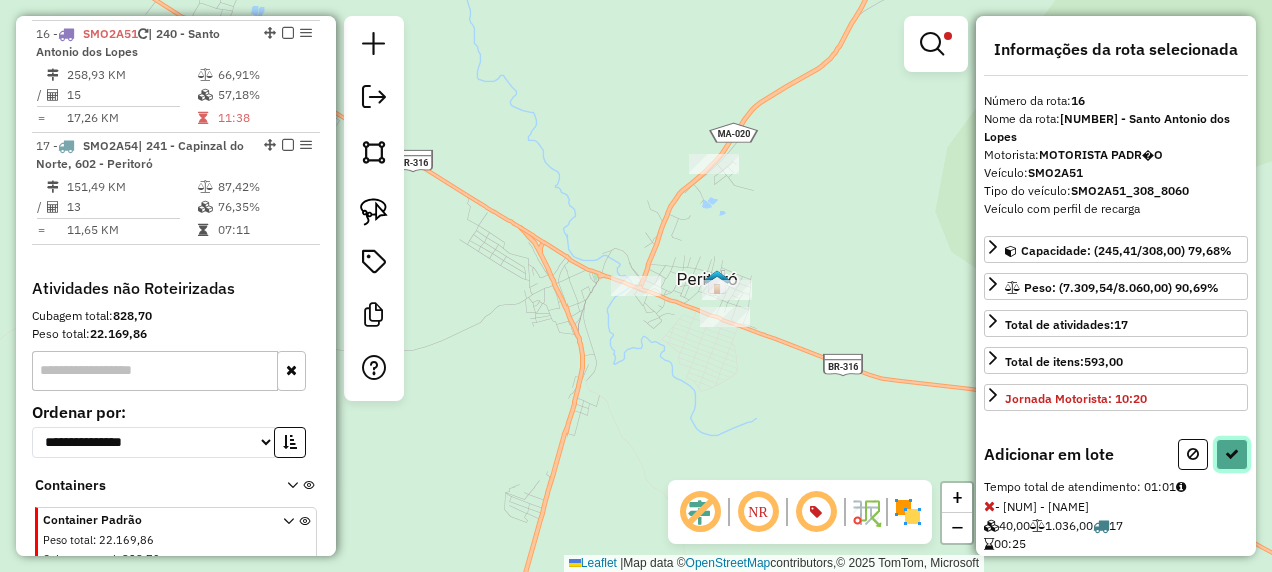click at bounding box center (1232, 454) 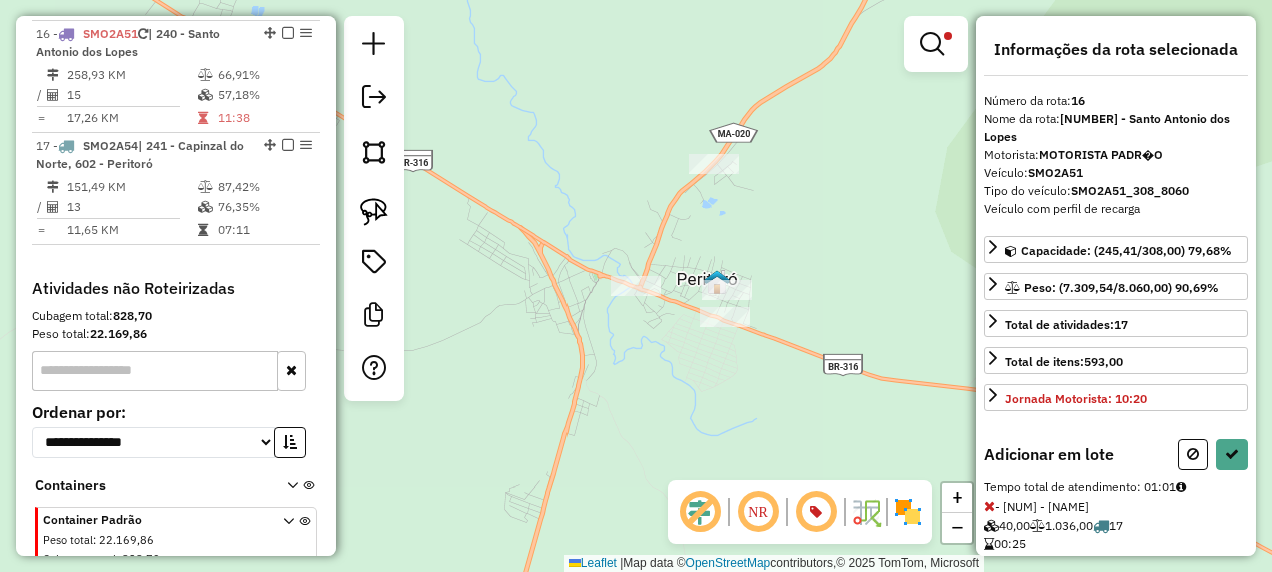 select on "**********" 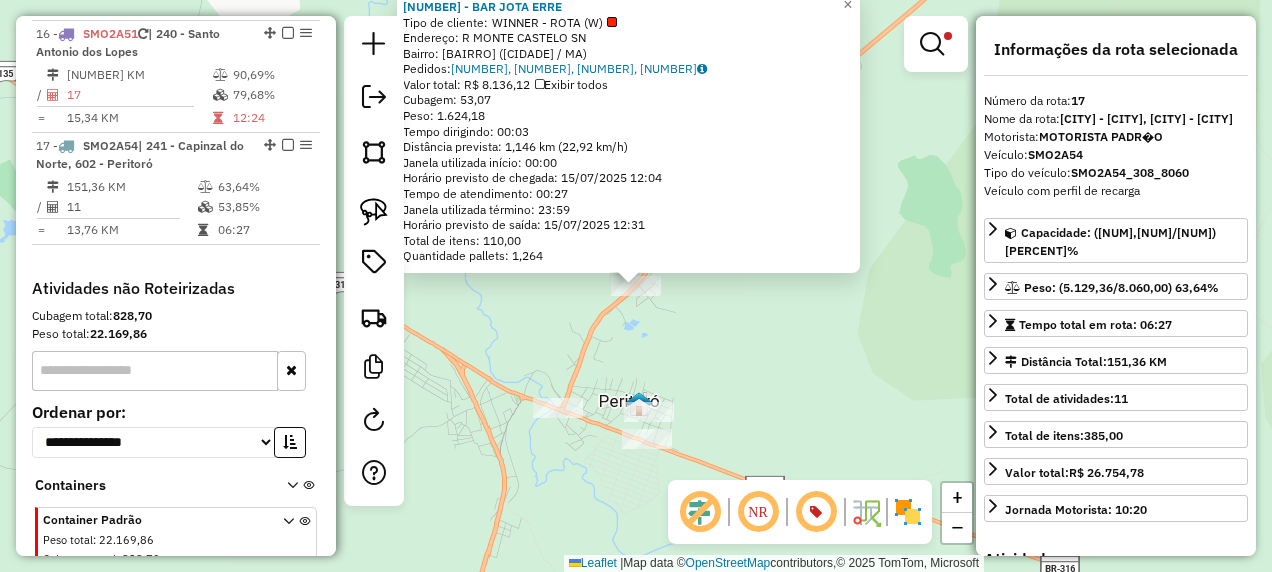 scroll, scrollTop: 1764, scrollLeft: 0, axis: vertical 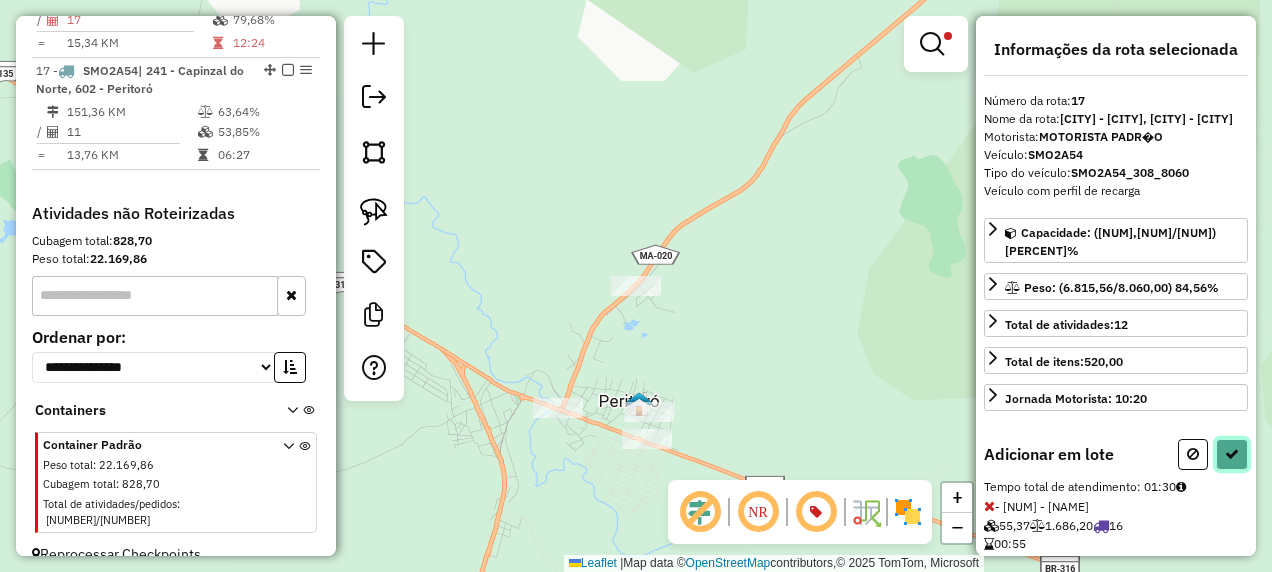 click at bounding box center [1232, 454] 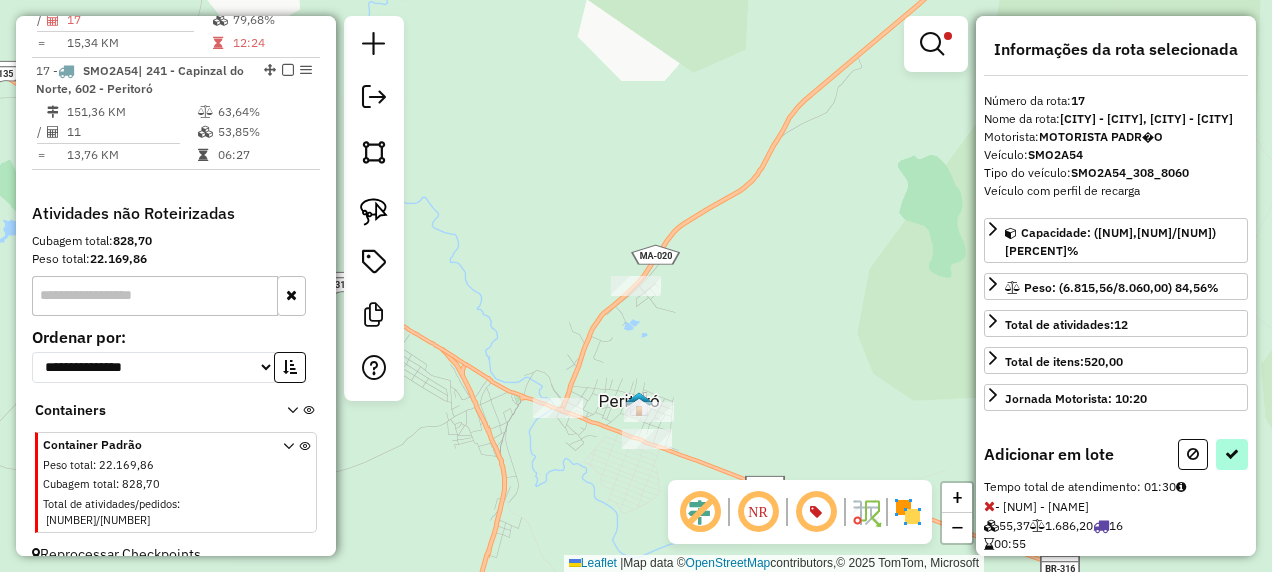 select on "**********" 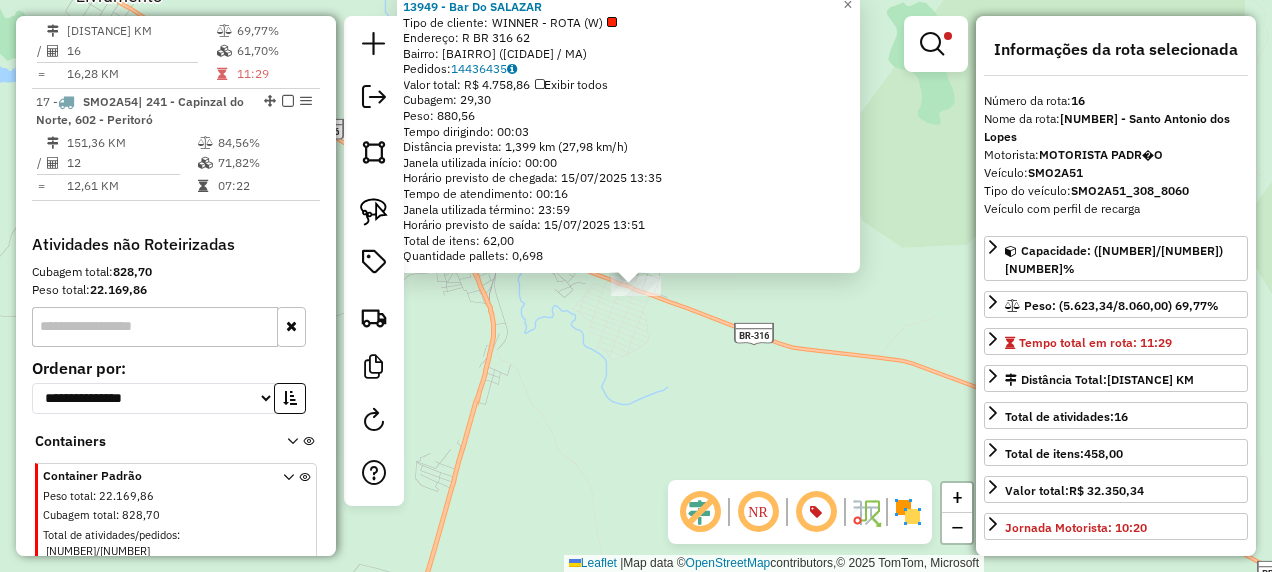 scroll, scrollTop: 1689, scrollLeft: 0, axis: vertical 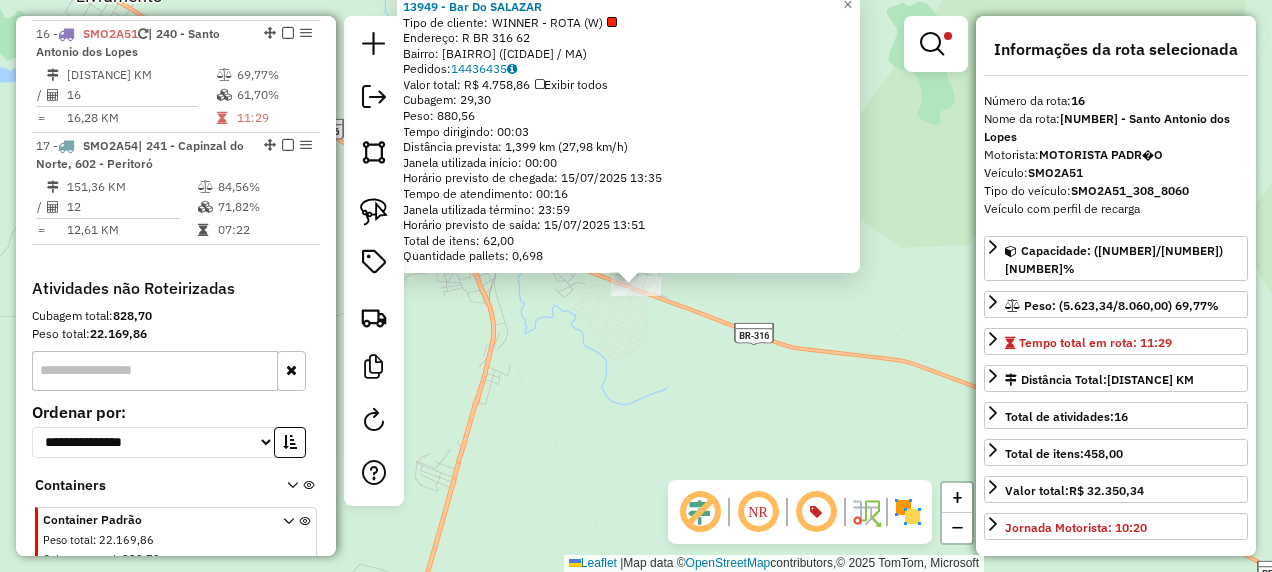 click on "13949 - Bar Do SALAZAR  Tipo de cliente:   WINNER - ROTA (W)   Endereço: R   BR 316                        62   Bairro: FILIPINHO (PERITORO / MA)   Pedidos:  14436435   Valor total: R$ 4.758,86   Exibir todos   Cubagem: 29,30  Peso: 880,56  Tempo dirigindo: 00:03   Distância prevista: 1,399 km (27,98 km/h)   Janela utilizada início: 00:00   Horário previsto de chegada: 15/07/2025 13:35   Tempo de atendimento: 00:16   Janela utilizada término: 23:59   Horário previsto de saída: 15/07/2025 13:51   Total de itens: 62,00   Quantidade pallets: 0,698  × Limpar filtros Janela de atendimento Grade de atendimento Capacidade Transportadoras Veículos Cliente Pedidos  Rotas Selecione os dias de semana para filtrar as janelas de atendimento  Seg   Ter   Qua   Qui   Sex   Sáb   Dom  Informe o período da janela de atendimento: De: Até:  Filtrar exatamente a janela do cliente  Considerar janela de atendimento padrão  Selecione os dias de semana para filtrar as grades de atendimento  Seg   Ter   Qua   Qui   Sex" 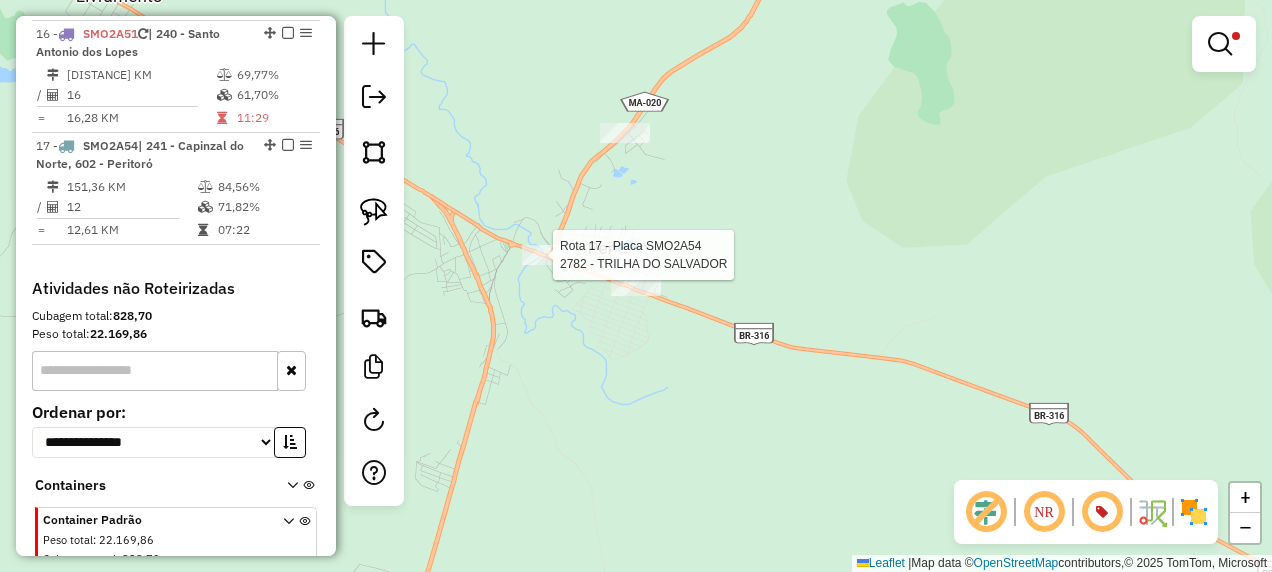 select on "**********" 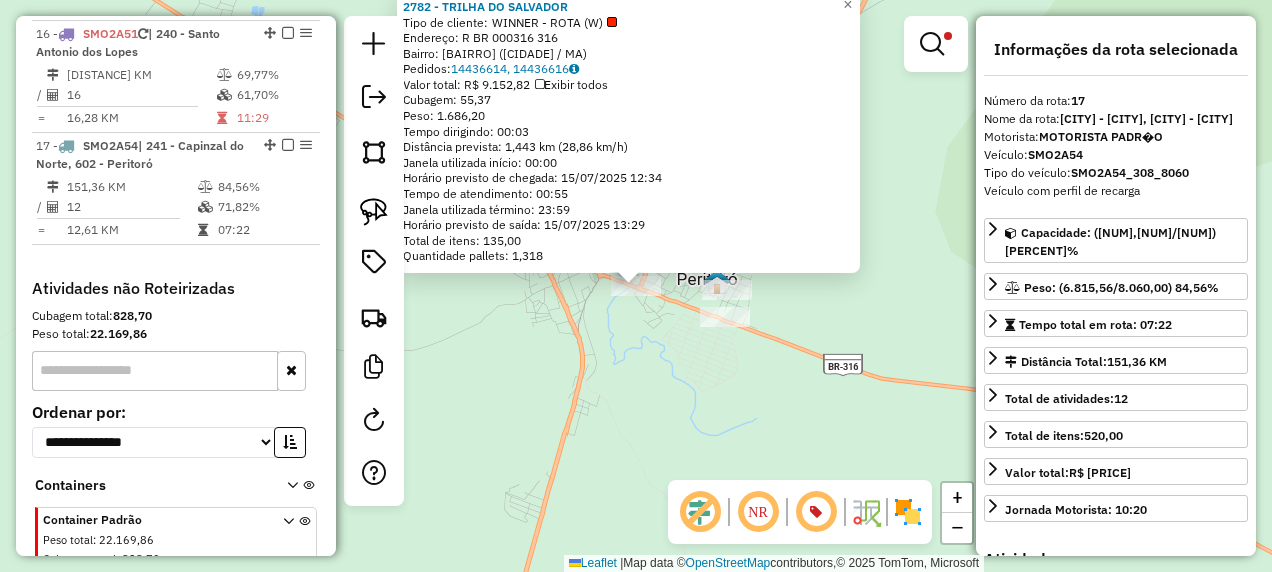 scroll, scrollTop: 1764, scrollLeft: 0, axis: vertical 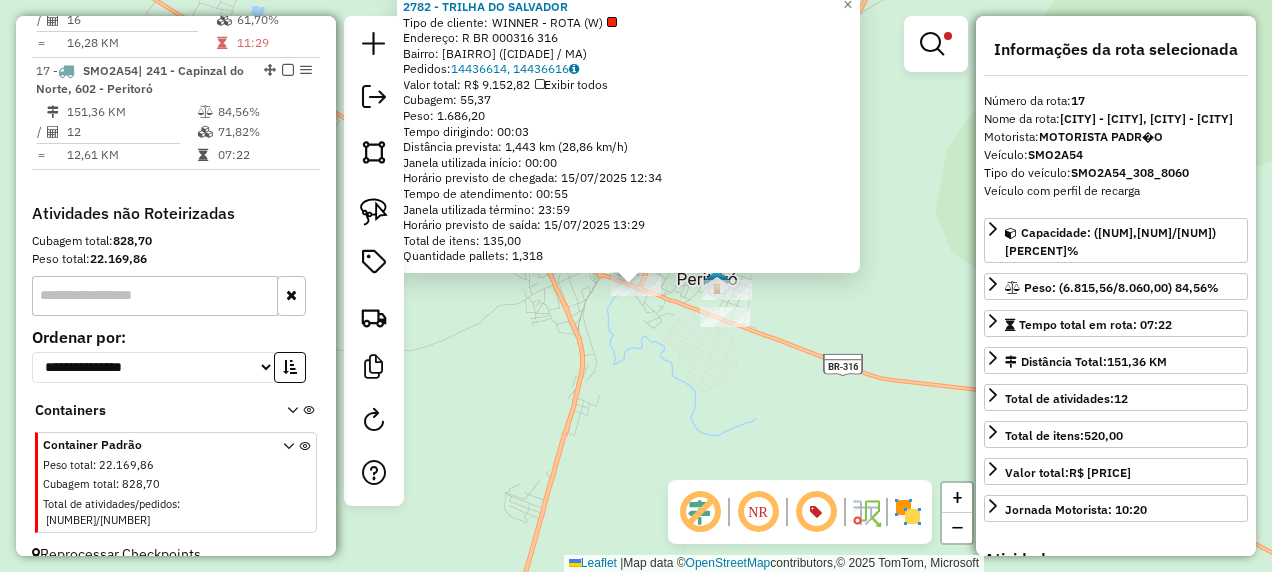 click on "2782 - TRILHA DO SALVADOR  Tipo de cliente:   WINNER - ROTA (W)   Endereço: R   BR 000316                     316   Bairro: FILIPINHO (PERITORO / MA)   Pedidos:  14436614, 14436616   Valor total: R$ 9.152,82   Exibir todos   Cubagem: 55,37  Peso: 1.686,20  Tempo dirigindo: 00:03   Distância prevista: 1,443 km (28,86 km/h)   Janela utilizada início: 00:00   Horário previsto de chegada: 15/07/2025 12:34   Tempo de atendimento: 00:55   Janela utilizada término: 23:59   Horário previsto de saída: 15/07/2025 13:29   Total de itens: 135,00   Quantidade pallets: 1,318  × Limpar filtros Janela de atendimento Grade de atendimento Capacidade Transportadoras Veículos Cliente Pedidos  Rotas Selecione os dias de semana para filtrar as janelas de atendimento  Seg   Ter   Qua   Qui   Sex   Sáb   Dom  Informe o período da janela de atendimento: De: Até:  Filtrar exatamente a janela do cliente  Considerar janela de atendimento padrão  Selecione os dias de semana para filtrar as grades de atendimento  Seg   Ter  +" 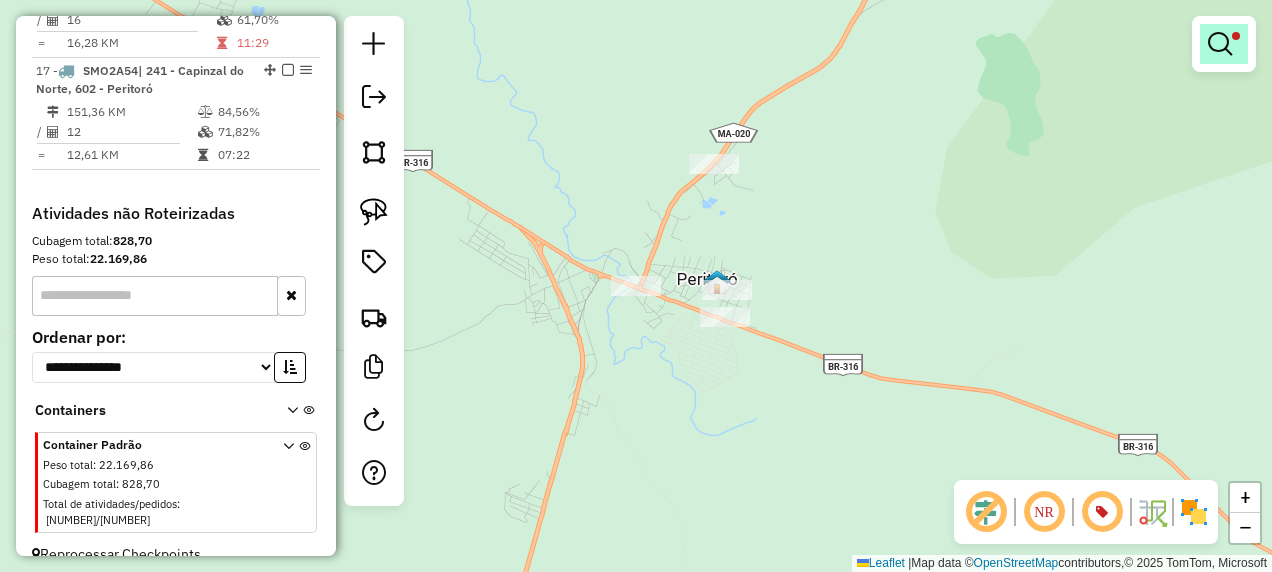 click at bounding box center (1224, 44) 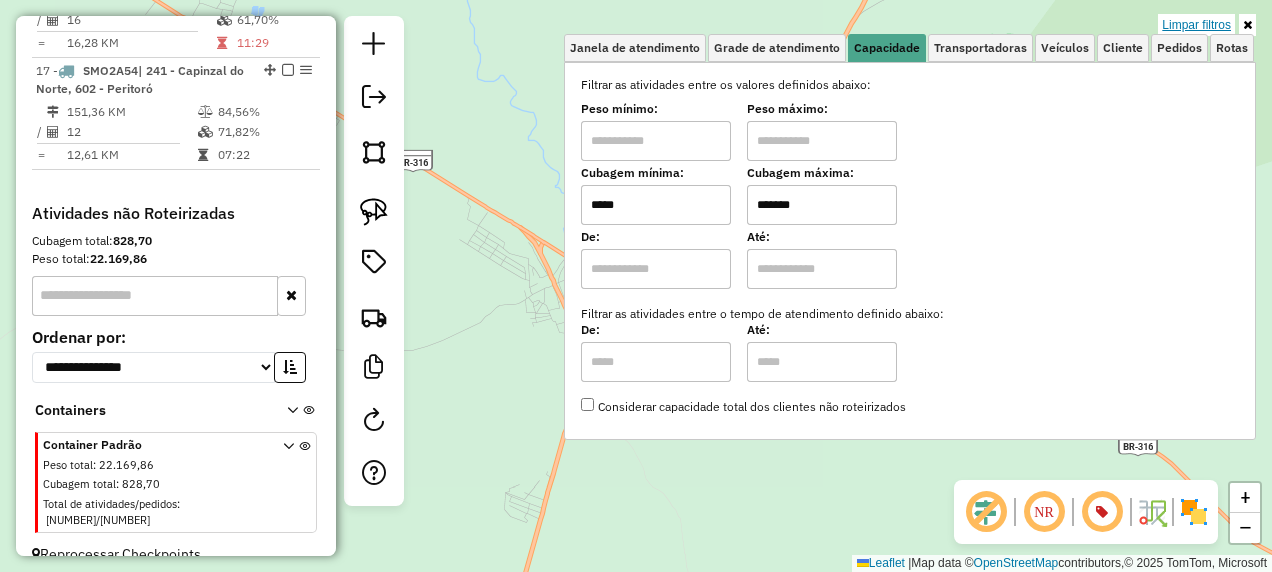 click on "Limpar filtros" at bounding box center [1196, 25] 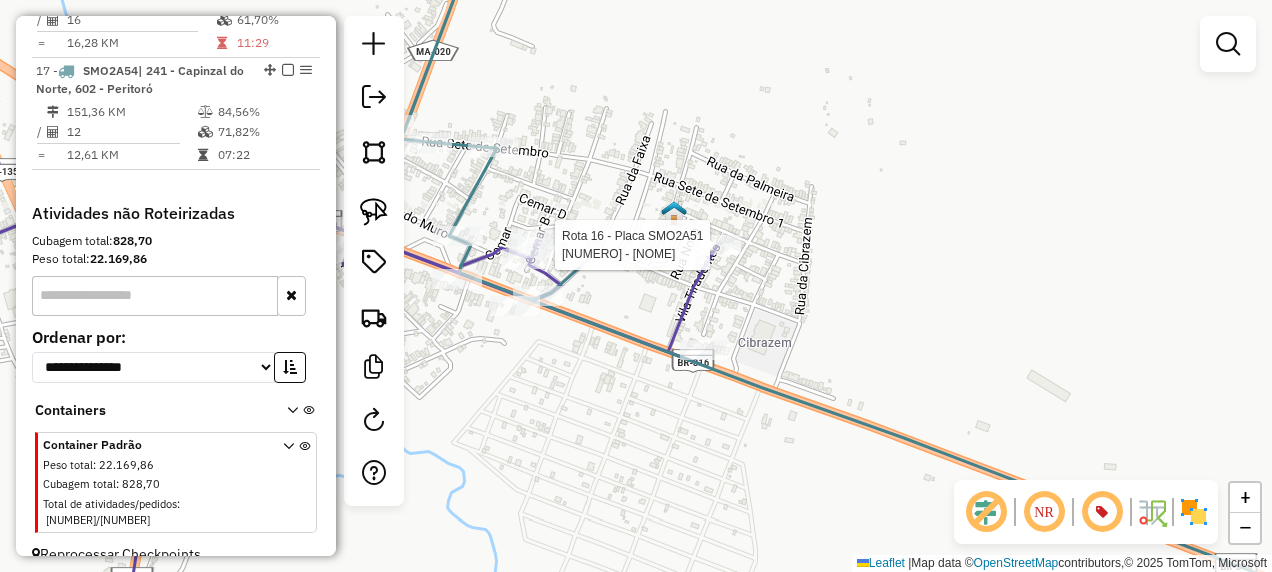 select on "**********" 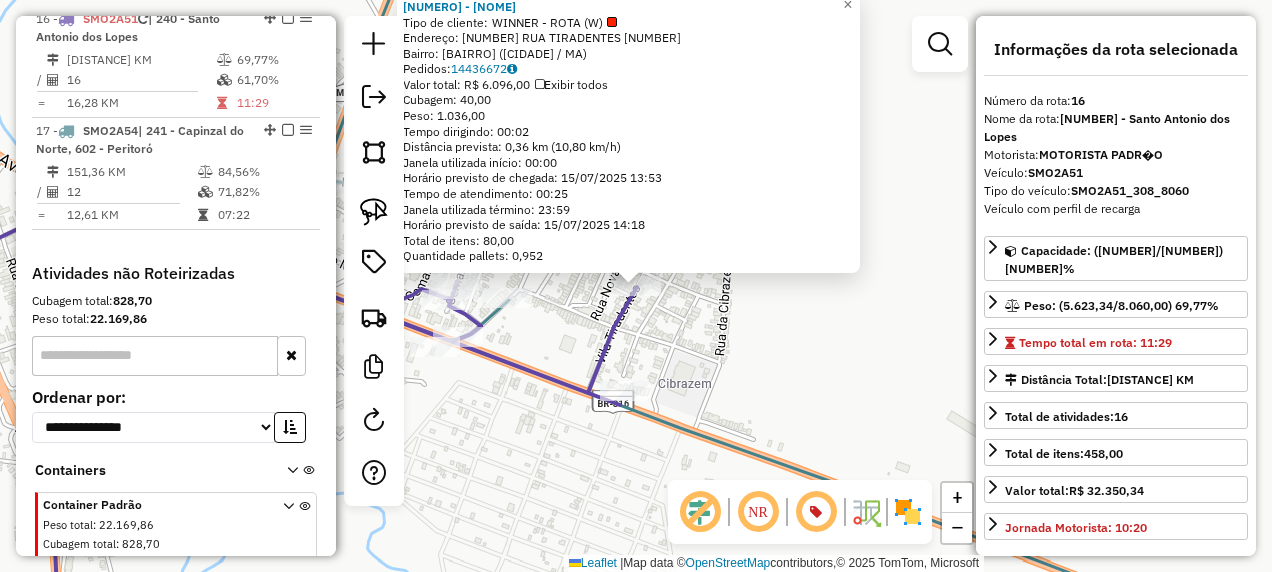 scroll, scrollTop: 1689, scrollLeft: 0, axis: vertical 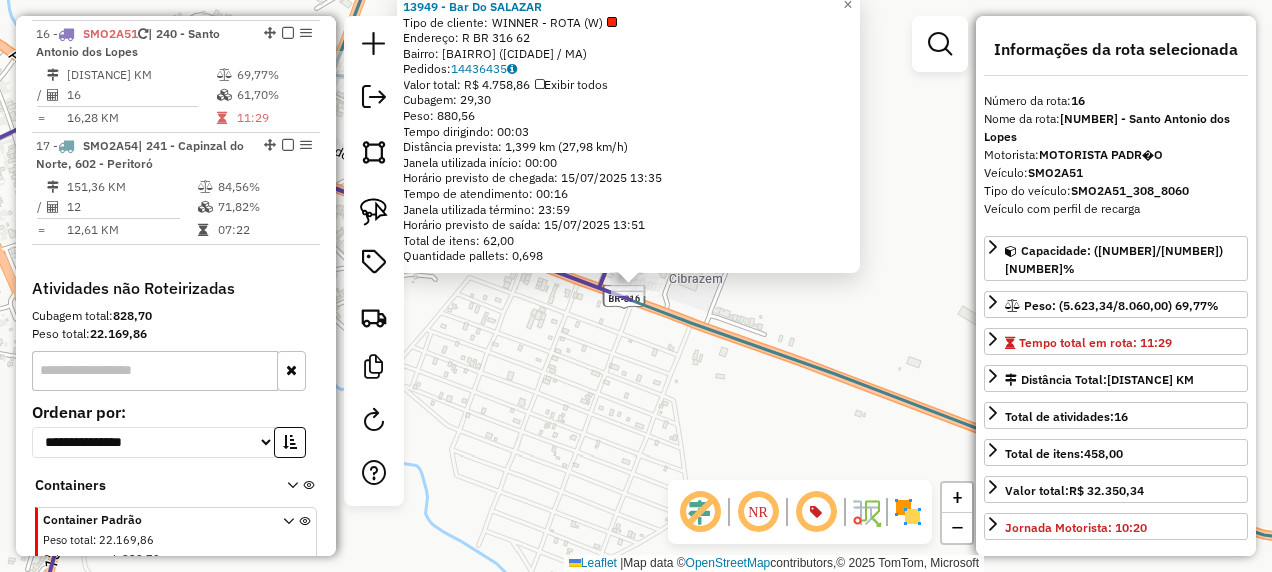 click on "13949 - Bar Do SALAZAR  Tipo de cliente:   WINNER - ROTA (W)   Endereço: R   BR 316                        62   Bairro: FILIPINHO (PERITORO / MA)   Pedidos:  14436435   Valor total: R$ 4.758,86   Exibir todos   Cubagem: 29,30  Peso: 880,56  Tempo dirigindo: 00:03   Distância prevista: 1,399 km (27,98 km/h)   Janela utilizada início: 00:00   Horário previsto de chegada: 15/07/2025 13:35   Tempo de atendimento: 00:16   Janela utilizada término: 23:59   Horário previsto de saída: 15/07/2025 13:51   Total de itens: 62,00   Quantidade pallets: 0,698  × Janela de atendimento Grade de atendimento Capacidade Transportadoras Veículos Cliente Pedidos  Rotas Selecione os dias de semana para filtrar as janelas de atendimento  Seg   Ter   Qua   Qui   Sex   Sáb   Dom  Informe o período da janela de atendimento: De: Até:  Filtrar exatamente a janela do cliente  Considerar janela de atendimento padrão  Selecione os dias de semana para filtrar as grades de atendimento  Seg   Ter   Qua   Qui   Sex   Sáb   Dom  +" 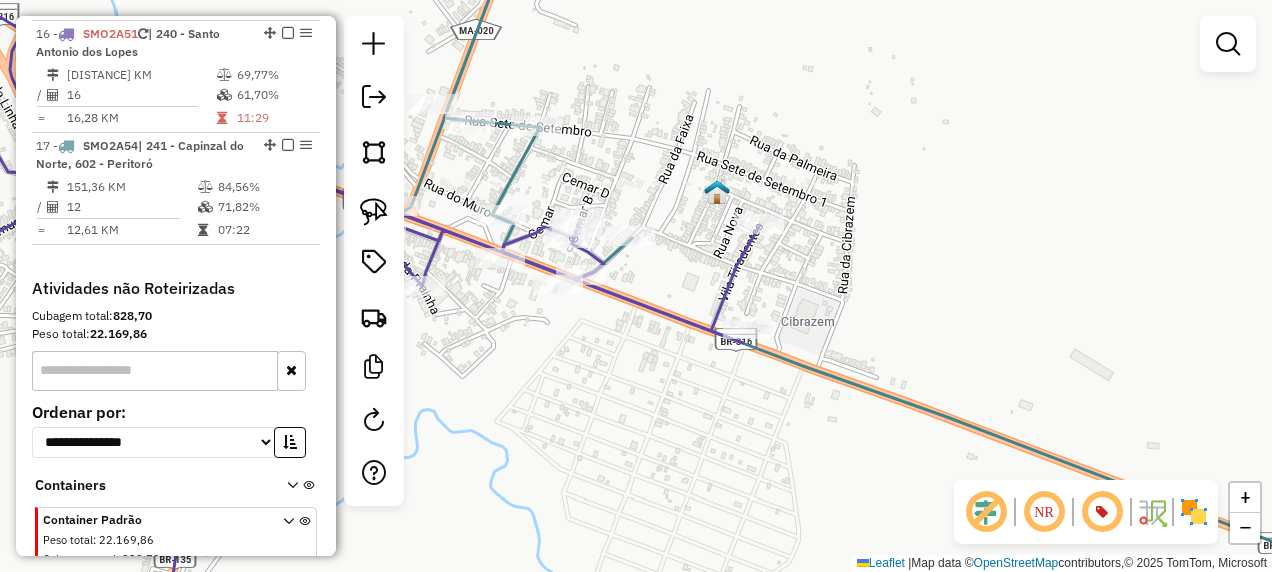 drag, startPoint x: 745, startPoint y: 426, endPoint x: 770, endPoint y: 436, distance: 26.925823 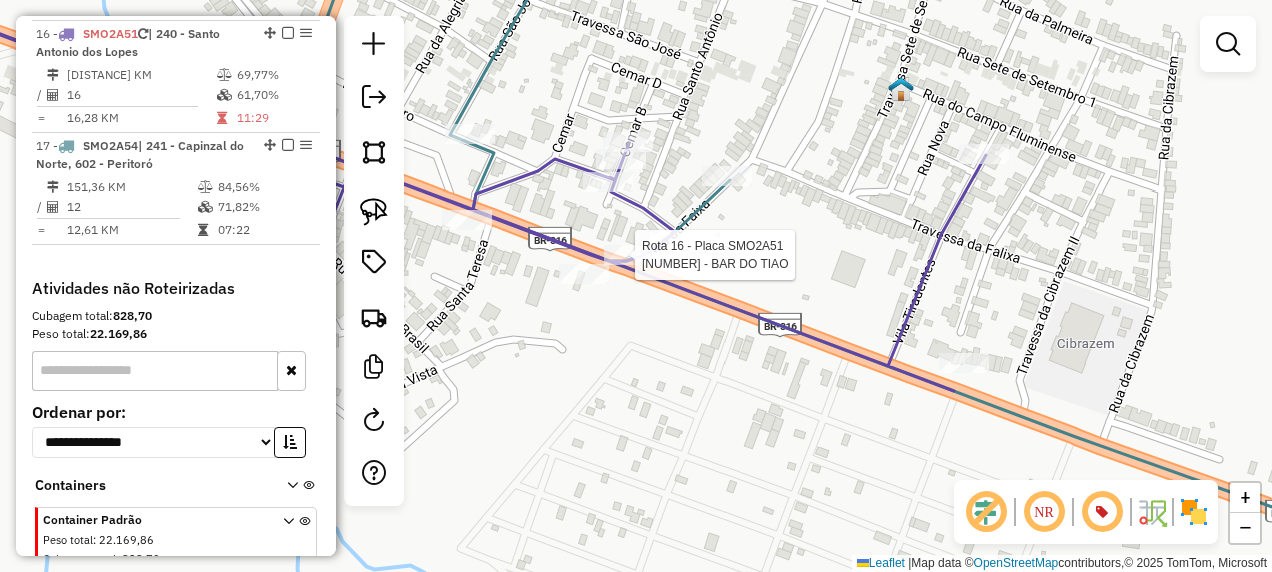 select on "**********" 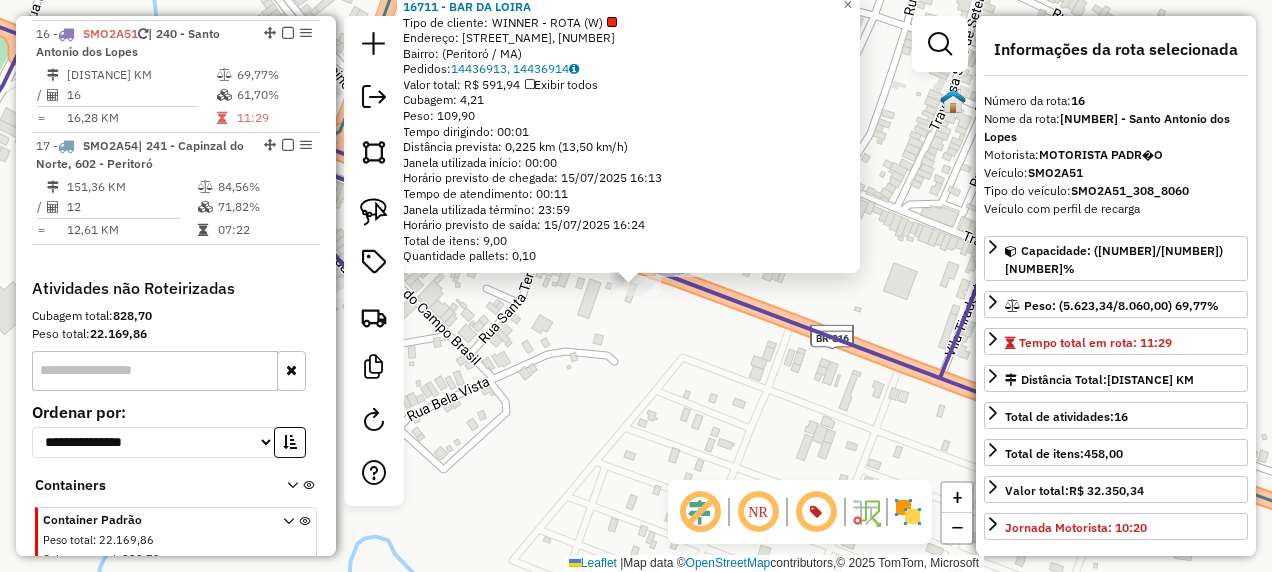 click on "16711 - BAR DA LOIRA  Tipo de cliente:   WINNER - ROTA (W)   Endereço: Avenida Brasil, 50   Bairro:  (Peritoró / MA)   Pedidos:  14436913, 14436914   Valor total: R$ 591,94   Exibir todos   Cubagem: 4,21  Peso: 109,90  Tempo dirigindo: 00:01   Distância prevista: 0,225 km (13,50 km/h)   Janela utilizada início: 00:00   Horário previsto de chegada: 15/07/2025 16:13   Tempo de atendimento: 00:11   Janela utilizada término: 23:59   Horário previsto de saída: 15/07/2025 16:24   Total de itens: 9,00   Quantidade pallets: 0,10  × Janela de atendimento Grade de atendimento Capacidade Transportadoras Veículos Cliente Pedidos  Rotas Selecione os dias de semana para filtrar as janelas de atendimento  Seg   Ter   Qua   Qui   Sex   Sáb   Dom  Informe o período da janela de atendimento: De: Até:  Filtrar exatamente a janela do cliente  Considerar janela de atendimento padrão  Selecione os dias de semana para filtrar as grades de atendimento  Seg   Ter   Qua   Qui   Sex   Sáb   Dom   Peso mínimo:   De:  De:" 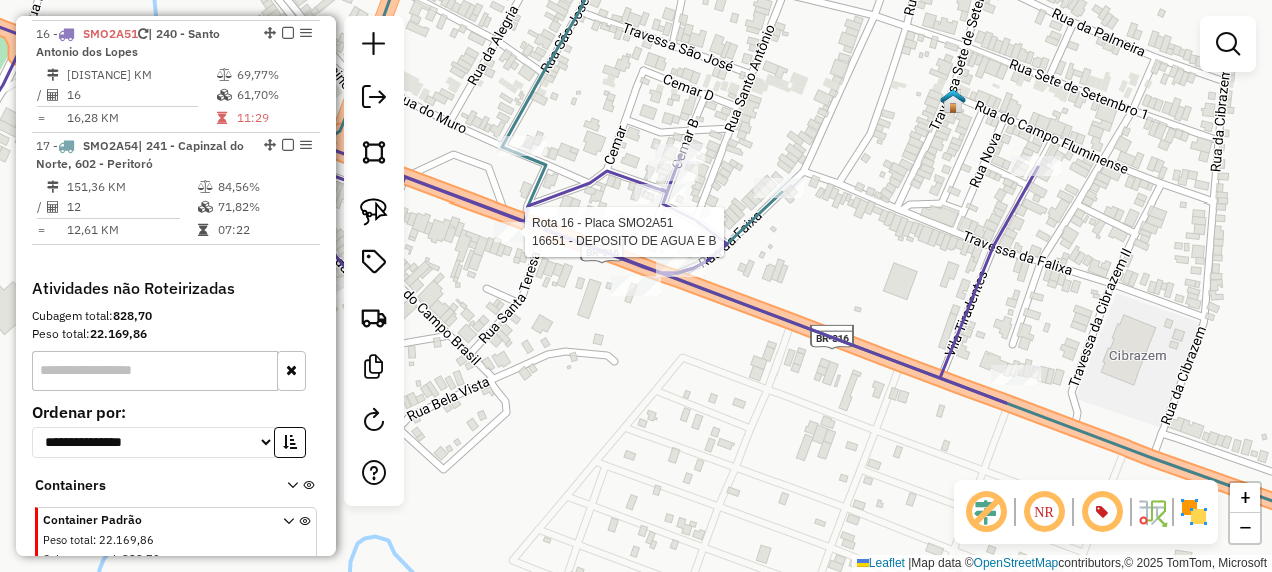 select on "**********" 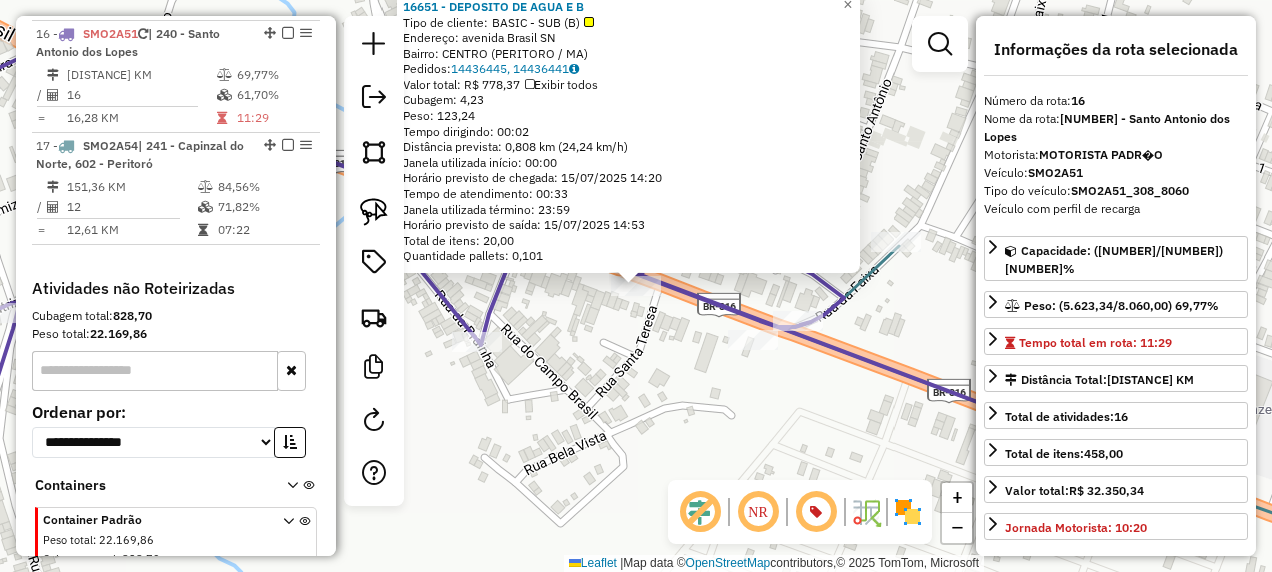 click on "16651 - DEPOSITO DE AGUA E B  Tipo de cliente:   BASIC - SUB (B)   Endereço:  avenida Brasil SN   Bairro: CENTRO (PERITORO / MA)   Pedidos:  14436445, 14436441   Valor total: R$ 778,37   Exibir todos   Cubagem: 4,23  Peso: 123,24  Tempo dirigindo: 00:02   Distância prevista: 0,808 km (24,24 km/h)   Janela utilizada início: 00:00   Horário previsto de chegada: 15/07/2025 14:20   Tempo de atendimento: 00:33   Janela utilizada término: 23:59   Horário previsto de saída: 15/07/2025 14:53   Total de itens: 20,00   Quantidade pallets: 0,101  × Janela de atendimento Grade de atendimento Capacidade Transportadoras Veículos Cliente Pedidos  Rotas Selecione os dias de semana para filtrar as janelas de atendimento  Seg   Ter   Qua   Qui   Sex   Sáb   Dom  Informe o período da janela de atendimento: De: Até:  Filtrar exatamente a janela do cliente  Considerar janela de atendimento padrão  Selecione os dias de semana para filtrar as grades de atendimento  Seg   Ter   Qua   Qui   Sex   Sáb   Dom   De:   De:" 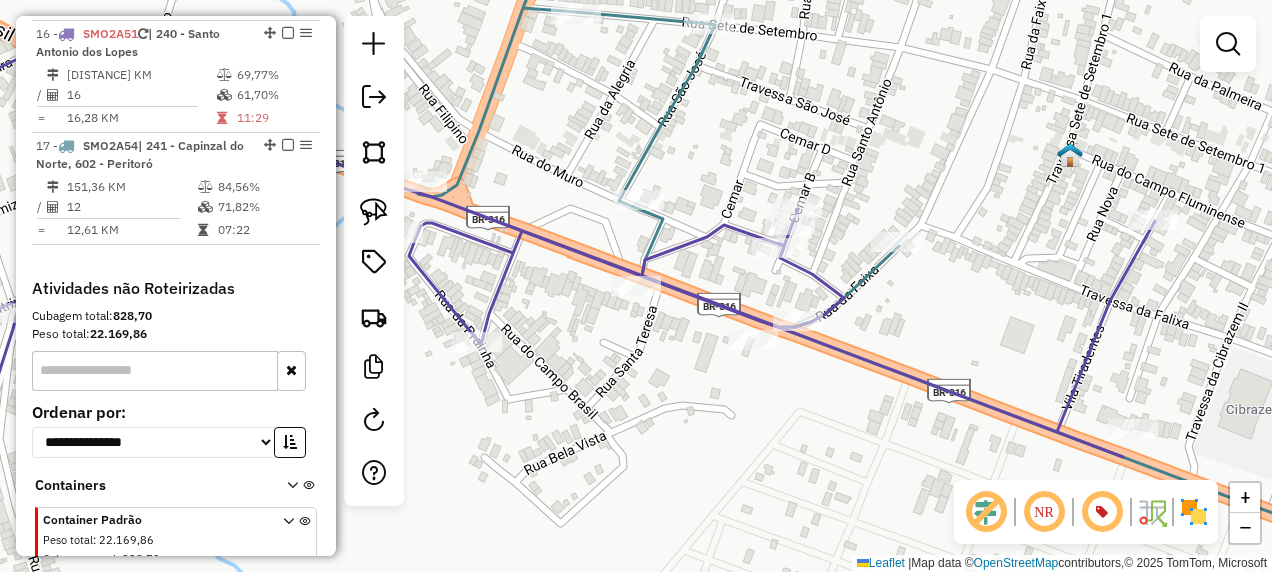 click 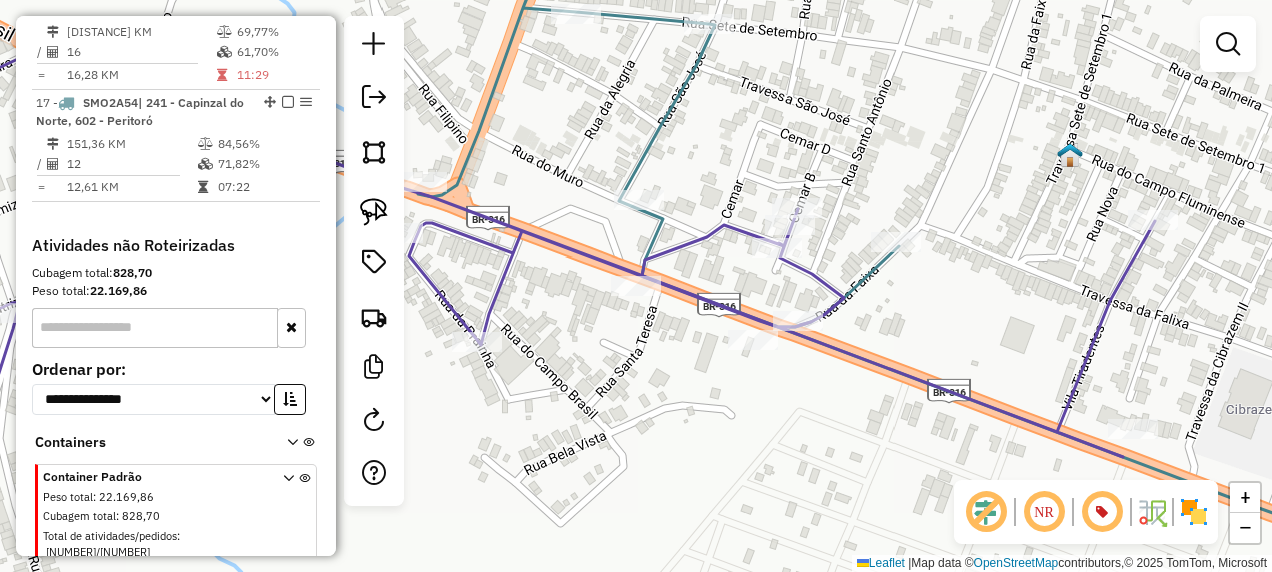 select on "**********" 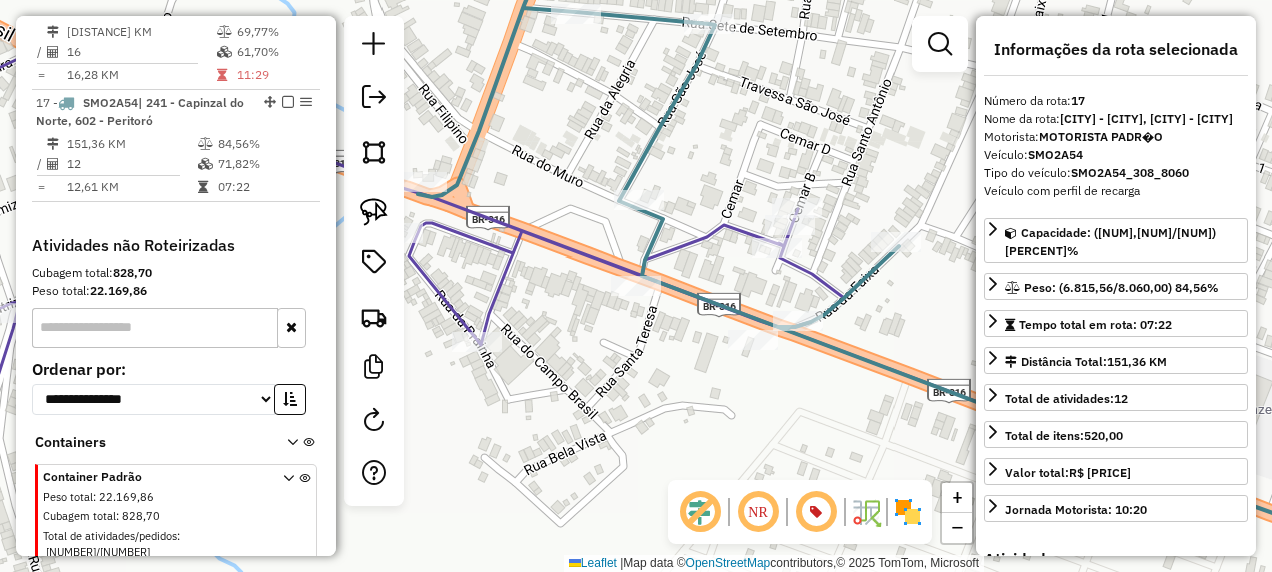 scroll, scrollTop: 1764, scrollLeft: 0, axis: vertical 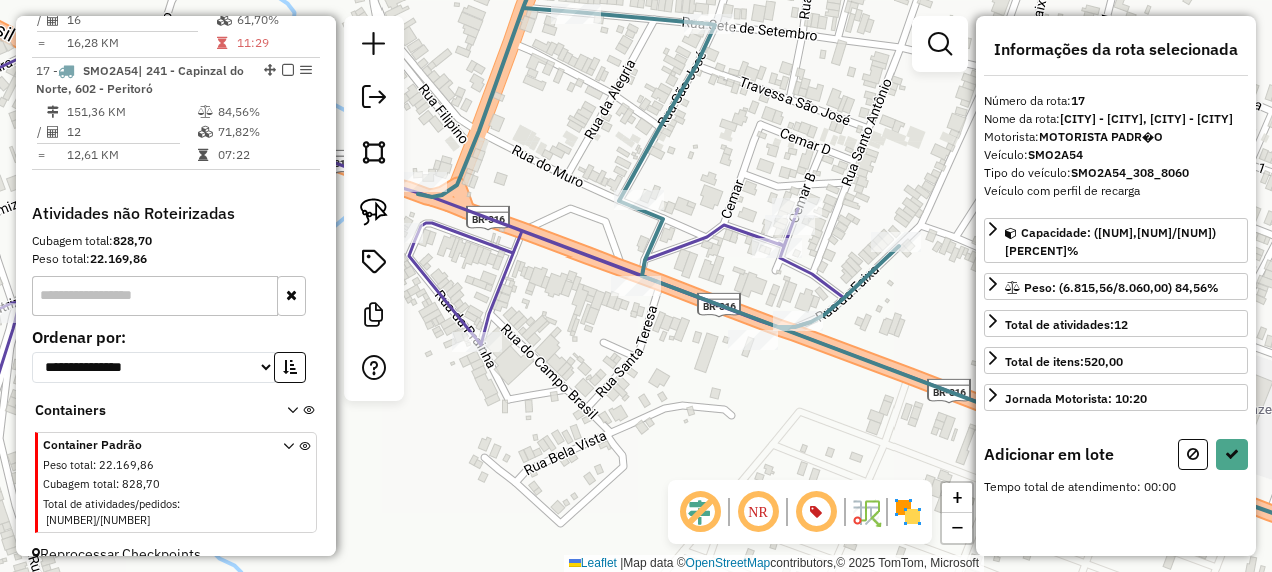 click on "Janela de atendimento Grade de atendimento Capacidade Transportadoras Veículos Cliente Pedidos  Rotas Selecione os dias de semana para filtrar as janelas de atendimento  Seg   Ter   Qua   Qui   Sex   Sáb   Dom  Informe o período da janela de atendimento: De: Até:  Filtrar exatamente a janela do cliente  Considerar janela de atendimento padrão  Selecione os dias de semana para filtrar as grades de atendimento  Seg   Ter   Qua   Qui   Sex   Sáb   Dom   Considerar clientes sem dia de atendimento cadastrado  Clientes fora do dia de atendimento selecionado Filtrar as atividades entre os valores definidos abaixo:  Peso mínimo:   Peso máximo:   Cubagem mínima:   Cubagem máxima:   De:   Até:  Filtrar as atividades entre o tempo de atendimento definido abaixo:  De:   Até:   Considerar capacidade total dos clientes não roteirizados Transportadora: Selecione um ou mais itens Tipo de veículo: Selecione um ou mais itens Veículo: Selecione um ou mais itens Motorista: Selecione um ou mais itens Nome: Rótulo:" 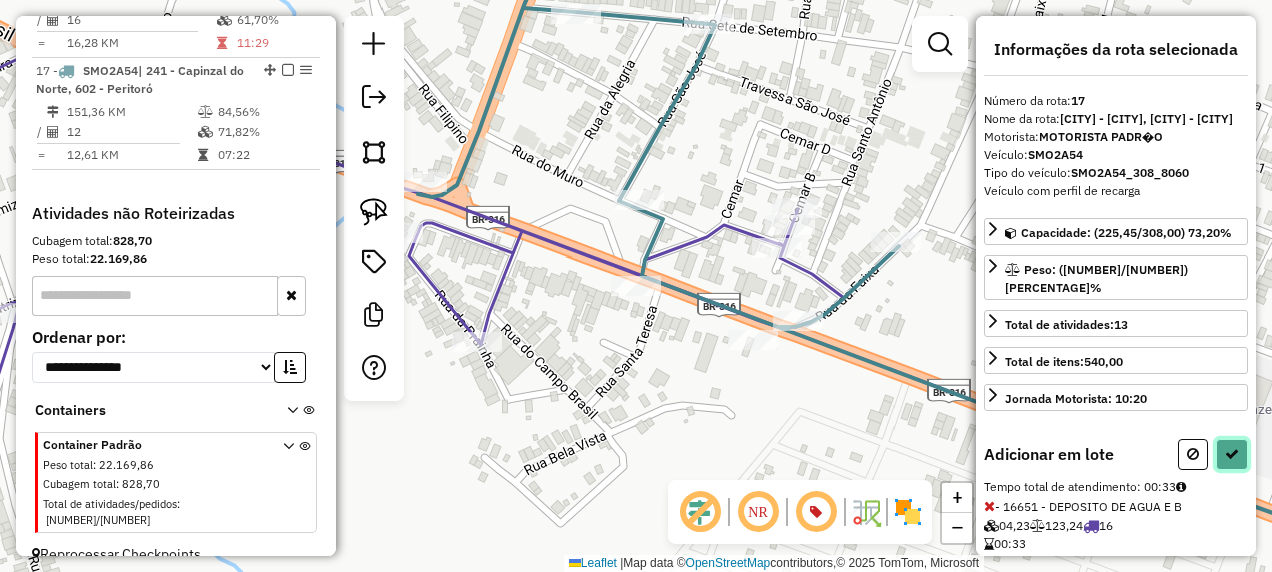 click at bounding box center (1232, 454) 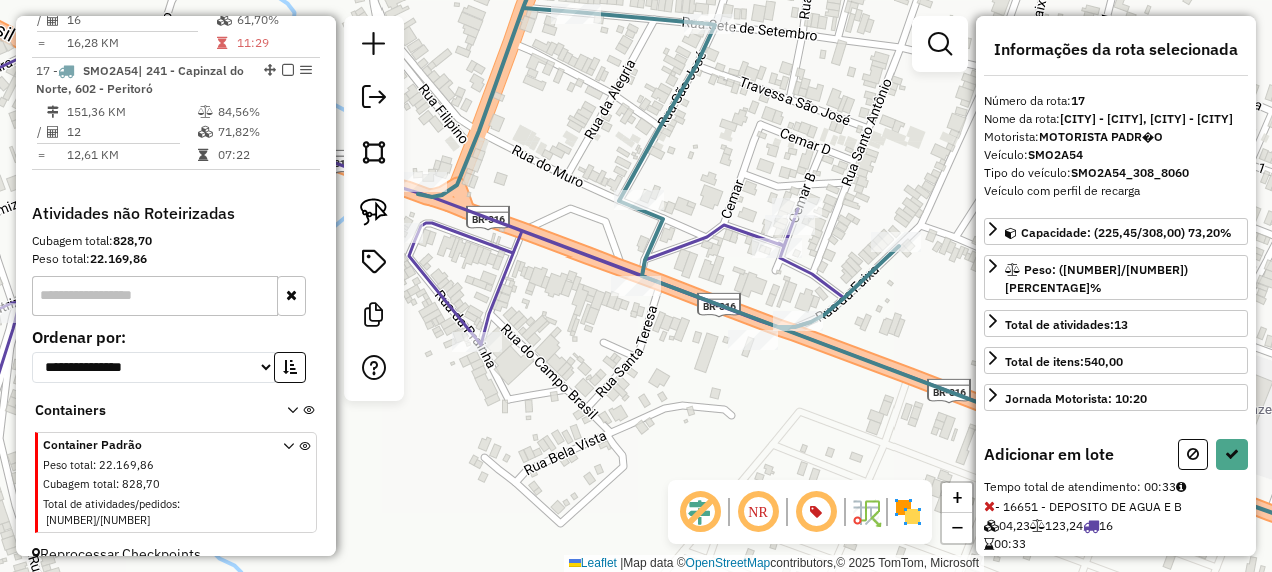 select on "**********" 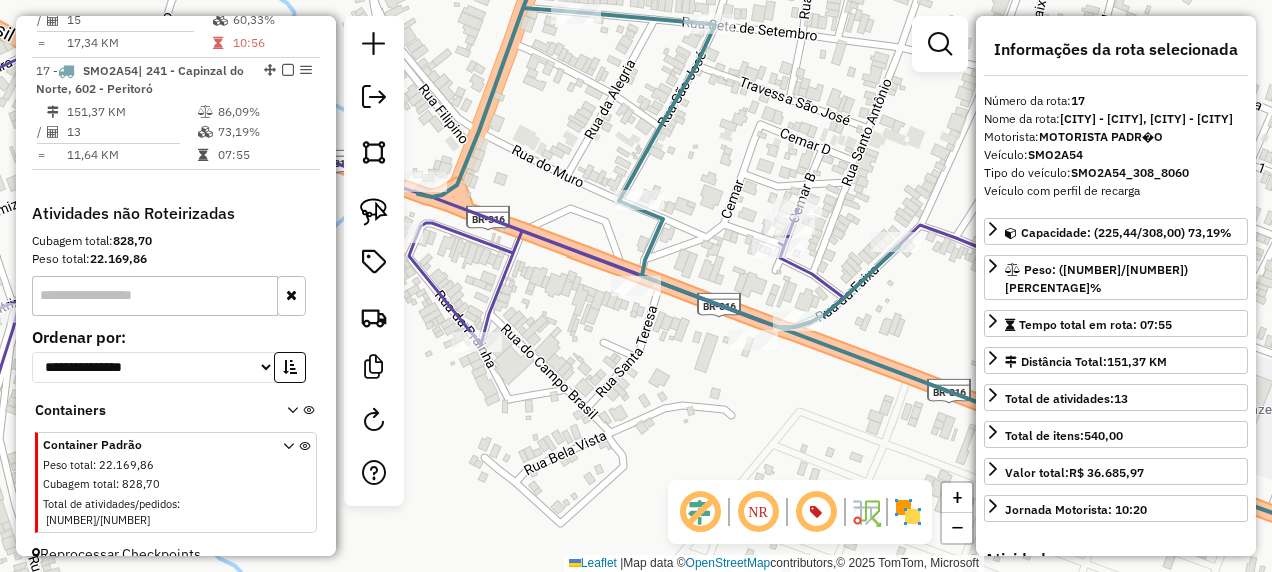 click 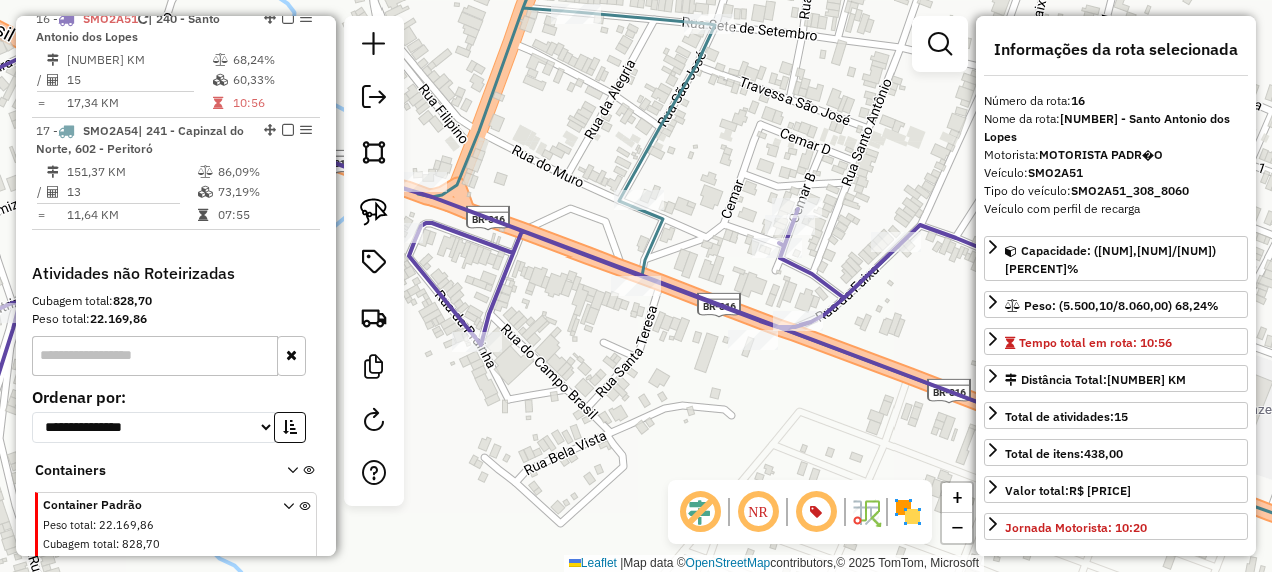 scroll, scrollTop: 1689, scrollLeft: 0, axis: vertical 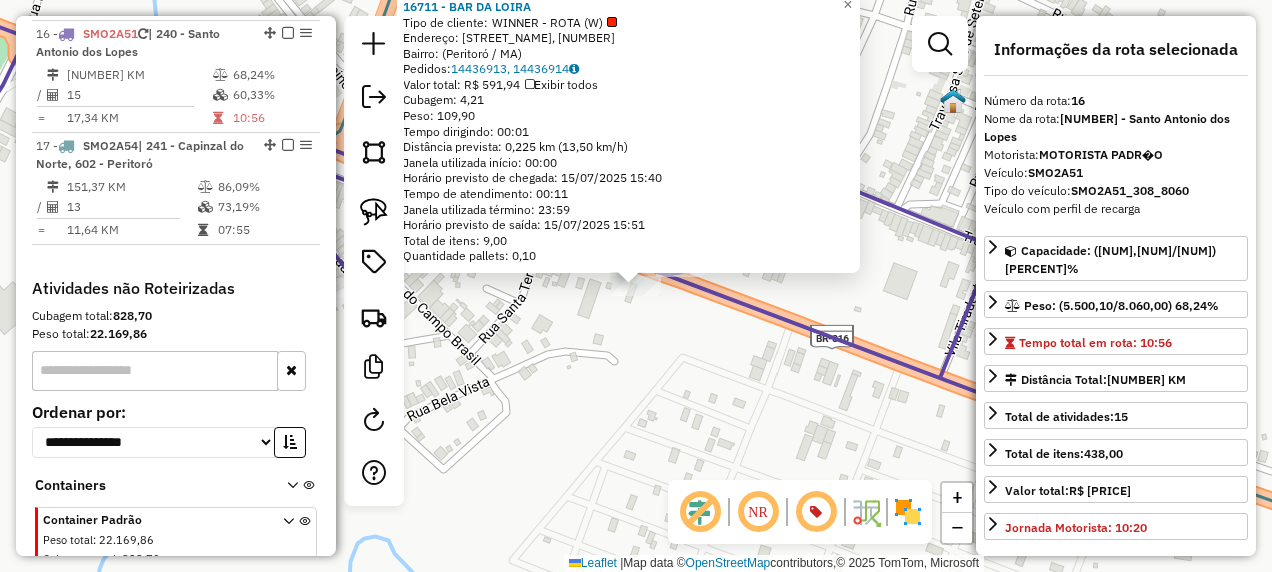 click on "16711 - BAR DA LOIRA  Tipo de cliente:   WINNER - ROTA (W)   Endereço: Avenida Brasil, 50   Bairro:  (Peritoró / MA)   Pedidos:  14436913, 14436914   Valor total: R$ 591,94   Exibir todos   Cubagem: 4,21  Peso: 109,90  Tempo dirigindo: 00:01   Distância prevista: 0,225 km (13,50 km/h)   Janela utilizada início: 00:00   Horário previsto de chegada: 15/07/2025 15:40   Tempo de atendimento: 00:11   Janela utilizada término: 23:59   Horário previsto de saída: 15/07/2025 15:51   Total de itens: 9,00   Quantidade pallets: 0,10  × Janela de atendimento Grade de atendimento Capacidade Transportadoras Veículos Cliente Pedidos  Rotas Selecione os dias de semana para filtrar as janelas de atendimento  Seg   Ter   Qua   Qui   Sex   Sáb   Dom  Informe o período da janela de atendimento: De: Até:  Filtrar exatamente a janela do cliente  Considerar janela de atendimento padrão  Selecione os dias de semana para filtrar as grades de atendimento  Seg   Ter   Qua   Qui   Sex   Sáb   Dom   Peso mínimo:   De:  De:" 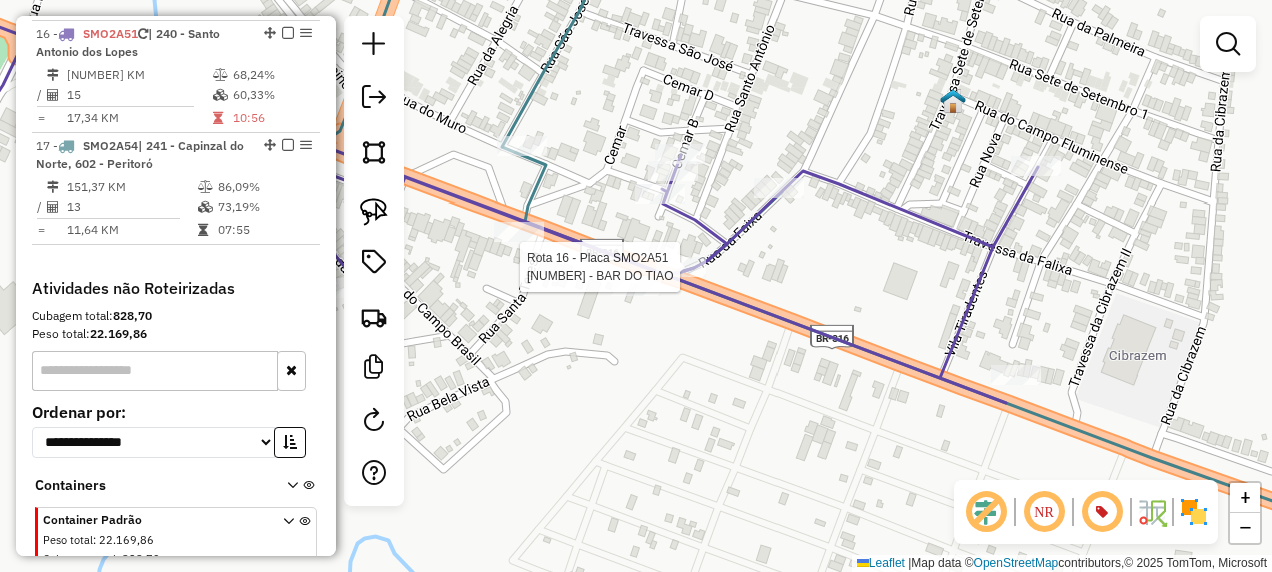 select on "**********" 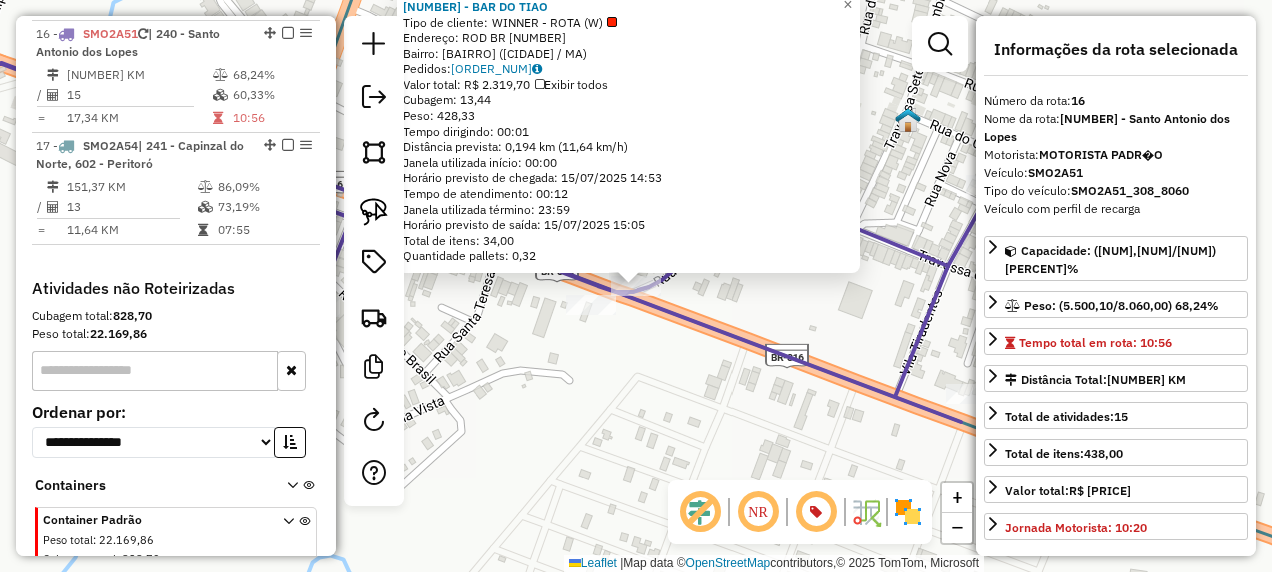 click on "3528 - BAR DO TIAO  Tipo de cliente:   WINNER - ROTA (W)   Endereço: ROD BR                            000316   Bairro: FILIPINHO (PERITORO / MA)   Pedidos:  14436942   Valor total: R$ 2.319,70   Exibir todos   Cubagem: 13,44  Peso: 428,33  Tempo dirigindo: 00:01   Distância prevista: 0,194 km (11,64 km/h)   Janela utilizada início: 00:00   Horário previsto de chegada: 15/07/2025 14:53   Tempo de atendimento: 00:12   Janela utilizada término: 23:59   Horário previsto de saída: 15/07/2025 15:05   Total de itens: 34,00   Quantidade pallets: 0,32  × Janela de atendimento Grade de atendimento Capacidade Transportadoras Veículos Cliente Pedidos  Rotas Selecione os dias de semana para filtrar as janelas de atendimento  Seg   Ter   Qua   Qui   Sex   Sáb   Dom  Informe o período da janela de atendimento: De: Até:  Filtrar exatamente a janela do cliente  Considerar janela de atendimento padrão  Selecione os dias de semana para filtrar as grades de atendimento  Seg   Ter   Qua   Qui   Sex   Sáb   Dom  De:" 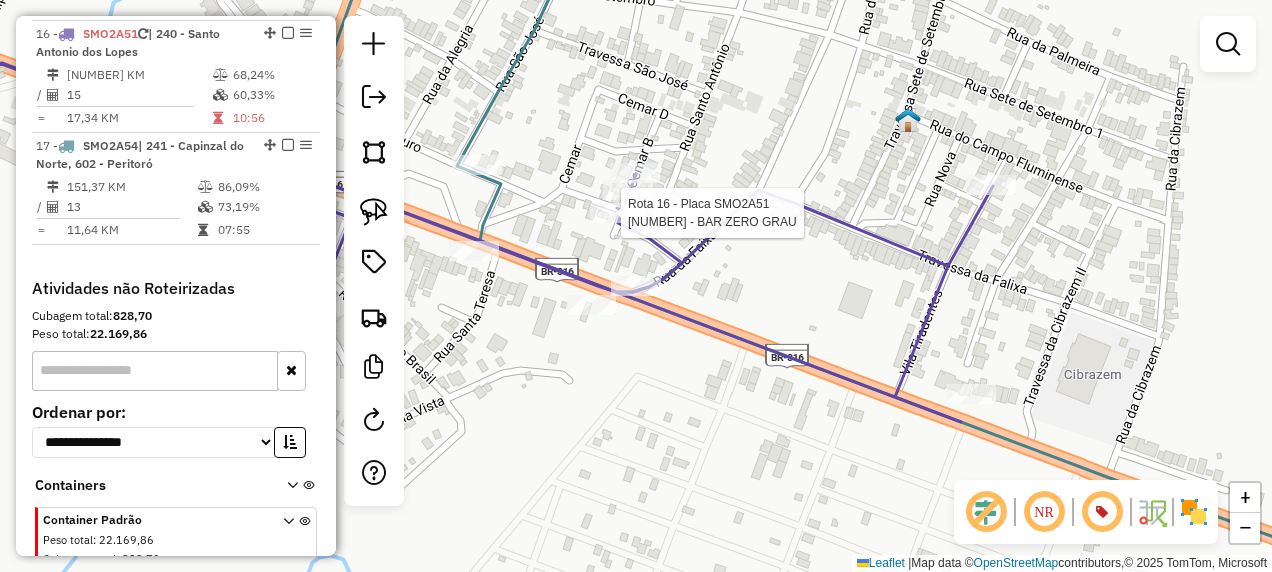 select on "**********" 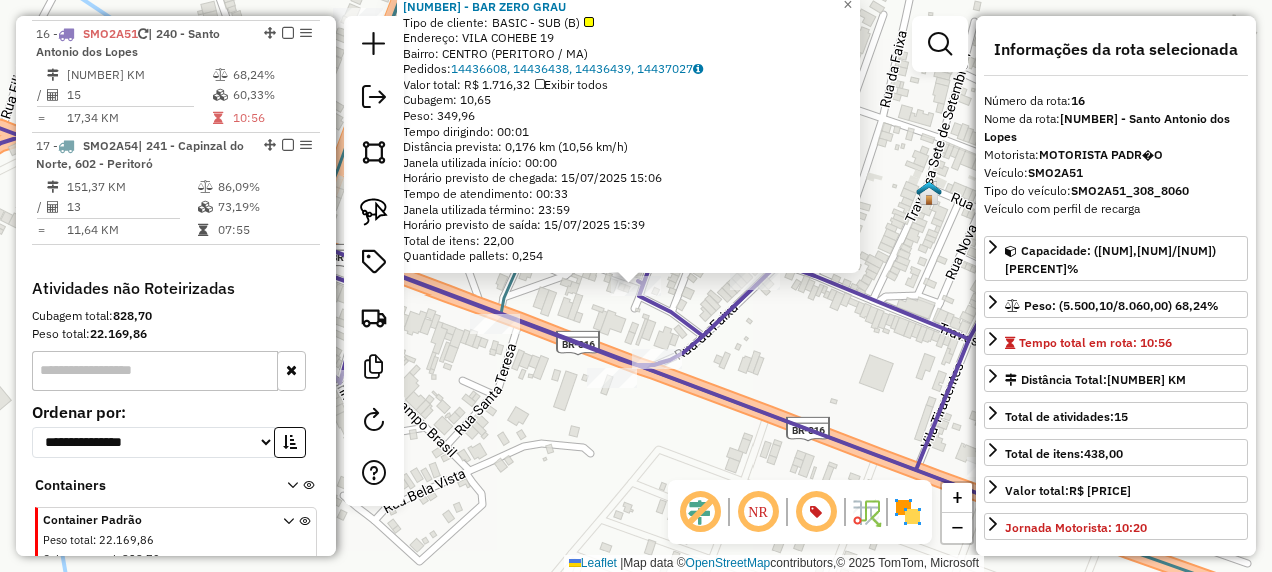 click on "15275 - BAR ZERO GRAU  Tipo de cliente:   BASIC - SUB (B)   Endereço:  VILA COHEBE 19   Bairro: CENTRO (PERITORO / MA)   Pedidos:  14436608, 14436438, 14436439, 14437027   Valor total: R$ 1.716,32   Exibir todos   Cubagem: 10,65  Peso: 349,96  Tempo dirigindo: 00:01   Distância prevista: 0,176 km (10,56 km/h)   Janela utilizada início: 00:00   Horário previsto de chegada: 15/07/2025 15:06   Tempo de atendimento: 00:33   Janela utilizada término: 23:59   Horário previsto de saída: 15/07/2025 15:39   Total de itens: 22,00   Quantidade pallets: 0,254  × Janela de atendimento Grade de atendimento Capacidade Transportadoras Veículos Cliente Pedidos  Rotas Selecione os dias de semana para filtrar as janelas de atendimento  Seg   Ter   Qua   Qui   Sex   Sáb   Dom  Informe o período da janela de atendimento: De: Até:  Filtrar exatamente a janela do cliente  Considerar janela de atendimento padrão  Selecione os dias de semana para filtrar as grades de atendimento  Seg   Ter   Qua   Qui   Sex   Sáb   Dom" 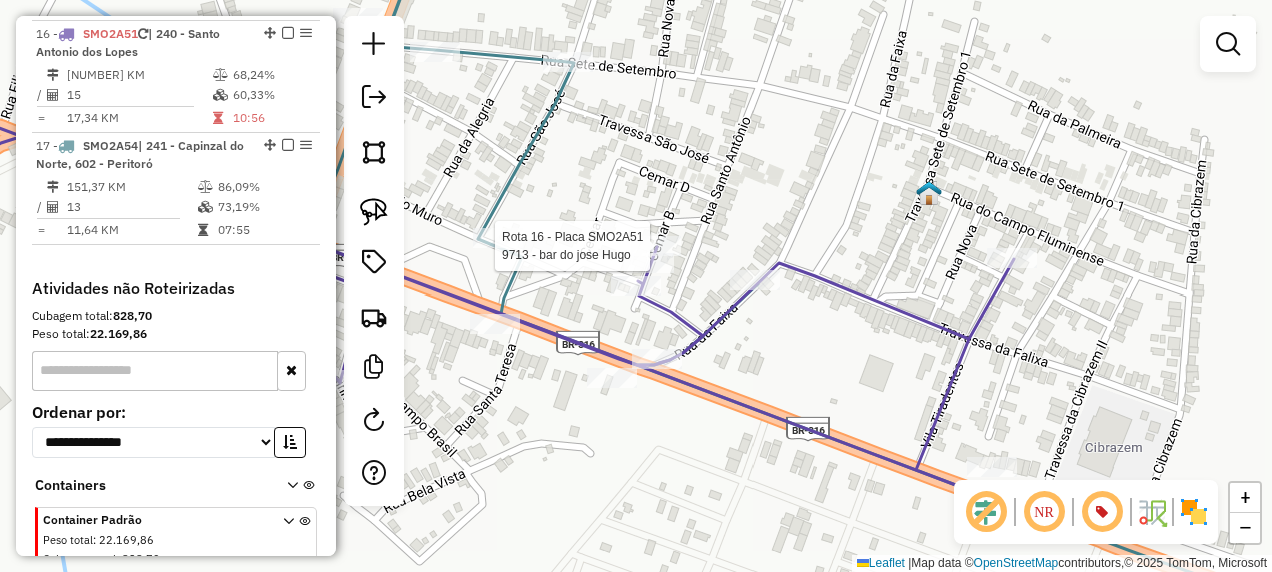 select on "**********" 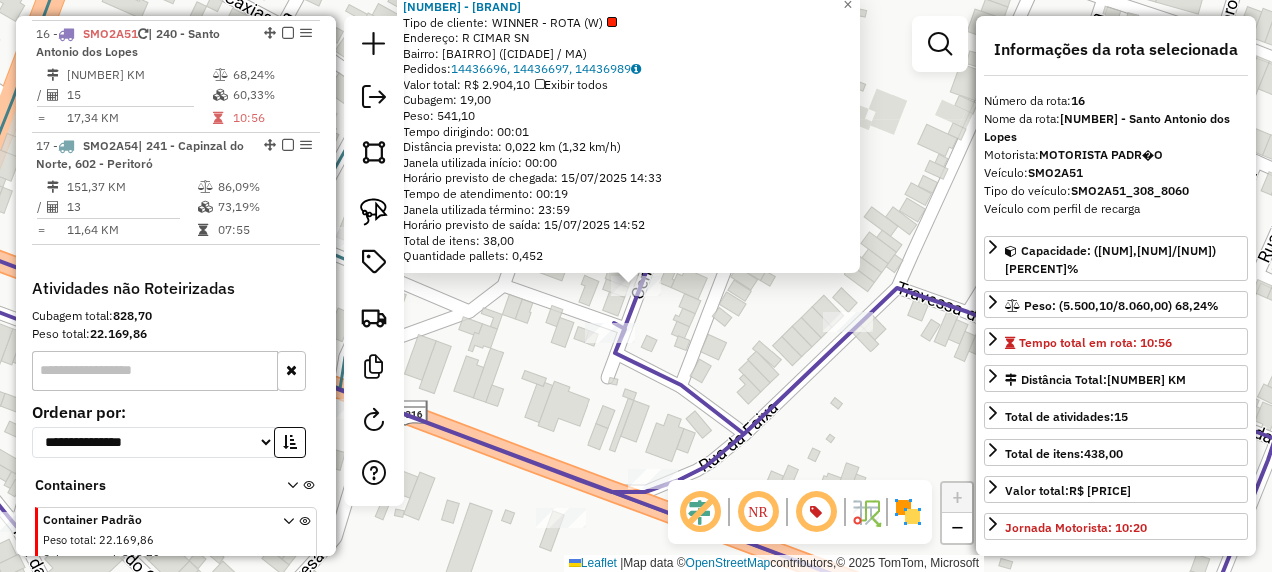 click on "6398 - BAR DO ZEZINHO  Tipo de cliente:   WINNER - ROTA (W)   Endereço: R   CIMAR                         SN   Bairro: FILIPINHO (PERITORO / MA)   Pedidos:  14436696, 14436697, 14436989   Valor total: R$ 2.904,10   Exibir todos   Cubagem: 19,00  Peso: 541,10  Tempo dirigindo: 00:01   Distância prevista: 0,022 km (1,32 km/h)   Janela utilizada início: 00:00   Horário previsto de chegada: 15/07/2025 14:33   Tempo de atendimento: 00:19   Janela utilizada término: 23:59   Horário previsto de saída: 15/07/2025 14:52   Total de itens: 38,00   Quantidade pallets: 0,452  × Janela de atendimento Grade de atendimento Capacidade Transportadoras Veículos Cliente Pedidos  Rotas Selecione os dias de semana para filtrar as janelas de atendimento  Seg   Ter   Qua   Qui   Sex   Sáb   Dom  Informe o período da janela de atendimento: De: Até:  Filtrar exatamente a janela do cliente  Considerar janela de atendimento padrão  Selecione os dias de semana para filtrar as grades de atendimento  Seg   Ter   Qua   Qui  De:" 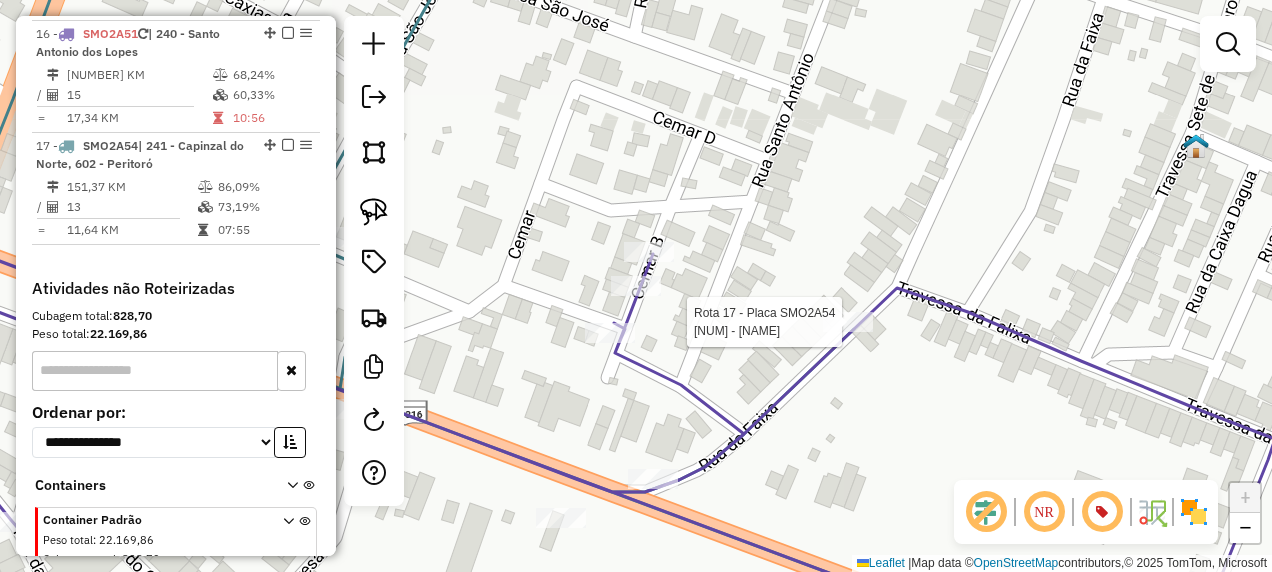 click 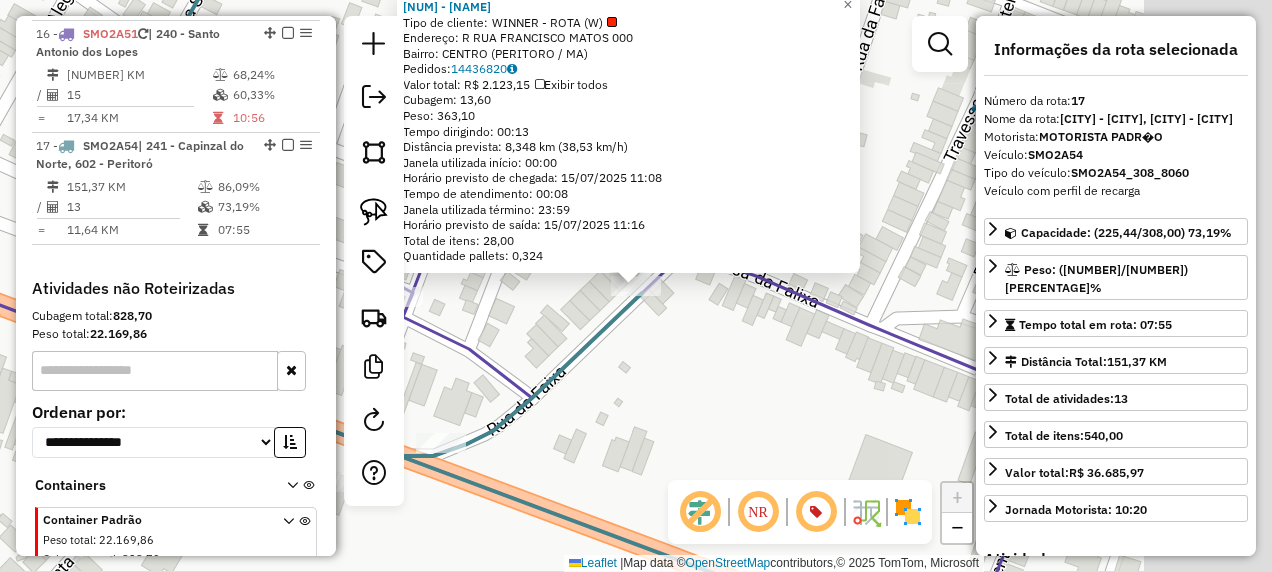 scroll, scrollTop: 1764, scrollLeft: 0, axis: vertical 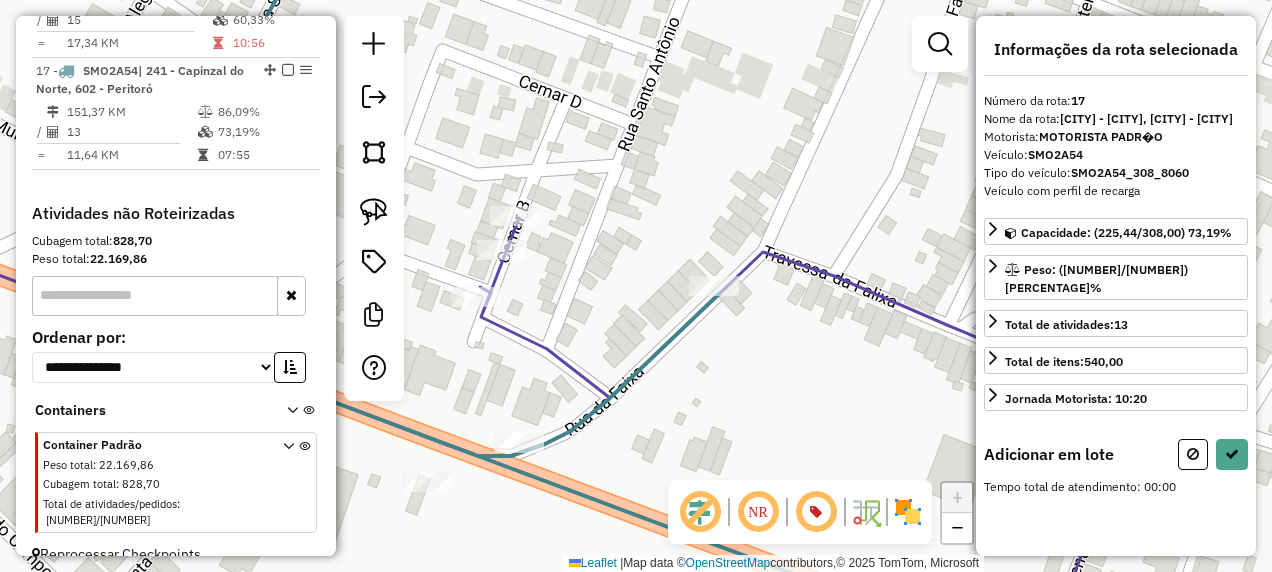 drag, startPoint x: 542, startPoint y: 318, endPoint x: 622, endPoint y: 318, distance: 80 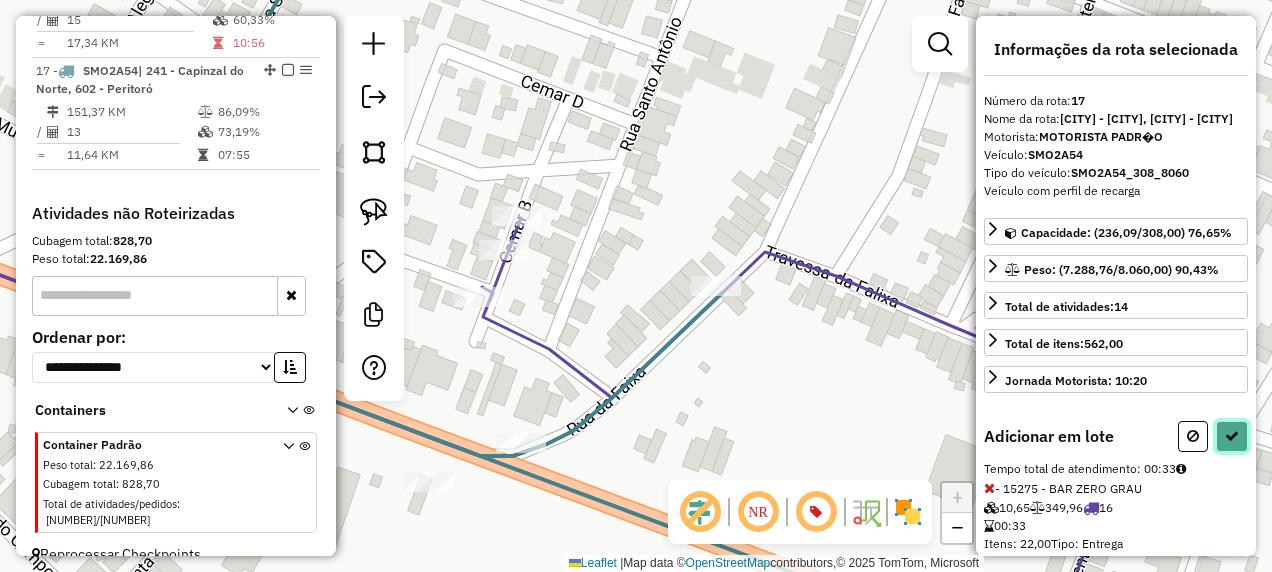 click at bounding box center [1232, 436] 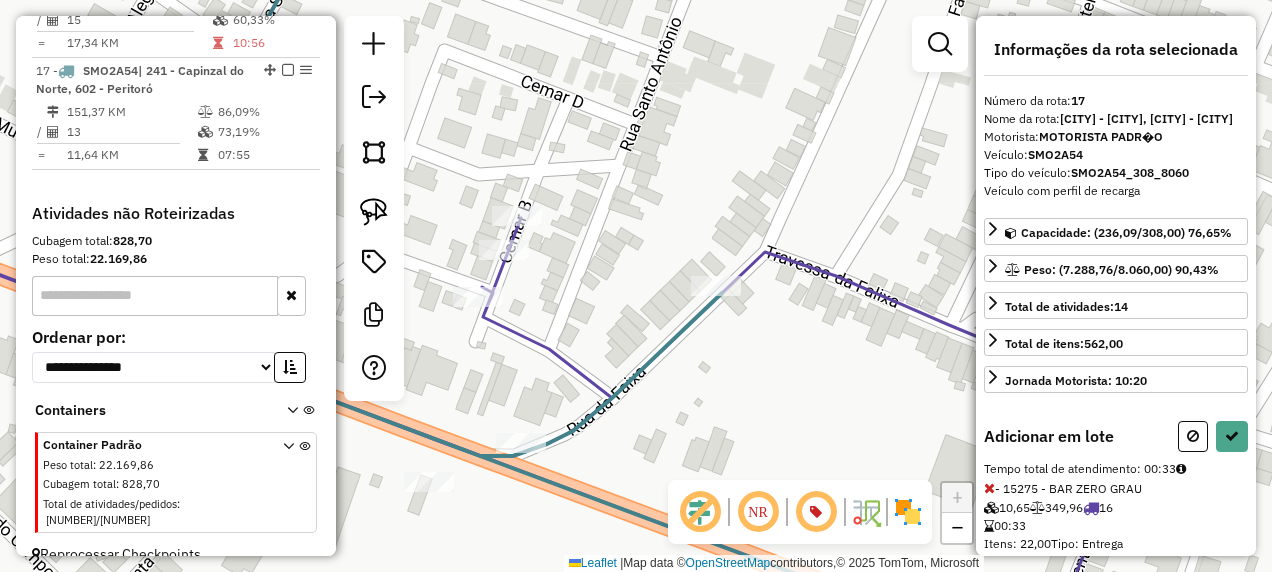 select on "**********" 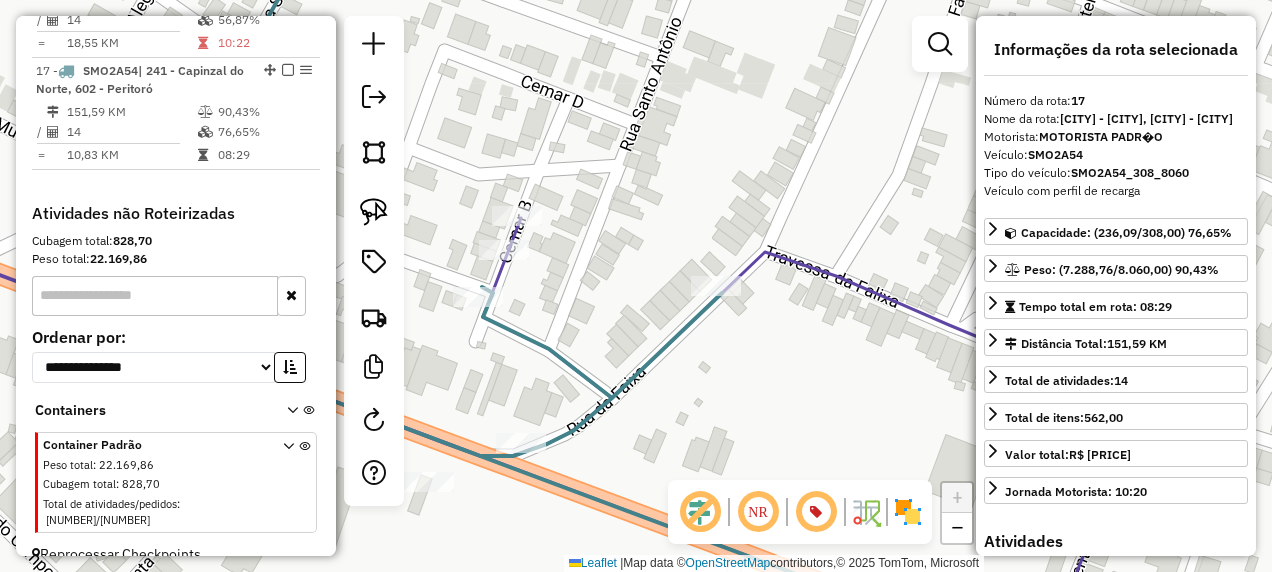 drag, startPoint x: 670, startPoint y: 412, endPoint x: 789, endPoint y: 334, distance: 142.28493 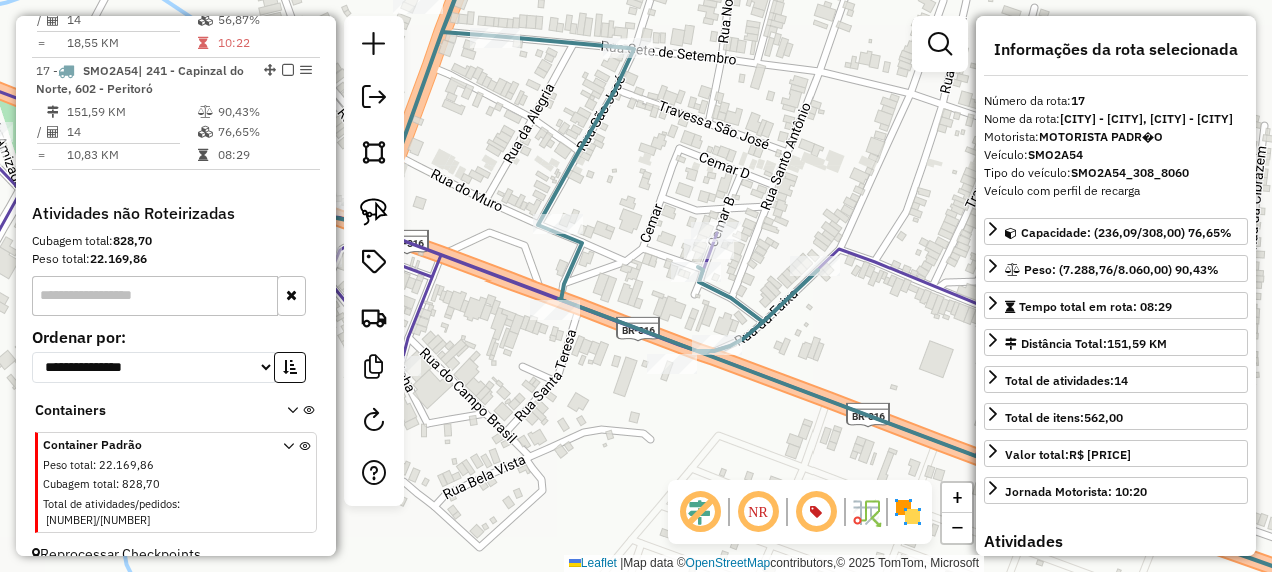 drag, startPoint x: 514, startPoint y: 384, endPoint x: 714, endPoint y: 295, distance: 218.90866 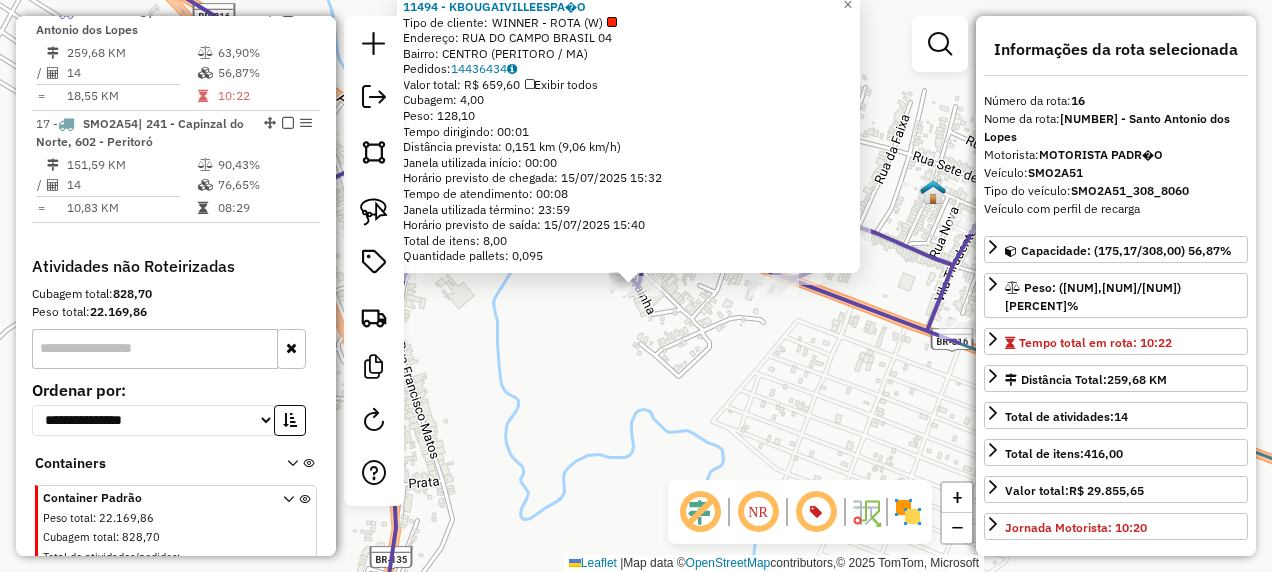 scroll, scrollTop: 1689, scrollLeft: 0, axis: vertical 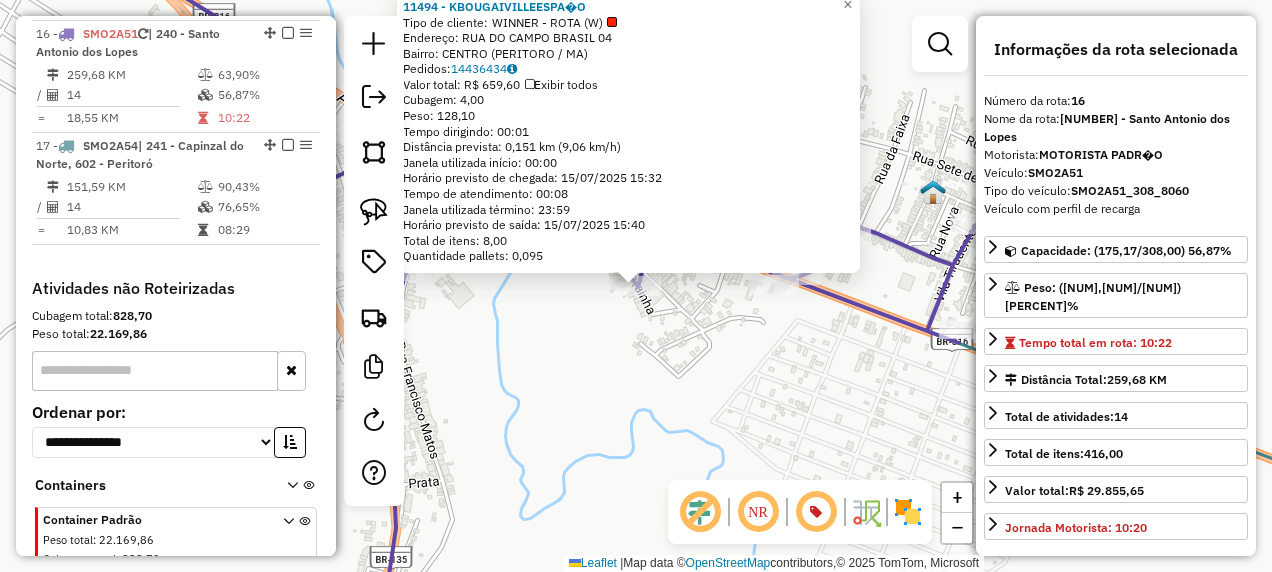 click on "11494 - KBOUGAIVILLEESPA�O  Tipo de cliente:   WINNER - ROTA (W)   Endereço: RUA DO CAMPO BRASIL           04   Bairro: CENTRO (PERITORO / MA)   Pedidos:  14436434   Valor total: R$ 659,60   Exibir todos   Cubagem: 4,00  Peso: 128,10  Tempo dirigindo: 00:01   Distância prevista: 0,151 km (9,06 km/h)   Janela utilizada início: 00:00   Horário previsto de chegada: 15/07/2025 15:32   Tempo de atendimento: 00:08   Janela utilizada término: 23:59   Horário previsto de saída: 15/07/2025 15:40   Total de itens: 8,00   Quantidade pallets: 0,095  × Janela de atendimento Grade de atendimento Capacidade Transportadoras Veículos Cliente Pedidos  Rotas Selecione os dias de semana para filtrar as janelas de atendimento  Seg   Ter   Qua   Qui   Sex   Sáb   Dom  Informe o período da janela de atendimento: De: Até:  Filtrar exatamente a janela do cliente  Considerar janela de atendimento padrão  Selecione os dias de semana para filtrar as grades de atendimento  Seg   Ter   Qua   Qui   Sex   Sáb   Dom   De:  +" 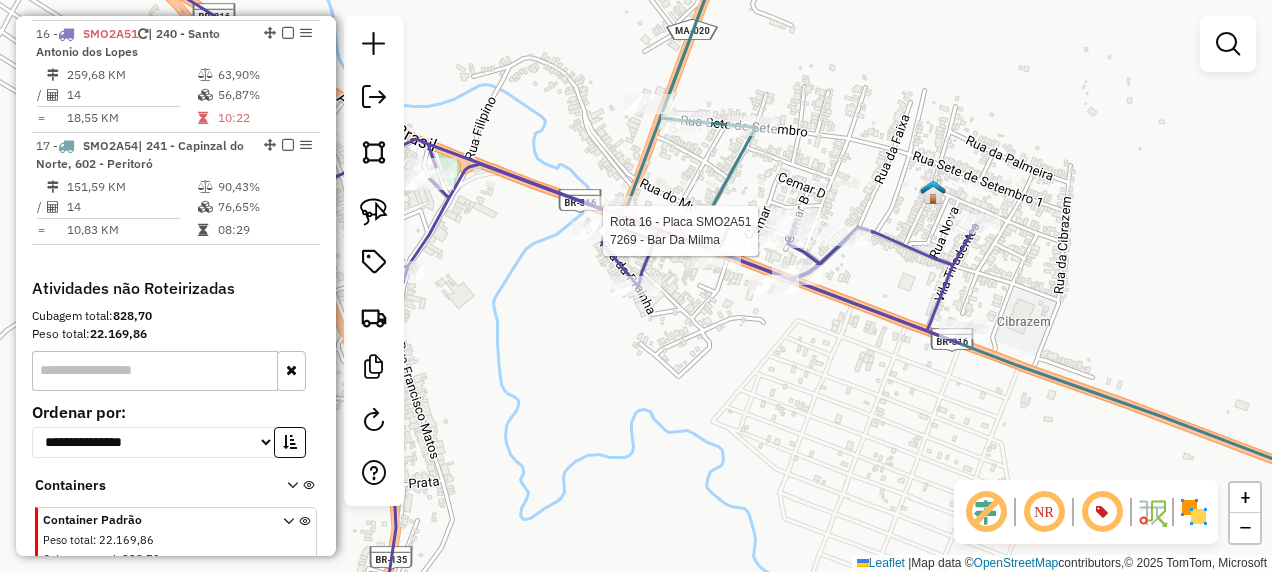 click 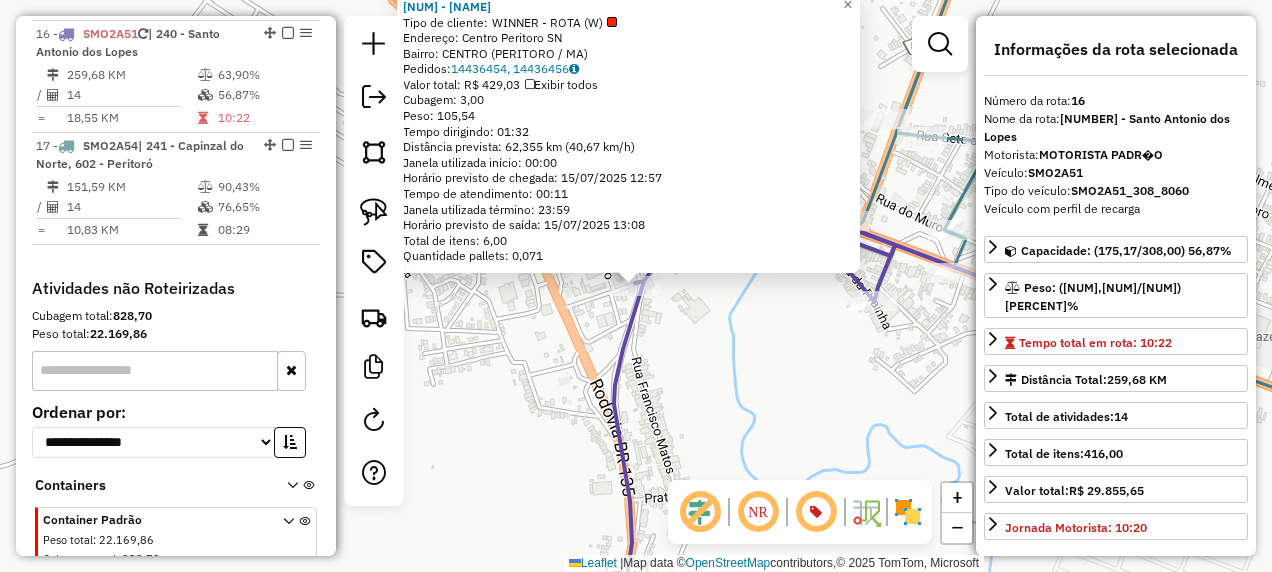 click on "16923 - PUB GG  Tipo de cliente:   WINNER - ROTA (W)   Endereço:  Centro Peritoro SN   Bairro: CENTRO (PERITORO / MA)   Pedidos:  14436454, 14436456   Valor total: R$ 429,03   Exibir todos   Cubagem: 3,00  Peso: 105,54  Tempo dirigindo: 01:32   Distância prevista: 62,355 km (40,67 km/h)   Janela utilizada início: 00:00   Horário previsto de chegada: 15/07/2025 12:57   Tempo de atendimento: 00:11   Janela utilizada término: 23:59   Horário previsto de saída: 15/07/2025 13:08   Total de itens: 6,00   Quantidade pallets: 0,071  × Janela de atendimento Grade de atendimento Capacidade Transportadoras Veículos Cliente Pedidos  Rotas Selecione os dias de semana para filtrar as janelas de atendimento  Seg   Ter   Qua   Qui   Sex   Sáb   Dom  Informe o período da janela de atendimento: De: Até:  Filtrar exatamente a janela do cliente  Considerar janela de atendimento padrão  Selecione os dias de semana para filtrar as grades de atendimento  Seg   Ter   Qua   Qui   Sex   Sáb   Dom   Peso mínimo:   De:  +" 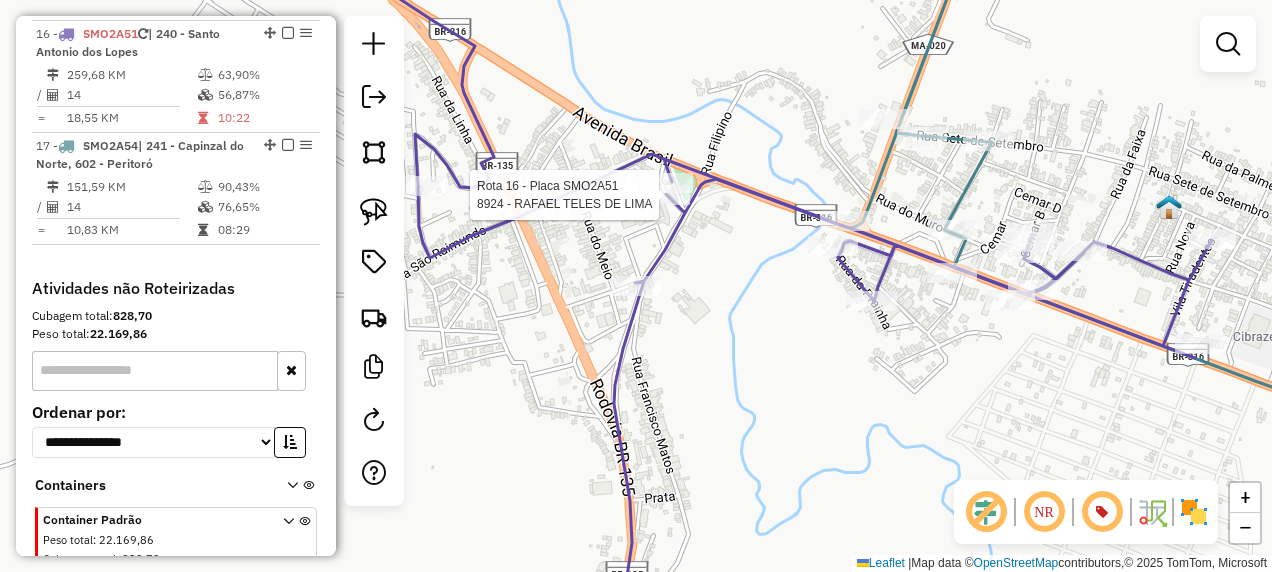 select on "**********" 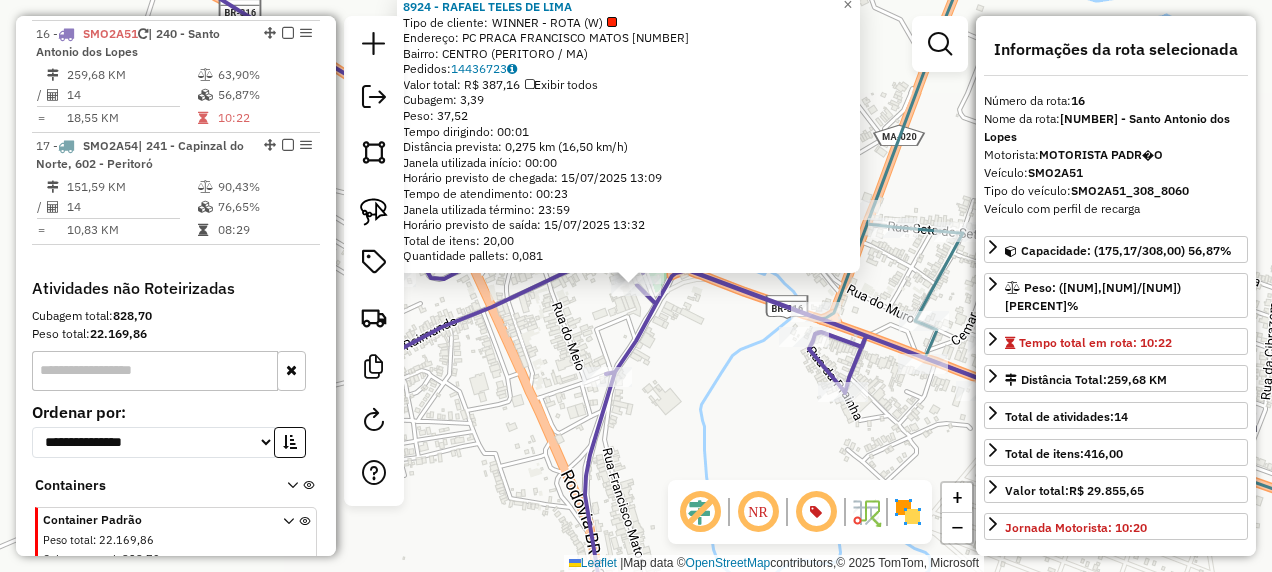 click on "8924 - RAFAEL TELES DE LIMA  Tipo de cliente:   WINNER - ROTA (W)   Endereço: PC  PRACA FRANCISCO MATOS         00   Bairro: CENTRO (PERITORO / MA)   Pedidos:  14436723   Valor total: R$ 387,16   Exibir todos   Cubagem: 3,39  Peso: 37,52  Tempo dirigindo: 00:01   Distância prevista: 0,275 km (16,50 km/h)   Janela utilizada início: 00:00   Horário previsto de chegada: 15/07/2025 13:09   Tempo de atendimento: 00:23   Janela utilizada término: 23:59   Horário previsto de saída: 15/07/2025 13:32   Total de itens: 20,00   Quantidade pallets: 0,081  × Janela de atendimento Grade de atendimento Capacidade Transportadoras Veículos Cliente Pedidos  Rotas Selecione os dias de semana para filtrar as janelas de atendimento  Seg   Ter   Qua   Qui   Sex   Sáb   Dom  Informe o período da janela de atendimento: De: Até:  Filtrar exatamente a janela do cliente  Considerar janela de atendimento padrão  Selecione os dias de semana para filtrar as grades de atendimento  Seg   Ter   Qua   Qui   Sex   Sáb   Dom  De:" 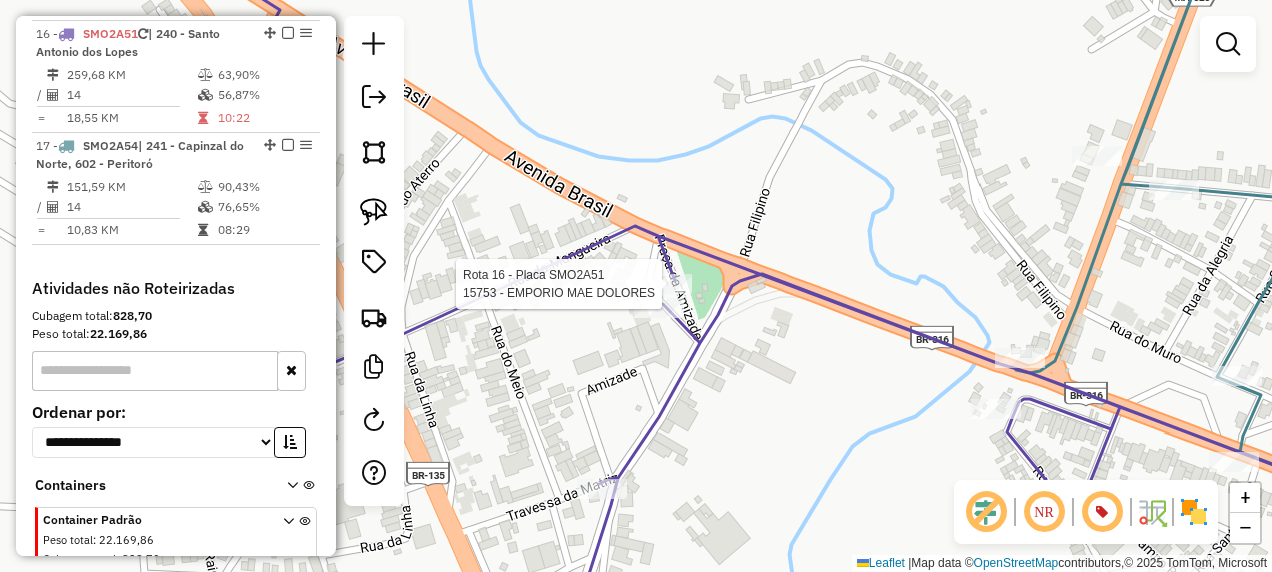 select on "**********" 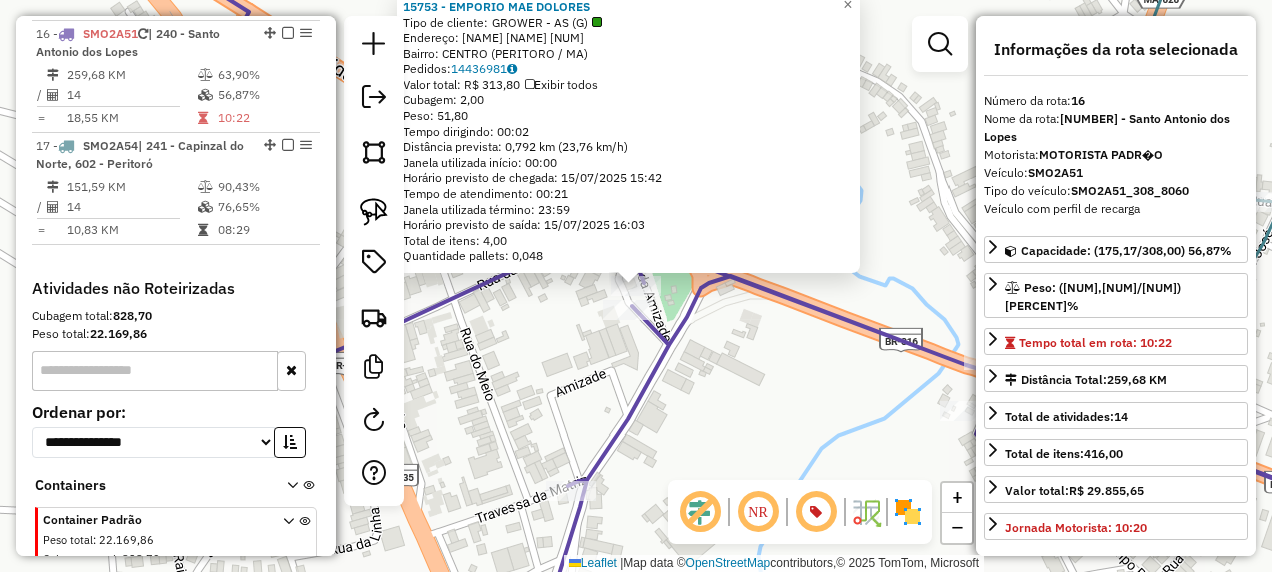 click on "15753 - EMPORIO MAE DOLORES  Tipo de cliente:   GROWER - AS (G)   Endereço:  PRACA FRANCISCO MATOS 100   Bairro: CENTRO (PERITORO / MA)   Pedidos:  14436981   Valor total: R$ 313,80   Exibir todos   Cubagem: 2,00  Peso: 51,80  Tempo dirigindo: 00:02   Distância prevista: 0,792 km (23,76 km/h)   Janela utilizada início: 00:00   Horário previsto de chegada: 15/07/2025 15:42   Tempo de atendimento: 00:21   Janela utilizada término: 23:59   Horário previsto de saída: 15/07/2025 16:03   Total de itens: 4,00   Quantidade pallets: 0,048  × Janela de atendimento Grade de atendimento Capacidade Transportadoras Veículos Cliente Pedidos  Rotas Selecione os dias de semana para filtrar as janelas de atendimento  Seg   Ter   Qua   Qui   Sex   Sáb   Dom  Informe o período da janela de atendimento: De: Até:  Filtrar exatamente a janela do cliente  Considerar janela de atendimento padrão  Selecione os dias de semana para filtrar as grades de atendimento  Seg   Ter   Qua   Qui   Sex   Sáb   Dom   Peso mínimo:  +" 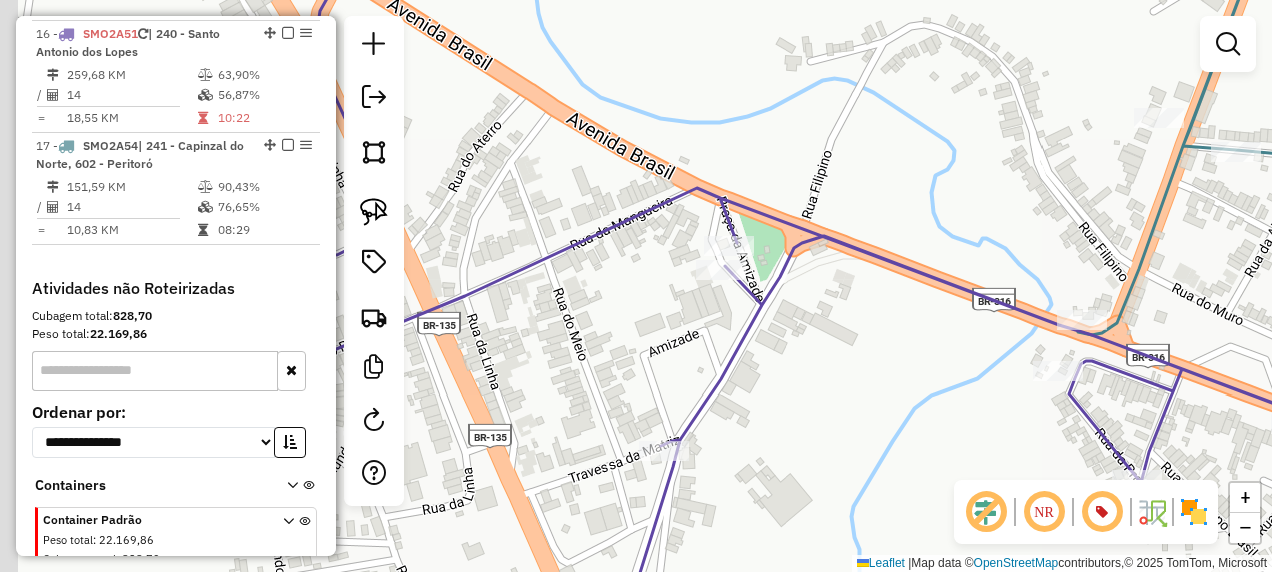 drag, startPoint x: 556, startPoint y: 390, endPoint x: 726, endPoint y: 318, distance: 184.61853 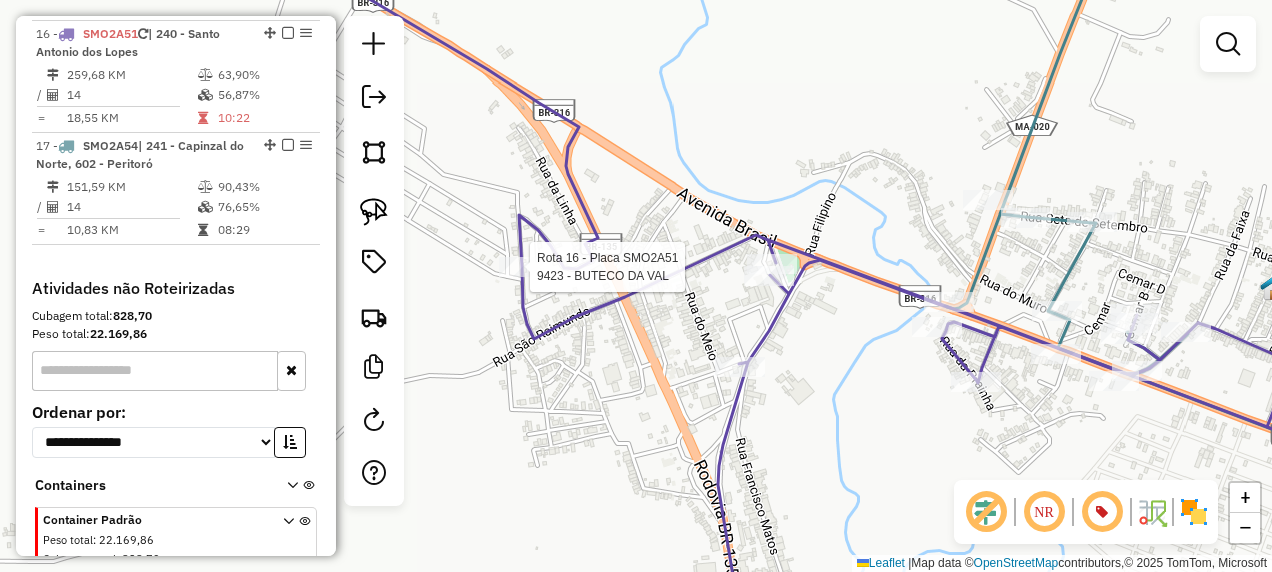 select on "**********" 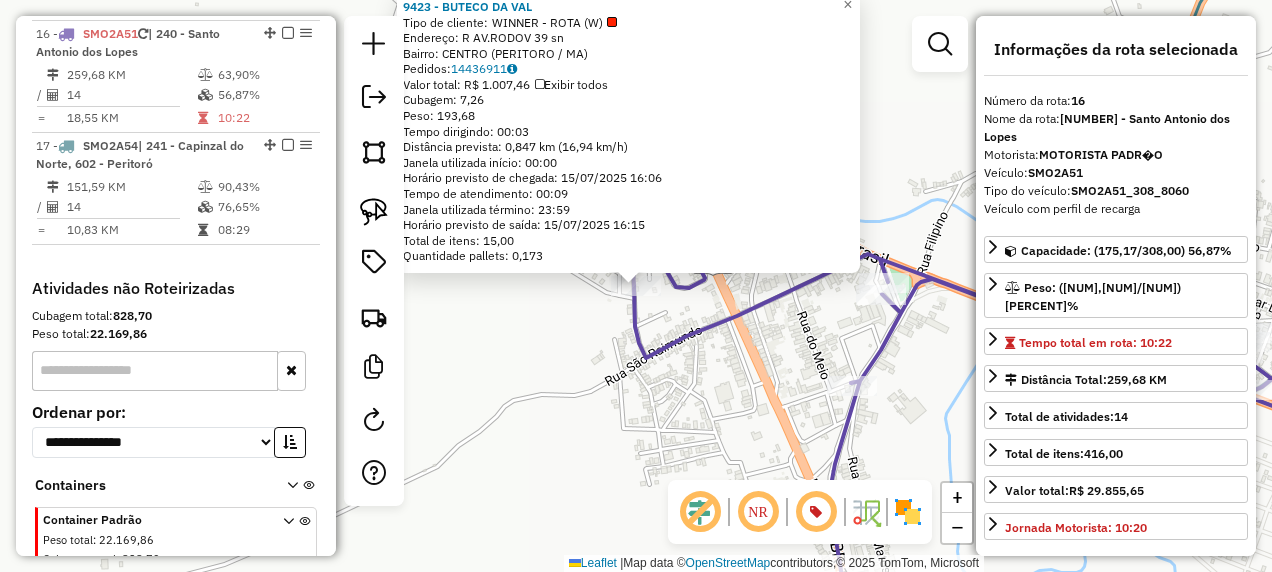 click on "9423 - BUTECO DA VAL  Tipo de cliente:   WINNER - ROTA (W)   Endereço: R   AV.RODOV 39                   sn   Bairro: CENTRO (PERITORO / MA)   Pedidos:  14436911   Valor total: R$ 1.007,46   Exibir todos   Cubagem: 7,26  Peso: 193,68  Tempo dirigindo: 00:03   Distância prevista: 0,847 km (16,94 km/h)   Janela utilizada início: 00:00   Horário previsto de chegada: 15/07/2025 16:06   Tempo de atendimento: 00:09   Janela utilizada término: 23:59   Horário previsto de saída: 15/07/2025 16:15   Total de itens: 15,00   Quantidade pallets: 0,173  × Janela de atendimento Grade de atendimento Capacidade Transportadoras Veículos Cliente Pedidos  Rotas Selecione os dias de semana para filtrar as janelas de atendimento  Seg   Ter   Qua   Qui   Sex   Sáb   Dom  Informe o período da janela de atendimento: De: Até:  Filtrar exatamente a janela do cliente  Considerar janela de atendimento padrão  Selecione os dias de semana para filtrar as grades de atendimento  Seg   Ter   Qua   Qui   Sex   Sáb   Dom   De:  +" 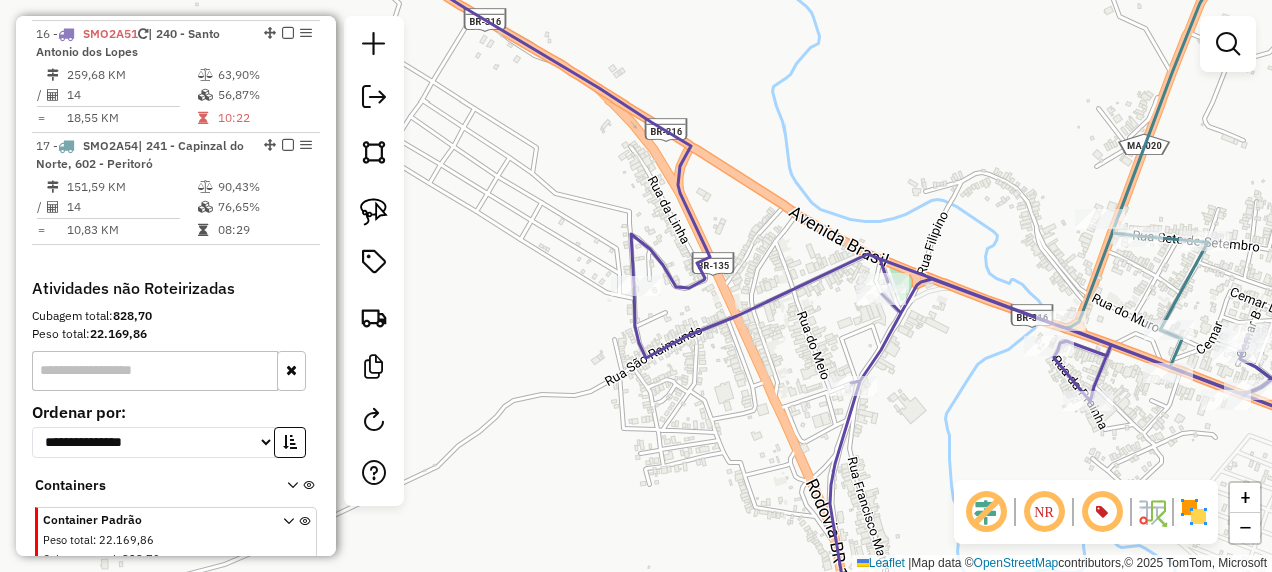 click 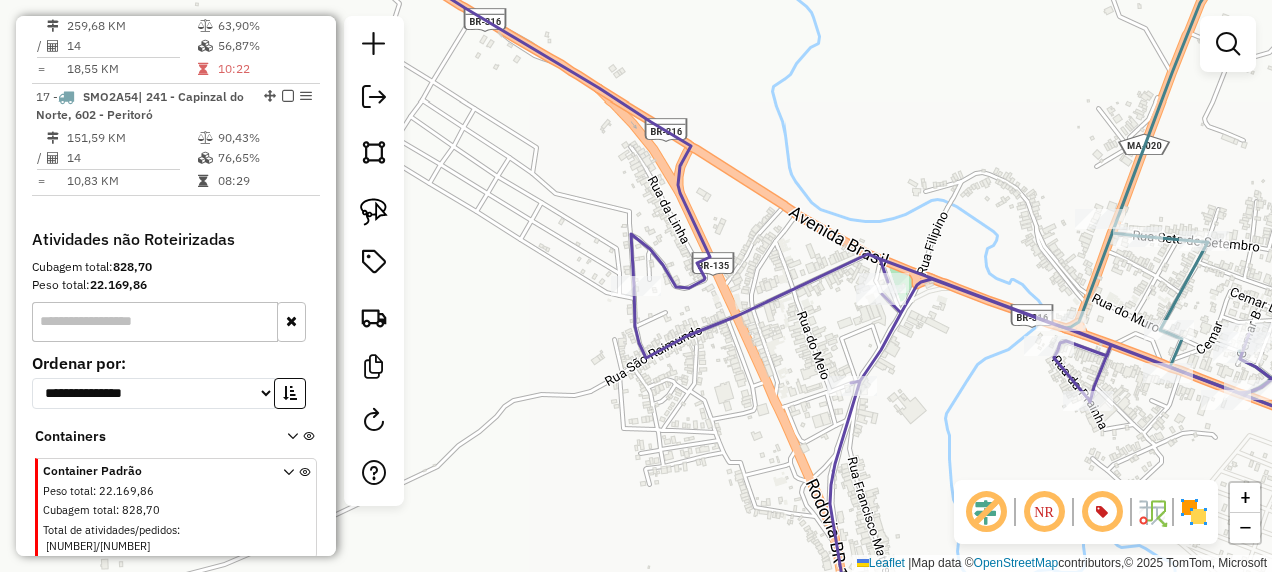 select on "**********" 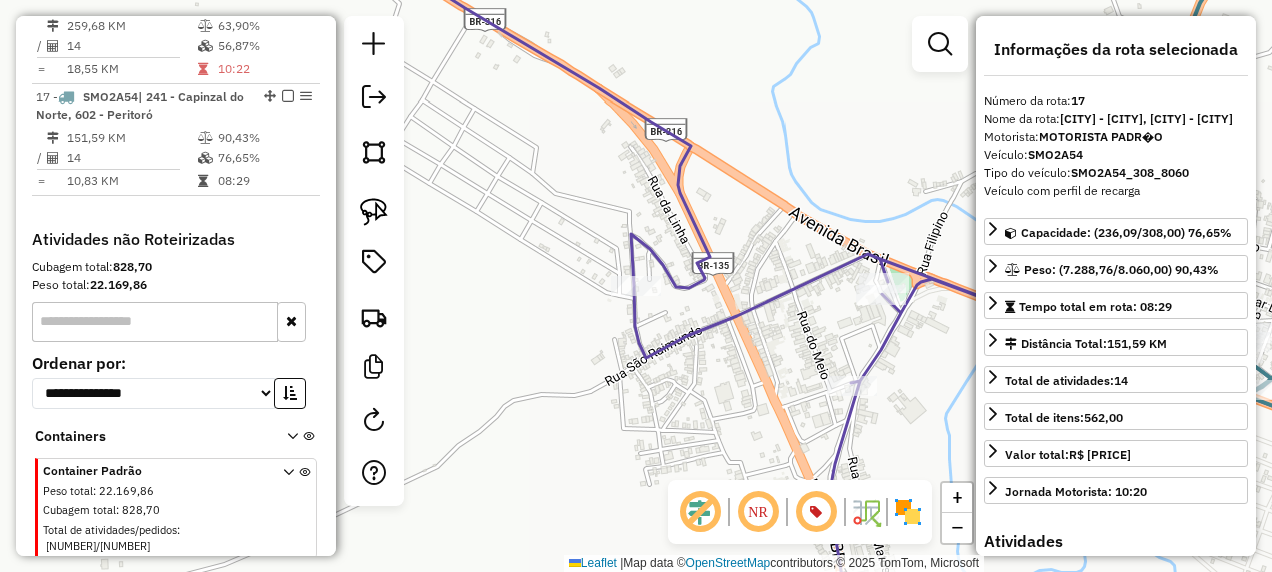 scroll, scrollTop: 1764, scrollLeft: 0, axis: vertical 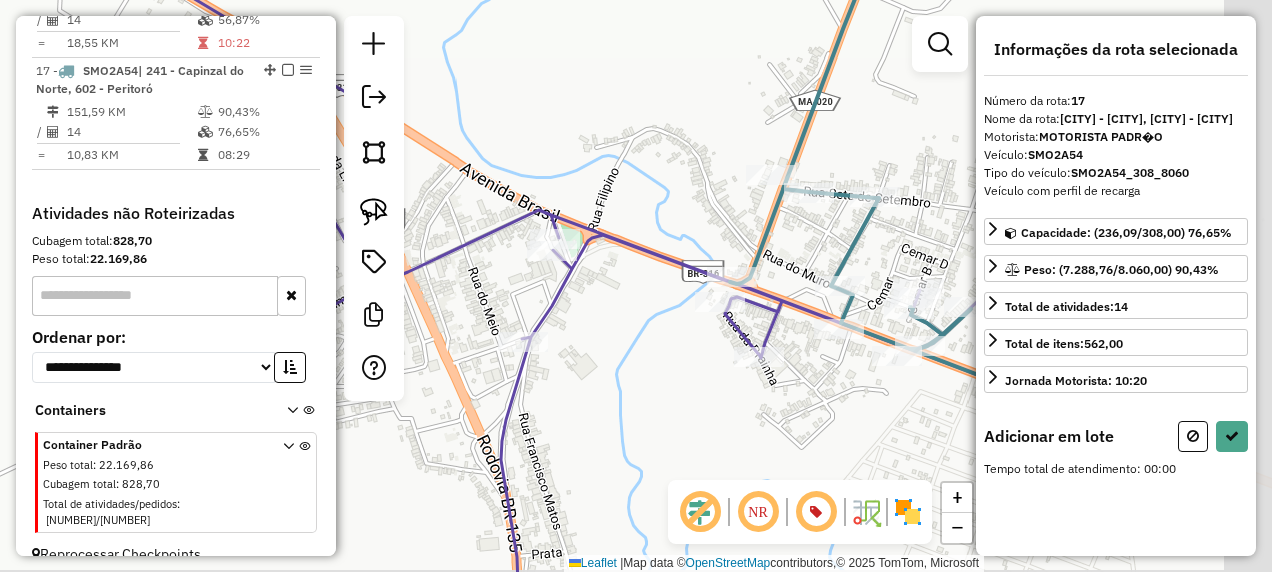 drag, startPoint x: 888, startPoint y: 363, endPoint x: 564, endPoint y: 317, distance: 327.24915 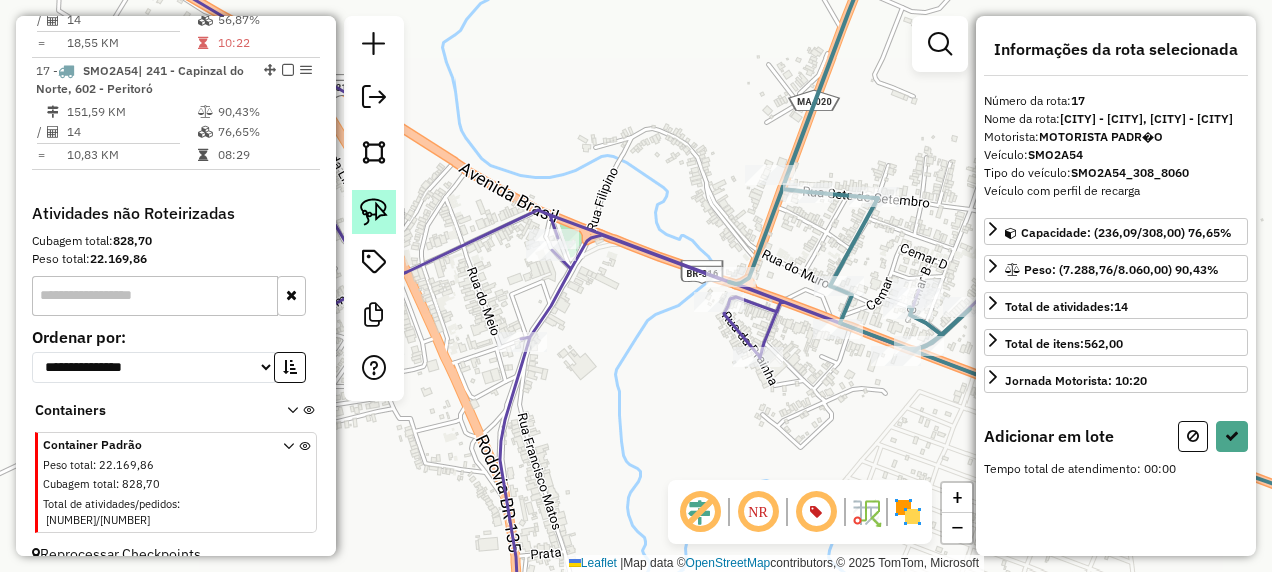 click 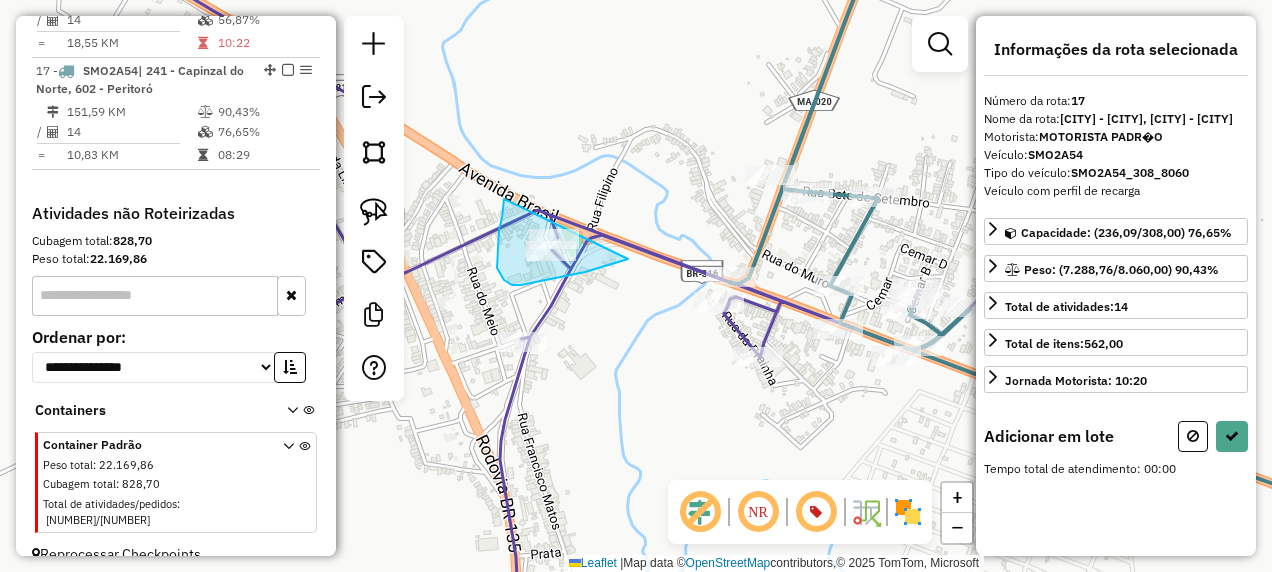 drag, startPoint x: 497, startPoint y: 268, endPoint x: 630, endPoint y: 258, distance: 133.37541 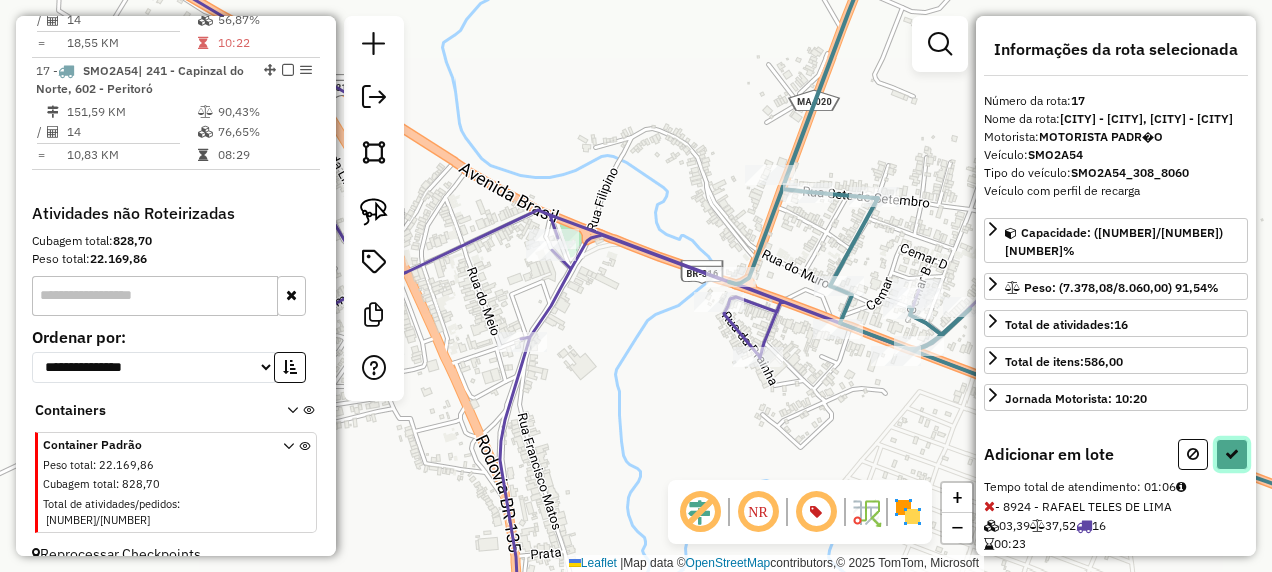 click at bounding box center (1232, 454) 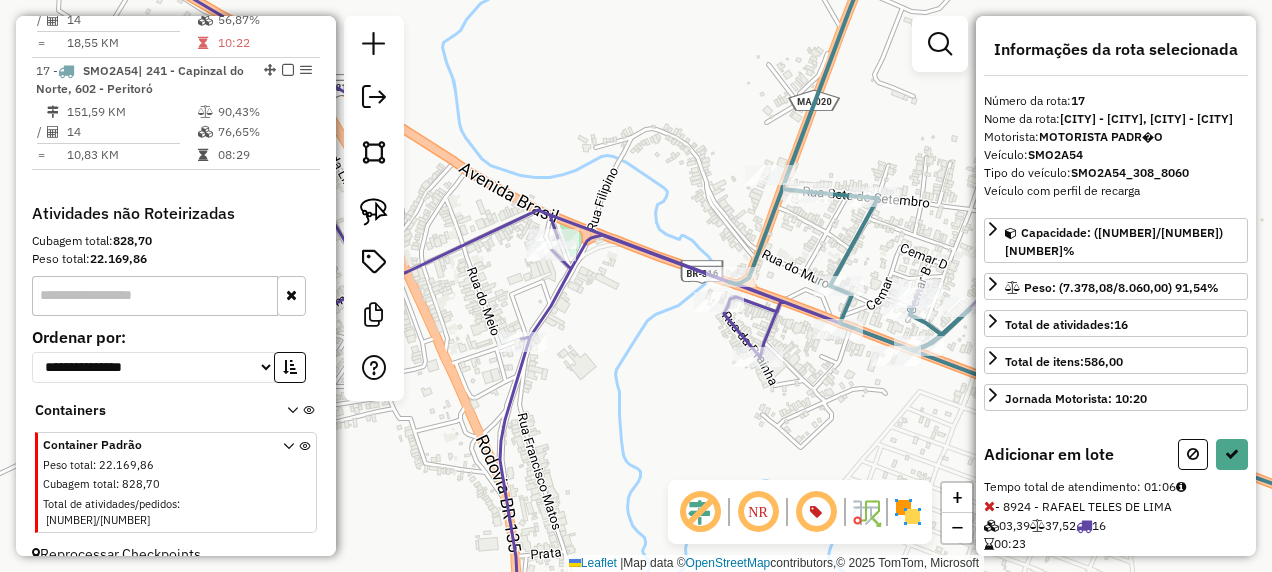 select on "**********" 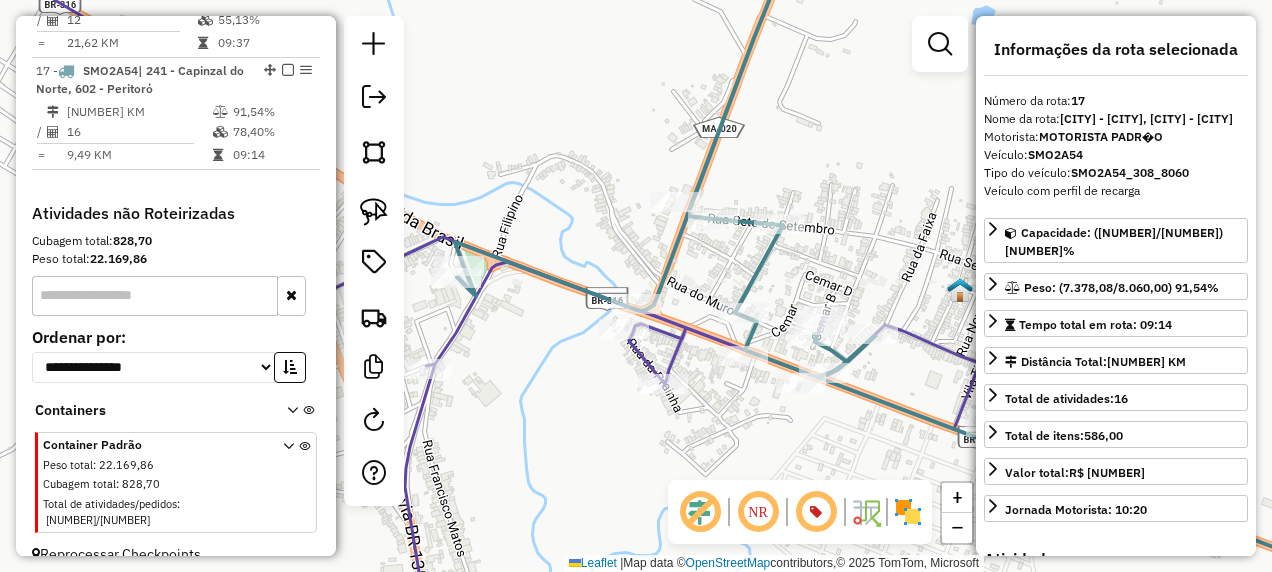 drag, startPoint x: 830, startPoint y: 434, endPoint x: 721, endPoint y: 463, distance: 112.79185 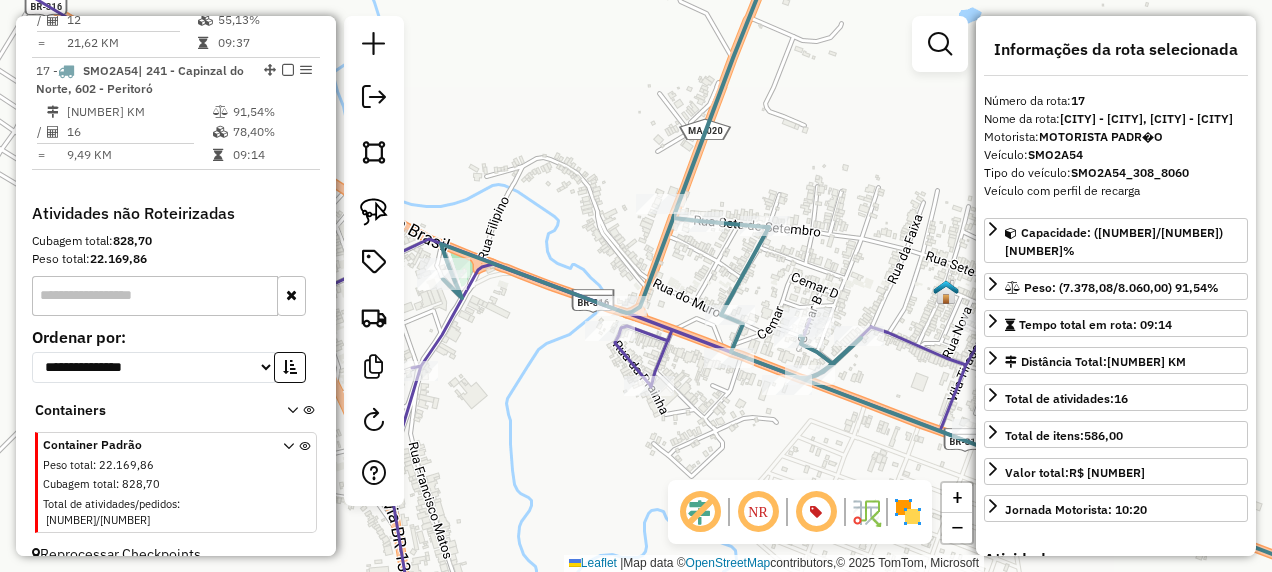 click 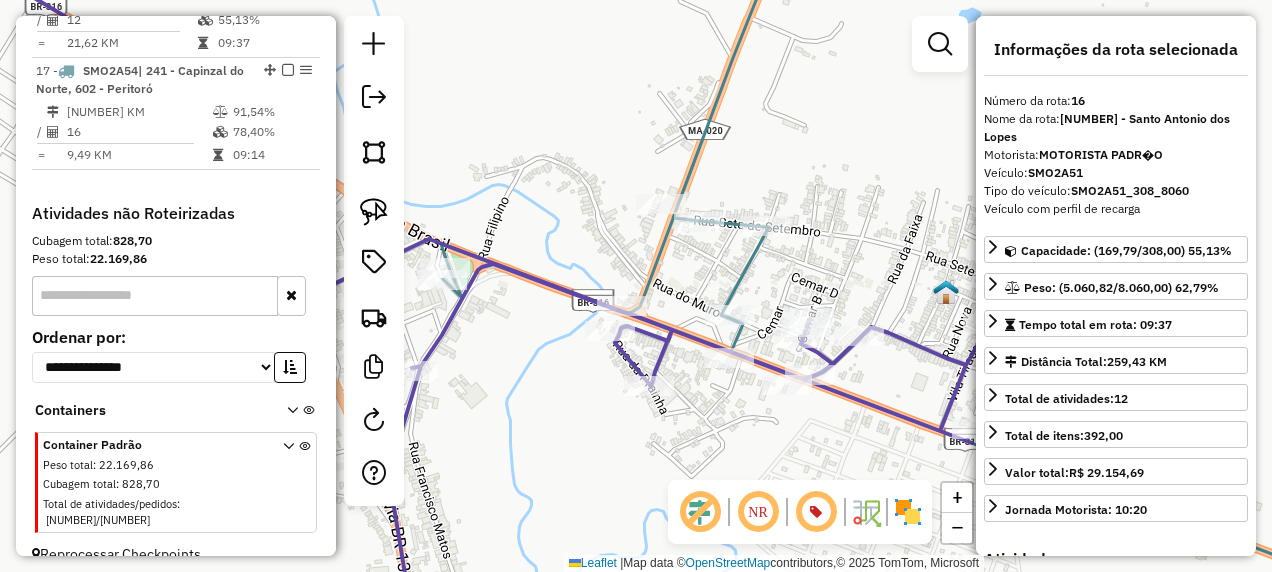 scroll, scrollTop: 1689, scrollLeft: 0, axis: vertical 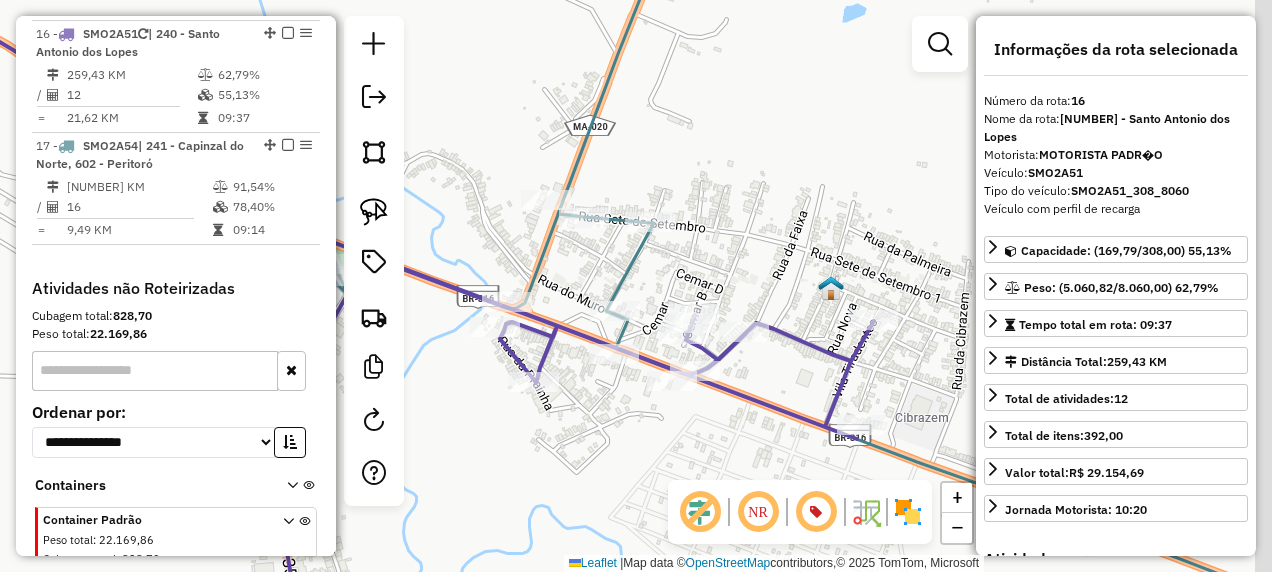 drag, startPoint x: 770, startPoint y: 456, endPoint x: 655, endPoint y: 452, distance: 115.06954 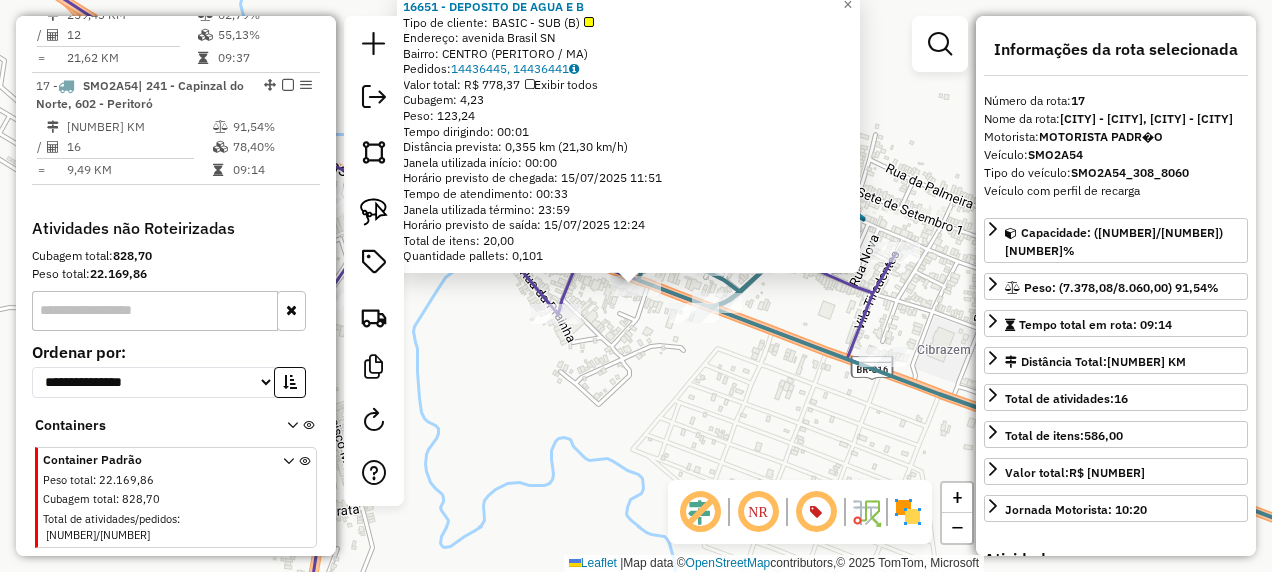 scroll, scrollTop: 1764, scrollLeft: 0, axis: vertical 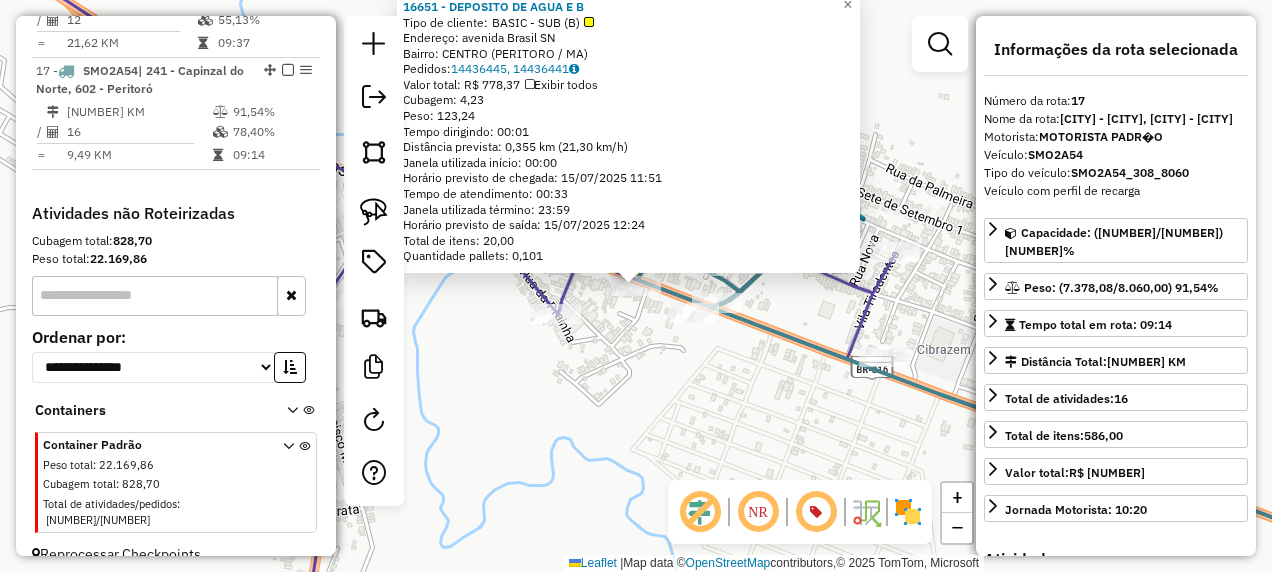 click on "16651 - DEPOSITO DE AGUA E B  Tipo de cliente:   BASIC - SUB (B)   Endereço:  avenida Brasil SN   Bairro: CENTRO (PERITORO / MA)   Pedidos:  14436445, 14436441   Valor total: R$ 778,37   Exibir todos   Cubagem: 4,23  Peso: 123,24  Tempo dirigindo: 00:01   Distância prevista: 0,355 km (21,30 km/h)   Janela utilizada início: 00:00   Horário previsto de chegada: 15/07/2025 11:51   Tempo de atendimento: 00:33   Janela utilizada término: 23:59   Horário previsto de saída: 15/07/2025 12:24   Total de itens: 20,00   Quantidade pallets: 0,101  × Janela de atendimento Grade de atendimento Capacidade Transportadoras Veículos Cliente Pedidos  Rotas Selecione os dias de semana para filtrar as janelas de atendimento  Seg   Ter   Qua   Qui   Sex   Sáb   Dom  Informe o período da janela de atendimento: De: Até:  Filtrar exatamente a janela do cliente  Considerar janela de atendimento padrão  Selecione os dias de semana para filtrar as grades de atendimento  Seg   Ter   Qua   Qui   Sex   Sáb   Dom   De:   De:" 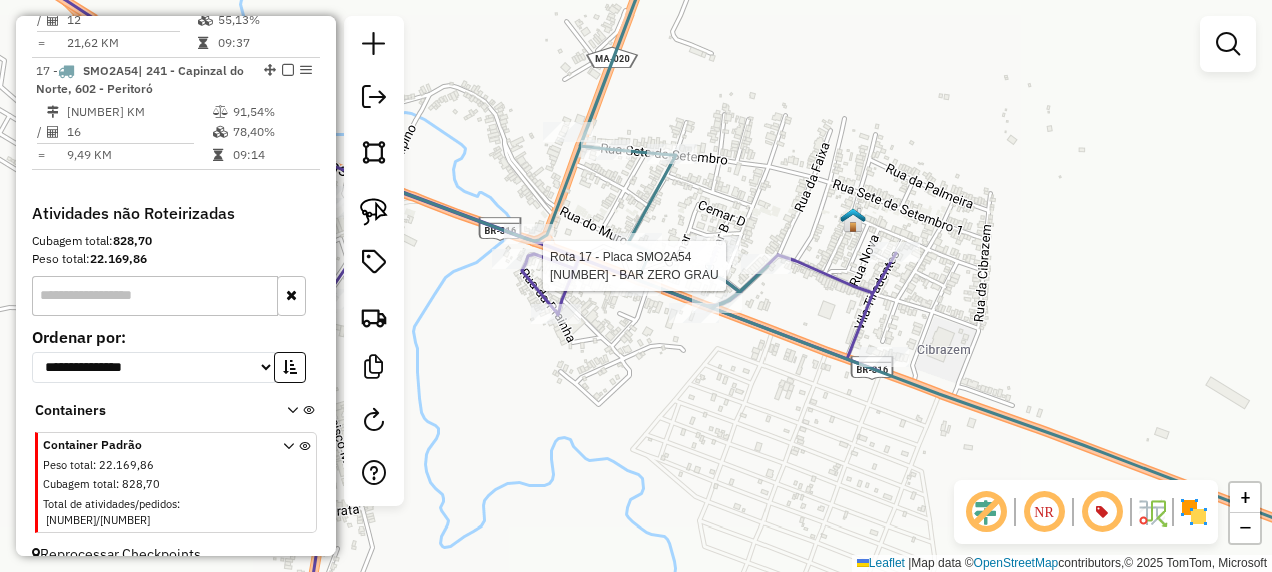 select on "**********" 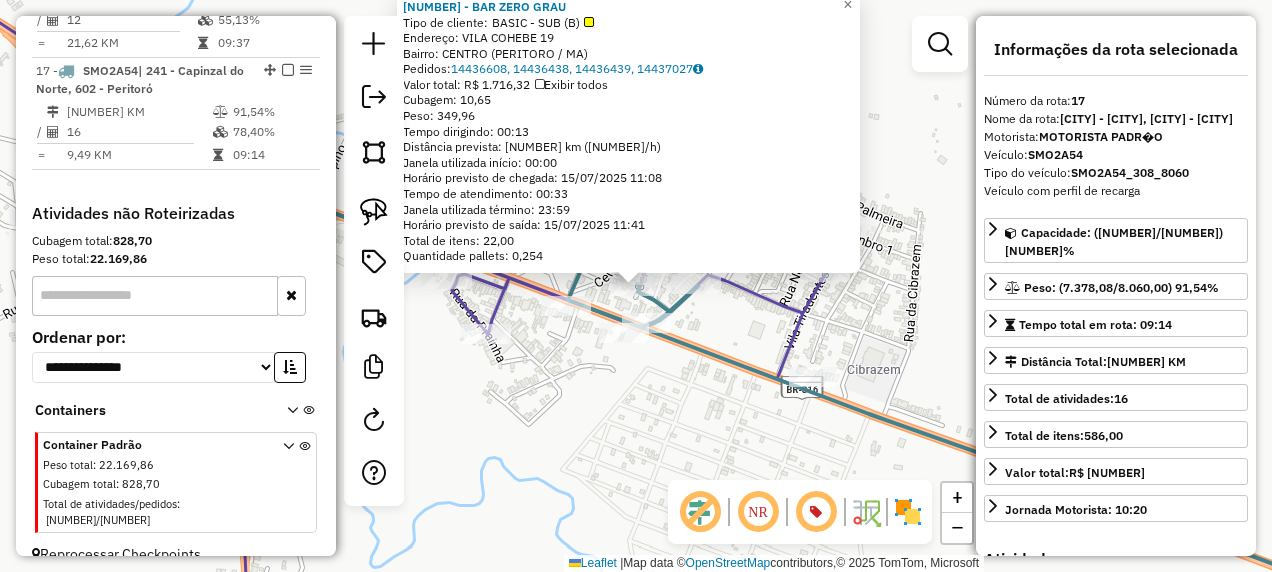 click on "15275 - BAR ZERO GRAU  Tipo de cliente:   BASIC - SUB (B)   Endereço:  VILA COHEBE 19   Bairro: CENTRO (PERITORO / MA)   Pedidos:  14436608, 14436438, 14436439, 14437027   Valor total: R$ 1.716,32   Exibir todos   Cubagem: 10,65  Peso: 349,96  Tempo dirigindo: 00:13   Distância prevista: 8,371 km (38,64 km/h)   Janela utilizada início: 00:00   Horário previsto de chegada: 15/07/2025 11:08   Tempo de atendimento: 00:33   Janela utilizada término: 23:59   Horário previsto de saída: 15/07/2025 11:41   Total de itens: 22,00   Quantidade pallets: 0,254  × Janela de atendimento Grade de atendimento Capacidade Transportadoras Veículos Cliente Pedidos  Rotas Selecione os dias de semana para filtrar as janelas de atendimento  Seg   Ter   Qua   Qui   Sex   Sáb   Dom  Informe o período da janela de atendimento: De: Até:  Filtrar exatamente a janela do cliente  Considerar janela de atendimento padrão  Selecione os dias de semana para filtrar as grades de atendimento  Seg   Ter   Qua   Qui   Sex   Sáb   Dom" 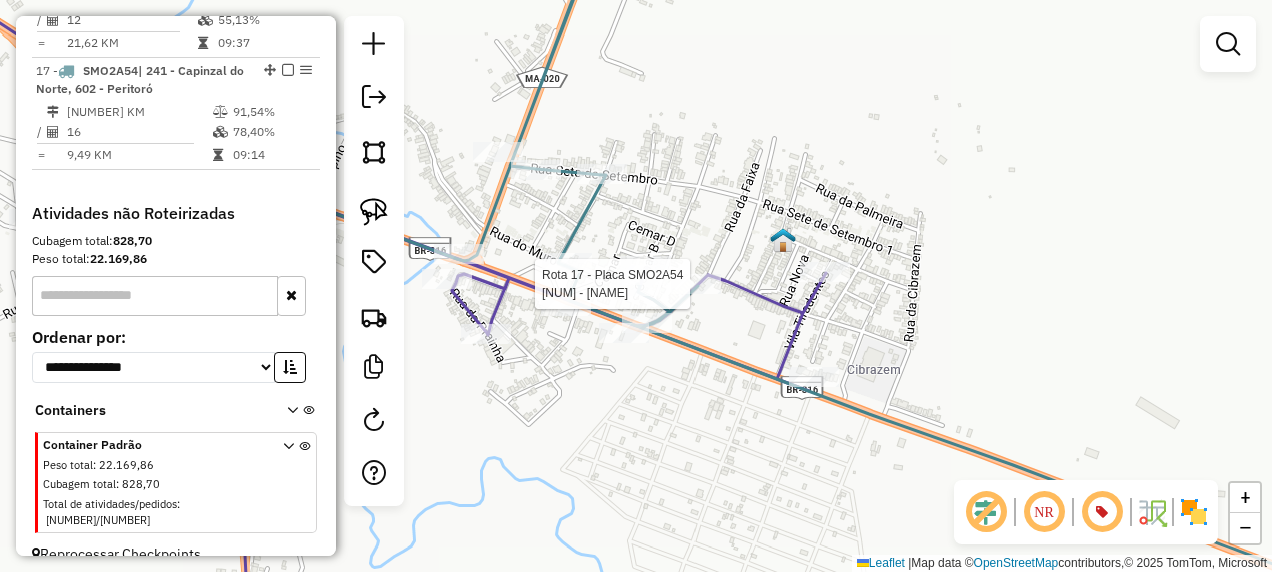 select on "**********" 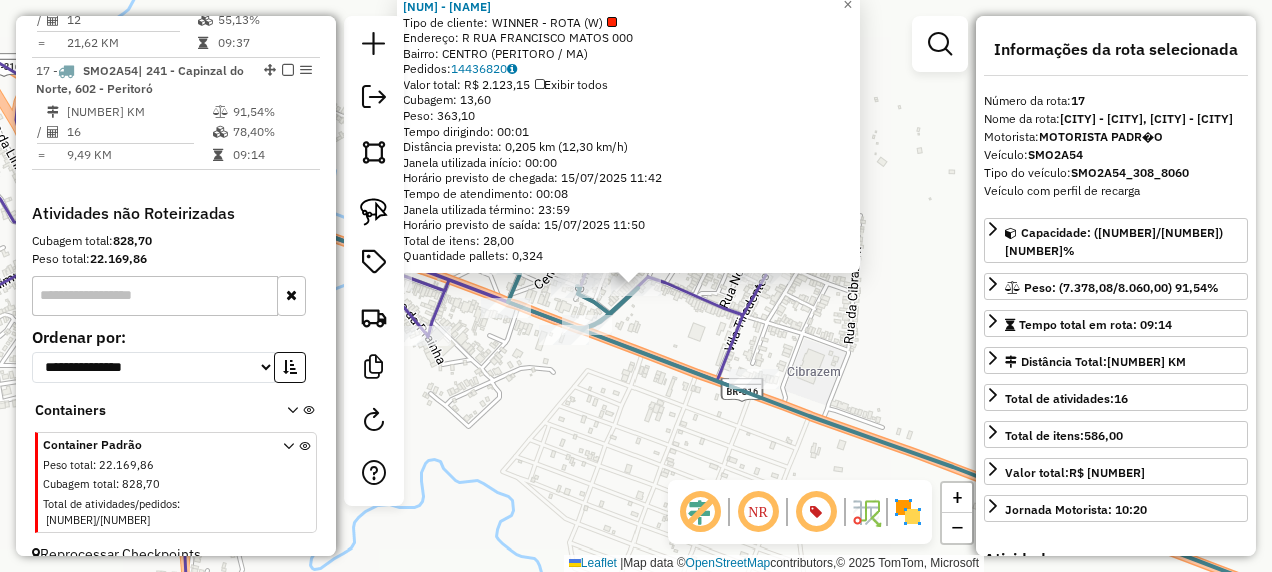 click on "8814 - BAR DOS AMIGOS  Tipo de cliente:   WINNER - ROTA (W)   Endereço: R   RUA FRANCISCO MATOS           000   Bairro: CENTRO (PERITORO / MA)   Pedidos:  14436820   Valor total: R$ 2.123,15   Exibir todos   Cubagem: 13,60  Peso: 363,10  Tempo dirigindo: 00:01   Distância prevista: 0,205 km (12,30 km/h)   Janela utilizada início: 00:00   Horário previsto de chegada: 15/07/2025 11:42   Tempo de atendimento: 00:08   Janela utilizada término: 23:59   Horário previsto de saída: 15/07/2025 11:50   Total de itens: 28,00   Quantidade pallets: 0,324  × Janela de atendimento Grade de atendimento Capacidade Transportadoras Veículos Cliente Pedidos  Rotas Selecione os dias de semana para filtrar as janelas de atendimento  Seg   Ter   Qua   Qui   Sex   Sáb   Dom  Informe o período da janela de atendimento: De: Até:  Filtrar exatamente a janela do cliente  Considerar janela de atendimento padrão  Selecione os dias de semana para filtrar as grades de atendimento  Seg   Ter   Qua   Qui   Sex   Sáb   Dom   De:" 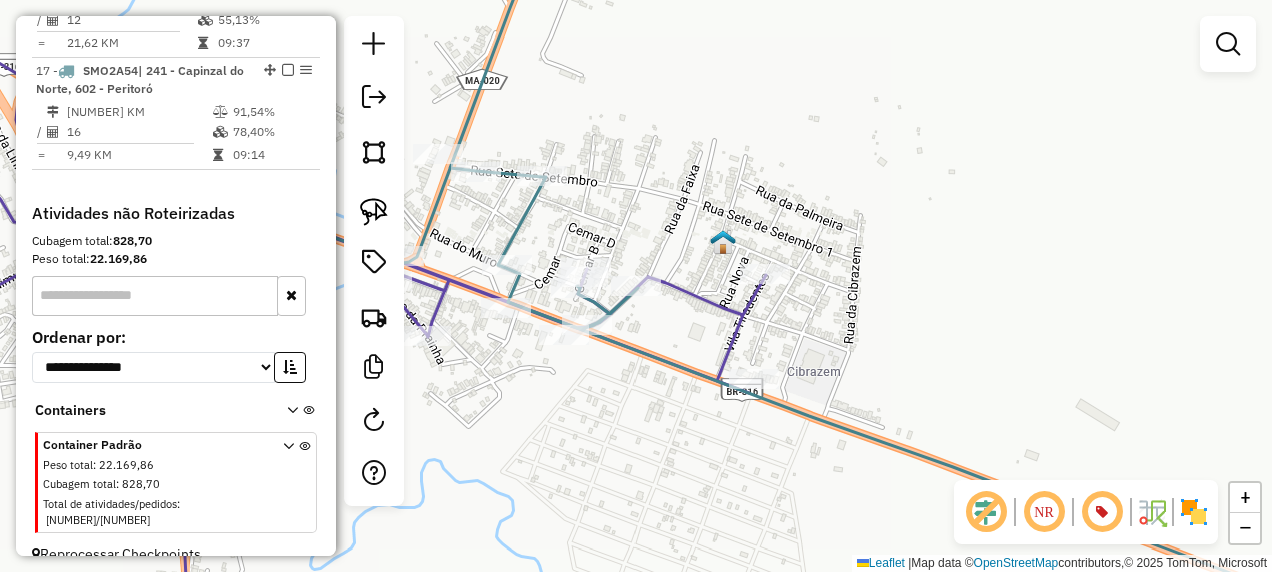 click 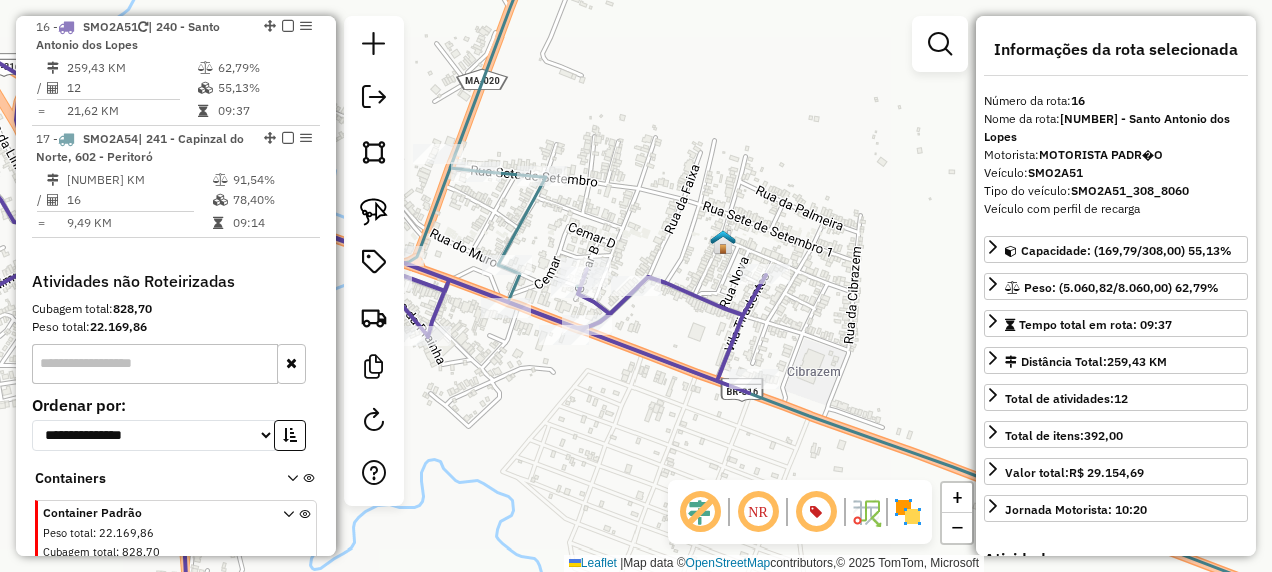 scroll, scrollTop: 1689, scrollLeft: 0, axis: vertical 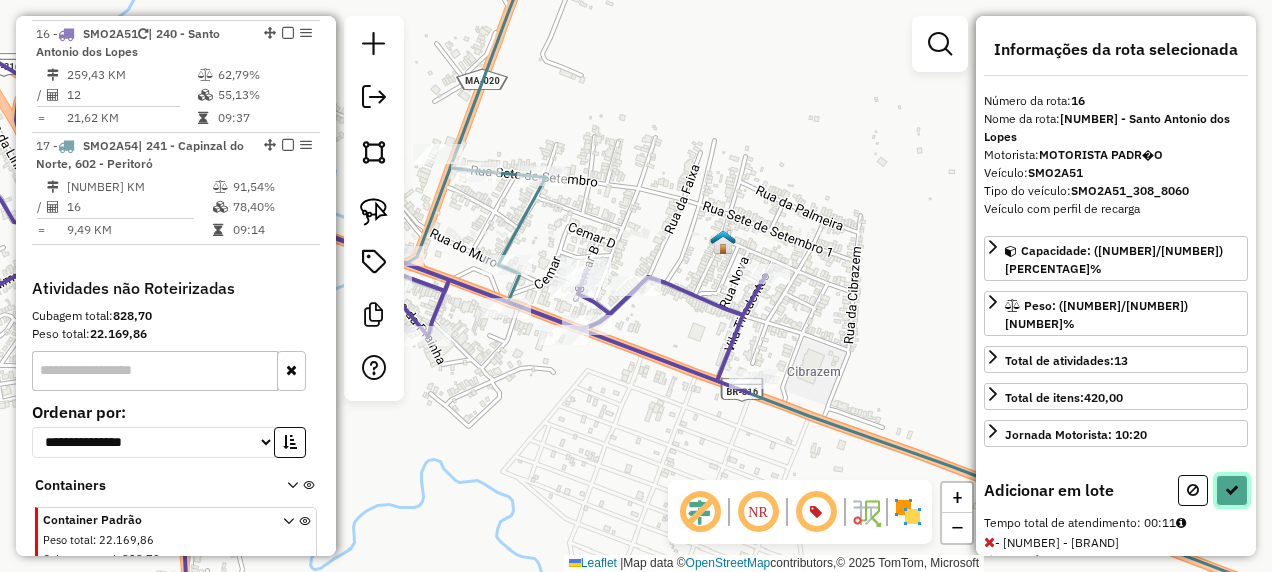 click at bounding box center (1232, 490) 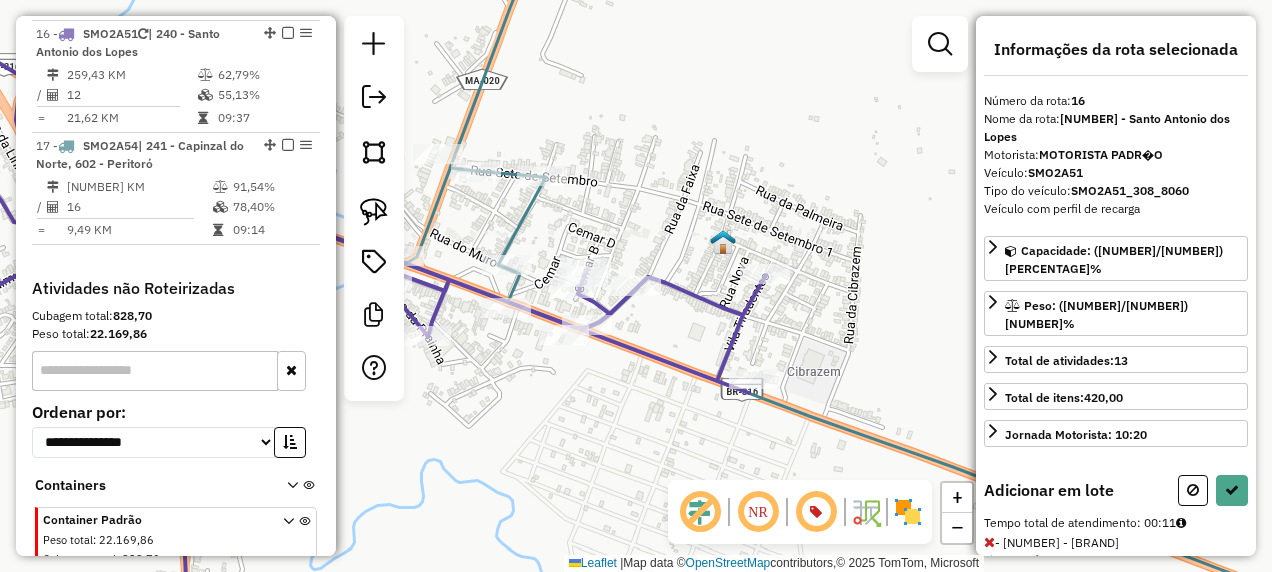 select on "**********" 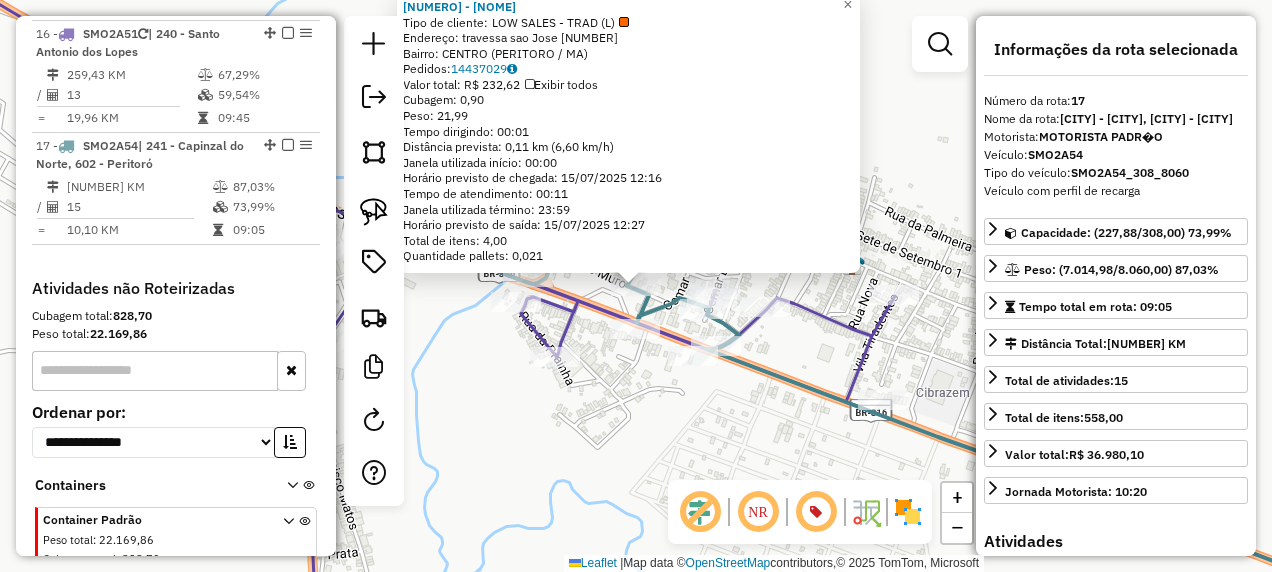 scroll, scrollTop: 1764, scrollLeft: 0, axis: vertical 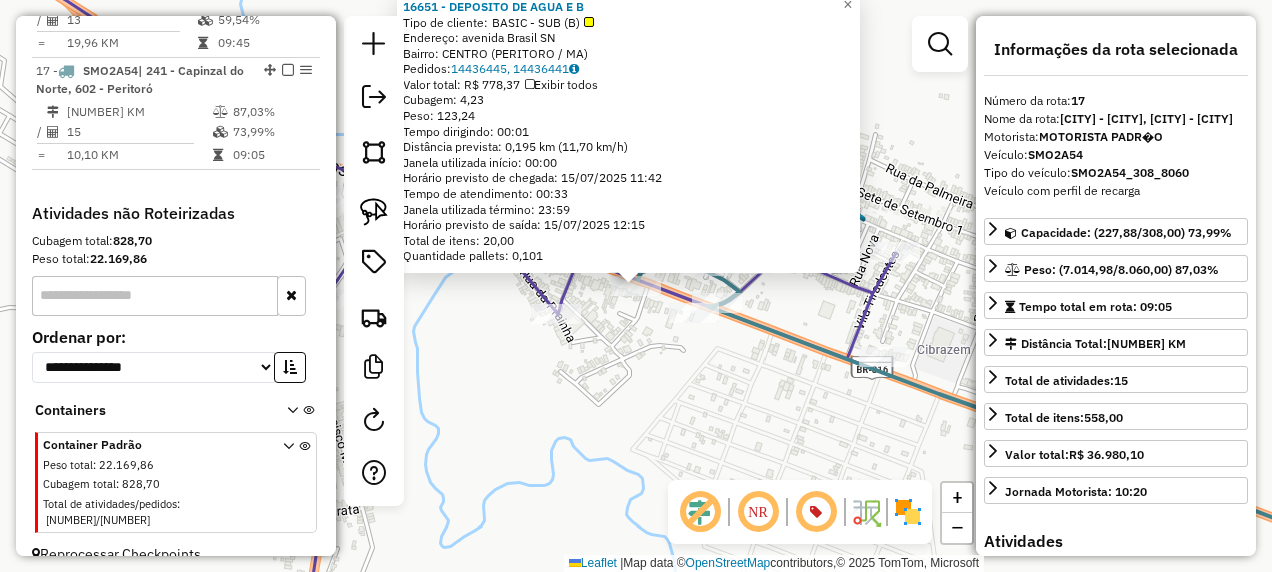 click on "16651 - DEPOSITO DE AGUA E B  Tipo de cliente:   BASIC - SUB (B)   Endereço:  avenida Brasil SN   Bairro: CENTRO (PERITORO / MA)   Pedidos:  14436445, 14436441   Valor total: R$ 778,37   Exibir todos   Cubagem: 4,23  Peso: 123,24  Tempo dirigindo: 00:01   Distância prevista: 0,195 km (11,70 km/h)   Janela utilizada início: 00:00   Horário previsto de chegada: 15/07/2025 11:42   Tempo de atendimento: 00:33   Janela utilizada término: 23:59   Horário previsto de saída: 15/07/2025 12:15   Total de itens: 20,00   Quantidade pallets: 0,101  × Janela de atendimento Grade de atendimento Capacidade Transportadoras Veículos Cliente Pedidos  Rotas Selecione os dias de semana para filtrar as janelas de atendimento  Seg   Ter   Qua   Qui   Sex   Sáb   Dom  Informe o período da janela de atendimento: De: Até:  Filtrar exatamente a janela do cliente  Considerar janela de atendimento padrão  Selecione os dias de semana para filtrar as grades de atendimento  Seg   Ter   Qua   Qui   Sex   Sáb   Dom   De:   De:" 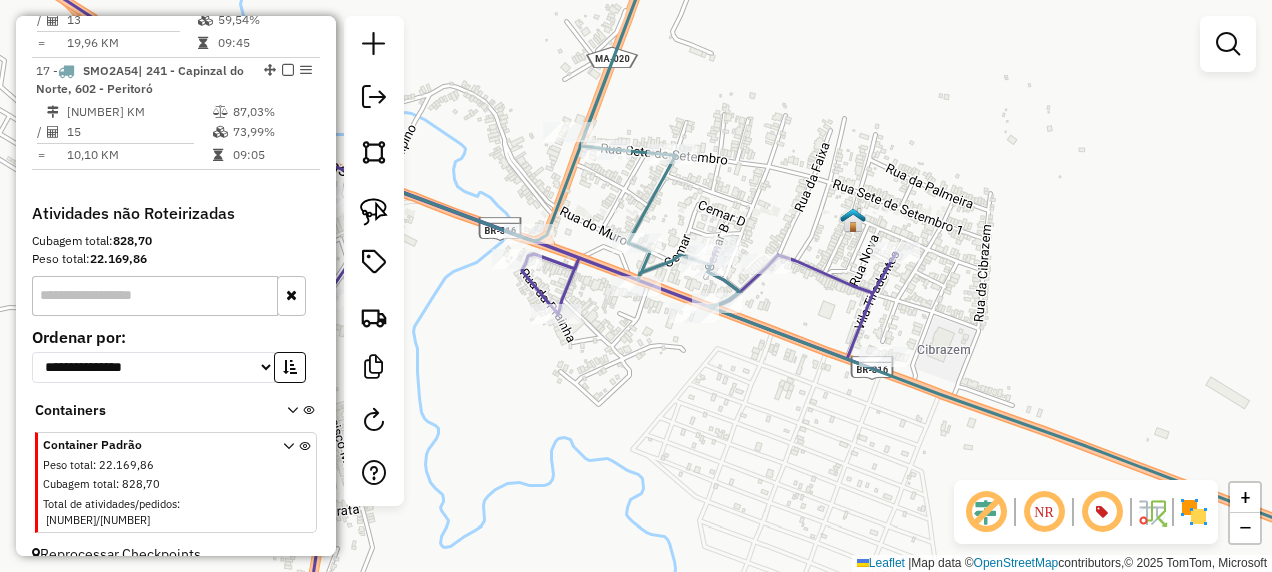 click 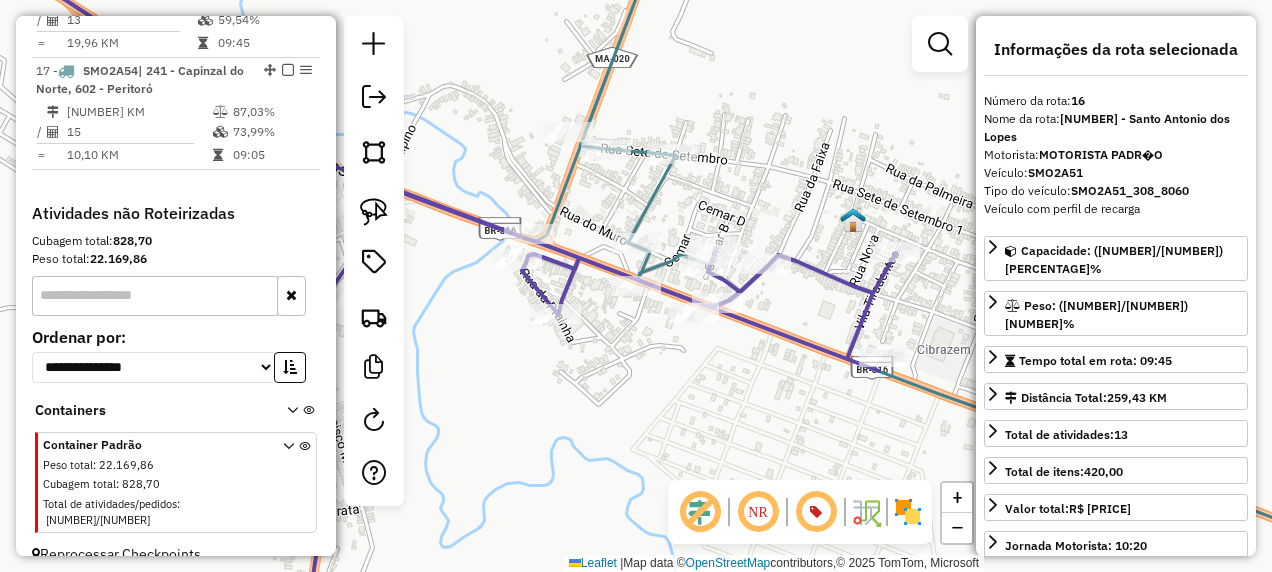 scroll, scrollTop: 1689, scrollLeft: 0, axis: vertical 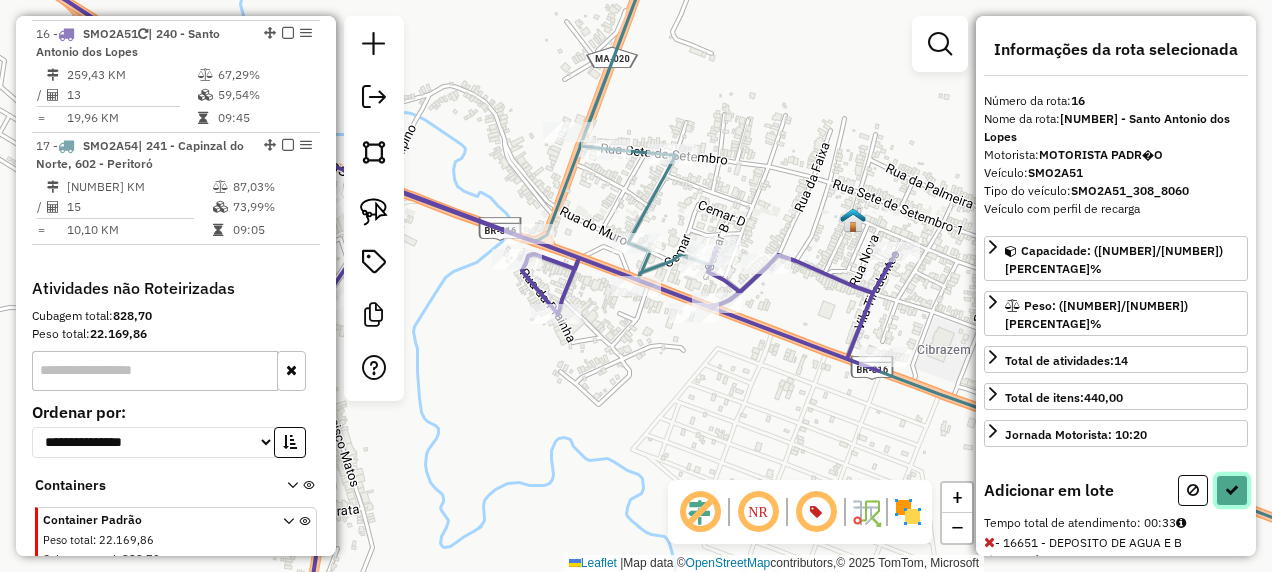 click at bounding box center [1232, 490] 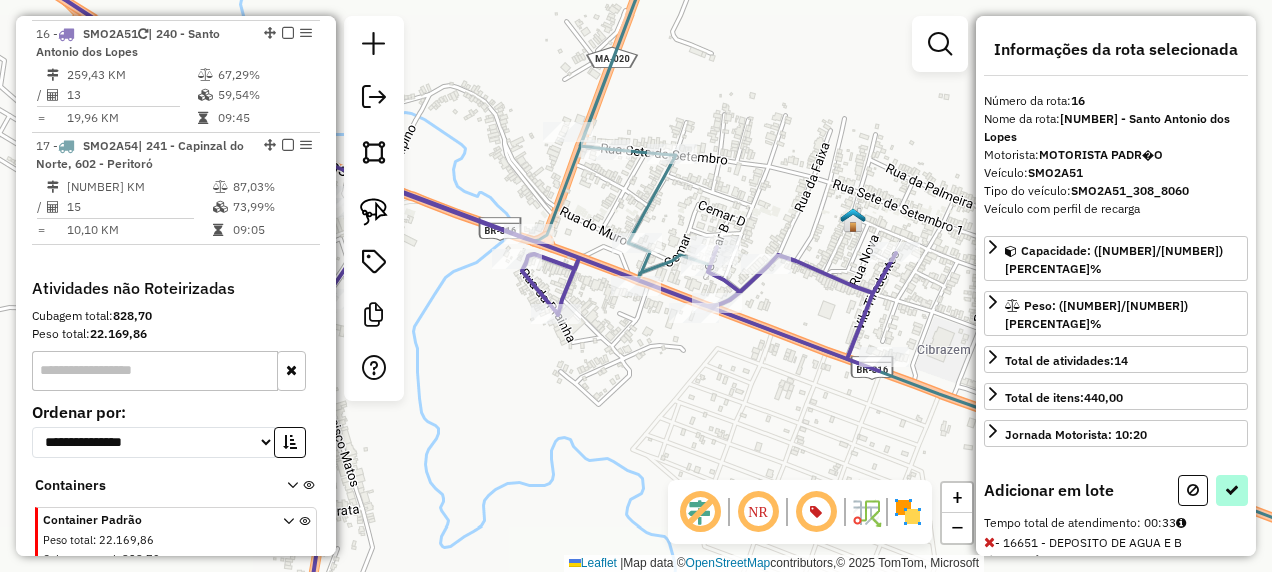 select on "**********" 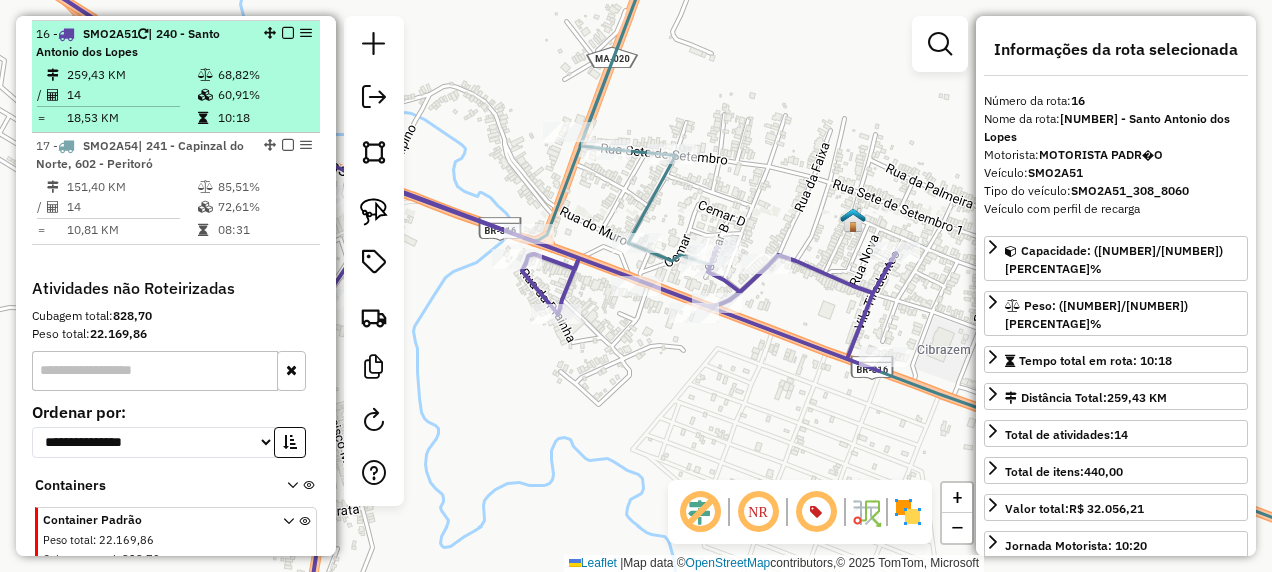click at bounding box center (282, 33) 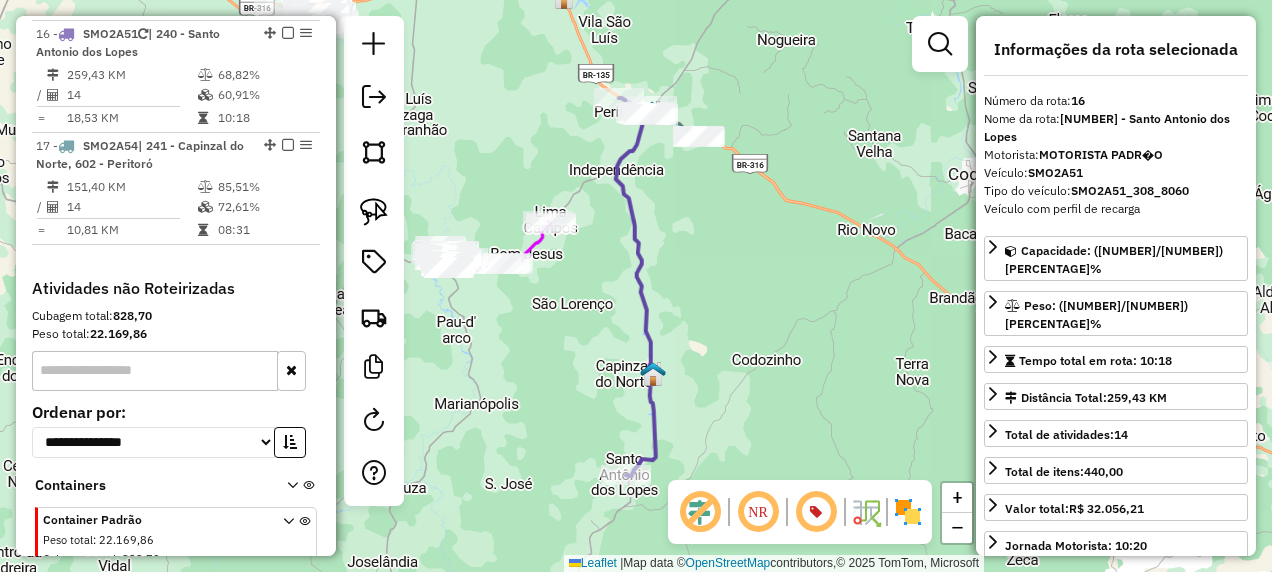 drag, startPoint x: 784, startPoint y: 250, endPoint x: 830, endPoint y: 412, distance: 168.40428 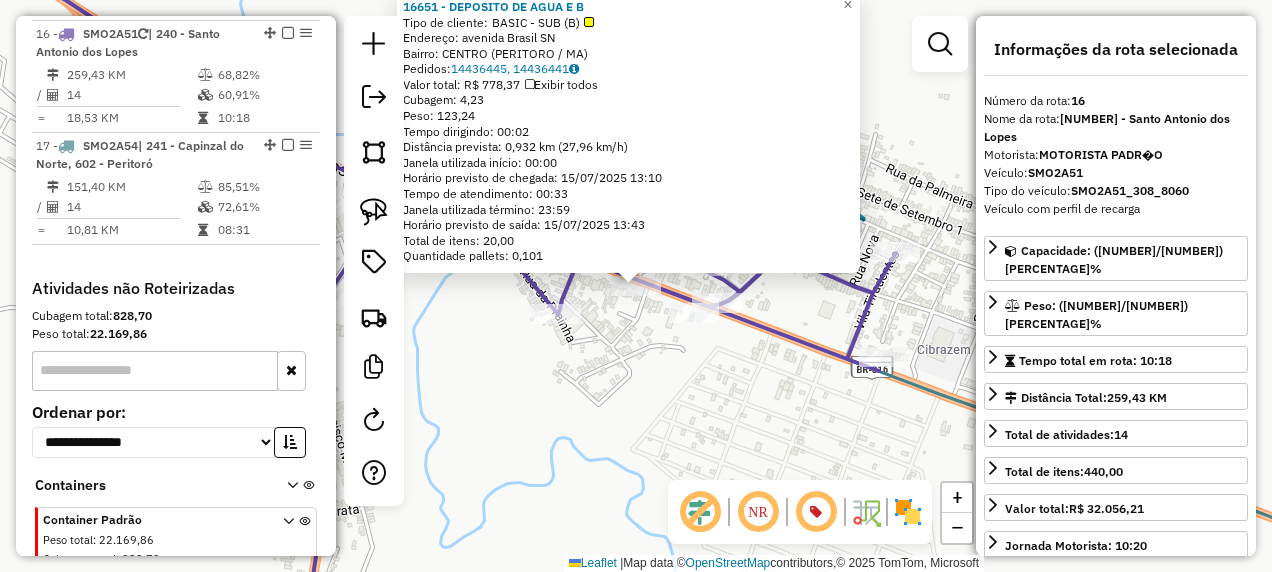 click on "16651 - DEPOSITO DE AGUA E B  Tipo de cliente:   BASIC - SUB (B)   Endereço:  avenida Brasil SN   Bairro: CENTRO (PERITORO / MA)   Pedidos:  14436445, 14436441   Valor total: R$ 778,37   Exibir todos   Cubagem: 4,23  Peso: 123,24  Tempo dirigindo: 00:02   Distância prevista: 0,932 km (27,96 km/h)   Janela utilizada início: 00:00   Horário previsto de chegada: 15/07/2025 13:10   Tempo de atendimento: 00:33   Janela utilizada término: 23:59   Horário previsto de saída: 15/07/2025 13:43   Total de itens: 20,00   Quantidade pallets: 0,101  × Janela de atendimento Grade de atendimento Capacidade Transportadoras Veículos Cliente Pedidos  Rotas Selecione os dias de semana para filtrar as janelas de atendimento  Seg   Ter   Qua   Qui   Sex   Sáb   Dom  Informe o período da janela de atendimento: De: Até:  Filtrar exatamente a janela do cliente  Considerar janela de atendimento padrão  Selecione os dias de semana para filtrar as grades de atendimento  Seg   Ter   Qua   Qui   Sex   Sáb   Dom   De:   De:" 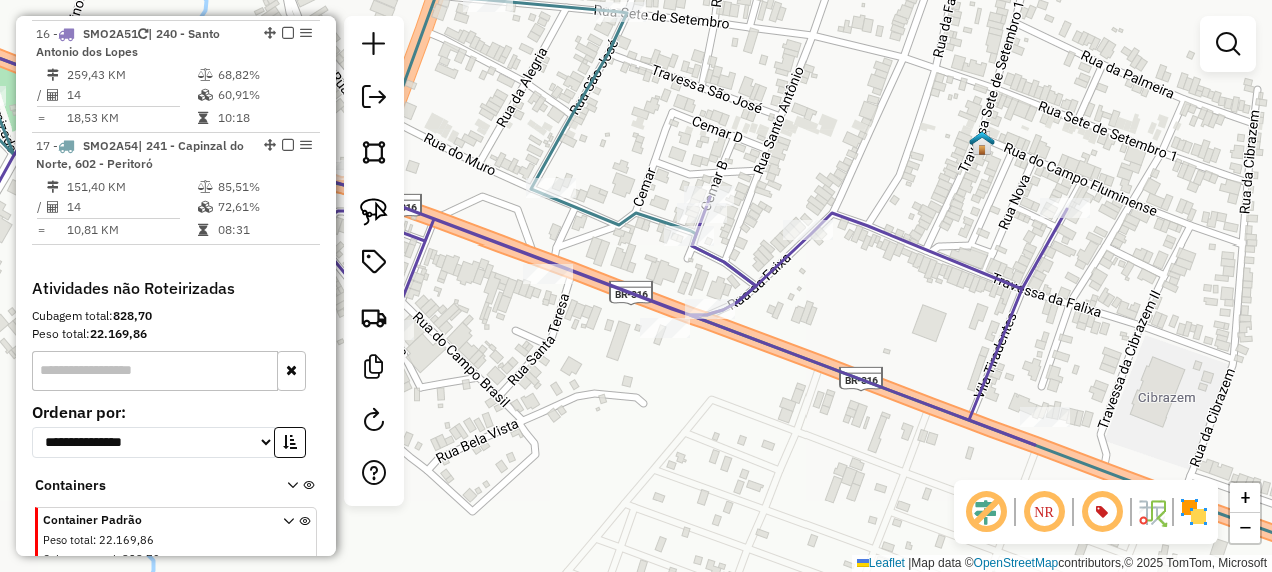click 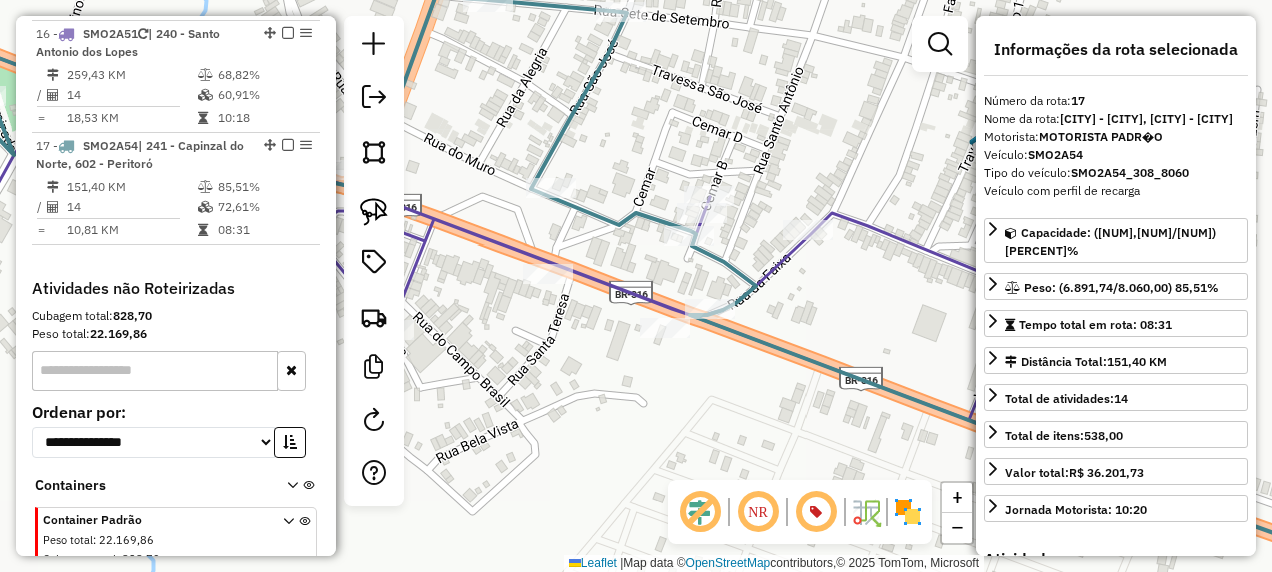 scroll, scrollTop: 1764, scrollLeft: 0, axis: vertical 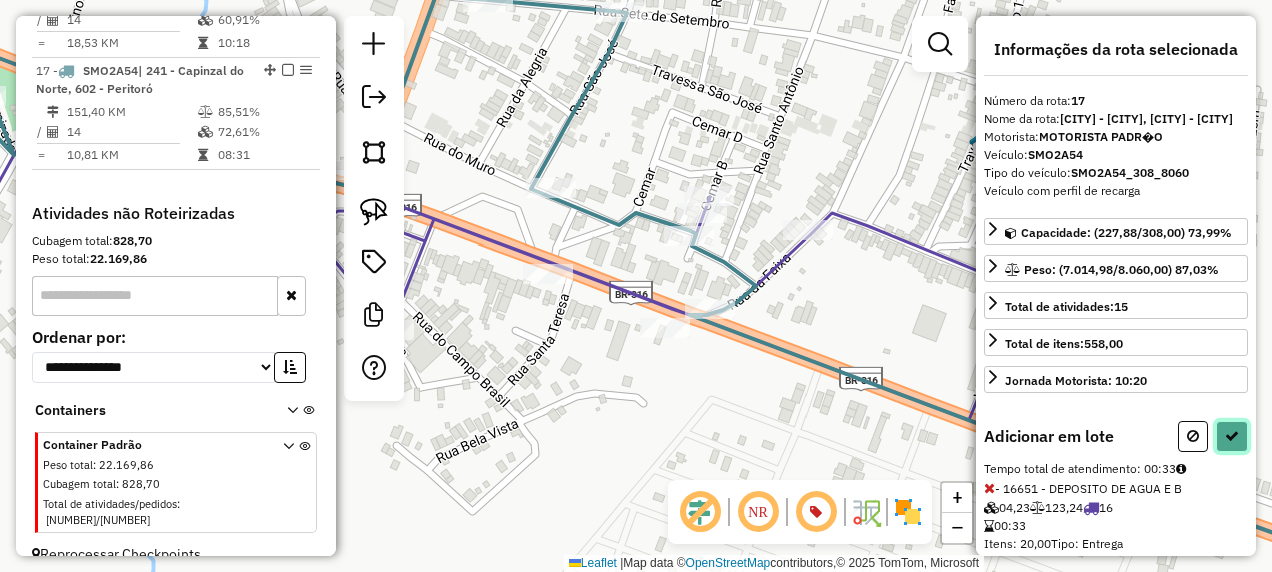 click at bounding box center [1232, 436] 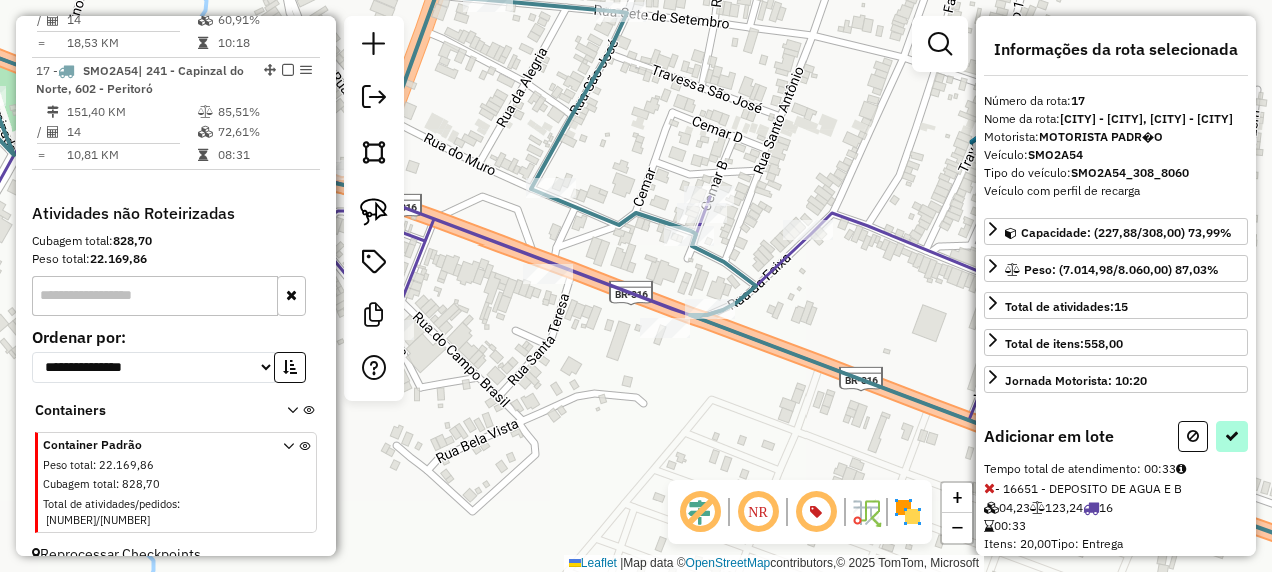 select on "**********" 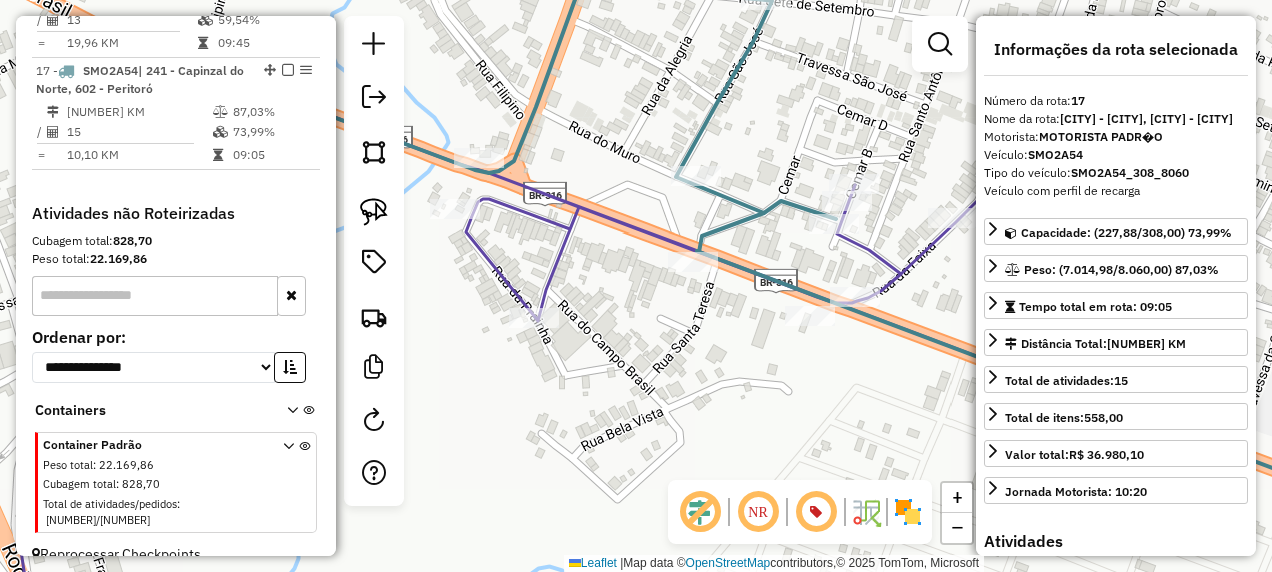 drag, startPoint x: 638, startPoint y: 385, endPoint x: 790, endPoint y: 355, distance: 154.93224 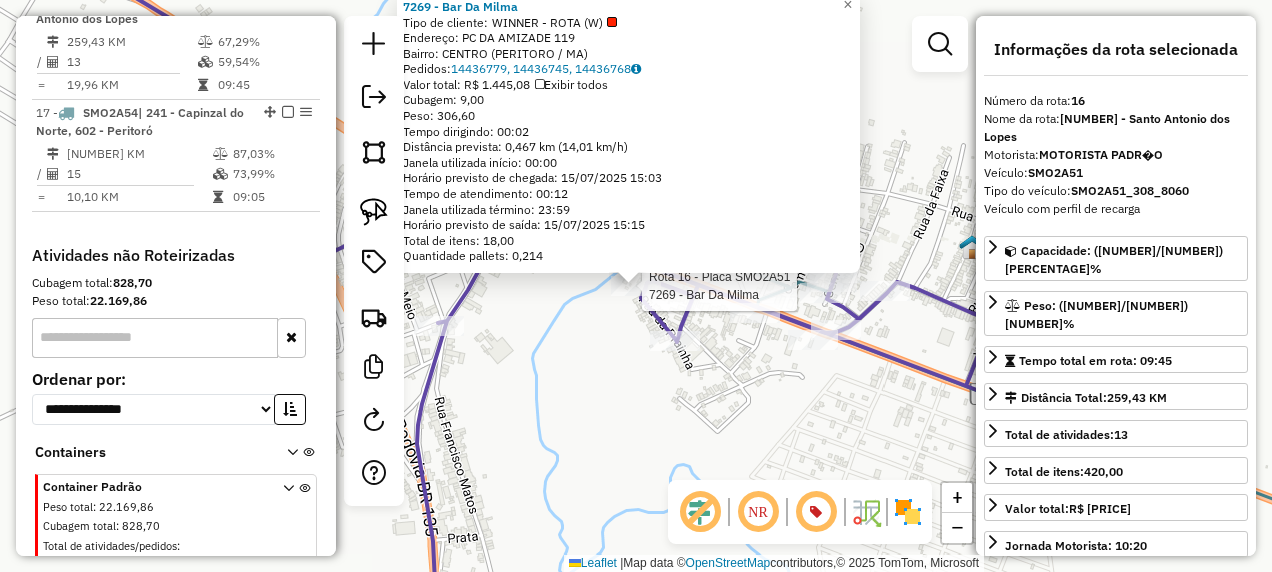 scroll, scrollTop: 1689, scrollLeft: 0, axis: vertical 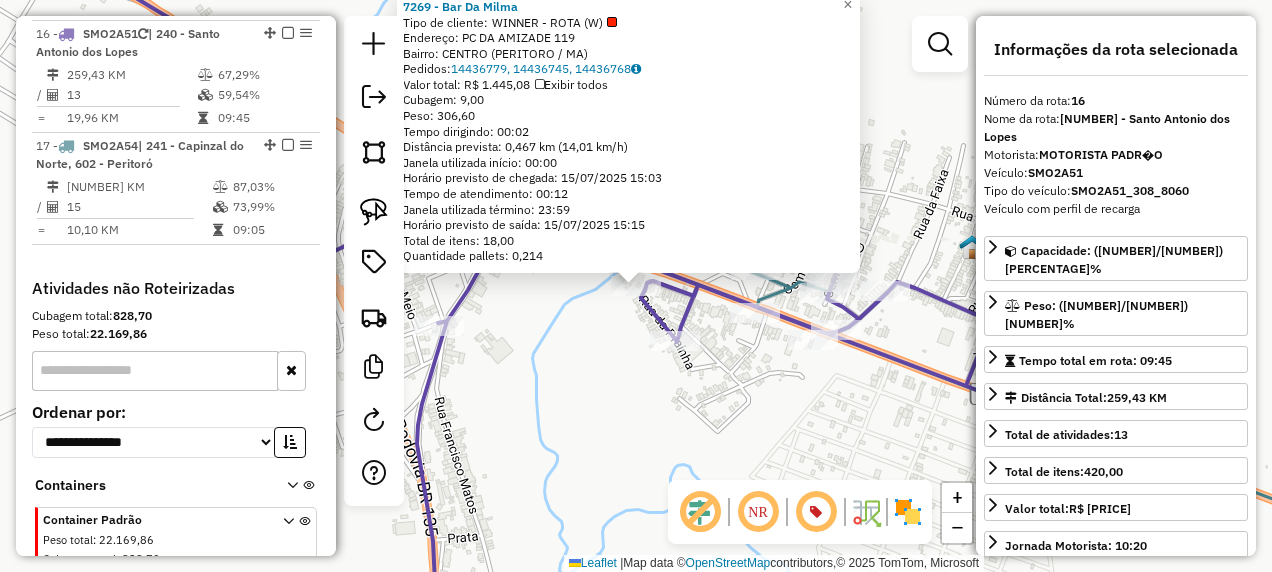 click on "7269 - Bar Da Milma  Tipo de cliente:   WINNER - ROTA (W)   Endereço: PC   DA AMIZADE                   119   Bairro: CENTRO (PERITORO / MA)   Pedidos:  14436779, 14436745, 14436768   Valor total: R$ 1.445,08   Exibir todos   Cubagem: 9,00  Peso: 306,60  Tempo dirigindo: 00:02   Distância prevista: 0,467 km (14,01 km/h)   Janela utilizada início: 00:00   Horário previsto de chegada: 15/07/2025 15:03   Tempo de atendimento: 00:12   Janela utilizada término: 23:59   Horário previsto de saída: 15/07/2025 15:15   Total de itens: 18,00   Quantidade pallets: 0,214  × Janela de atendimento Grade de atendimento Capacidade Transportadoras Veículos Cliente Pedidos  Rotas Selecione os dias de semana para filtrar as janelas de atendimento  Seg   Ter   Qua   Qui   Sex   Sáb   Dom  Informe o período da janela de atendimento: De: Até:  Filtrar exatamente a janela do cliente  Considerar janela de atendimento padrão  Selecione os dias de semana para filtrar as grades de atendimento  Seg   Ter   Qua   Qui   Sex  +" 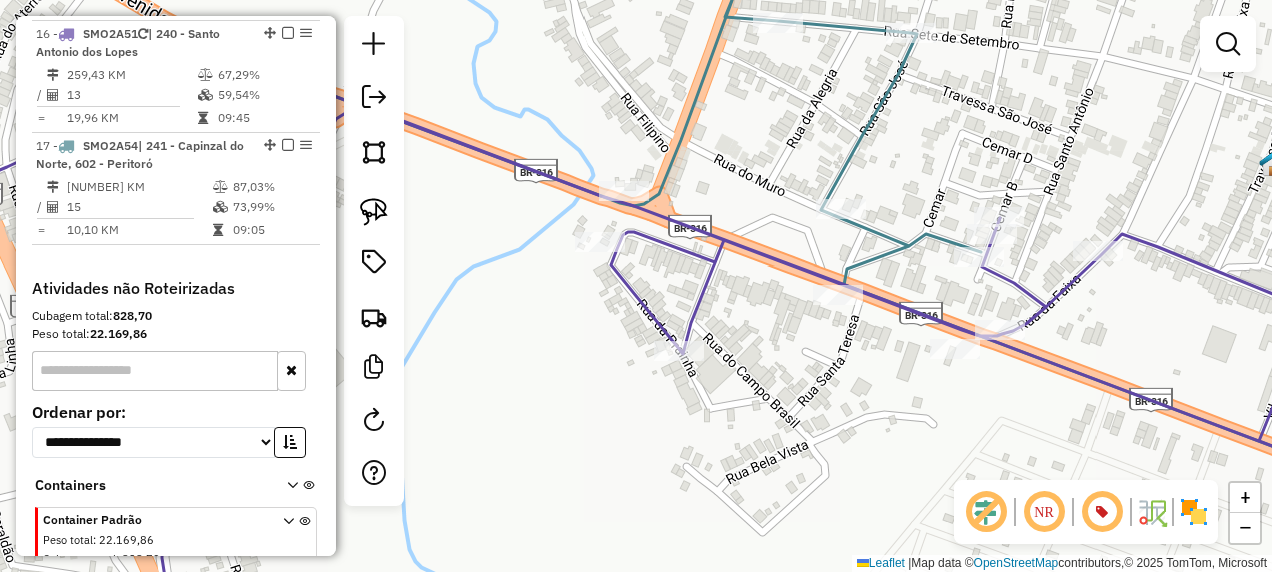 click 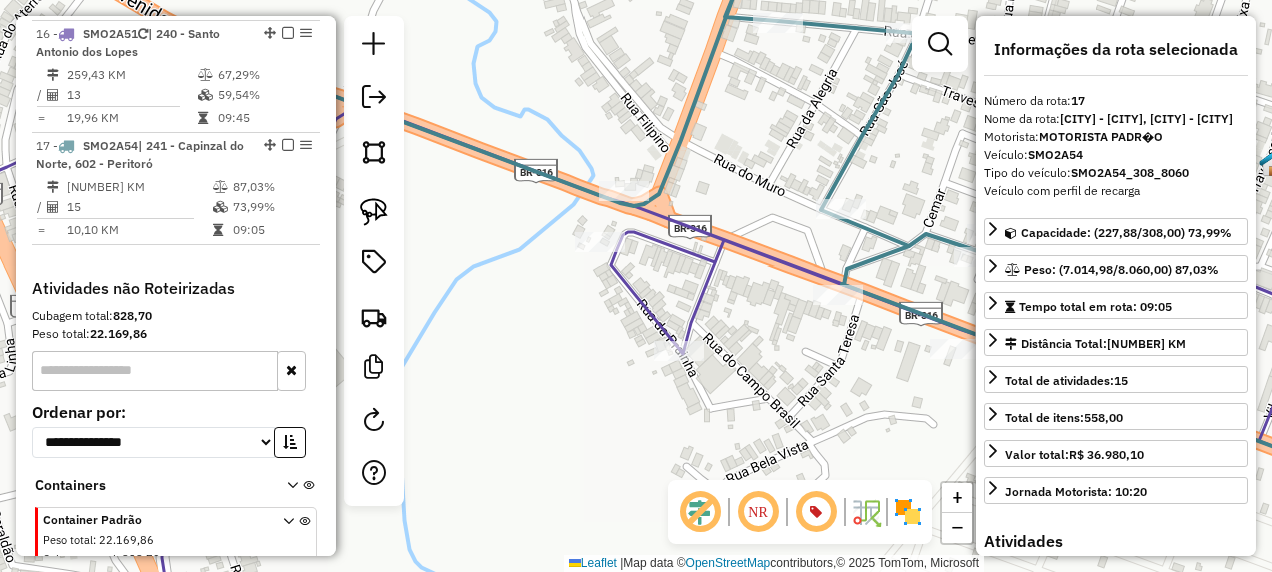 scroll, scrollTop: 1764, scrollLeft: 0, axis: vertical 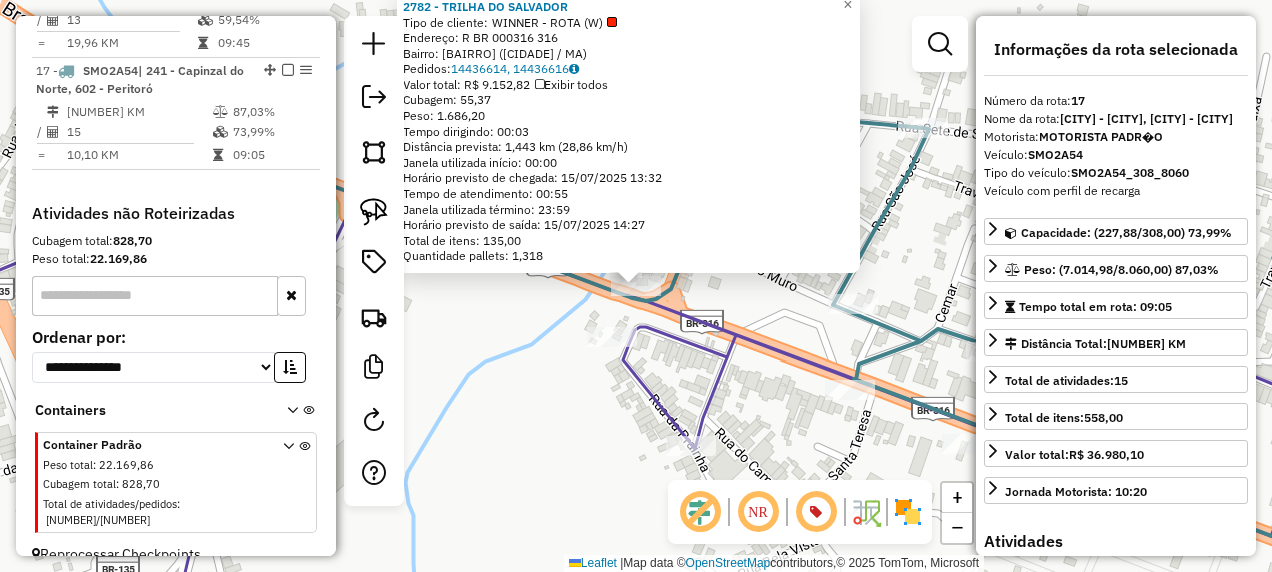 click 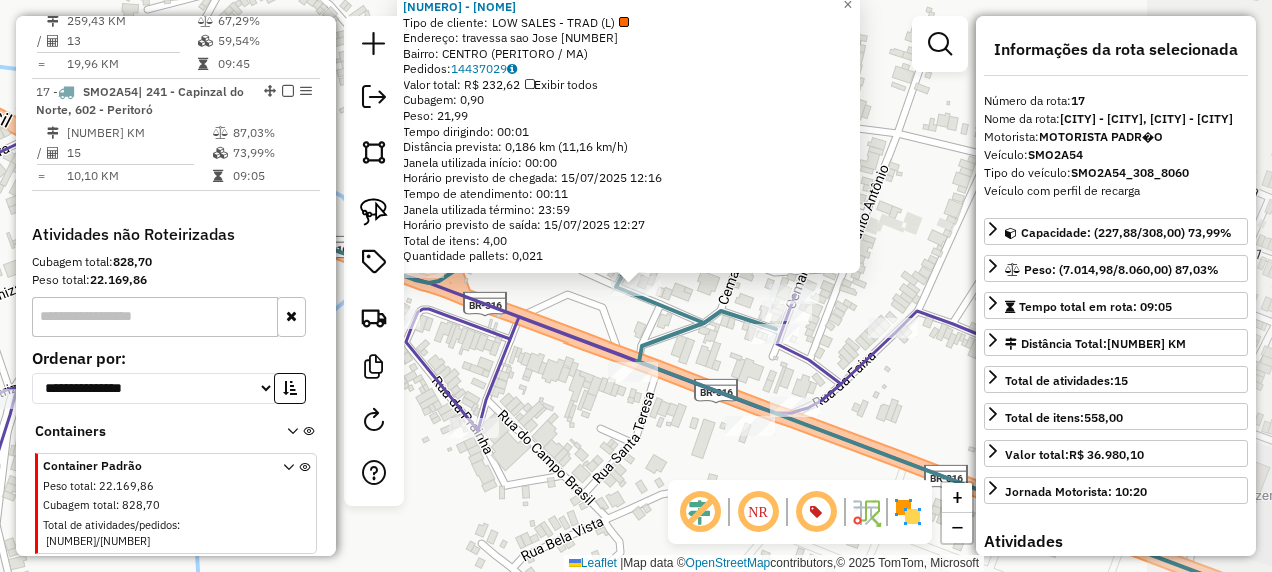 scroll, scrollTop: 1764, scrollLeft: 0, axis: vertical 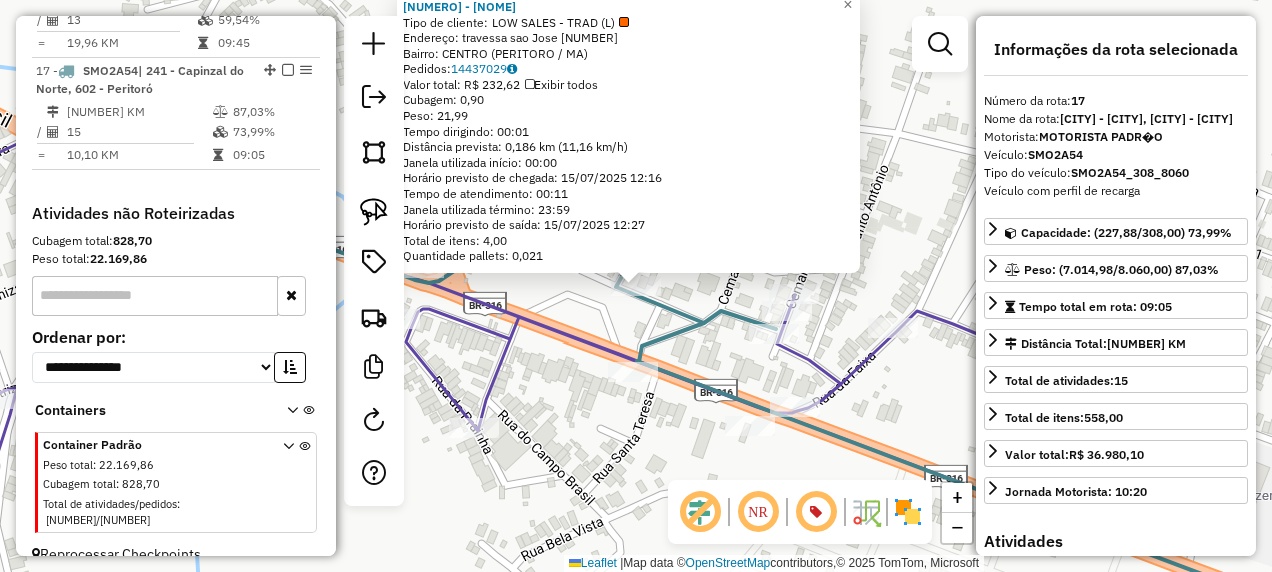 click on "16652 - COMERCIAL SOUSA  Tipo de cliente:   LOW SALES - TRAD (L)   Endereço:  travessa sao Jose 14   Bairro: CENTRO (PERITORO / MA)   Pedidos:  14437029   Valor total: R$ 232,62   Exibir todos   Cubagem: 0,90  Peso: 21,99  Tempo dirigindo: 00:01   Distância prevista: 0,186 km (11,16 km/h)   Janela utilizada início: 00:00   Horário previsto de chegada: 15/07/2025 12:16   Tempo de atendimento: 00:11   Janela utilizada término: 23:59   Horário previsto de saída: 15/07/2025 12:27   Total de itens: 4,00   Quantidade pallets: 0,021  × Janela de atendimento Grade de atendimento Capacidade Transportadoras Veículos Cliente Pedidos  Rotas Selecione os dias de semana para filtrar as janelas de atendimento  Seg   Ter   Qua   Qui   Sex   Sáb   Dom  Informe o período da janela de atendimento: De: Até:  Filtrar exatamente a janela do cliente  Considerar janela de atendimento padrão  Selecione os dias de semana para filtrar as grades de atendimento  Seg   Ter   Qua   Qui   Sex   Sáb   Dom   Peso mínimo:   De:" 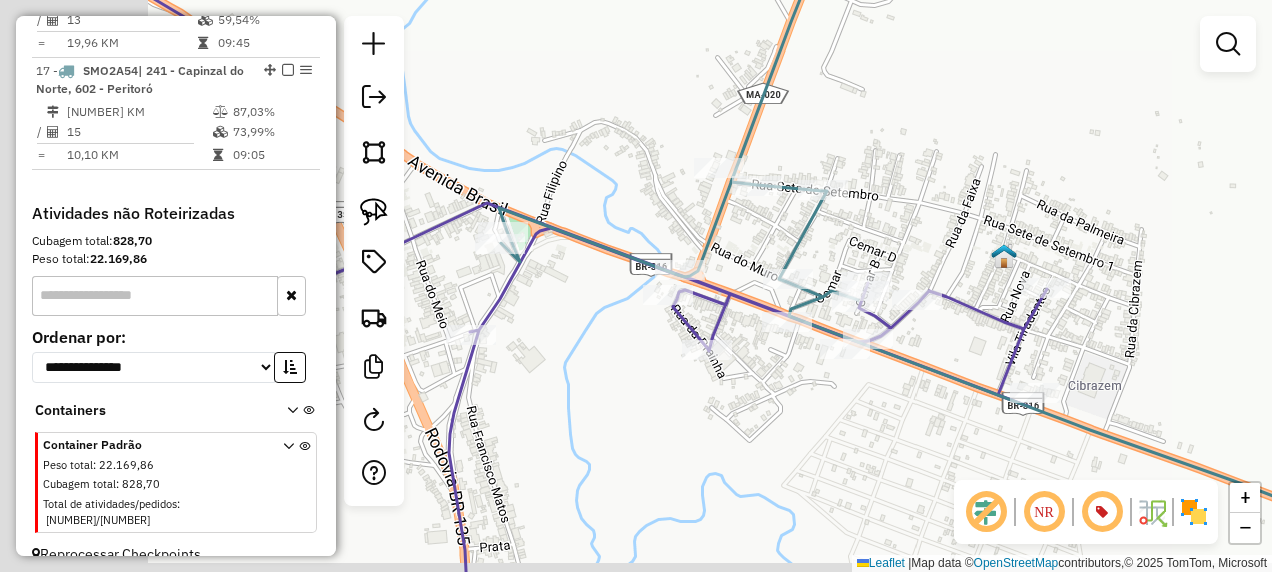 drag, startPoint x: 606, startPoint y: 460, endPoint x: 792, endPoint y: 435, distance: 187.67259 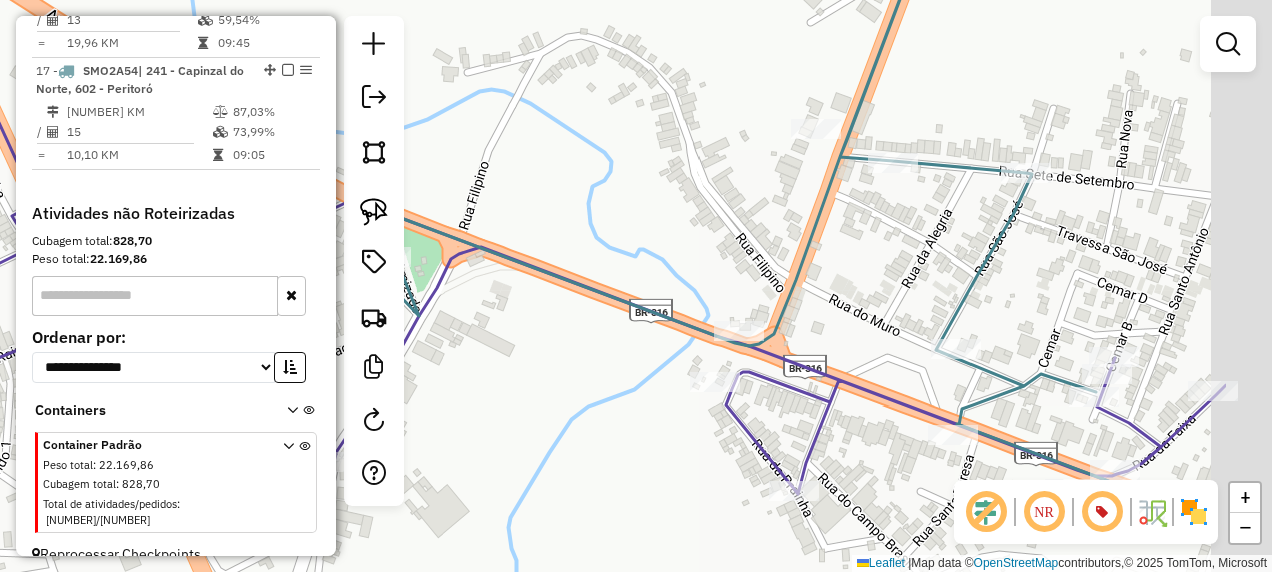 drag, startPoint x: 558, startPoint y: 346, endPoint x: 512, endPoint y: 295, distance: 68.68042 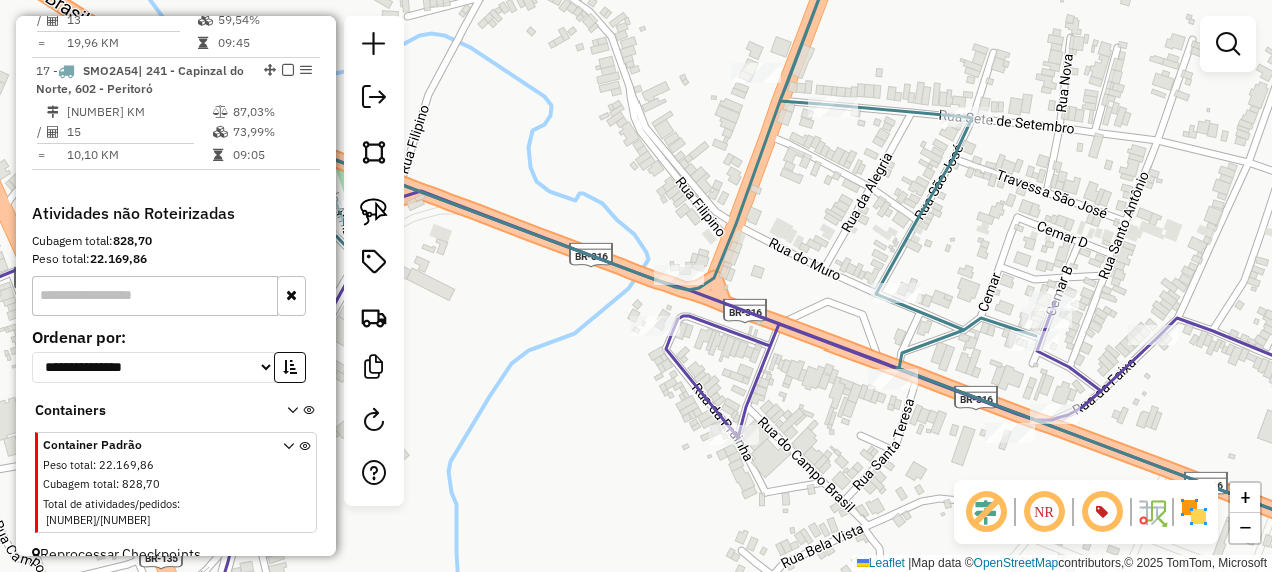 click 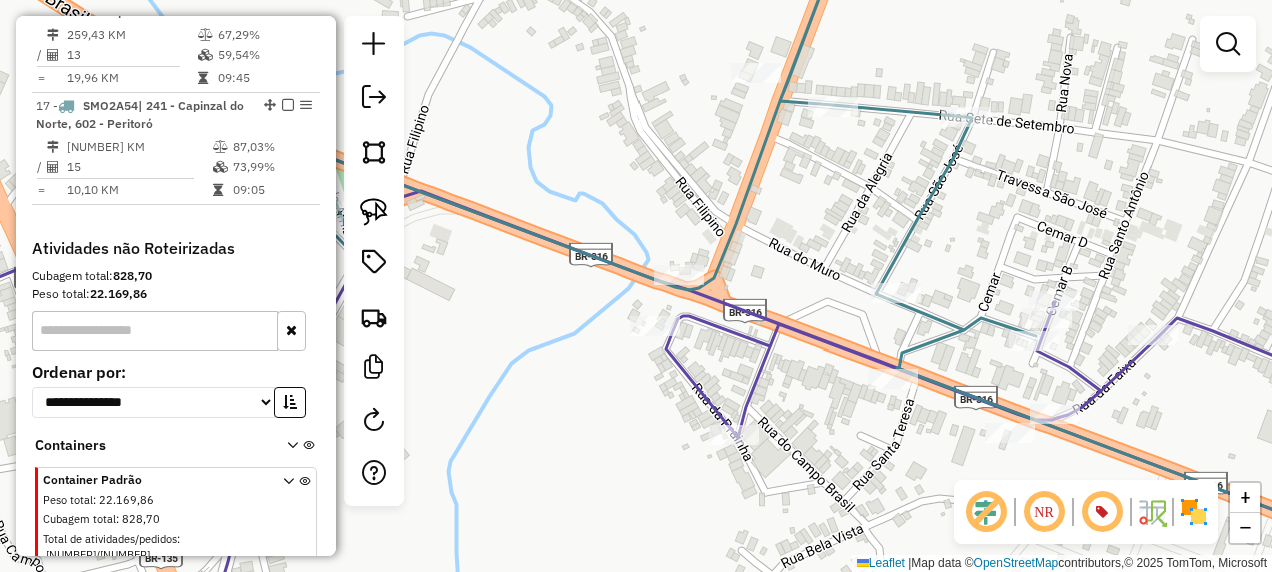 select on "**********" 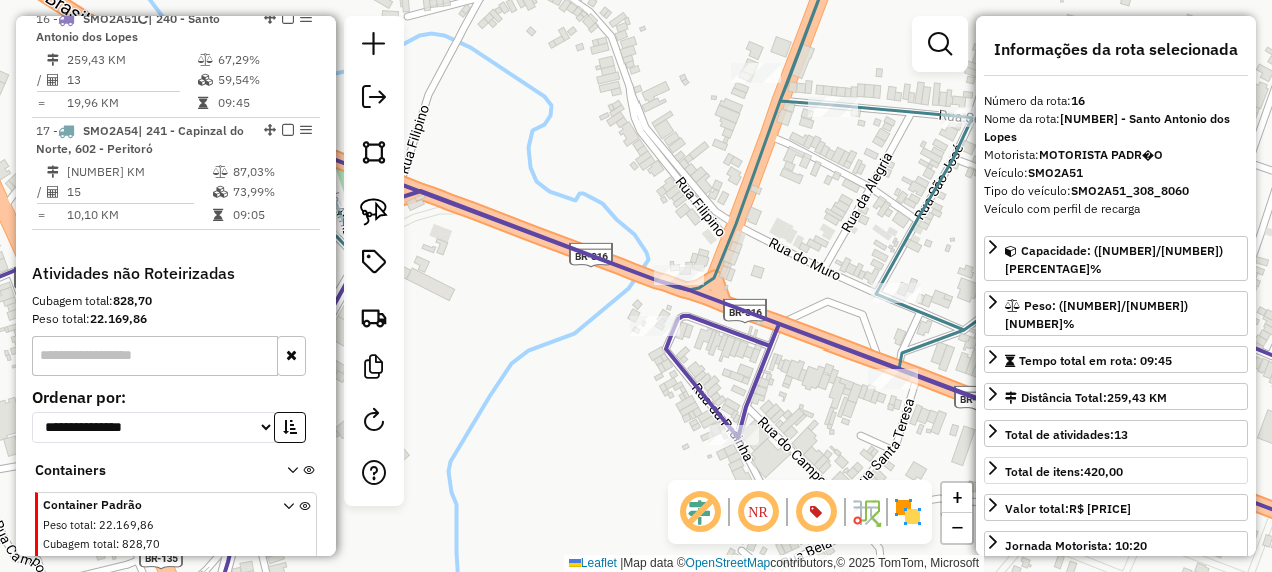 scroll, scrollTop: 1689, scrollLeft: 0, axis: vertical 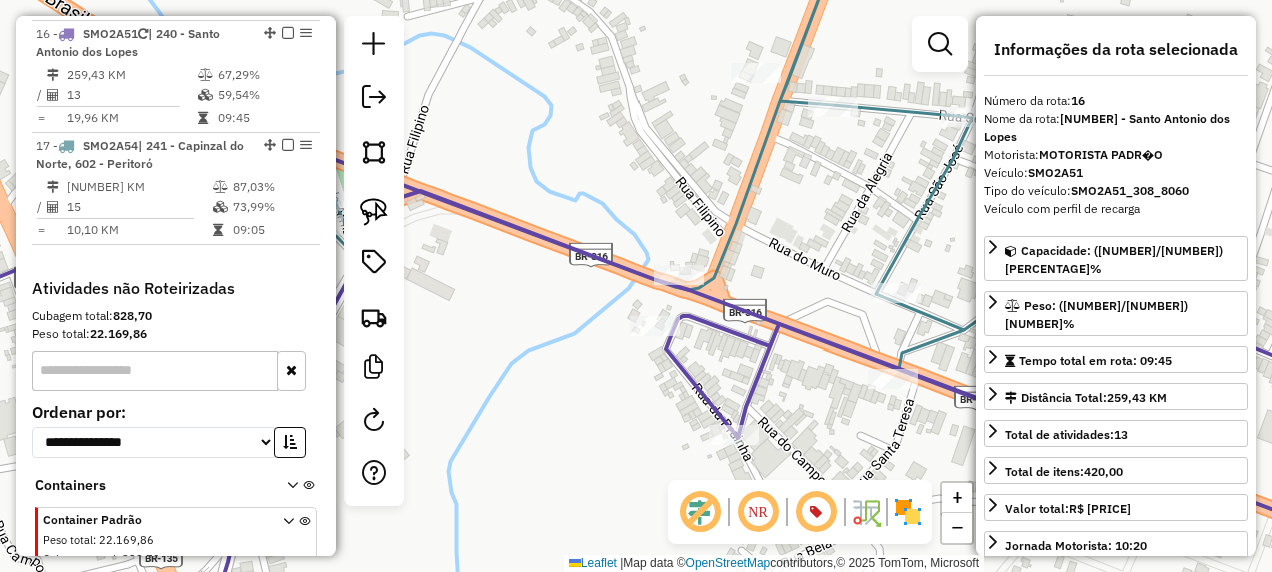 click on "Janela de atendimento Grade de atendimento Capacidade Transportadoras Veículos Cliente Pedidos  Rotas Selecione os dias de semana para filtrar as janelas de atendimento  Seg   Ter   Qua   Qui   Sex   Sáb   Dom  Informe o período da janela de atendimento: De: Até:  Filtrar exatamente a janela do cliente  Considerar janela de atendimento padrão  Selecione os dias de semana para filtrar as grades de atendimento  Seg   Ter   Qua   Qui   Sex   Sáb   Dom   Considerar clientes sem dia de atendimento cadastrado  Clientes fora do dia de atendimento selecionado Filtrar as atividades entre os valores definidos abaixo:  Peso mínimo:   Peso máximo:   Cubagem mínima:   Cubagem máxima:   De:   Até:  Filtrar as atividades entre o tempo de atendimento definido abaixo:  De:   Até:   Considerar capacidade total dos clientes não roteirizados Transportadora: Selecione um ou mais itens Tipo de veículo: Selecione um ou mais itens Veículo: Selecione um ou mais itens Motorista: Selecione um ou mais itens Nome: Rótulo:" 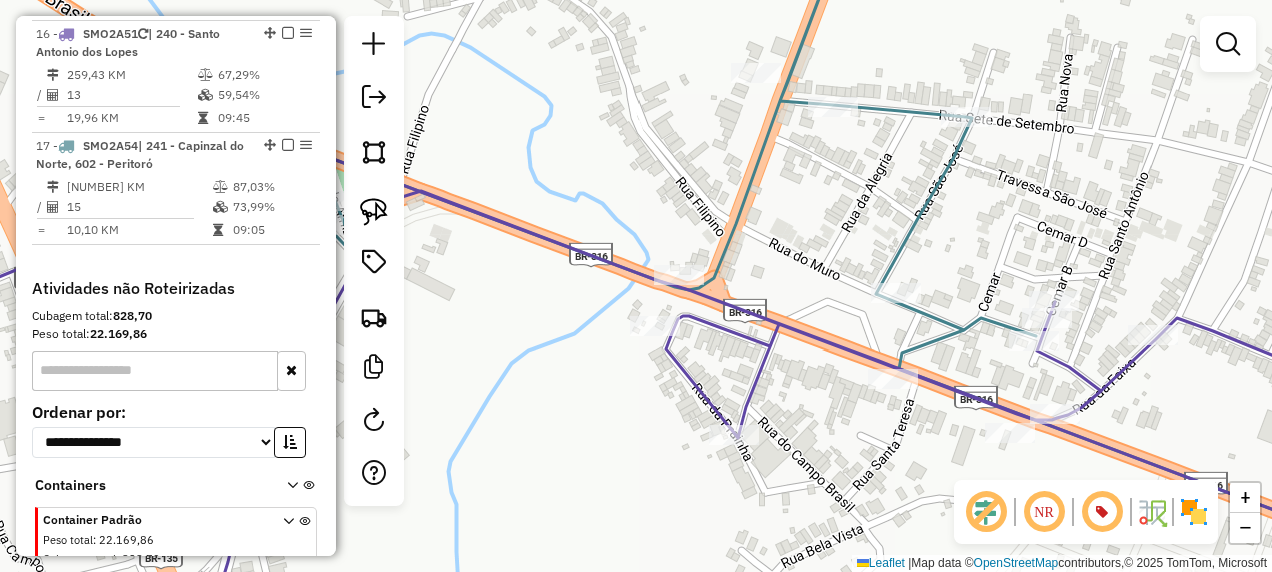 click 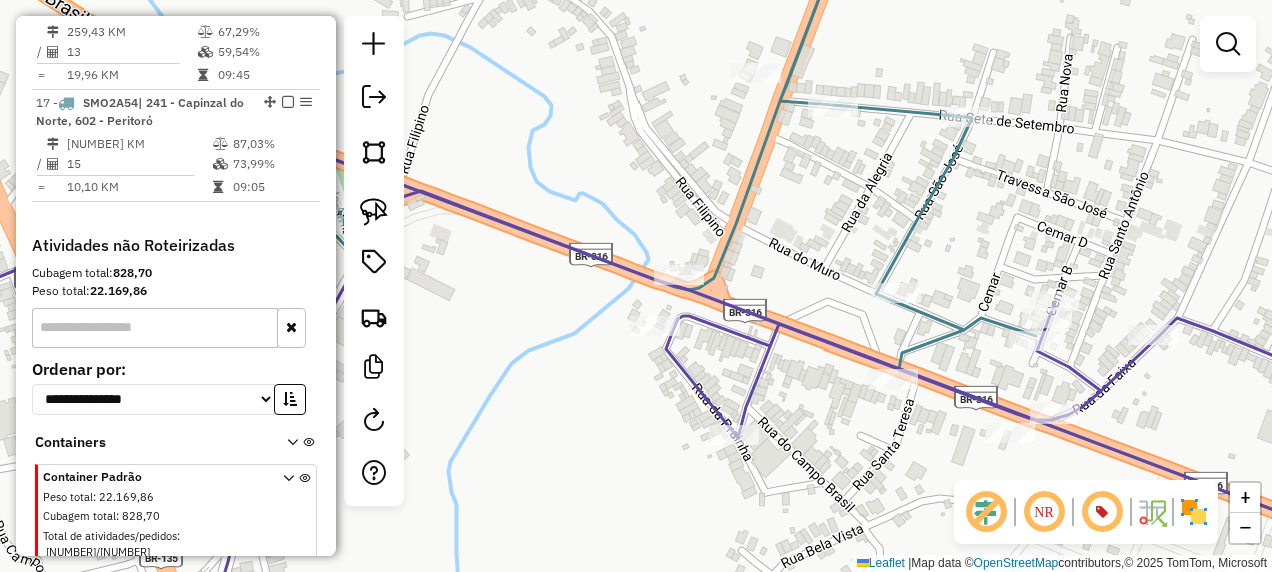 select on "**********" 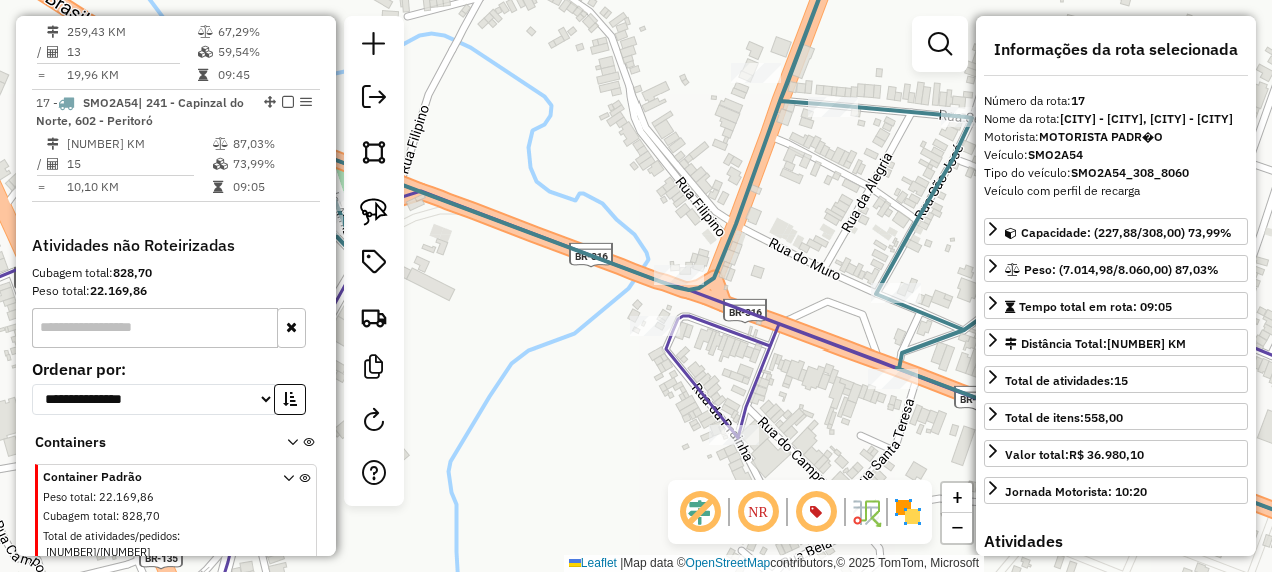 scroll, scrollTop: 1764, scrollLeft: 0, axis: vertical 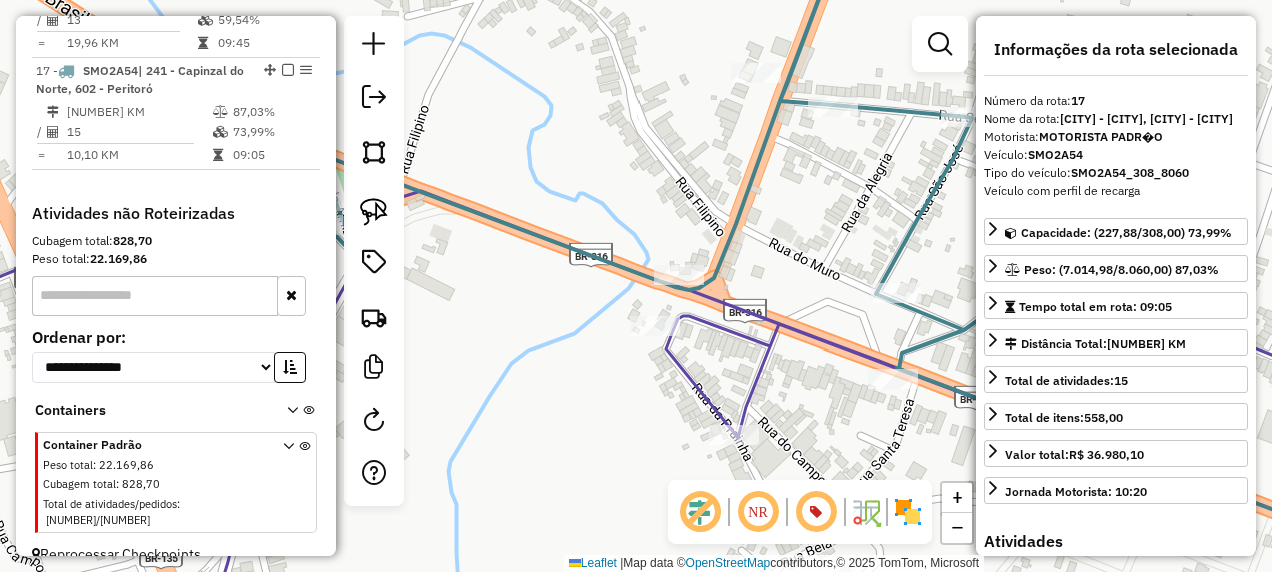 click 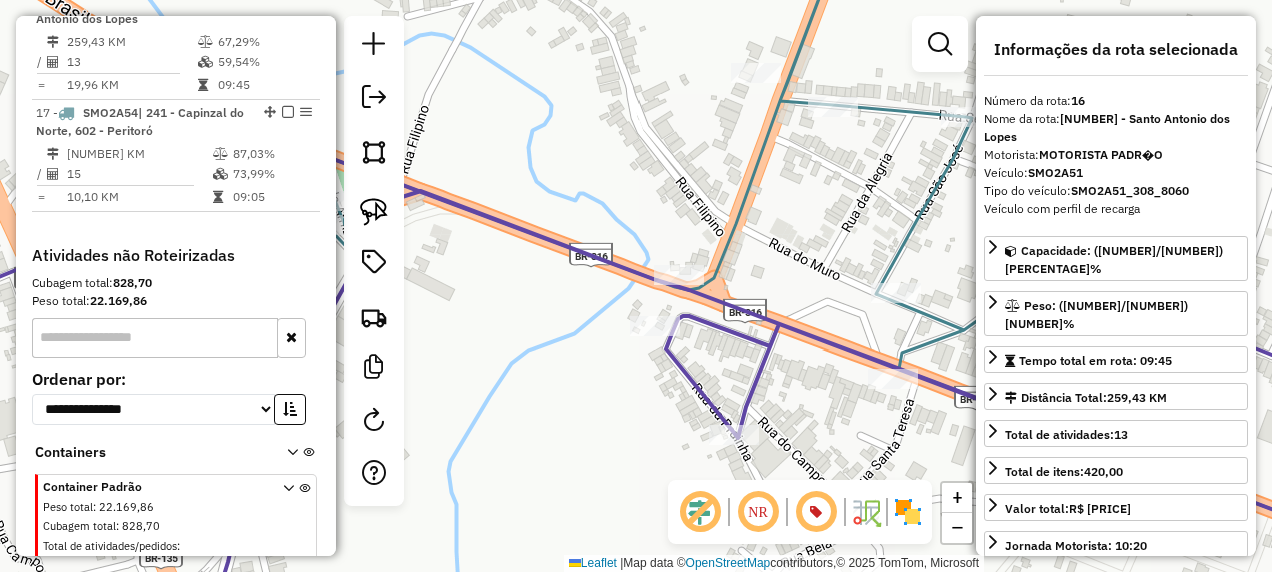 scroll, scrollTop: 1689, scrollLeft: 0, axis: vertical 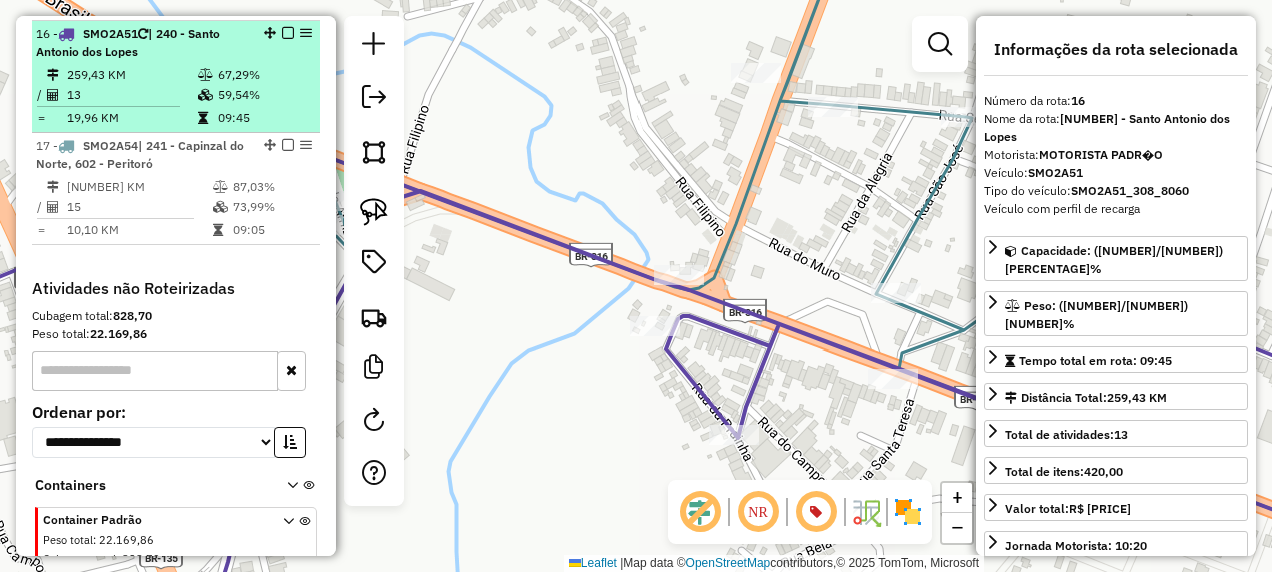 click at bounding box center (288, 33) 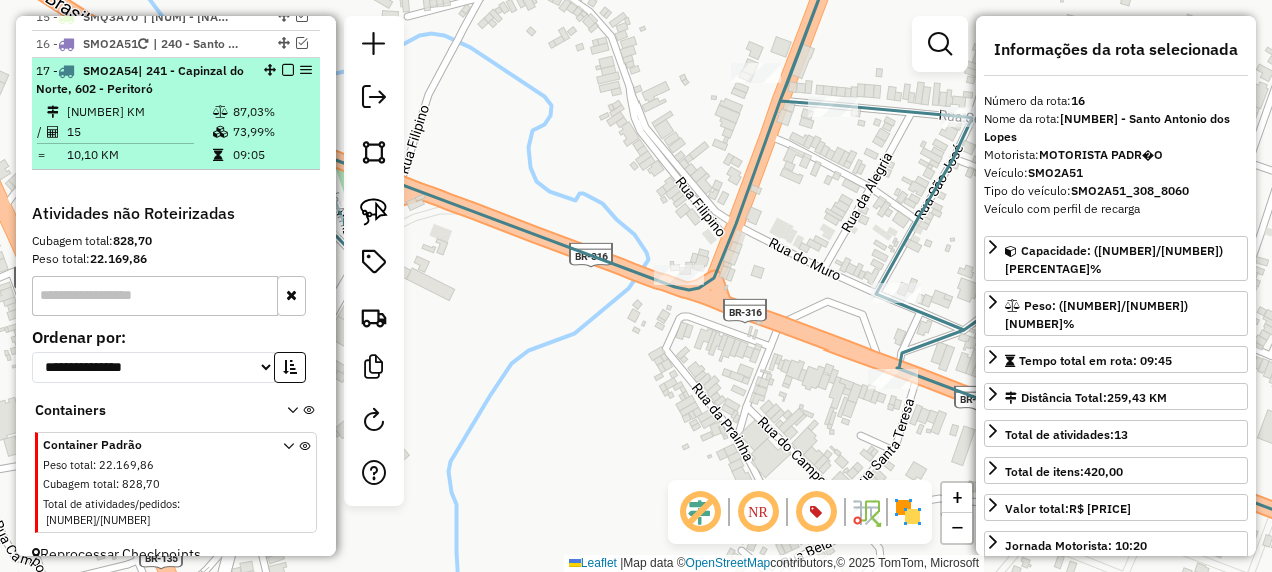 click at bounding box center [288, 70] 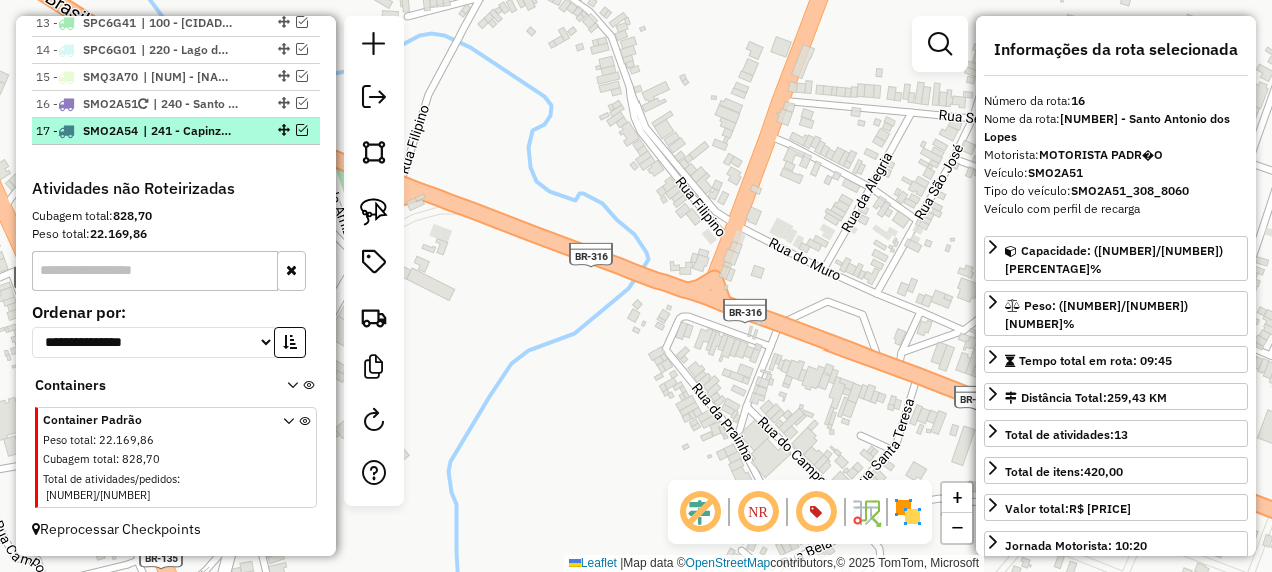 scroll, scrollTop: 1594, scrollLeft: 0, axis: vertical 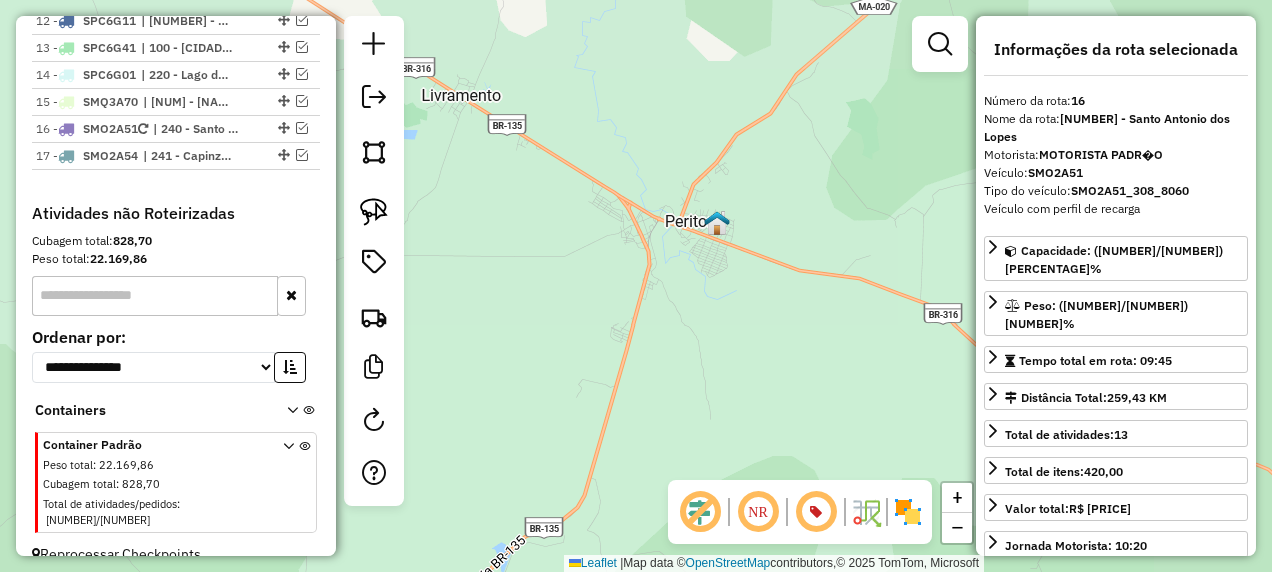 drag, startPoint x: 676, startPoint y: 328, endPoint x: 704, endPoint y: 179, distance: 151.60805 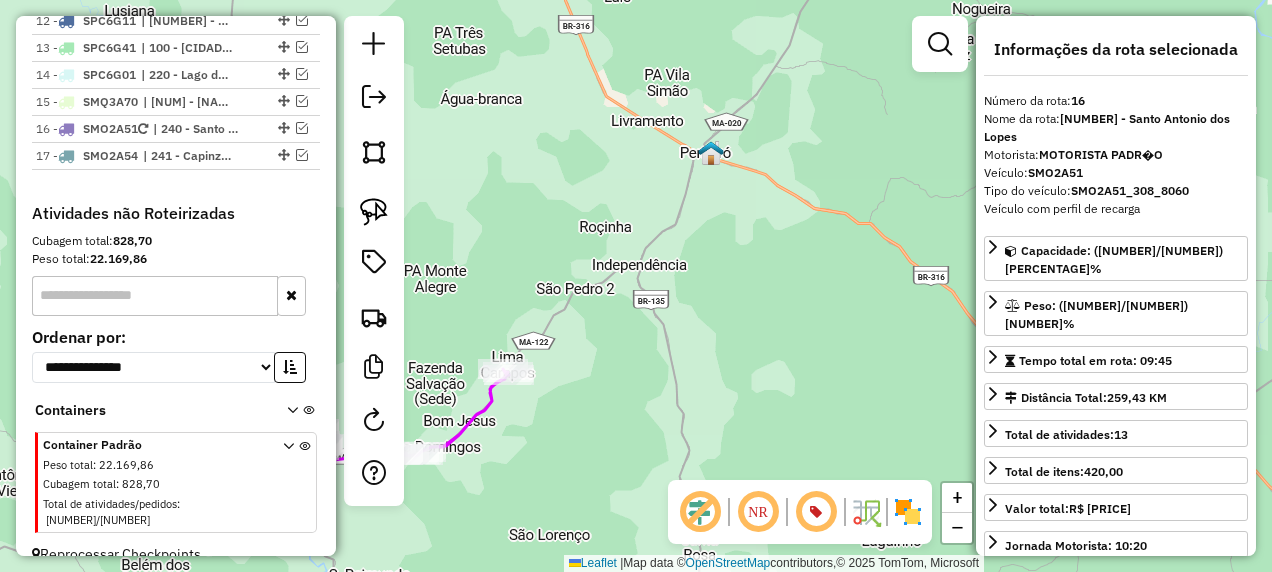 drag, startPoint x: 593, startPoint y: 425, endPoint x: 695, endPoint y: 302, distance: 159.79048 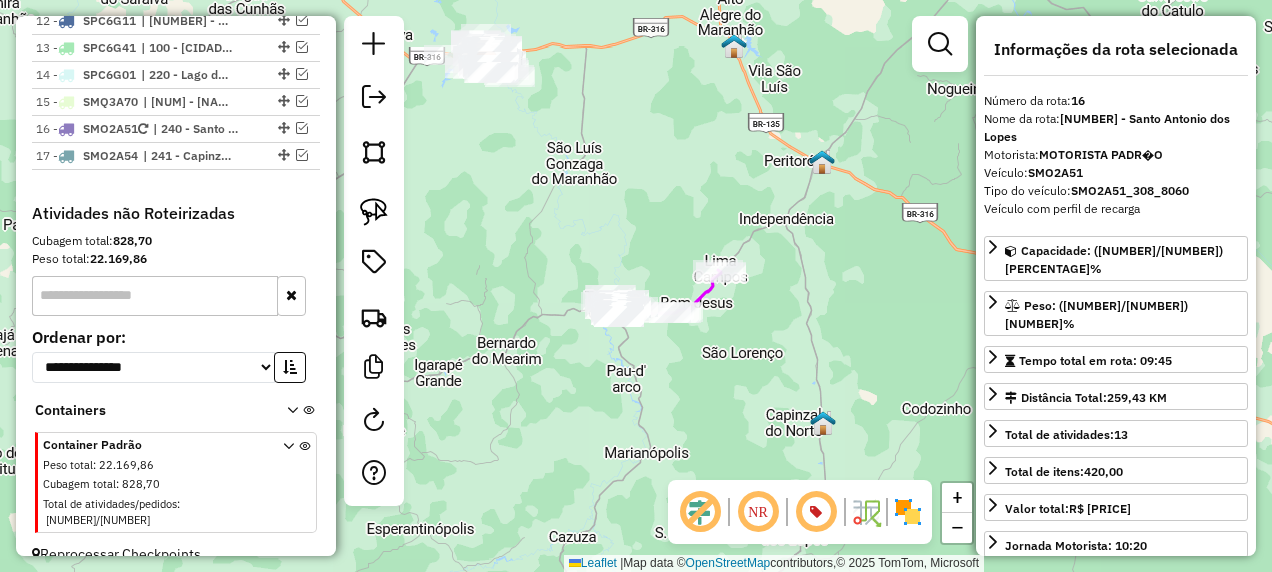 drag, startPoint x: 605, startPoint y: 355, endPoint x: 669, endPoint y: 372, distance: 66.21933 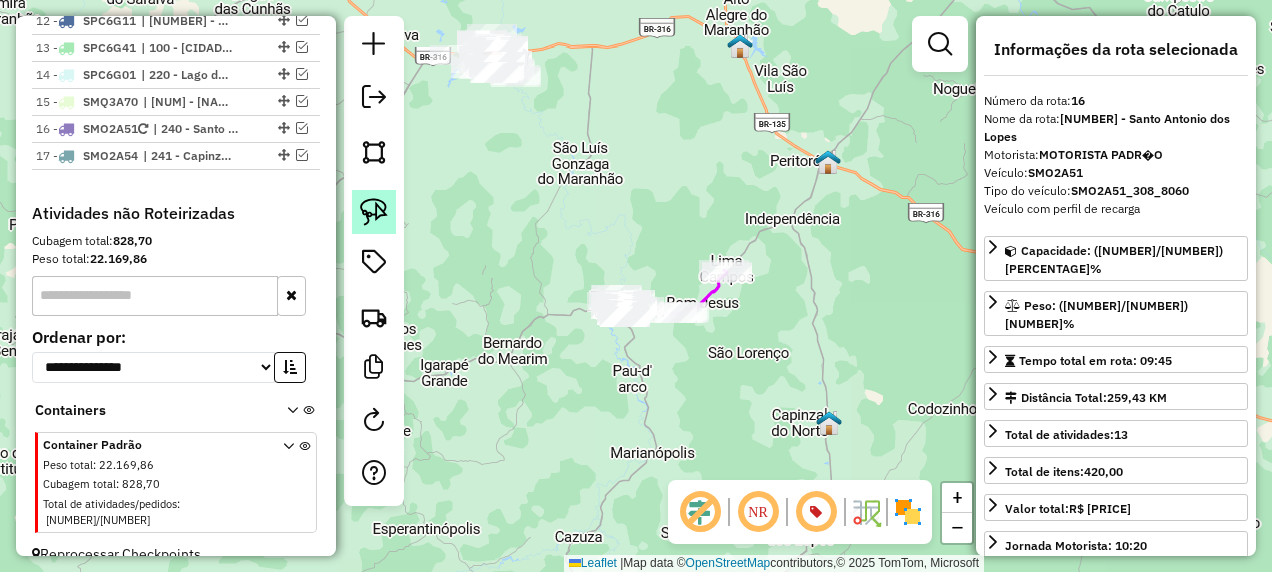 click 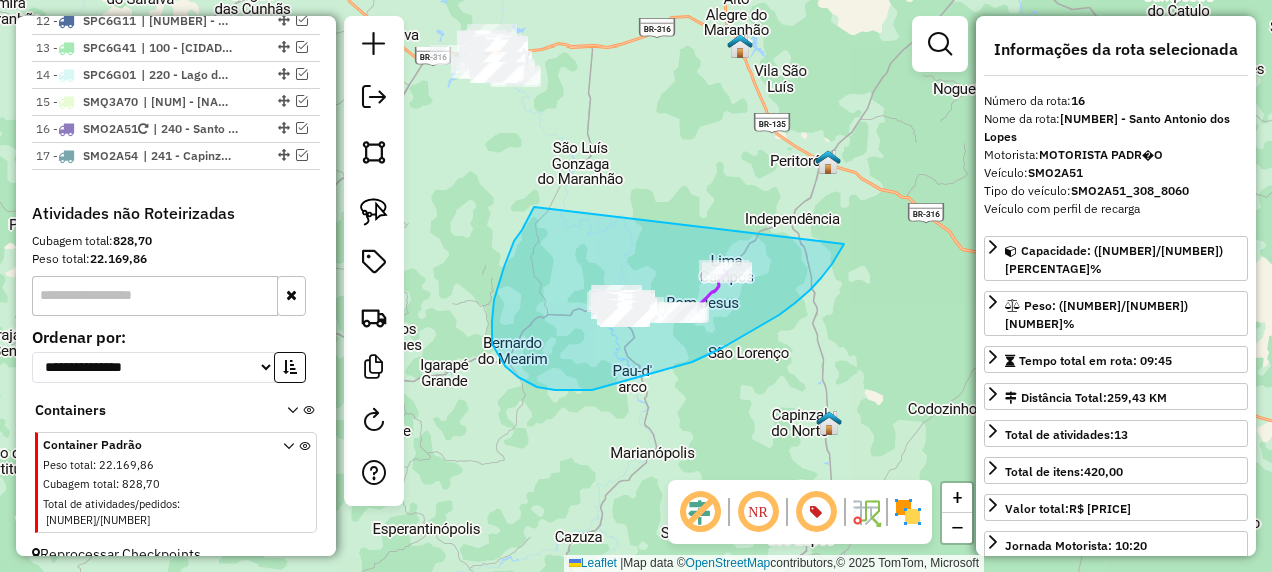 drag, startPoint x: 527, startPoint y: 220, endPoint x: 846, endPoint y: 241, distance: 319.69046 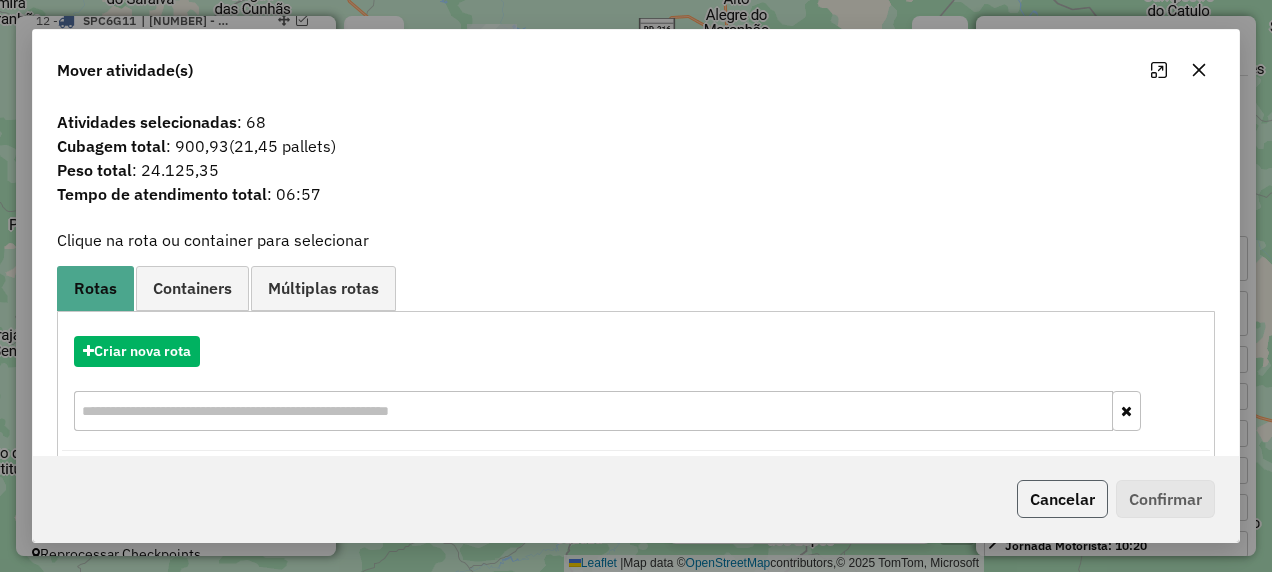 click on "Cancelar" 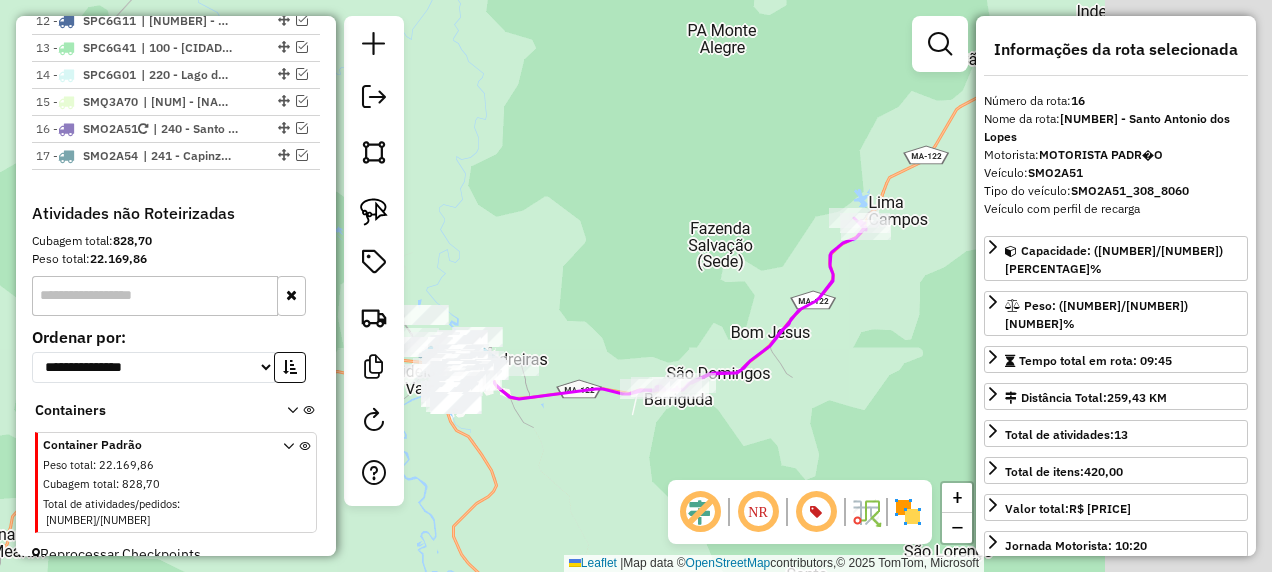 drag, startPoint x: 935, startPoint y: 255, endPoint x: 606, endPoint y: 354, distance: 343.57242 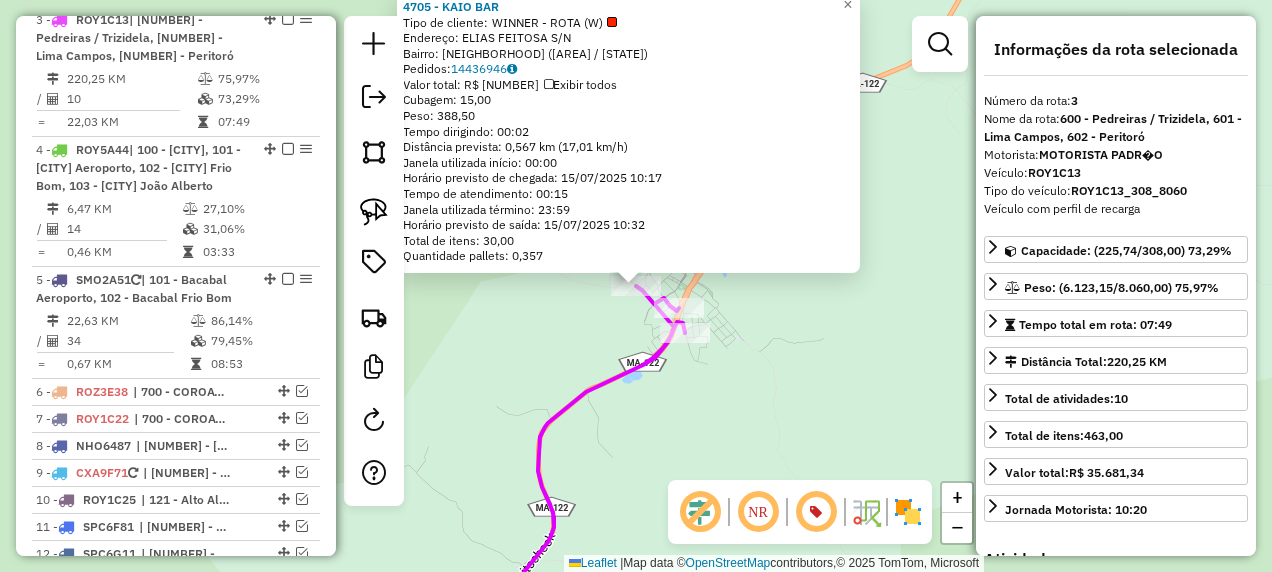 scroll, scrollTop: 1033, scrollLeft: 0, axis: vertical 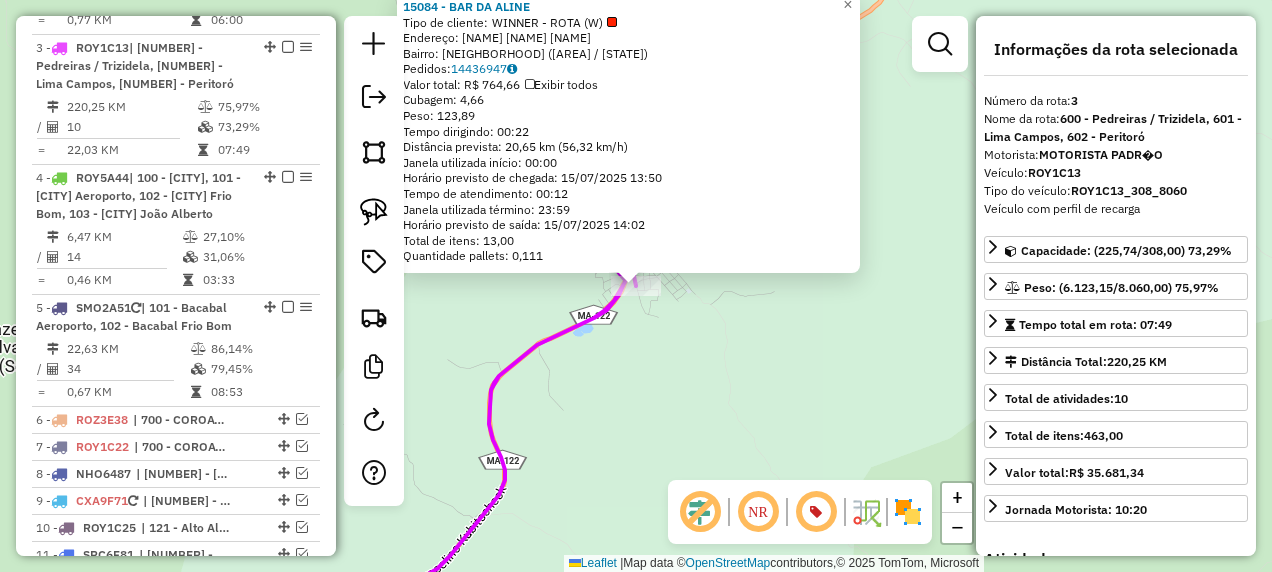 click on "Rota 3 - Placa ROY1C13  15084 - BAR DA ALINE × 15084 - BAR DA ALINE  Tipo de cliente:   WINNER - ROTA (W)   Endereço:  RUA MATOS CARVALHO SN   Bairro: CENTRO (LIMA CAMPOS / MA)   Pedidos:  14436947   Valor total: R$ 764,66   Exibir todos   Cubagem: 4,66  Peso: 123,89  Tempo dirigindo: 00:22   Distância prevista: 20,65 km (56,32 km/h)   Janela utilizada início: 00:00   Horário previsto de chegada: 15/07/2025 13:50   Tempo de atendimento: 00:12   Janela utilizada término: 23:59   Horário previsto de saída: 15/07/2025 14:02   Total de itens: 13,00   Quantidade pallets: 0,111  × Janela de atendimento Grade de atendimento Capacidade Transportadoras Veículos Cliente Pedidos  Rotas Selecione os dias de semana para filtrar as janelas de atendimento  Seg   Ter   Qua   Qui   Sex   Sáb   Dom  Informe o período da janela de atendimento: De: Até:  Filtrar exatamente a janela do cliente  Considerar janela de atendimento padrão  Selecione os dias de semana para filtrar as grades de atendimento  Seg   Ter  De:" 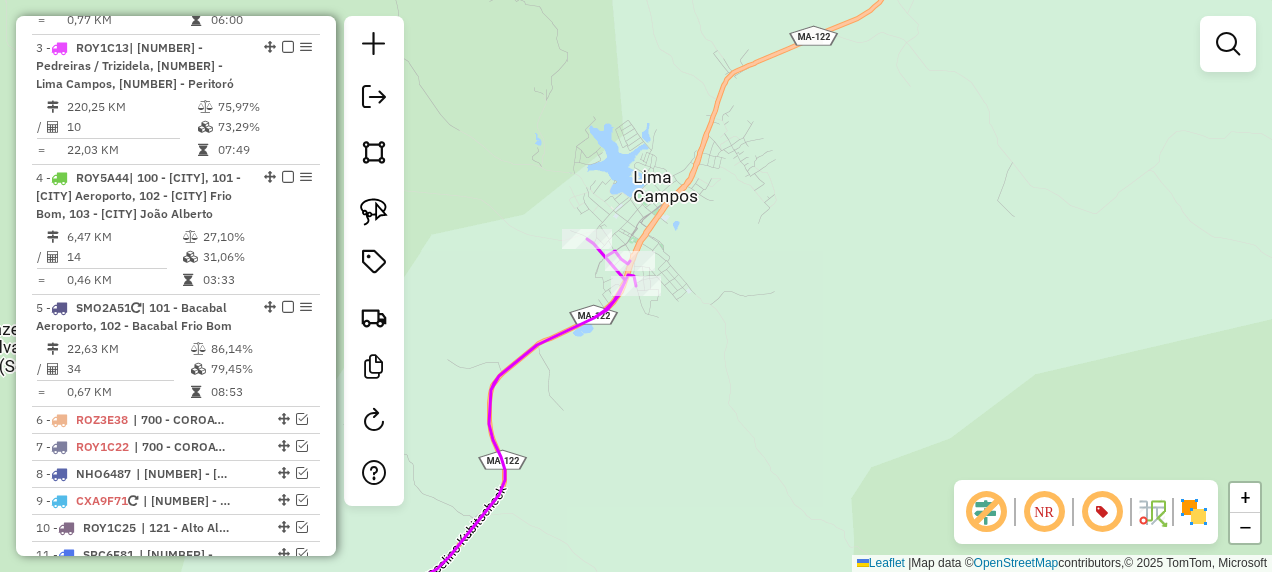 drag, startPoint x: 613, startPoint y: 444, endPoint x: 801, endPoint y: 256, distance: 265.87216 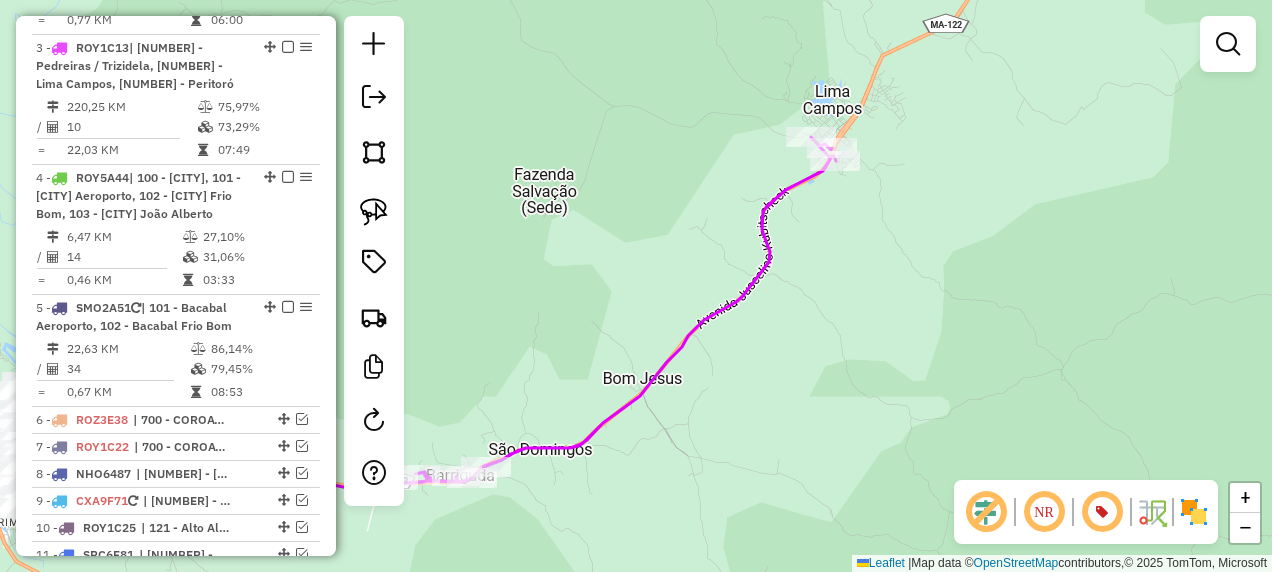 drag, startPoint x: 680, startPoint y: 425, endPoint x: 812, endPoint y: 306, distance: 177.7217 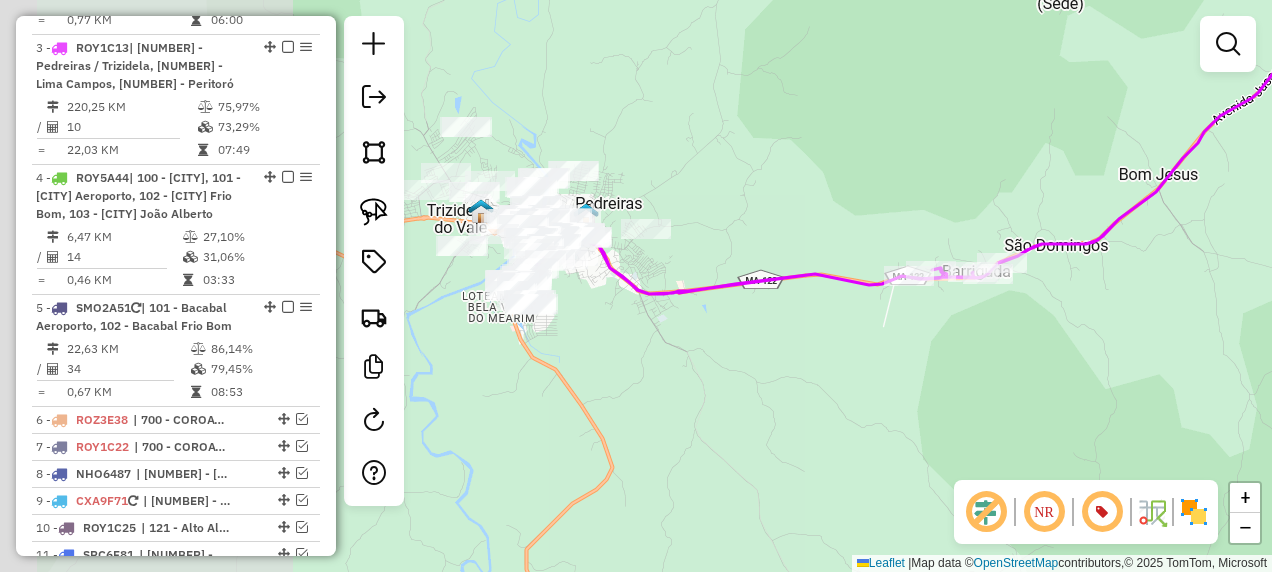 drag, startPoint x: 578, startPoint y: 448, endPoint x: 1018, endPoint y: 356, distance: 449.5153 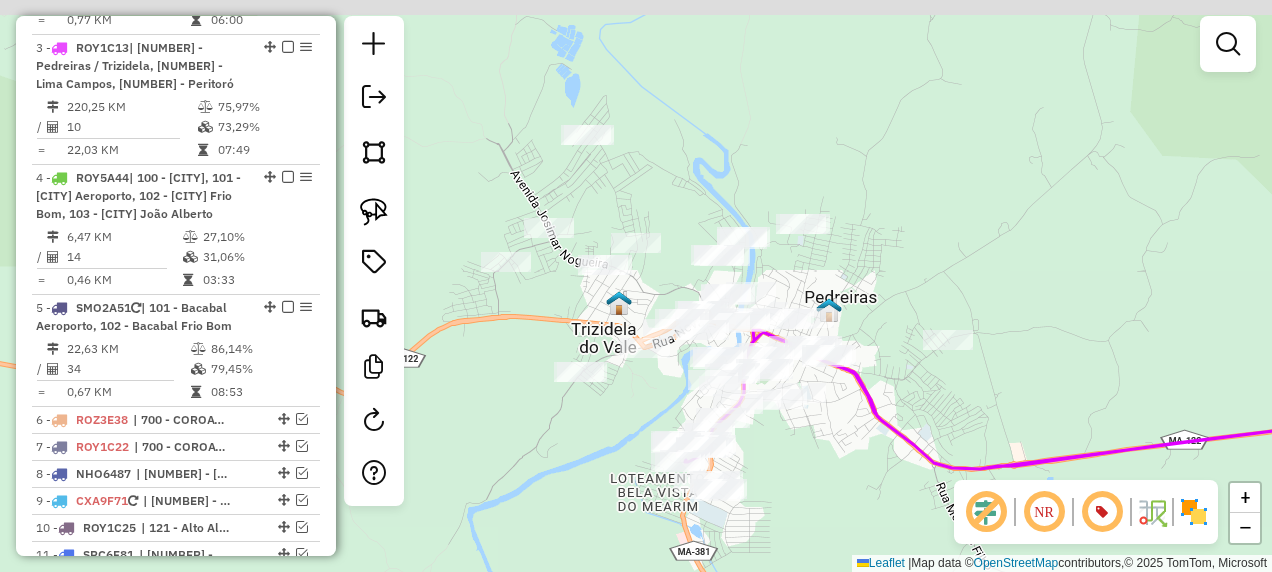 drag, startPoint x: 501, startPoint y: 232, endPoint x: 528, endPoint y: 320, distance: 92.0489 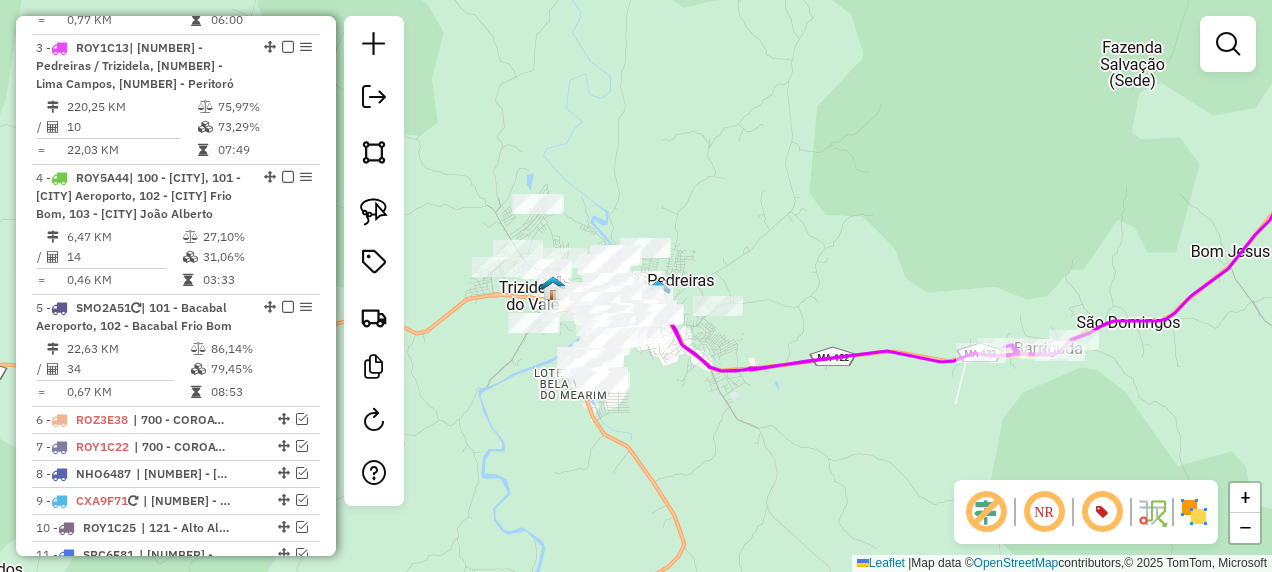 drag, startPoint x: 379, startPoint y: 205, endPoint x: 434, endPoint y: 177, distance: 61.7171 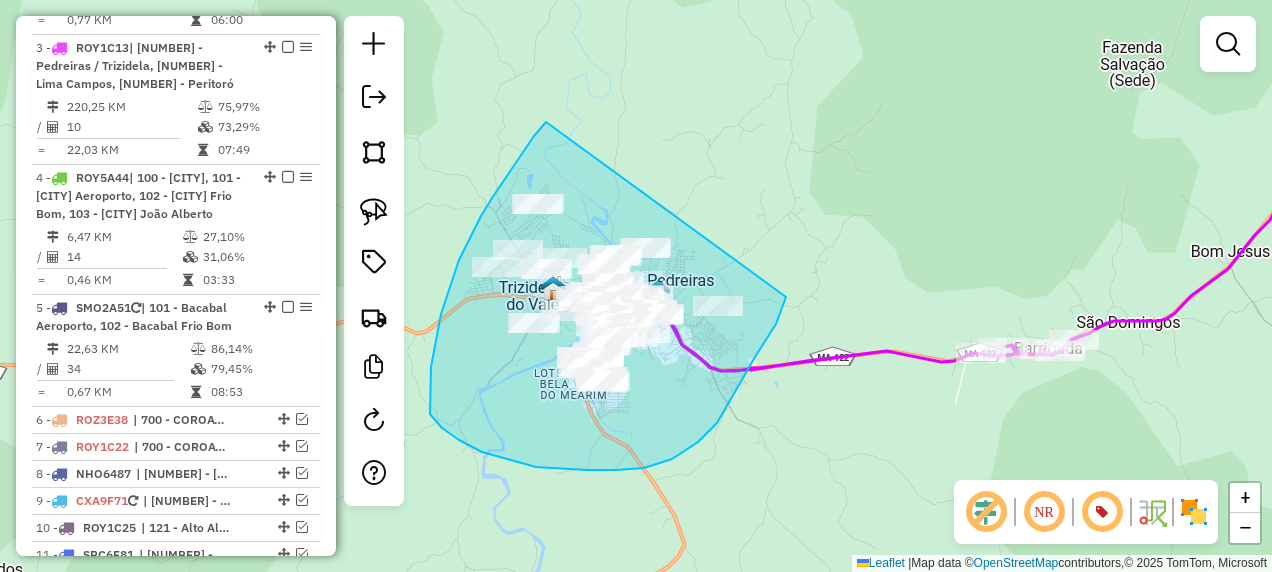 drag, startPoint x: 501, startPoint y: 184, endPoint x: 786, endPoint y: 297, distance: 306.5844 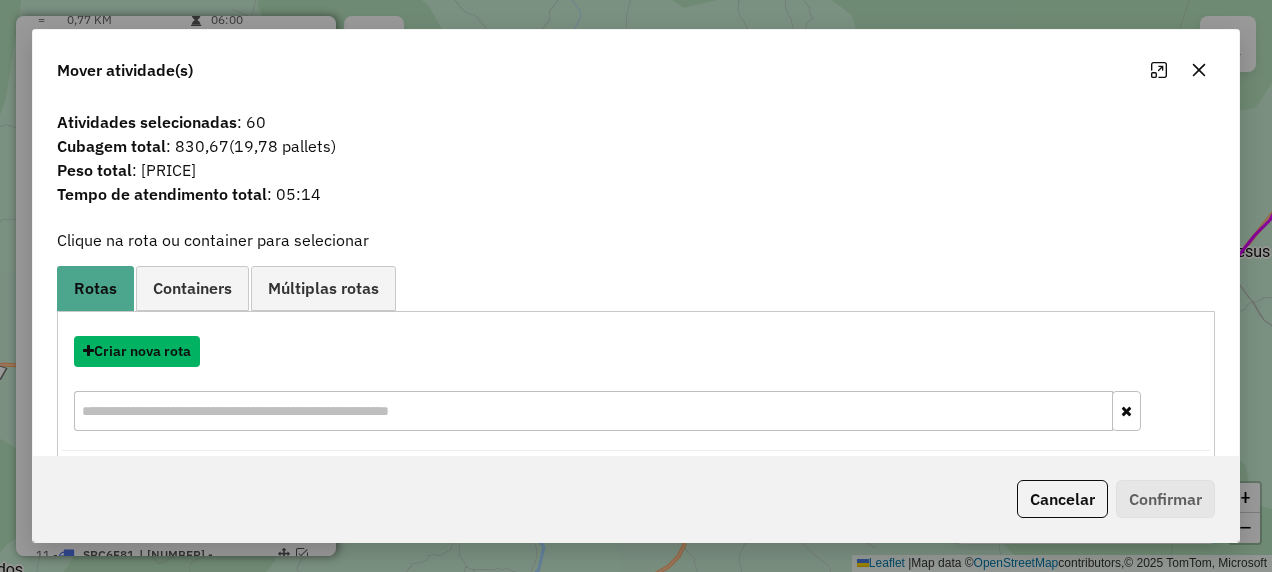 click on "Criar nova rota" at bounding box center (137, 351) 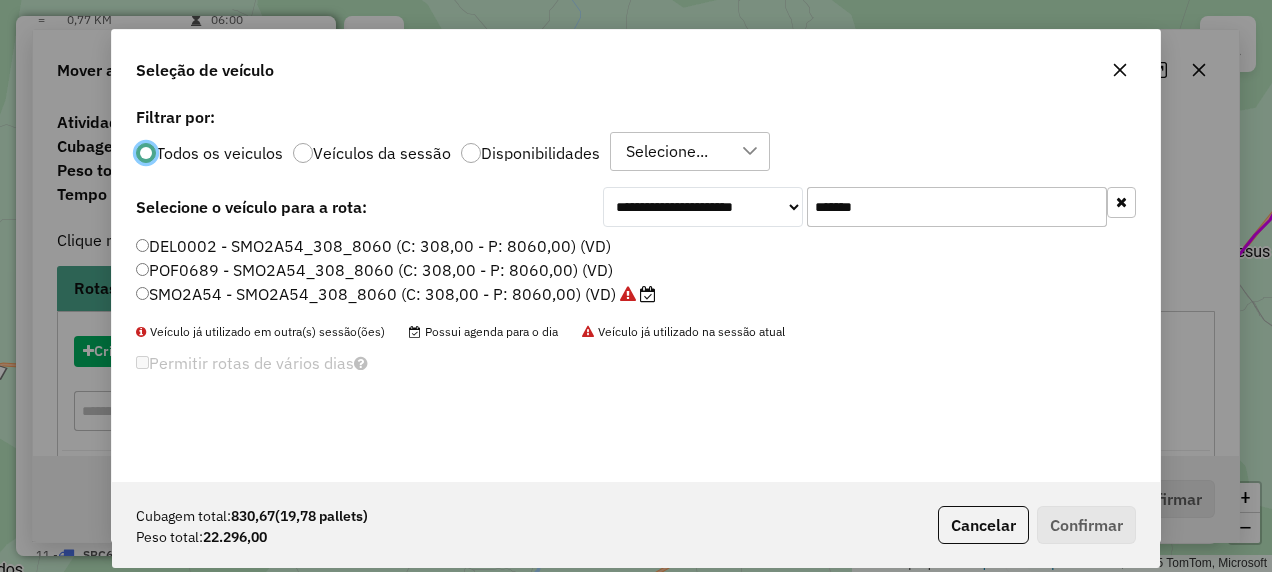 scroll, scrollTop: 11, scrollLeft: 6, axis: both 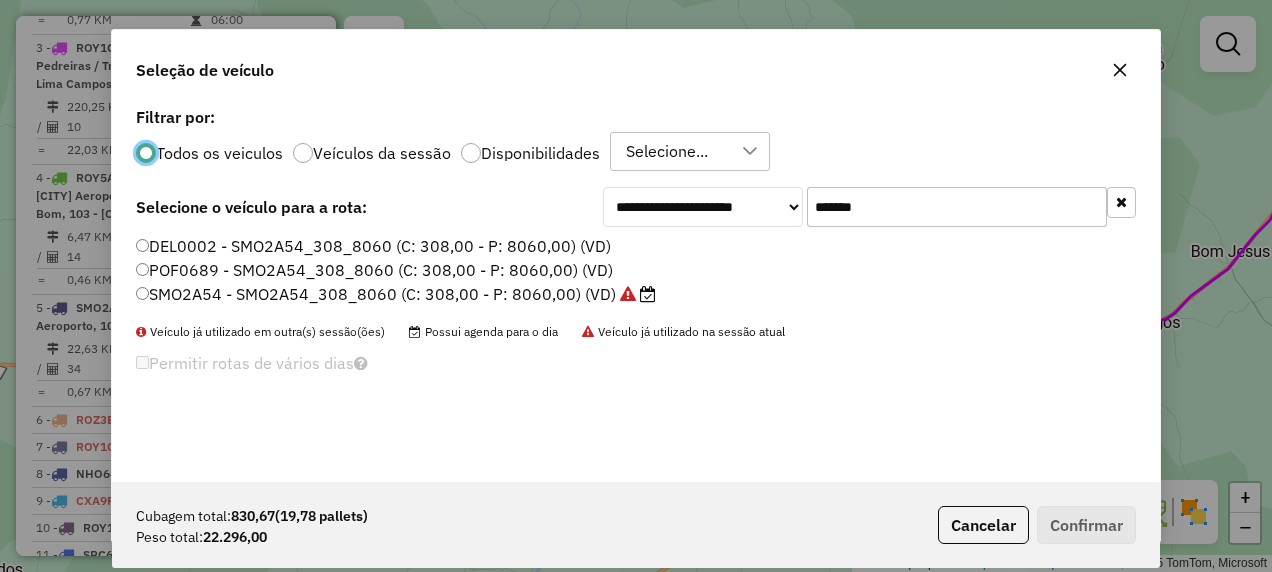 click on "DEL0002 - SMO2A54_308_8060 (C: 308,00 - P: 8060,00) (VD)" 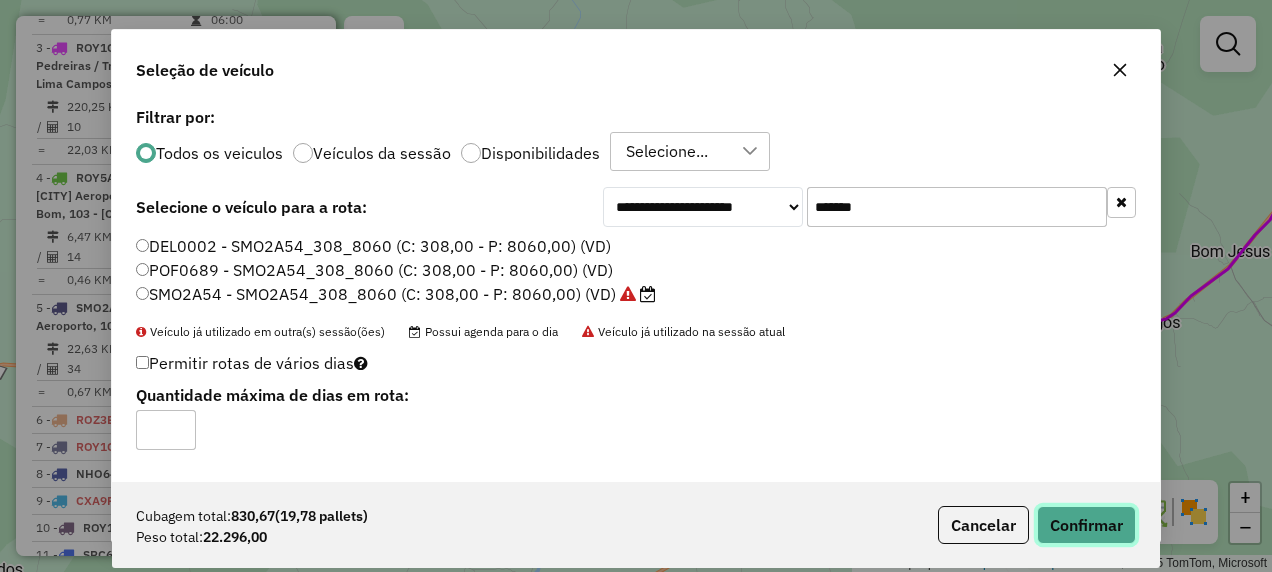 click on "Confirmar" 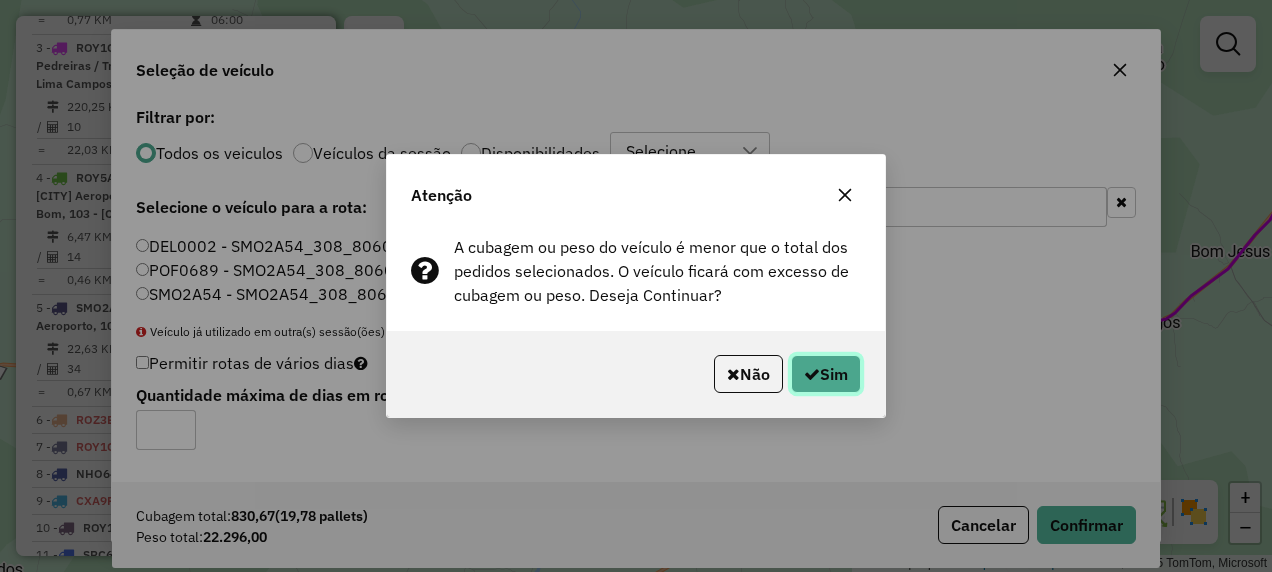 click on "Sim" 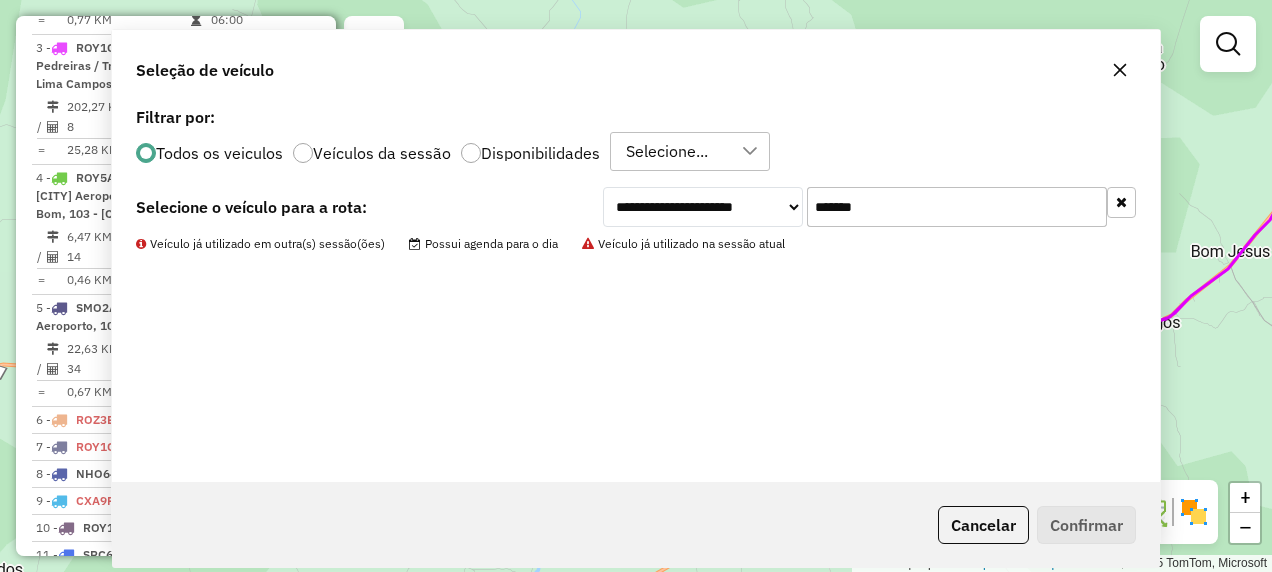 scroll, scrollTop: 904, scrollLeft: 0, axis: vertical 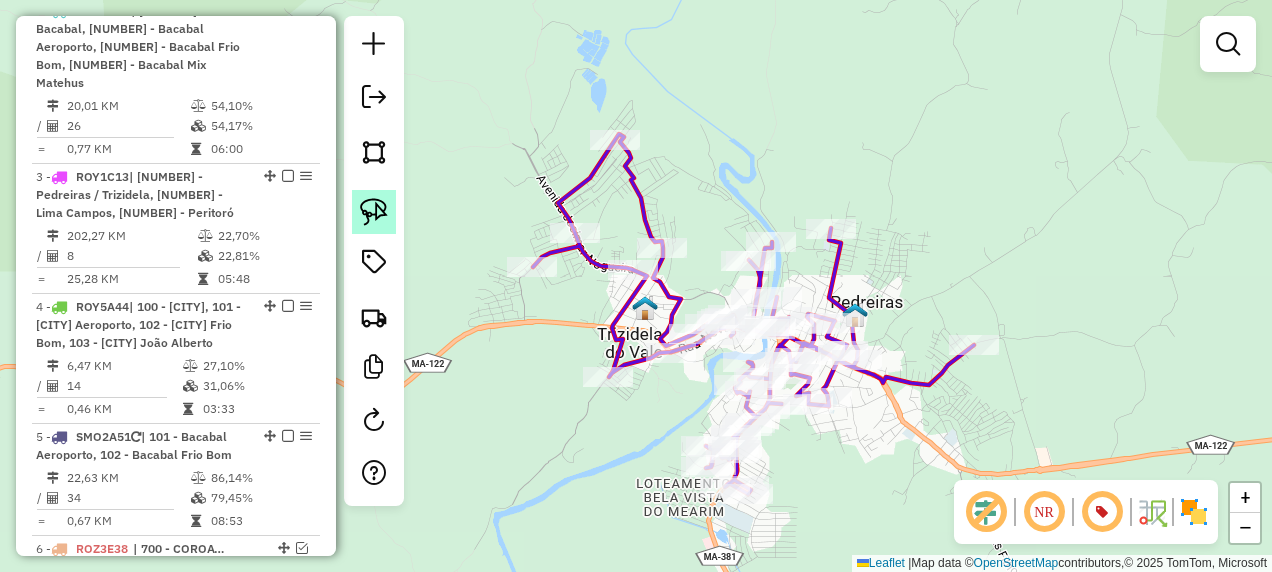 click 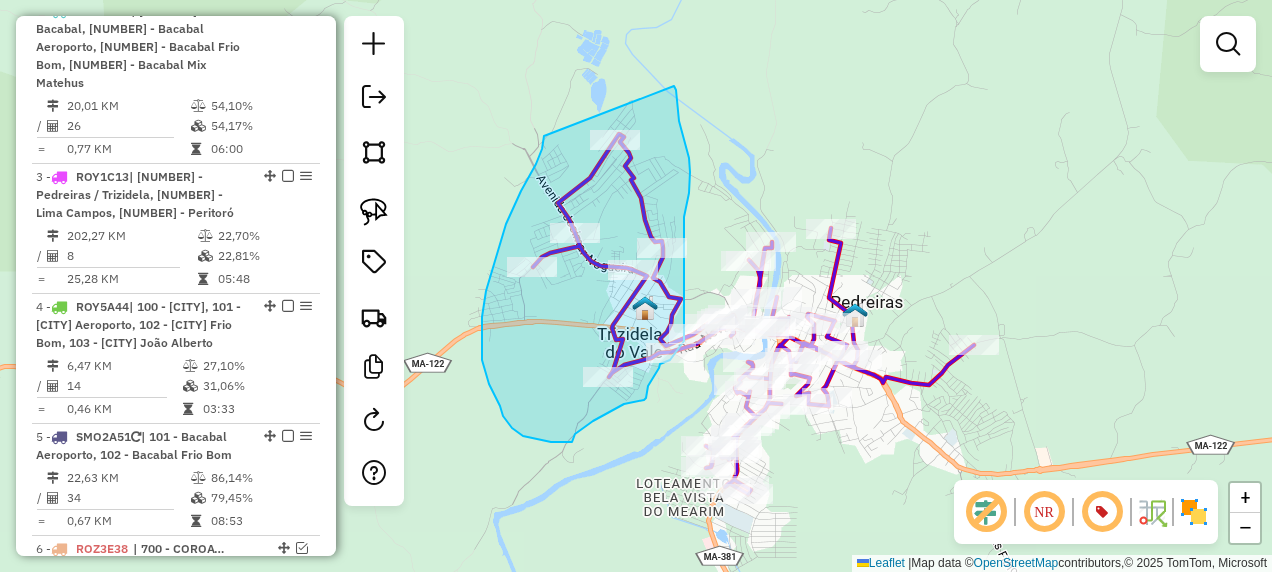 drag, startPoint x: 544, startPoint y: 136, endPoint x: 674, endPoint y: 86, distance: 139.28389 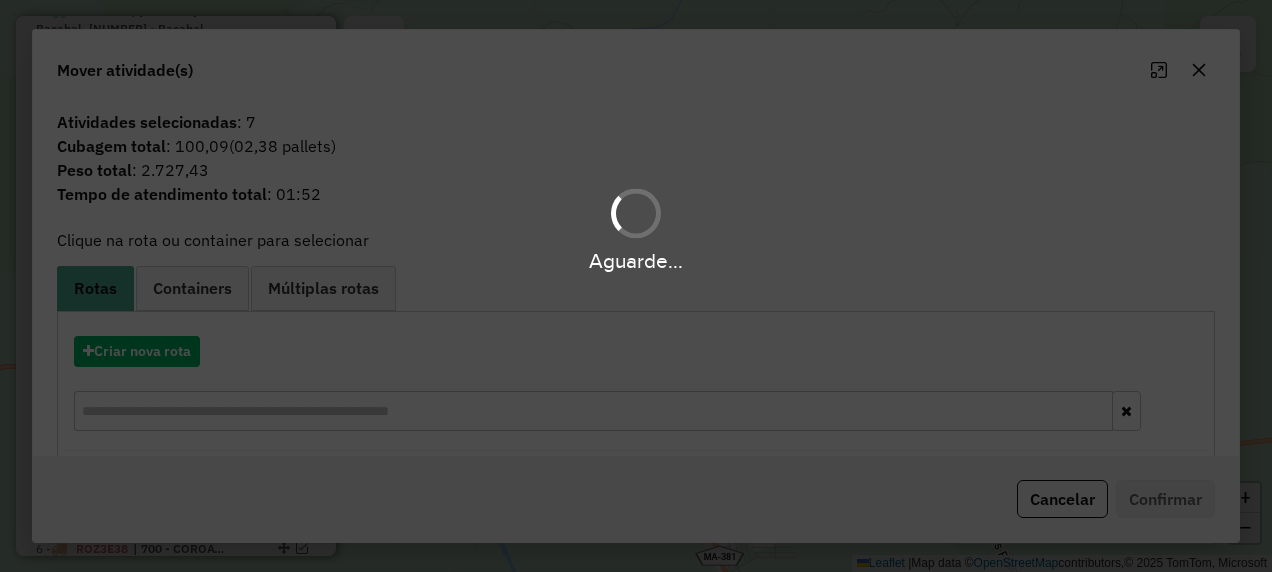 click on "Aguarde...  Pop-up bloqueado!  Seu navegador bloqueou automáticamente a abertura de uma nova janela.   Acesse as configurações e adicione o endereço do sistema a lista de permissão.   Fechar  Informações da Sessão 965314 - 15/07/2025     Criação: 14/07/2025 18:40   Depósito:  INOVALOG  Total de rotas:  18  Distância Total:  2.780,76 km  Tempo total:  170:03  Valor total:  R$ 703.345,76  - Total roteirizado:  R$ 673.895,44  - Total não roteirizado:  R$ 29.450,32  Total de Atividades Roteirizadas:  440  Total de Pedidos Roteirizados:  678  Peso total roteirizado:  110.760,60  Cubagem total roteirizado:  4.052,08  Total de Atividades não Roteirizadas:  4  Total de Pedidos não Roteirizados:  10 Total de caixas por viagem:  4.052,08 /   18 =  225,12 Média de Atividades por viagem:  440 /   18 =  24,44 Ocupação média da frota:  82,74%   Rotas improdutivas:  1  Rotas vários dias:  1  Clientes Priorizados NR:  3 Rotas  Recargas: 18   Ver rotas   Ver veículos  Finalizar todas as rotas   1 -" at bounding box center (636, 286) 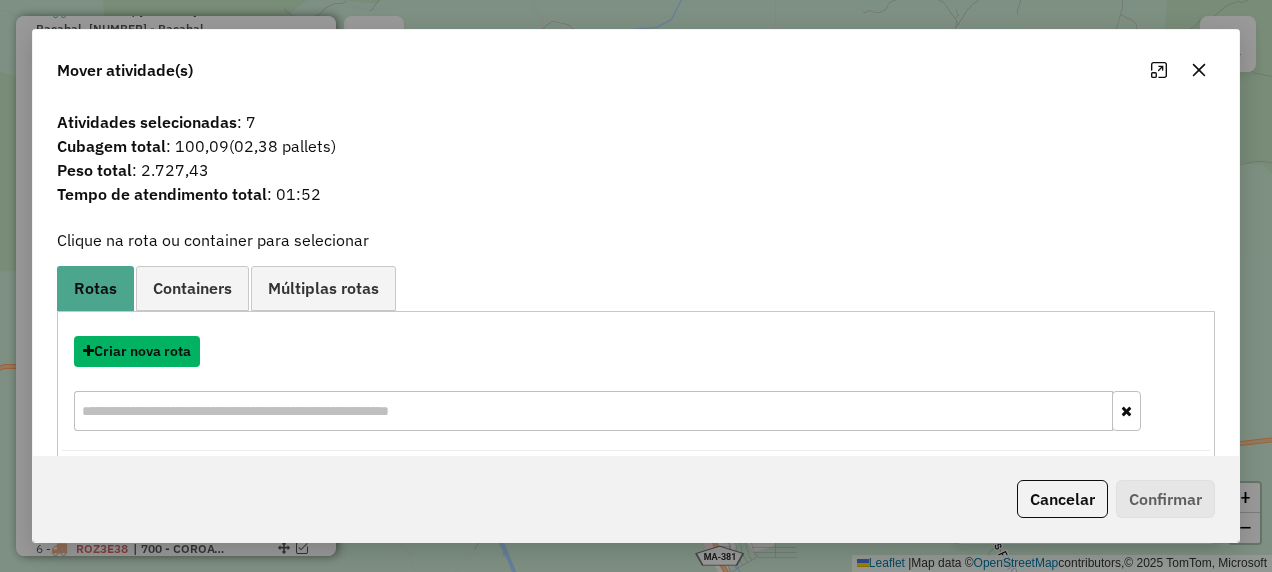 click on "Criar nova rota" at bounding box center (137, 351) 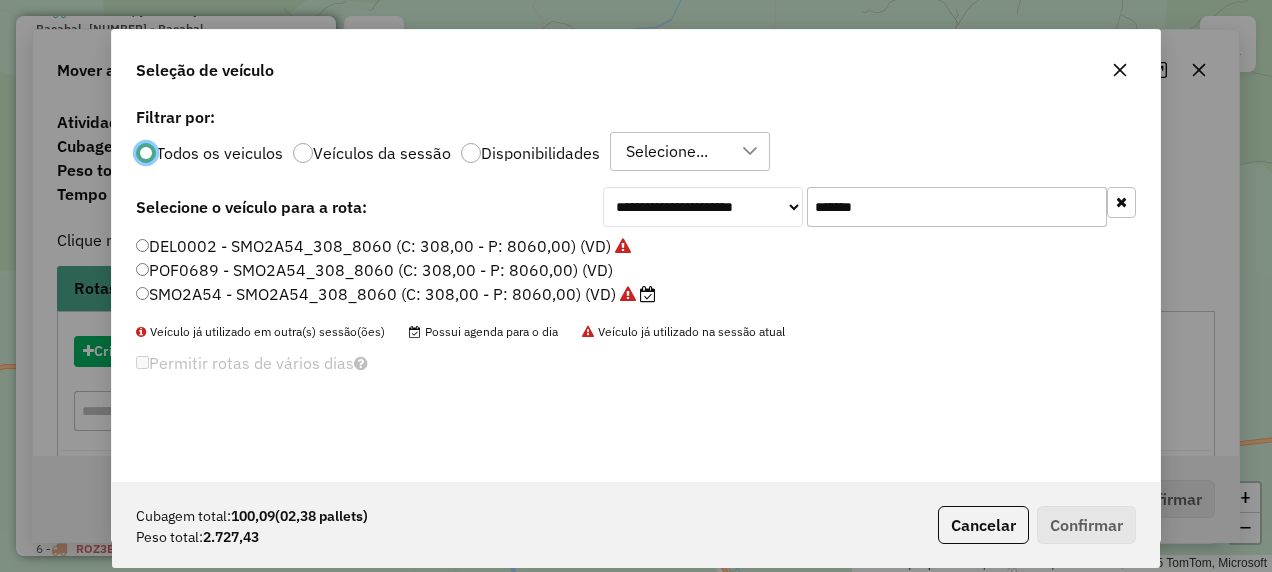 scroll, scrollTop: 11, scrollLeft: 6, axis: both 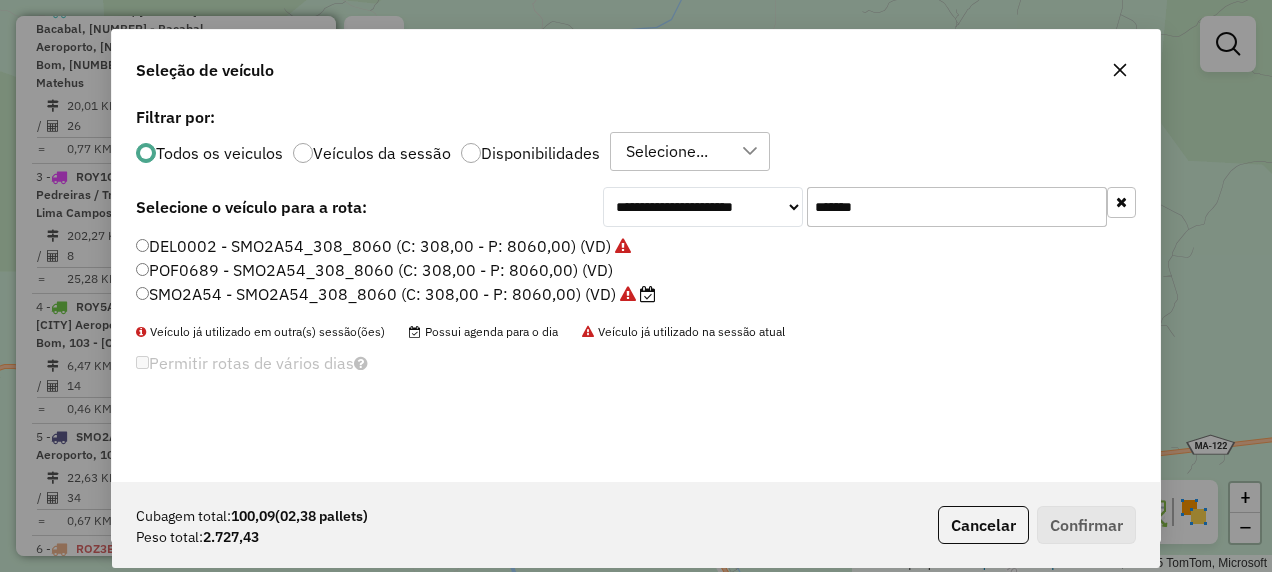 drag, startPoint x: 924, startPoint y: 198, endPoint x: 612, endPoint y: 292, distance: 325.85272 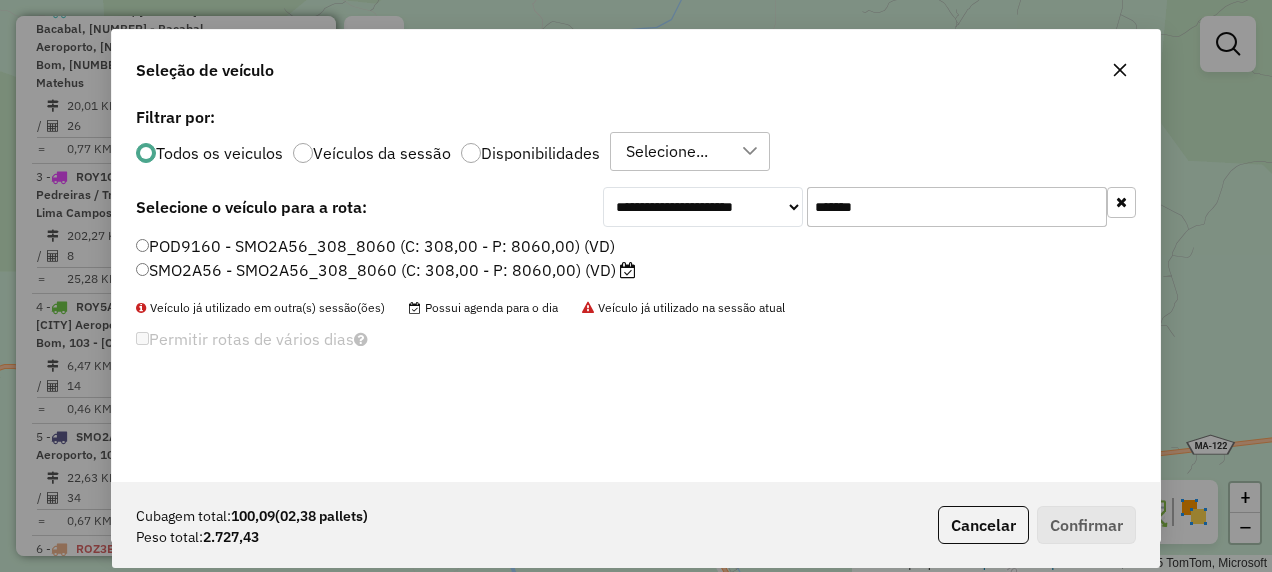 type on "*******" 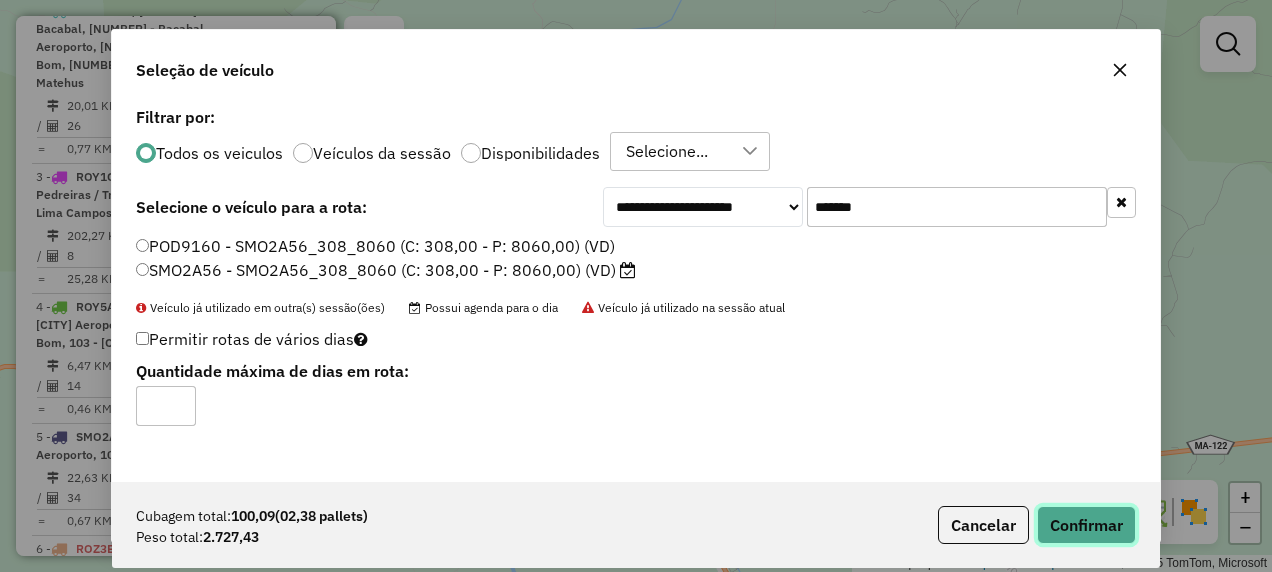 click on "Confirmar" 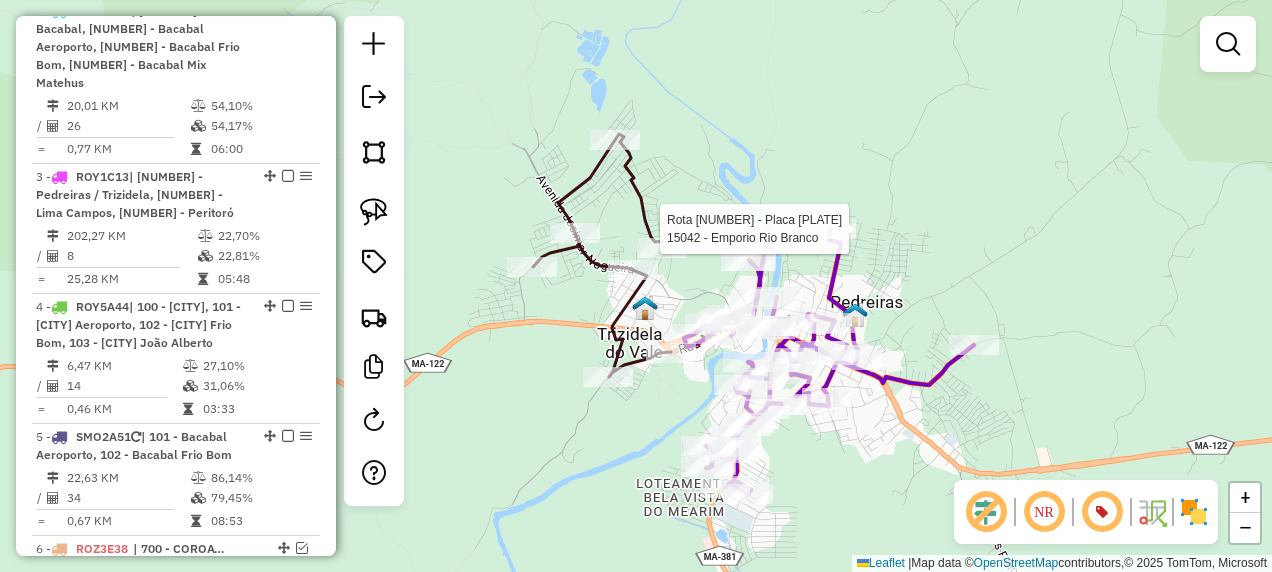select on "**********" 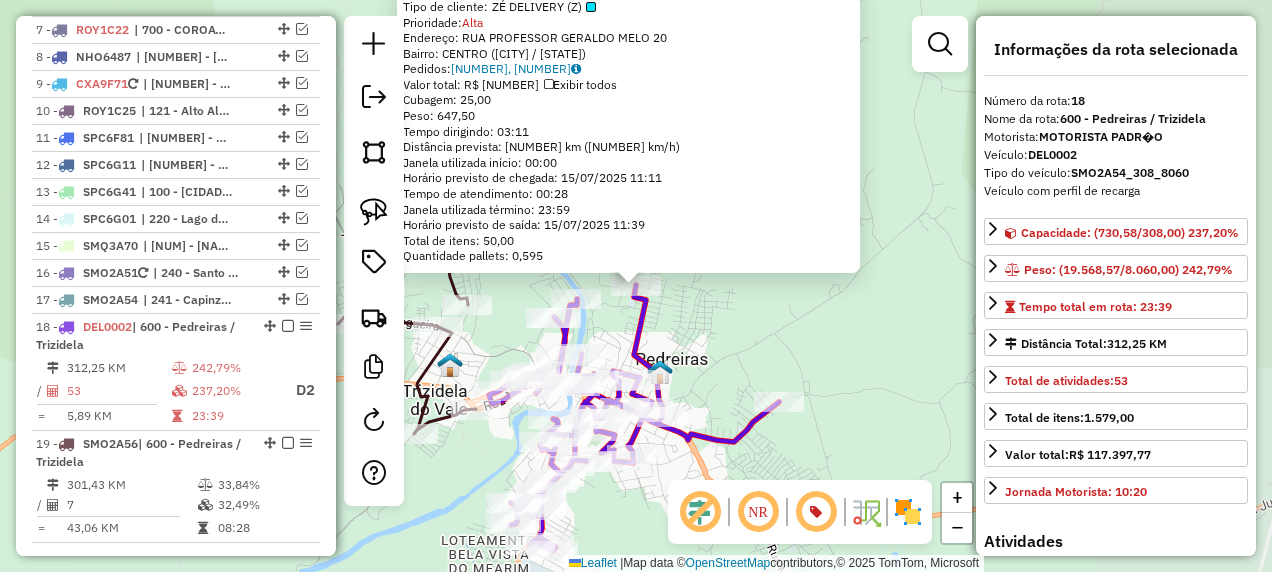 scroll, scrollTop: 1742, scrollLeft: 0, axis: vertical 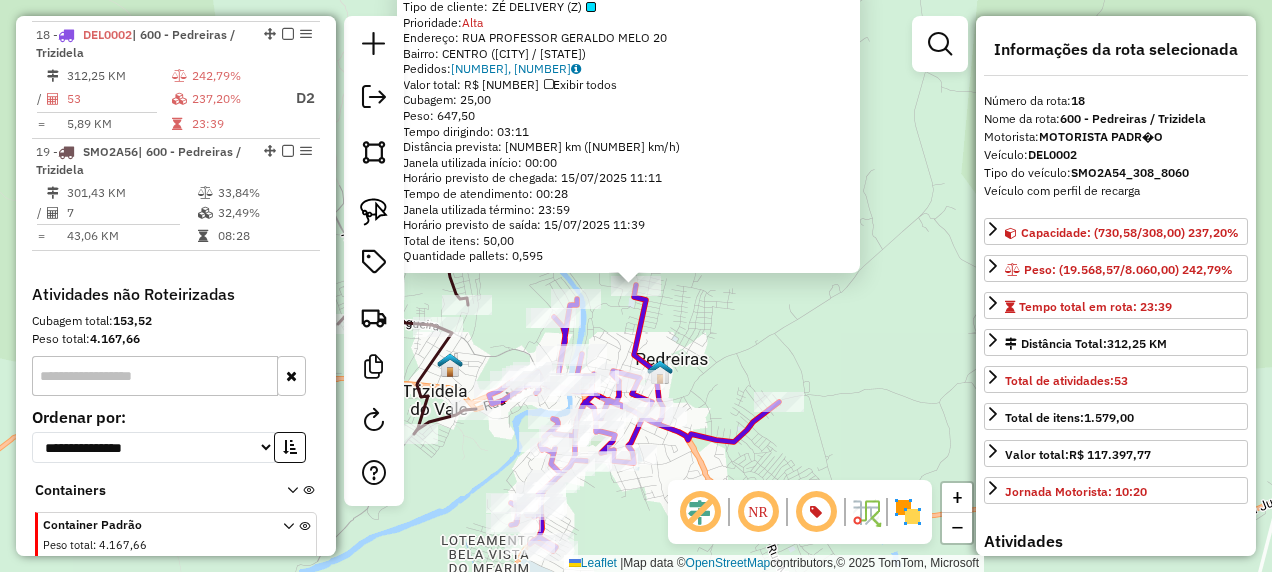click on "15042 - Emporio Rio Branco  Tipo de cliente:   ZÉ DELIVERY (Z)   Prioridade:  Alta  Endereço:  RUA PROFESSOR GERALDO MELO 20   Bairro: CENTRO (PEDREIRAS / MA)   Pedidos:  14436511, 14436513   Valor total: R$ 4.175,76   Exibir todos   Cubagem: 25,00  Peso: 647,50  Tempo dirigindo: 03:11   Distância prevista: 146,987 km (46,17 km/h)   Janela utilizada início: 00:00   Horário previsto de chegada: 15/07/2025 11:11   Tempo de atendimento: 00:28   Janela utilizada término: 23:59   Horário previsto de saída: 15/07/2025 11:39   Total de itens: 50,00   Quantidade pallets: 0,595  × Janela de atendimento Grade de atendimento Capacidade Transportadoras Veículos Cliente Pedidos  Rotas Selecione os dias de semana para filtrar as janelas de atendimento  Seg   Ter   Qua   Qui   Sex   Sáb   Dom  Informe o período da janela de atendimento: De: Até:  Filtrar exatamente a janela do cliente  Considerar janela de atendimento padrão  Selecione os dias de semana para filtrar as grades de atendimento  Seg   Ter   Qua  +" 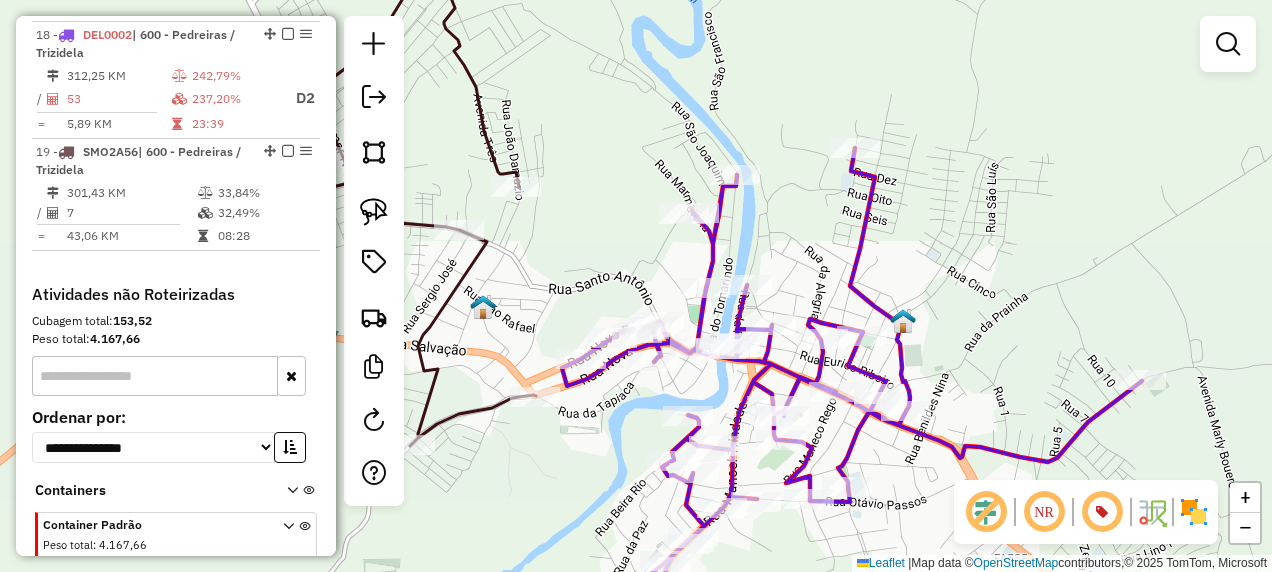 click 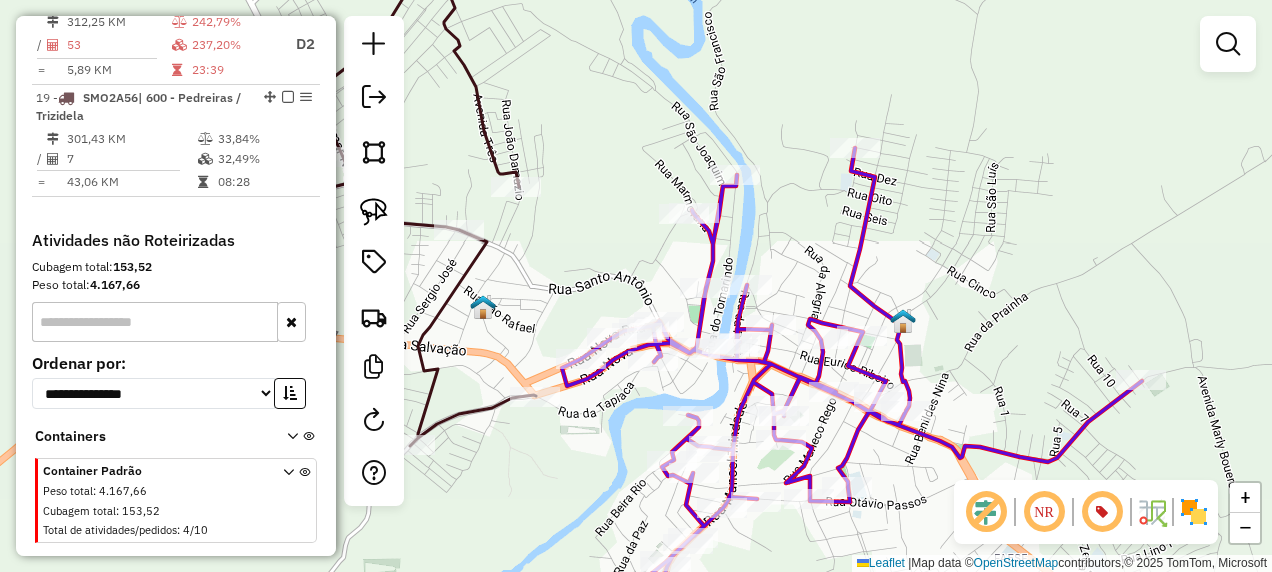 select on "**********" 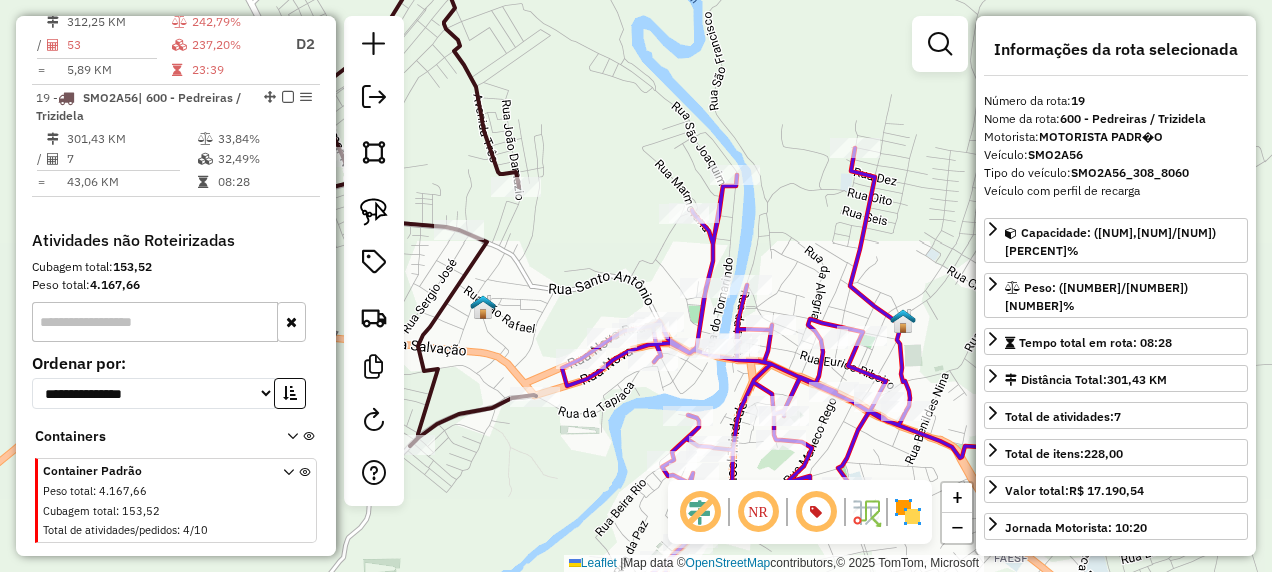 scroll, scrollTop: 1822, scrollLeft: 0, axis: vertical 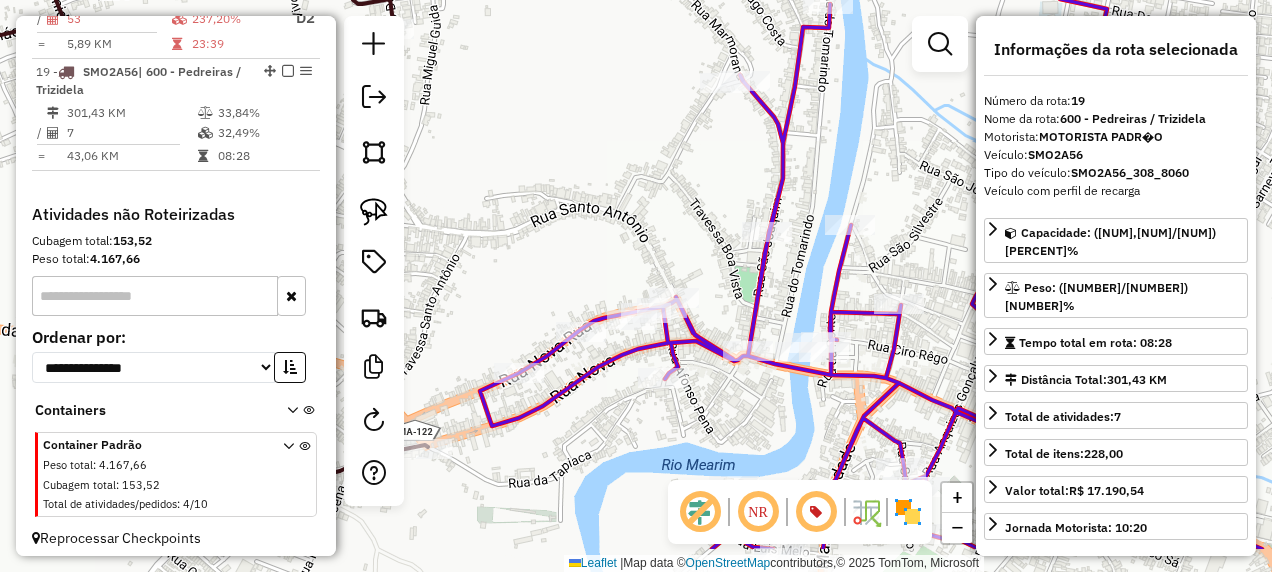 drag, startPoint x: 534, startPoint y: 504, endPoint x: 645, endPoint y: 424, distance: 136.8247 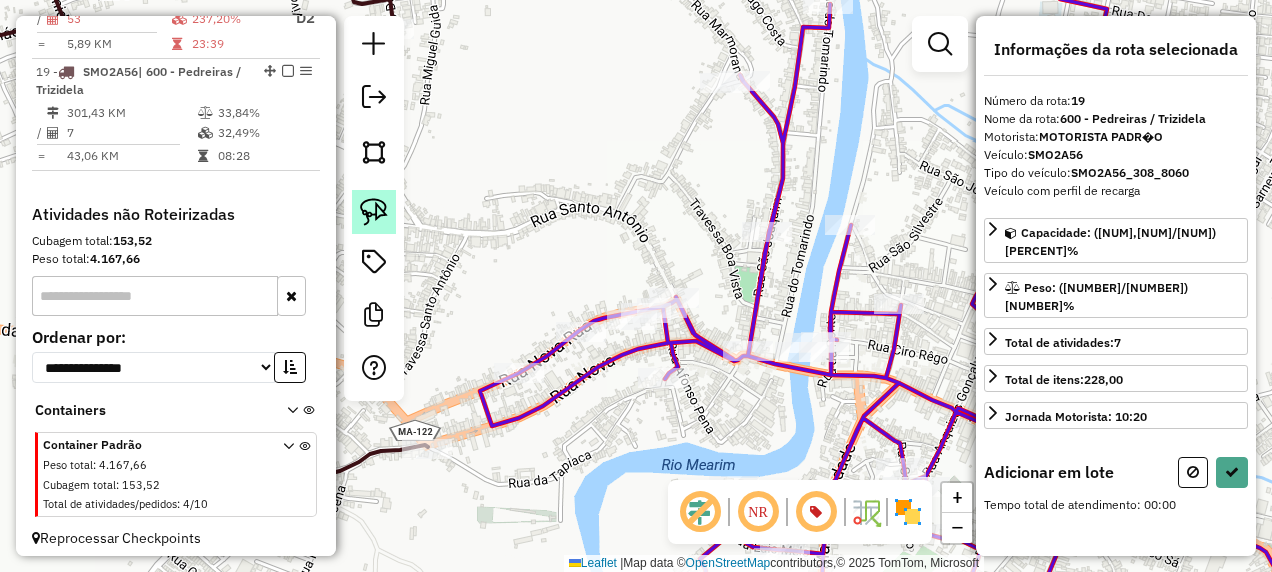 click 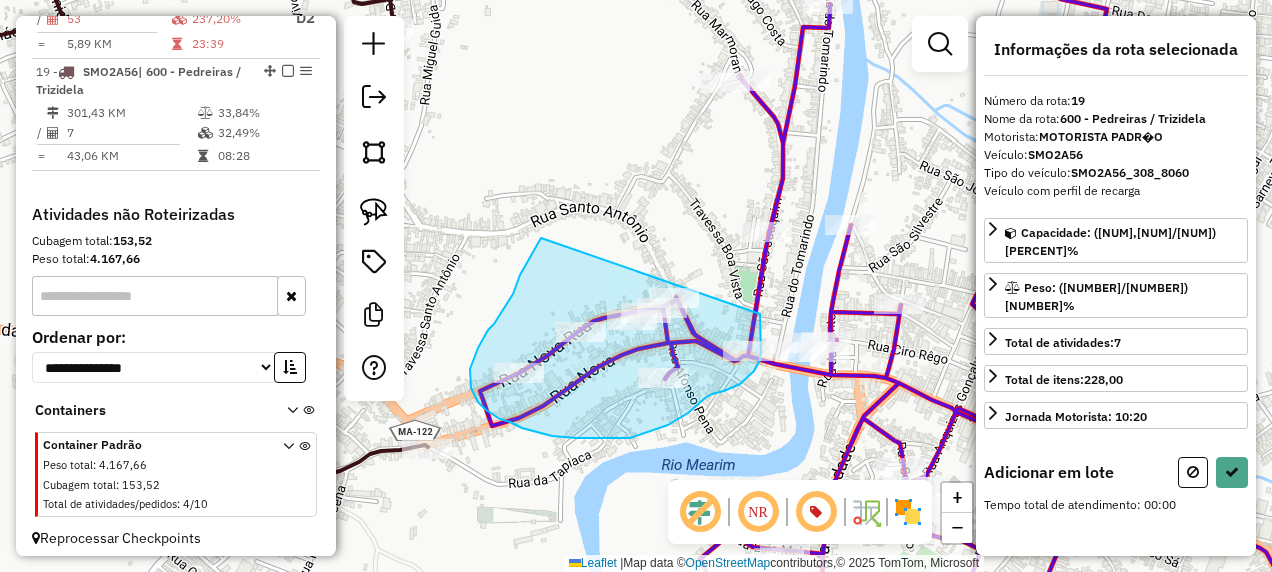 drag, startPoint x: 528, startPoint y: 261, endPoint x: 760, endPoint y: 314, distance: 237.97688 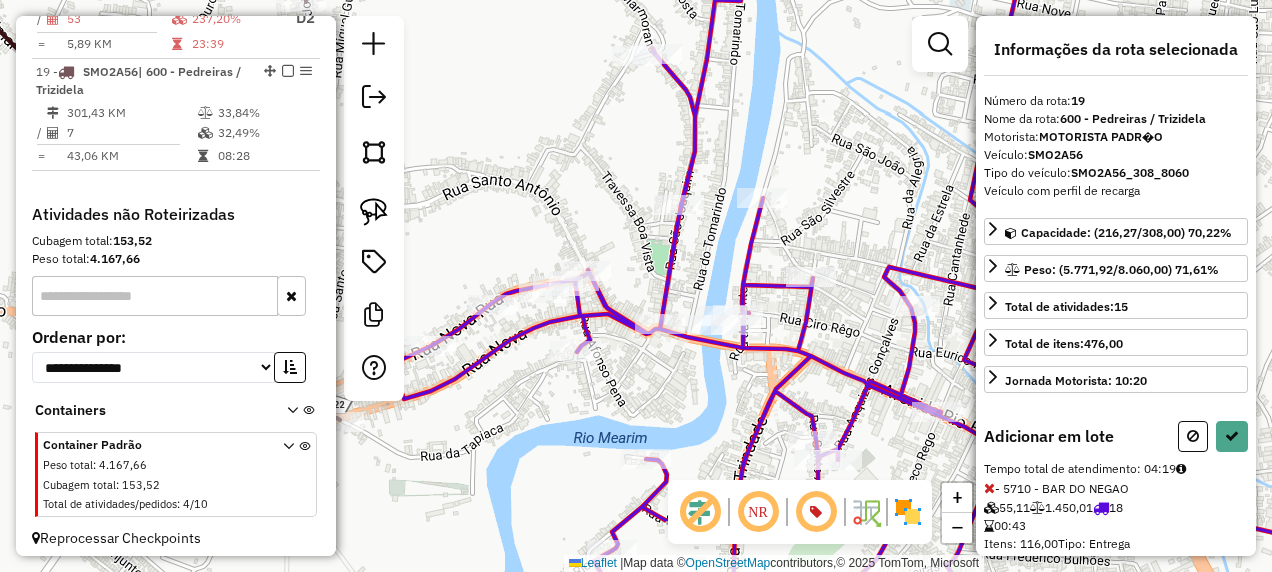 drag, startPoint x: 803, startPoint y: 405, endPoint x: 480, endPoint y: 300, distance: 339.63803 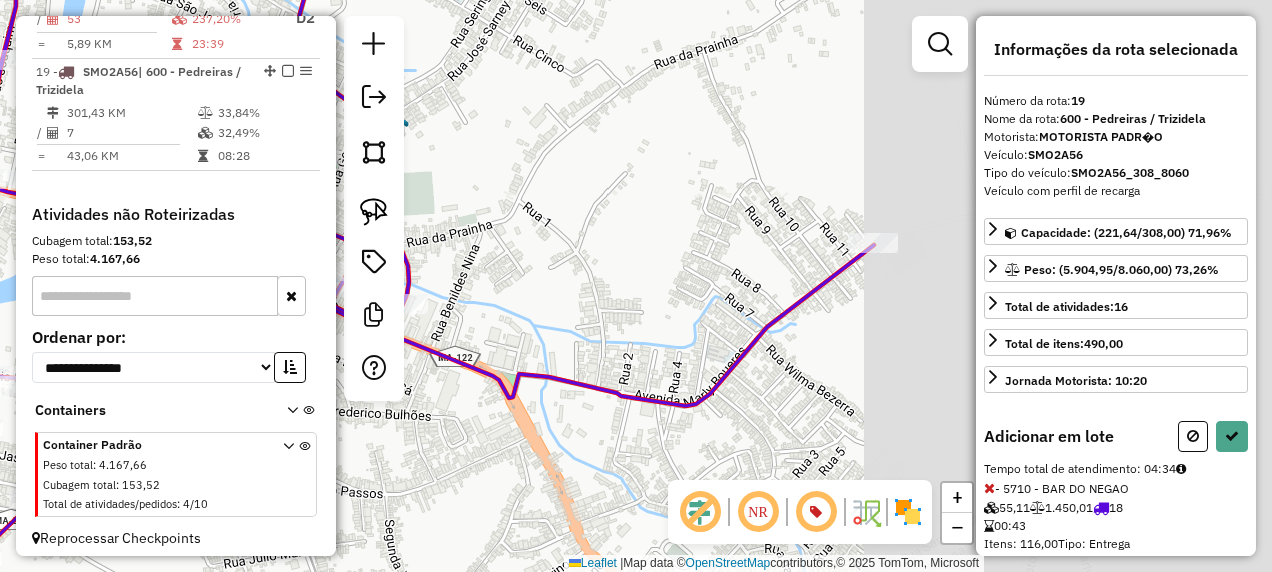 drag, startPoint x: 875, startPoint y: 274, endPoint x: 410, endPoint y: 210, distance: 469.38364 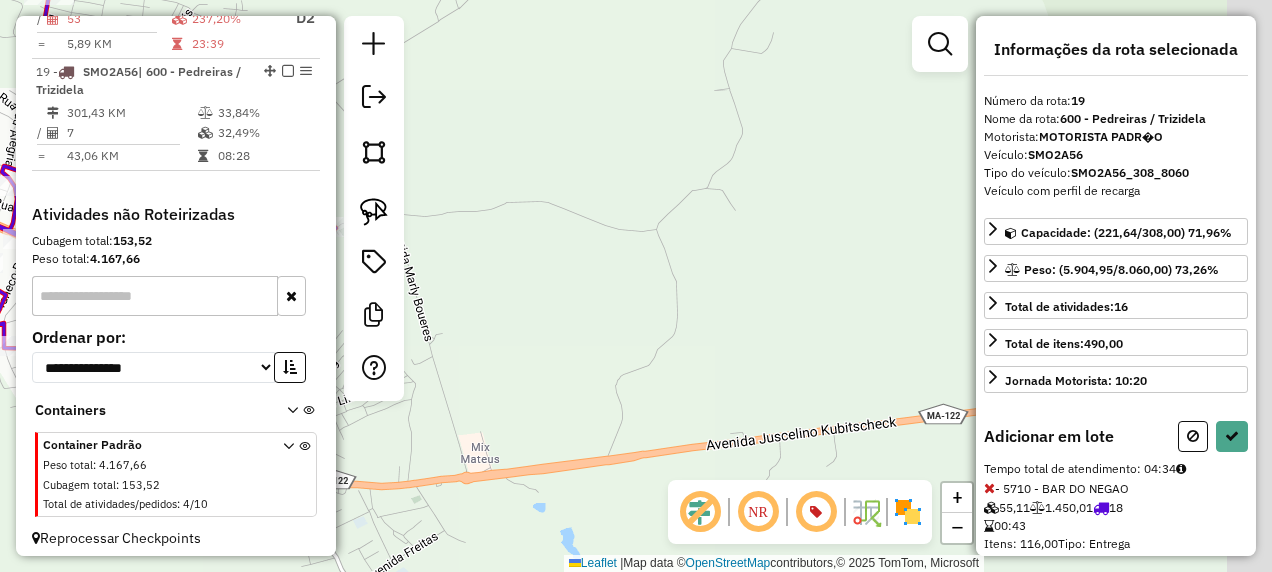 drag, startPoint x: 749, startPoint y: 293, endPoint x: 339, endPoint y: 270, distance: 410.64462 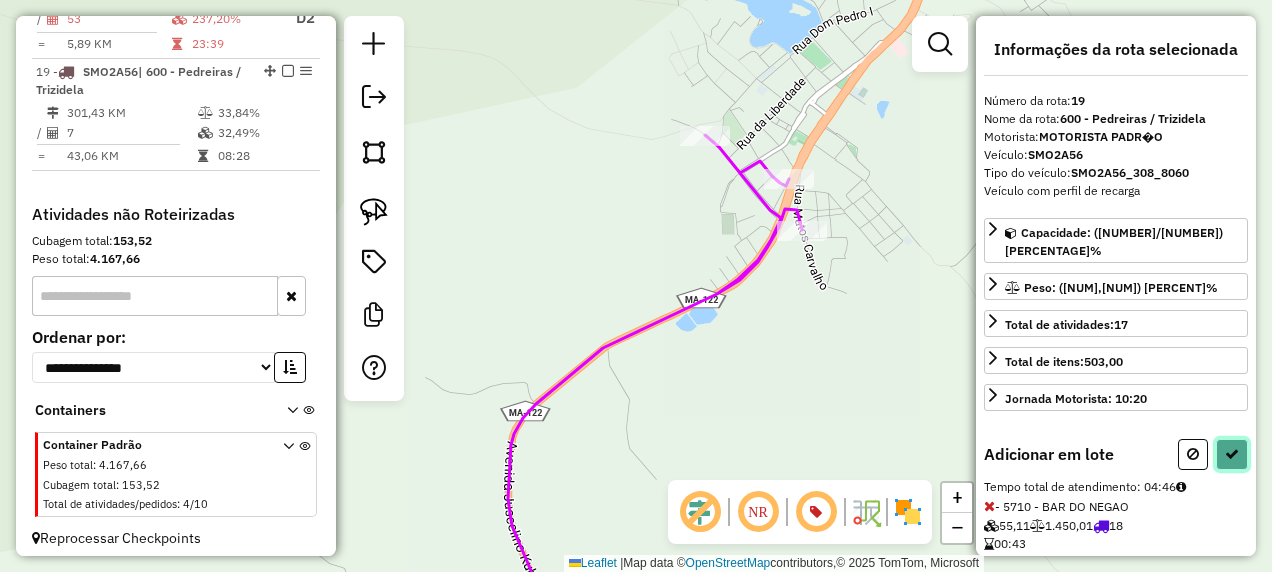 click at bounding box center (1232, 454) 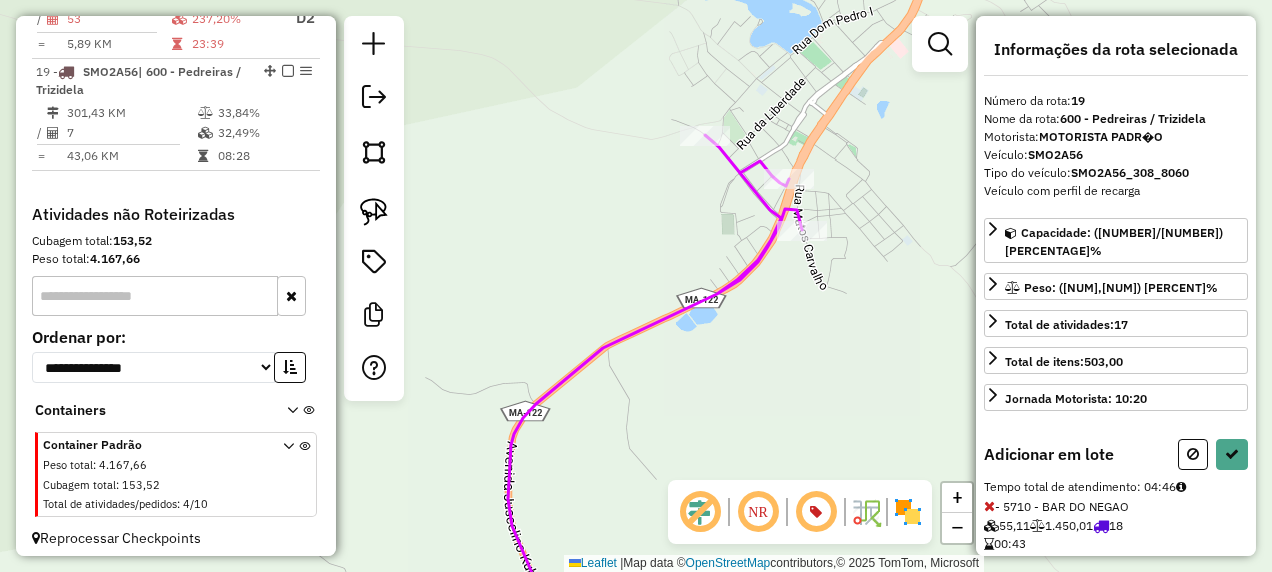 select on "**********" 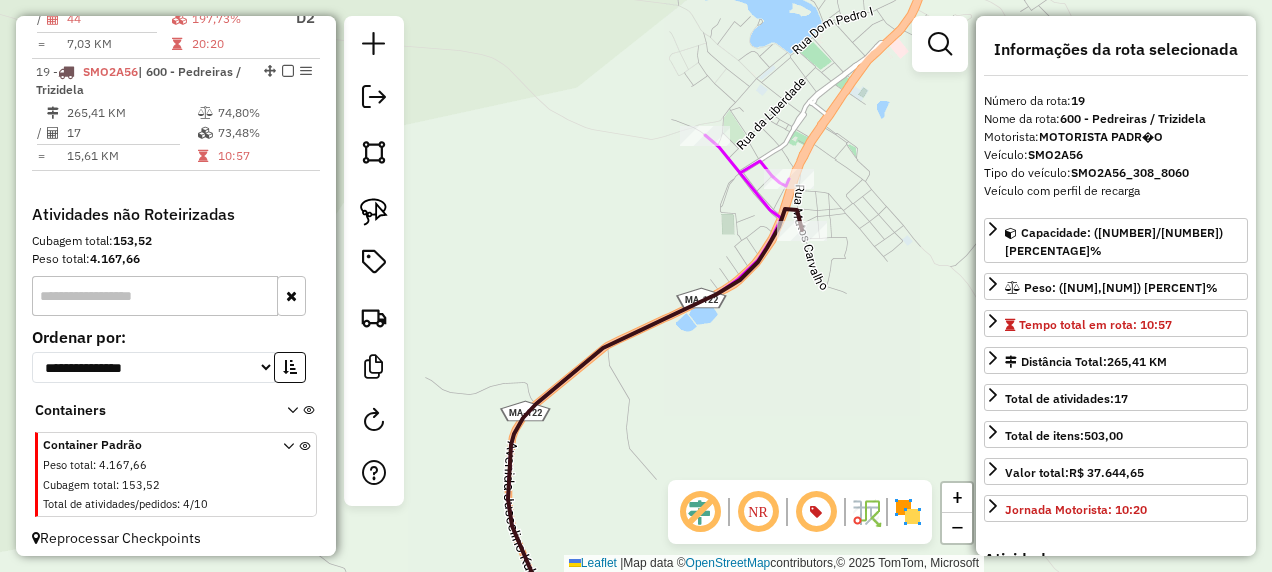 click 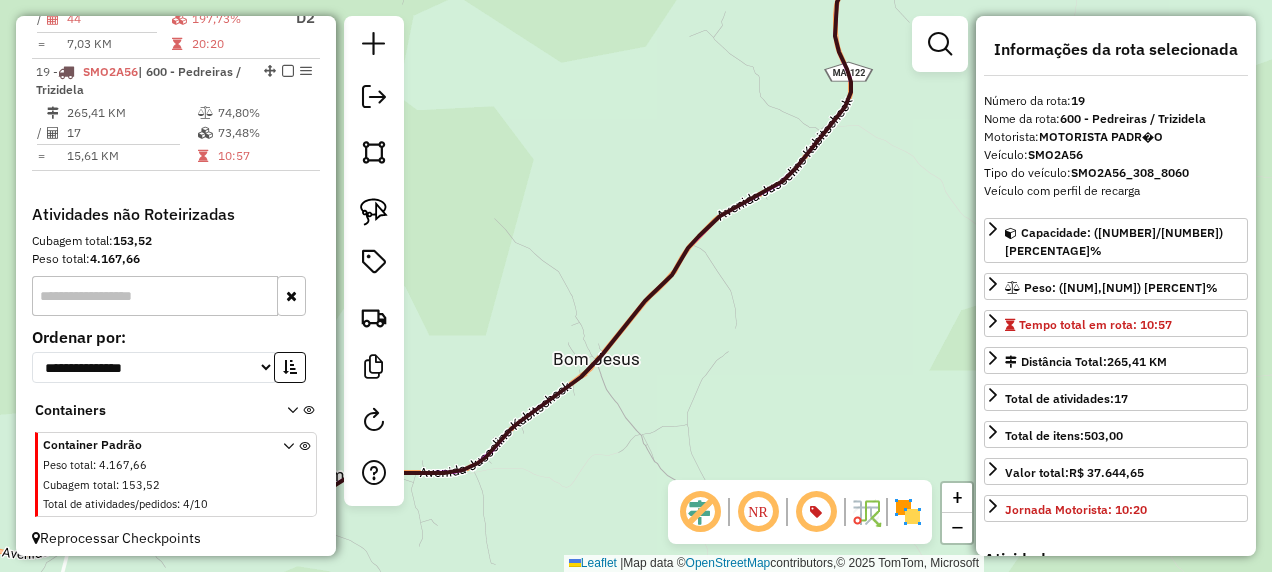 drag, startPoint x: 568, startPoint y: 448, endPoint x: 757, endPoint y: 168, distance: 337.818 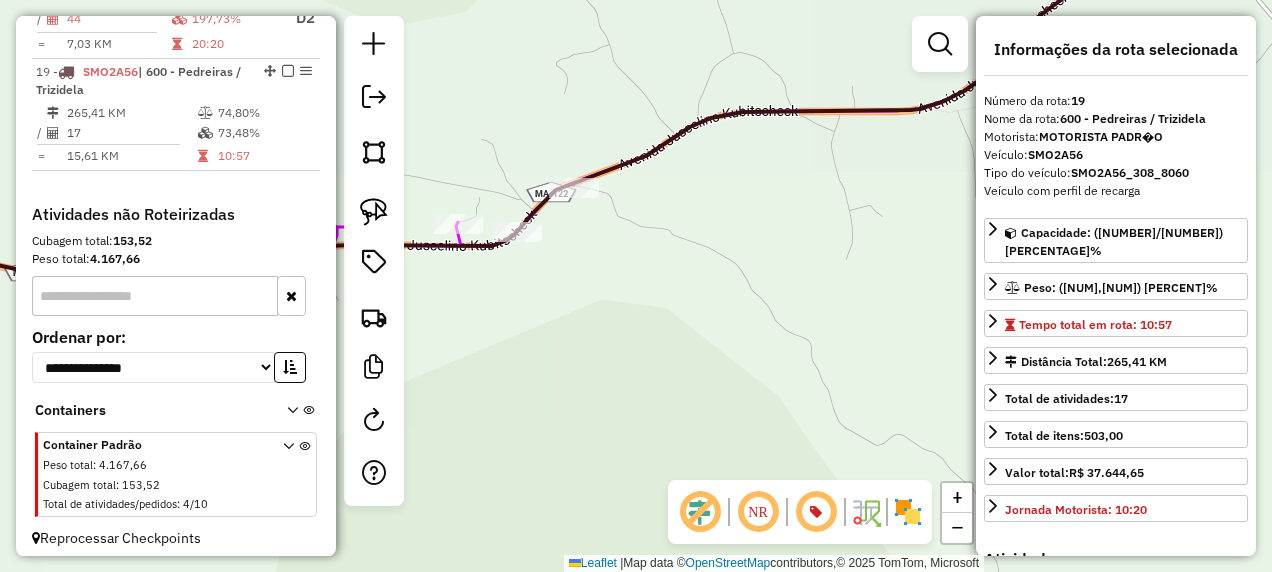 click 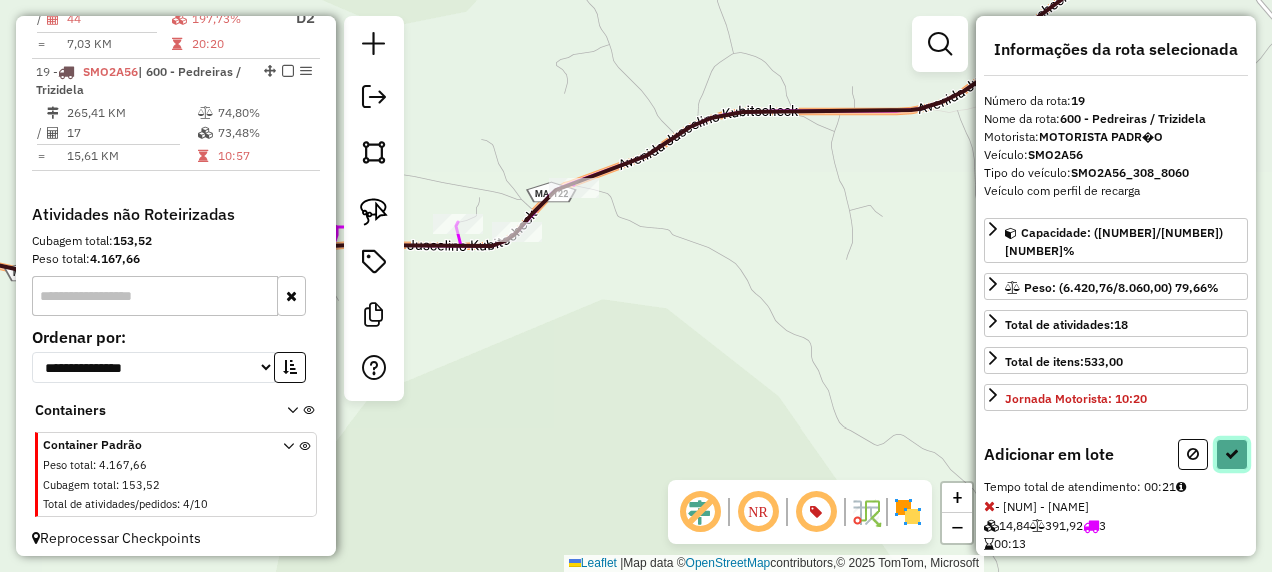 click at bounding box center (1232, 454) 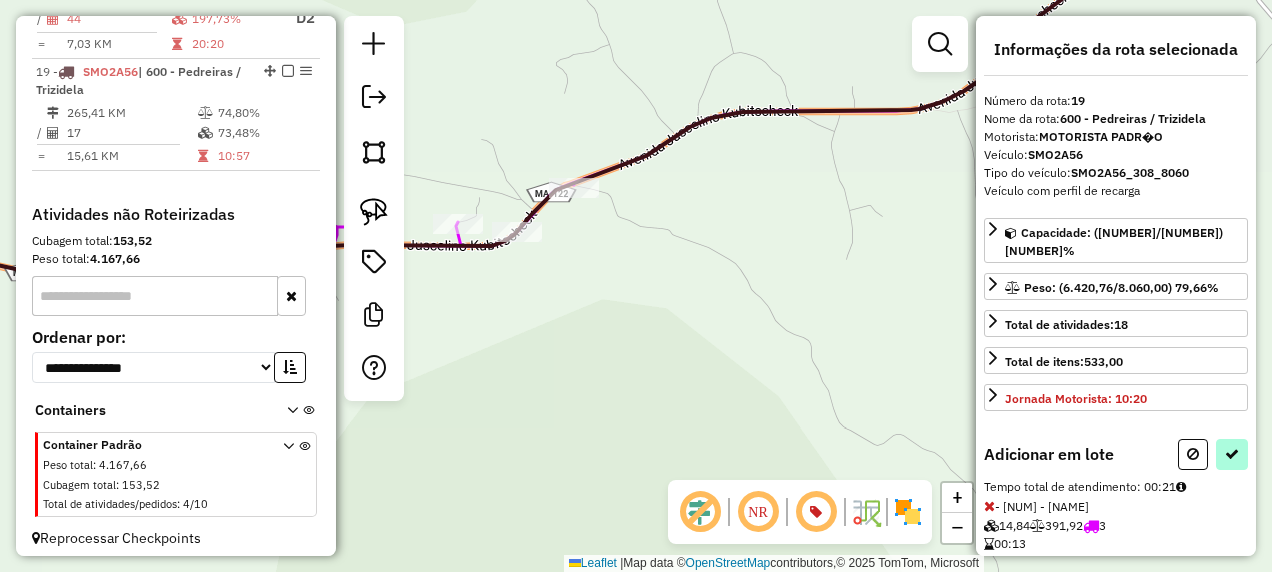 select on "**********" 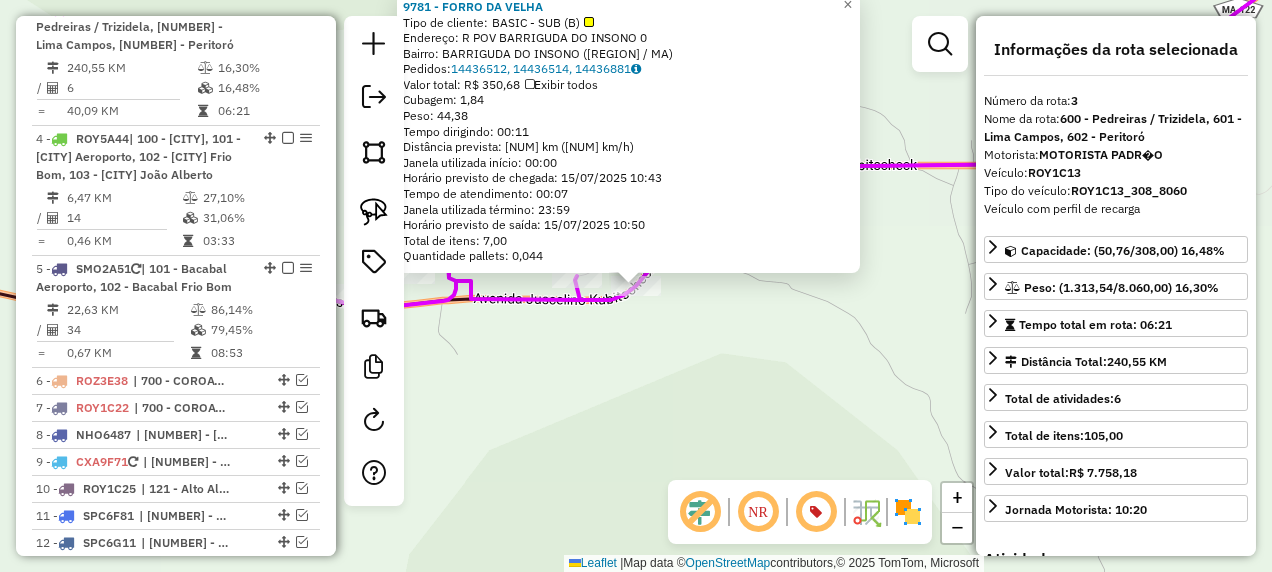 scroll, scrollTop: 1033, scrollLeft: 0, axis: vertical 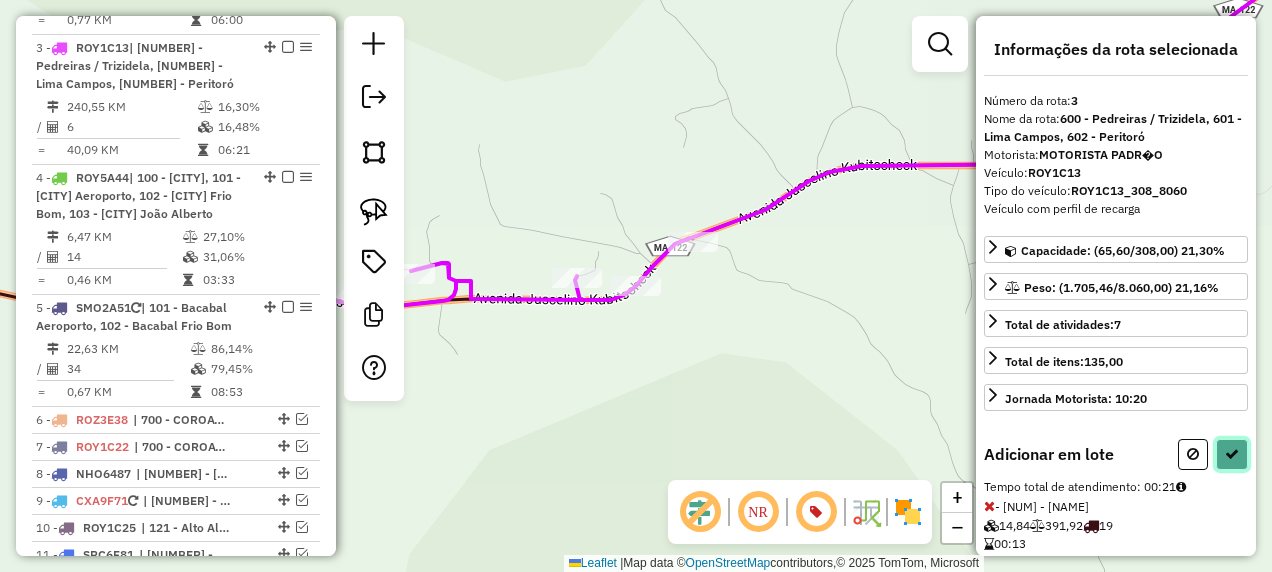 click at bounding box center (1232, 454) 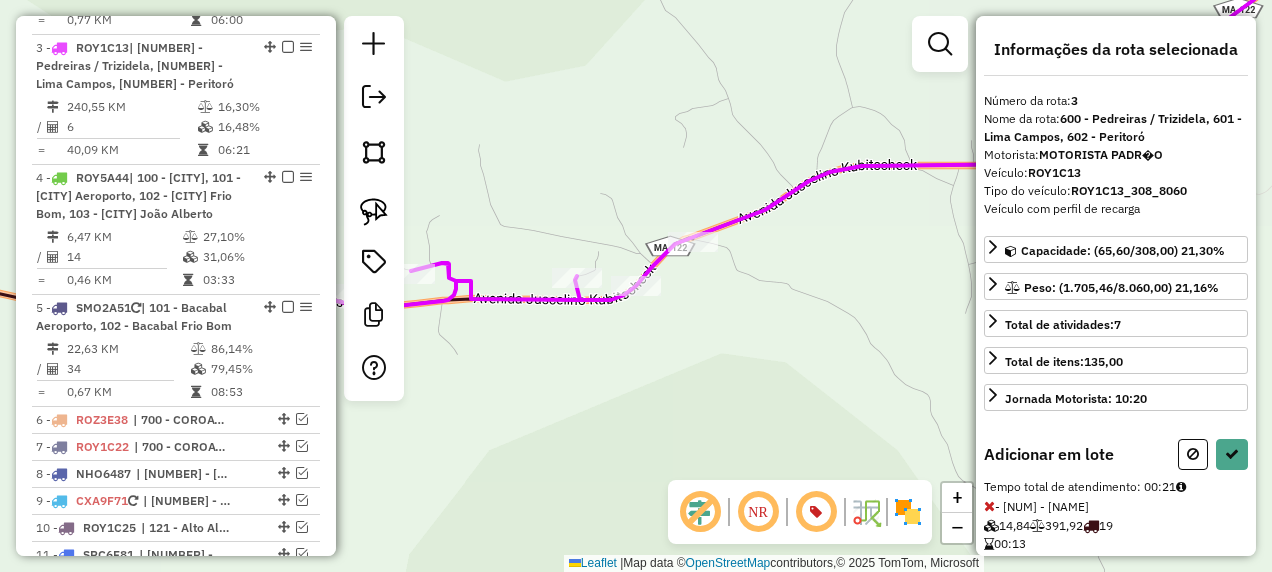 select on "**********" 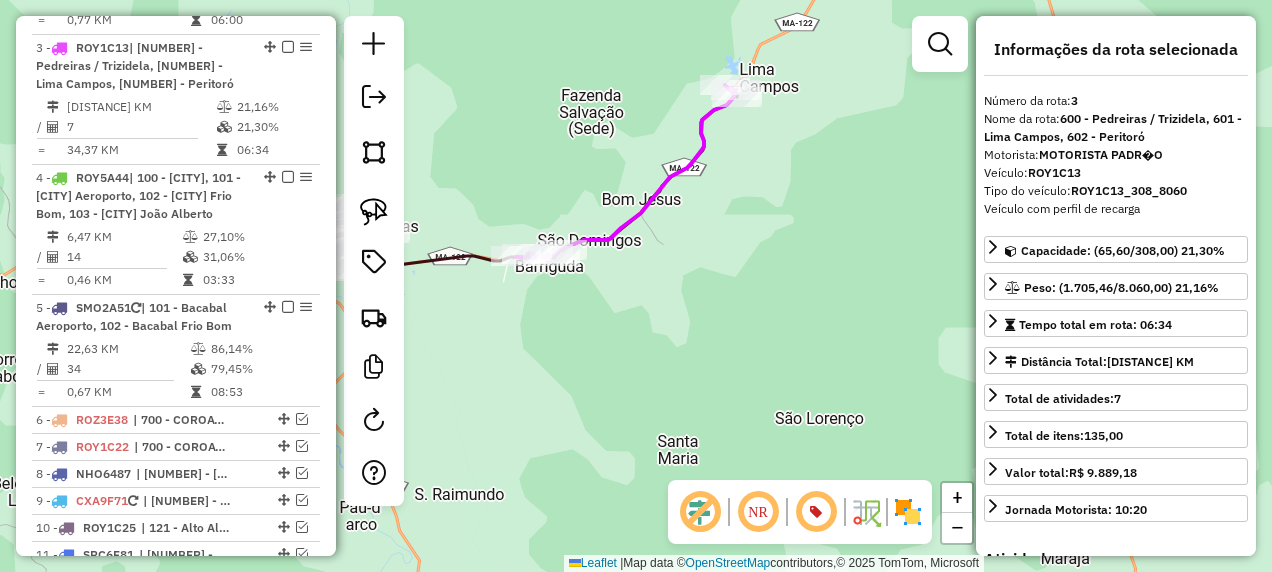 drag, startPoint x: 860, startPoint y: 285, endPoint x: 723, endPoint y: 402, distance: 180.16104 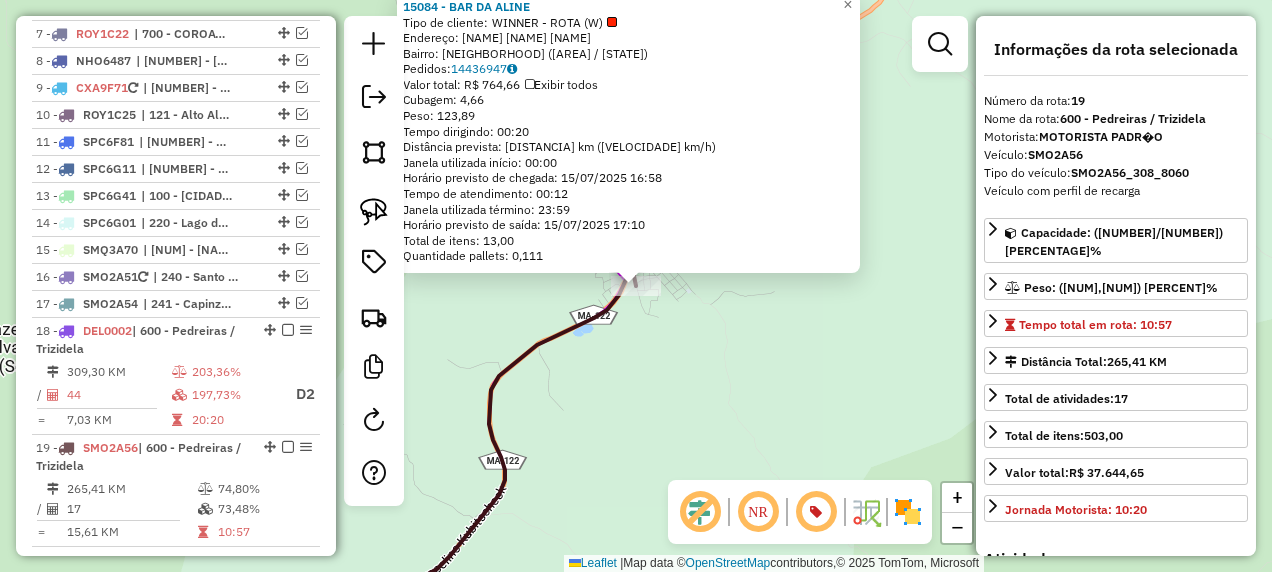 scroll, scrollTop: 1822, scrollLeft: 0, axis: vertical 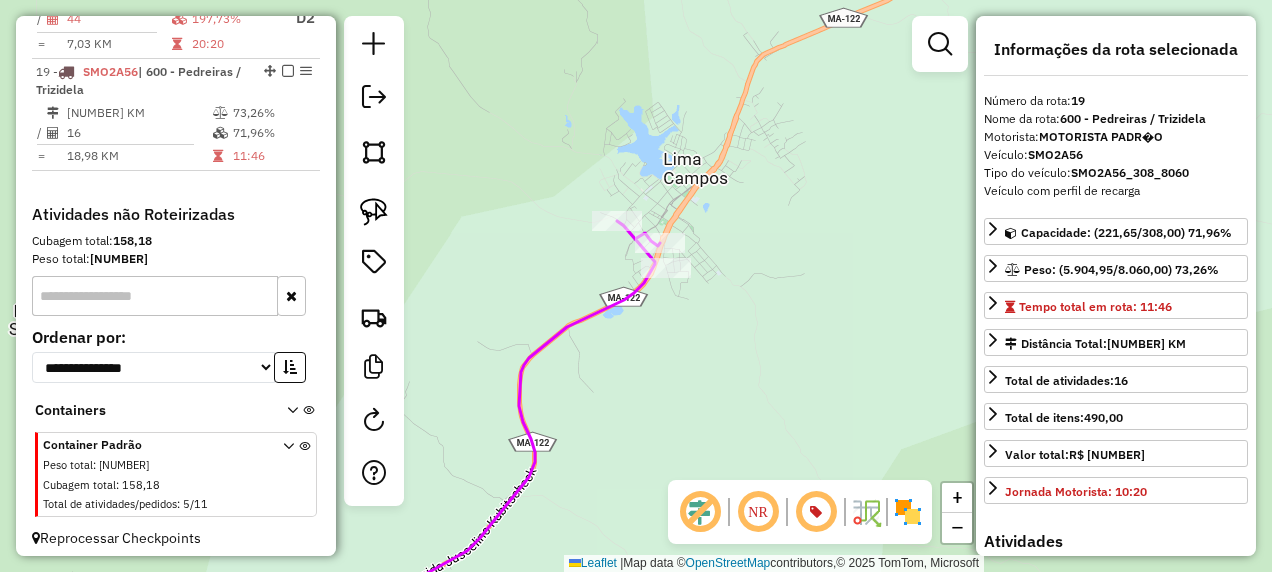 drag, startPoint x: 656, startPoint y: 378, endPoint x: 755, endPoint y: 306, distance: 122.41323 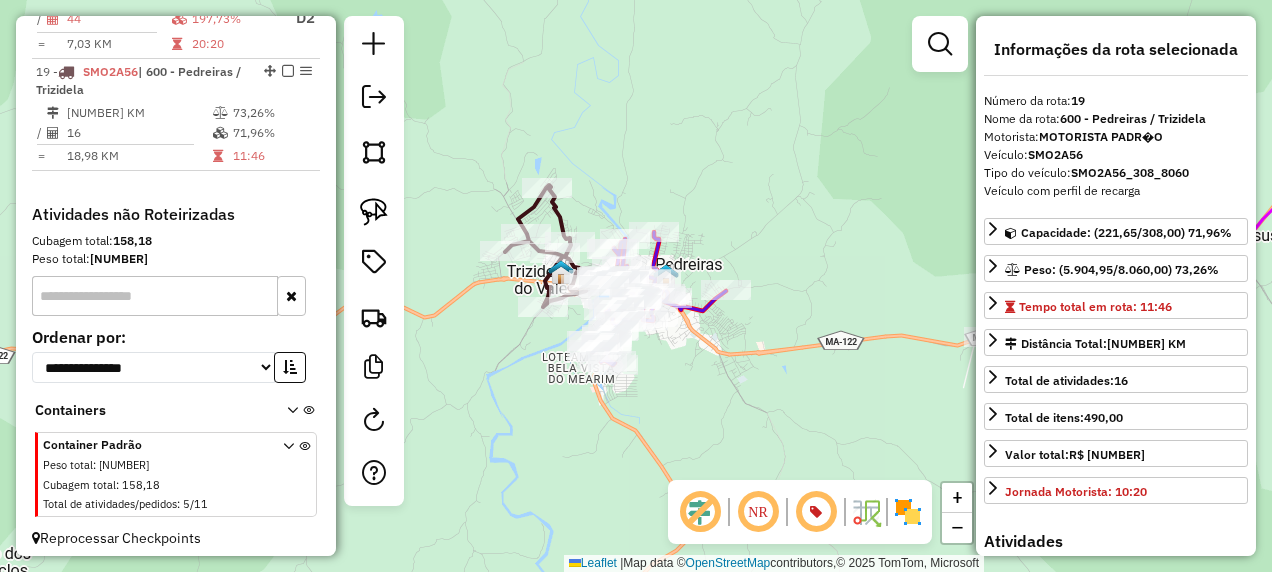 click 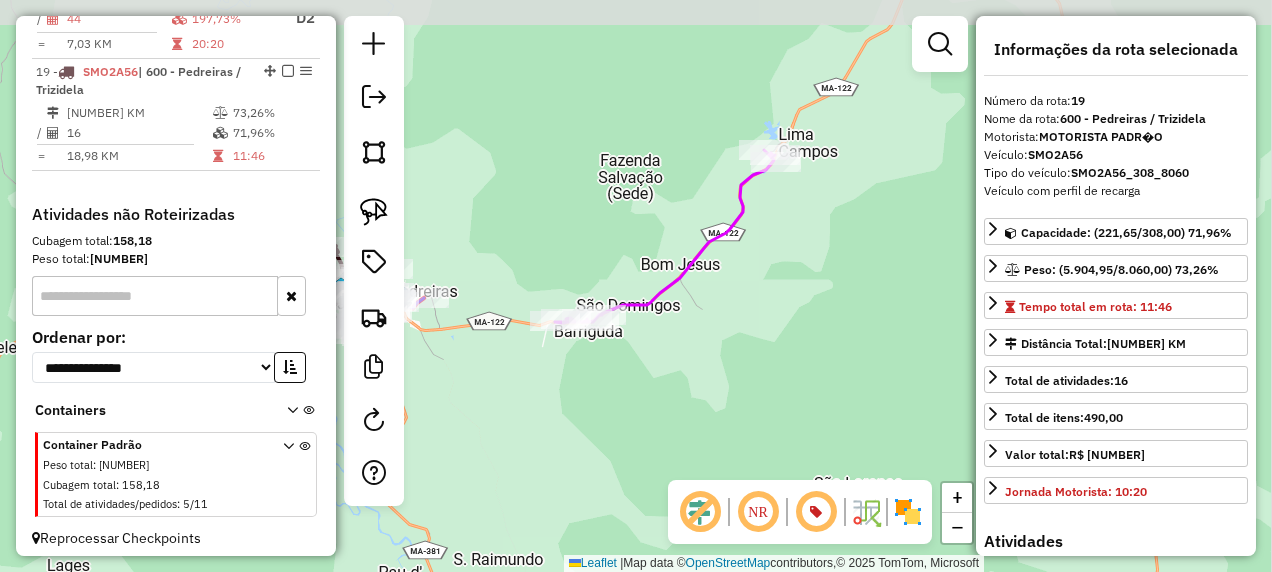 drag, startPoint x: 743, startPoint y: 374, endPoint x: 511, endPoint y: 424, distance: 237.32678 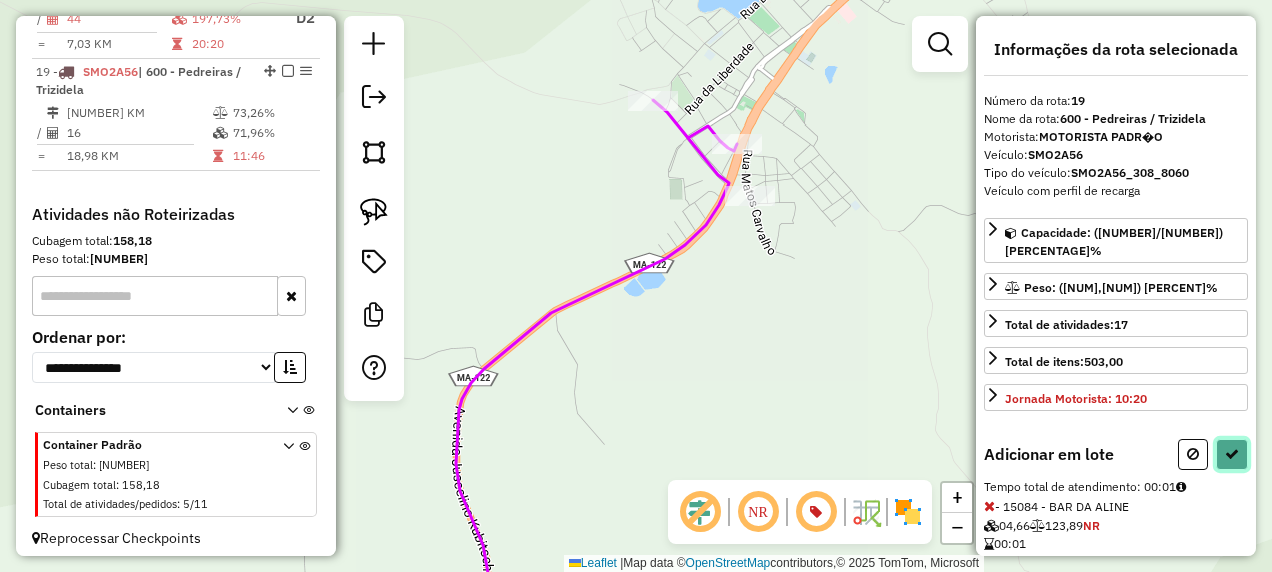 click at bounding box center (1232, 454) 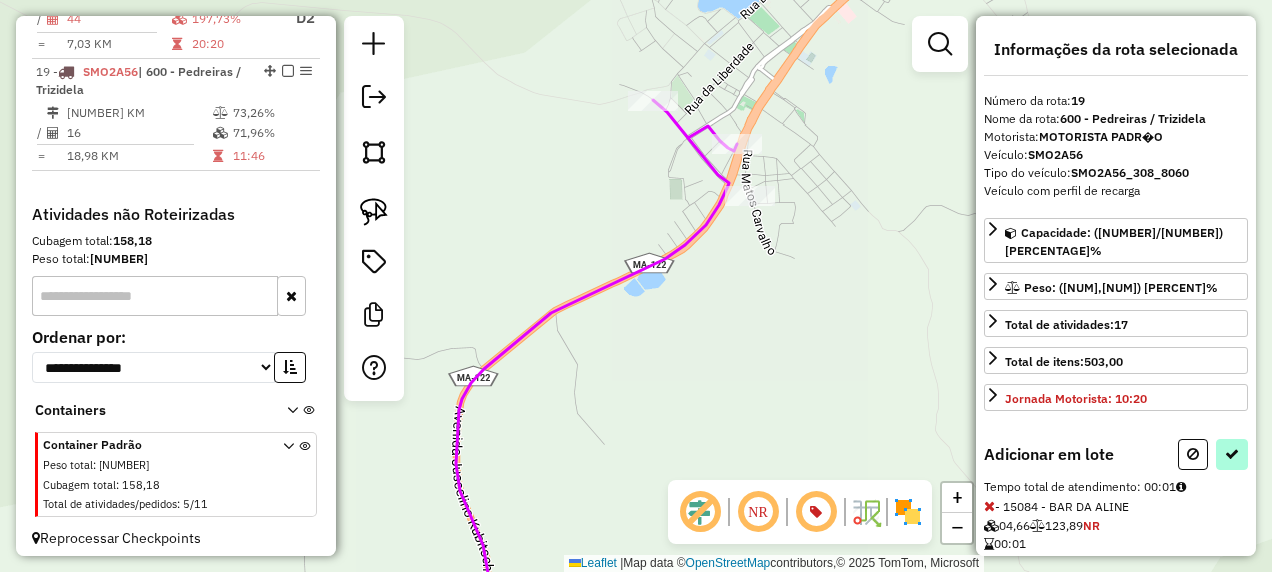 select on "**********" 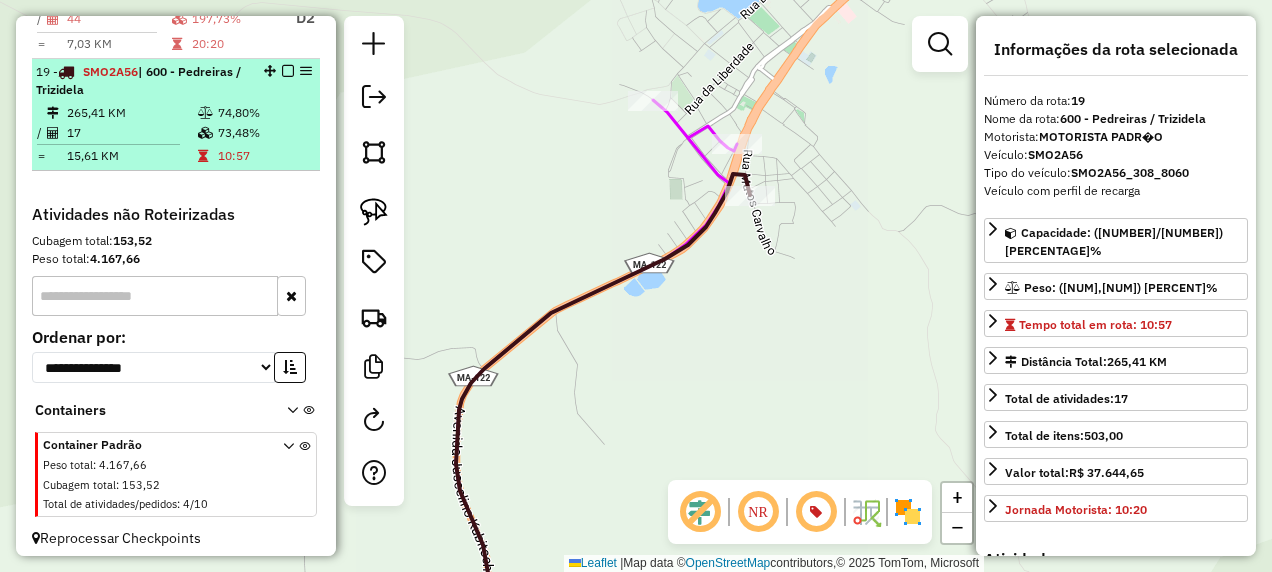 click at bounding box center [288, 71] 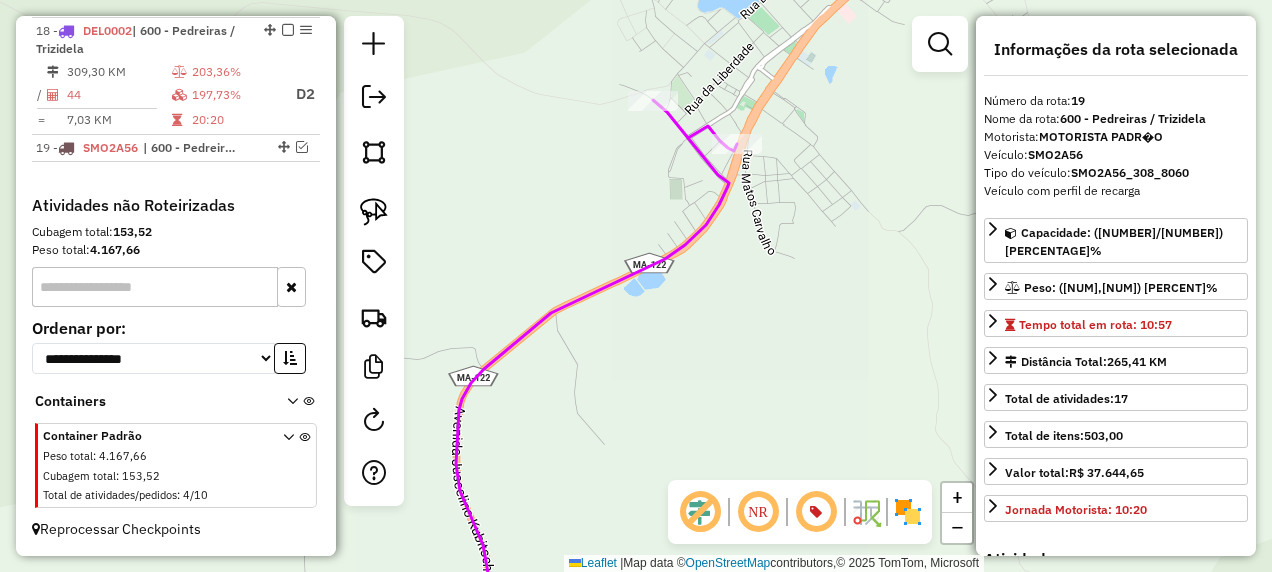 scroll, scrollTop: 1737, scrollLeft: 0, axis: vertical 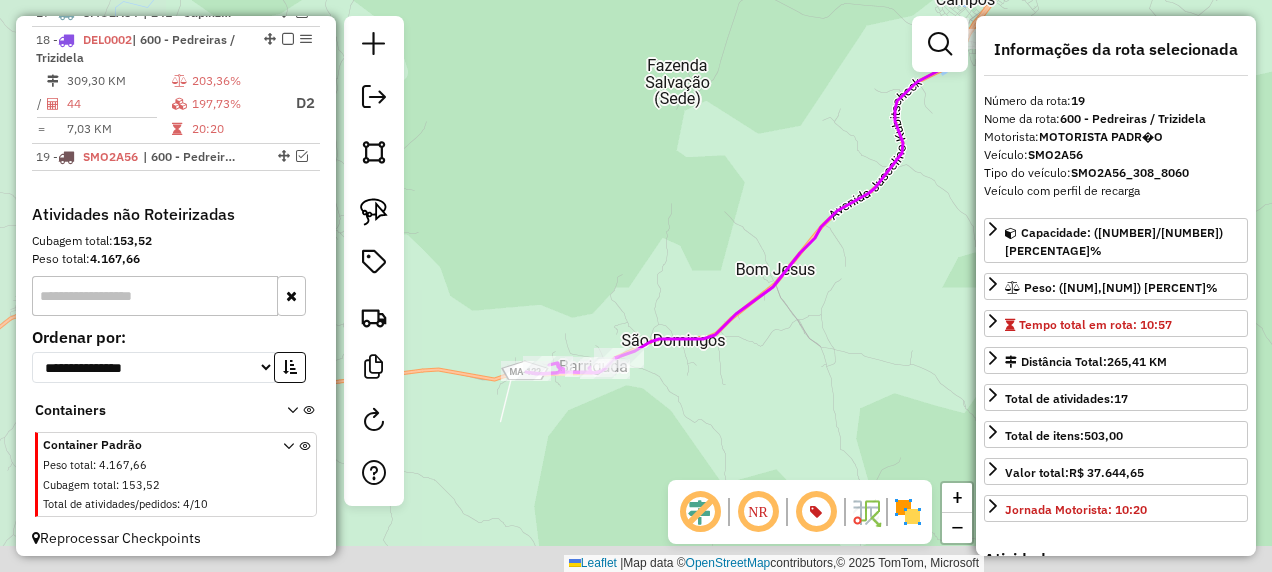 drag, startPoint x: 694, startPoint y: 385, endPoint x: 922, endPoint y: 181, distance: 305.94116 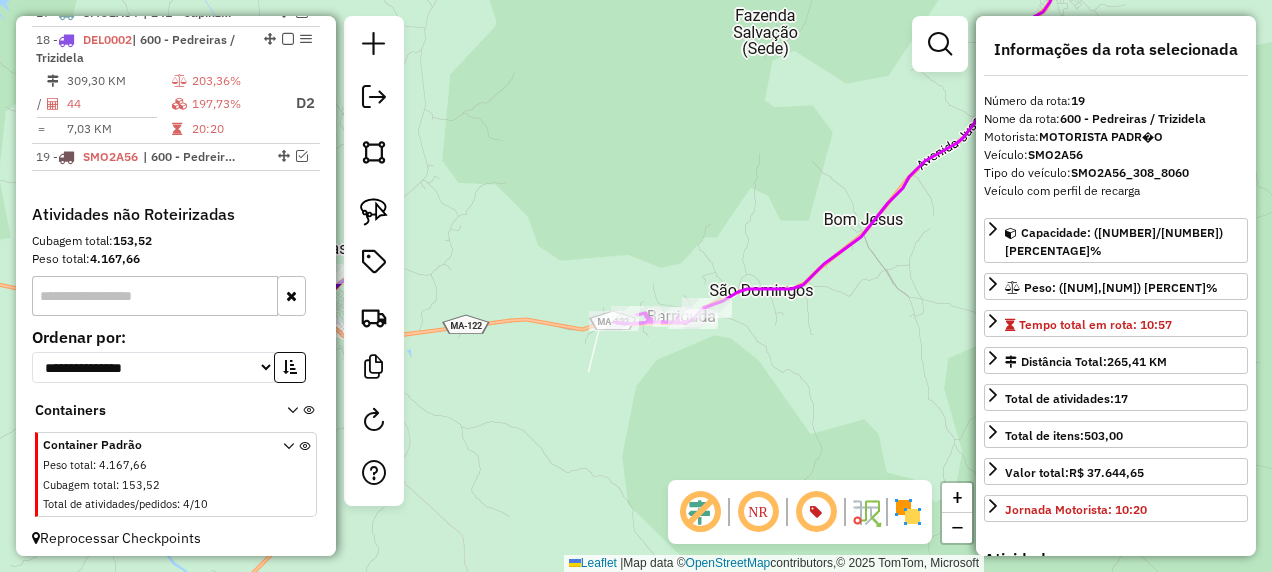 drag, startPoint x: 568, startPoint y: 379, endPoint x: 894, endPoint y: 333, distance: 329.2294 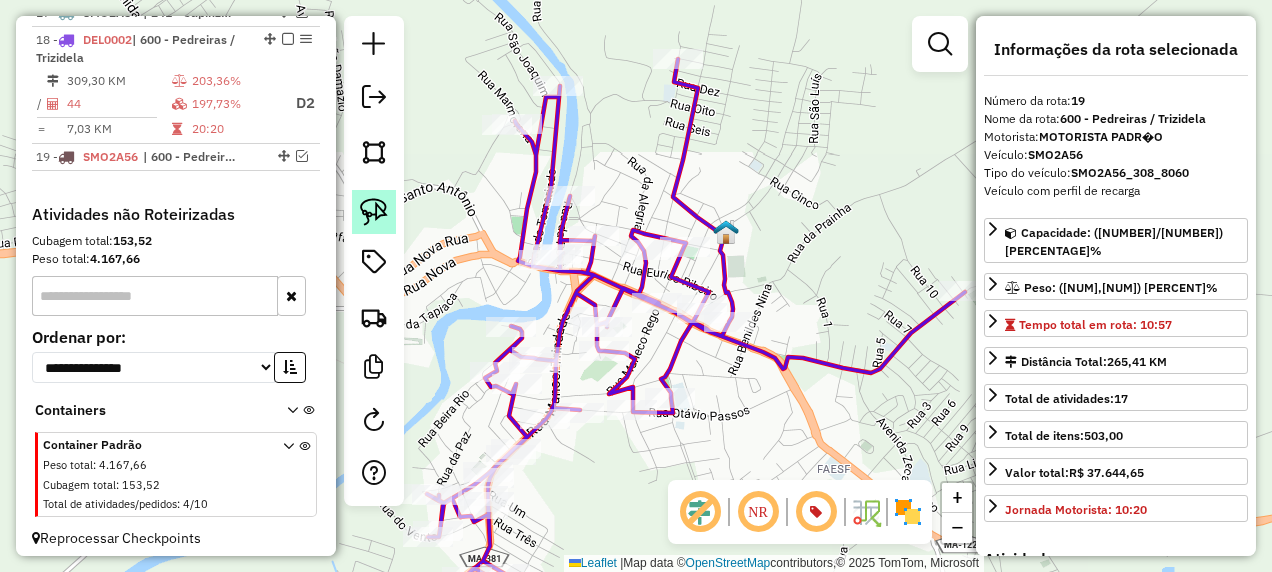 click 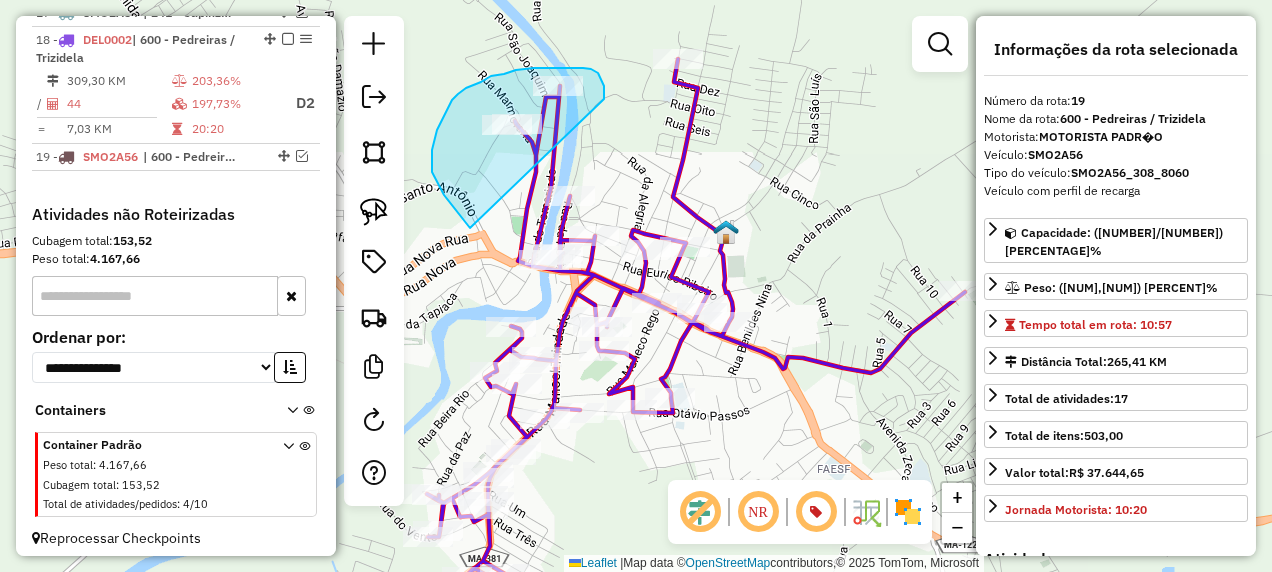 drag, startPoint x: 604, startPoint y: 94, endPoint x: 470, endPoint y: 228, distance: 189.50462 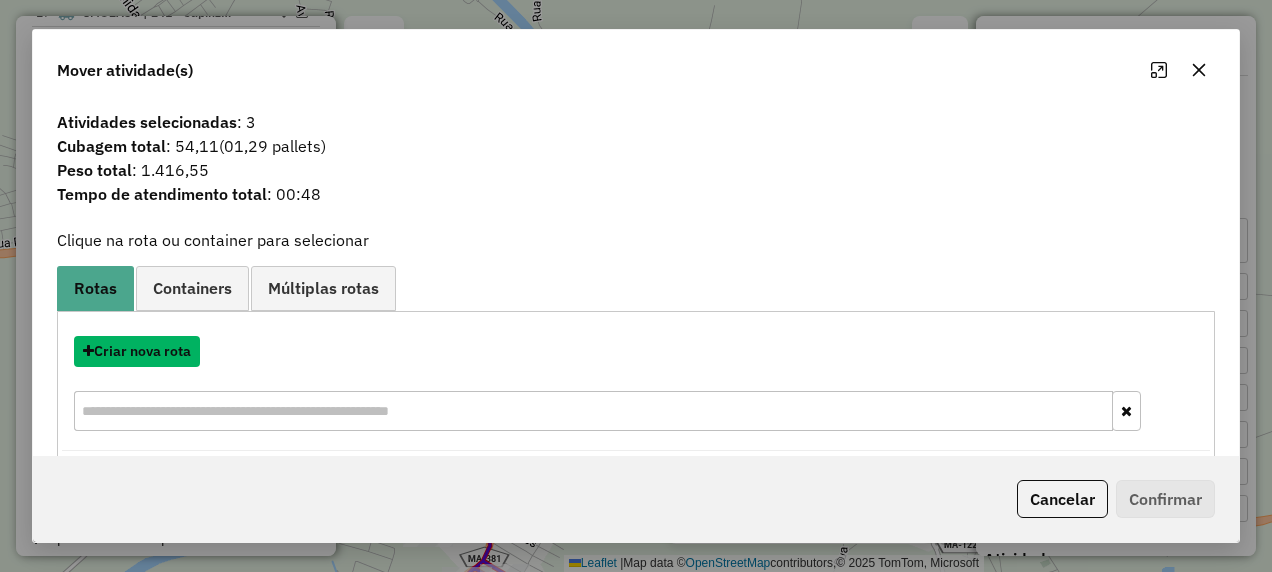 click on "Criar nova rota" at bounding box center (137, 351) 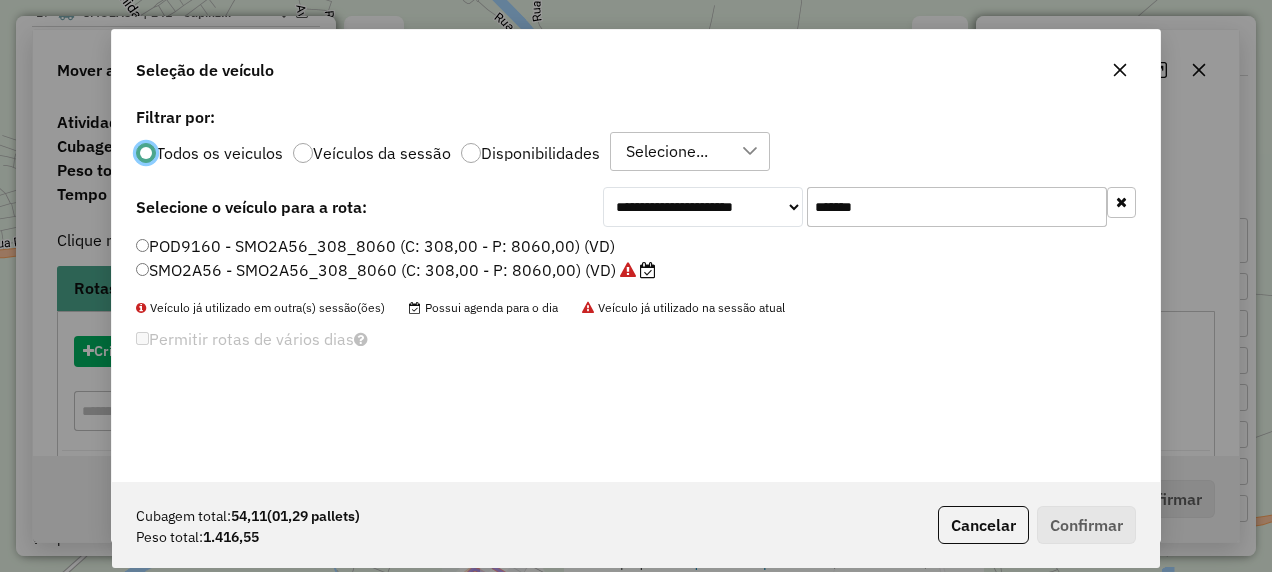 scroll, scrollTop: 11, scrollLeft: 6, axis: both 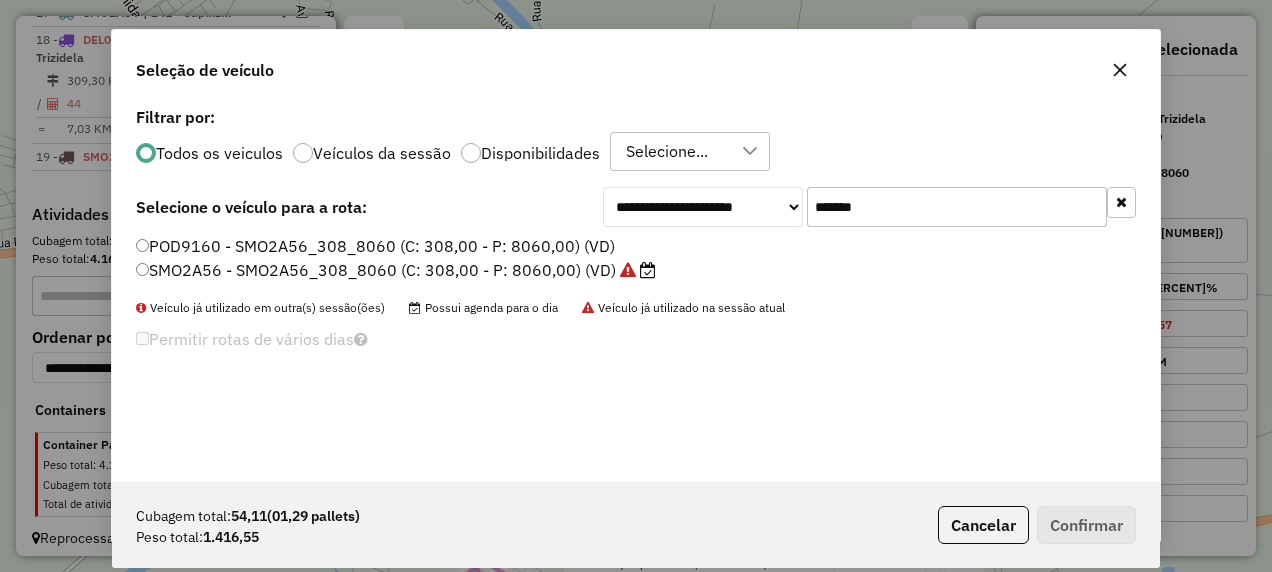 drag, startPoint x: 976, startPoint y: 216, endPoint x: 668, endPoint y: 257, distance: 310.71692 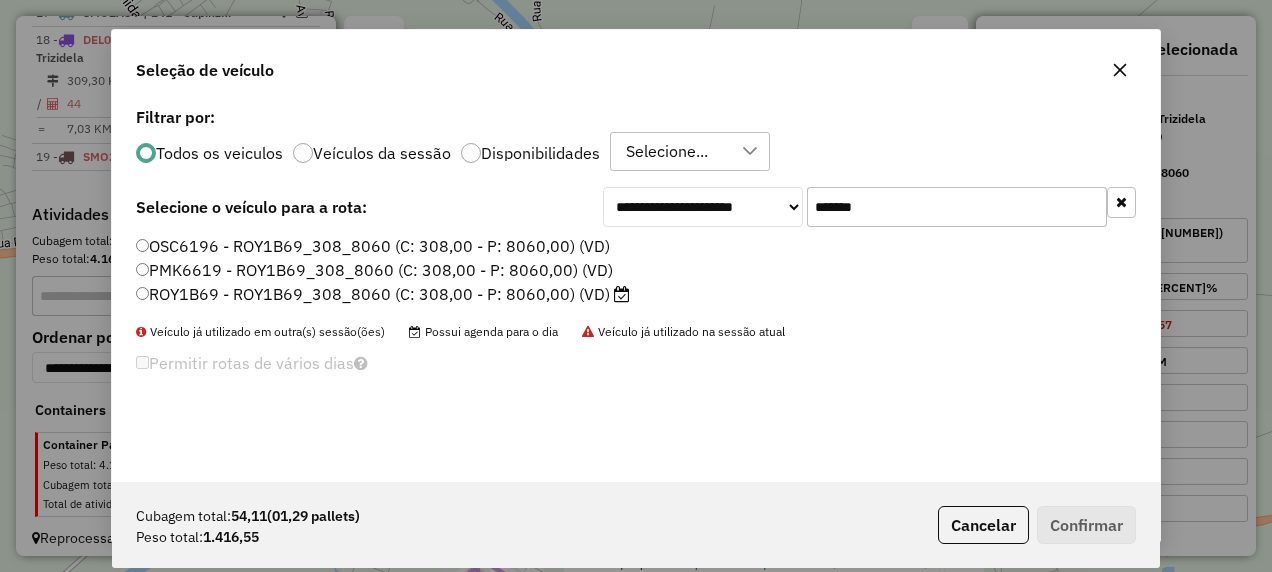 type on "*******" 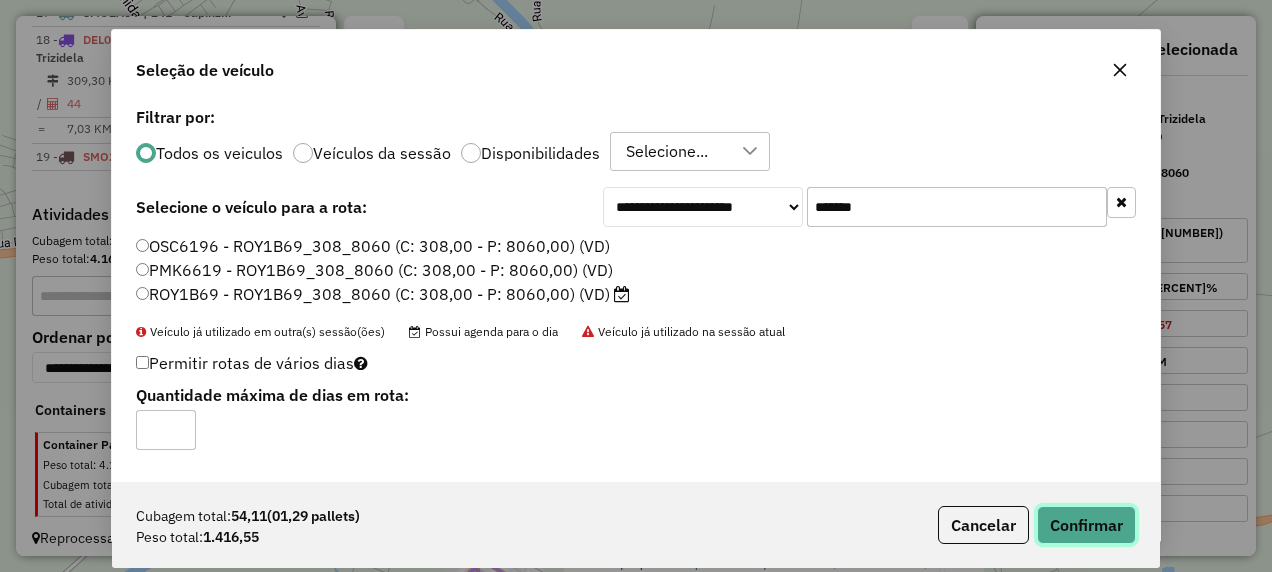 click on "Confirmar" 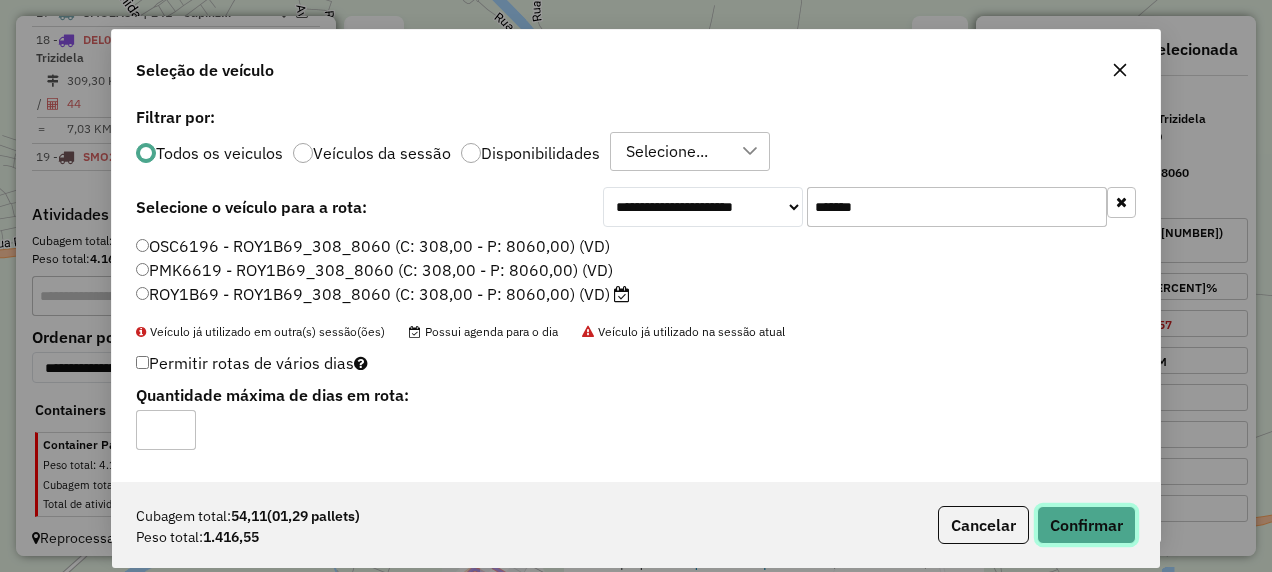 type 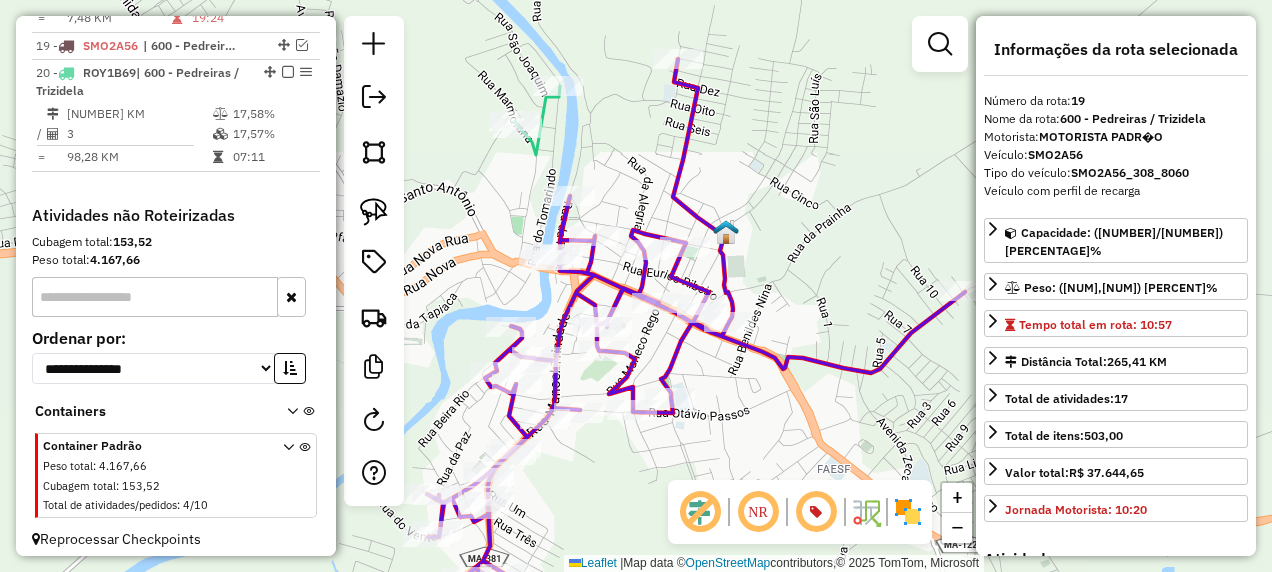 scroll, scrollTop: 1848, scrollLeft: 0, axis: vertical 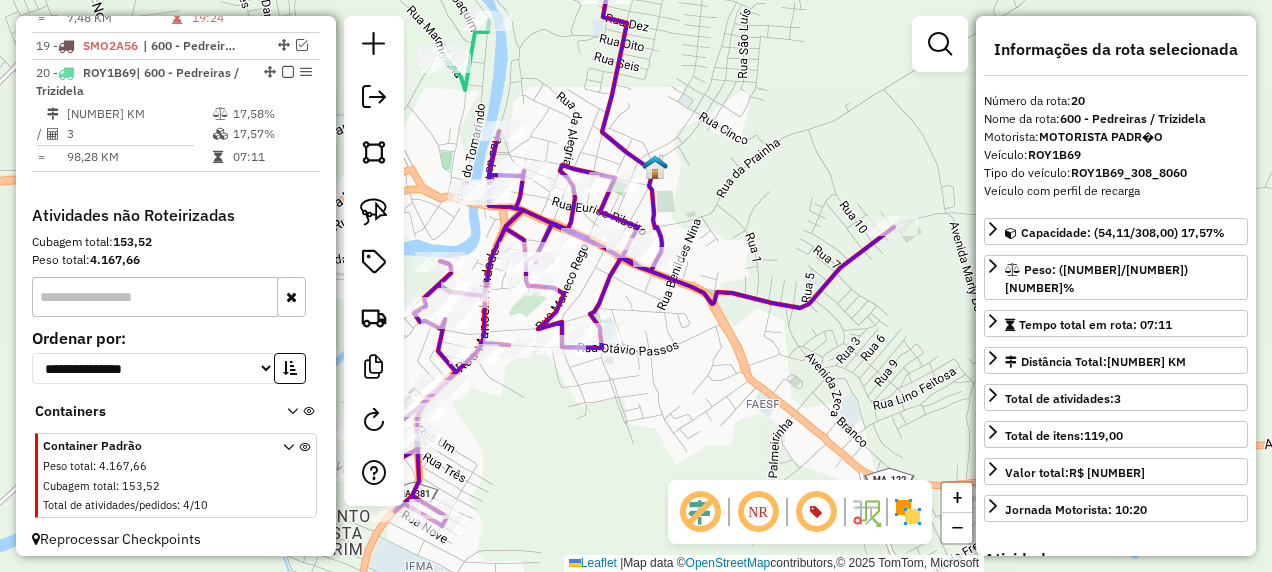 drag, startPoint x: 817, startPoint y: 224, endPoint x: 746, endPoint y: 159, distance: 96.26006 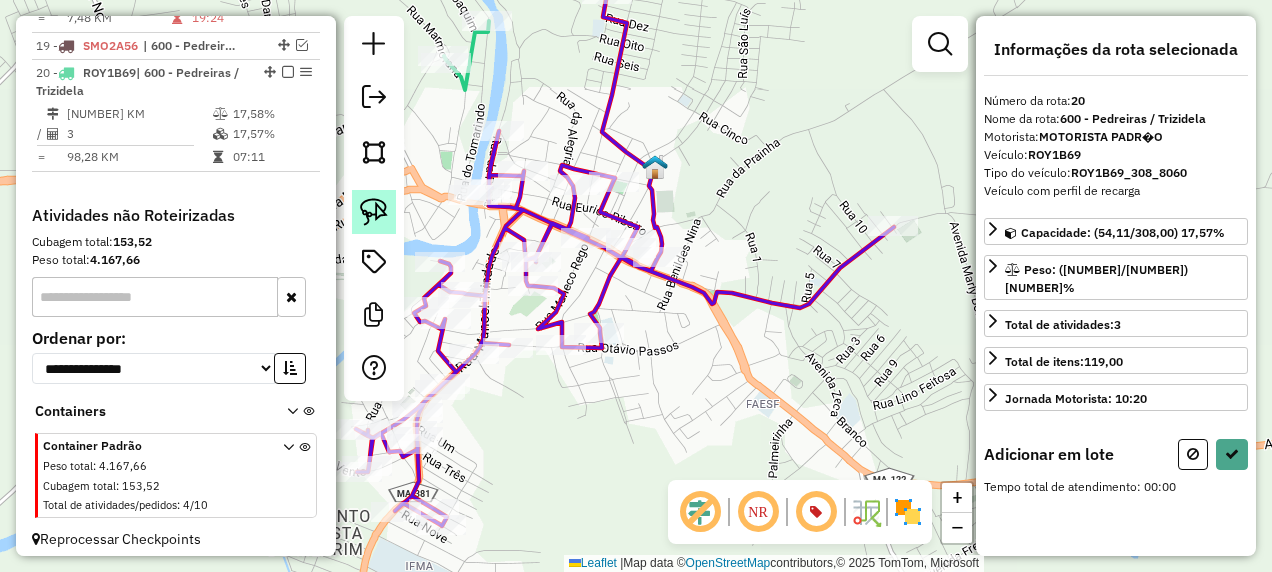 click 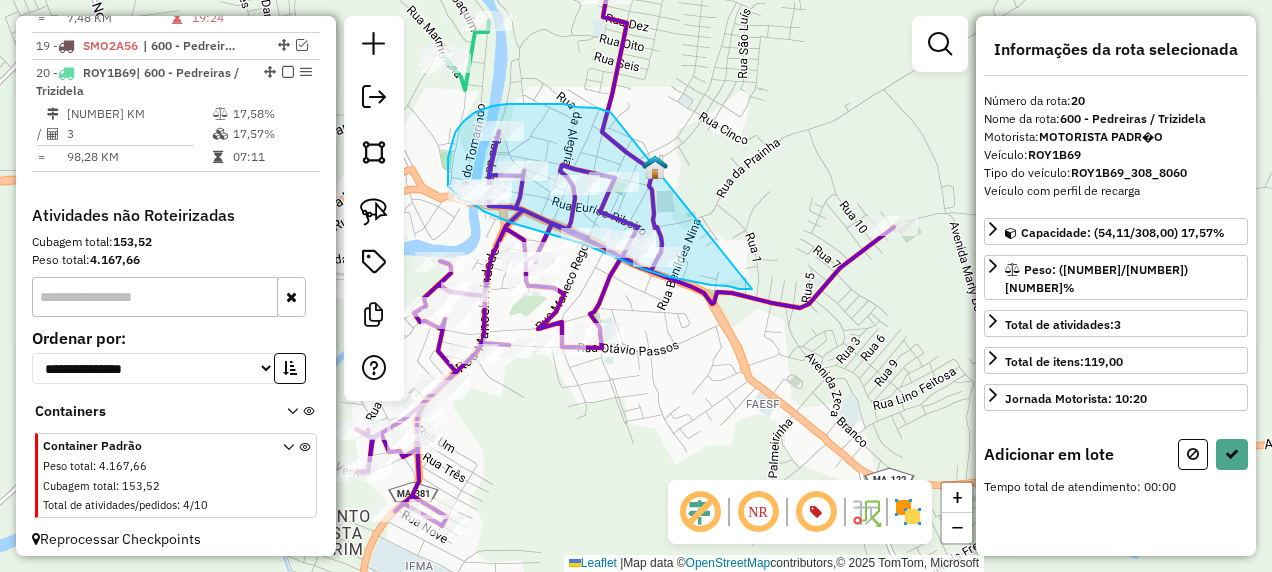 drag, startPoint x: 576, startPoint y: 107, endPoint x: 752, endPoint y: 289, distance: 253.17978 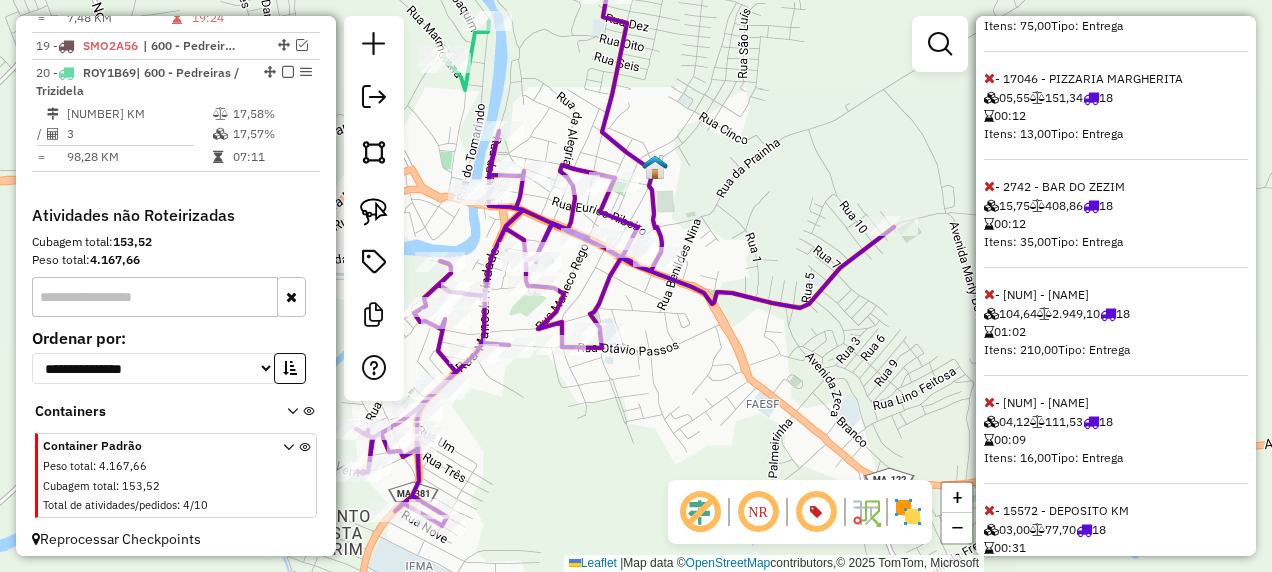 scroll, scrollTop: 834, scrollLeft: 0, axis: vertical 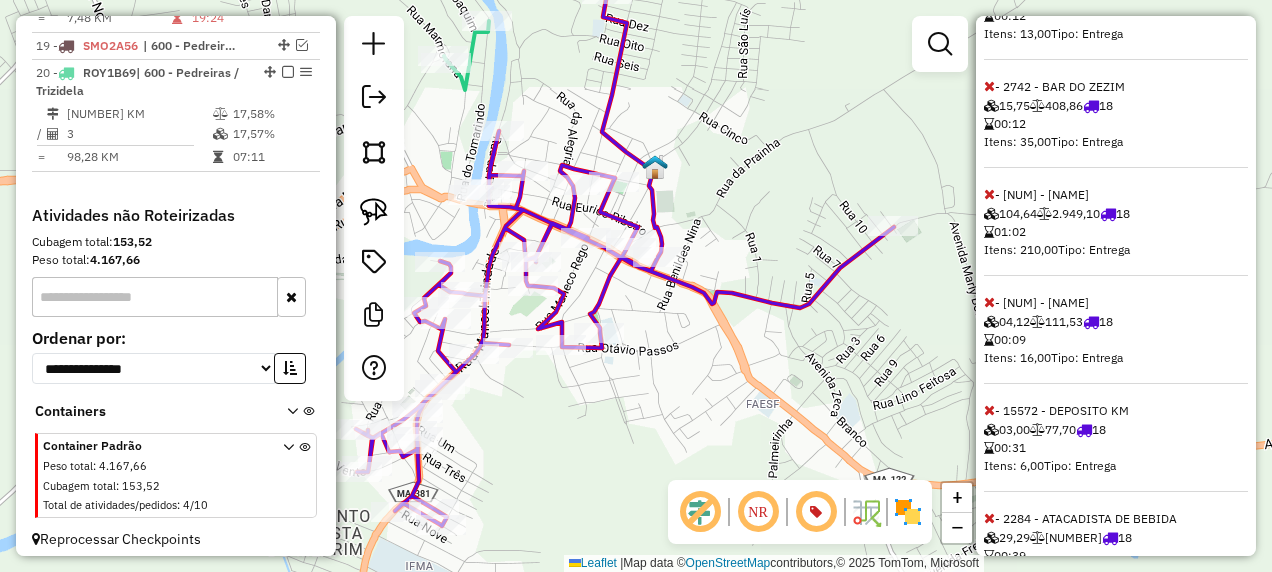 click at bounding box center [989, 194] 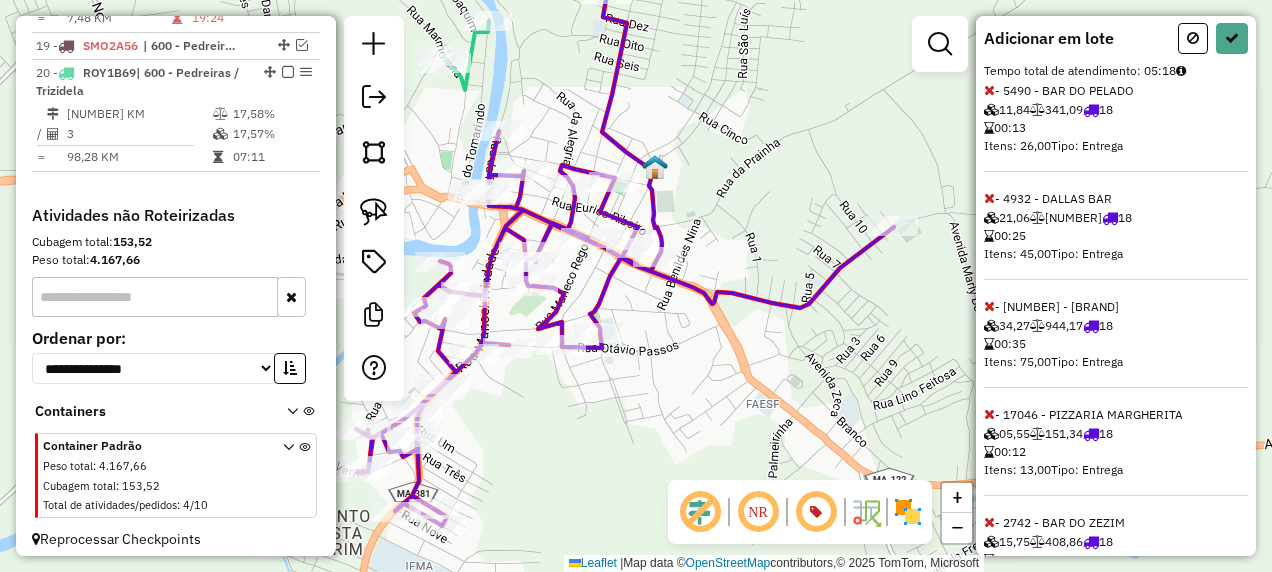 scroll, scrollTop: 16, scrollLeft: 0, axis: vertical 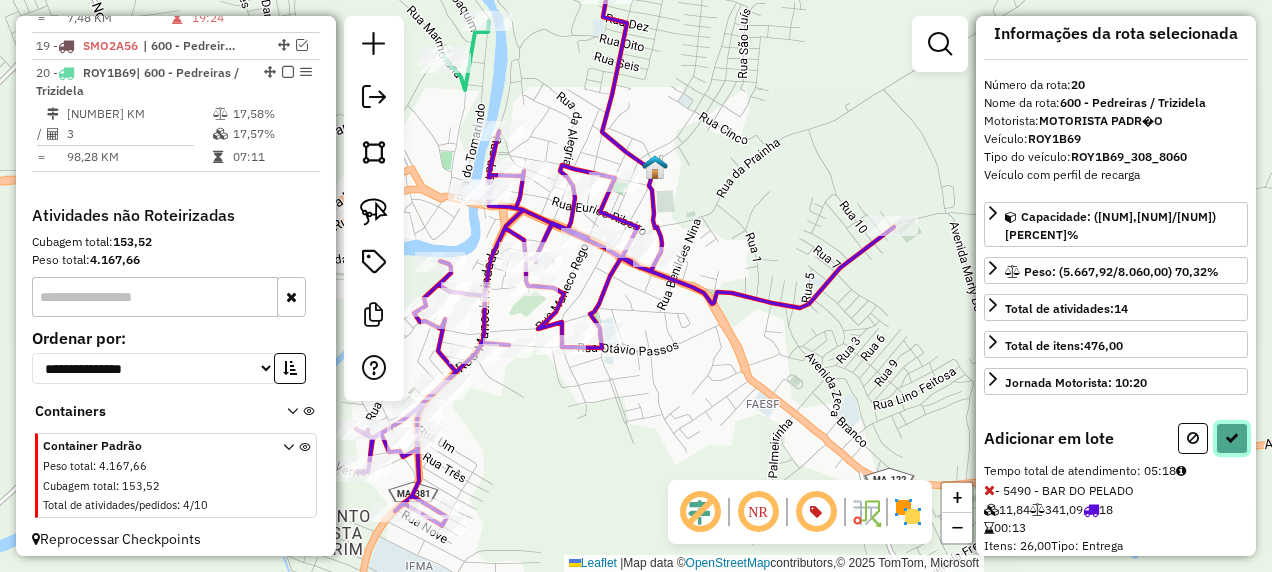 click at bounding box center [1232, 438] 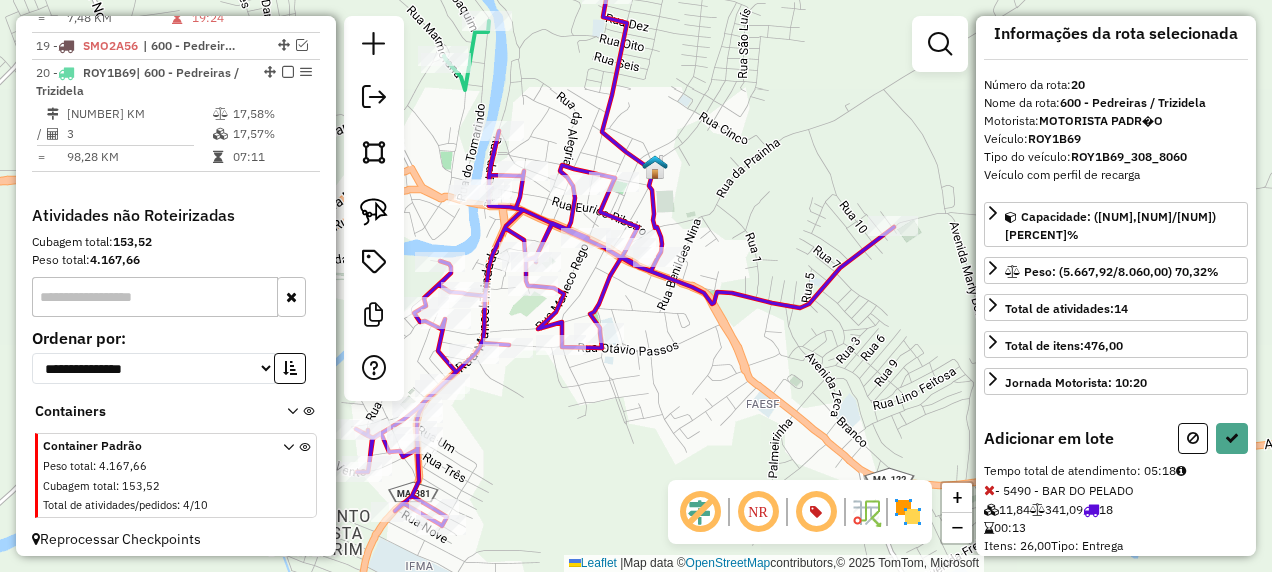 select on "**********" 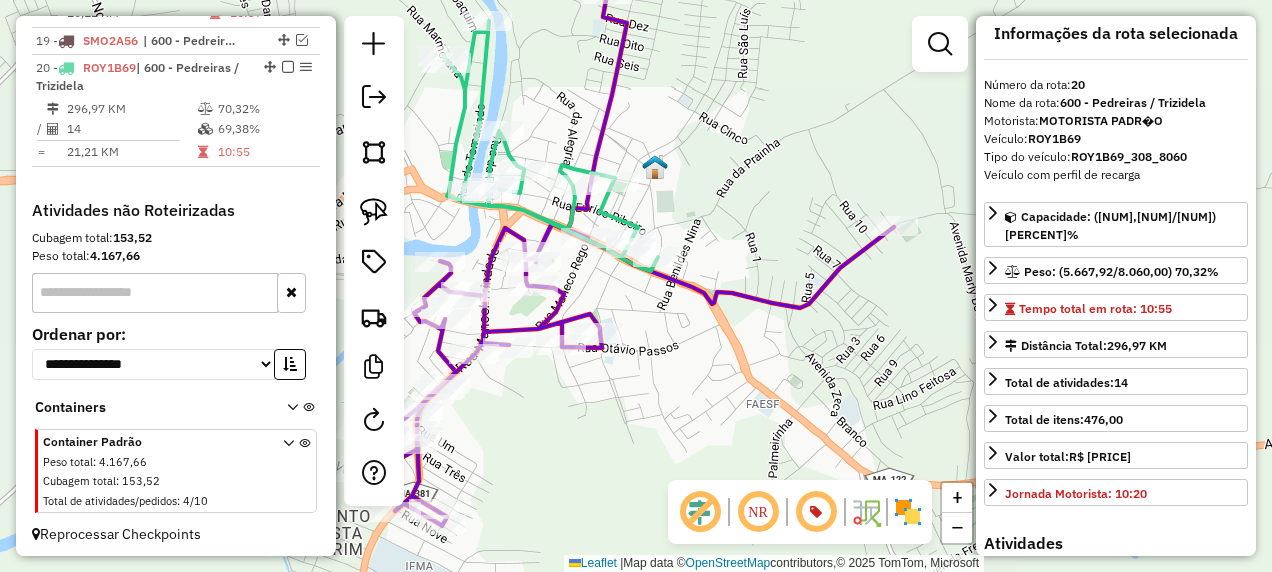 scroll, scrollTop: 1844, scrollLeft: 0, axis: vertical 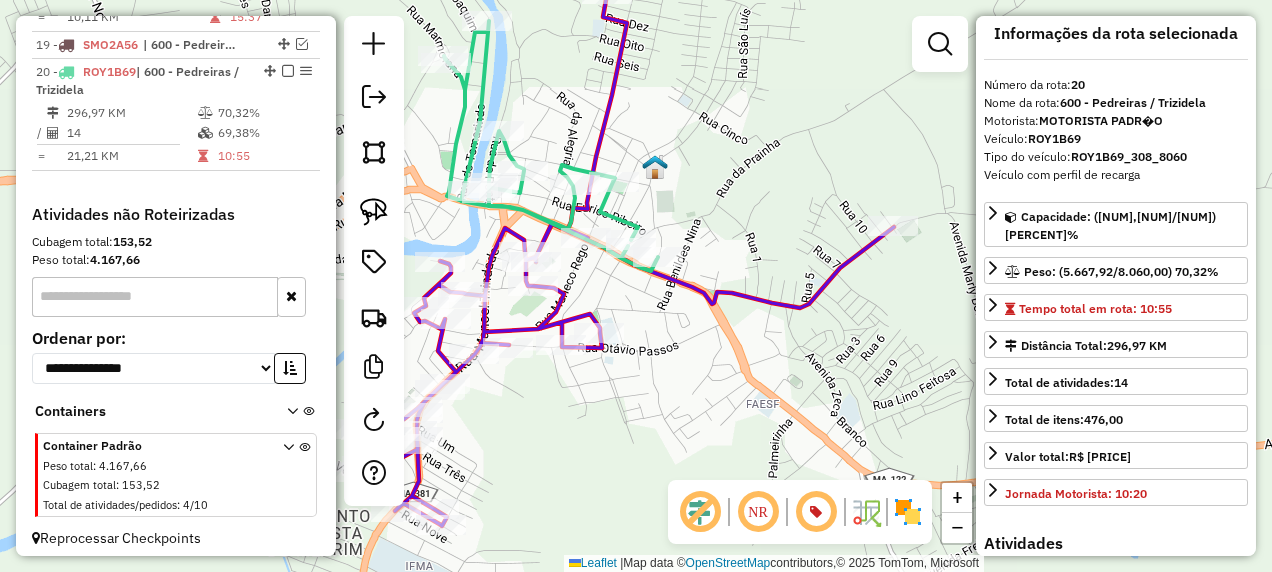 click 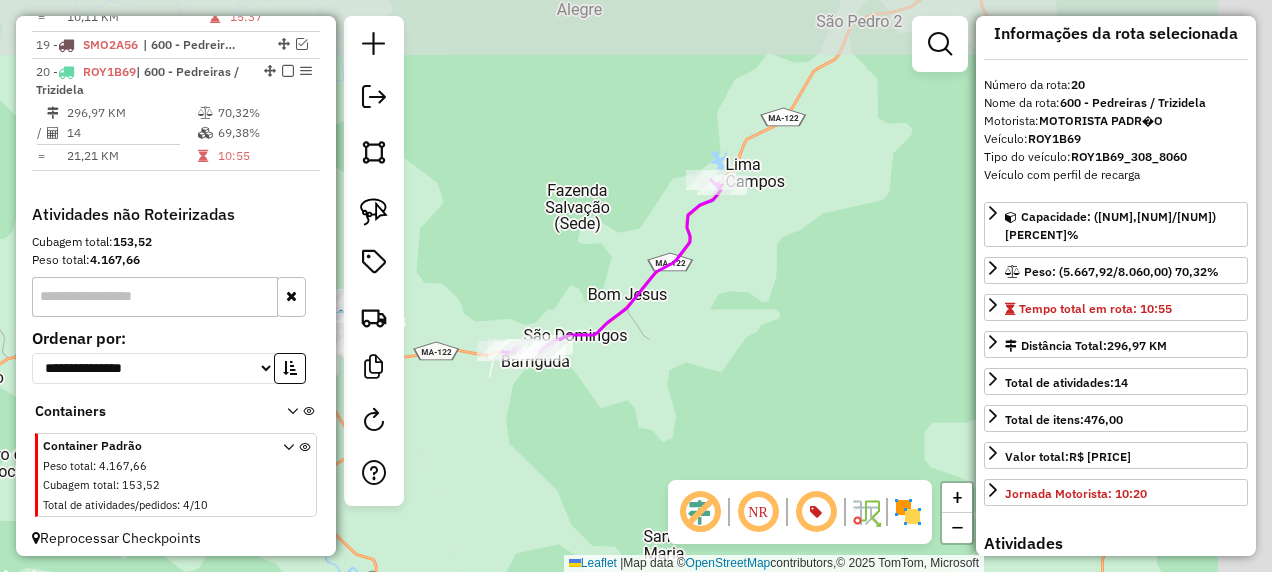 drag, startPoint x: 826, startPoint y: 327, endPoint x: 536, endPoint y: 436, distance: 309.808 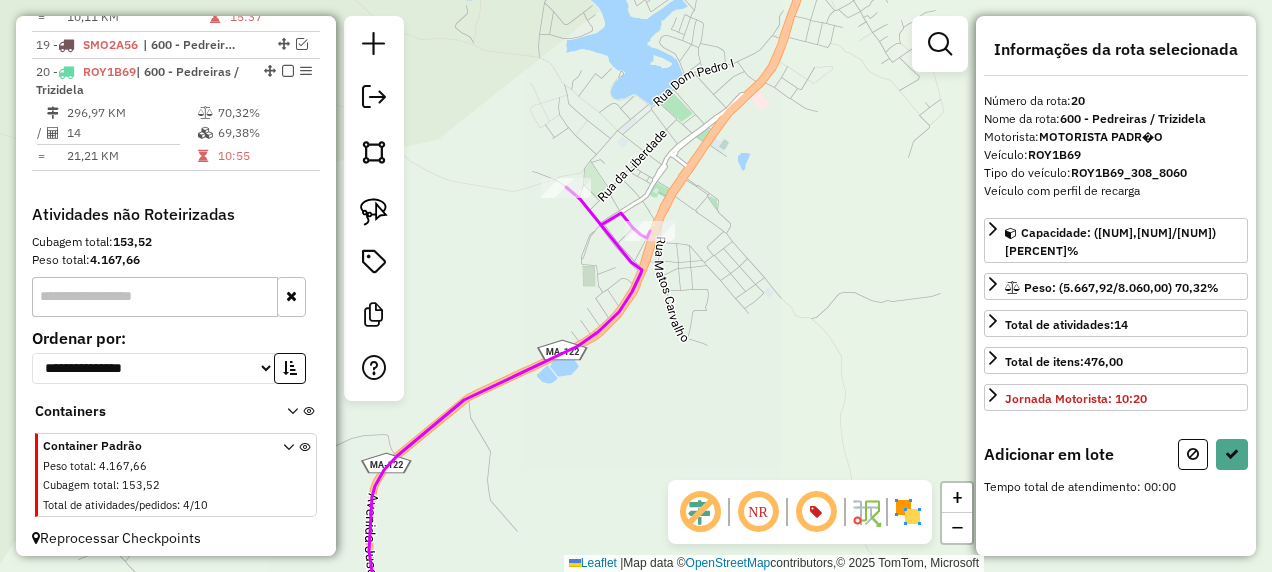 scroll, scrollTop: 0, scrollLeft: 0, axis: both 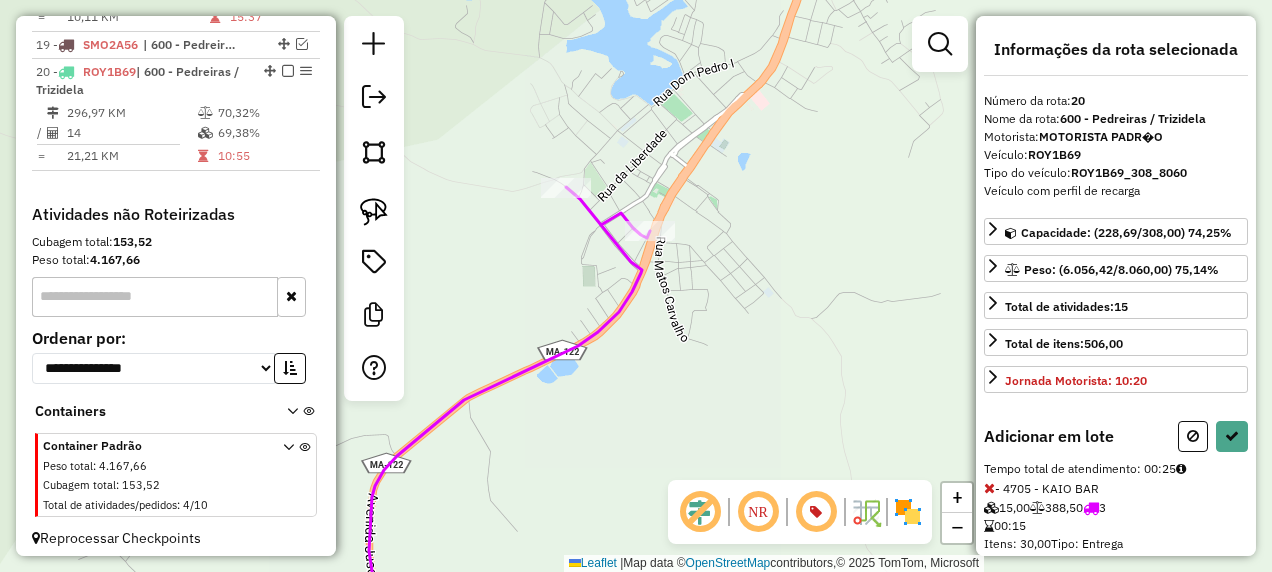 click at bounding box center (989, 488) 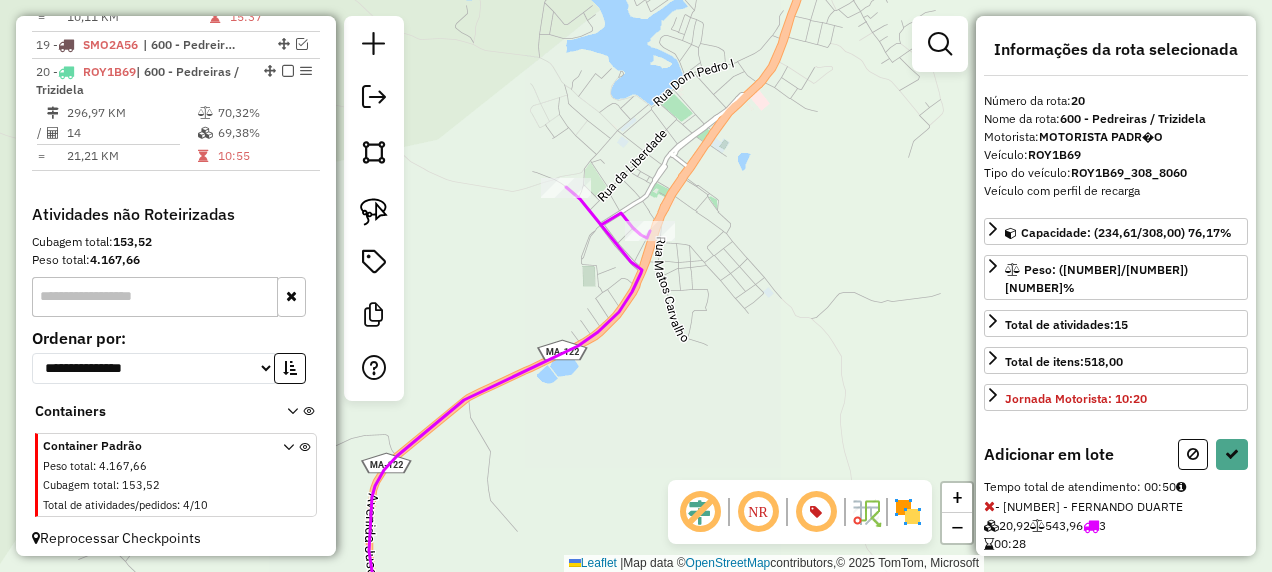click at bounding box center [989, 506] 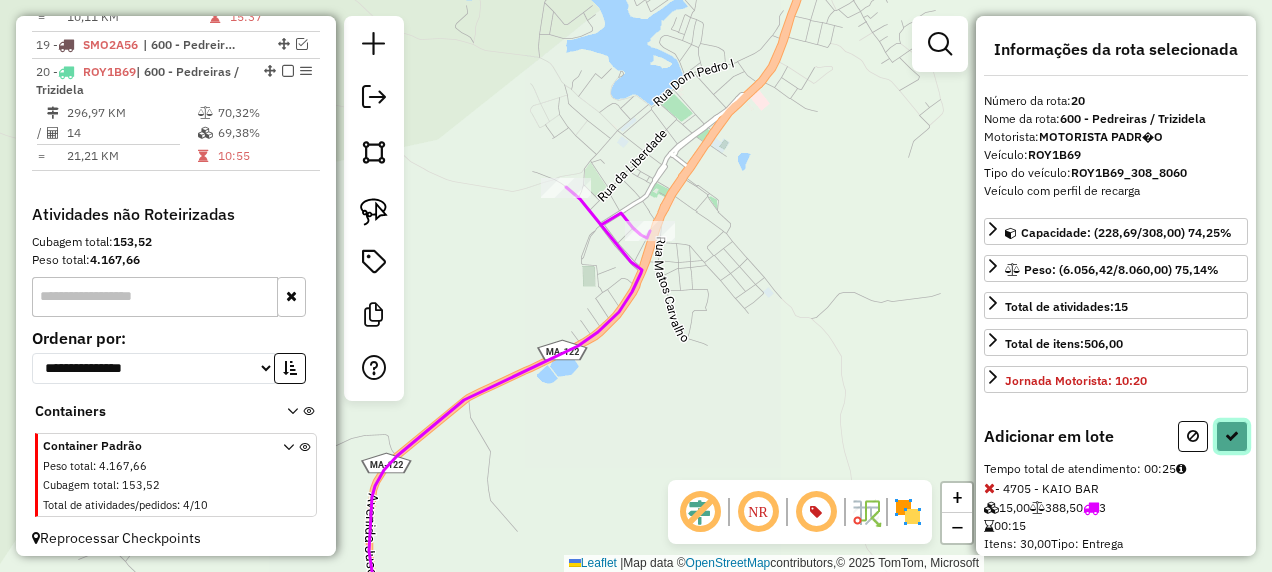 click at bounding box center (1232, 436) 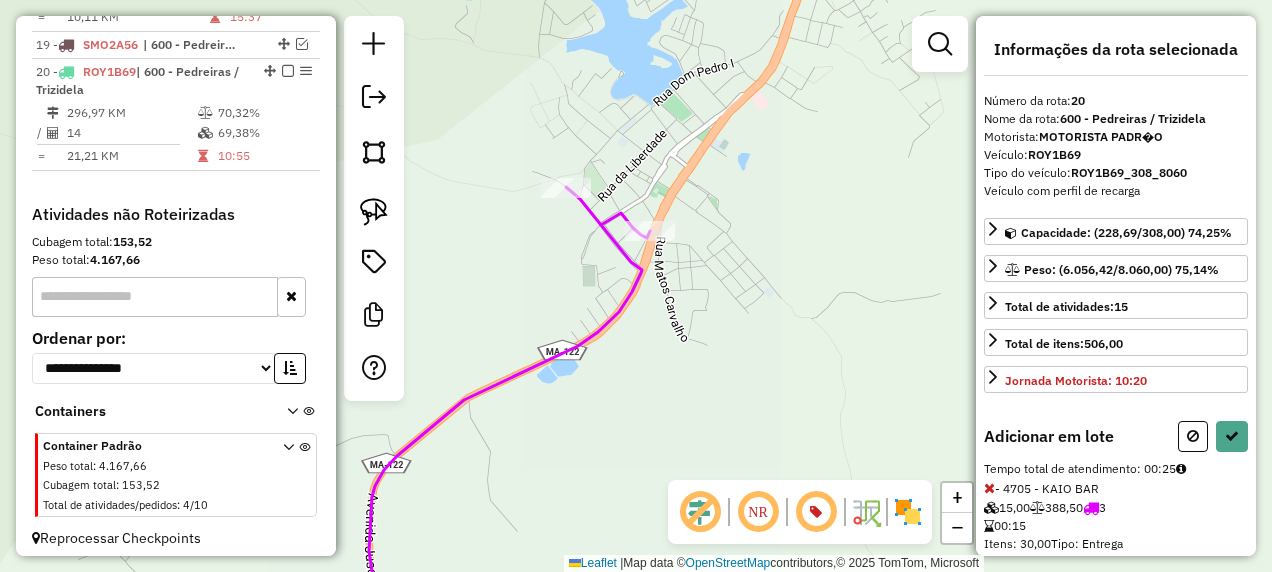 select on "**********" 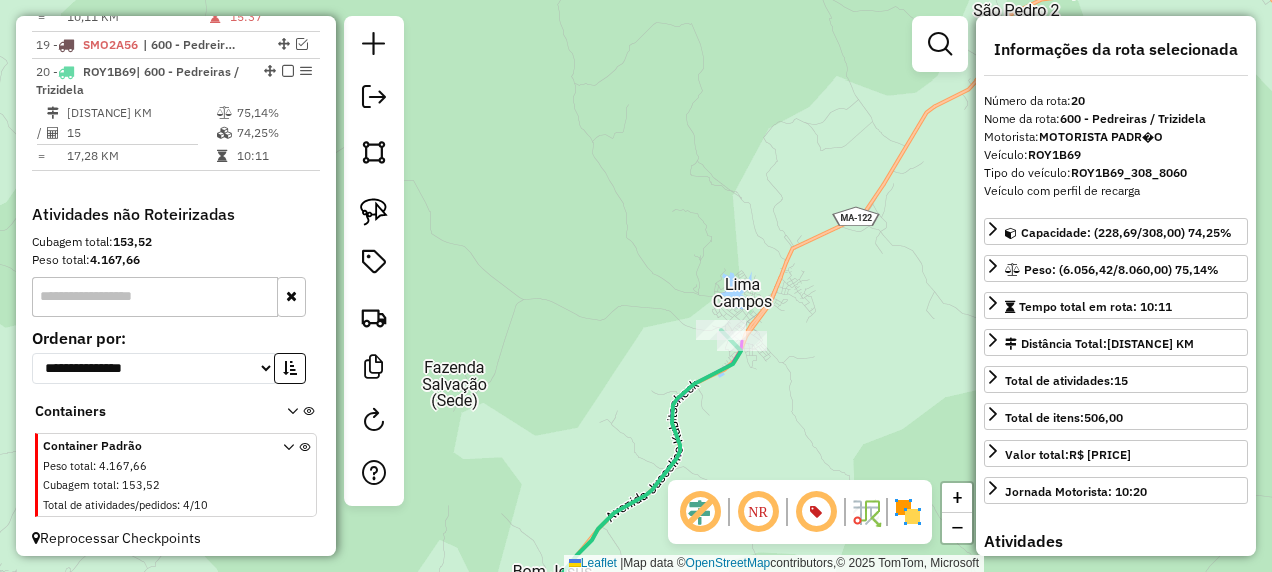 drag, startPoint x: 517, startPoint y: 438, endPoint x: 652, endPoint y: 194, distance: 278.8566 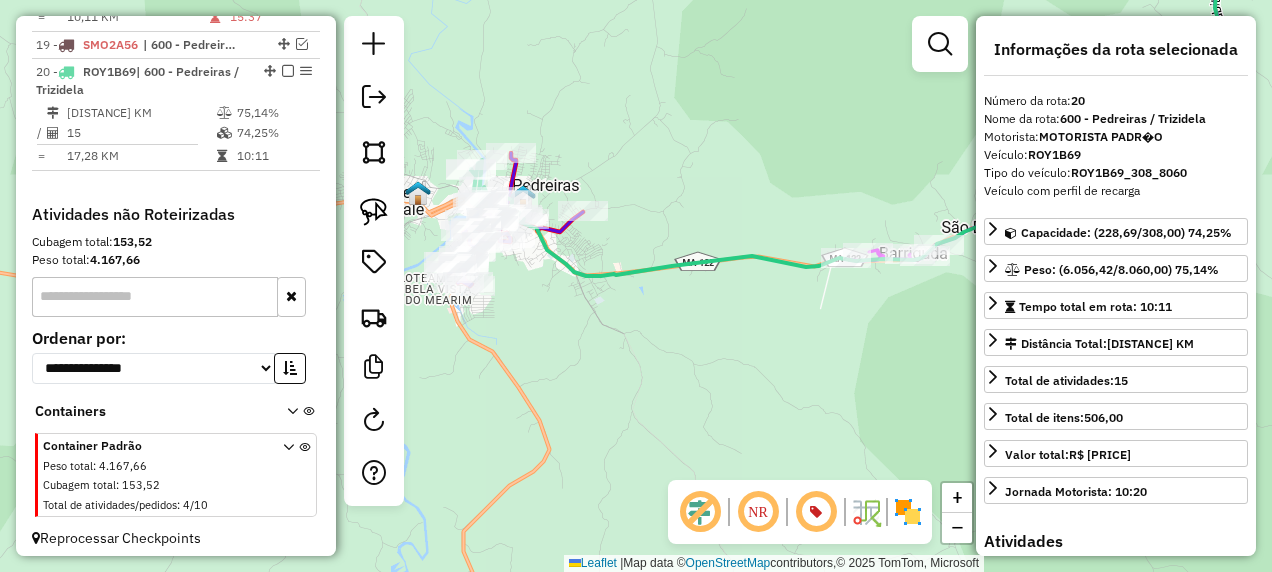 drag, startPoint x: 460, startPoint y: 261, endPoint x: 777, endPoint y: 253, distance: 317.10092 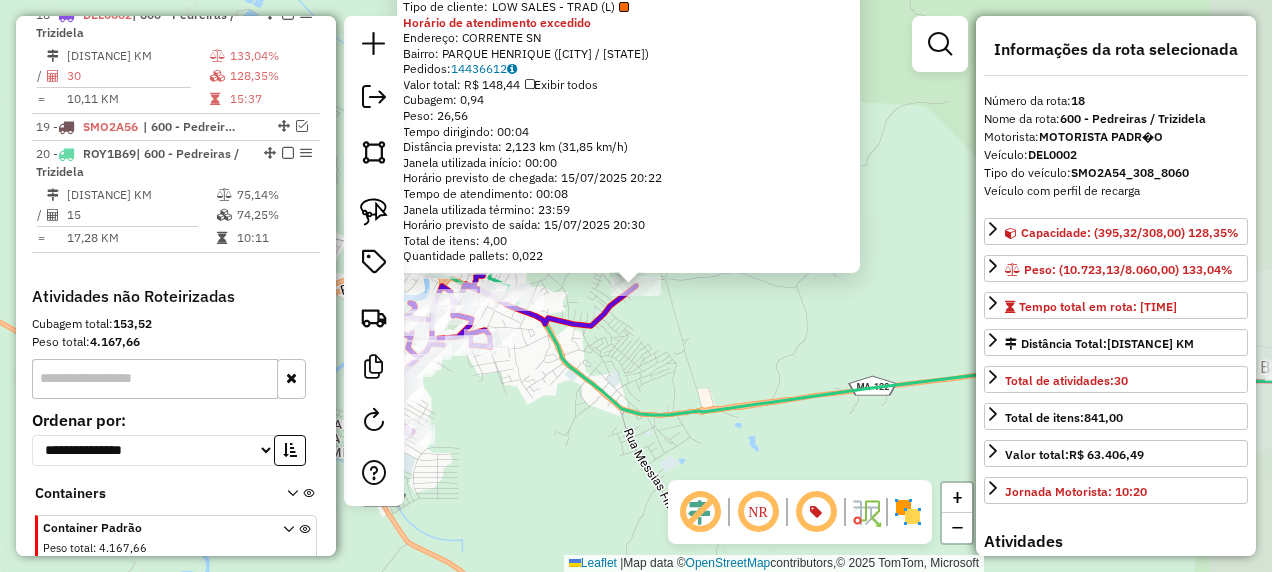 scroll, scrollTop: 1742, scrollLeft: 0, axis: vertical 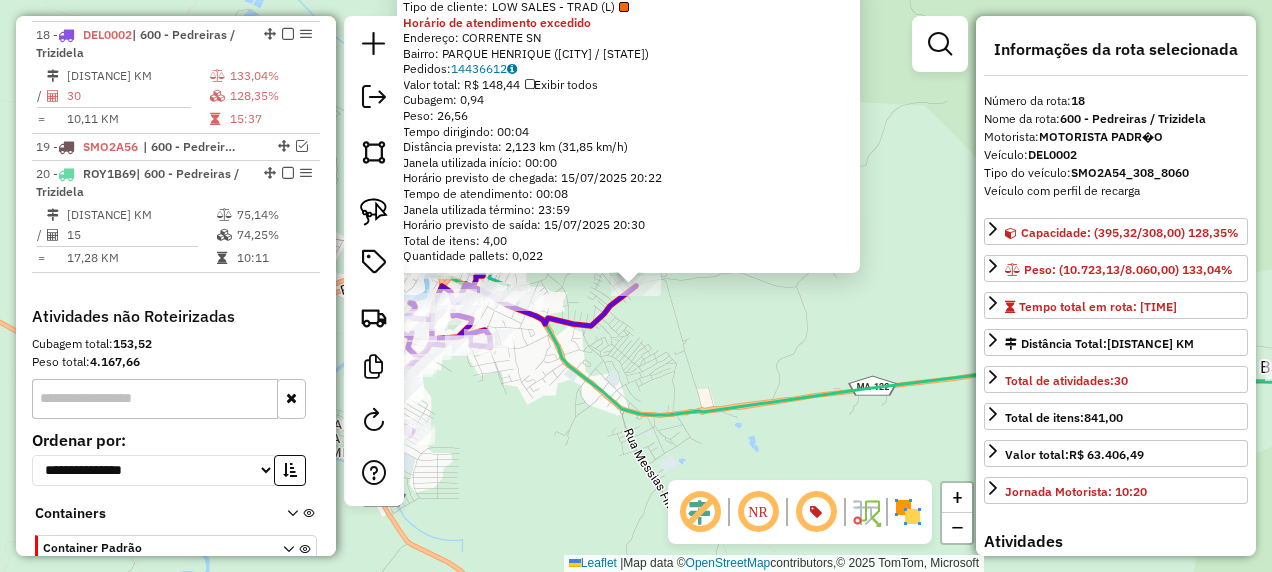 click on "10367 - TATASDOCURASDOTRIGO  Tipo de cliente:   LOW SALES - TRAD (L)  Horário de atendimento excedido  Endereço:  CORRENTE SN   Bairro: PARQUE HENRIQUE (PEDREIRAS / MA)   Pedidos:  14436612   Valor total: R$ 148,44   Exibir todos   Cubagem: 0,94  Peso: 26,56  Tempo dirigindo: 00:04   Distância prevista: 2,123 km (31,85 km/h)   Janela utilizada início: 00:00   Horário previsto de chegada: 15/07/2025 20:22   Tempo de atendimento: 00:08   Janela utilizada término: 23:59   Horário previsto de saída: 15/07/2025 20:30   Total de itens: 4,00   Quantidade pallets: 0,022  × Janela de atendimento Grade de atendimento Capacidade Transportadoras Veículos Cliente Pedidos  Rotas Selecione os dias de semana para filtrar as janelas de atendimento  Seg   Ter   Qua   Qui   Sex   Sáb   Dom  Informe o período da janela de atendimento: De: Até:  Filtrar exatamente a janela do cliente  Considerar janela de atendimento padrão  Selecione os dias de semana para filtrar as grades de atendimento  Seg   Ter   Qua   Qui  +" 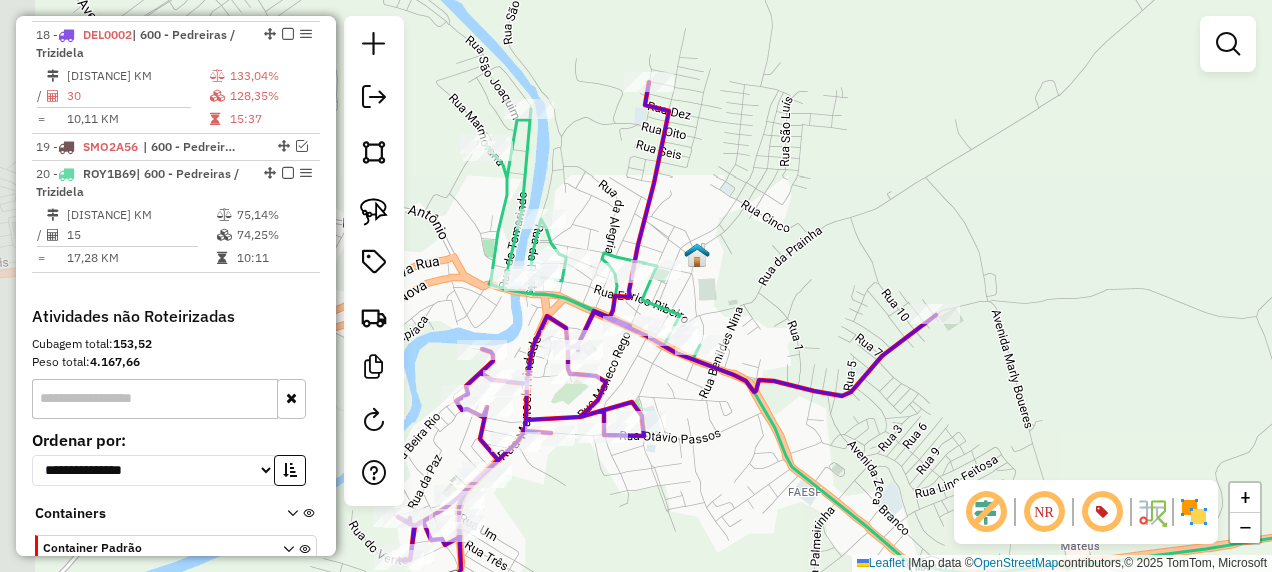 drag, startPoint x: 596, startPoint y: 354, endPoint x: 685, endPoint y: 388, distance: 95.27329 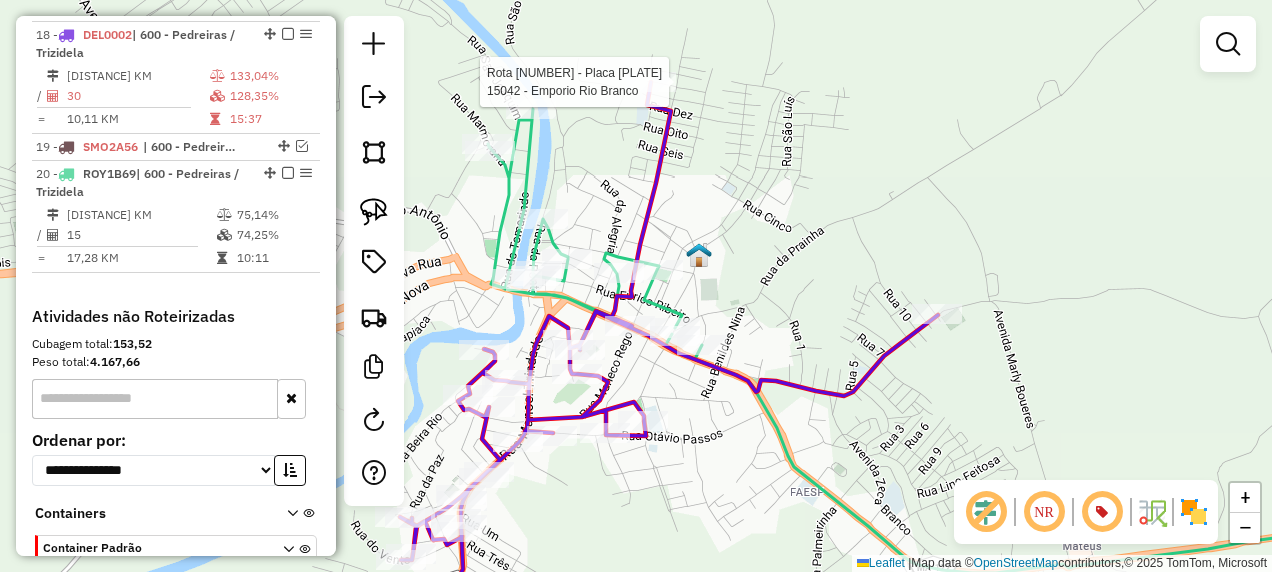 select on "**********" 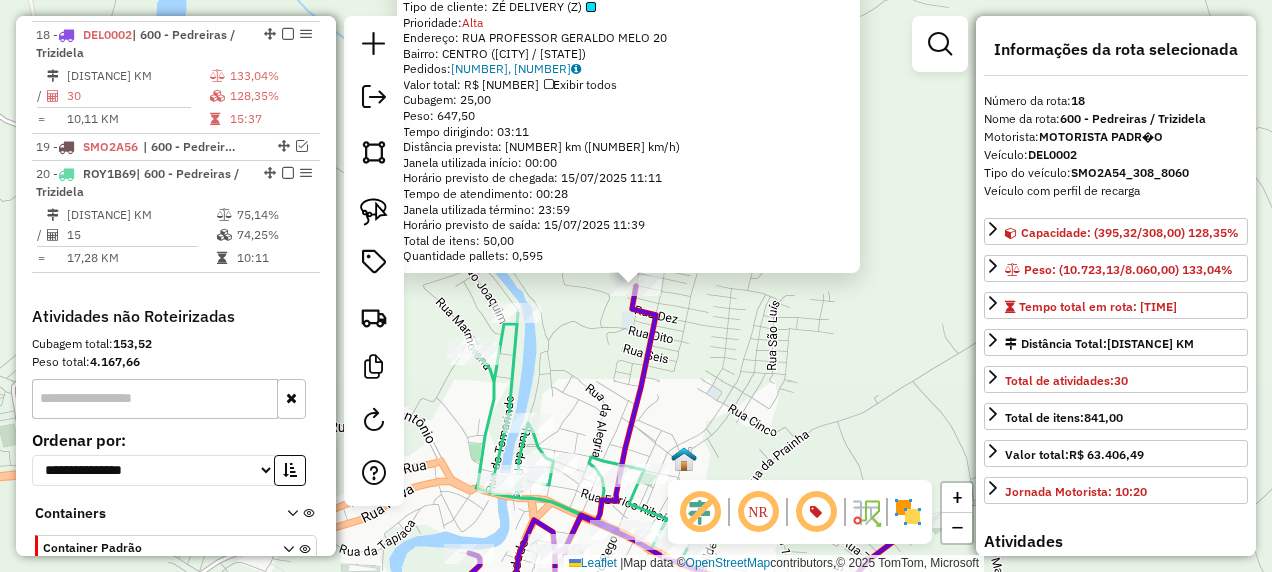 click on "15042 - Emporio Rio Branco  Tipo de cliente:   ZÉ DELIVERY (Z)   Prioridade:  Alta  Endereço:  RUA PROFESSOR GERALDO MELO 20   Bairro: CENTRO (PEDREIRAS / MA)   Pedidos:  14436511, 14436513   Valor total: R$ 4.175,76   Exibir todos   Cubagem: 25,00  Peso: 647,50  Tempo dirigindo: 03:11   Distância prevista: 146,987 km (46,17 km/h)   Janela utilizada início: 00:00   Horário previsto de chegada: 15/07/2025 11:11   Tempo de atendimento: 00:28   Janela utilizada término: 23:59   Horário previsto de saída: 15/07/2025 11:39   Total de itens: 50,00   Quantidade pallets: 0,595  × Janela de atendimento Grade de atendimento Capacidade Transportadoras Veículos Cliente Pedidos  Rotas Selecione os dias de semana para filtrar as janelas de atendimento  Seg   Ter   Qua   Qui   Sex   Sáb   Dom  Informe o período da janela de atendimento: De: Até:  Filtrar exatamente a janela do cliente  Considerar janela de atendimento padrão  Selecione os dias de semana para filtrar as grades de atendimento  Seg   Ter   Qua  +" 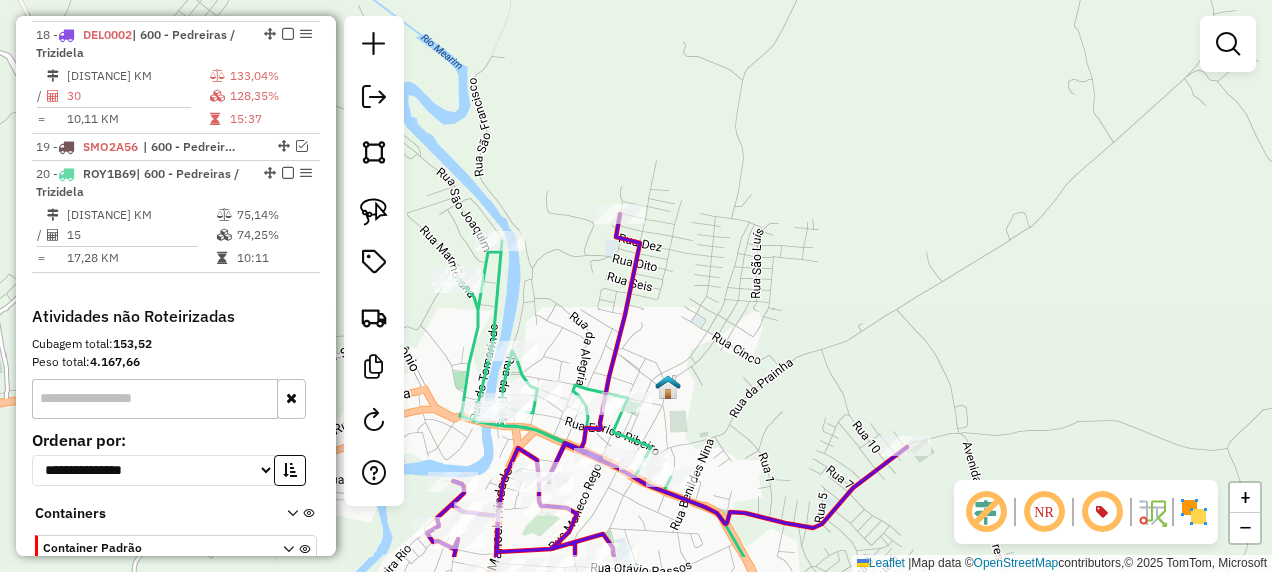 drag, startPoint x: 749, startPoint y: 386, endPoint x: 745, endPoint y: 203, distance: 183.04372 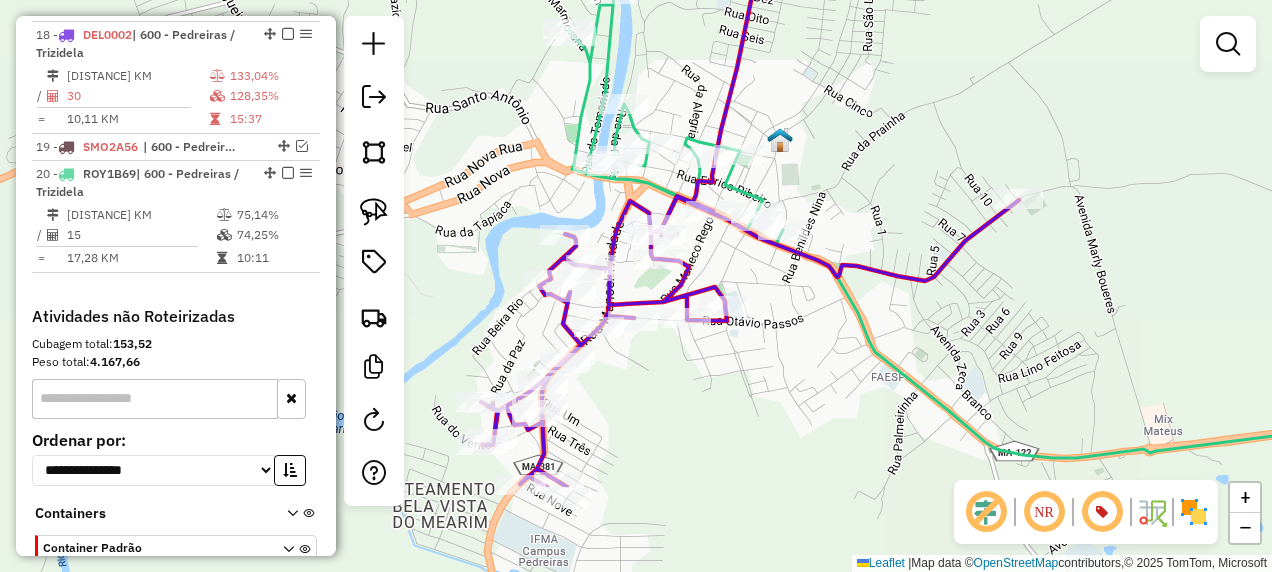 drag, startPoint x: 644, startPoint y: 418, endPoint x: 758, endPoint y: 276, distance: 182.09888 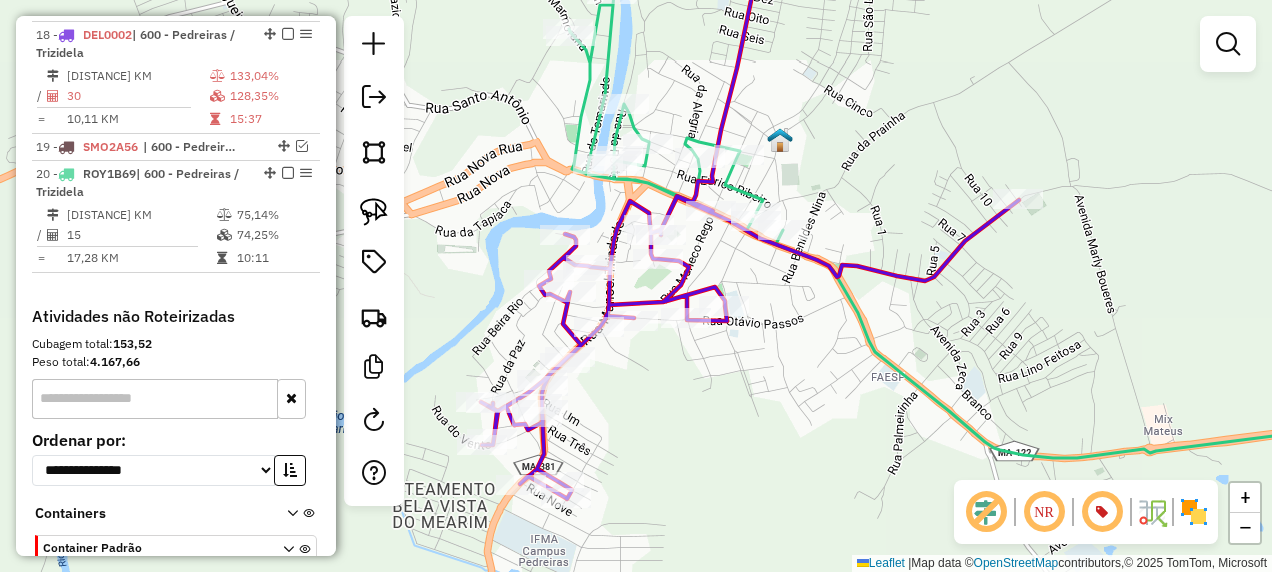 click 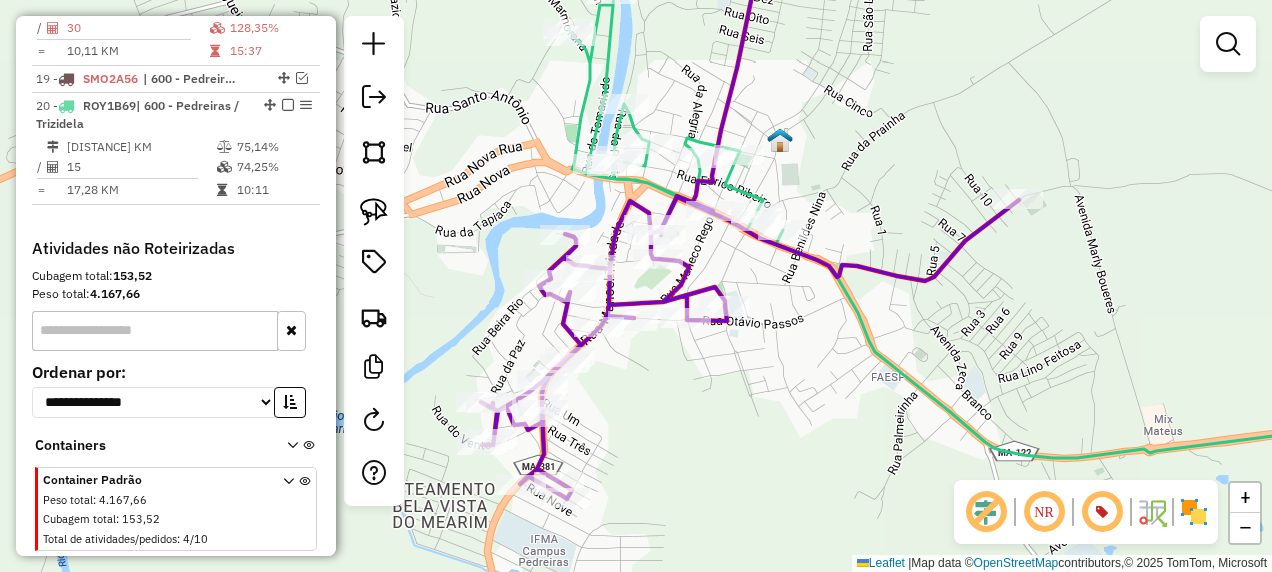 select on "**********" 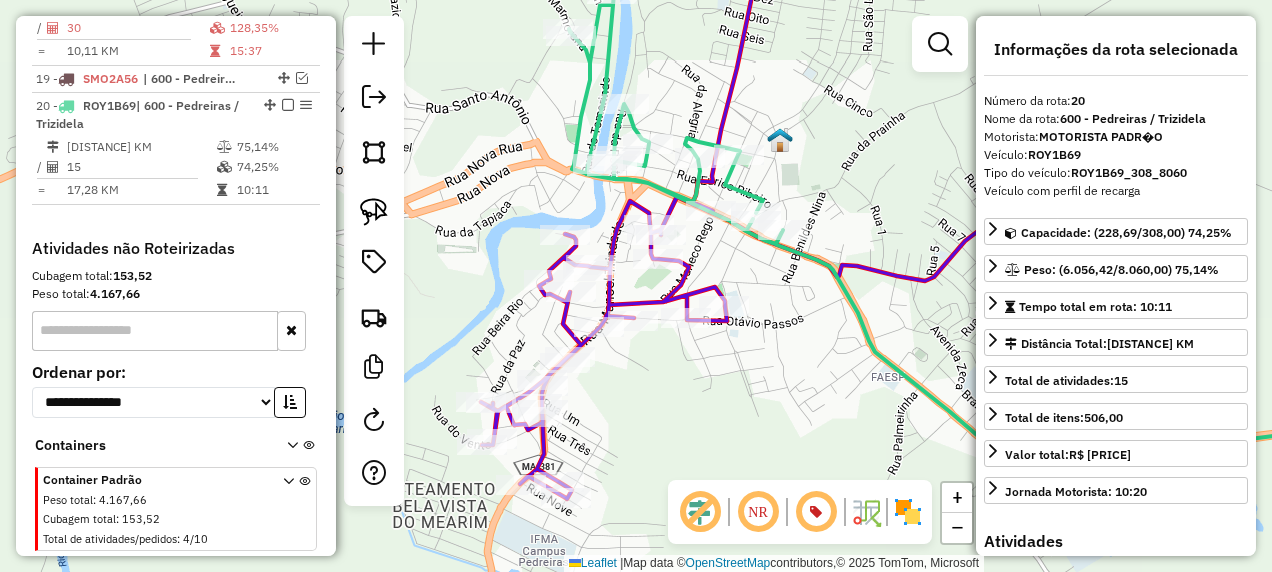 scroll, scrollTop: 1844, scrollLeft: 0, axis: vertical 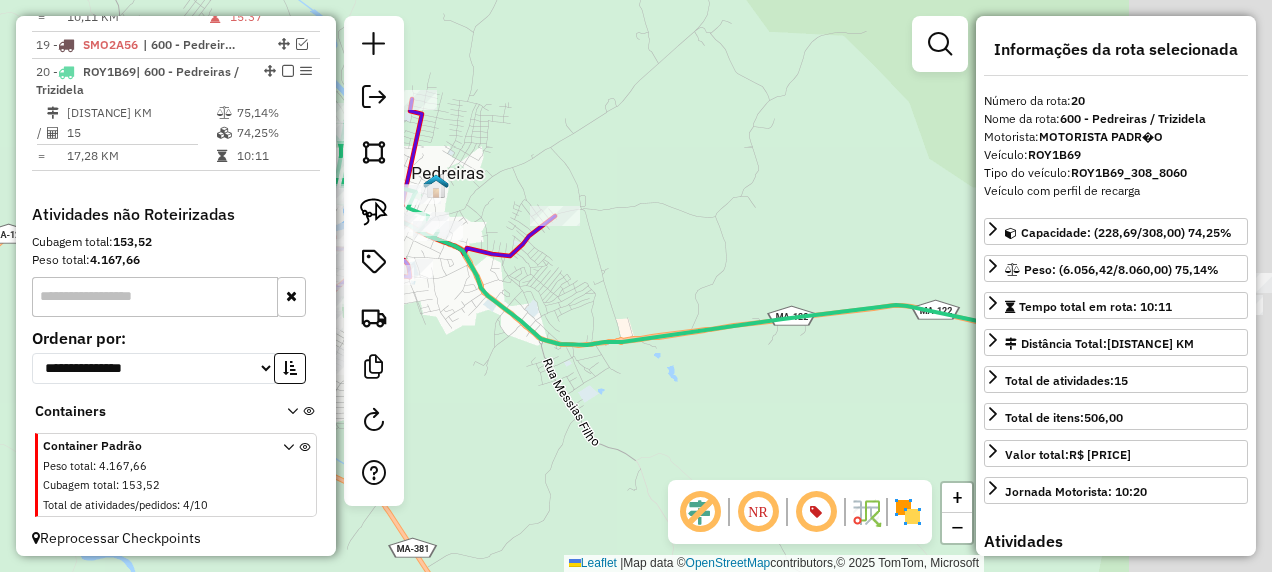 drag, startPoint x: 812, startPoint y: 252, endPoint x: 467, endPoint y: 280, distance: 346.13437 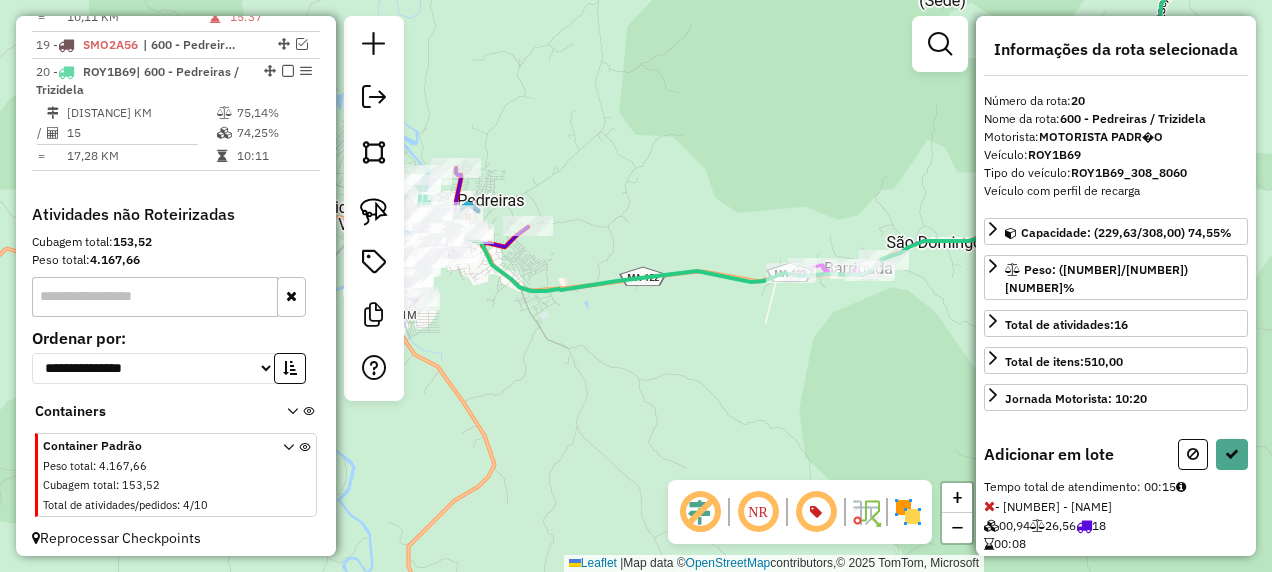 drag, startPoint x: 814, startPoint y: 354, endPoint x: 692, endPoint y: 389, distance: 126.921234 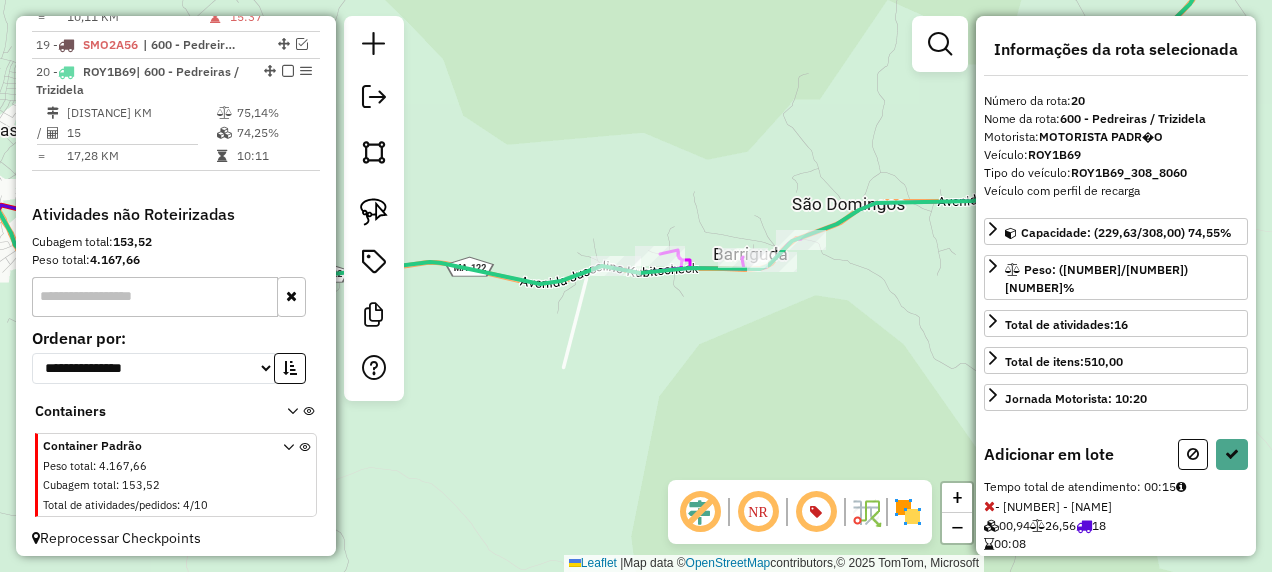 drag, startPoint x: 706, startPoint y: 358, endPoint x: 618, endPoint y: 344, distance: 89.106674 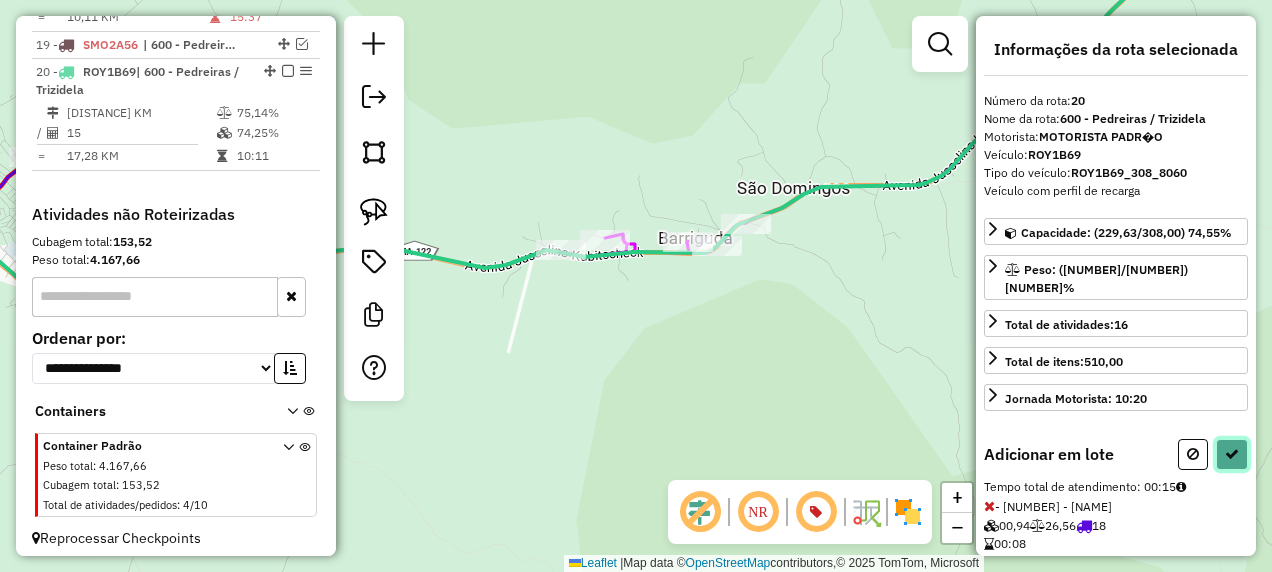 click at bounding box center [1232, 454] 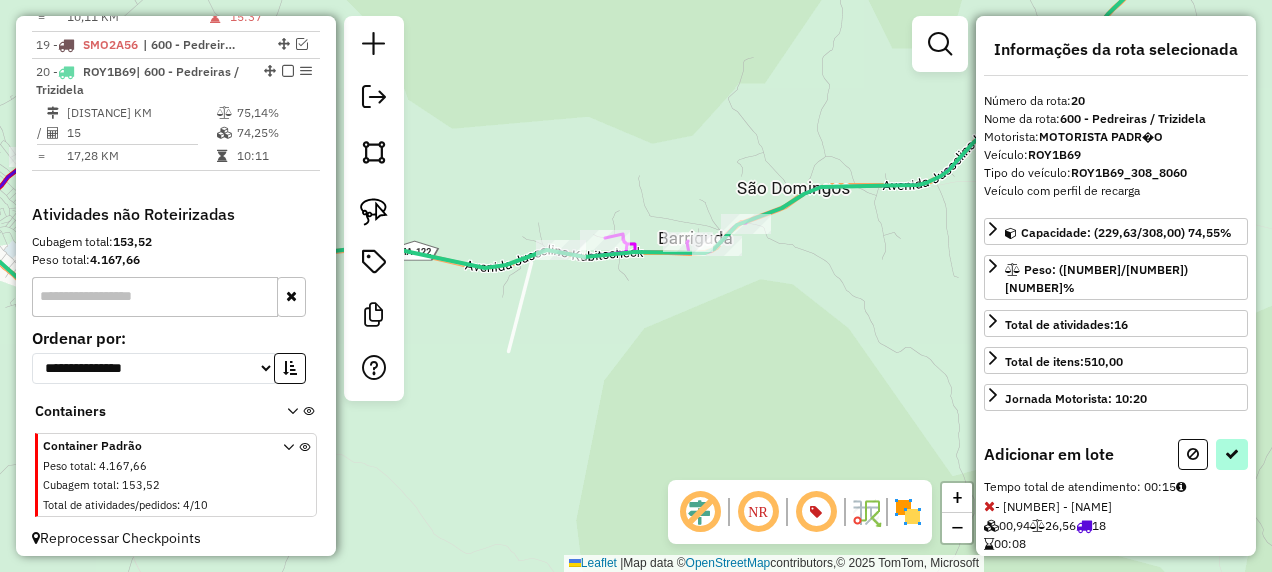 select on "**********" 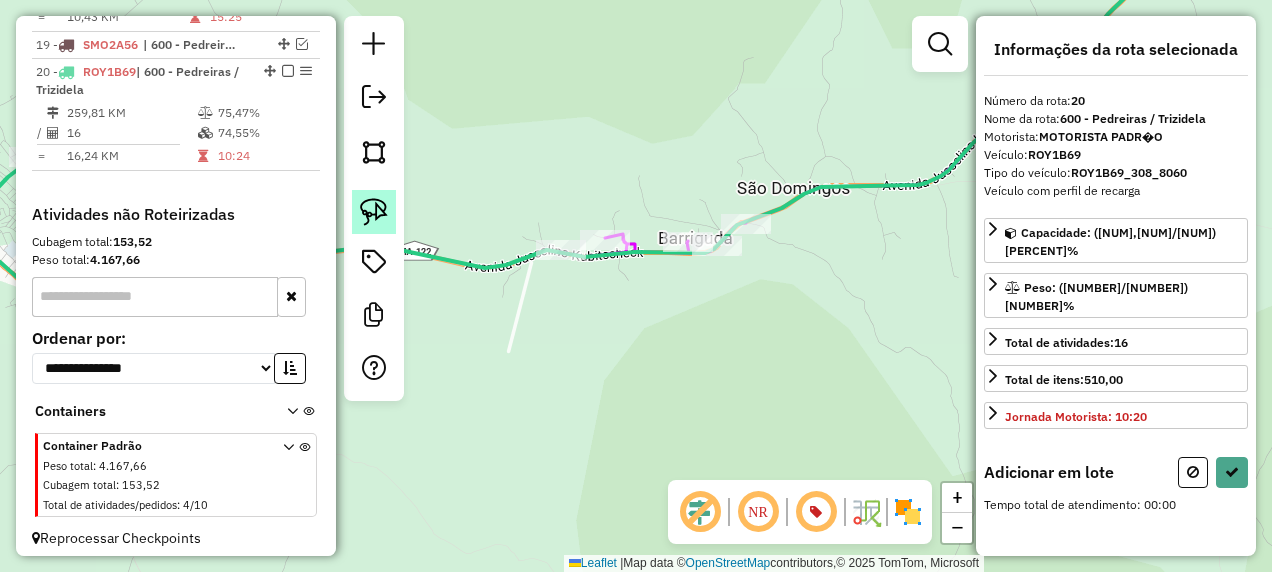 click 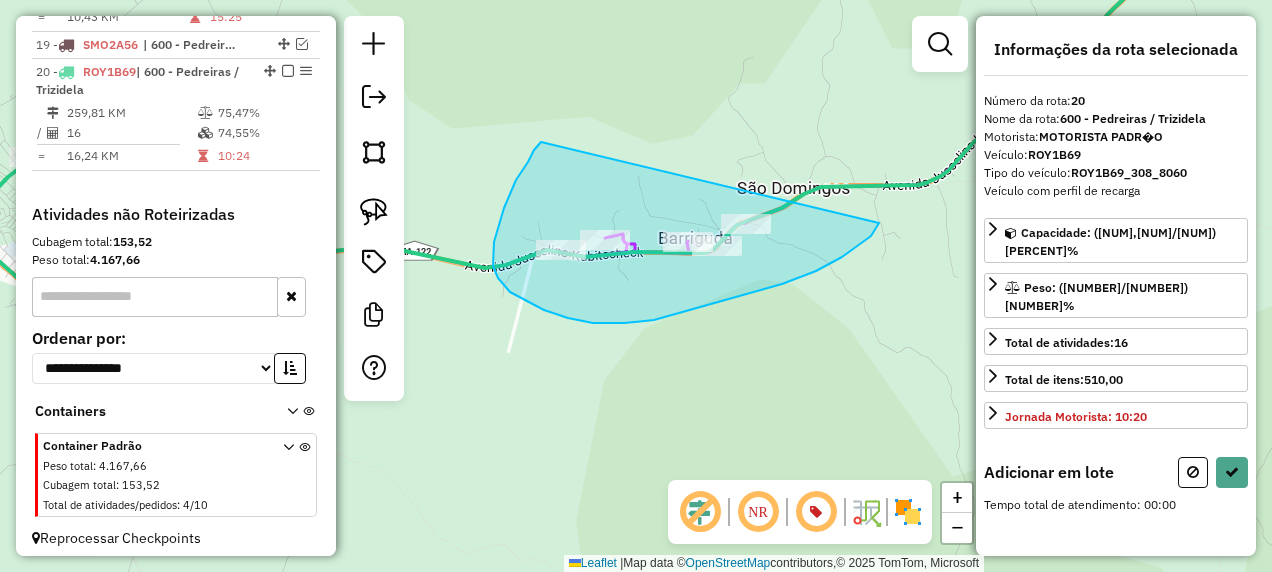 drag, startPoint x: 541, startPoint y: 142, endPoint x: 879, endPoint y: 223, distance: 347.57013 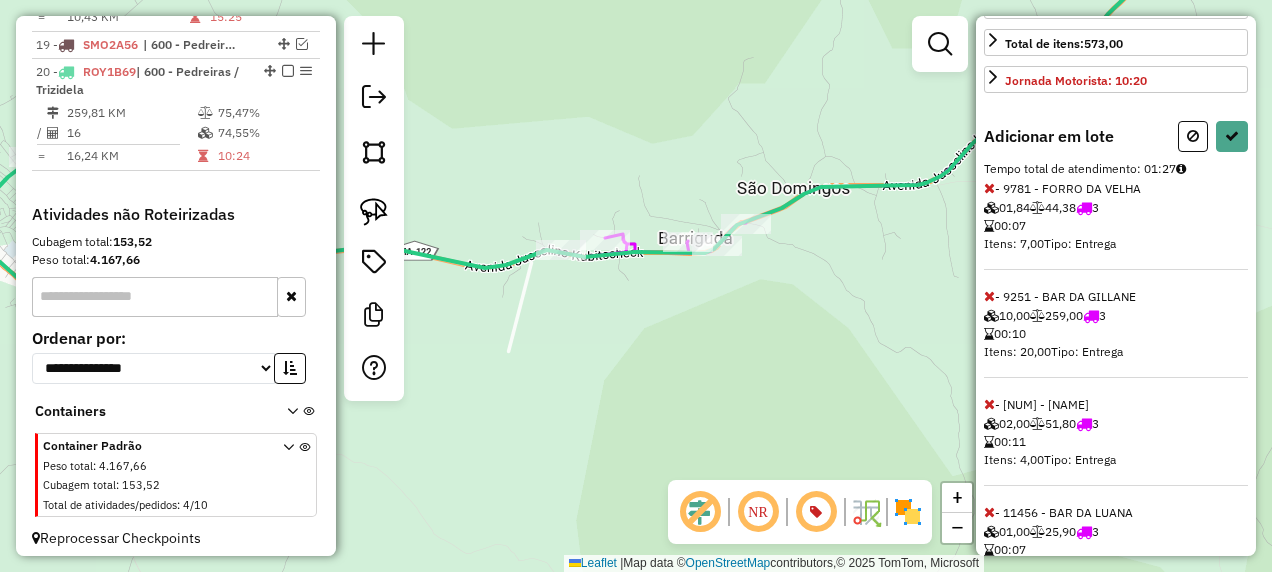 scroll, scrollTop: 462, scrollLeft: 0, axis: vertical 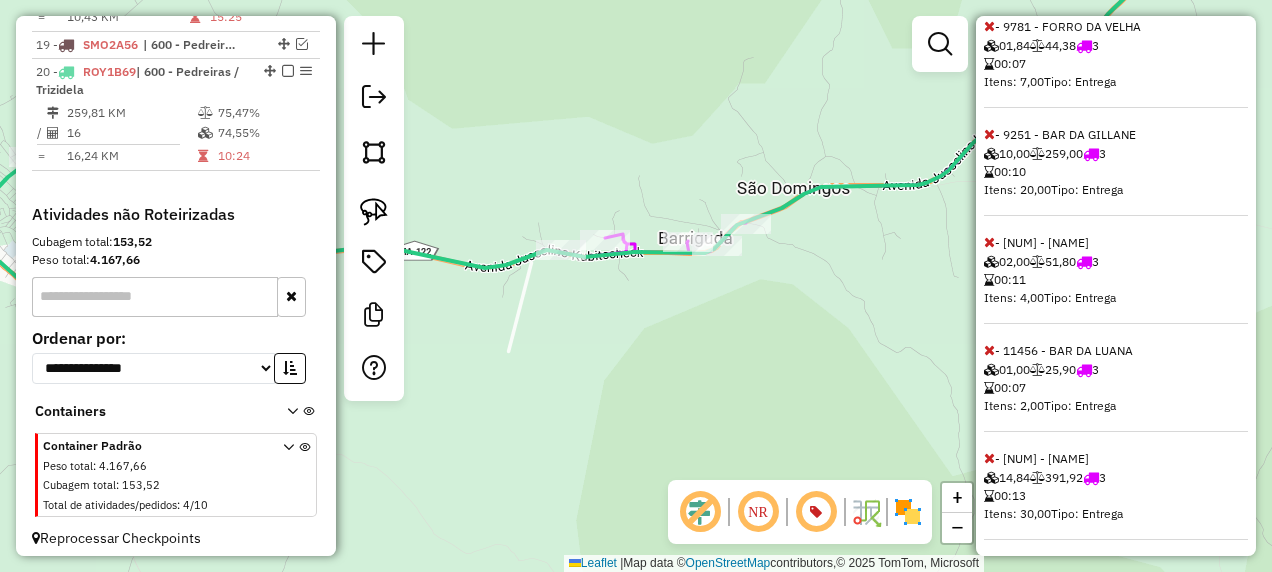 click at bounding box center [989, 458] 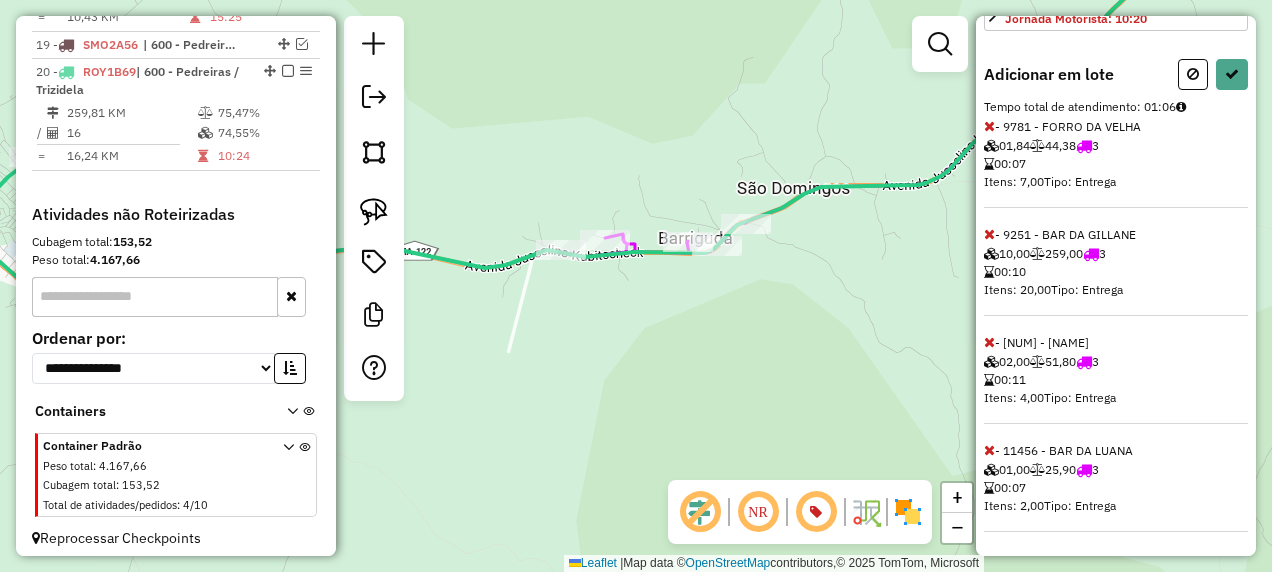 scroll, scrollTop: 354, scrollLeft: 0, axis: vertical 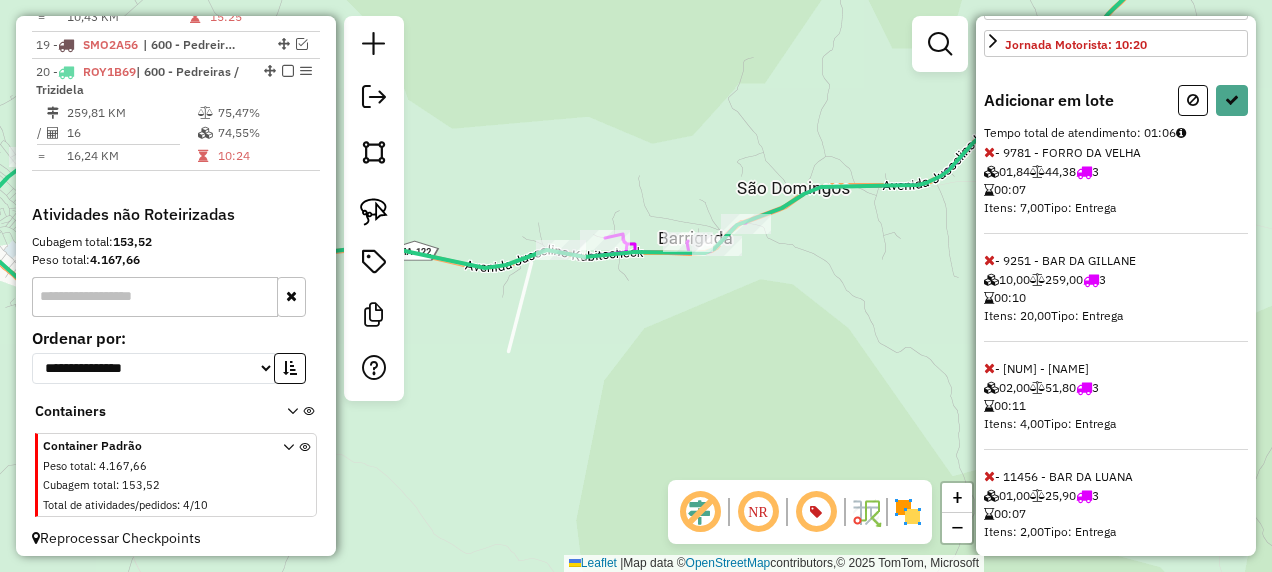 click at bounding box center (989, 368) 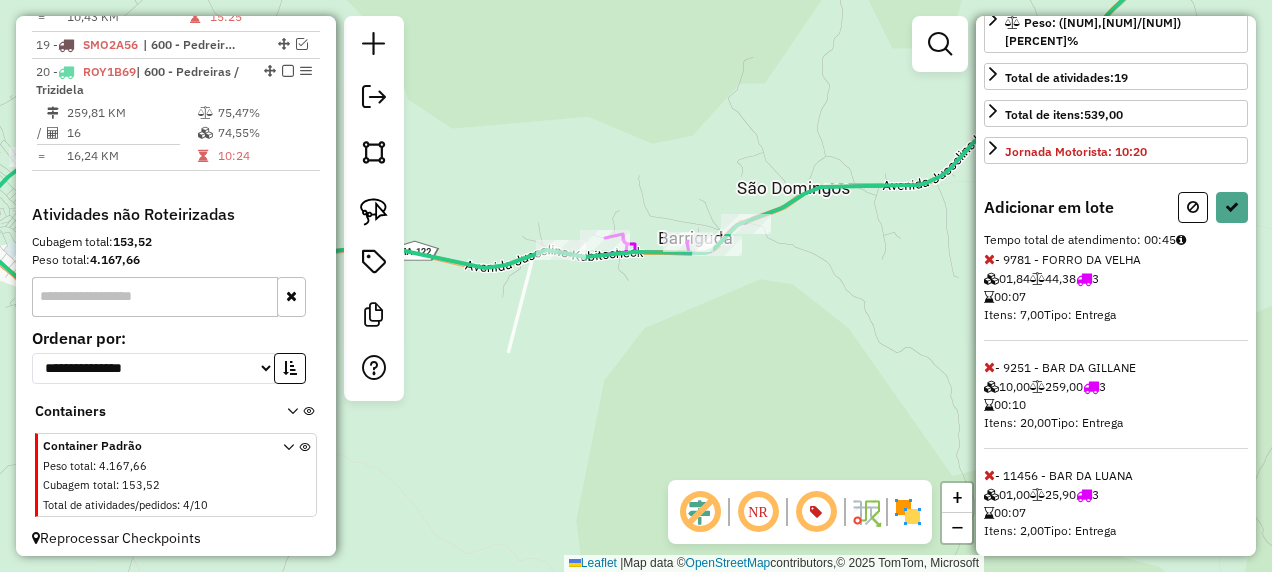 click at bounding box center (989, 367) 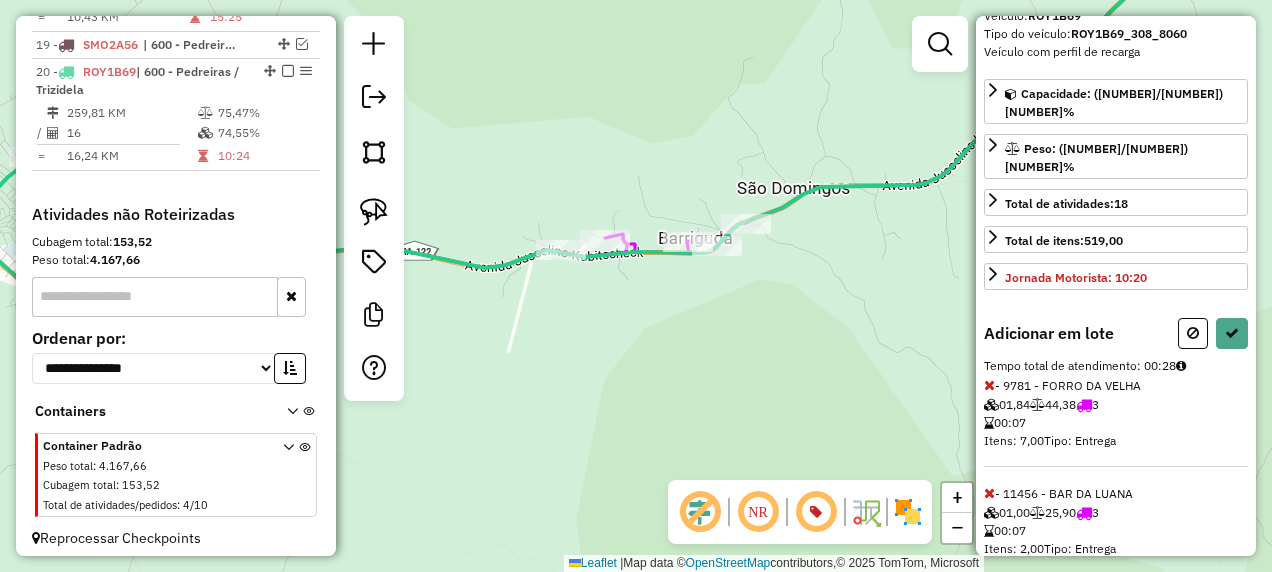 click at bounding box center (989, 385) 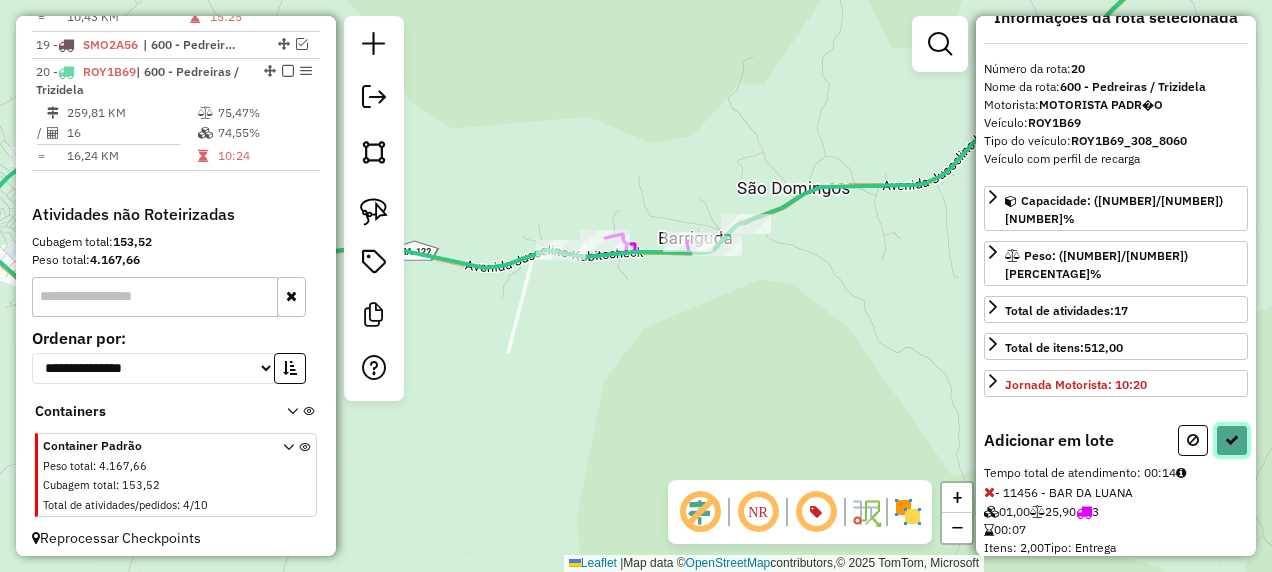 click at bounding box center (1232, 440) 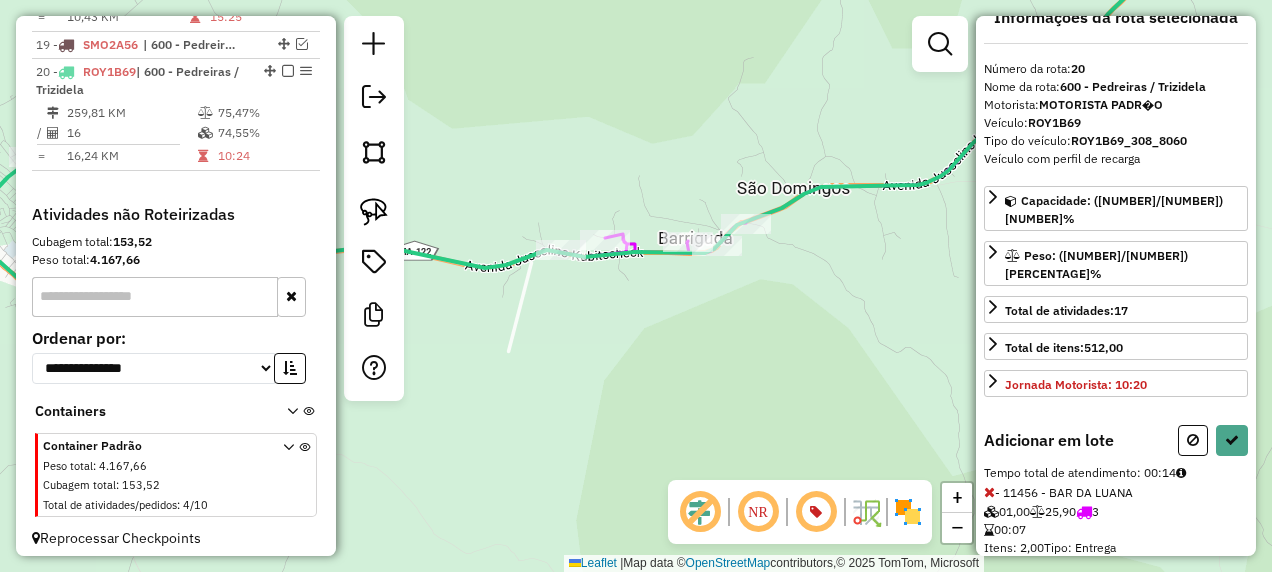 select on "**********" 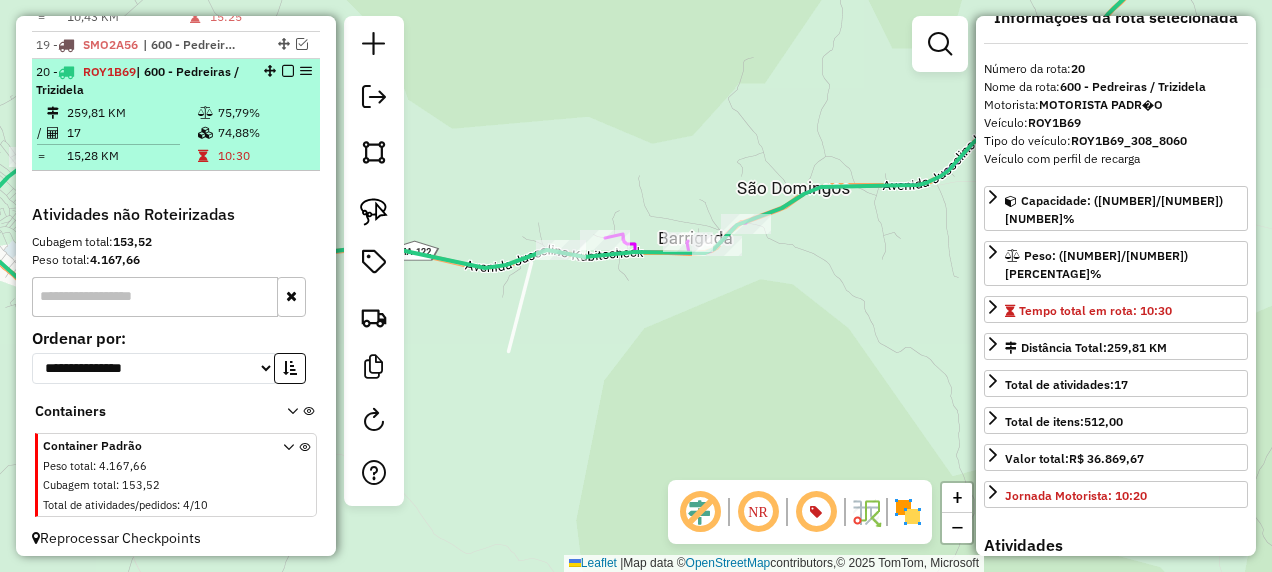 click at bounding box center [288, 71] 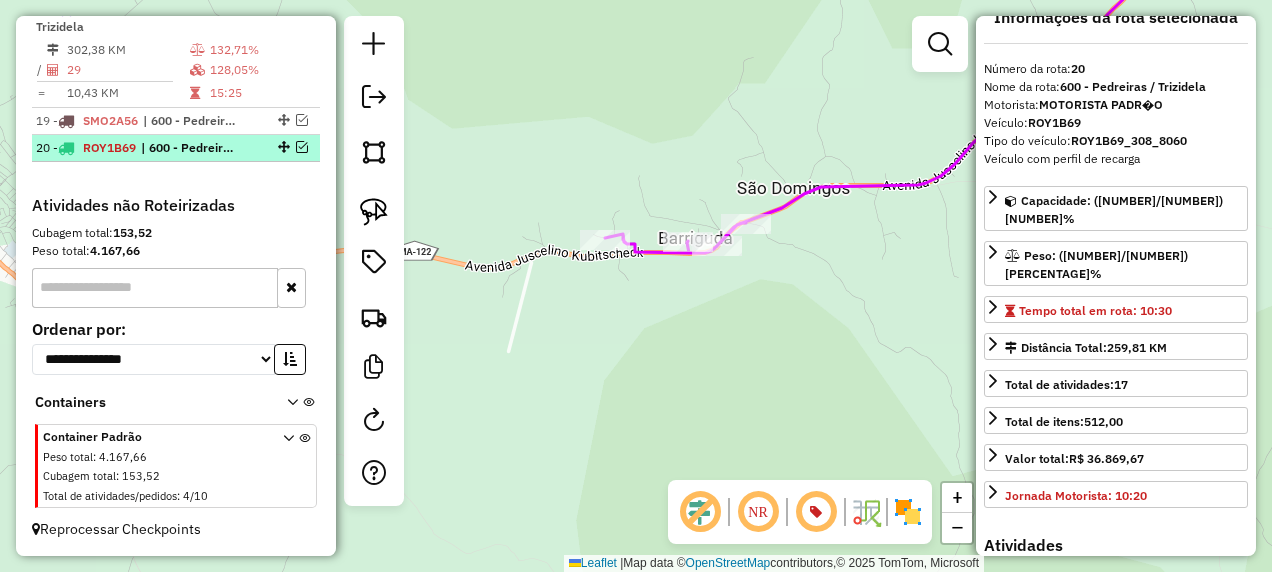 scroll, scrollTop: 1759, scrollLeft: 0, axis: vertical 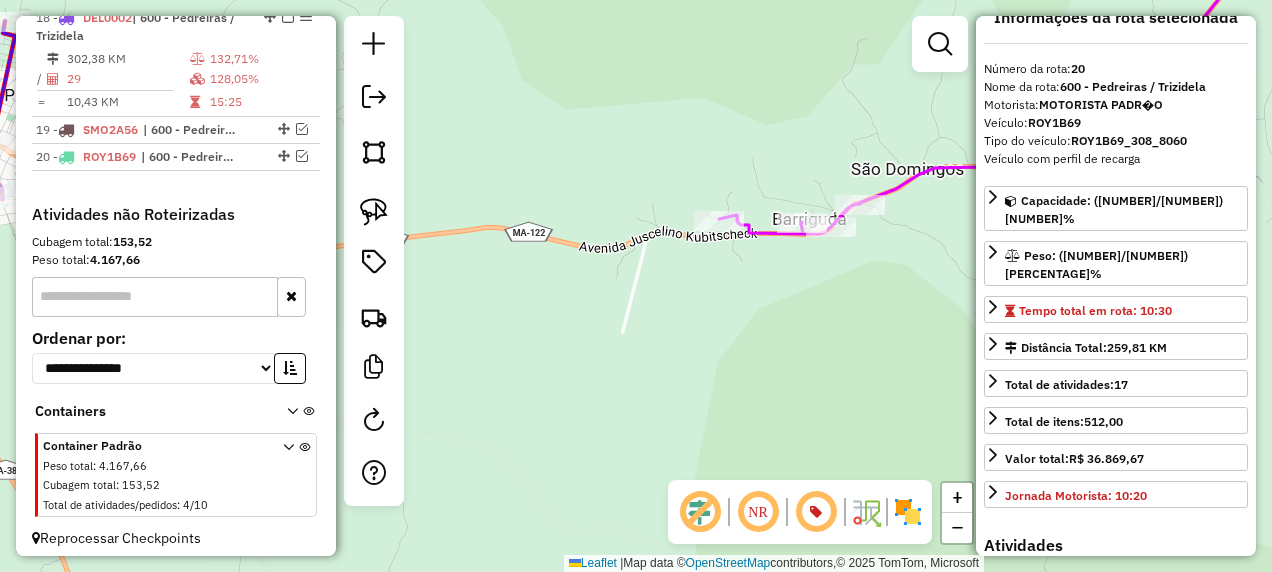 drag, startPoint x: 561, startPoint y: 375, endPoint x: 675, endPoint y: 356, distance: 115.57249 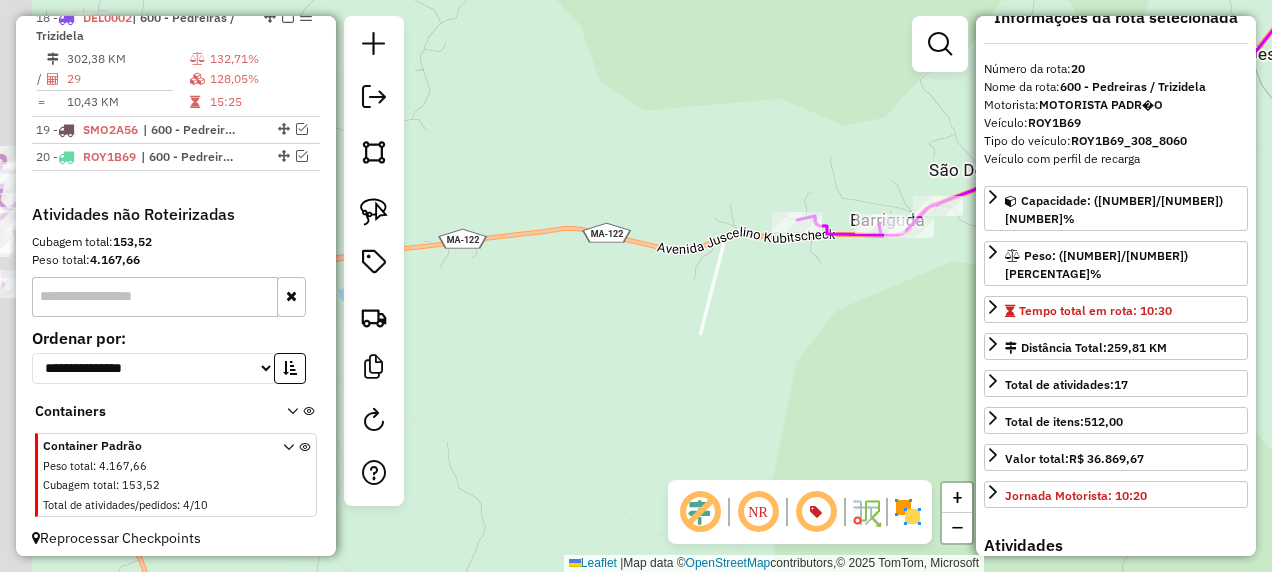 drag, startPoint x: 617, startPoint y: 355, endPoint x: 702, endPoint y: 356, distance: 85.00588 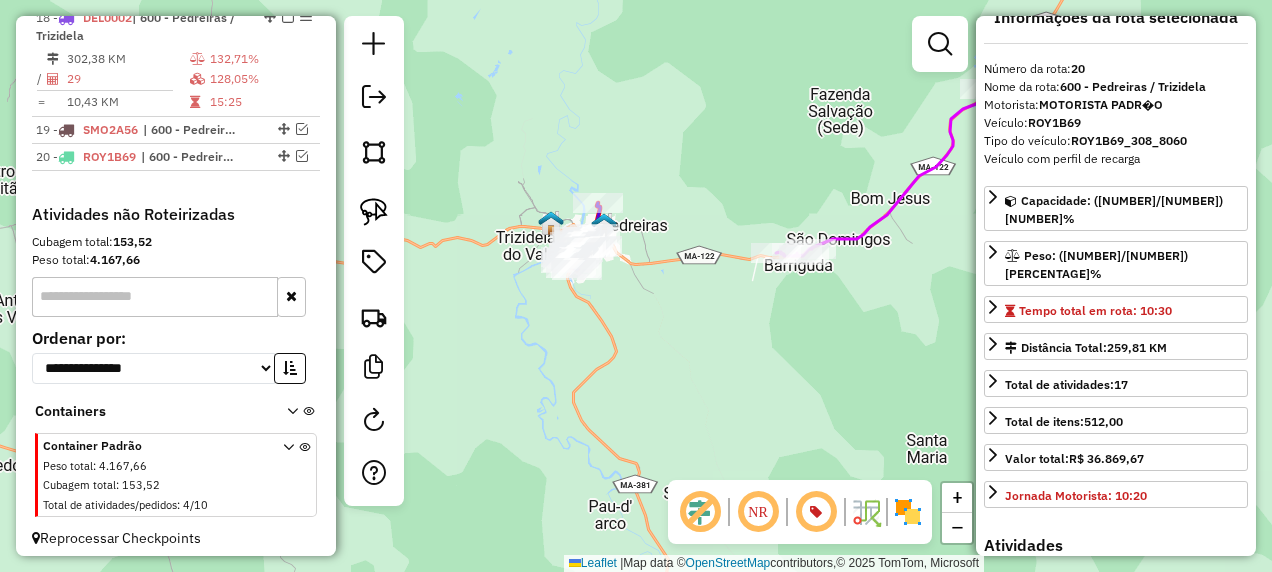 drag, startPoint x: 598, startPoint y: 377, endPoint x: 721, endPoint y: 336, distance: 129.65338 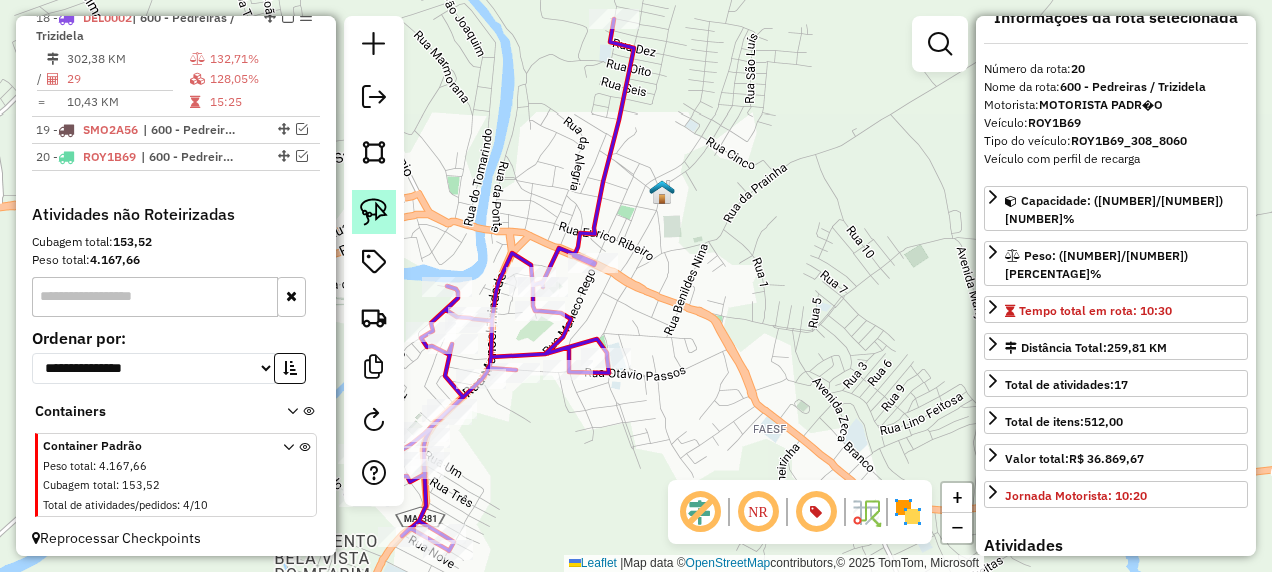 click 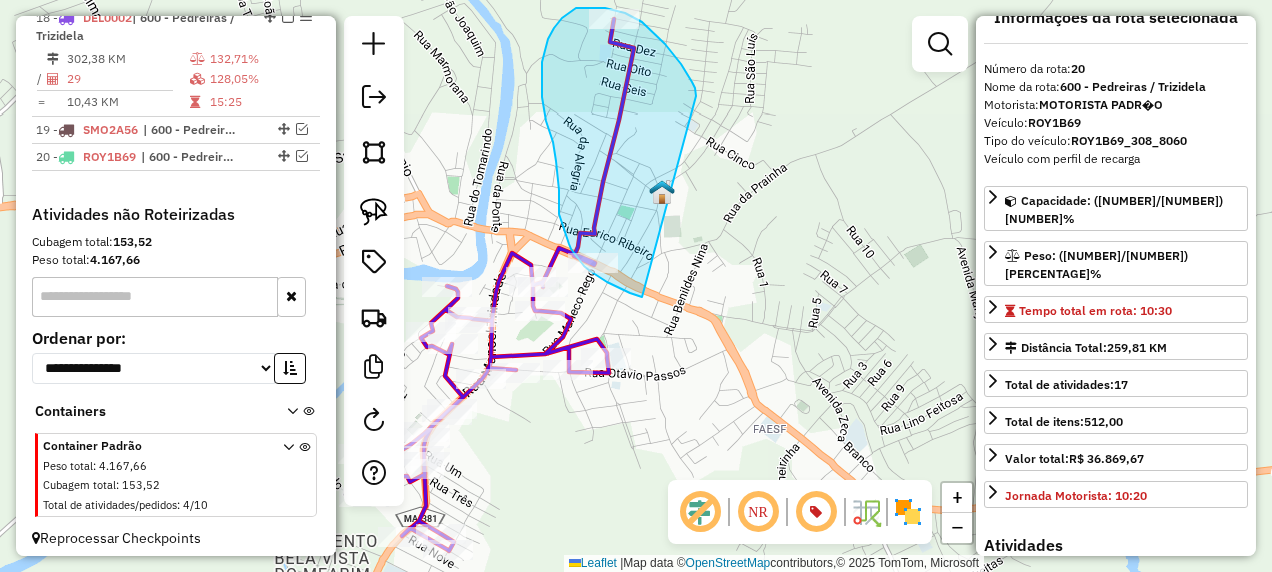drag, startPoint x: 681, startPoint y: 64, endPoint x: 642, endPoint y: 297, distance: 236.24141 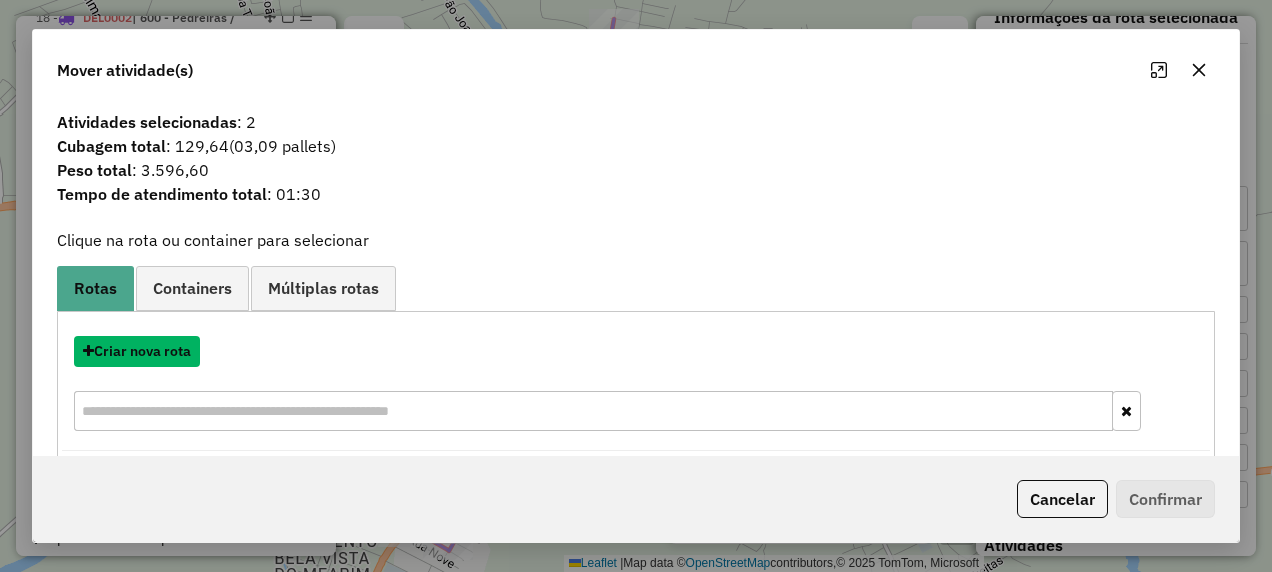 click on "Criar nova rota" at bounding box center [137, 351] 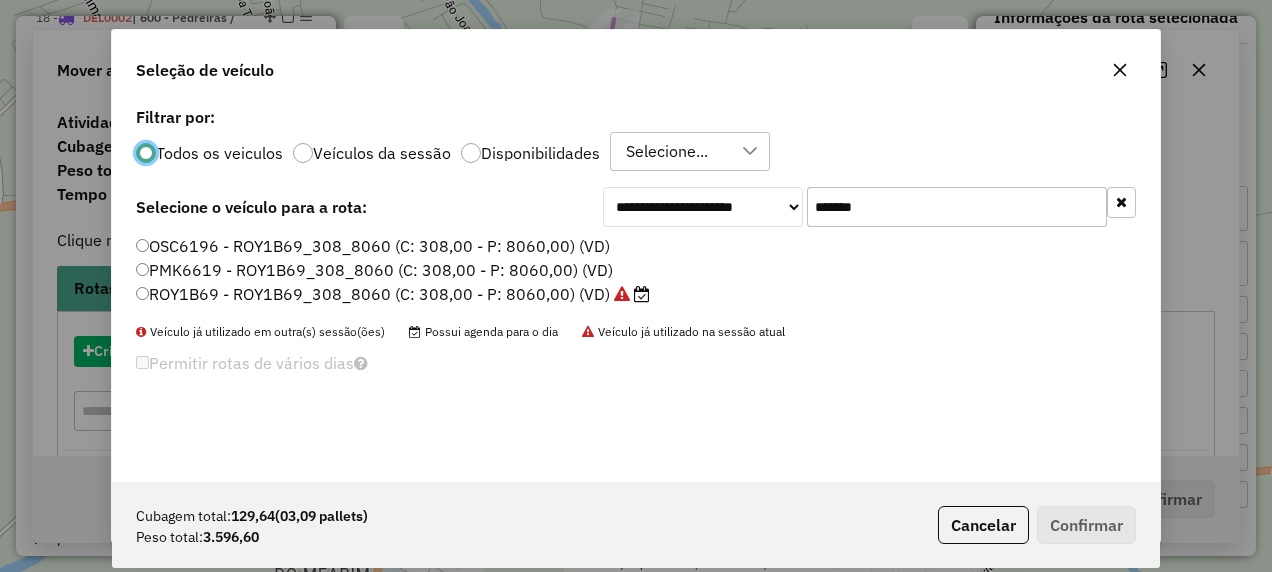 scroll, scrollTop: 11, scrollLeft: 6, axis: both 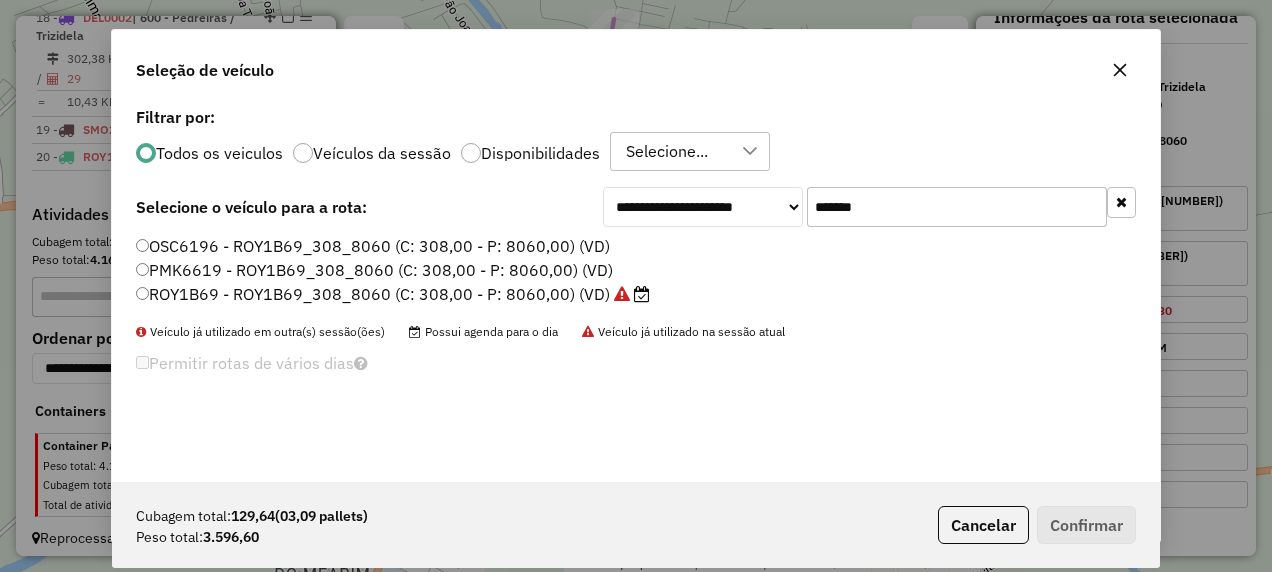 drag, startPoint x: 928, startPoint y: 215, endPoint x: 701, endPoint y: 251, distance: 229.8369 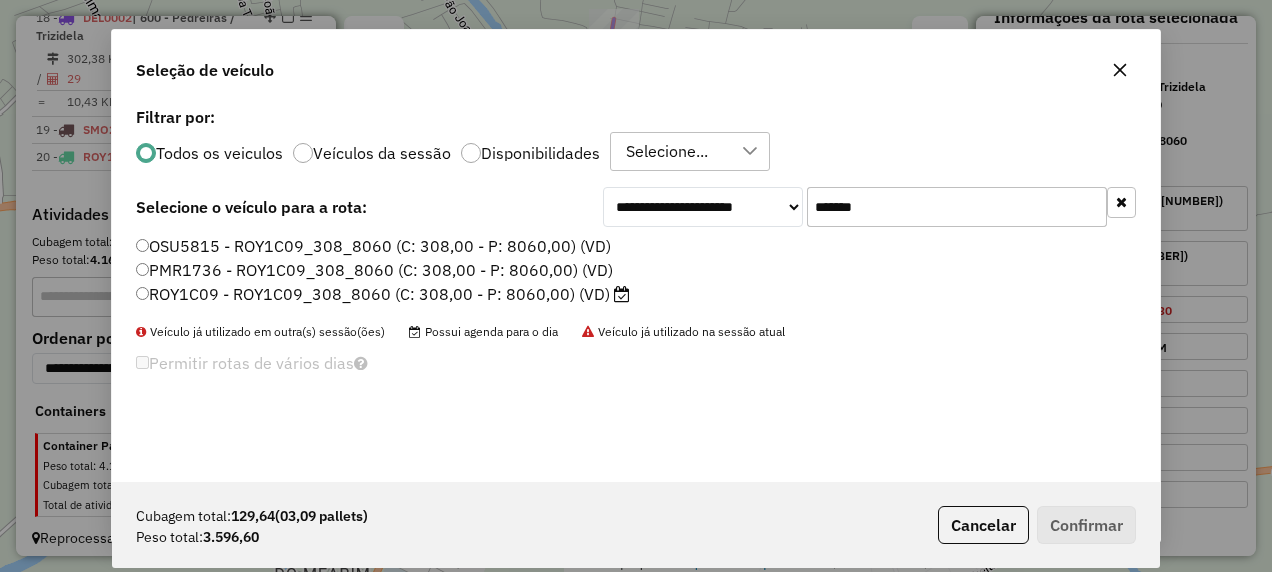 type on "*******" 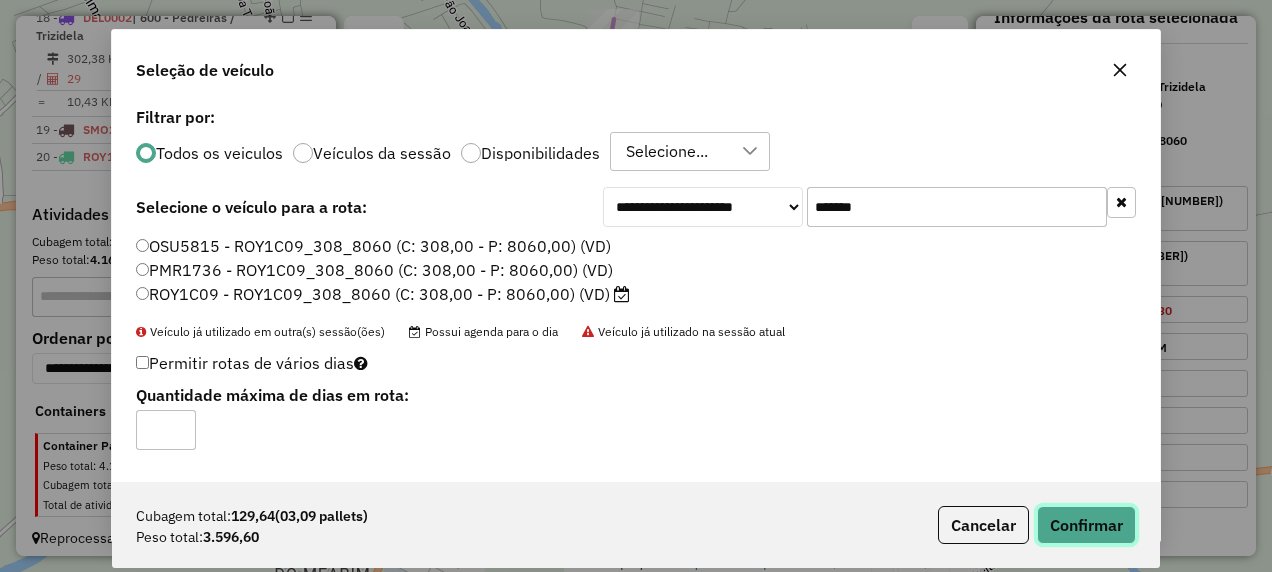 click on "Confirmar" 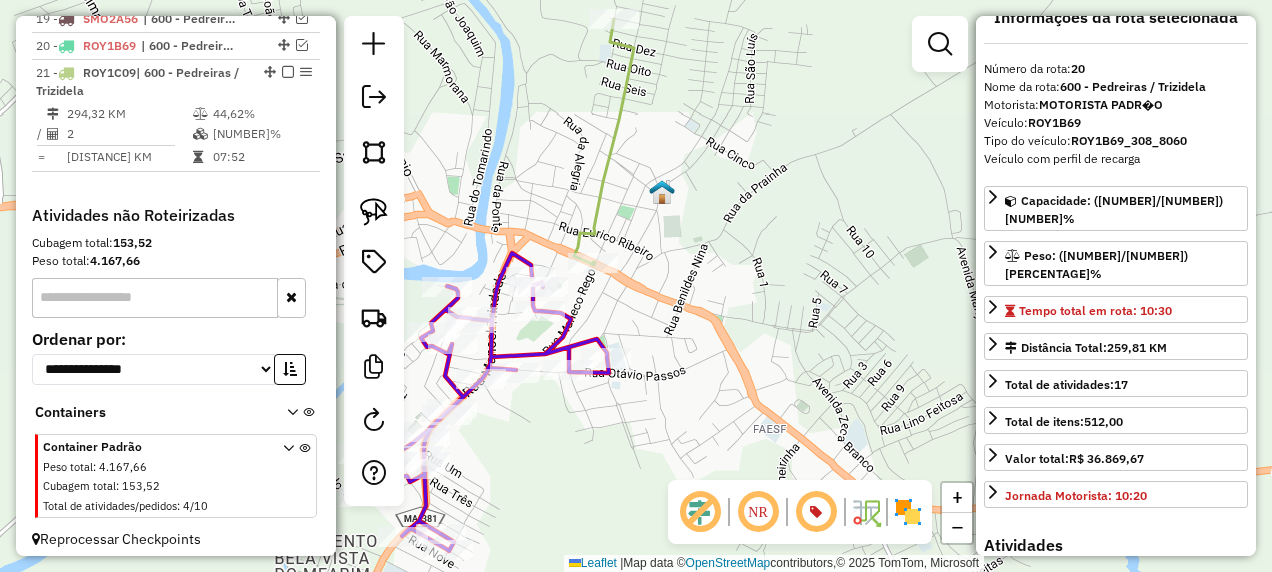 scroll, scrollTop: 1871, scrollLeft: 0, axis: vertical 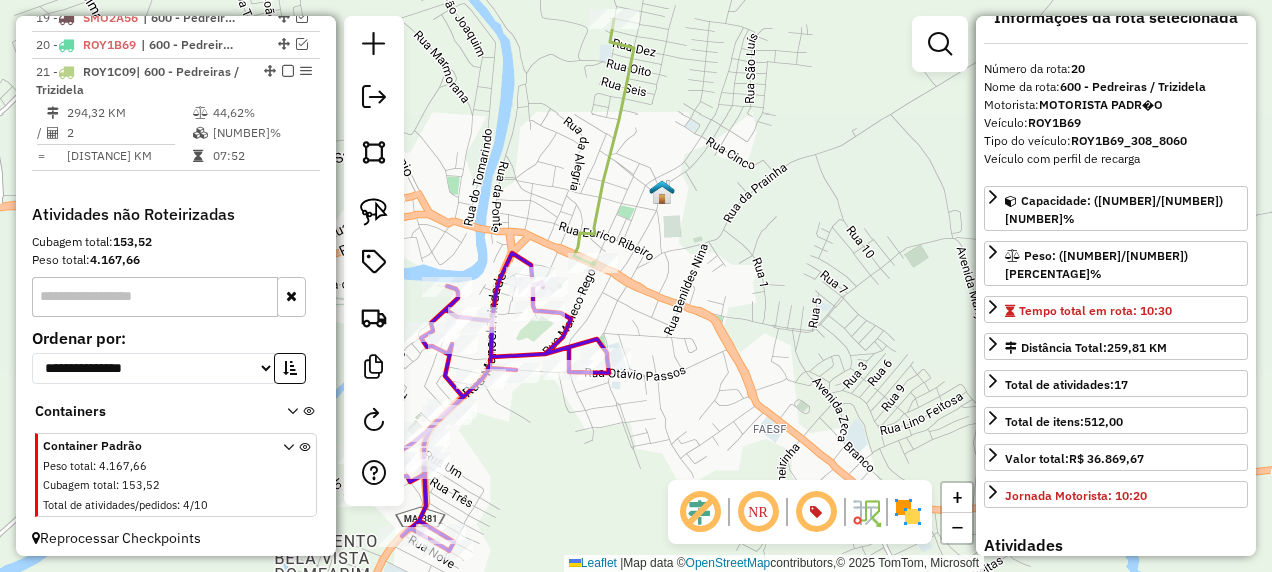 click 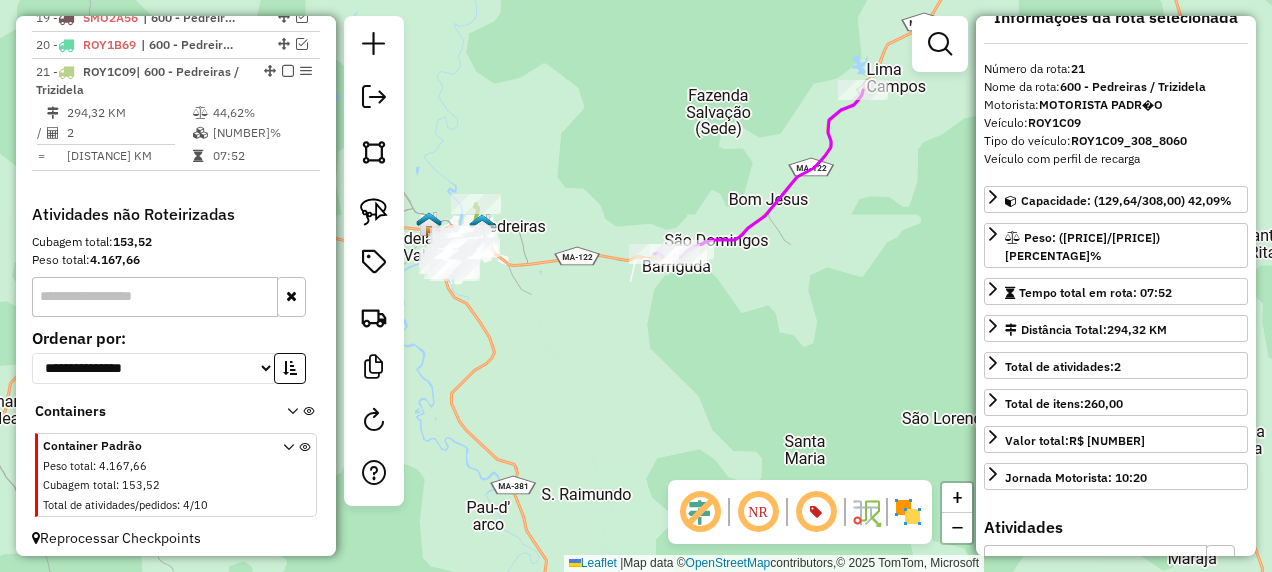 drag, startPoint x: 826, startPoint y: 338, endPoint x: 695, endPoint y: 376, distance: 136.40015 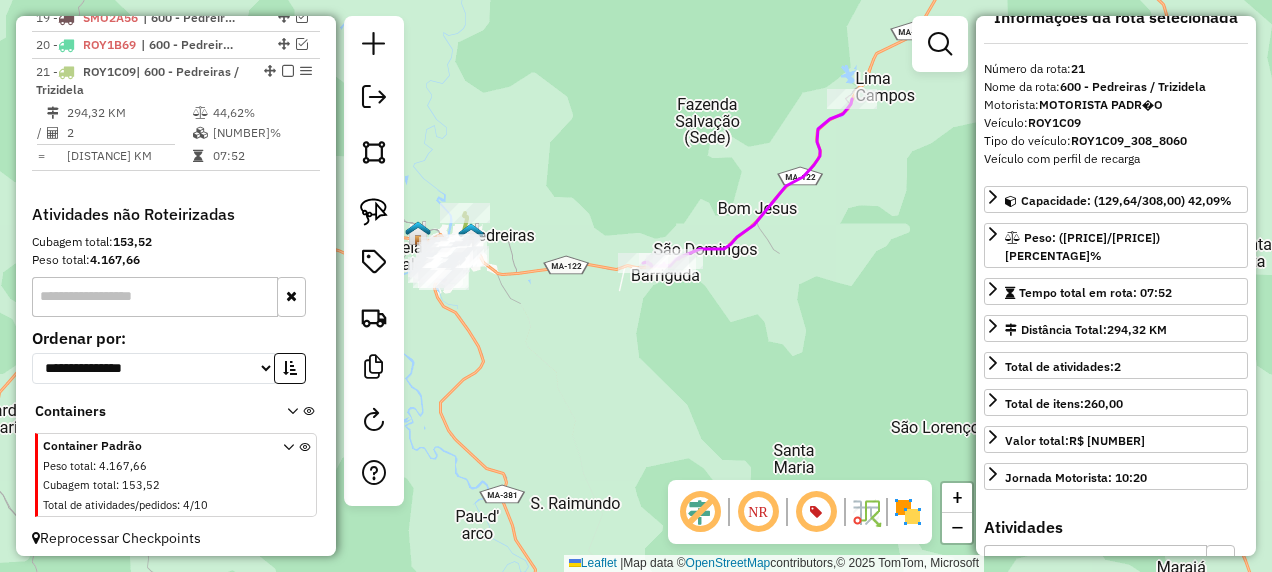 scroll, scrollTop: 0, scrollLeft: 0, axis: both 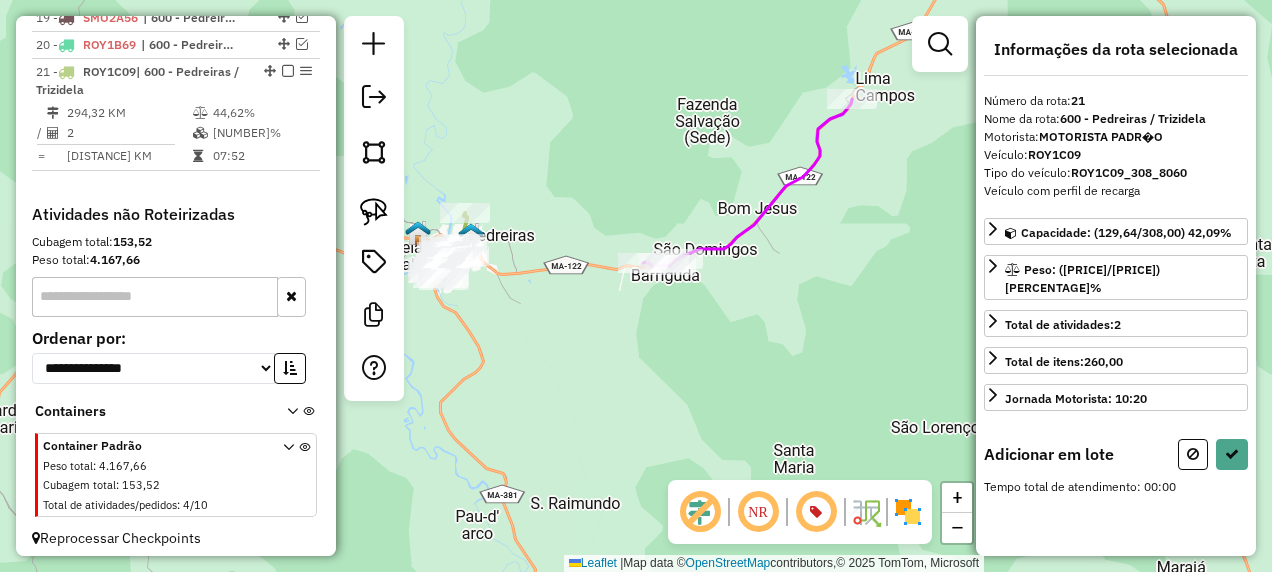 drag, startPoint x: 379, startPoint y: 208, endPoint x: 418, endPoint y: 208, distance: 39 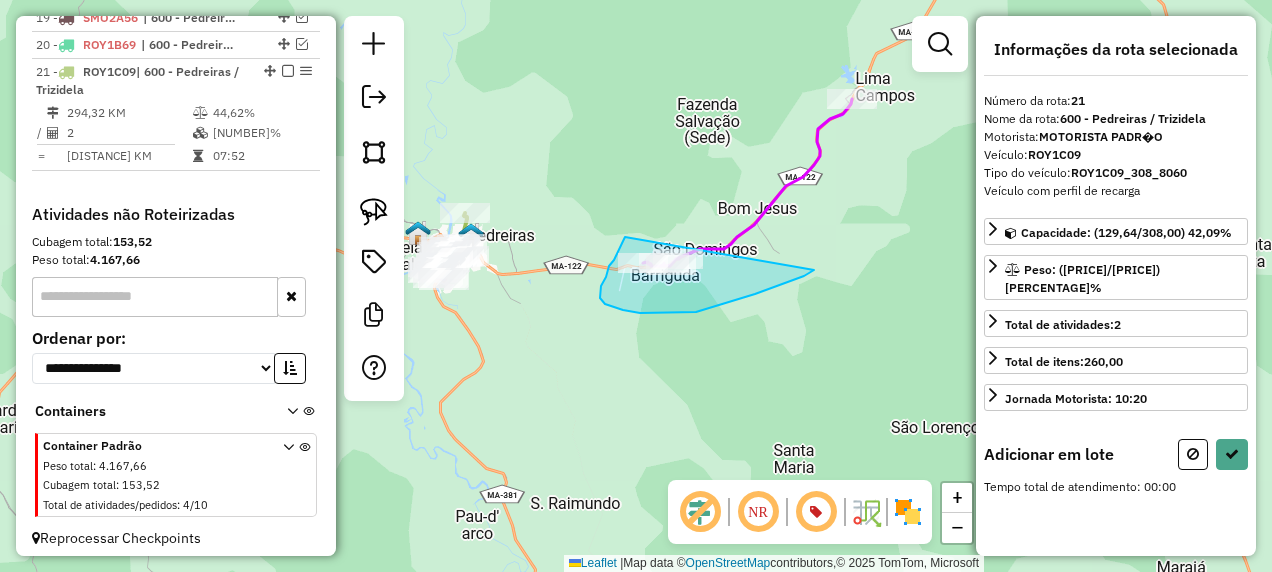 drag, startPoint x: 600, startPoint y: 290, endPoint x: 814, endPoint y: 270, distance: 214.93254 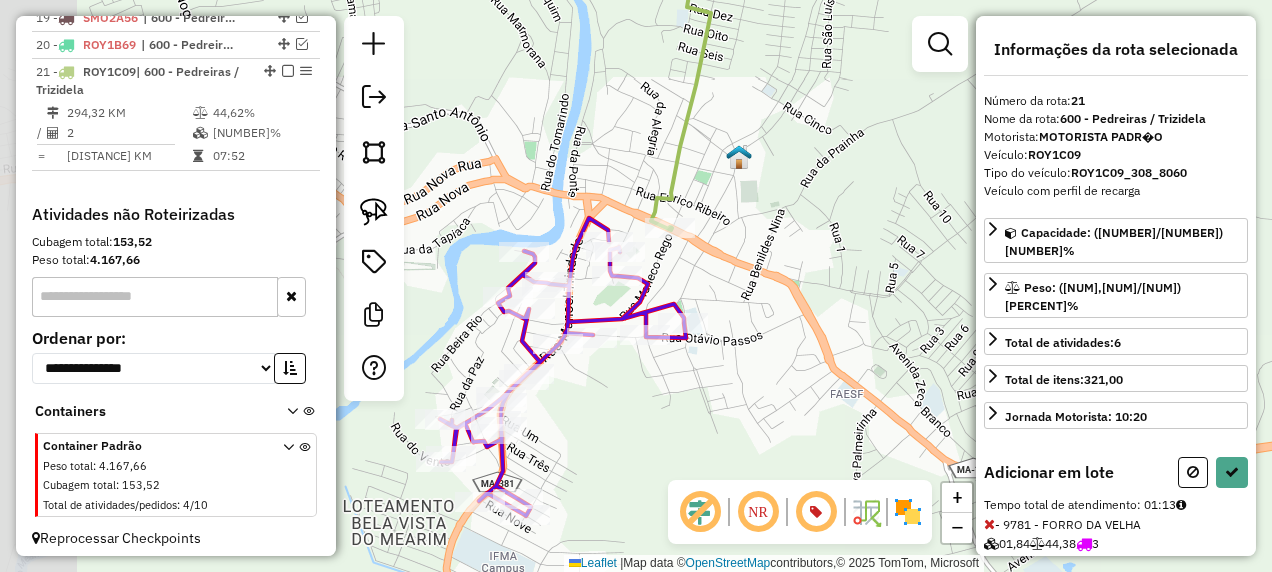 drag, startPoint x: 574, startPoint y: 285, endPoint x: 736, endPoint y: 286, distance: 162.00308 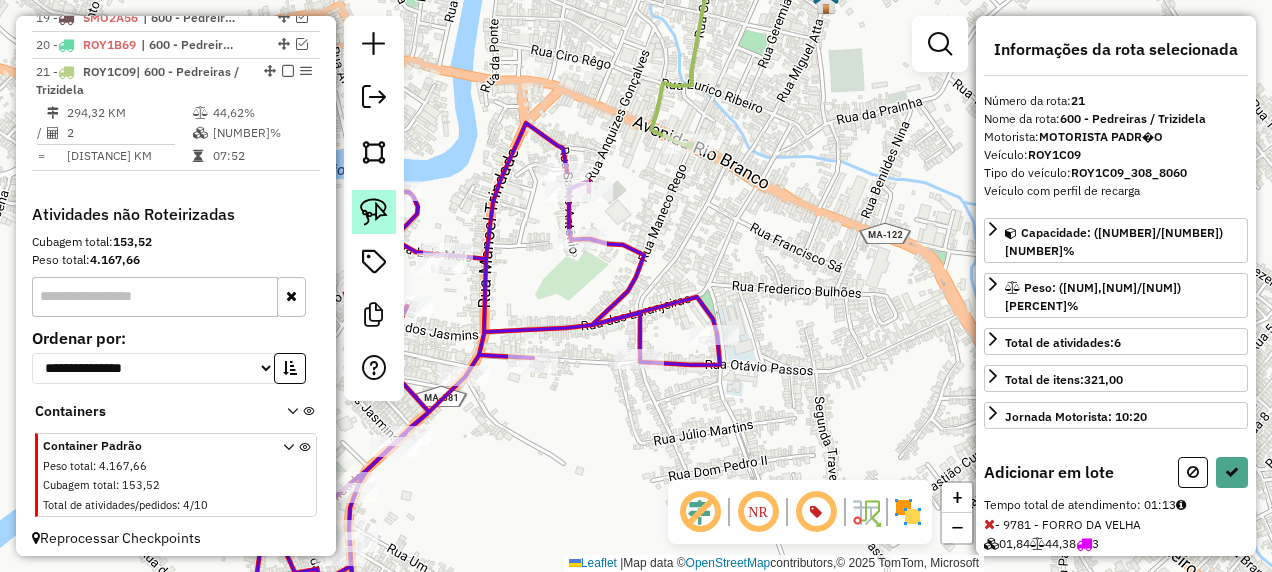 click 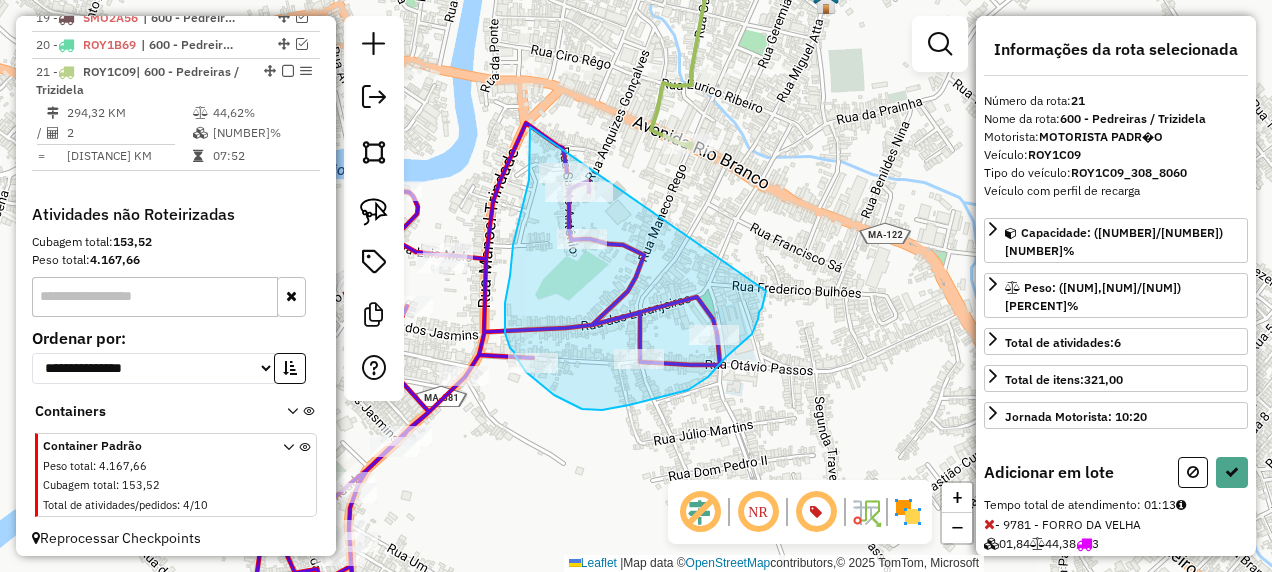drag, startPoint x: 530, startPoint y: 127, endPoint x: 766, endPoint y: 291, distance: 287.38824 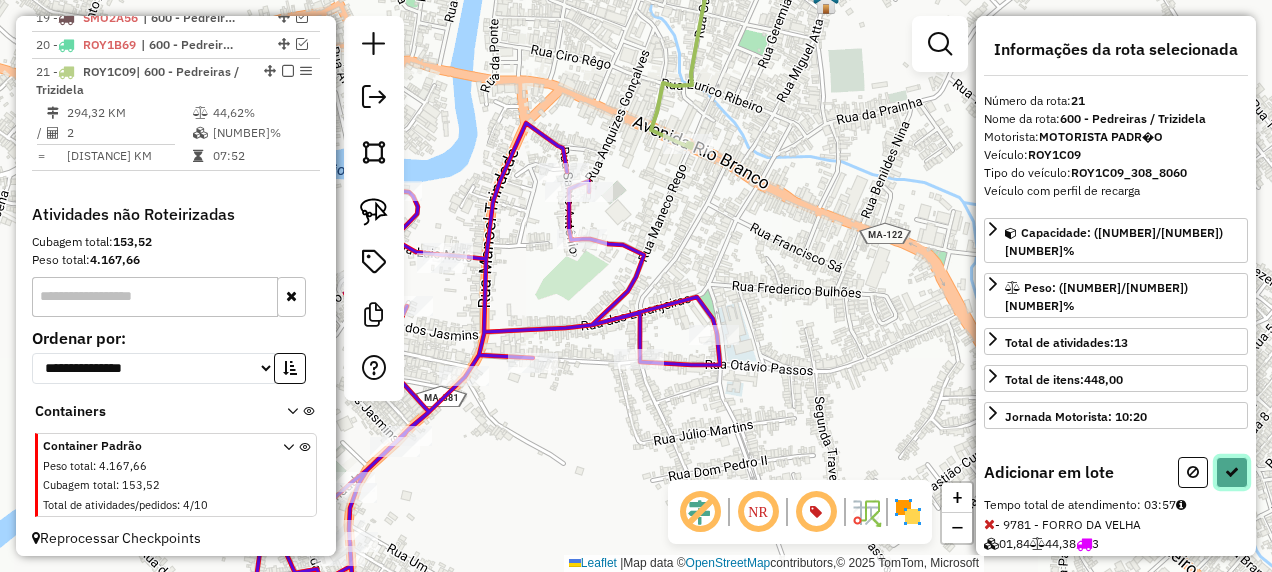 click at bounding box center [1232, 472] 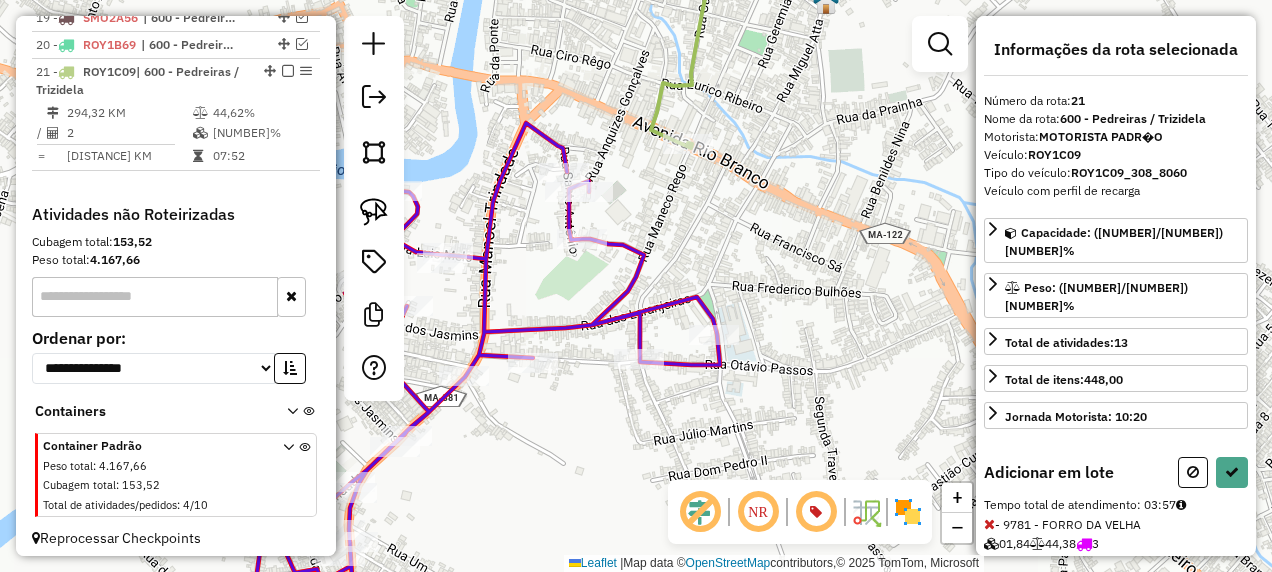 select on "**********" 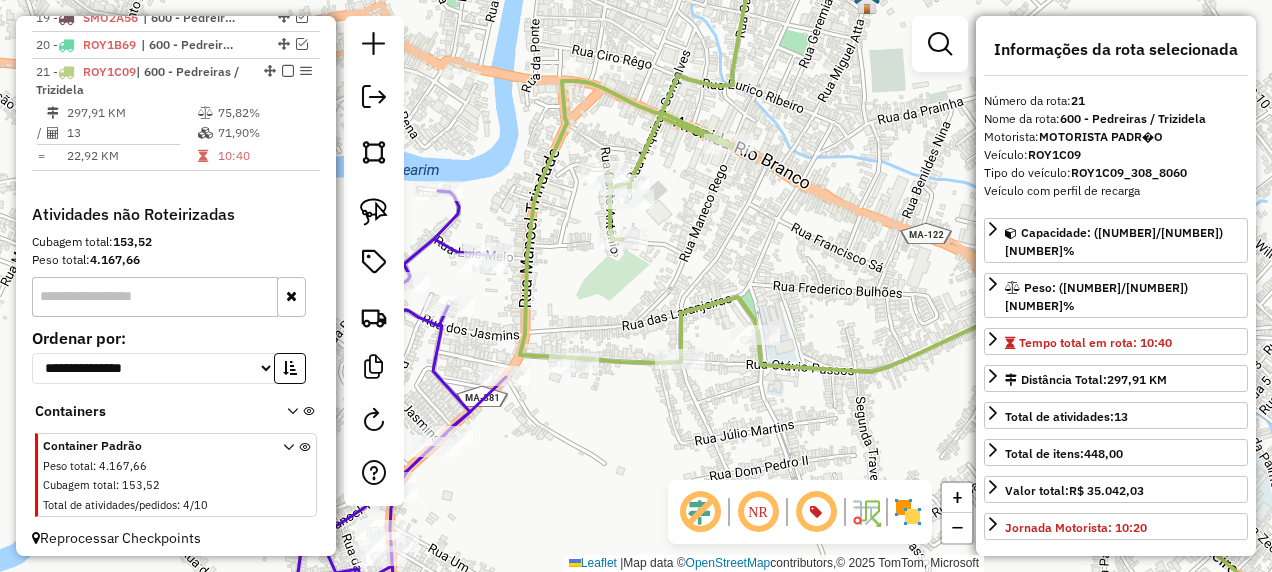 drag, startPoint x: 683, startPoint y: 448, endPoint x: 824, endPoint y: 427, distance: 142.55525 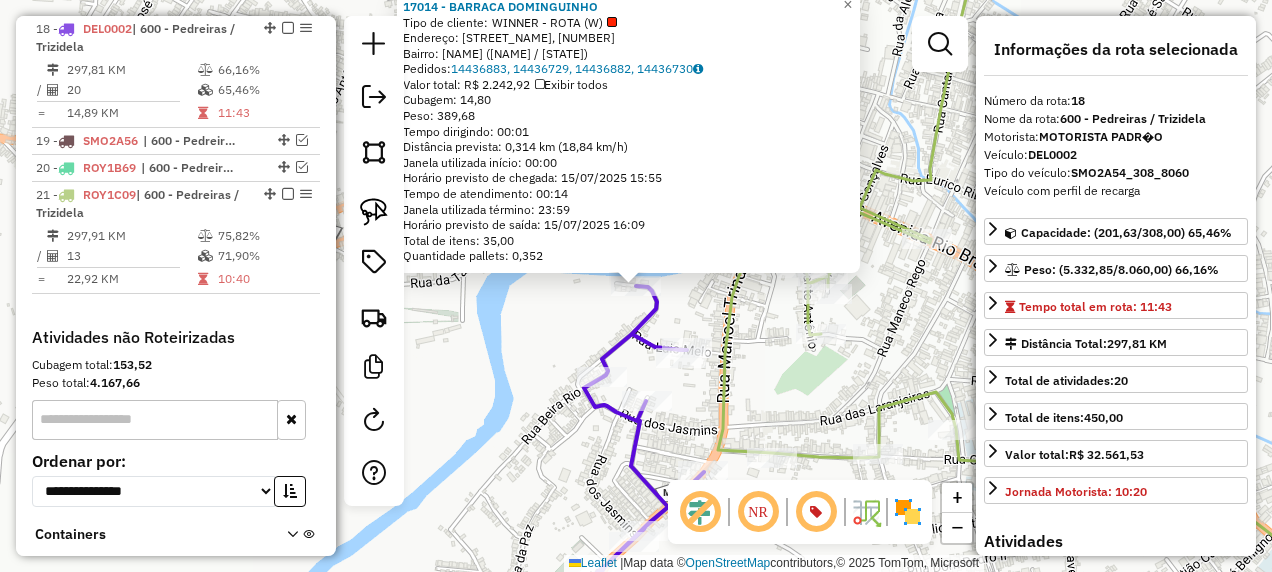 scroll, scrollTop: 1742, scrollLeft: 0, axis: vertical 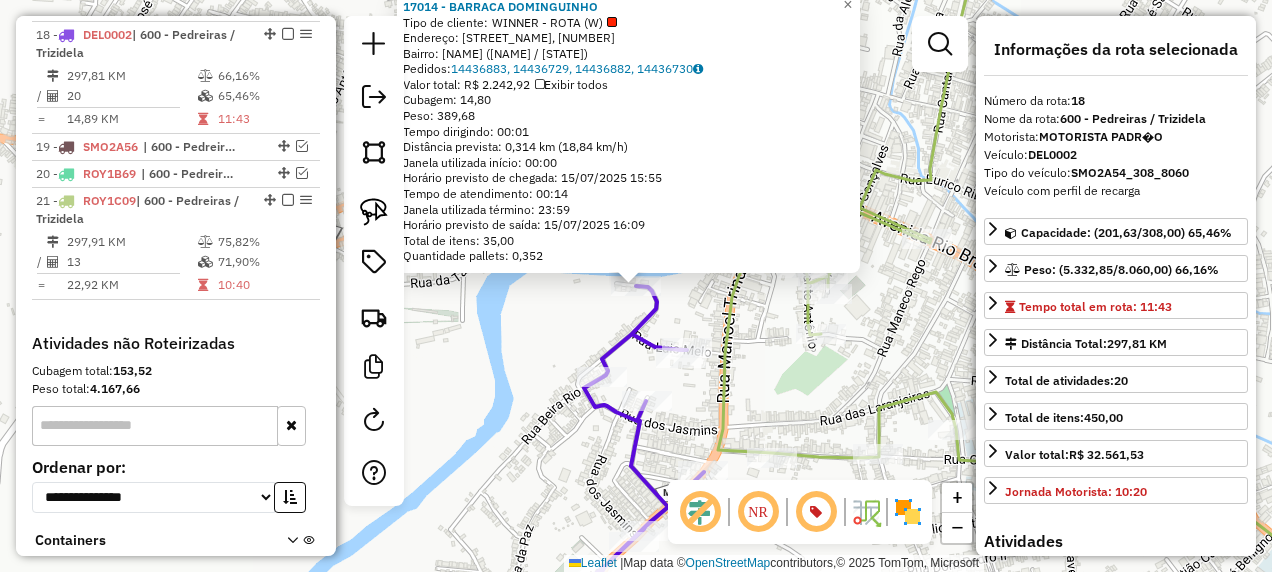 click on "17014 - BARRACA DOMINGUINHO  Tipo de cliente:   WINNER - ROTA (W)   Endereço: Rua do Ampo da Boiada, 202   Bairro:  (Pedreiras / MA)   Pedidos:  14436883, 14436729, 14436882, 14436730   Valor total: R$ 2.242,92   Exibir todos   Cubagem: 14,80  Peso: 389,68  Tempo dirigindo: 00:01   Distância prevista: 0,314 km (18,84 km/h)   Janela utilizada início: 00:00   Horário previsto de chegada: 15/07/2025 15:55   Tempo de atendimento: 00:14   Janela utilizada término: 23:59   Horário previsto de saída: 15/07/2025 16:09   Total de itens: 35,00   Quantidade pallets: 0,352  × Janela de atendimento Grade de atendimento Capacidade Transportadoras Veículos Cliente Pedidos  Rotas Selecione os dias de semana para filtrar as janelas de atendimento  Seg   Ter   Qua   Qui   Sex   Sáb   Dom  Informe o período da janela de atendimento: De: Até:  Filtrar exatamente a janela do cliente  Considerar janela de atendimento padrão  Selecione os dias de semana para filtrar as grades de atendimento  Seg   Ter   Qua   Qui  De:" 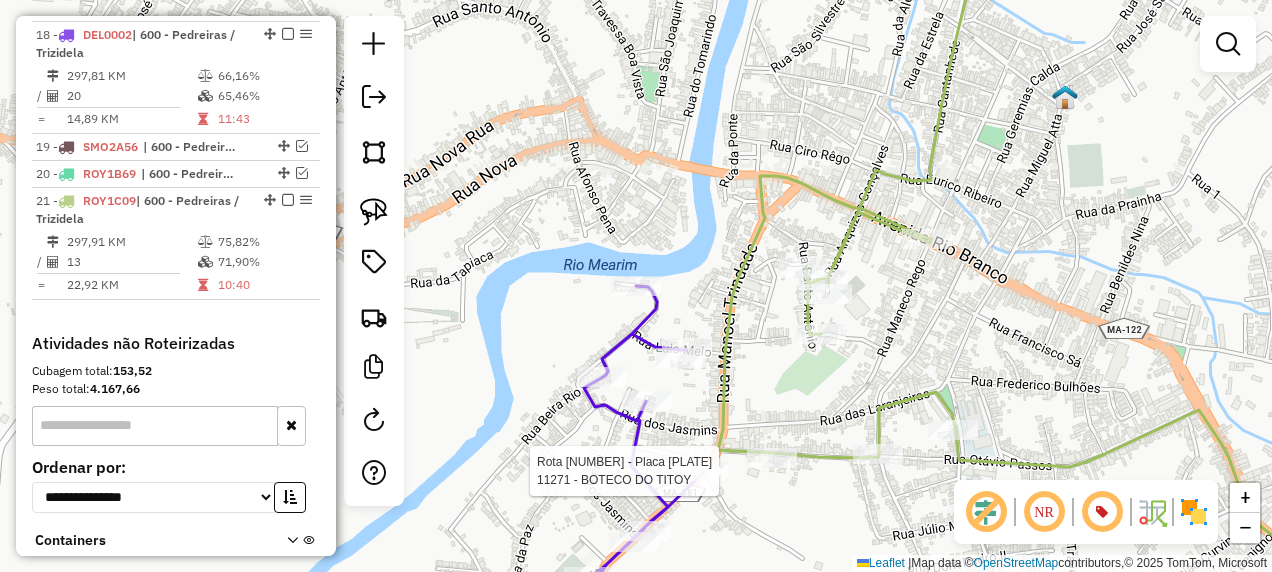 select on "**********" 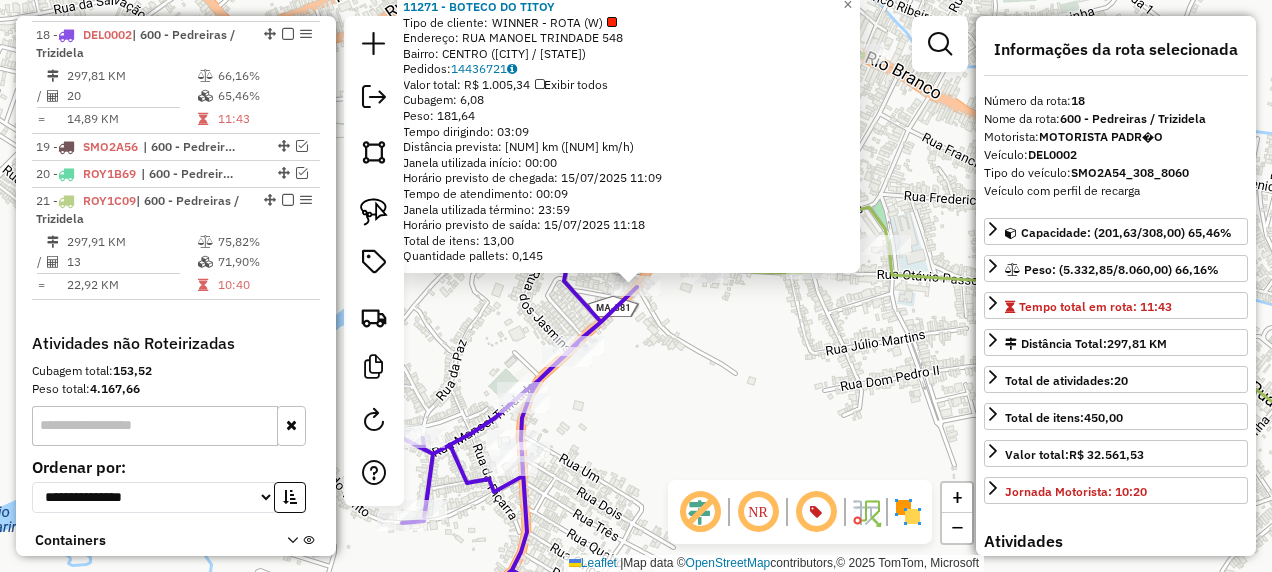 click on "11271 - BOTECO DO TITOY  Tipo de cliente:   WINNER - ROTA (W)   Endereço:  RUA MANOEL TRINDADE 548   Bairro: CENTRO (PEDREIRAS / MA)   Pedidos:  14436721   Valor total: R$ 1.005,34   Exibir todos   Cubagem: 6,08  Peso: 181,64  Tempo dirigindo: 03:09   Distância prevista: 146,826 km (46,61 km/h)   Janela utilizada início: 00:00   Horário previsto de chegada: 15/07/2025 11:09   Tempo de atendimento: 00:09   Janela utilizada término: 23:59   Horário previsto de saída: 15/07/2025 11:18   Total de itens: 13,00   Quantidade pallets: 0,145  × Janela de atendimento Grade de atendimento Capacidade Transportadoras Veículos Cliente Pedidos  Rotas Selecione os dias de semana para filtrar as janelas de atendimento  Seg   Ter   Qua   Qui   Sex   Sáb   Dom  Informe o período da janela de atendimento: De: Até:  Filtrar exatamente a janela do cliente  Considerar janela de atendimento padrão  Selecione os dias de semana para filtrar as grades de atendimento  Seg   Ter   Qua   Qui   Sex   Sáb   Dom   De:   Até:" 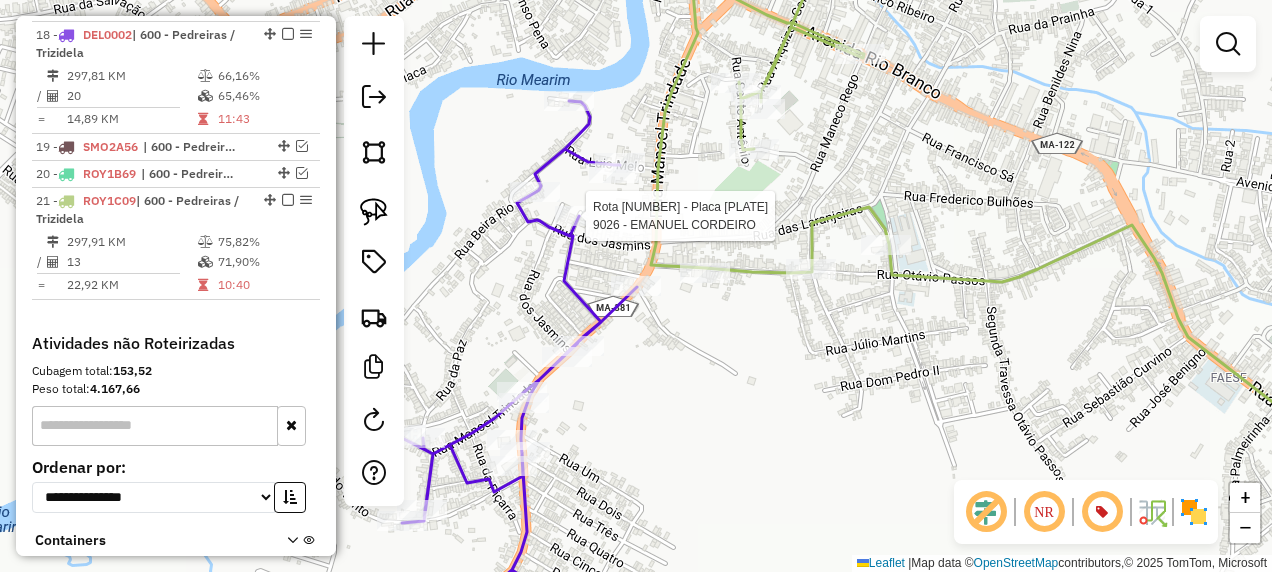 select on "**********" 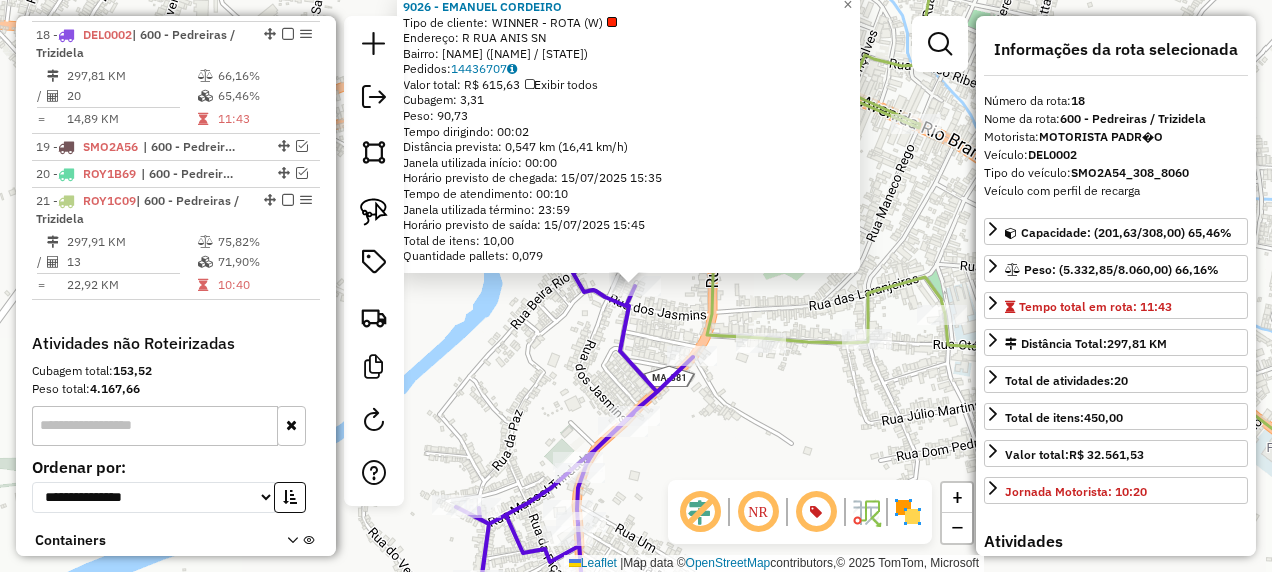 click on "9026 - EMANUEL CORDEIRO  Tipo de cliente:   WINNER - ROTA (W)   Endereço: R   RUA ANIS                      SN   Bairro: BOIADA (PEDREIRAS / MA)   Pedidos:  14436707   Valor total: R$ 615,63   Exibir todos   Cubagem: 3,31  Peso: 90,73  Tempo dirigindo: 00:02   Distância prevista: 0,547 km (16,41 km/h)   Janela utilizada início: 00:00   Horário previsto de chegada: 15/07/2025 15:35   Tempo de atendimento: 00:10   Janela utilizada término: 23:59   Horário previsto de saída: 15/07/2025 15:45   Total de itens: 10,00   Quantidade pallets: 0,079  × Janela de atendimento Grade de atendimento Capacidade Transportadoras Veículos Cliente Pedidos  Rotas Selecione os dias de semana para filtrar as janelas de atendimento  Seg   Ter   Qua   Qui   Sex   Sáb   Dom  Informe o período da janela de atendimento: De: Até:  Filtrar exatamente a janela do cliente  Considerar janela de atendimento padrão  Selecione os dias de semana para filtrar as grades de atendimento  Seg   Ter   Qua   Qui   Sex   Sáb   Dom   De:  +" 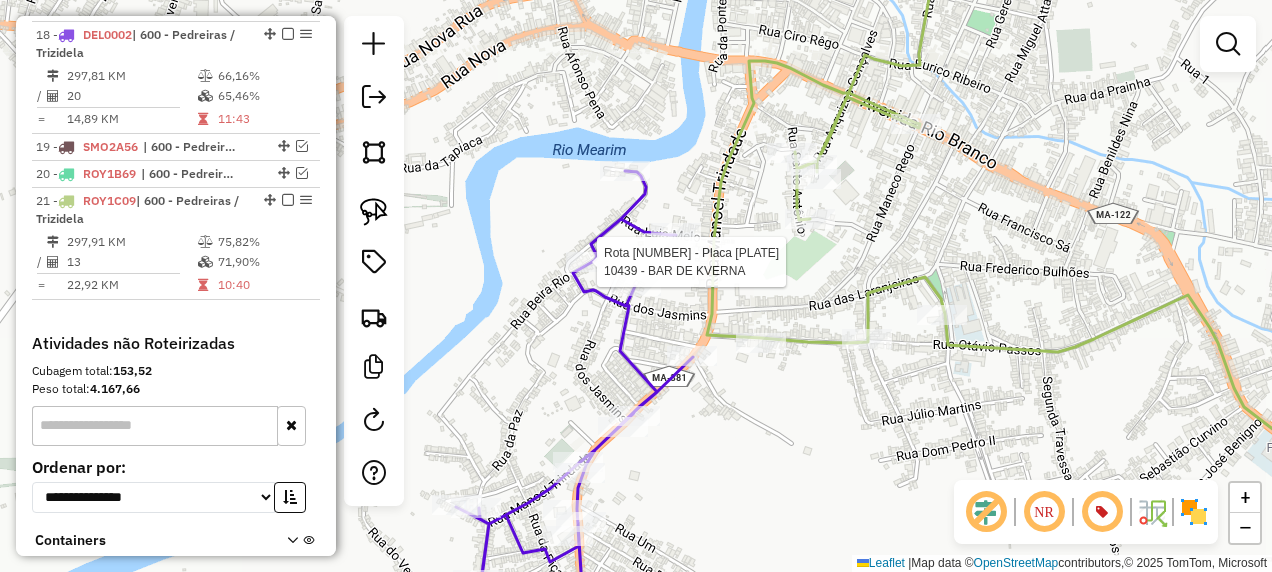 select on "**********" 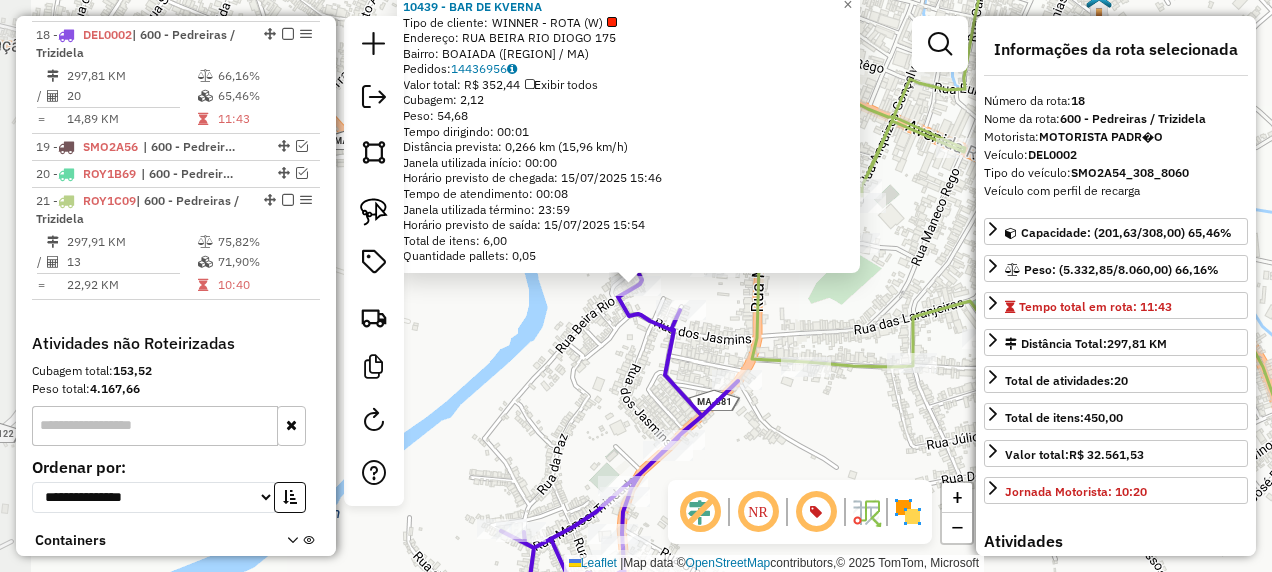 click on "Rota 18 - Placa DEL0002  10439 - BAR DE KVERNA 10439 - BAR DE KVERNA  Tipo de cliente:   WINNER - ROTA (W)   Endereço:  RUA BEIRA RIO DIOGO 175   Bairro: BOAIADA (PEDREIRAS / MA)   Pedidos:  14436956   Valor total: R$ 352,44   Exibir todos   Cubagem: 2,12  Peso: 54,68  Tempo dirigindo: 00:01   Distância prevista: 0,266 km (15,96 km/h)   Janela utilizada início: 00:00   Horário previsto de chegada: 15/07/2025 15:46   Tempo de atendimento: 00:08   Janela utilizada término: 23:59   Horário previsto de saída: 15/07/2025 15:54   Total de itens: 6,00   Quantidade pallets: 0,05  × Janela de atendimento Grade de atendimento Capacidade Transportadoras Veículos Cliente Pedidos  Rotas Selecione os dias de semana para filtrar as janelas de atendimento  Seg   Ter   Qua   Qui   Sex   Sáb   Dom  Informe o período da janela de atendimento: De: Até:  Filtrar exatamente a janela do cliente  Considerar janela de atendimento padrão  Selecione os dias de semana para filtrar as grades de atendimento  Seg   Ter   Qua" 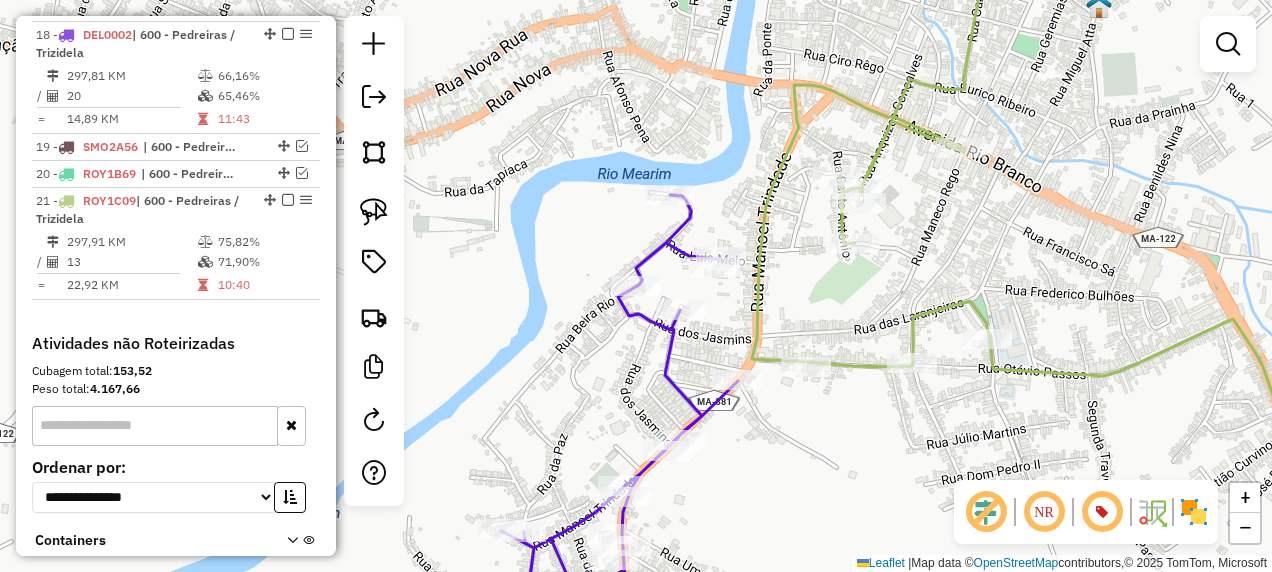 click 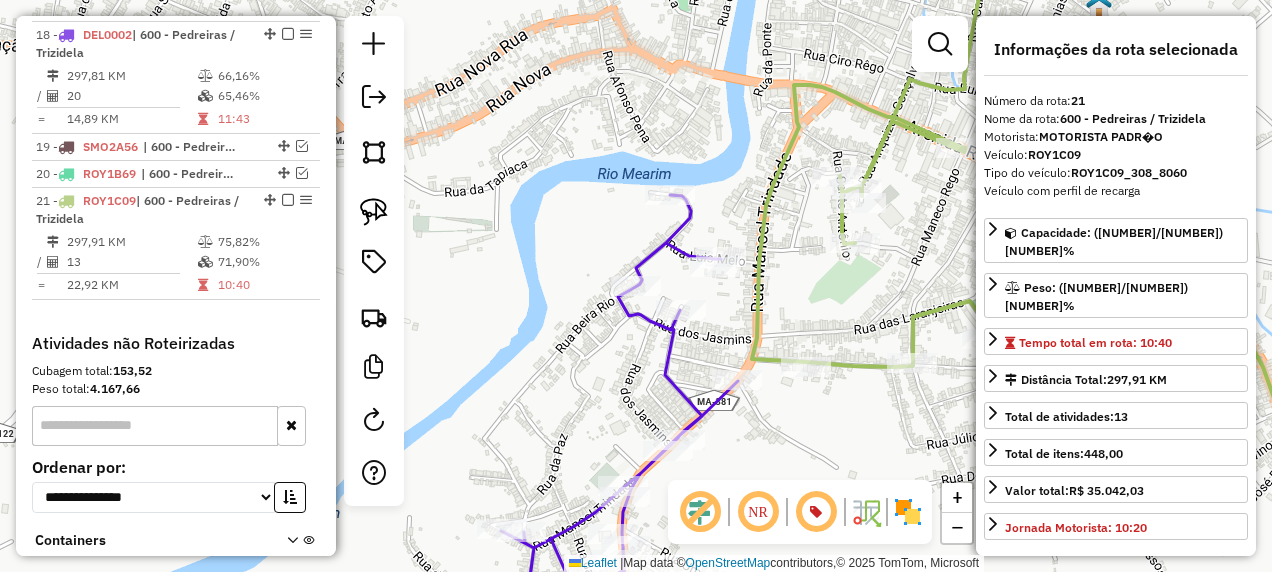 scroll, scrollTop: 1871, scrollLeft: 0, axis: vertical 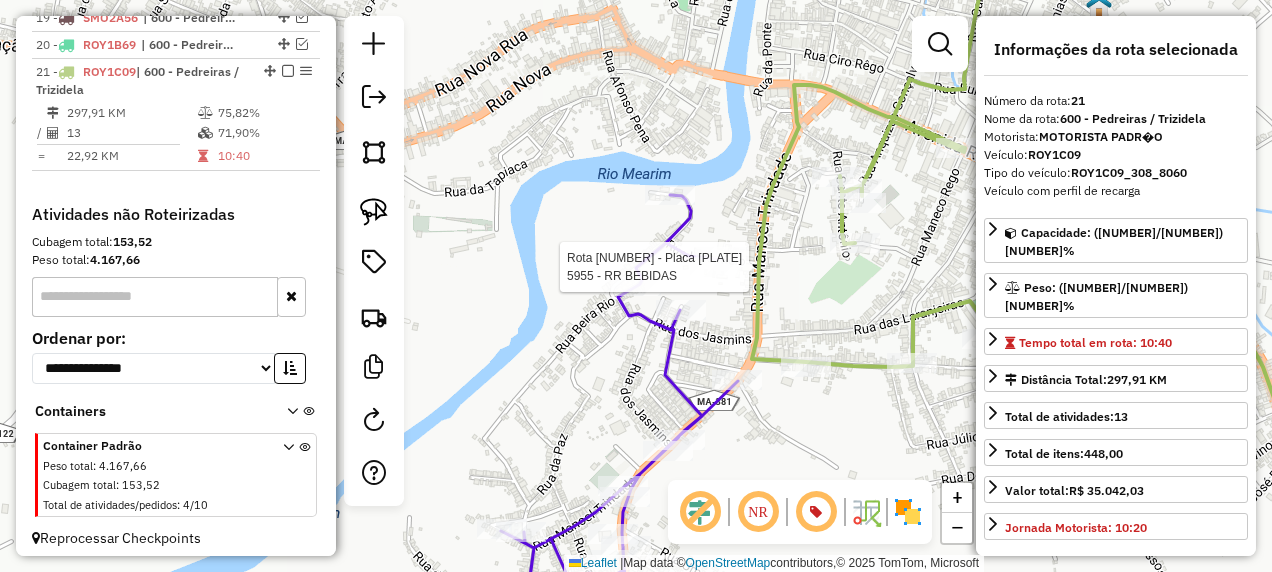 click 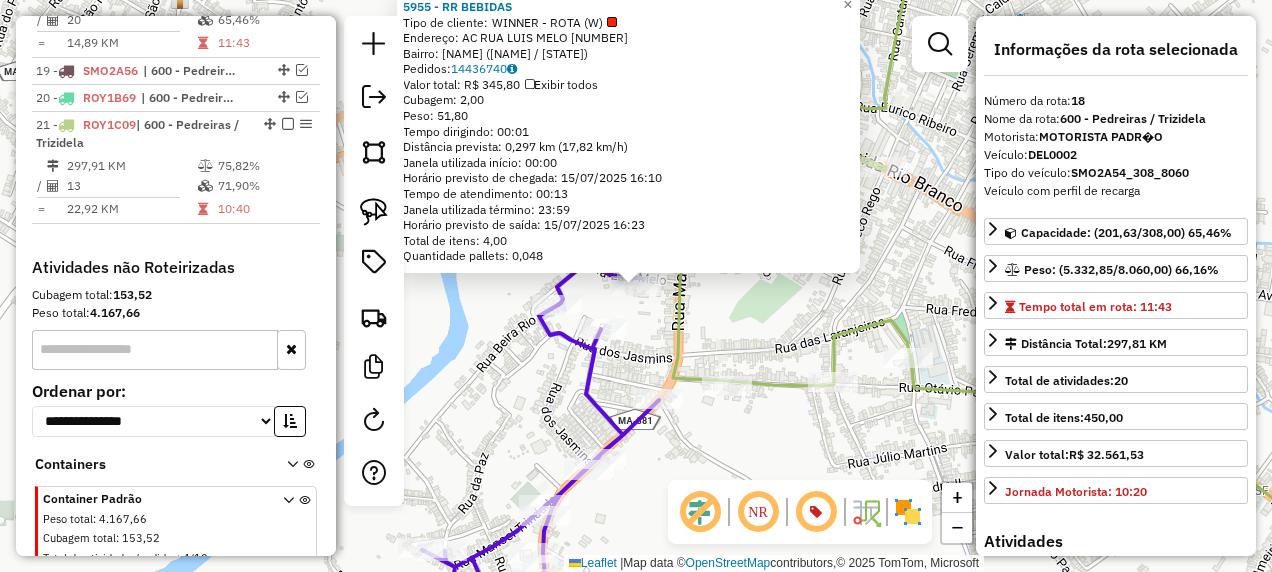 scroll, scrollTop: 1742, scrollLeft: 0, axis: vertical 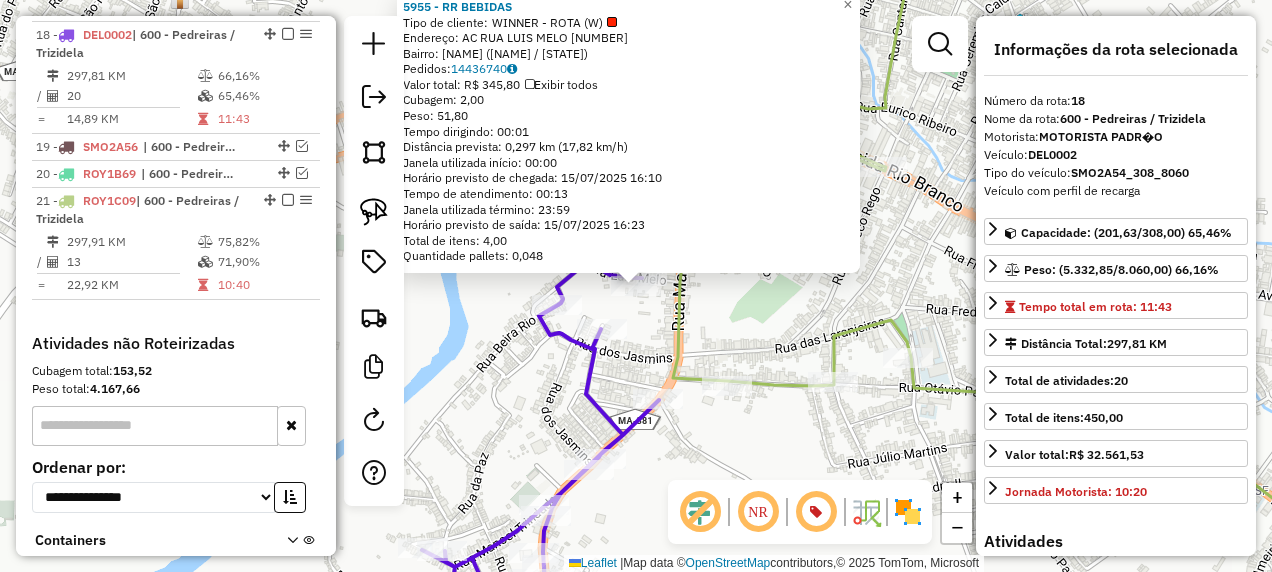 click on "Rota 18 - Placa DEL0002  5955 - RR BEBIDAS 5955 - RR BEBIDAS  Tipo de cliente:   WINNER - ROTA (W)   Endereço: AC  RUA LUIS MELO                 60   Bairro: BOIADA (PEDREIRAS / MA)   Pedidos:  14436740   Valor total: R$ 345,80   Exibir todos   Cubagem: 2,00  Peso: 51,80  Tempo dirigindo: 00:01   Distância prevista: 0,297 km (17,82 km/h)   Janela utilizada início: 00:00   Horário previsto de chegada: 15/07/2025 16:10   Tempo de atendimento: 00:13   Janela utilizada término: 23:59   Horário previsto de saída: 15/07/2025 16:23   Total de itens: 4,00   Quantidade pallets: 0,048  × Janela de atendimento Grade de atendimento Capacidade Transportadoras Veículos Cliente Pedidos  Rotas Selecione os dias de semana para filtrar as janelas de atendimento  Seg   Ter   Qua   Qui   Sex   Sáb   Dom  Informe o período da janela de atendimento: De: Até:  Filtrar exatamente a janela do cliente  Considerar janela de atendimento padrão  Selecione os dias de semana para filtrar as grades de atendimento  Seg   Ter  +" 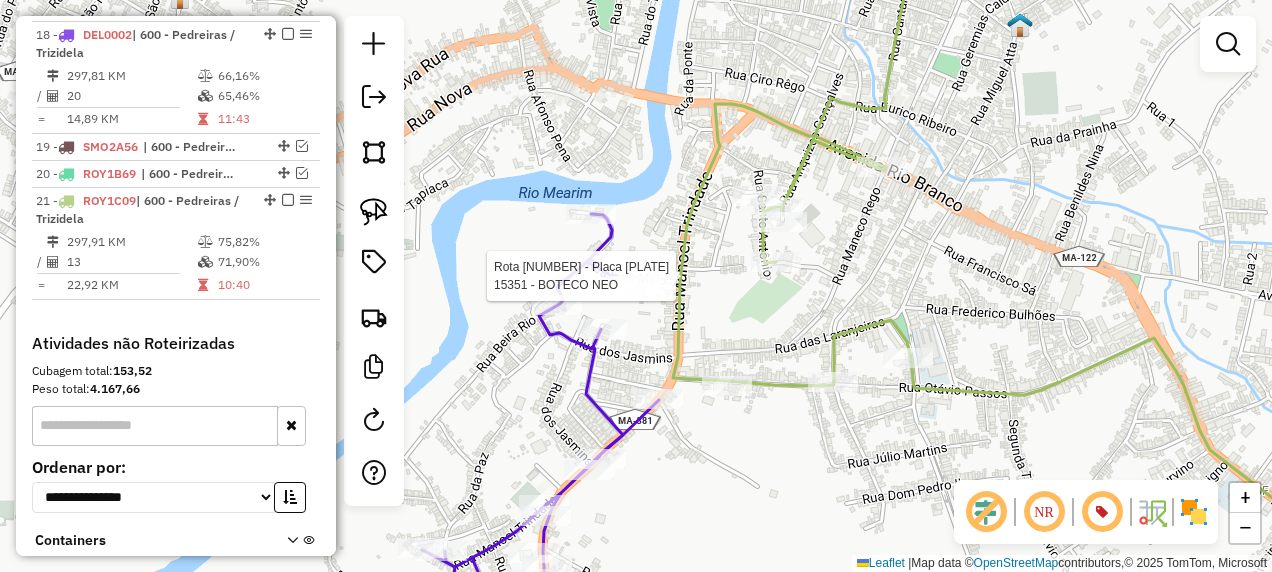 select on "**********" 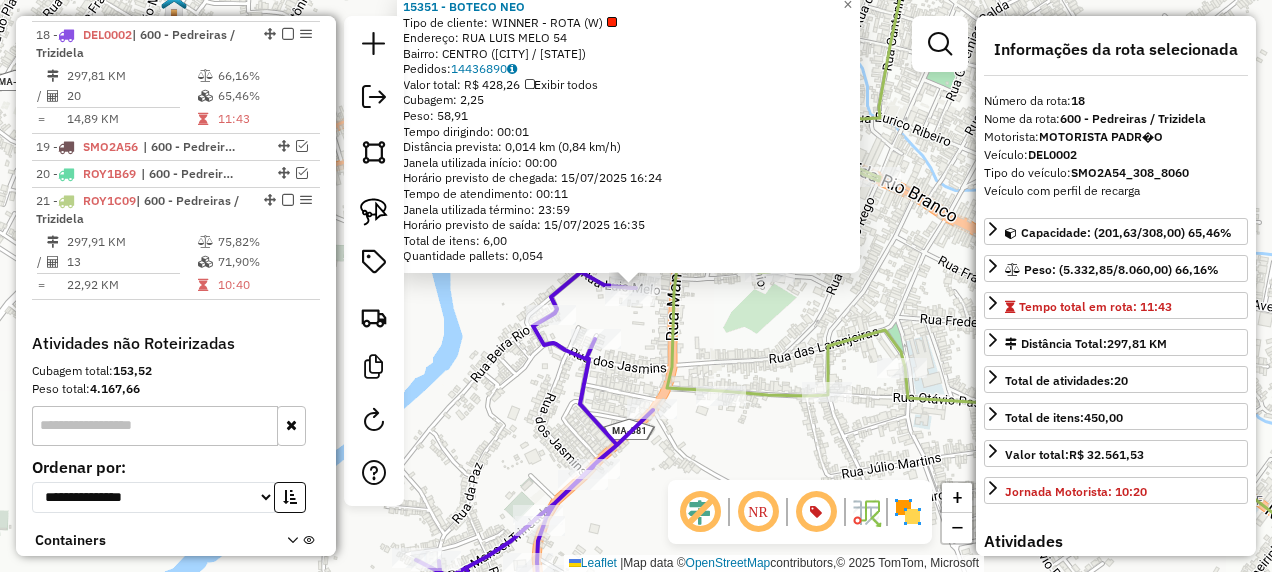 click on "15351 - BOTECO NEO  Tipo de cliente:   WINNER - ROTA (W)   Endereço:  RUA LUIS MELO 54   Bairro: CENTRO (PEDREIRAS / MA)   Pedidos:  14436890   Valor total: R$ 428,26   Exibir todos   Cubagem: 2,25  Peso: 58,91  Tempo dirigindo: 00:01   Distância prevista: 0,014 km (0,84 km/h)   Janela utilizada início: 00:00   Horário previsto de chegada: 15/07/2025 16:24   Tempo de atendimento: 00:11   Janela utilizada término: 23:59   Horário previsto de saída: 15/07/2025 16:35   Total de itens: 6,00   Quantidade pallets: 0,054  × Janela de atendimento Grade de atendimento Capacidade Transportadoras Veículos Cliente Pedidos  Rotas Selecione os dias de semana para filtrar as janelas de atendimento  Seg   Ter   Qua   Qui   Sex   Sáb   Dom  Informe o período da janela de atendimento: De: Até:  Filtrar exatamente a janela do cliente  Considerar janela de atendimento padrão  Selecione os dias de semana para filtrar as grades de atendimento  Seg   Ter   Qua   Qui   Sex   Sáb   Dom   Peso mínimo:   Peso máximo:  +" 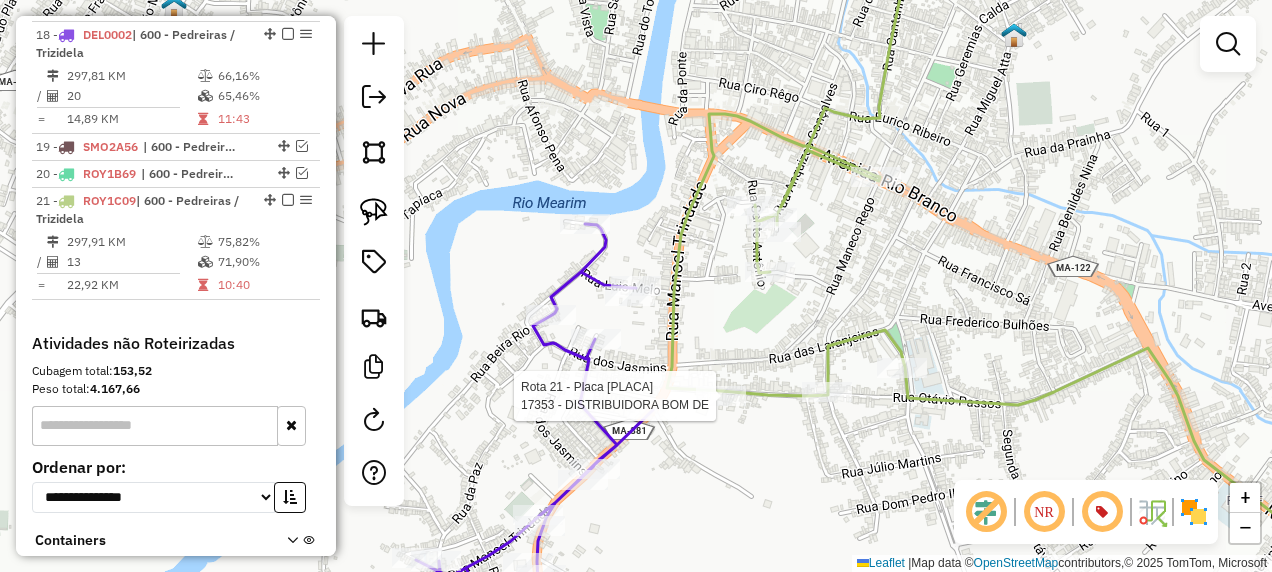 select on "**********" 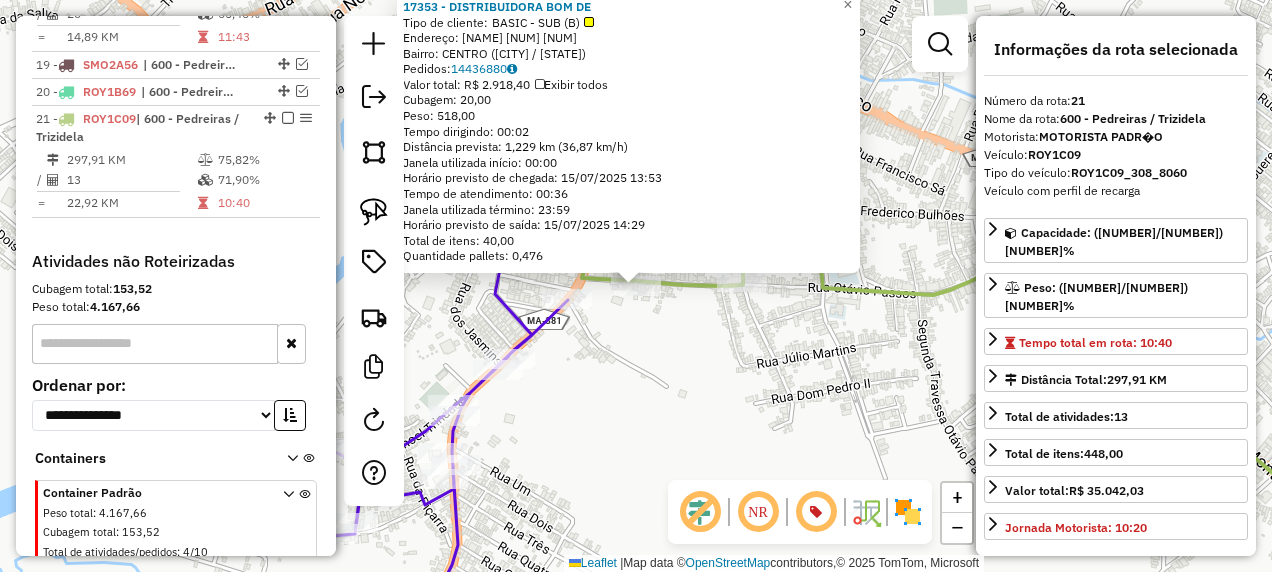 scroll, scrollTop: 1871, scrollLeft: 0, axis: vertical 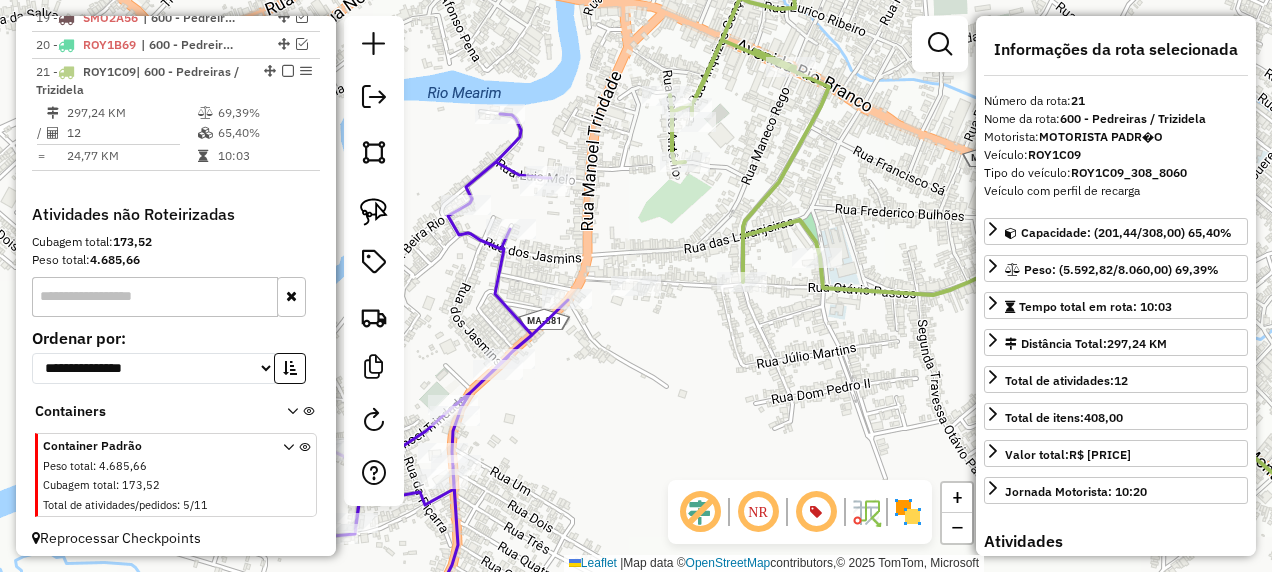 click 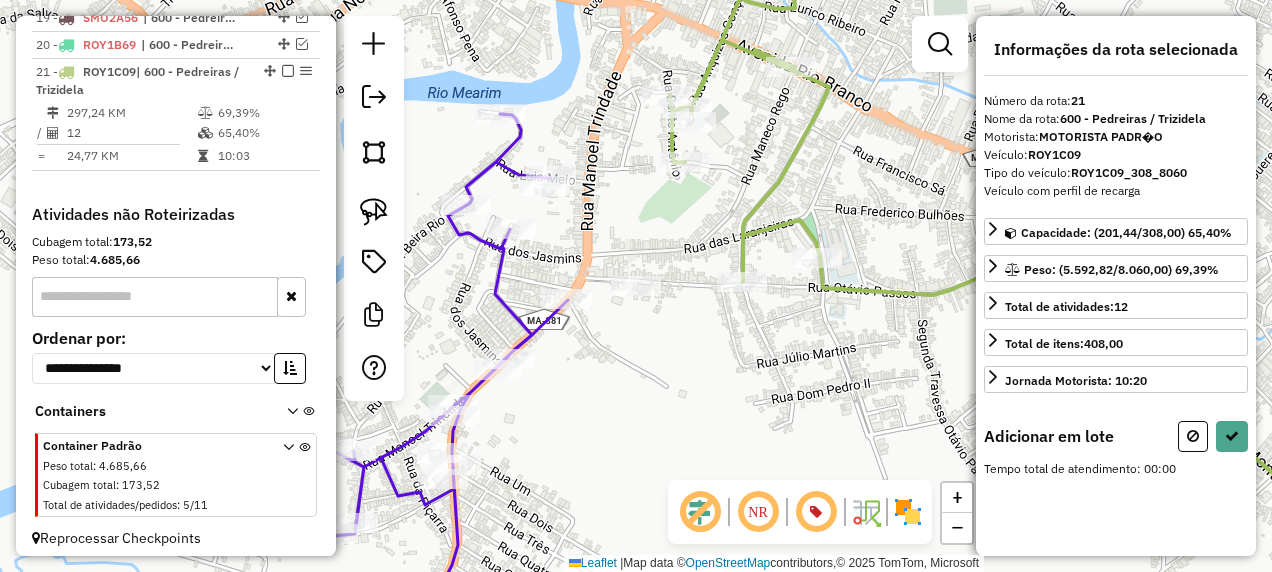 drag, startPoint x: 374, startPoint y: 212, endPoint x: 408, endPoint y: 170, distance: 54.037025 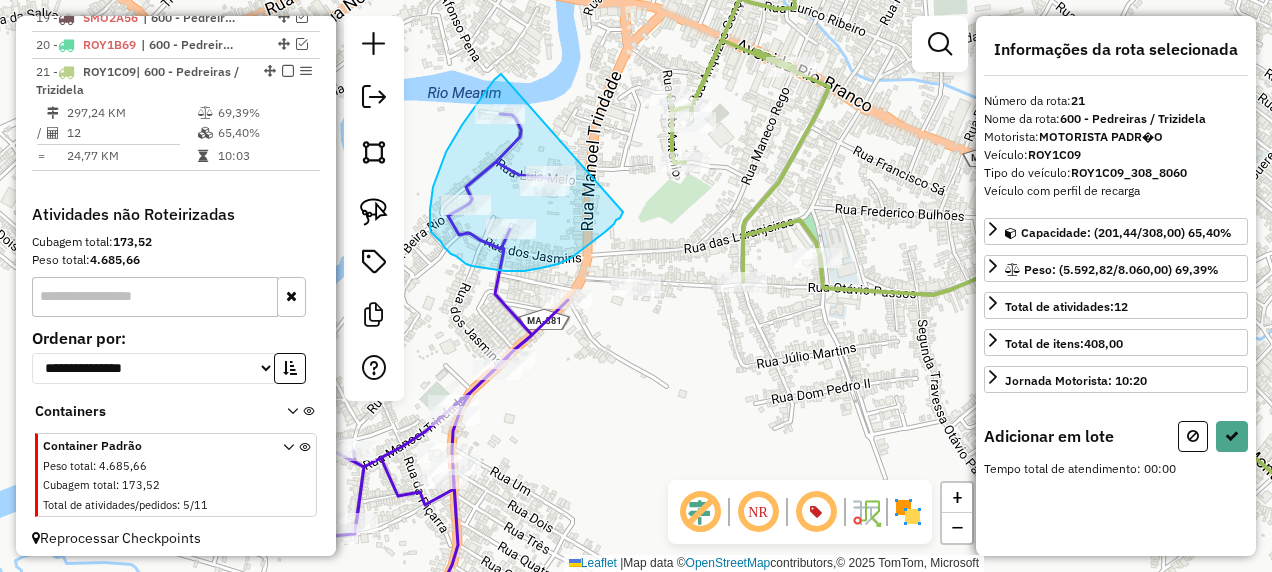 drag, startPoint x: 494, startPoint y: 80, endPoint x: 623, endPoint y: 212, distance: 184.56706 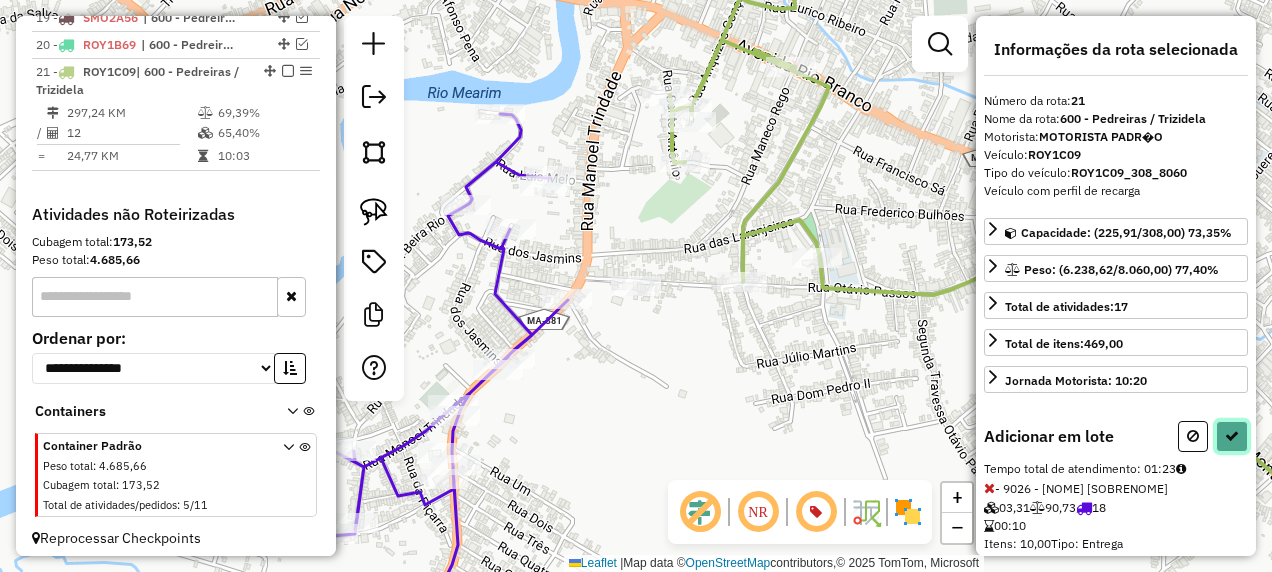 click at bounding box center [1232, 436] 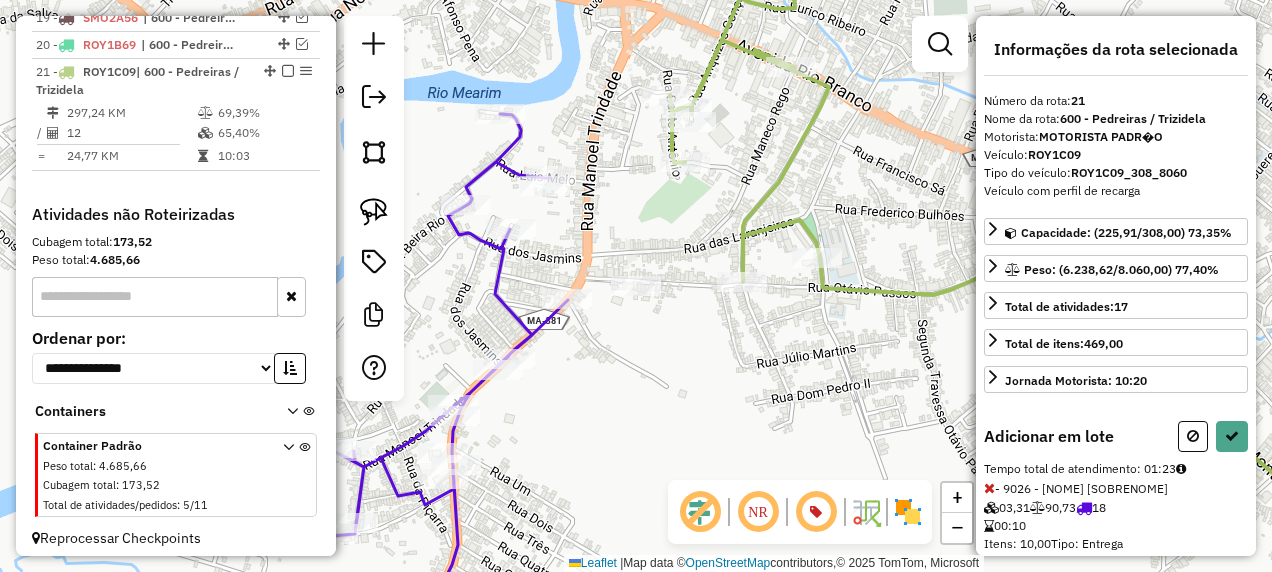 select on "**********" 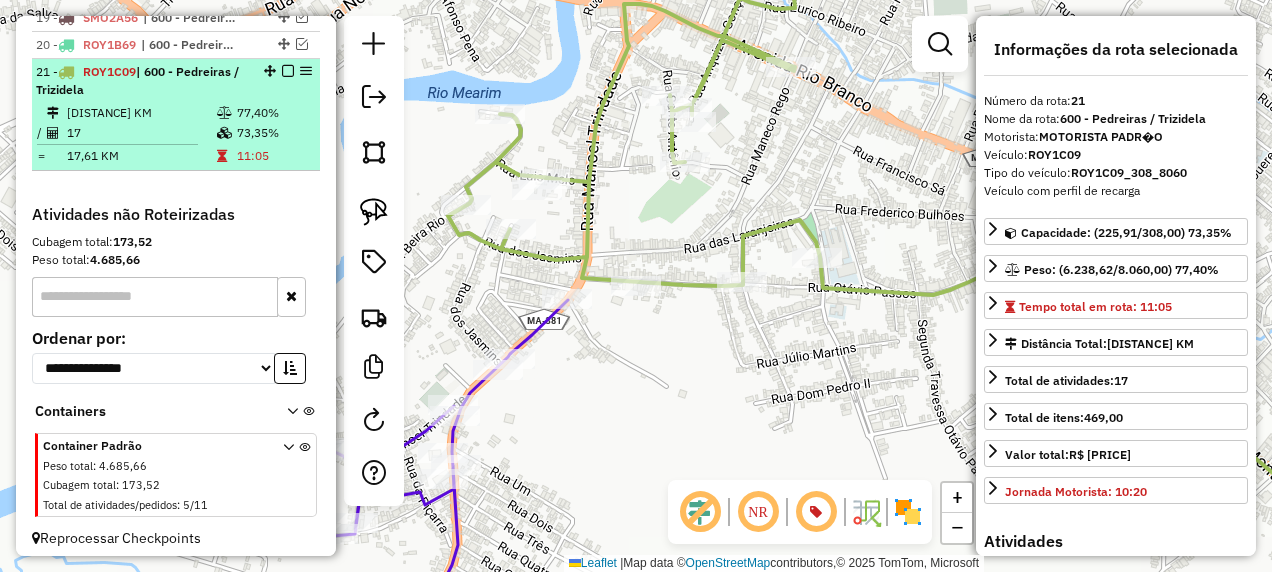 click at bounding box center [288, 71] 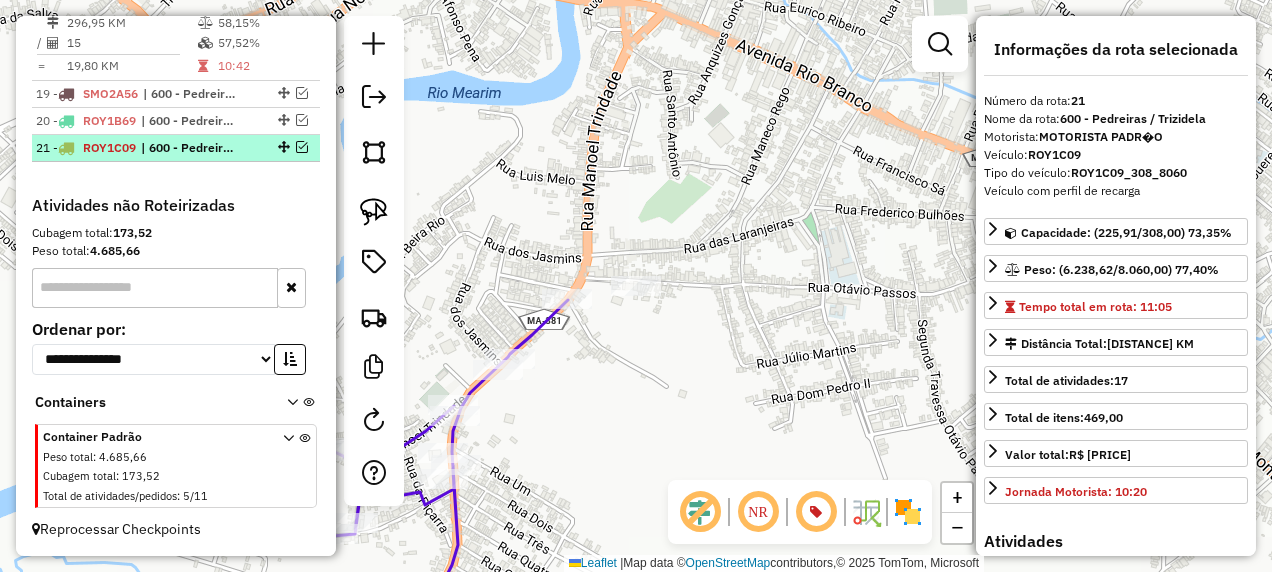 scroll, scrollTop: 1786, scrollLeft: 0, axis: vertical 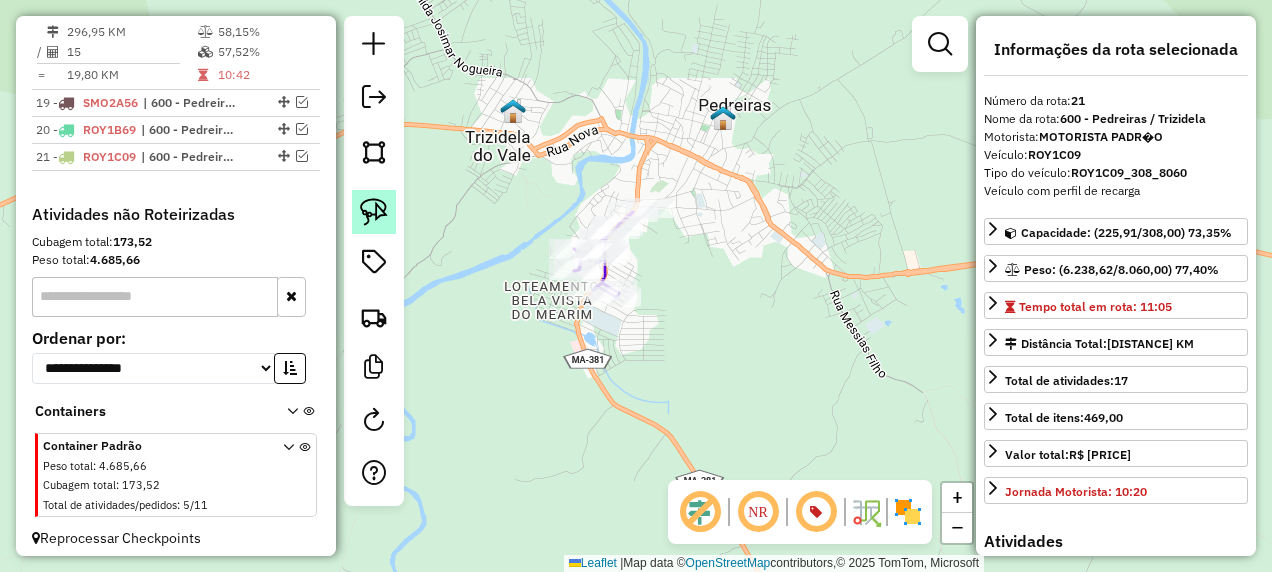 click 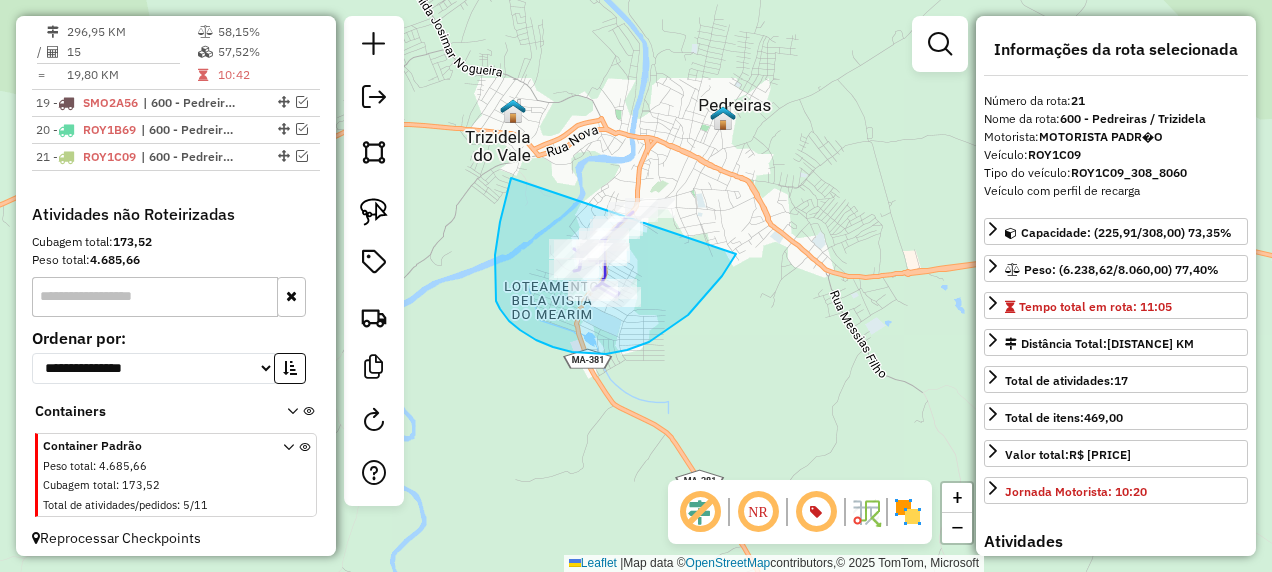 drag, startPoint x: 495, startPoint y: 280, endPoint x: 771, endPoint y: 186, distance: 291.56818 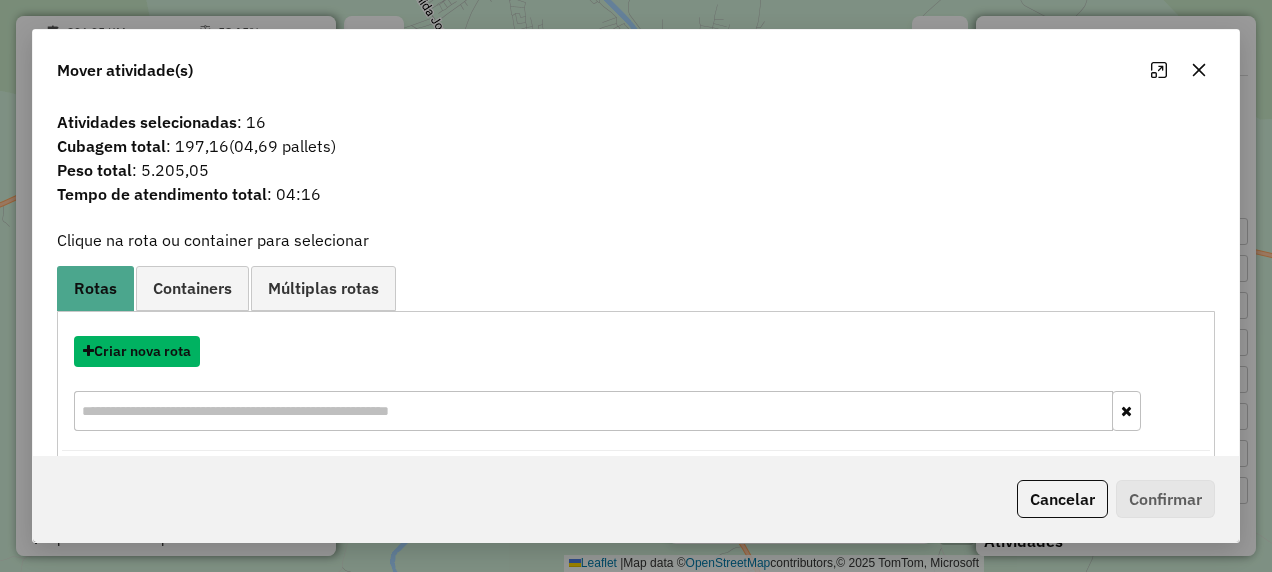 click on "Criar nova rota" at bounding box center (137, 351) 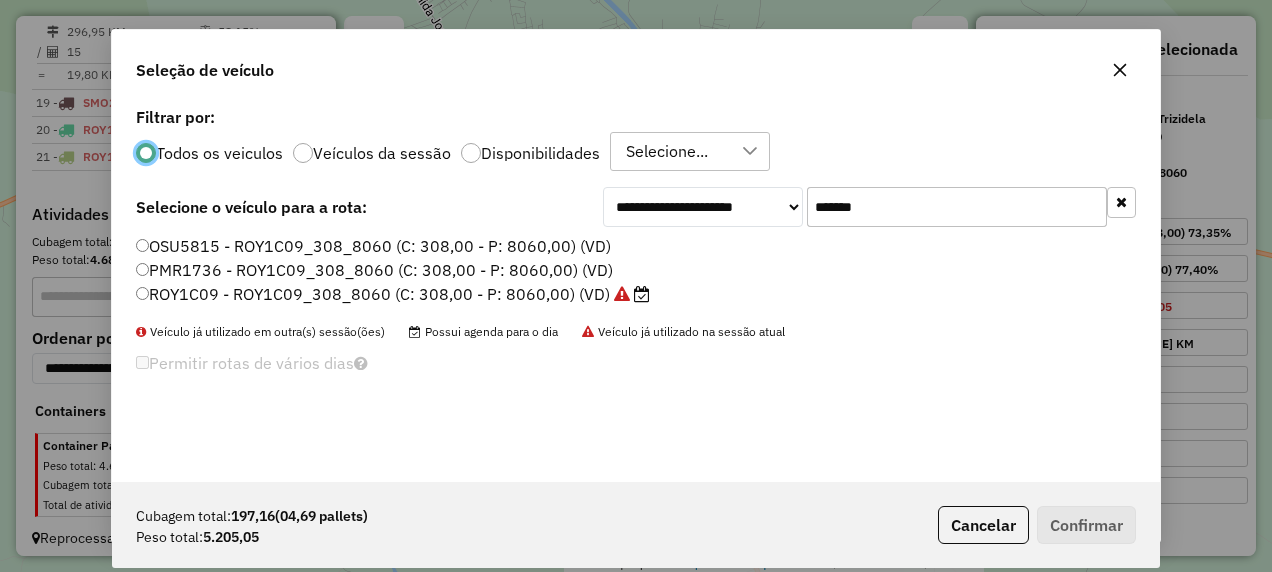 scroll, scrollTop: 11, scrollLeft: 6, axis: both 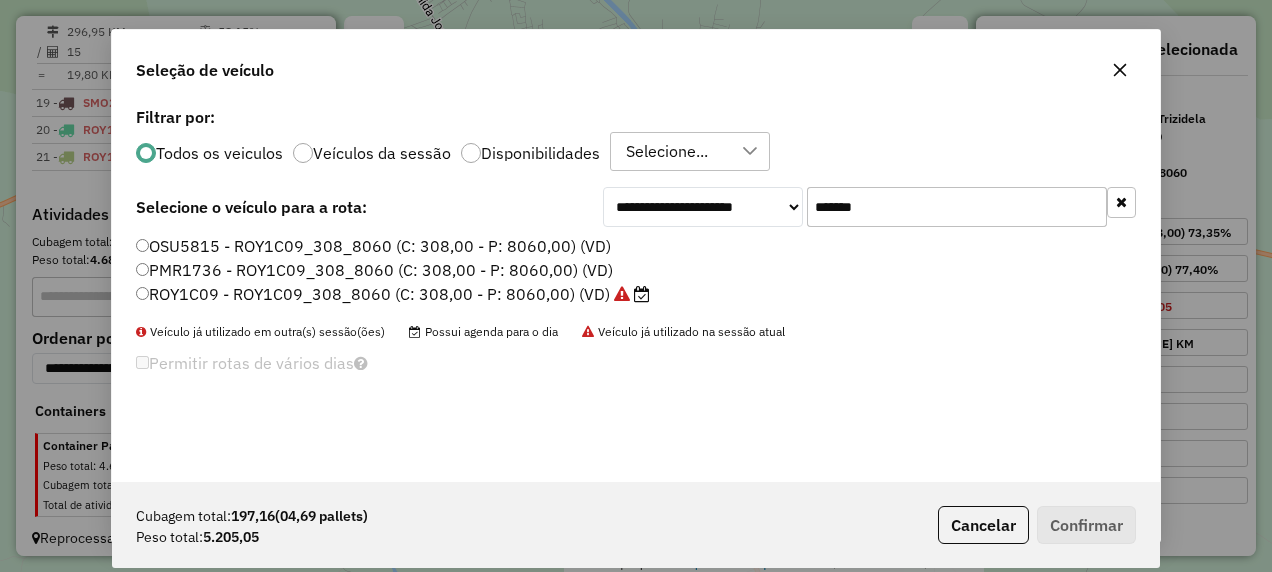 drag, startPoint x: 700, startPoint y: 228, endPoint x: 678, endPoint y: 231, distance: 22.203604 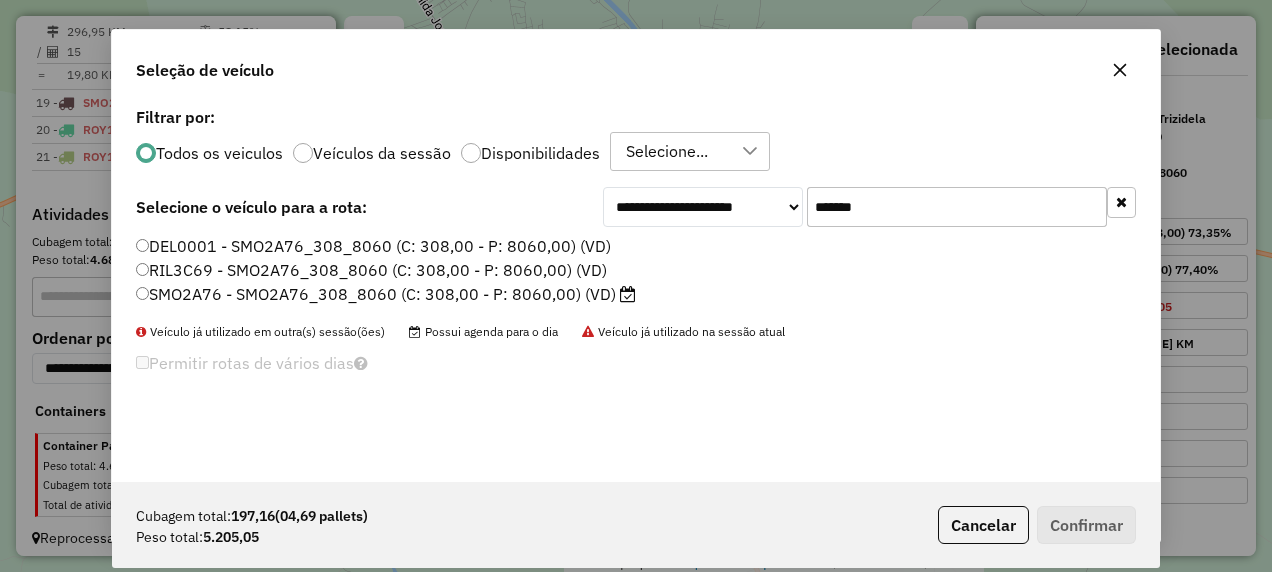 type on "*******" 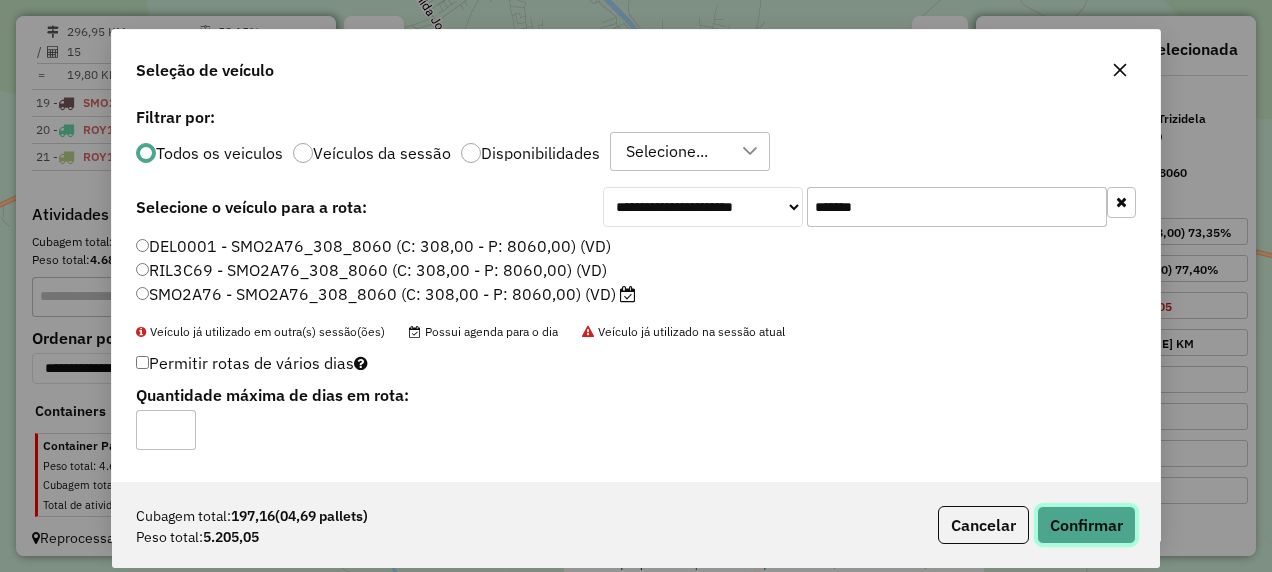 click on "Confirmar" 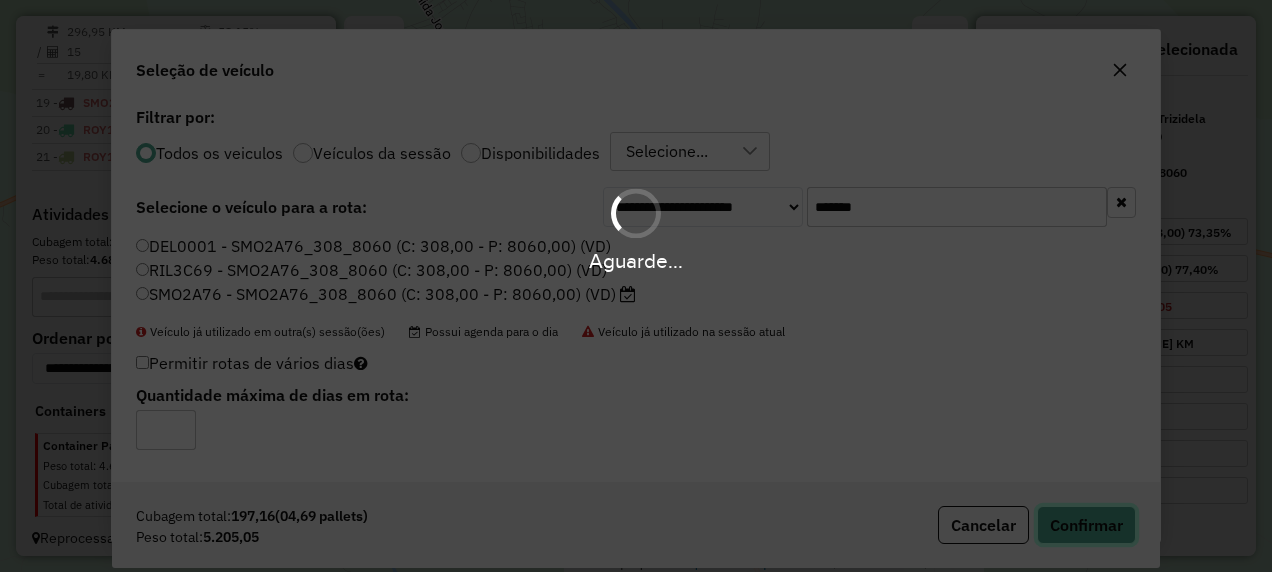 type 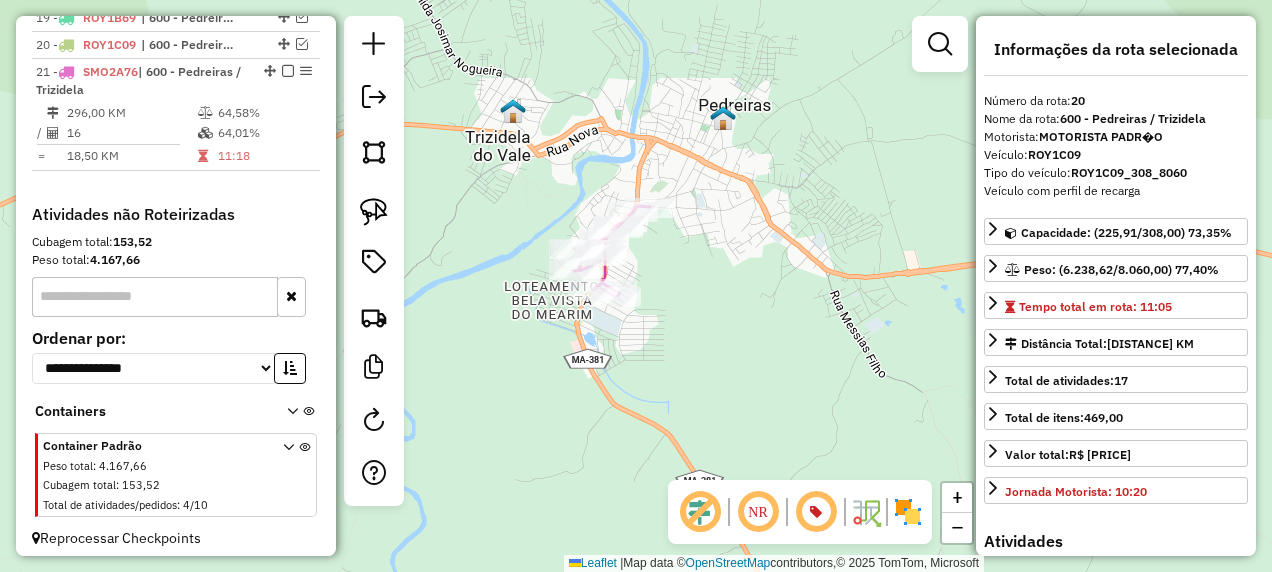scroll, scrollTop: 1786, scrollLeft: 0, axis: vertical 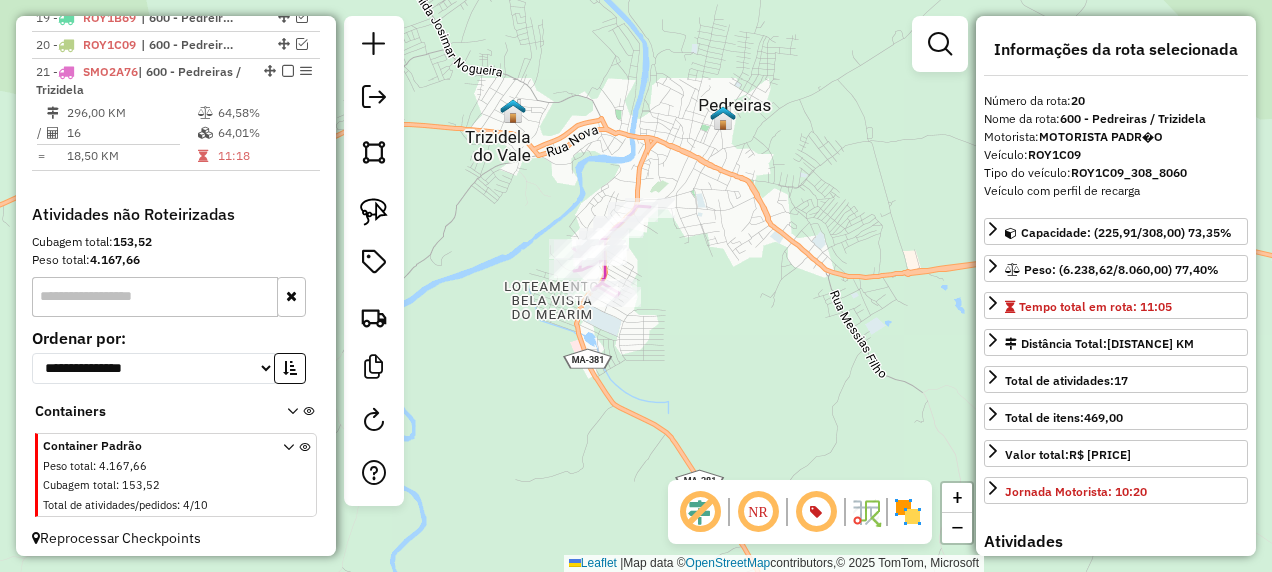 click 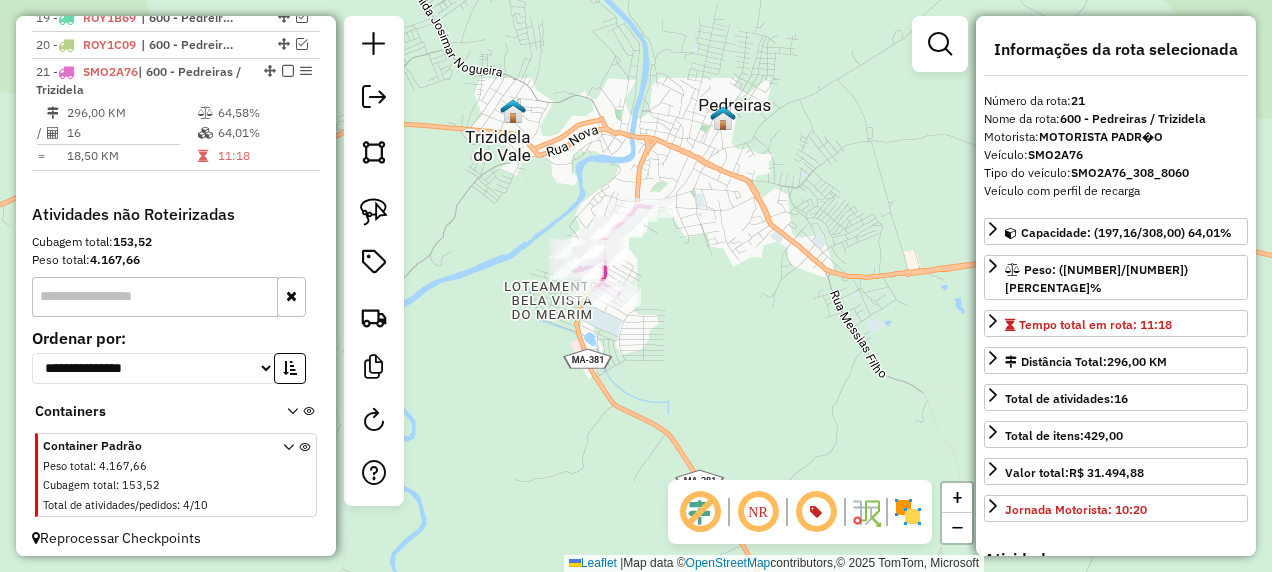 drag, startPoint x: 833, startPoint y: 327, endPoint x: 630, endPoint y: 281, distance: 208.14658 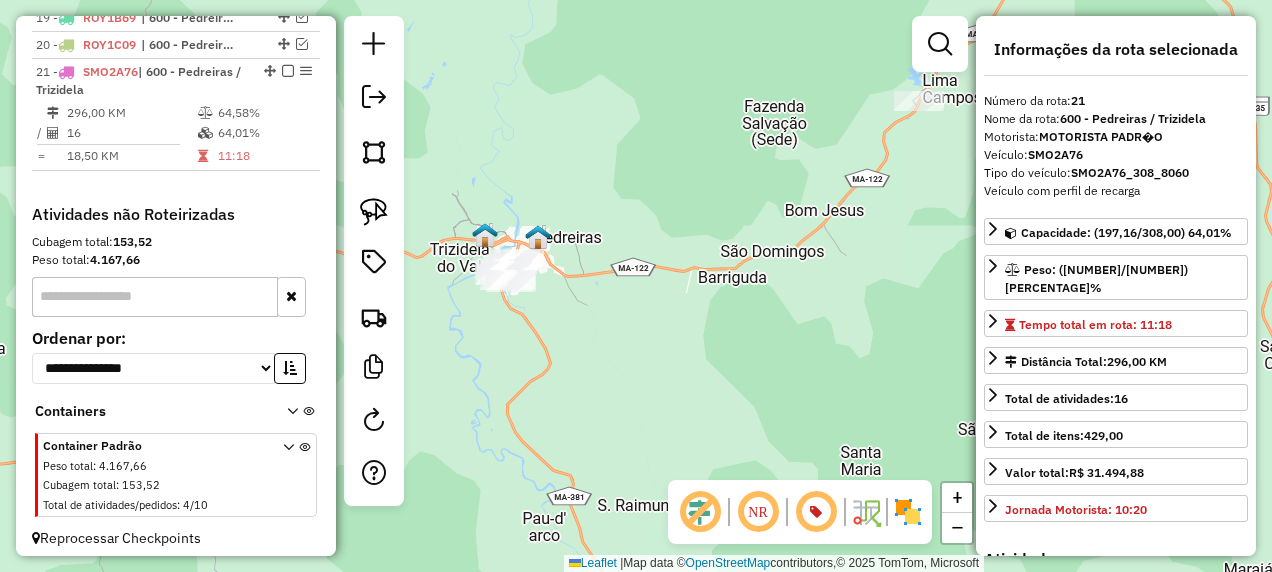 drag, startPoint x: 740, startPoint y: 314, endPoint x: 638, endPoint y: 325, distance: 102.59142 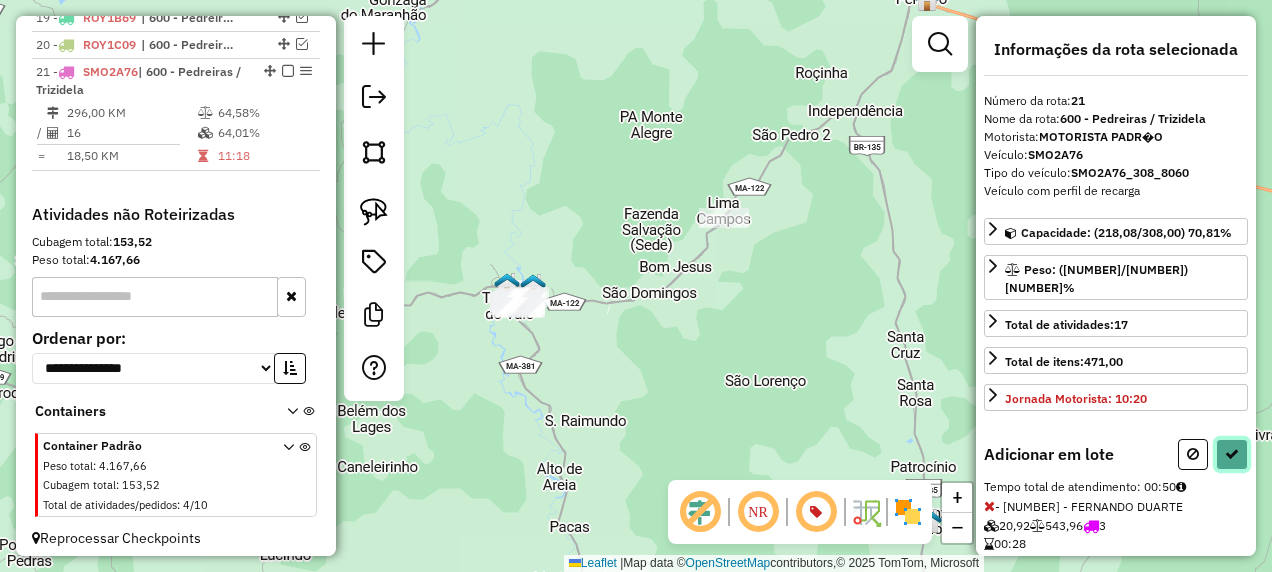 click at bounding box center (1232, 454) 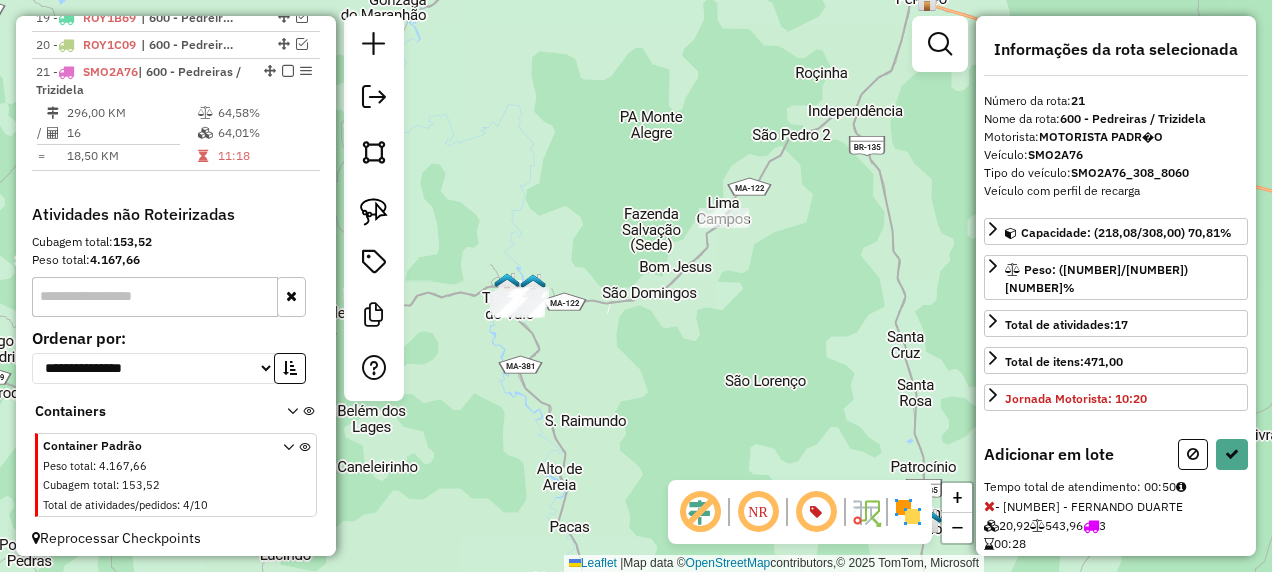 select on "**********" 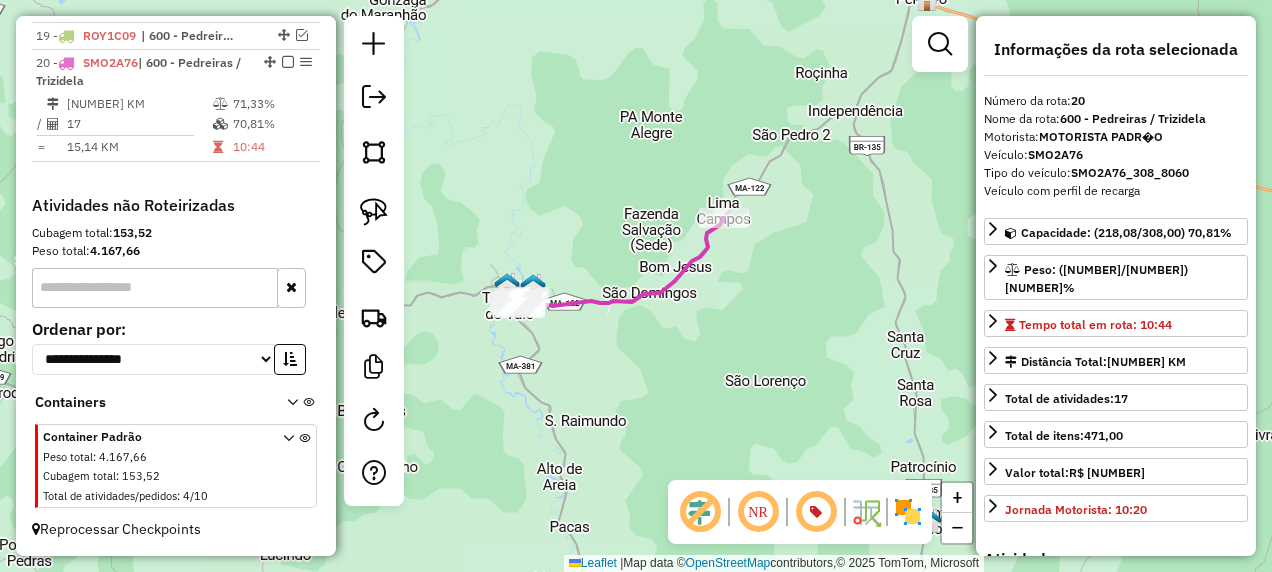 scroll, scrollTop: 1656, scrollLeft: 0, axis: vertical 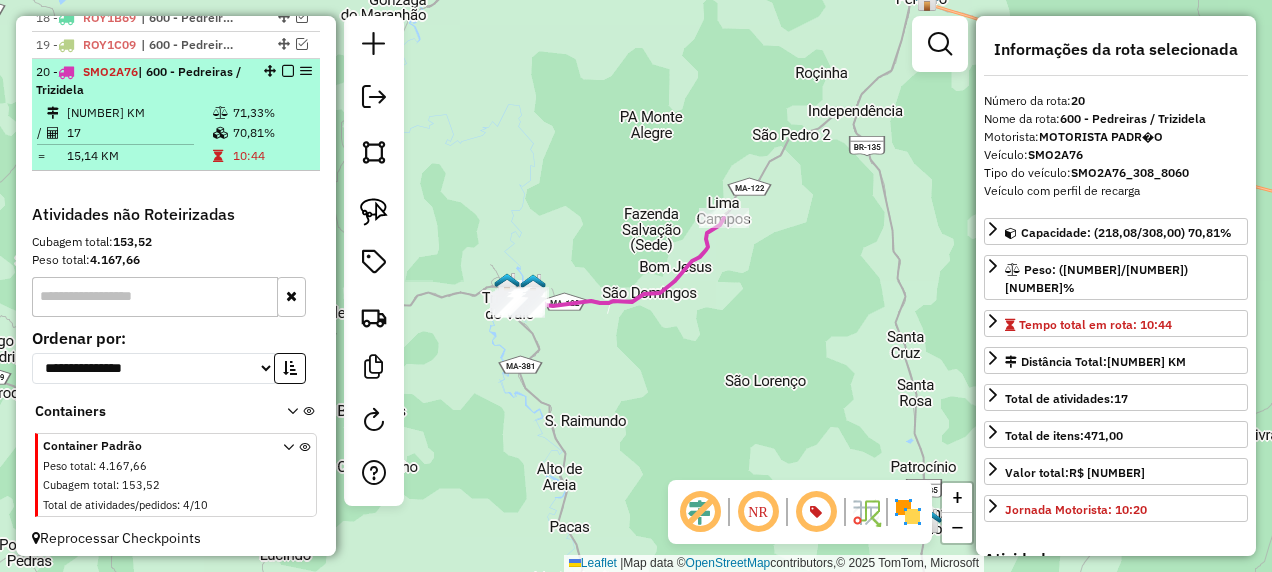 click at bounding box center [288, 71] 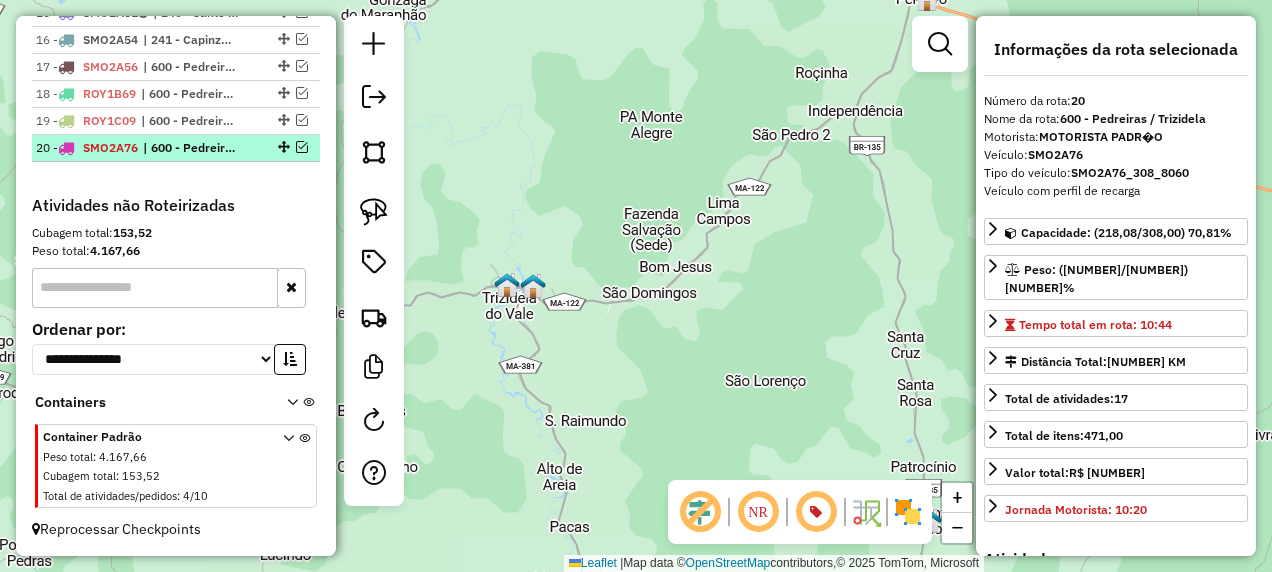 scroll, scrollTop: 1571, scrollLeft: 0, axis: vertical 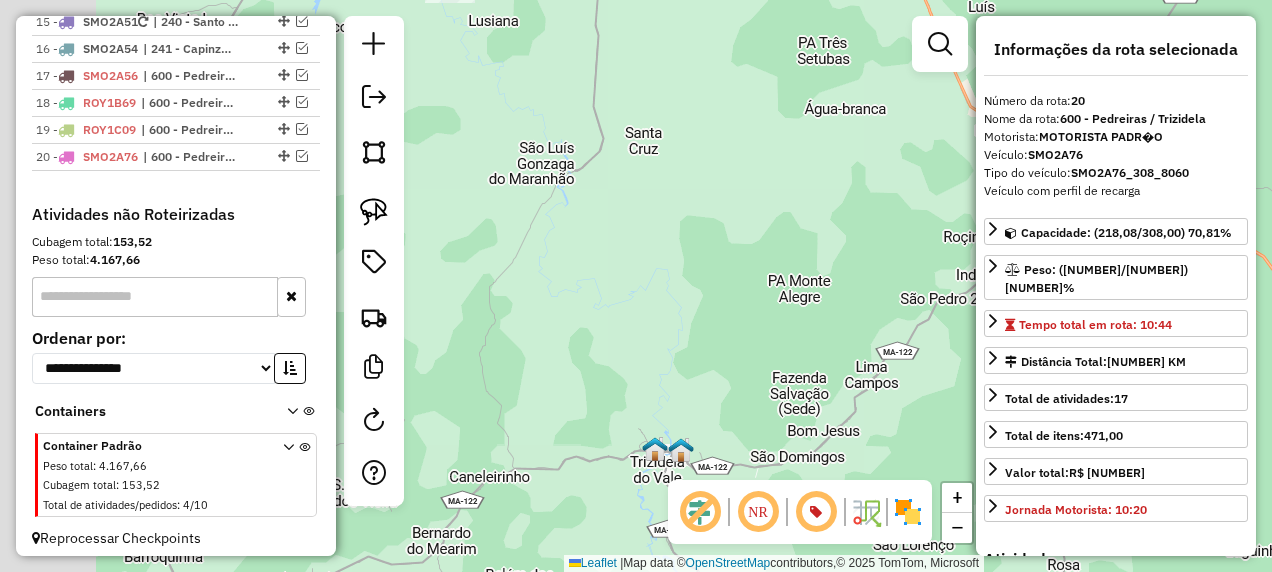 drag, startPoint x: 546, startPoint y: 171, endPoint x: 751, endPoint y: 352, distance: 273.47028 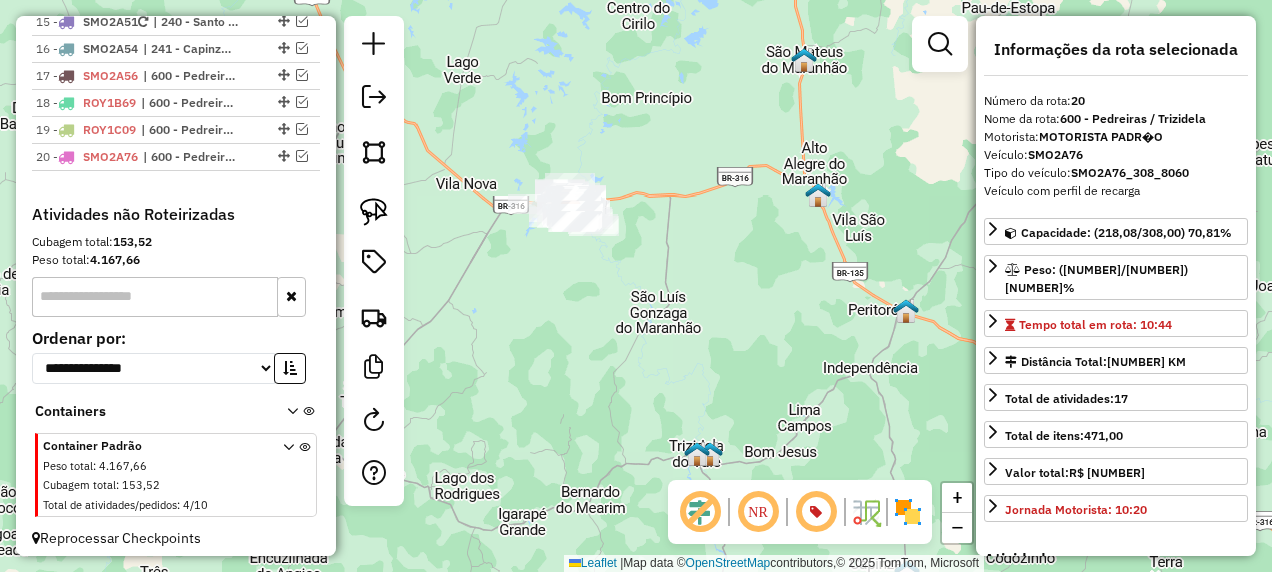 drag, startPoint x: 644, startPoint y: 267, endPoint x: 623, endPoint y: 346, distance: 81.7435 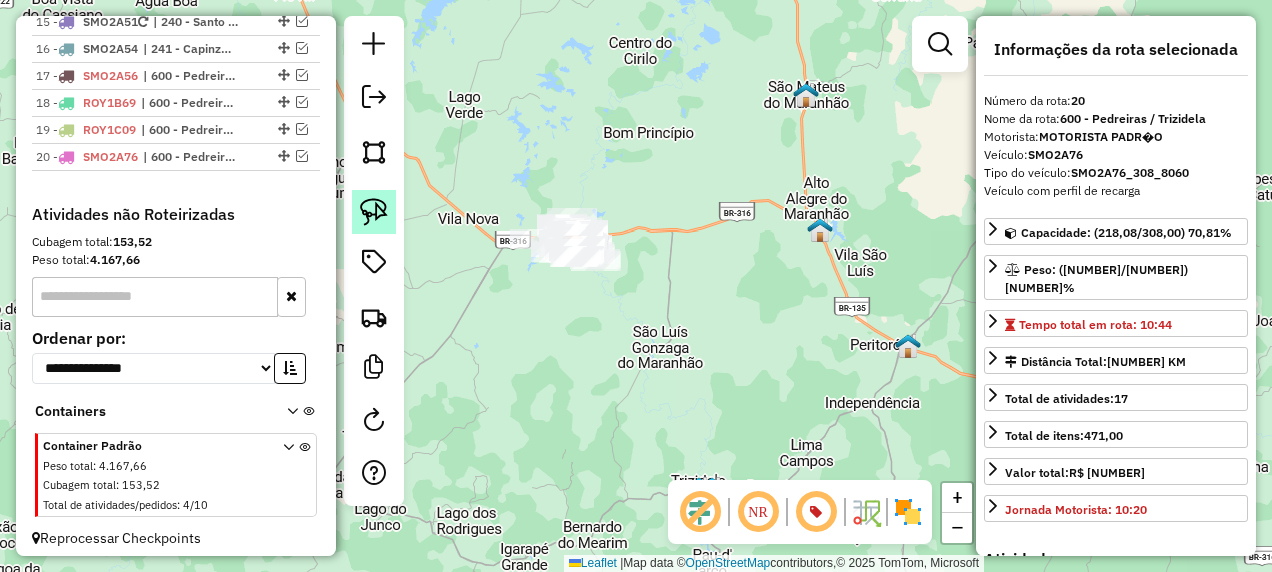 click 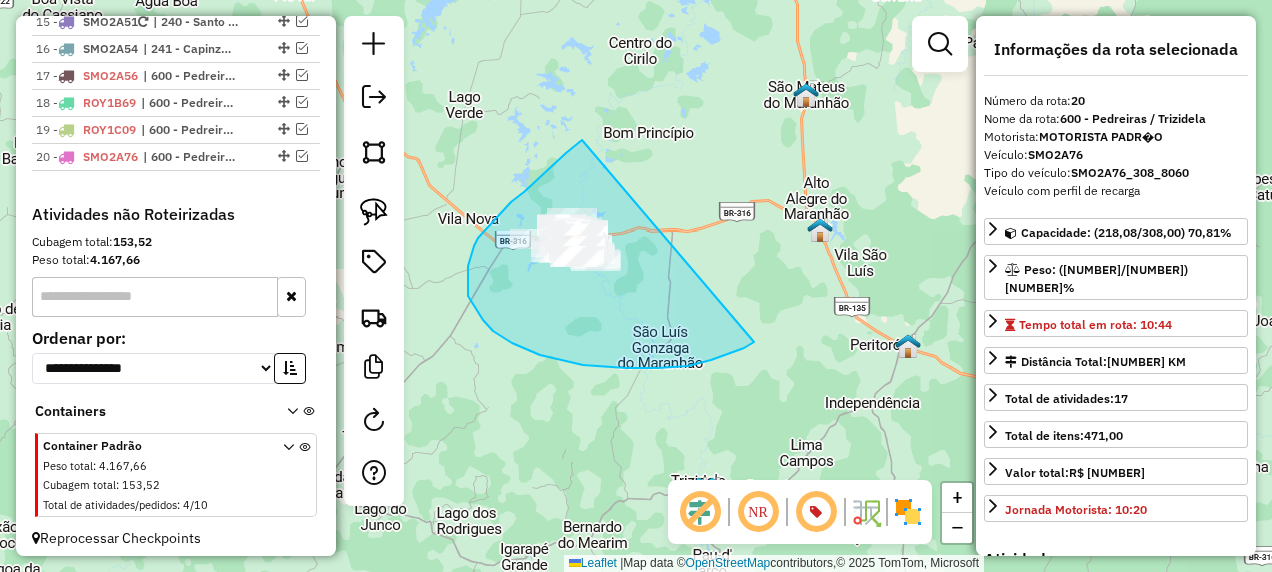 drag, startPoint x: 474, startPoint y: 246, endPoint x: 754, endPoint y: 342, distance: 296 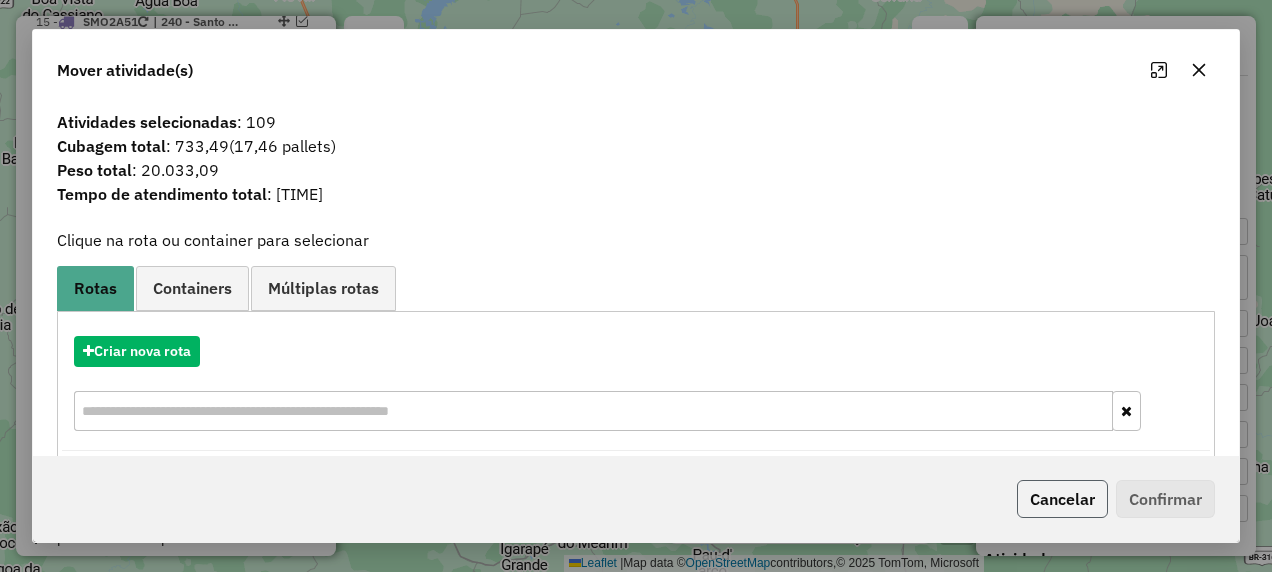 click on "Cancelar" 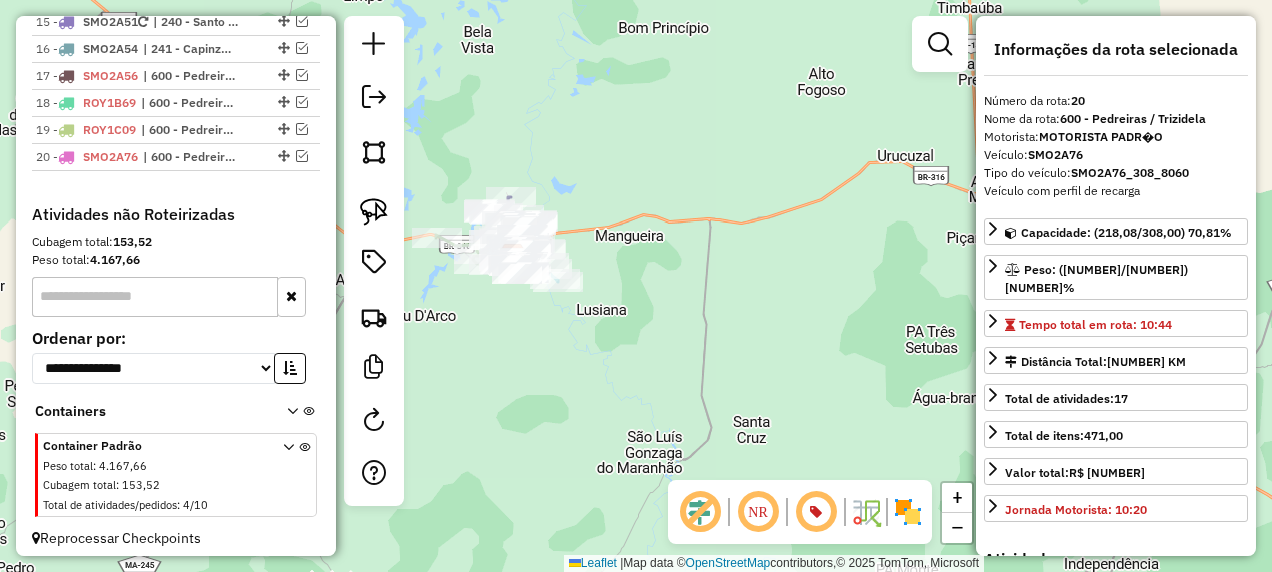 drag, startPoint x: 527, startPoint y: 373, endPoint x: 696, endPoint y: 349, distance: 170.69563 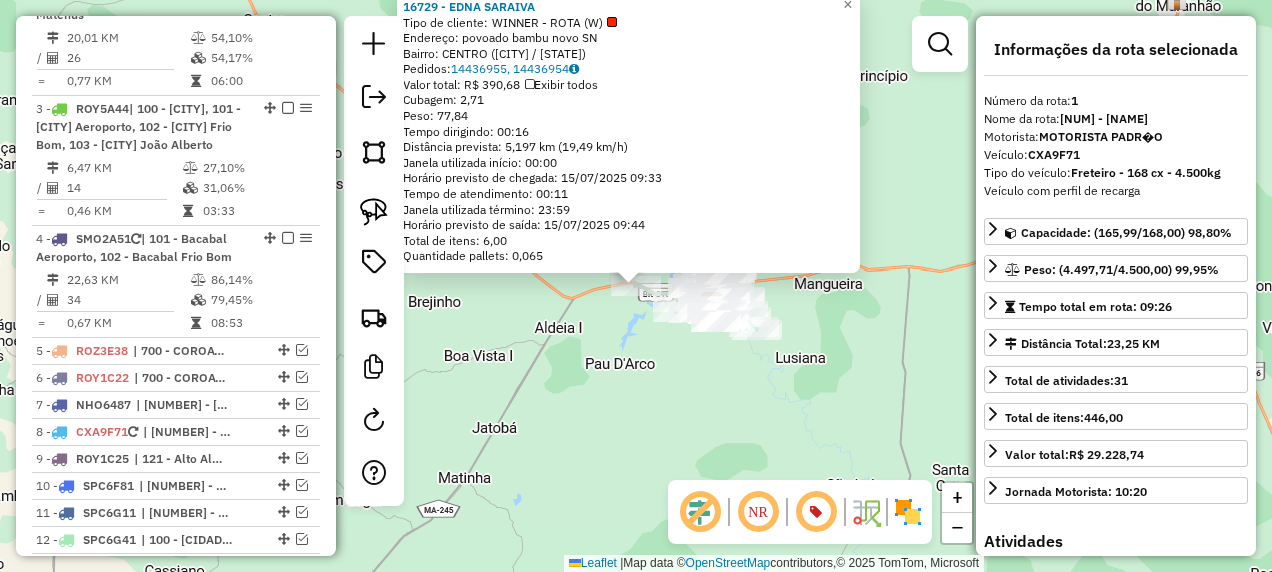 scroll, scrollTop: 774, scrollLeft: 0, axis: vertical 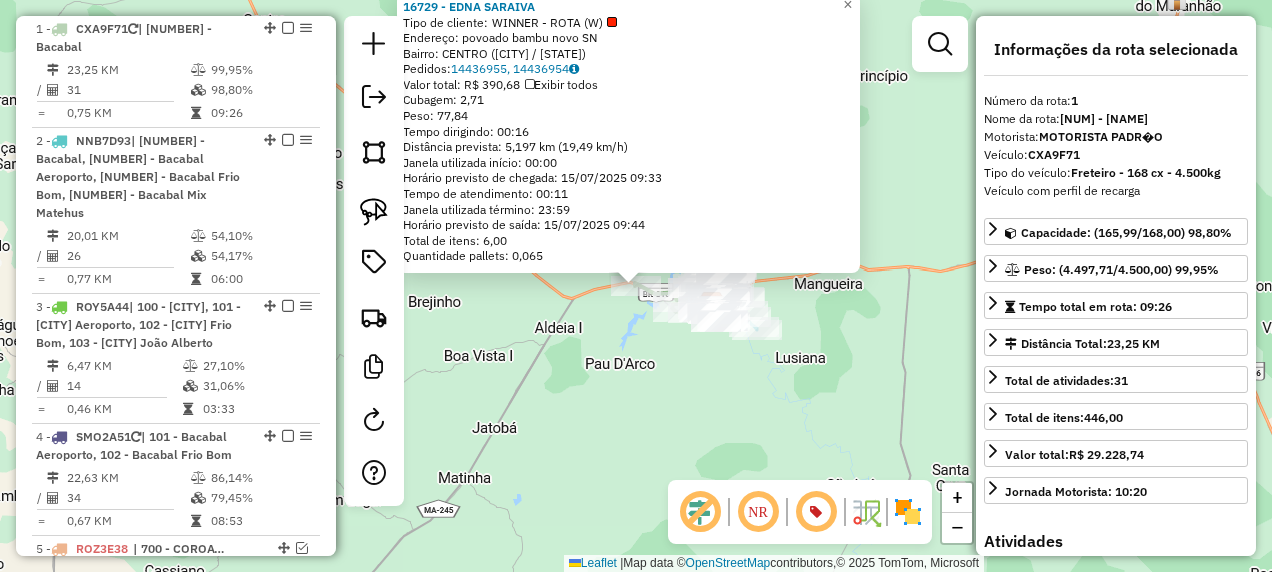 click on "16729 - EDNA SARAIVA  Tipo de cliente:   WINNER - ROTA (W)   Endereço:  povoado bambu novo SN   Bairro: CENTRO (BACABAL / MA)   Pedidos:  14436955, 14436954   Valor total: R$ 390,68   Exibir todos   Cubagem: 2,71  Peso: 77,84  Tempo dirigindo: 00:16   Distância prevista: 5,197 km (19,49 km/h)   Janela utilizada início: 00:00   Horário previsto de chegada: 15/07/2025 09:33   Tempo de atendimento: 00:11   Janela utilizada término: 23:59   Horário previsto de saída: 15/07/2025 09:44   Total de itens: 6,00   Quantidade pallets: 0,065  × Janela de atendimento Grade de atendimento Capacidade Transportadoras Veículos Cliente Pedidos  Rotas Selecione os dias de semana para filtrar as janelas de atendimento  Seg   Ter   Qua   Qui   Sex   Sáb   Dom  Informe o período da janela de atendimento: De: Até:  Filtrar exatamente a janela do cliente  Considerar janela de atendimento padrão  Selecione os dias de semana para filtrar as grades de atendimento  Seg   Ter   Qua   Qui   Sex   Sáb   Dom   Peso mínimo:  +" 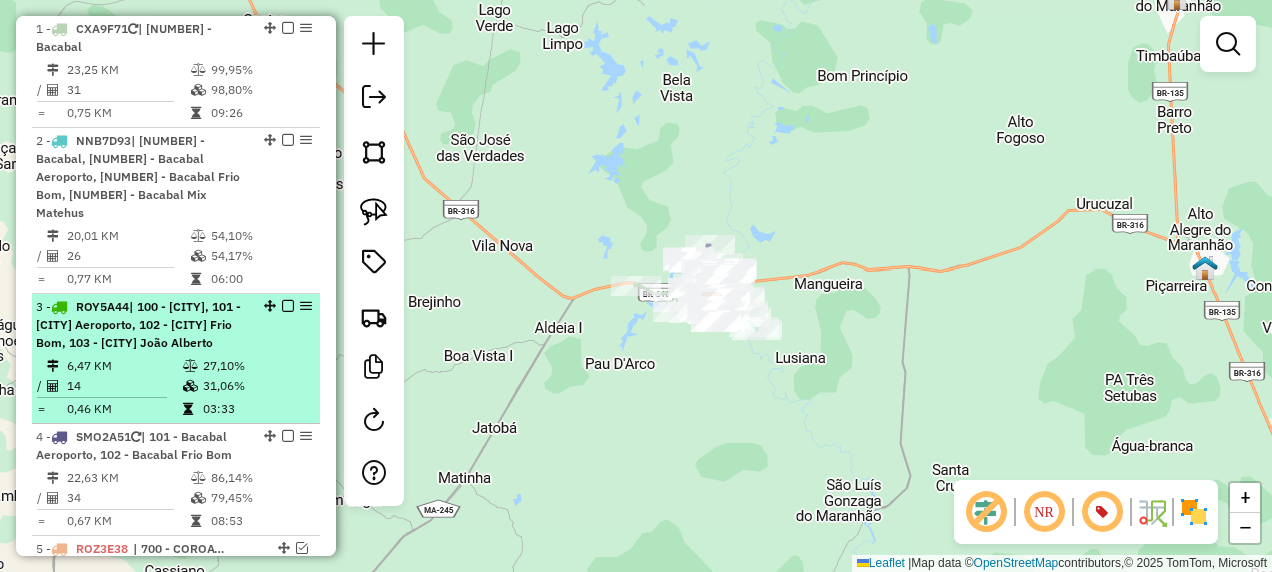 scroll, scrollTop: 1274, scrollLeft: 0, axis: vertical 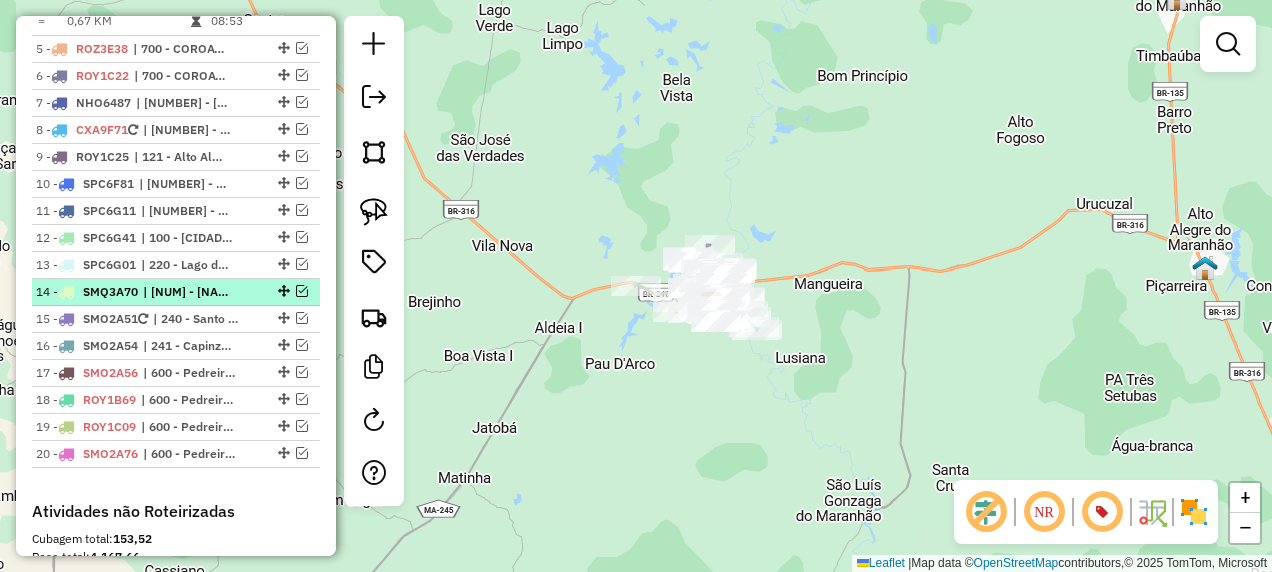 click on "| [NUMBER] - [NAME] [NAME]" at bounding box center (189, 292) 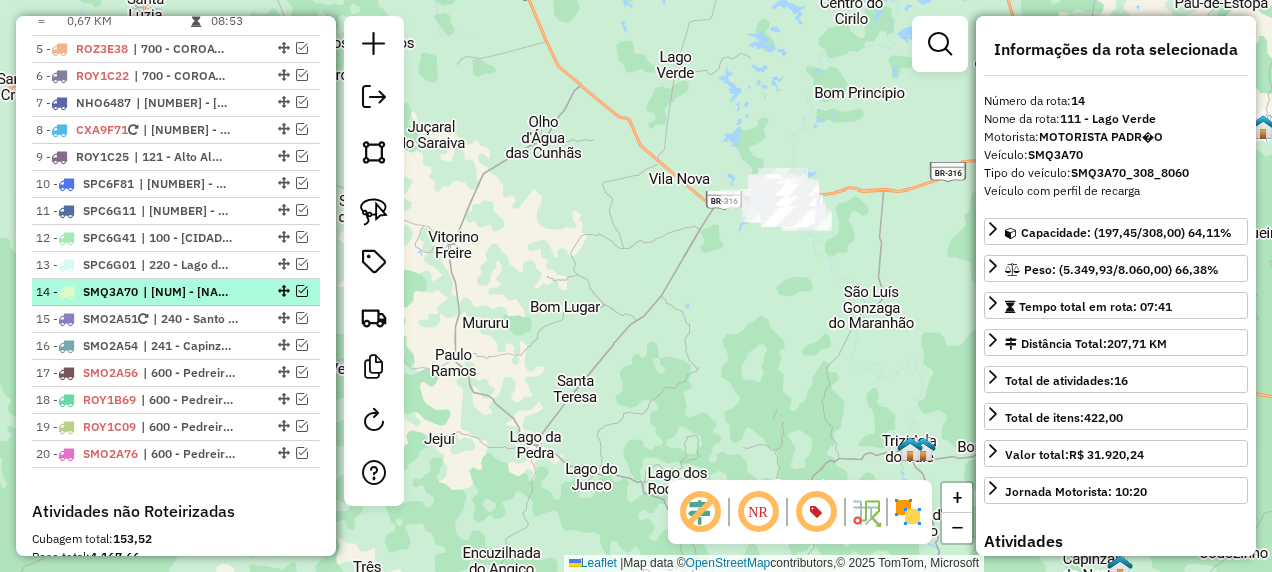 click at bounding box center (302, 291) 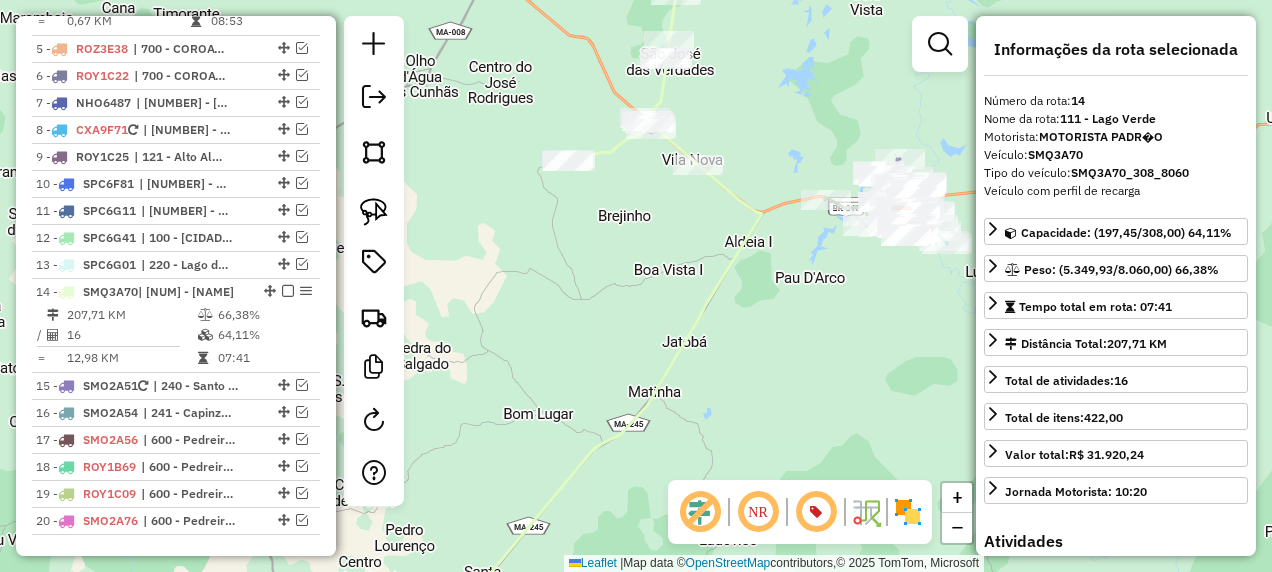 click 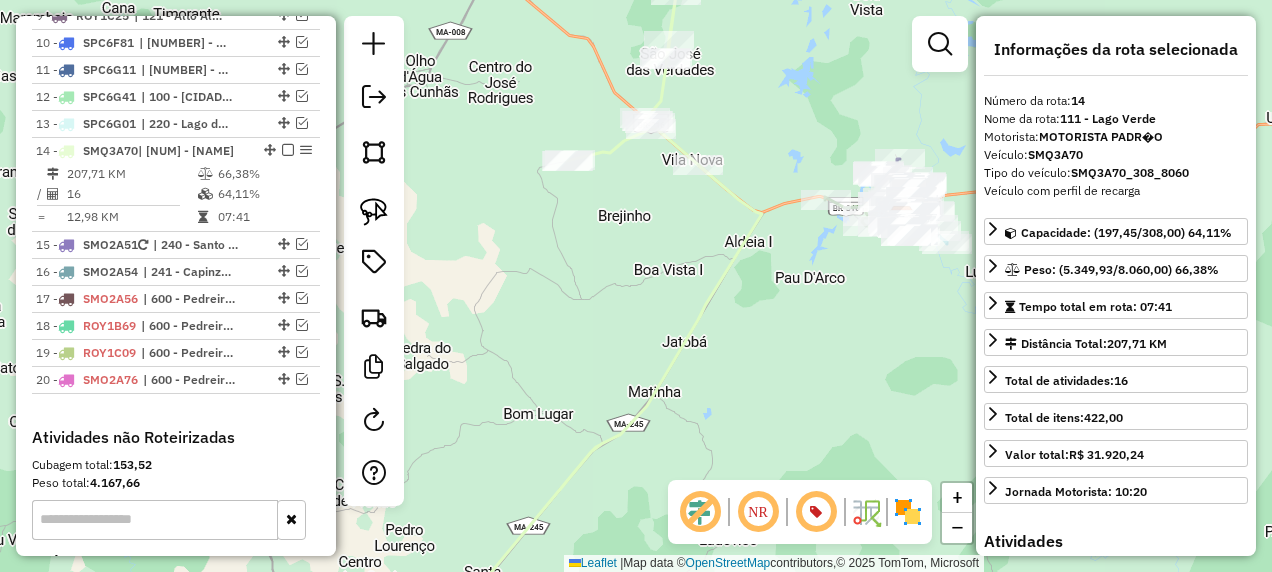 scroll, scrollTop: 1532, scrollLeft: 0, axis: vertical 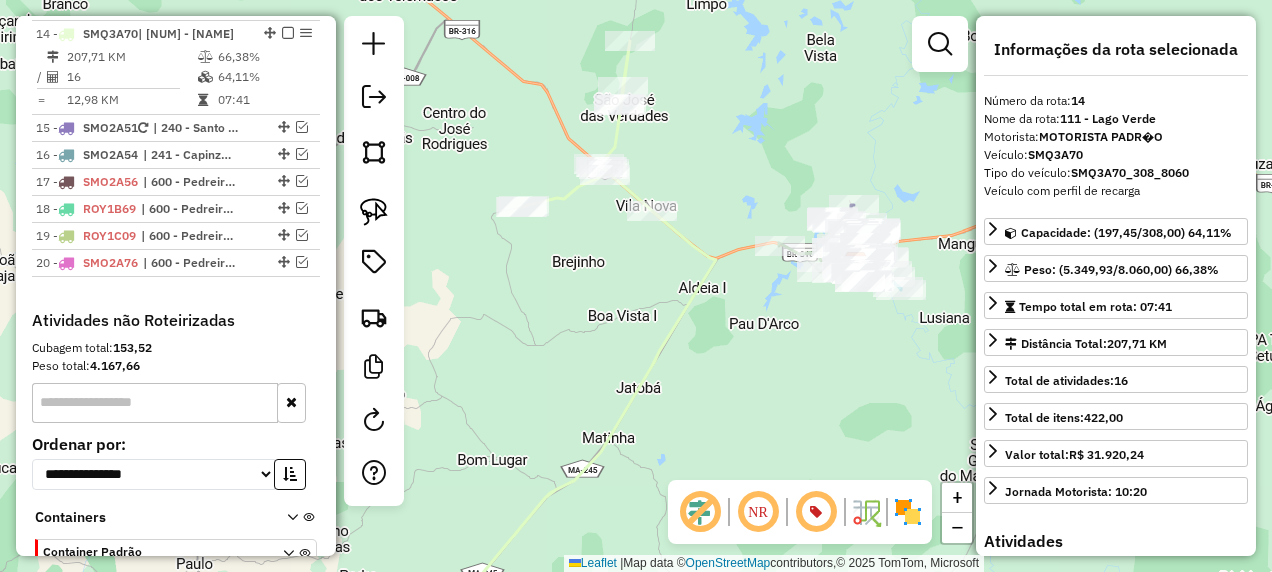 drag, startPoint x: 754, startPoint y: 294, endPoint x: 703, endPoint y: 328, distance: 61.294373 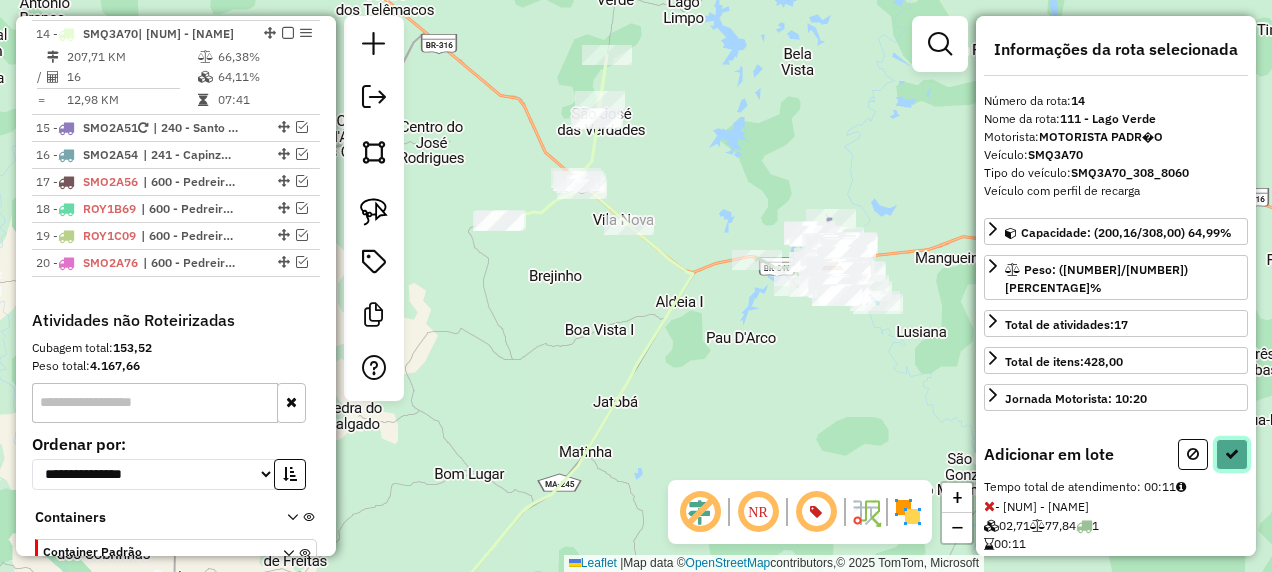 click at bounding box center (1232, 454) 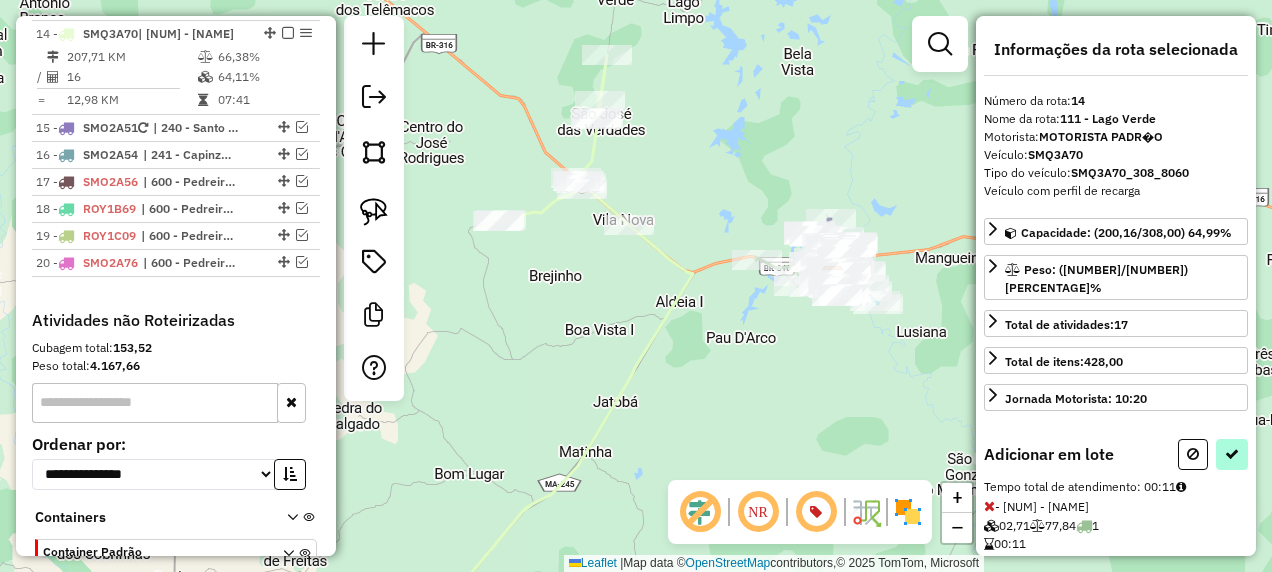 select on "**********" 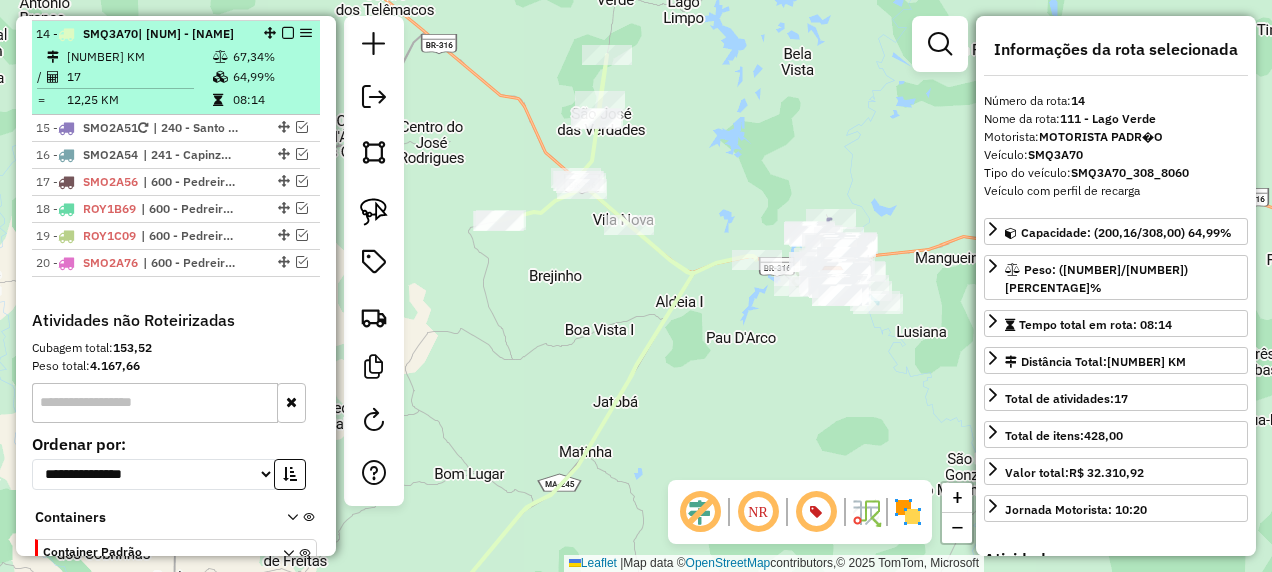 click at bounding box center [288, 33] 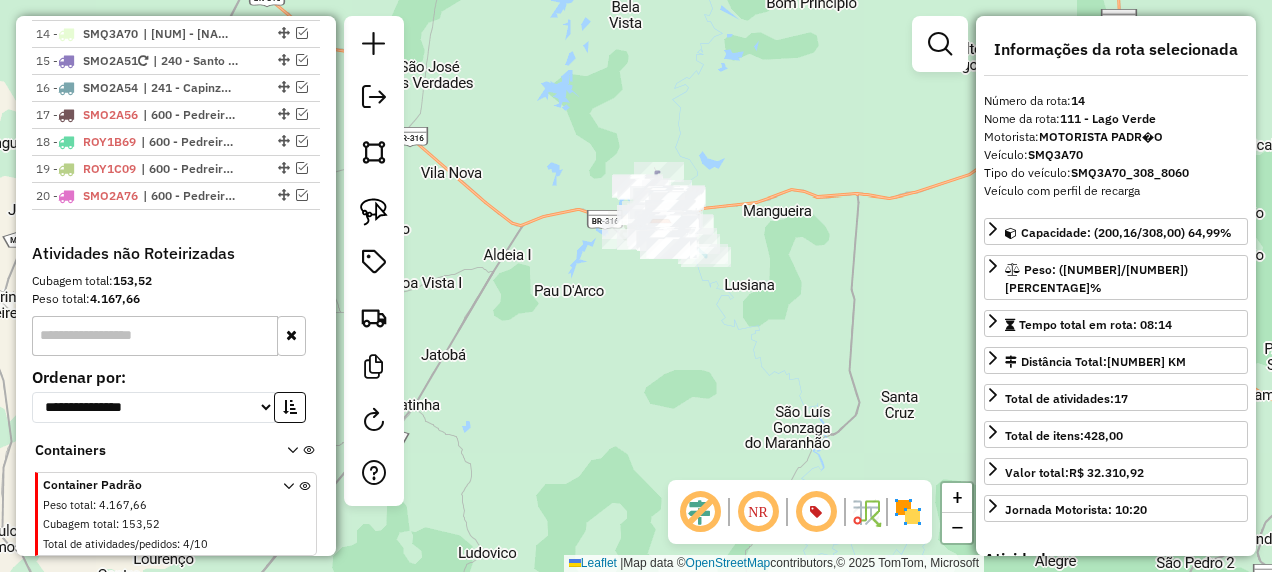 drag, startPoint x: 801, startPoint y: 374, endPoint x: 545, endPoint y: 306, distance: 264.87732 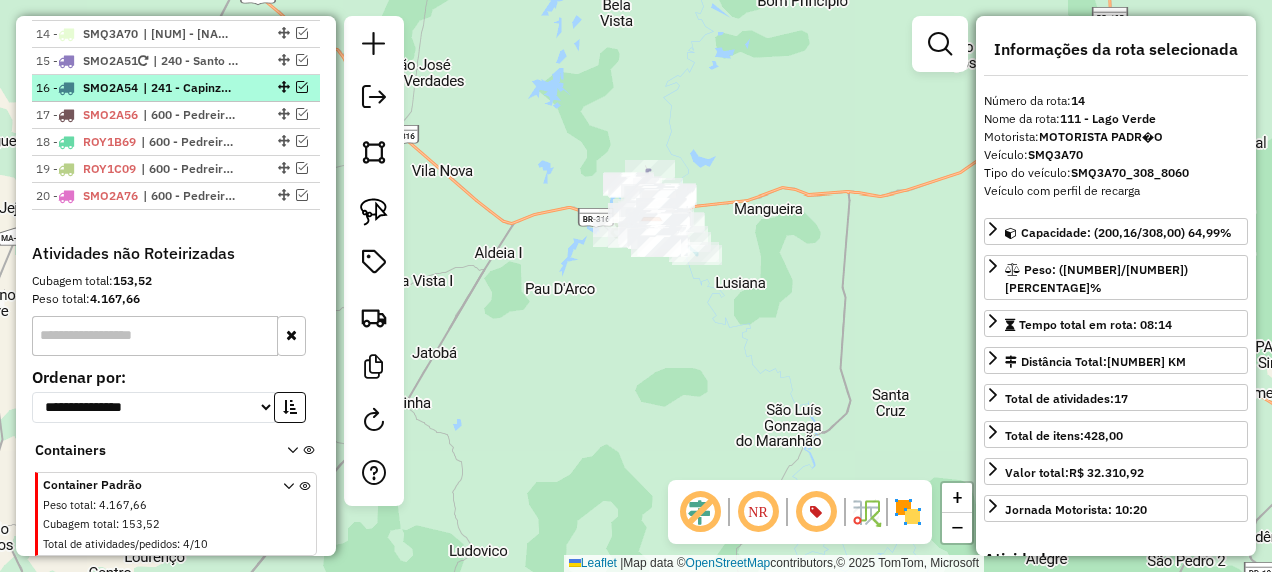 scroll, scrollTop: 1432, scrollLeft: 0, axis: vertical 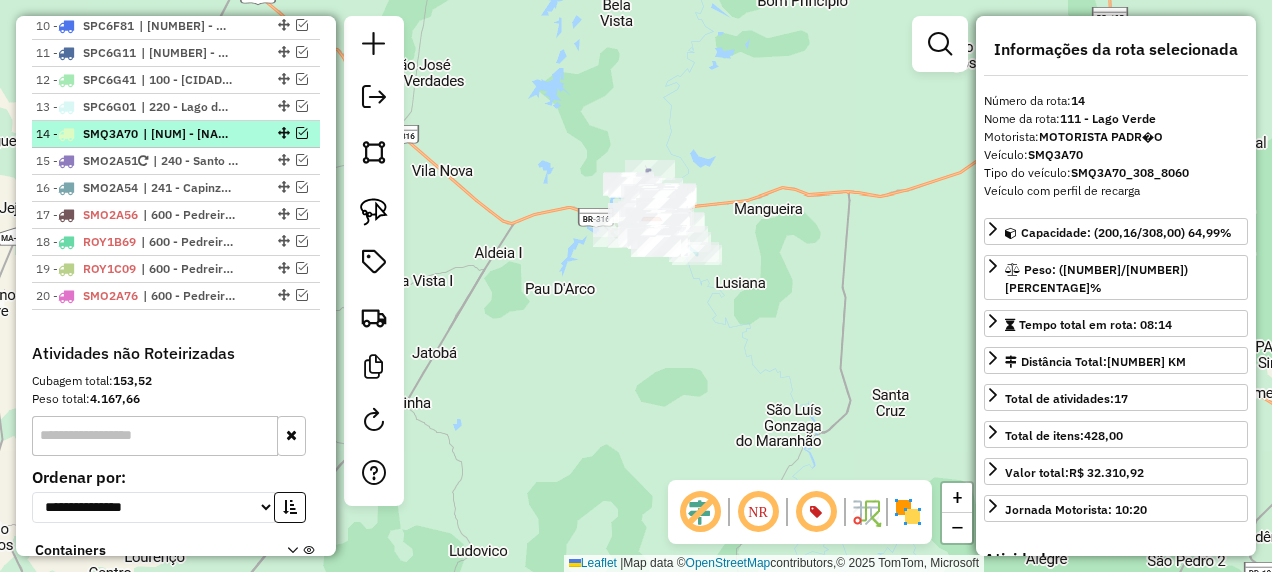 click on "| [NUMBER] - [NAME] [NAME]" at bounding box center (189, 134) 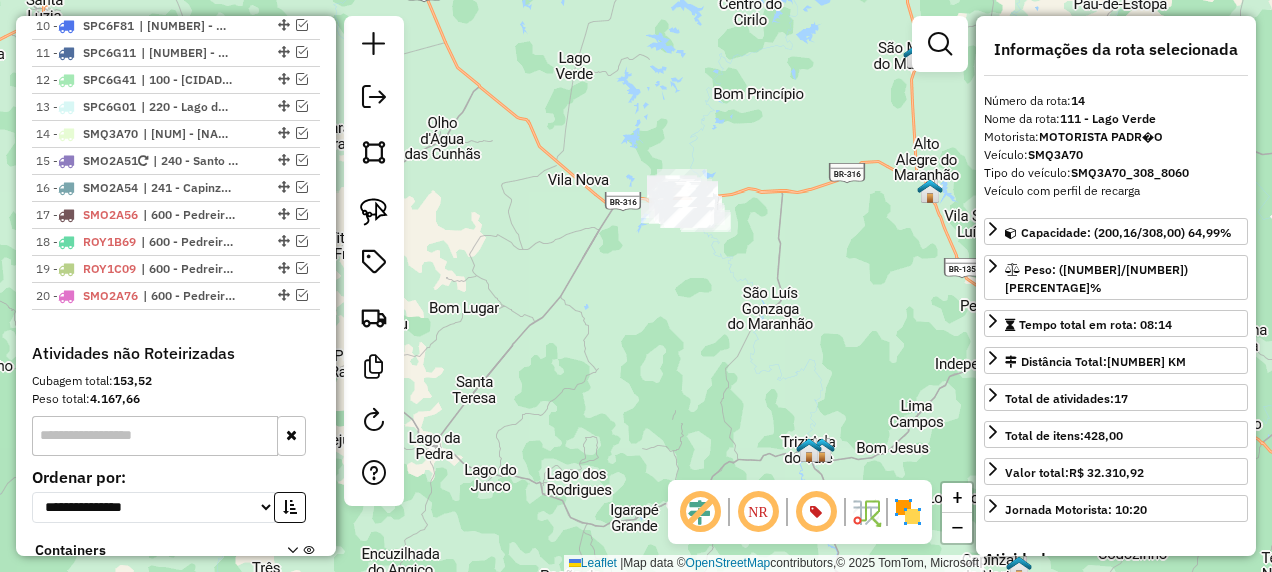 drag, startPoint x: 847, startPoint y: 320, endPoint x: 681, endPoint y: 340, distance: 167.20049 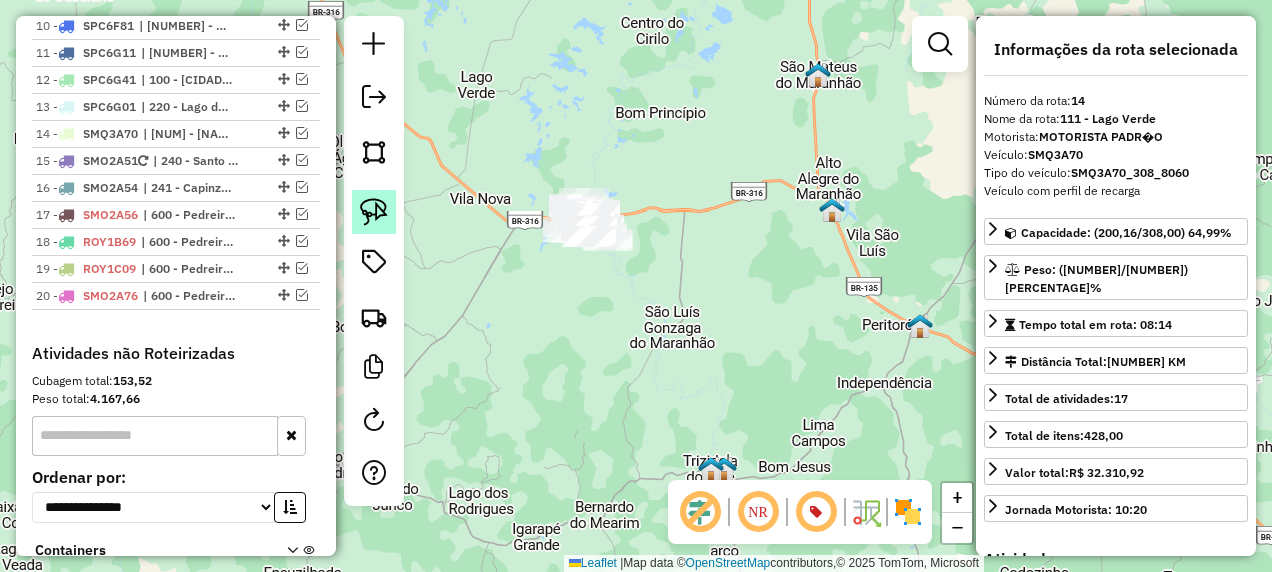 click 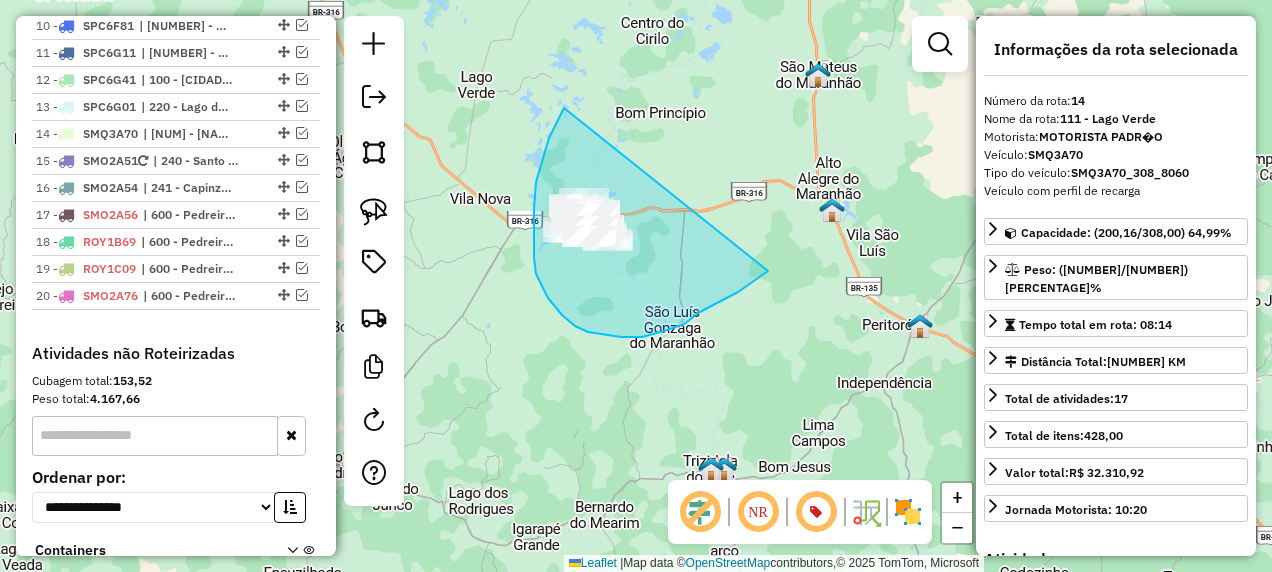 drag, startPoint x: 564, startPoint y: 108, endPoint x: 768, endPoint y: 271, distance: 261.1226 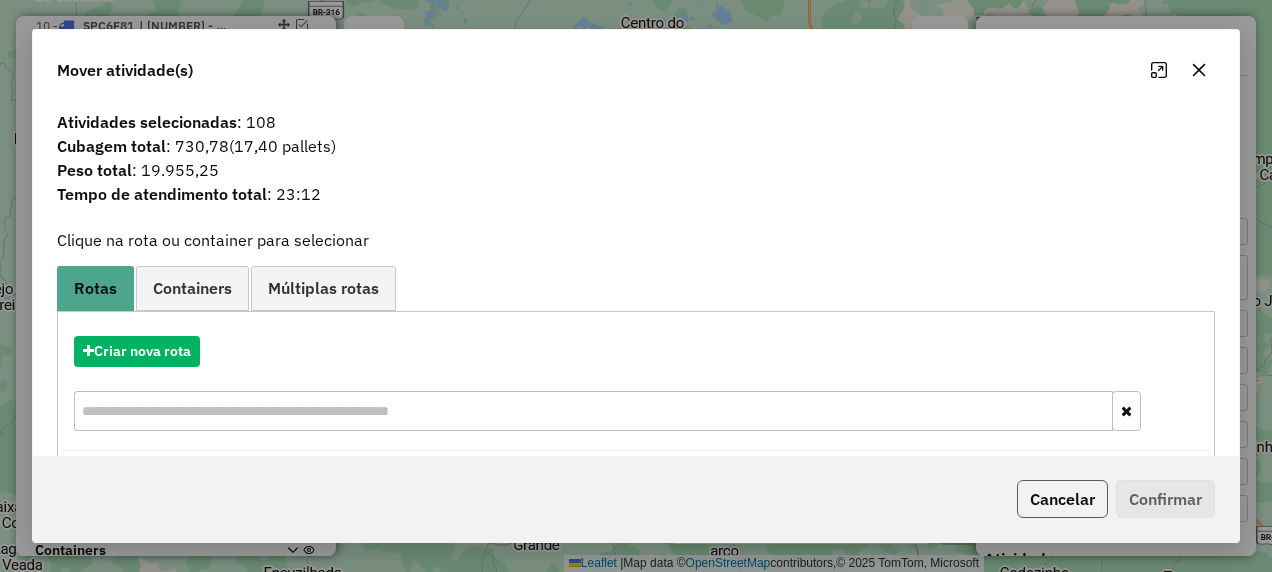 click on "Cancelar" 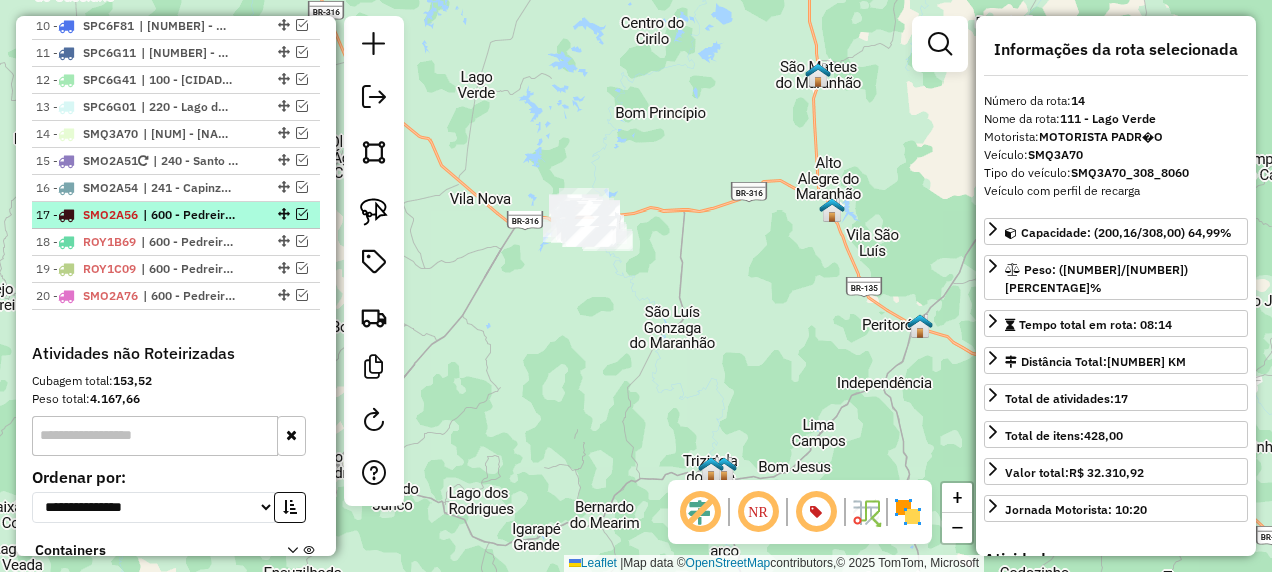 scroll, scrollTop: 1132, scrollLeft: 0, axis: vertical 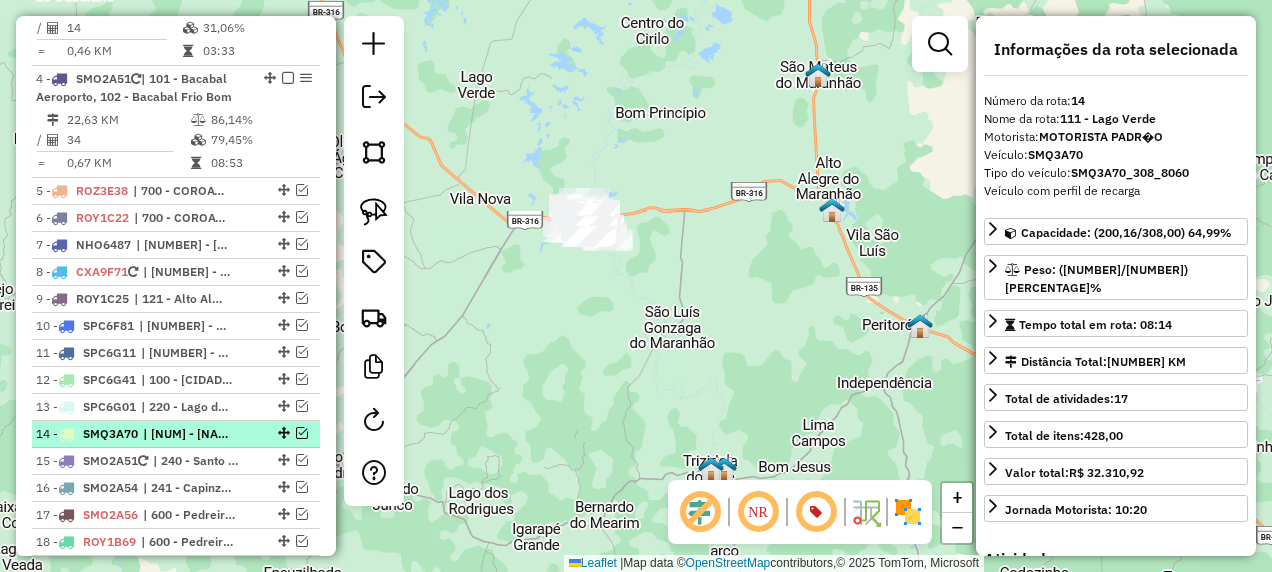 click at bounding box center (302, 433) 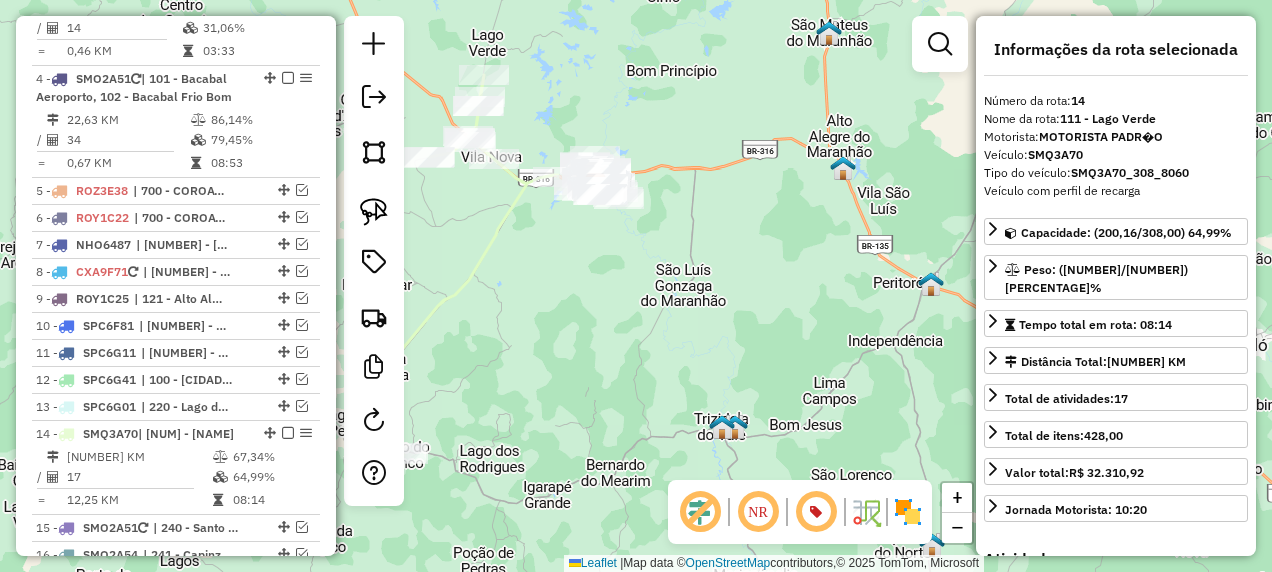 drag, startPoint x: 554, startPoint y: 349, endPoint x: 577, endPoint y: 108, distance: 242.09502 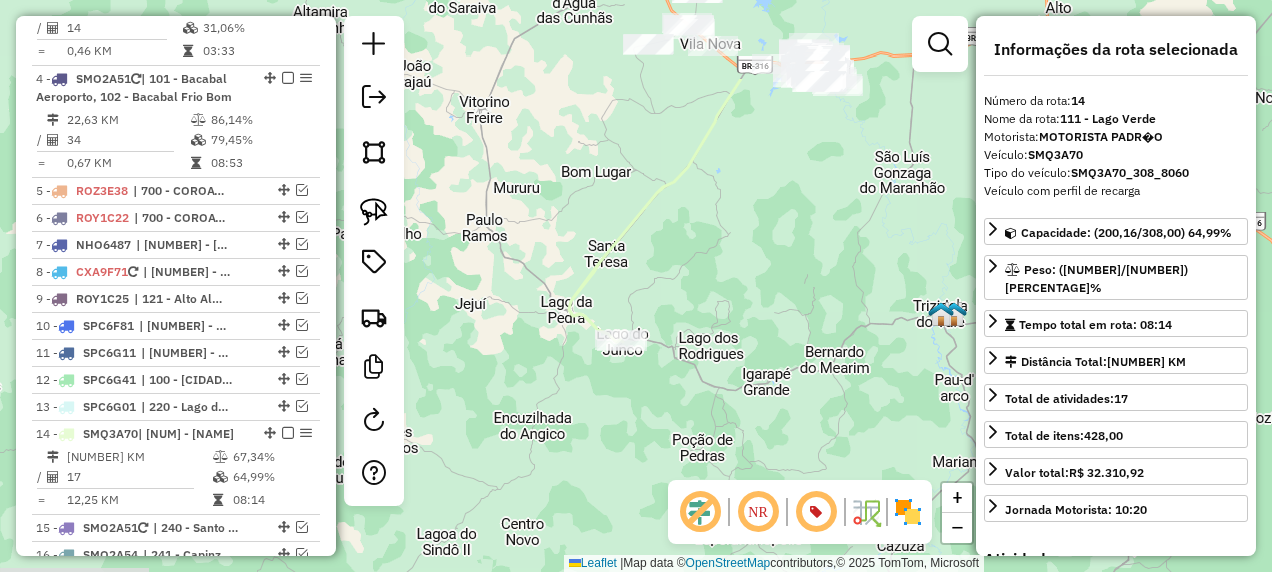 drag, startPoint x: 502, startPoint y: 267, endPoint x: 667, endPoint y: 381, distance: 200.55174 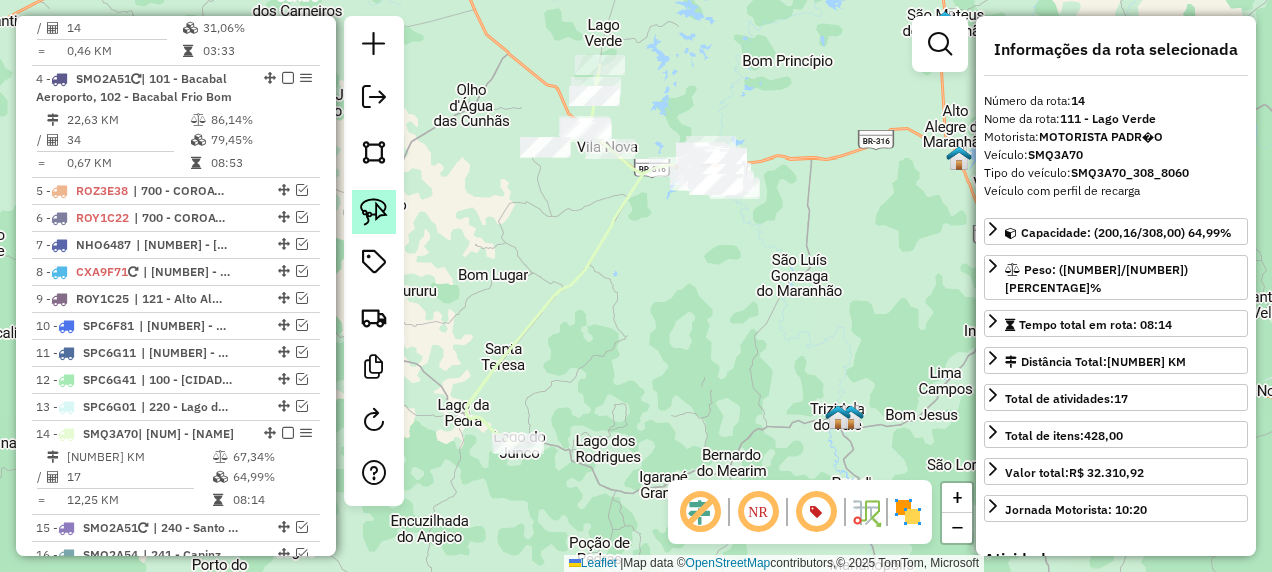 click 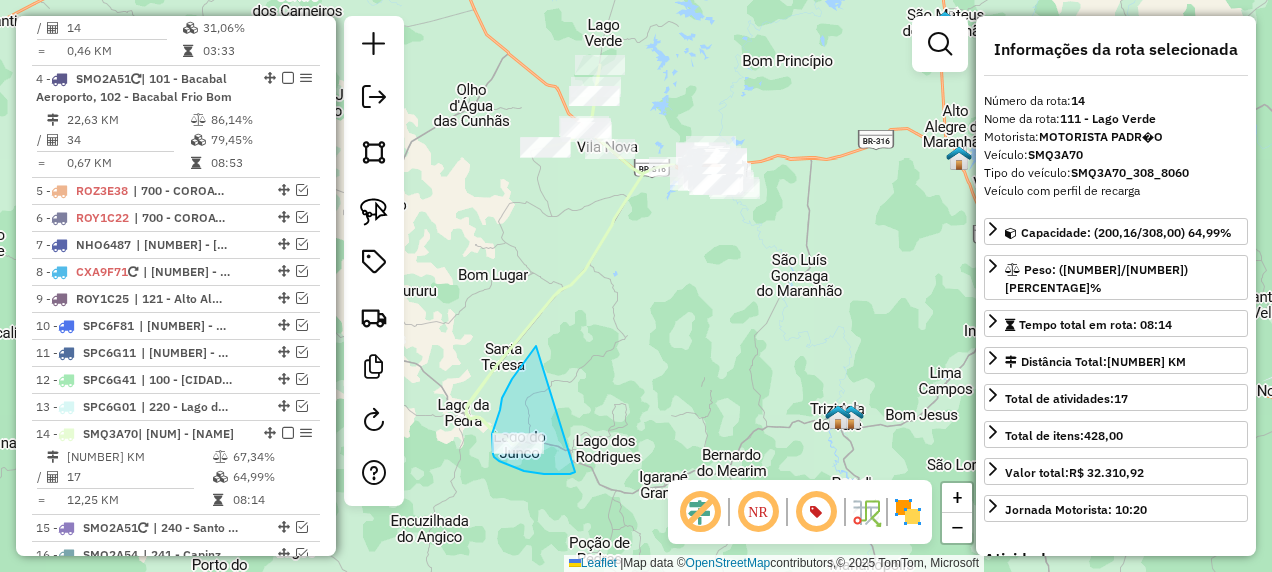 drag, startPoint x: 534, startPoint y: 348, endPoint x: 575, endPoint y: 472, distance: 130.60245 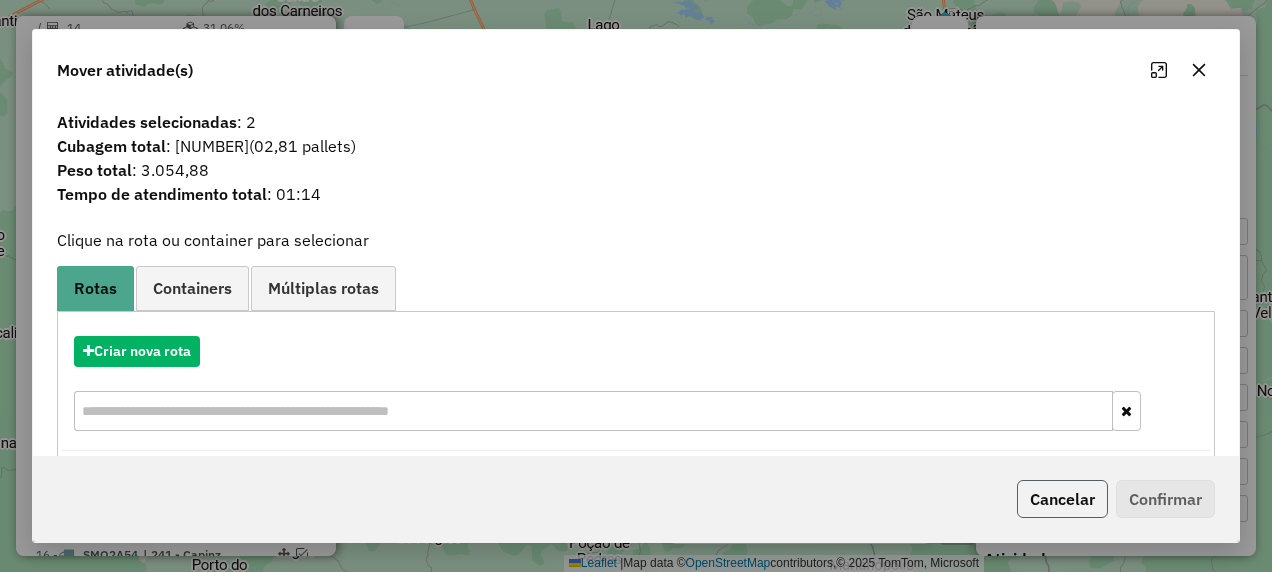 click on "Cancelar" 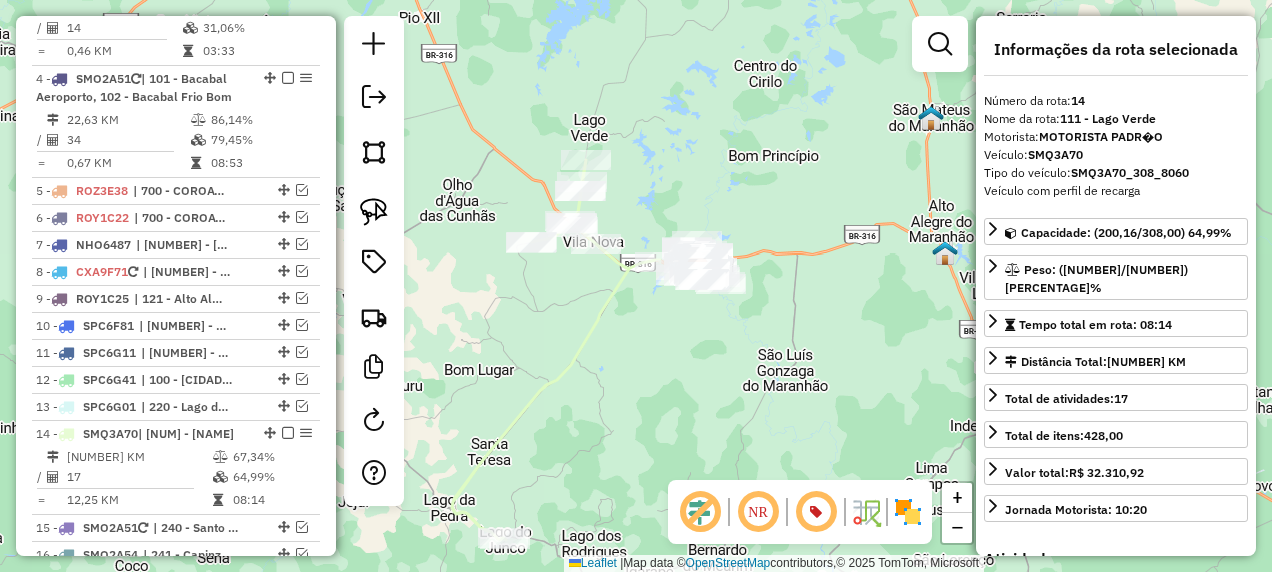 drag, startPoint x: 634, startPoint y: 296, endPoint x: 619, endPoint y: 389, distance: 94.20191 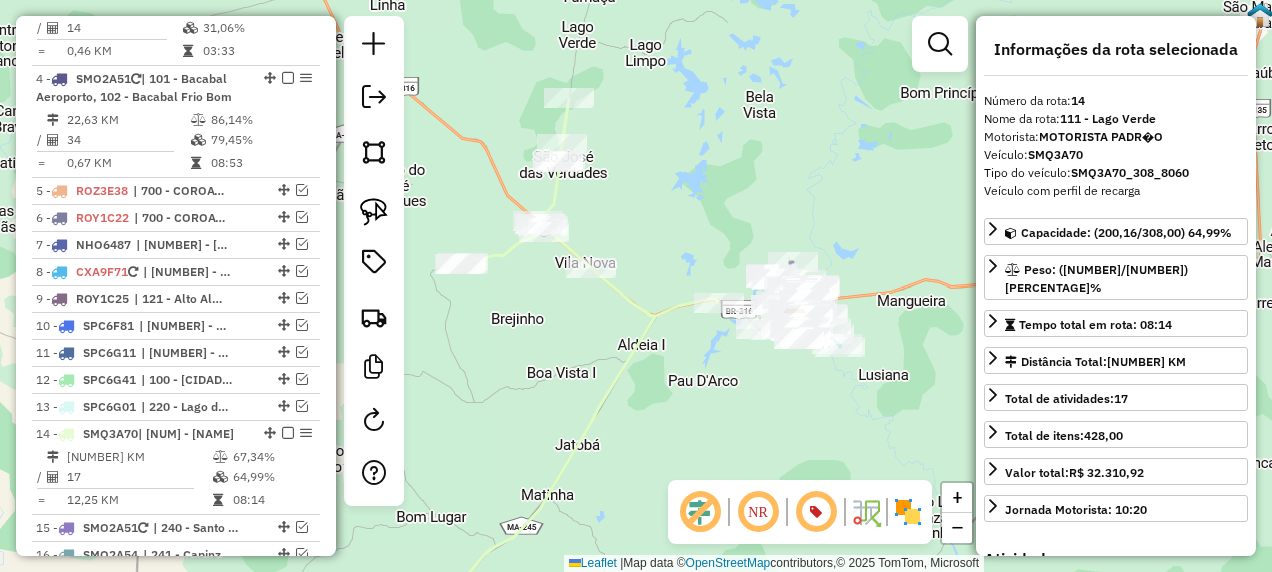 drag, startPoint x: 606, startPoint y: 321, endPoint x: 616, endPoint y: 336, distance: 18.027756 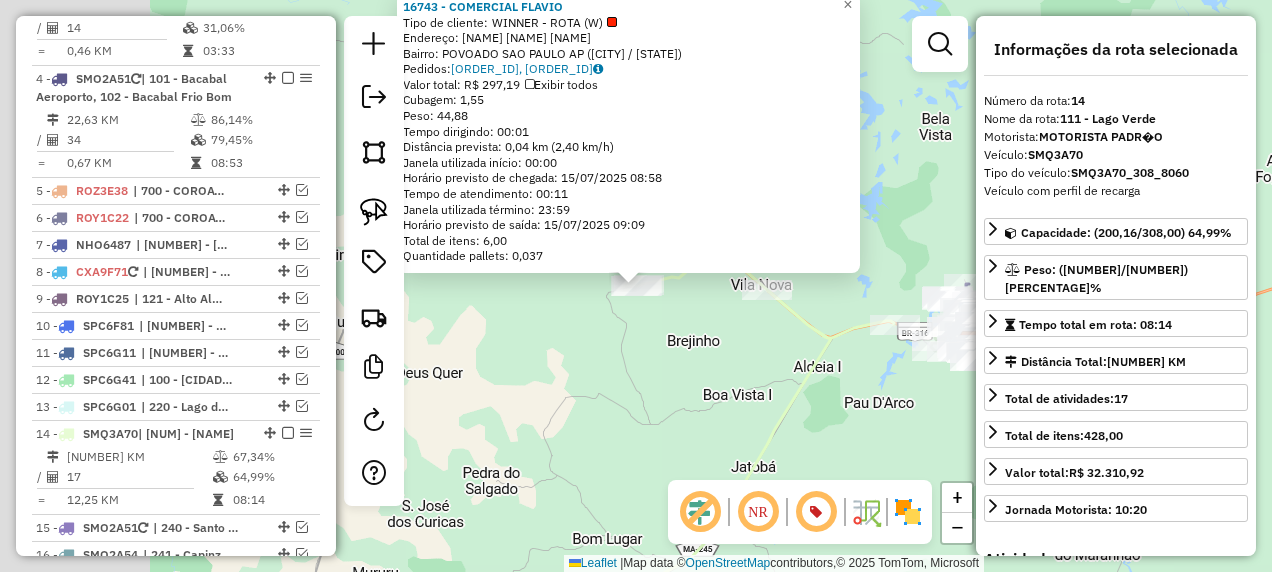 scroll, scrollTop: 1532, scrollLeft: 0, axis: vertical 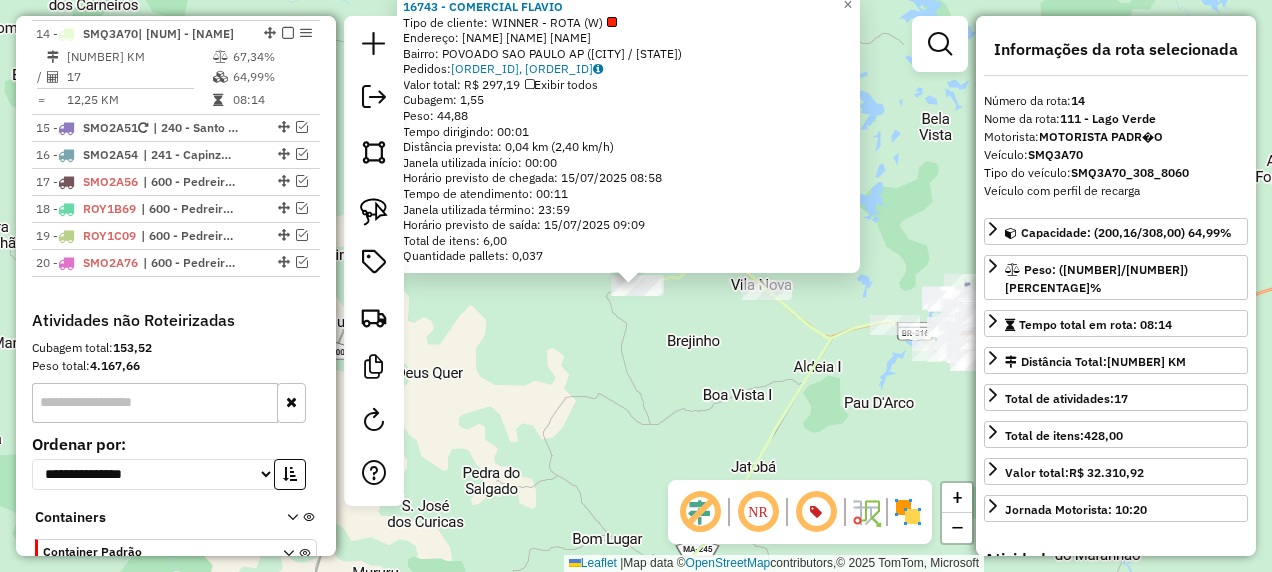 click on "16743 - COMERCIAL FLAVIO  Tipo de cliente:   WINNER - ROTA (W)   Endereço:  GOMES SOUSA SN   Bairro: POVOADO SAO PAULO AP (BOM LUGAR / MA)   Pedidos:  14436908, 14436909   Valor total: R$ 297,19   Exibir todos   Cubagem: 1,55  Peso: 44,88  Tempo dirigindo: 00:01   Distância prevista: 0,04 km (2,40 km/h)   Janela utilizada início: 00:00   Horário previsto de chegada: 15/07/2025 08:58   Tempo de atendimento: 00:11   Janela utilizada término: 23:59   Horário previsto de saída: 15/07/2025 09:09   Total de itens: 6,00   Quantidade pallets: 0,037  × Janela de atendimento Grade de atendimento Capacidade Transportadoras Veículos Cliente Pedidos  Rotas Selecione os dias de semana para filtrar as janelas de atendimento  Seg   Ter   Qua   Qui   Sex   Sáb   Dom  Informe o período da janela de atendimento: De: Até:  Filtrar exatamente a janela do cliente  Considerar janela de atendimento padrão  Selecione os dias de semana para filtrar as grades de atendimento  Seg   Ter   Qua   Qui   Sex   Sáb   Dom   De:" 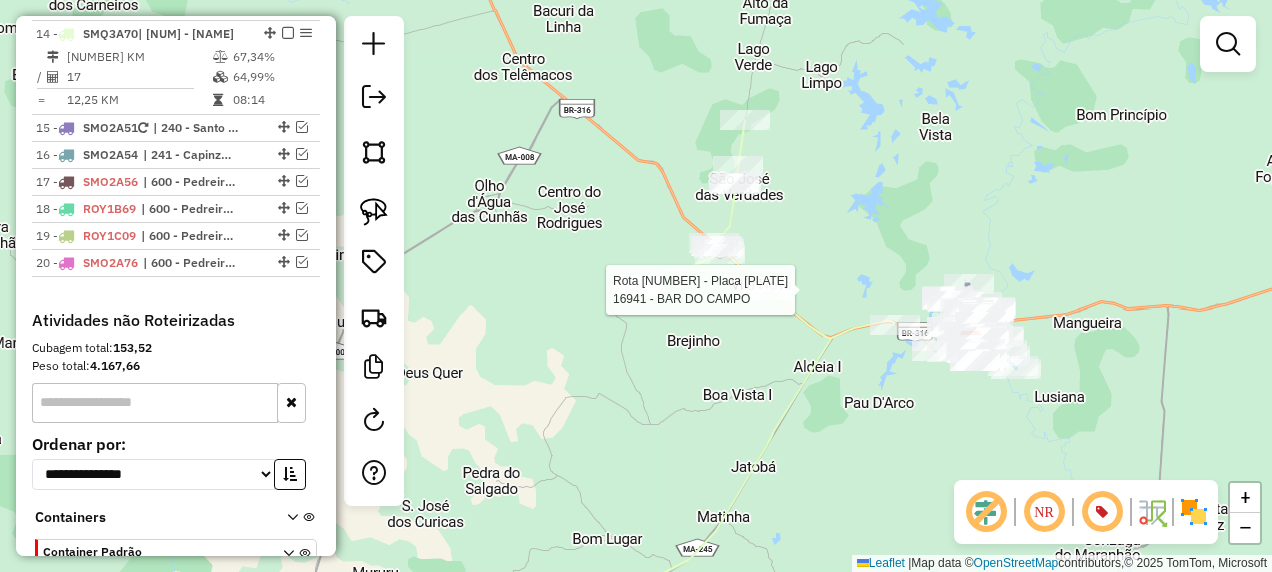 select on "**********" 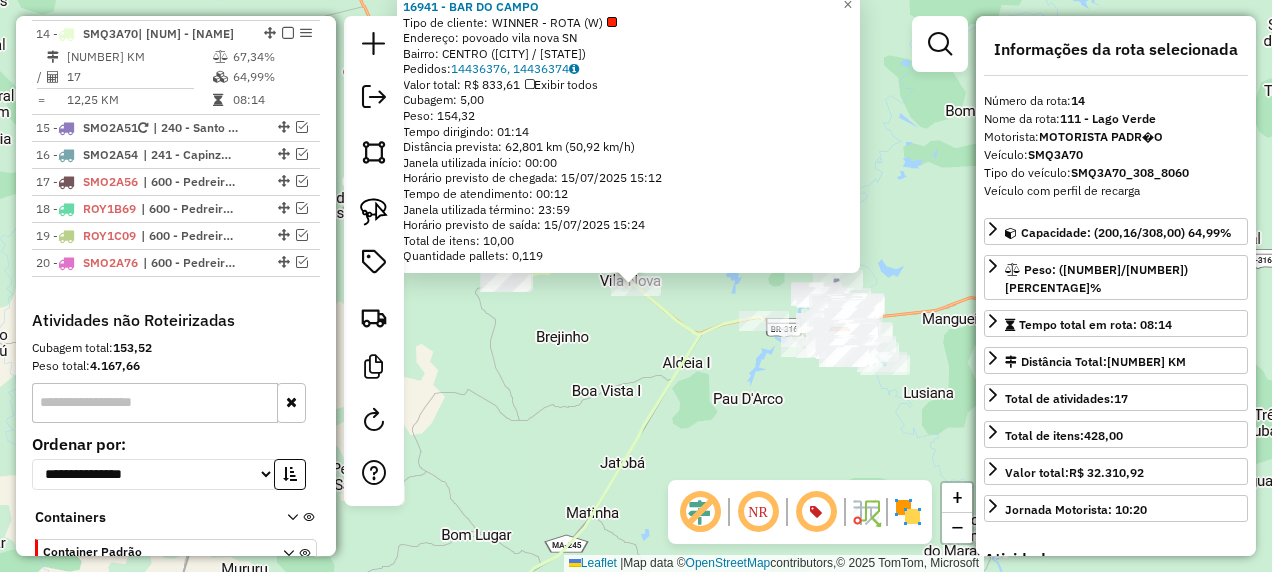 click 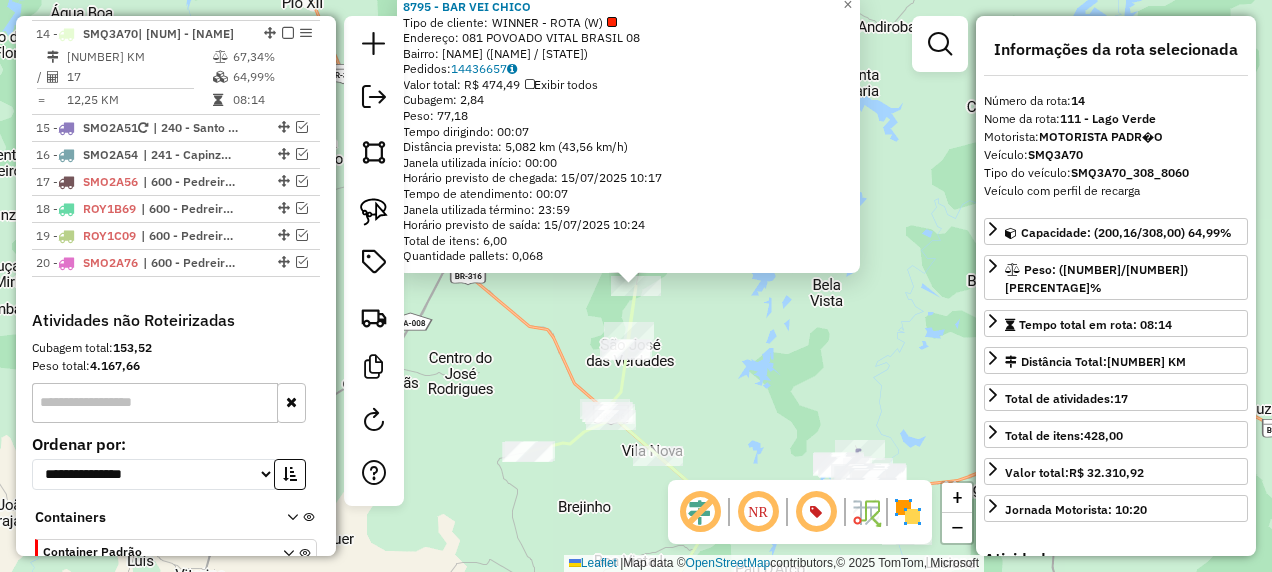 click on "8795 - BAR VEI CHICO  Tipo de cliente:   WINNER - ROTA (W)   Endereço: 081 POVOADO VITAL BRASIL          08   Bairro: POVOADO (LAGO VERDE / MA)   Pedidos:  14436657   Valor total: R$ 474,49   Exibir todos   Cubagem: 2,84  Peso: 77,18  Tempo dirigindo: 00:07   Distância prevista: 5,082 km (43,56 km/h)   Janela utilizada início: 00:00   Horário previsto de chegada: 15/07/2025 10:17   Tempo de atendimento: 00:07   Janela utilizada término: 23:59   Horário previsto de saída: 15/07/2025 10:24   Total de itens: 6,00   Quantidade pallets: 0,068  × Janela de atendimento Grade de atendimento Capacidade Transportadoras Veículos Cliente Pedidos  Rotas Selecione os dias de semana para filtrar as janelas de atendimento  Seg   Ter   Qua   Qui   Sex   Sáb   Dom  Informe o período da janela de atendimento: De: Até:  Filtrar exatamente a janela do cliente  Considerar janela de atendimento padrão  Selecione os dias de semana para filtrar as grades de atendimento  Seg   Ter   Qua   Qui   Sex   Sáb   Dom   De:  De:" 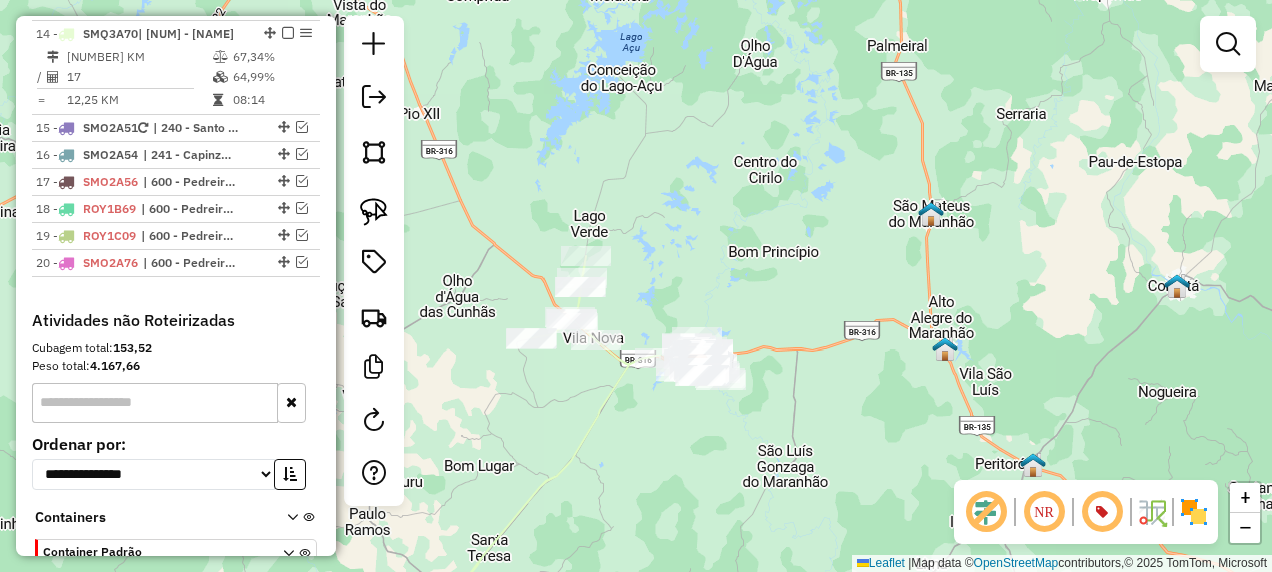 click 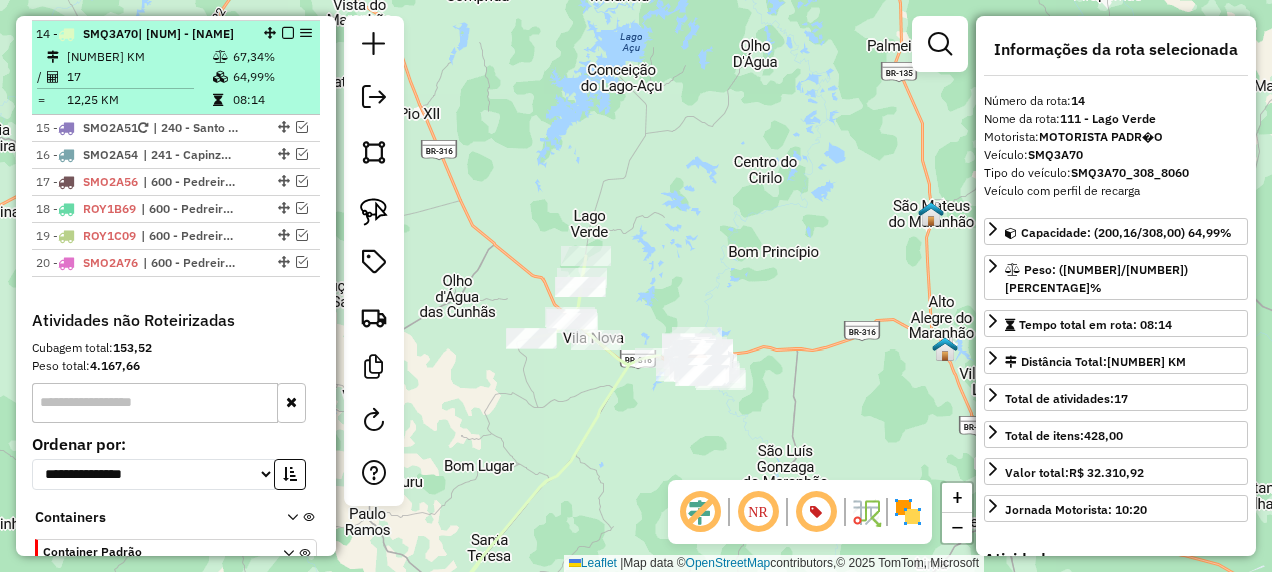 click at bounding box center [288, 33] 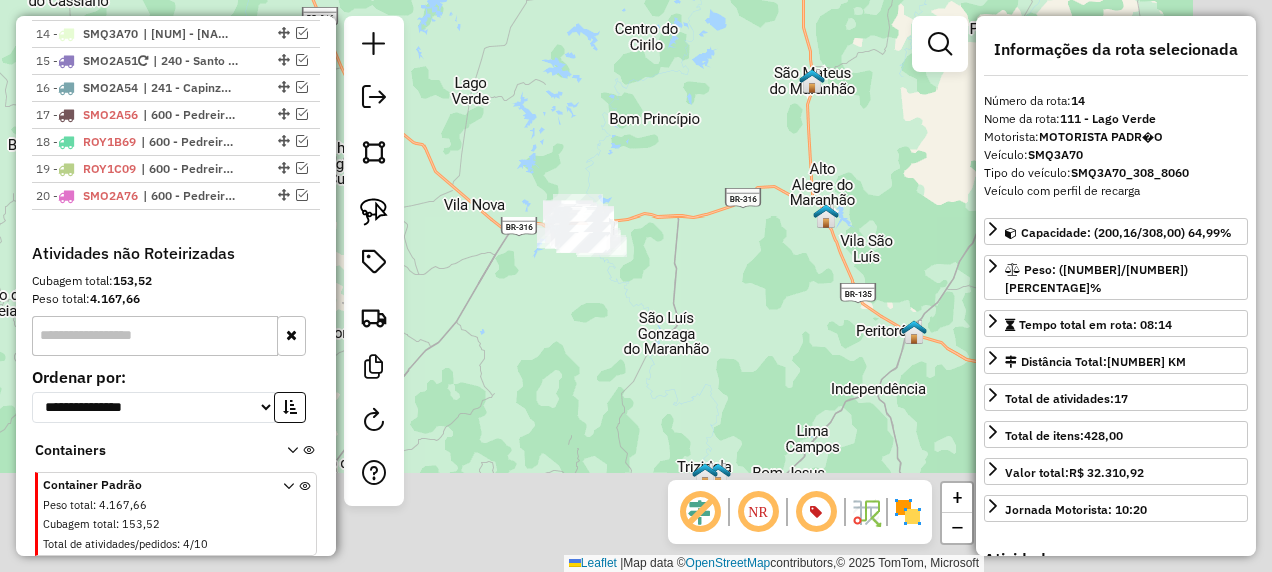drag, startPoint x: 635, startPoint y: 415, endPoint x: 501, endPoint y: 258, distance: 206.40979 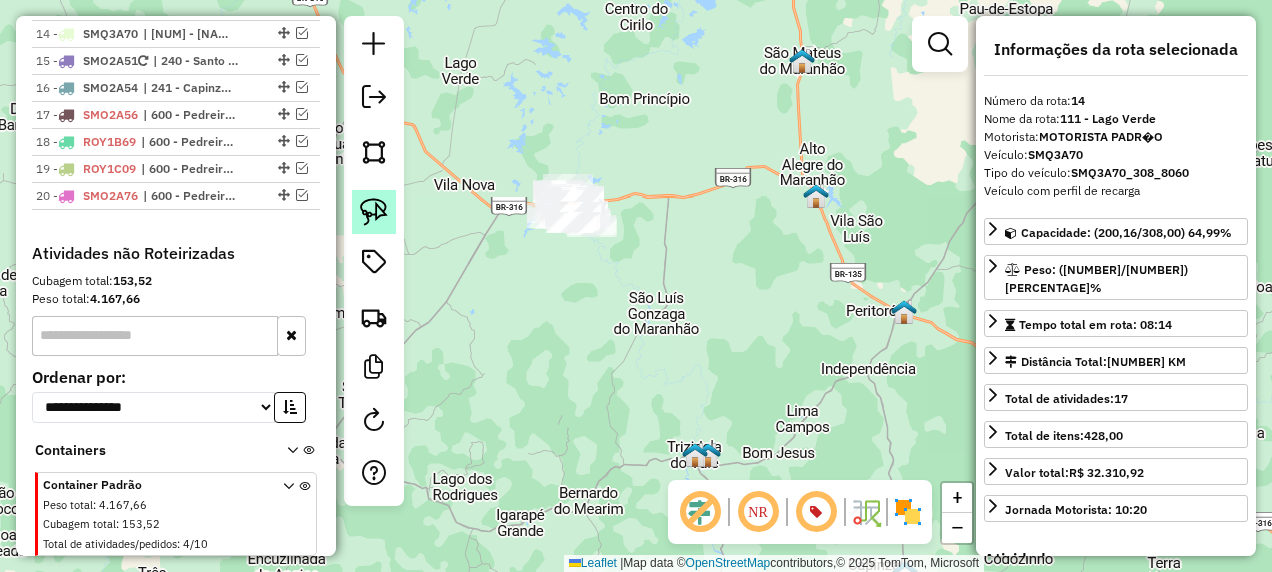 click 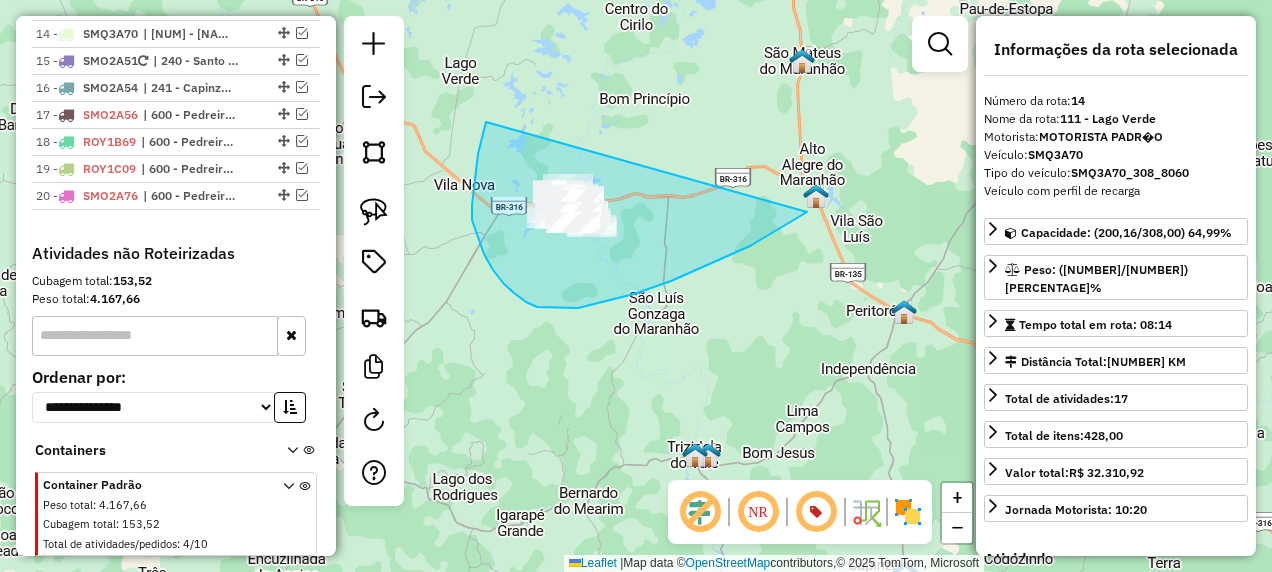 drag, startPoint x: 486, startPoint y: 122, endPoint x: 807, endPoint y: 212, distance: 333.37817 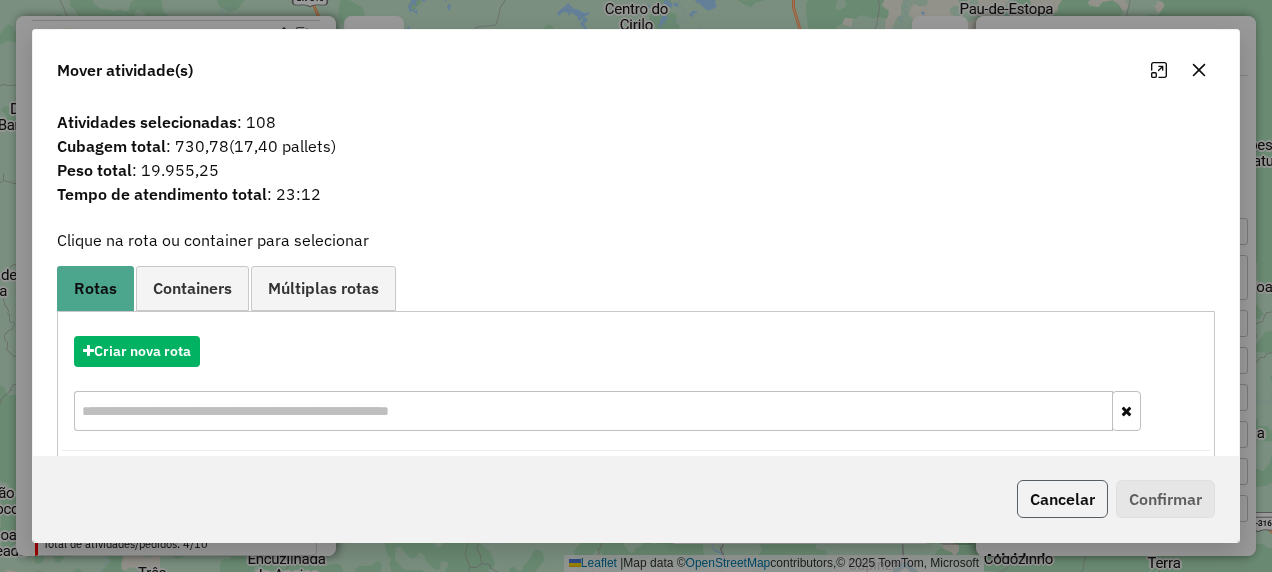 click on "Cancelar" 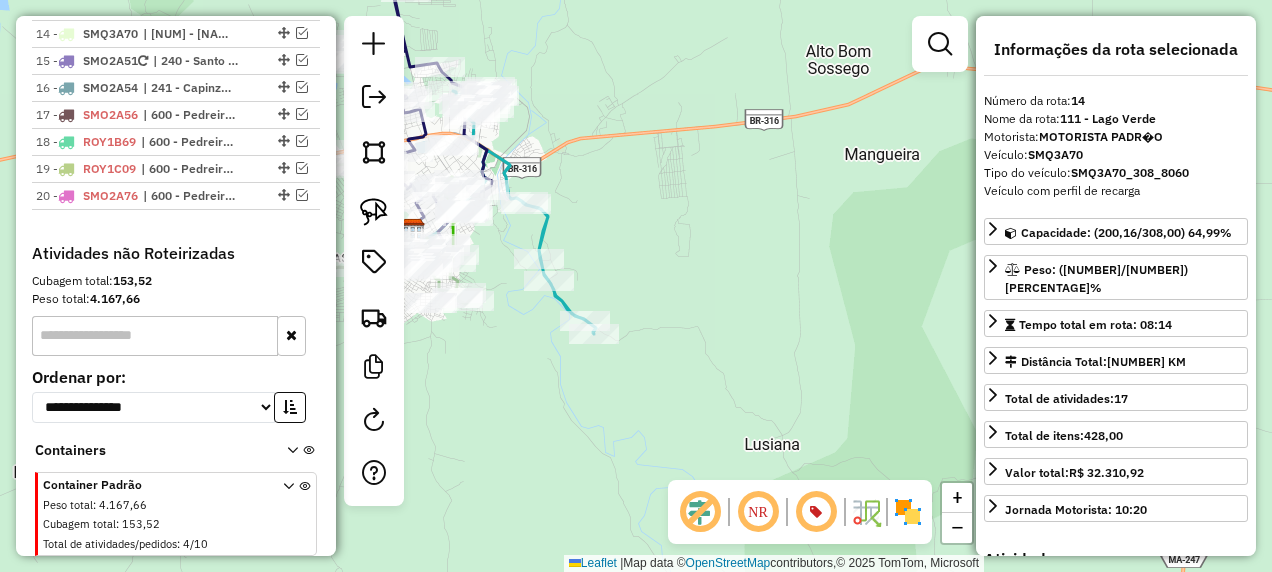 drag, startPoint x: 364, startPoint y: 217, endPoint x: 397, endPoint y: 209, distance: 33.955853 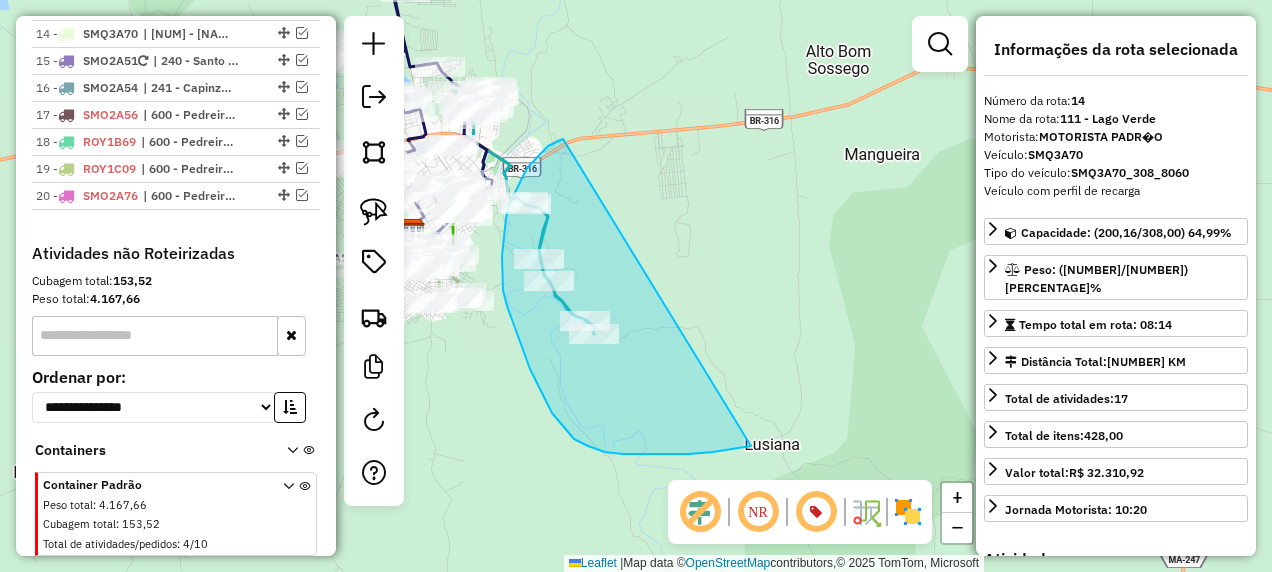 drag, startPoint x: 532, startPoint y: 164, endPoint x: 760, endPoint y: 443, distance: 360.31238 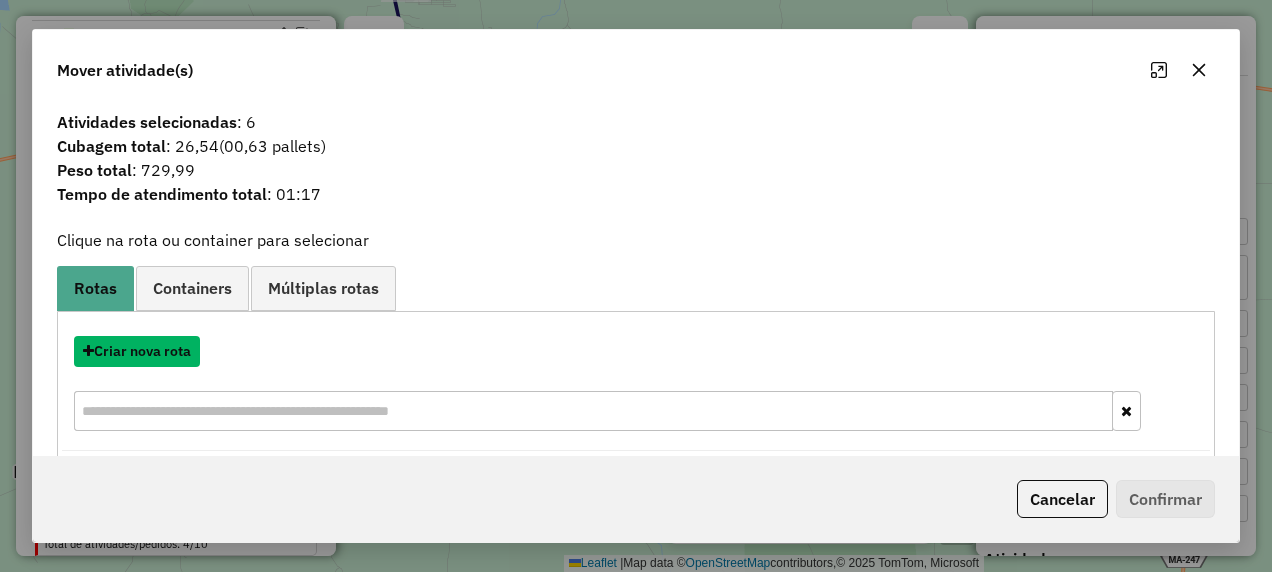click on "Criar nova rota" at bounding box center [137, 351] 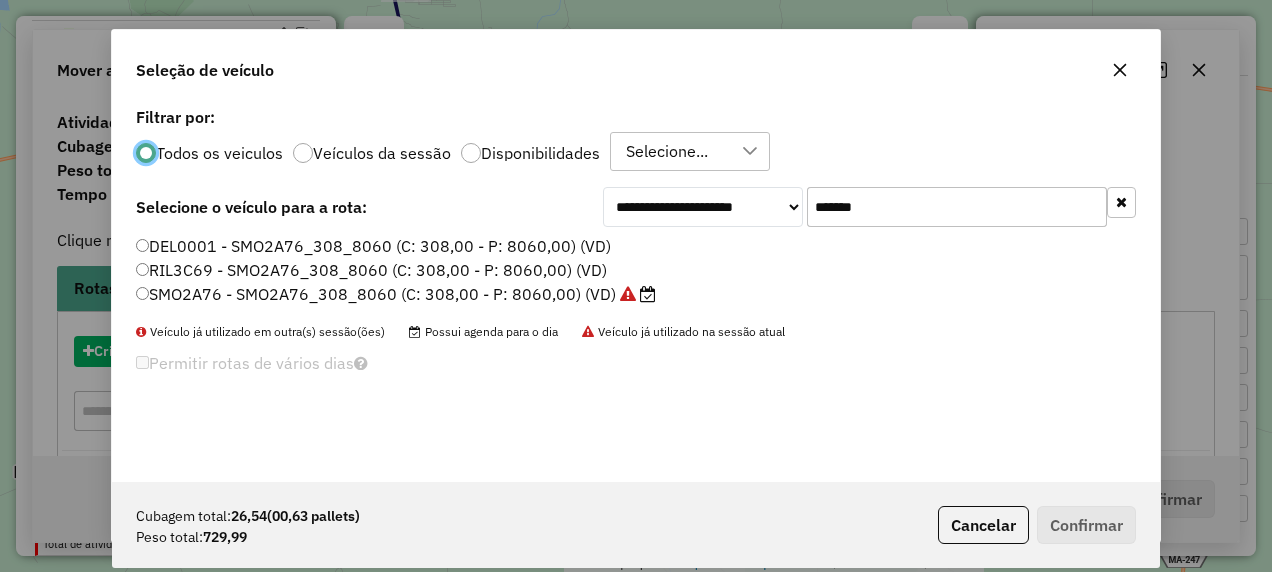 scroll, scrollTop: 11, scrollLeft: 6, axis: both 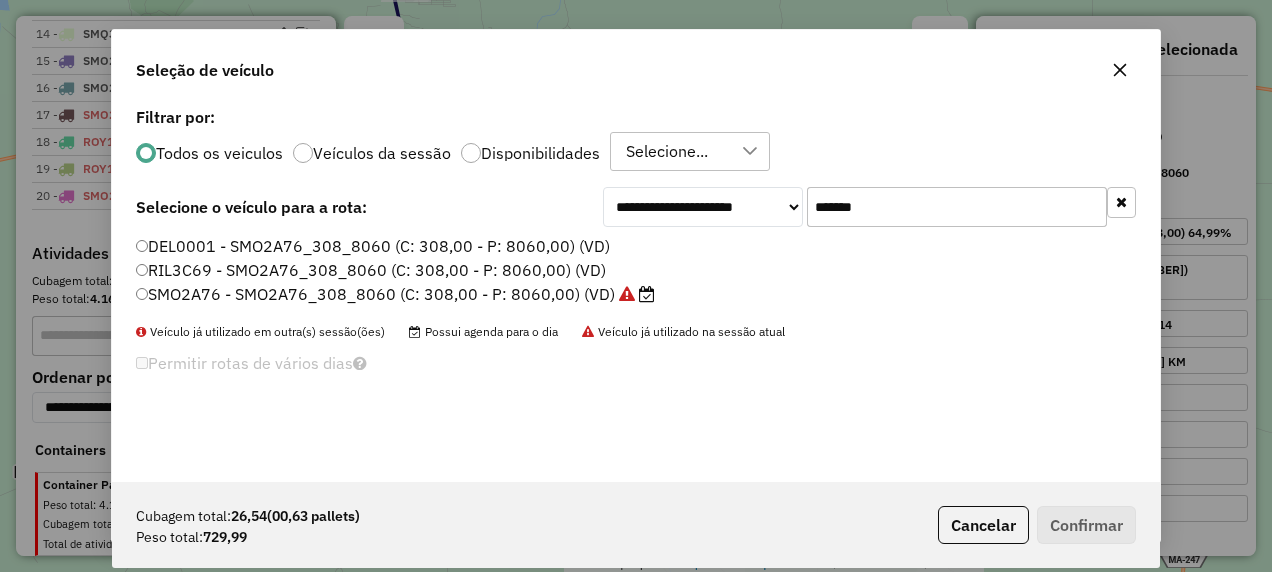 drag, startPoint x: 896, startPoint y: 214, endPoint x: 778, endPoint y: 246, distance: 122.26202 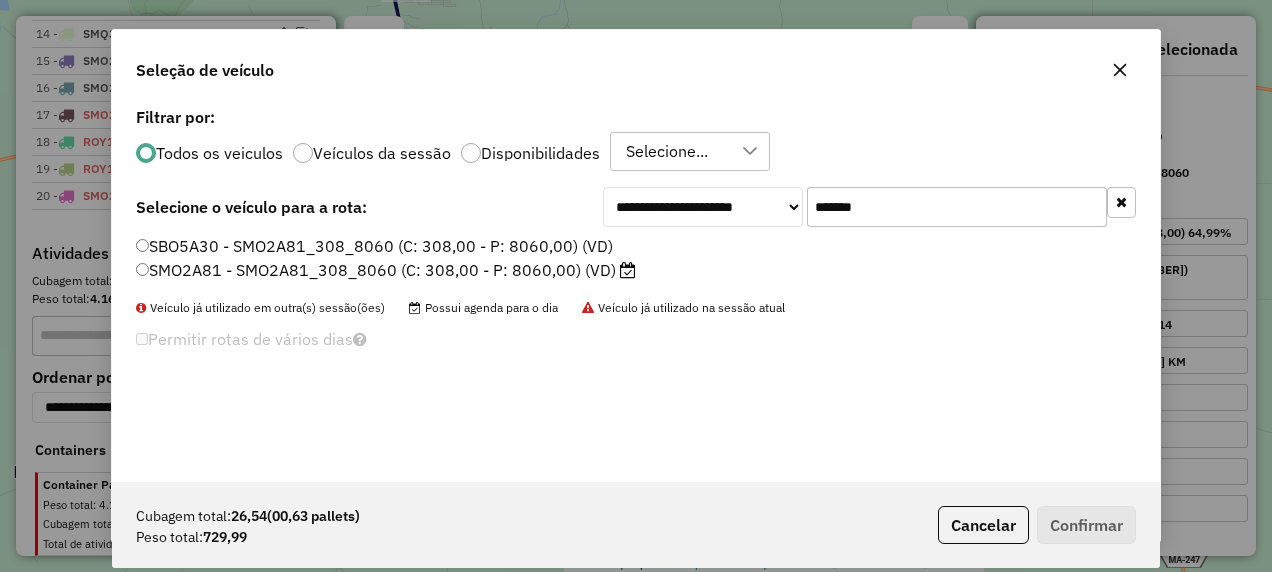 type on "*******" 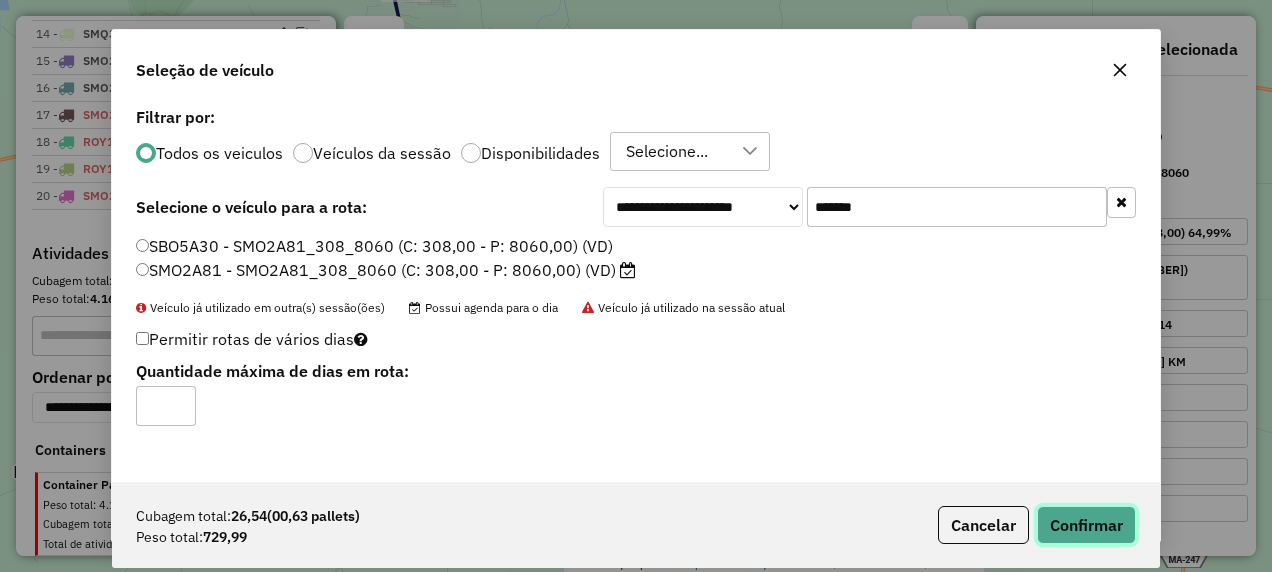 click on "Confirmar" 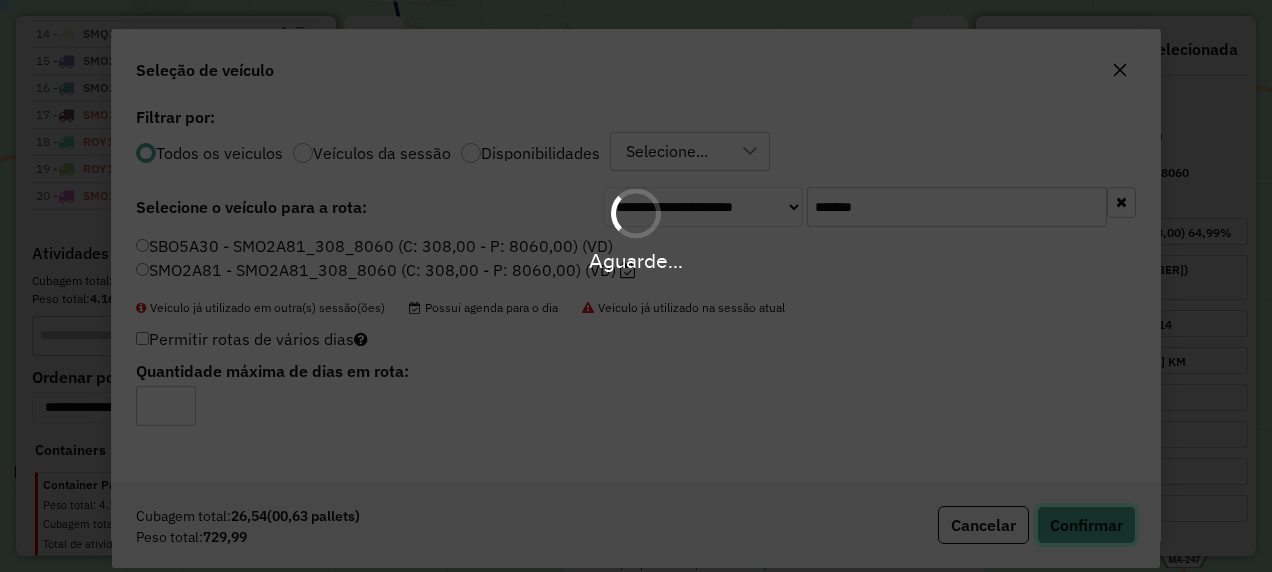 type 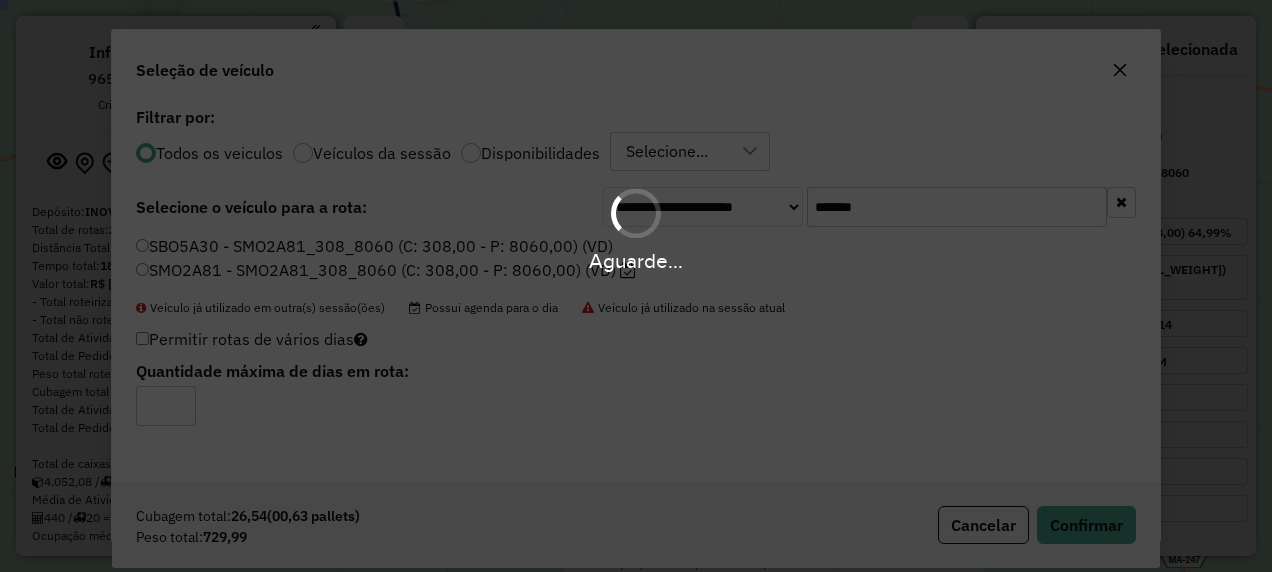 select on "**********" 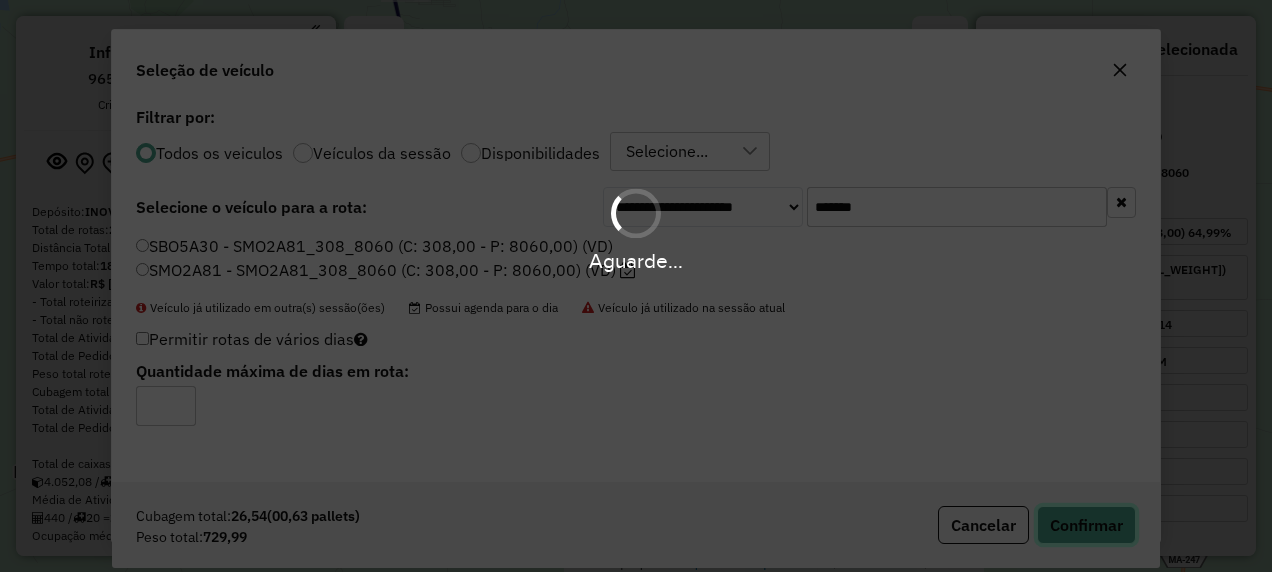 scroll, scrollTop: 1532, scrollLeft: 0, axis: vertical 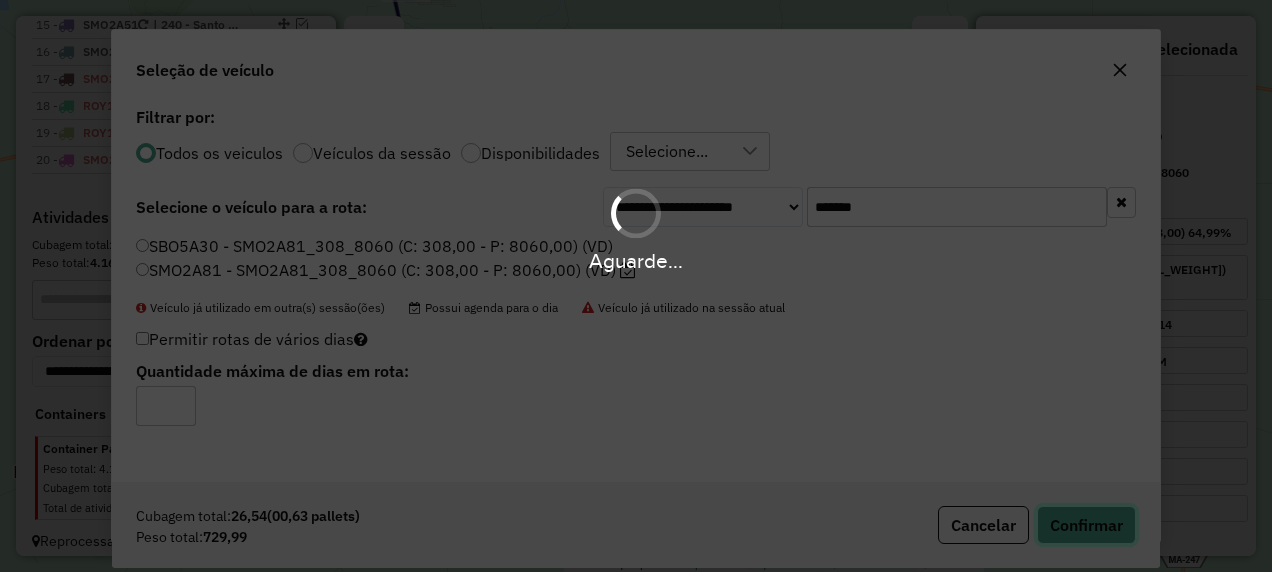 type 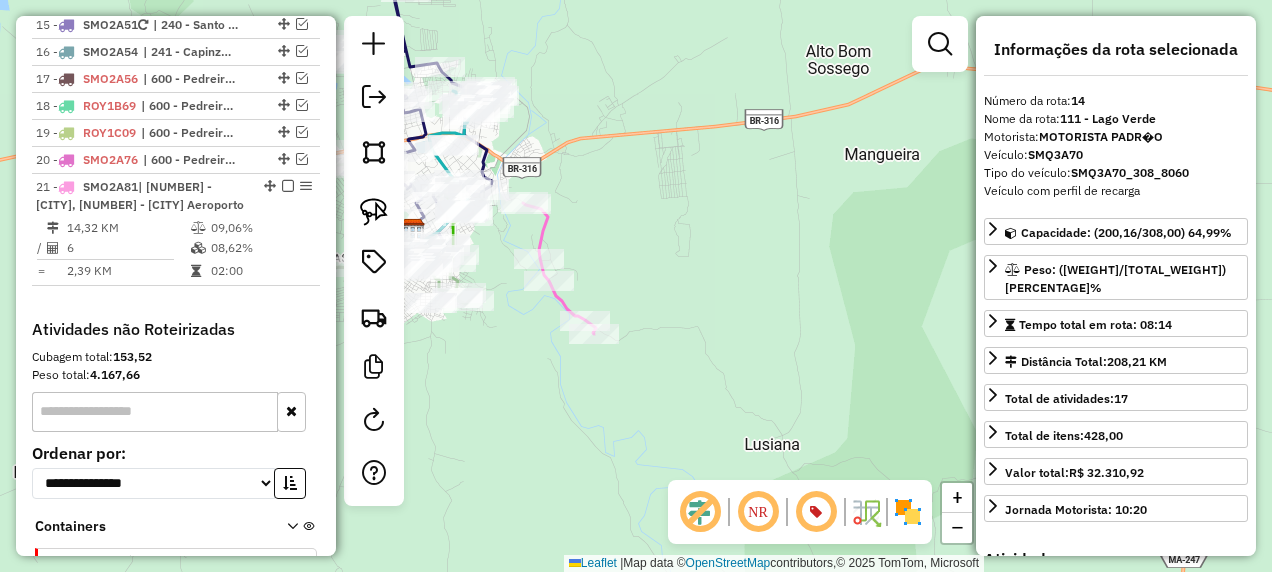 click 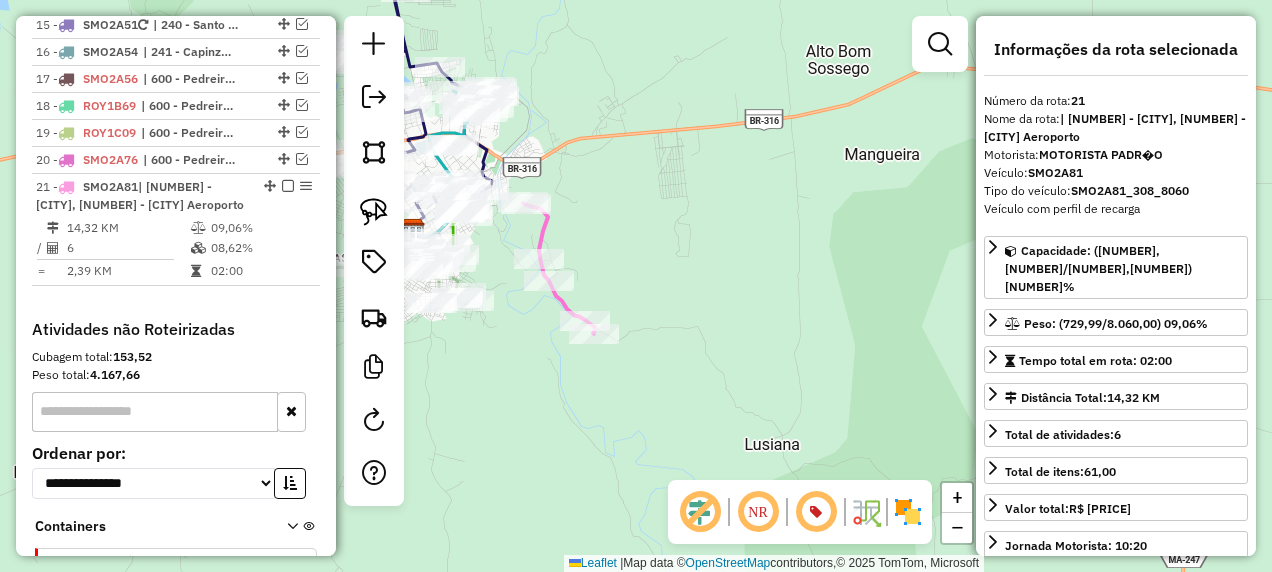 scroll, scrollTop: 1683, scrollLeft: 0, axis: vertical 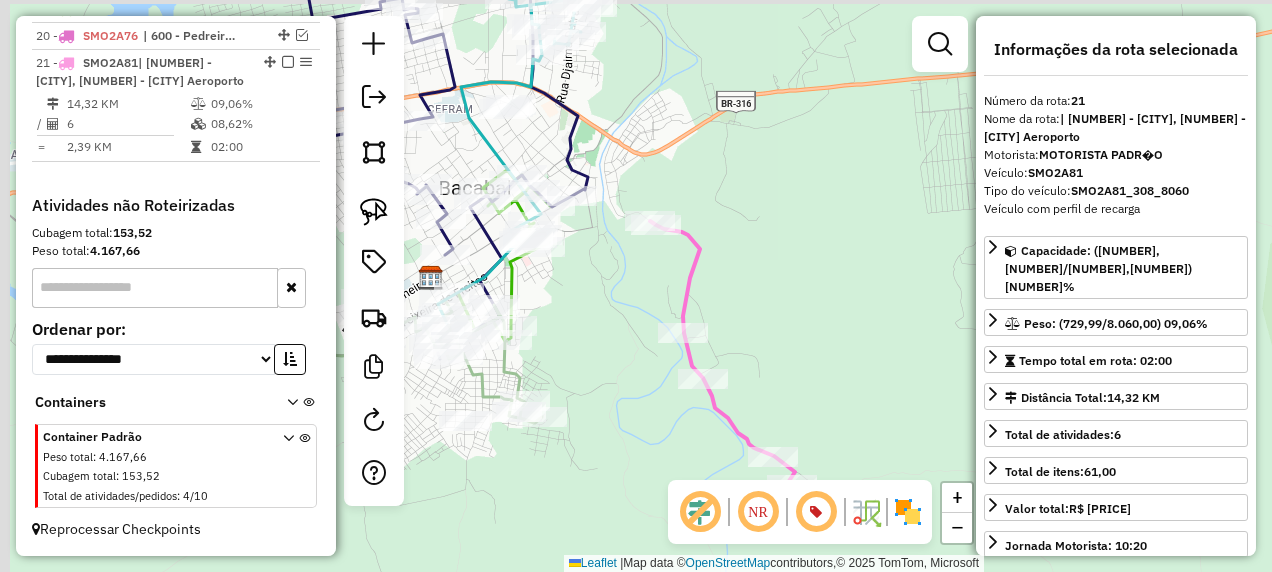 drag, startPoint x: 518, startPoint y: 235, endPoint x: 732, endPoint y: 322, distance: 231.00865 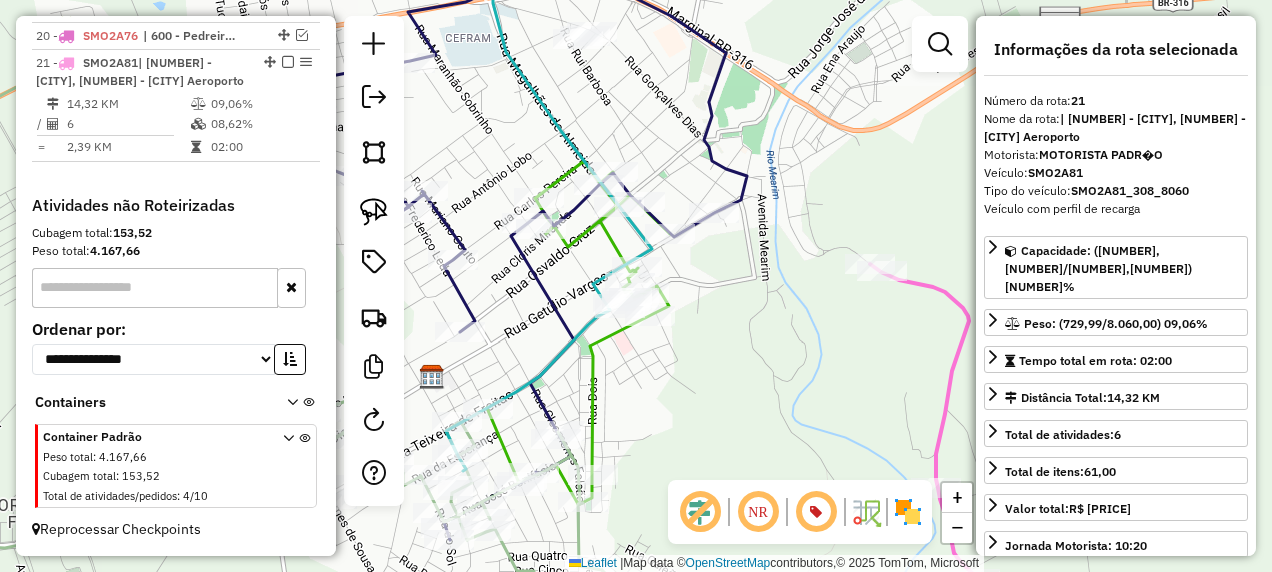 drag, startPoint x: 666, startPoint y: 327, endPoint x: 732, endPoint y: 370, distance: 78.77182 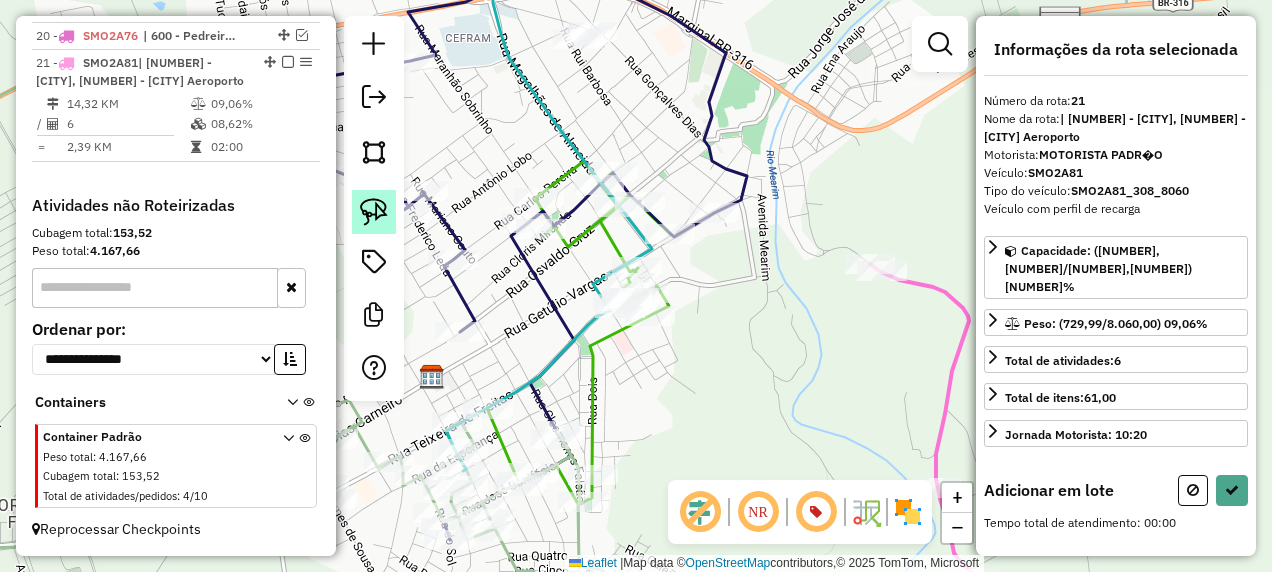click 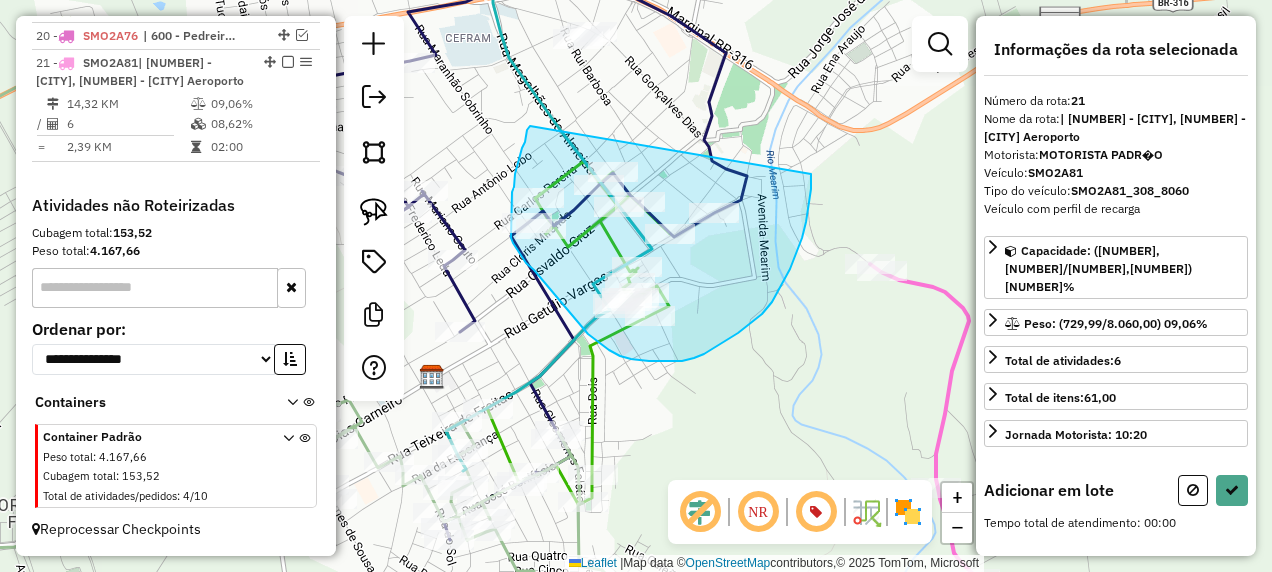 drag, startPoint x: 530, startPoint y: 126, endPoint x: 811, endPoint y: 174, distance: 285.07016 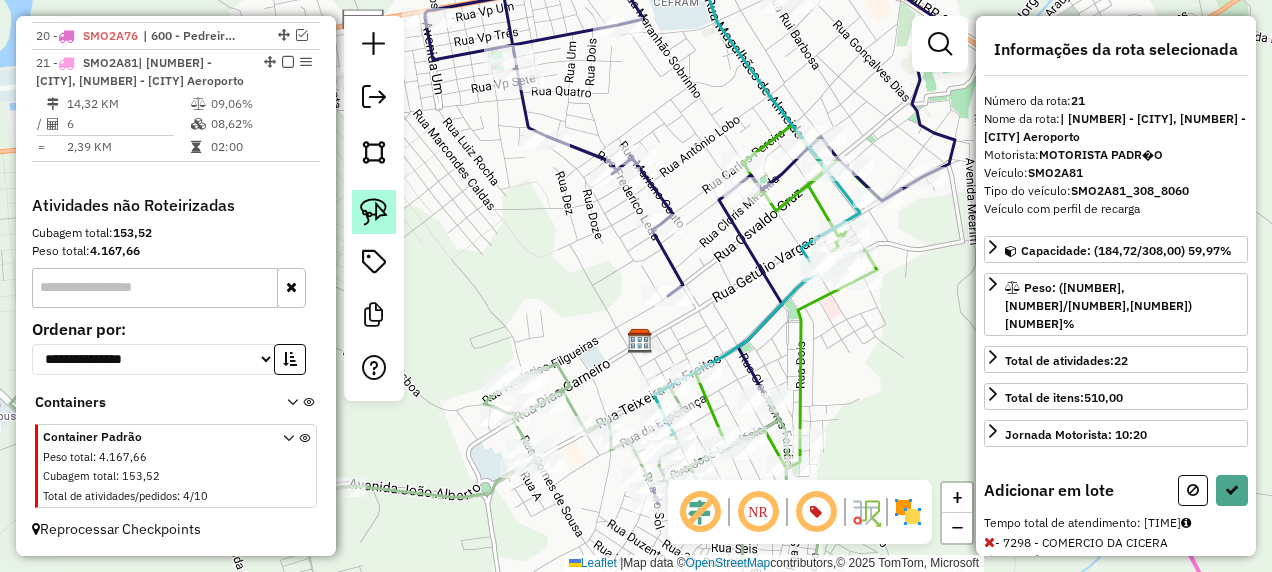 click 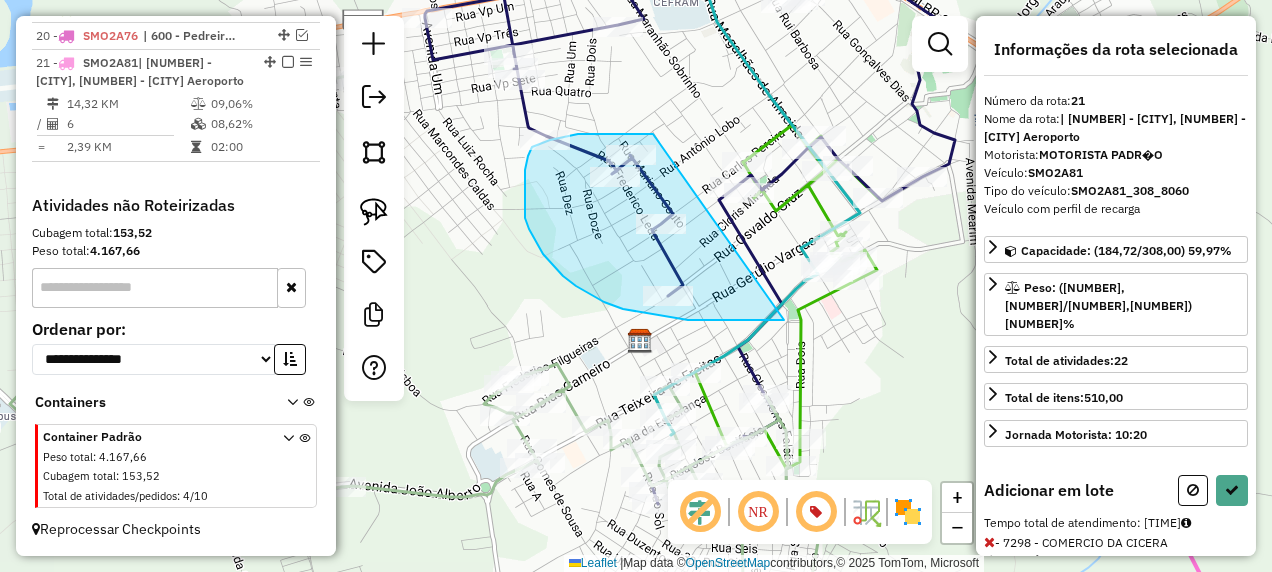 drag, startPoint x: 653, startPoint y: 134, endPoint x: 784, endPoint y: 320, distance: 227.50165 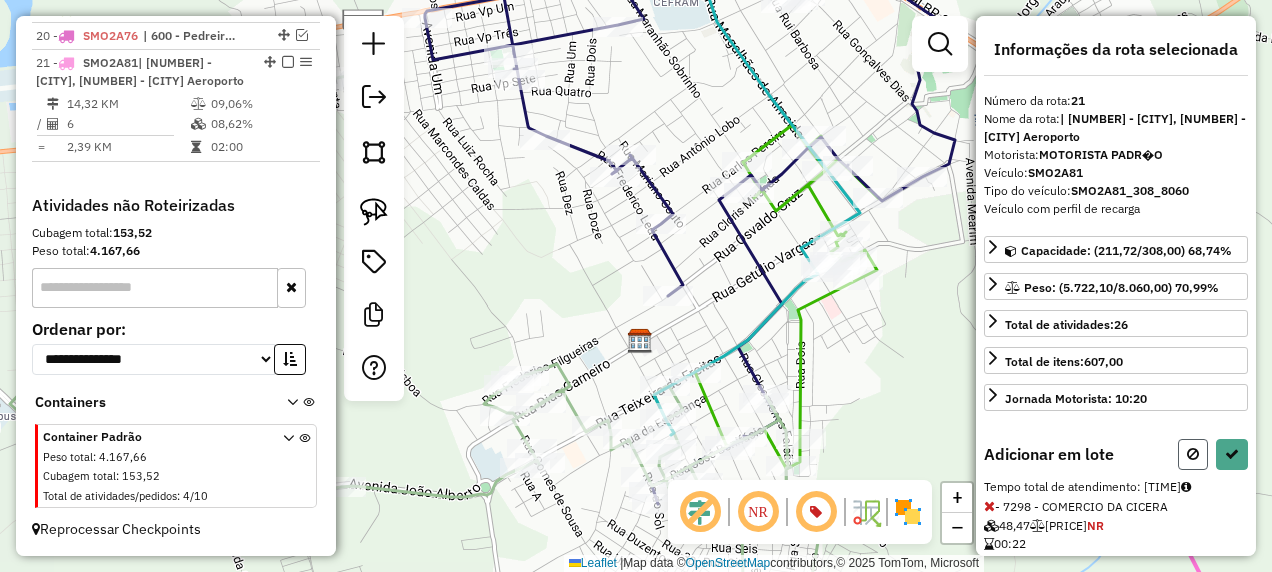 click at bounding box center (1193, 454) 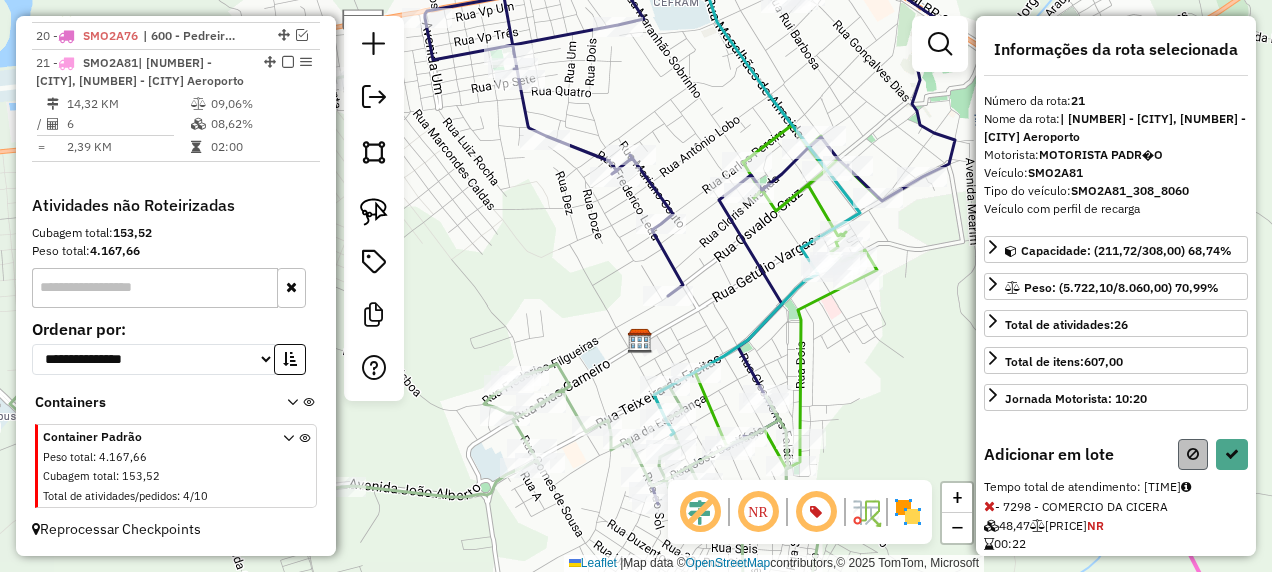 select on "**********" 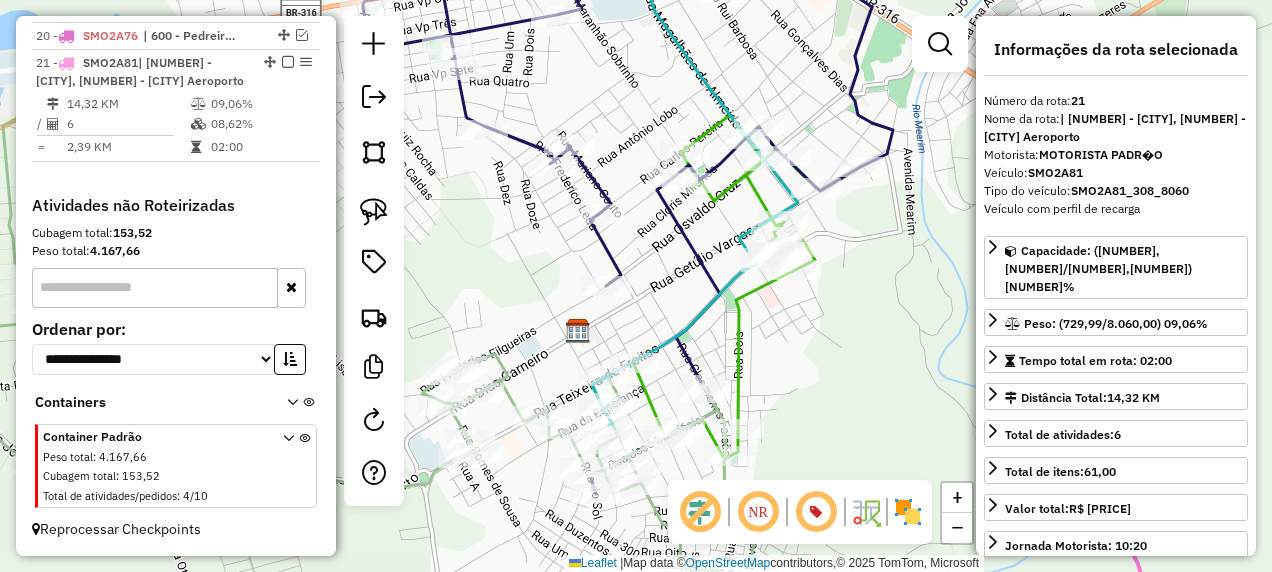 drag, startPoint x: 894, startPoint y: 352, endPoint x: 623, endPoint y: 310, distance: 274.2353 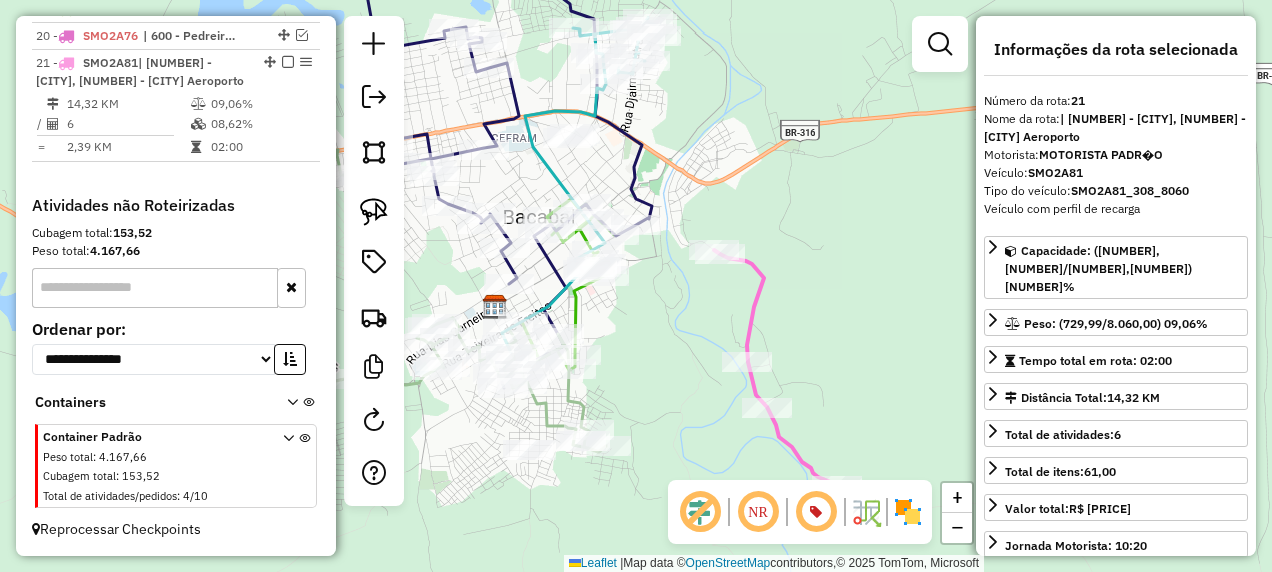 click 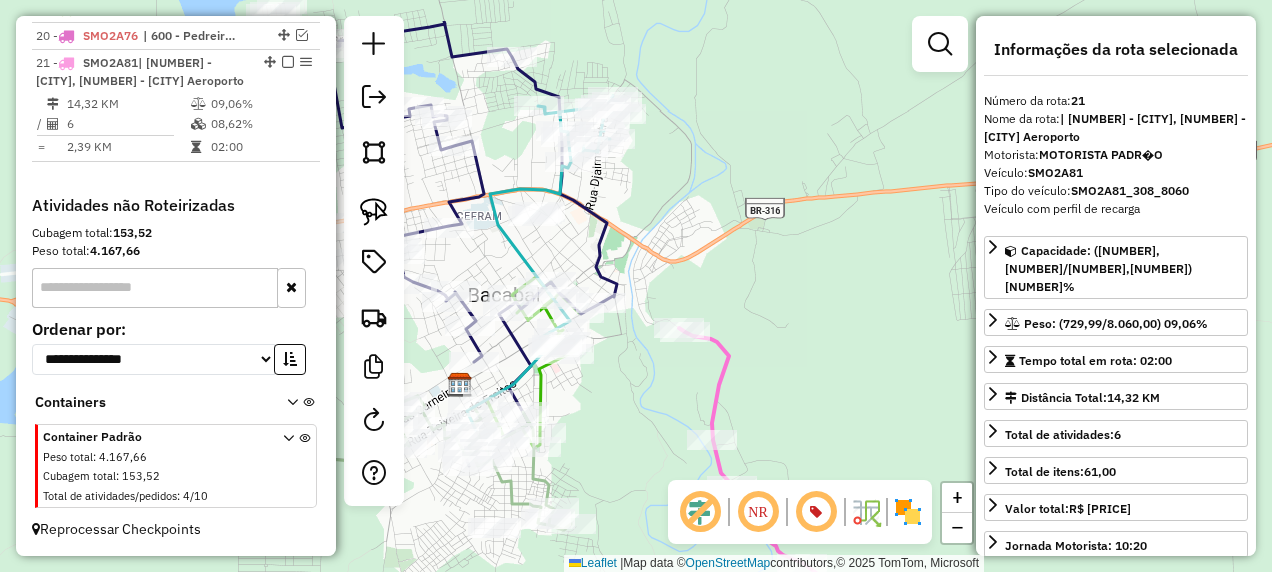 drag, startPoint x: 808, startPoint y: 196, endPoint x: 756, endPoint y: 292, distance: 109.17875 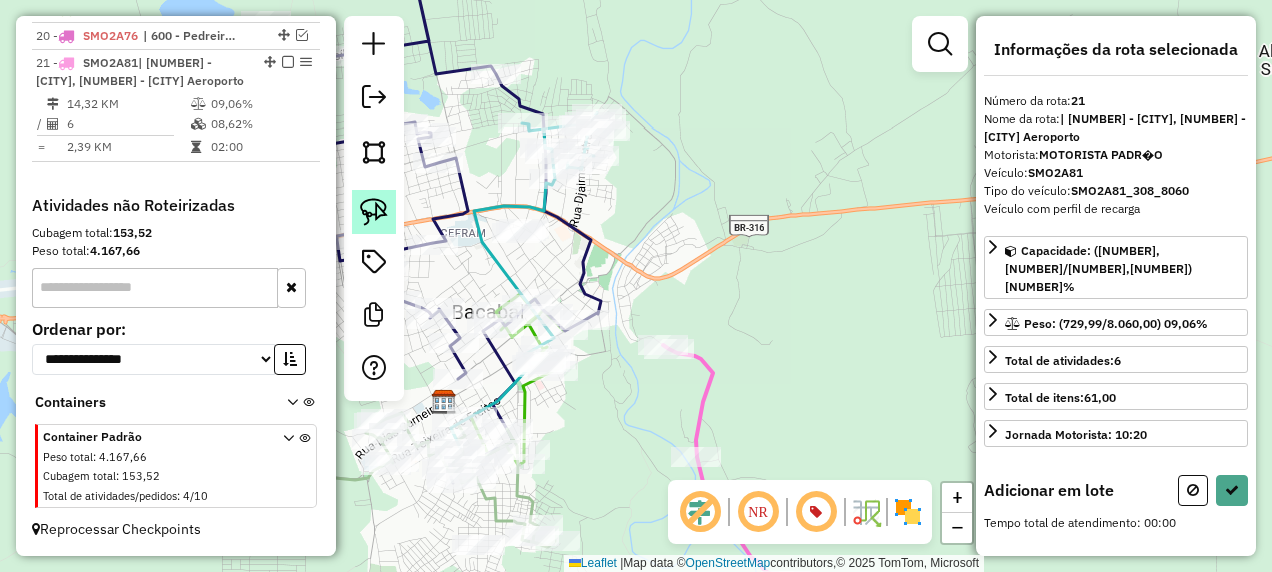 click 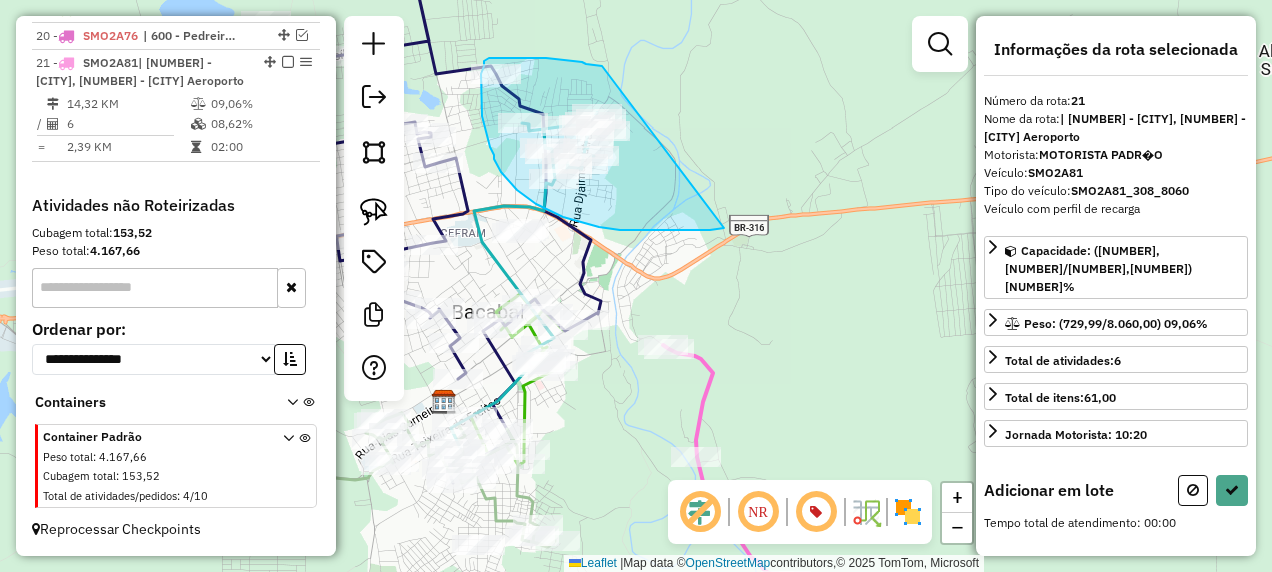 drag, startPoint x: 570, startPoint y: 61, endPoint x: 724, endPoint y: 228, distance: 227.16734 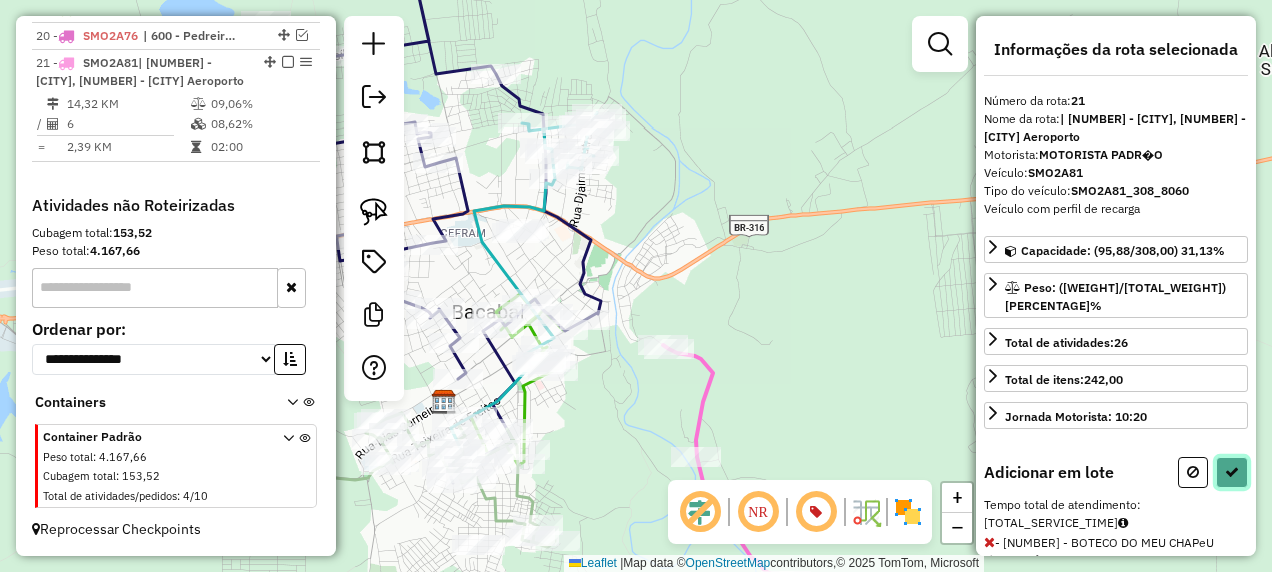 click at bounding box center [1232, 472] 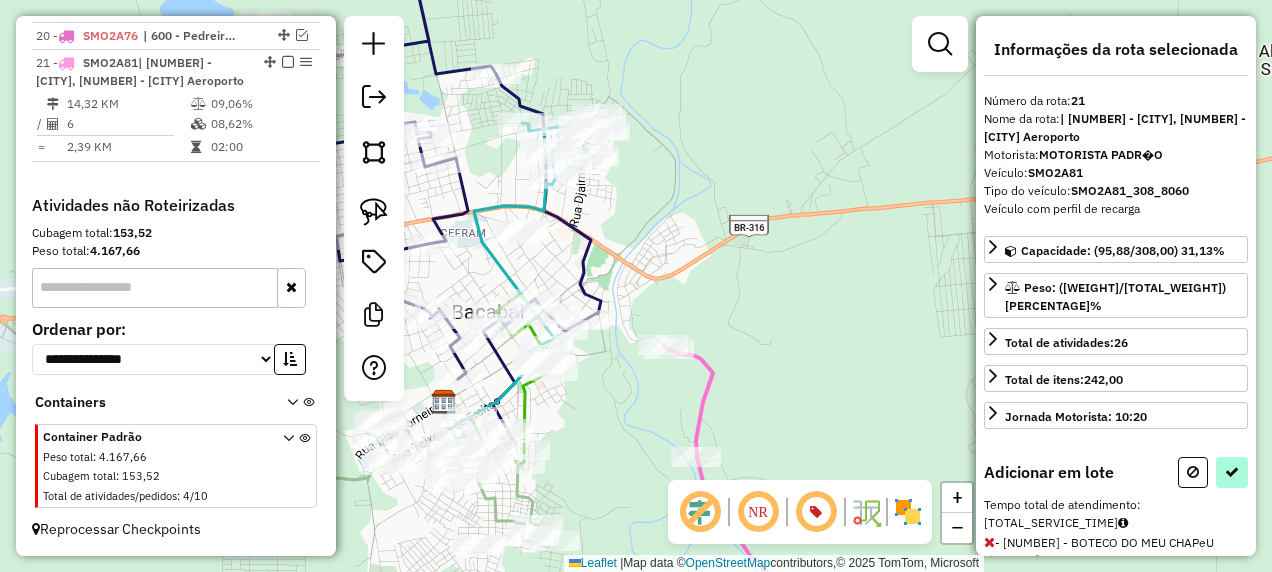 select on "**********" 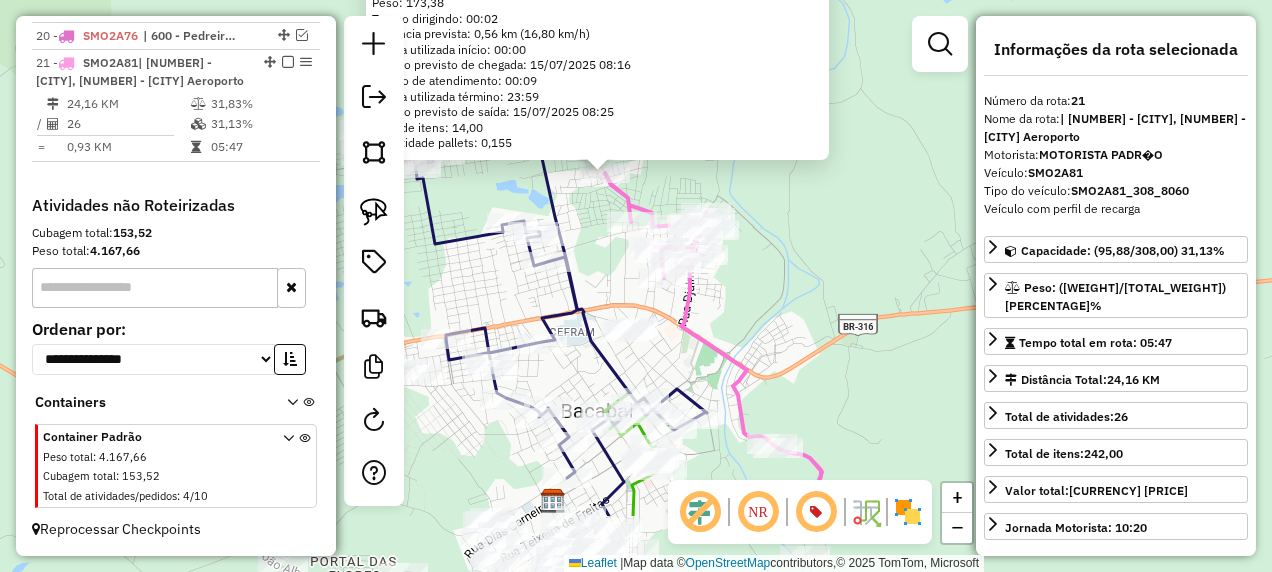 drag, startPoint x: 798, startPoint y: 312, endPoint x: 795, endPoint y: 265, distance: 47.095646 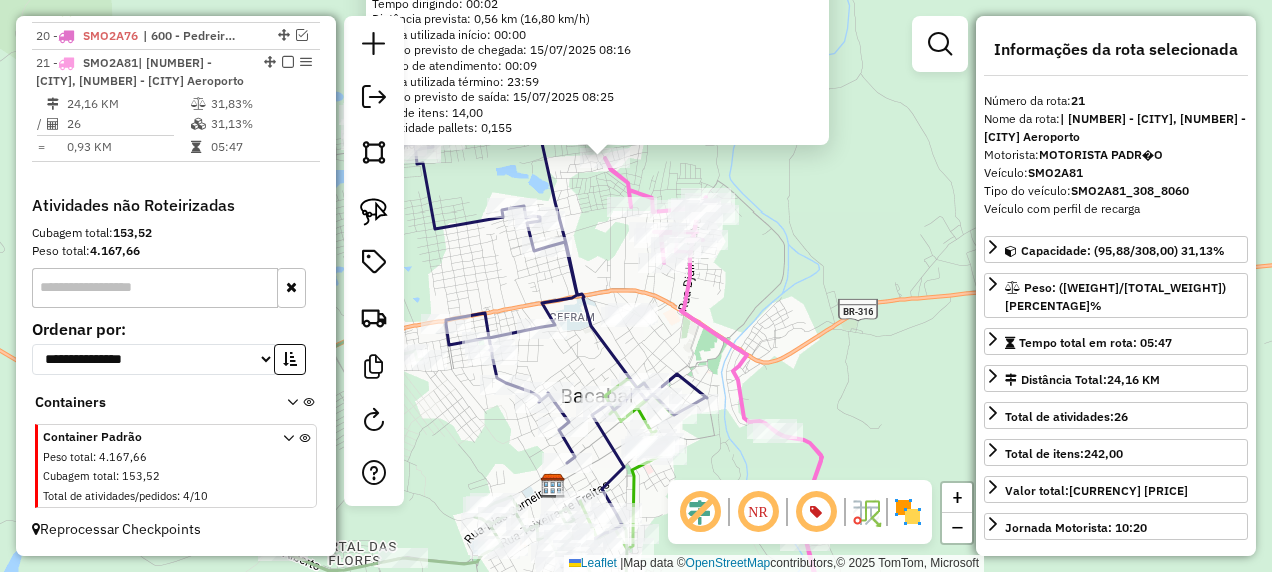 click 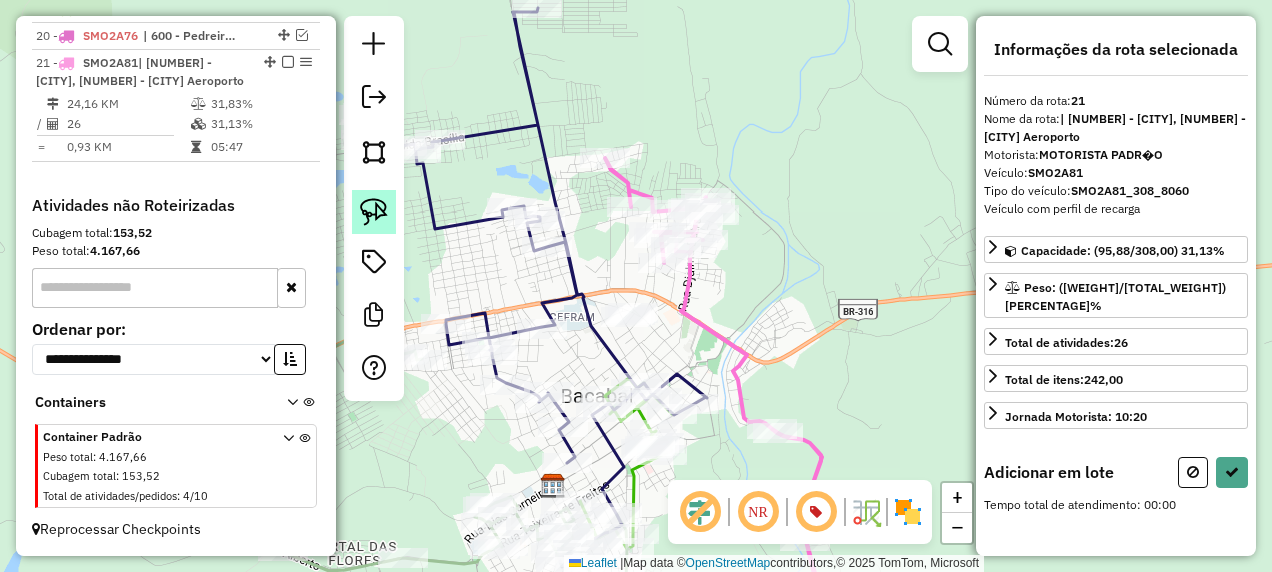 click 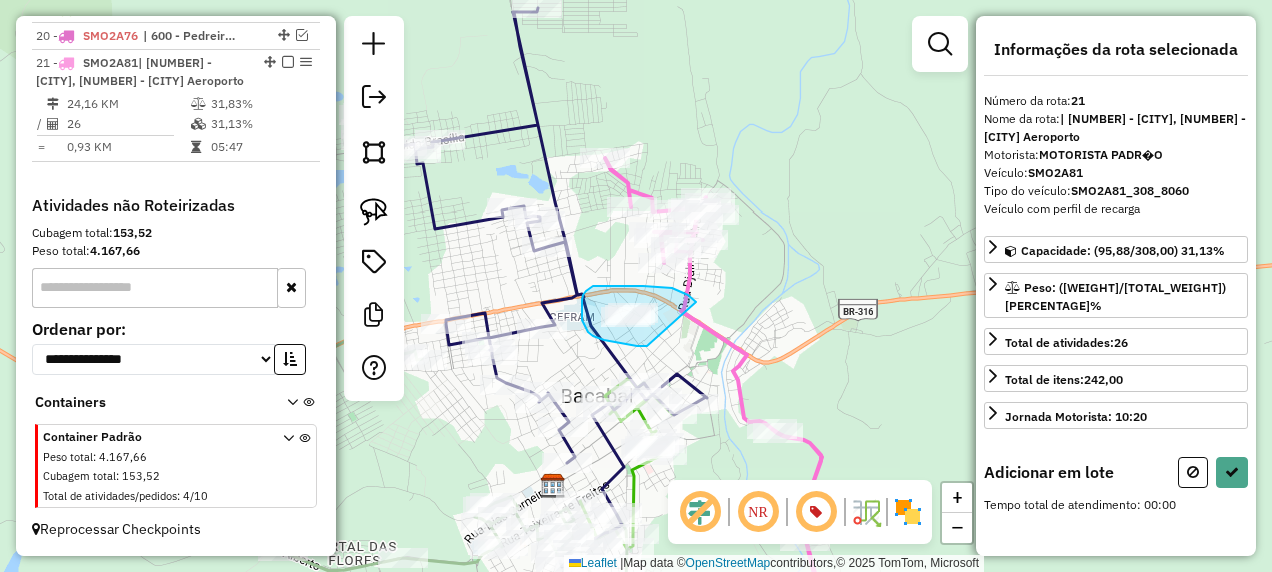 drag, startPoint x: 694, startPoint y: 301, endPoint x: 698, endPoint y: 346, distance: 45.17743 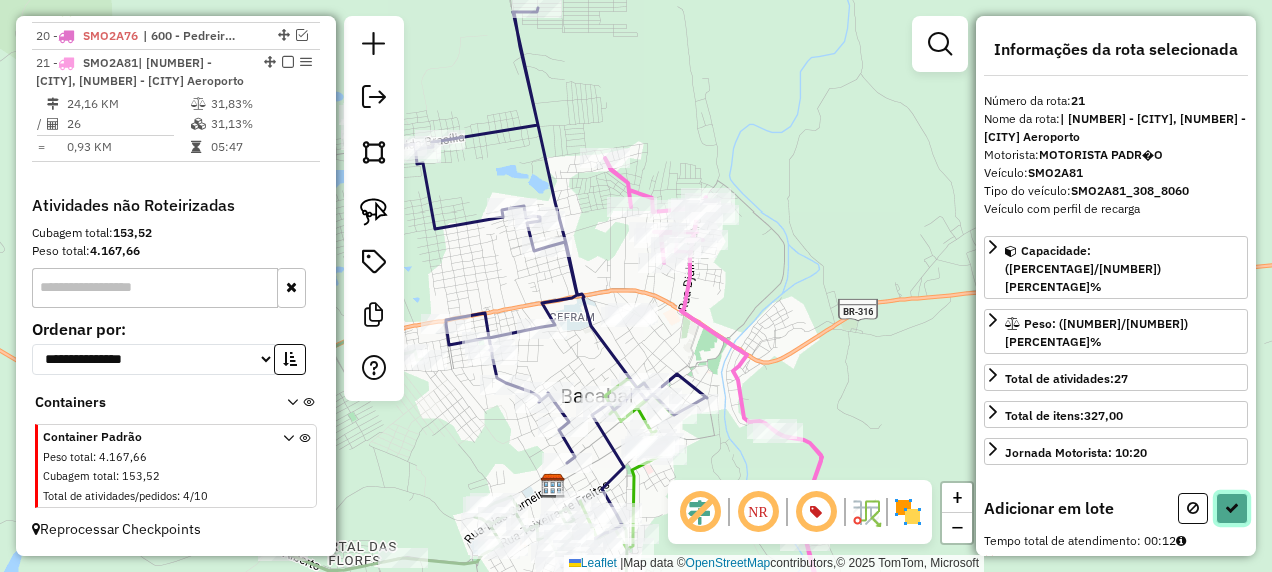 click at bounding box center (1232, 508) 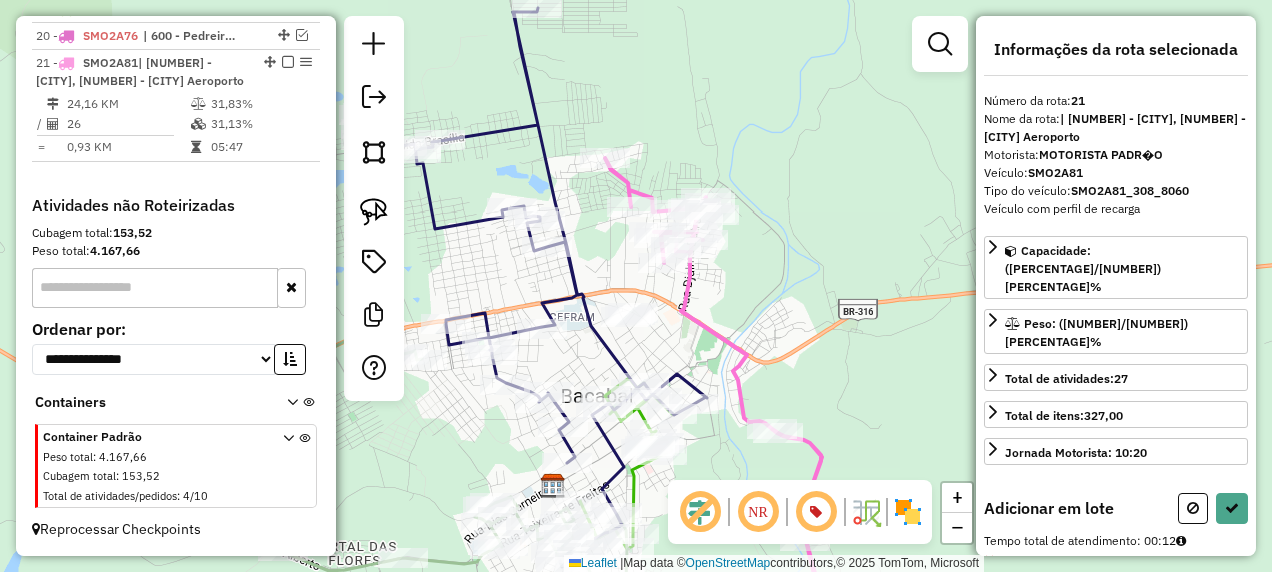 select on "**********" 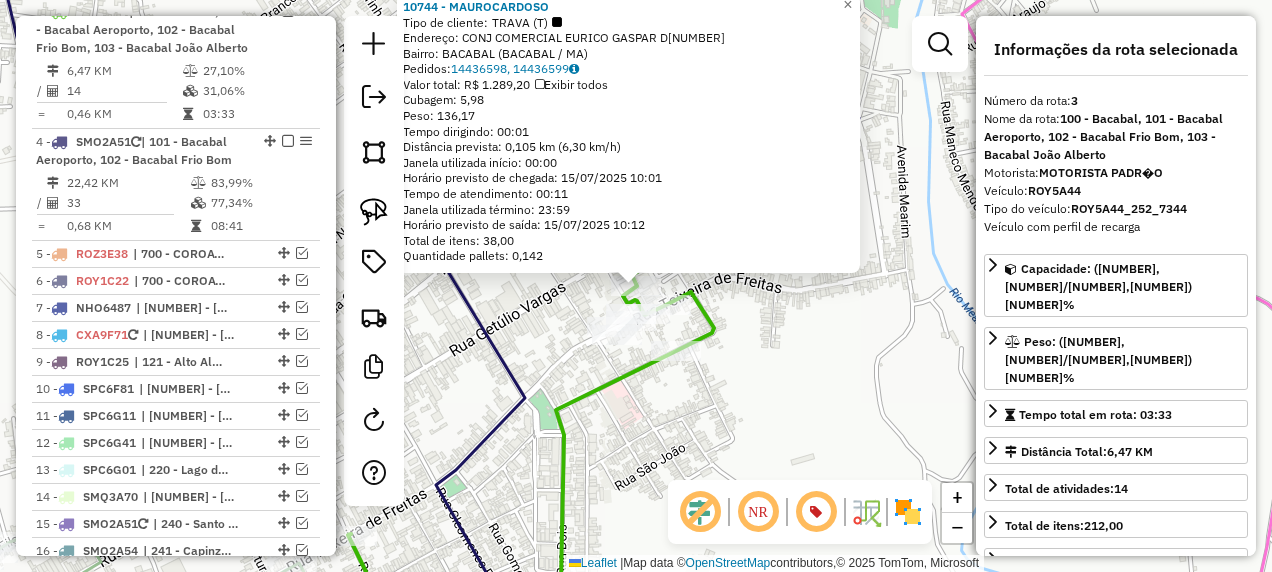 click 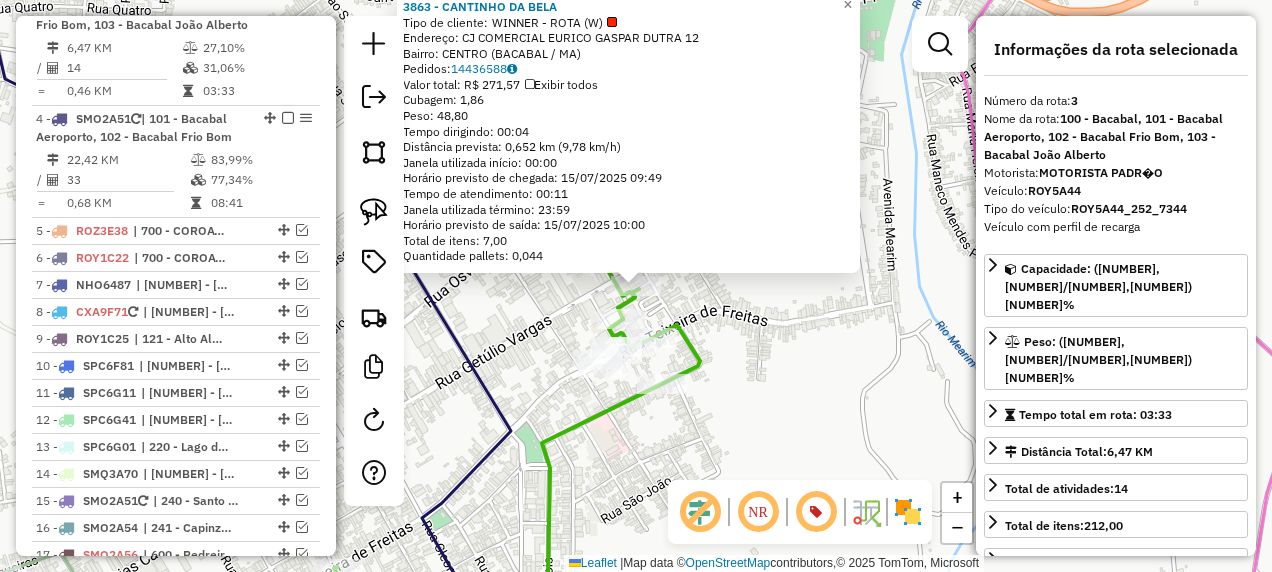 scroll, scrollTop: 1033, scrollLeft: 0, axis: vertical 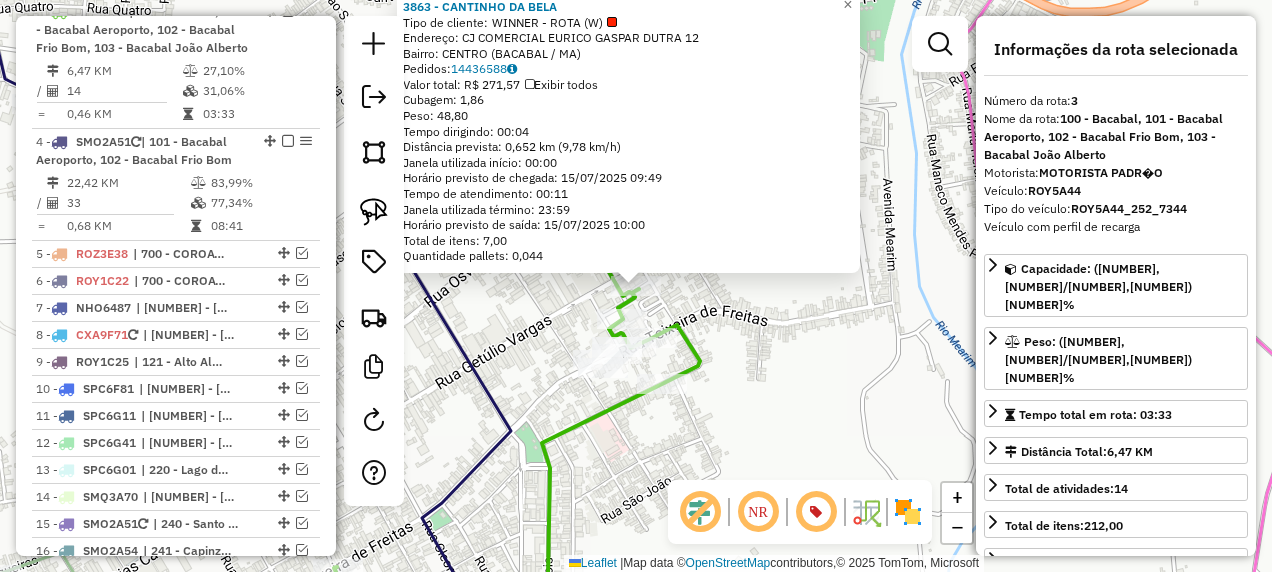 click on "[NUMBER] - [NAME] Tipo de cliente: [CLIENT_TYPE] Endereço: [NAME] [NUMBER] Bairro: [NAME] ([CITY] / [STATE]) Pedidos: [ORDER_NUMBER] Valor total: [CURRENCY] [PRICE] Exibir todos Cubagem: [CUBAGE] Peso: [WEIGHT] Tempo dirigindo: [TIME] Distância prevista: [DISTANCE] [SPEED] Janela utilizada início: [TIME] Horário previsto de chegada: [DATE] [TIME] Tempo de atendimento: [TIME] Janela utilizada término: [TIME] Horário previsto de saída: [DATE] [TIME] Total de itens: [ITEMS] Quantidade pallets: [PALLETS] × Janela de atendimento Grade de atendimento Capacidade Transportadoras Veículos Cliente Pedidos Rotas Selecione os dias de semana para filtrar as janelas de atendimento Seg Ter Qua Qui Sex Sáb Dom Informe o período da janela de atendimento: De: Até: Filtrar exatamente a janela do cliente Considerar janela de atendimento padrão Selecione os dias de semana para filtrar as grades de atendimento Seg Ter Qua Qui Sex Sáb Dom De: De:" 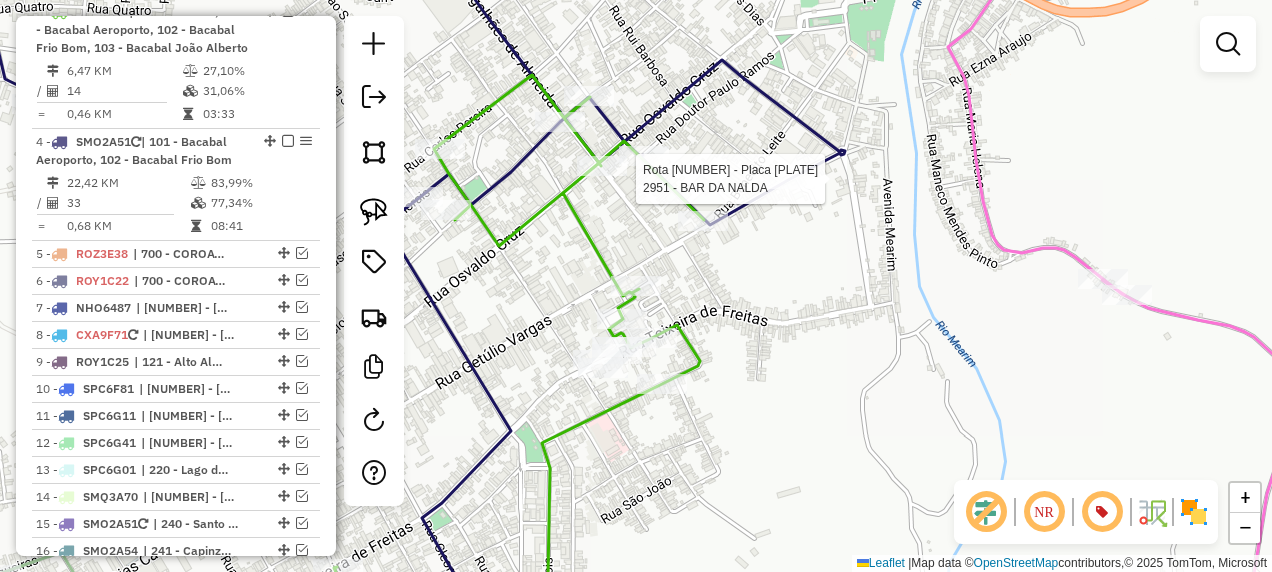 select on "**********" 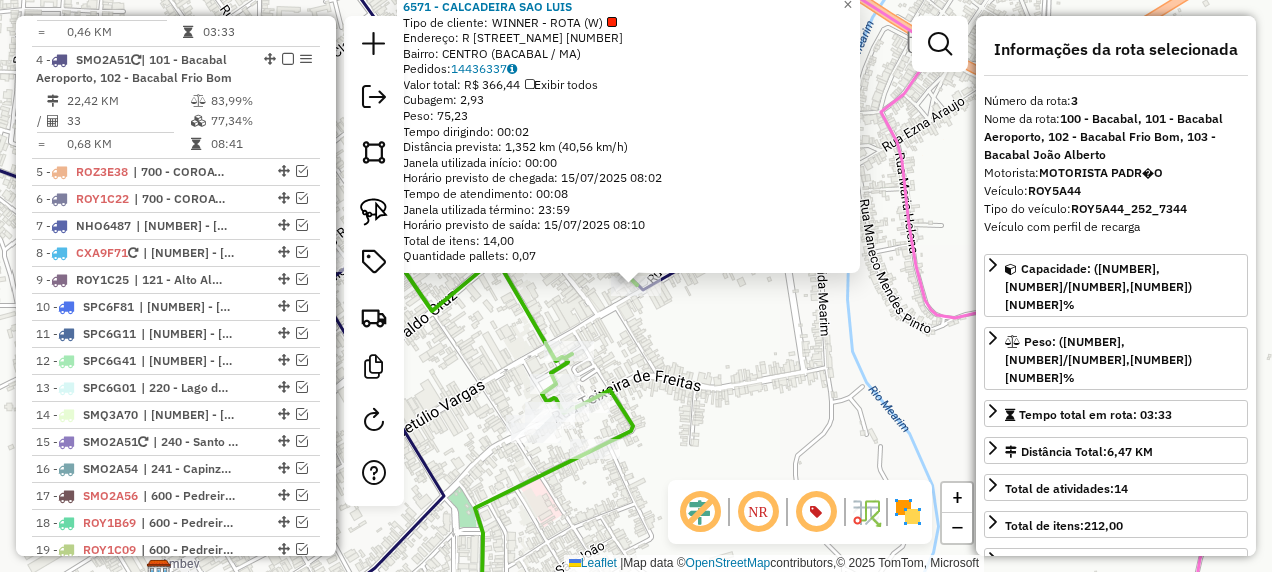 scroll, scrollTop: 1033, scrollLeft: 0, axis: vertical 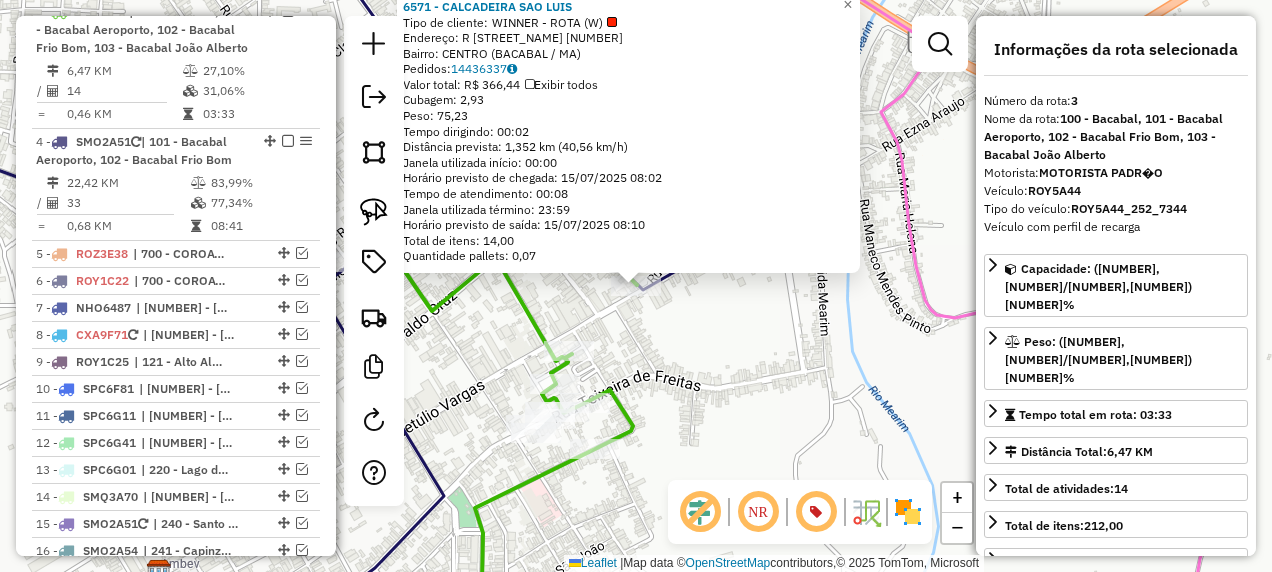 click on "6571 - [BUSINESS_NAME] [CITY] Tipo de cliente: [CLIENT_TYPE] - ROTA ([ROUTE_TYPE]) Endereço: R [STREET_NAME] [NUMBER] Bairro: [NEIGHBORHOOD] ([CITY] / [STATE]) Pedidos: [ORDER_IDS] Valor total: R$ [PRICE] Exibir todos Cubagem: [CUBAGE] Peso: [WEIGHT] Tempo dirigindo: [DRIVING_TIME] Distância prevista: [DISTANCE] km ([SPEED] km/h) Janela utilizada início: [START_TIME] Horário previsto de chegada: [ARRIVAL_DATE] [ARRIVAL_TIME] Tempo de atendimento: [SERVICE_TIME] Janela utilizada término: [END_TIME] Horário previsto de saída: [DEPARTURE_DATE] [DEPARTURE_TIME] Total de itens: [TOTAL_ITEMS] Quantidade pallets: [PALLET_QUANTITY] × Janela de atendimento Grade de atendimento Capacidade Transportadoras Veículos Cliente Pedidos Rotas Selecione os dias de semana para filtrar as janelas de atendimento Seg Ter Qua Qui Sex Sáb Dom Informe o período da janela de atendimento: De: Até: Filtrar exatamente a janela do cliente Considerar janela de atendimento padrão Selecione os dias de semana para filtrar as grades de atendimento Seg Ter Qua Qui Sex Sáb Dom De:" 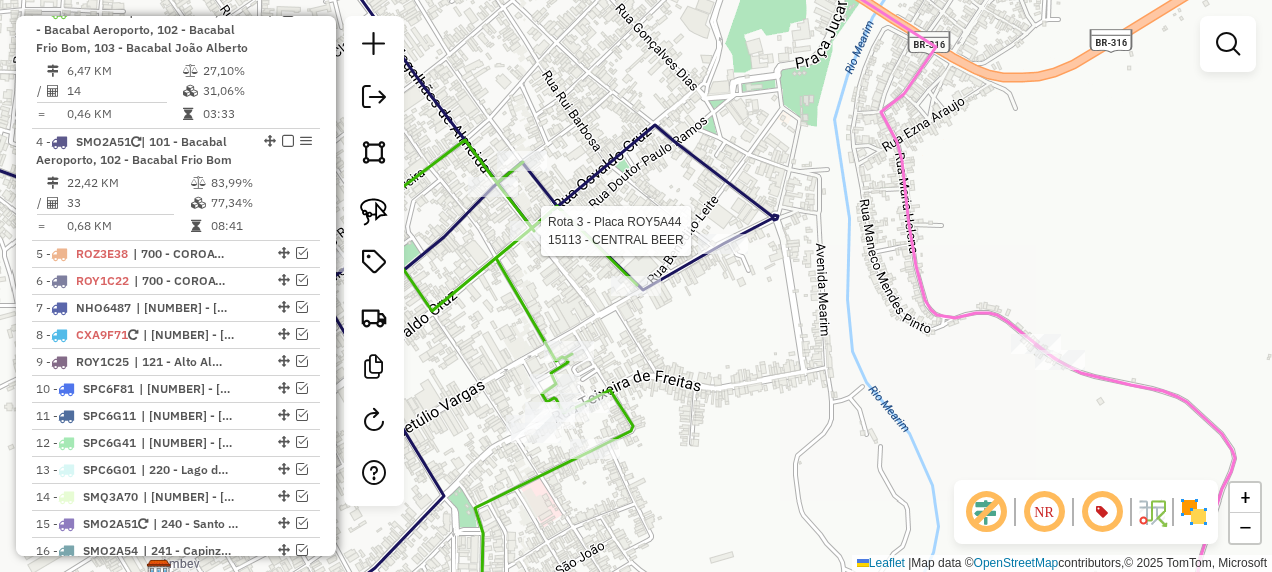 select on "**********" 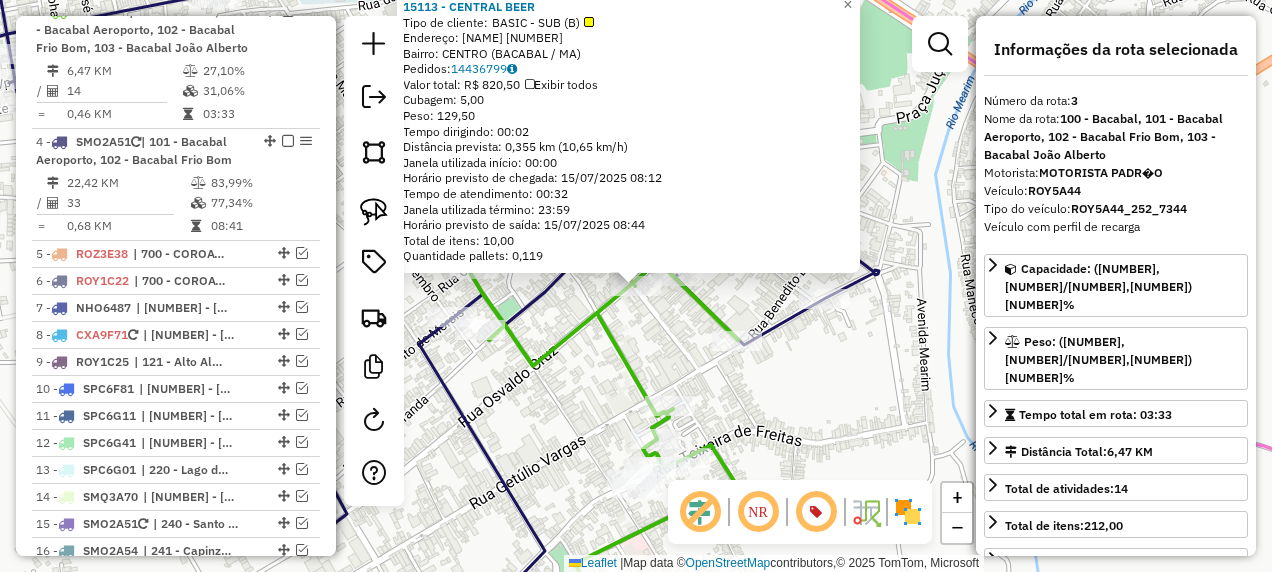 click on "[NUMBER] - [COMPANY_NAME]  Tipo de cliente:   BASIC - SUB (B)   Endereço:  BACABAL-[STATE] [NUMBER]   Bairro: CENTRO ([CITY] / [STATE])   Pedidos:  [ORDER_ID]   Valor total: R$ [PRICE]   Exibir todos   Cubagem: 5,00  Peso: 129,50  Tempo dirigindo: 00:02   Distância prevista: 0,355 km (10,65 km/h)   Janela utilizada início: 00:00   Horário previsto de chegada: 15/07/2025 08:12   Tempo de atendimento: 00:32   Janela utilizada término: 23:59   Horário previsto de saída: 15/07/2025 08:44   Total de itens: 10,00   Quantidade pallets: 0,119  × Janela de atendimento Grade de atendimento Capacidade Transportadoras Veículos Cliente Pedidos  Rotas Selecione os dias de semana para filtrar as janelas de atendimento  Seg   Ter   Qua   Qui   Sex   Sáb   Dom  Informe o período da janela de atendimento: De: Até:  Filtrar exatamente a janela do cliente  Considerar janela de atendimento padrão  Selecione os dias de semana para filtrar as grades de atendimento  Seg   Ter   Qua   Qui   Sex   Sáb   Dom   Peso mínimo:   Peso máximo:  De:" 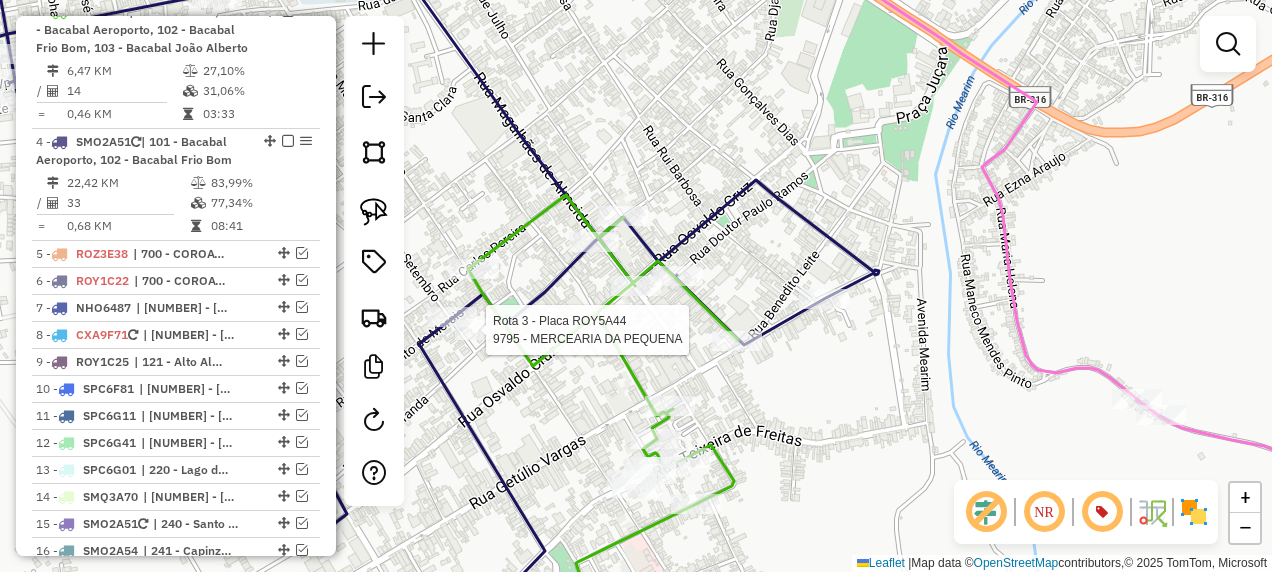 select on "**********" 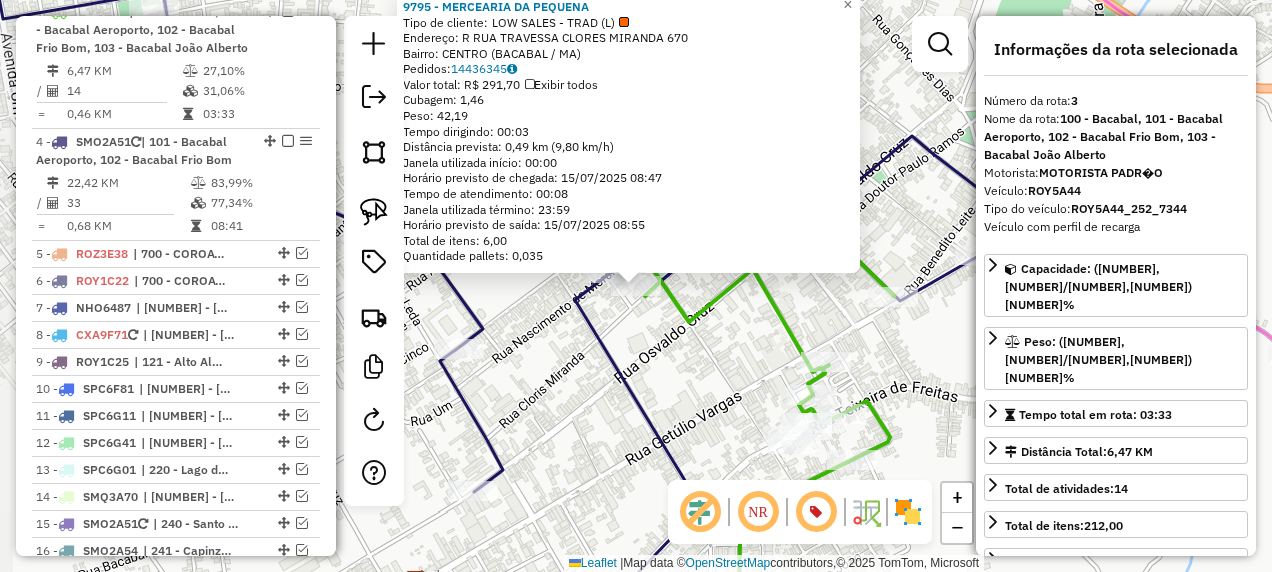 click on "Rota [NUMBER] - Placa [PLATE] [NUMBER] - [NAME] [NAME] [NUMBER] - [NAME] [NAME] Tipo de cliente: [NAME] - [NAME] ([NAME]) Endereço: R RUA [NAME] [NAME] [NAME] [NUMBER] Bairro: [NAME] ([NAME] / [STATE]) Pedidos: [NUMBER] Valor total: R$ [AMOUNT] Exibir todos Cubagem: [NUMBER] Peso: [NUMBER] Tempo dirigindo: [TIME] Distância prevista: [NUMBER] km ([NUMBER] km/h) Janela utilizada início: [TIME] Horário previsto de chegada: [DATE] [TIME] Tempo de atendimento: [TIME] Janela utilizada término: [TIME] Horário previsto de saída: [DATE] [TIME] Total de itens: [NUMBER],00 Quantidade pallets: [NUMBER] × Janela de atendimento Grade de atendimento Capacidade Transportadoras Veículos Cliente Pedidos Rotas Selecione os dias de semana para filtrar as janelas de atendimento Seg Ter Qua Qui Sex Sáb Dom Informe o período da janela de atendimento: De: Até: Filtrar exatamente a janela do cliente Considerar janela de atendimento padrão Seg Ter Qua Qui Sex Sáb Dom Peso mínimo: De:" 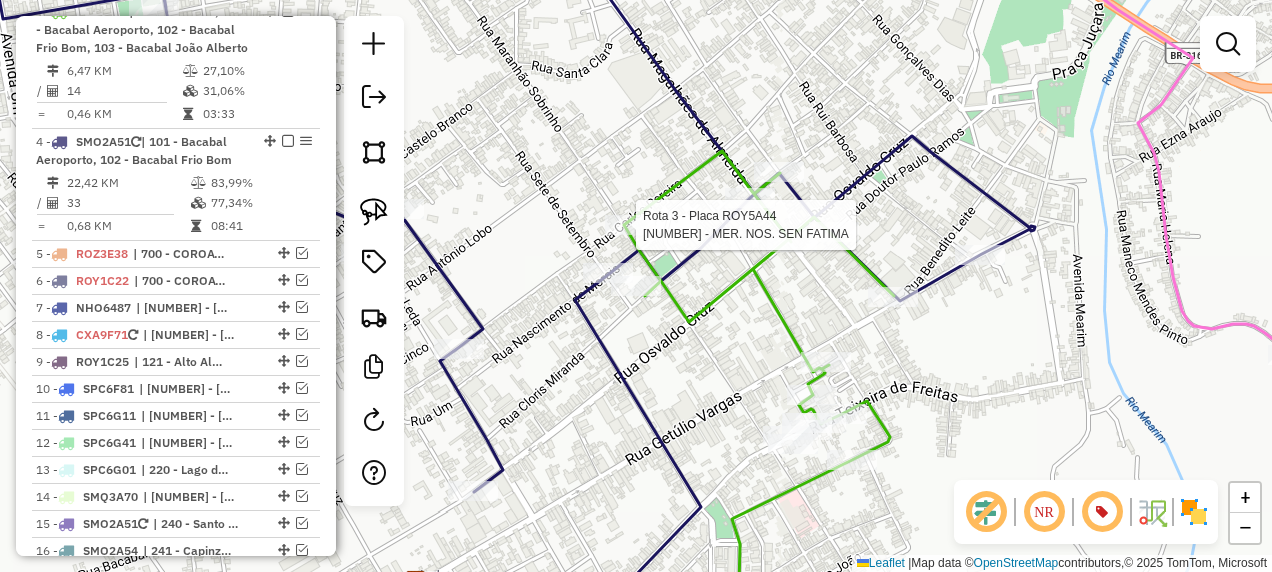 select on "**********" 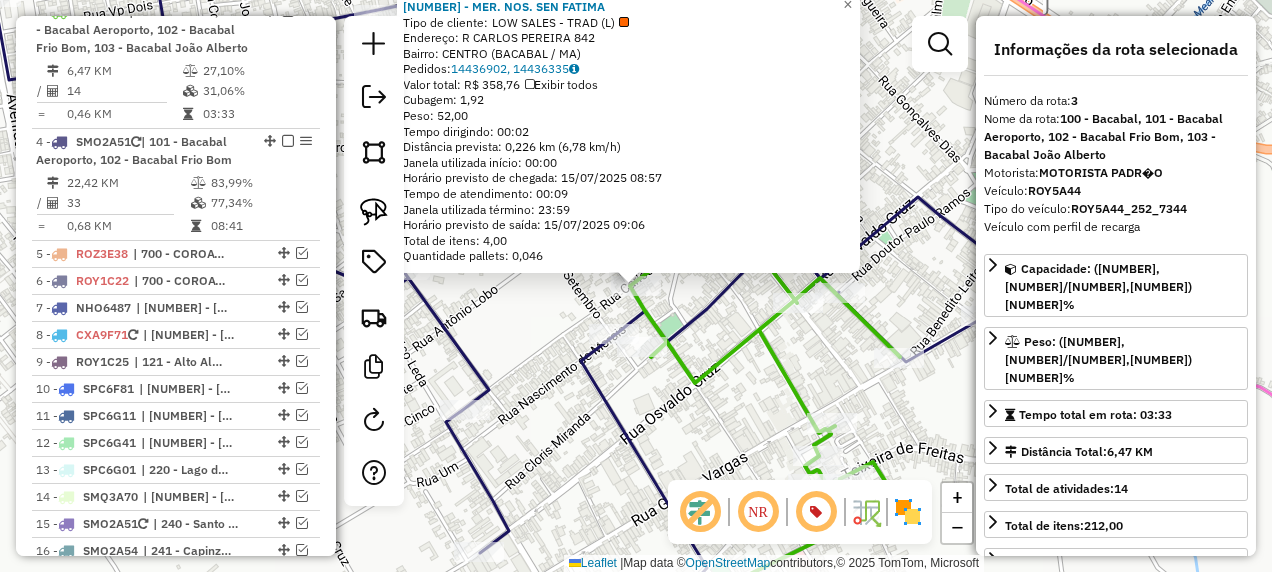 click on "[NUMBER] - [NUMBER] - MER. NOS. SEN FATIMA Tipo de cliente: LOW SALES - TRAD (L) Endereço: R [STREET_NAME] [NUMBER] Bairro: CENTRO ([CITY] / [STATE]) Pedidos: [NUMBER], [NUMBER] Valor total: R$ [PRICE] Exibir todos Cubagem: [CUBAGE] Peso: [WEIGHT] Tempo dirigindo: [TIME] Distância prevista: [DISTANCE] km ([SPEED] km/h) Janela utilizada início: [TIME] Horário previsto de chegada: [DATE] [TIME] Tempo de atendimento: [TIME] Janela utilizada término: [TIME] Horário previsto de saída: [DATE] [TIME] Total de itens: [ITEMS] Quantidade pallets: [PALLETS] × Janela de atendimento Grade de atendimento Capacidade Transportadoras Veículos Cliente Pedidos Rotas Selecione os dias de semana para filtrar as janelas de atendimento Seg Ter Qua Qui Sex Sáb Dom Informe o período da janela de atendimento: De: Até: Filtrar exatamente a janela do cliente Considerar janela de atendimento padrão Selecione os dias de semana para filtrar as grades de atendimento Seg Ter Qua Qui Sex Sáb Dom" 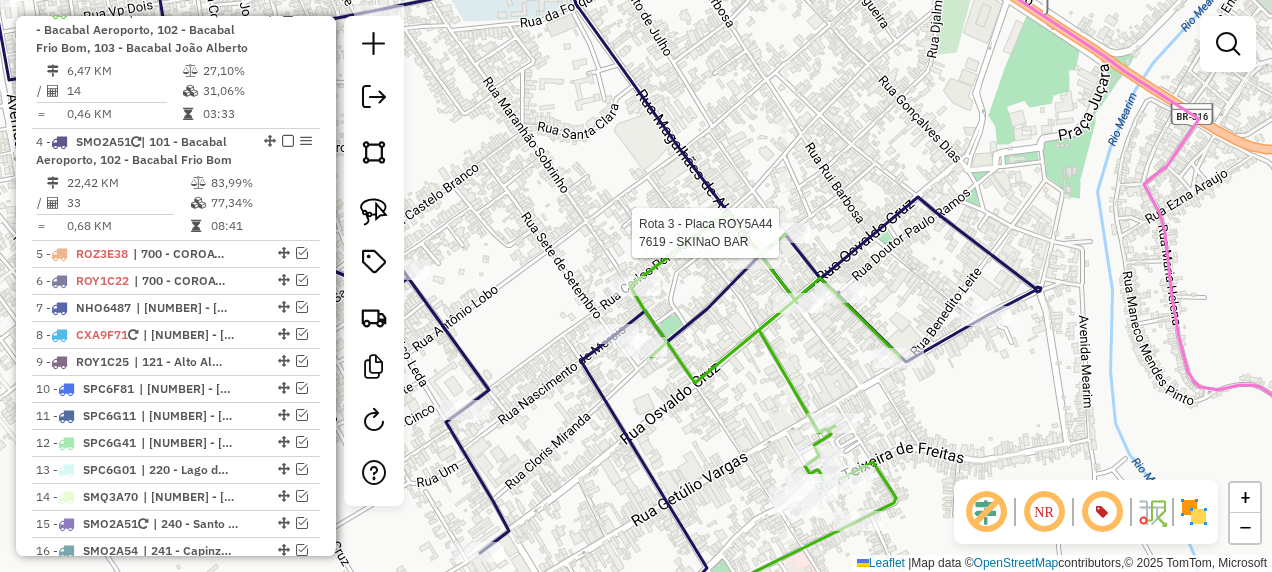 select on "**********" 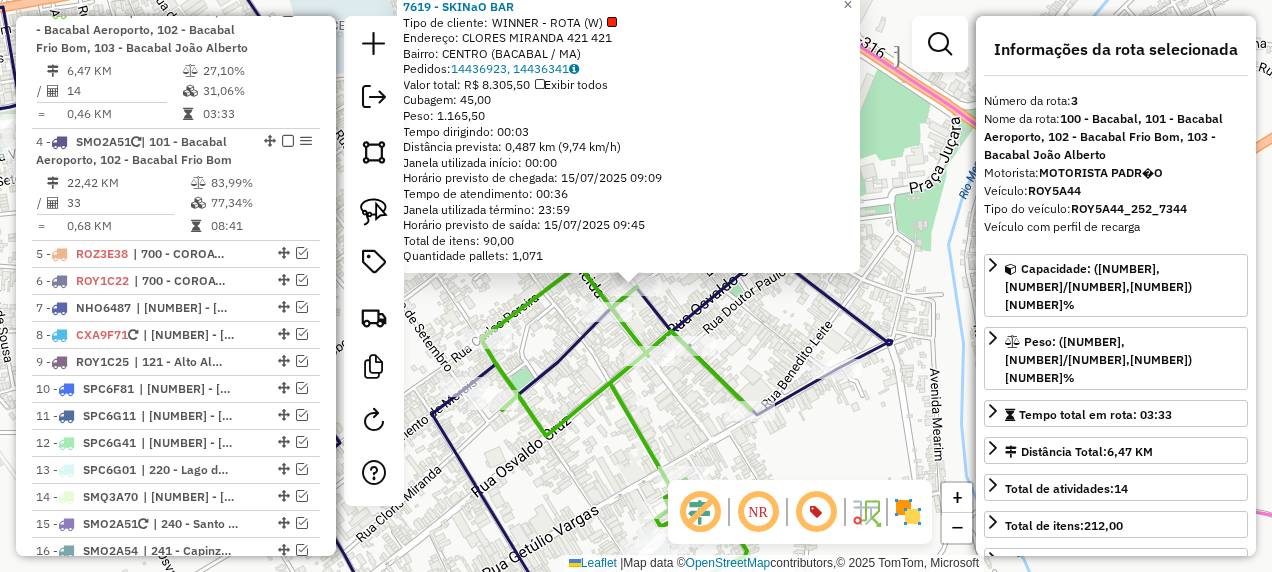 click on "[NUMBER] - SKINaO BAR  Tipo de cliente:   WINNER - ROTA (W)   Endereço:  CLORES MIRANDA [NUMBER] [NUMBER]   Bairro: CENTRO ([CITY] / [STATE])   Pedidos:  [ORDER_ID], [ORDER_ID]   Valor total: R$ [PRICE]   Exibir todos   Cubagem: 45,00  Peso: 1.165,50  Tempo dirigindo: 00:03   Distância prevista: 0,487 km (9,74 km/h)   Janela utilizada início: 00:00   Horário previsto de chegada: 15/07/2025 09:09   Tempo de atendimento: 00:36   Janela utilizada término: 23:59   Horário previsto de saída: 15/07/2025 09:45   Total de itens: 90,00   Quantidade pallets: 1,071  × Janela de atendimento Grade de atendimento Capacidade Transportadoras Veículos Cliente Pedidos  Rotas Selecione os dias de semana para filtrar as janelas de atendimento  Seg   Ter   Qua   Qui   Sex   Sáb   Dom  Informe o período da janela de atendimento: De: Até:  Filtrar exatamente a janela do cliente  Considerar janela de atendimento padrão  Selecione os dias de semana para filtrar as grades de atendimento  Seg   Ter   Qua   Qui   Sex   Sáb   Dom   De:   Até:" 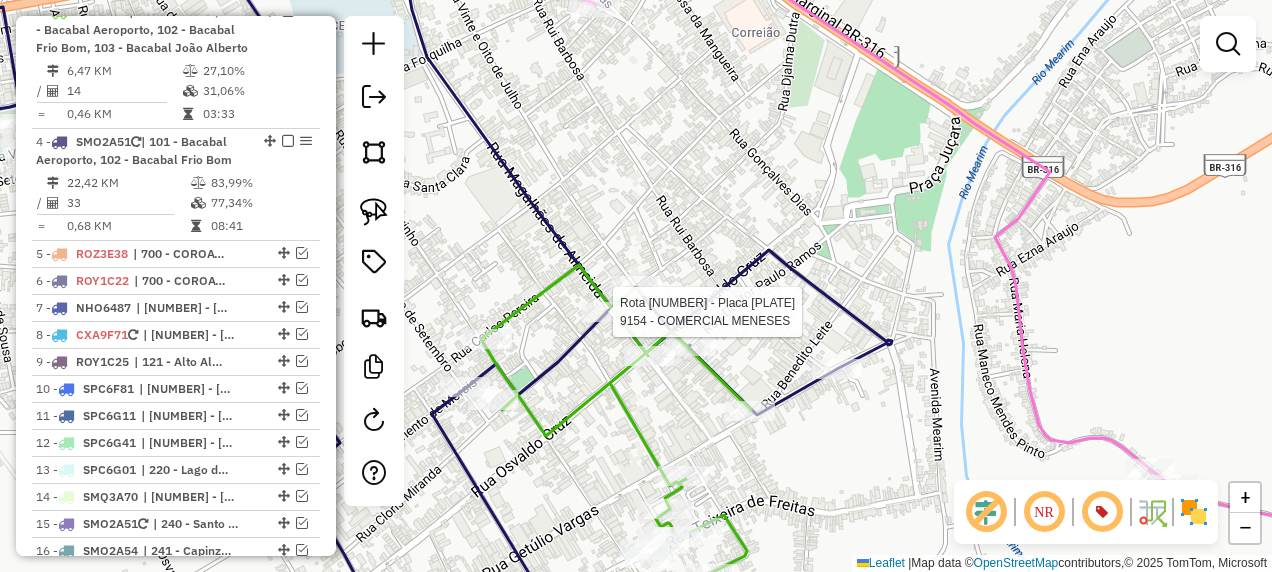 select on "**********" 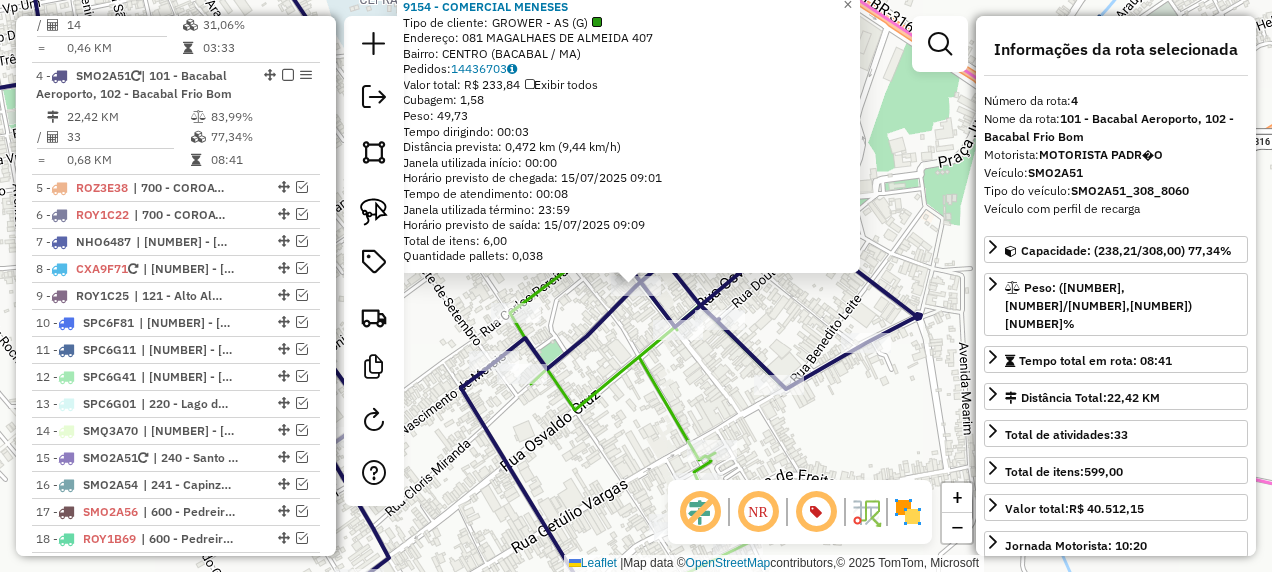 scroll, scrollTop: 1181, scrollLeft: 0, axis: vertical 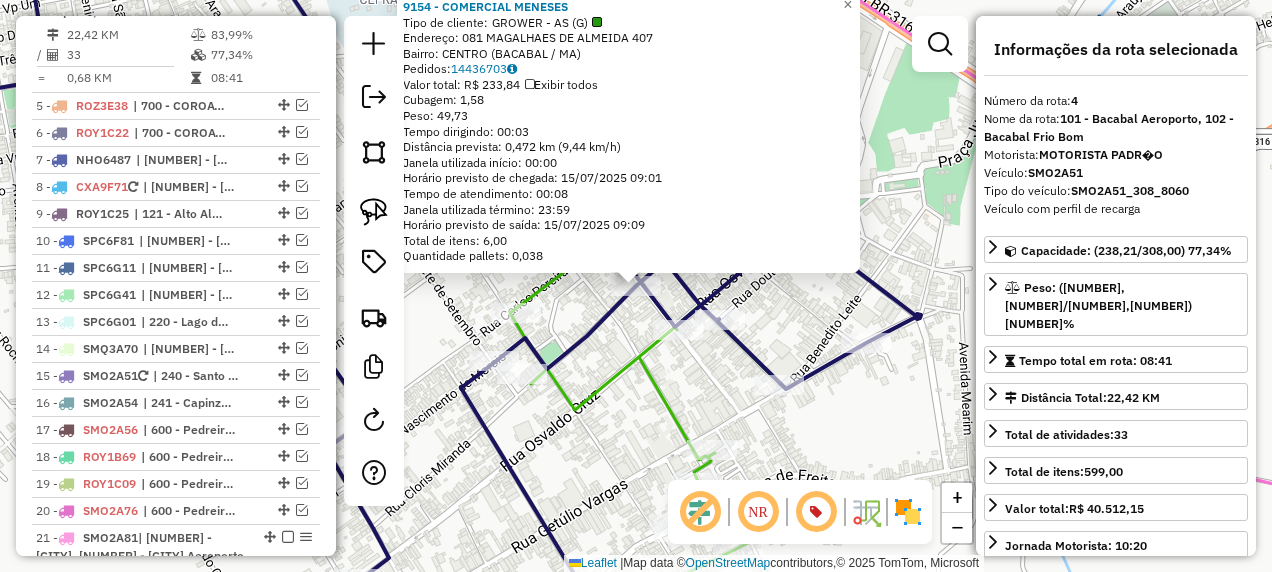click on "Rota [ROUTE_NUMBER] - Placa [PLATE_NUMBER] [NUMBER] - [BUSINESS_NAME] [NUMBER] - [BUSINESS_NAME] Tipo de cliente: [CLIENT_TYPE] - AS ([CLIENT_TYPE_ABBR]) Endereço: [NUMBER] [STREET_NAME] [NUMBER] Bairro: [NEIGHBORHOOD] ([CITY] / [STATE]) Pedidos: [ORDER_IDS] Valor total: R$ [PRICE] Exibir todos Cubagem: [CUBAGE] Peso: [WEIGHT] Tempo dirigindo: [DRIVING_TIME] Distância prevista: [DISTANCE] km ([SPEED] km/h) Janela utilizada início: [START_TIME] Horário previsto de chegada: [ARRIVAL_DATE] [ARRIVAL_TIME] Tempo de atendimento: [SERVICE_TIME] Janela utilizada término: [END_TIME] Horário previsto de saída: [DEPARTURE_DATE] [DEPARTURE_TIME] Total de itens: [TOTAL_ITEMS] Quantidade pallets: [PALLET_QUANTITY] × Janela de atendimento Grade de atendimento Capacidade Transportadoras Veículos Cliente Pedidos Rotas Selecione os dias de semana para filtrar as janelas de atendimento Seg Ter Qua Qui Sex Sáb Dom Informe o período da janela de atendimento: De: Até: Filtrar exatamente a janela do cliente Considerar janela de atendimento padrão Selecione os dias de semana para filtrar as grades de atendimento Seg" 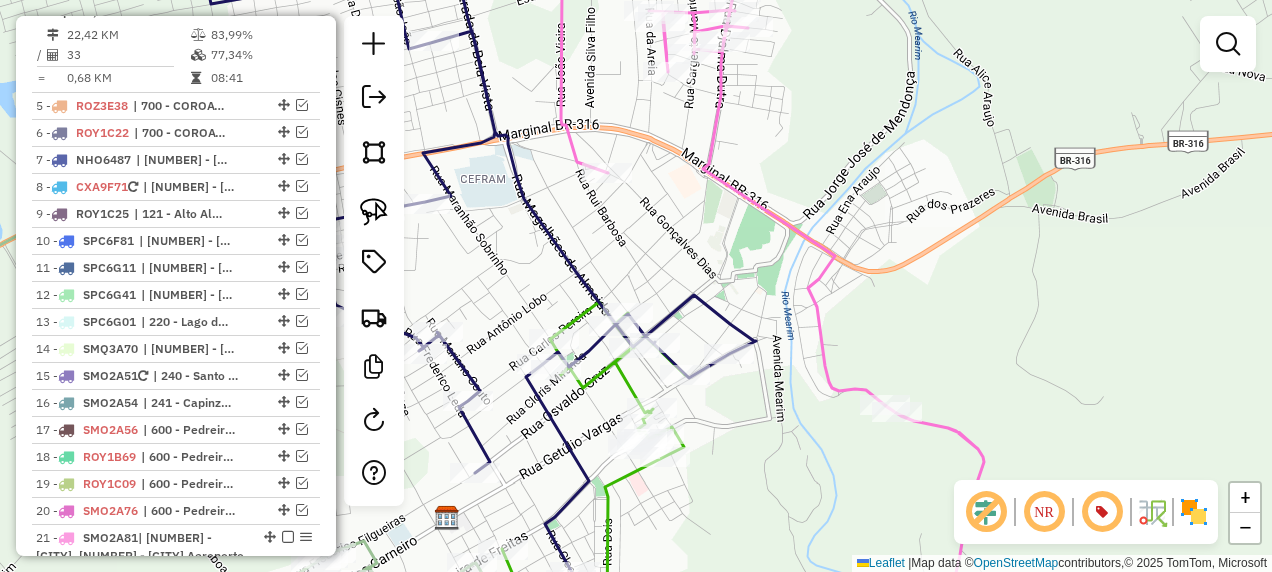 click 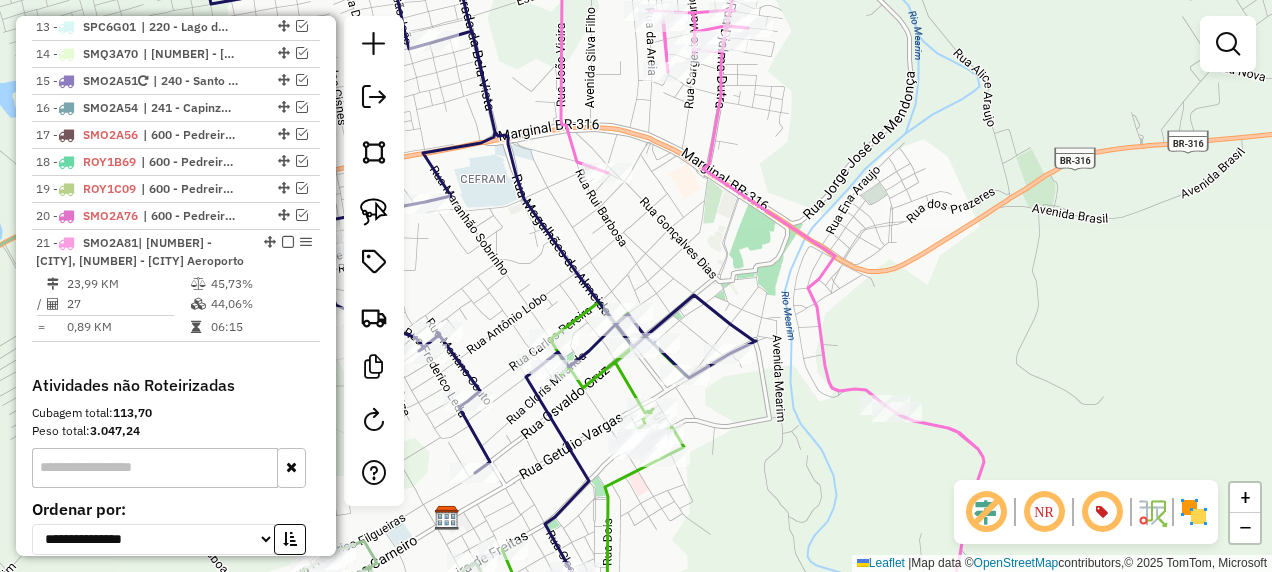 select on "**********" 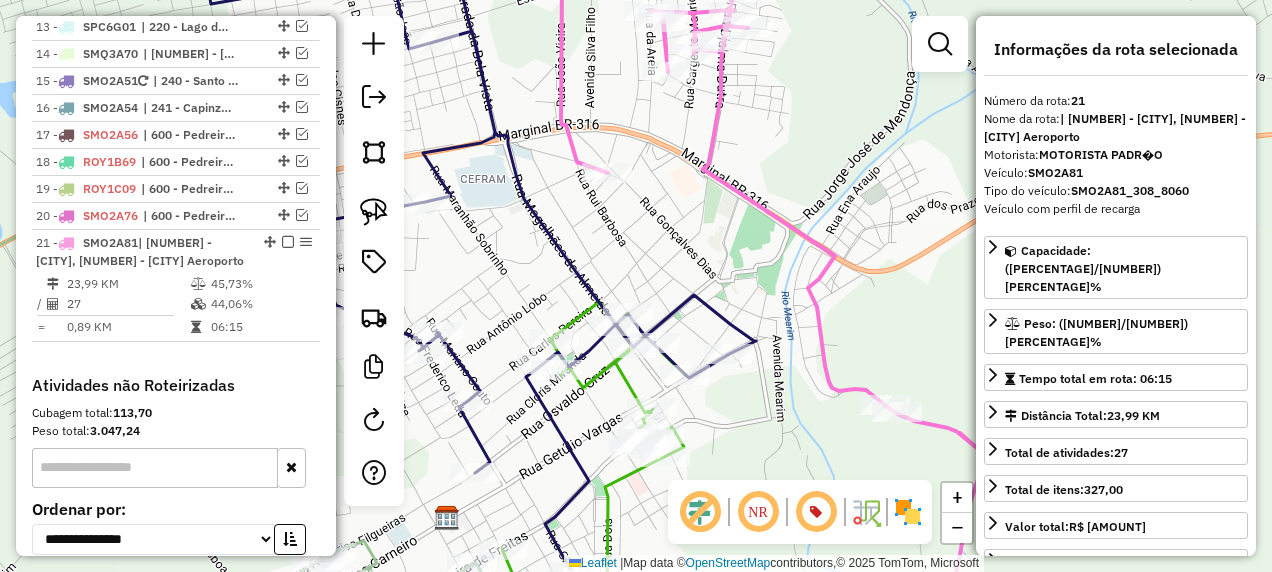 scroll, scrollTop: 1683, scrollLeft: 0, axis: vertical 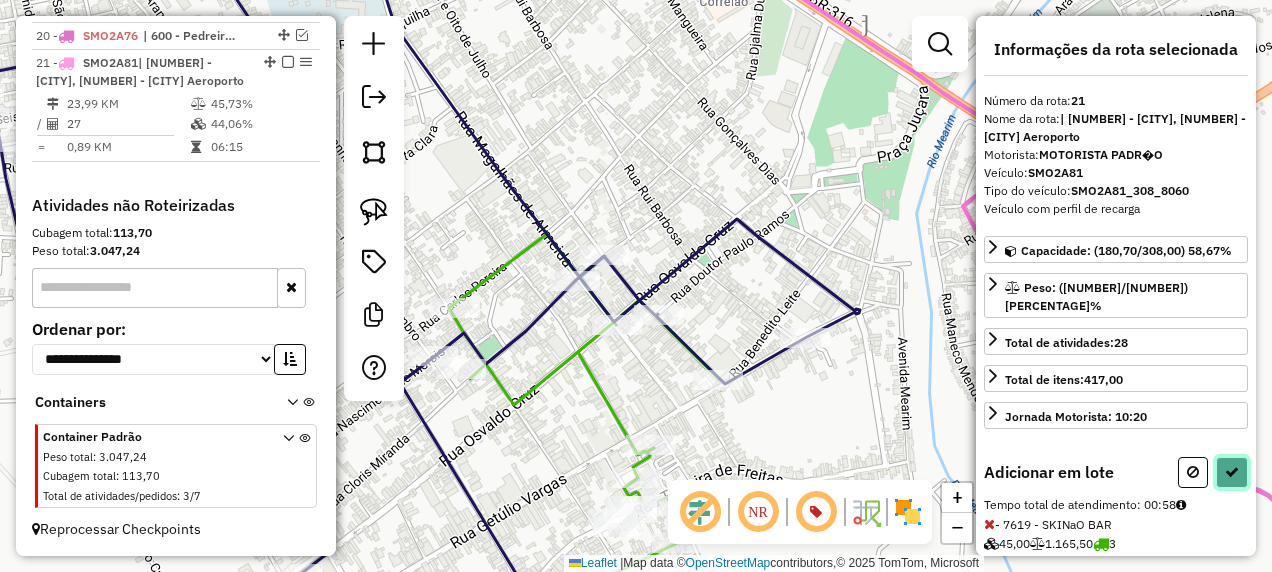 click at bounding box center (1232, 472) 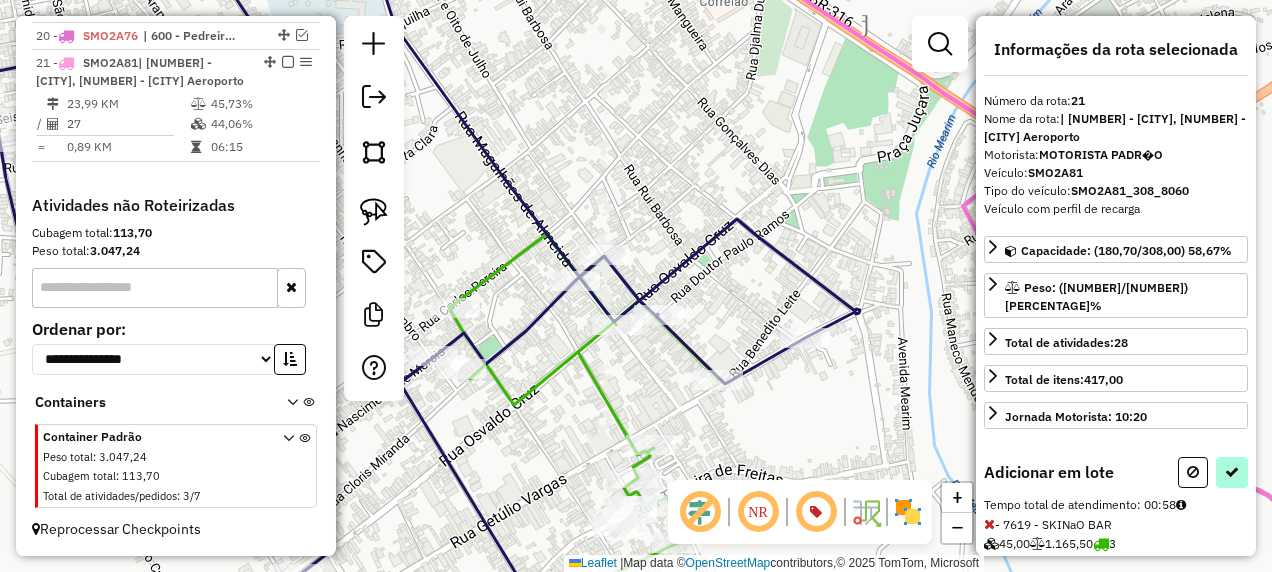 select on "**********" 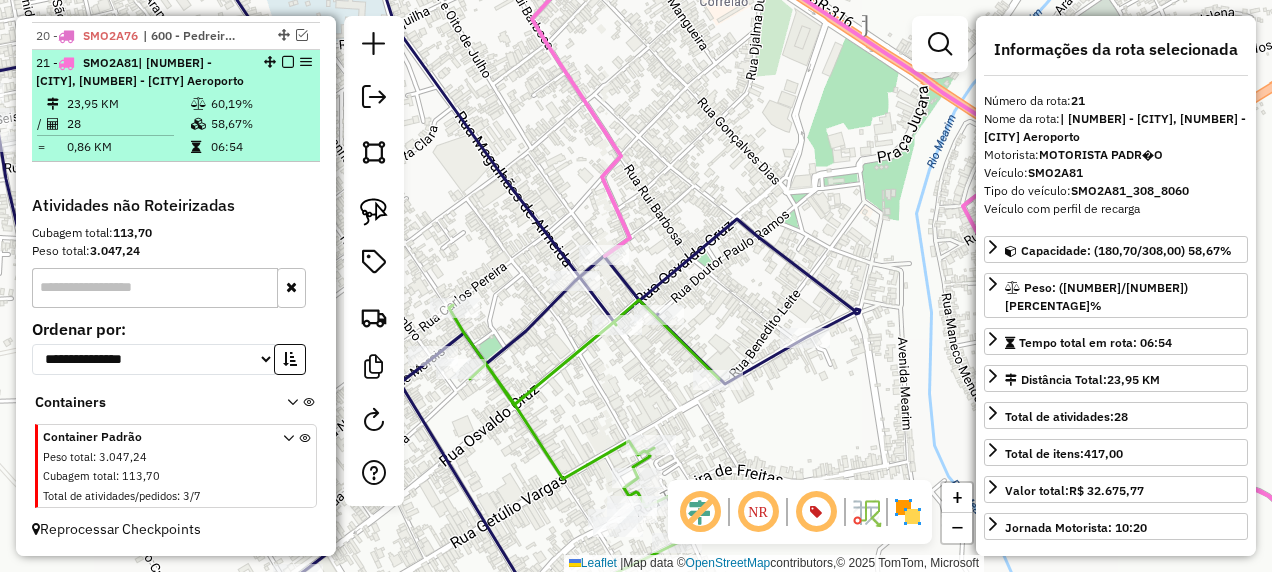 click at bounding box center (288, 62) 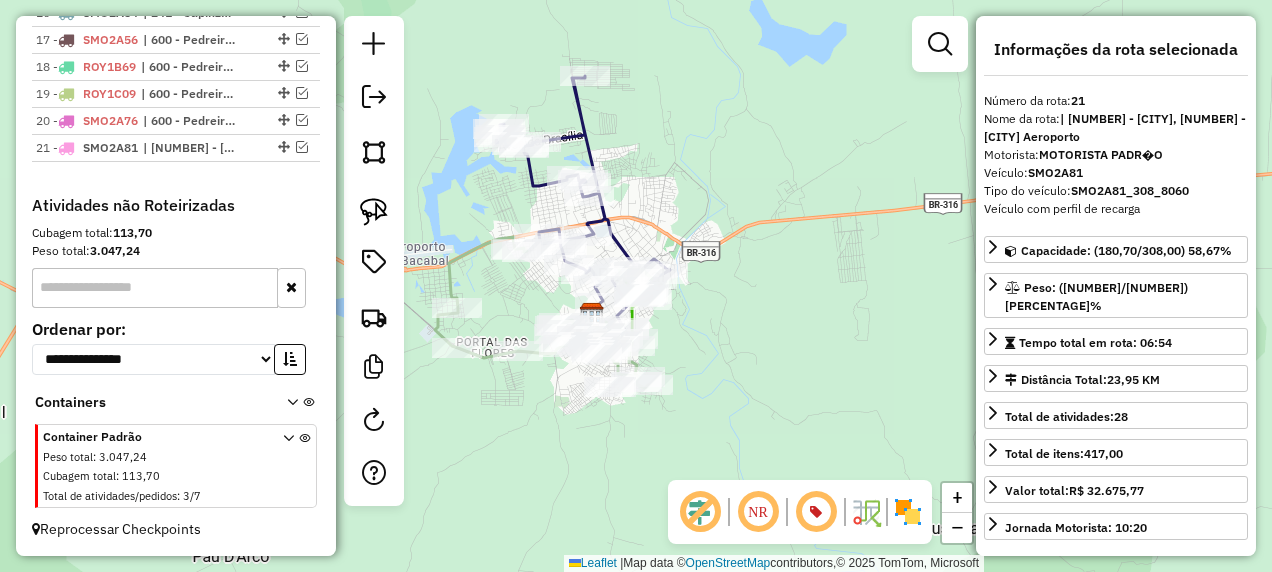 drag, startPoint x: 530, startPoint y: 313, endPoint x: 494, endPoint y: 416, distance: 109.11004 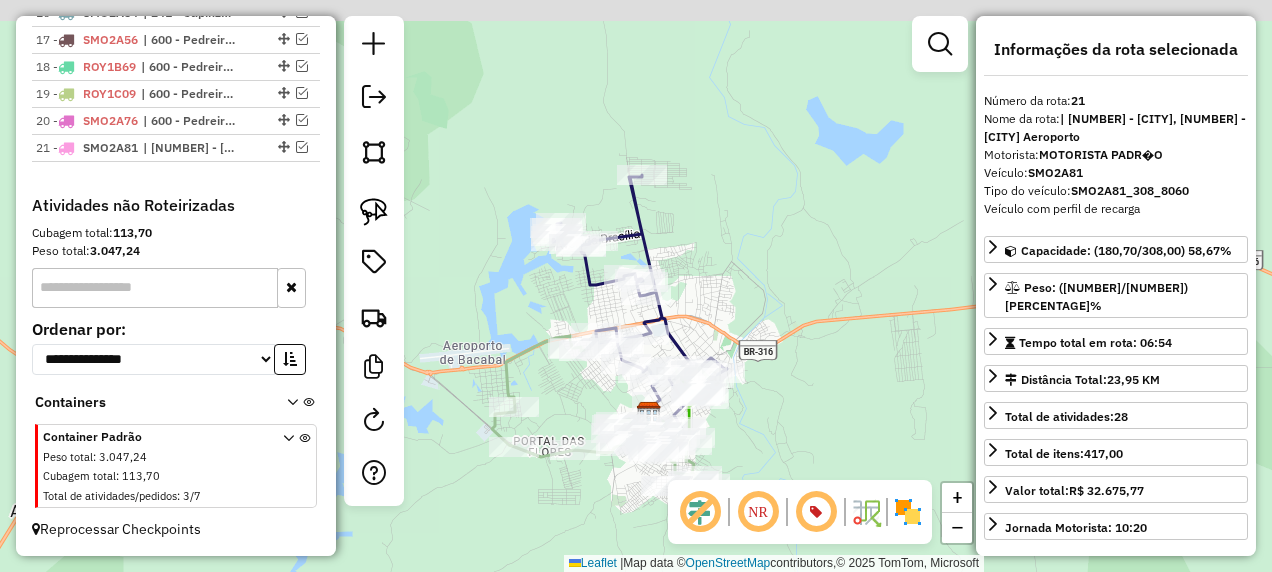 drag, startPoint x: 490, startPoint y: 194, endPoint x: 553, endPoint y: 286, distance: 111.503365 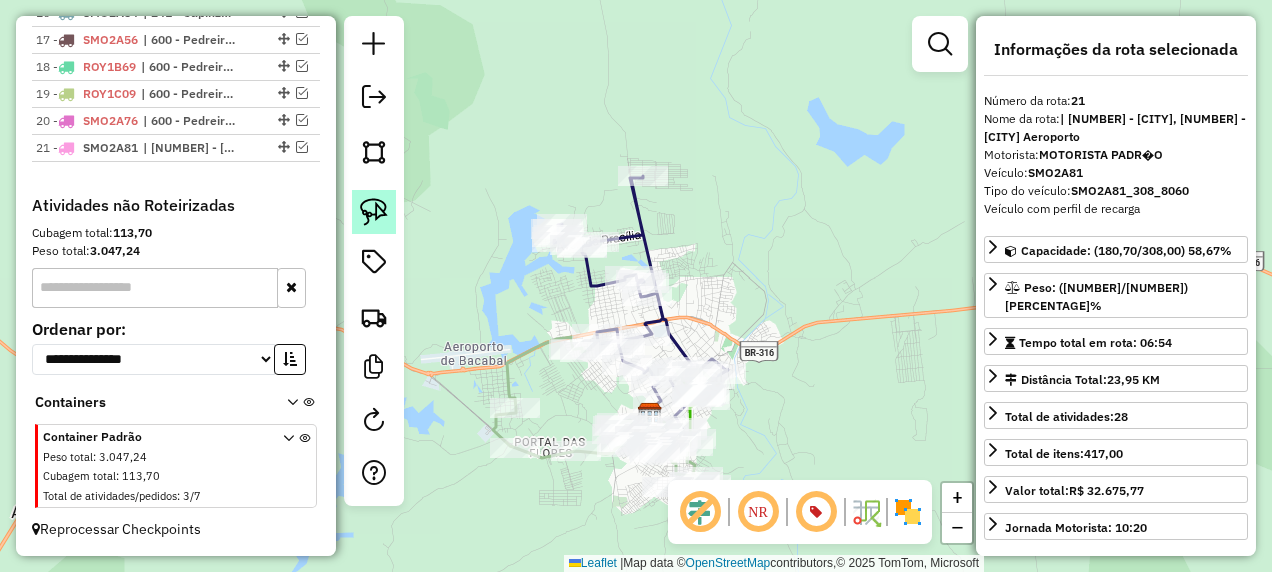 click 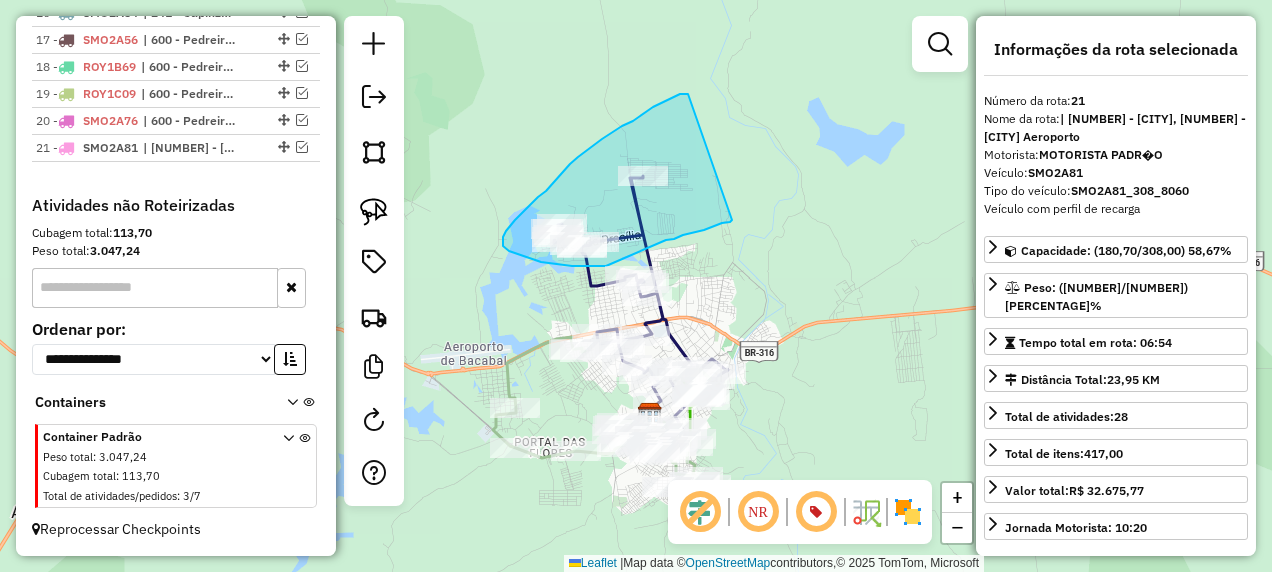 drag, startPoint x: 680, startPoint y: 94, endPoint x: 732, endPoint y: 220, distance: 136.30847 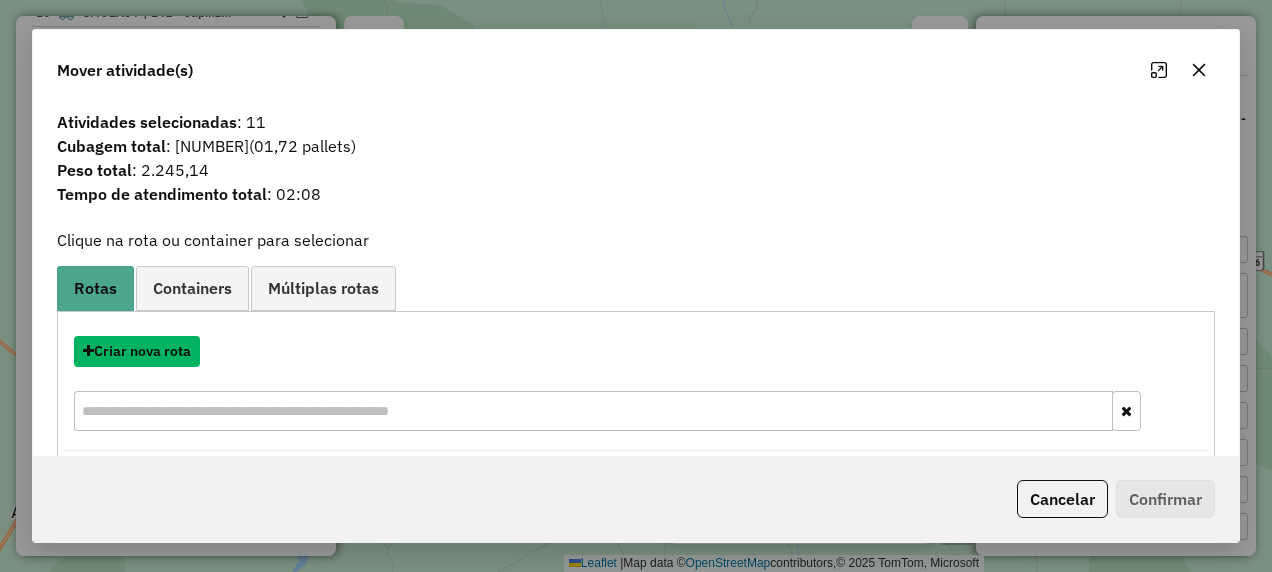 click on "Criar nova rota" at bounding box center (137, 351) 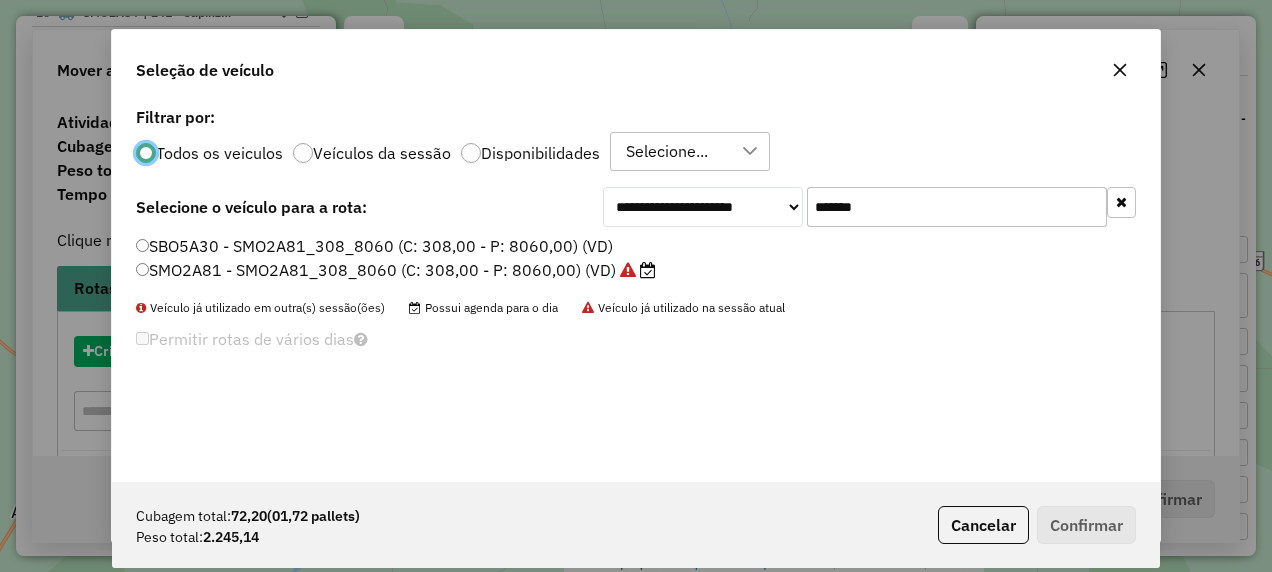 scroll, scrollTop: 11, scrollLeft: 6, axis: both 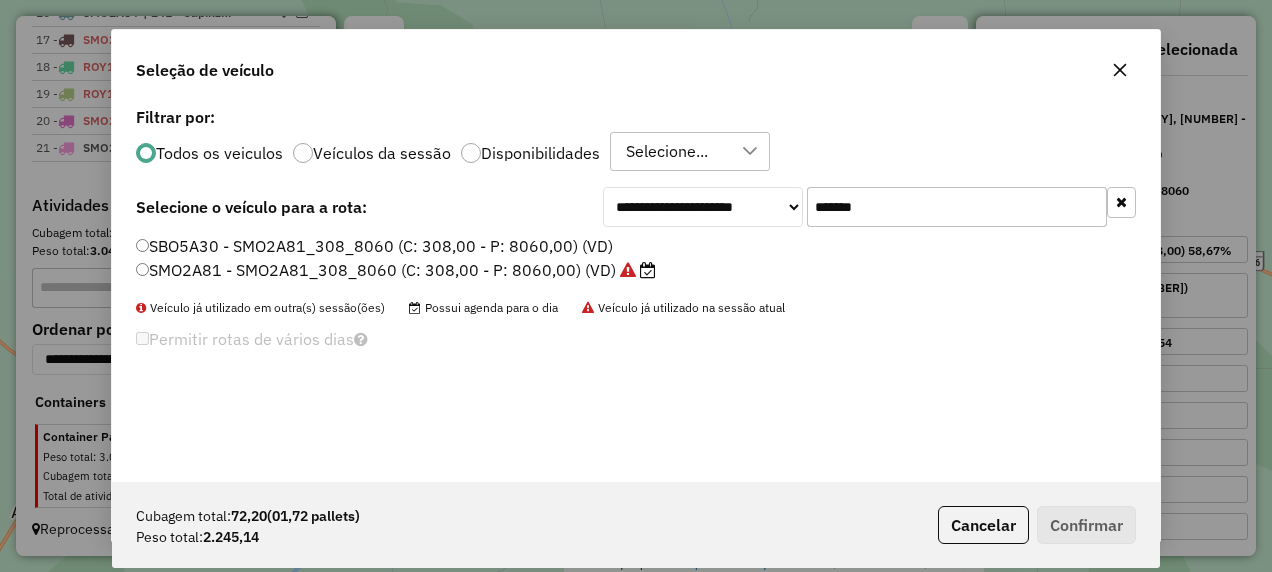 drag, startPoint x: 888, startPoint y: 210, endPoint x: 576, endPoint y: 268, distance: 317.34525 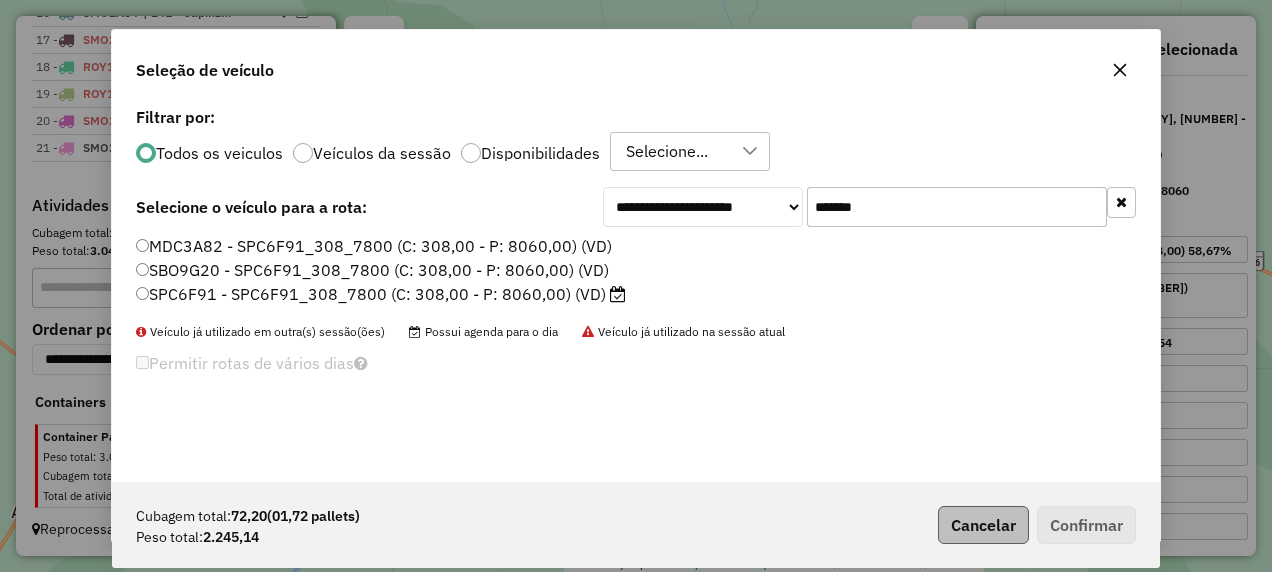 type on "*******" 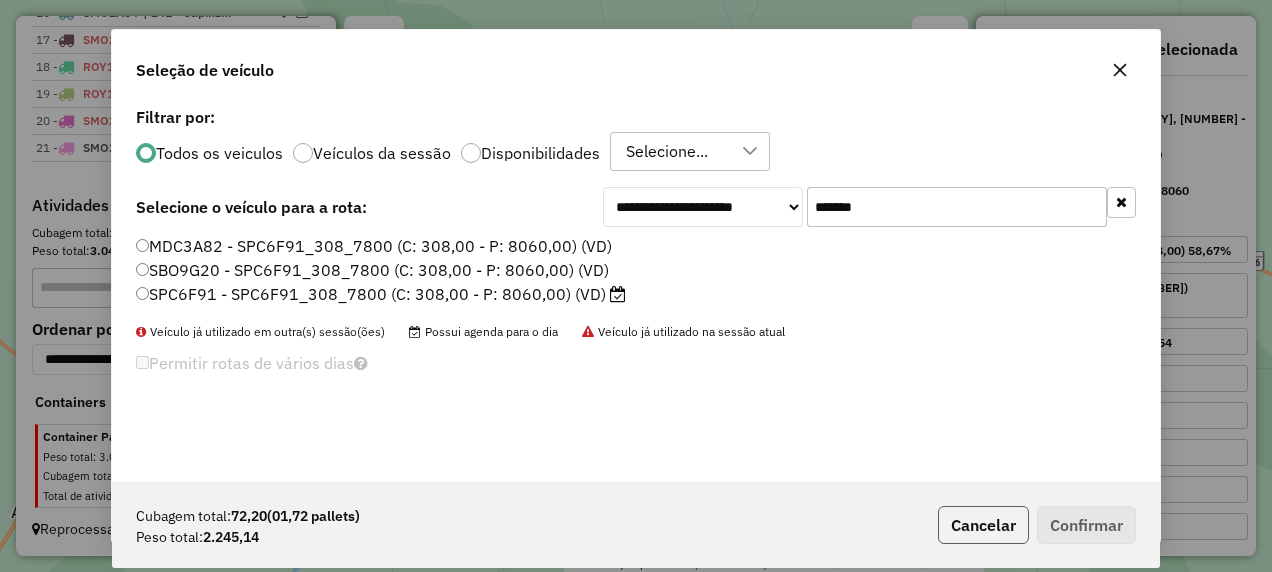 click on "Cancelar" 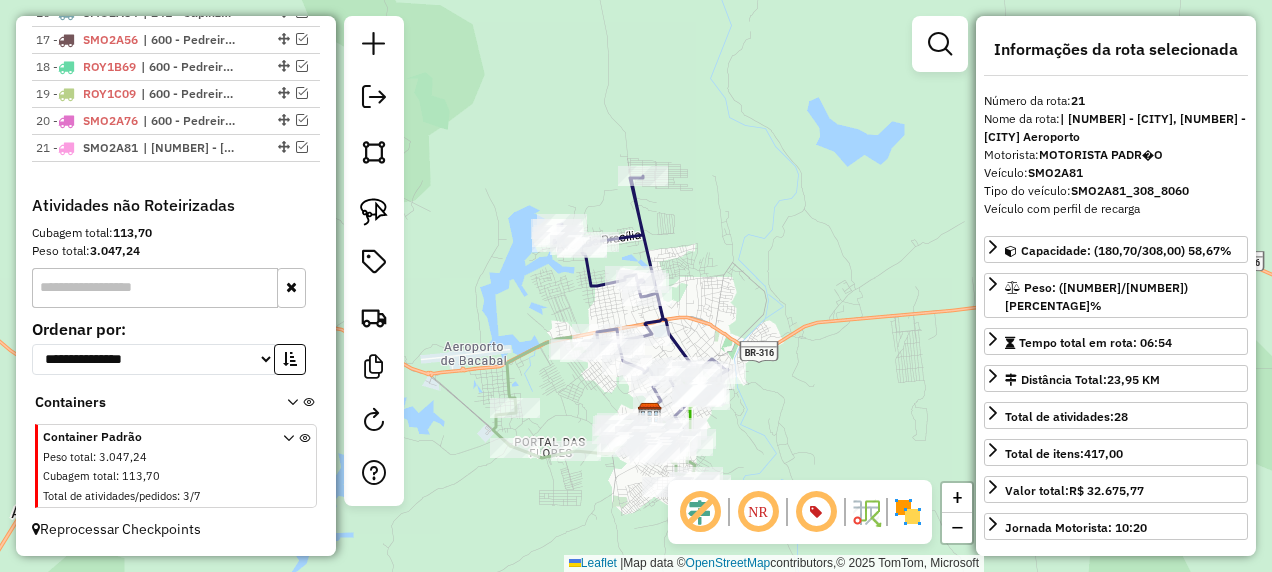 drag, startPoint x: 375, startPoint y: 214, endPoint x: 419, endPoint y: 191, distance: 49.648766 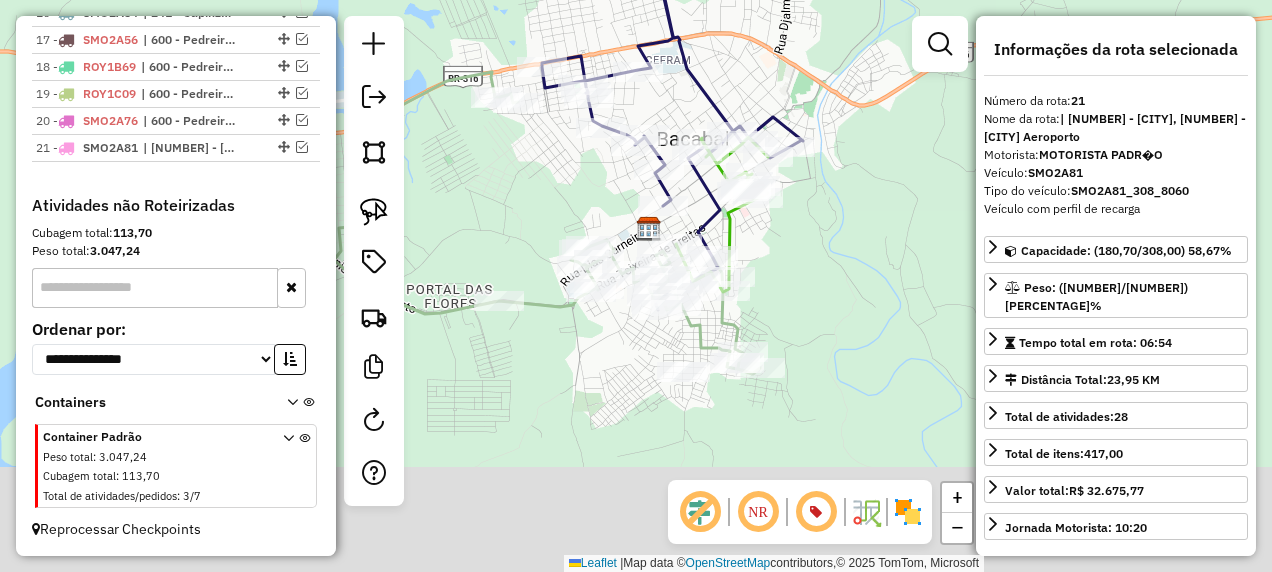 drag, startPoint x: 798, startPoint y: 351, endPoint x: 888, endPoint y: 151, distance: 219.31712 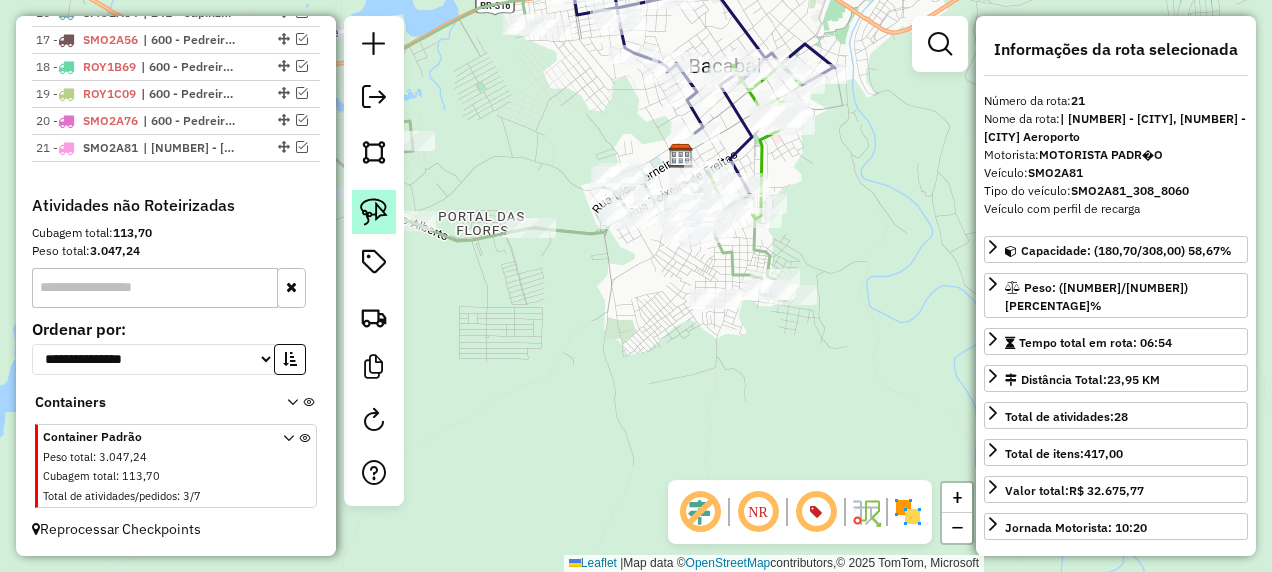 click 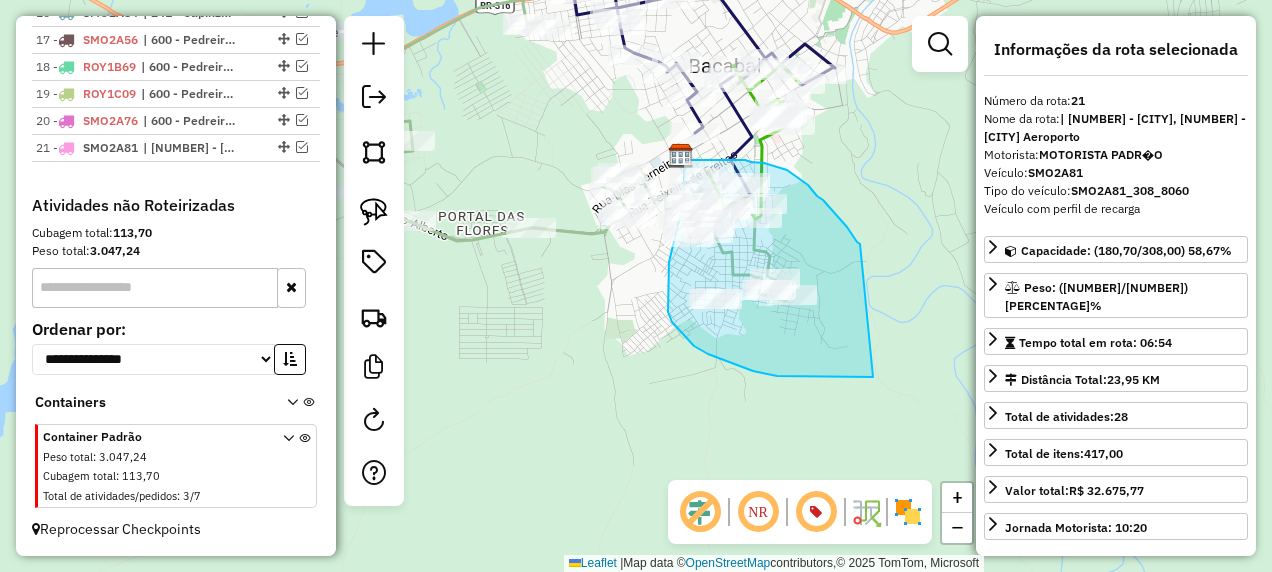 drag, startPoint x: 860, startPoint y: 244, endPoint x: 873, endPoint y: 377, distance: 133.63383 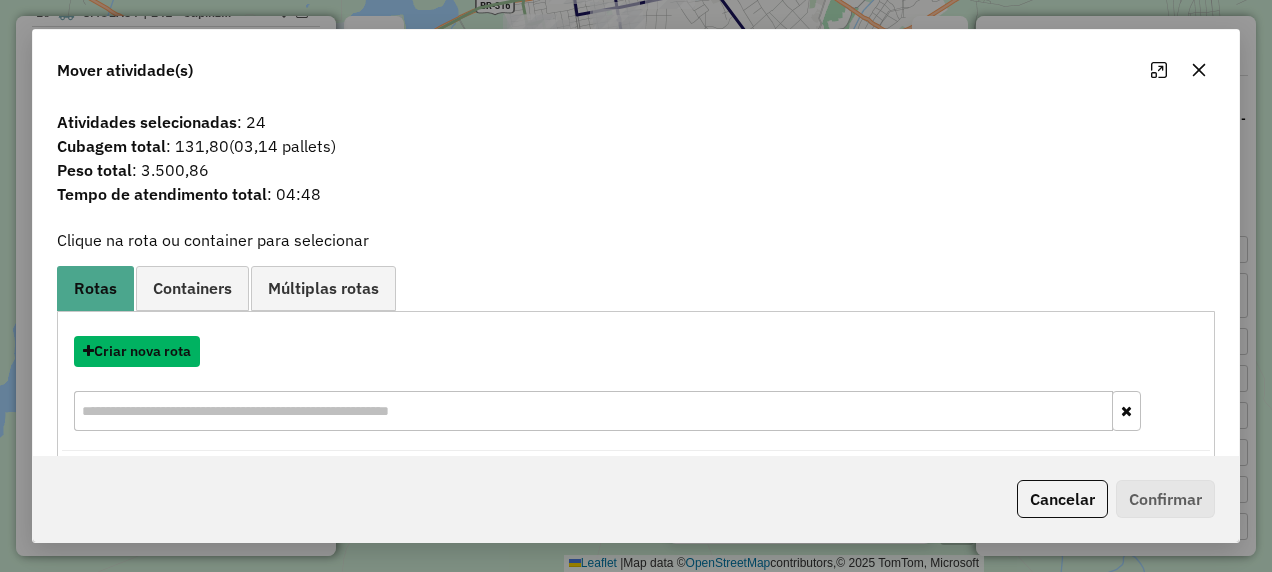 click on "Criar nova rota" at bounding box center [137, 351] 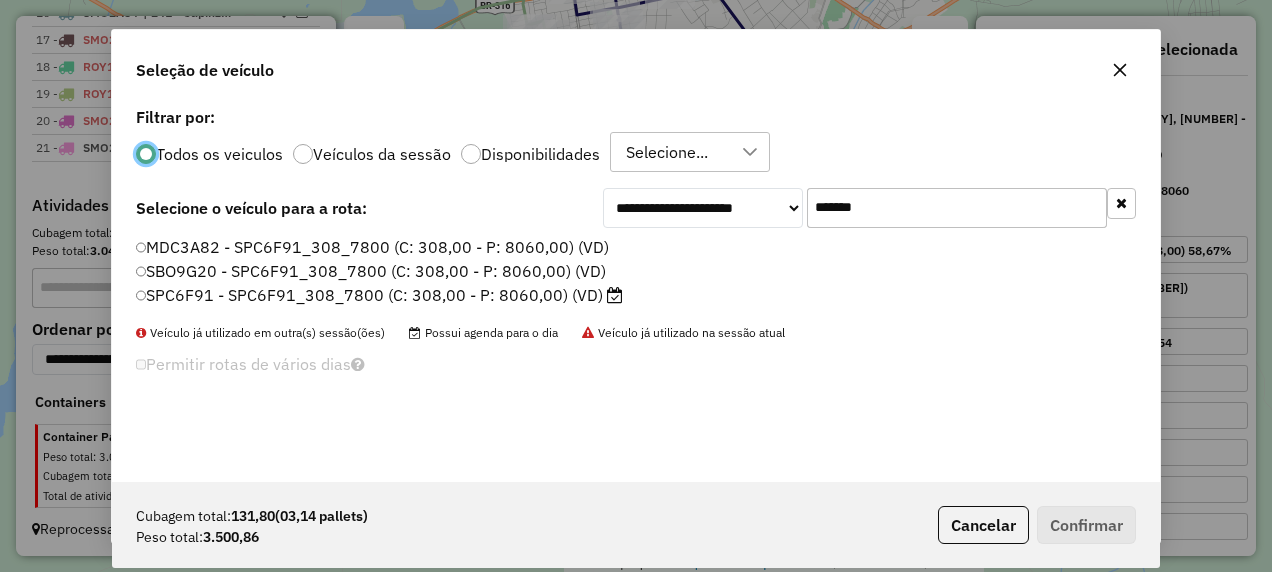 scroll, scrollTop: 11, scrollLeft: 6, axis: both 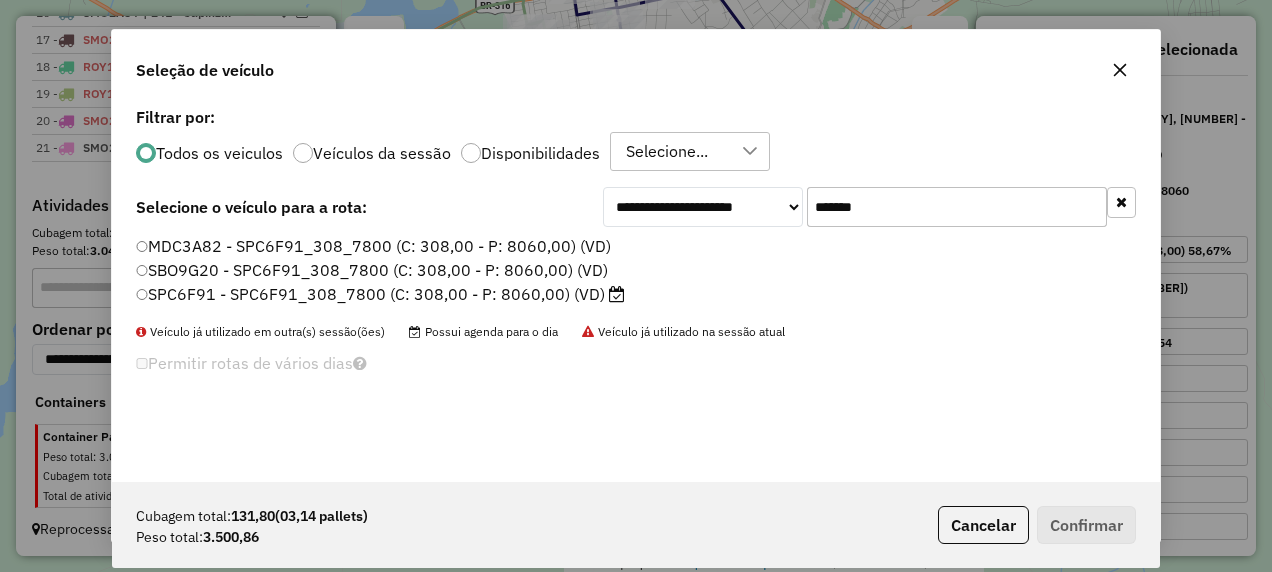 click on "SPC6F91 - SPC6F91_308_7800 (C: 308,00 - P: 8060,00) (VD)" 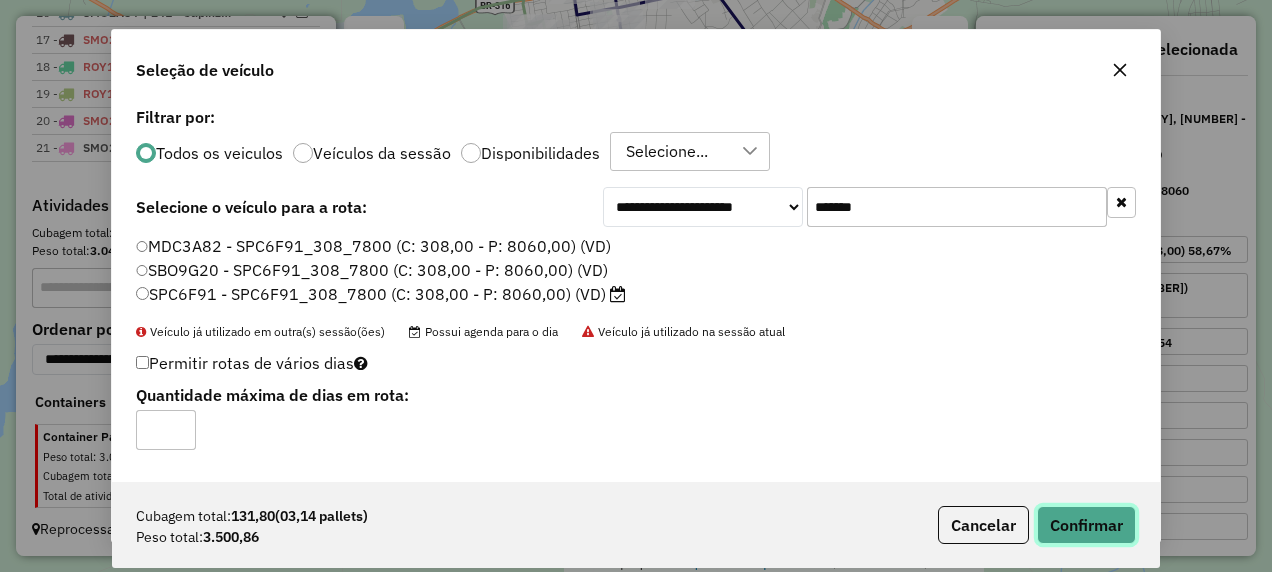 click on "Confirmar" 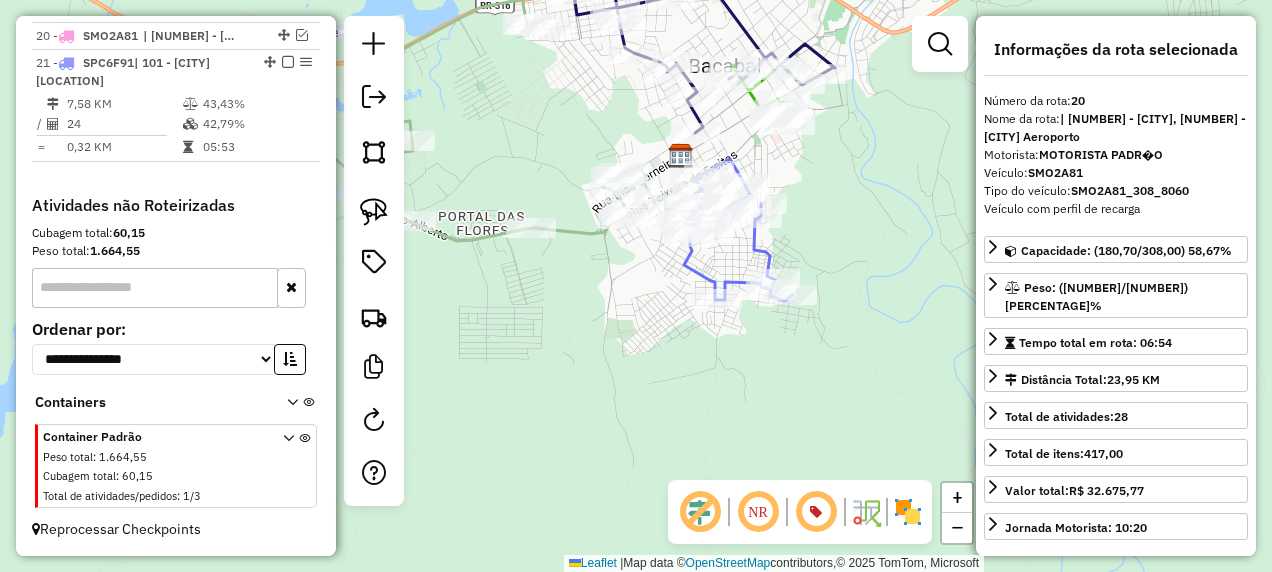 scroll, scrollTop: 1562, scrollLeft: 0, axis: vertical 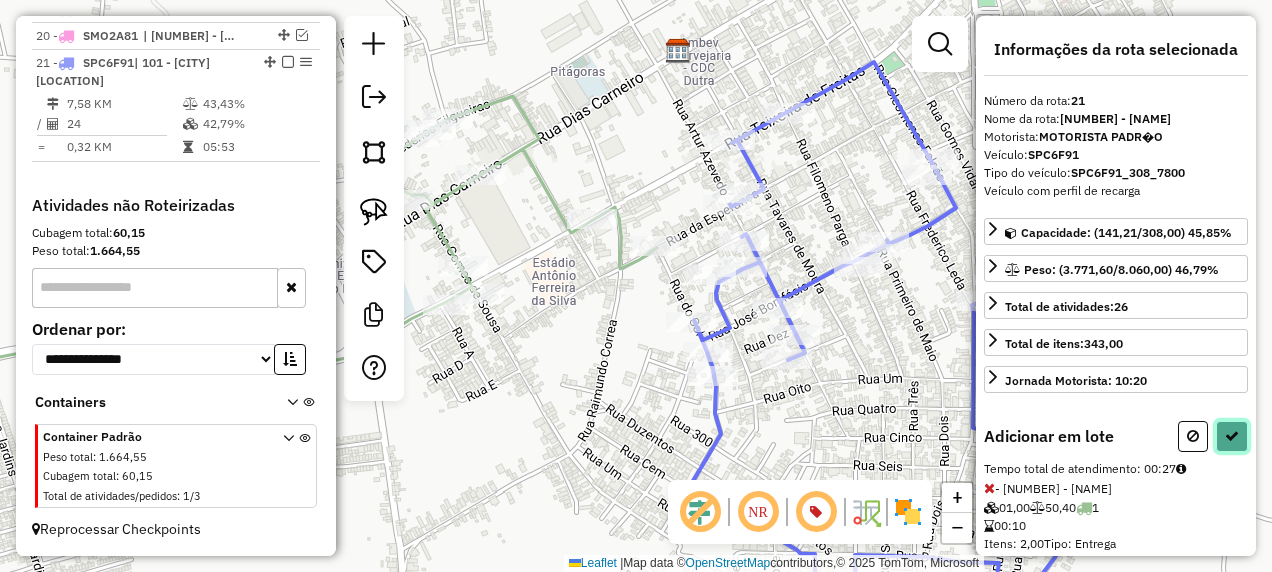 click at bounding box center (1232, 436) 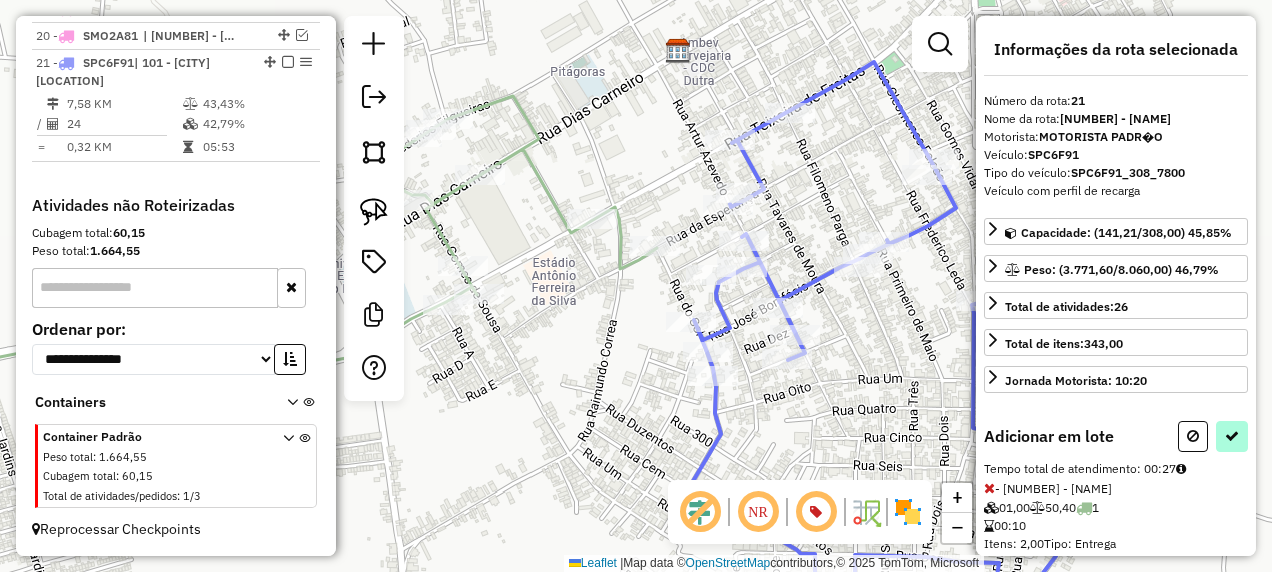 select on "**********" 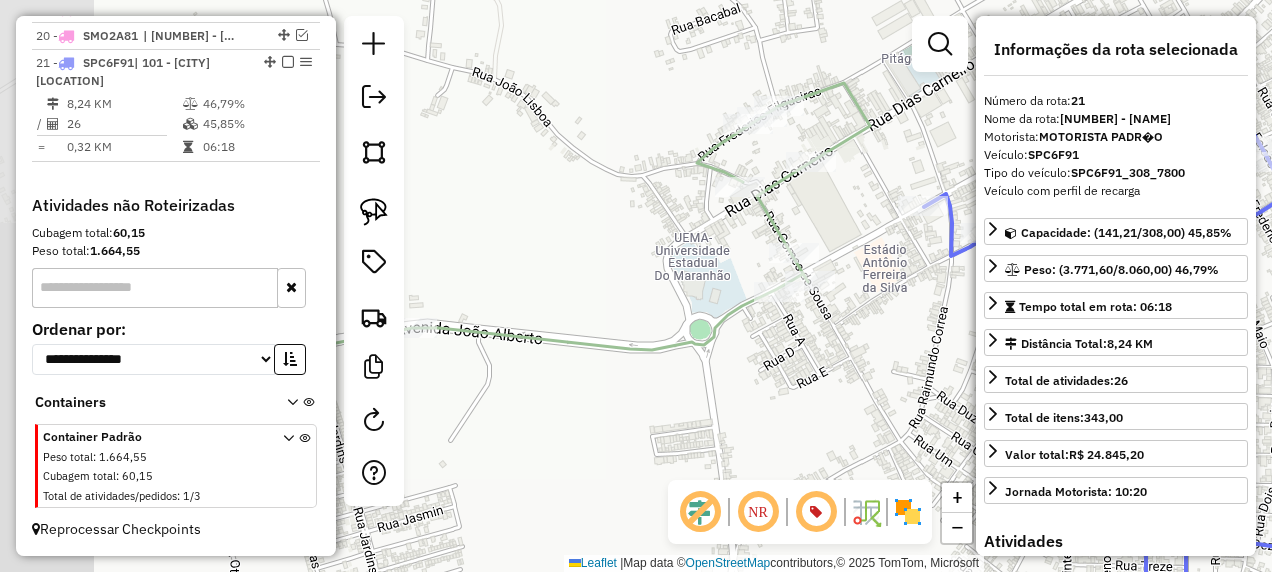 drag, startPoint x: 516, startPoint y: 401, endPoint x: 812, endPoint y: 369, distance: 297.7247 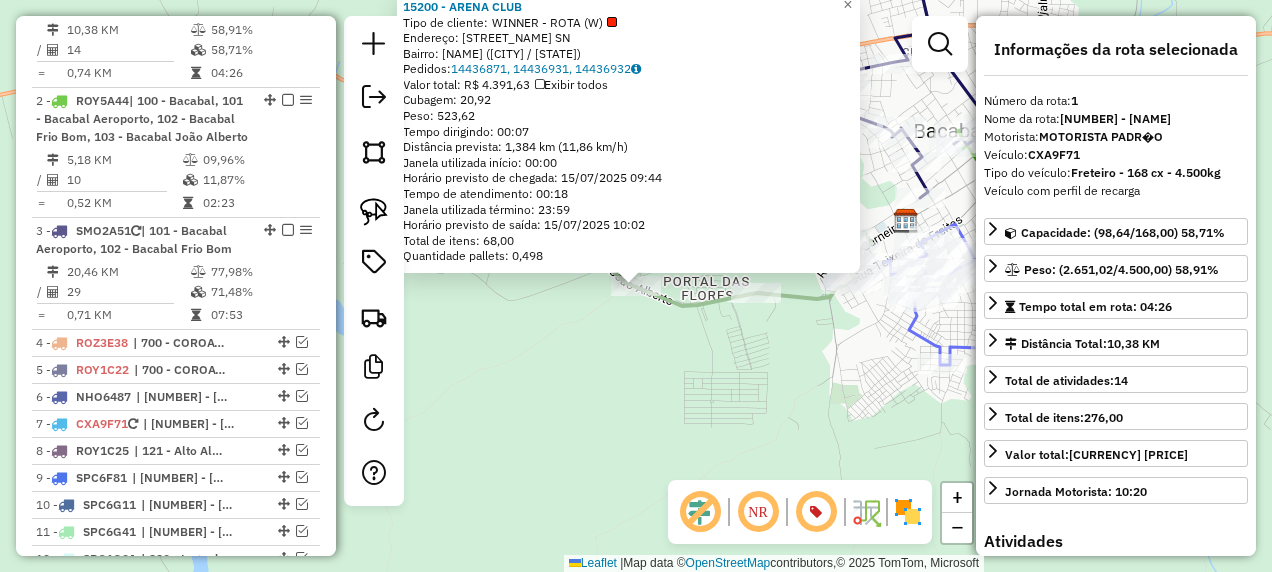 scroll, scrollTop: 774, scrollLeft: 0, axis: vertical 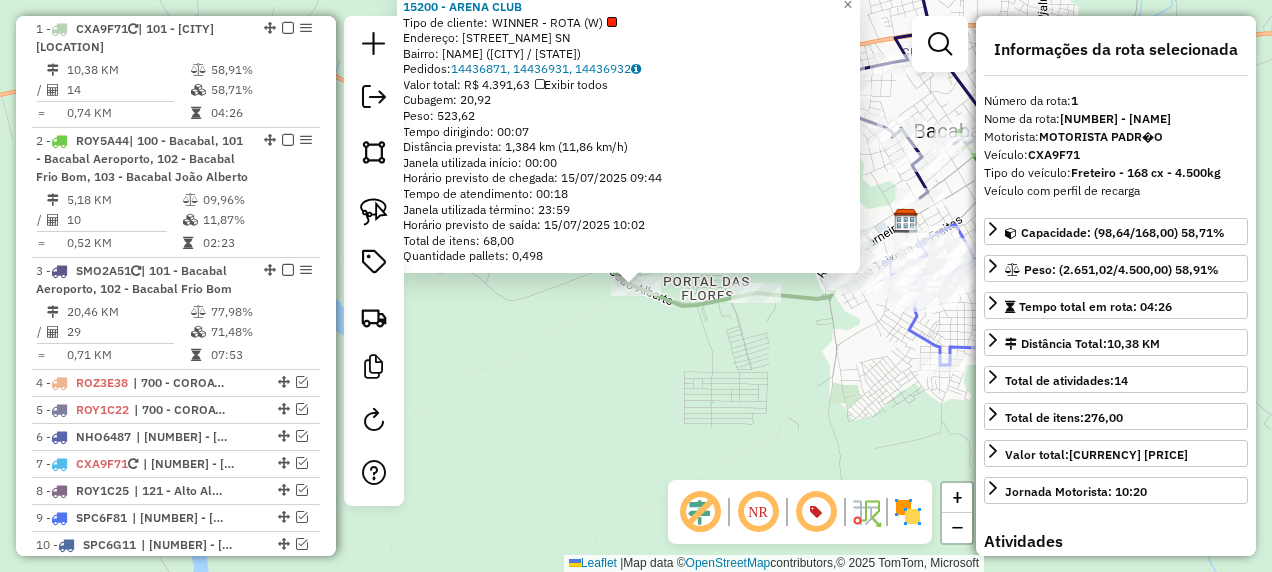 click on "[NUMBER] - [BUSINESS_NAME] Tipo de cliente: [CLIENT_TYPE] - ROTA ([ROUTE_TYPE]) Endereço: [STREET_NAME] SN Bairro: [NEIGHBORHOOD] ([CITY] / [STATE]) Pedidos: [ORDER_IDS] Valor total: R$ [PRICE] Exibir todos Cubagem: [CUBAGE] Peso: [WEIGHT] Tempo dirigindo: [DRIVING_TIME] Distância prevista: [DISTANCE] km ([SPEED] km/h) Janela utilizada início: [START_TIME] Horário previsto de chegada: [ARRIVAL_DATE] [ARRIVAL_TIME] Tempo de atendimento: [SERVICE_TIME] Janela utilizada término: [END_TIME] Horário previsto de saída: [DEPARTURE_DATE] [DEPARTURE_TIME] Total de itens: [TOTAL_ITEMS] Quantidade pallets: [PALLET_QUANTITY] × Janela de atendimento Grade de atendimento Capacidade Transportadoras Veículos Cliente Pedidos Rotas Selecione os dias de semana para filtrar as janelas de atendimento Seg Ter Qua Qui Sex Sáb Dom Informe o período da janela de atendimento: De: Até: Filtrar exatamente a janela do cliente Considerar janela de atendimento padrão Selecione os dias de semana para filtrar as grades de atendimento Seg Ter Qua Qui Sex Sáb Dom De: De:" 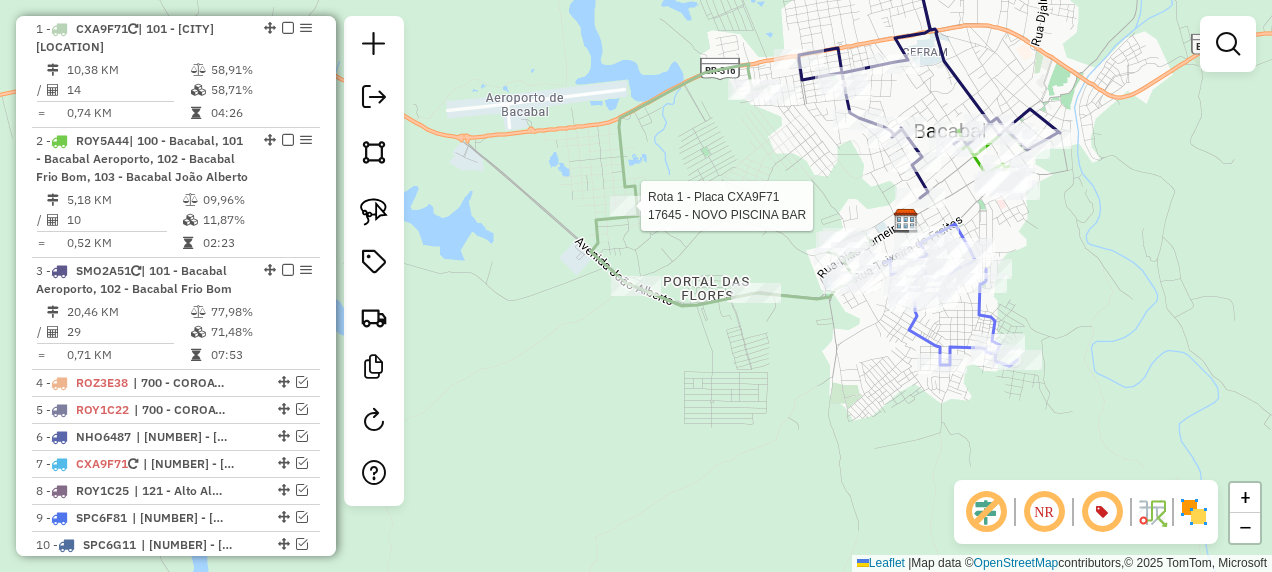 select on "**********" 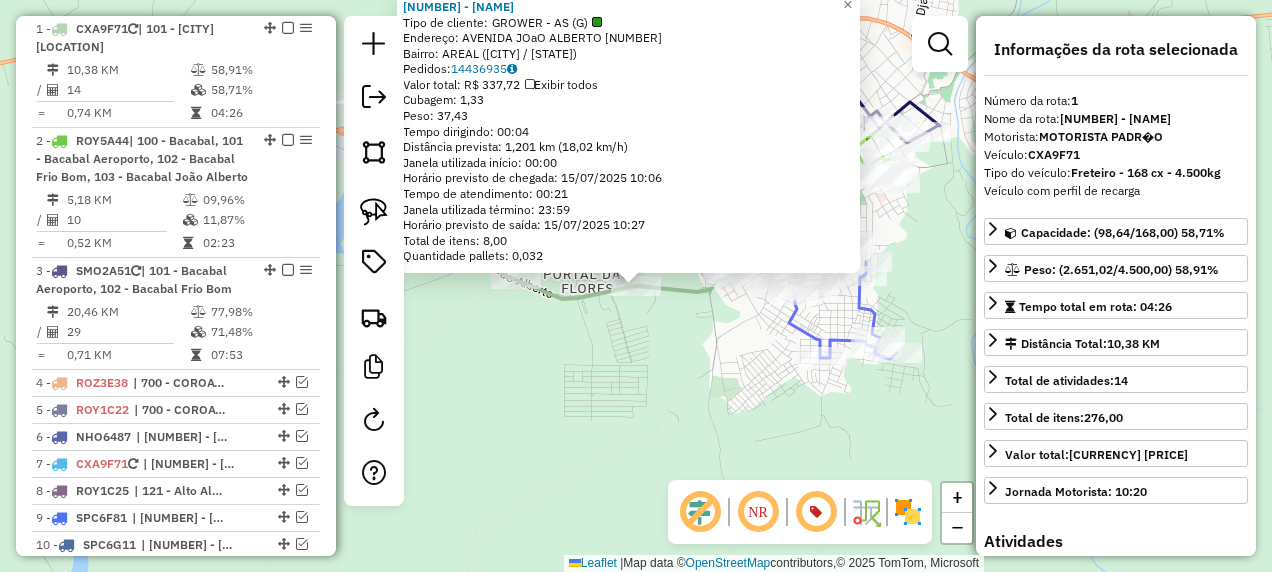 click on "[NUMBER] - [NAME] [NAME] Tipo de cliente: [NAME] - [NAME] ([NAME]) Endereço: AVENIDA [NAME] [NAME] [NUMBER] Bairro: [NAME] ([NAME] / [STATE]) Pedidos: [NUMBER] Valor total: R$ [AMOUNT] Exibir todos Cubagem: [NUMBER] Peso: [NUMBER] Tempo dirigindo: [TIME] Distância prevista: [NUMBER] km ([NUMBER] km/h) Janela utilizada início: [TIME] Horário previsto de chegada: [DATE] [TIME] Tempo de atendimento: [TIME] Janela utilizada término: [TIME] Horário previsto de saída: [DATE] [TIME] Total de itens: [NUMBER],00 Quantidade pallets: [NUMBER] × Janela de atendimento Grade de atendimento Capacidade Transportadoras Veículos Cliente Pedidos Rotas Selecione os dias de semana para filtrar as janelas de atendimento Seg Ter Qua Qui Sex Sáb Dom Informe o período da janela de atendimento: De: Até: Filtrar exatamente a janela do cliente Considerar janela de atendimento padrão Selecione os dias de semana para filtrar as grades de atendimento Seg Ter Qua Qui Sex Sáb Dom Peso mínimo: De:" 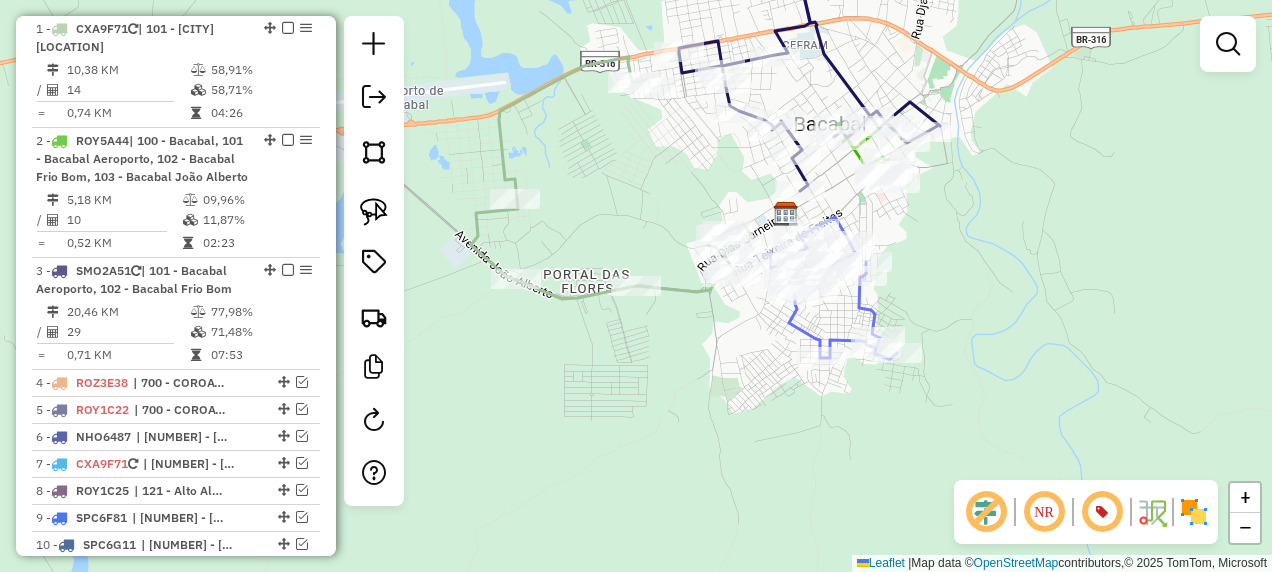 click 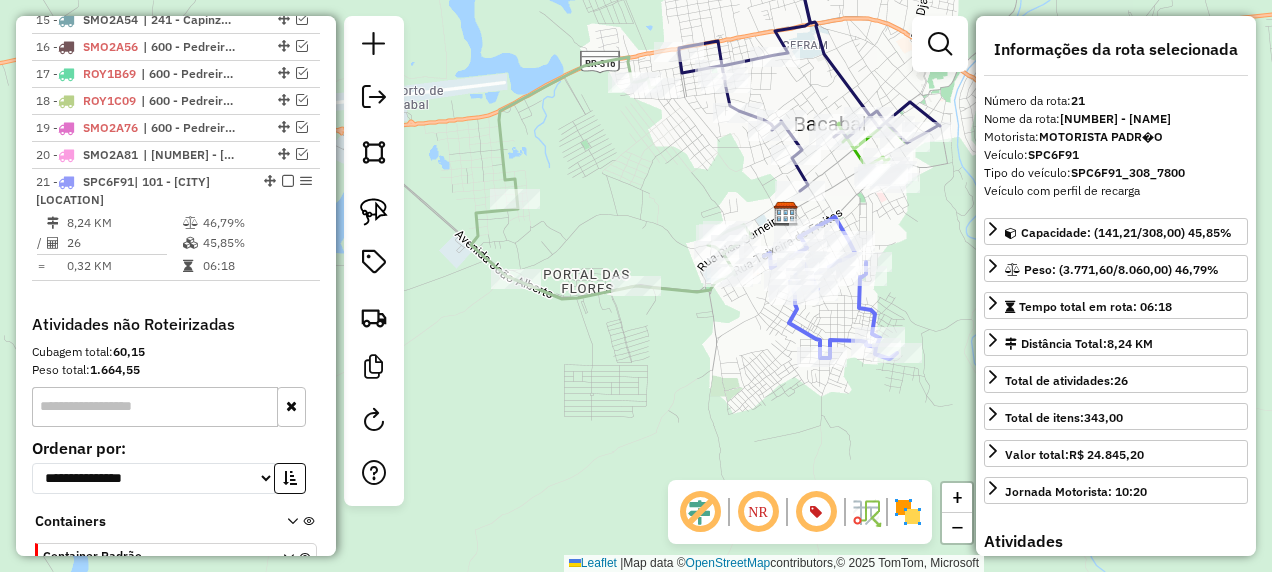 scroll, scrollTop: 1562, scrollLeft: 0, axis: vertical 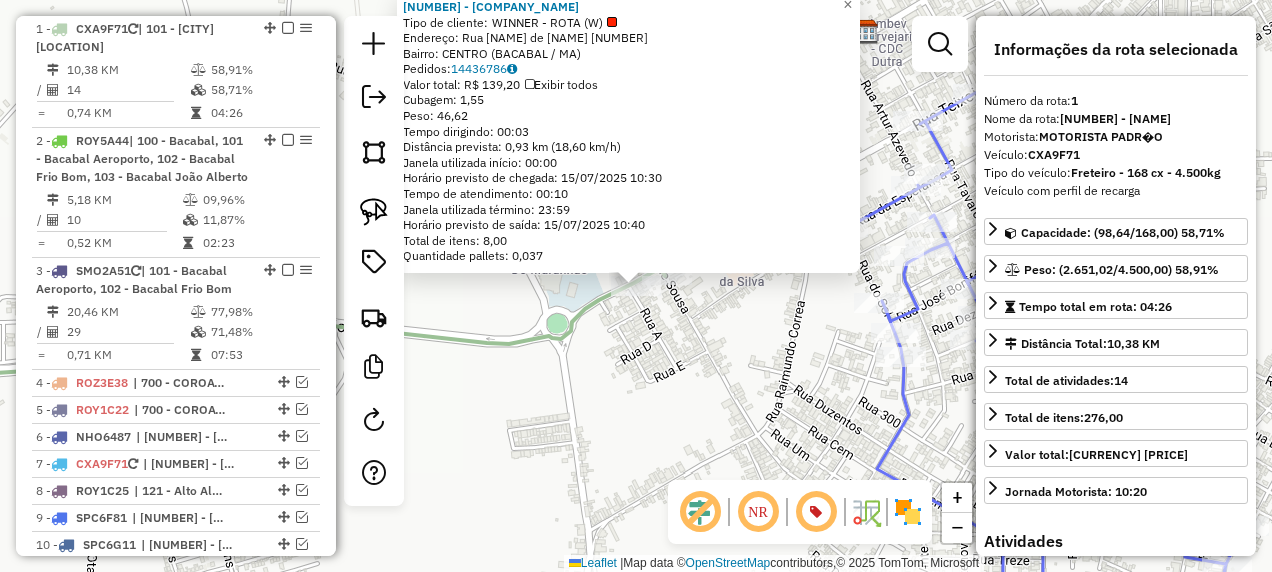 click on "16935 - [LAST NAME] Tipo de cliente: WINNER - ROTA (W) Endereço: Rua Teixeira de Freitas 76 Bairro: CENTRO ([CITY] / [STATE]) Pedidos: 14436786 Valor total: R$ 139,20 Exibir todos Cubagem: 1,55 Peso: 46,62 Tempo dirigindo: 00:03 Distância prevista: 0,93 km (18,60 km/h) Janela utilizada início: 00:00 Horário previsto de chegada: 15/07/2025 10:30 Tempo de atendimento: 00:10 Janela utilizada término: 23:59 Horário previsto de saída: 15/07/2025 10:40 Total de itens: 8,00 Quantidade pallets: 0,037 × Janela de atendimento Grade de atendimento Capacidade Transportadoras Veículos Cliente Pedidos Rotas Selecione os dias de semana para filtrar as janelas de atendimento Seg Ter Qua Qui Sex Sáb Dom Informe o período da janela de atendimento: De: Até: Filtrar exatamente a janela do cliente Considerar janela de atendimento padrão Selecione os dias de semana para filtrar as grades de atendimento Seg Ter Qua Qui Sex Sáb Dom Peso mínimo: De:" 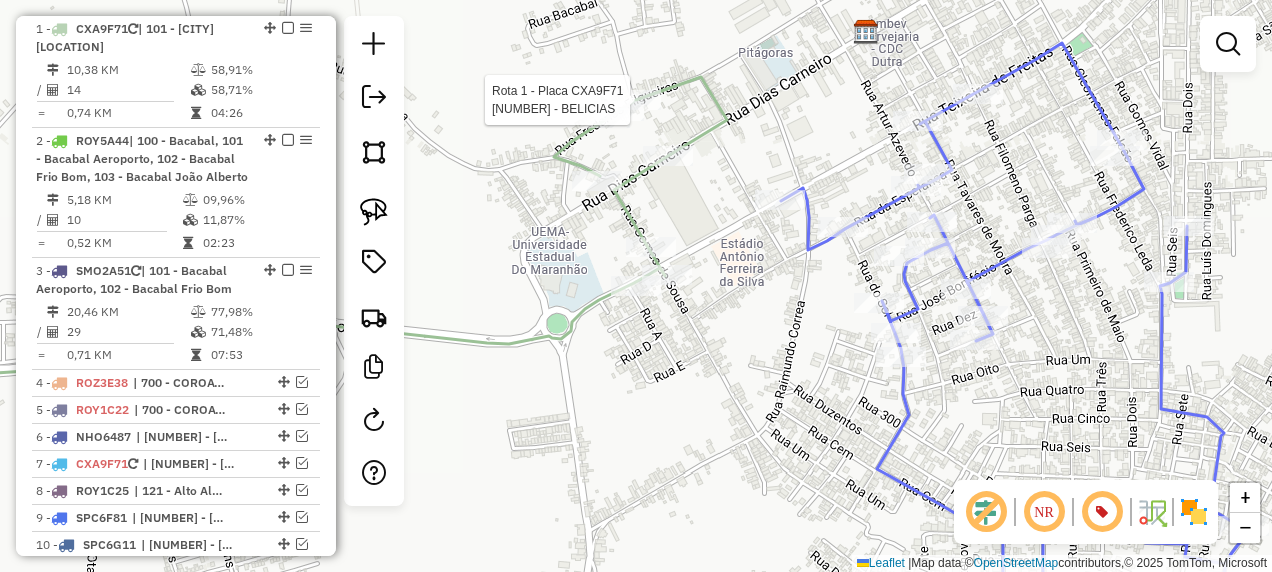 select on "**********" 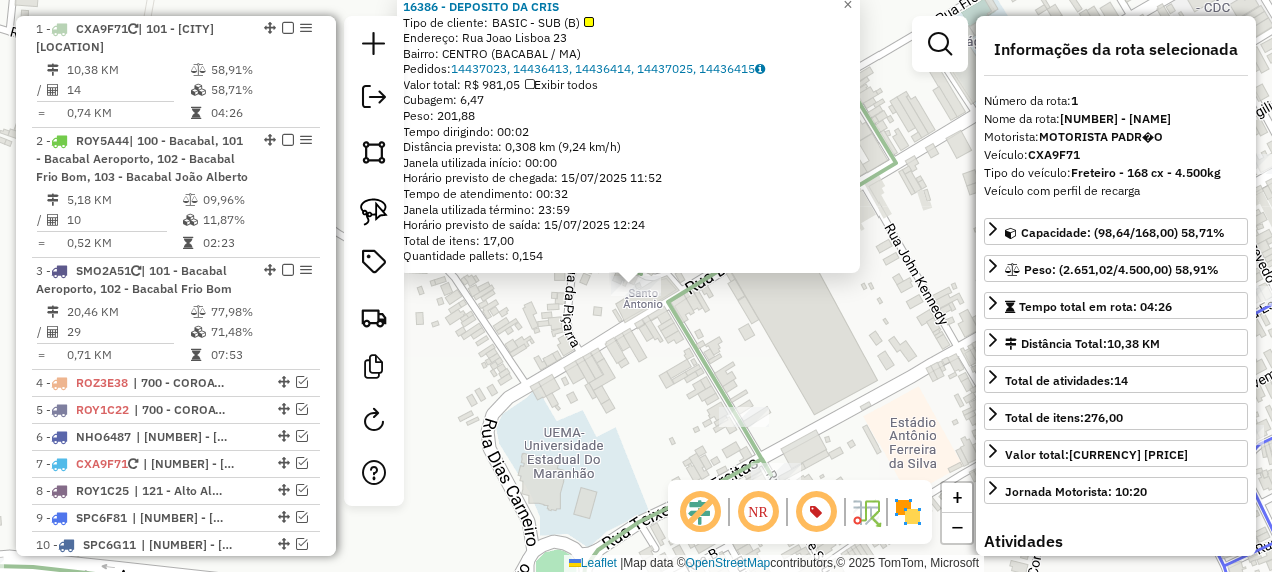 click on "[NUMBER] - [NAME] Tipo de cliente: [CLIENT_TYPE] Endereço: [NAME] [NUMBER] Bairro: [NAME] ([CITY] / [STATE]) Pedidos: [ORDER_NUMBER], [ORDER_NUMBER], [ORDER_NUMBER], [ORDER_NUMBER], [ORDER_NUMBER] Valor total: [CURRENCY] [PRICE] Exibir todos Cubagem: [CUBAGE] Peso: [WEIGHT] Tempo dirigindo: [TIME] Distância prevista: [DISTANCE] [SPEED] Janela utilizada início: [TIME] Horário previsto de chegada: [DATE] [TIME] Tempo de atendimento: [TIME] Janela utilizada término: [TIME] Horário previsto de saída: [DATE] [TIME] Total de itens: [ITEMS] Quantidade pallets: [PALLETS] × Janela de atendimento Grade de atendimento Capacidade Transportadoras Veículos Cliente Pedidos Rotas Selecione os dias de semana para filtrar as janelas de atendimento Seg Ter Qua Qui Sex Sáb Dom Informe o período da janela de atendimento: De: Até: Filtrar exatamente a janela do cliente Considerar janela de atendimento padrão Selecione os dias de semana para filtrar as grades de atendimento Seg Ter Qua Qui Sex" 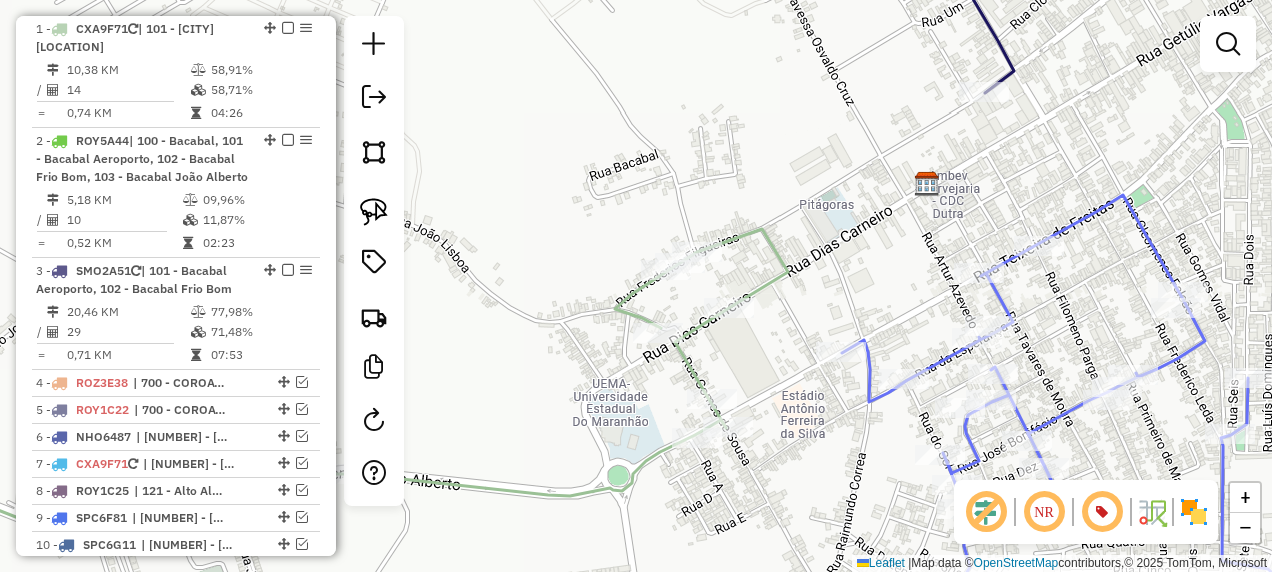click 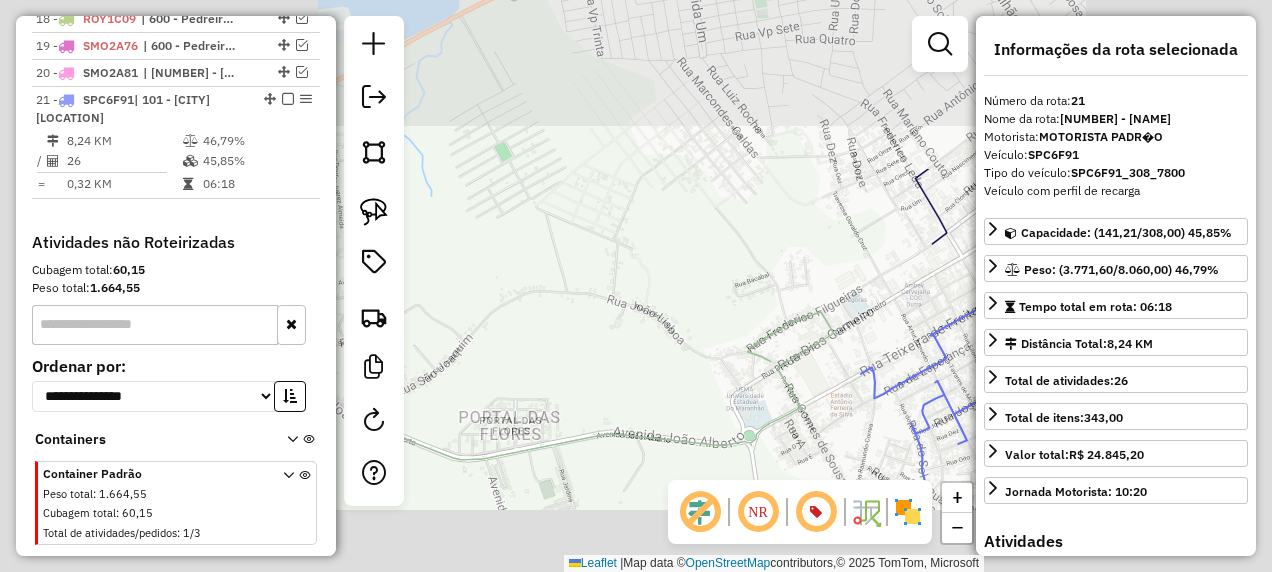 scroll, scrollTop: 1562, scrollLeft: 0, axis: vertical 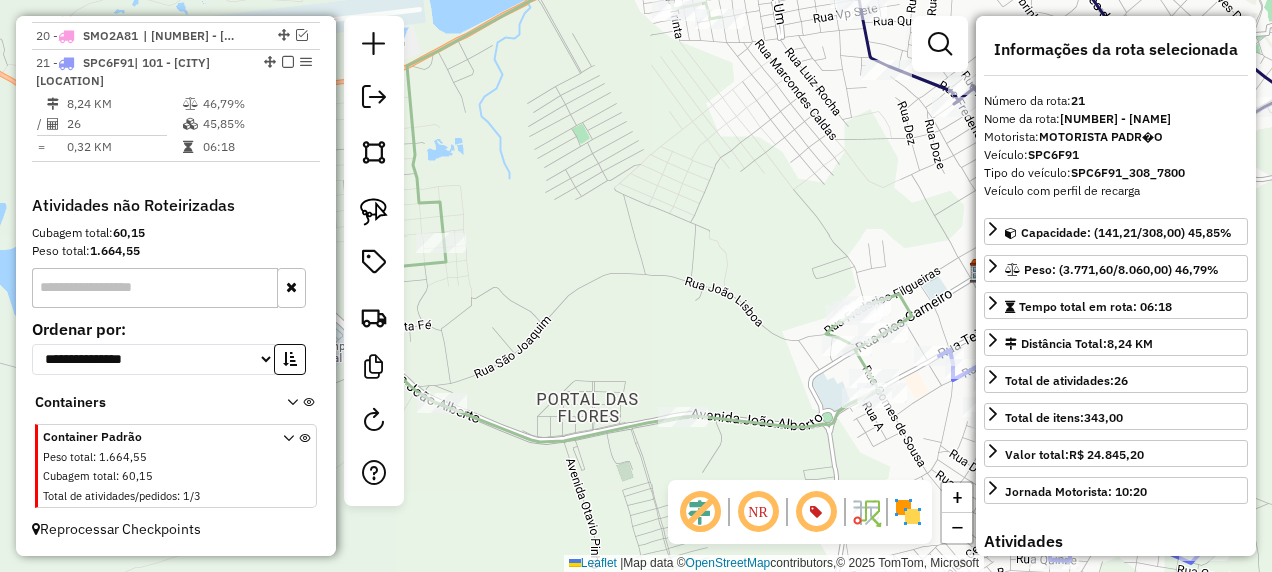 drag, startPoint x: 556, startPoint y: 350, endPoint x: 666, endPoint y: 322, distance: 113.507706 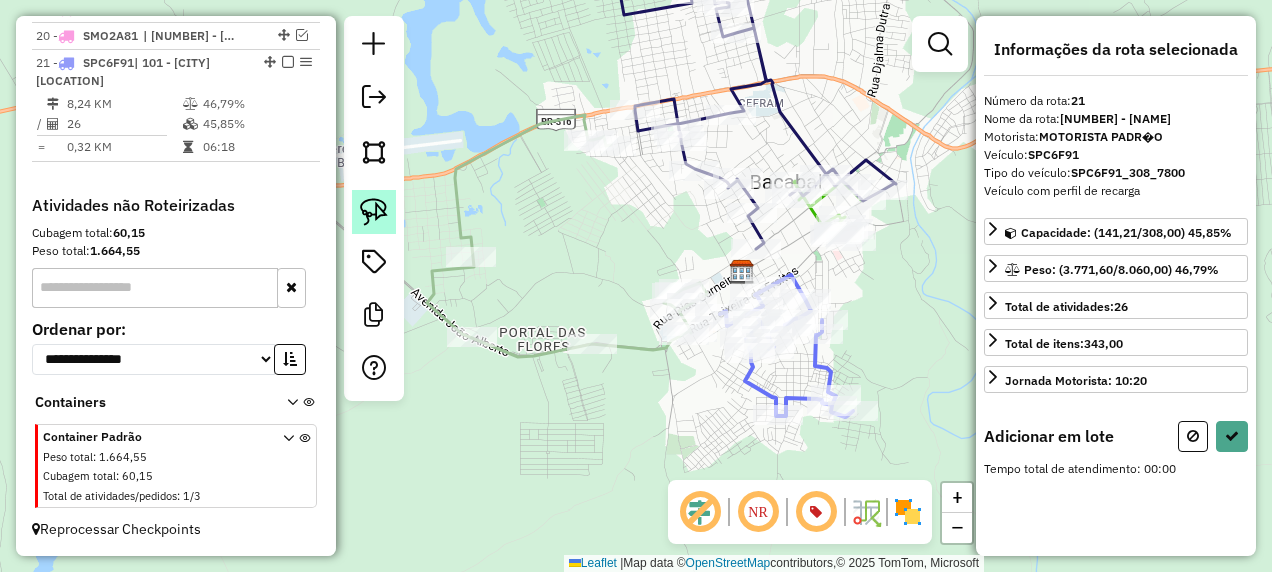 click 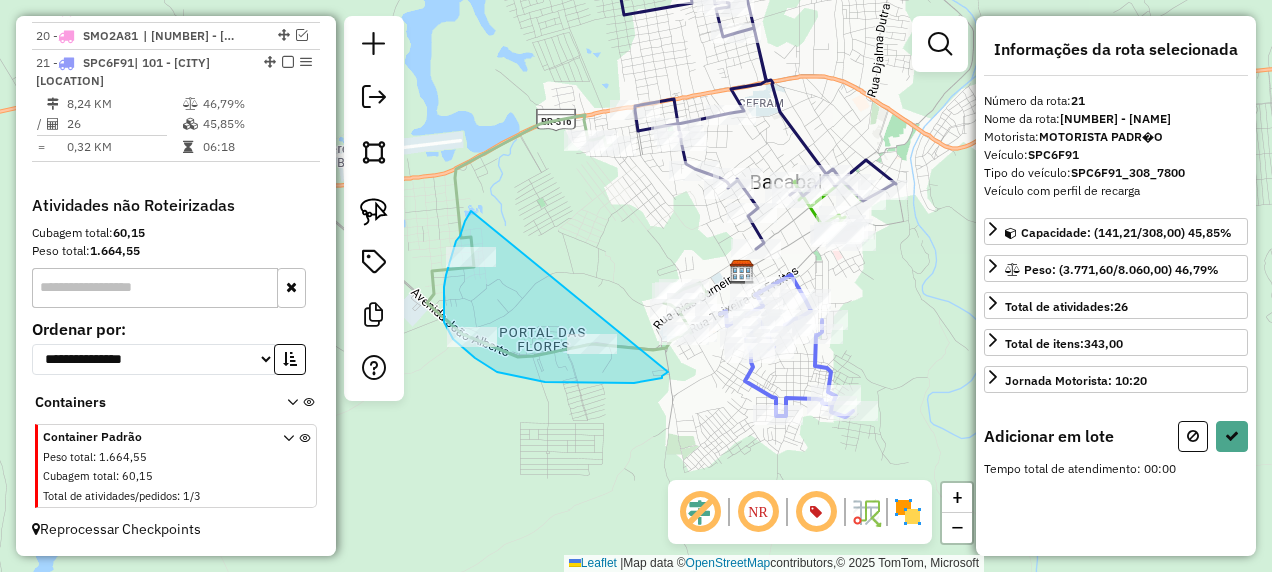 drag, startPoint x: 471, startPoint y: 211, endPoint x: 668, endPoint y: 372, distance: 254.42091 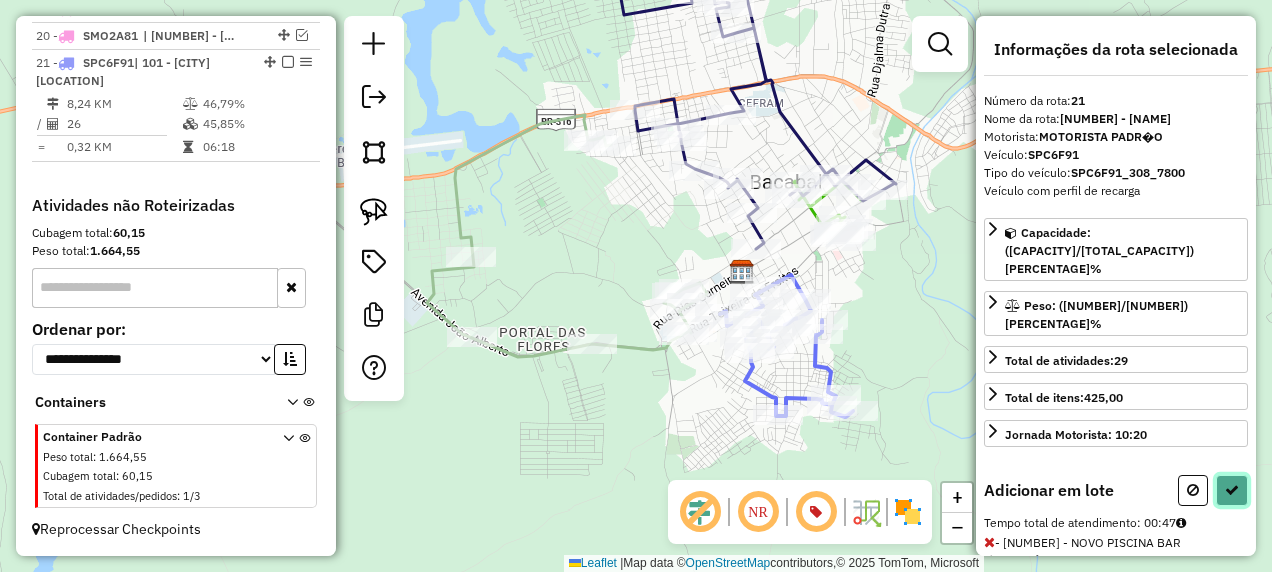 click at bounding box center (1232, 490) 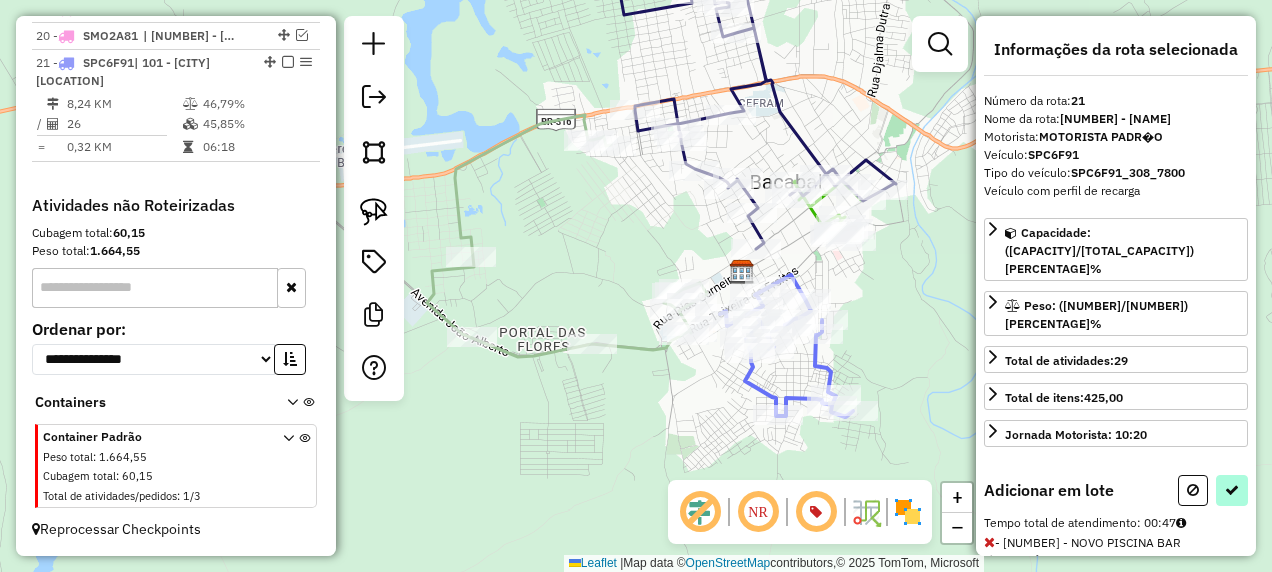 select on "**********" 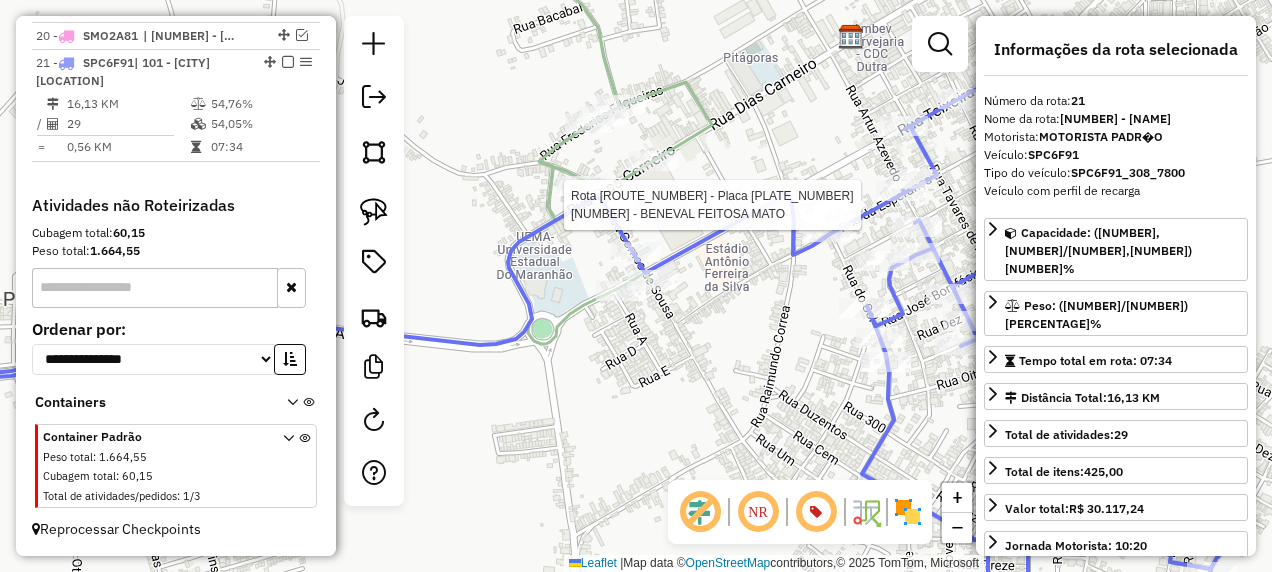 click 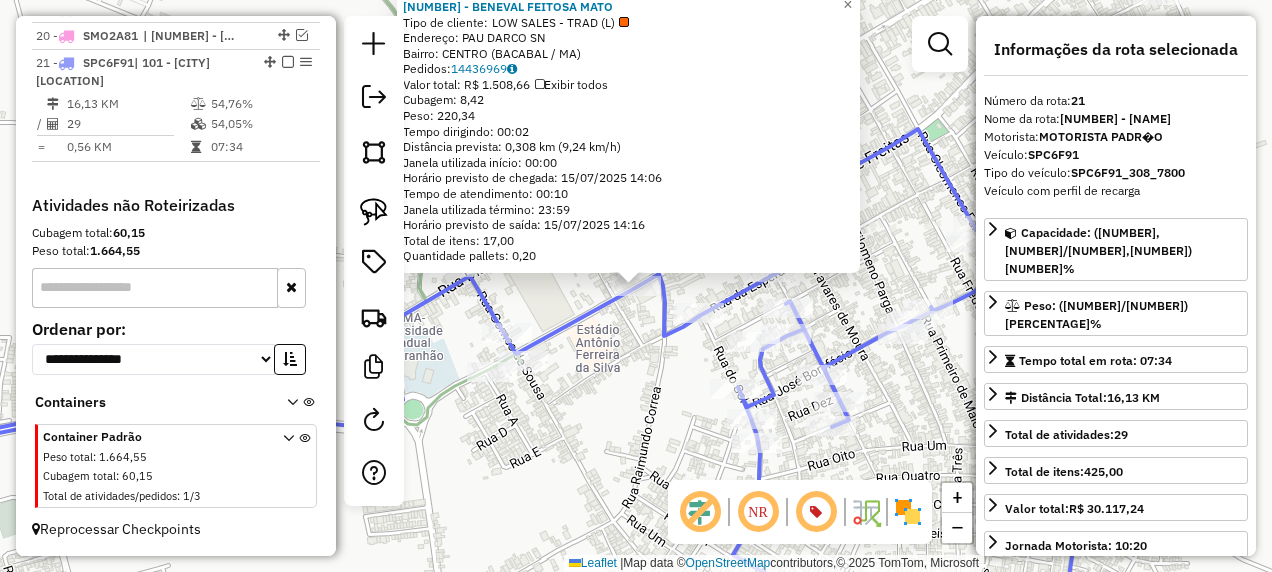 click on "[NAME]  Tipo de cliente:   LOW SALES - TRAD (L)   Endereço:  PAU DARCO SN   Bairro: CENTRO ([CITY] / MA)   Pedidos:  [ORDER_ID]   Valor total: R$ 1.508,66   Exibir todos   Cubagem: 8,42  Peso: 220,34  Tempo dirigindo: 00:02   Distância prevista: 0,308 km (9,24 km/h)   Janela utilizada início: 00:00   Horário previsto de chegada: 15/07/2025 14:06   Tempo de atendimento: 00:10   Janela utilizada término: 23:59   Horário previsto de saída: 15/07/2025 14:16   Total de itens: 17,00   Quantidade pallets: 0,20  × Janela de atendimento Grade de atendimento Capacidade Transportadoras Veículos Cliente Pedidos  Rotas Selecione os dias de semana para filtrar as janelas de atendimento  Seg   Ter   Qua   Qui   Sex   Sáb   Dom  Informe o período da janela de atendimento: De: Até:  Filtrar exatamente a janela do cliente  Considerar janela de atendimento padrão  Selecione os dias de semana para filtrar as grades de atendimento  Seg   Ter   Qua   Qui   Sex   Sáb   Dom   Peso mínimo:  De:  +" 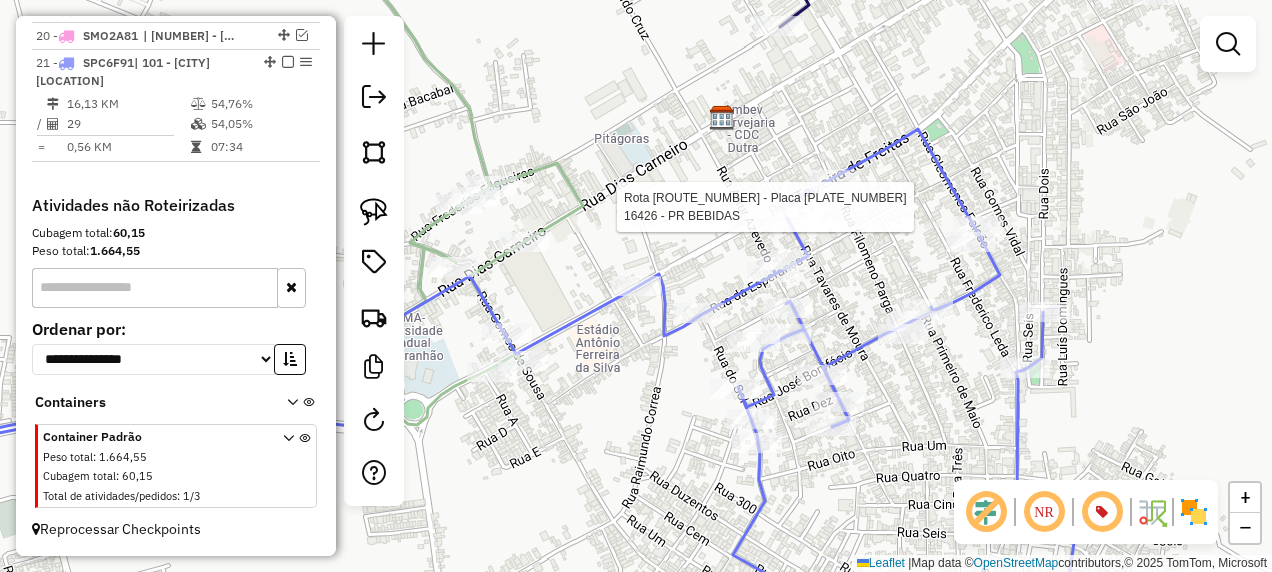 click 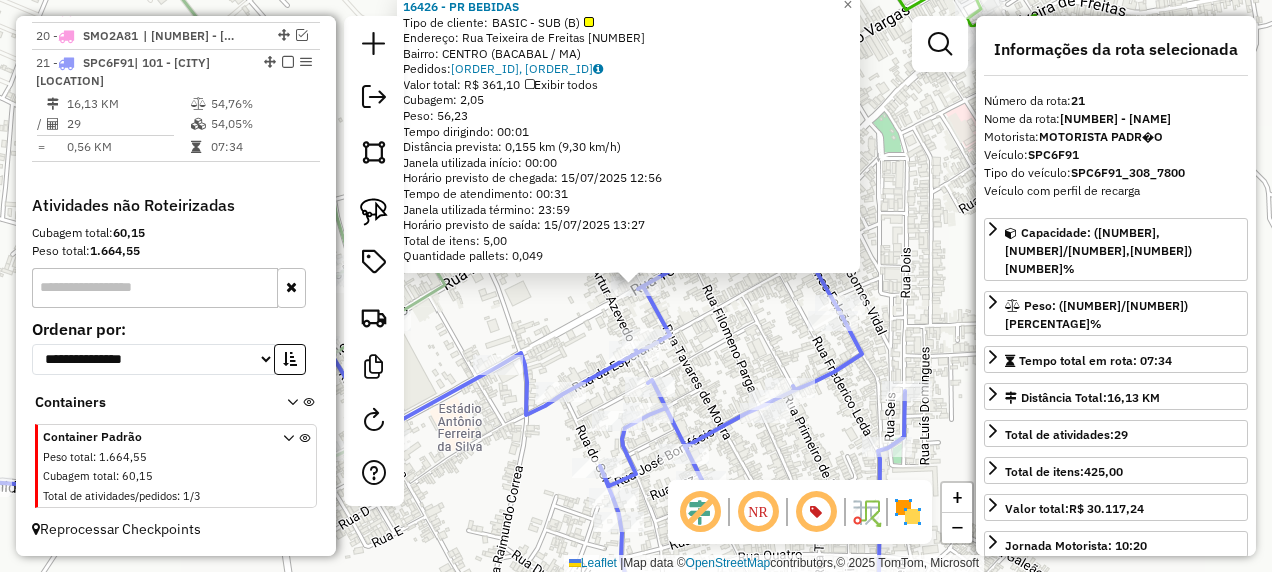 click on "[NUMBER] - PR BEBIDAS Tipo de cliente: BASIC - SUB (B) Endereço: Rua Teixeira de Freitas [NUMBER] Bairro: CENTRO ([CITY] / [STATE]) Pedidos: [NUMBER], [NUMBER] Valor total: R$ [PRICE] Exibir todos Cubagem: [CUBAGE] Peso: [WEIGHT] Tempo dirigindo: [TIME] Distância prevista: [DISTANCE] km ([SPEED] km/h) Janela utilizada início: [TIME] Horário previsto de chegada: [DATE] [TIME] Tempo de atendimento: [TIME] Janela utilizada término: [TIME] Horário previsto de saída: [DATE] [TIME] Total de itens: [ITEMS] Quantidade pallets: [PALLETS] × Janela de atendimento Grade de atendimento Capacidade Transportadoras Veículos Cliente Pedidos Rotas Selecione os dias de semana para filtrar as janelas de atendimento Seg Ter Qua Qui Sex Sáb Dom Informe o período da janela de atendimento: De: Até: Filtrar exatamente a janela do cliente Considerar janela de atendimento padrão Selecione os dias de semana para filtrar as grades de atendimento Seg Ter Qua Qui Sex Sáb Dom Peso mínimo:" 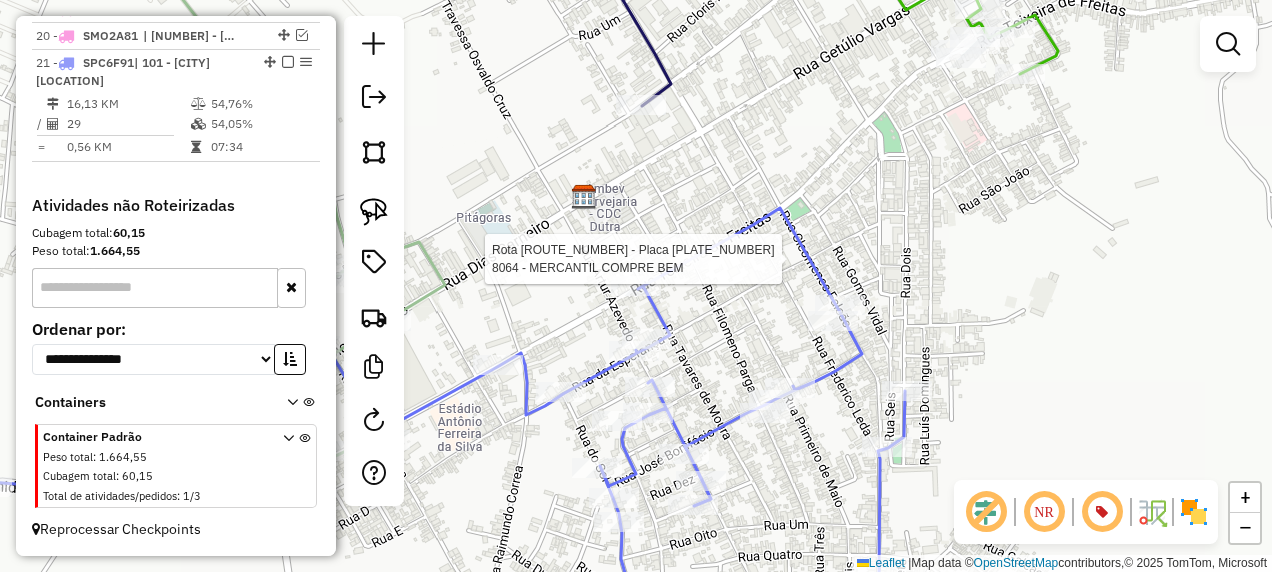 select on "**********" 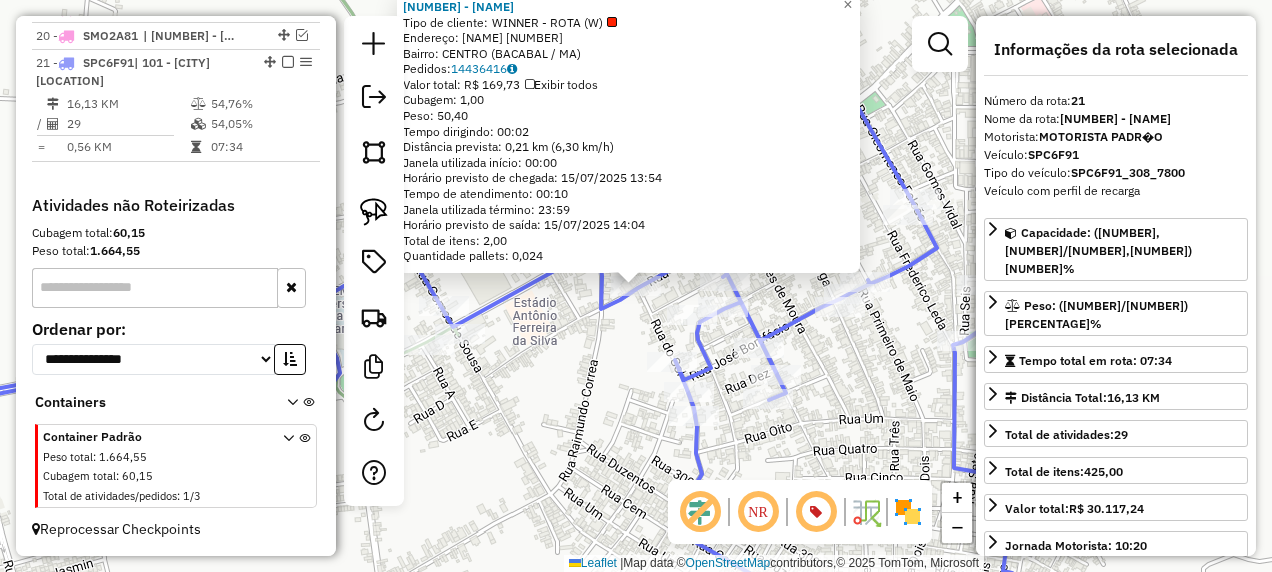 click on "[NUMBER] - BAR ALTAS HORAS Tipo de cliente: WINNER - ROTA (W) Endereço: Rua da Esperanca [NUMBER] Bairro: CENTRO ([CITY] / [STATE]) Pedidos: [NUMBER] Valor total: R$ [PRICE] Exibir todos Cubagem: [CUBAGE] Peso: [WEIGHT] Tempo dirigindo: [TIME] Distância prevista: [DISTANCE] km ([SPEED] km/h) Janela utilizada início: [TIME] Horário previsto de chegada: [DATE] [TIME] Tempo de atendimento: [TIME] Janela utilizada término: [TIME] Horário previsto de saída: [DATE] [TIME] Total de itens: [ITEMS] Quantidade pallets: [PALLETS] × Janela de atendimento Grade de atendimento Capacidade Transportadoras Veículos Cliente Pedidos Rotas Selecione os dias de semana para filtrar as janelas de atendimento Seg Ter Qua Qui Sex Sáb Dom Informe o período da janela de atendimento: De: Até: Filtrar exatamente a janela do cliente Considerar janela de atendimento padrão Selecione os dias de semana para filtrar as grades de atendimento Seg Ter Qua Qui Sex Sáb Dom Peso mínimo: De: De:" 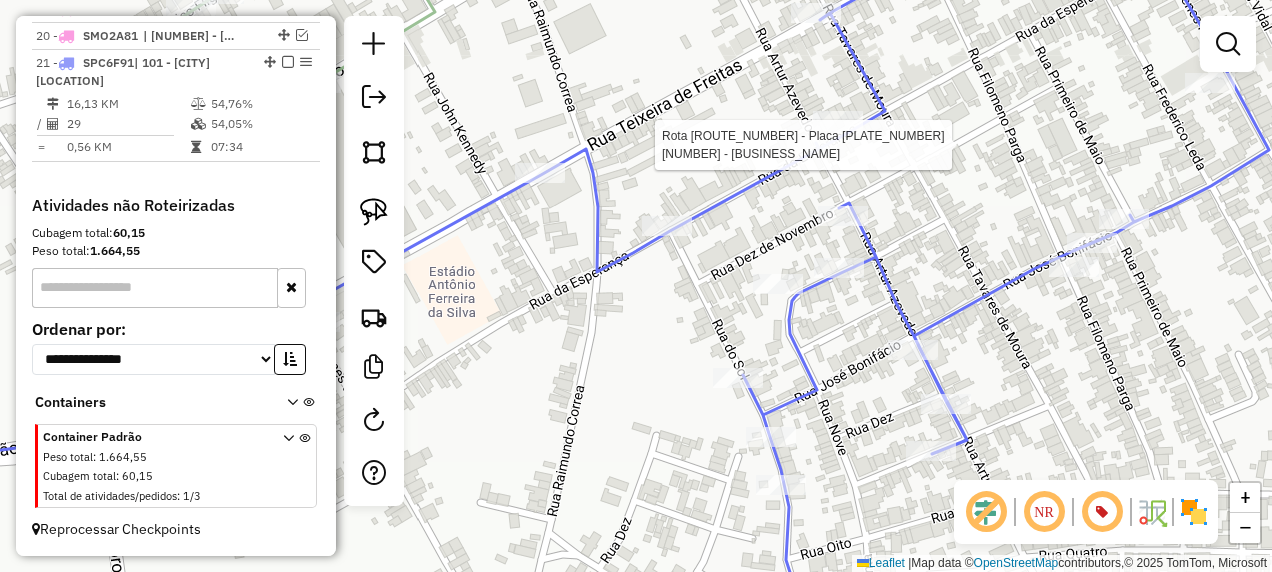 select on "**********" 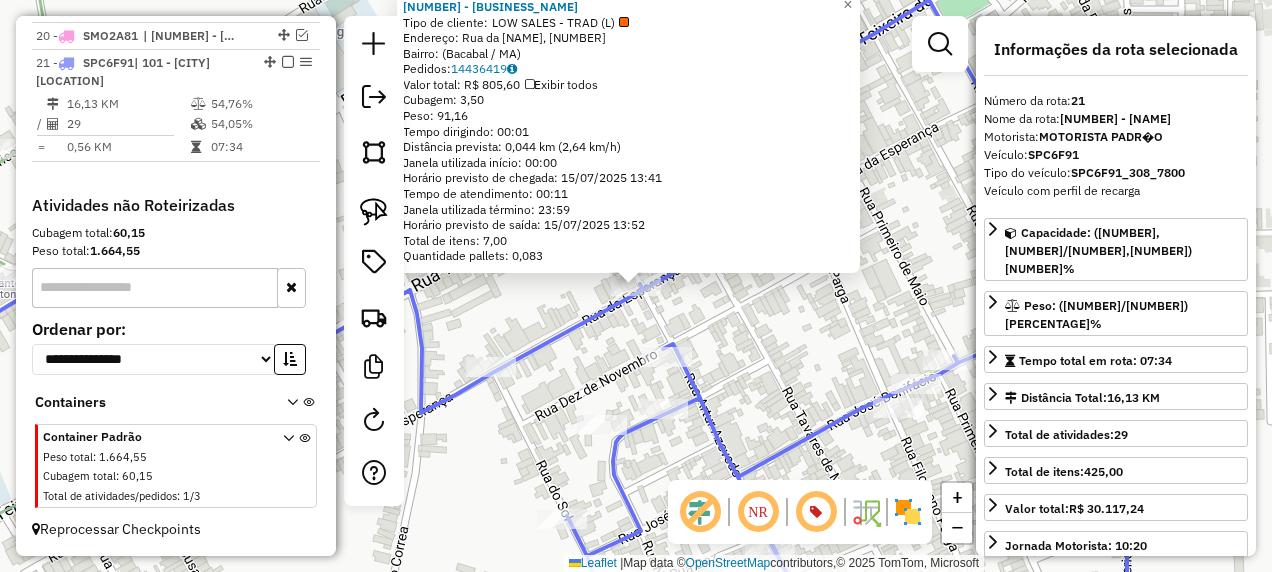 click on "Endereço: Rua da Esperança, [NUMBER]   Bairro:  ([CITY] / MA)   Pedidos:  [ORDER_ID]   Valor total: R$ 805,60   Exibir todos   Cubagem: 3,50  Peso: 91,16  Tempo dirigindo: 00:01   Distância prevista: 0,044 km (2,64 km/h)   Janela utilizada início: 00:00   Horário previsto de chegada: 15/07/2025 13:41   Tempo de atendimento: 00:11   Janela utilizada término: 23:59   Horário previsto de saída: 15/07/2025 13:52   Total de itens: 7,00   Quantidade pallets: 0,083  × Janela de atendimento Grade de atendimento Capacidade Transportadoras Veículos Cliente Pedidos  Rotas Selecione os dias de semana para filtrar as janelas de atendimento  Seg   Ter   Qua   Qui   Sex   Sáb   Dom  Informe o período da janela de atendimento: De: Até:  Filtrar exatamente a janela do cliente  Considerar janela de atendimento padrão  Selecione os dias de semana para filtrar as grades de atendimento  Seg   Ter   Qua   Qui   Sex   Sáb   Dom   Peso mínimo:   Peso máximo:" 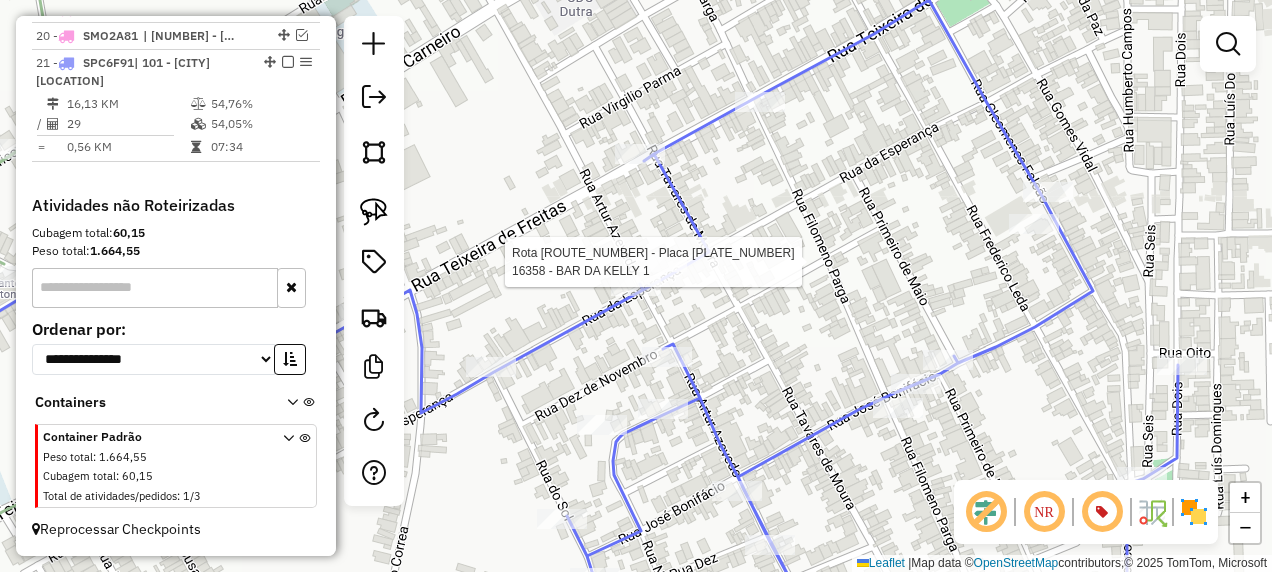 select on "**********" 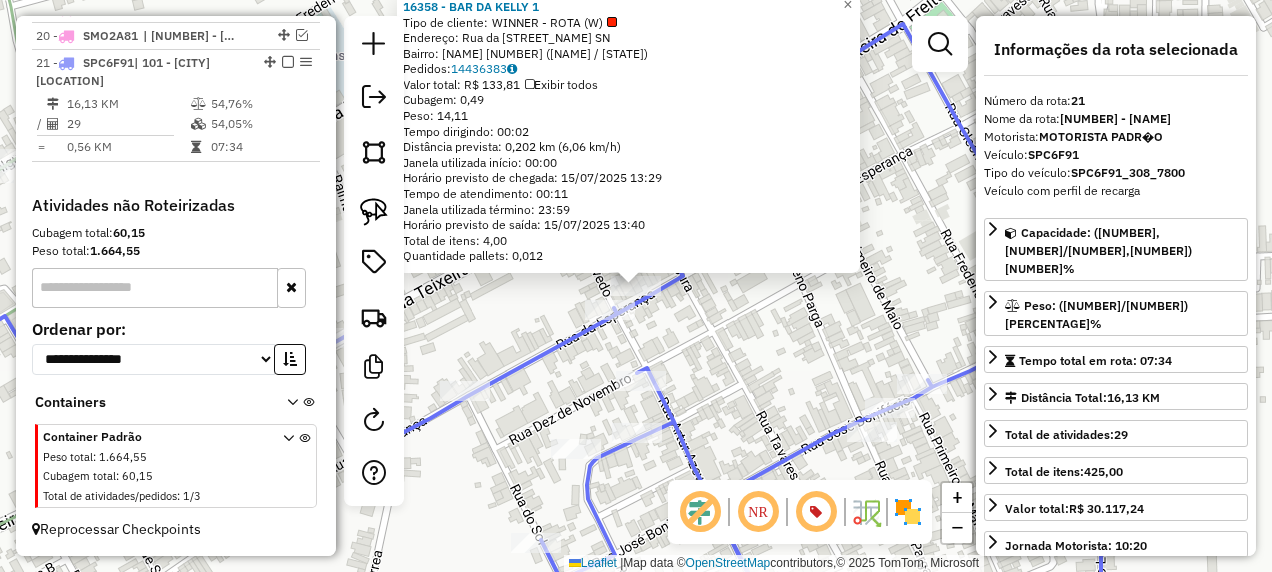 click on "[NUMBER] - [NUMBER] - BAR DA KELLY [NUMBER] Tipo de cliente: WINNER - ROTA (W) Endereço: Rua da Esperanca SN Bairro: TERRA DO SOL [NUMBER] (BACABAL / MA) Pedidos: [ORDER_ID] Valor total: R$ [PRICE] Exibir todos Cubagem: [CUBAGE] Peso: [WEIGHT] Tempo dirigindo: [TIME] Distância prevista: [DISTANCE] km ([SPEED] km/h) Janela utilizada início: [TIME] Horário previsto de chegada: [DATE] [TIME] Tempo de atendimento: [TIME] Janela utilizada término: [TIME] Horário previsto de saída: [DATE] [TIME] Total de itens: [QUANTITY] Quantidade pallets: [QUANTITY] × Janela de atendimento Grade de atendimento Capacidade Transportadoras Veículos Cliente Pedidos Rotas Selecione os dias de semana para filtrar as janelas de atendimento Seg Ter Qua Qui Sex Sáb Dom Informe o período da janela de atendimento: De: Até: Filtrar exatamente a janela do cliente Considerar janela de atendimento padrão Selecione os dias de semana para filtrar as grades de atendimento Seg Ter Qua Qui Sex Sáb Dom Peso mínimo: De:" 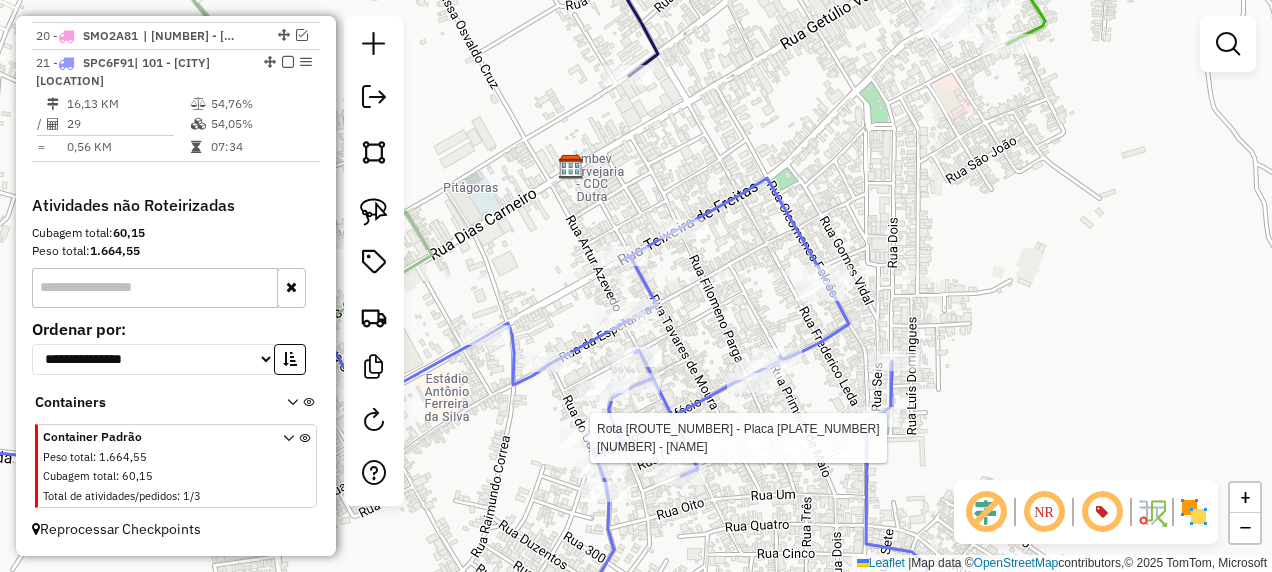 select on "**********" 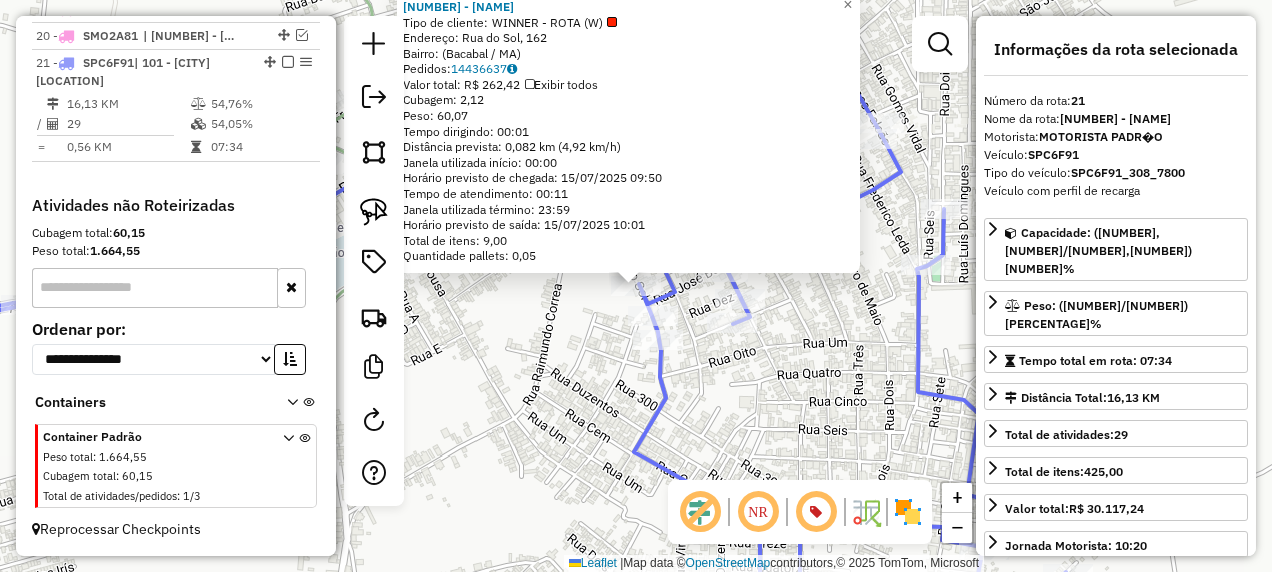 click on "[NUMBER] - MERC. DO PROFESSOR  Tipo de cliente:   WINNER - ROTA (W)   Endereço: Rua do Sol, [NUMBER]   Bairro:  ([CITY] / [STATE])   Pedidos:  [ORDER_ID]   Valor total: R$ [PRICE]   Exibir todos   Cubagem: 2,12  Peso: 60,07  Tempo dirigindo: 00:01   Distância prevista: 0,082 km (4,92 km/h)   Janela utilizada início: 00:00   Horário previsto de chegada: 15/07/2025 09:50   Tempo de atendimento: 00:11   Janela utilizada término: 23:59   Horário previsto de saída: 15/07/2025 10:01   Total de itens: 9,00   Quantidade pallets: 0,05  × Janela de atendimento Grade de atendimento Capacidade Transportadoras Veículos Cliente Pedidos  Rotas Selecione os dias de semana para filtrar as janelas de atendimento  Seg   Ter   Qua   Qui   Sex   Sáb   Dom  Informe o período da janela de atendimento: De: Até:  Filtrar exatamente a janela do cliente  Considerar janela de atendimento padrão  Selecione os dias de semana para filtrar as grades de atendimento  Seg   Ter   Qua   Qui   Sex   Sáb   Dom   Peso mínimo:   Peso máximo:  De:" 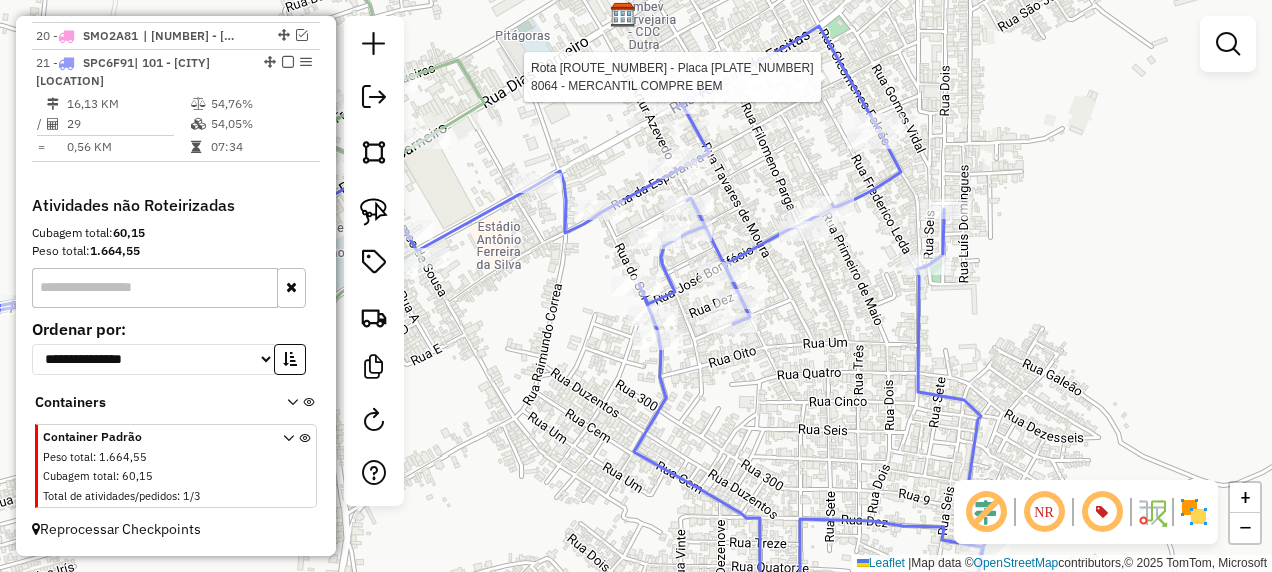 select on "**********" 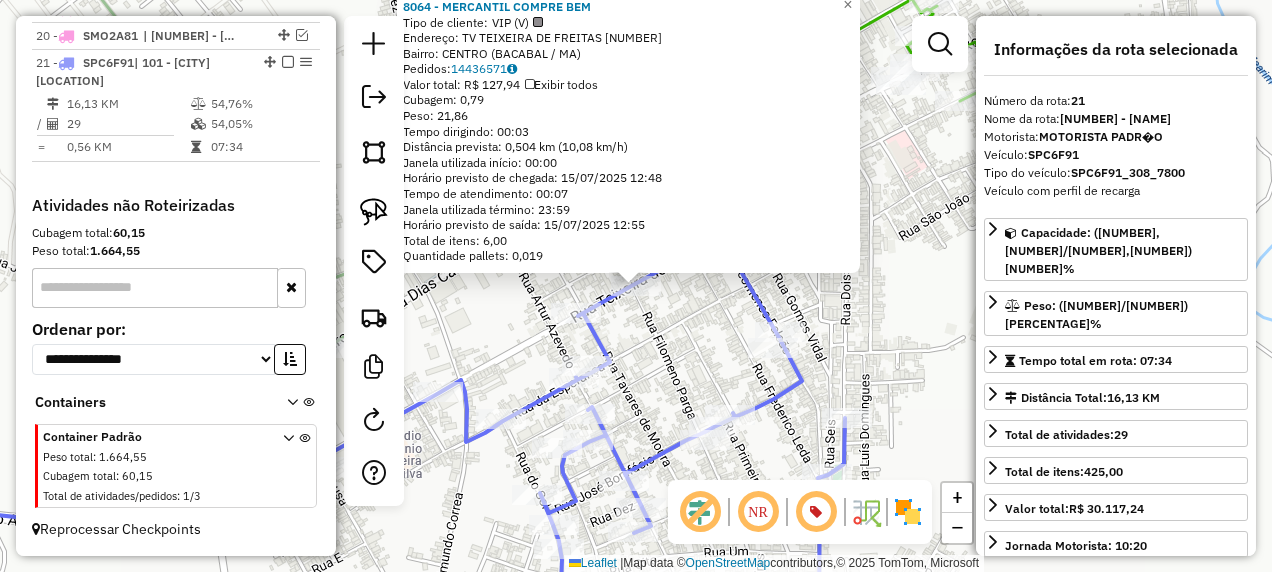click on "[NAME]  Tipo de cliente:   VIP (V)   Endereço: TV  TEIXEIRA DE FREITAS           [NUMBER]   Bairro: CENTRO ([CITY] / MA)   Pedidos:  [ORDER_ID]   Valor total: R$ 127,94   Exibir todos   Cubagem: 0,79  Peso: 21,86  Tempo dirigindo: 00:03   Distância prevista: 0,504 km (10,08 km/h)   Janela utilizada início: 00:00   Horário previsto de chegada: 15/07/2025 12:48   Tempo de atendimento: 00:07   Janela utilizada término: 23:59   Horário previsto de saída: 15/07/2025 12:55   Total de itens: 6,00   Quantidade pallets: 0,019  × Janela de atendimento Grade de atendimento Capacidade Transportadoras Veículos Cliente Pedidos  Rotas Selecione os dias de semana para filtrar as janelas de atendimento  Seg   Ter   Qua   Qui   Sex   Sáb   Dom  Informe o período da janela de atendimento: De: Até:  Filtrar exatamente a janela do cliente  Considerar janela de atendimento padrão  Selecione os dias de semana para filtrar as grades de atendimento  Seg   Ter   Qua   Qui   Sex   Sáb   Dom   De:   Até:" 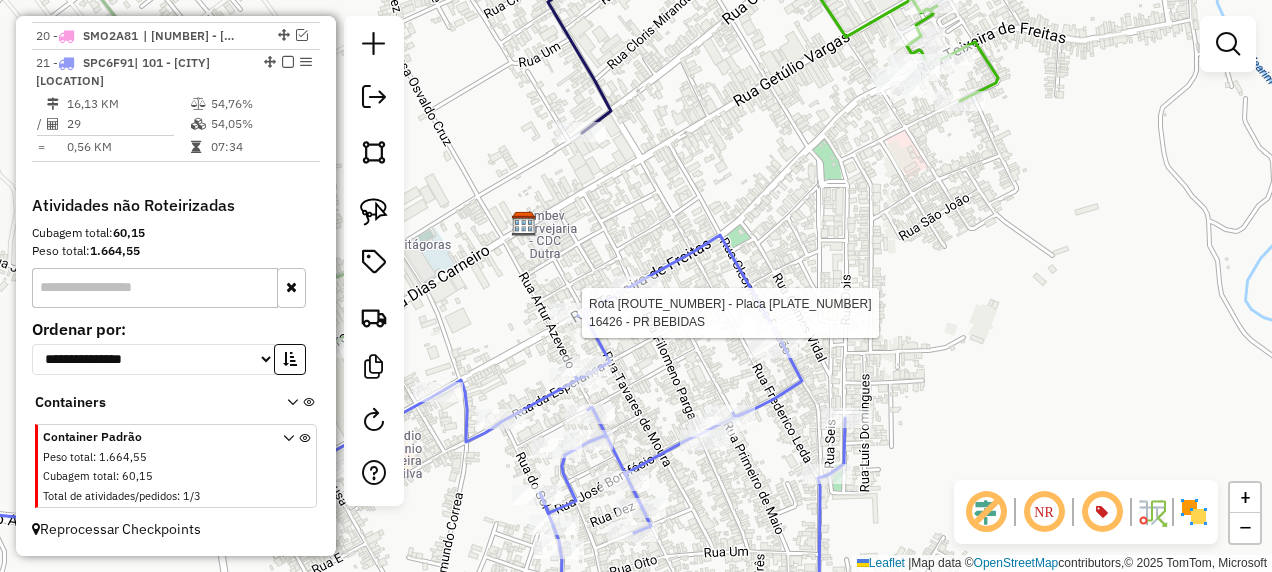 select on "**********" 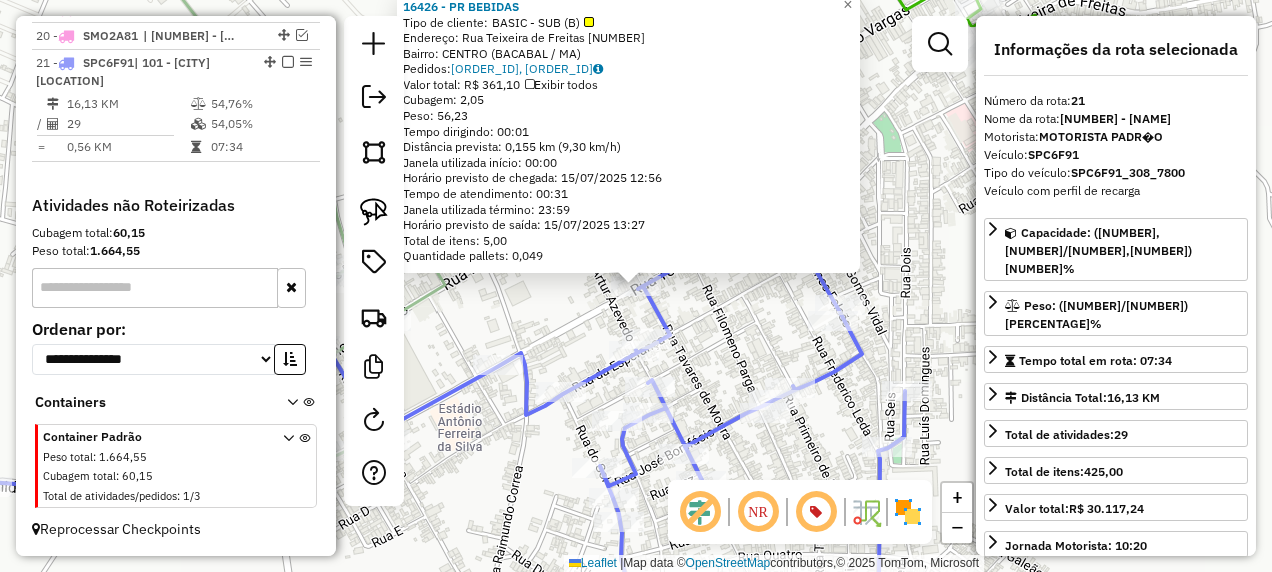 click on "[NUMBER] - PR BEBIDAS Tipo de cliente: BASIC - SUB (B) Endereço: Rua Teixeira de Freitas [NUMBER] Bairro: CENTRO ([CITY] / [STATE]) Pedidos: [NUMBER], [NUMBER] Valor total: R$ [PRICE] Exibir todos Cubagem: [CUBAGE] Peso: [WEIGHT] Tempo dirigindo: [TIME] Distância prevista: [DISTANCE] km ([SPEED] km/h) Janela utilizada início: [TIME] Horário previsto de chegada: [DATE] [TIME] Tempo de atendimento: [TIME] Janela utilizada término: [TIME] Horário previsto de saída: [DATE] [TIME] Total de itens: [ITEMS] Quantidade pallets: [PALLETS] × Janela de atendimento Grade de atendimento Capacidade Transportadoras Veículos Cliente Pedidos Rotas Selecione os dias de semana para filtrar as janelas de atendimento Seg Ter Qua Qui Sex Sáb Dom Informe o período da janela de atendimento: De: Até: Filtrar exatamente a janela do cliente Considerar janela de atendimento padrão Selecione os dias de semana para filtrar as grades de atendimento Seg Ter Qua Qui Sex Sáb Dom Peso mínimo:" 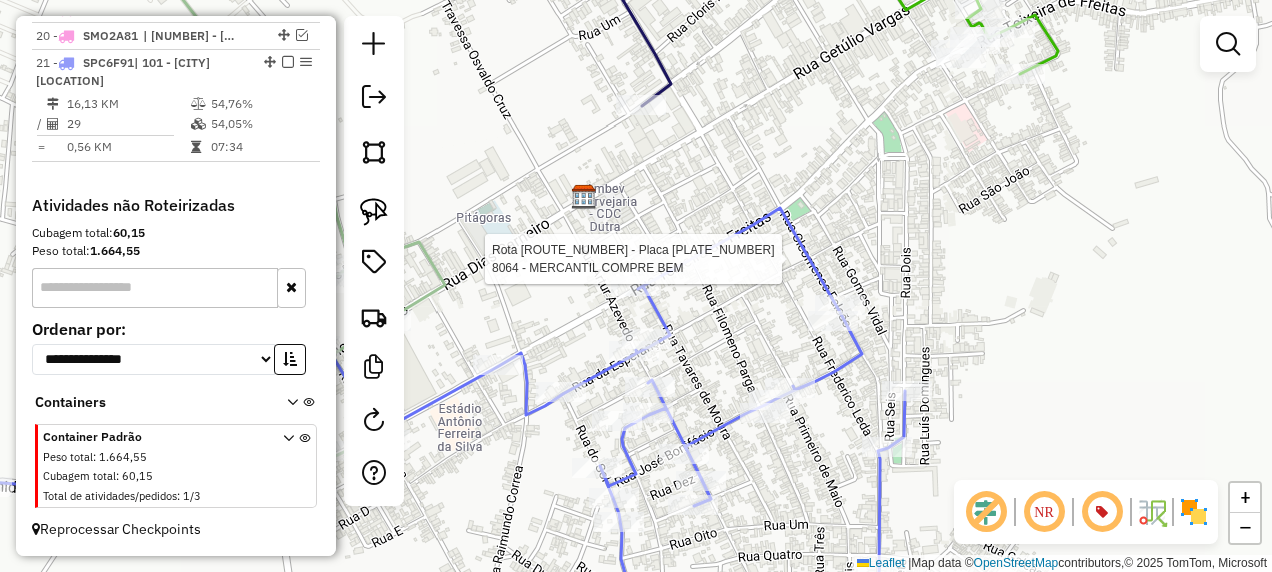 select on "**********" 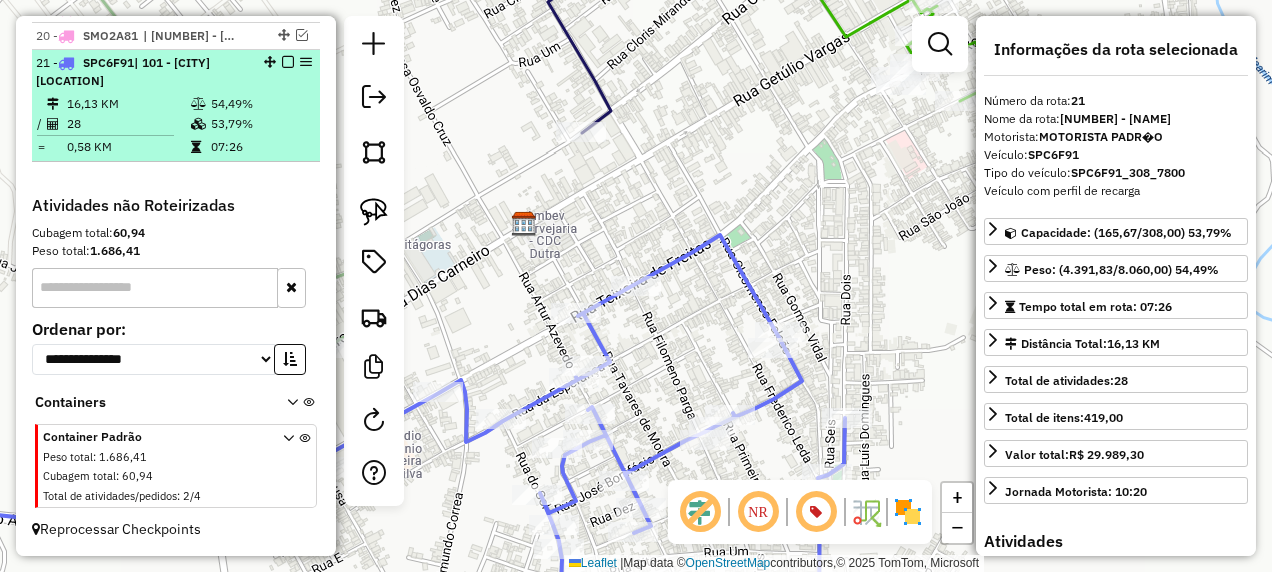 click at bounding box center (288, 62) 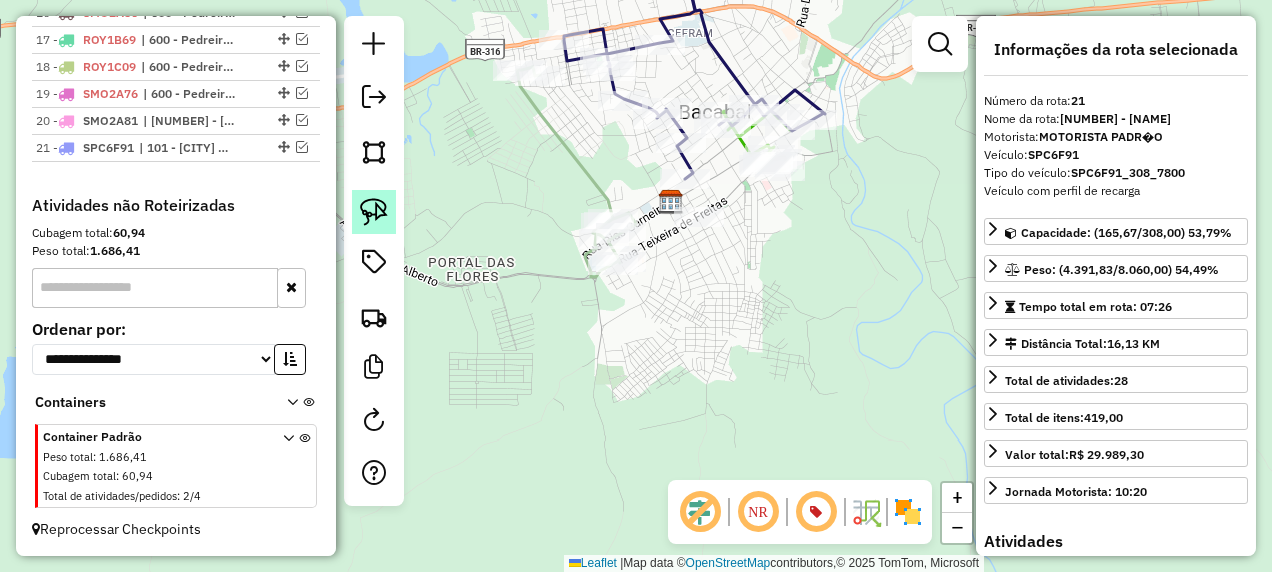 click 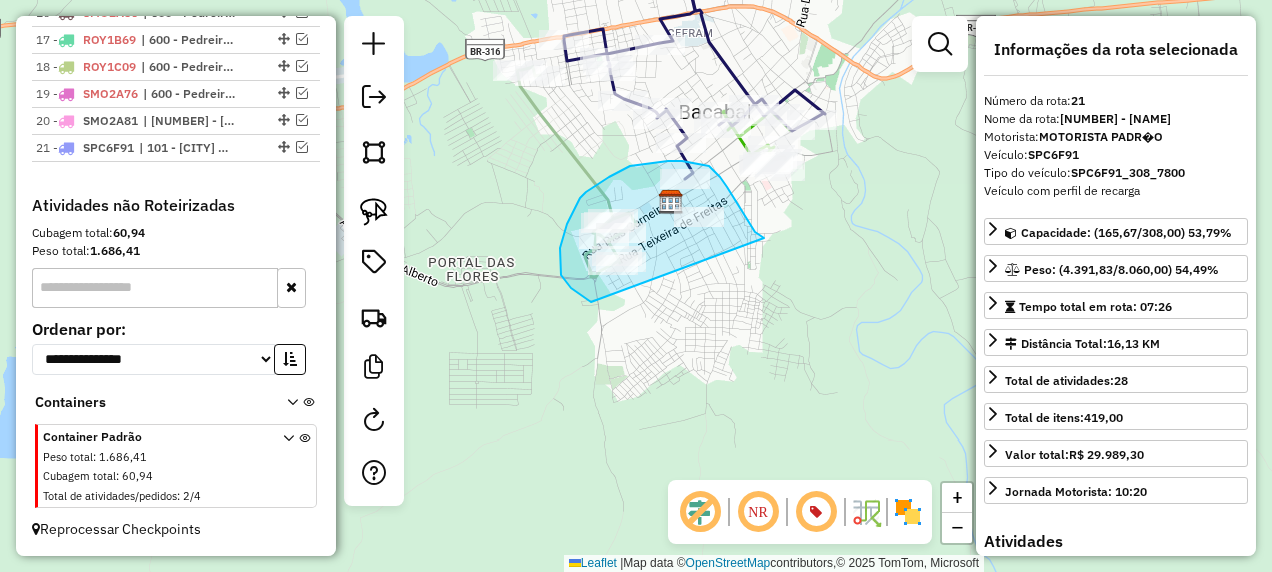 drag, startPoint x: 760, startPoint y: 236, endPoint x: 696, endPoint y: 328, distance: 112.0714 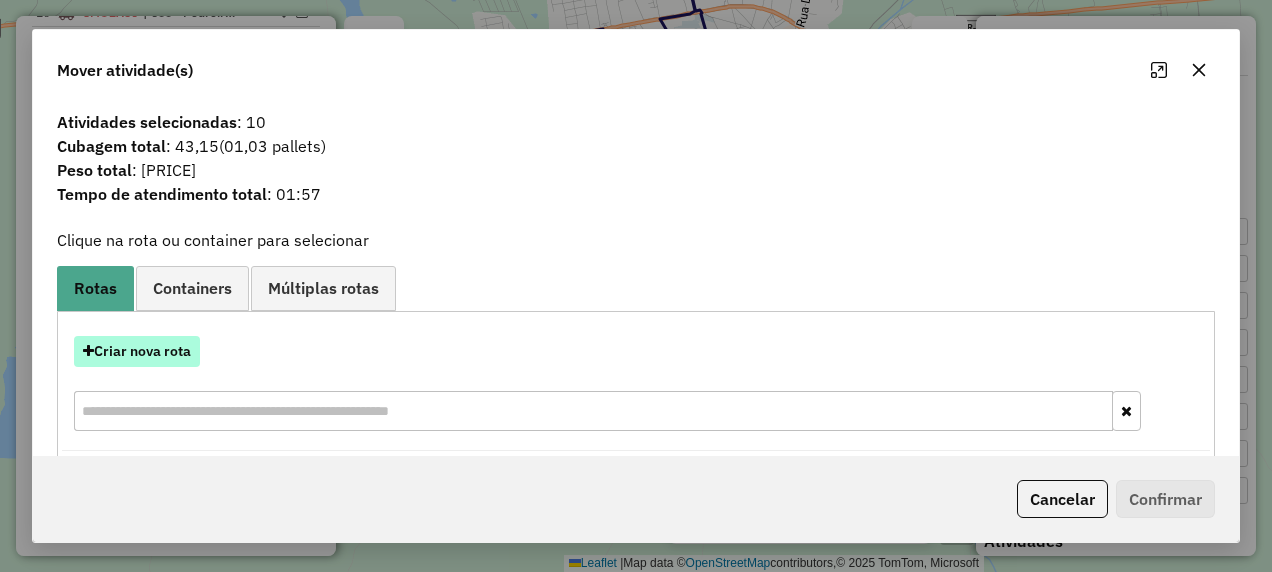 click on "Criar nova rota" at bounding box center (137, 351) 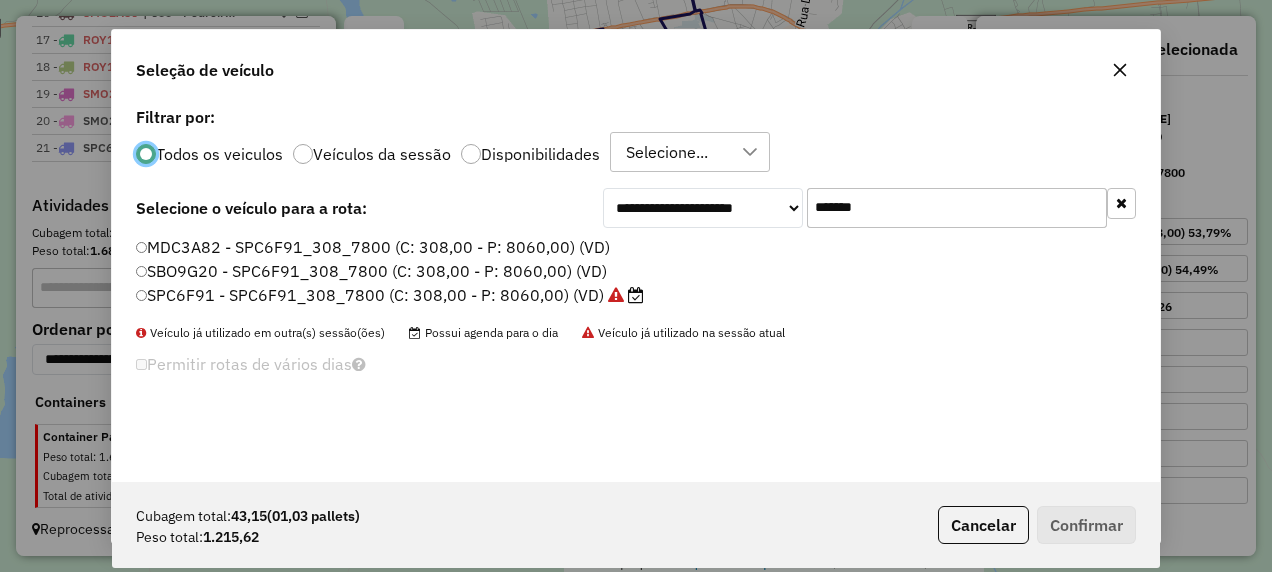 scroll, scrollTop: 11, scrollLeft: 6, axis: both 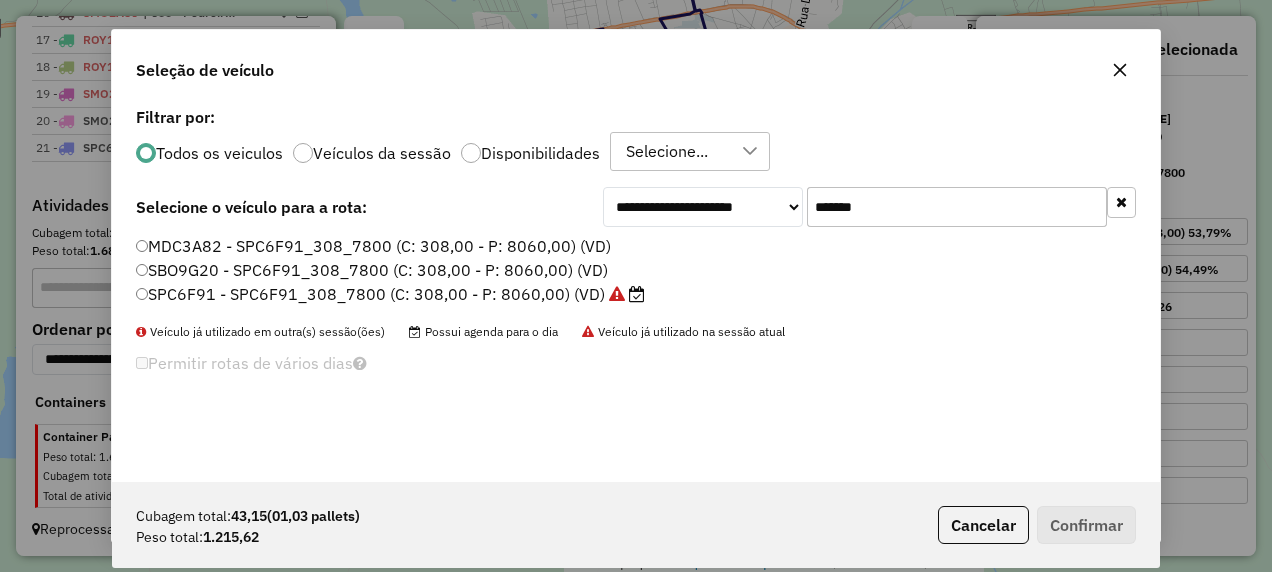 drag, startPoint x: 904, startPoint y: 220, endPoint x: 677, endPoint y: 286, distance: 236.40009 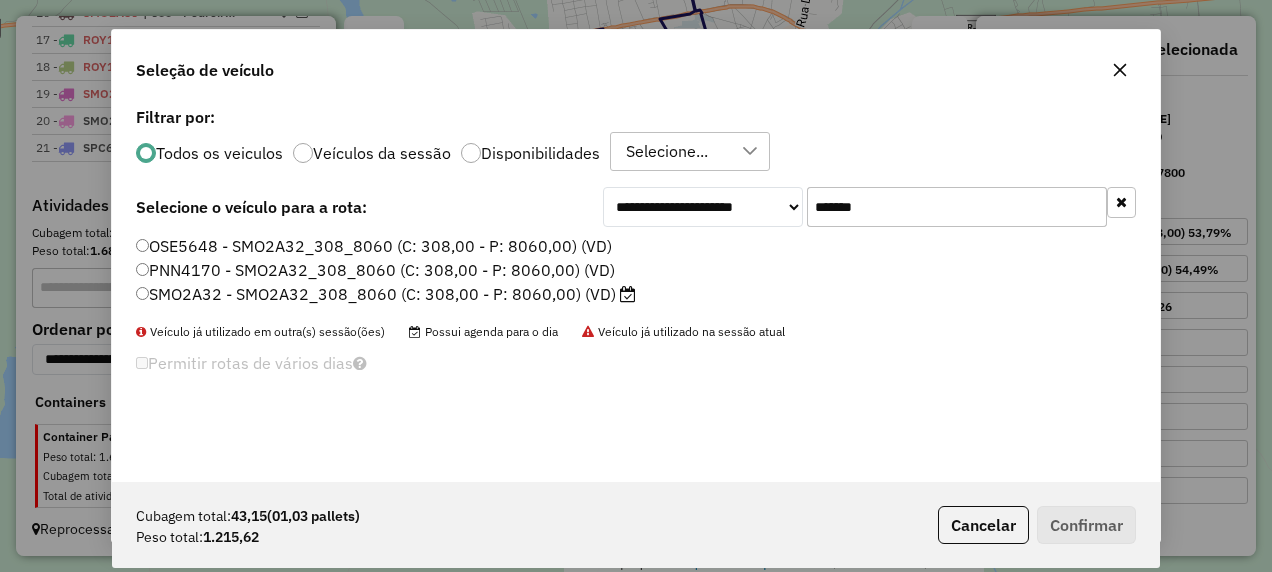 type on "*******" 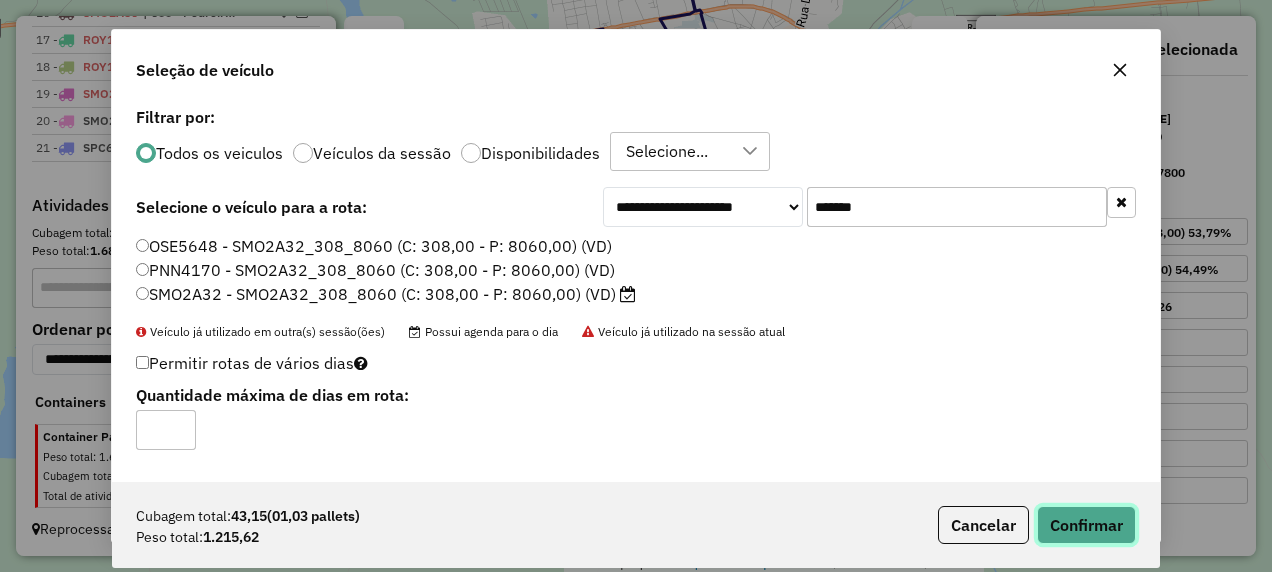 click on "Confirmar" 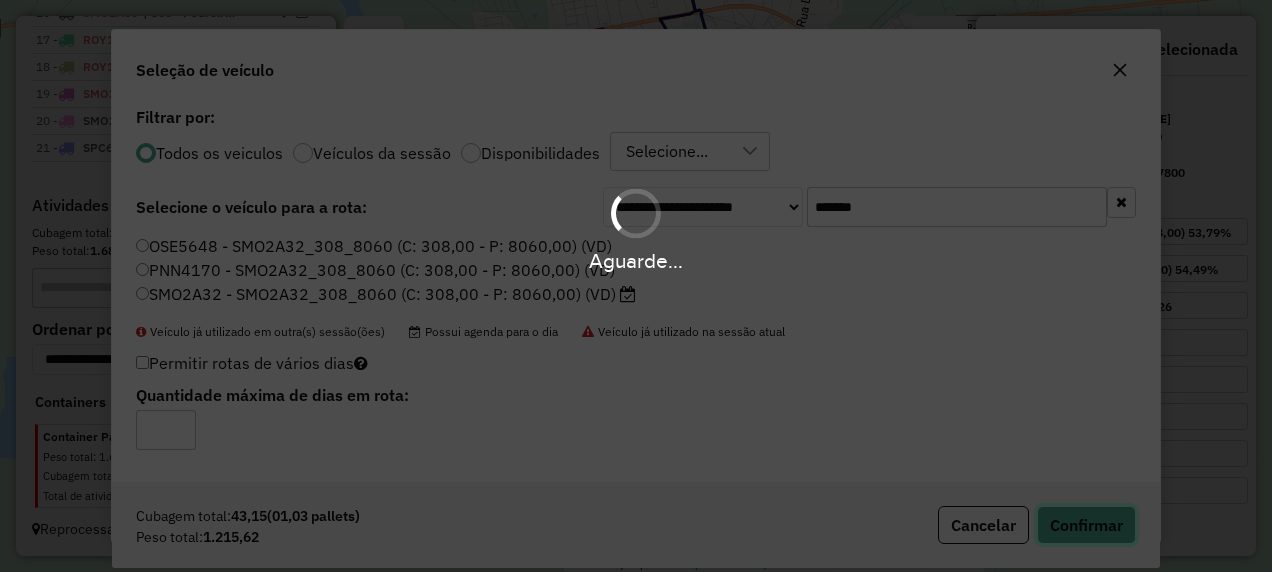 type 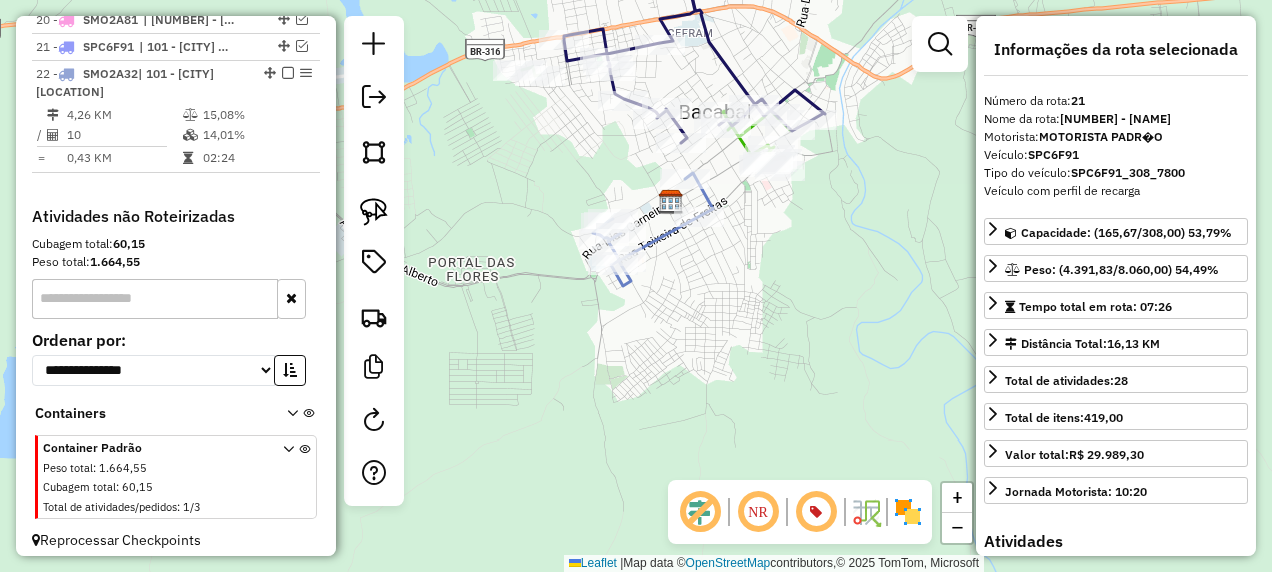 scroll, scrollTop: 1588, scrollLeft: 0, axis: vertical 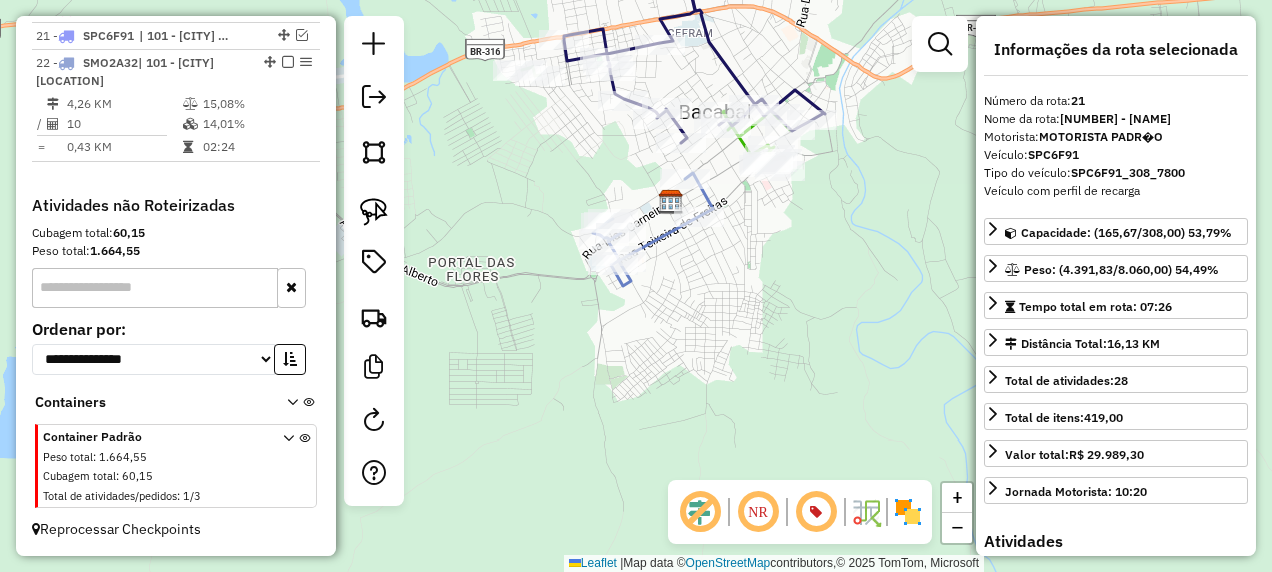 click 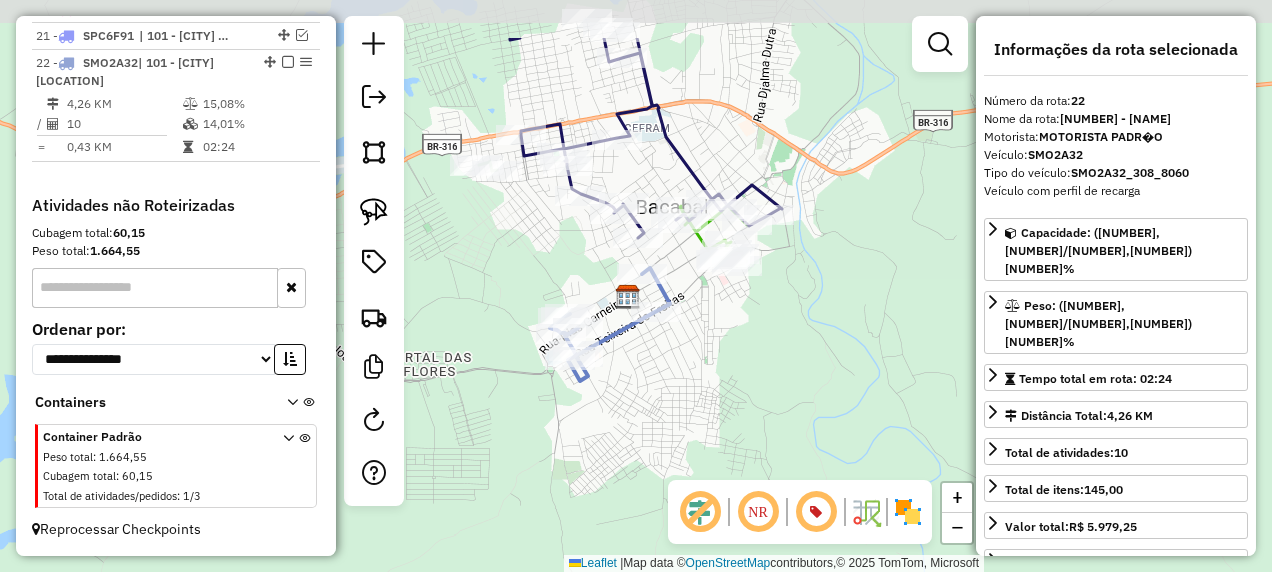 drag, startPoint x: 778, startPoint y: 224, endPoint x: 728, endPoint y: 325, distance: 112.698715 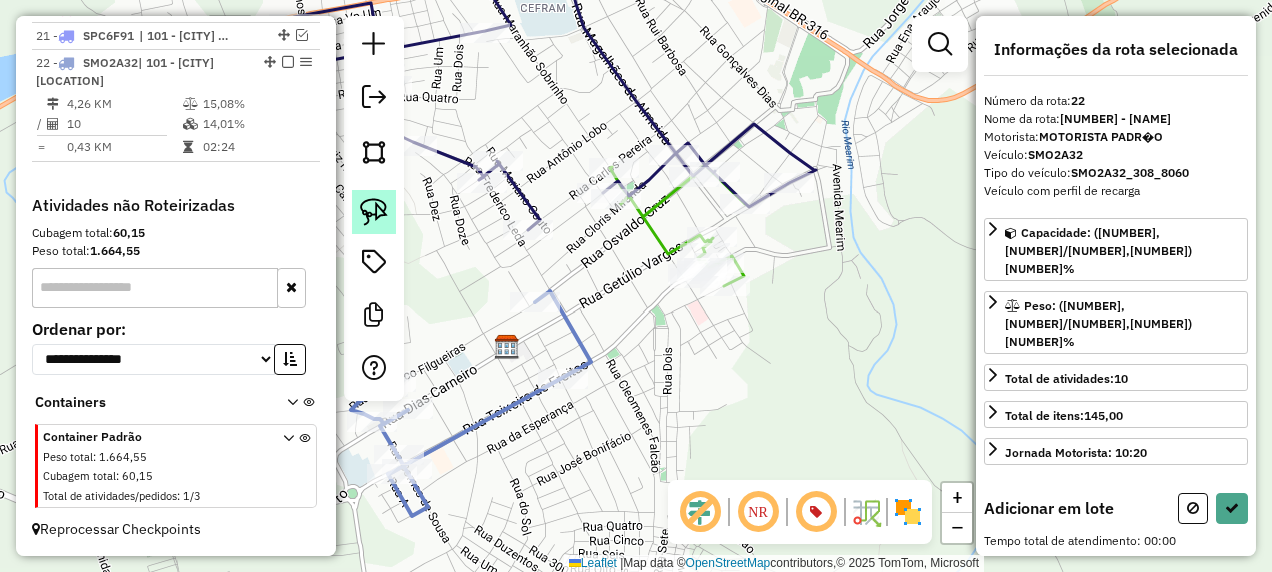 click 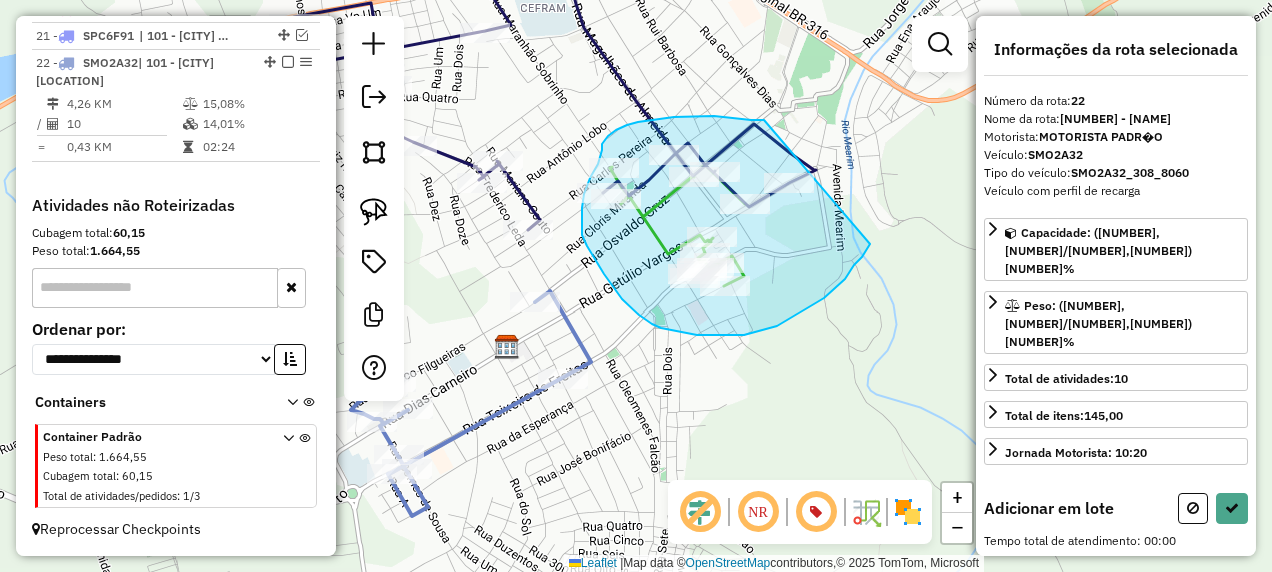 drag, startPoint x: 764, startPoint y: 120, endPoint x: 870, endPoint y: 244, distance: 163.13185 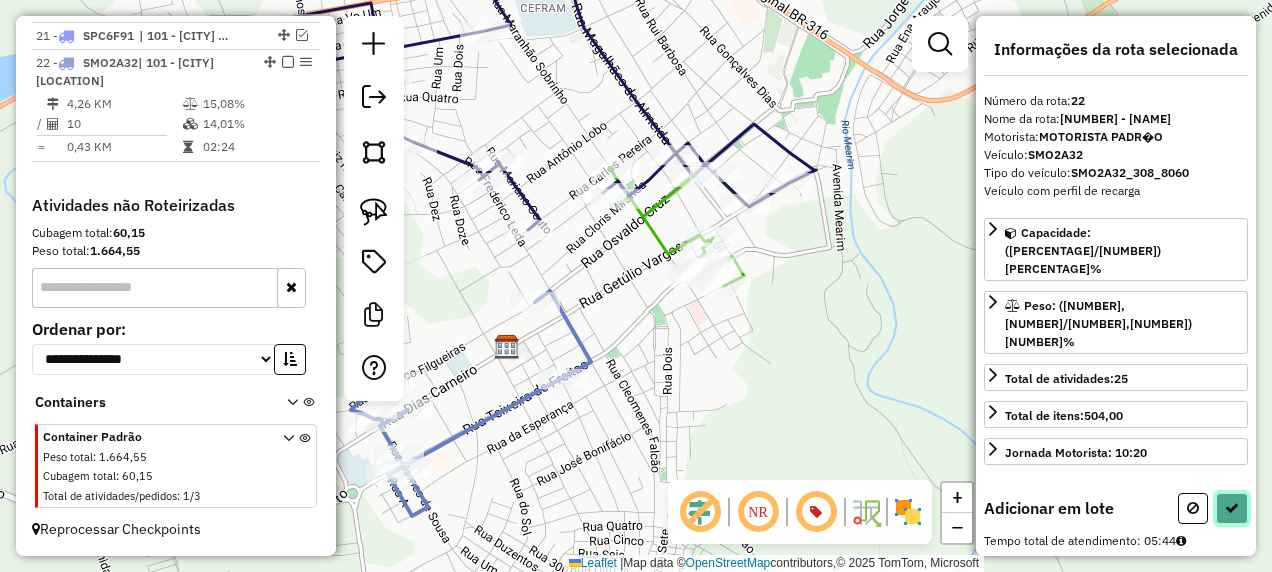 click at bounding box center (1232, 508) 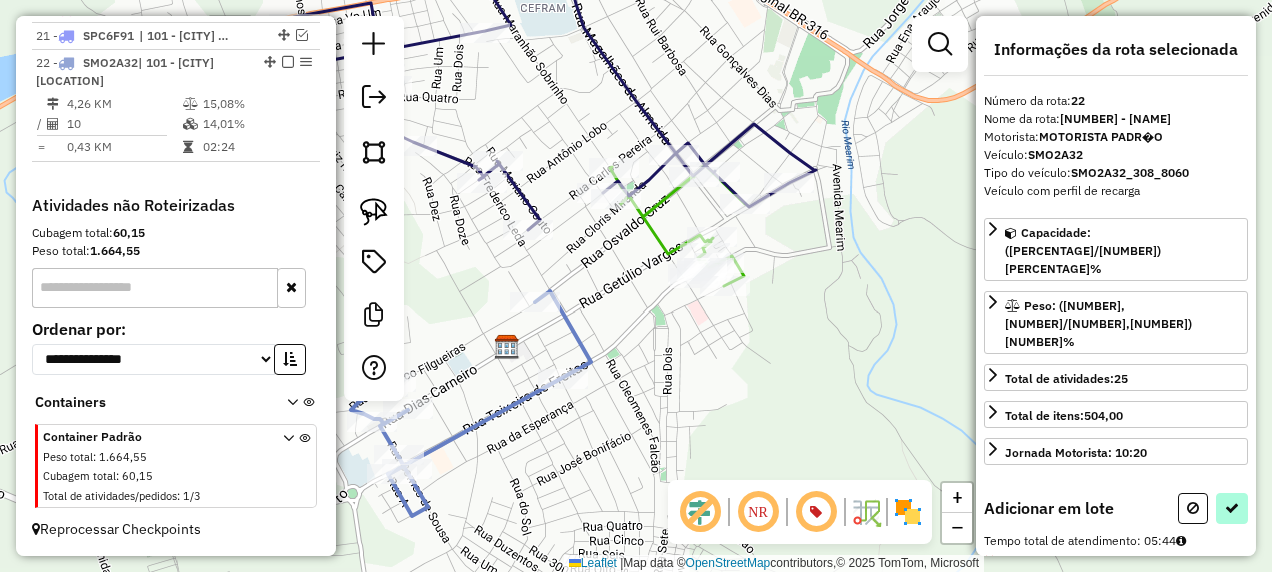 select on "**********" 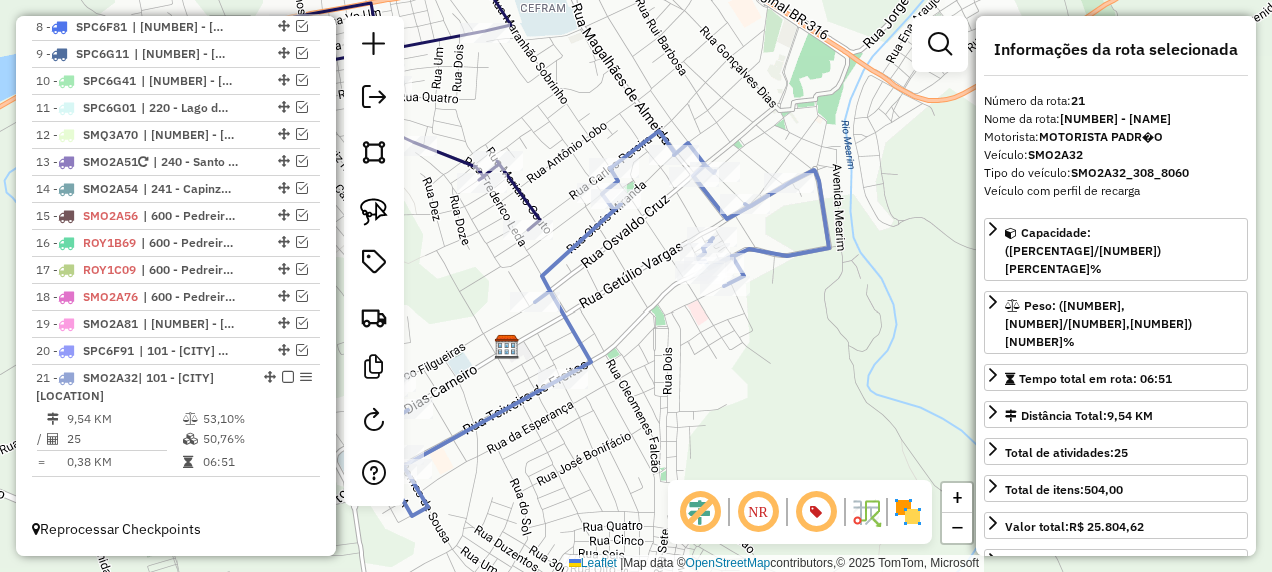 scroll, scrollTop: 1128, scrollLeft: 0, axis: vertical 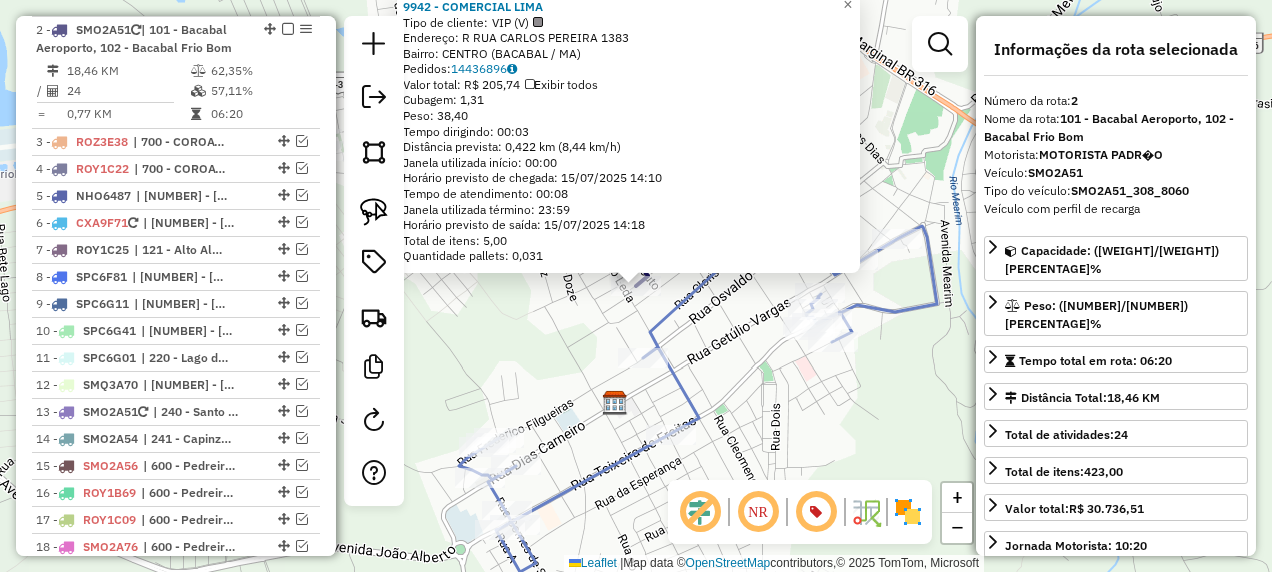 click on "[NUMBER] - [NAME] Tipo de cliente: WINNER - ROTA (W) Endereço: R RUA CARLOS PEREIRA [NUMBER] Bairro: CENTRO (BACABAL / MA) Pedidos: [ORDER_ID] Valor total: R$ [PRICE] Exibir todos Cubagem: [CUBAGE] Peso: [WEIGHT] Tempo dirigindo: [TIME] Distância prevista: [DISTANCE] km ([SPEED] km/h) Janela utilizada início: [TIME] Horário previsto de chegada: [DATE] [TIME] Tempo de atendimento: [TIME] Janela utilizada término: [TIME] Horário previsto de saída: [DATE] [TIME] Total de itens: [QUANTITY] Quantidade pallets: [QUANTITY] × Janela de atendimento Grade de atendimento Capacidade Transportadoras Veículos Cliente Pedidos Rotas Selecione os dias de semana para filtrar as janelas de atendimento Seg Ter Qua Qui Sex Sáb Dom Informe o período da janela de atendimento: De: Até: Filtrar exatamente a janela do cliente Considerar janela de atendimento padrão Selecione os dias de semana para filtrar as grades de atendimento Seg Ter Qua Qui Sex Sáb Dom Peso mínimo: De:" 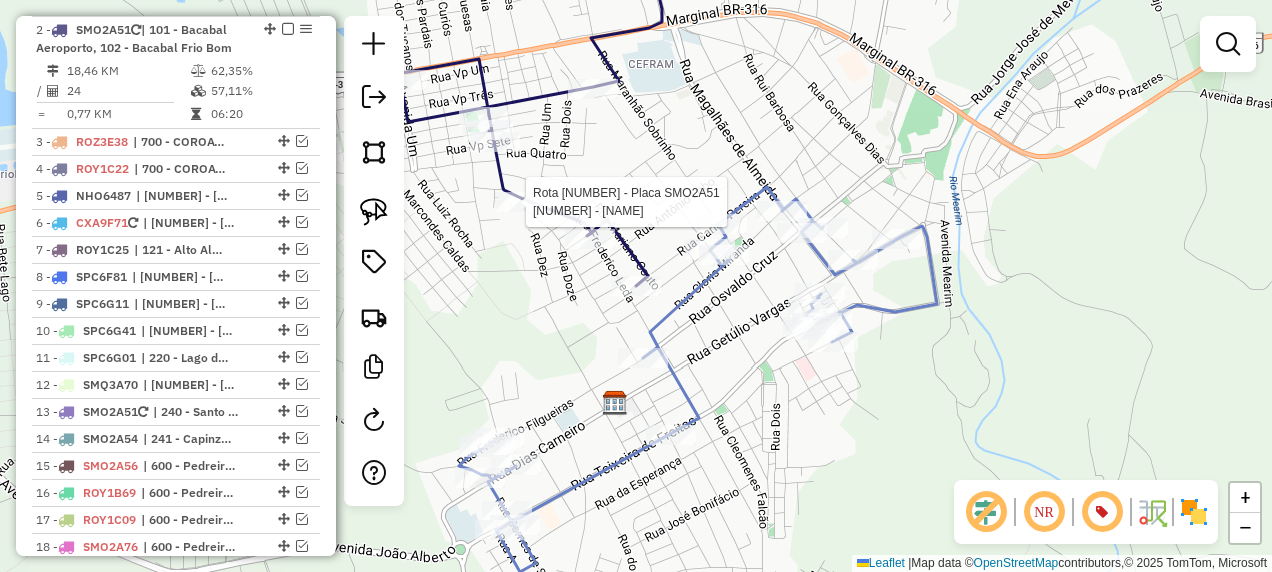 select on "**********" 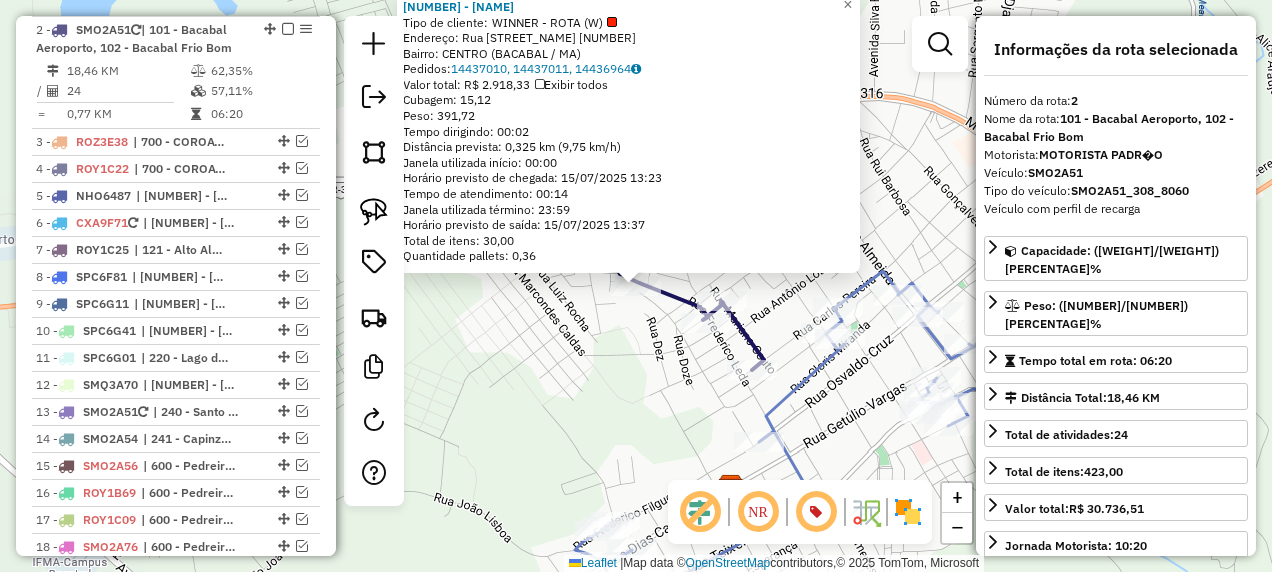 click on "[NUMBER] - BISTRO 767 Tipo de cliente: WINNER - ROTA (W) Endereço: Rua Frederico Leda [NUMBER] Bairro: CENTRO (BACABAL / MA) Pedidos: [NUMBER], [NUMBER], [NUMBER] Valor total: R$ [PRICE] Exibir todos Cubagem: [CUBAGE] Peso: [WEIGHT] Tempo dirigindo: [TIME] Distância prevista: [DISTANCE] km ([SPEED] km/h) Janela utilizada início: [TIME] Horário previsto de chegada: [DATE] [TIME] Tempo de atendimento: [TIME] Janela utilizada término: [TIME] Horário previsto de saída: [DATE] [TIME] Total de itens: [ITEMS] Quantidade pallets: [PALLETS] × Janela de atendimento Grade de atendimento Capacidade Transportadoras Veículos Cliente Pedidos Rotas Selecione os dias de semana para filtrar as janelas de atendimento Seg Ter Qua Qui Sex Sáb Dom Informe o período da janela de atendimento: De: Até: Filtrar exatamente a janela do cliente Considerar janela de atendimento padrão Selecione os dias de semana para filtrar as grades de atendimento Seg Ter Qua Qui Sex Sáb Dom De:" 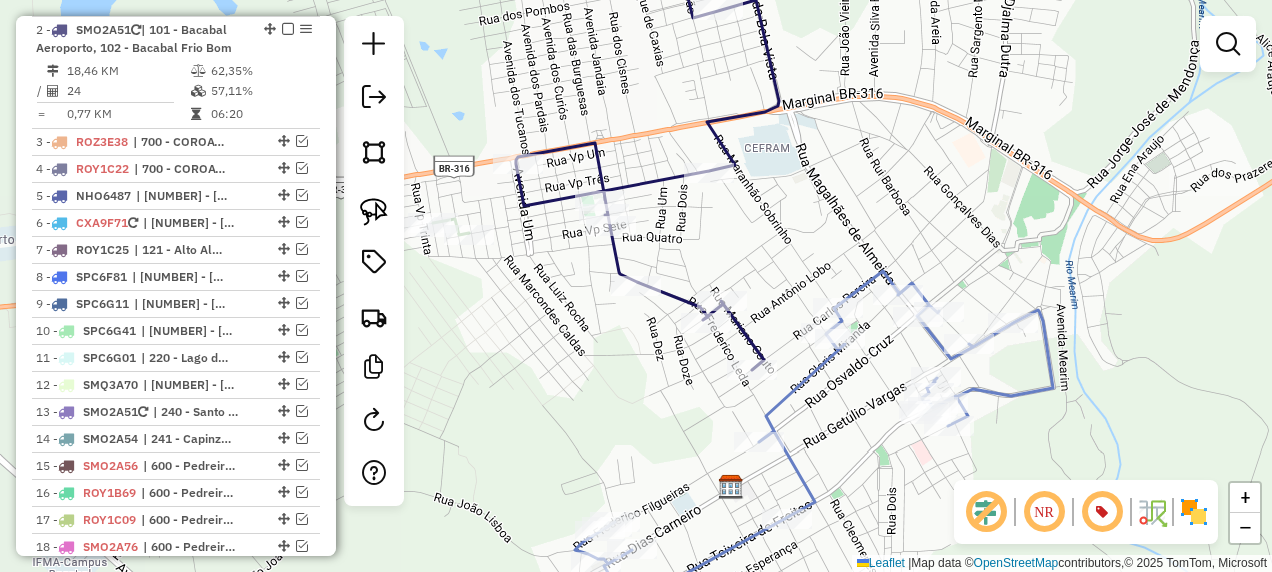 click 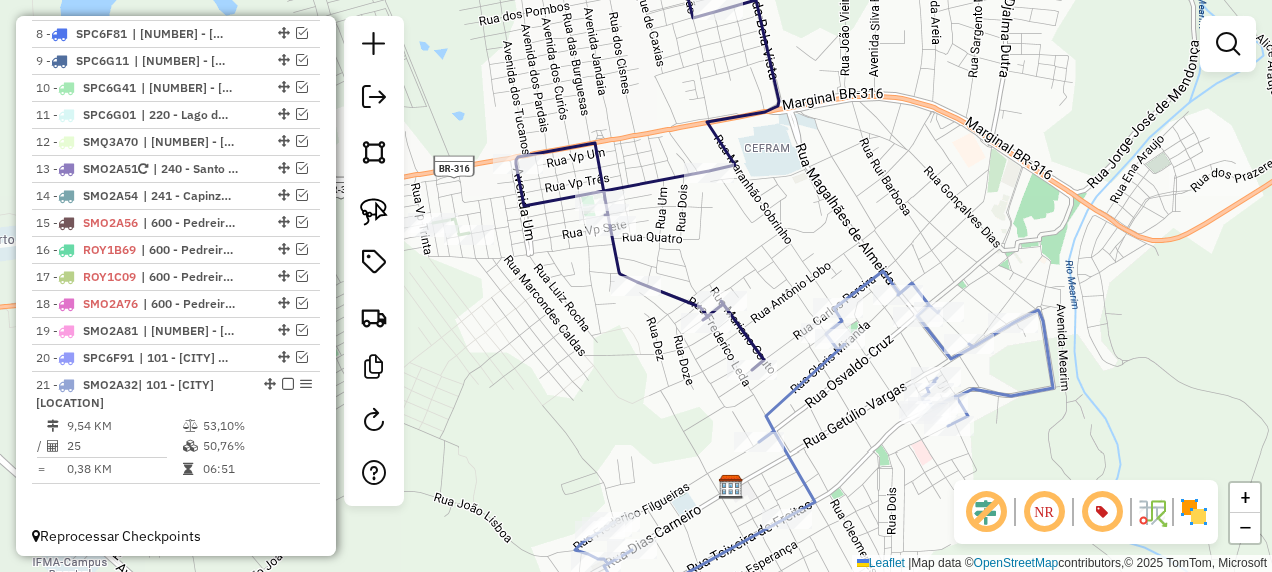 select on "**********" 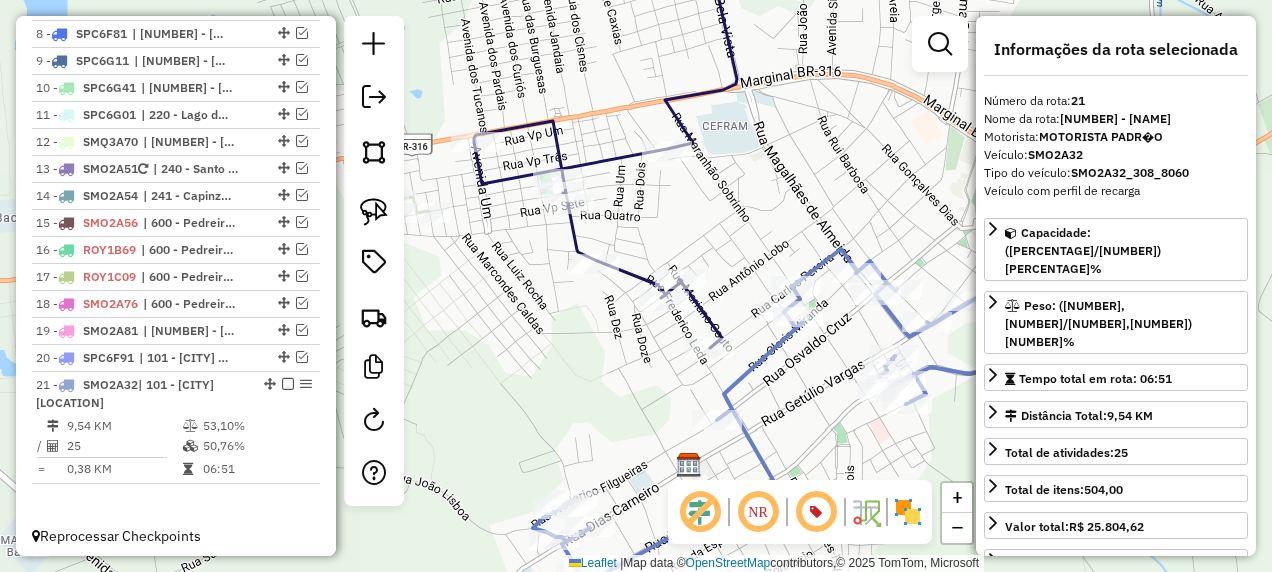 drag, startPoint x: 770, startPoint y: 330, endPoint x: 674, endPoint y: 295, distance: 102.18121 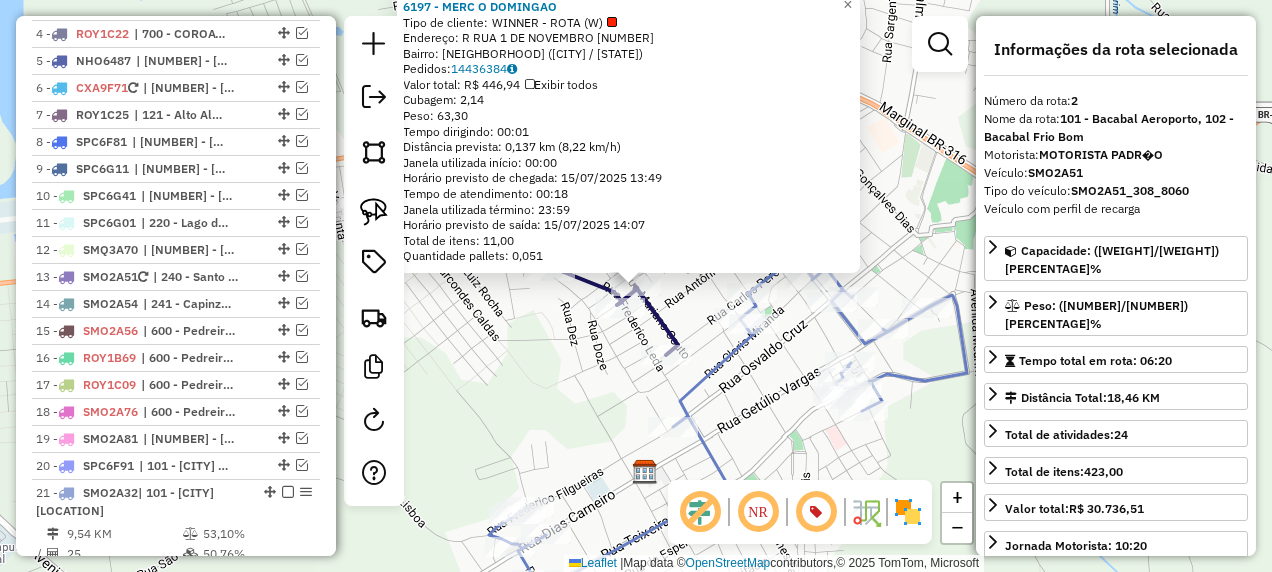 scroll, scrollTop: 885, scrollLeft: 0, axis: vertical 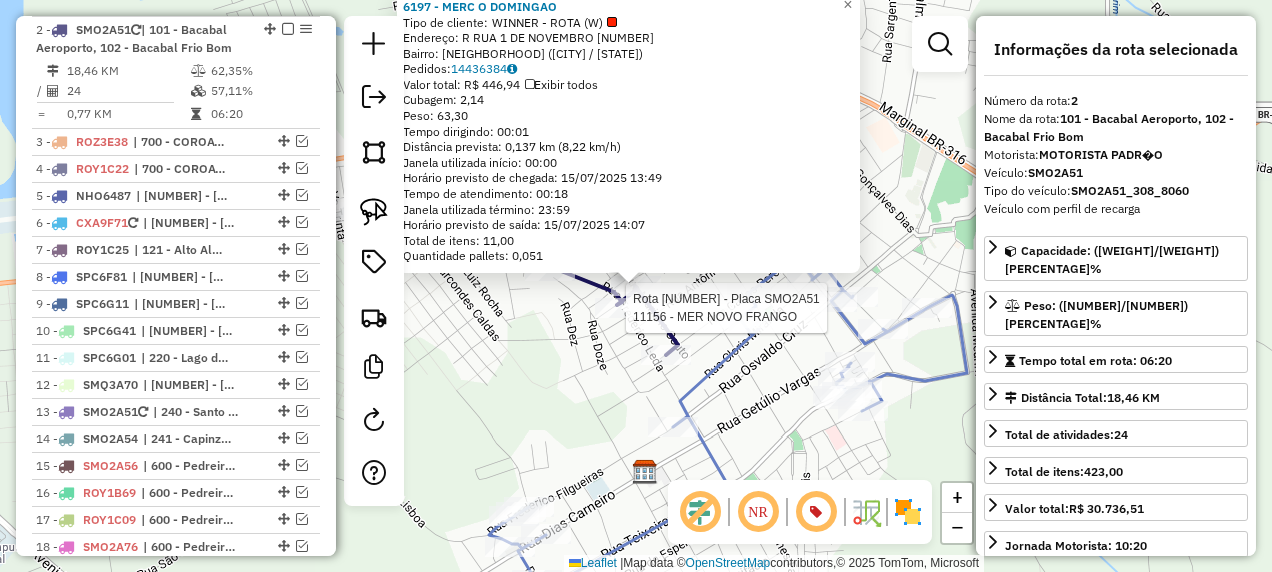click 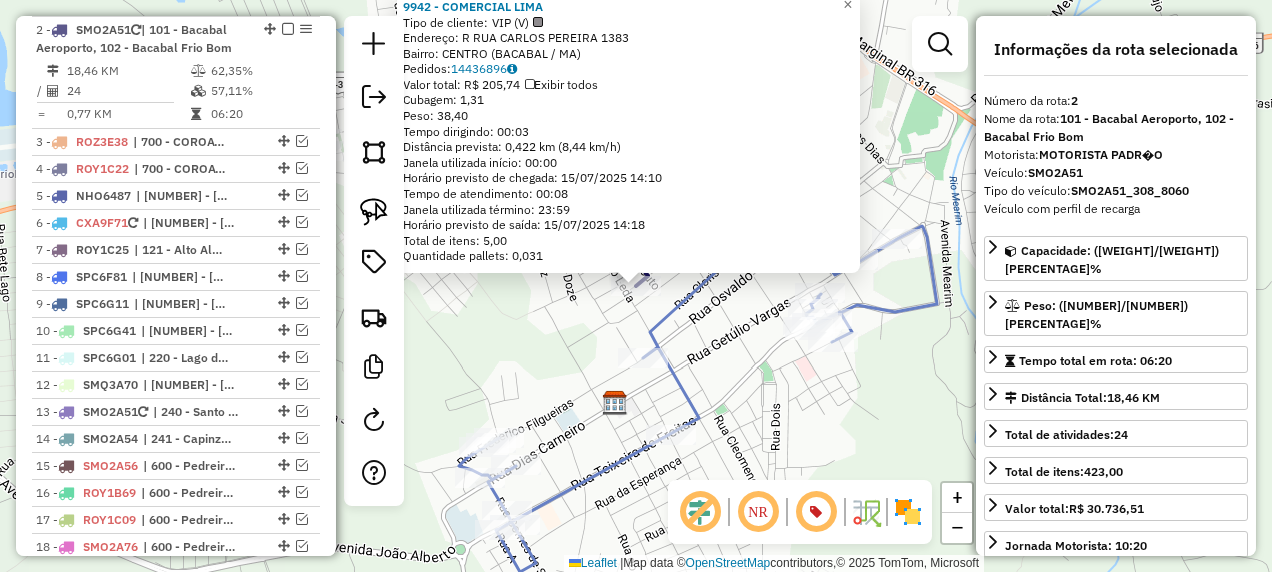 click on "[NUMBER] - [NAME] Tipo de cliente: WINNER - ROTA (W) Endereço: R RUA CARLOS PEREIRA [NUMBER] Bairro: CENTRO (BACABAL / MA) Pedidos: [ORDER_ID] Valor total: R$ [PRICE] Exibir todos Cubagem: [CUBAGE] Peso: [WEIGHT] Tempo dirigindo: [TIME] Distância prevista: [DISTANCE] km ([SPEED] km/h) Janela utilizada início: [TIME] Horário previsto de chegada: [DATE] [TIME] Tempo de atendimento: [TIME] Janela utilizada término: [TIME] Horário previsto de saída: [DATE] [TIME] Total de itens: [QUANTITY] Quantidade pallets: [QUANTITY] × Janela de atendimento Grade de atendimento Capacidade Transportadoras Veículos Cliente Pedidos Rotas Selecione os dias de semana para filtrar as janelas de atendimento Seg Ter Qua Qui Sex Sáb Dom Informe o período da janela de atendimento: De: Até: Filtrar exatamente a janela do cliente Considerar janela de atendimento padrão Selecione os dias de semana para filtrar as grades de atendimento Seg Ter Qua Qui Sex Sáb Dom Peso mínimo: De:" 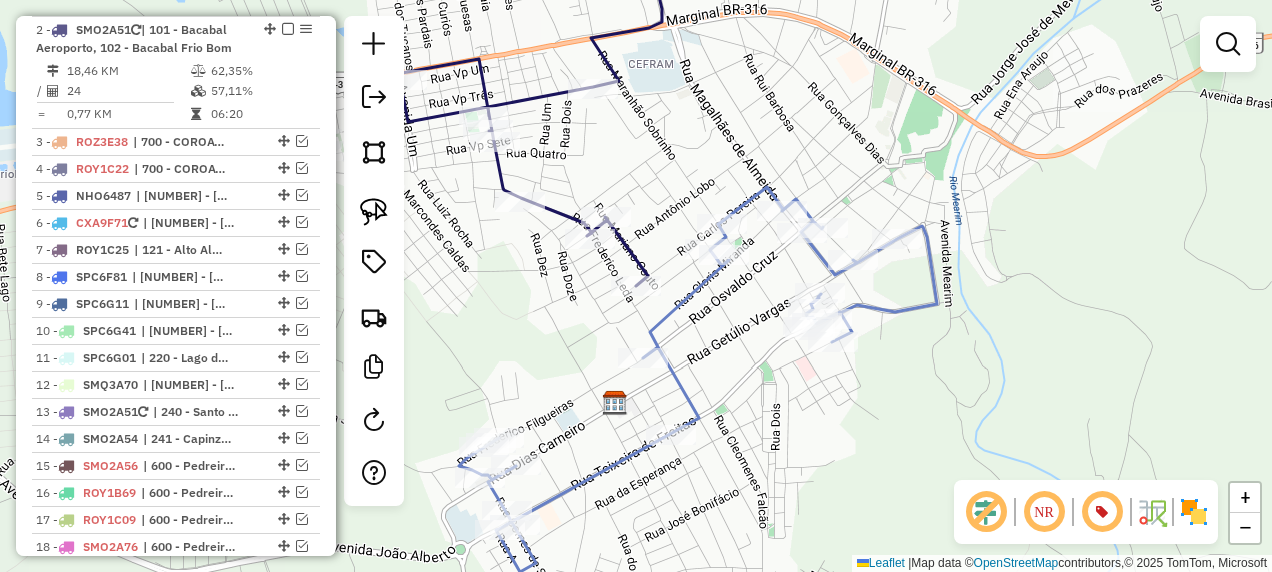 click 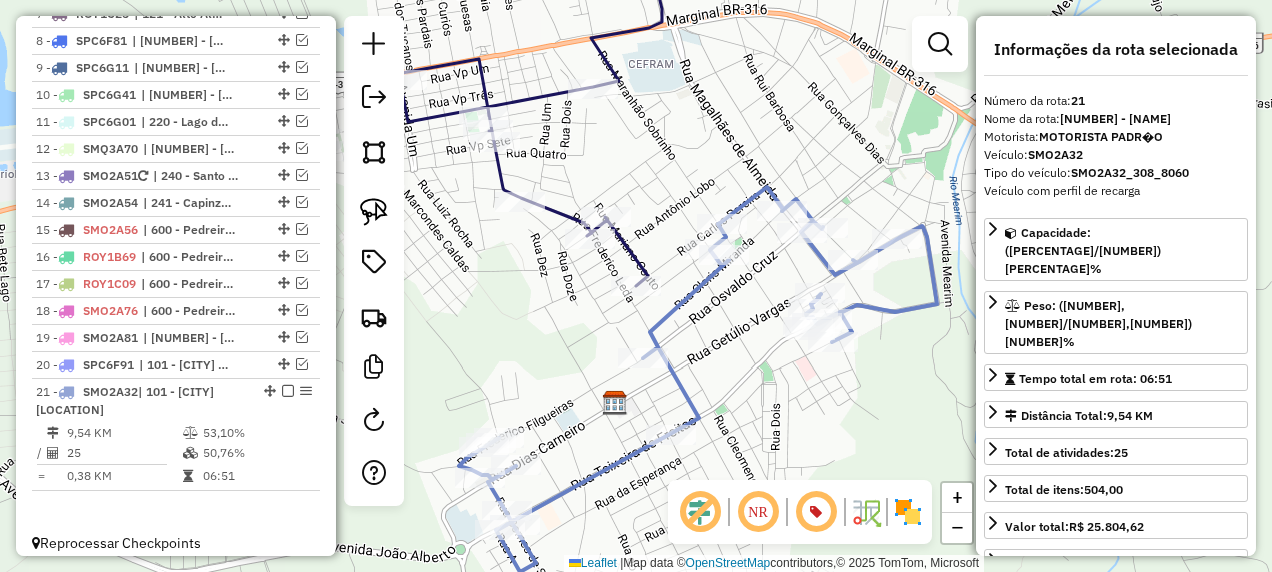 scroll, scrollTop: 1128, scrollLeft: 0, axis: vertical 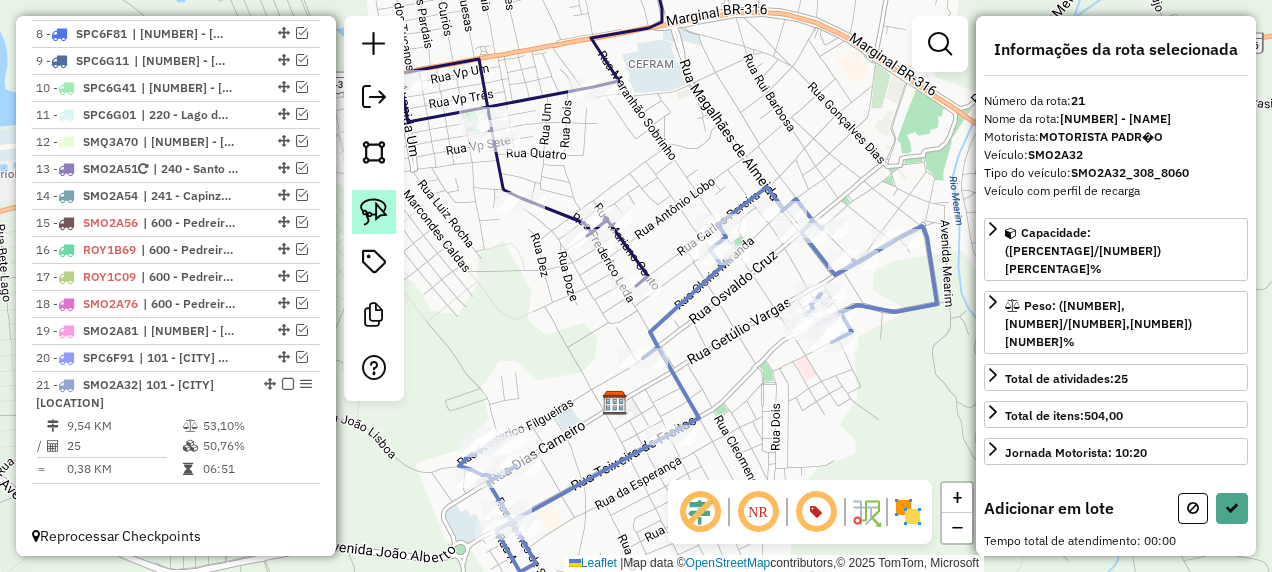 click 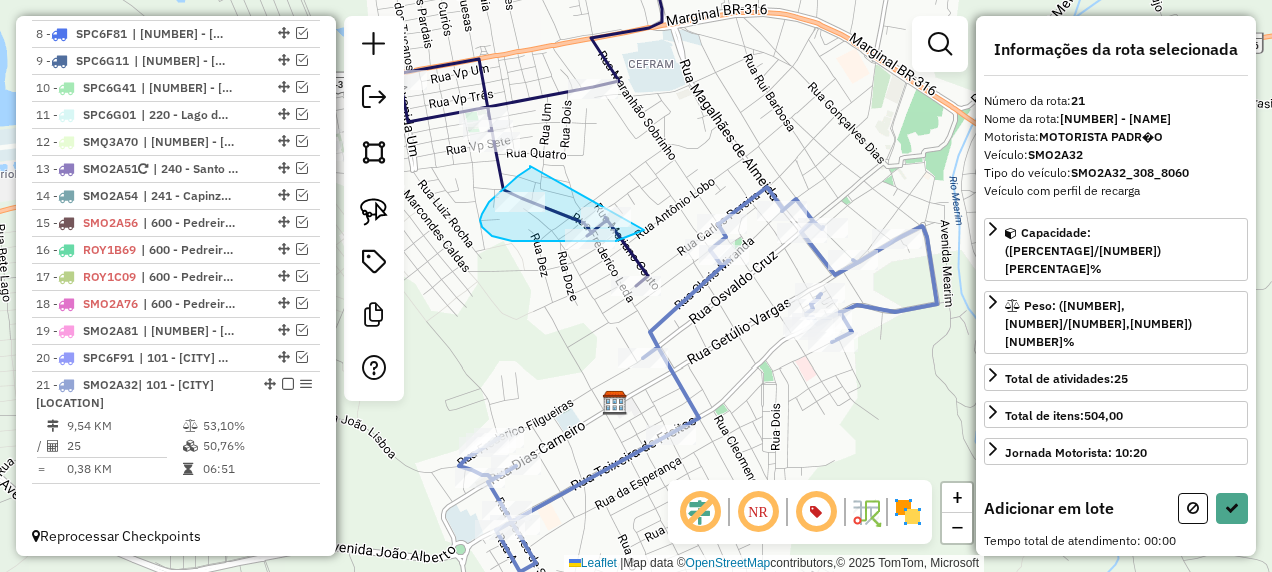 drag, startPoint x: 530, startPoint y: 166, endPoint x: 650, endPoint y: 224, distance: 133.28166 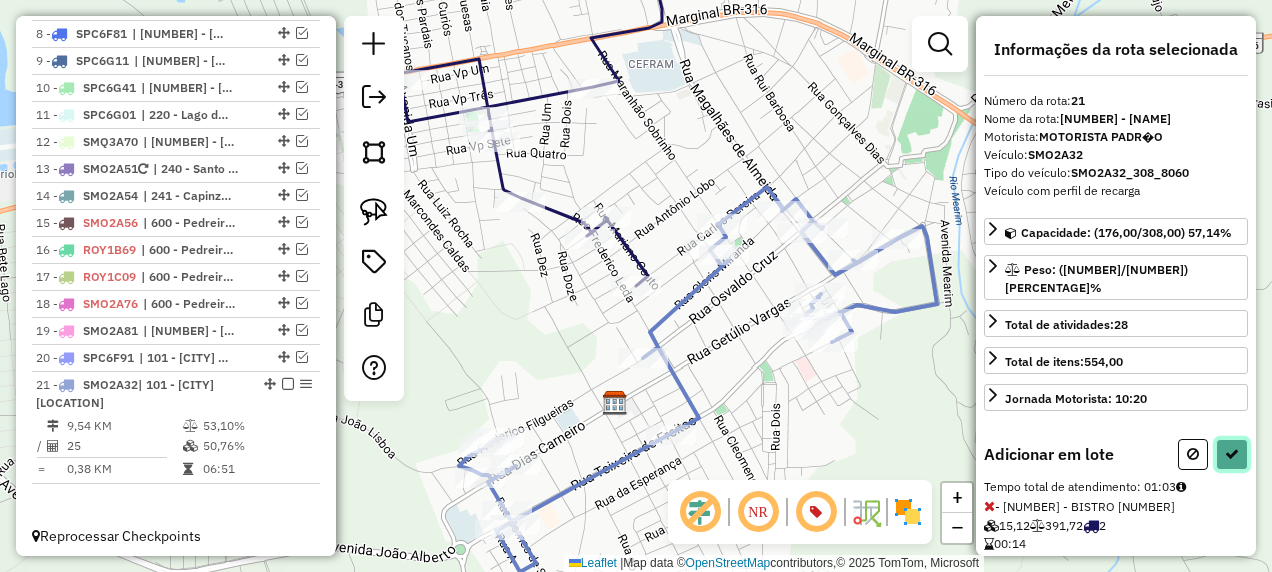 click at bounding box center (1232, 454) 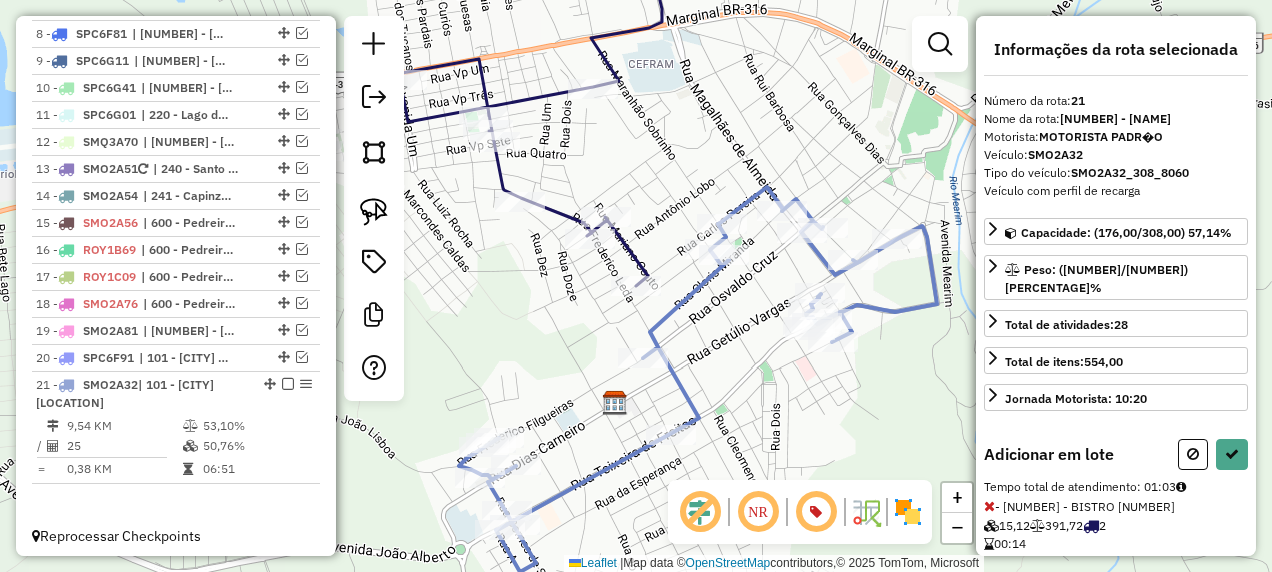 select on "**********" 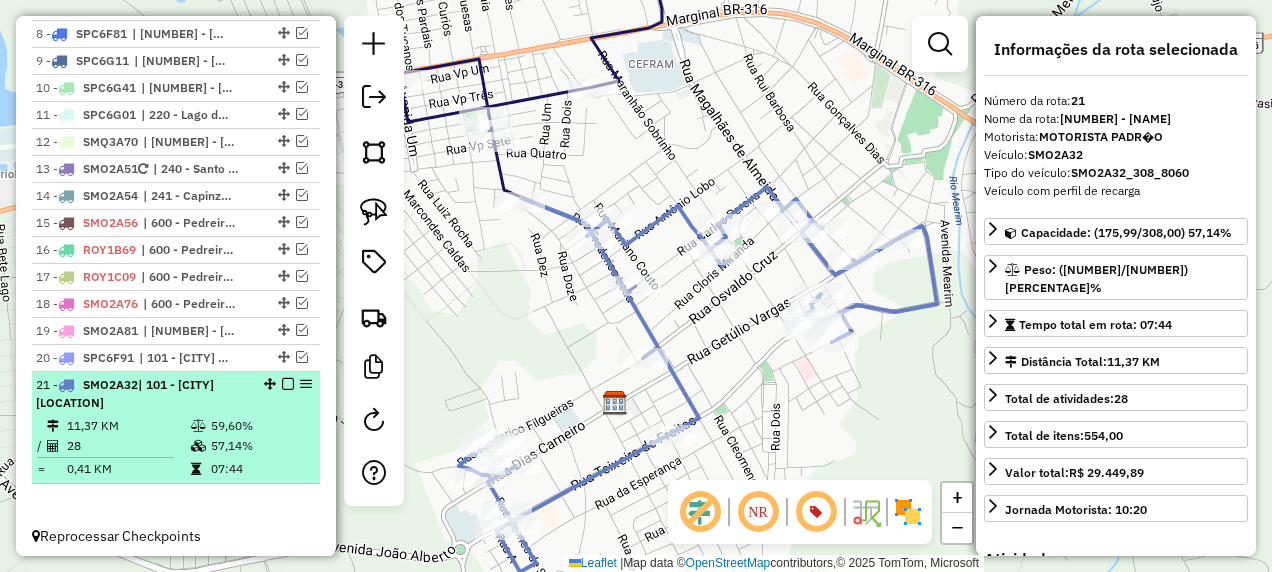 click at bounding box center (288, 384) 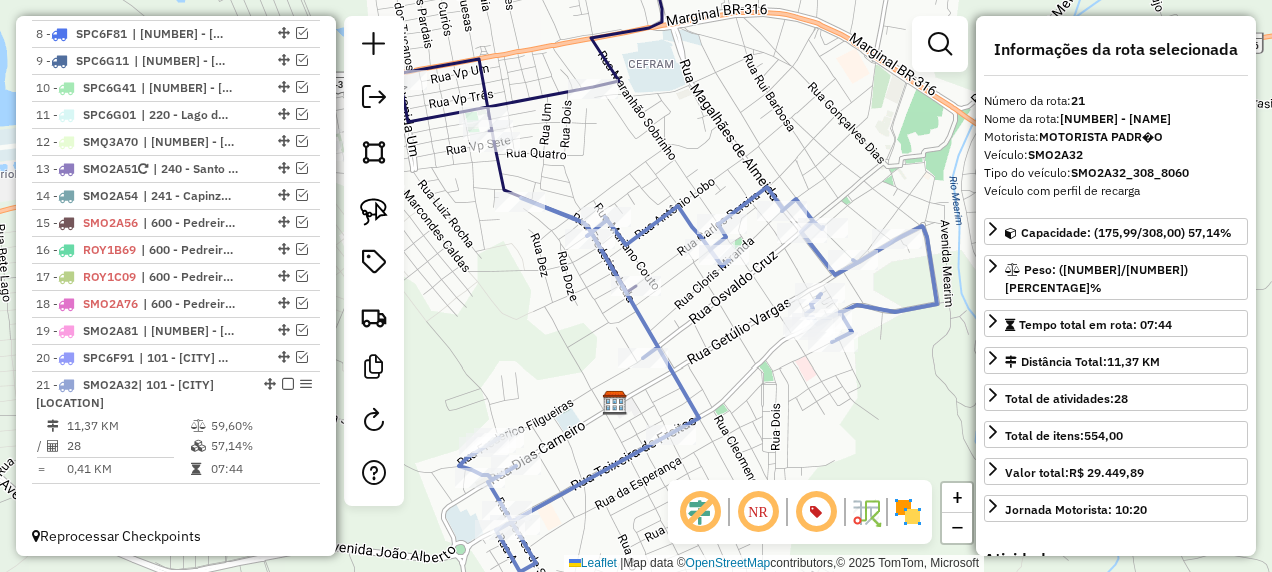 scroll, scrollTop: 1042, scrollLeft: 0, axis: vertical 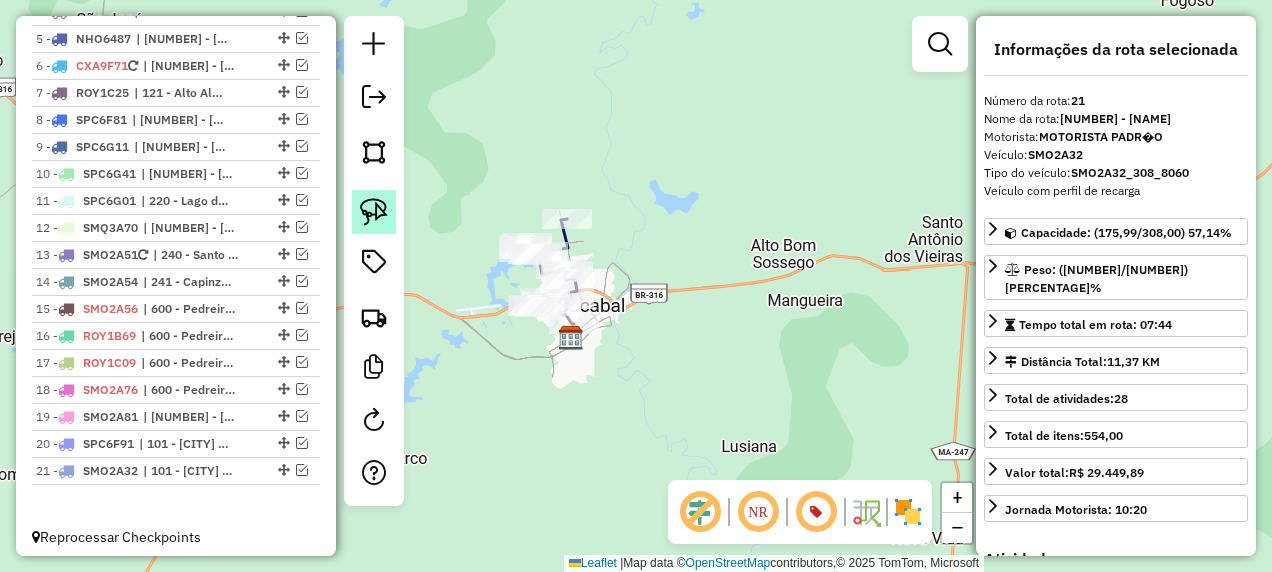 click 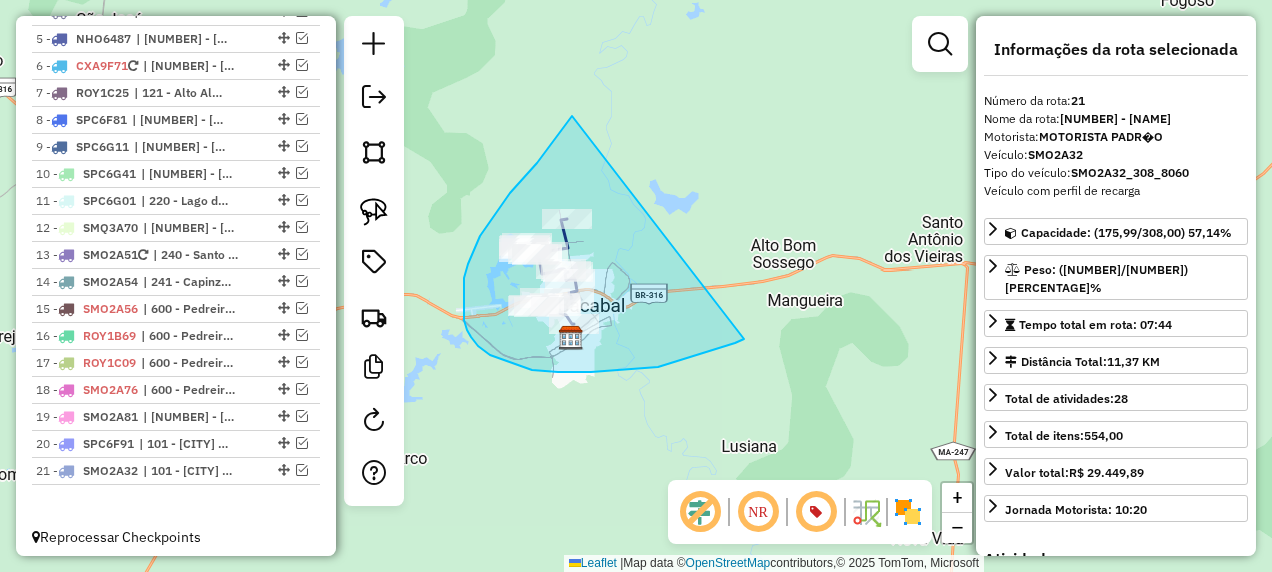 drag, startPoint x: 529, startPoint y: 172, endPoint x: 744, endPoint y: 339, distance: 272.23886 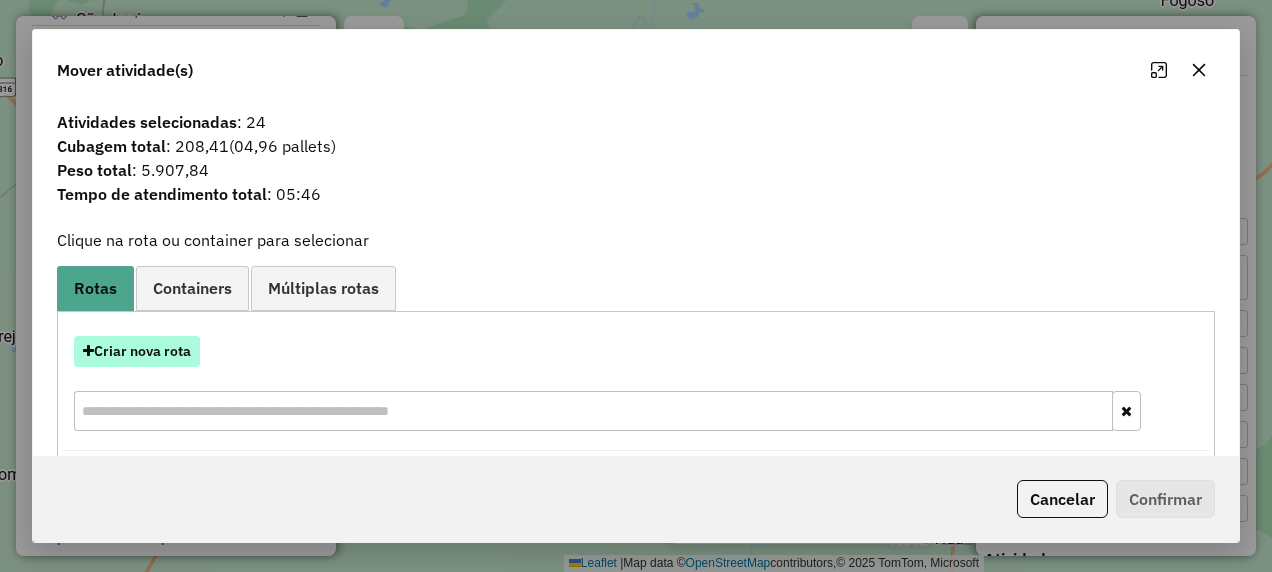 click on "Criar nova rota" at bounding box center (137, 351) 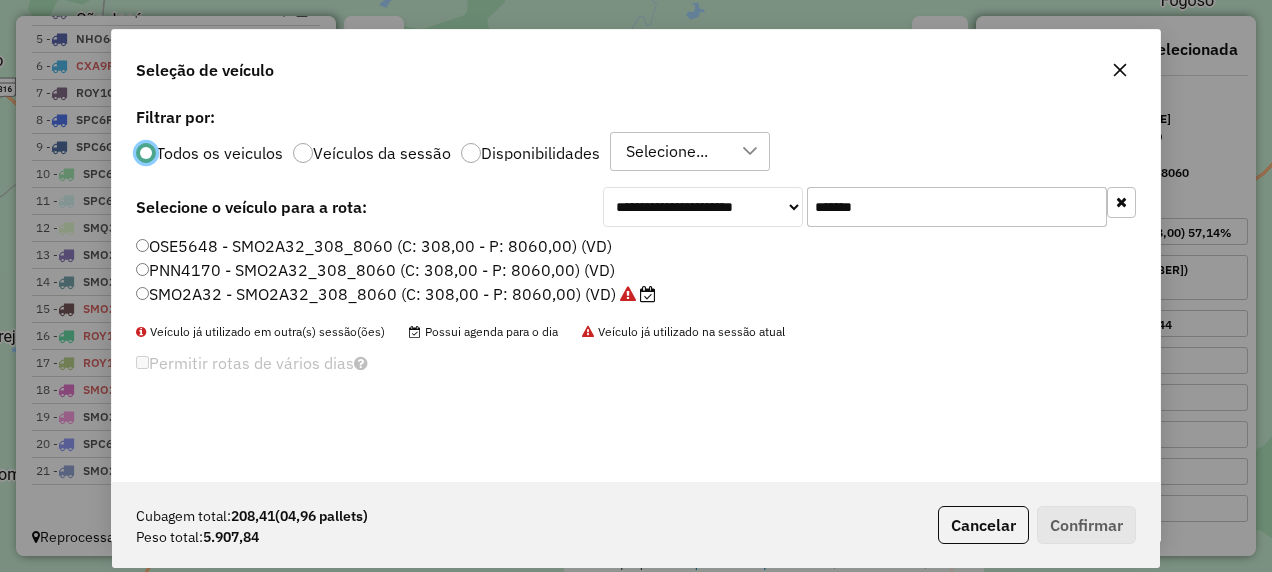 scroll, scrollTop: 11, scrollLeft: 6, axis: both 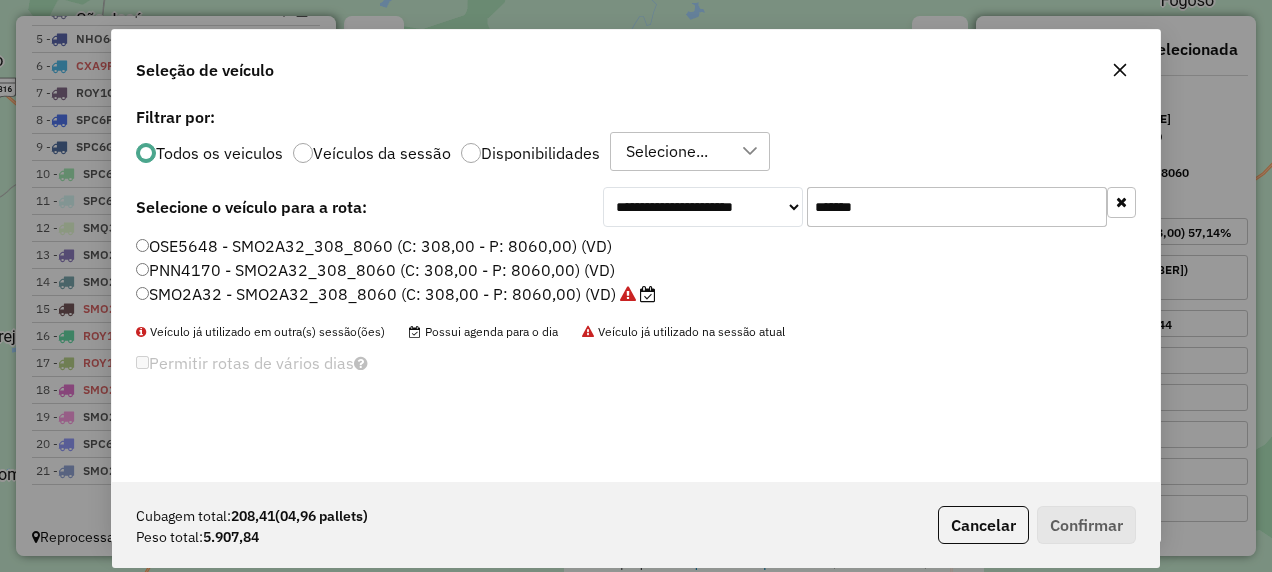 drag, startPoint x: 946, startPoint y: 213, endPoint x: 523, endPoint y: 334, distance: 439.9659 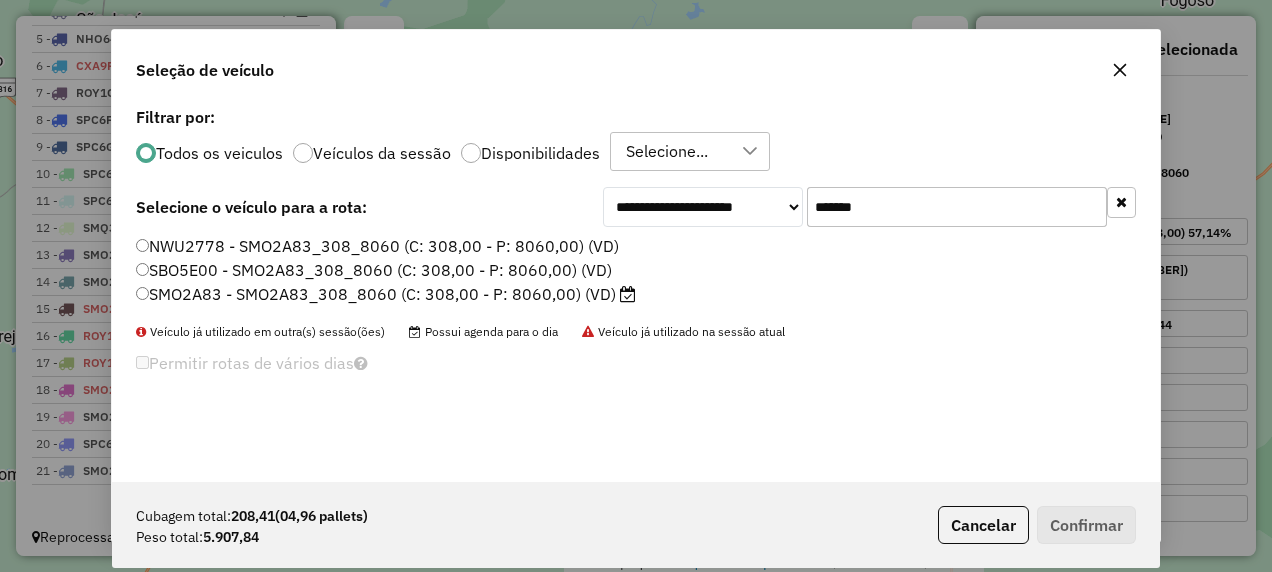 type on "*******" 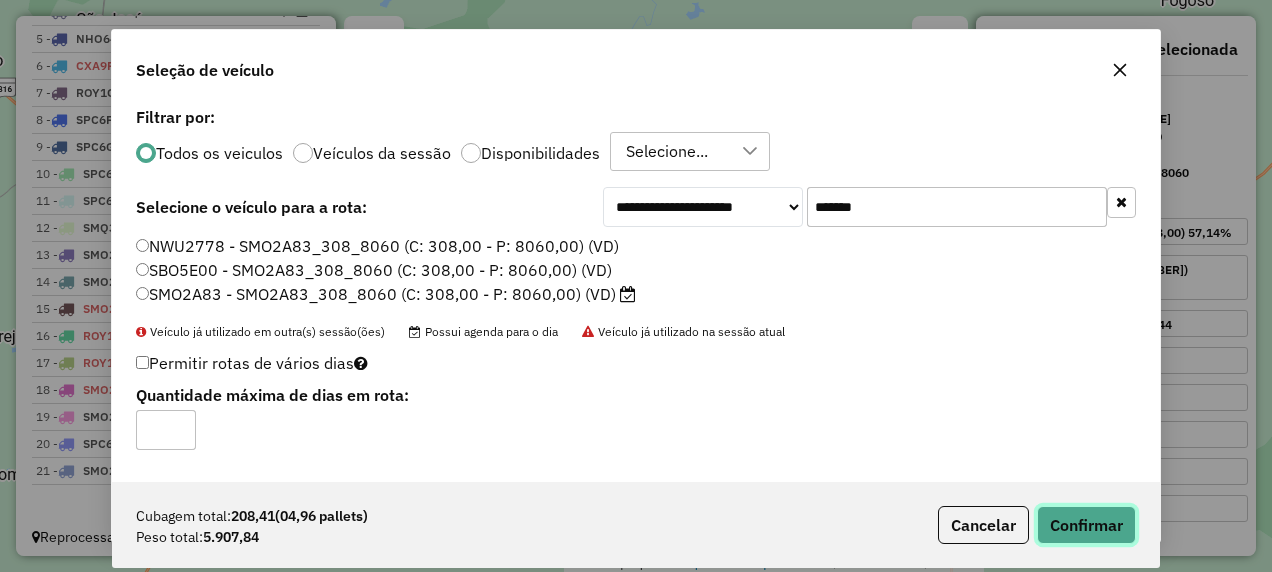 click on "Confirmar" 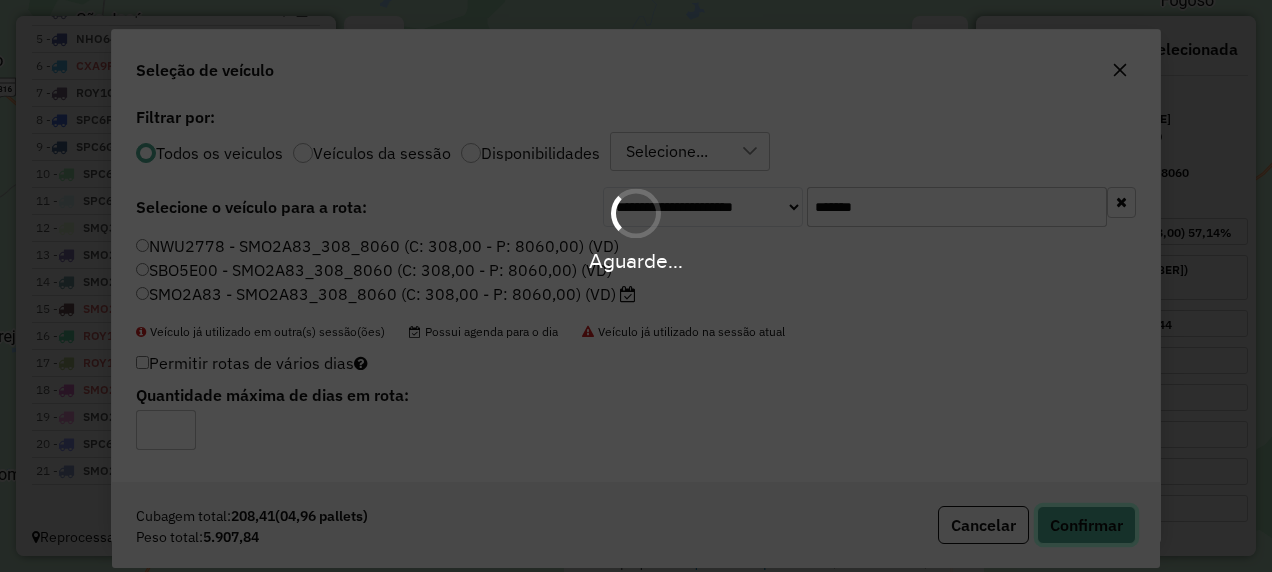 type 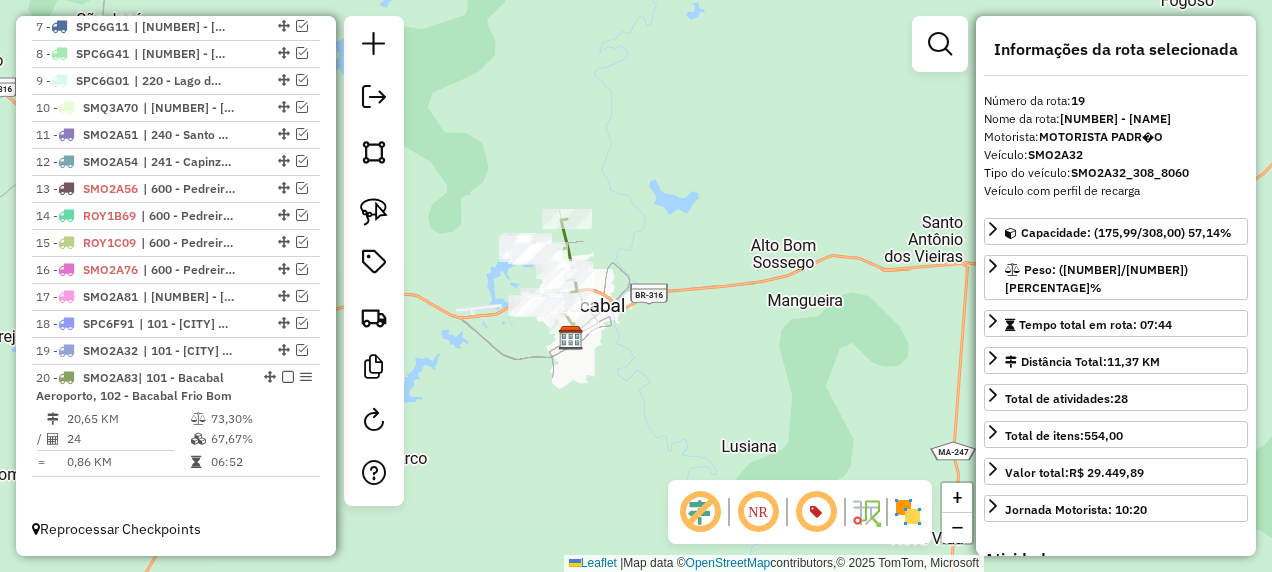 scroll, scrollTop: 906, scrollLeft: 0, axis: vertical 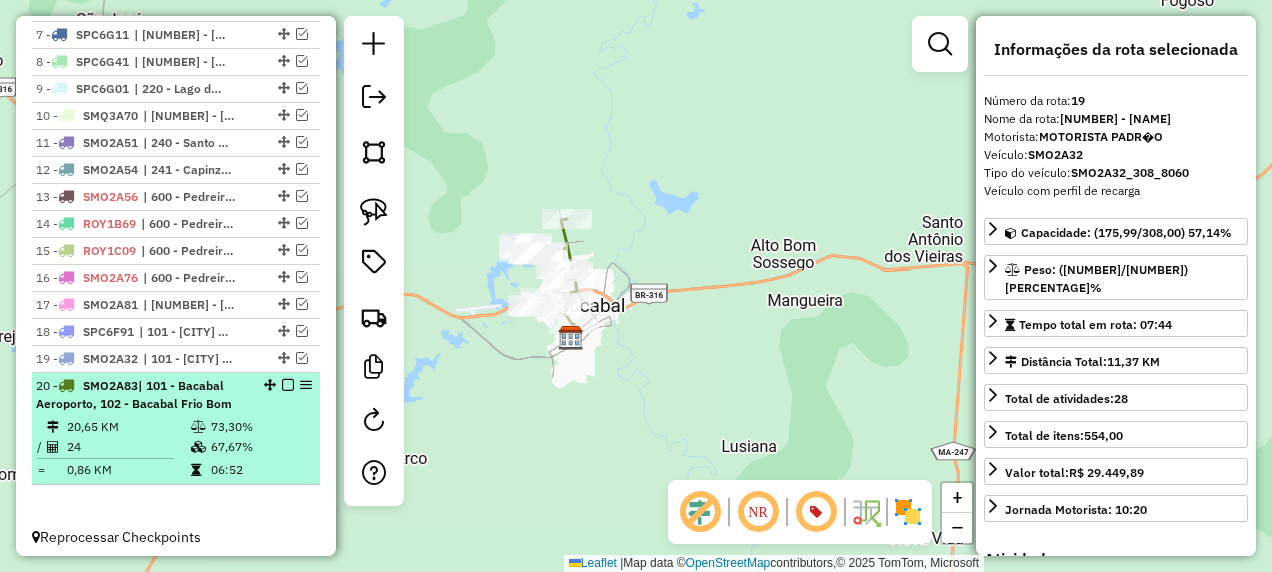 click at bounding box center (288, 385) 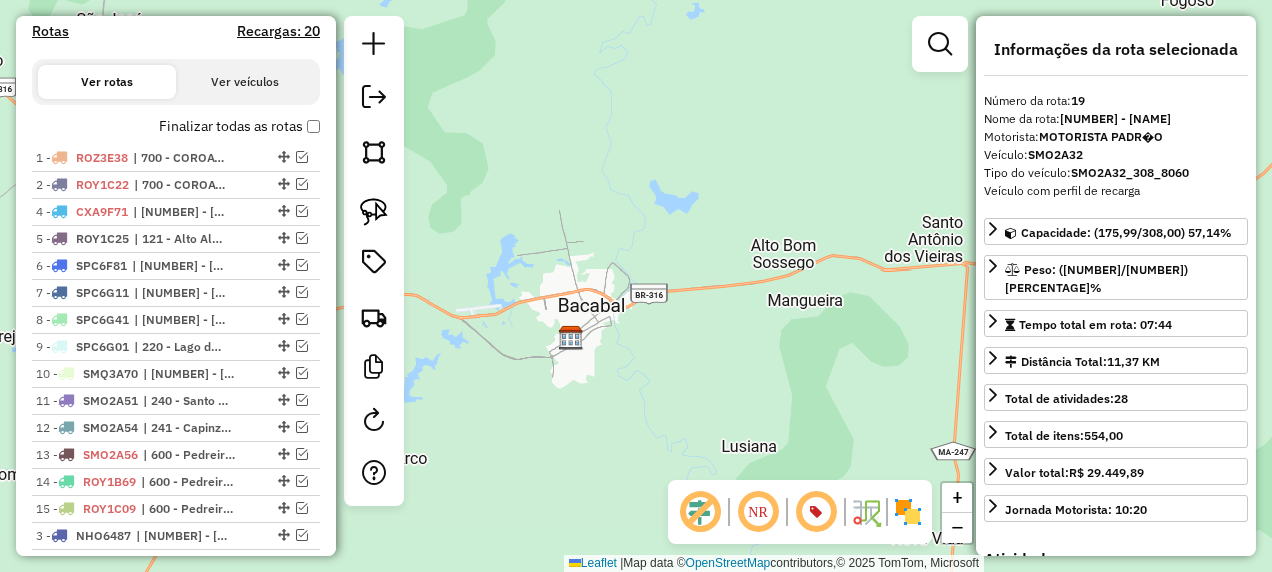 scroll, scrollTop: 821, scrollLeft: 0, axis: vertical 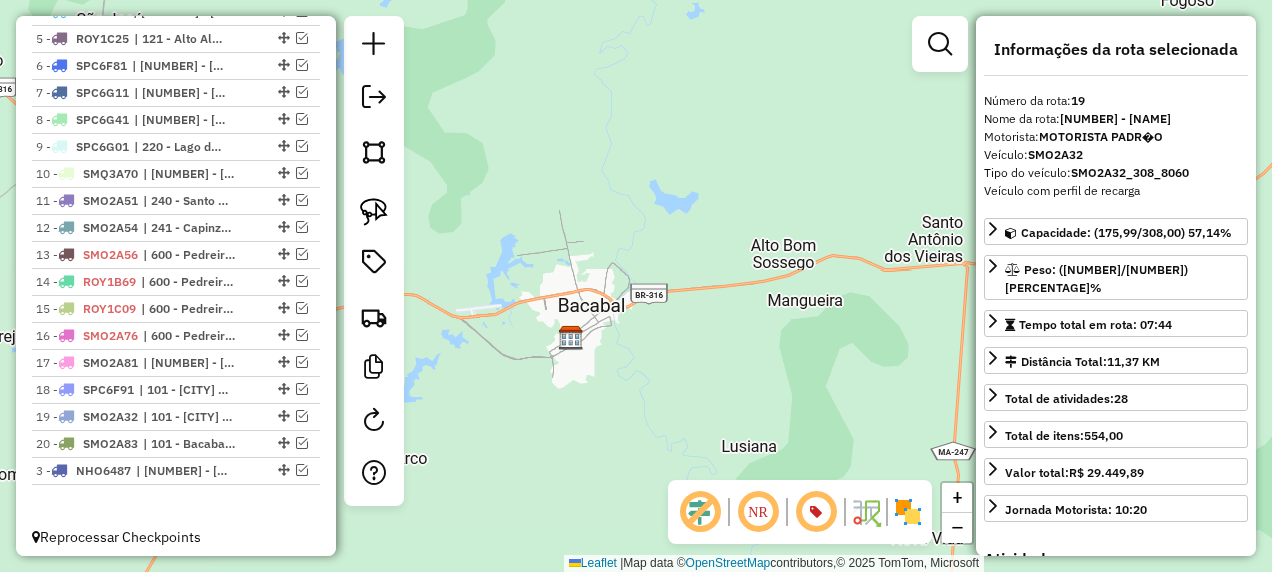 drag, startPoint x: 276, startPoint y: 207, endPoint x: 255, endPoint y: 466, distance: 259.84995 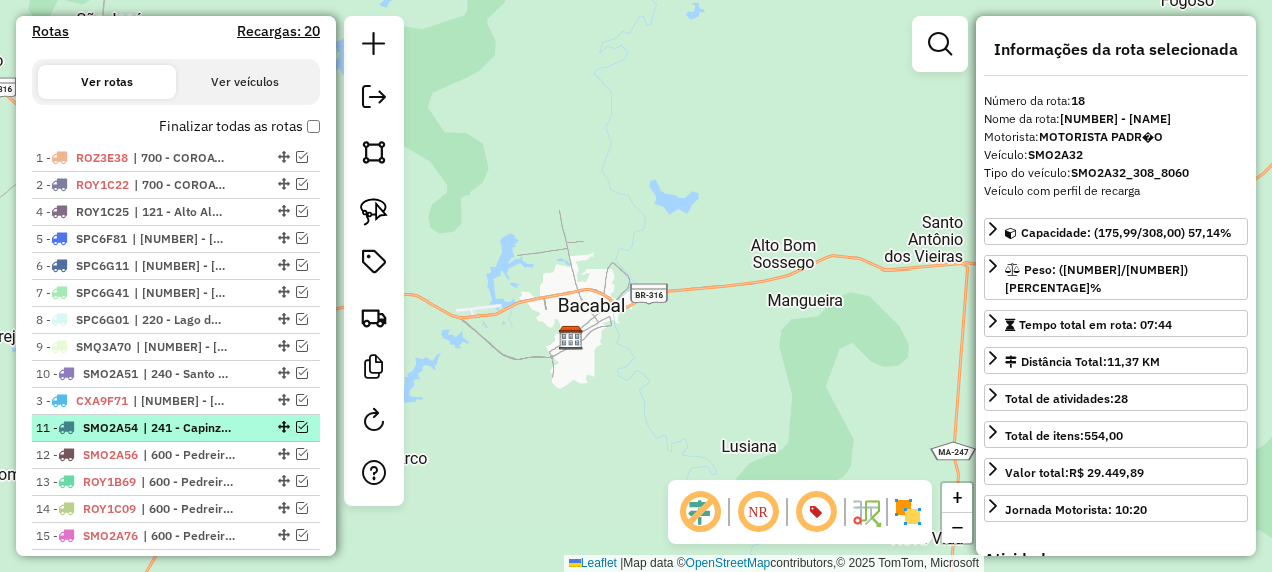 scroll, scrollTop: 821, scrollLeft: 0, axis: vertical 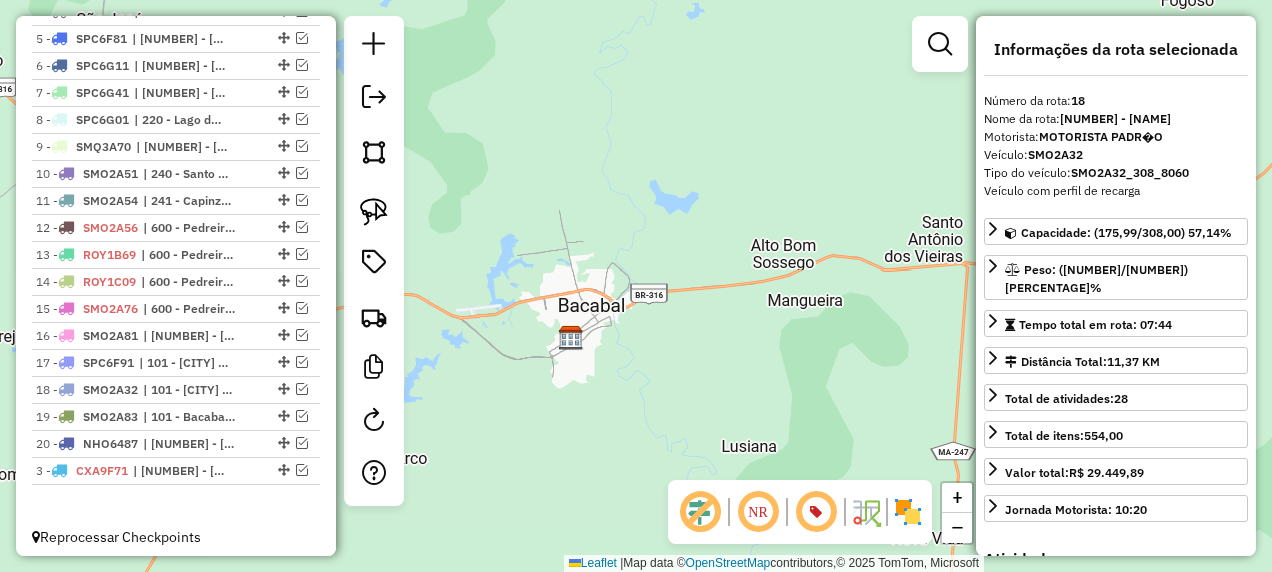 drag, startPoint x: 280, startPoint y: 208, endPoint x: 228, endPoint y: 502, distance: 298.56323 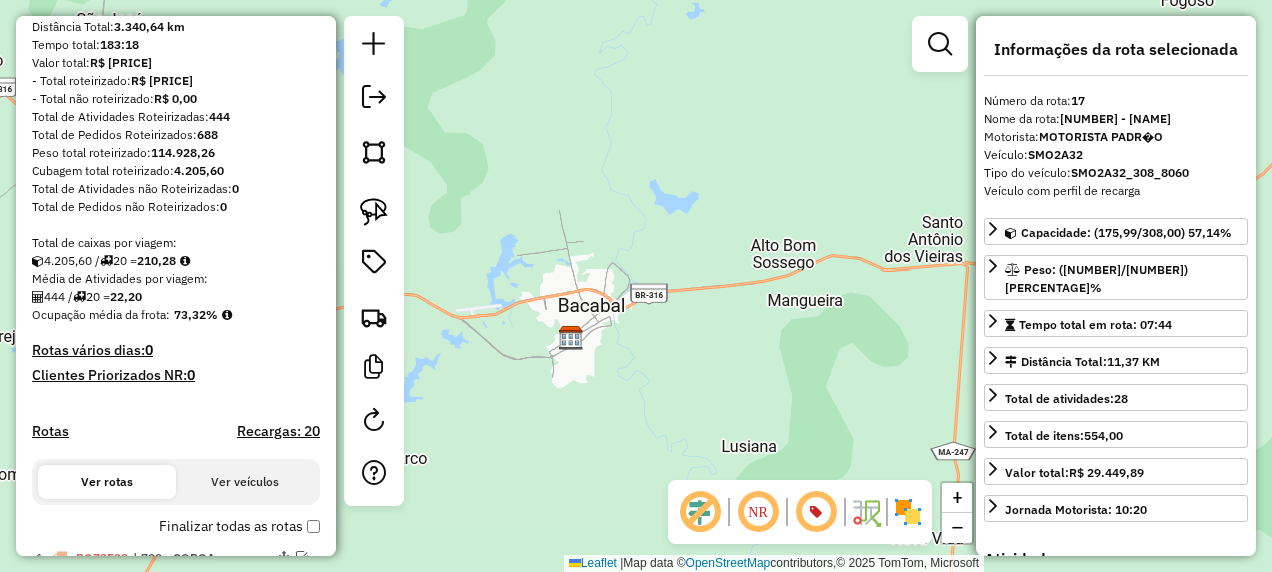 scroll, scrollTop: 0, scrollLeft: 0, axis: both 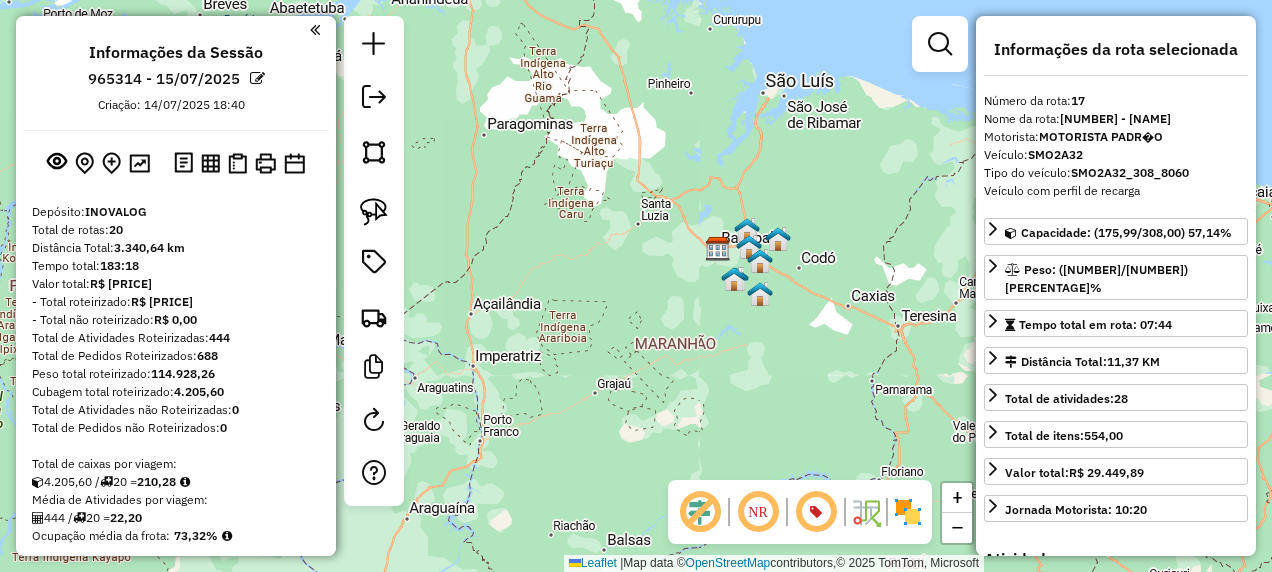 drag, startPoint x: 733, startPoint y: 345, endPoint x: 654, endPoint y: 184, distance: 179.33768 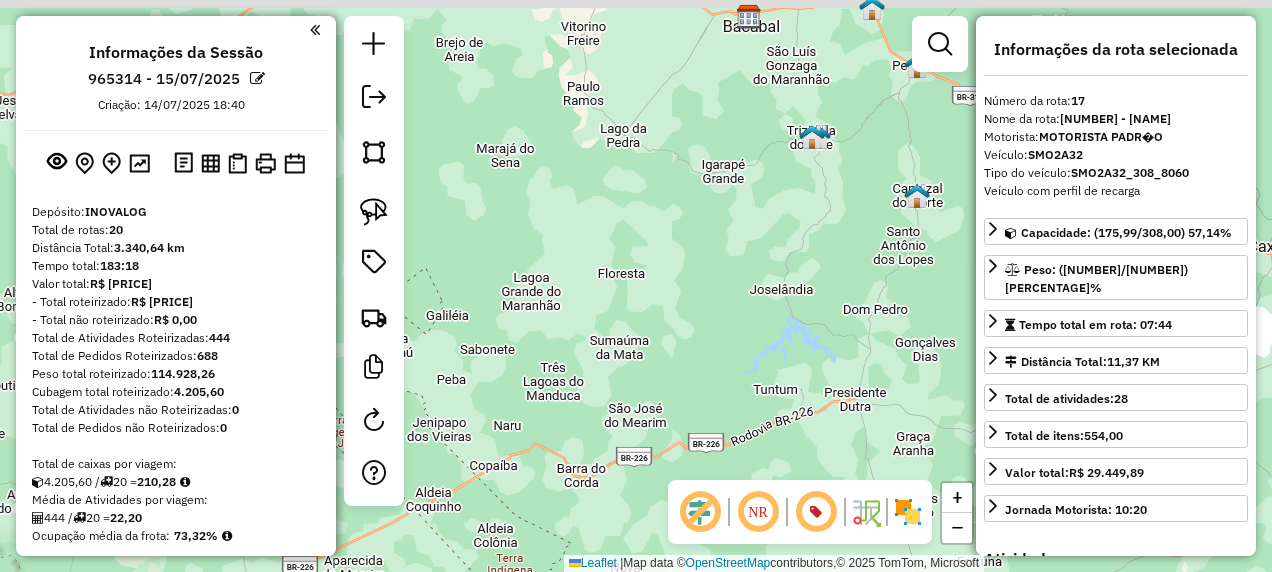 drag, startPoint x: 736, startPoint y: 141, endPoint x: 667, endPoint y: 473, distance: 339.0944 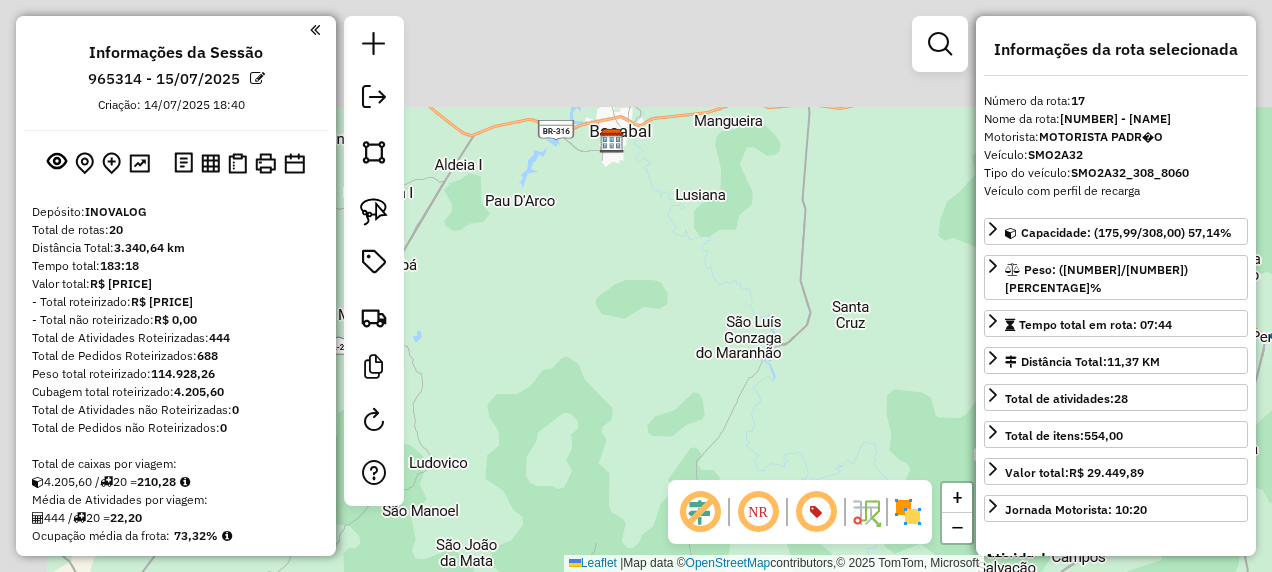 drag, startPoint x: 736, startPoint y: 276, endPoint x: 858, endPoint y: 332, distance: 134.23859 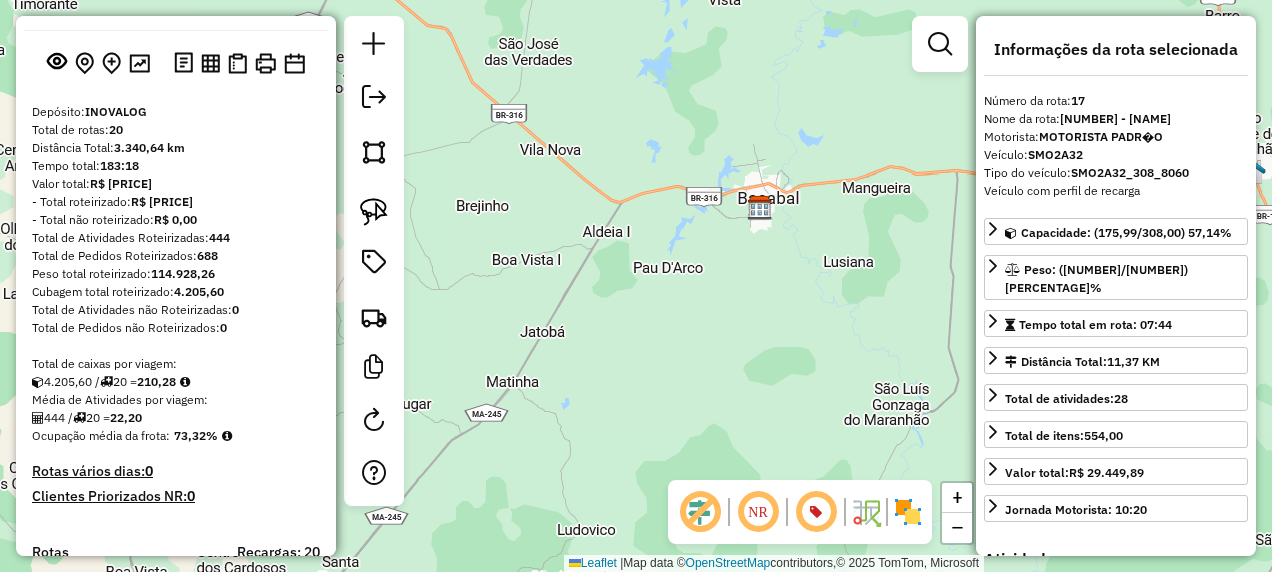 scroll, scrollTop: 400, scrollLeft: 0, axis: vertical 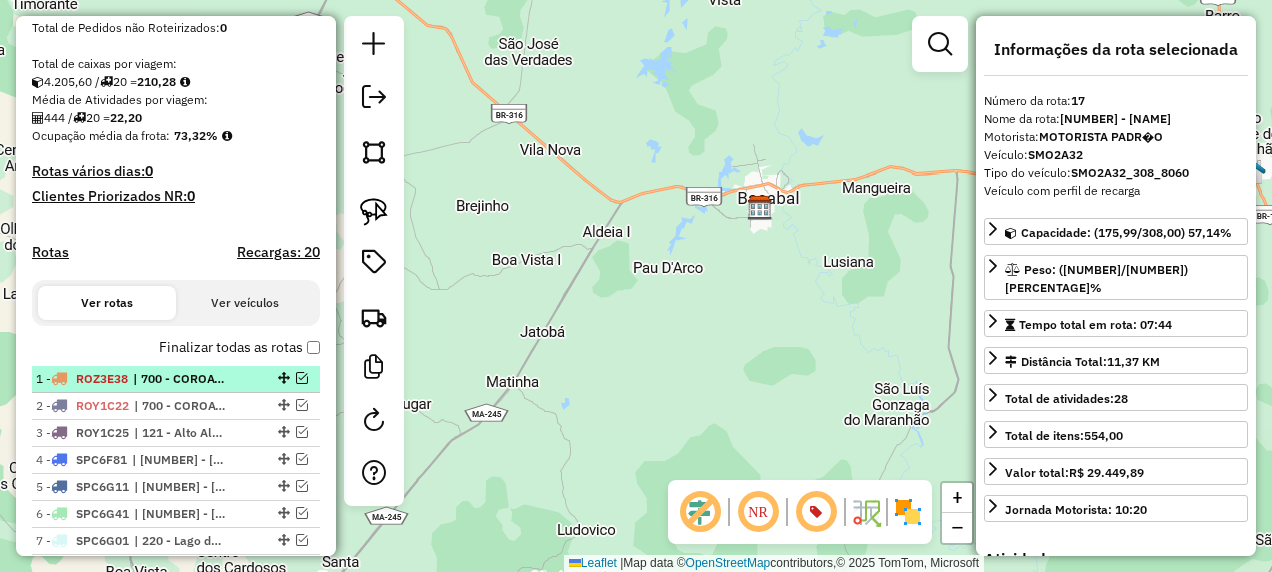click on "| 700 - COROATA/TIMBIRAS" at bounding box center [179, 379] 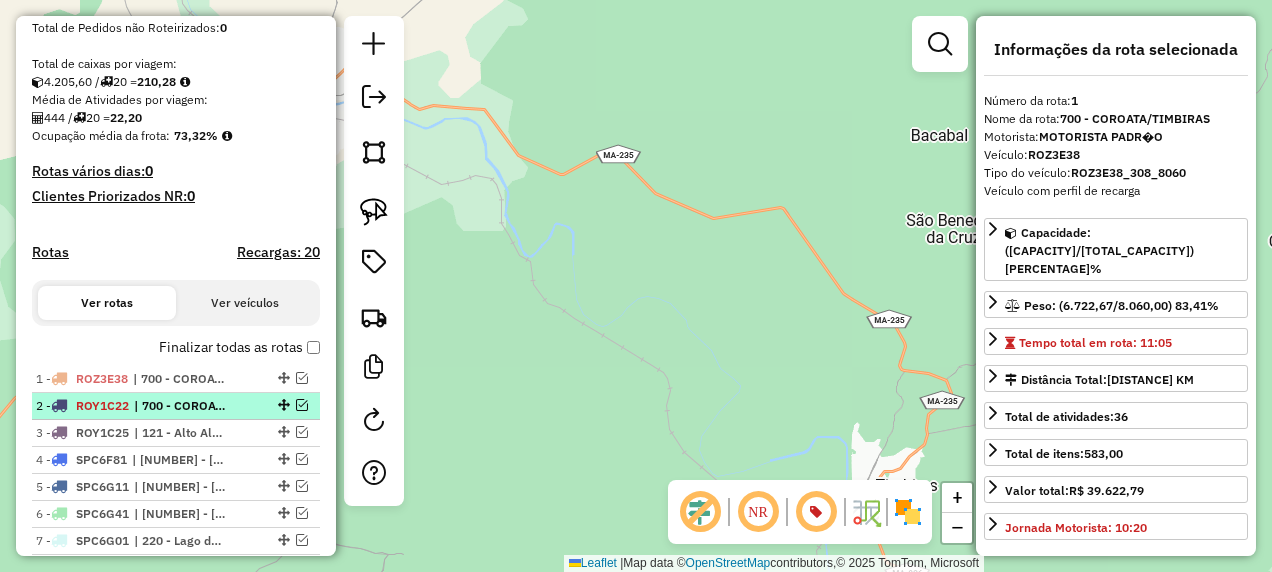 click on "| 700 - COROATA/TIMBIRAS" at bounding box center [180, 406] 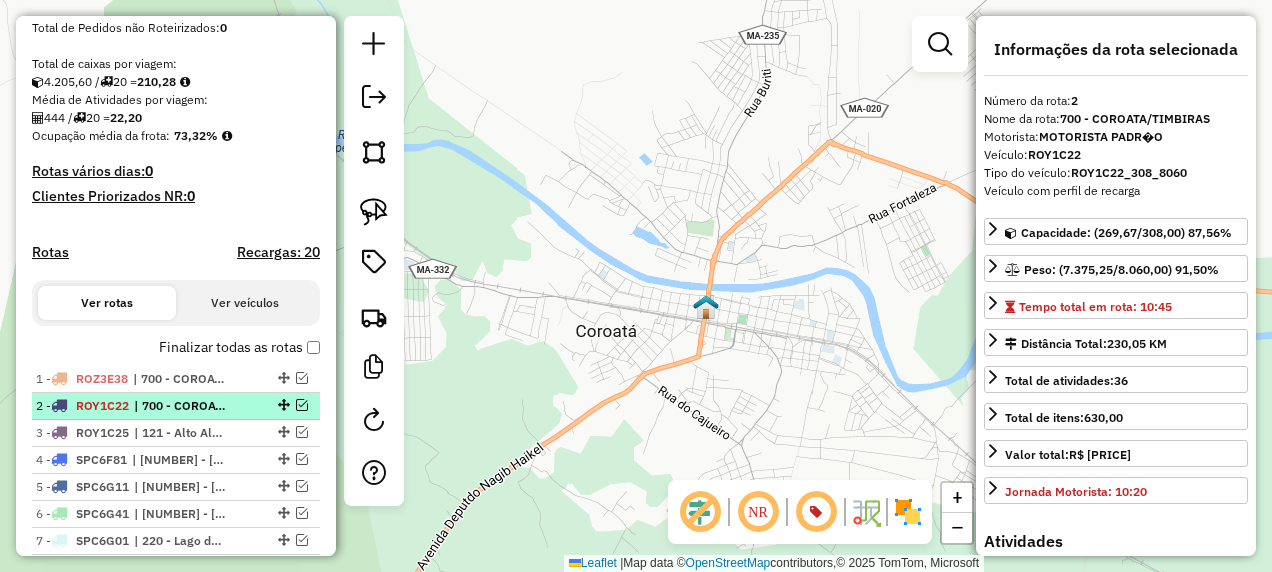 scroll, scrollTop: 500, scrollLeft: 0, axis: vertical 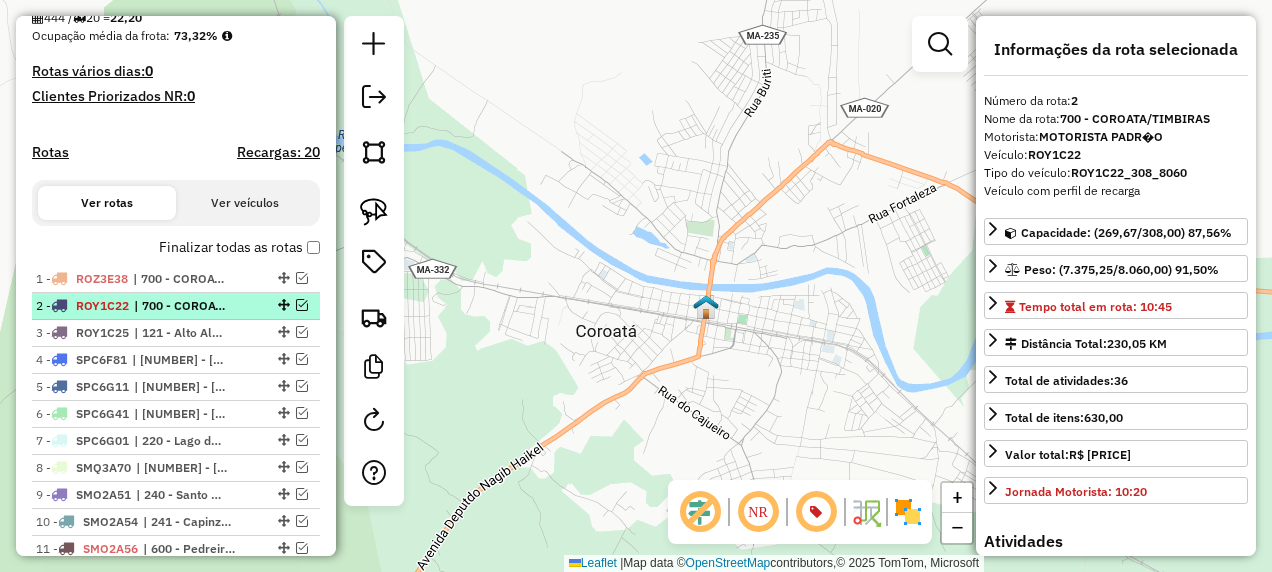 click on "[NUMBER] -       ROY1C22   | [NUMBER] - [CITY]/[STATE]" at bounding box center [176, 306] 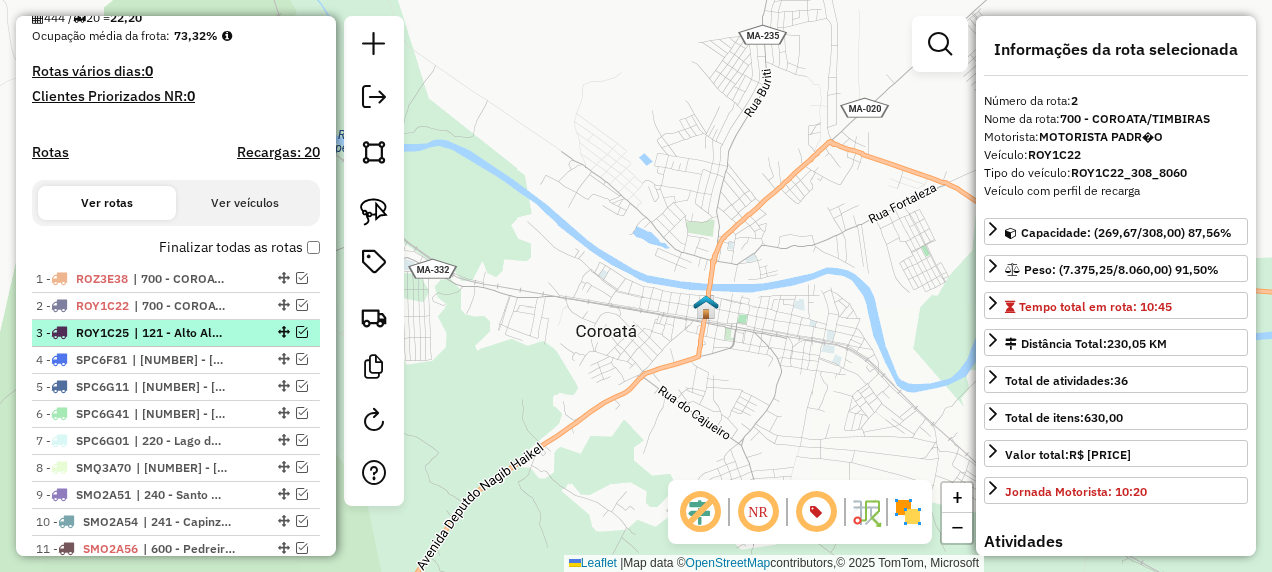 click on "| 121 - Alto Alegre do Maranhão" at bounding box center [180, 333] 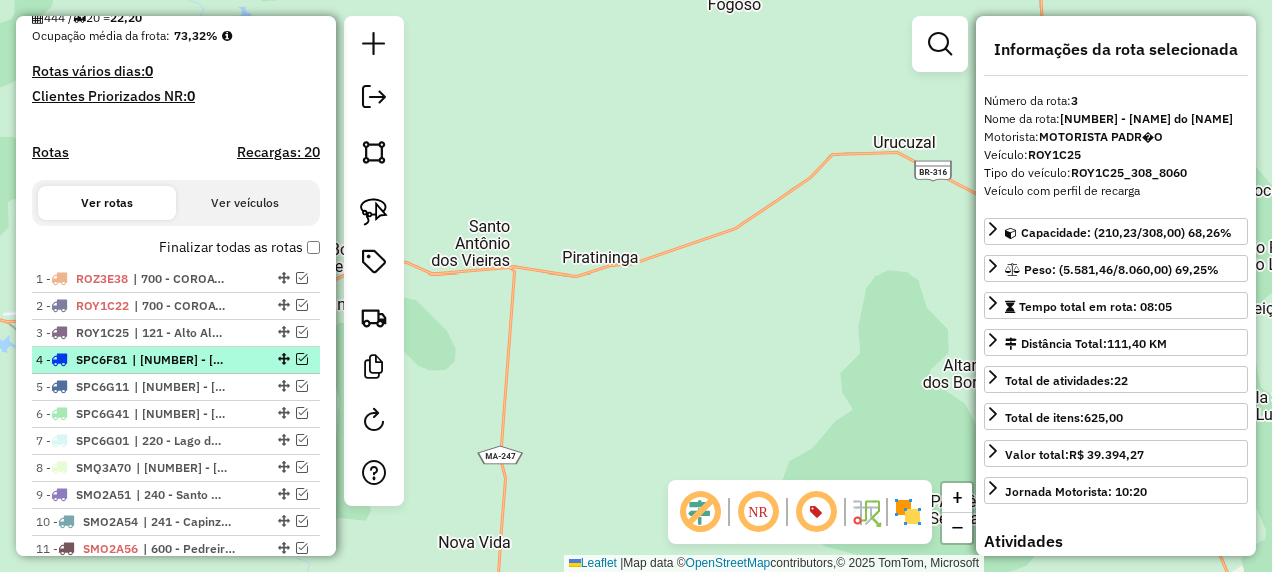 click on "[NUMBER] - [PLATE] | [NUMBER] - São Mateus do Maranhão" at bounding box center [176, 360] 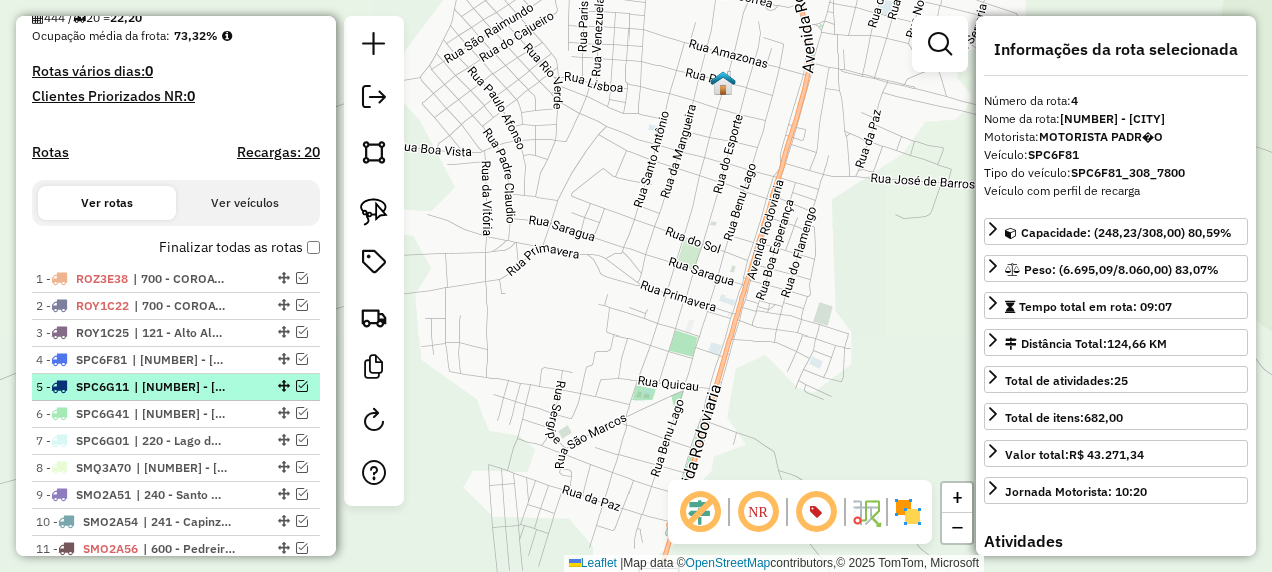click on "| [NUMBER] - [CITY]" at bounding box center [180, 387] 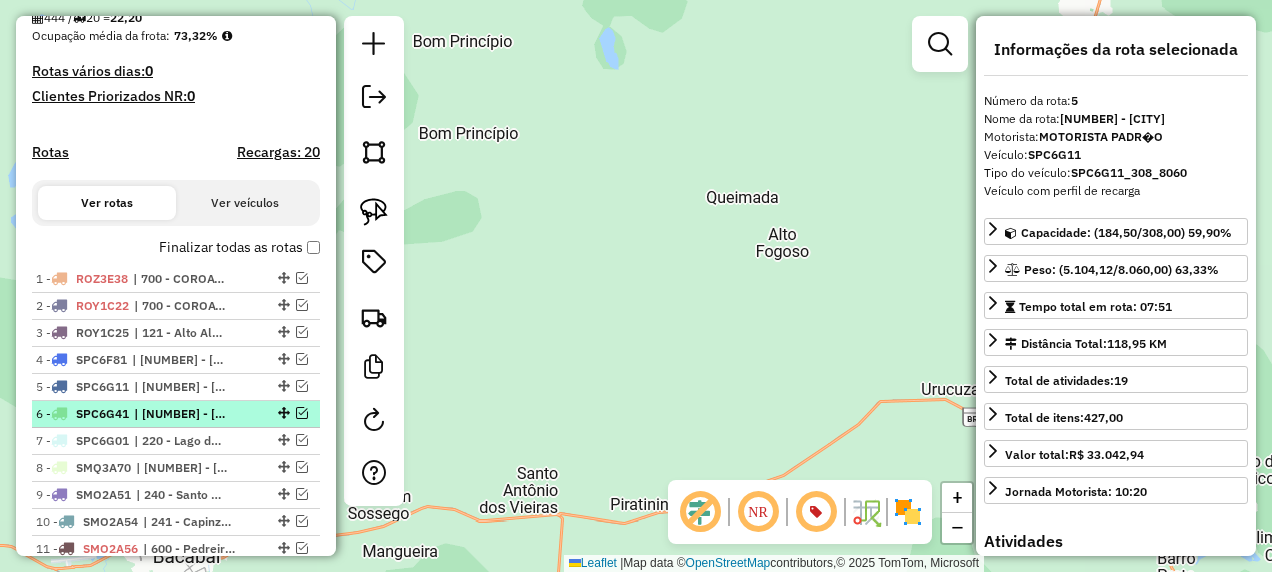 click on "| [NUMBER] - [NAME], [NUMBER] - [NAME], [NUMBER] - [NAME]" at bounding box center (180, 414) 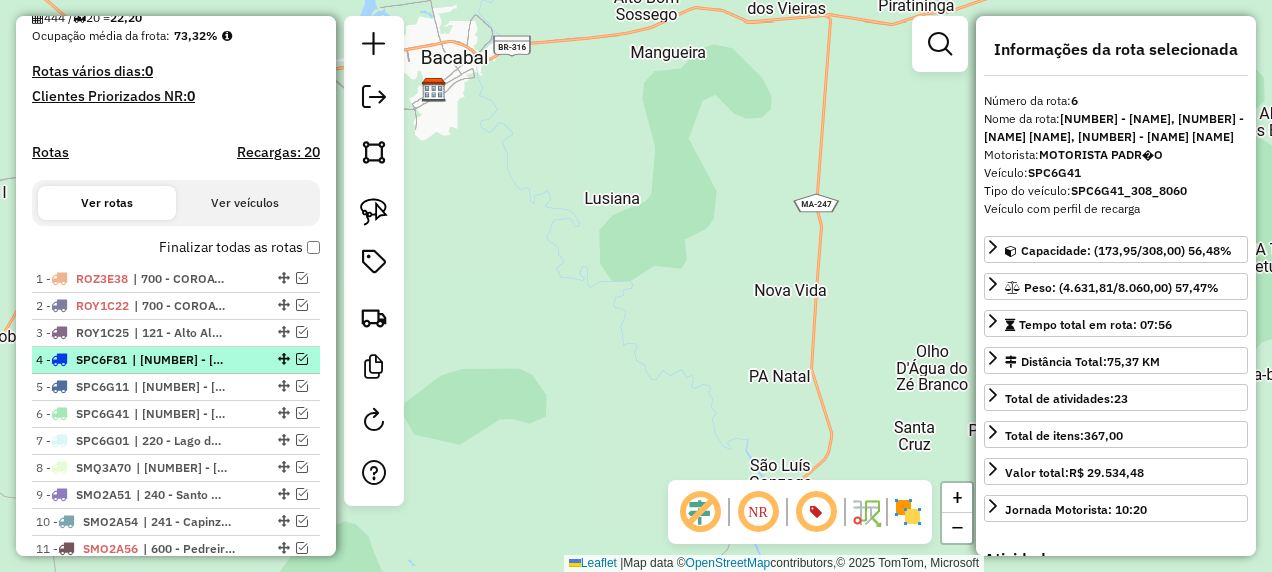 click on "[NUMBER] - [PLATE] | [NUMBER] - São Mateus do Maranhão" at bounding box center [142, 360] 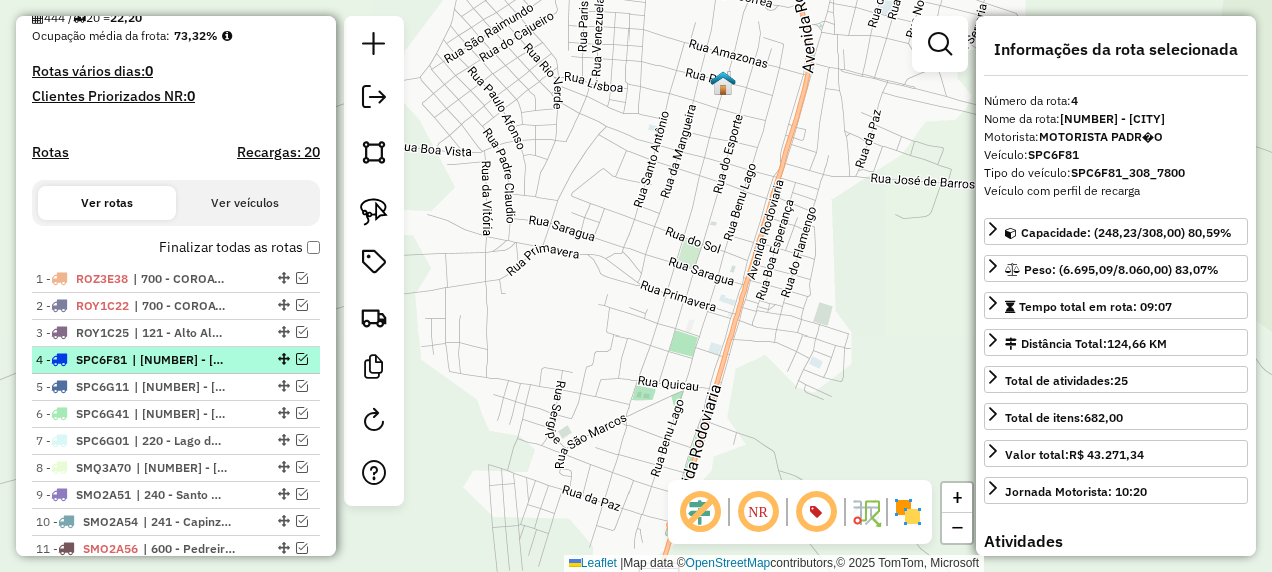 click at bounding box center (302, 359) 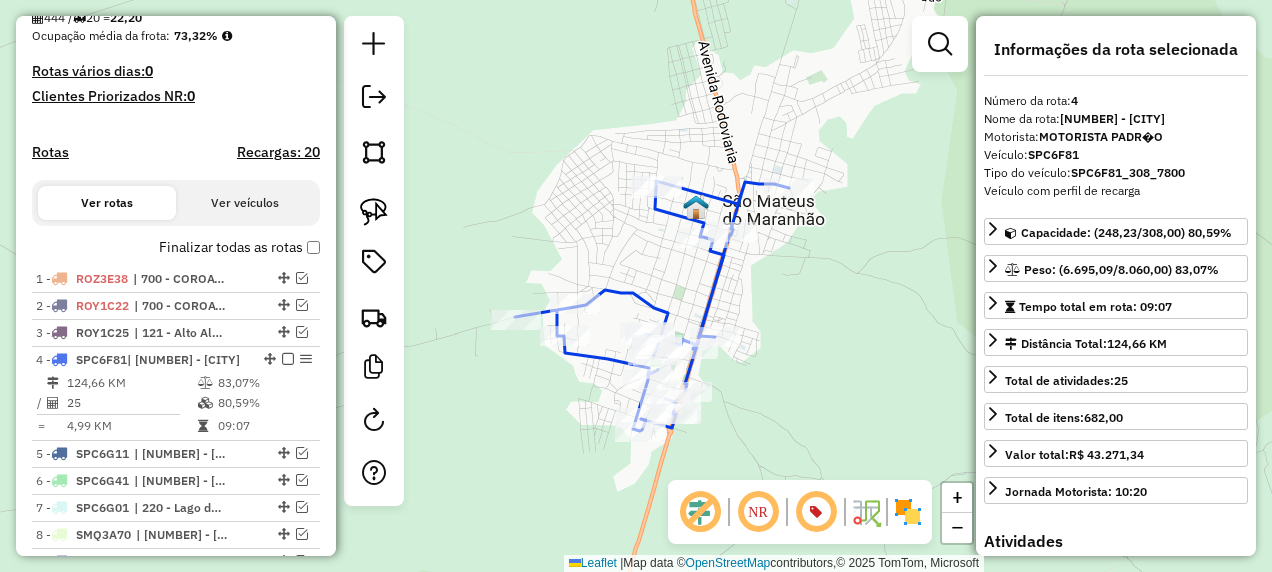 click 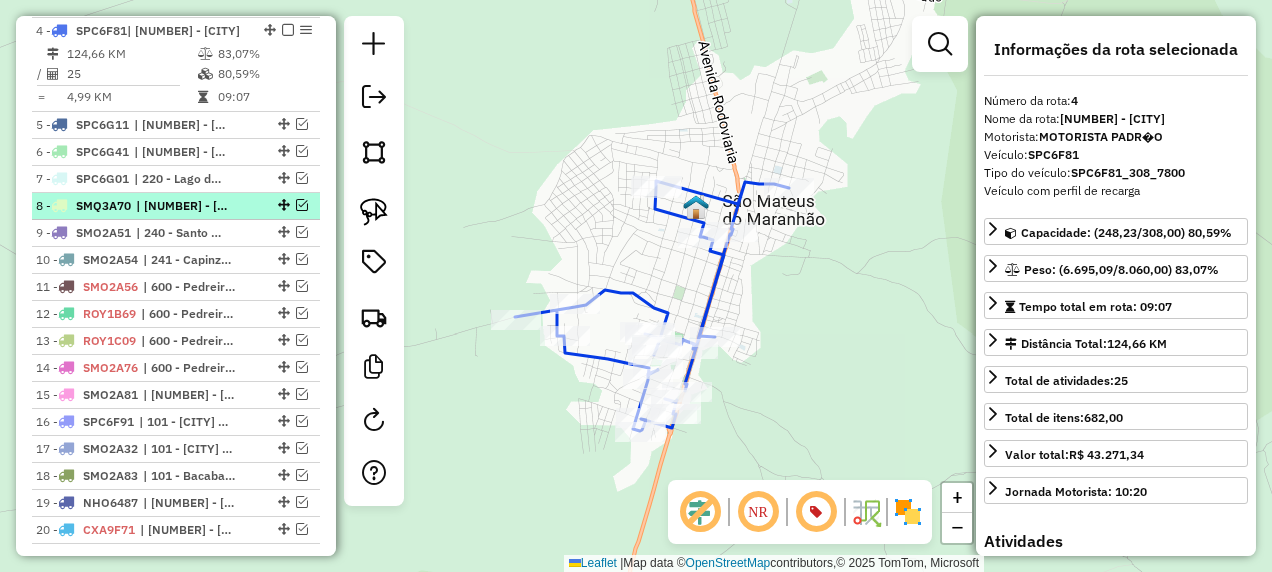 scroll, scrollTop: 629, scrollLeft: 0, axis: vertical 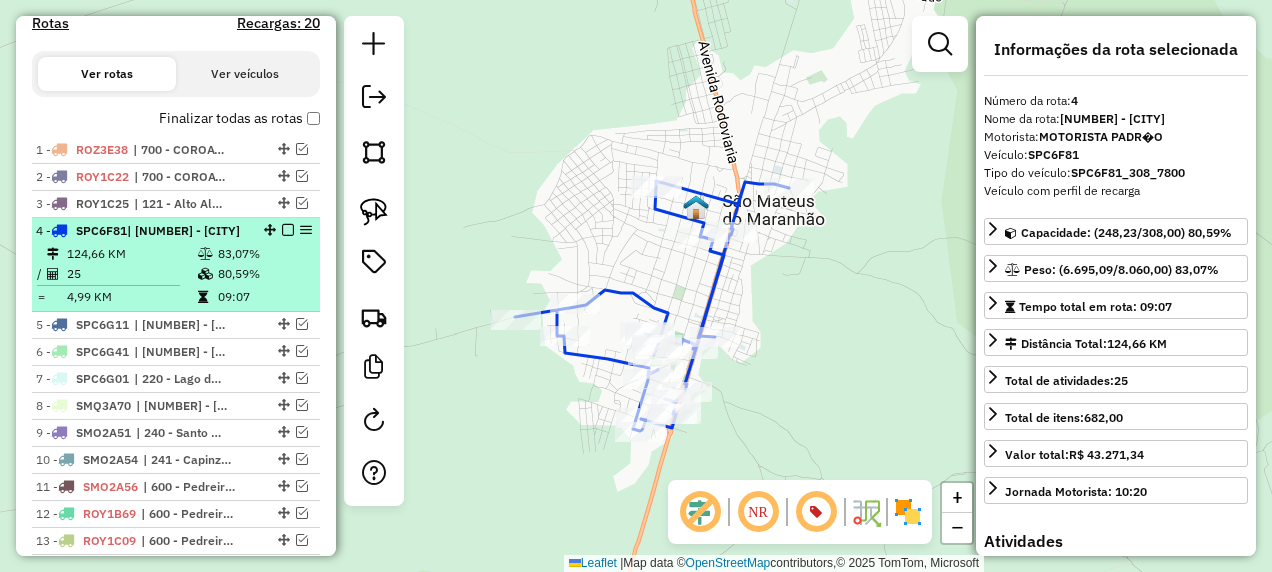 click at bounding box center (288, 230) 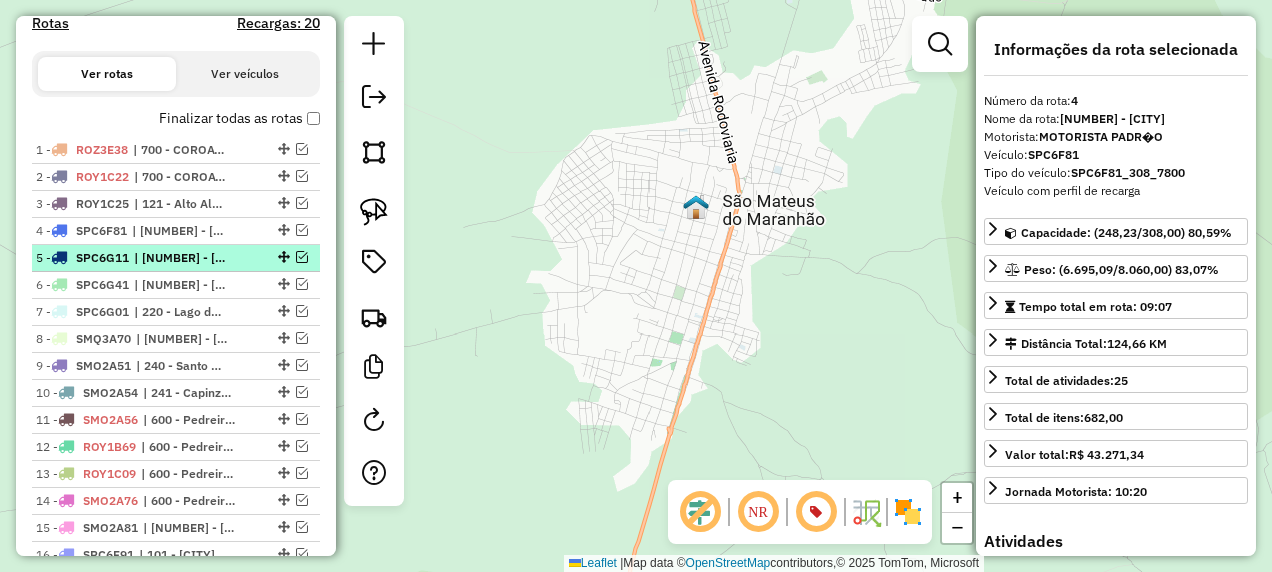 click on "| [NUMBER] - [CITY]" at bounding box center (180, 258) 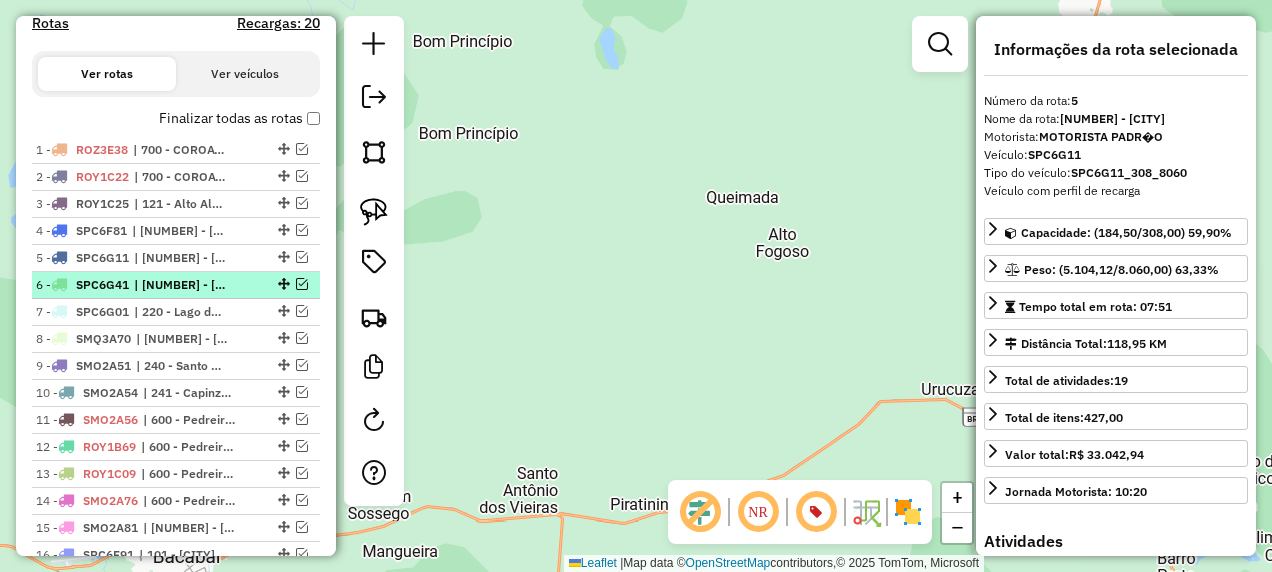 click on "| [NUMBER] - [NAME], [NUMBER] - [NAME], [NUMBER] - [NAME]" at bounding box center (180, 285) 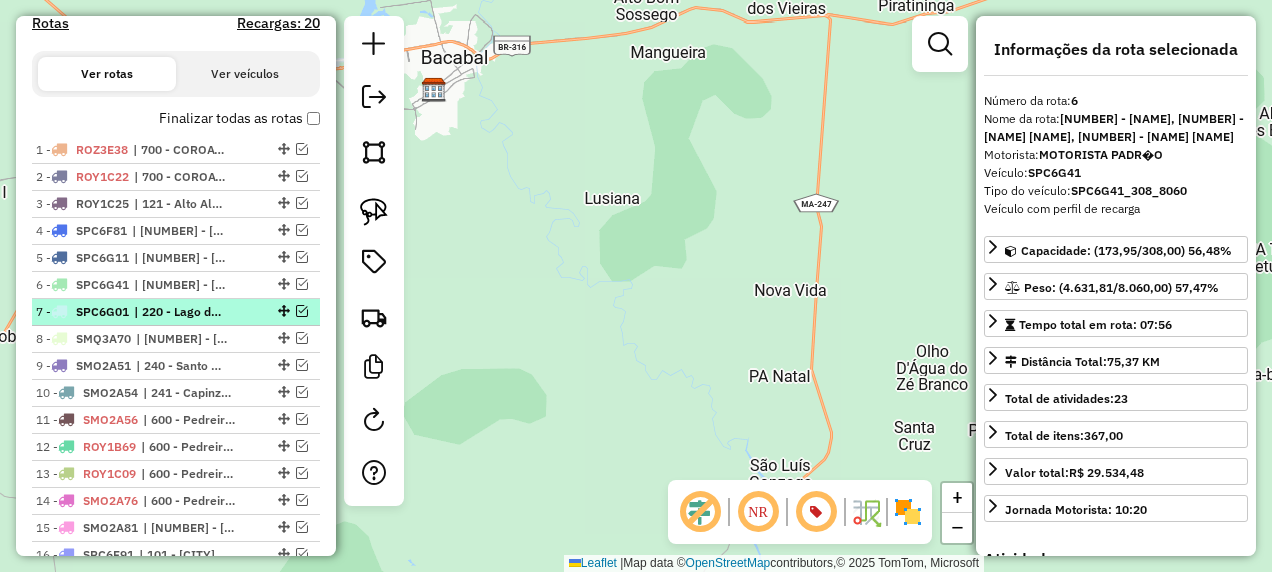 click on "| 220 - Lago dos Rodrigues, 221 - Lago do Jungo" at bounding box center [180, 312] 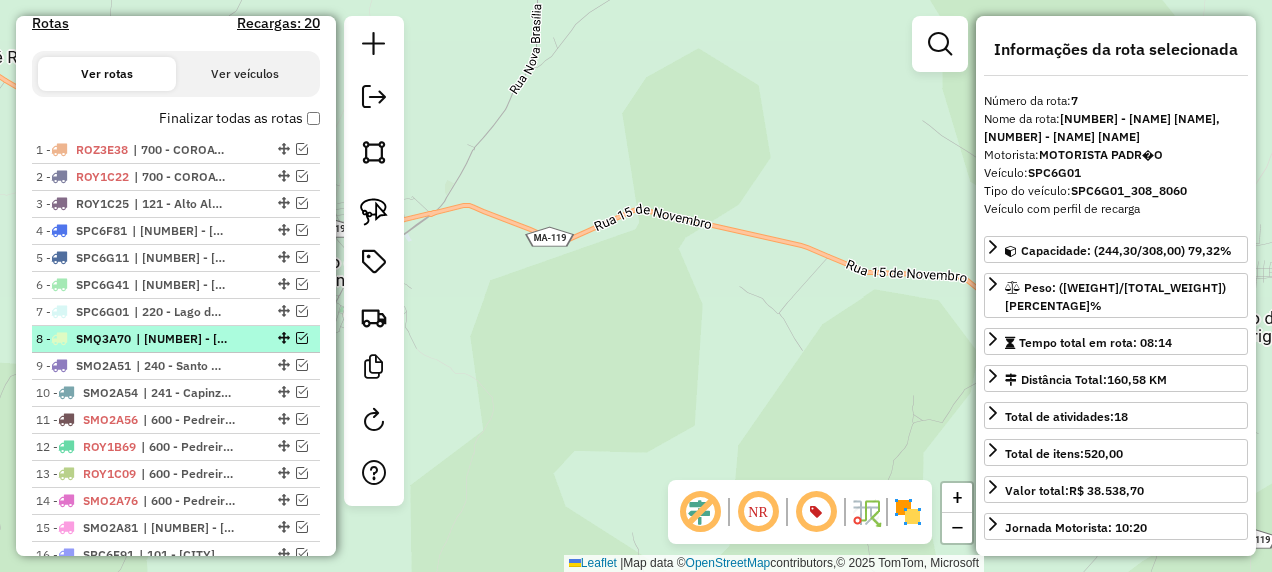 click on "| [NUMBER] - [NAME] [NAME]" at bounding box center [182, 339] 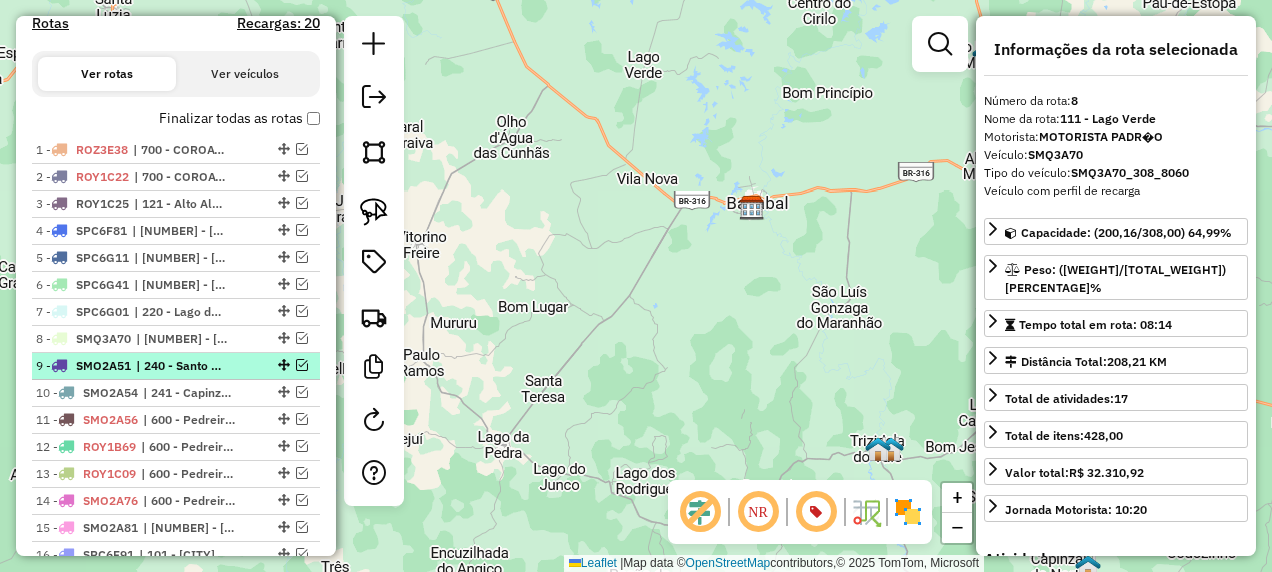 click on "| 240 - Santo Antonio dos Lopes" at bounding box center [182, 366] 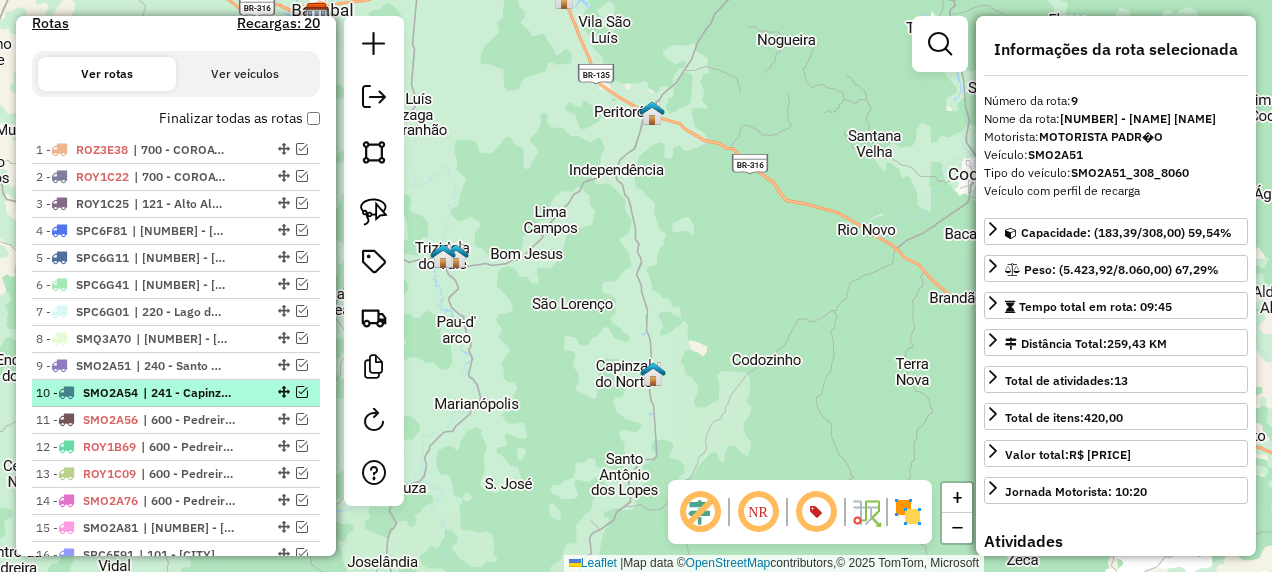 click on "| 241 - Capinzal do Norte, 602 - Peritoró" at bounding box center [189, 393] 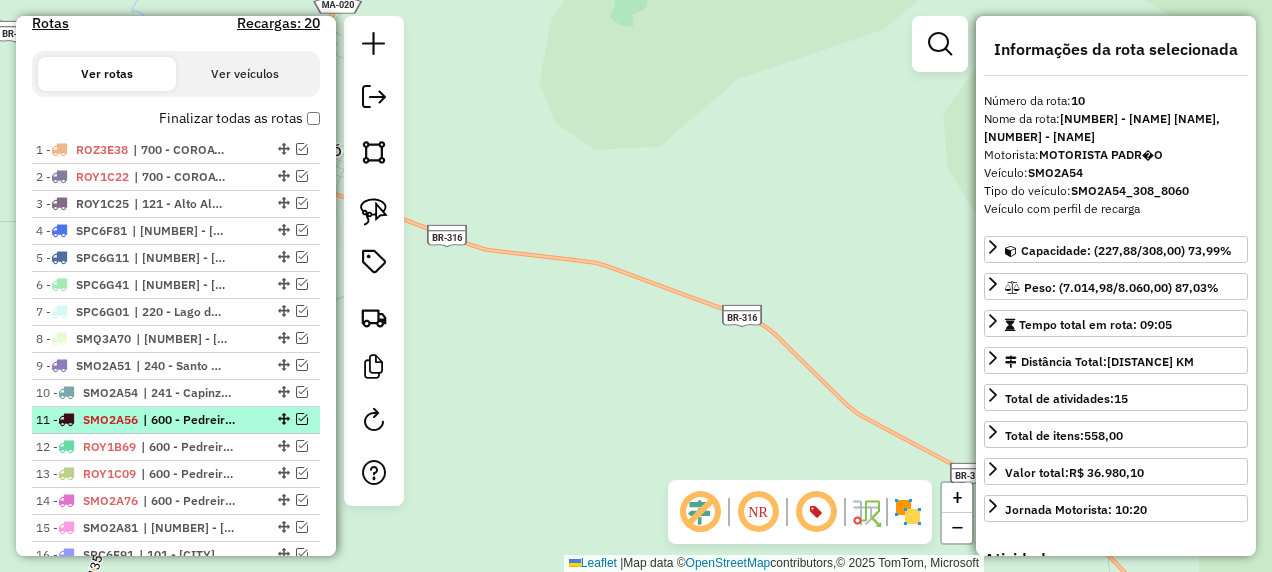 click on "| 600 - Pedreiras / Trizidela" at bounding box center (189, 420) 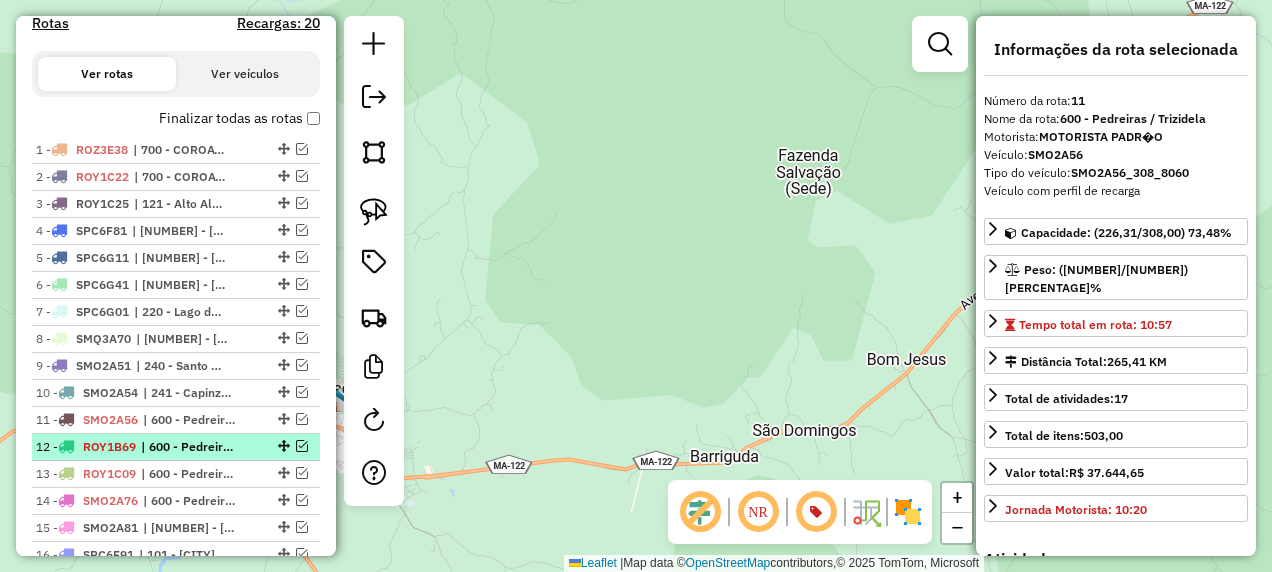 click on "| 600 - Pedreiras / Trizidela" at bounding box center (187, 447) 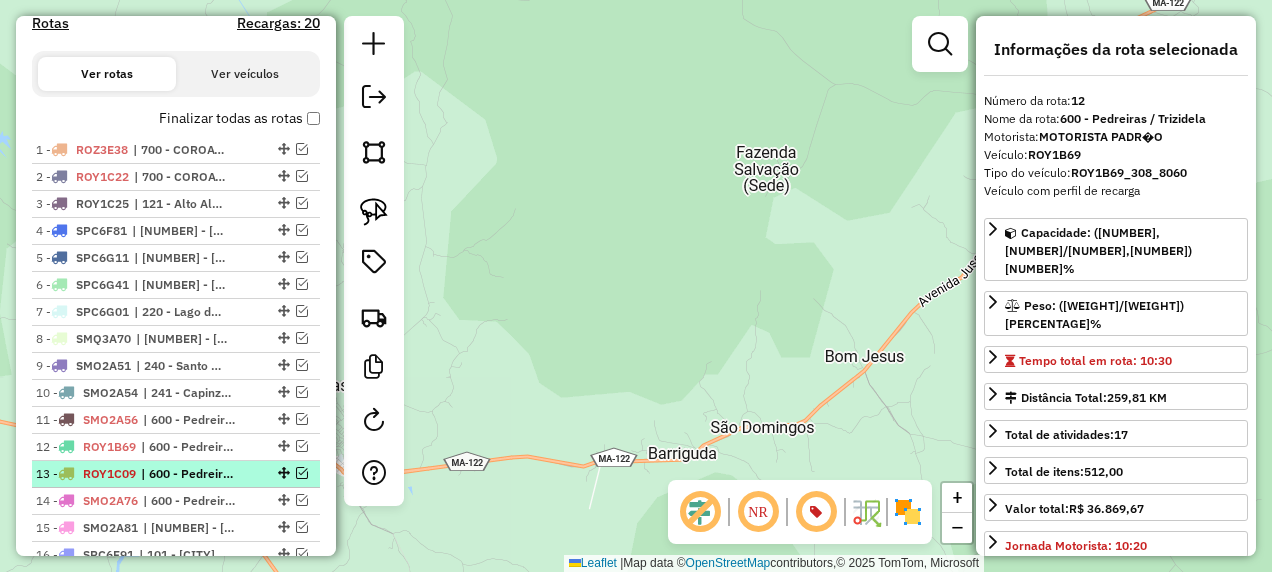 click on "| 600 - Pedreiras / Trizidela" at bounding box center (187, 474) 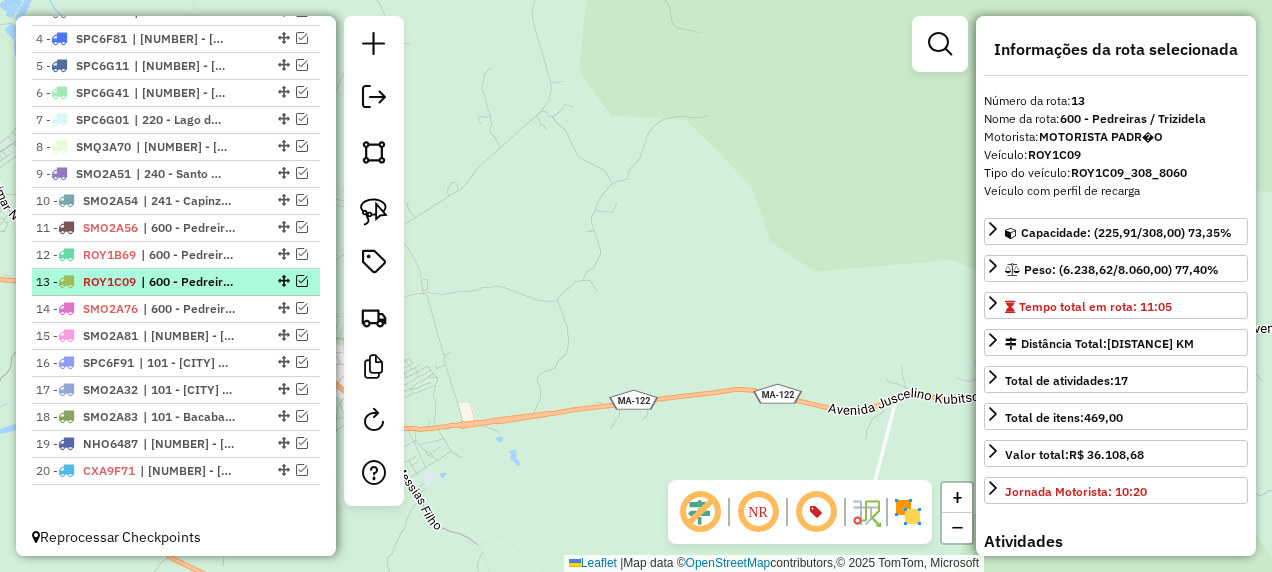 scroll, scrollTop: 721, scrollLeft: 0, axis: vertical 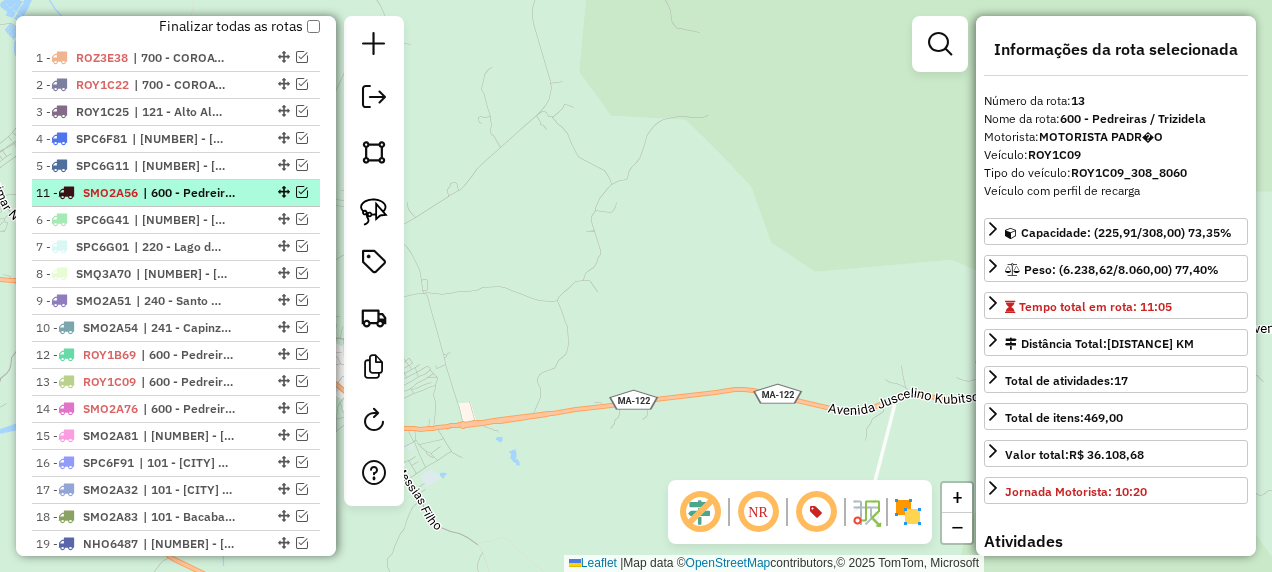 drag, startPoint x: 282, startPoint y: 320, endPoint x: 290, endPoint y: 180, distance: 140.22838 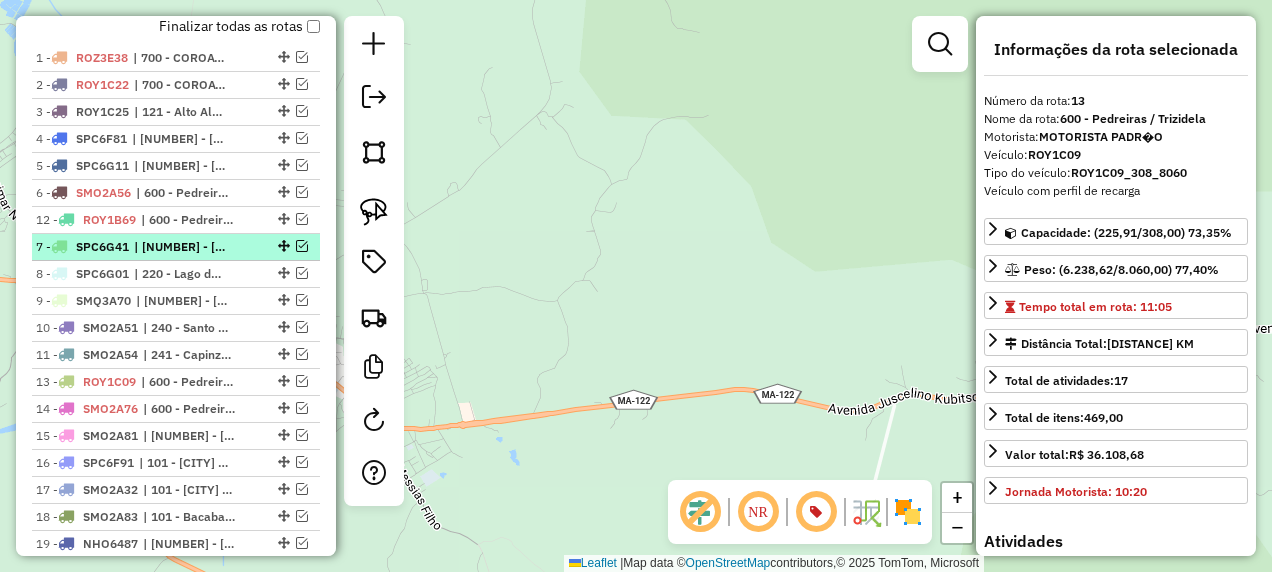 drag, startPoint x: 279, startPoint y: 352, endPoint x: 282, endPoint y: 215, distance: 137.03284 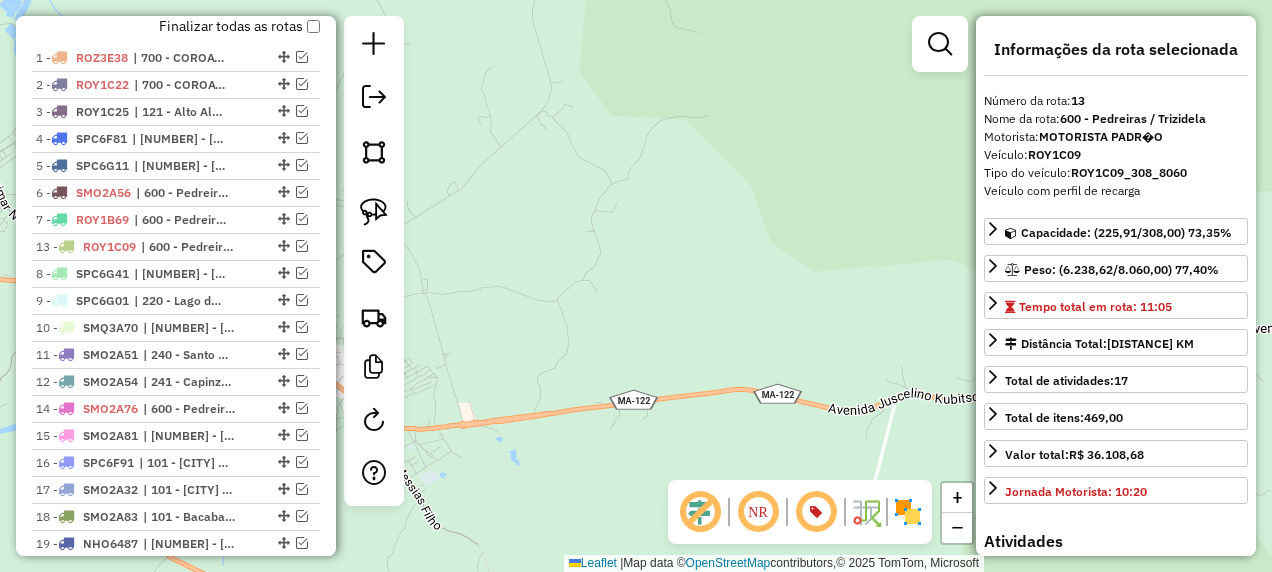 drag, startPoint x: 279, startPoint y: 376, endPoint x: 281, endPoint y: 235, distance: 141.01419 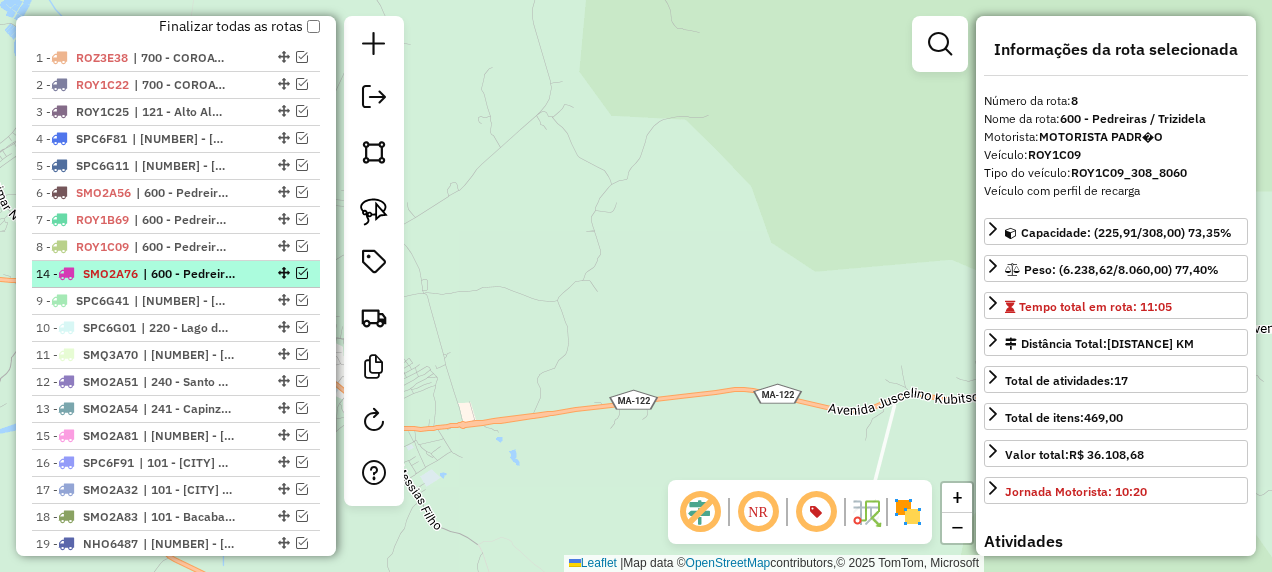 drag, startPoint x: 280, startPoint y: 406, endPoint x: 279, endPoint y: 257, distance: 149.00336 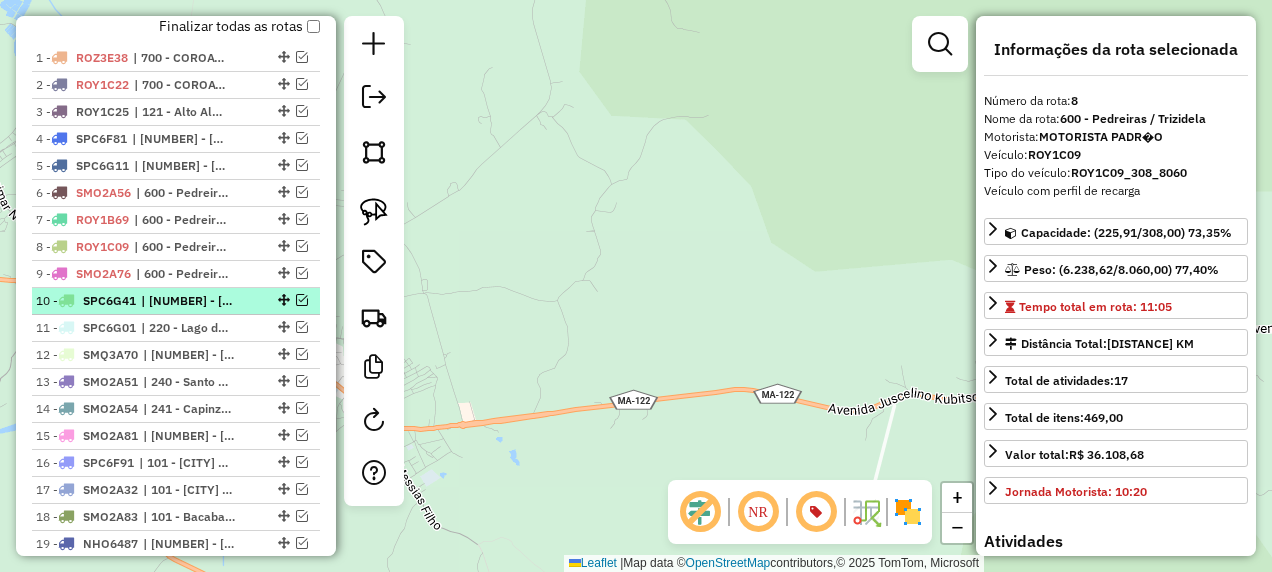 click on "[VEHICLE_ID] | 100 - [CITY], 103 - [CITY] [LOCATION], 210 - [CITY] [STATE]" at bounding box center (176, 301) 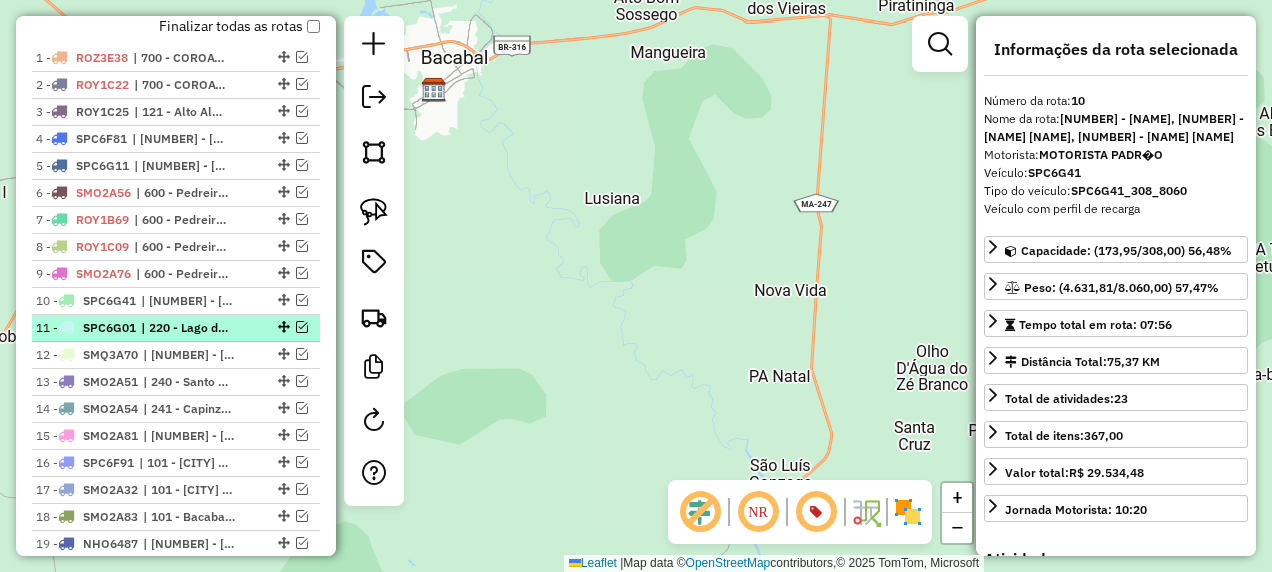 click on "| 220 - Lago dos Rodrigues, 221 - Lago do Jungo" at bounding box center (187, 328) 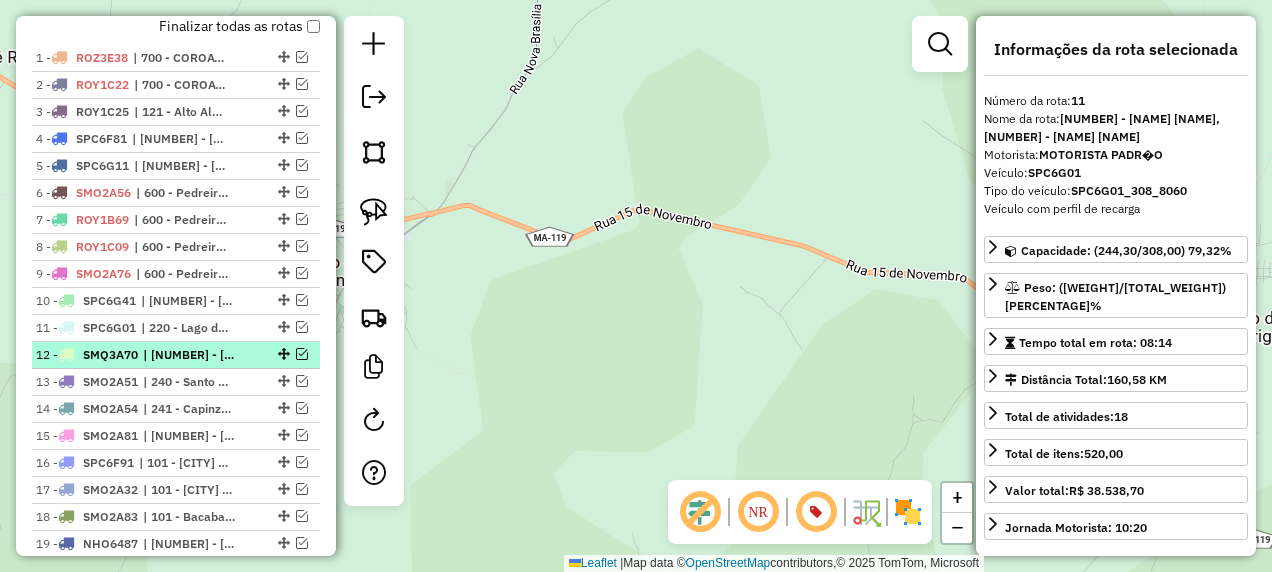 click on "| [NUMBER] - [NAME] [NAME]" at bounding box center [189, 355] 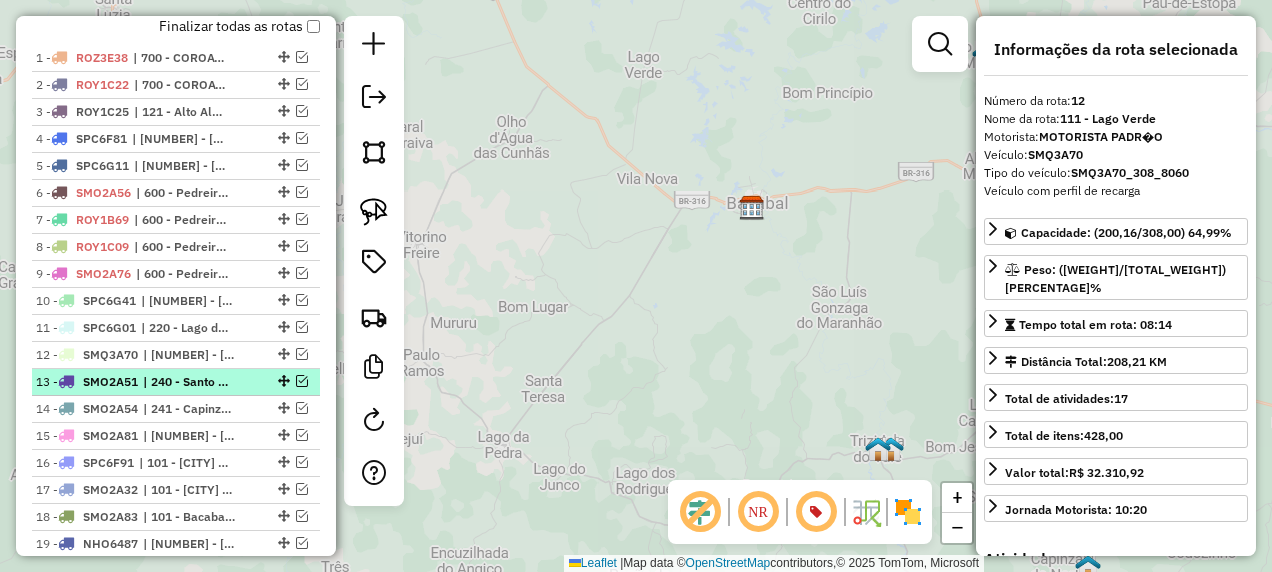click on "| 240 - Santo Antonio dos Lopes" at bounding box center [189, 382] 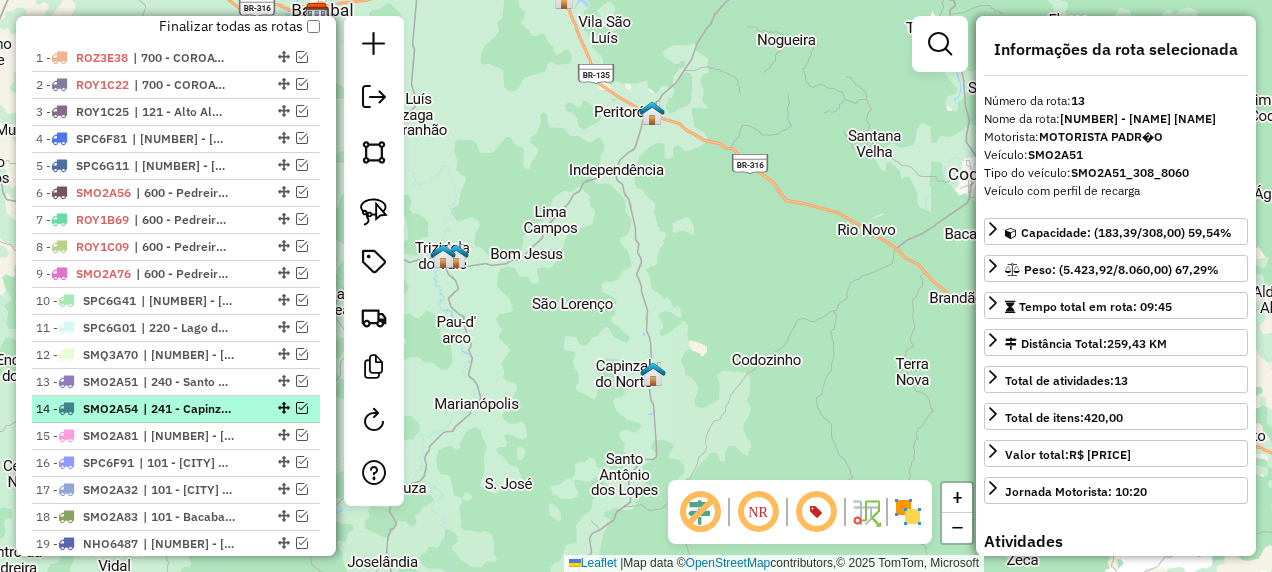 click on "| 241 - Capinzal do Norte, 602 - Peritoró" at bounding box center [189, 409] 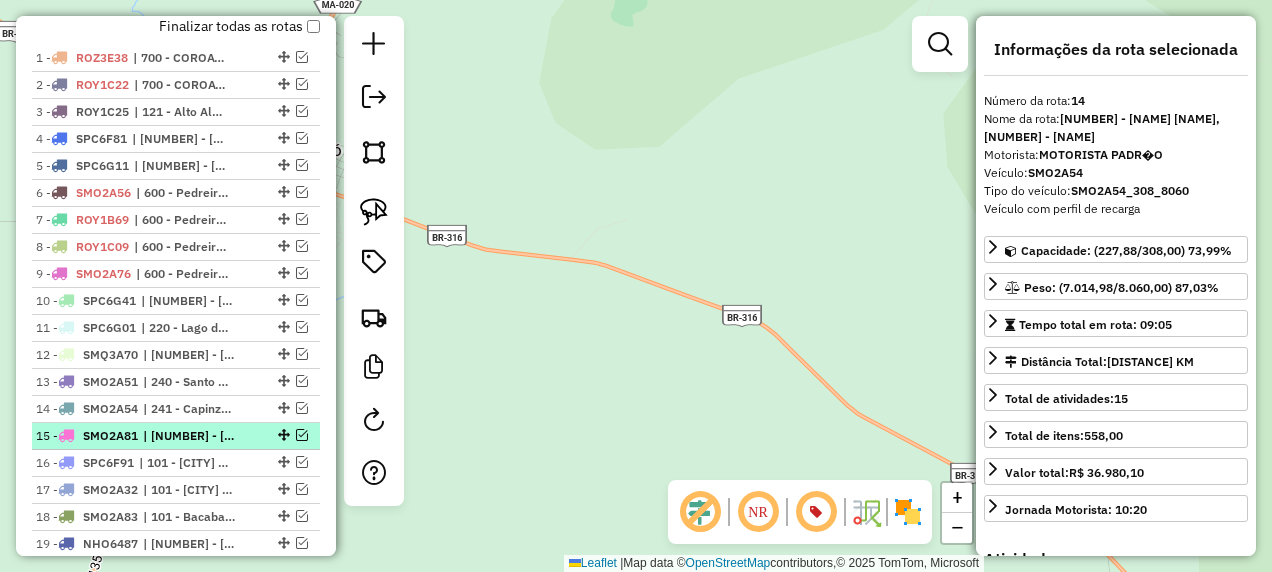 click on "| [NUMBER] - [CITY], [NUMBER] - [CITY] Aeroporto" at bounding box center (189, 436) 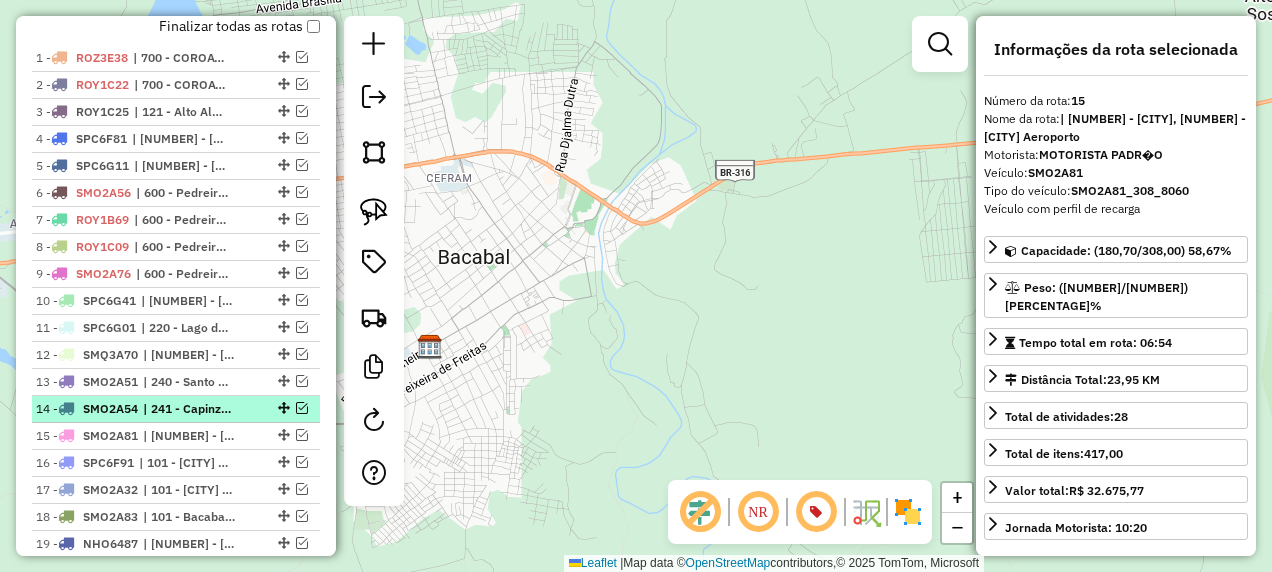click on "| 241 - Capinzal do Norte, 602 - Peritoró" at bounding box center [189, 409] 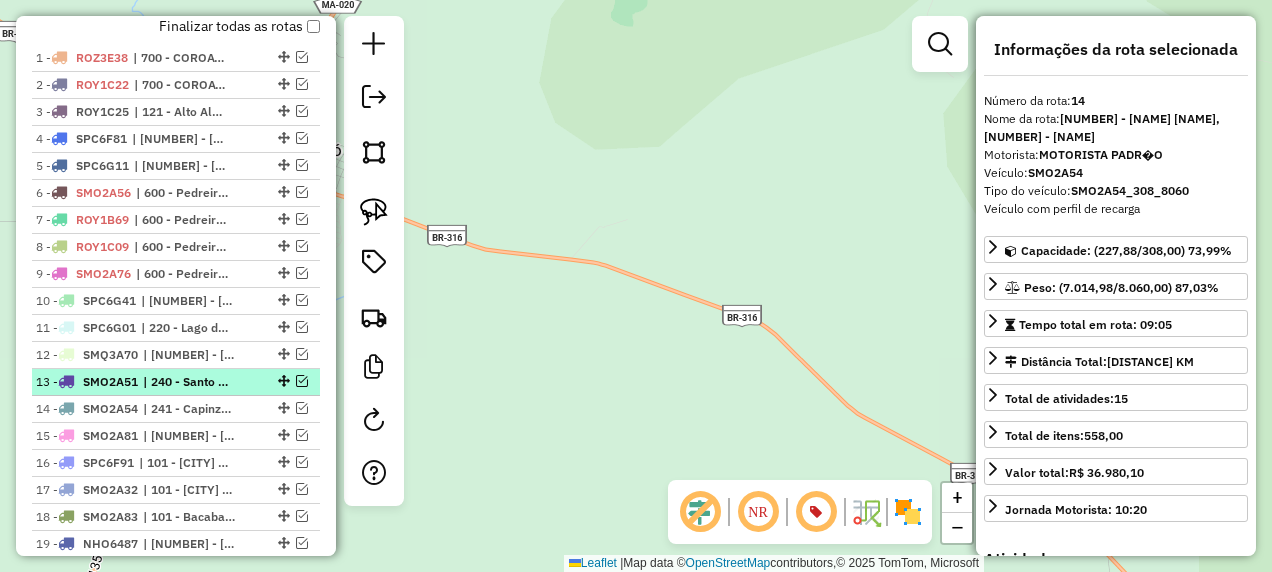 click on "| 240 - Santo Antonio dos Lopes" at bounding box center (189, 382) 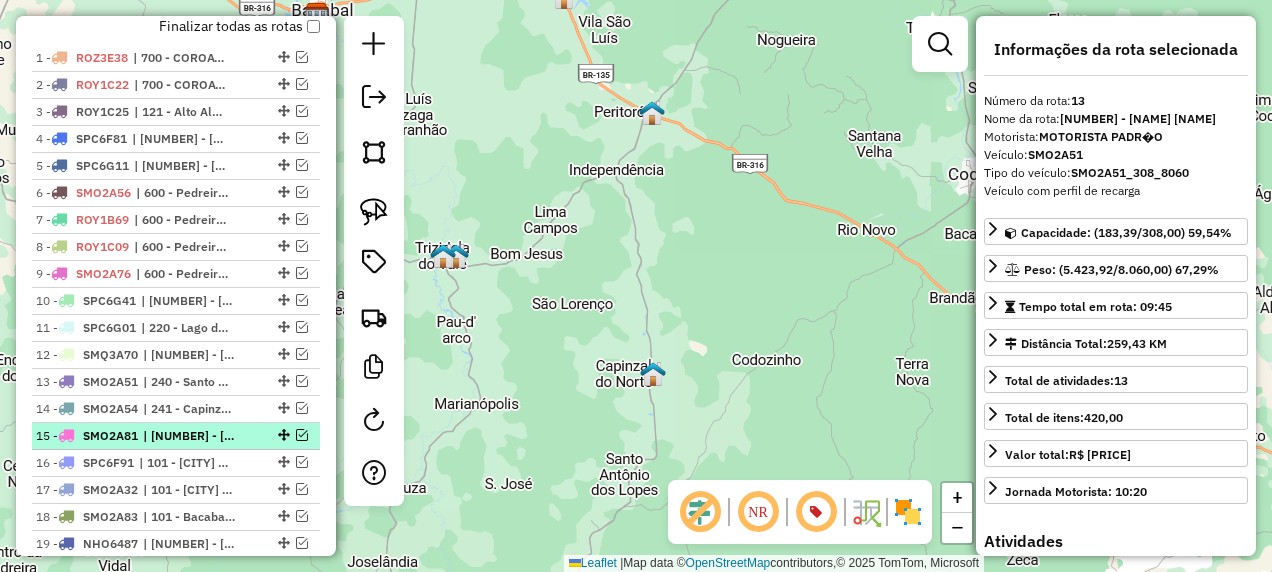 click on "| [NUMBER] - [CITY], [NUMBER] - [CITY] Aeroporto" at bounding box center [189, 436] 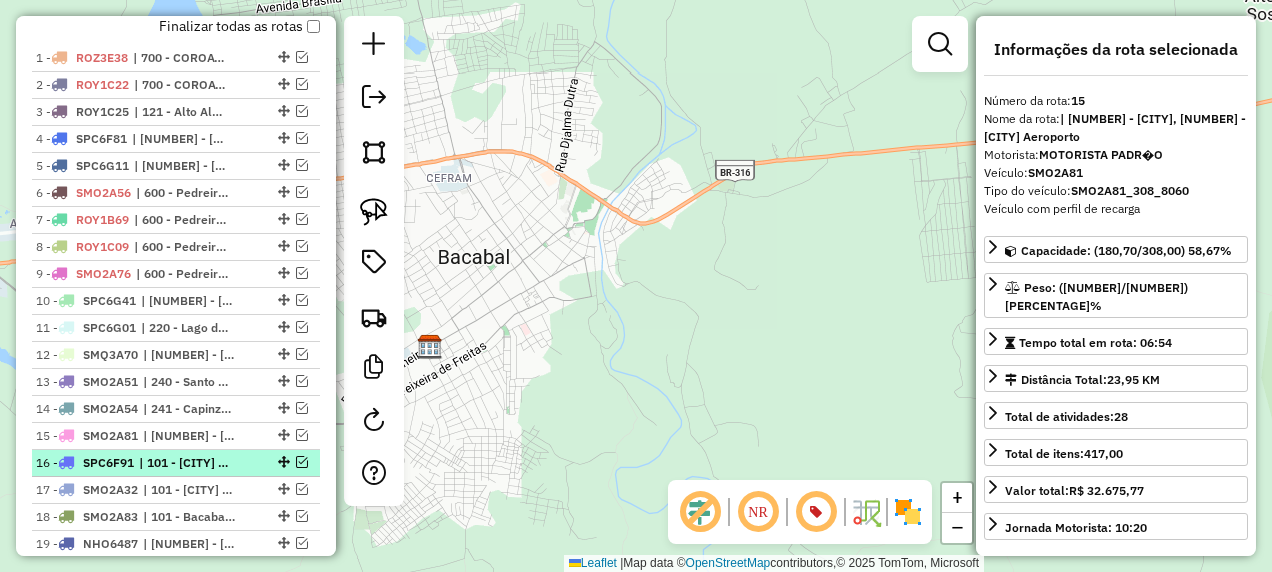 click on "| 101 - [CITY] [LOCATION]" at bounding box center (185, 463) 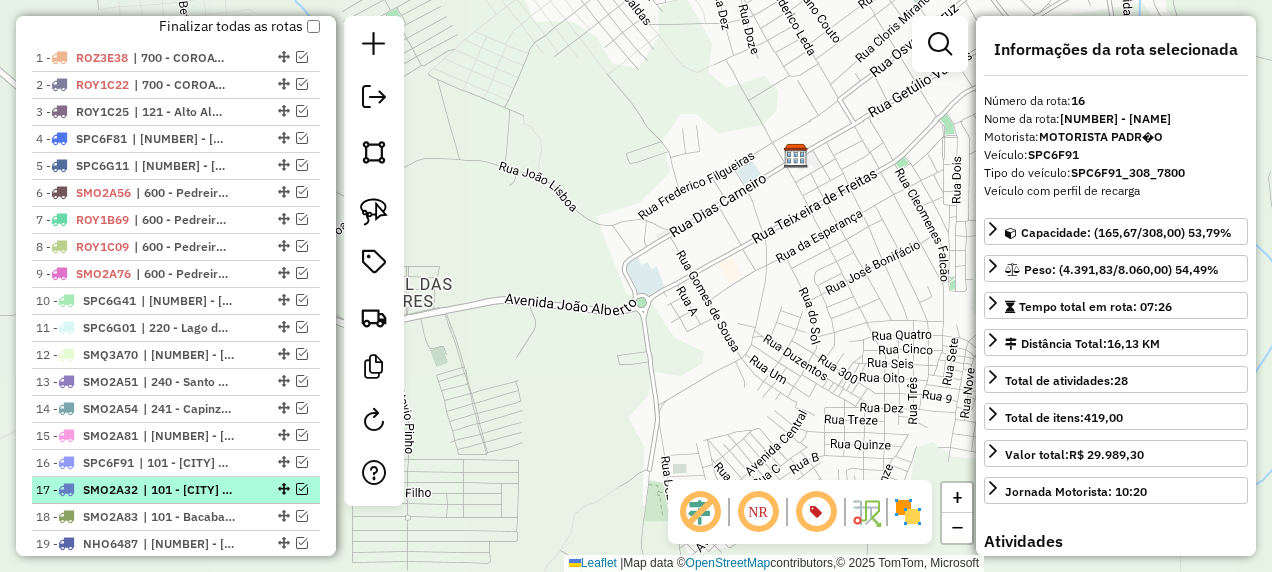 click on "| 101 - [CITY] [LOCATION]" at bounding box center (189, 490) 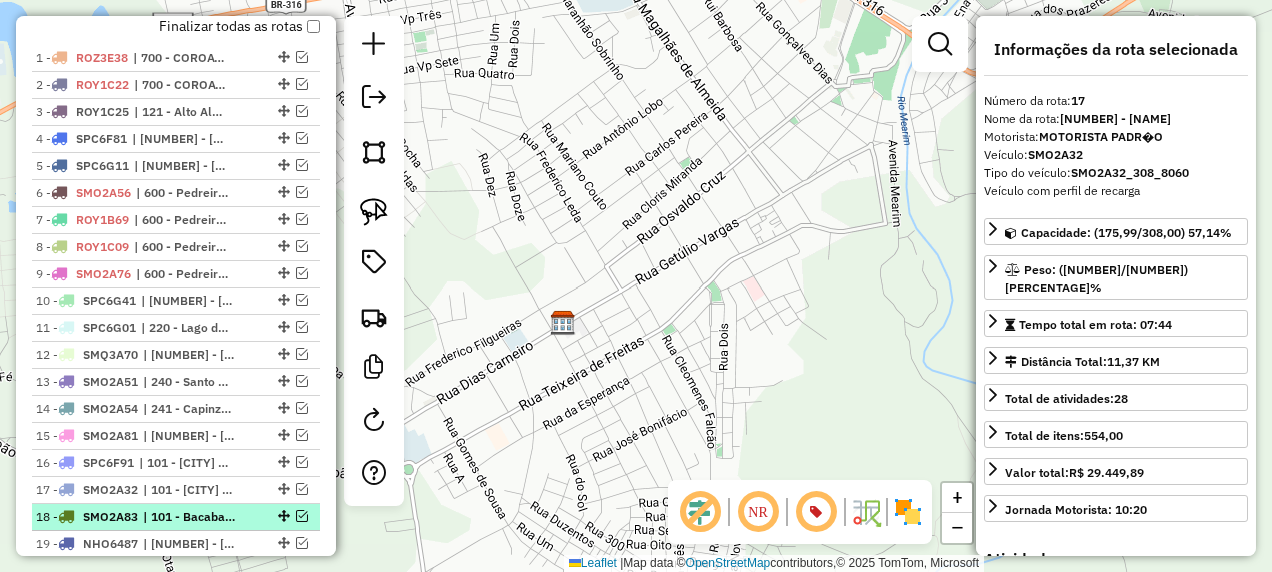 click on "| 101 - Bacabal Aeroporto, 102 - Bacabal Frio Bom" at bounding box center [189, 517] 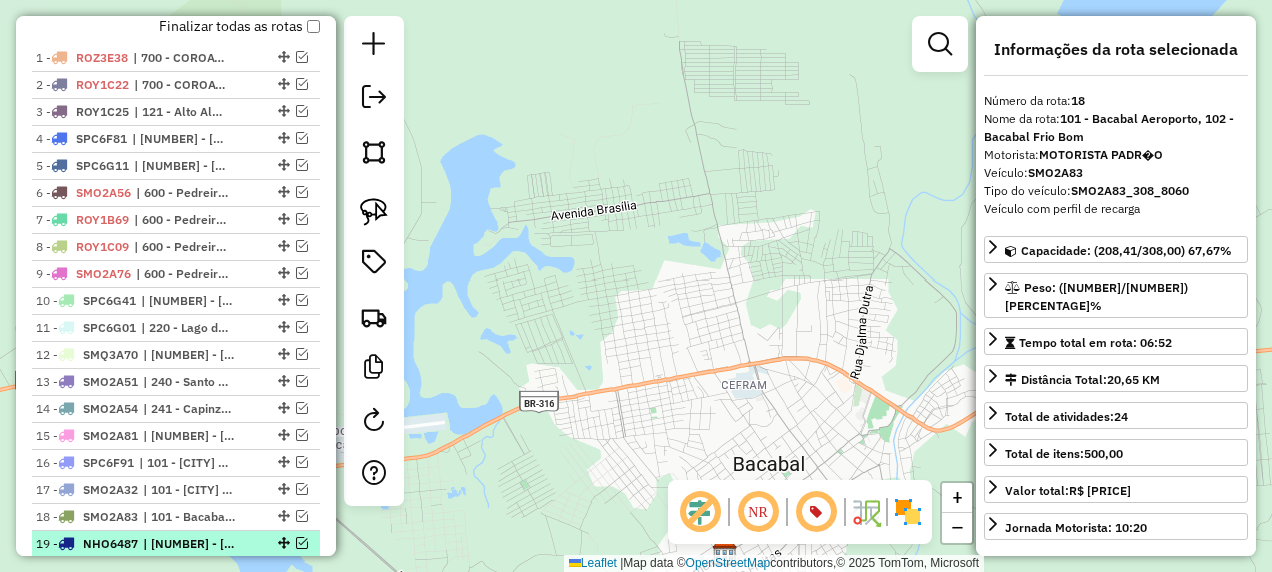 click on "| [NUMBER] - [CITY]" at bounding box center [189, 544] 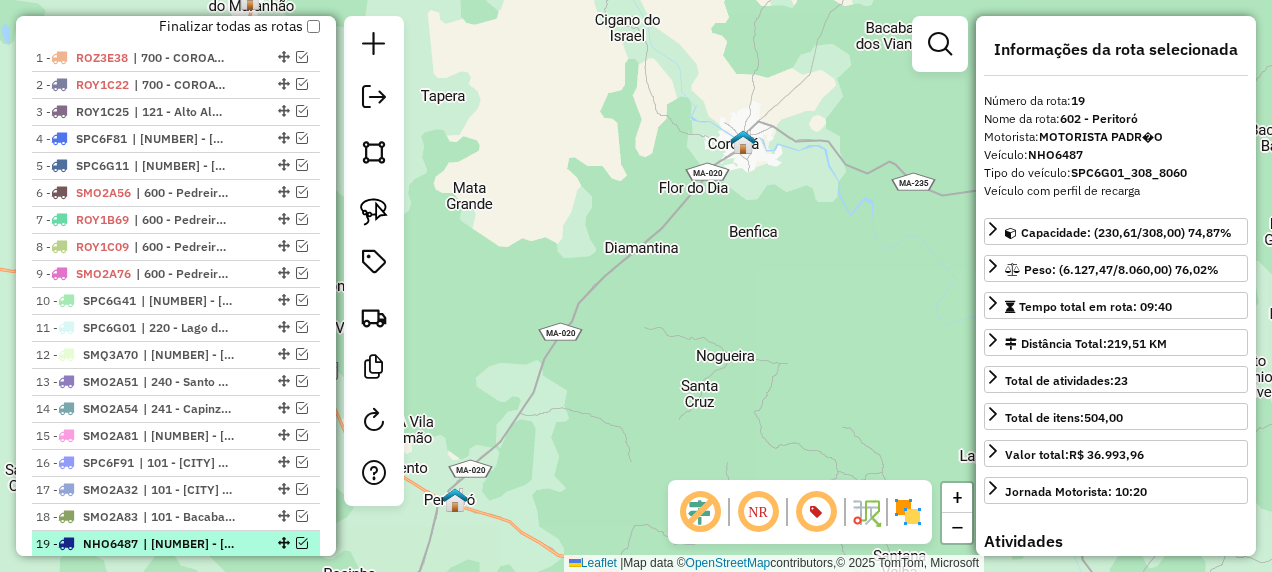 scroll, scrollTop: 821, scrollLeft: 0, axis: vertical 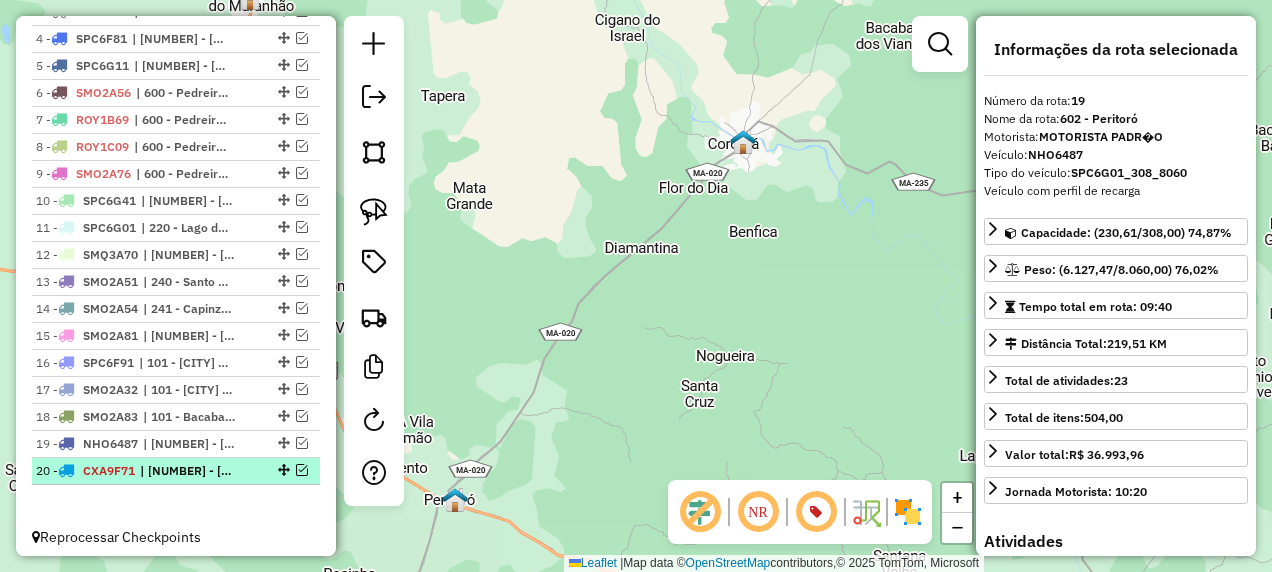 click on "| [NUMBER] - [NAME], [NUMBER] - [NAME]" at bounding box center (186, 471) 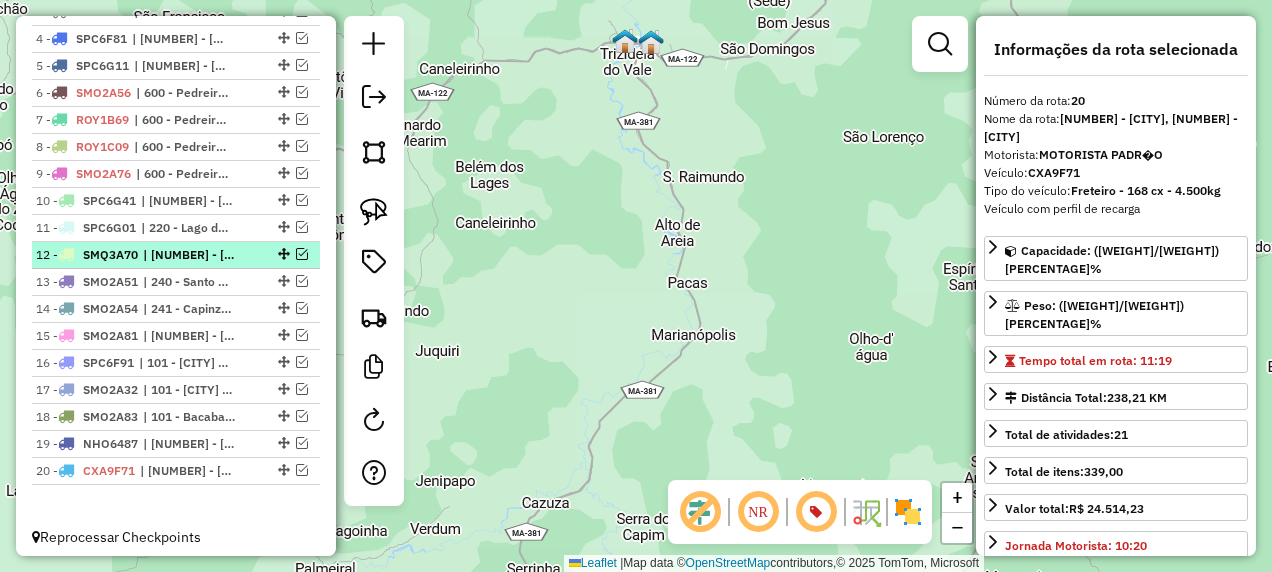 click on "| [NUMBER] - [NAME] [NAME]" at bounding box center [189, 255] 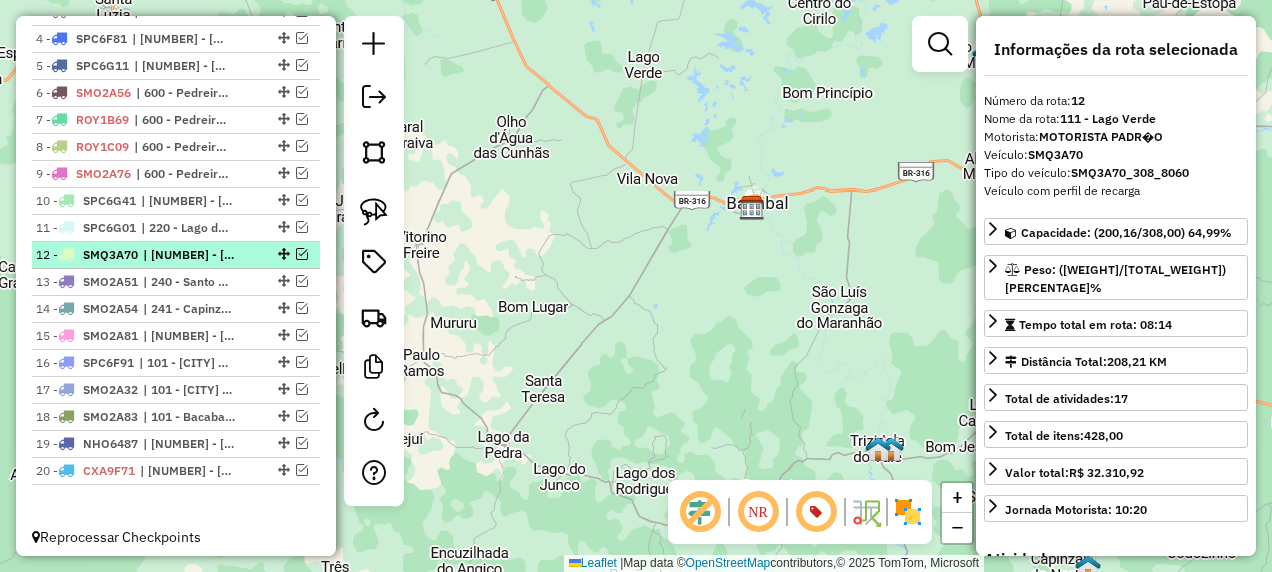 click at bounding box center (302, 254) 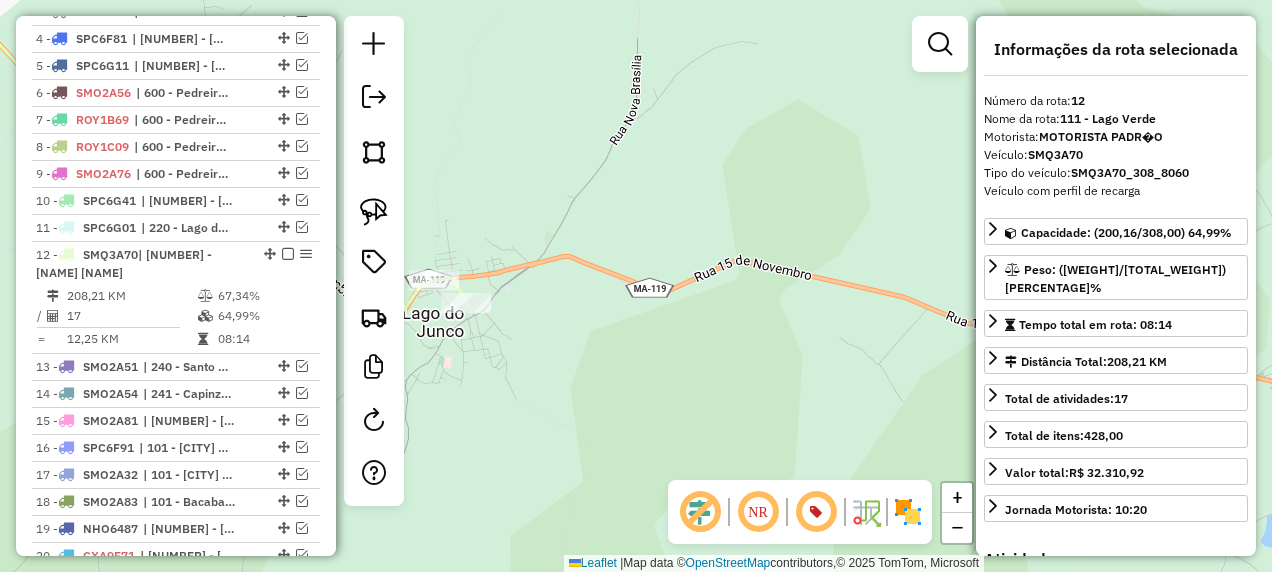drag, startPoint x: 625, startPoint y: 447, endPoint x: 648, endPoint y: 478, distance: 38.600517 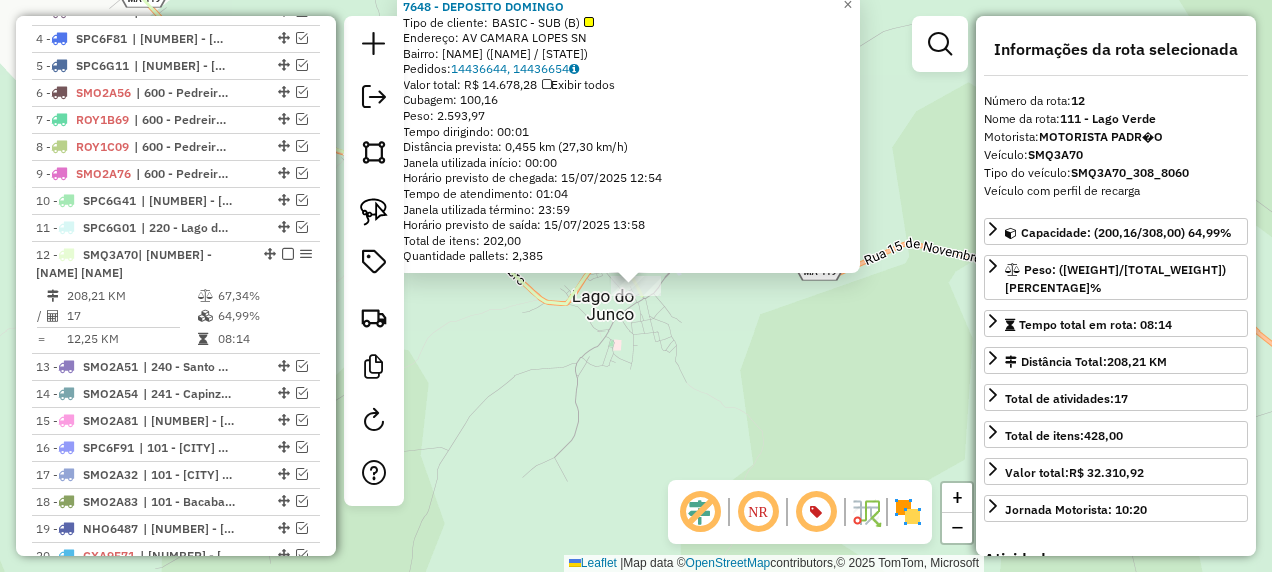 scroll, scrollTop: 906, scrollLeft: 0, axis: vertical 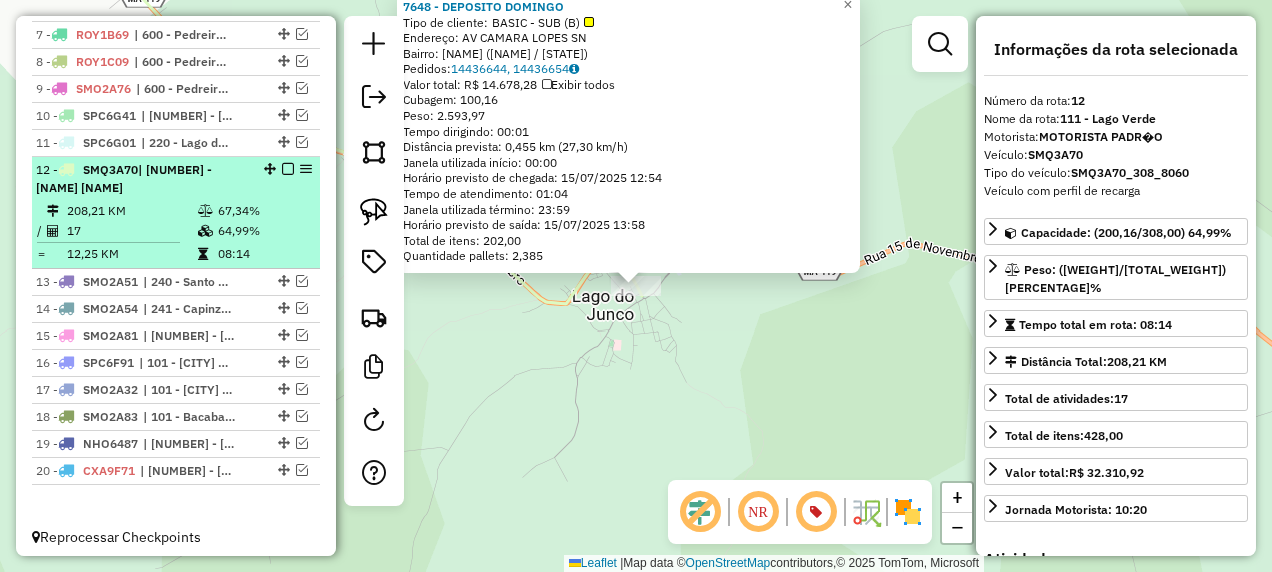 click at bounding box center [288, 169] 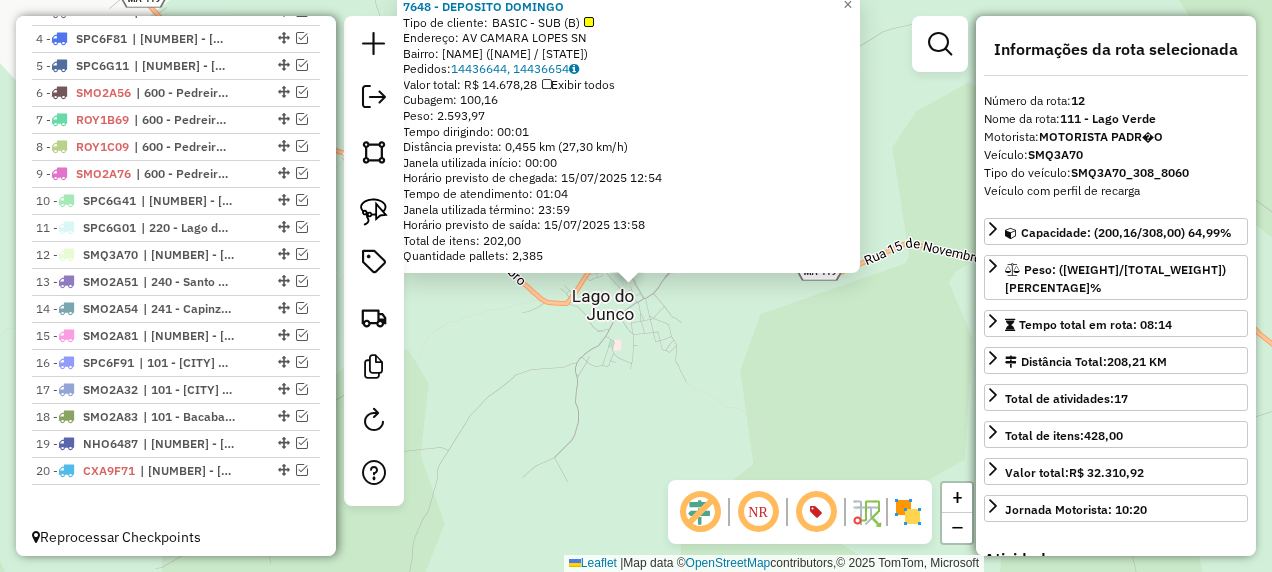 click on "[NUMBER] - [BUSINESS_NAME] Tipo de cliente: [CLIENT_TYPE] - SUB ([CLIENT_TYPE_ABBR]) Endereço: AV [STREET_NAME] SN Bairro: [NEIGHBORHOOD] ([CITY] / [STATE]) Pedidos: [ORDER_IDS] Valor total: R$ [PRICE] Exibir todos Cubagem: [CUBAGE] Peso: [WEIGHT] Tempo dirigindo: [DRIVING_TIME] Distância prevista: [DISTANCE] km ([SPEED] km/h) Janela utilizada início: [START_TIME] Horário previsto de chegada: [ARRIVAL_DATE] [ARRIVAL_TIME] Tempo de atendimento: [SERVICE_TIME] Janela utilizada término: [END_TIME] Horário previsto de saída: [DEPARTURE_DATE] [DEPARTURE_TIME] Total de itens: [TOTAL_ITEMS] Quantidade pallets: [PALLET_QUANTITY] × Janela de atendimento Grade de atendimento Capacidade Transportadoras Veículos Cliente Pedidos Rotas Selecione os dias de semana para filtrar as janelas de atendimento Seg Ter Qua Qui Sex Sáb Dom Informe o período da janela de atendimento: De: Até: Filtrar exatamente a janela do cliente Considerar janela de atendimento padrão Selecione os dias de semana para filtrar as grades de atendimento Seg Ter Qua Qui Sex" 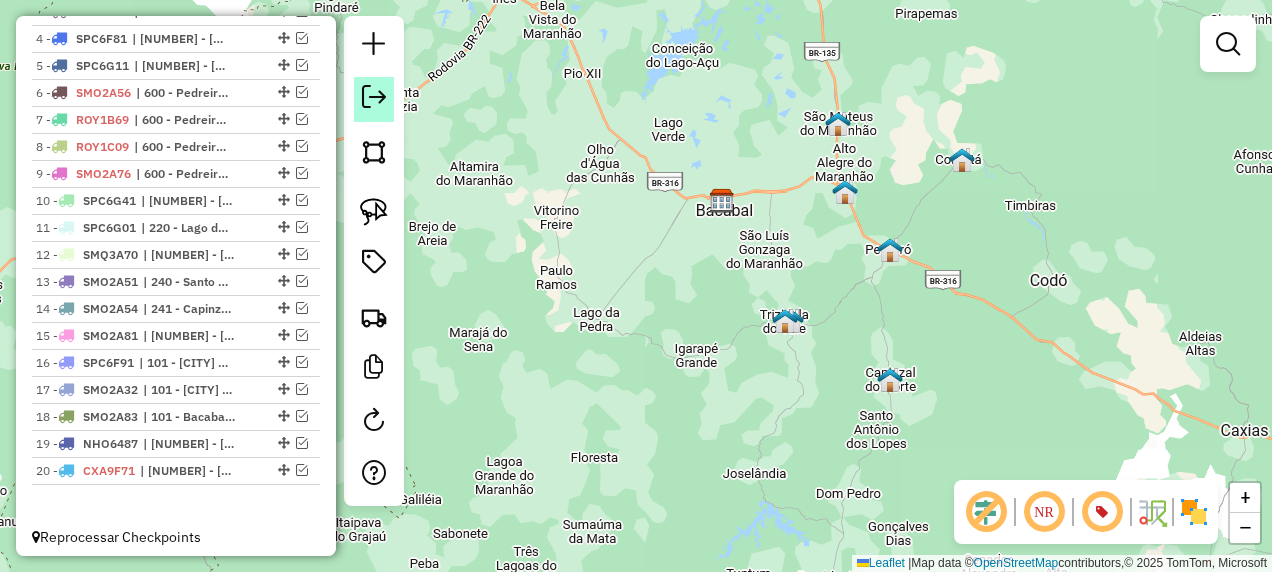 click 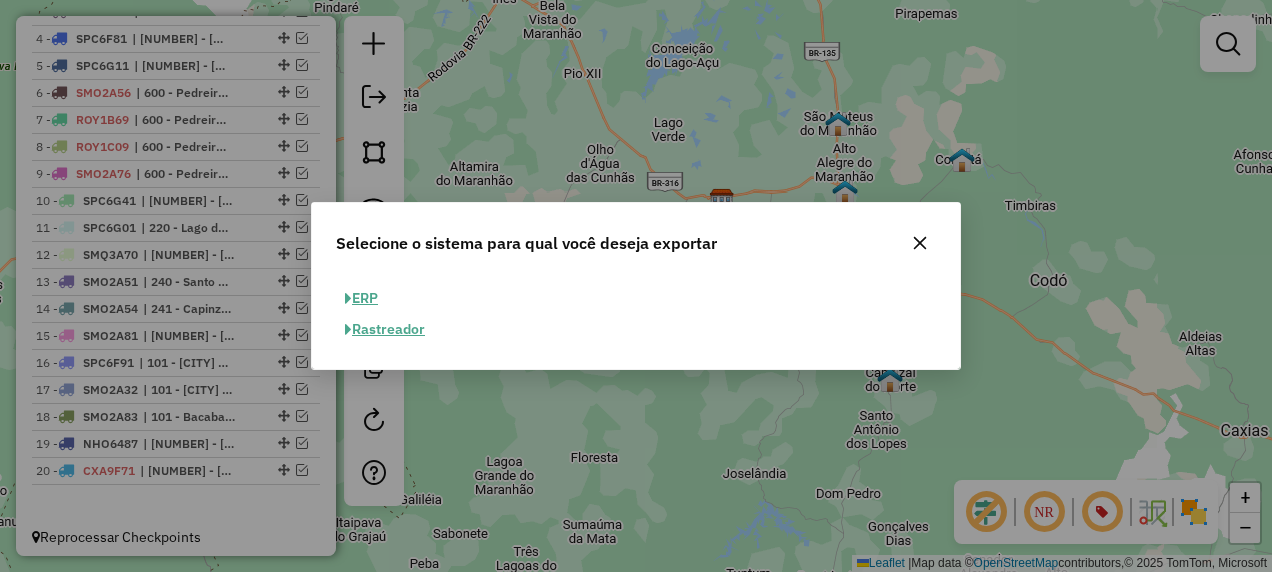 click on "ERP" 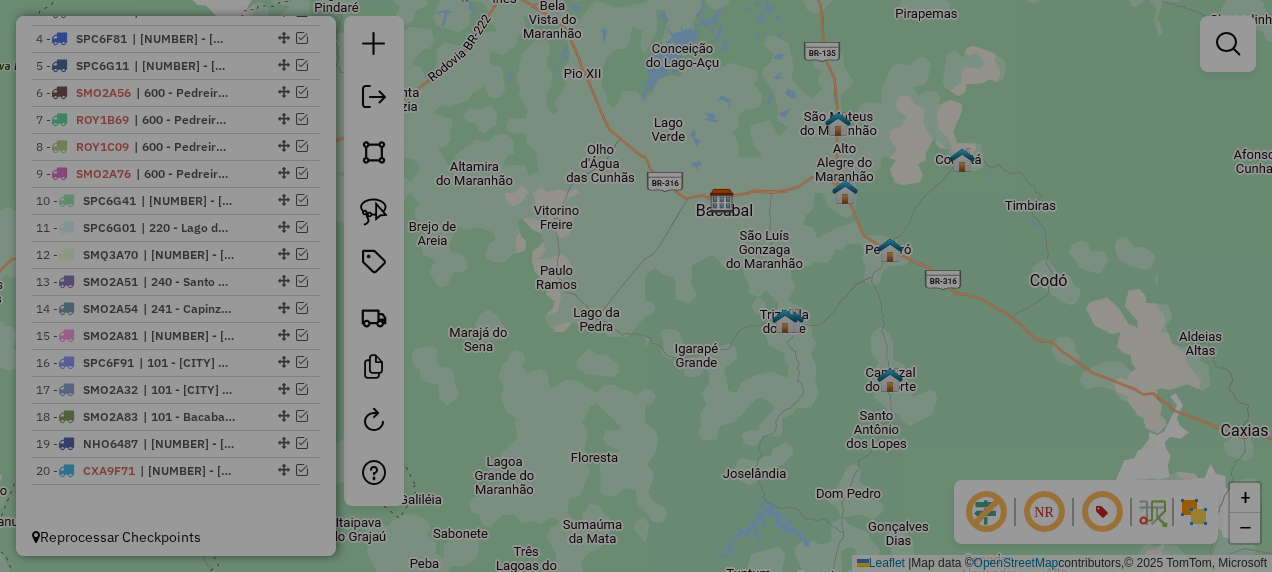 select on "**" 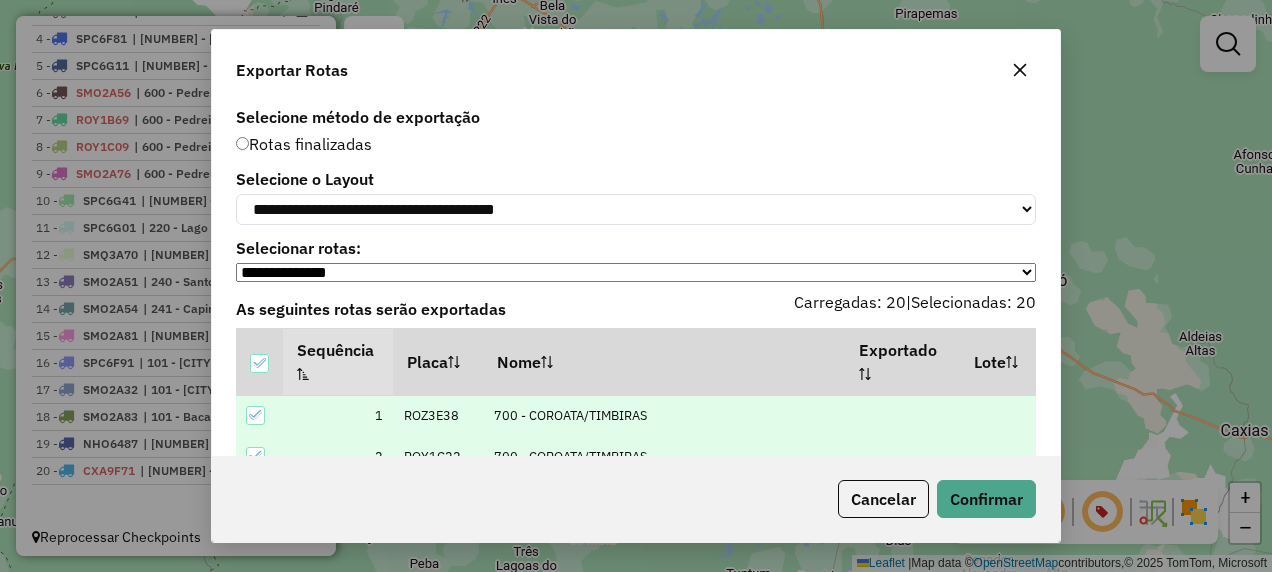 scroll, scrollTop: 128, scrollLeft: 0, axis: vertical 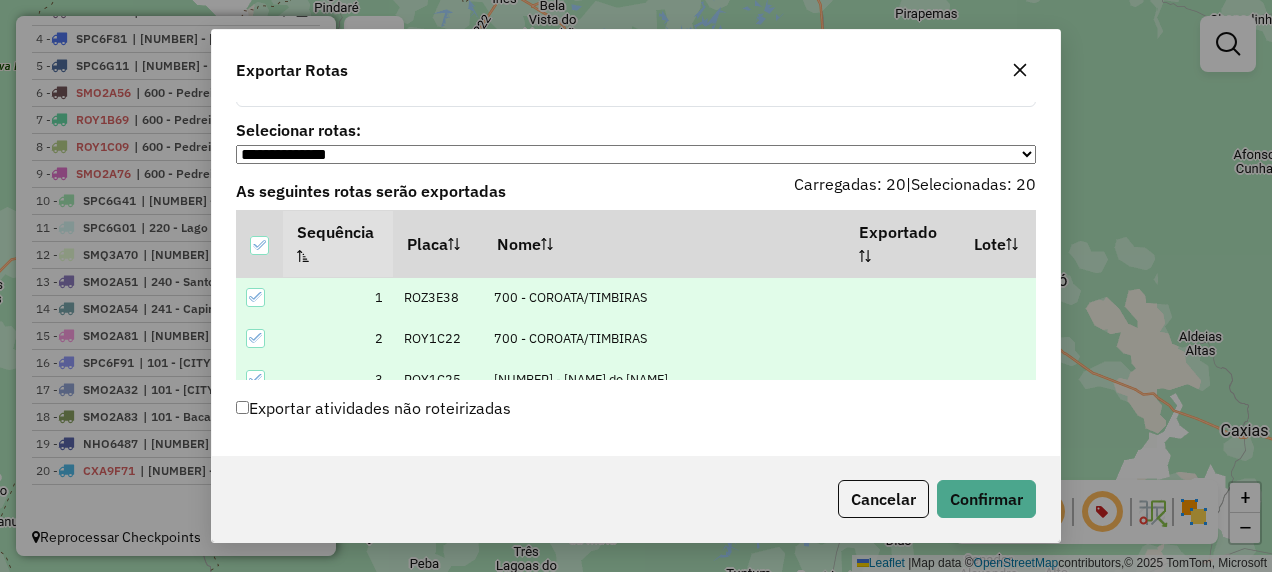 click on "Exportar atividades não roteirizadas" 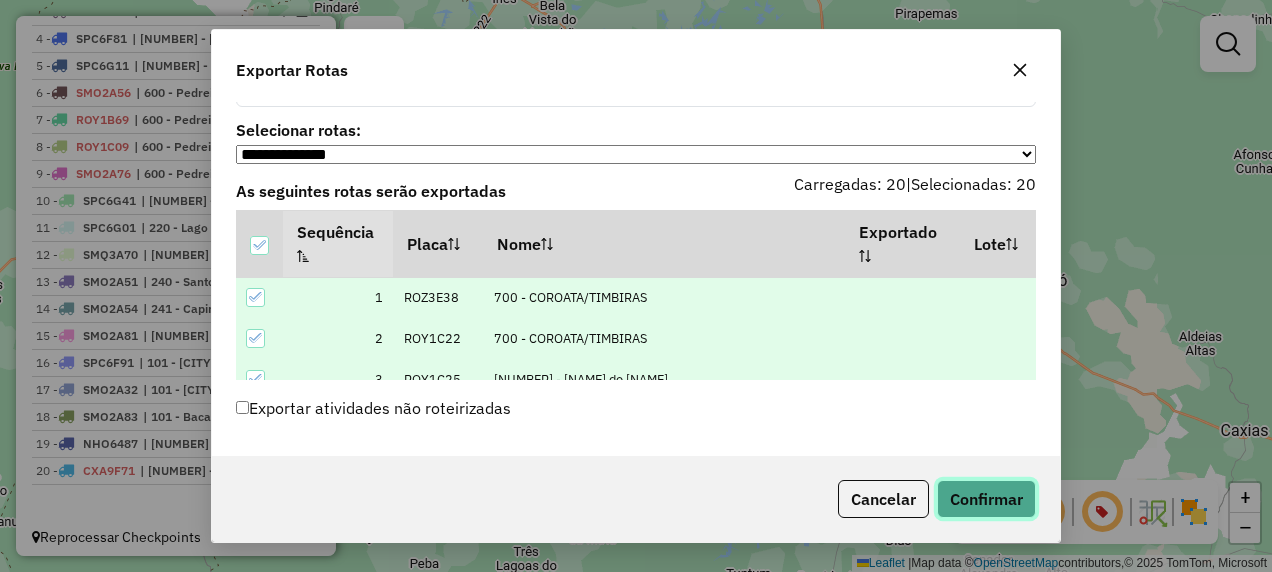 click on "Confirmar" 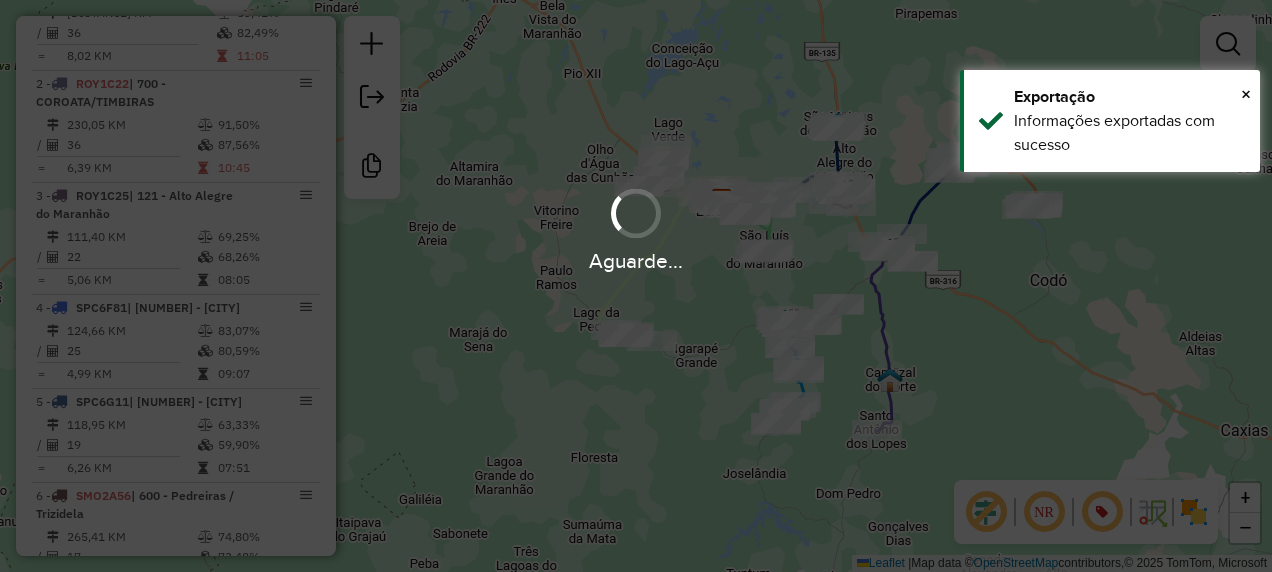 scroll, scrollTop: 1344, scrollLeft: 0, axis: vertical 